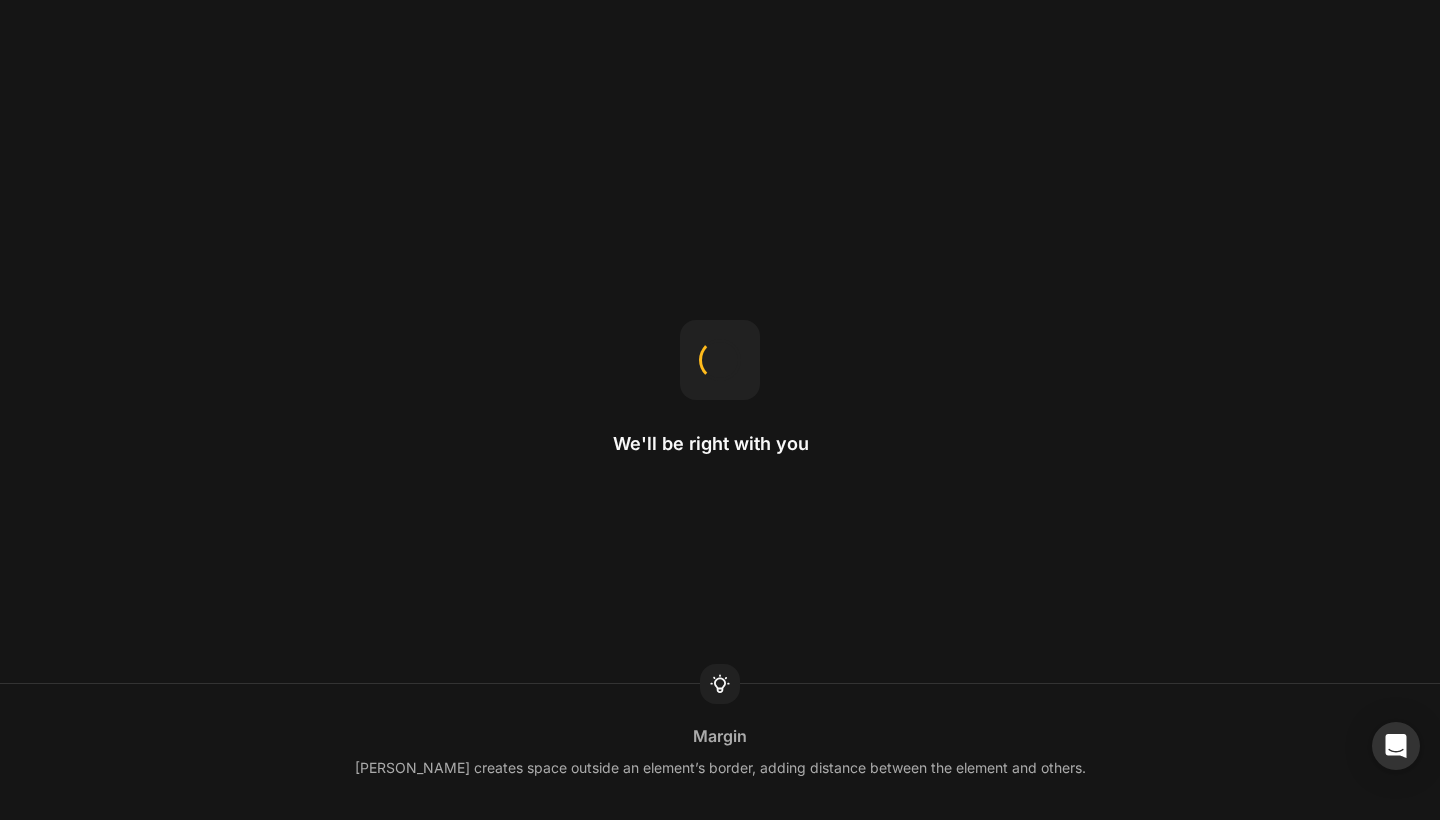 scroll, scrollTop: 0, scrollLeft: 0, axis: both 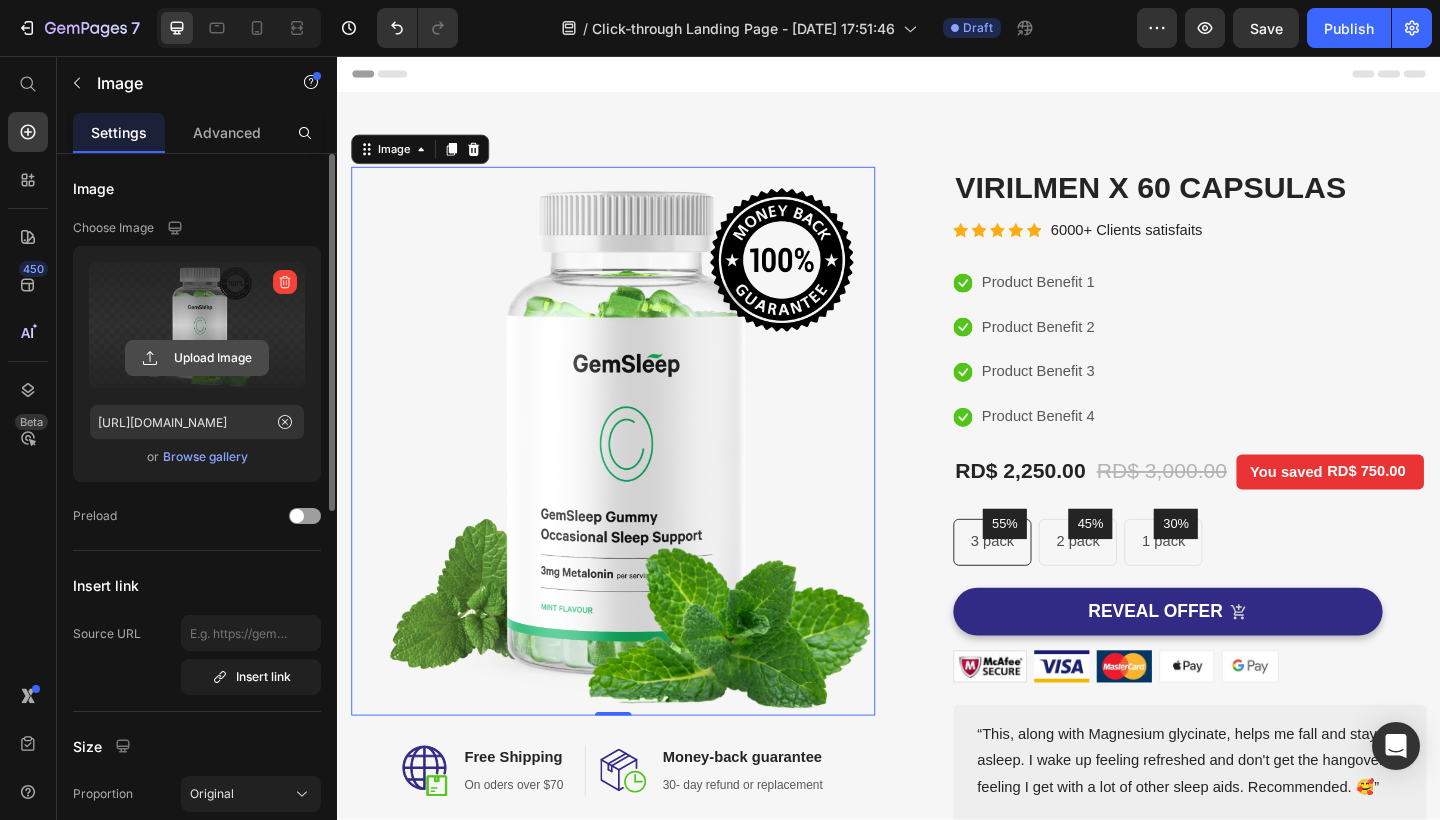 click 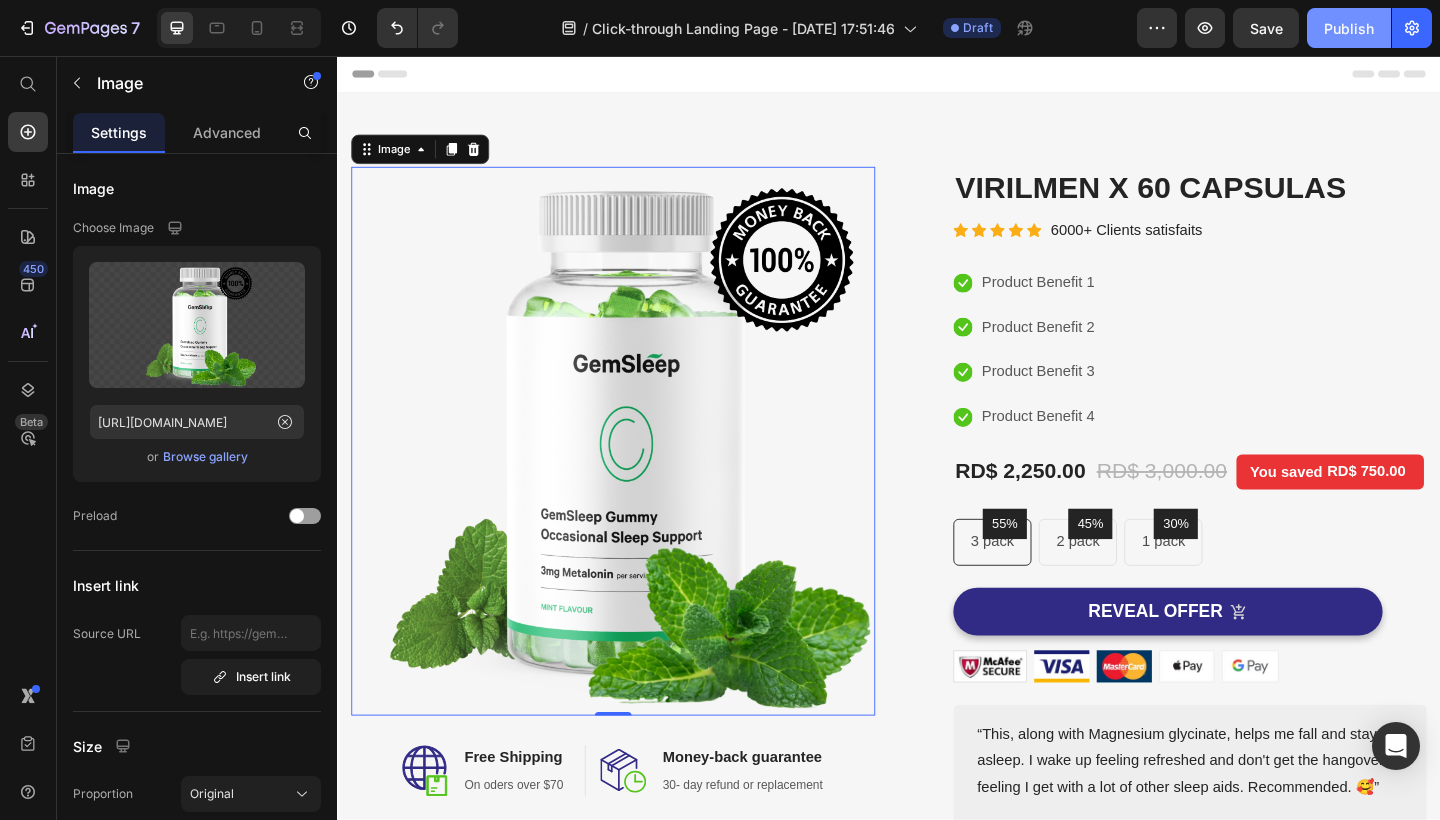click on "Publish" 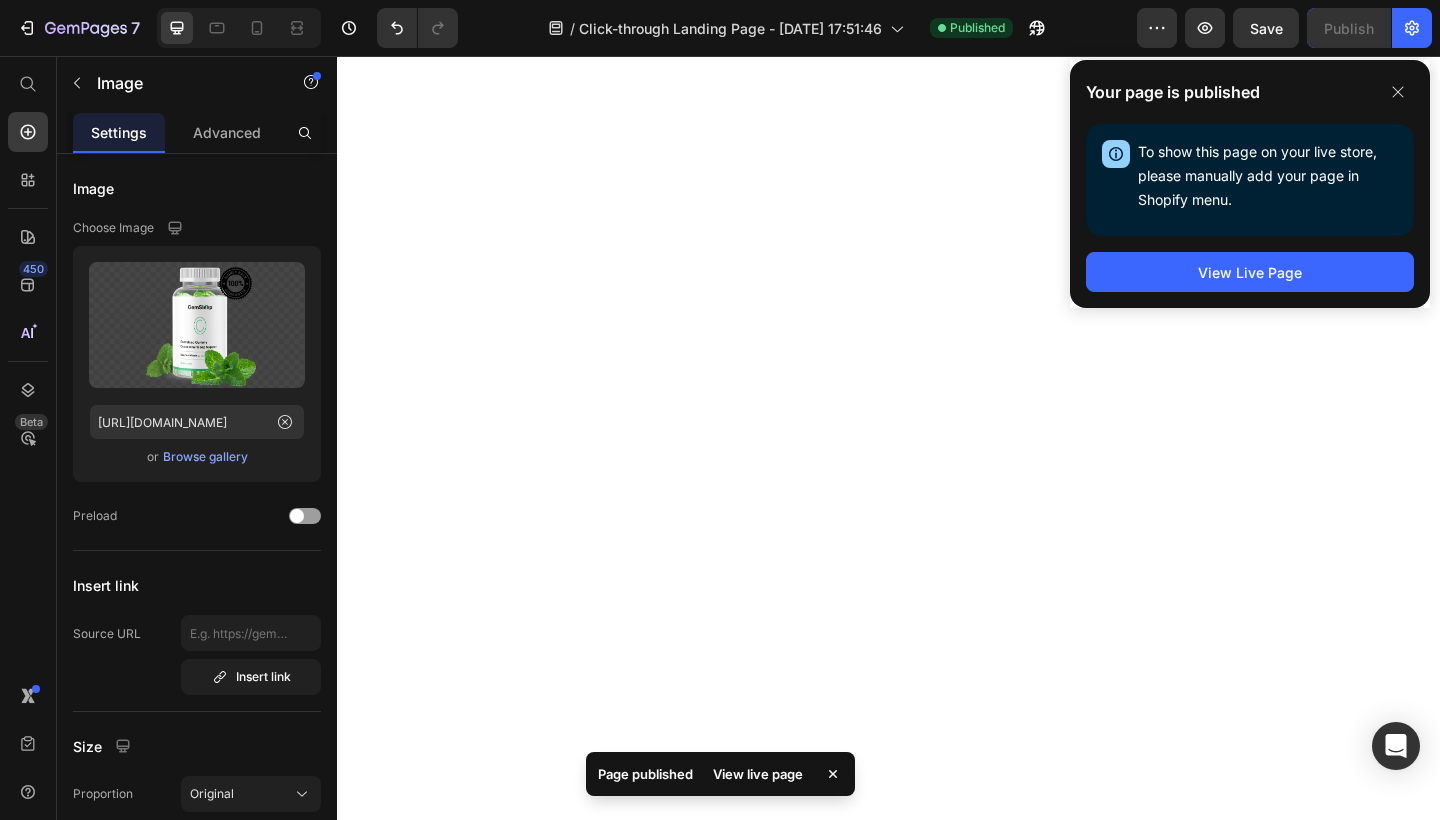scroll, scrollTop: 2963, scrollLeft: 0, axis: vertical 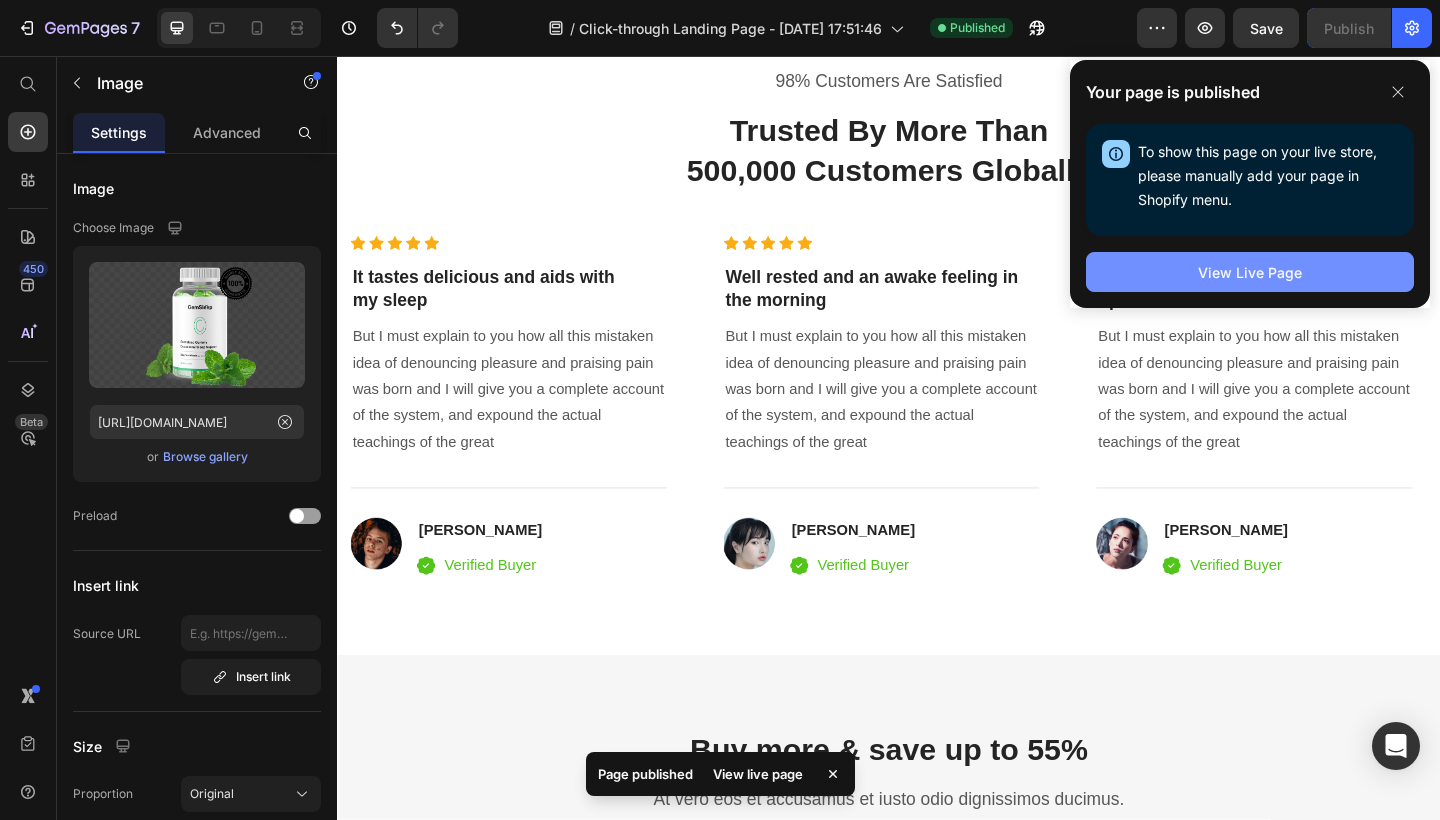 click on "View Live Page" at bounding box center (1250, 272) 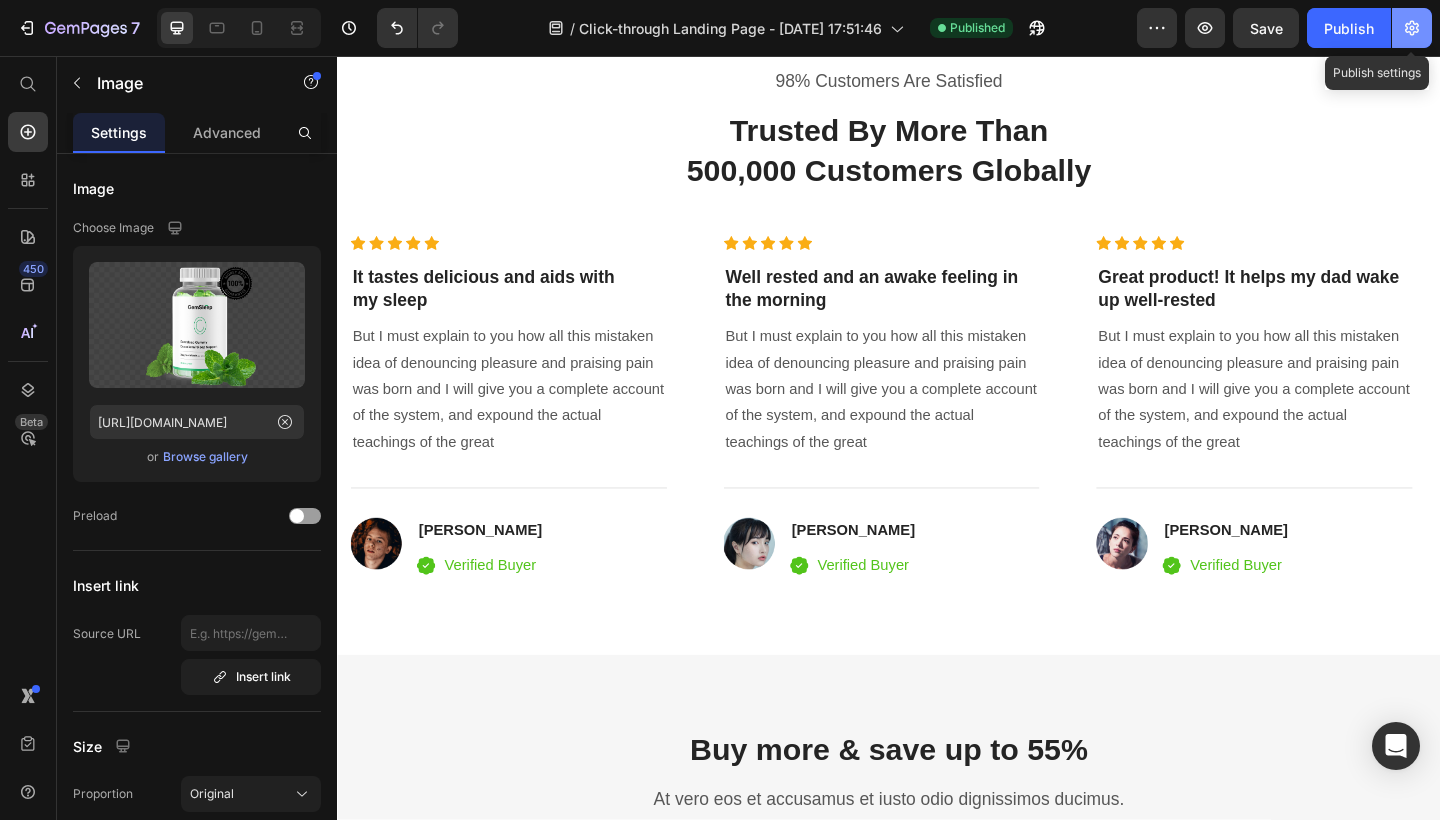 click 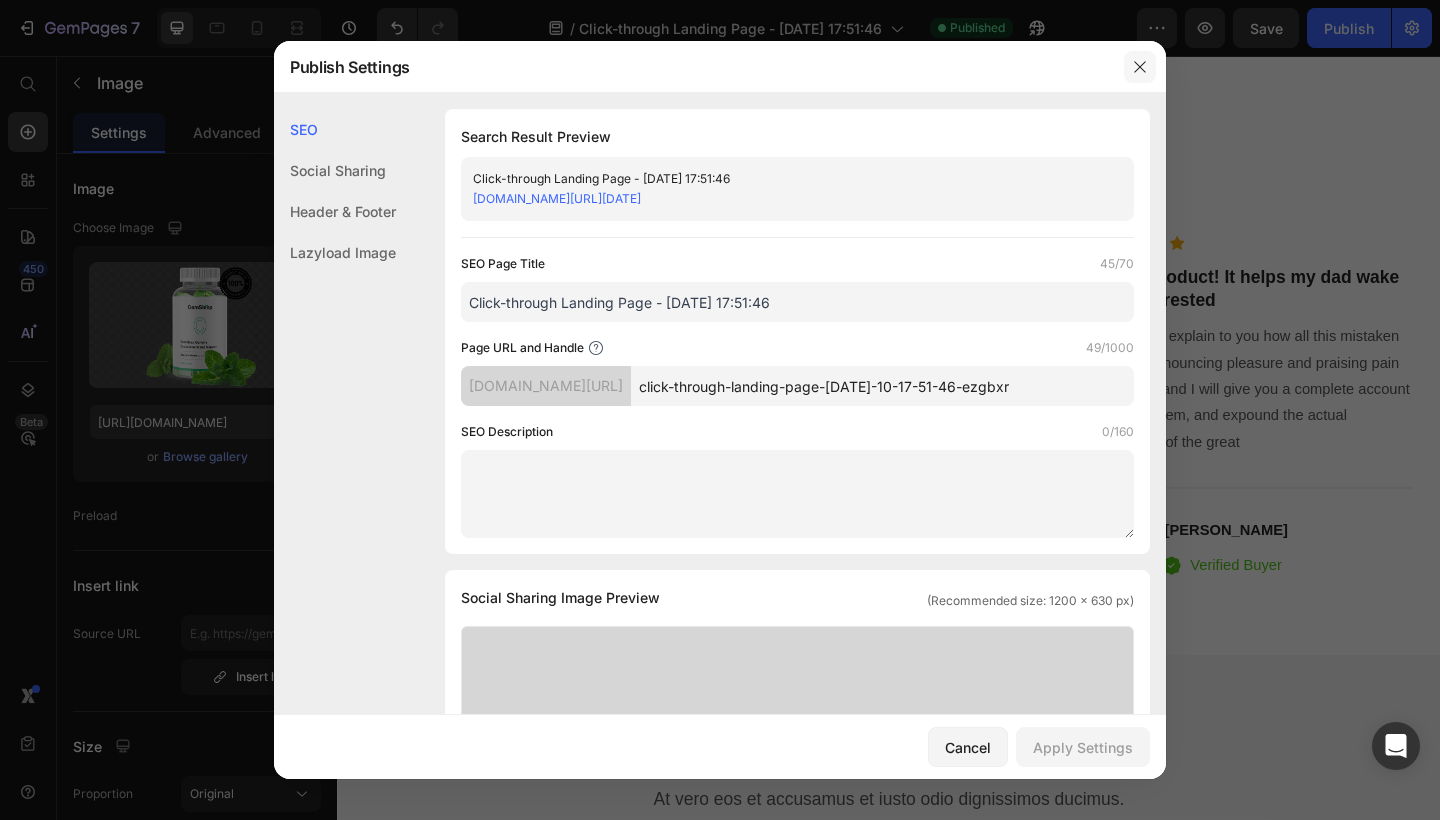 click at bounding box center (1140, 67) 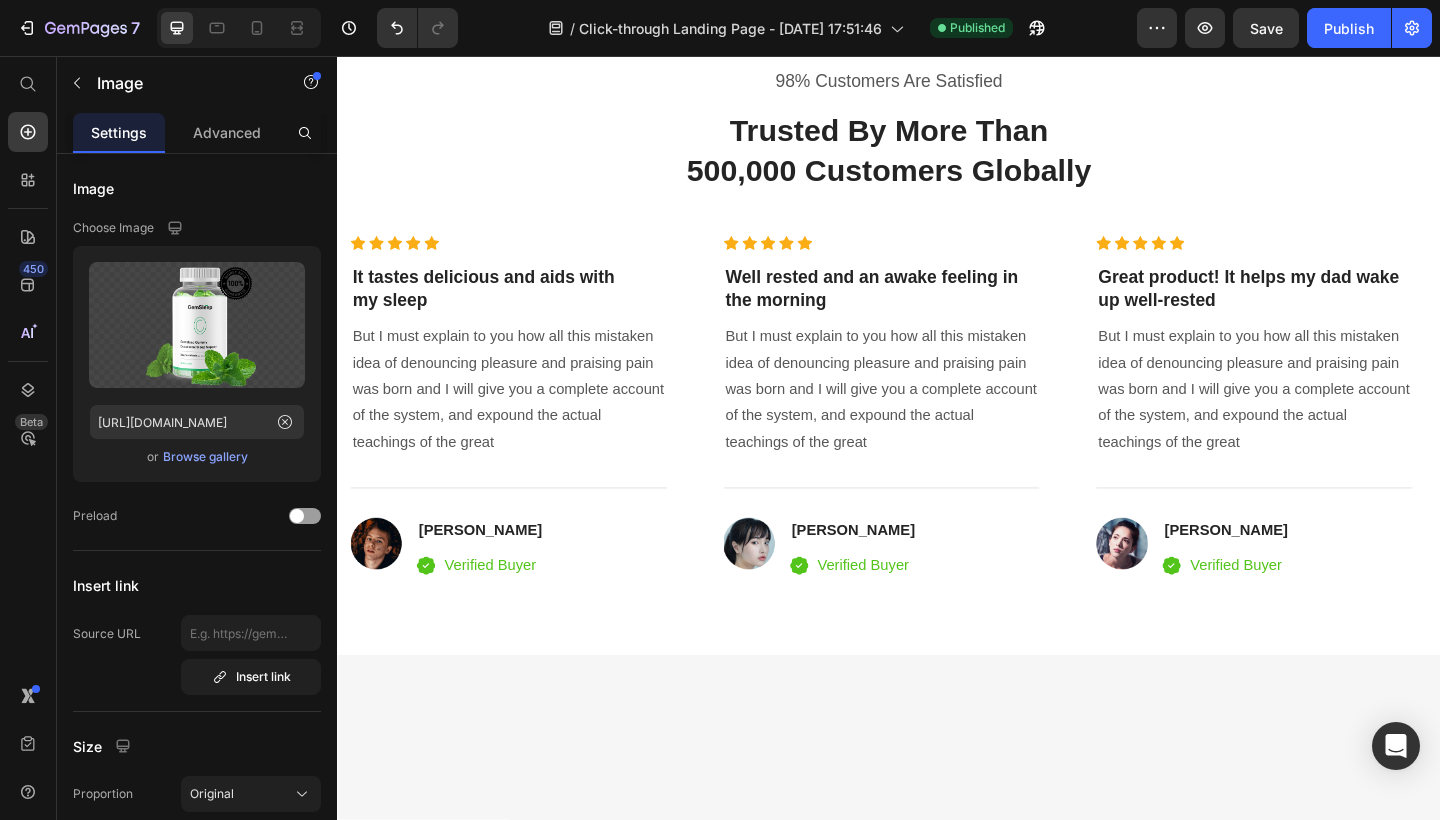 scroll, scrollTop: 2537, scrollLeft: 0, axis: vertical 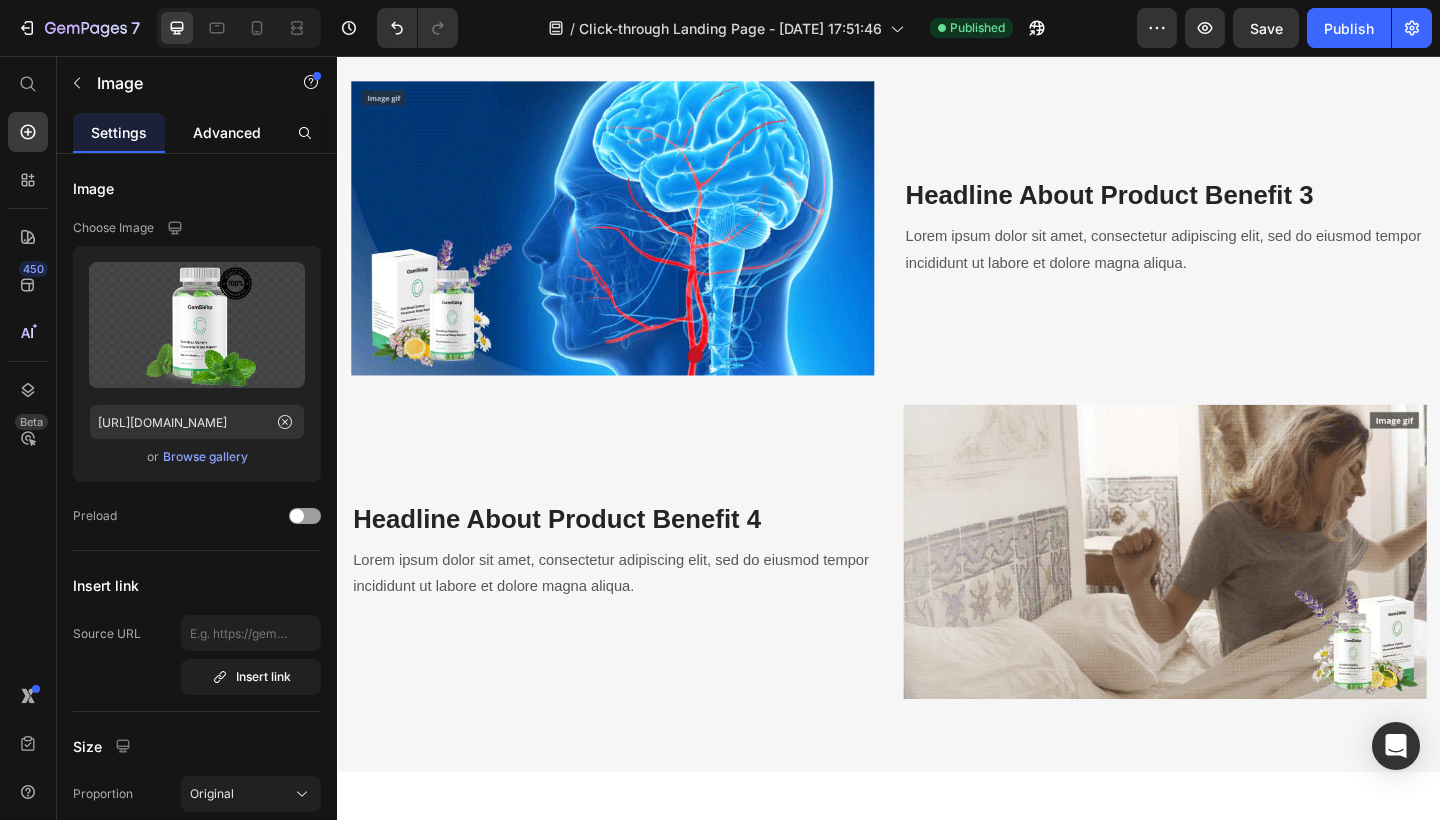 click on "Advanced" 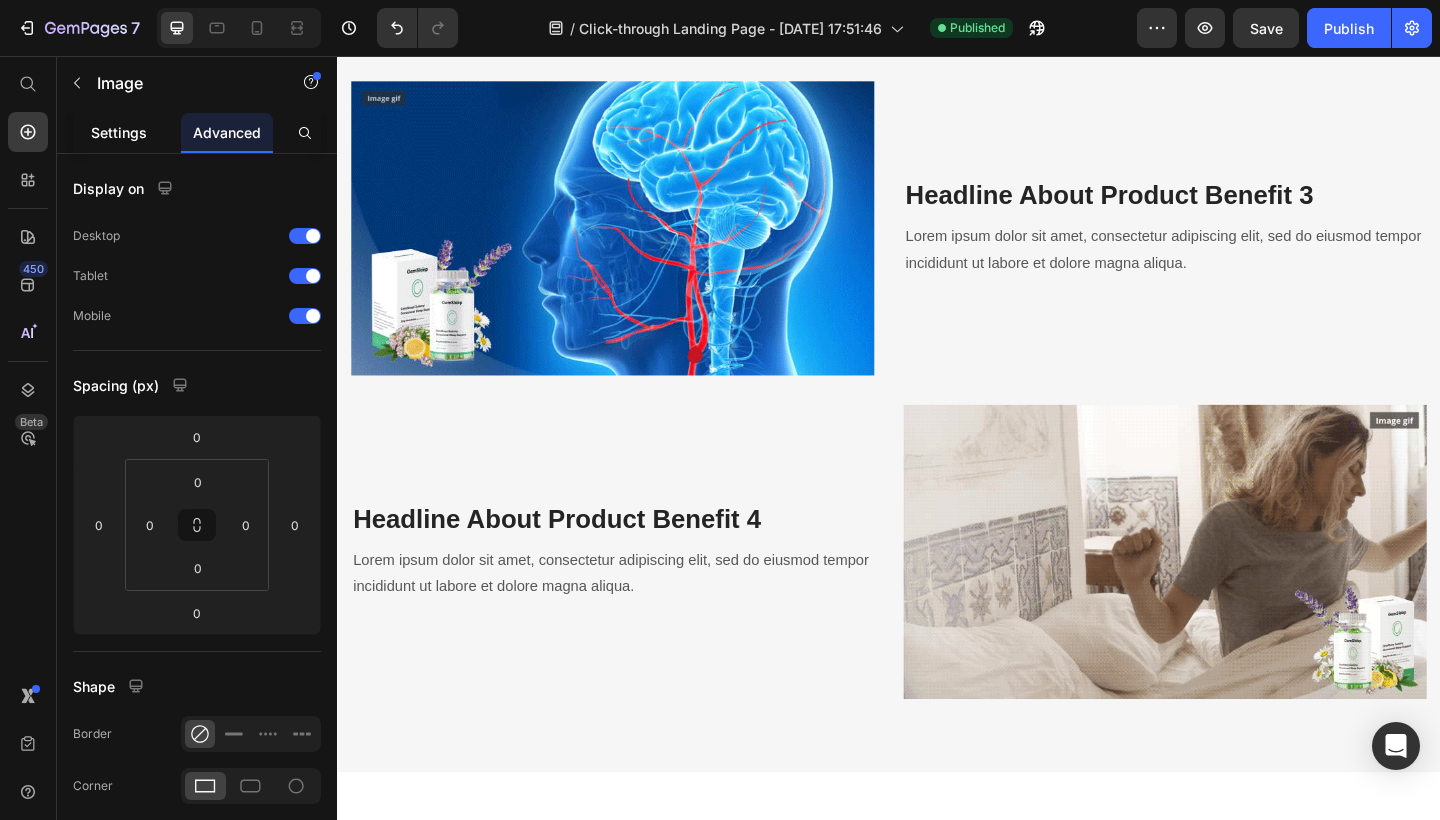 click on "Settings" at bounding box center [119, 132] 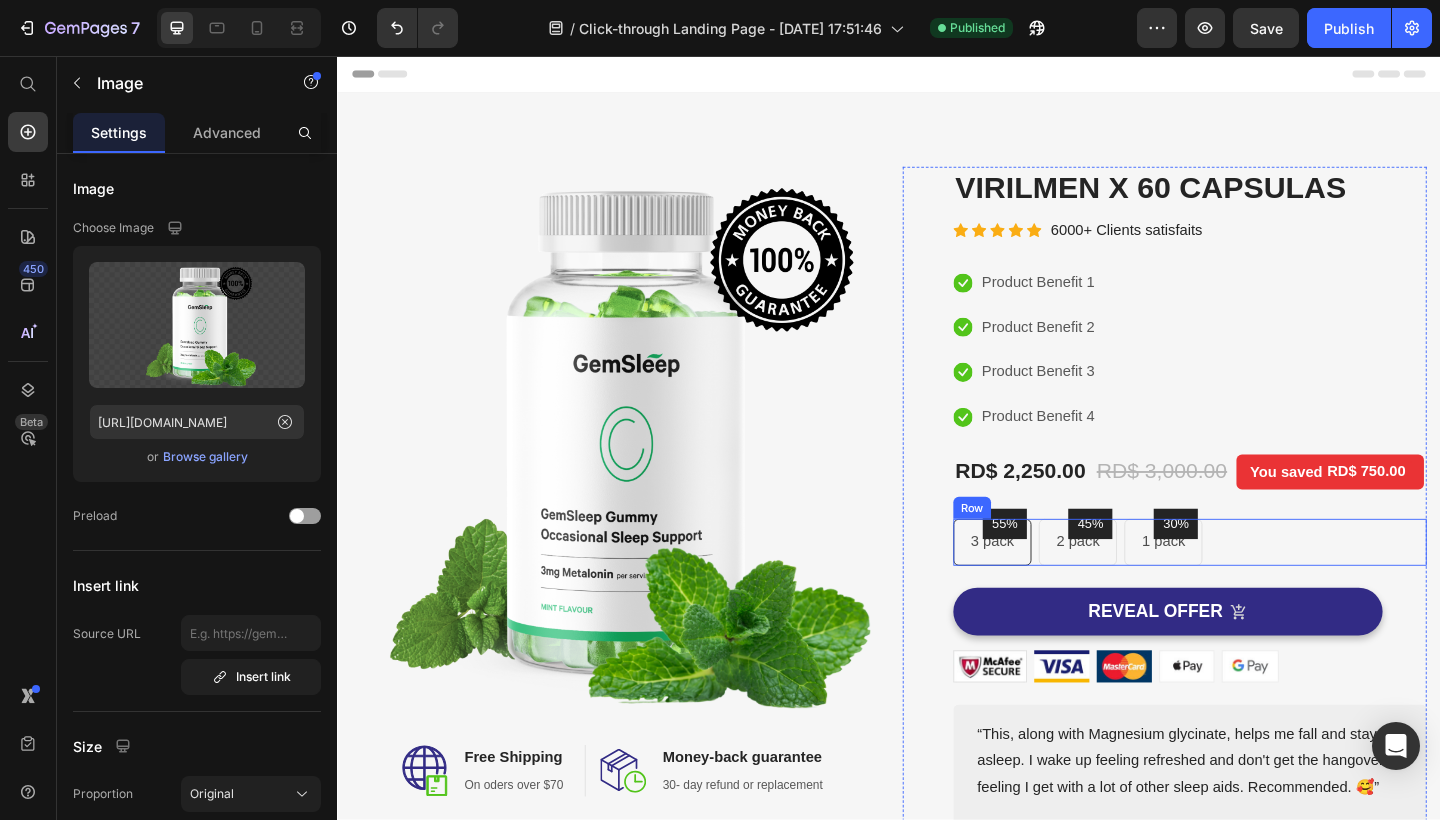 scroll, scrollTop: 4, scrollLeft: 0, axis: vertical 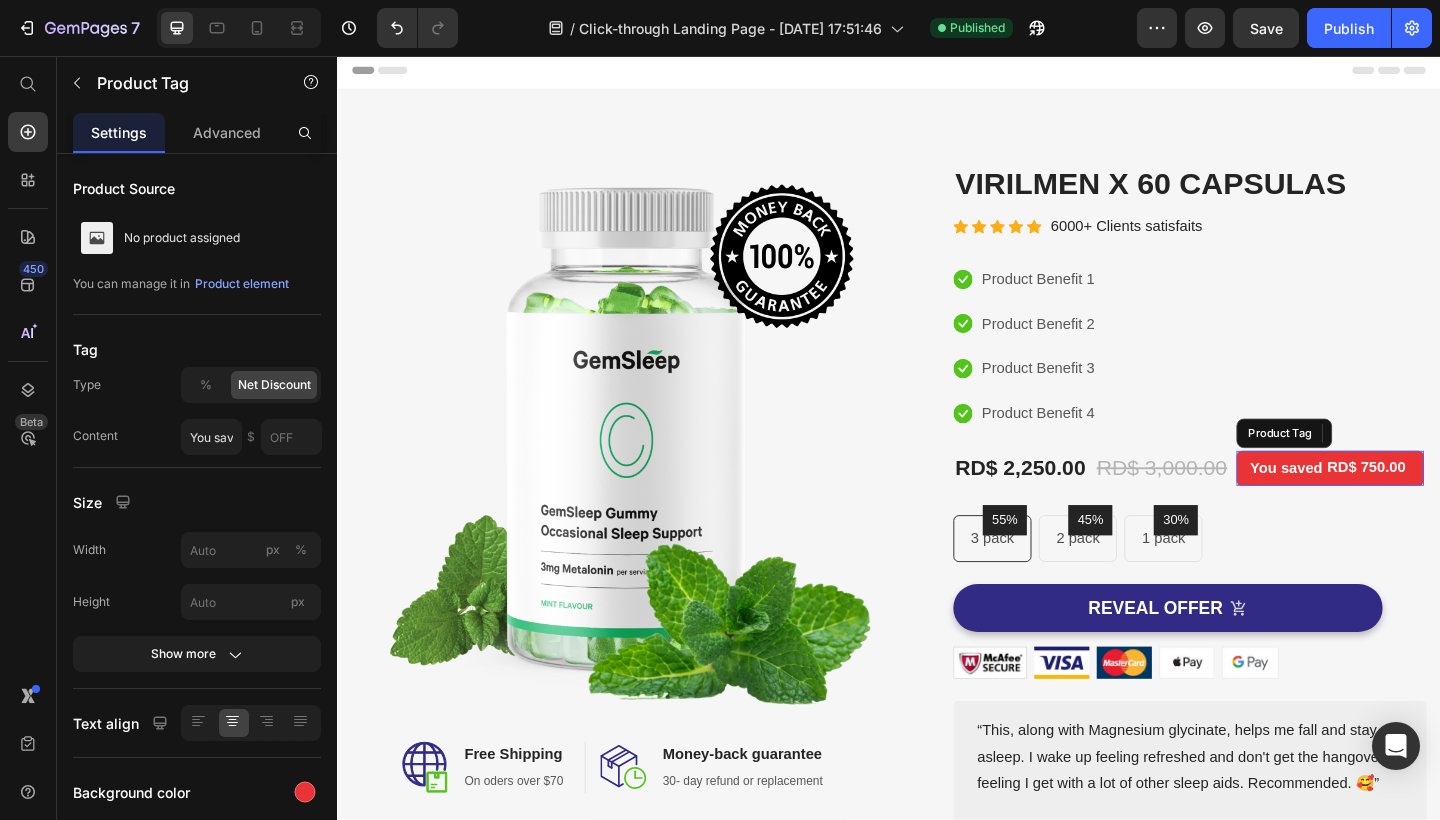 click on "You saved" at bounding box center (1369, 505) 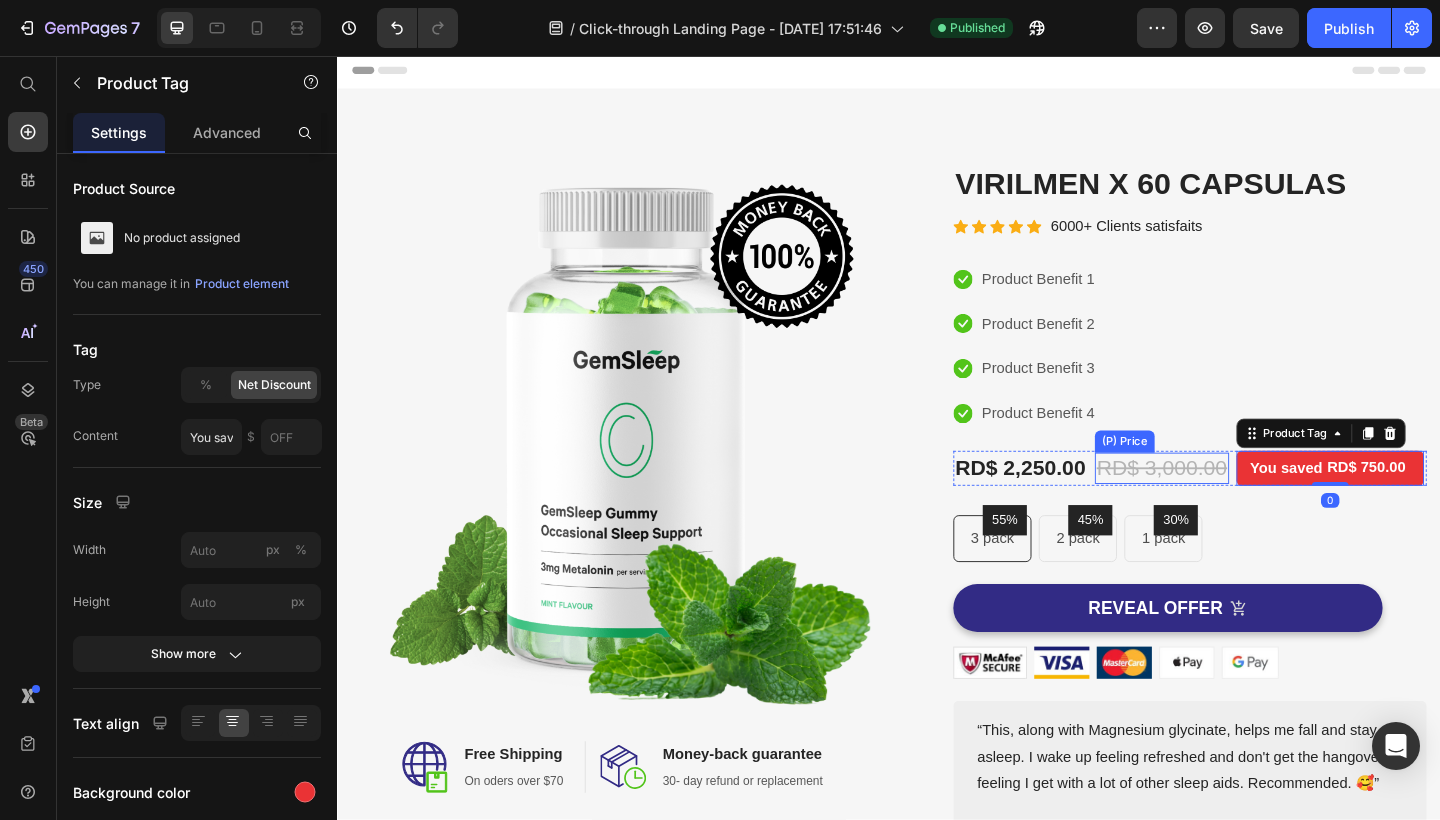 click on "RD$ 2,250.00" at bounding box center (1080, 505) 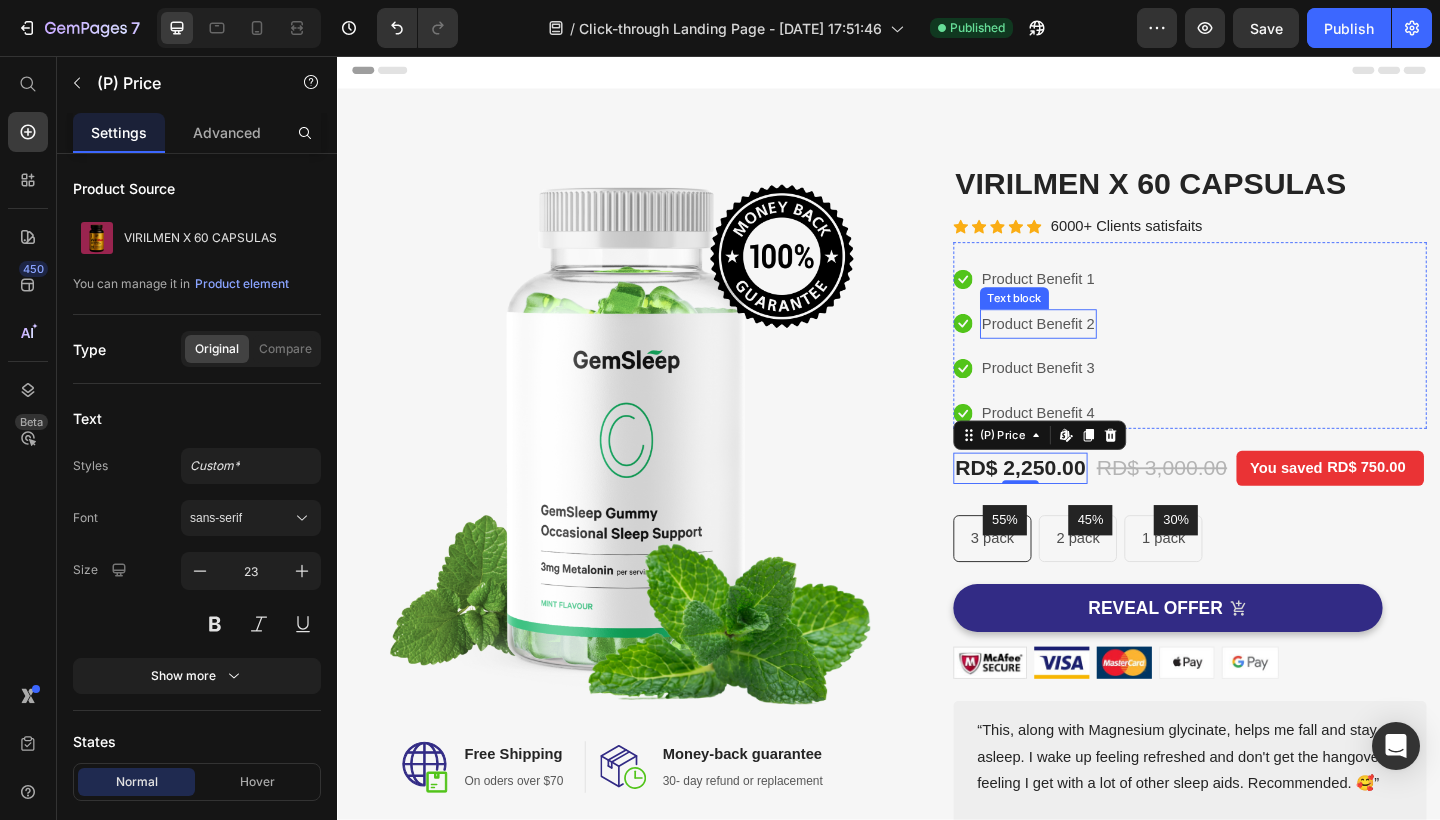 click on "Product Benefit 2" at bounding box center [1099, 348] 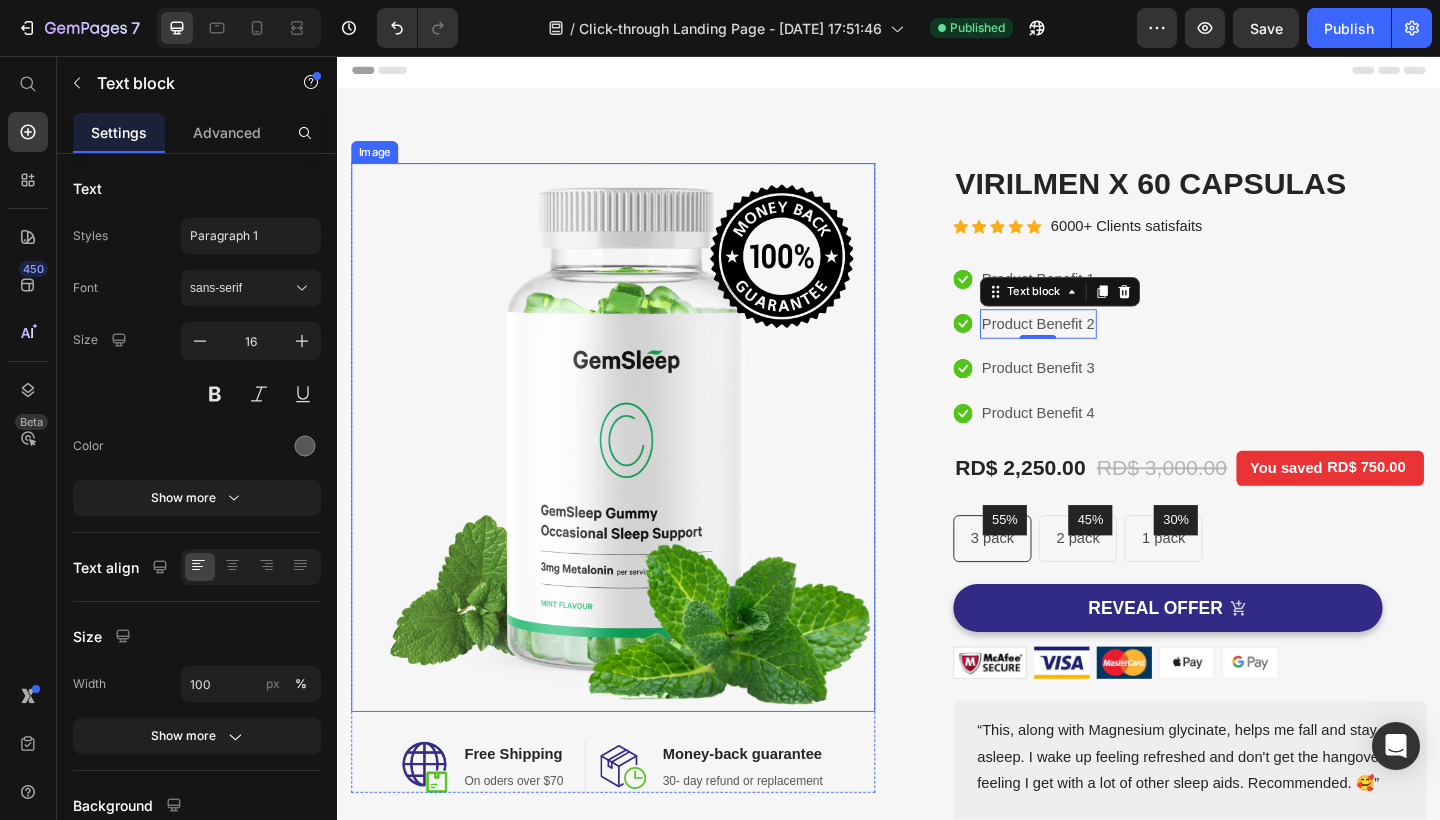 click at bounding box center (637, 471) 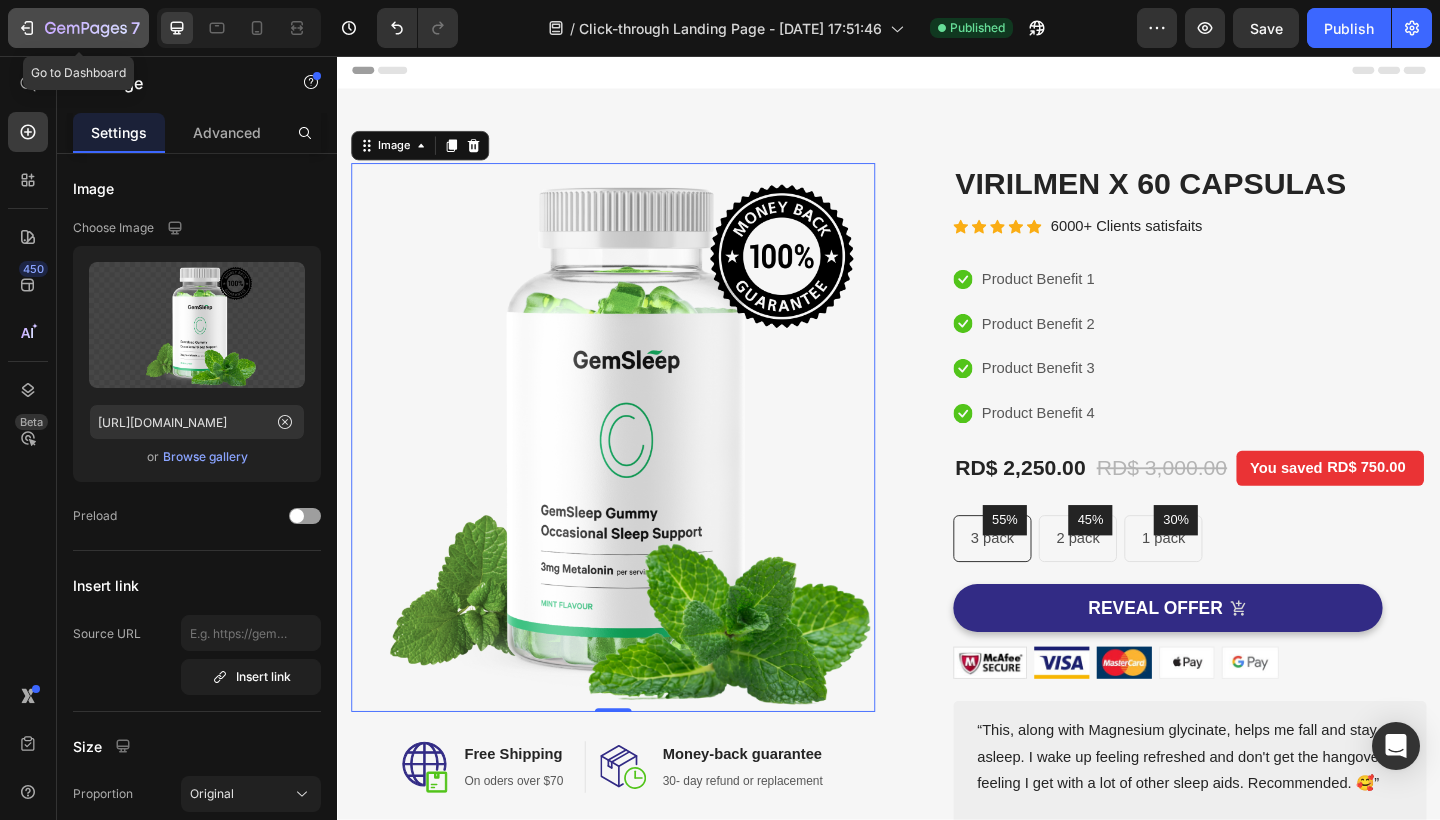click 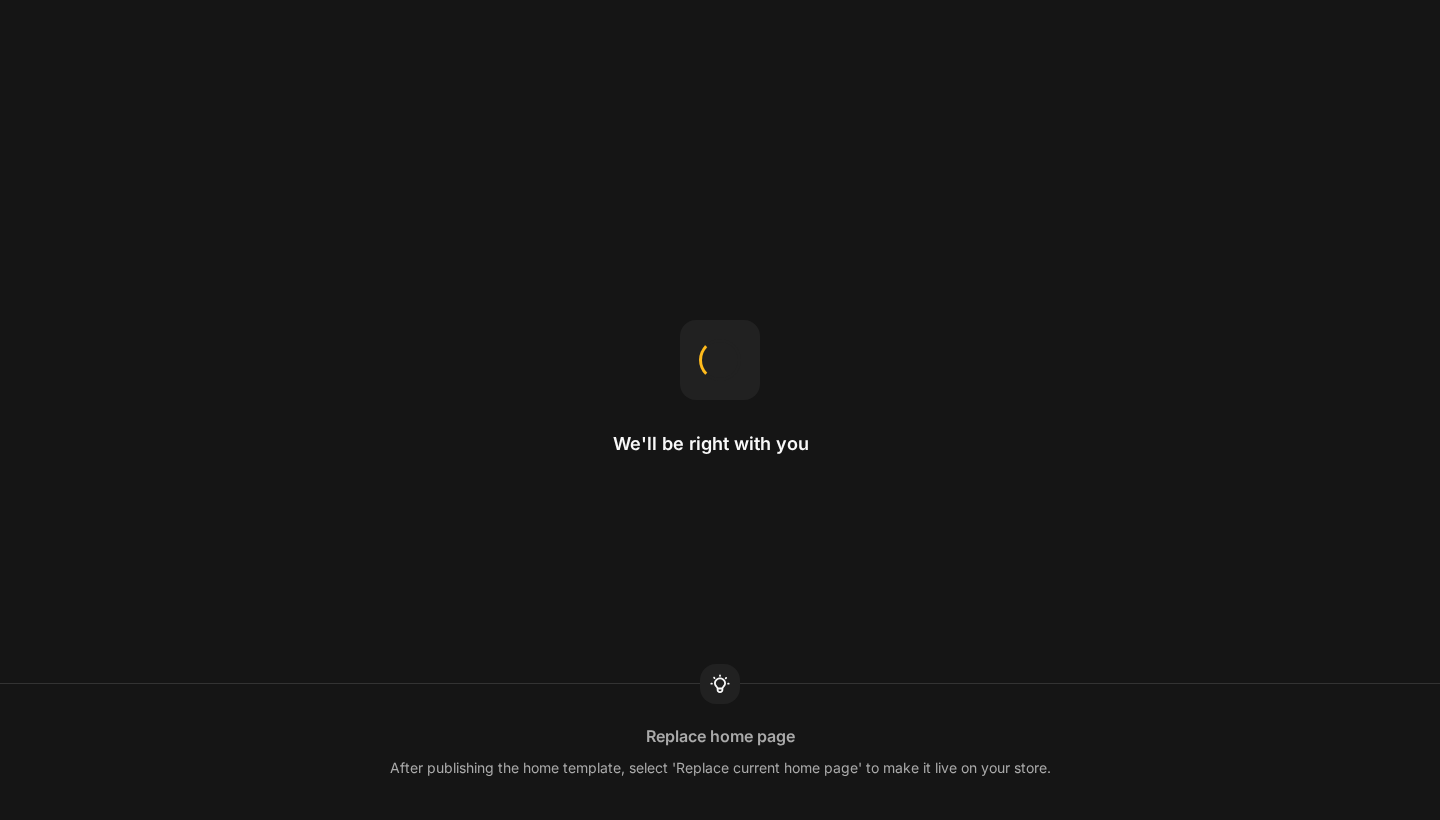 scroll, scrollTop: 0, scrollLeft: 0, axis: both 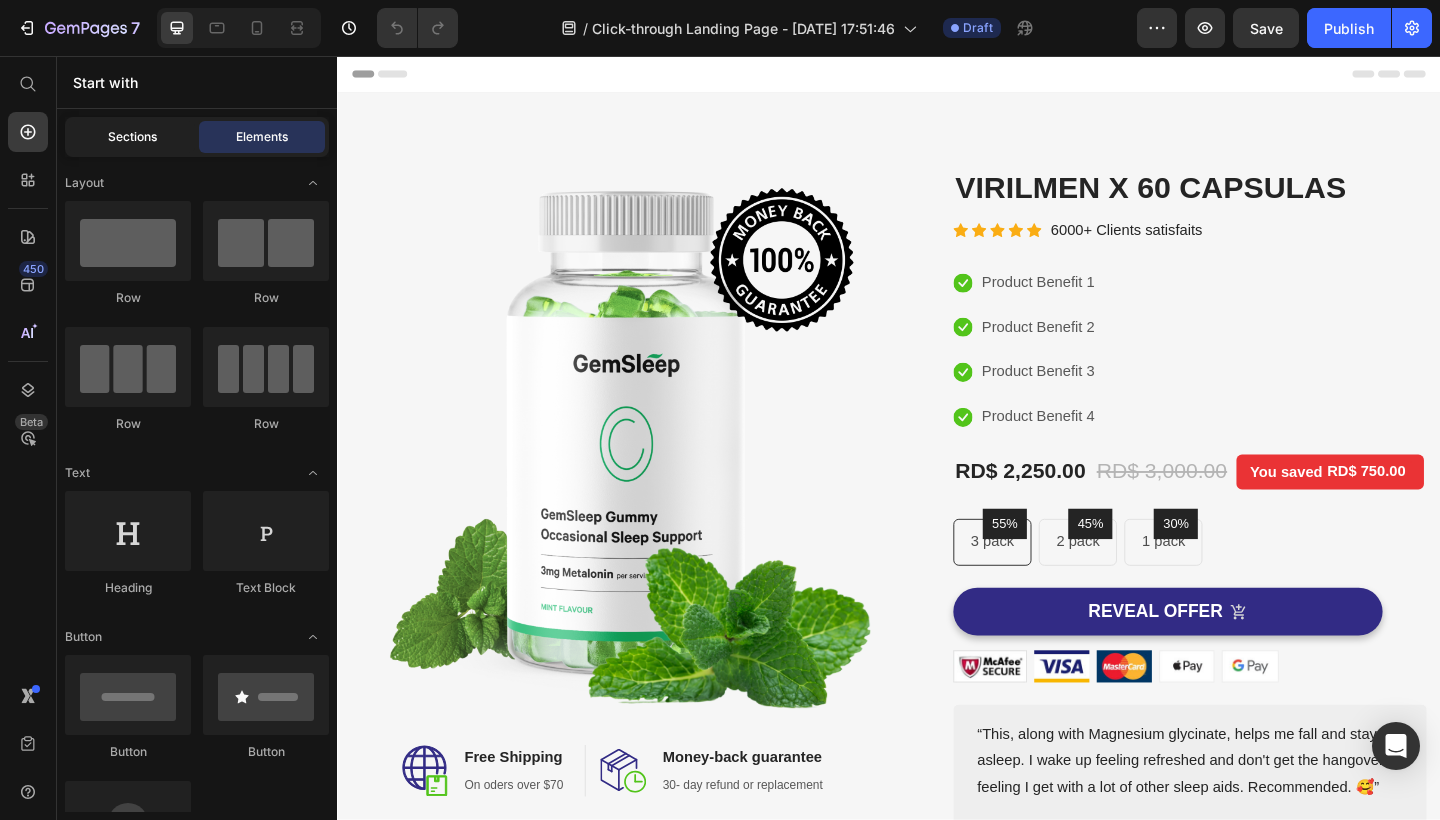 click on "Sections" 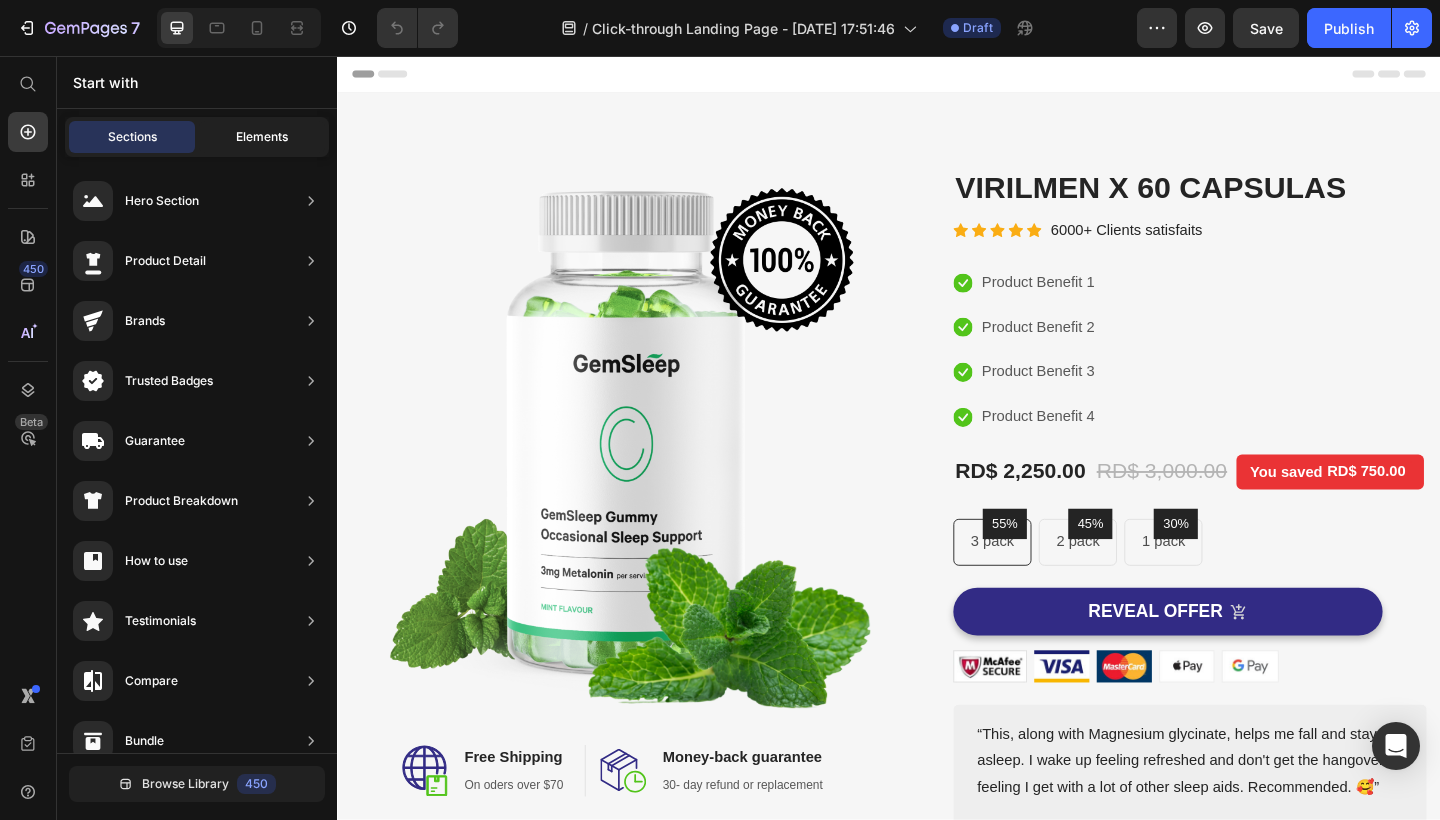 click on "Elements" at bounding box center (262, 137) 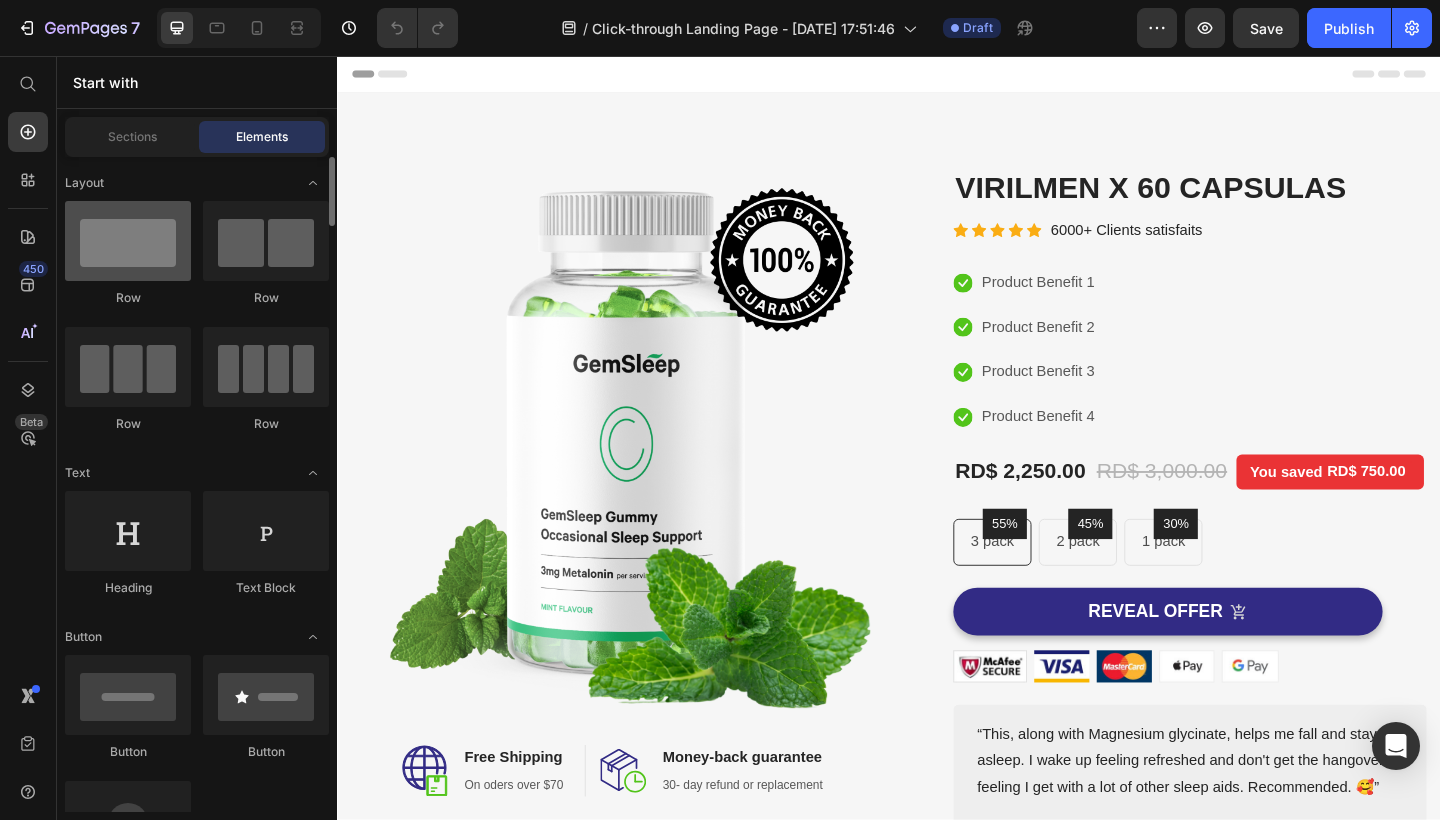 click at bounding box center (128, 241) 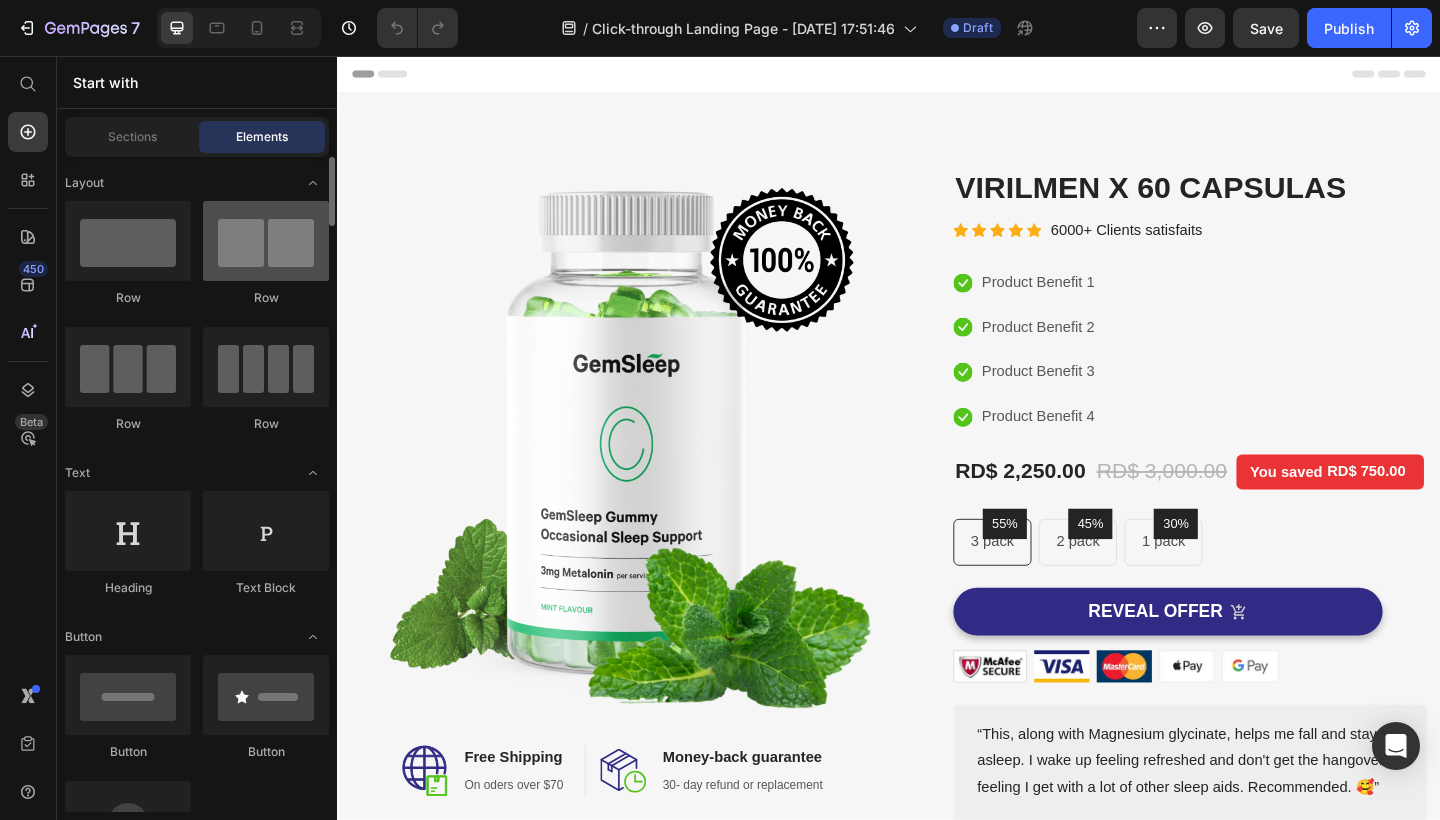 click at bounding box center (266, 241) 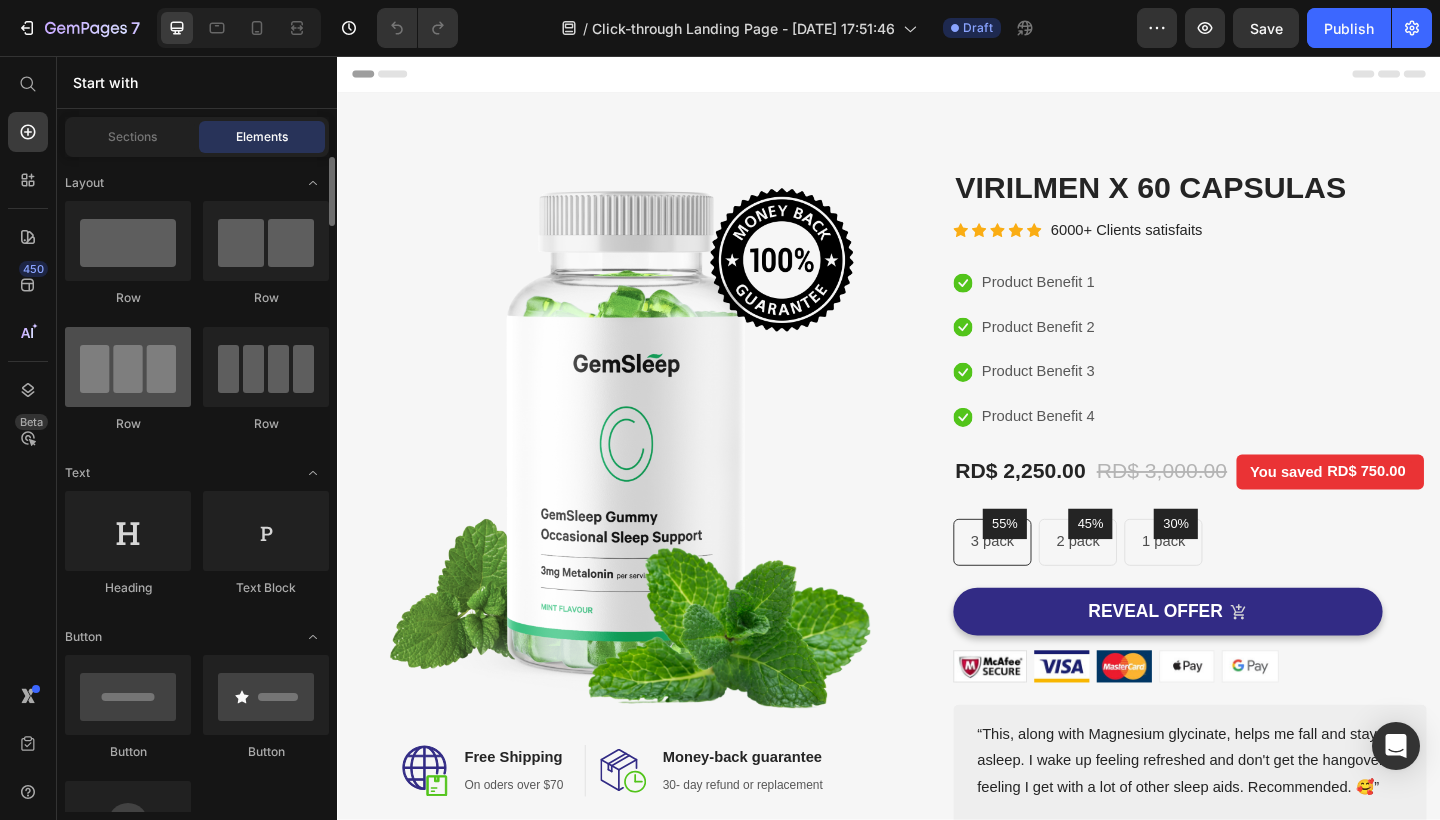 click at bounding box center [128, 367] 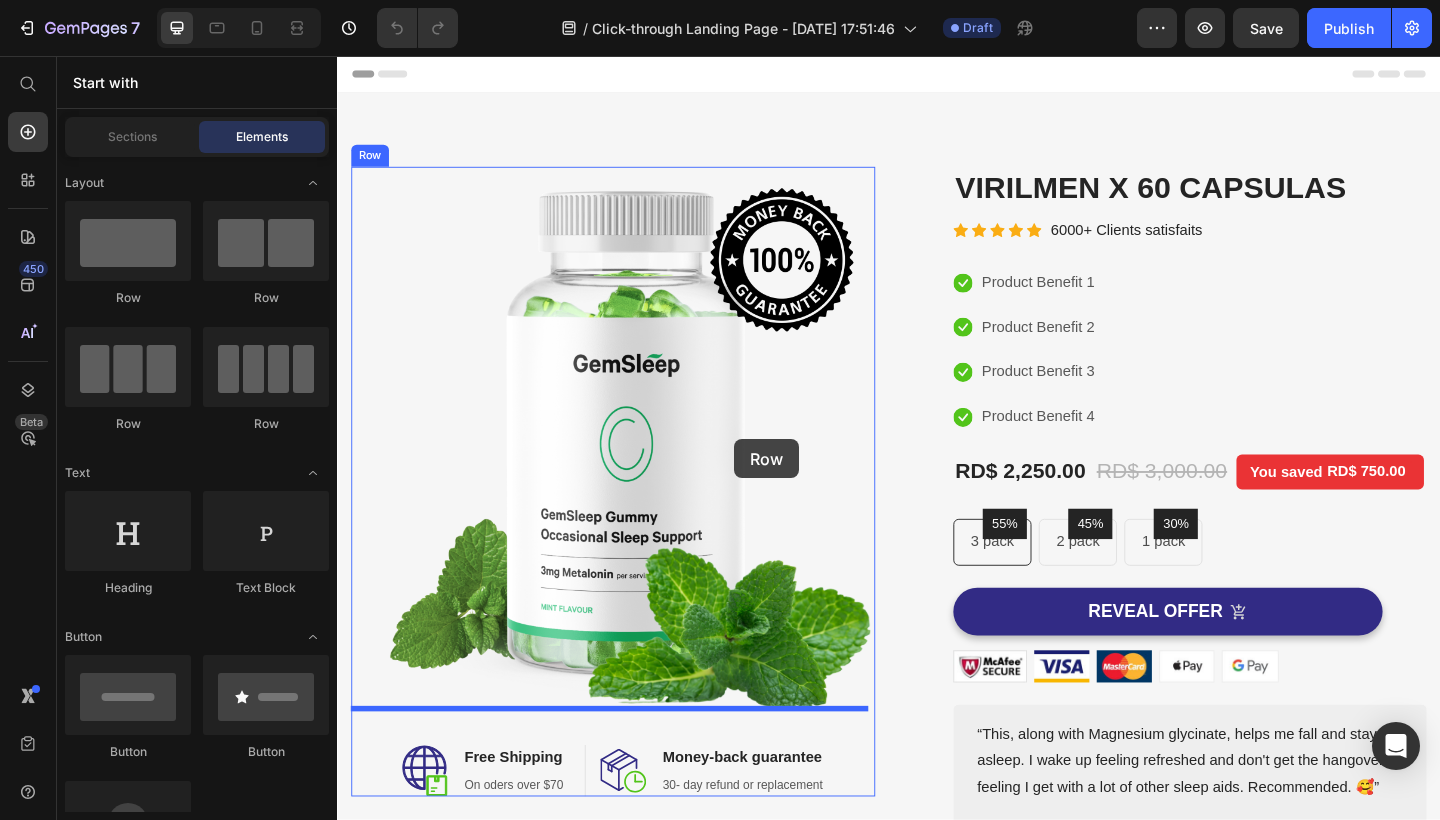 drag, startPoint x: 449, startPoint y: 418, endPoint x: 769, endPoint y: 473, distance: 324.69217 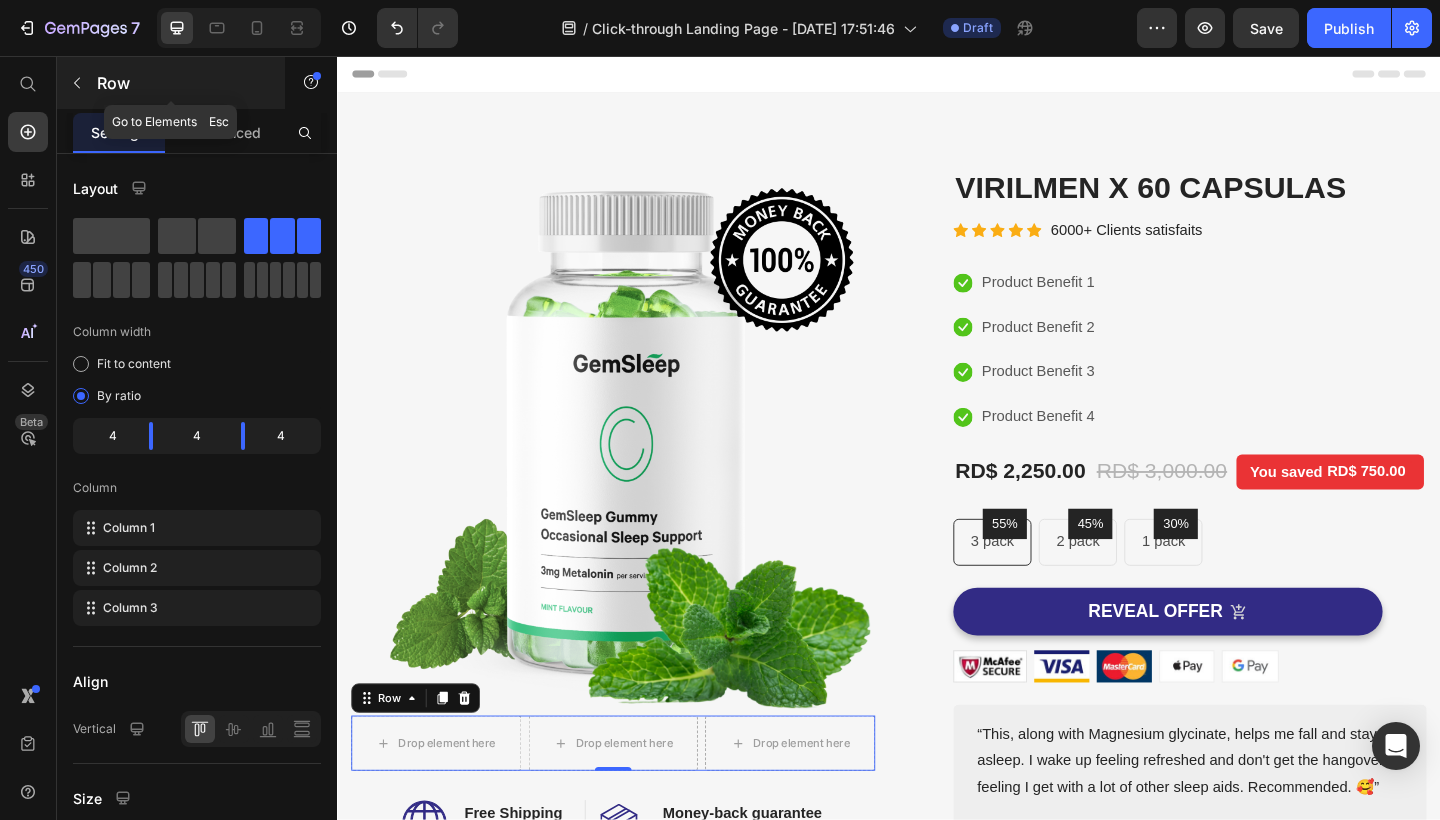click at bounding box center [77, 83] 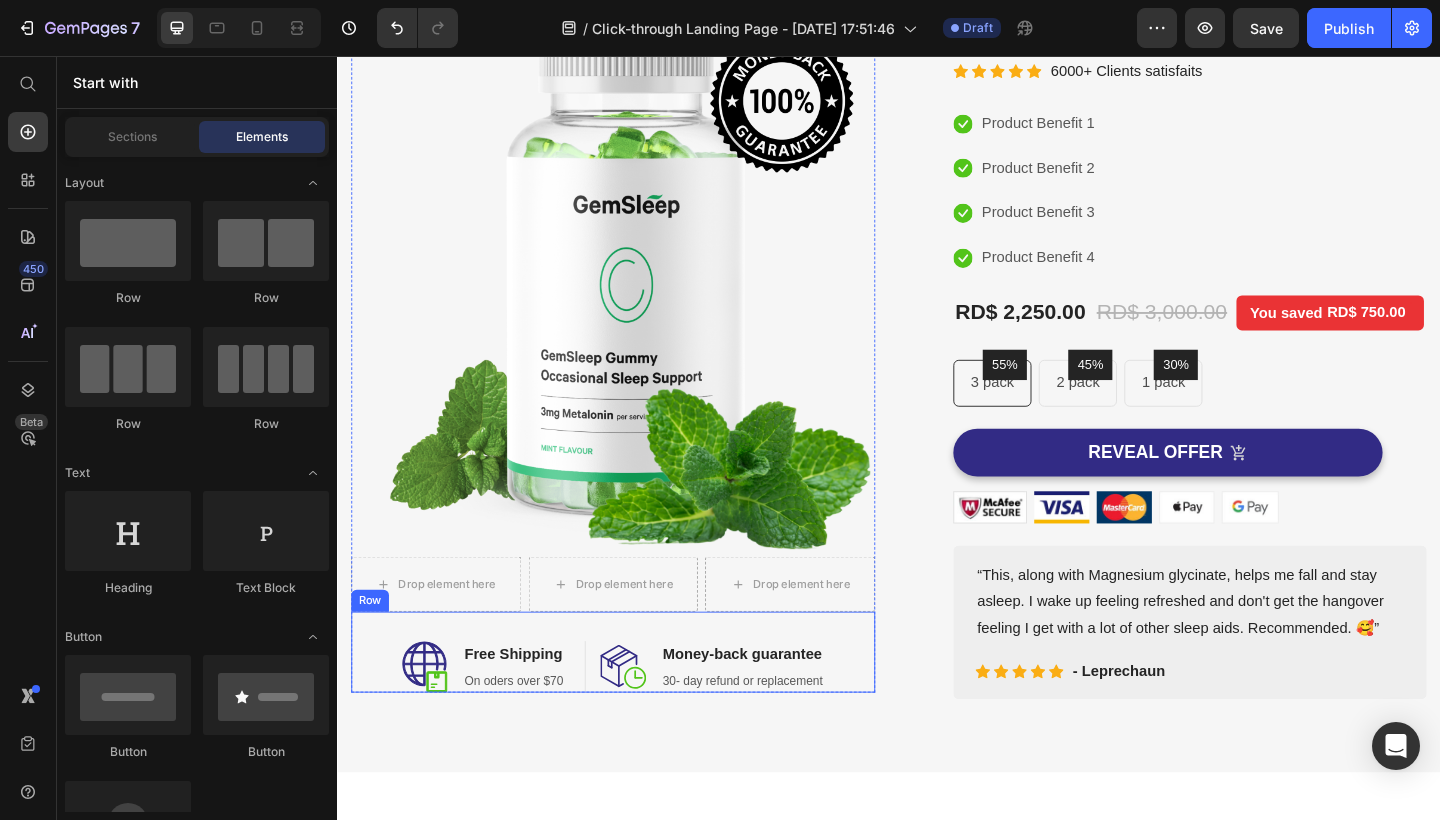 scroll, scrollTop: 566, scrollLeft: 0, axis: vertical 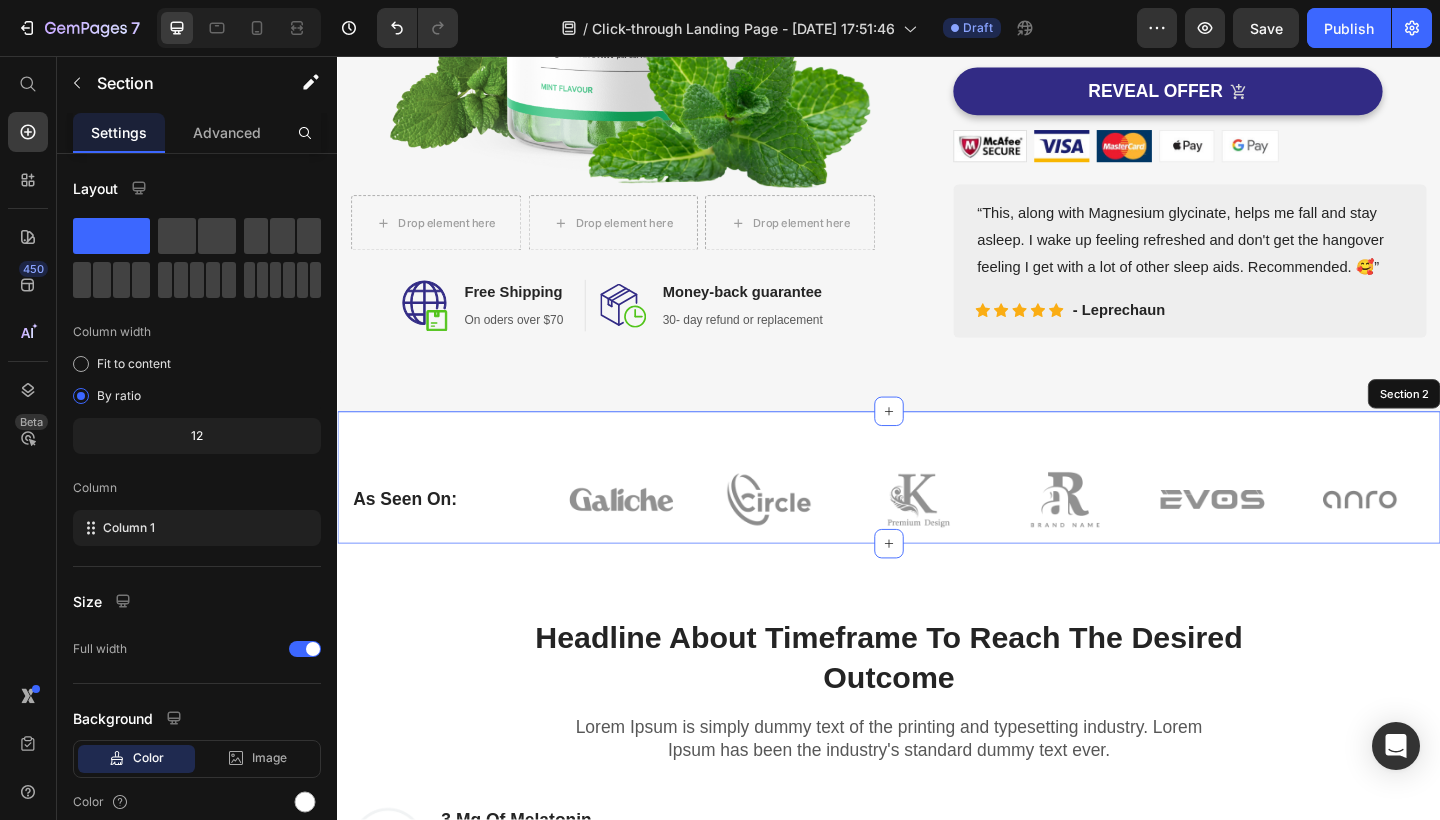 click on "As Seen On: Heading Image Image Image Image Image Image Row Row Section 2" at bounding box center [937, 515] 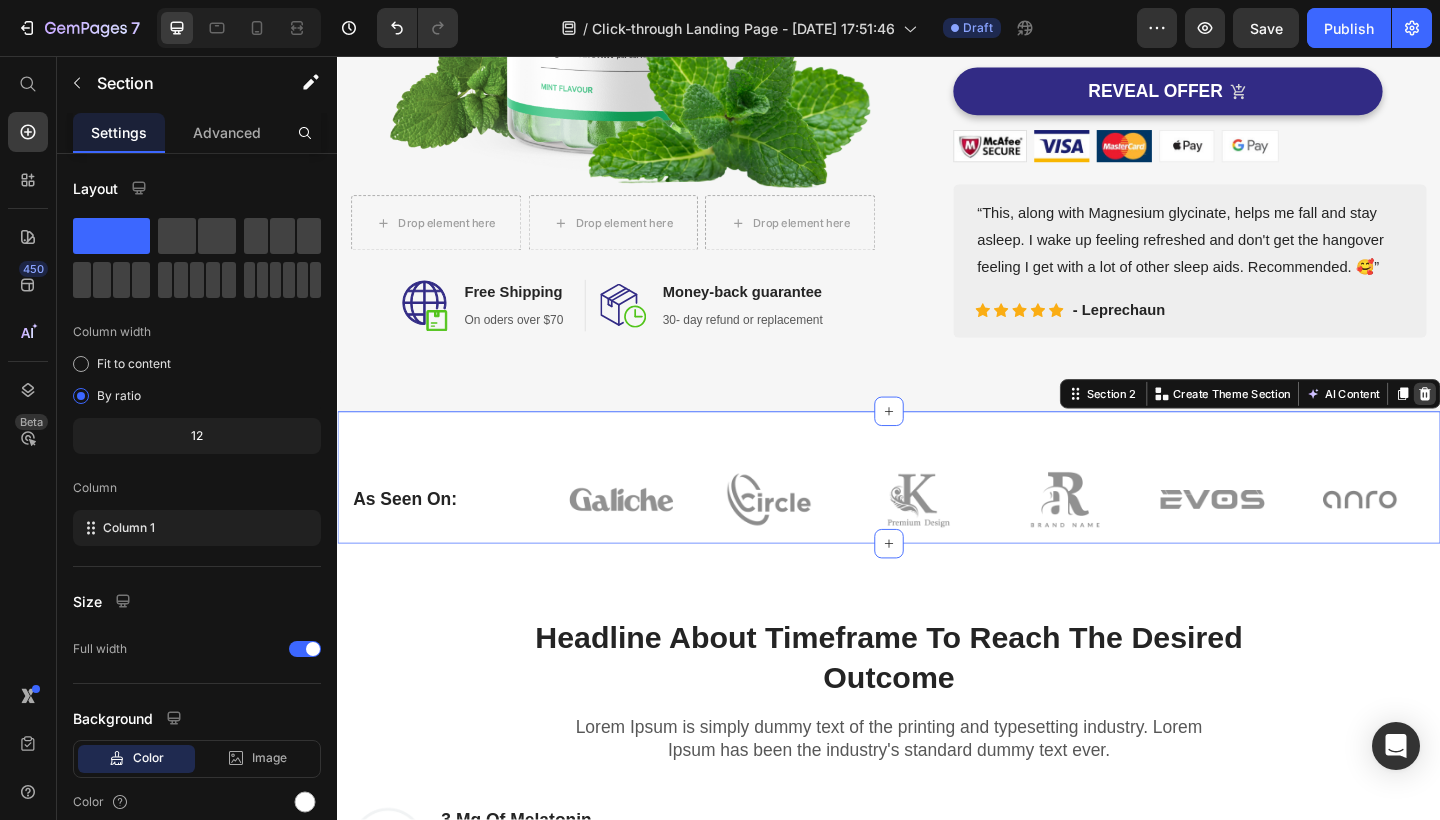 click 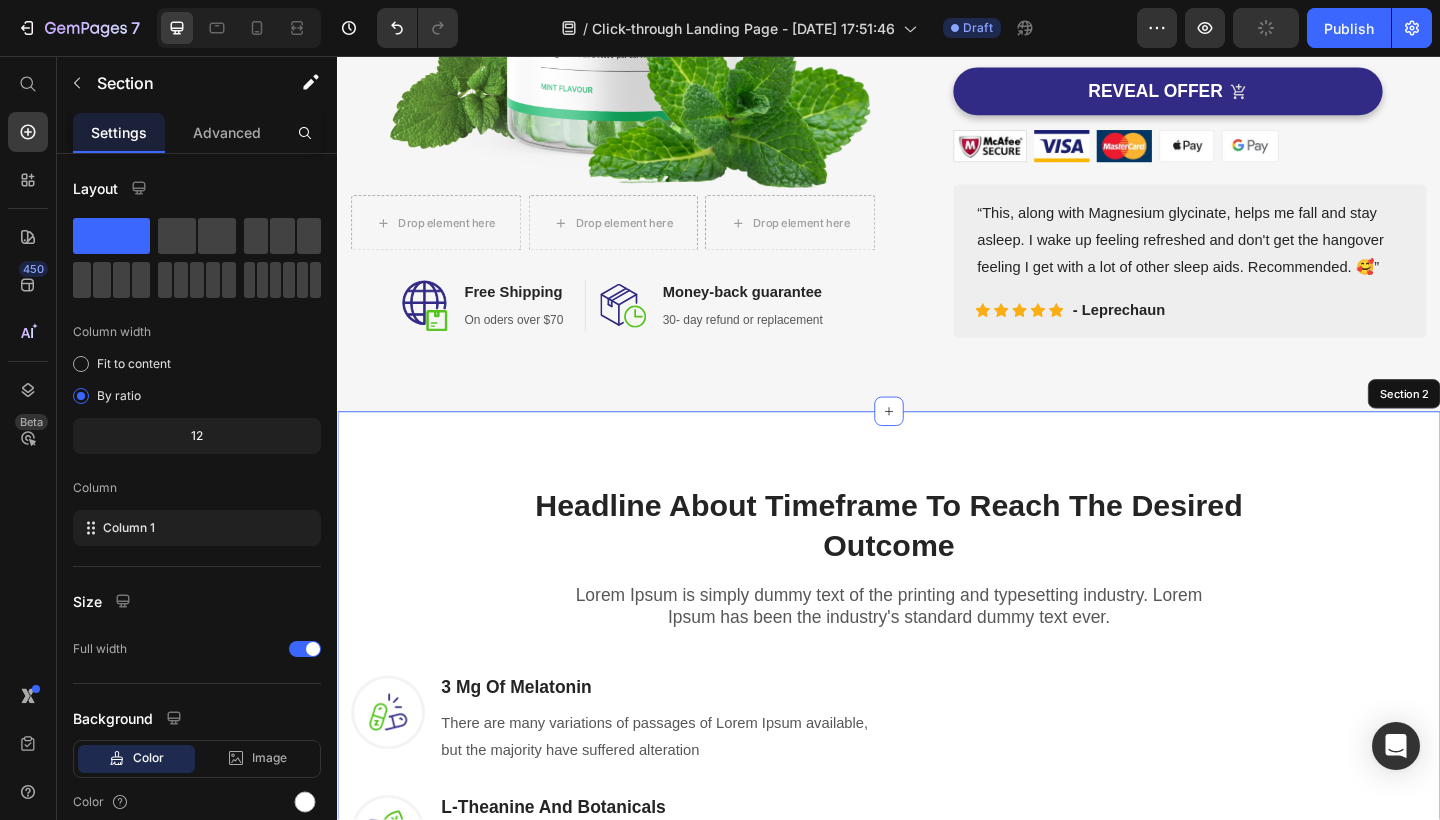 click on "Headline About Timeframe To Reach The Desired Outcome Heading Row Lorem Ipsum is simply dummy text of the printing and typesetting industry. Lorem Ipsum has been the industry's standard dummy text ever. Text block Row Image 3 Mg Of [MEDICAL_DATA] Heading There are many variations of passages of Lorem Ipsum available, but the majority have suffered alteration Text block Row Image L-Theanine And Botanicals Heading There are many variations of passages of Lorem Ipsum available, but the majority have suffered alteration Text block Row Image No Artificial Flavors, Gluten Free Heading There are many variations of passages of Lorem Ipsum available, but the majority have suffered alteration Text block Row  	   REVEAL OFFER Button                Icon 30 day money back guarantee Text block Icon List Row Image Row Section 2" at bounding box center [937, 866] 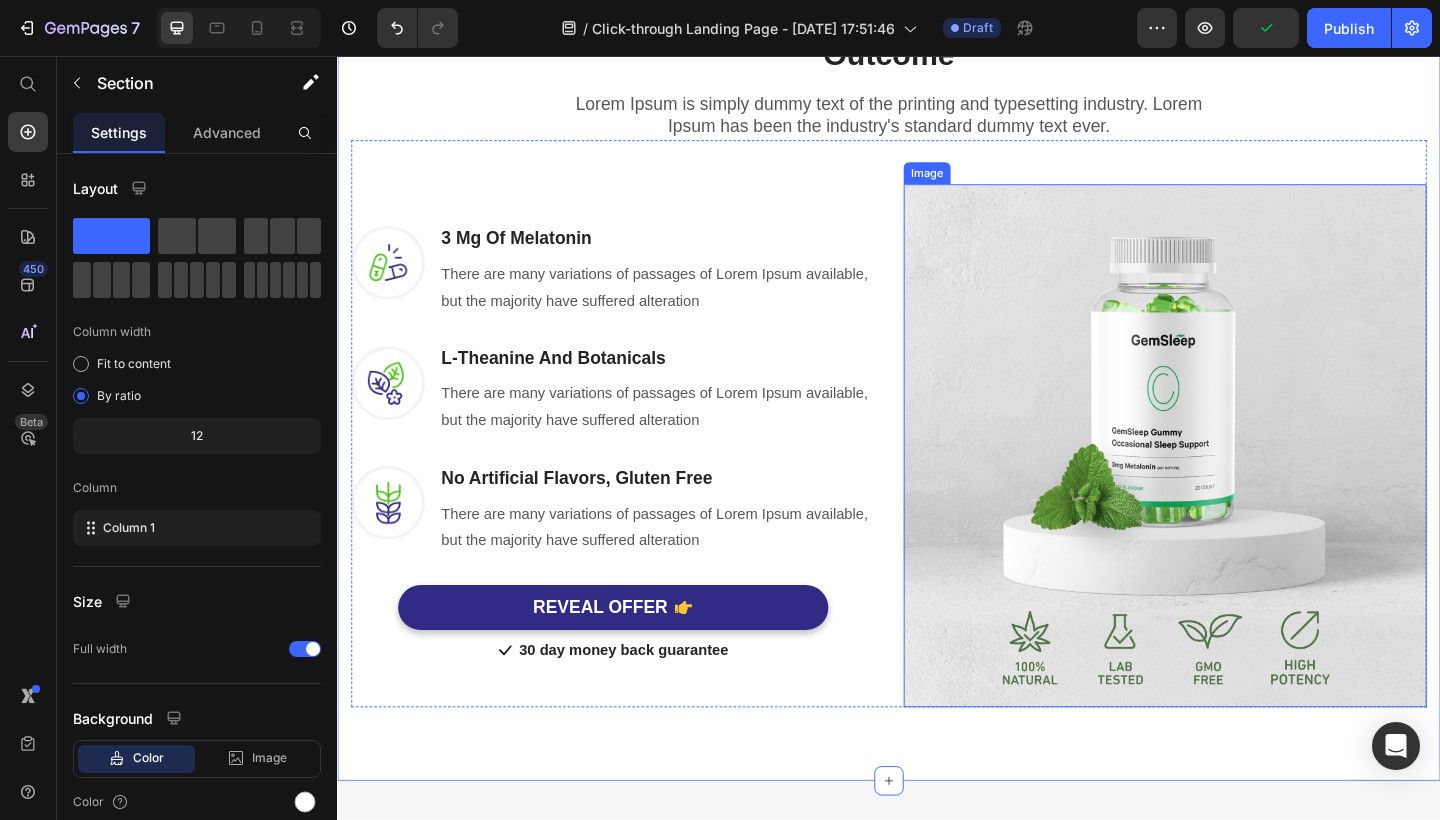 scroll, scrollTop: 1135, scrollLeft: 0, axis: vertical 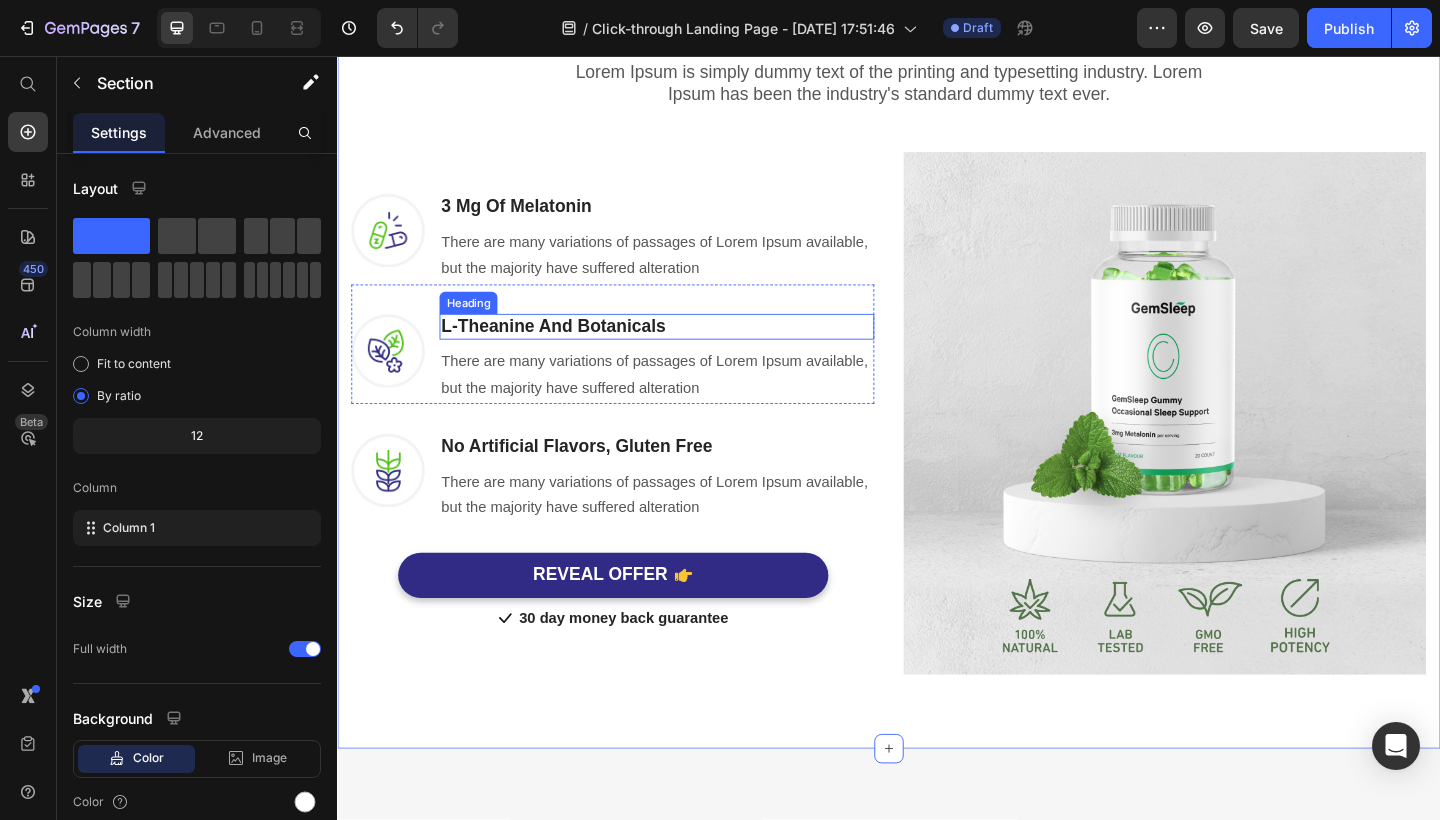 click on "L-Theanine And Botanicals" at bounding box center [684, 351] 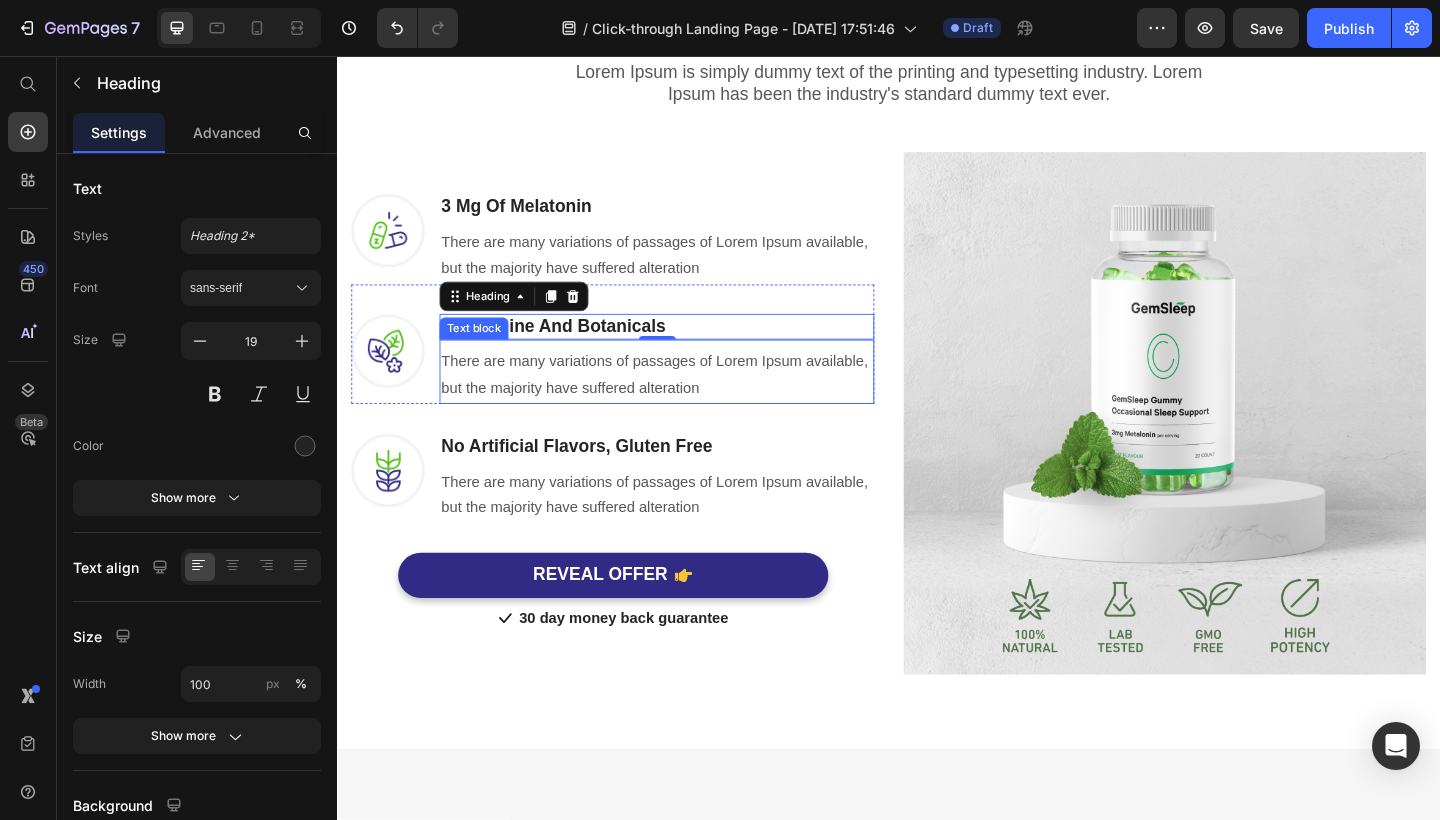 click on "There are many variations of passages of Lorem Ipsum available, but the majority have suffered alteration" at bounding box center (684, 404) 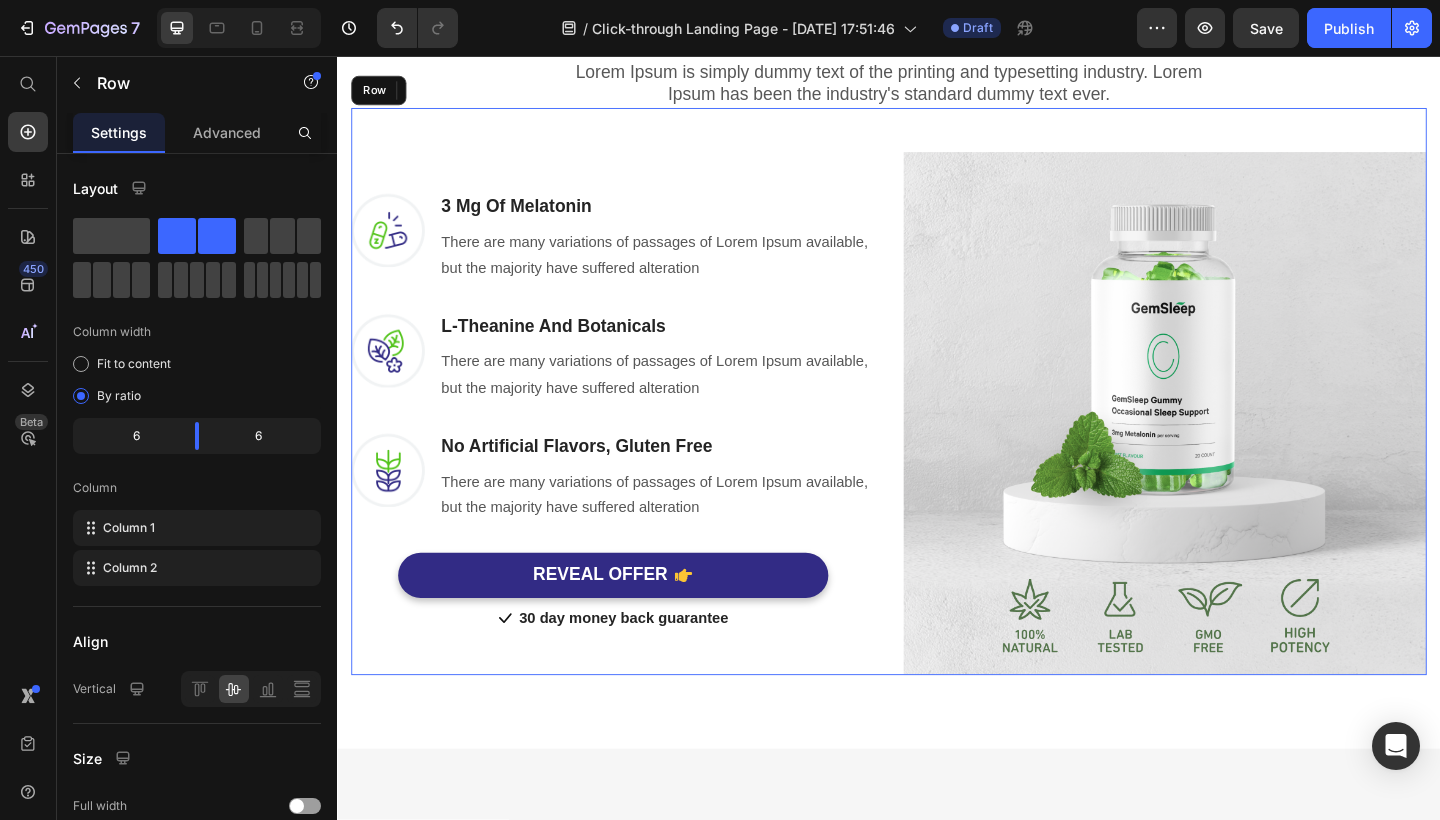 click on "Image 3 Mg Of [MEDICAL_DATA] Heading There are many variations of passages of Lorem Ipsum available, but the majority have suffered alteration Text block Row Image L-Theanine And Botanicals Heading There are many variations of passages of Lorem Ipsum available, but the majority have suffered alteration Text block   0 Row Image No Artificial Flavors, Gluten Free Heading There are many variations of passages of Lorem Ipsum available, but the majority have suffered alteration Text block Row  	   REVEAL OFFER Button                Icon 30 day money back guarantee Text block Icon List Row" at bounding box center [636, 445] 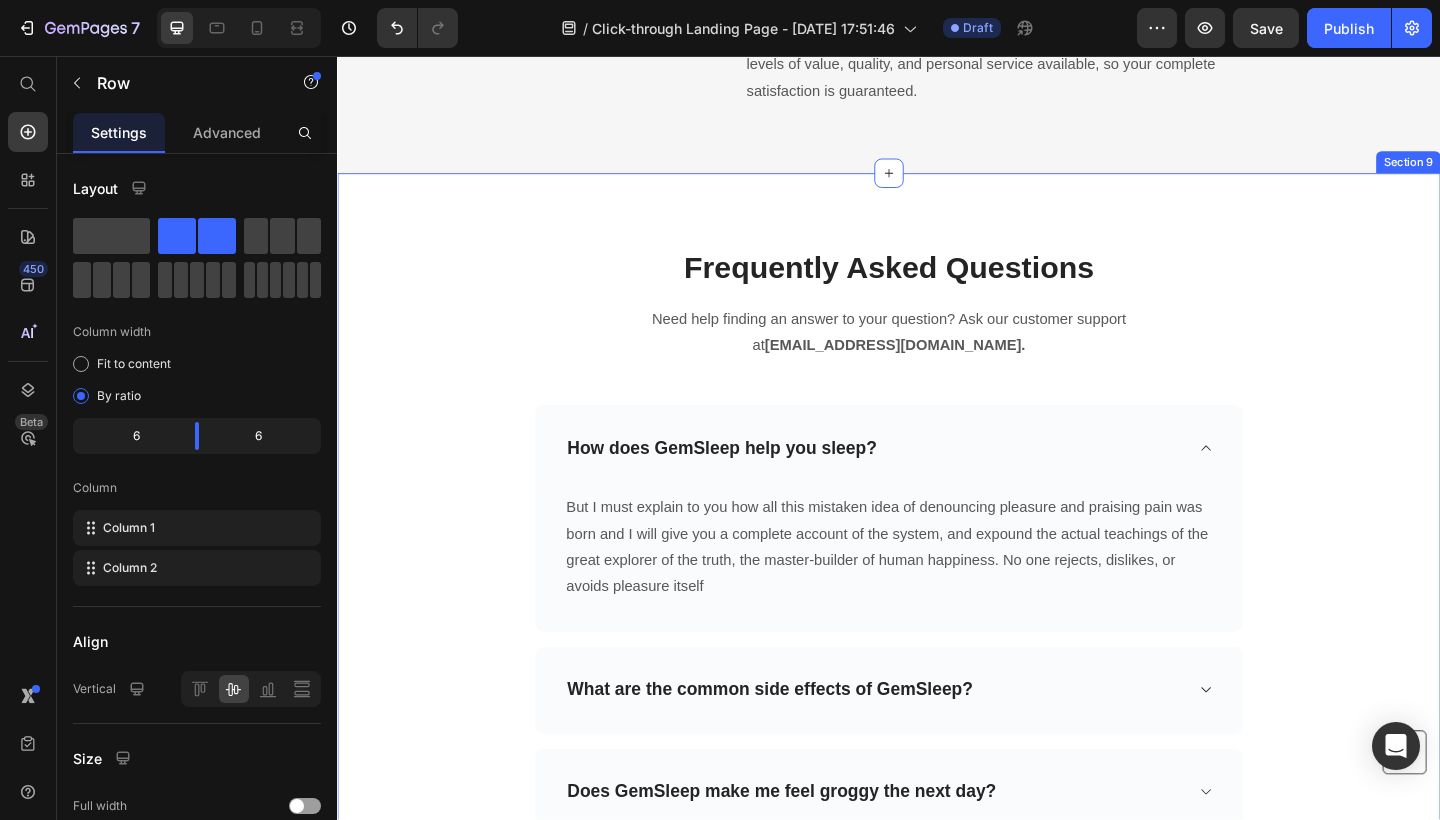 scroll, scrollTop: 6846, scrollLeft: 0, axis: vertical 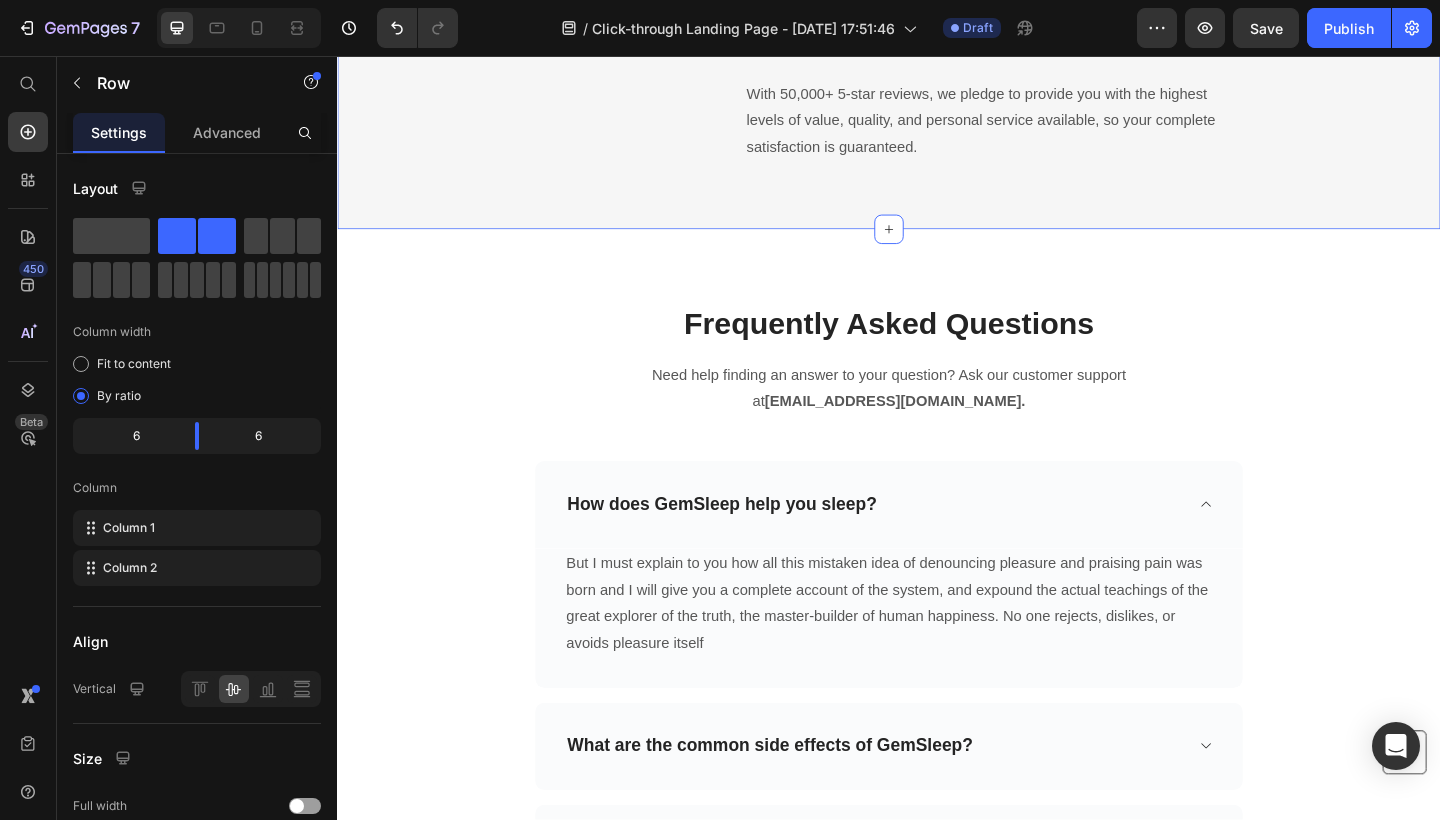 drag, startPoint x: 1012, startPoint y: 234, endPoint x: 1018, endPoint y: 252, distance: 18.973665 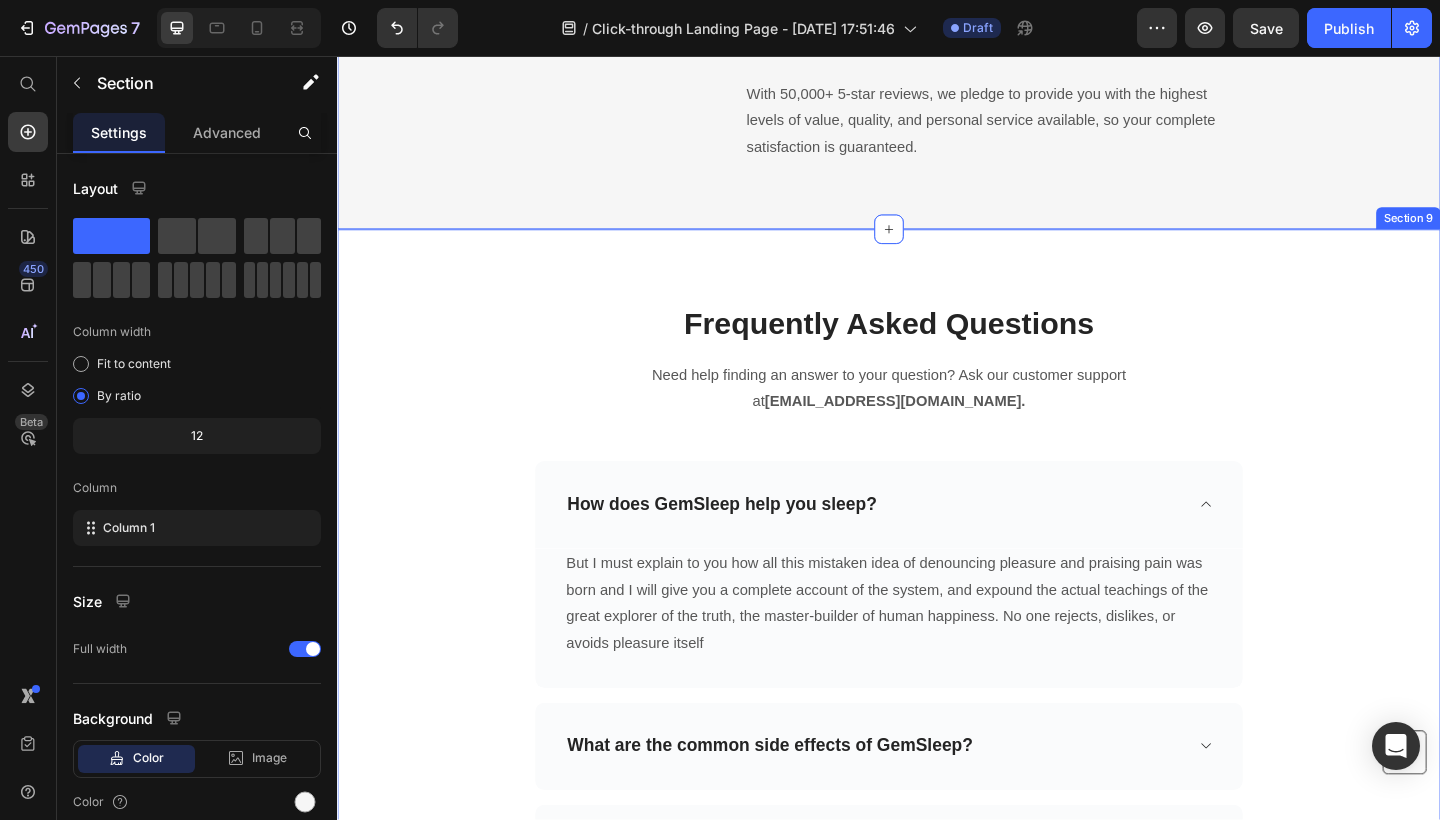 click on "Frequently Asked Questions Heading Need help finding an answer to your question? Ask our customer support at  [EMAIL_ADDRESS][DOMAIN_NAME]. Text block Row Row
How does GemSleep help you sleep? But I must explain to you how all this mistaken idea of denouncing pleasure and praising pain was born and I will give you a complete account of the system, and expound the actual teachings of the great explorer of the truth, the master-builder of human happiness. No one rejects, dislikes, or avoids pleasure itself Text block Row
What are the common side effects of GemSleep?
Does GemSleep make me feel groggy the next day?
Can I take GemSleep gummies every night? Accordion  	   REVEAL OFFER Button                Icon 30 day money back guarantee Text block Icon List Row Section 9" at bounding box center (937, 768) 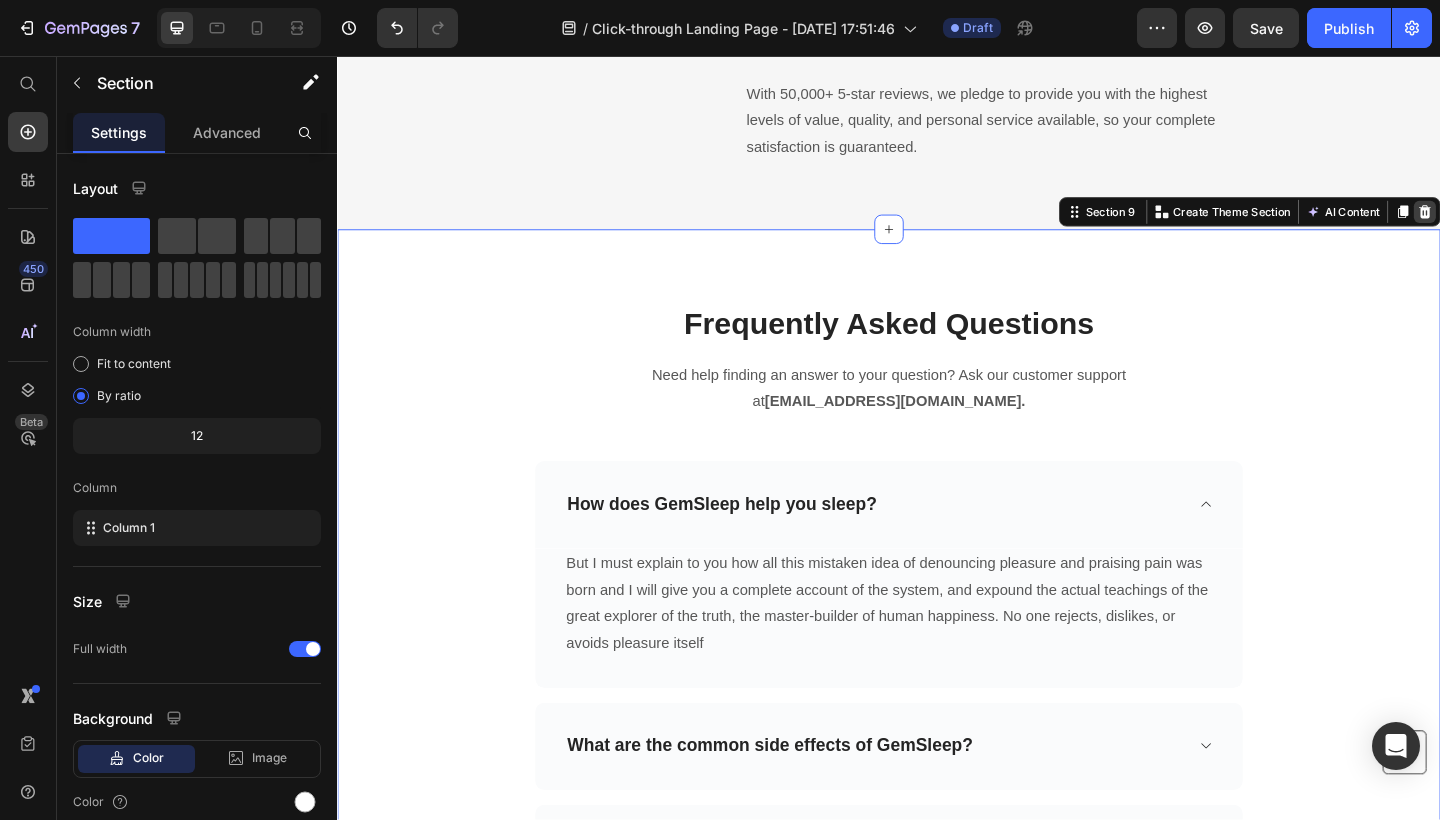 click 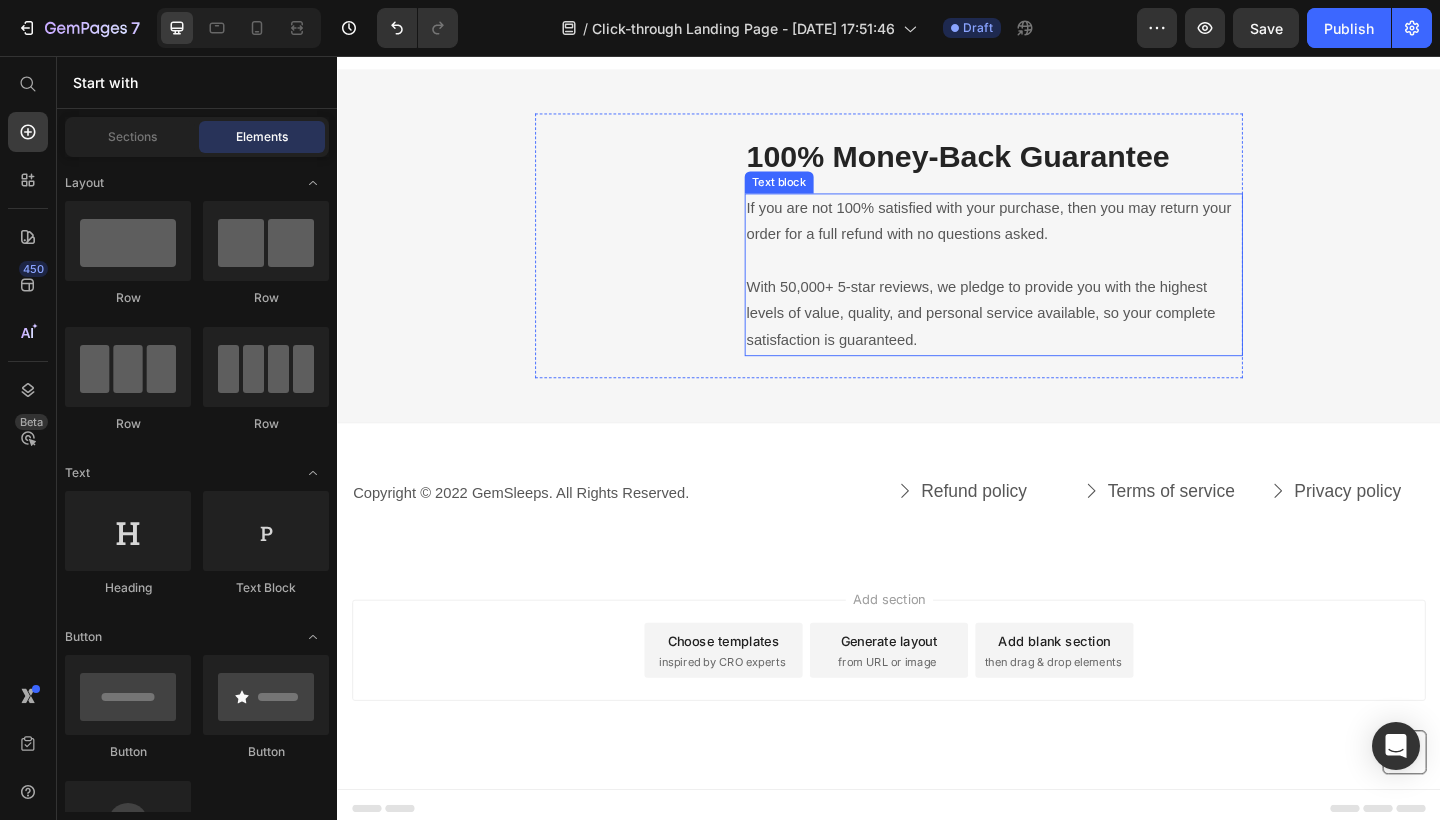 scroll, scrollTop: 6717, scrollLeft: 0, axis: vertical 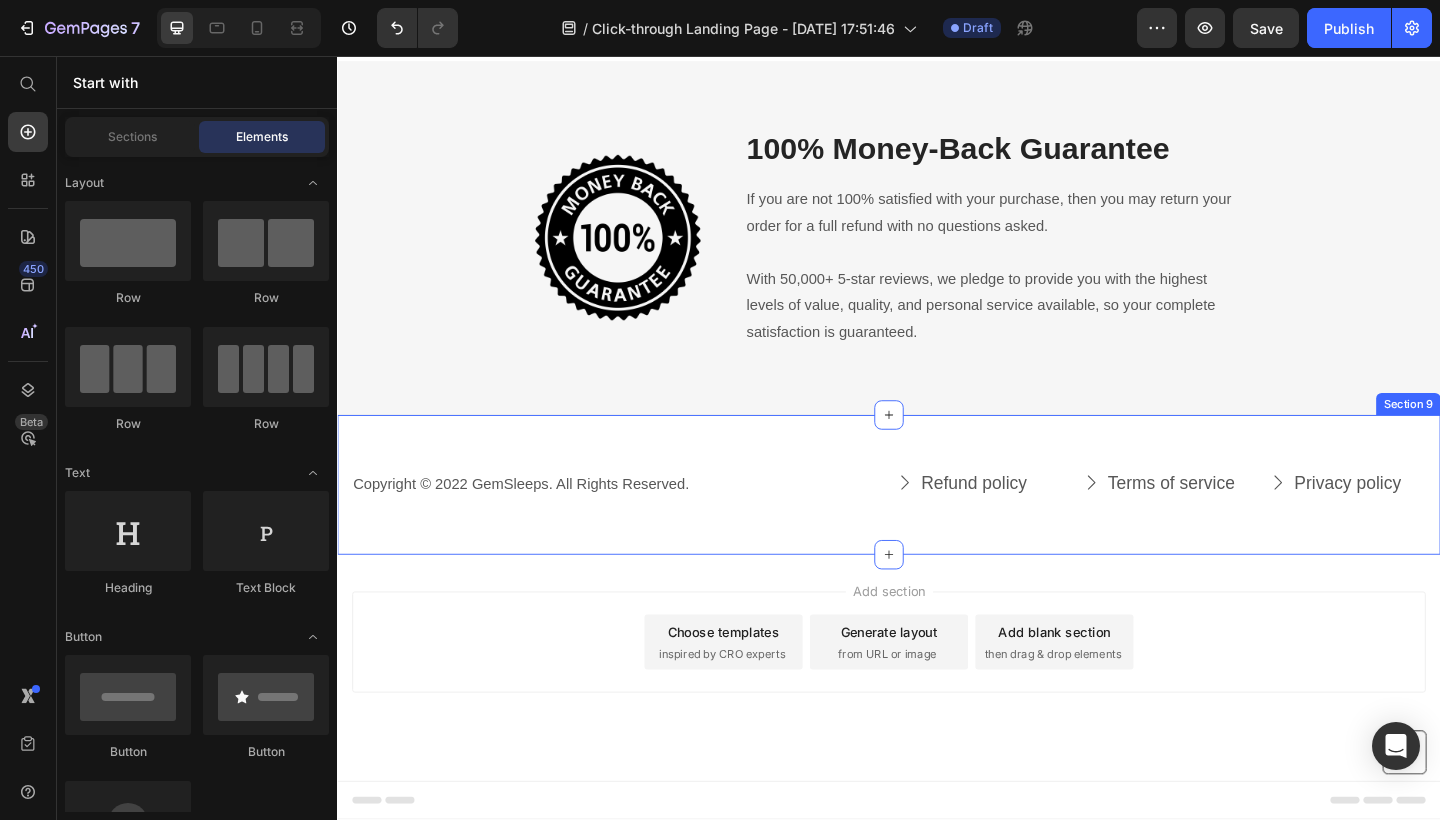 click on "Copyright © 2022 GemSleeps. All Rights Reserved. Text block     Refund policy Button     Terms of service Button     Privacy policy Button Row Row       Button Section 9" at bounding box center [937, 523] 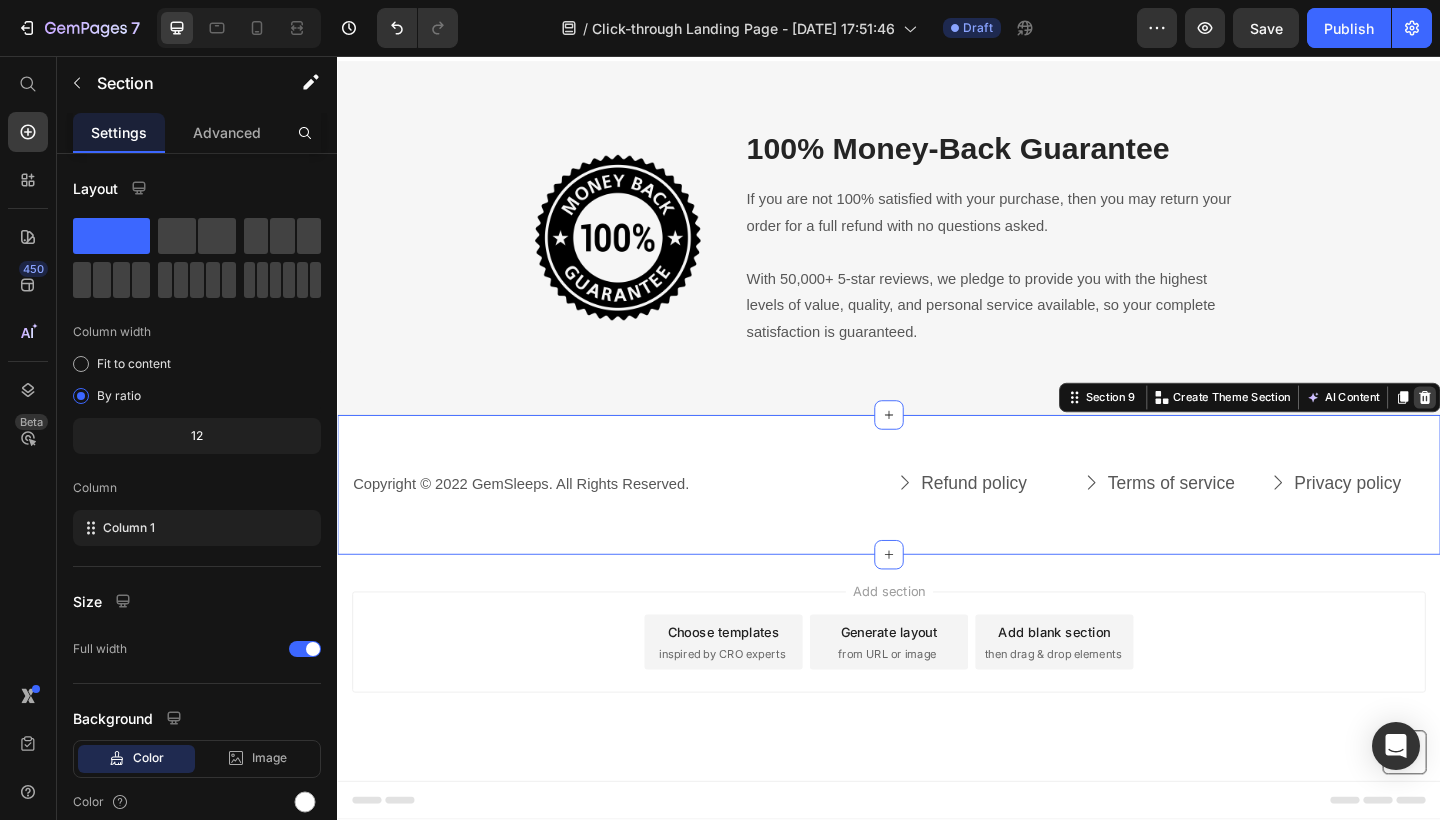 click 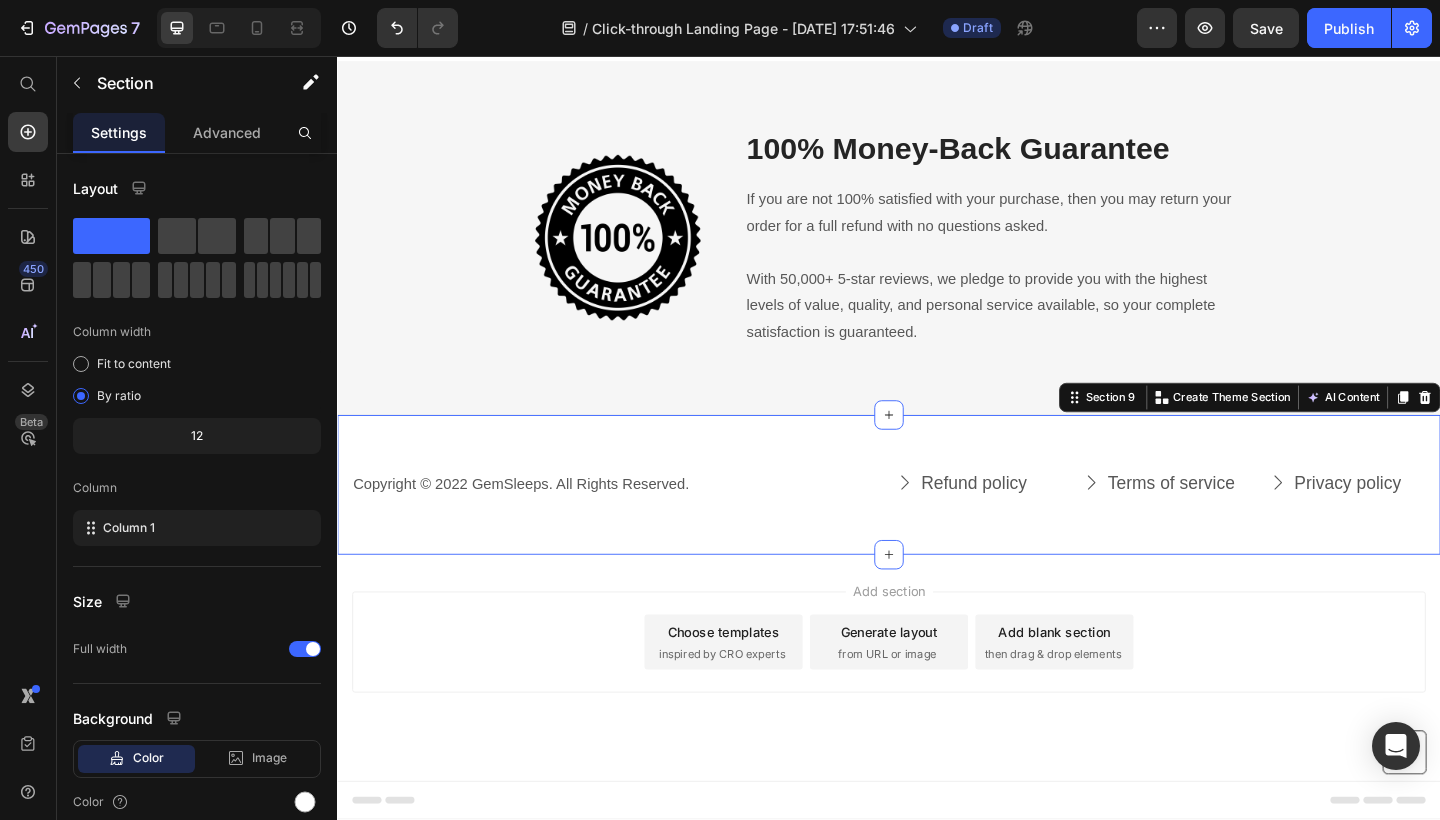 scroll, scrollTop: 6564, scrollLeft: 0, axis: vertical 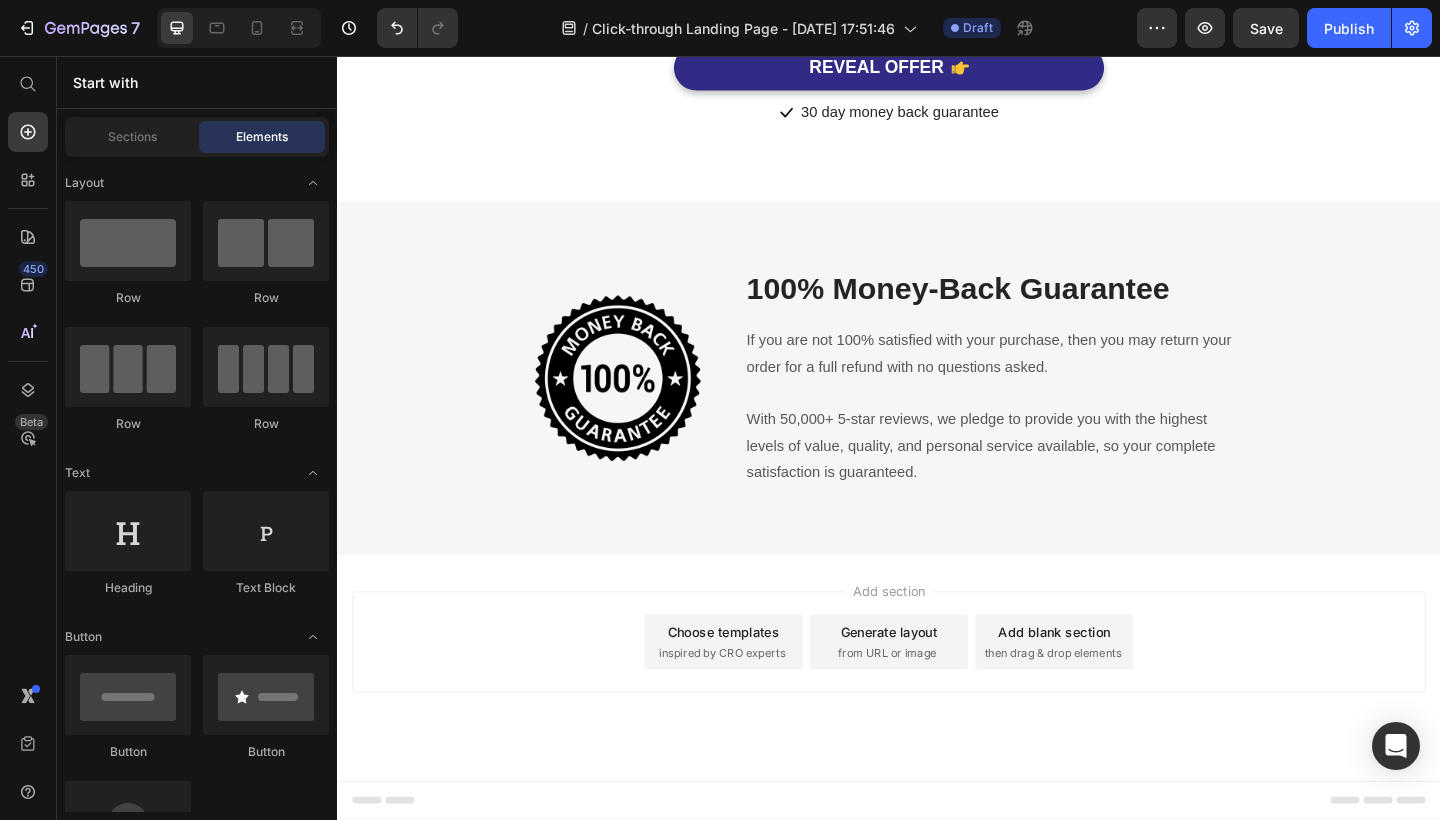 click on "Add section Choose templates inspired by CRO experts Generate layout from URL or image Add blank section then drag & drop elements" at bounding box center [937, 694] 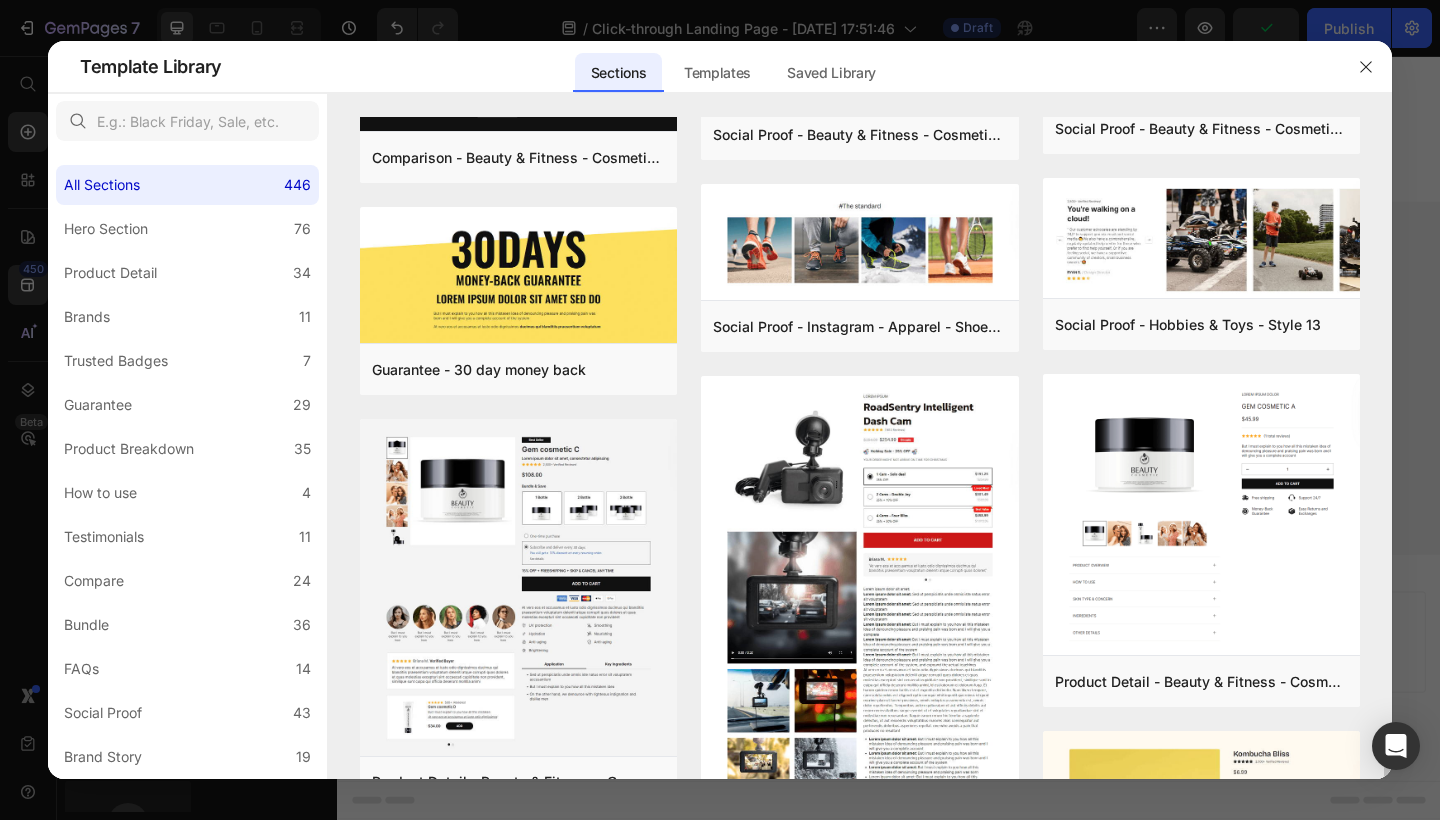 scroll, scrollTop: 571, scrollLeft: 0, axis: vertical 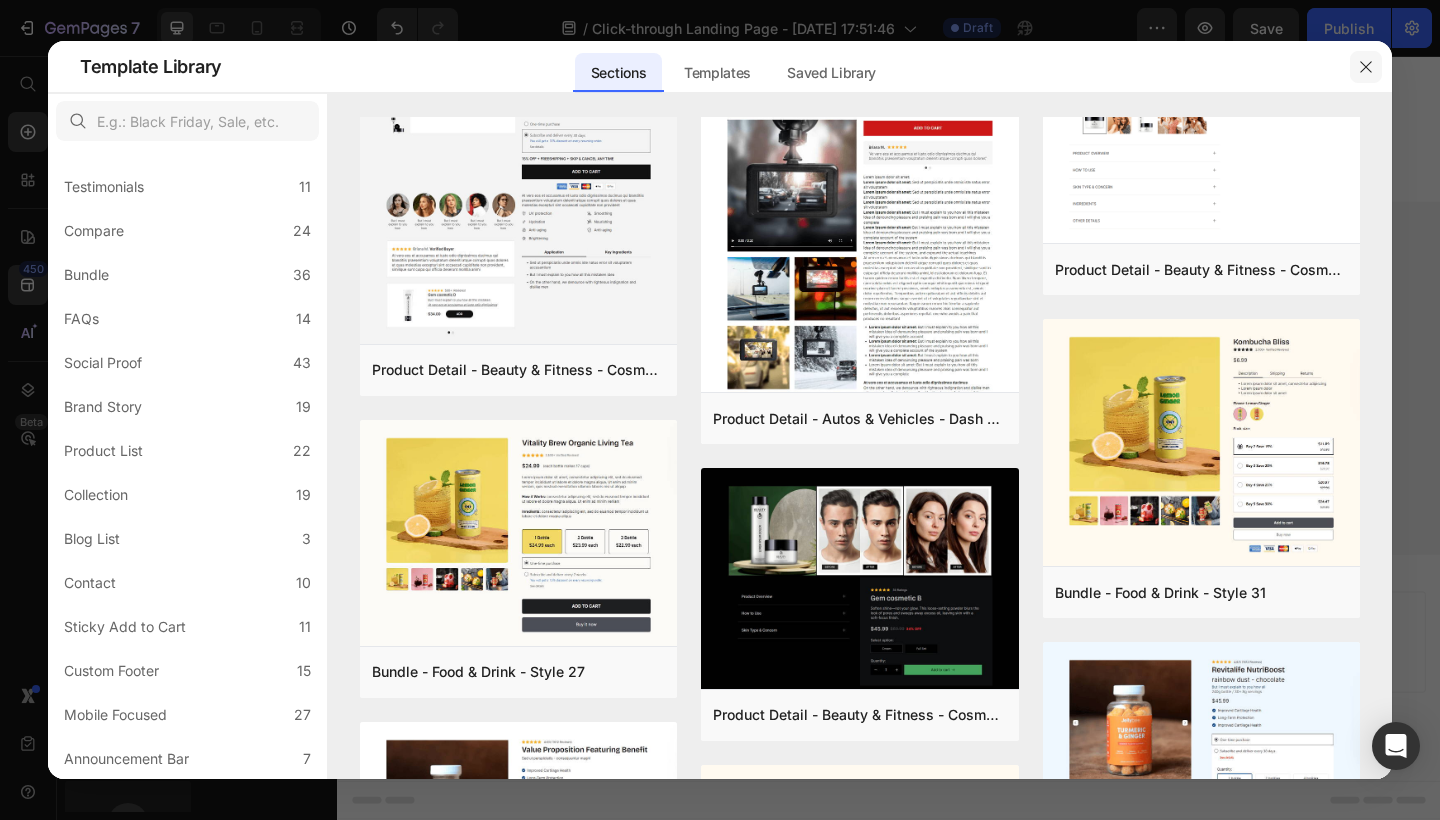 click at bounding box center (1366, 67) 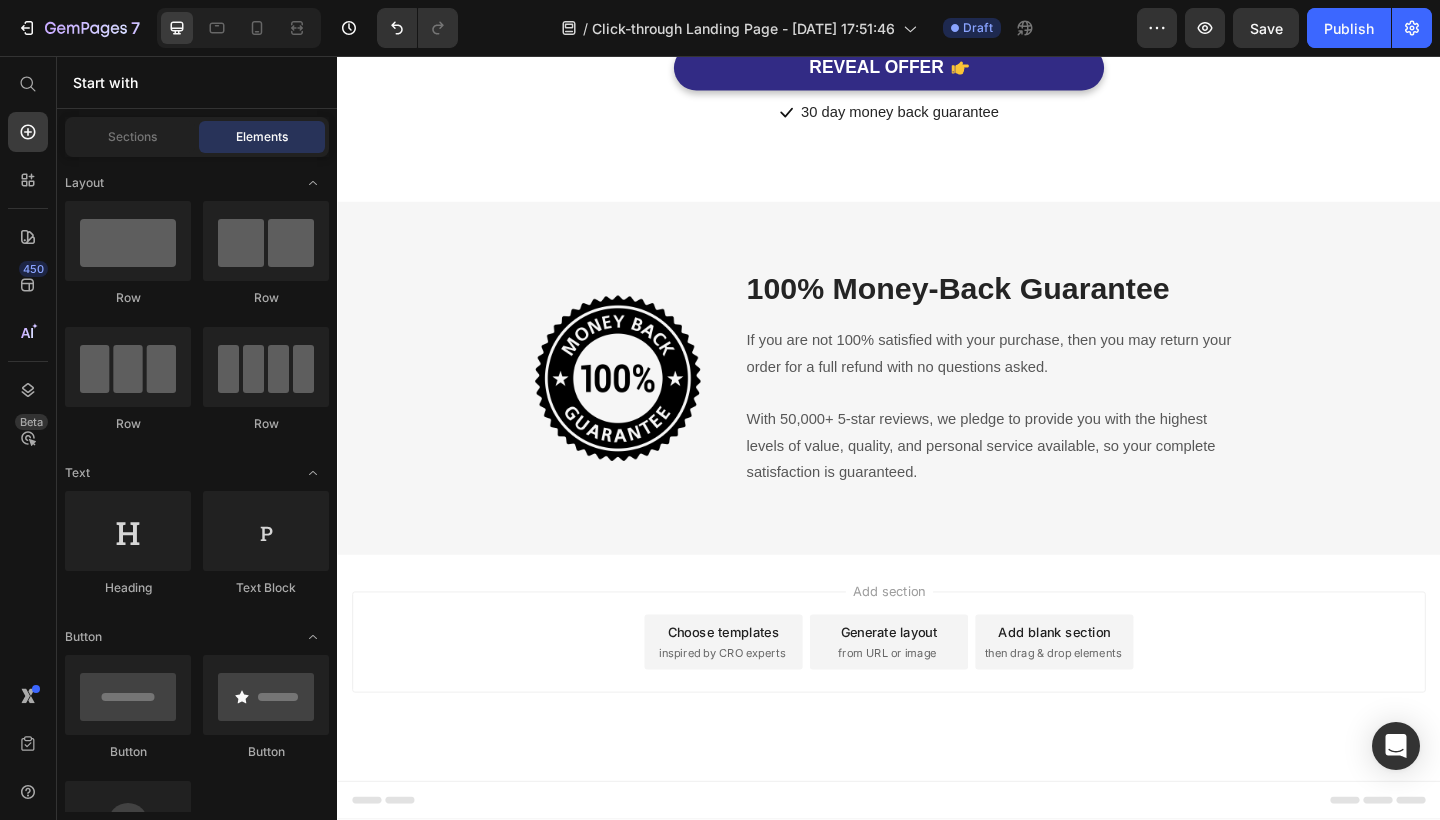 click on "from URL or image" at bounding box center [935, 706] 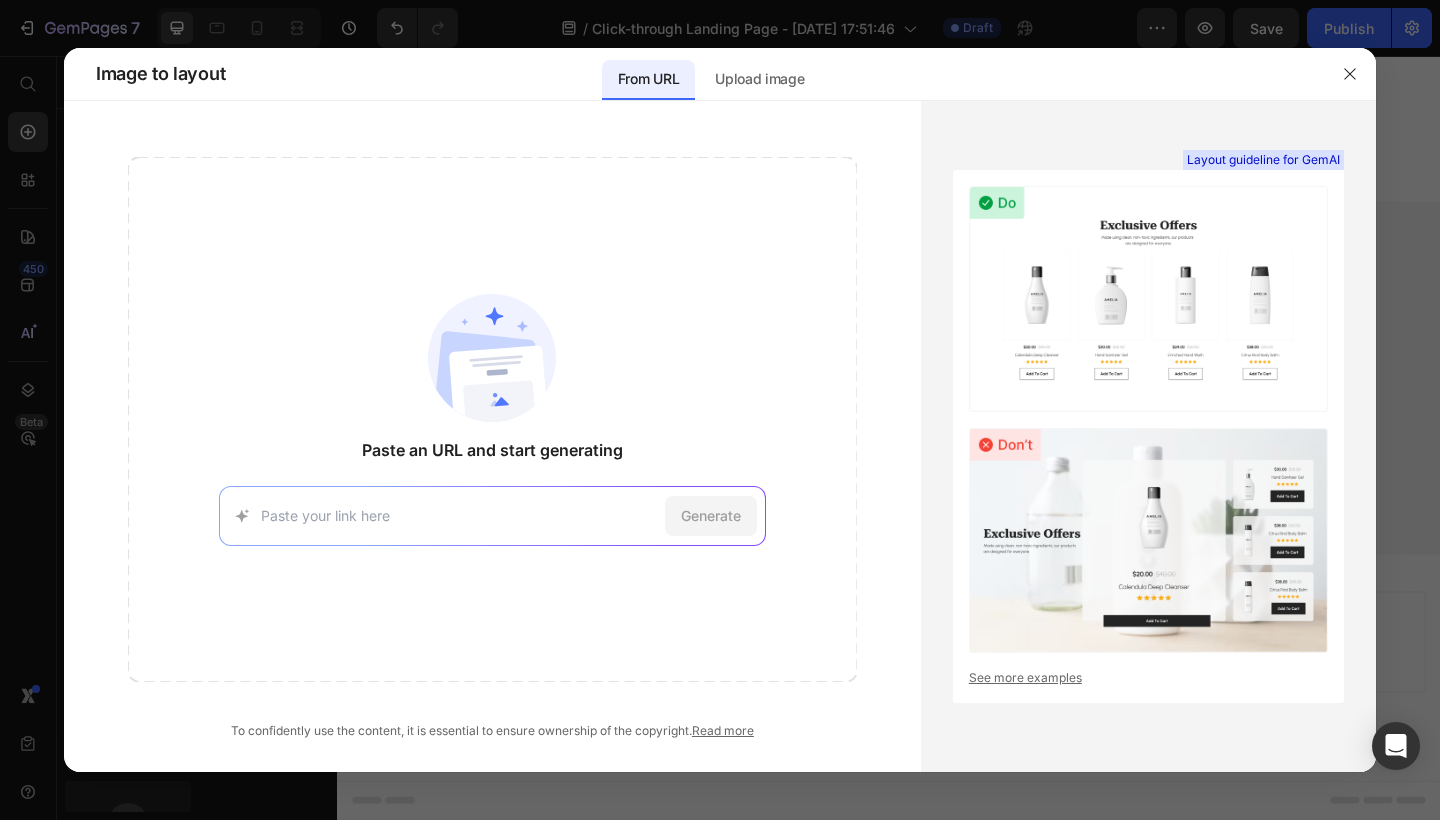click at bounding box center (459, 515) 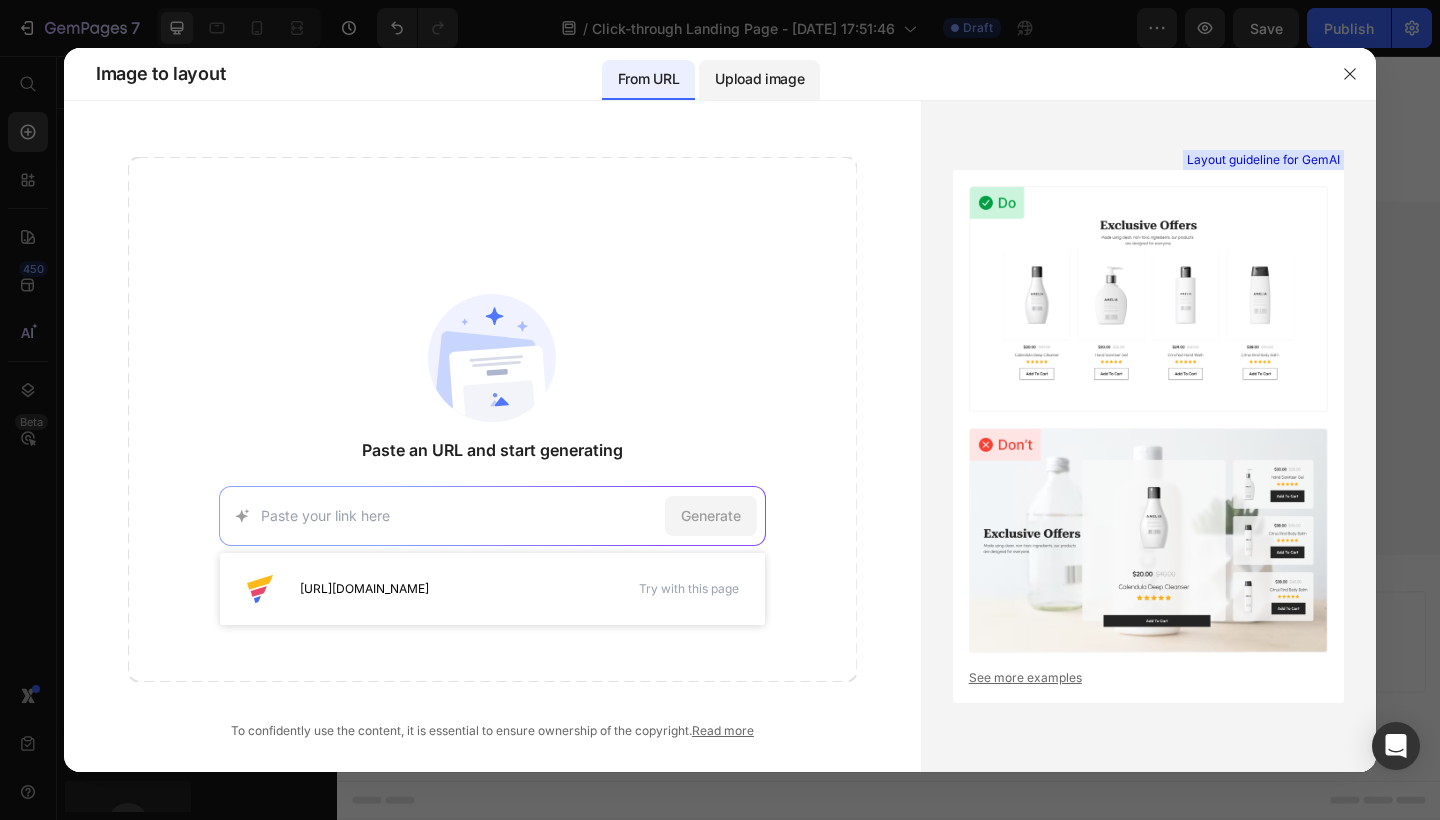 click on "Upload image" at bounding box center [759, 79] 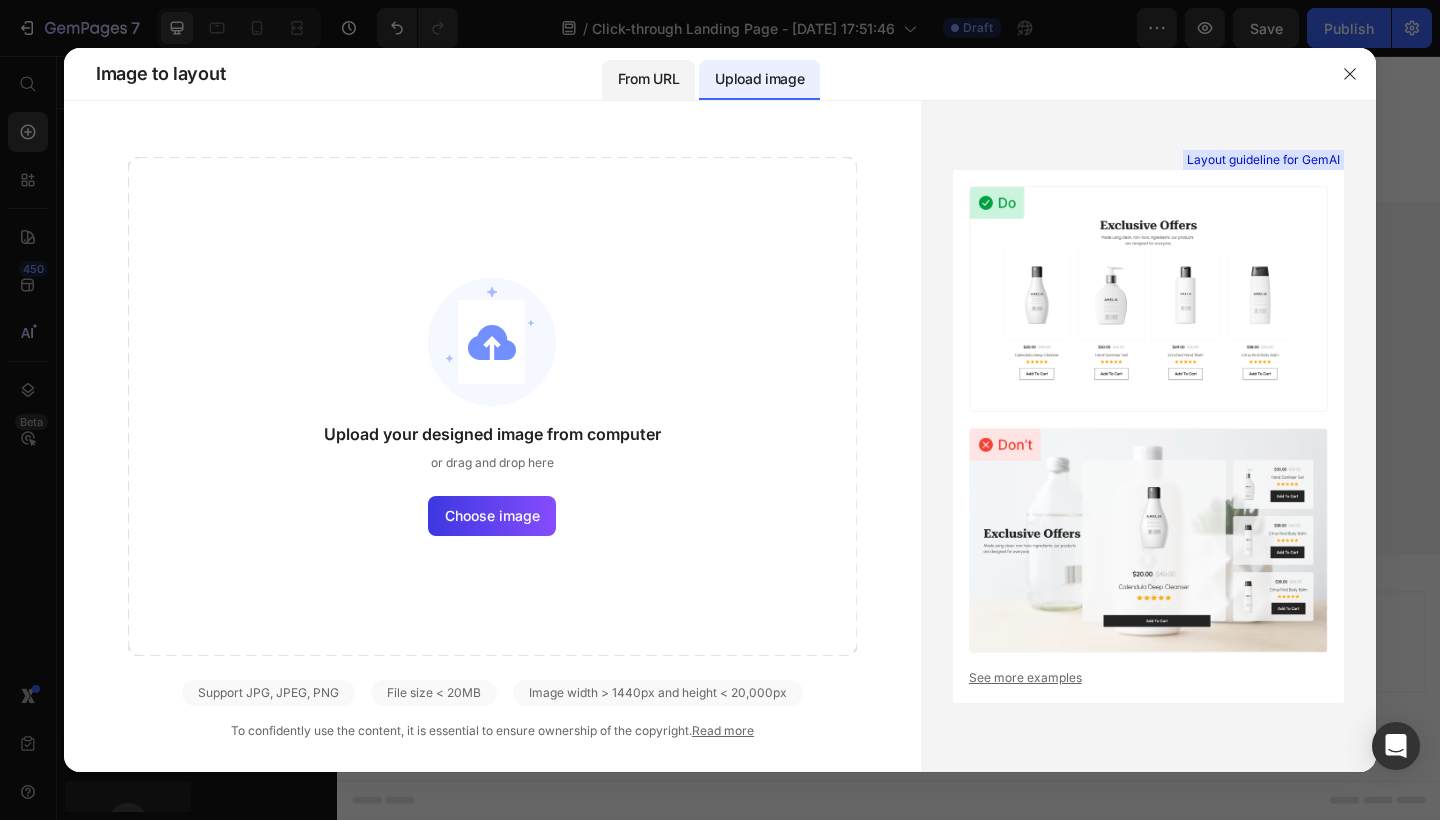 click on "From URL" at bounding box center (648, 79) 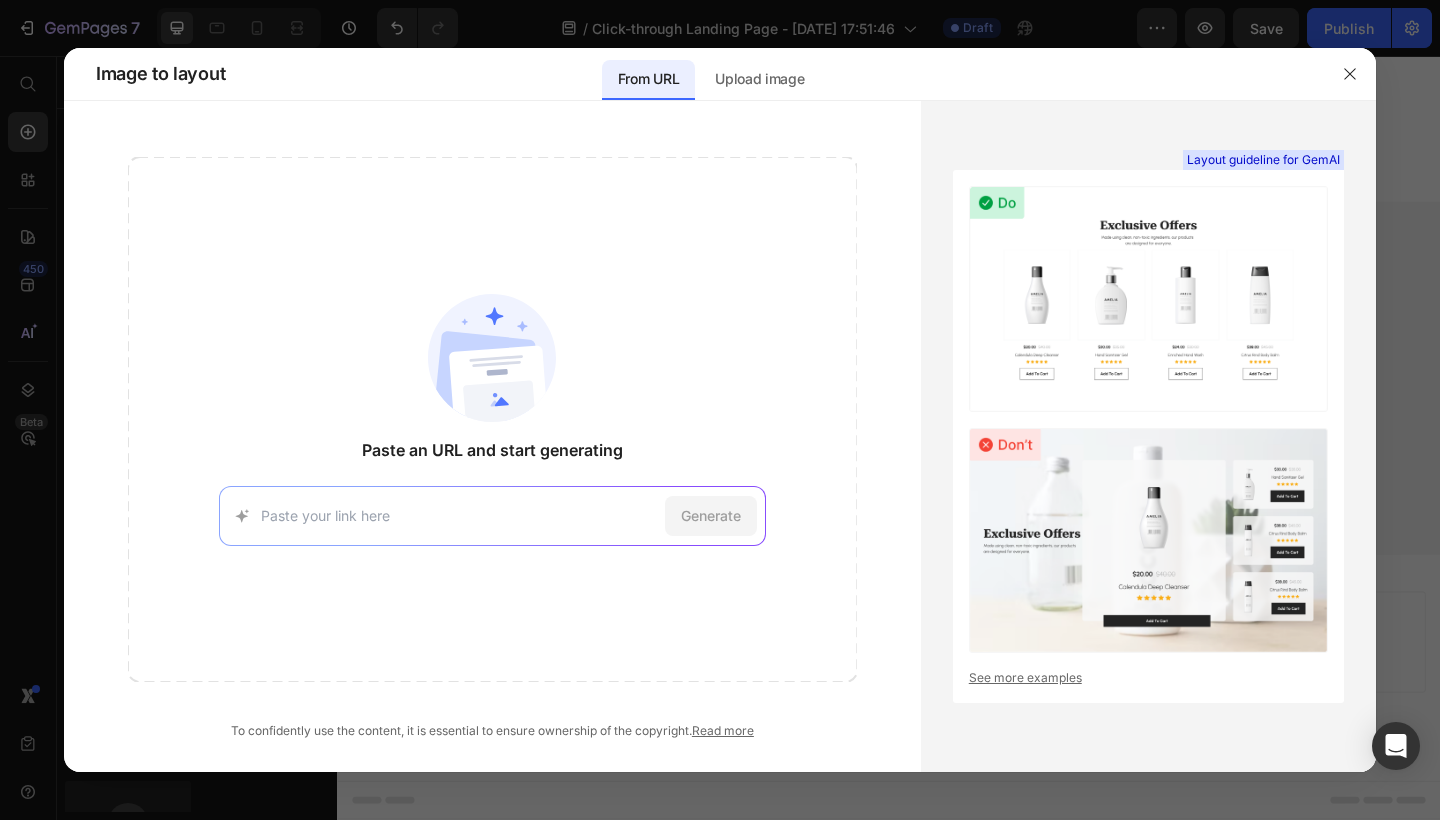 paste on "https://www.lunarard.com/products/ashwagandha-b12-x-90-capsulas" 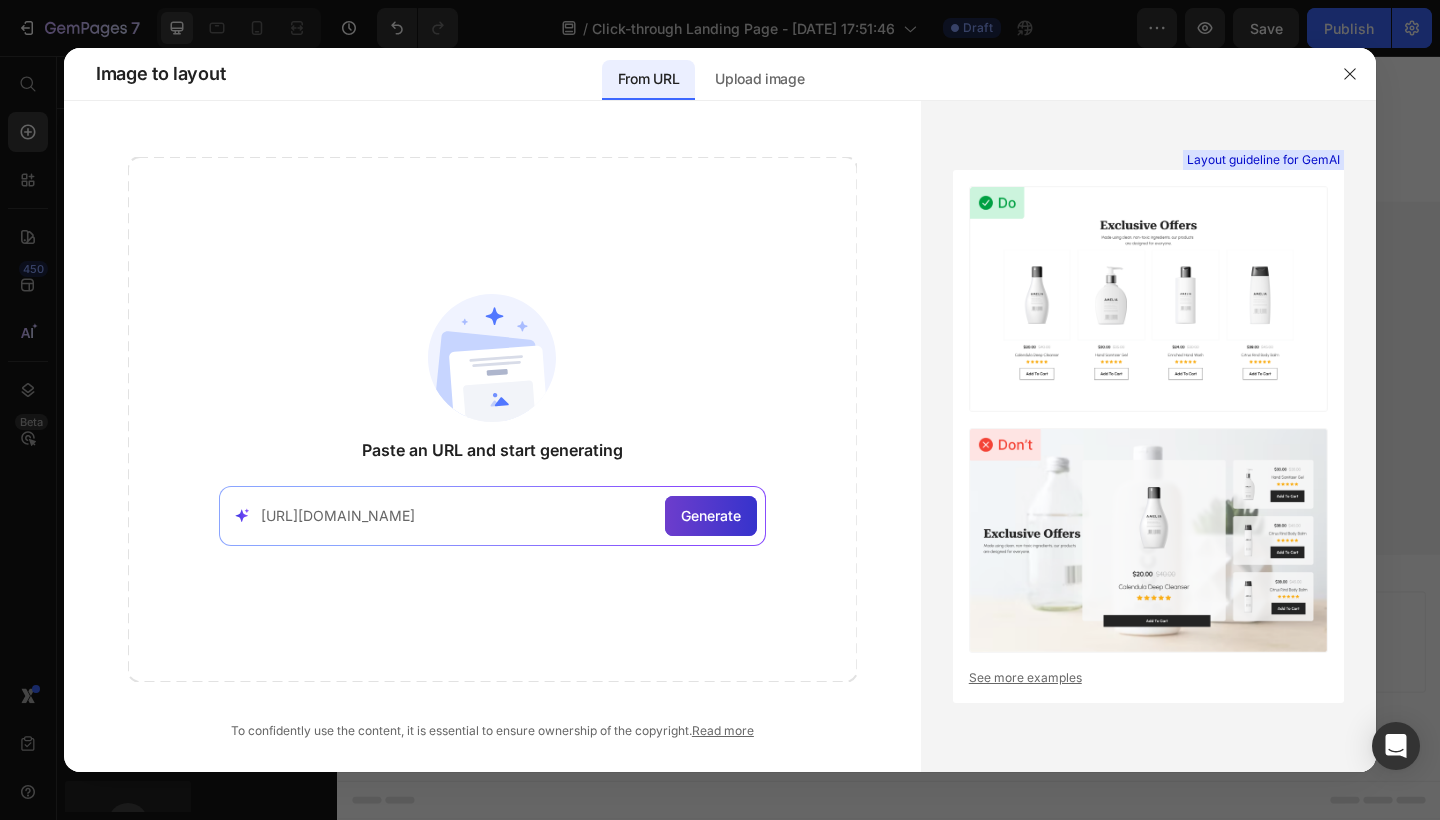 type on "https://www.lunarard.com/products/ashwagandha-b12-x-90-capsulas" 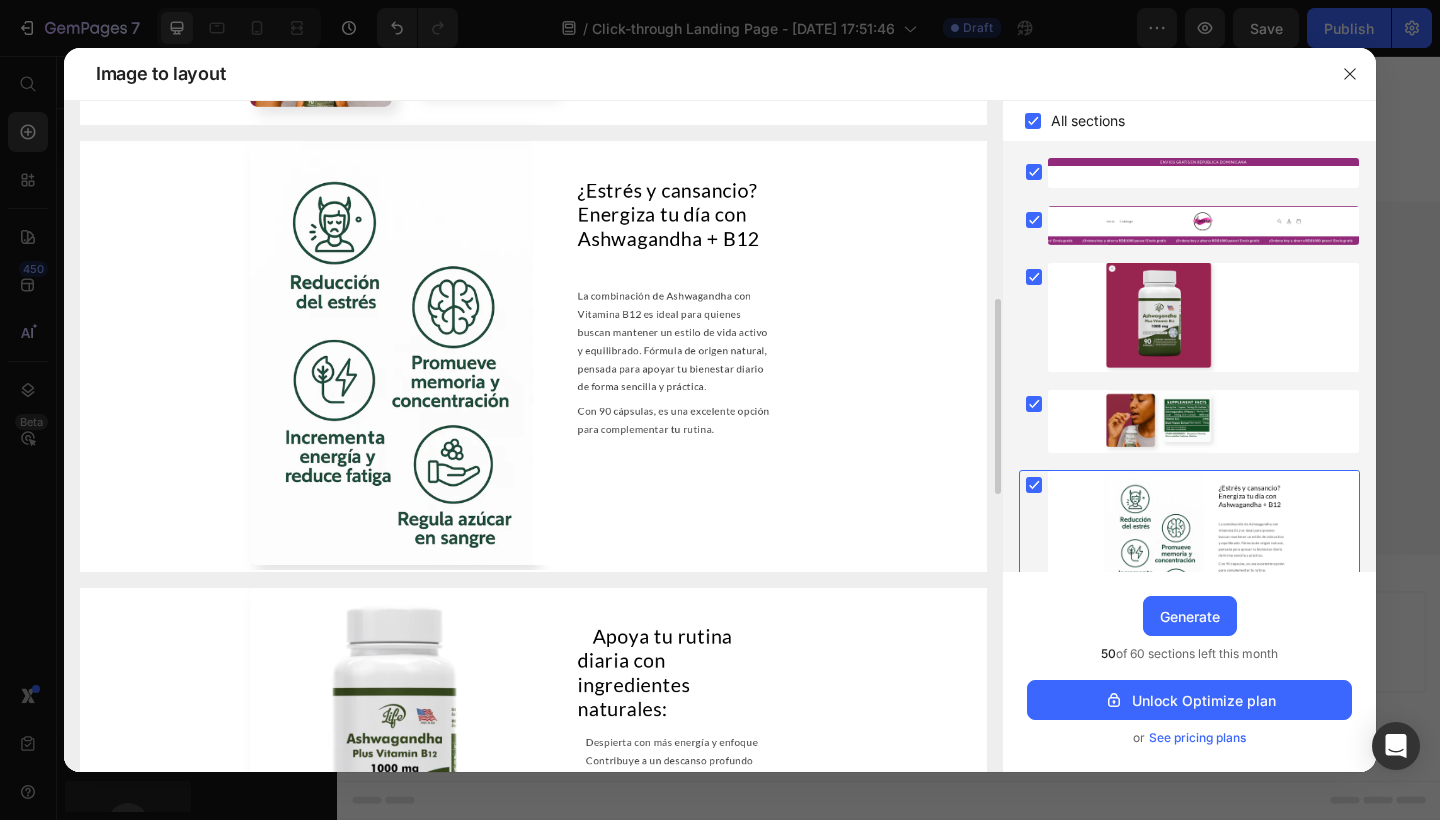 scroll, scrollTop: 681, scrollLeft: 0, axis: vertical 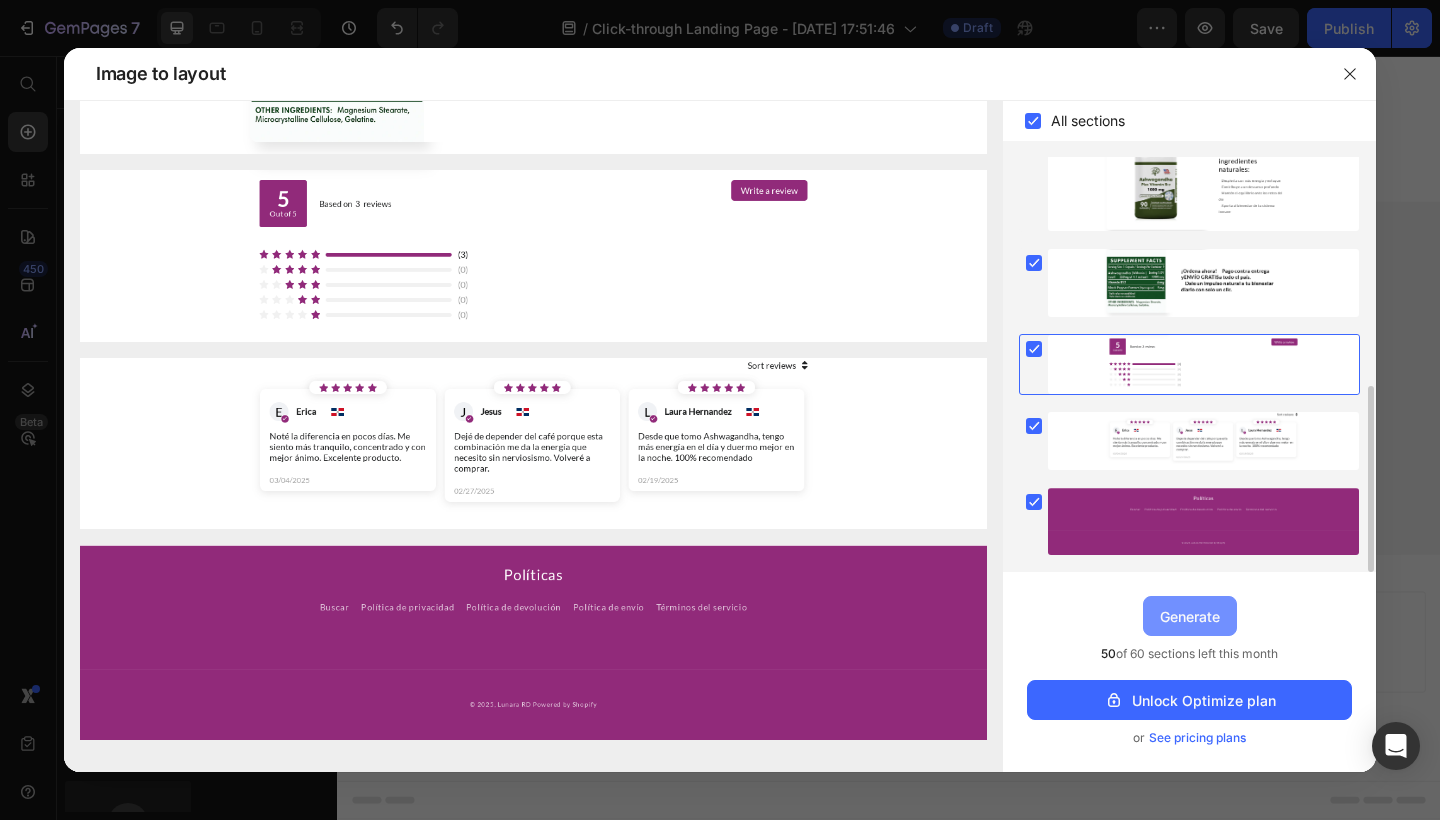 click on "Generate" at bounding box center (1190, 616) 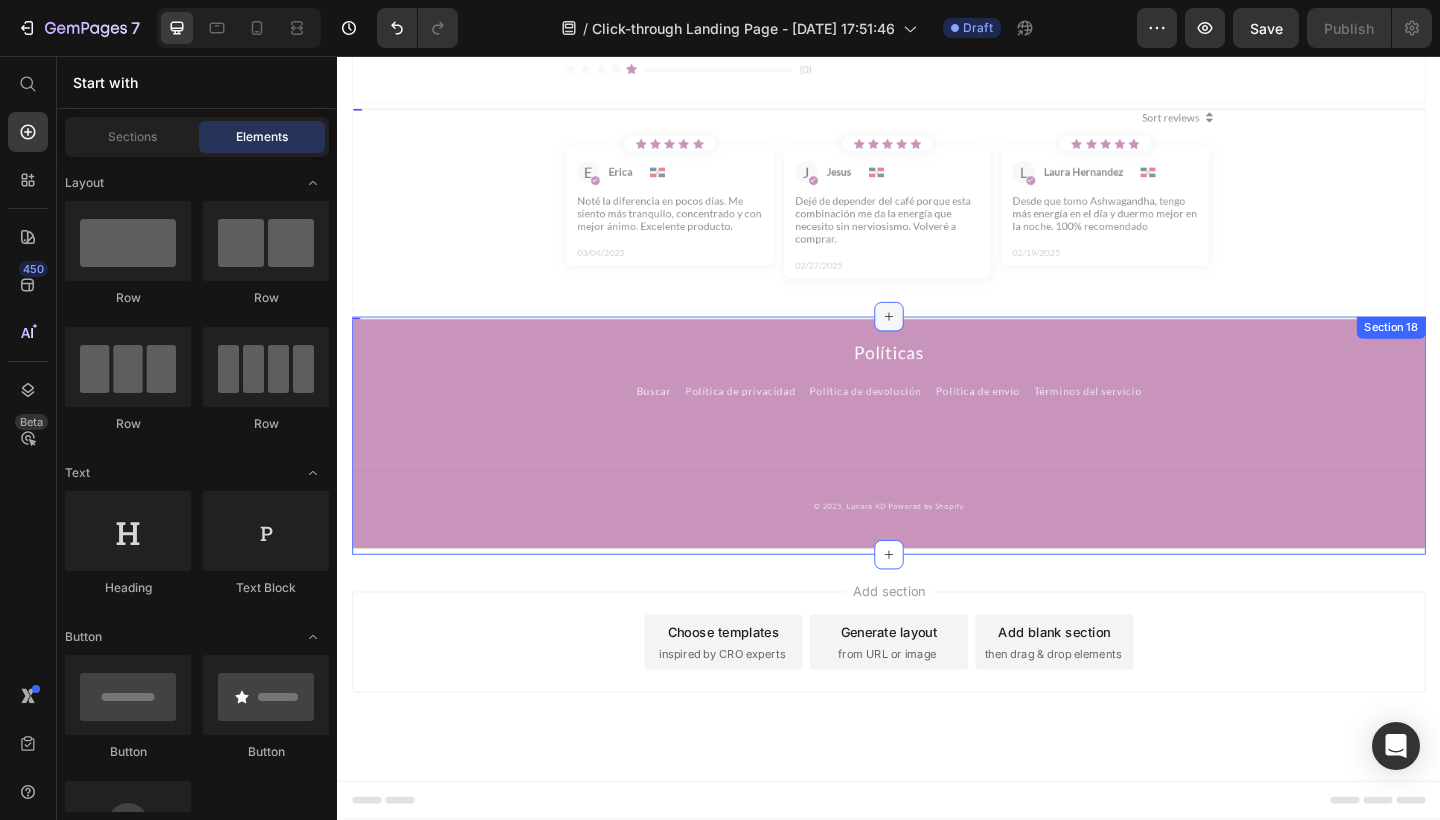 scroll, scrollTop: 9603, scrollLeft: 0, axis: vertical 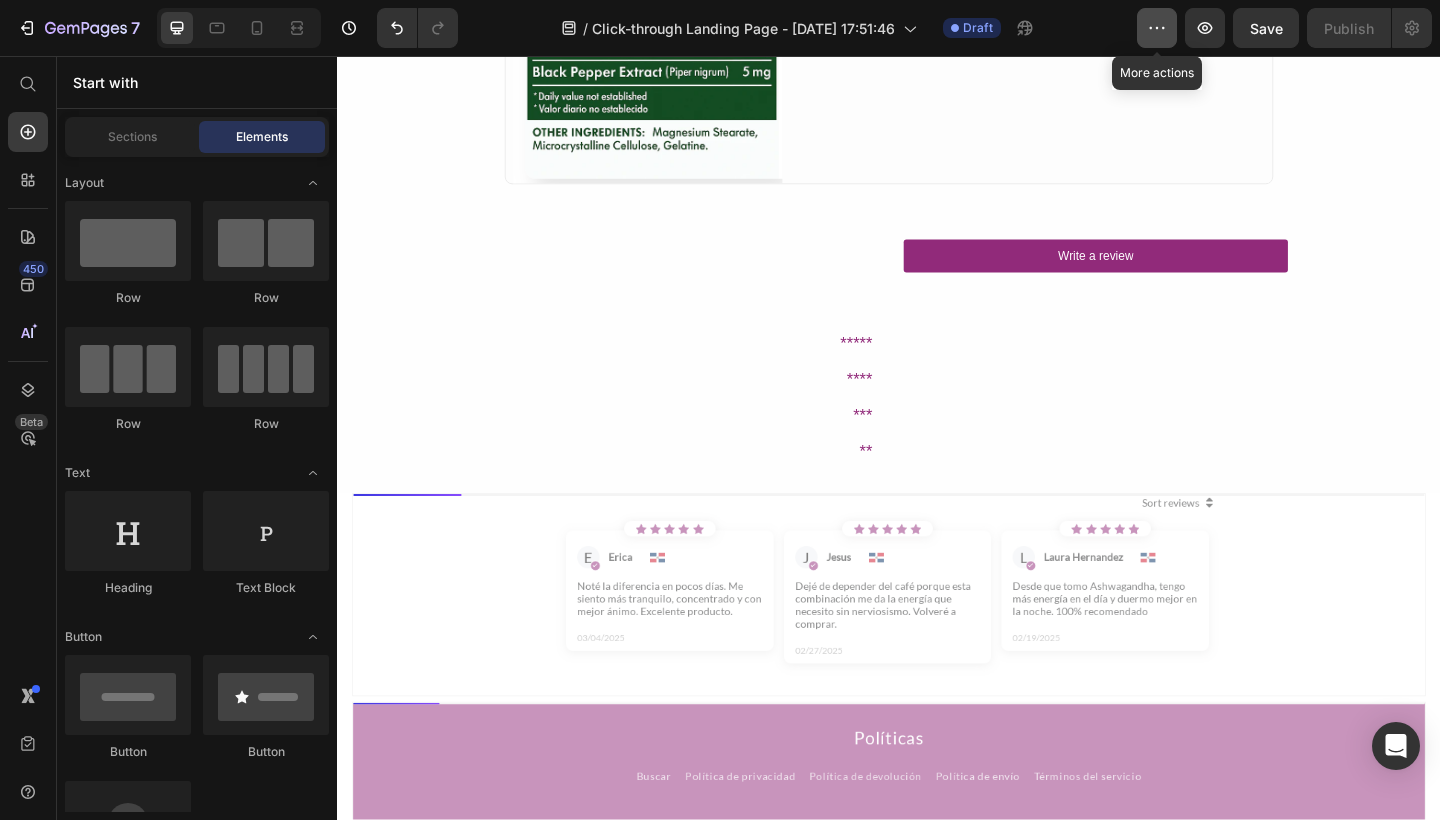 click 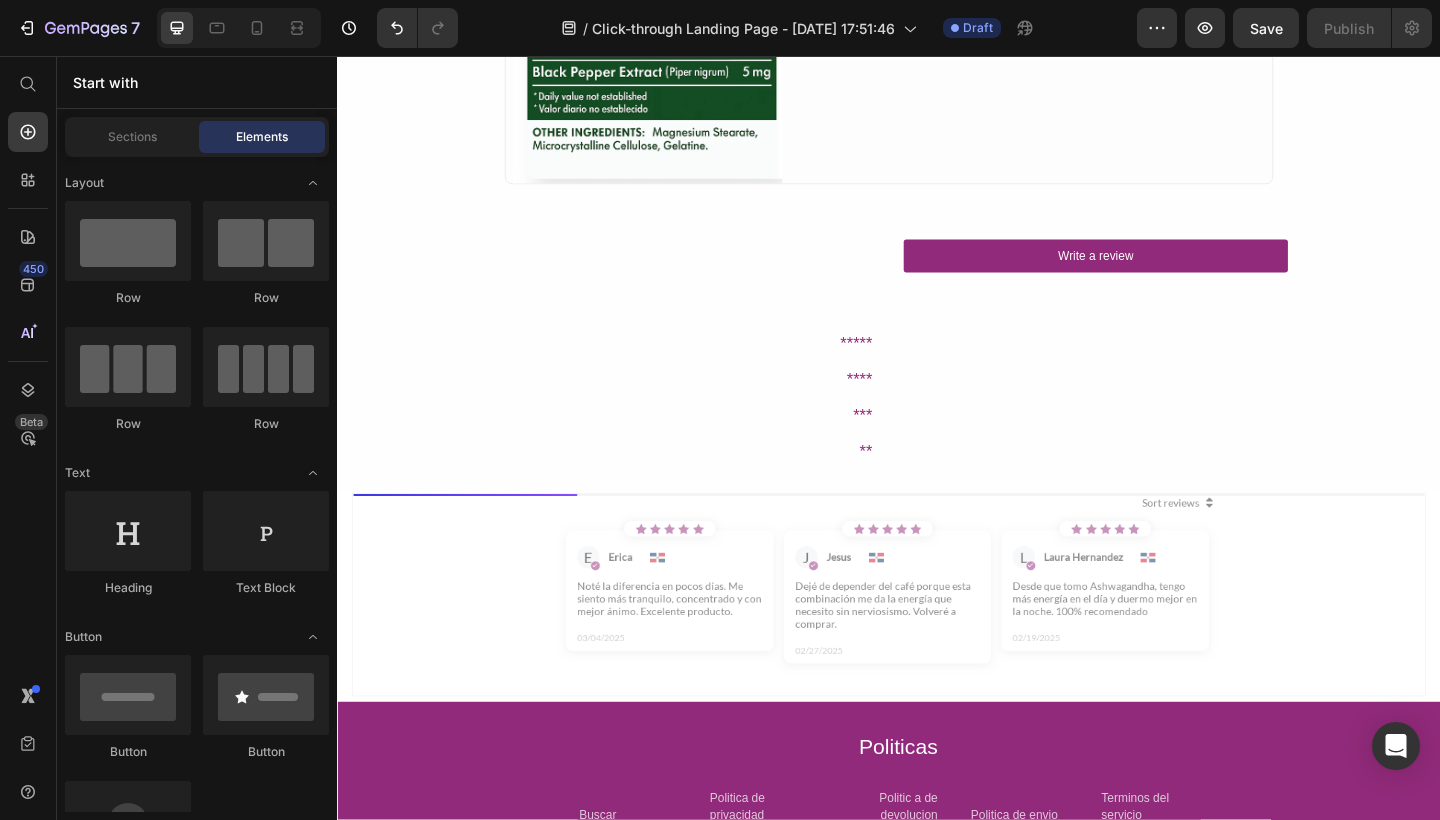 click on "7   /  Click-through Landing Page - Jul 10, 17:51:46 Draft Preview  Save   Publish" 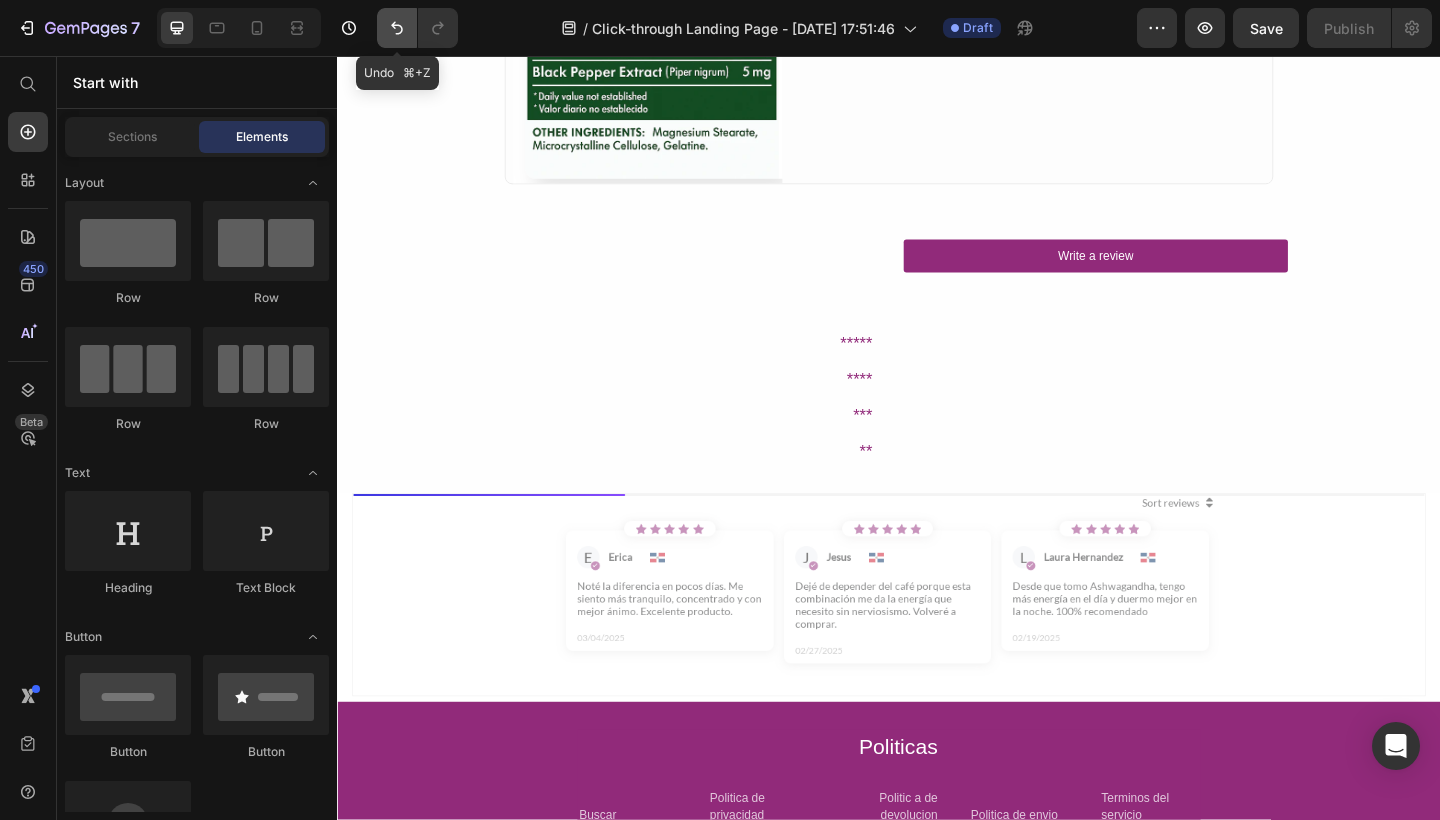 click 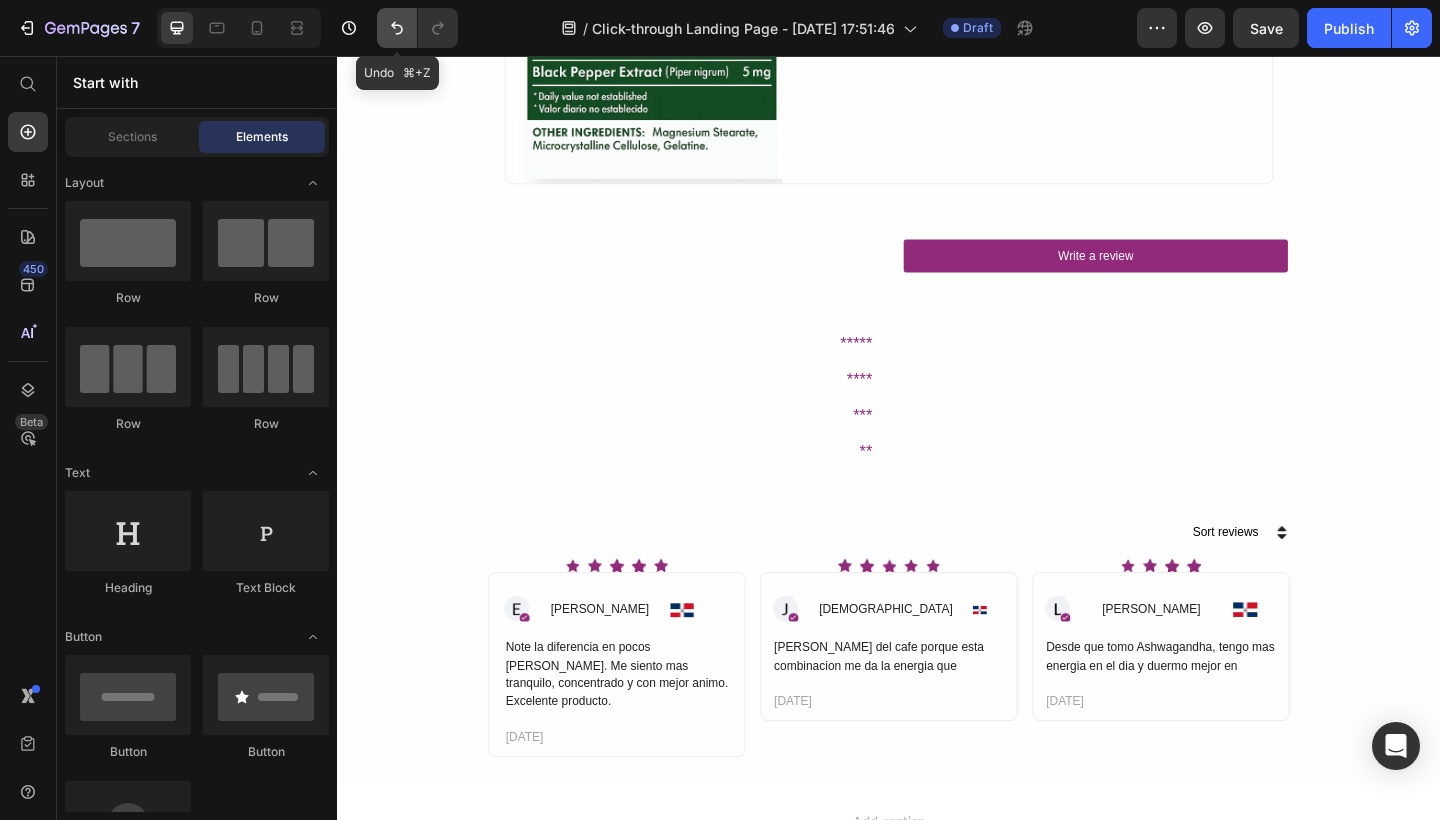 click 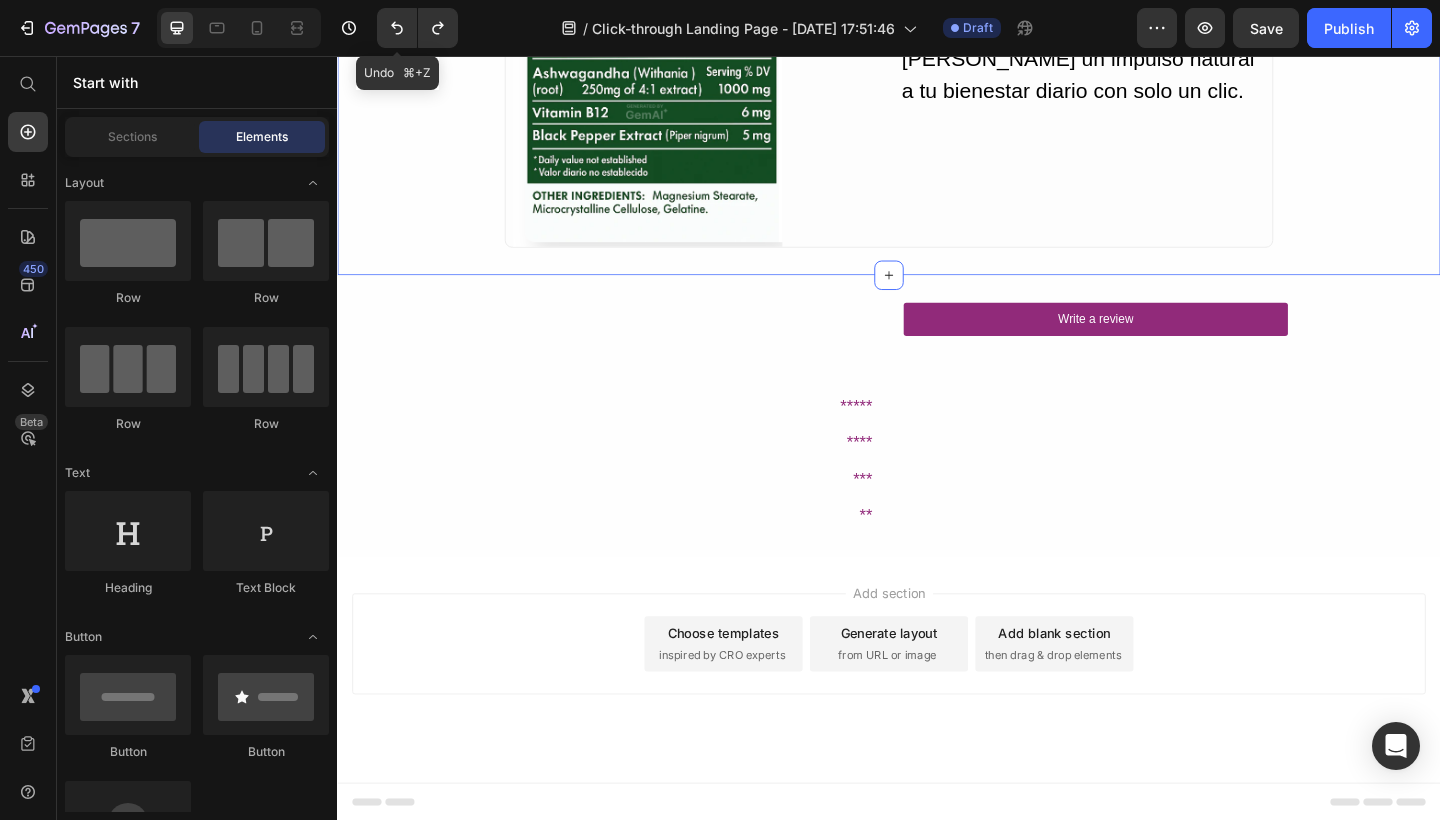 click 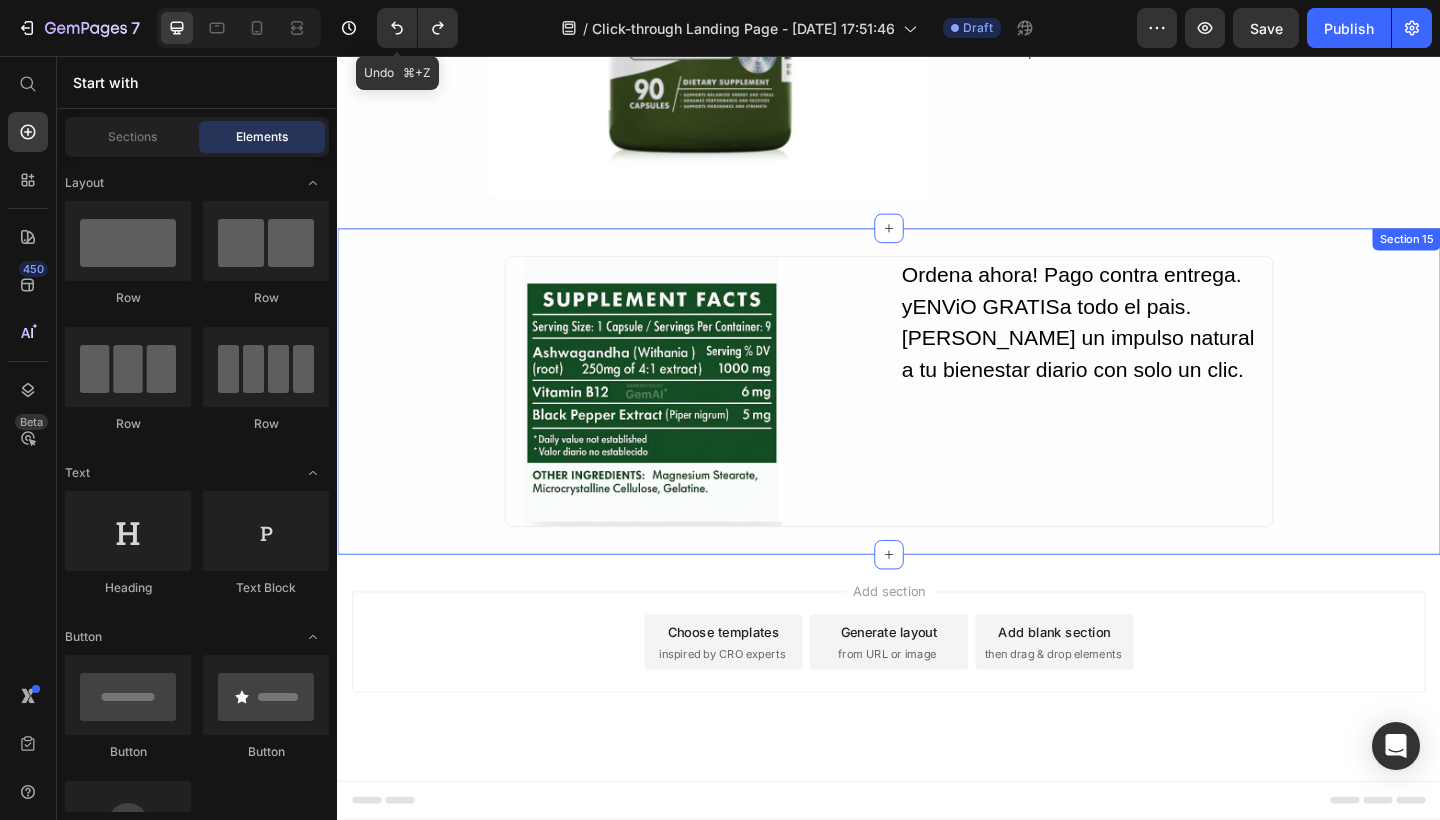click 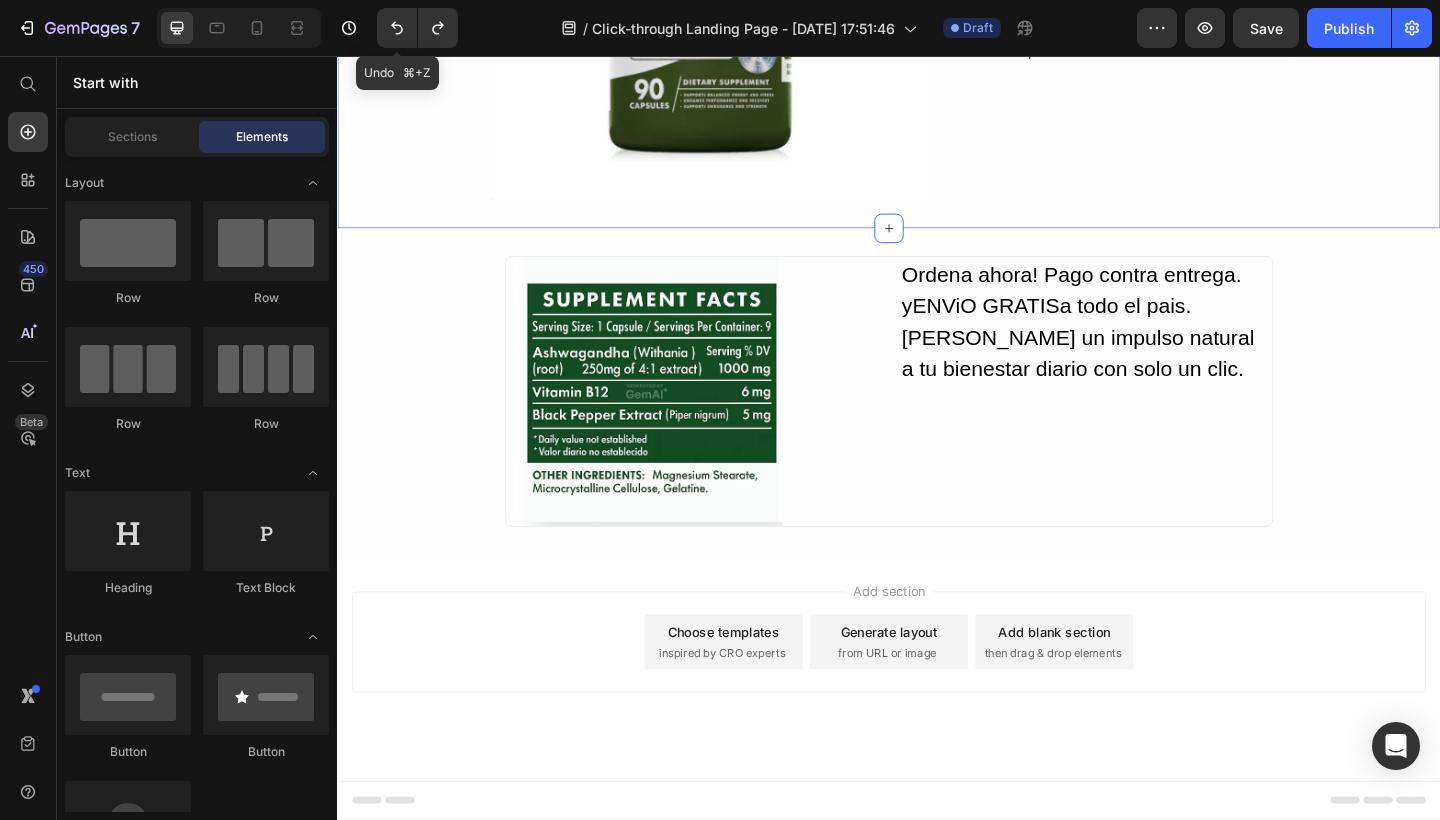 scroll, scrollTop: 8492, scrollLeft: 0, axis: vertical 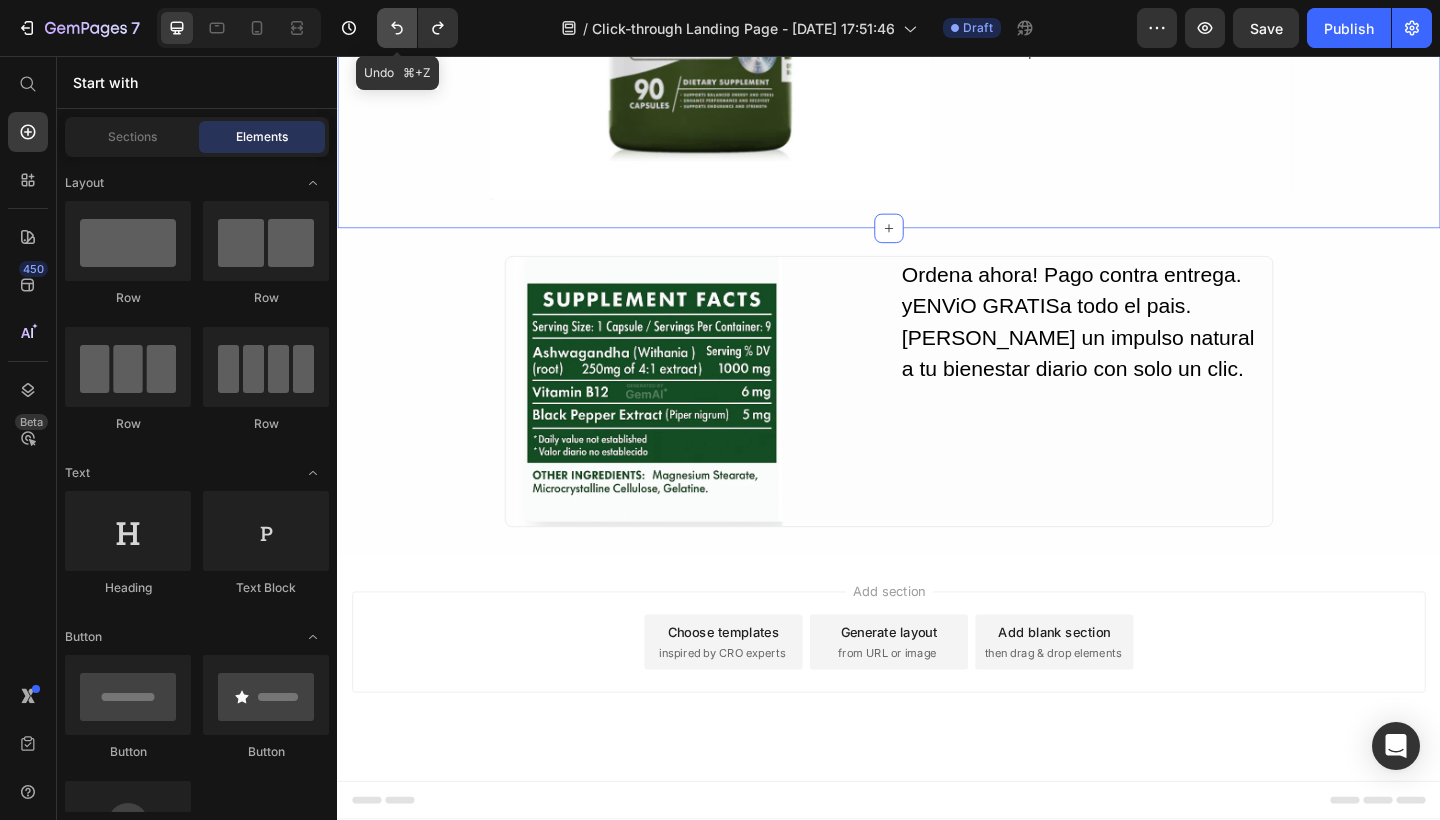 click 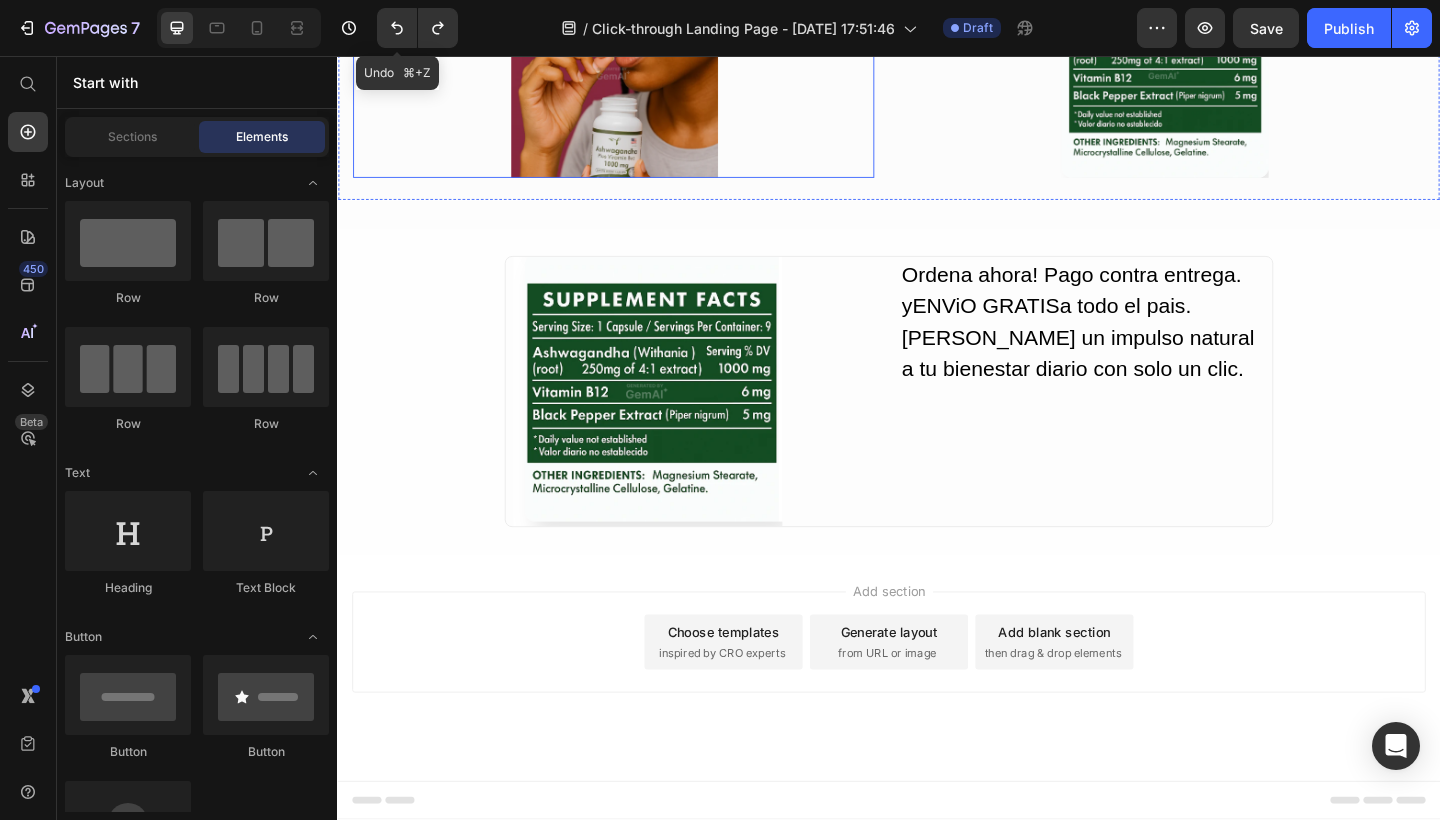 click 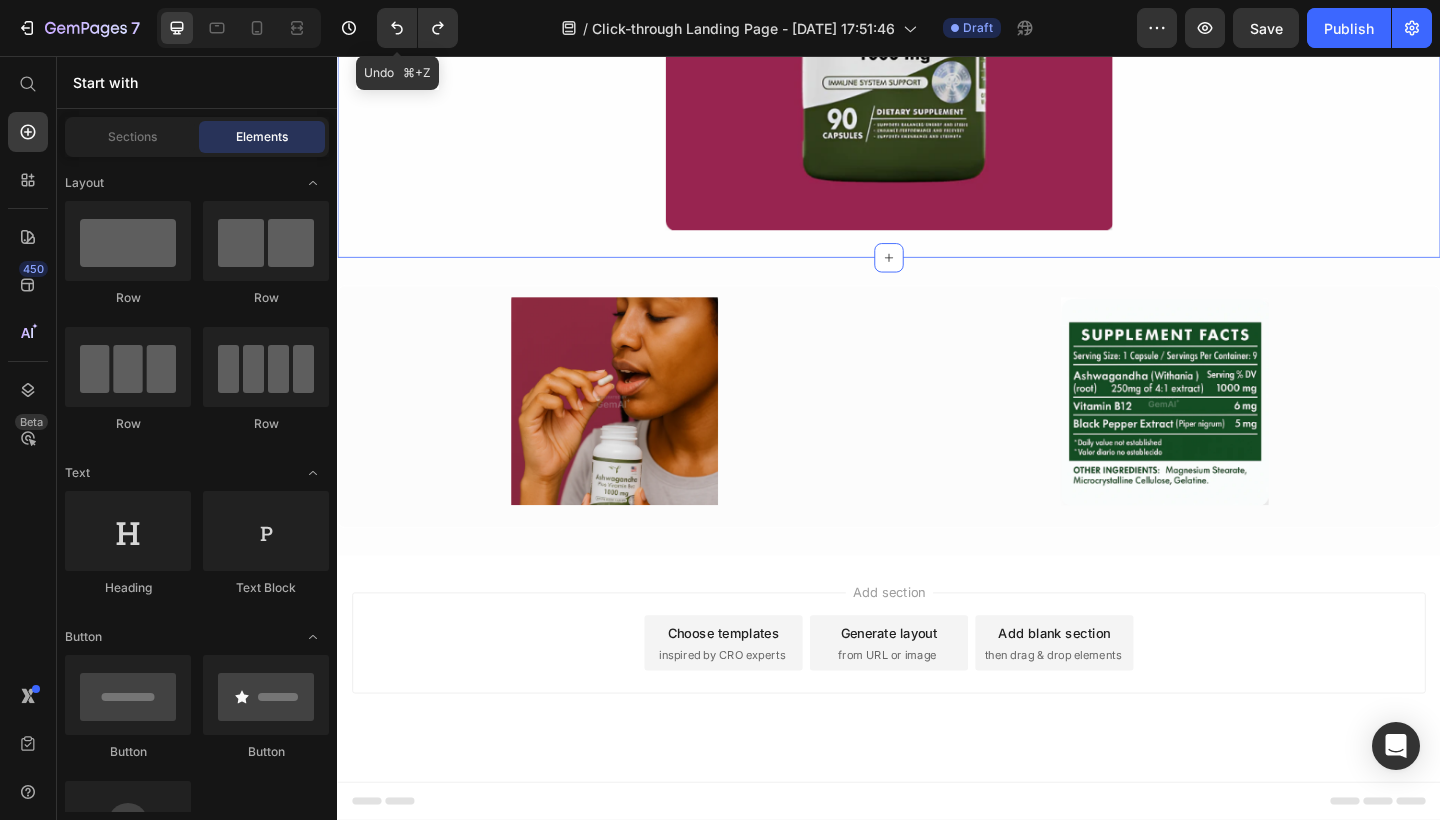 click 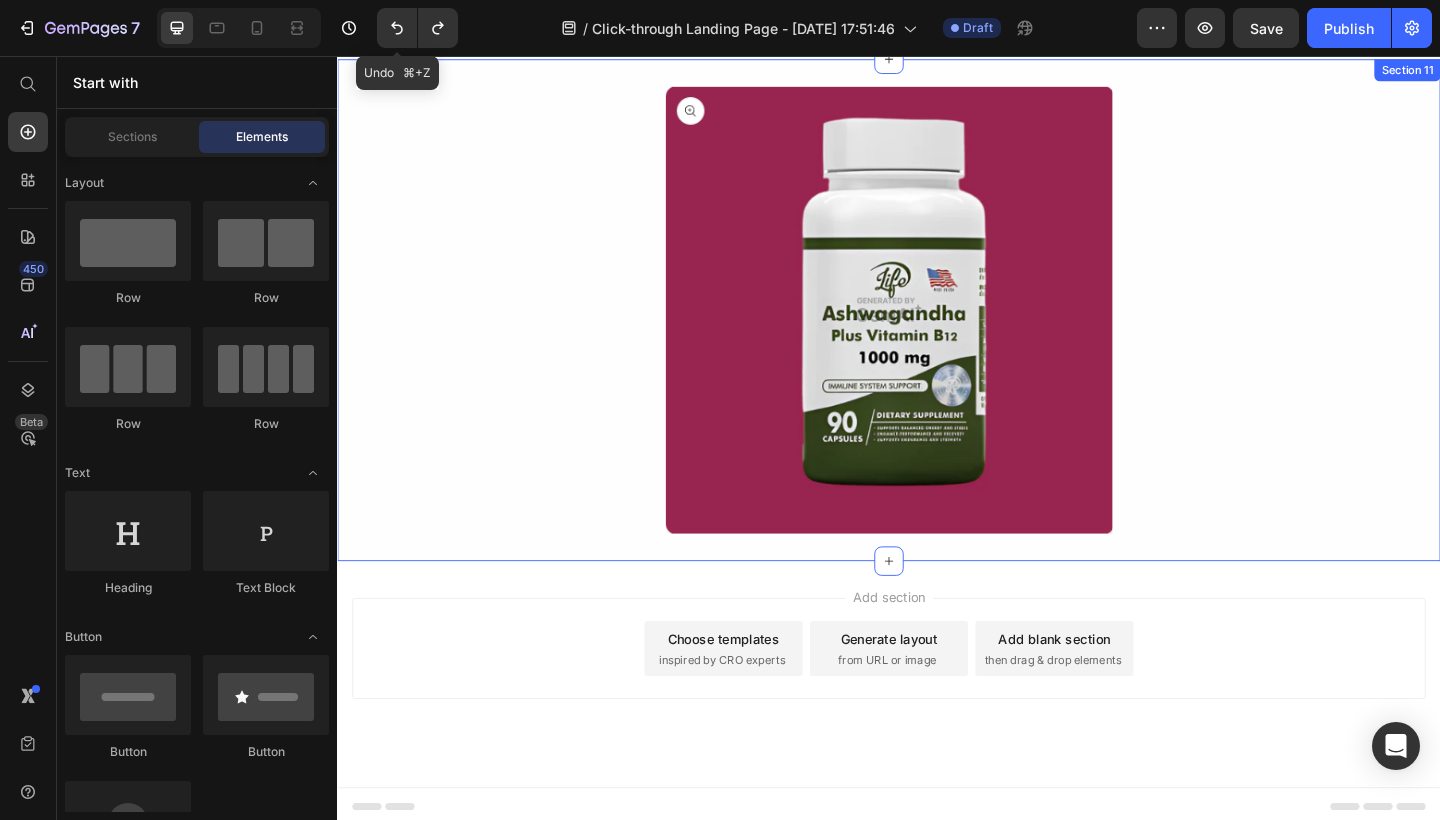 click 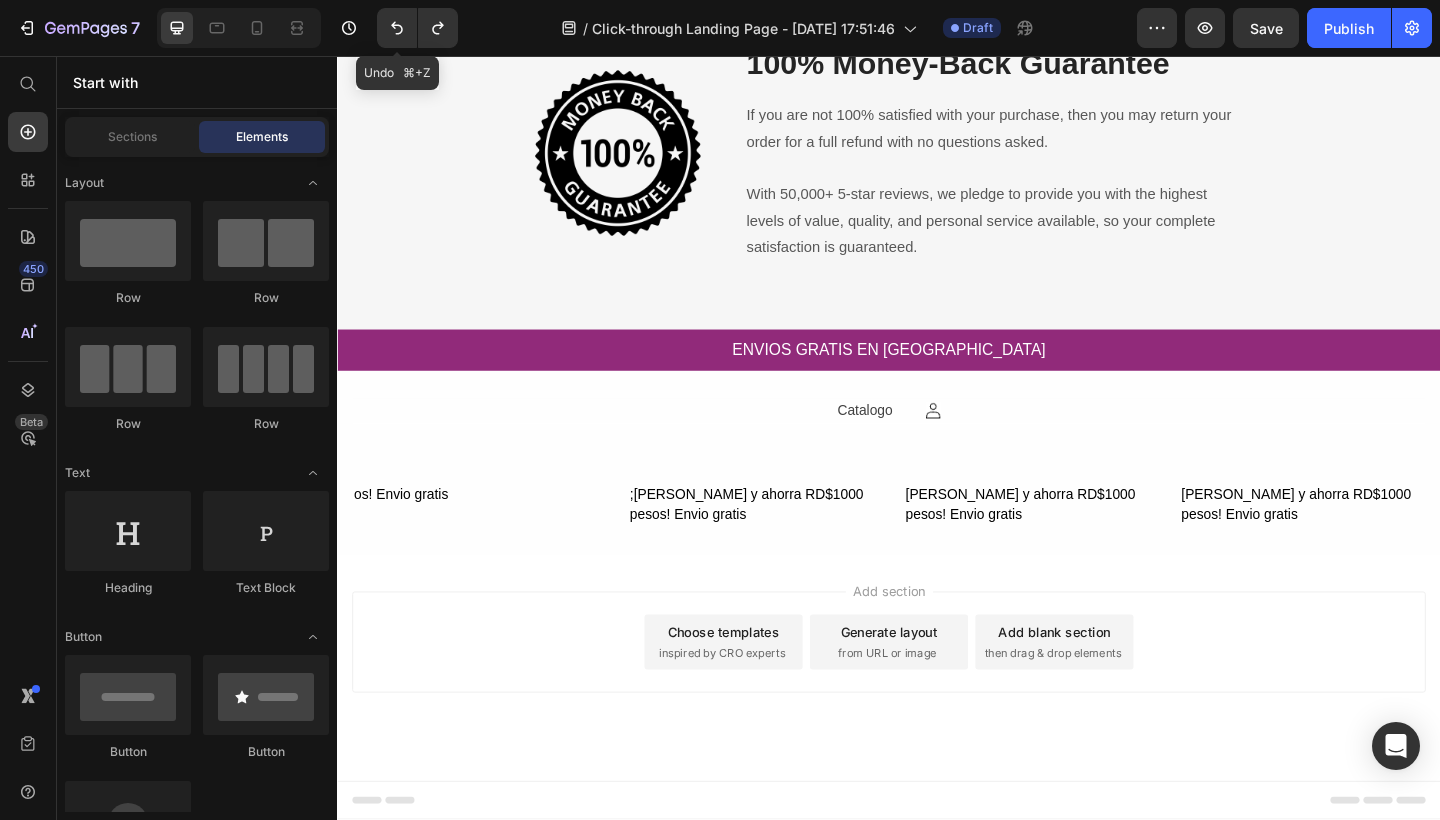 scroll, scrollTop: 6726, scrollLeft: 0, axis: vertical 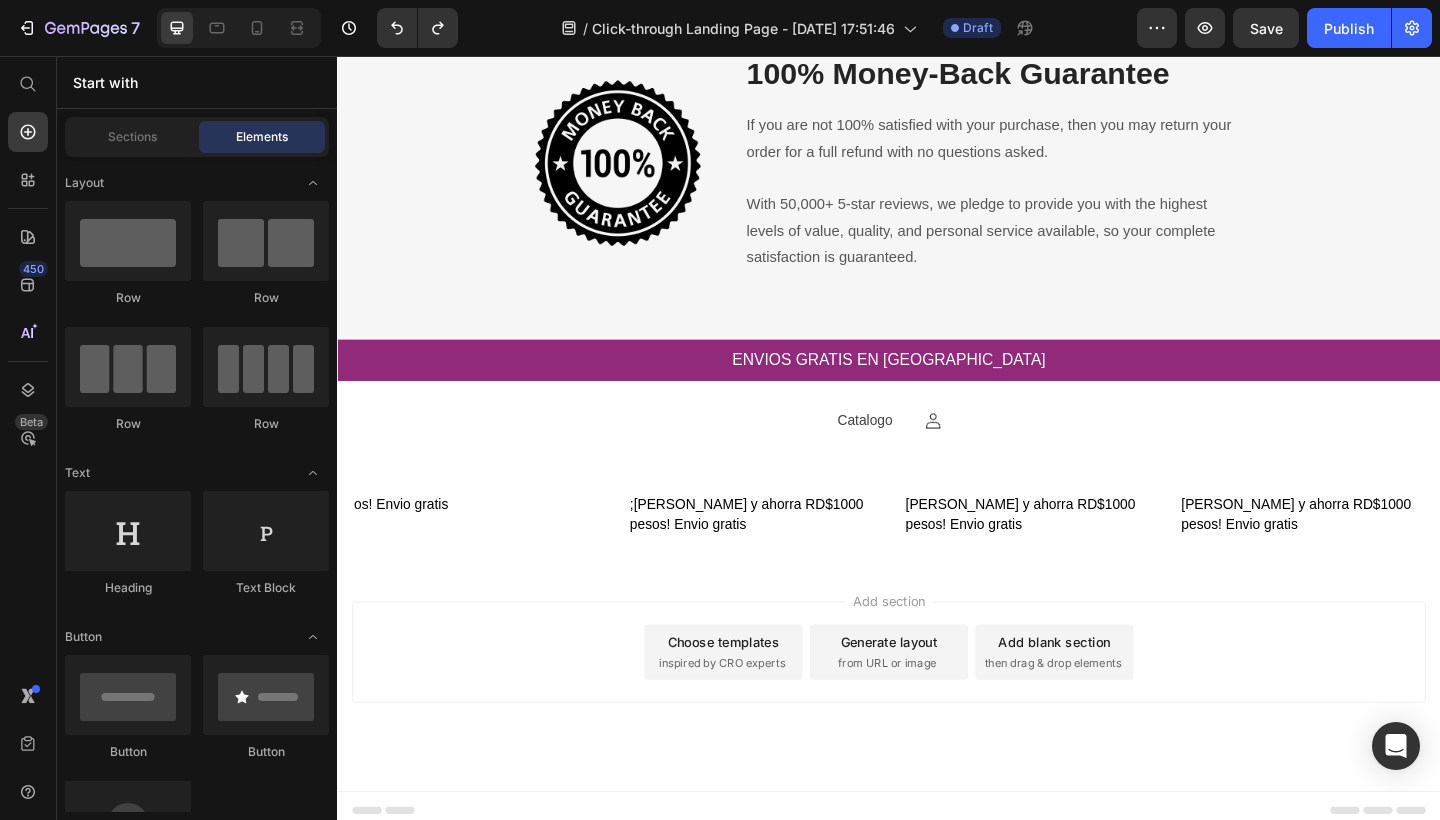 click on "Add section Choose templates inspired by CRO experts Generate layout from URL or image Add blank section then drag & drop elements" at bounding box center [937, 705] 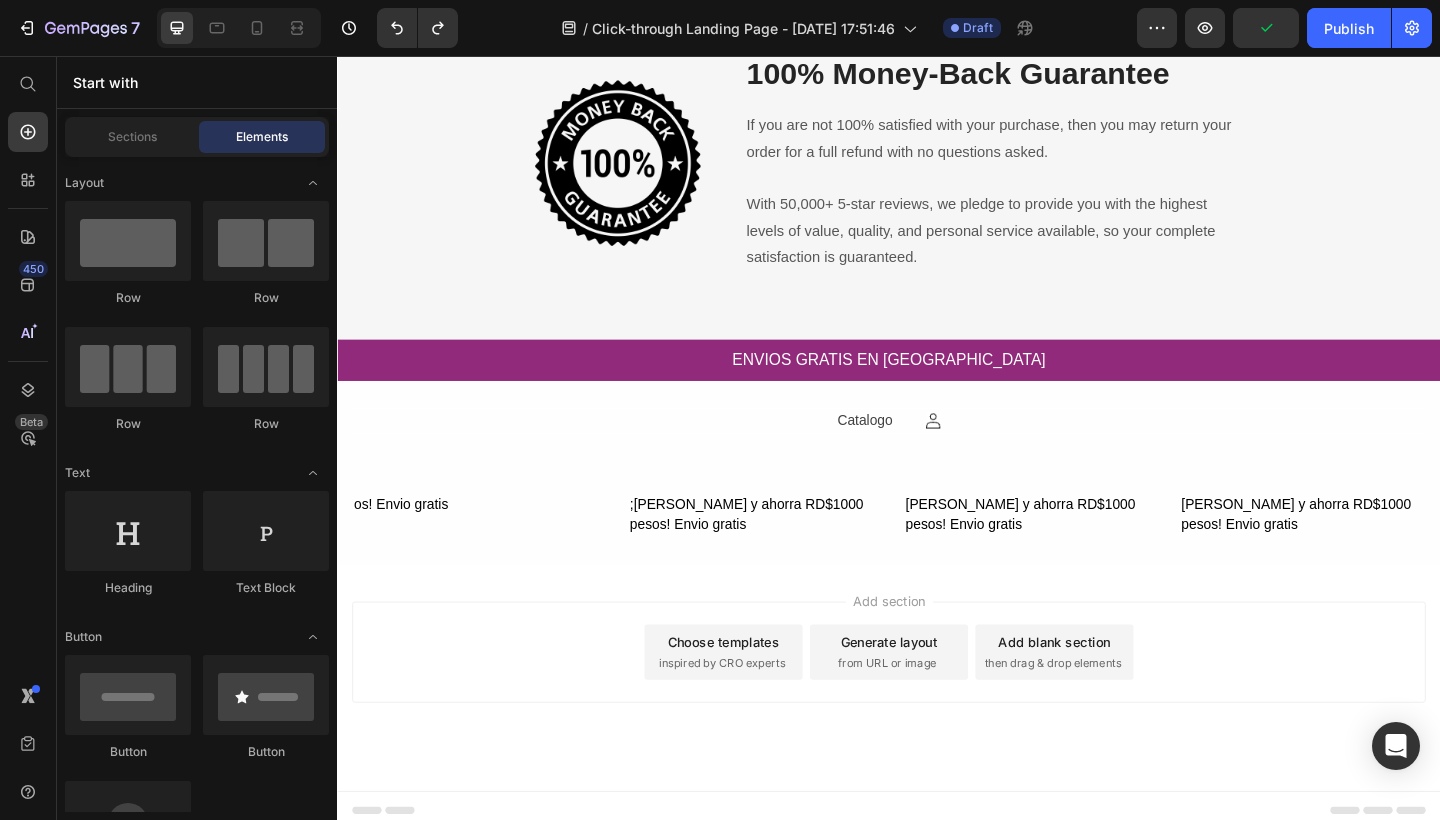 click on "Footer" at bounding box center (937, 877) 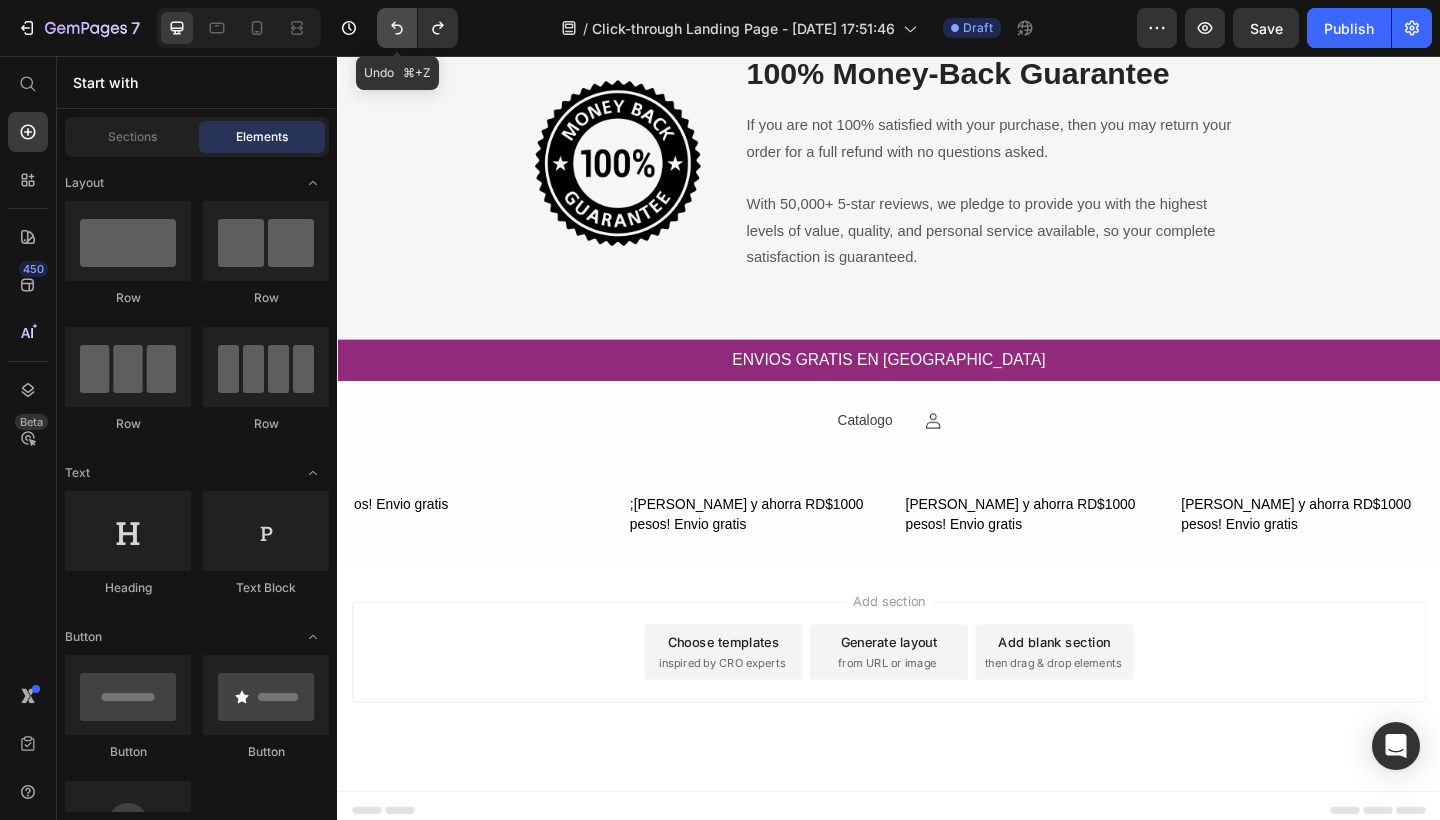 click 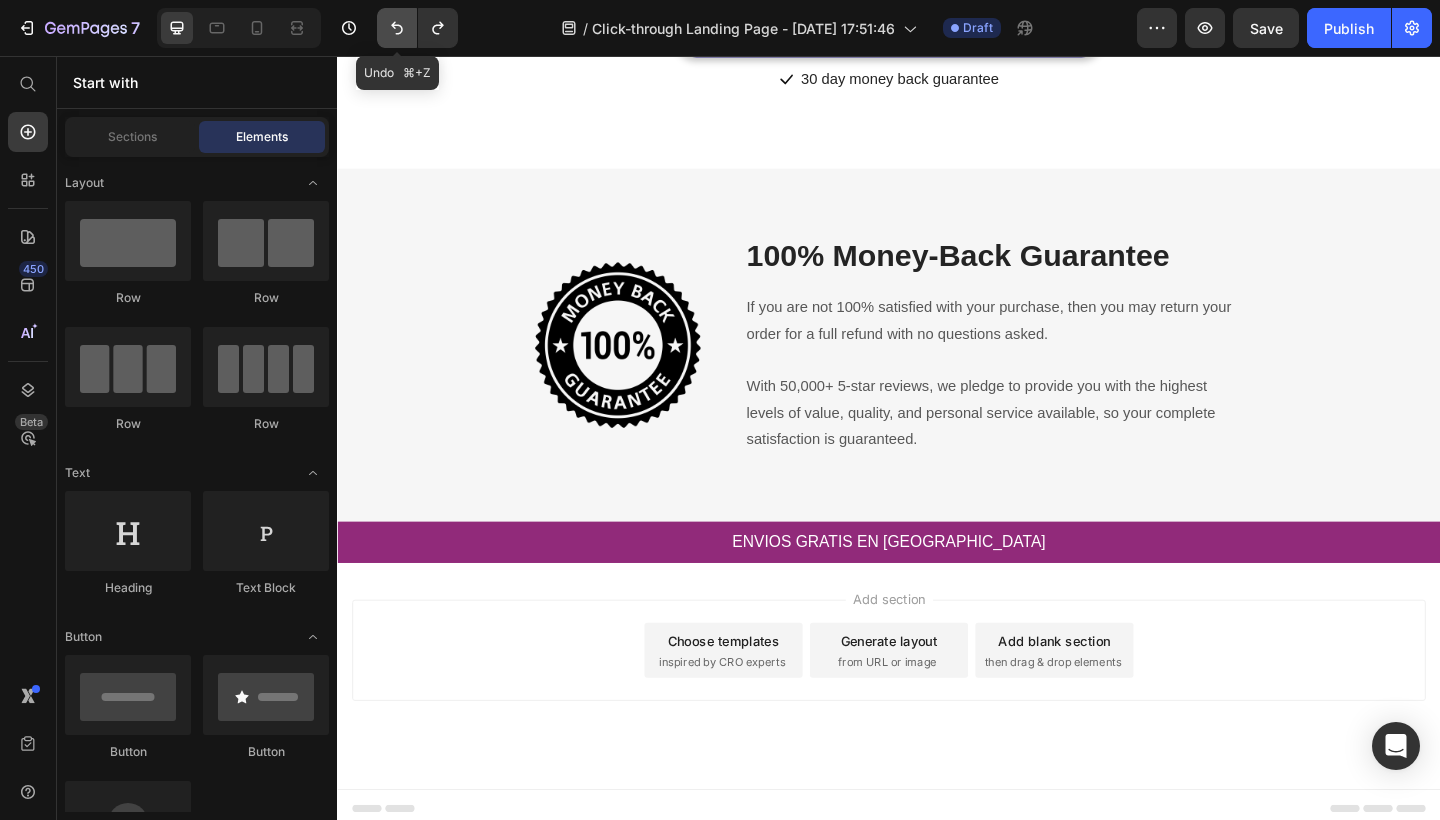 click 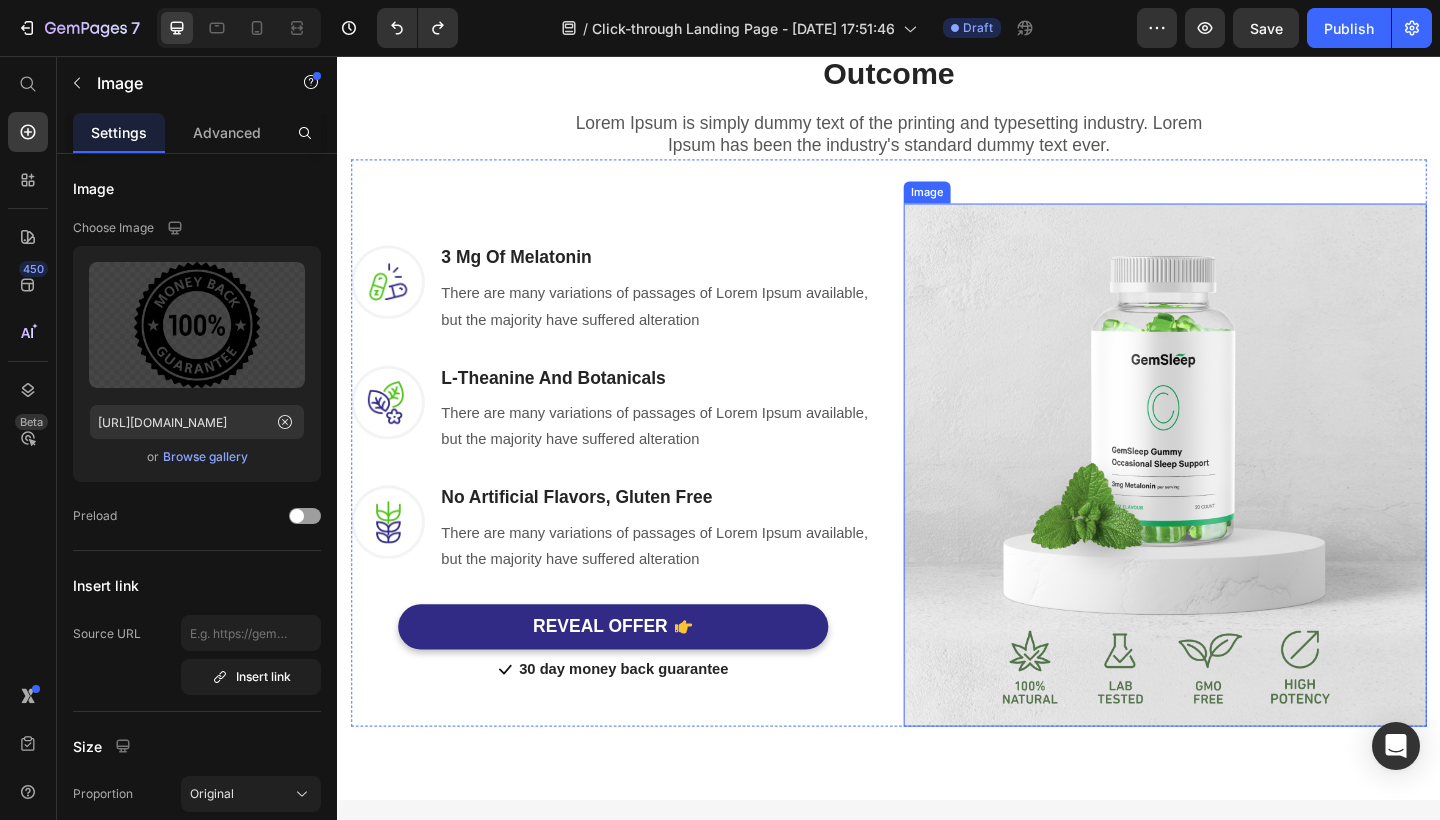 scroll, scrollTop: 884, scrollLeft: 0, axis: vertical 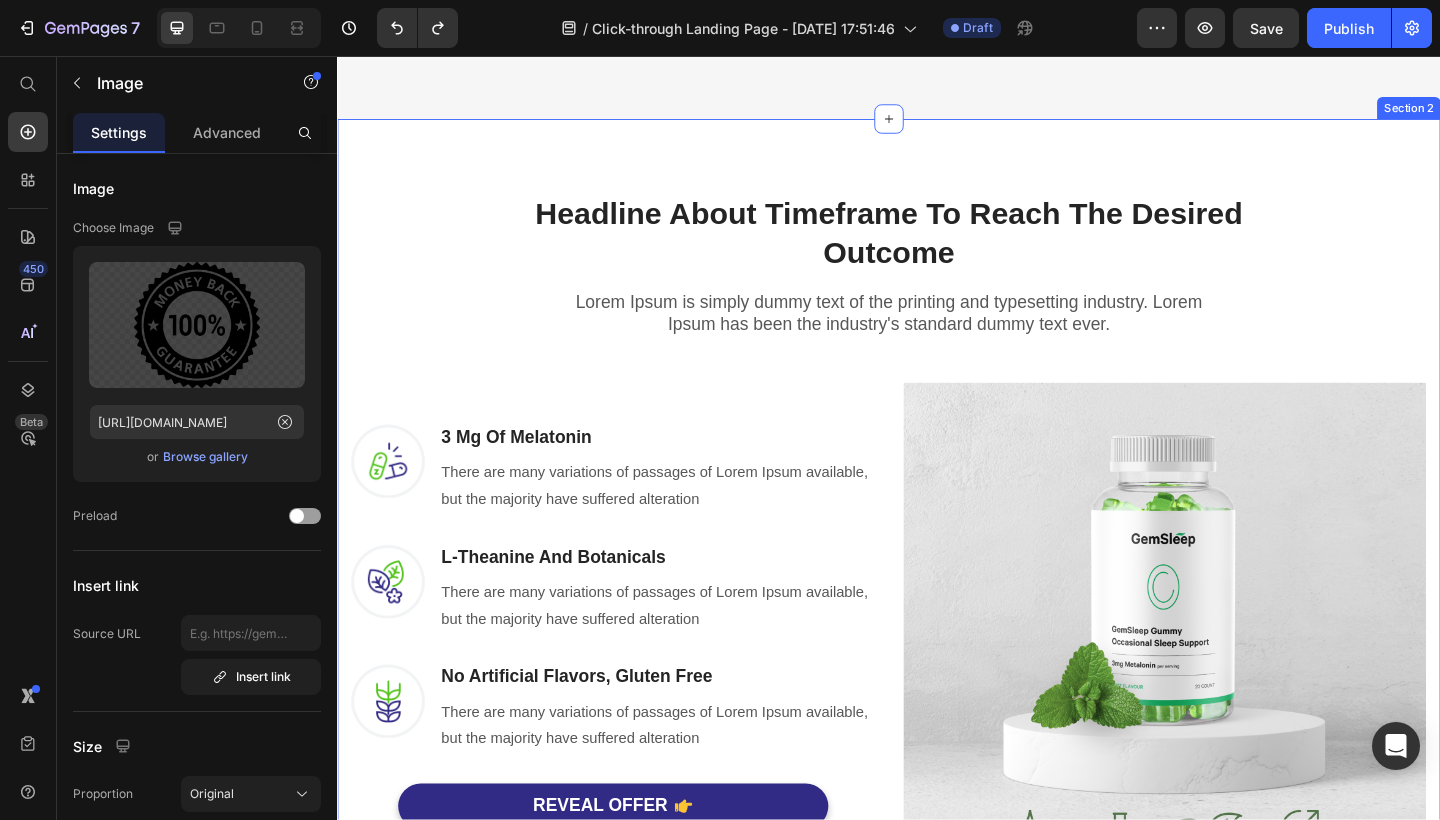 click on "Headline About Timeframe To Reach The Desired Outcome Heading Row Lorem Ipsum is simply dummy text of the printing and typesetting industry. Lorem Ipsum has been the industry's standard dummy text ever. Text block Row Image 3 Mg Of Melatonin Heading There are many variations of passages of Lorem Ipsum available, but the majority have suffered alteration Text block Row Image L-Theanine And Botanicals Heading There are many variations of passages of Lorem Ipsum available, but the majority have suffered alteration Text block Row Image No Artificial Flavors, Gluten Free Heading There are many variations of passages of Lorem Ipsum available, but the majority have suffered alteration Text block Row  	   REVEAL OFFER Button                Icon 30 day money back guarantee Text block Icon List Row Image Row" at bounding box center (937, 577) 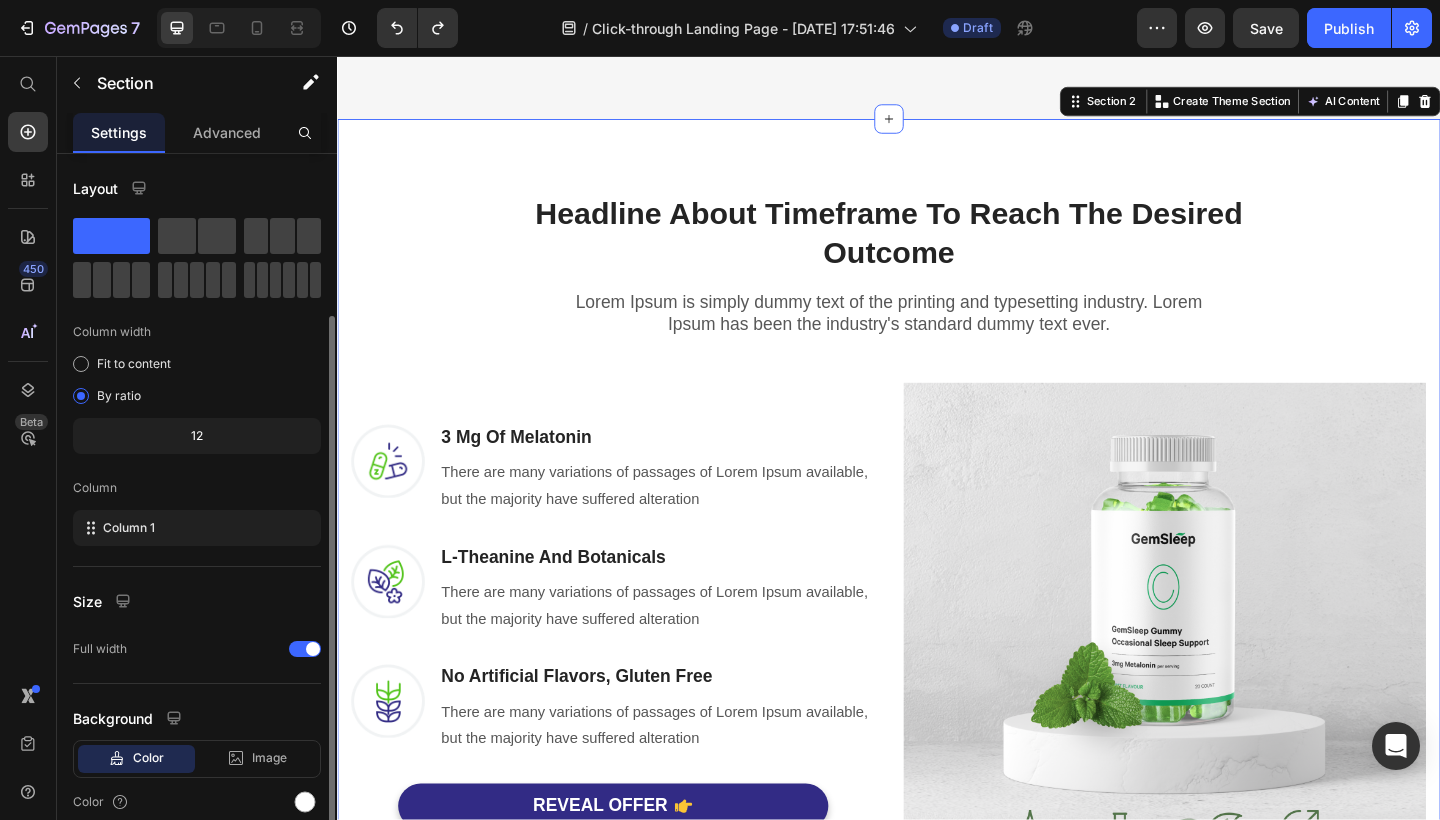 scroll, scrollTop: 85, scrollLeft: 0, axis: vertical 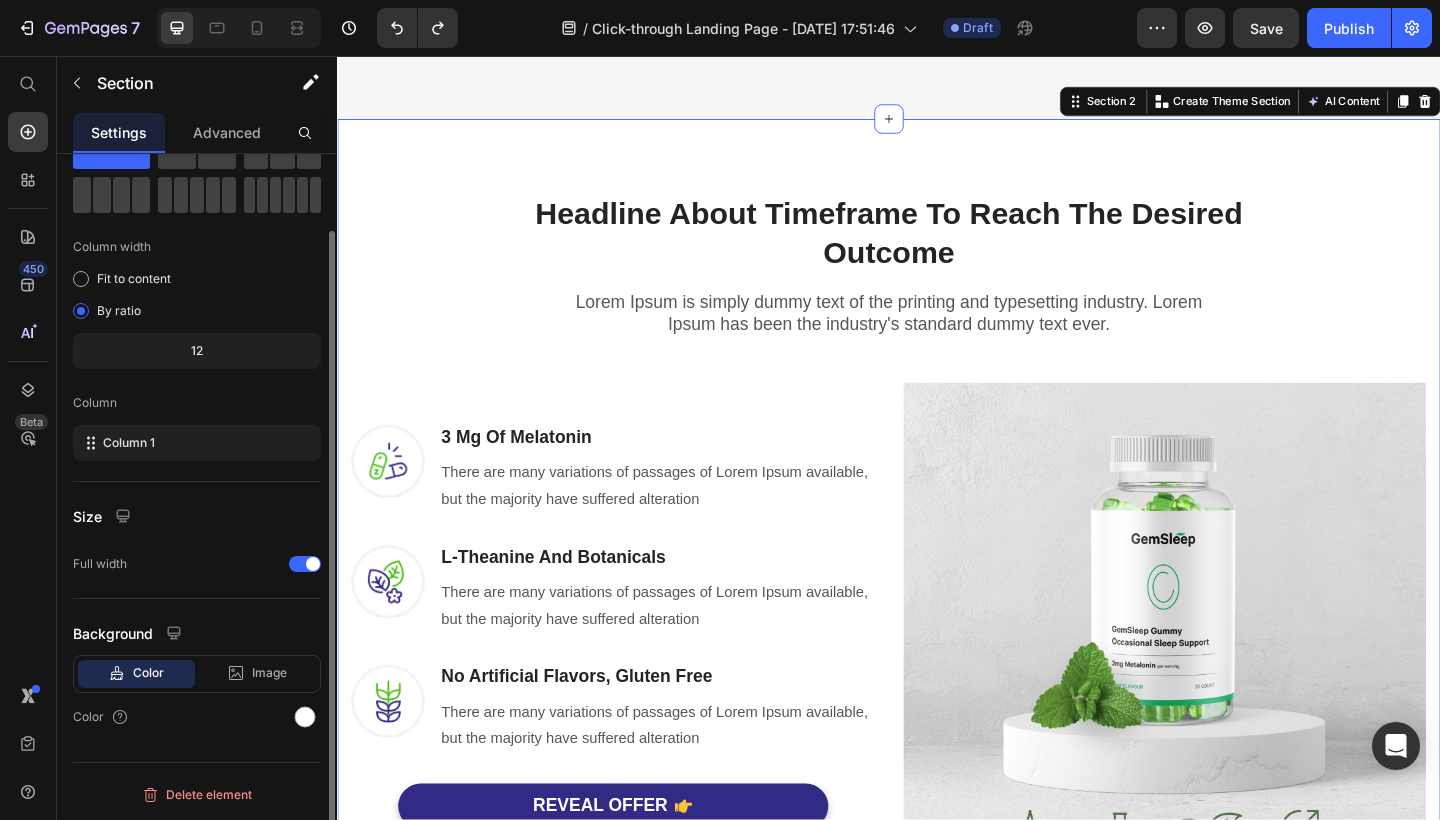 click on "Color" at bounding box center [148, 673] 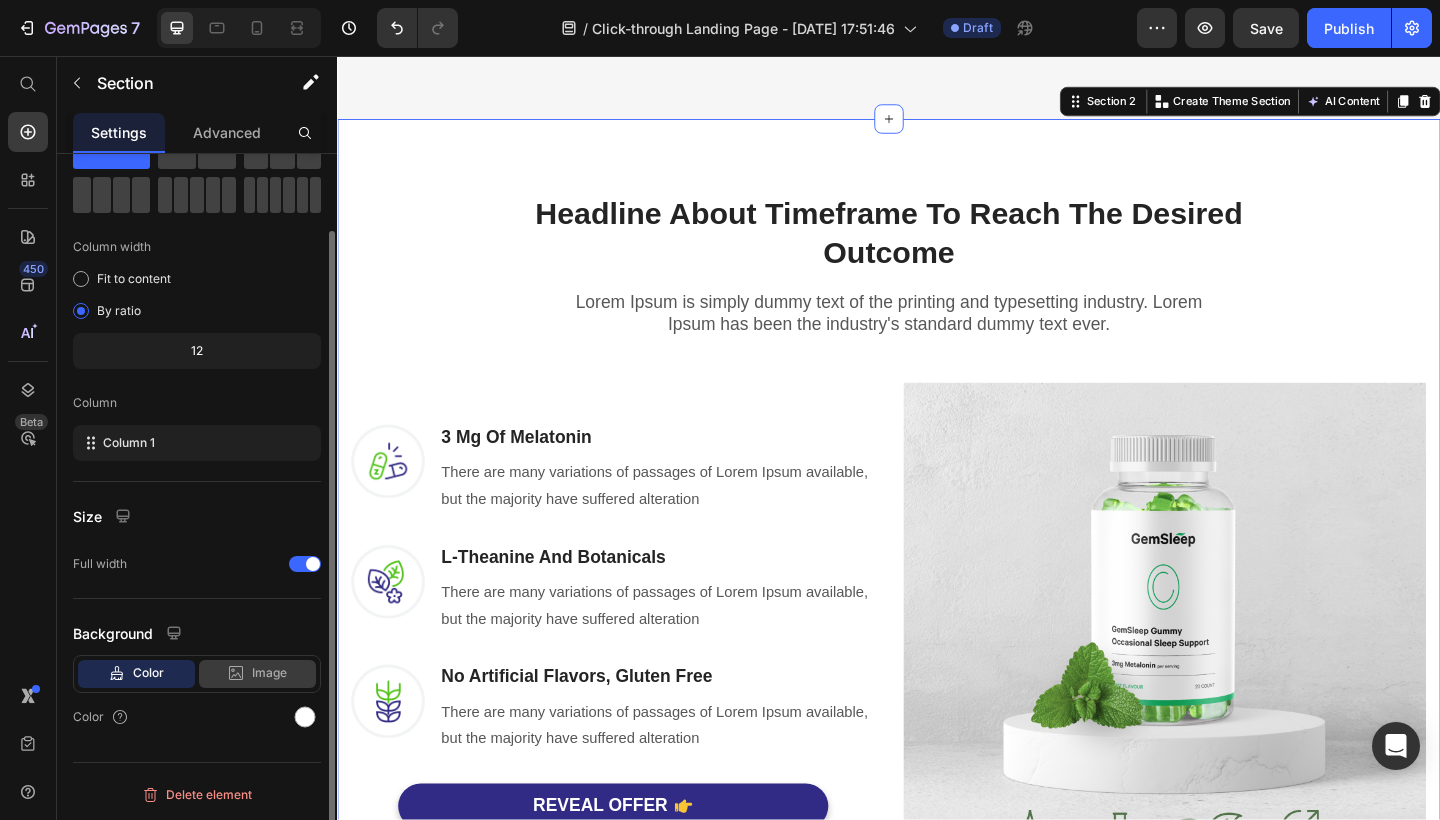 click on "Image" 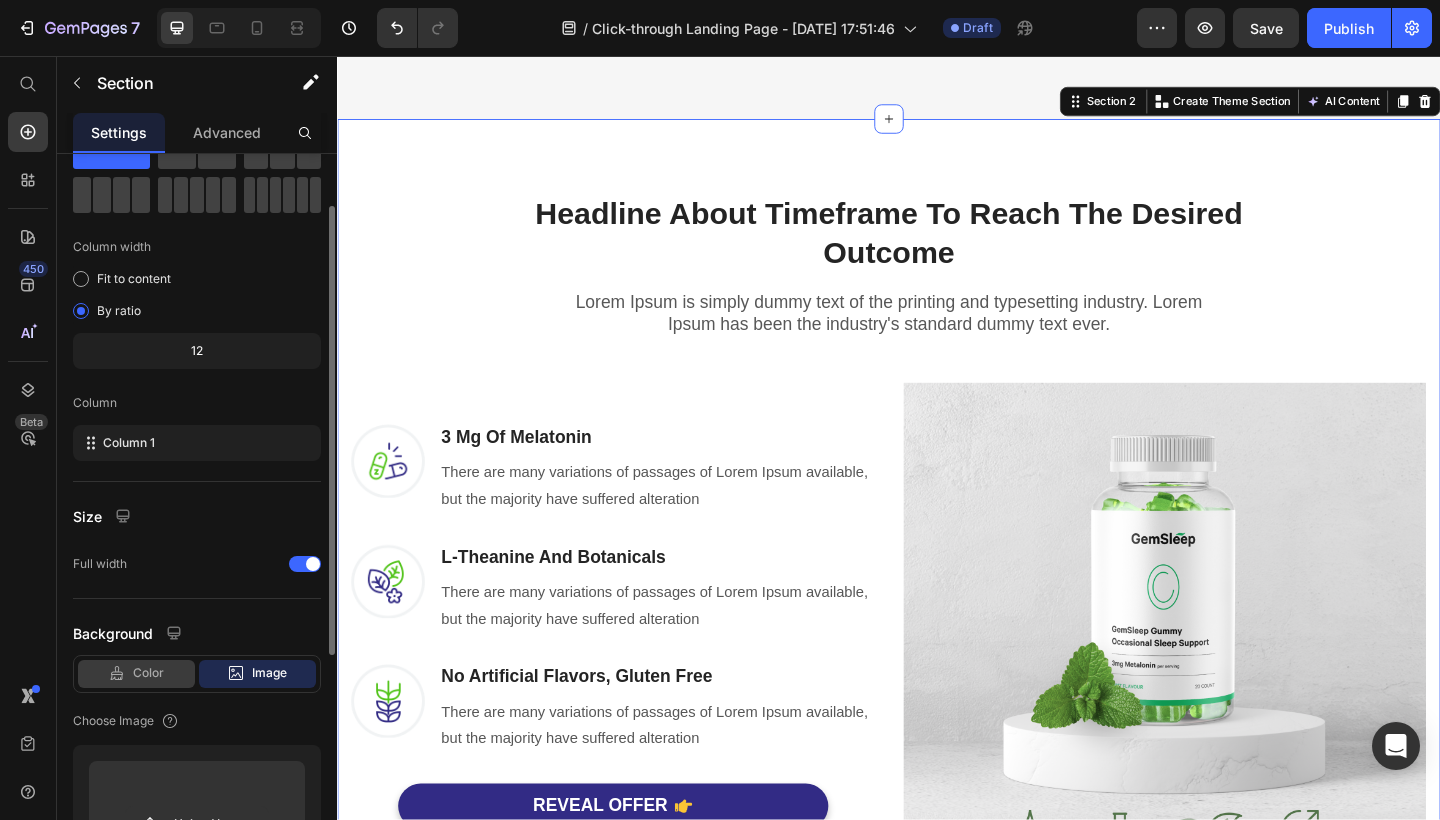click on "Color" 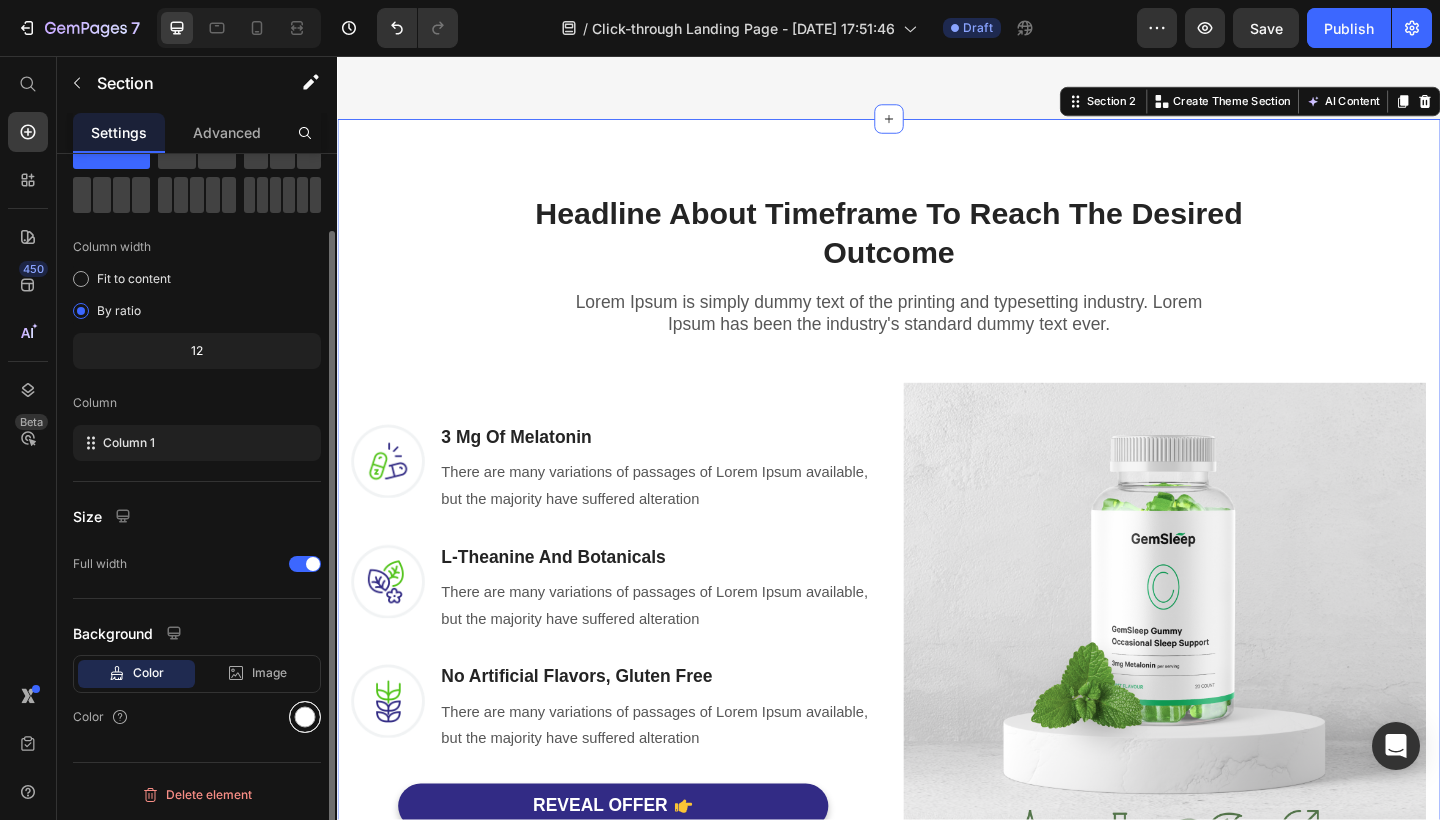 click at bounding box center (305, 717) 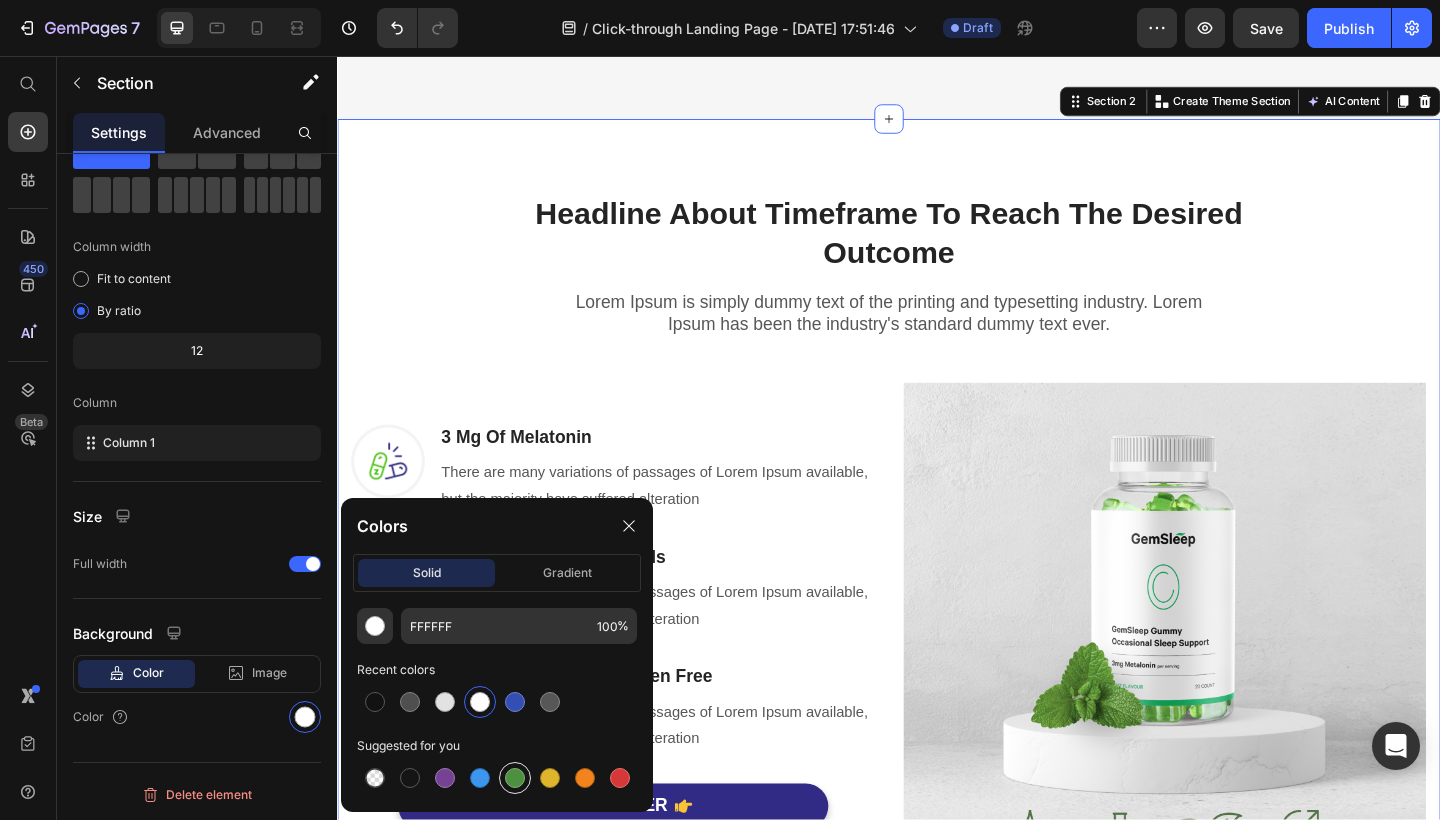 click at bounding box center [515, 778] 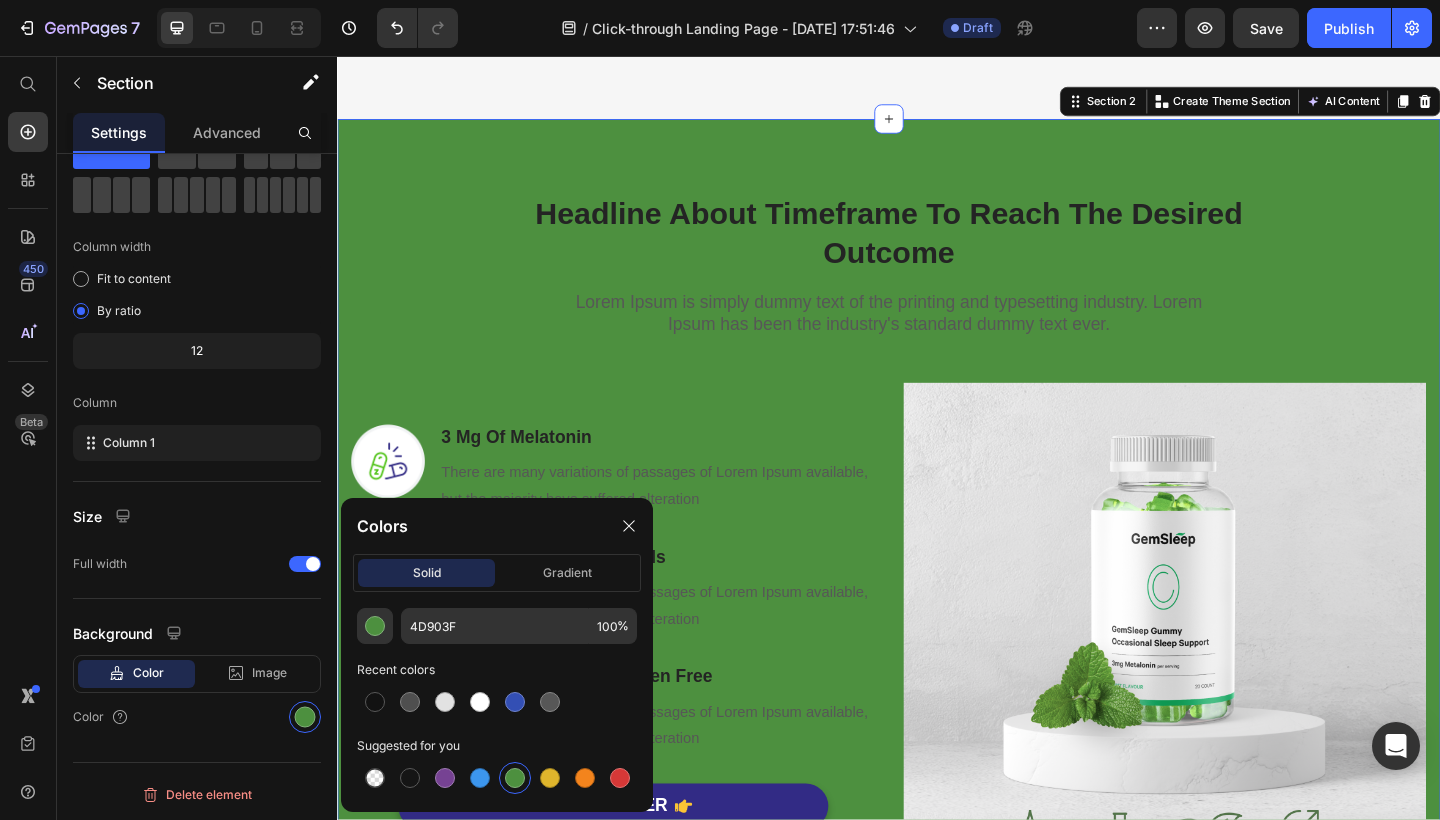 click at bounding box center (515, 778) 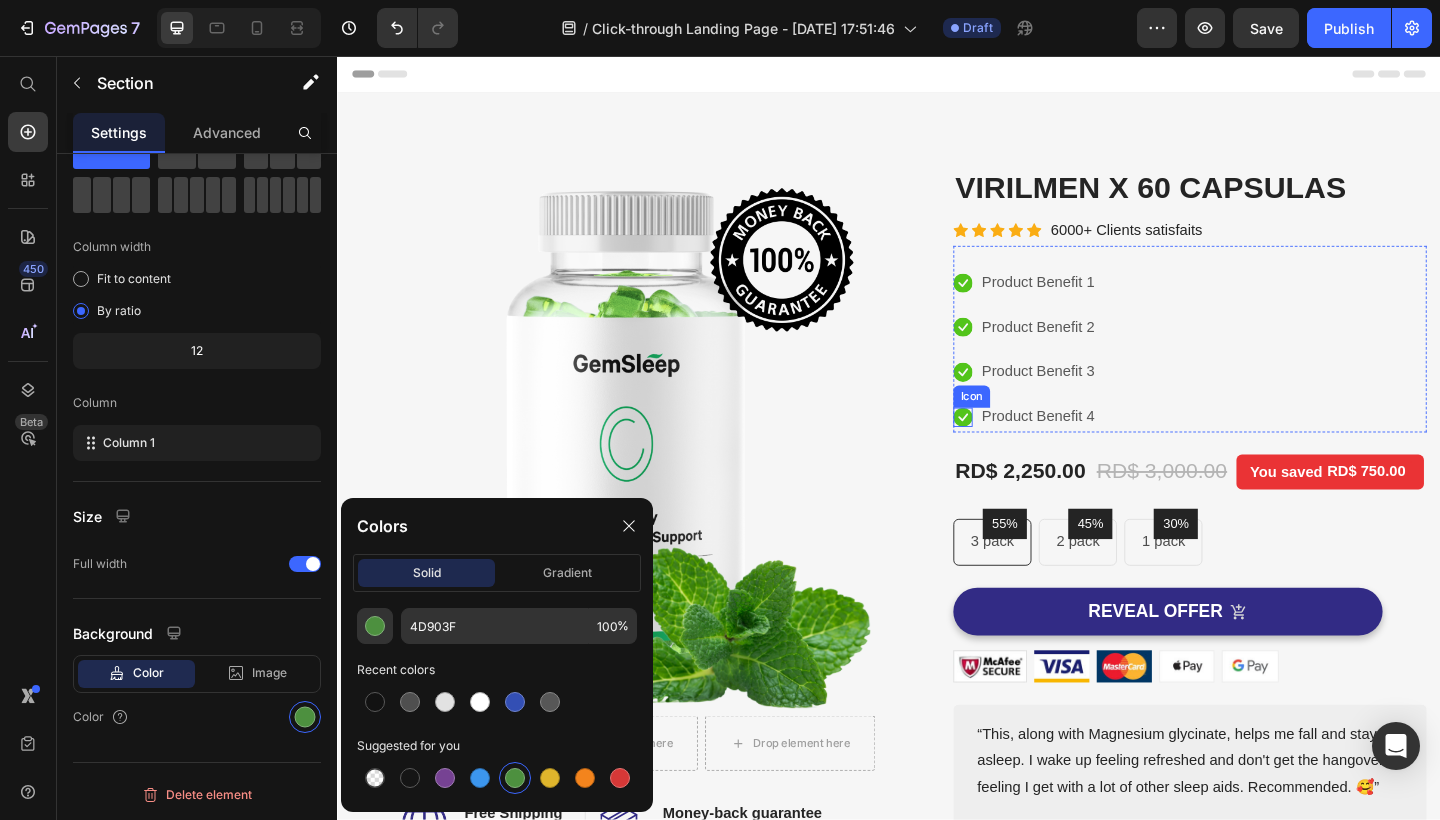 scroll, scrollTop: 236, scrollLeft: 0, axis: vertical 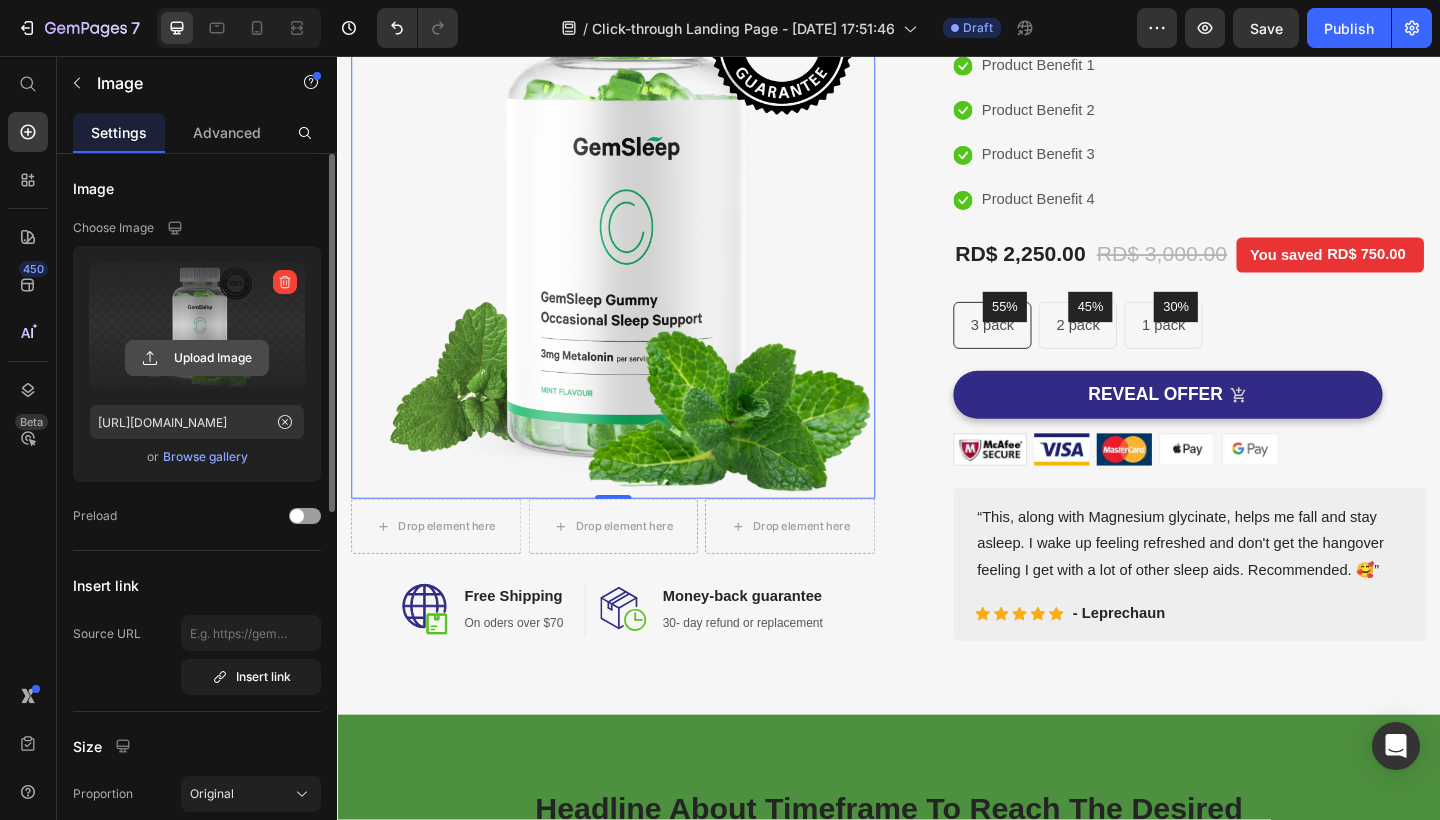 click 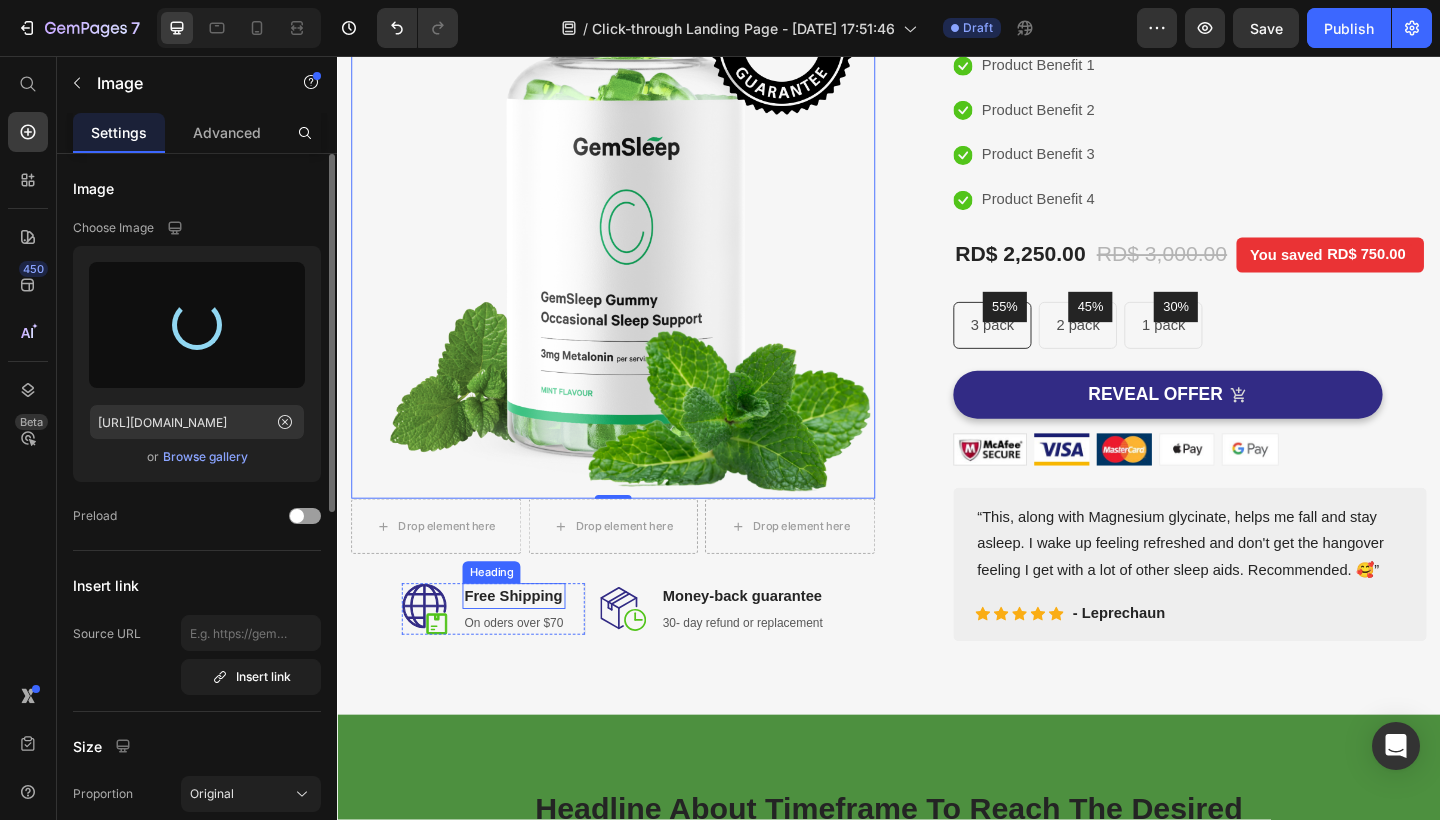 scroll, scrollTop: 40, scrollLeft: 0, axis: vertical 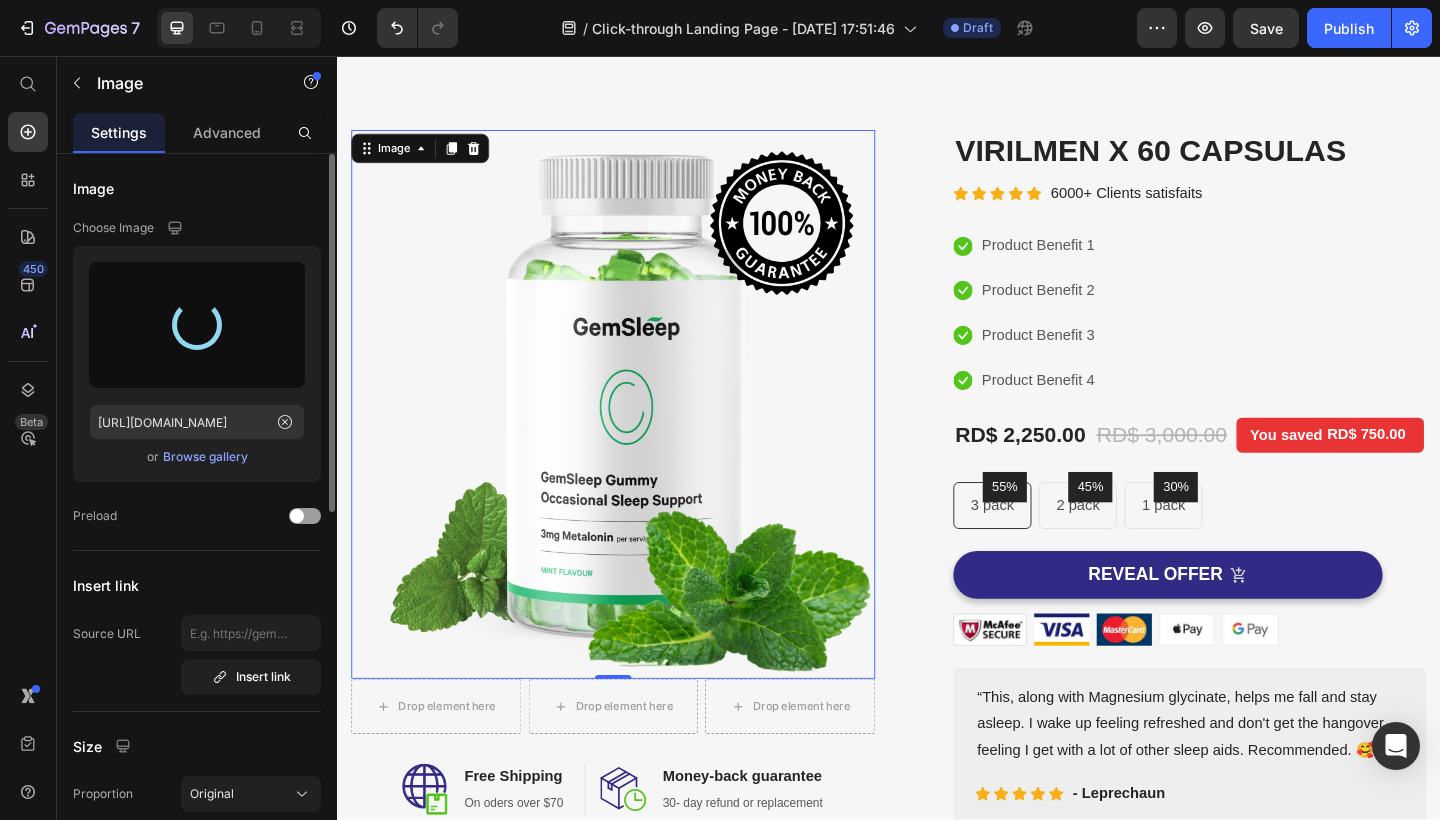 type on "[URL][DOMAIN_NAME]" 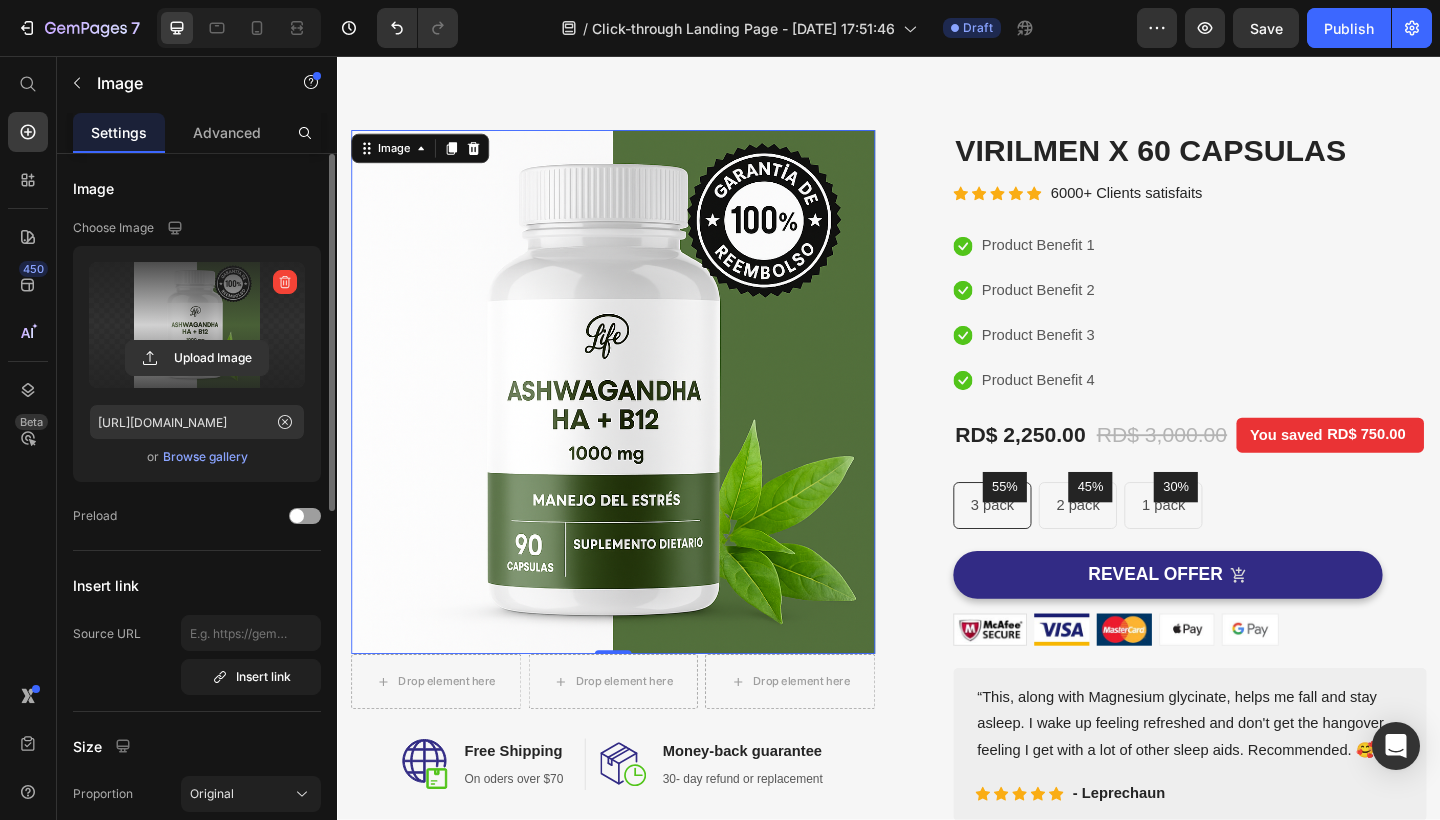 scroll, scrollTop: 36, scrollLeft: 0, axis: vertical 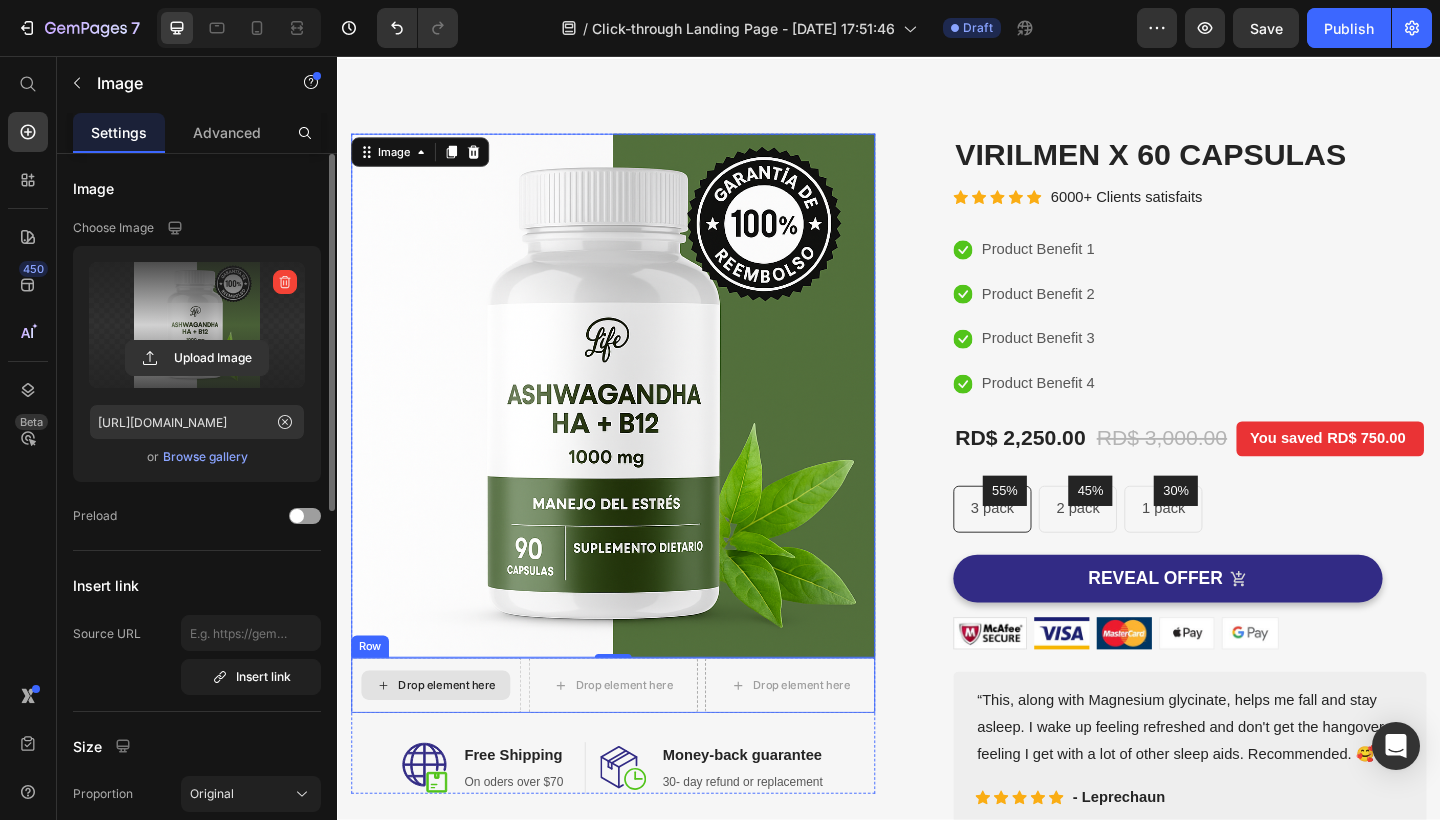click on "Drop element here" at bounding box center (456, 741) 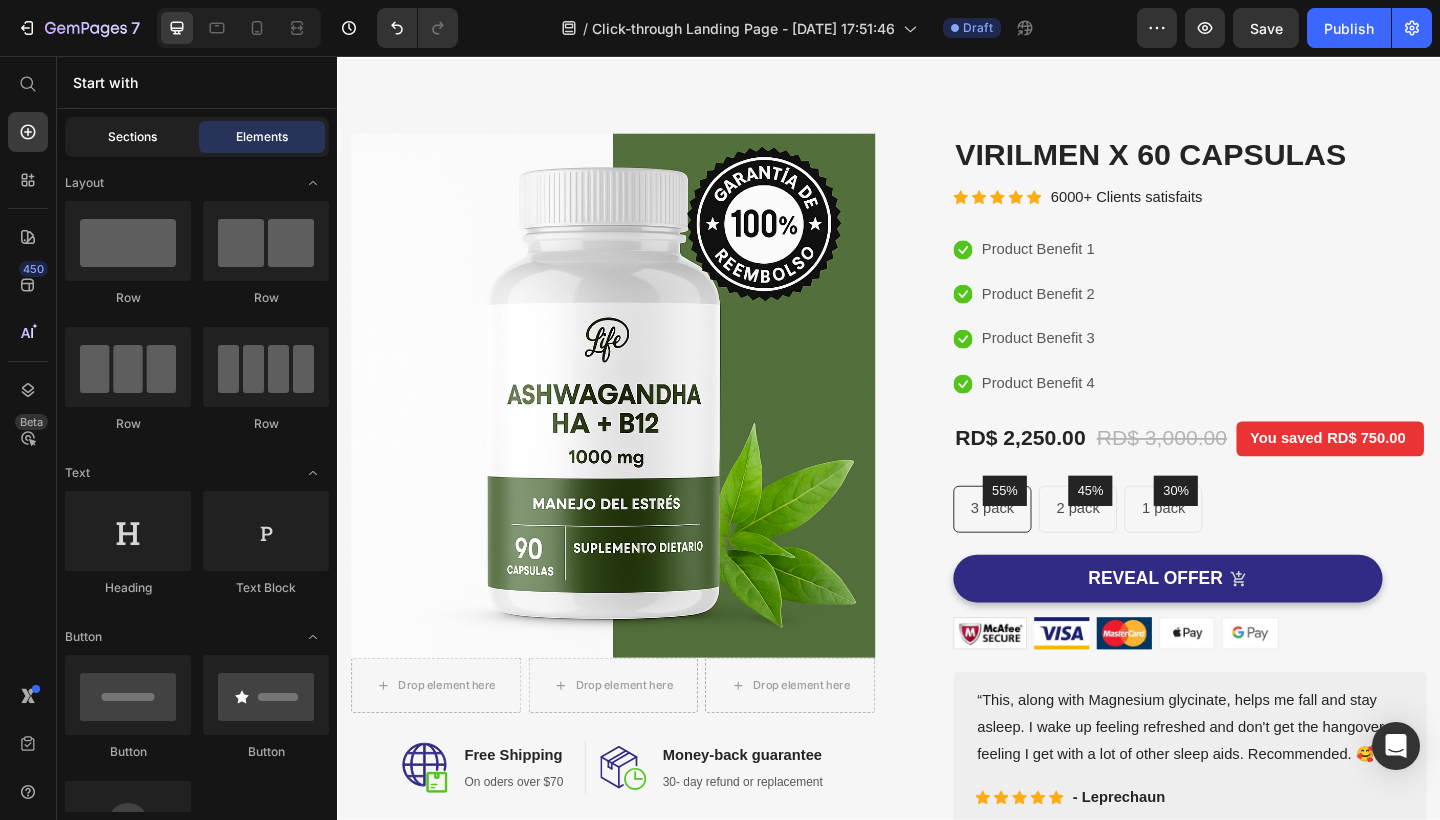 click on "Sections" at bounding box center [132, 137] 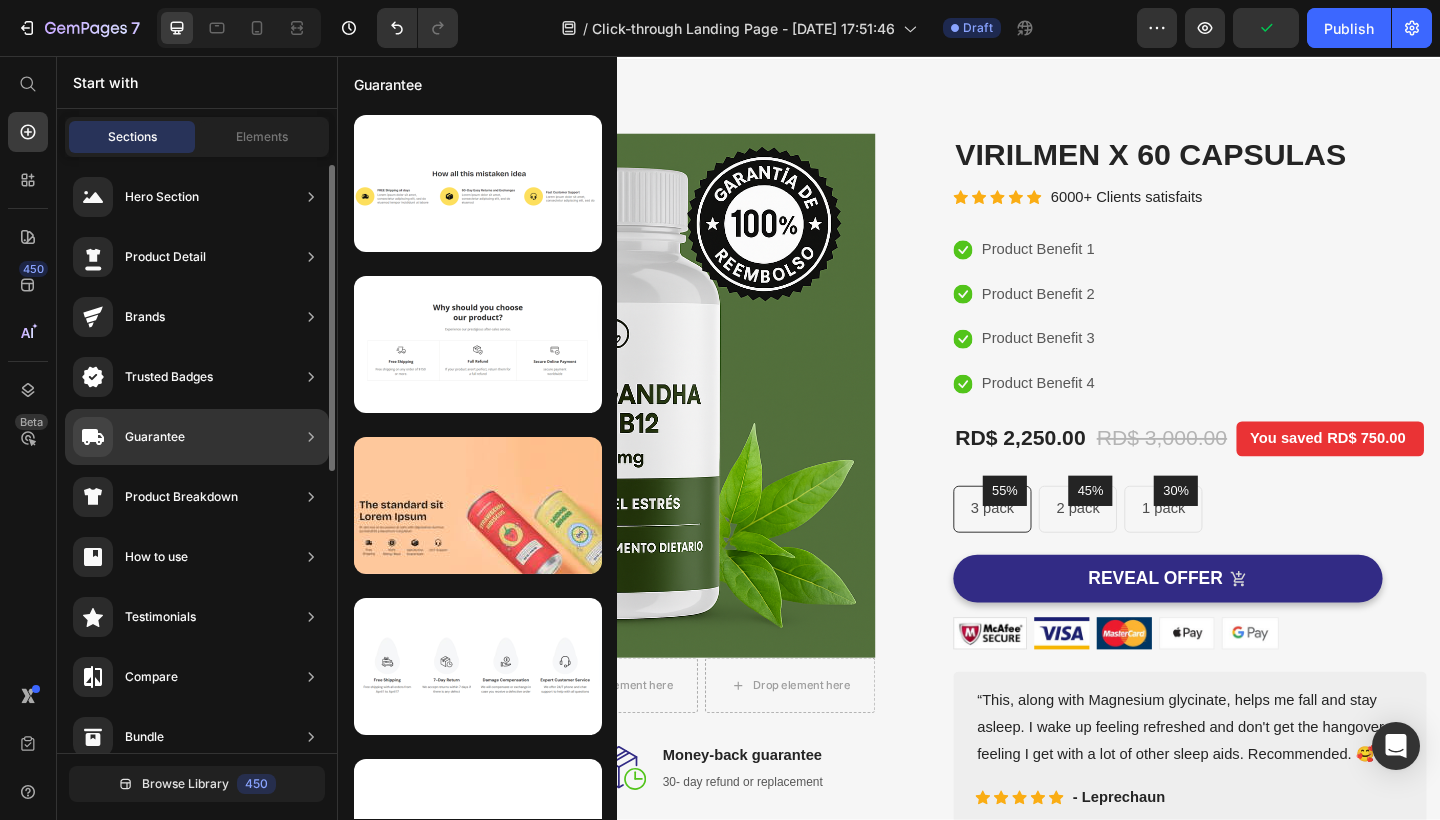 scroll, scrollTop: 273, scrollLeft: 0, axis: vertical 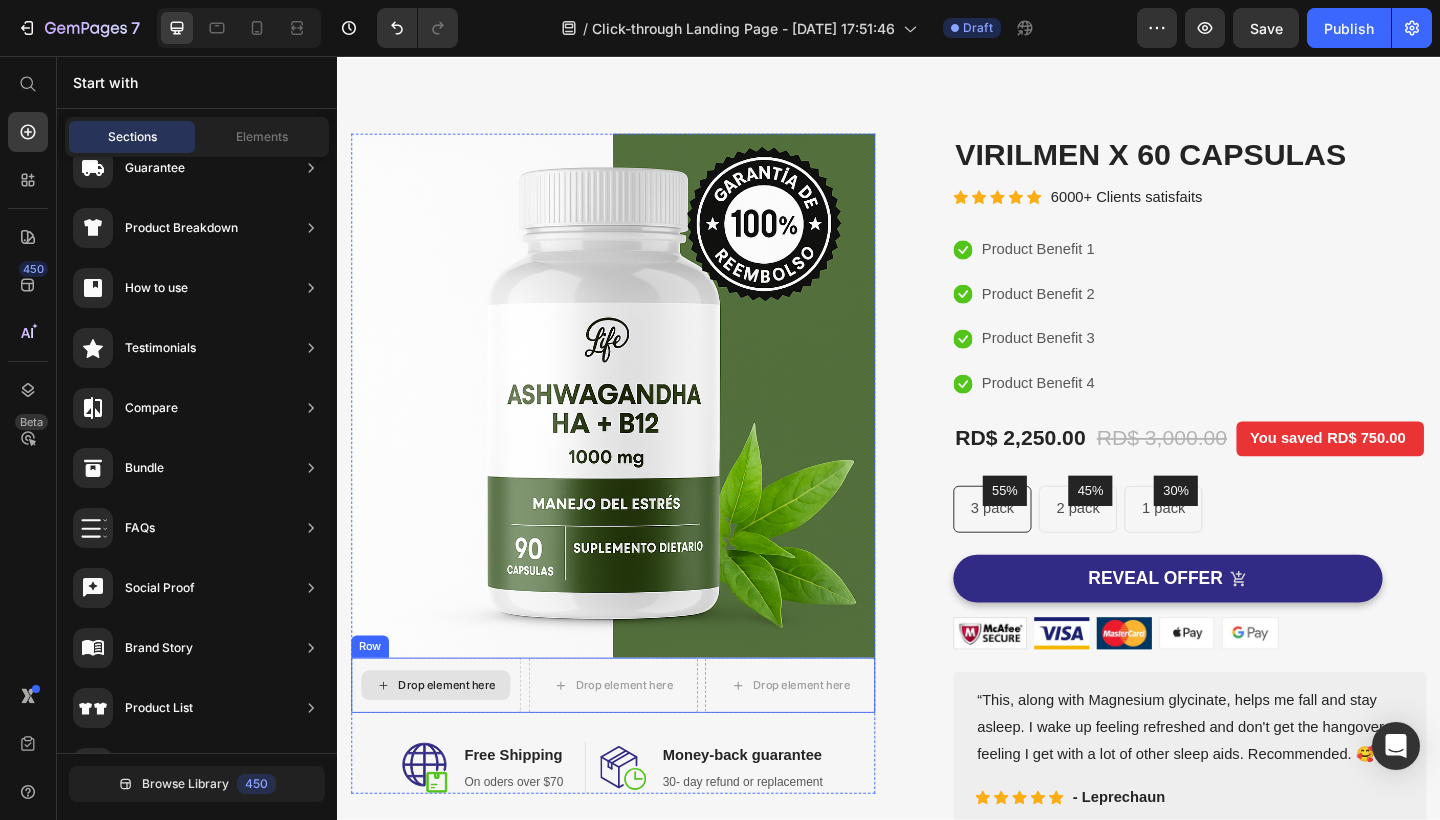 click on "Drop element here" at bounding box center [456, 741] 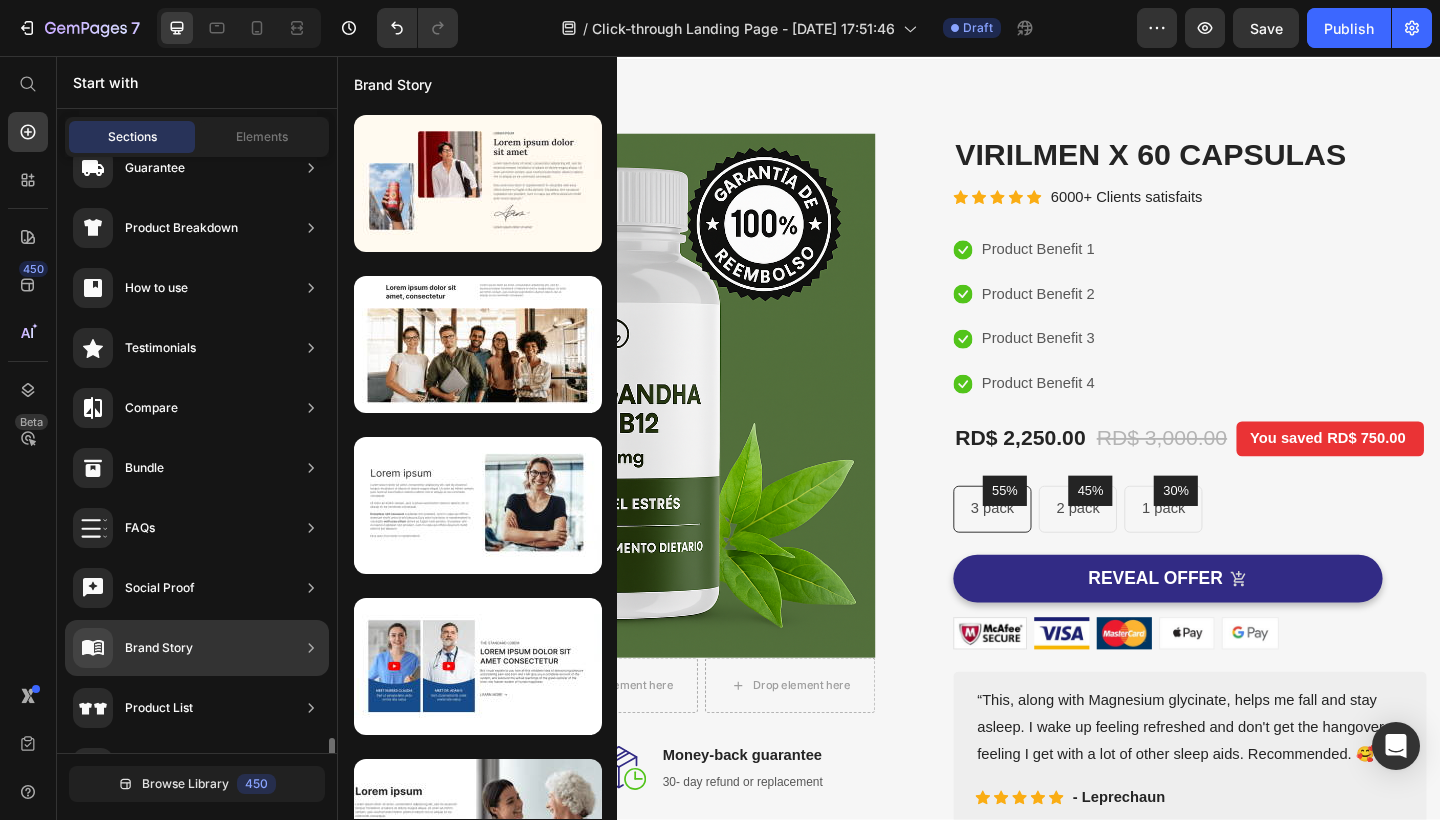 scroll, scrollTop: 564, scrollLeft: 0, axis: vertical 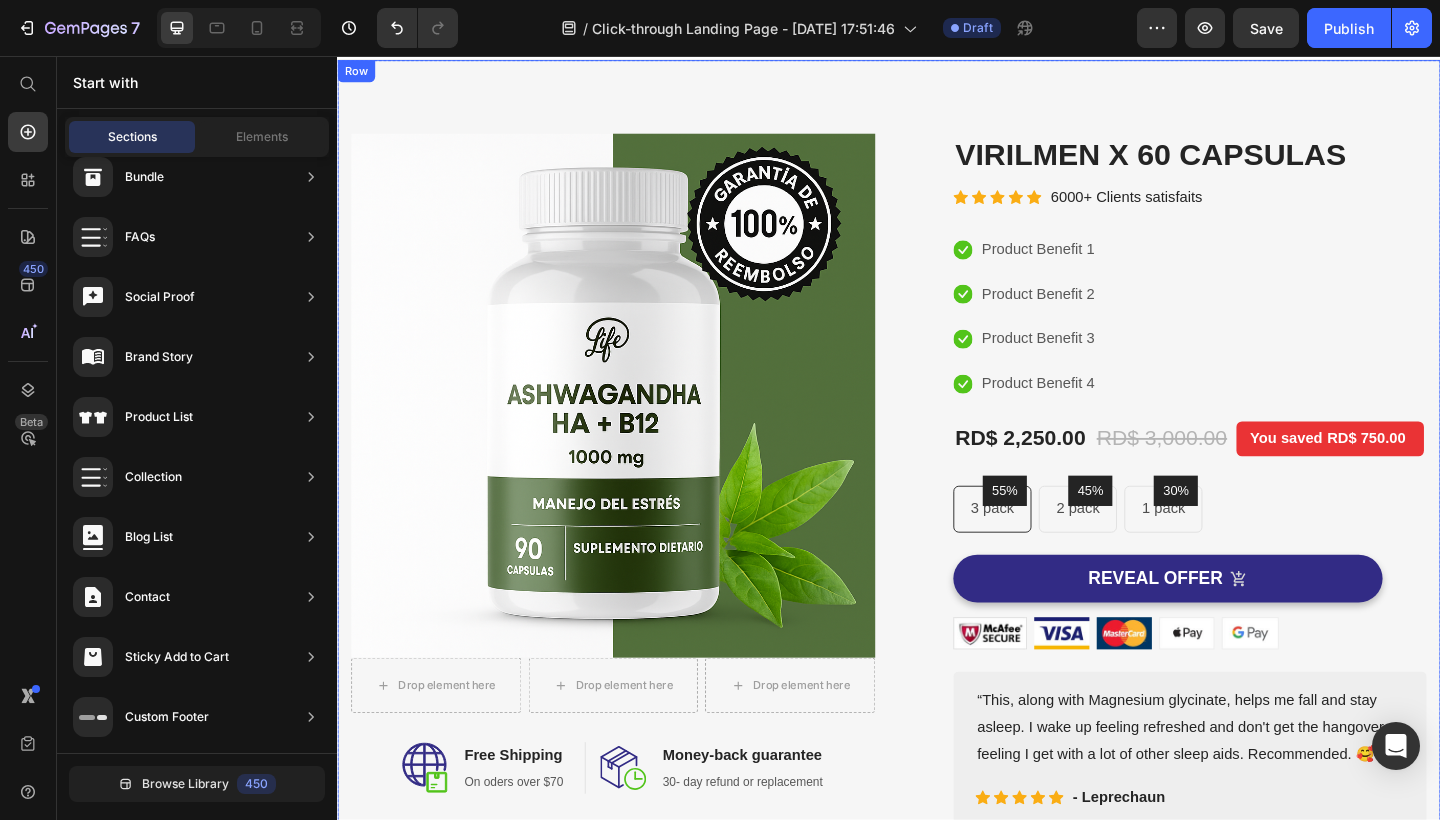 click on "Image
Drop element here
Drop element here
Drop element here Row Image Free Shipping Heading On oders over $70 Text block Row Image Money-back guarantee Heading 30- day refund or replacement Text block Row Row Row (P) Images & Gallery VIRILMEN X 60 CAPSULAS (P) Title                Icon                Icon                Icon                Icon                Icon Icon List Hoz 6000+ Clients satisfaits Text block Row
Icon Product Benefit 1 Text block
Icon Product Benefit 2 Text block
Icon Product Benefit 3 Text block
Icon Product Benefit 4 Text block Icon List RD$ 2,250.00 (P) Price RD$ 3,000.00 (P) Price You saved RD$ 750.00 Product Tag Row 55% Text block Row 3 pack Text block Row 45% Text block Row 2 pack Text block Row 30% Text block Row 1 pack Text block Row Row
Icon Product Benefit 1 Text block
Icon Product Benefit 2 Text block
Icon Icon" at bounding box center [937, 517] 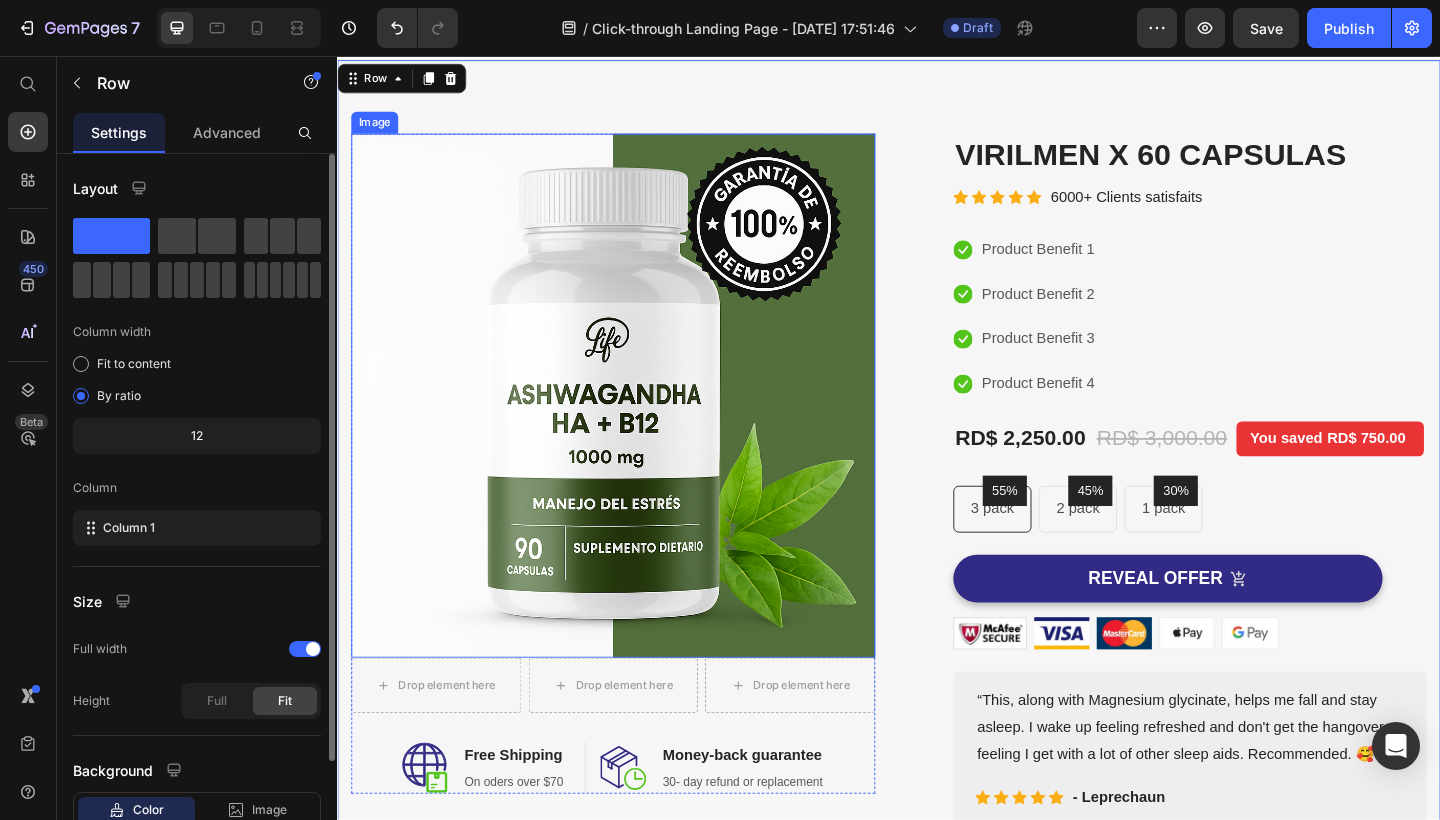 scroll, scrollTop: 59, scrollLeft: 0, axis: vertical 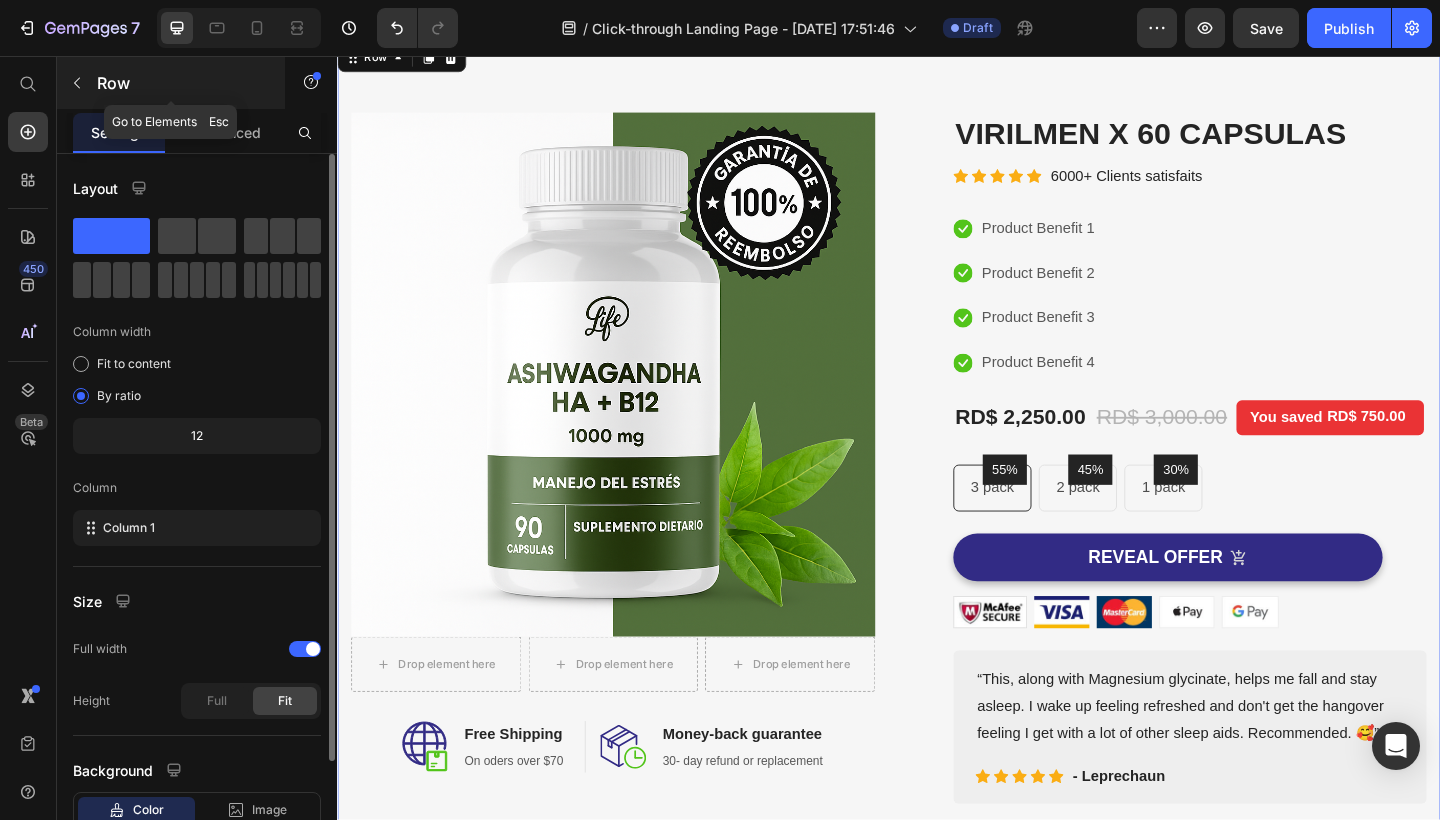 click at bounding box center (77, 83) 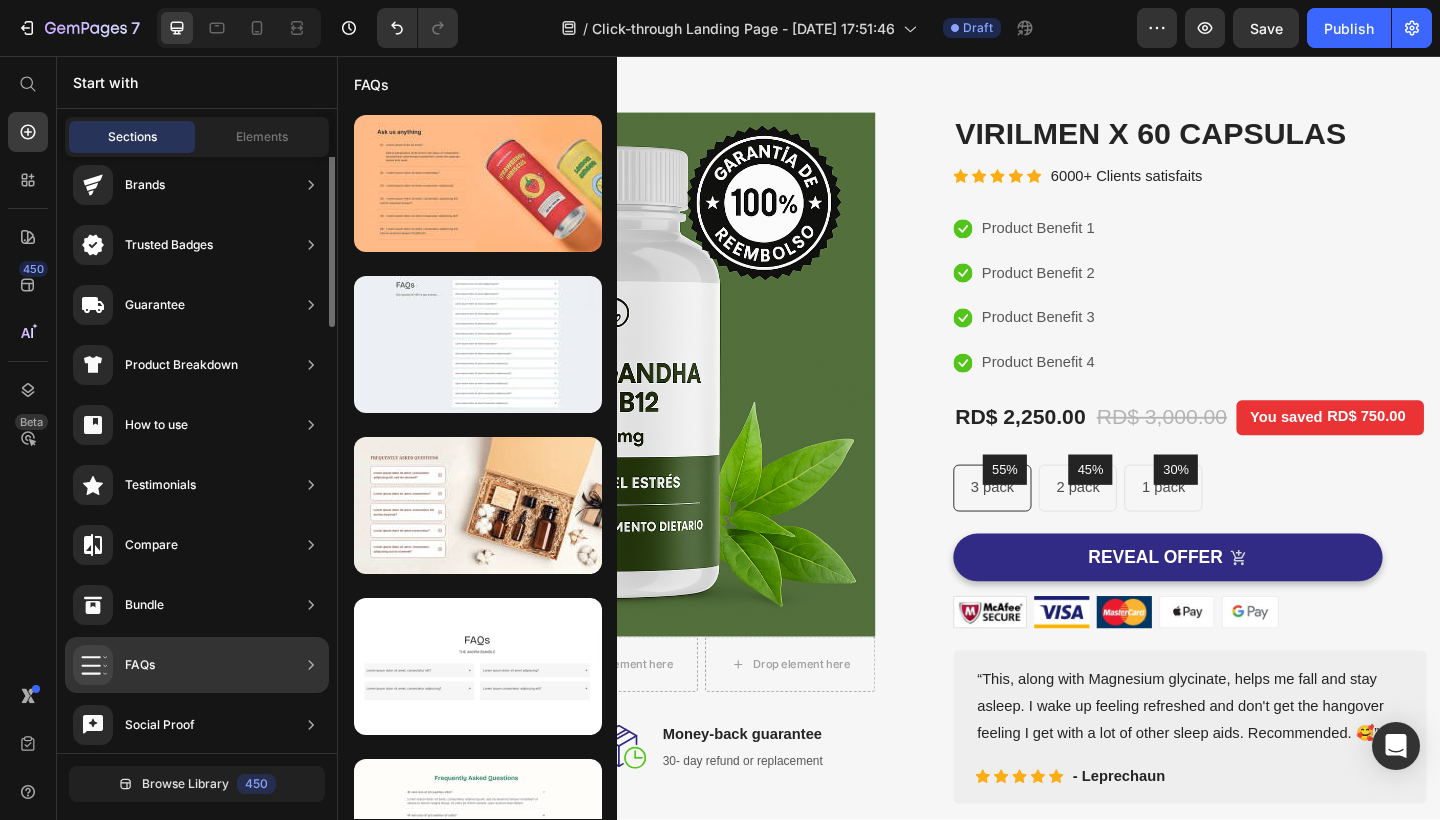 scroll, scrollTop: 0, scrollLeft: 0, axis: both 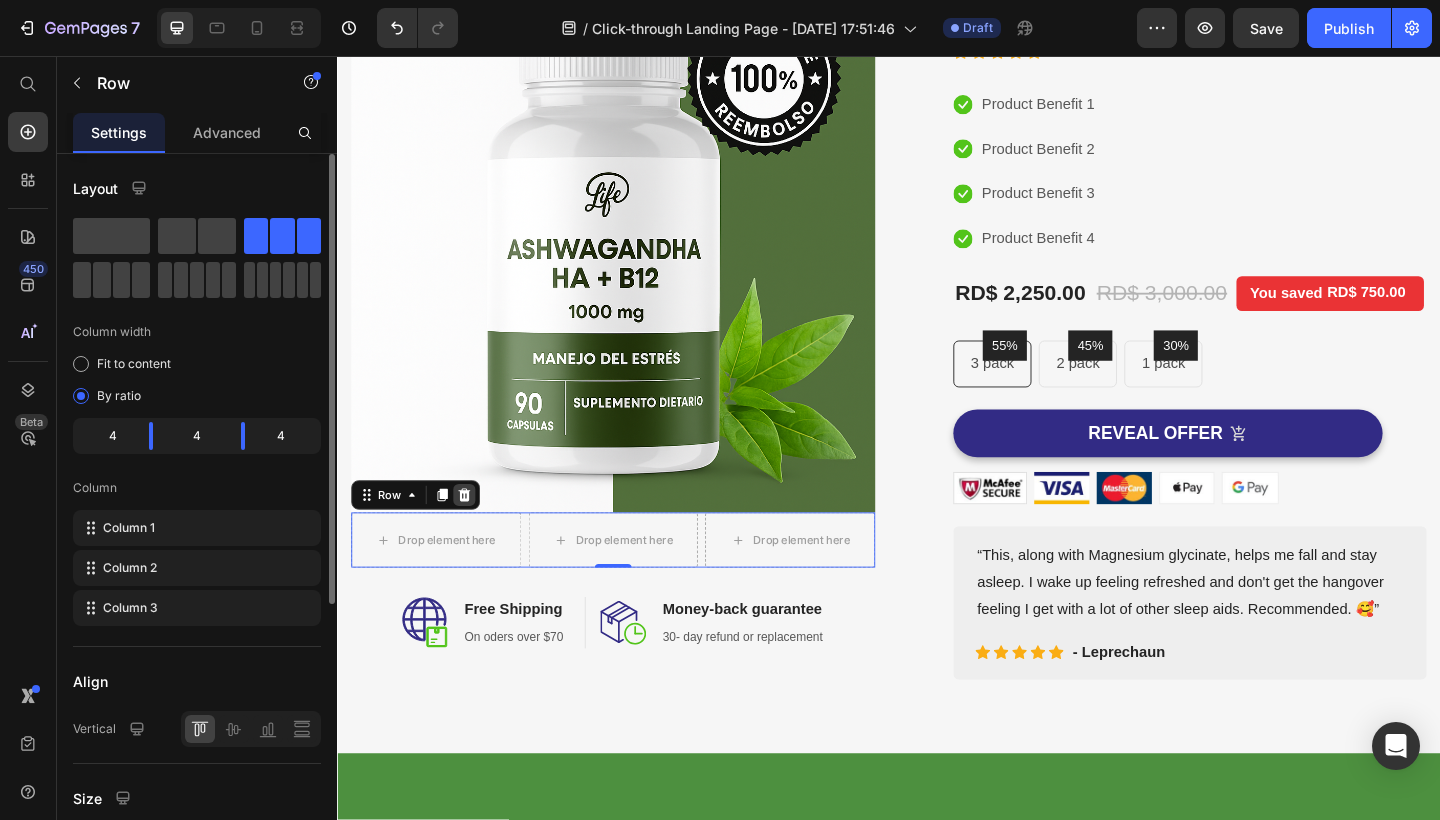 click 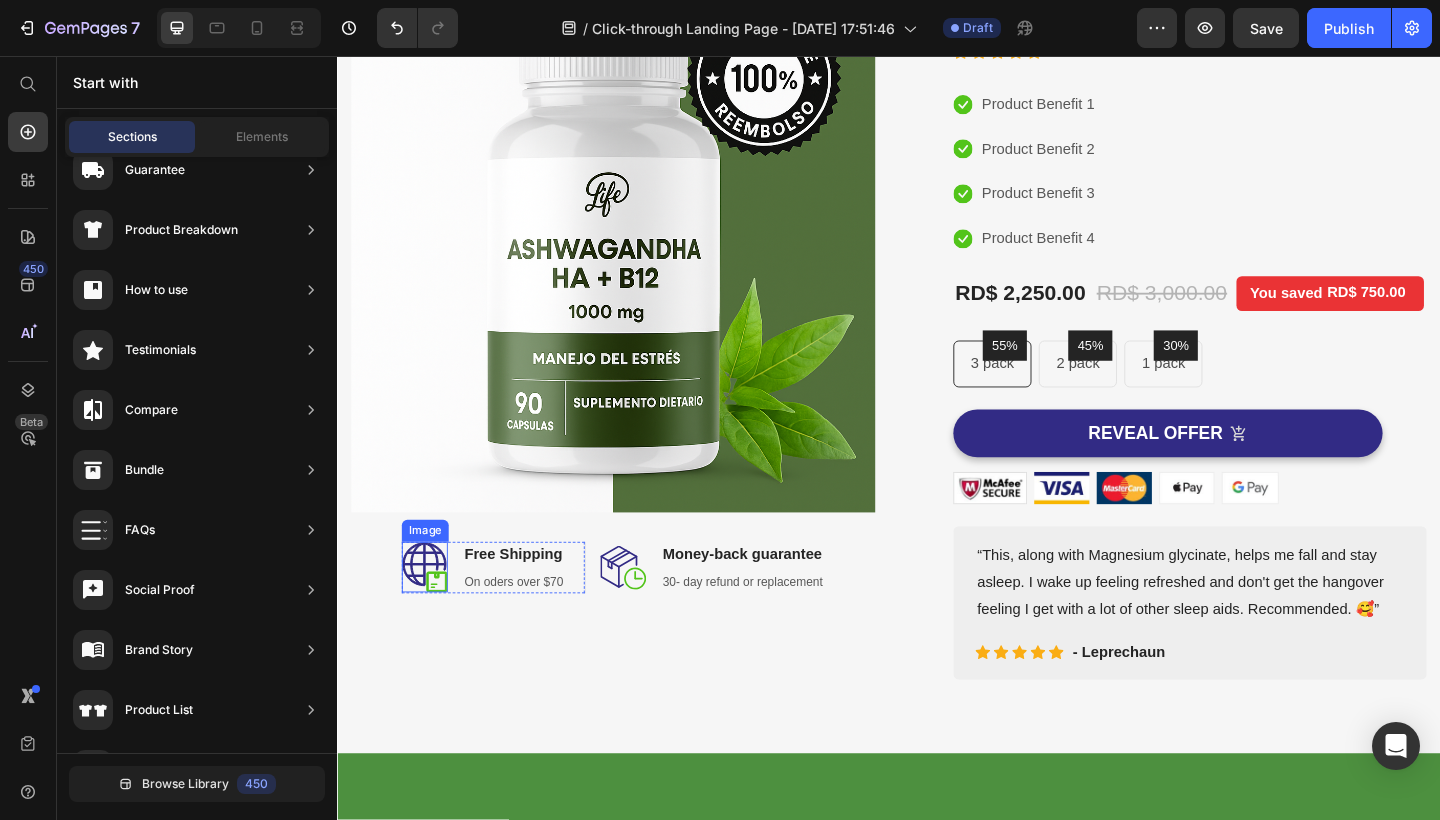 click at bounding box center (432, 612) 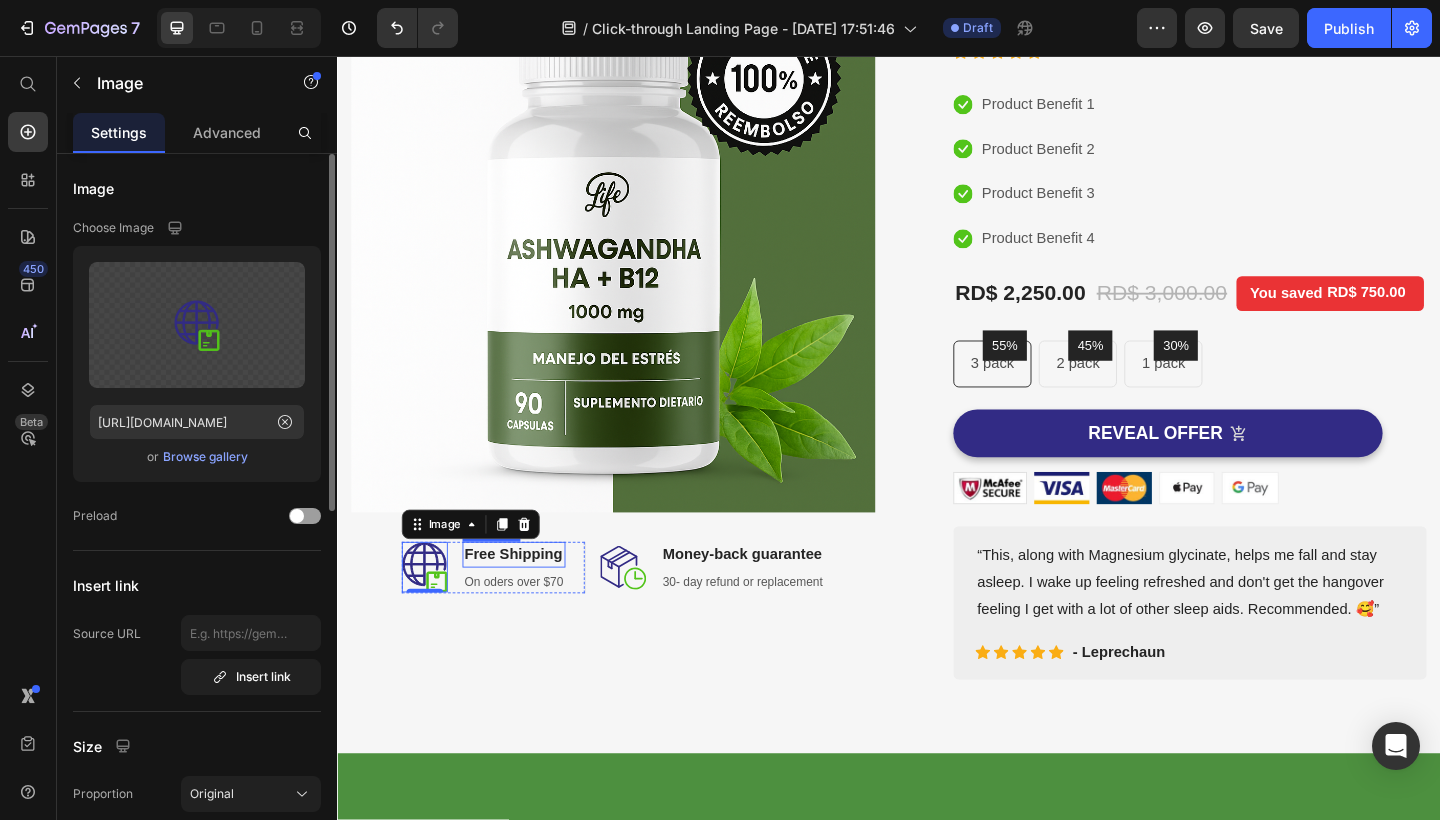 click on "Free Shipping" at bounding box center [529, 599] 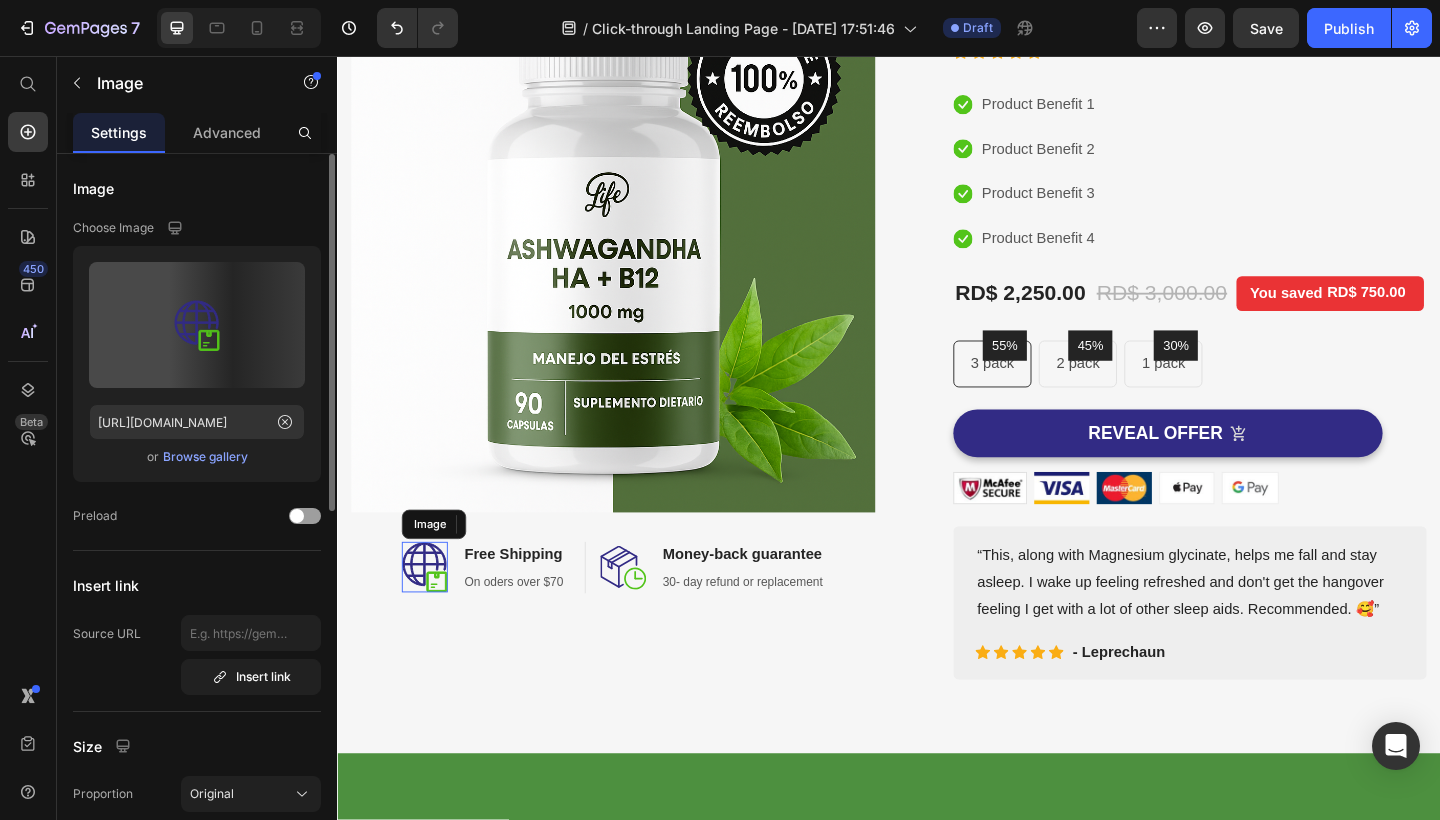 click at bounding box center [432, 612] 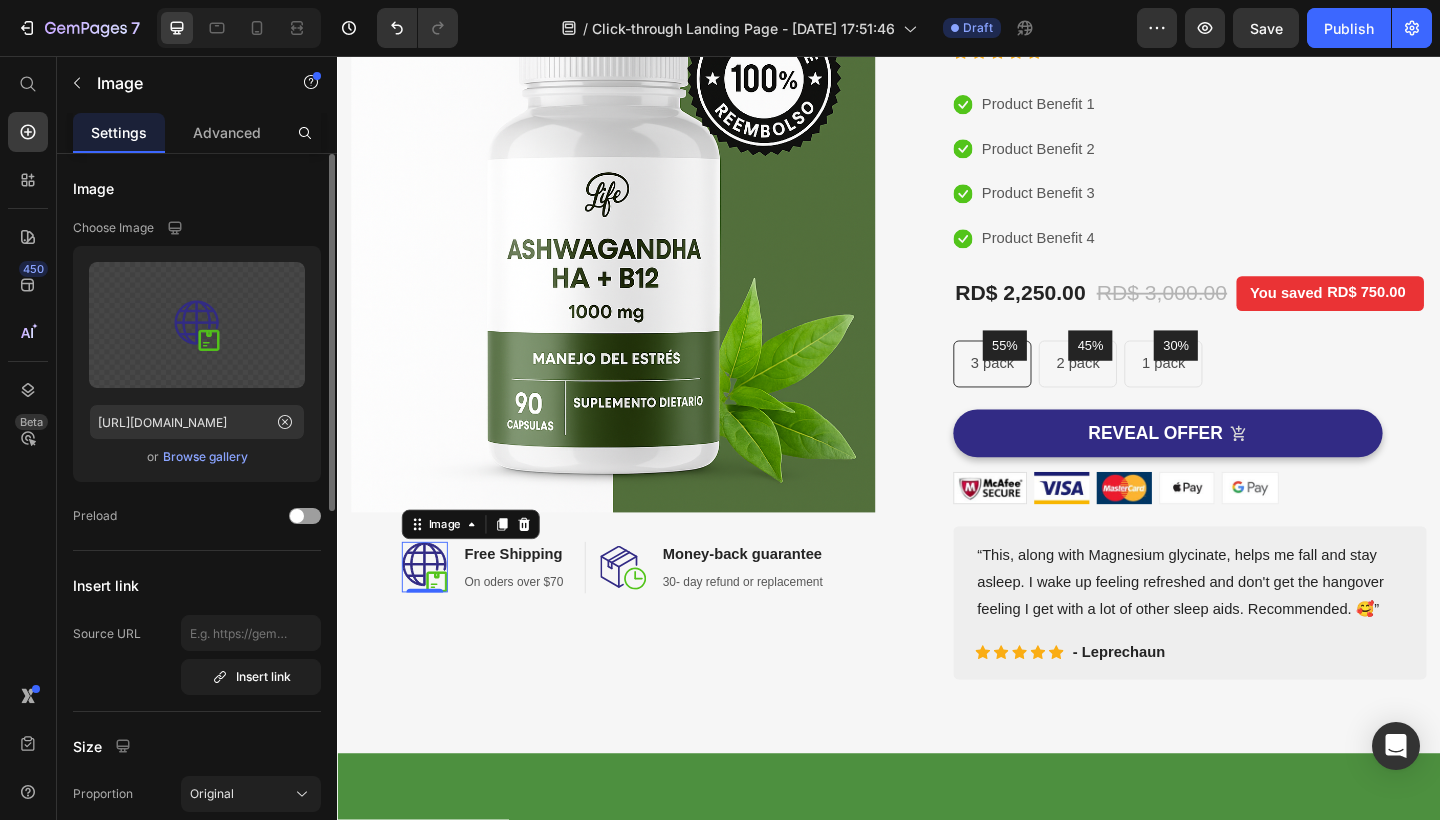 click on "Browse gallery" at bounding box center [205, 457] 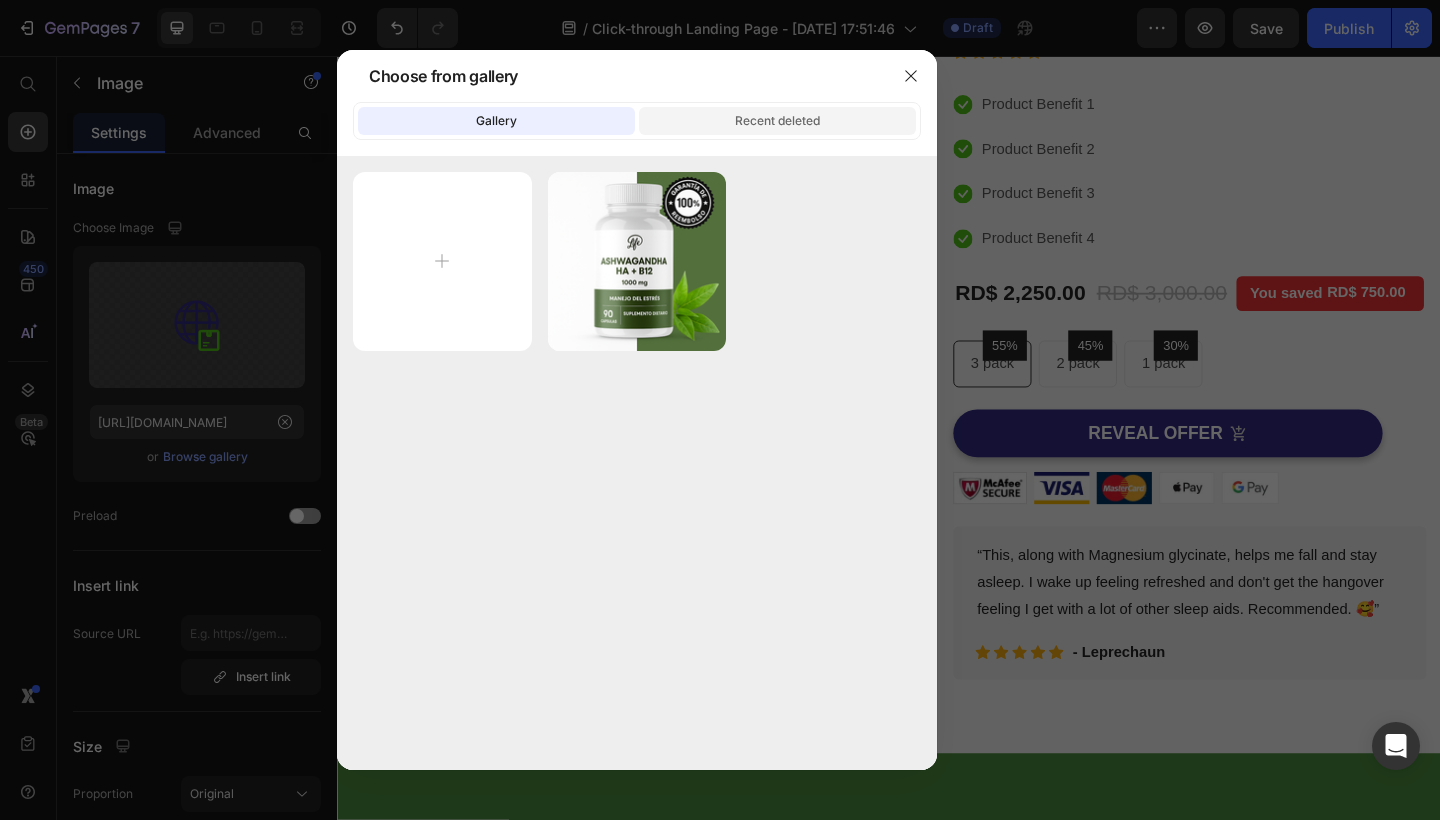 click on "Recent deleted" 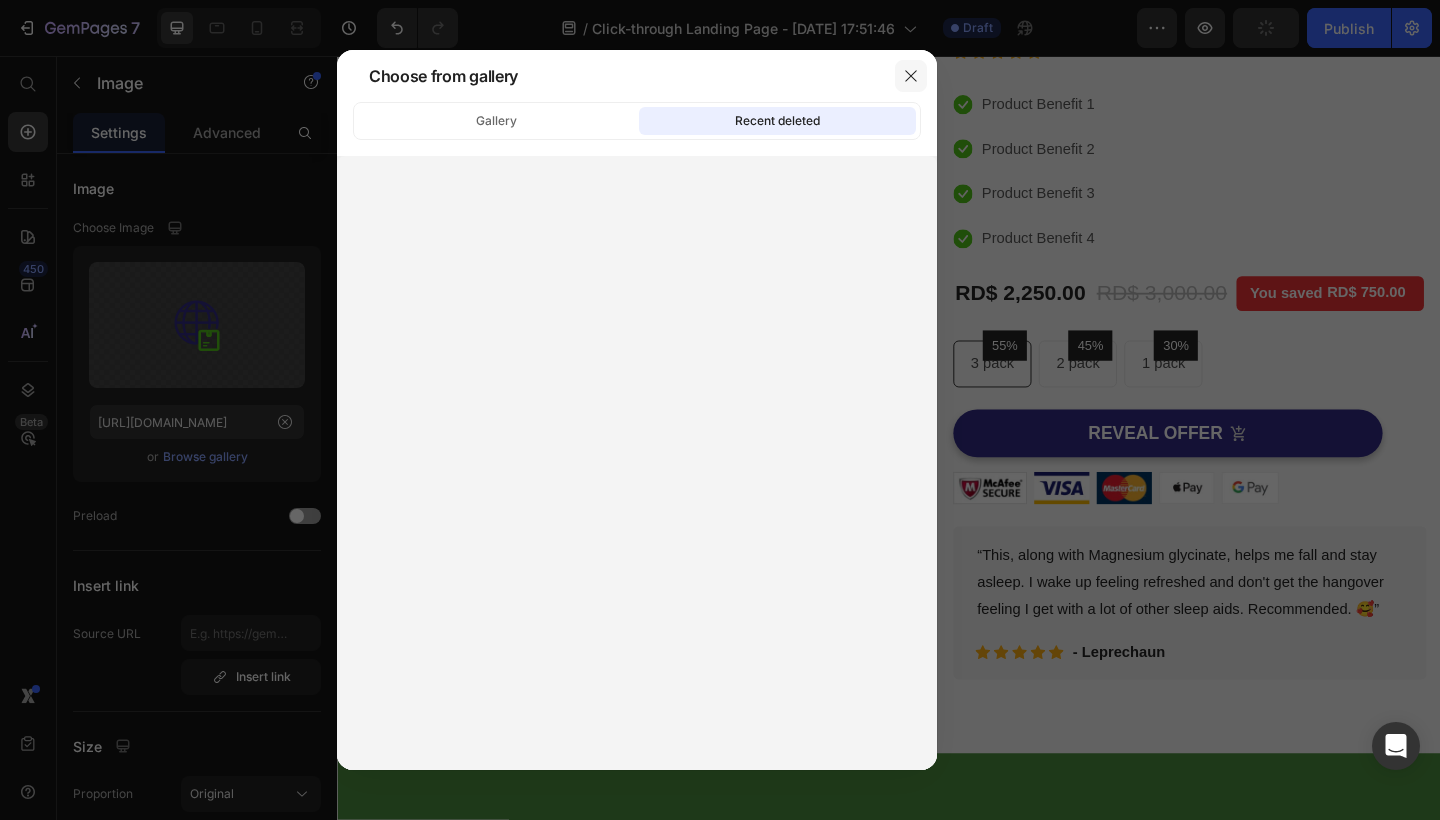 click 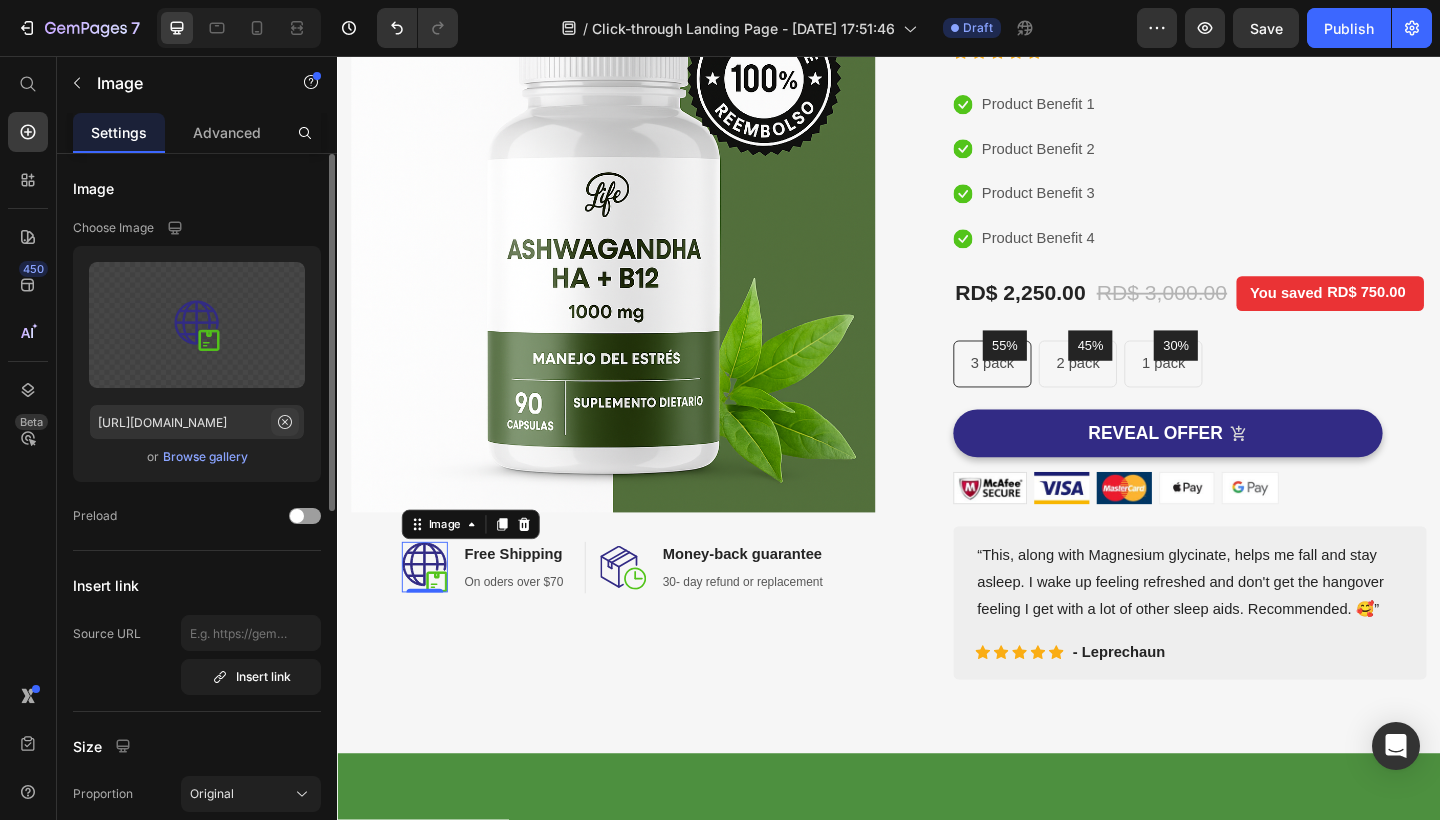 click 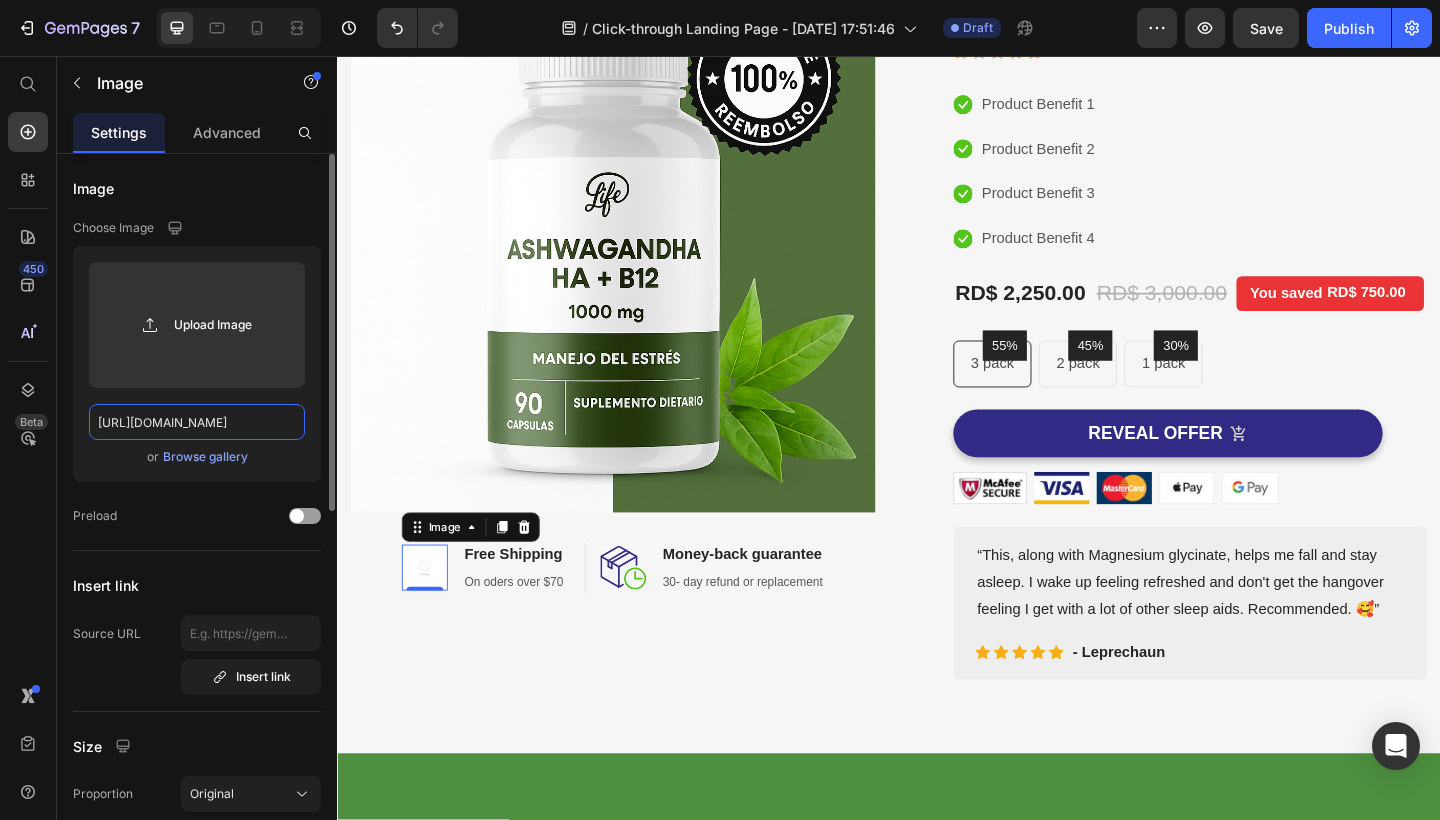 type 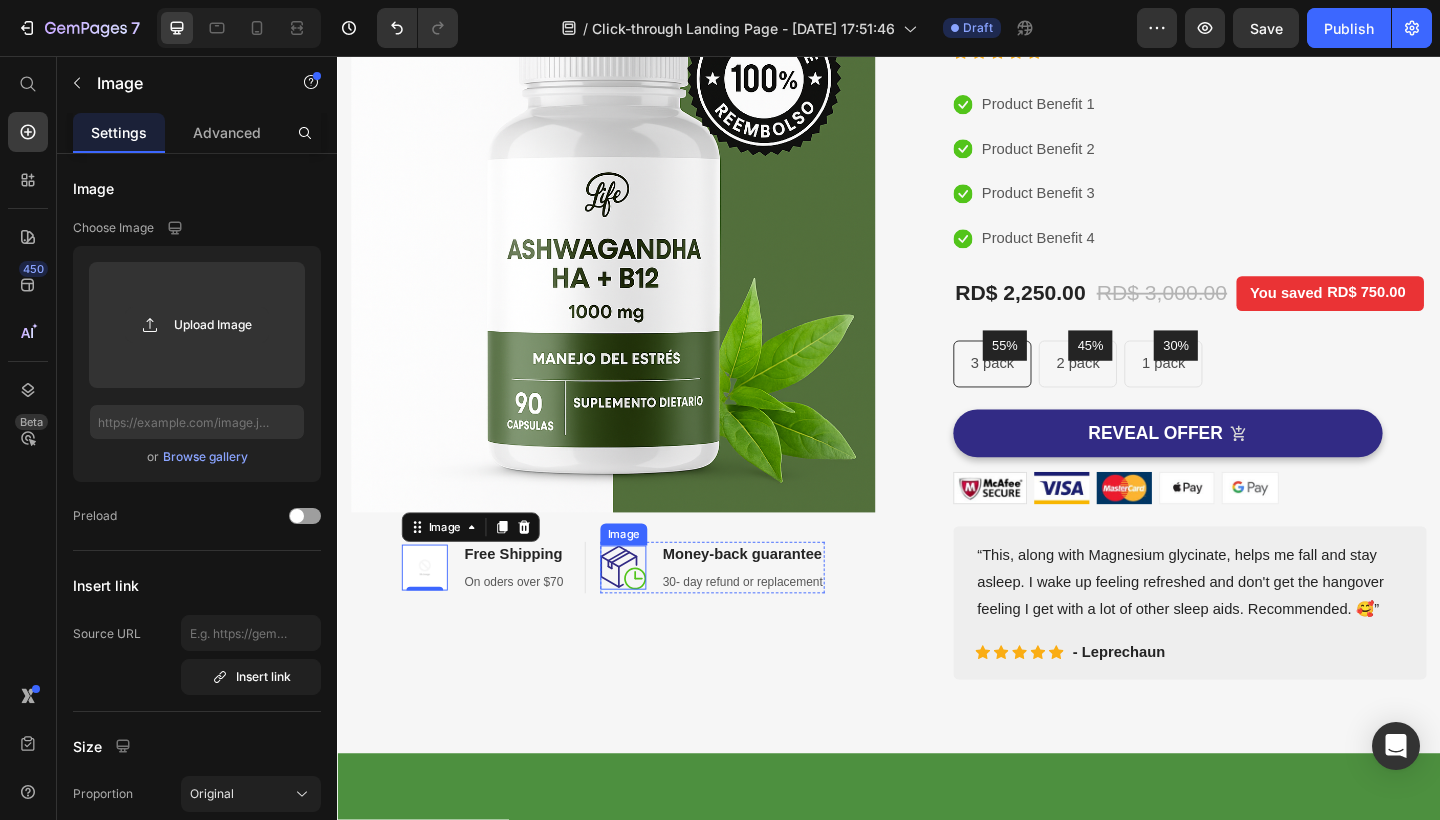click at bounding box center (648, 613) 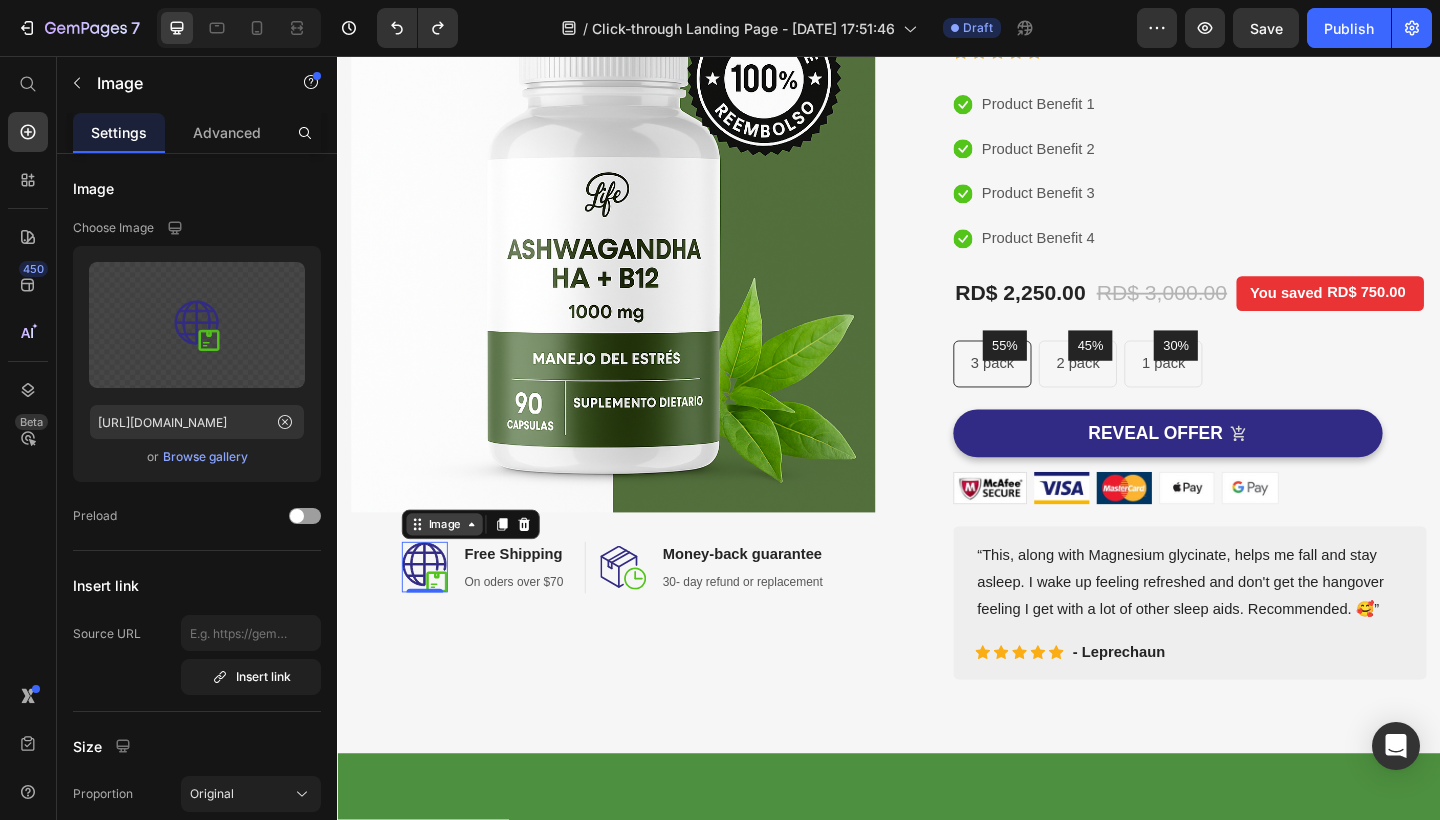 click 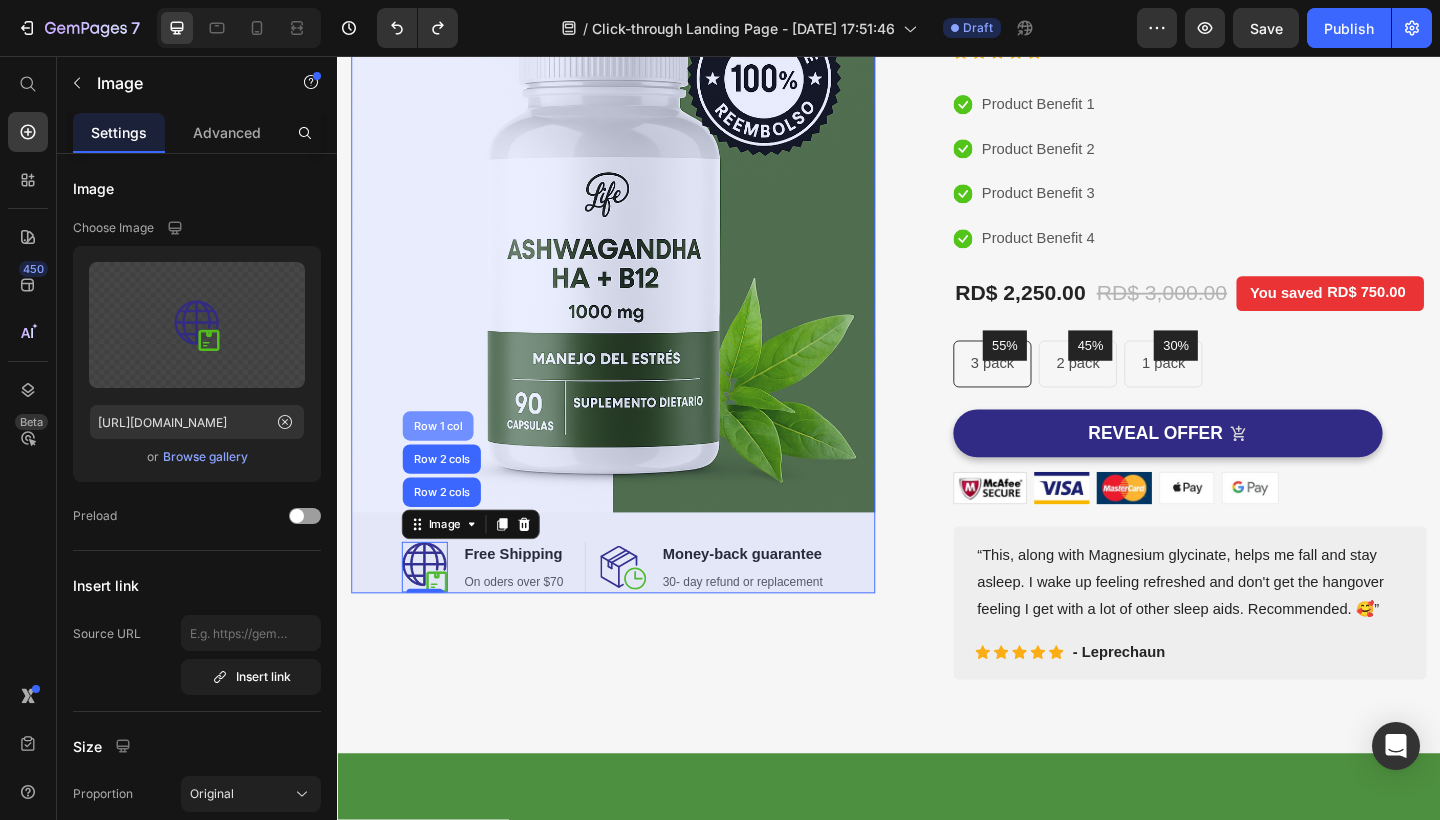 click on "Row 1 col" at bounding box center (446, 459) 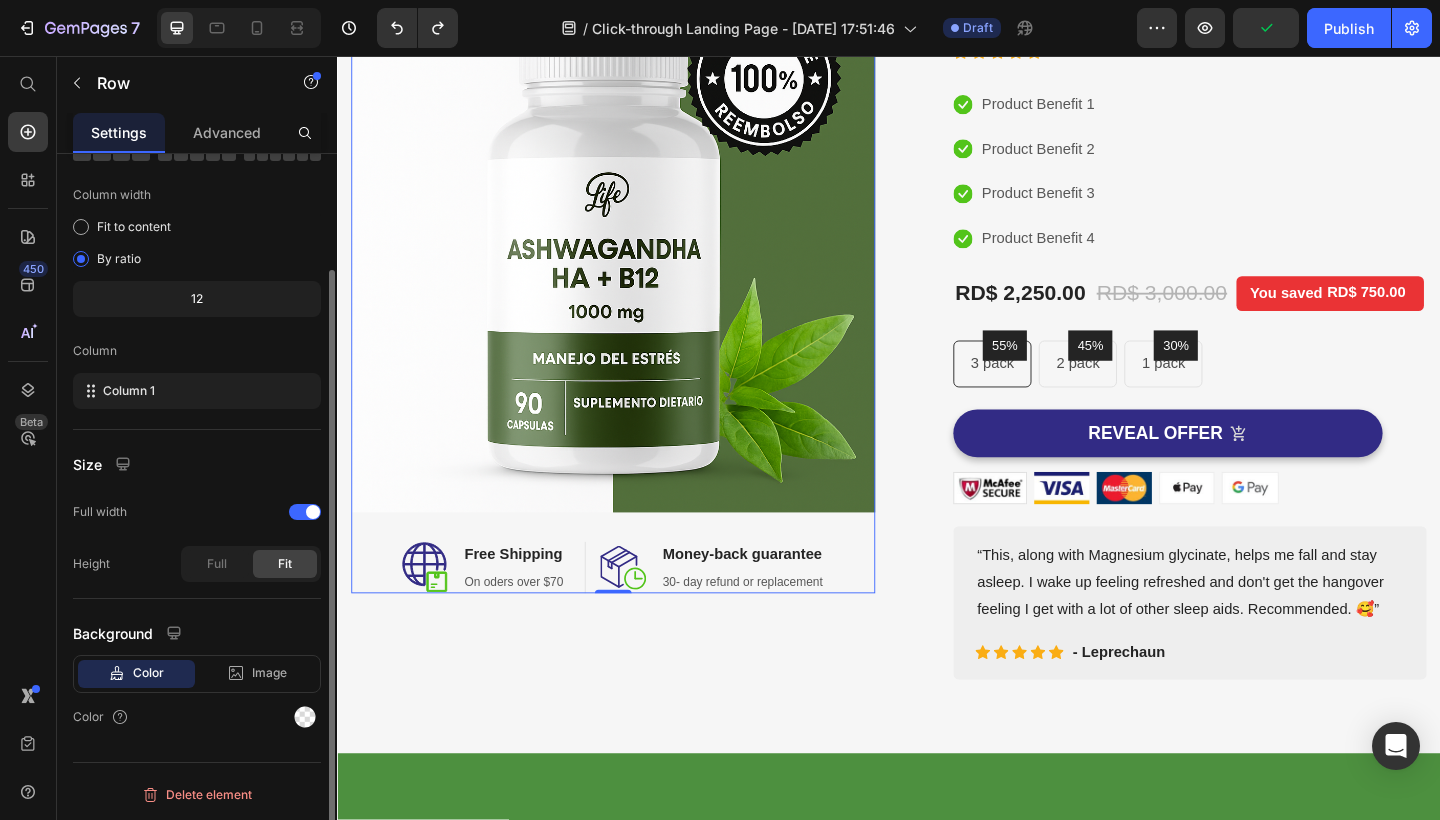 scroll, scrollTop: 4, scrollLeft: 0, axis: vertical 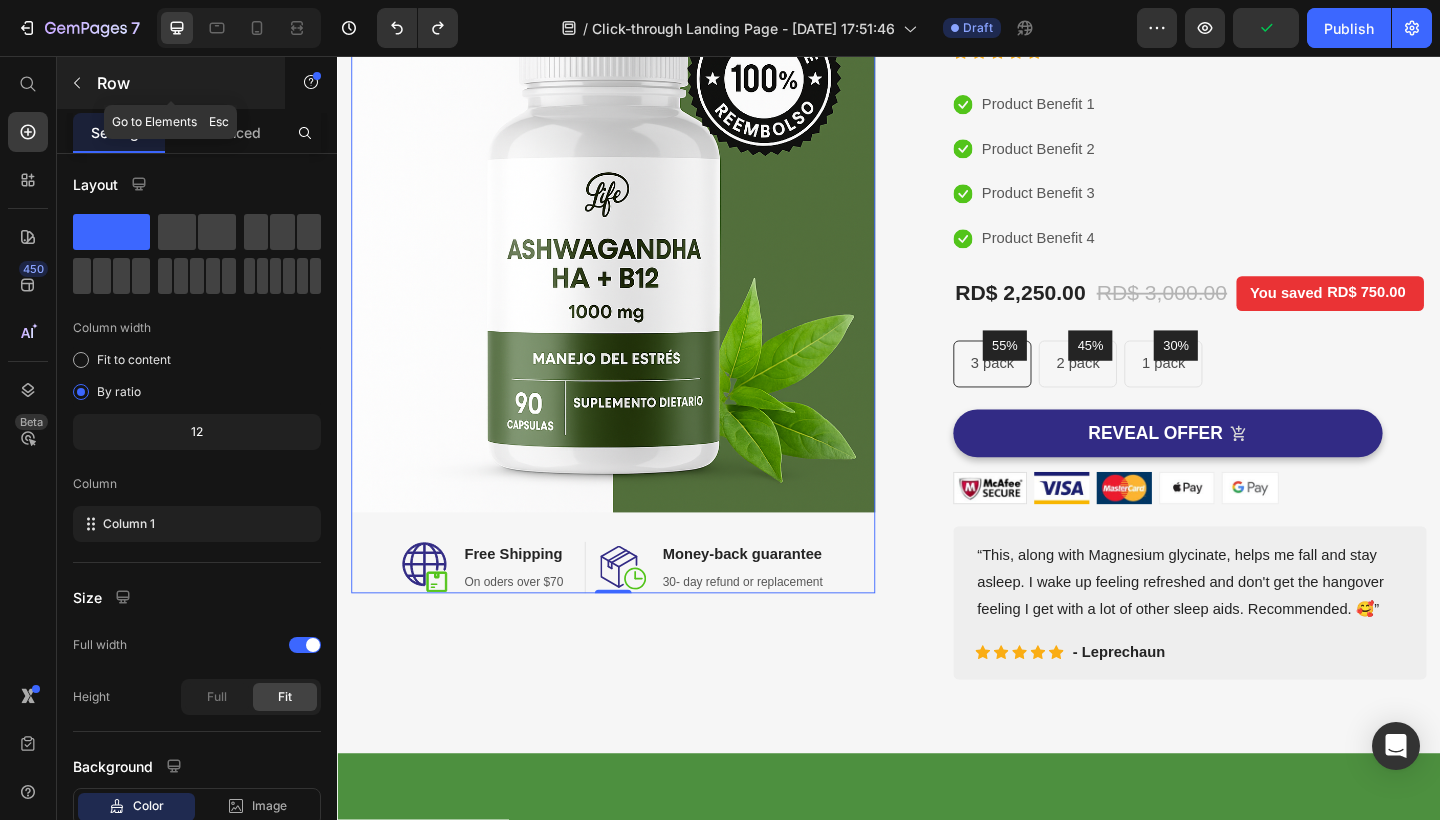 click 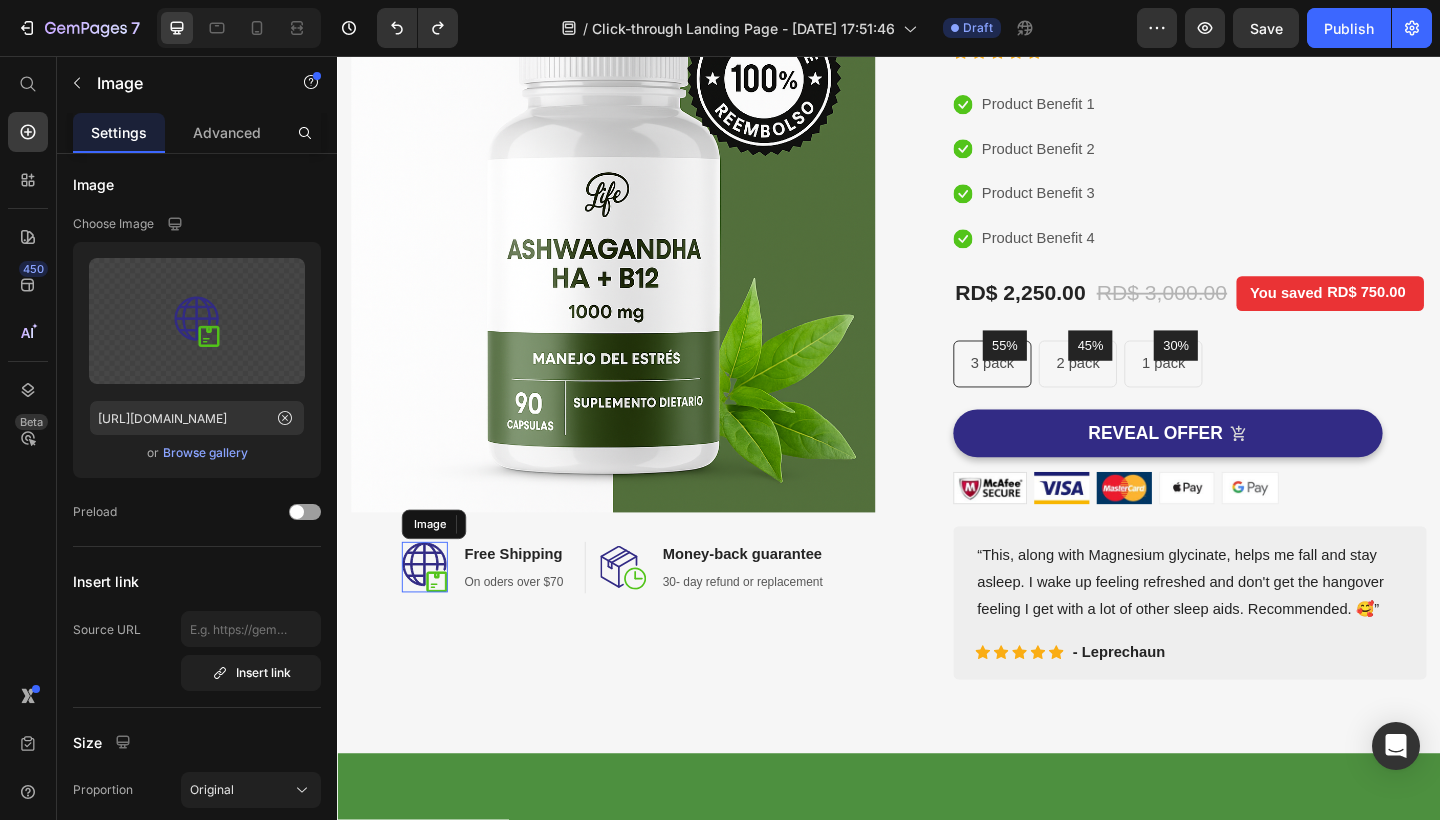 click at bounding box center (432, 612) 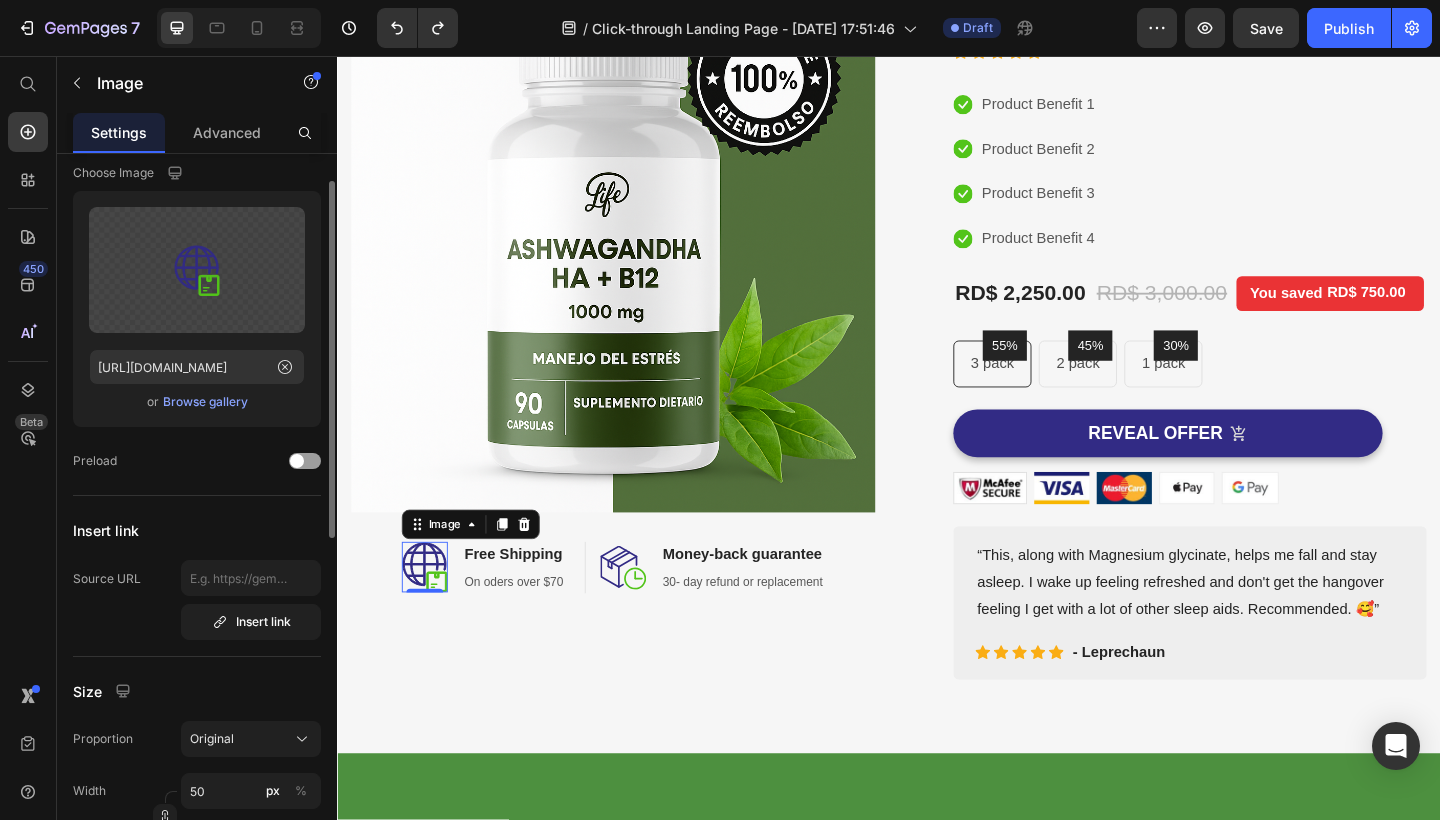 scroll, scrollTop: 0, scrollLeft: 0, axis: both 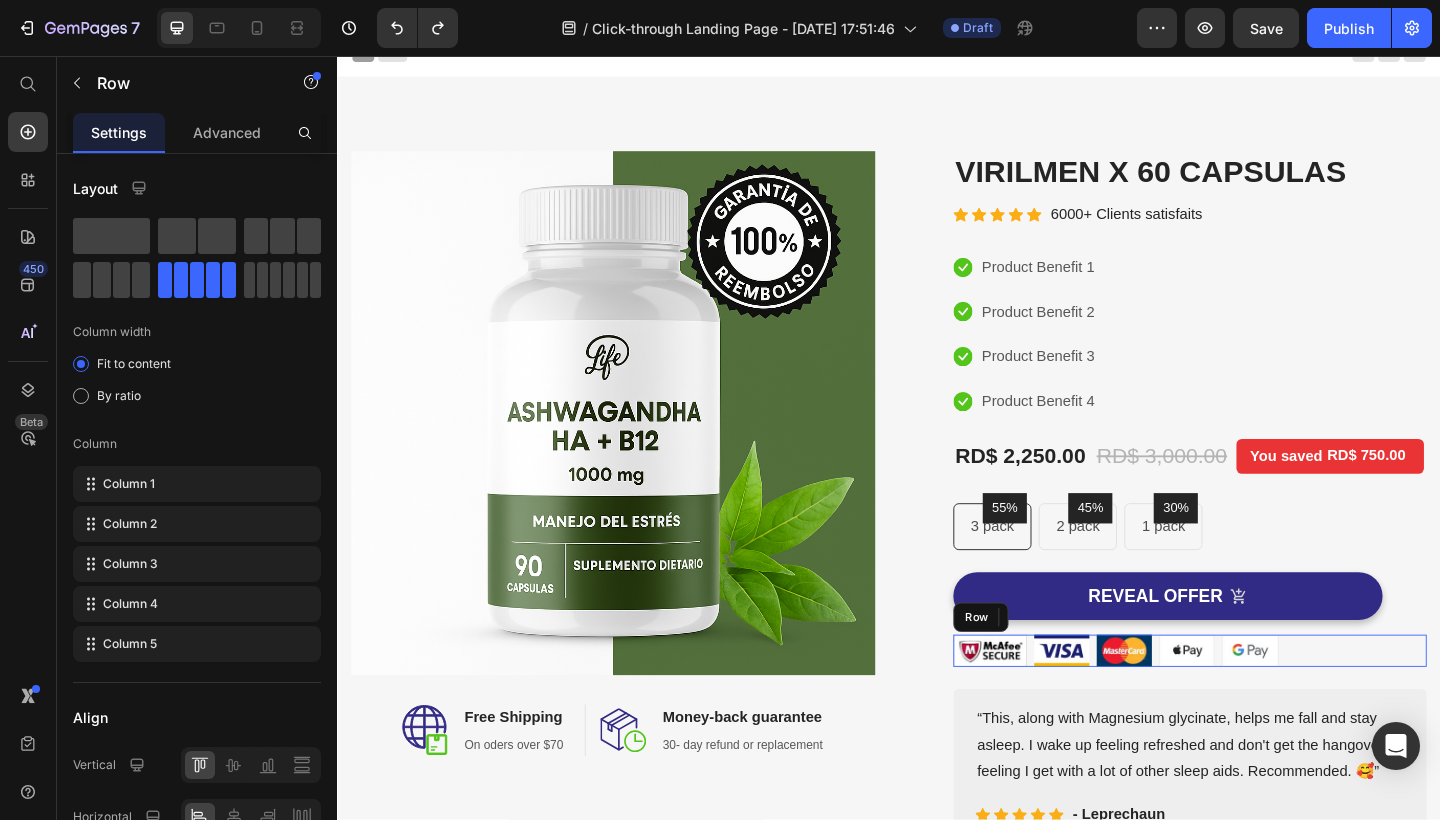 click on "Image Image Image Image Image Row" at bounding box center [1264, 703] 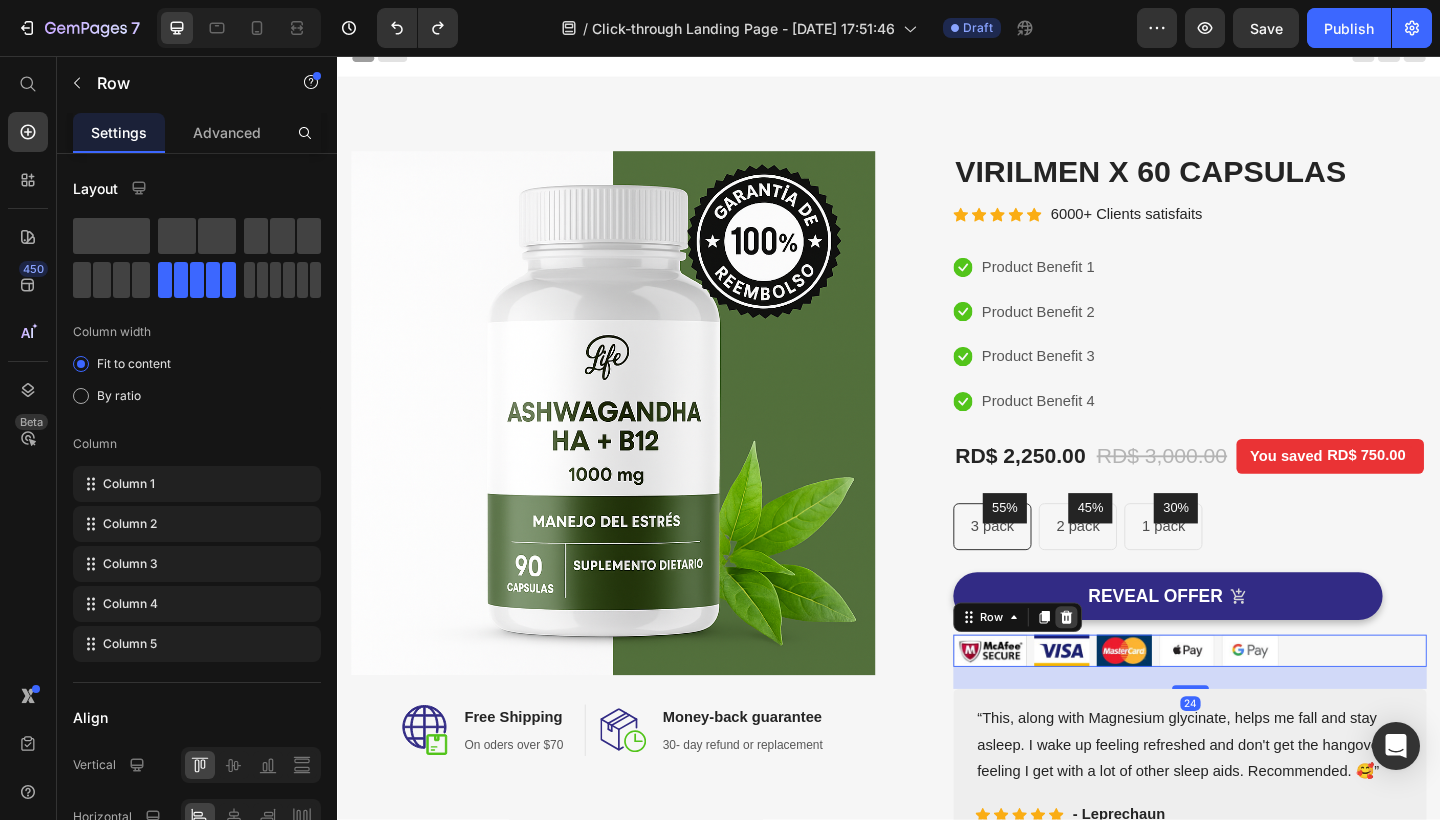 click 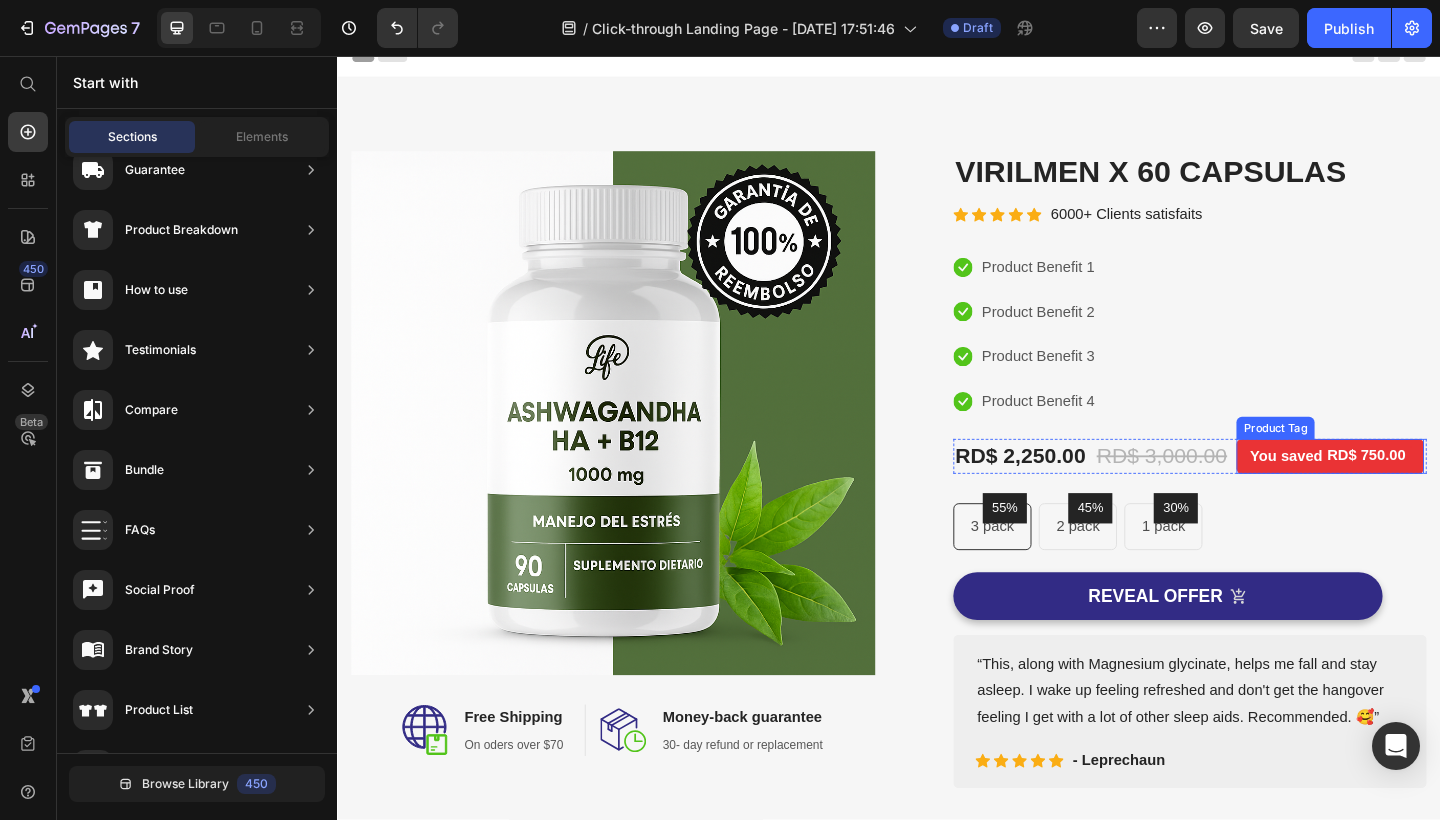 click on "You saved" at bounding box center (1369, 492) 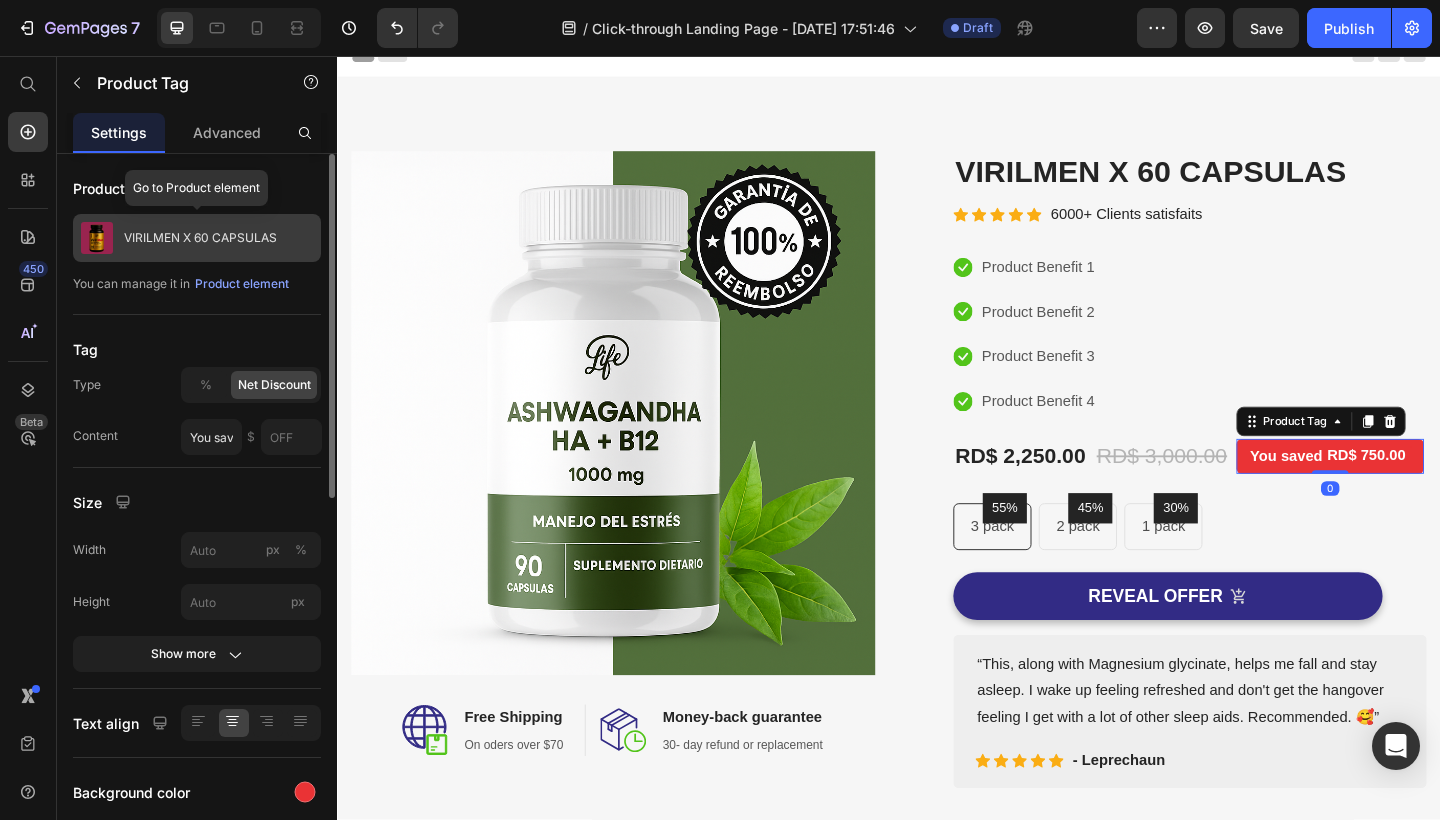 click on "VIRILMEN X 60 CAPSULAS" at bounding box center [200, 238] 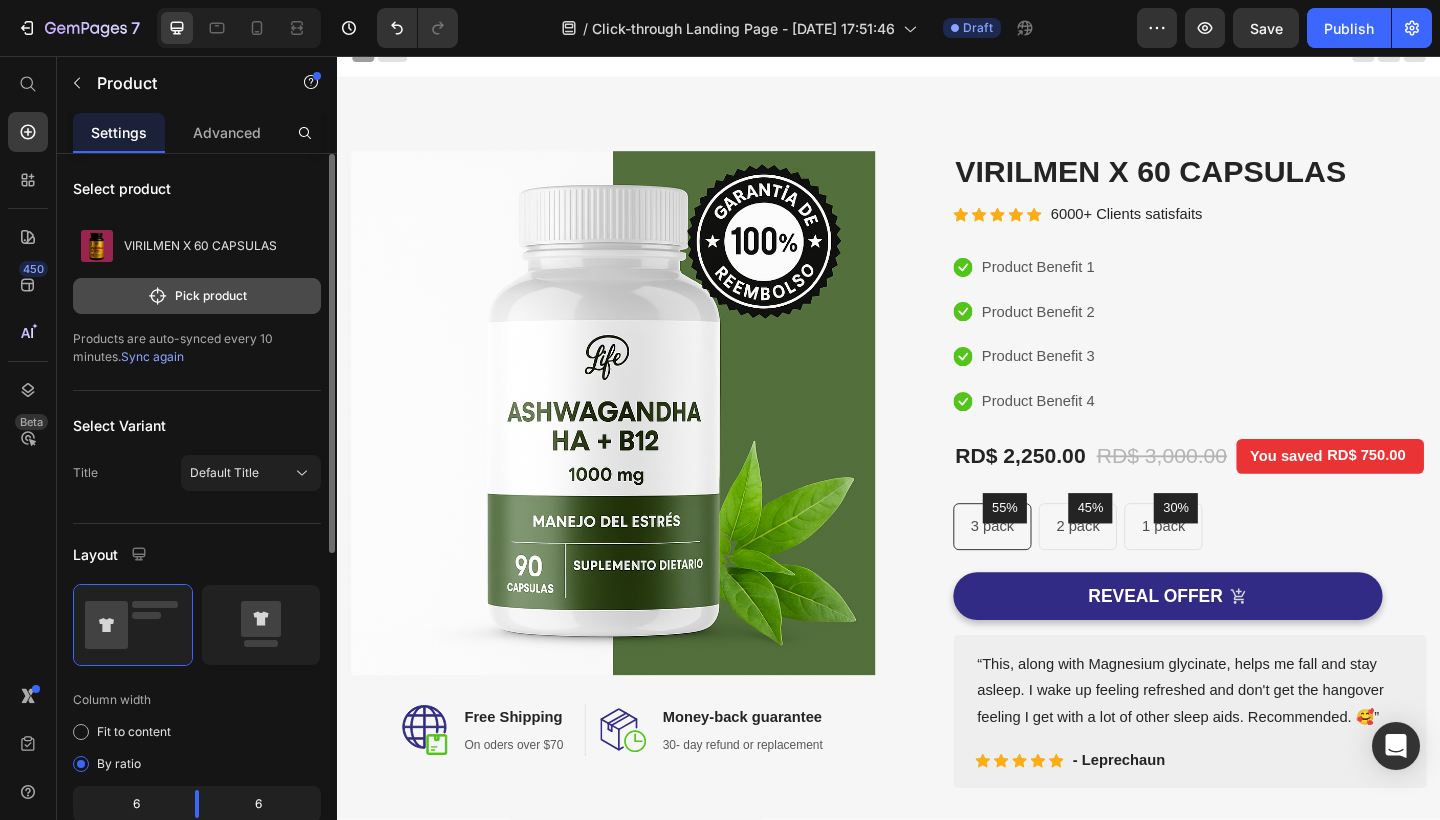 click on "Pick product" at bounding box center [197, 296] 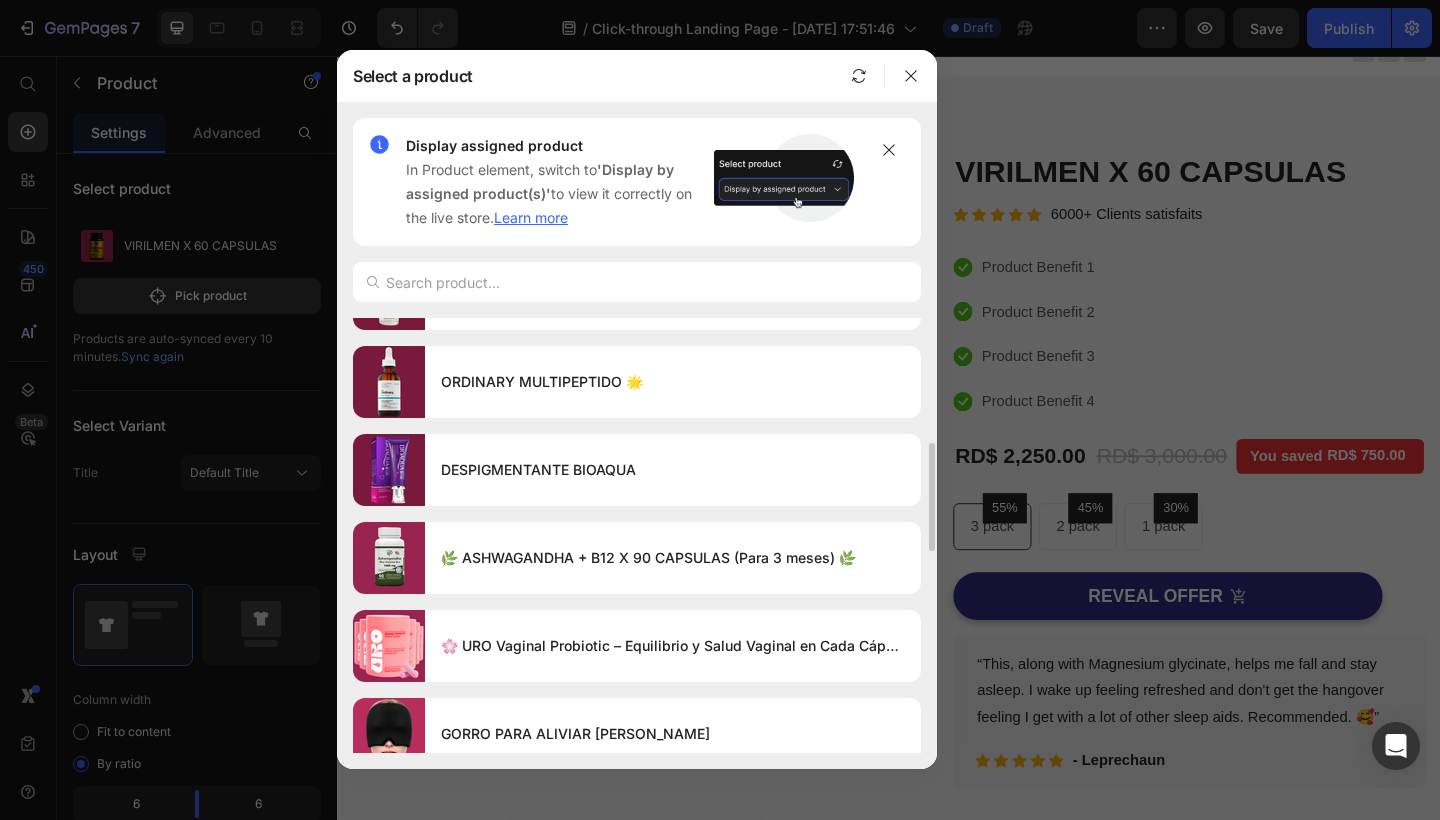 scroll, scrollTop: 502, scrollLeft: 0, axis: vertical 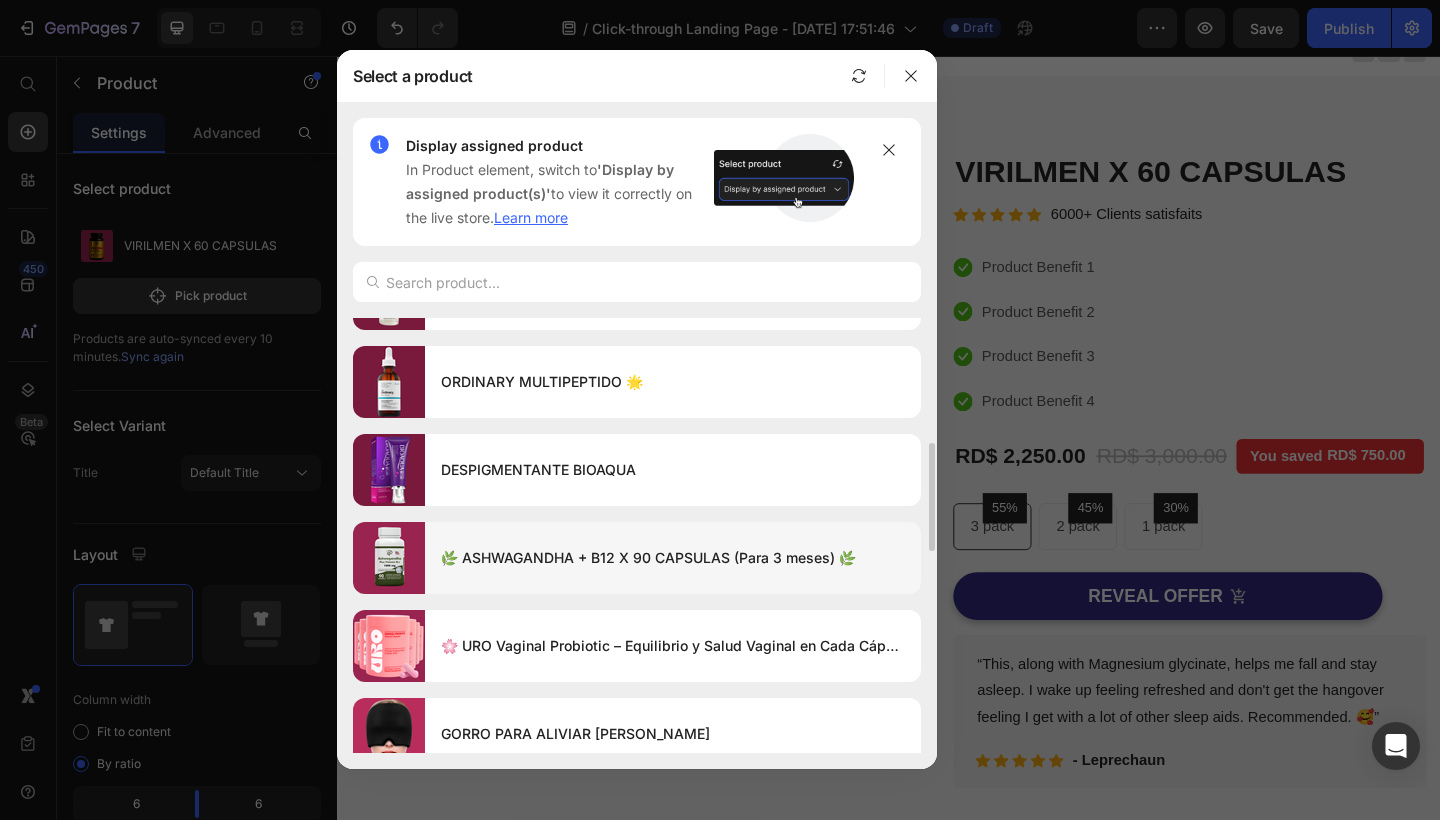 click on "🌿 ASHWAGANDHA + B12 X 90 CAPSULAS (Para 3 meses) 🌿" at bounding box center (673, 558) 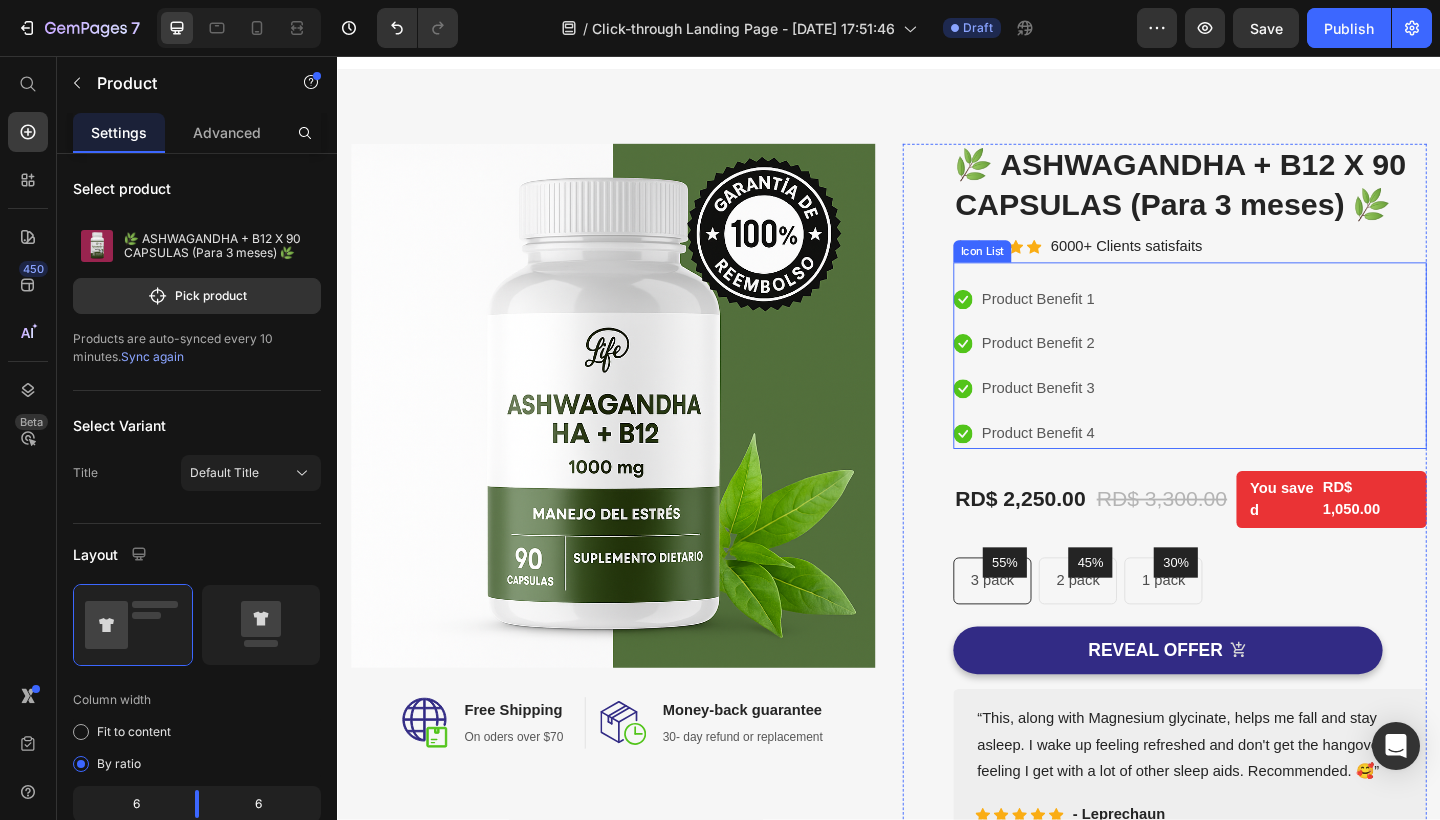 scroll, scrollTop: 30, scrollLeft: 0, axis: vertical 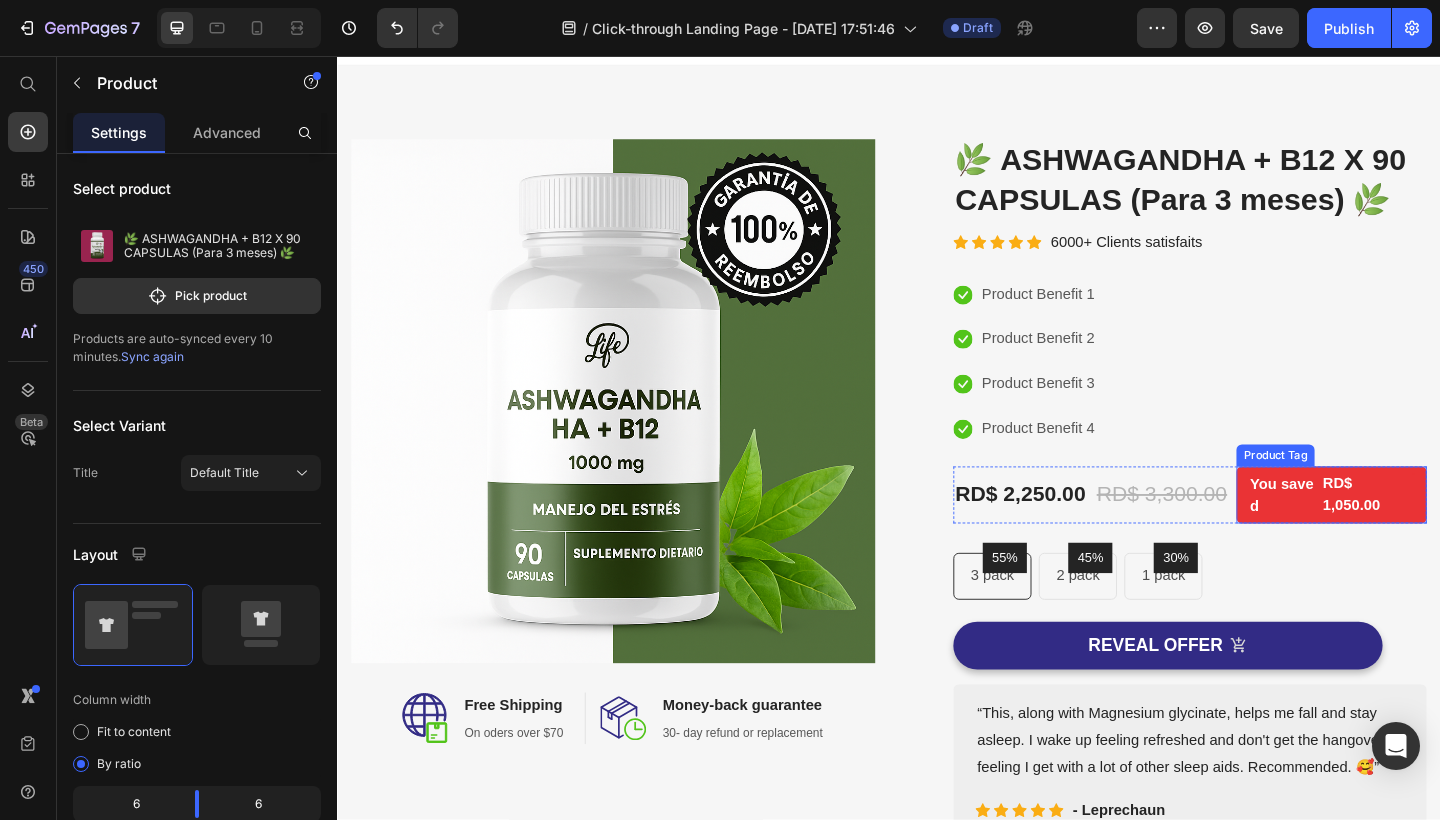 click on "RD$ 1,050.00" at bounding box center [1455, 533] 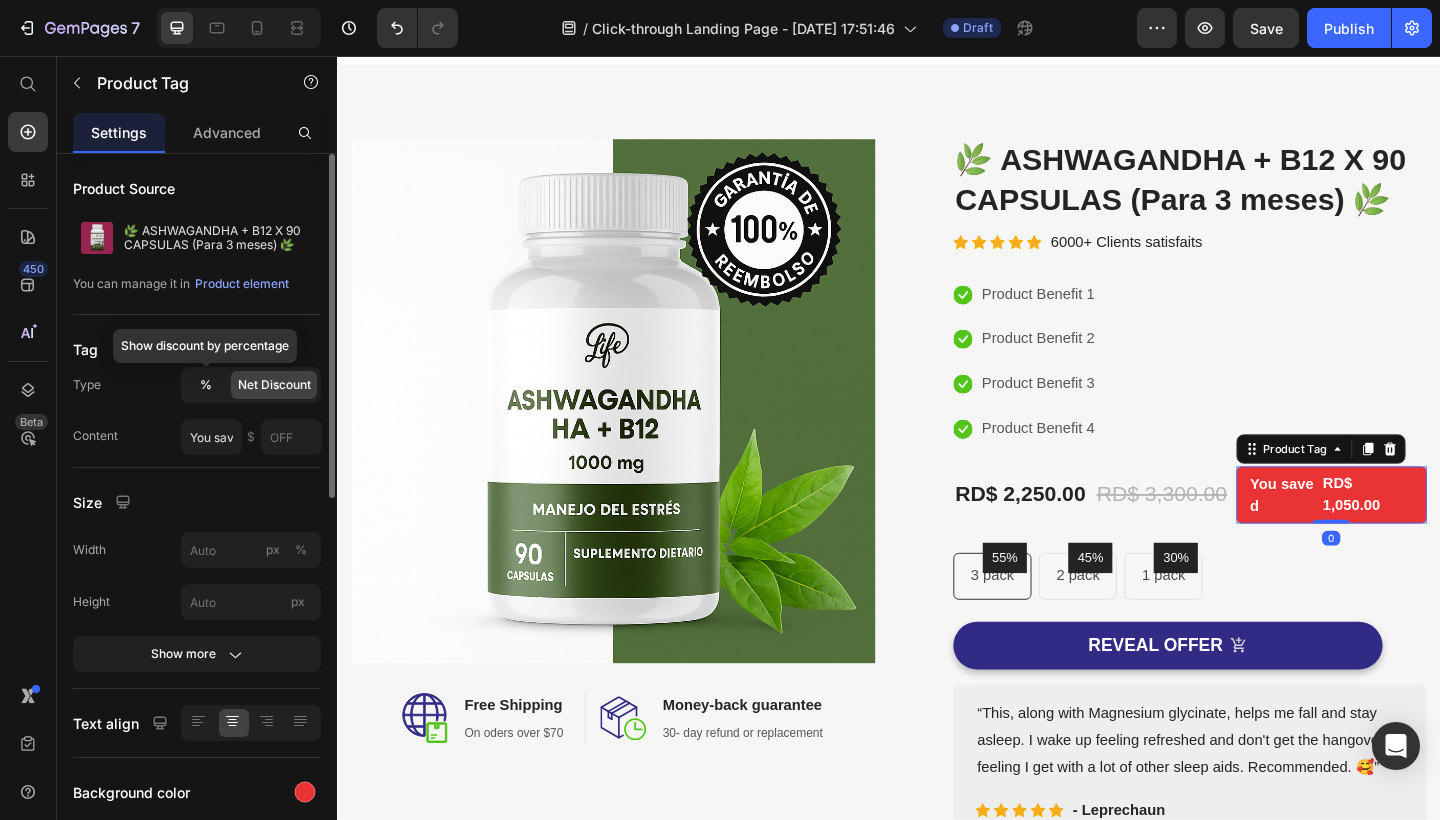 click on "%" 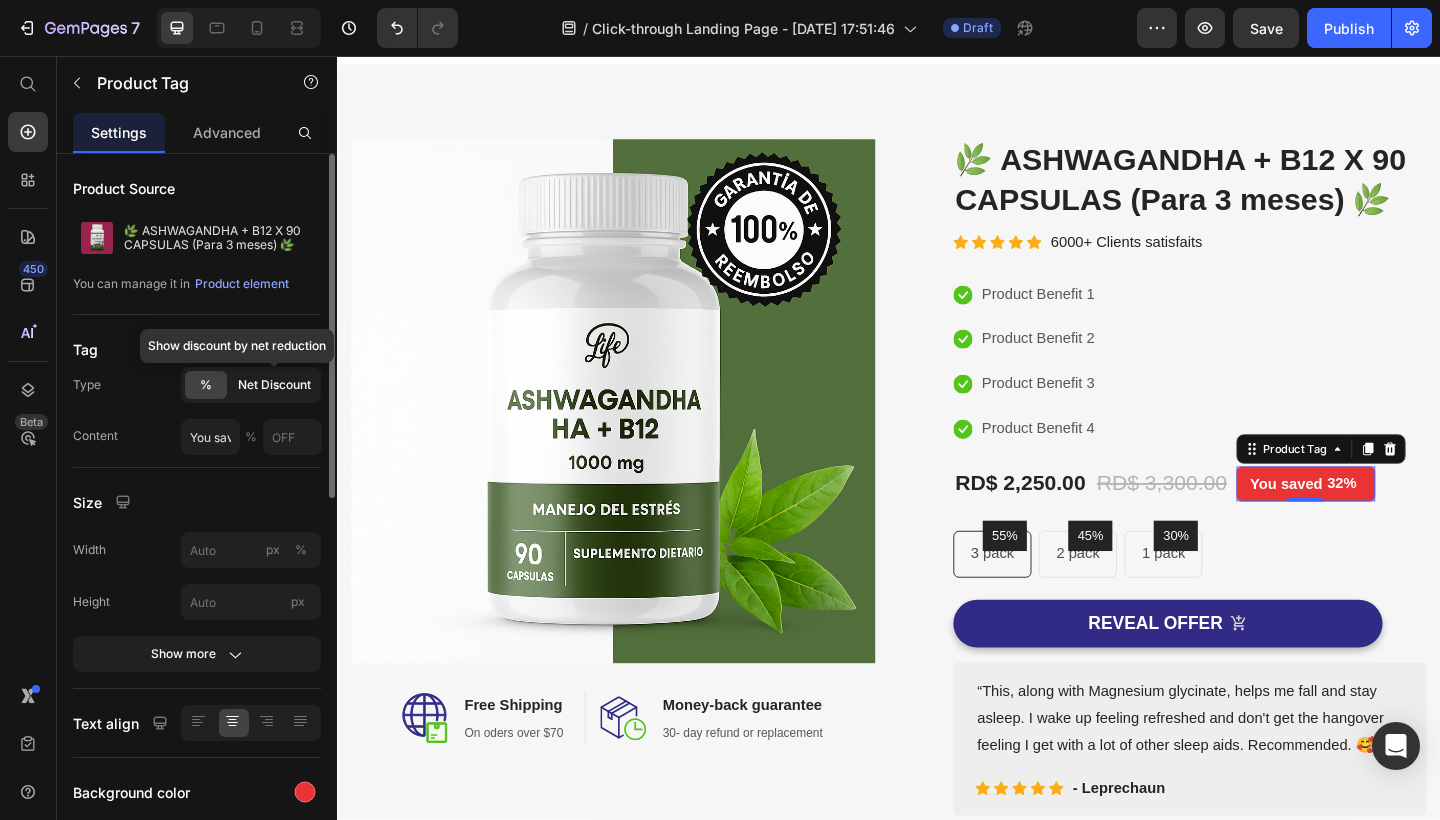 click on "Net Discount" 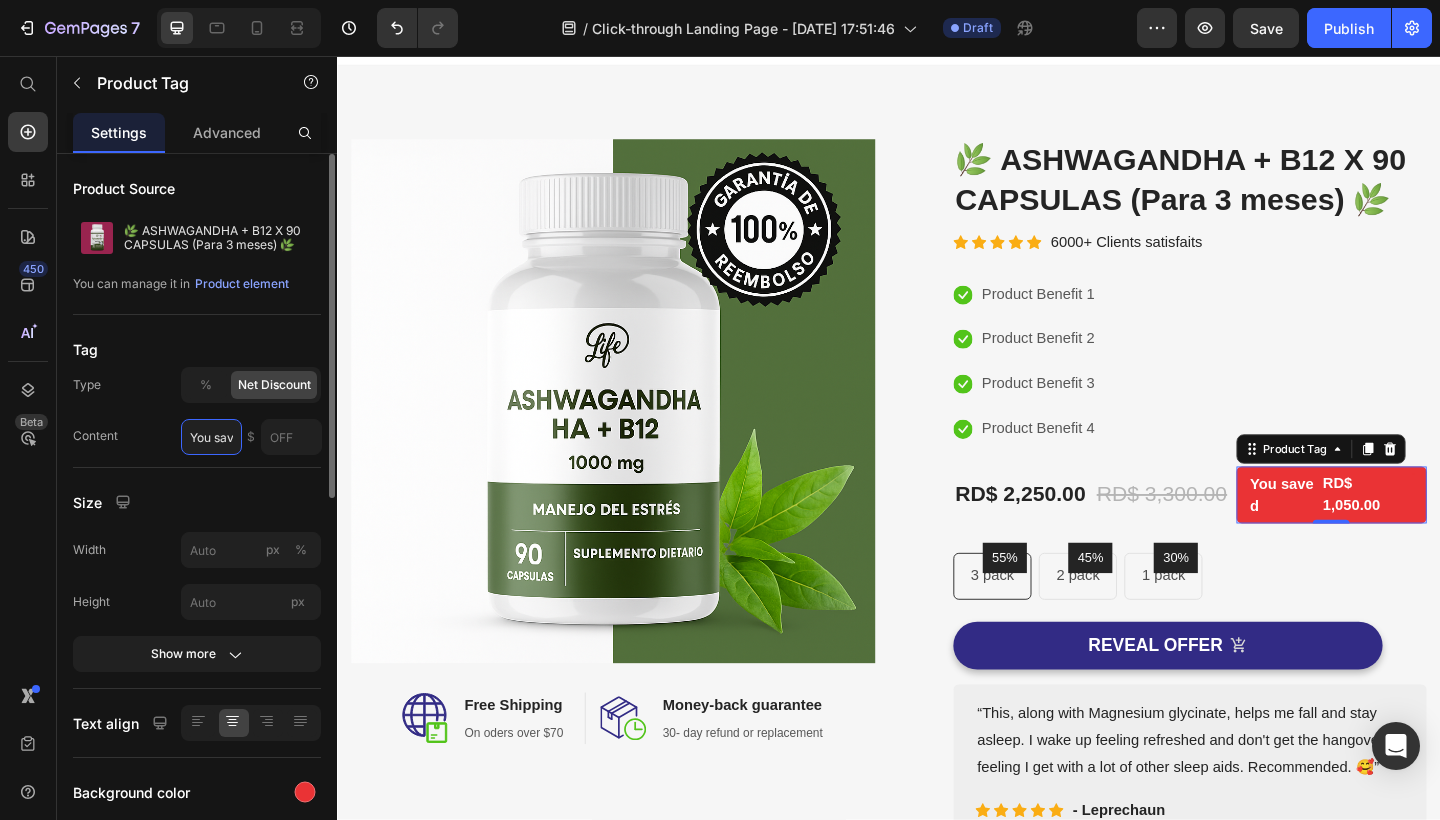 click on "You saved" at bounding box center [211, 437] 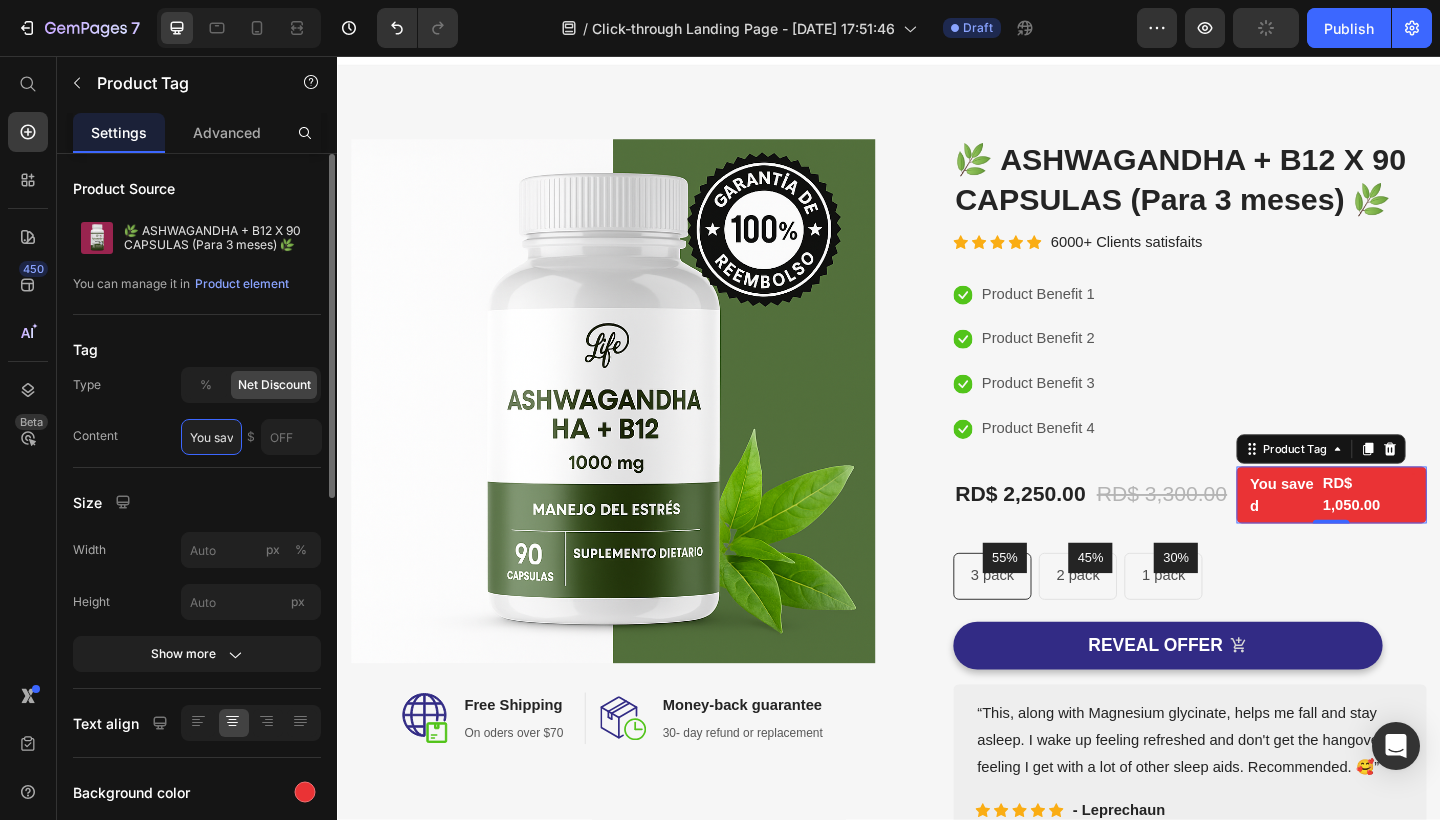 click on "You saved" at bounding box center [211, 437] 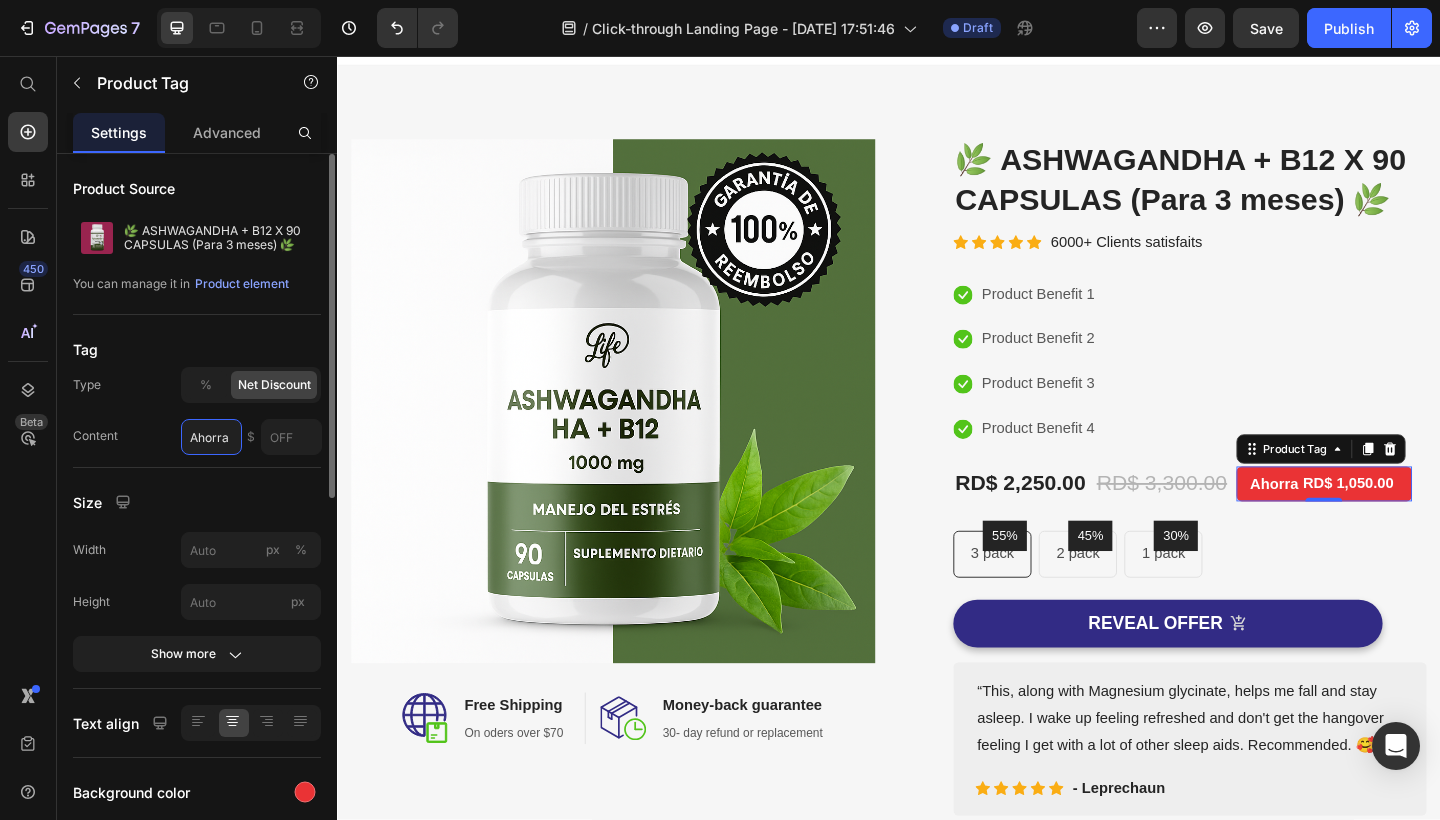 scroll, scrollTop: 26, scrollLeft: 0, axis: vertical 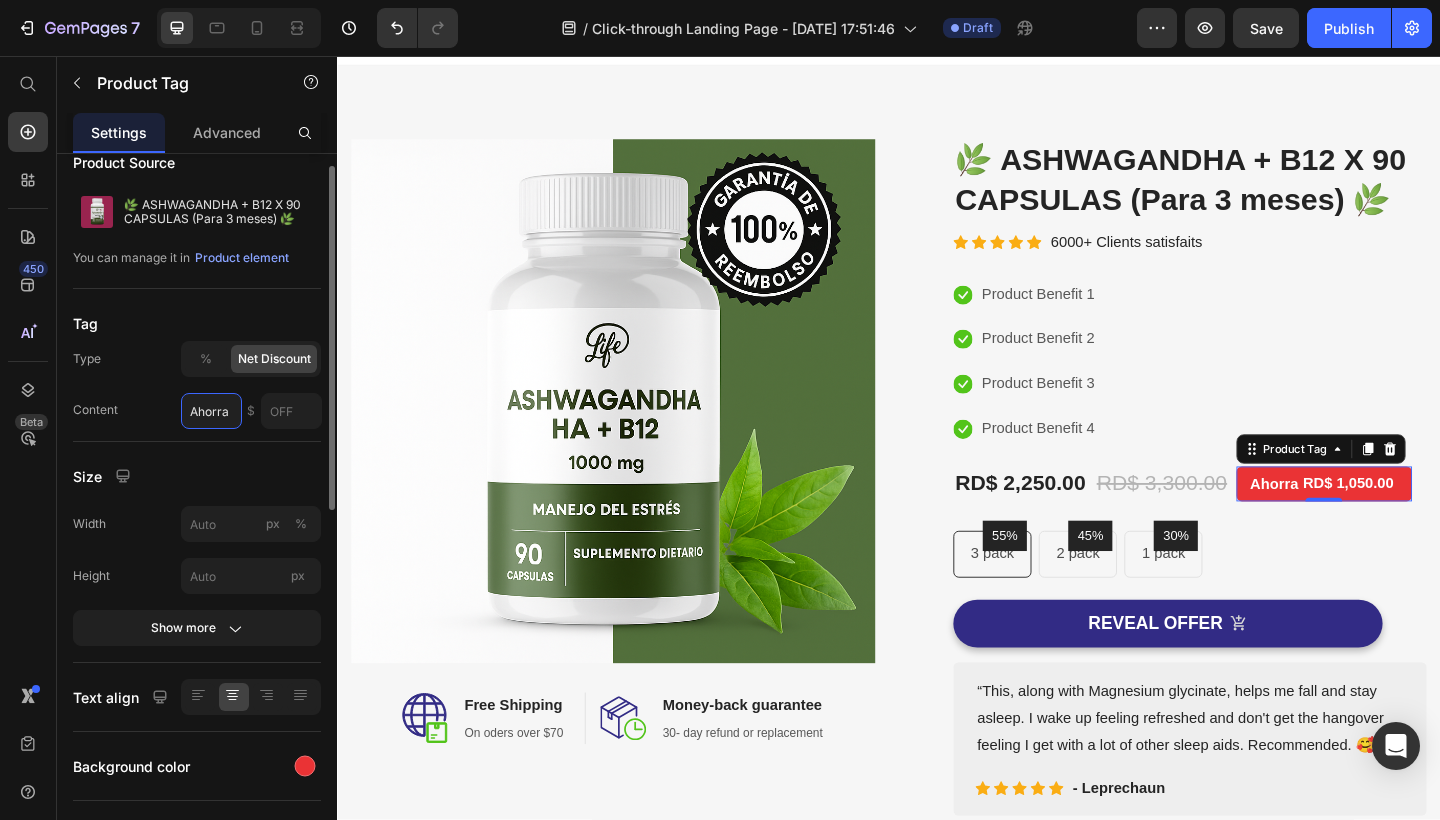 type on "Ahorra" 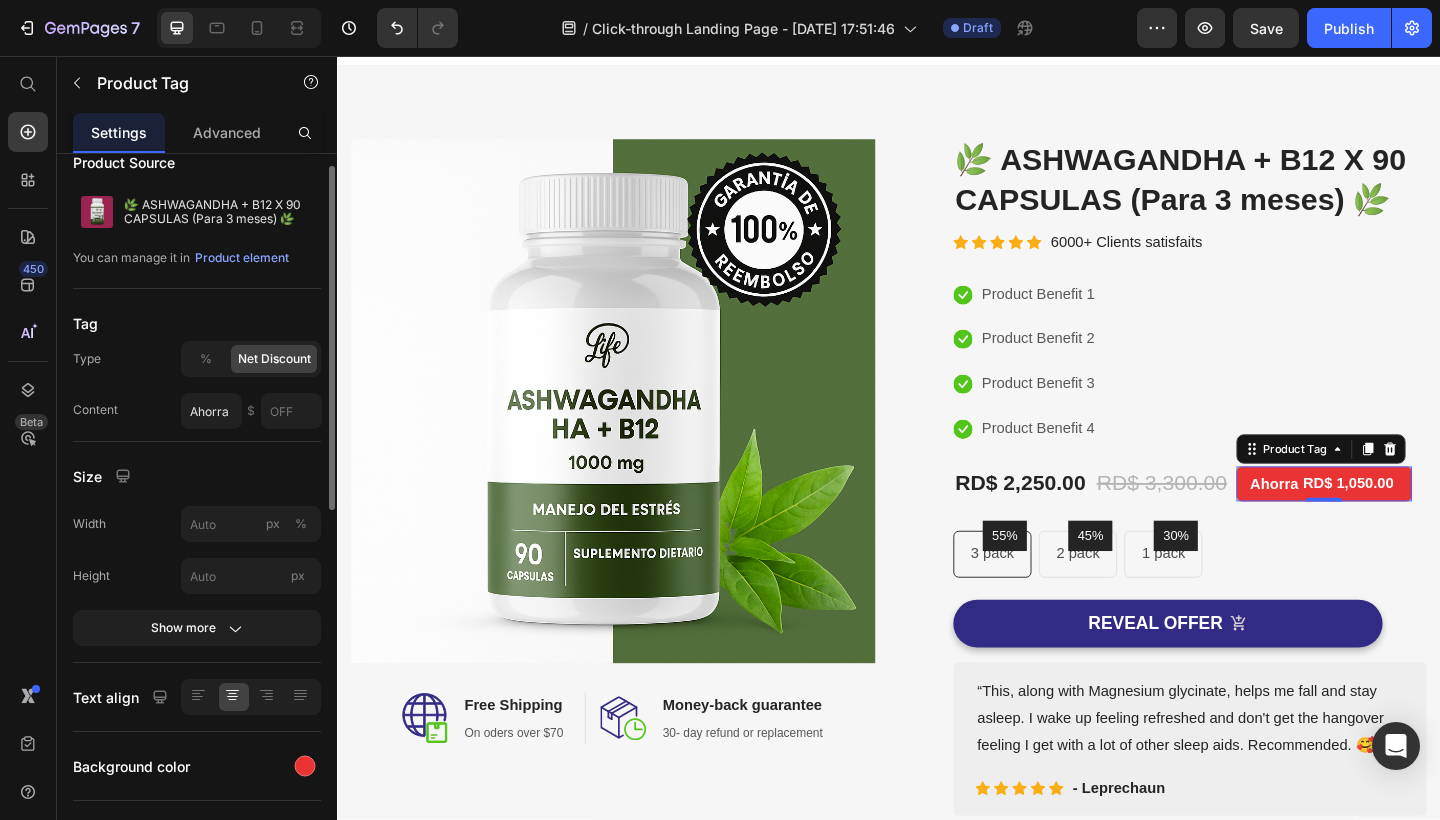 click on "Size Width px % Height px Show more" 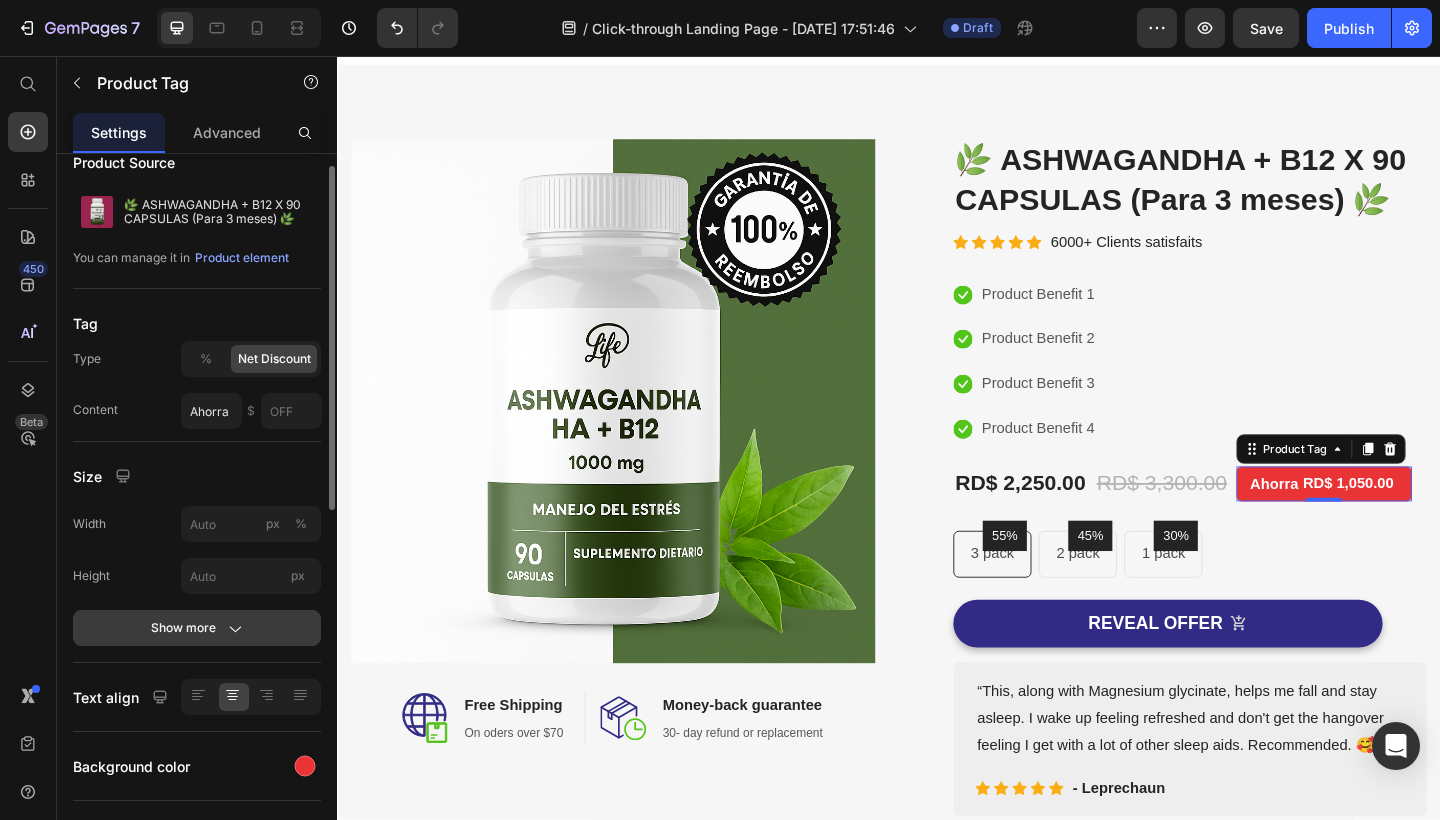 click on "Show more" 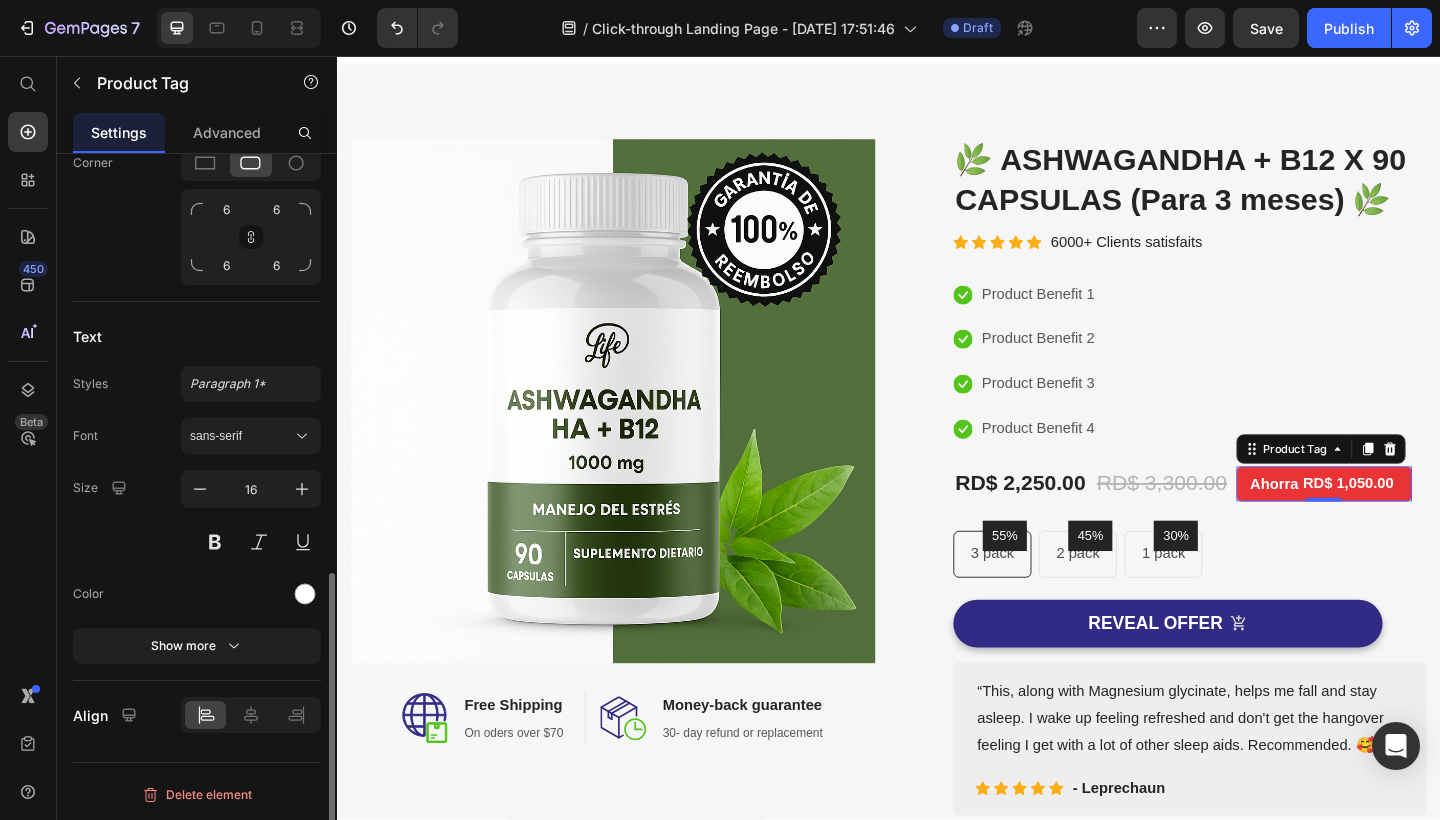 scroll, scrollTop: 808, scrollLeft: 0, axis: vertical 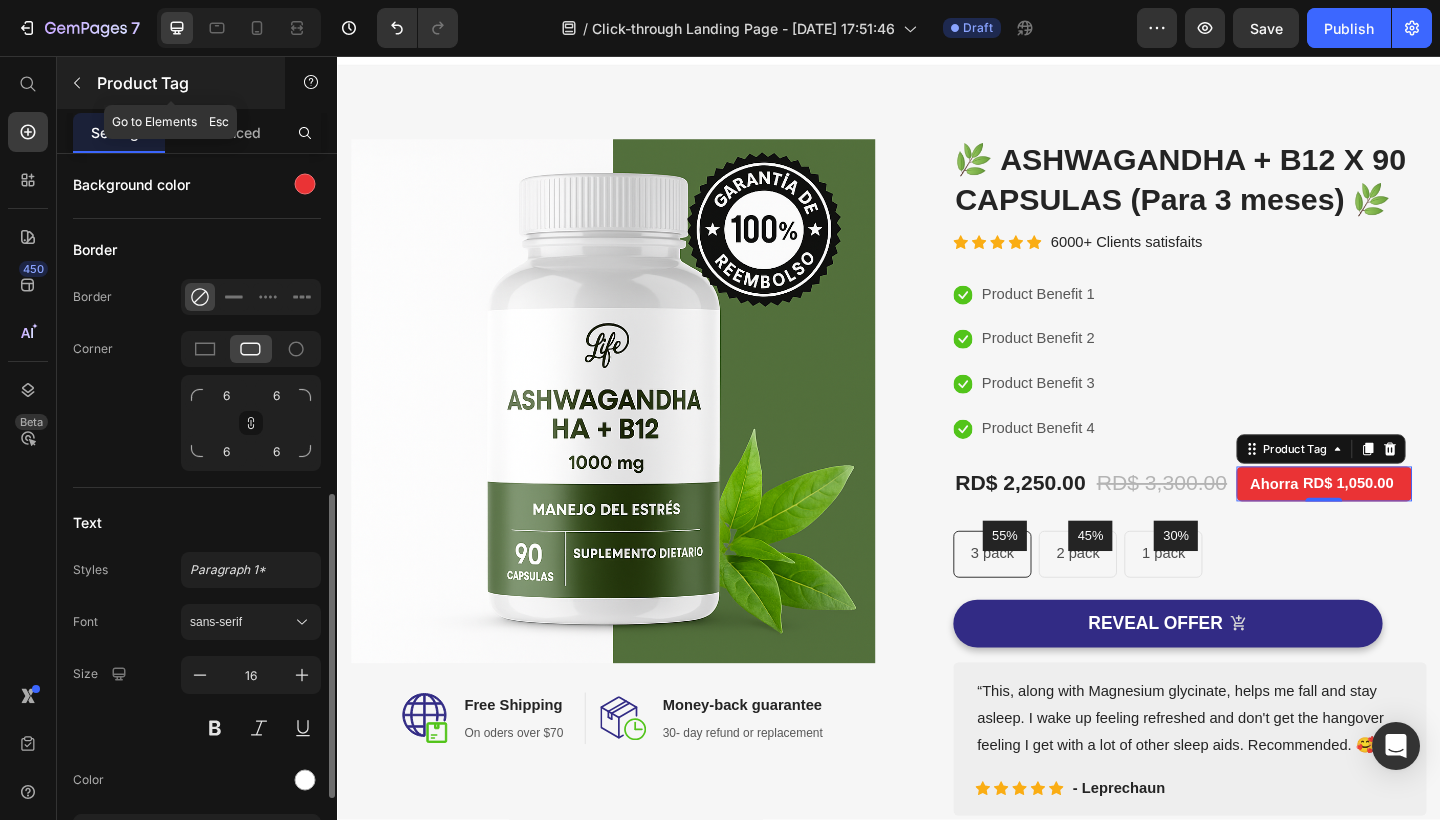 click 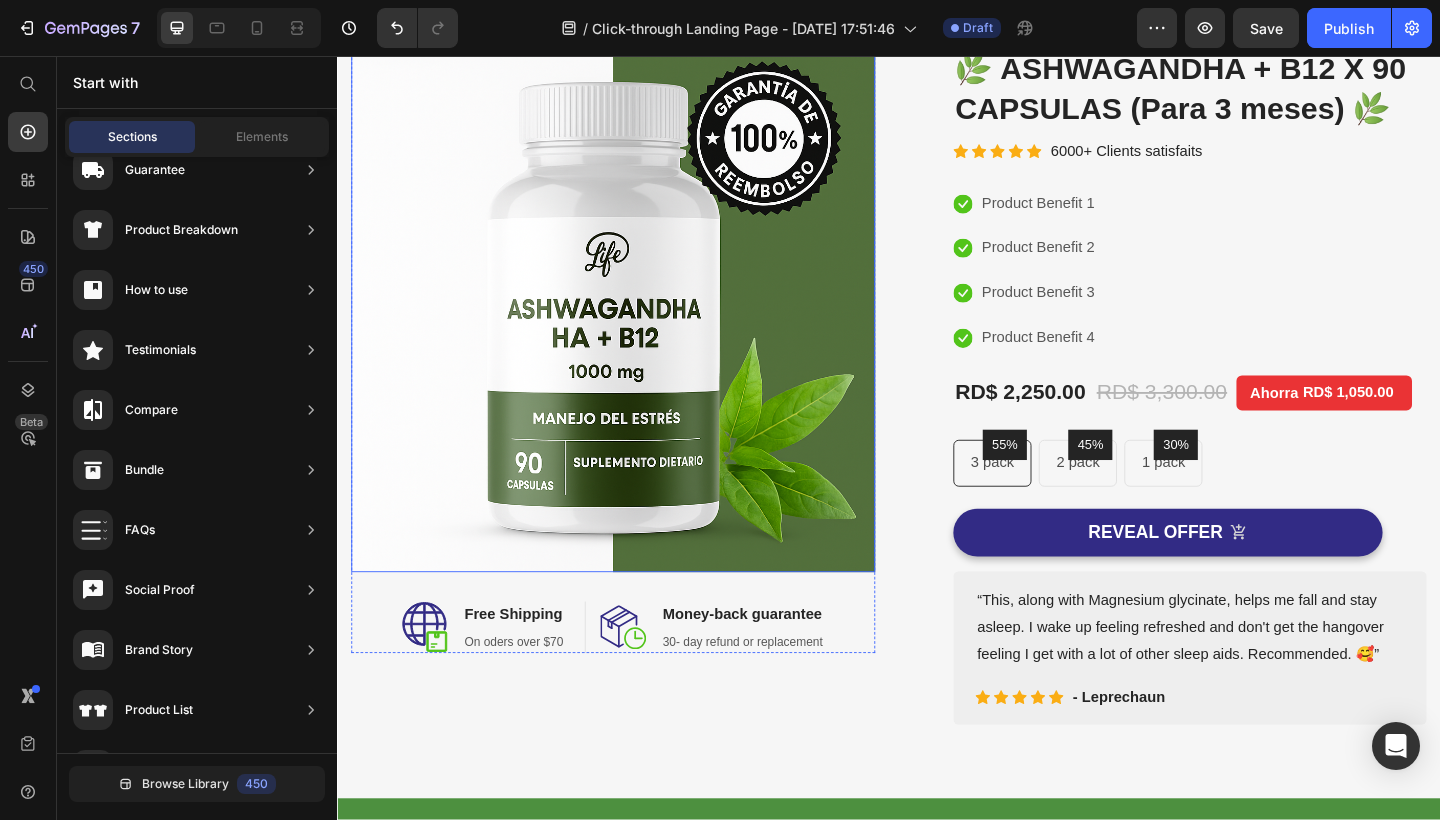 scroll, scrollTop: 133, scrollLeft: 0, axis: vertical 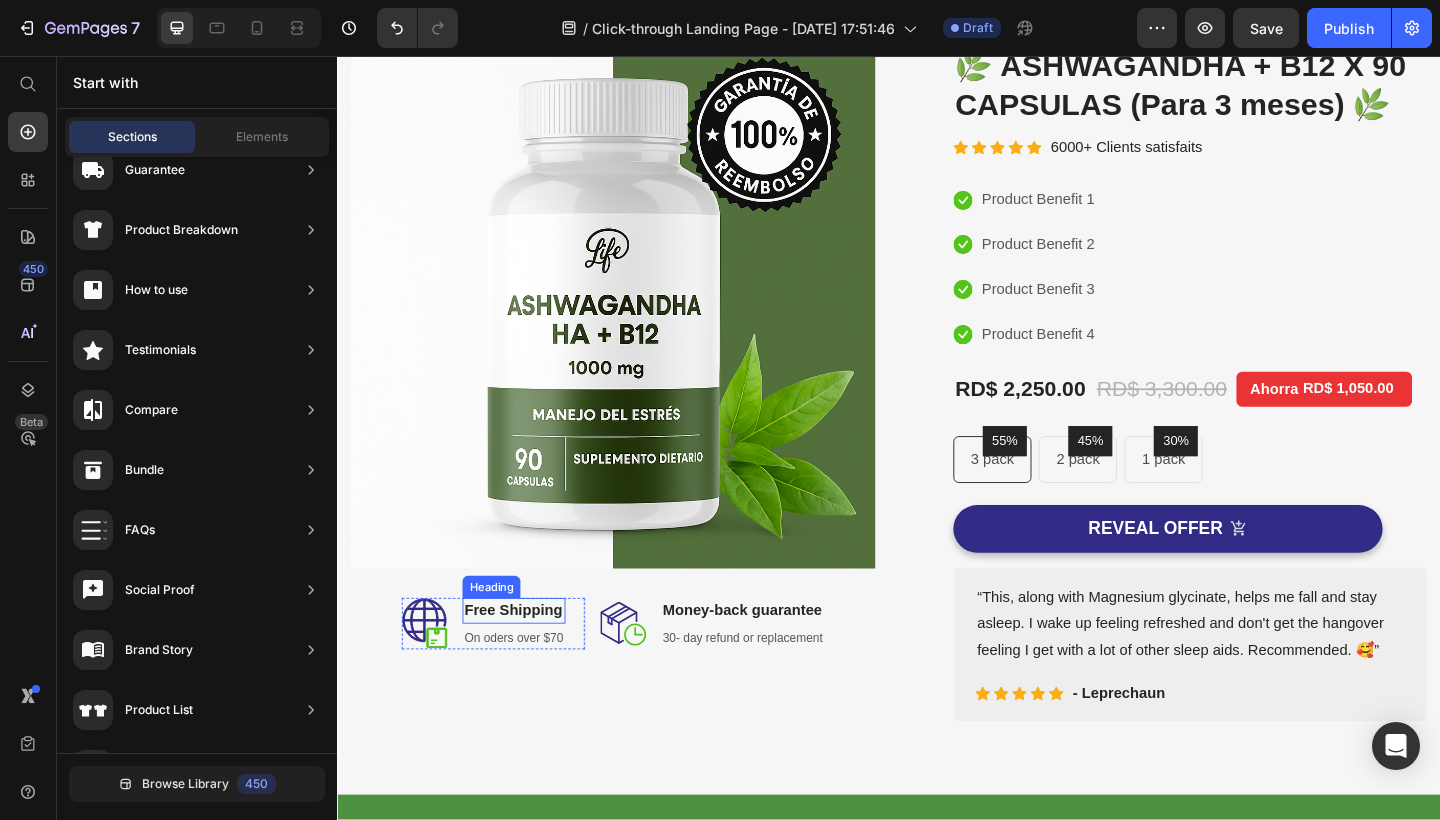 click on "Free Shipping" at bounding box center (529, 660) 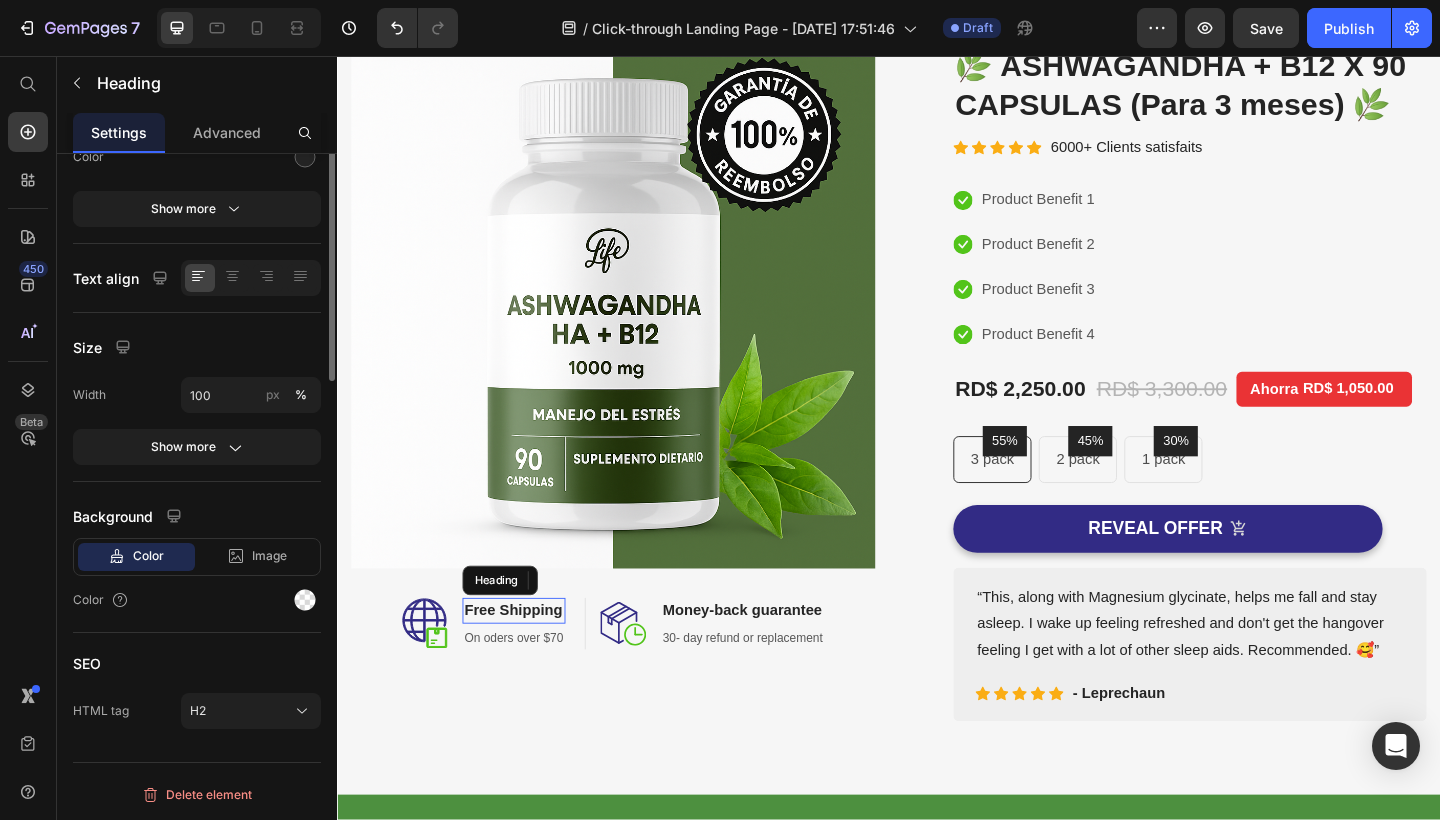 scroll, scrollTop: 0, scrollLeft: 0, axis: both 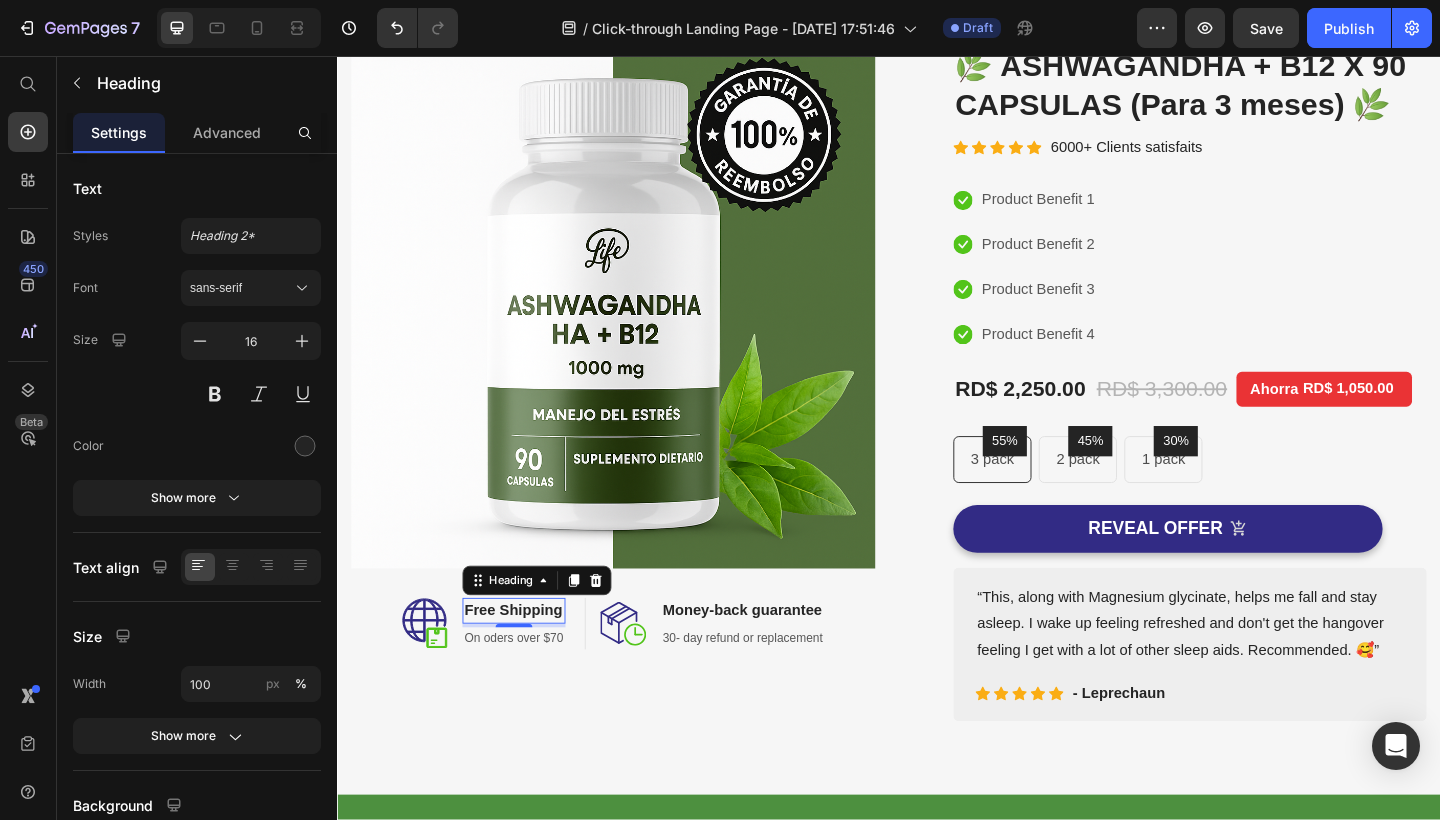 click on "Free Shipping" at bounding box center (529, 660) 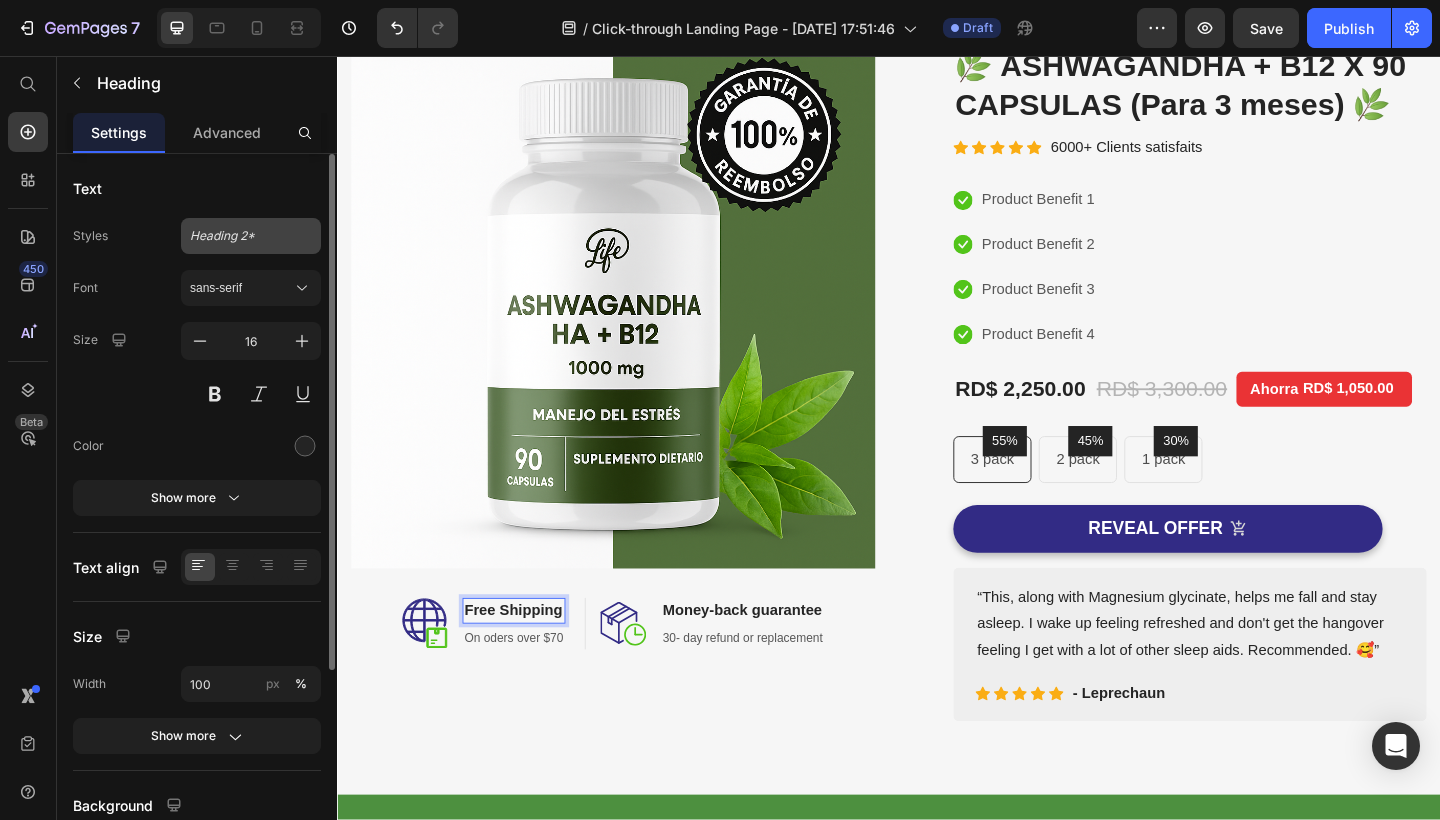 click on "Heading 2*" 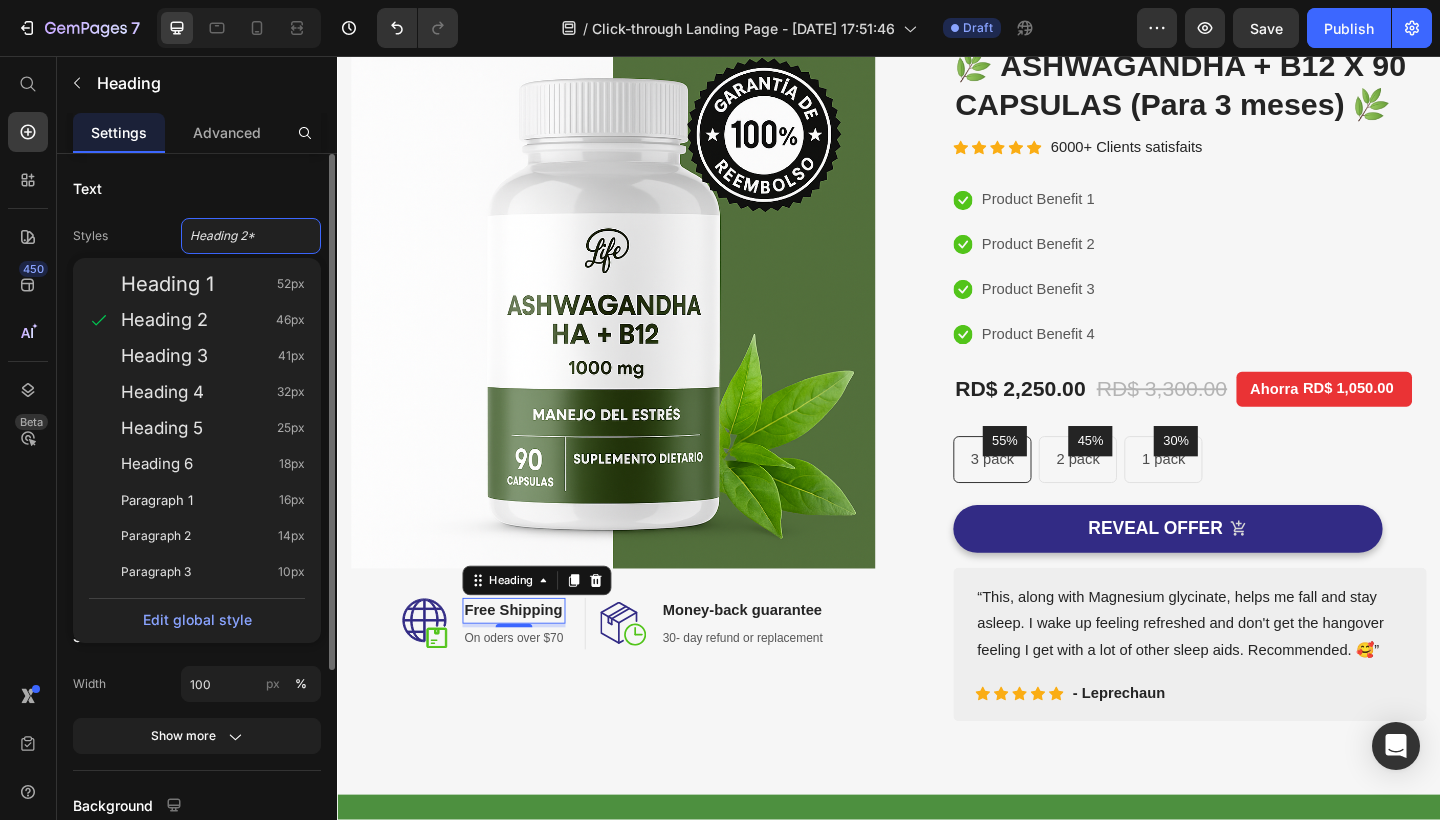 click on "Text" at bounding box center (197, 188) 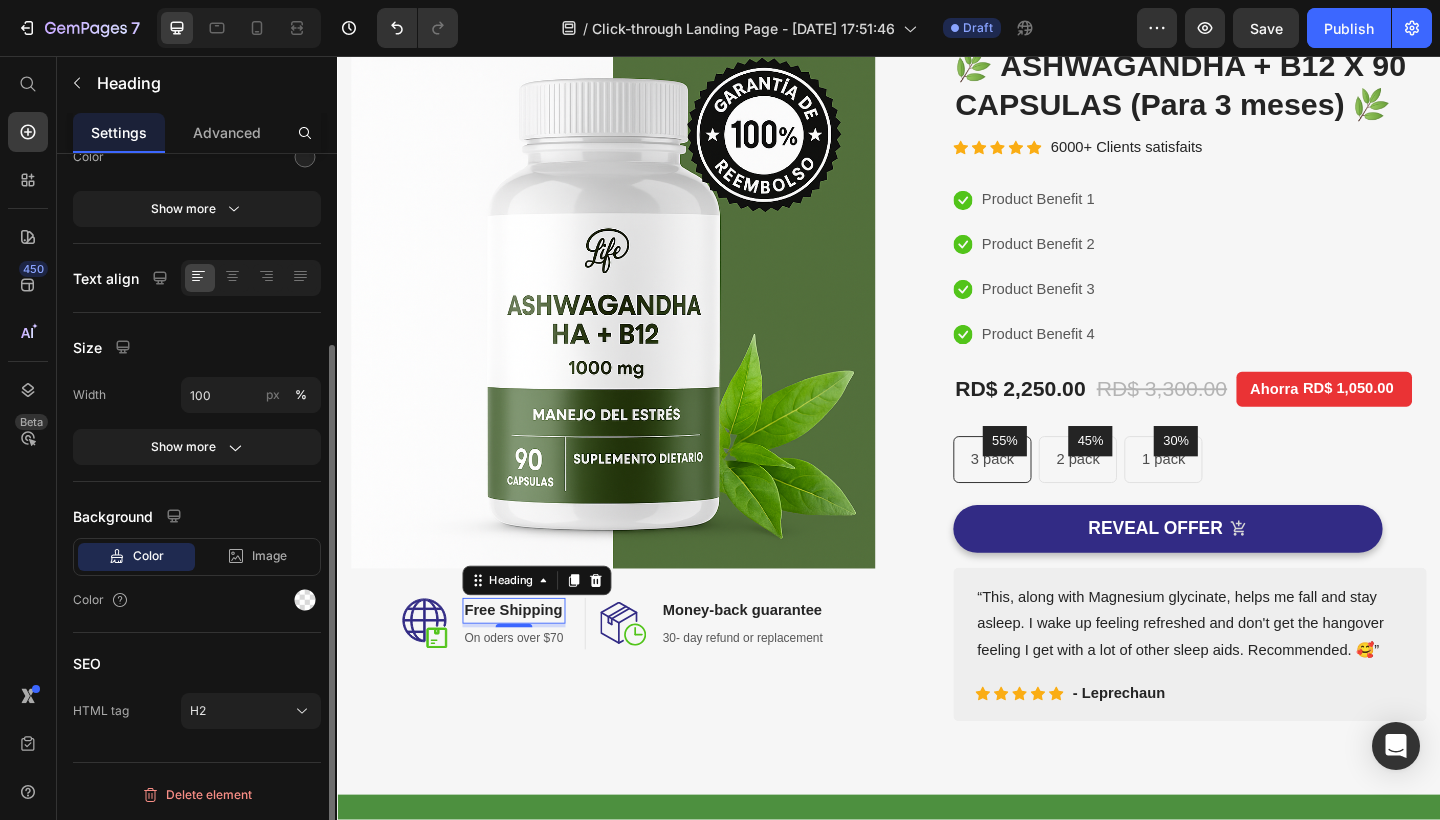 scroll, scrollTop: 0, scrollLeft: 0, axis: both 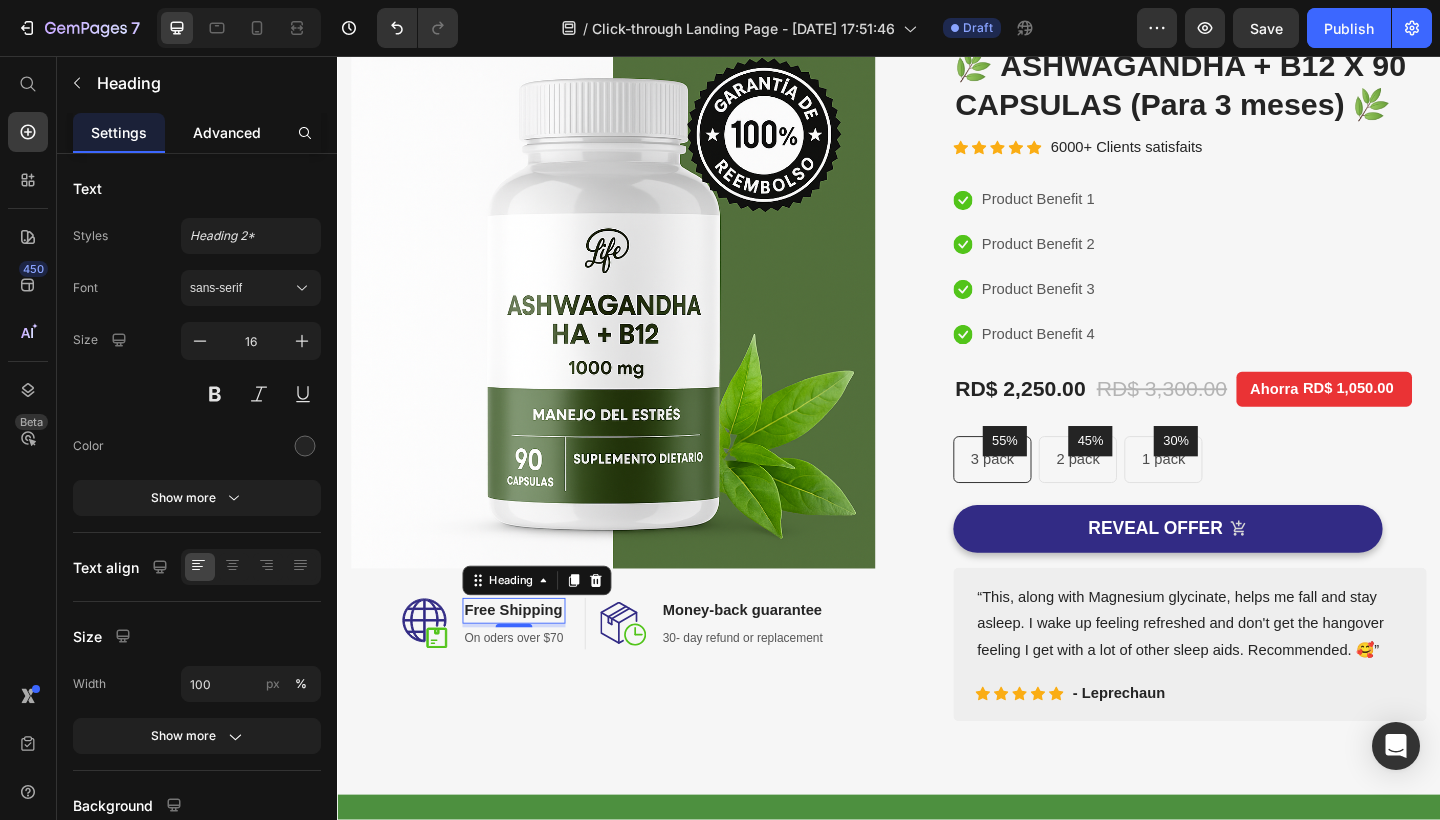 click on "Advanced" at bounding box center (227, 132) 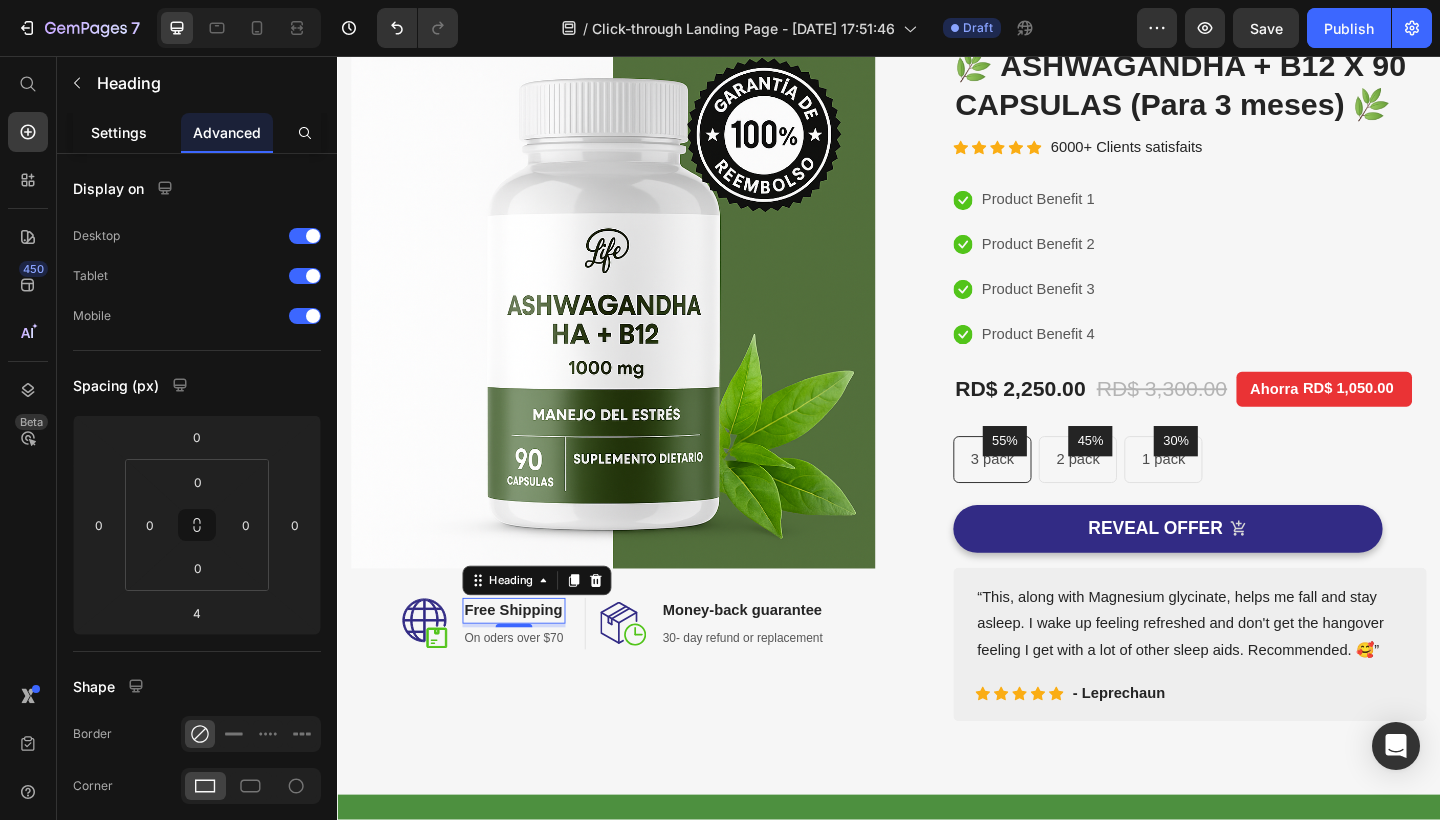 click on "Settings" at bounding box center [119, 132] 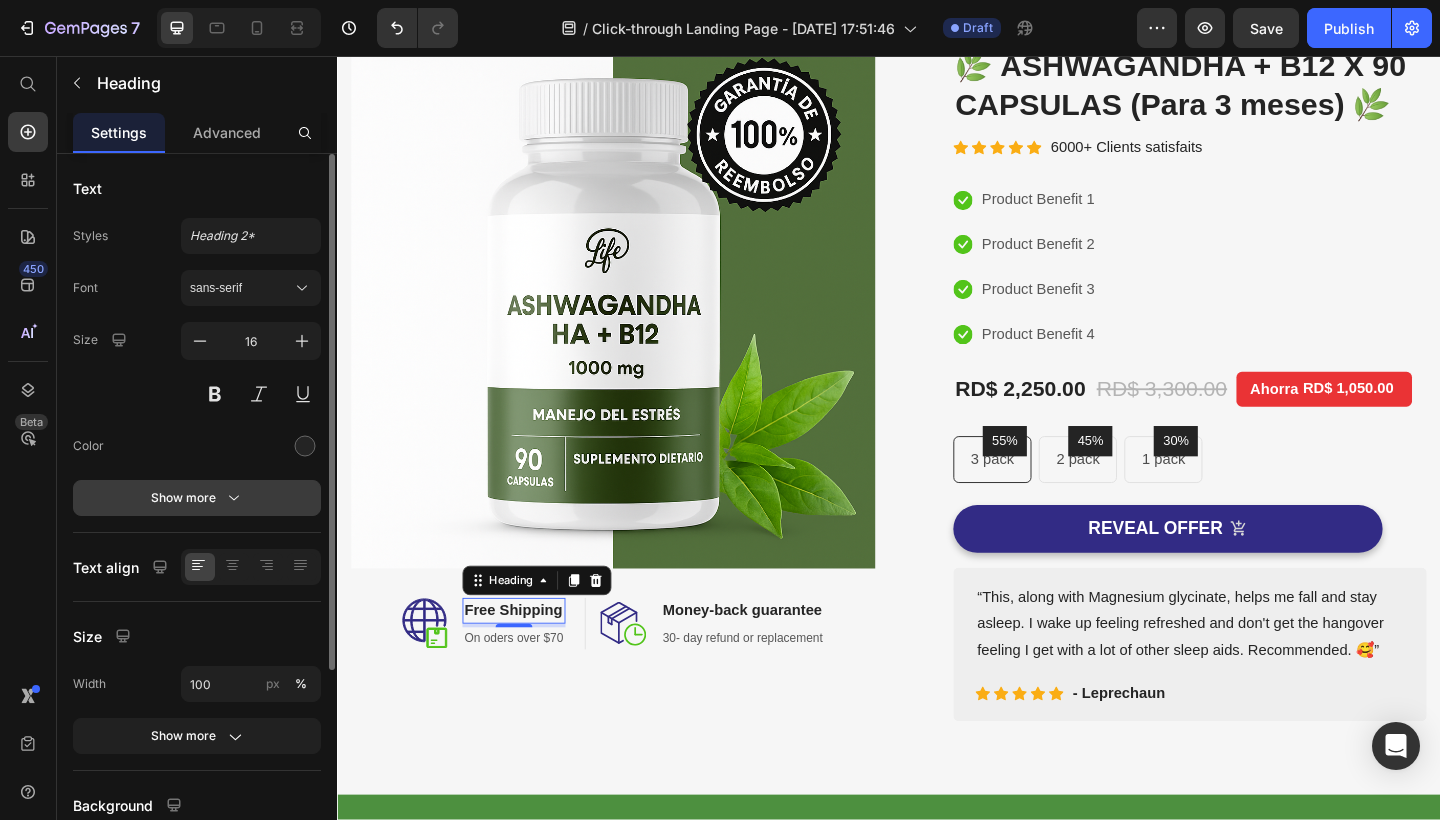 click on "Show more" at bounding box center (197, 498) 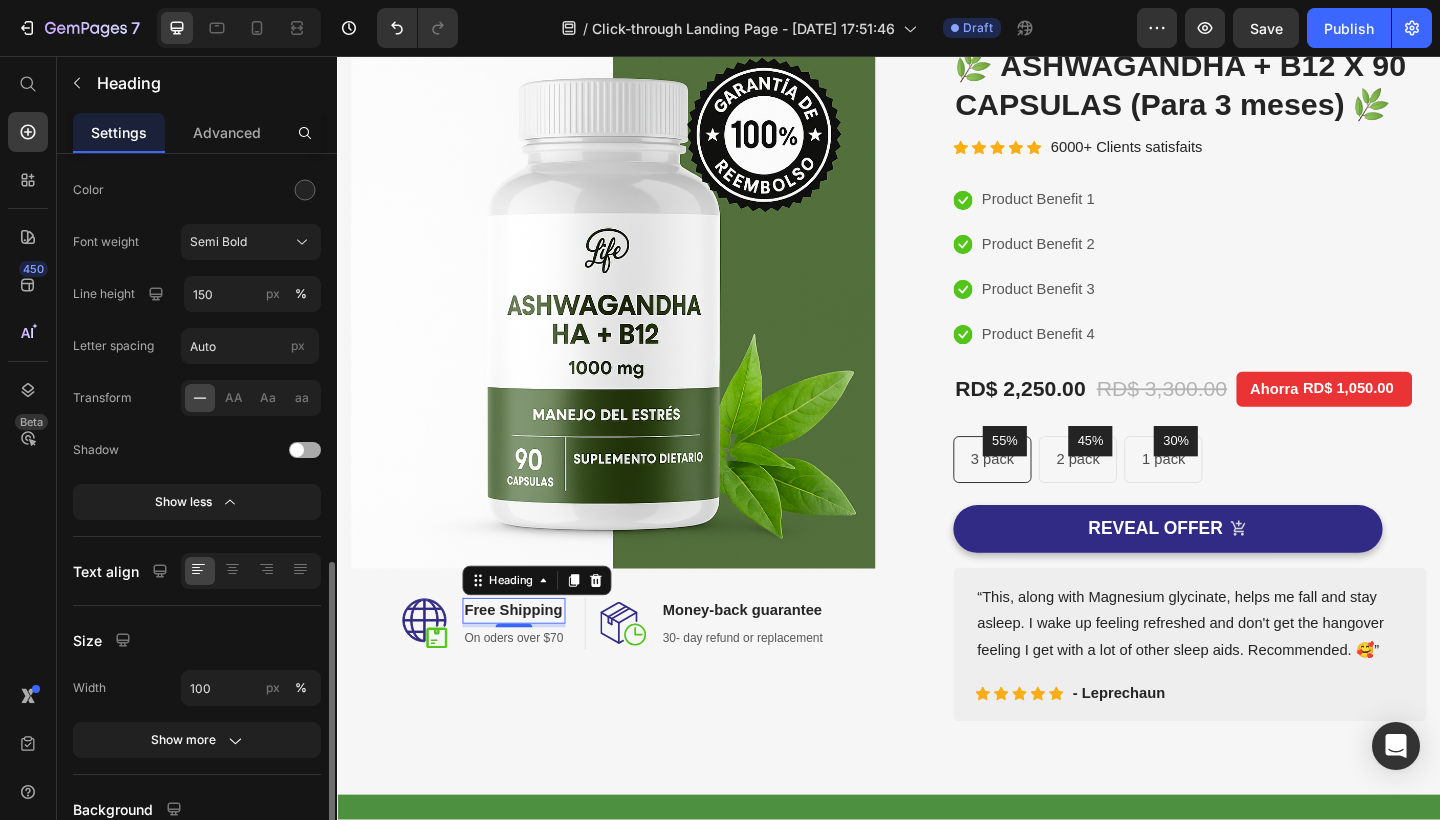 scroll, scrollTop: 423, scrollLeft: 0, axis: vertical 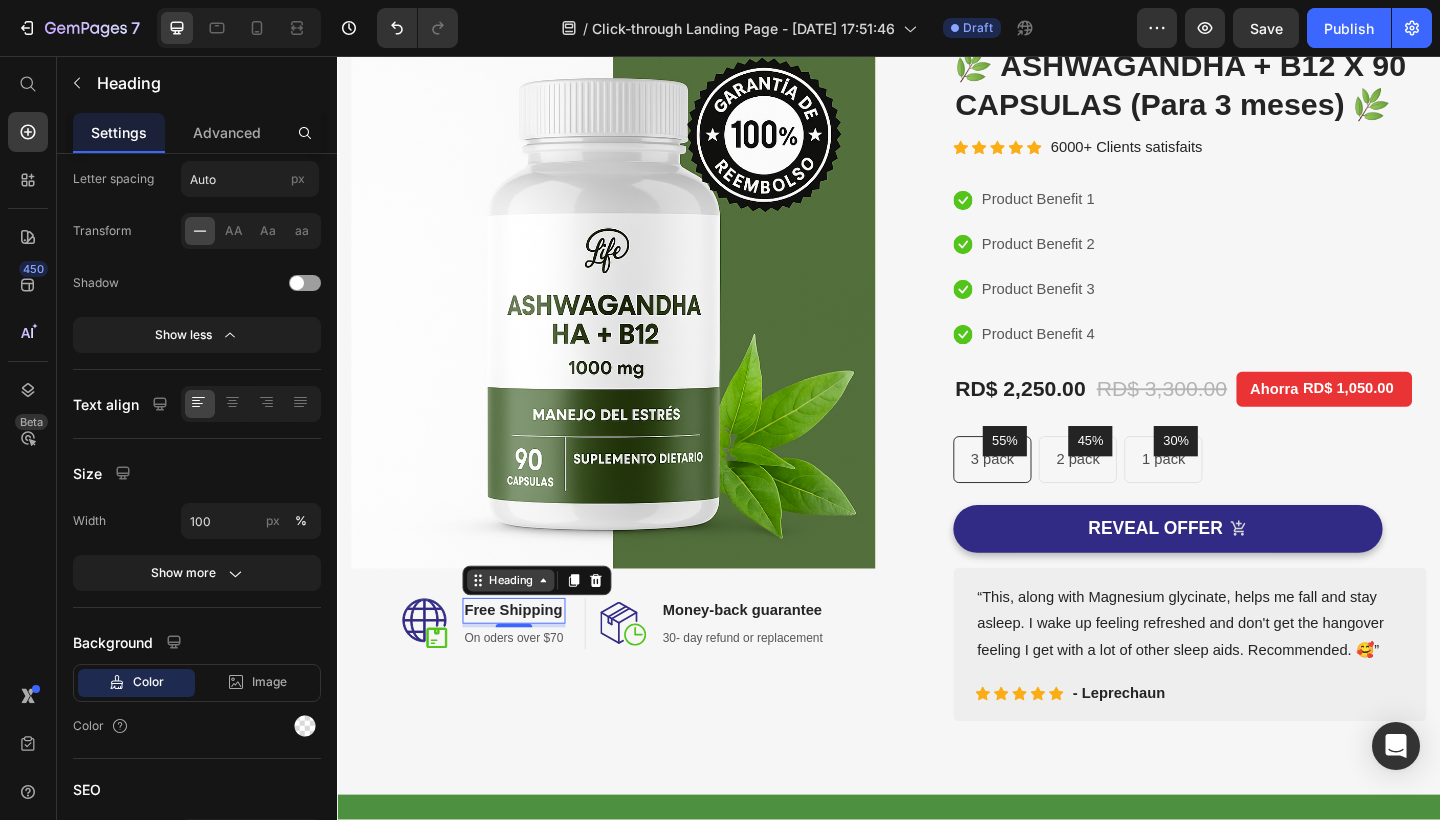 click 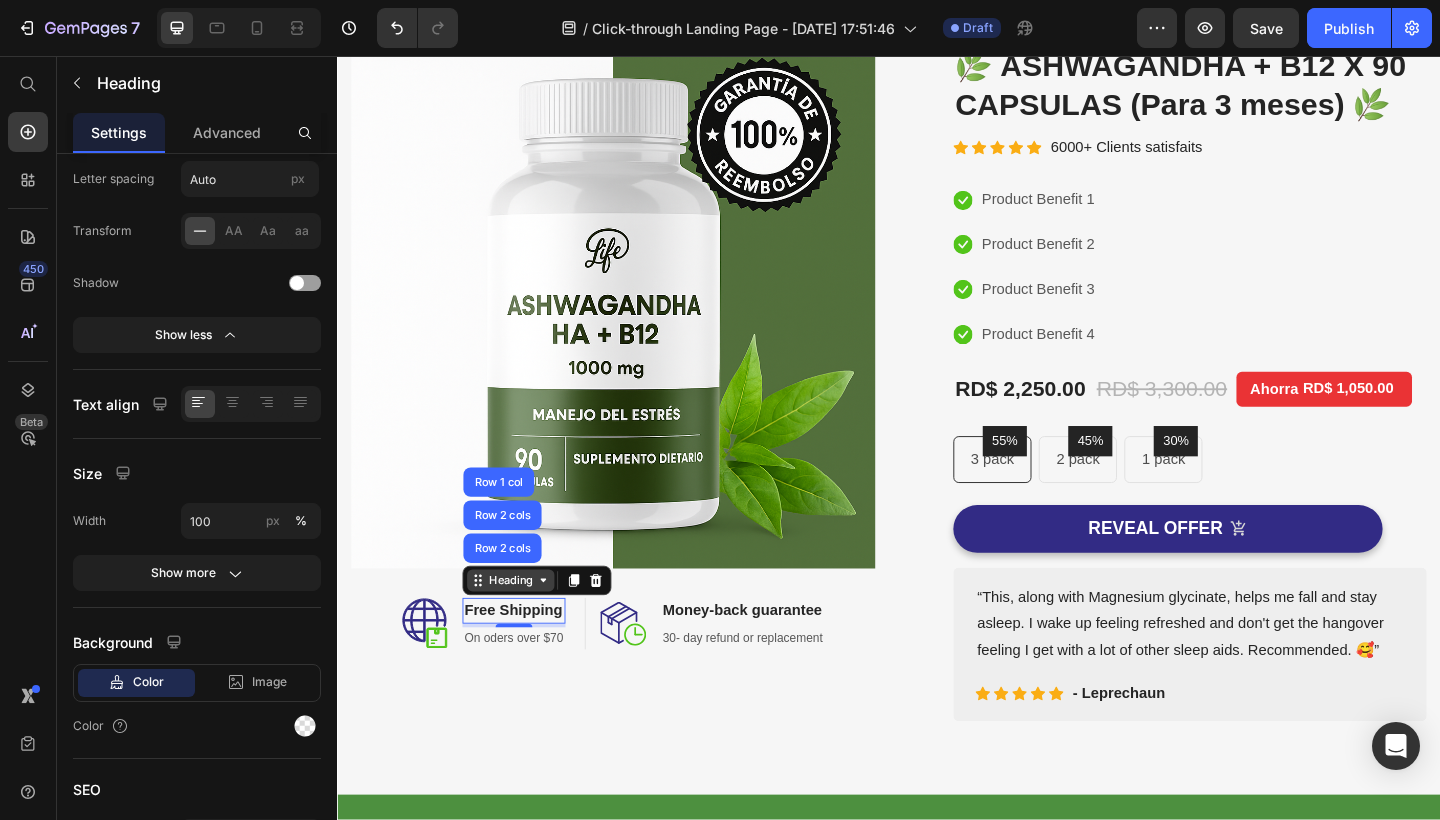 click 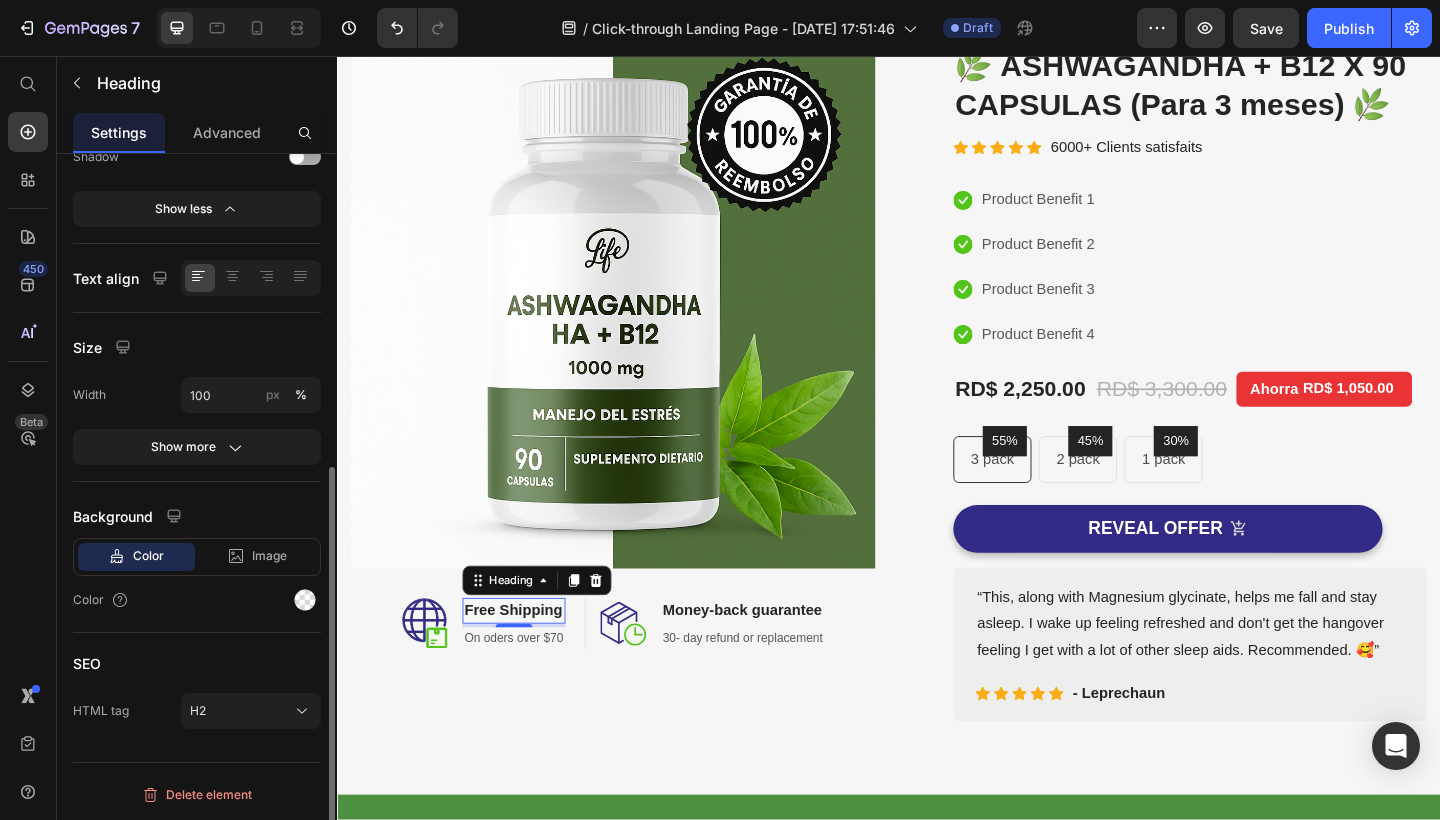 scroll, scrollTop: 0, scrollLeft: 0, axis: both 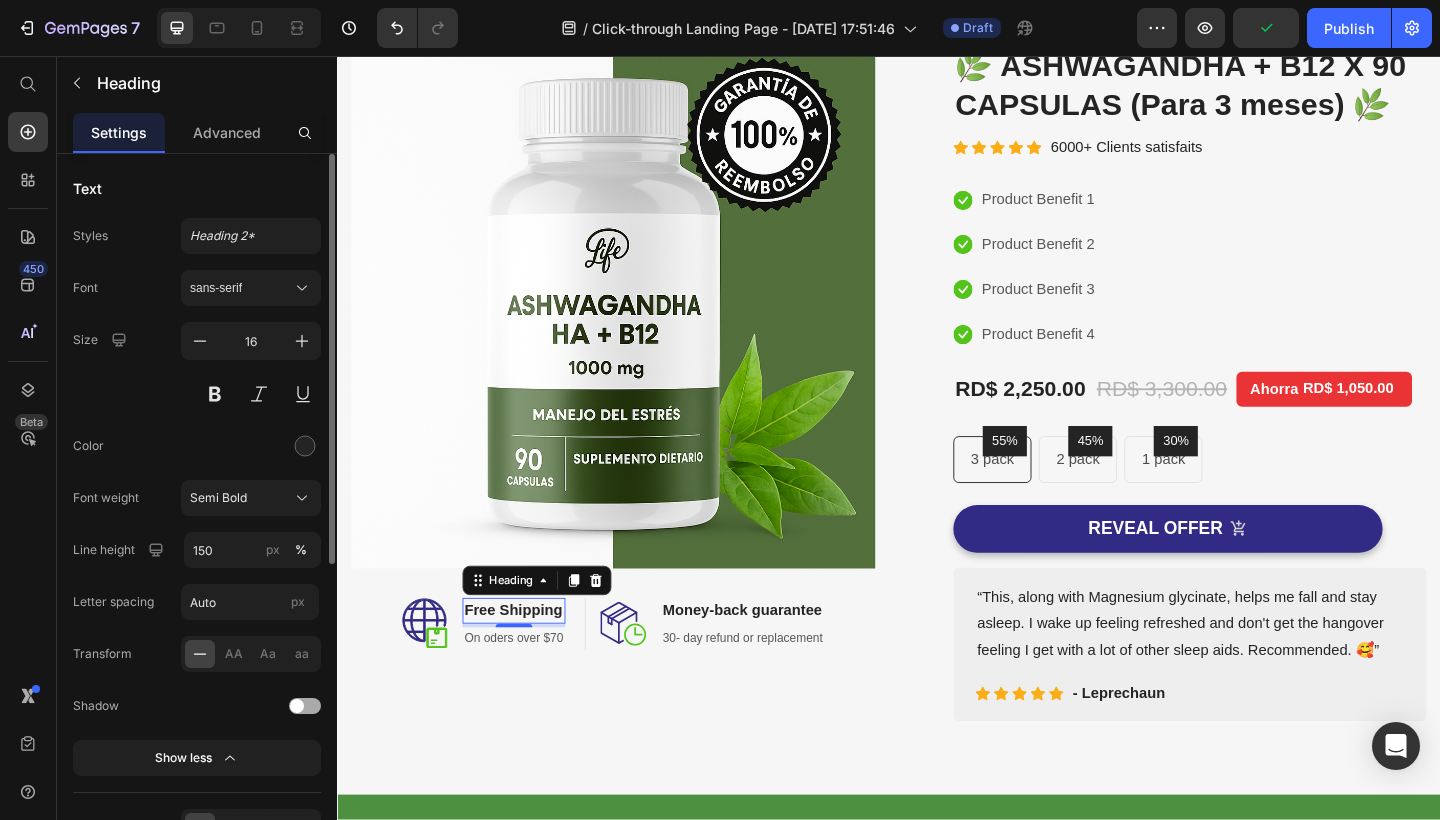 click on "Text" at bounding box center (197, 188) 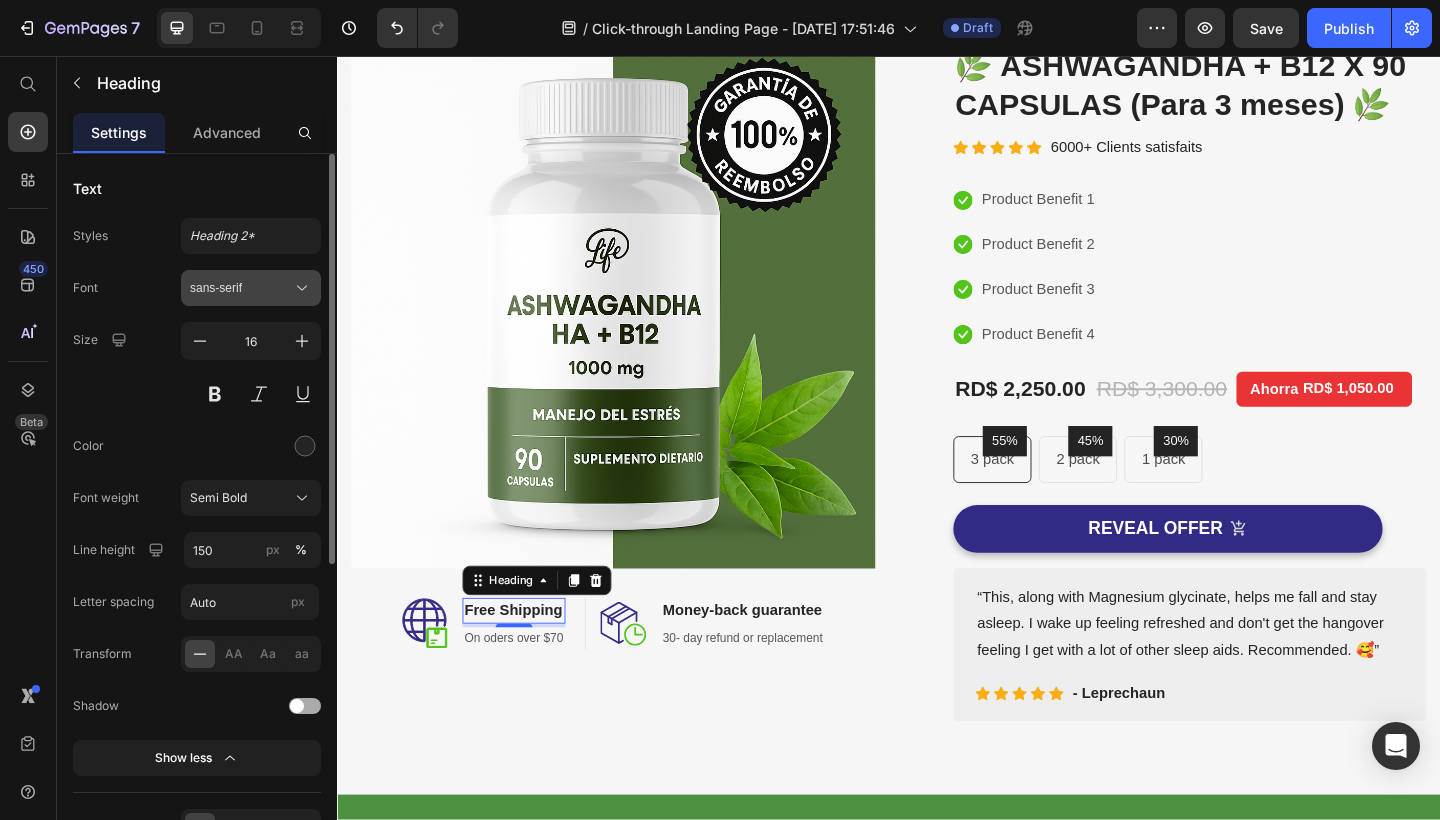 click on "sans-serif" at bounding box center [241, 288] 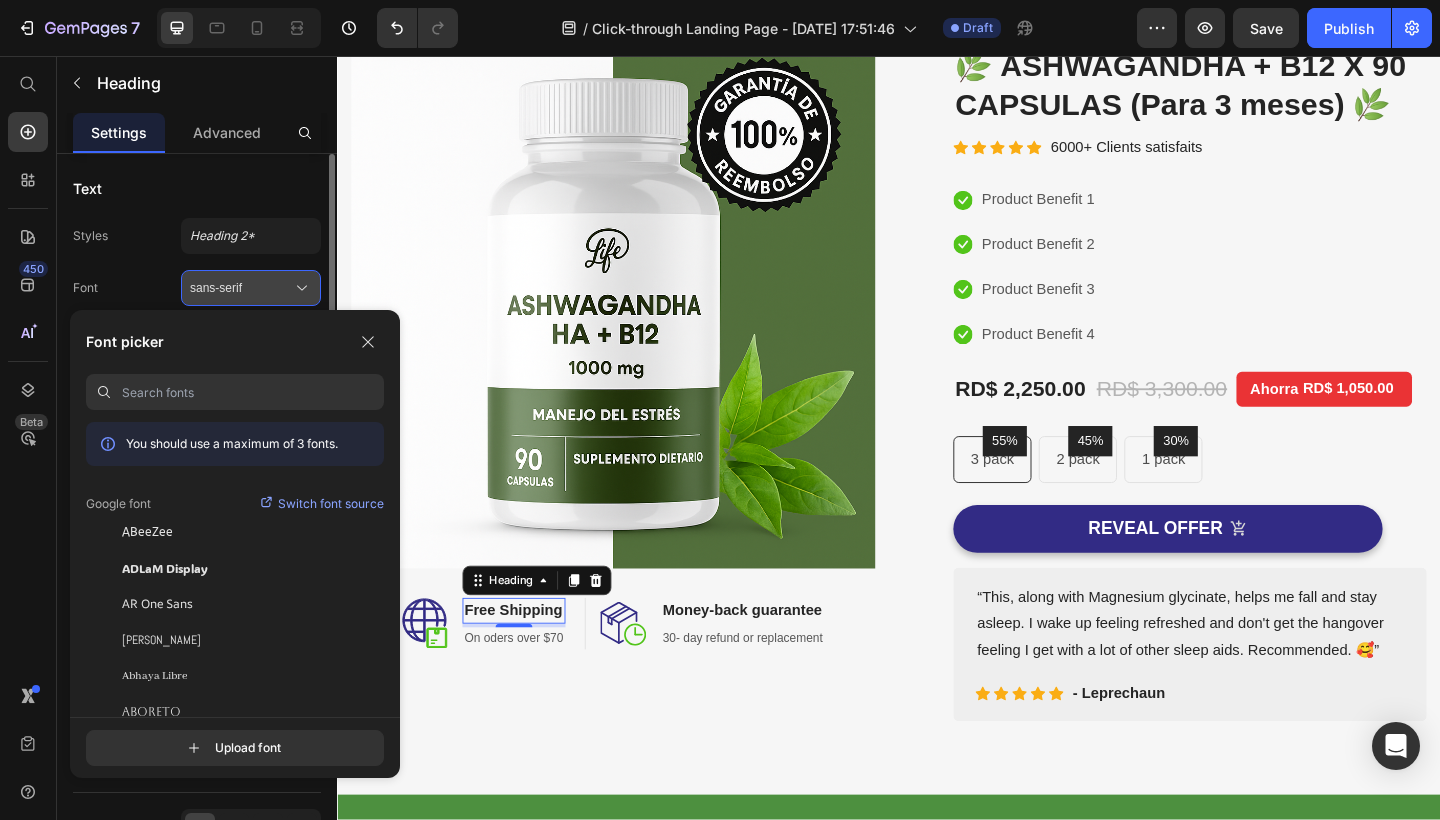 click on "sans-serif" at bounding box center (241, 288) 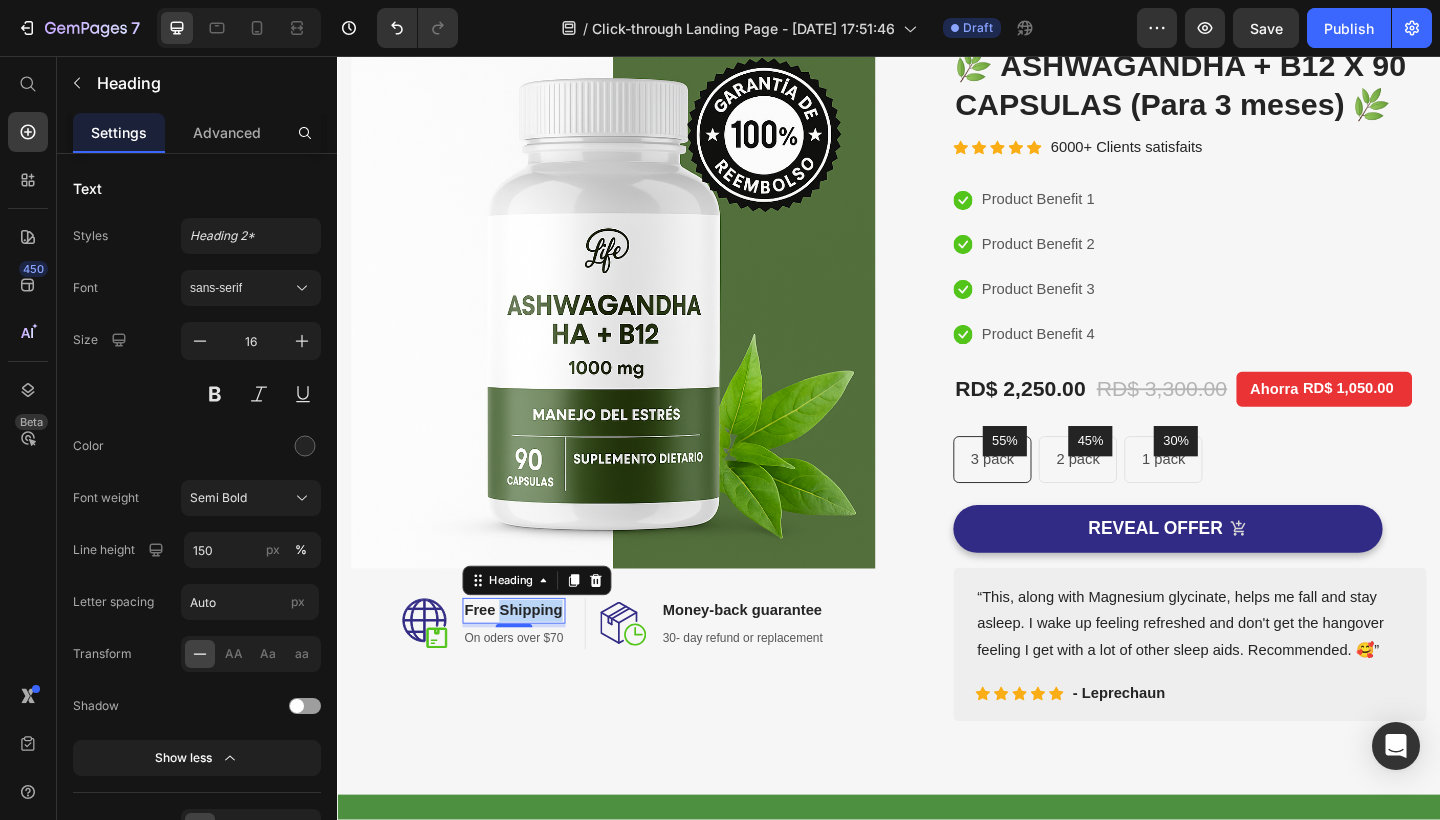 click on "Free Shipping" at bounding box center (529, 660) 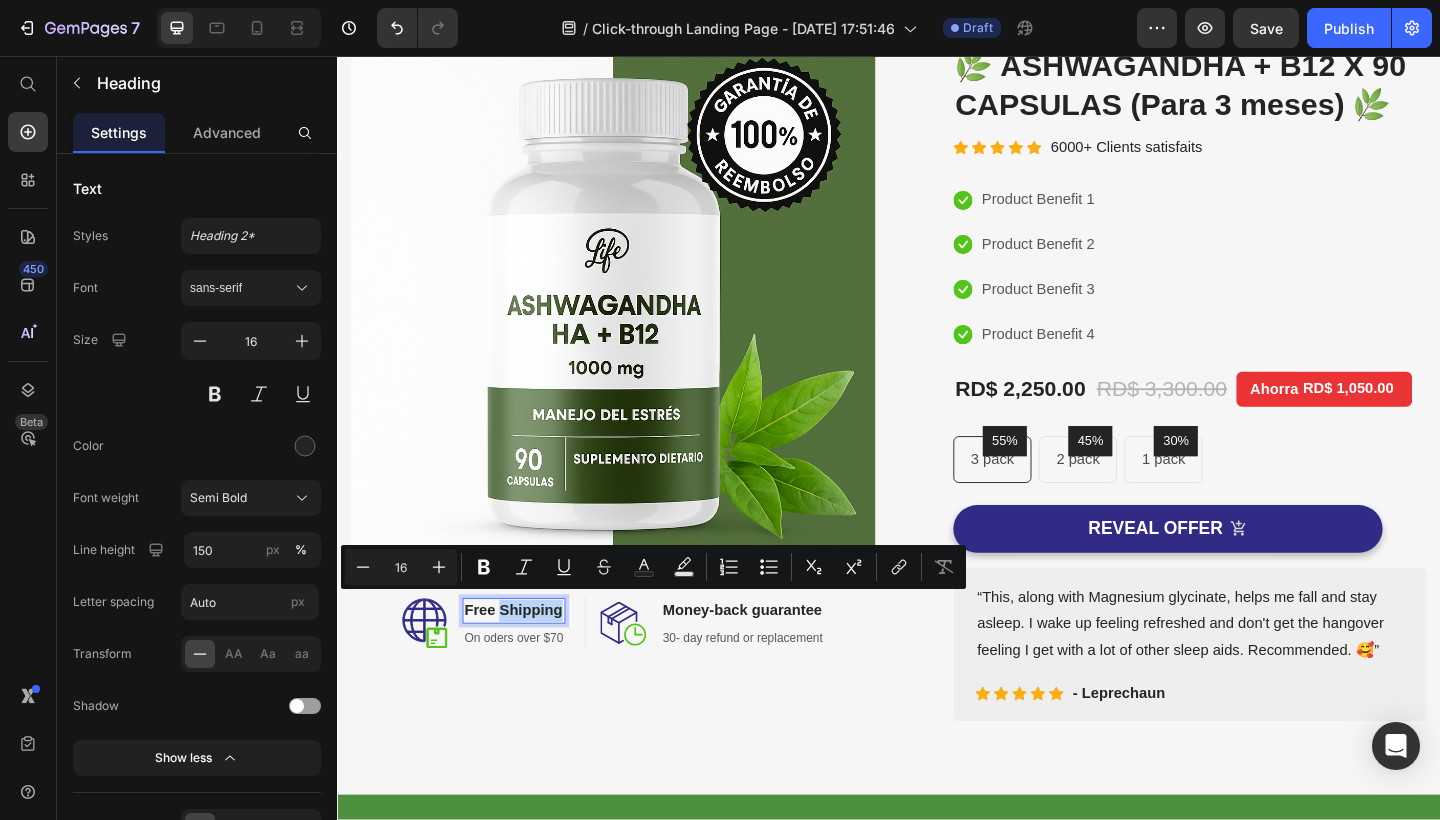 click on "Free Shipping" at bounding box center (529, 660) 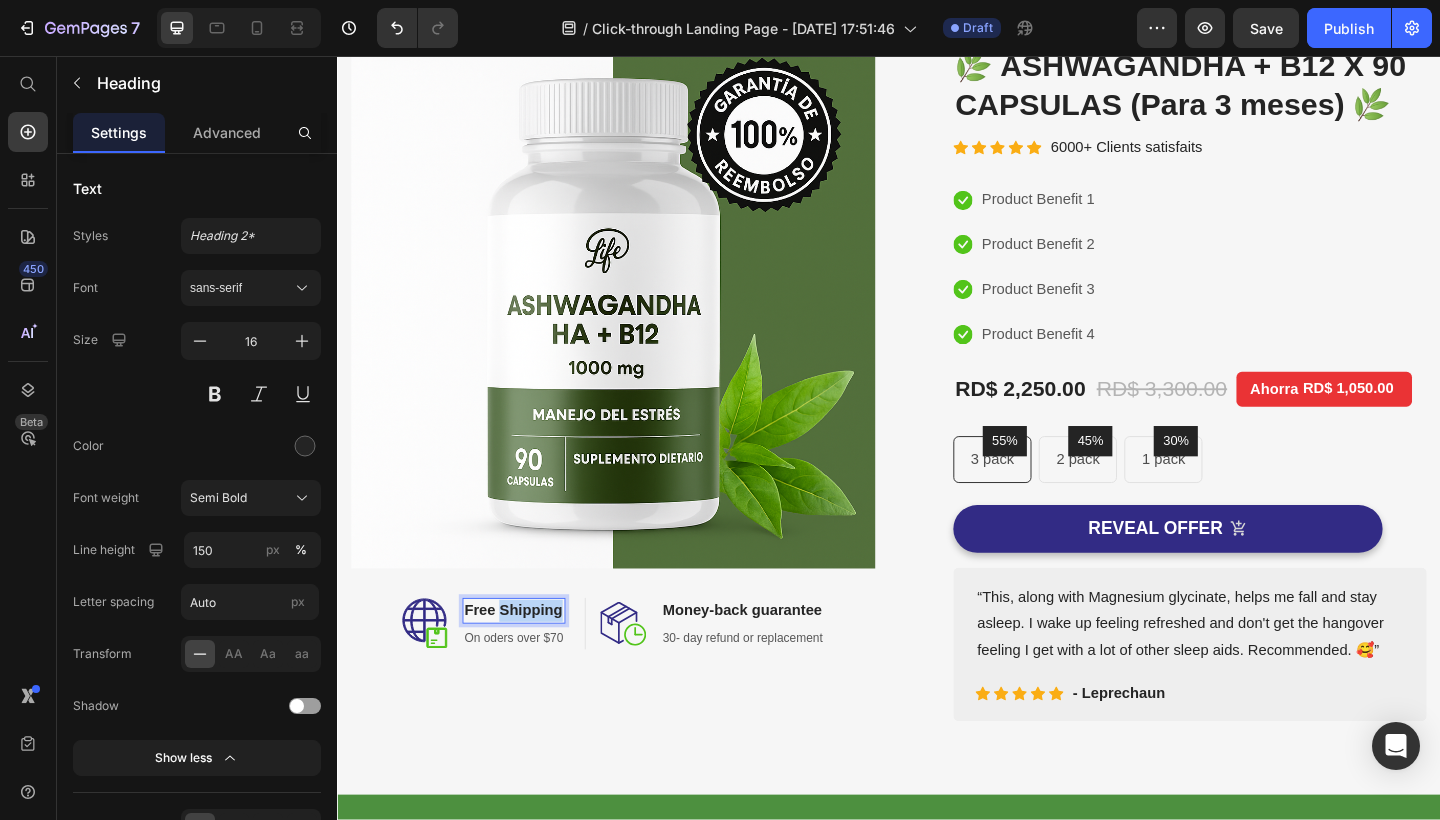 click on "Free Shipping" at bounding box center [529, 660] 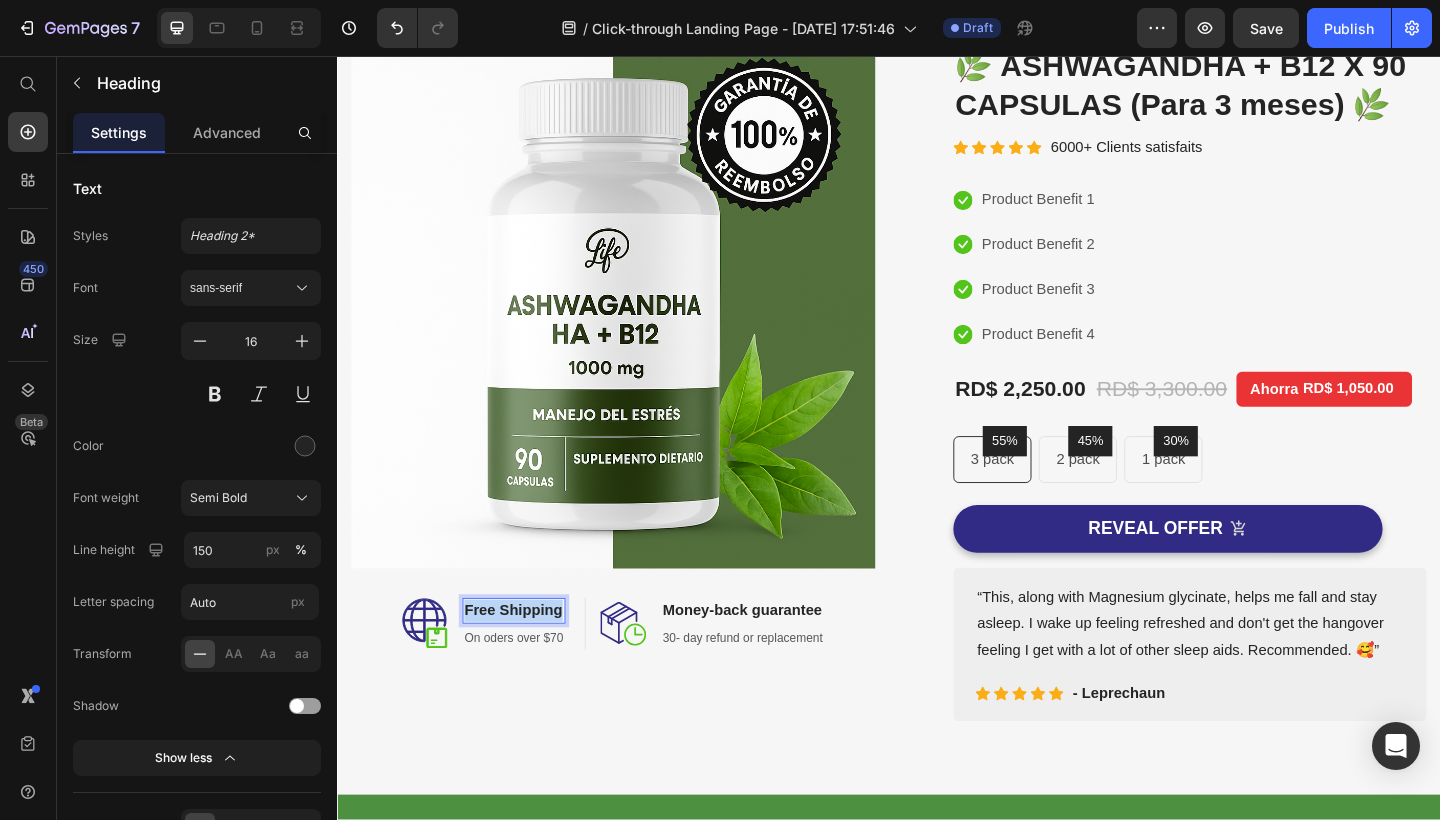 click on "Free Shipping" at bounding box center (529, 660) 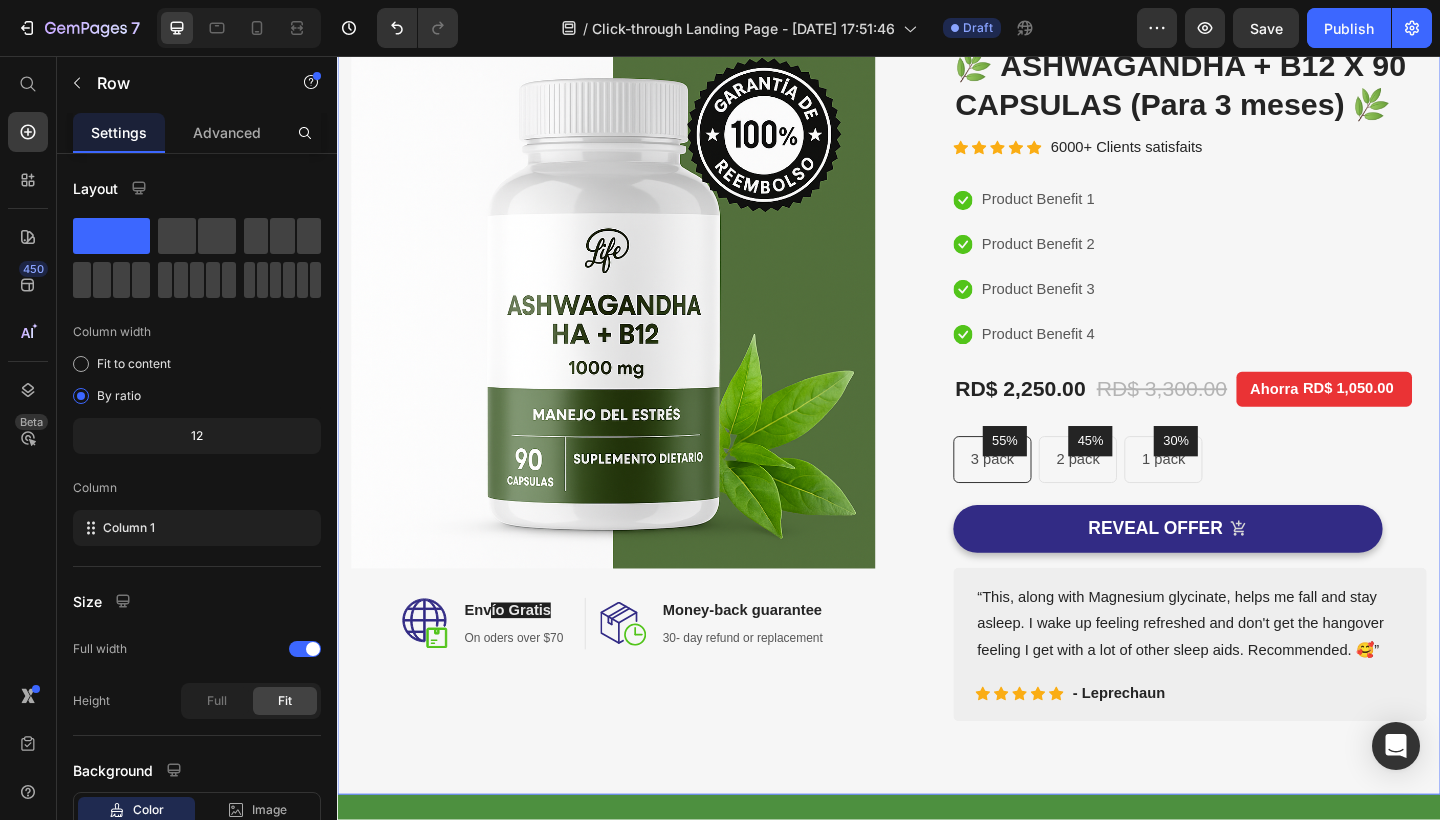 click on "Image Image Env ío Gratis Heading   4 On oders over $70 Text block Row Image Money-back guarantee Heading 30- day refund or replacement Text block Row Row Row (P) Images & Gallery 🌿 ASHWAGANDHA + B12 X 90 CAPSULAS (Para 3 meses) 🌿 (P) Title                Icon                Icon                Icon                Icon                Icon Icon List Hoz 6000+ Clients satisfaits Text block Row
Icon Product Benefit 1 Text block
Icon Product Benefit 2 Text block
Icon Product Benefit 3 Text block
Icon Product Benefit 4 Text block Icon List RD$ 2,250.00 (P) Price RD$ 3,300.00 (P) Price Ahorra RD$ 1,050.00 Product Tag Row 55% Text block Row 3 pack Text block Row 45% Text block Row 2 pack Text block Row 30% Text block Row 1 pack Text block Row Row
Icon Product Benefit 1 Text block
Icon Product Benefit 2 Text block
Icon Product Benefit 3 Text block
Icon Product Benefit 4 Text block Row" at bounding box center [937, 412] 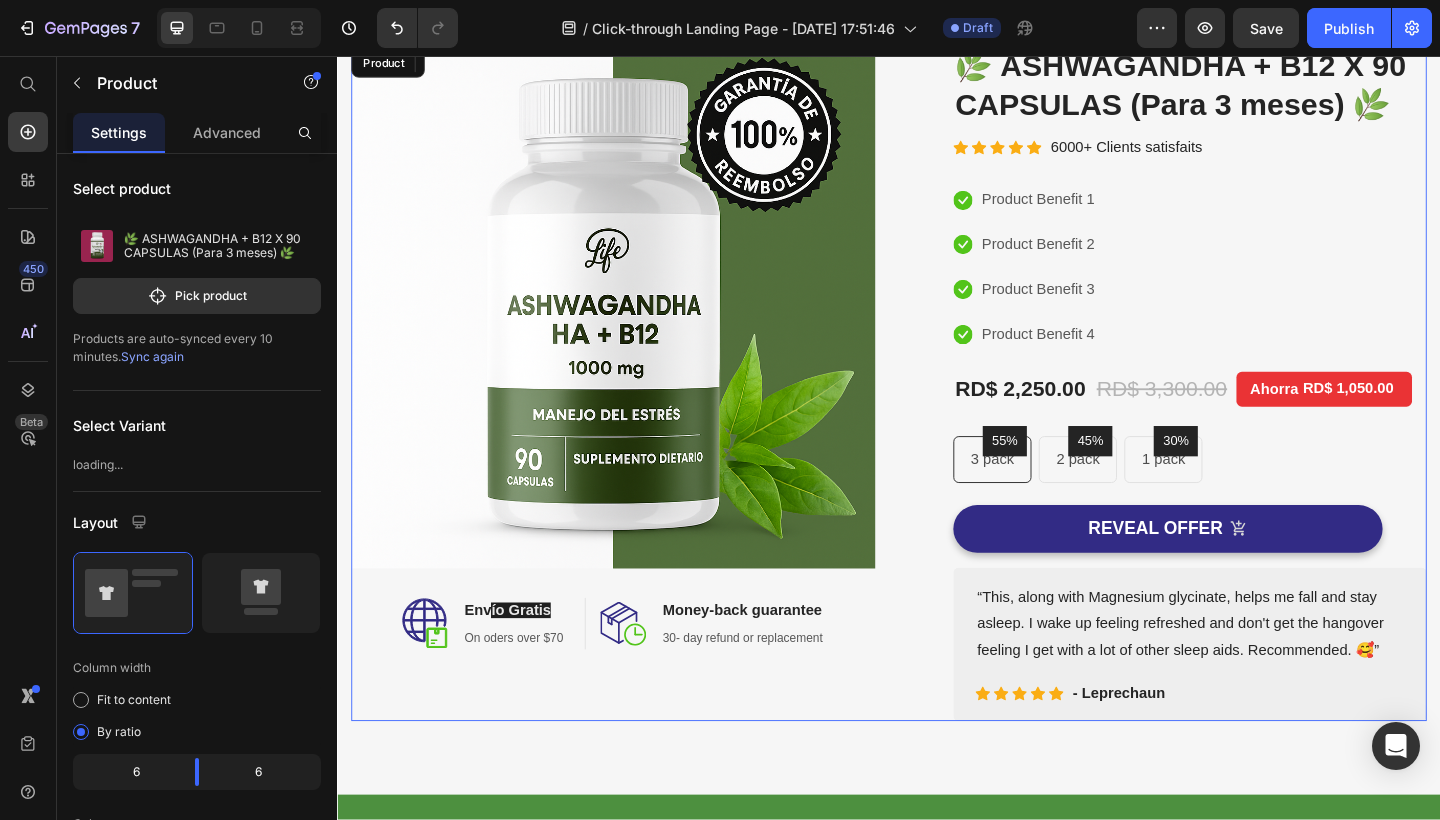 click on "Image Image Env ío Gratis Heading On oders over $70 Text block Row Image Money-back guarantee Heading 30- day refund or replacement Text block Row Row Row" at bounding box center (637, 412) 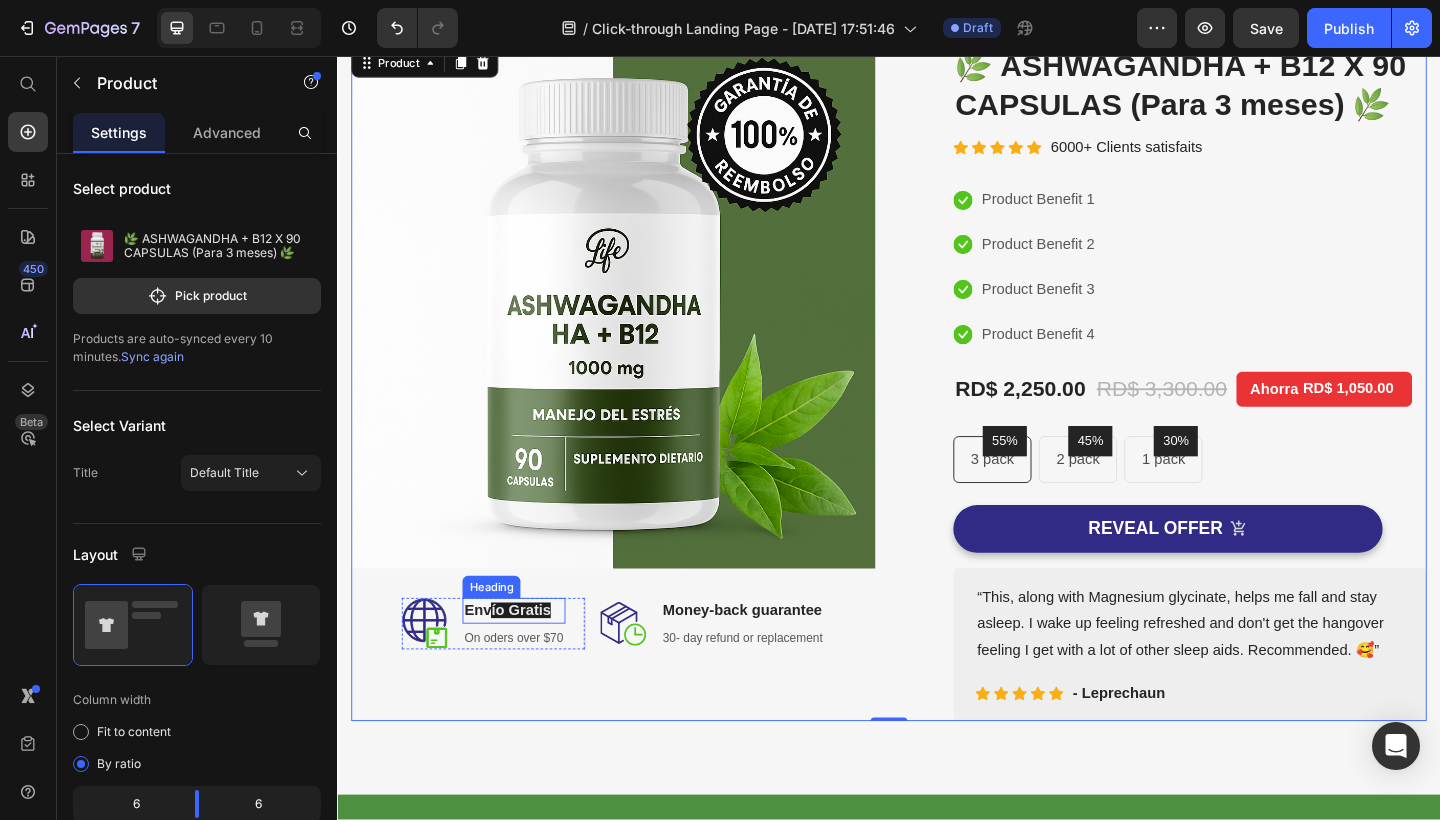 click on "ío Gratis" at bounding box center (536, 659) 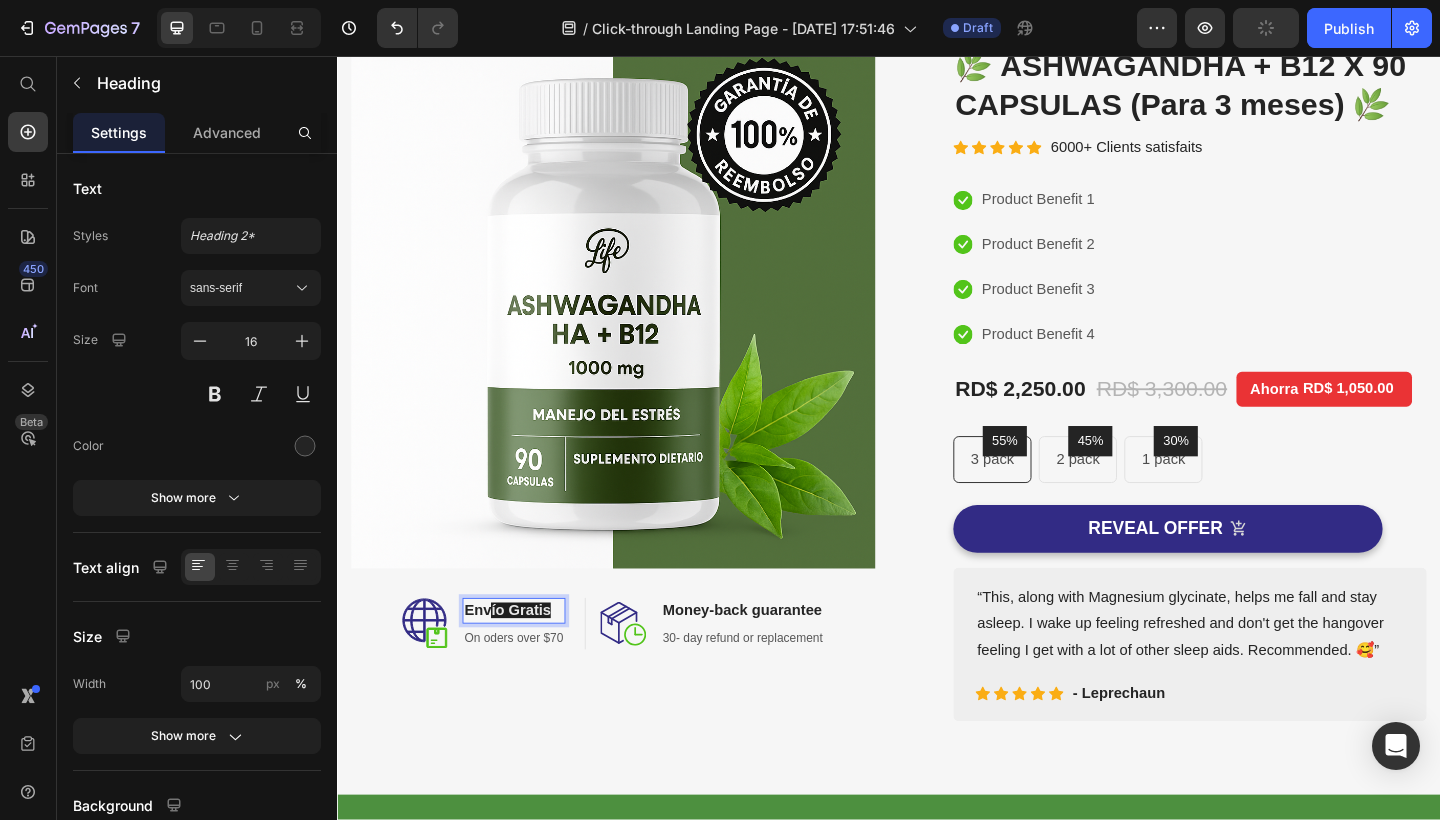 click on "ío Gratis" at bounding box center (536, 659) 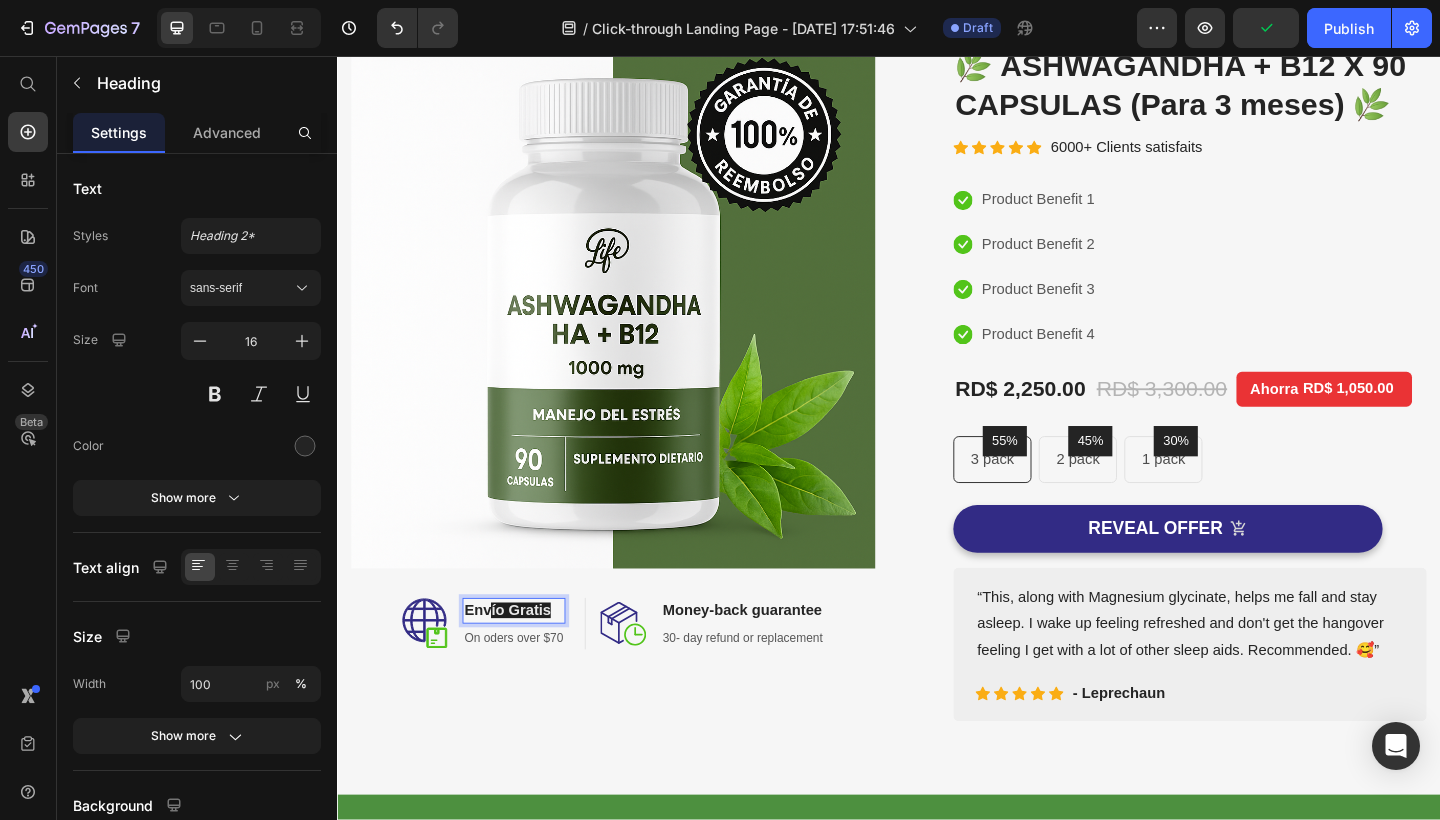 click on "ío Gratis" at bounding box center (536, 659) 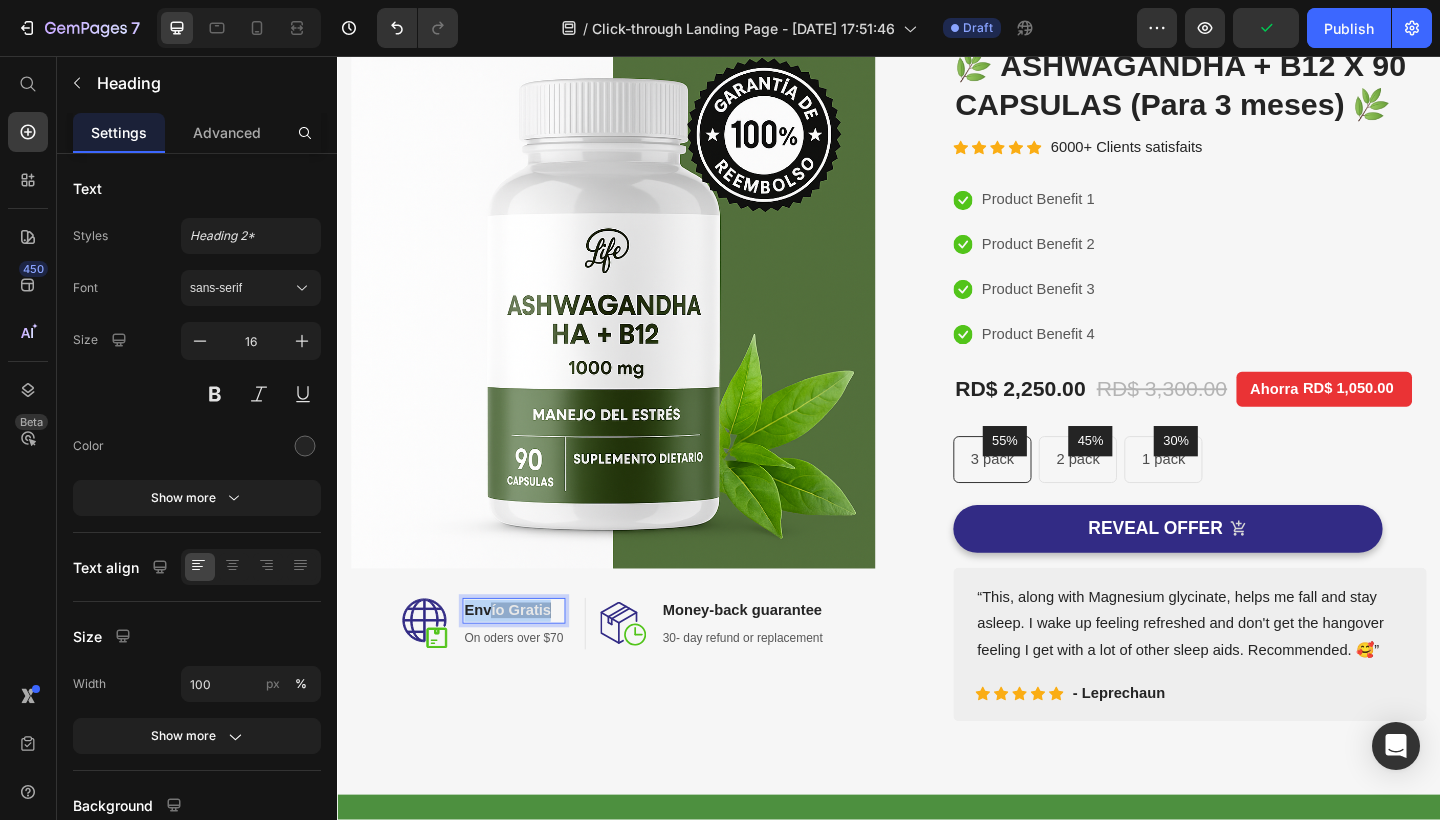 click on "ío Gratis" at bounding box center (536, 659) 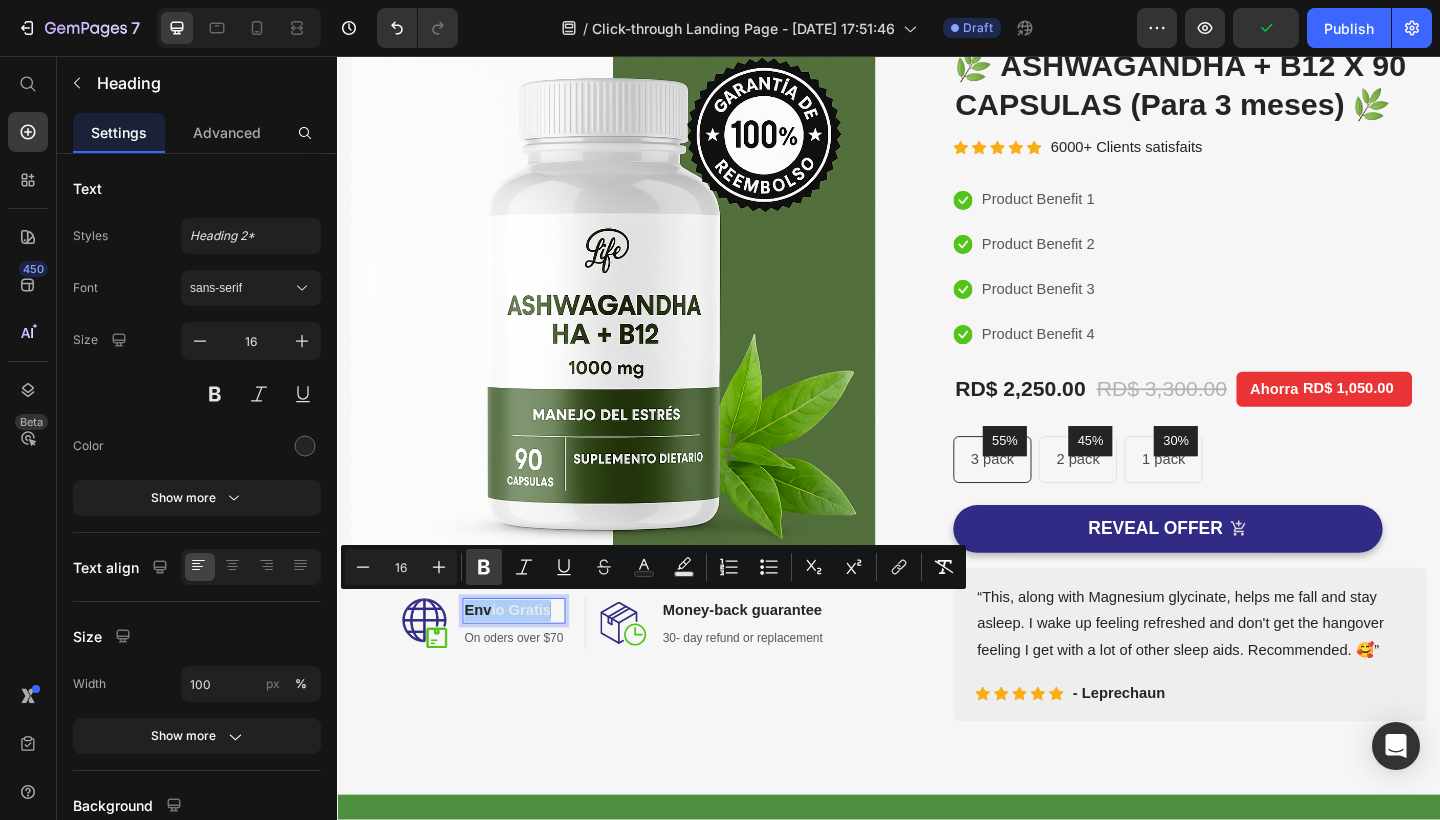 click 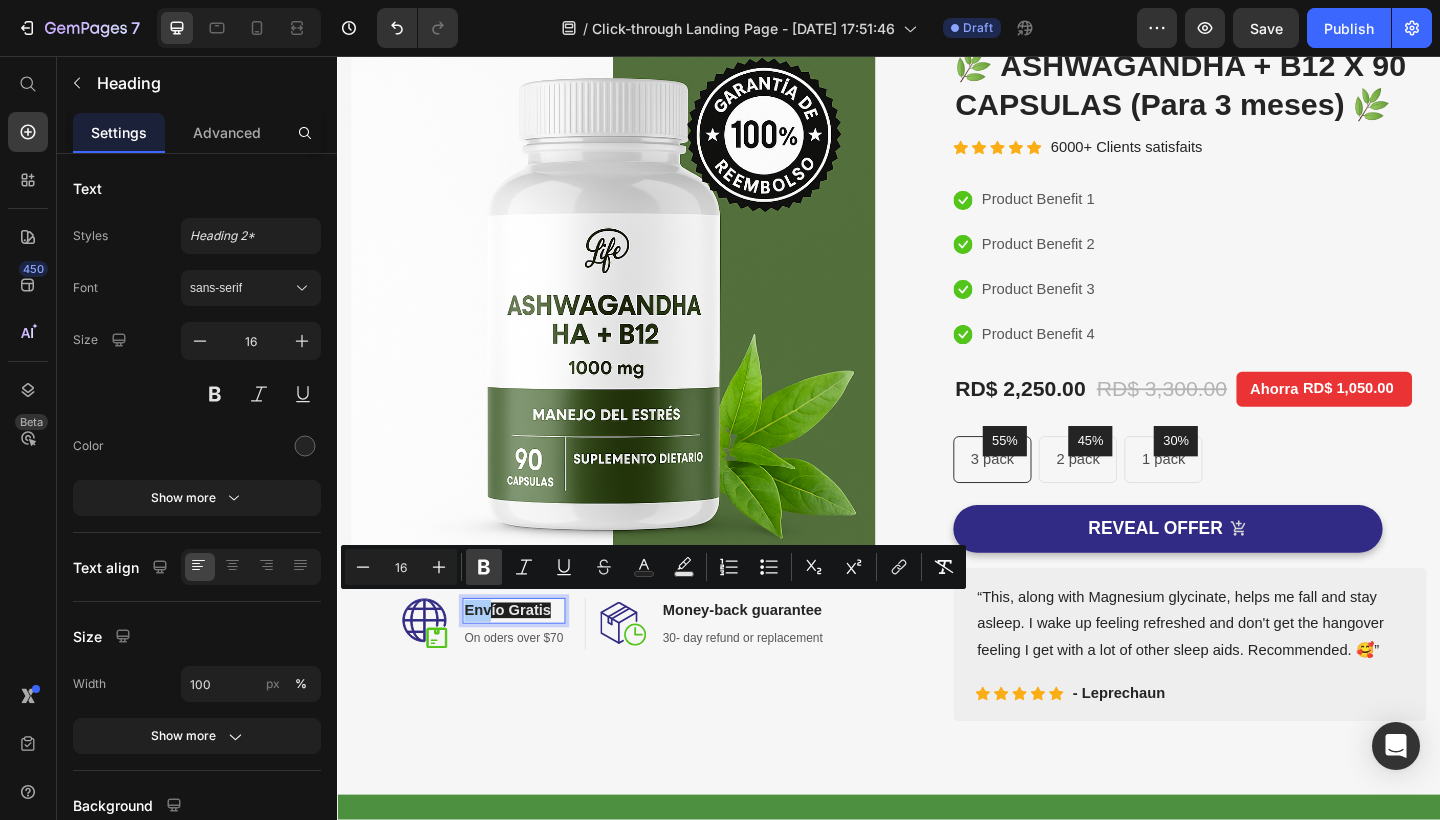 click 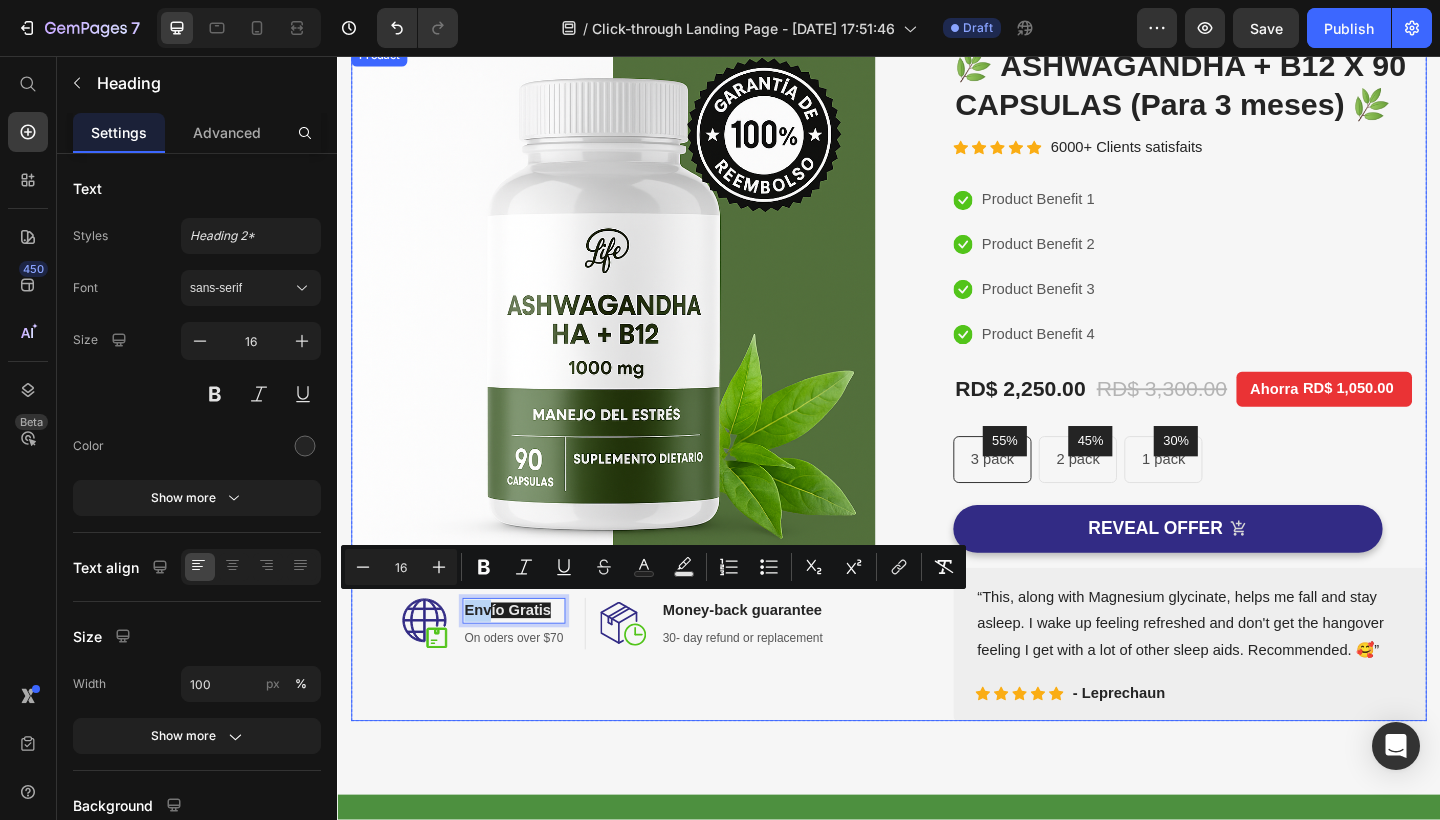 click on "Image Image Env ío Gratis Heading   4 On oders over $70 Text block Row Image Money-back guarantee Heading 30- day refund or replacement Text block Row Row Row" at bounding box center [637, 412] 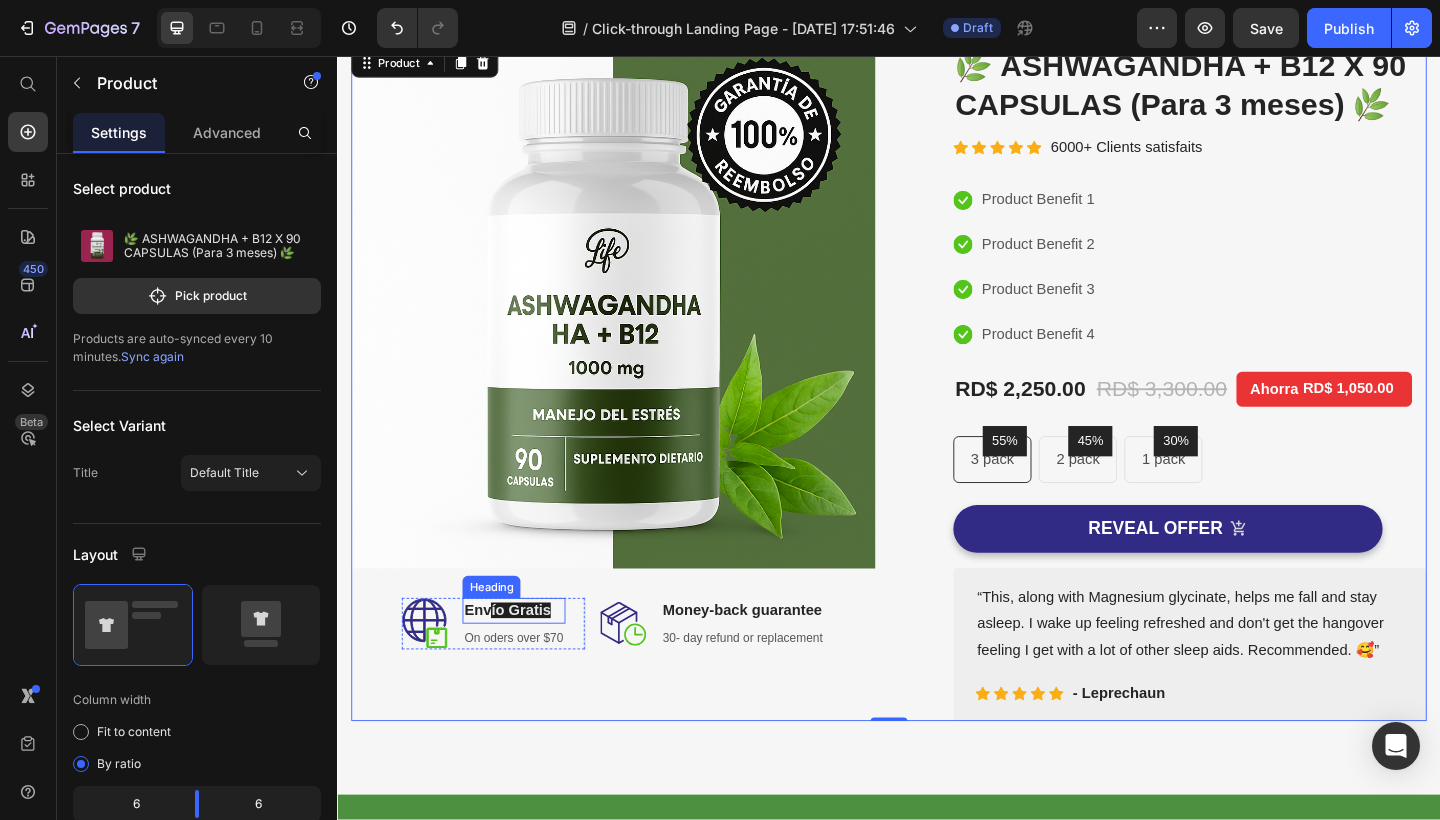 click on "ío Gratis" at bounding box center [536, 659] 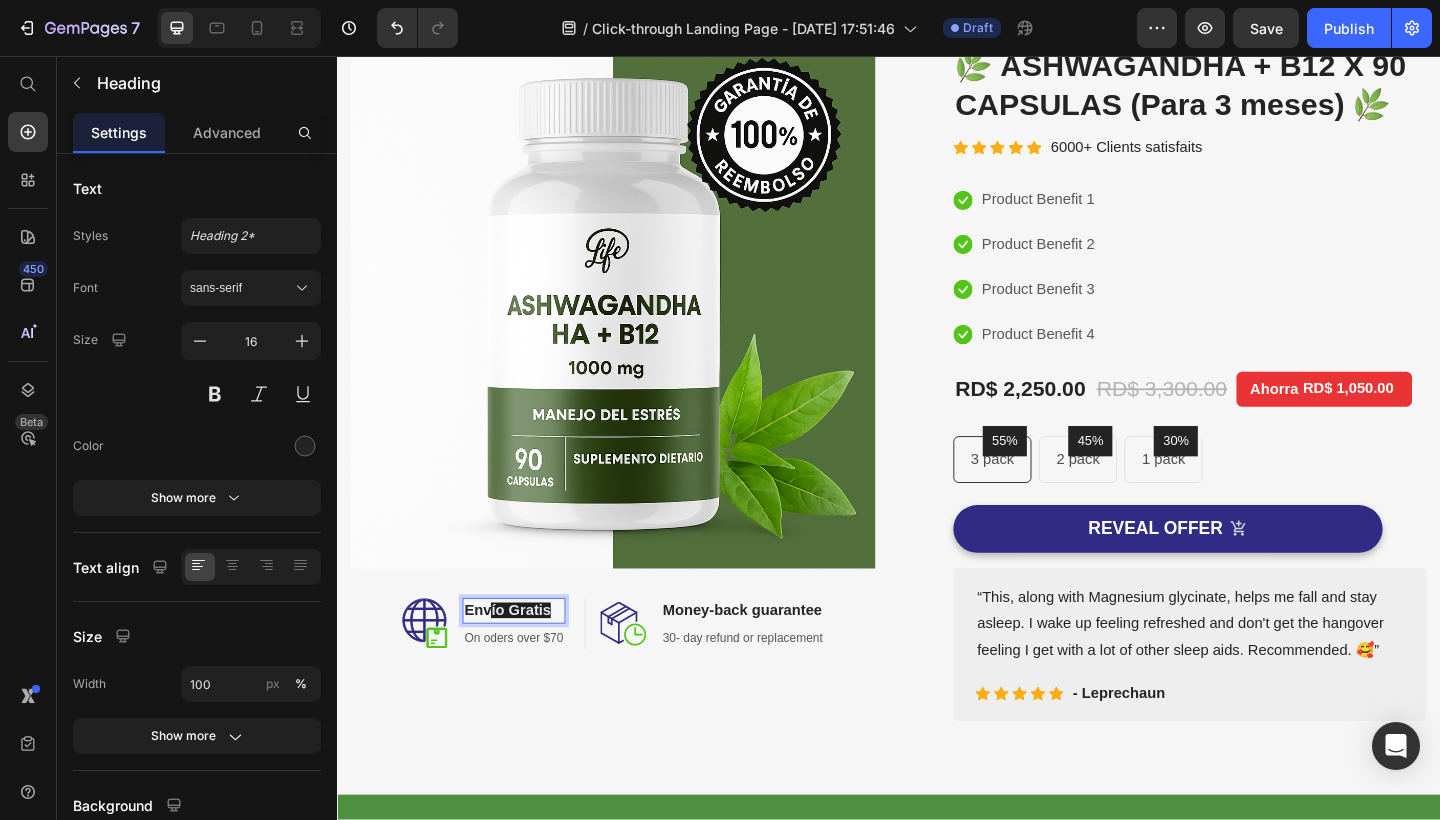 click on "ío Gratis" at bounding box center [536, 659] 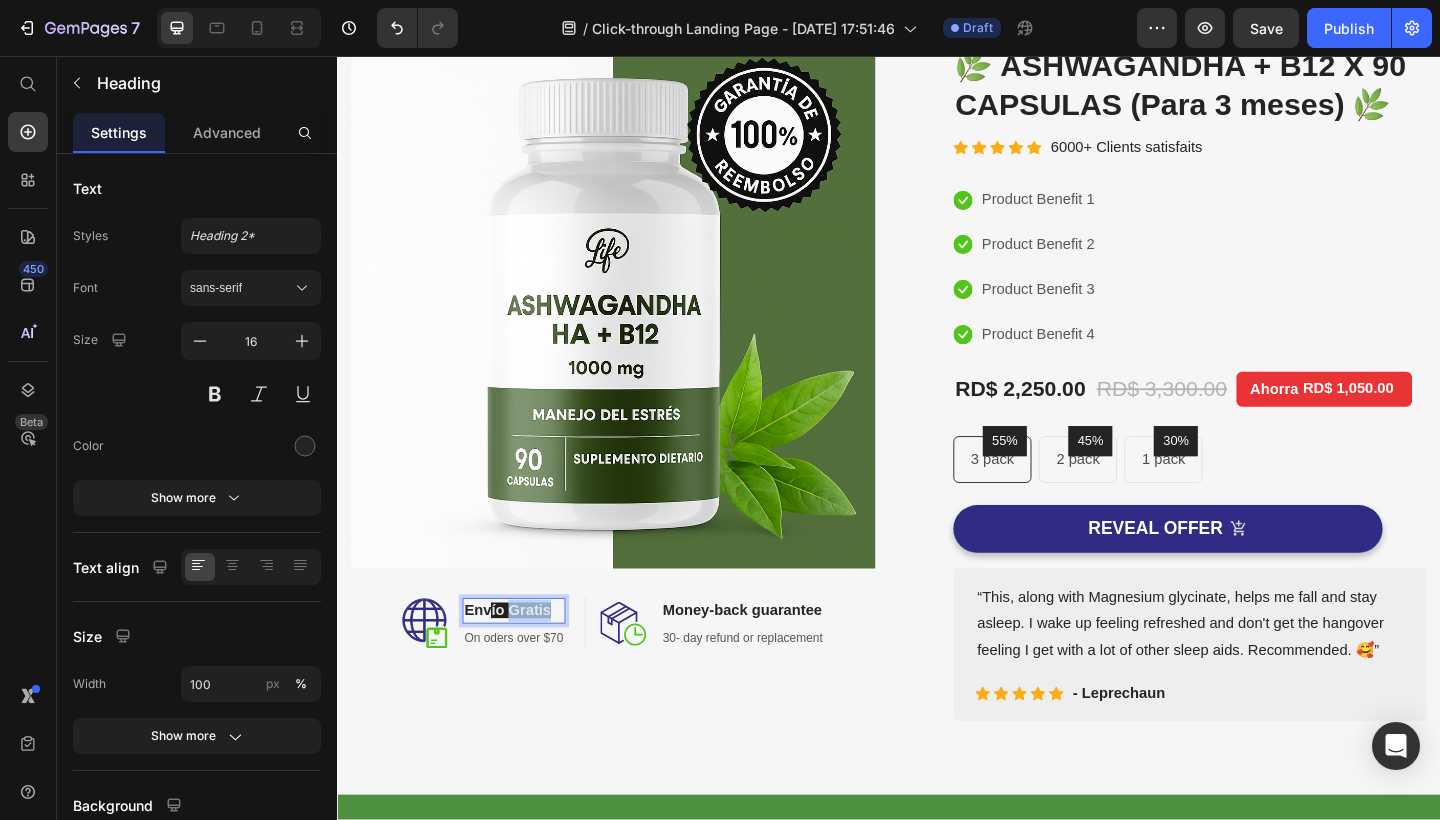 click on "ío Gratis" at bounding box center [536, 659] 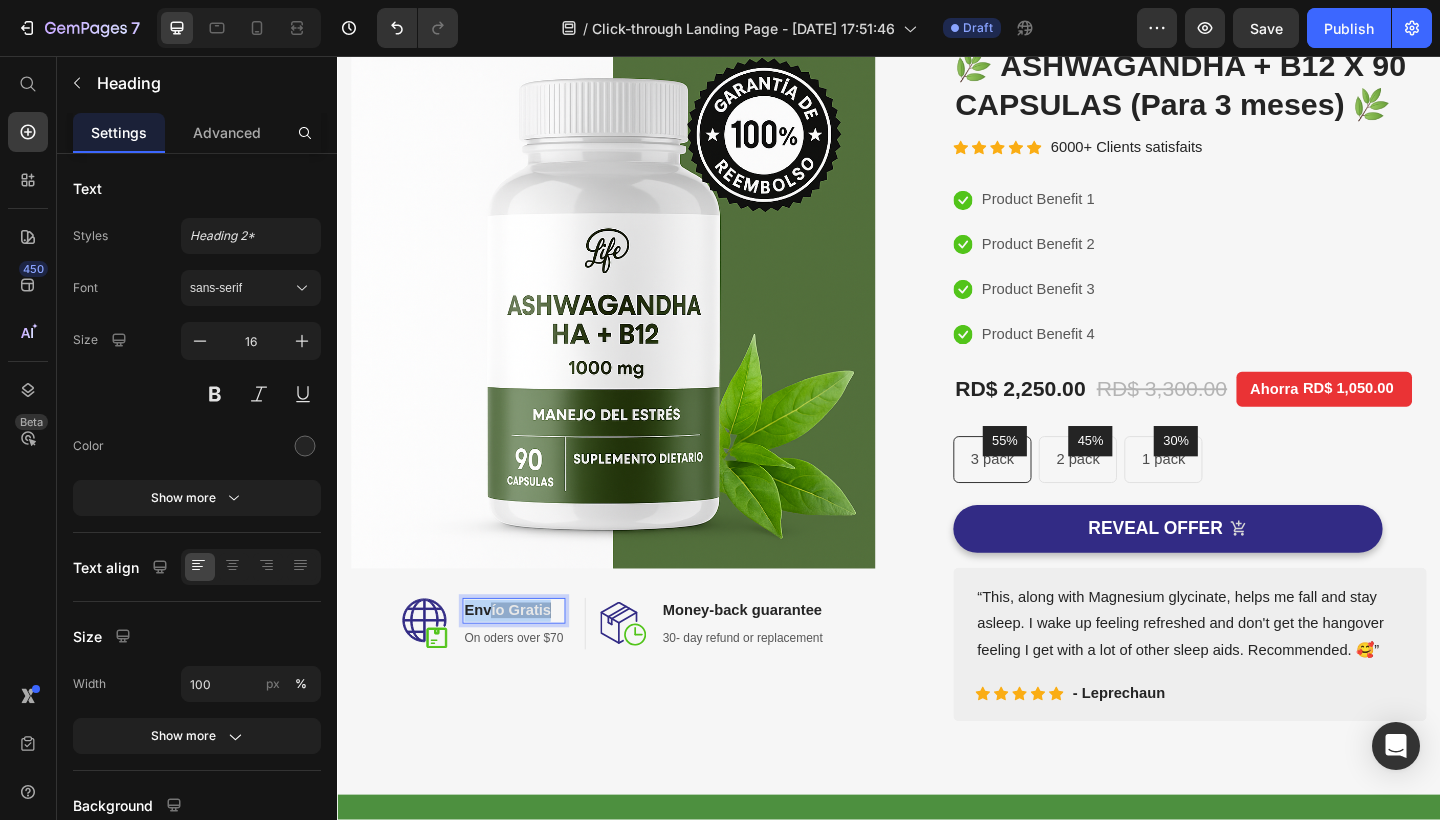 click on "ío Gratis" at bounding box center [536, 659] 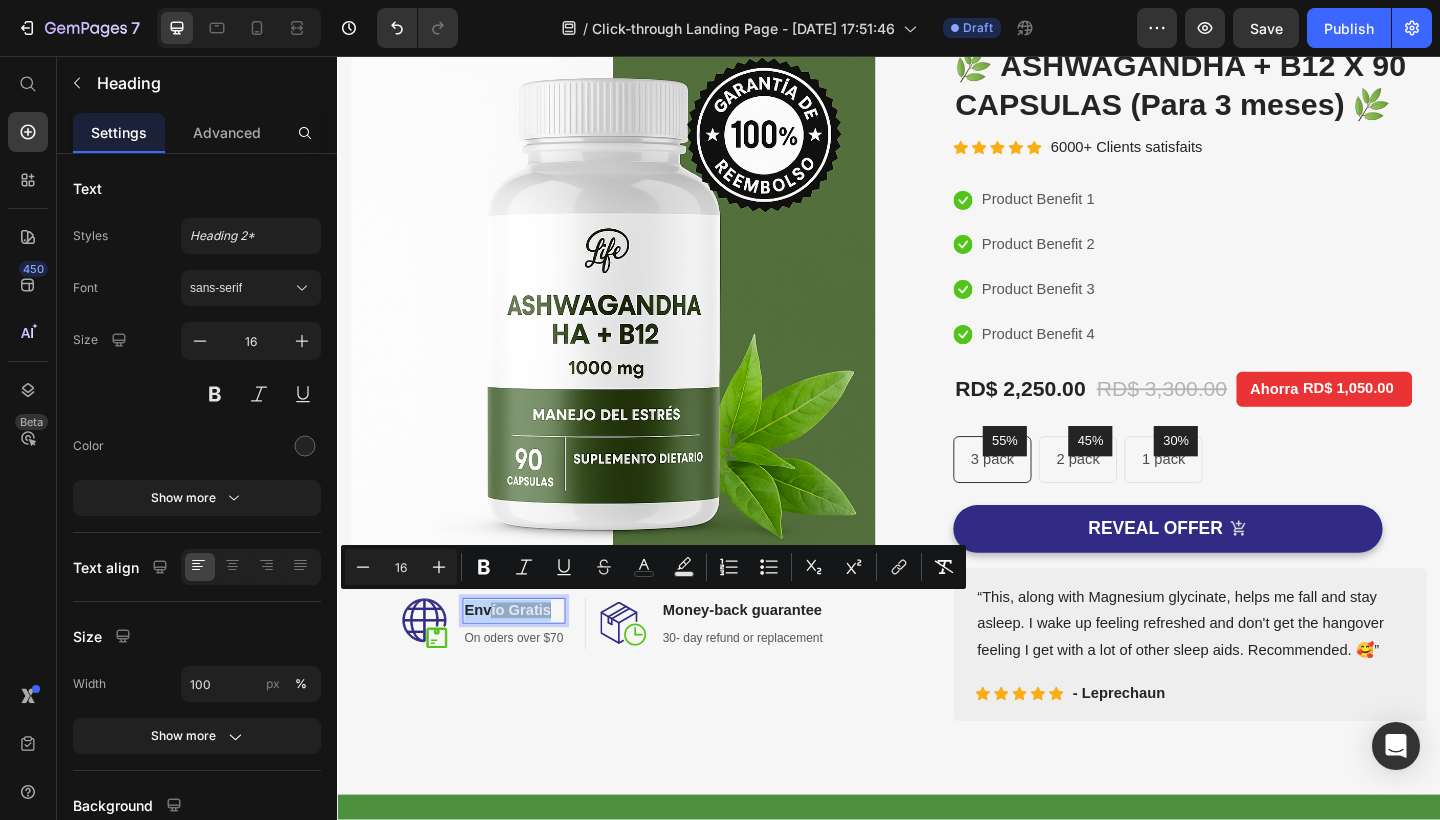 copy on "Env ío Gratis" 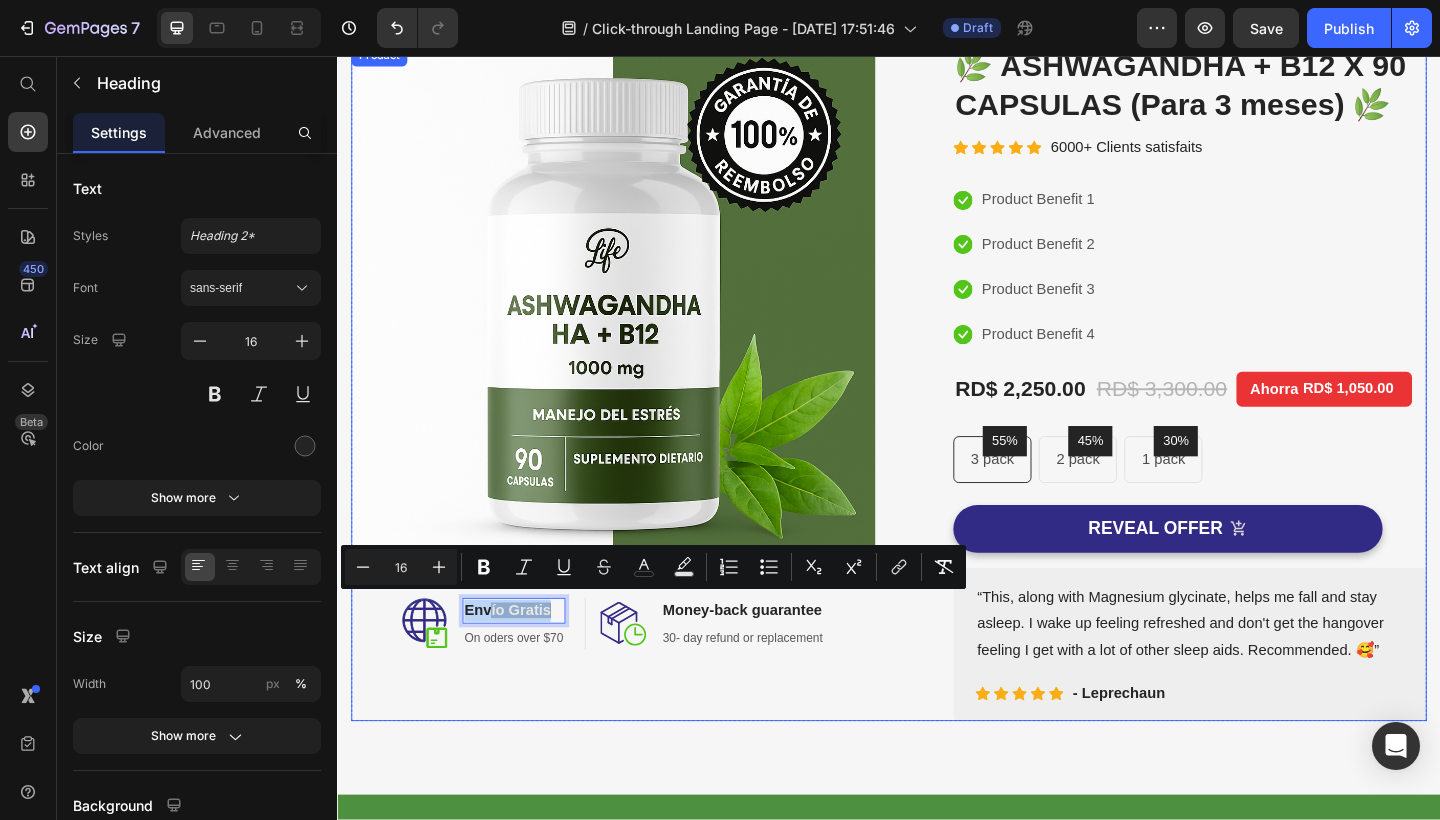 click on "Image Image Env ío Gratis Heading   4 On oders over $70 Text block Row Image Money-back guarantee Heading 30- day refund or replacement Text block Row Row Row" at bounding box center [637, 412] 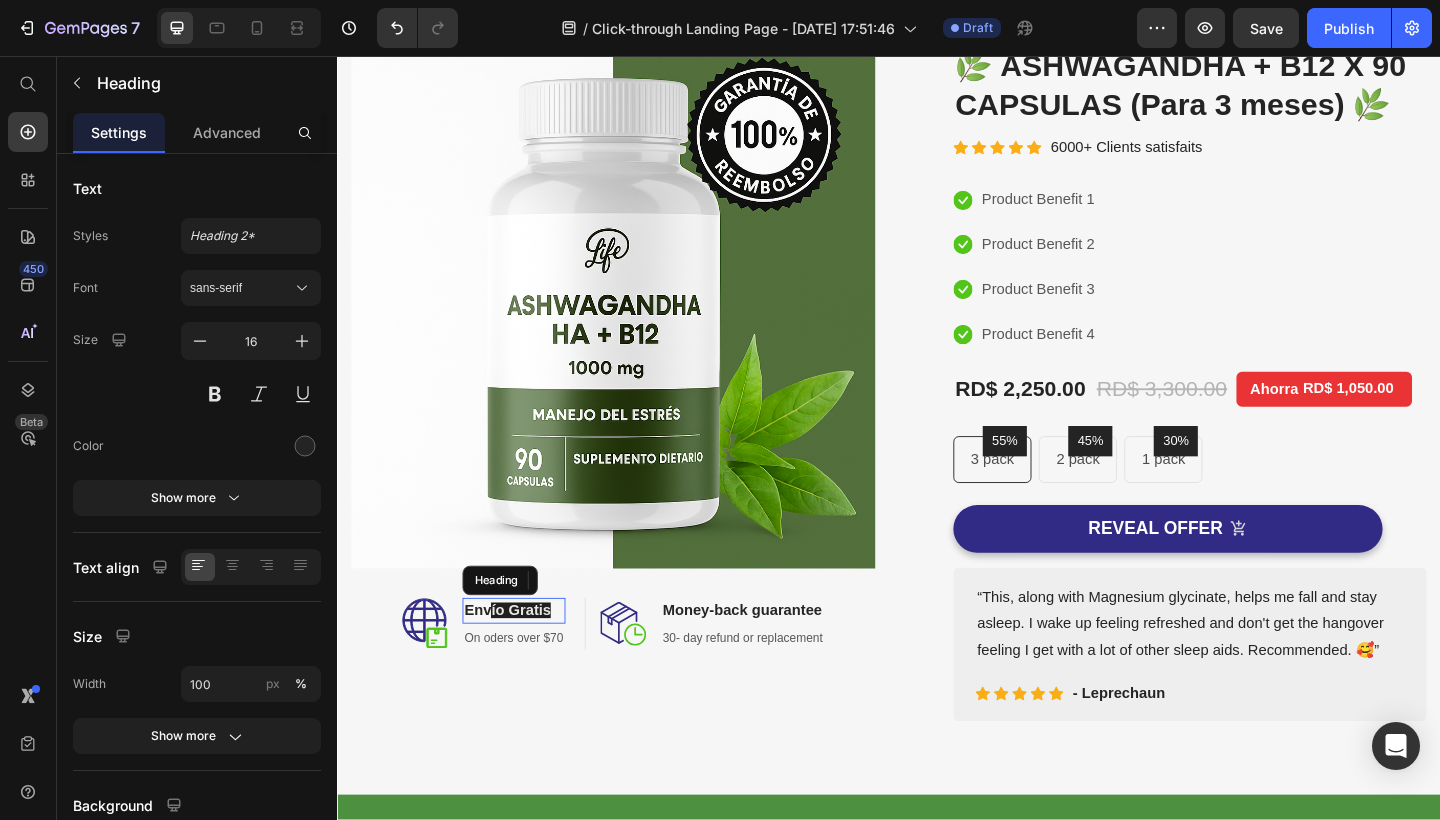 click on "ío Gratis" at bounding box center [536, 659] 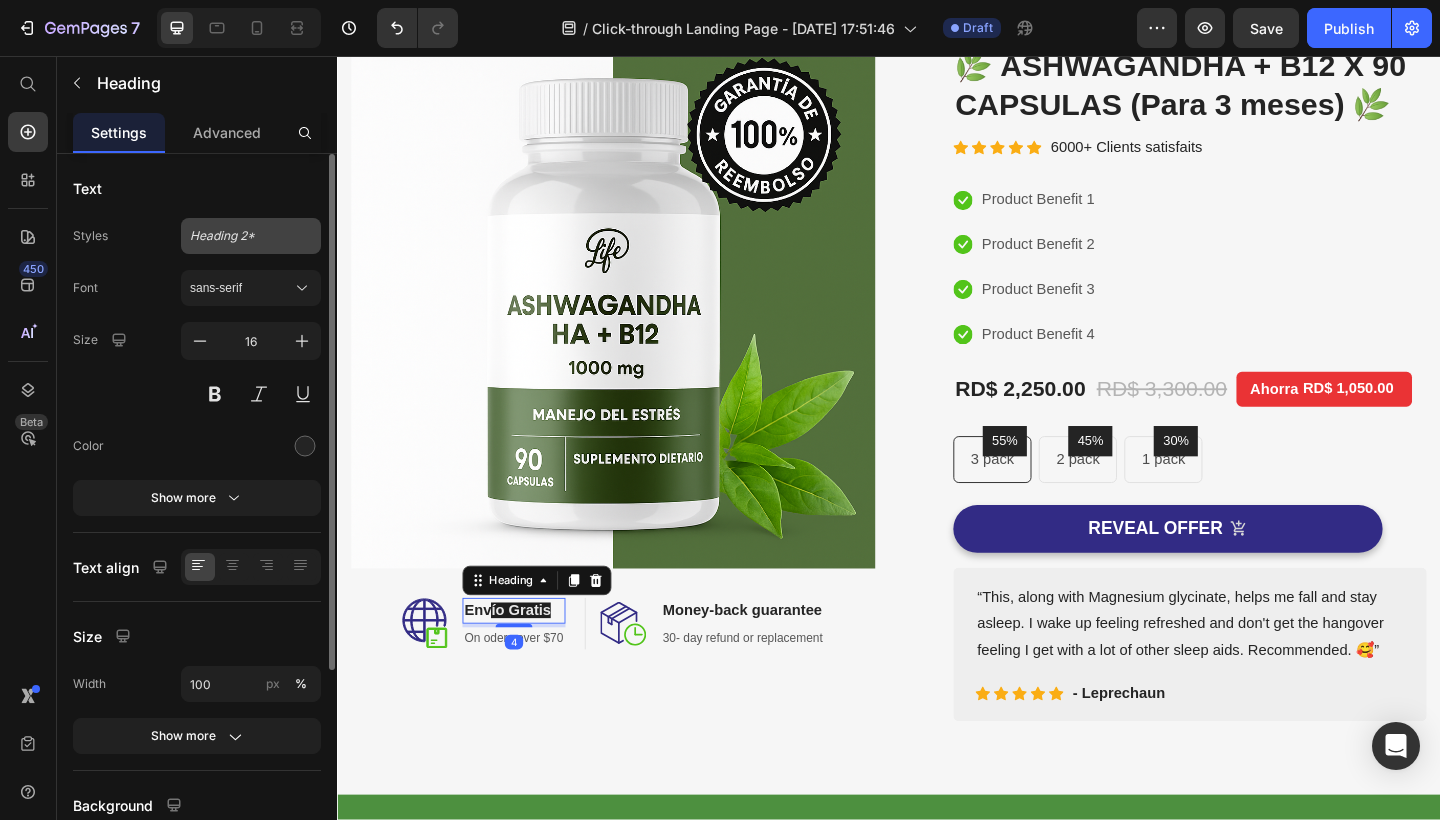 click on "Heading 2*" 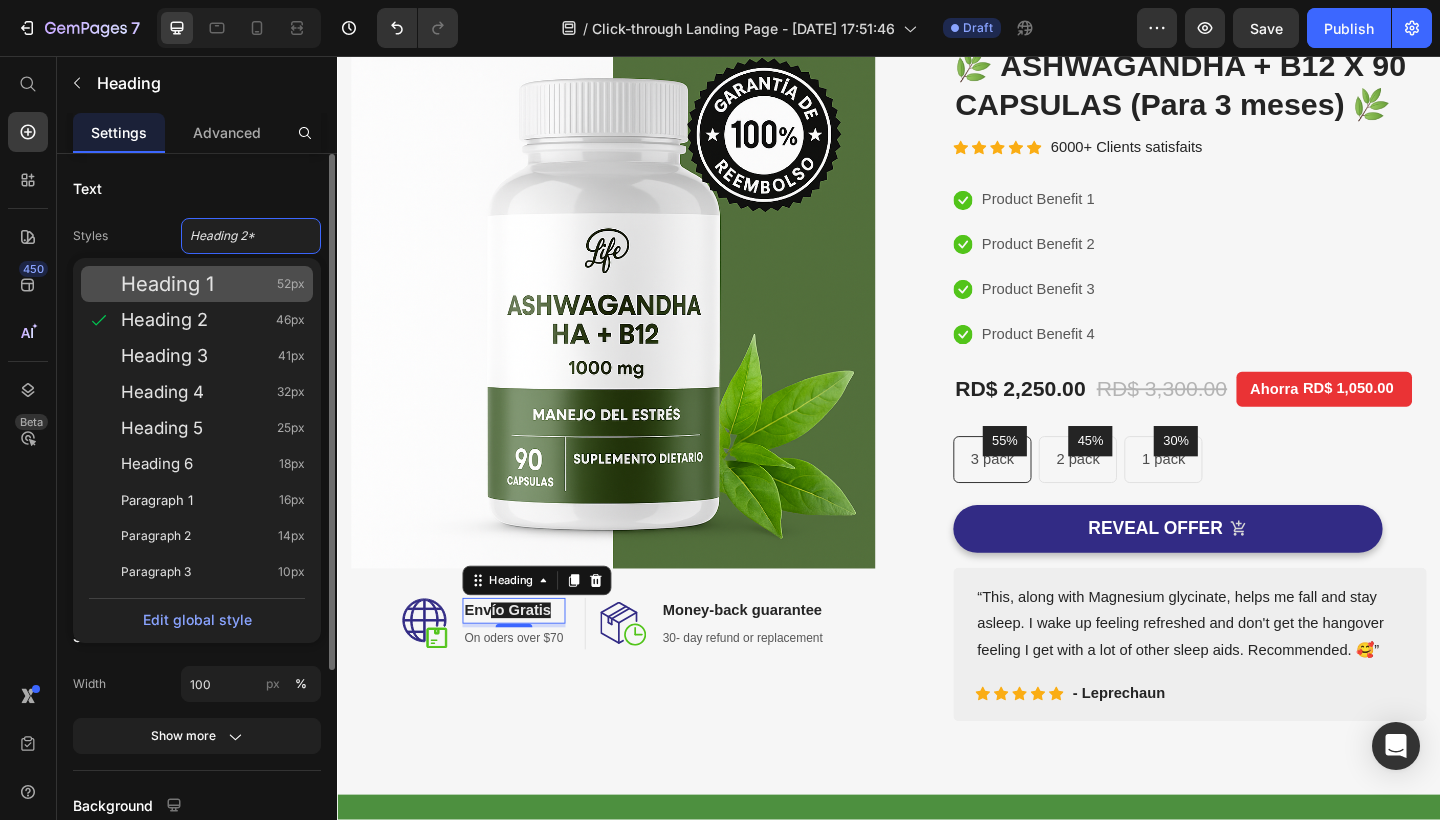 click on "Heading 1 52px" at bounding box center [213, 284] 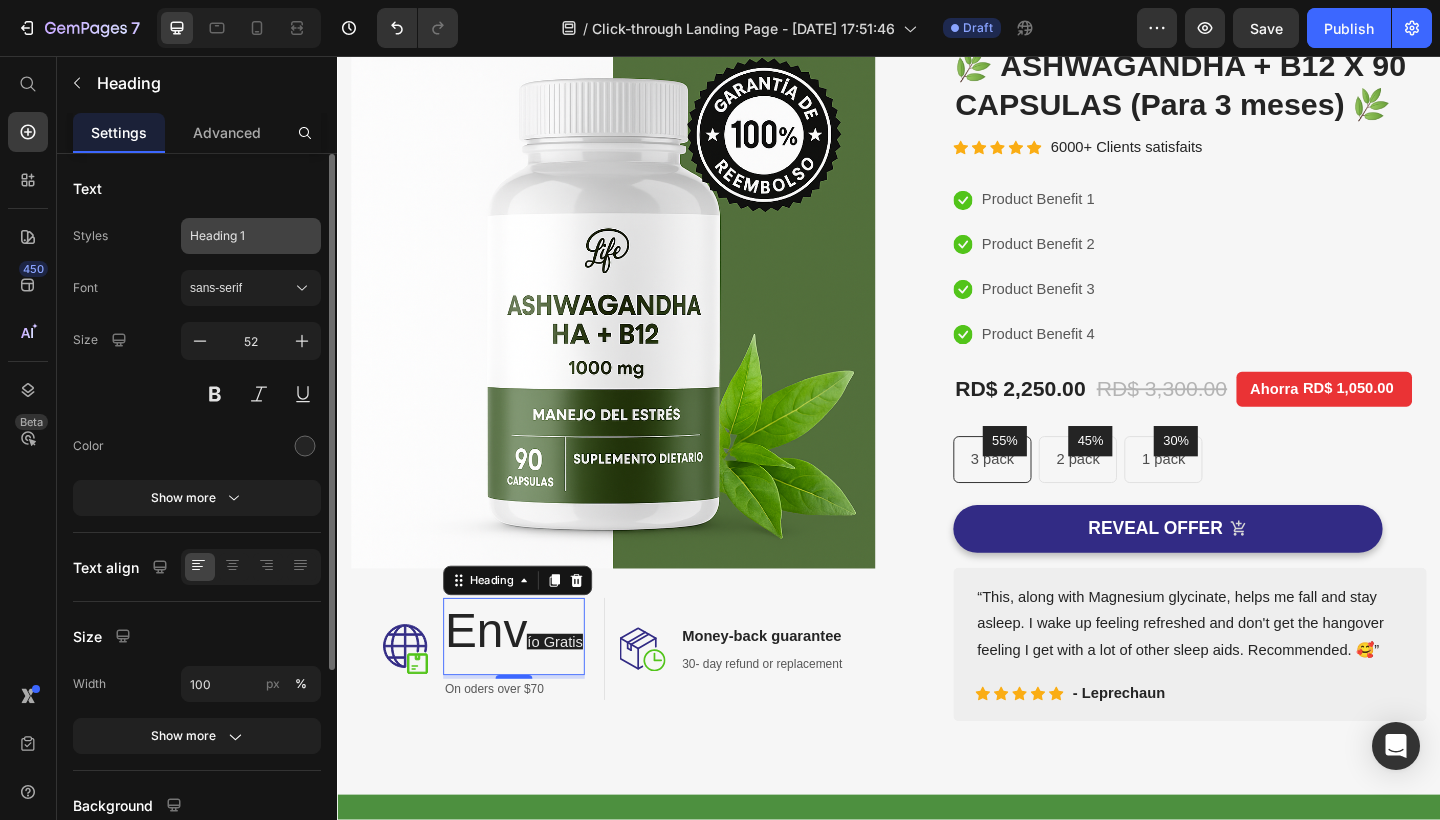 click on "Heading 1" 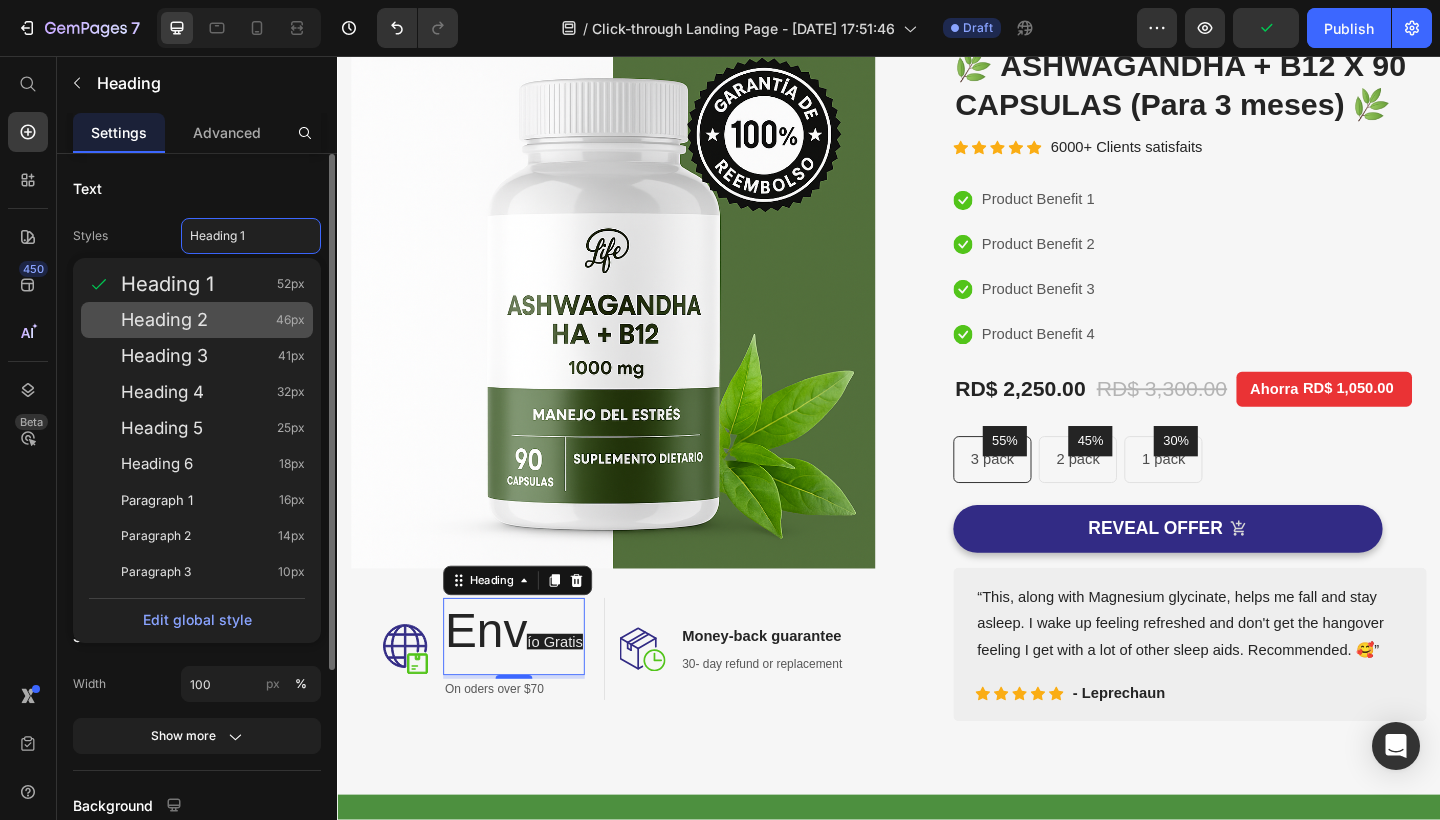 click on "Heading 2" at bounding box center (164, 320) 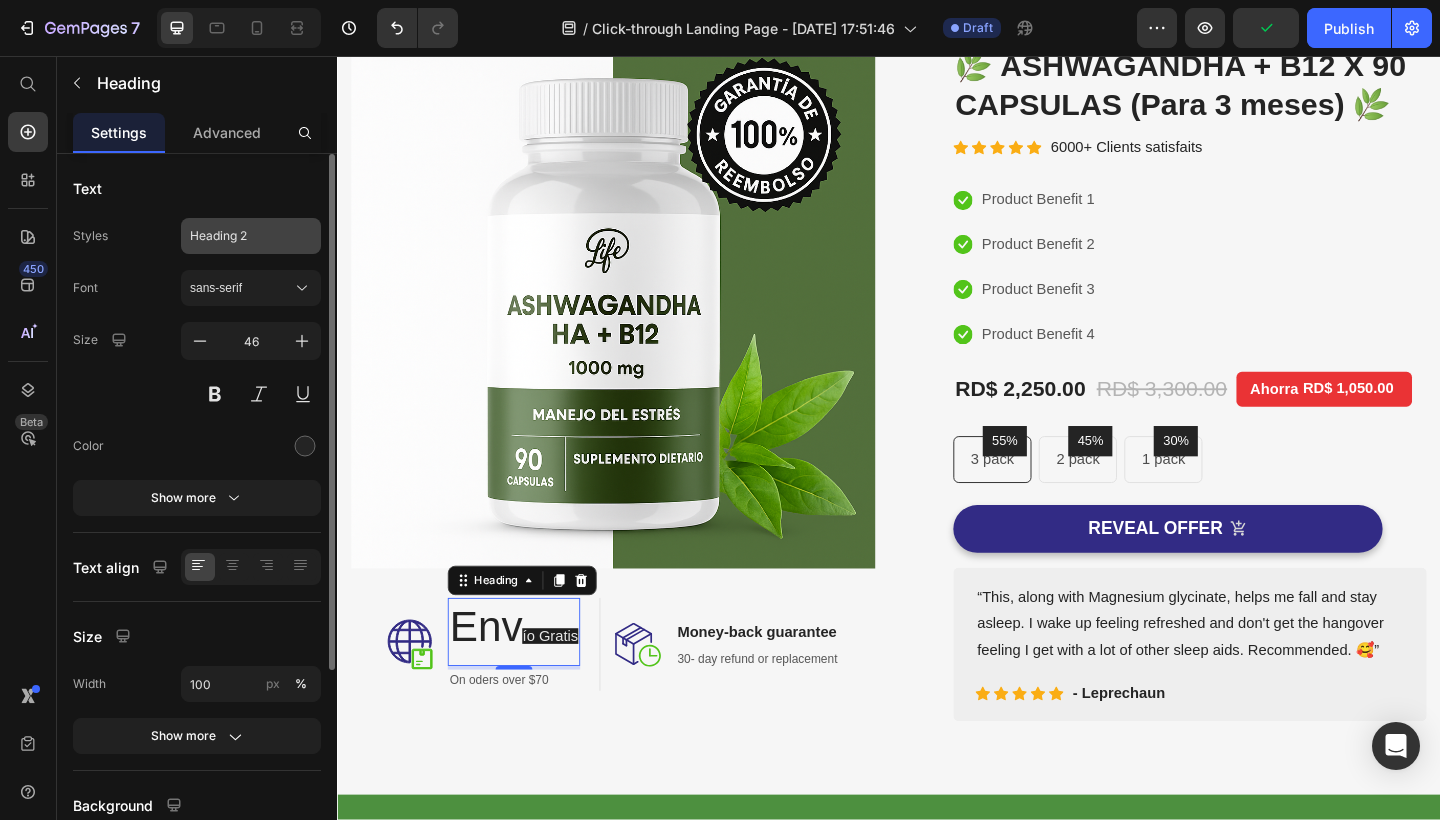 click on "Heading 2" 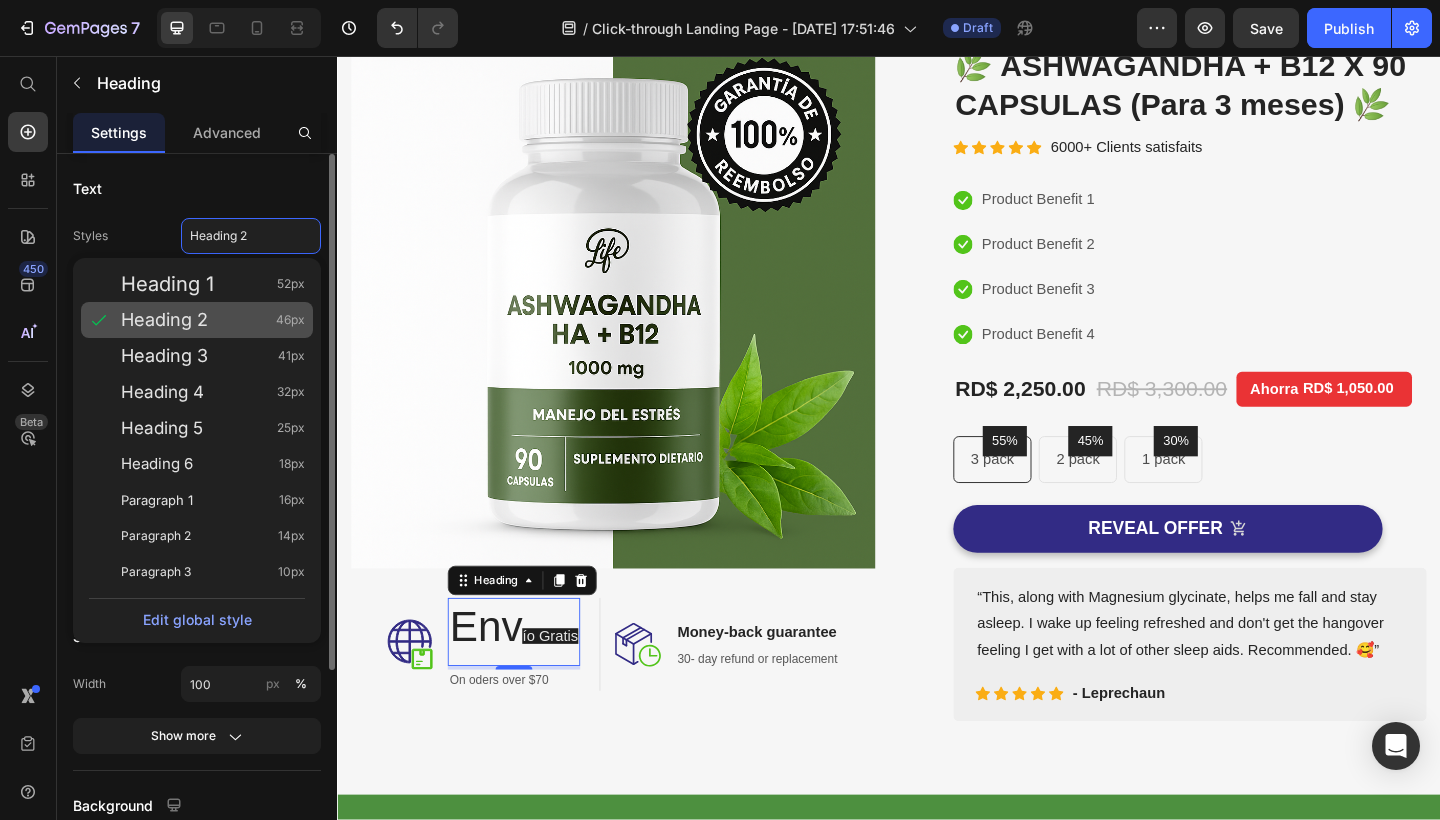 click on "Heading 2 46px" at bounding box center [213, 320] 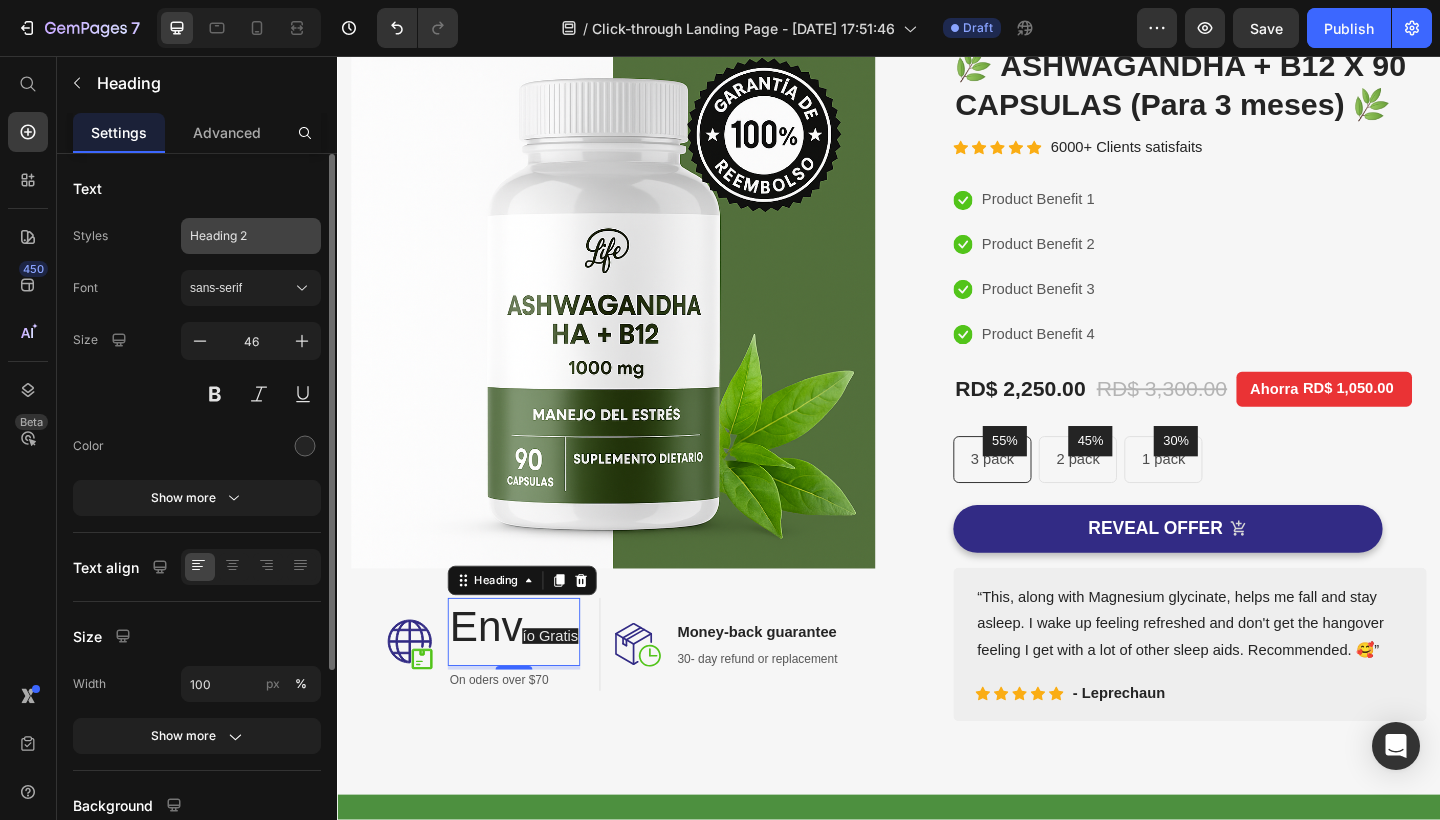 click on "Heading 2" at bounding box center (251, 236) 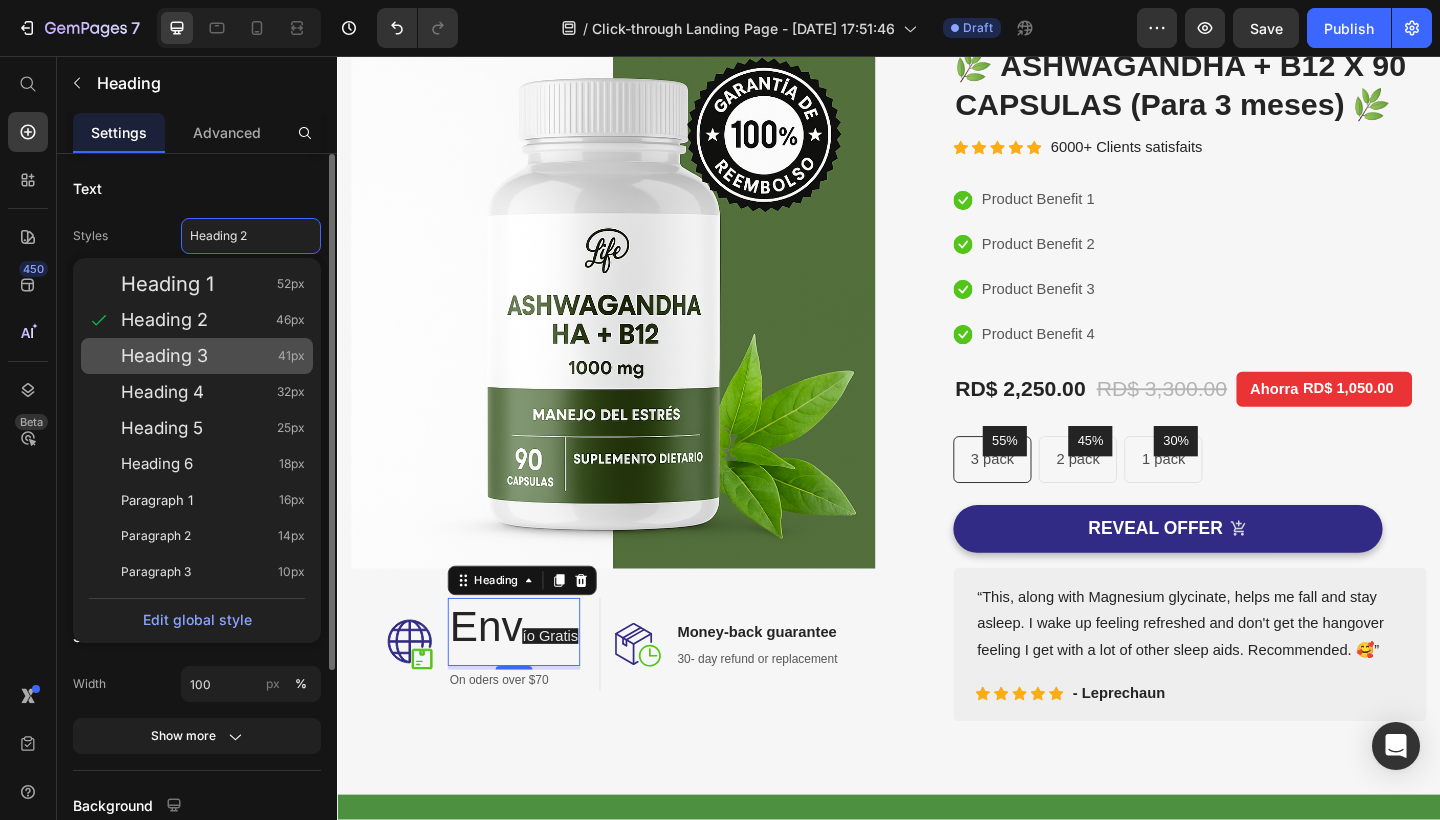 click on "Heading 3" at bounding box center (164, 356) 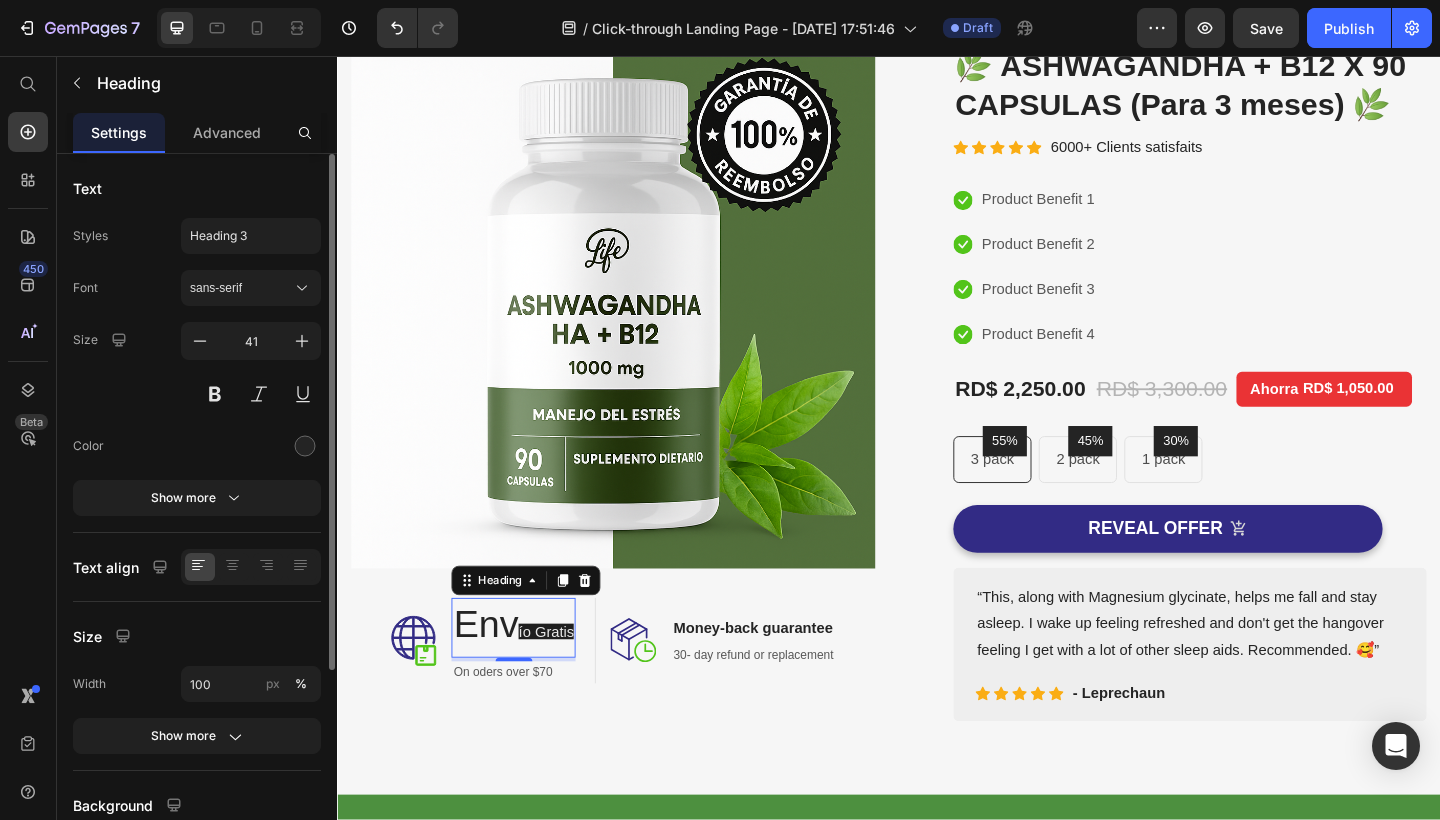 click on "Text Styles Heading 3 Font sans-serif Size 41 Color Show more" 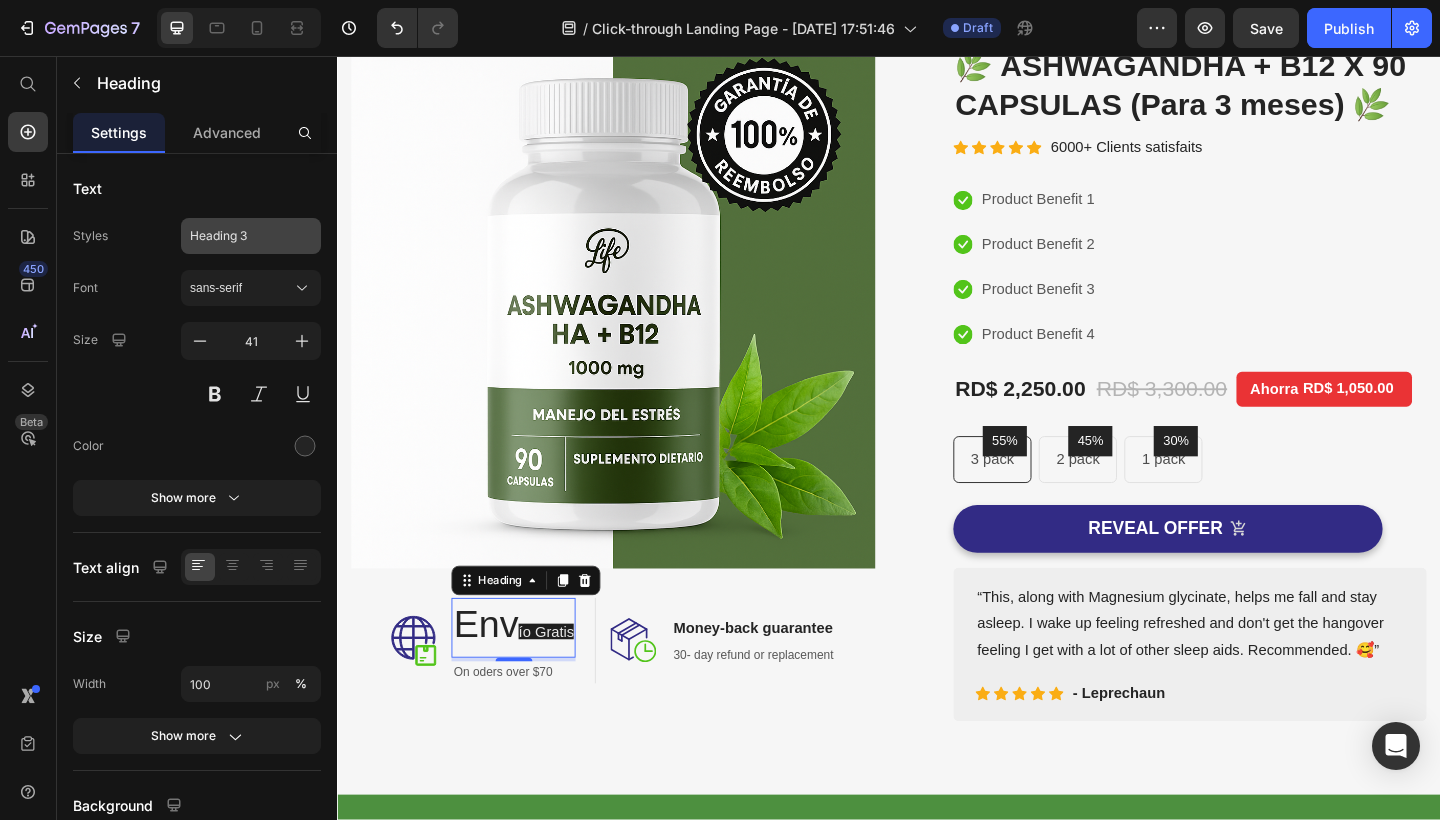 click on "Heading 3" at bounding box center [251, 236] 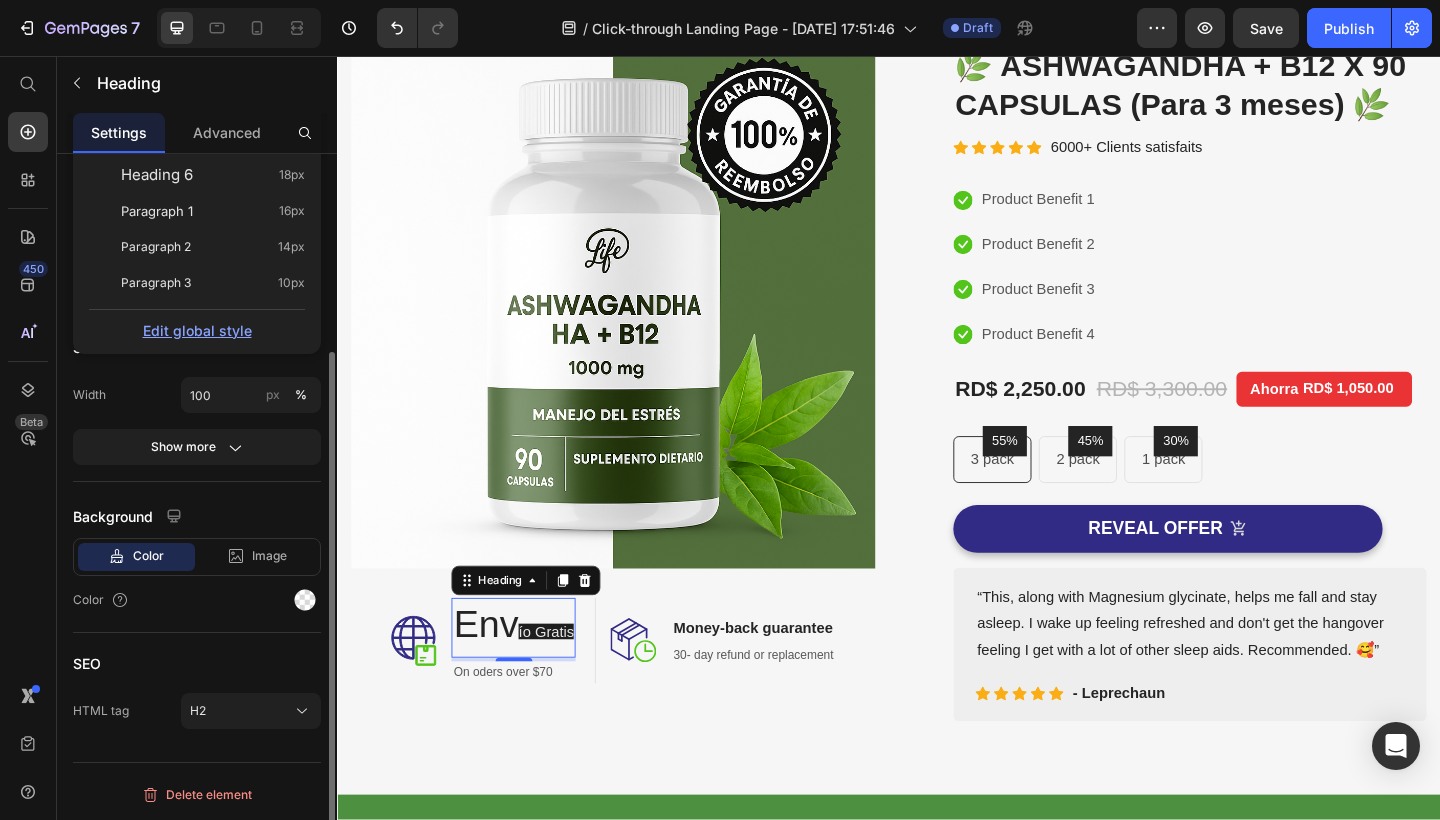 scroll, scrollTop: 261, scrollLeft: 0, axis: vertical 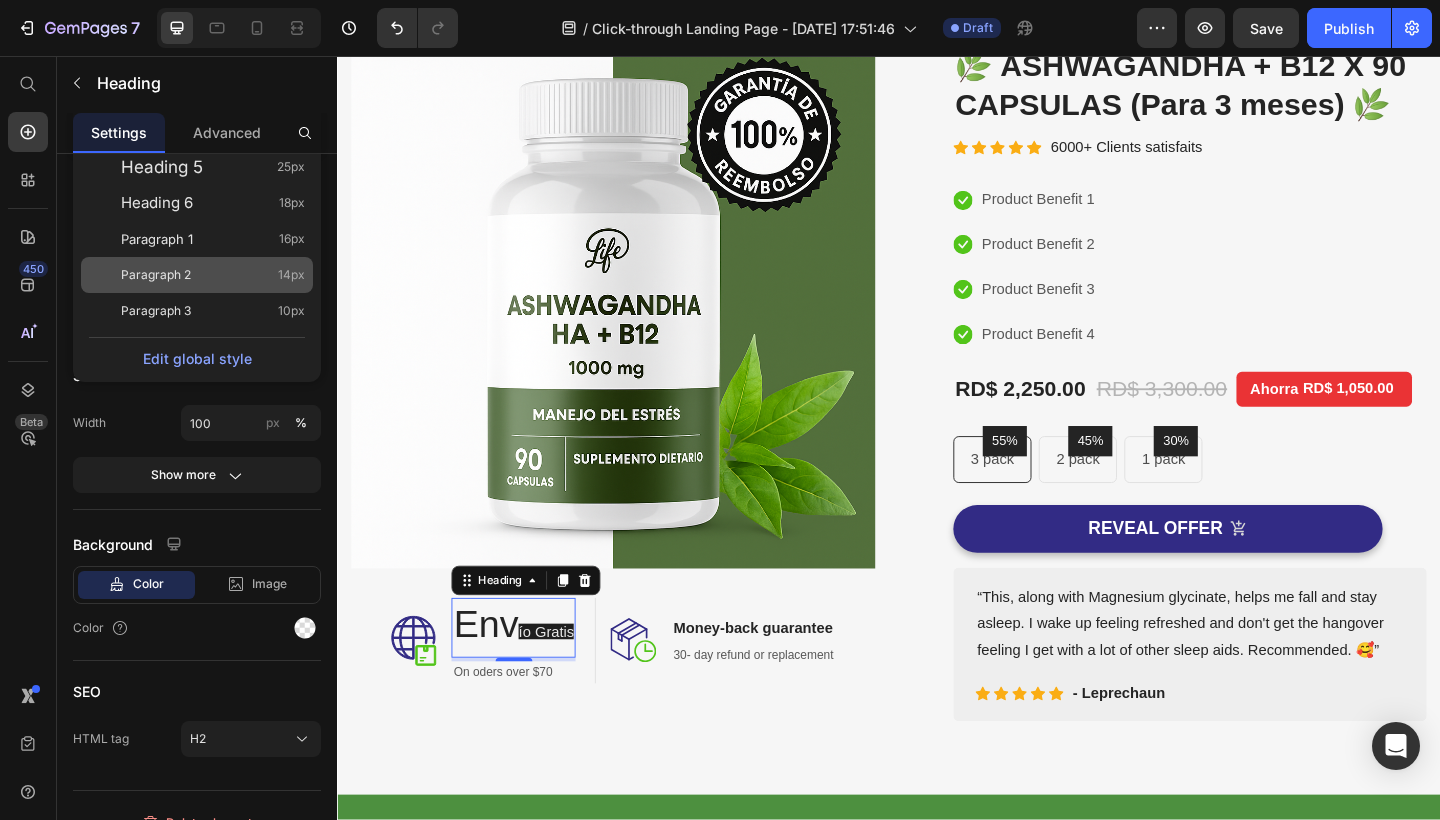 click on "Paragraph 2 14px" at bounding box center [213, 275] 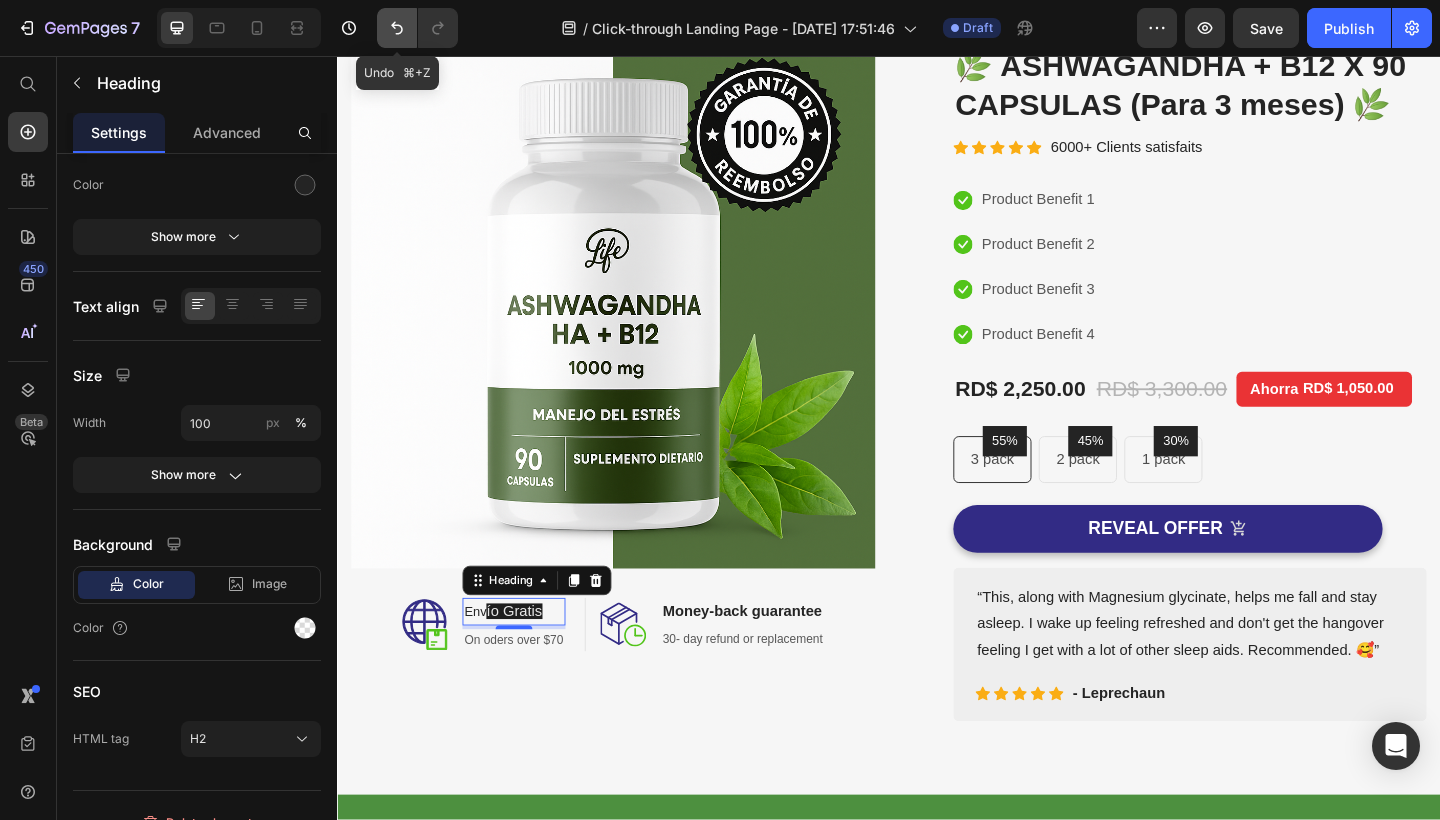click 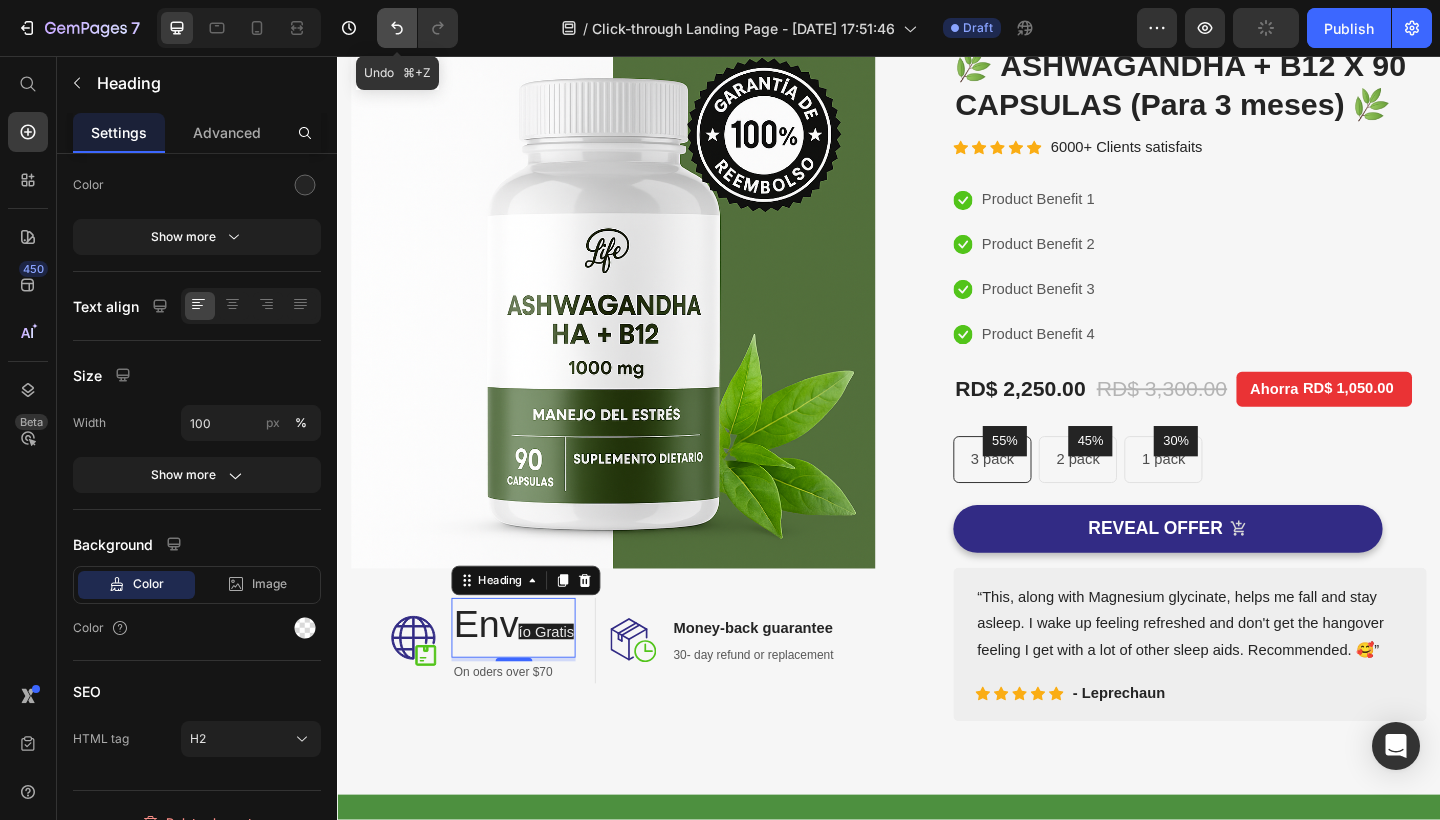click 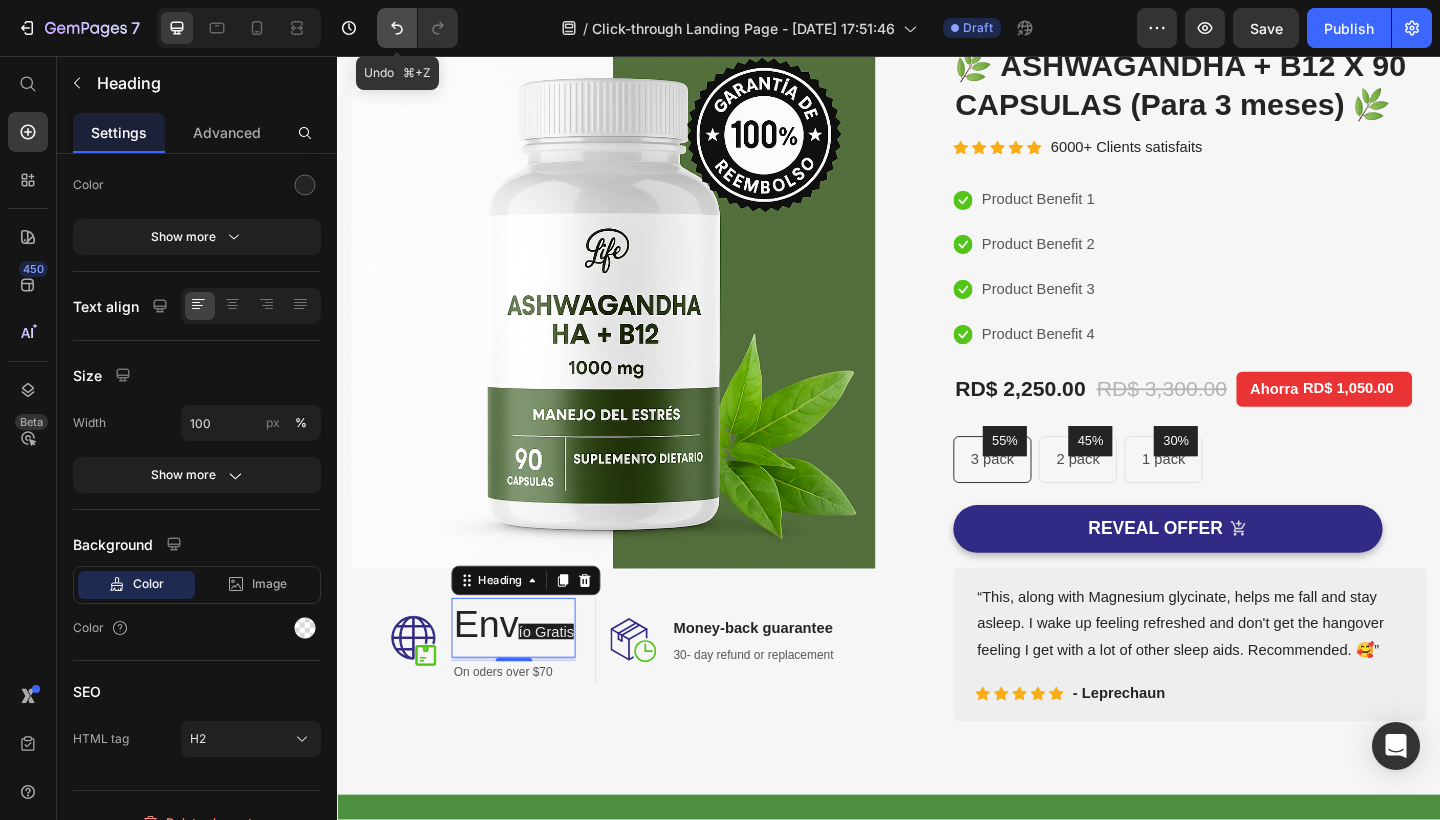 click 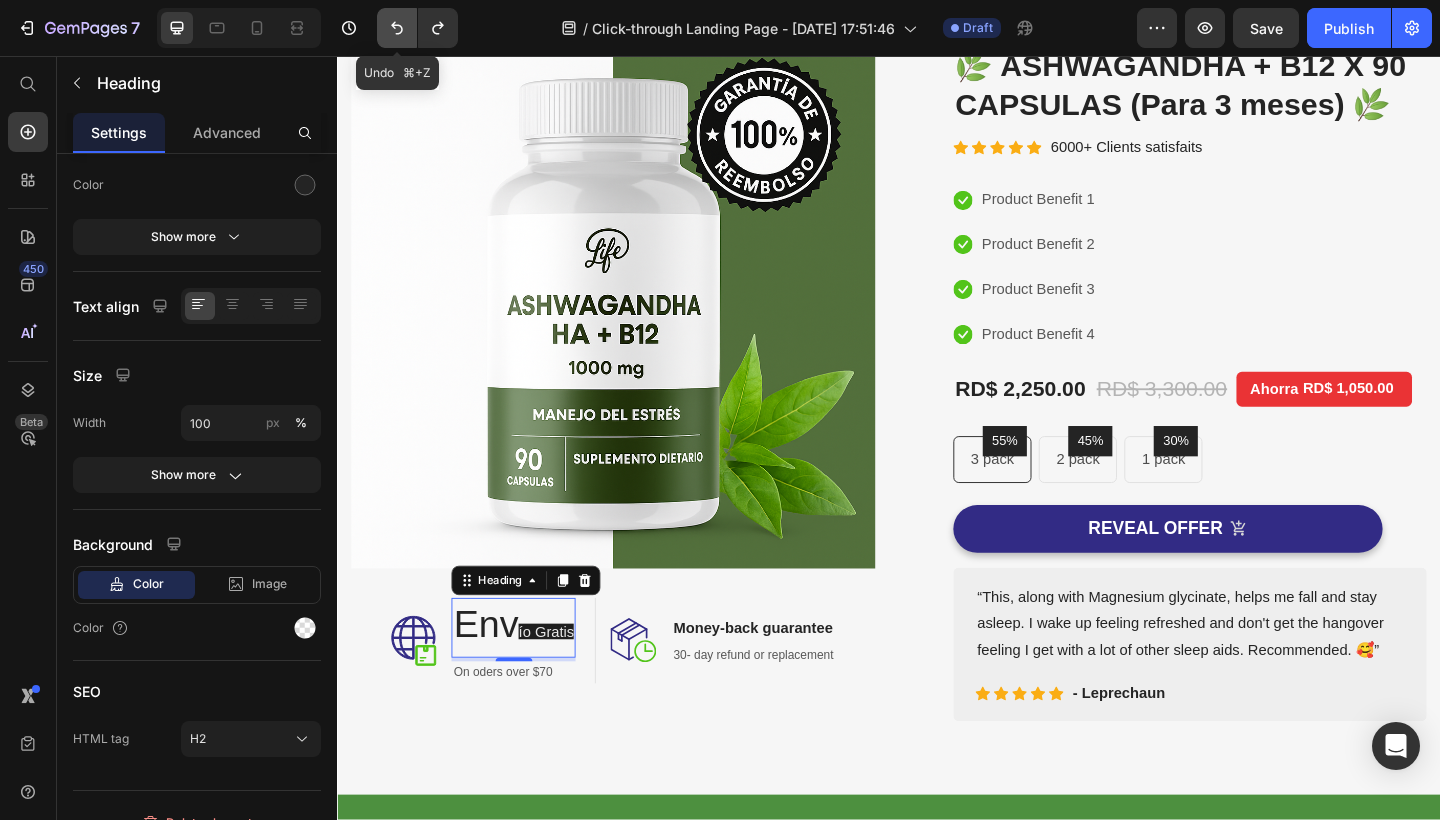 click 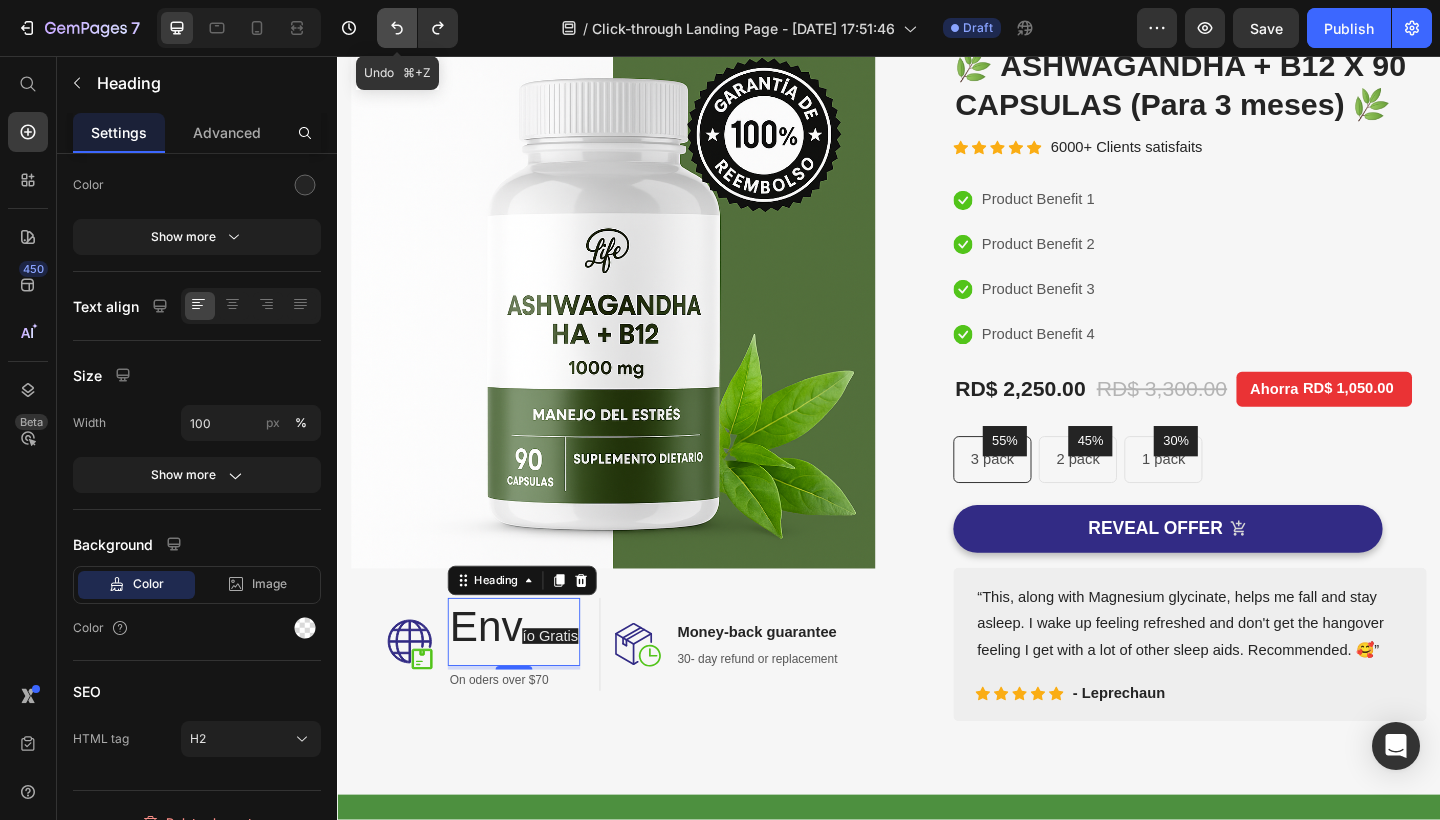 click 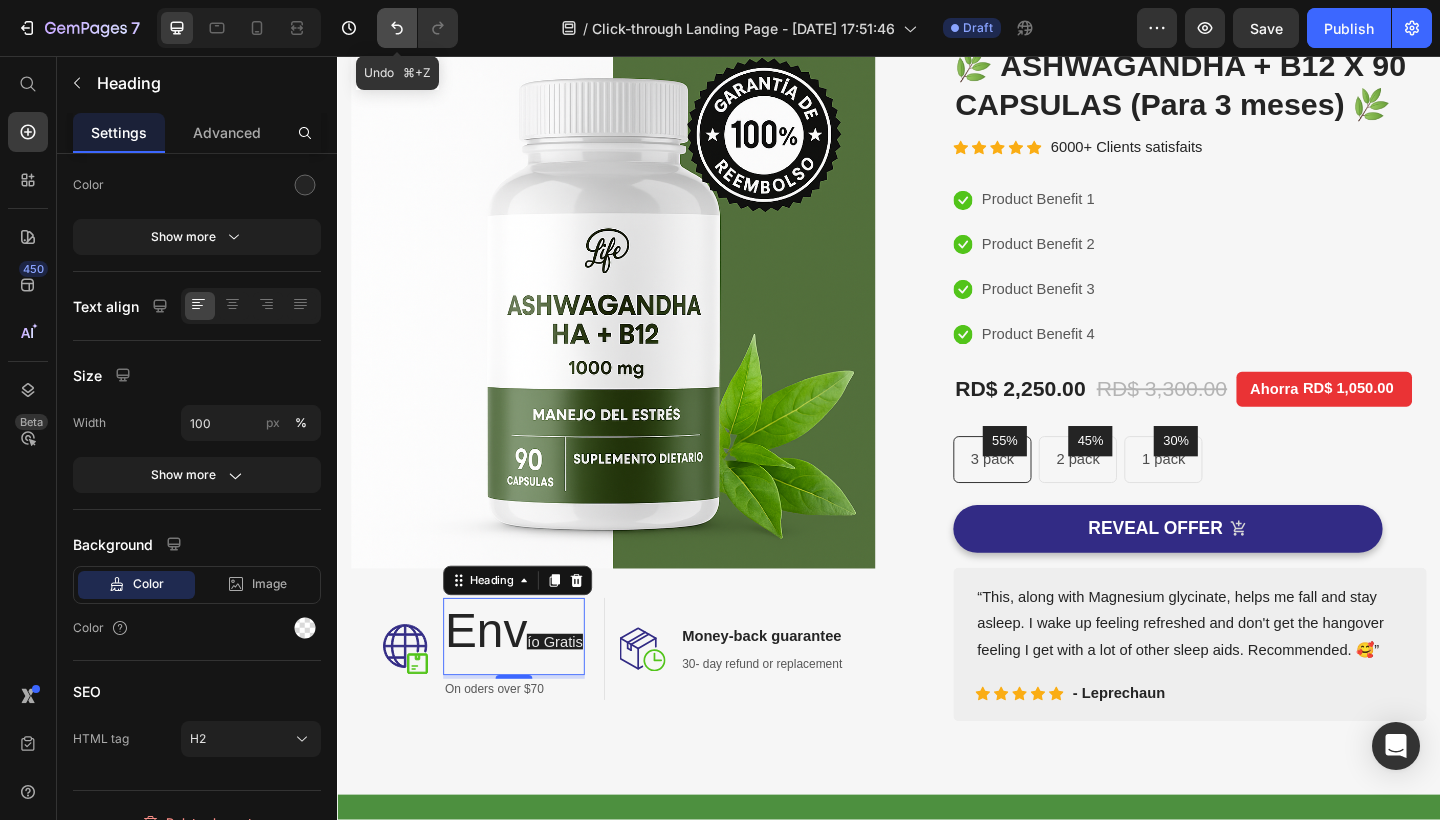 click 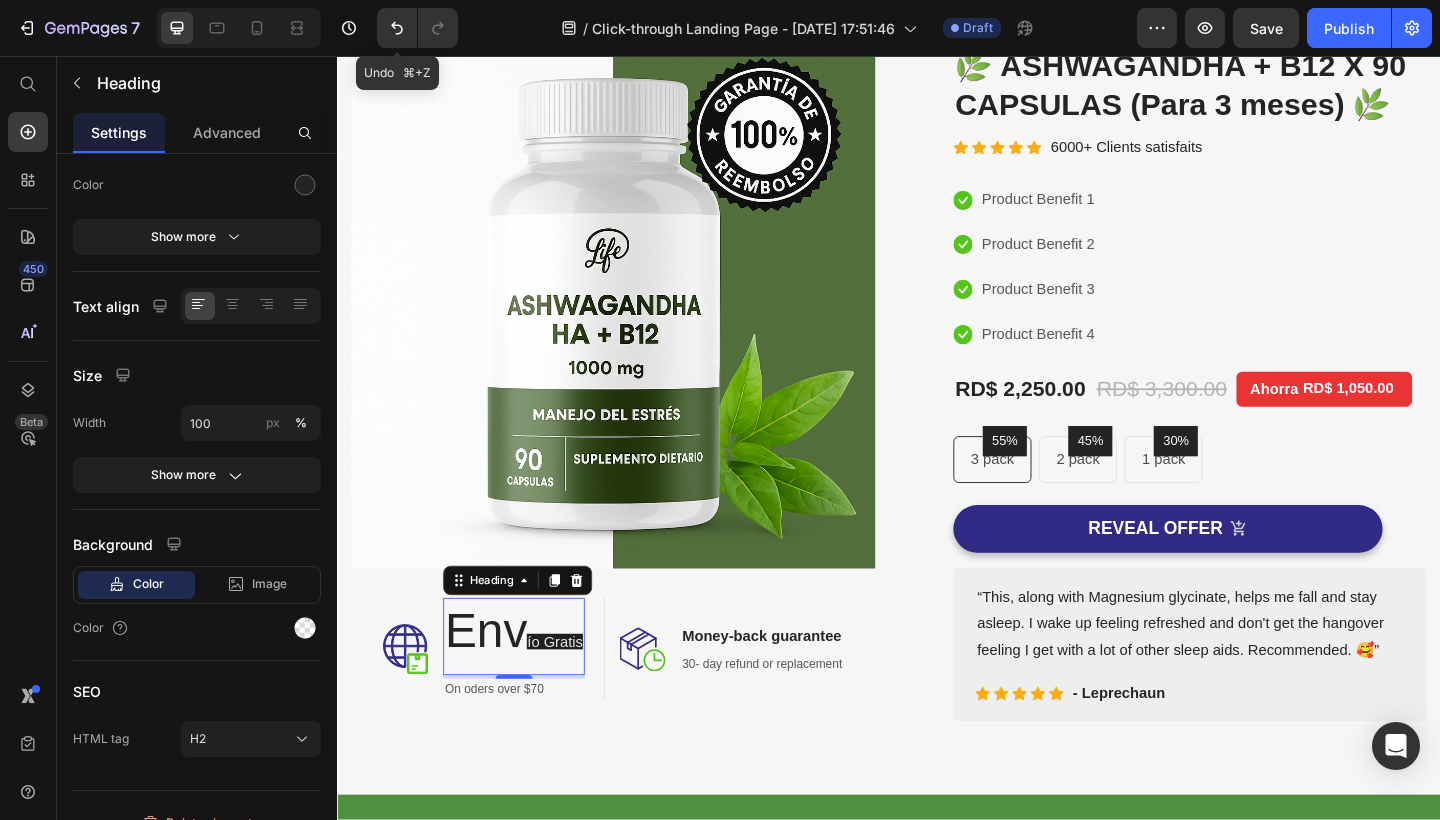 click 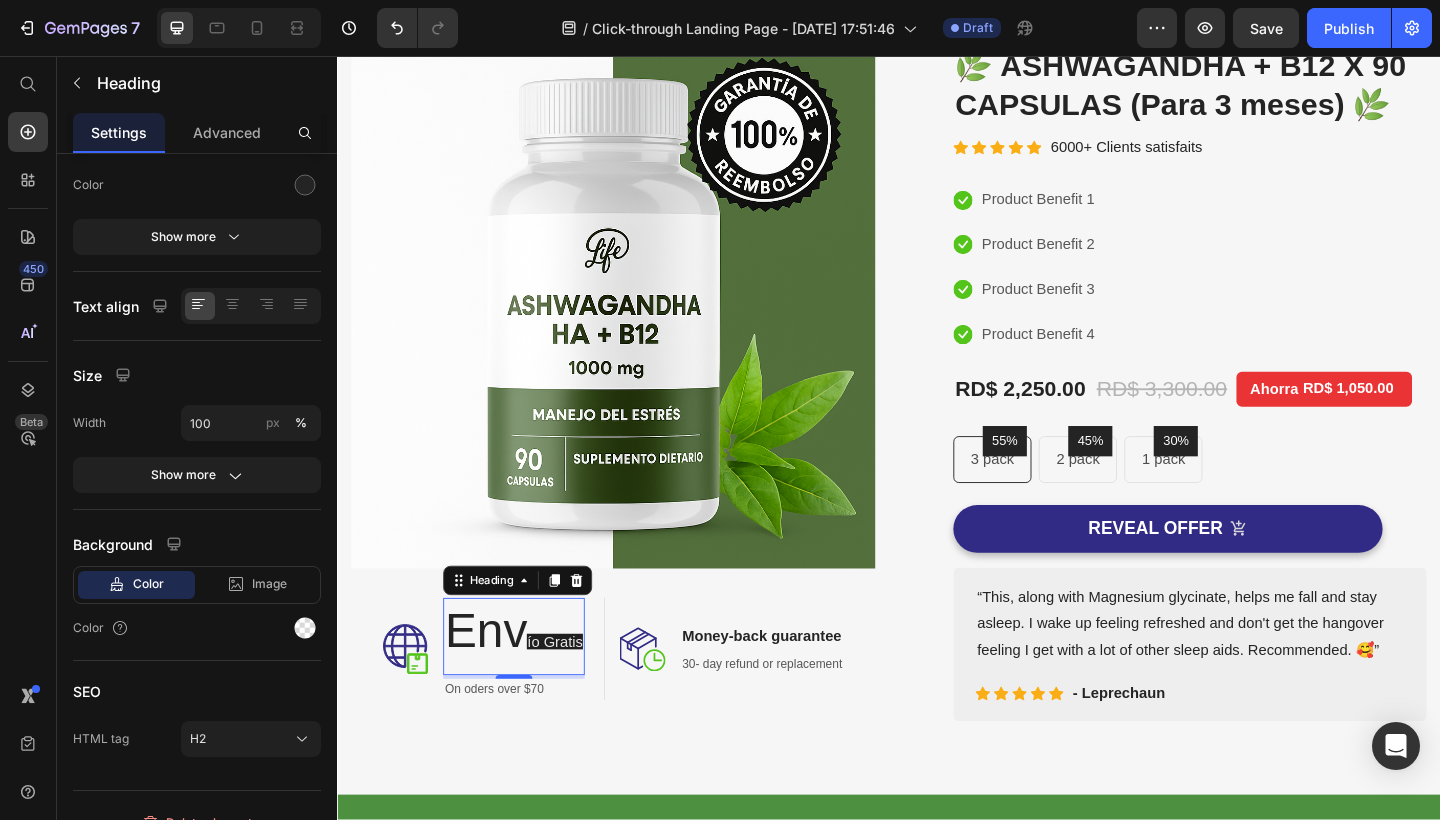 click on "7   /  Click-through Landing Page - Jul 10, 17:51:46 Draft Preview  Save   Publish" 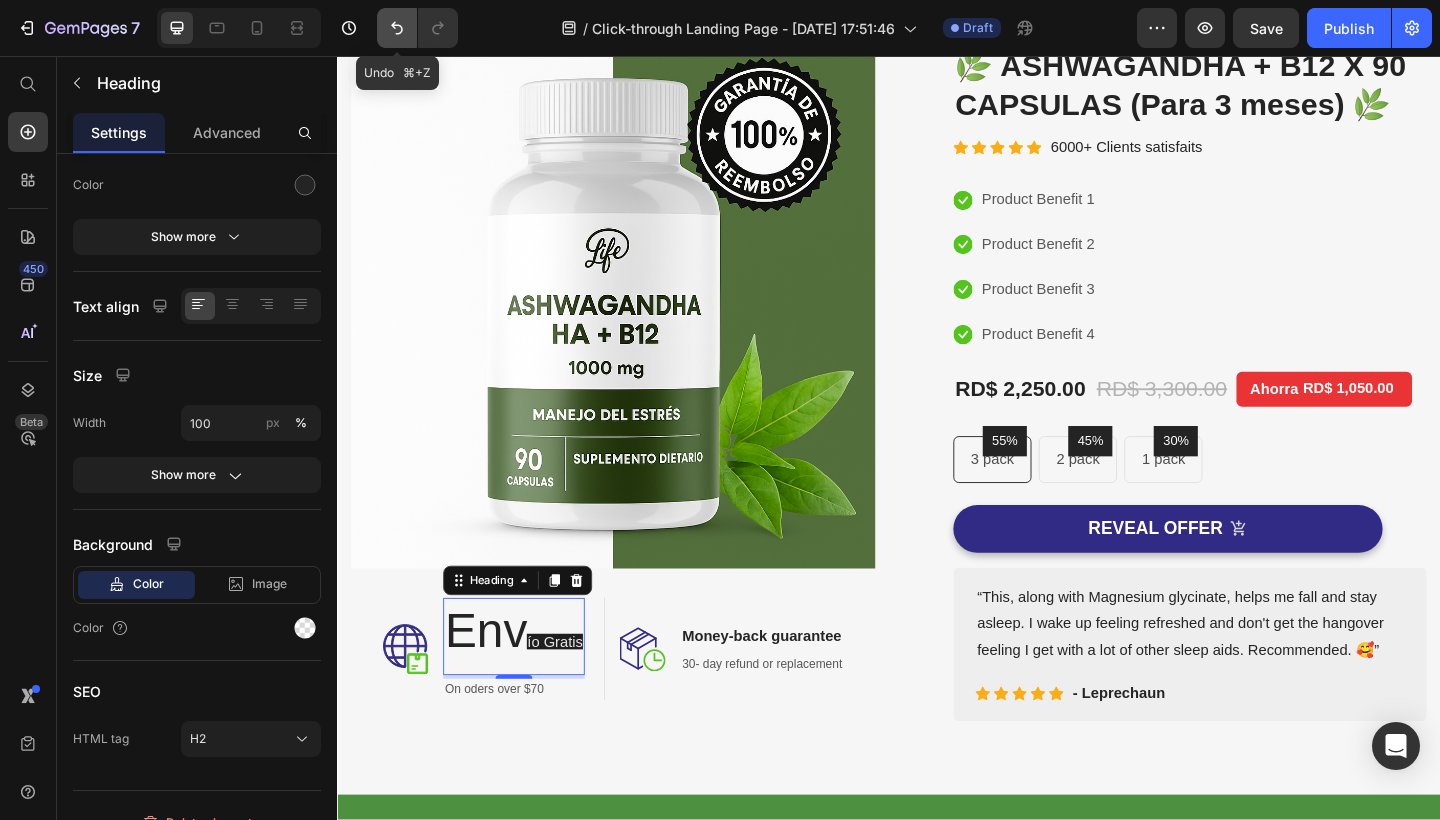 click 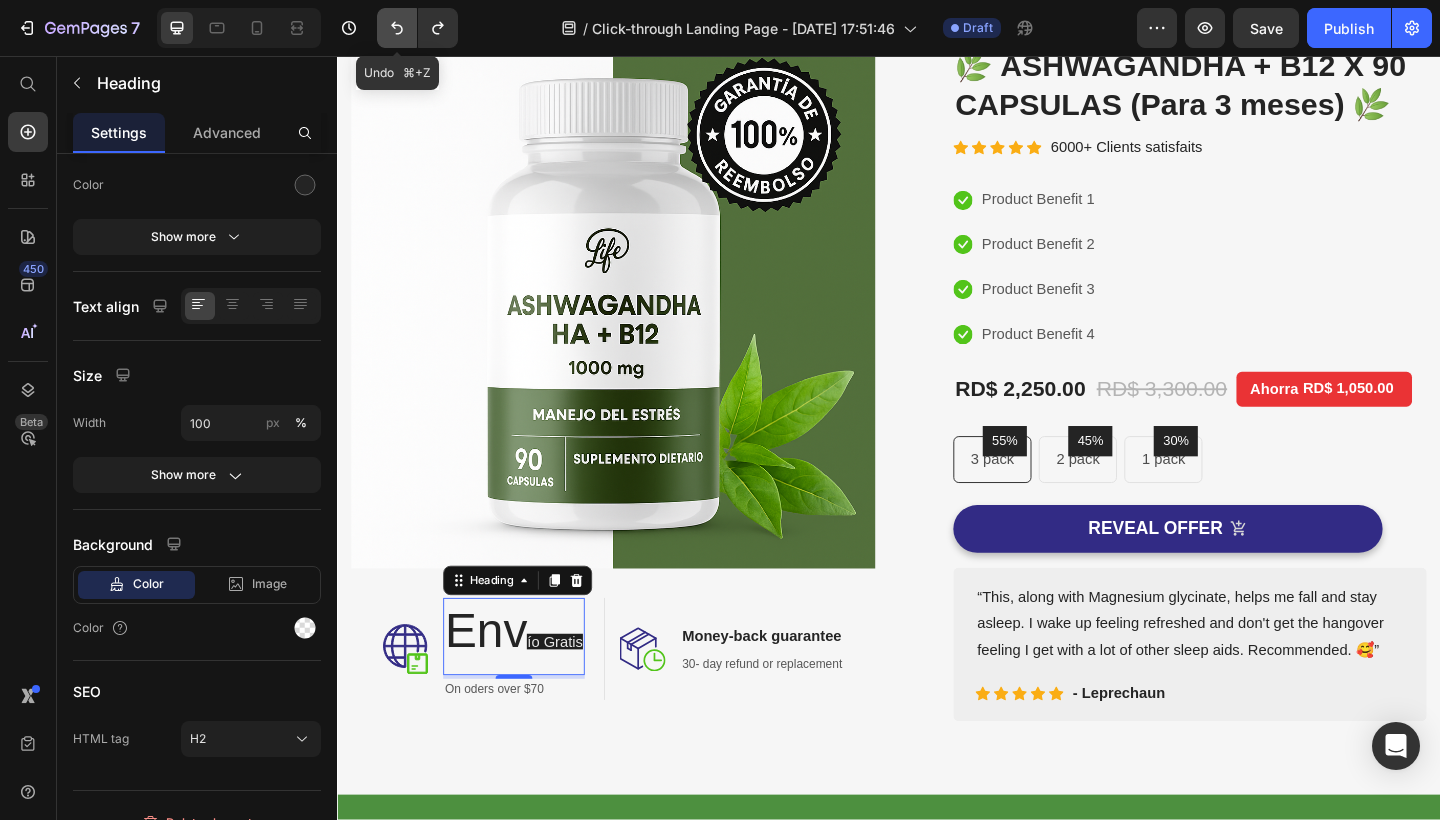 click 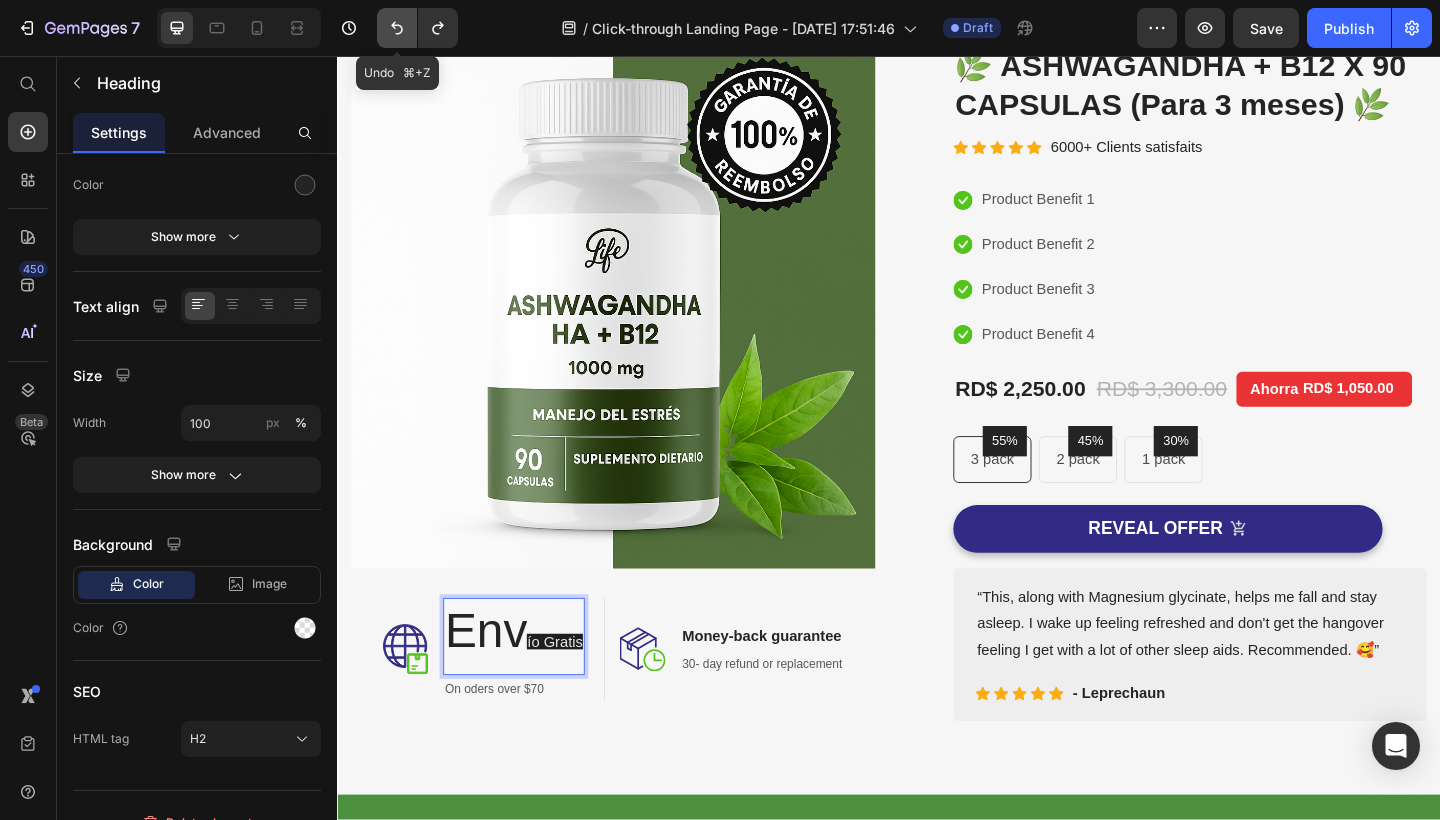 click 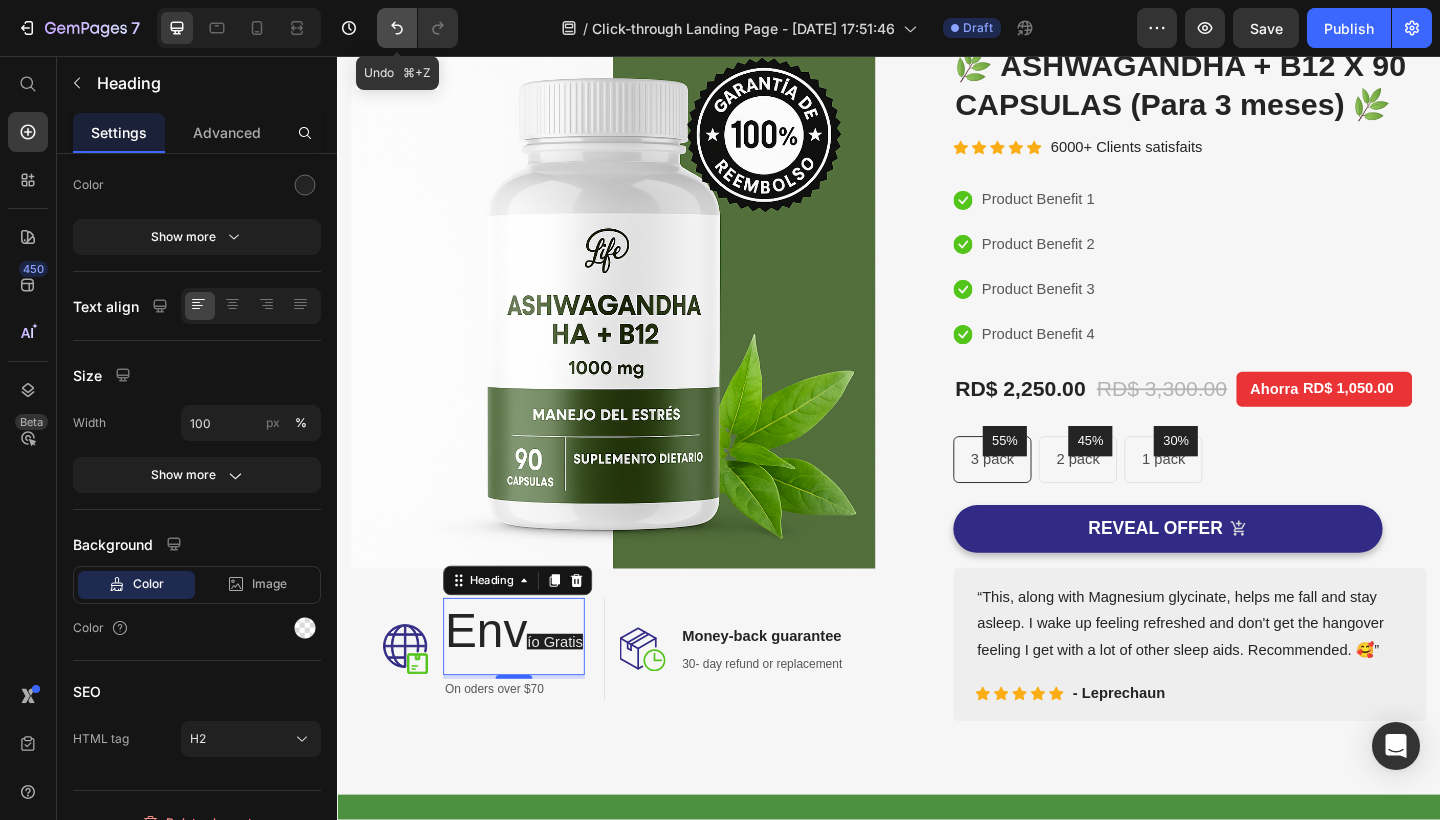 click 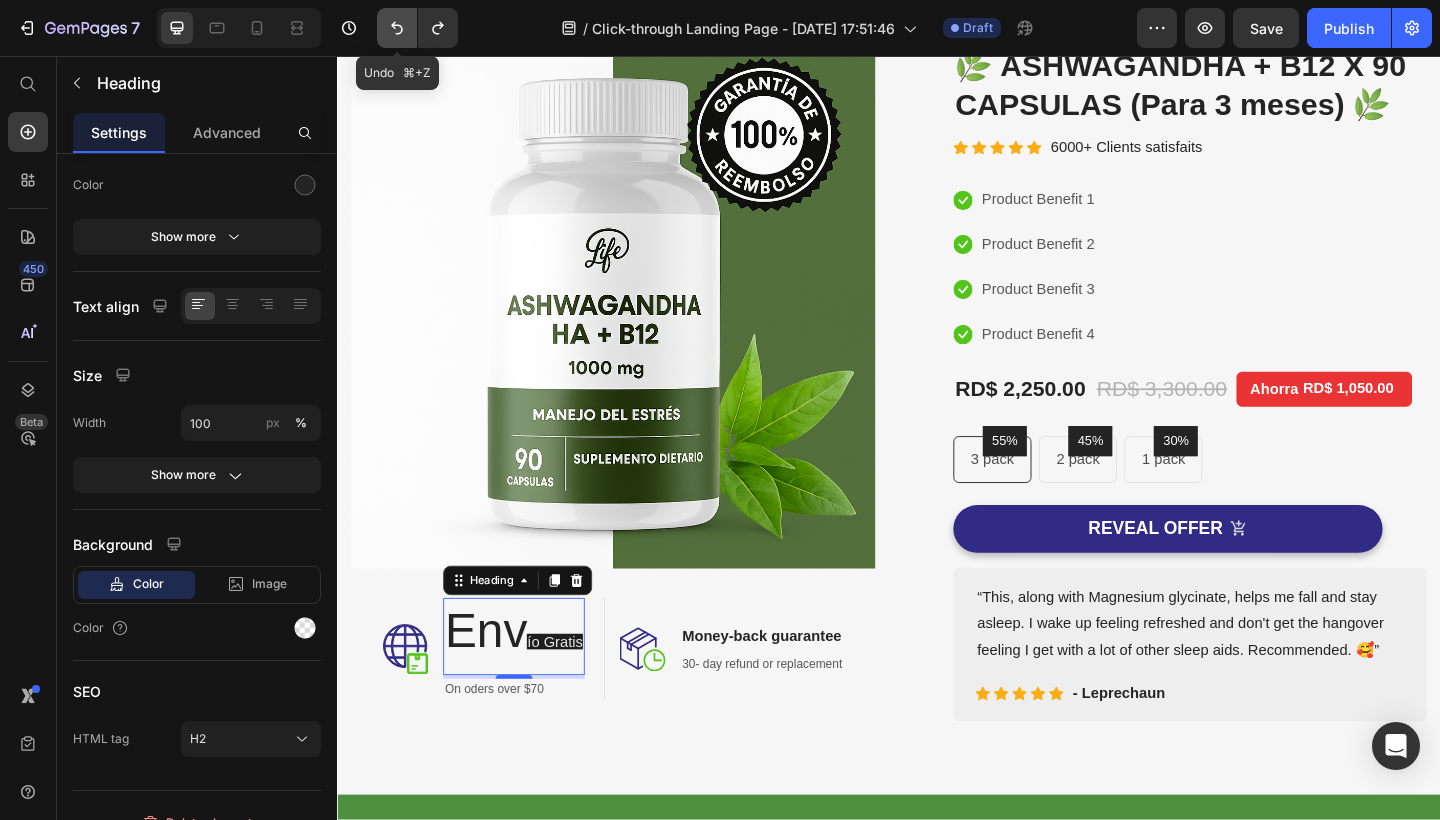 click 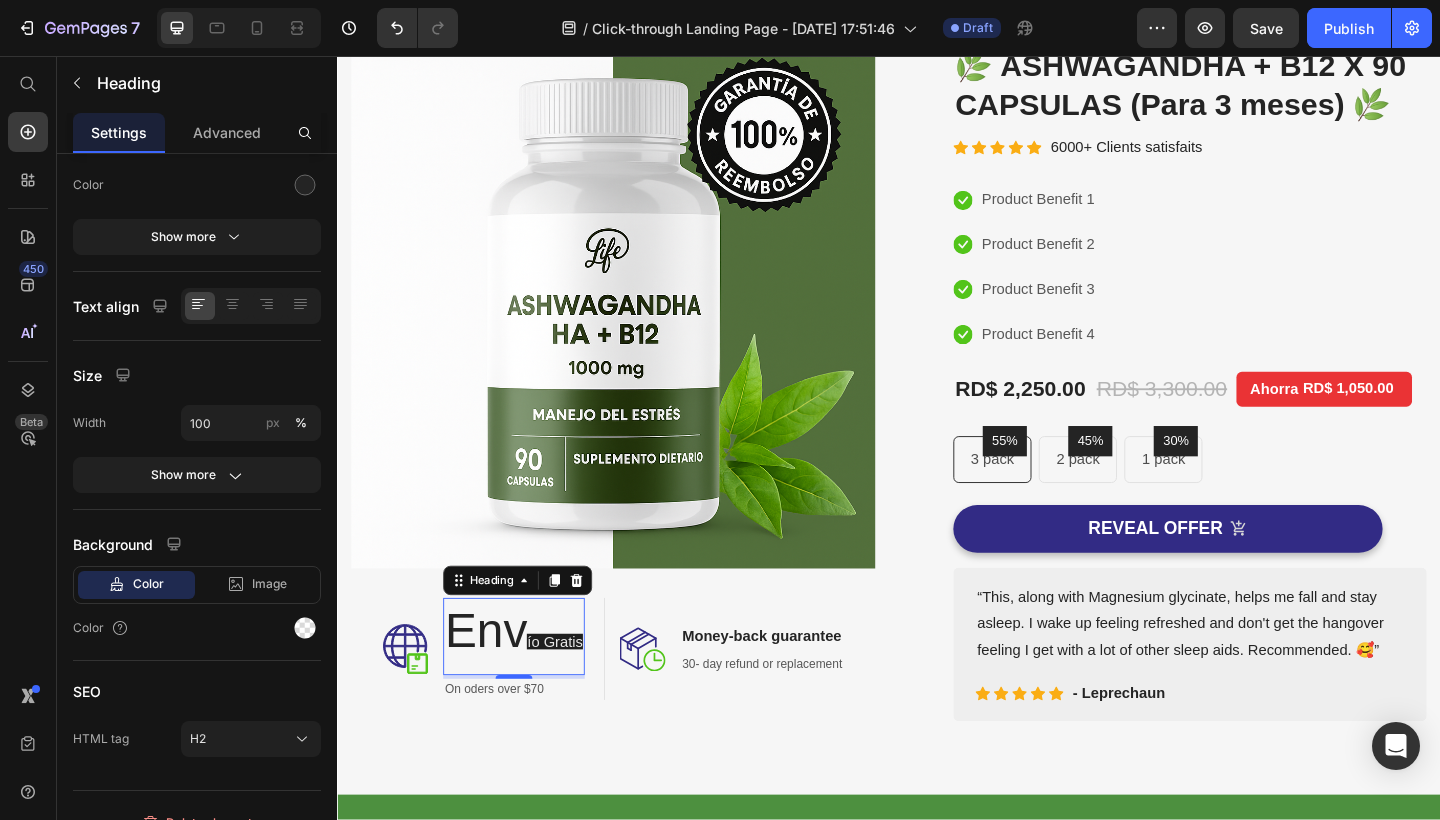 click on "On oders over $70" at bounding box center [529, 746] 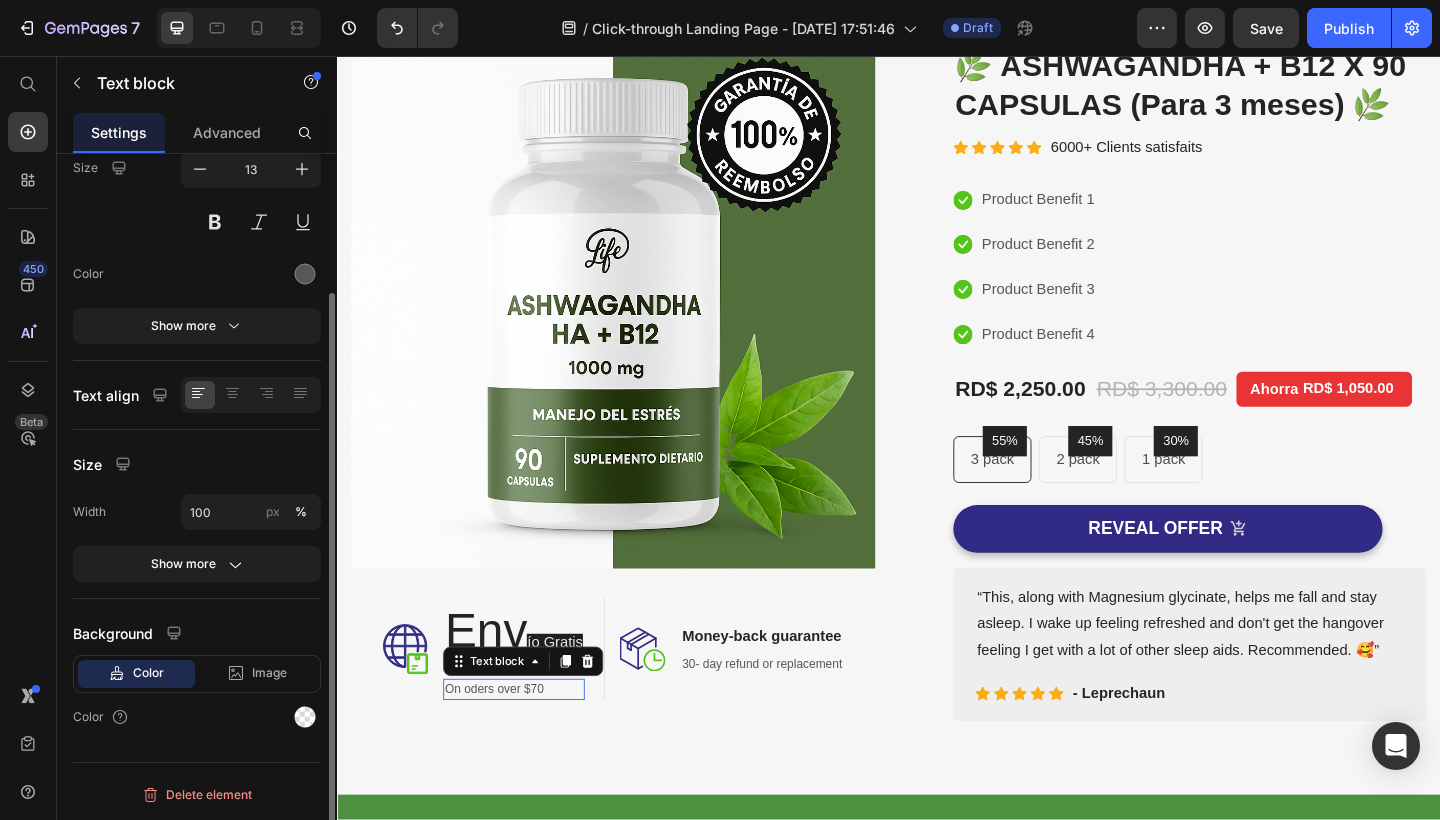 click on "Env ío Gratis" at bounding box center [529, 688] 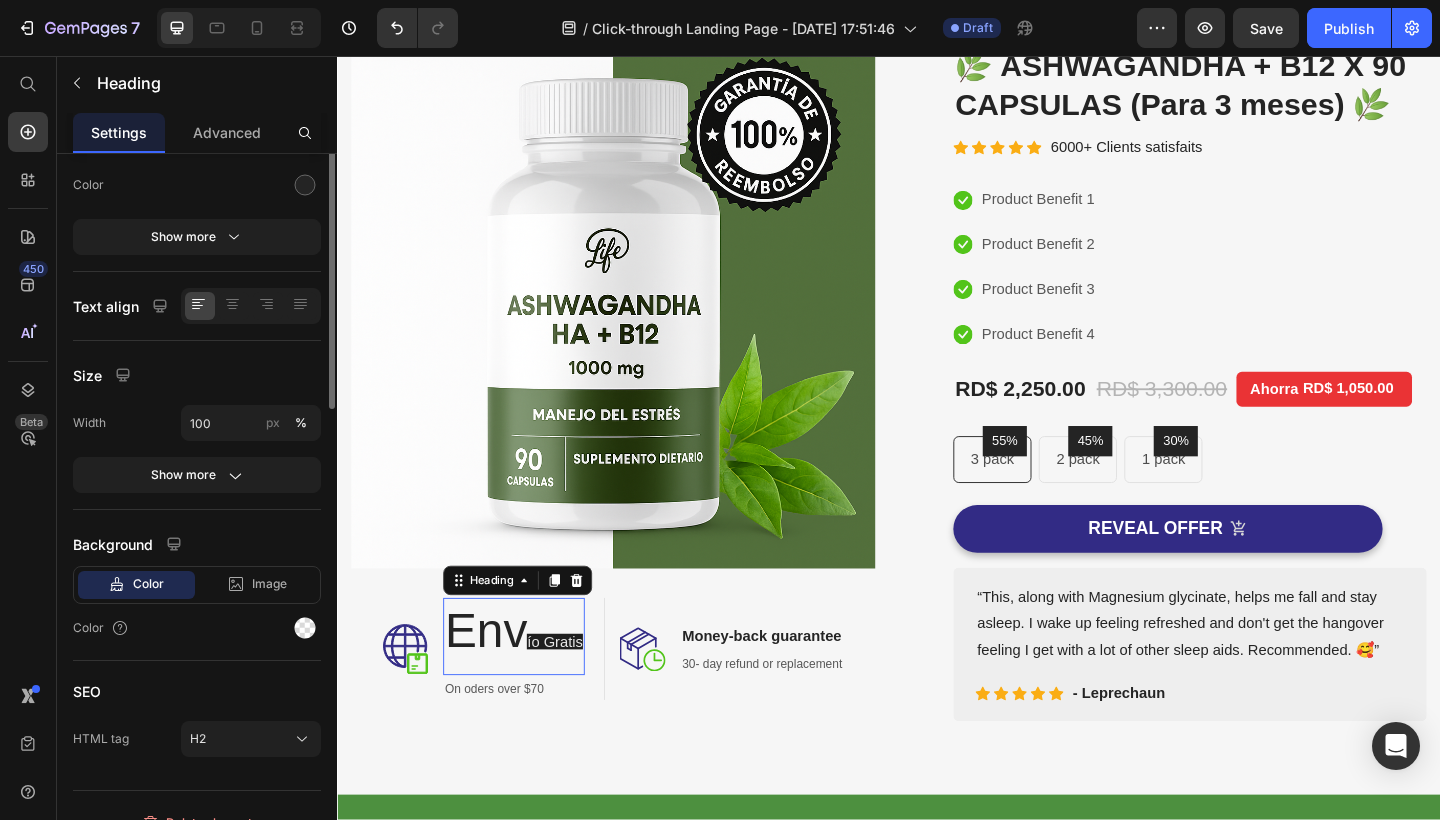 scroll, scrollTop: 0, scrollLeft: 0, axis: both 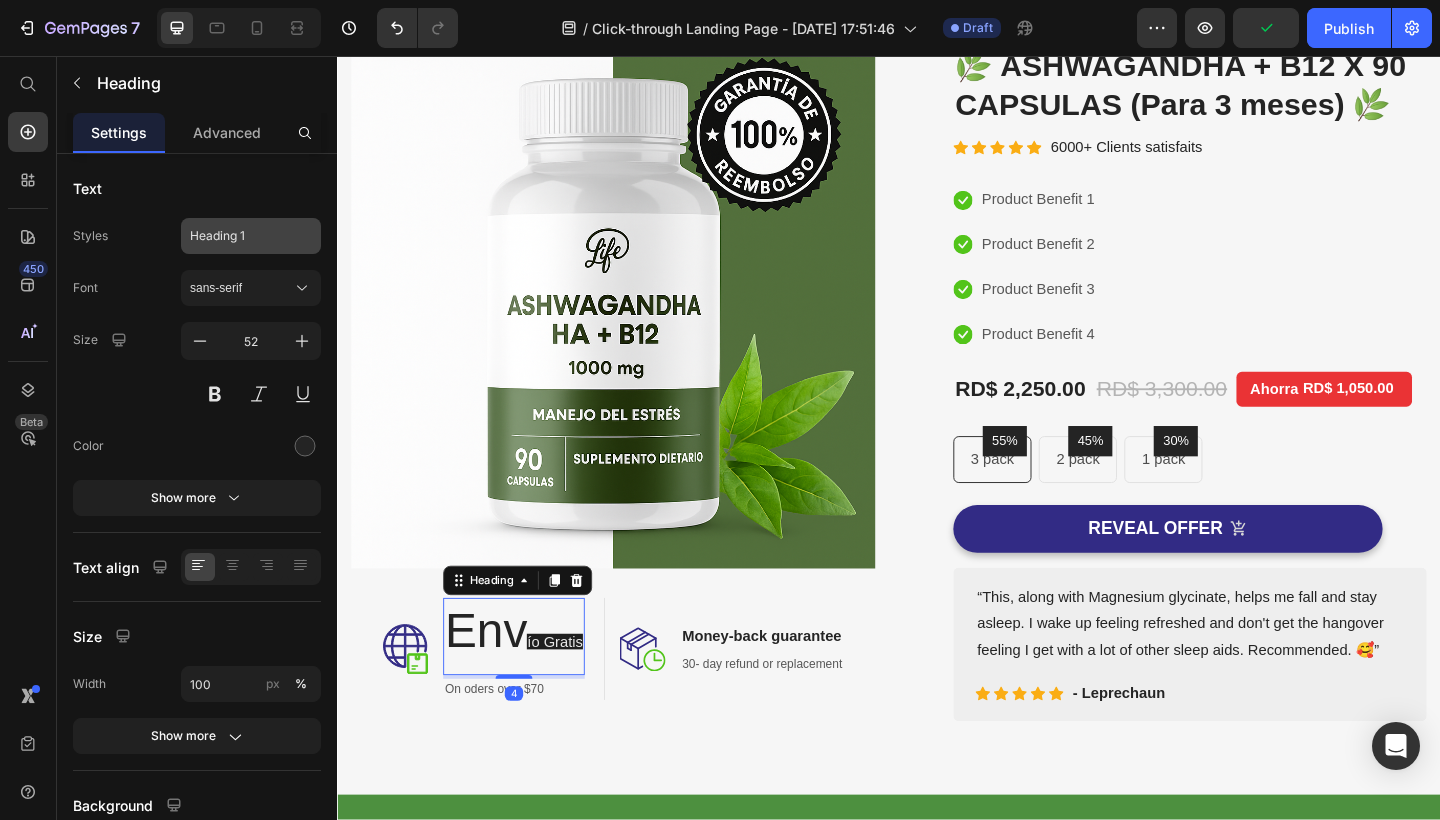click on "Heading 1" 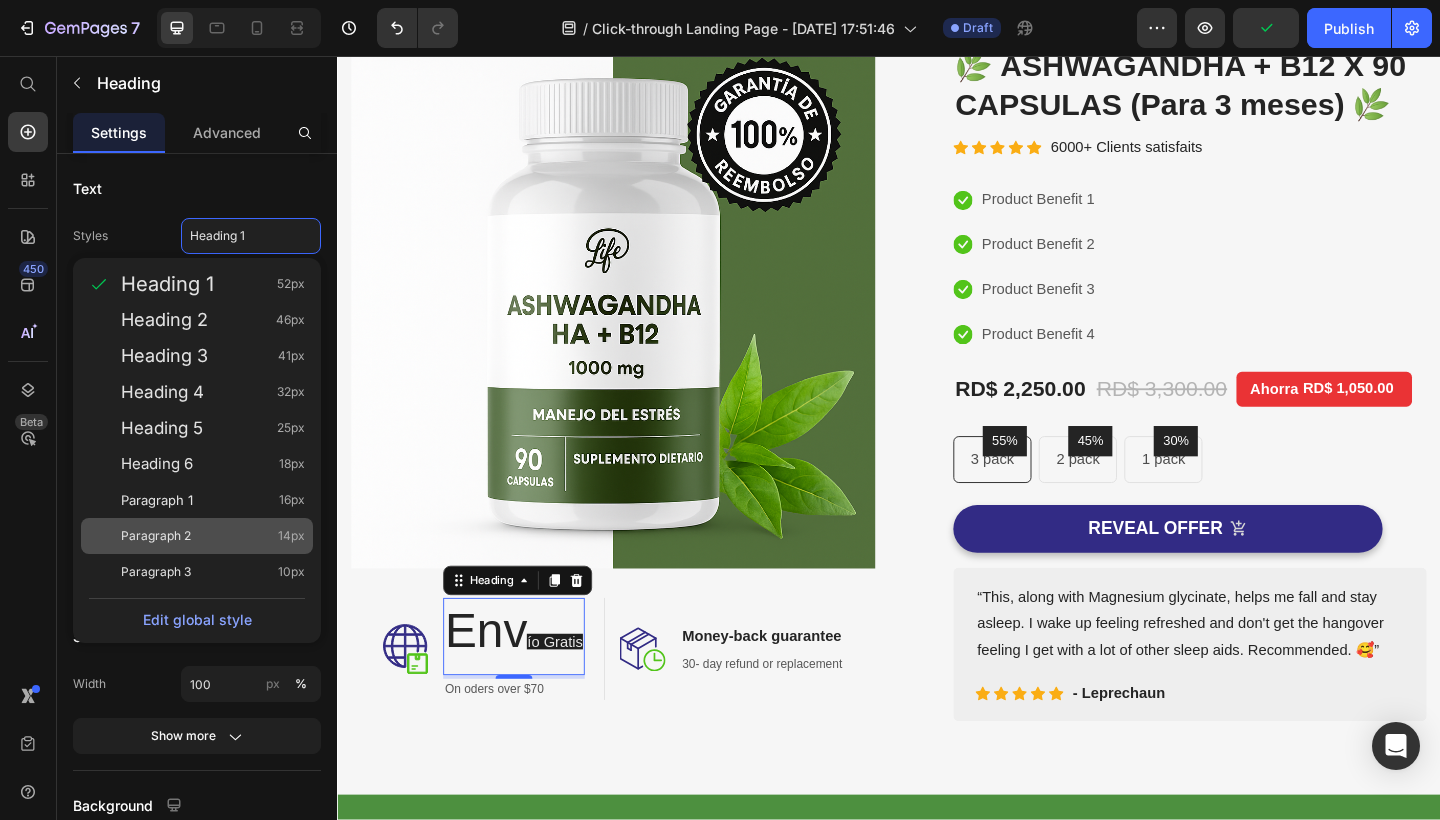 click on "Paragraph 2 14px" 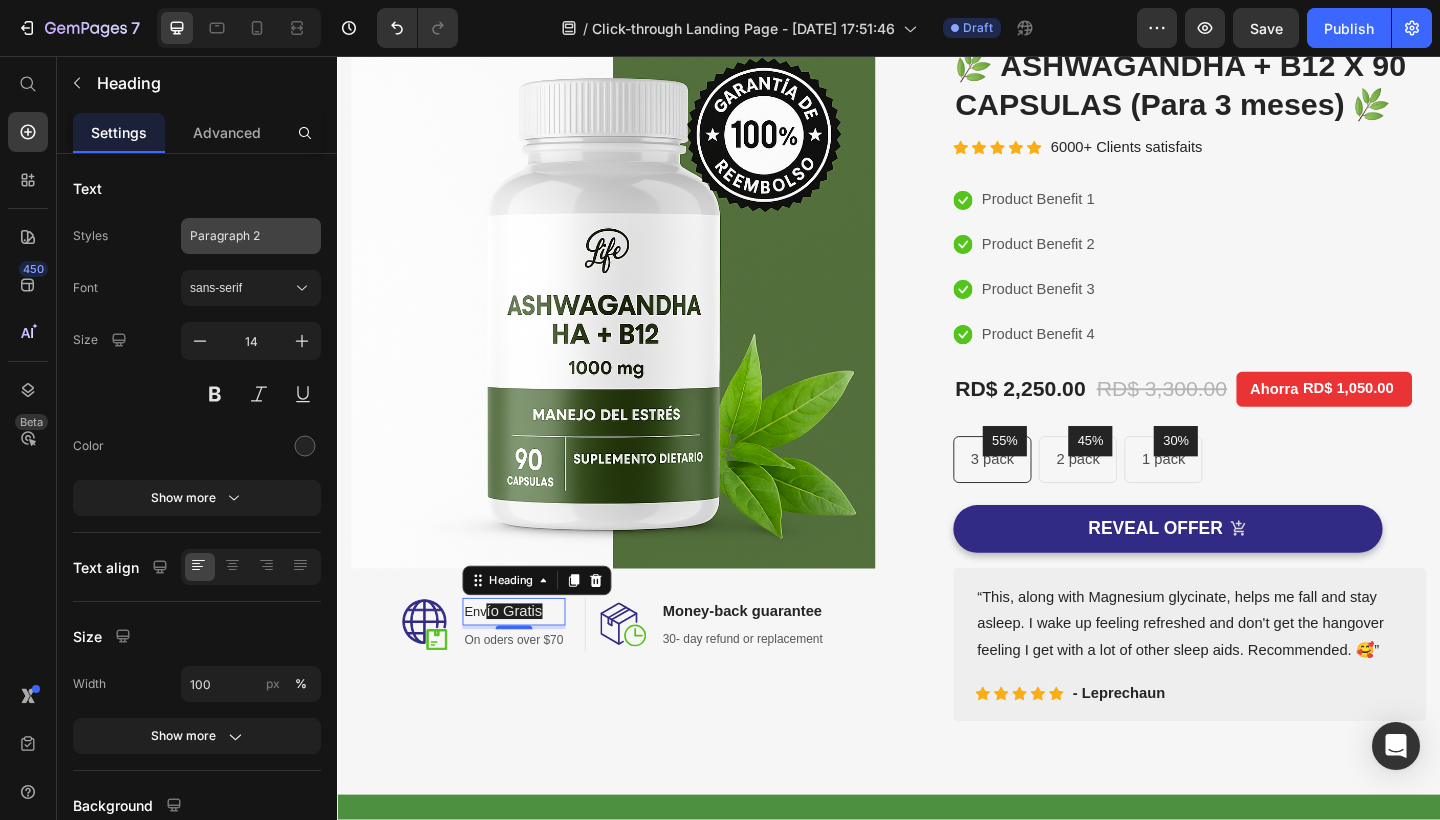 click on "Paragraph 2" 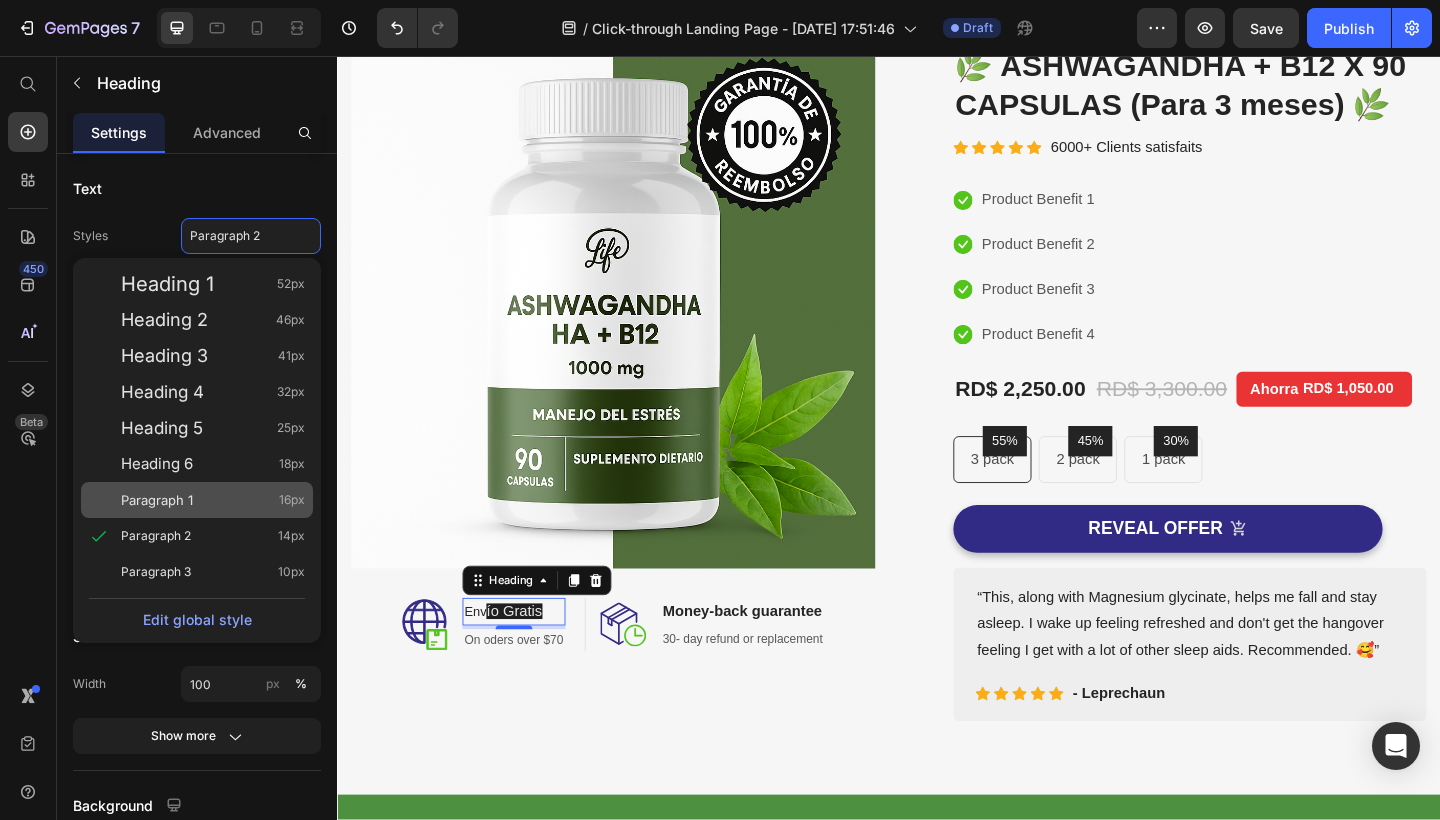 click on "Paragraph 1 16px" 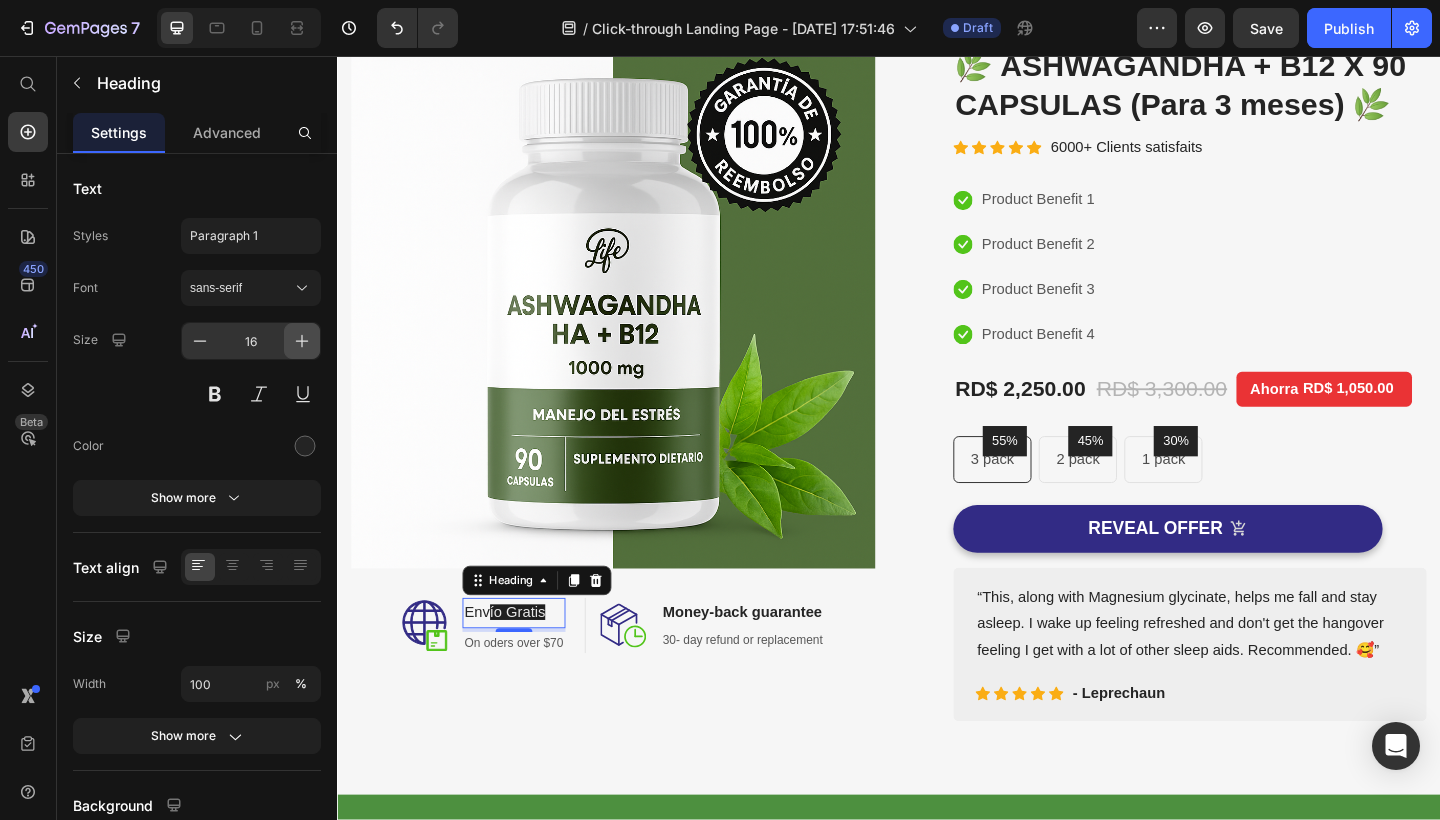 click 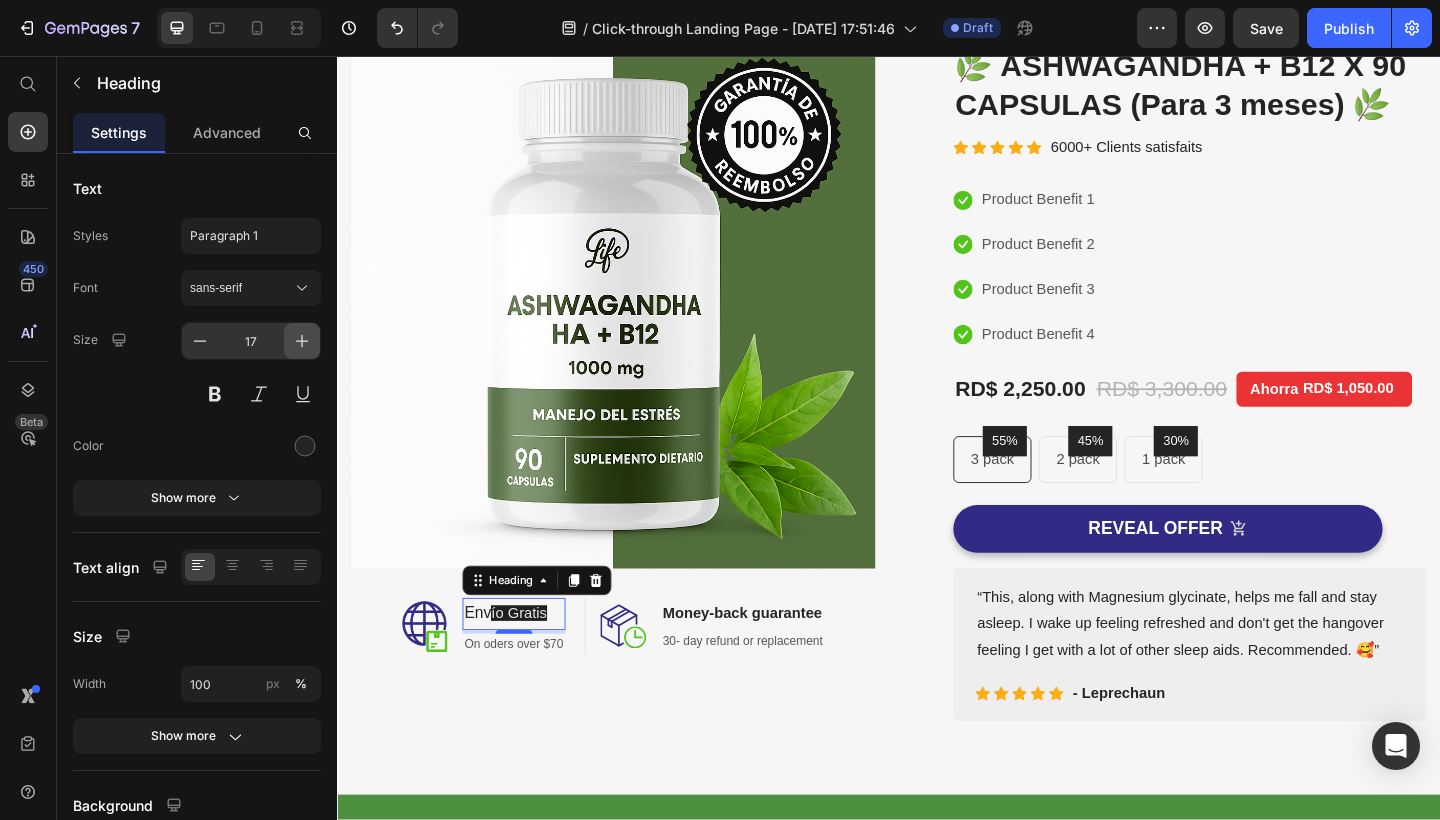 click 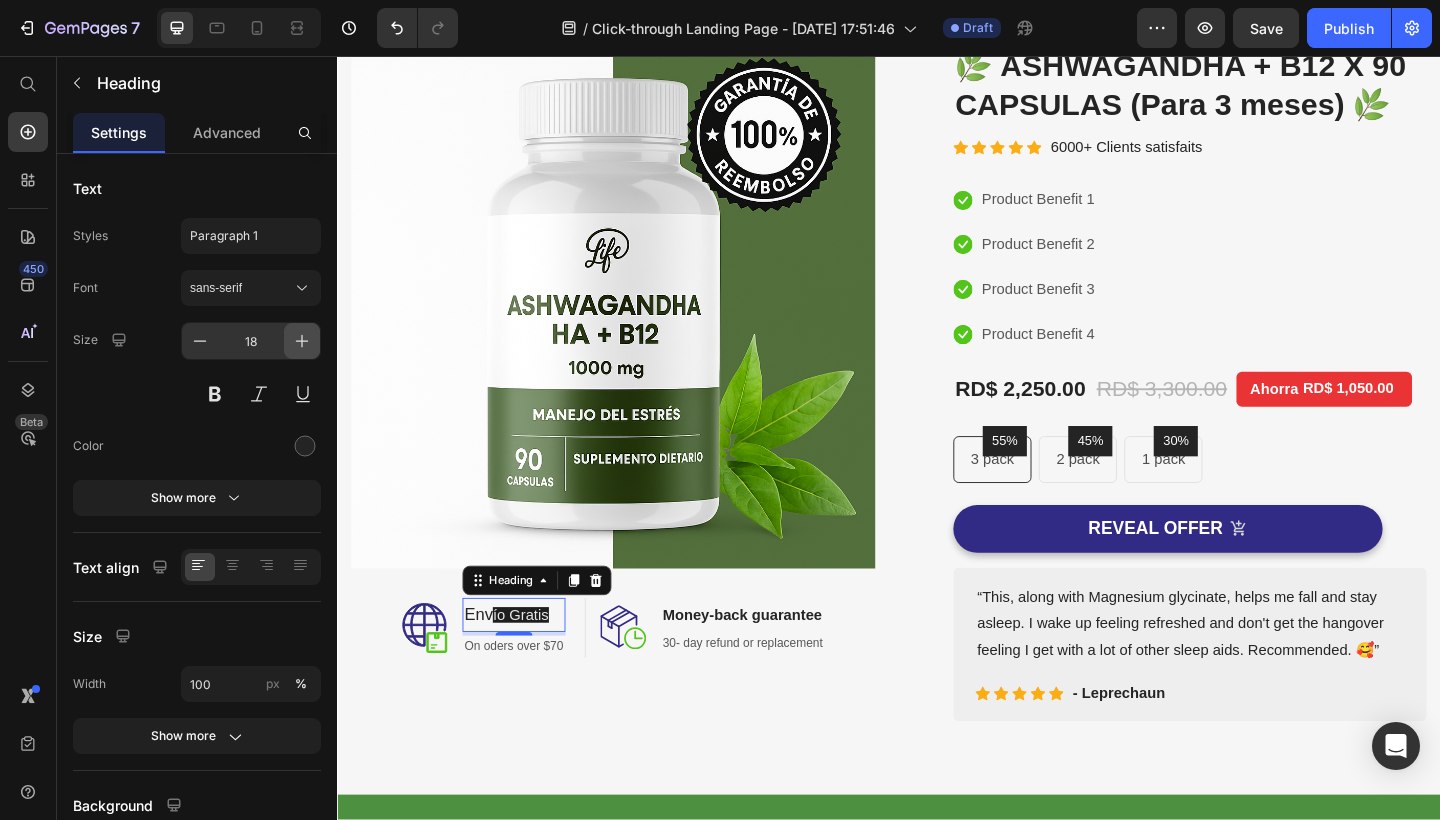 click 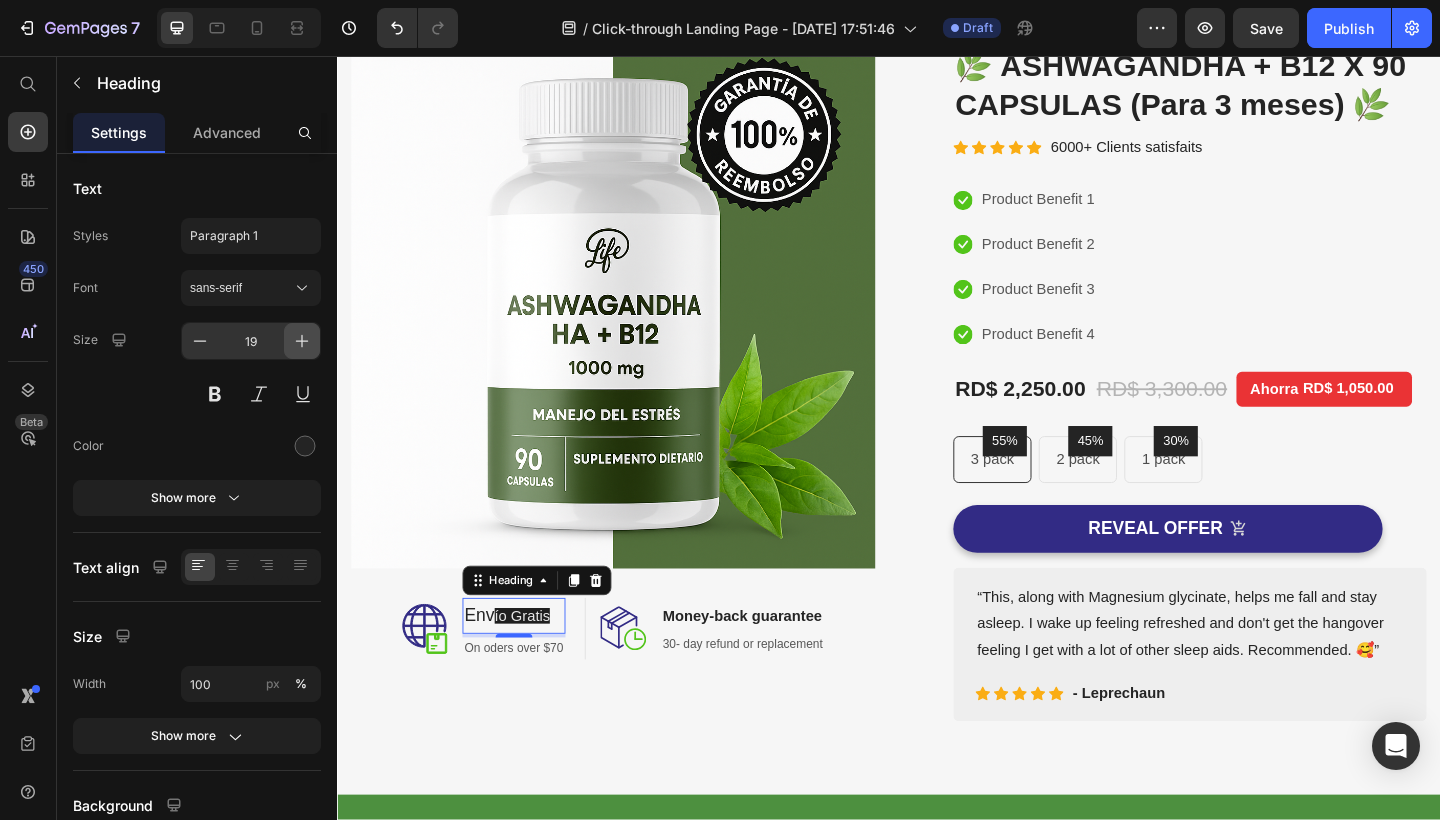 click 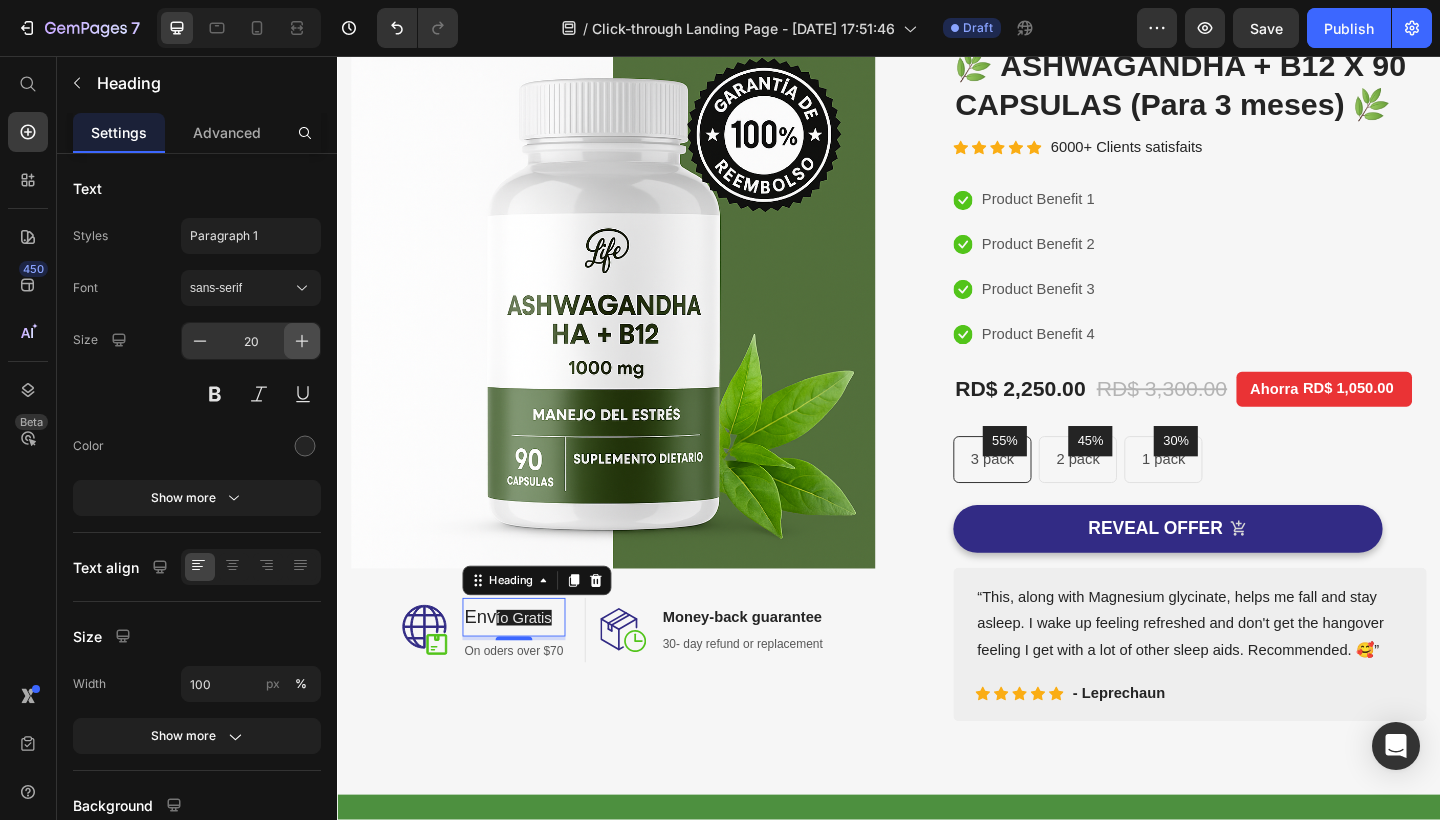 click 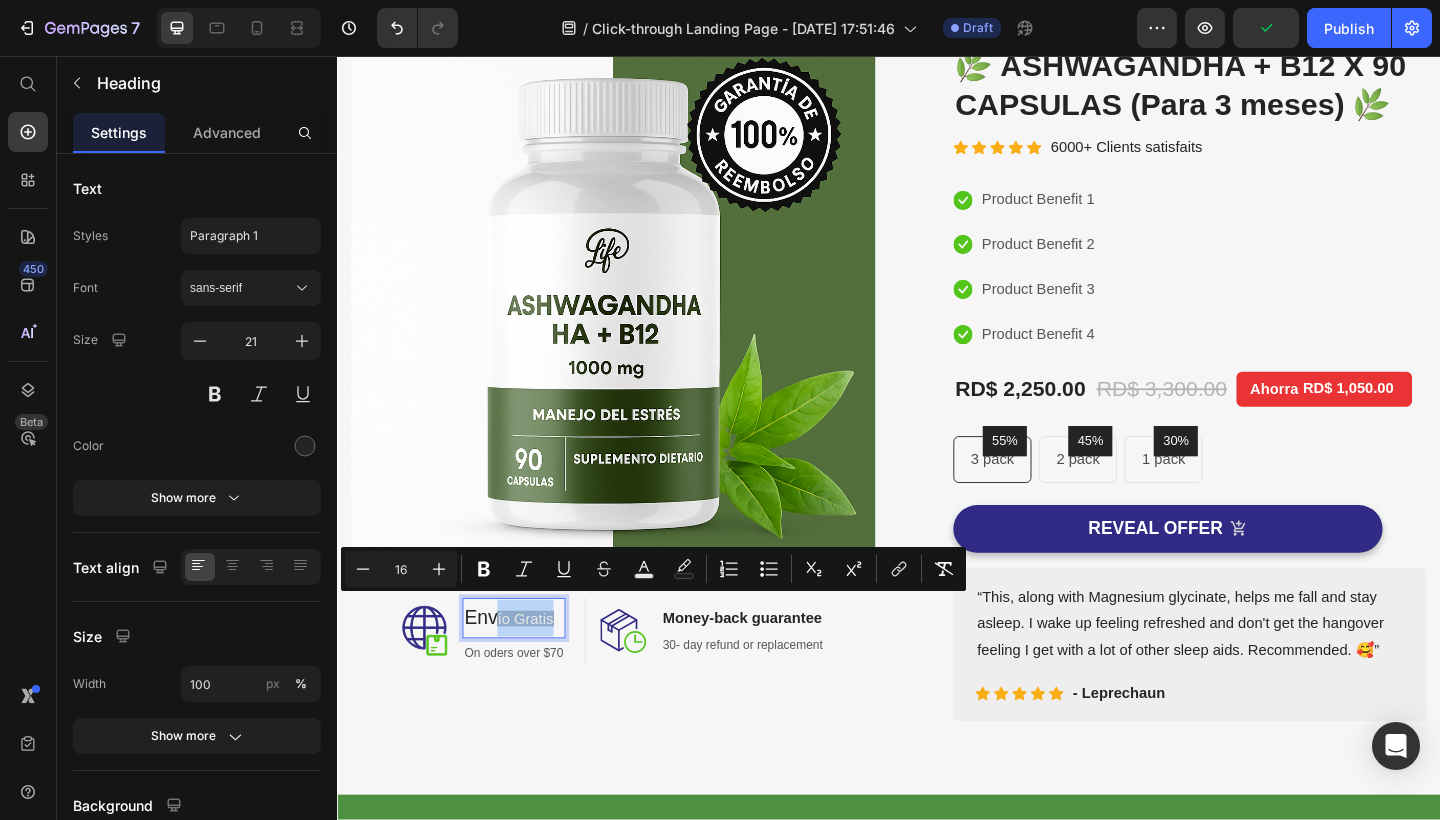 drag, startPoint x: 569, startPoint y: 661, endPoint x: 508, endPoint y: 663, distance: 61.03278 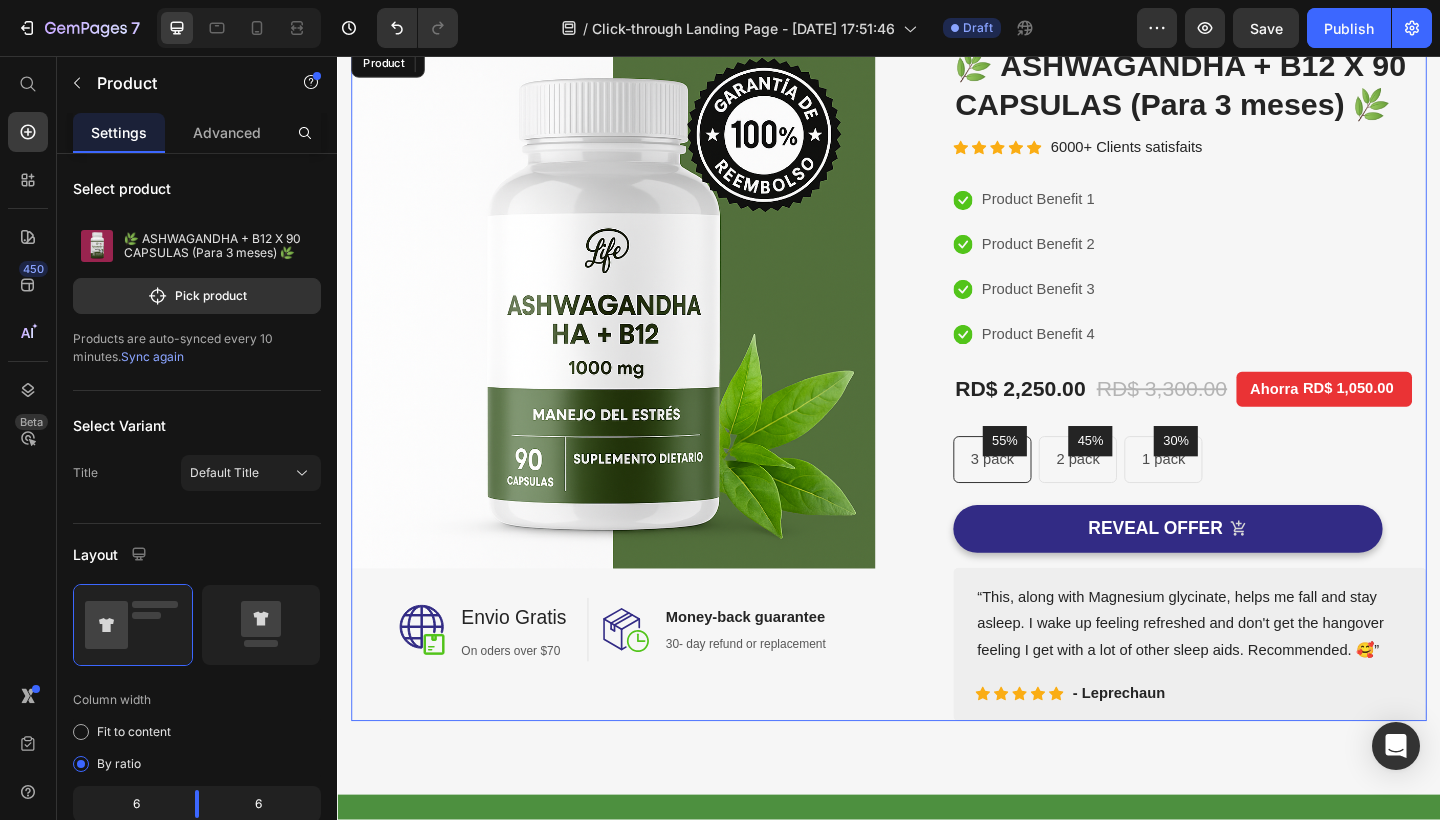 click on "Image Image Envio Gratis Heading   4 On oders over $70 Text block Row Image Money-back guarantee Heading 30- day refund or replacement Text block Row Row Row" at bounding box center (637, 412) 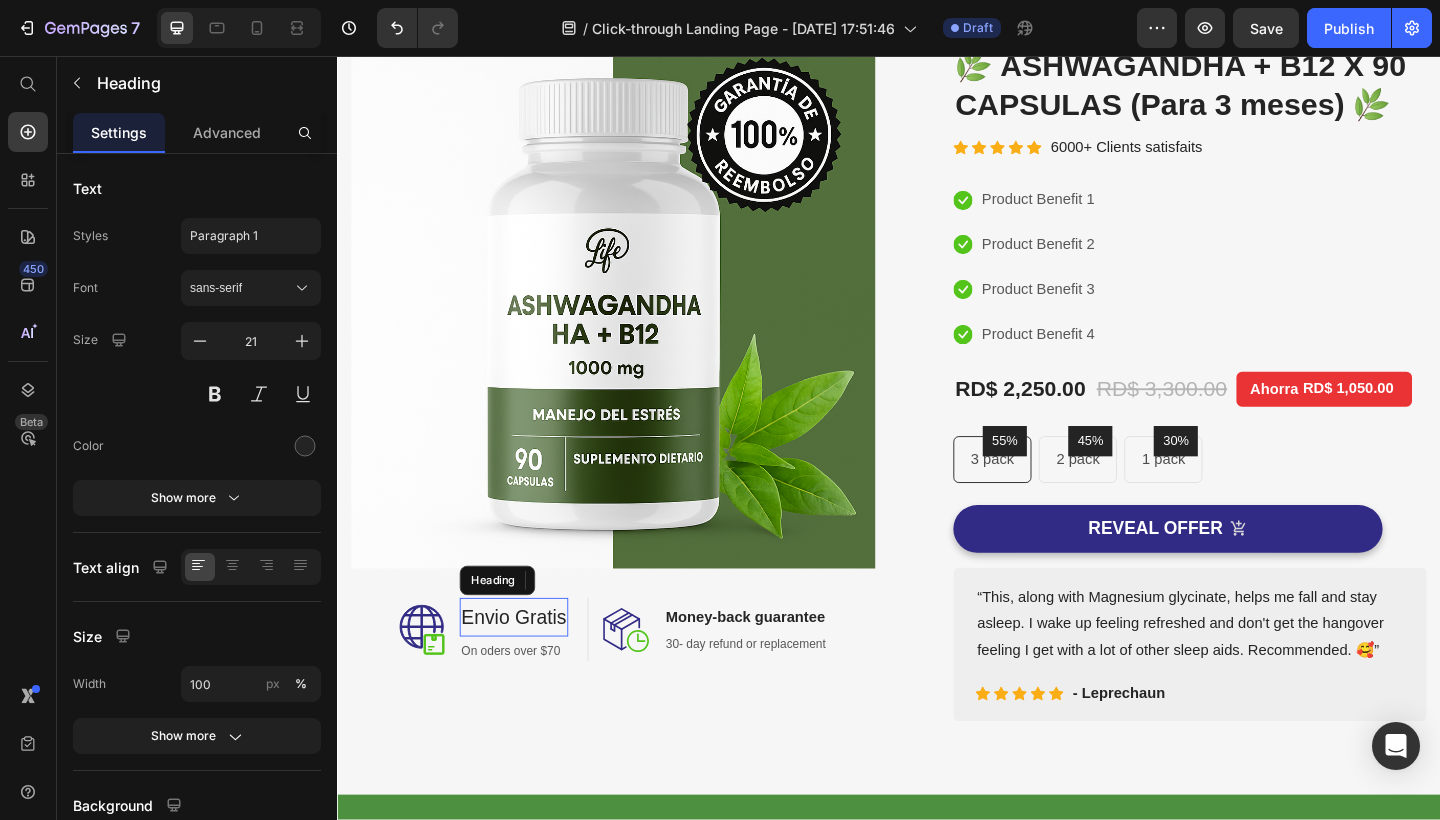 click on "Envio Gratis" at bounding box center (529, 667) 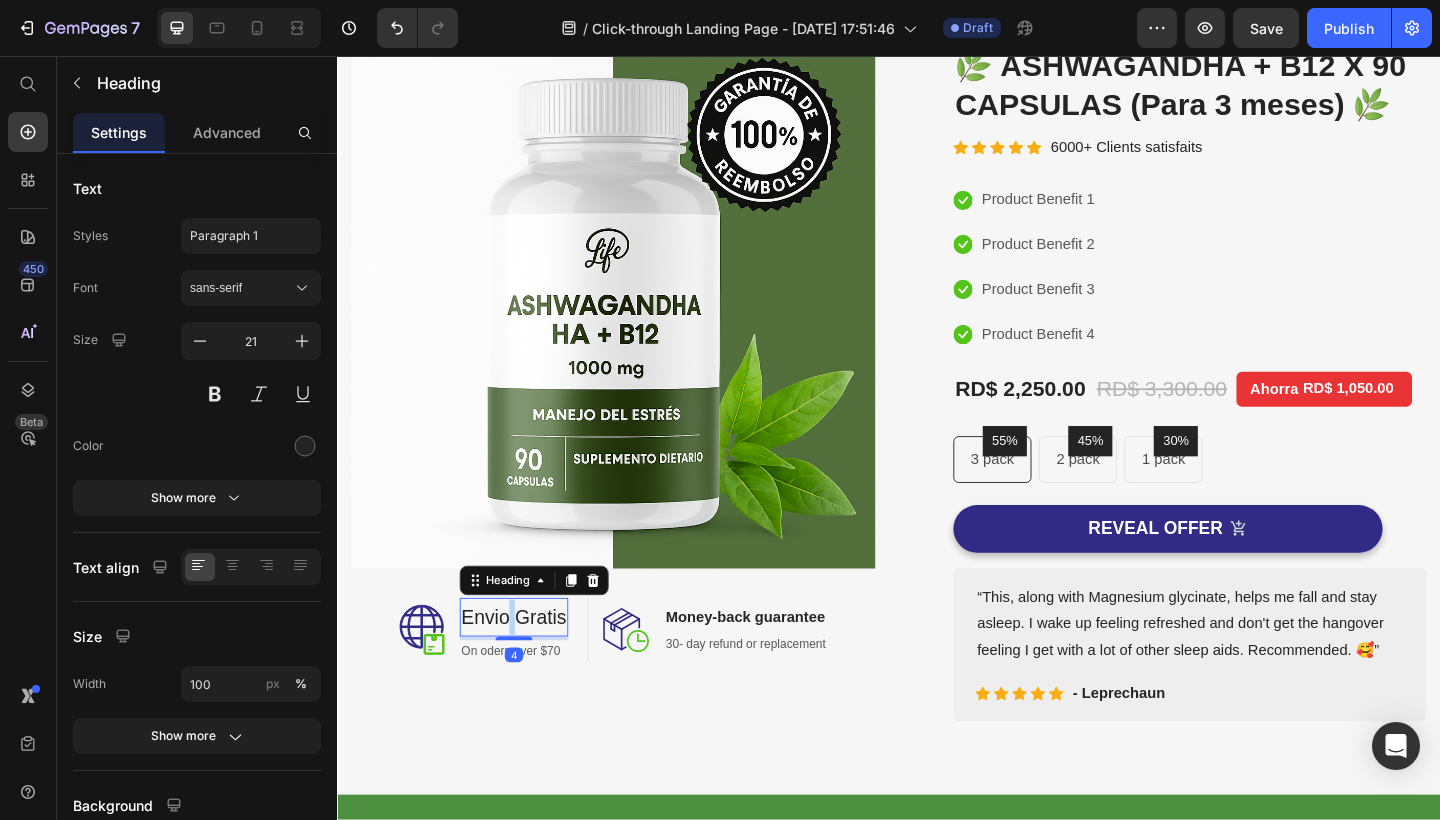 click on "Envio Gratis" at bounding box center [529, 667] 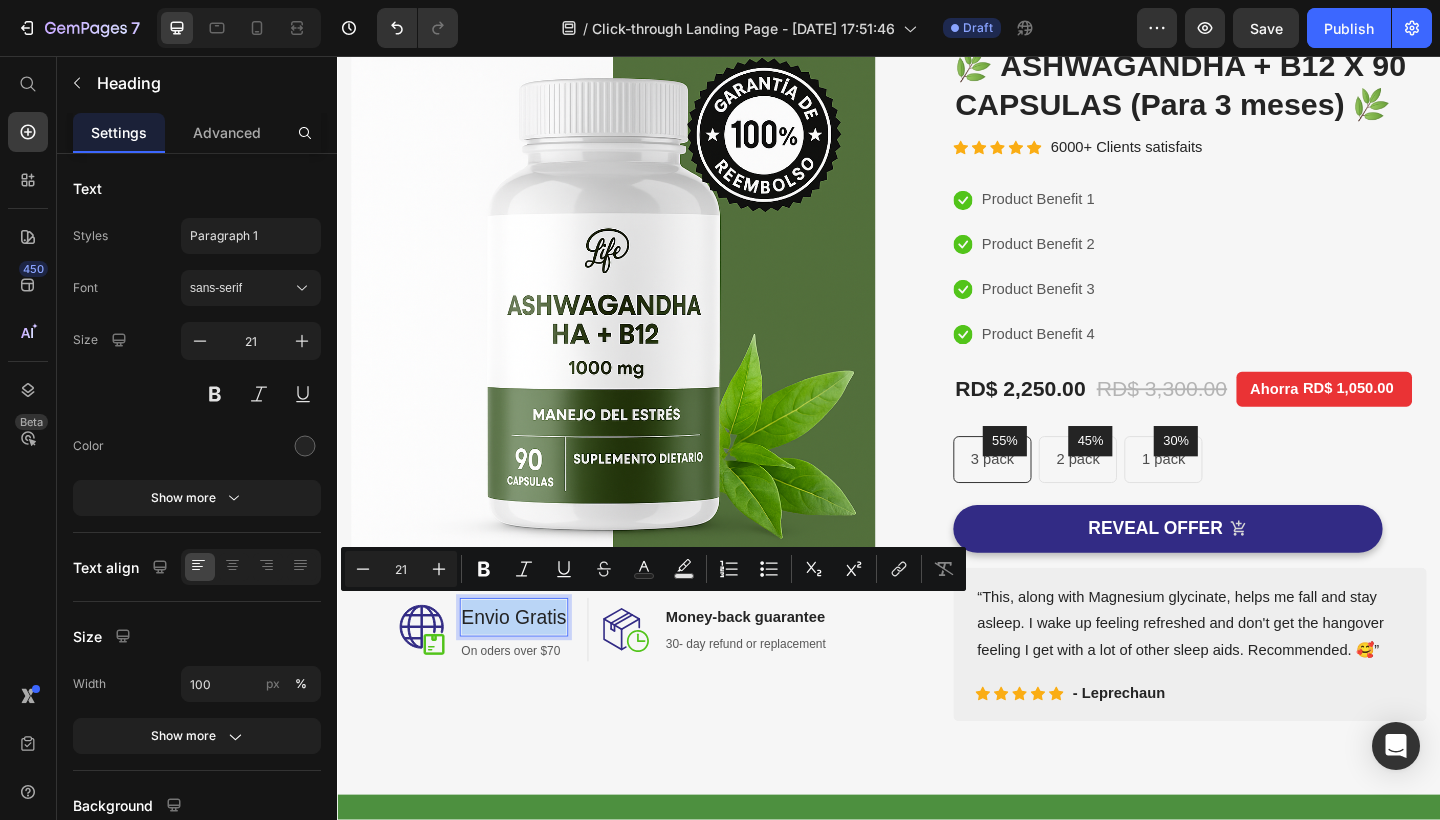 click on "Envio Gratis" at bounding box center [529, 667] 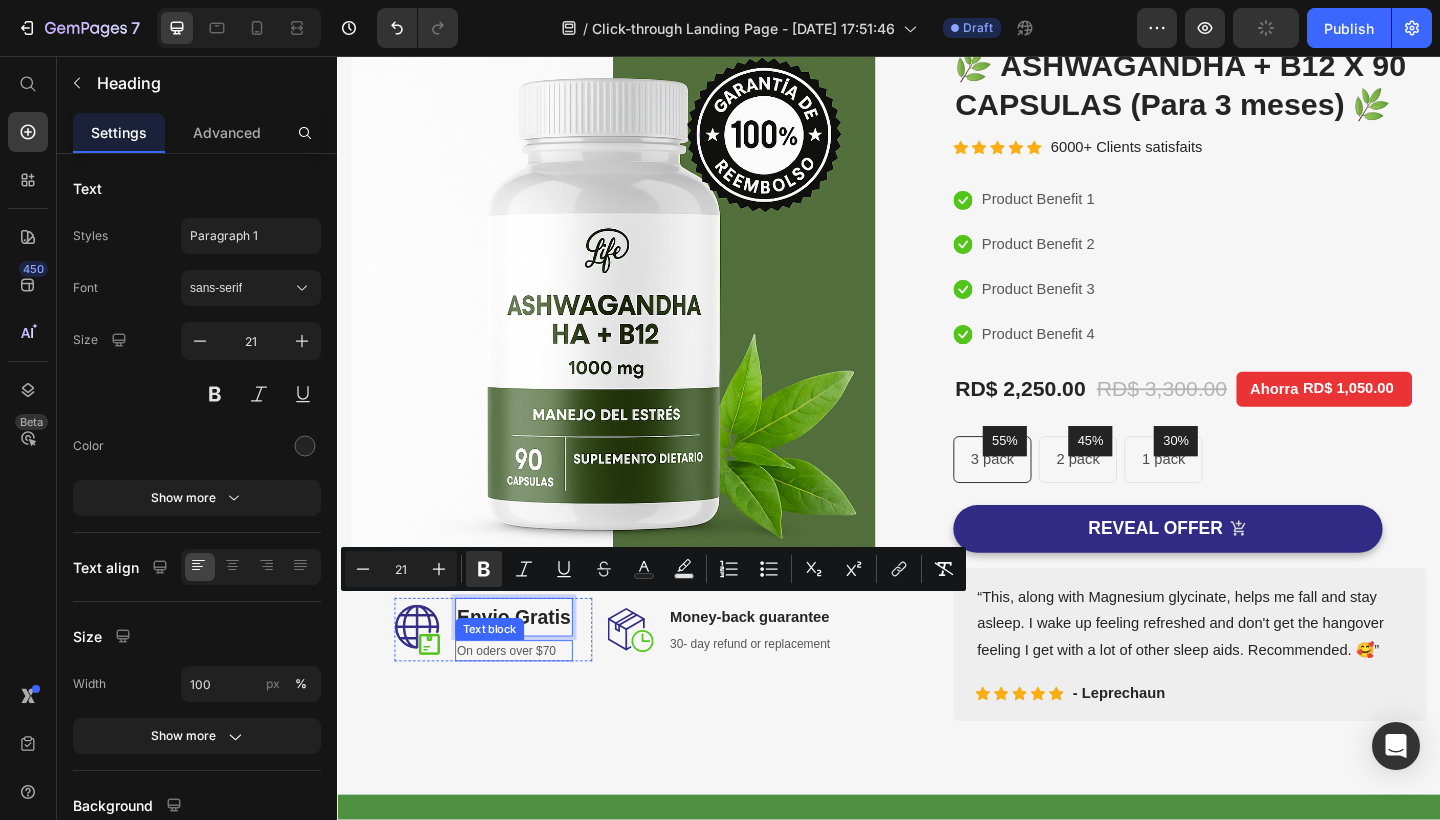 click on "Image Image Envio Gratis Heading   4 On oders over $70 Text block Row Image Money-back guarantee Heading 30- day refund or replacement Text block Row Row Row" at bounding box center (637, 412) 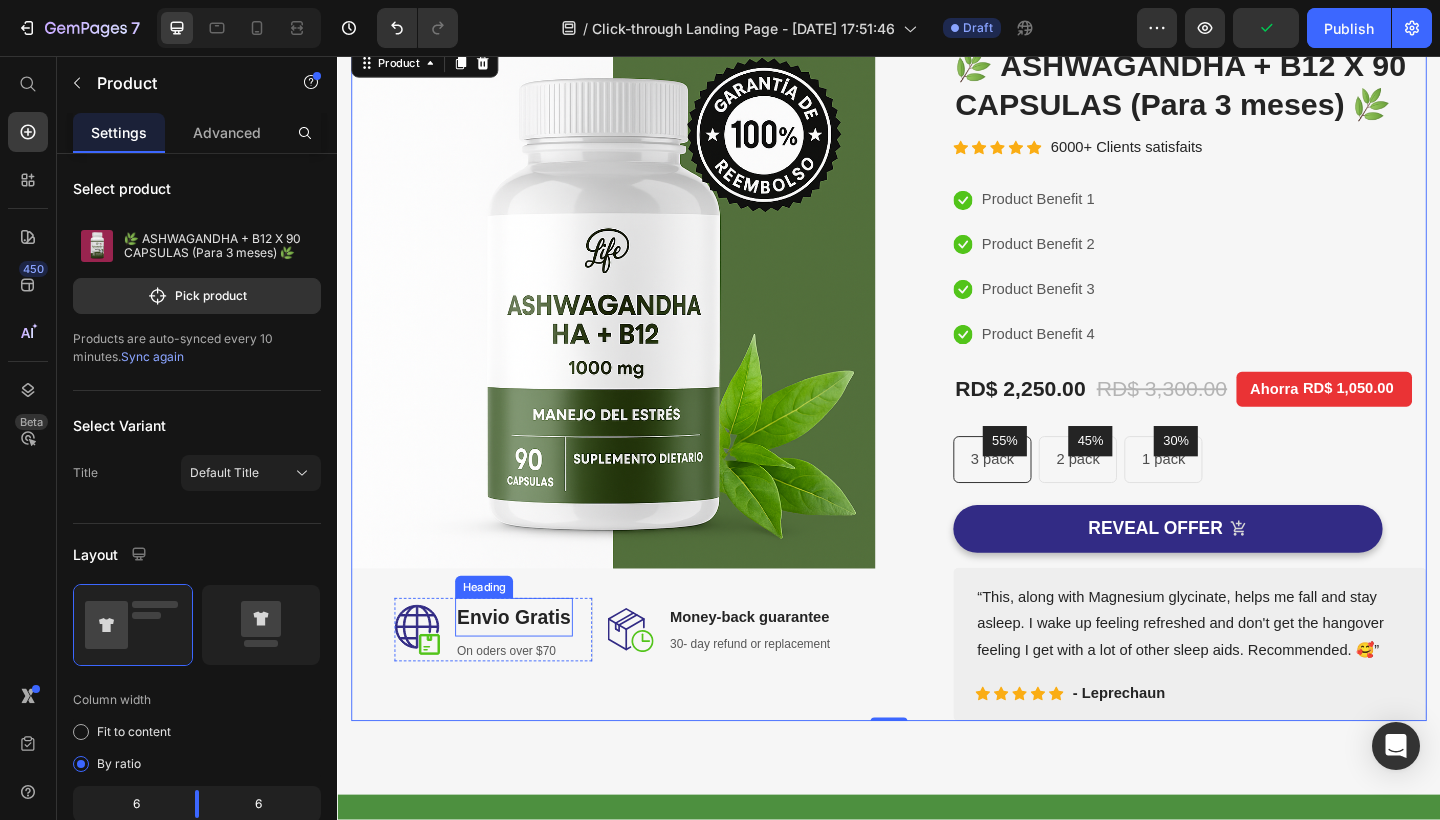 click on "Envio Gratis" at bounding box center [529, 666] 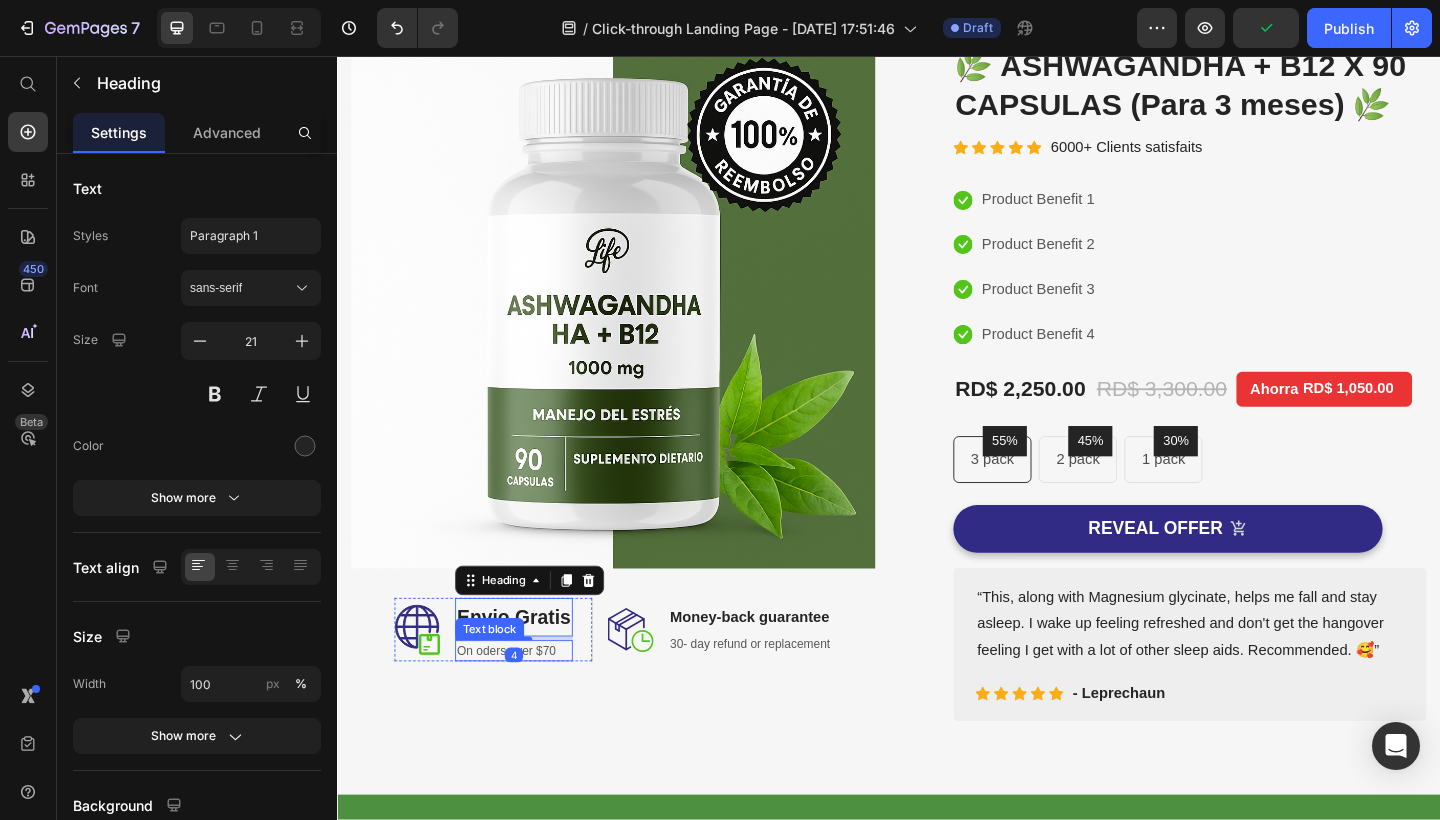 click on "On oders over $70" at bounding box center [529, 704] 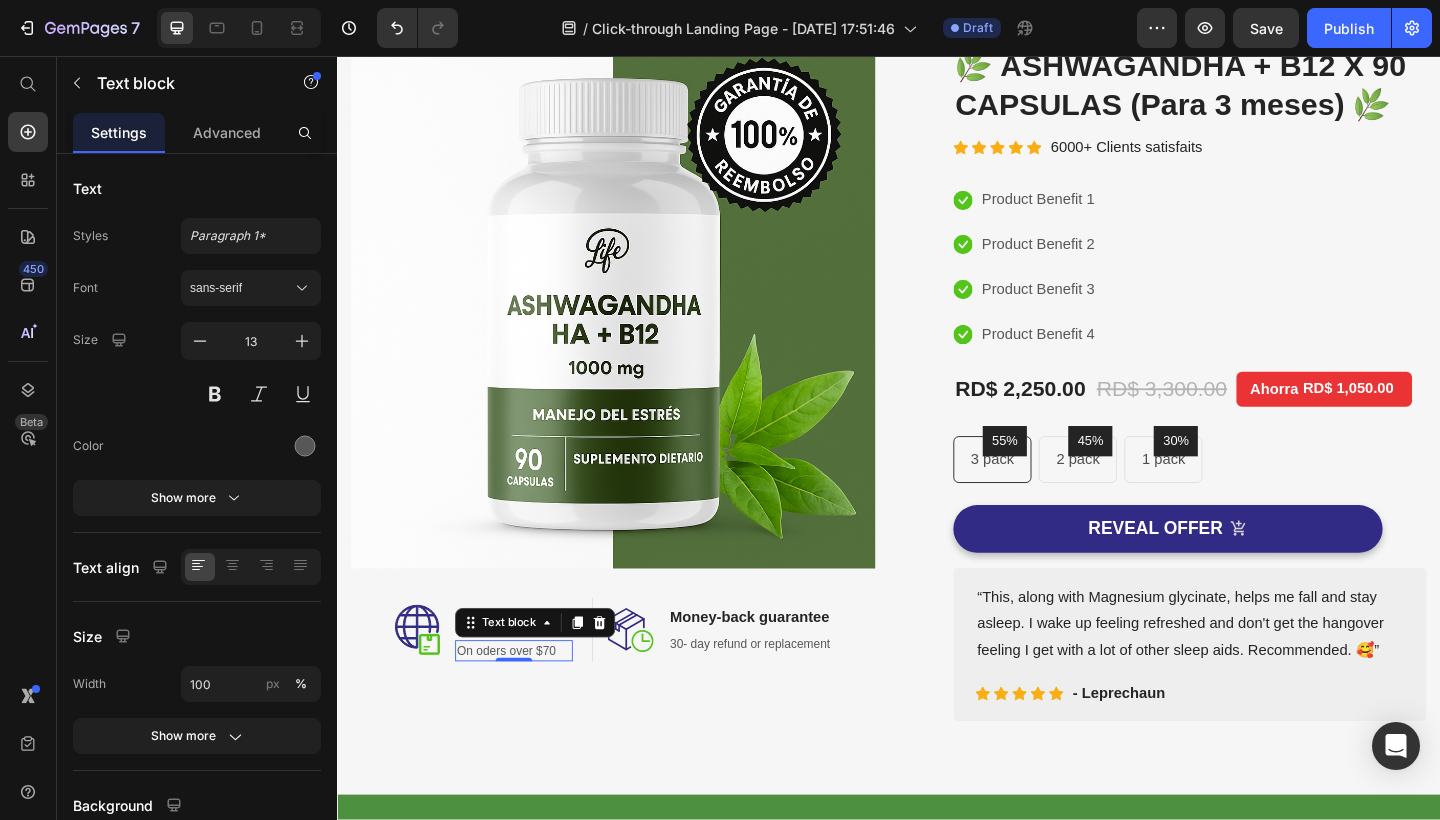 click on "On oders over $70" at bounding box center [529, 704] 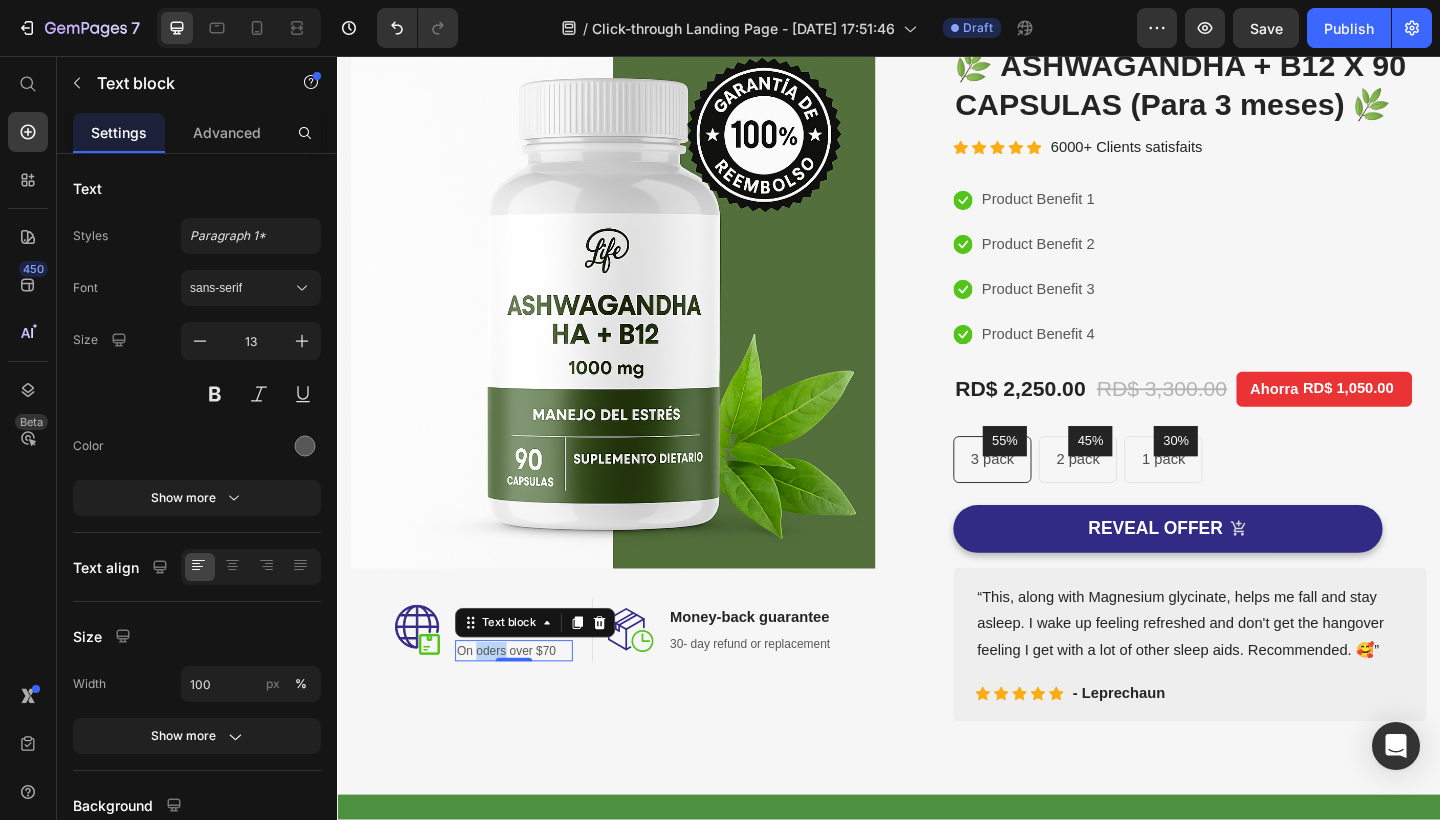 click on "On oders over $70" at bounding box center (529, 704) 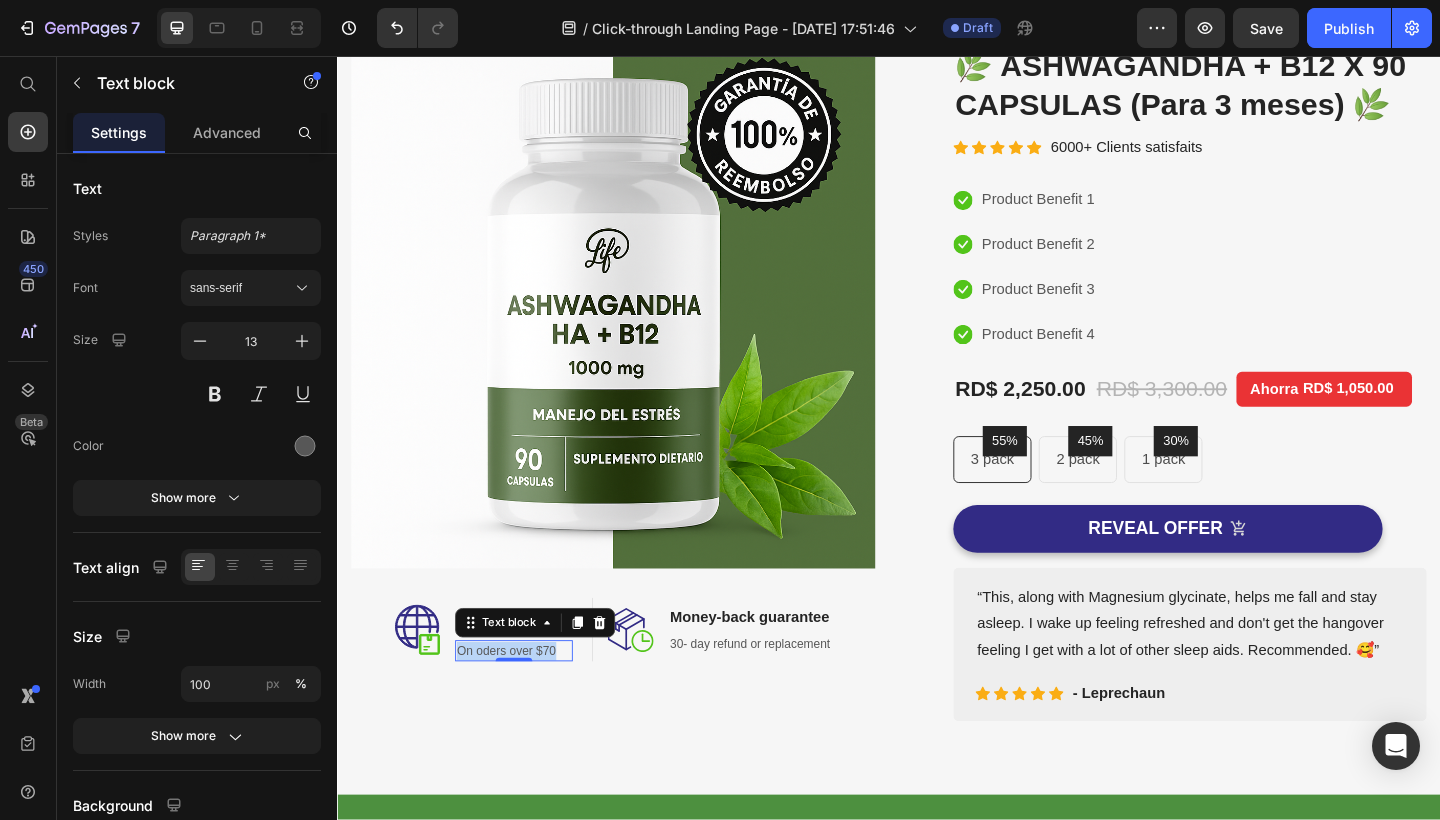 click on "On oders over $70" at bounding box center [529, 704] 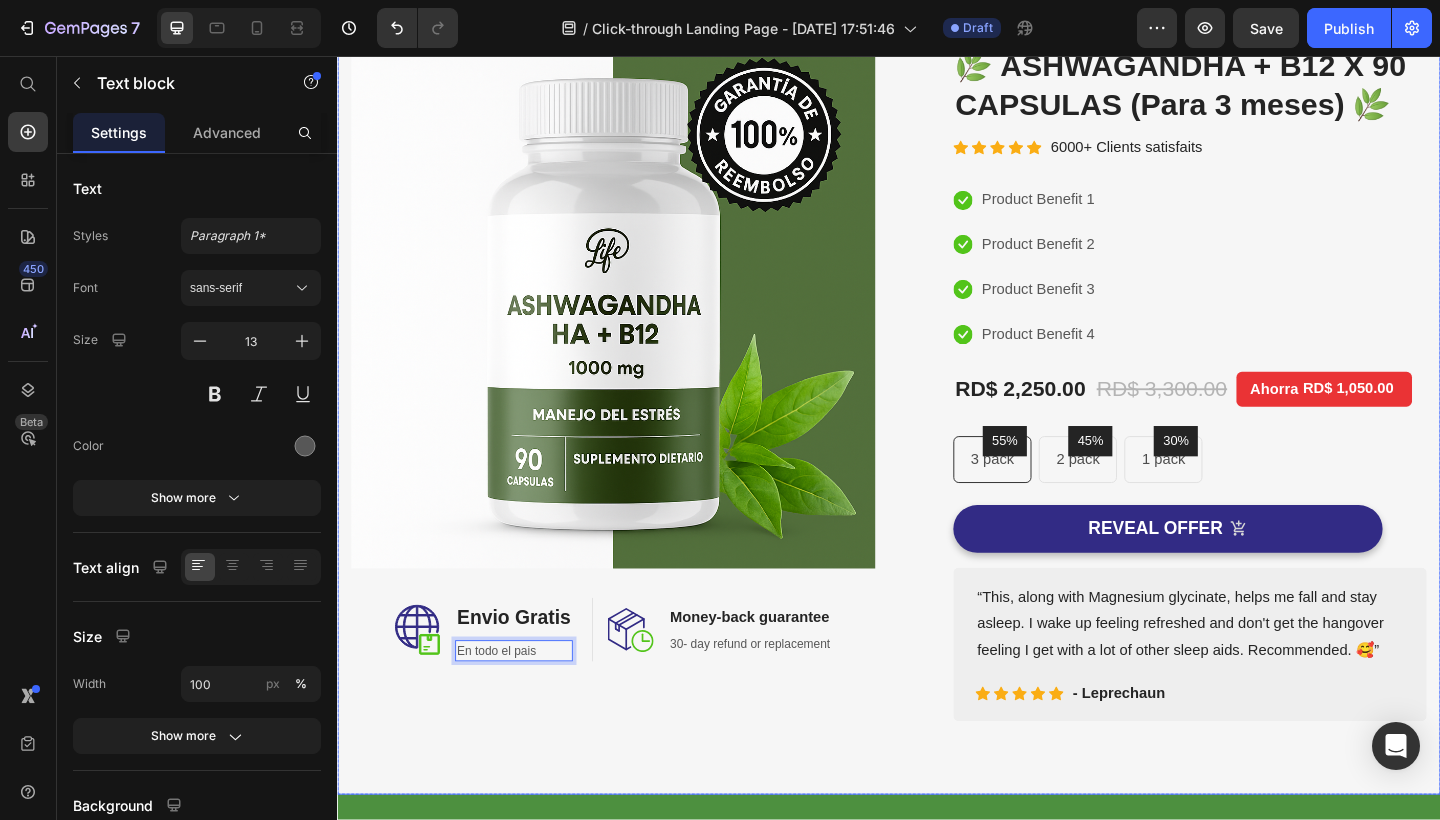 click on "Image Image ⁠⁠⁠⁠⁠⁠⁠ Envio Gratis Heading En todo el pais Text block   0 Row Image Money-back guarantee Heading 30- day refund or replacement Text block Row Row Row (P) Images & Gallery 🌿 ASHWAGANDHA + B12 X 90 CAPSULAS (Para 3 meses) 🌿 (P) Title                Icon                Icon                Icon                Icon                Icon Icon List Hoz 6000+ Clients satisfaits Text block Row
Icon Product Benefit 1 Text block
Icon Product Benefit 2 Text block
Icon Product Benefit 3 Text block
Icon Product Benefit 4 Text block Icon List RD$ 2,250.00 (P) Price RD$ 3,300.00 (P) Price Ahorra RD$ 1,050.00 Product Tag Row 55% Text block Row 3 pack Text block Row 45% Text block Row 2 pack Text block Row 30% Text block Row 1 pack Text block Row Row
Icon Product Benefit 1 Text block
Icon Product Benefit 2 Text block
Icon Product Benefit 3 Text block
Icon Text block Row" at bounding box center [937, 412] 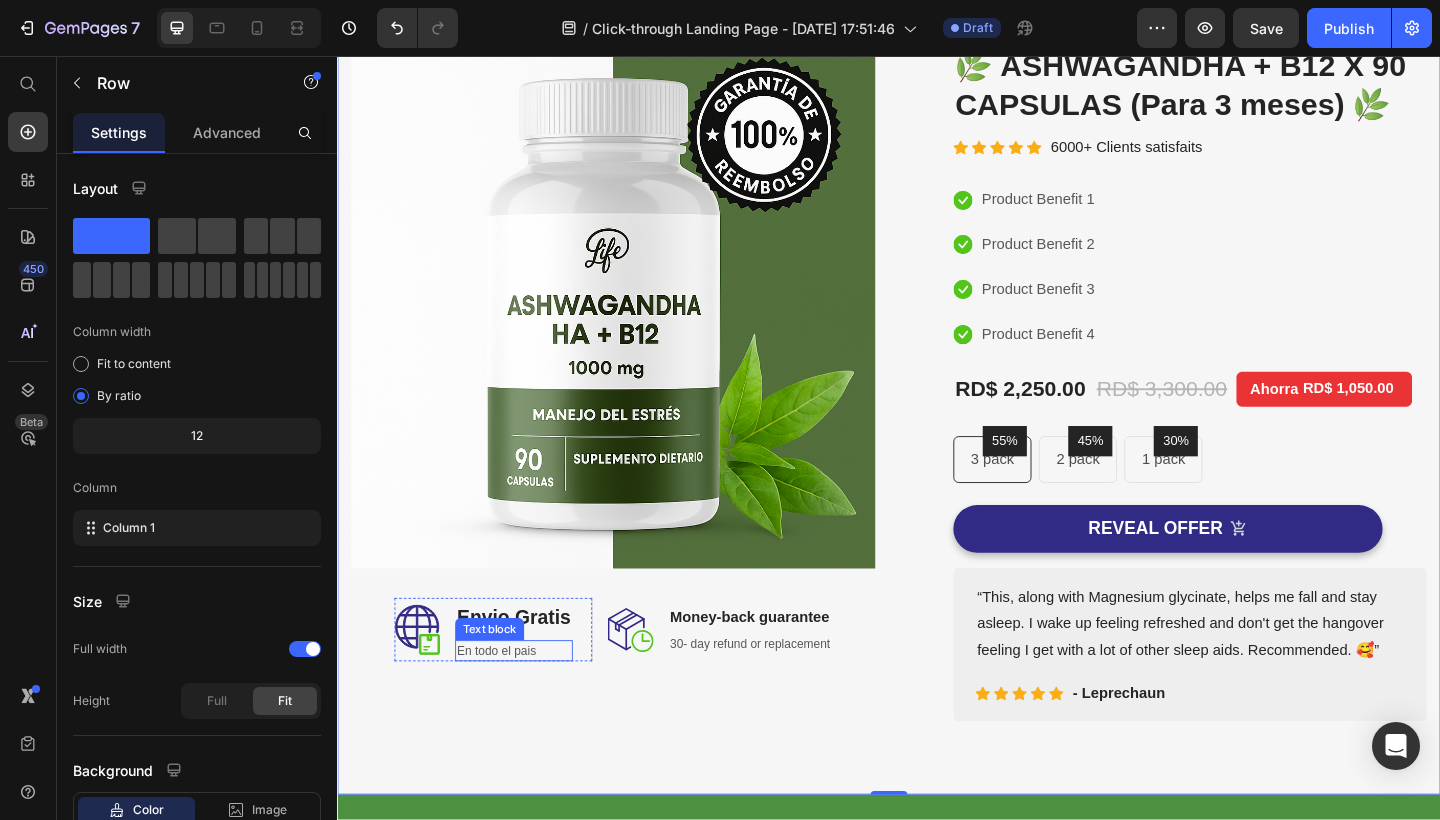 click on "En todo el pais" at bounding box center [529, 704] 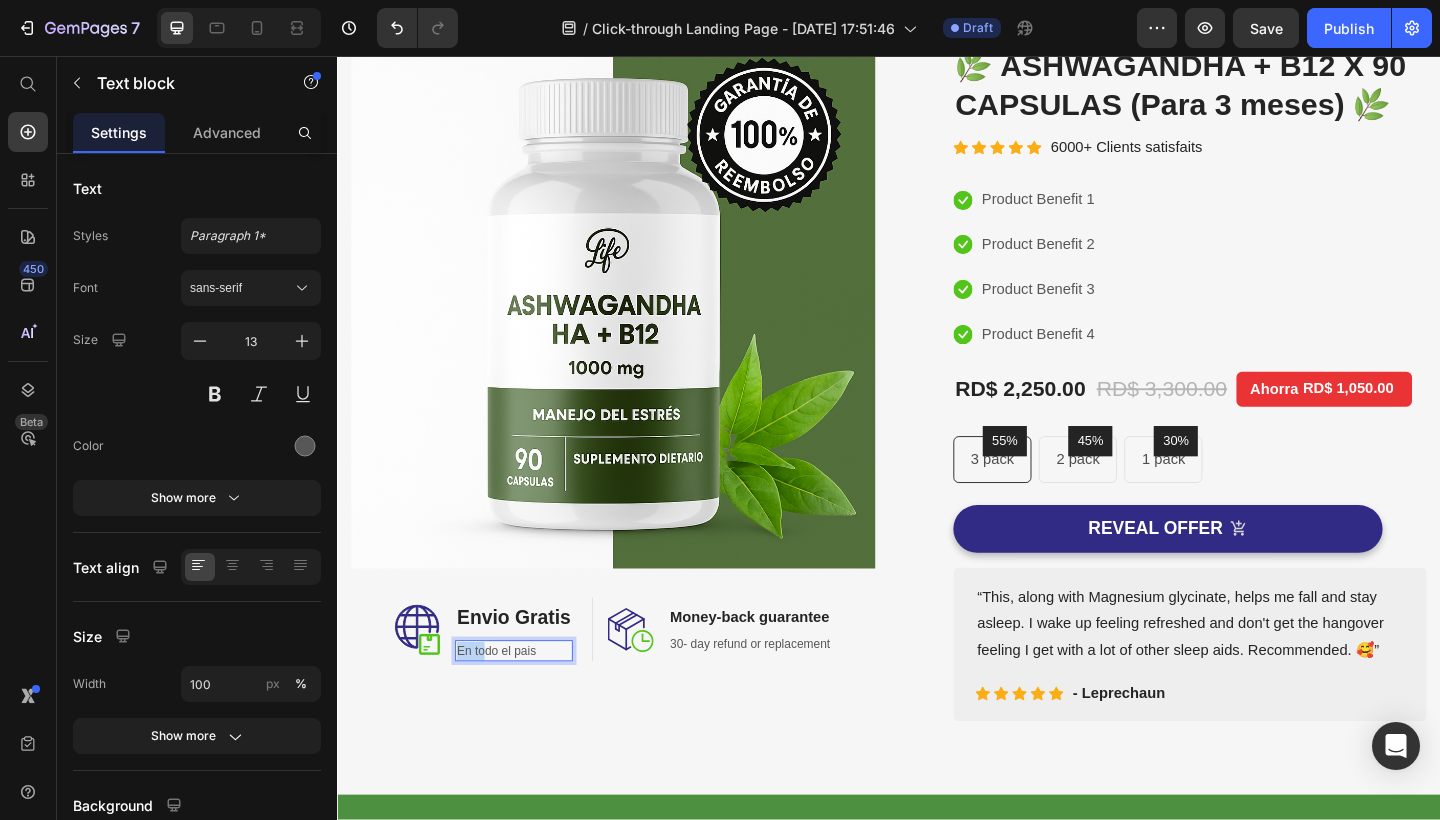 drag, startPoint x: 496, startPoint y: 692, endPoint x: 502, endPoint y: 682, distance: 11.661903 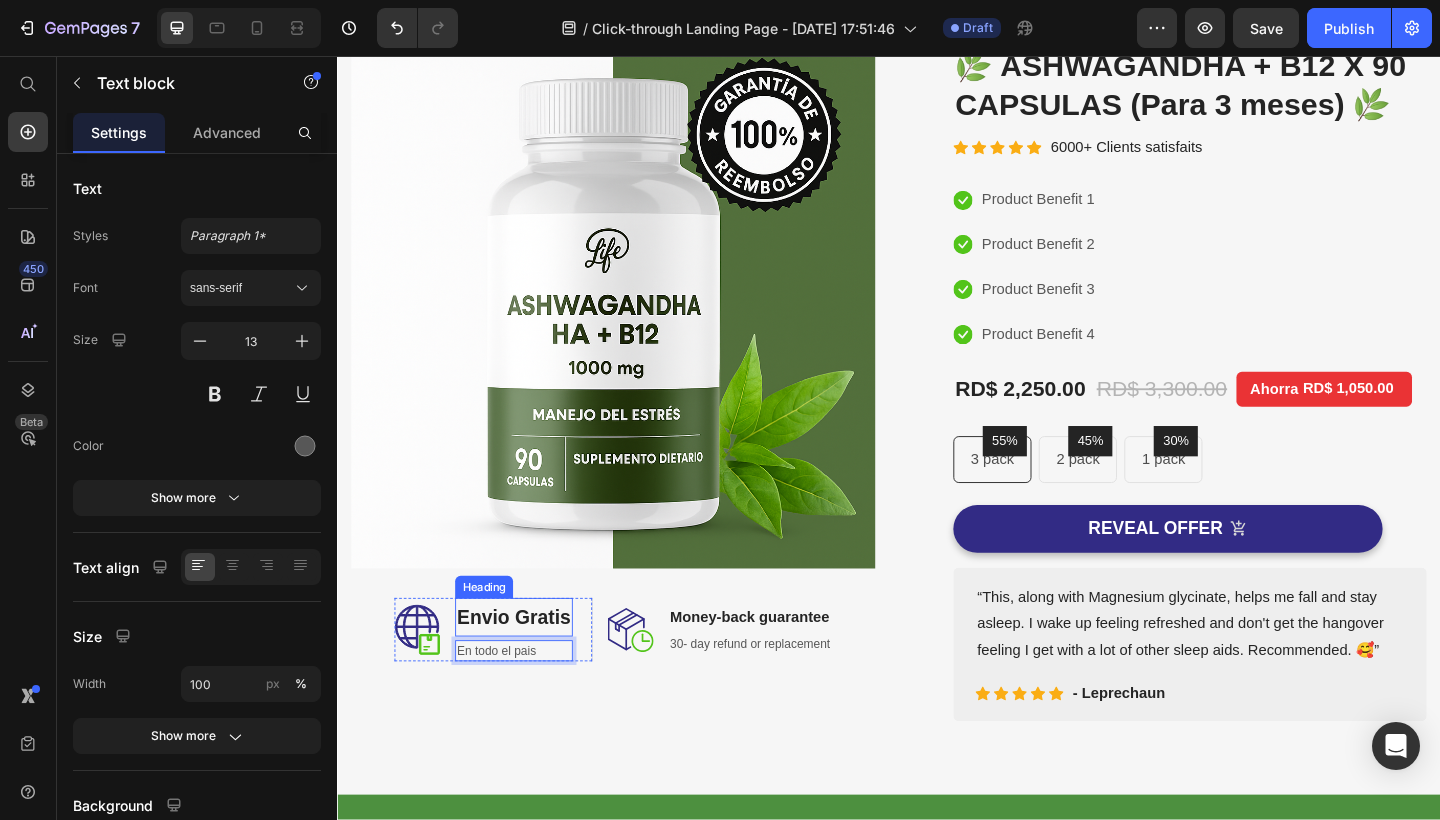 click on "⁠⁠⁠⁠⁠⁠⁠ Envio Gratis Heading En todo el pais Text block   0" at bounding box center (529, 680) 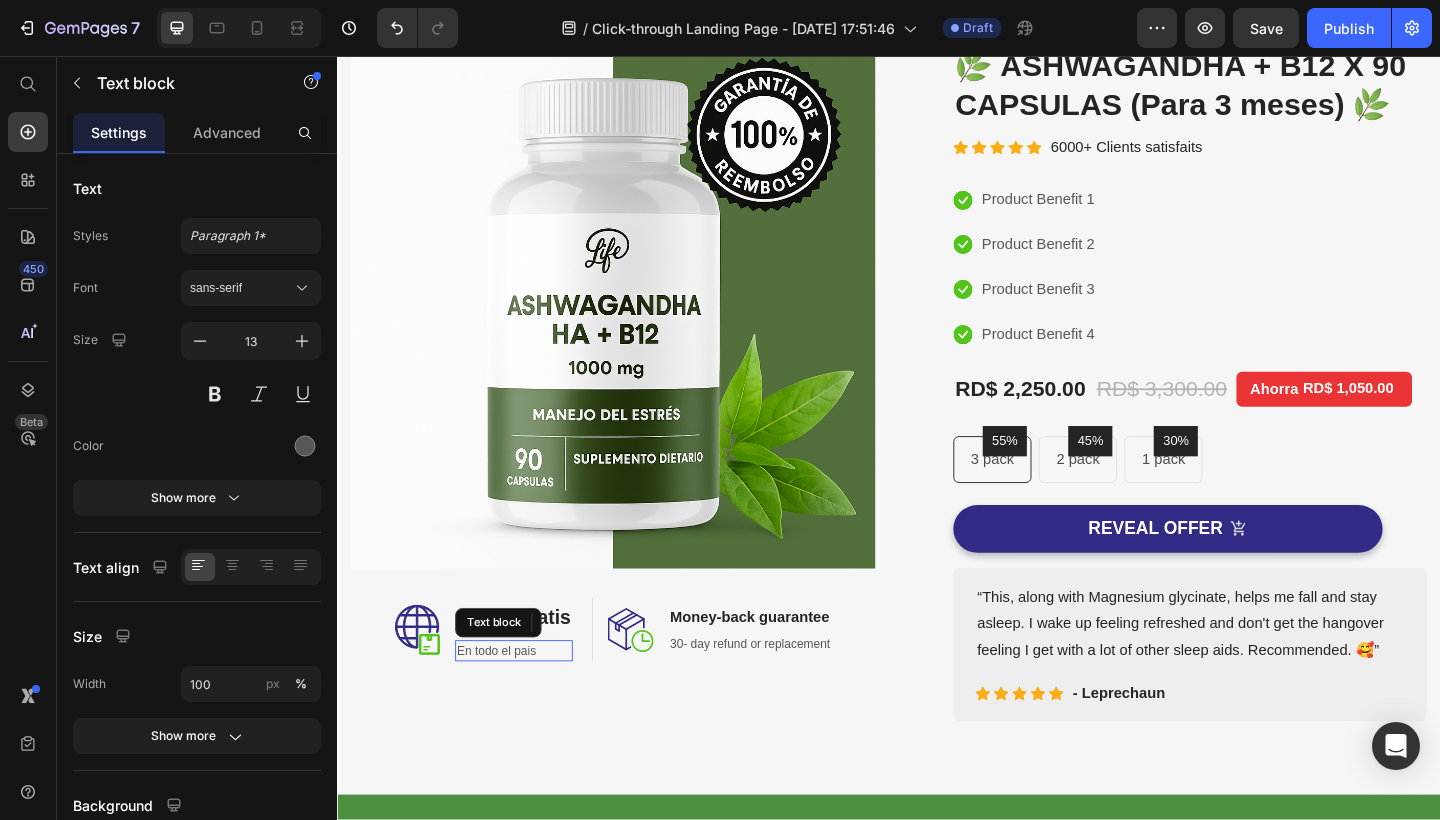 click on "En todo el pais" at bounding box center [529, 704] 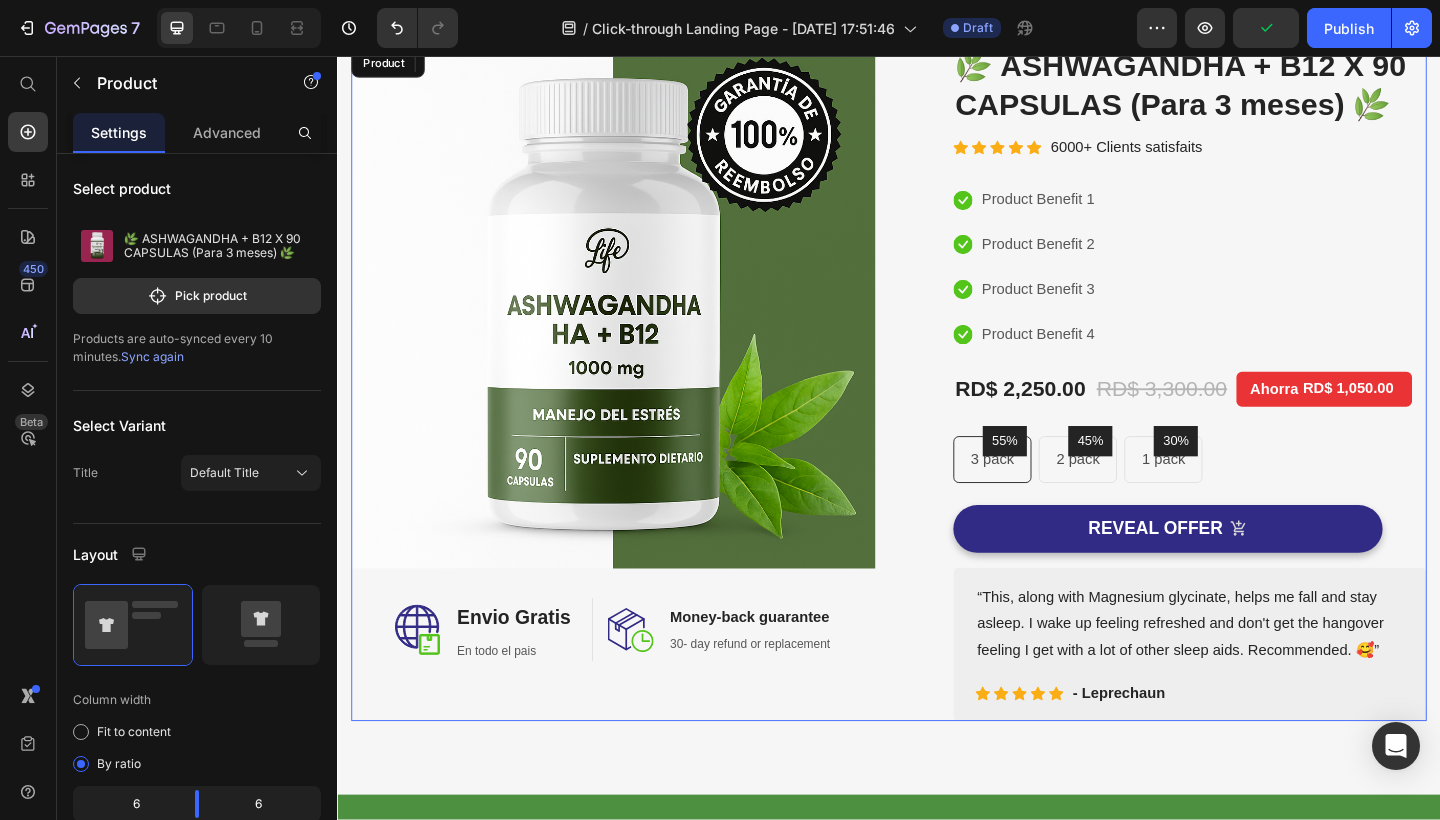 click on "Image Image ⁠⁠⁠⁠⁠⁠⁠ Envio Gratis Heading En todo el pais Text block   0 Row Image Money-back guarantee Heading 30- day refund or replacement Text block Row Row Row" at bounding box center (637, 412) 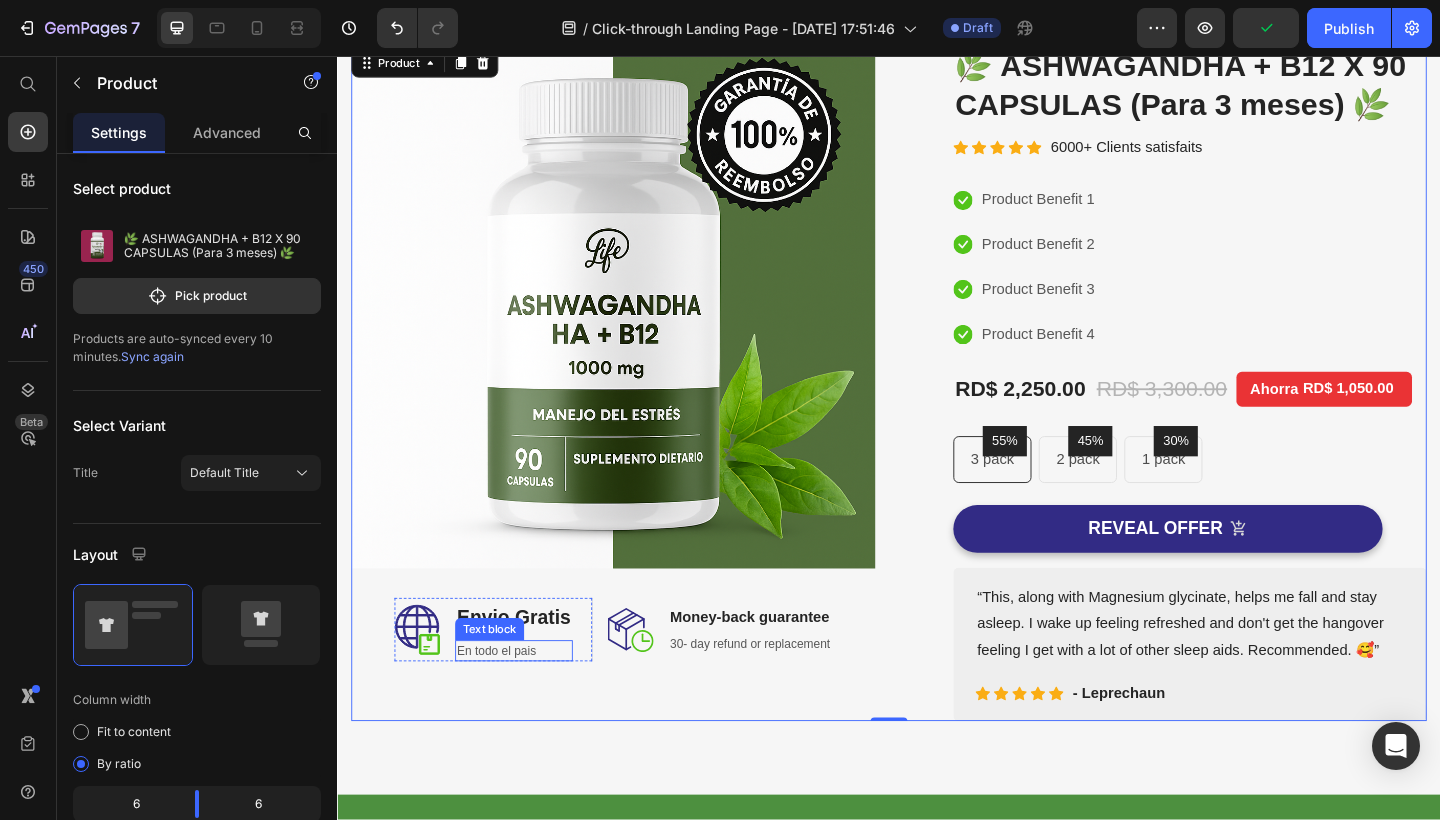click on "En todo el pais" at bounding box center (529, 704) 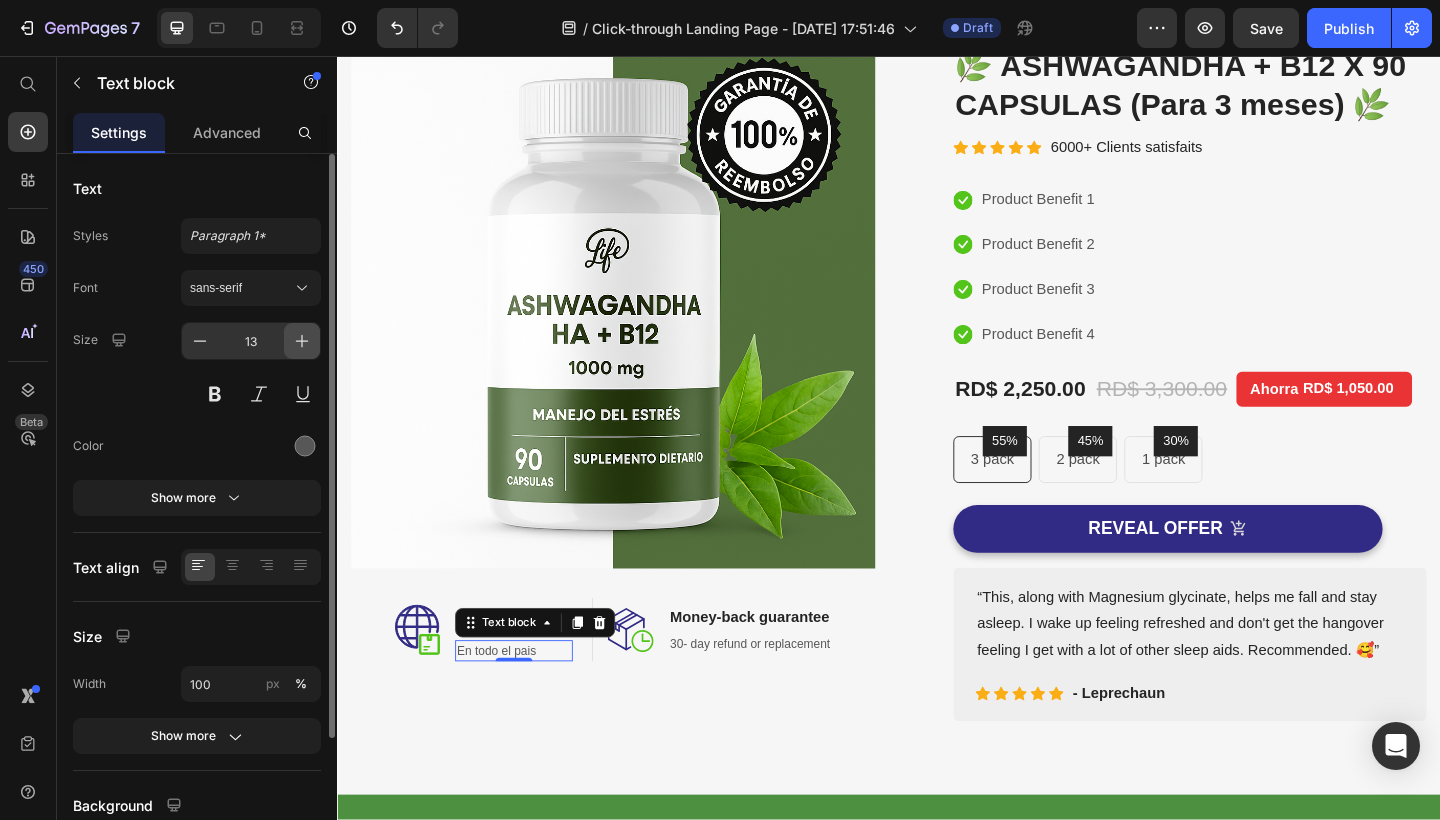 click 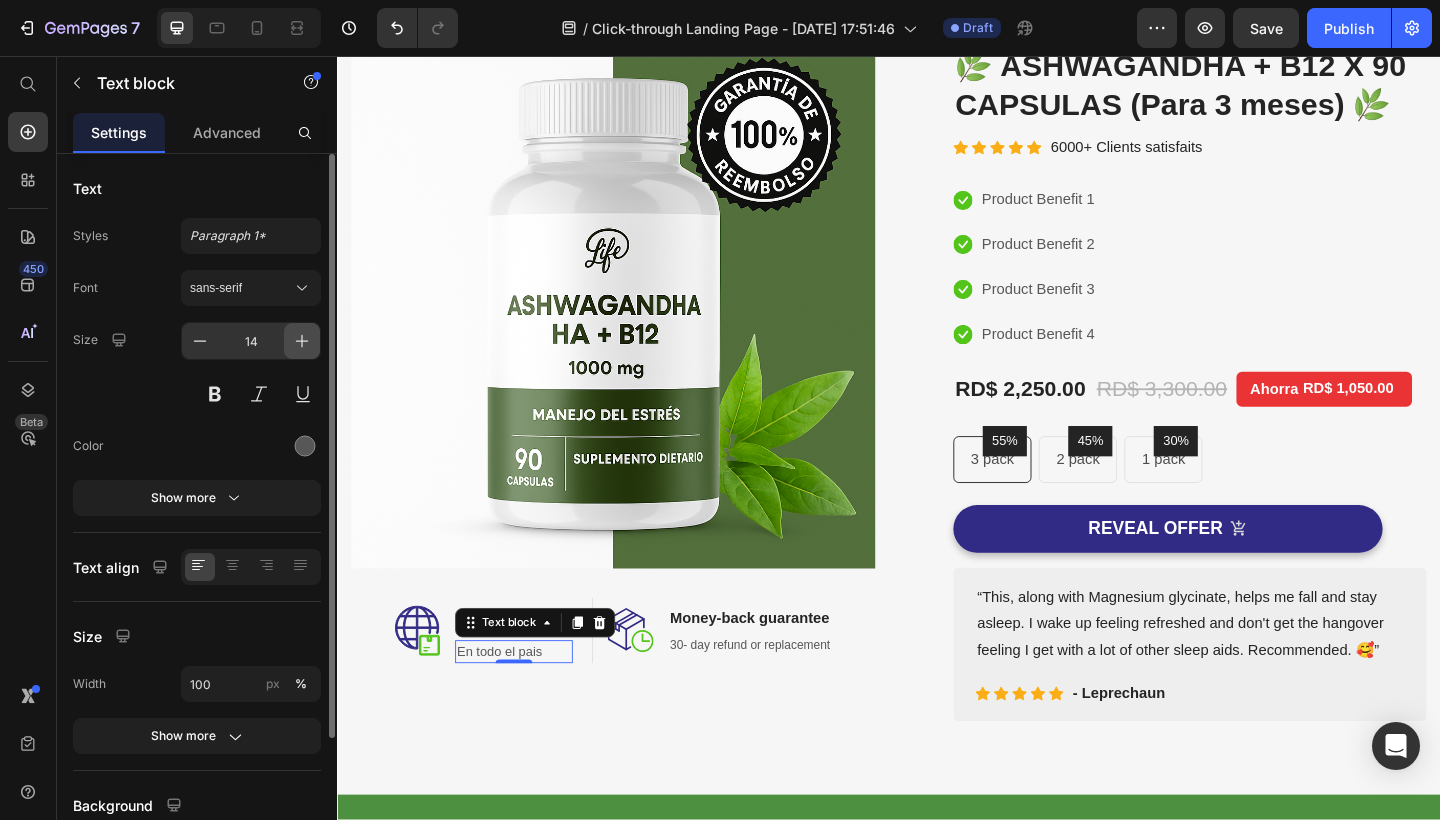 click 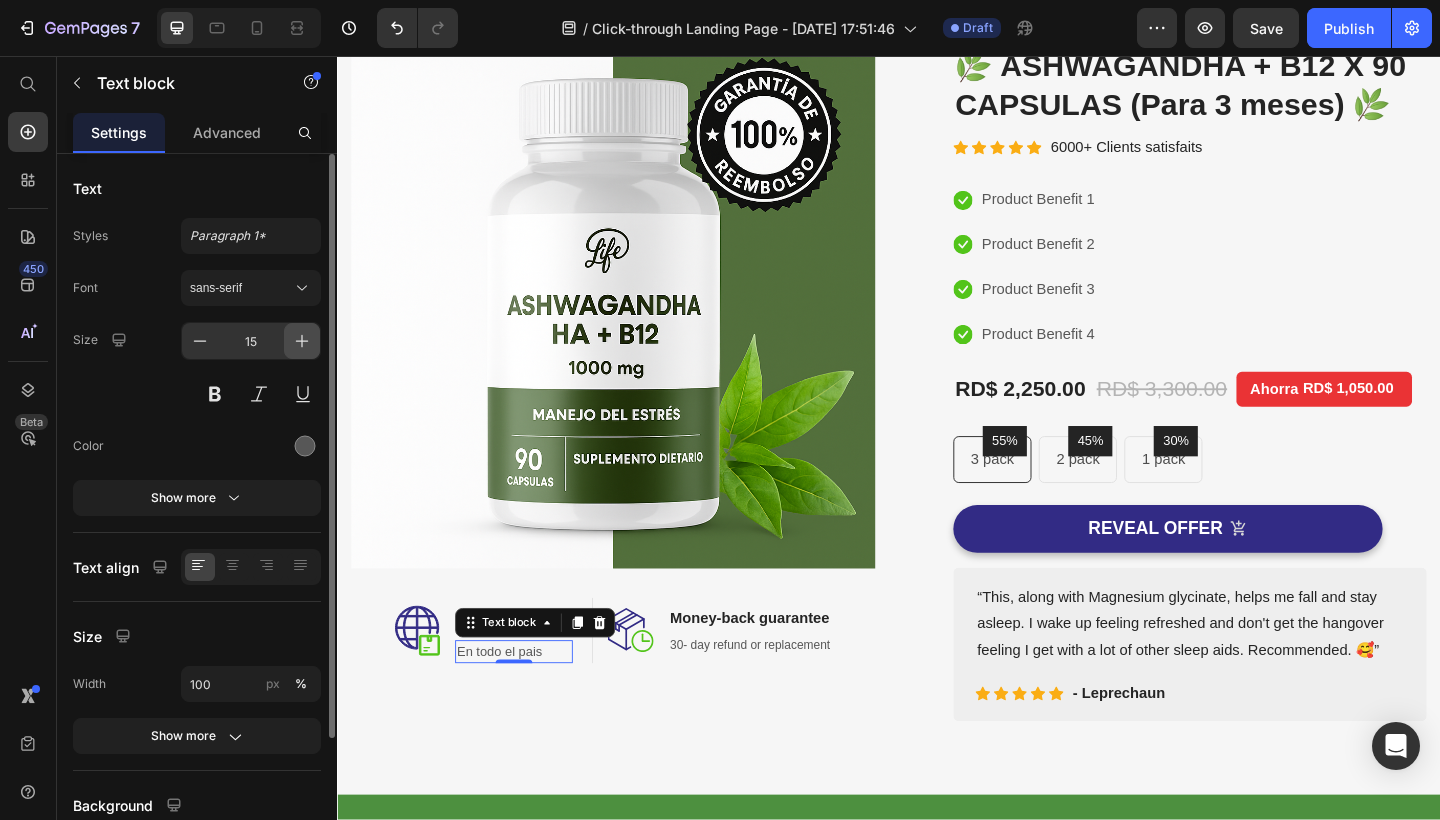 click 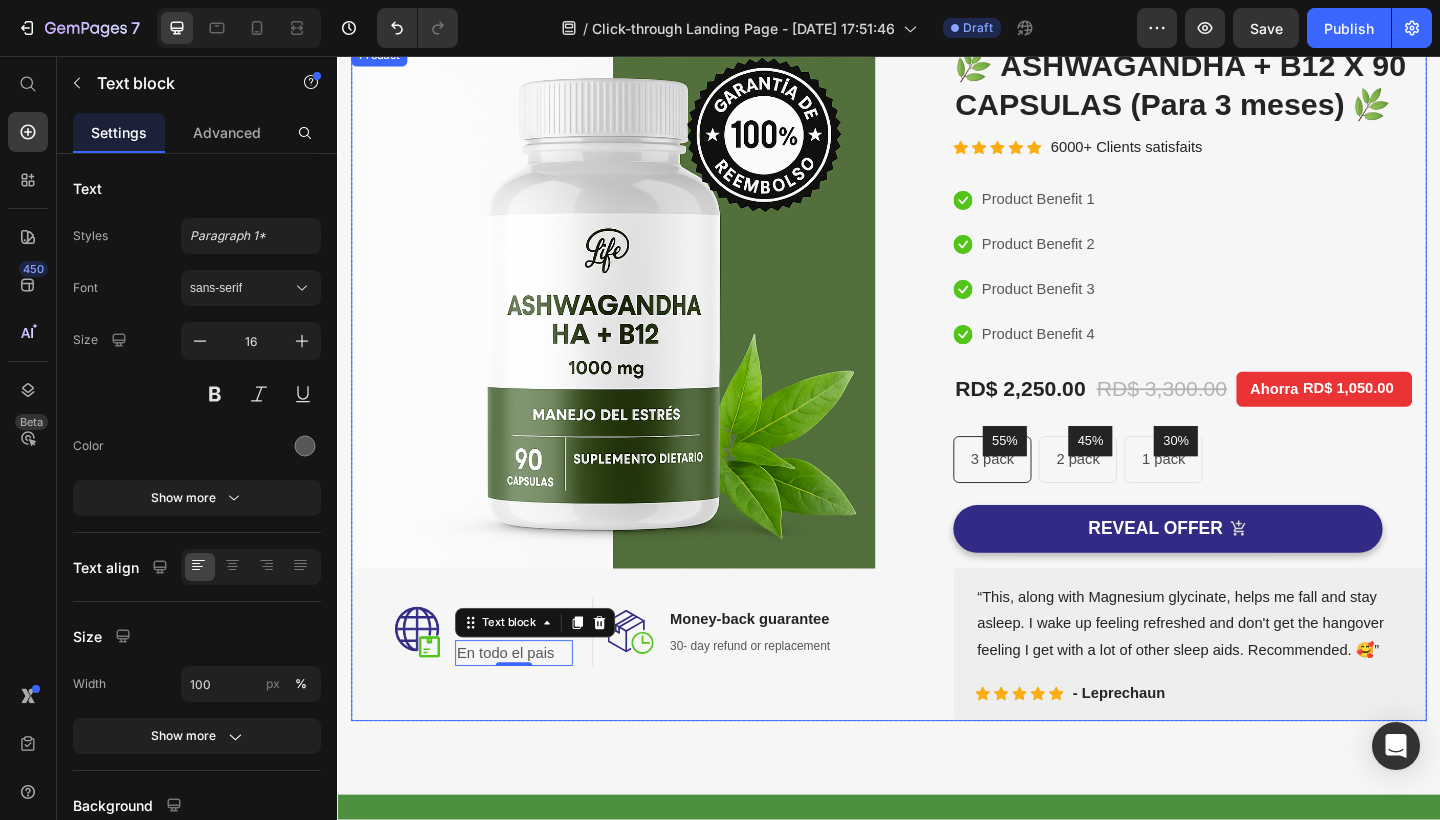 click on "Image Image ⁠⁠⁠⁠⁠⁠⁠ Envio Gratis Heading En todo el pais Text block   0 Row Image Money-back guarantee Heading 30- day refund or replacement Text block Row Row Row" at bounding box center [637, 412] 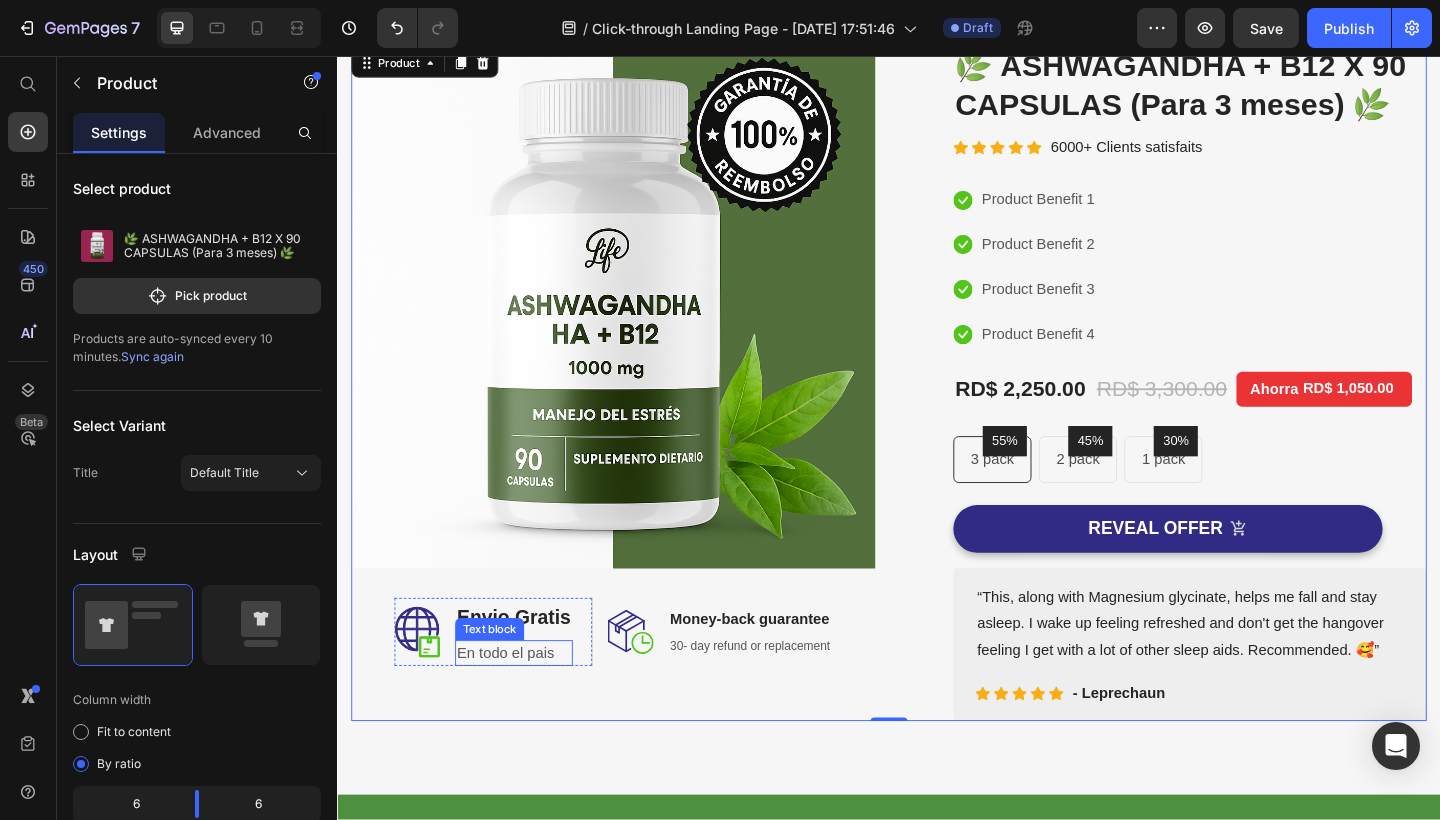 click on "En todo el pais" at bounding box center (529, 706) 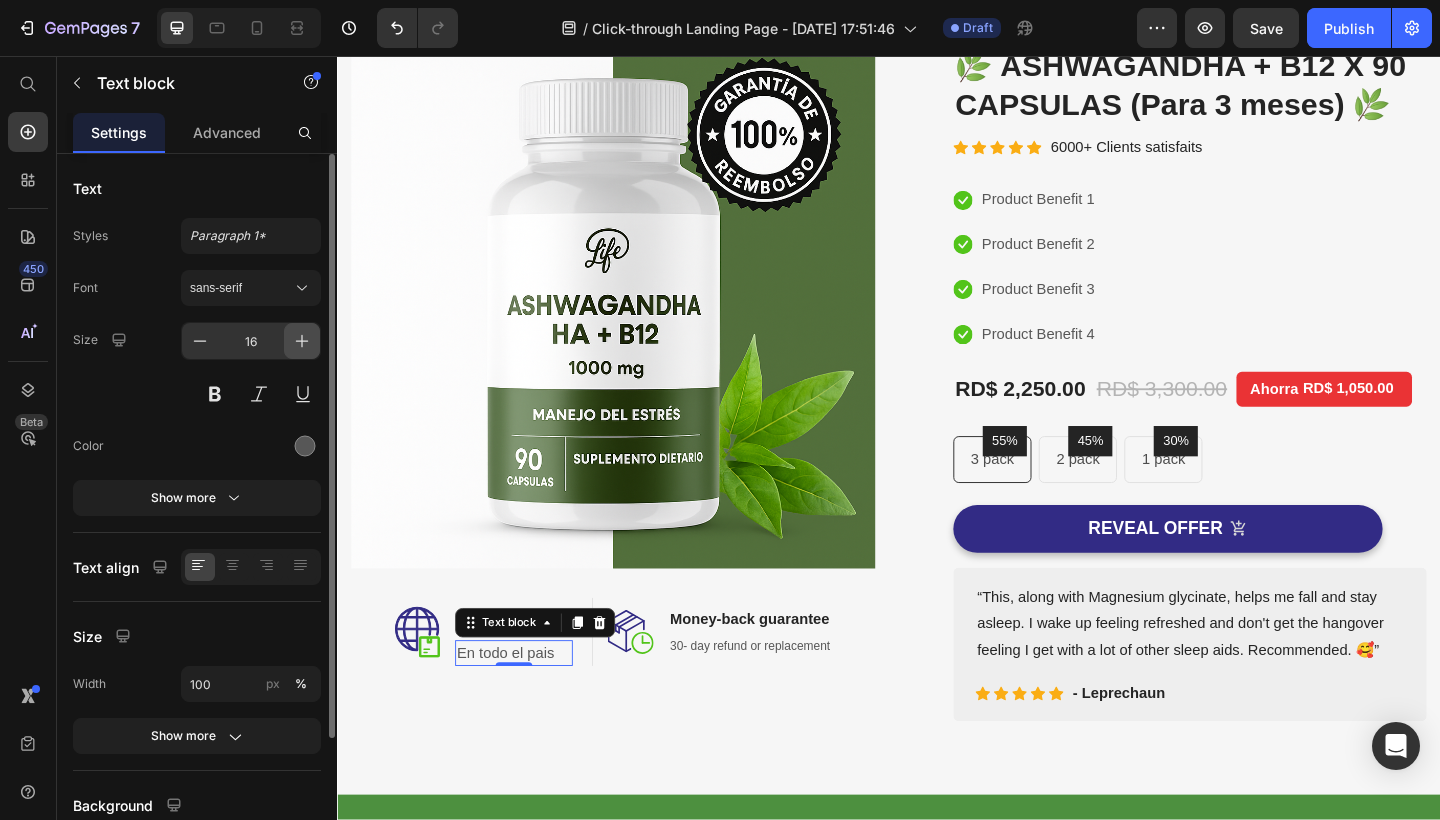click 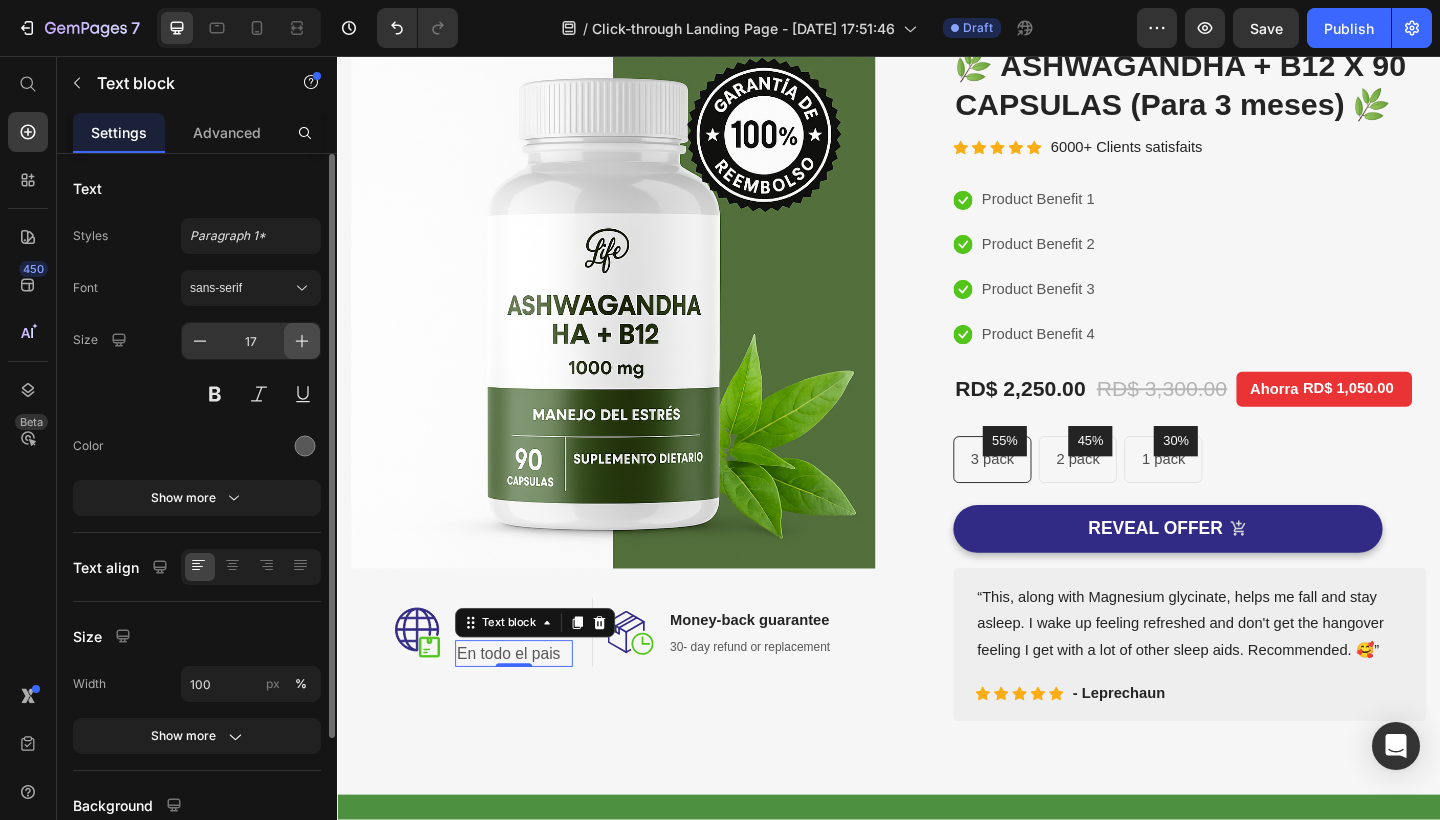 click 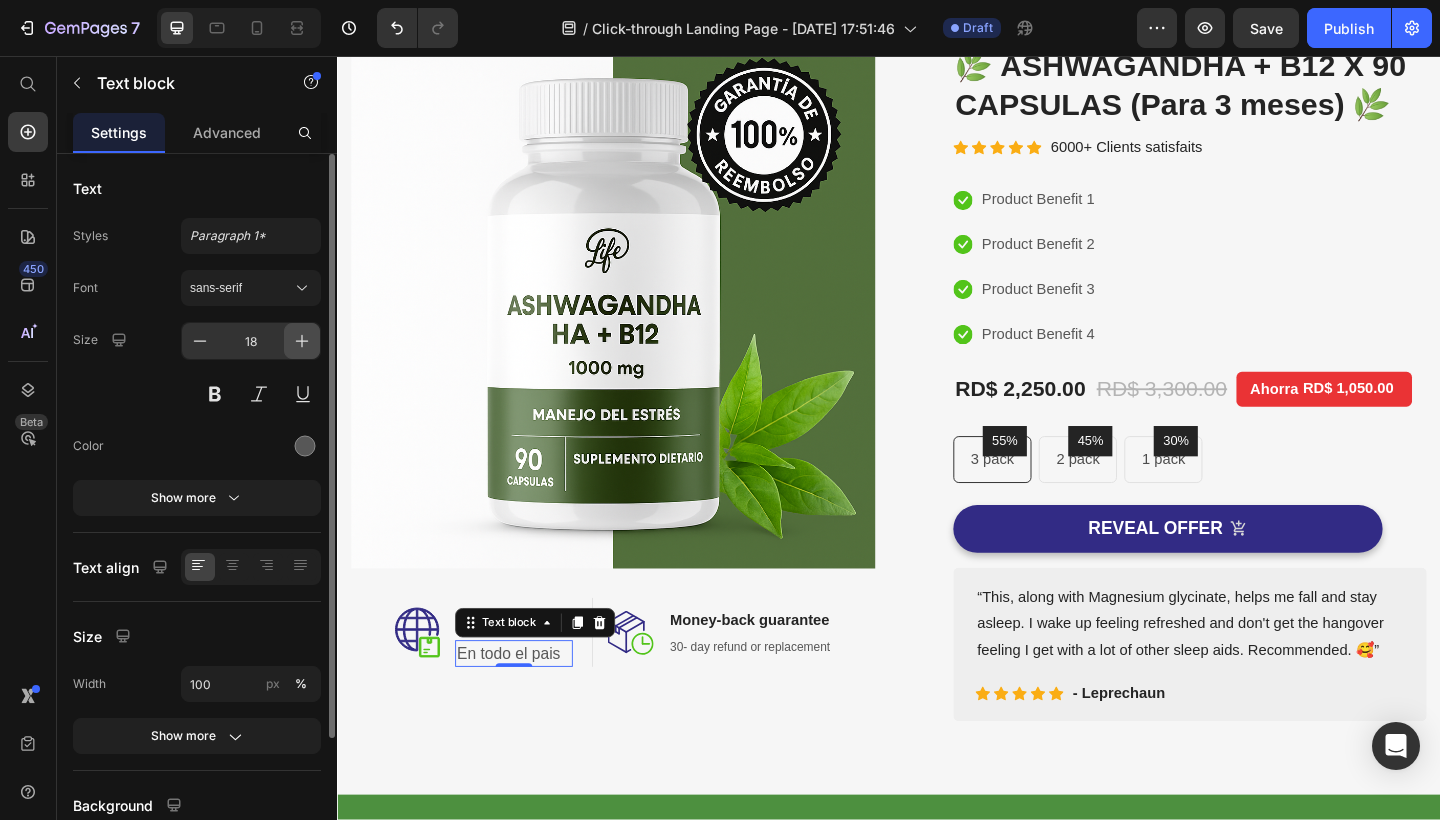 click 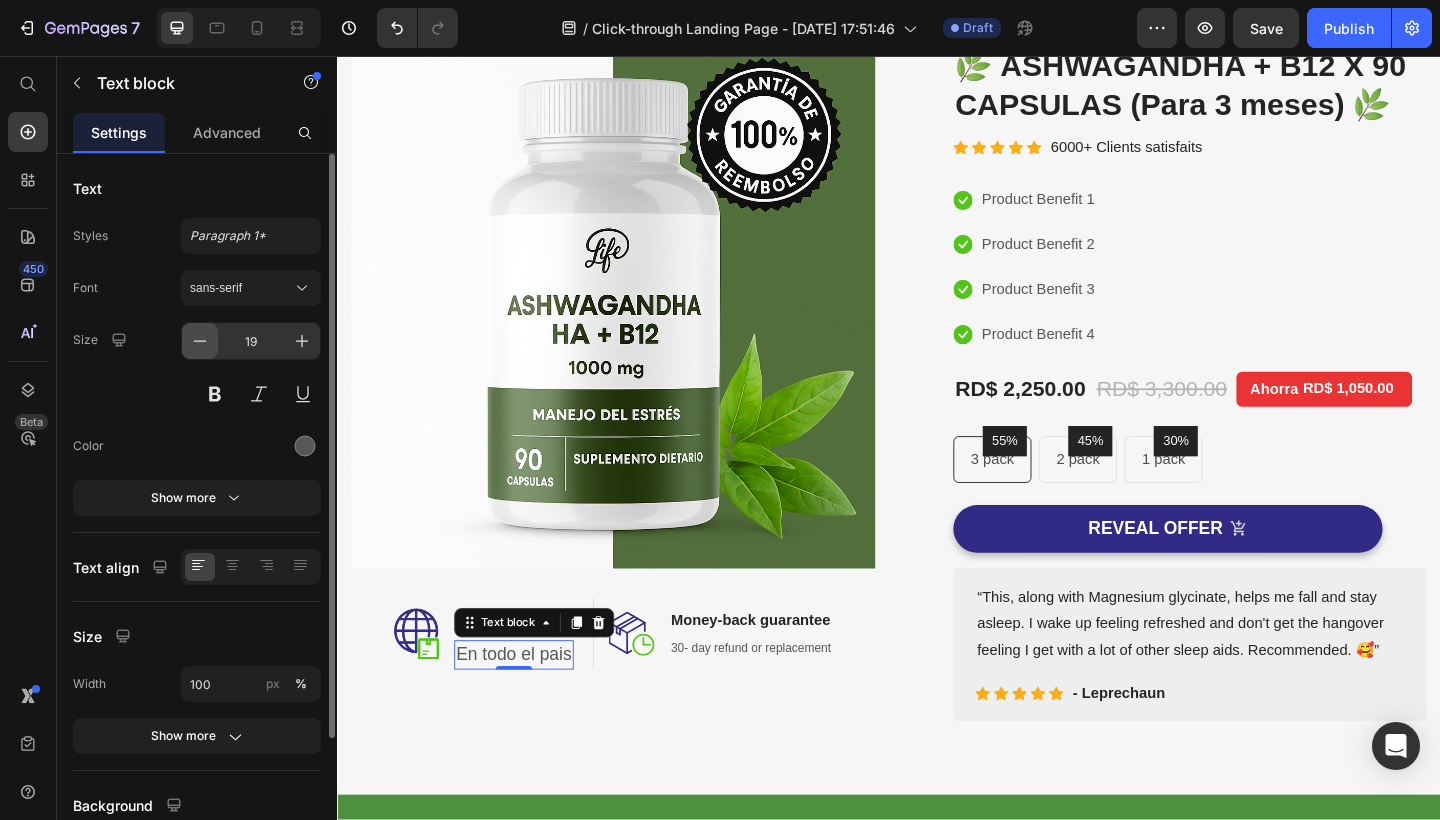 click at bounding box center (200, 341) 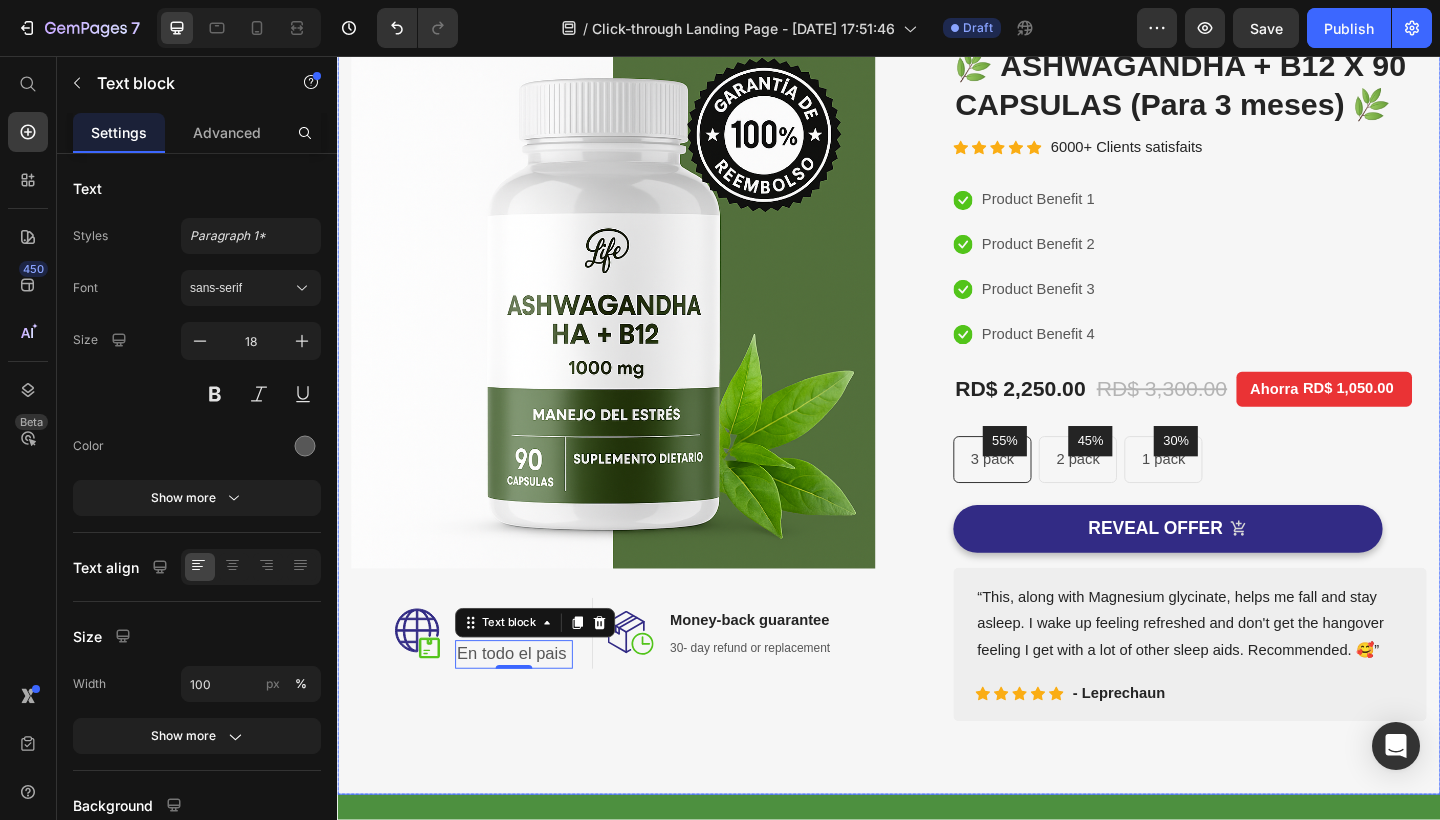click on "Image Image ⁠⁠⁠⁠⁠⁠⁠ Envio Gratis Heading En todo el pais Text block   0 Row Image Money-back guarantee Heading 30- day refund or replacement Text block Row Row Row (P) Images & Gallery 🌿 ASHWAGANDHA + B12 X 90 CAPSULAS (Para 3 meses) 🌿 (P) Title                Icon                Icon                Icon                Icon                Icon Icon List Hoz 6000+ Clients satisfaits Text block Row
Icon Product Benefit 1 Text block
Icon Product Benefit 2 Text block
Icon Product Benefit 3 Text block
Icon Product Benefit 4 Text block Icon List RD$ 2,250.00 (P) Price RD$ 3,300.00 (P) Price Ahorra RD$ 1,050.00 Product Tag Row 55% Text block Row 3 pack Text block Row 45% Text block Row 2 pack Text block Row 30% Text block Row 1 pack Text block Row Row
Icon Product Benefit 1 Text block
Icon Product Benefit 2 Text block
Icon Product Benefit 3 Text block
Icon Text block Row" at bounding box center (937, 412) 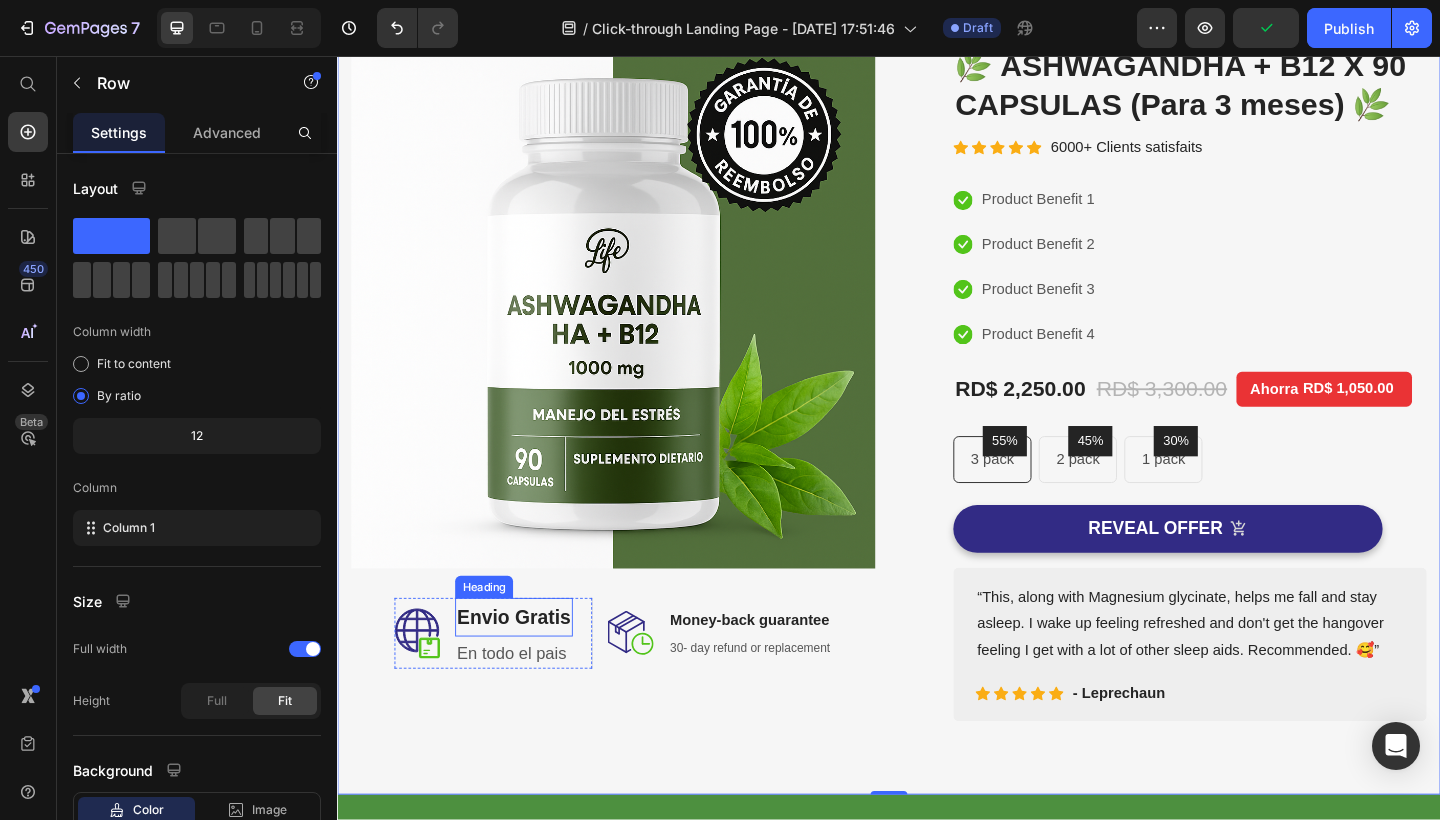 click on "⁠⁠⁠⁠⁠⁠⁠ Envio Gratis" at bounding box center [529, 667] 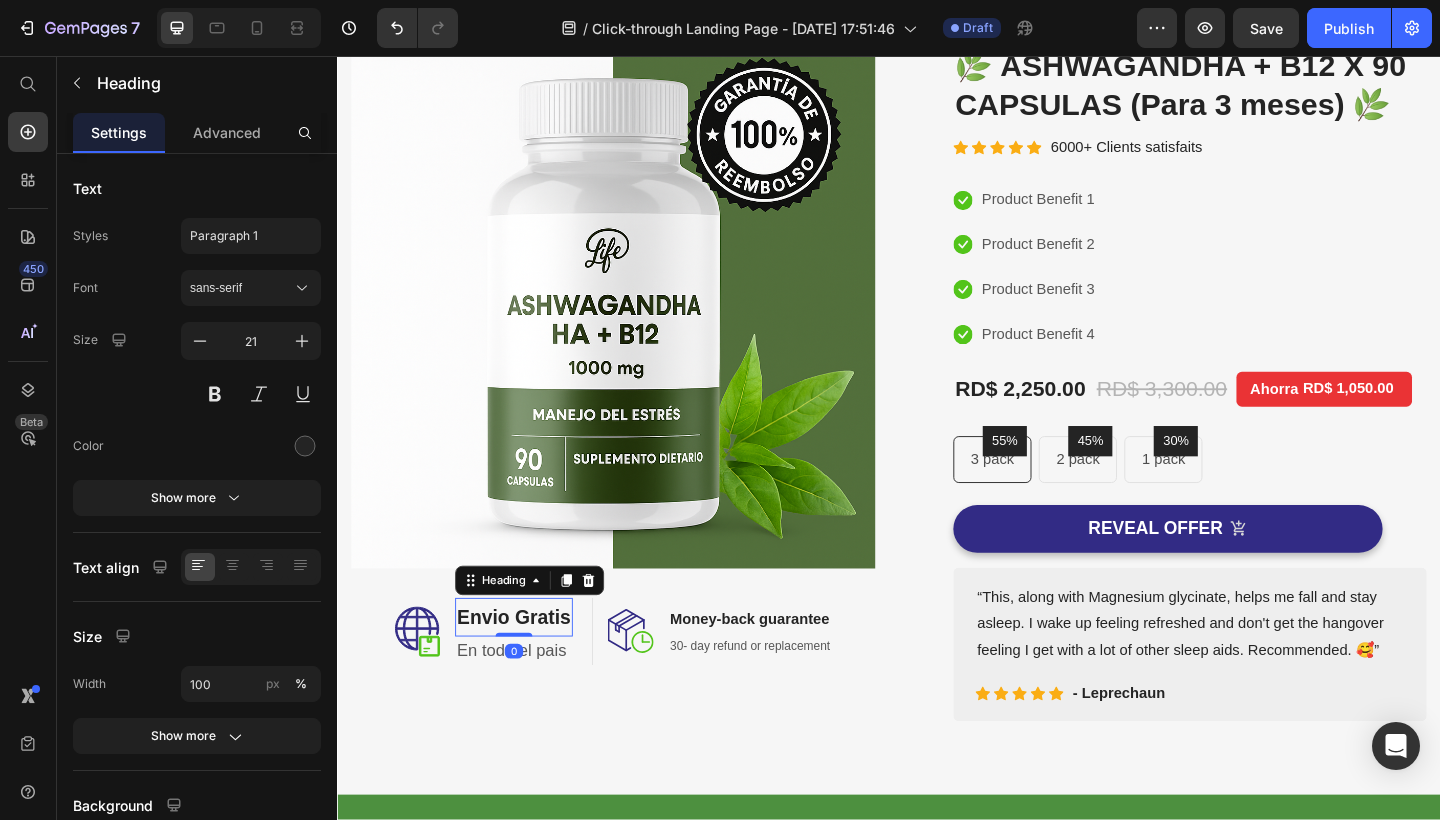 drag, startPoint x: 533, startPoint y: 680, endPoint x: 535, endPoint y: 666, distance: 14.142136 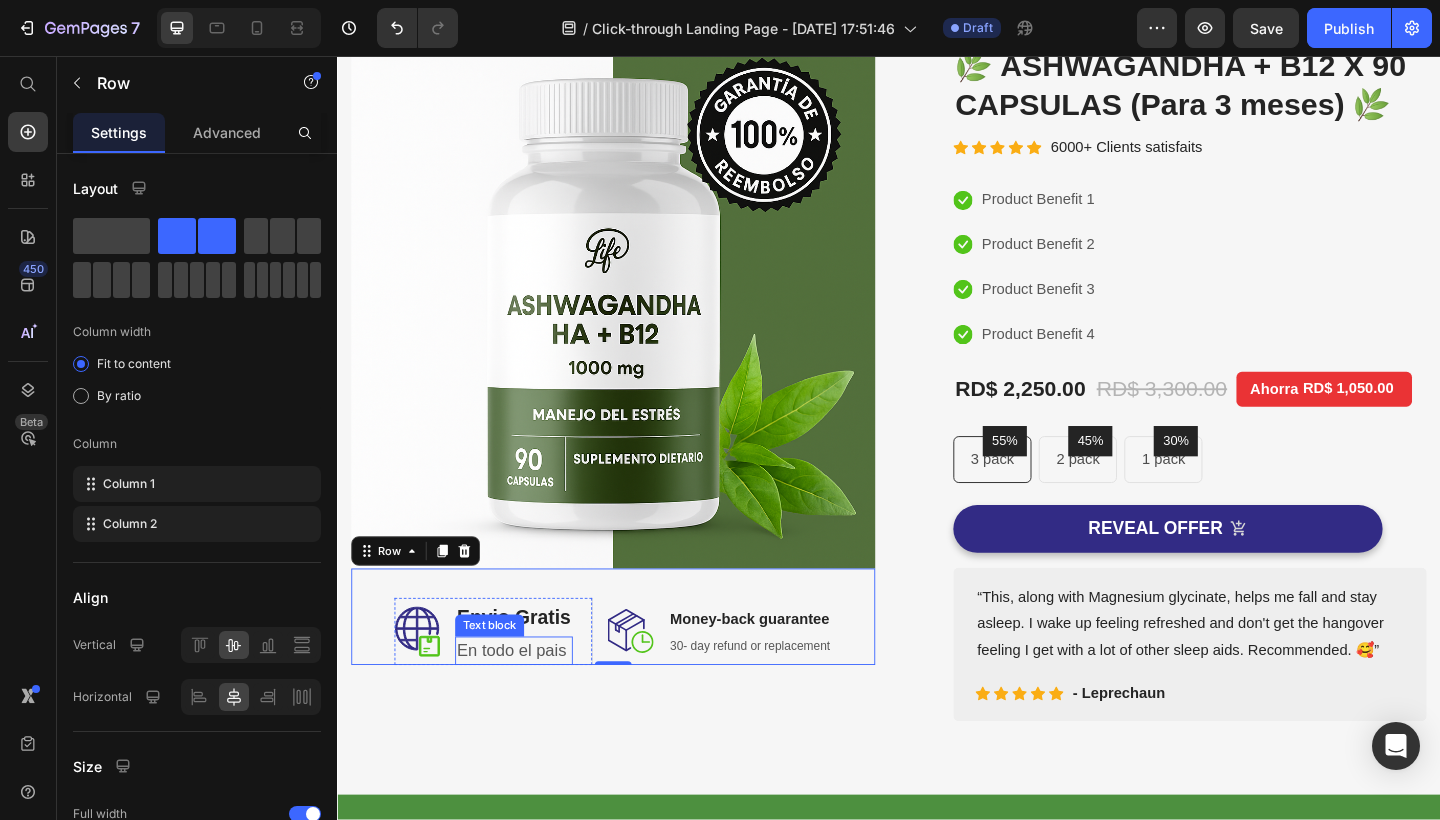 click on "En todo el pais" at bounding box center [529, 703] 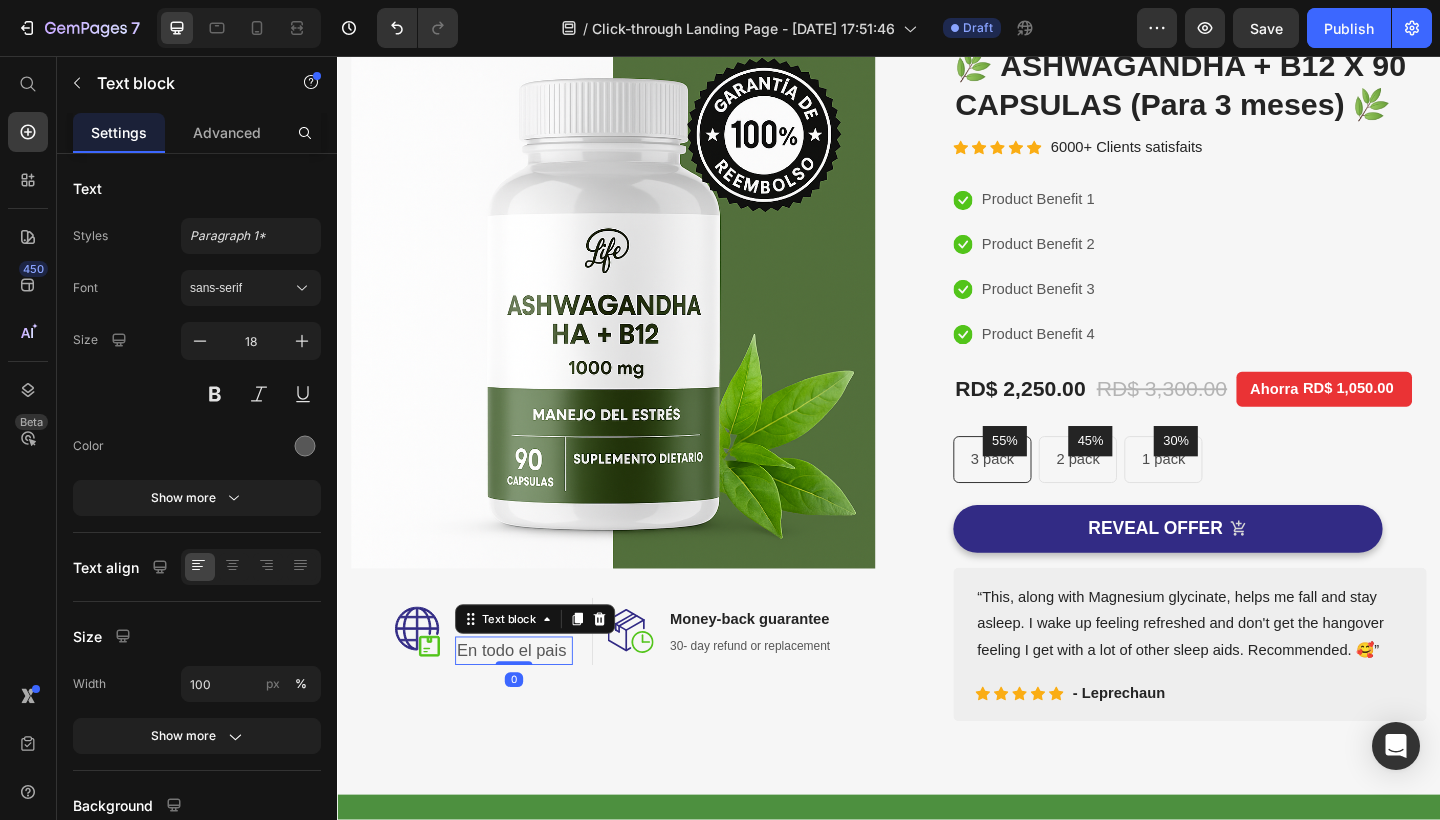 drag, startPoint x: 527, startPoint y: 707, endPoint x: 530, endPoint y: 695, distance: 12.369317 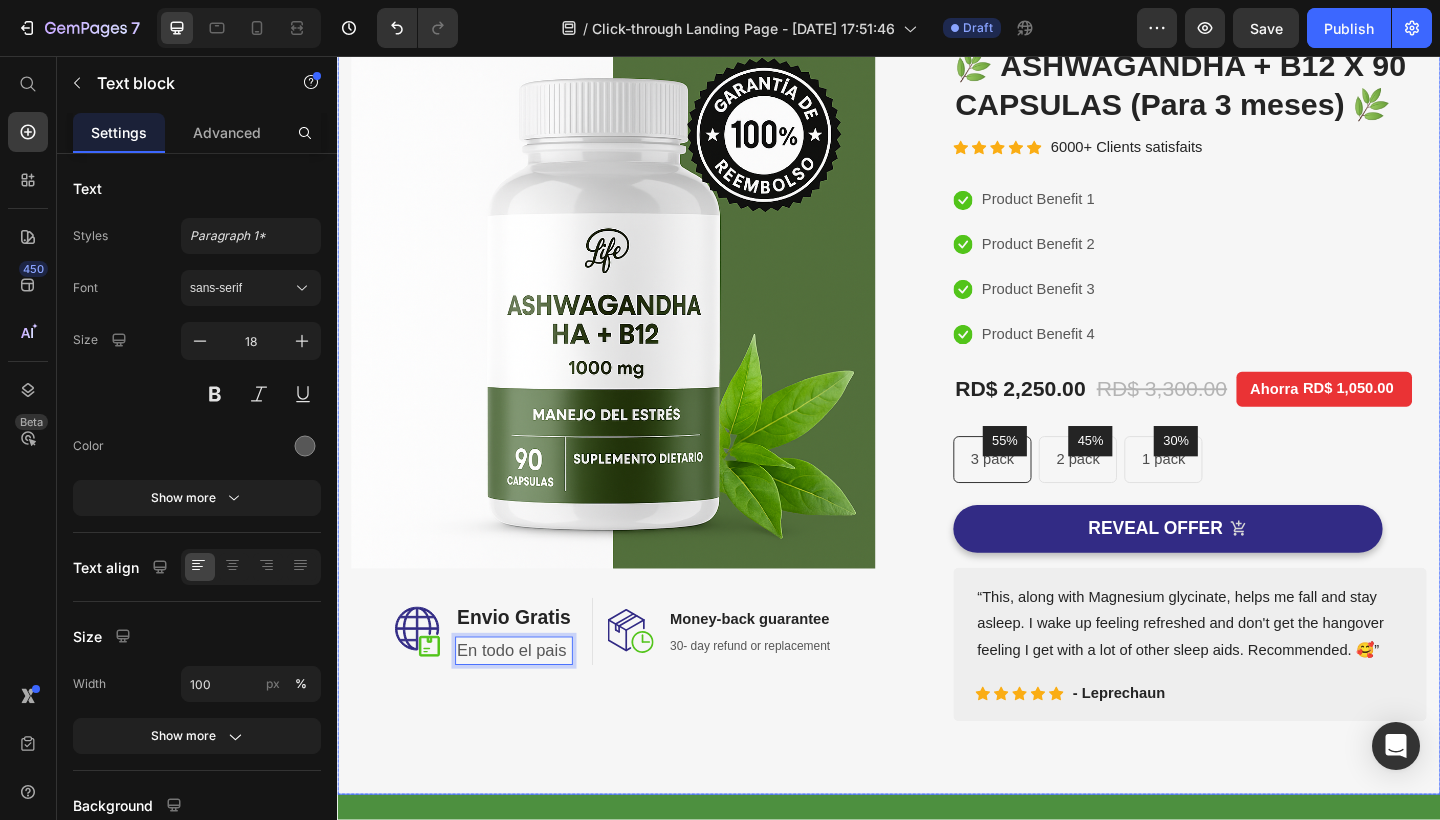 click on "Image Image ⁠⁠⁠⁠⁠⁠⁠ Envio Gratis Heading En todo el pais Text block   0 Row Image Money-back guarantee Heading 30- day refund or replacement Text block Row Row Row" at bounding box center (637, 412) 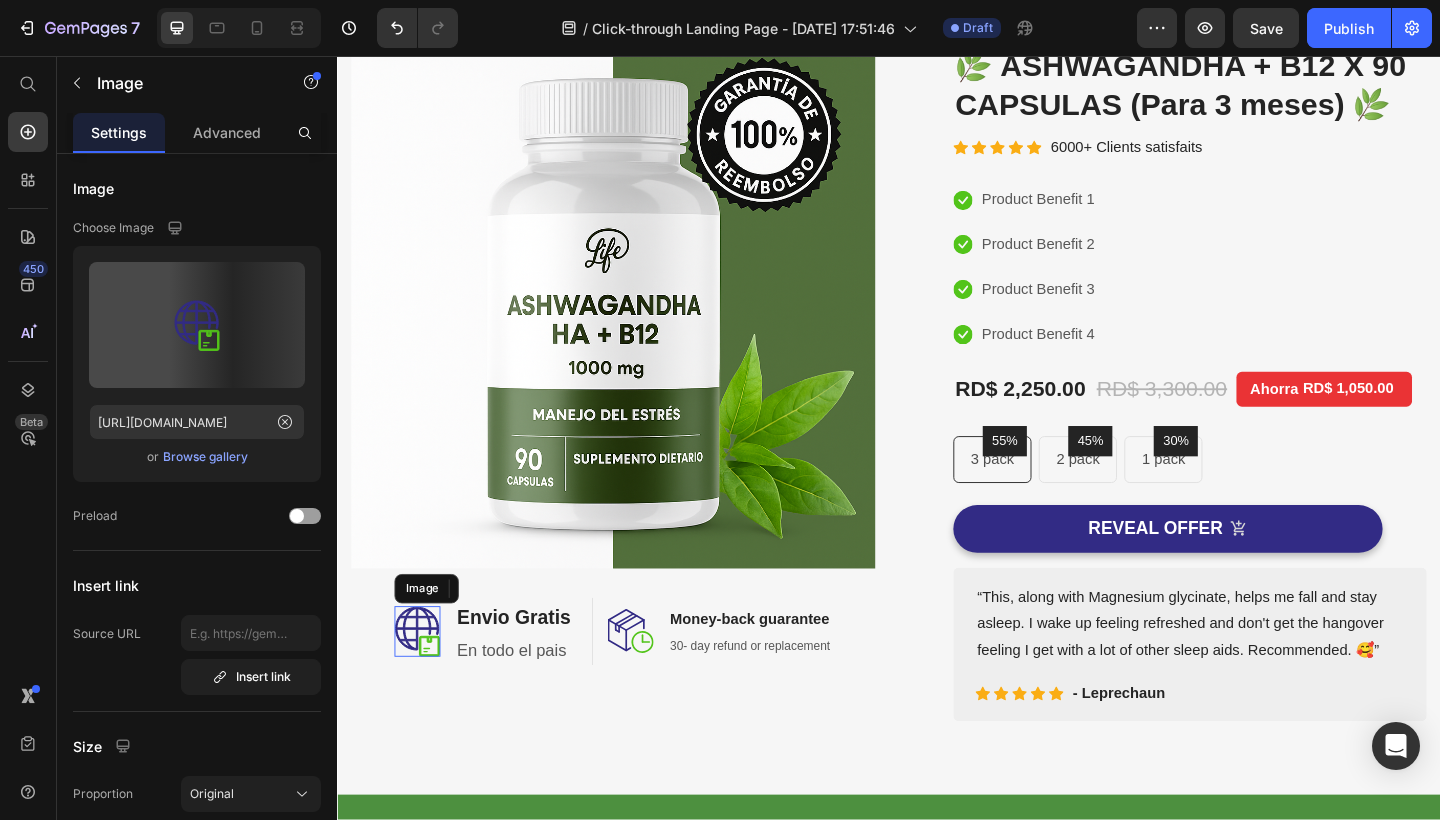 click at bounding box center (424, 682) 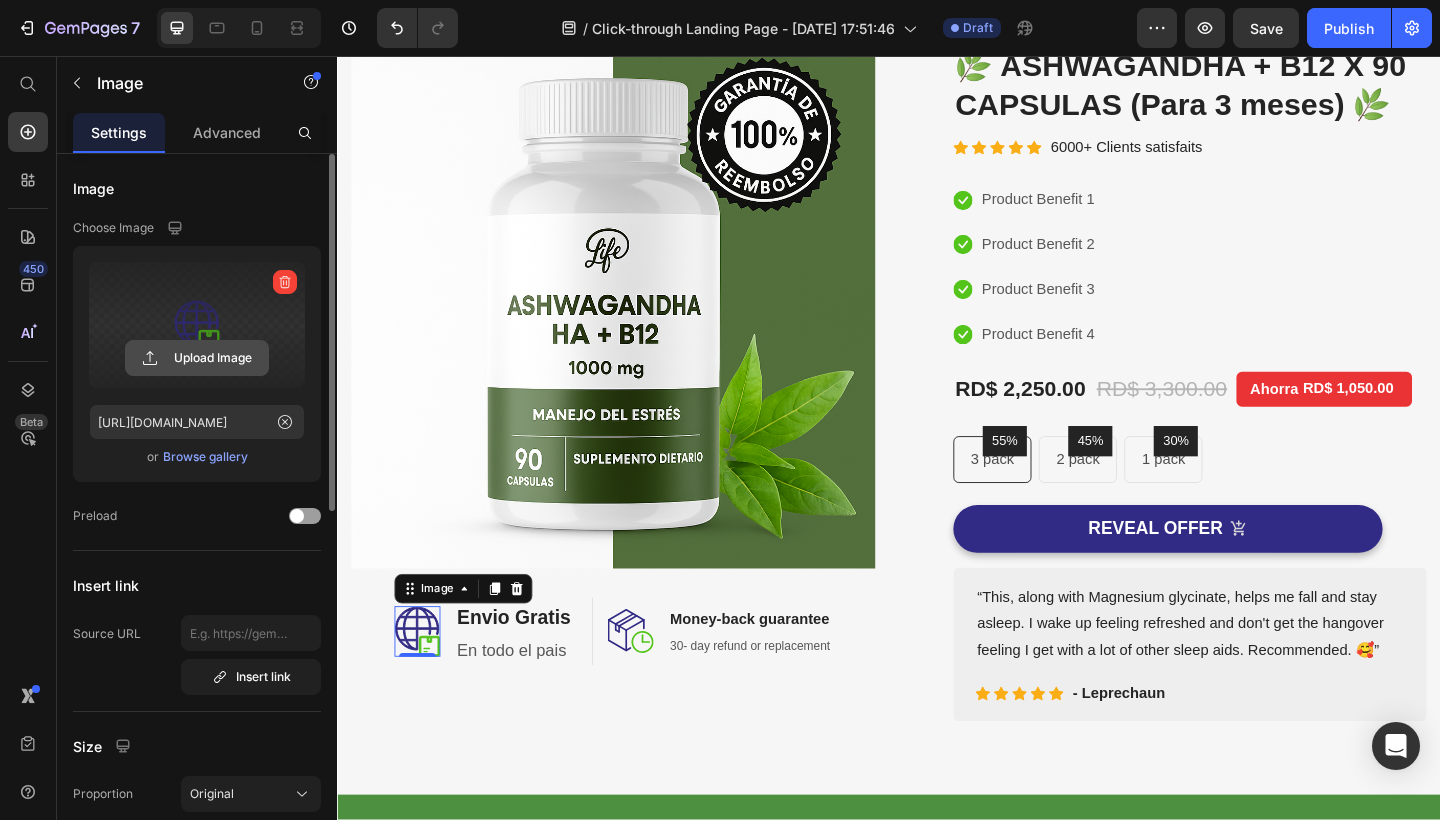 click 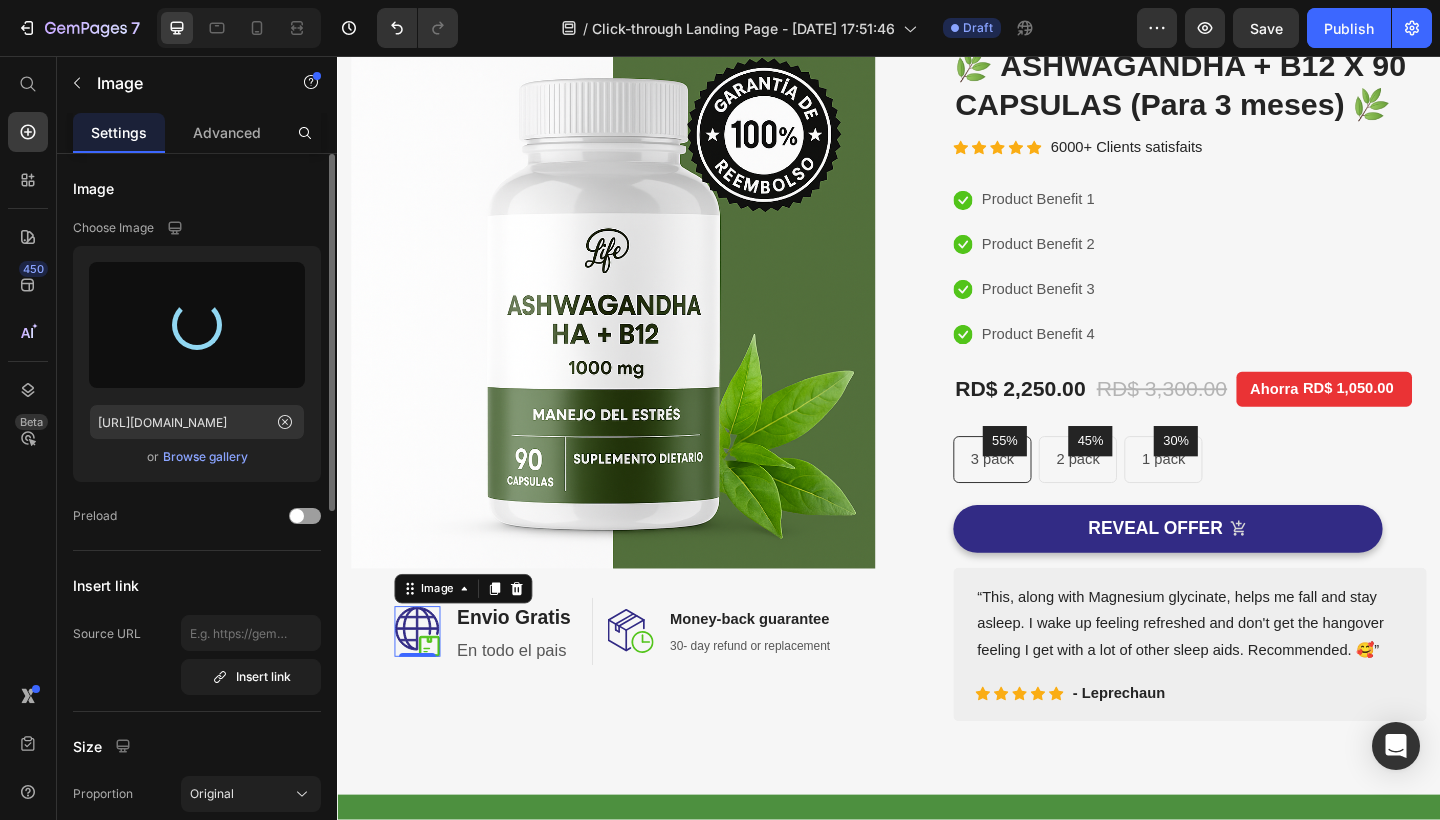 type on "https://cdn.shopify.com/s/files/1/0602/8197/8954/files/gempages_574877858095170404-6456568a-0888-4655-ab72-646b4fd3c22a.png" 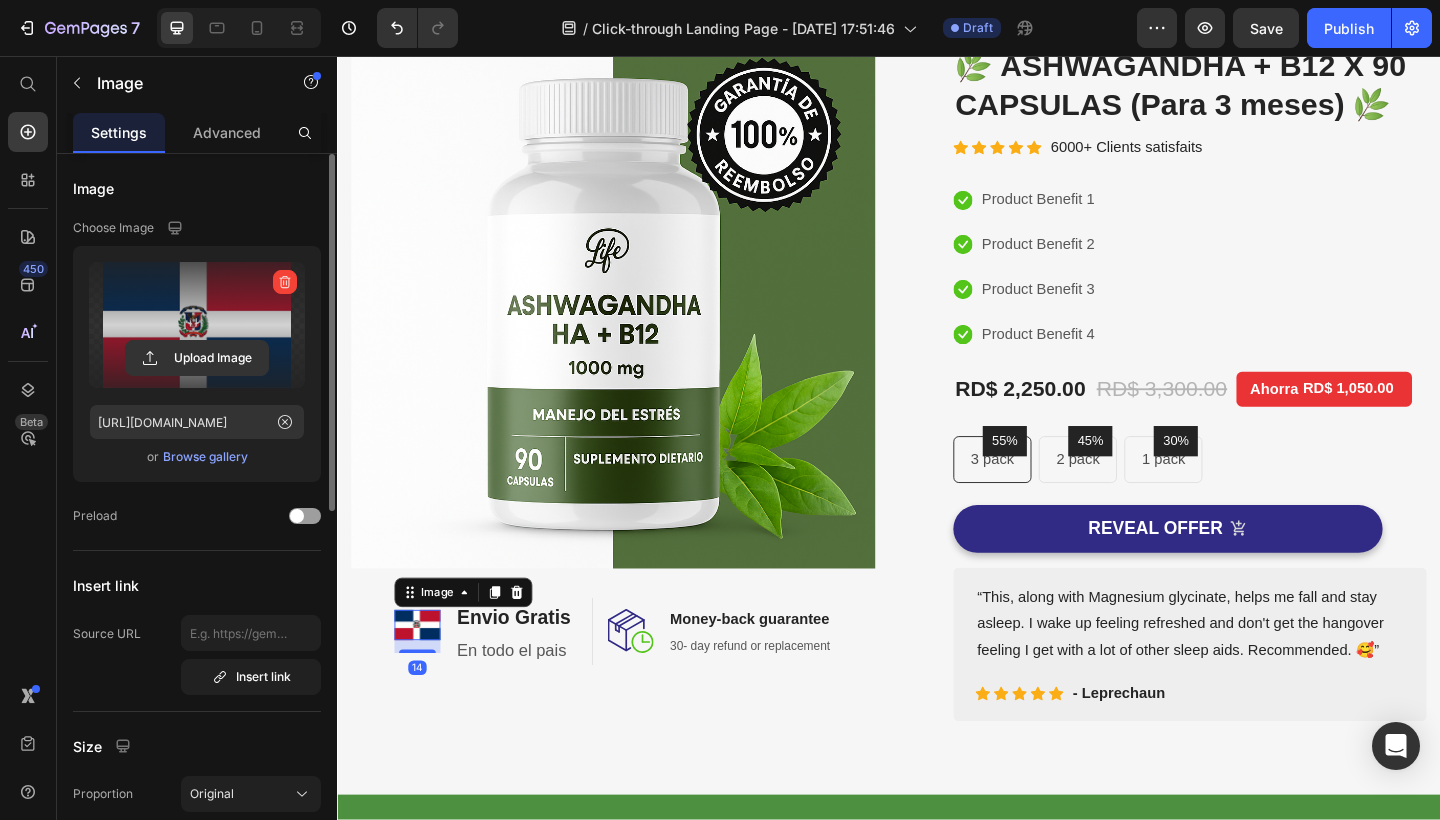 drag, startPoint x: 420, startPoint y: 688, endPoint x: 422, endPoint y: 698, distance: 10.198039 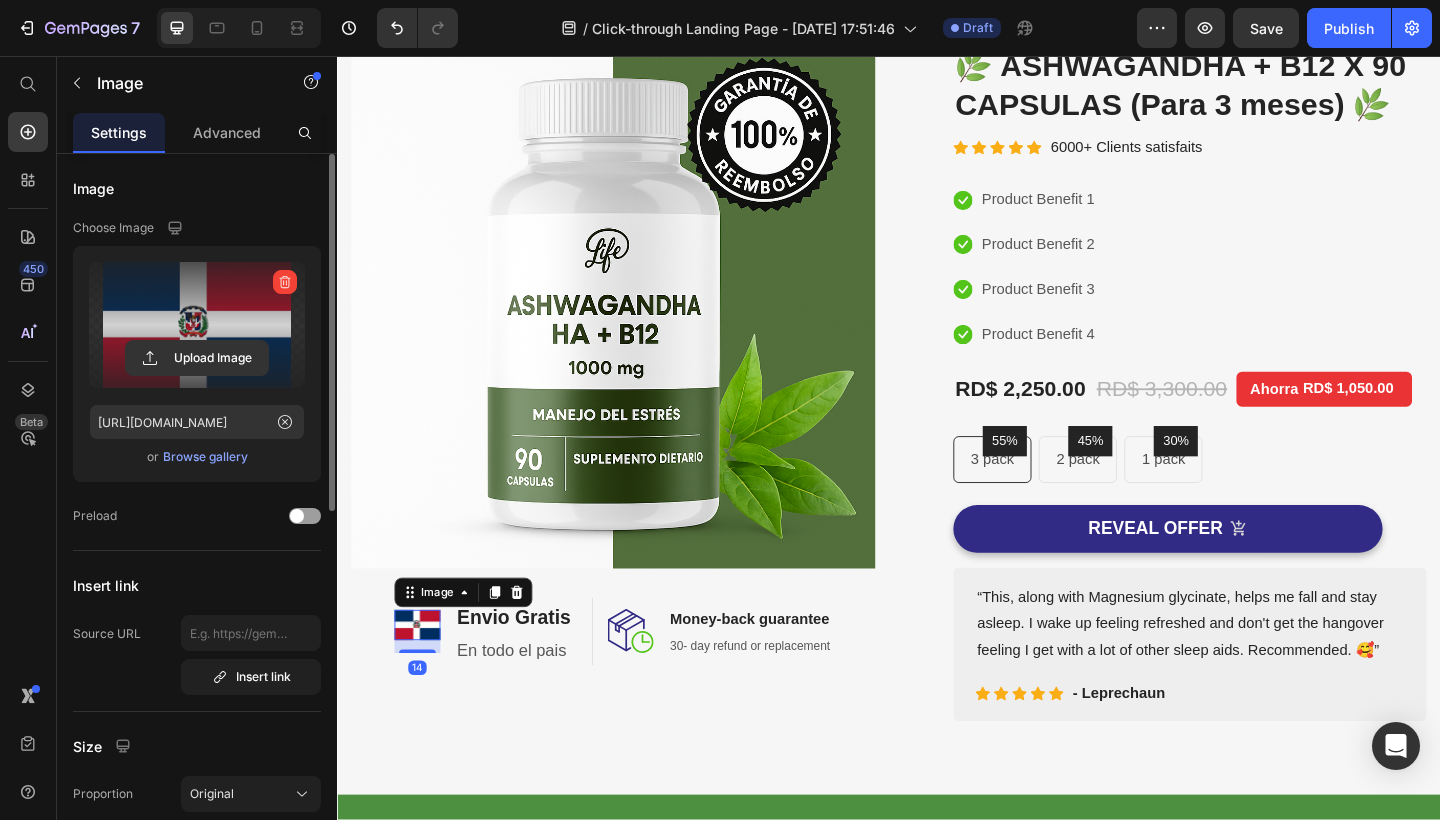 click on "Image   14" at bounding box center [424, 682] 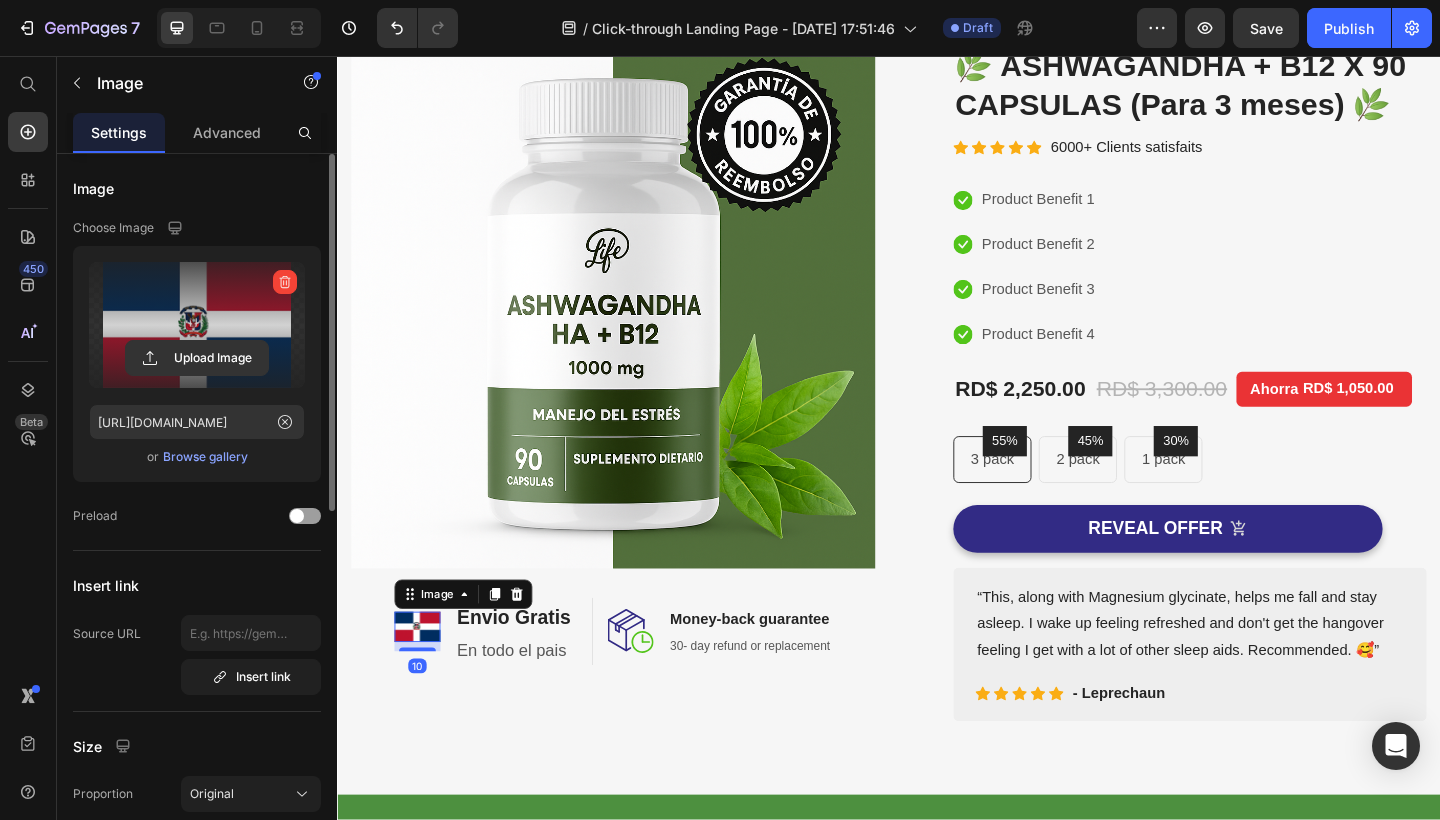click at bounding box center [424, 677] 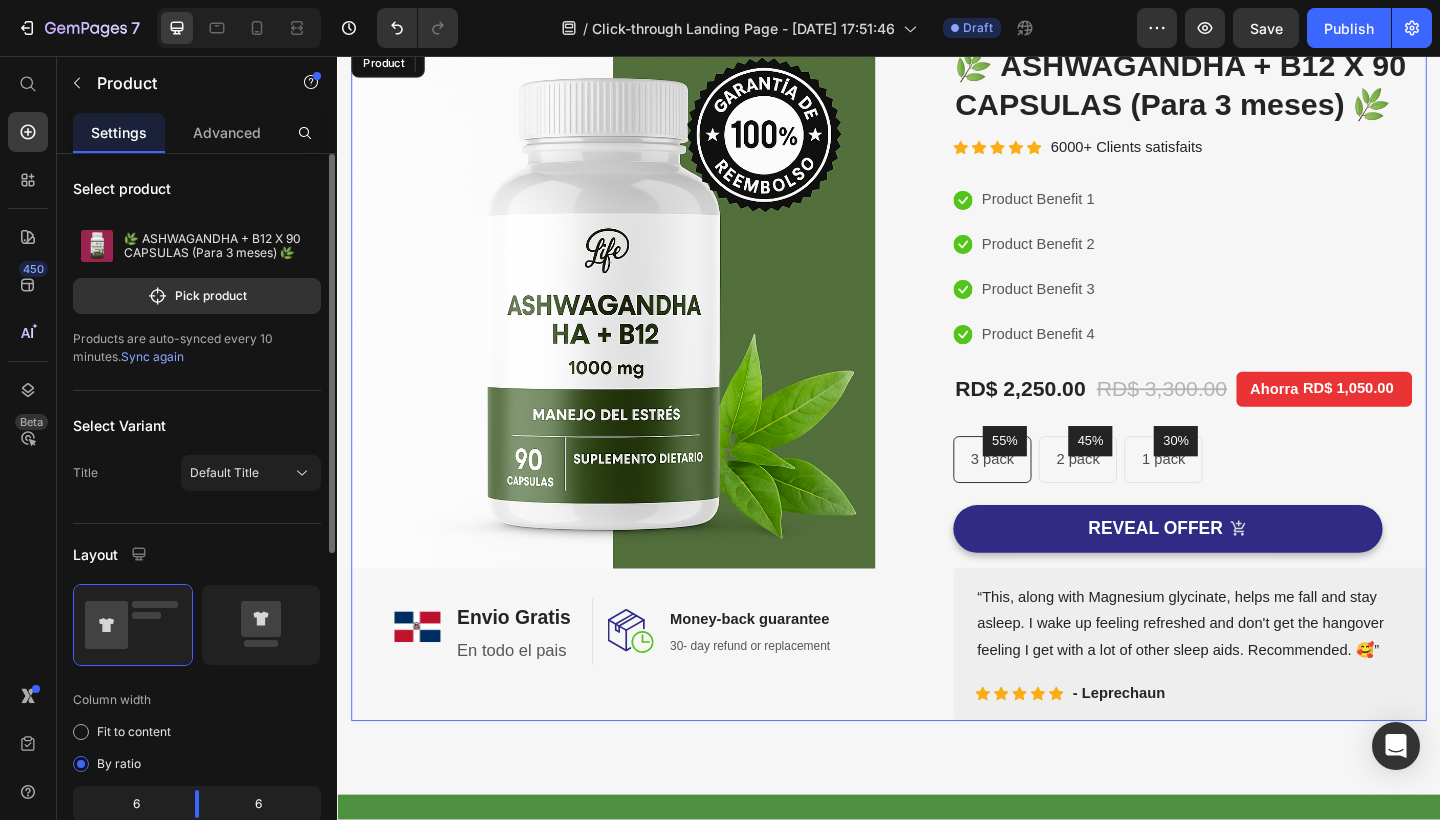 click on "Image Image   10 ⁠⁠⁠⁠⁠⁠⁠ Envio Gratis Heading En todo el pais Text block Row Image Money-back guarantee Heading 30- day refund or replacement Text block Row Row Row" at bounding box center [637, 412] 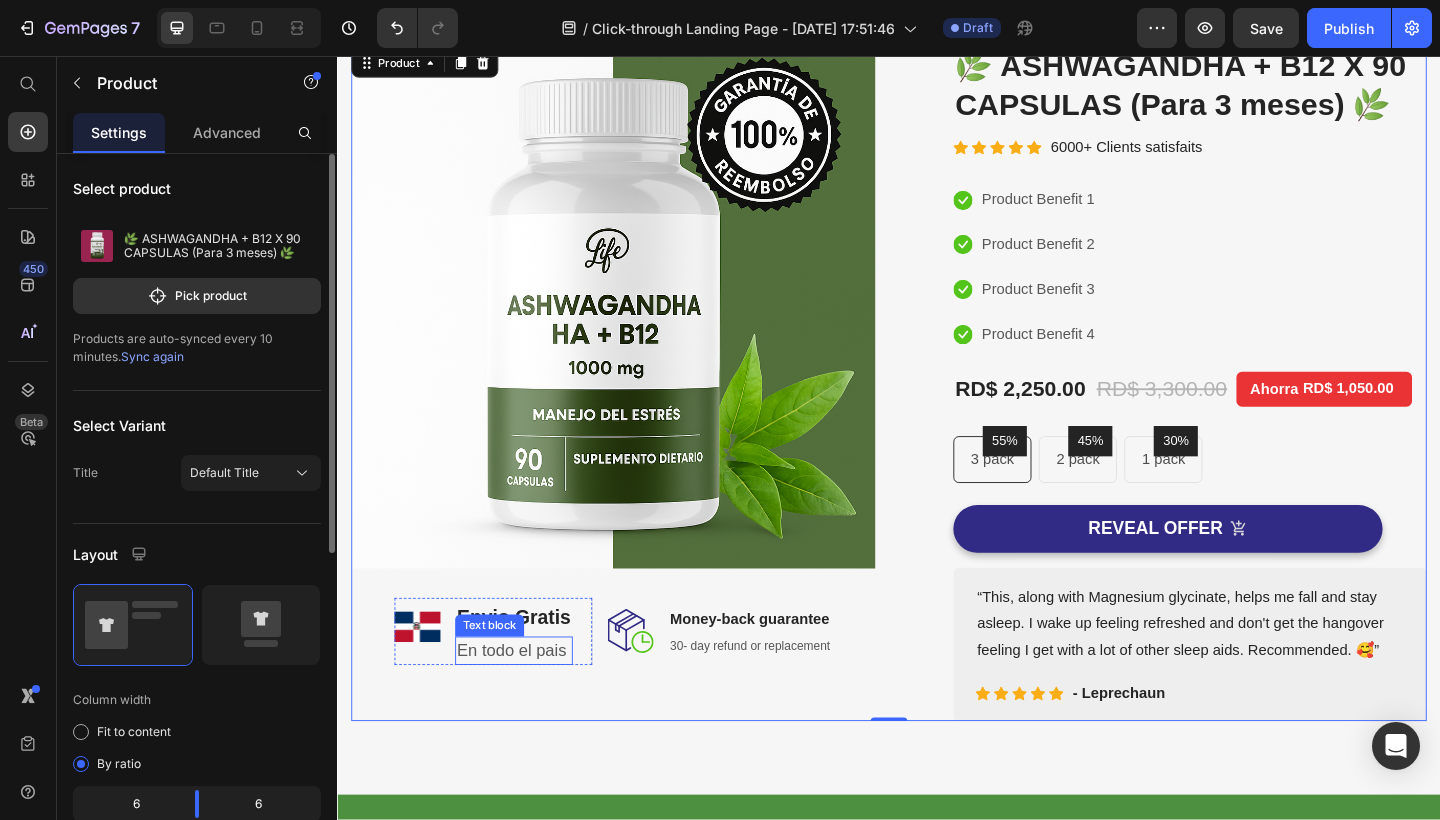 click on "En todo el pais" at bounding box center (529, 703) 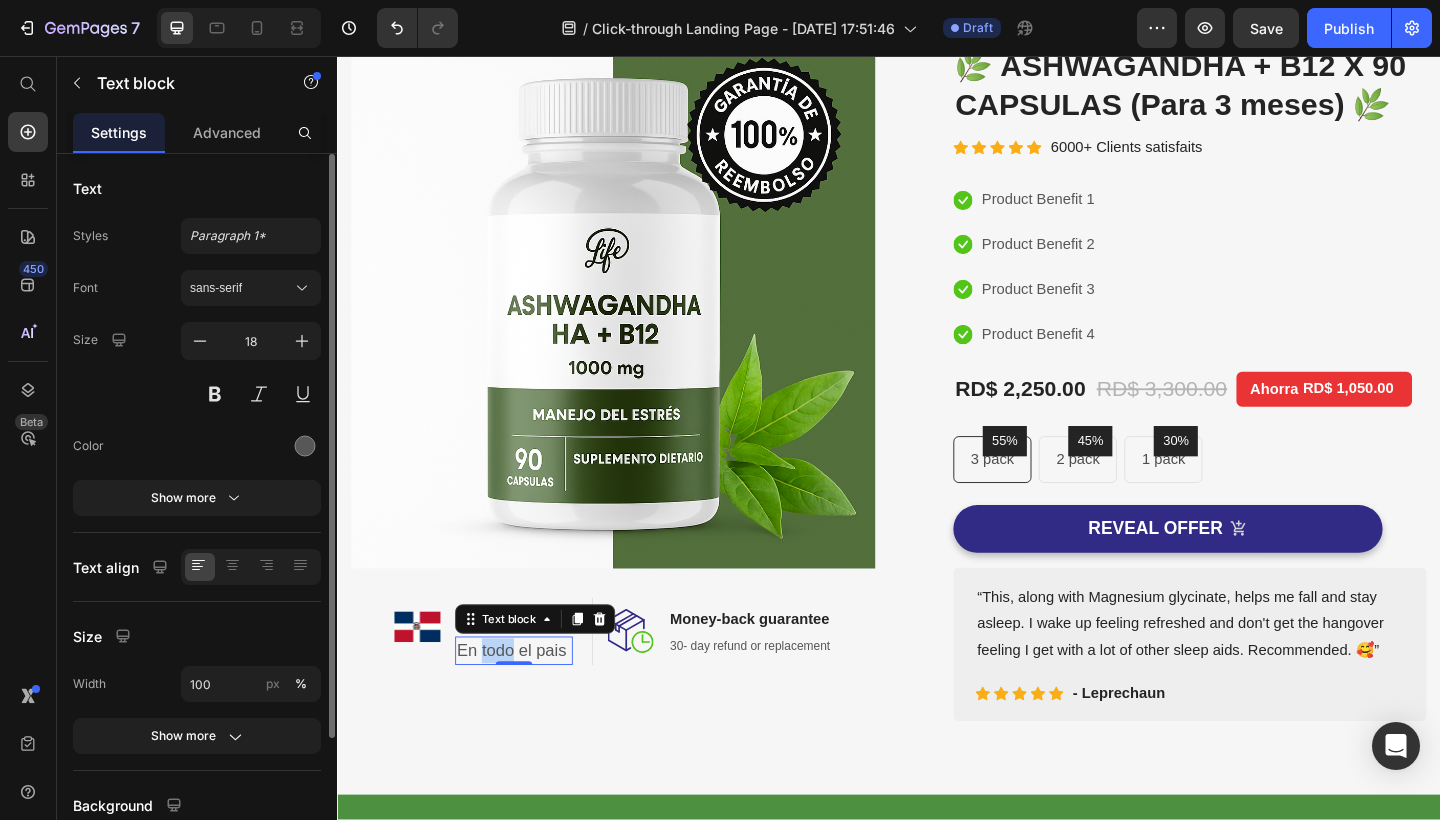 click on "En todo el pais" at bounding box center (529, 703) 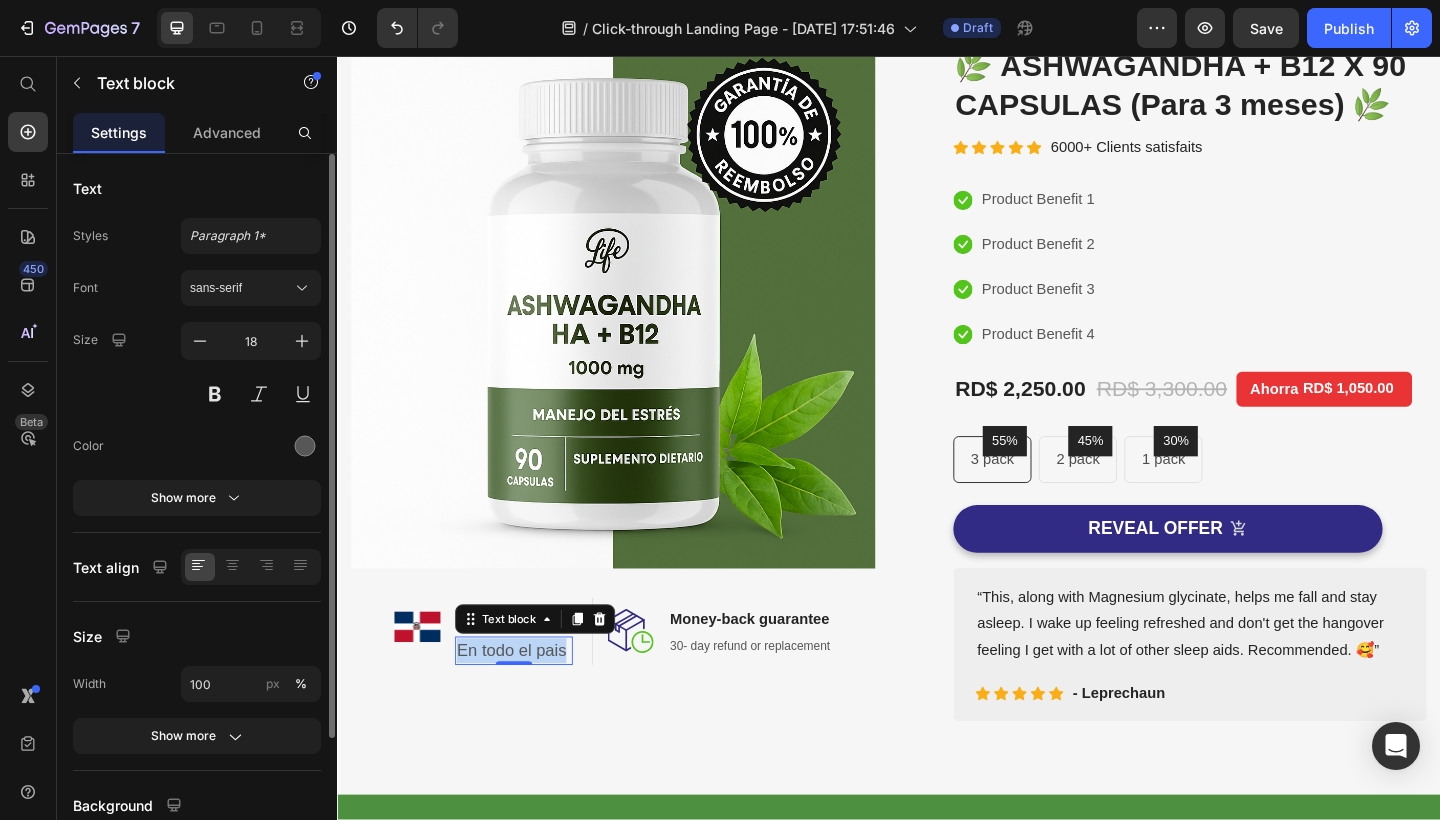 click on "En todo el pais" at bounding box center (529, 703) 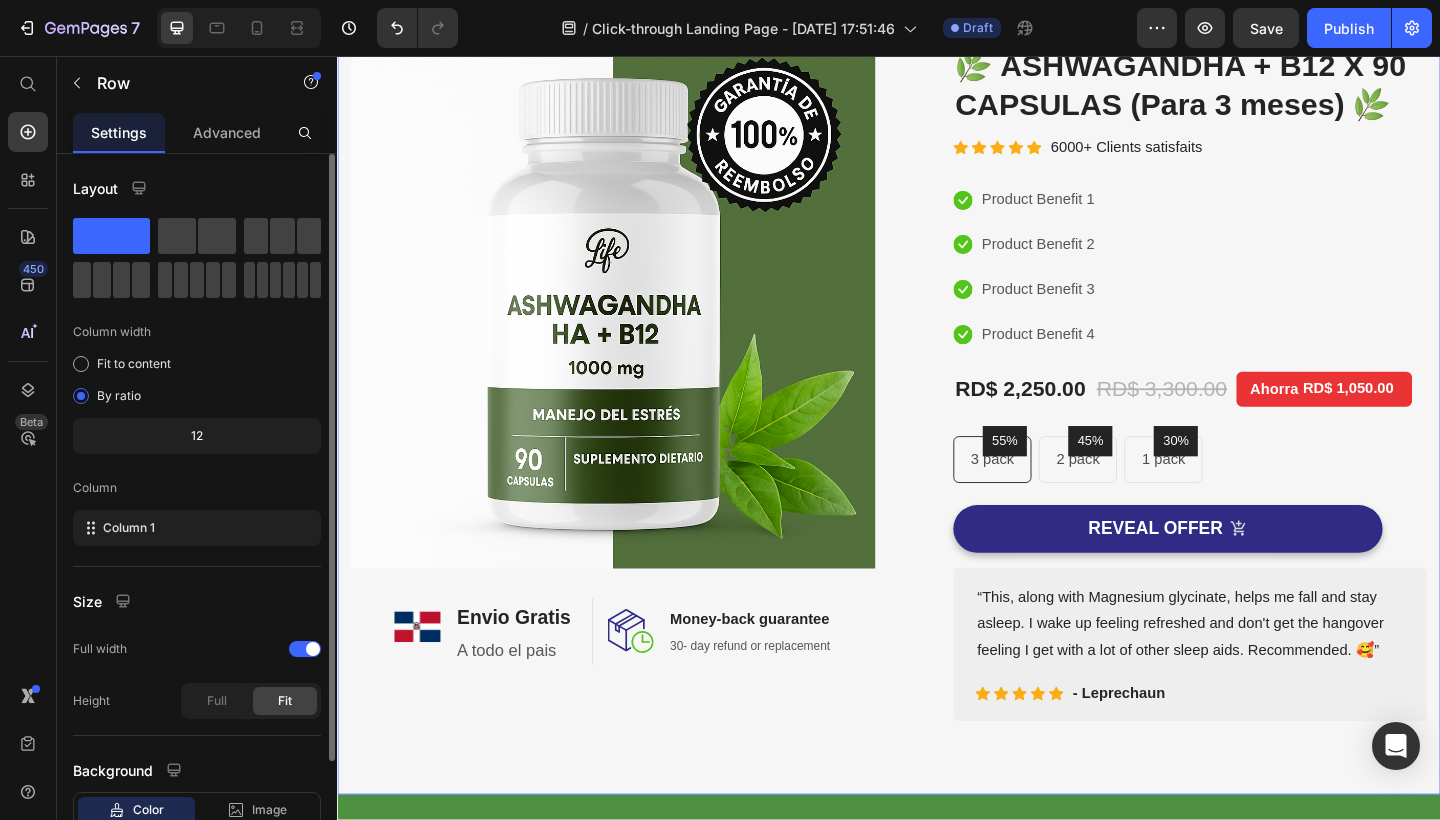click on "Image Image ⁠⁠⁠⁠⁠⁠⁠ Envio Gratis Heading A todo el pais Text block   0 Row Image Money-back guarantee Heading 30- day refund or replacement Text block Row Row Row (P) Images & Gallery 🌿 ASHWAGANDHA + B12 X 90 CAPSULAS (Para 3 meses) 🌿 (P) Title                Icon                Icon                Icon                Icon                Icon Icon List Hoz 6000+ Clients satisfaits Text block Row
Icon Product Benefit 1 Text block
Icon Product Benefit 2 Text block
Icon Product Benefit 3 Text block
Icon Product Benefit 4 Text block Icon List RD$ 2,250.00 (P) Price RD$ 3,300.00 (P) Price Ahorra RD$ 1,050.00 Product Tag Row 55% Text block Row 3 pack Text block Row 45% Text block Row 2 pack Text block Row 30% Text block Row 1 pack Text block Row Row
Icon Product Benefit 1 Text block
Icon Product Benefit 2 Text block
Icon Product Benefit 3 Text block
Icon Text block Icon" at bounding box center [937, 412] 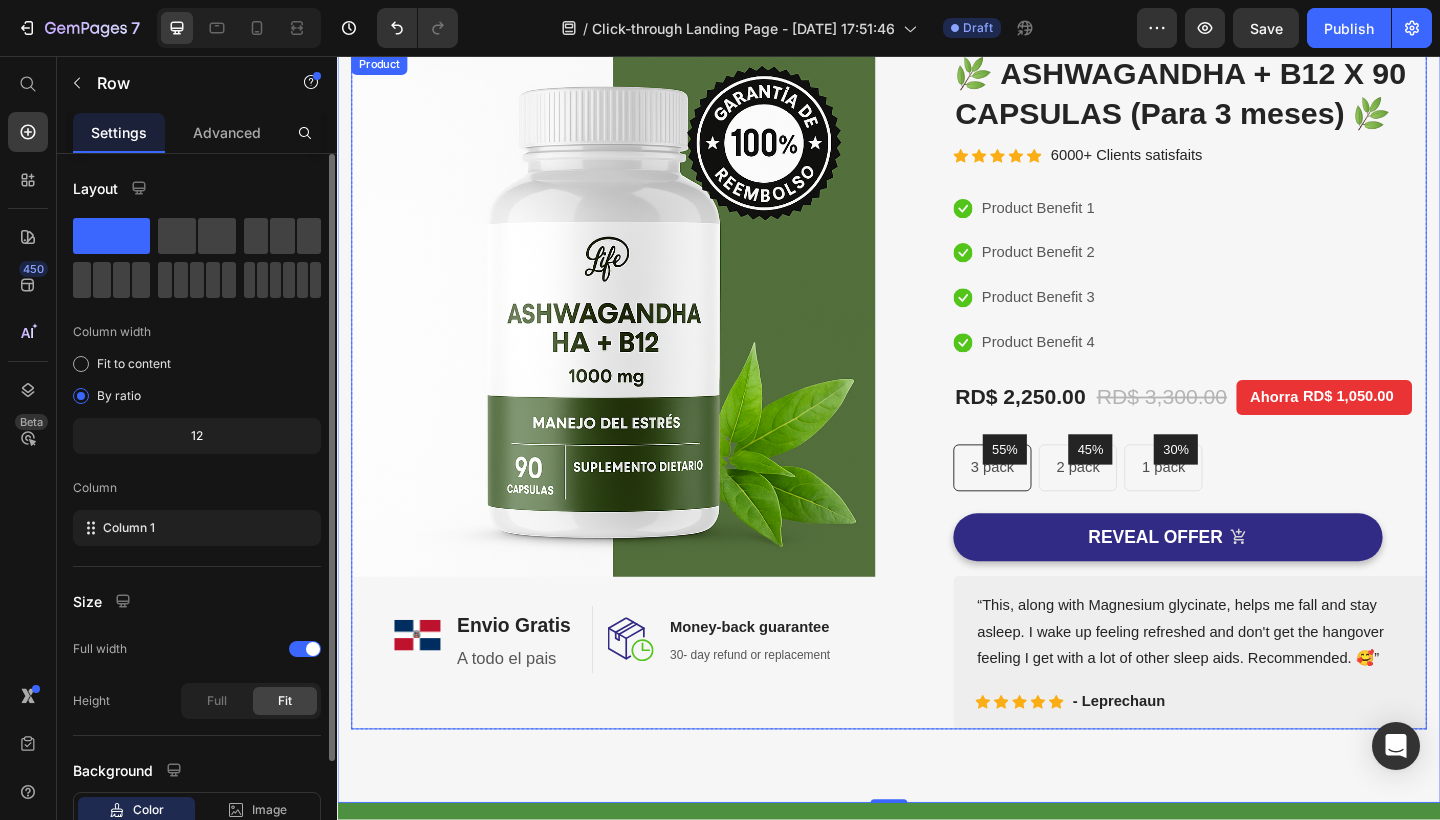 scroll, scrollTop: 120, scrollLeft: 0, axis: vertical 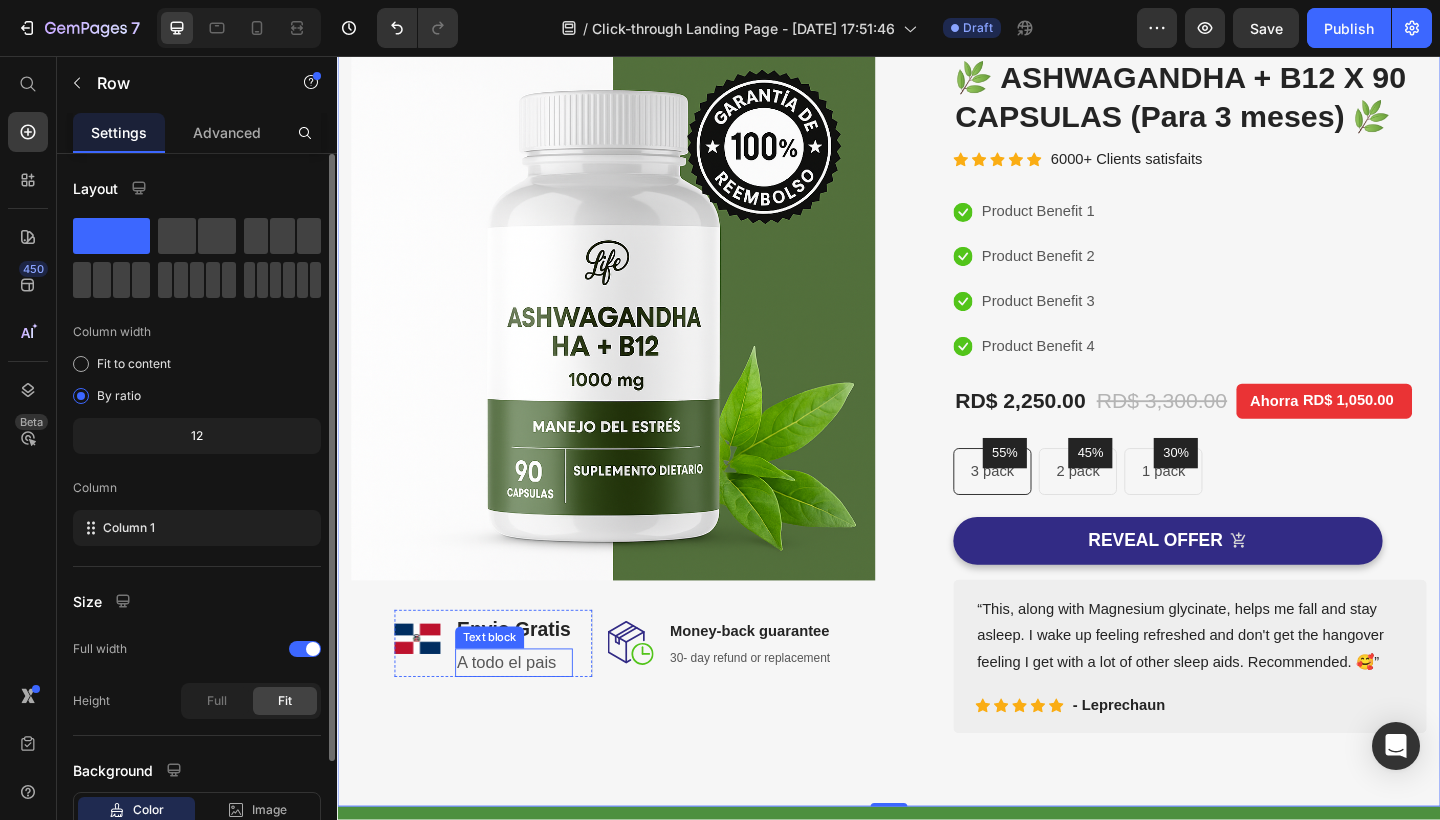 click on "A todo el pais" at bounding box center (529, 716) 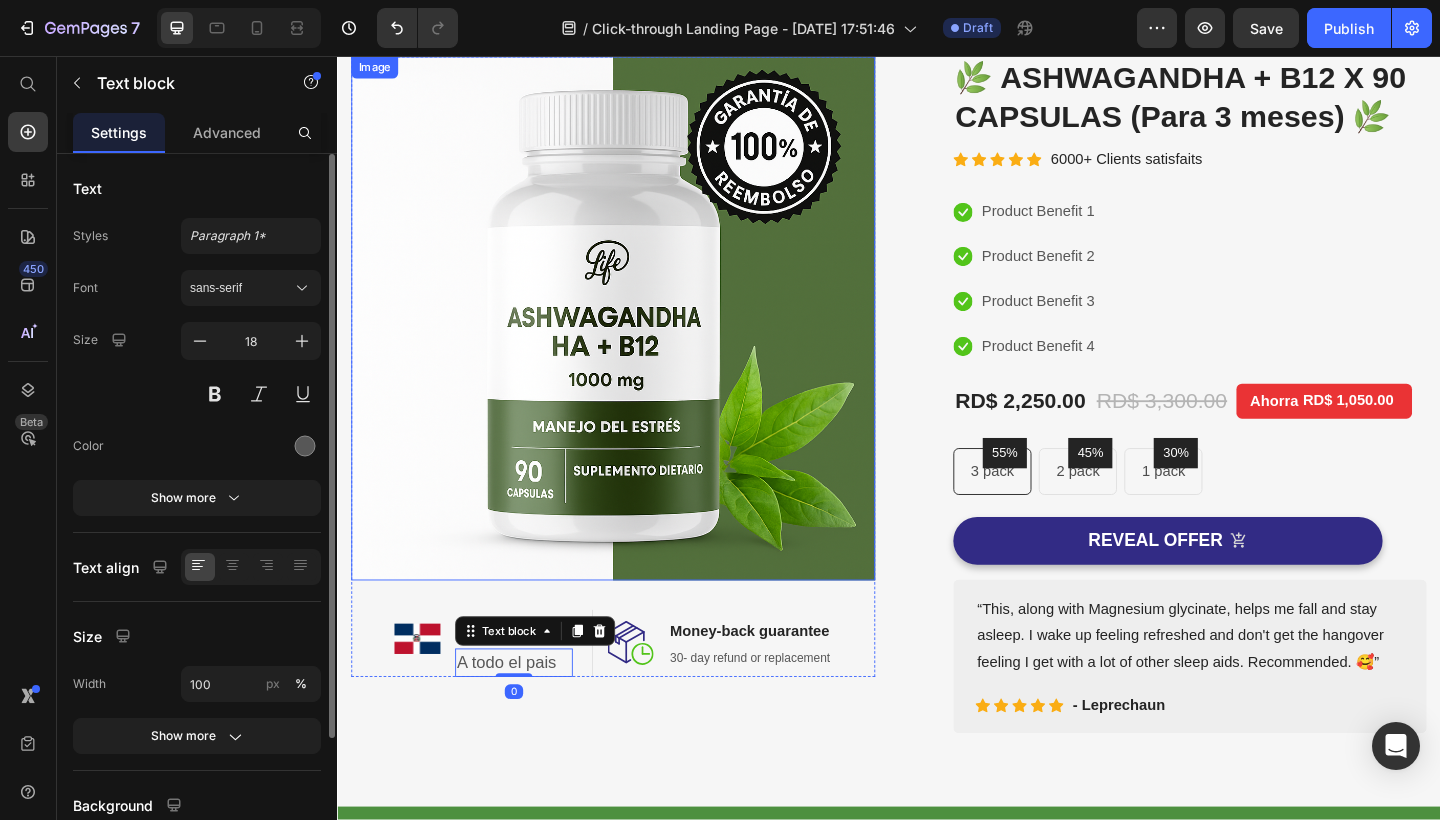click at bounding box center [637, 342] 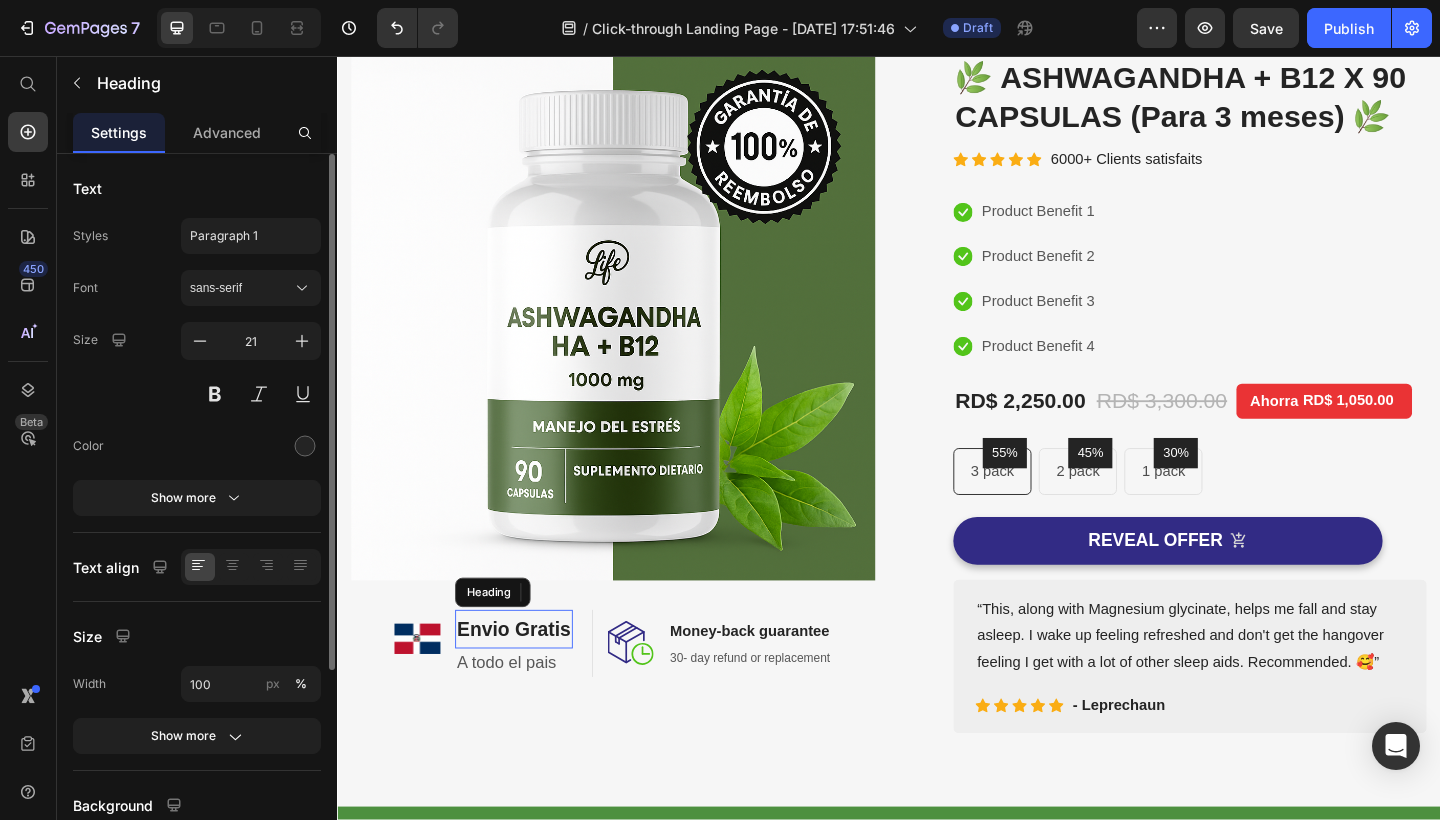 click on "Envio Gratis" at bounding box center [529, 679] 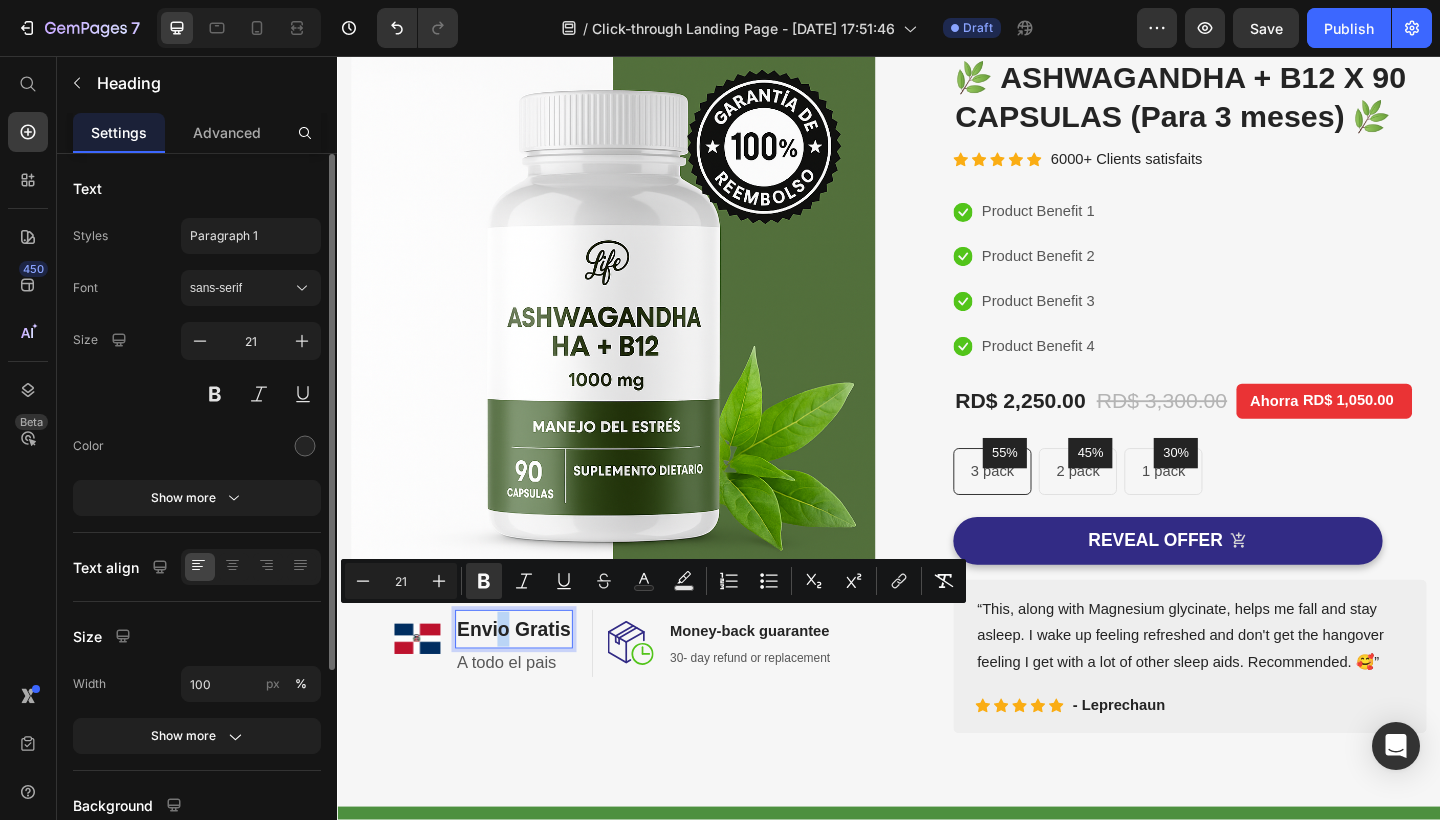 drag, startPoint x: 520, startPoint y: 659, endPoint x: 509, endPoint y: 679, distance: 22.825424 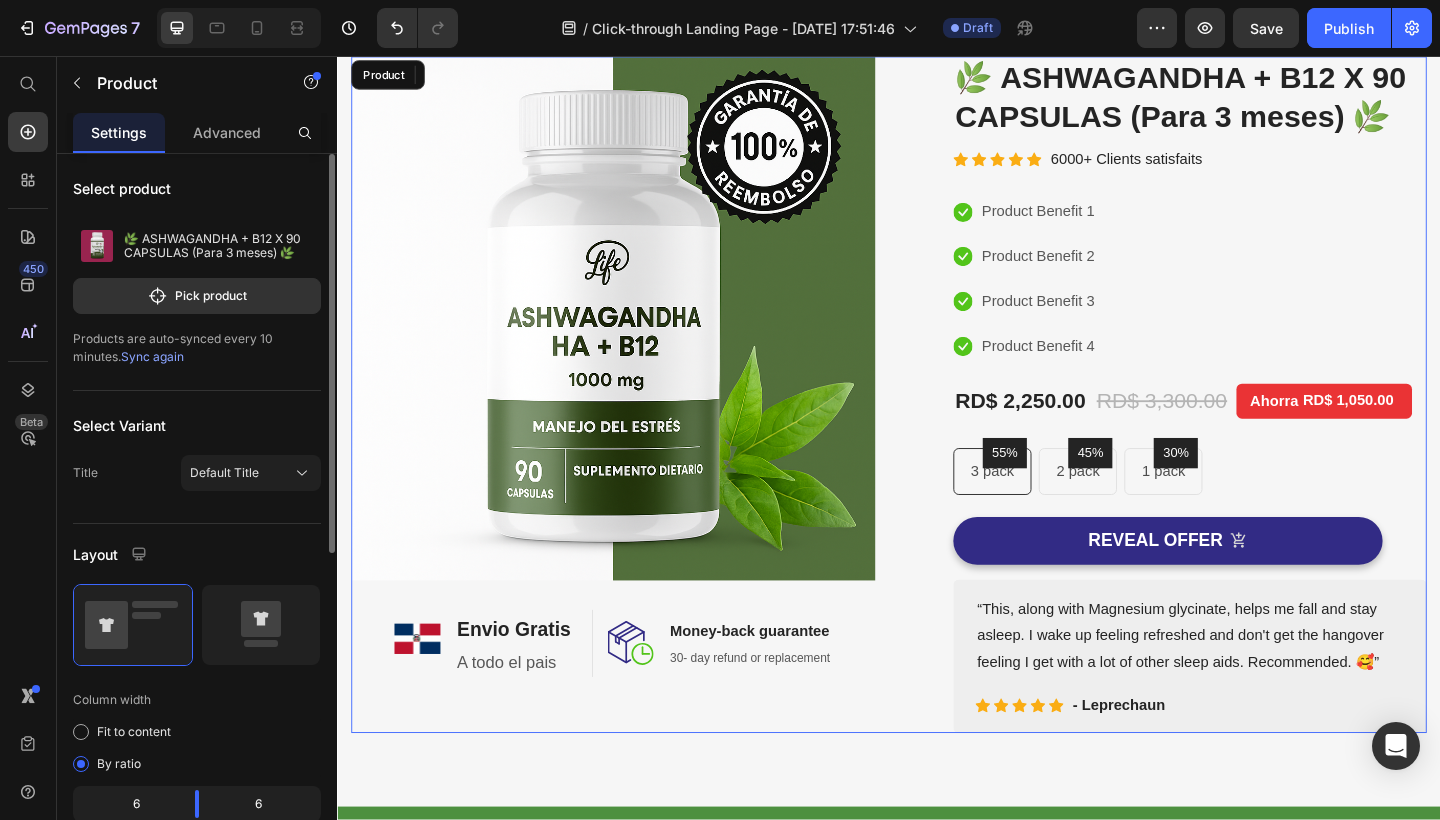 drag, startPoint x: 514, startPoint y: 736, endPoint x: 782, endPoint y: 702, distance: 270.1481 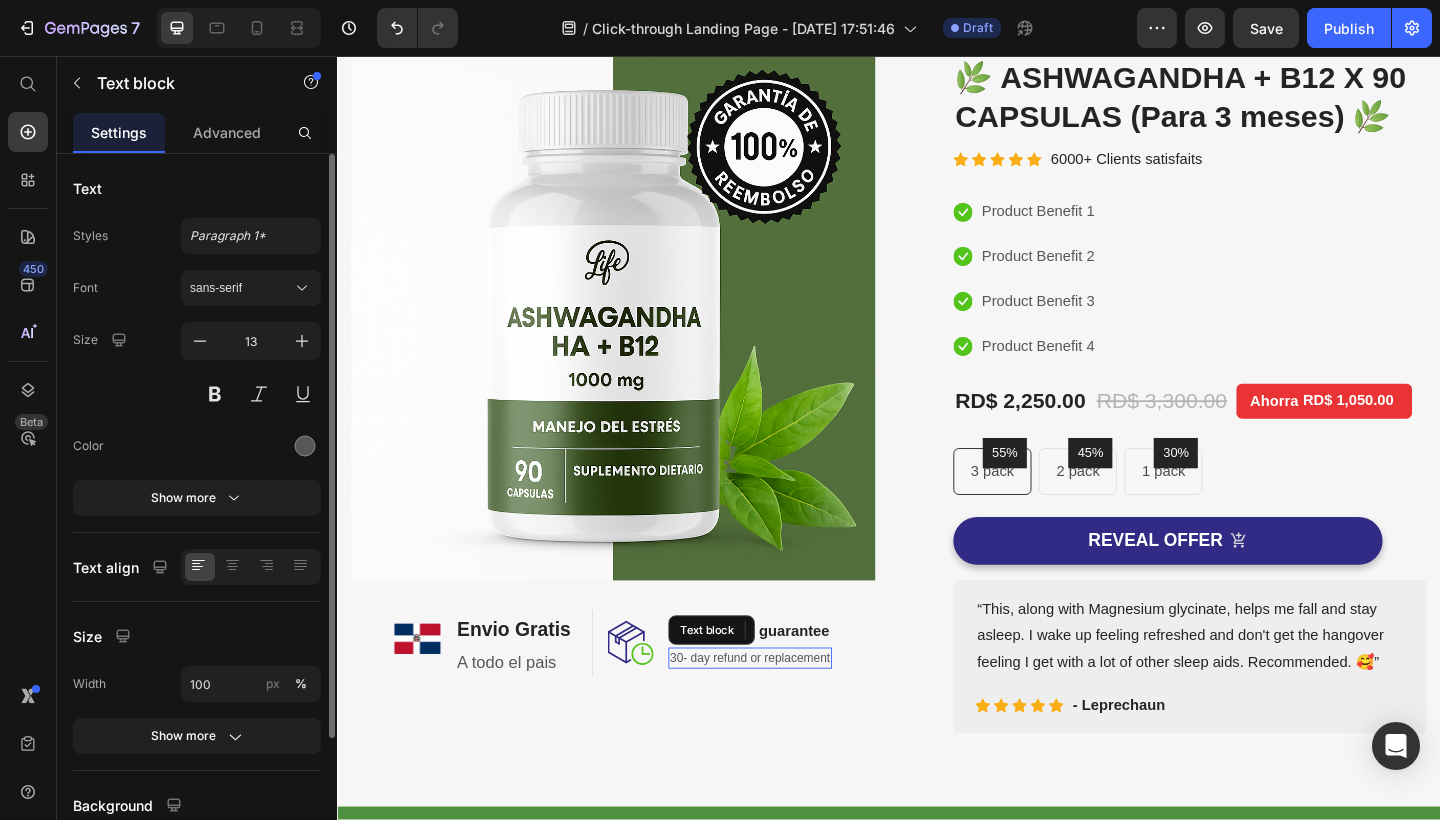 click on "30- day refund or replacement" at bounding box center [786, 712] 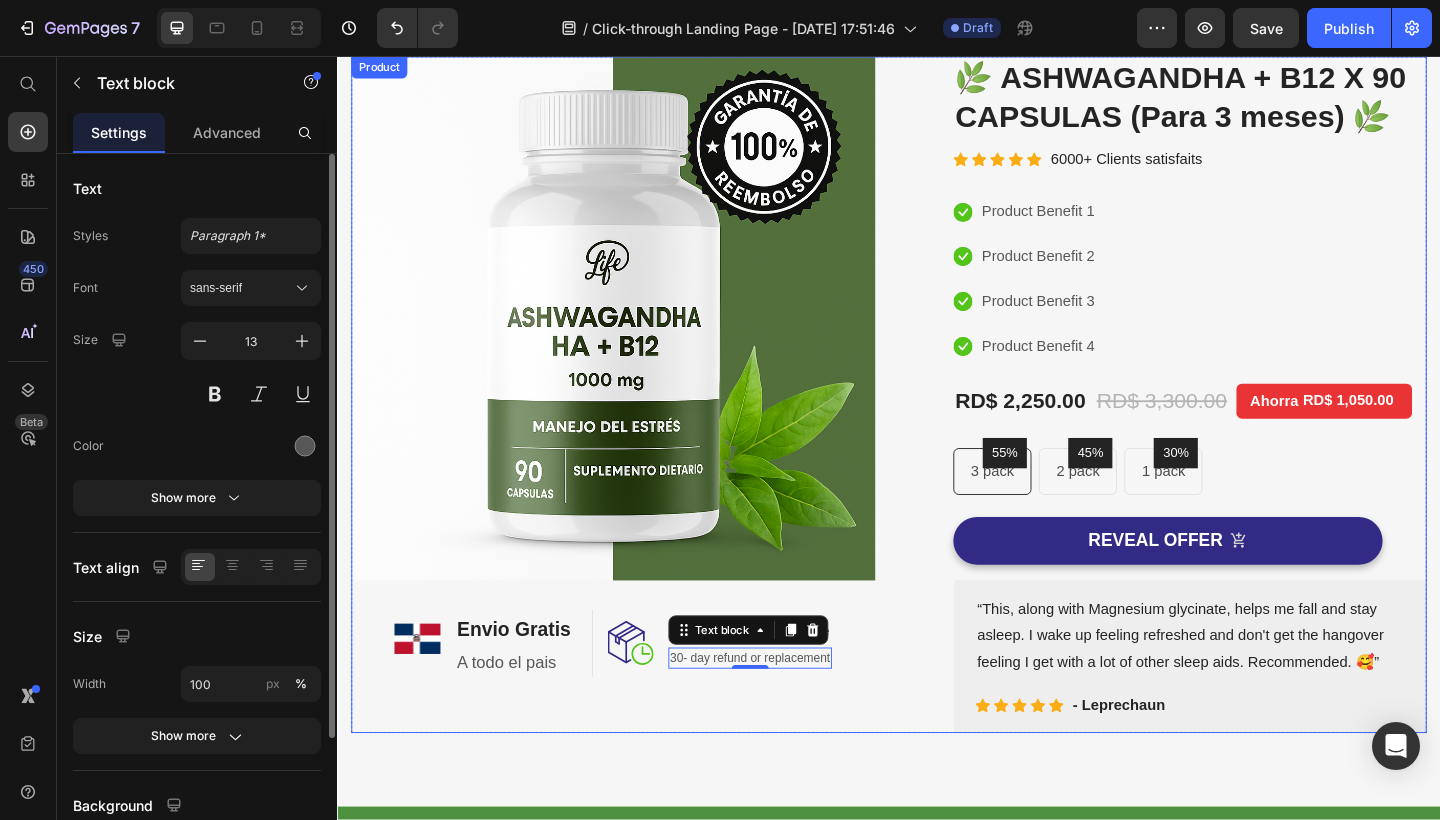 click on "Image Image ⁠⁠⁠⁠⁠⁠⁠ Envio Gratis Heading A todo el pais Text block Row Image Money-back guarantee Heading 30- day refund or replacement Text block   0 Row Row Row" at bounding box center [637, 425] 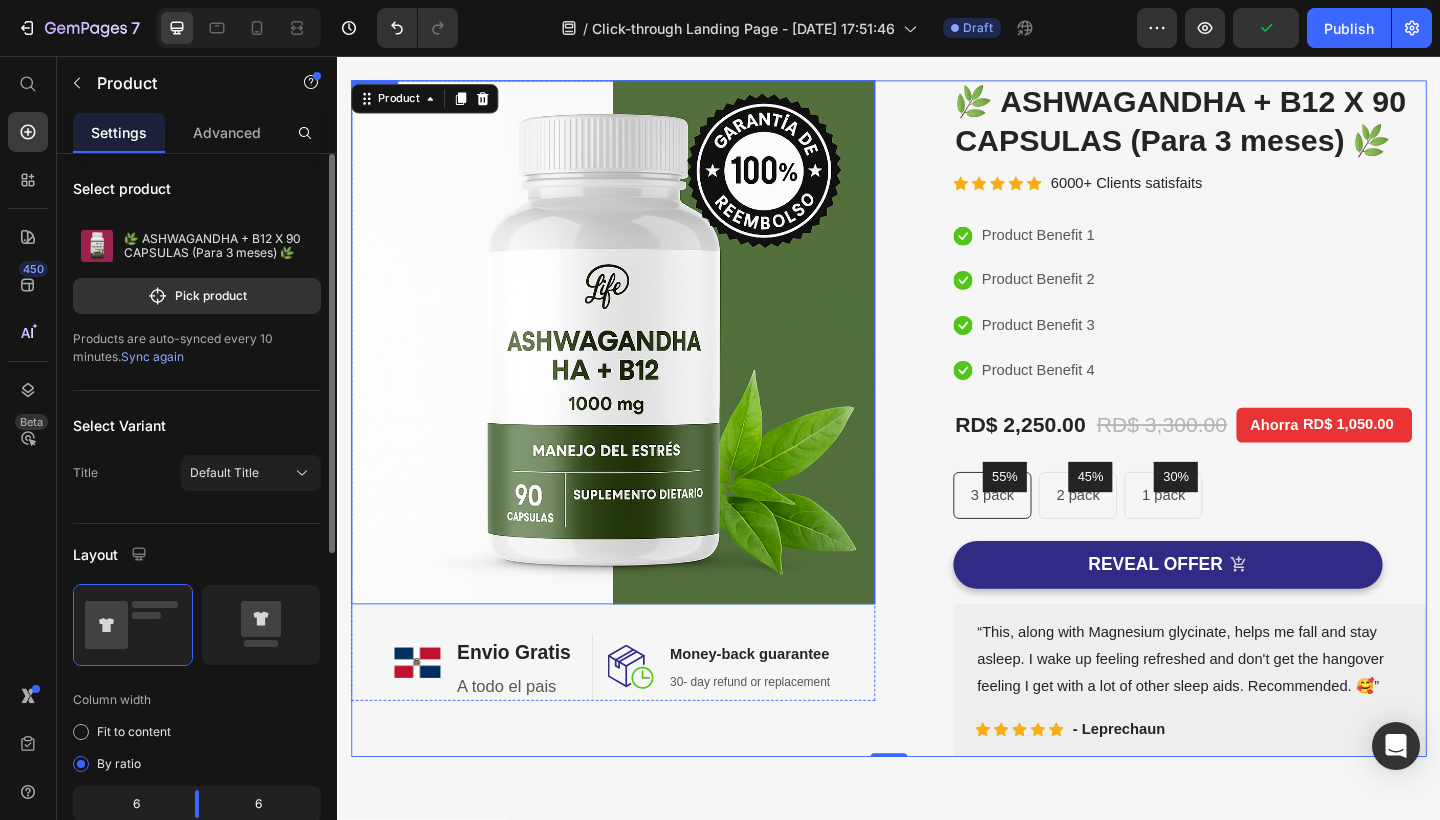 scroll, scrollTop: 98, scrollLeft: 0, axis: vertical 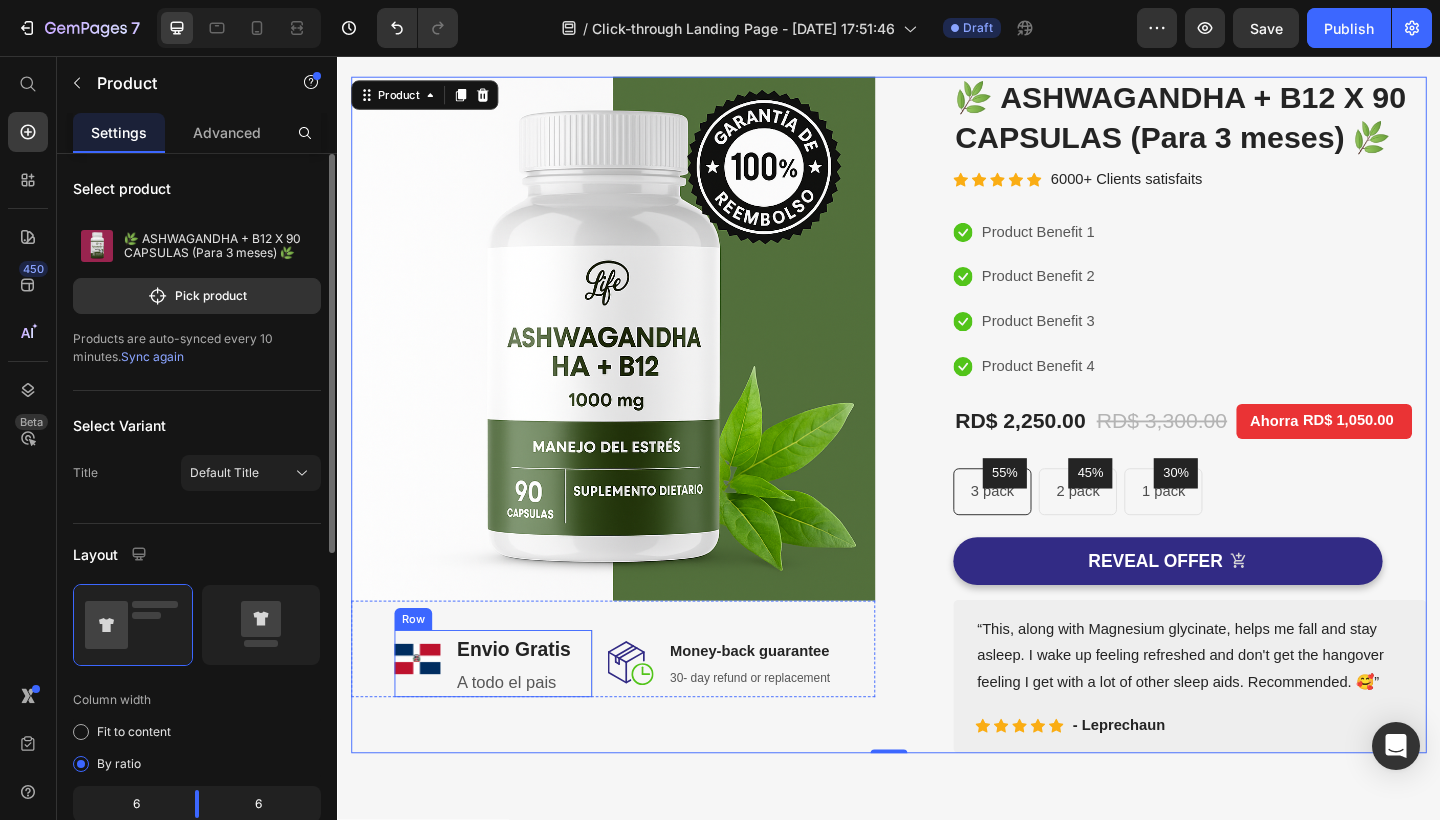 click on "Image" at bounding box center (424, 717) 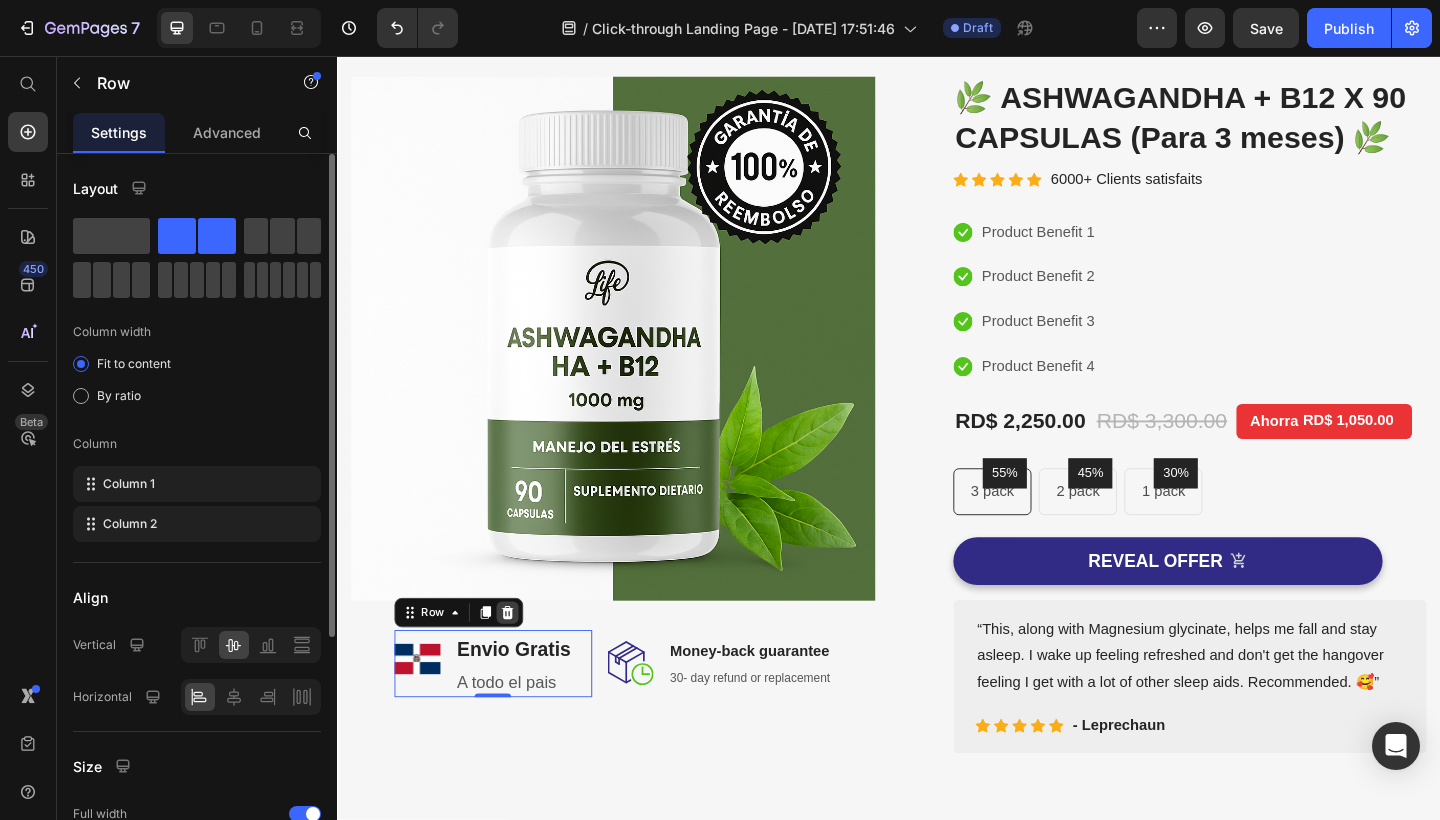 click 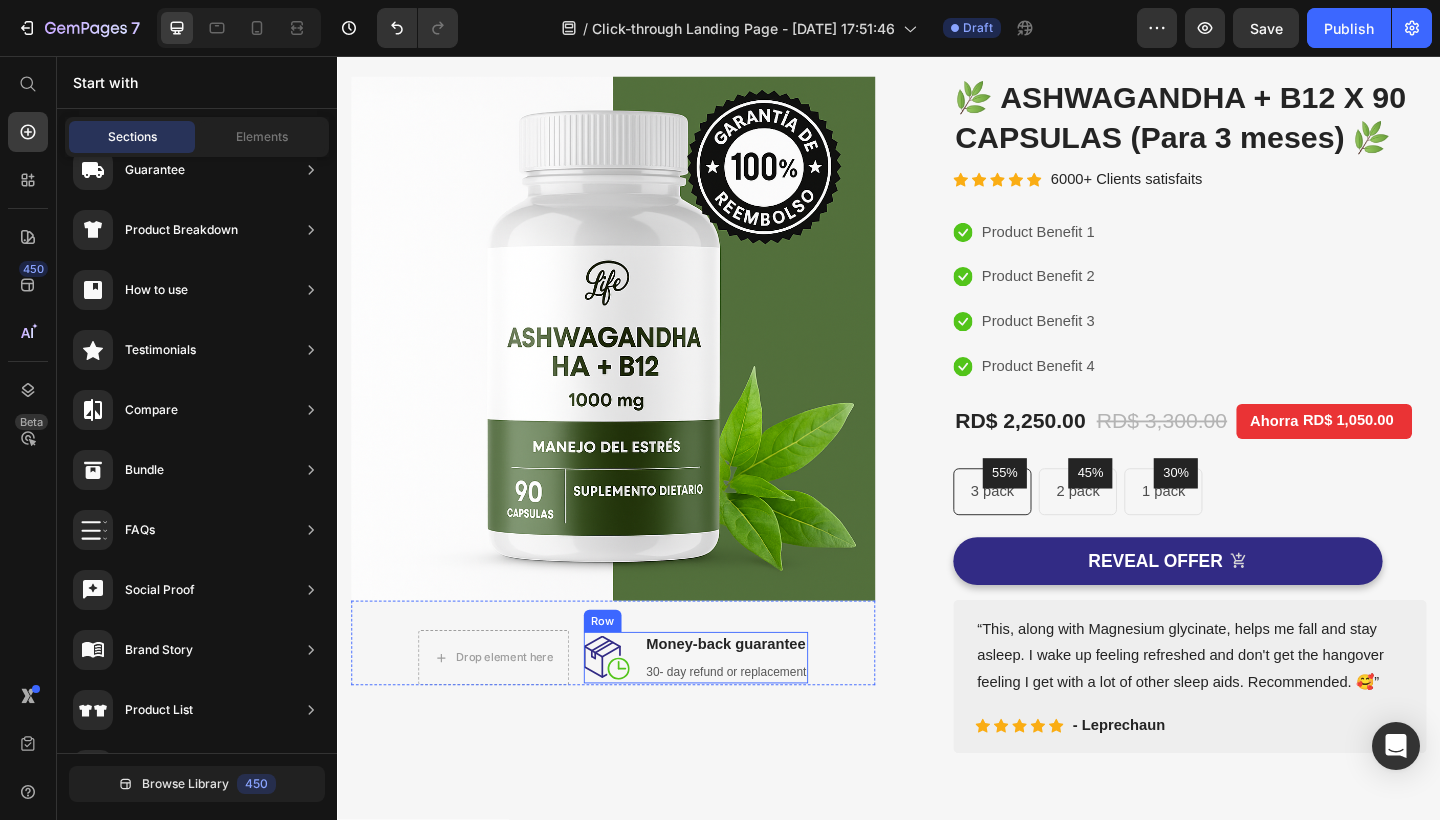 click on "Money-back guarantee Heading 30- day refund or replacement Text block" at bounding box center (760, 711) 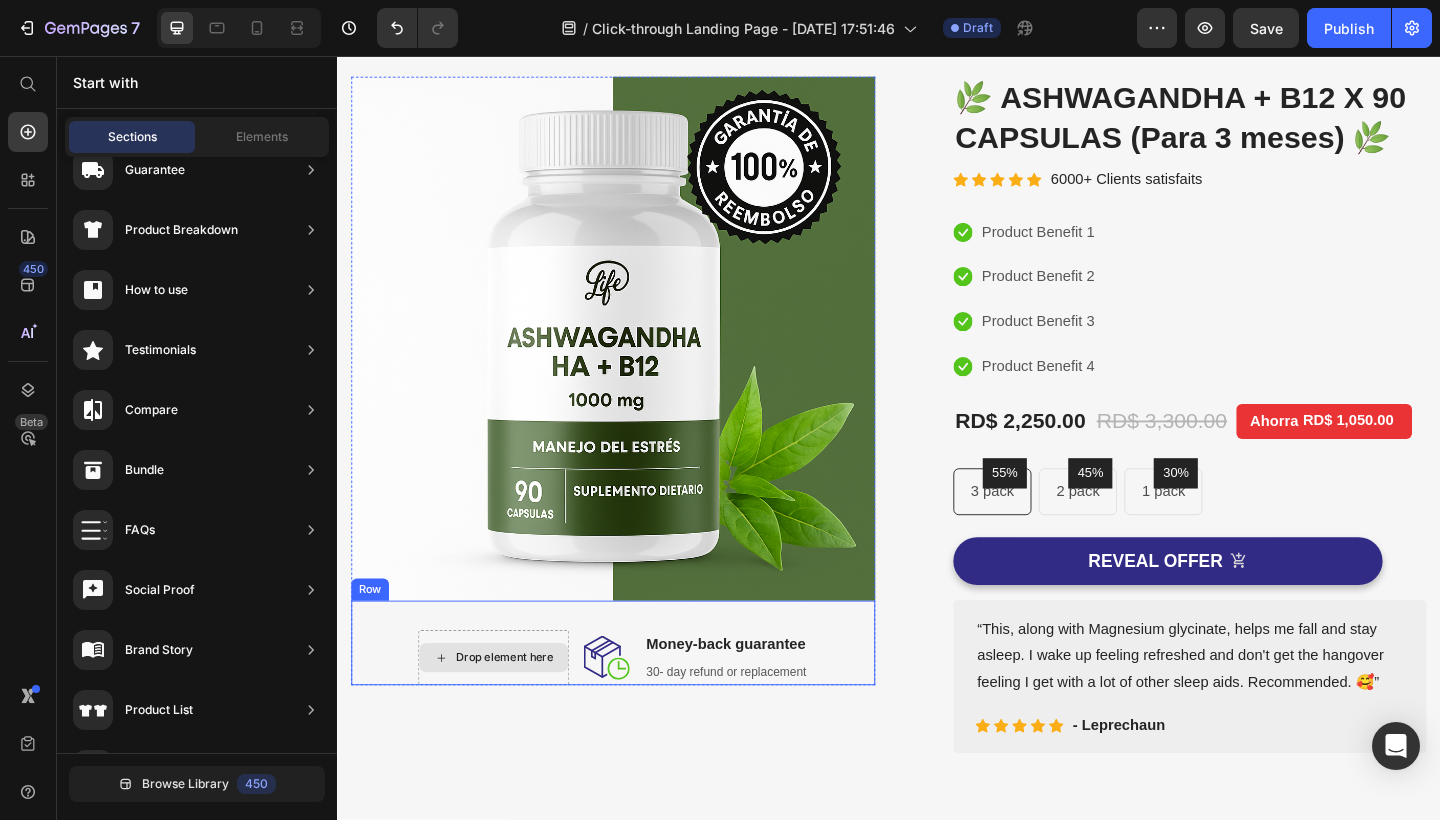 click on "Drop element here" at bounding box center [519, 711] 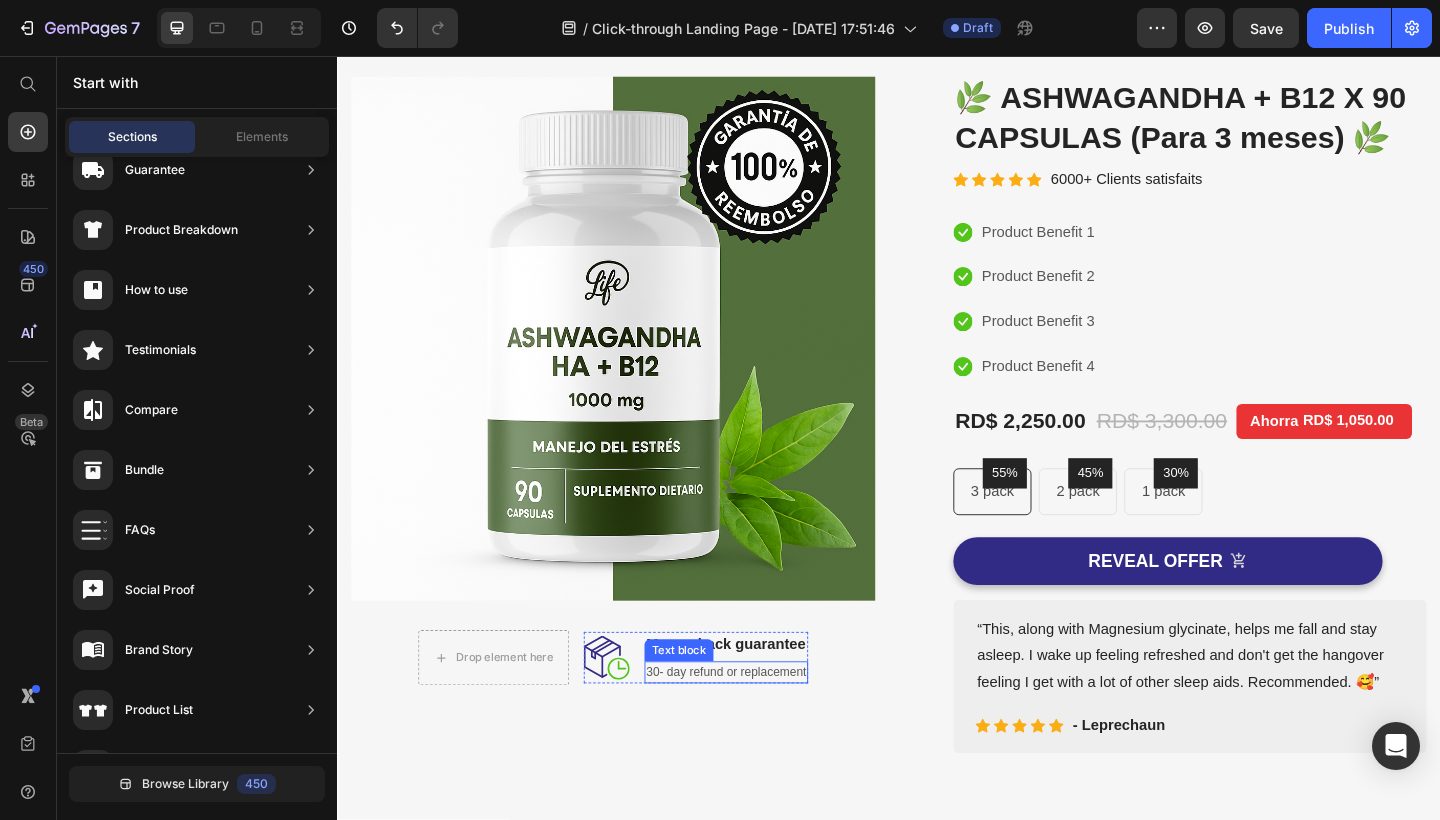 click on "30- day refund or replacement" at bounding box center [760, 727] 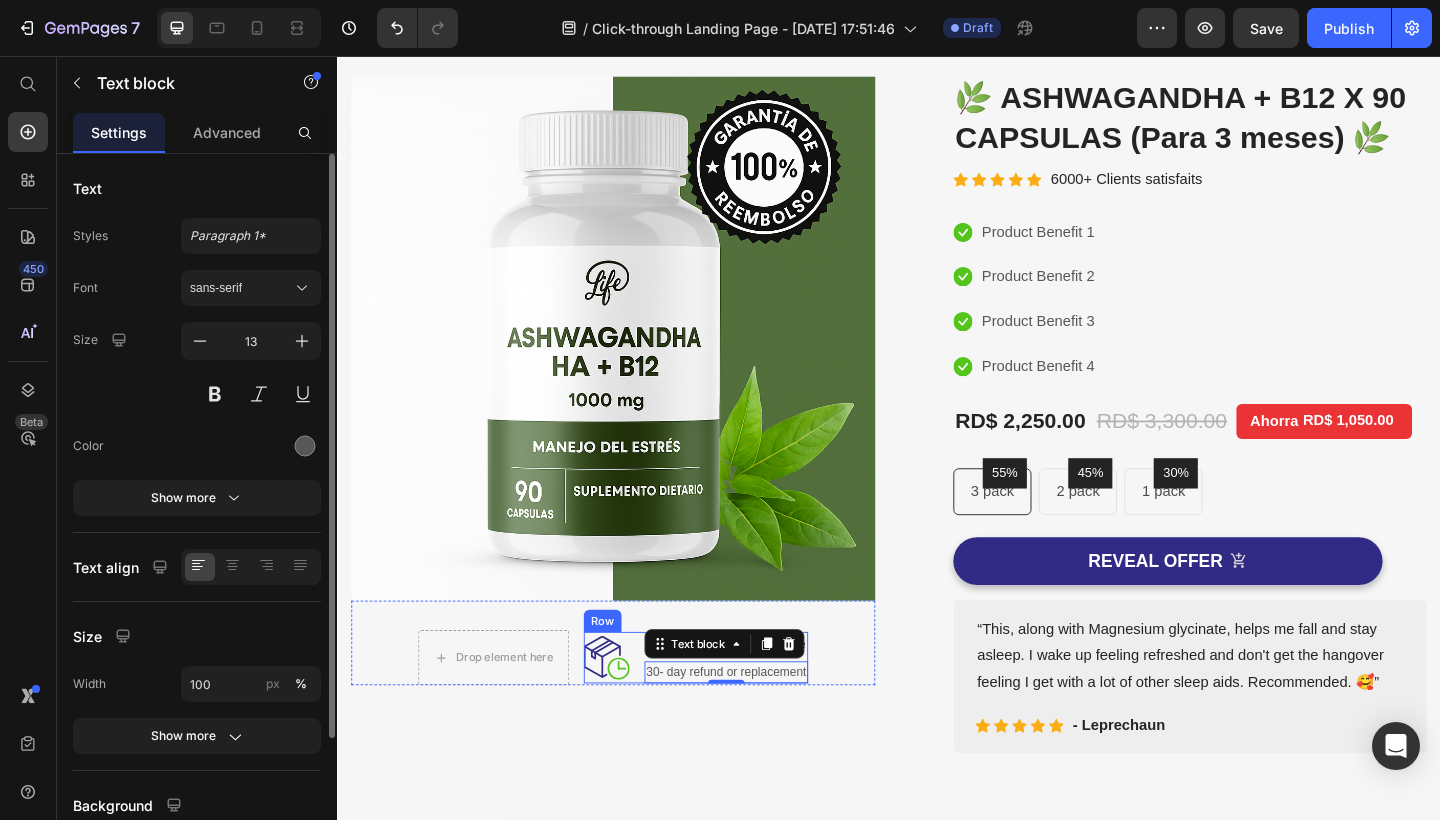 click on "Image Money-back guarantee Heading 30- day refund or replacement Text block   0 Row" at bounding box center [727, 711] 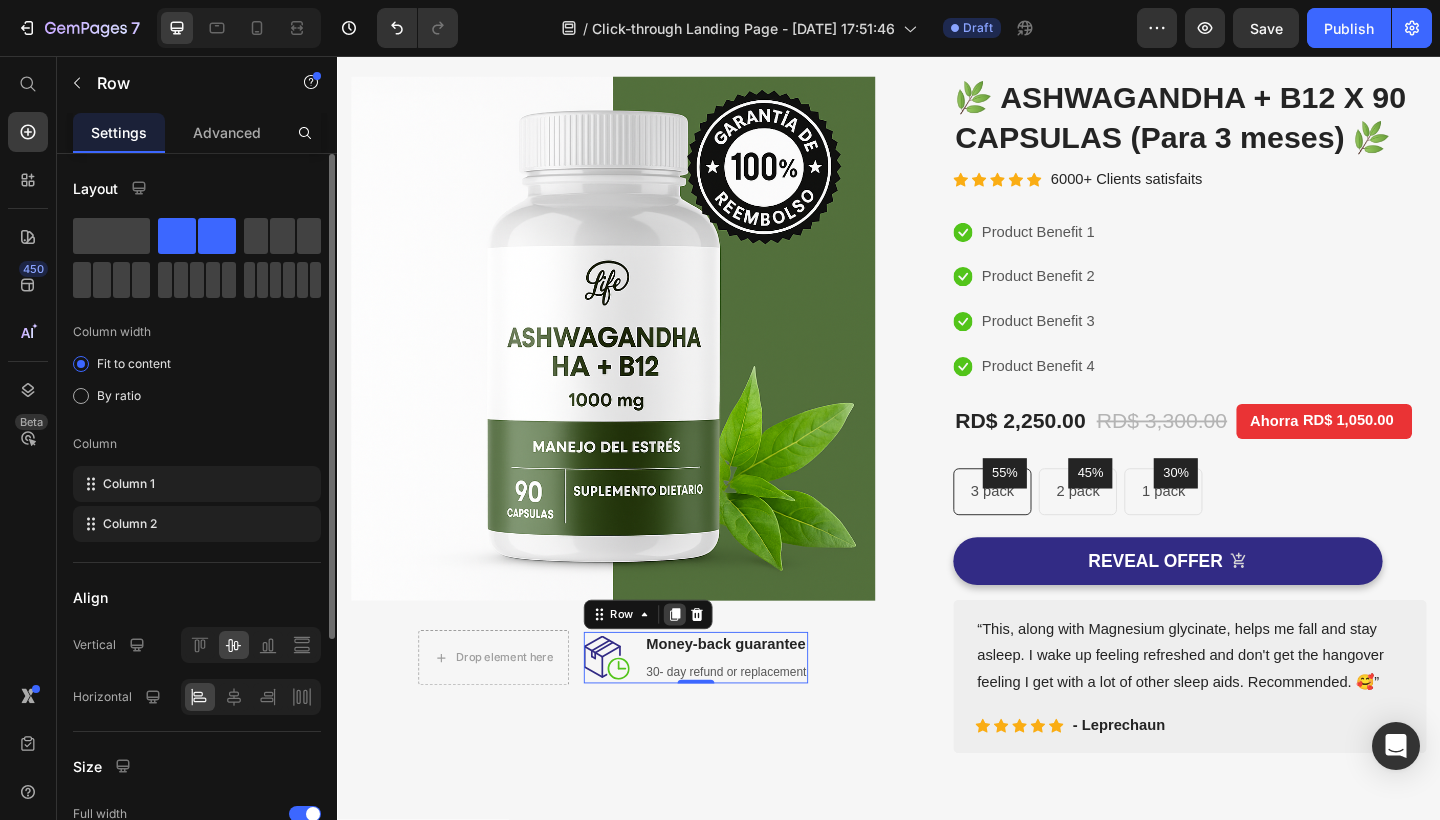 click 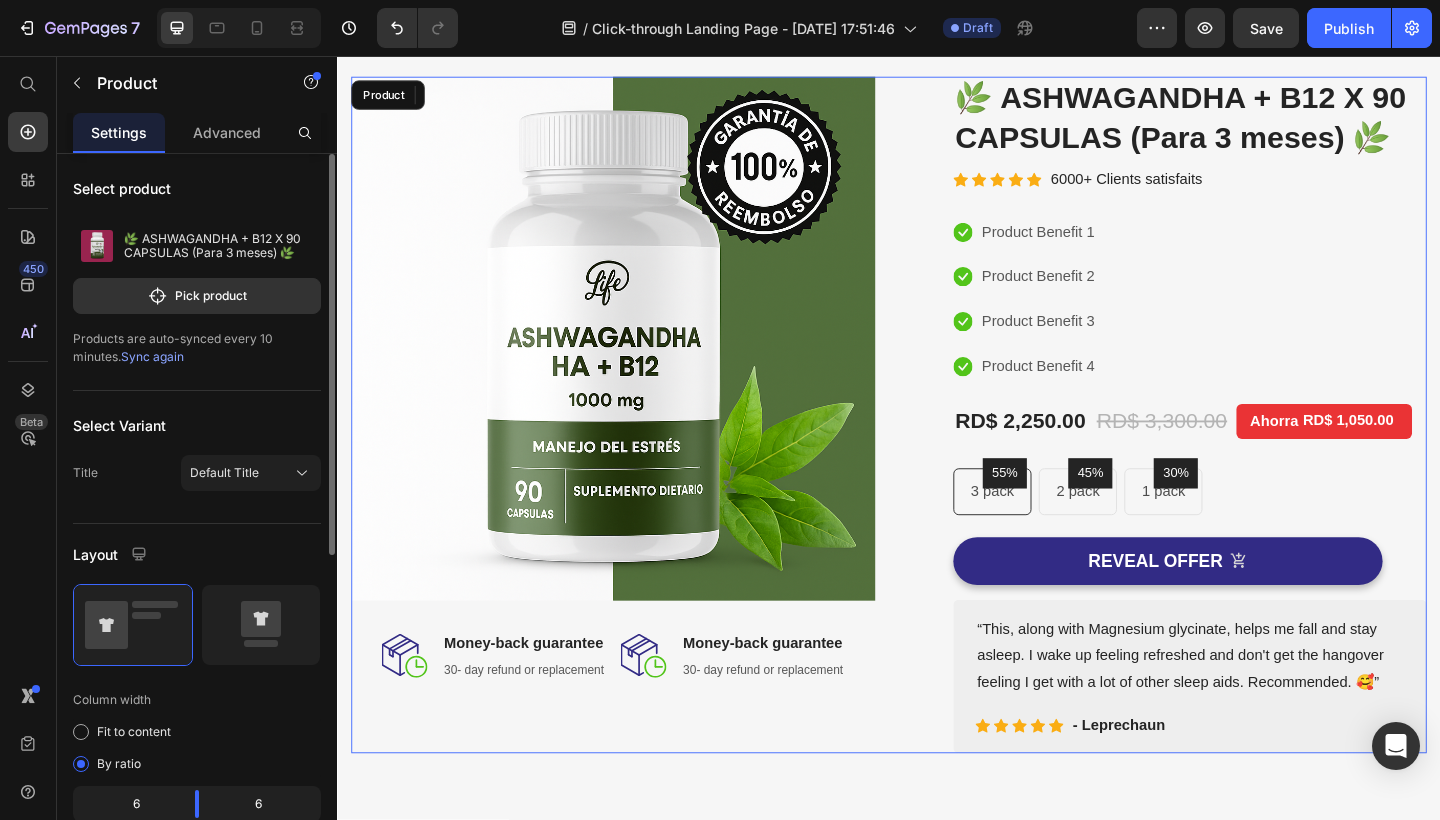 click on "Image Image Money-back guarantee Heading 30- day refund or replacement Text block Row   0 Image Money-back guarantee Heading 30- day refund or replacement Text block Row Row Row" at bounding box center [637, 447] 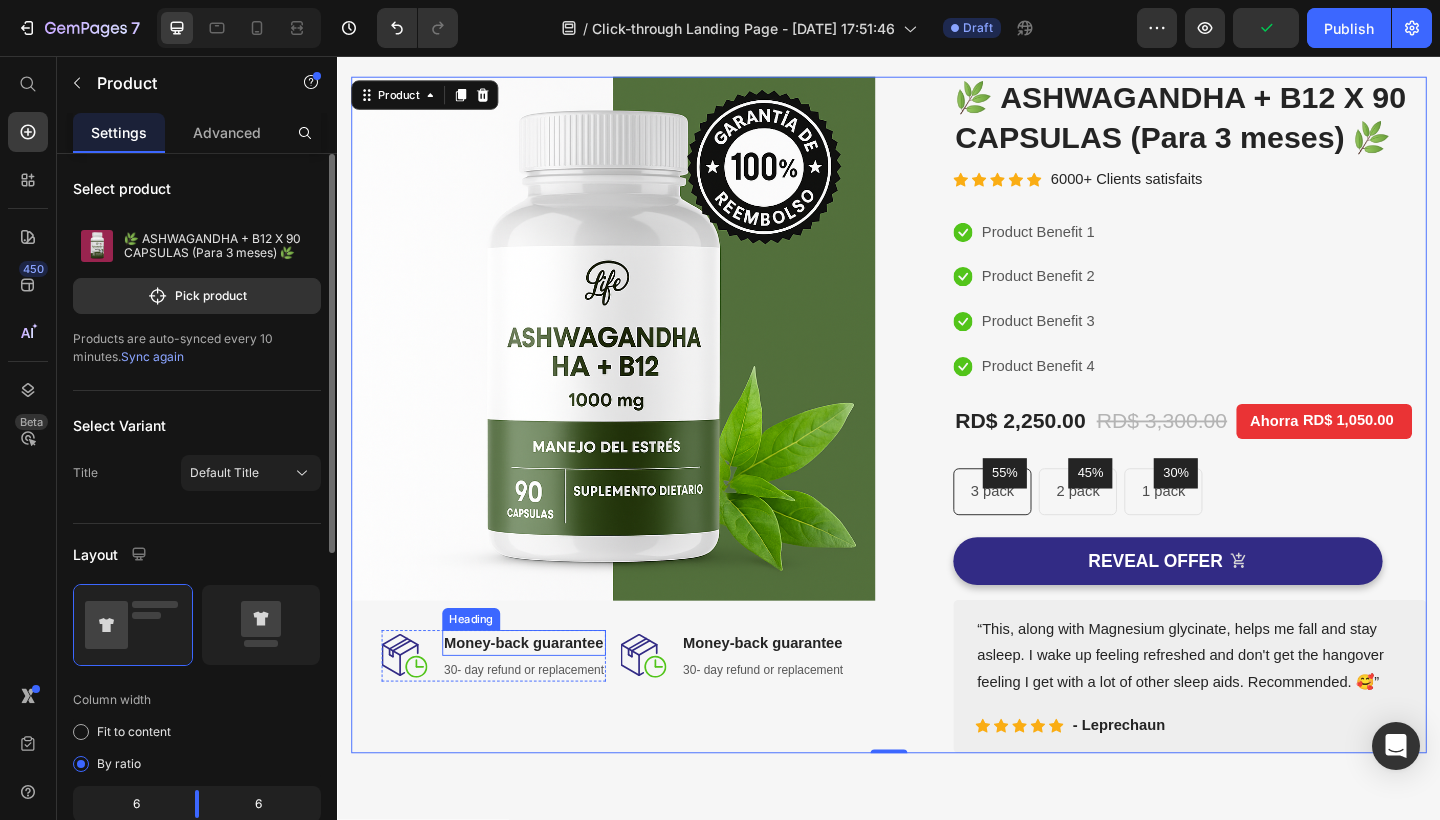 click on "30- day refund or replacement" at bounding box center (540, 725) 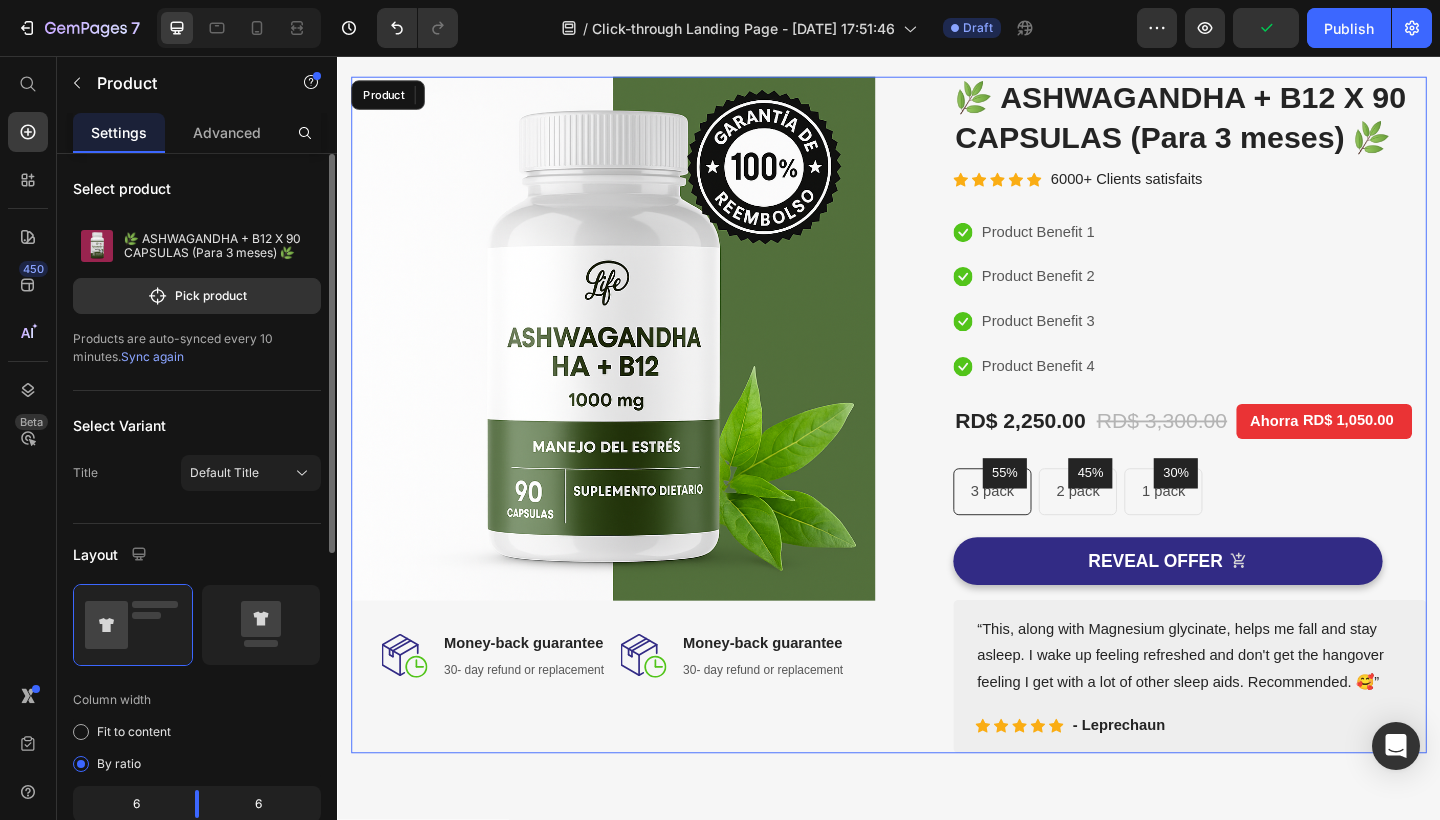 click on "Image Image Money-back guarantee Heading 30- day refund or replacement Text block   0 Row Image Money-back guarantee Heading 30- day refund or replacement Text block Row Row Row" at bounding box center [637, 447] 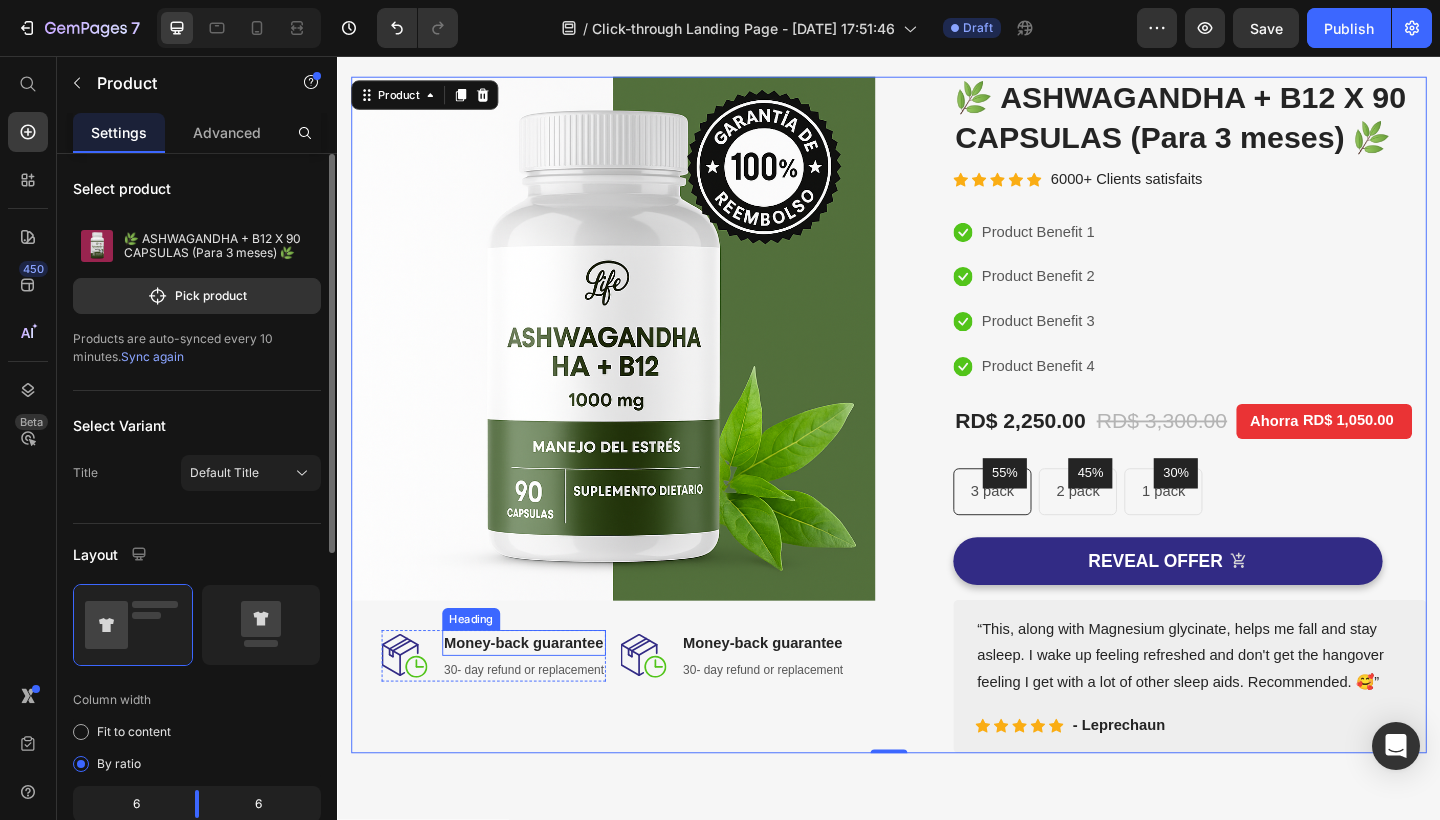 click on "Money-back guarantee" at bounding box center [540, 695] 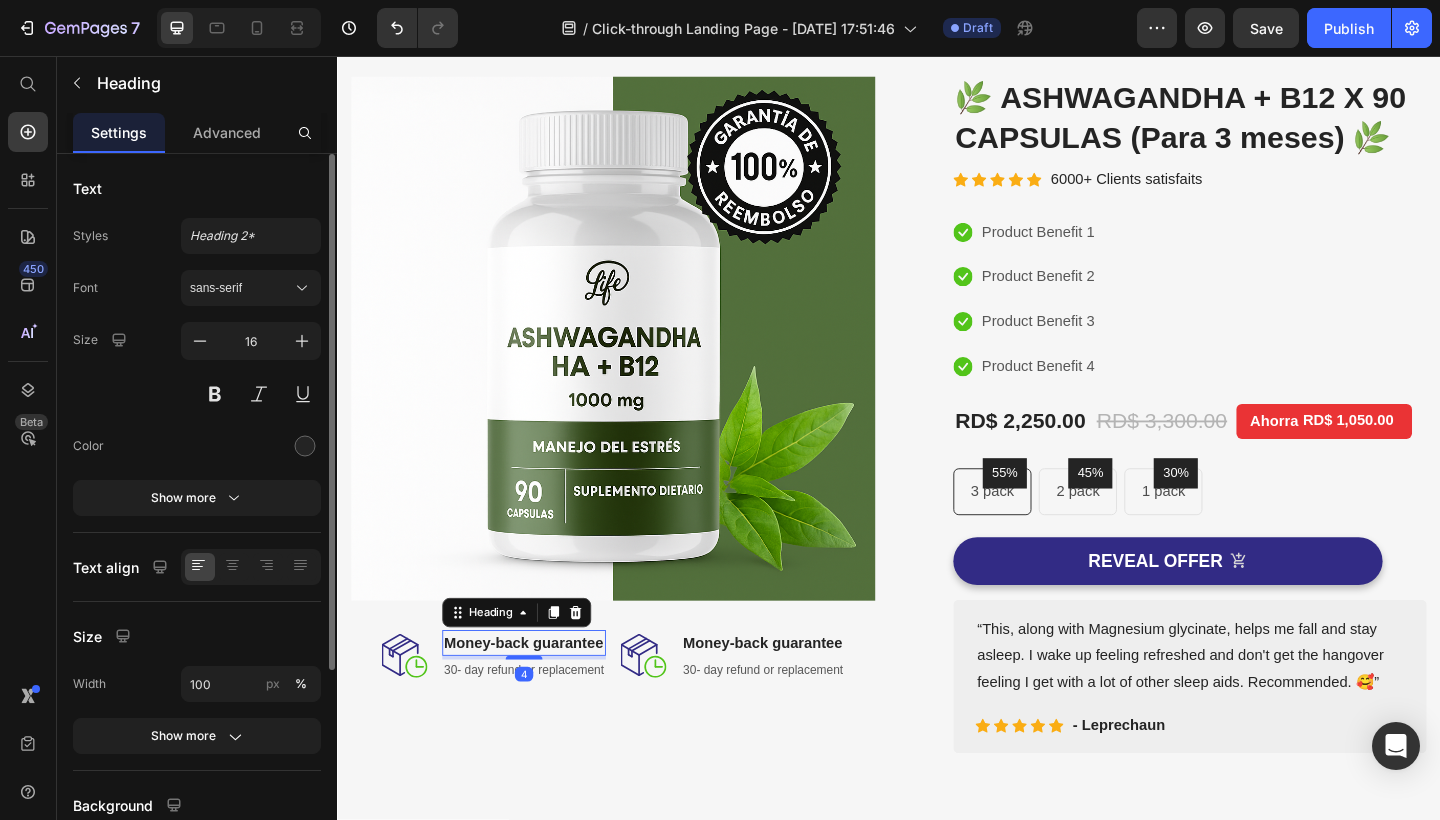 click on "Money-back guarantee" at bounding box center [540, 695] 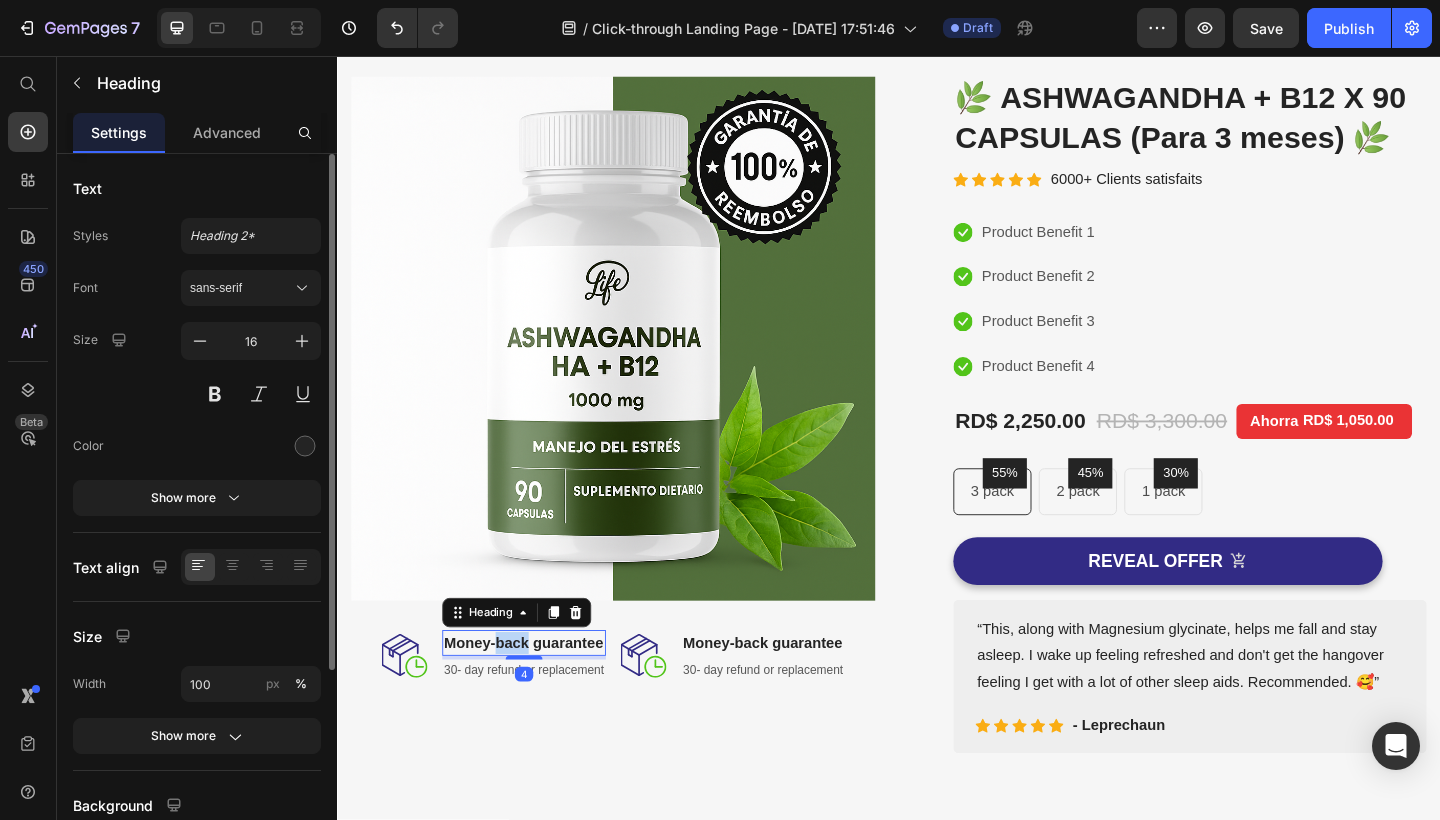 click on "Money-back guarantee" at bounding box center (540, 695) 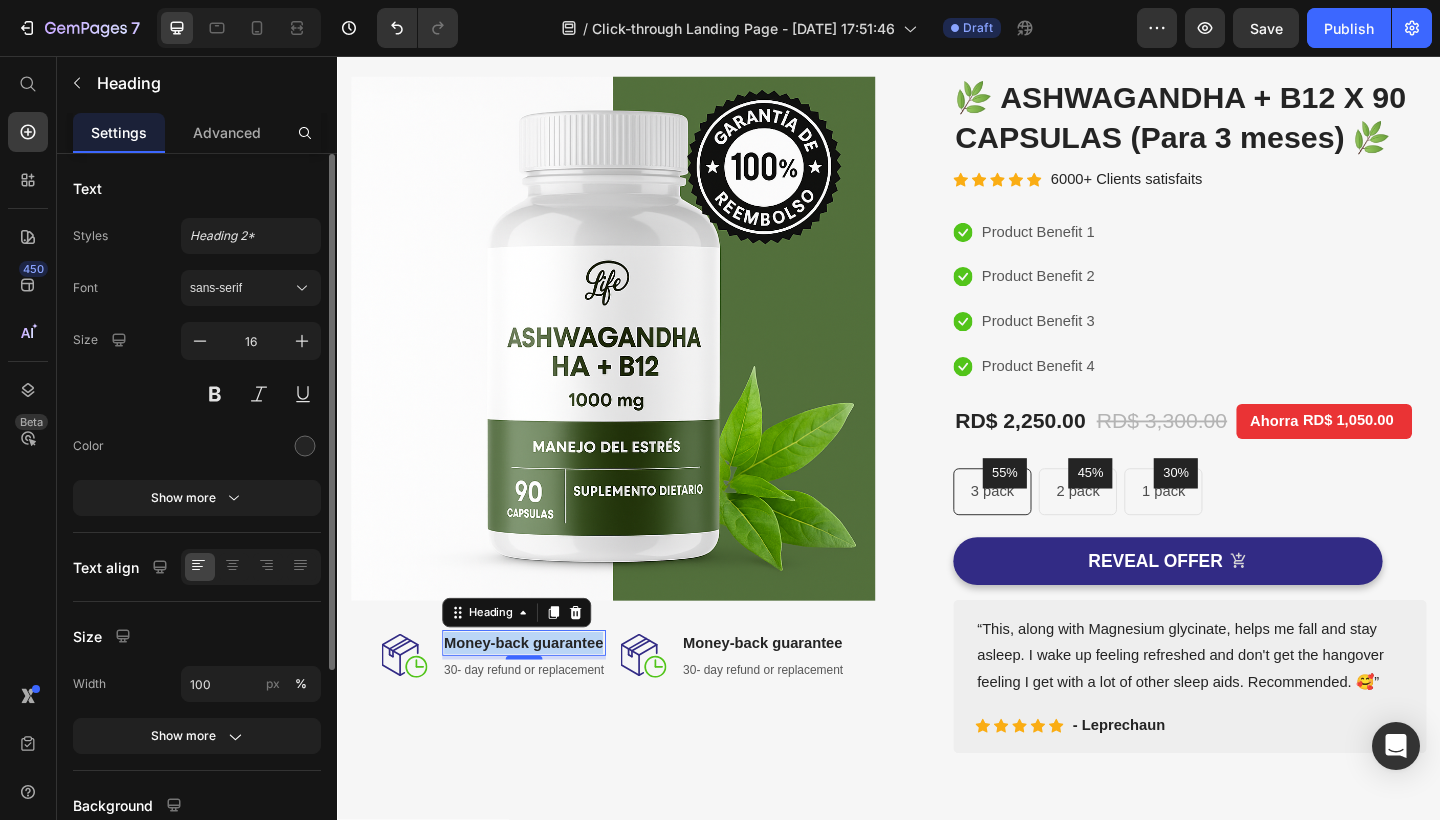 click on "Money-back guarantee" at bounding box center (540, 695) 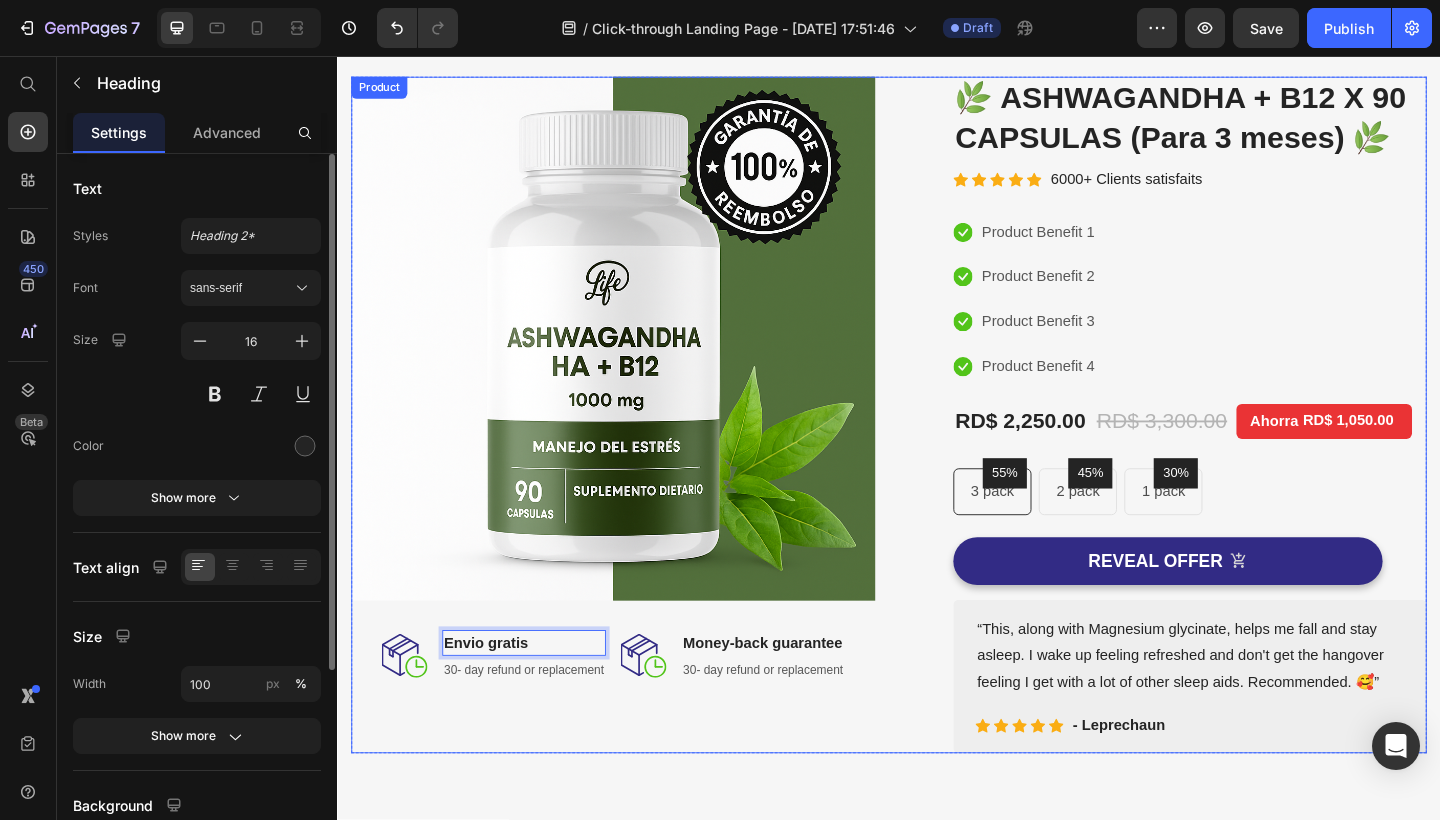 click on "Image Image Envio gratis Heading   4 30- day refund or replacement Text block Row Image Money-back guarantee Heading 30- day refund or replacement Text block Row Row Row (P) Images & Gallery 🌿 ASHWAGANDHA + B12 X 90 CAPSULAS (Para 3 meses) 🌿 (P) Title                Icon                Icon                Icon                Icon                Icon Icon List Hoz 6000+ Clients satisfaits Text block Row
Icon Product Benefit 1 Text block
Icon Product Benefit 2 Text block
Icon Product Benefit 3 Text block
Icon Product Benefit 4 Text block Icon List RD$ 2,250.00 (P) Price RD$ 3,300.00 (P) Price Ahorra RD$ 1,050.00 Product Tag Row 55% Text block Row 3 pack Text block Row 45% Text block Row 2 pack Text block Row 30% Text block Row 1 pack Text block Row Row
Icon Product Benefit 1 Text block
Icon Product Benefit 2 Text block
Icon Product Benefit 3 Text block
Icon Product Benefit 4 Icon" at bounding box center [937, 447] 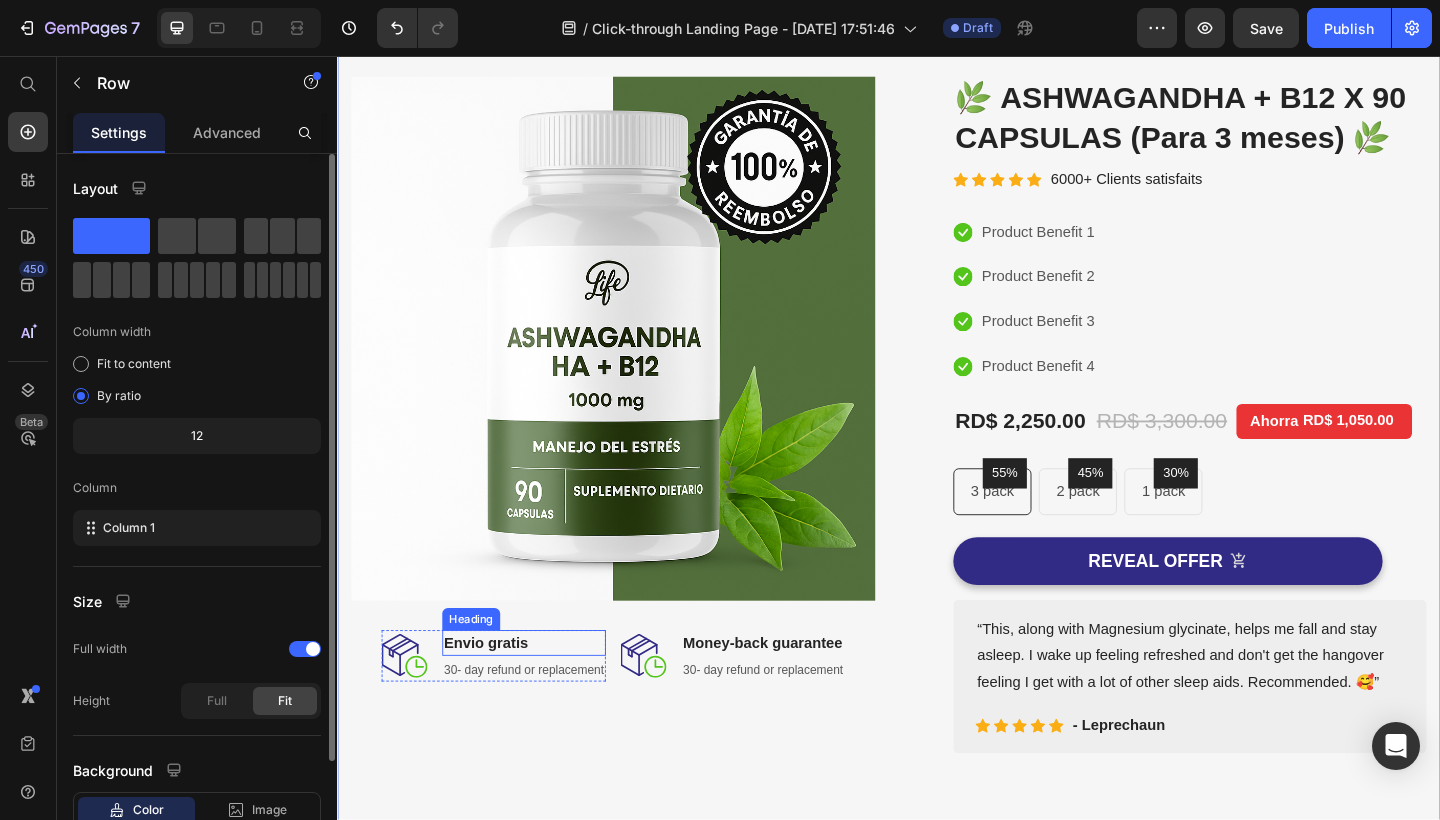 click on "Envio gratis" at bounding box center (540, 695) 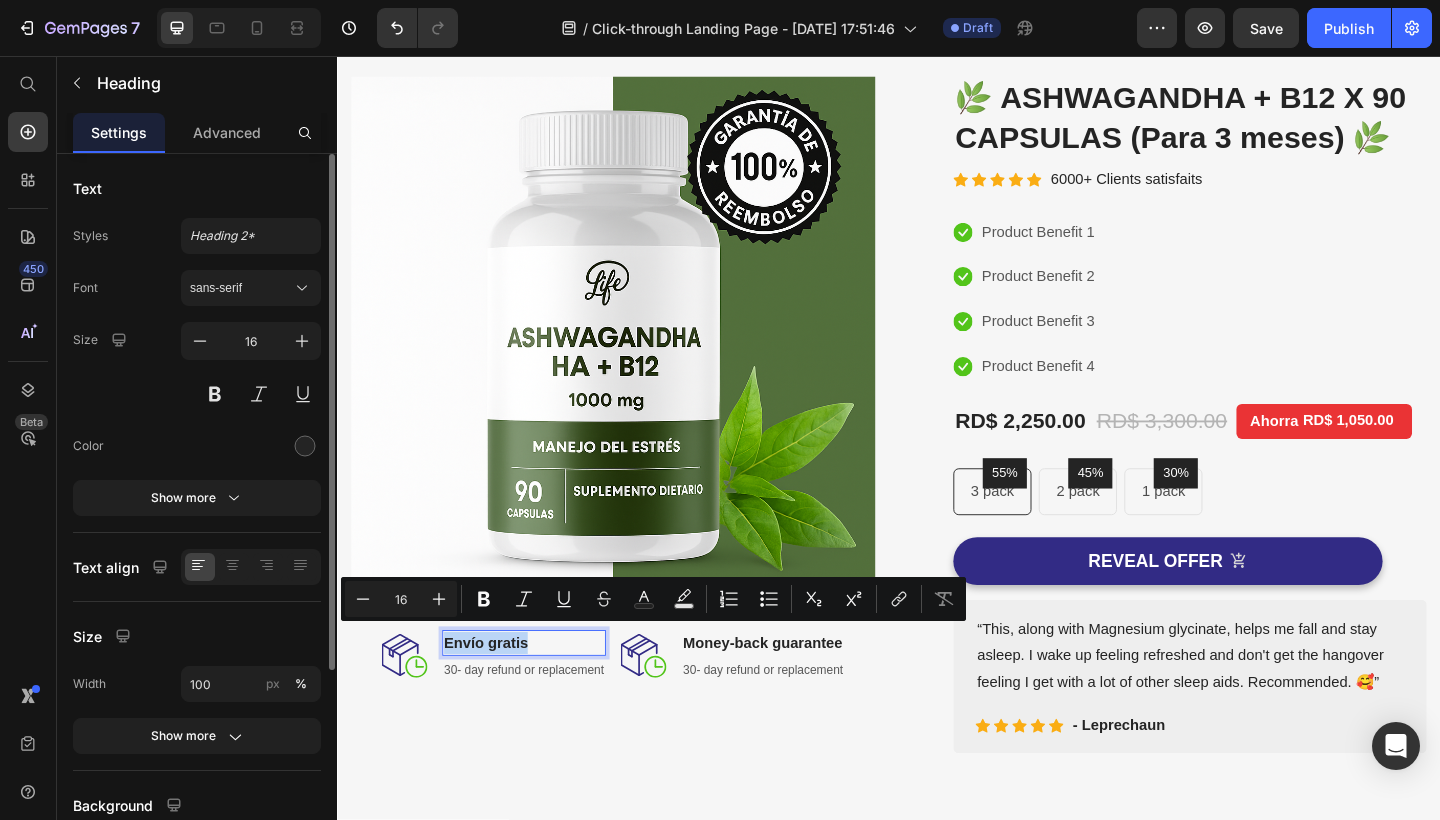 drag, startPoint x: 546, startPoint y: 683, endPoint x: 447, endPoint y: 694, distance: 99.60924 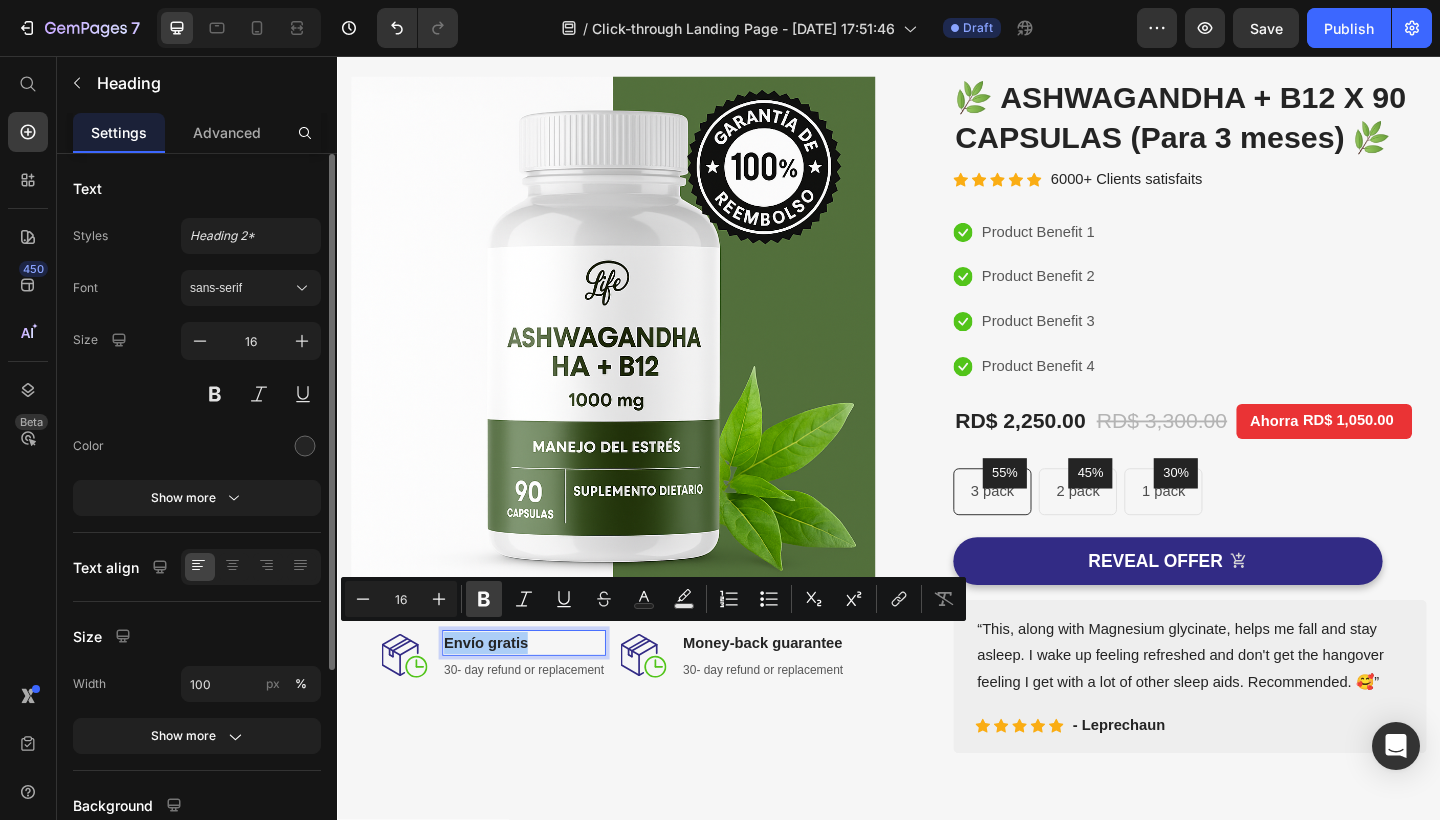 click 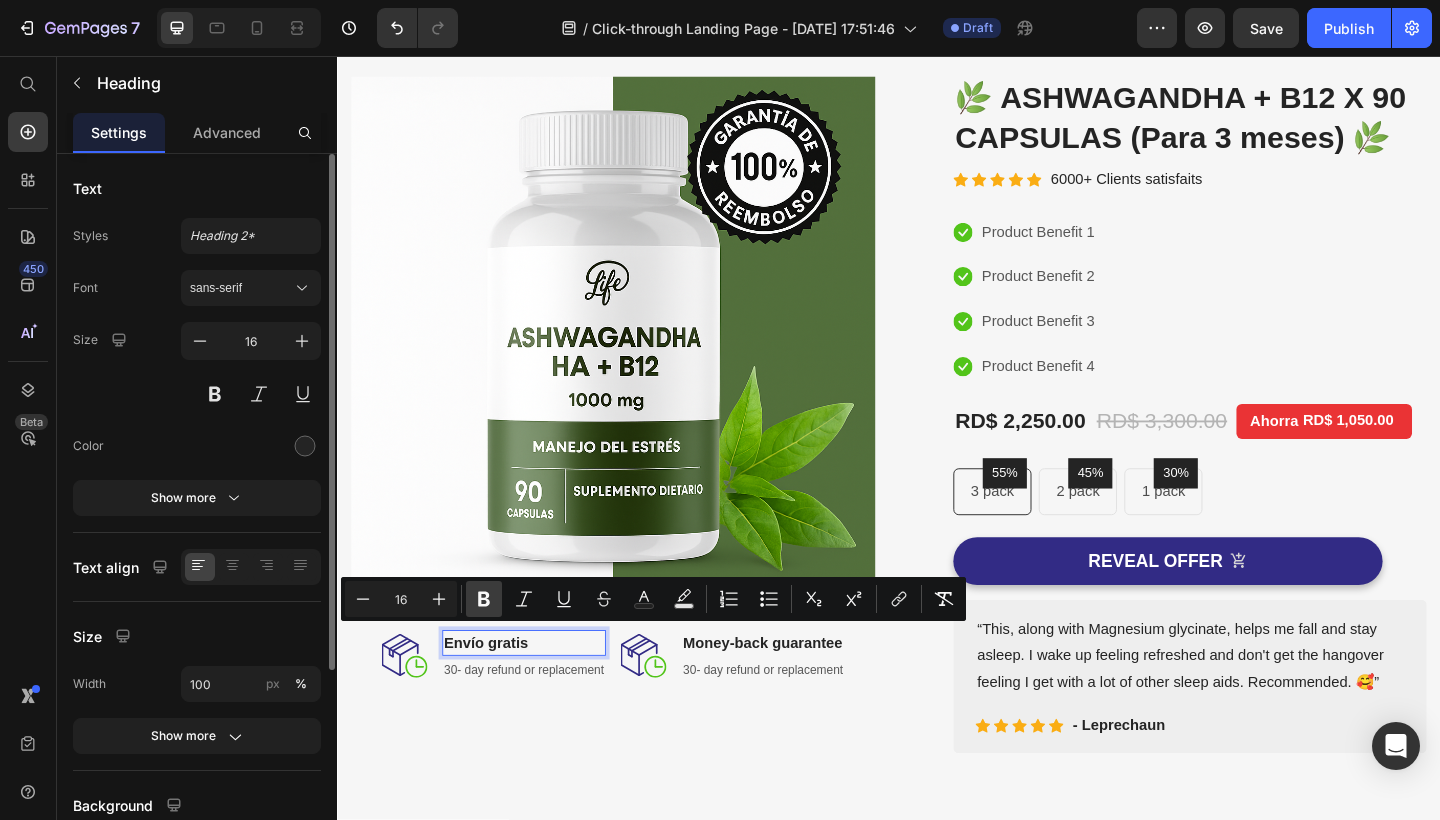 click 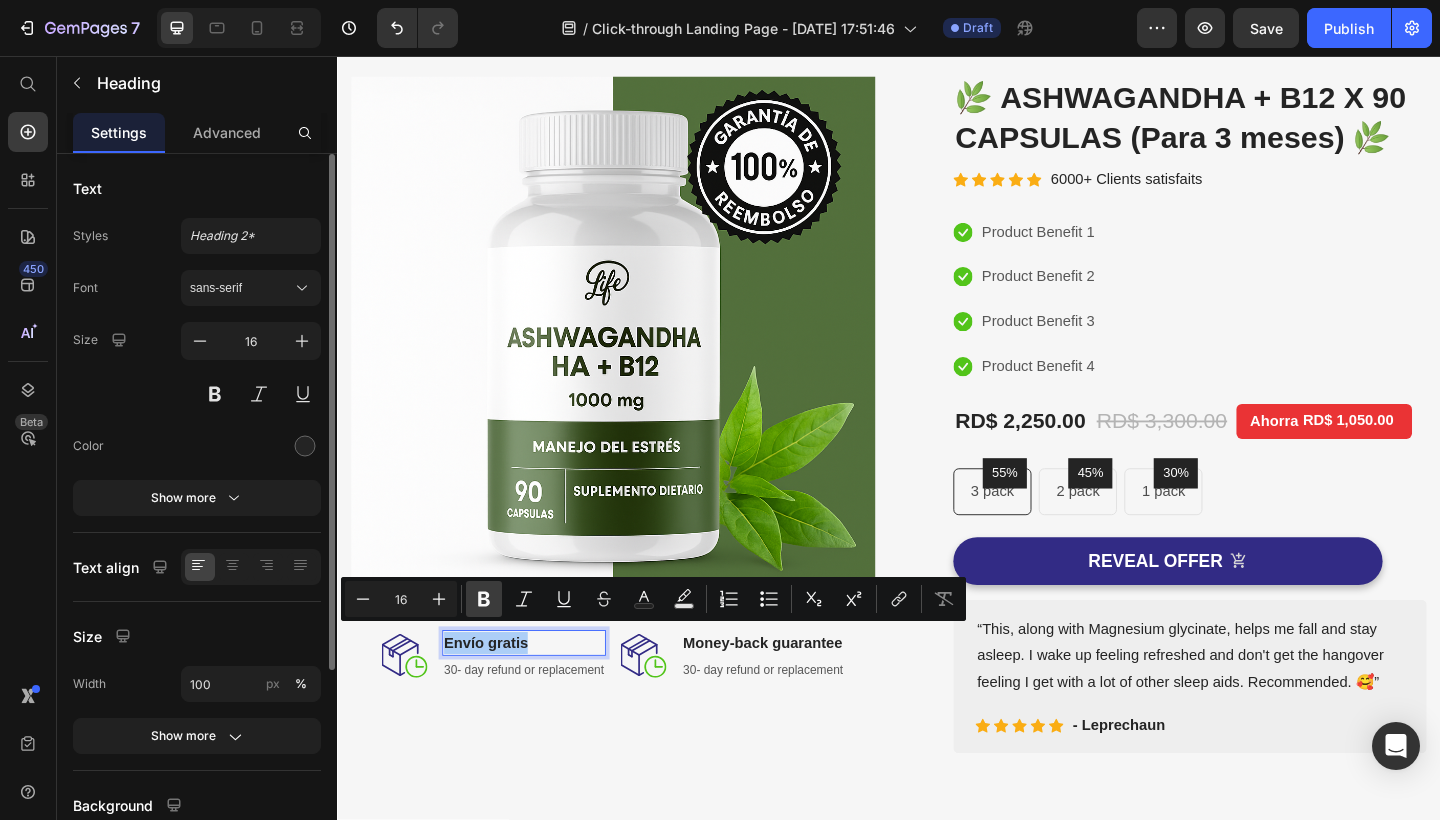 click 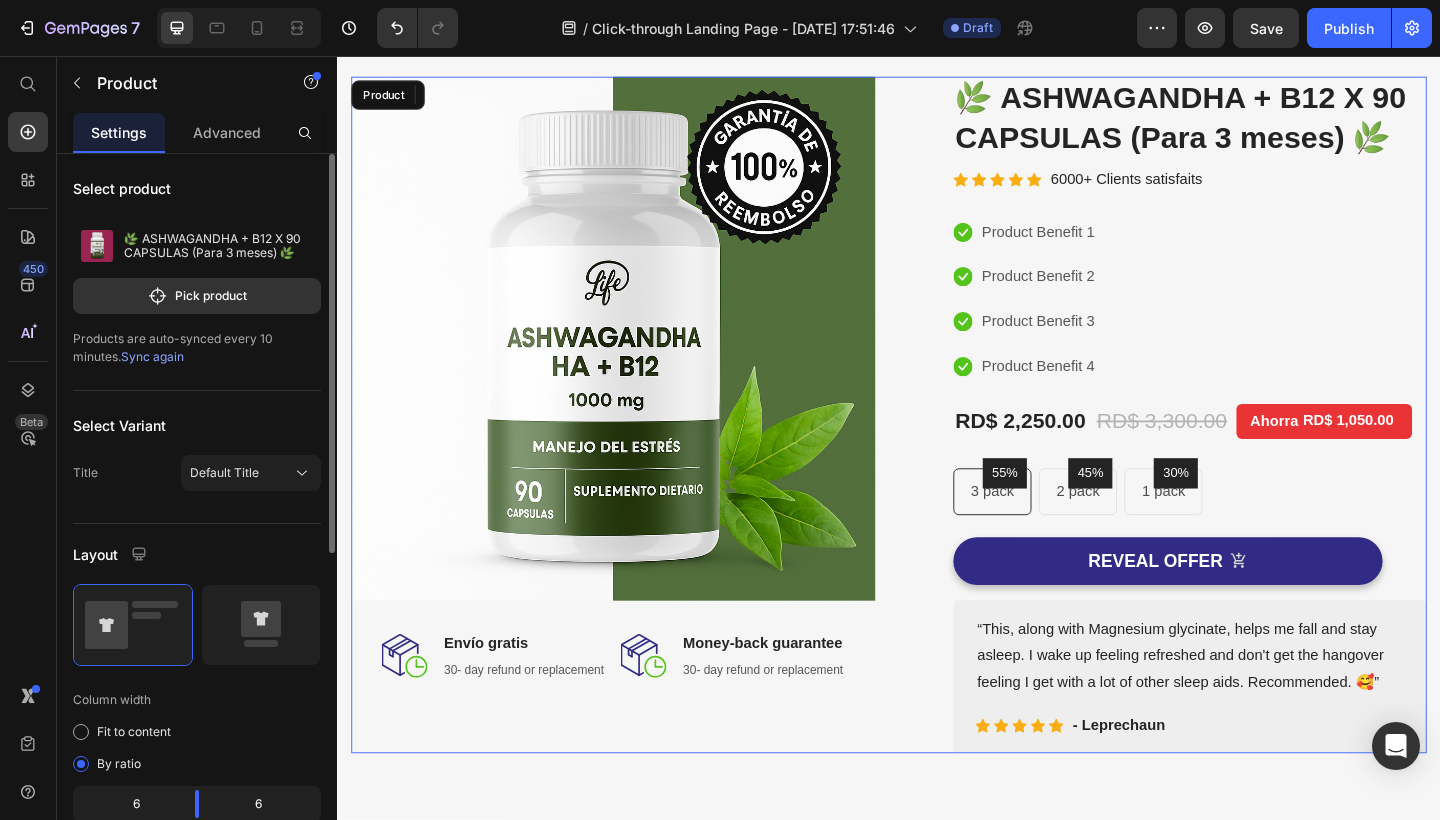 drag, startPoint x: 508, startPoint y: 786, endPoint x: 499, endPoint y: 733, distance: 53.75872 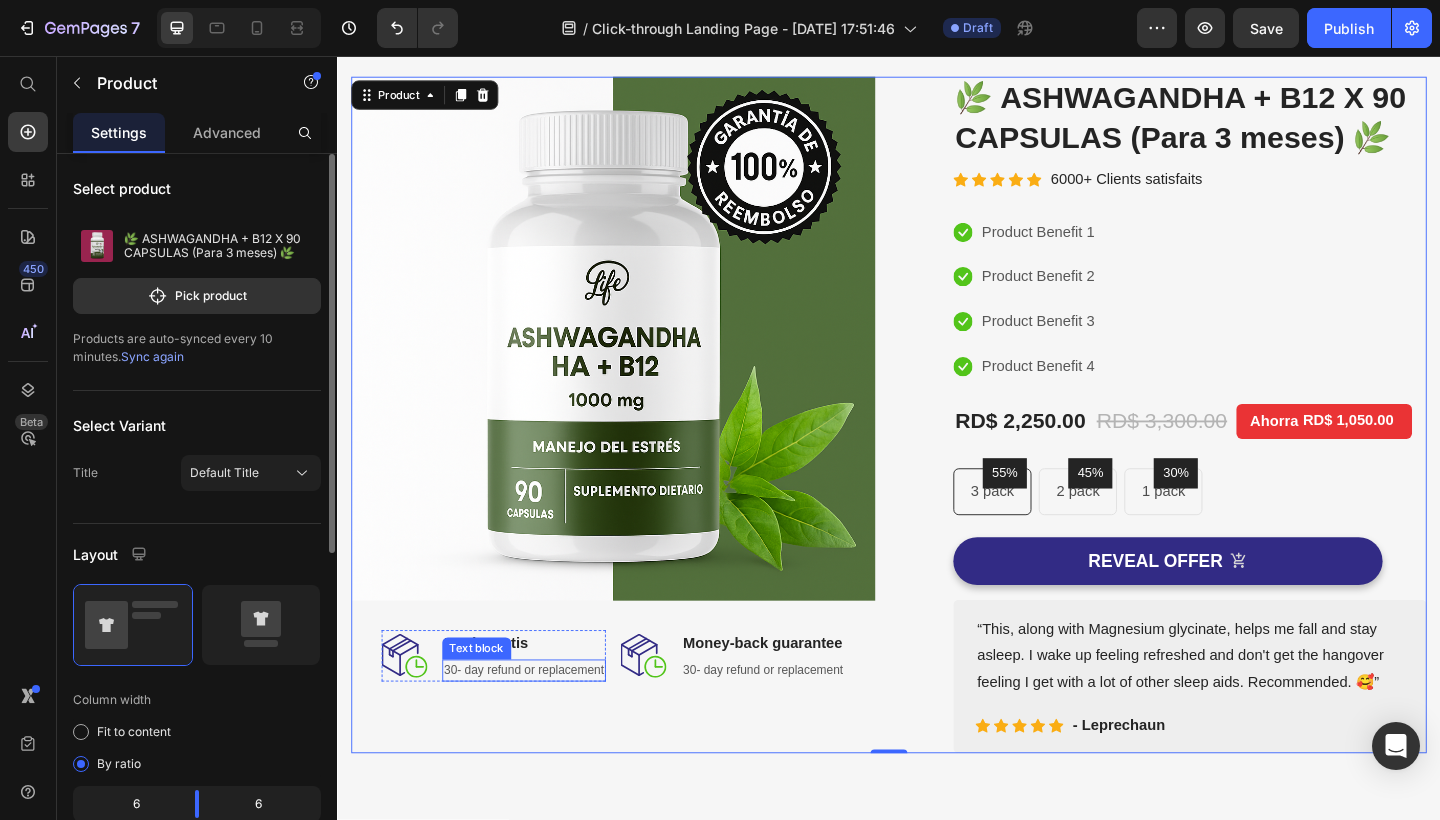 click on "30- day refund or replacement" at bounding box center [540, 725] 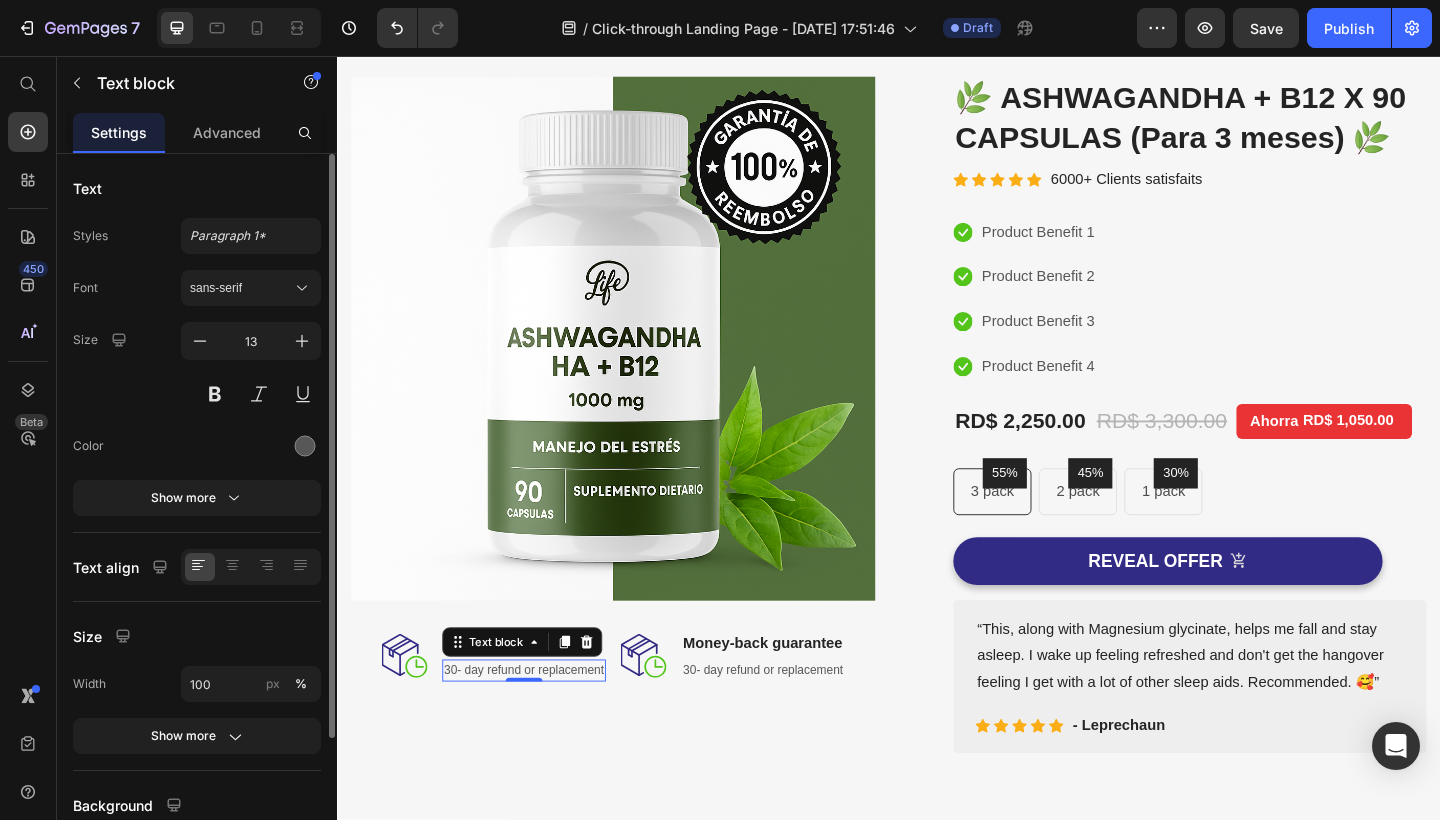 click on "30- day refund or replacement" at bounding box center [540, 725] 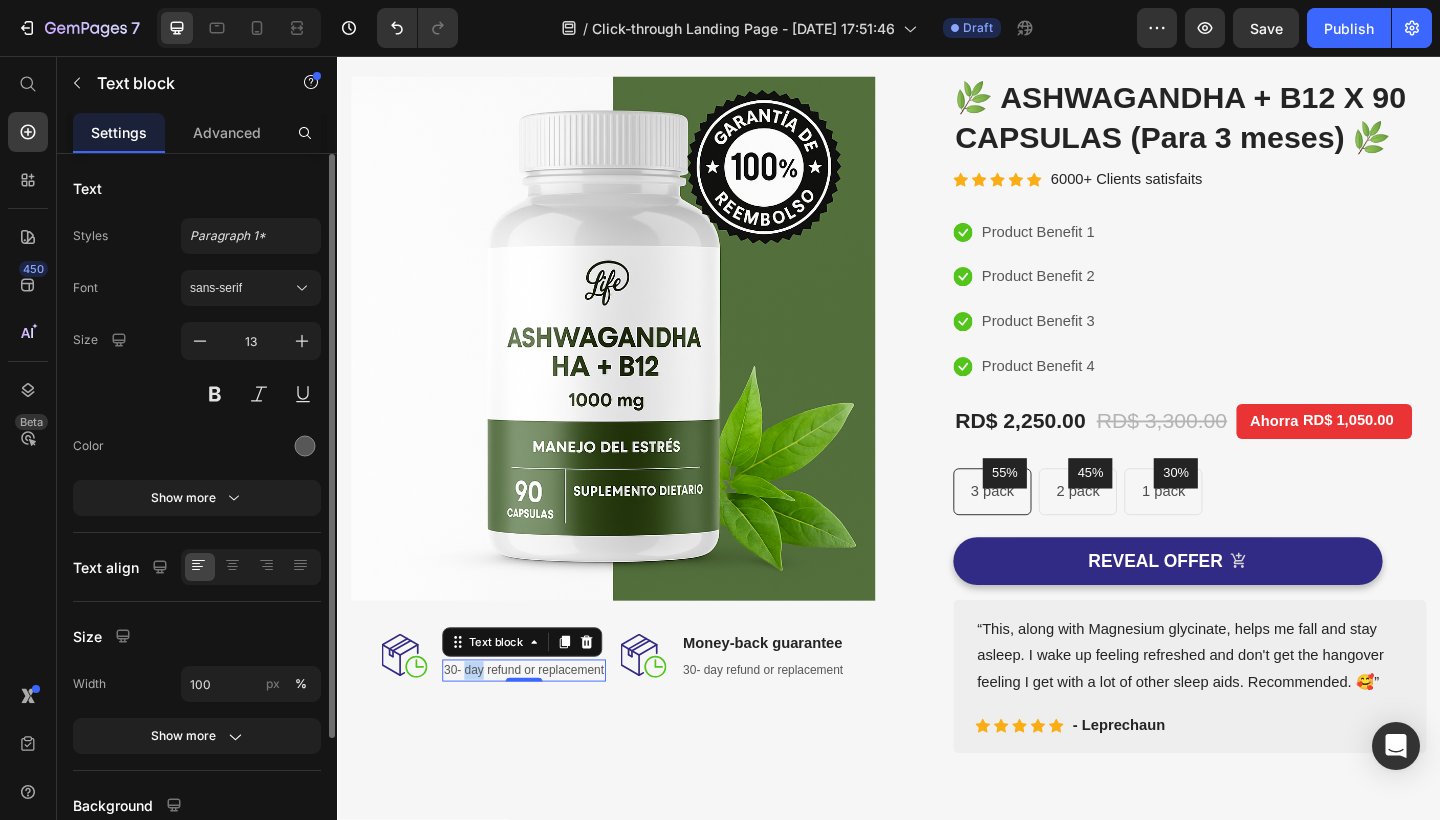 click on "30- day refund or replacement" at bounding box center [540, 725] 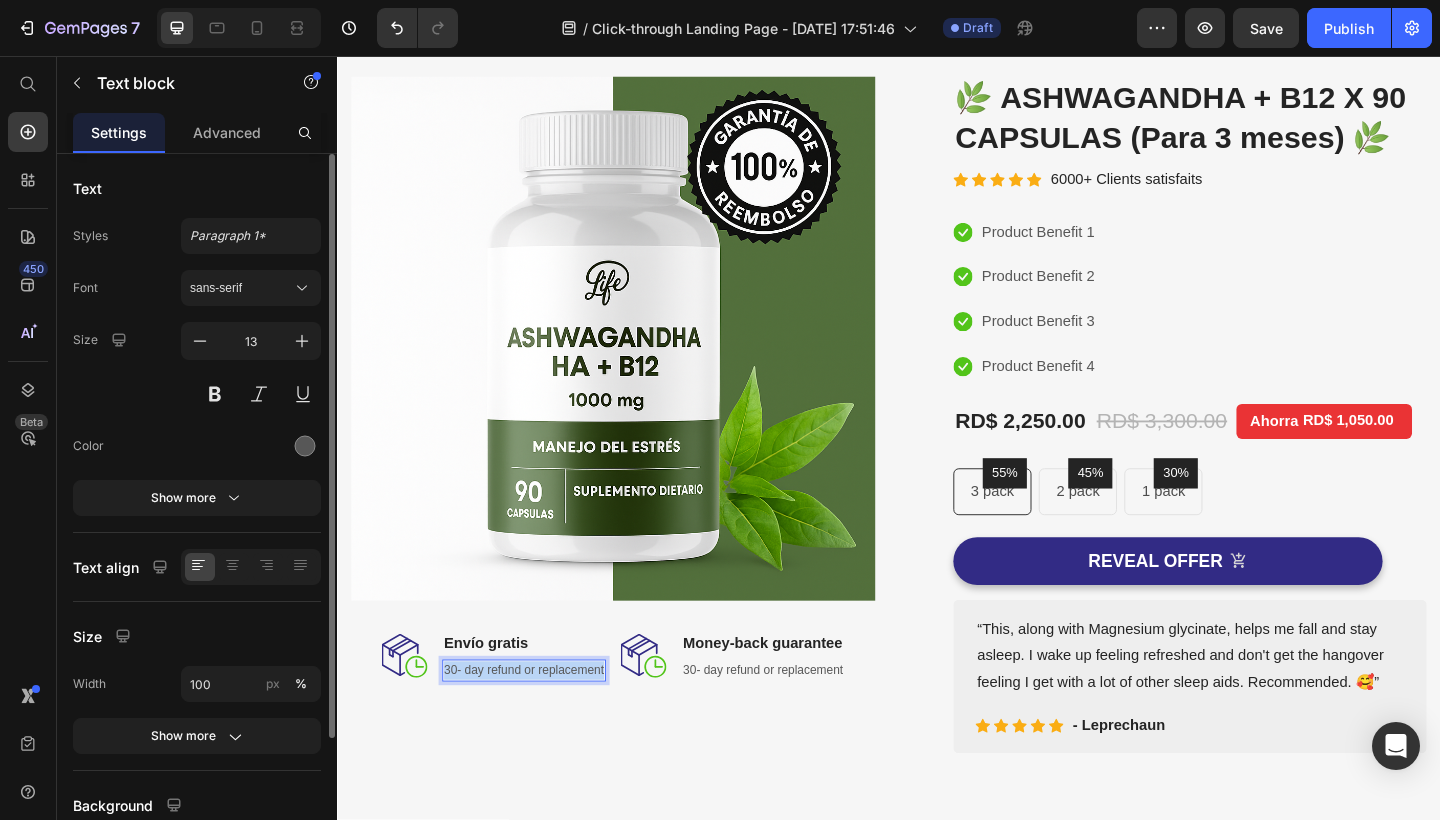 click on "30- day refund or replacement" at bounding box center [540, 725] 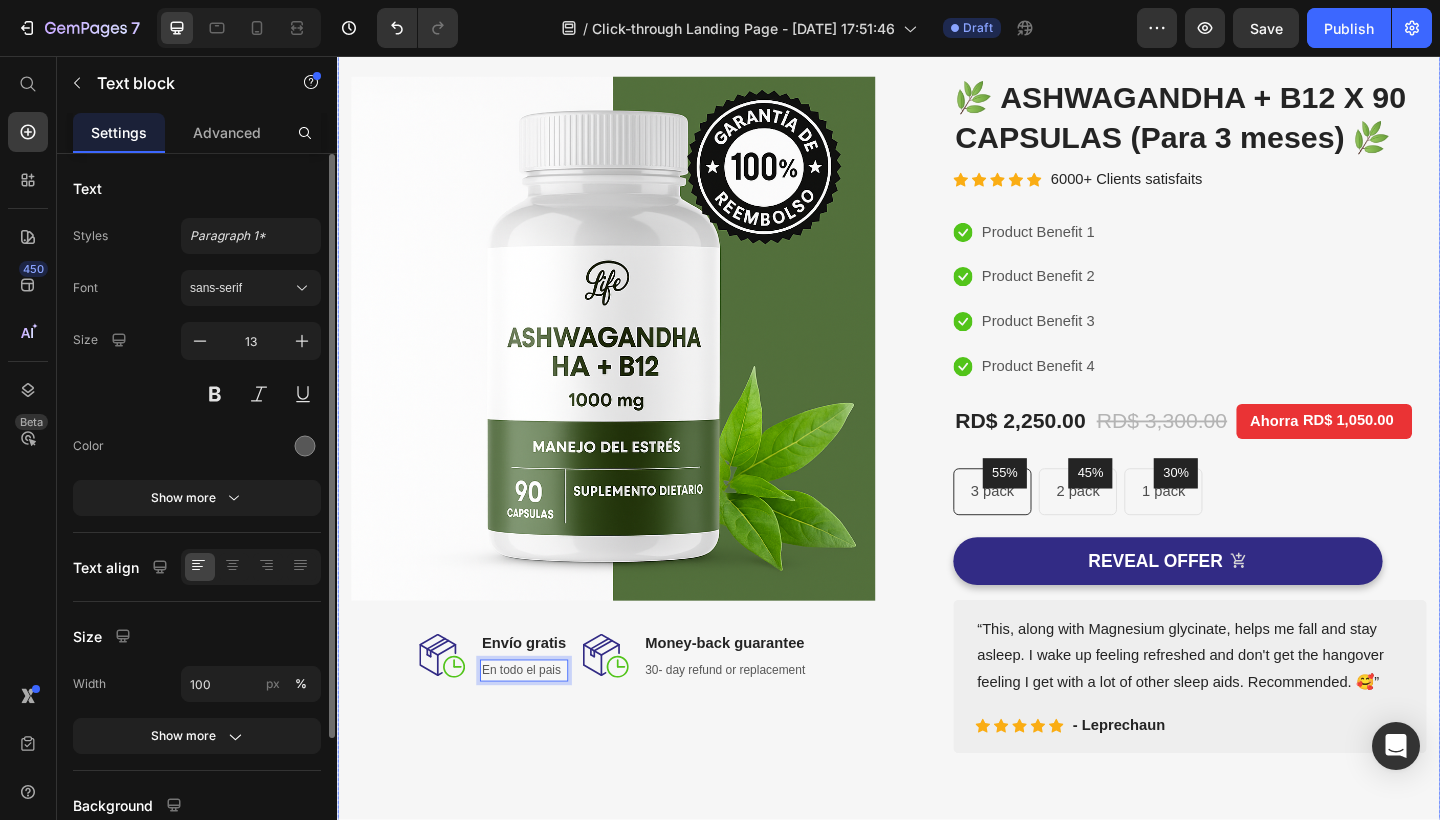click on "Image Image ⁠⁠⁠⁠⁠⁠⁠ Envío gratis Heading En todo el pais Text block   0 Row Image Money-back guarantee Heading 30- day refund or replacement Text block Row Row Row (P) Images & Gallery 🌿 ASHWAGANDHA + B12 X 90 CAPSULAS (Para 3 meses) 🌿 (P) Title                Icon                Icon                Icon                Icon                Icon Icon List Hoz 6000+ Clients satisfaits Text block Row
Icon Product Benefit 1 Text block
Icon Product Benefit 2 Text block
Icon Product Benefit 3 Text block
Icon Product Benefit 4 Text block Icon List RD$ 2,250.00 (P) Price RD$ 3,300.00 (P) Price Ahorra RD$ 1,050.00 Product Tag Row 55% Text block Row 3 pack Text block Row 45% Text block Row 2 pack Text block Row 30% Text block Row 1 pack Text block Row Row
Icon Product Benefit 1 Text block
Icon Product Benefit 2 Text block
Icon Product Benefit 3 Text block
Icon Text block" at bounding box center [937, 447] 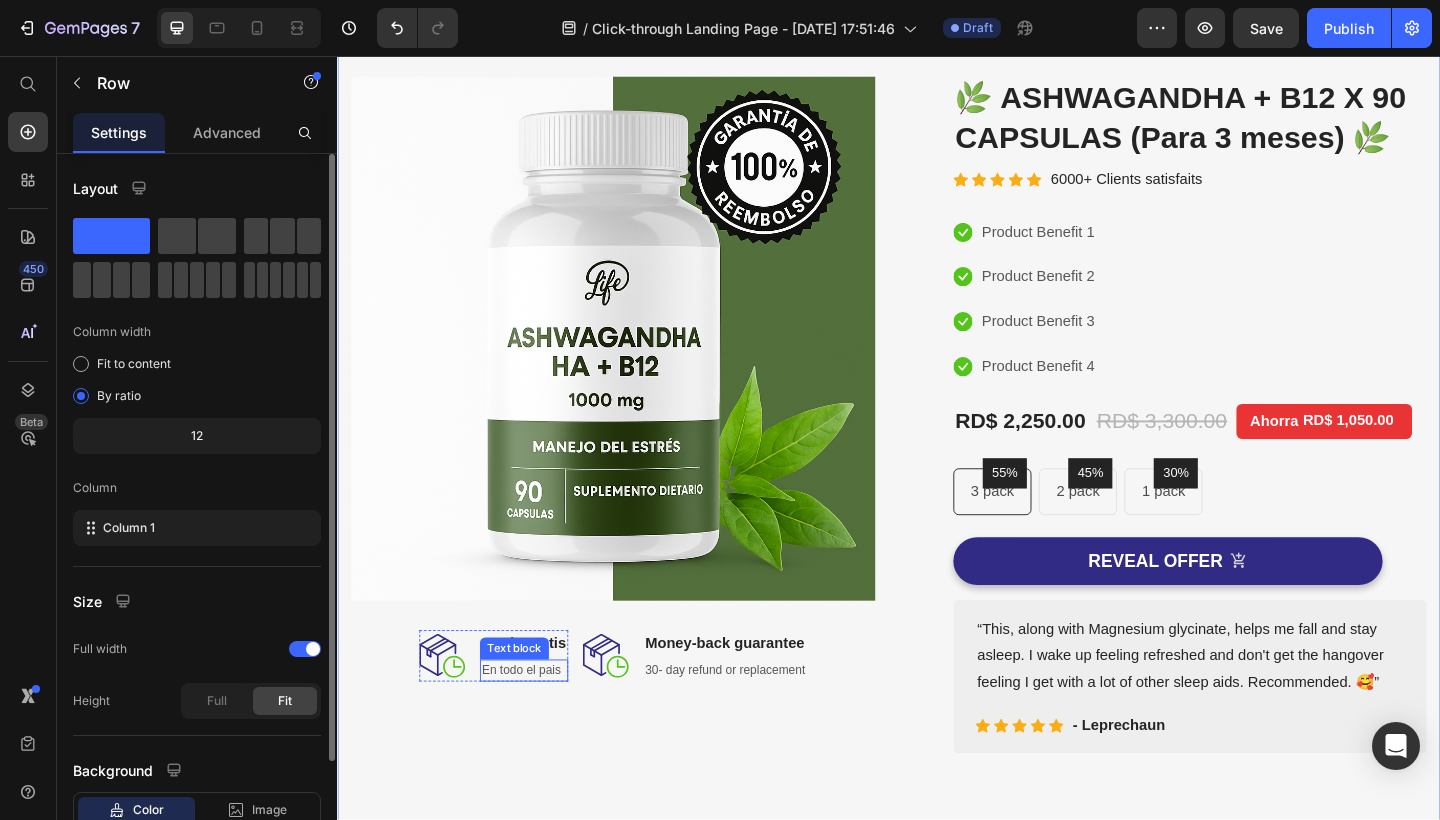 click on "En todo el pais" at bounding box center [540, 725] 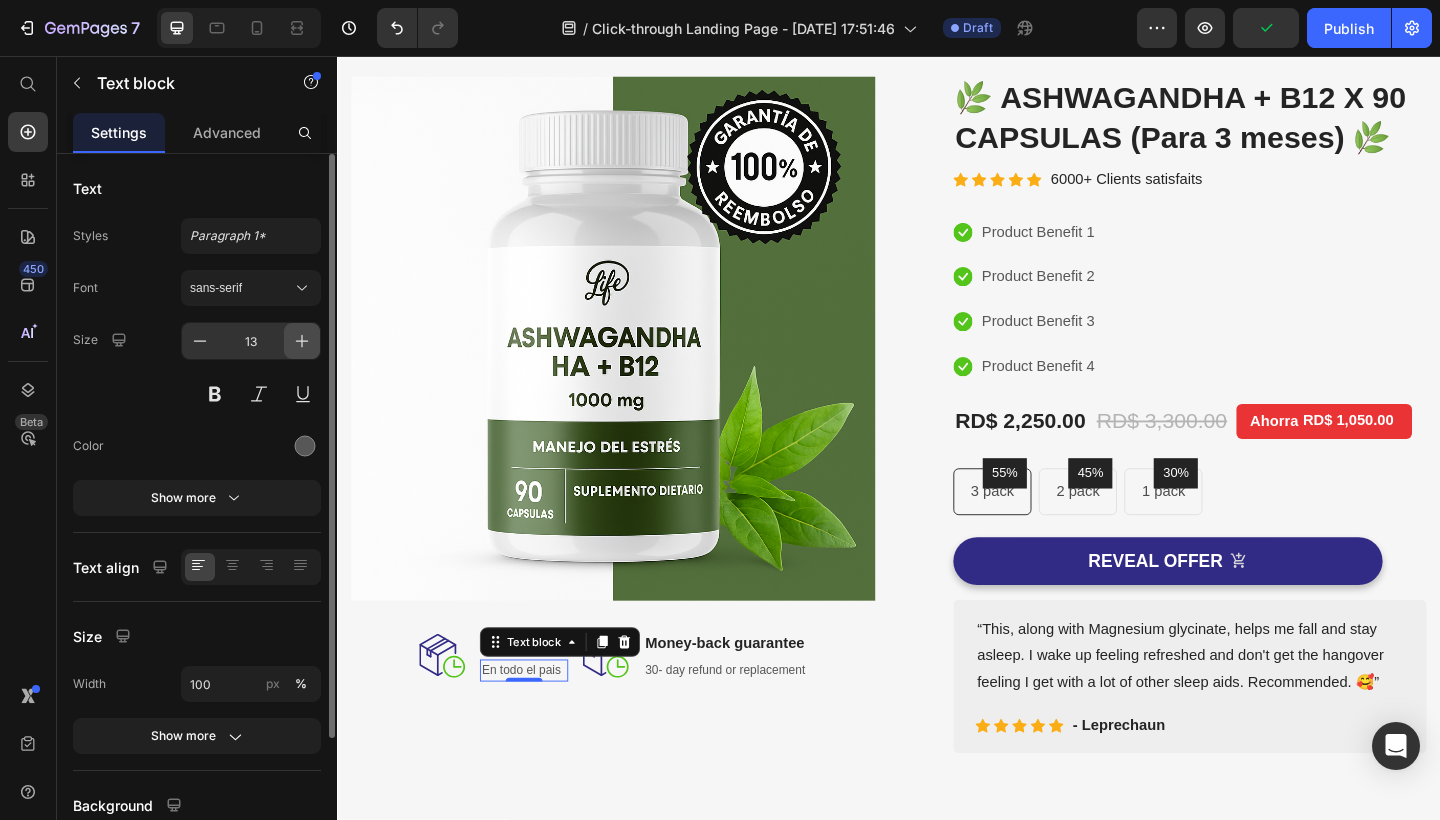 click at bounding box center [302, 341] 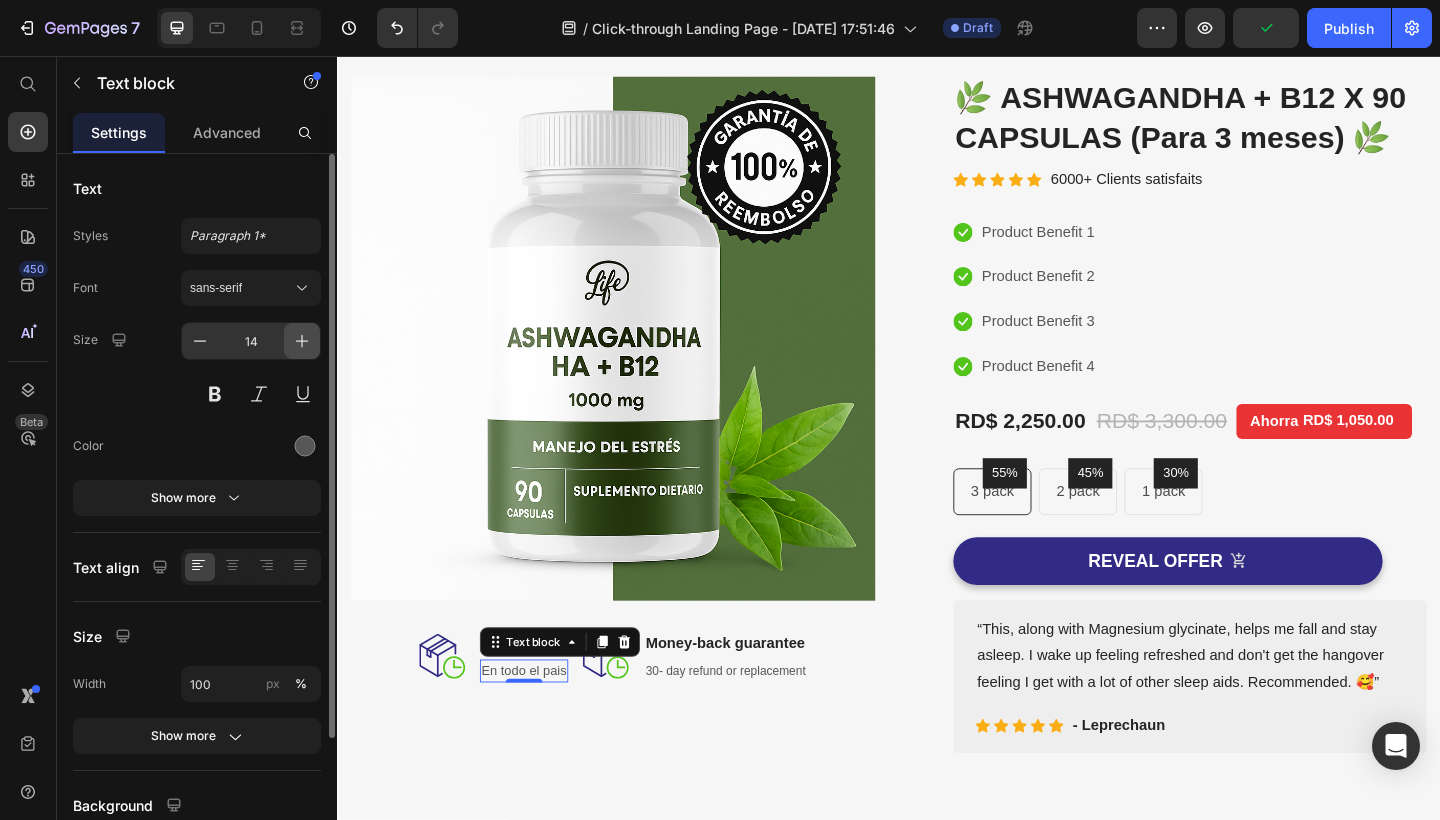 click at bounding box center [302, 341] 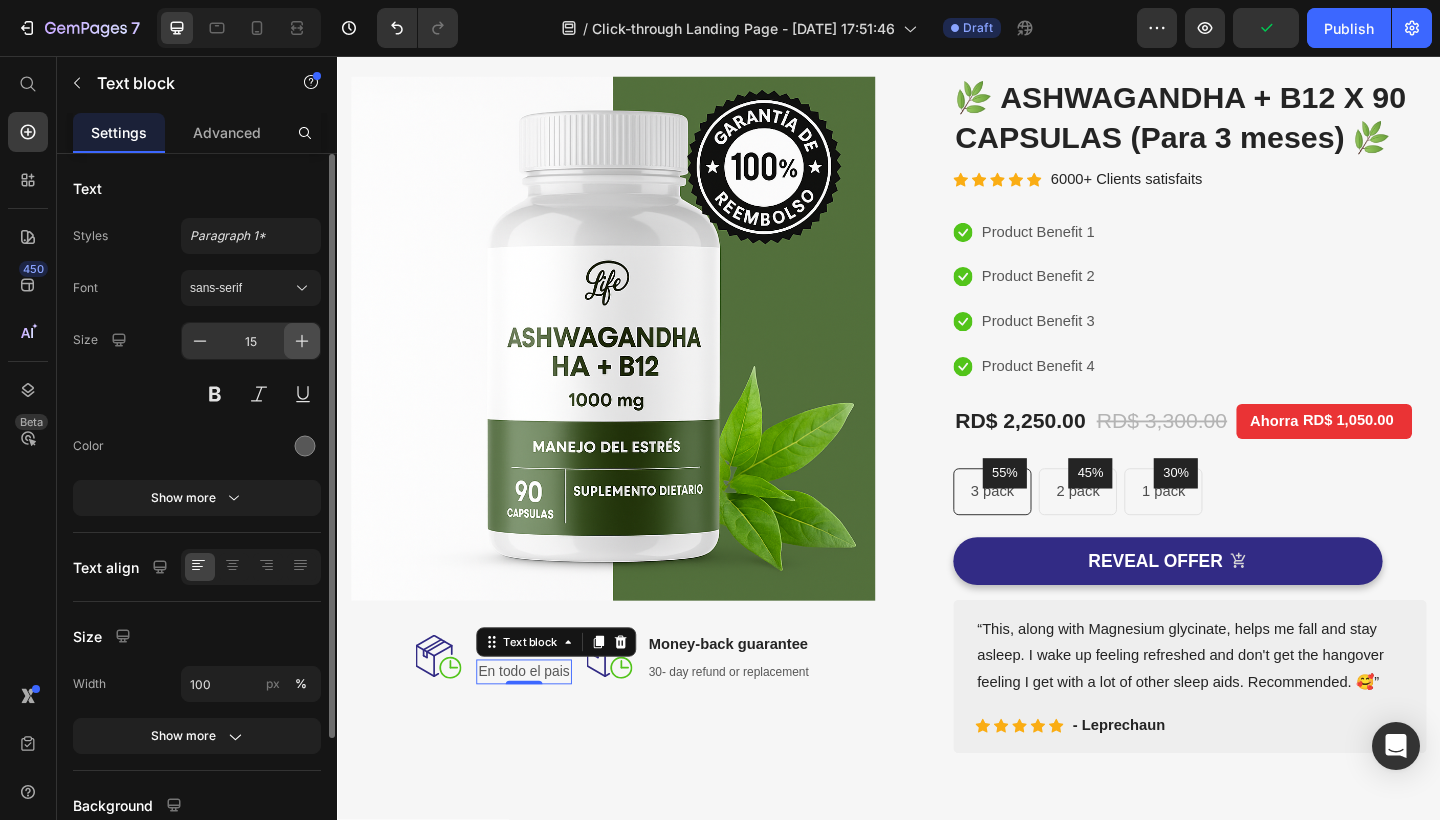 click at bounding box center (302, 341) 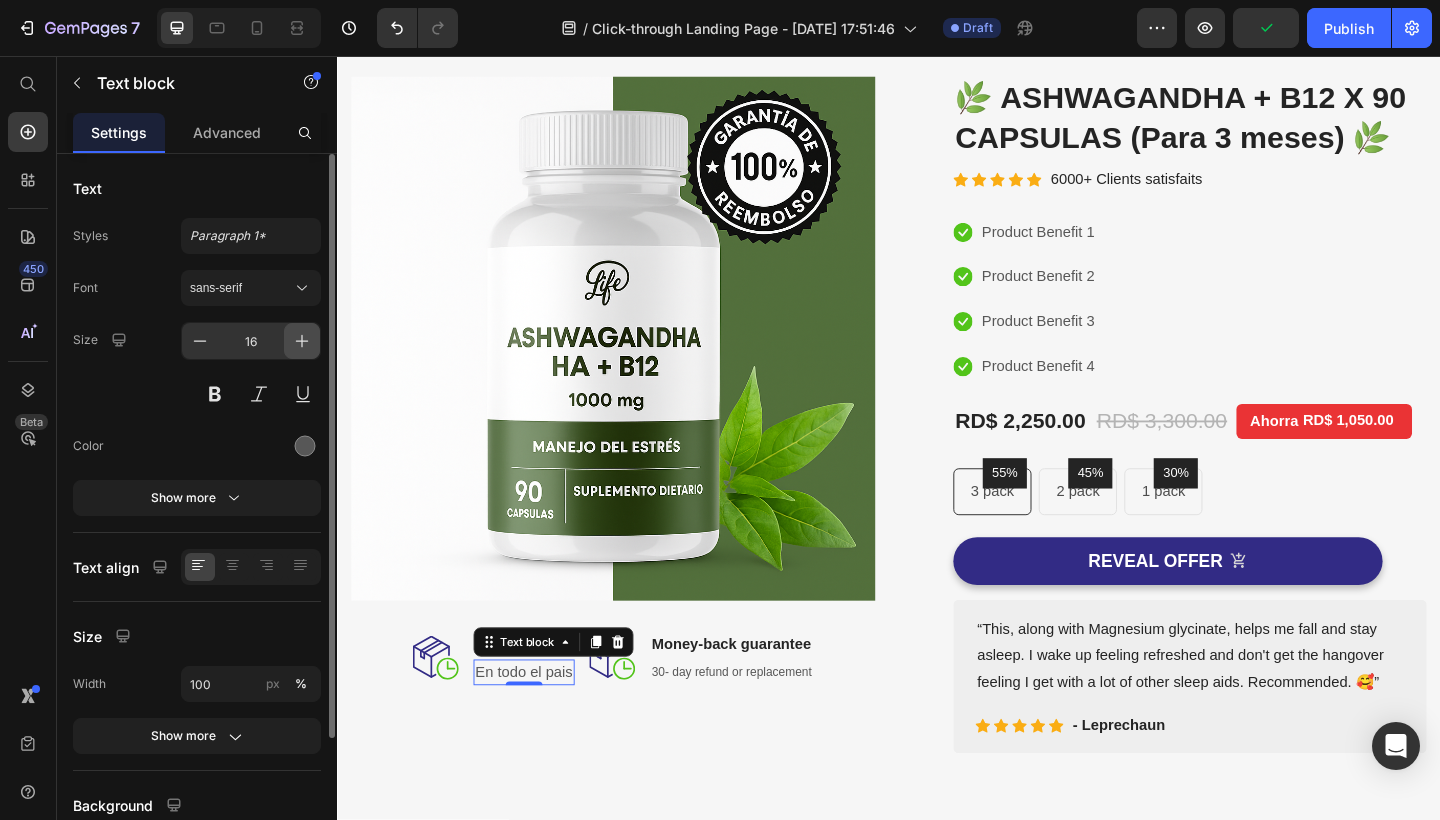 click at bounding box center [302, 341] 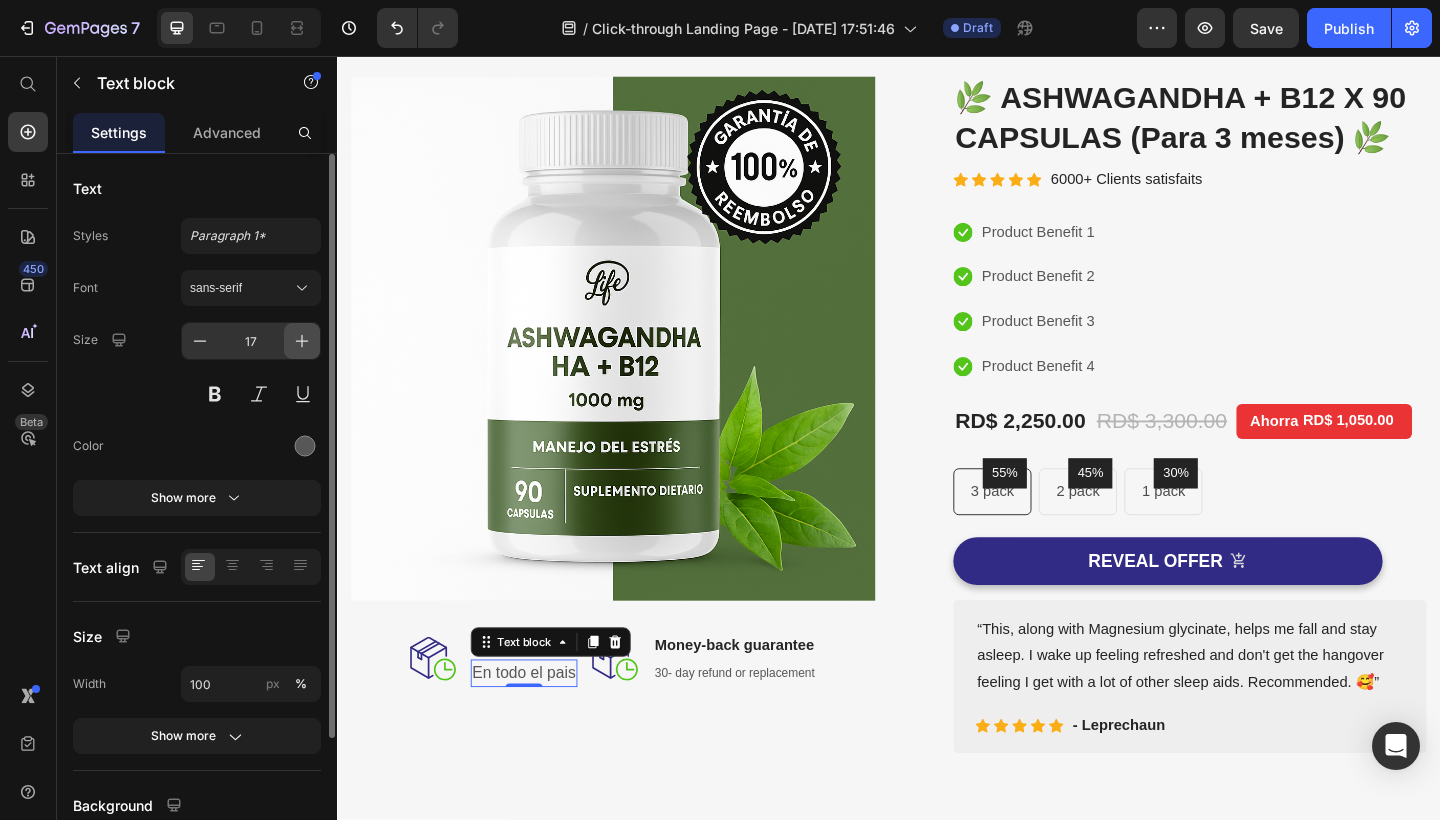 click at bounding box center [302, 341] 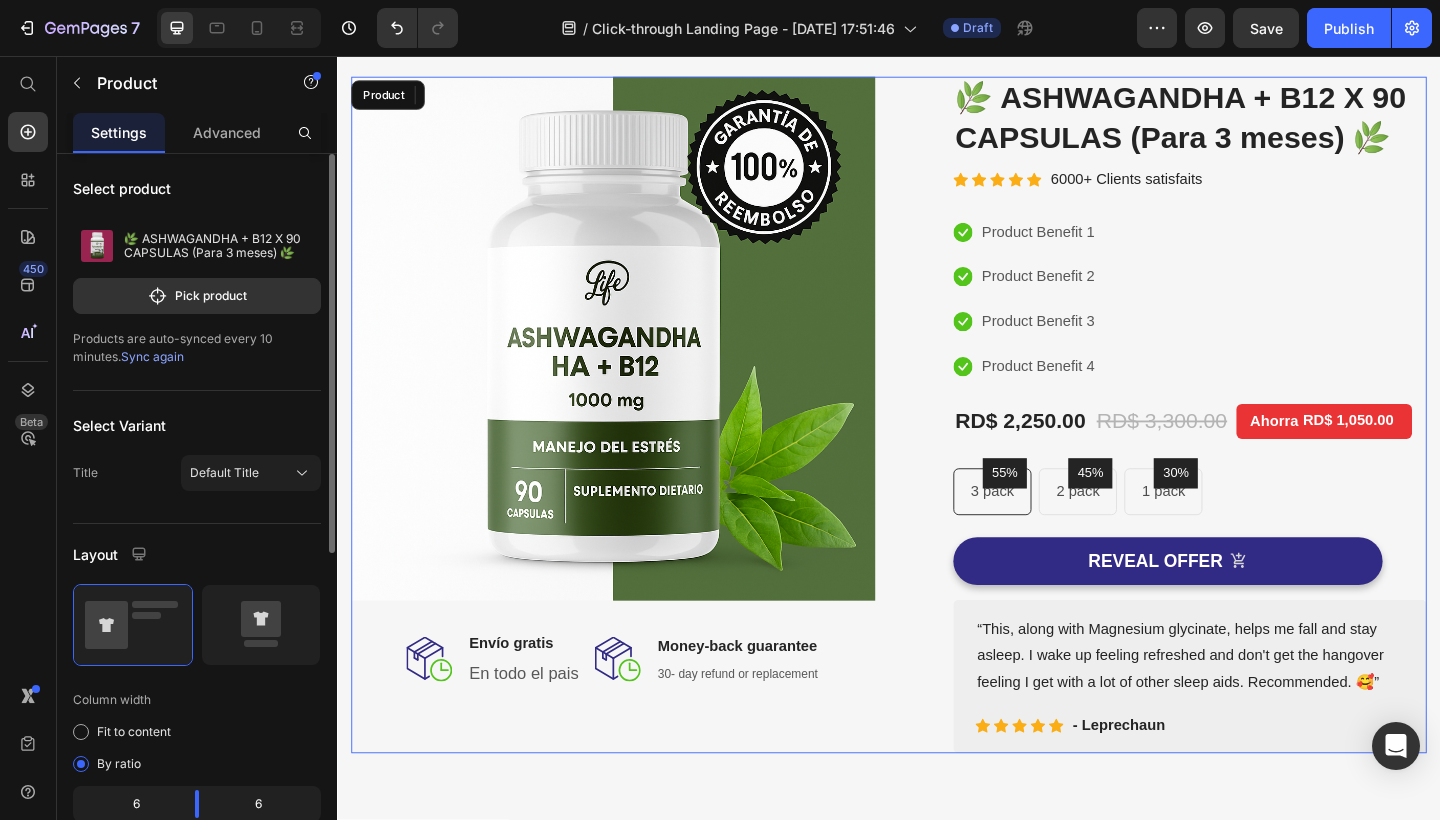 click on "Image Image ⁠⁠⁠⁠⁠⁠⁠ Envío gratis Heading En todo el pais Text block   0 Row Image Money-back guarantee Heading 30- day refund or replacement Text block Row Row Row" at bounding box center (637, 447) 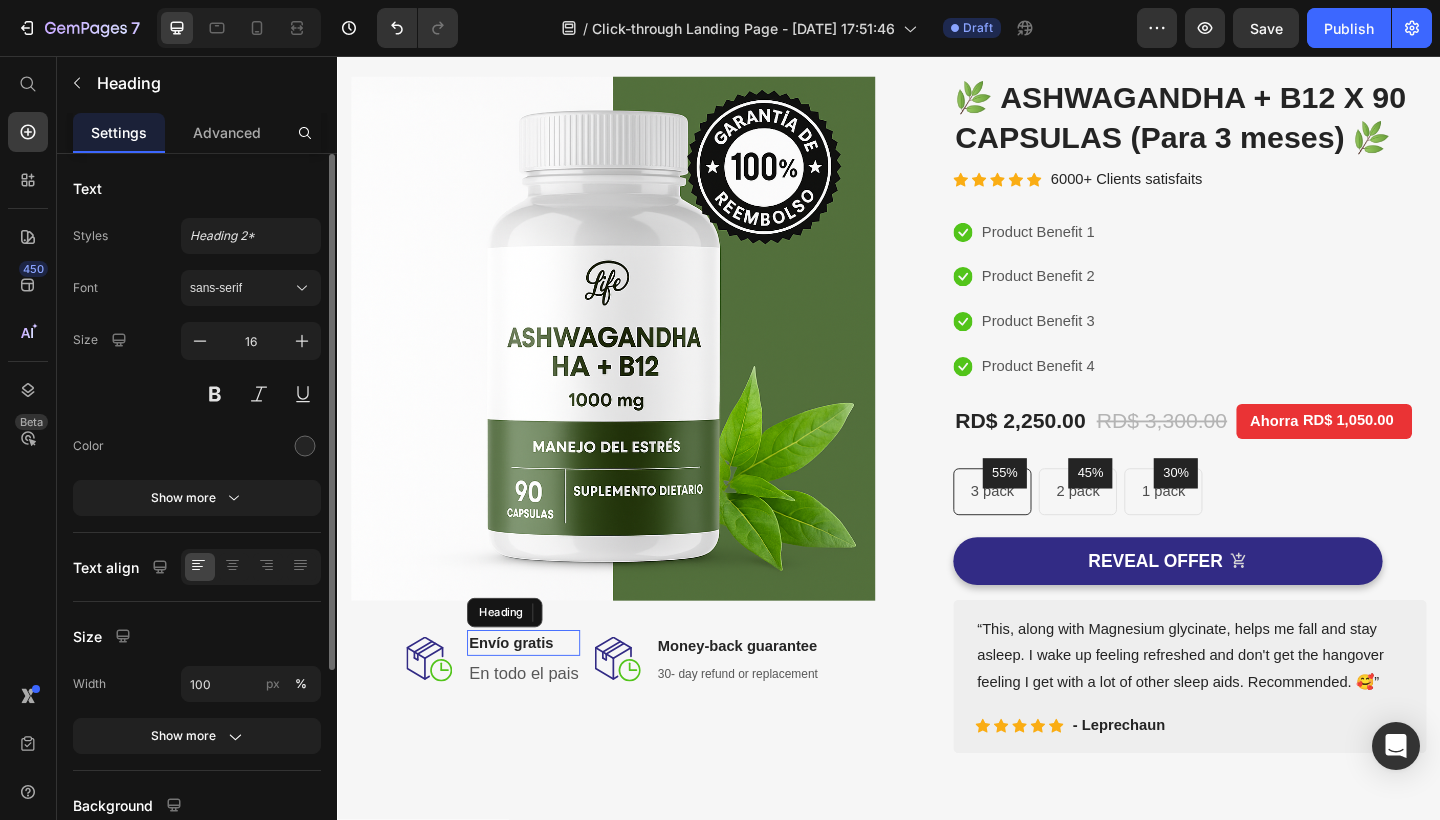 click on "Envío gratis" at bounding box center (526, 694) 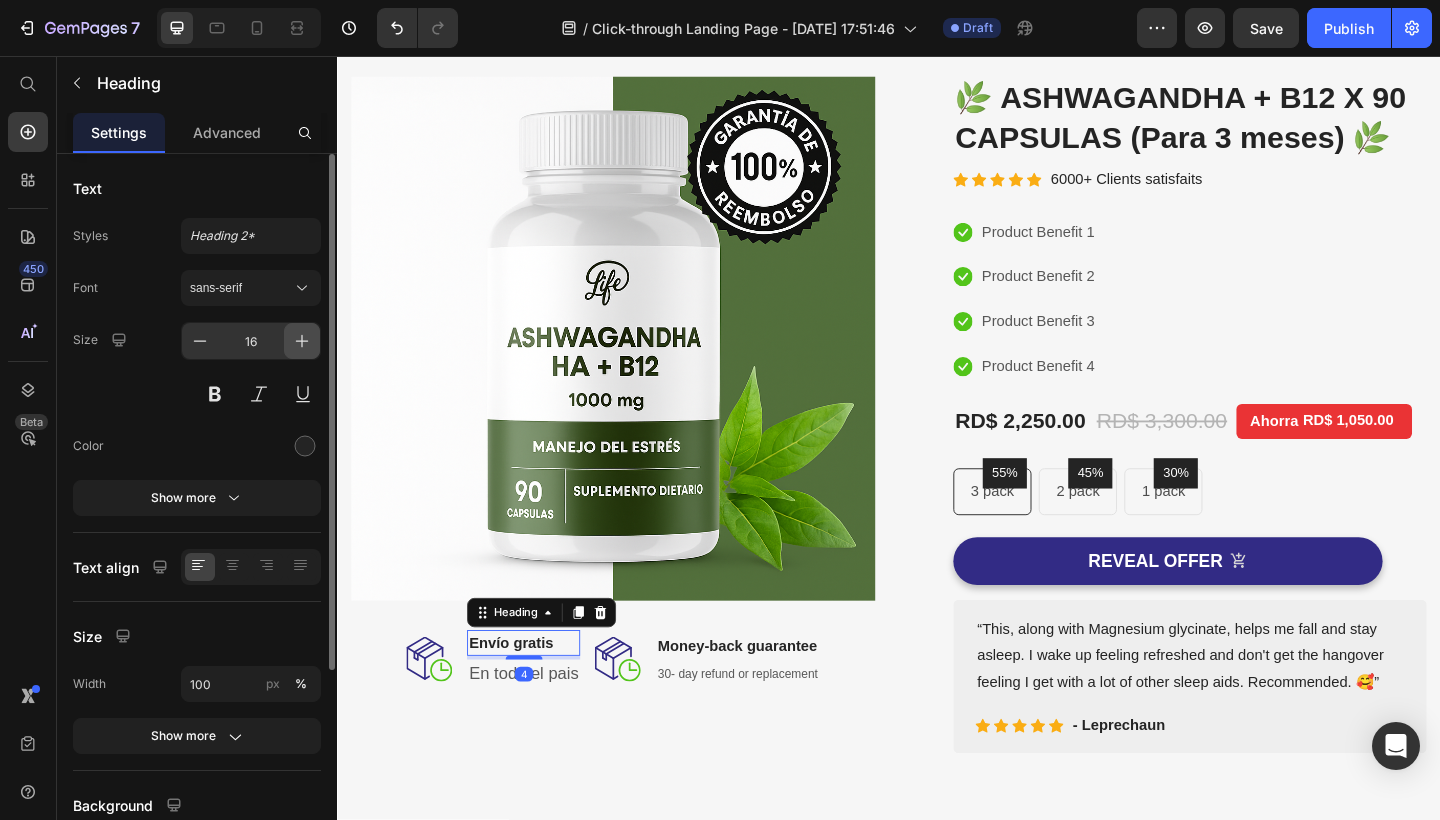 click 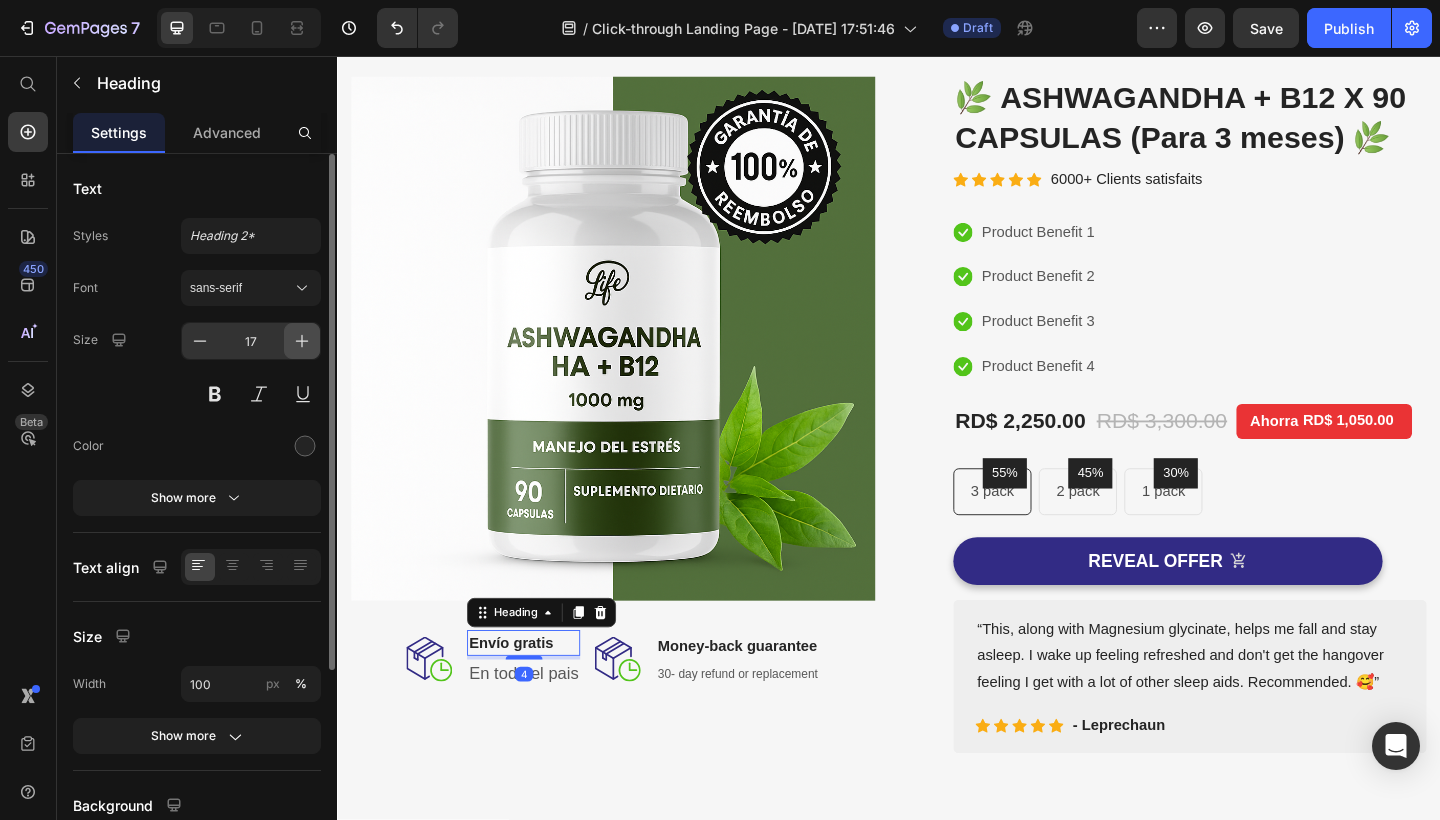 click 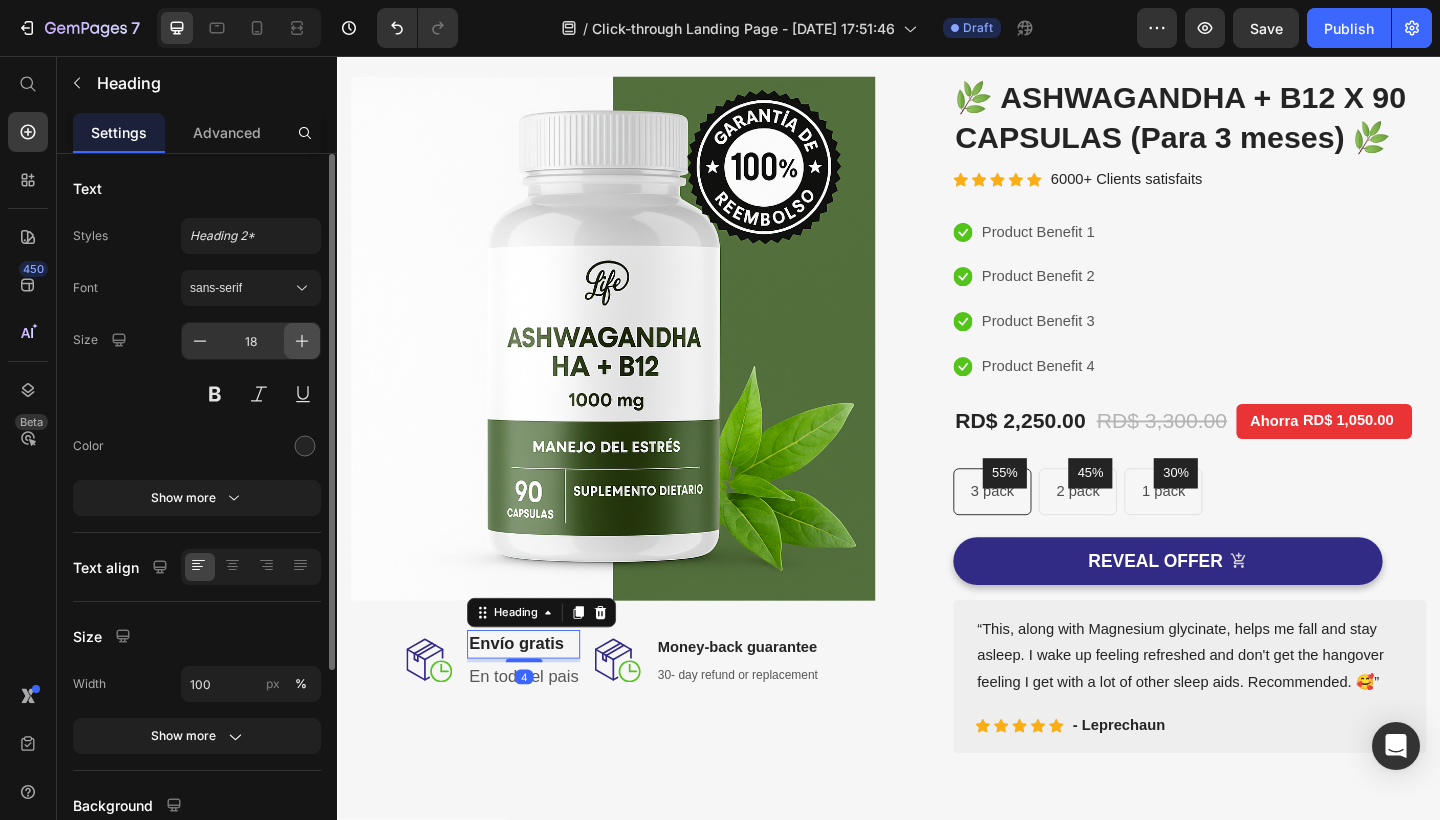 click 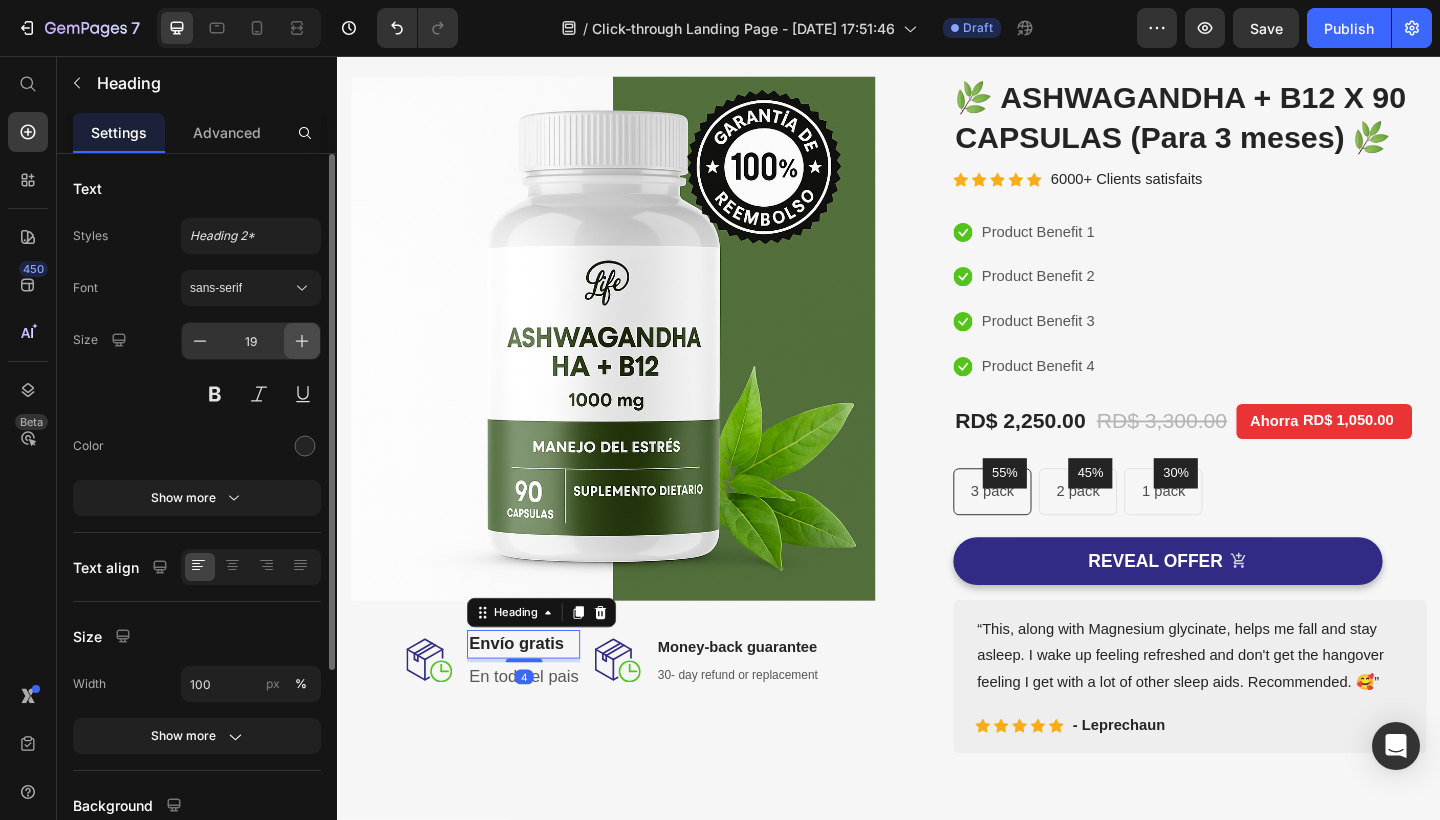 click 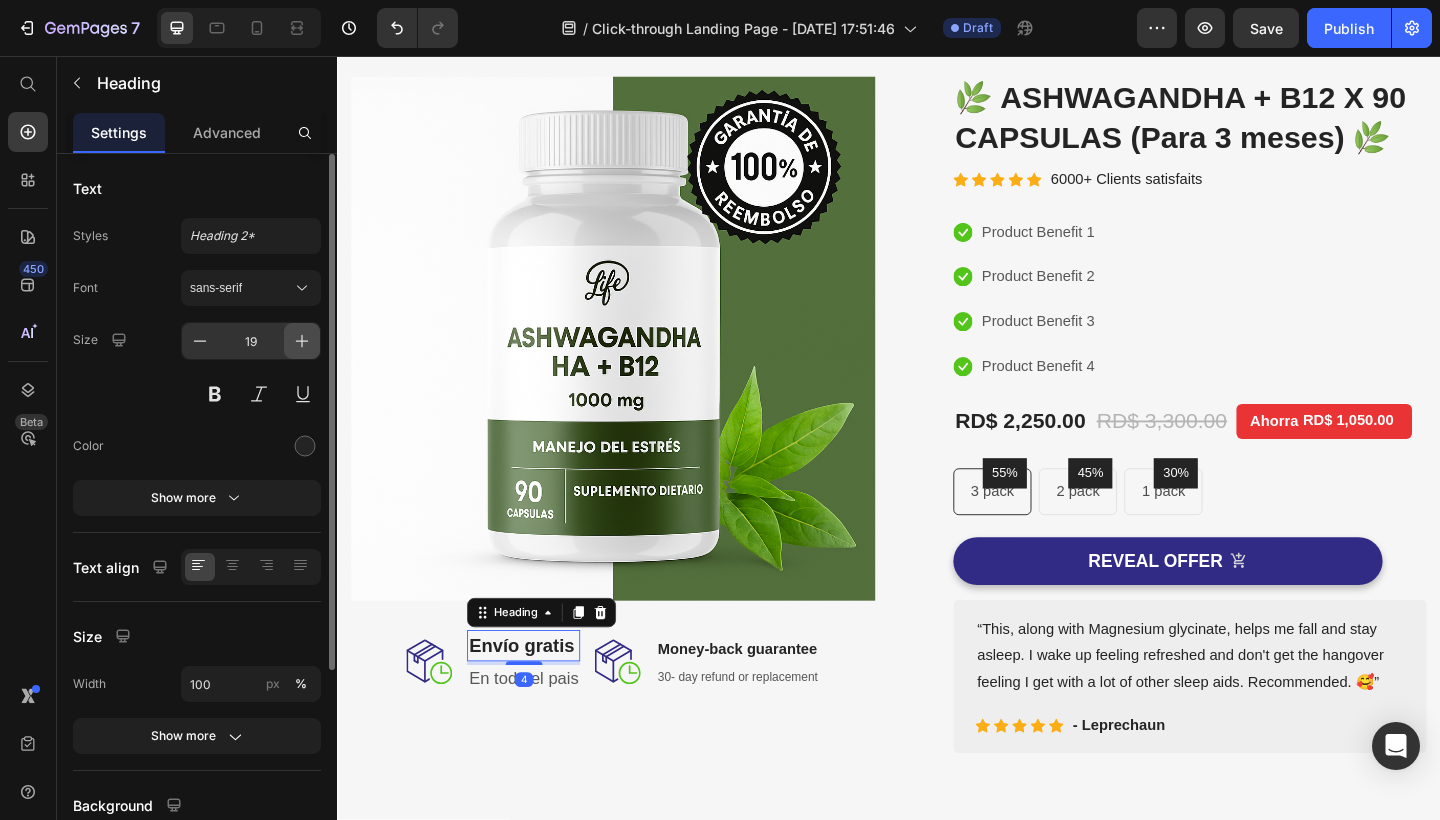 type on "20" 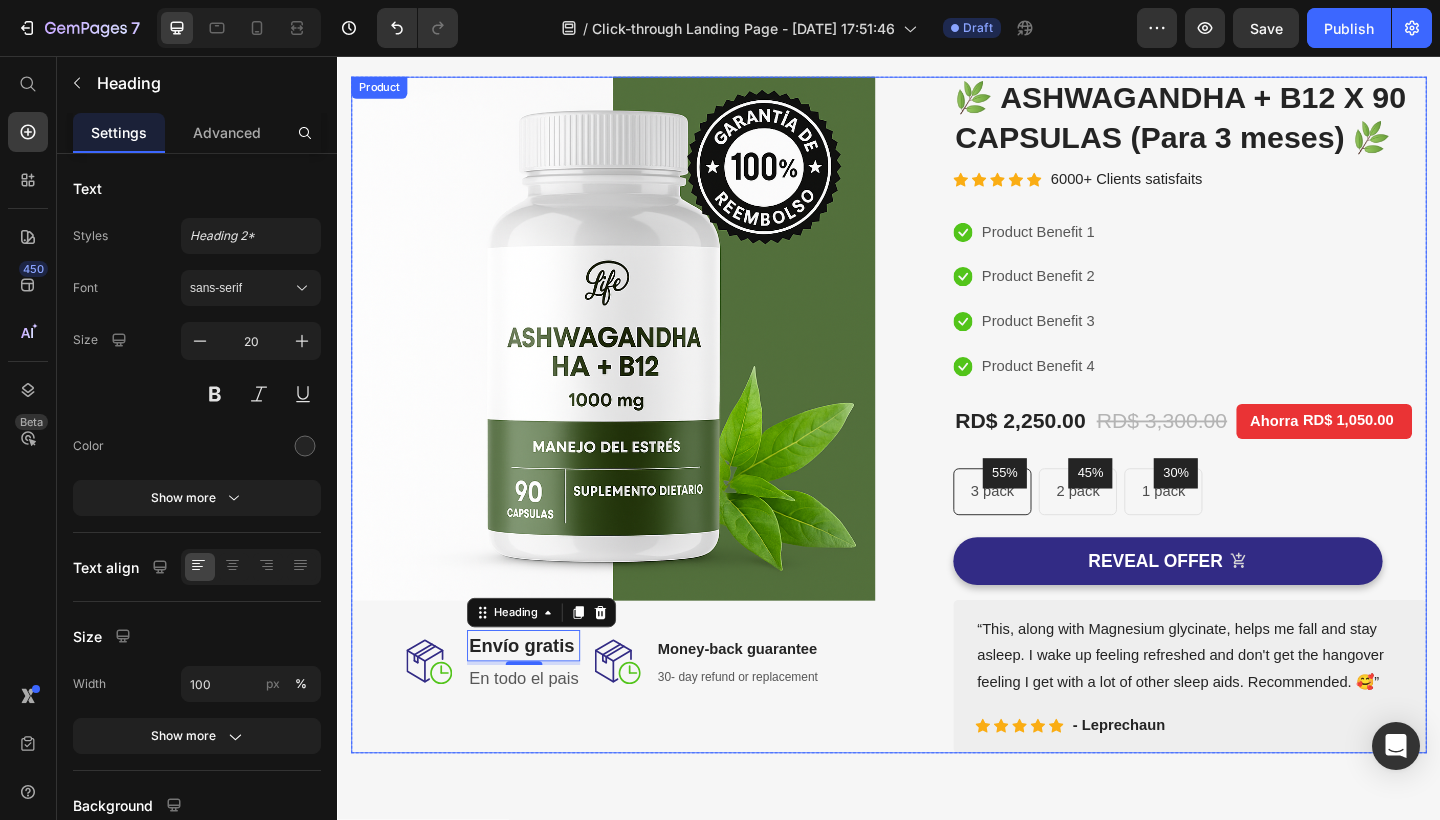 click on "Image Image ⁠⁠⁠⁠⁠⁠⁠ Envío gratis Heading   4 En todo el pais Text block Row Image Money-back guarantee Heading 30- day refund or replacement Text block Row Row Row" at bounding box center [637, 447] 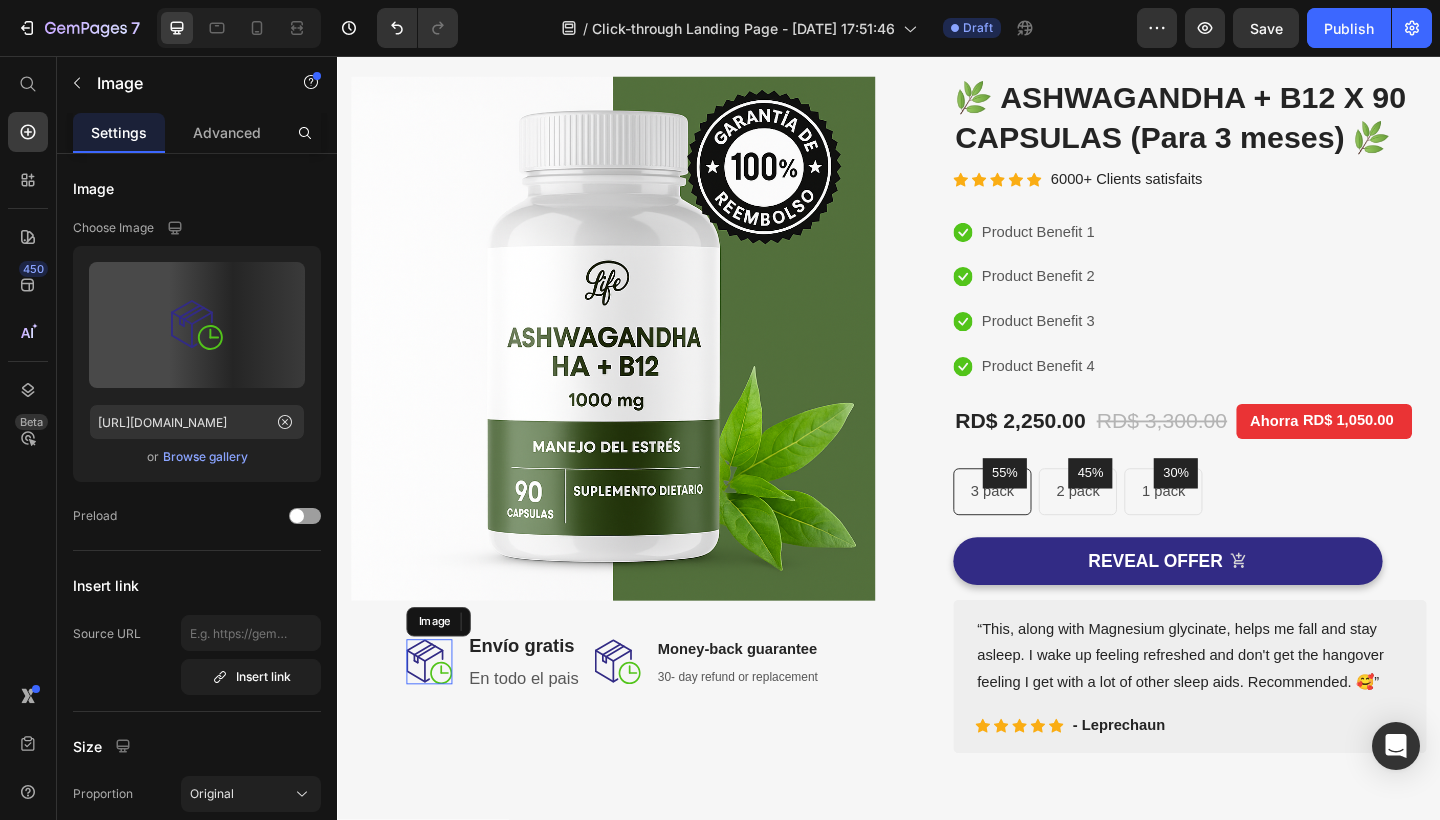 click at bounding box center (437, 715) 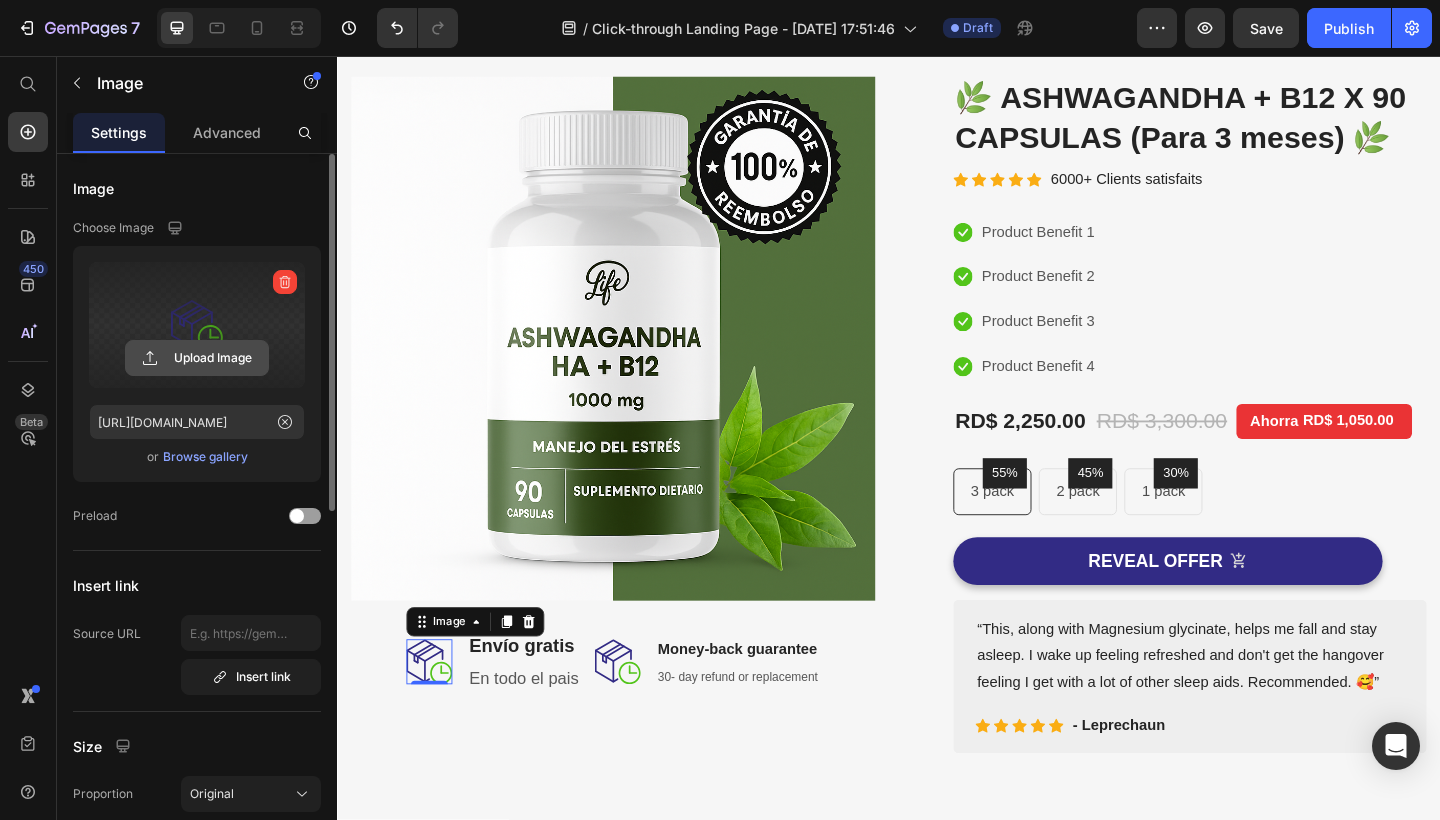 click 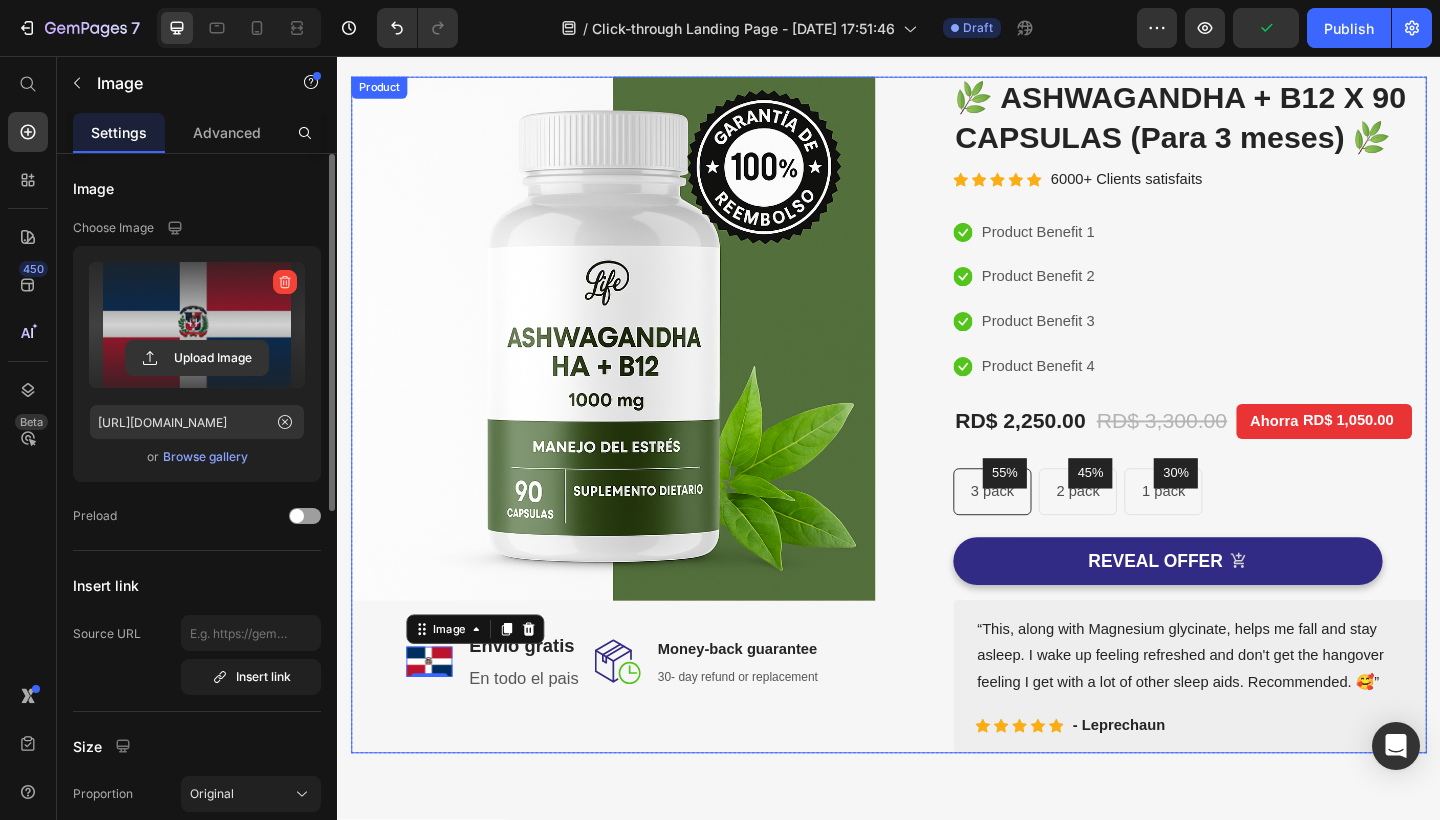 type on "https://cdn.shopify.com/s/files/1/0602/8197/8954/files/gempages_574877858095170404-6456568a-0888-4655-ab72-646b4fd3c22a.png" 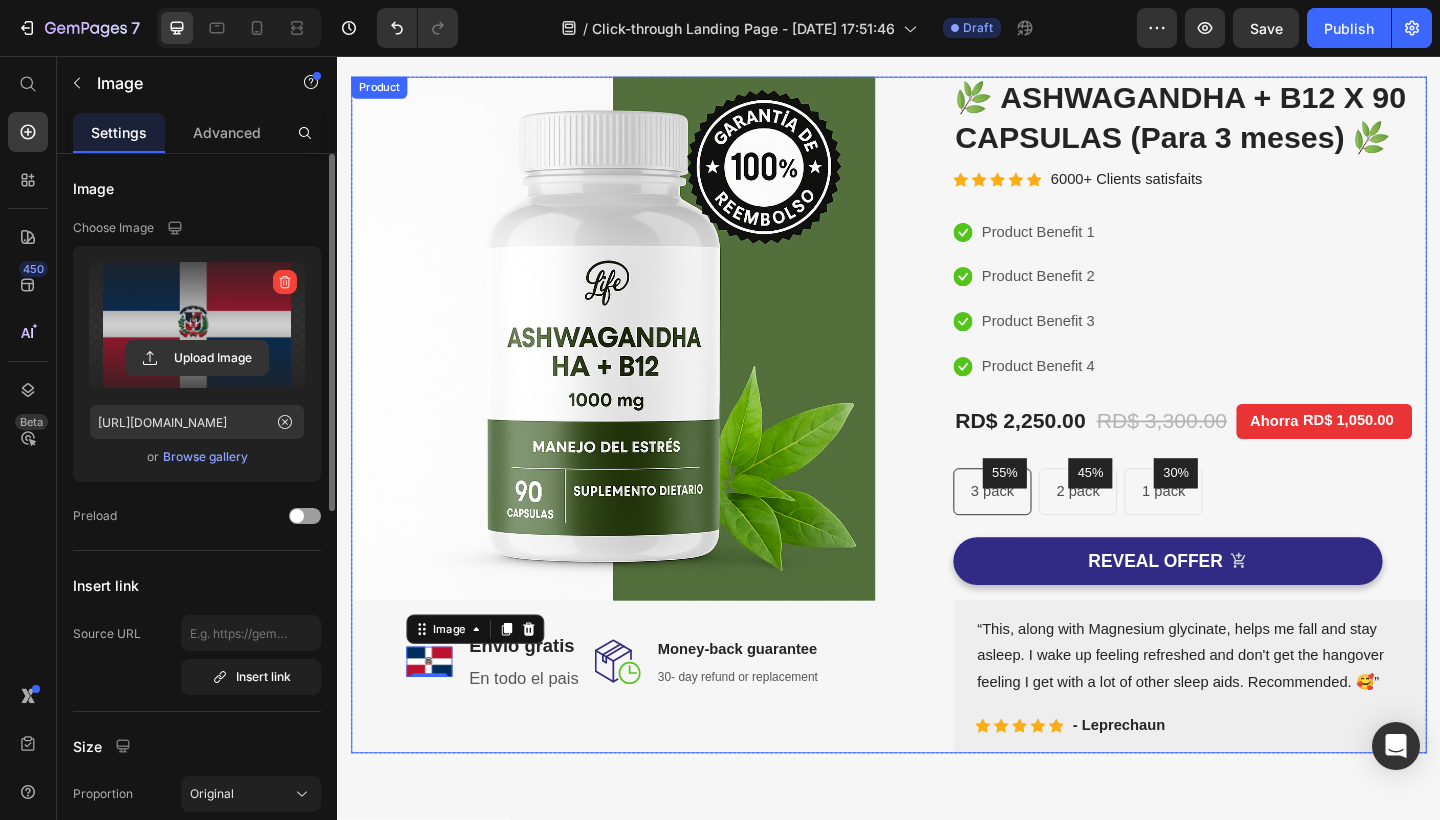 click on "Image Image   0 ⁠⁠⁠⁠⁠⁠⁠ Envío gratis Heading En todo el pais Text block Row Image Money-back guarantee Heading 30- day refund or replacement Text block Row Row Row" at bounding box center [637, 447] 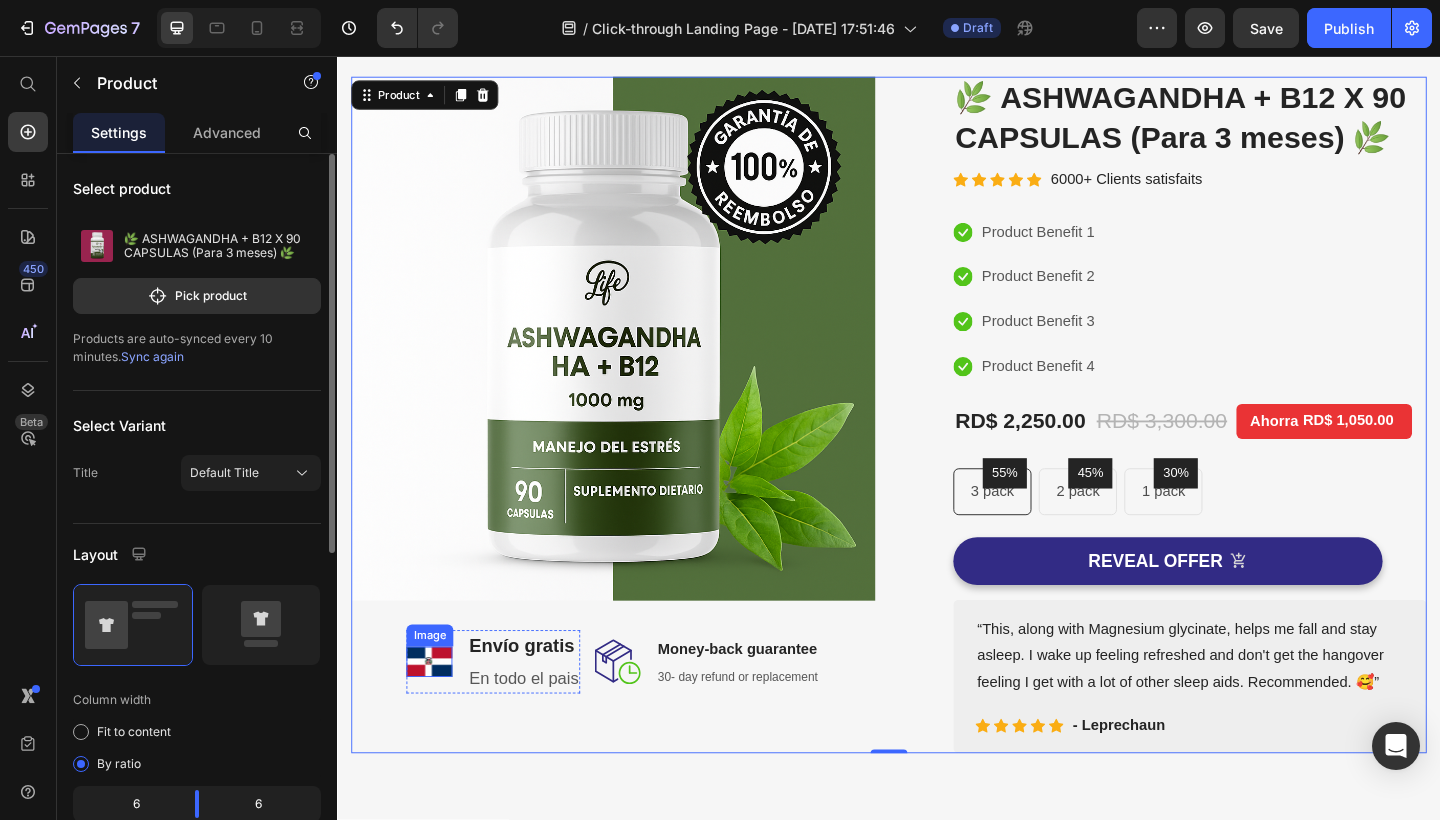 click at bounding box center [437, 715] 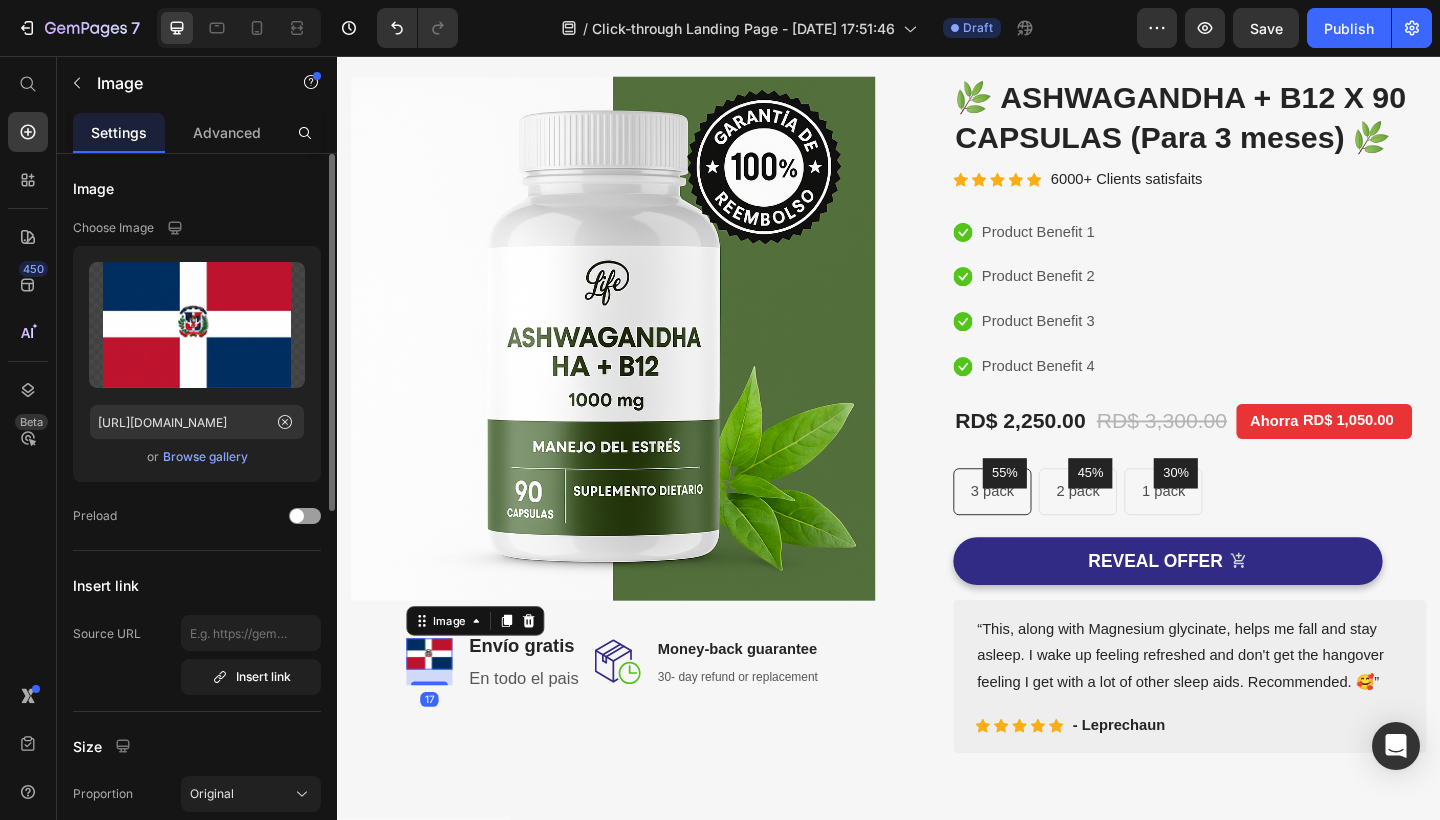 drag, startPoint x: 434, startPoint y: 725, endPoint x: 435, endPoint y: 744, distance: 19.026299 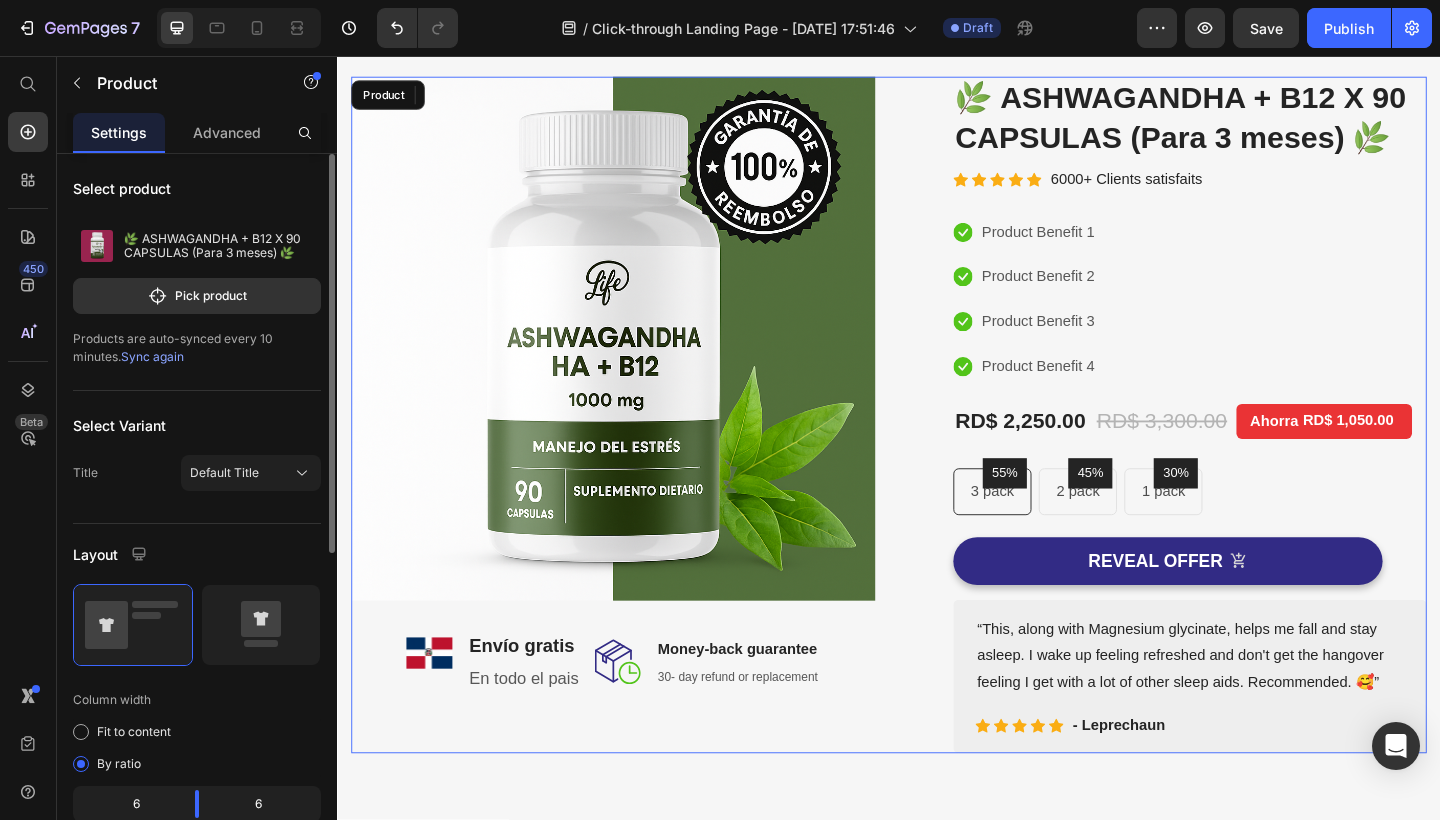 click on "Image Image   19 ⁠⁠⁠⁠⁠⁠⁠ Envío gratis Heading En todo el pais Text block Row Image Money-back guarantee Heading 30- day refund or replacement Text block Row Row Row" at bounding box center (637, 447) 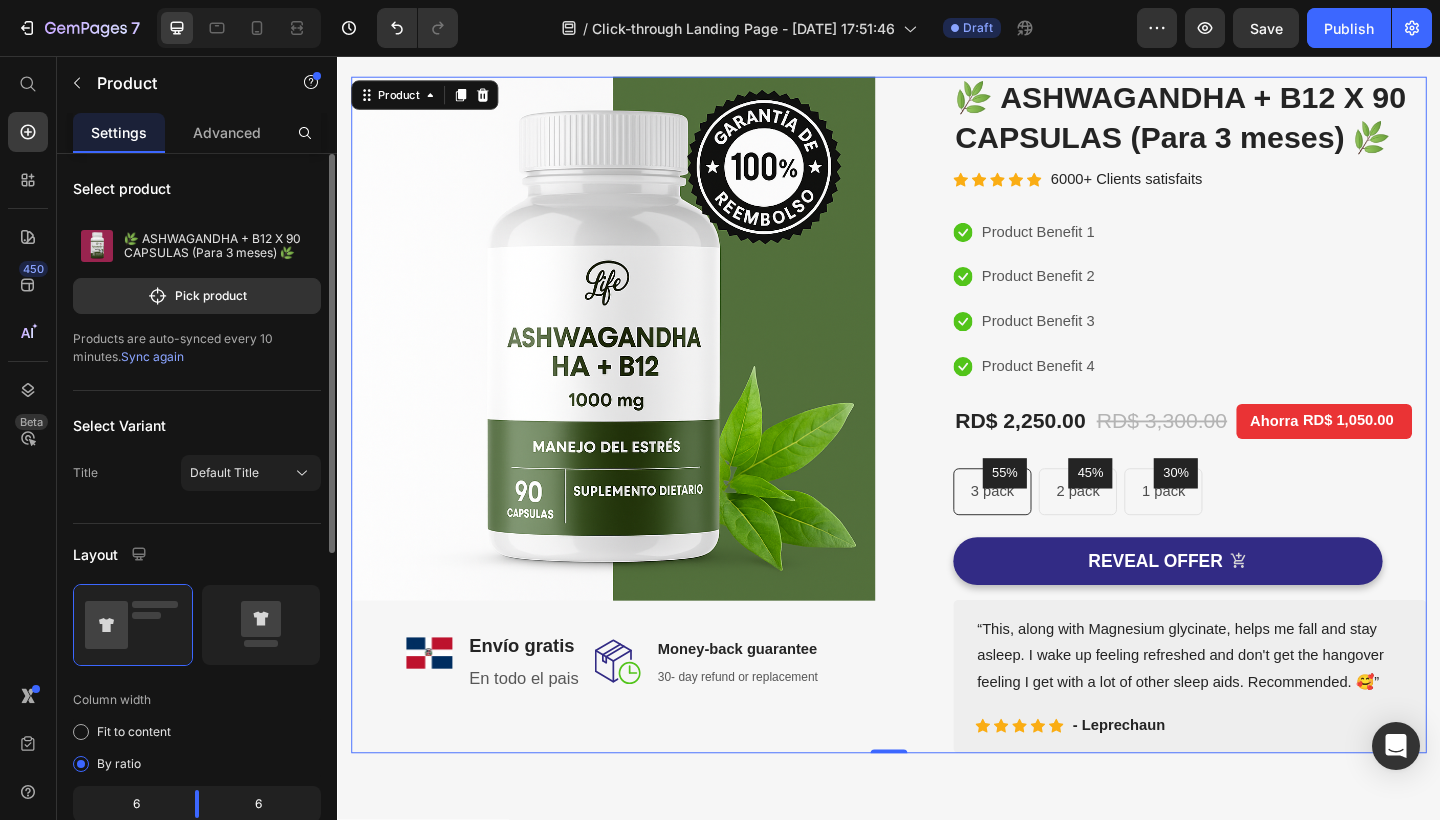 click on "Image Image ⁠⁠⁠⁠⁠⁠⁠ Envío gratis Heading En todo el pais Text block Row Image Money-back guarantee Heading 30- day refund or replacement Text block Row Row Row" at bounding box center [637, 447] 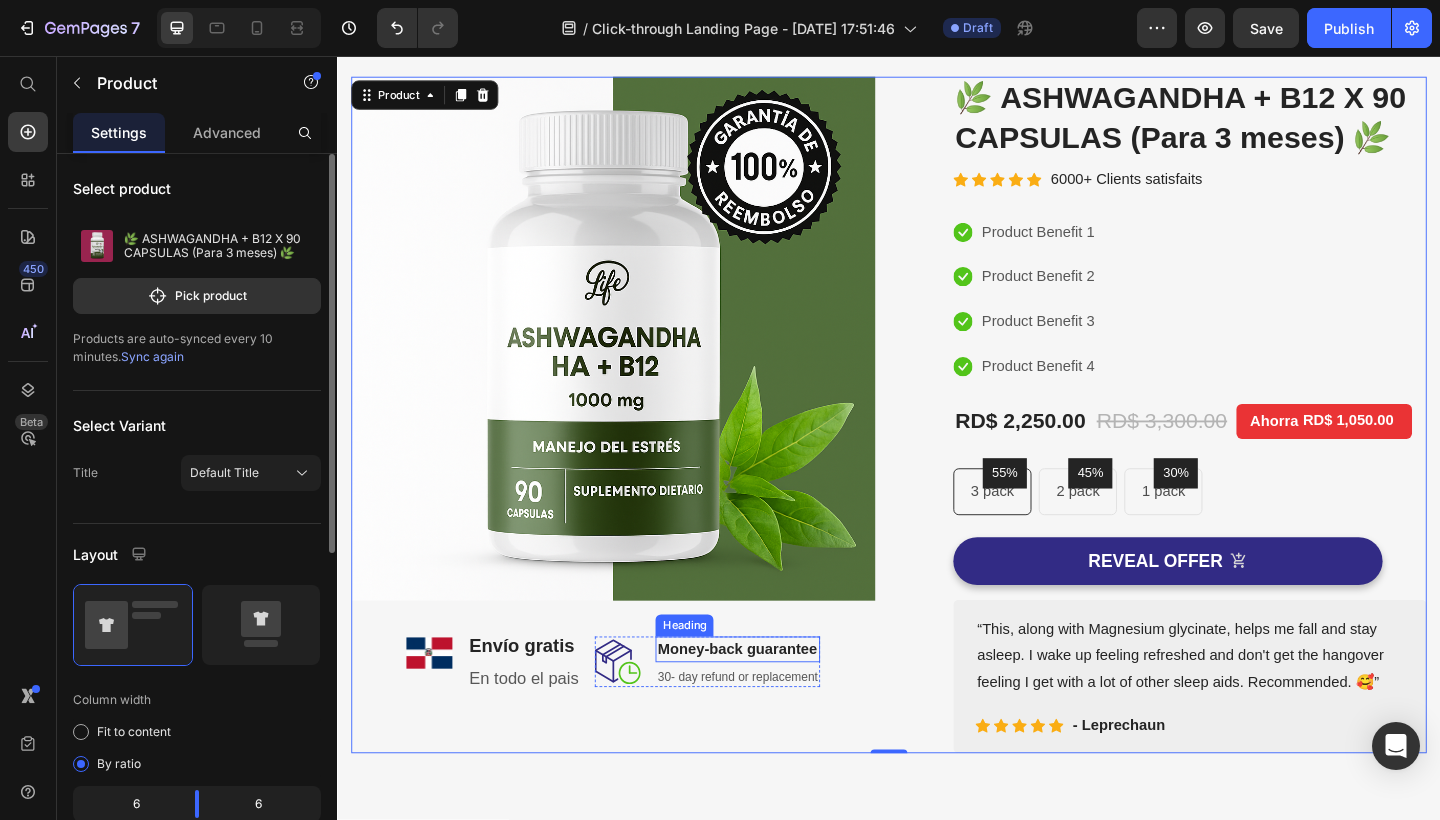 click on "Money-back guarantee" at bounding box center [772, 702] 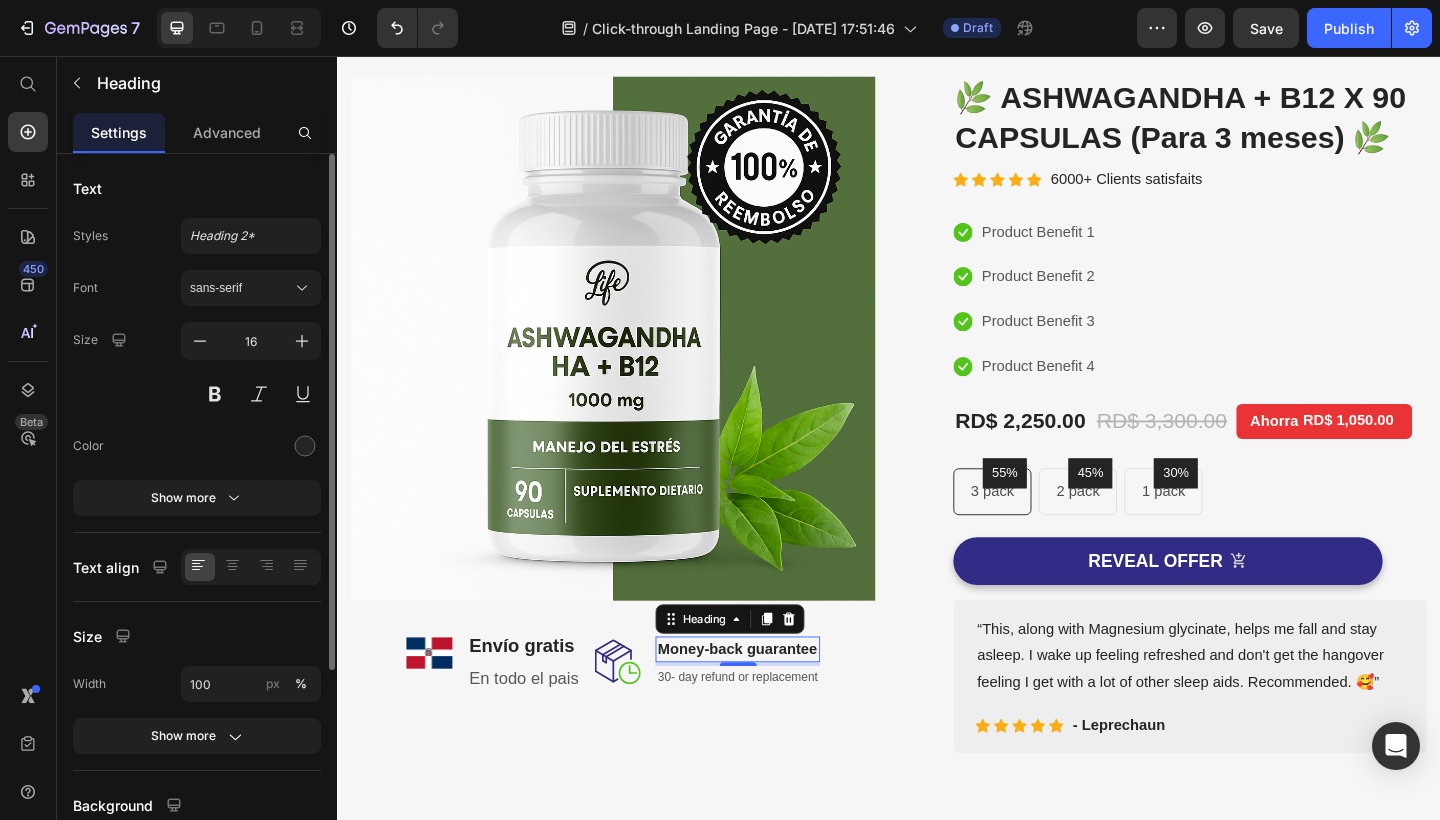 click on "Money-back guarantee" at bounding box center (772, 702) 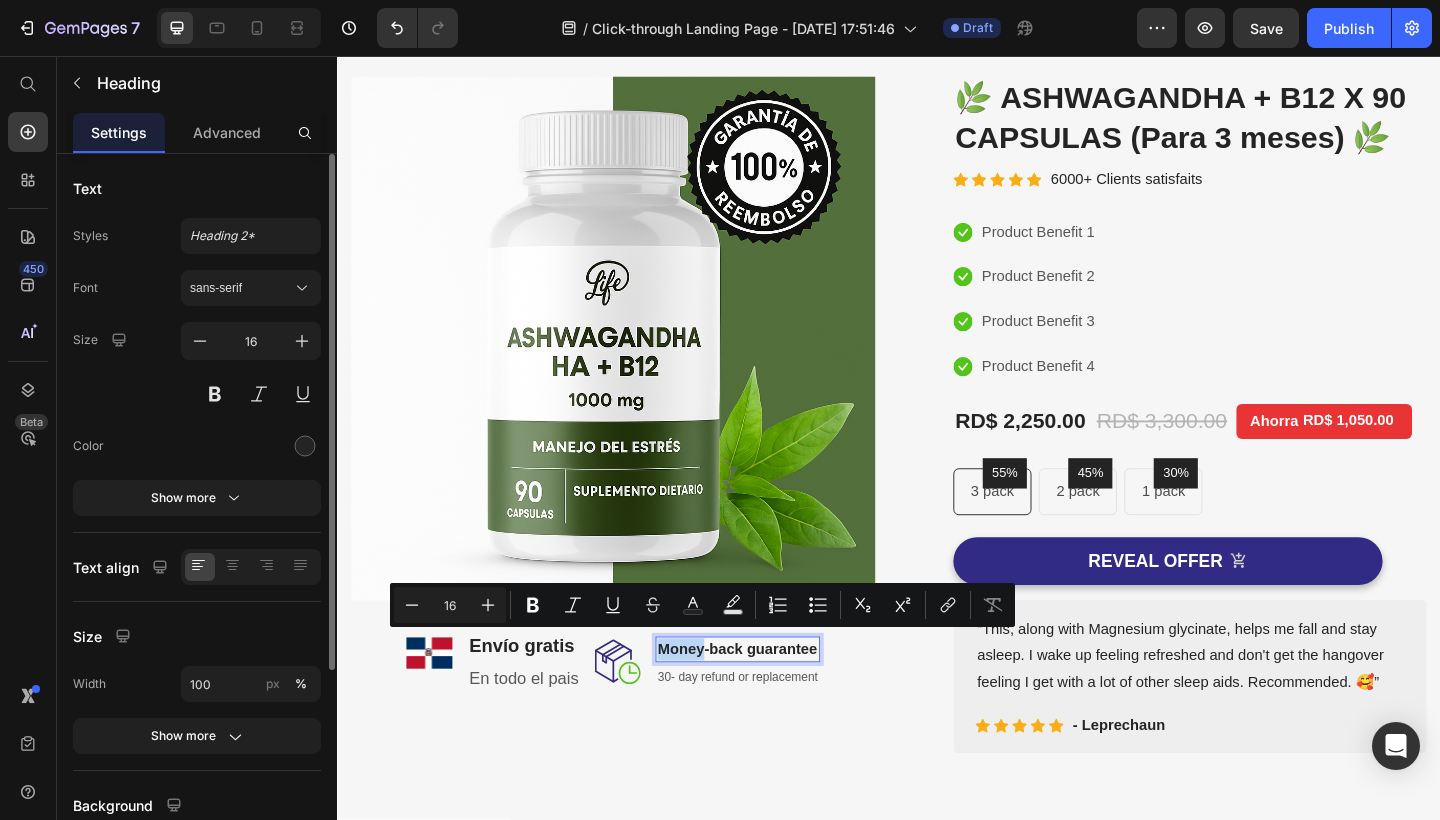 click on "Money-back guarantee" at bounding box center (772, 702) 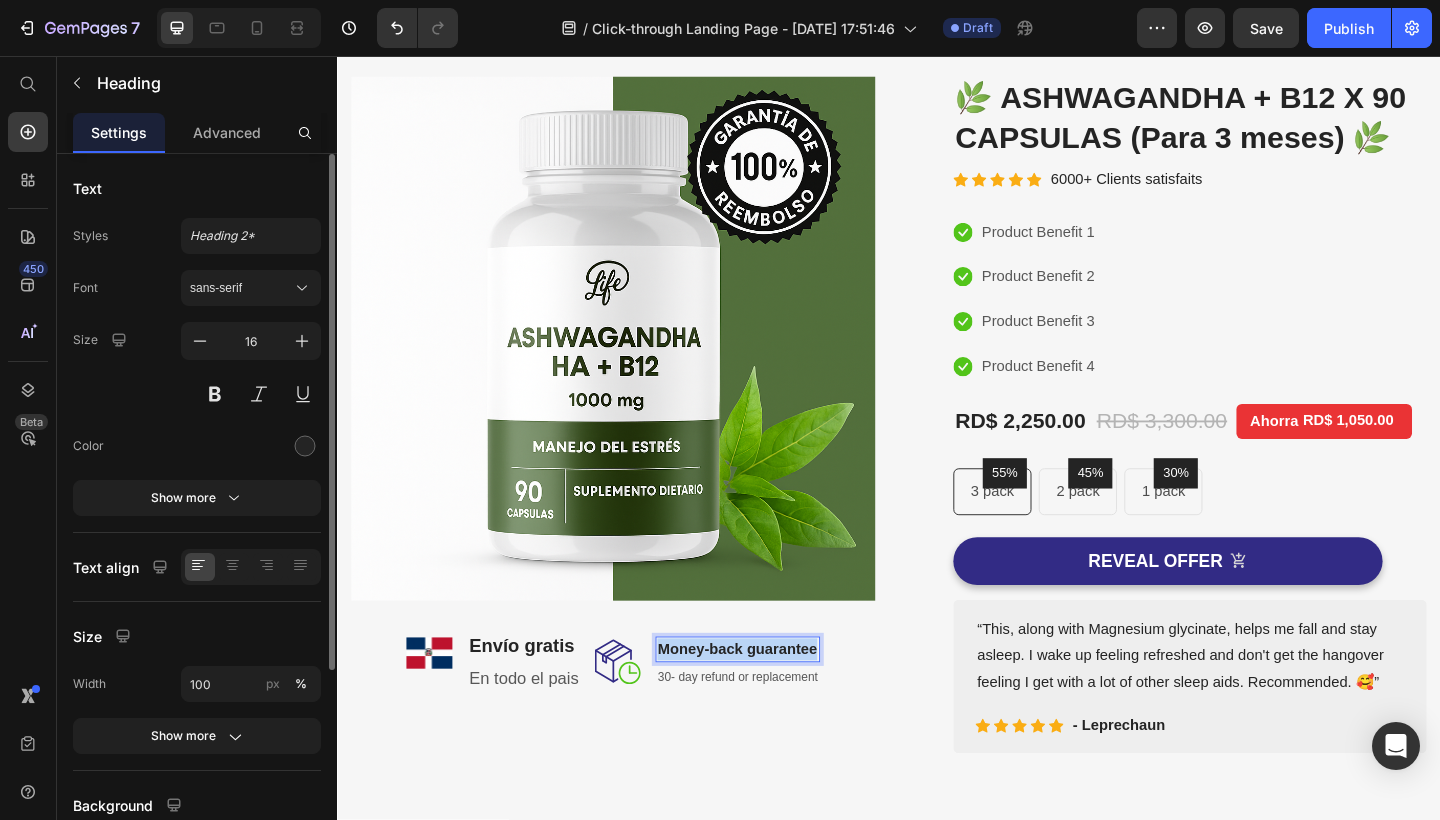 click on "Money-back guarantee" at bounding box center (772, 702) 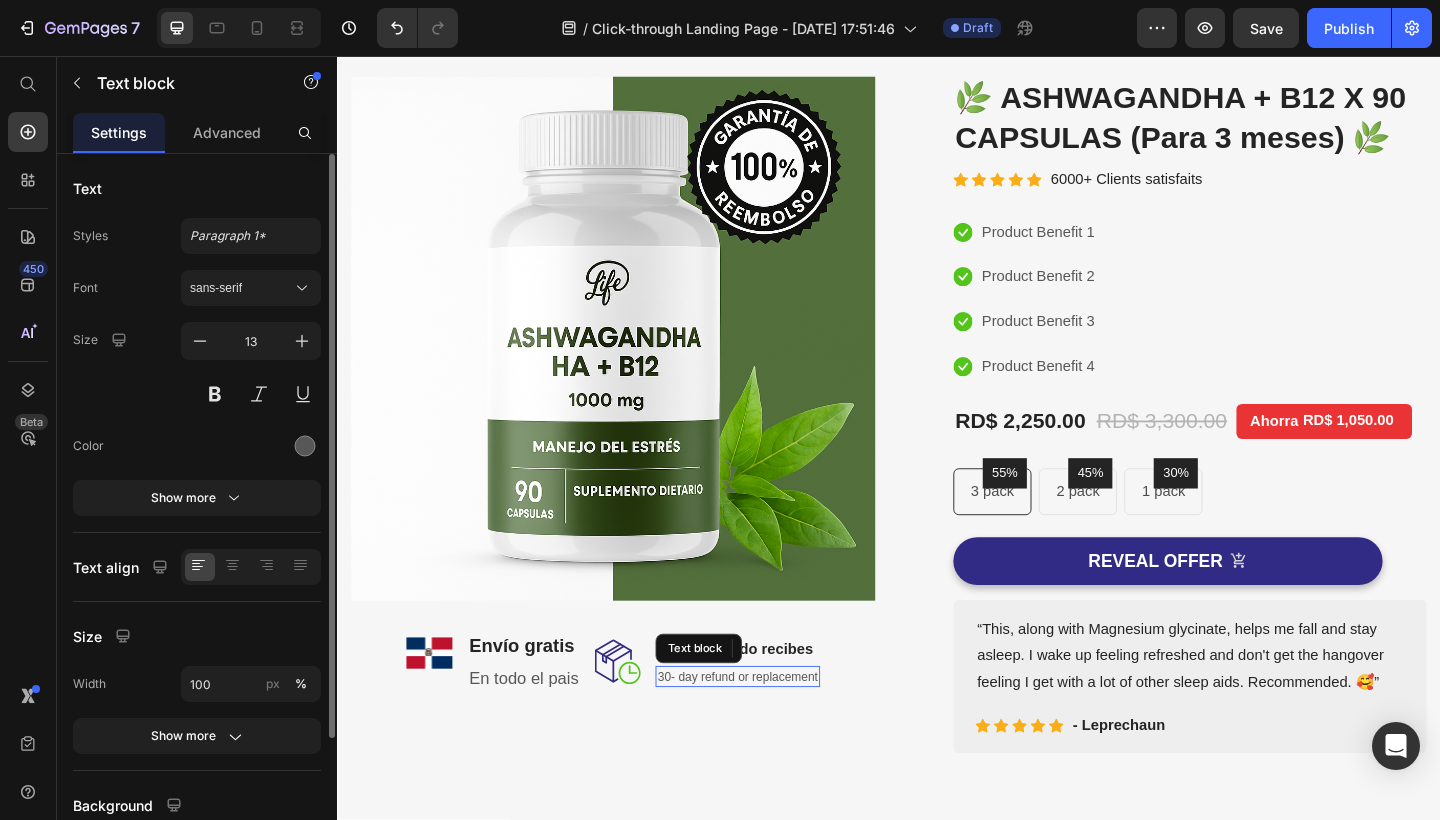 click on "30- day refund or replacement" at bounding box center (772, 732) 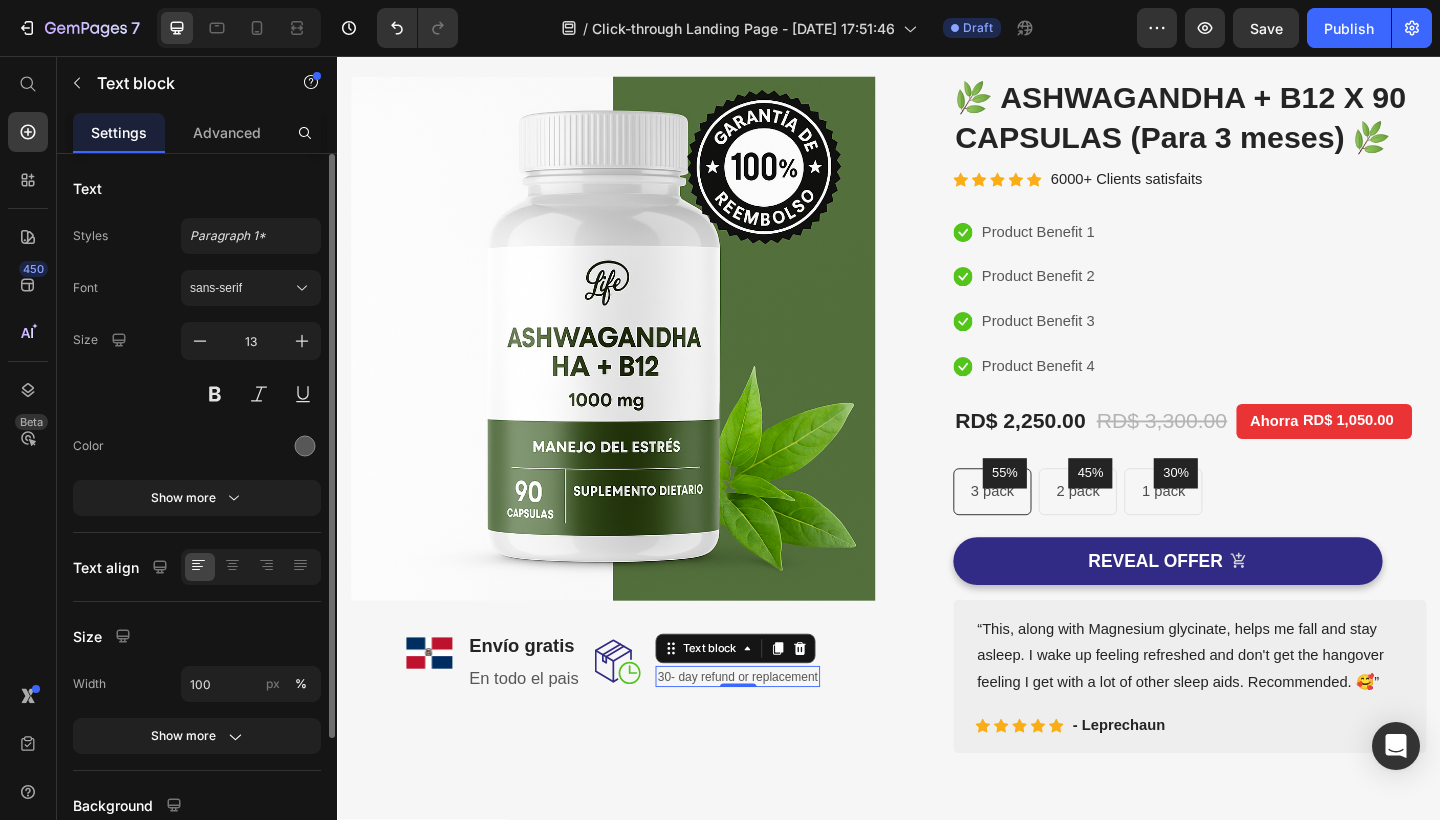 click on "30- day refund or replacement" at bounding box center (772, 732) 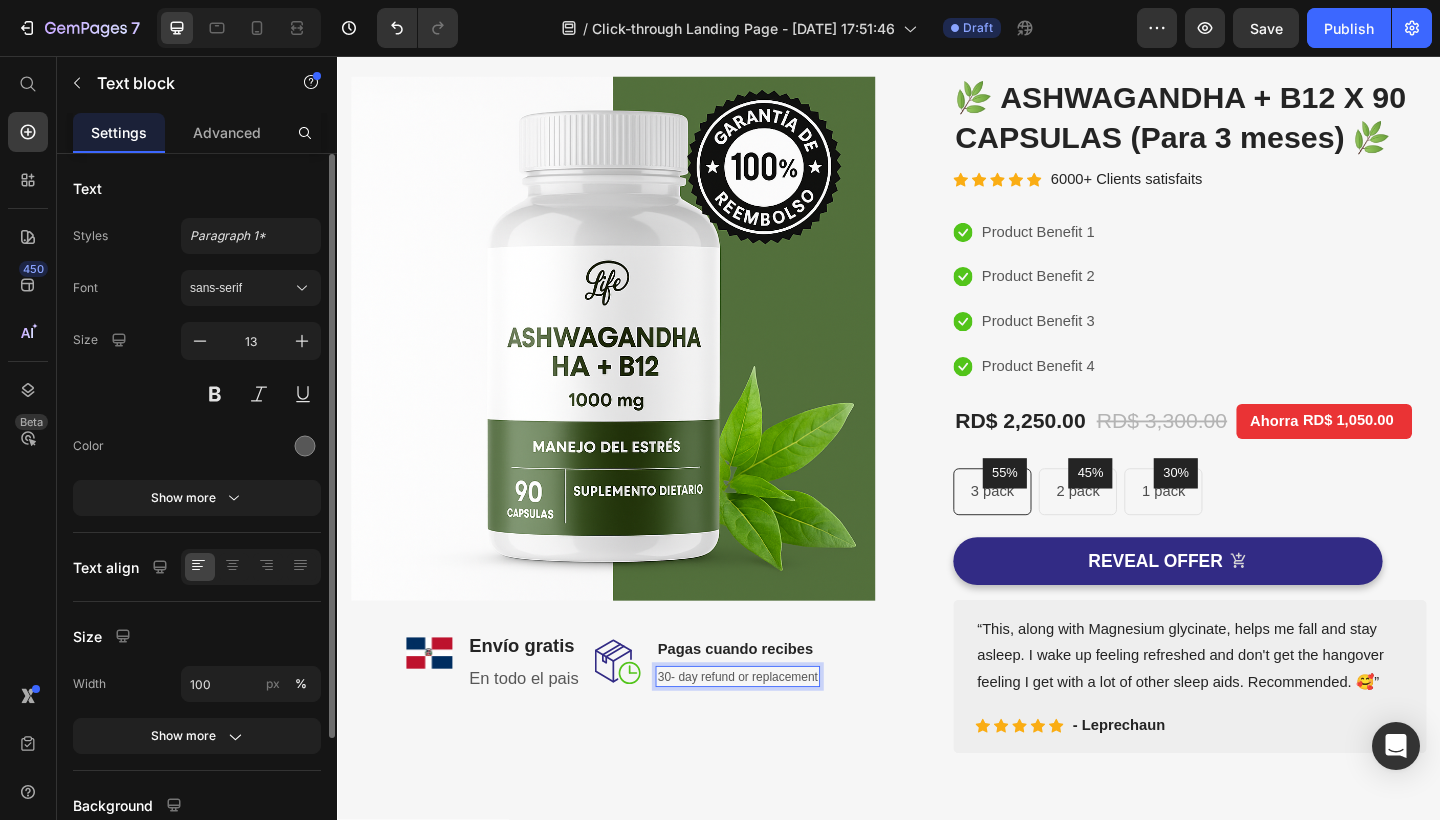 click on "30- day refund or replacement" at bounding box center (772, 732) 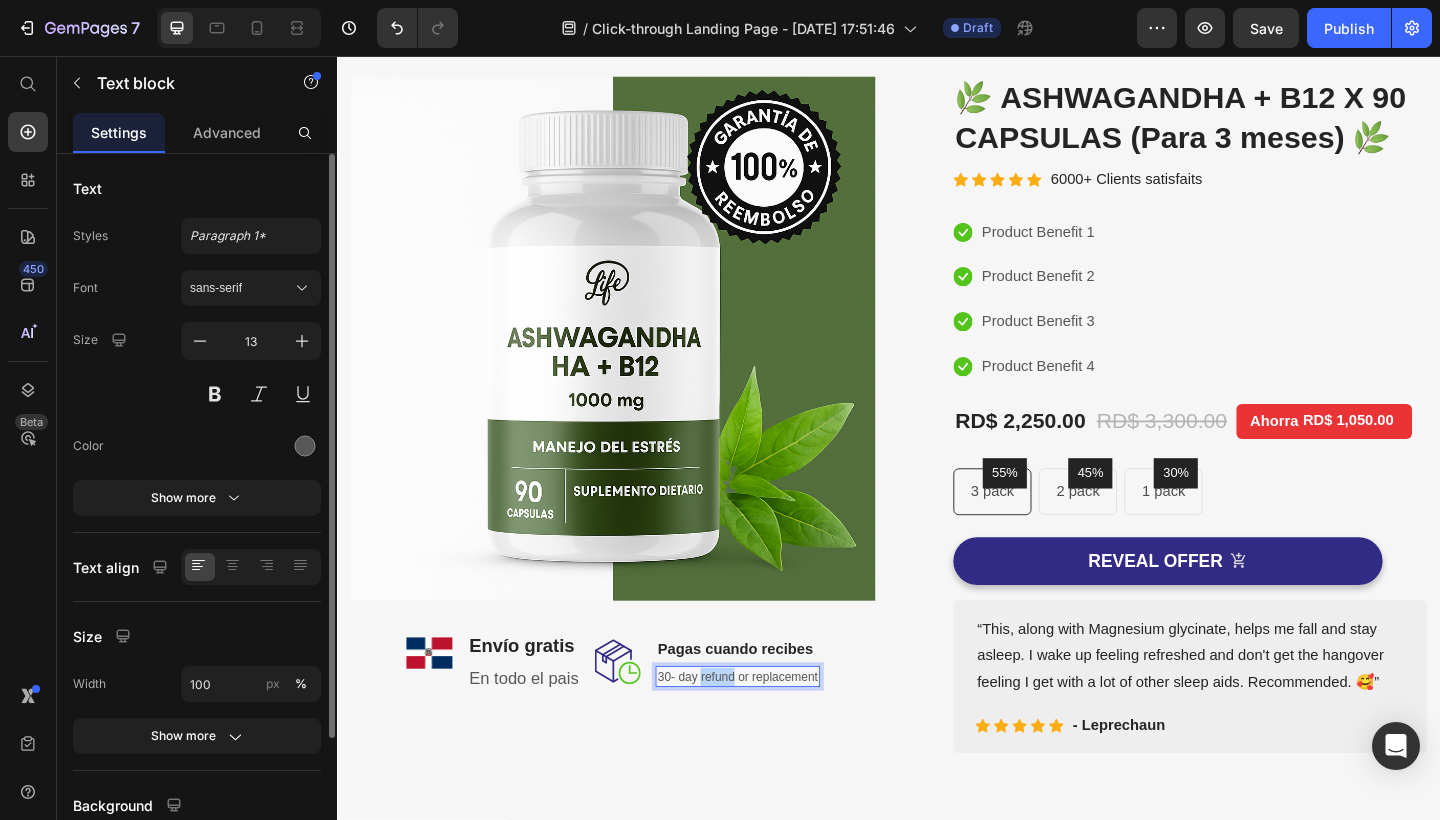 click on "30- day refund or replacement" at bounding box center (772, 732) 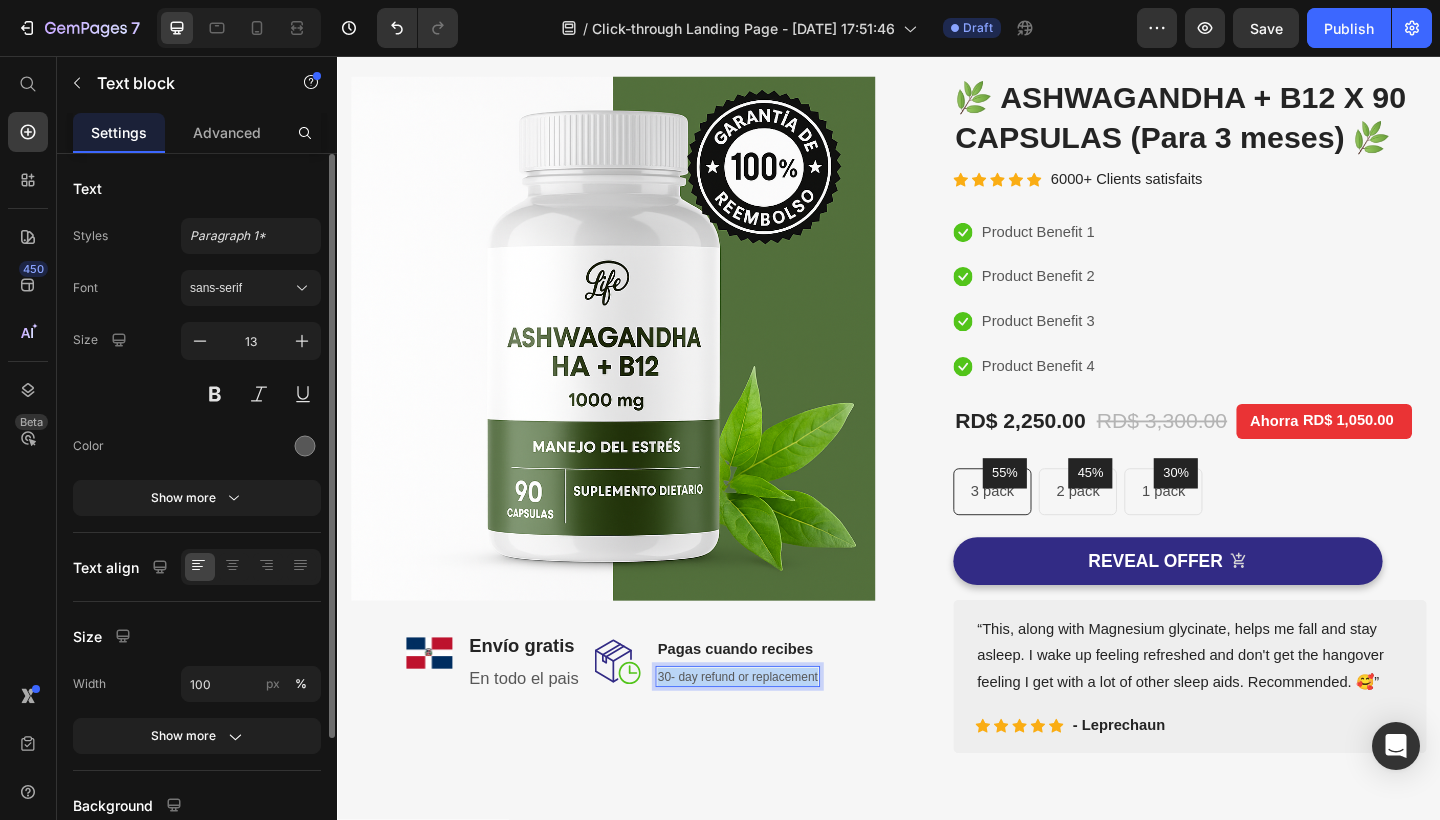 click on "30- day refund or replacement" at bounding box center [772, 732] 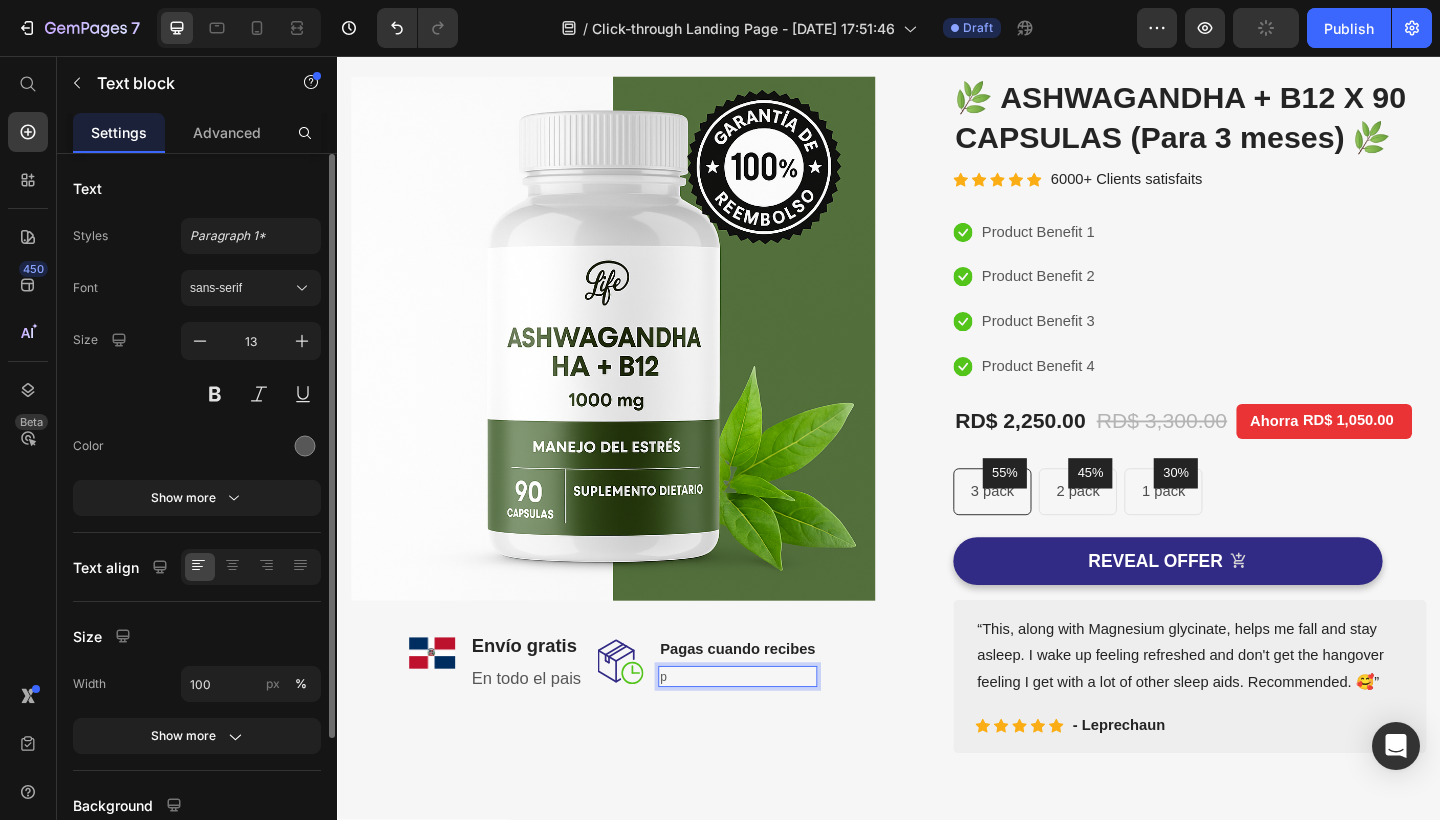 type 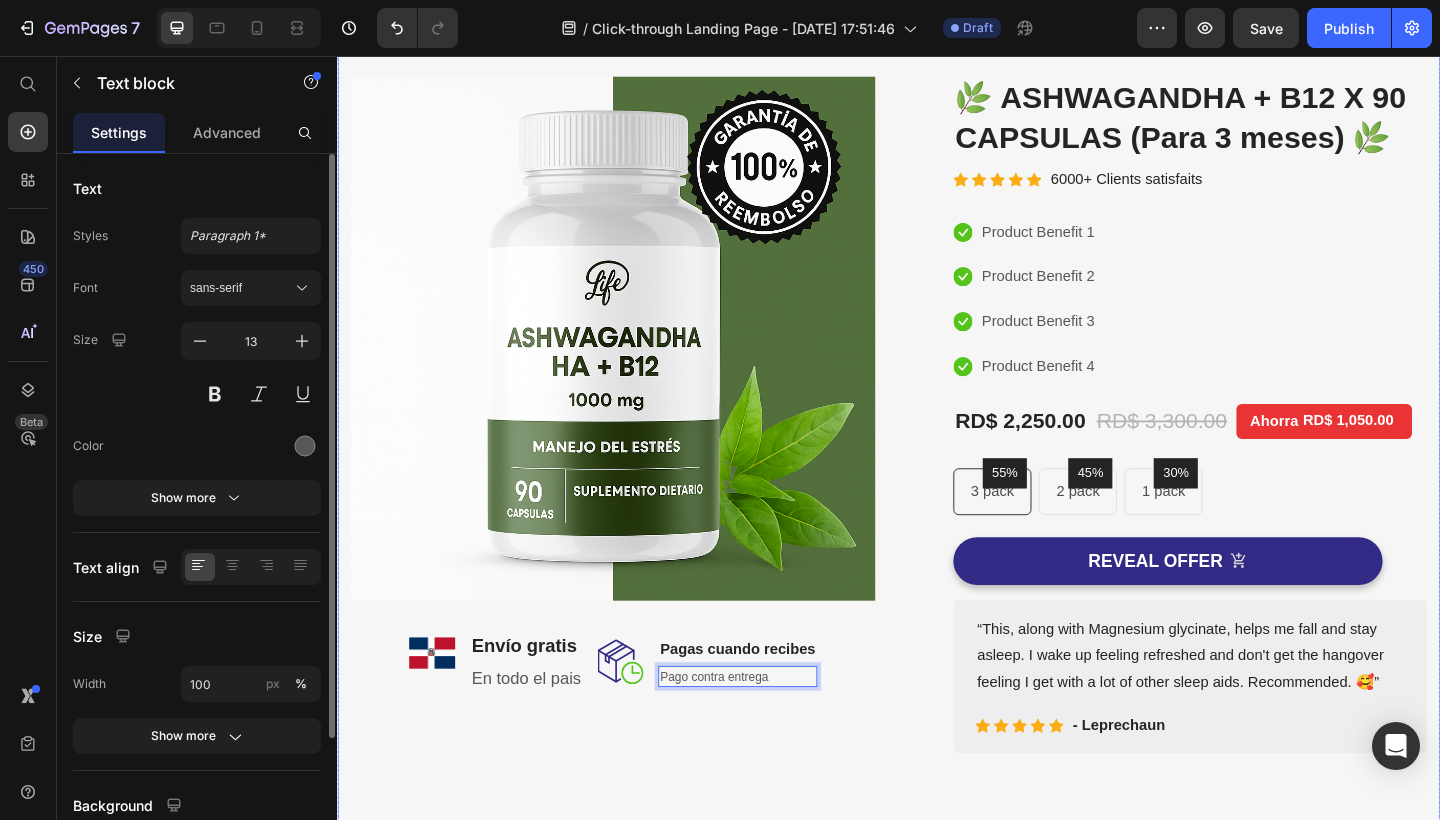 scroll, scrollTop: 102, scrollLeft: 0, axis: vertical 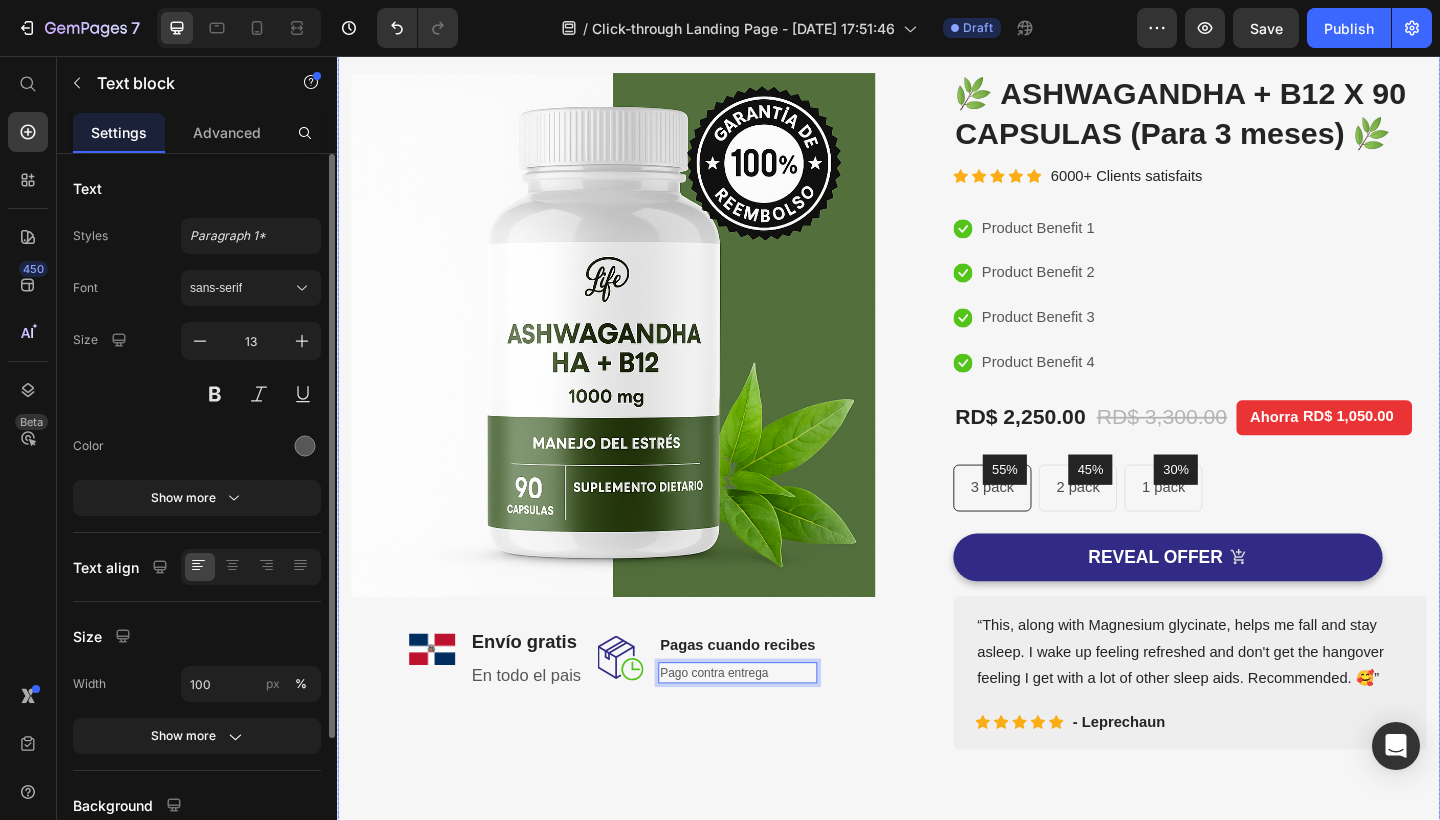 click on "Image Image ⁠⁠⁠⁠⁠⁠⁠ Envío gratis Heading En todo el pais Text block Row Image Pagas cuando recibes Heading Pago contra entrega  Text block   0 Row Row Row (P) Images & Gallery 🌿 ASHWAGANDHA + B12 X 90 CAPSULAS (Para 3 meses) 🌿 (P) Title                Icon                Icon                Icon                Icon                Icon Icon List Hoz 6000+ Clients satisfaits Text block Row
Icon Product Benefit 1 Text block
Icon Product Benefit 2 Text block
Icon Product Benefit 3 Text block
Icon Product Benefit 4 Text block Icon List RD$ 2,250.00 (P) Price RD$ 3,300.00 (P) Price Ahorra RD$ 1,050.00 Product Tag Row 55% Text block Row 3 pack Text block Row 45% Text block Row 2 pack Text block Row 30% Text block Row 1 pack Text block Row Row
Icon Product Benefit 1 Text block
Icon Product Benefit 2 Text block
Icon Product Benefit 3 Text block
Icon Product Benefit 4 Row" at bounding box center (937, 443) 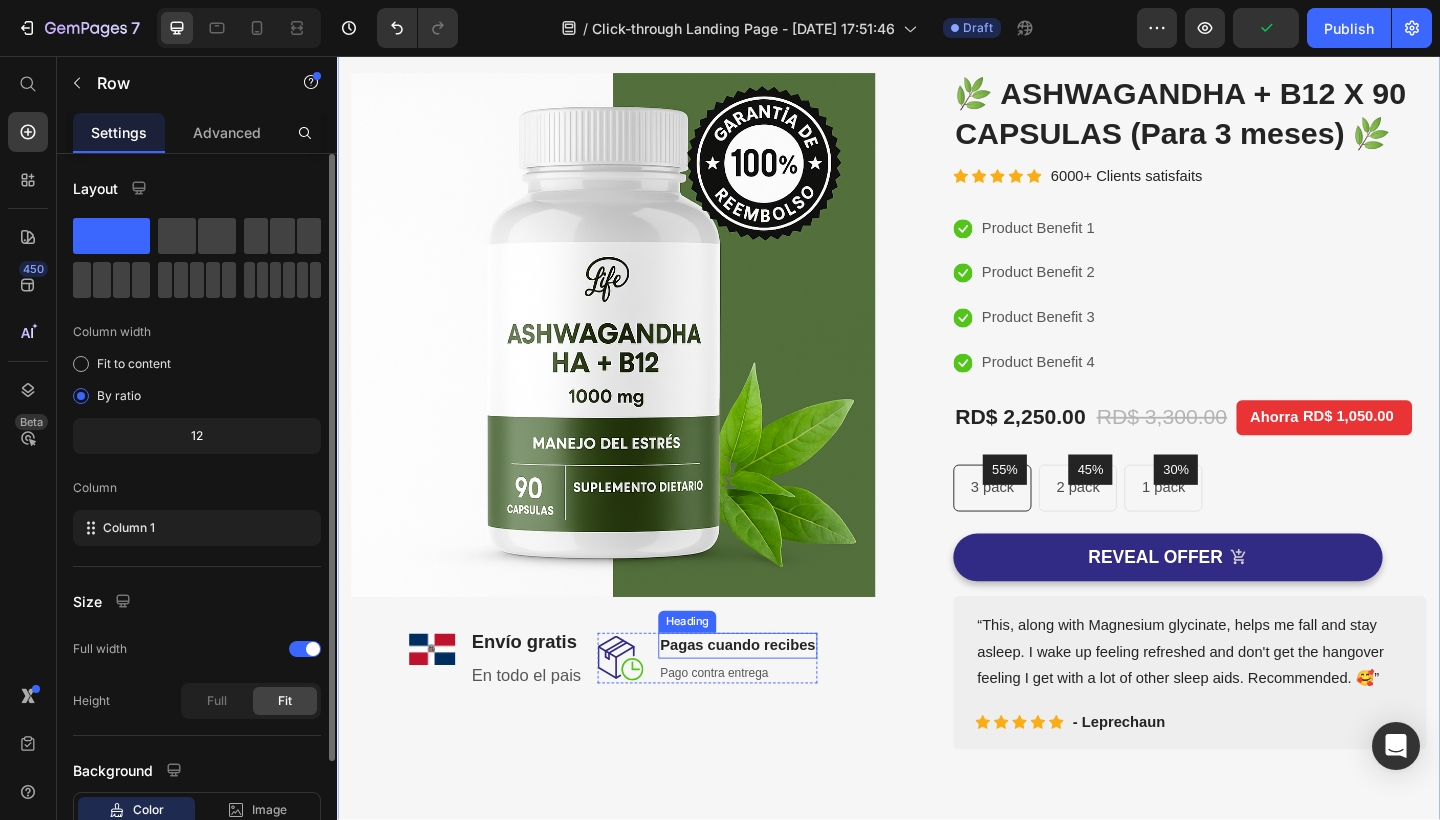 click on "Pagas cuando recibes" at bounding box center (772, 698) 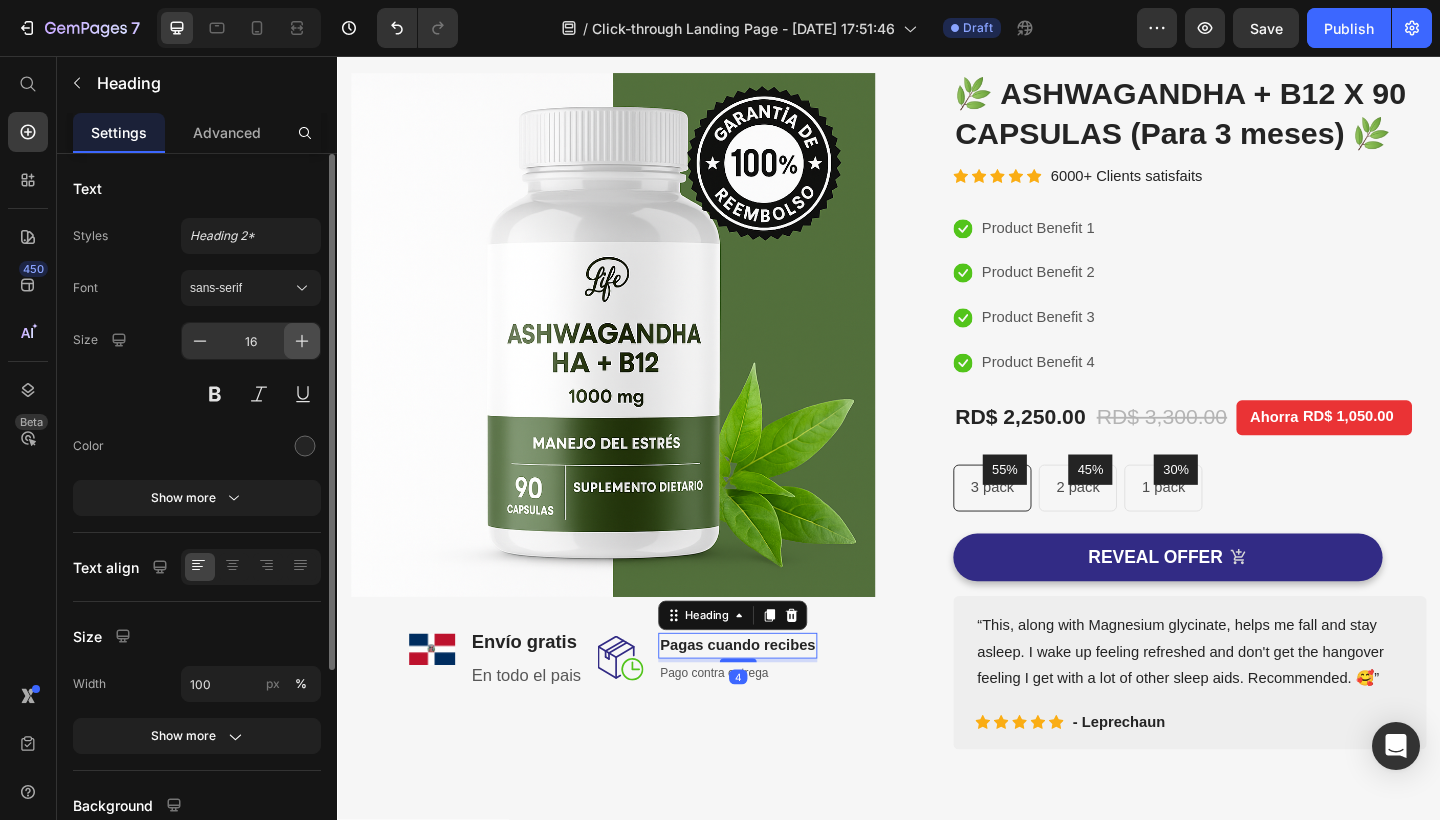 click 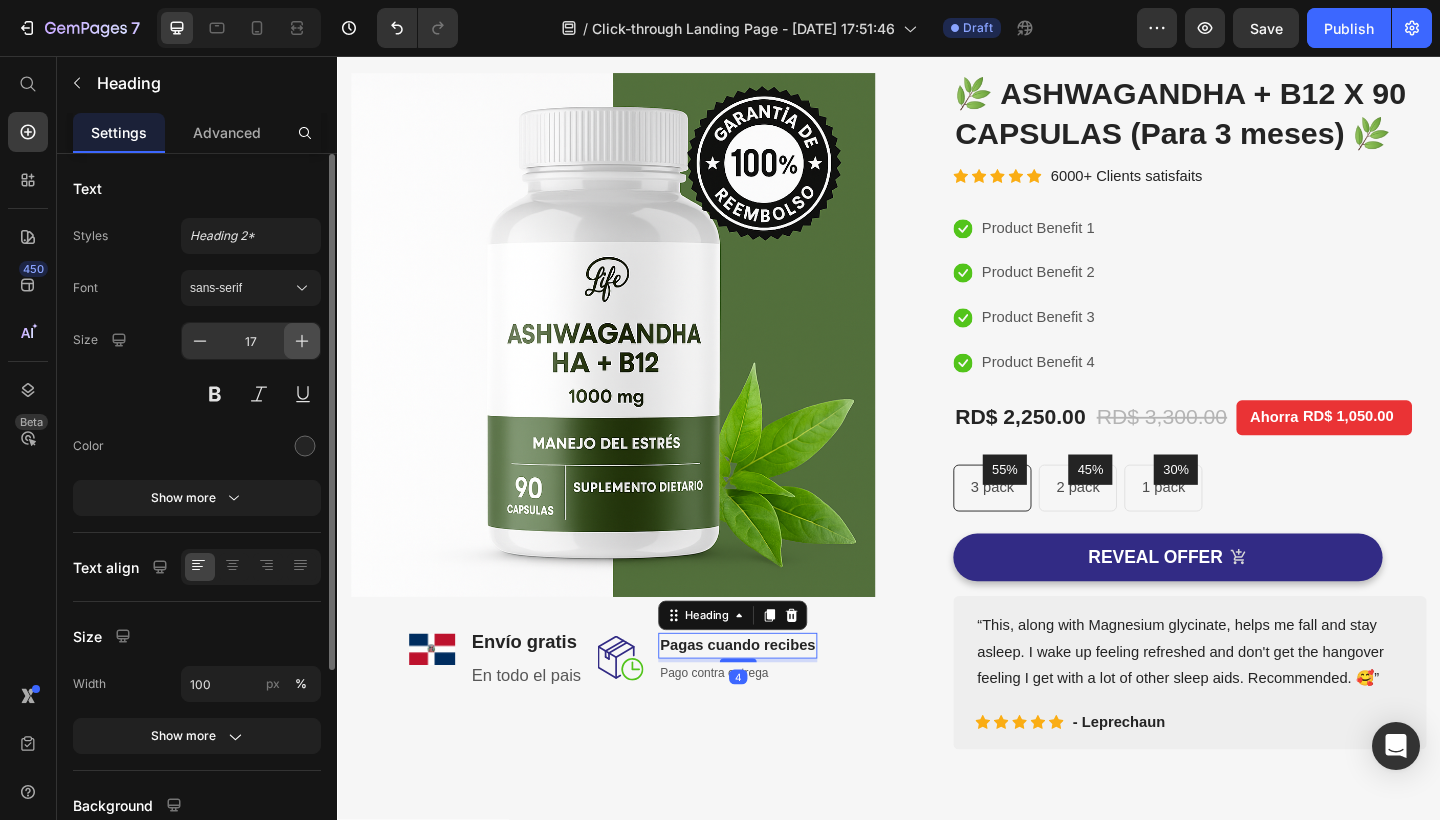click 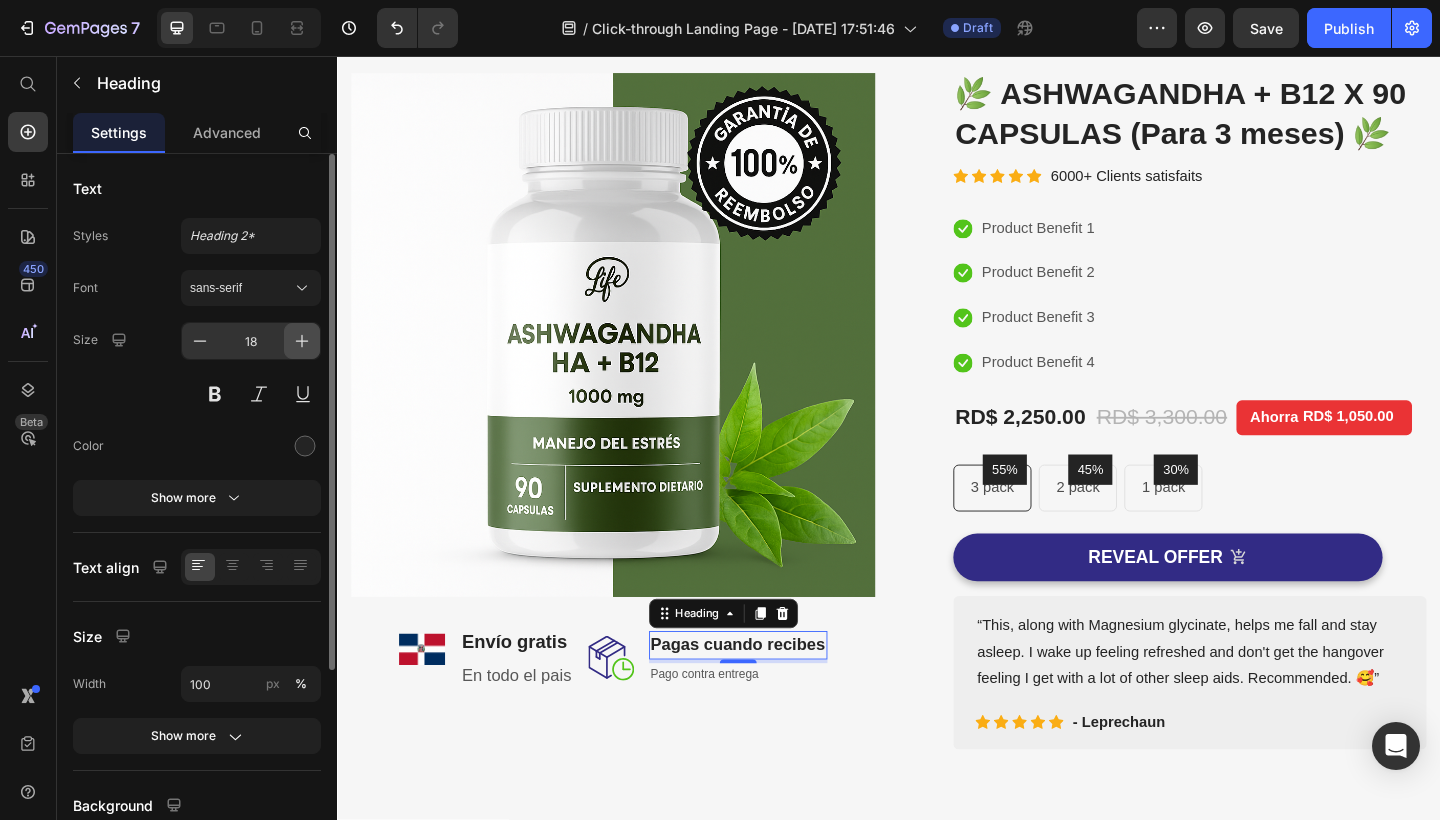 click 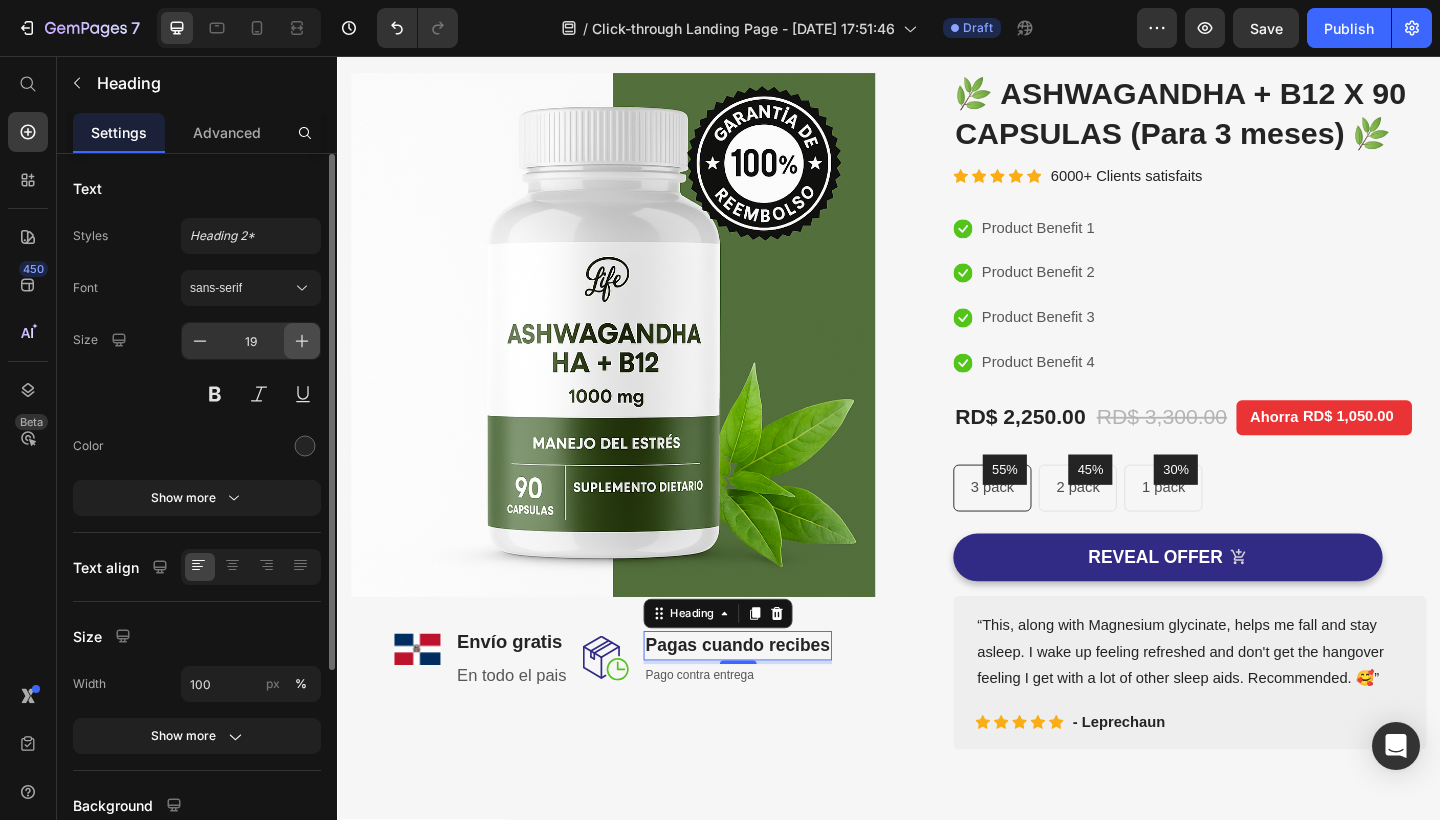 click 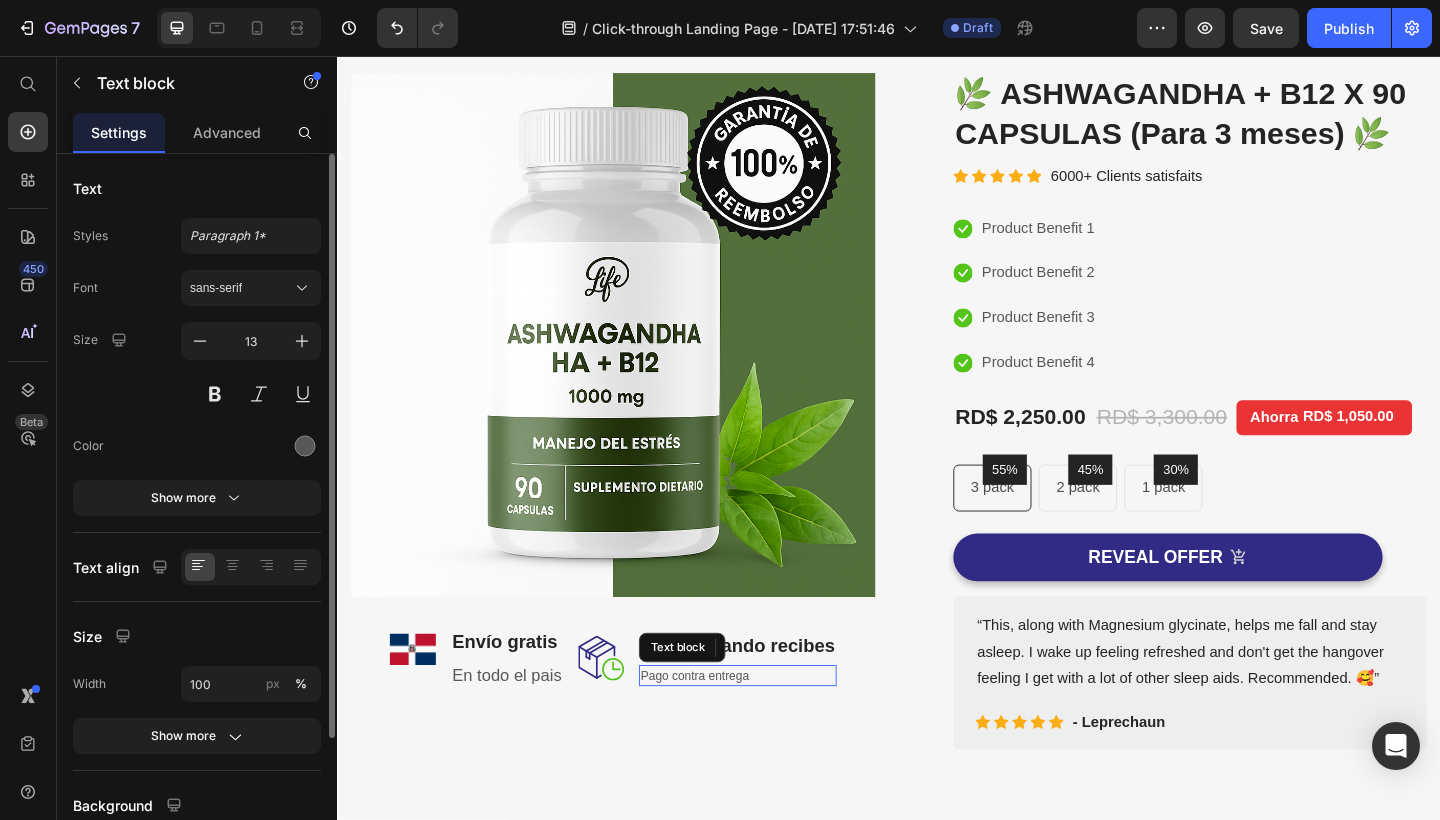 click on "Pago contra entrega" at bounding box center (772, 731) 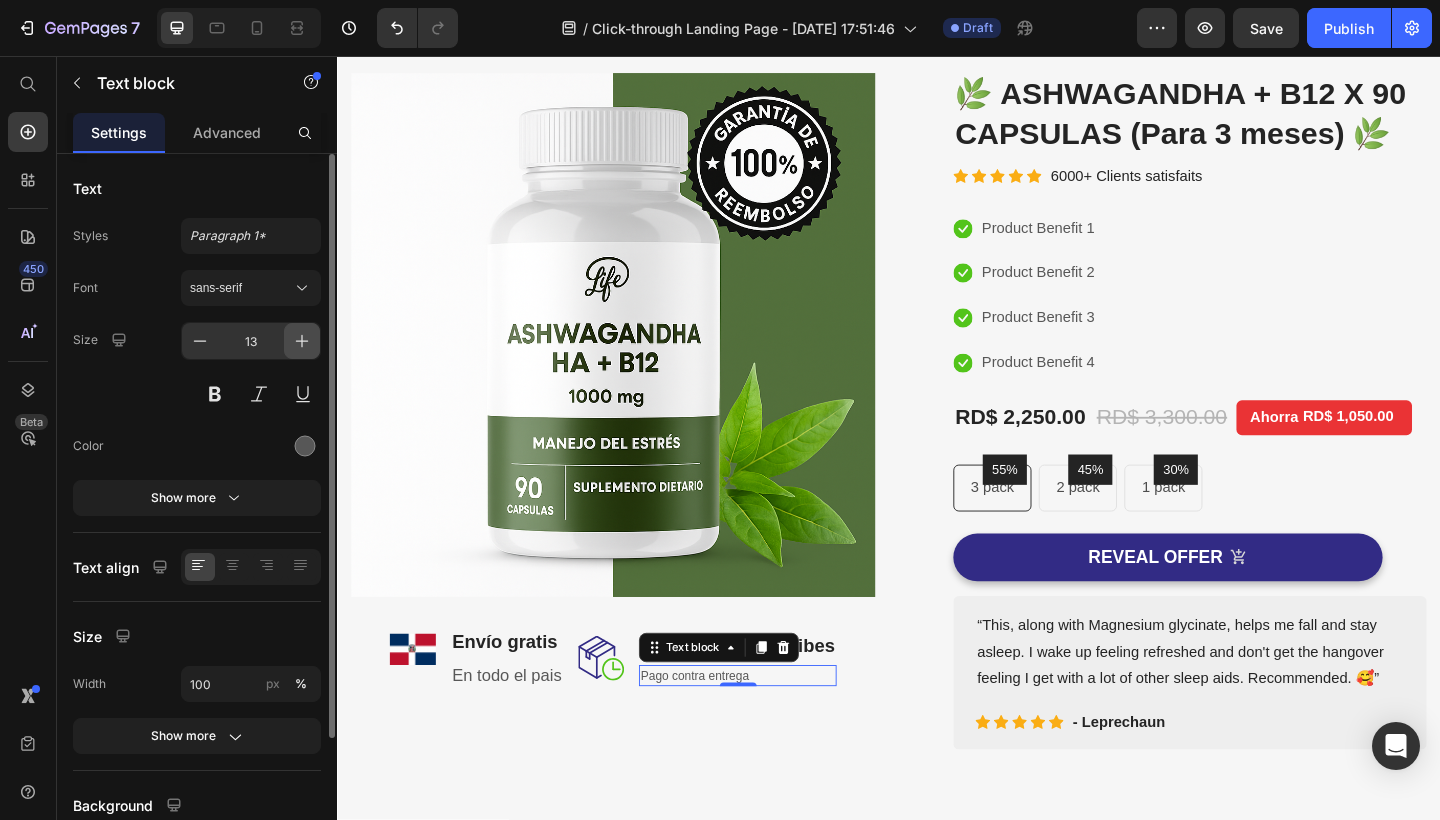 click 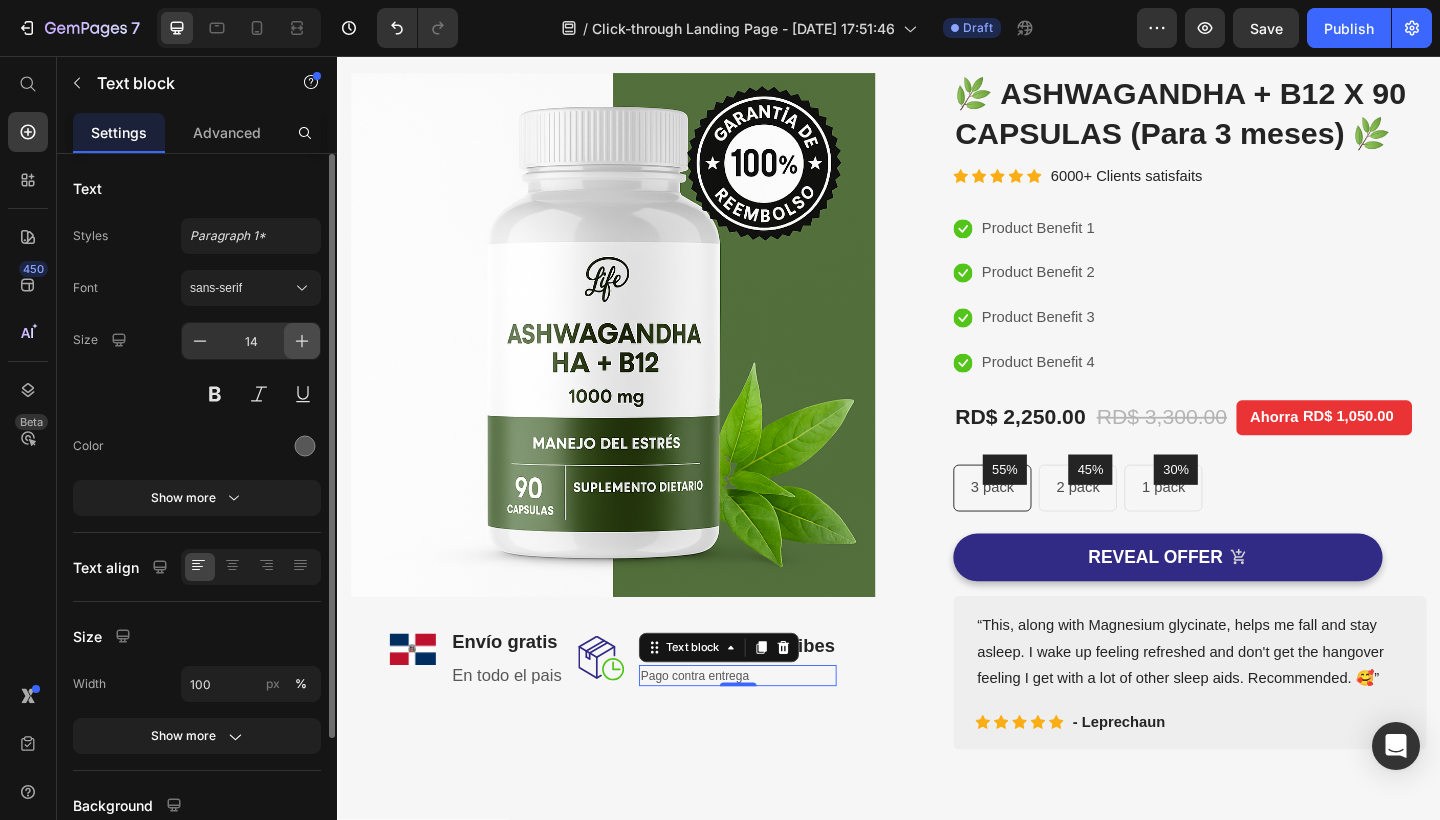 click 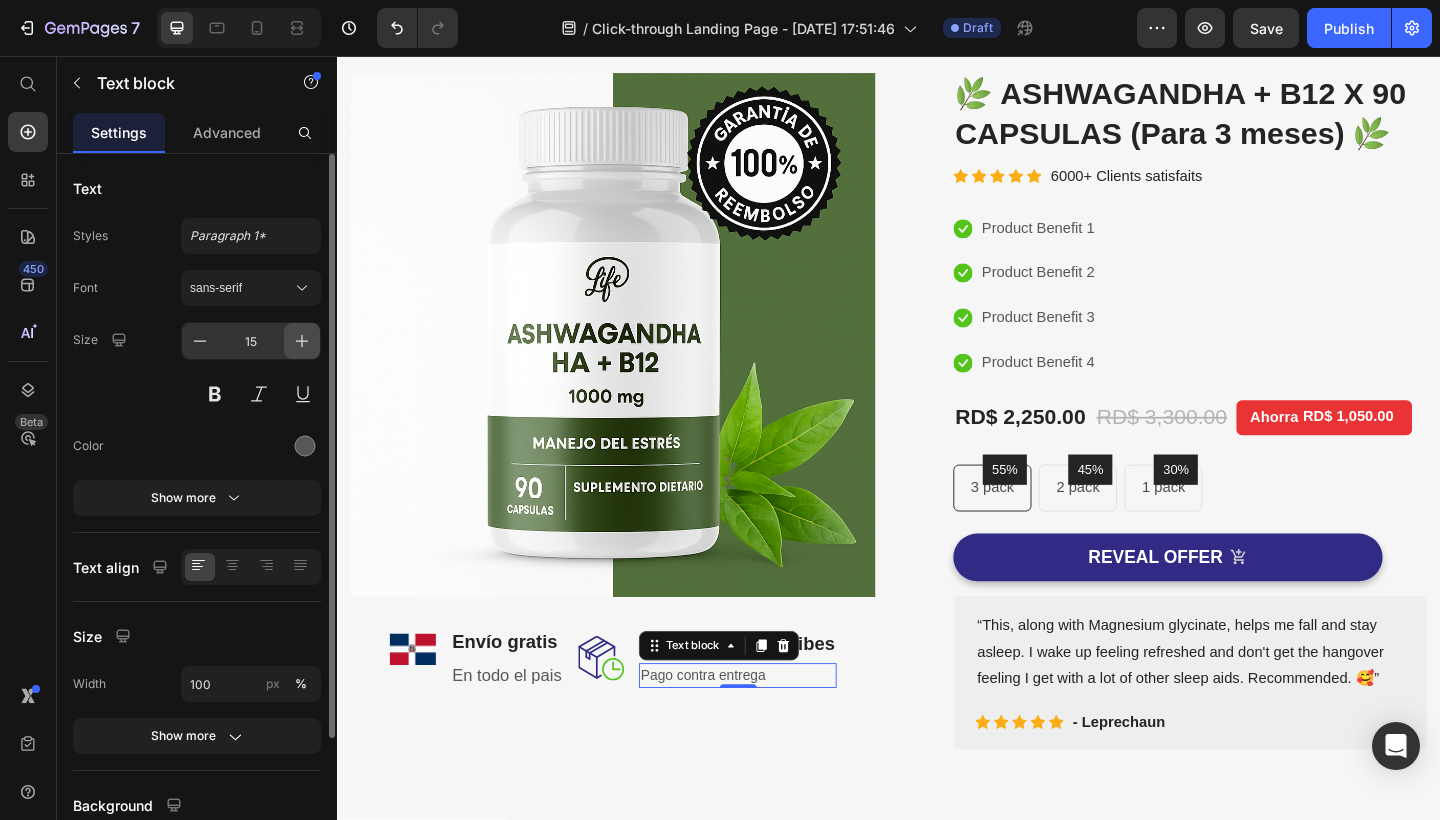 click 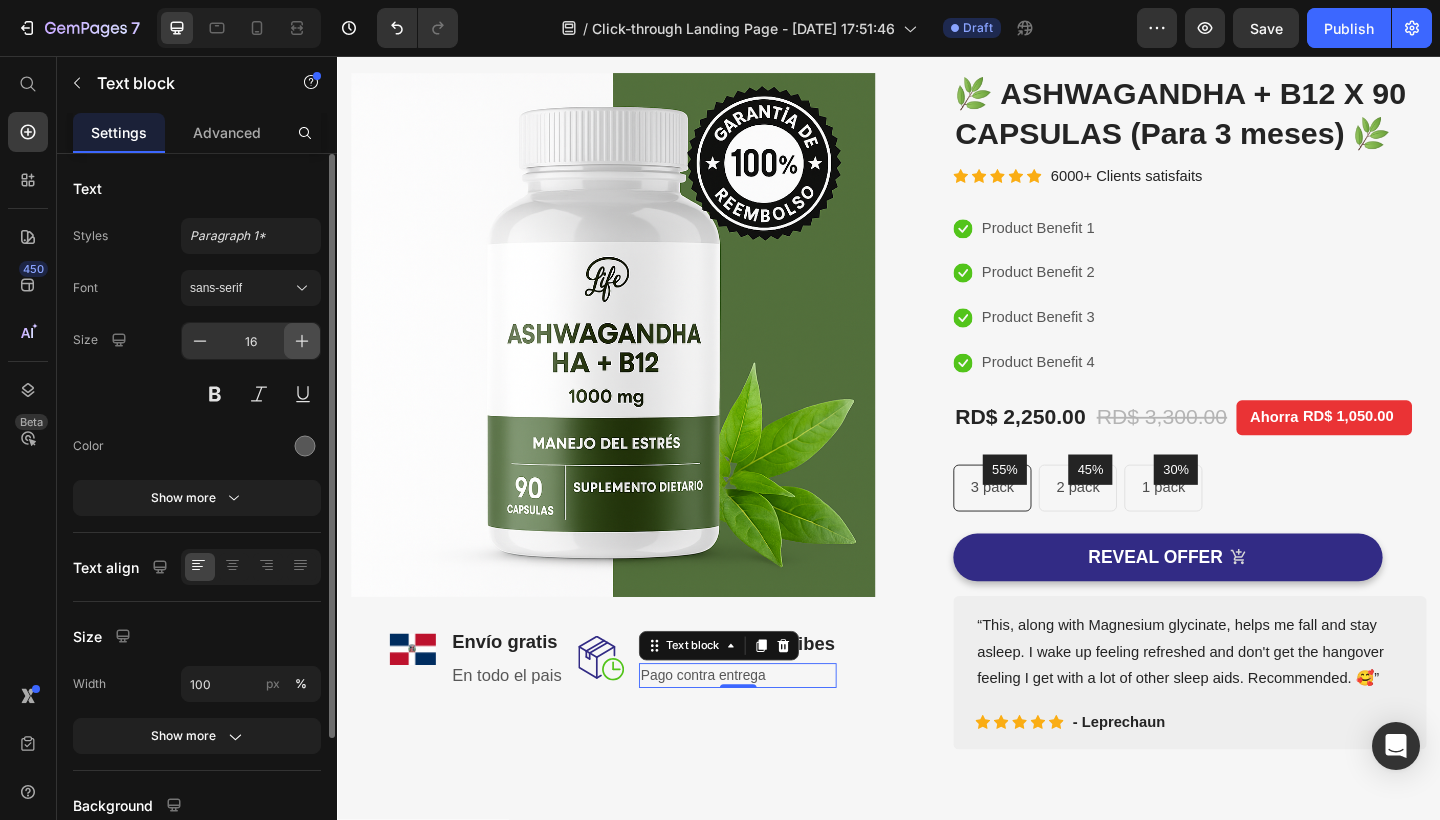 click 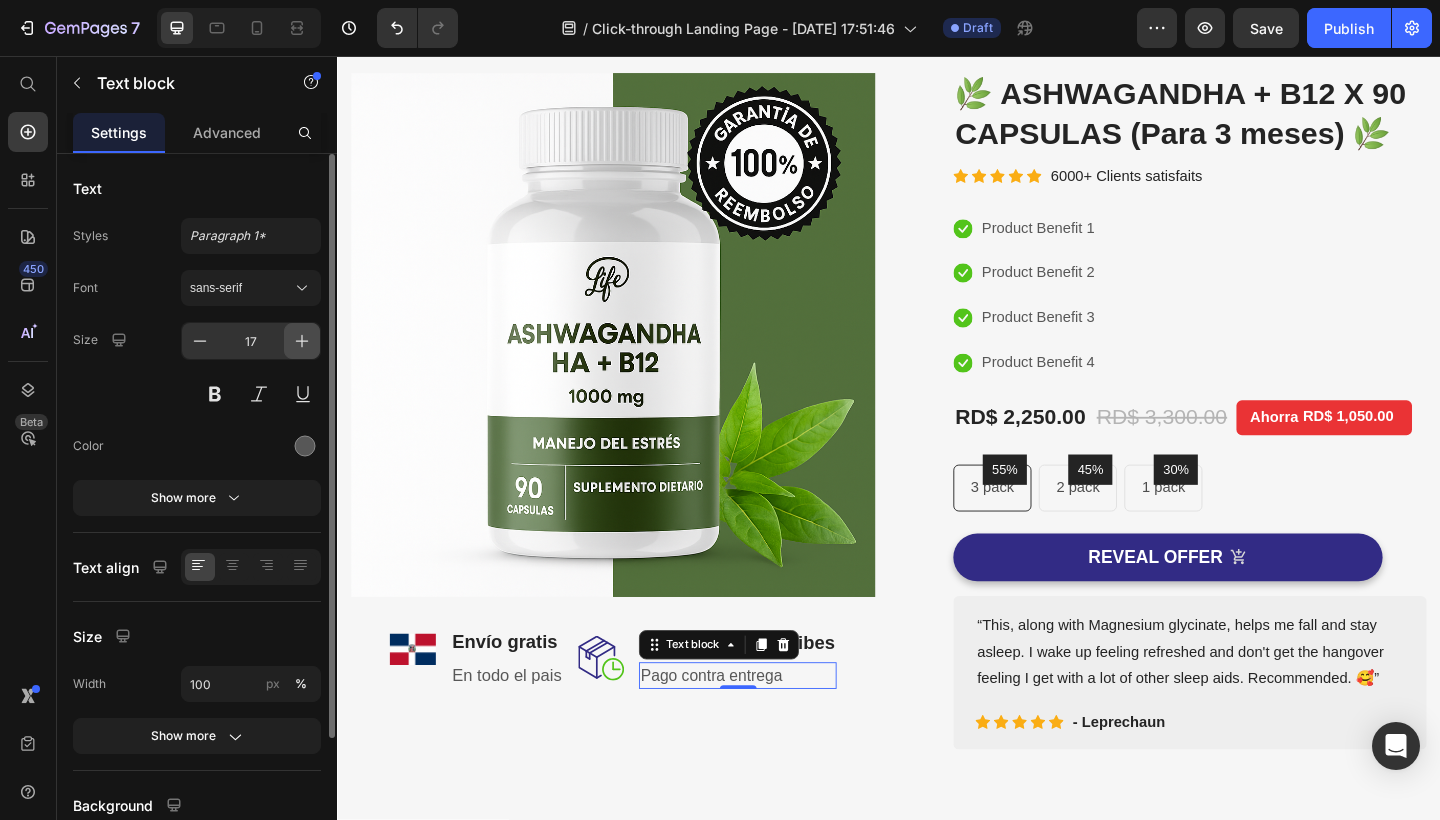 click 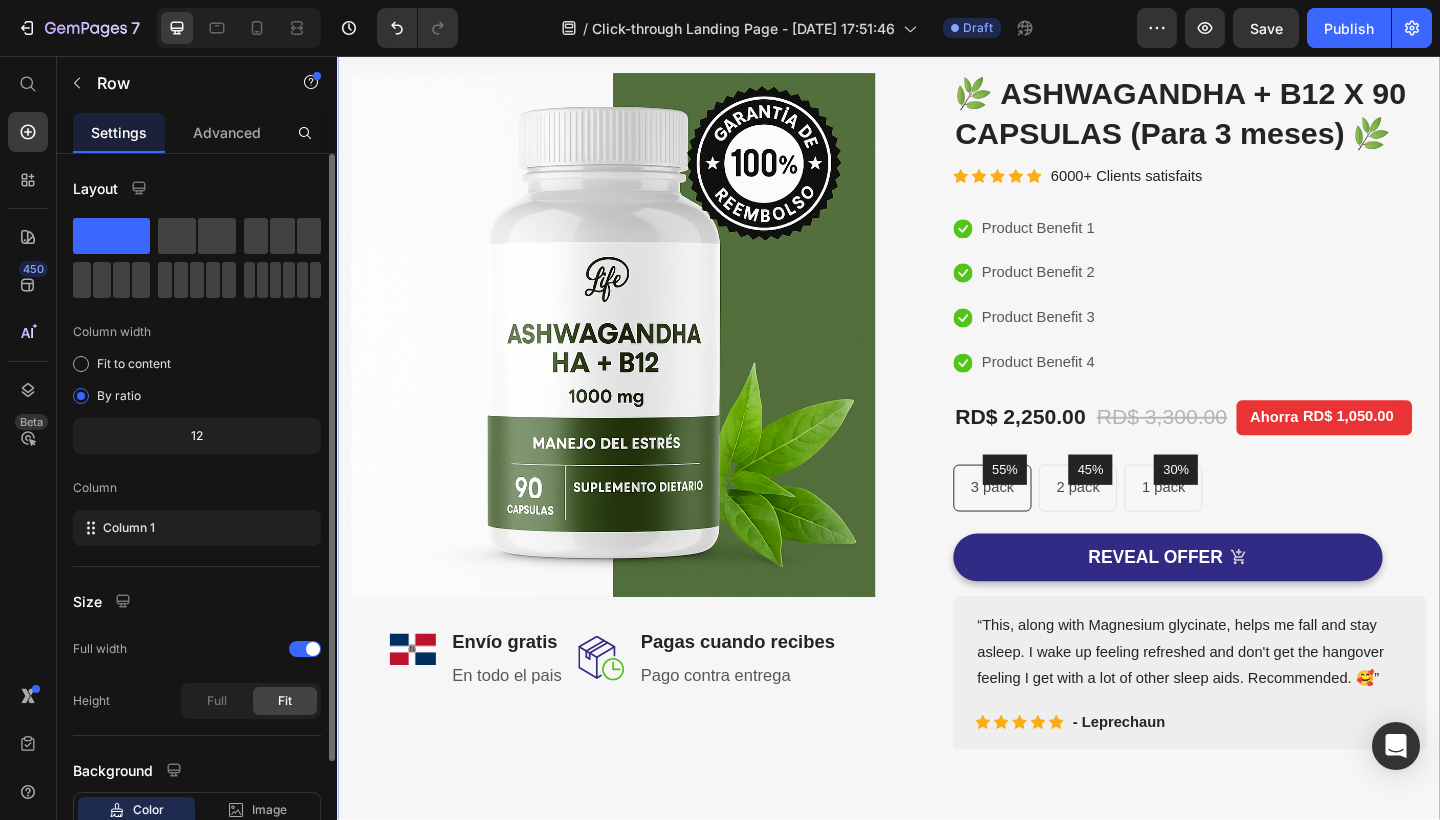 click on "Image Image ⁠⁠⁠⁠⁠⁠⁠ Envío gratis Heading En todo el pais Text block Row Image Pagas cuando recibes Heading Pago contra entrega  Text block   0 Row Row Row (P) Images & Gallery 🌿 ASHWAGANDHA + B12 X 90 CAPSULAS (Para 3 meses) 🌿 (P) Title                Icon                Icon                Icon                Icon                Icon Icon List Hoz 6000+ Clients satisfaits Text block Row
Icon Product Benefit 1 Text block
Icon Product Benefit 2 Text block
Icon Product Benefit 3 Text block
Icon Product Benefit 4 Text block Icon List RD$ 2,250.00 (P) Price RD$ 3,300.00 (P) Price Ahorra RD$ 1,050.00 Product Tag Row 55% Text block Row 3 pack Text block Row 45% Text block Row 2 pack Text block Row 30% Text block Row 1 pack Text block Row Row
Icon Product Benefit 1 Text block
Icon Product Benefit 2 Text block
Icon Product Benefit 3 Text block
Icon Product Benefit 4 Row" at bounding box center [937, 443] 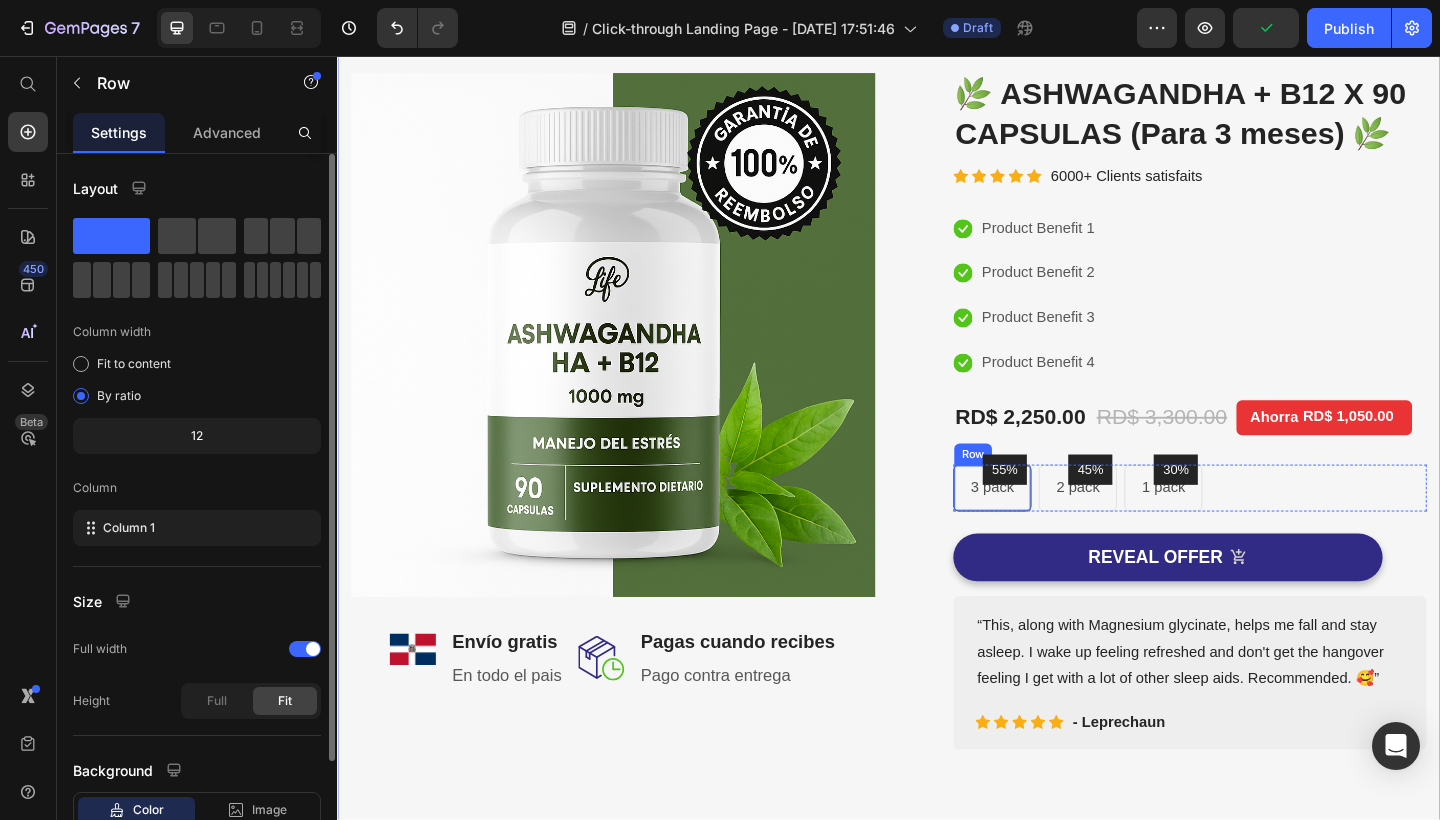 scroll, scrollTop: 0, scrollLeft: 0, axis: both 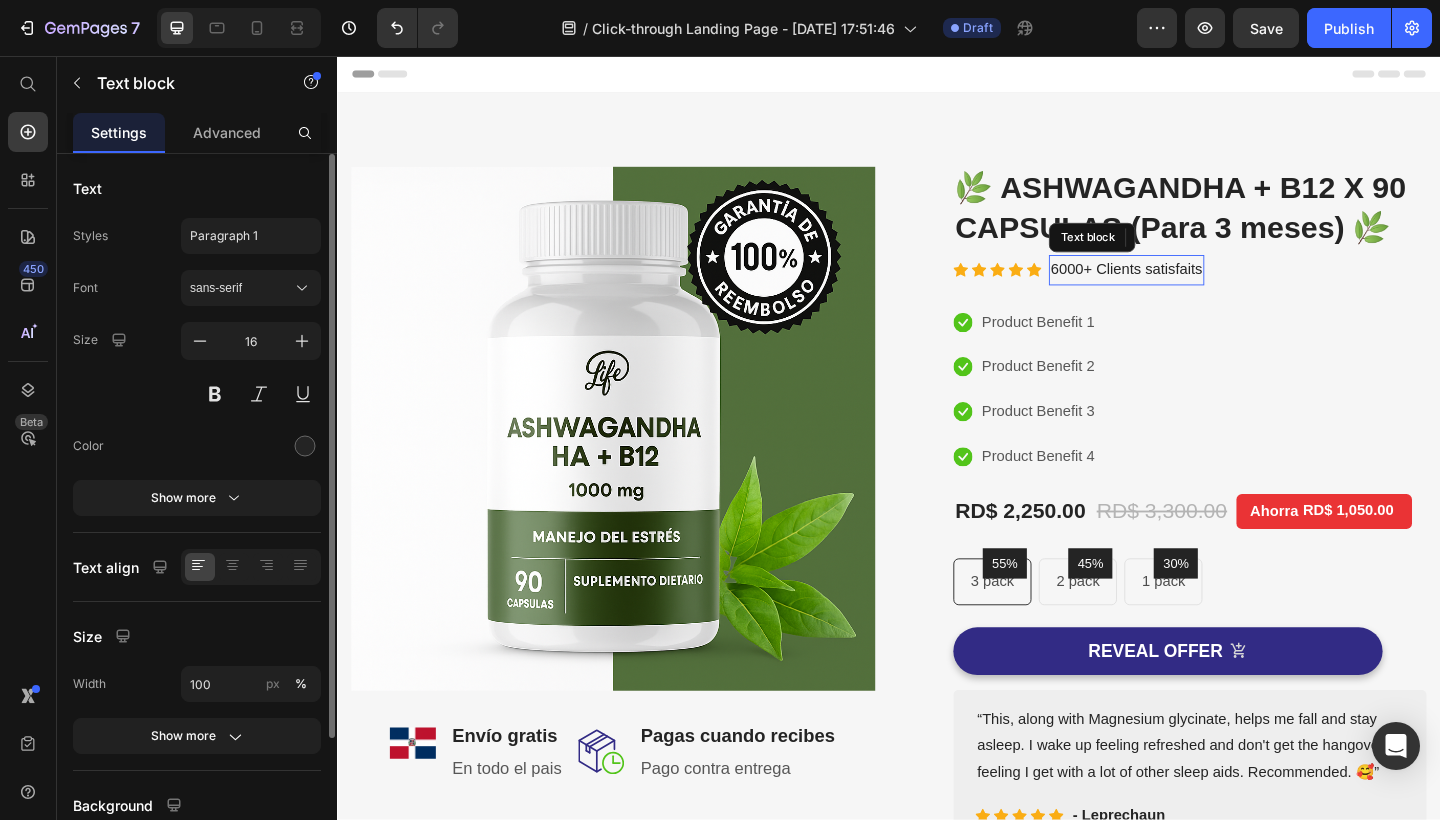 click on "6000+ Clients satisfaits" at bounding box center (1195, 289) 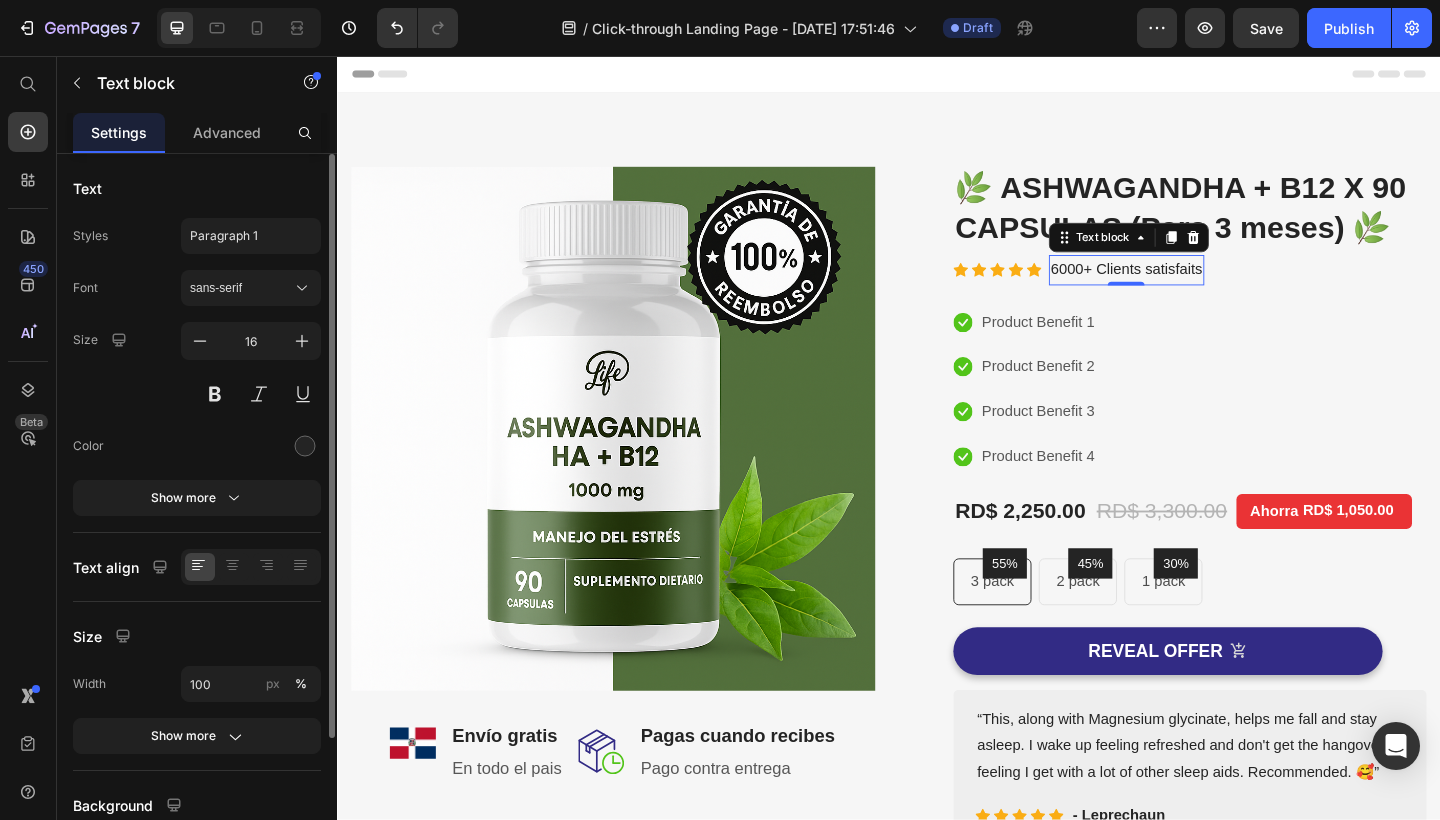 click on "6000+ Clients satisfaits" at bounding box center (1195, 289) 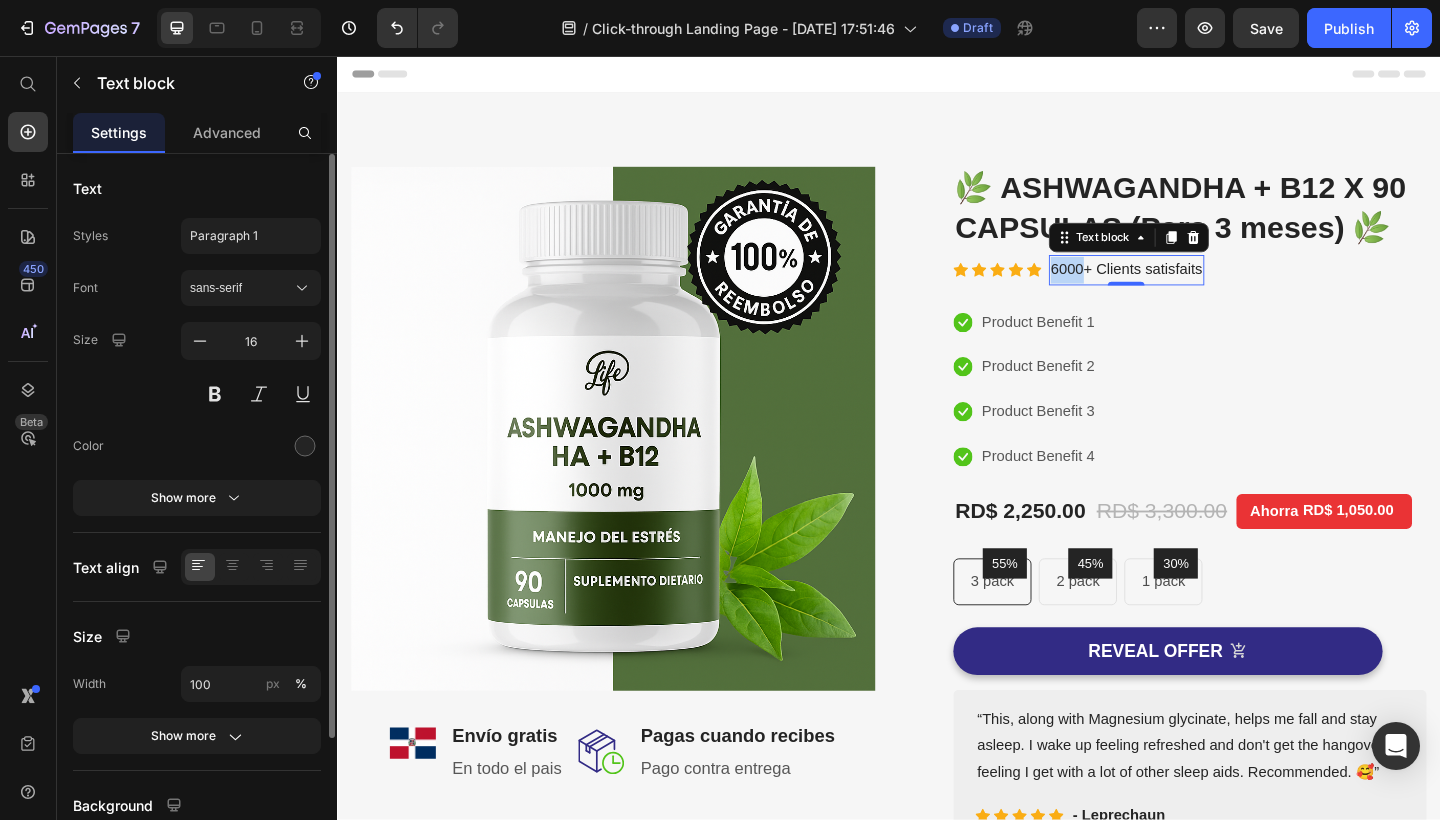 click on "6000+ Clients satisfaits" at bounding box center [1195, 289] 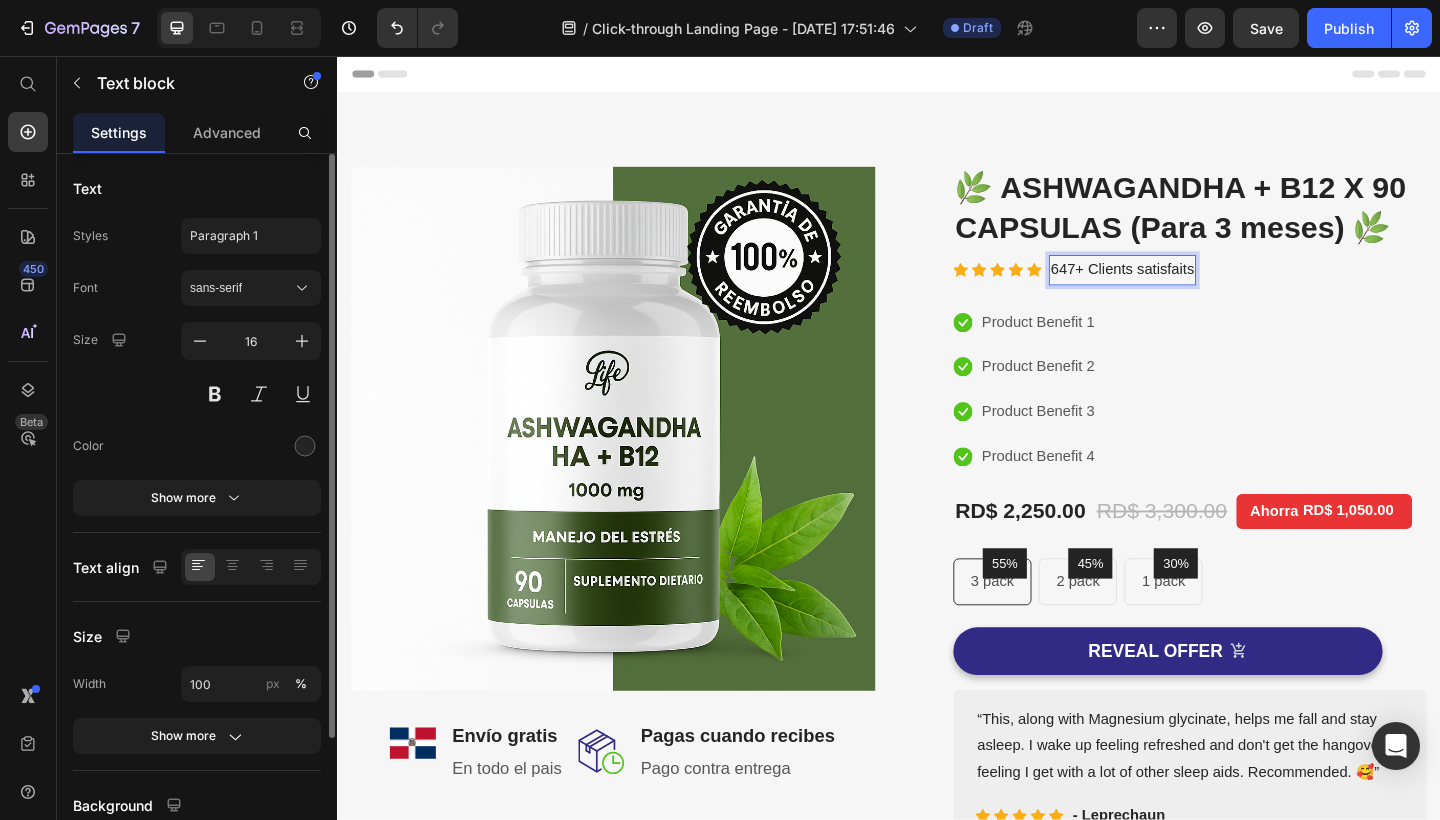 click on "647+ Clients satisfaits" at bounding box center (1191, 289) 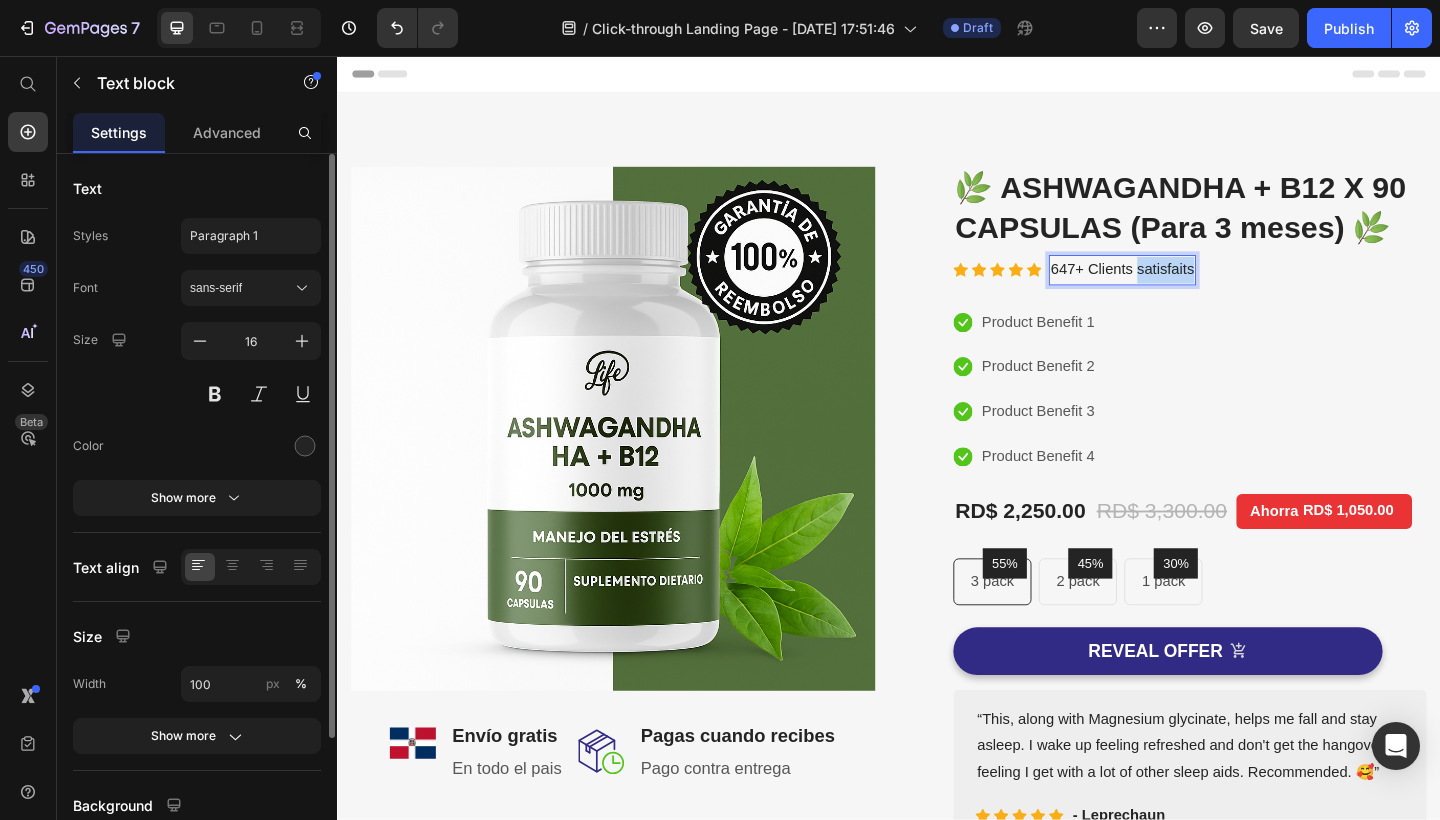 click on "647+ Clients satisfaits" at bounding box center [1191, 289] 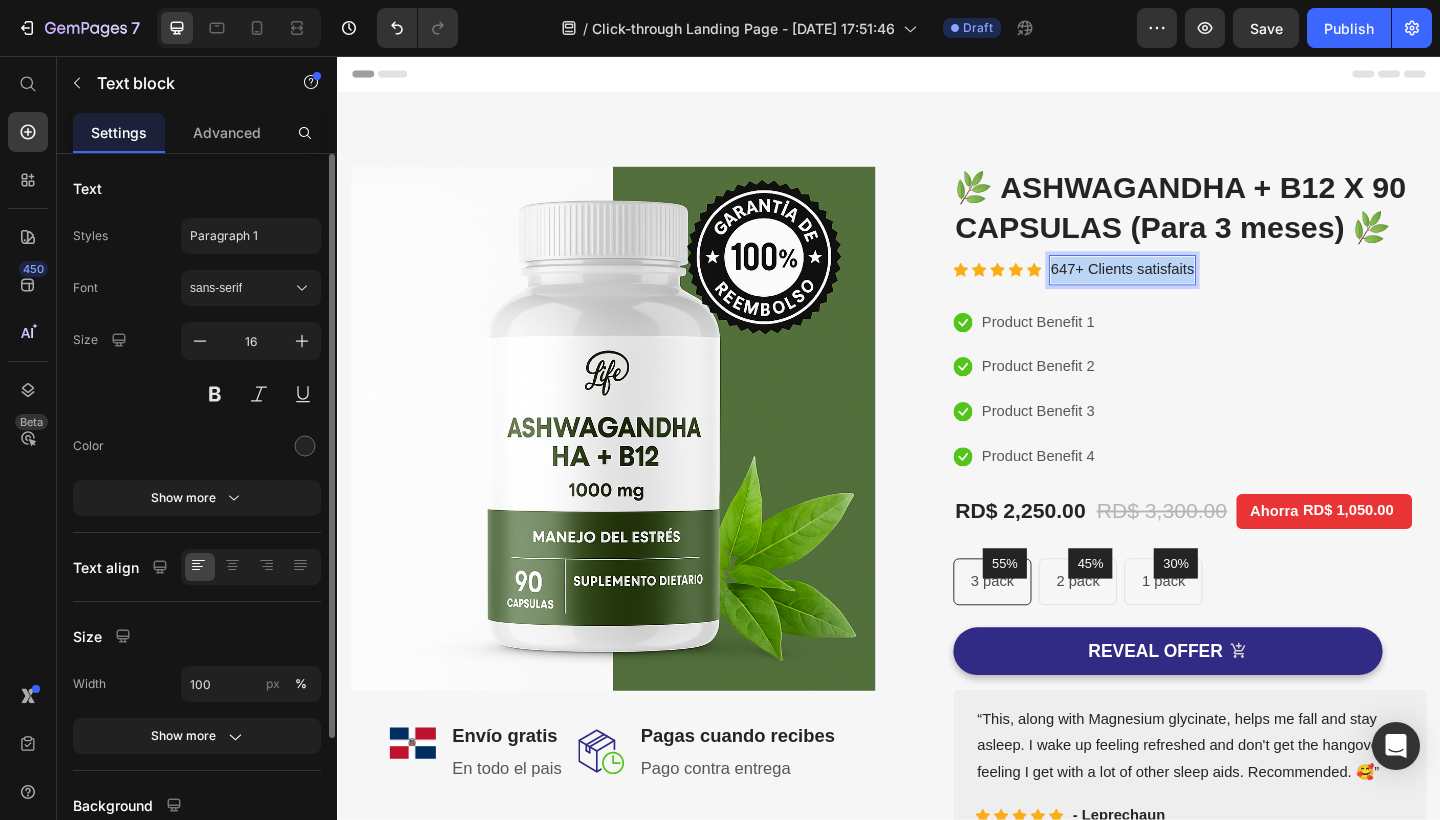 click on "647+ Clients satisfaits" at bounding box center [1191, 289] 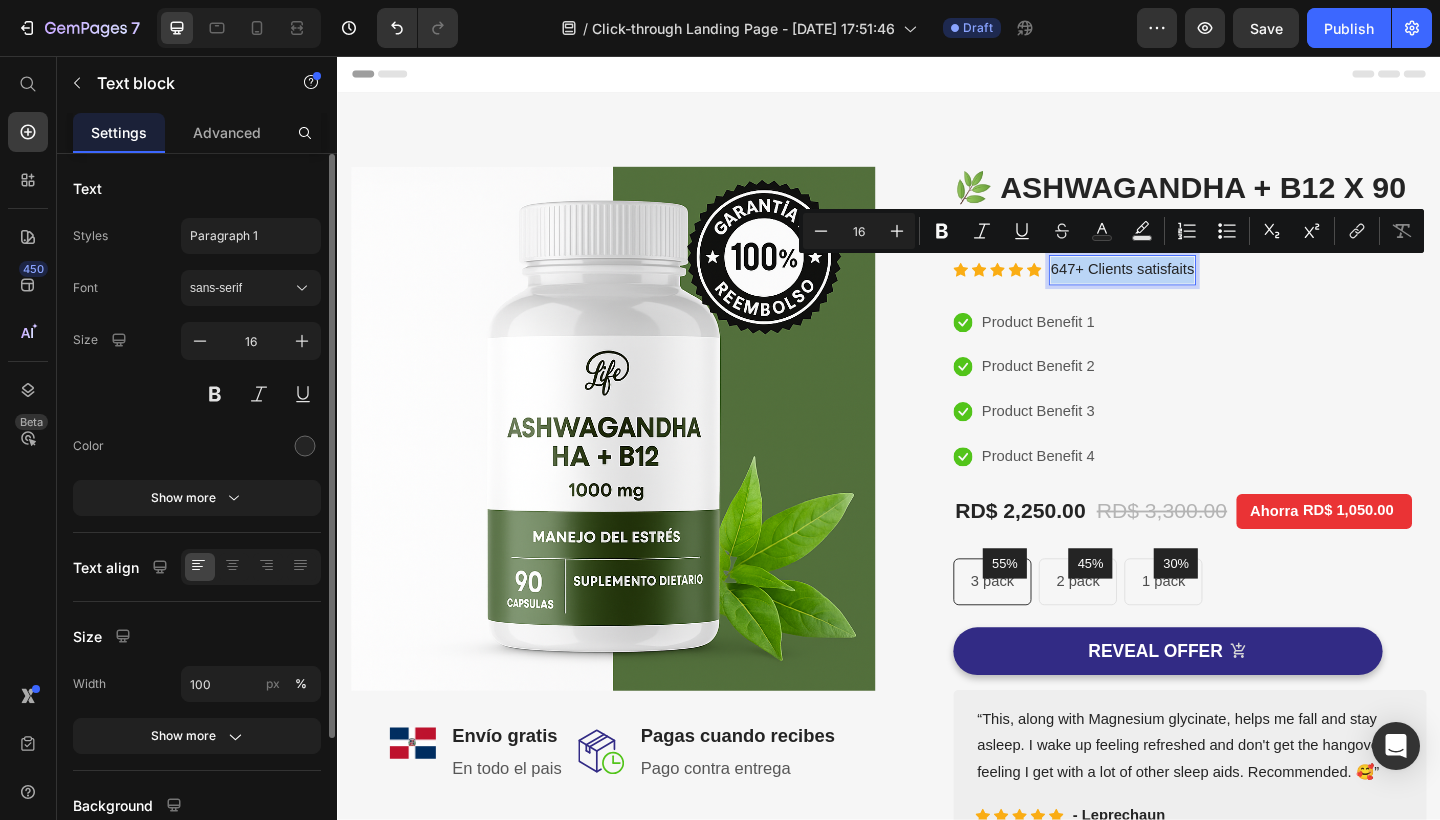 click on "647+ Clients satisfaits" at bounding box center (1191, 289) 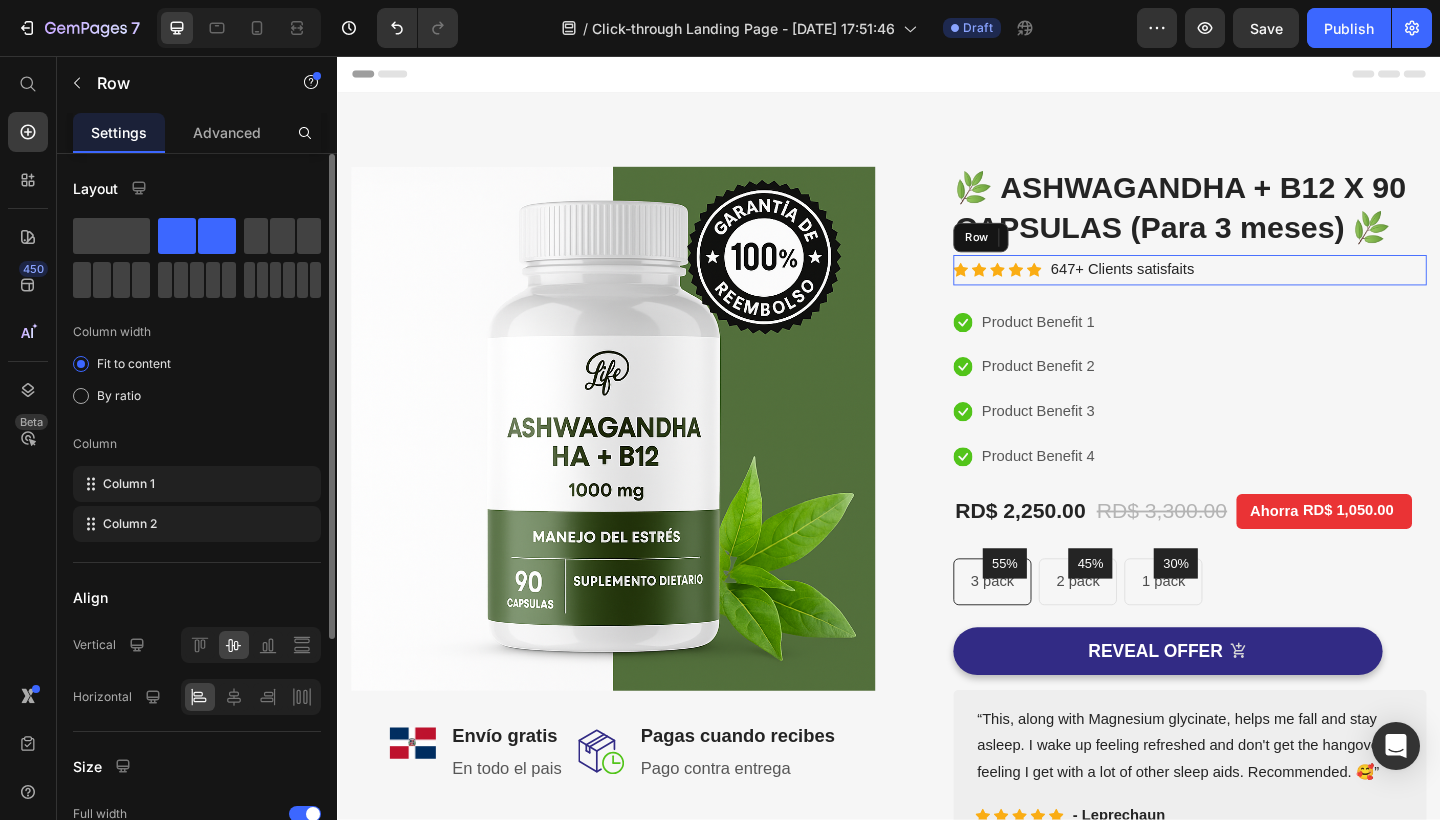 click on "Icon                Icon                Icon                Icon                Icon Icon List Hoz 647+ Clients satisfaits Text block   0 Row" at bounding box center [1264, 289] 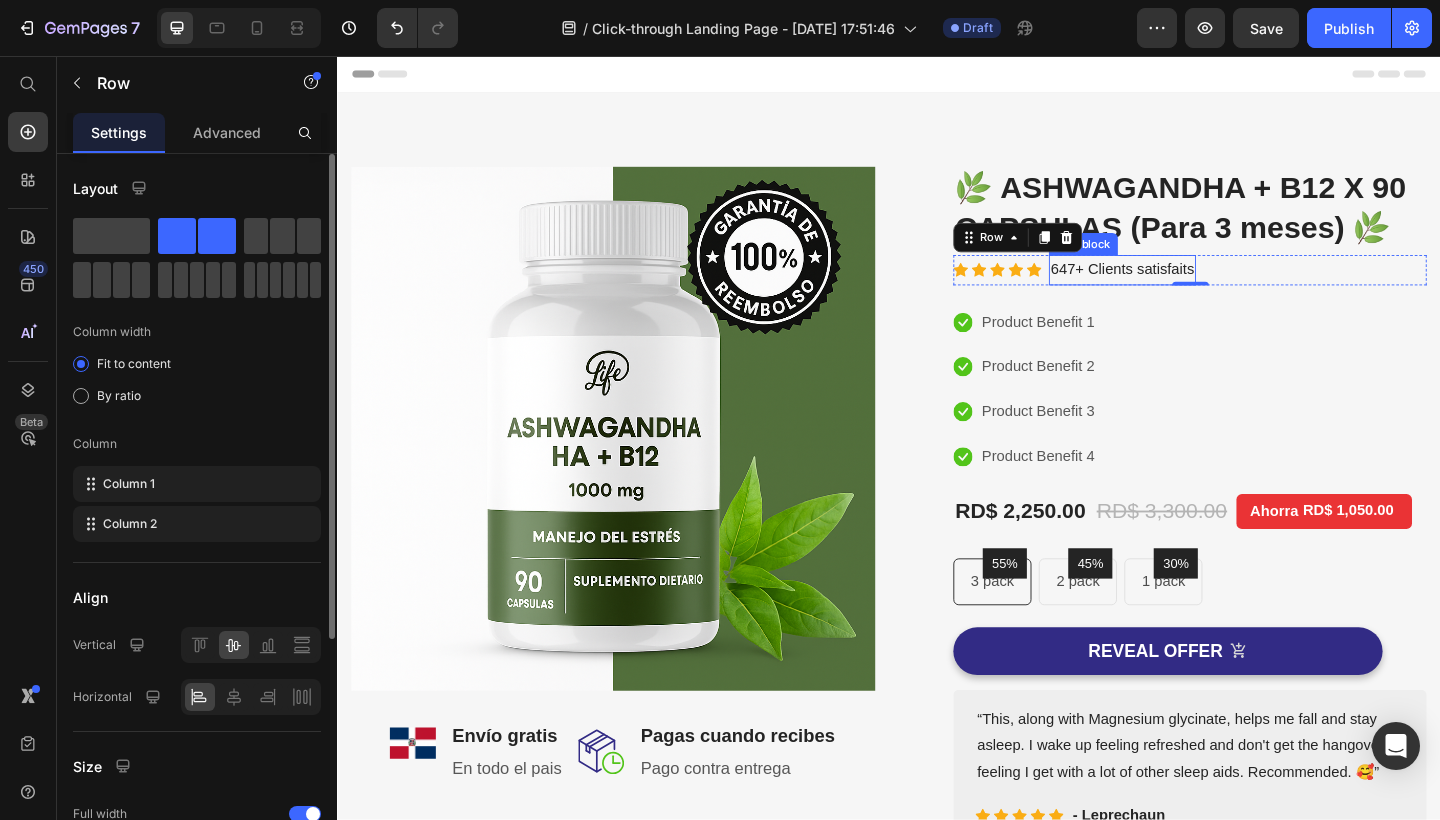 click on "647+ Clients satisfaits" at bounding box center [1191, 289] 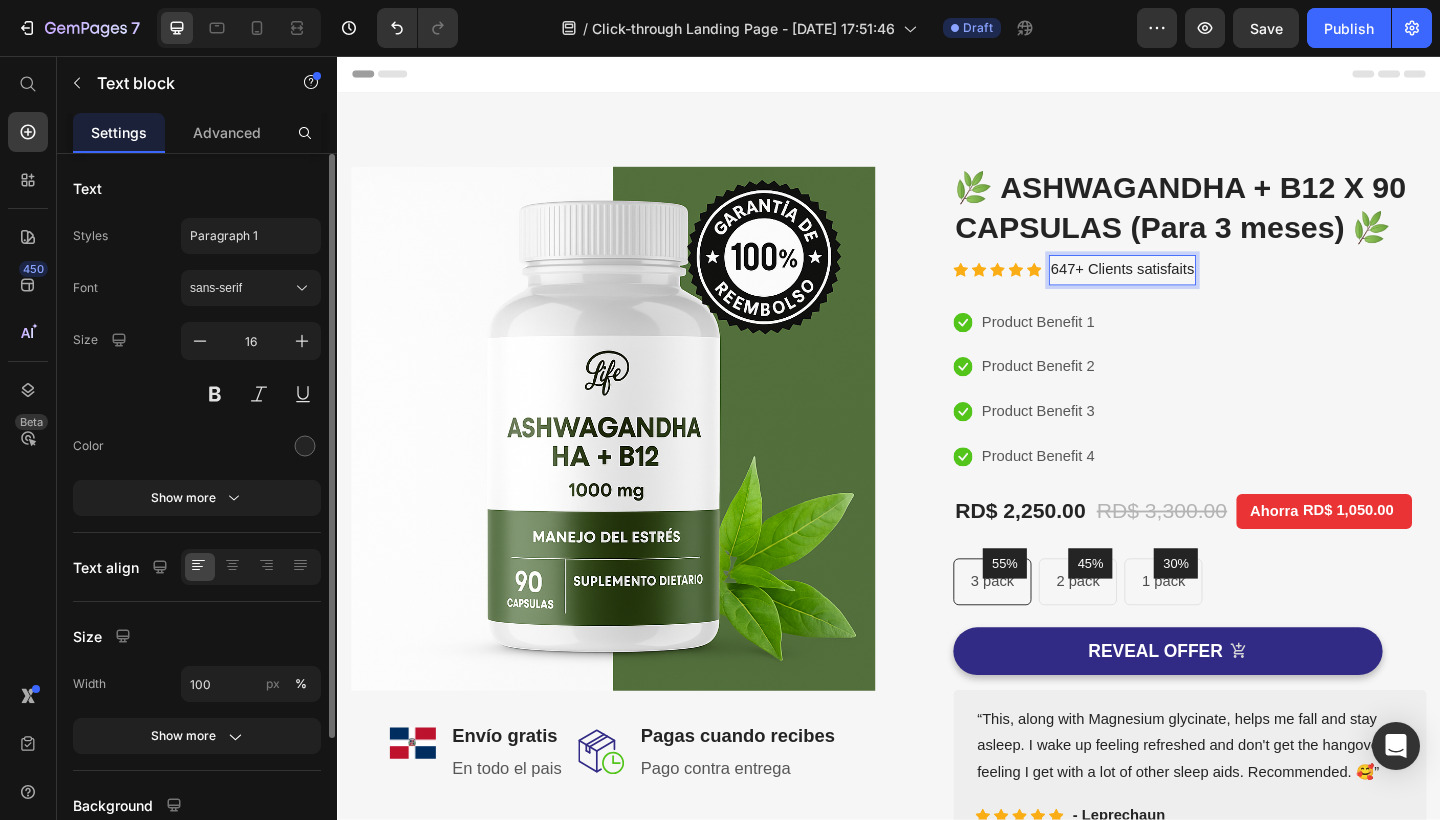 click on "647+ Clients satisfaits" at bounding box center (1191, 289) 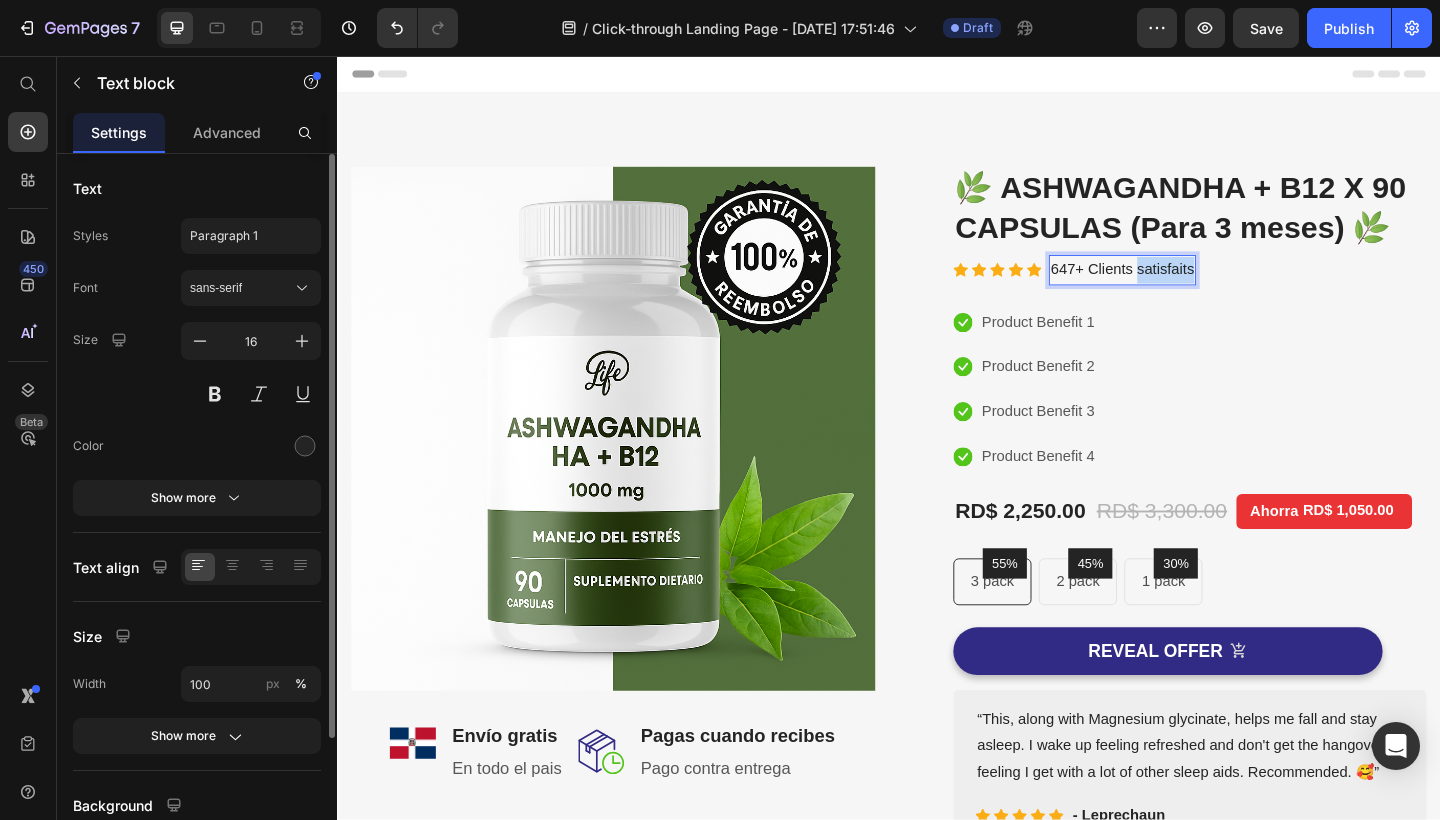 click on "647+ Clients satisfaits" at bounding box center [1191, 289] 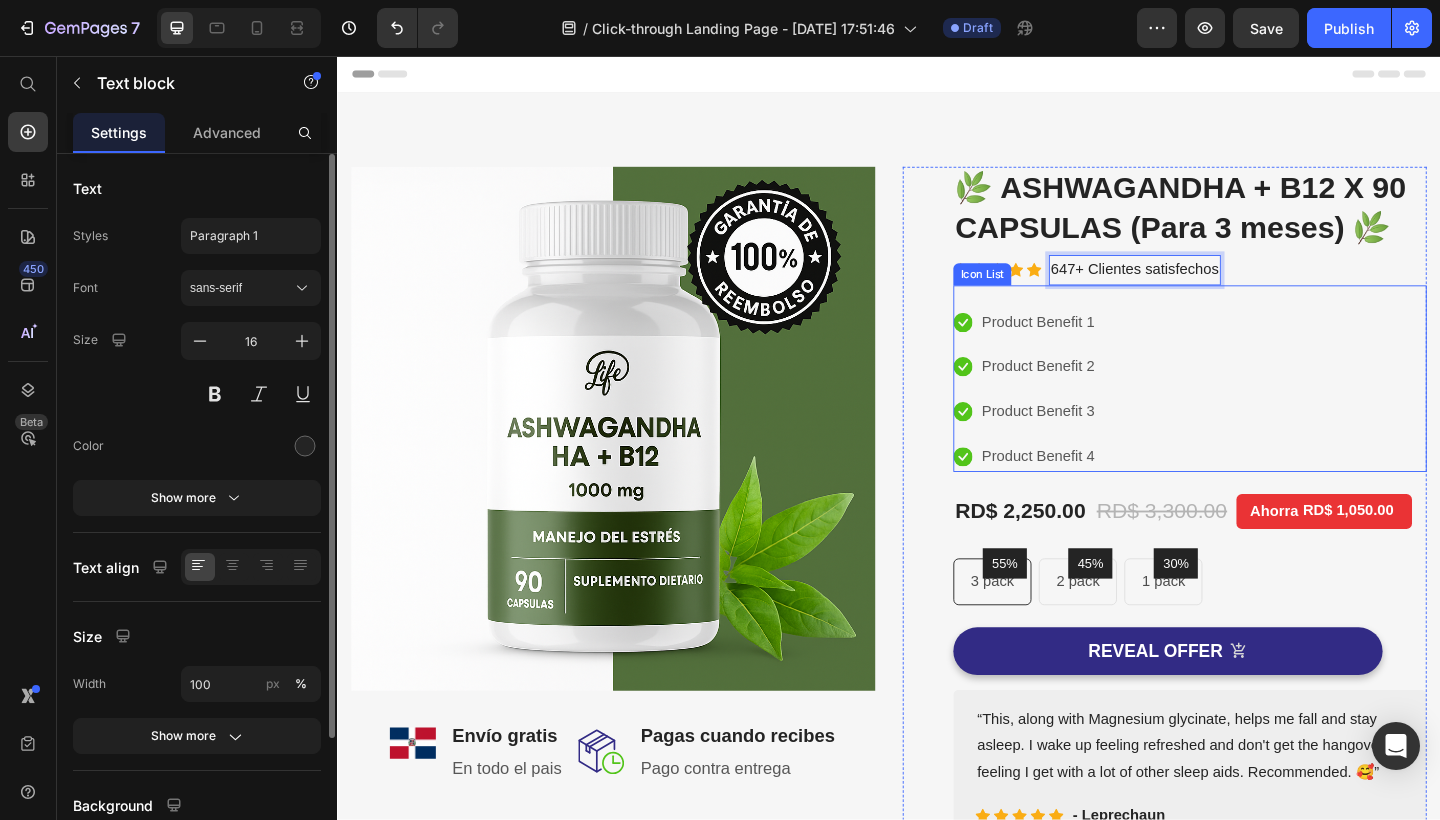 click on "Icon Product Benefit 1 Text block
Icon Product Benefit 2 Text block
Icon Product Benefit 3 Text block
Icon Product Benefit 4 Text block" at bounding box center [1264, 419] 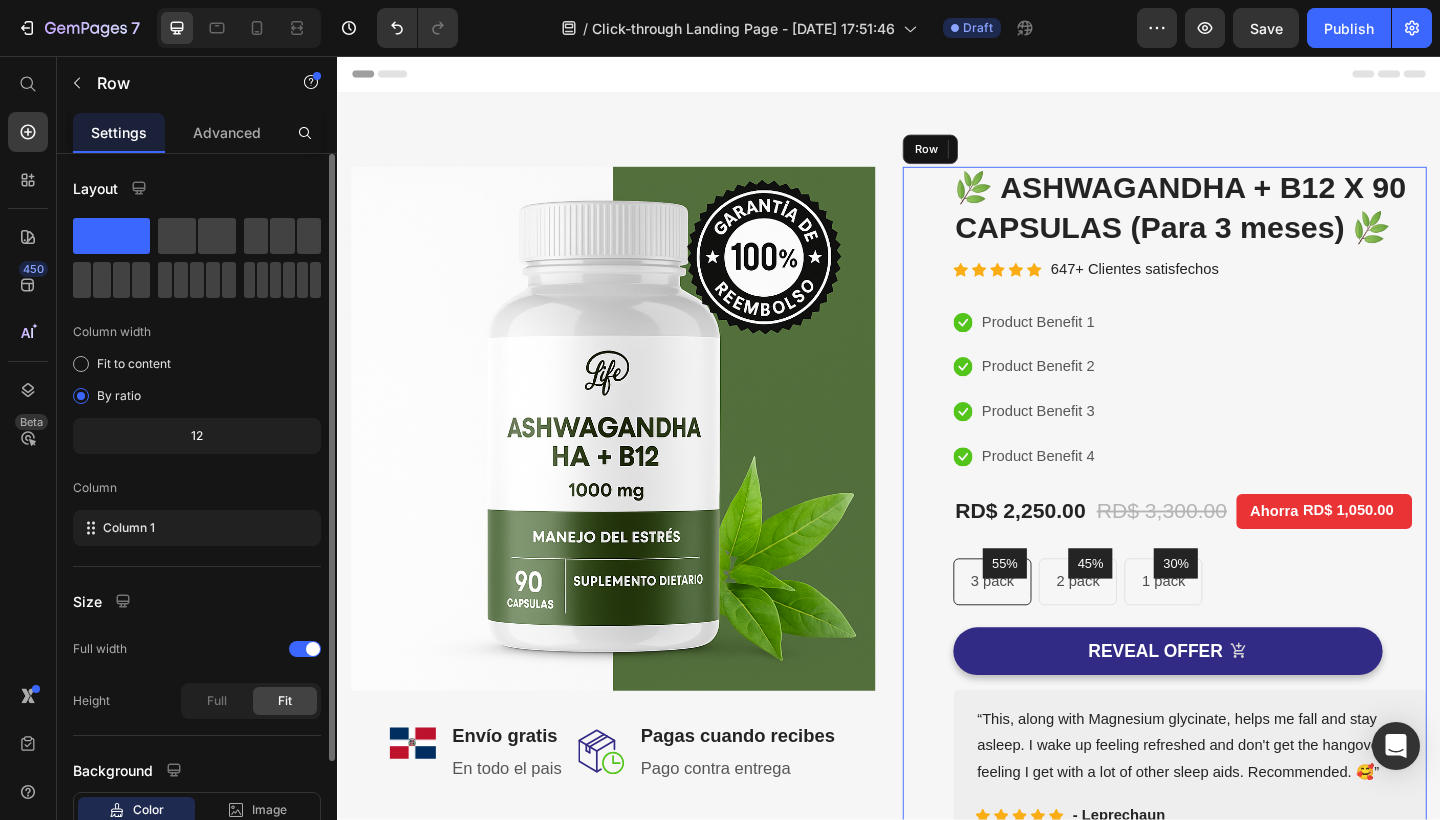 click on "(P) Images & Gallery 🌿 ASHWAGANDHA + B12 X 90 CAPSULAS (Para 3 meses) 🌿 (P) Title                Icon                Icon                Icon                Icon                Icon Icon List Hoz 647+ Clientes satisfechos Text block Row
Icon Product Benefit 1 Text block
Icon Product Benefit 2 Text block
Icon Product Benefit 3 Text block
Icon Product Benefit 4 Text block Icon List   0 RD$ 2,250.00 (P) Price RD$ 3,300.00 (P) Price Ahorra RD$ 1,050.00 Product Tag Row 55% Text block Row 3 pack Text block Row 45% Text block Row 2 pack Text block Row 30% Text block Row 1 pack Text block Row Row
Icon Product Benefit 1 Text block
Icon Product Benefit 2 Text block
Icon Product Benefit 3 Text block
Icon Product Benefit 4 Text block Icon List REVEAL OFFER (P) Cart Button Text block                Icon                Icon                Icon                Icon                Icon Row Row" at bounding box center (1237, 545) 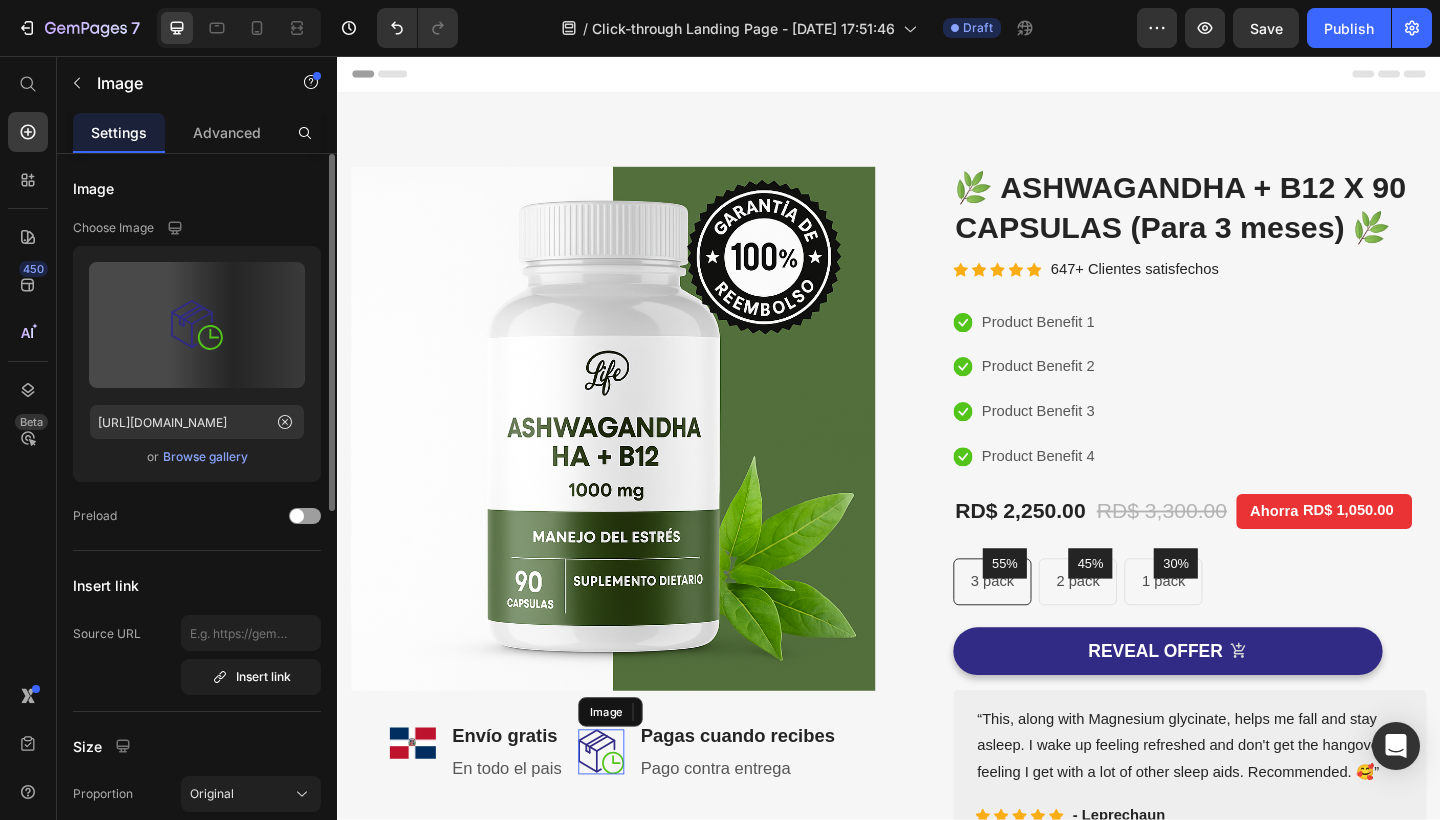 click at bounding box center [624, 813] 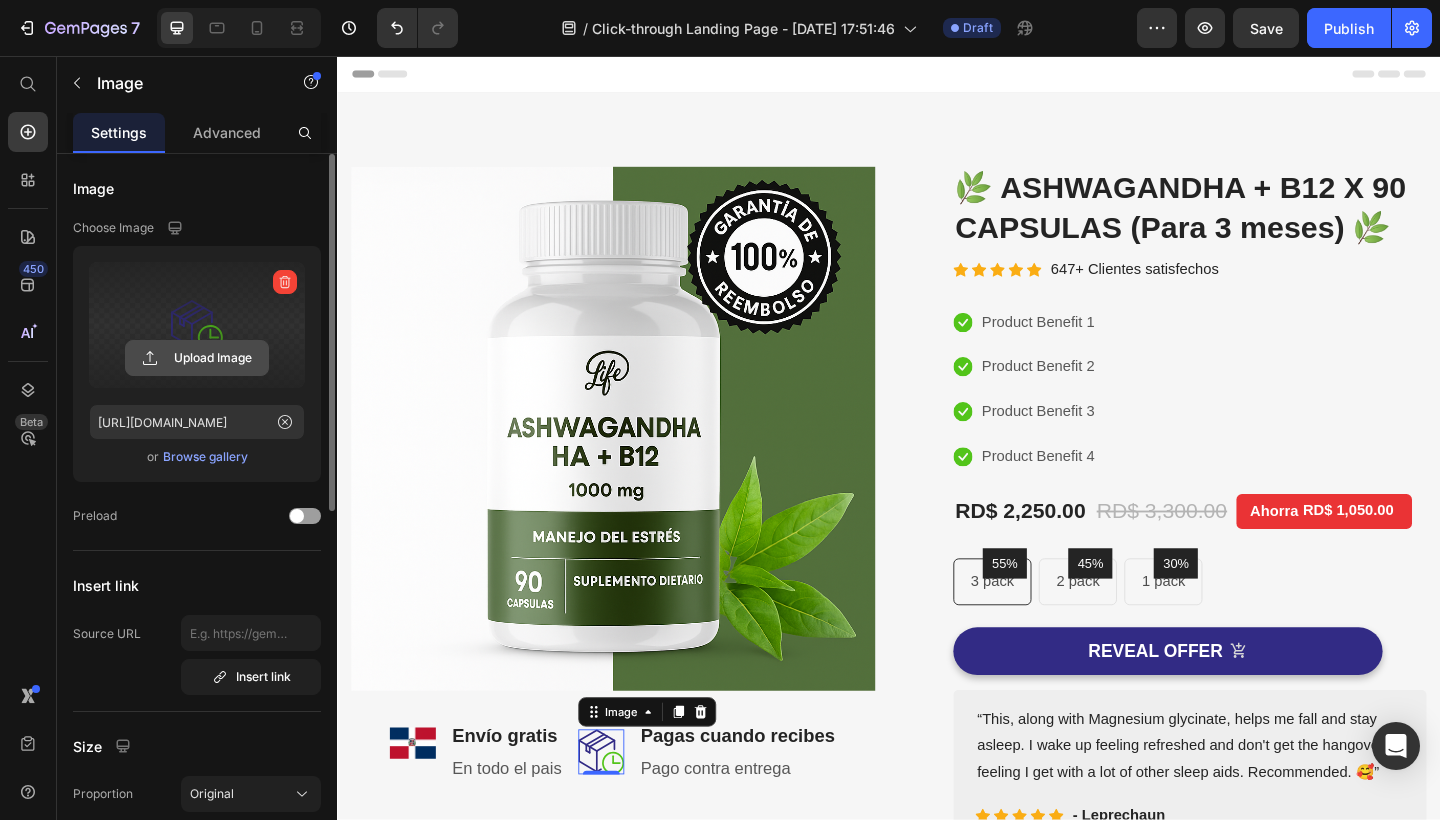 click 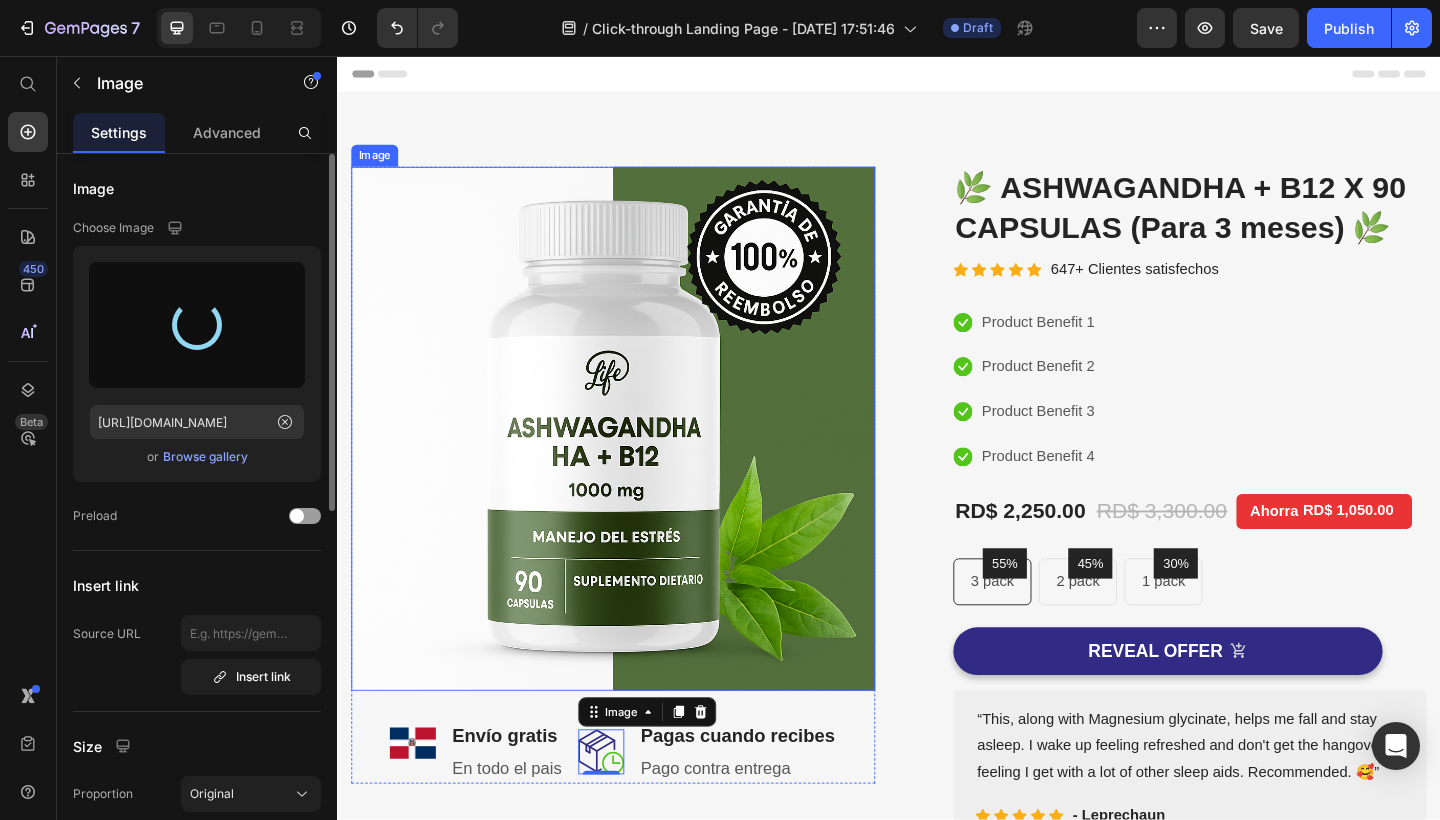 type on "https://cdn.shopify.com/s/files/1/0602/8197/8954/files/gempages_574877858095170404-884d35a0-515f-4cf6-b3c0-1e8035f354bd.png" 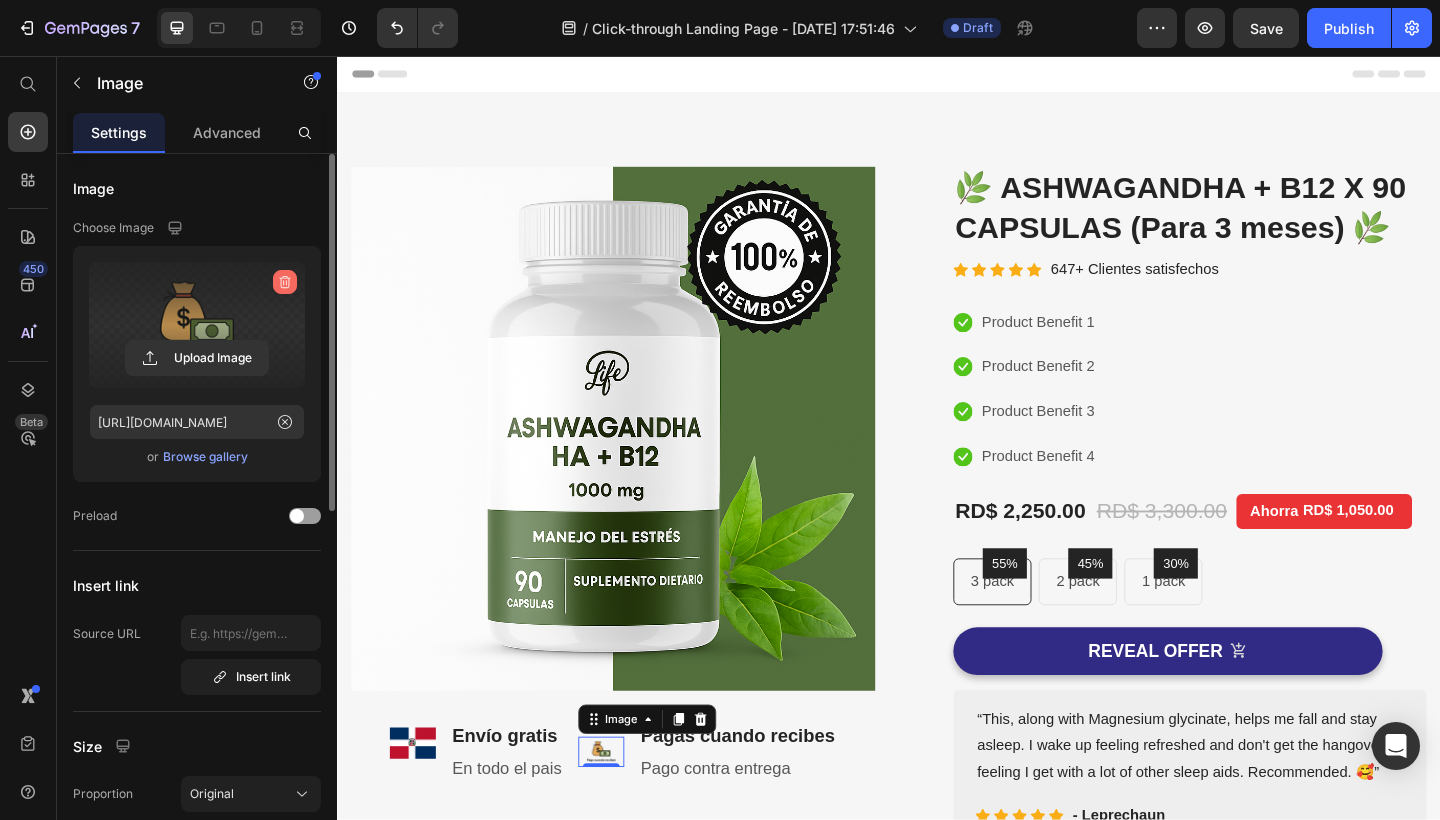 click 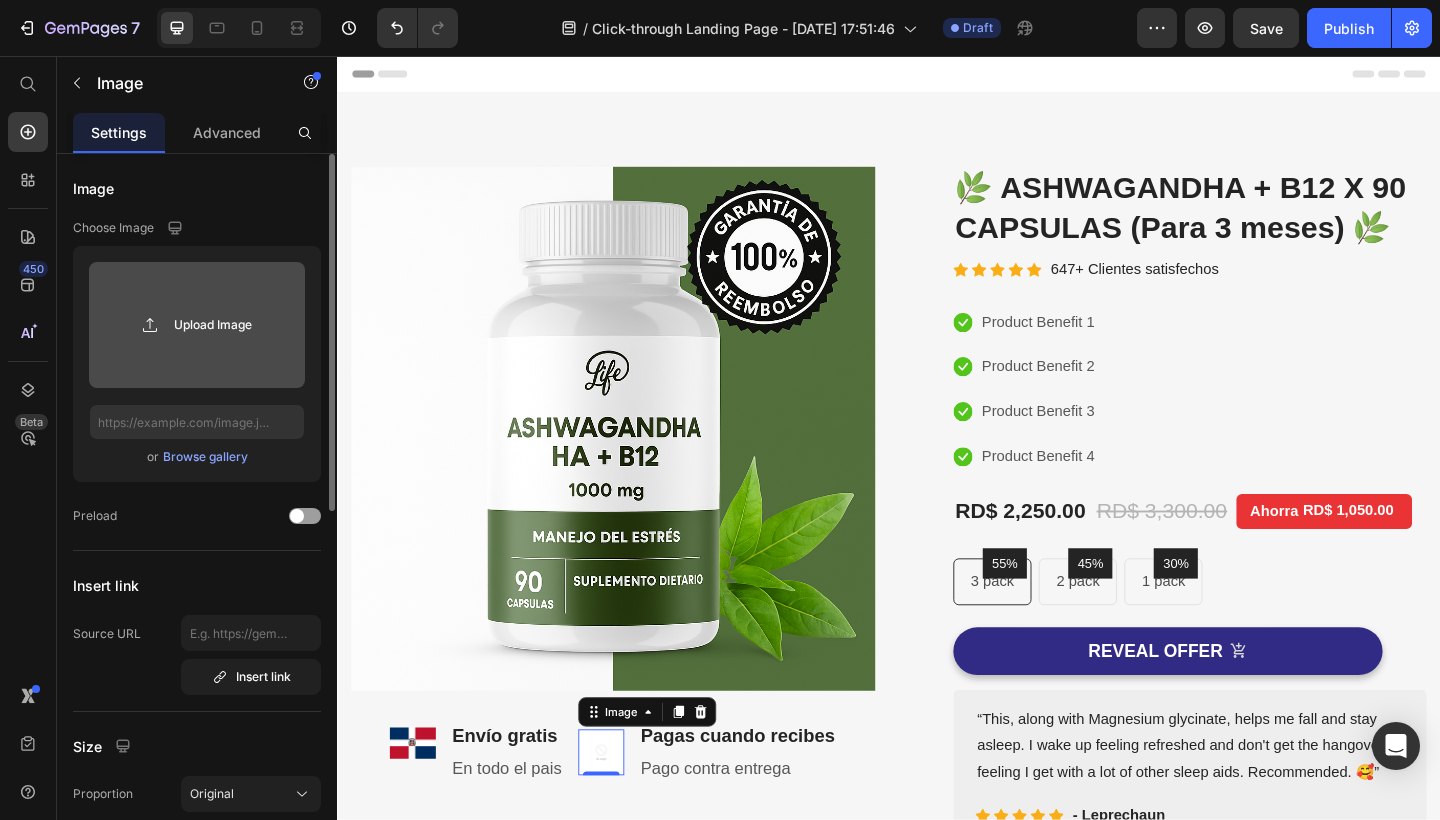 click 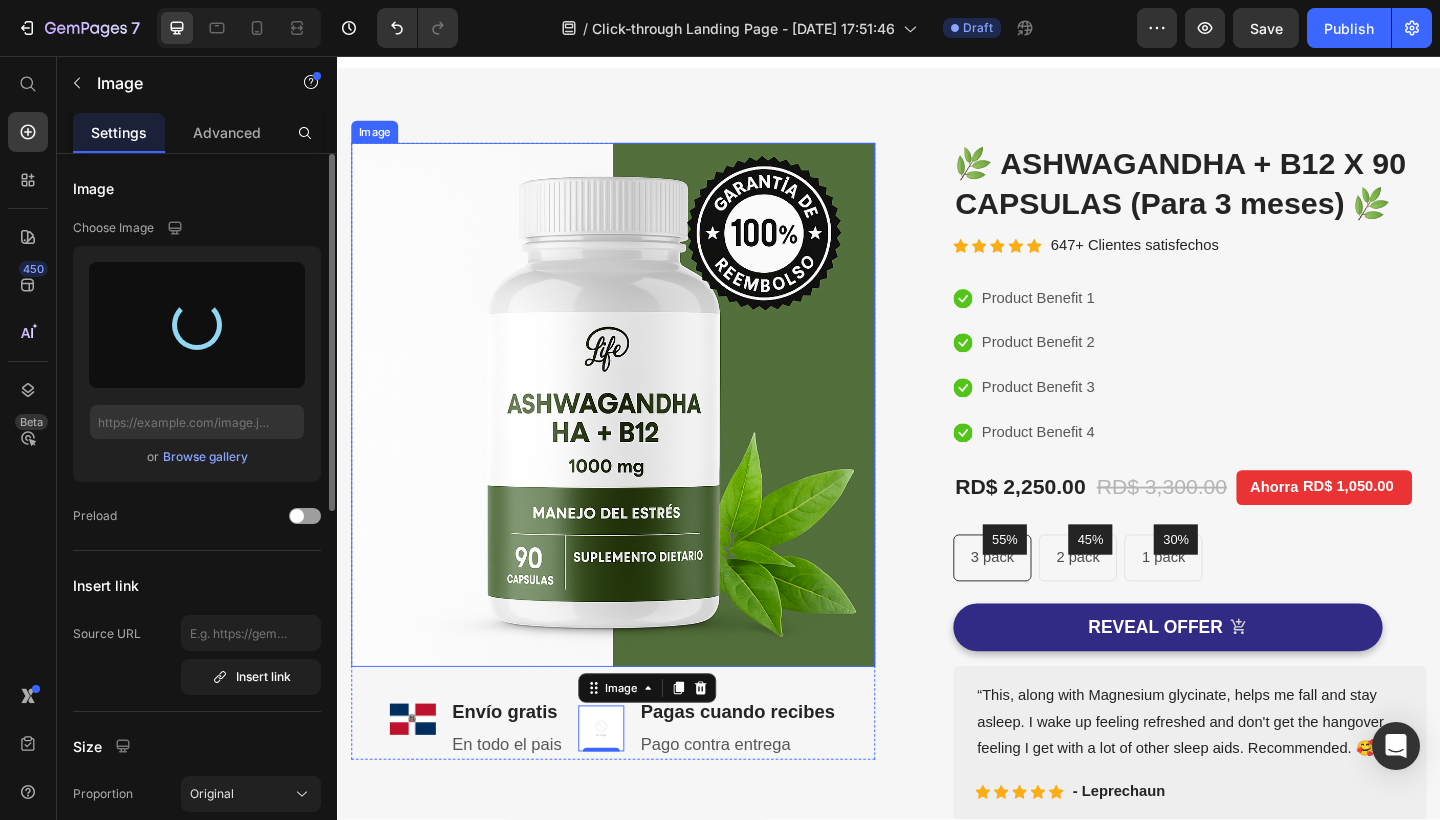scroll, scrollTop: 223, scrollLeft: 0, axis: vertical 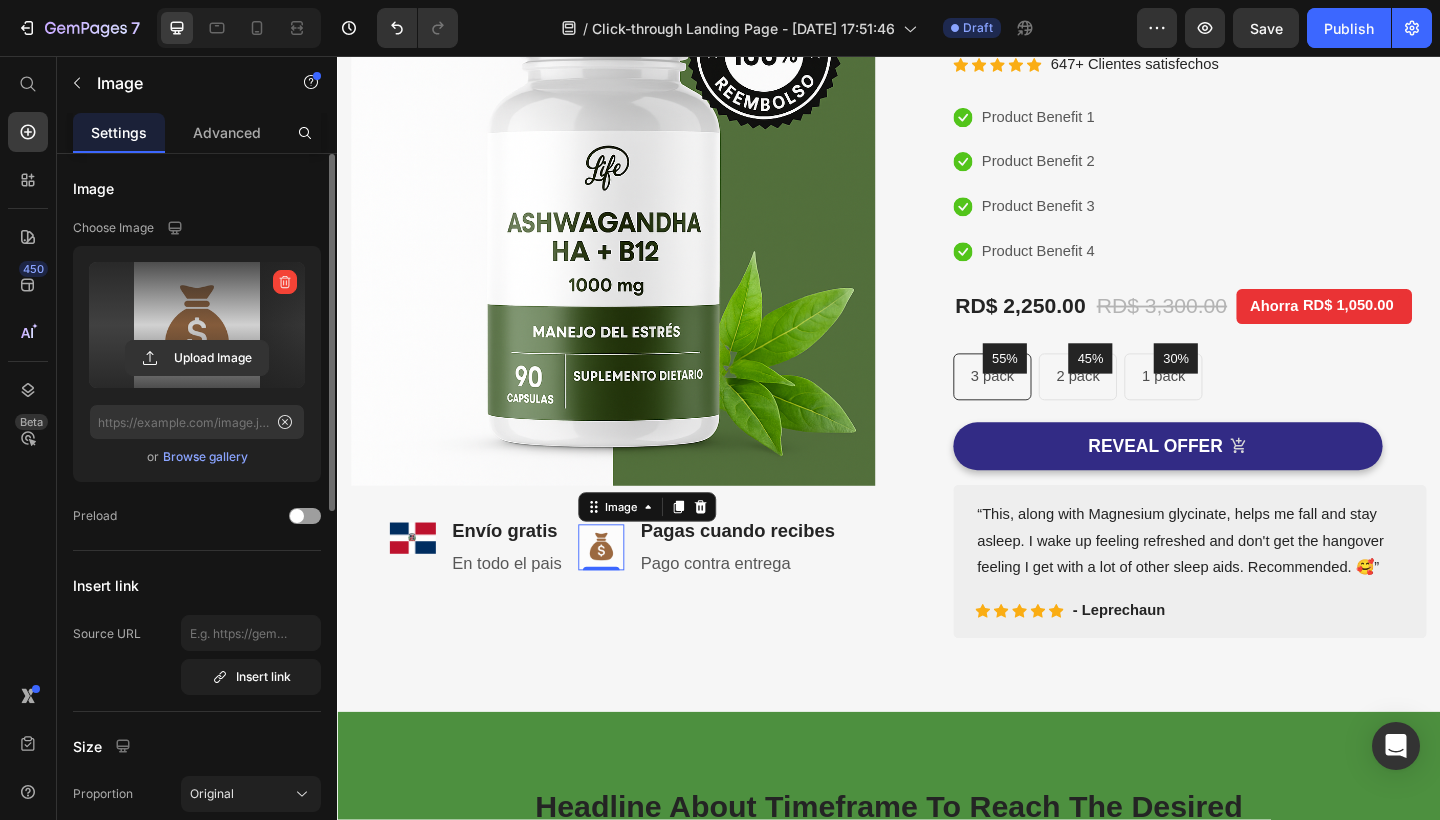 type on "https://cdn.shopify.com/s/files/1/0602/8197/8954/files/gempages_574877858095170404-81293623-aab0-473f-843c-f5aaebb02185.png" 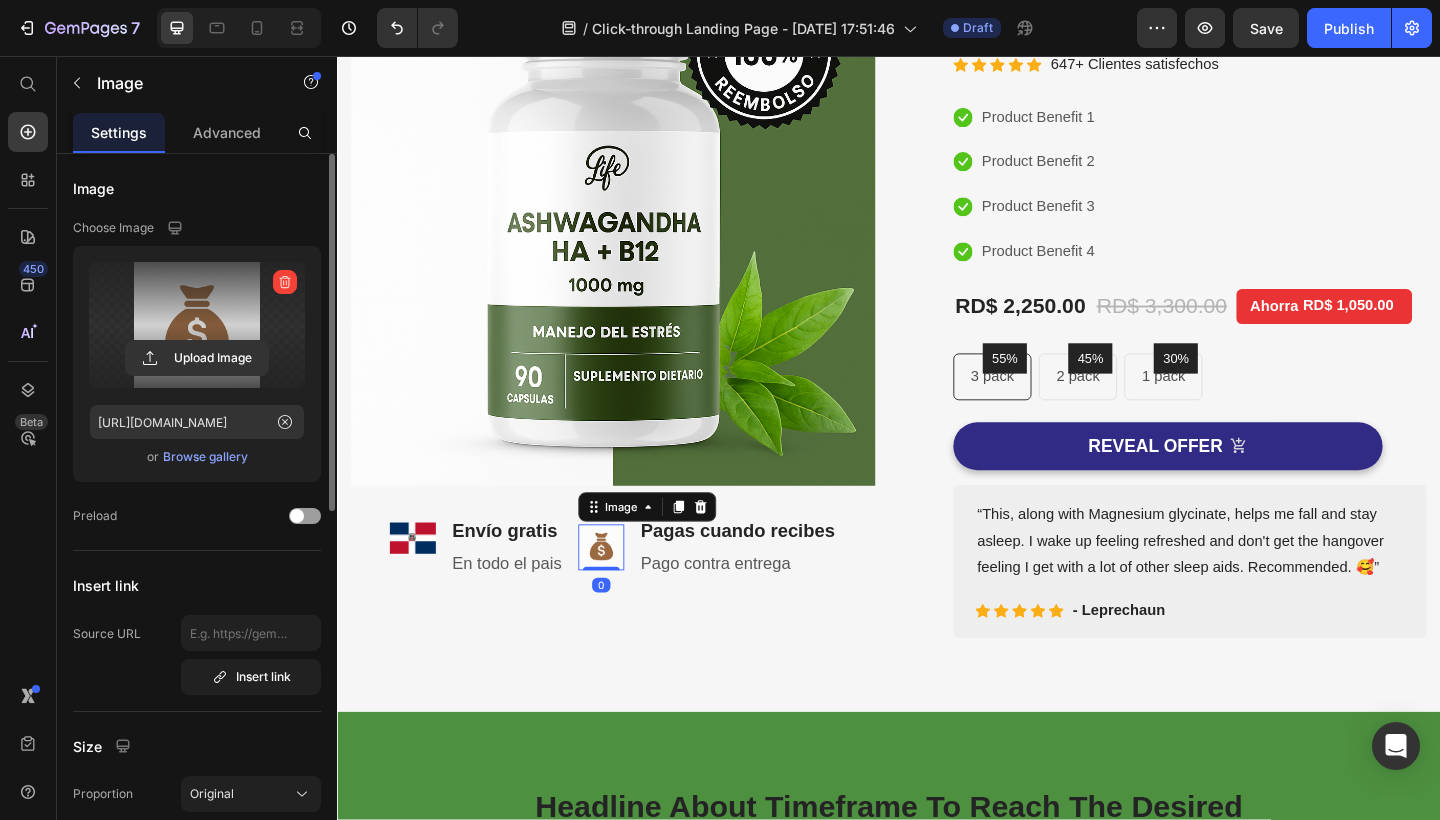 drag, startPoint x: 624, startPoint y: 607, endPoint x: 633, endPoint y: 597, distance: 13.453624 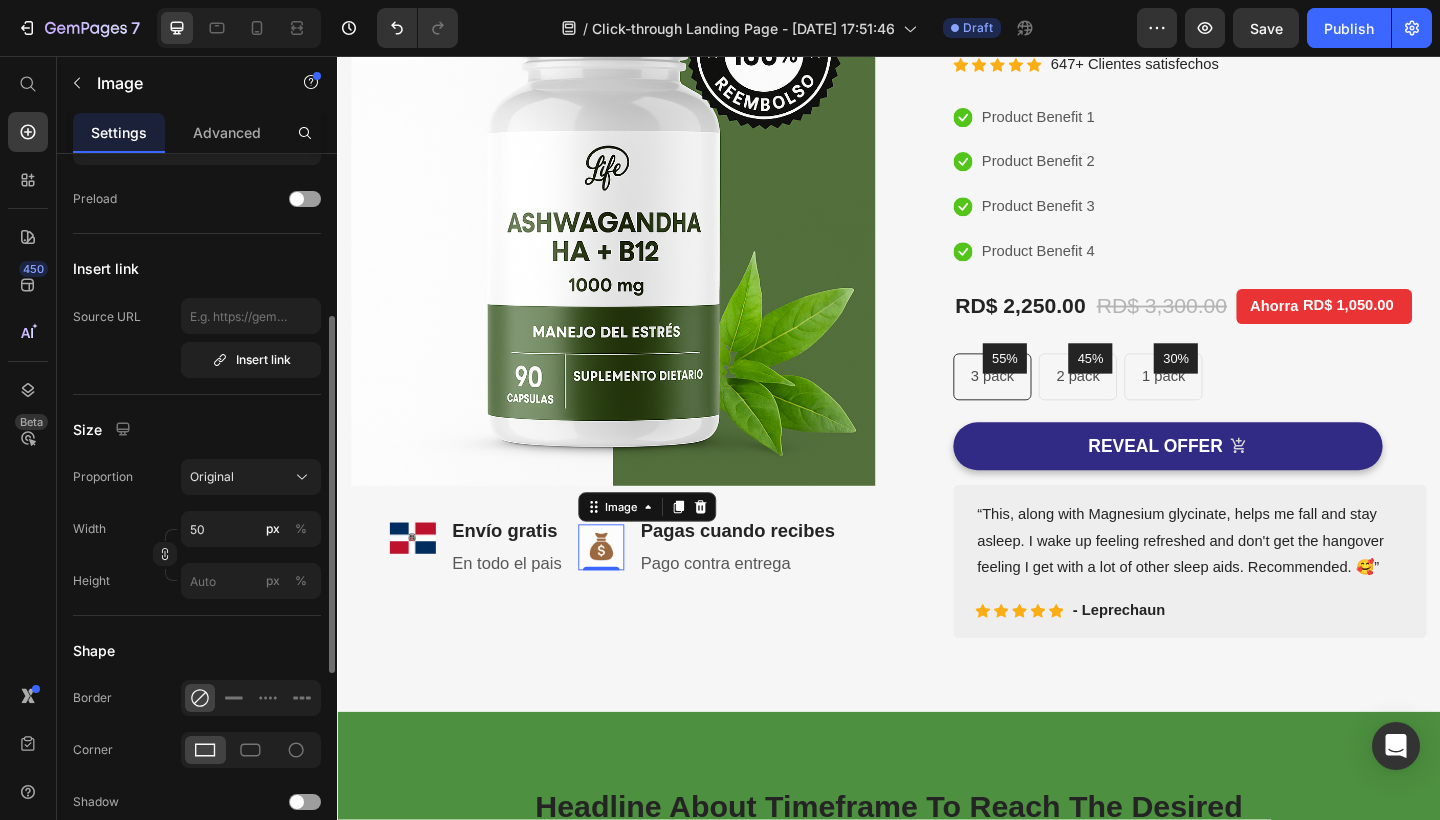 scroll, scrollTop: 481, scrollLeft: 0, axis: vertical 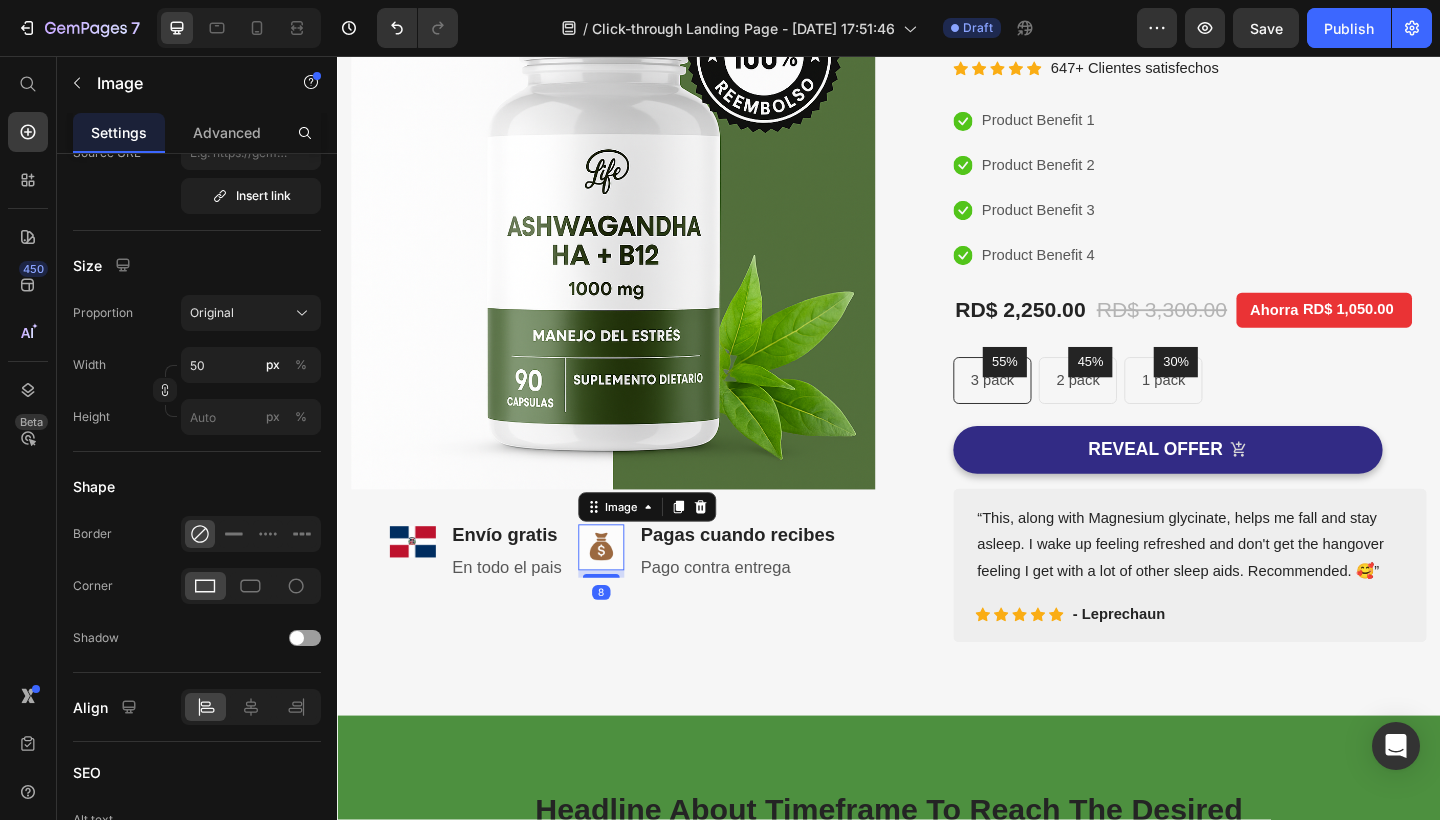 click on "Image   8" at bounding box center (624, 594) 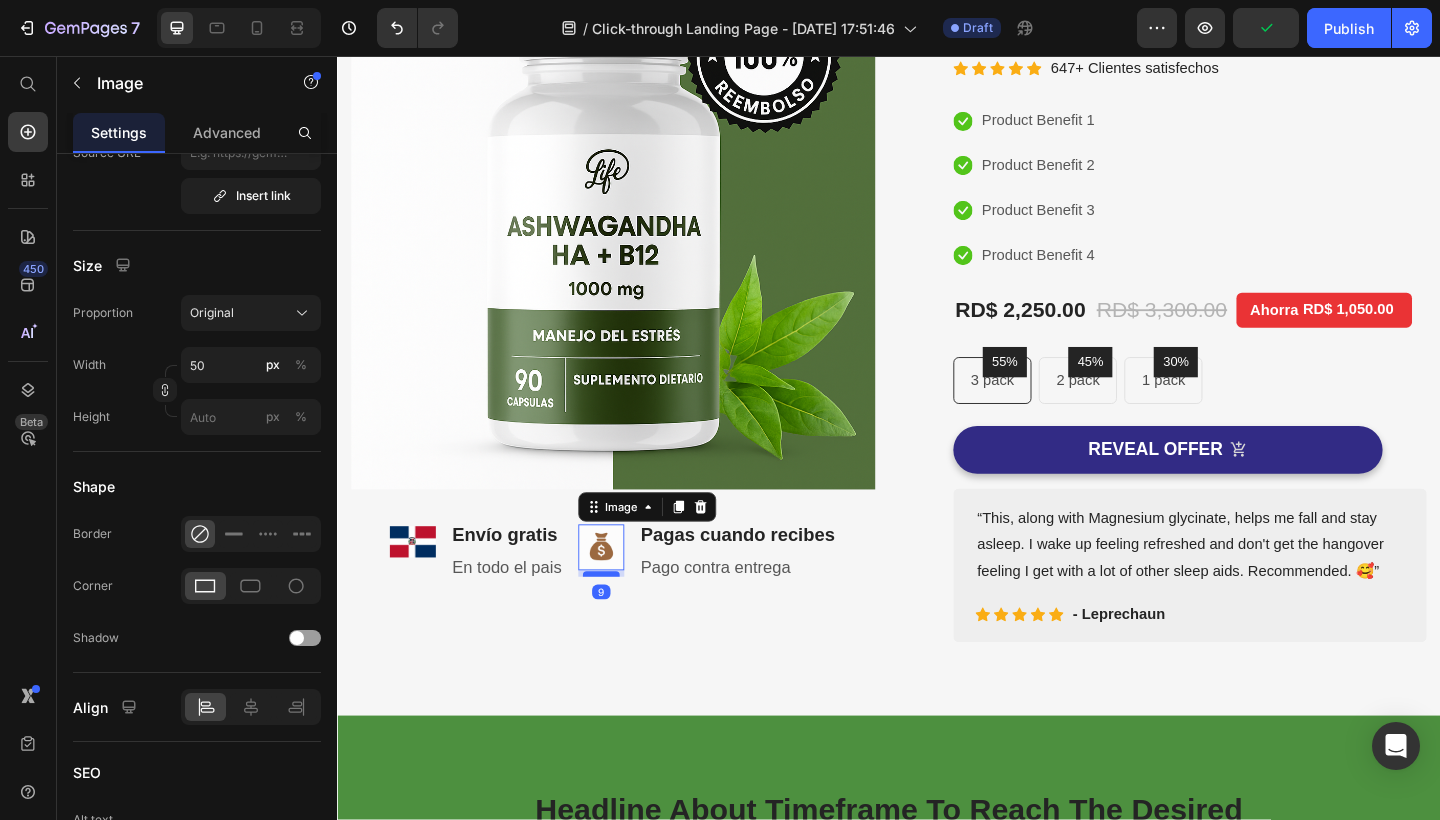 drag, startPoint x: 622, startPoint y: 618, endPoint x: 633, endPoint y: 614, distance: 11.7046995 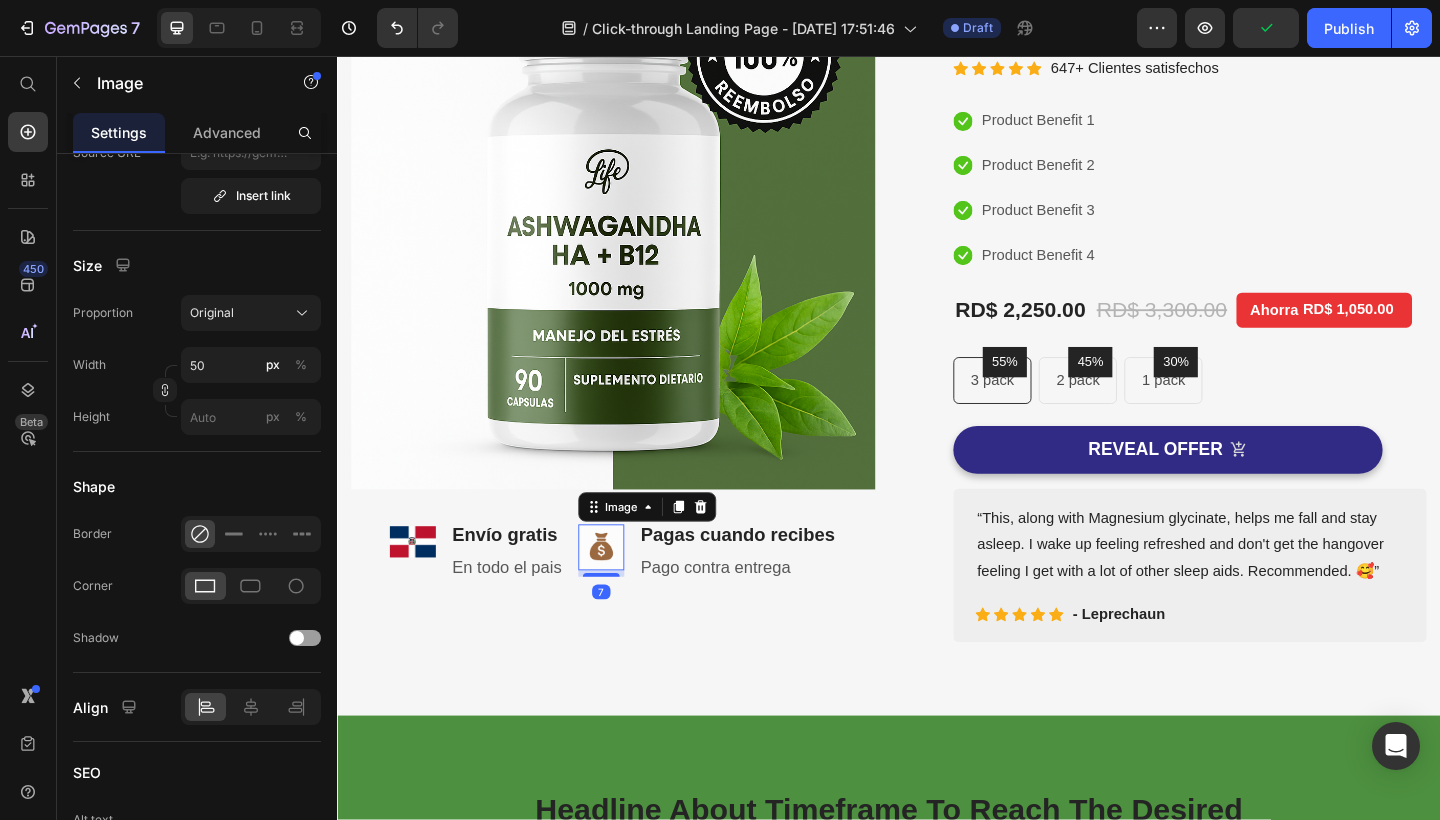 click at bounding box center (624, 591) 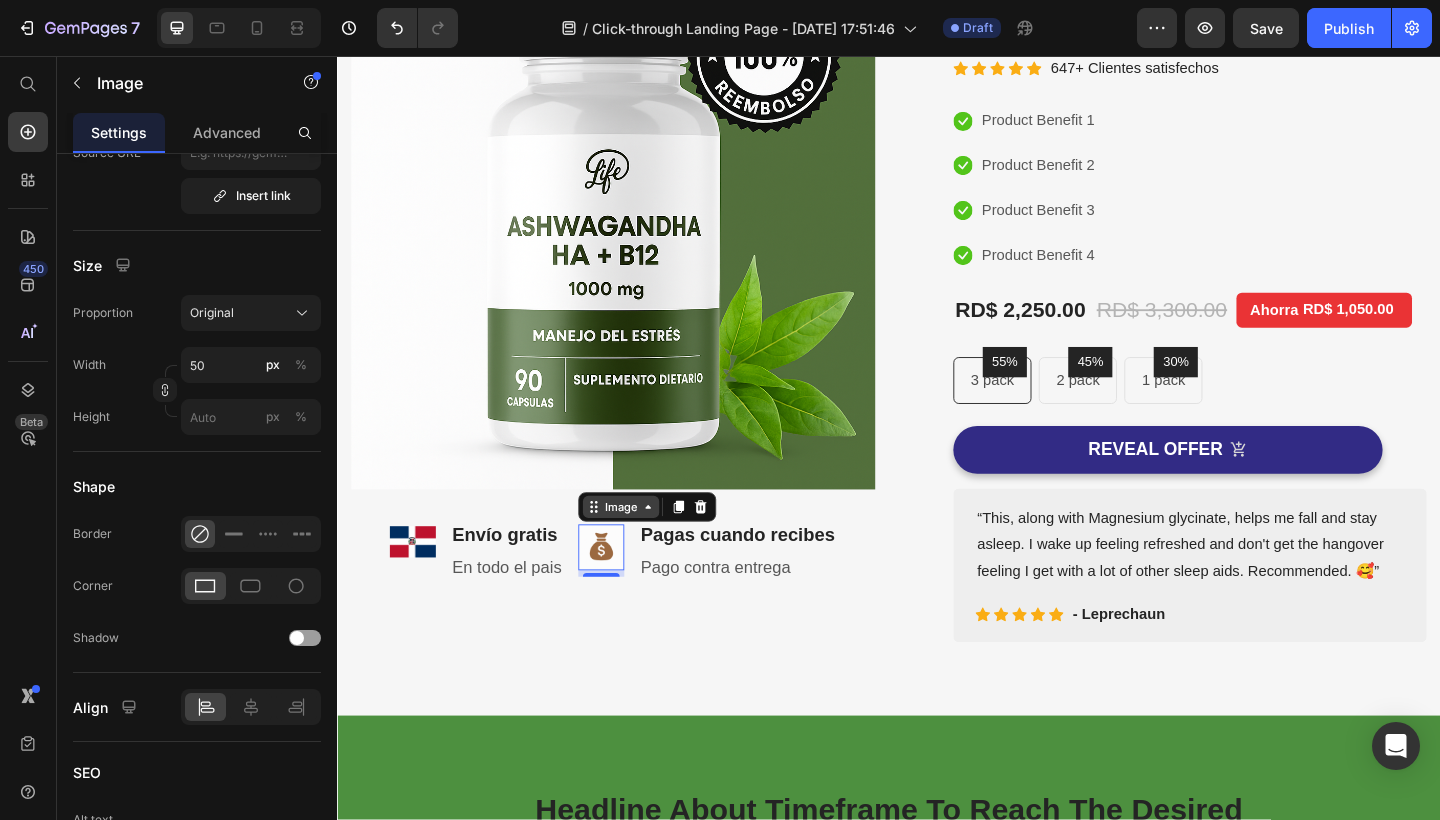 click 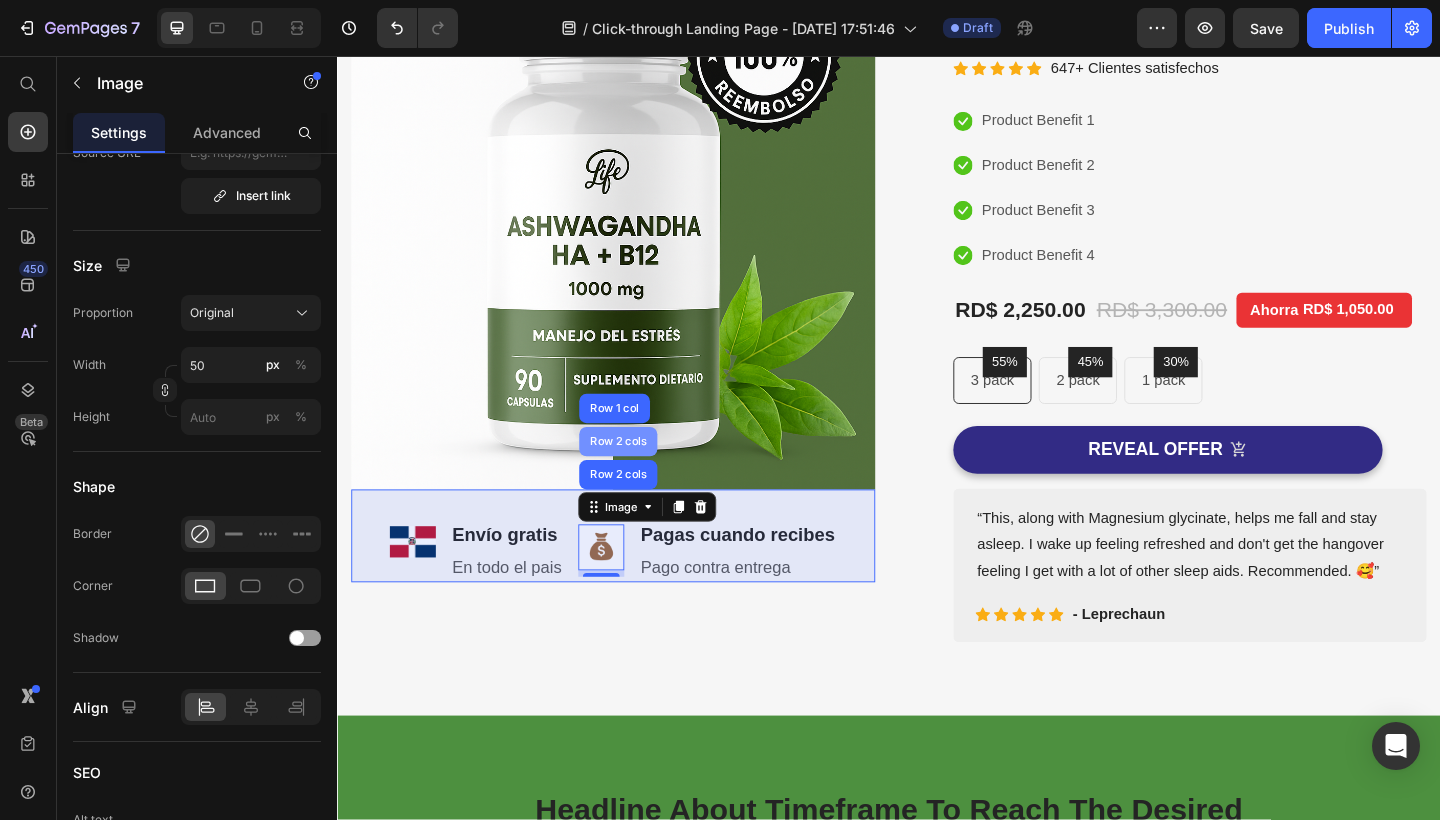 click on "Row 2 cols" at bounding box center (642, 476) 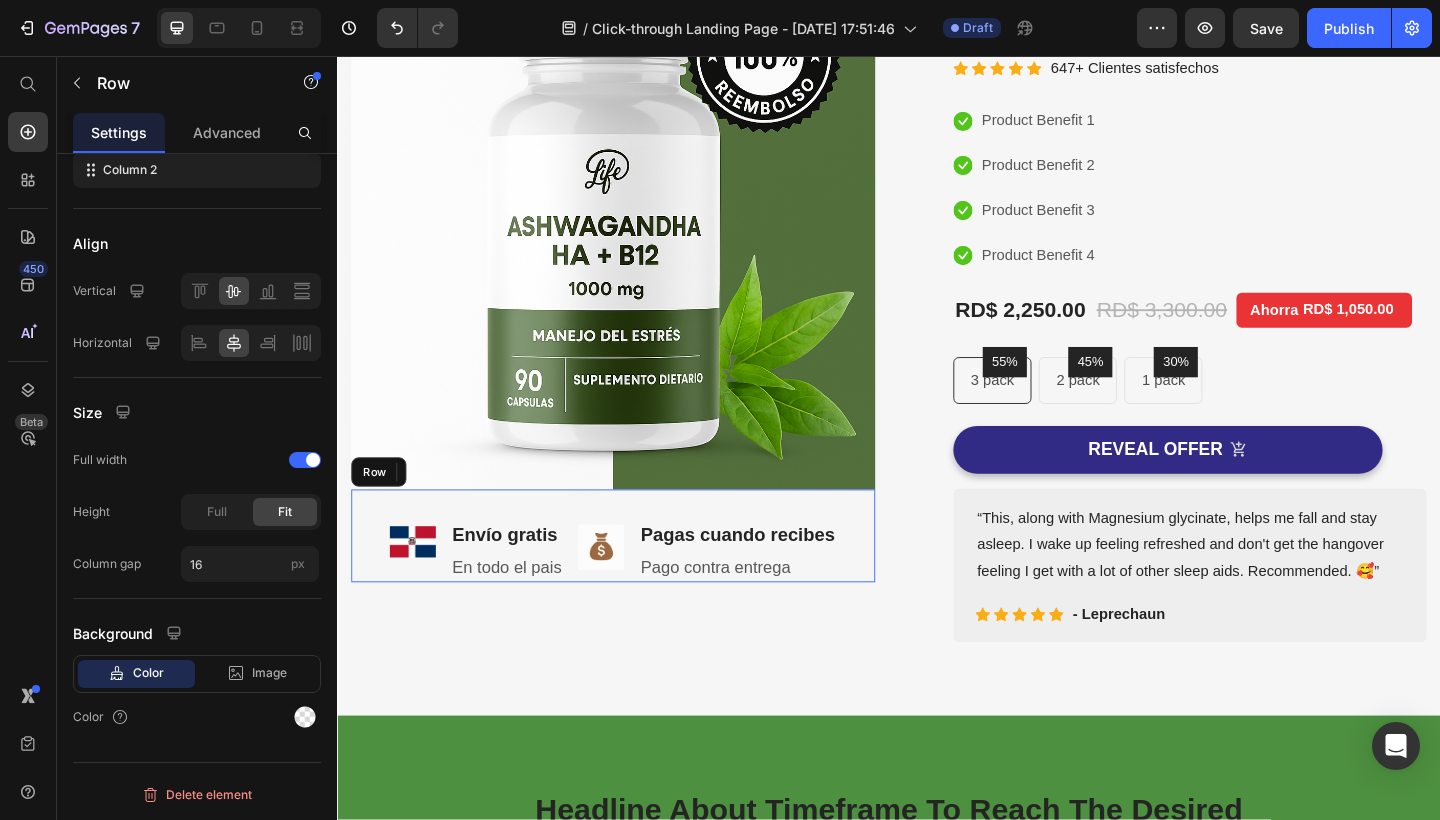 scroll, scrollTop: 0, scrollLeft: 0, axis: both 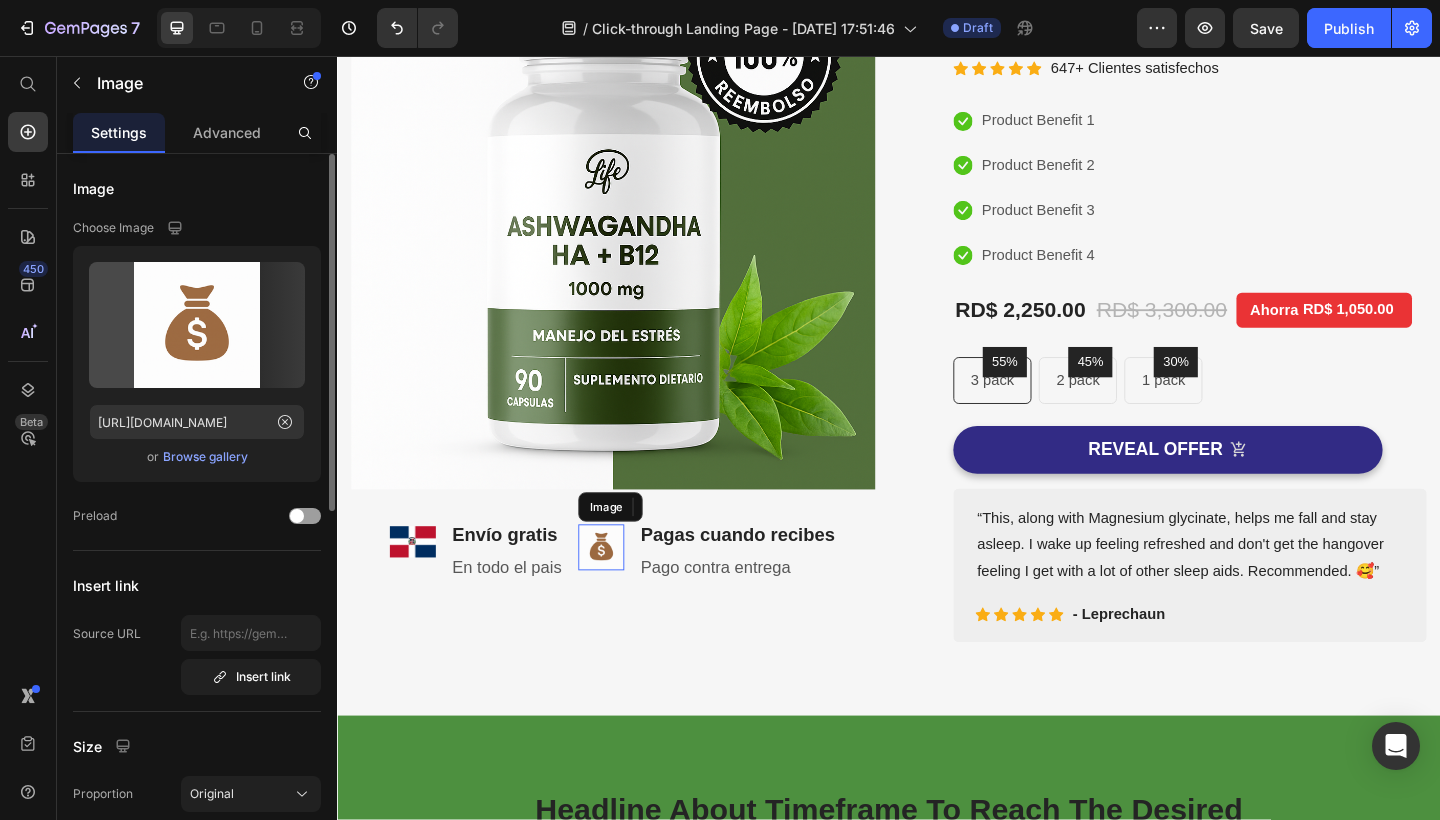 click at bounding box center (624, 591) 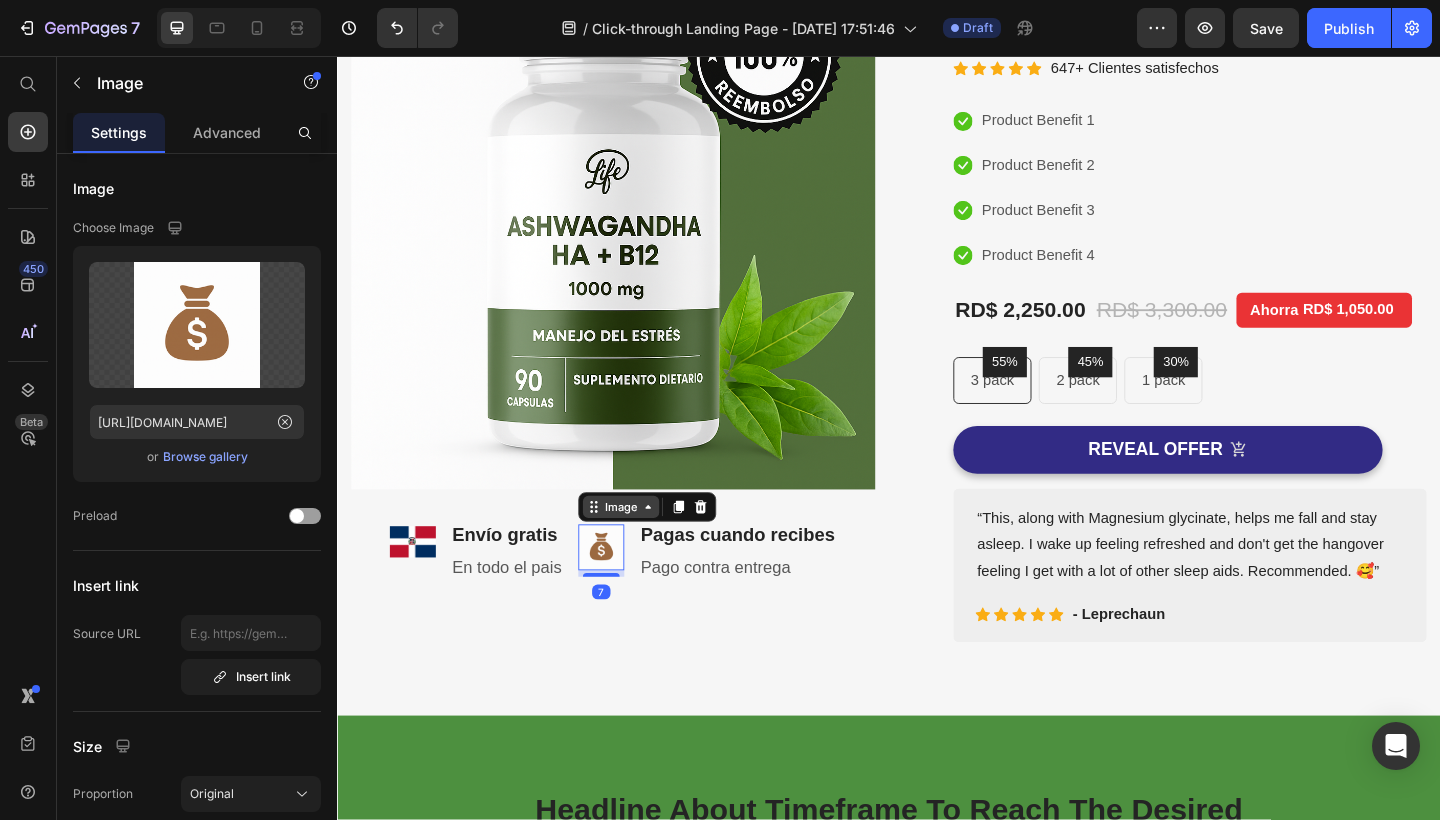 click on "Image" at bounding box center (645, 547) 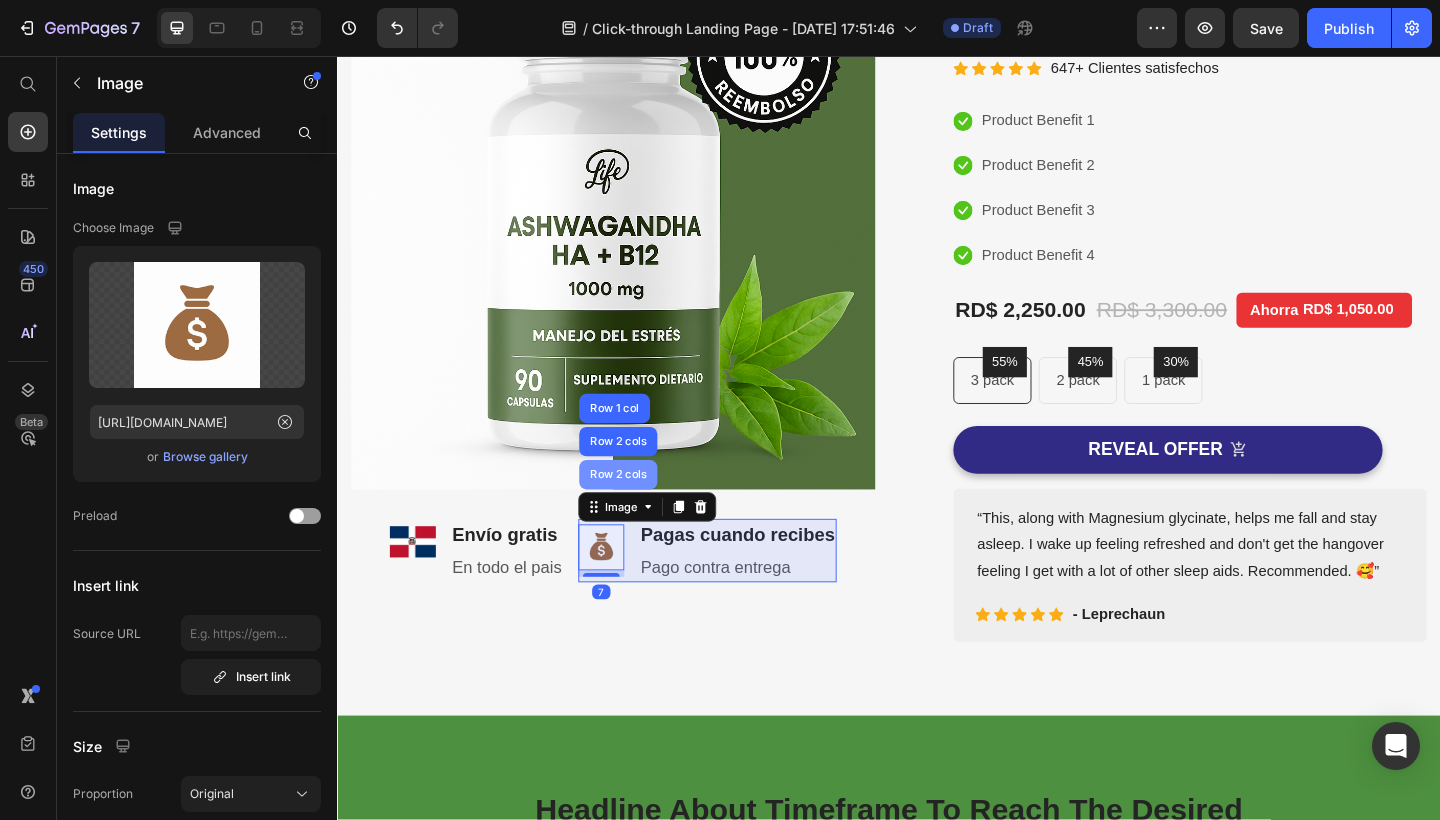 click on "Row 2 cols" at bounding box center (642, 512) 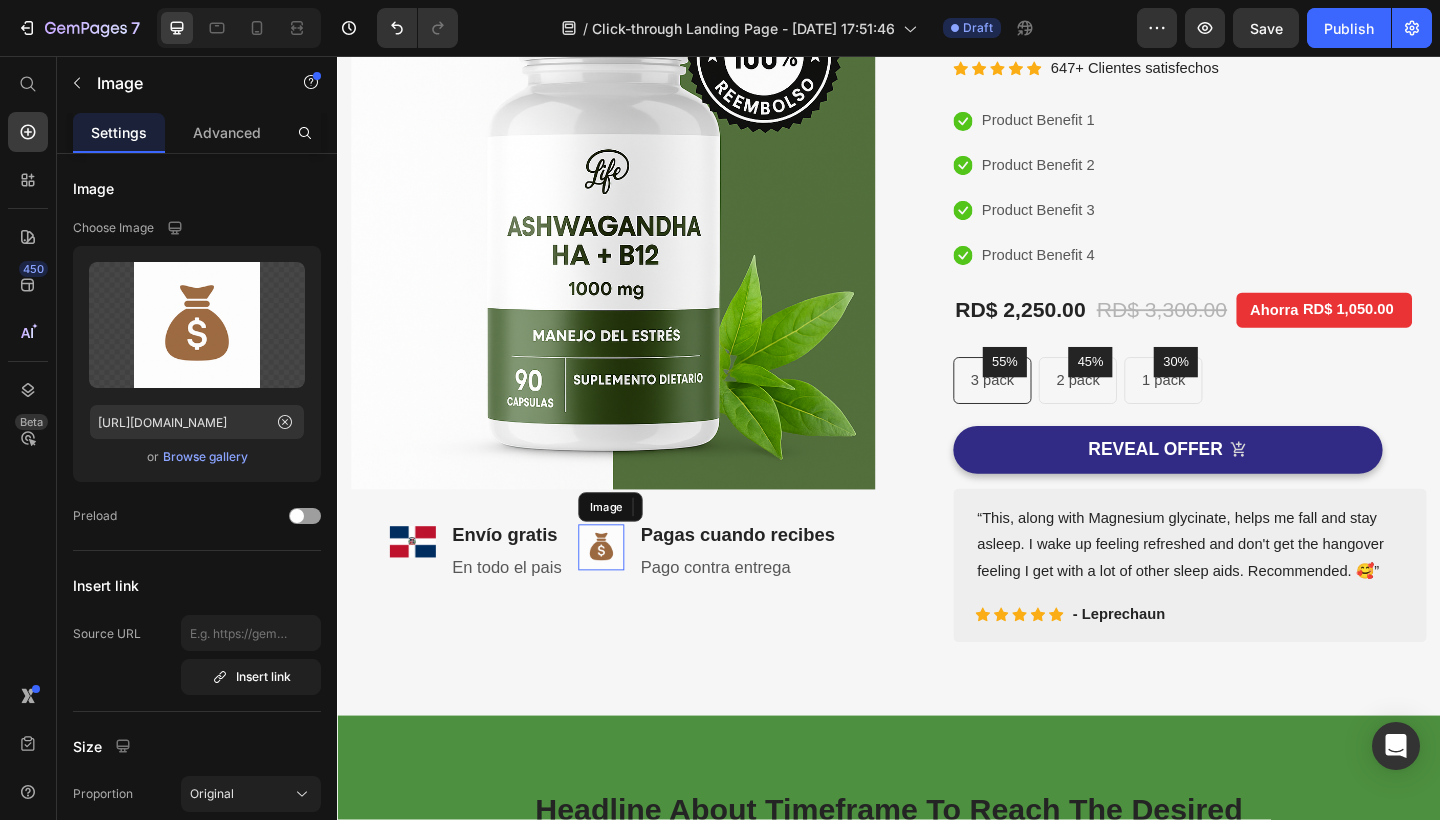 click at bounding box center (624, 591) 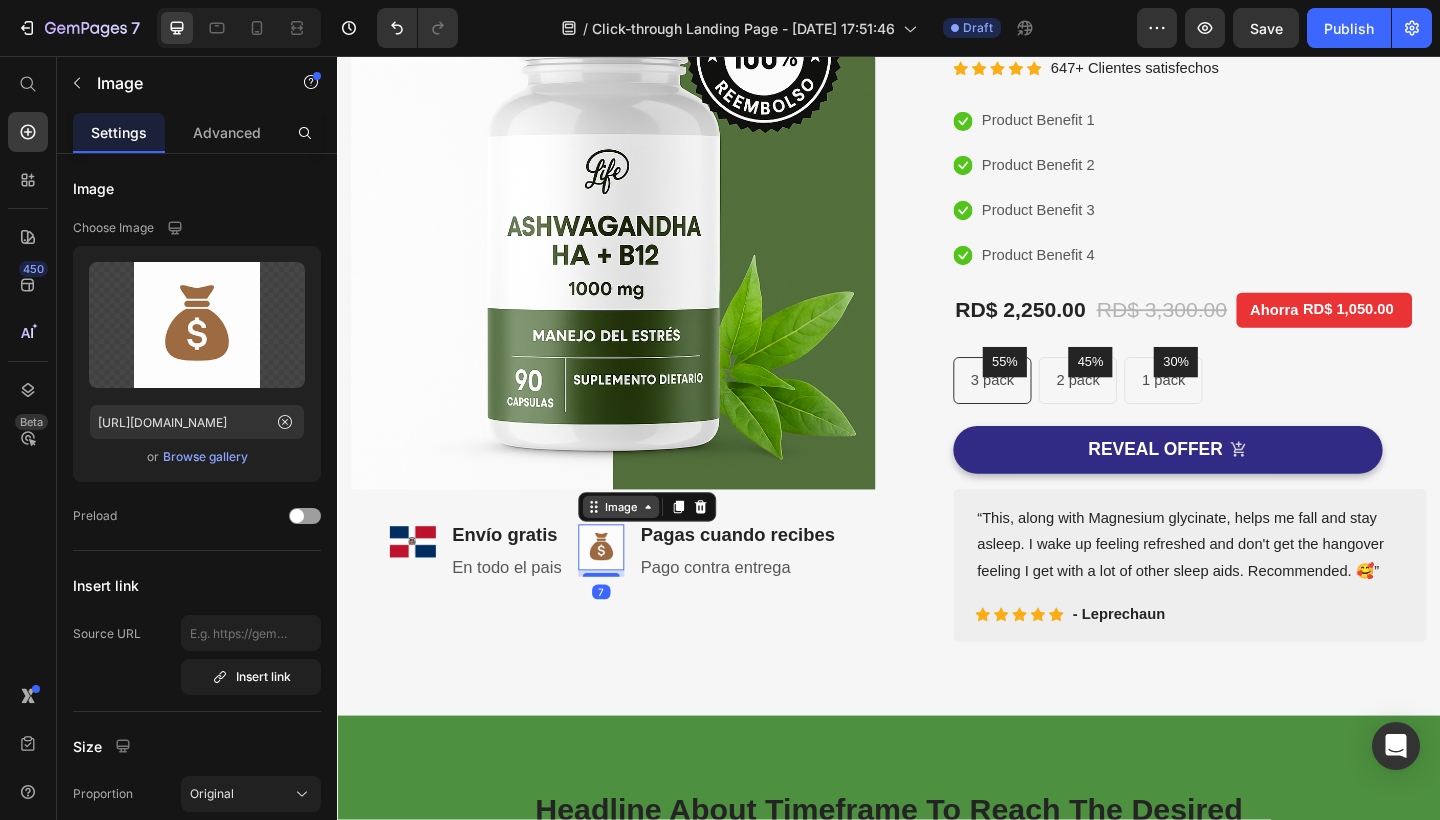 click on "Image" at bounding box center (645, 547) 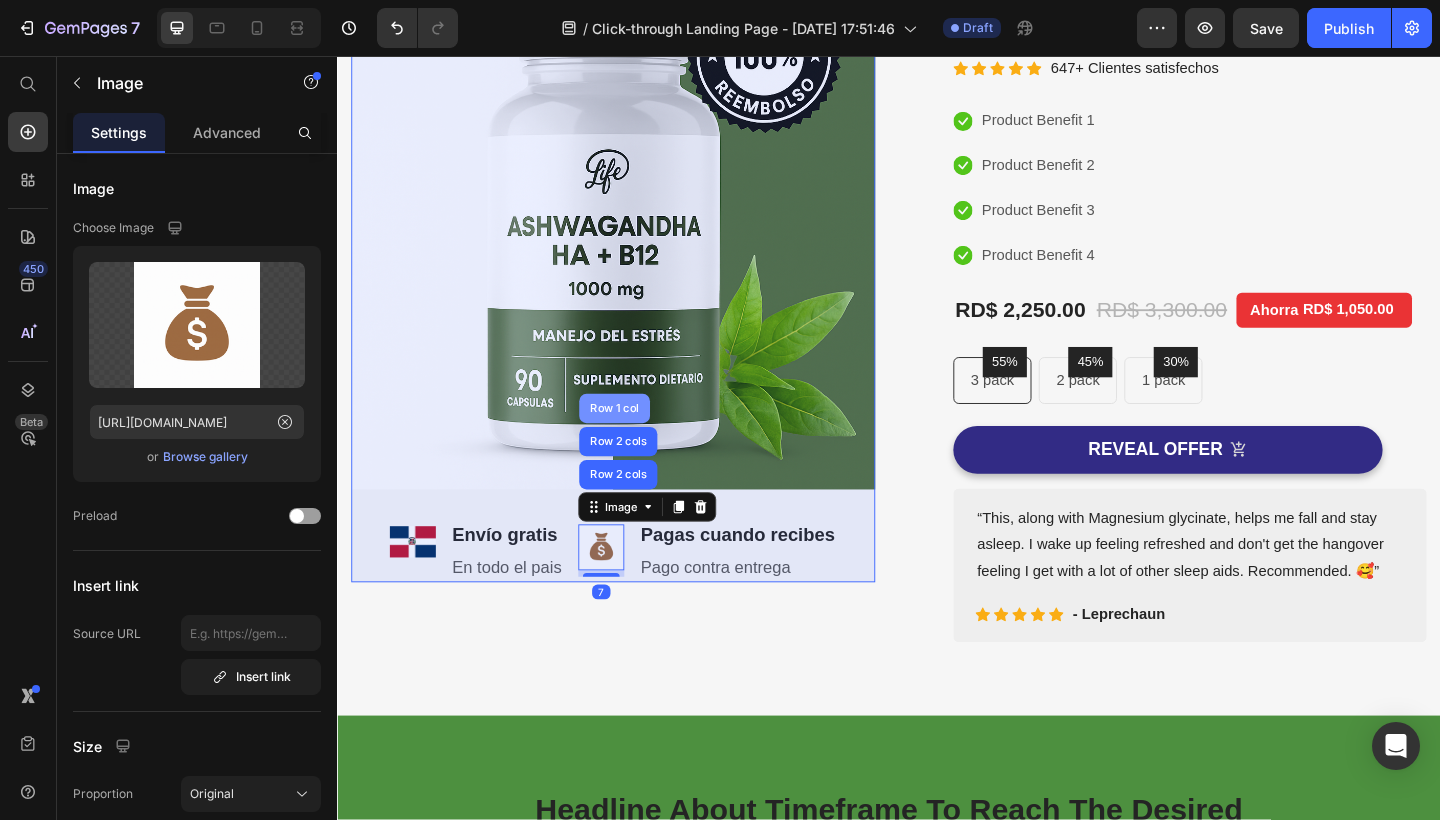 click on "Row 1 col" at bounding box center (638, 440) 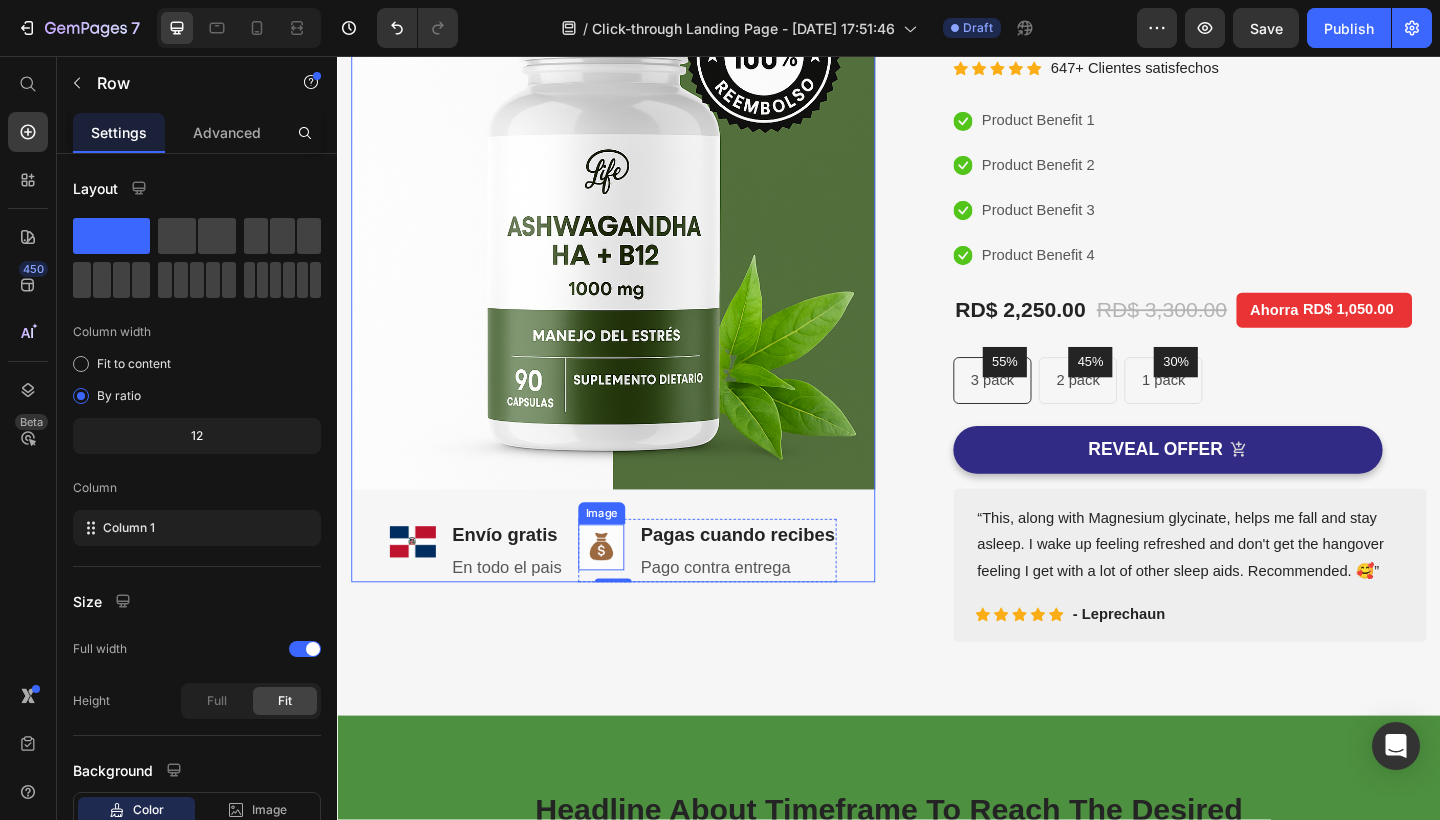 click at bounding box center (624, 591) 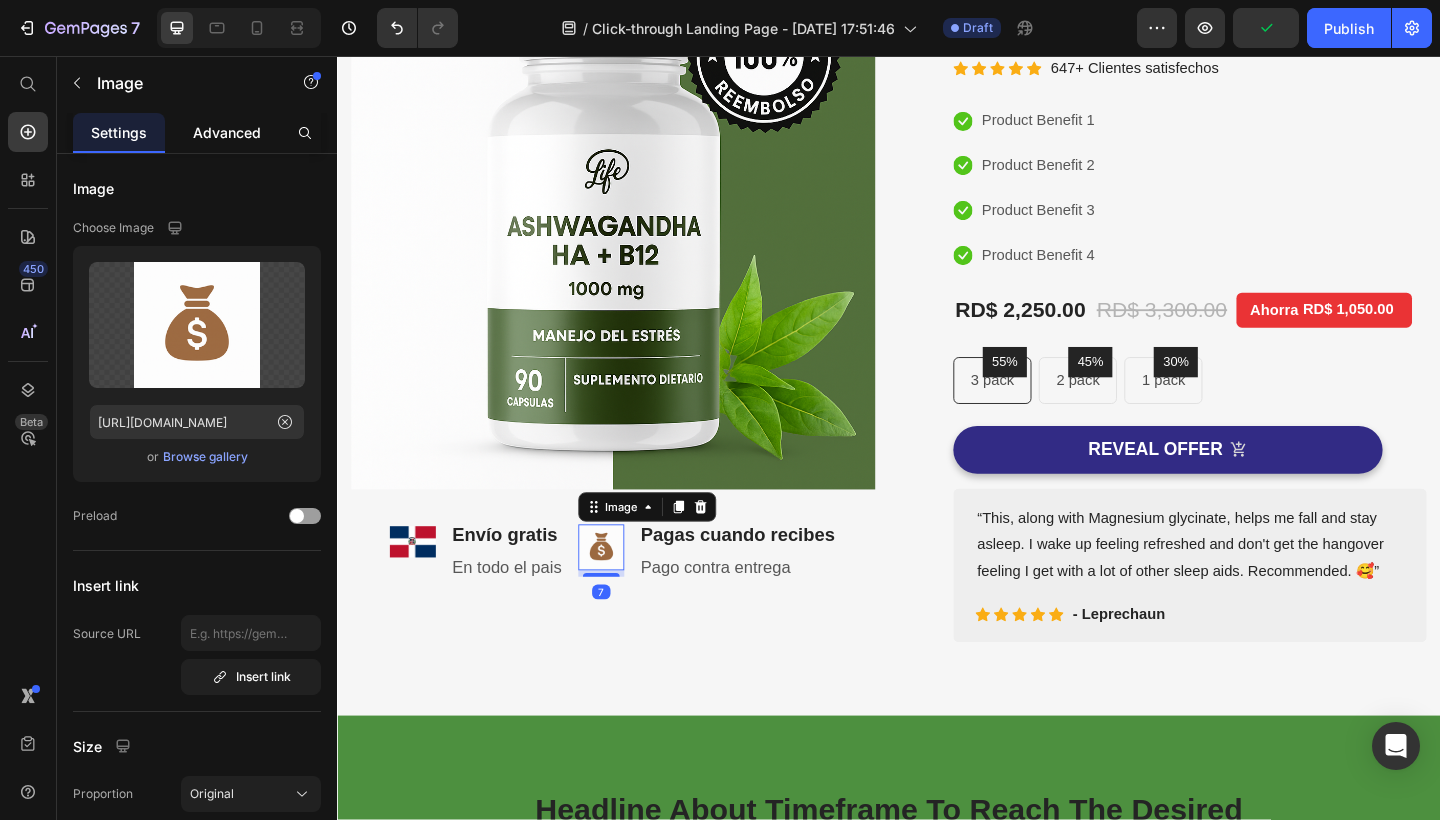 click on "Advanced" at bounding box center [227, 132] 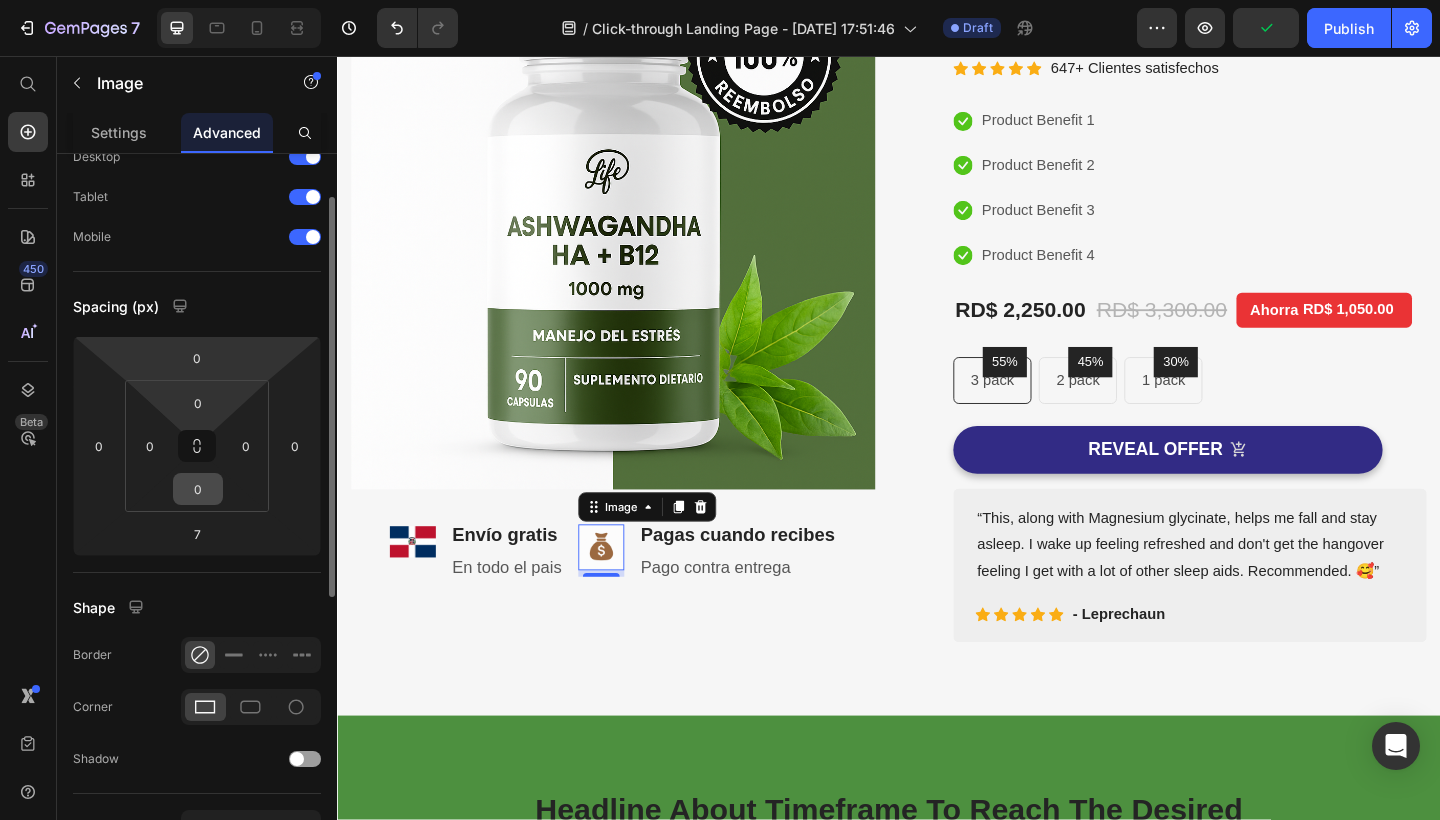 scroll, scrollTop: 79, scrollLeft: 0, axis: vertical 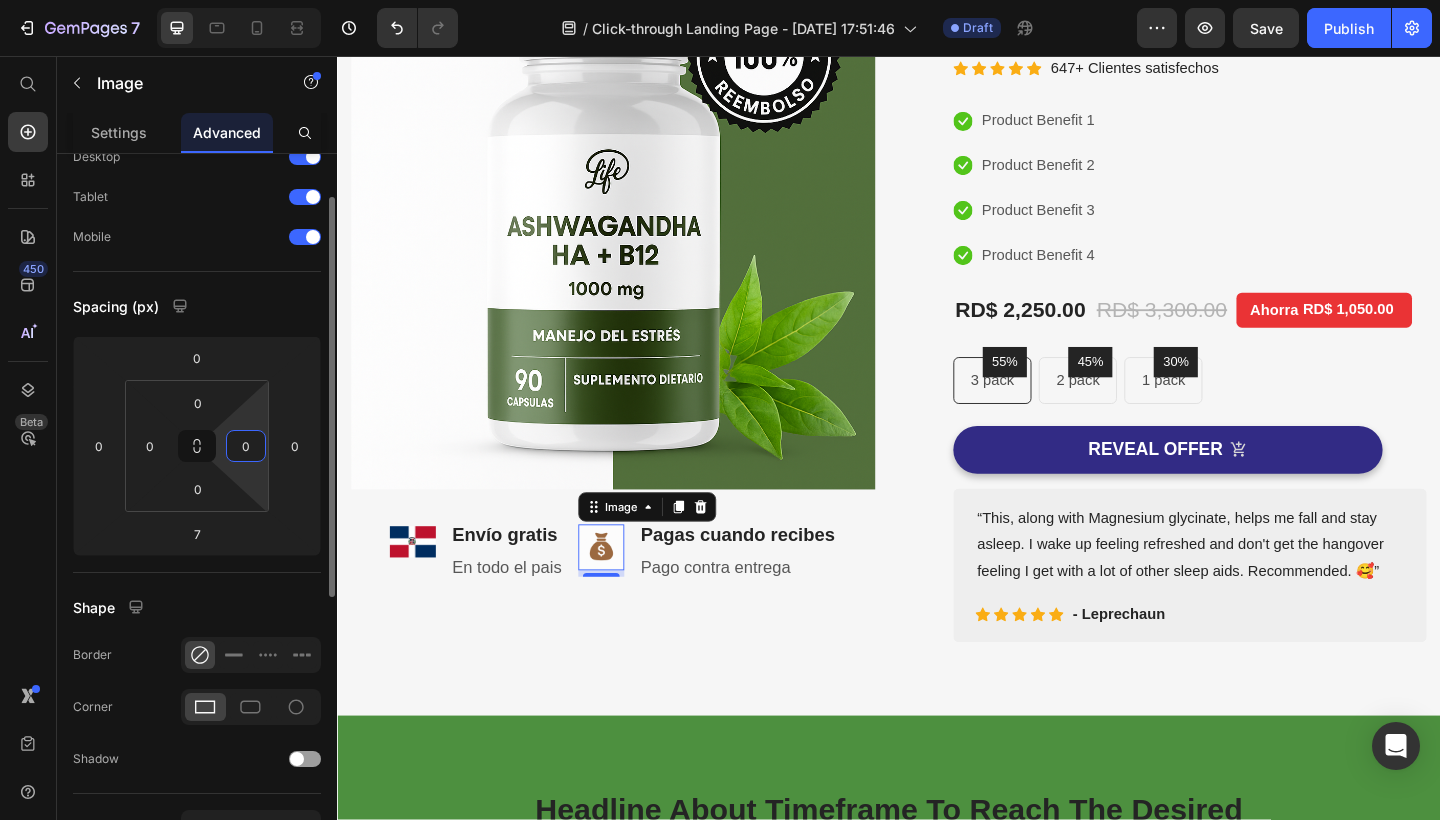 click on "0" at bounding box center (246, 446) 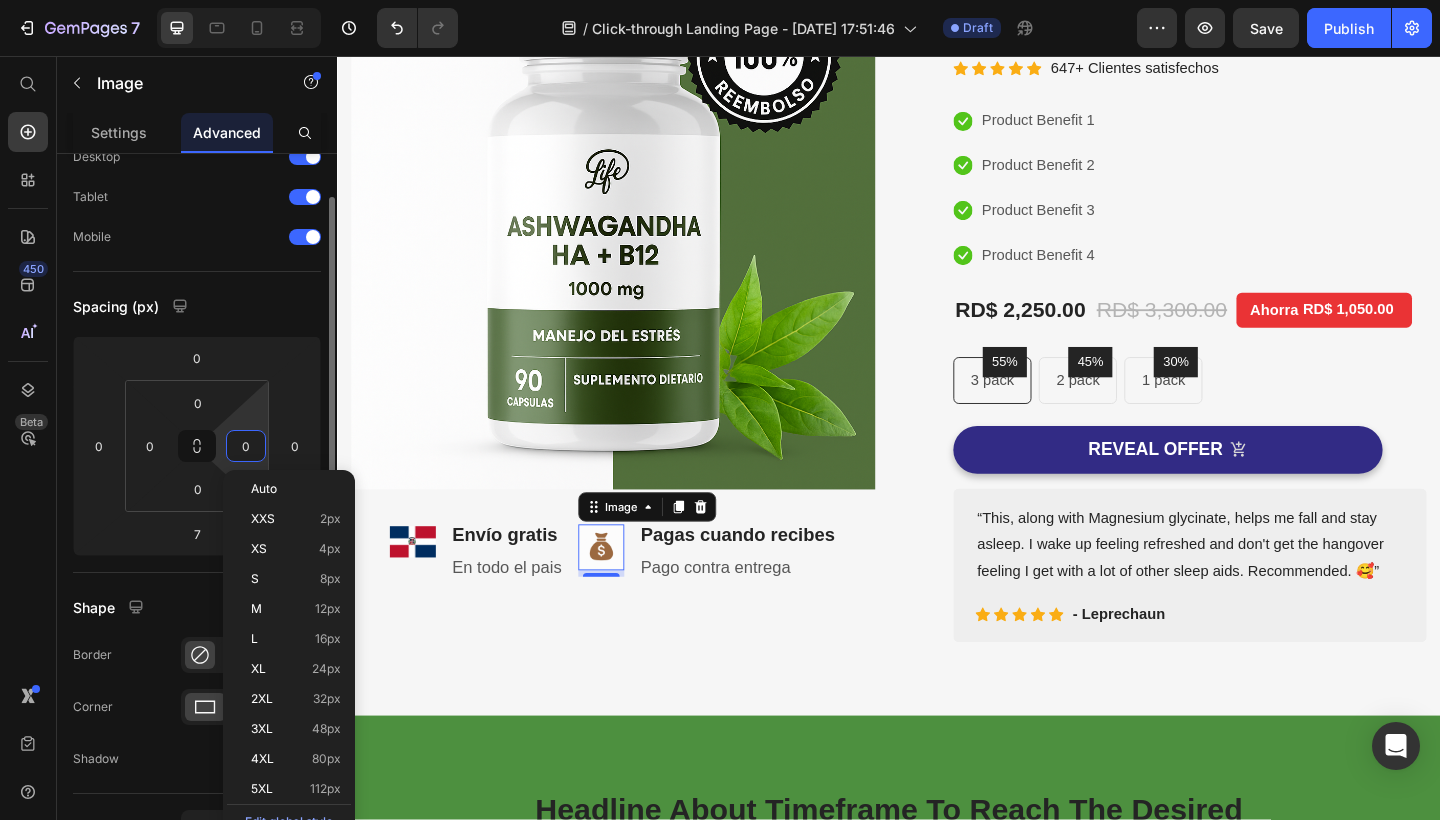 click on "0" at bounding box center [246, 446] 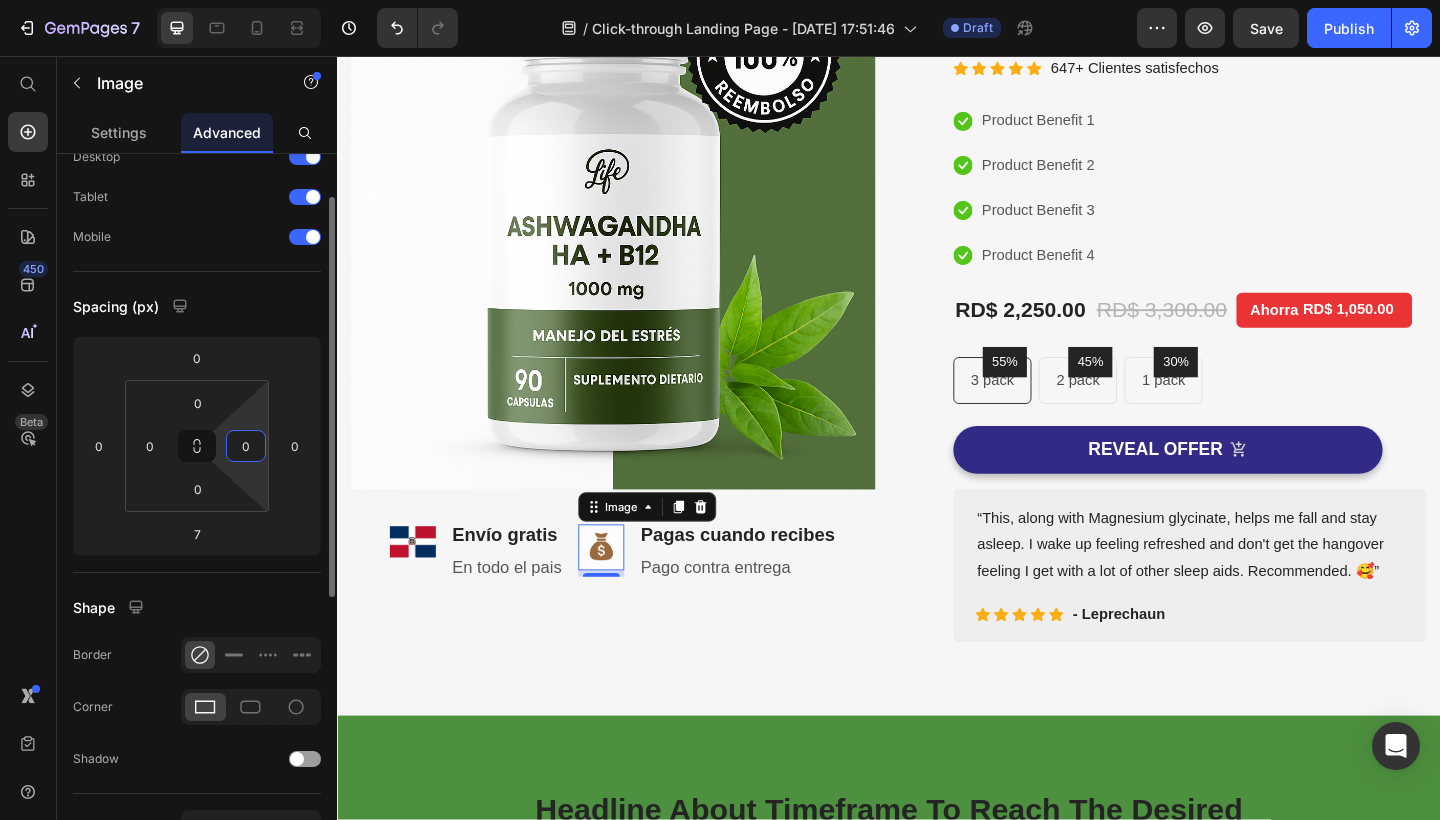 click on "0" at bounding box center [246, 446] 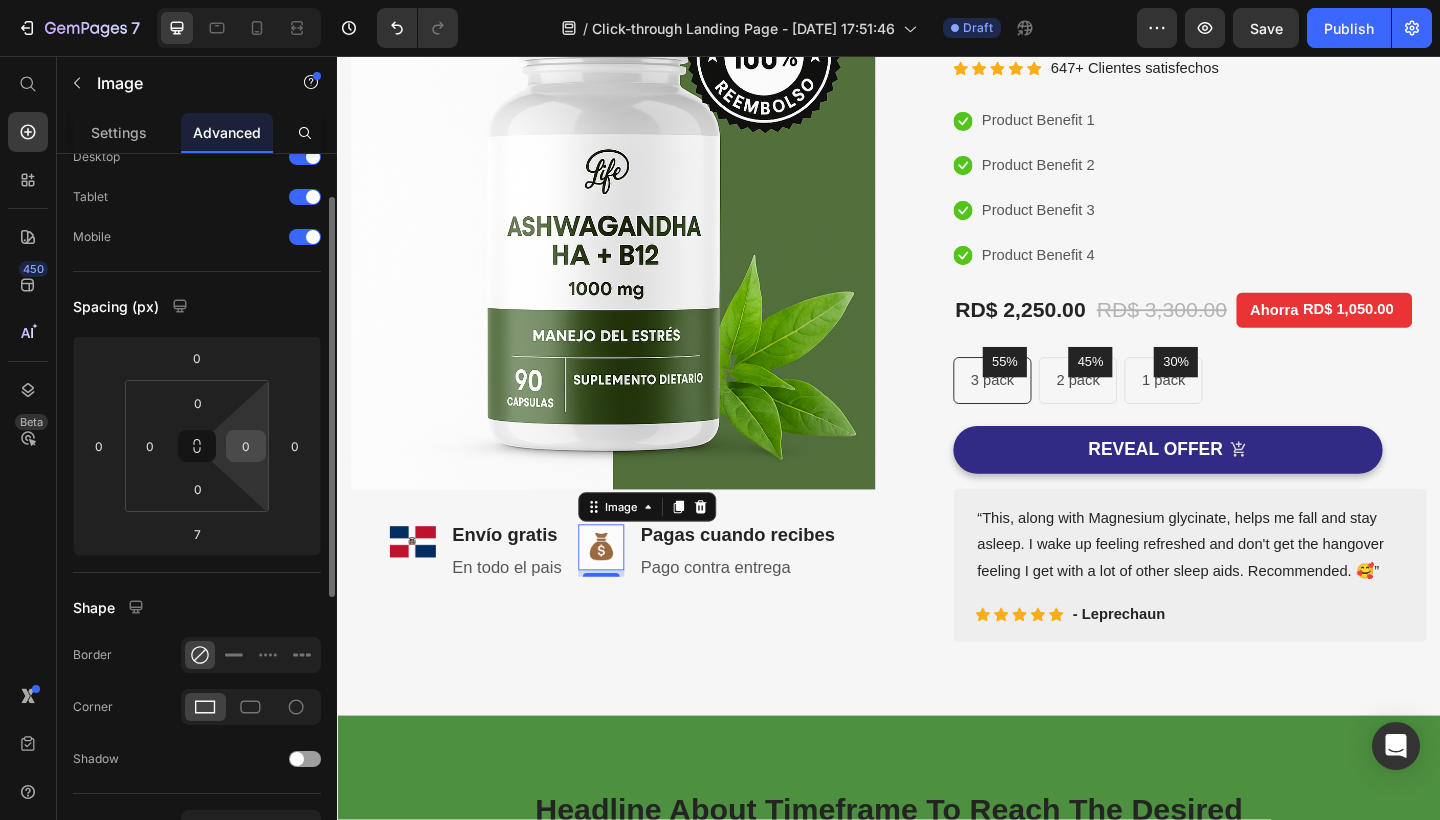 click on "0 0 0 0" at bounding box center (197, 446) 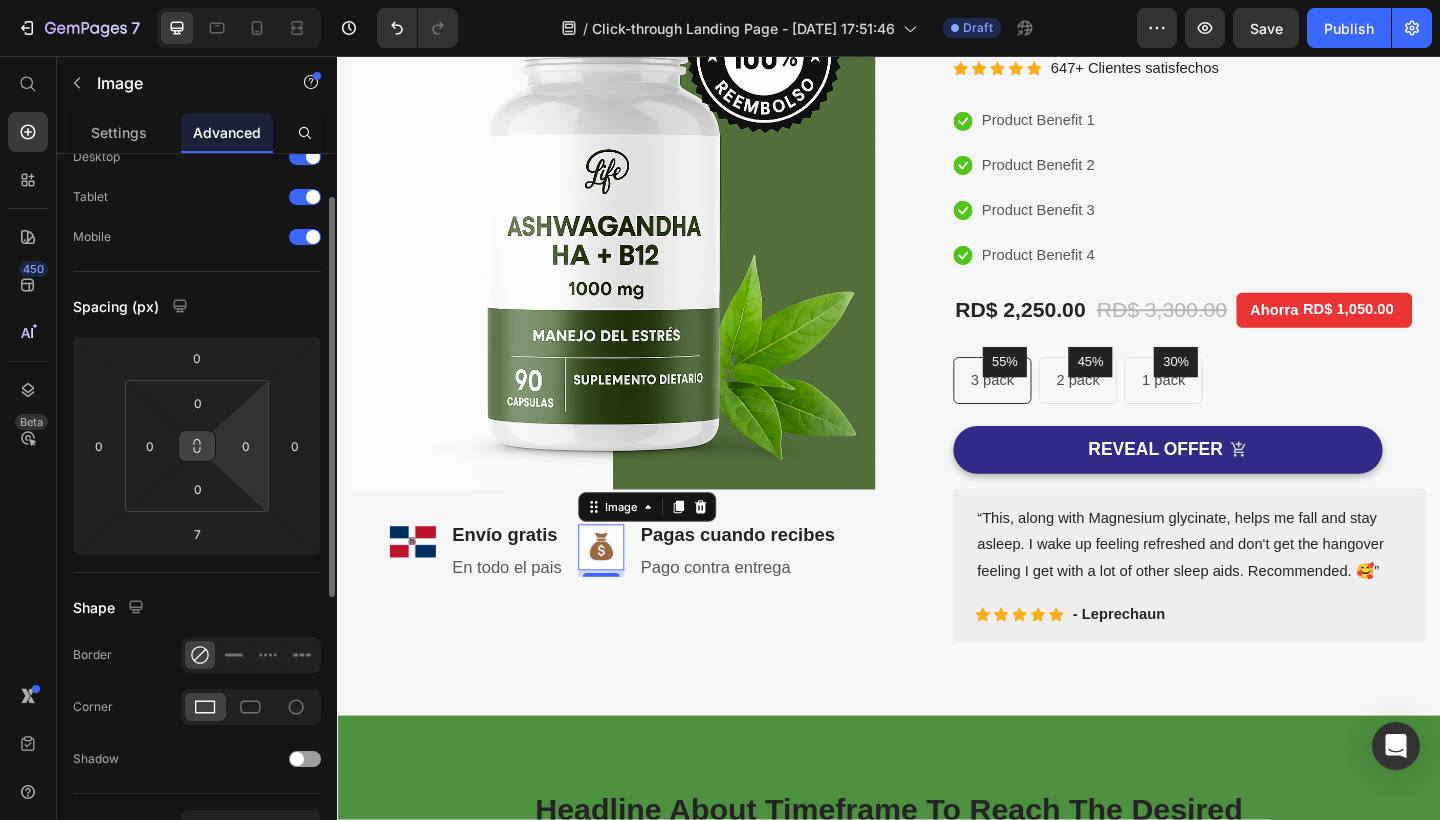 click 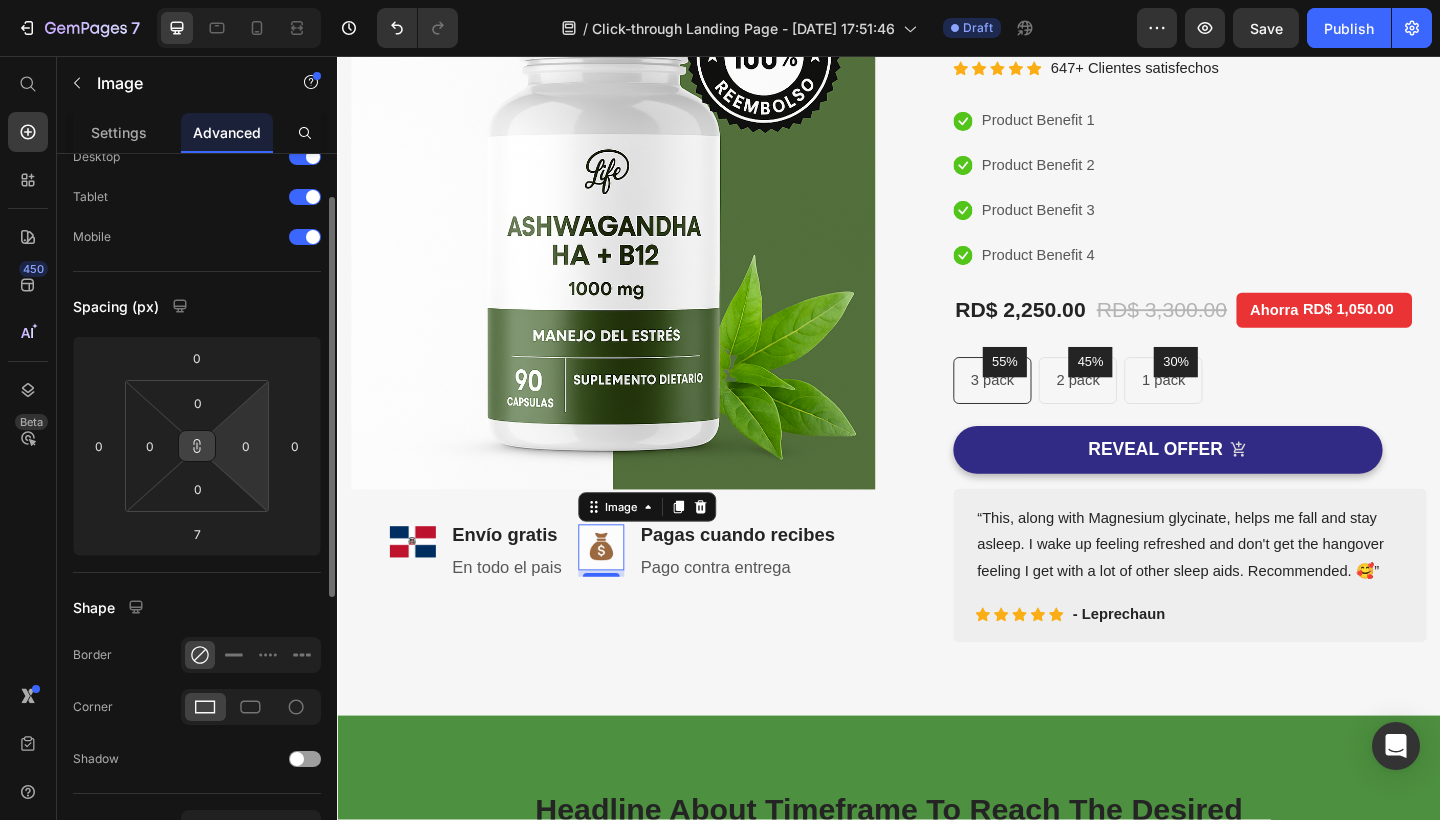click at bounding box center (197, 446) 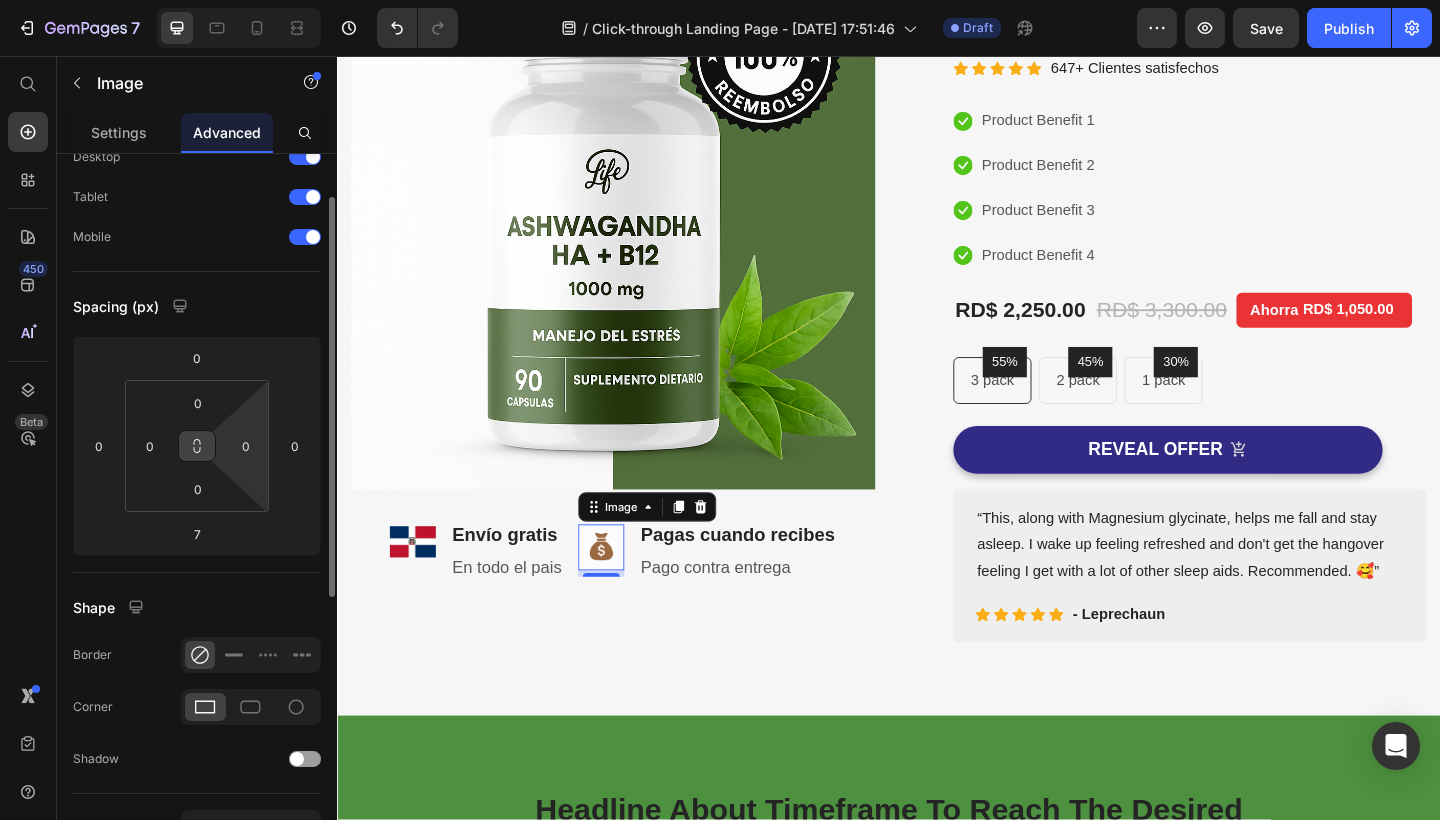 click at bounding box center (197, 446) 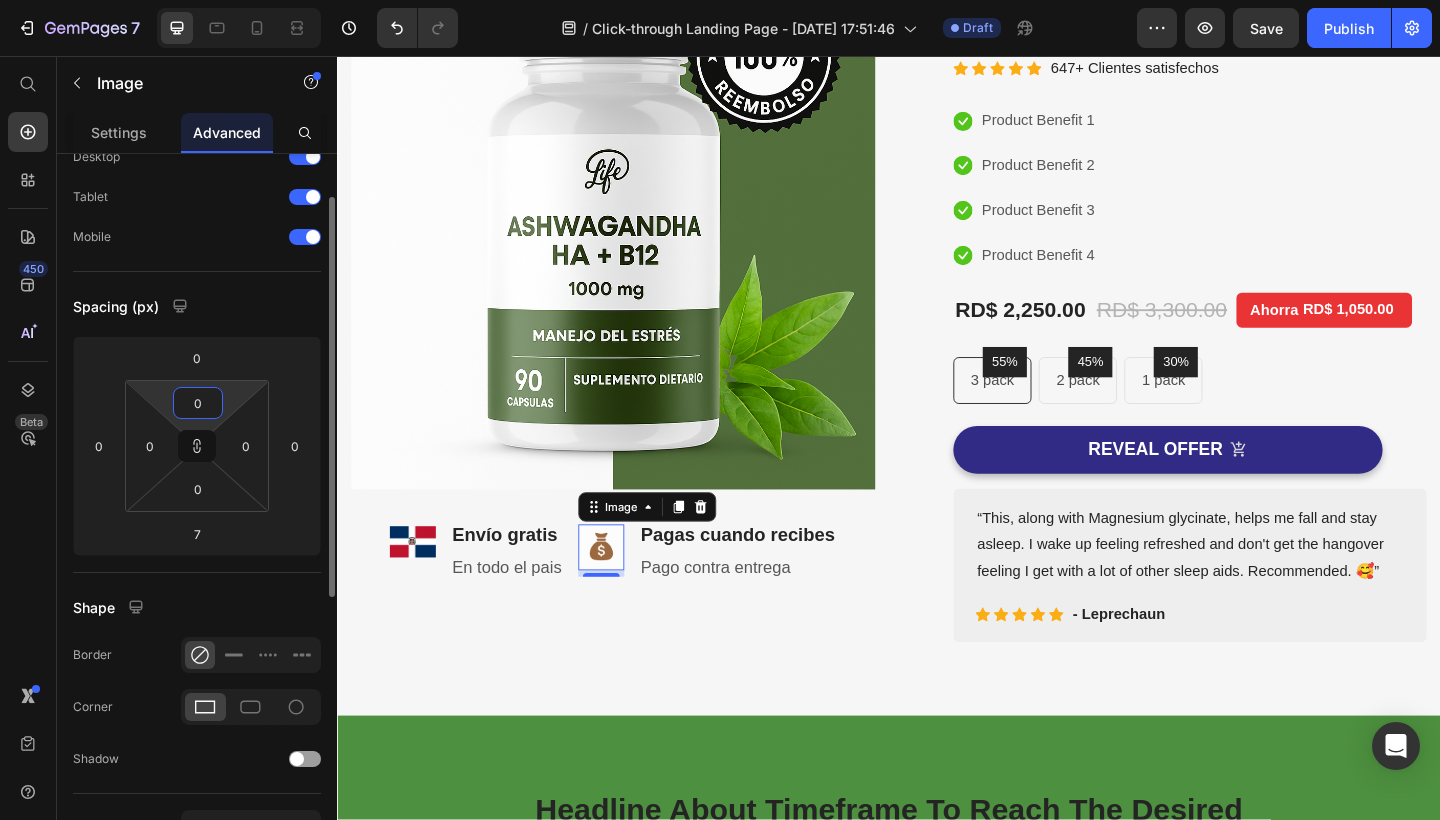click on "0" at bounding box center [198, 403] 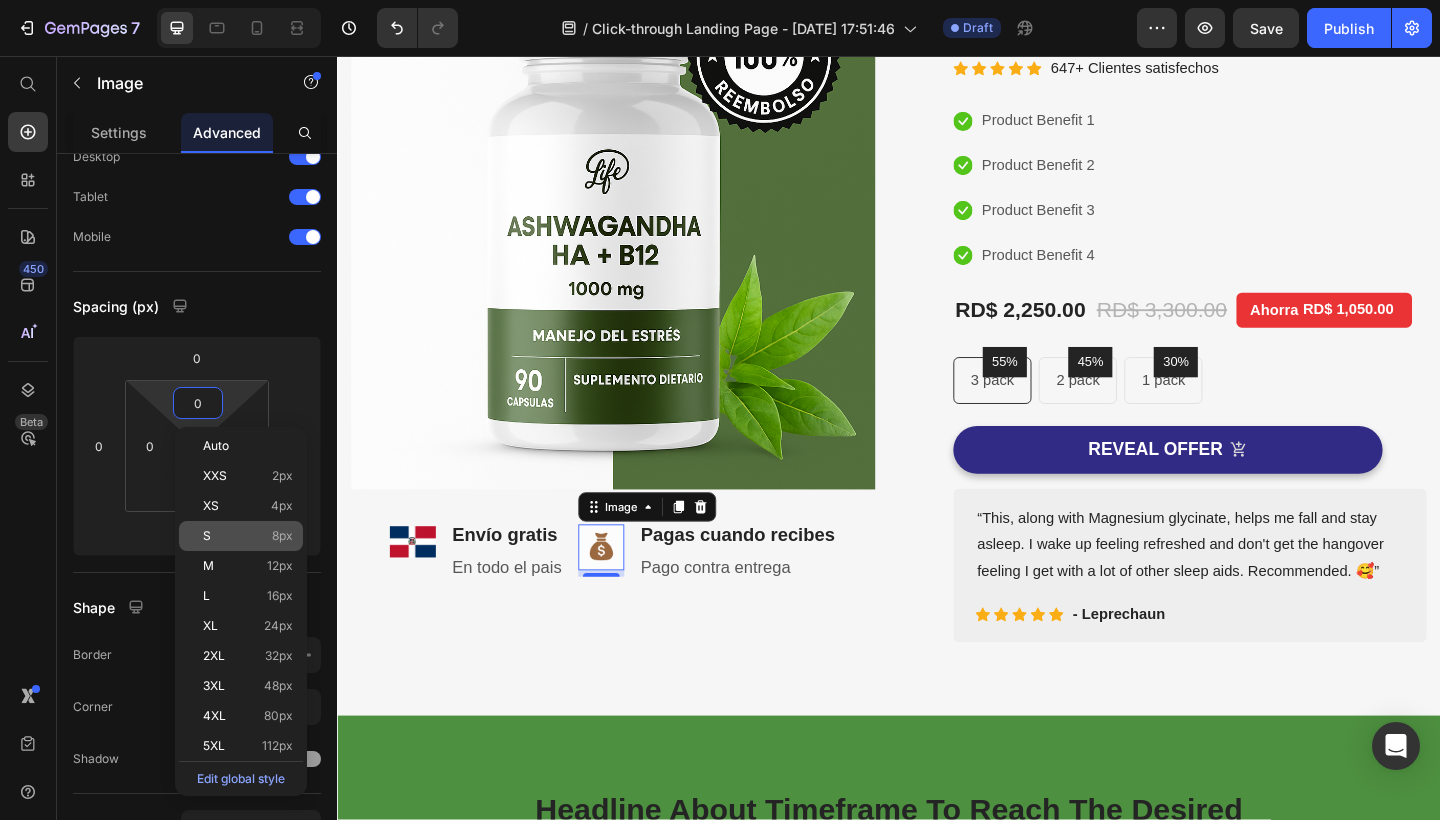click on "S 8px" 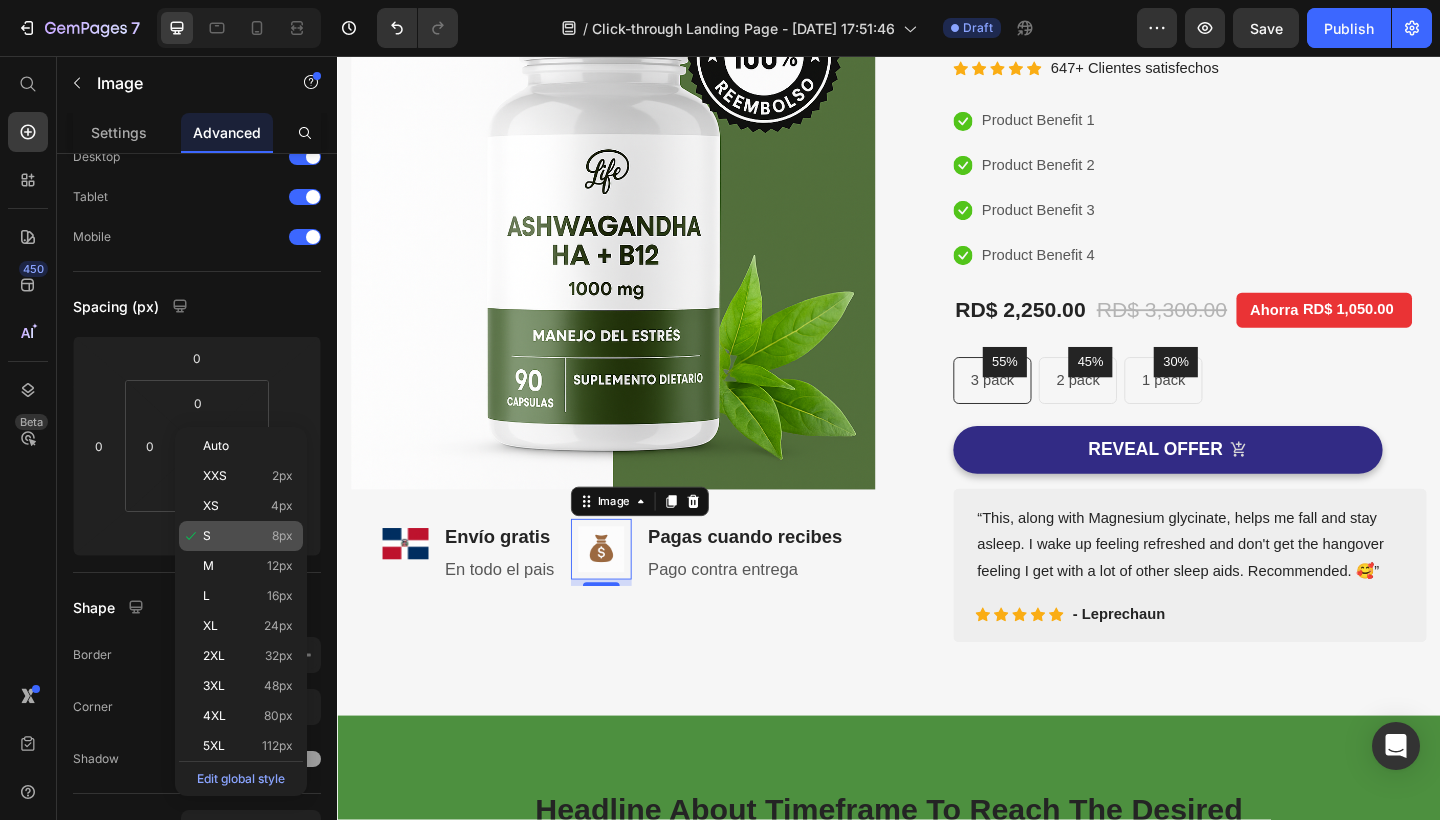type on "8" 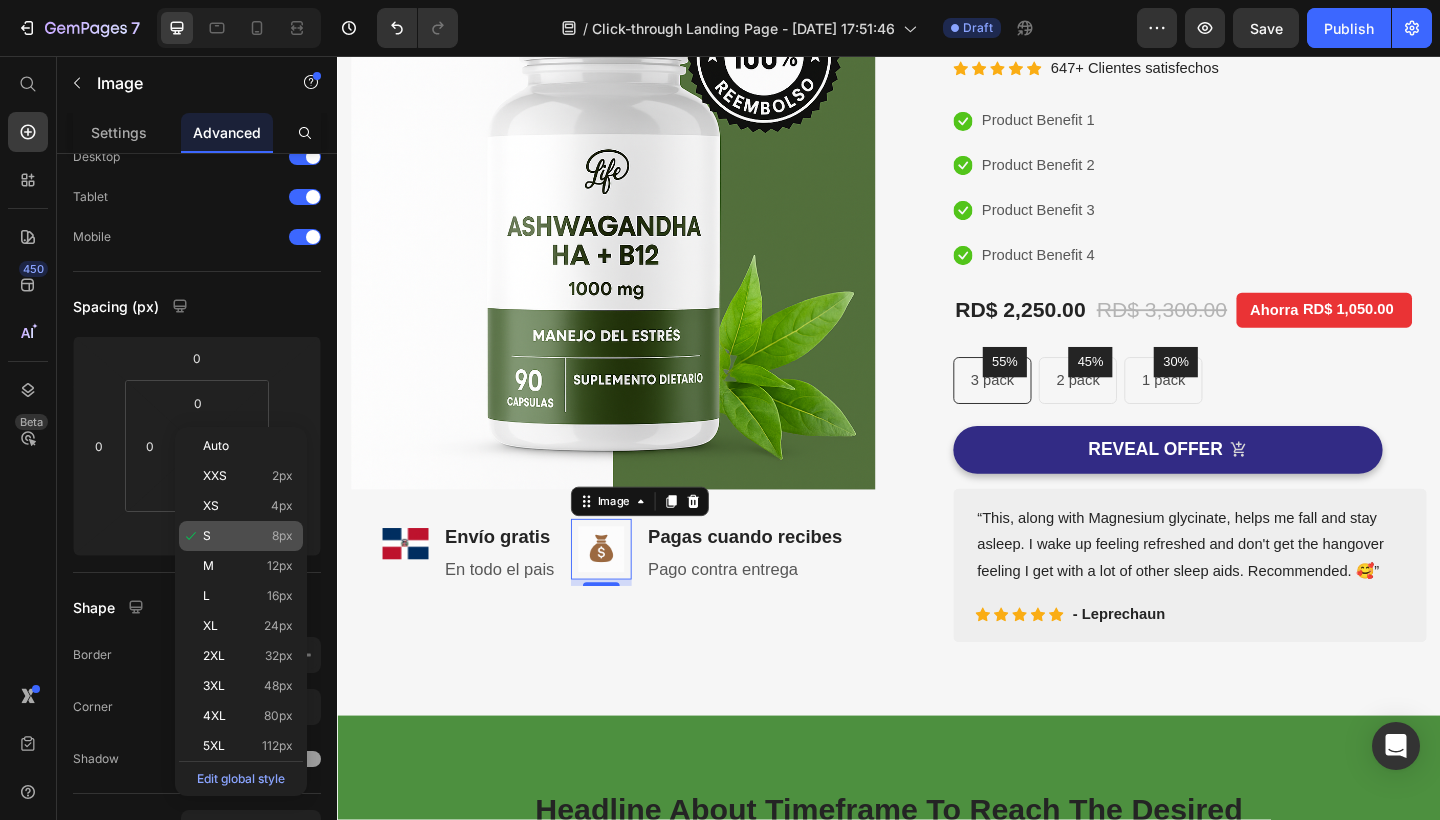 type on "8" 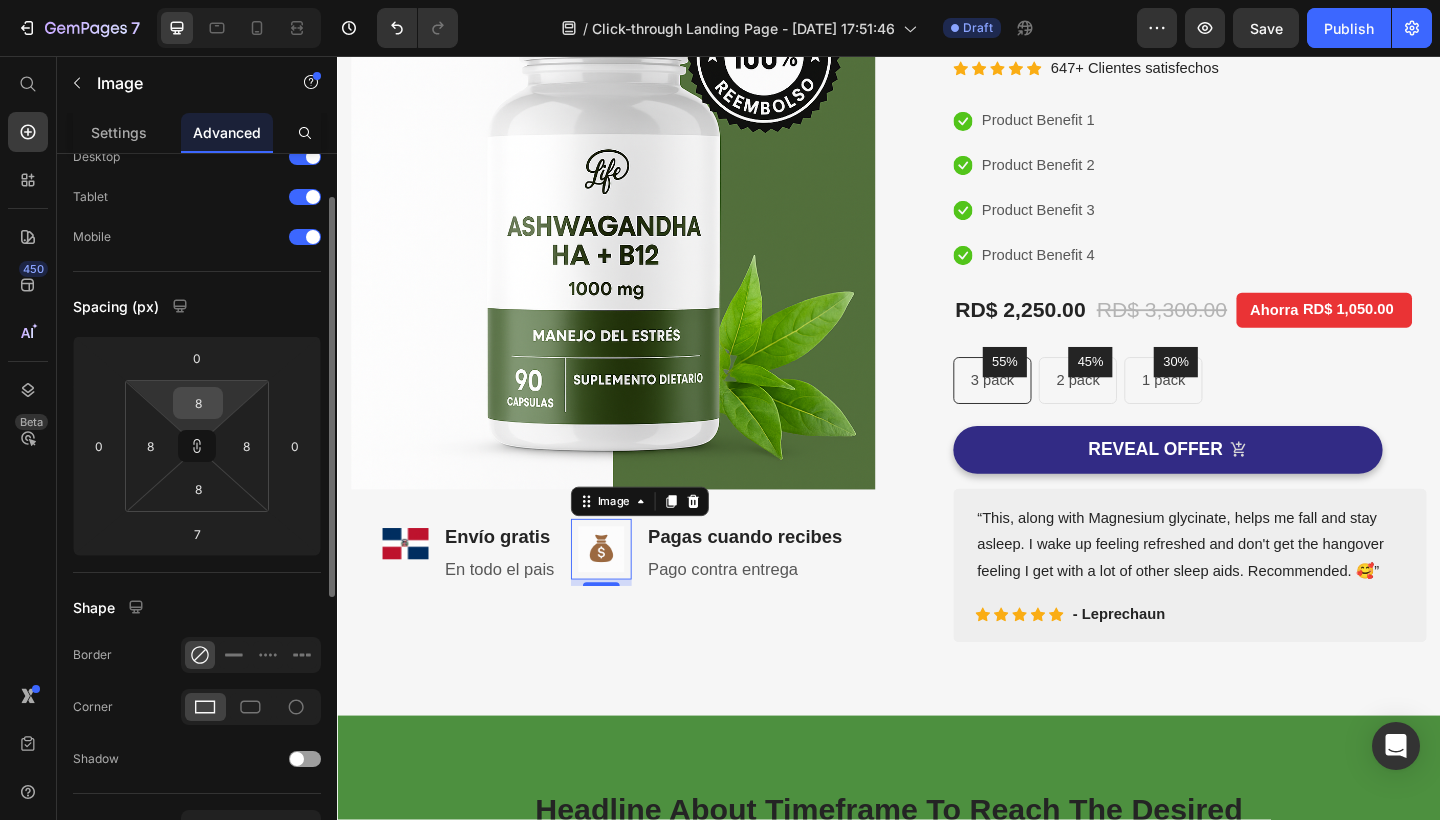 click on "8" at bounding box center [198, 403] 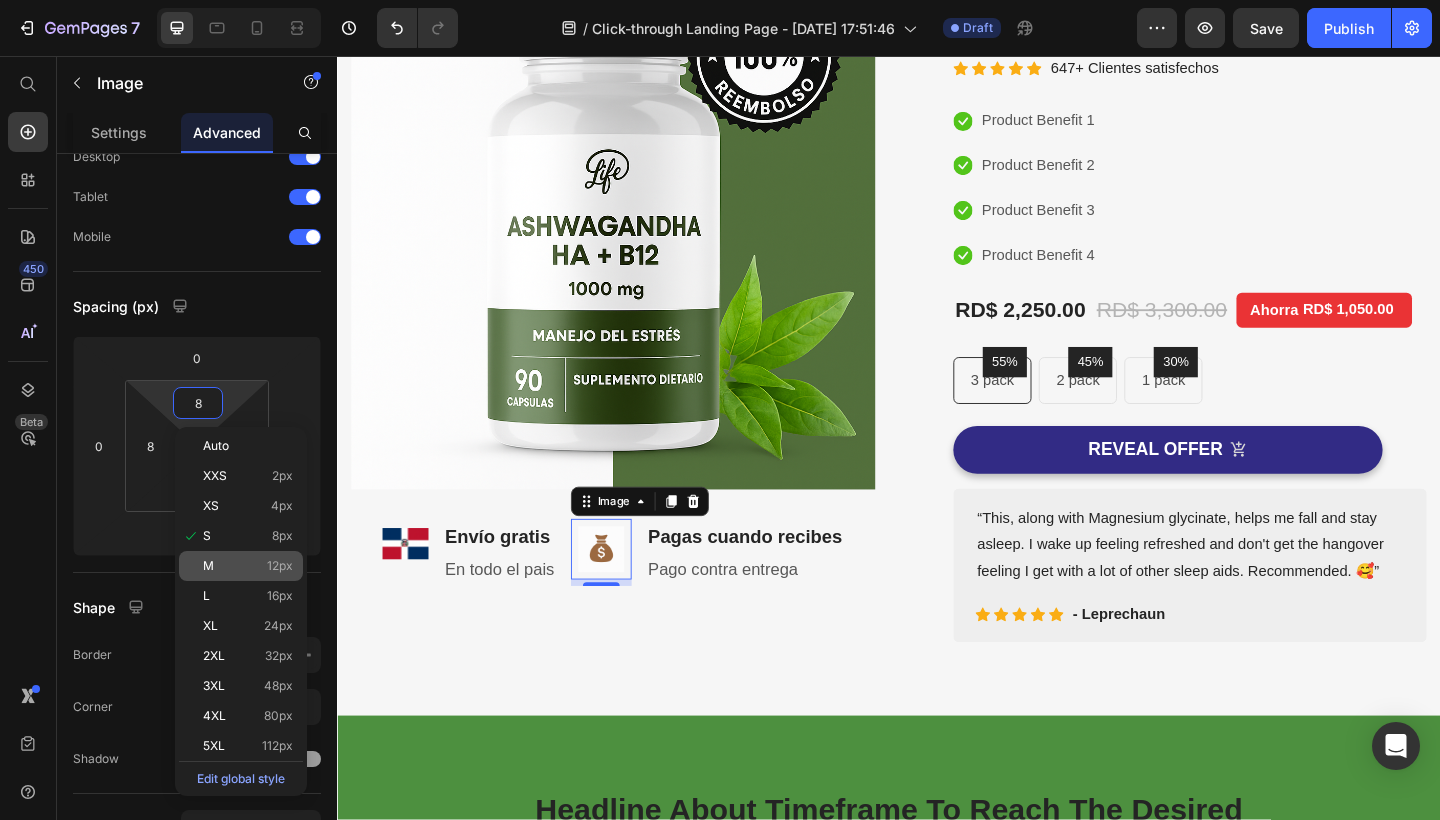 click on "M 12px" at bounding box center (248, 566) 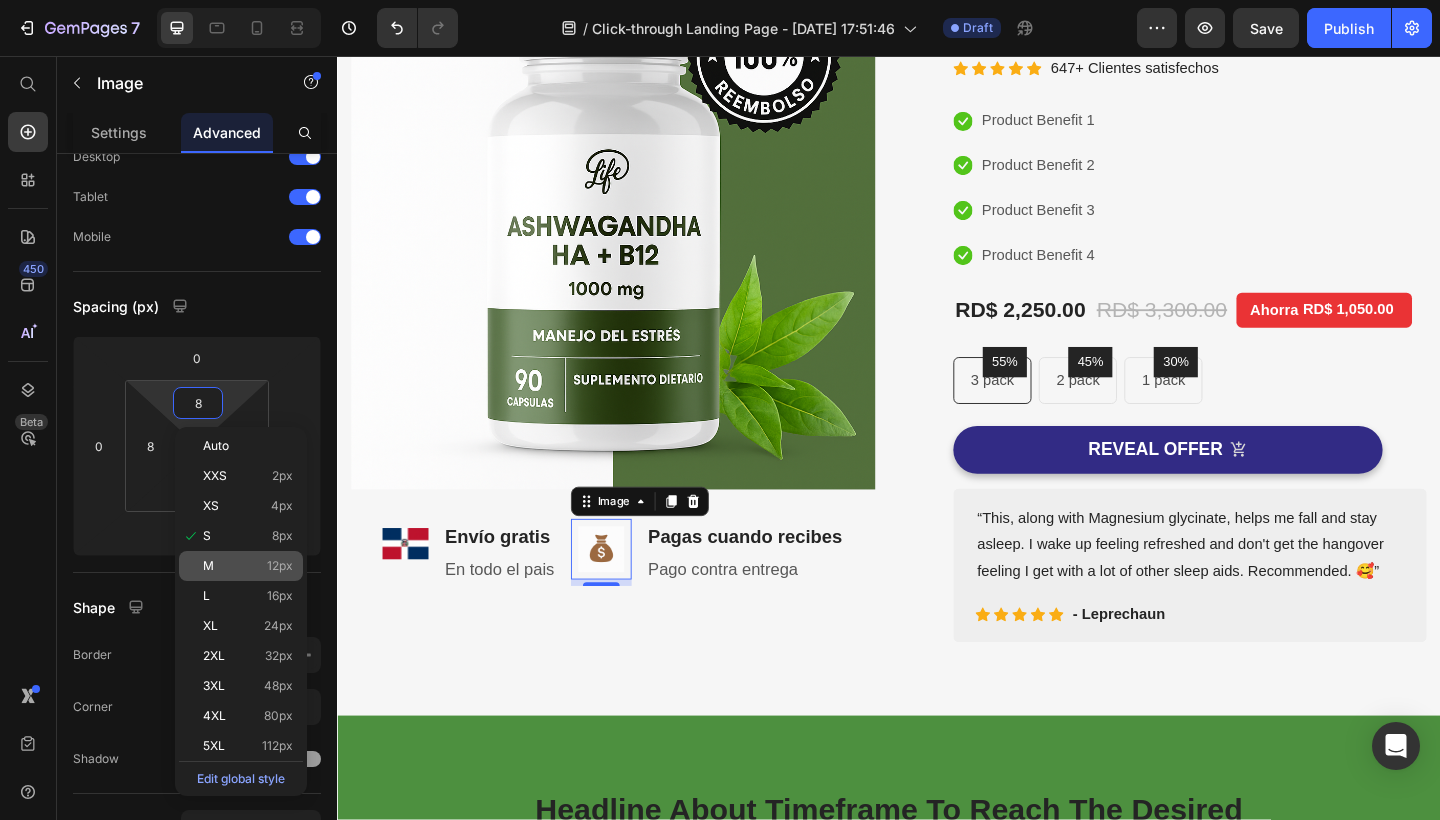 type on "12" 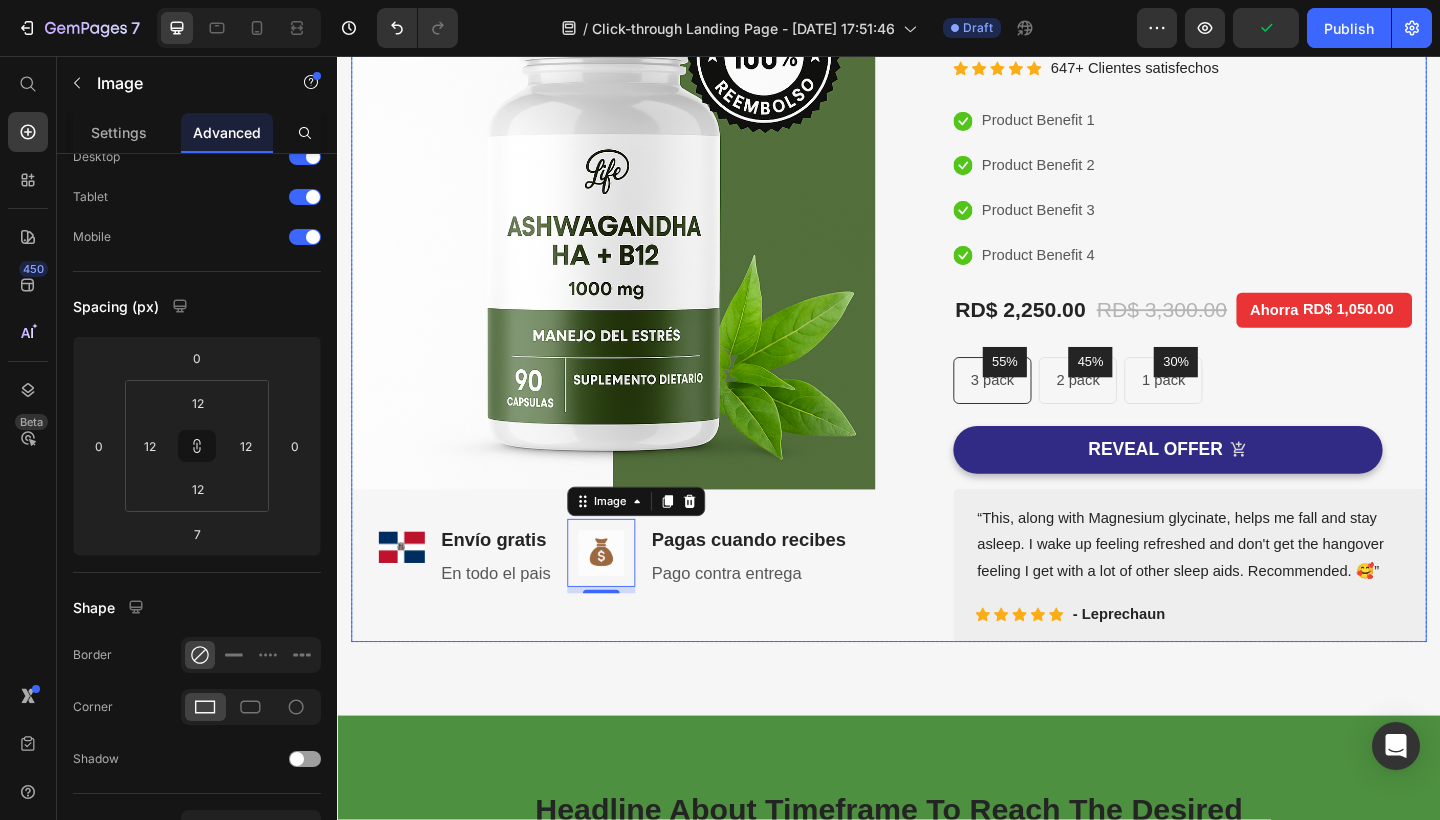 click on "Image Image ⁠⁠⁠⁠⁠⁠⁠ Envío gratis Heading En todo el pais Text block Row Image   7 Pagas cuando recibes Heading Pago contra entrega  Text block Row Row Row" at bounding box center [637, 326] 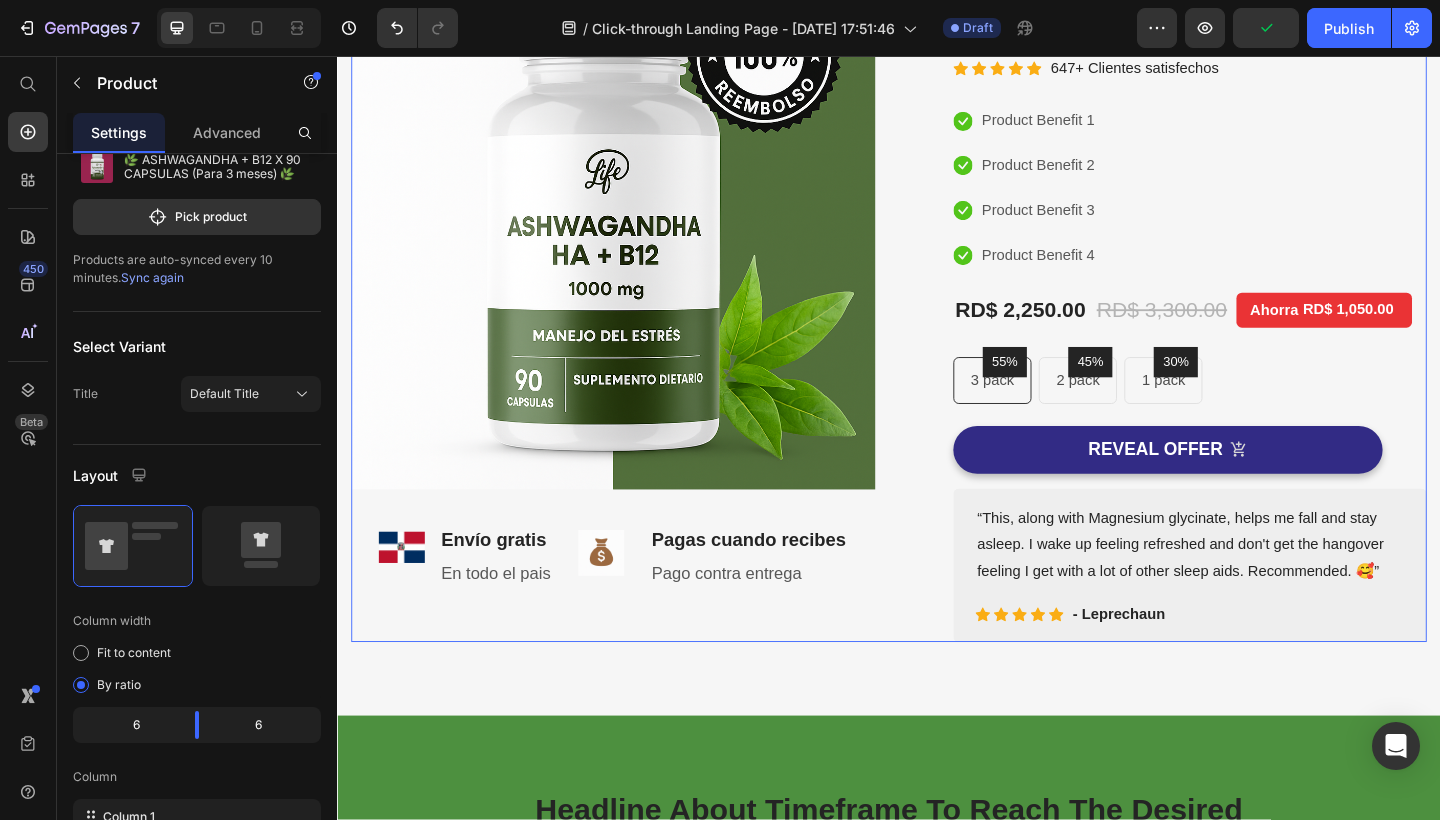 scroll, scrollTop: 0, scrollLeft: 0, axis: both 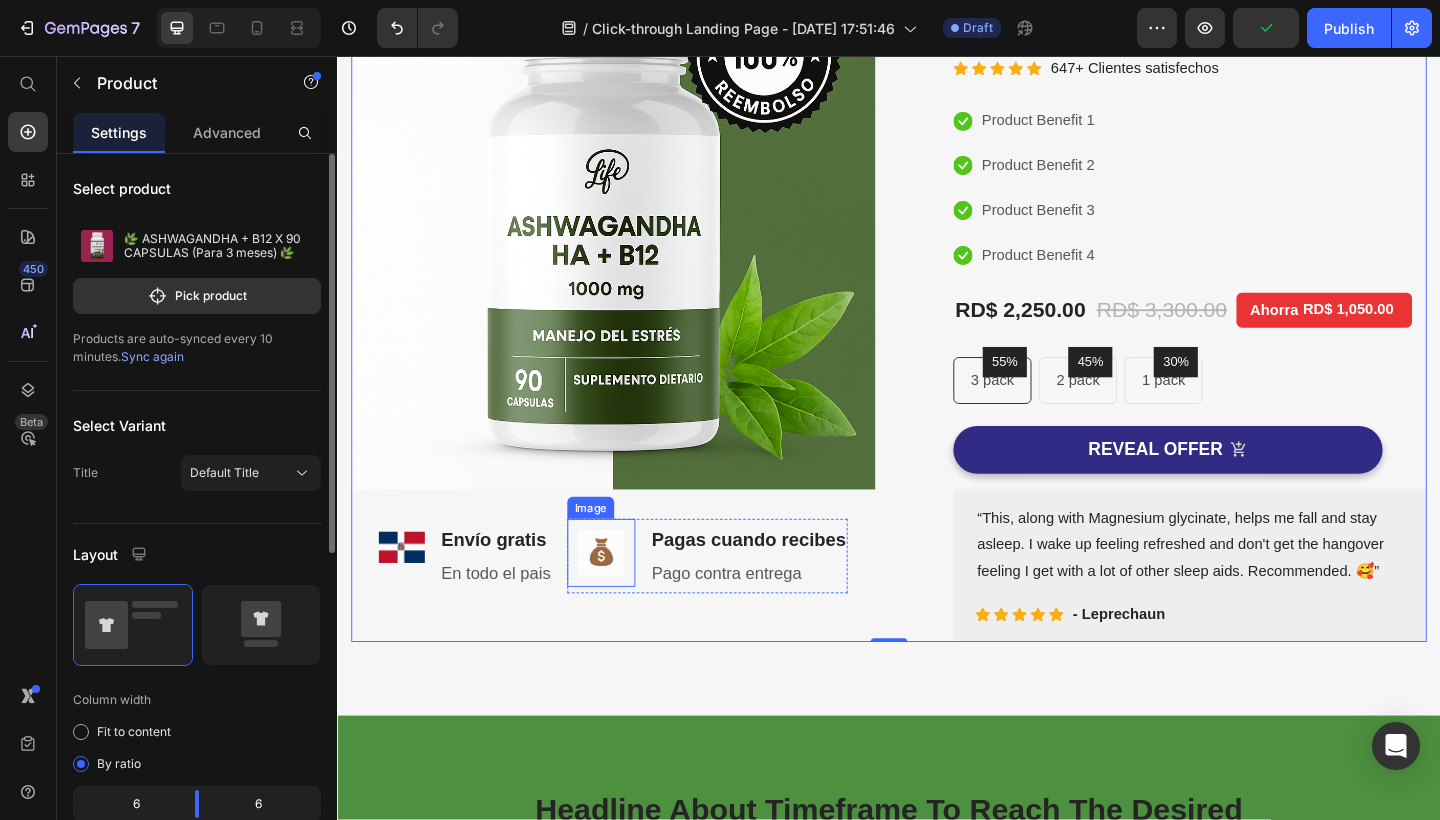 click at bounding box center [624, 597] 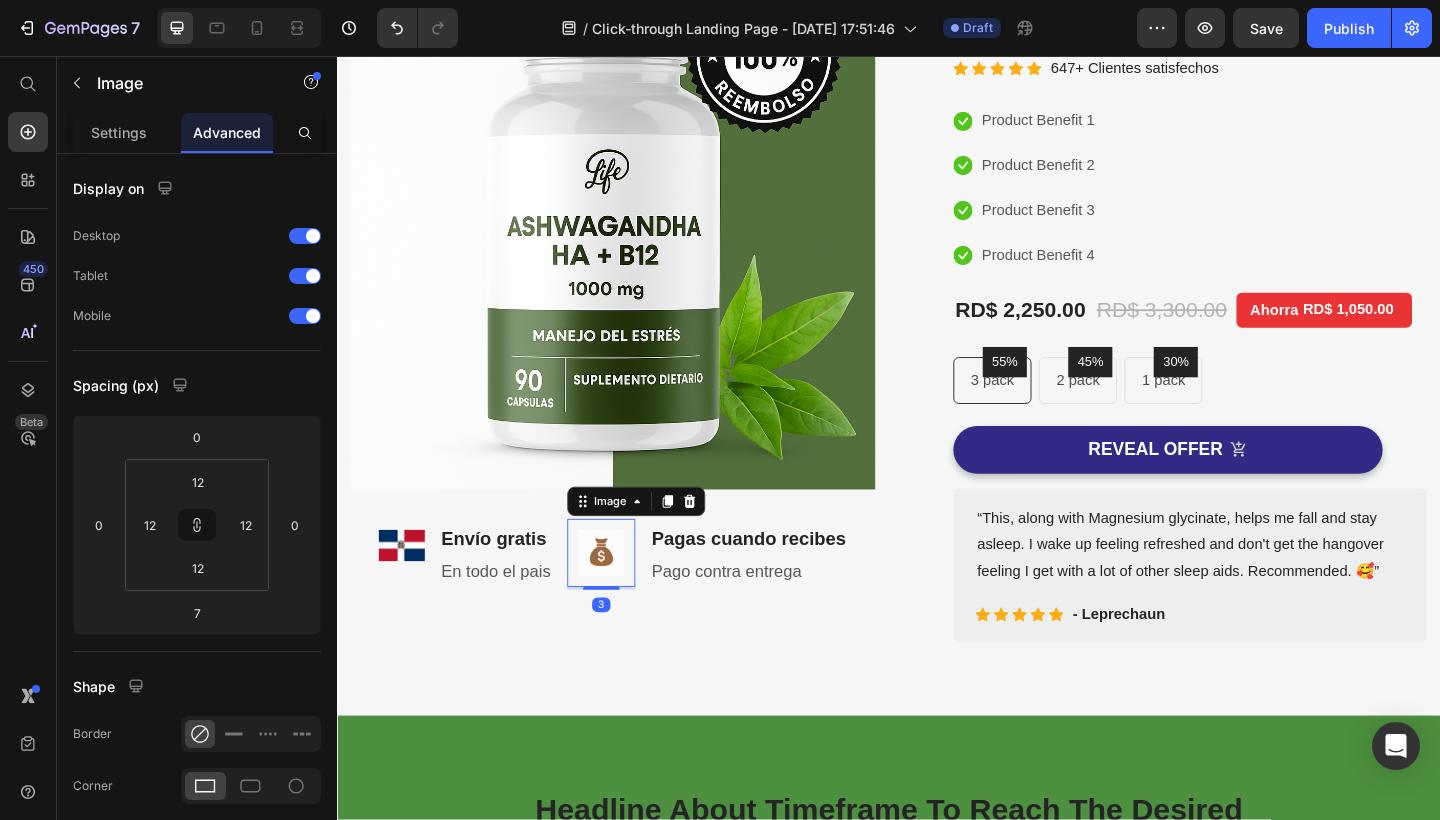 click at bounding box center [624, 635] 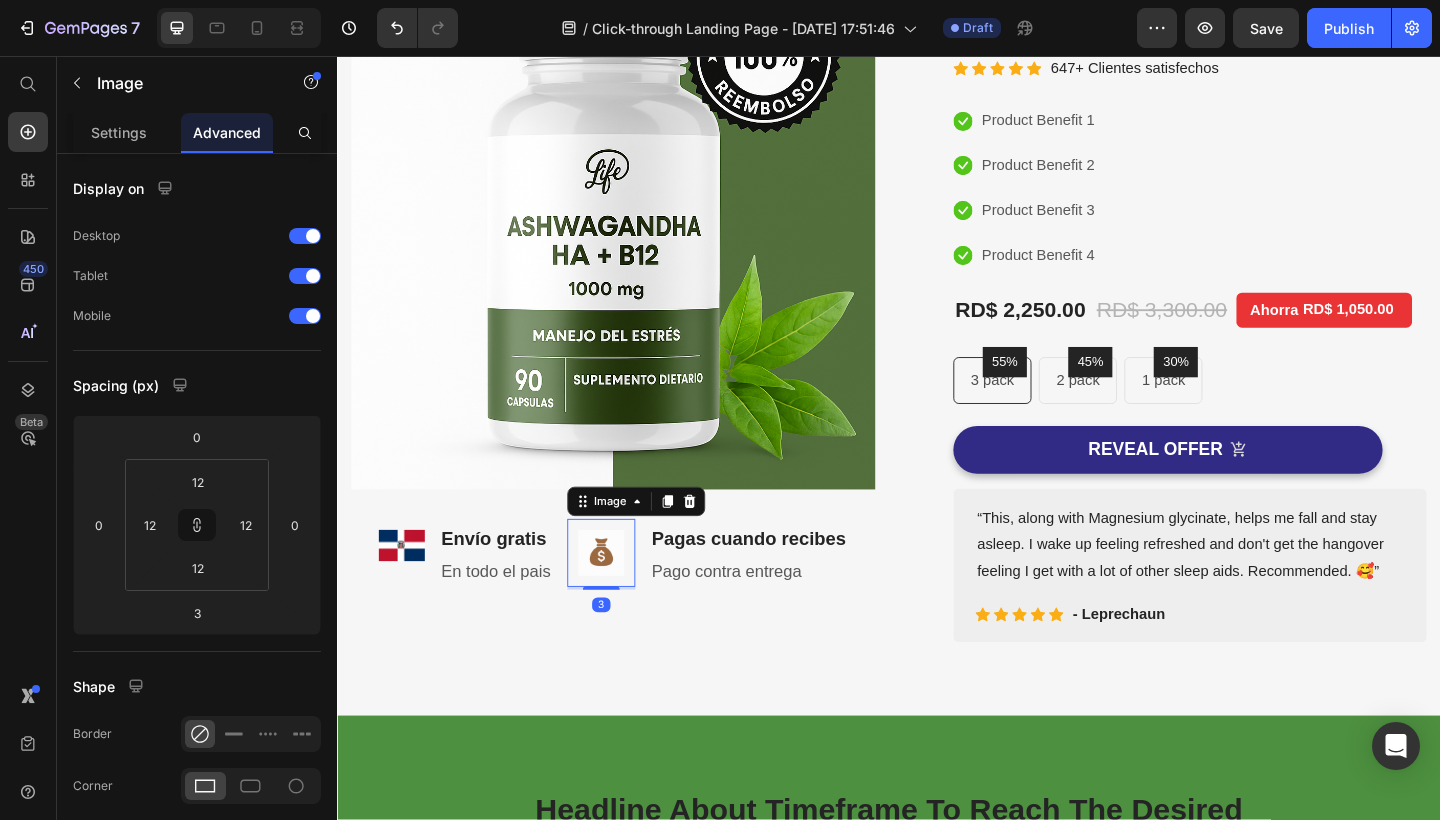 click on "Image Image ⁠⁠⁠⁠⁠⁠⁠ Envío gratis Heading En todo el pais Text block Row Image   3 Pagas cuando recibes Heading Pago contra entrega  Text block Row Row Row" at bounding box center [637, 326] 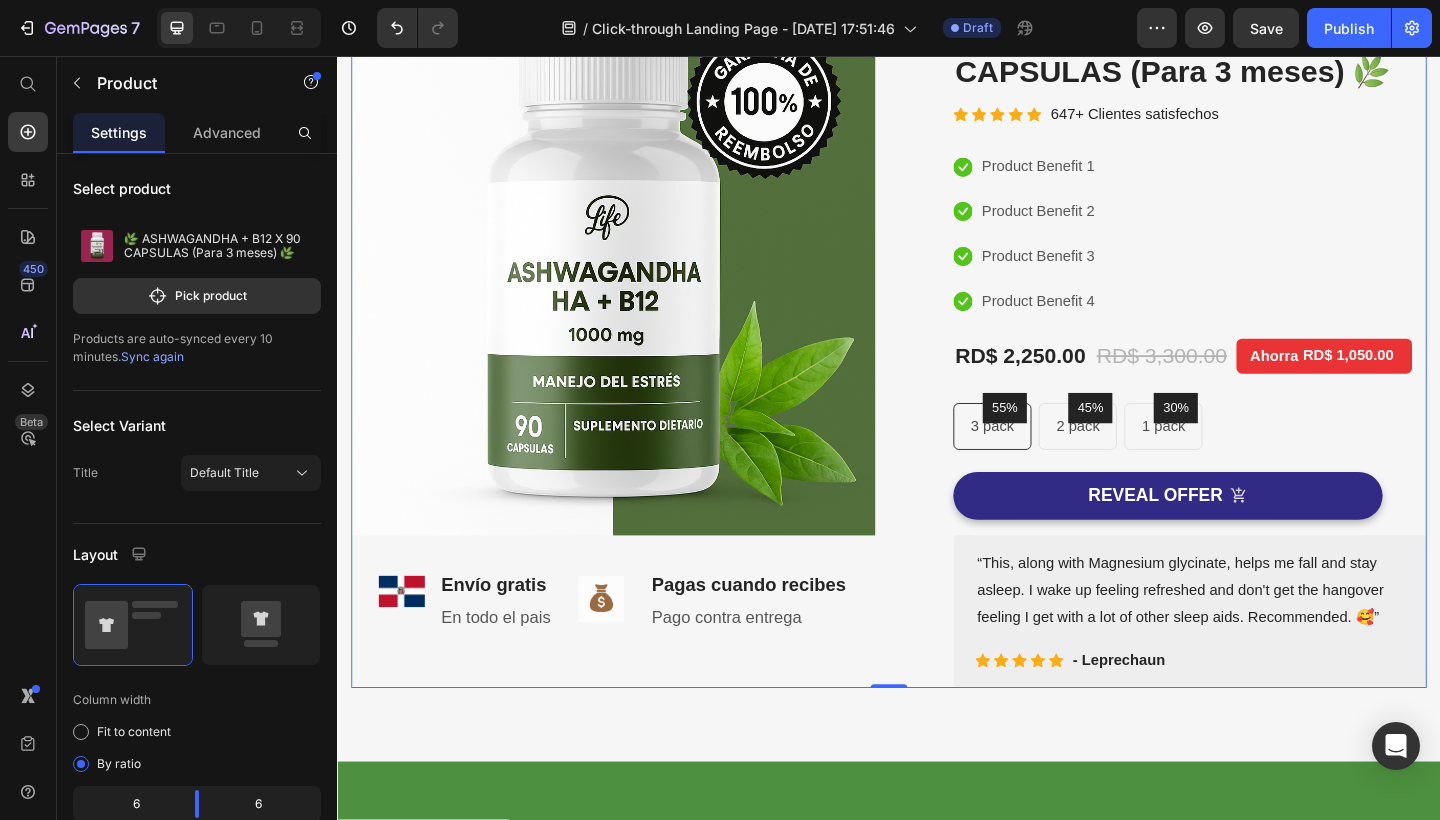 scroll, scrollTop: 134, scrollLeft: 0, axis: vertical 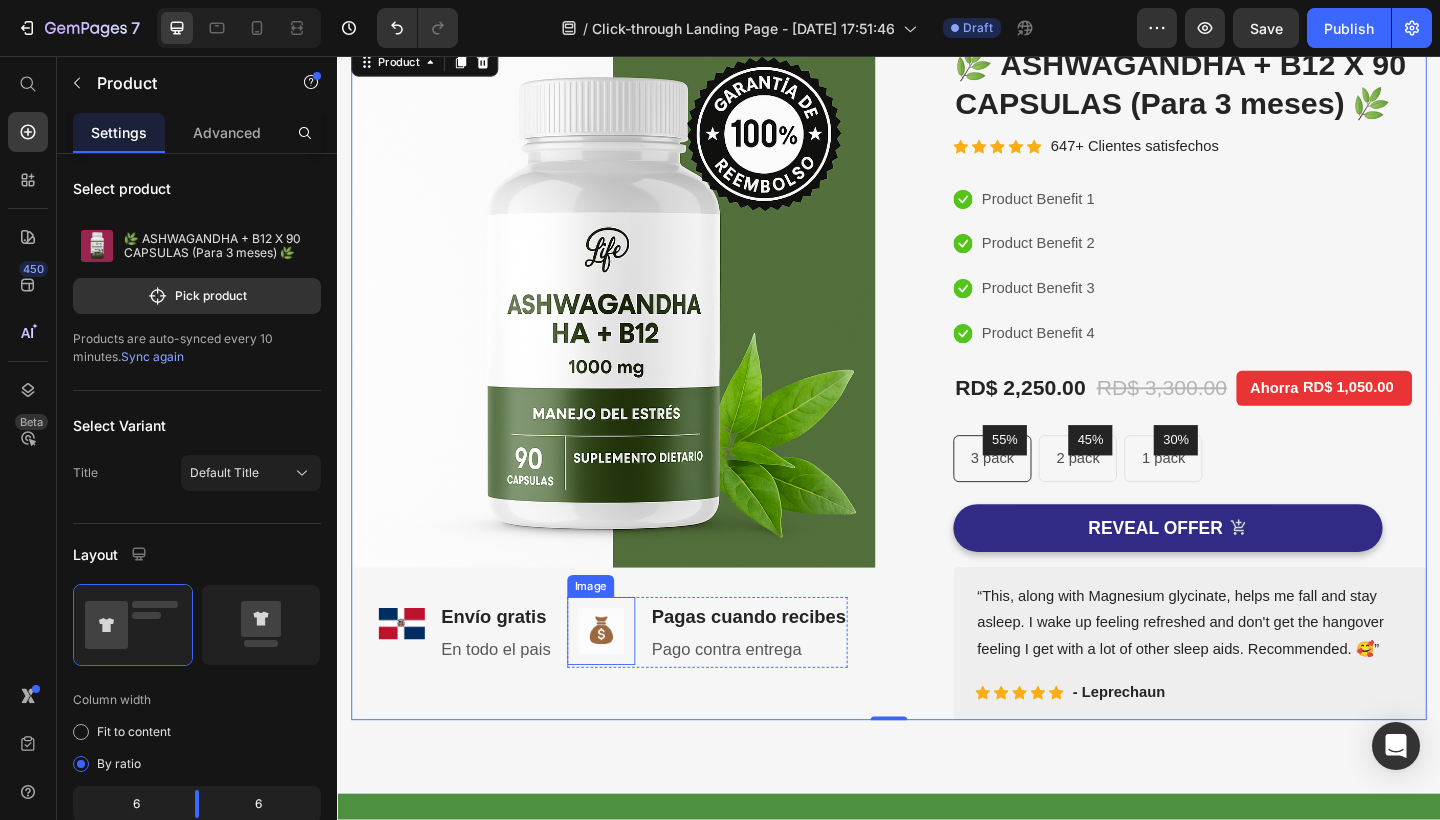 click at bounding box center [624, 682] 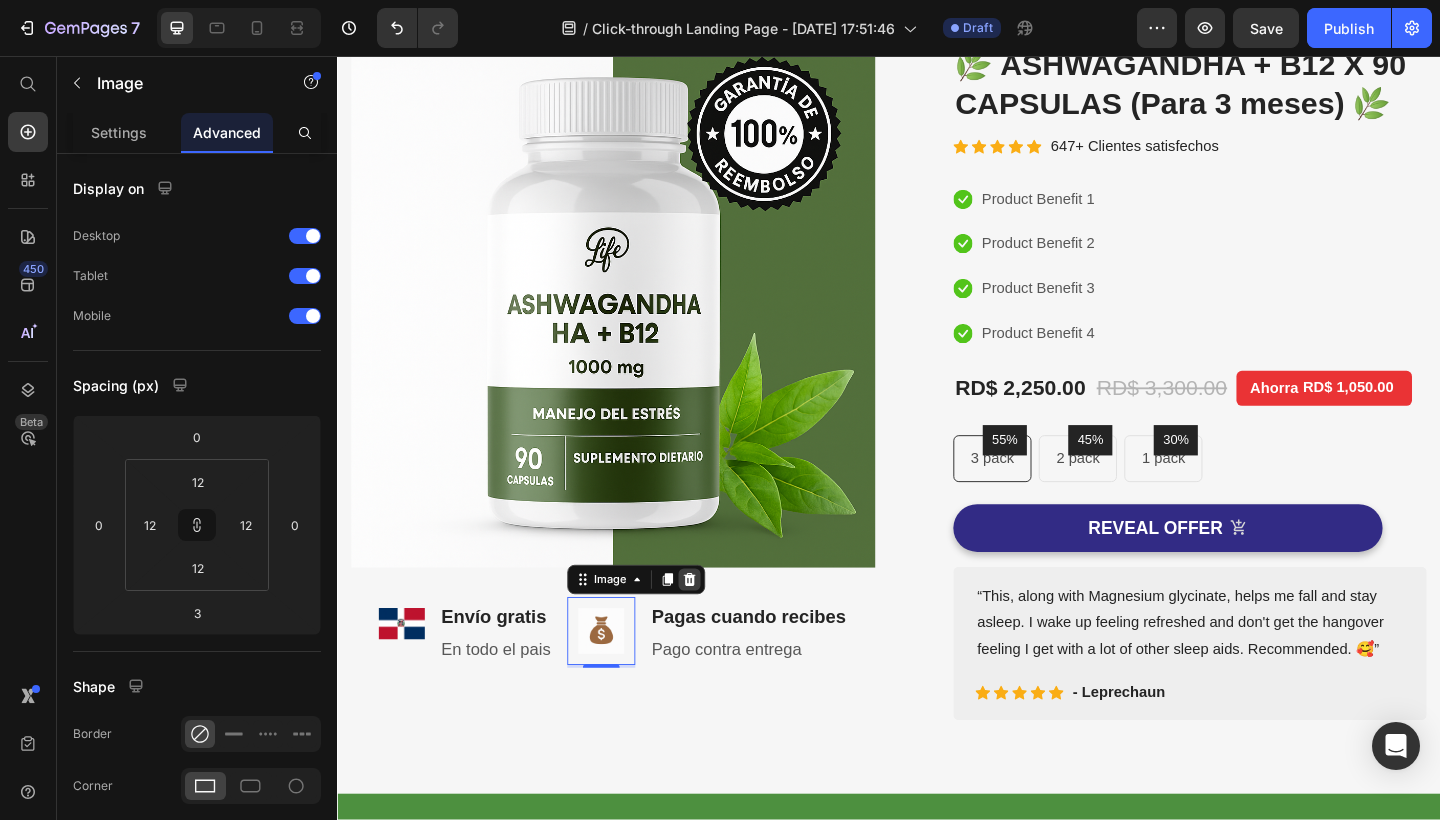 click 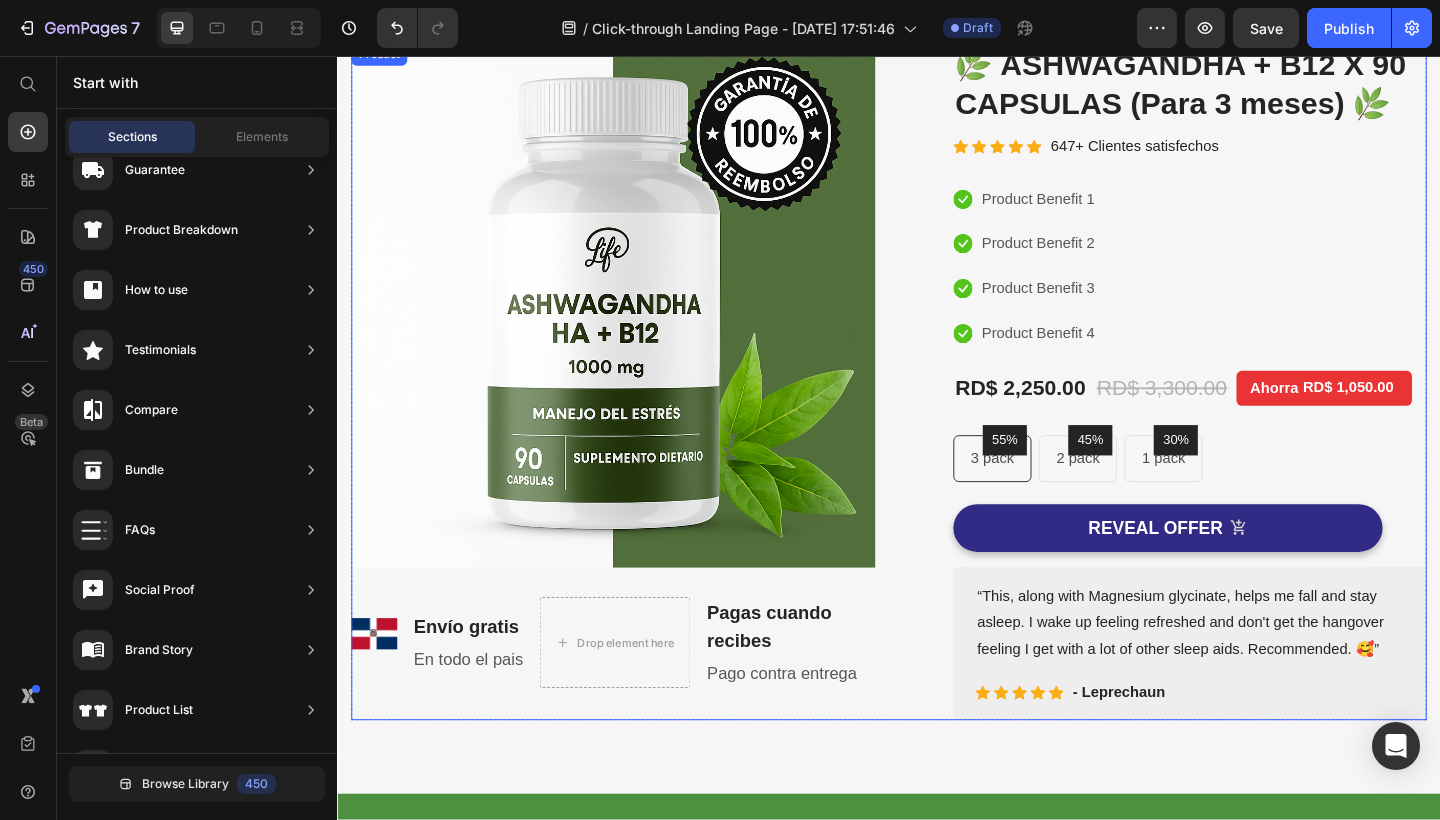 click on "Image Image ⁠⁠⁠⁠⁠⁠⁠ Envío gratis Heading En todo el pais Text block Row
Drop element here Pagas cuando recibes Heading Pago contra entrega  Text block Row Row Row (P) Images & Gallery 🌿 ASHWAGANDHA + B12 X 90 CAPSULAS (Para 3 meses) 🌿 (P) Title                Icon                Icon                Icon                Icon                Icon Icon List Hoz 647+ Clientes satisfechos Text block Row
Icon Product Benefit 1 Text block
Icon Product Benefit 2 Text block
Icon Product Benefit 3 Text block
Icon Product Benefit 4 Text block Icon List RD$ 2,250.00 (P) Price RD$ 3,300.00 (P) Price Ahorra RD$ 1,050.00 Product Tag Row 55% Text block Row 3 pack Text block Row 45% Text block Row 2 pack Text block Row 30% Text block Row 1 pack Text block Row Row
Icon Product Benefit 1 Text block
Icon Product Benefit 2 Text block
Icon Product Benefit 3 Text block" at bounding box center [937, 411] 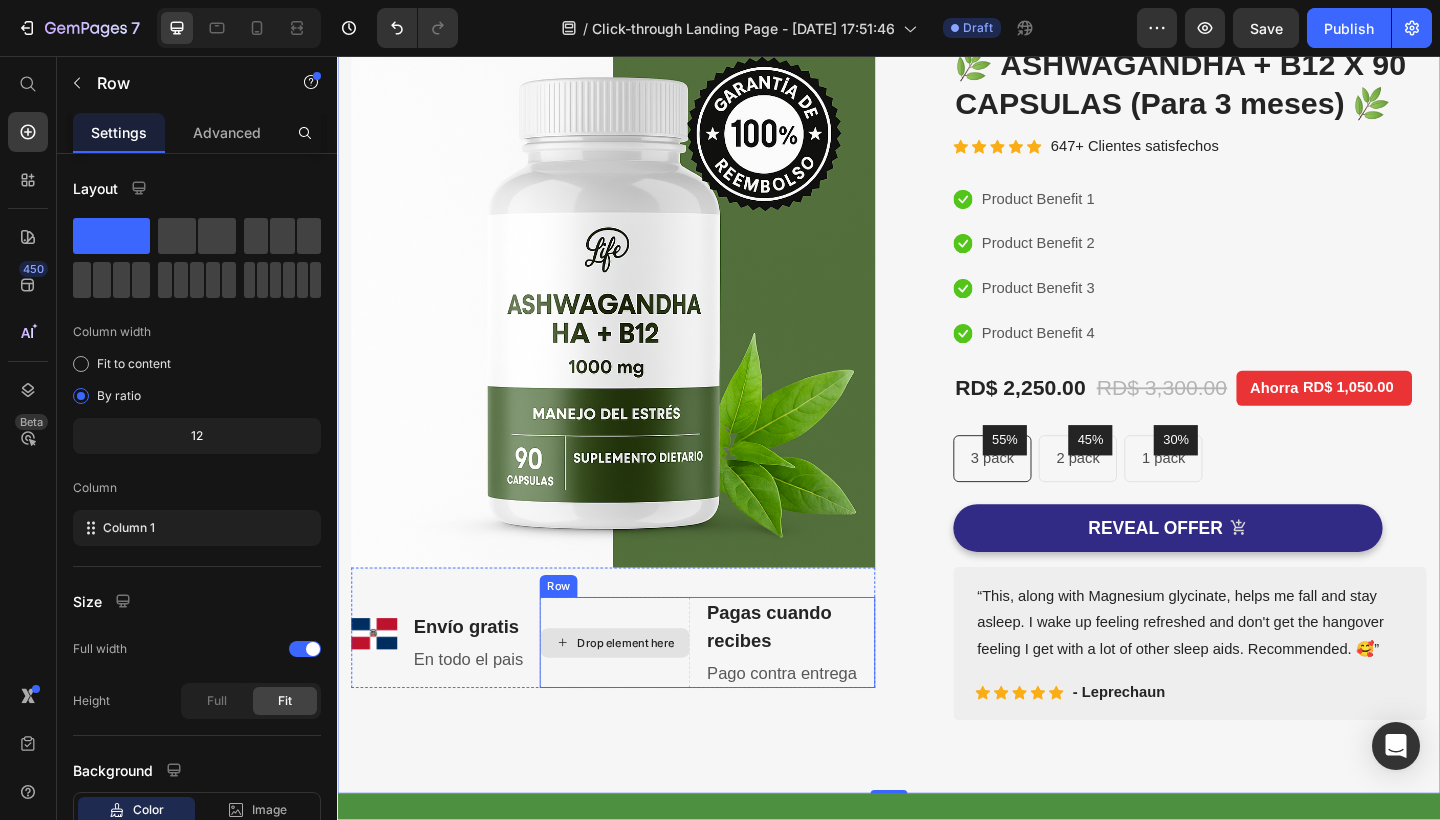 click on "Drop element here" at bounding box center (639, 694) 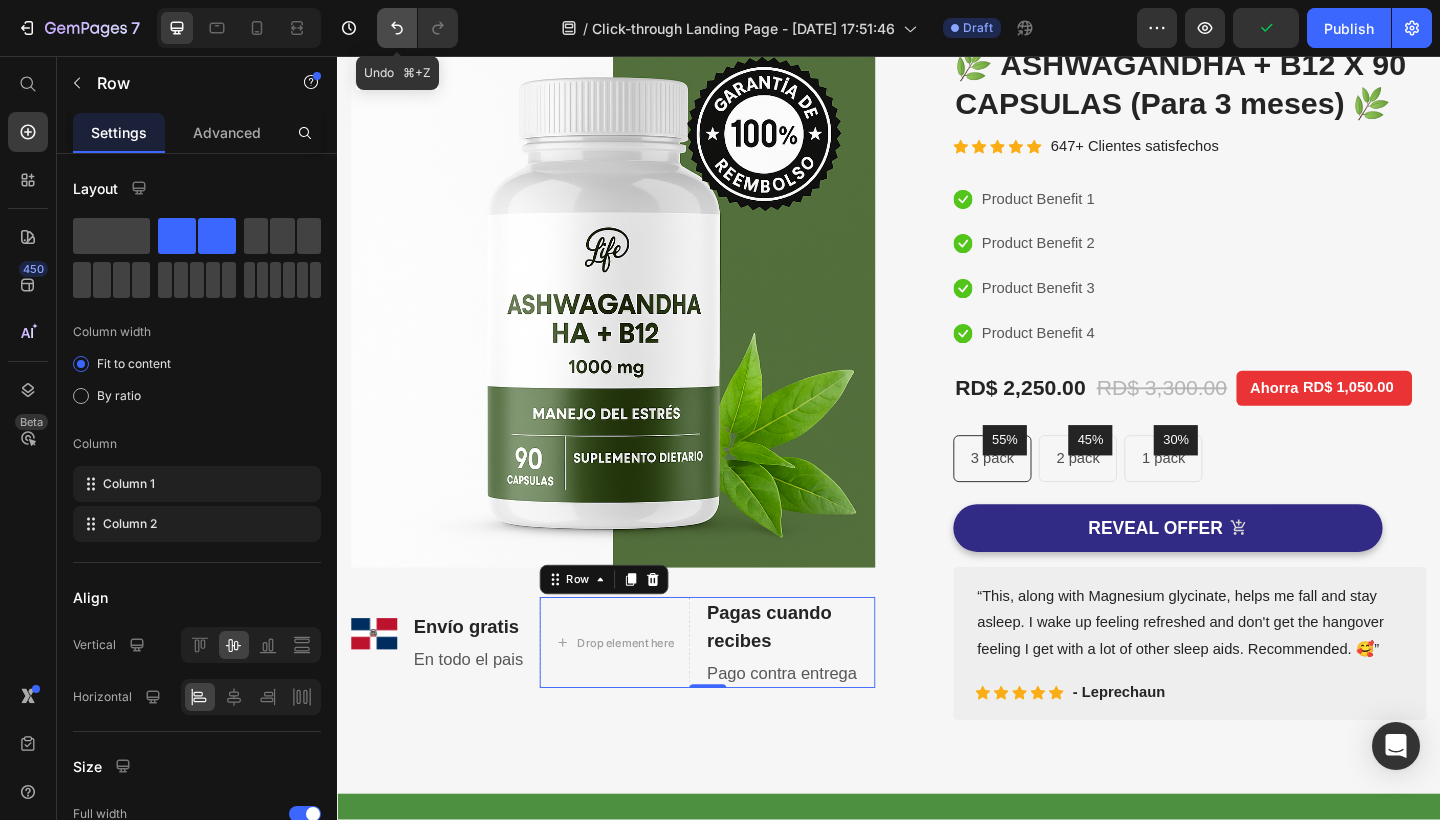 click 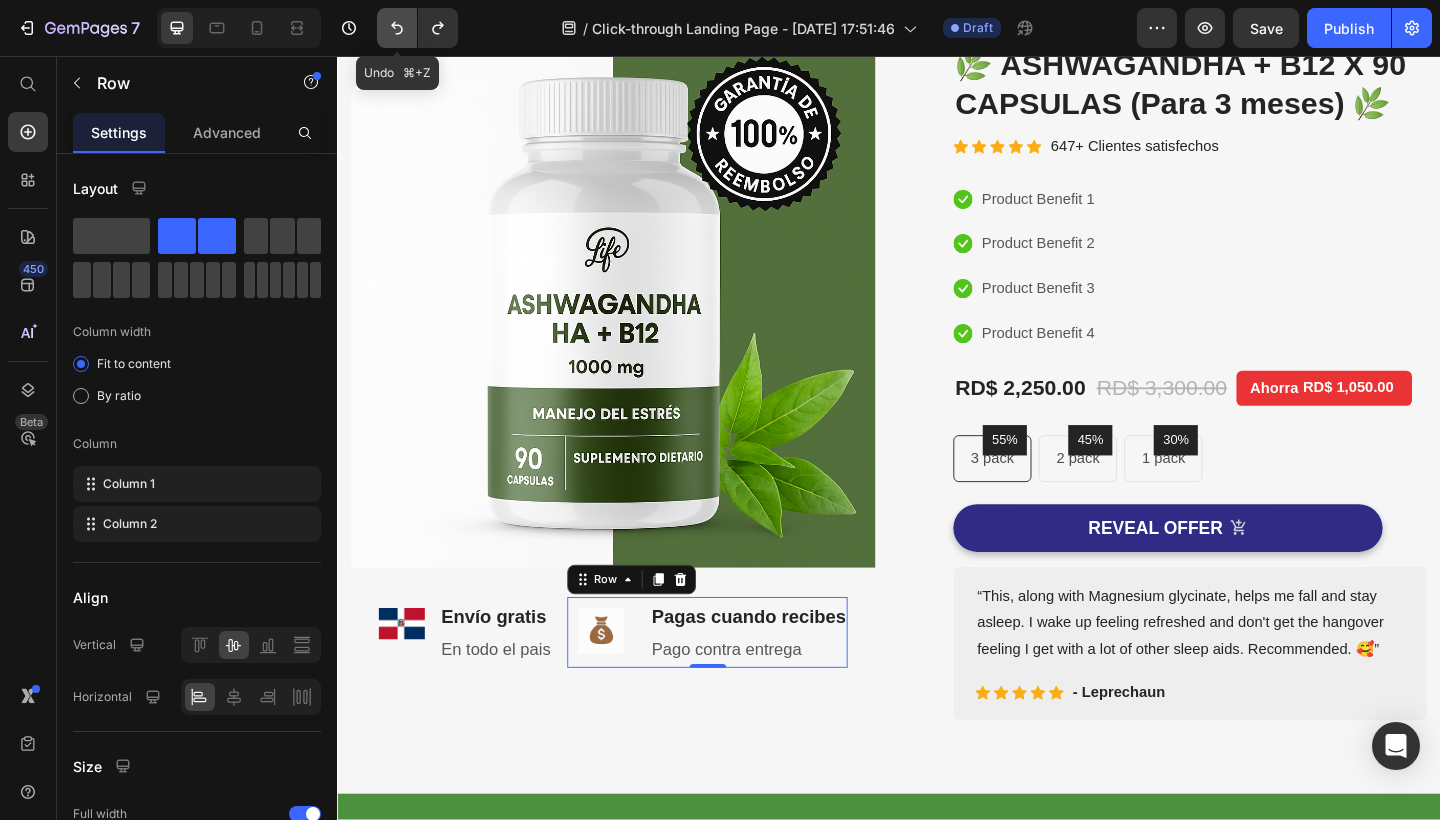 click 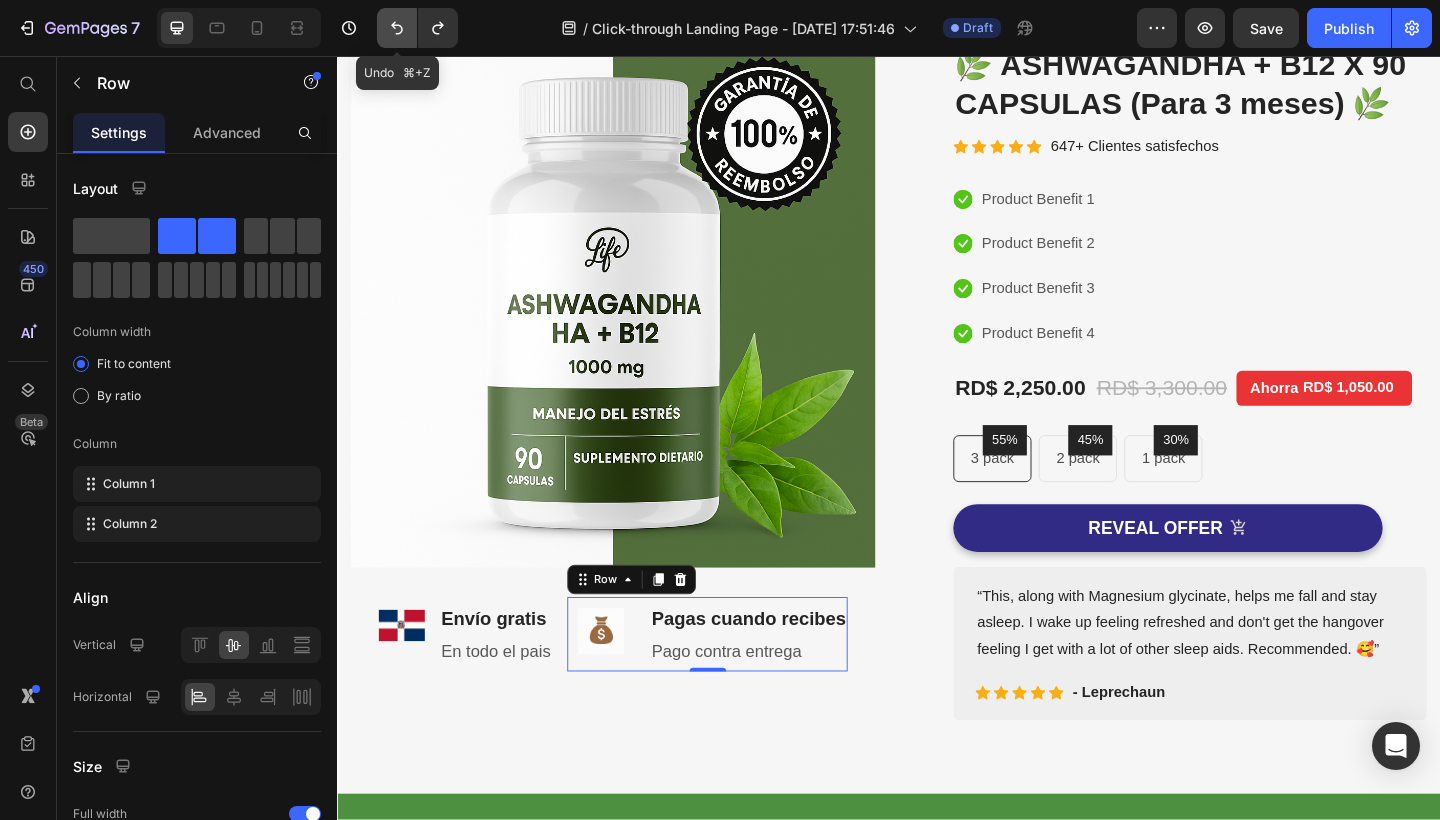 click 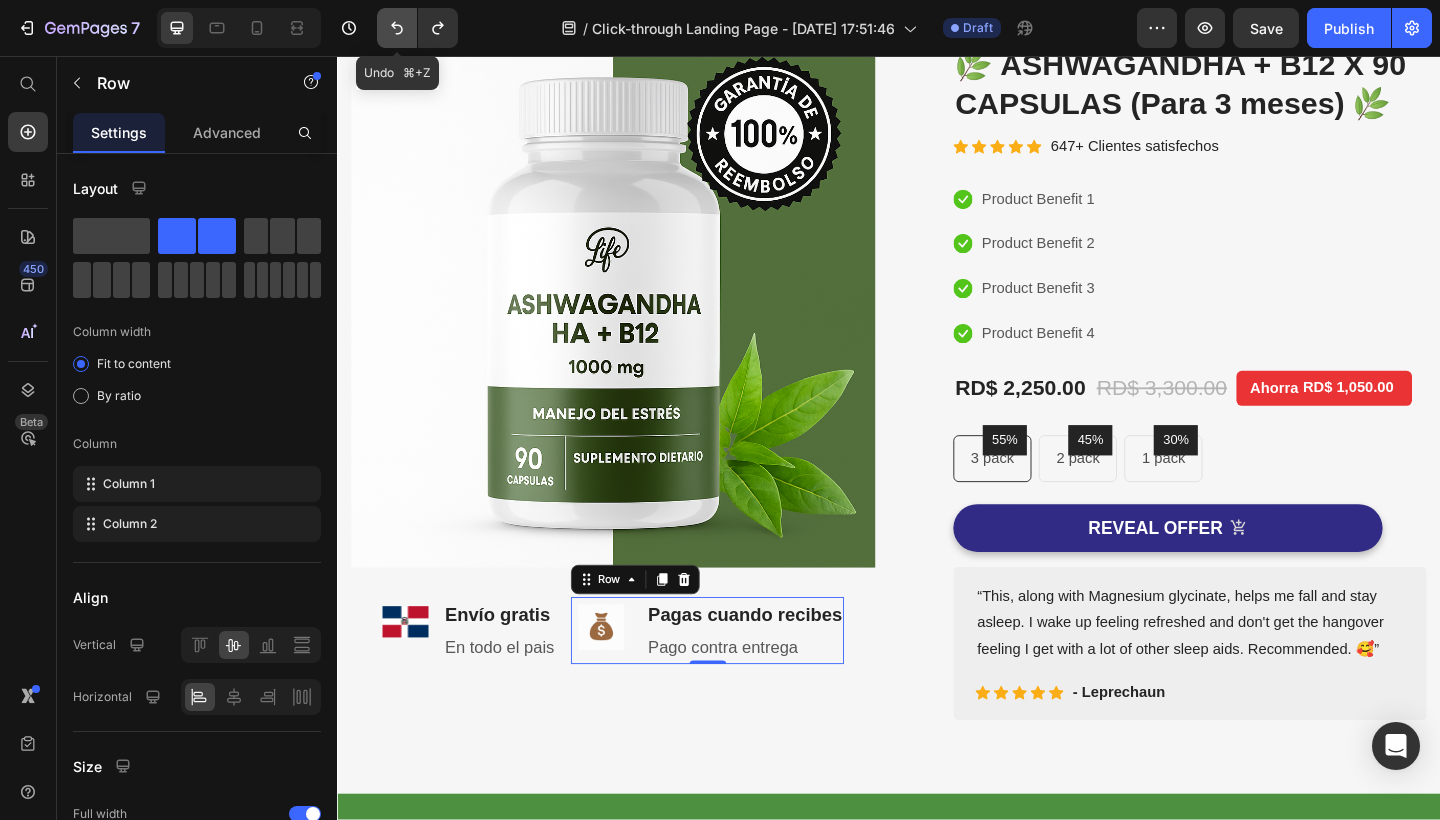 click 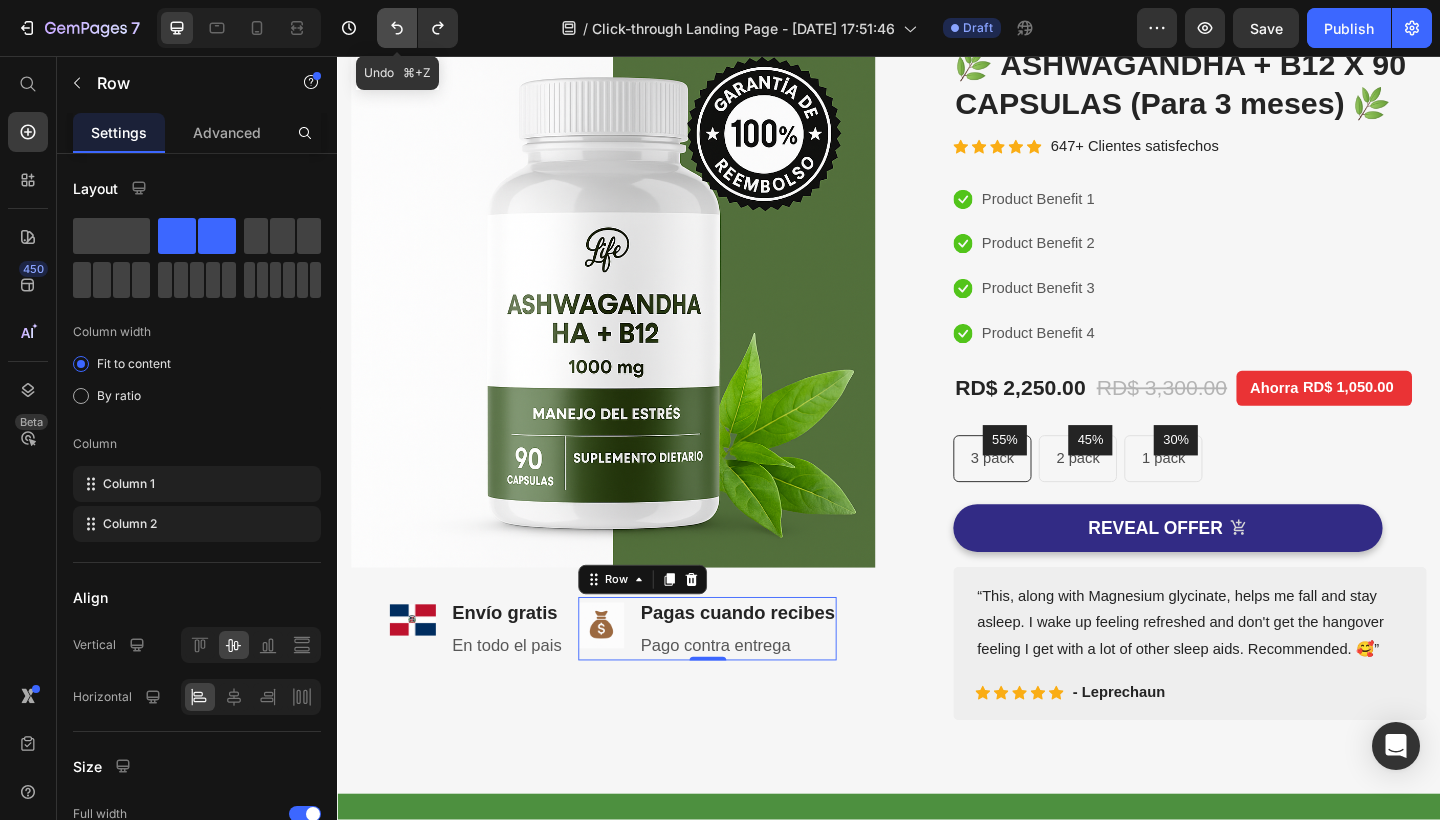 click 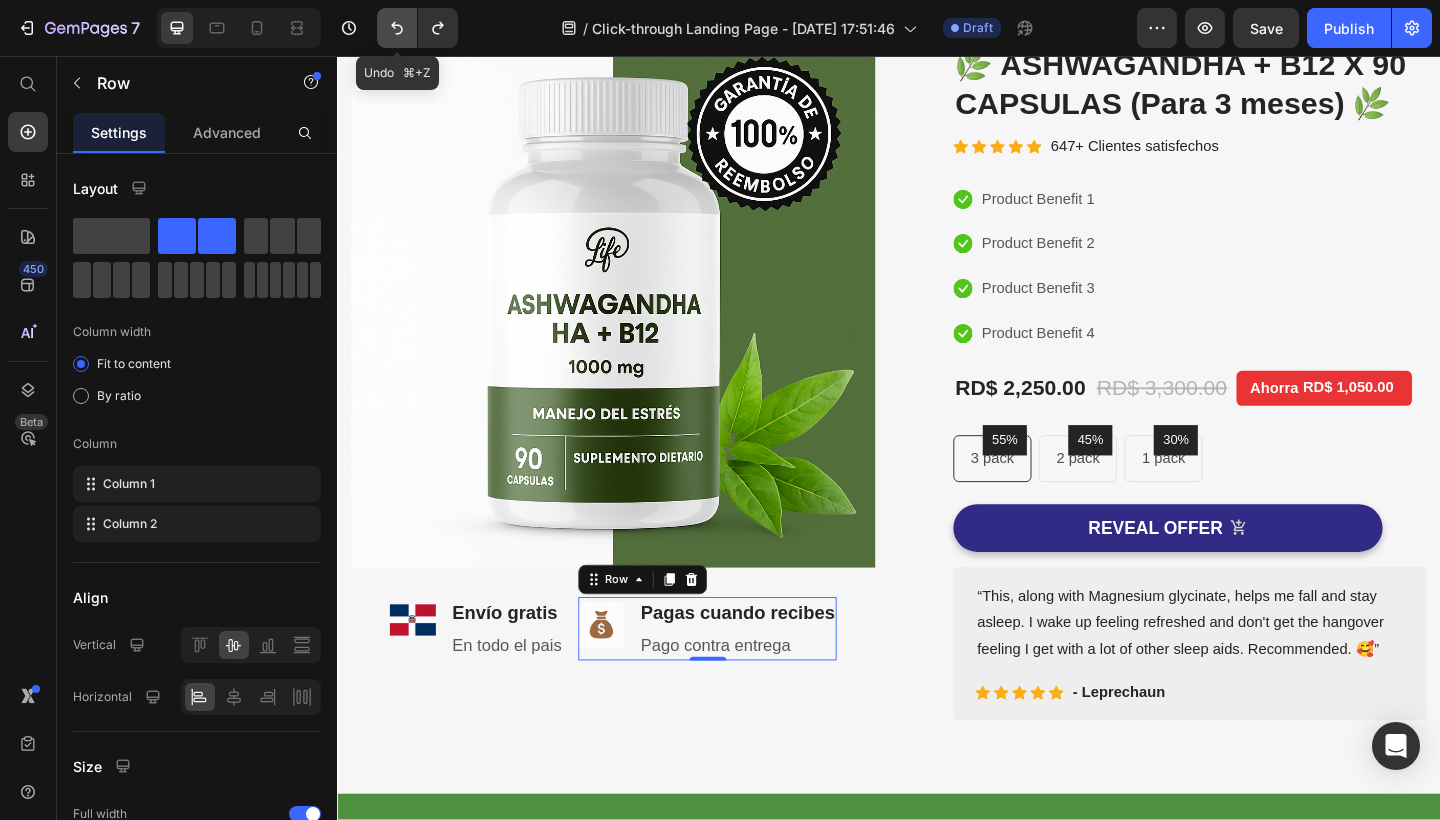click 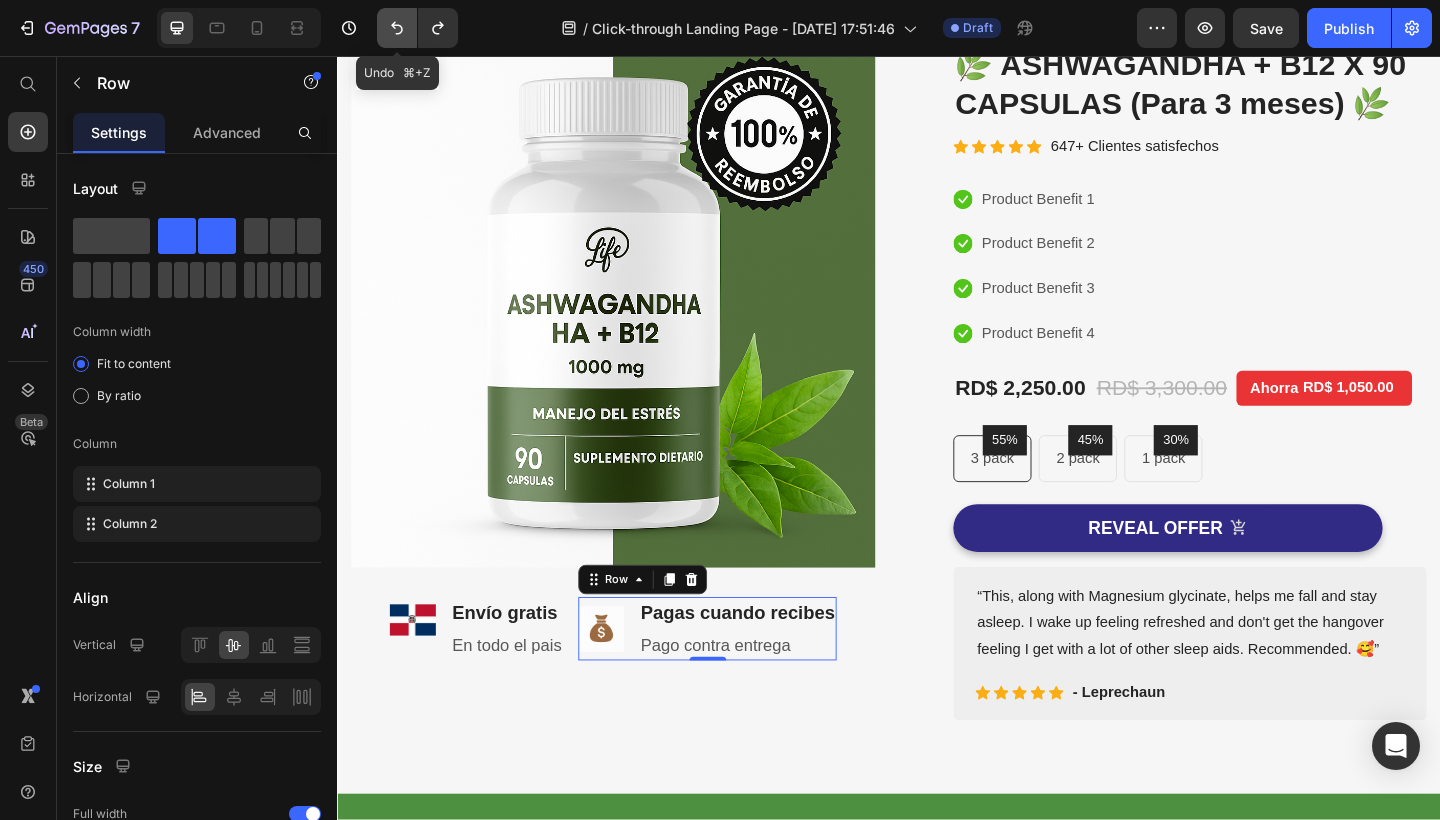 click 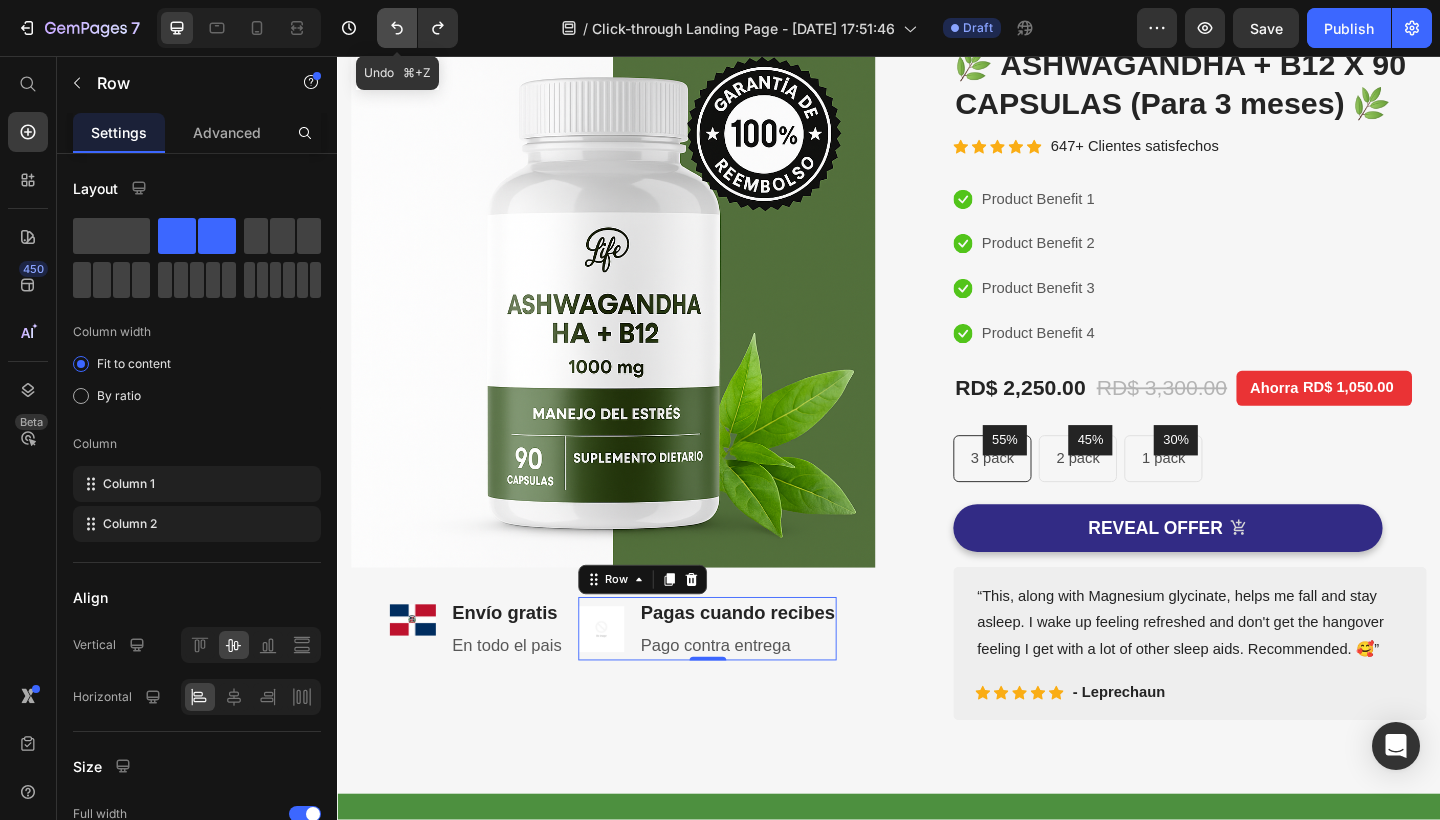 click 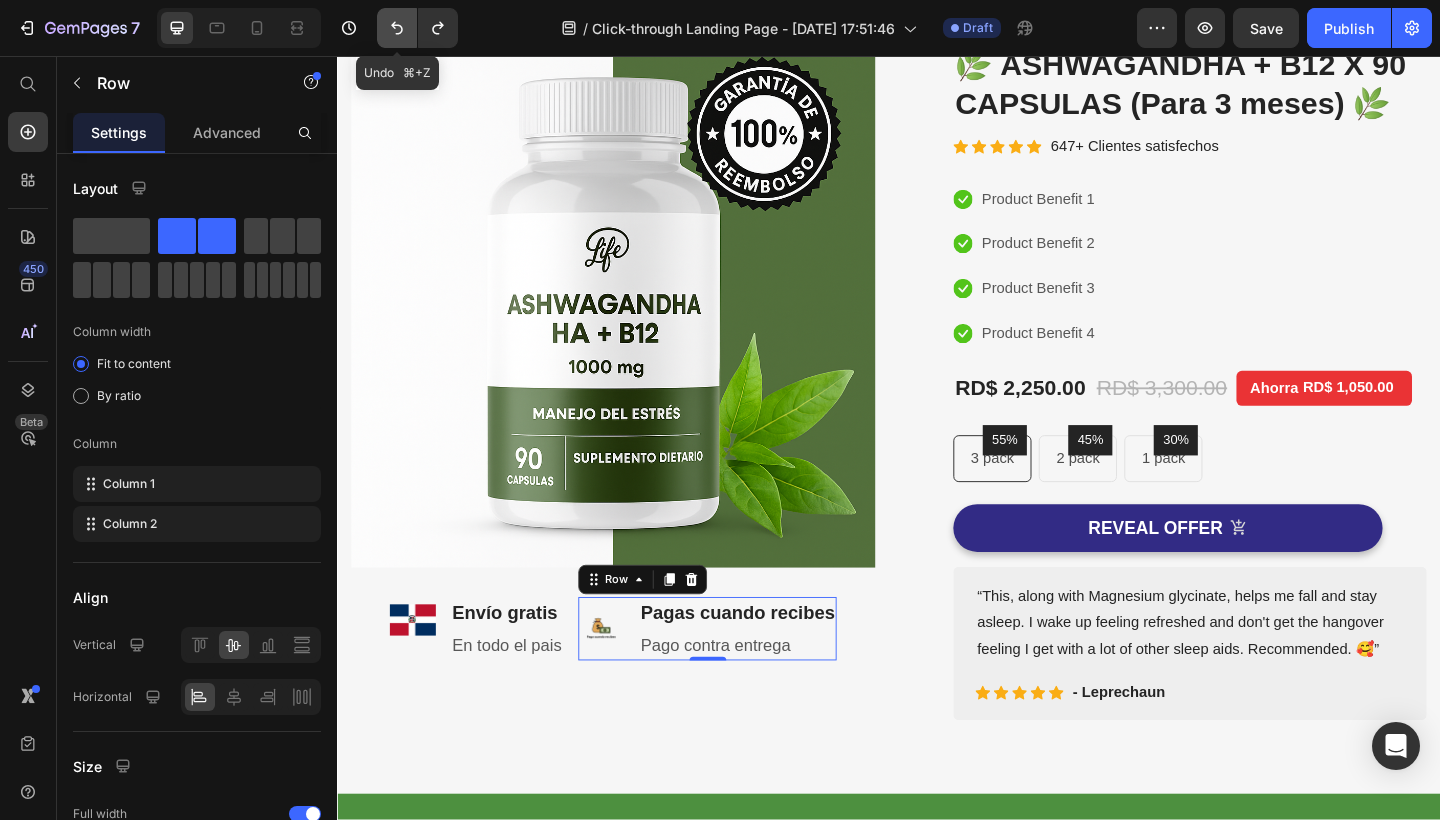 click 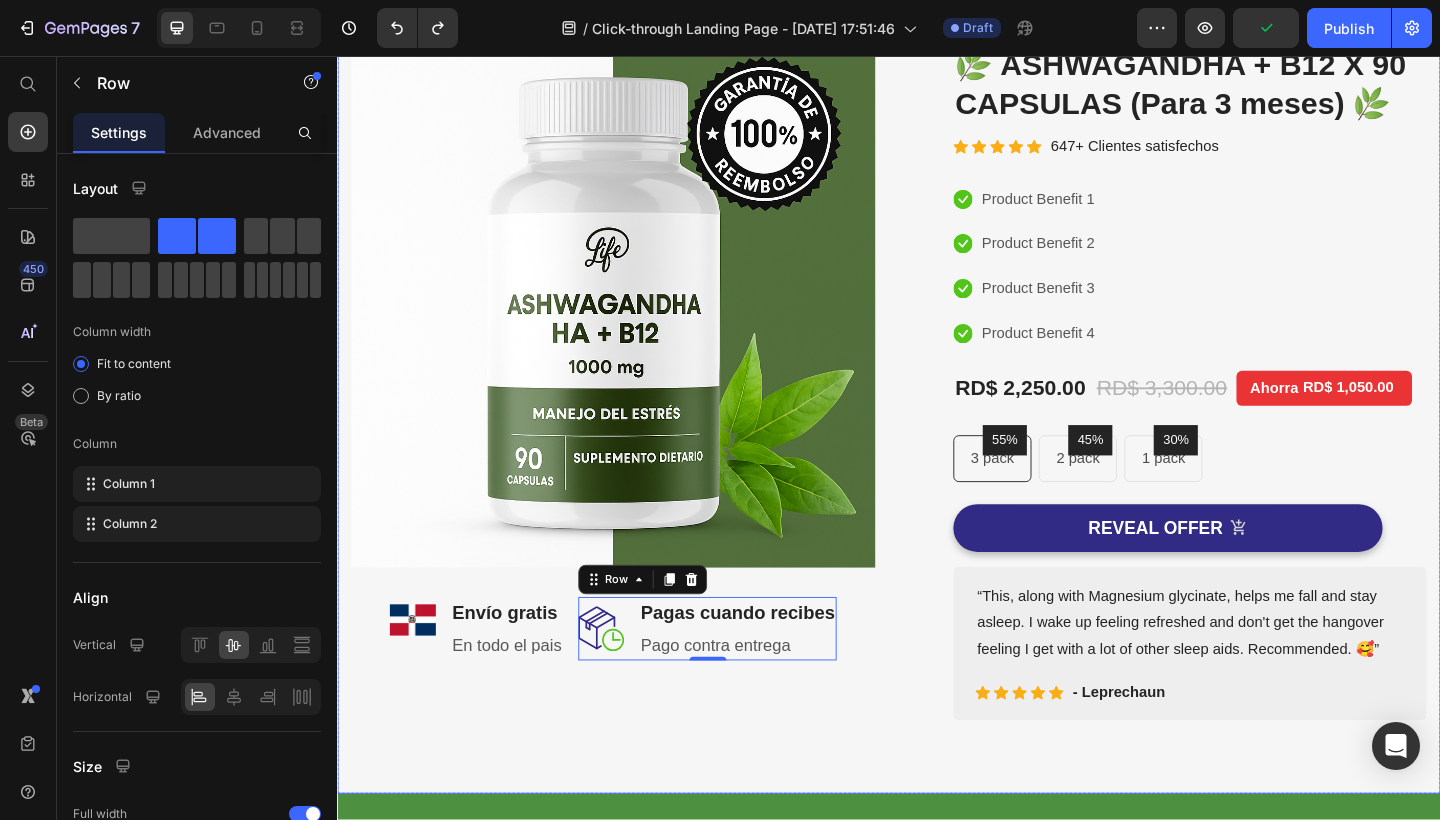 click on "Image Image ⁠⁠⁠⁠⁠⁠⁠ Envío gratis Heading En todo el pais Text block Row Image Pagas cuando recibes Heading Pago contra entrega  Text block Row   0 Row Row (P) Images & Gallery 🌿 ASHWAGANDHA + B12 X 90 CAPSULAS (Para 3 meses) 🌿 (P) Title                Icon                Icon                Icon                Icon                Icon Icon List Hoz 647+ Clientes satisfechos Text block Row
Icon Product Benefit 1 Text block
Icon Product Benefit 2 Text block
Icon Product Benefit 3 Text block
Icon Product Benefit 4 Text block Icon List RD$ 2,250.00 (P) Price RD$ 3,300.00 (P) Price Ahorra RD$ 1,050.00 Product Tag Row 55% Text block Row 3 pack Text block Row 45% Text block Row 2 pack Text block Row 30% Text block Row 1 pack Text block Row Row
Icon Product Benefit 1 Text block
Icon Product Benefit 2 Text block
Icon Product Benefit 3 Text block
Icon Product Benefit 4" at bounding box center (937, 411) 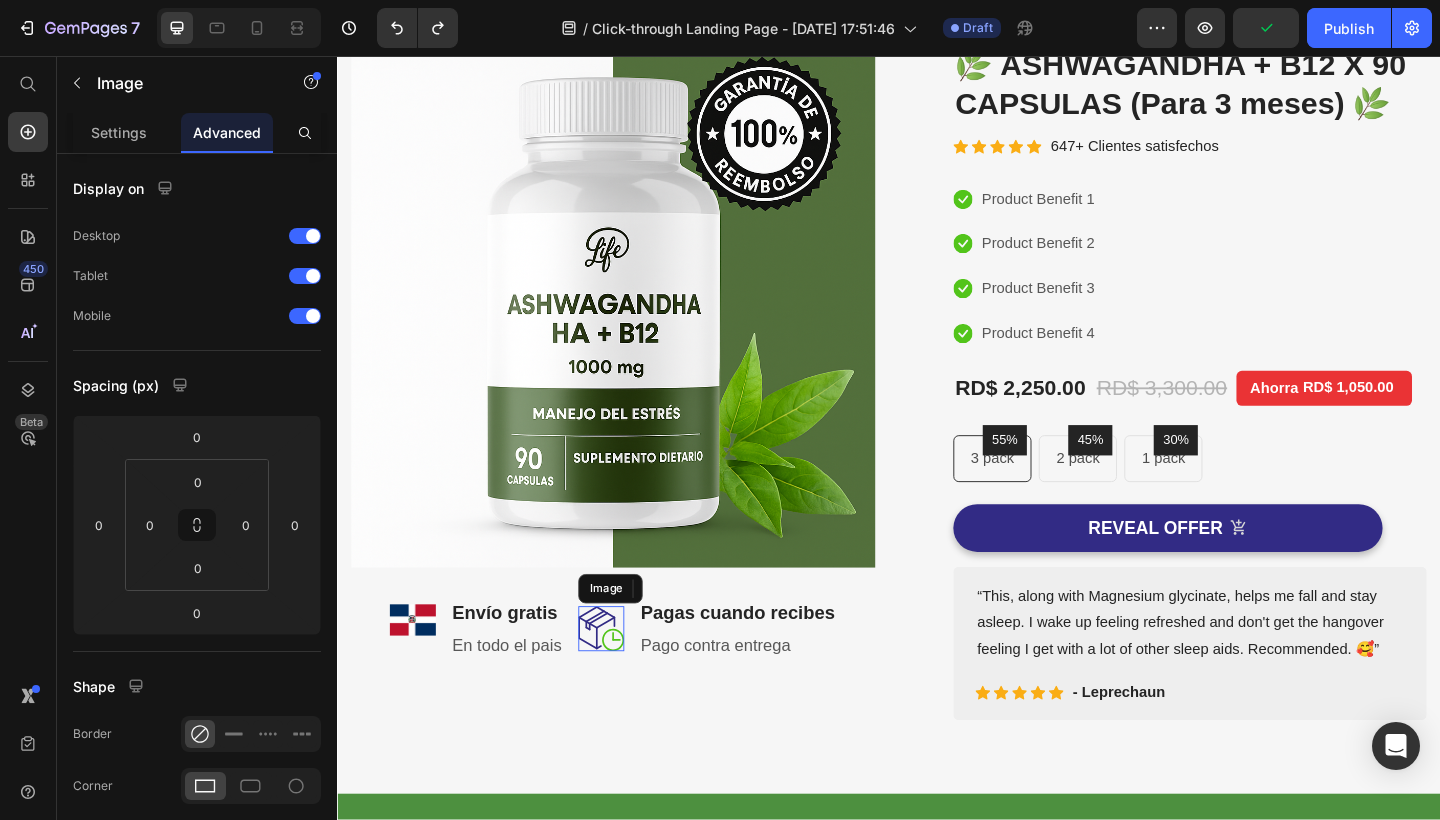 click at bounding box center [624, 679] 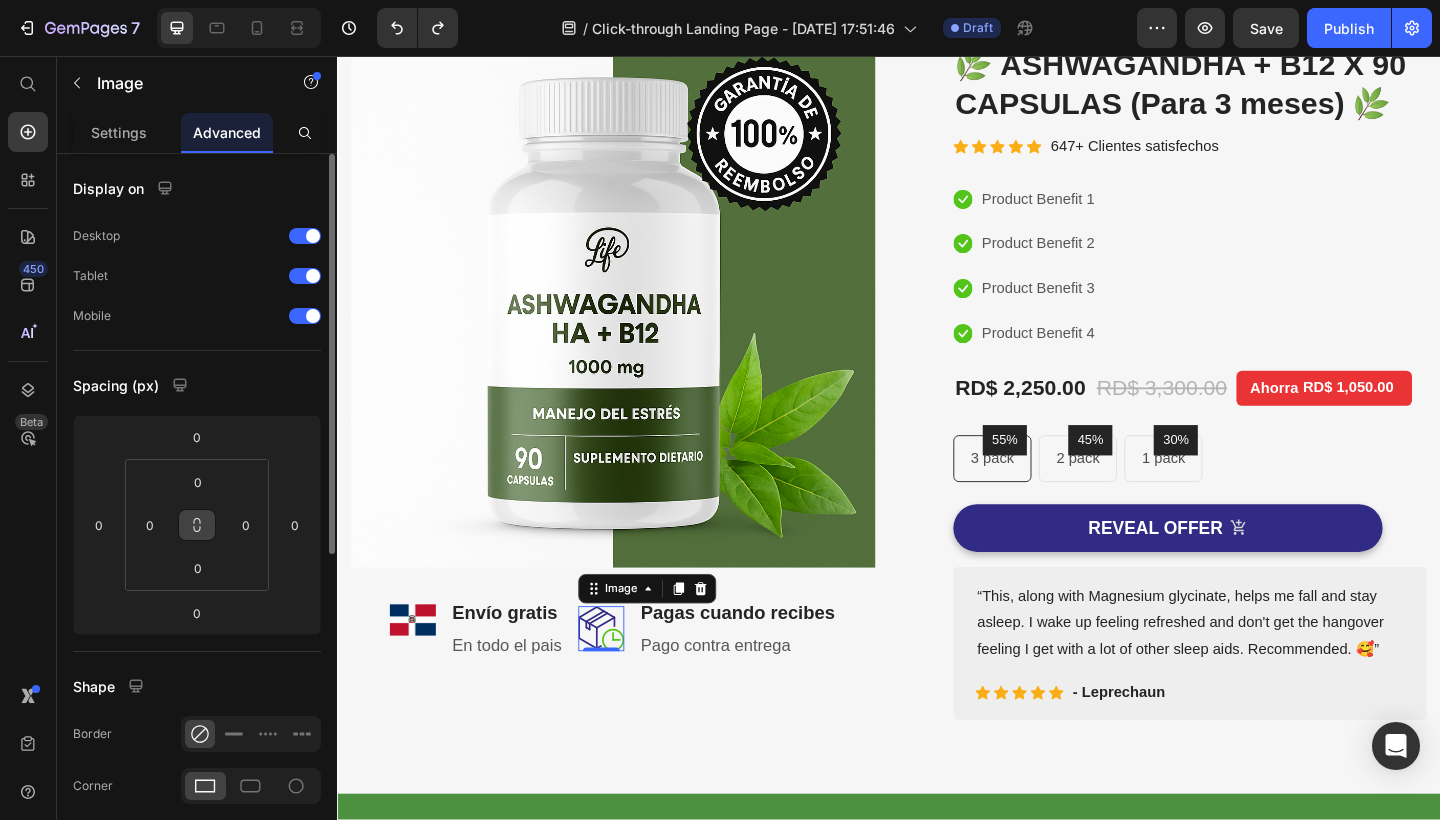 click 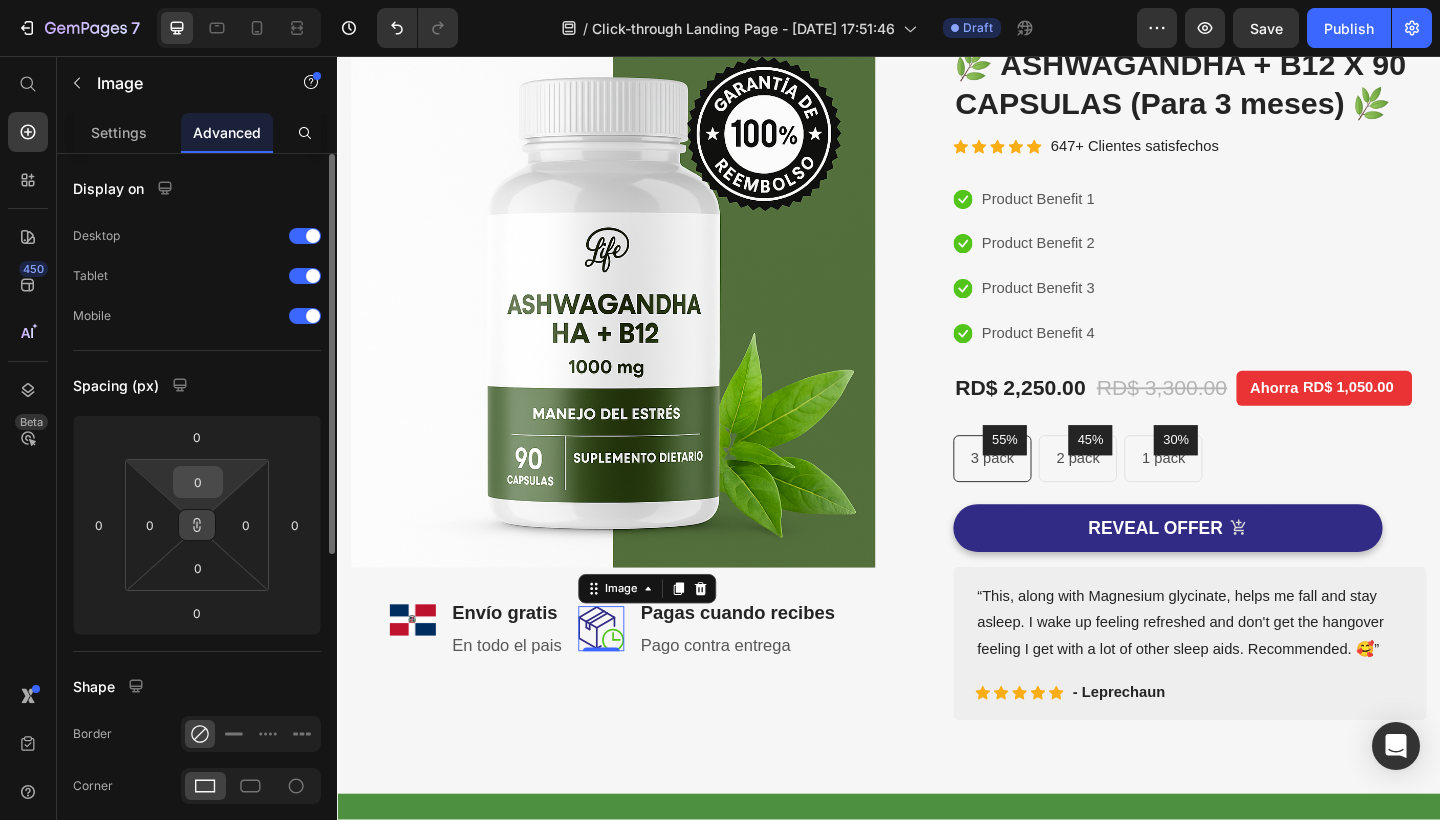 click on "0" at bounding box center (198, 482) 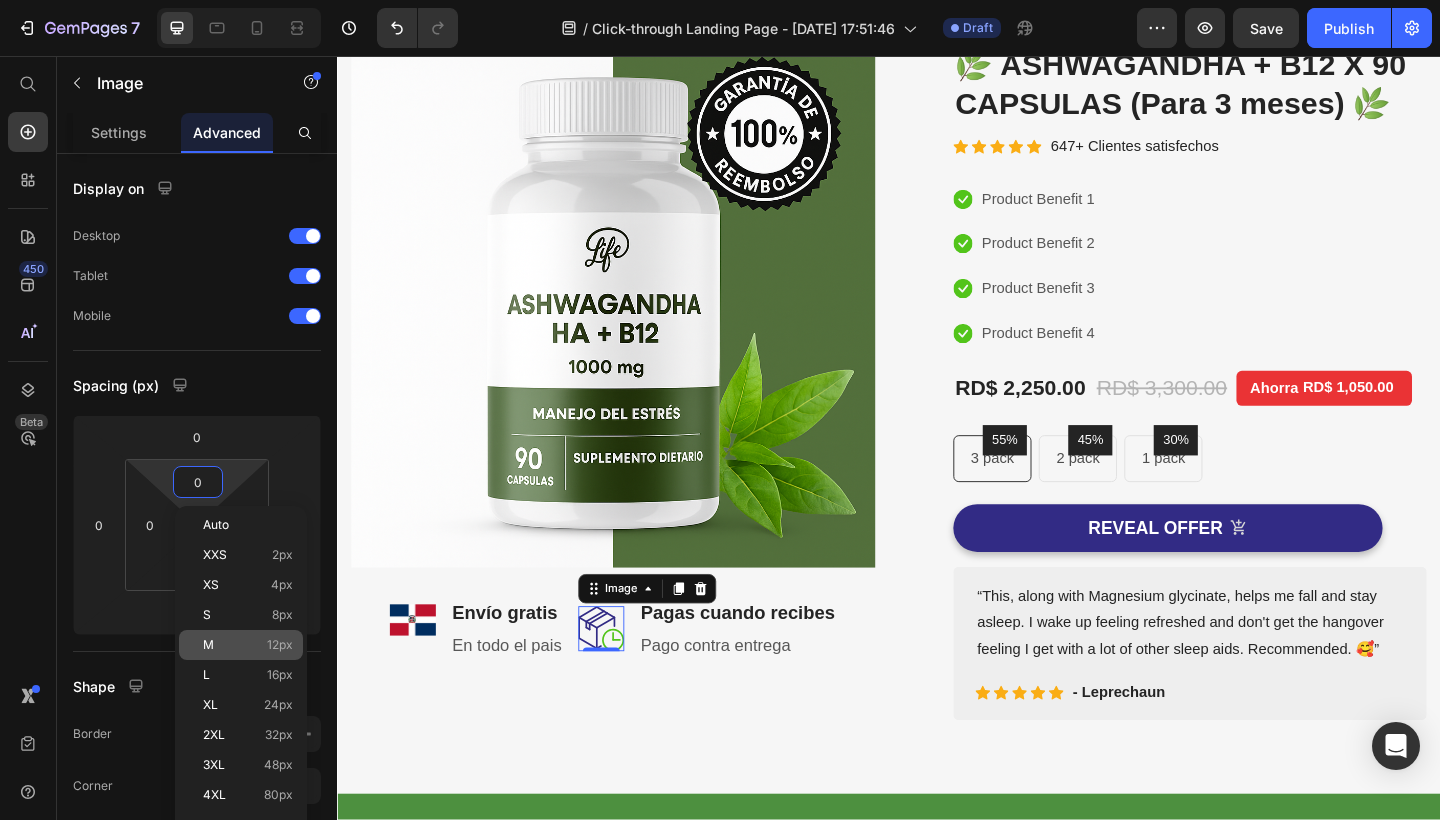 click on "M 12px" at bounding box center (248, 645) 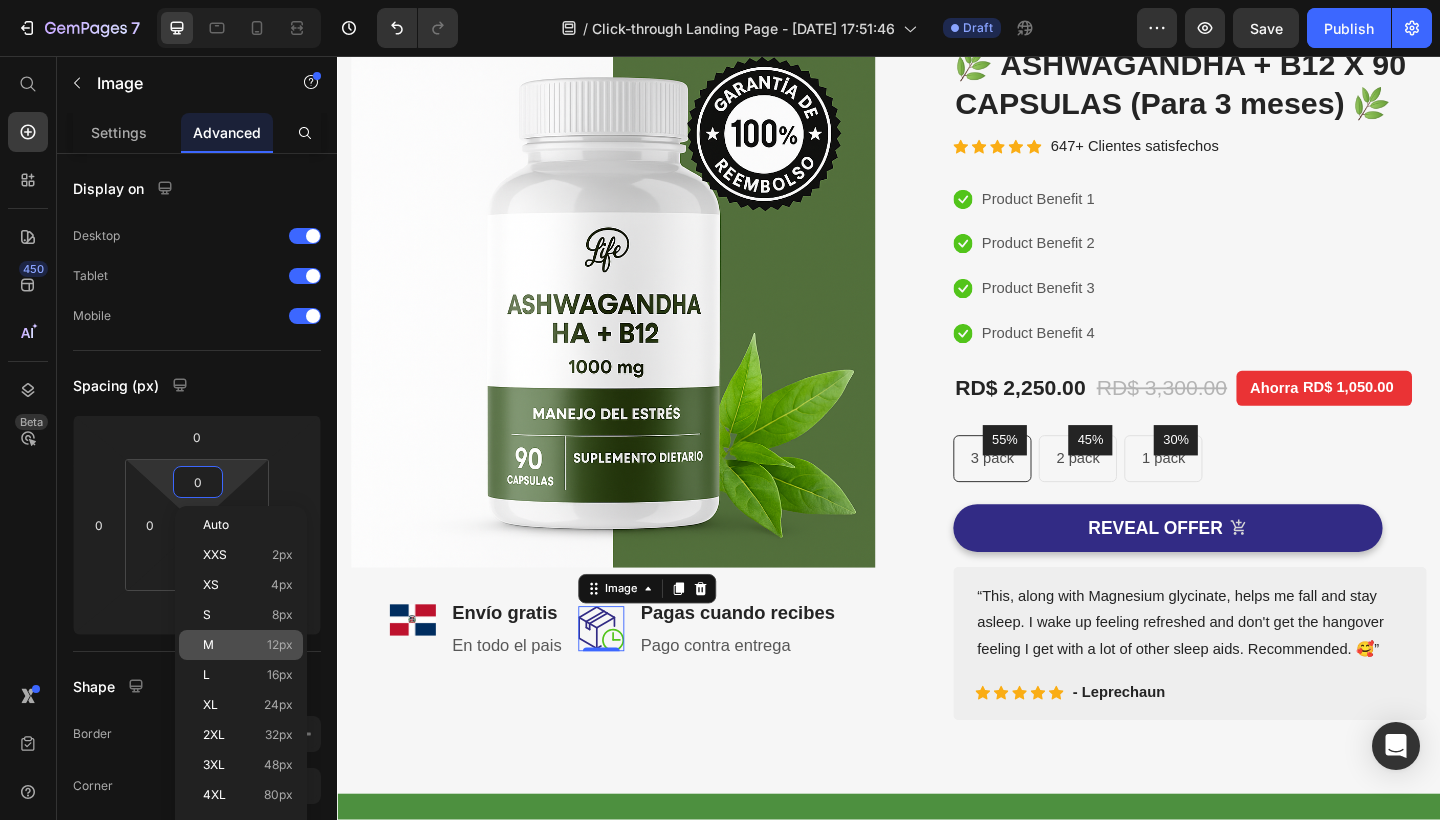 type on "12" 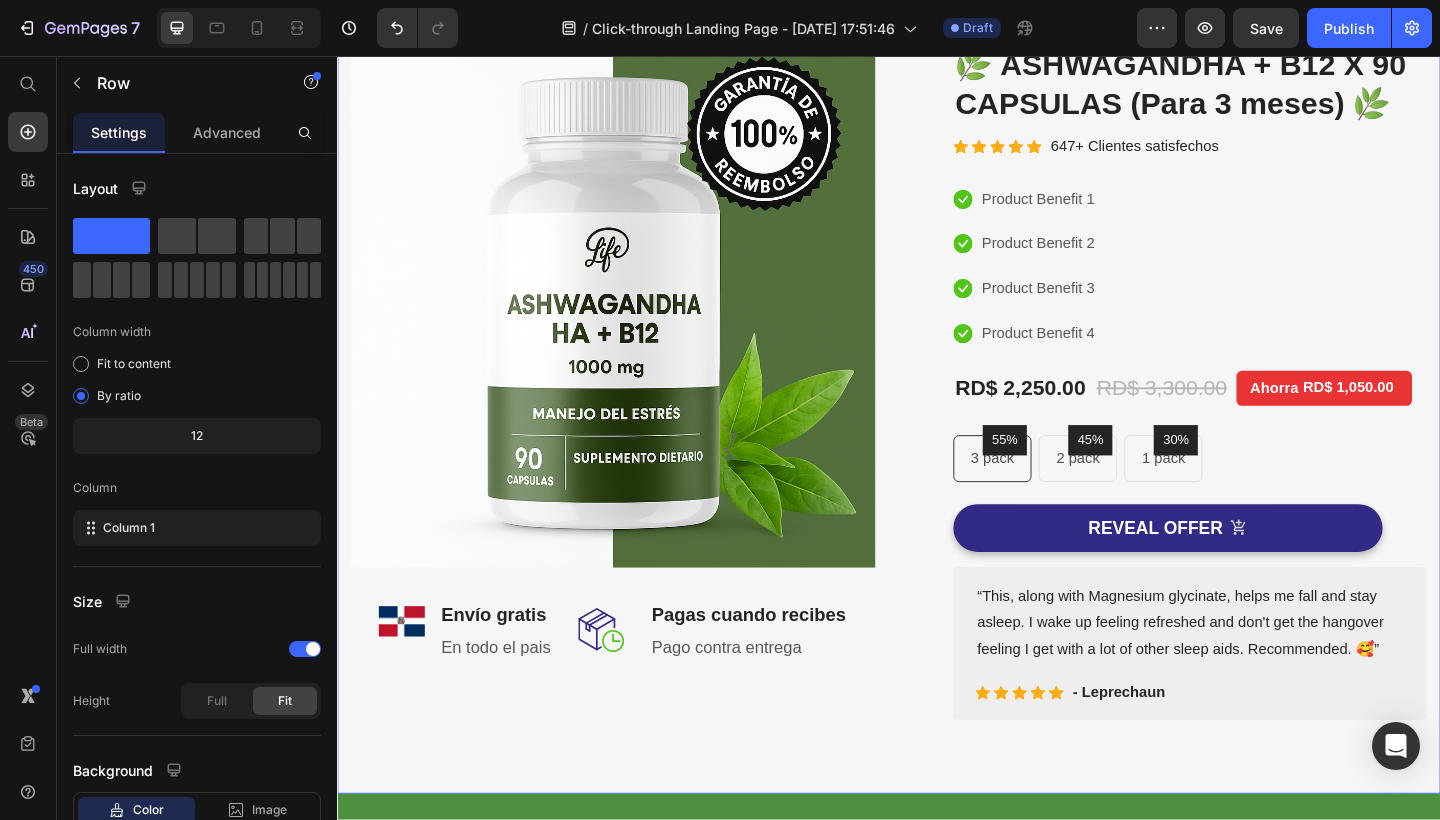 click on "Image Image ⁠⁠⁠⁠⁠⁠⁠ Envío gratis Heading En todo el pais Text block Row Image   0 Pagas cuando recibes Heading Pago contra entrega  Text block Row Row Row (P) Images & Gallery 🌿 ASHWAGANDHA + B12 X 90 CAPSULAS (Para 3 meses) 🌿 (P) Title                Icon                Icon                Icon                Icon                Icon Icon List Hoz 647+ Clientes satisfechos Text block Row
Icon Product Benefit 1 Text block
Icon Product Benefit 2 Text block
Icon Product Benefit 3 Text block
Icon Product Benefit 4 Text block Icon List RD$ 2,250.00 (P) Price RD$ 3,300.00 (P) Price Ahorra RD$ 1,050.00 Product Tag Row 55% Text block Row 3 pack Text block Row 45% Text block Row 2 pack Text block Row 30% Text block Row 1 pack Text block Row Row
Icon Product Benefit 1 Text block
Icon Product Benefit 2 Text block
Icon Product Benefit 3 Text block
Icon Product Benefit 4" at bounding box center (937, 411) 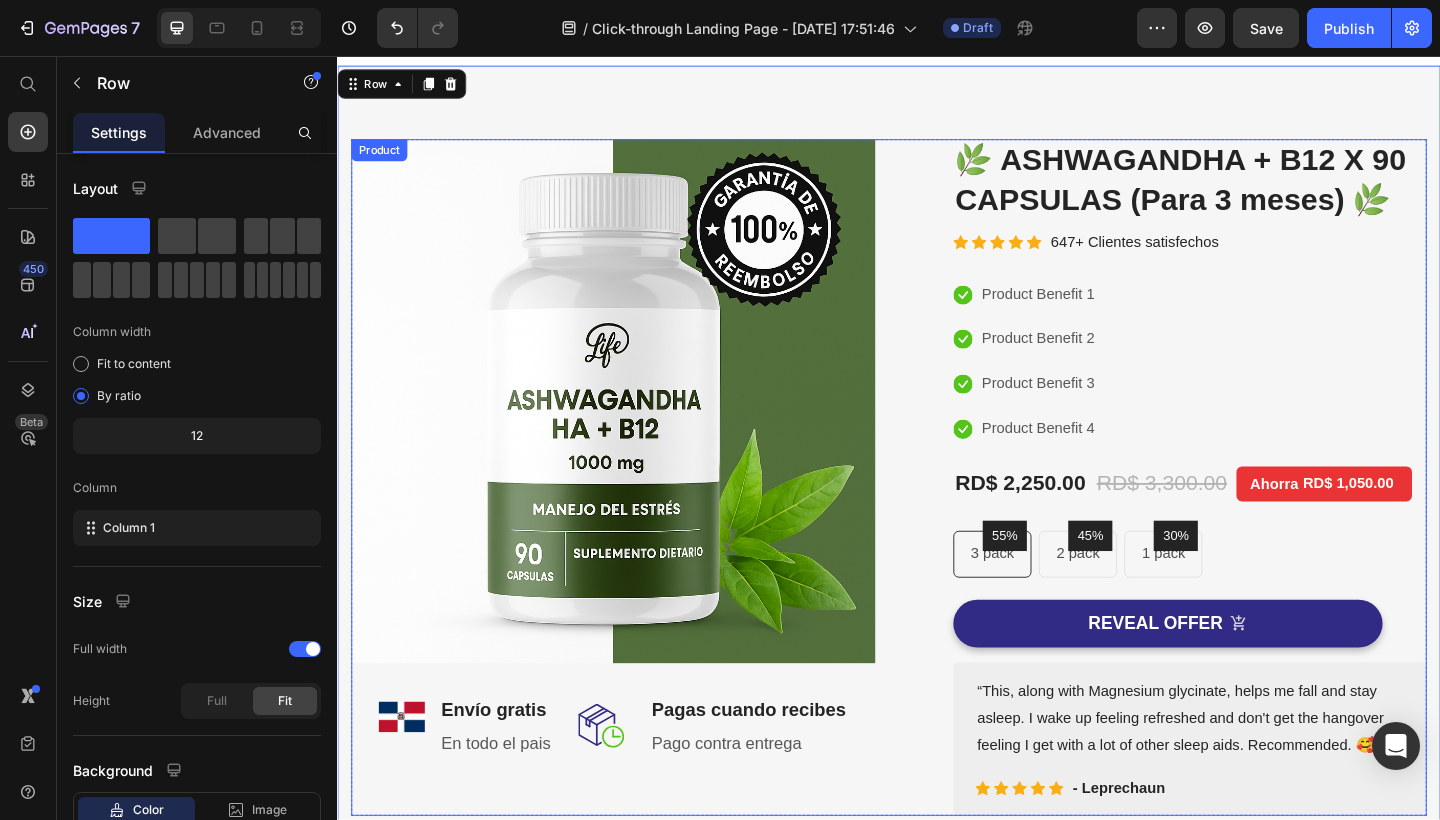 scroll, scrollTop: 26, scrollLeft: 0, axis: vertical 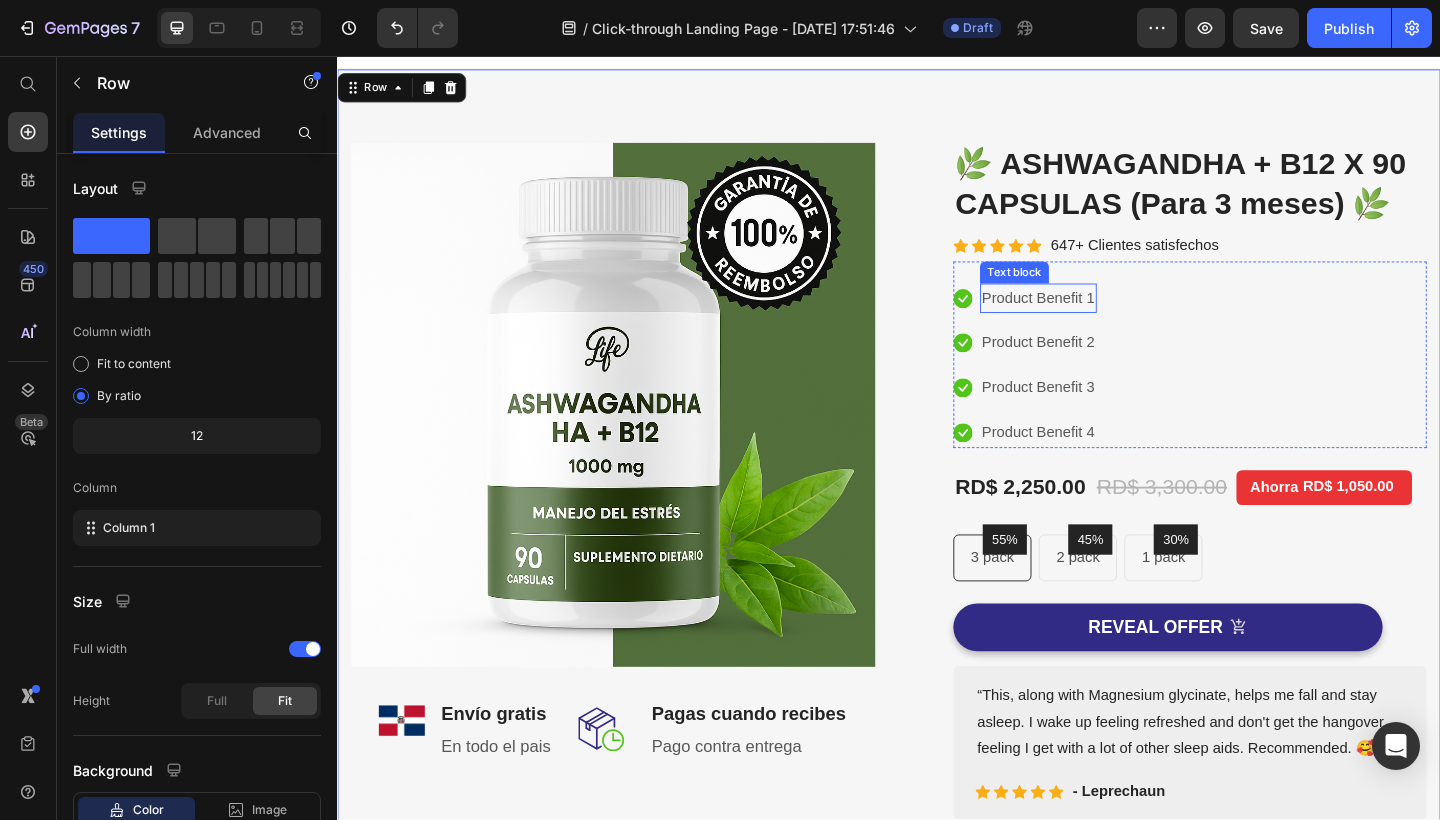click on "Product Benefit 1" at bounding box center [1099, 320] 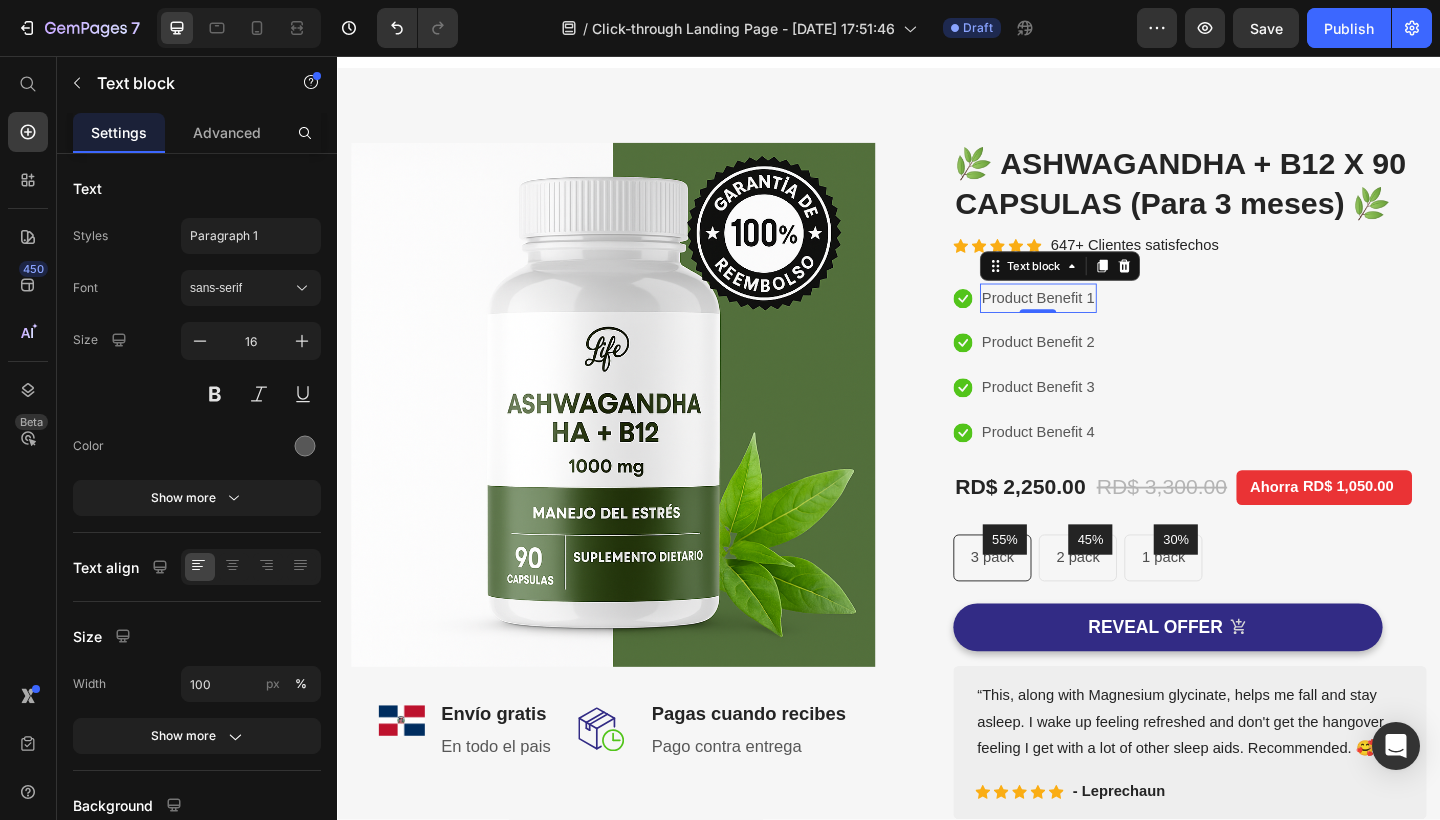 click on "Product Benefit 1" at bounding box center [1099, 320] 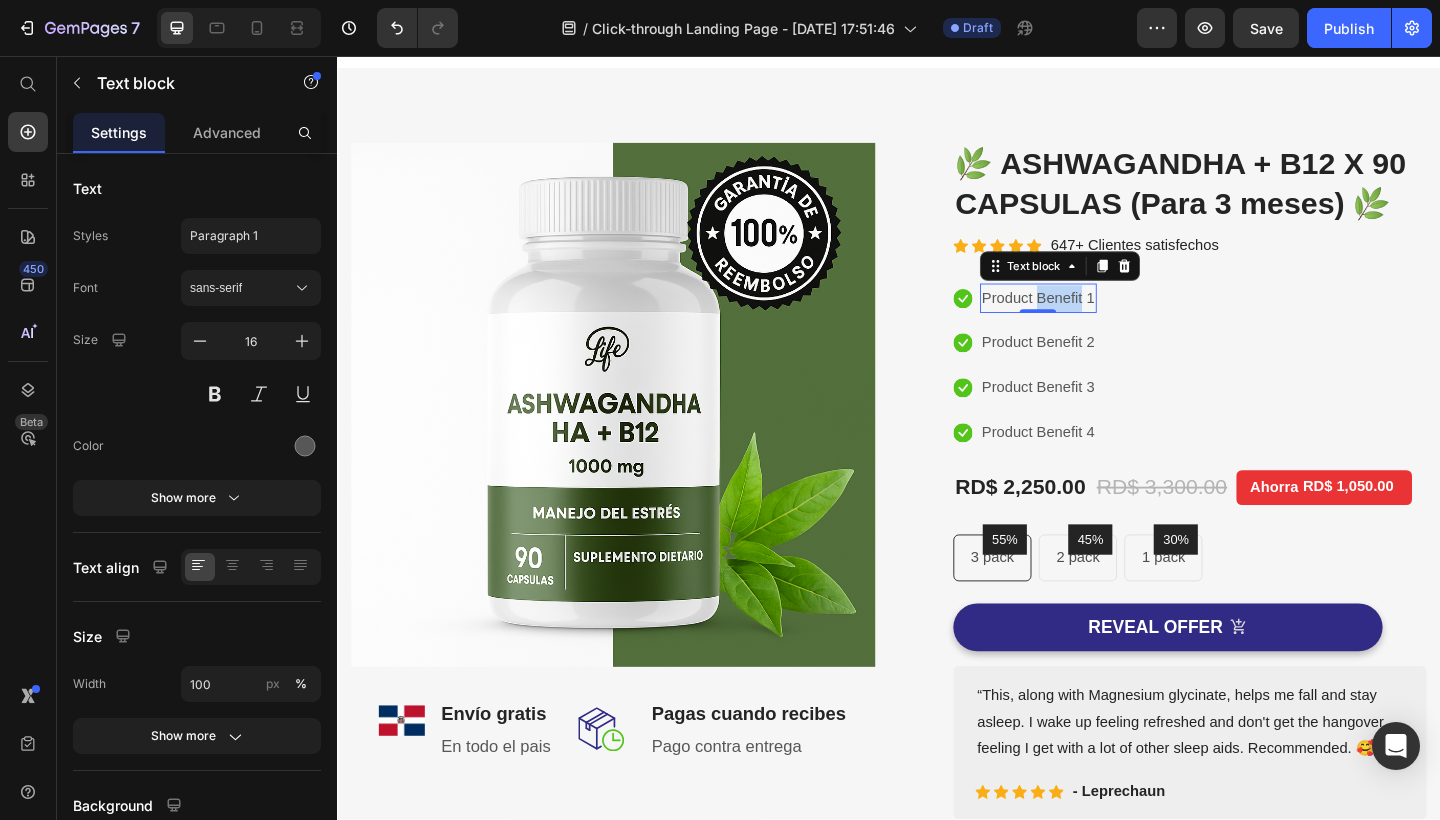click on "Product Benefit 1" at bounding box center [1099, 320] 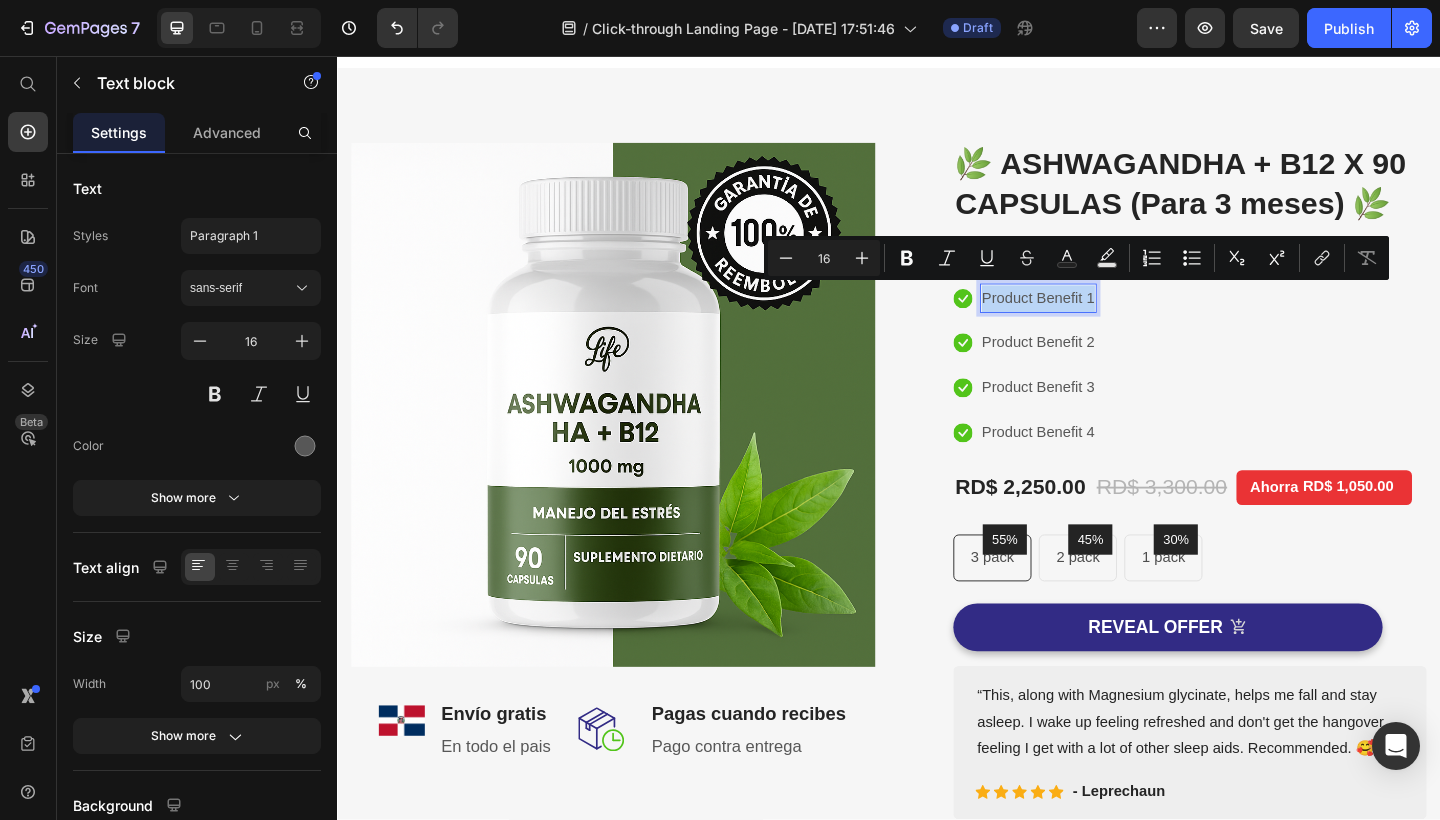 click on "Product Benefit 1" at bounding box center (1099, 320) 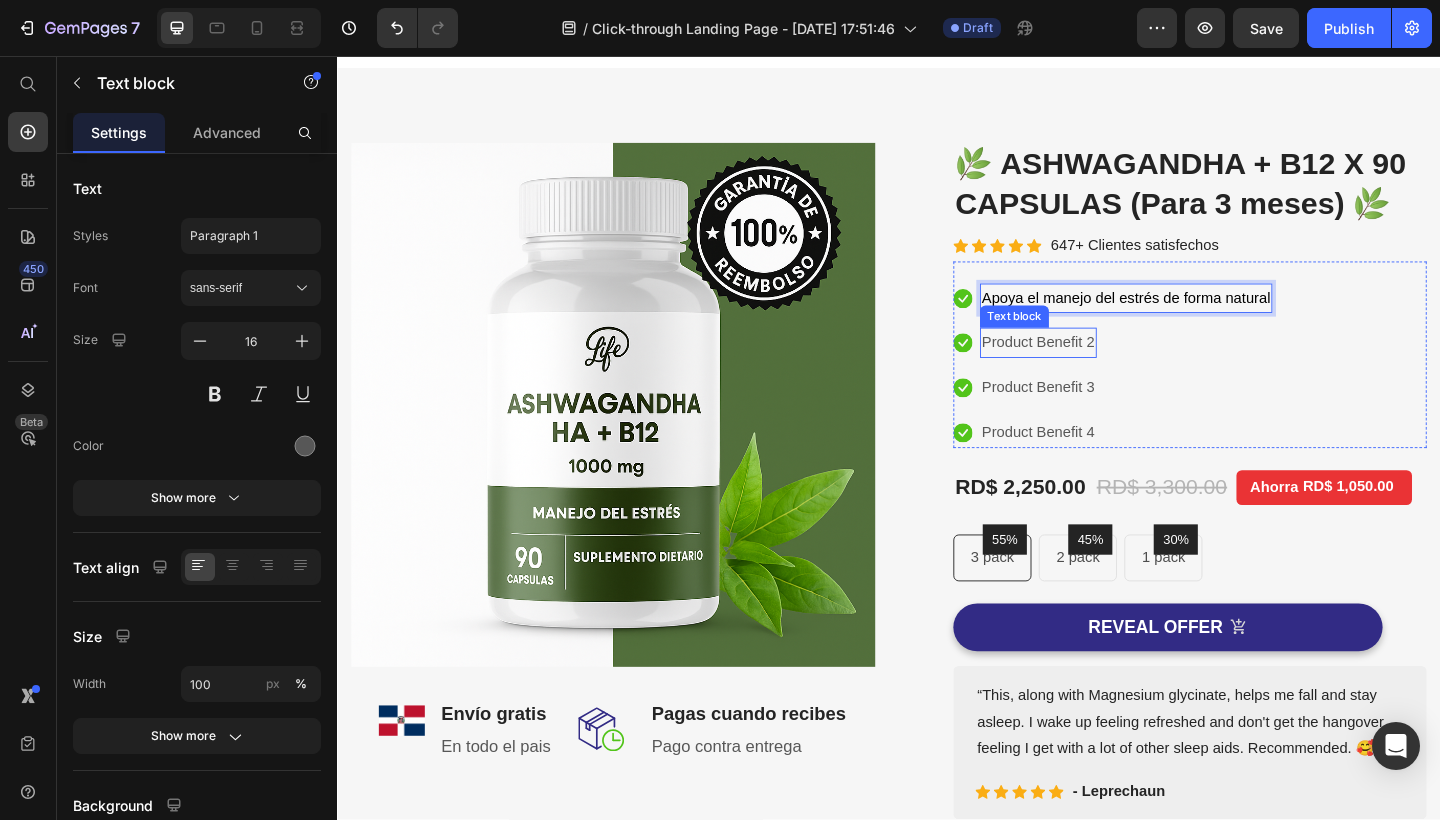 click on "Product Benefit 2" at bounding box center [1099, 368] 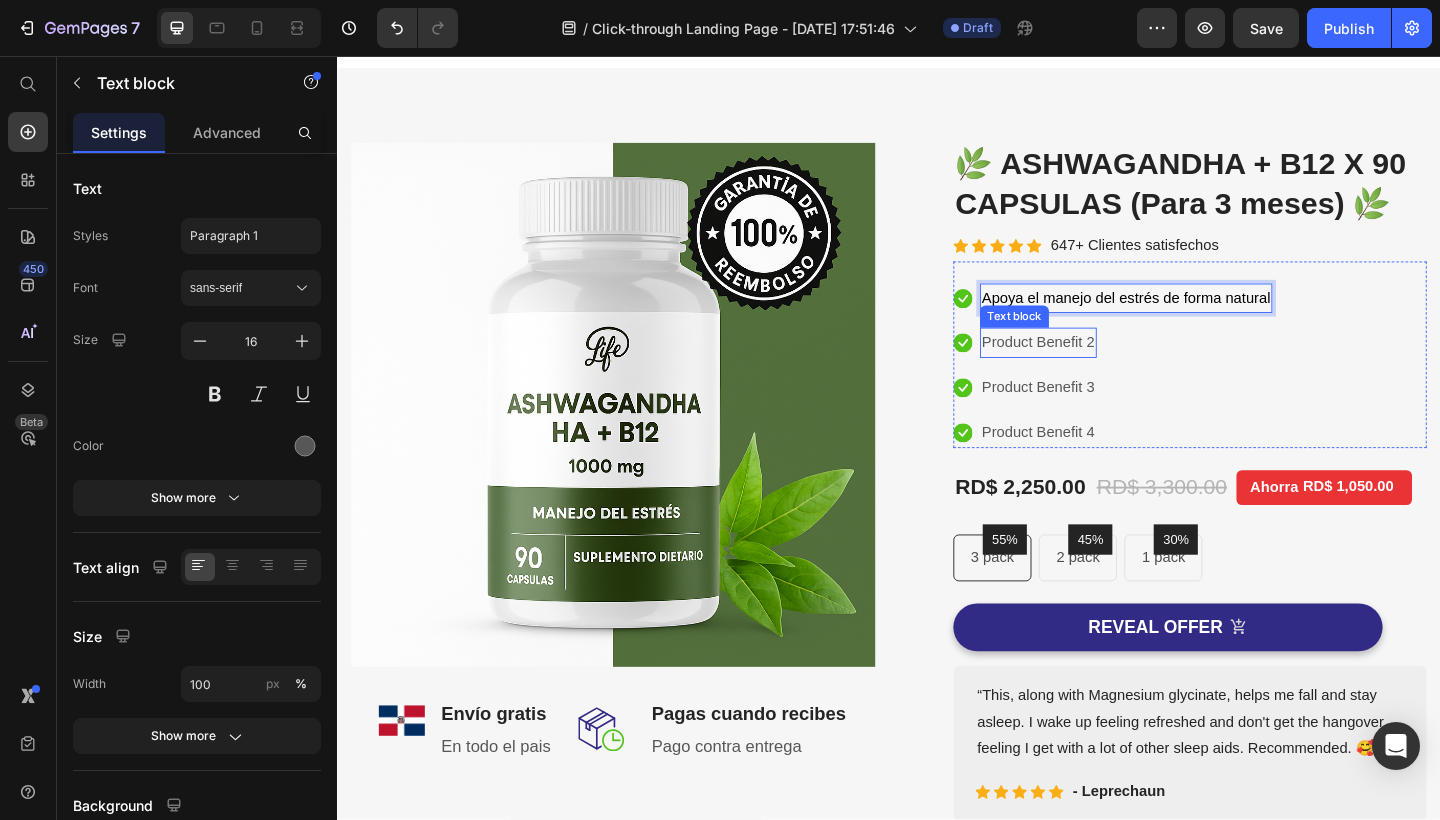click on "Product Benefit 2" at bounding box center (1099, 368) 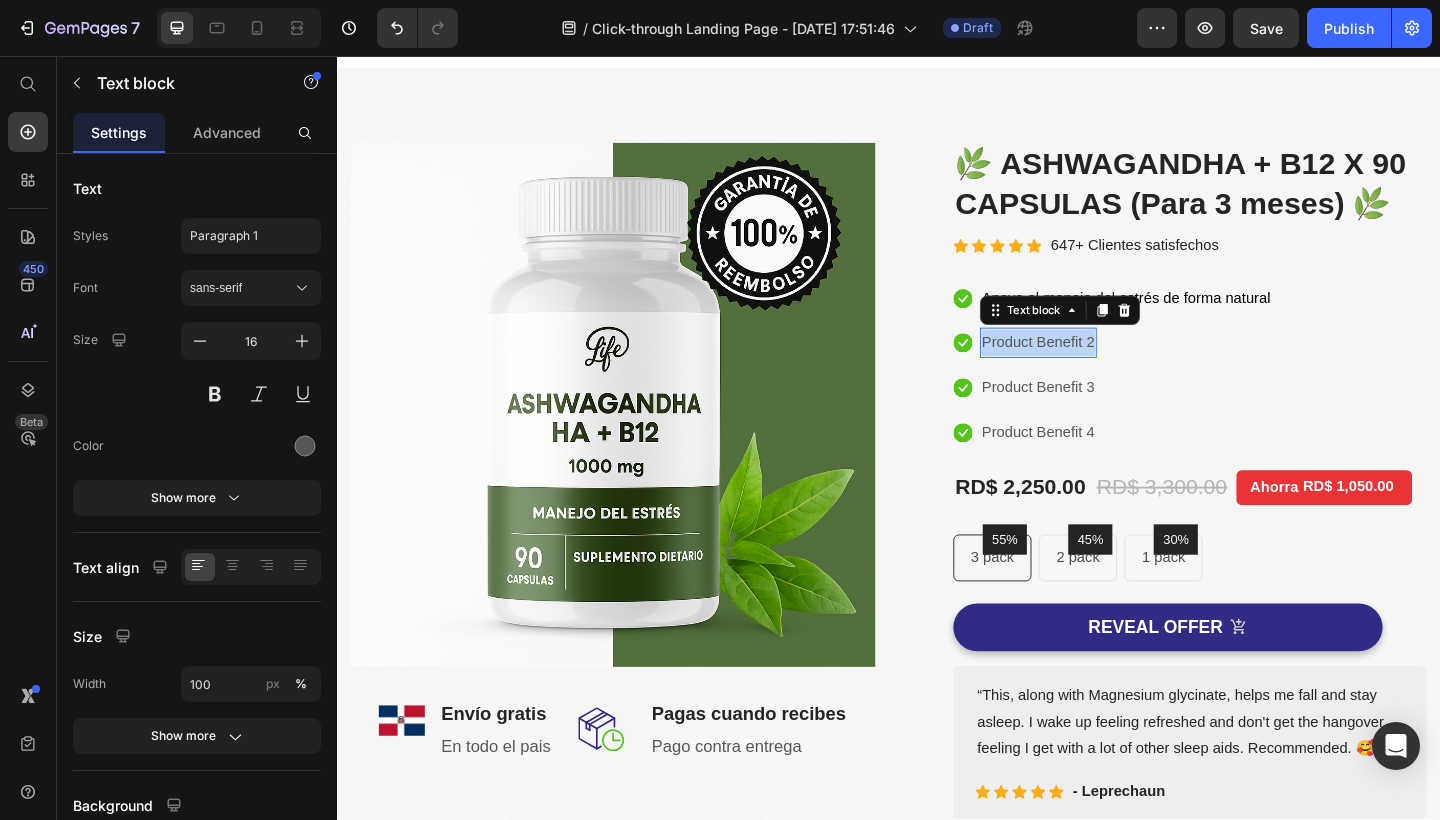 click on "Product Benefit 2" at bounding box center [1099, 368] 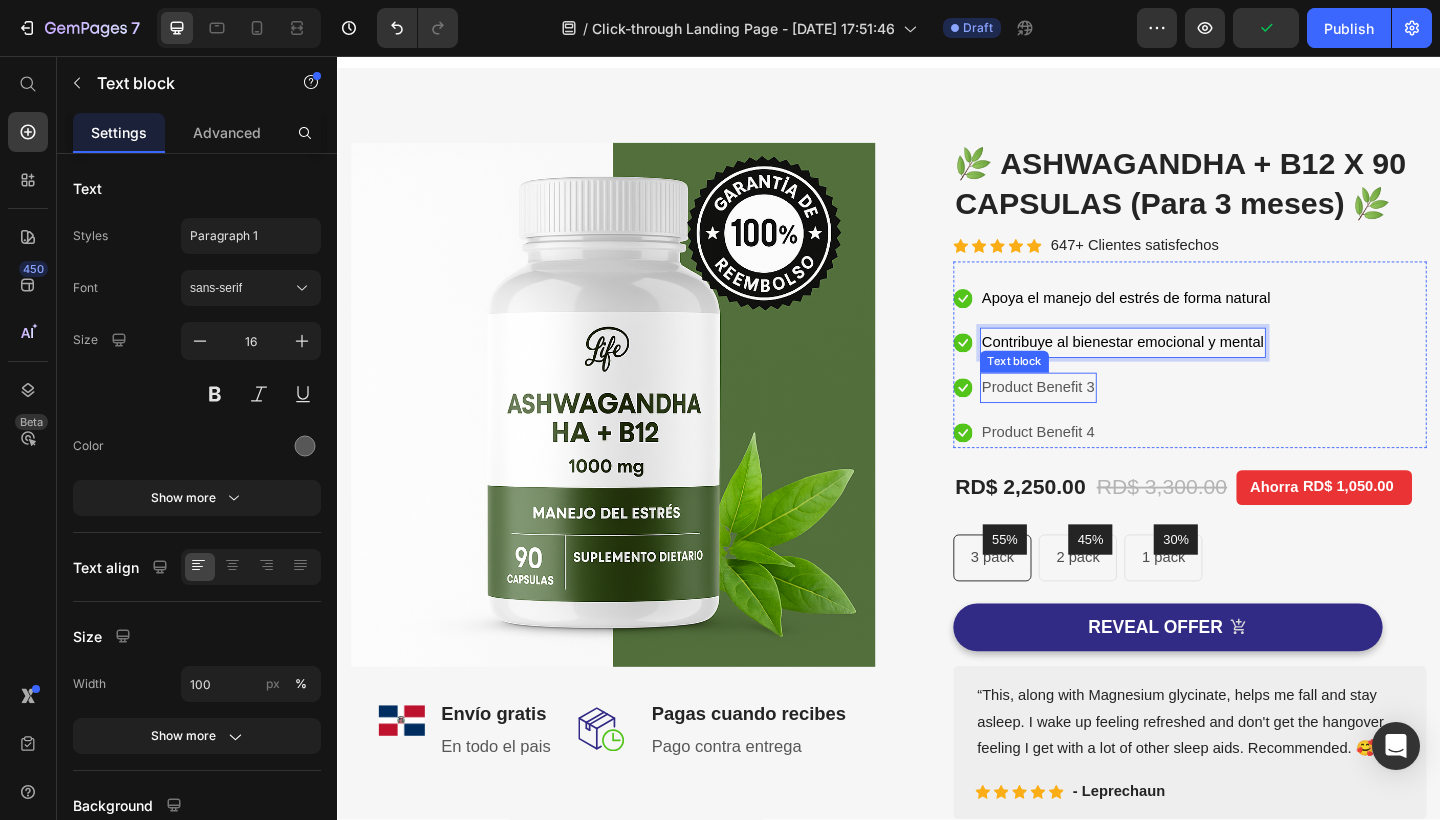 click on "Product Benefit 3" at bounding box center [1099, 417] 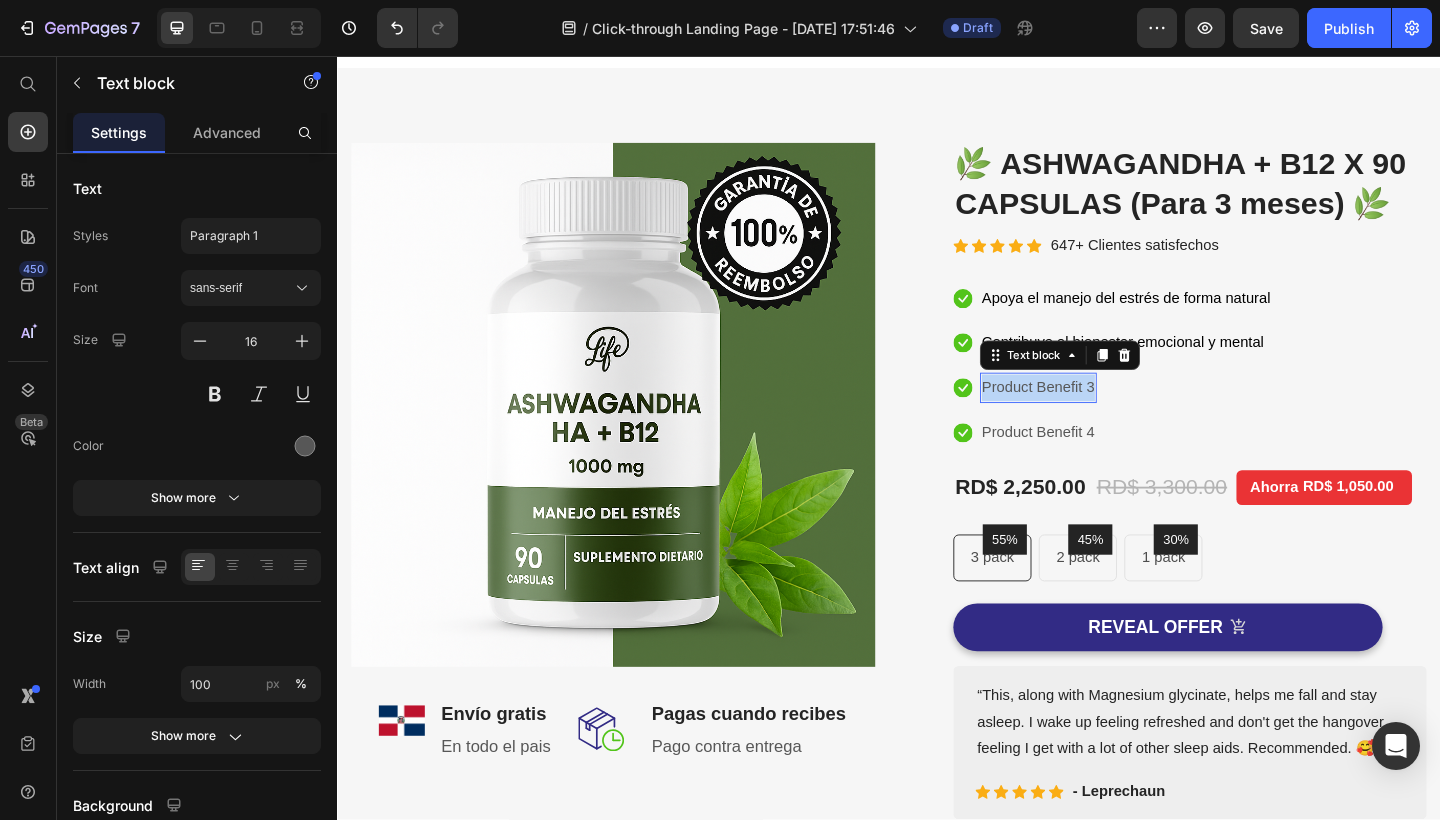 click on "Product Benefit 3" at bounding box center (1099, 417) 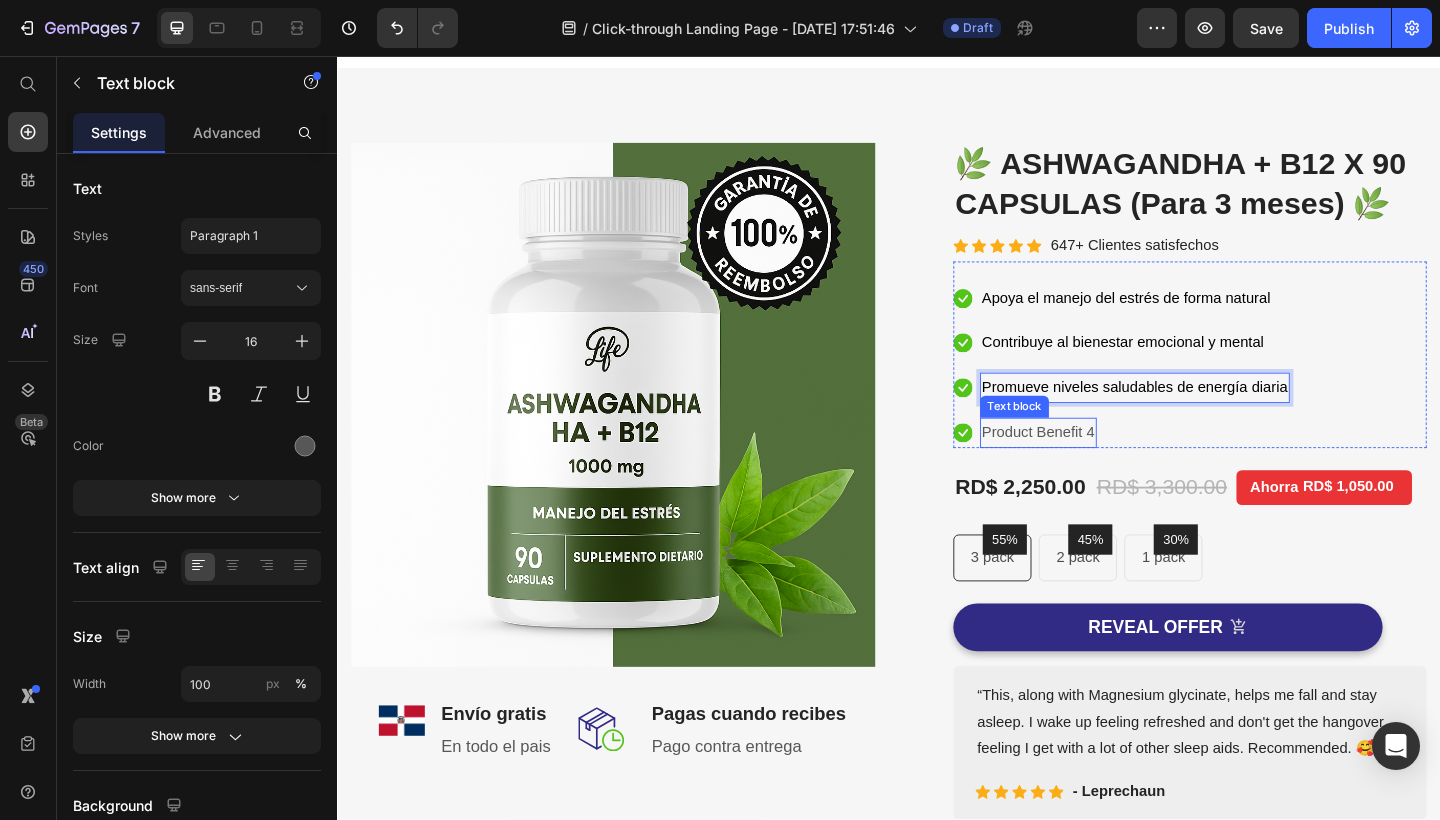 click on "Product Benefit 4" at bounding box center [1099, 466] 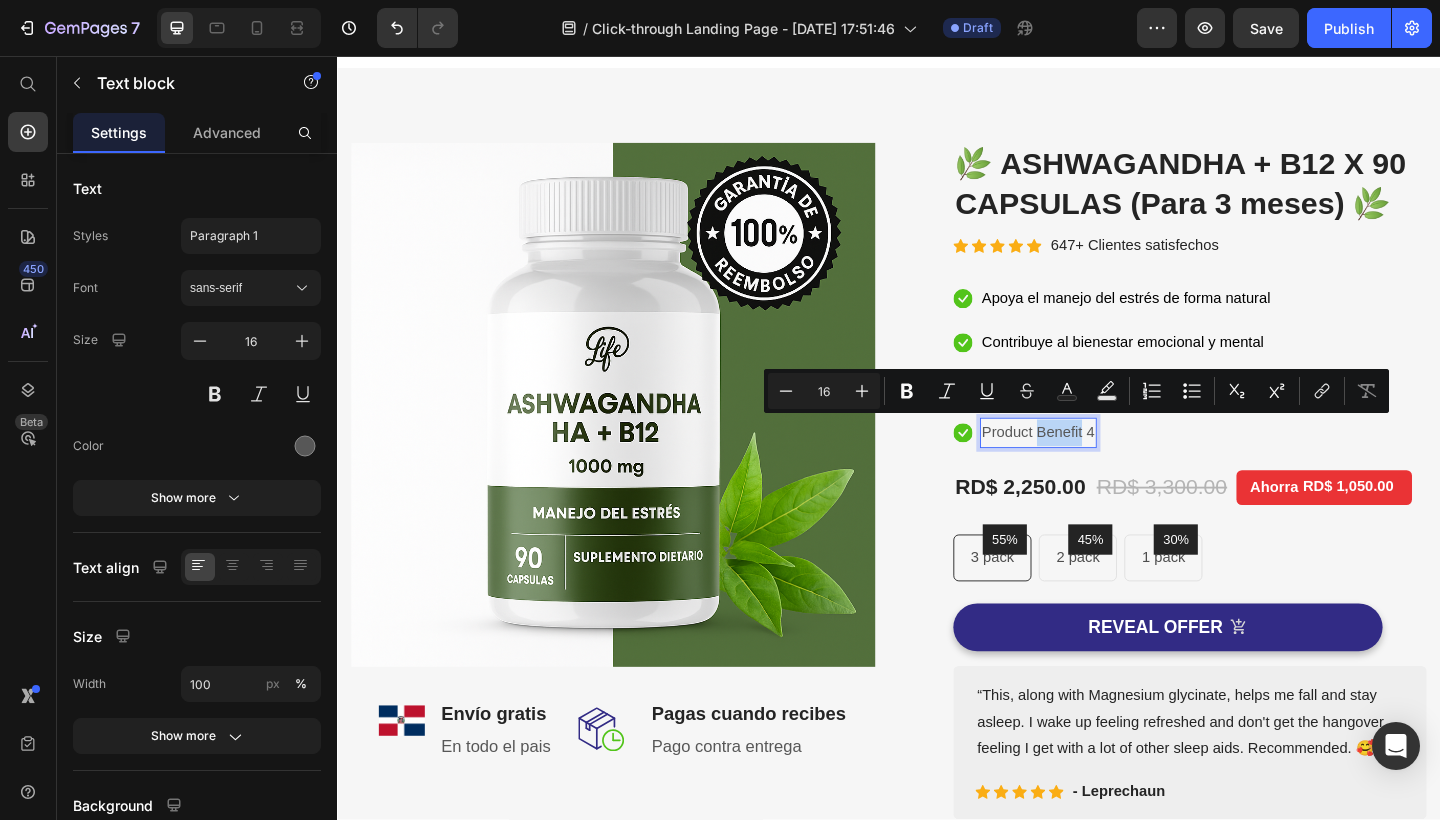 click on "Product Benefit 4" at bounding box center (1099, 466) 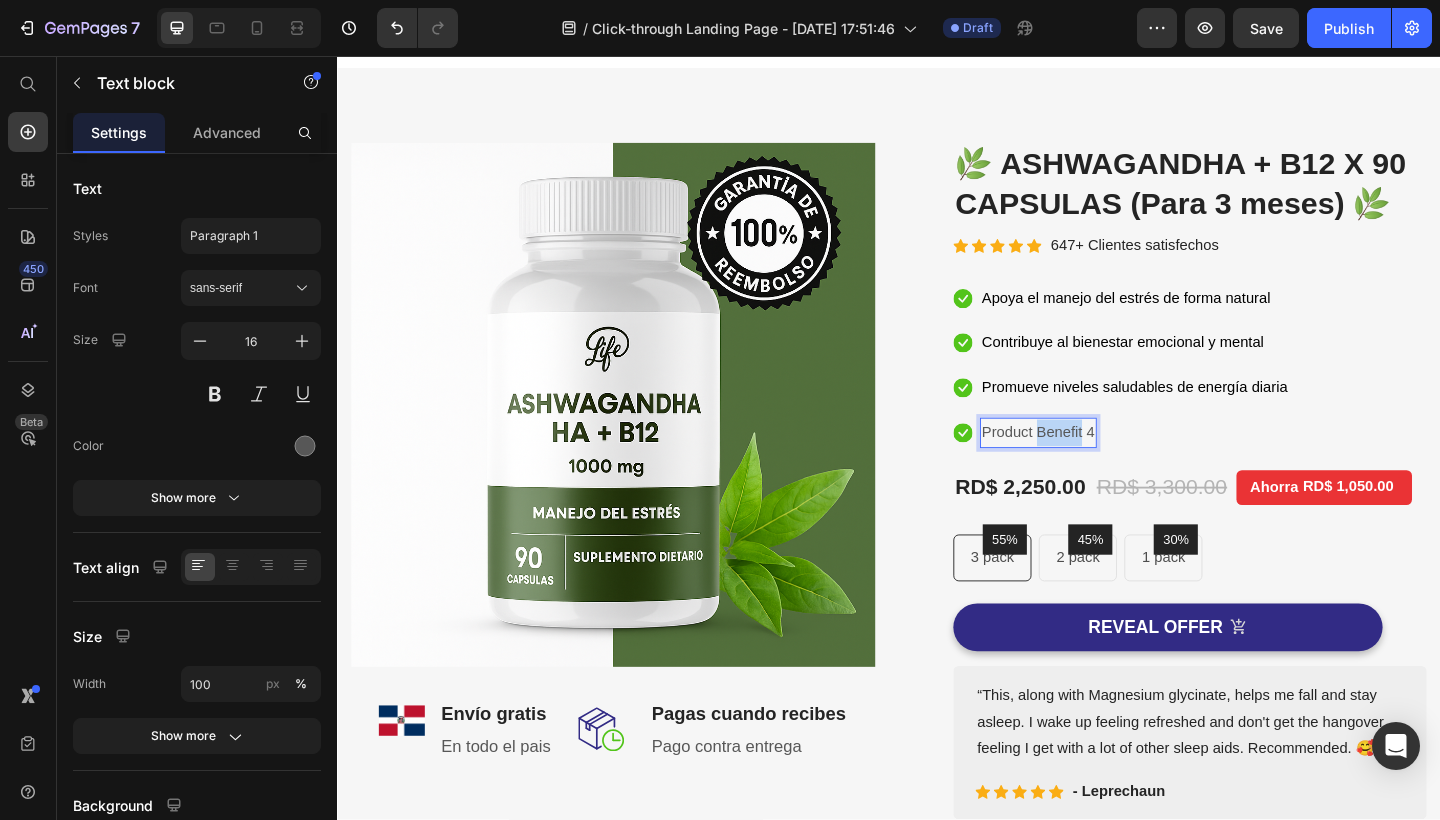 click on "Product Benefit 4" at bounding box center (1099, 466) 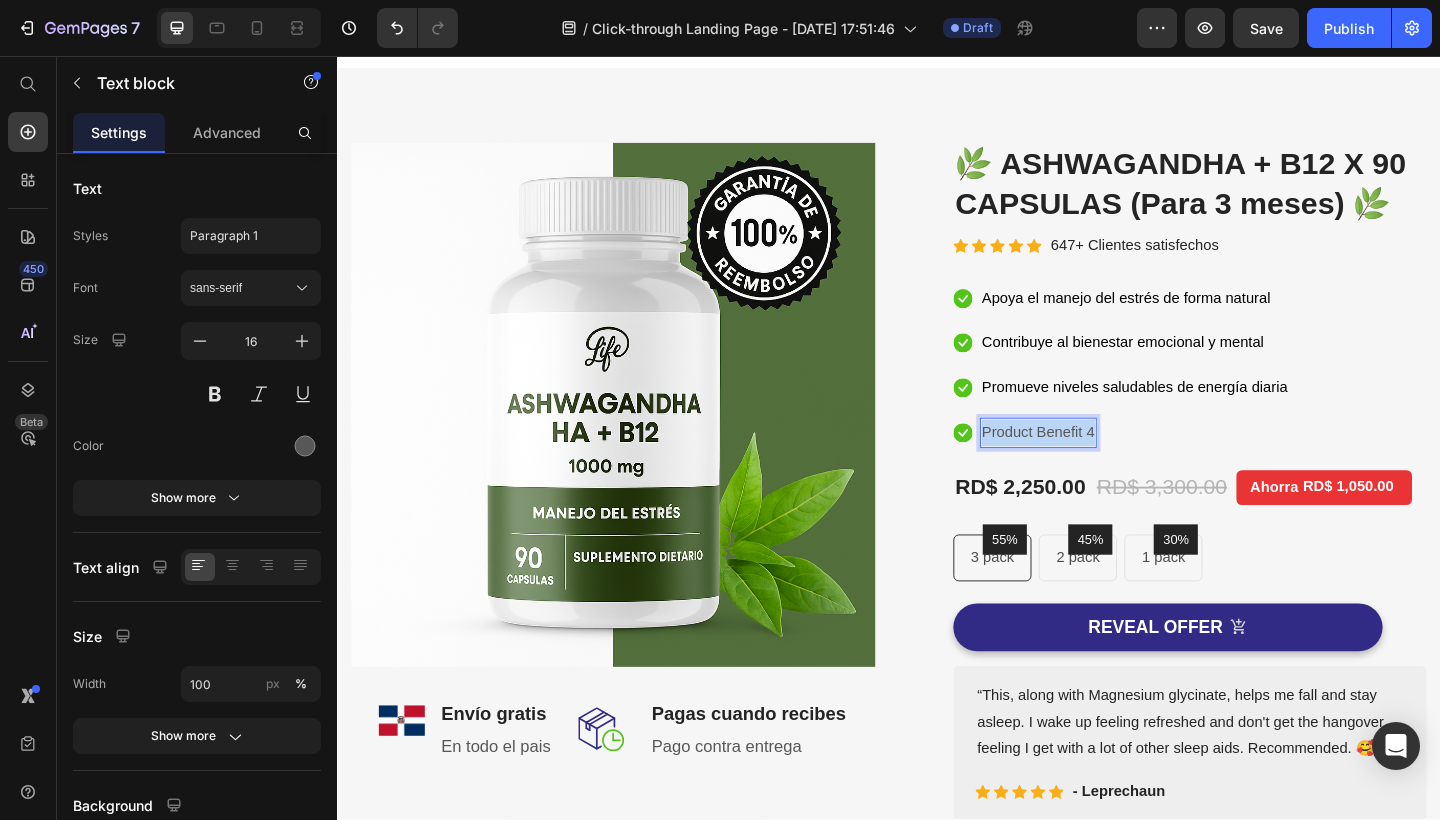 click on "Product Benefit 4" at bounding box center [1099, 466] 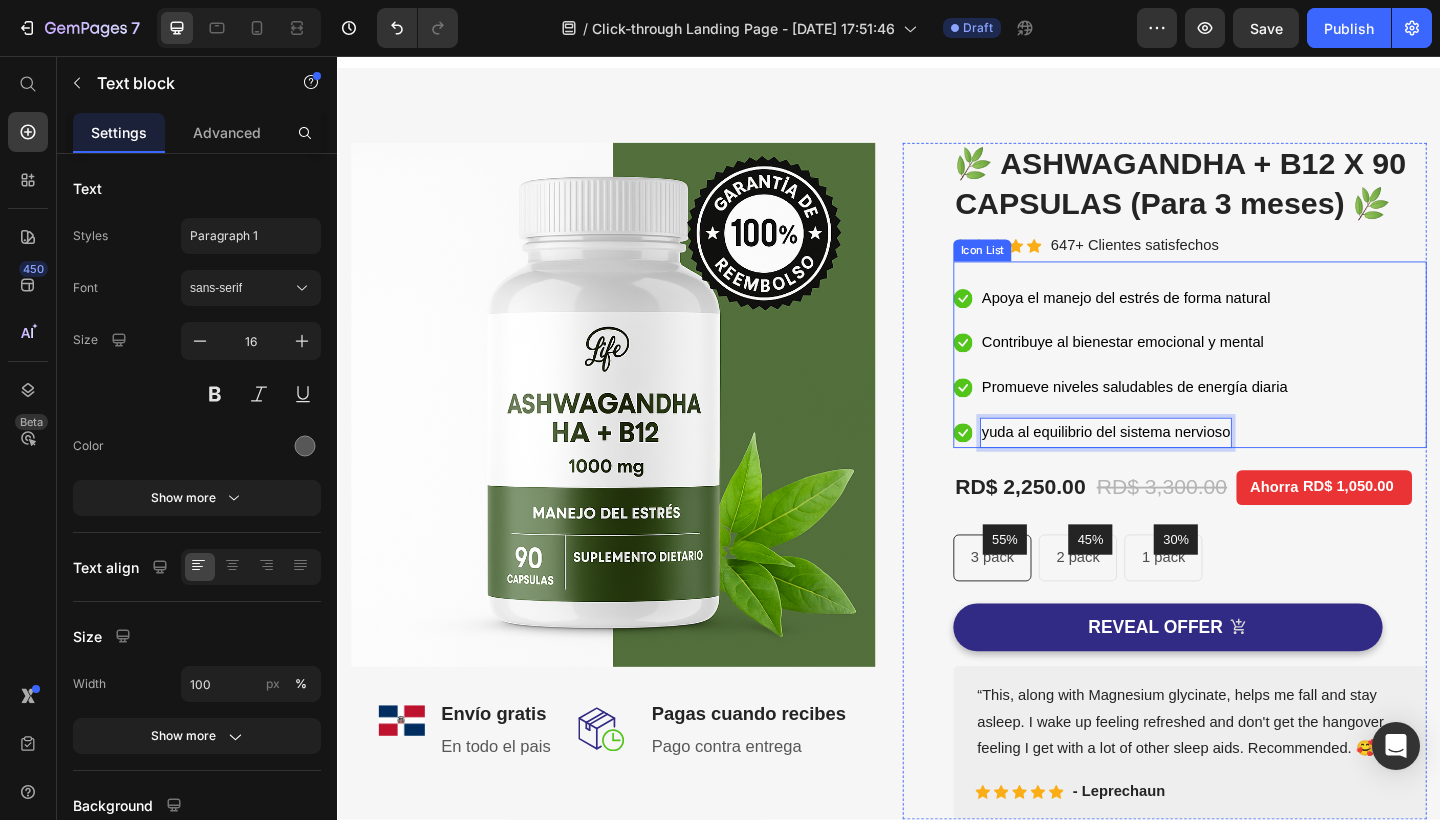 click on "Icon Apoya el manejo del estrés de forma natural Text block
Icon Contribuye al bienestar emocional y mental Text block
Icon Promueve niveles saludables de energía diaria Text block
Icon yuda al equilibrio del sistema nervioso Text block   0" at bounding box center [1264, 393] 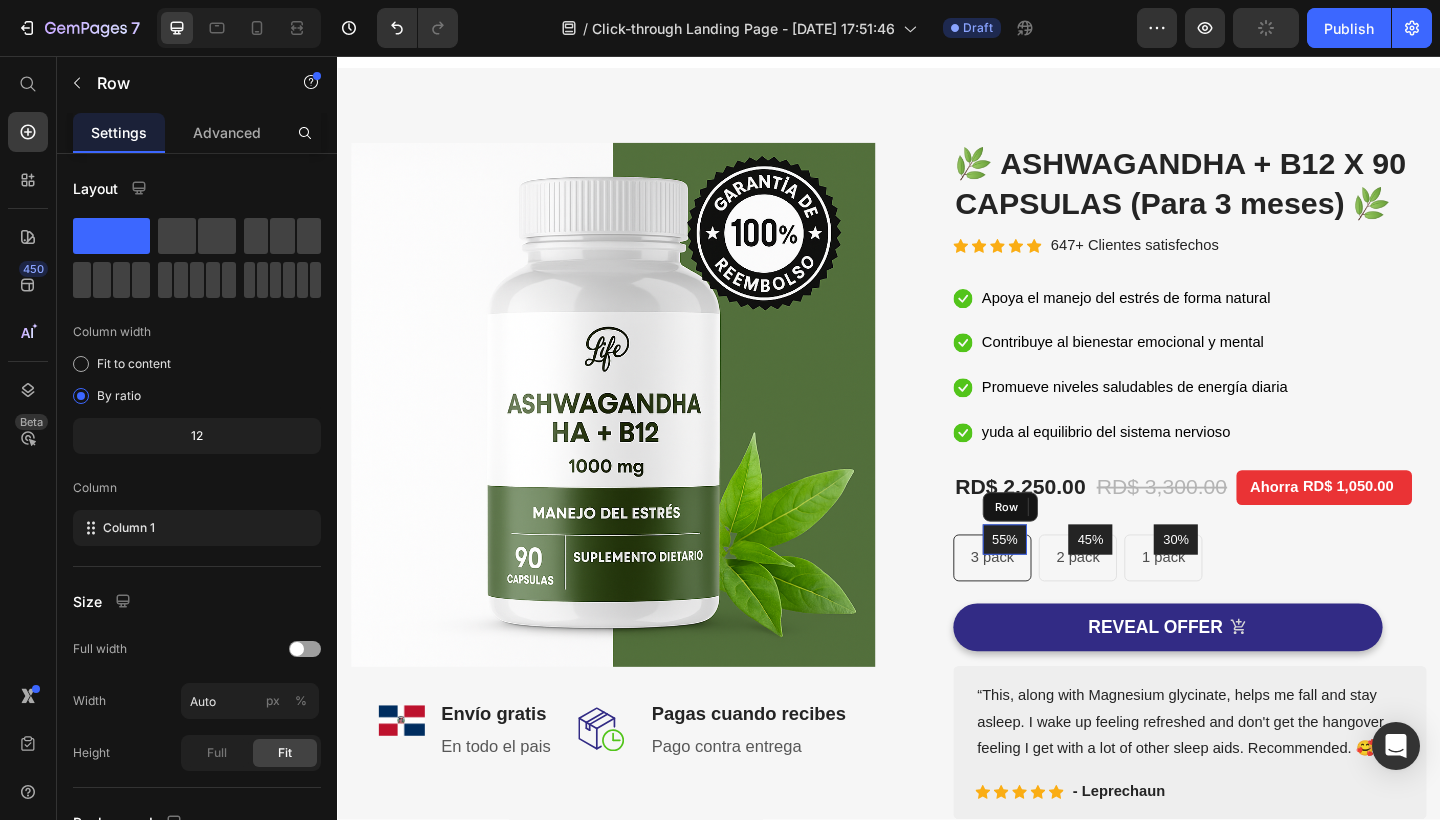 click on "55% Text block Row" at bounding box center [1063, 582] 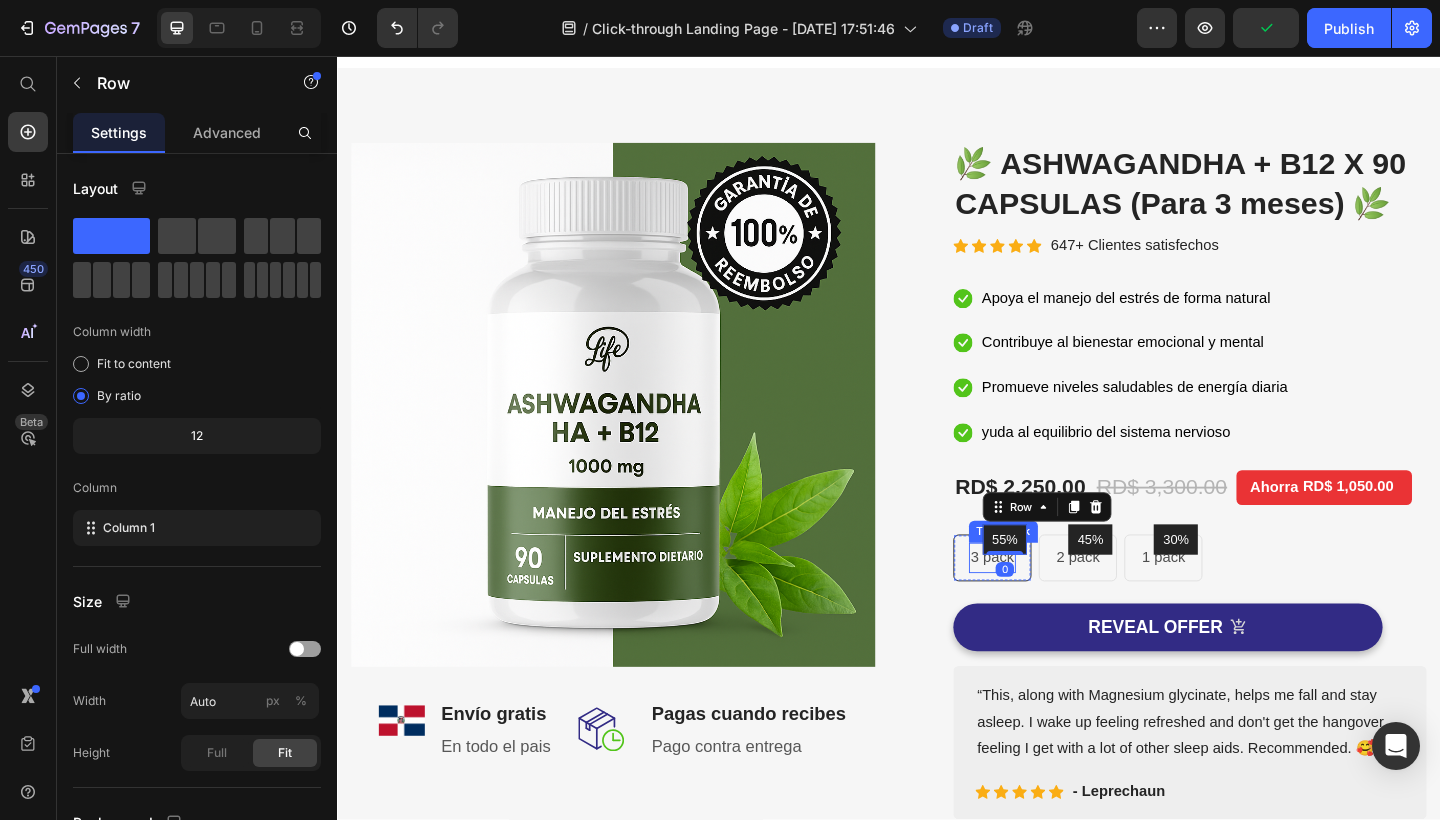 click on "3 pack" at bounding box center (1049, 602) 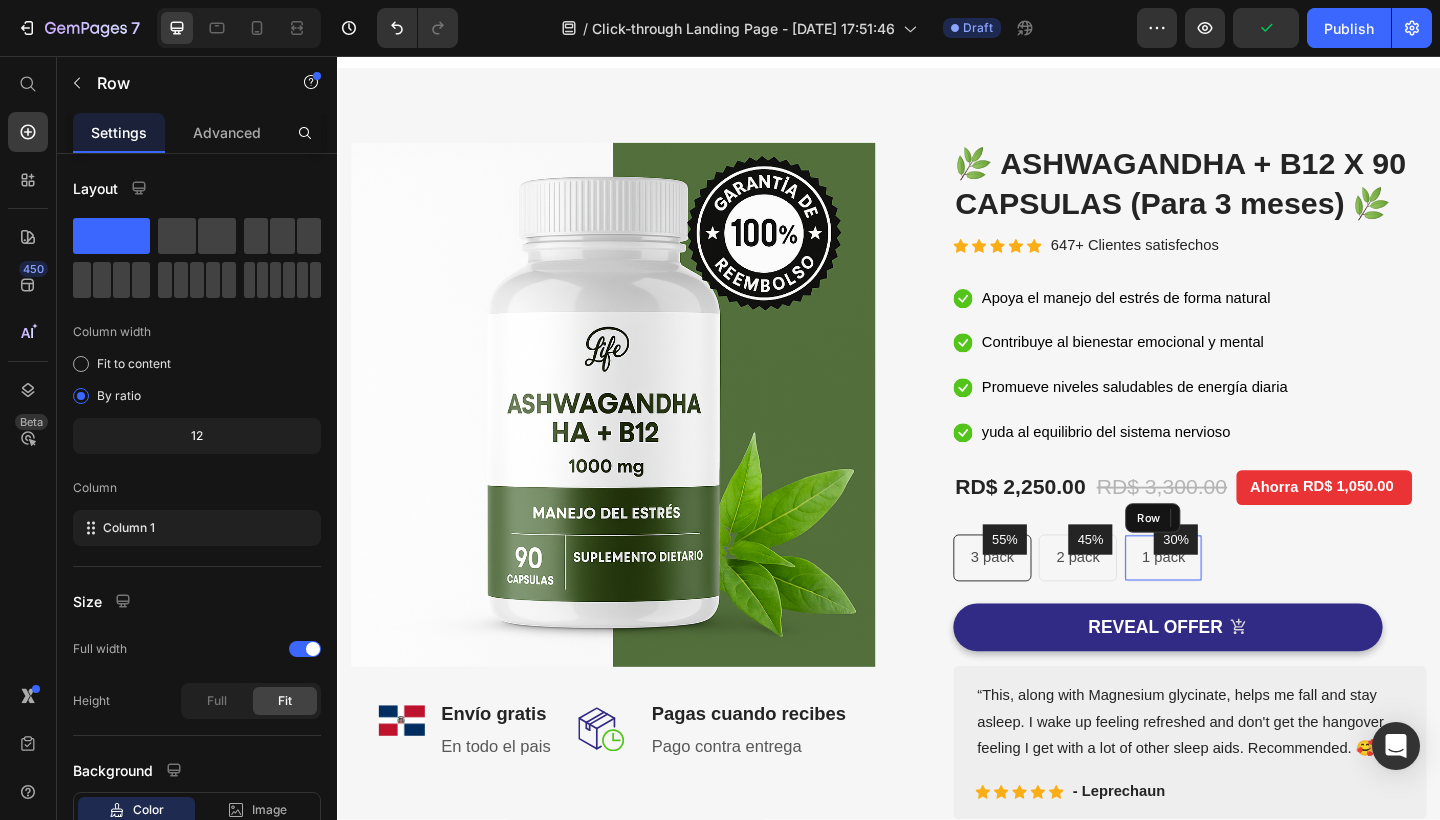 click on "30% Text block Row 1 pack Text block Row" at bounding box center (1235, 602) 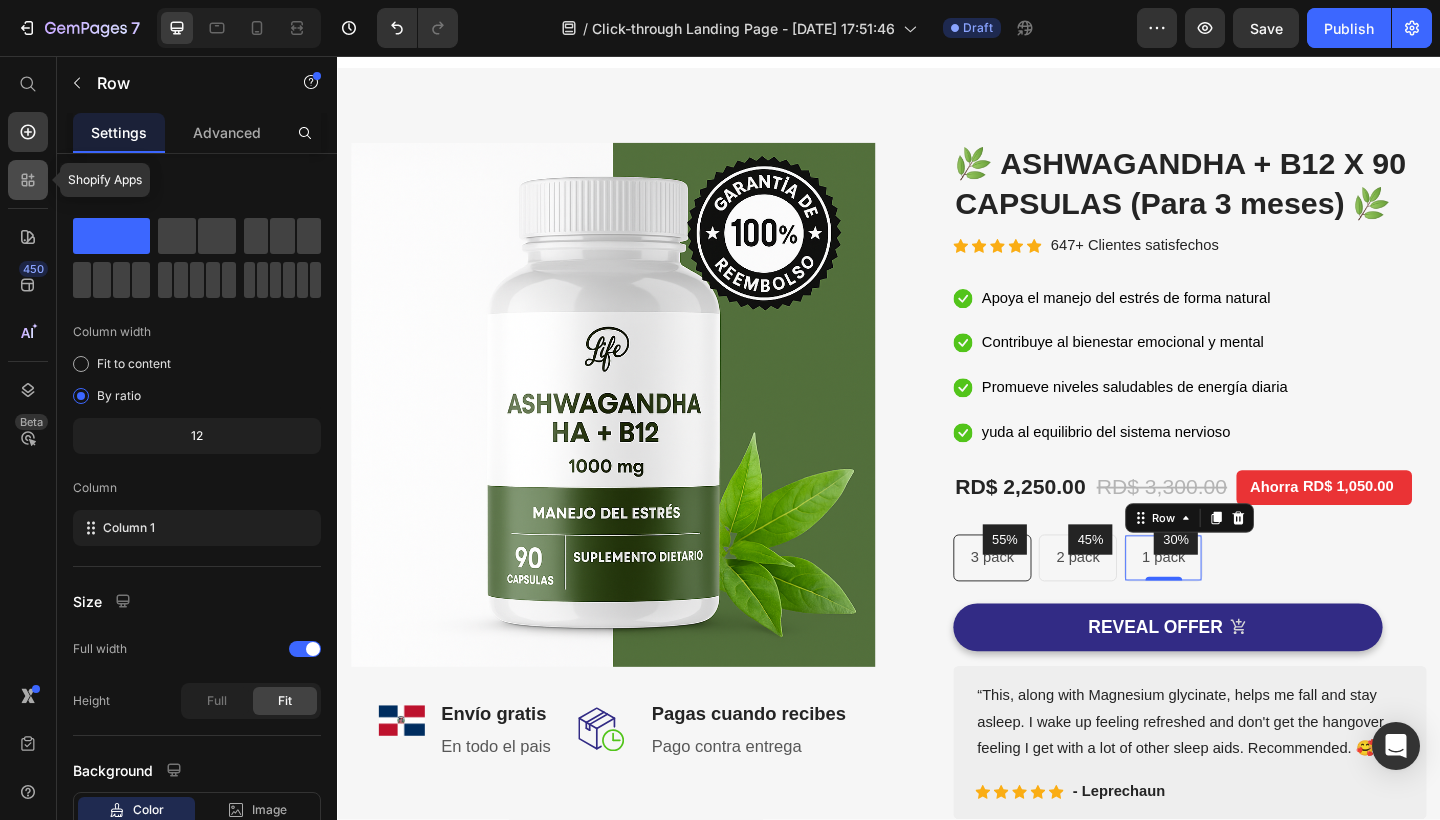 click 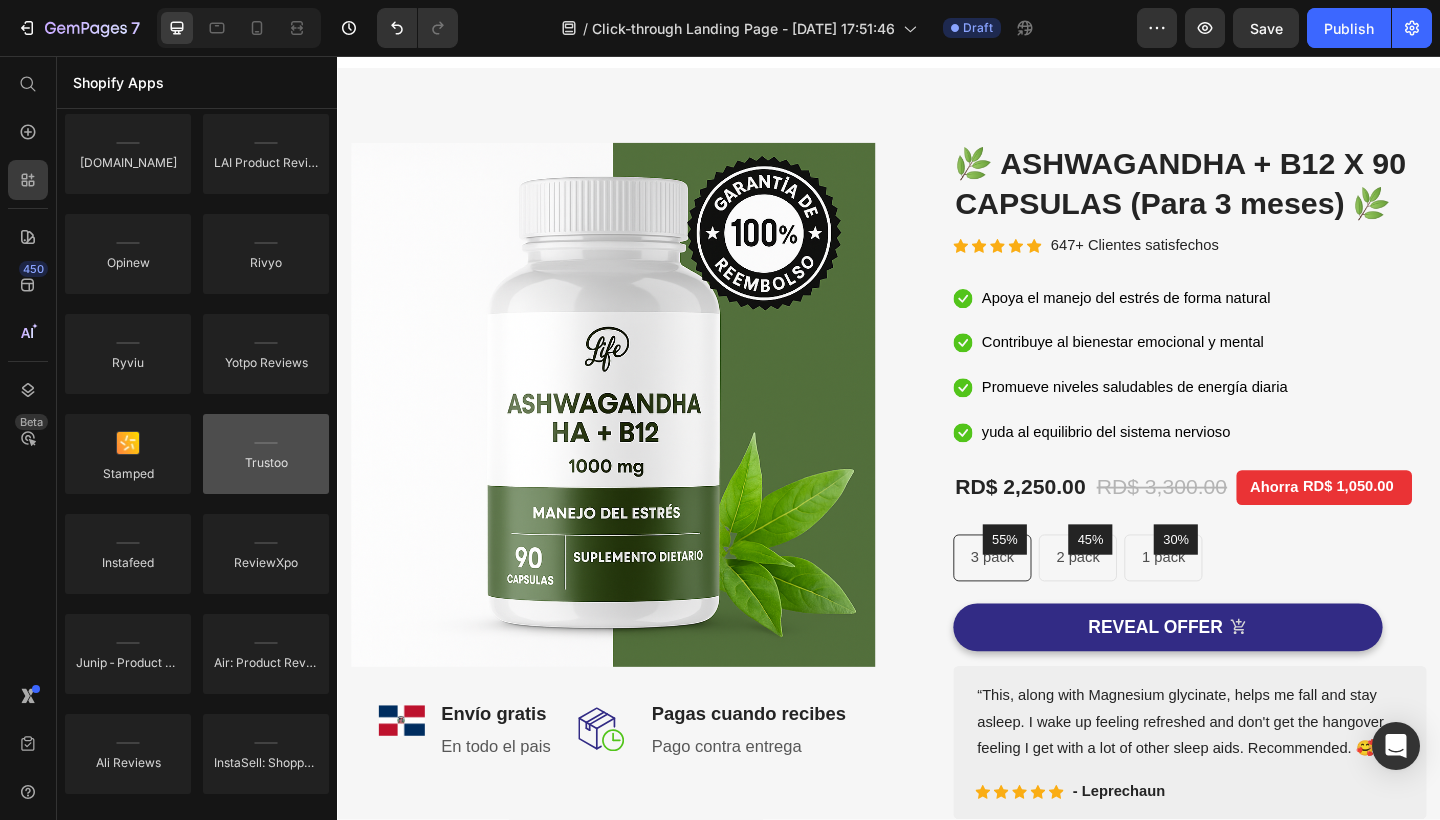 scroll, scrollTop: 0, scrollLeft: 0, axis: both 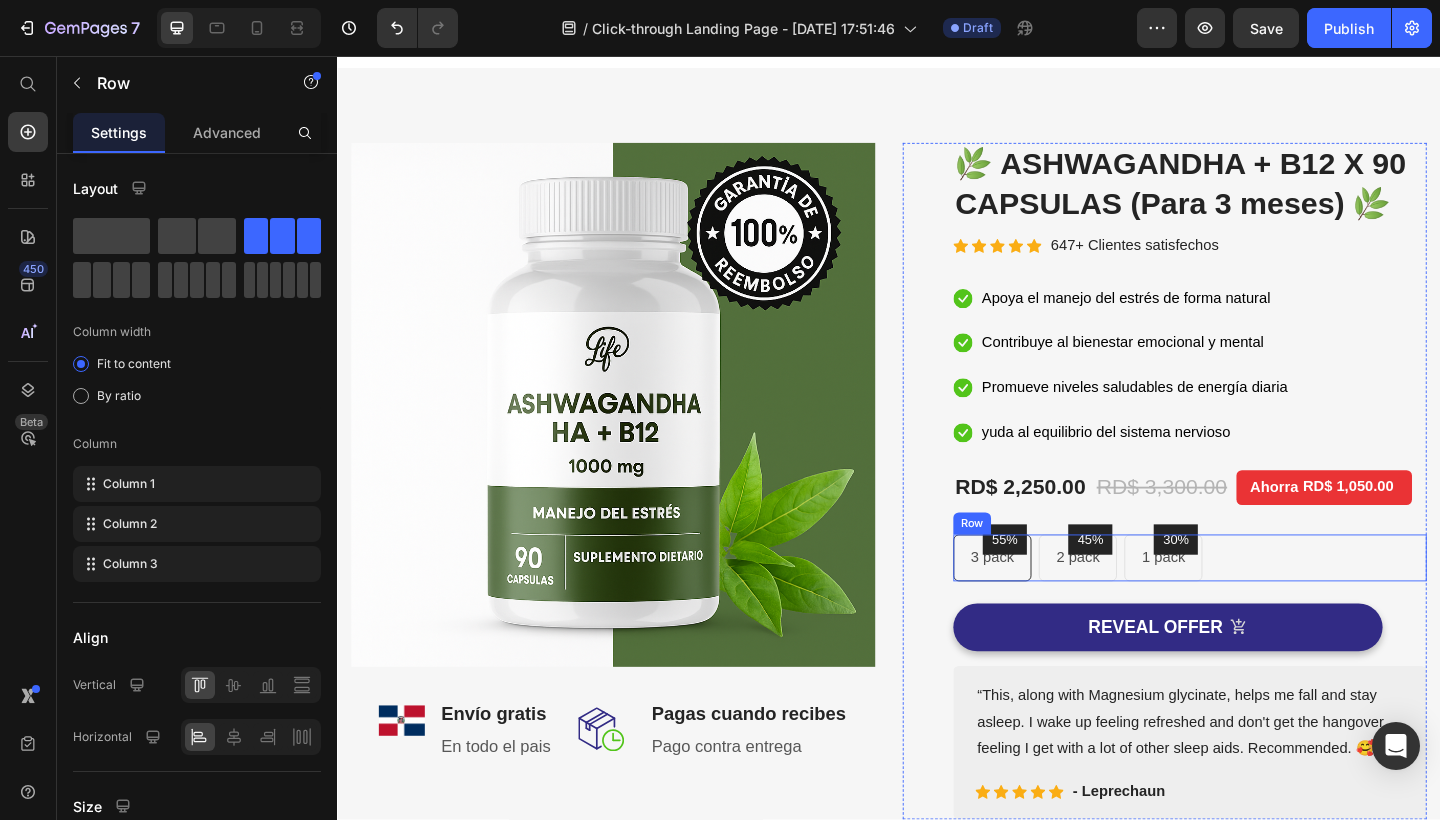 click on "55% Text block Row 3 pack Text block Row 45% Text block Row 2 pack Text block Row 30% Text block Row 1 pack Text block Row Row" at bounding box center (1264, 602) 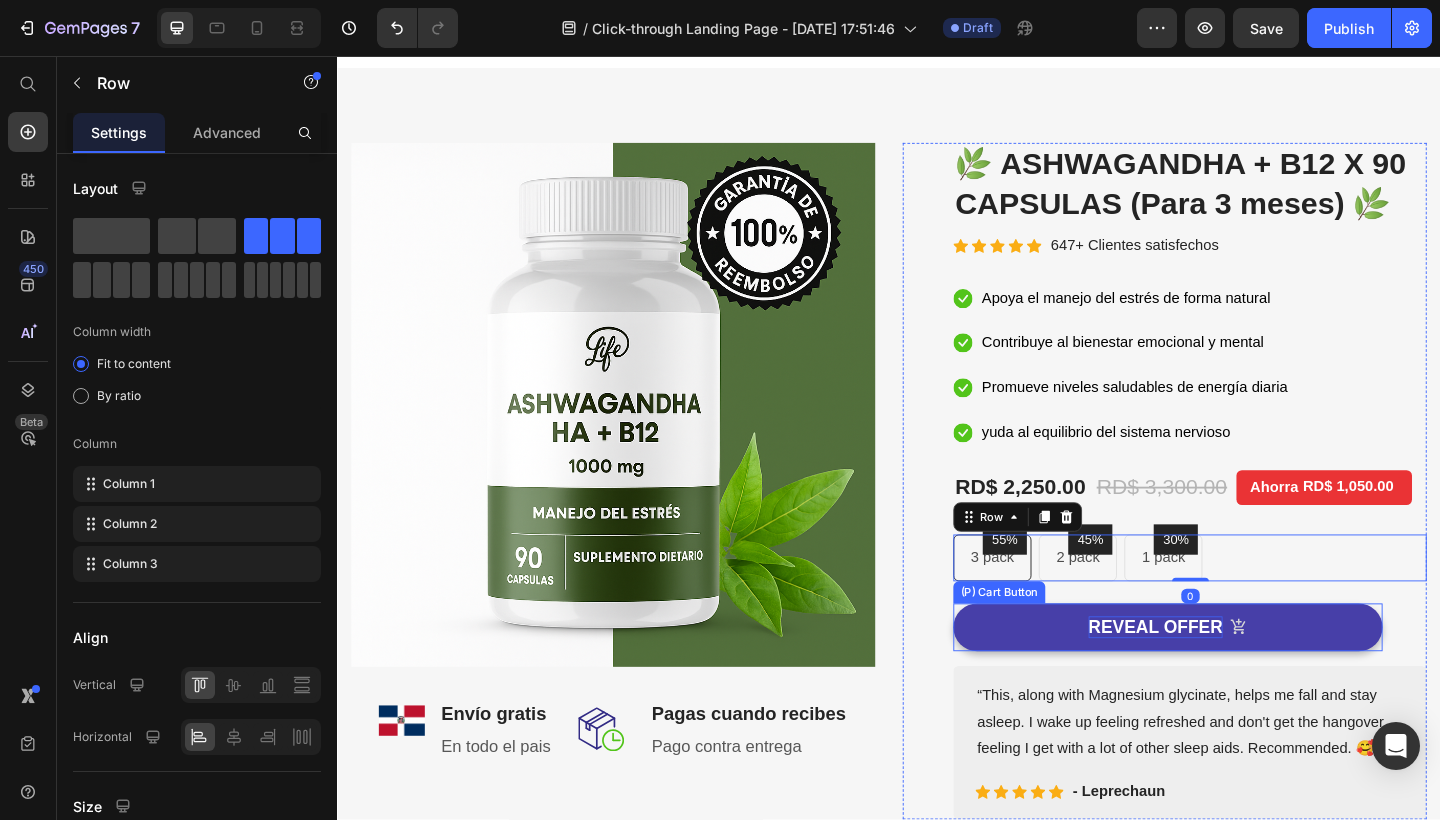 click on "REVEAL OFFER" at bounding box center (1227, 678) 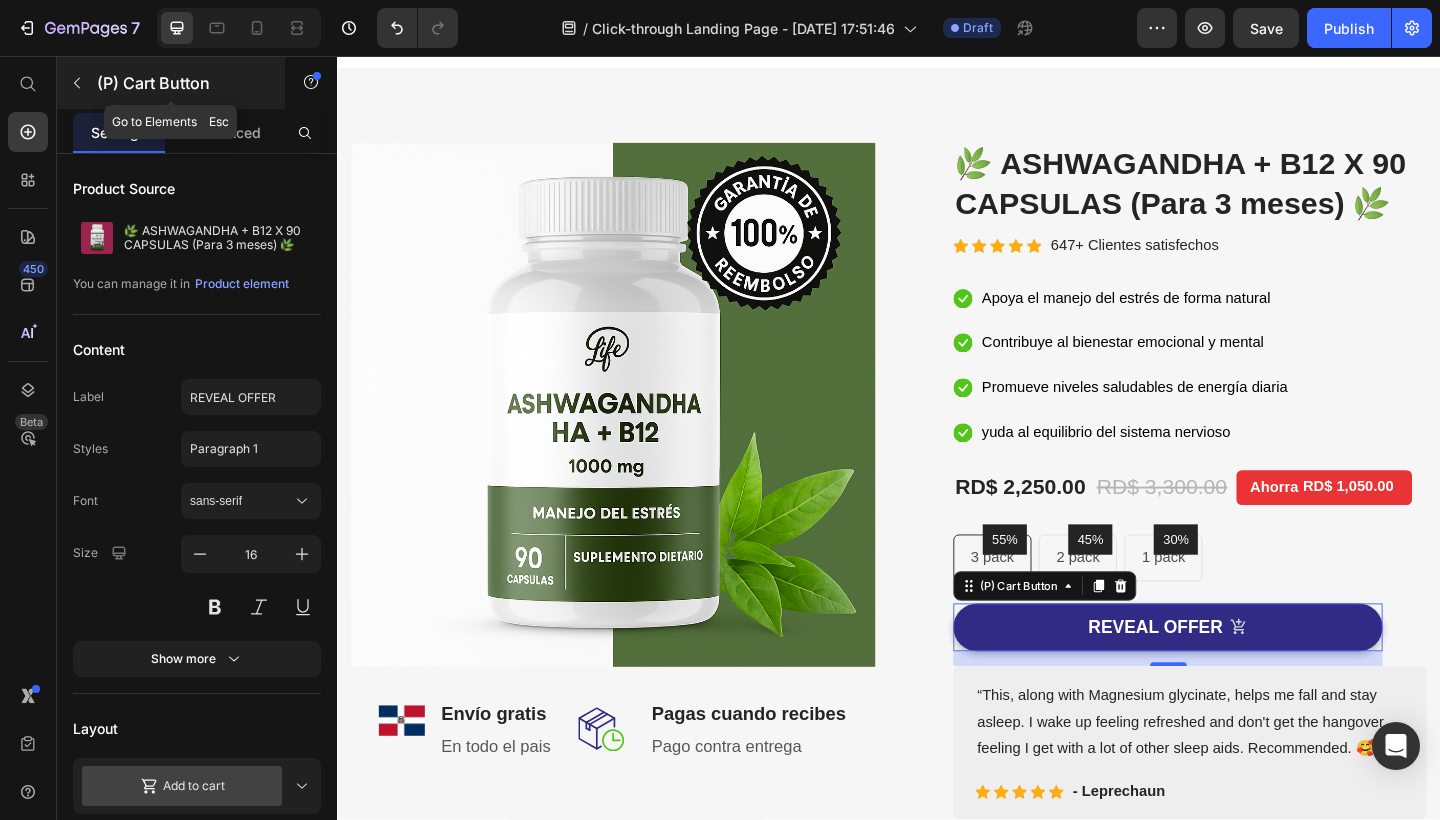 click 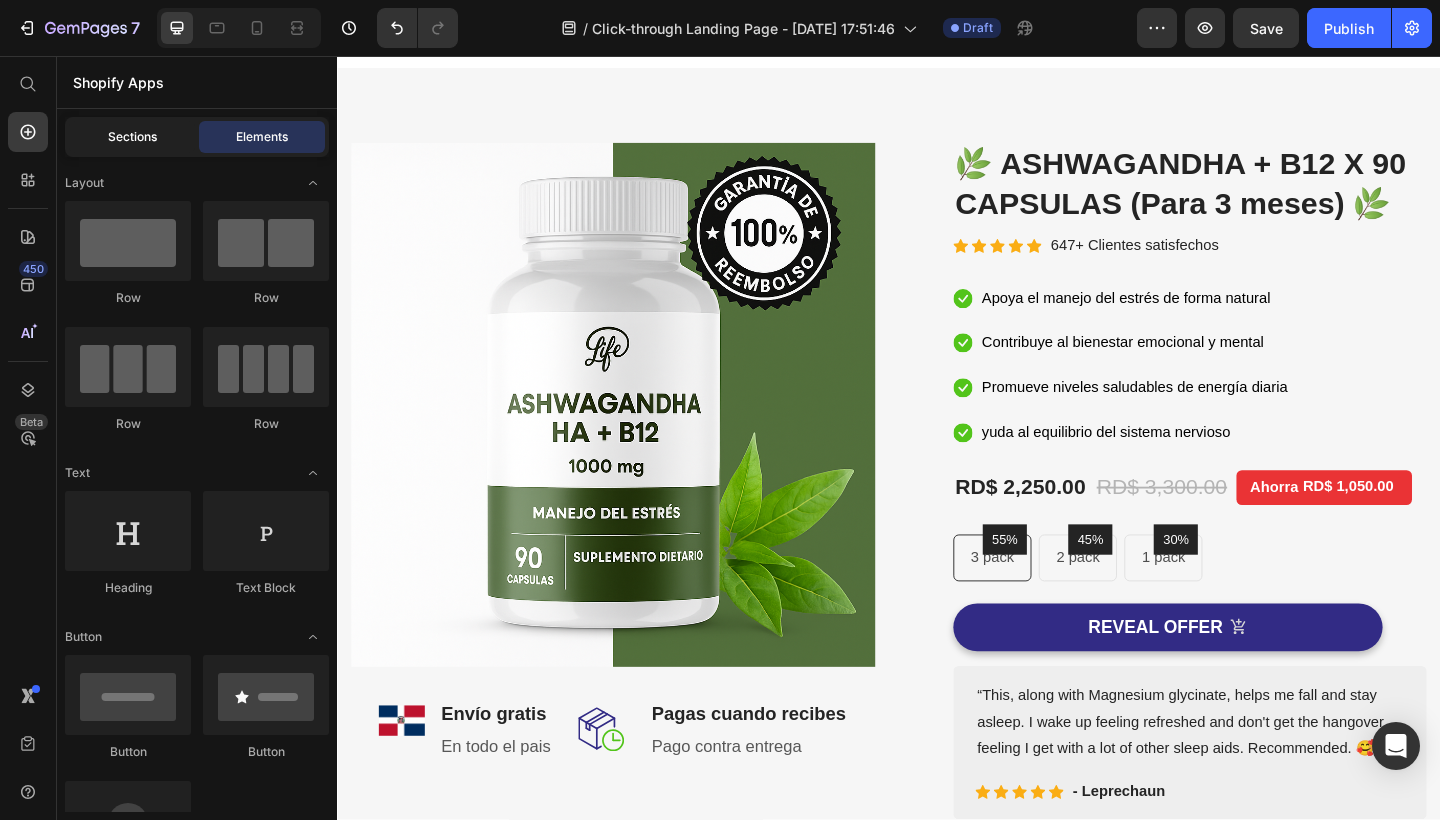 click on "Sections" at bounding box center (132, 137) 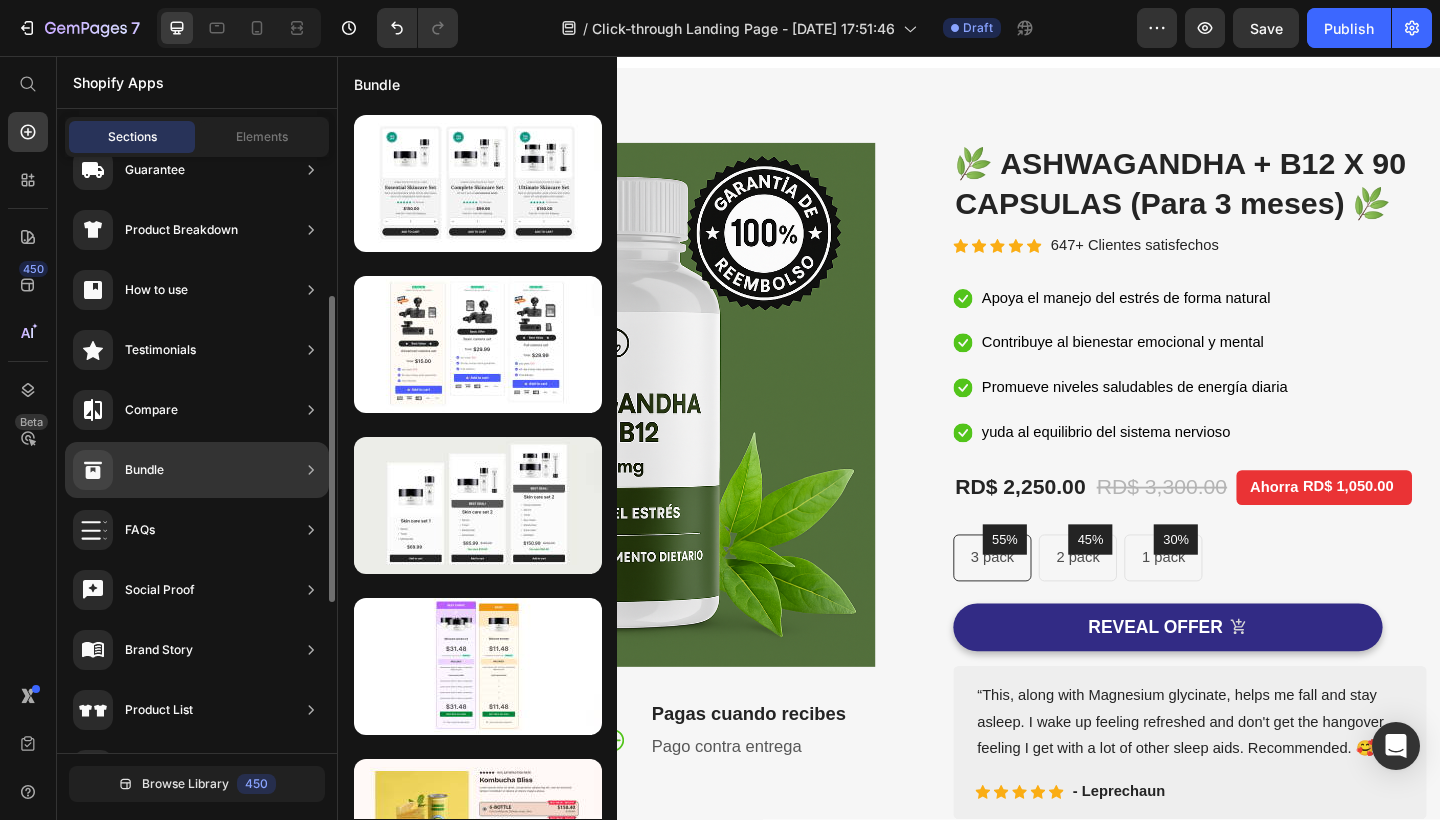 scroll, scrollTop: 232, scrollLeft: 0, axis: vertical 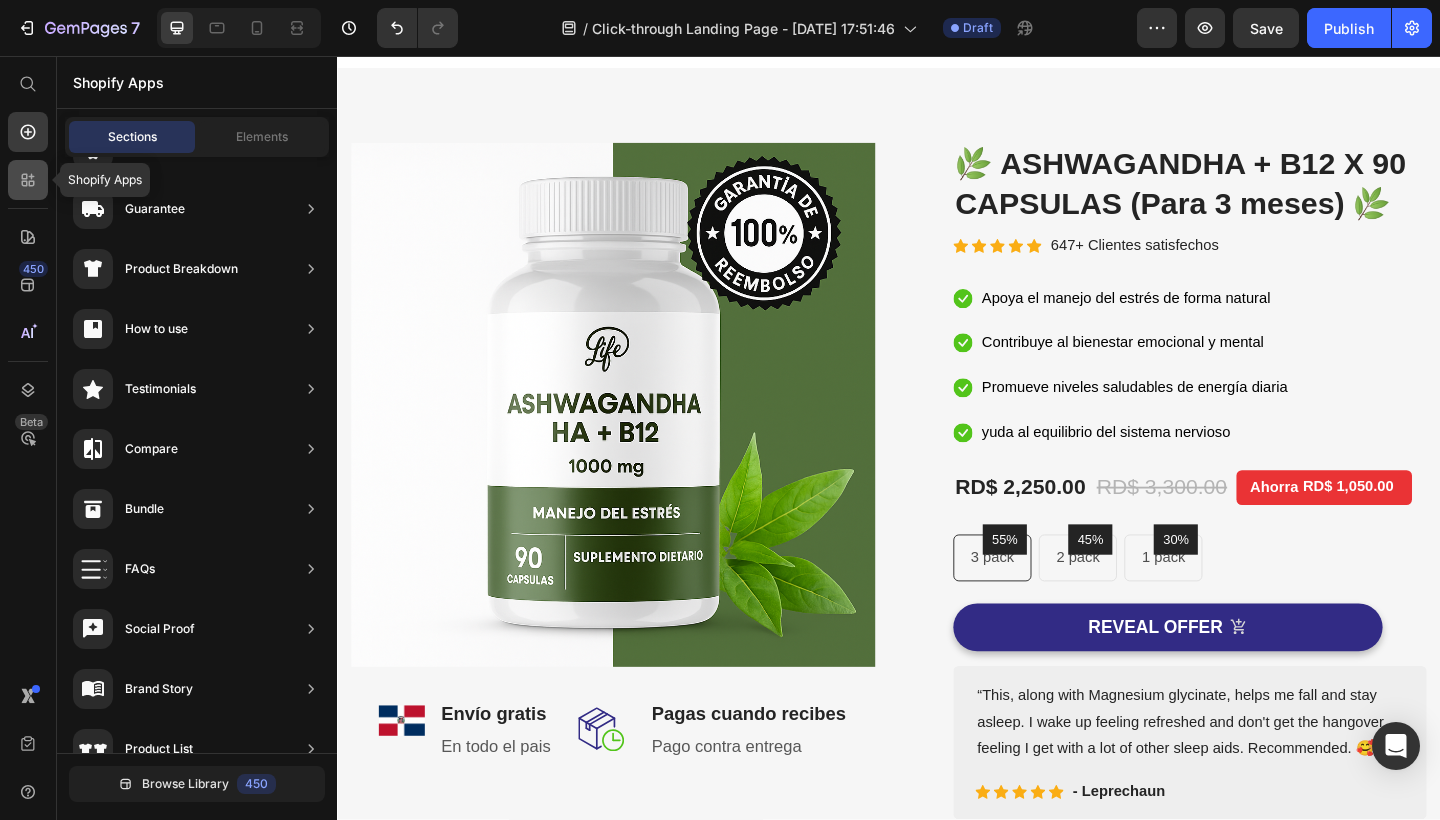 click 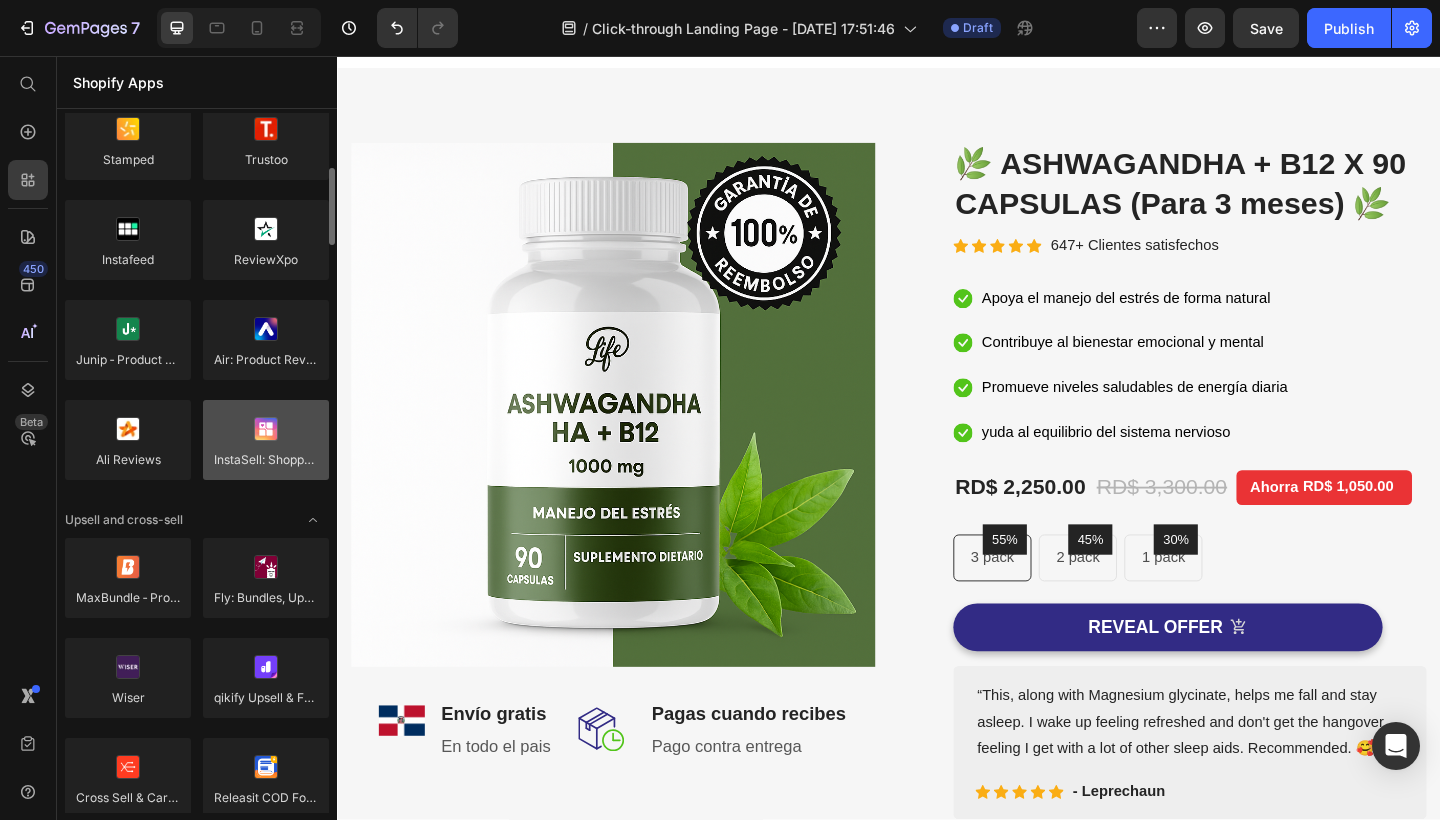 scroll, scrollTop: 578, scrollLeft: 0, axis: vertical 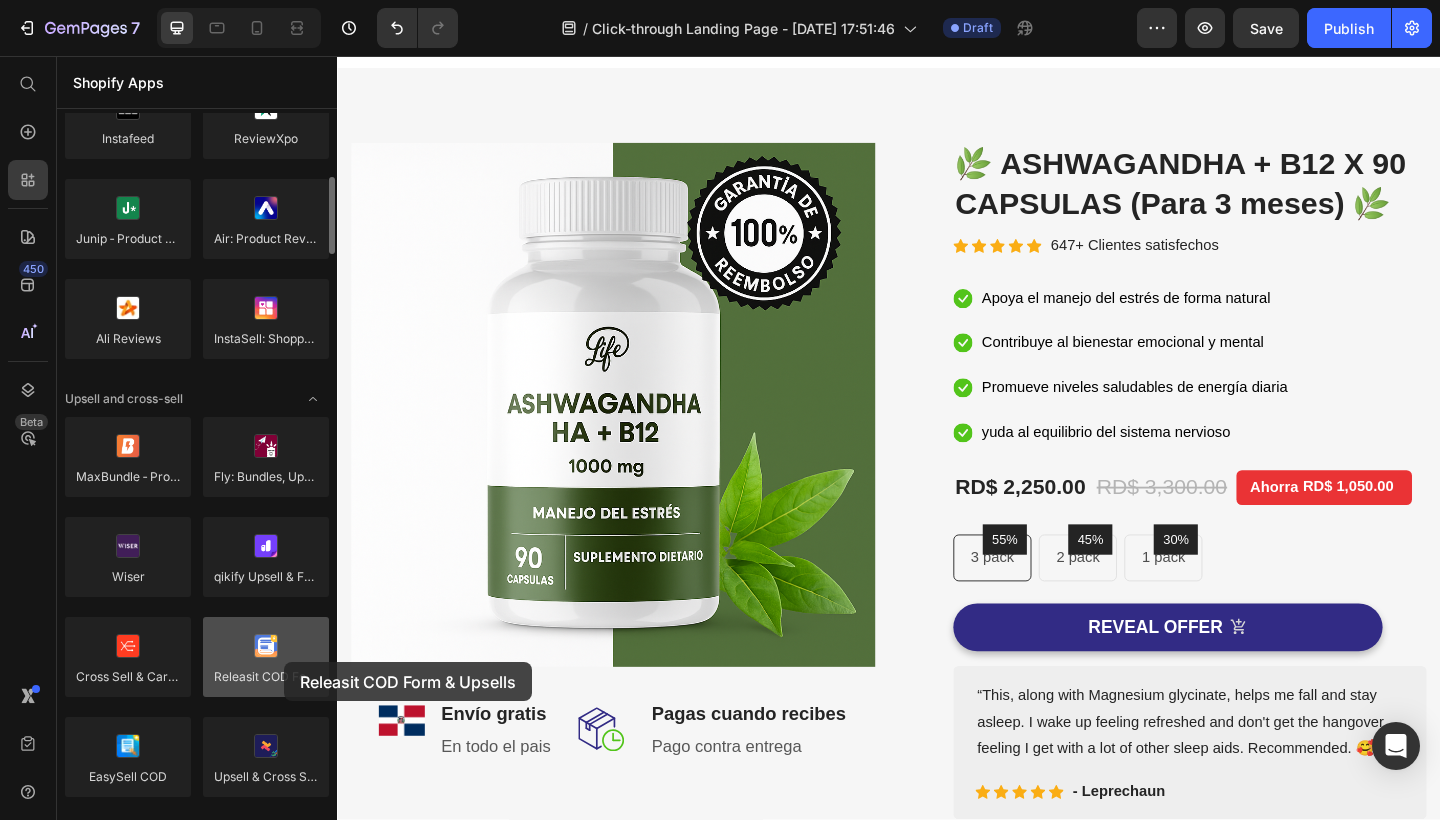 click at bounding box center [266, 657] 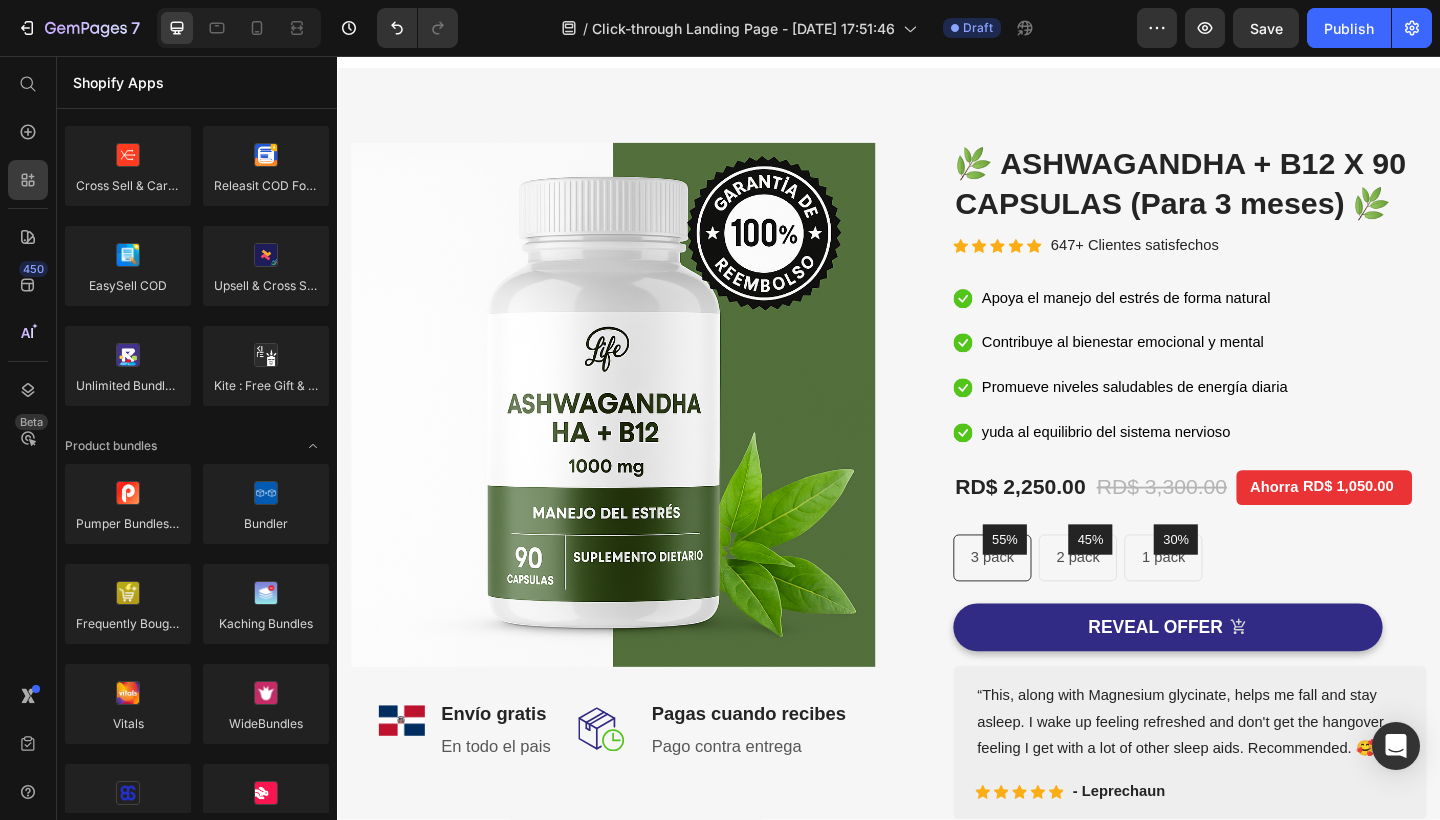 scroll, scrollTop: 672, scrollLeft: 0, axis: vertical 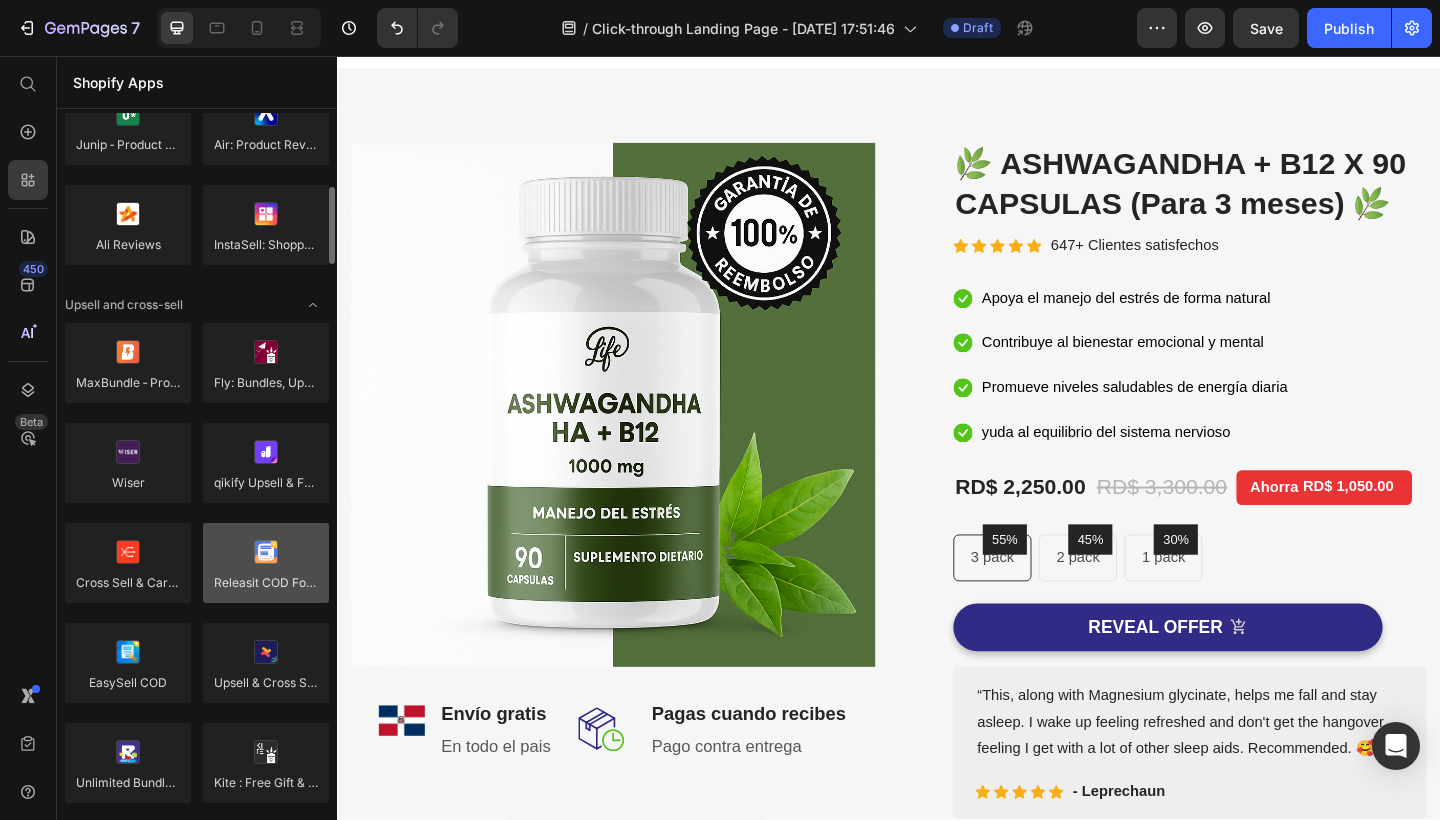 click at bounding box center (266, 563) 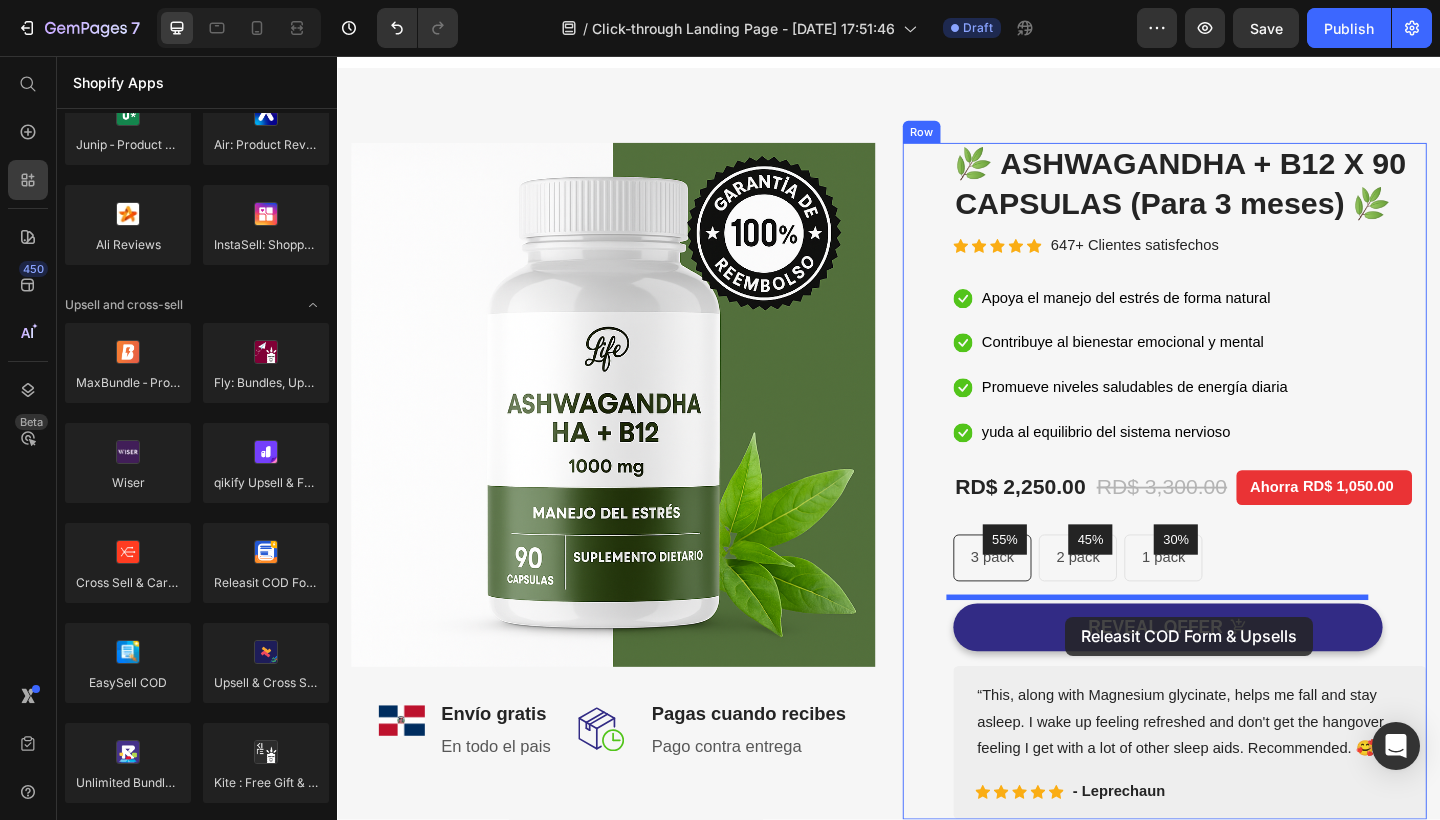 drag, startPoint x: 602, startPoint y: 629, endPoint x: 1129, endPoint y: 666, distance: 528.29724 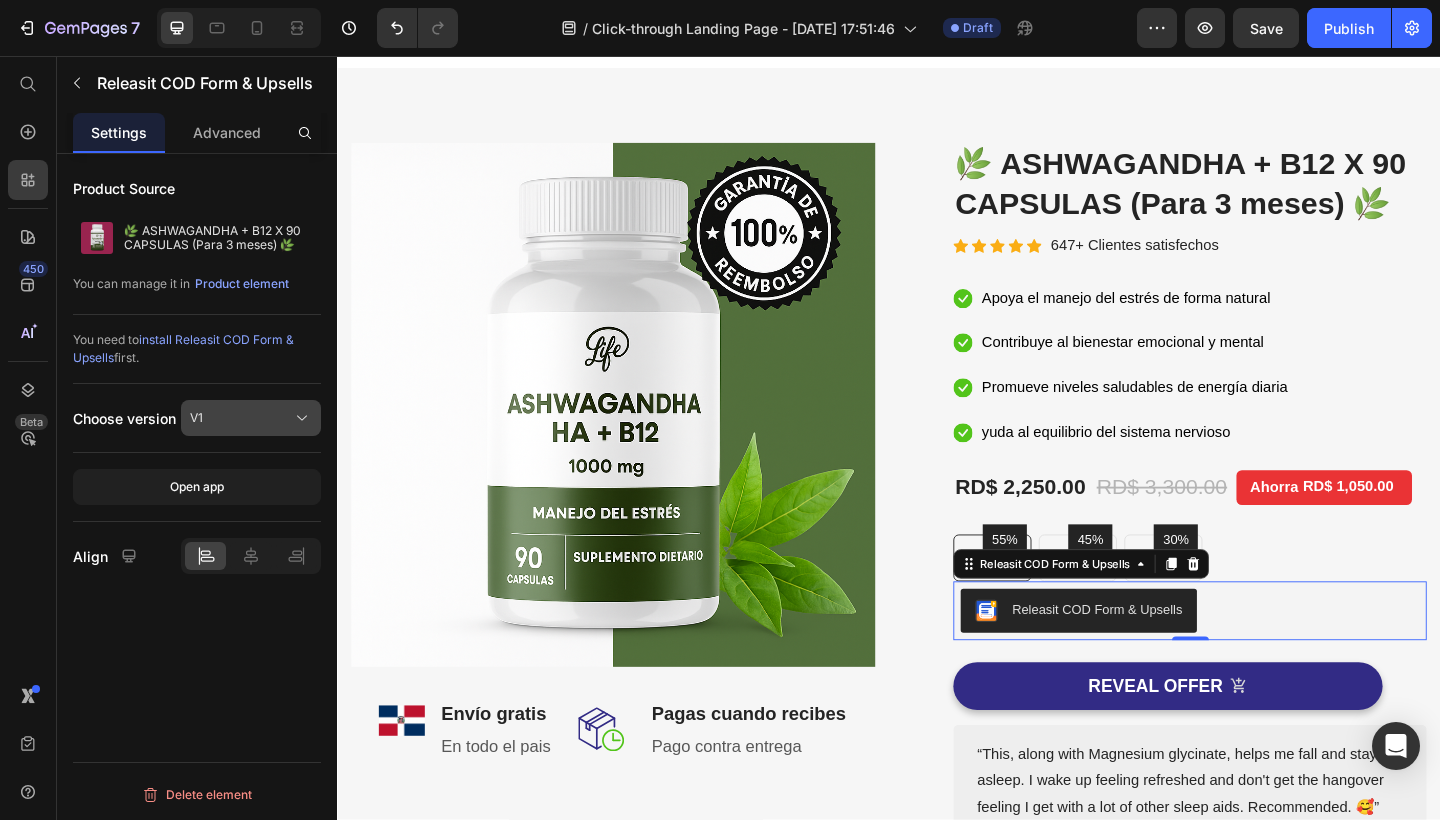 click on "V1" at bounding box center [251, 418] 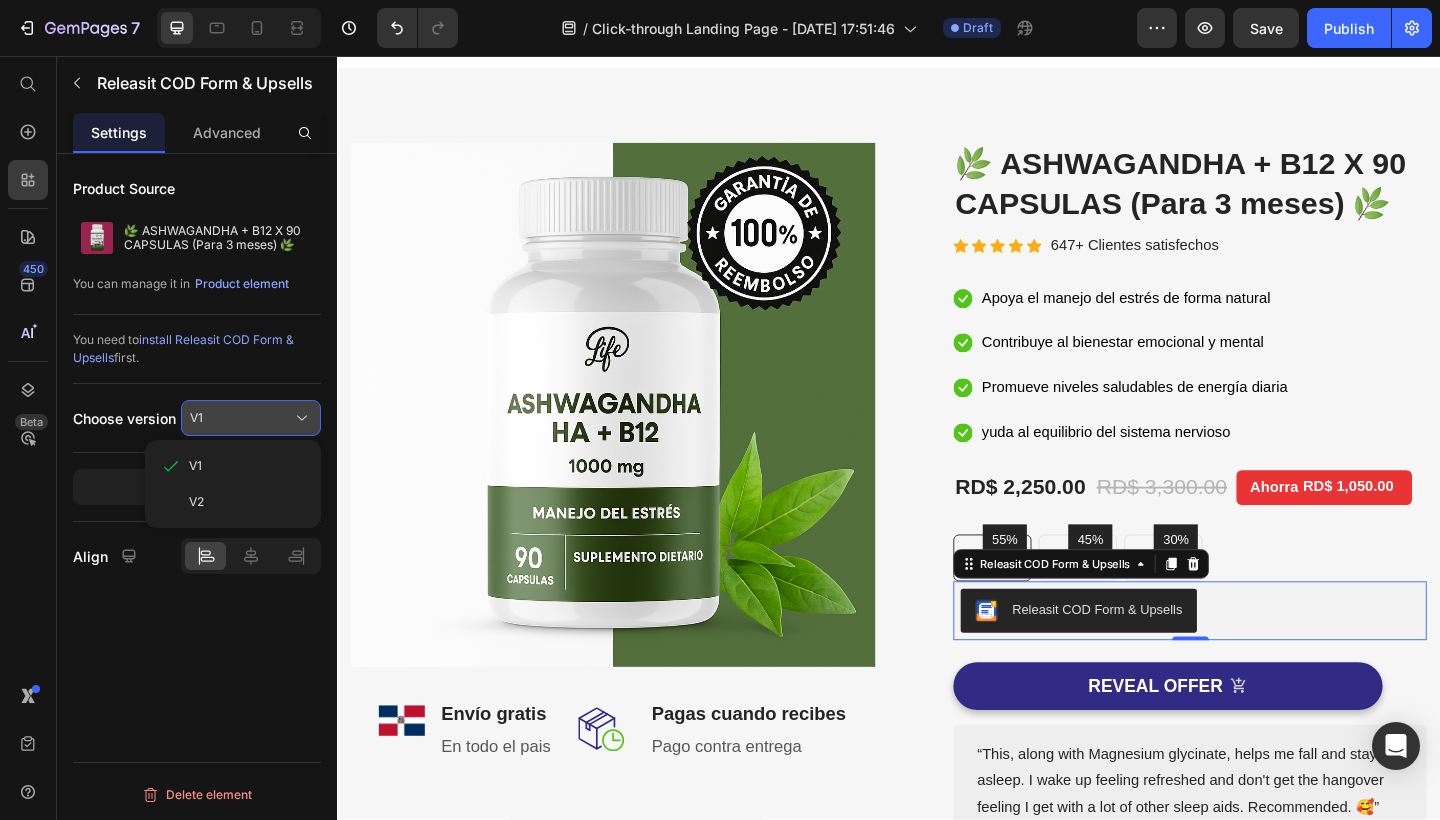 click on "V1" at bounding box center (251, 418) 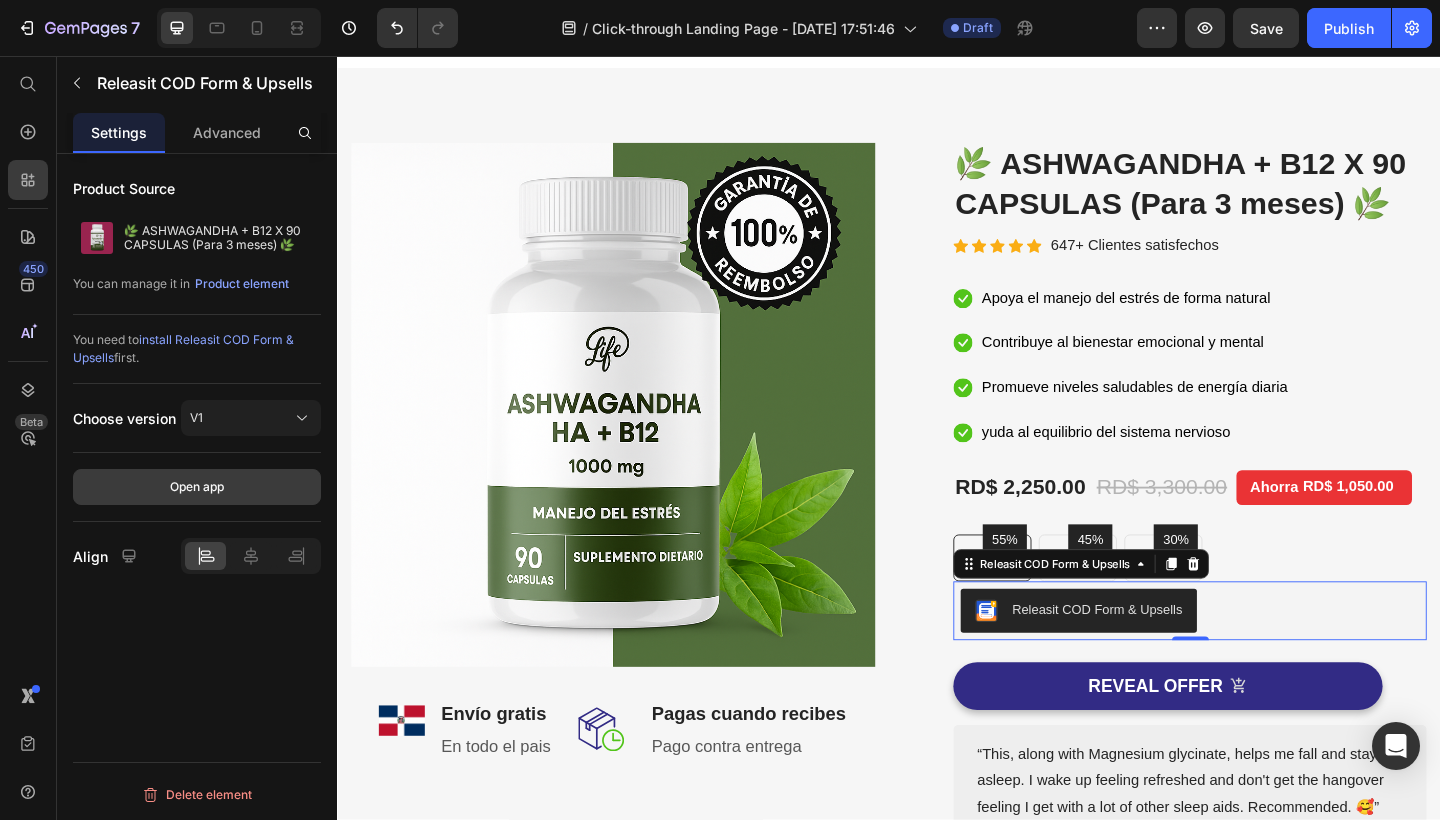 click on "Open app" at bounding box center [197, 487] 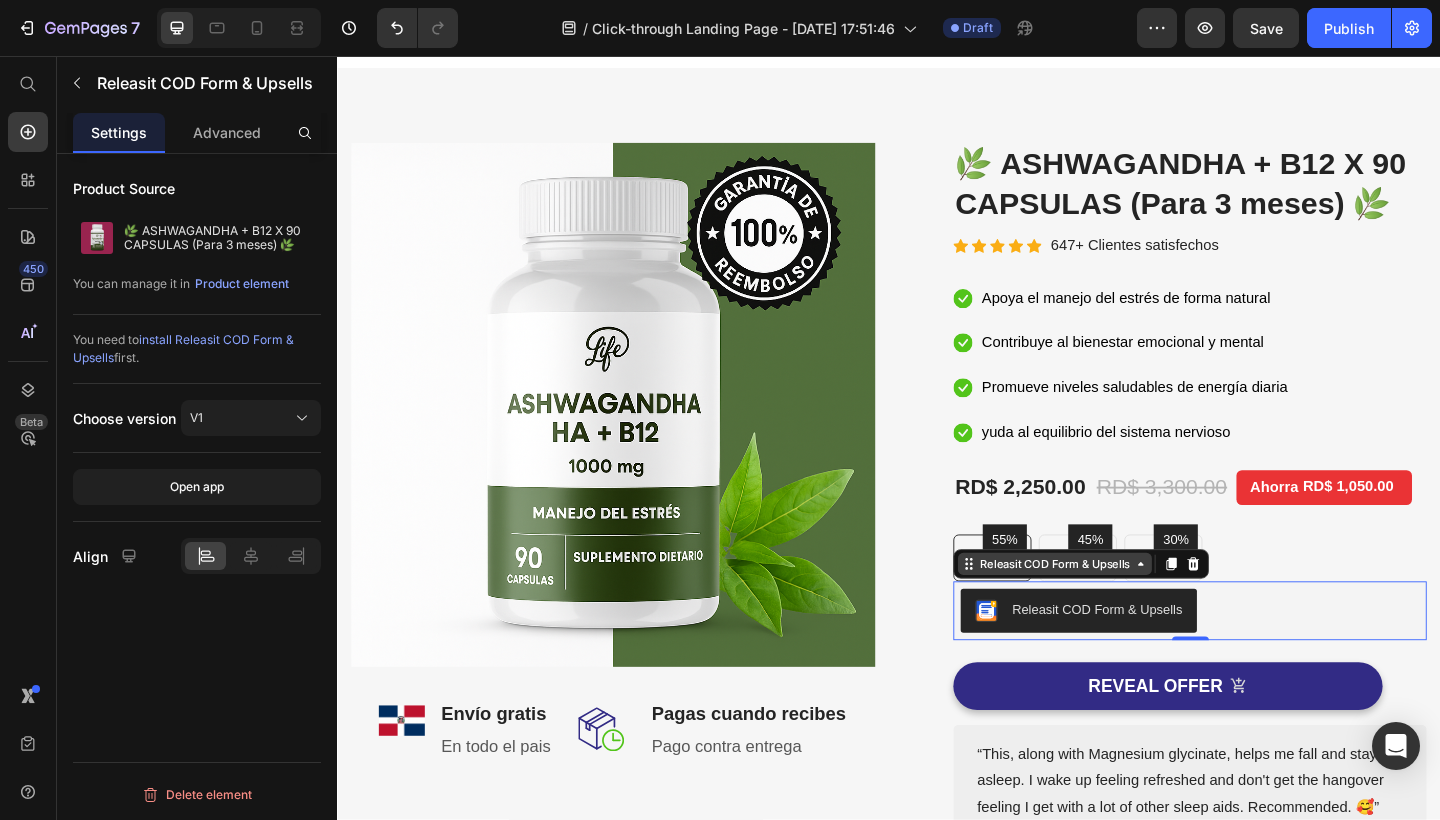 click on "Releasit COD Form & Upsells" at bounding box center (1117, 609) 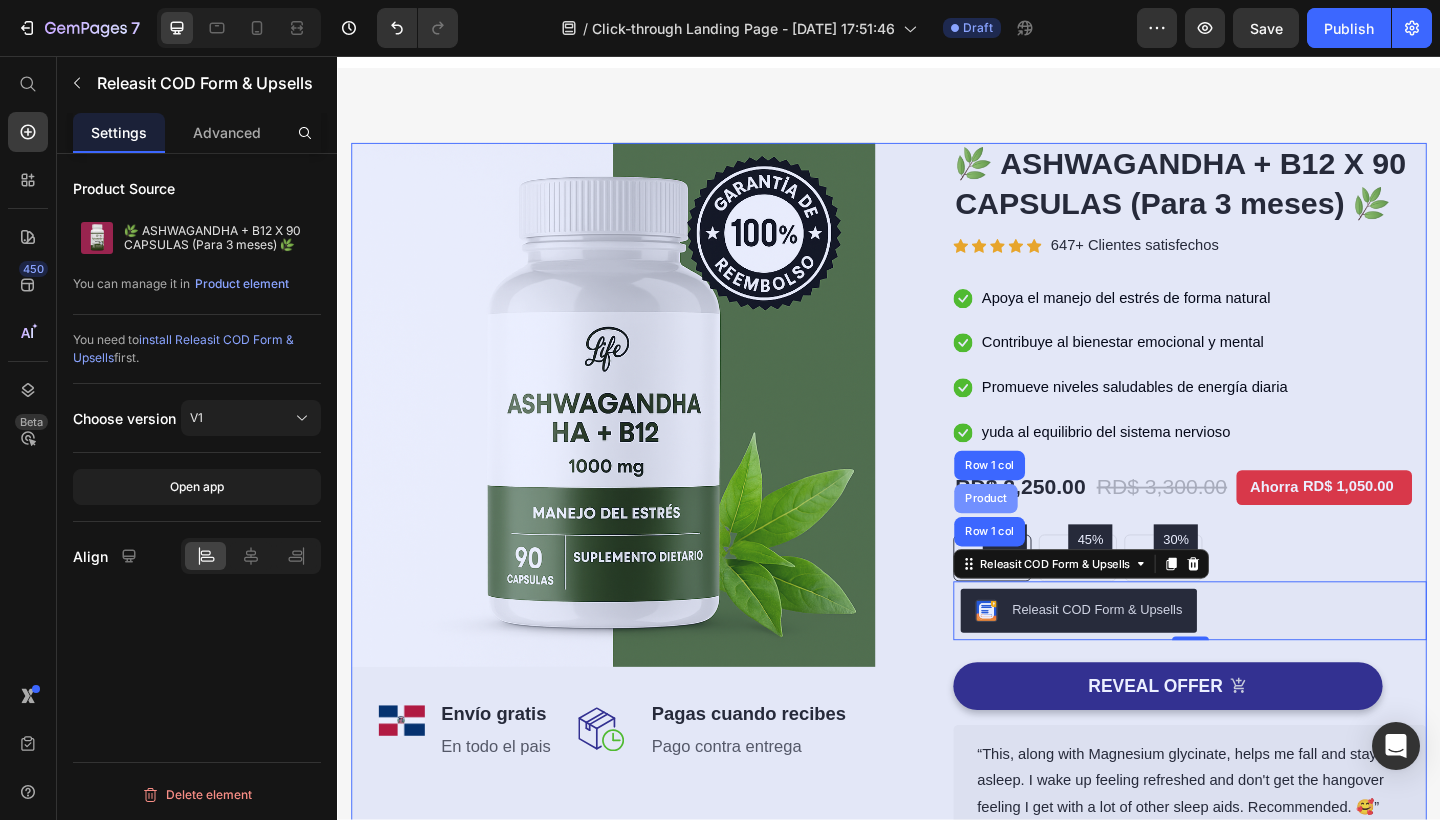 click on "Product" at bounding box center [1042, 538] 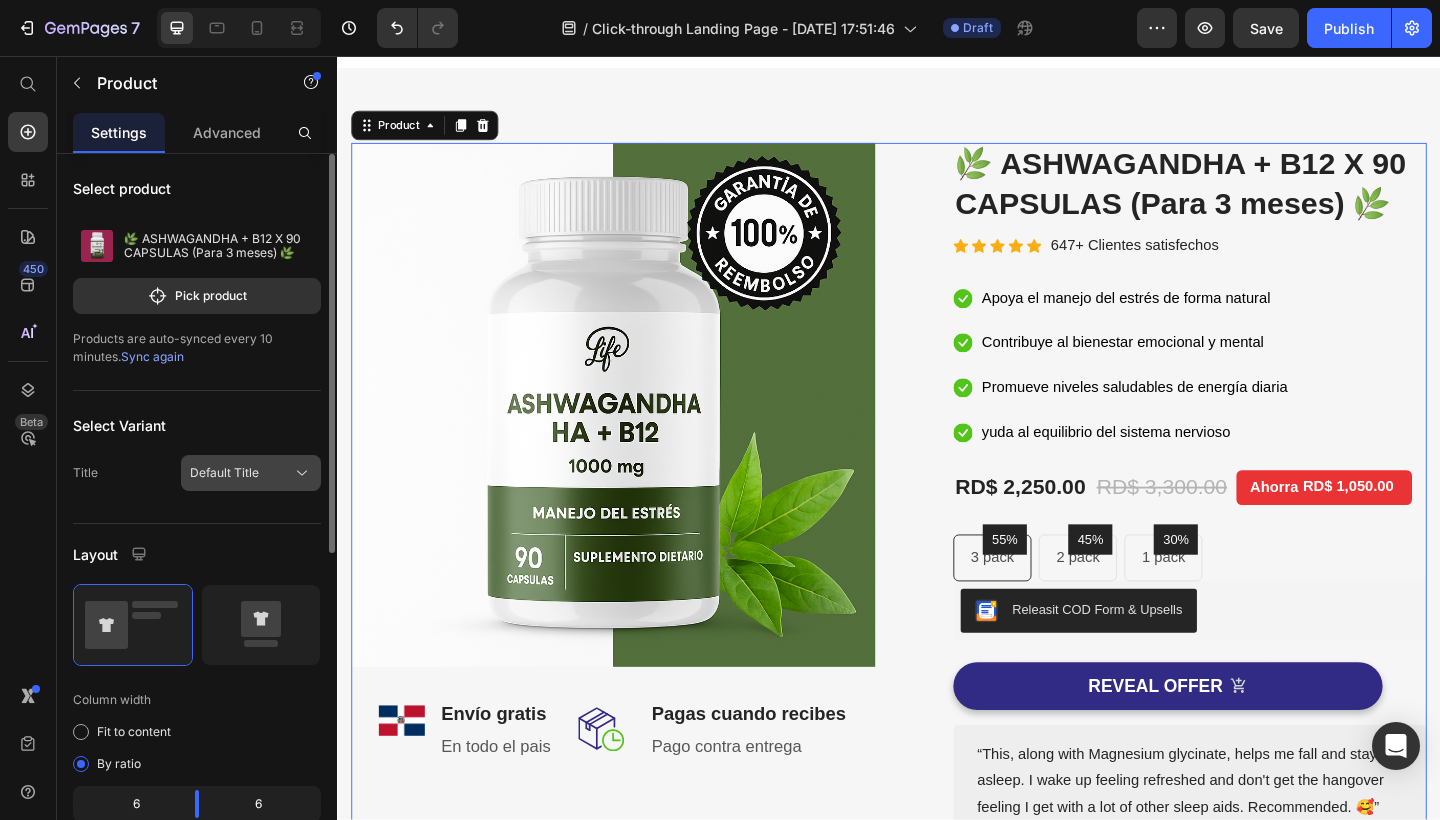 click on "Default Title" at bounding box center (251, 473) 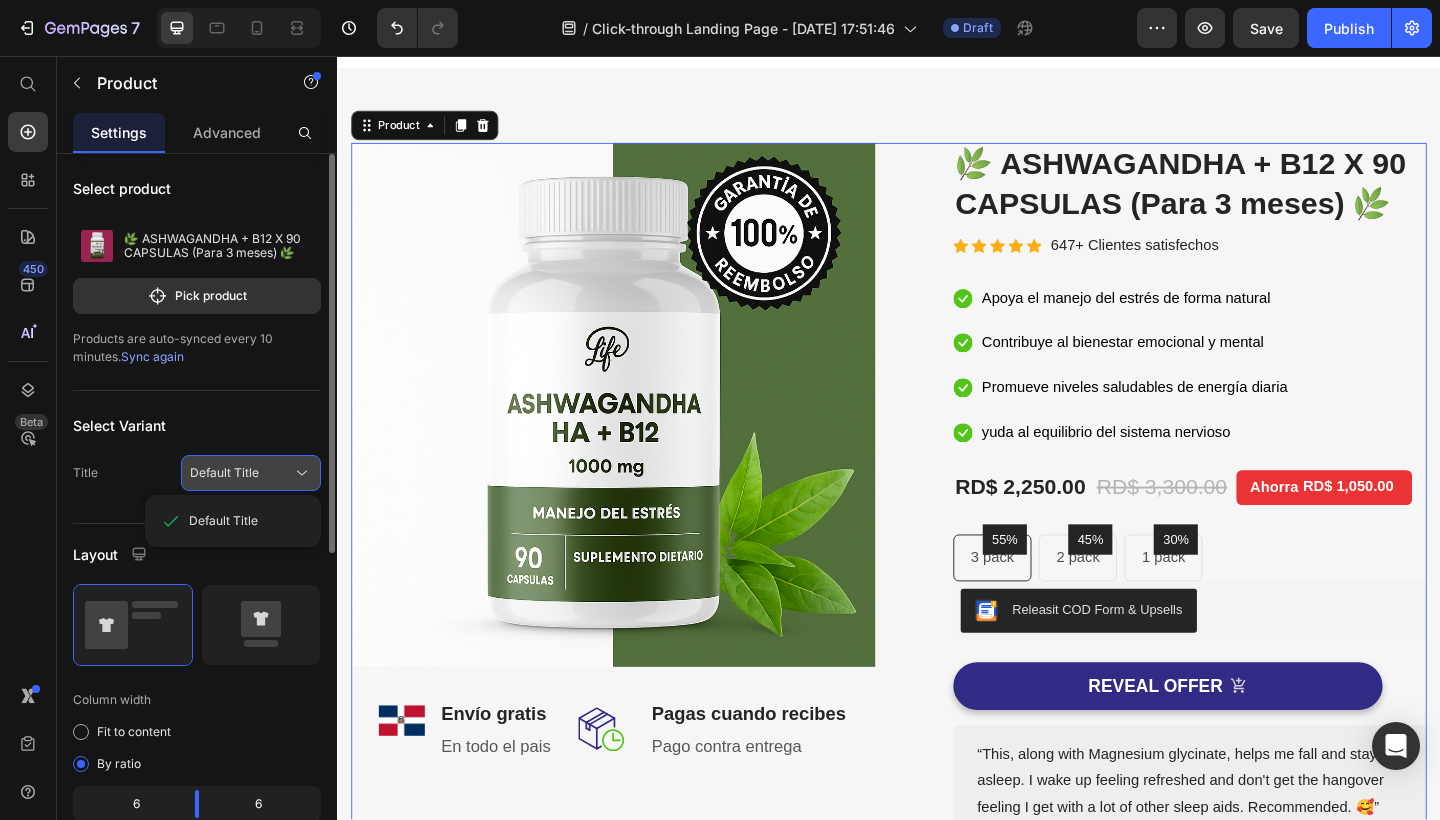 click on "Default Title" at bounding box center (224, 473) 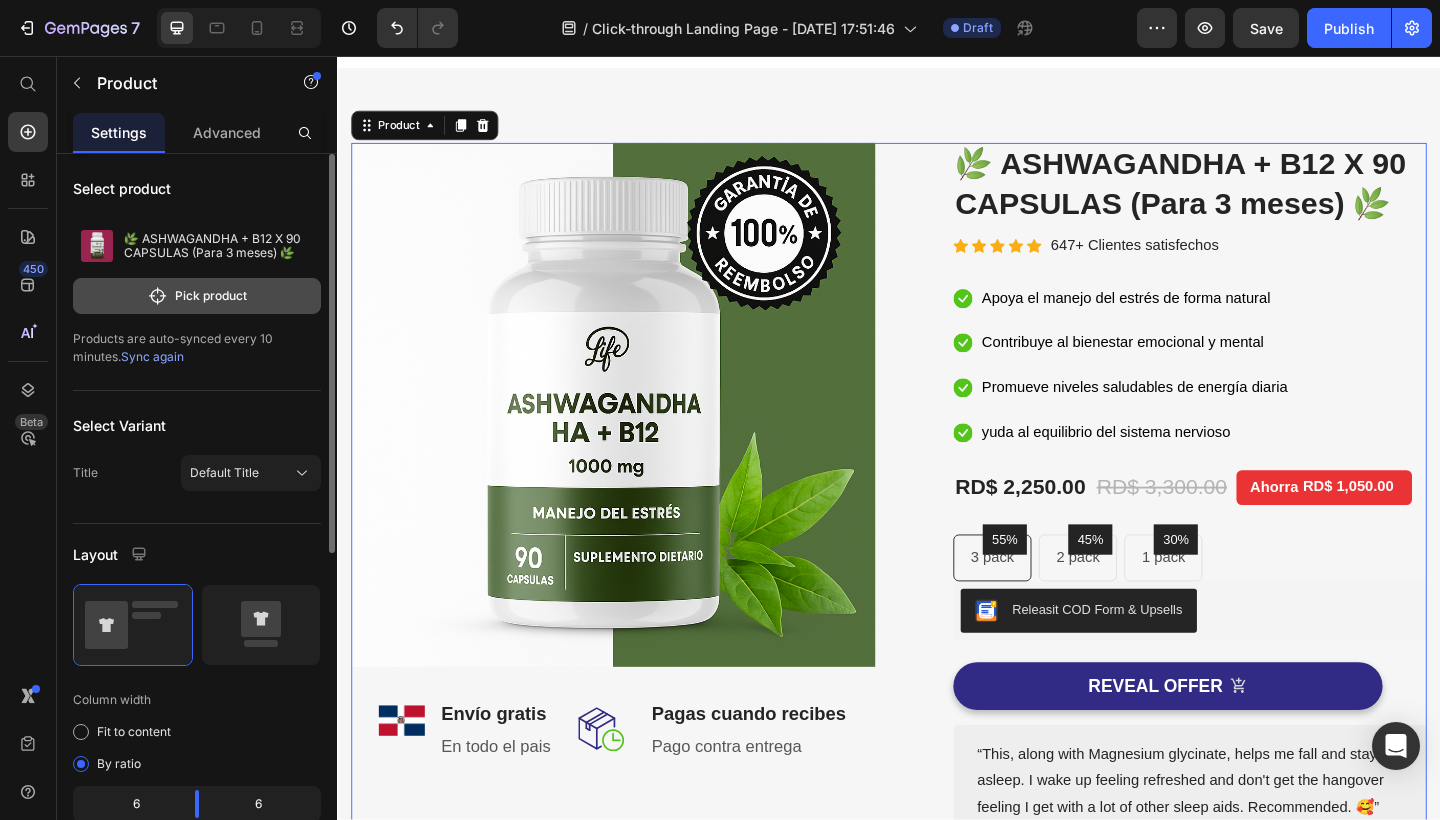 click on "Pick product" at bounding box center [197, 296] 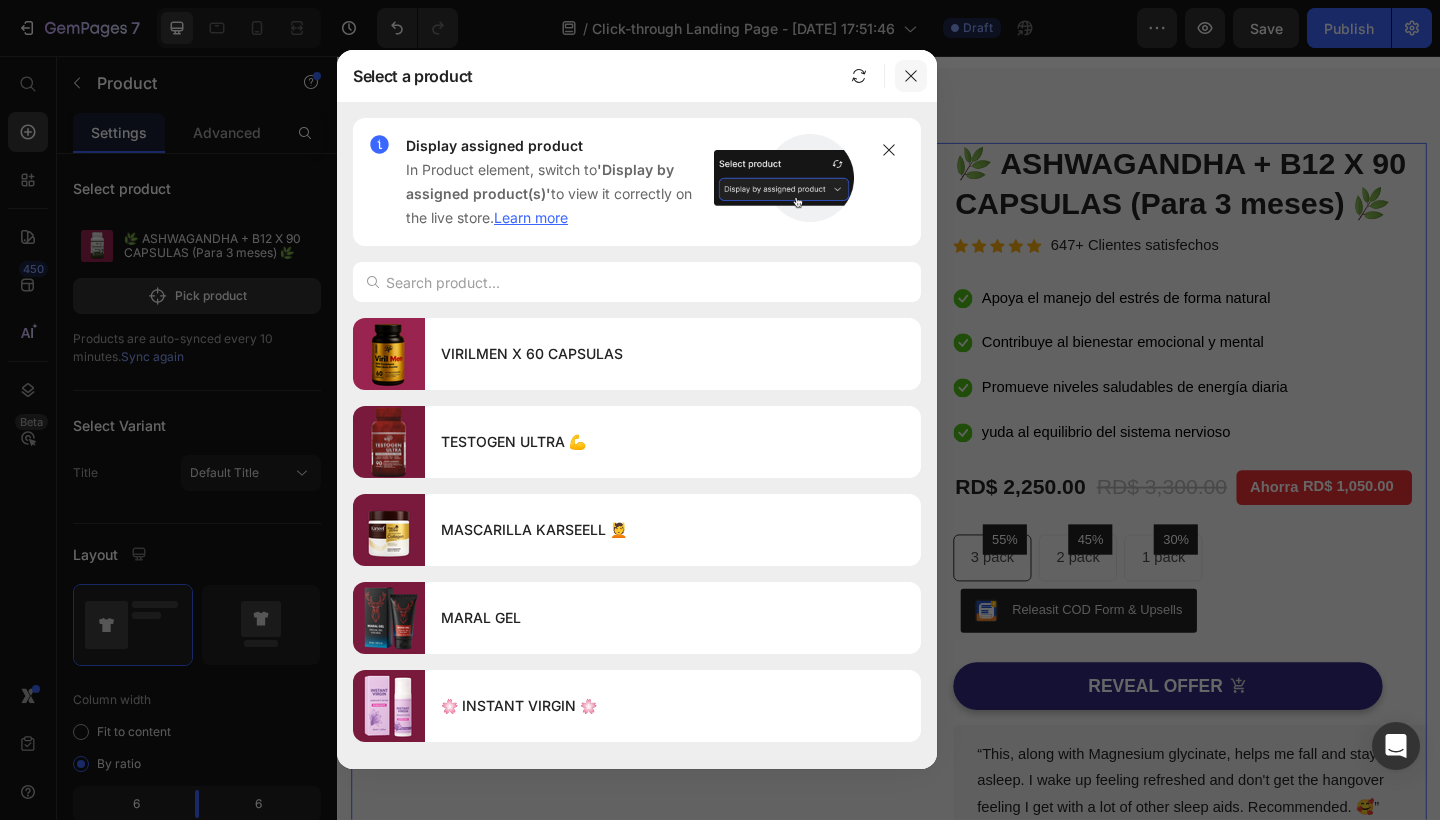 click 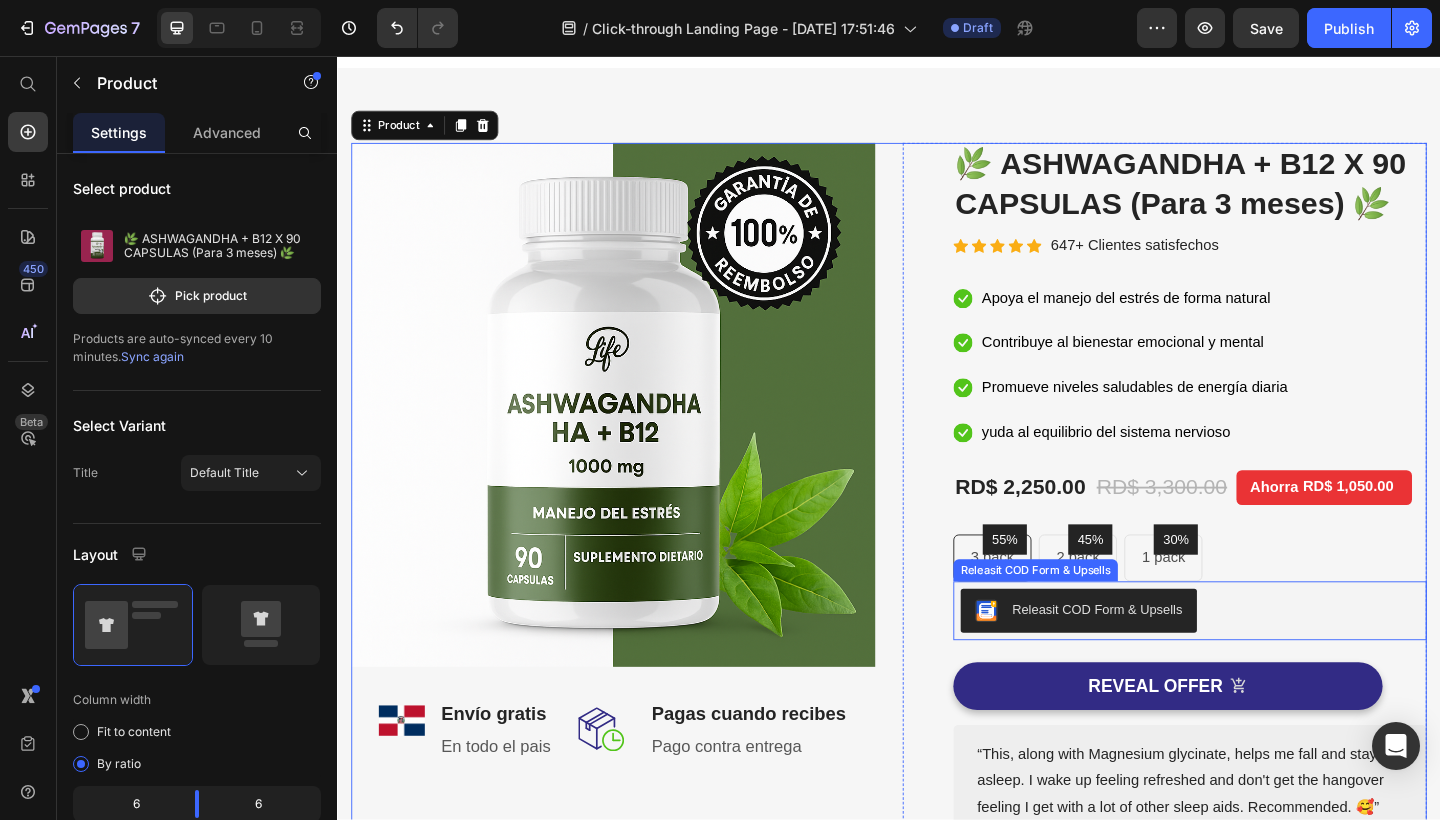 click on "Releasit COD Form & Upsells" at bounding box center [1163, 658] 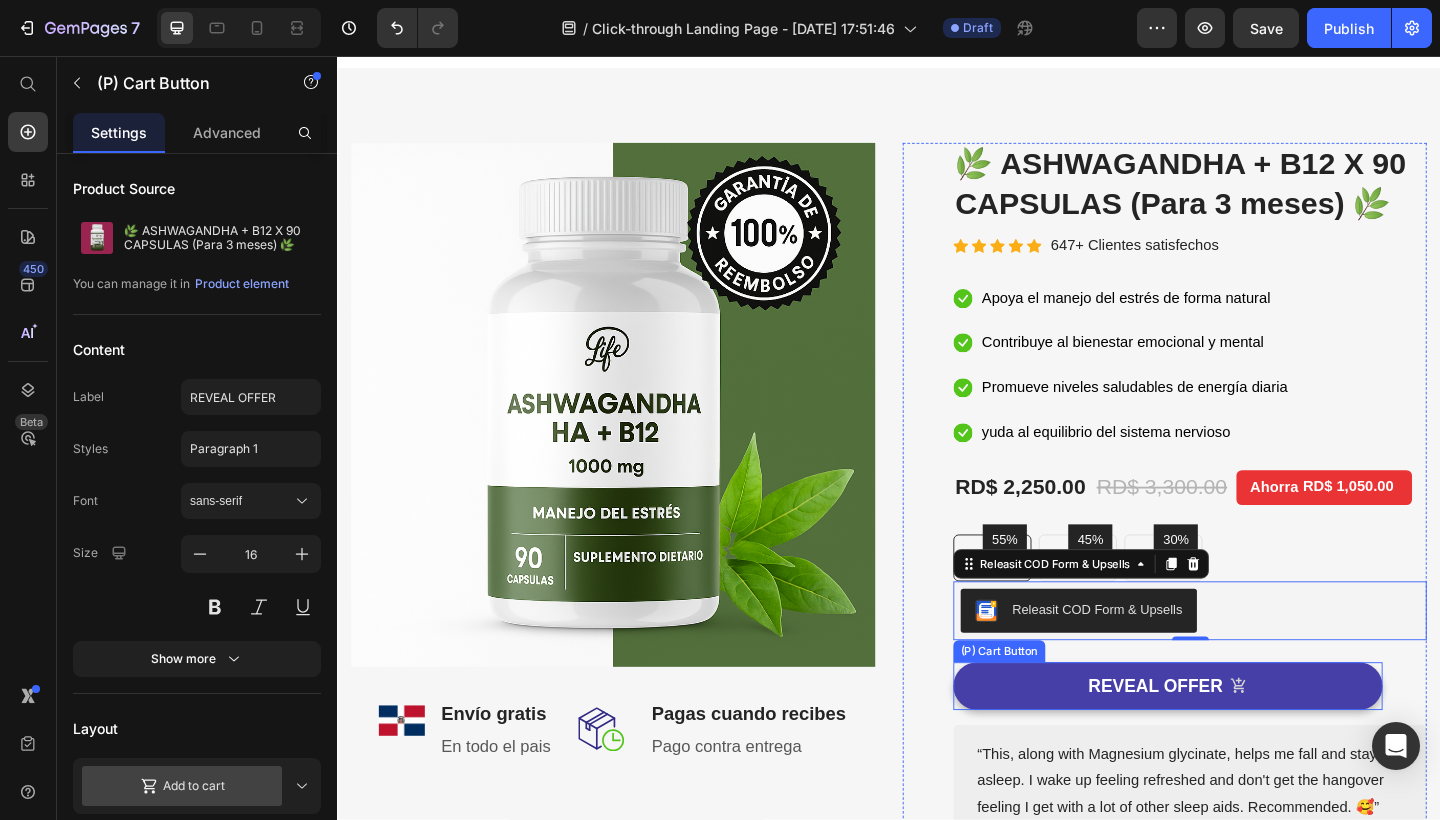 click on "REVEAL OFFER" at bounding box center (1240, 742) 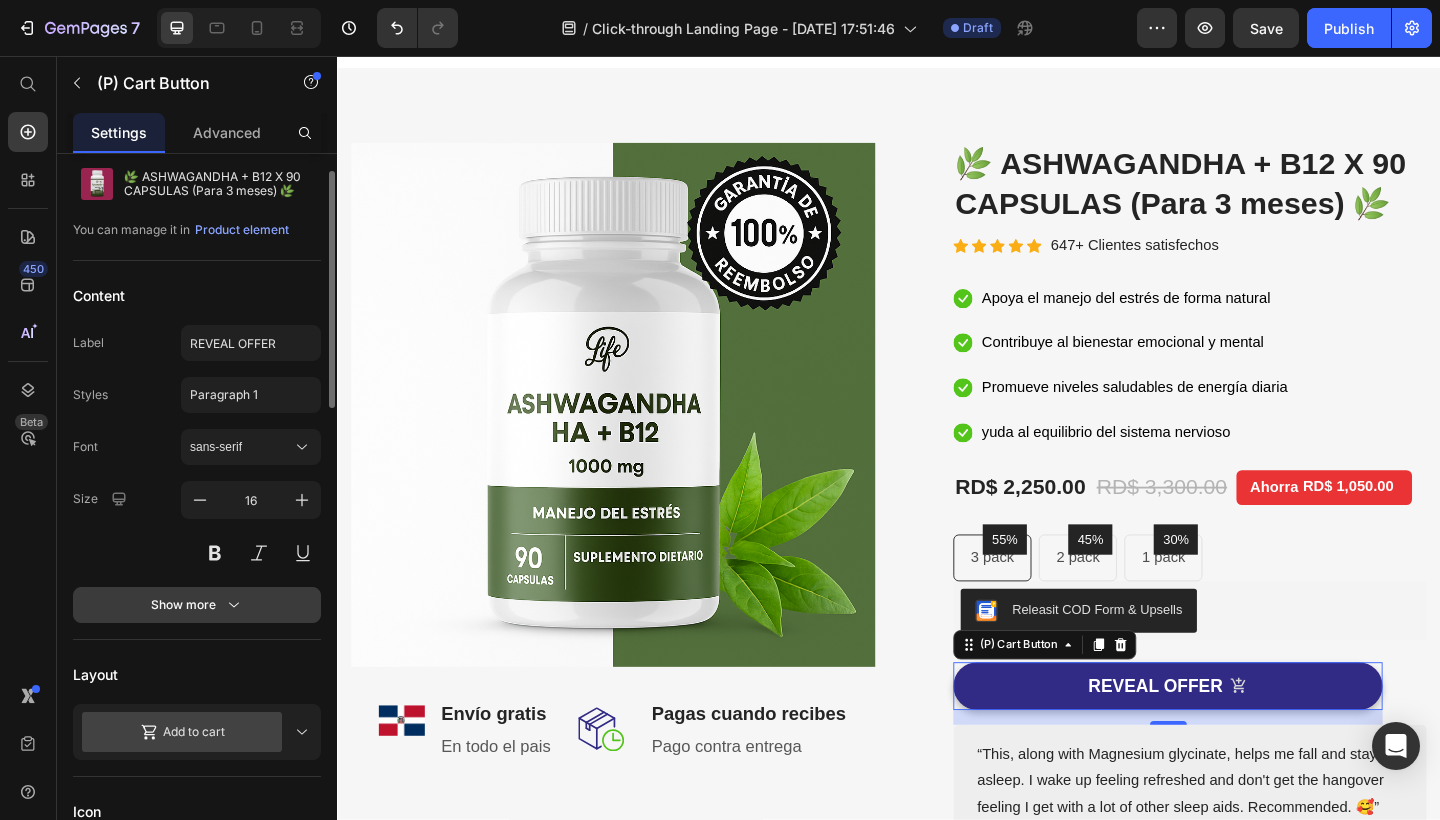scroll, scrollTop: 451, scrollLeft: 0, axis: vertical 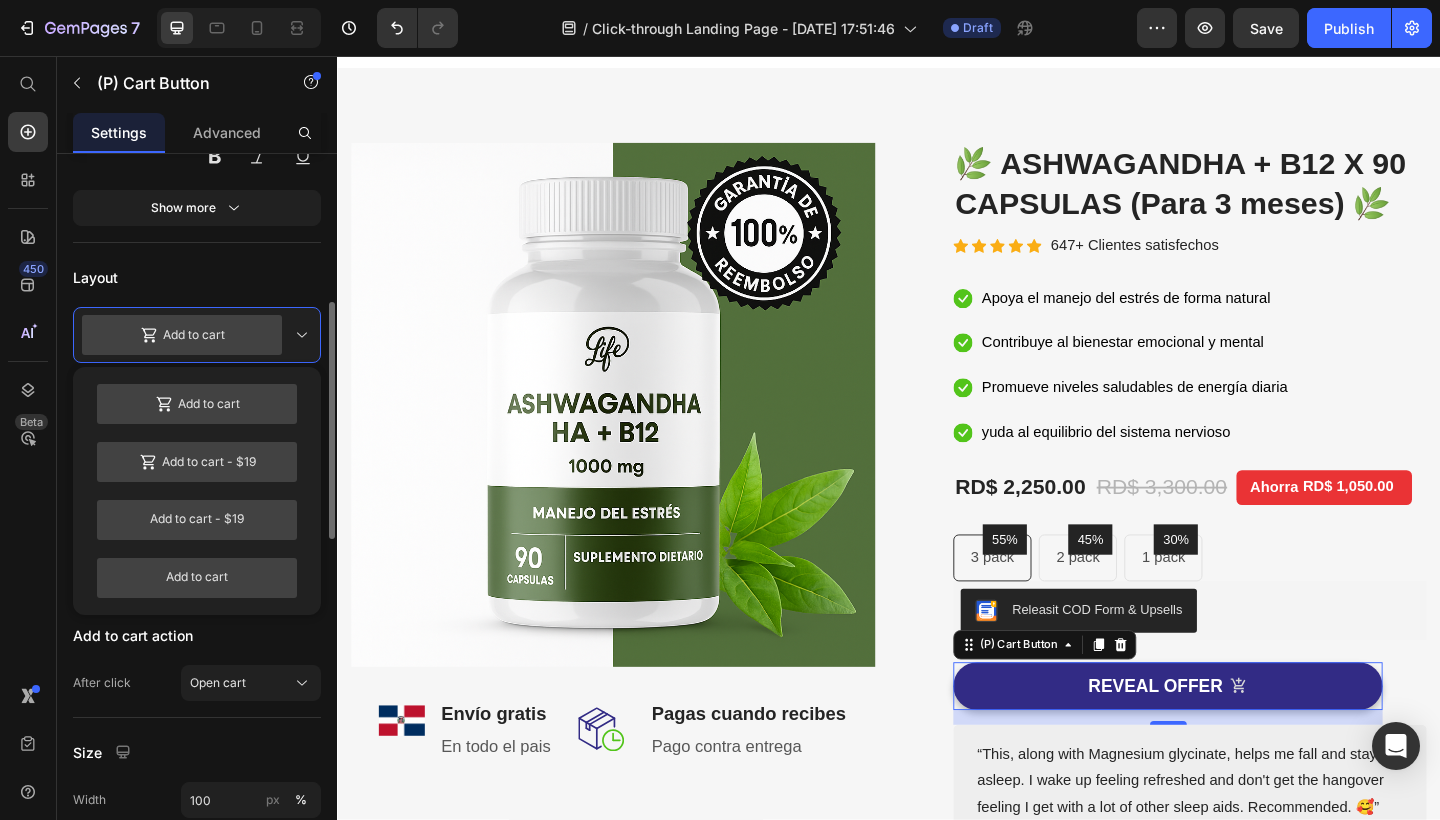 click 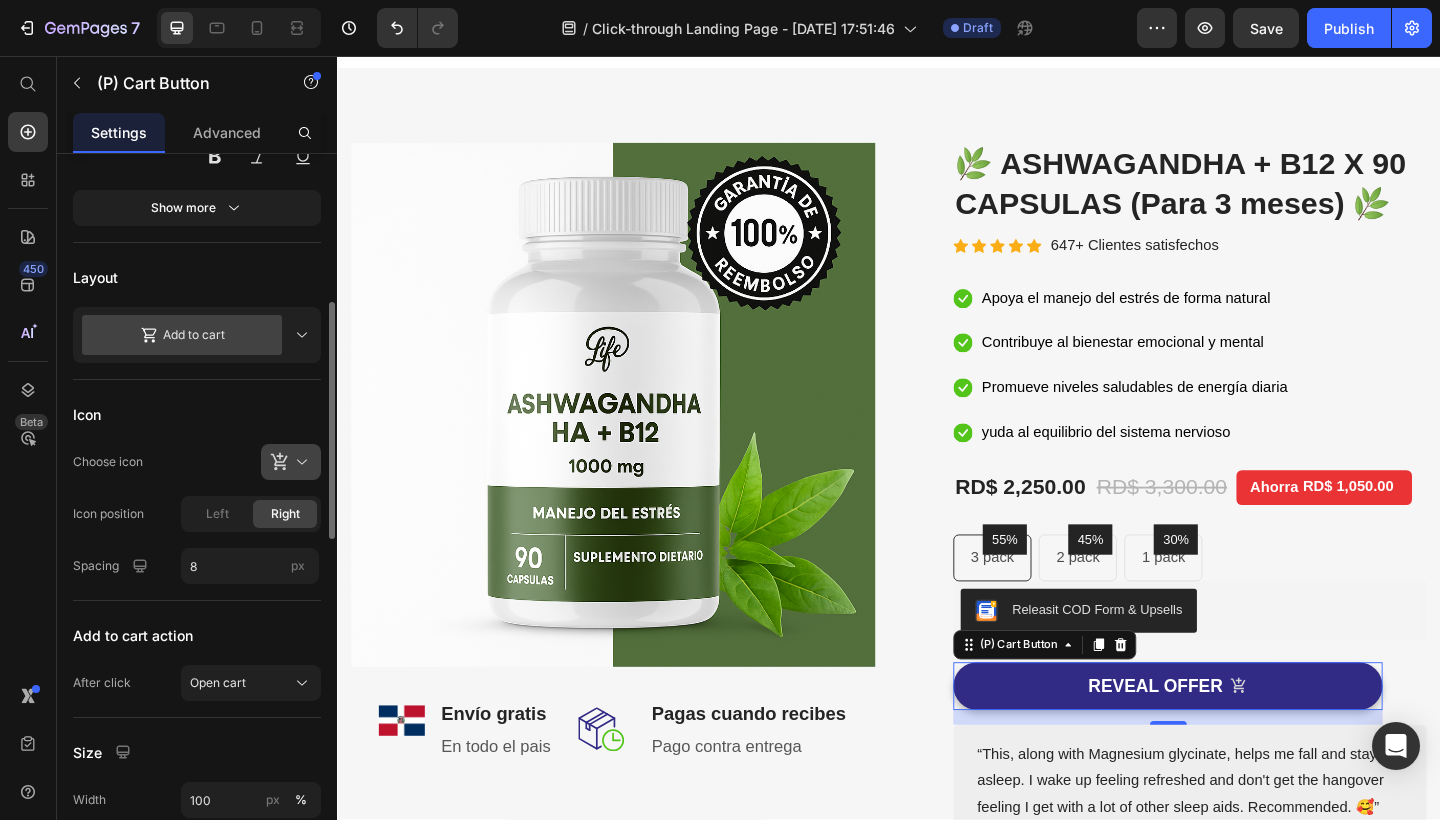 click at bounding box center [299, 462] 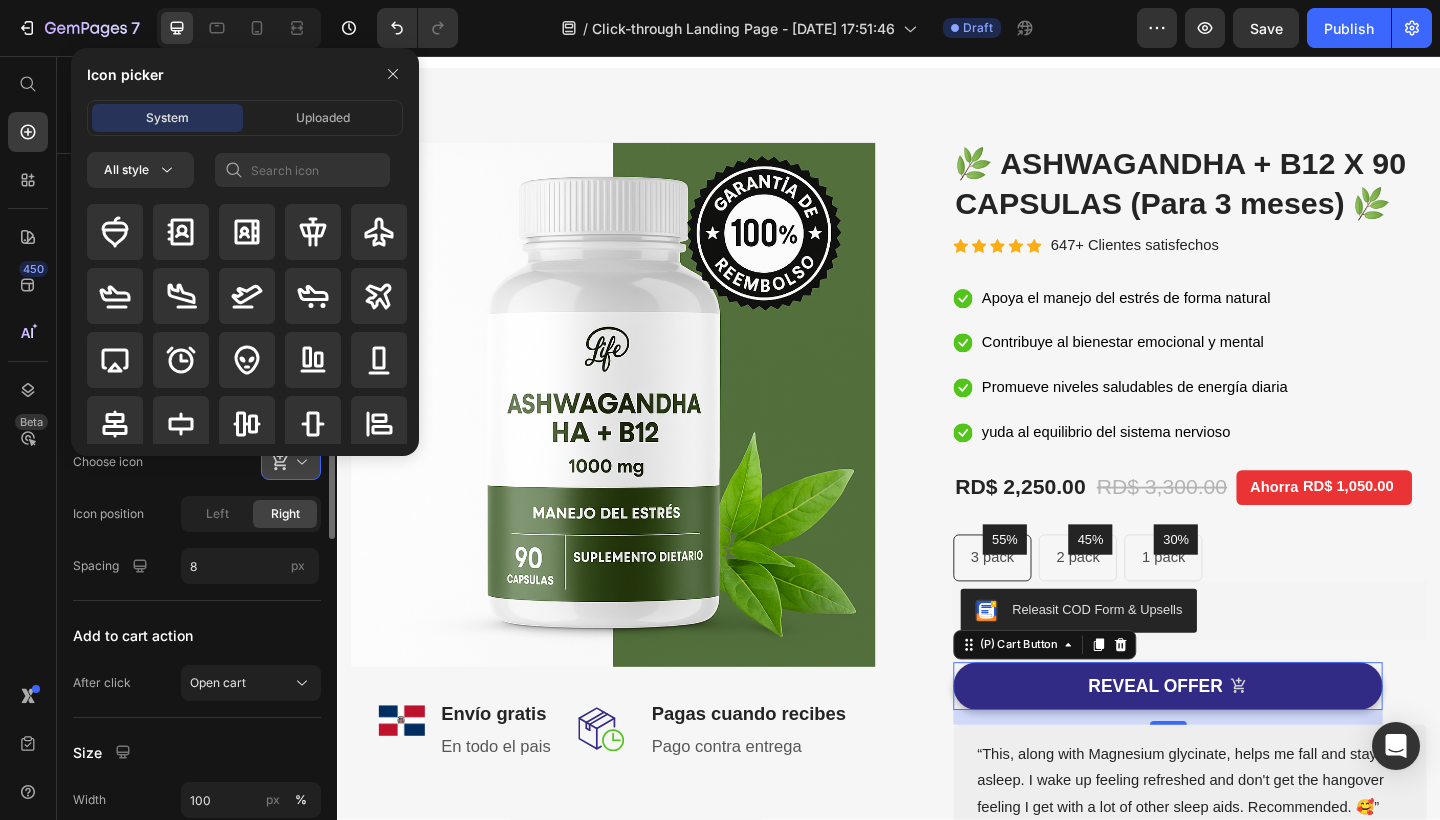 click at bounding box center [245, 326] 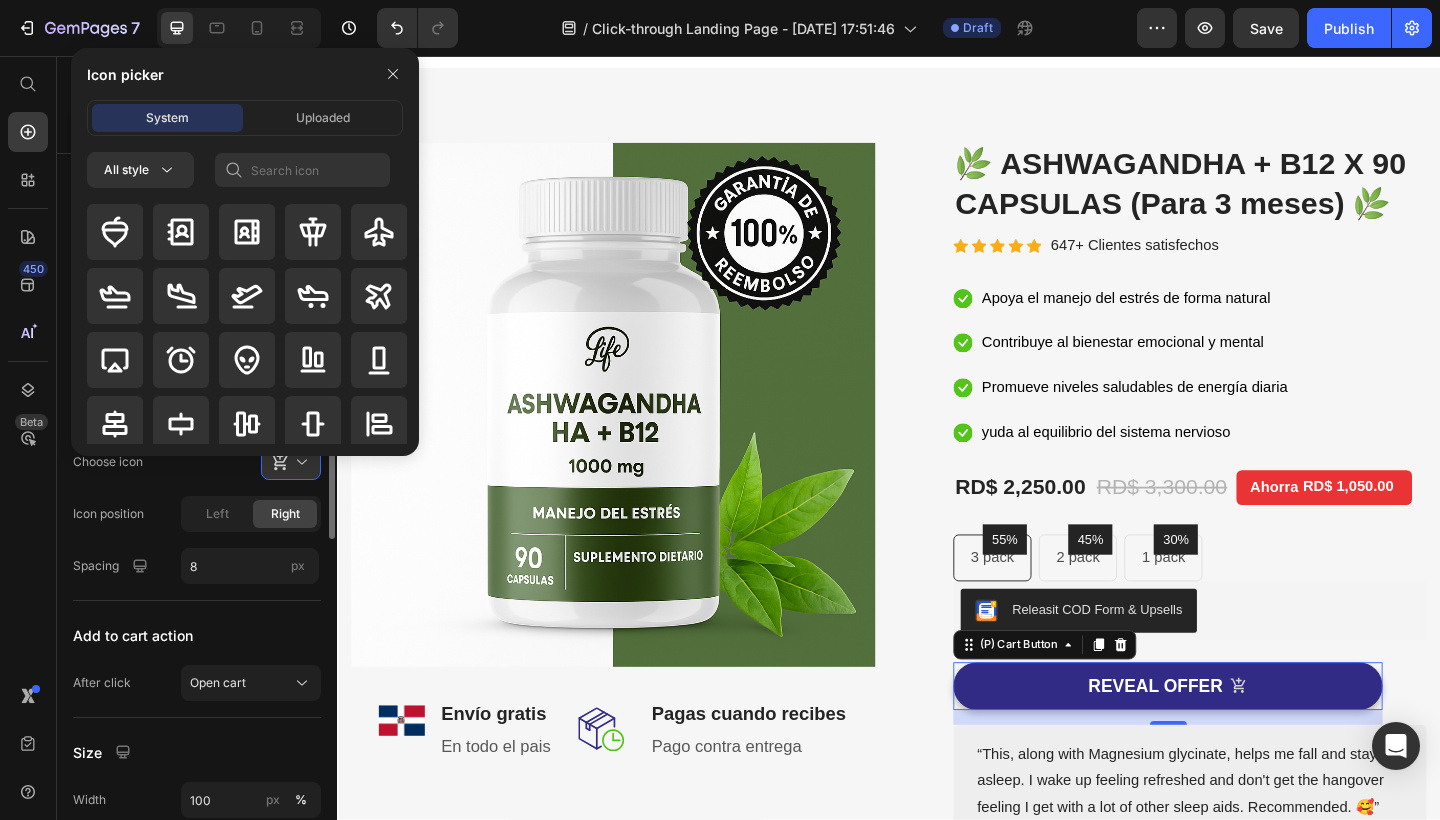 click on "Choose icon" 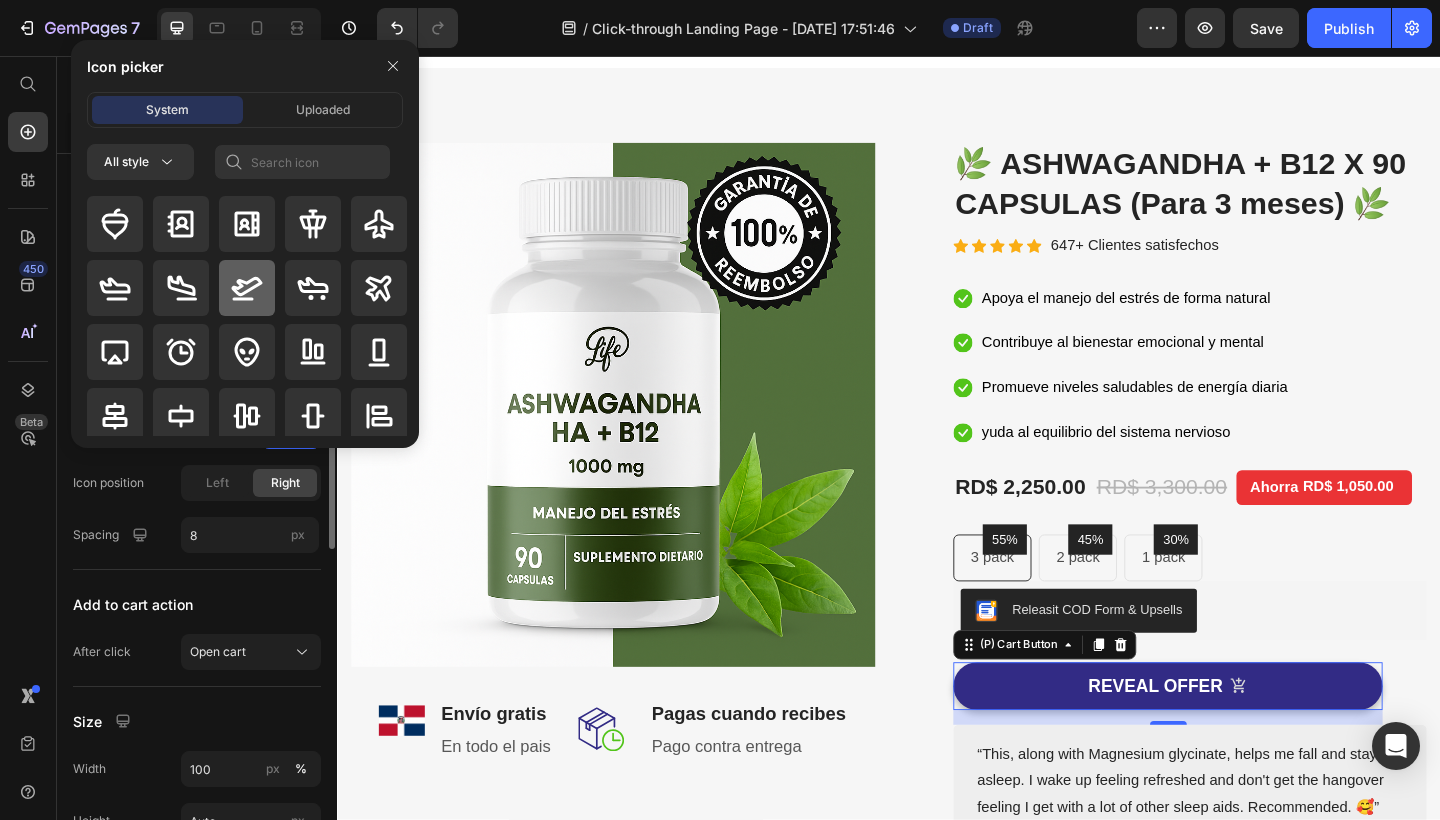 scroll, scrollTop: 528, scrollLeft: 0, axis: vertical 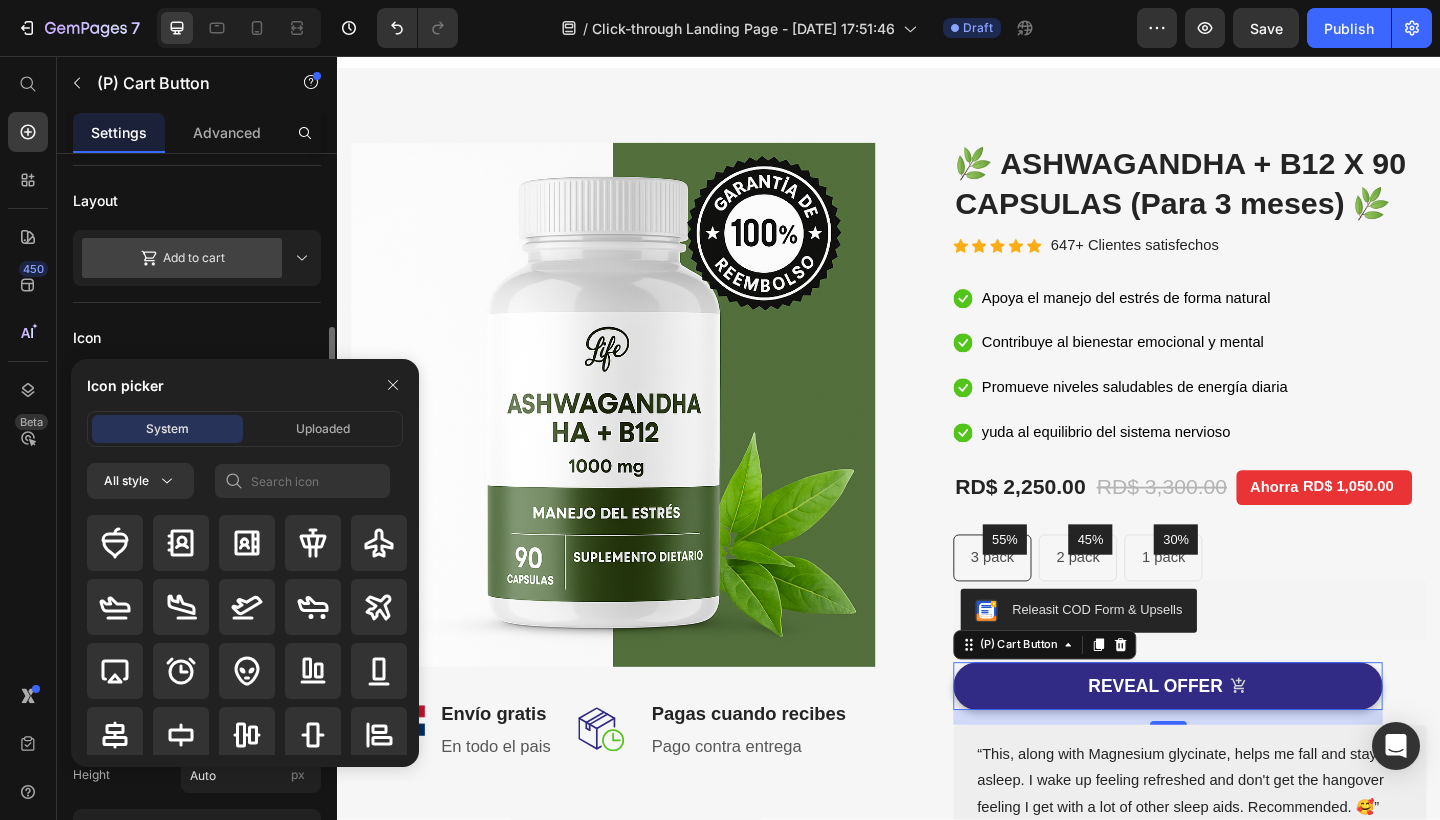 click on "Icon" at bounding box center [197, 337] 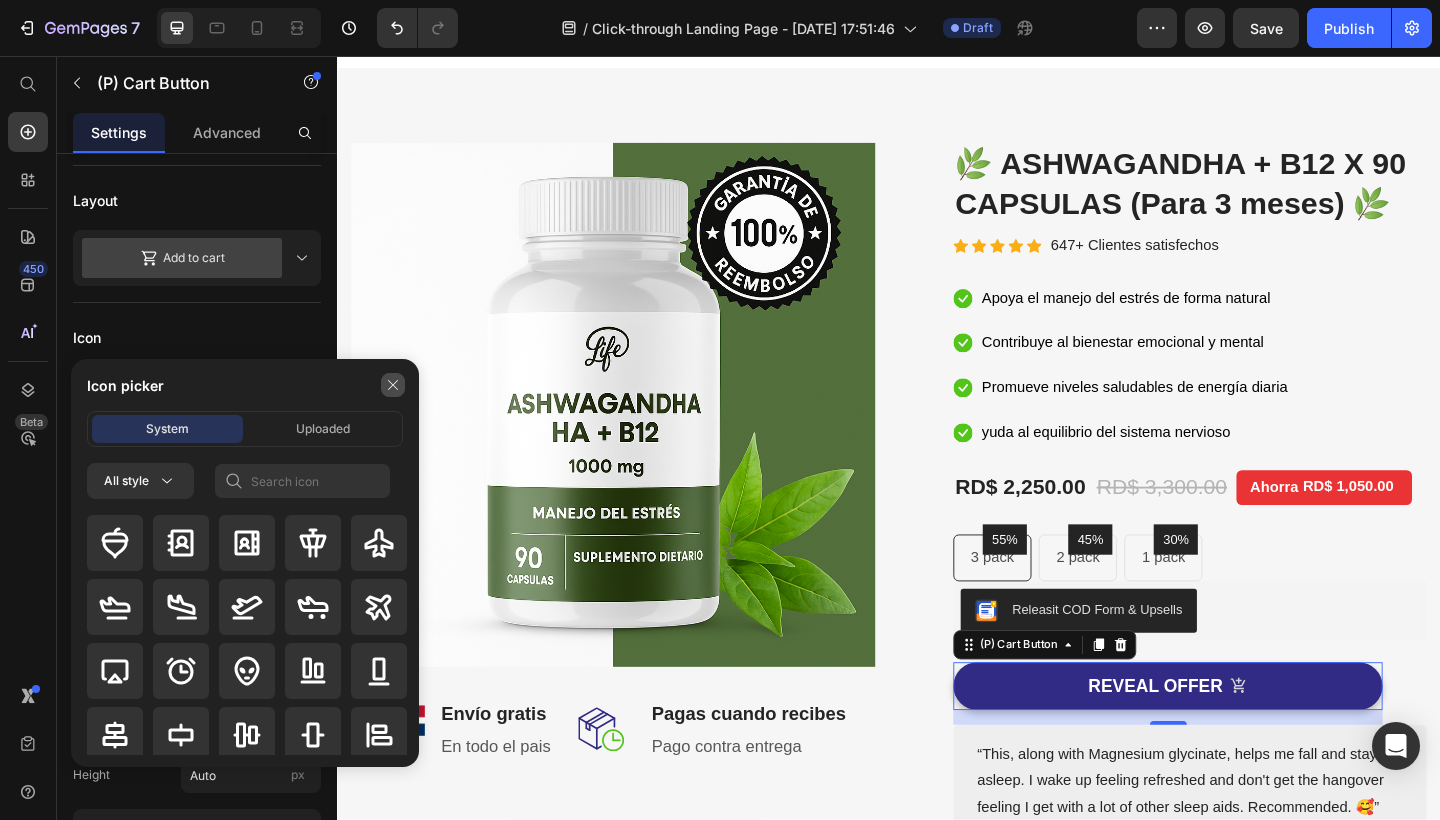 click at bounding box center [393, 385] 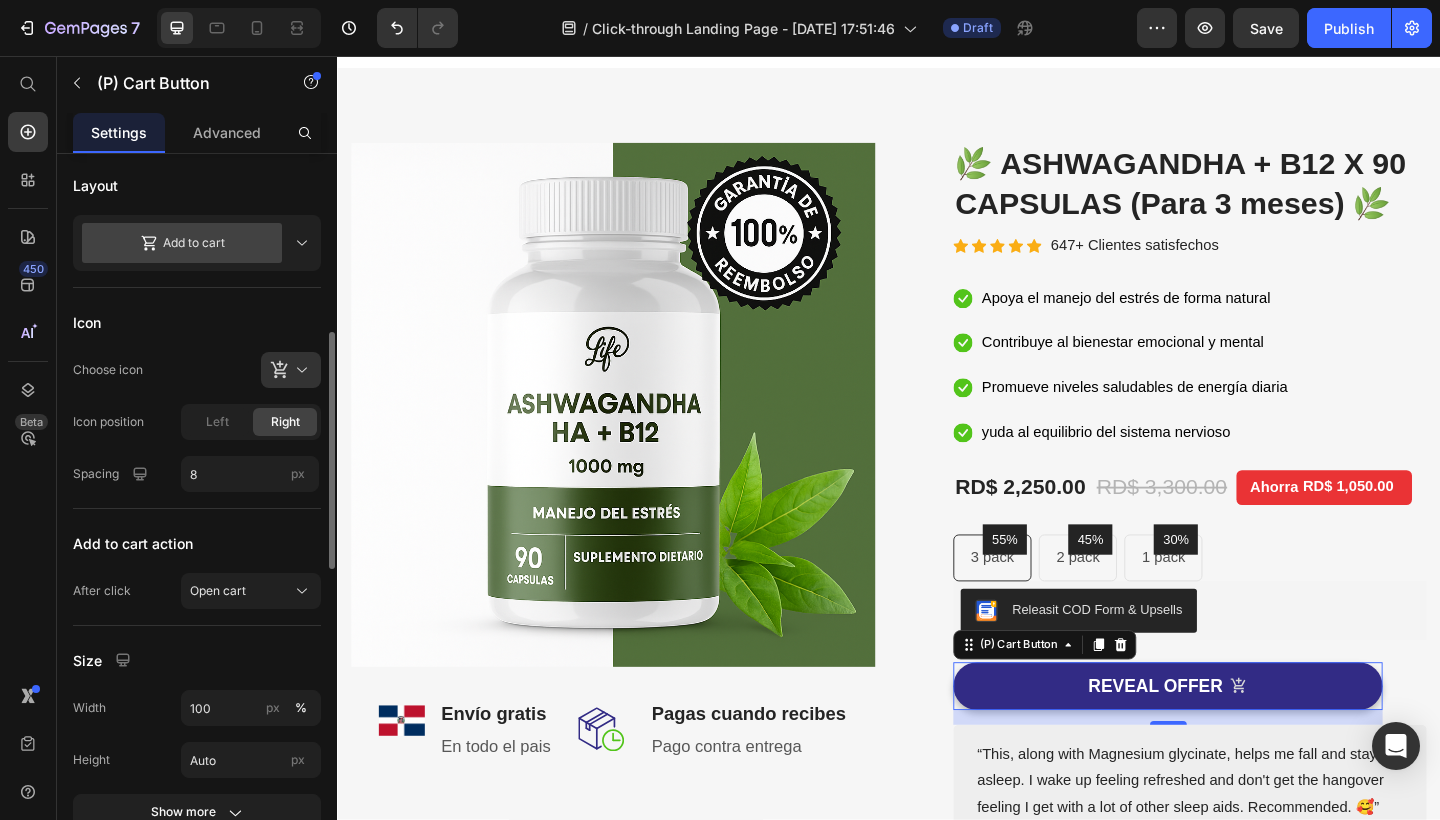 scroll, scrollTop: 681, scrollLeft: 0, axis: vertical 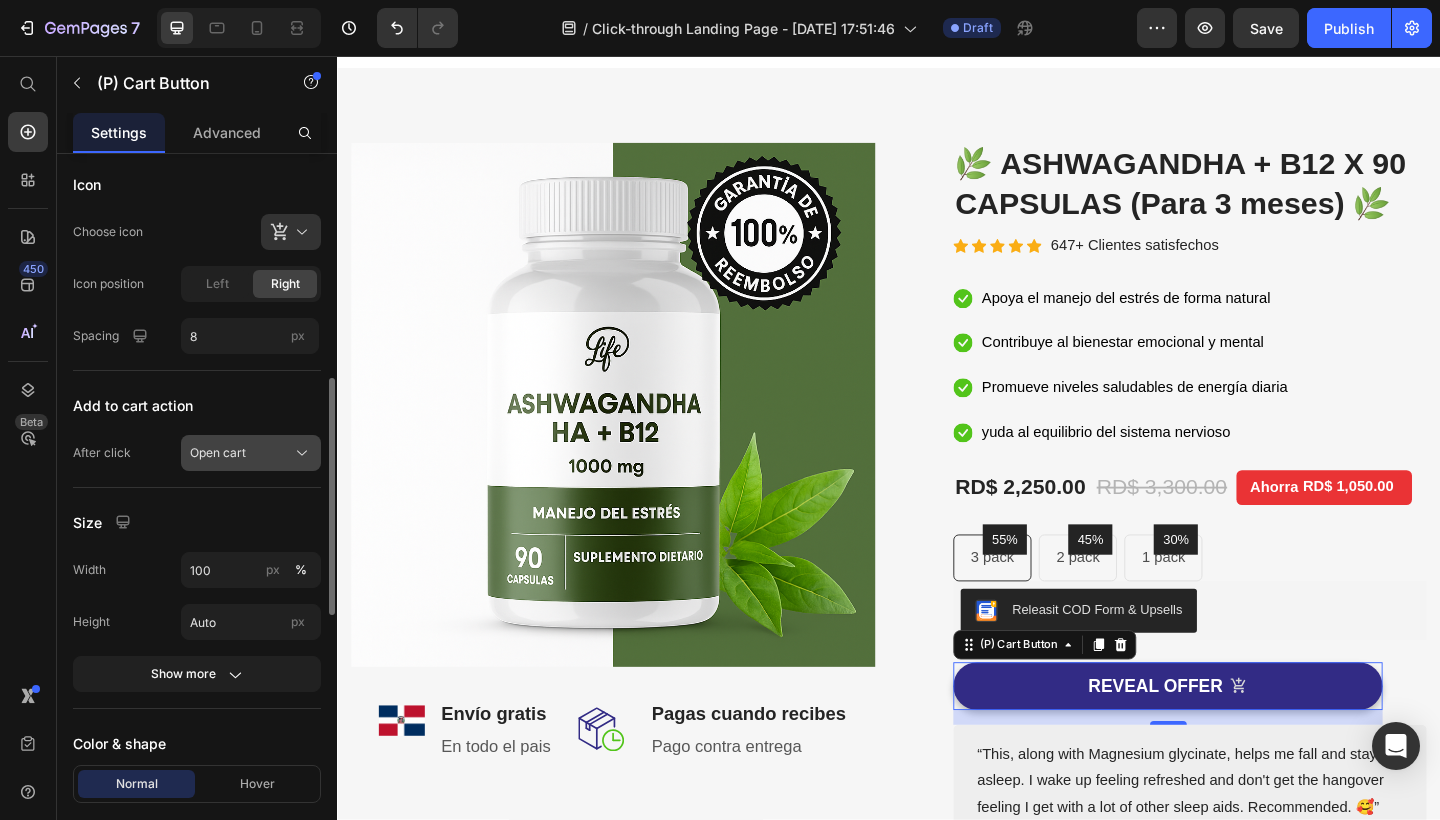 click on "Open cart" at bounding box center (218, 453) 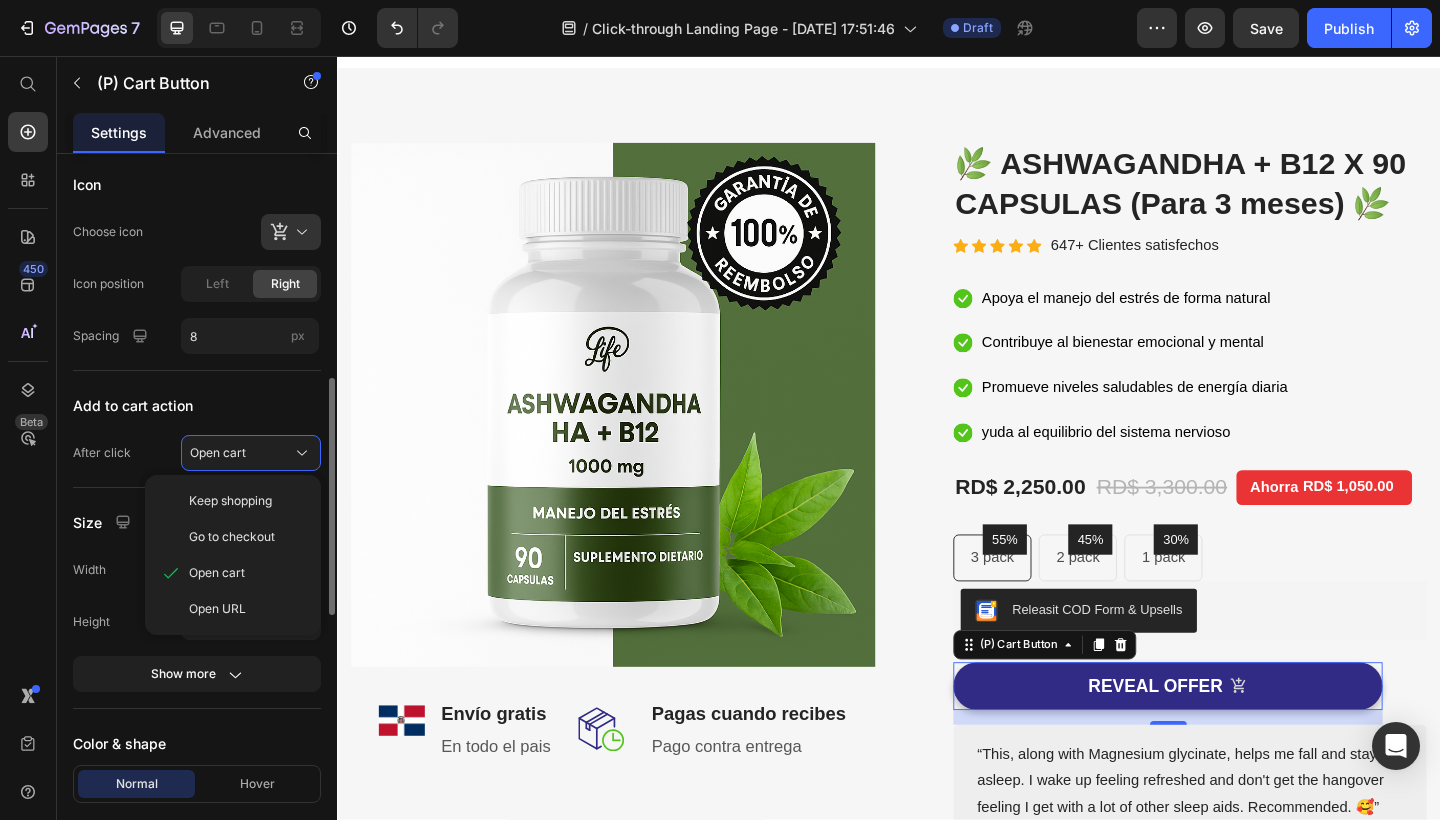 click on "Add to cart action" at bounding box center [197, 405] 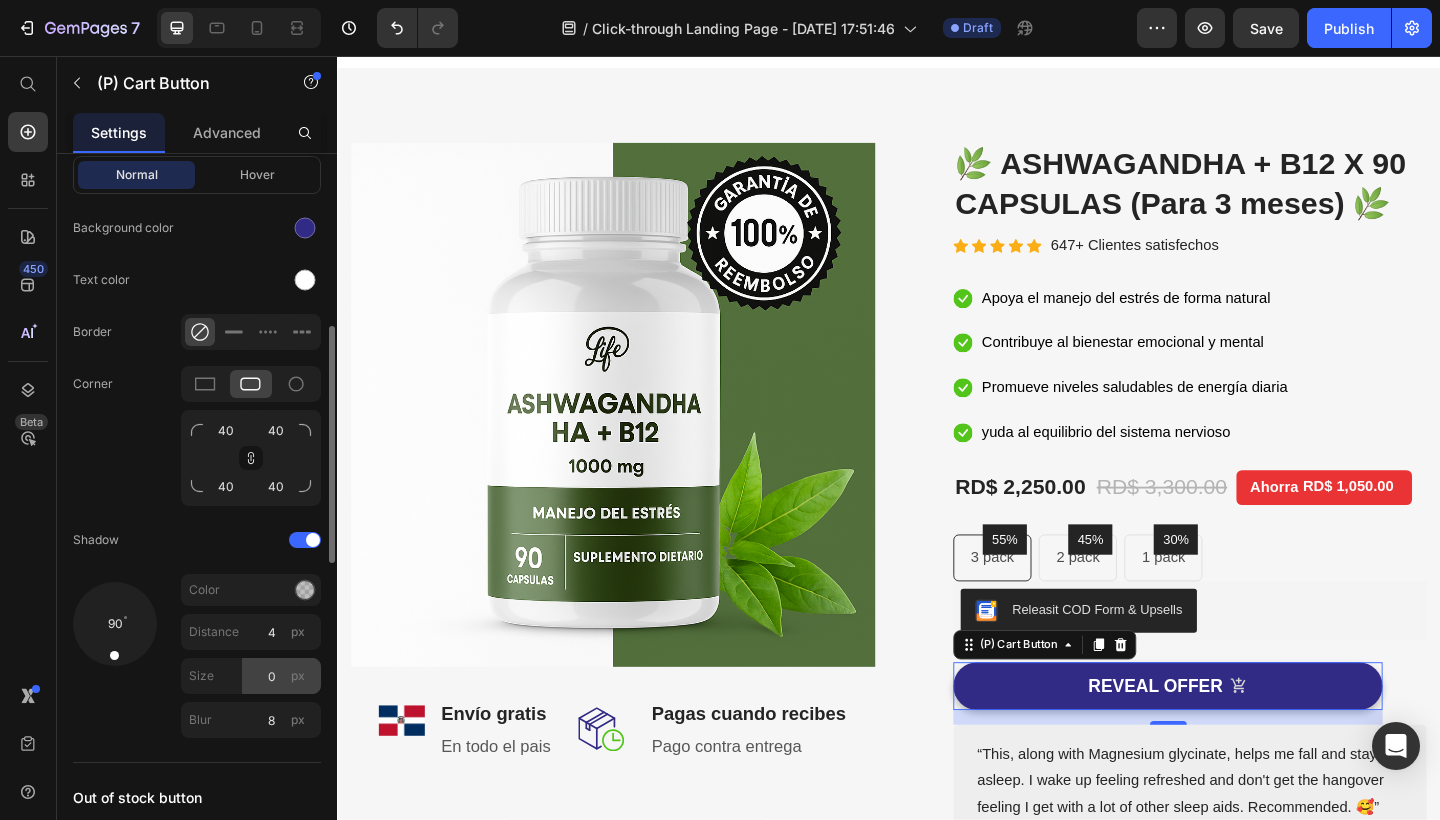 scroll, scrollTop: 1100, scrollLeft: 0, axis: vertical 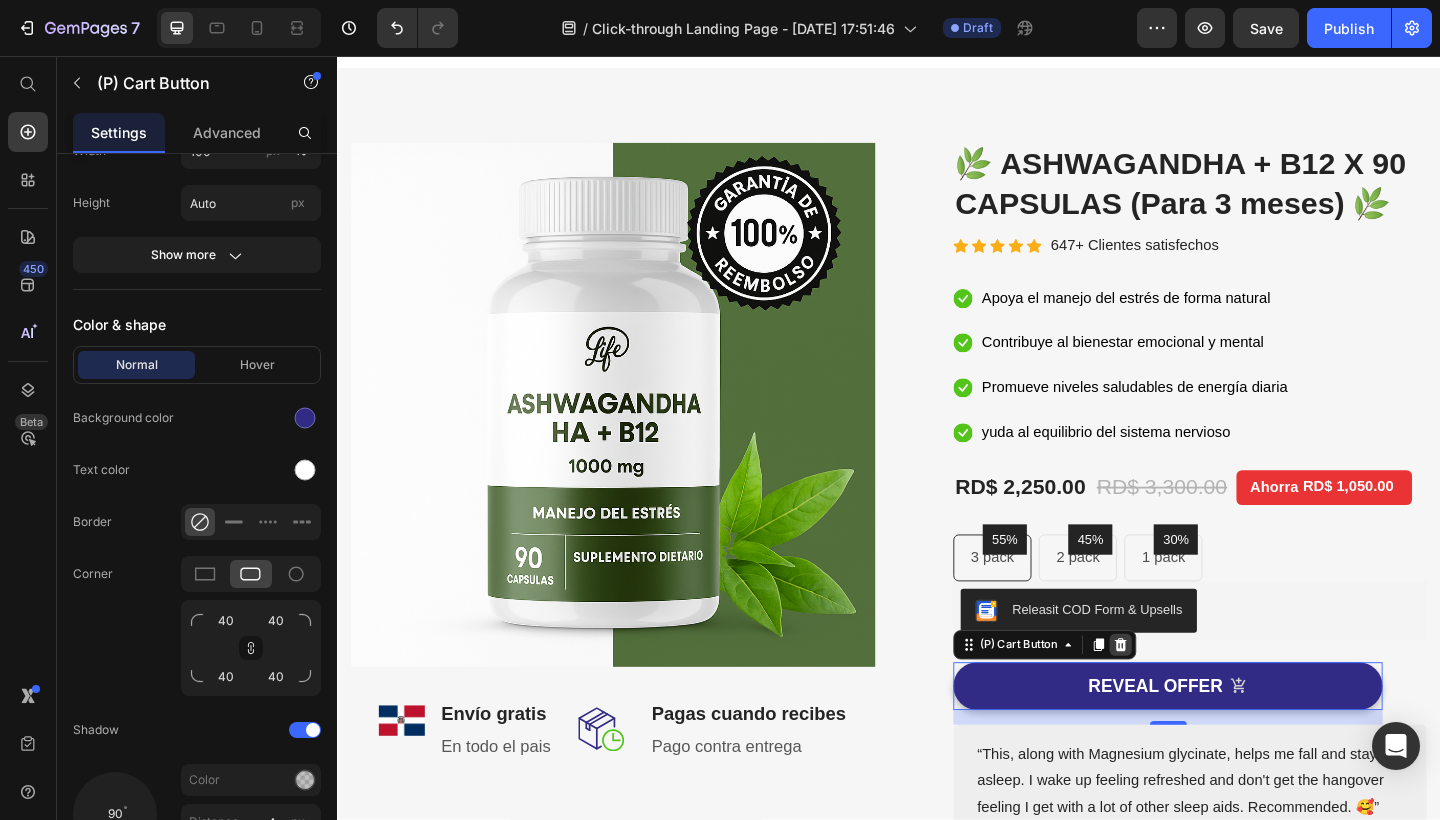 click 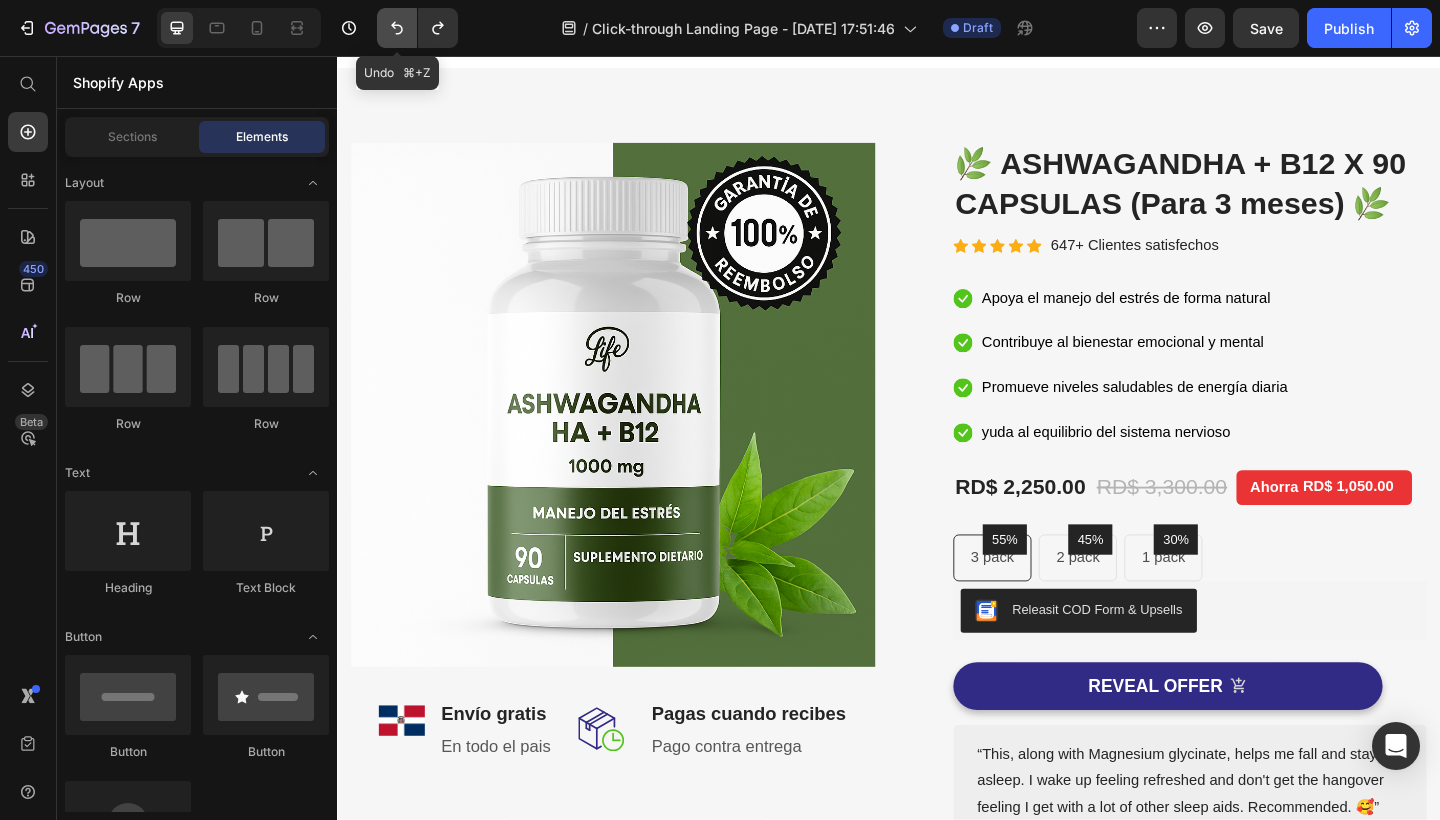 click 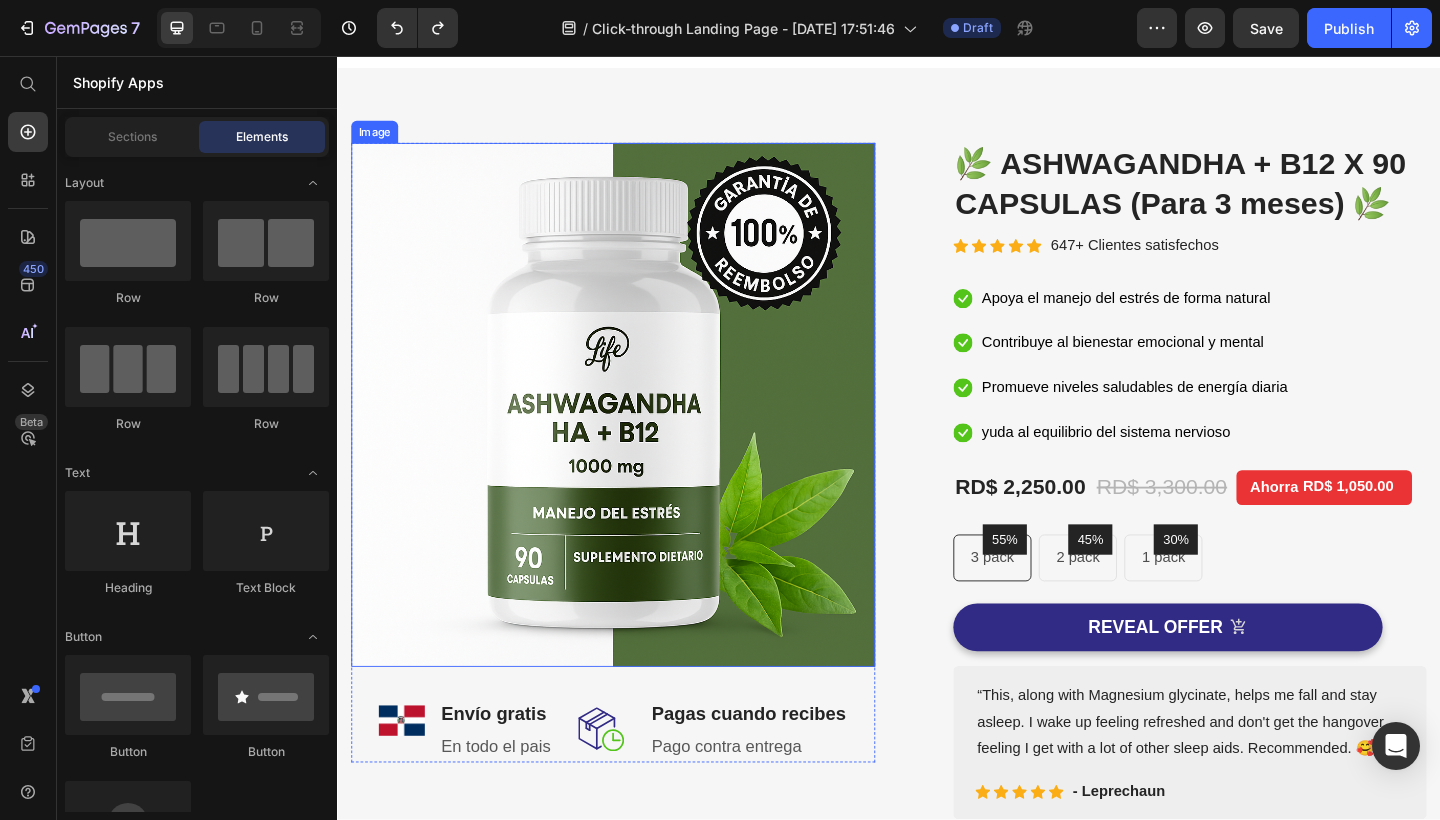 scroll, scrollTop: 22, scrollLeft: 0, axis: vertical 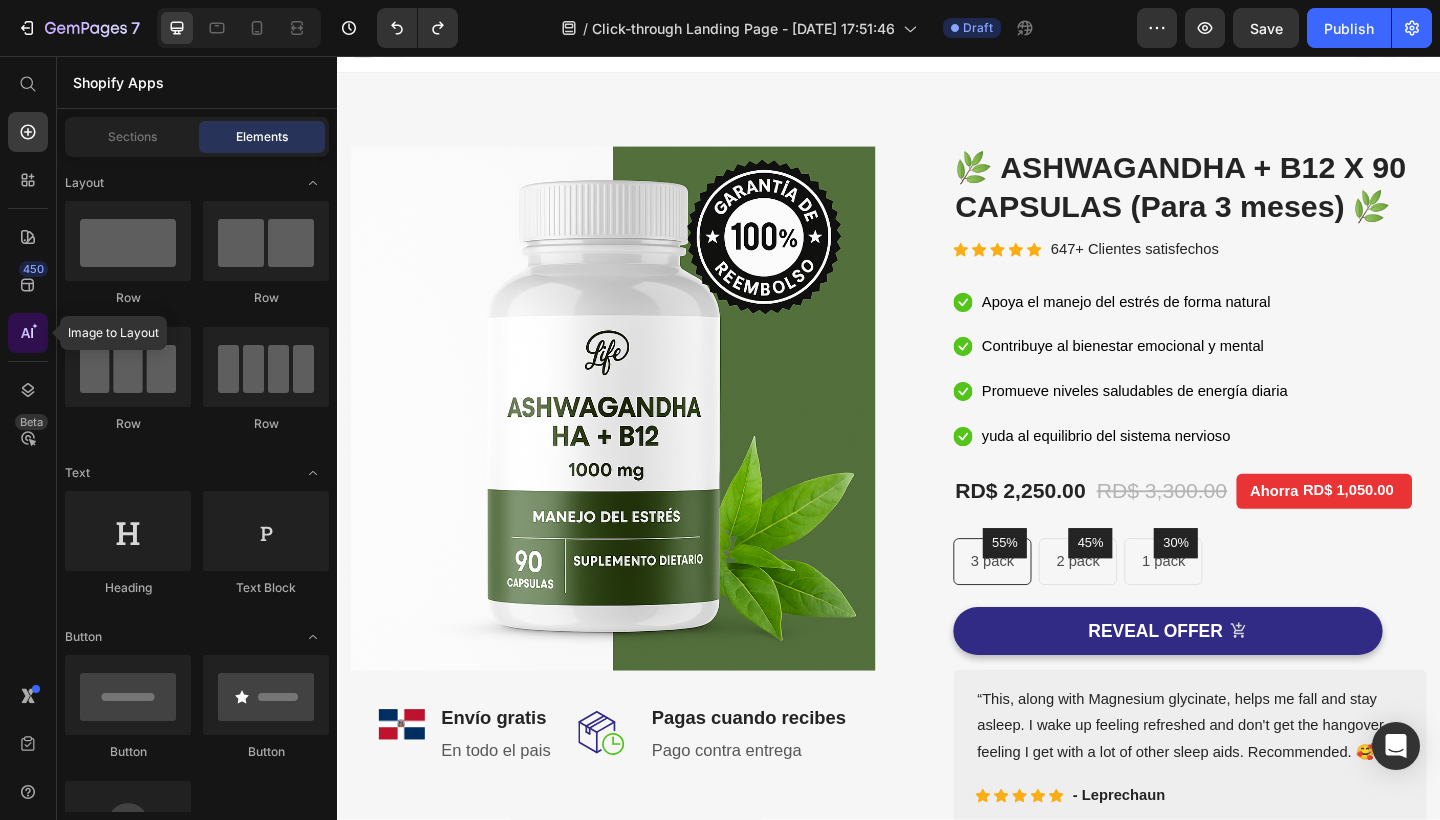 click 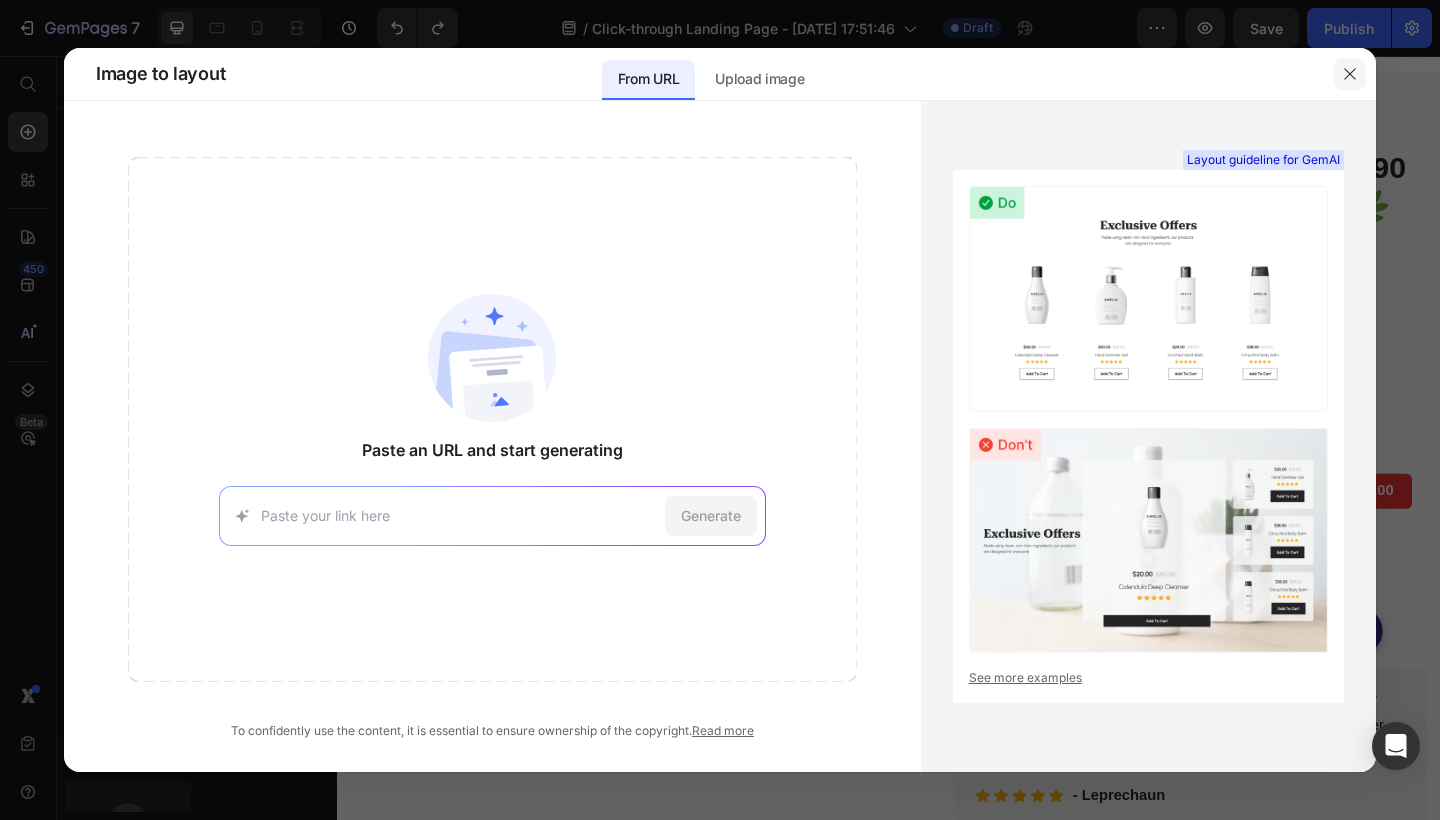 click 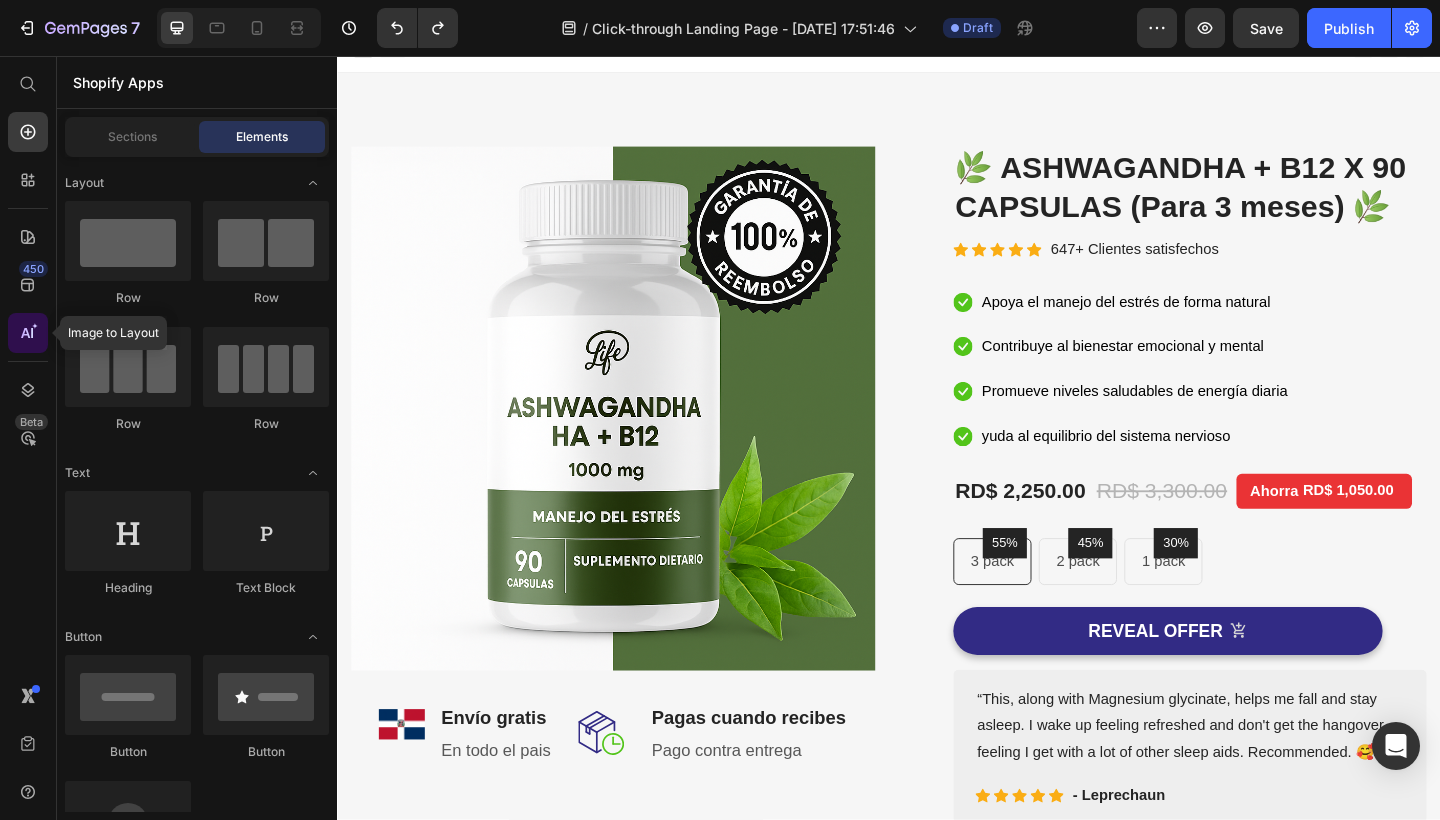 click 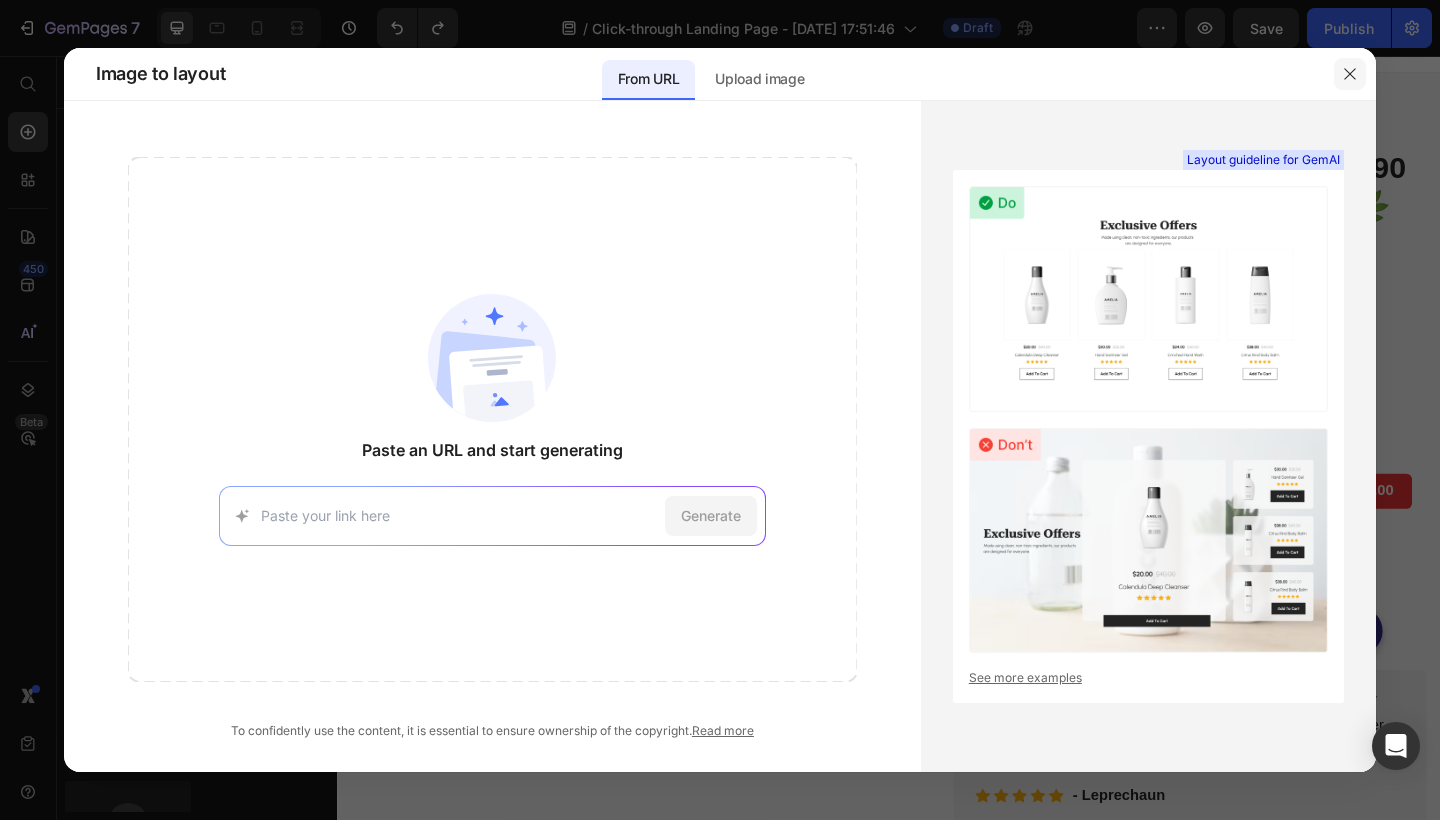 click at bounding box center (1350, 74) 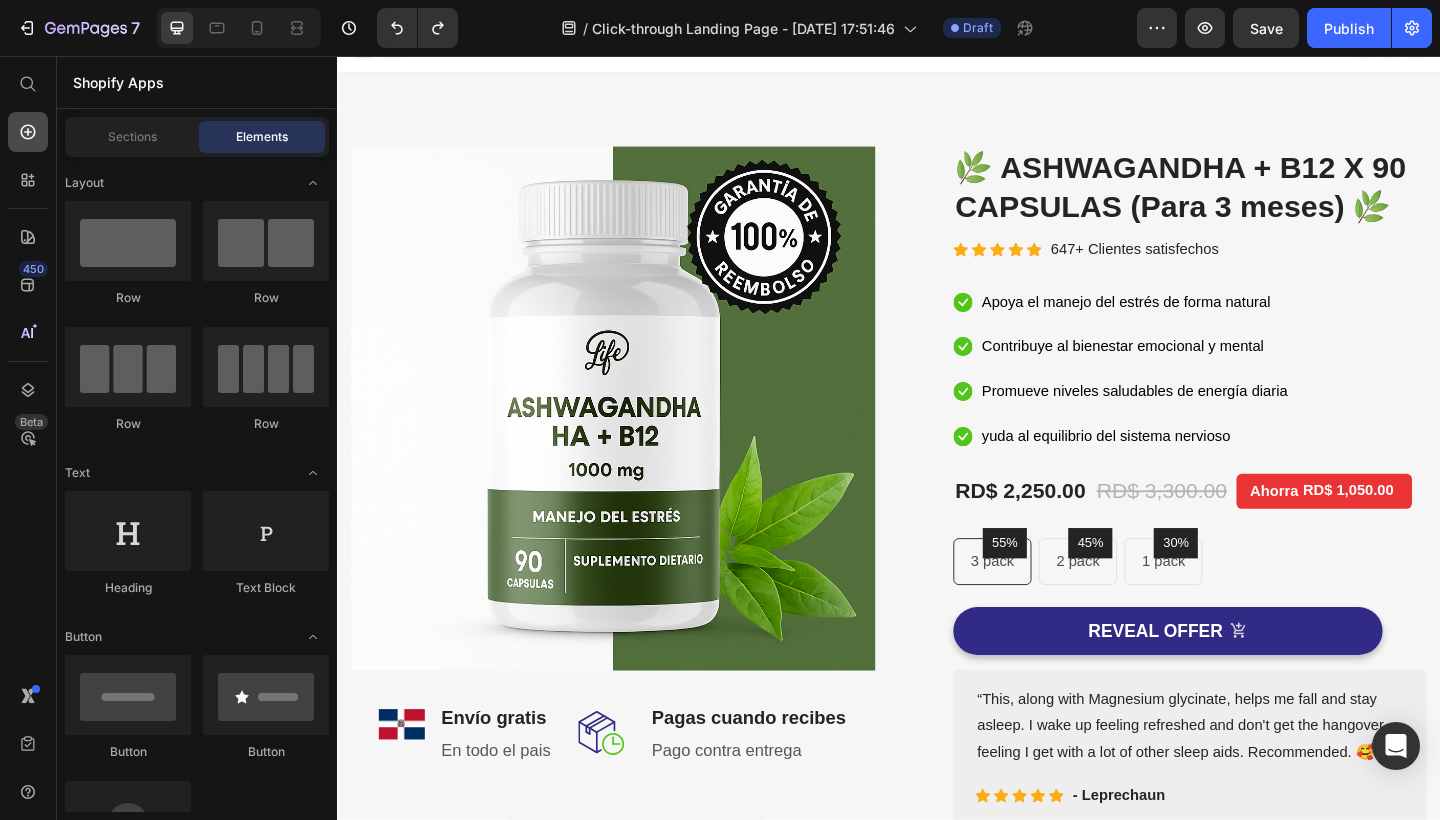 click 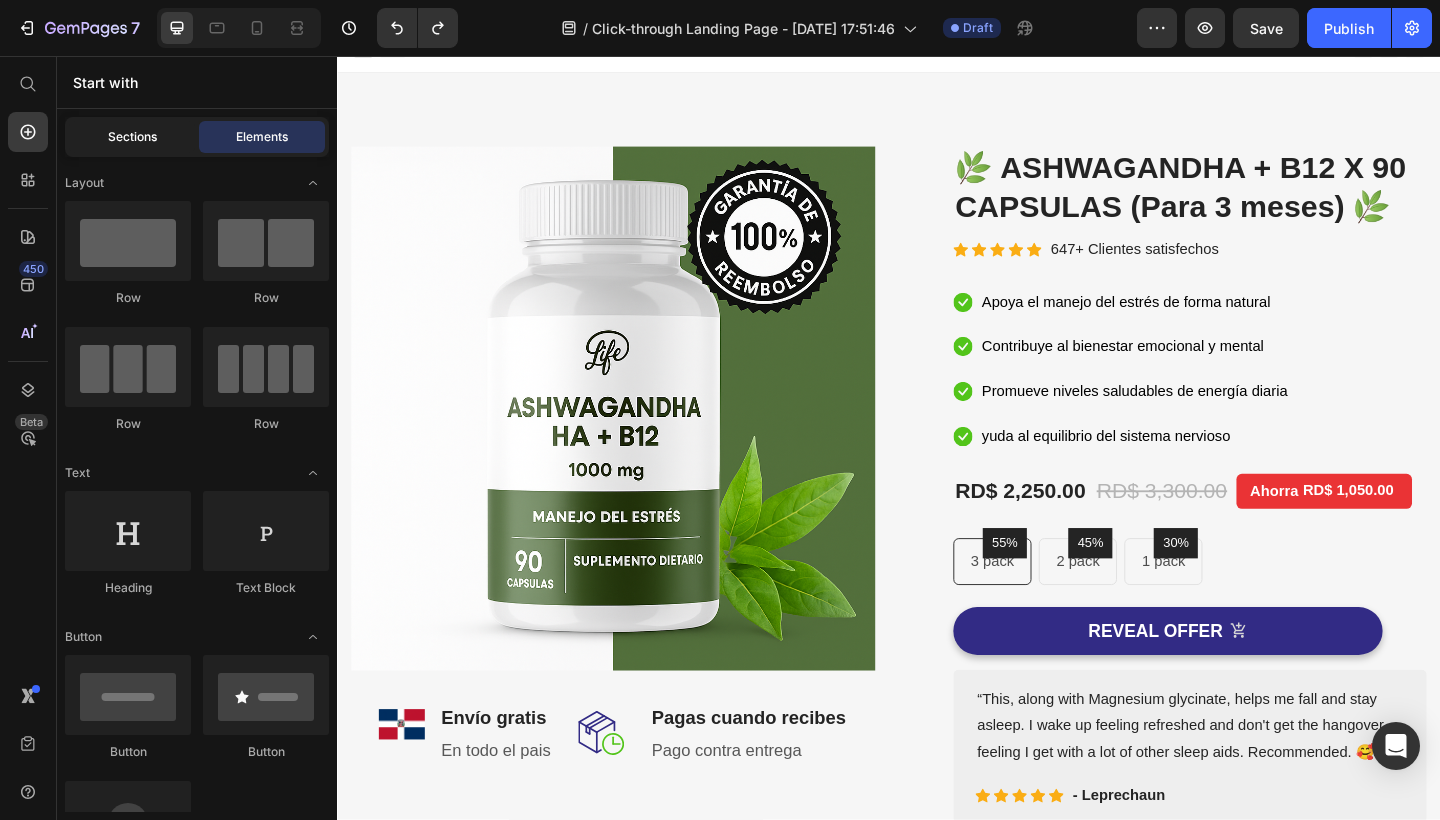 click on "Sections" 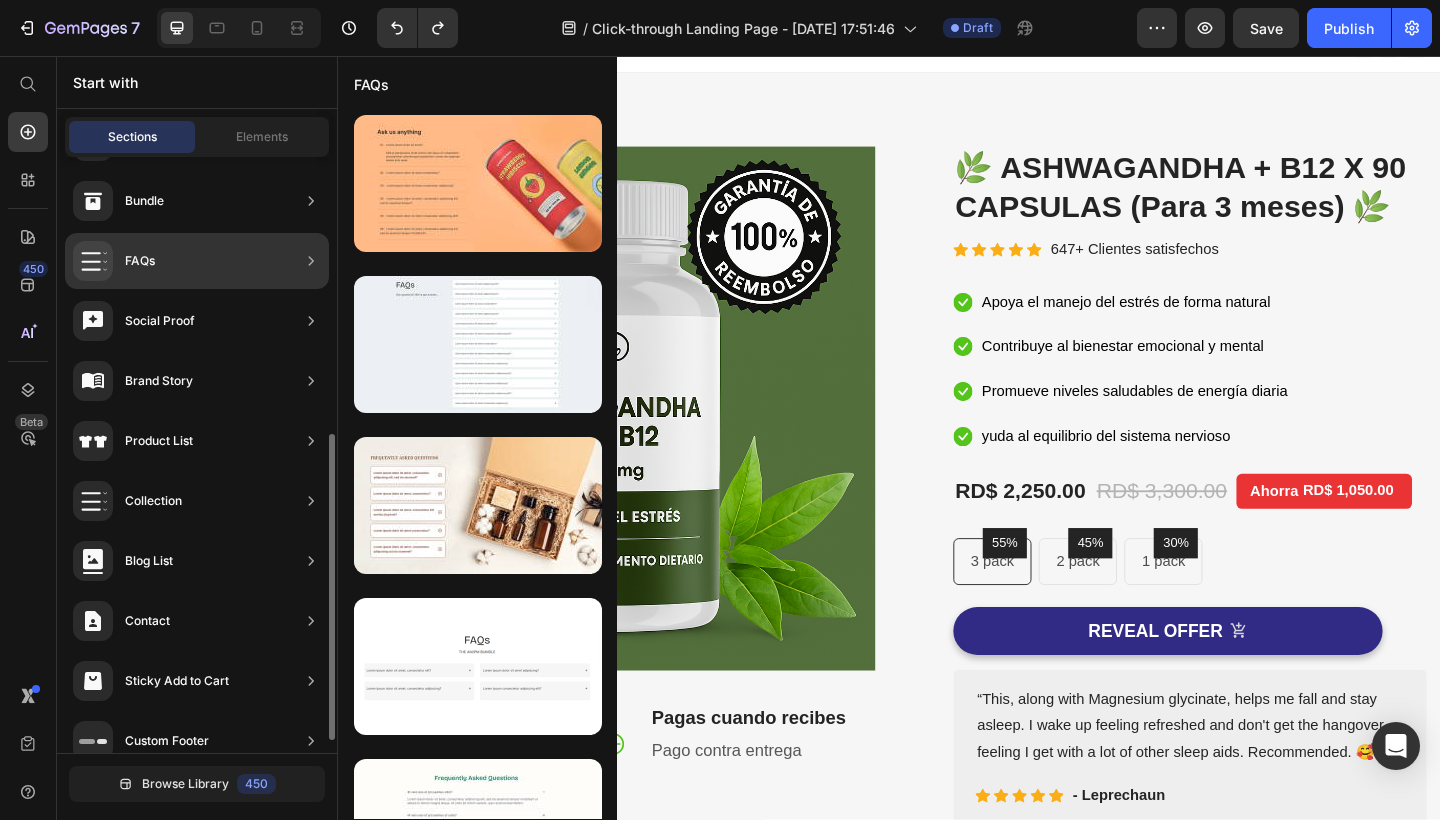scroll, scrollTop: 564, scrollLeft: 0, axis: vertical 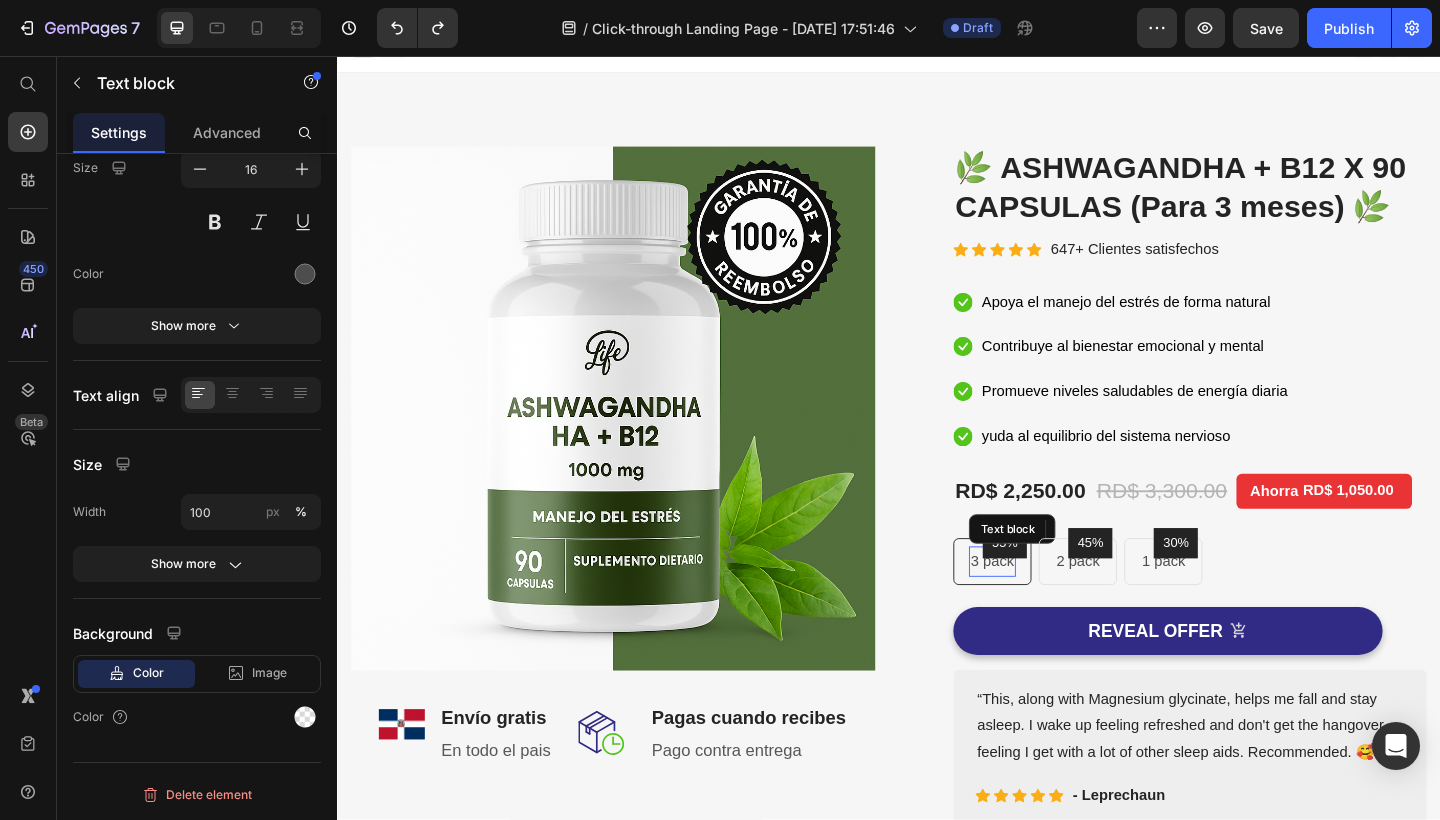 click on "3 pack" at bounding box center [1049, 606] 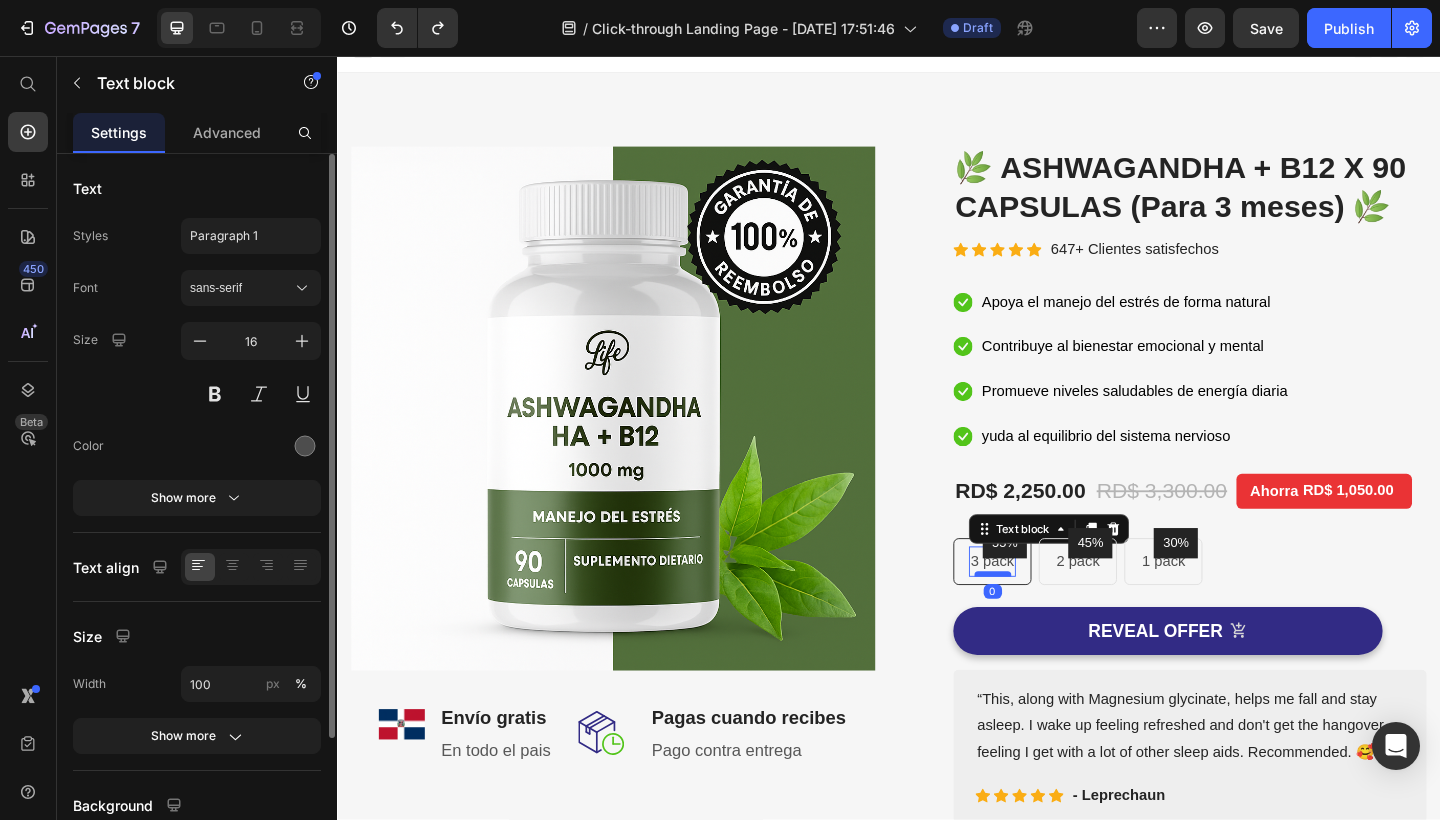 click at bounding box center (1050, 620) 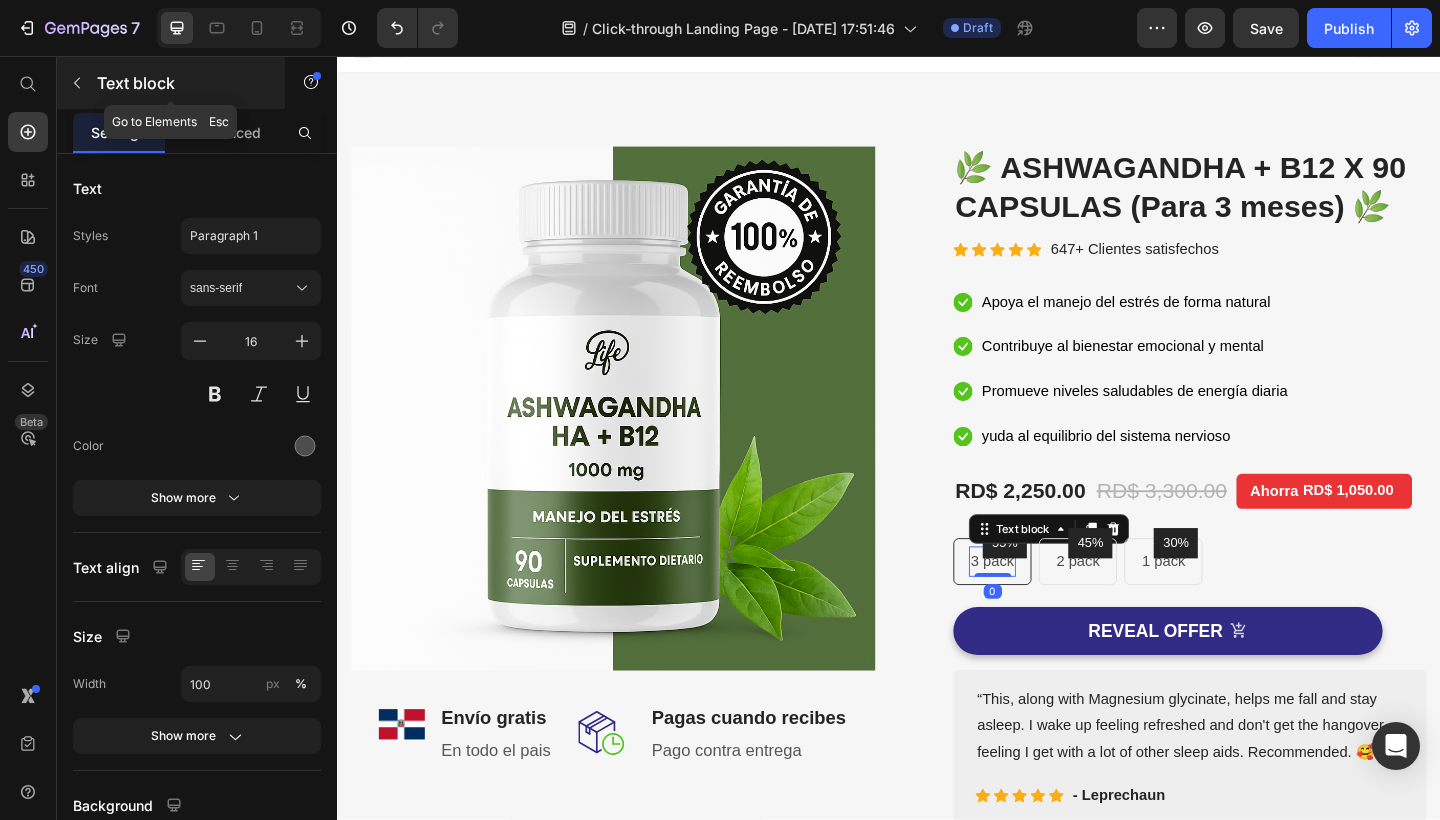 click 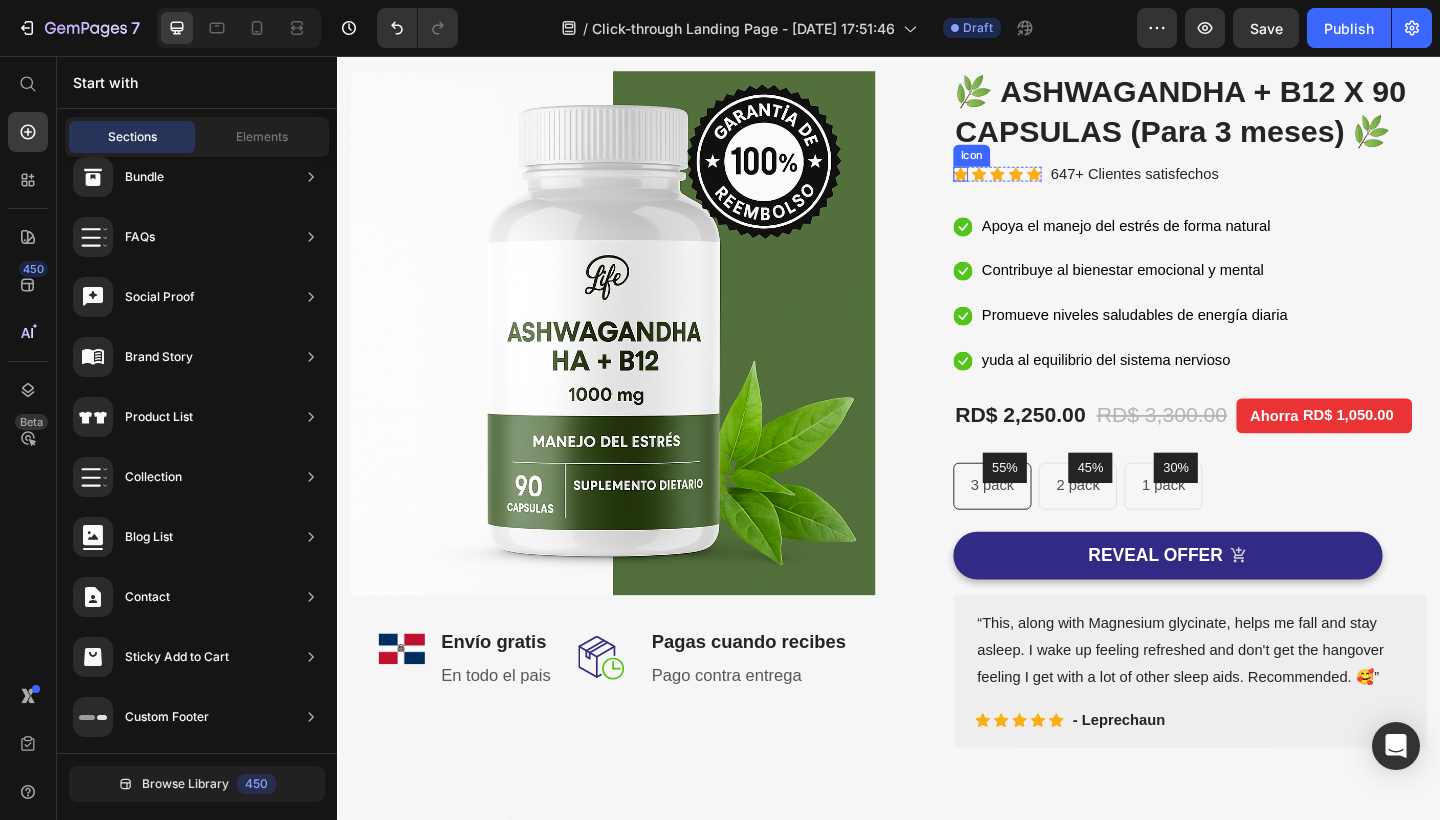 scroll, scrollTop: 69, scrollLeft: 0, axis: vertical 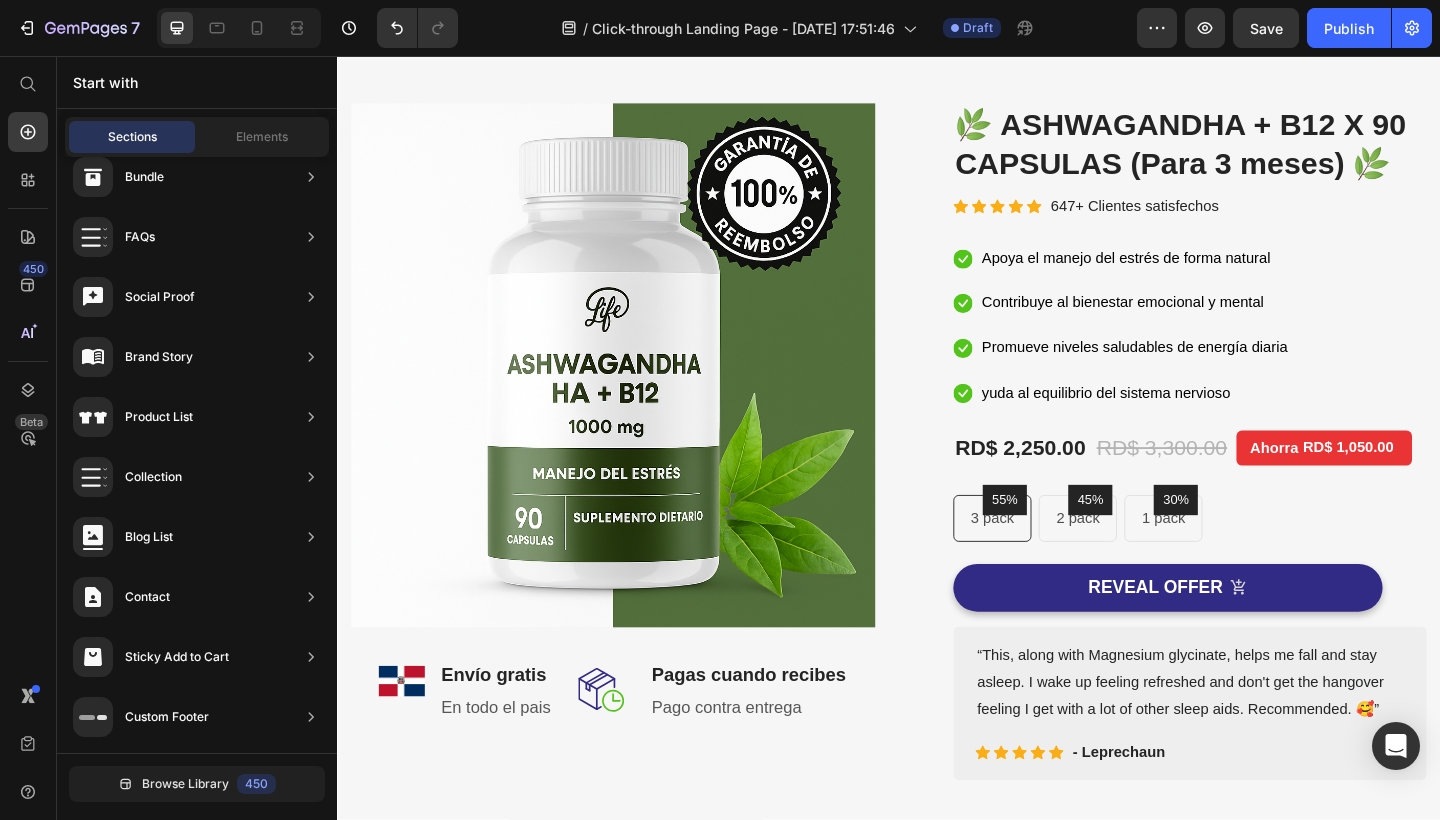 click on "7   /  Click-through Landing Page - [DATE] 17:51:46 Draft Preview  Save   Publish" 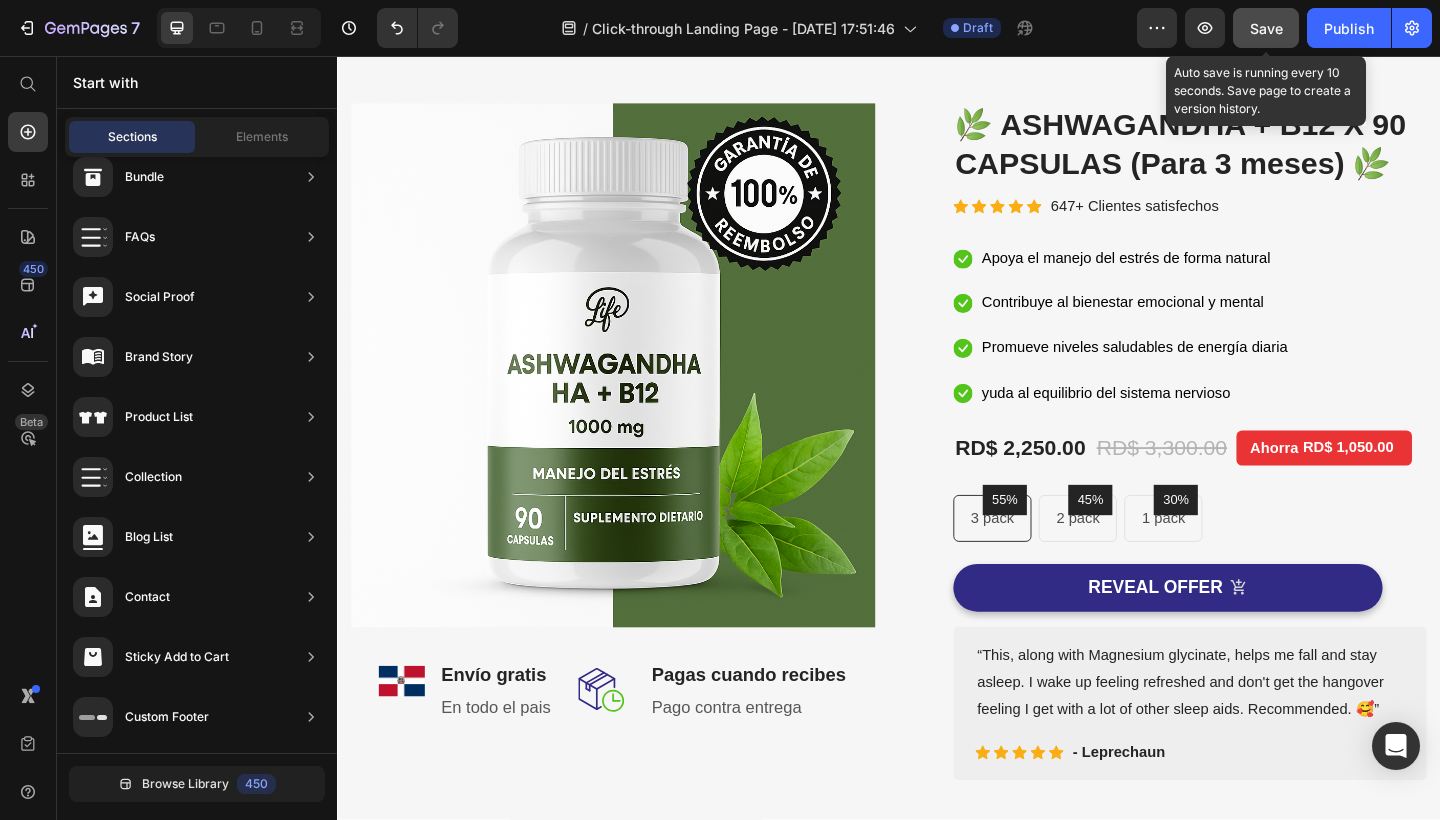 click on "Save" at bounding box center [1266, 28] 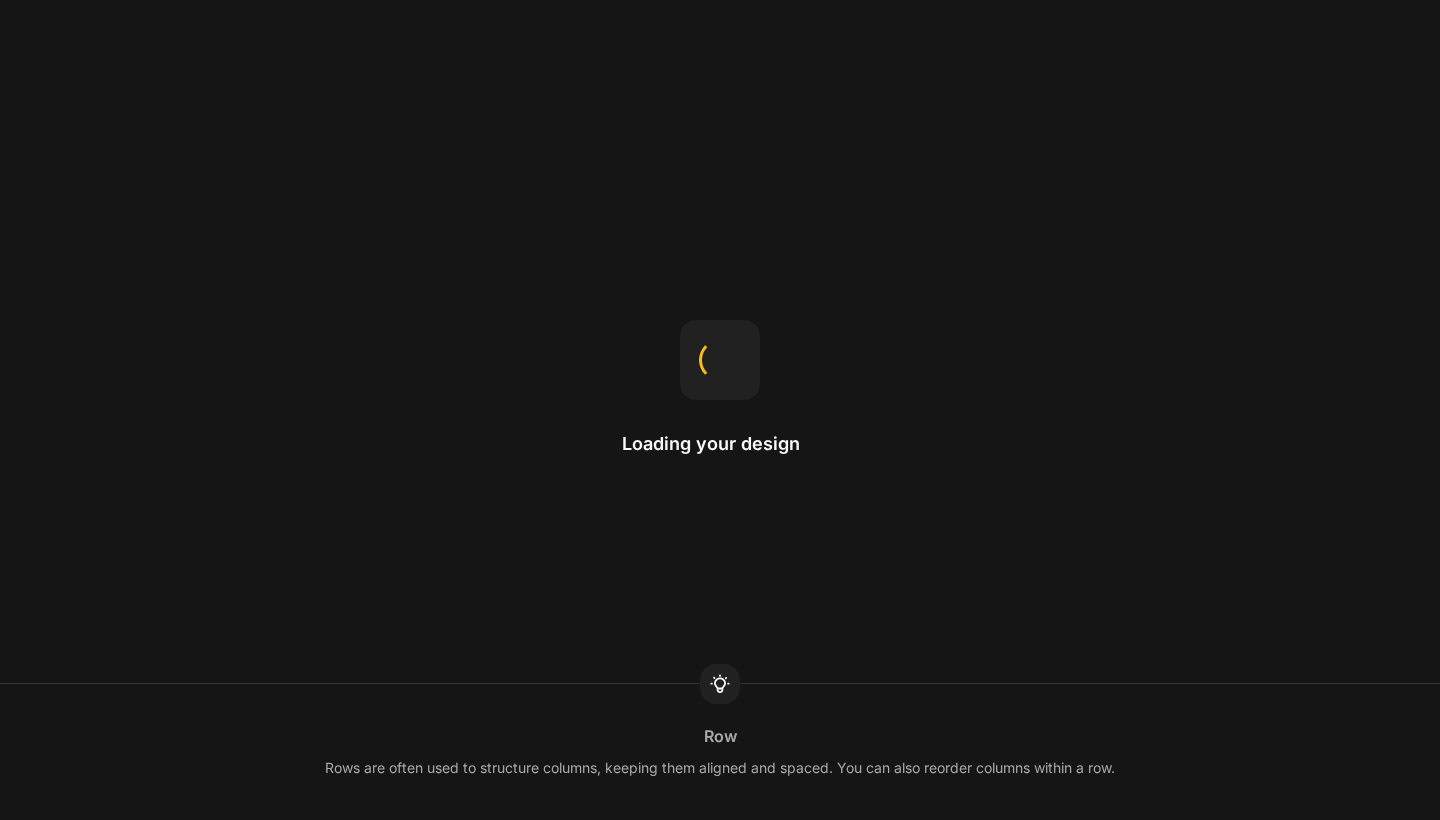 scroll, scrollTop: 0, scrollLeft: 0, axis: both 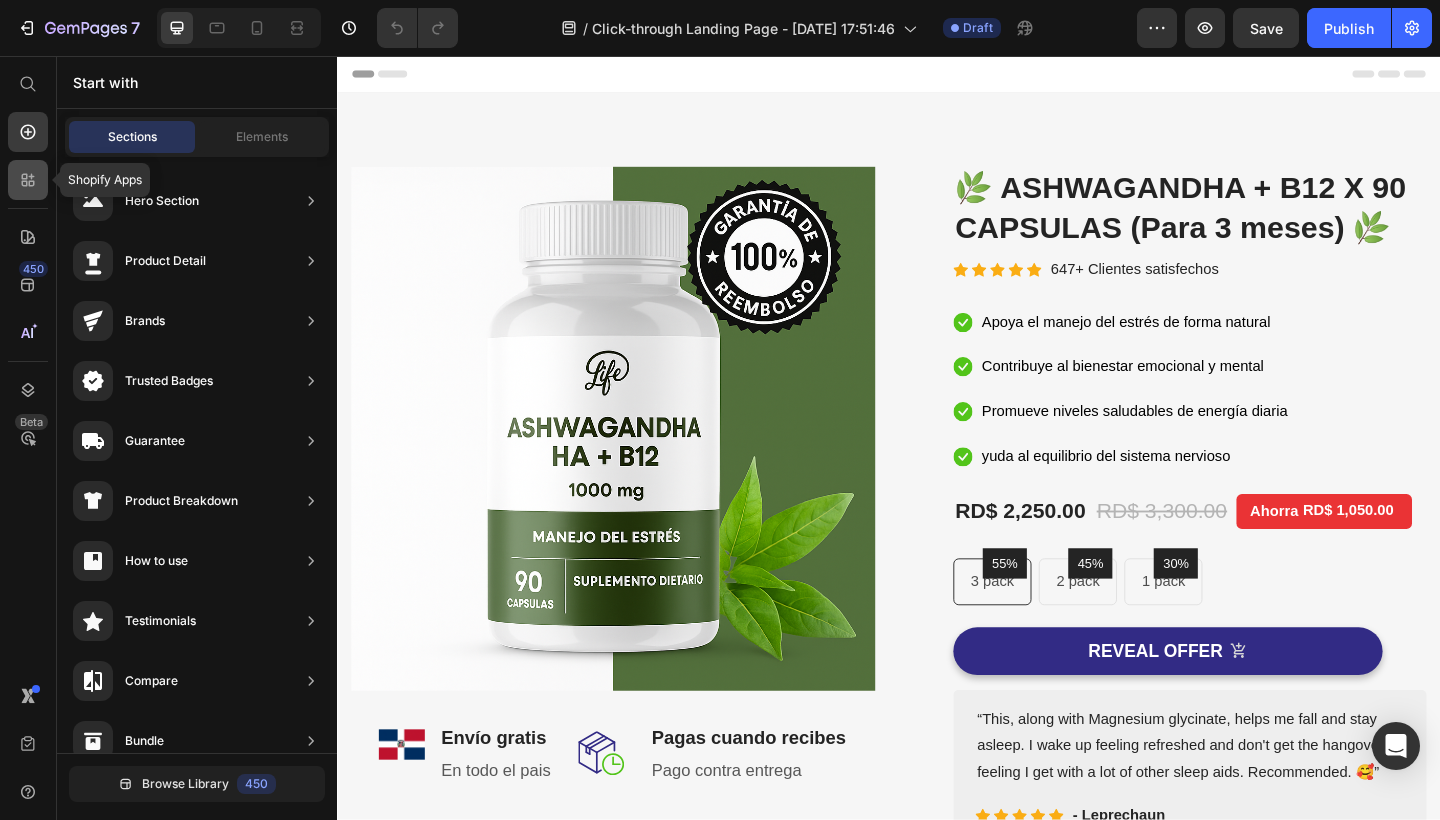 click 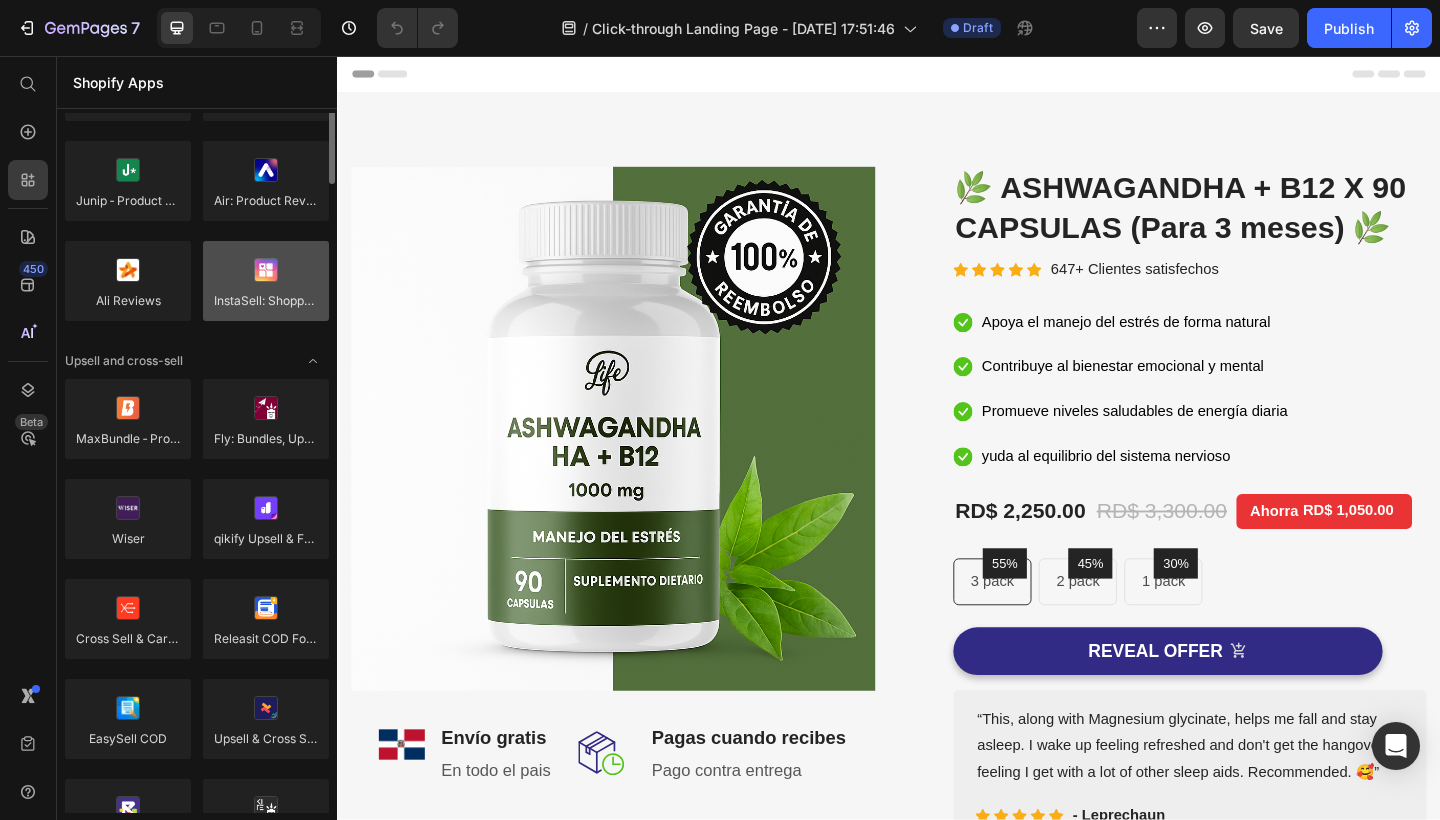 scroll, scrollTop: 654, scrollLeft: 0, axis: vertical 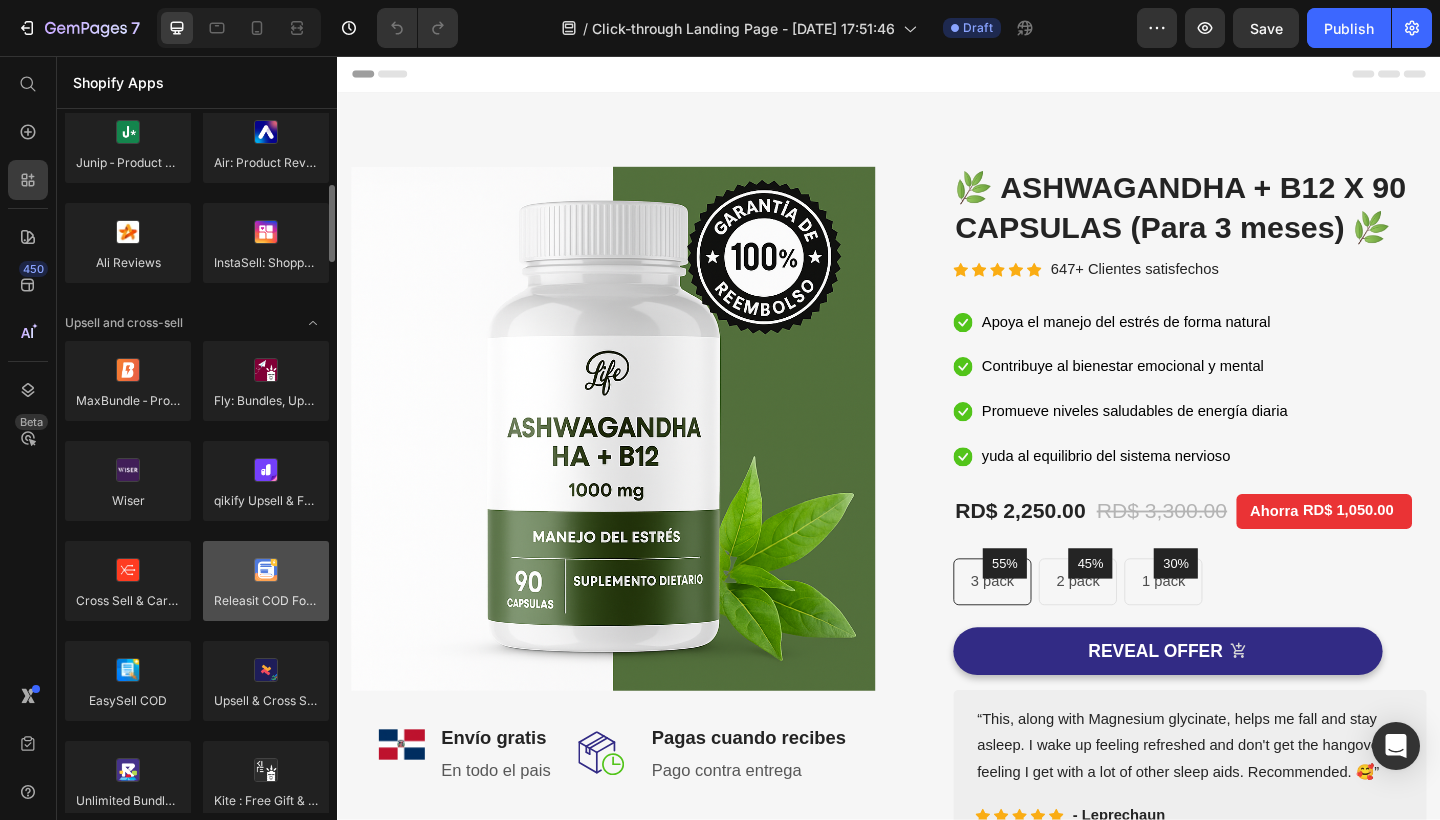 click at bounding box center [266, 581] 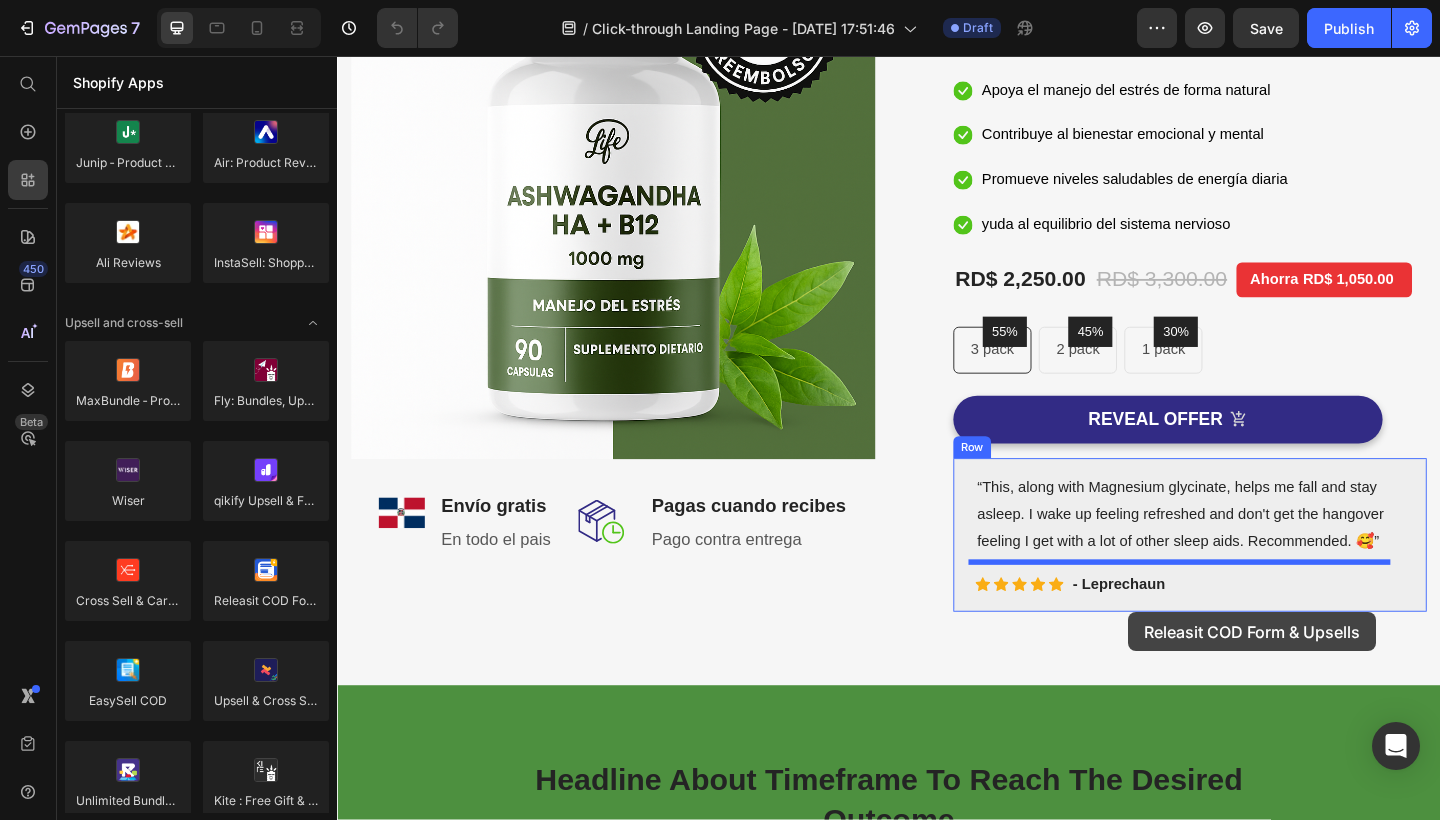 scroll, scrollTop: 342, scrollLeft: 0, axis: vertical 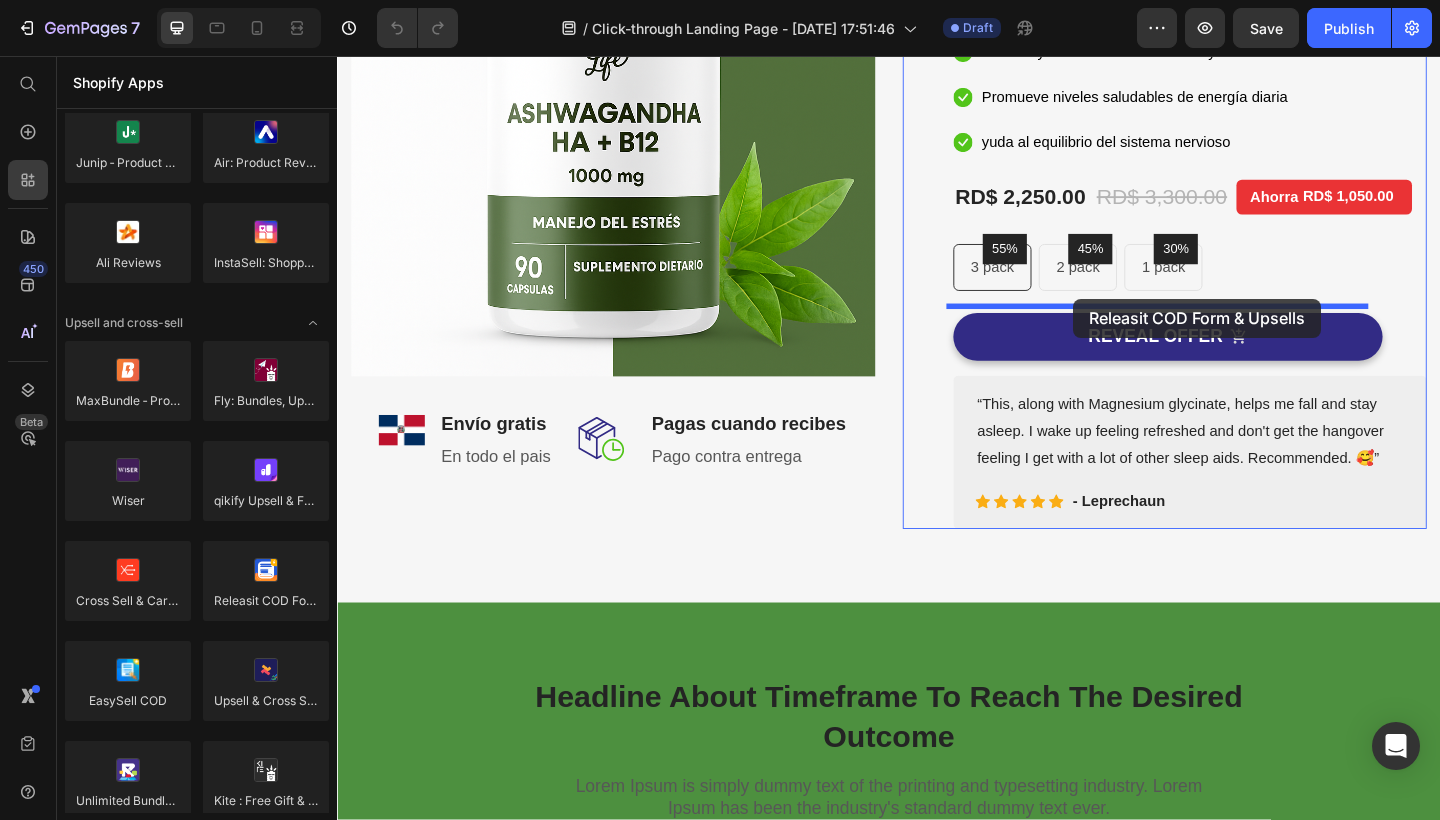 drag, startPoint x: 633, startPoint y: 651, endPoint x: 1138, endPoint y: 320, distance: 603.8096 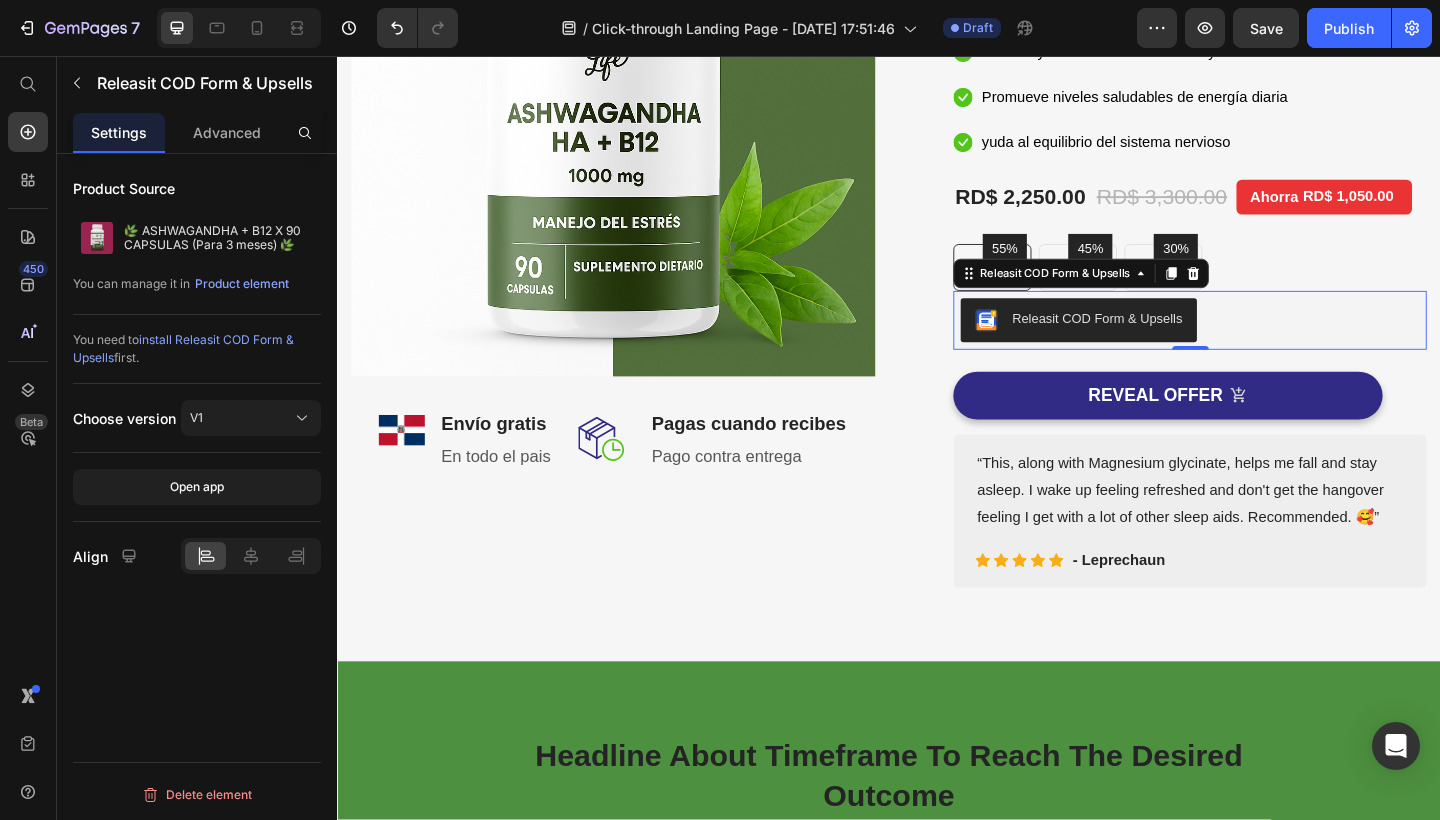 click on "Releasit COD Form & Upsells" at bounding box center [1163, 342] 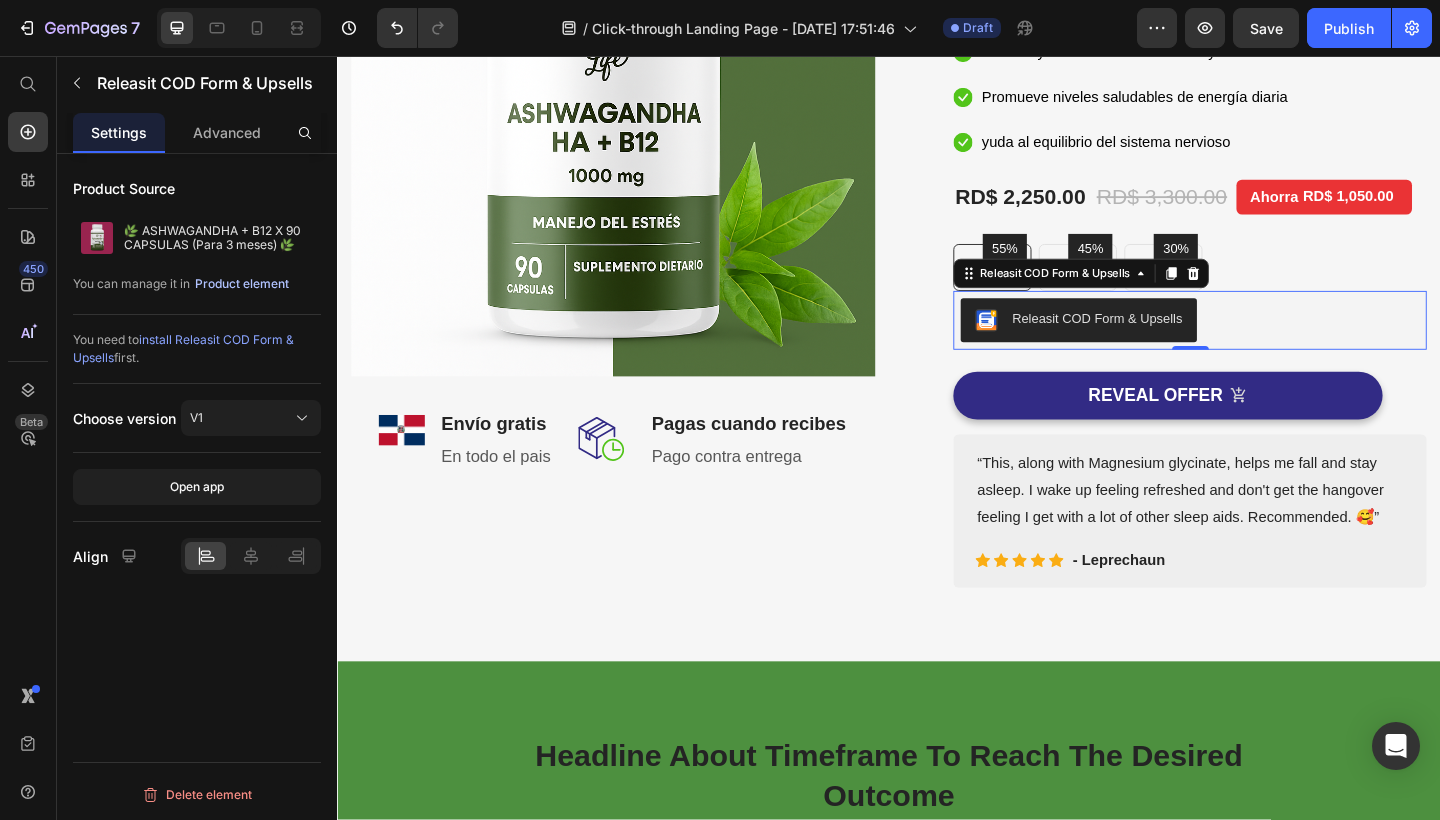 click on "Product element" at bounding box center (242, 284) 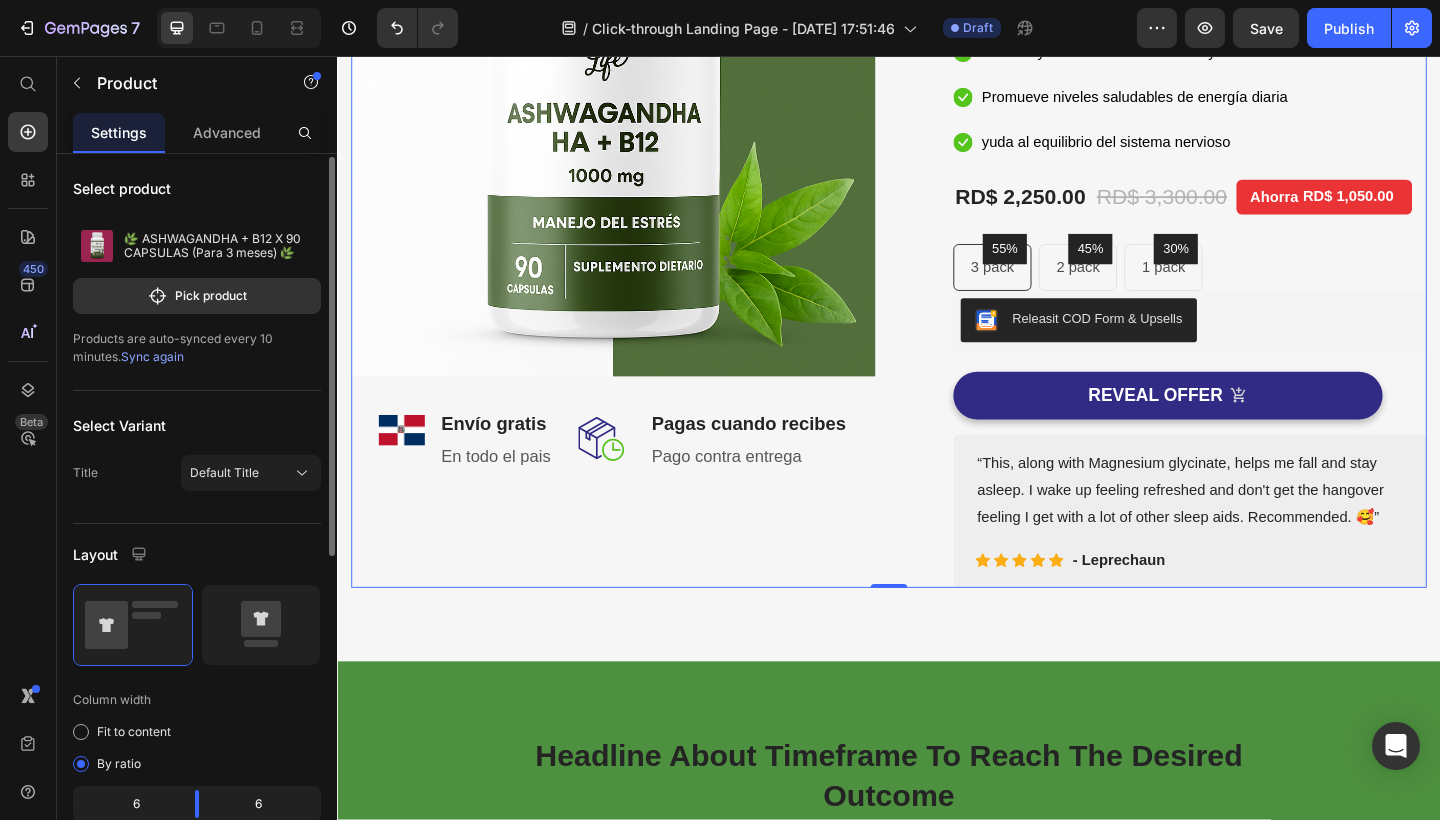 scroll, scrollTop: 57, scrollLeft: 0, axis: vertical 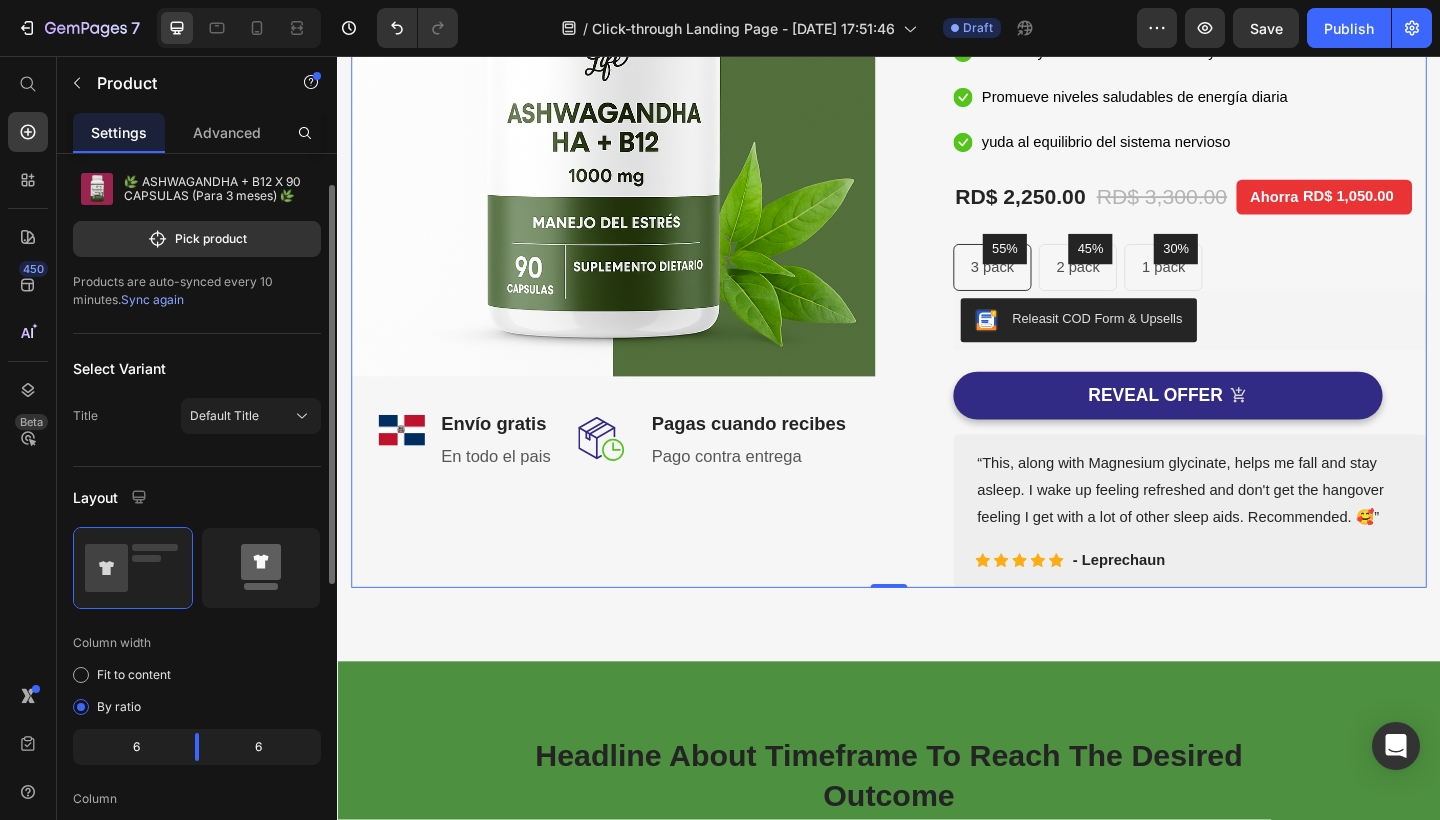 click 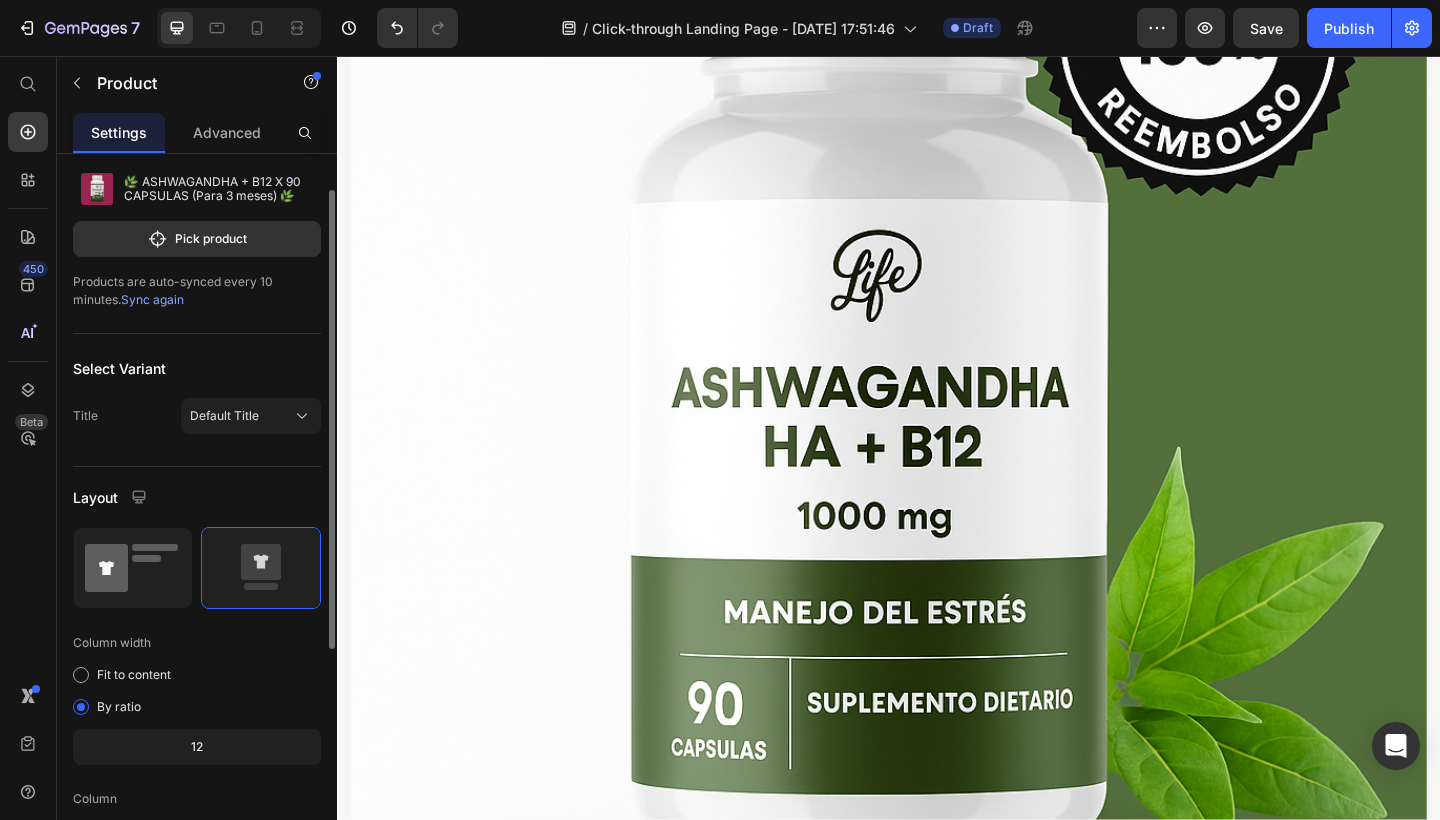 click 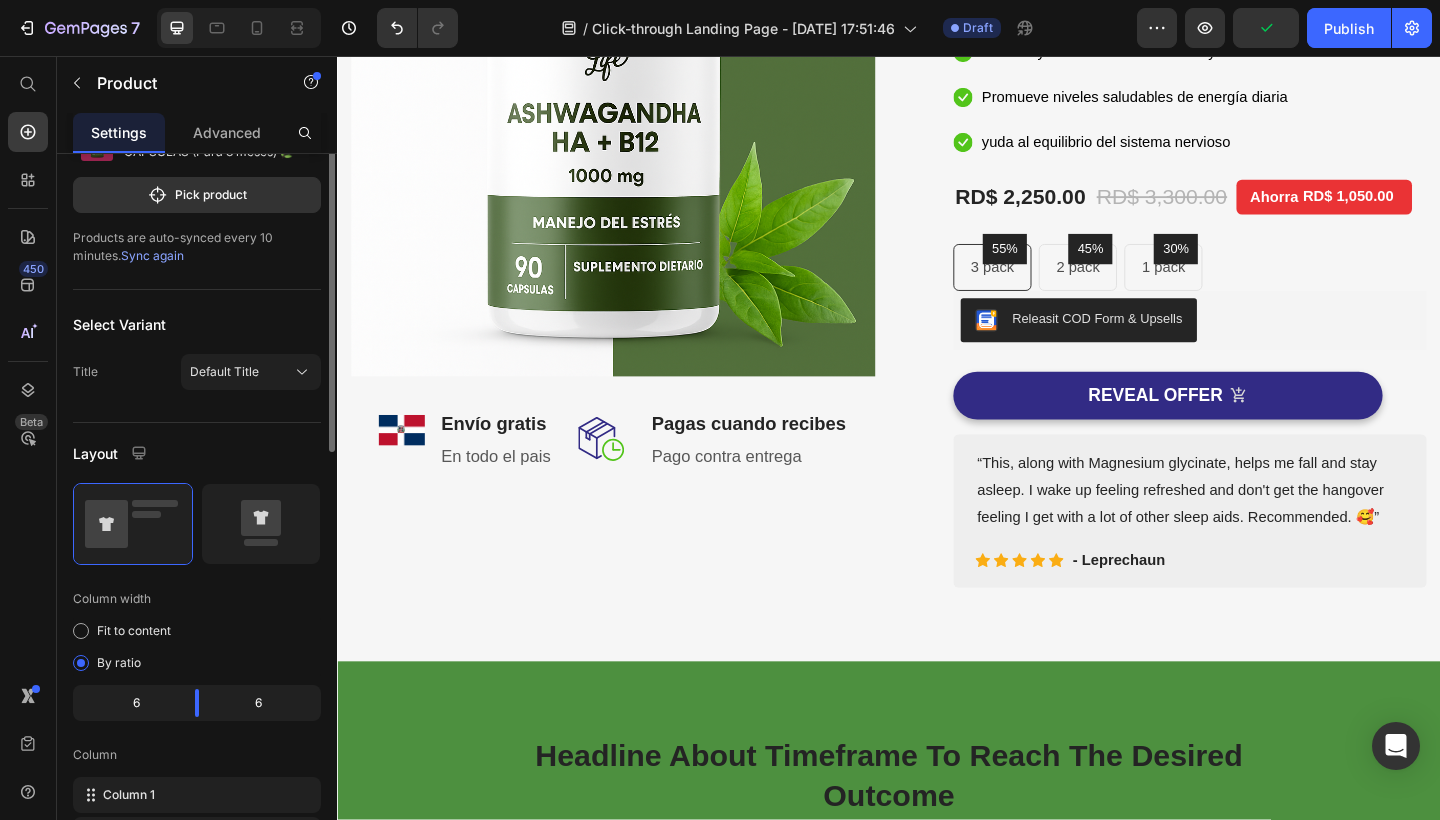 scroll, scrollTop: 0, scrollLeft: 0, axis: both 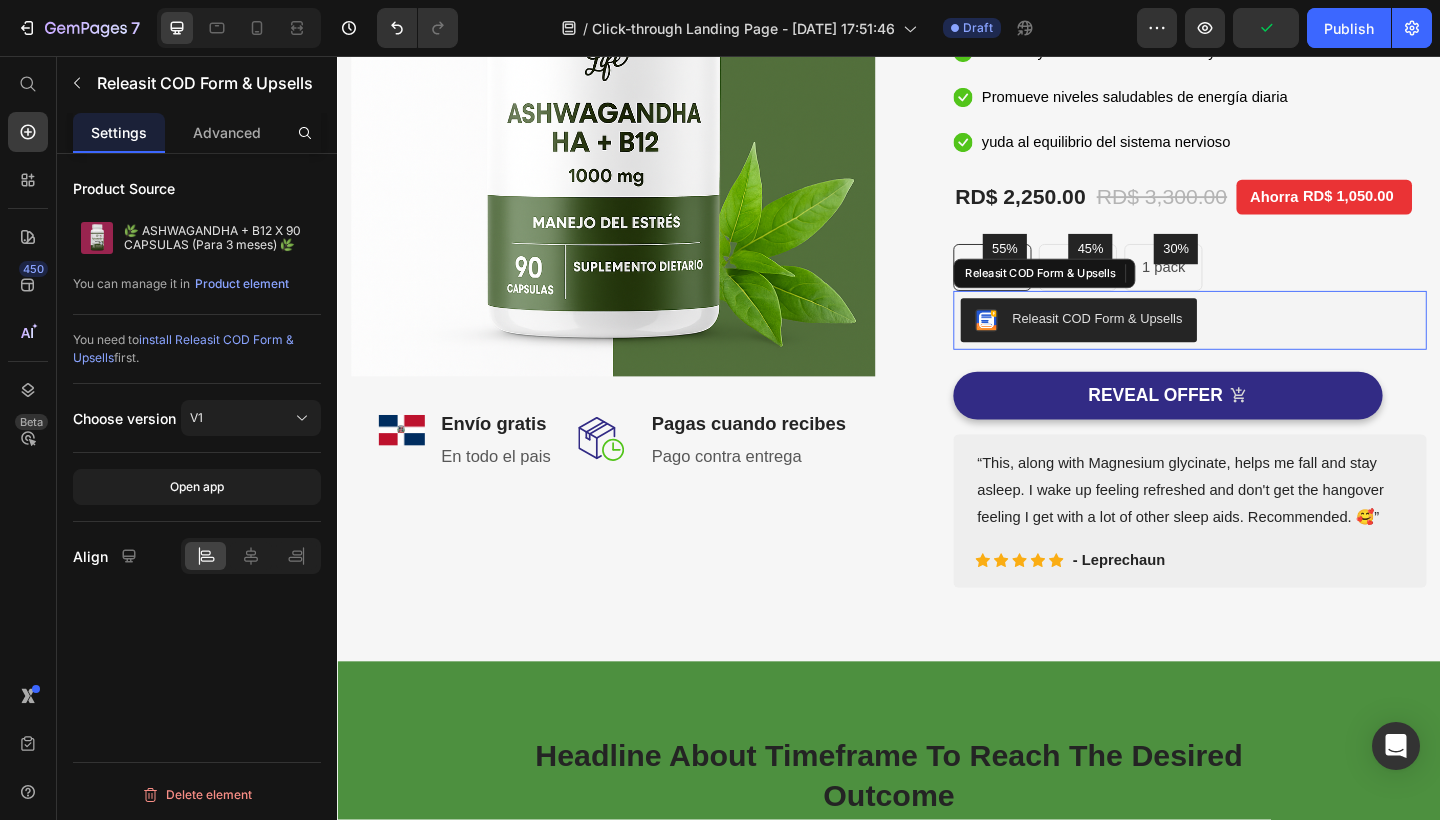 click on "Releasit COD Form & Upsells" at bounding box center (1163, 342) 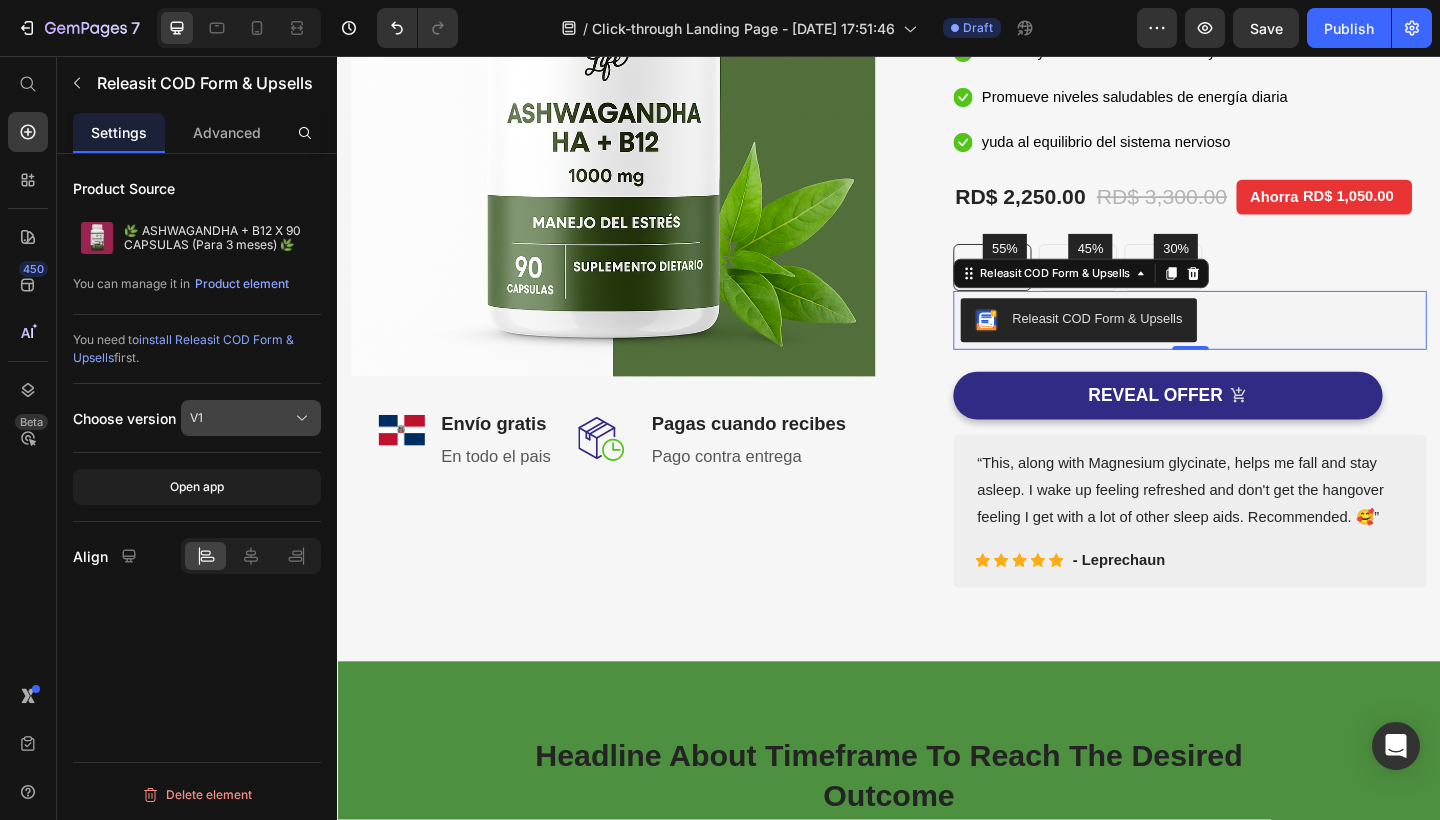 click on "V1" at bounding box center (251, 418) 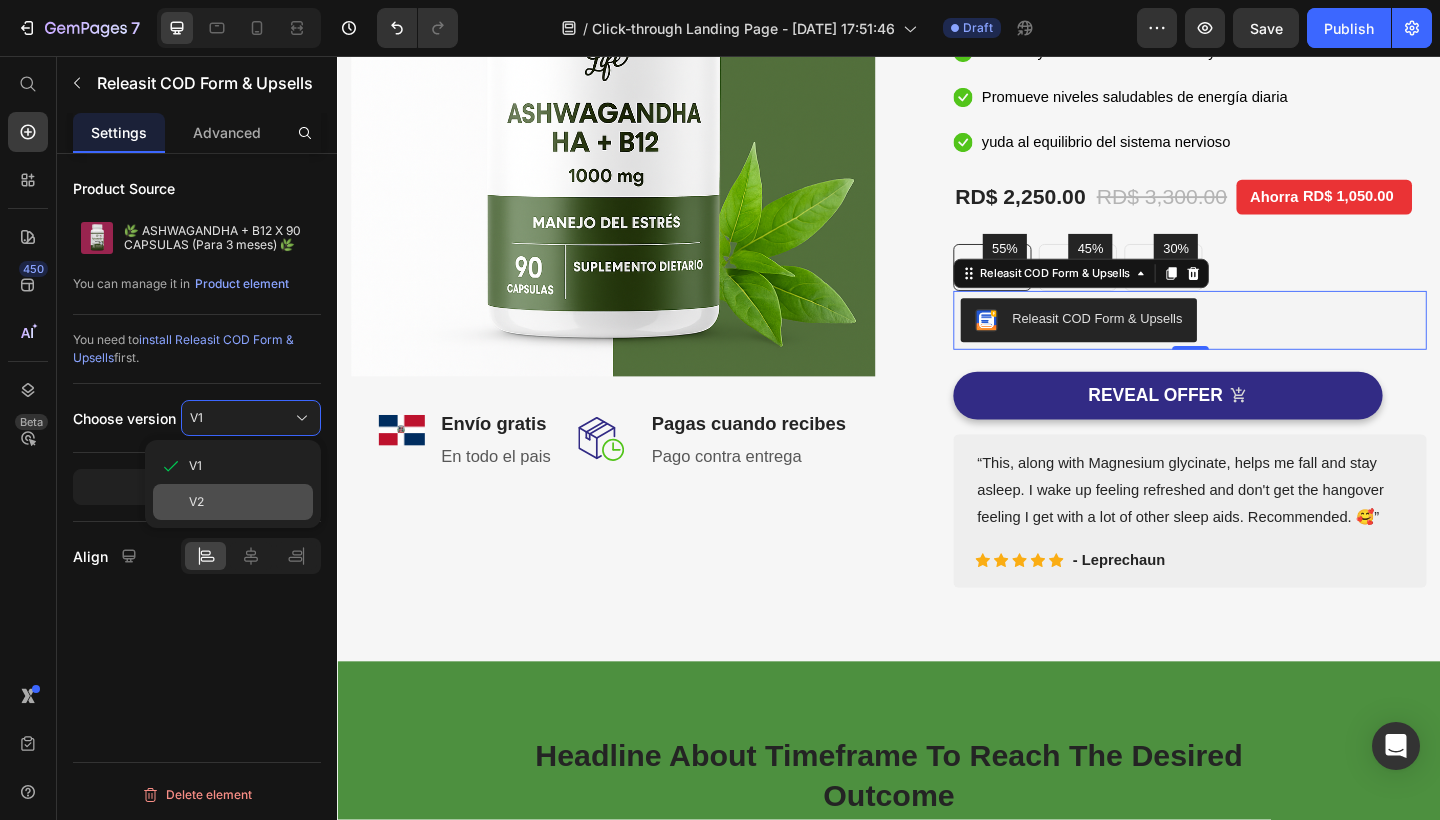 click on "V2" at bounding box center (247, 502) 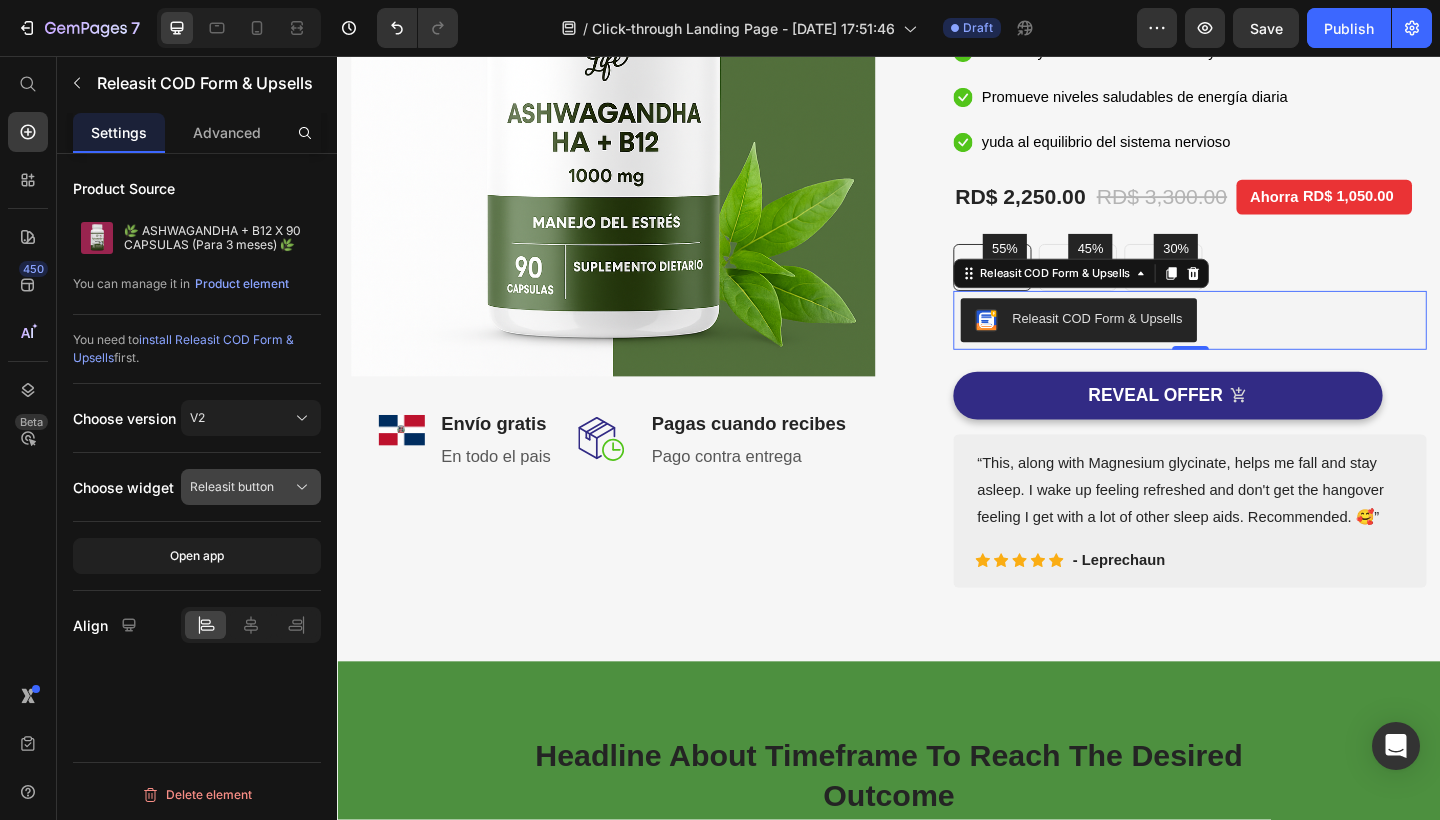 click on "Releasit button" at bounding box center (232, 487) 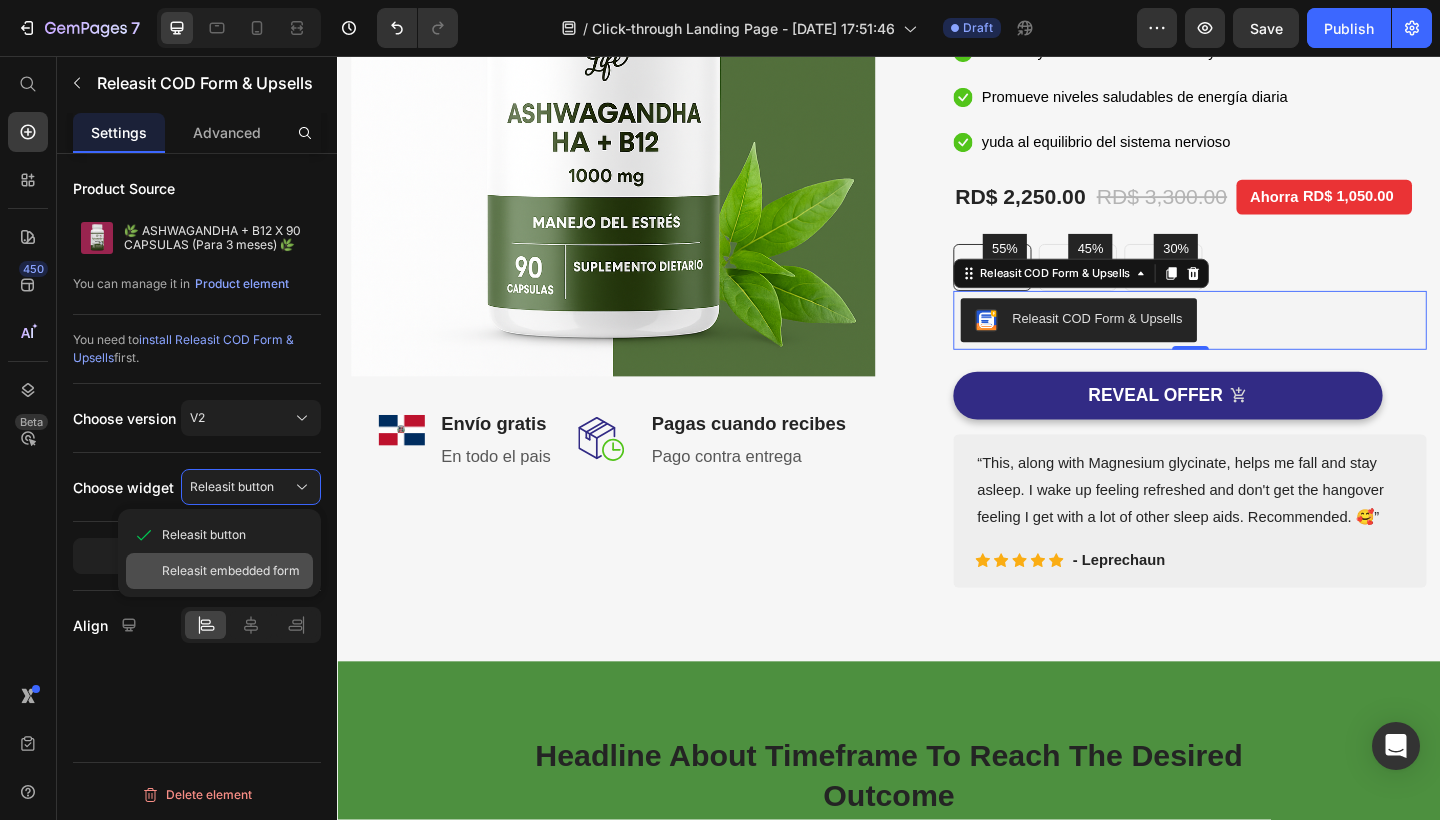 click on "Releasit embedded form" at bounding box center [231, 571] 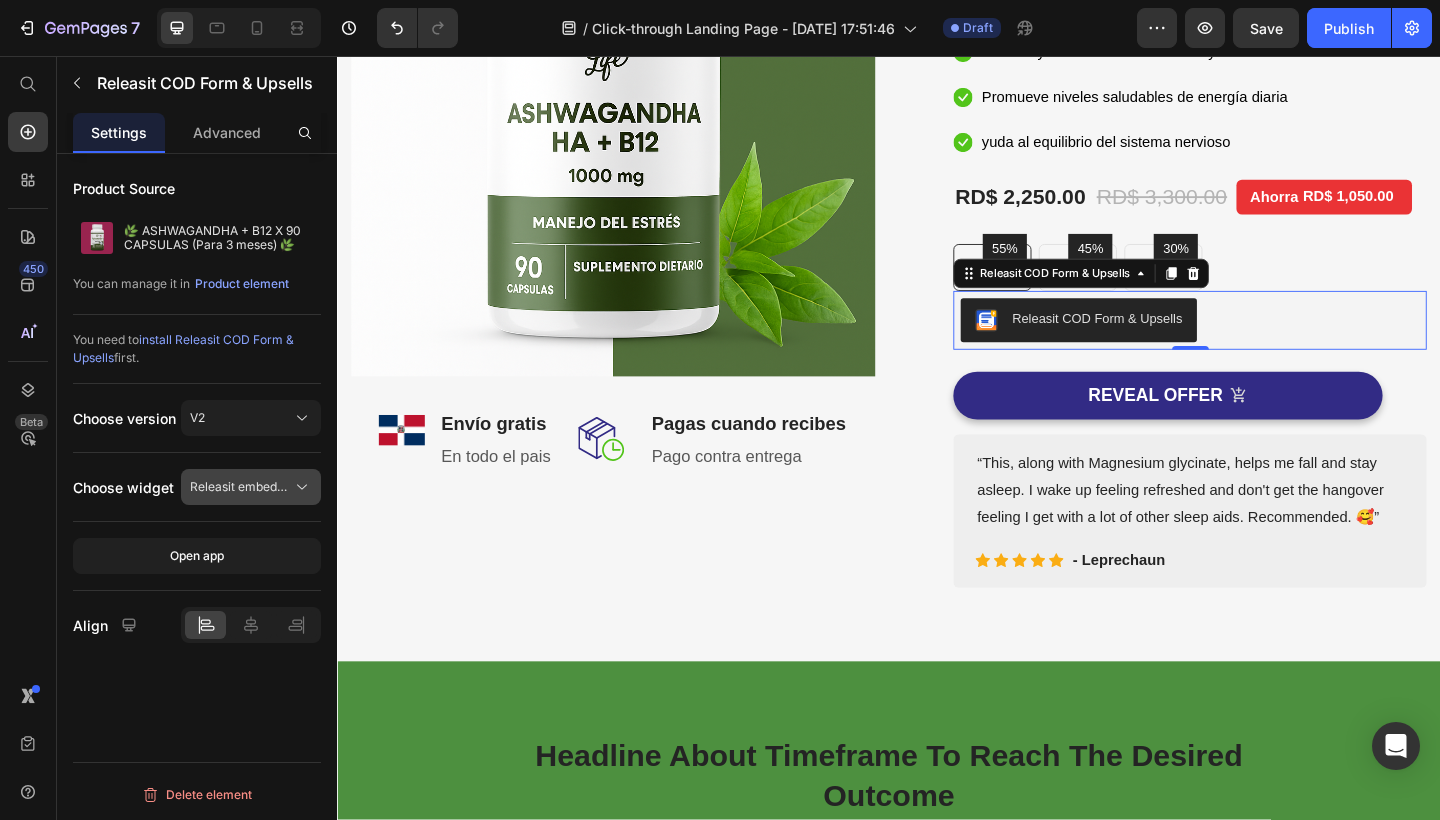 click on "Releasit embedded form" at bounding box center [239, 487] 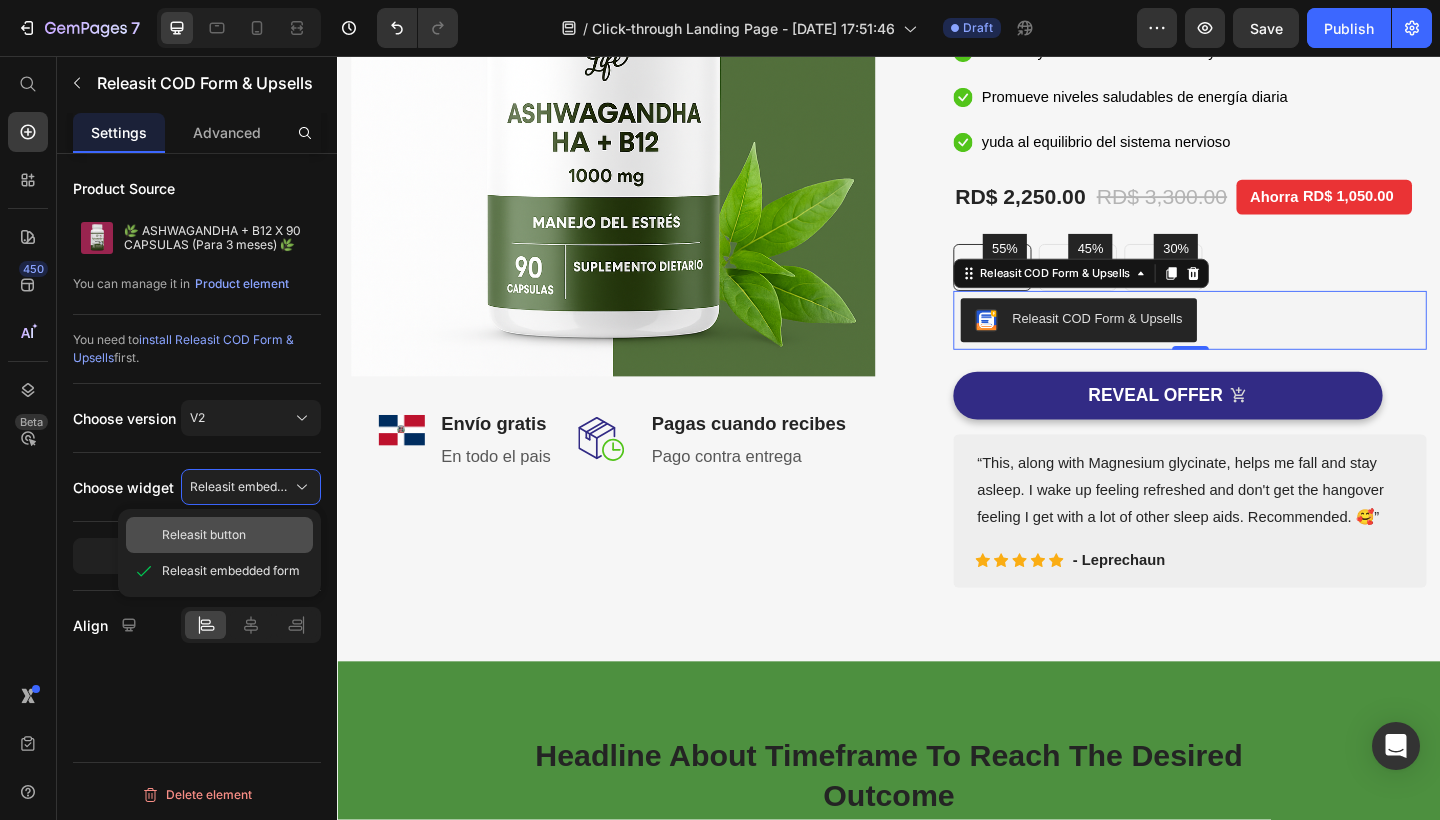 click on "Releasit button" at bounding box center [233, 535] 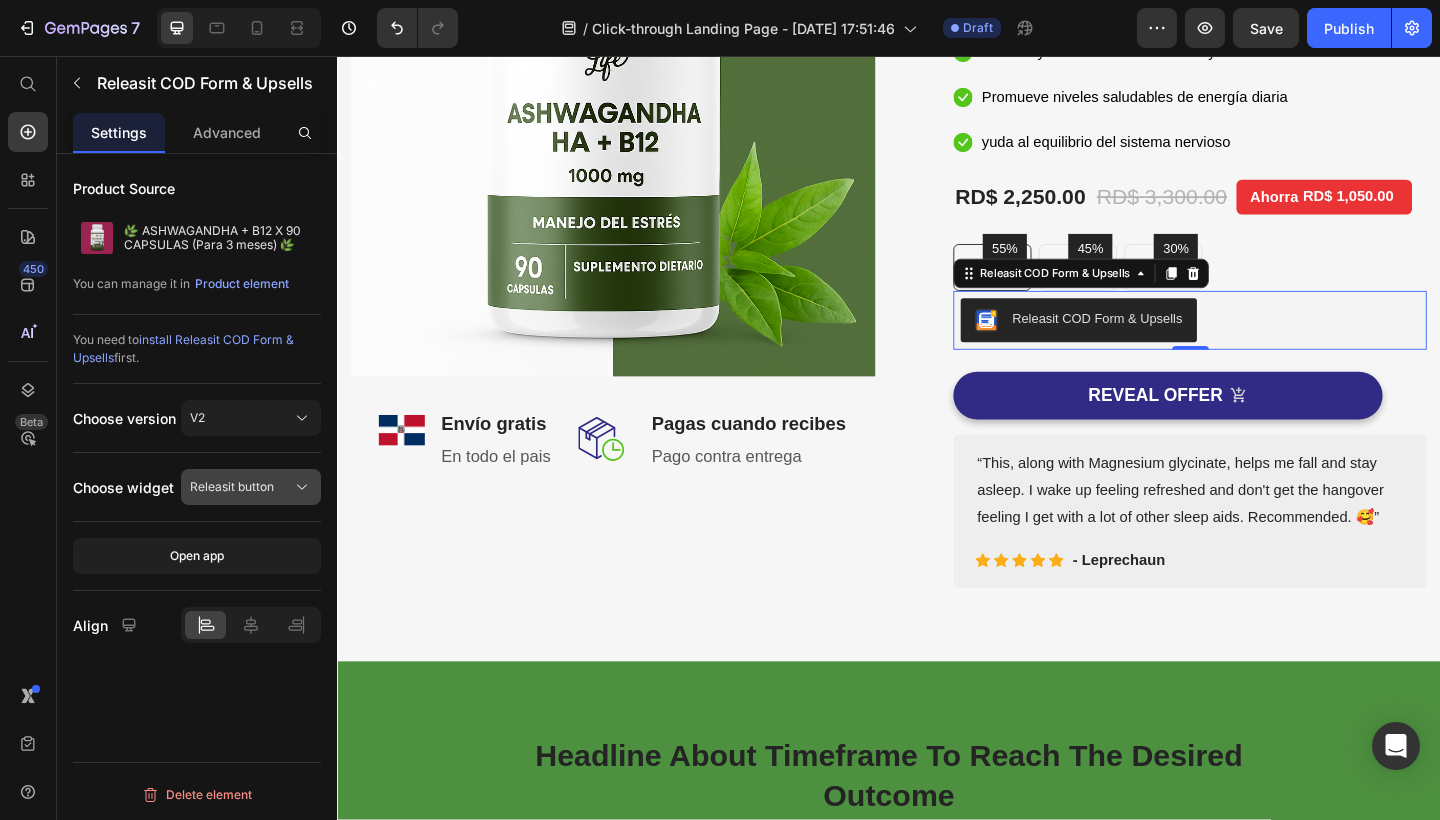 click on "Releasit button" at bounding box center [251, 487] 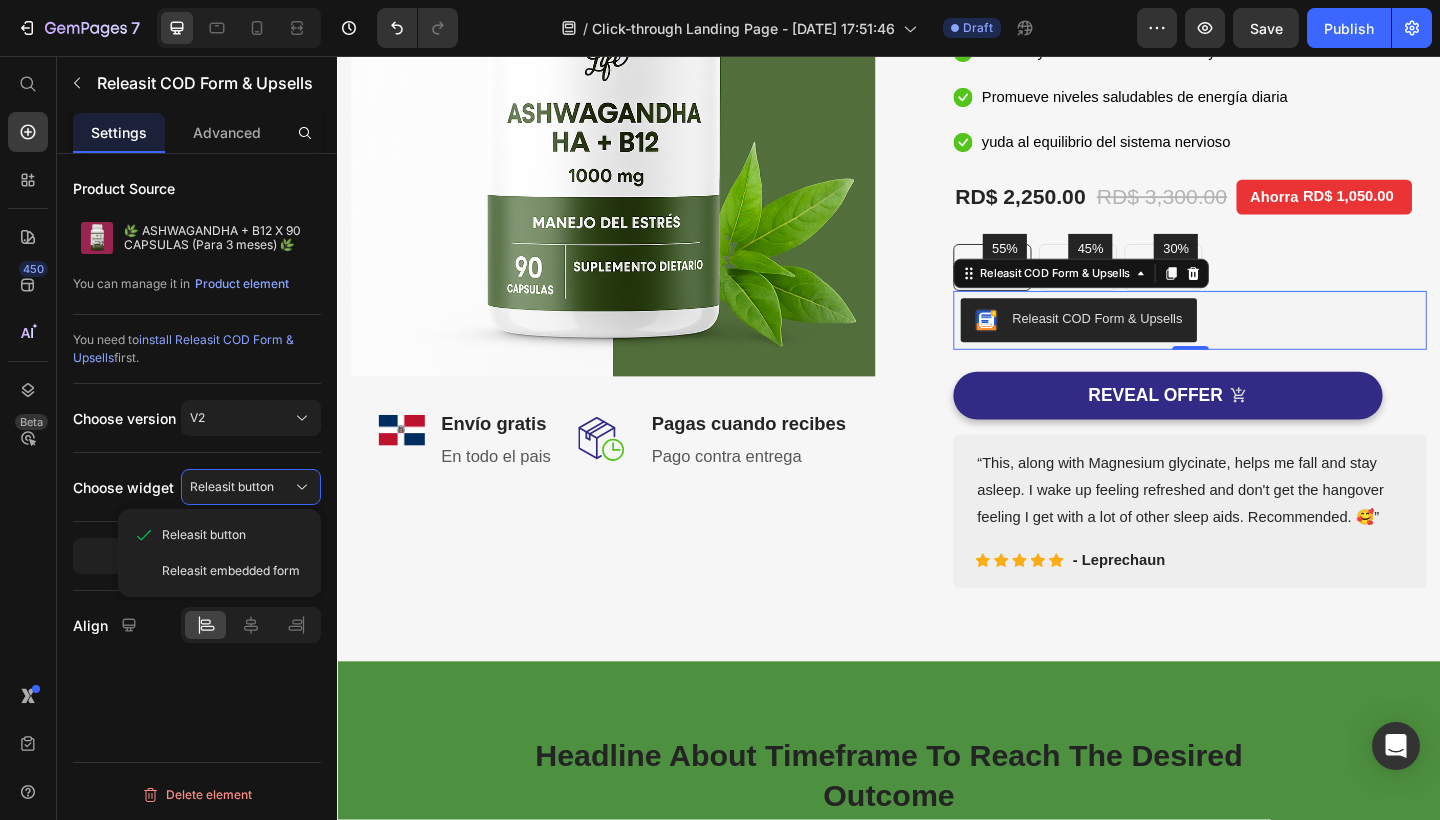 click on "Product Source 🌿 ASHWAGANDHA + B12 X 90 CAPSULAS (Para 3 meses) 🌿  You can manage it in   Product element   You need to  install Releasit COD Form & Upsells  first.  Choose version V2 Choose widget Releasit button Releasit button Releasit embedded form  Open app  Align" at bounding box center [197, 423] 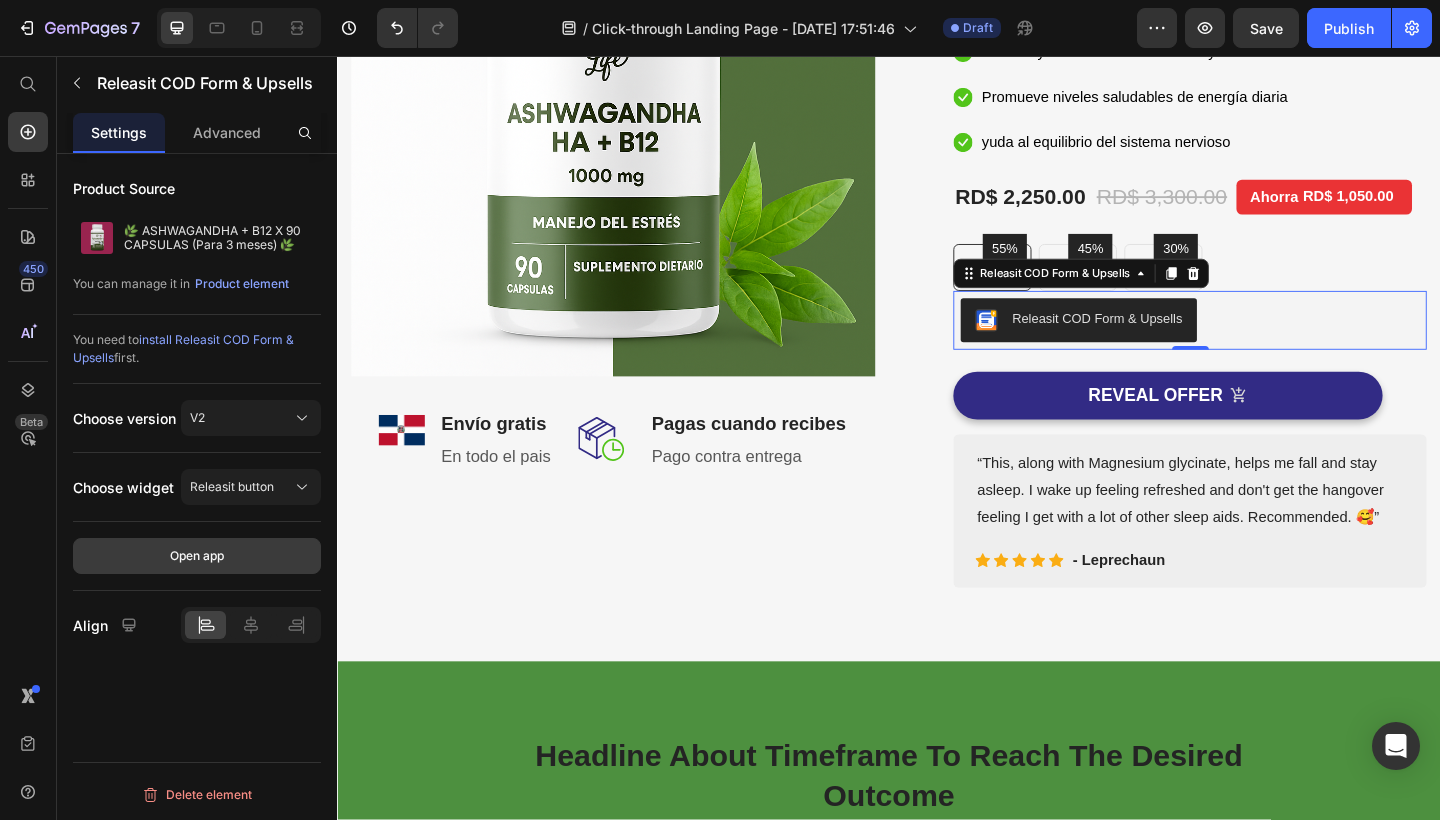 click on "Open app" at bounding box center [197, 556] 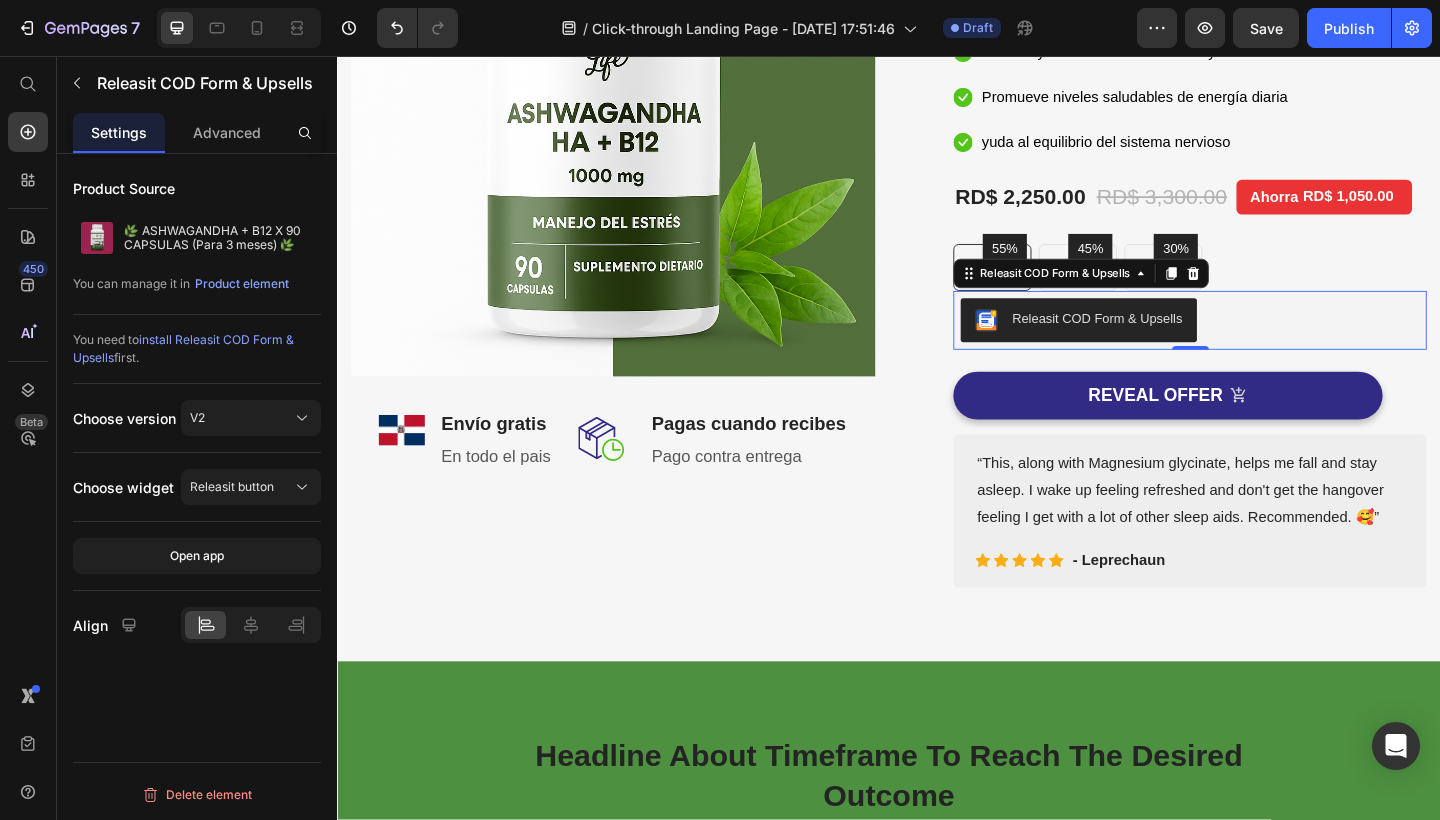 click on "Releasit COD Form & Upsells" at bounding box center [1264, 344] 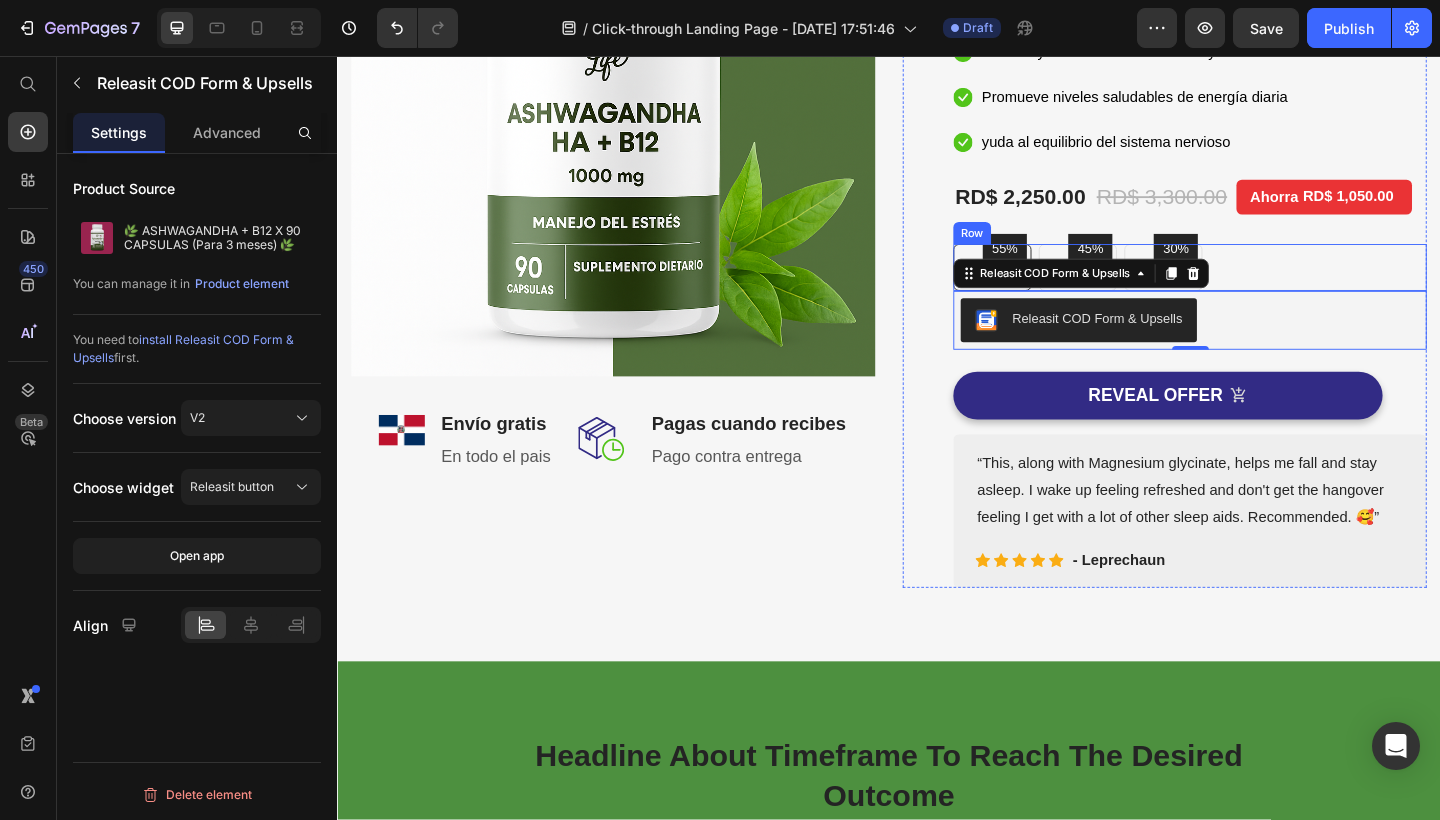 click on "55% Text block Row 3 pack Text block Row 45% Text block Row 2 pack Text block Row 30% Text block Row 1 pack Text block Row Row" at bounding box center [1264, 286] 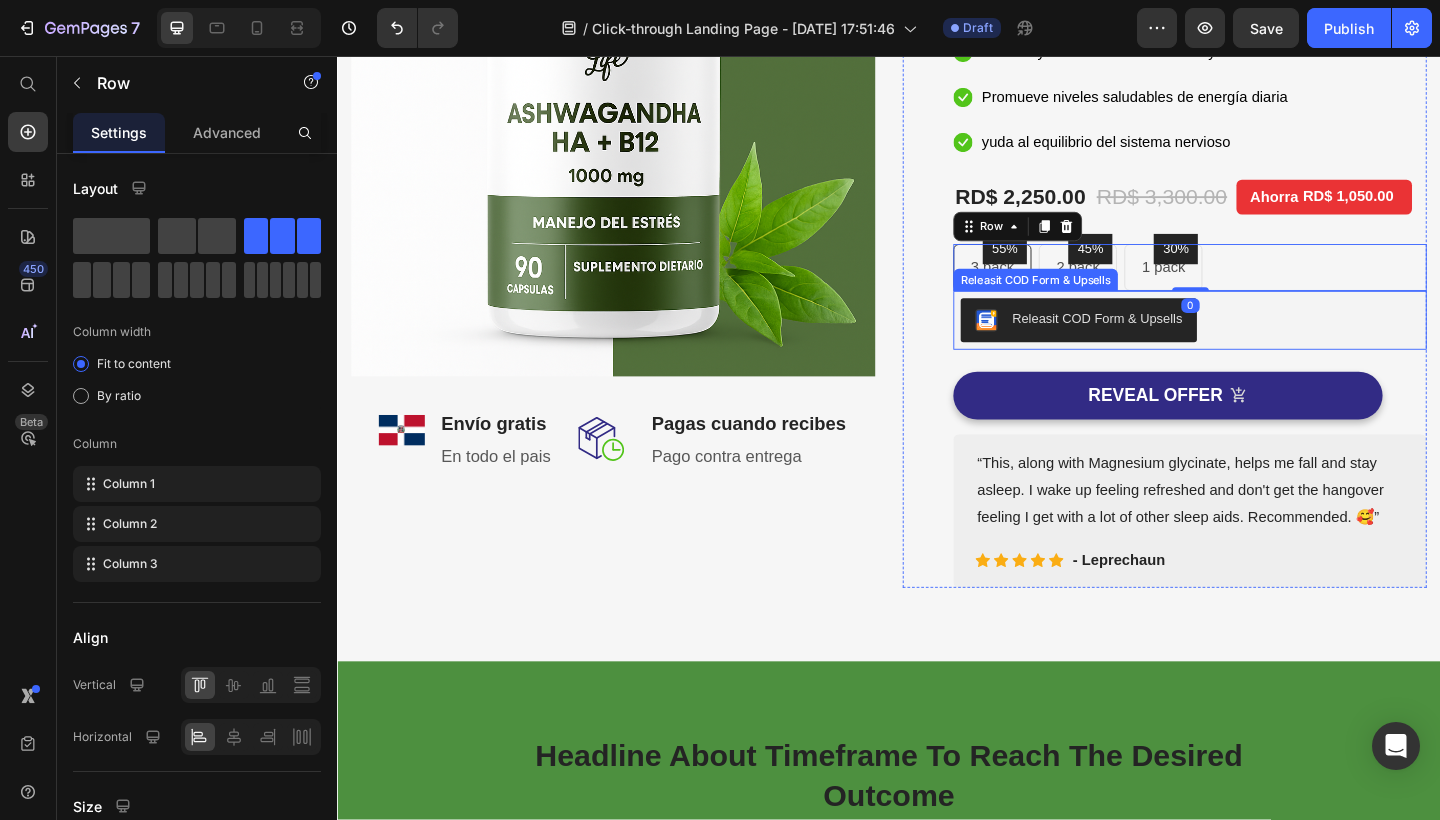 click on "Releasit COD Form & Upsells" at bounding box center (1163, 342) 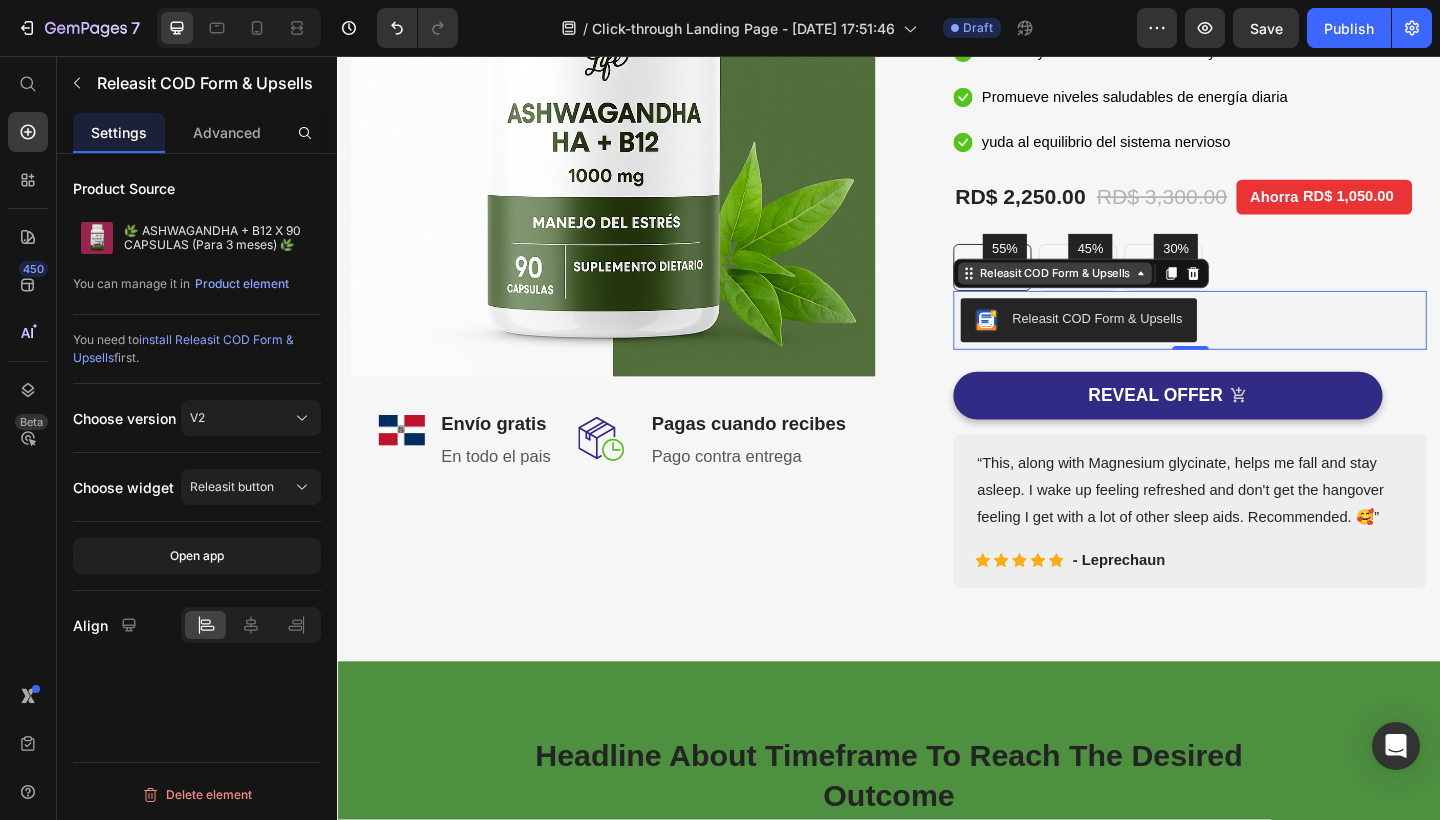 click 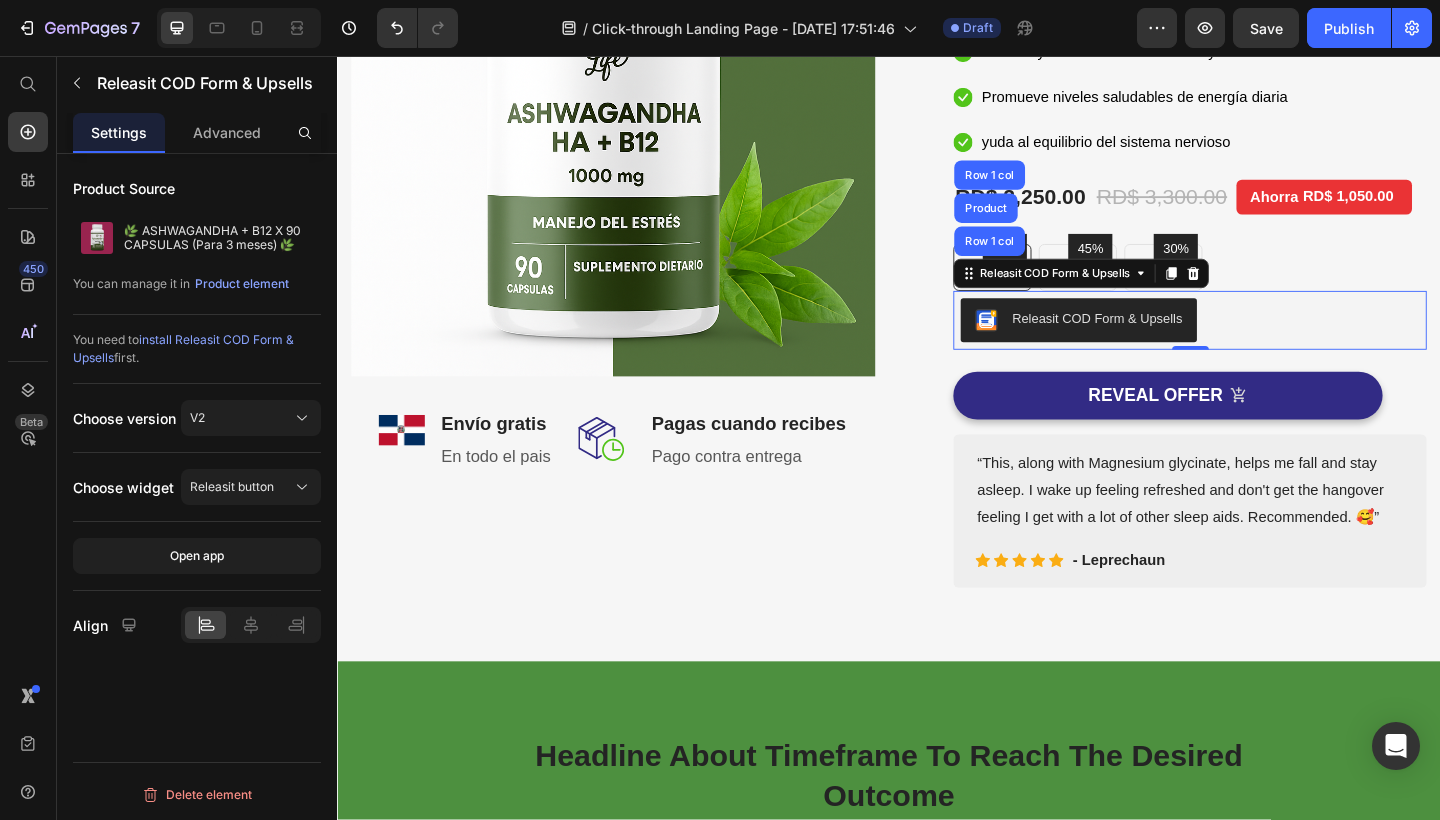 click on "Releasit COD Form & Upsells" at bounding box center (1143, 344) 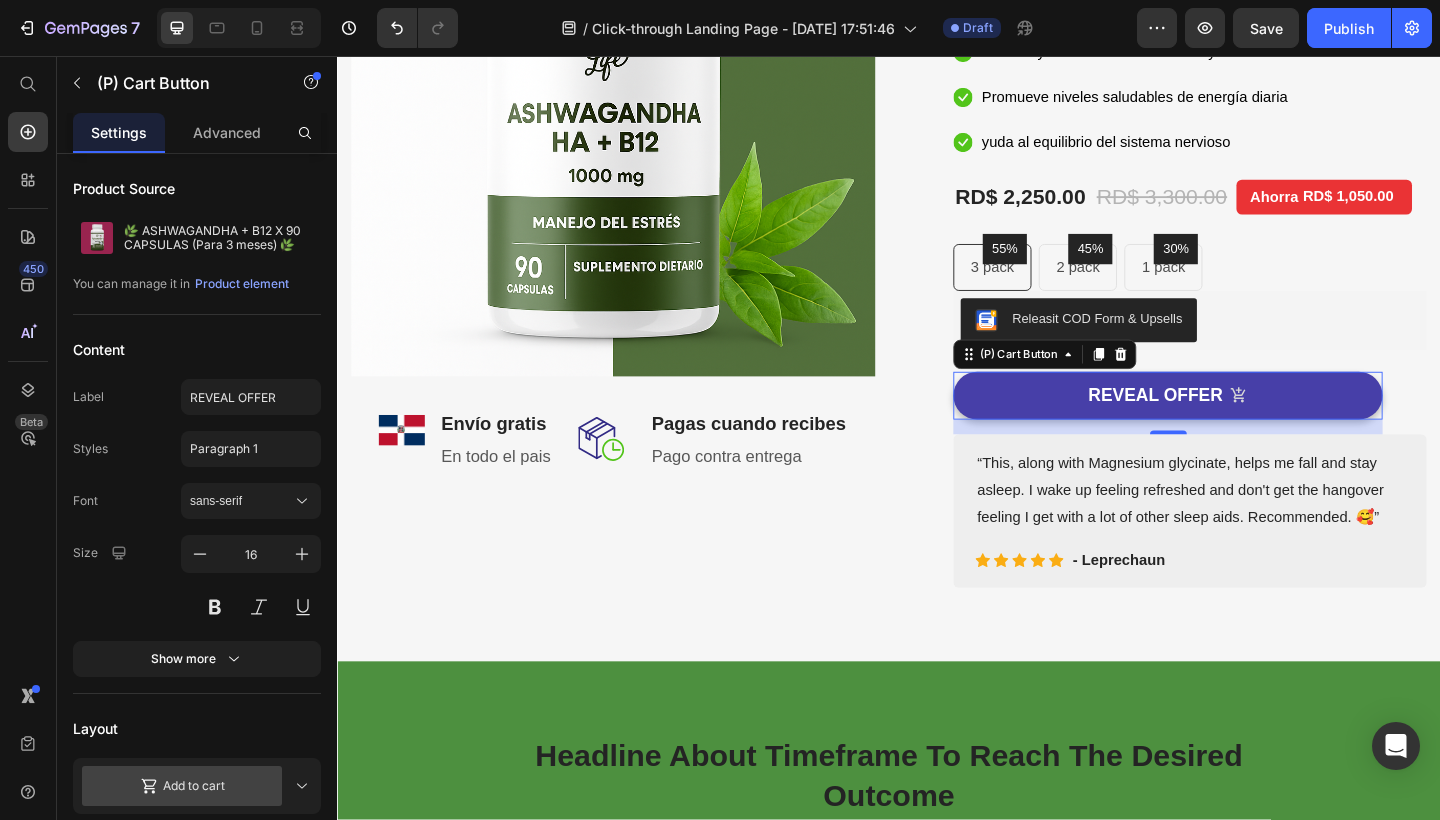 scroll, scrollTop: 384, scrollLeft: 0, axis: vertical 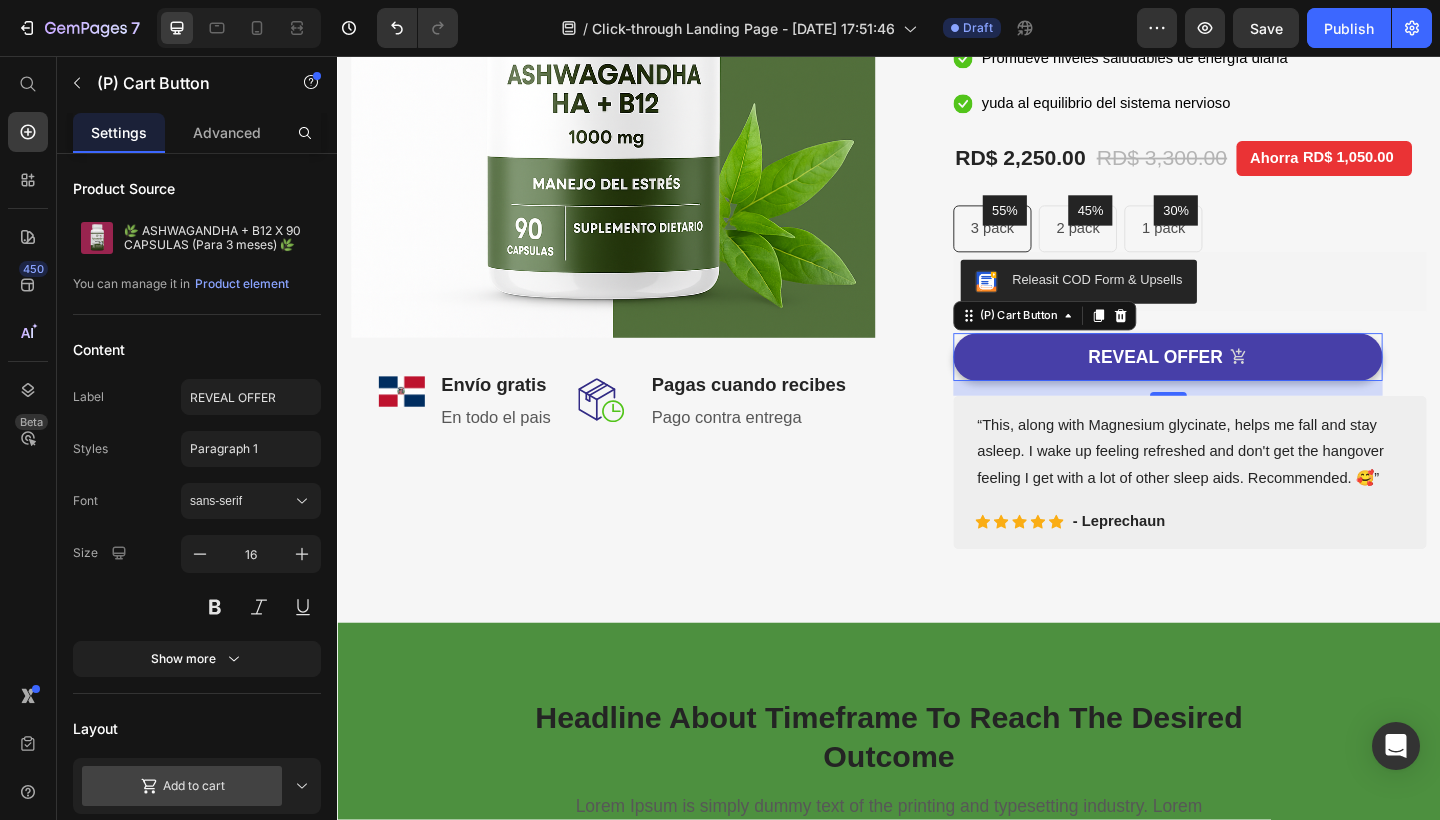 click on "REVEAL OFFER" at bounding box center [1240, 384] 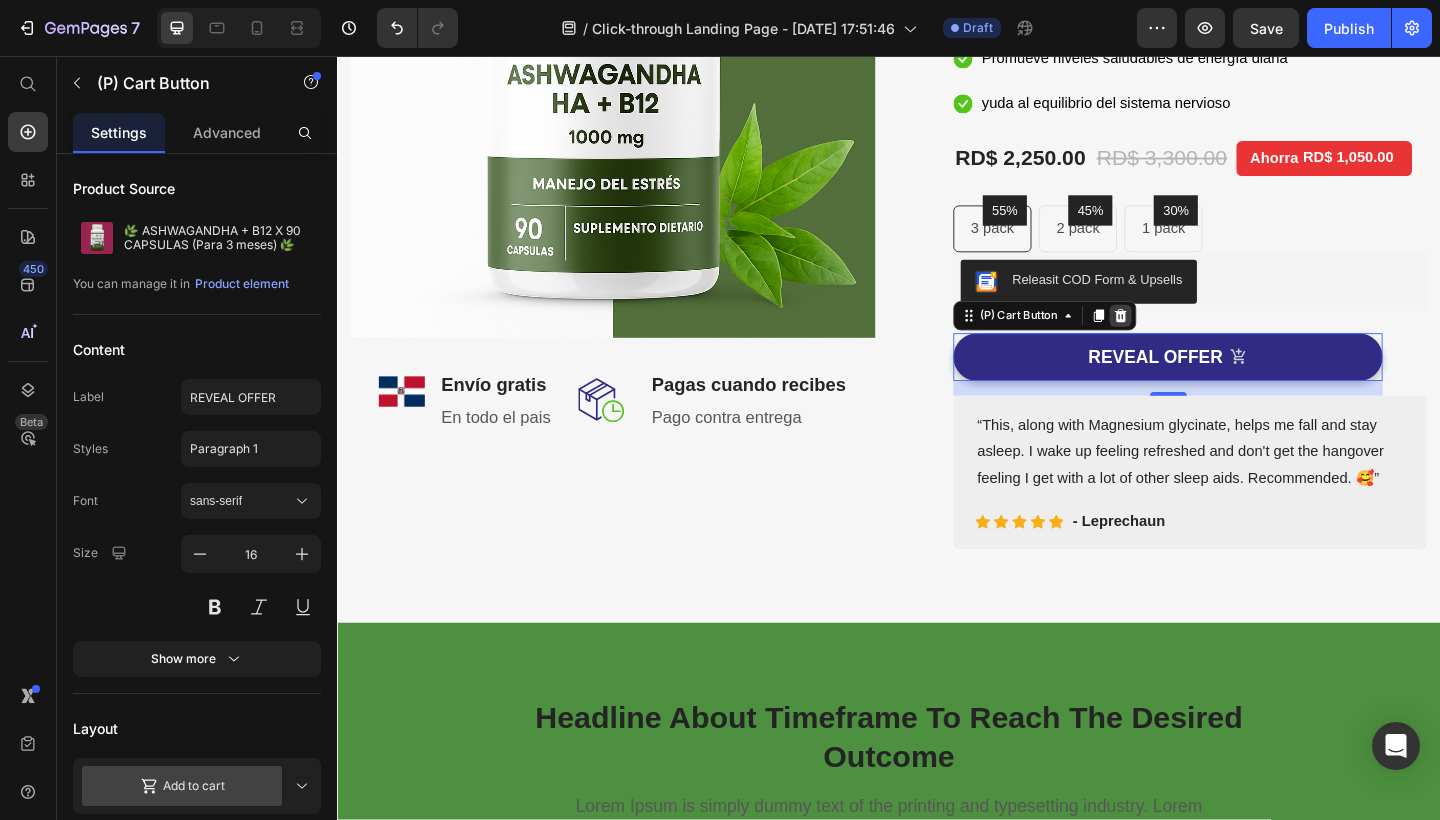 click 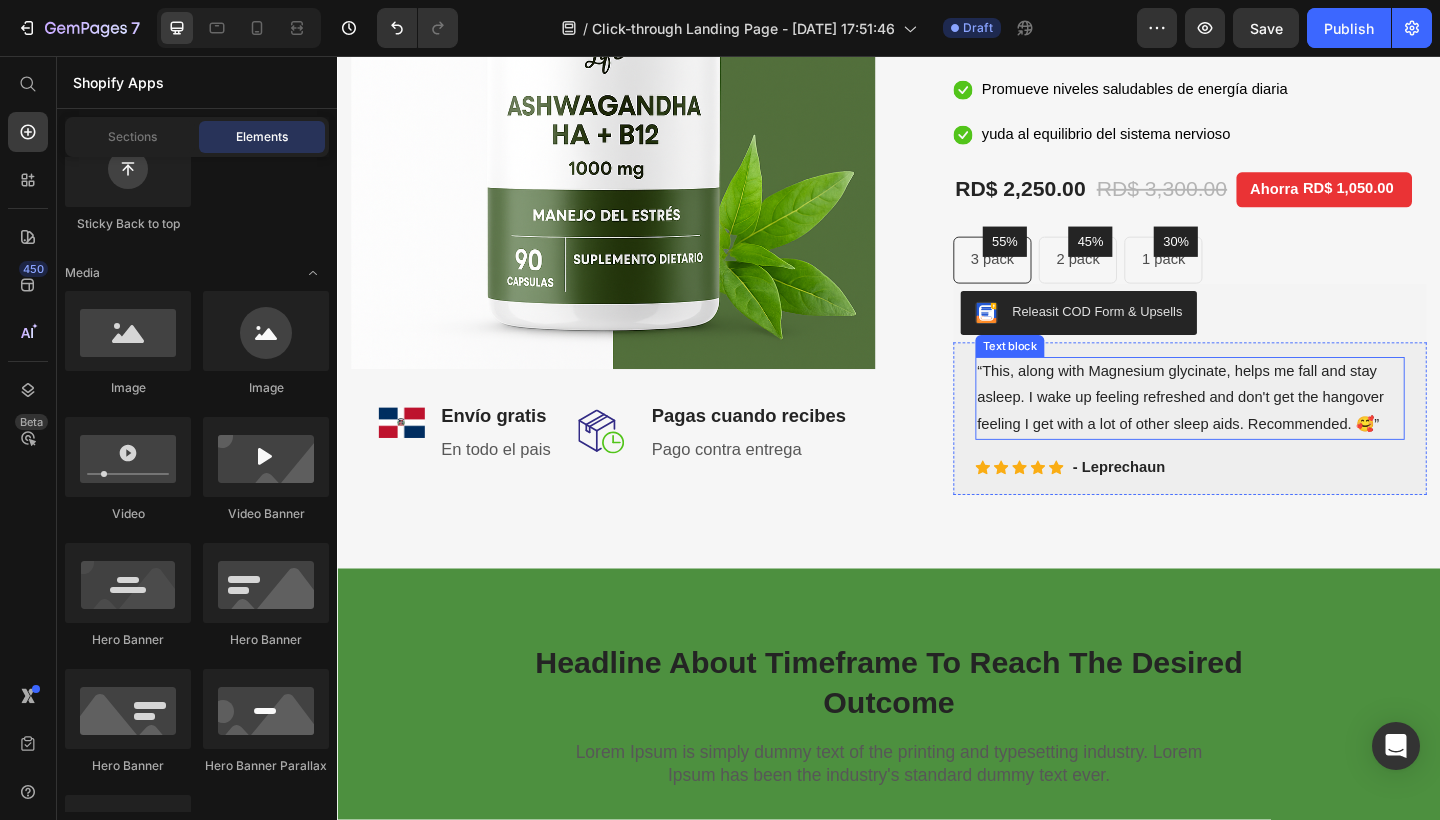 scroll, scrollTop: 349, scrollLeft: 0, axis: vertical 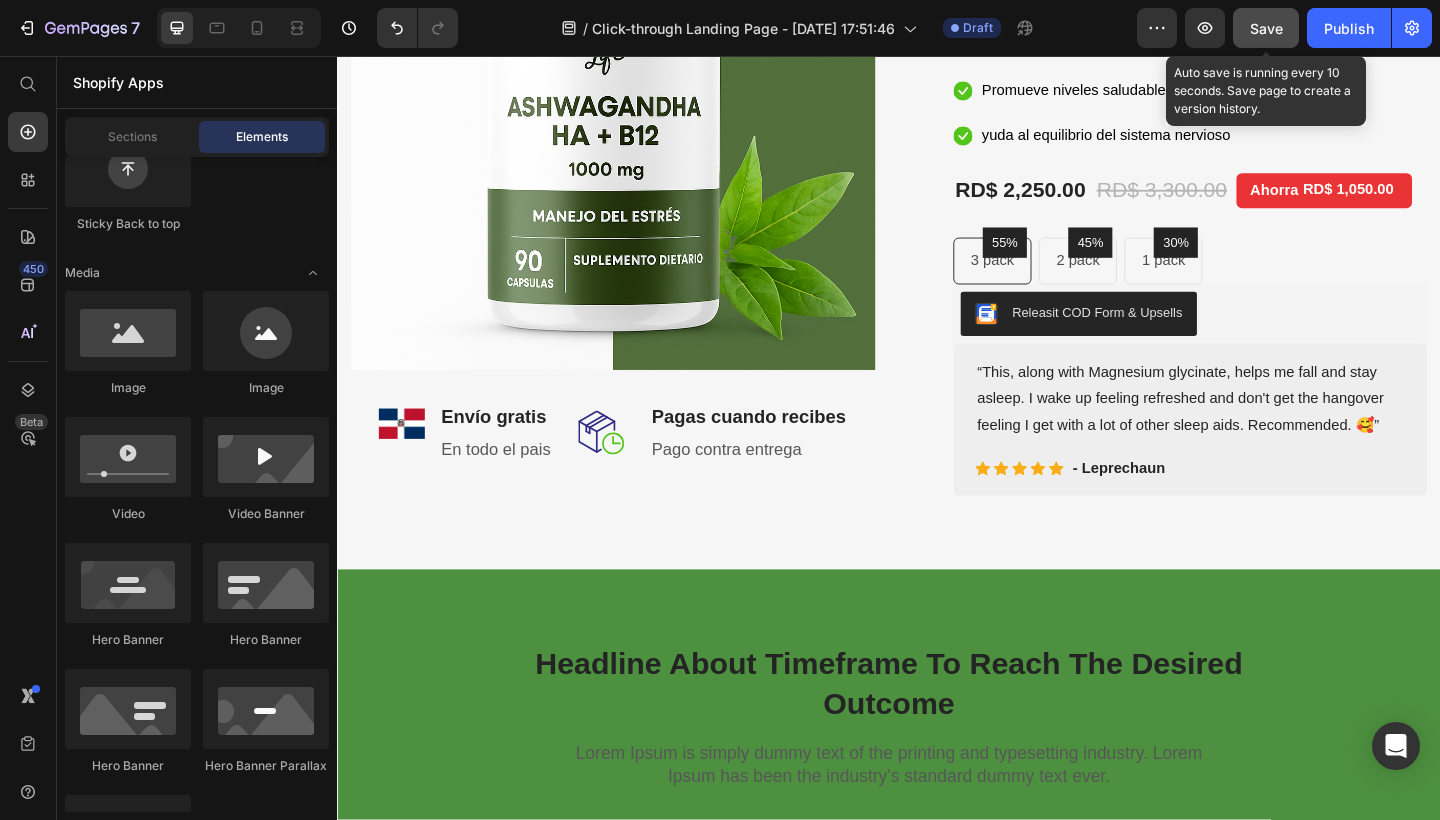 click on "Save" 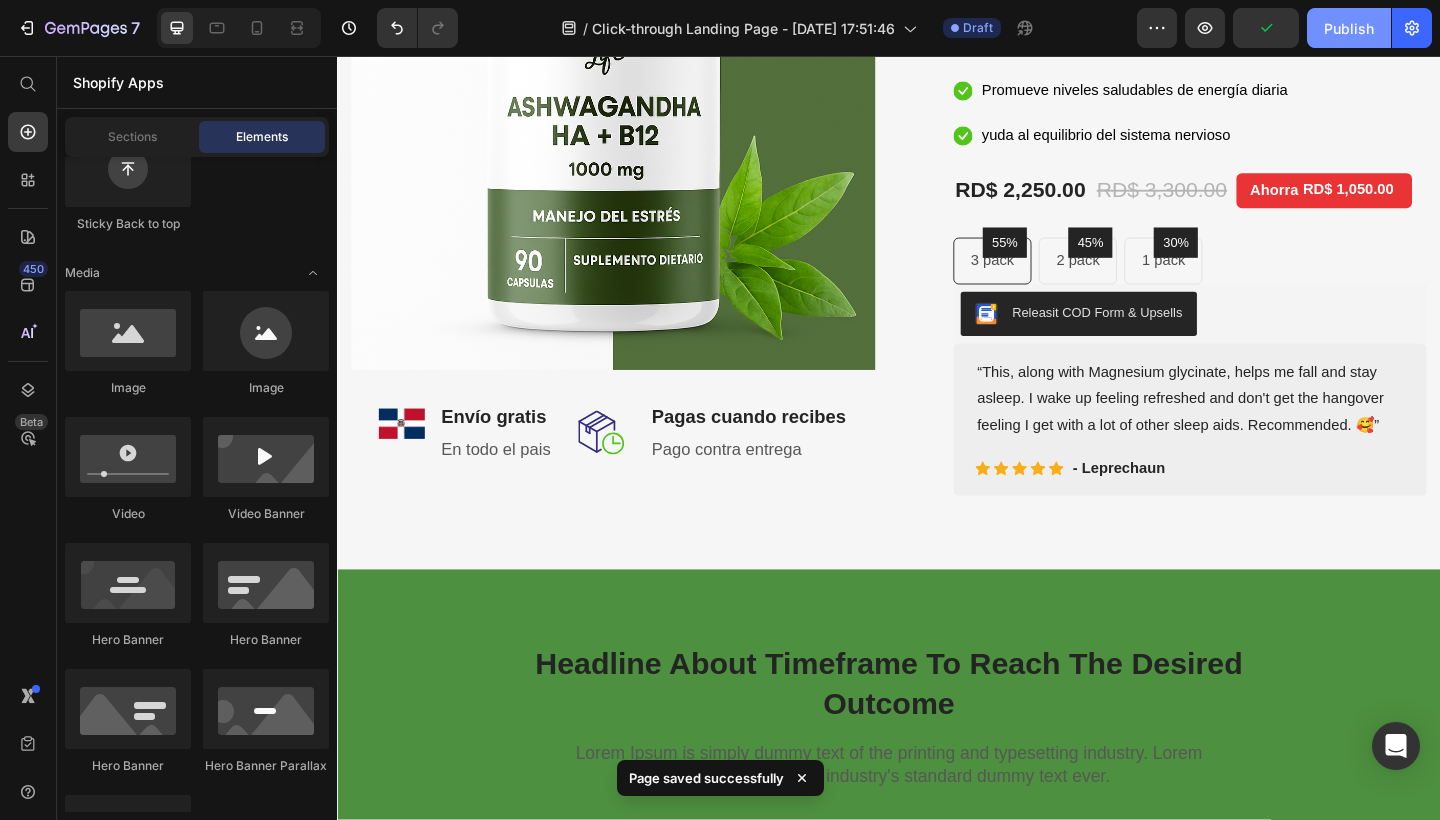 click on "Publish" at bounding box center (1349, 28) 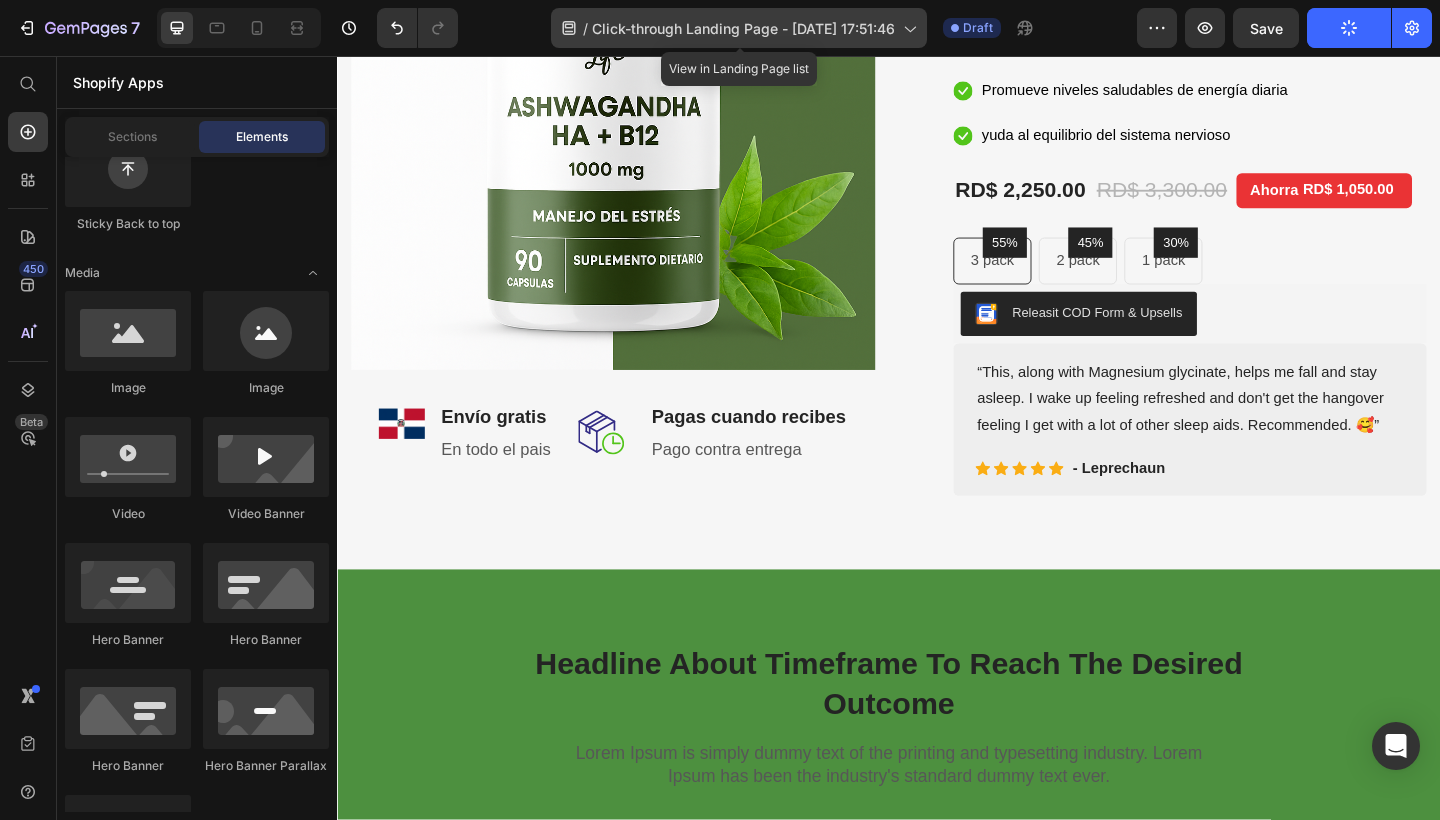 click on "Click-through Landing Page - [DATE] 17:51:46" at bounding box center (743, 28) 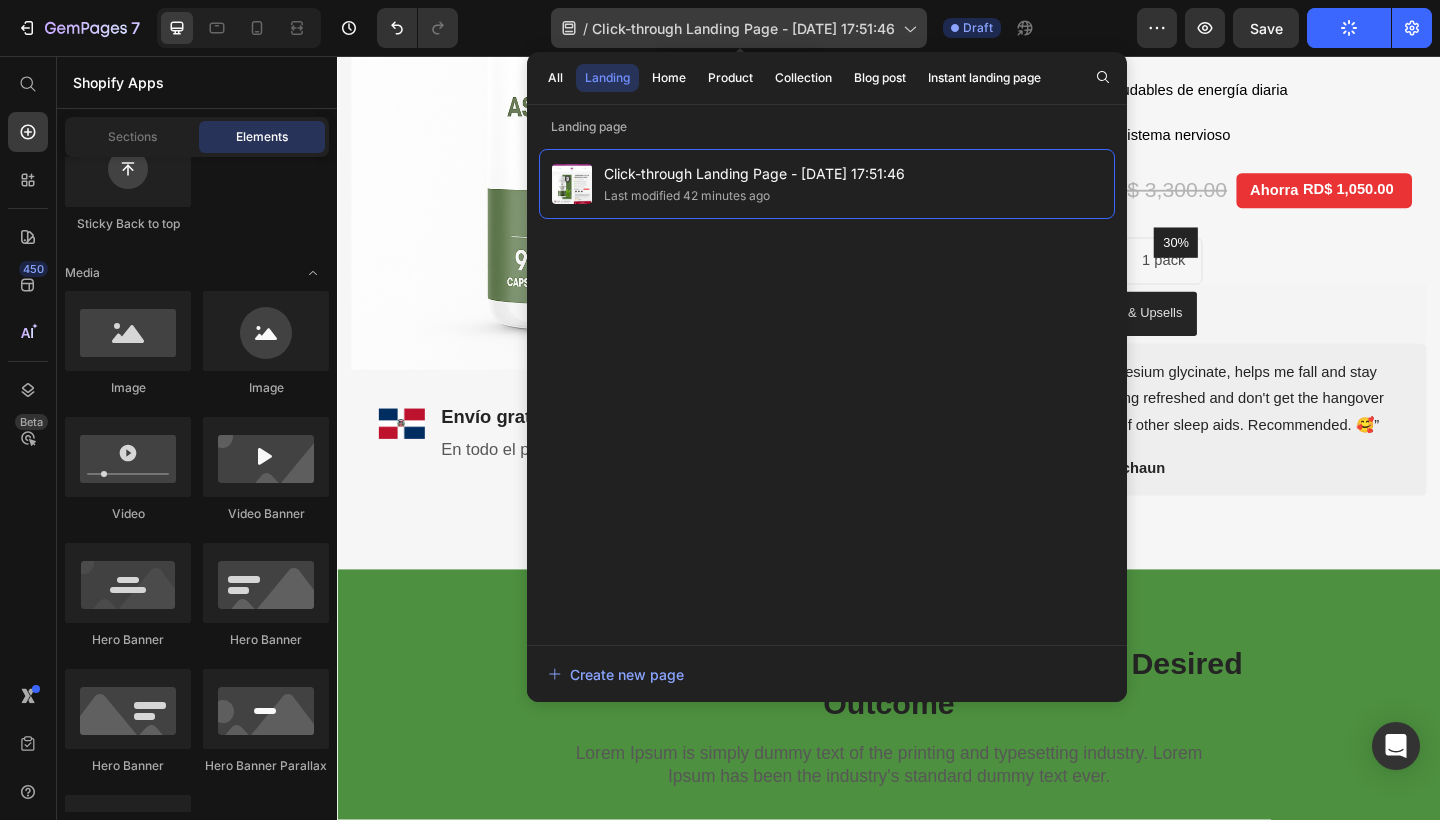 click on "Click-through Landing Page - [DATE] 17:51:46" at bounding box center (743, 28) 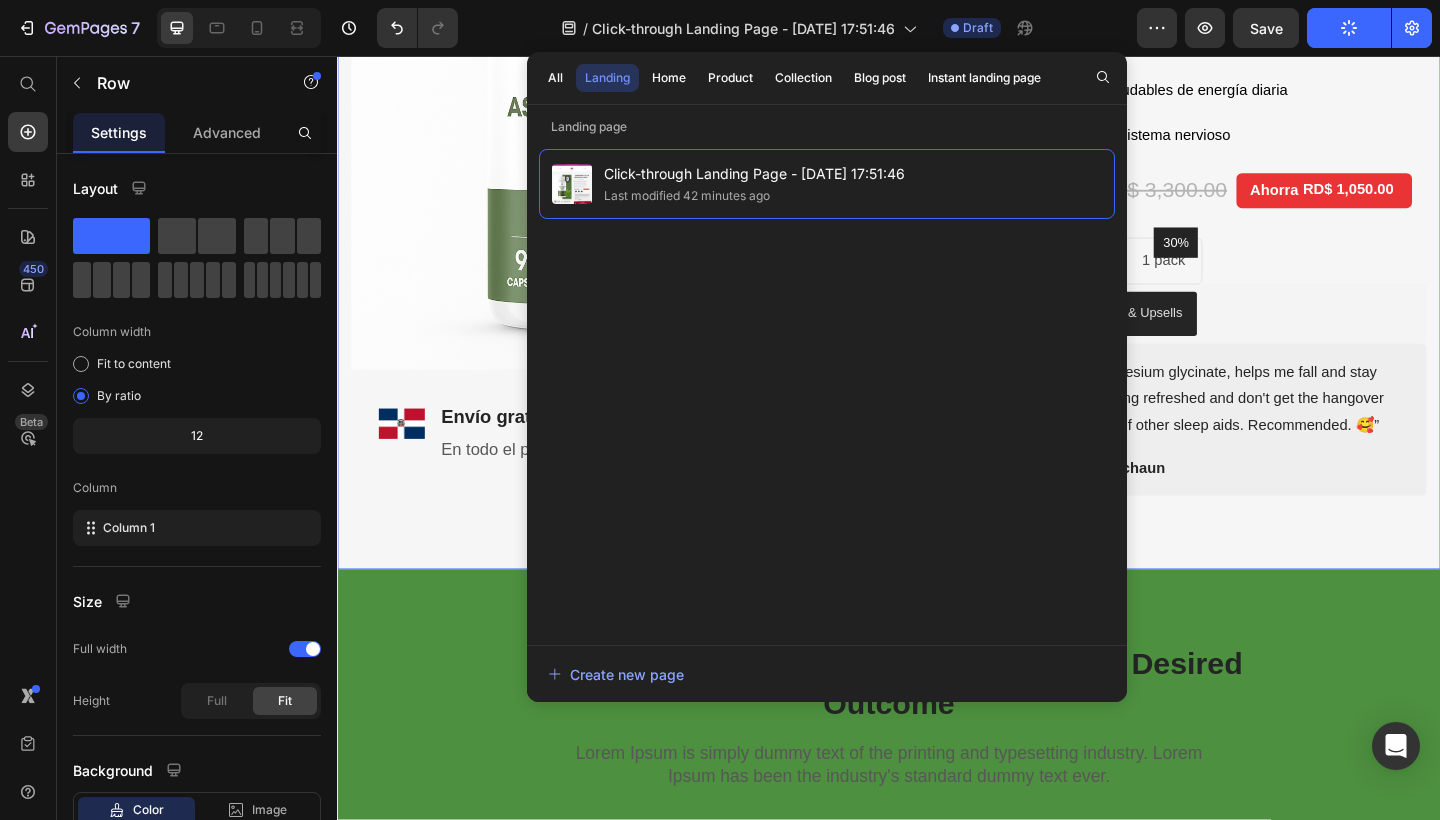 click on "Image Image Envío gratis Heading En todo el pais Text block Row Image Pagas cuando recibes Heading Pago contra entrega  Text block Row Row Row (P) Images & Gallery 🌿 ASHWAGANDHA + B12 X 90 CAPSULAS (Para 3 meses) 🌿 (P) Title                Icon                Icon                Icon                Icon                Icon Icon List Hoz 647+ Clientes satisfechos Text block Row
Icon Apoya el manejo del estrés de forma natural Text block
Icon Contribuye al bienestar emocional y mental Text block
Icon Promueve niveles saludables de energía diaria Text block
Icon yuda al equilibrio del sistema nervioso Text block Icon List RD$ 2,250.00 (P) Price RD$ 3,300.00 (P) Price Ahorra RD$ 1,050.00 Product Tag Row 55% Text block Row 3 pack Text block Row 45% Text block Row 2 pack Text block Row 30% Text block Row 1 pack Text block Row Row
Icon Product Benefit 1 Text block
Icon Product Benefit 2 Text block Icon Icon Icon" at bounding box center (937, 181) 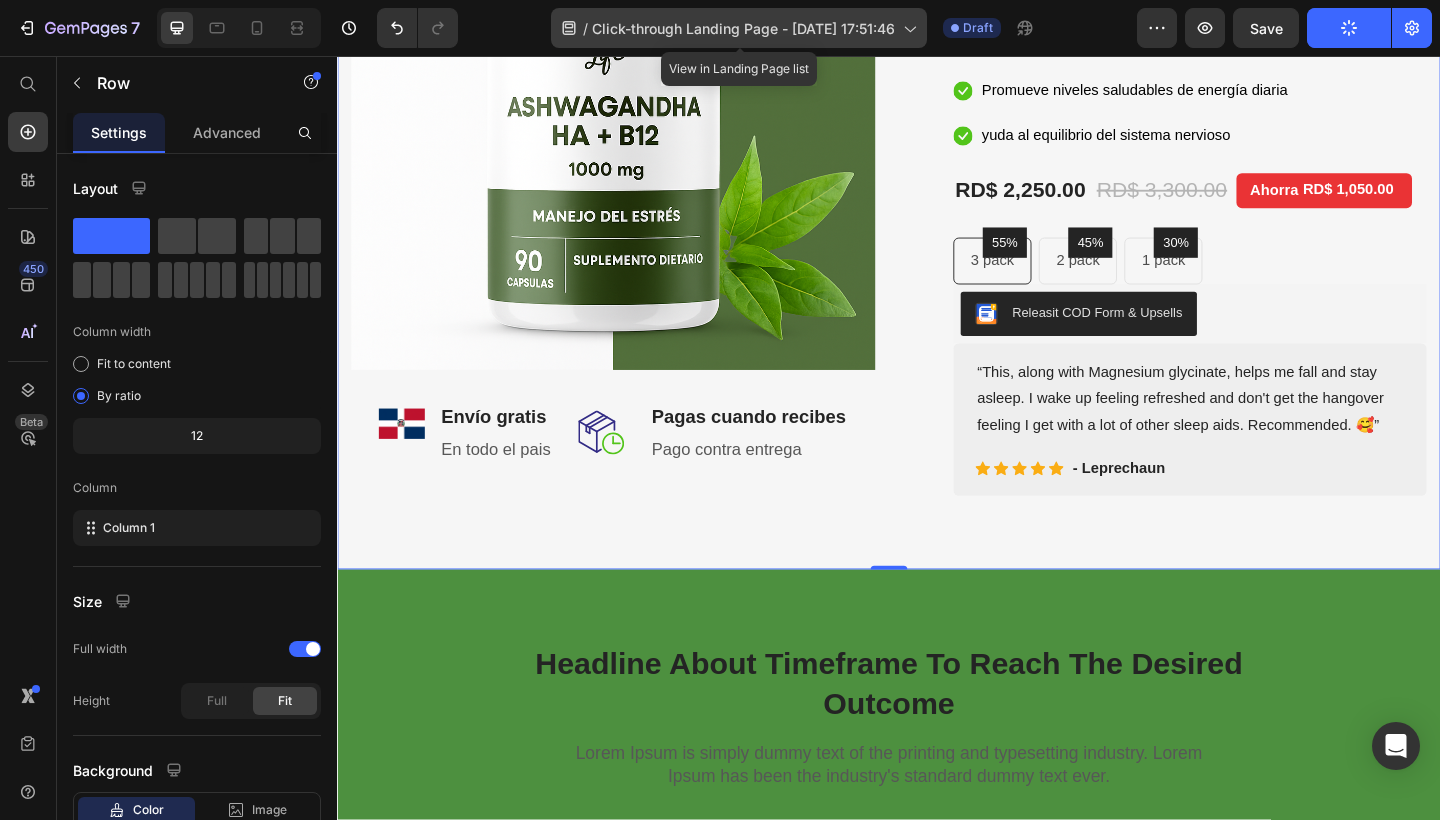 click on "/  Click-through Landing Page - [DATE] 17:51:46" 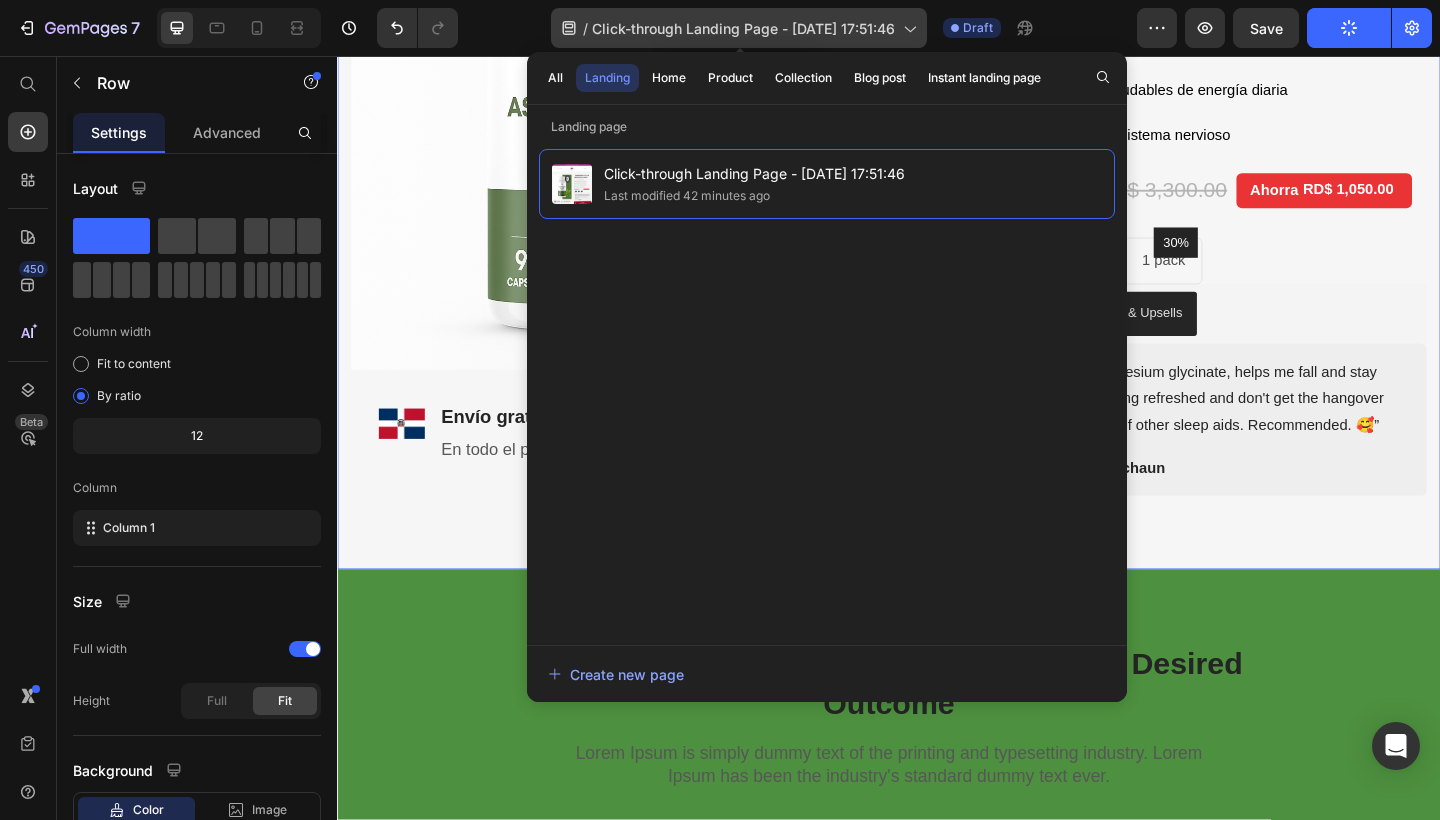 click on "Click-through Landing Page - [DATE] 17:51:46" at bounding box center [743, 28] 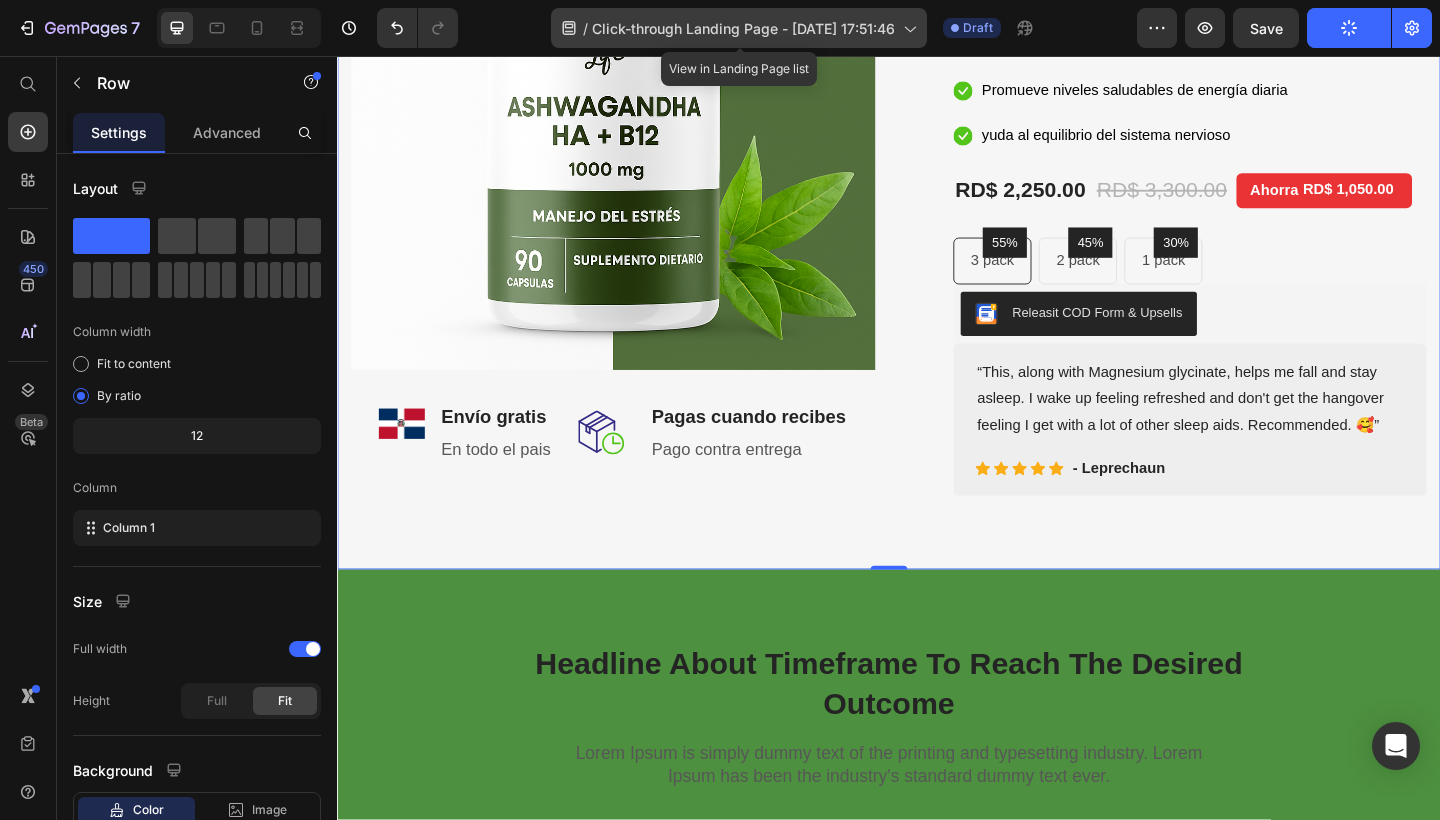 click on "Click-through Landing Page - [DATE] 17:51:46" at bounding box center (743, 28) 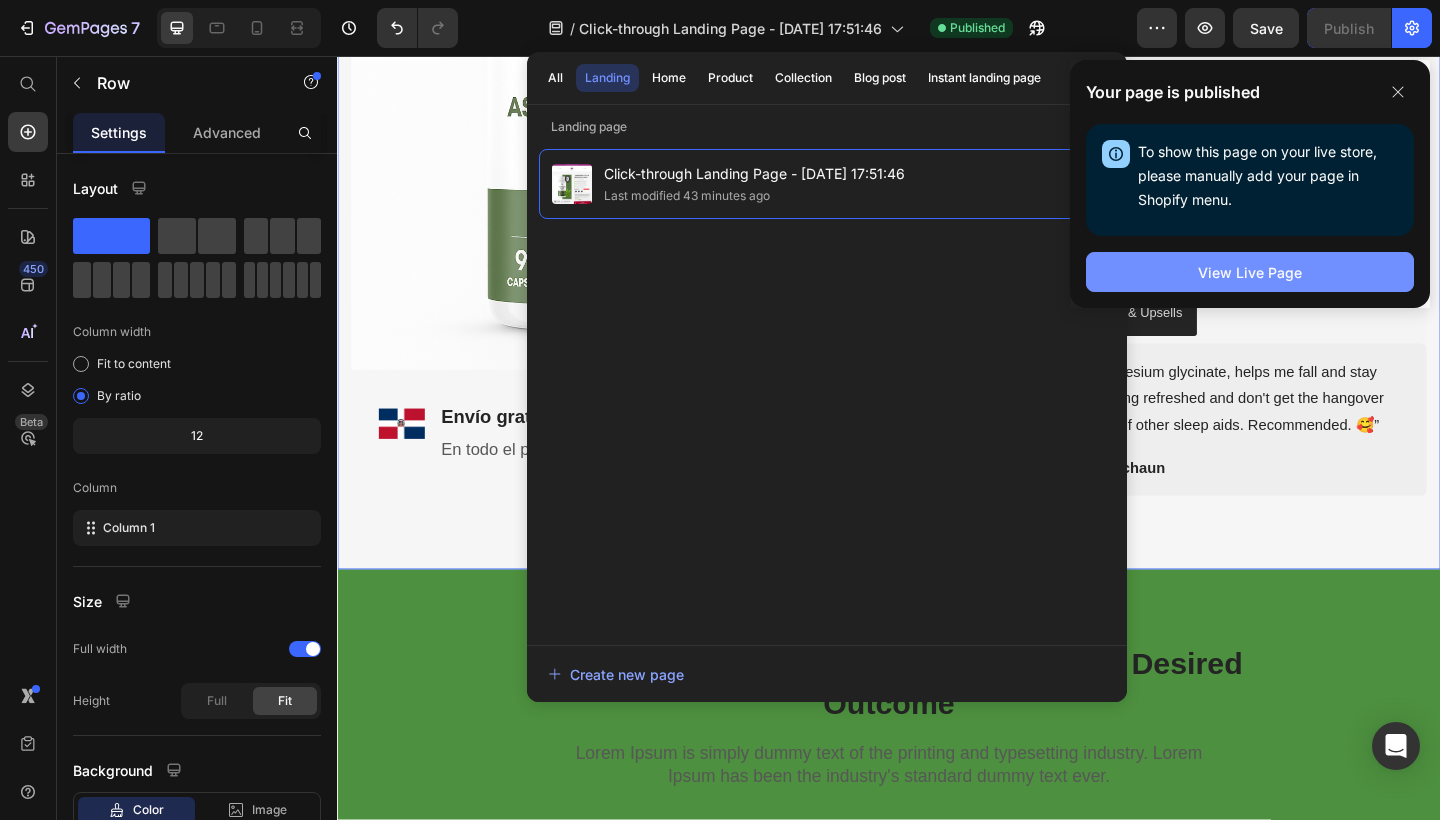 click on "View Live Page" at bounding box center [1250, 272] 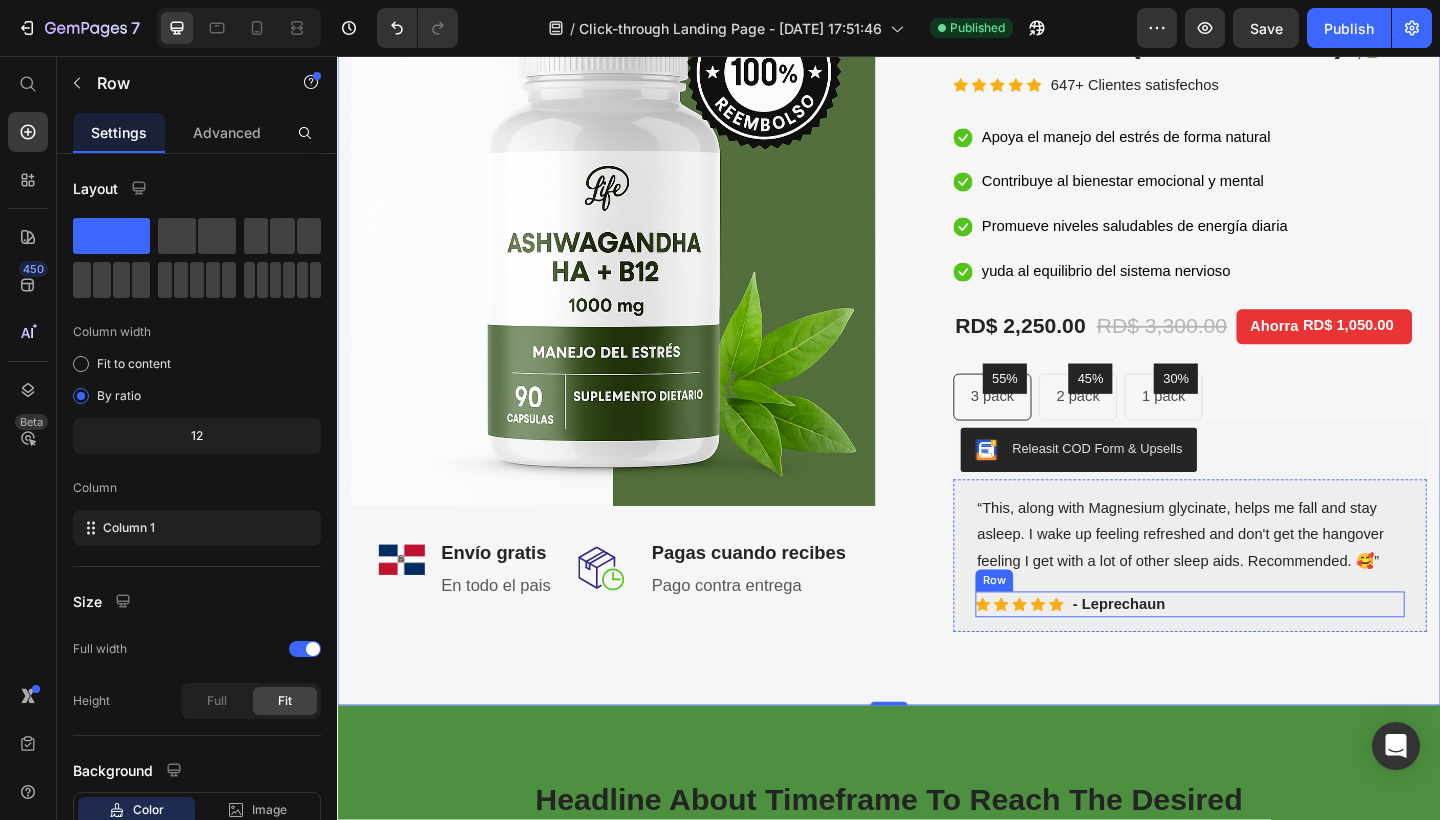 scroll, scrollTop: 168, scrollLeft: 0, axis: vertical 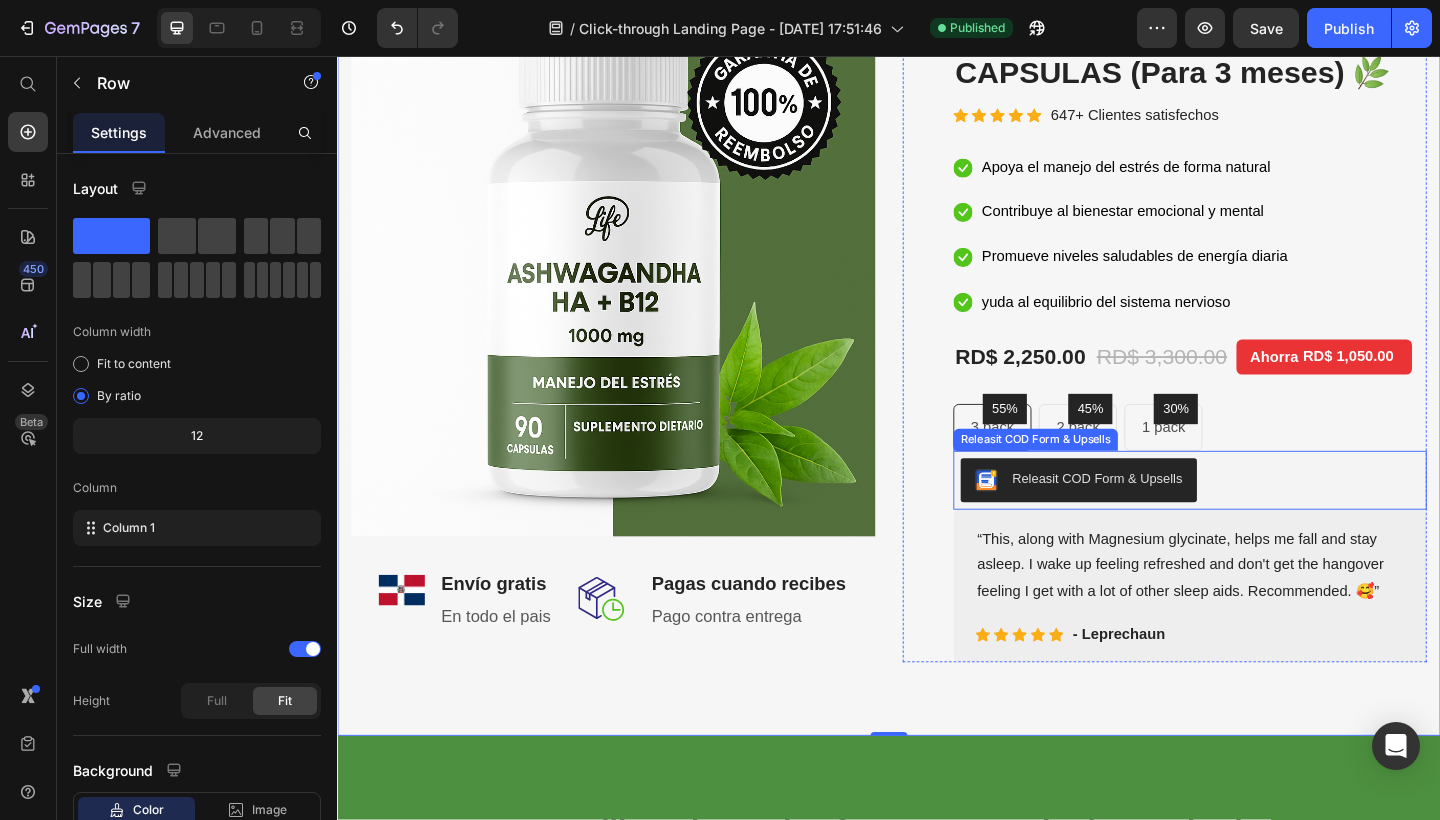 click on "Releasit COD Form & Upsells" at bounding box center (1143, 518) 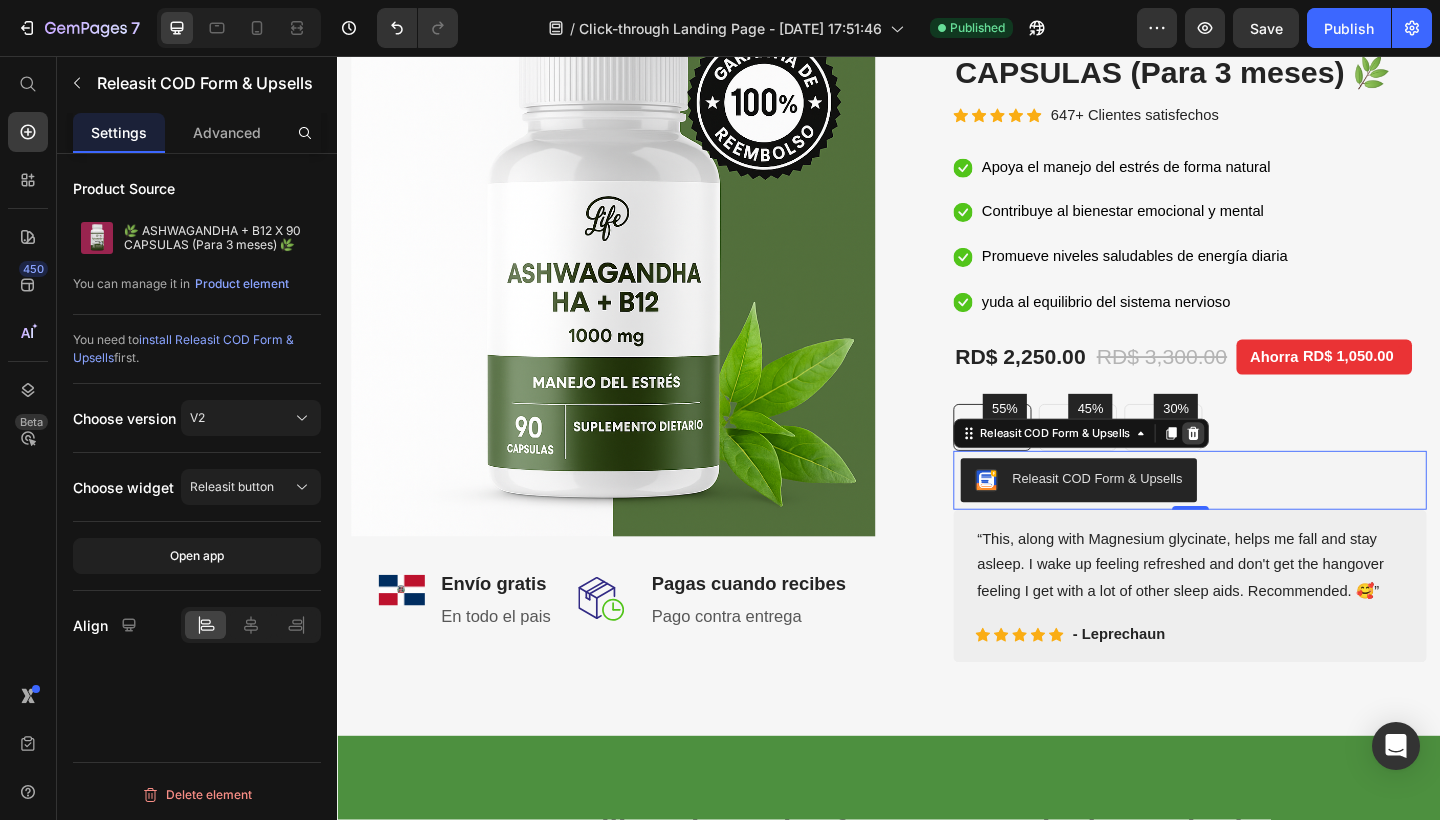 click 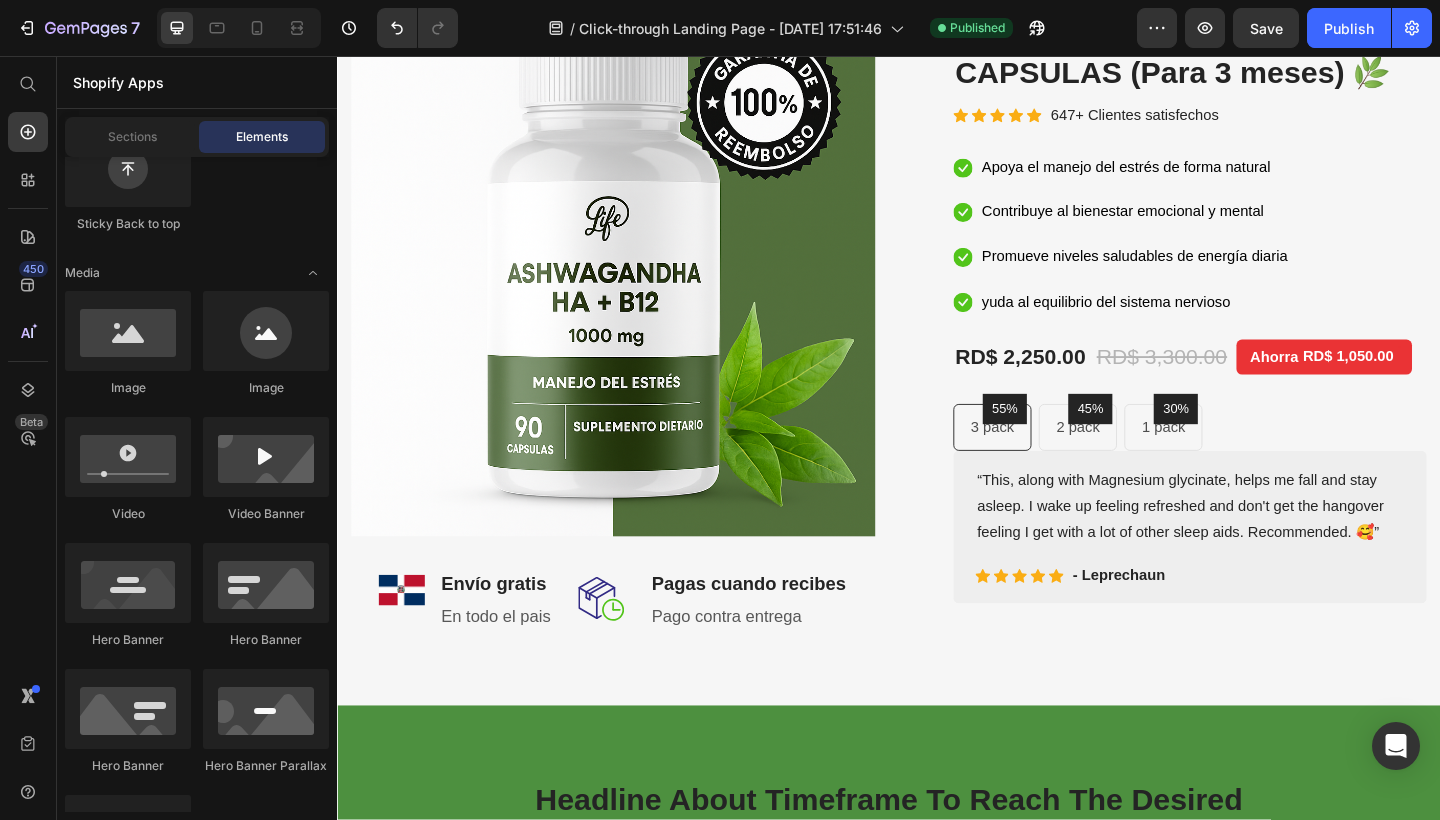 click on "7   /  Click-through Landing Page - Jul 10, 17:51:46 Published Preview  Save   Publish" 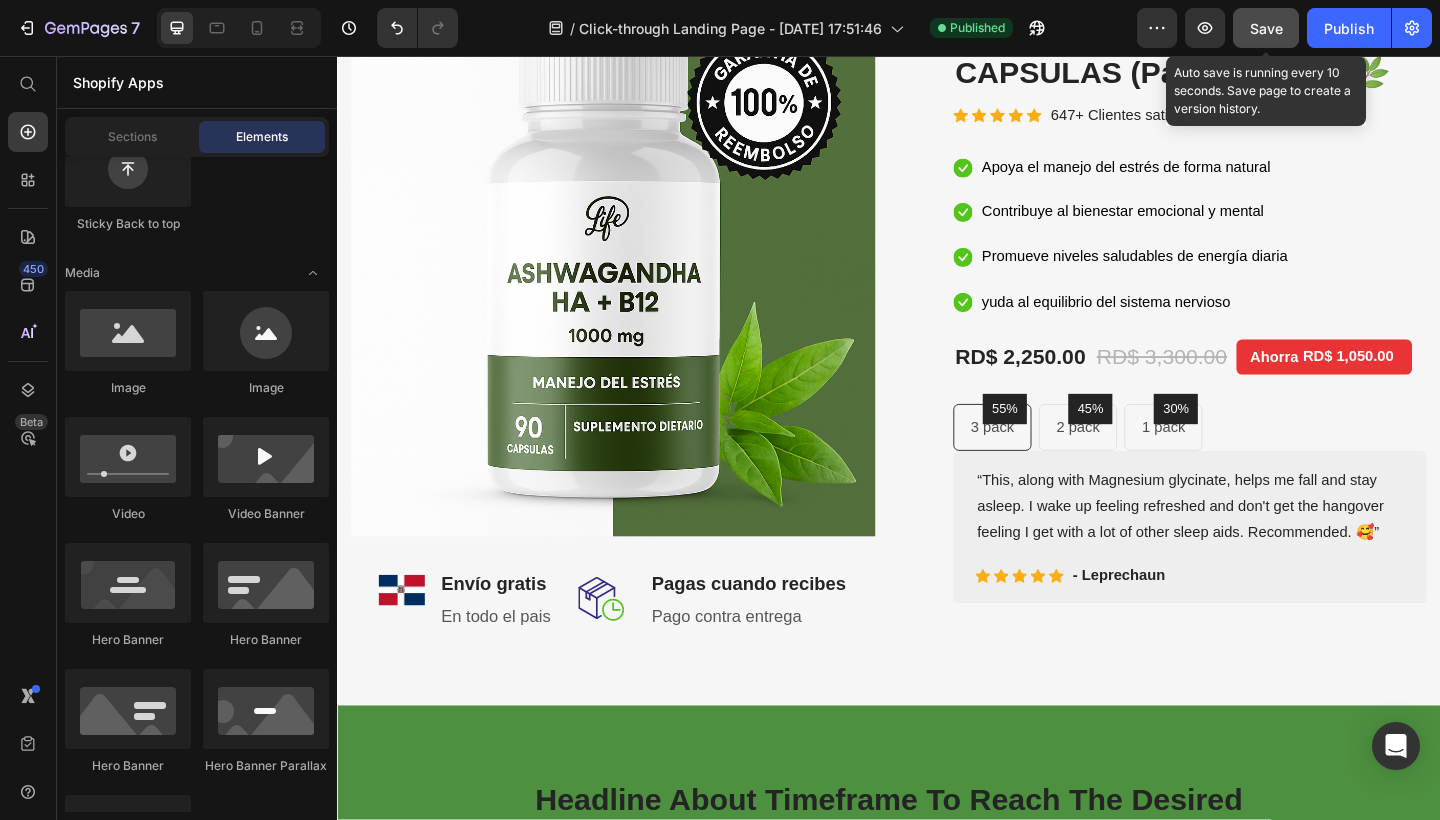 click on "Save" 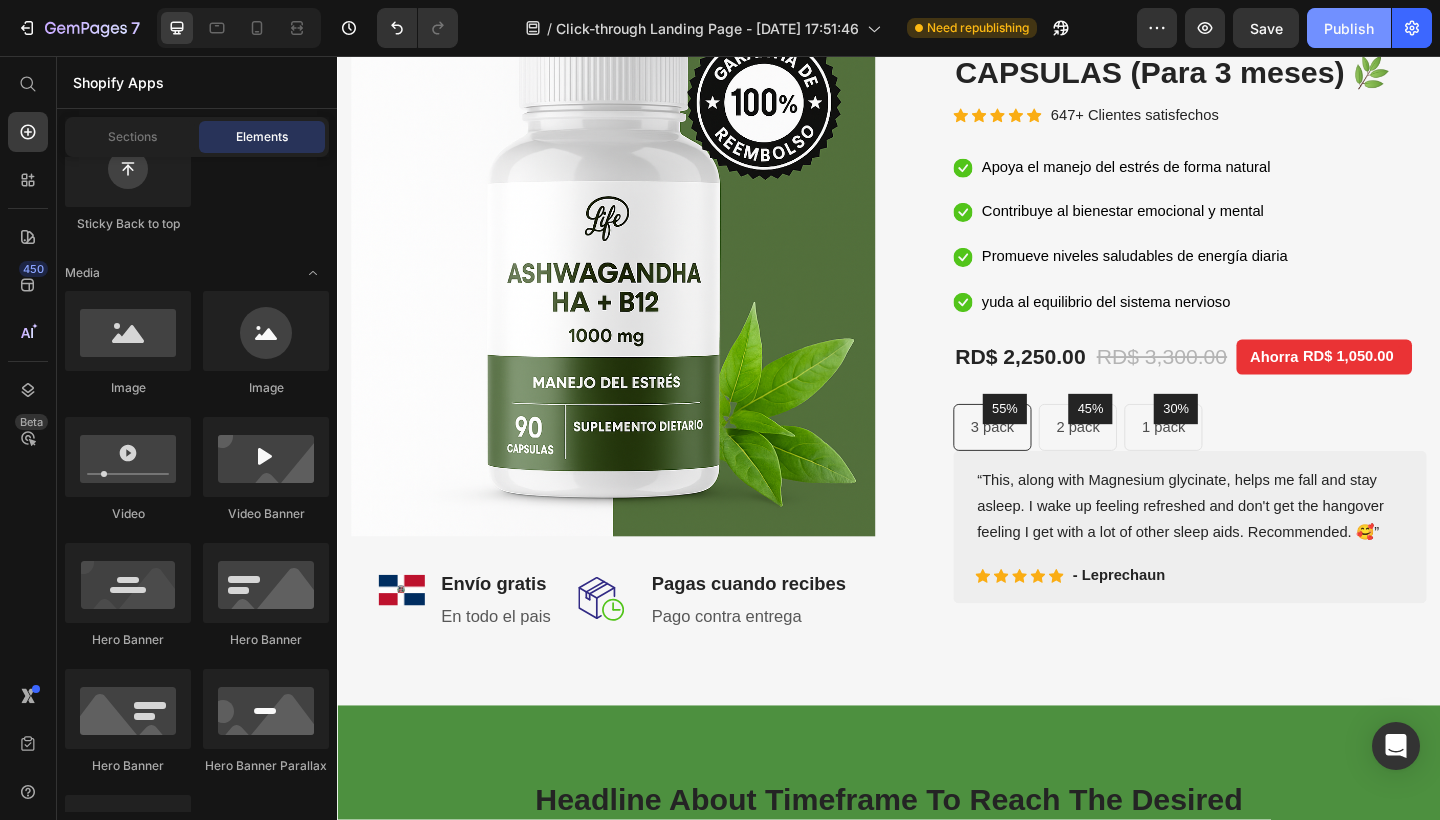 click on "Publish" 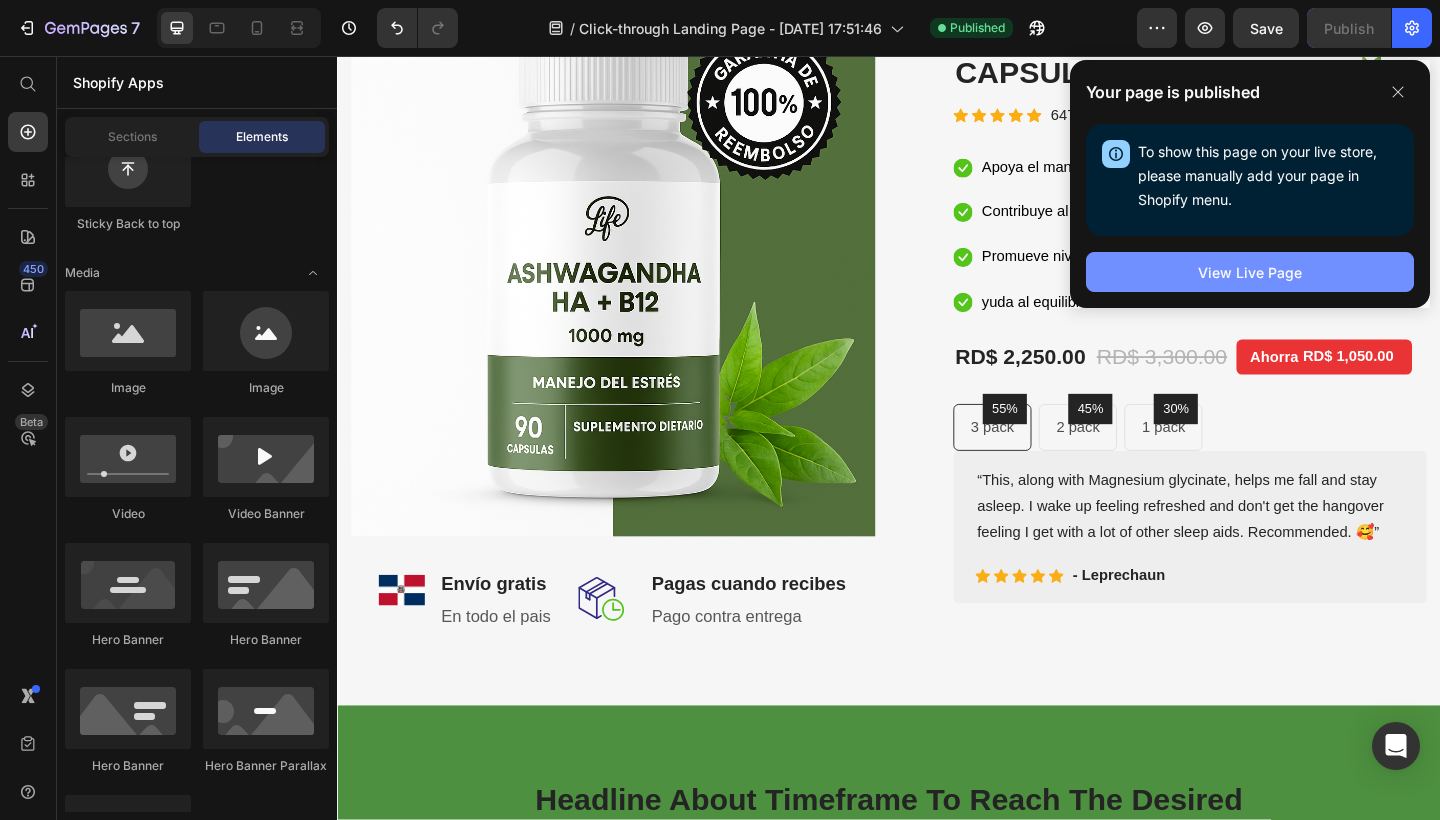 click on "View Live Page" at bounding box center [1250, 272] 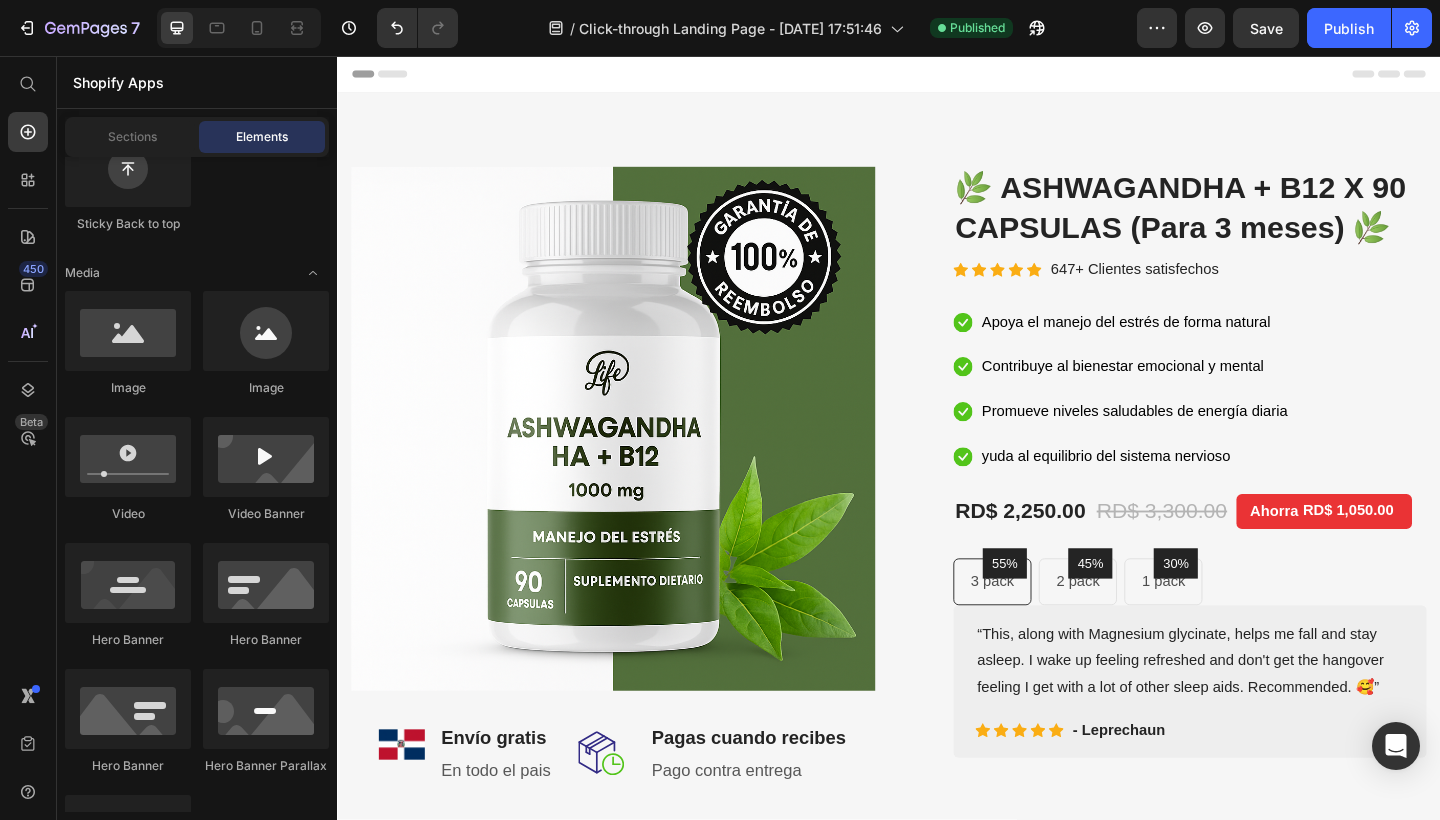 scroll, scrollTop: 0, scrollLeft: 0, axis: both 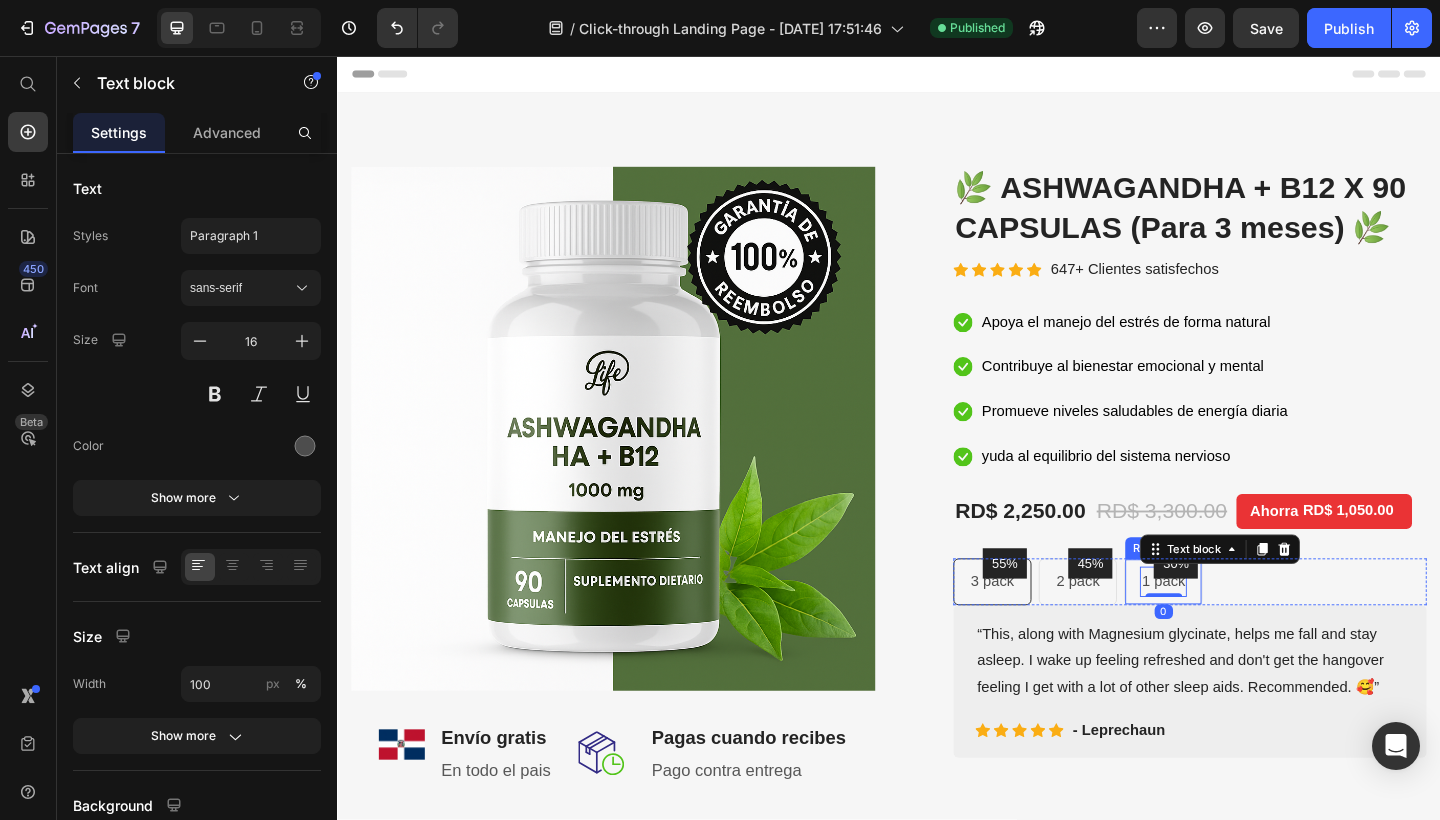 click on "30% Text block Row 1 pack Text block   0 Row" at bounding box center (1235, 628) 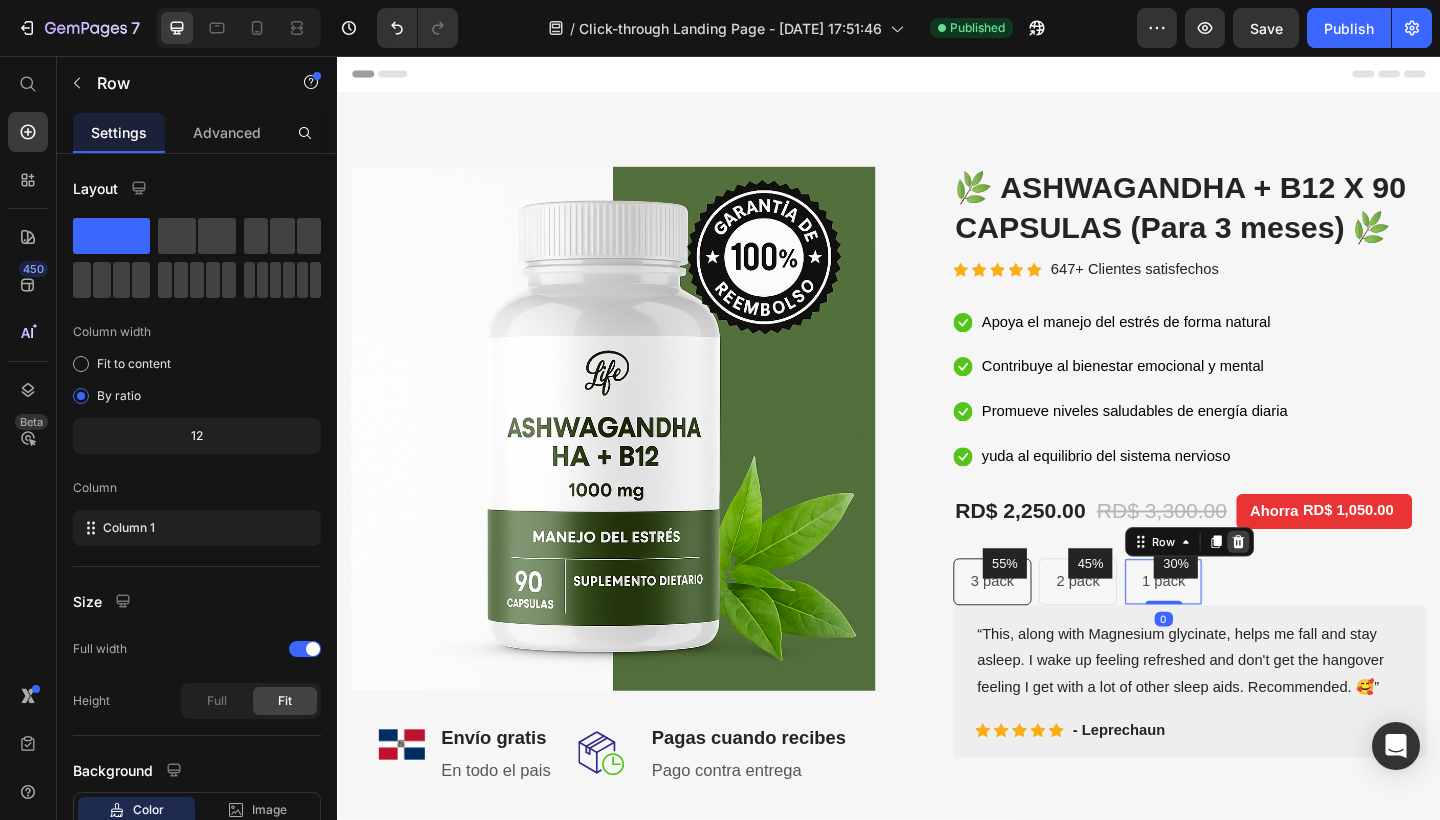 click 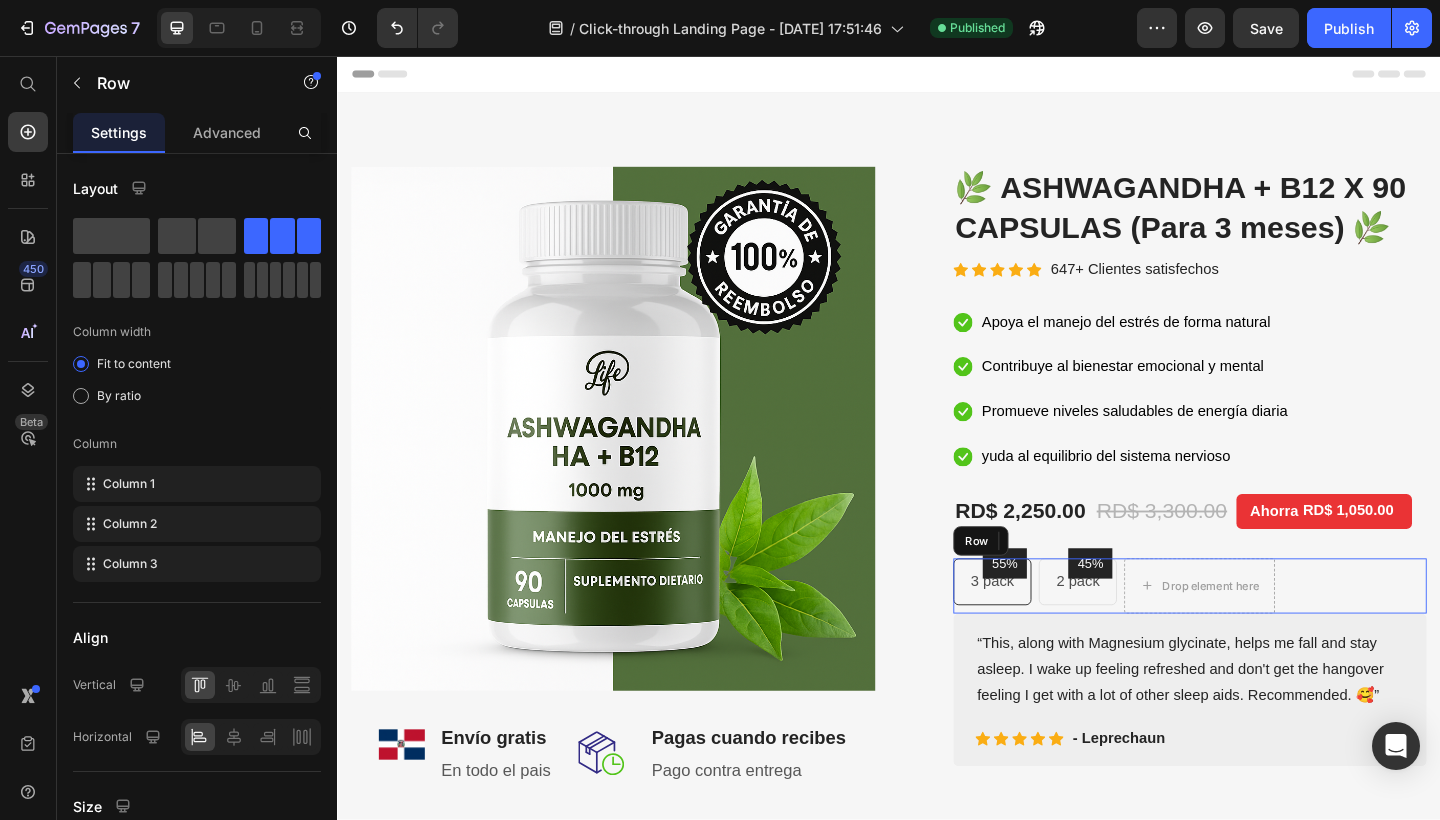 click on "55% Text block Row 3 pack Text block Row 45% Text block Row 2 pack Text block Row
Drop element here Row" at bounding box center [1264, 633] 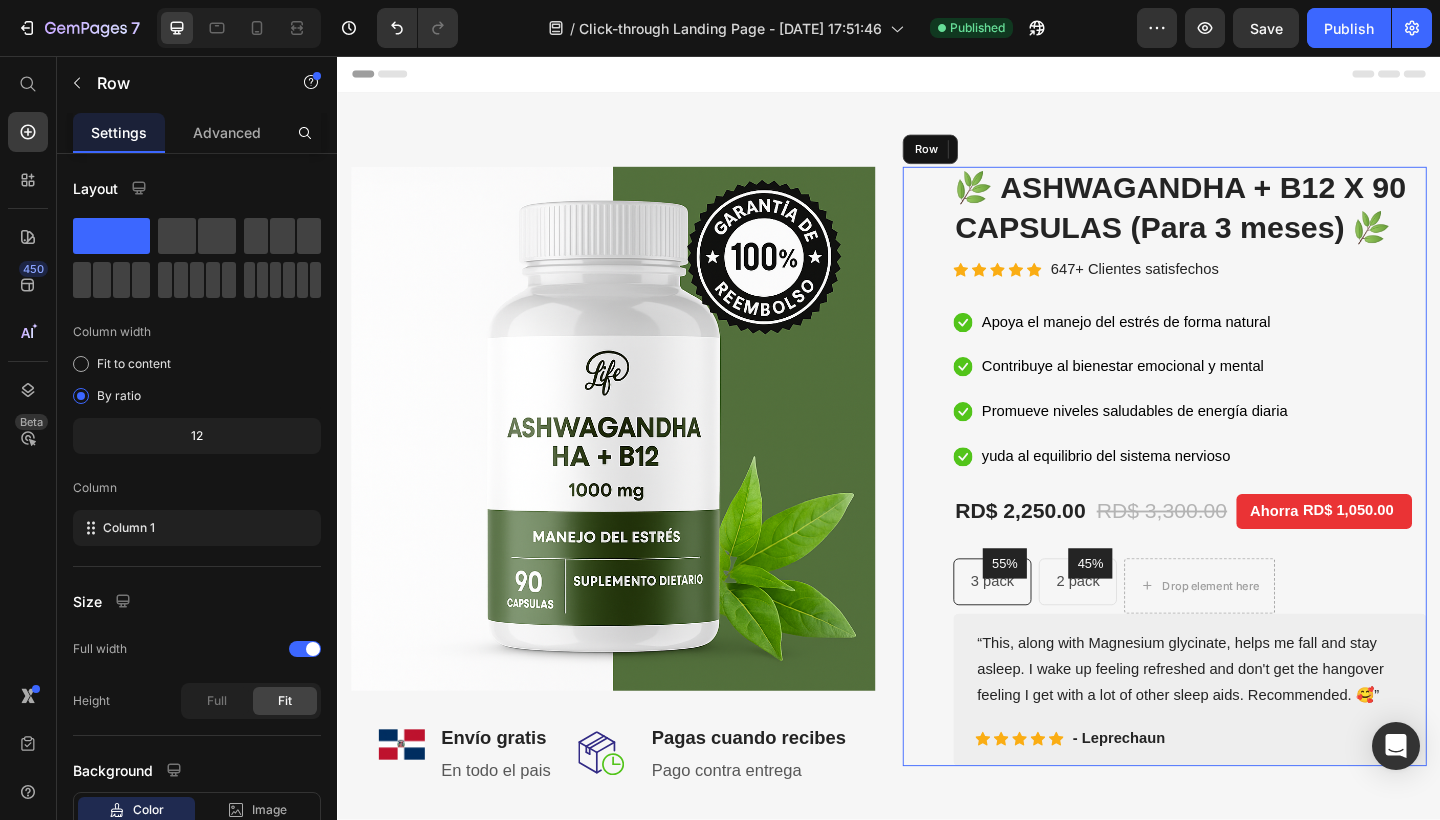 click on "55% Text block Row 3 pack Text block Row 45% Text block Row 2 pack Text block Row
Drop element here Row   0" at bounding box center (1264, 633) 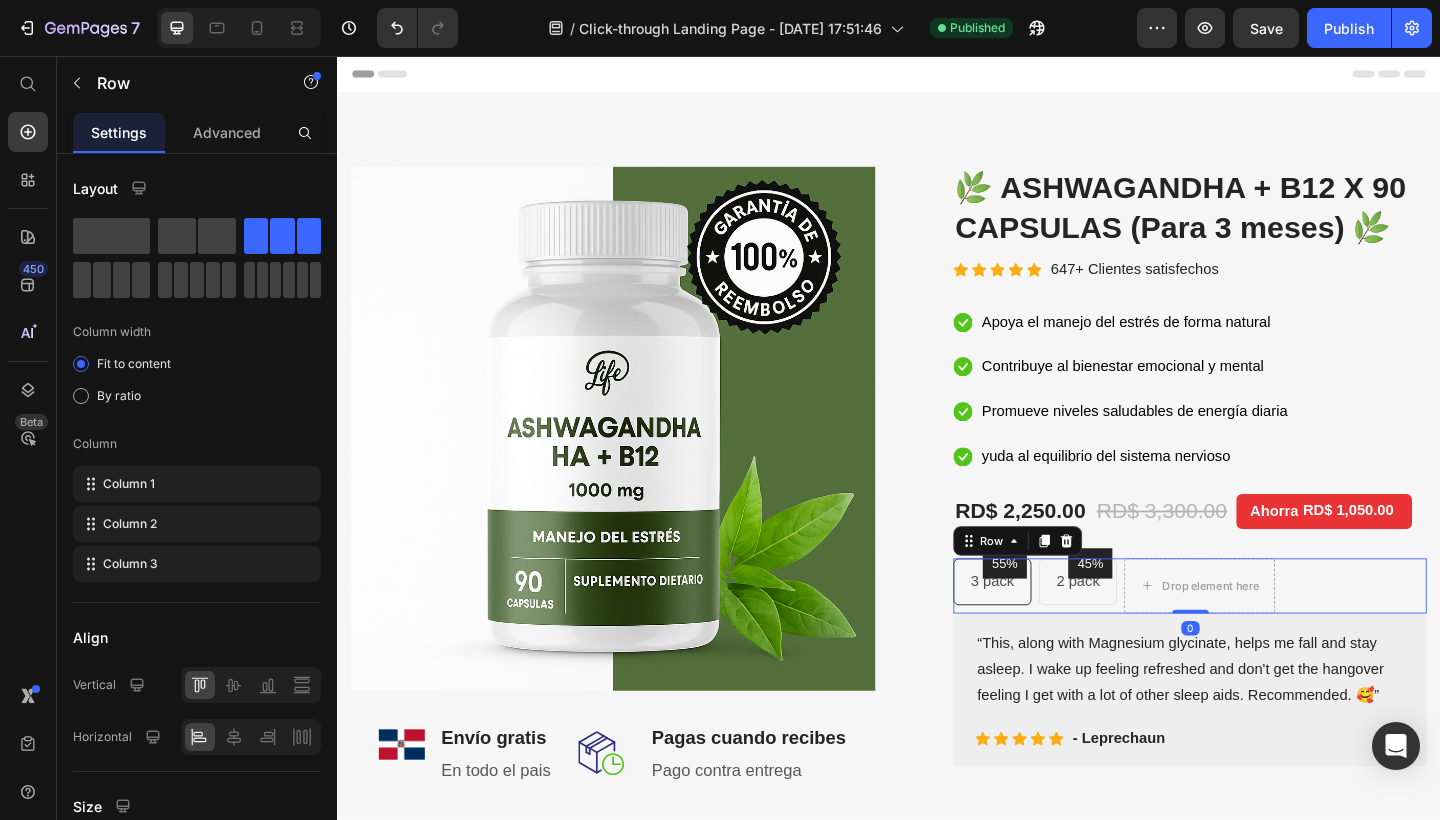 click on "55% Text block Row 3 pack Text block Row 45% Text block Row 2 pack Text block Row
Drop element here Row   0" at bounding box center [1264, 633] 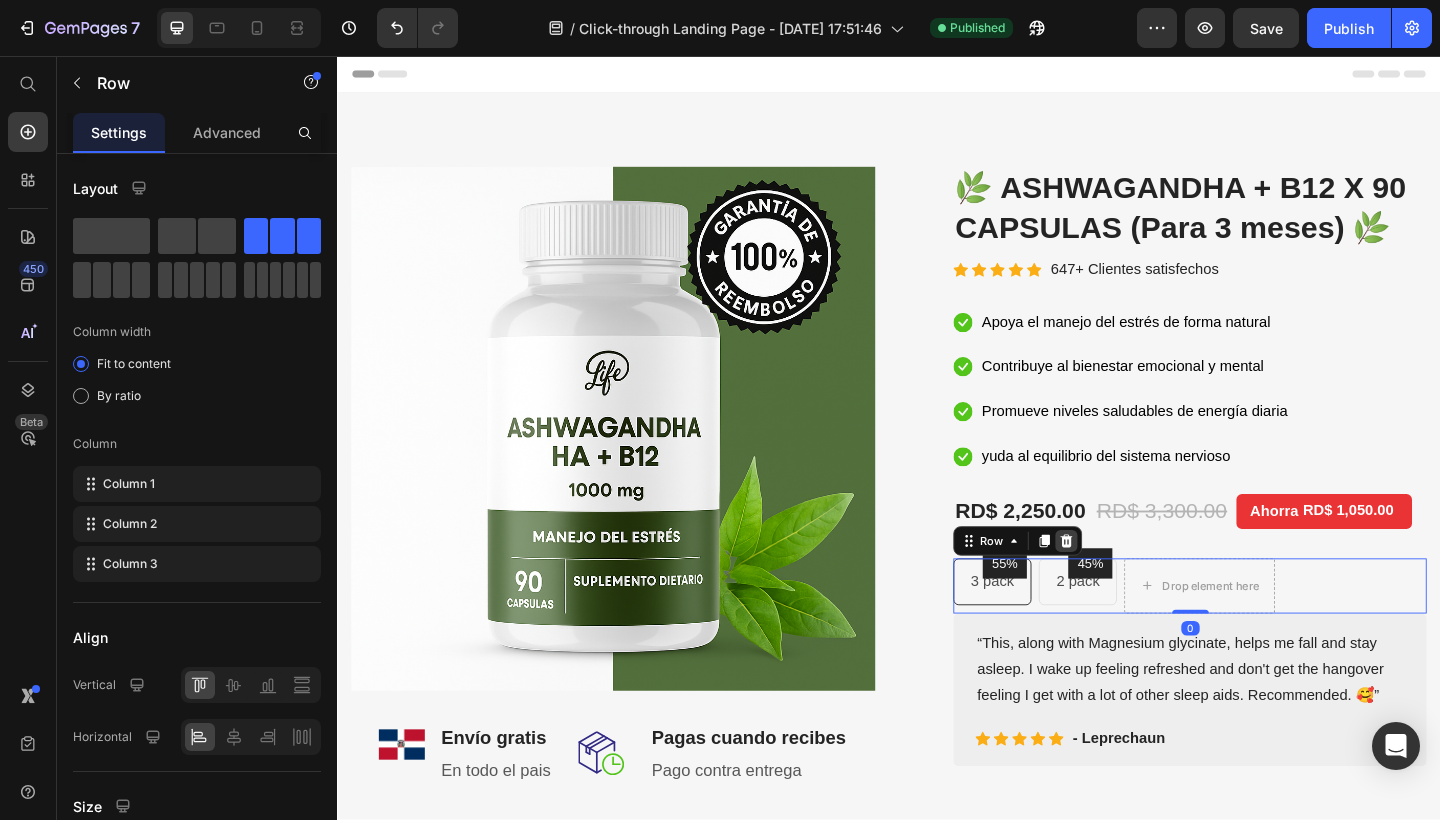 click 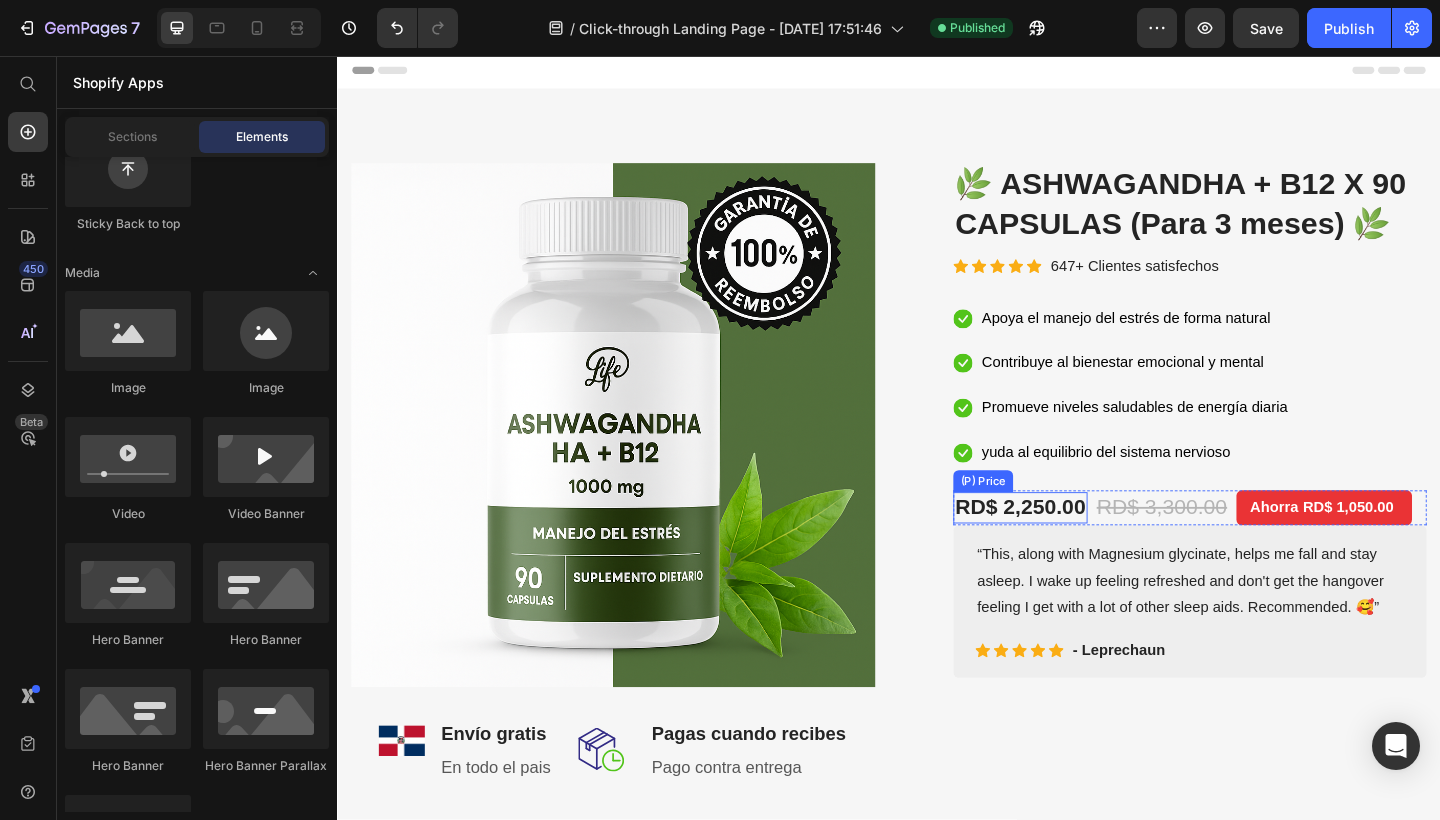 scroll, scrollTop: 8, scrollLeft: 0, axis: vertical 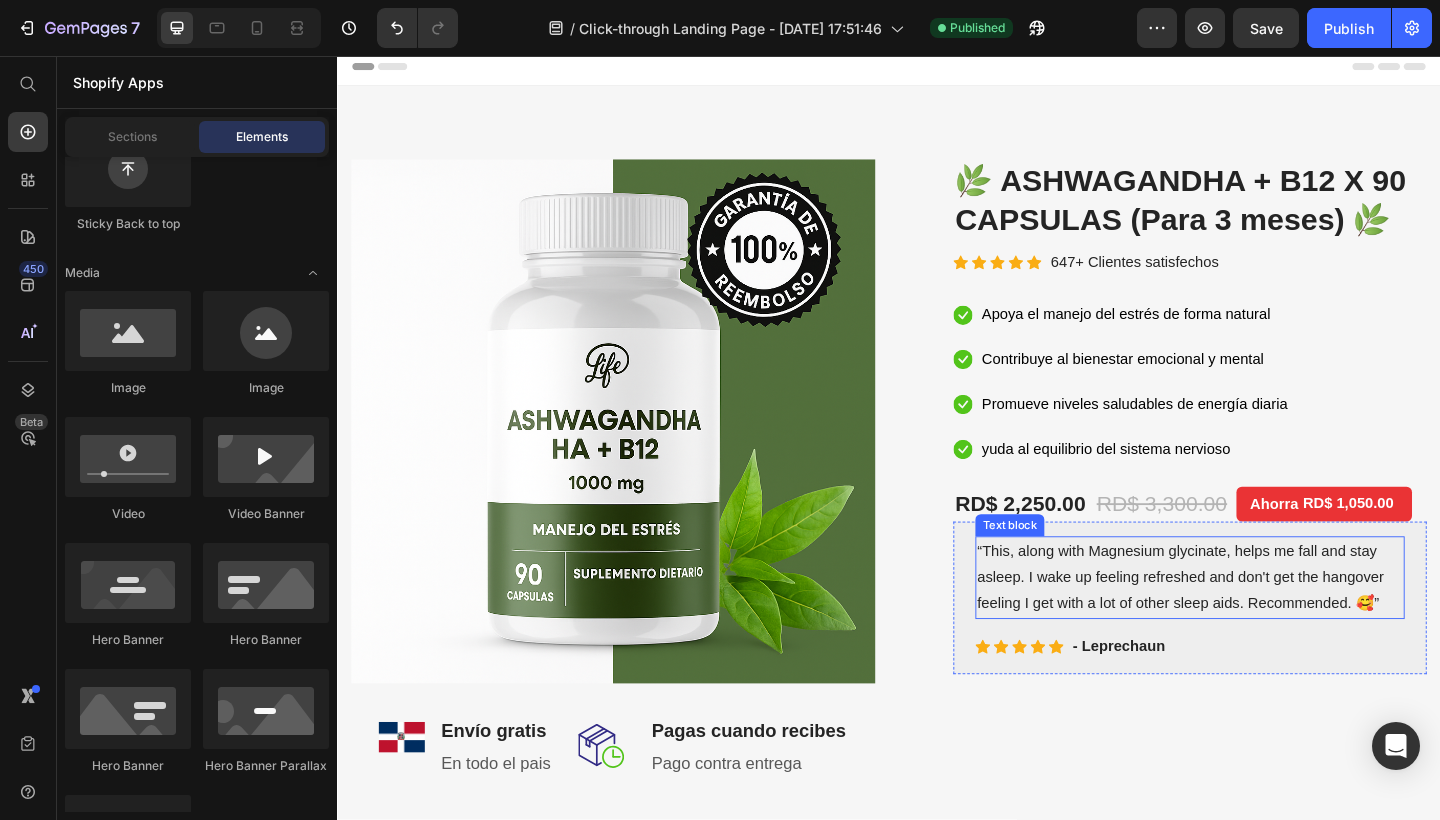 click on "“This, along with Magnesium glycinate, helps me fall and stay asleep. I wake up feeling refreshed and don't get the hangover feeling I get with a lot of other sleep aids. Recommended. 🥰”" at bounding box center (1264, 624) 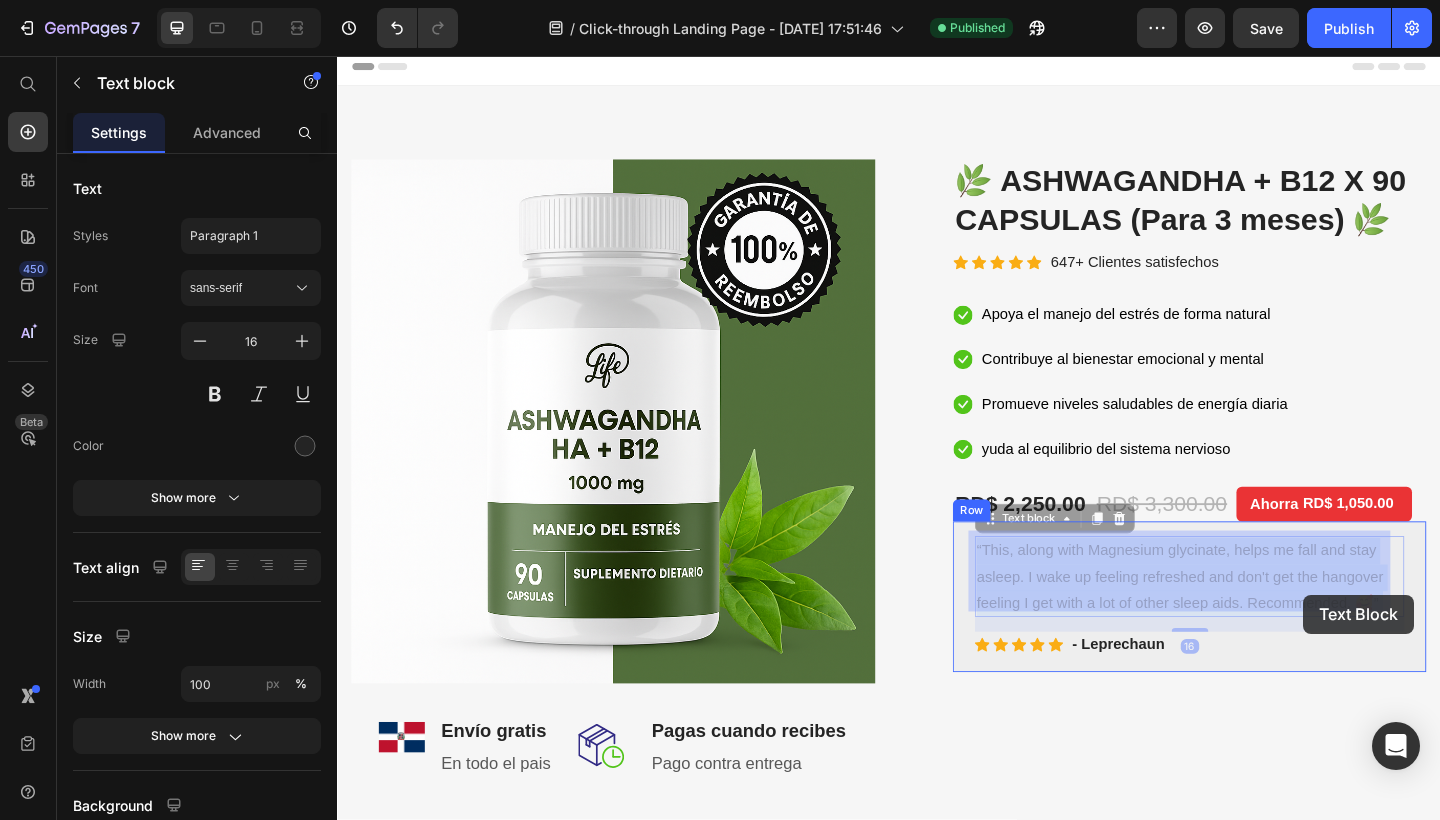 drag, startPoint x: 1458, startPoint y: 646, endPoint x: 1388, endPoint y: 642, distance: 70.11419 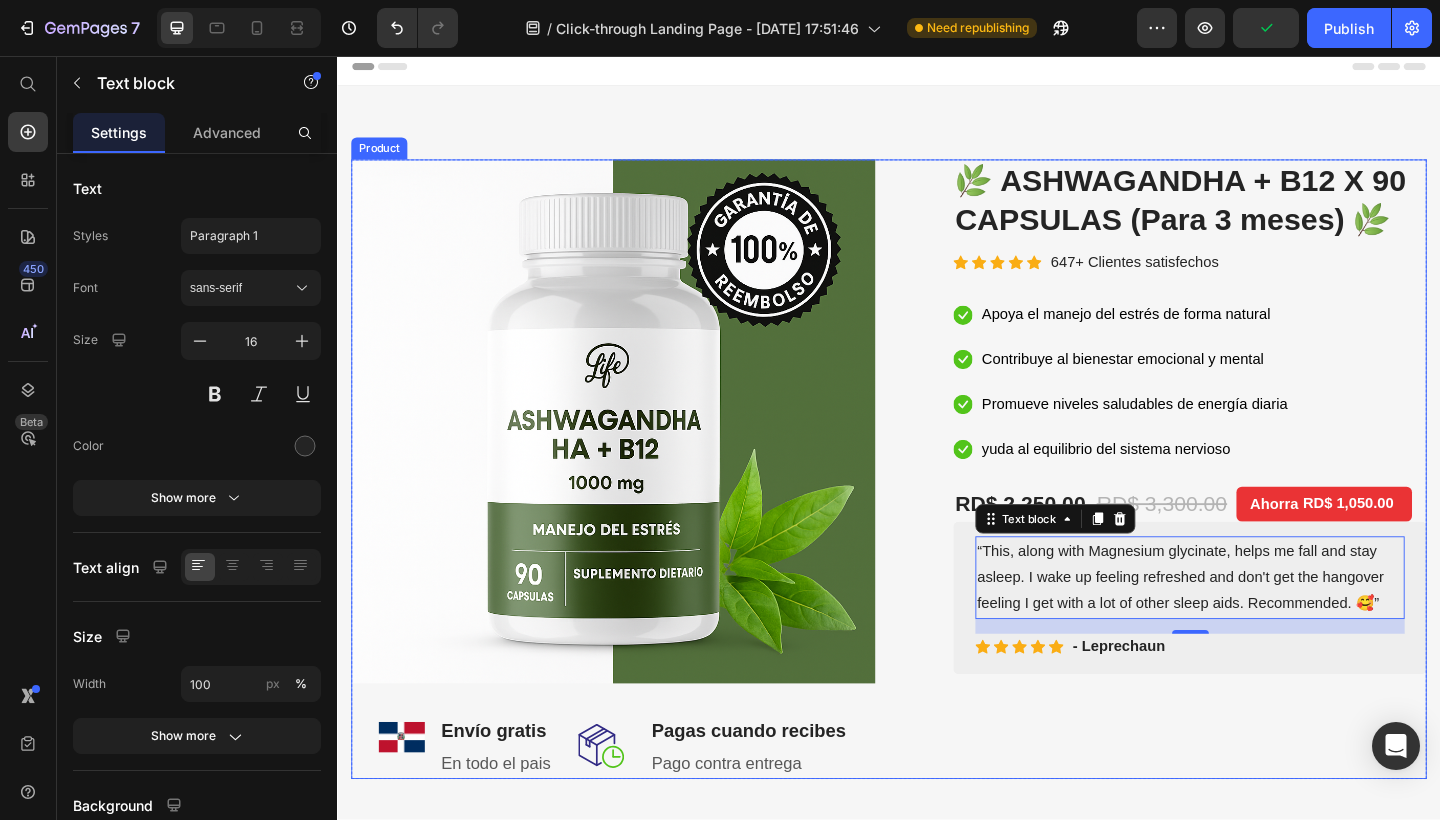 click on "(P) Images & Gallery 🌿 ASHWAGANDHA + B12 X 90 CAPSULAS (Para 3 meses) 🌿 (P) Title                Icon                Icon                Icon                Icon                Icon Icon List Hoz 647+ Clientes satisfechos Text block Row
Icon Apoya el manejo del estrés de forma natural Text block
Icon Contribuye al bienestar emocional y mental Text block
Icon Promueve niveles saludables de energía diaria Text block
Icon yuda al equilibrio del sistema nervioso Text block Icon List RD$ 2,250.00 (P) Price RD$ 3,300.00 (P) Price Ahorra RD$ 1,050.00 Product Tag Row
Icon Product Benefit 1 Text block
Icon Product Benefit 2 Text block
Icon Product Benefit 3 Text block
Icon Product Benefit 4 Text block Icon List Text block   16                Icon                Icon                Icon                Icon                Icon Icon List Hoz - Leprechaun Text block Row Row REVEAL OFFER" at bounding box center (1237, 506) 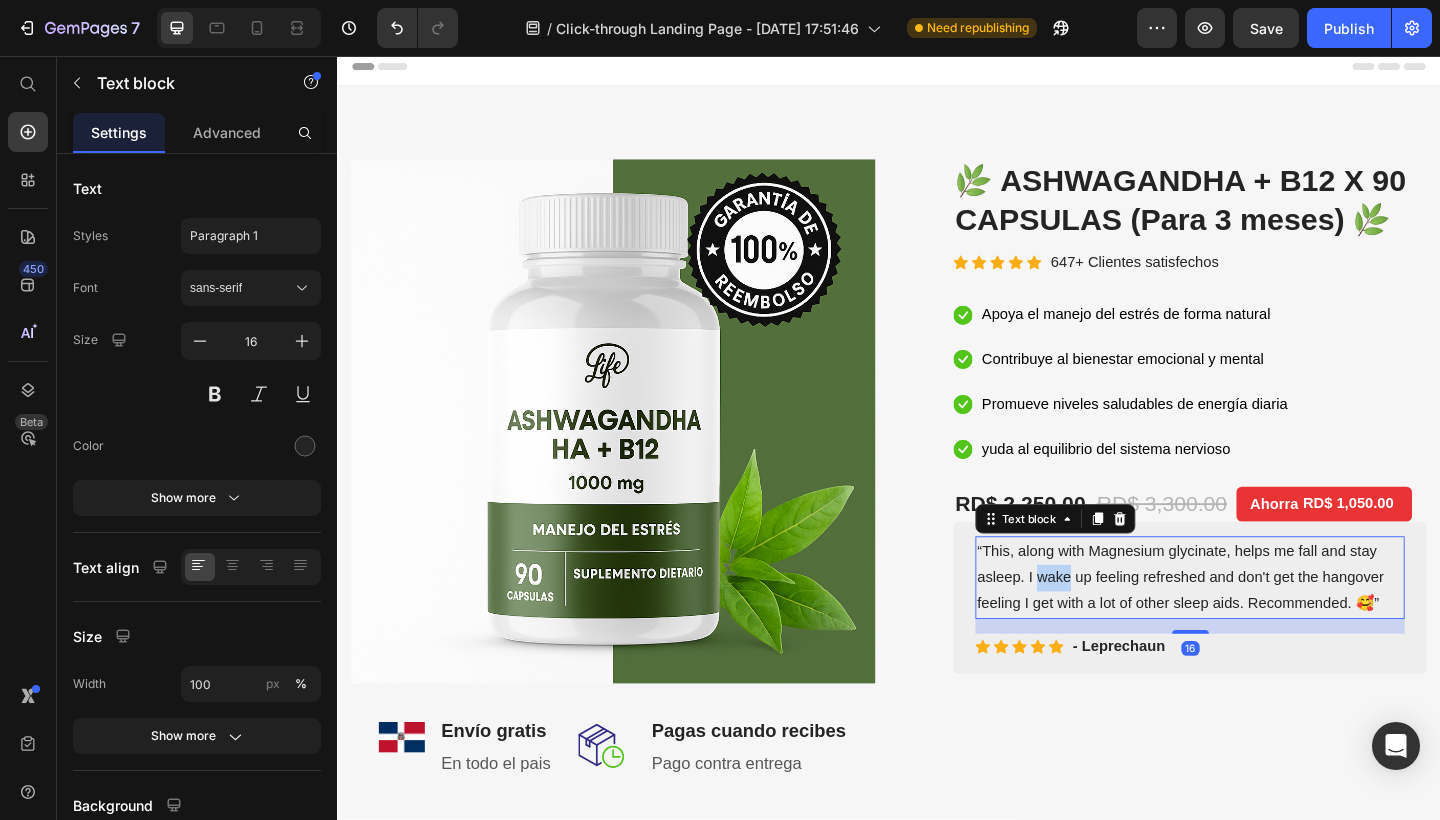 click on "“This, along with Magnesium glycinate, helps me fall and stay asleep. I wake up feeling refreshed and don't get the hangover feeling I get with a lot of other sleep aids. Recommended. 🥰”" at bounding box center [1264, 624] 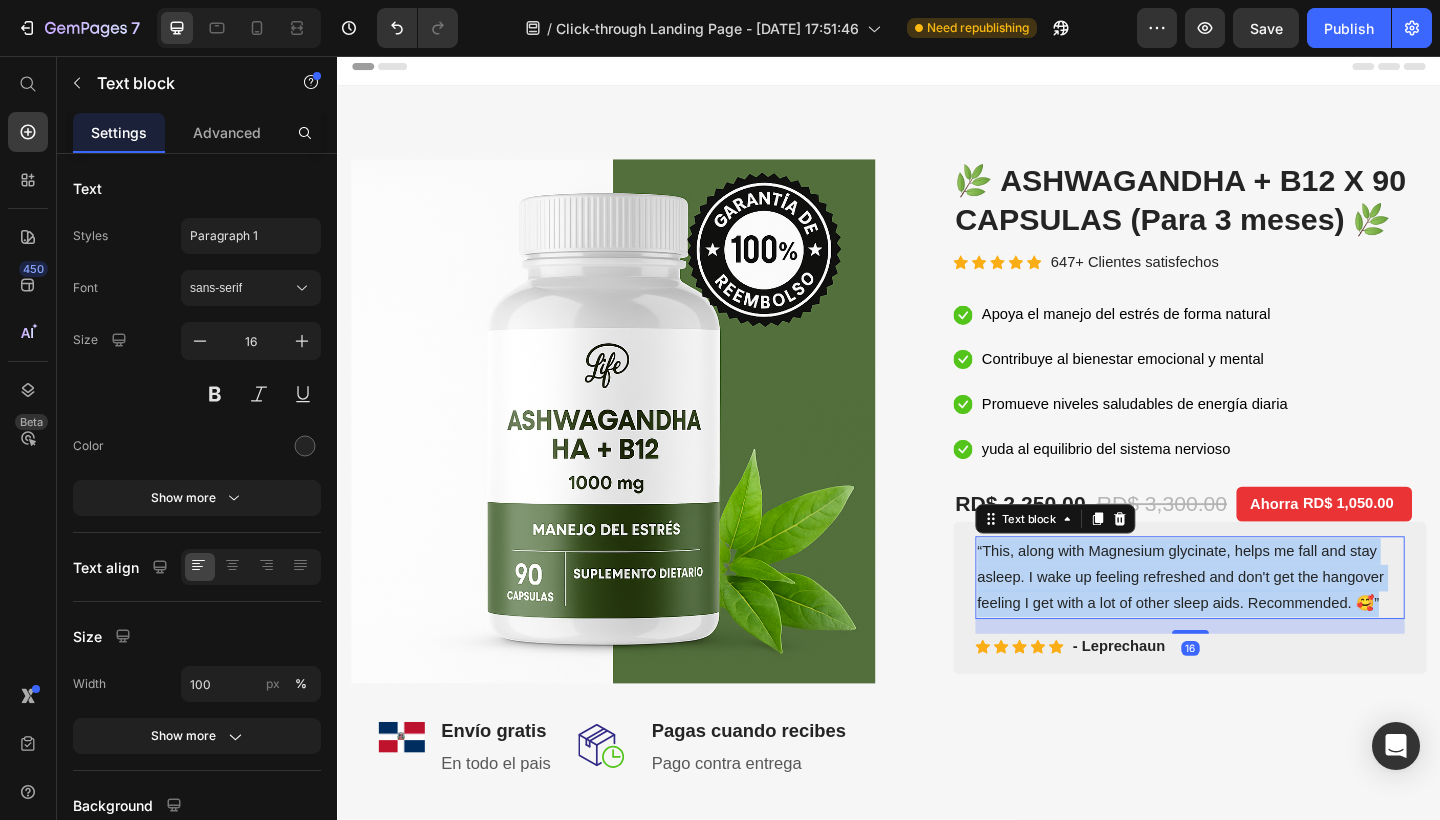 click on "“This, along with Magnesium glycinate, helps me fall and stay asleep. I wake up feeling refreshed and don't get the hangover feeling I get with a lot of other sleep aids. Recommended. 🥰”" at bounding box center (1264, 624) 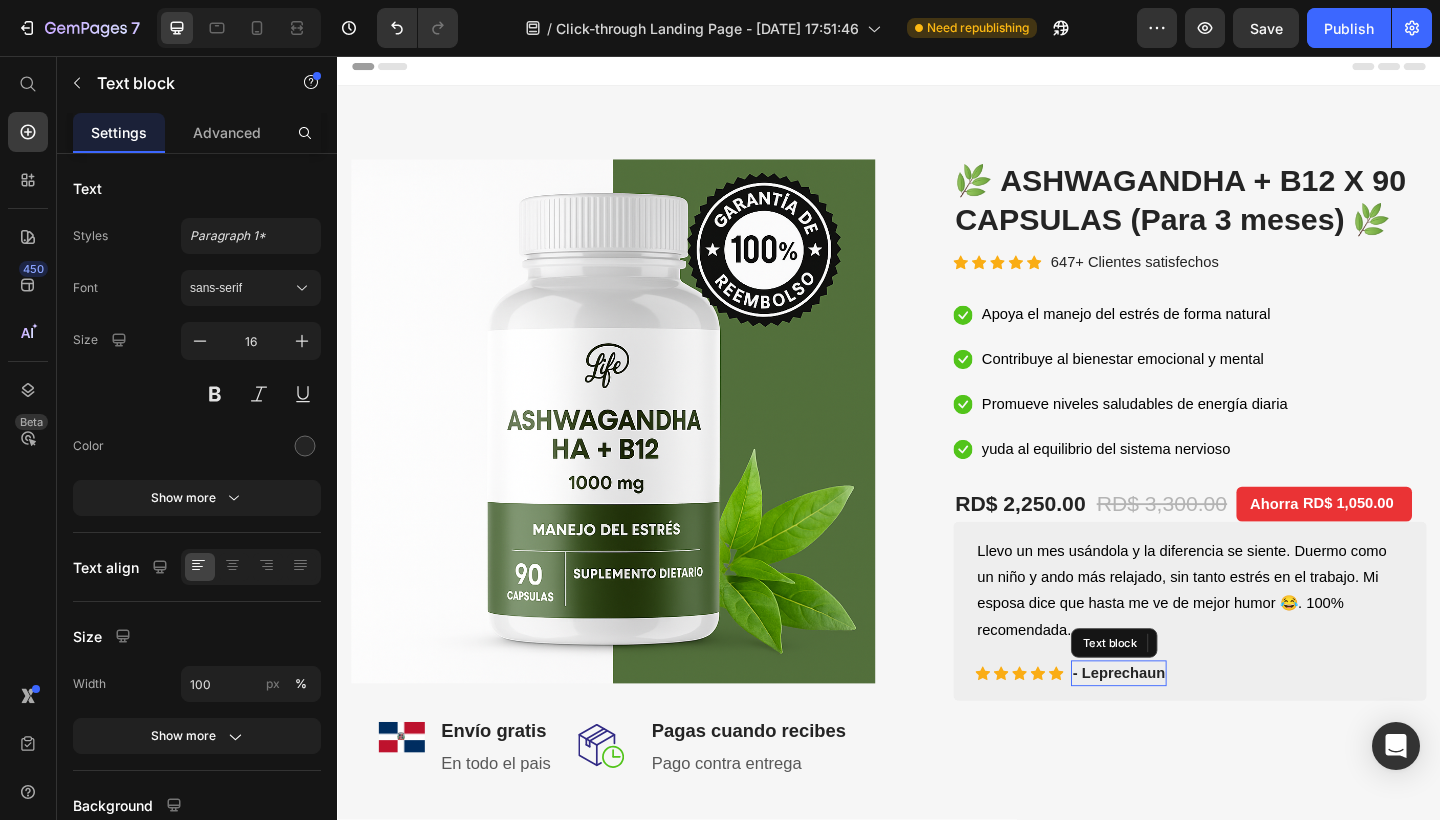 click on "- Leprechaun" at bounding box center [1187, 728] 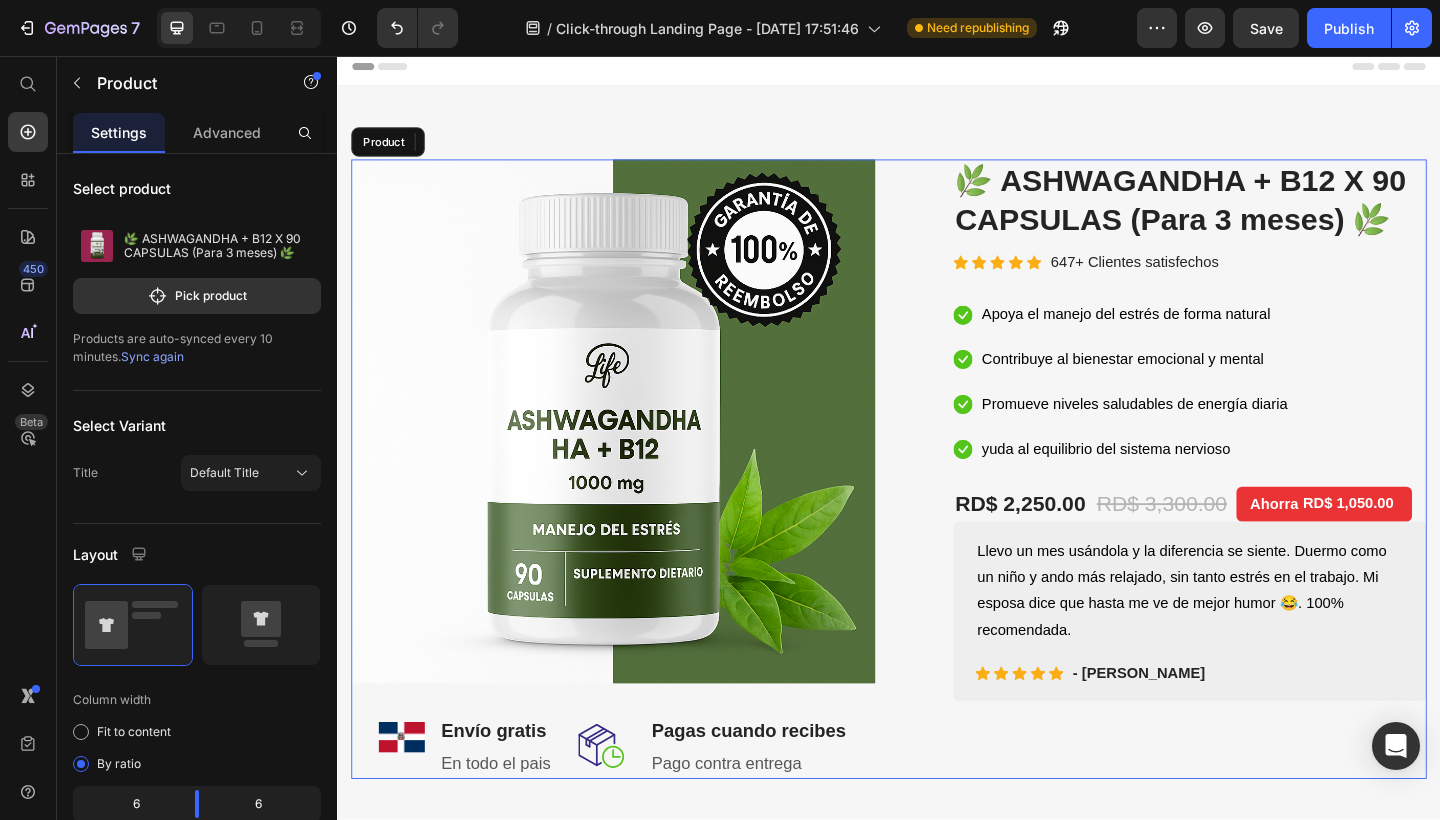 click on "(P) Images & Gallery 🌿 ASHWAGANDHA + B12 X 90 CAPSULAS (Para 3 meses) 🌿 (P) Title                Icon                Icon                Icon                Icon                Icon Icon List Hoz 647+ Clientes satisfechos Text block Row
Icon Apoya el manejo del estrés de forma natural Text block
Icon Contribuye al bienestar emocional y mental Text block
Icon Promueve niveles saludables de energía diaria Text block
Icon yuda al equilibrio del sistema nervioso Text block Icon List RD$ 2,250.00 (P) Price RD$ 3,300.00 (P) Price Ahorra RD$ 1,050.00 Product Tag Row
Icon Product Benefit 1 Text block
Icon Product Benefit 2 Text block
Icon Product Benefit 3 Text block
Icon Product Benefit 4 Text block Icon List Text block                Icon                Icon                Icon                Icon                Icon Icon List Hoz - Carlos R.  Text block   0 Row Row REVEAL OFFER" at bounding box center (1237, 506) 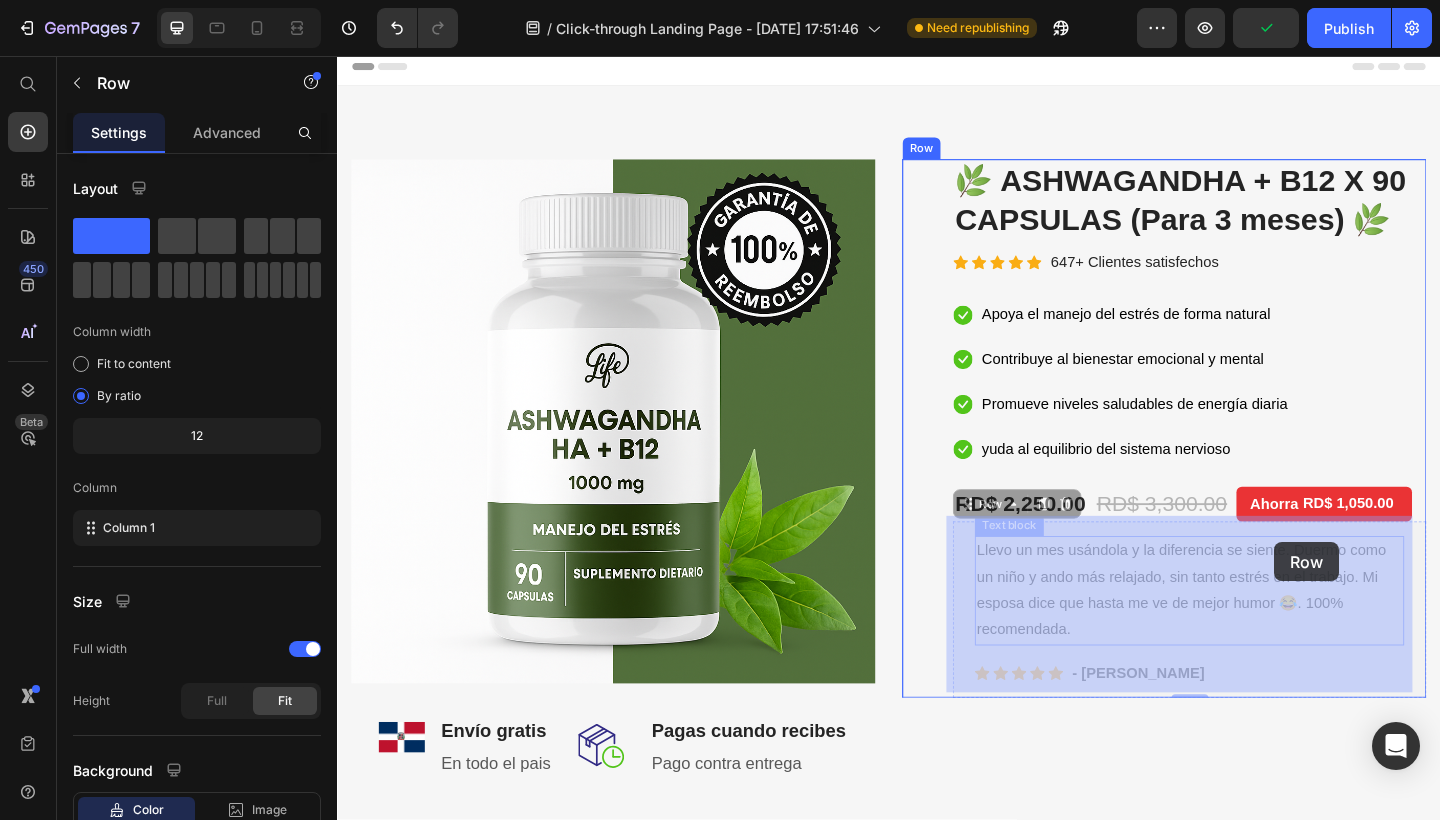 drag, startPoint x: 1354, startPoint y: 568, endPoint x: 1356, endPoint y: 585, distance: 17.117243 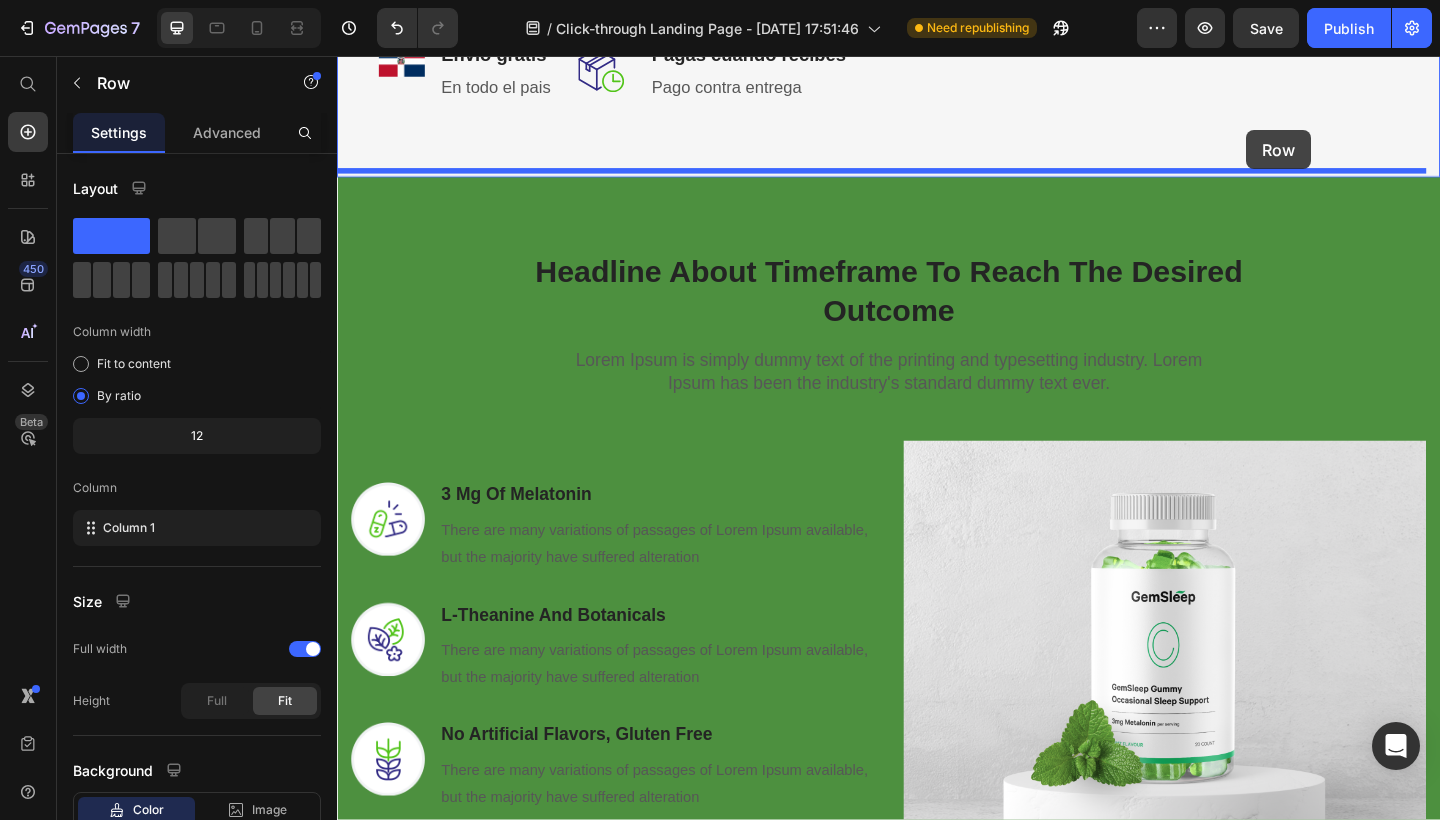 scroll, scrollTop: 350, scrollLeft: 0, axis: vertical 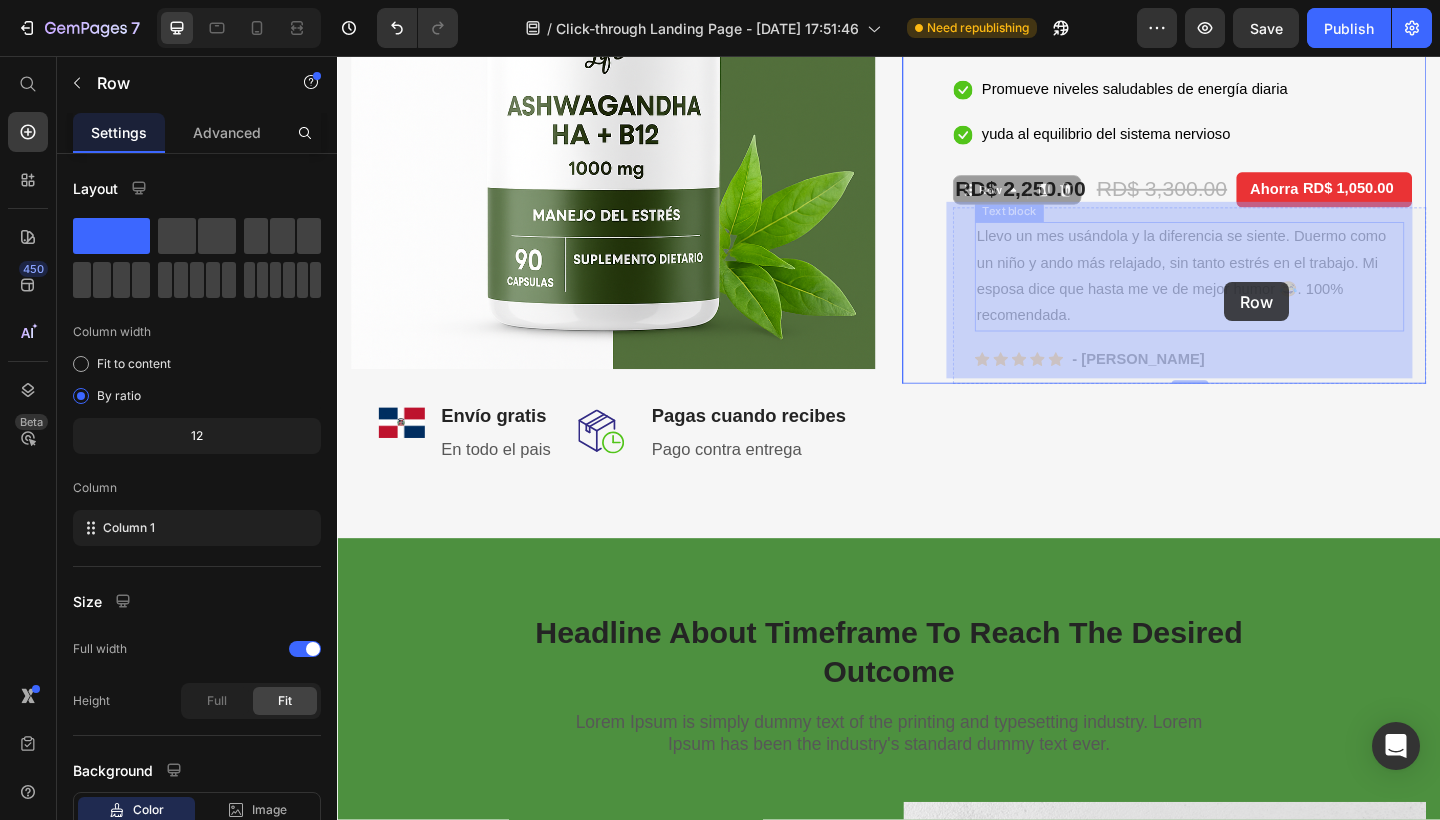 drag, startPoint x: 1347, startPoint y: 565, endPoint x: 1302, endPoint y: 302, distance: 266.82205 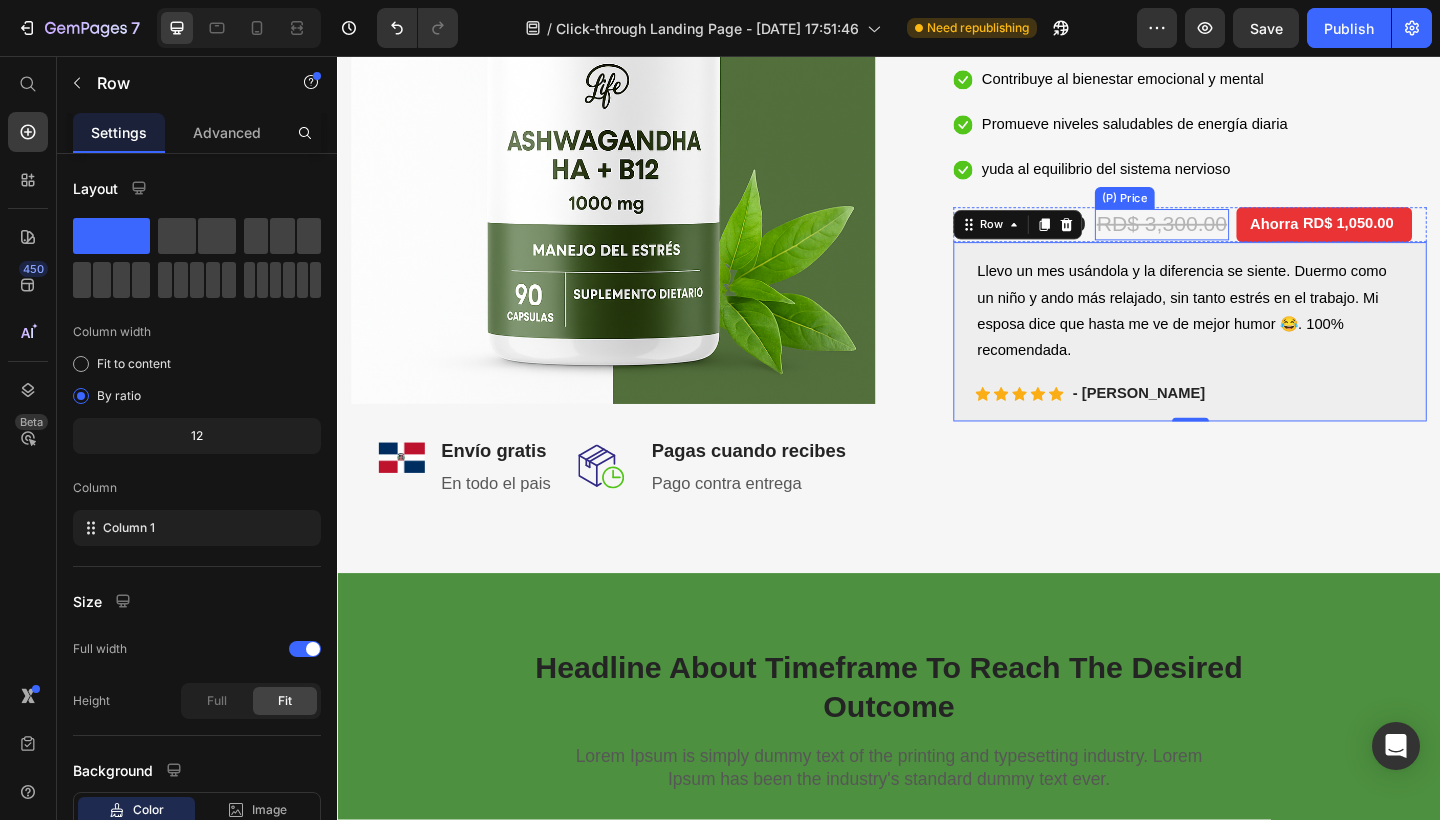scroll, scrollTop: 229, scrollLeft: 0, axis: vertical 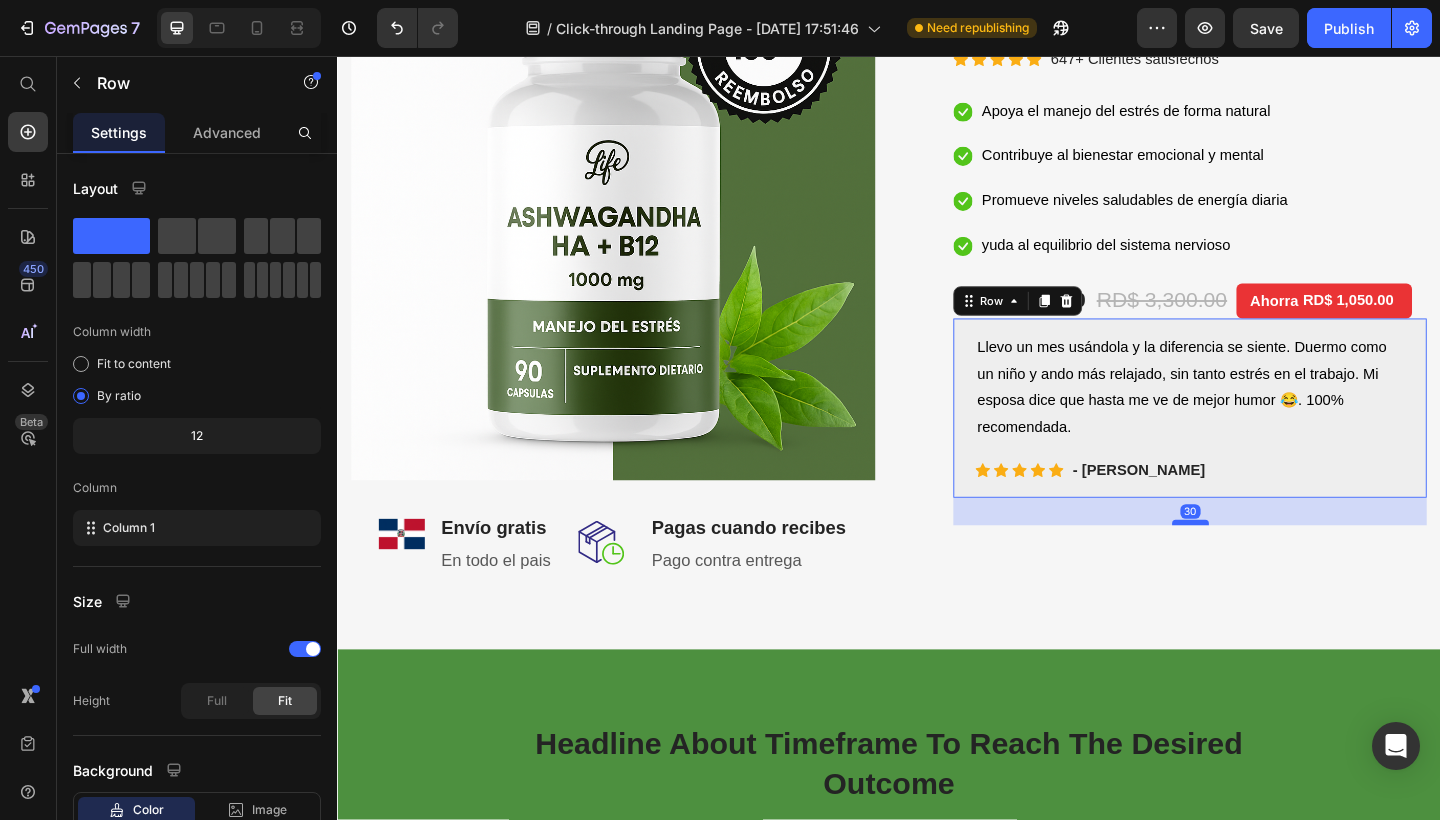 drag, startPoint x: 1243, startPoint y: 526, endPoint x: 1243, endPoint y: 559, distance: 33 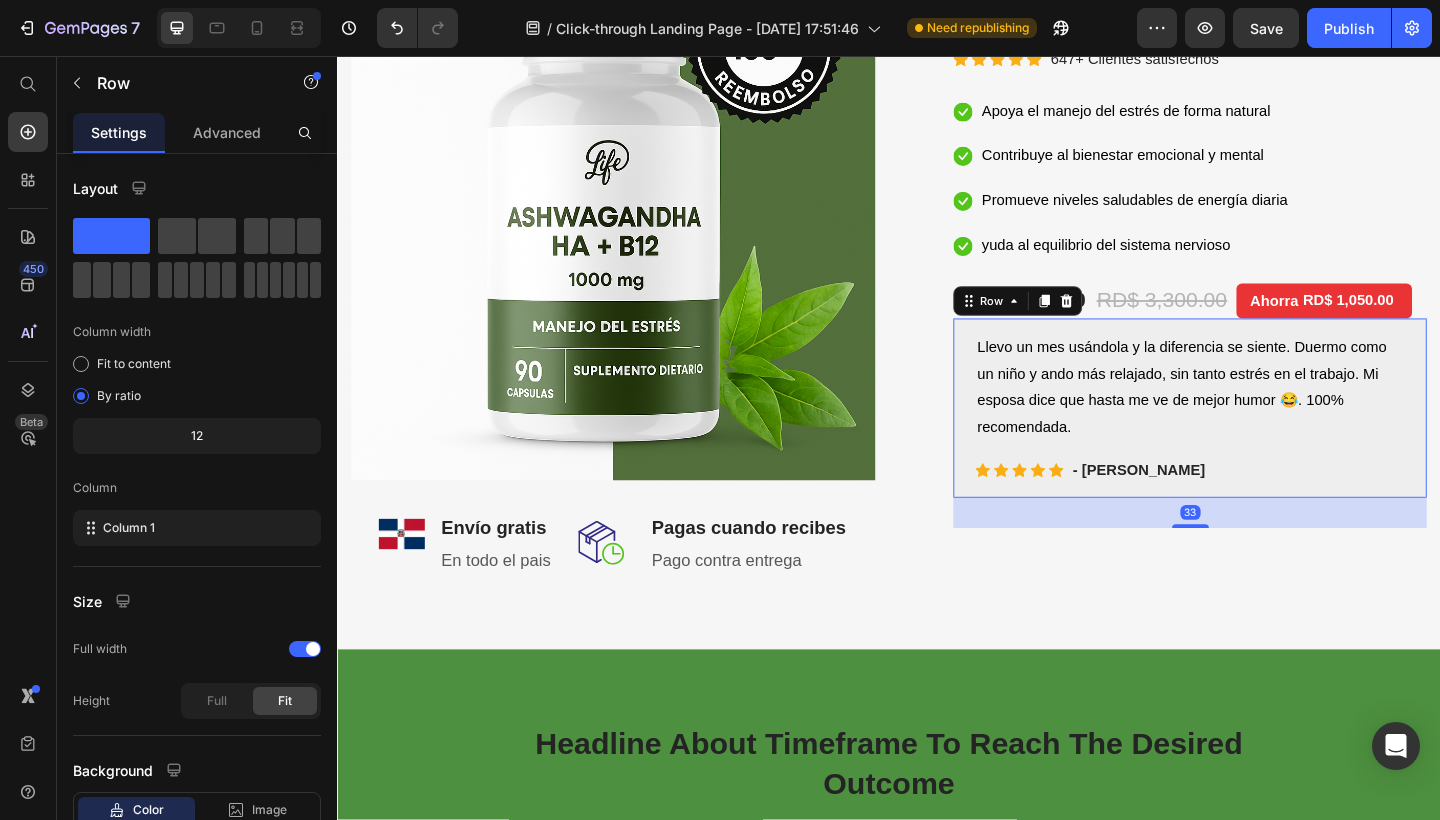 click on "33" at bounding box center [1264, 553] 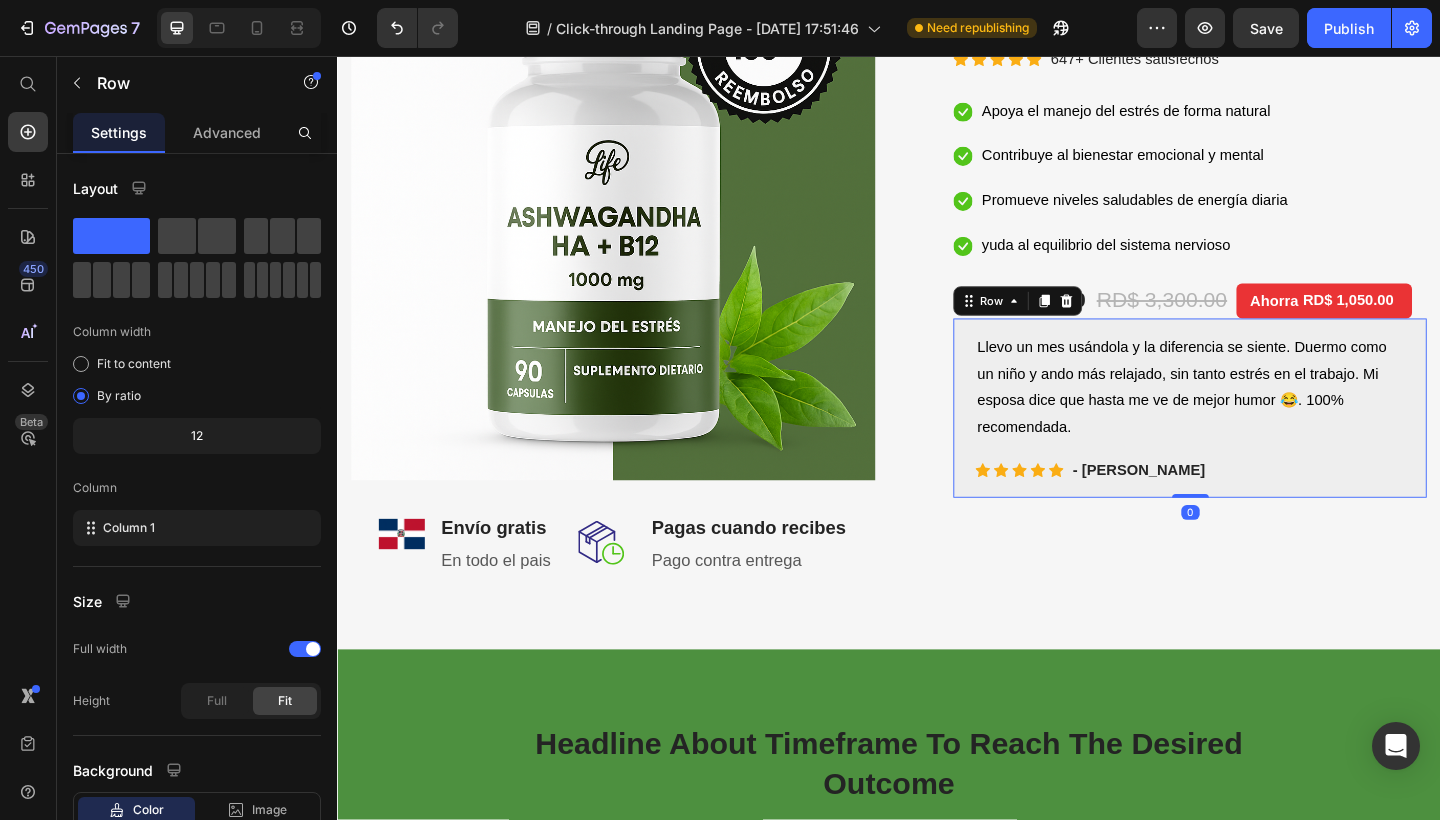 drag, startPoint x: 1252, startPoint y: 559, endPoint x: 1262, endPoint y: 513, distance: 47.07441 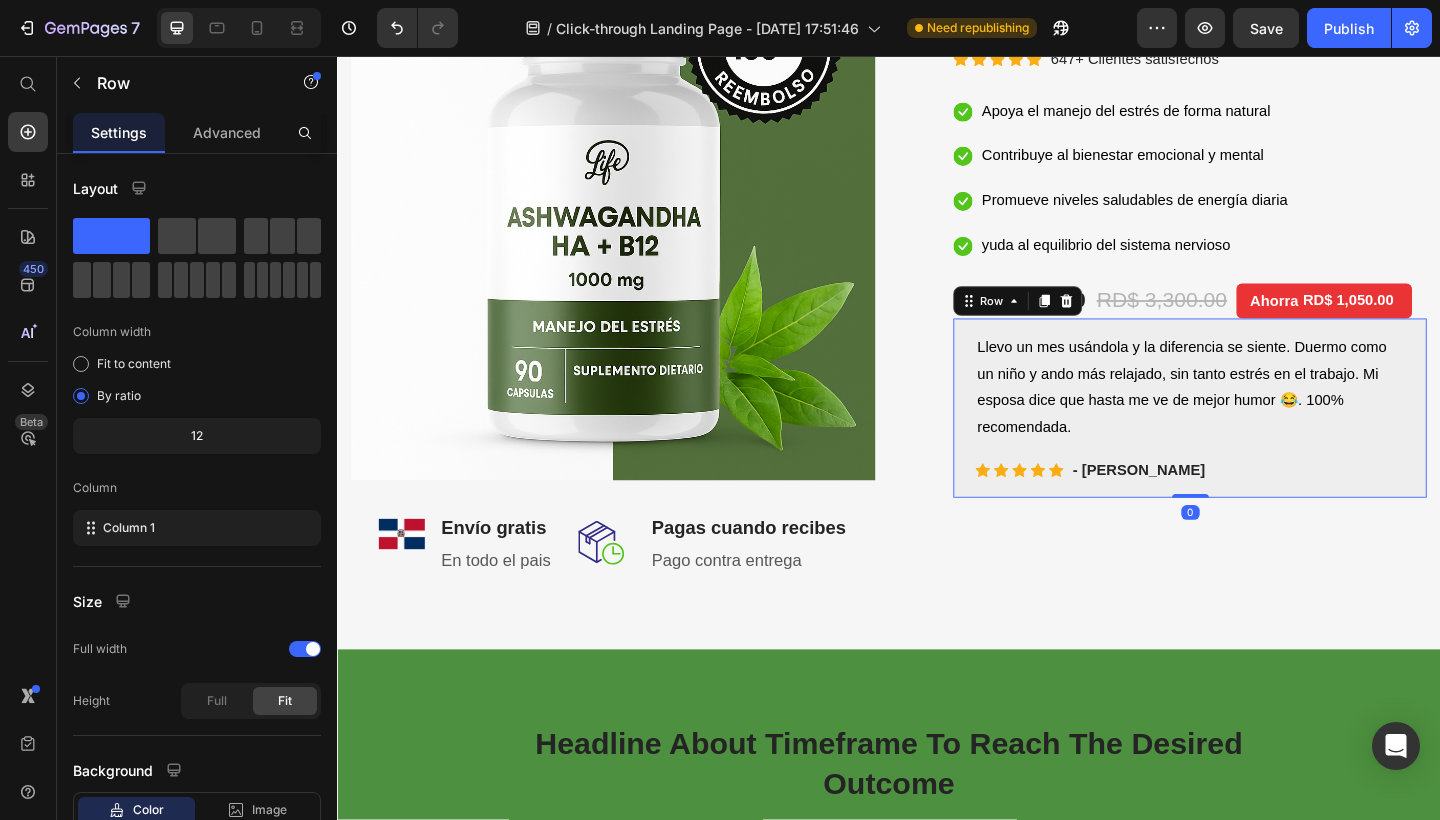 click on "Llevo un mes usándola y la diferencia se siente. Duermo como un niño y ando más relajado, sin tanto estrés en el trabajo. Mi esposa dice que hasta me ve de mejor humor 😂. 100% recomendada. Text block                Icon                Icon                Icon                Icon                Icon Icon List Hoz - Carlos R.  Text block Row Row   0" at bounding box center [1264, 439] 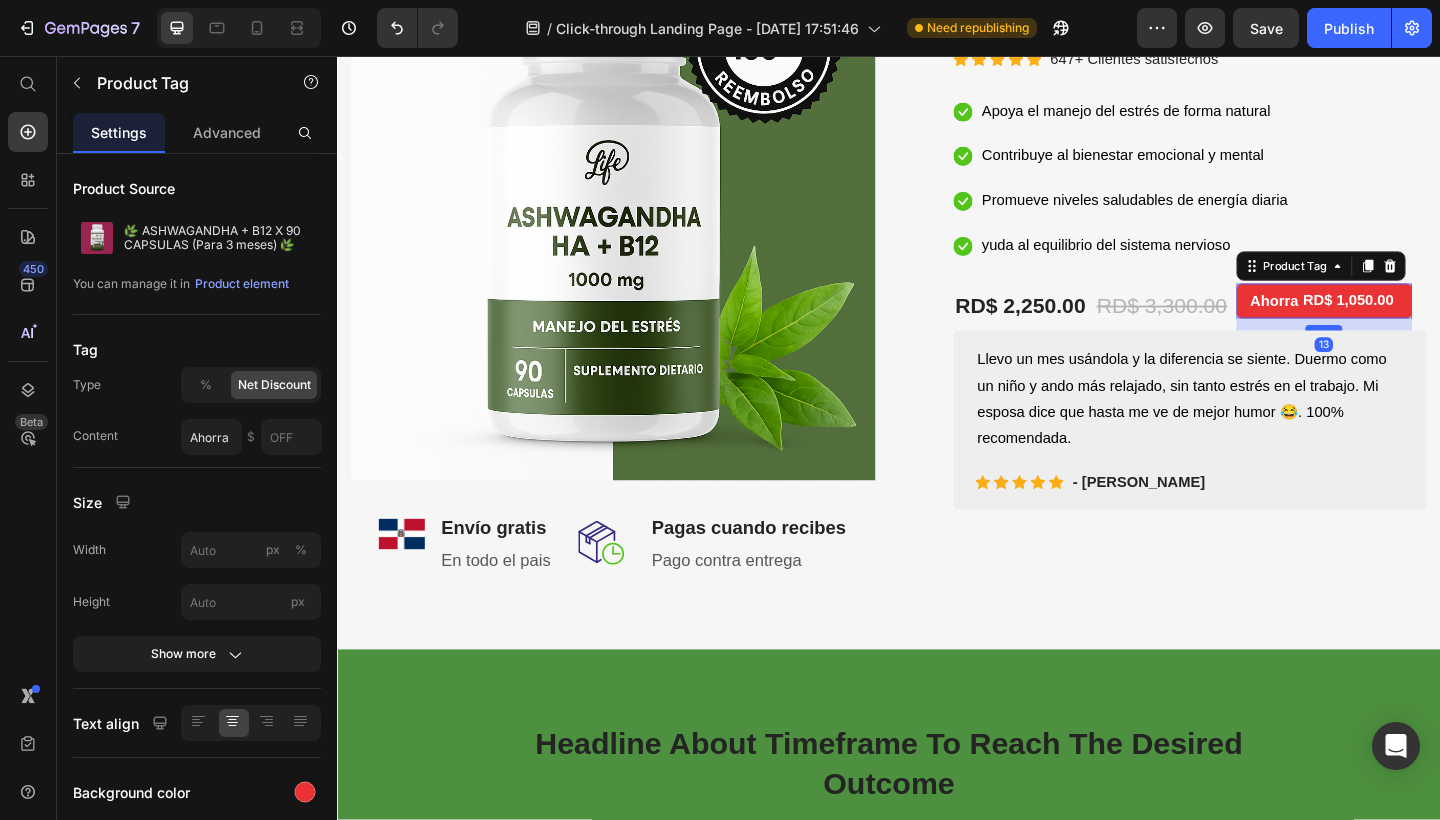 drag, startPoint x: 1421, startPoint y: 332, endPoint x: 1418, endPoint y: 345, distance: 13.341664 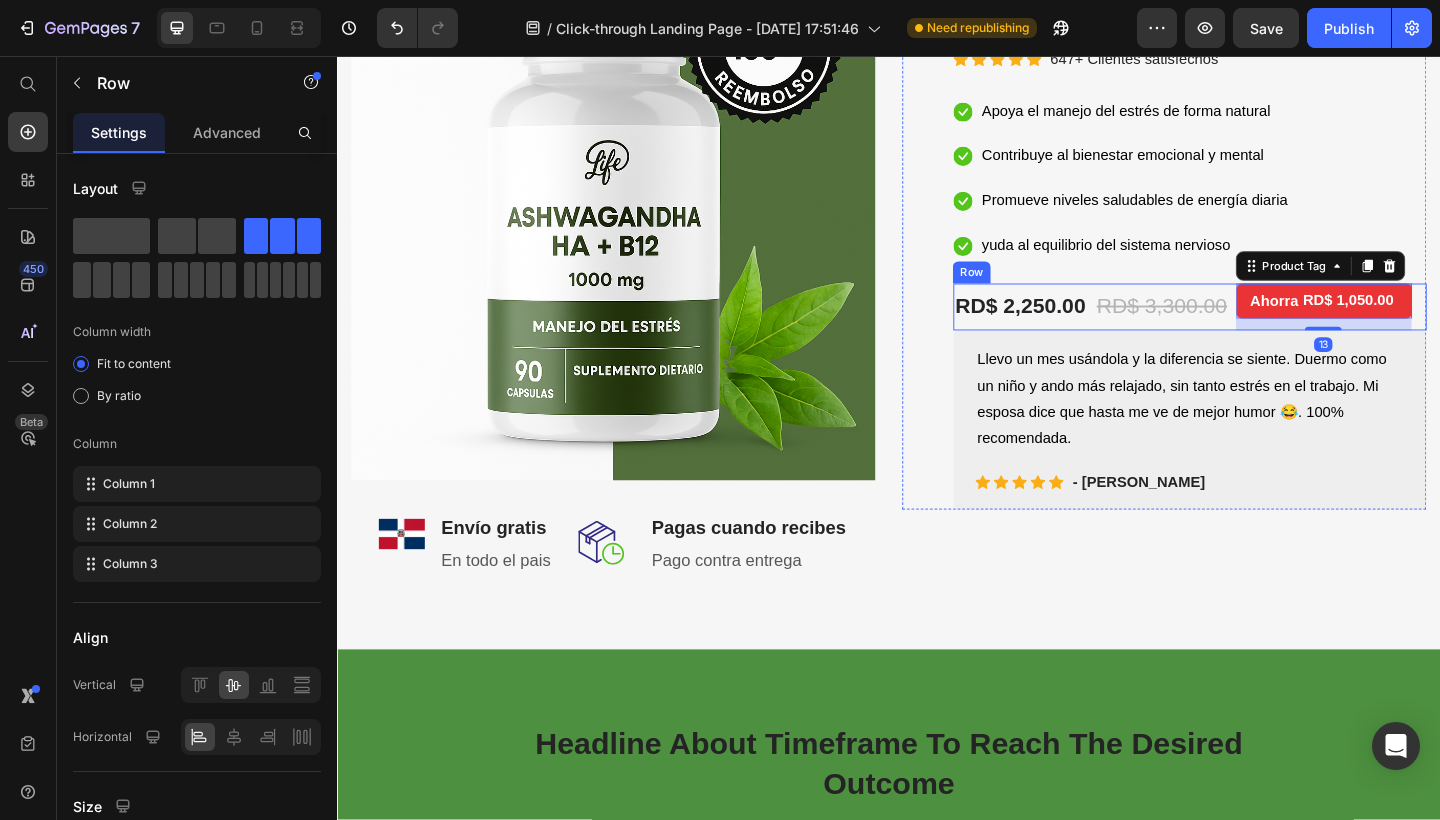 click on "RD$ 3,300.00 (P) Price" at bounding box center (1234, 329) 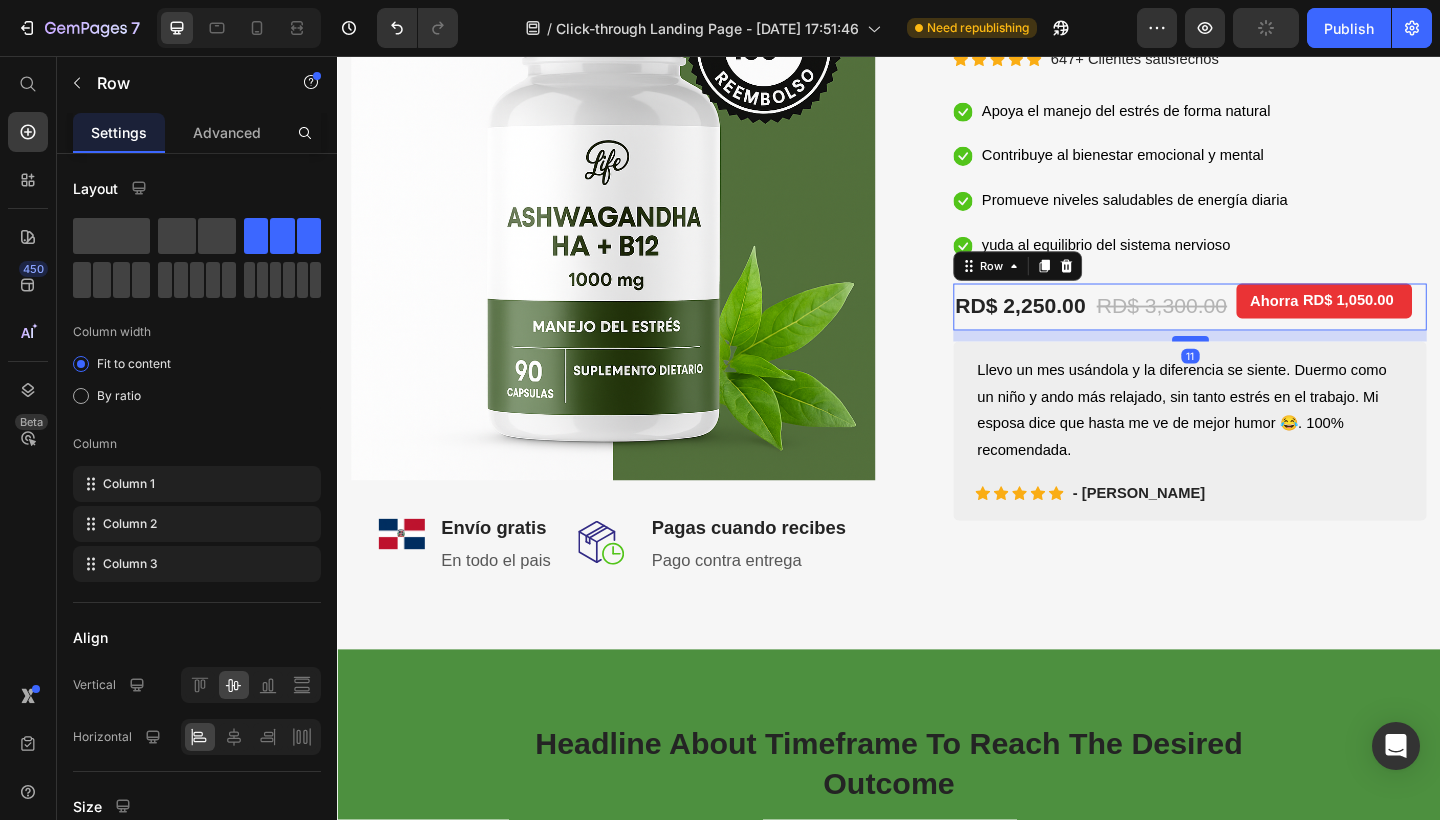 drag, startPoint x: 1242, startPoint y: 346, endPoint x: 1240, endPoint y: 358, distance: 12.165525 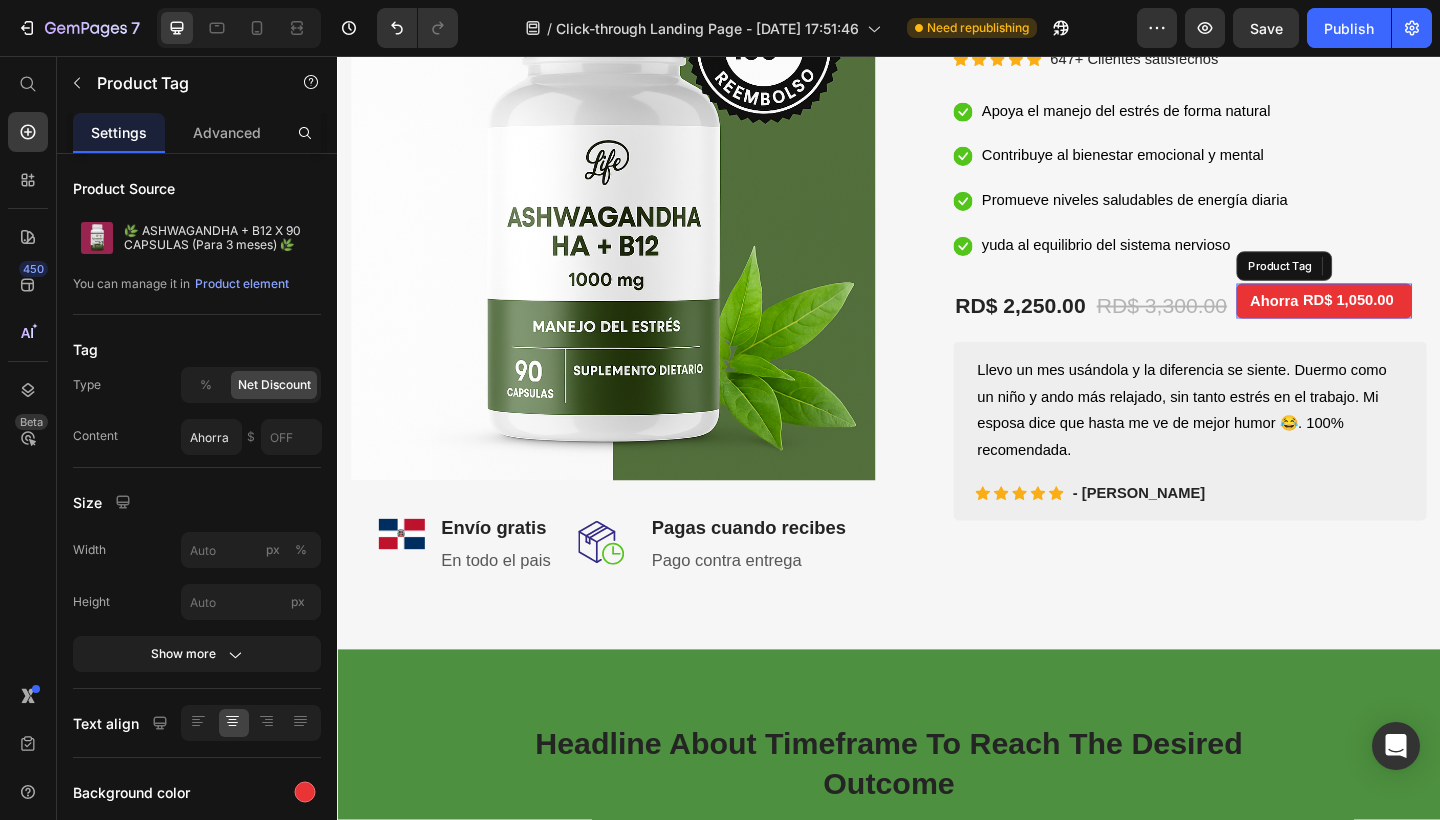 click on "RD$ 1,050.00" at bounding box center [1436, 322] 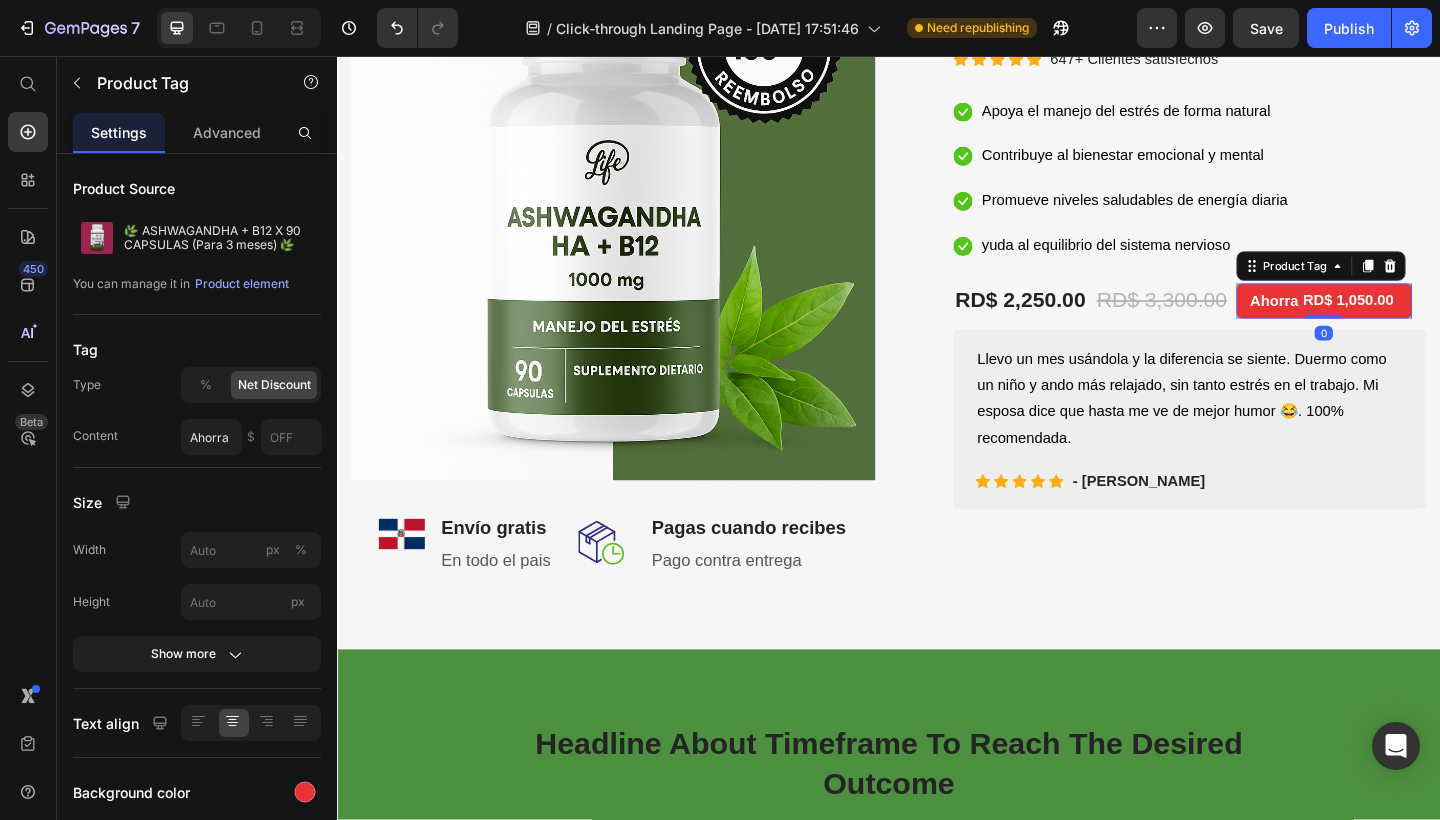 drag, startPoint x: 1405, startPoint y: 345, endPoint x: 1410, endPoint y: 327, distance: 18.681541 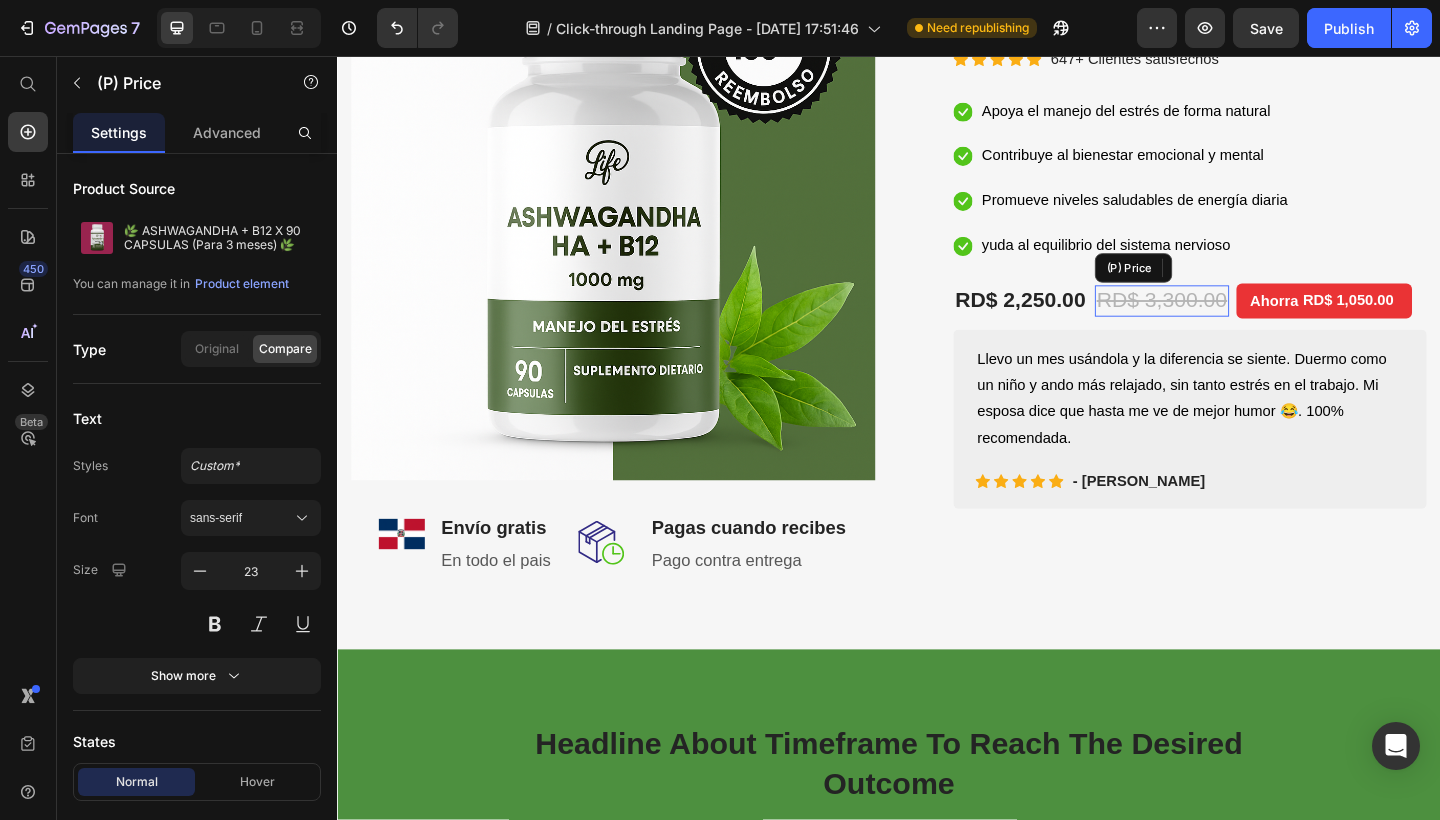 click on "RD$ 3,300.00" at bounding box center [1234, 323] 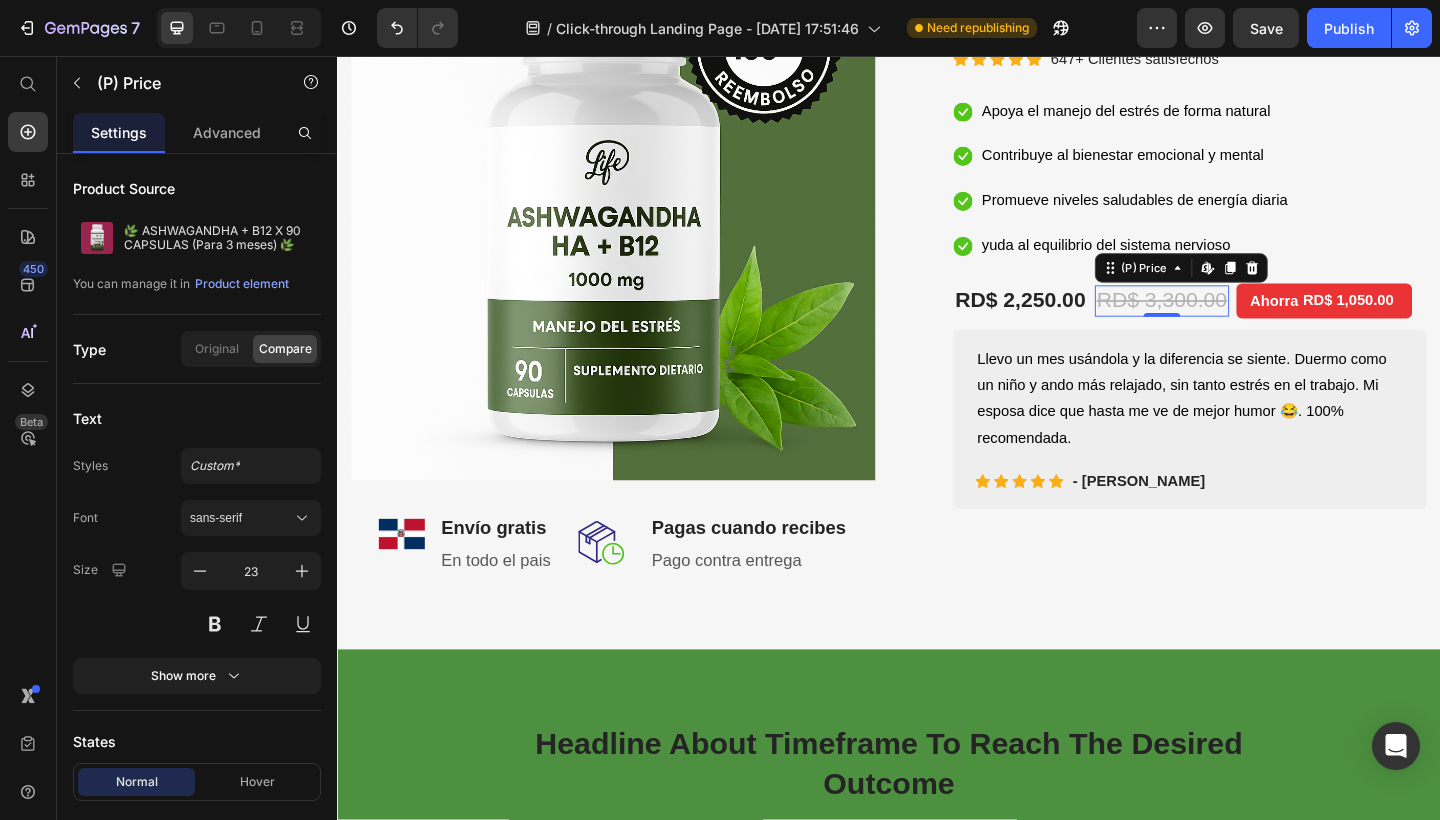 click on "RD$ 3,300.00" at bounding box center [1234, 323] 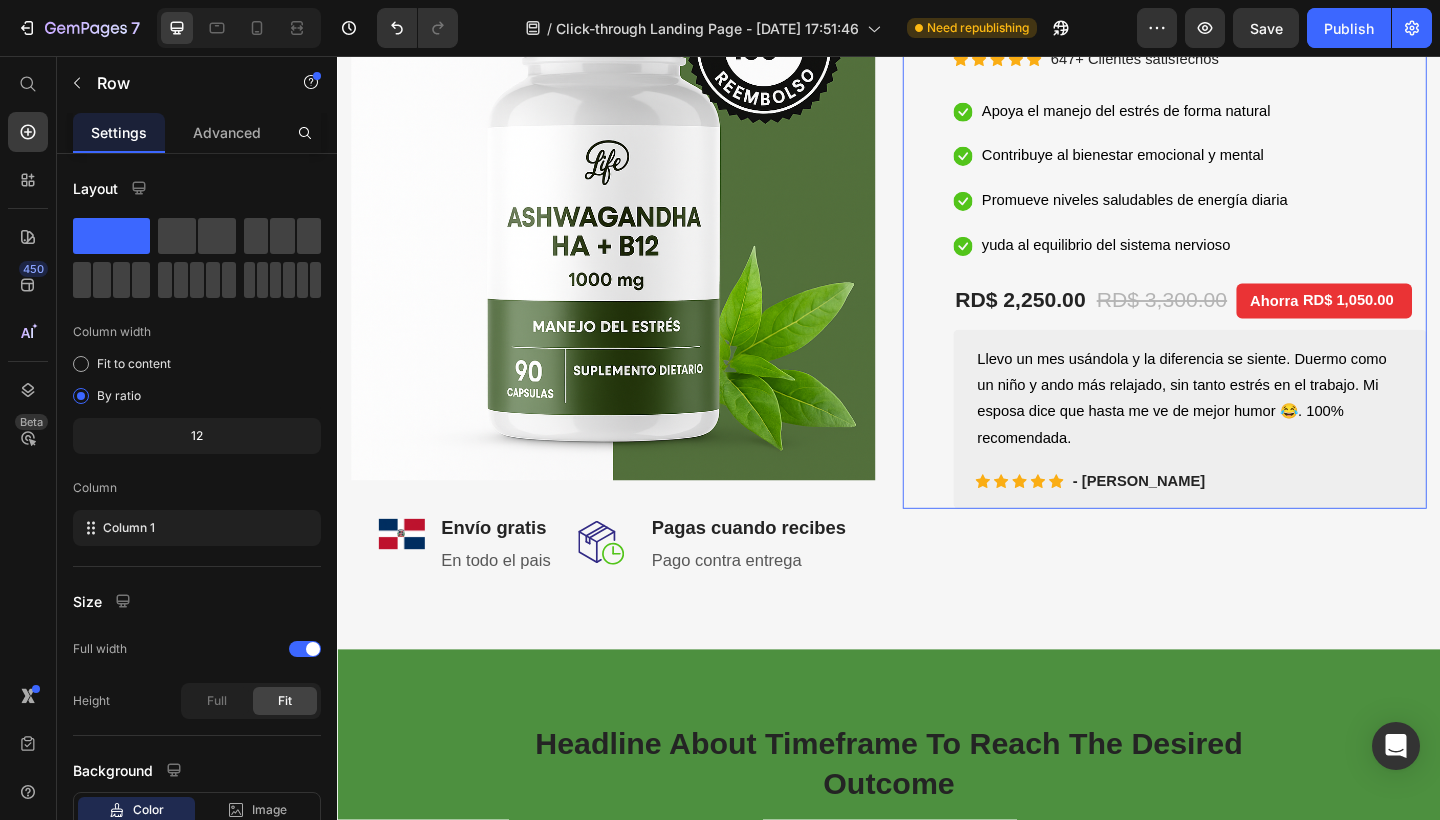 click on "(P) Images & Gallery 🌿 ASHWAGANDHA + B12 X 90 CAPSULAS (Para 3 meses) 🌿 (P) Title                Icon                Icon                Icon                Icon                Icon Icon List Hoz 647+ Clientes satisfechos Text block Row
Icon Apoya el manejo del estrés de forma natural Text block
Icon Contribuye al bienestar emocional y mental Text block
Icon Promueve niveles saludables de energía diaria Text block
Icon yuda al equilibrio del sistema nervioso Text block Icon List RD$ 2,250.00 (P) Price RD$ 3,300.00 (P) Price   Edit content in Shopify 0 Ahorra RD$ 1,050.00 Product Tag Row
Icon Product Benefit 1 Text block
Icon Product Benefit 2 Text block
Icon Product Benefit 3 Text block
Icon Product Benefit 4 Text block Icon List Text block                Icon                Icon                Icon                Icon                Icon Icon List Hoz - Carlos R.  Row Row" at bounding box center (1264, 248) 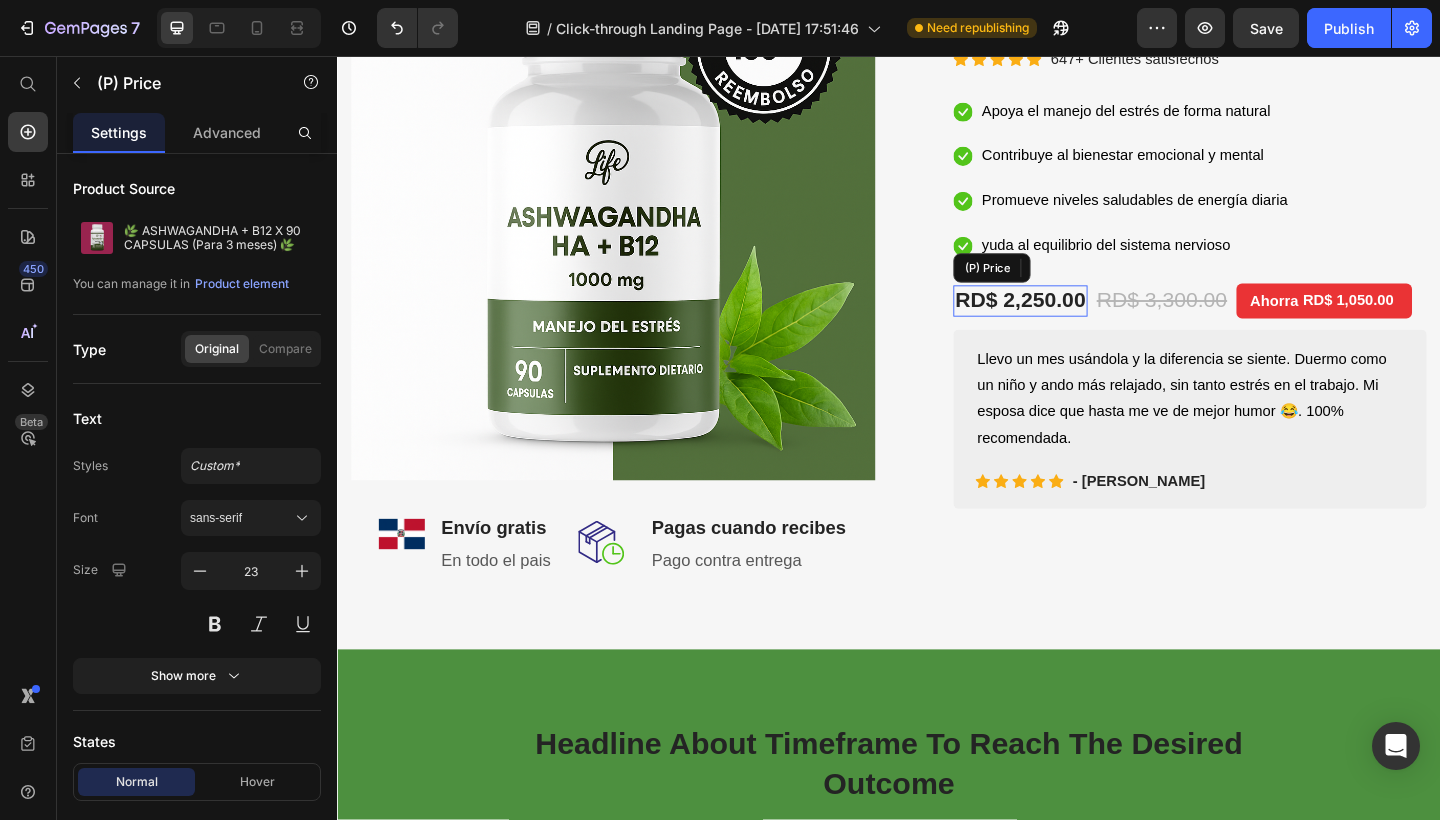click on "RD$ 2,250.00" at bounding box center [1080, 323] 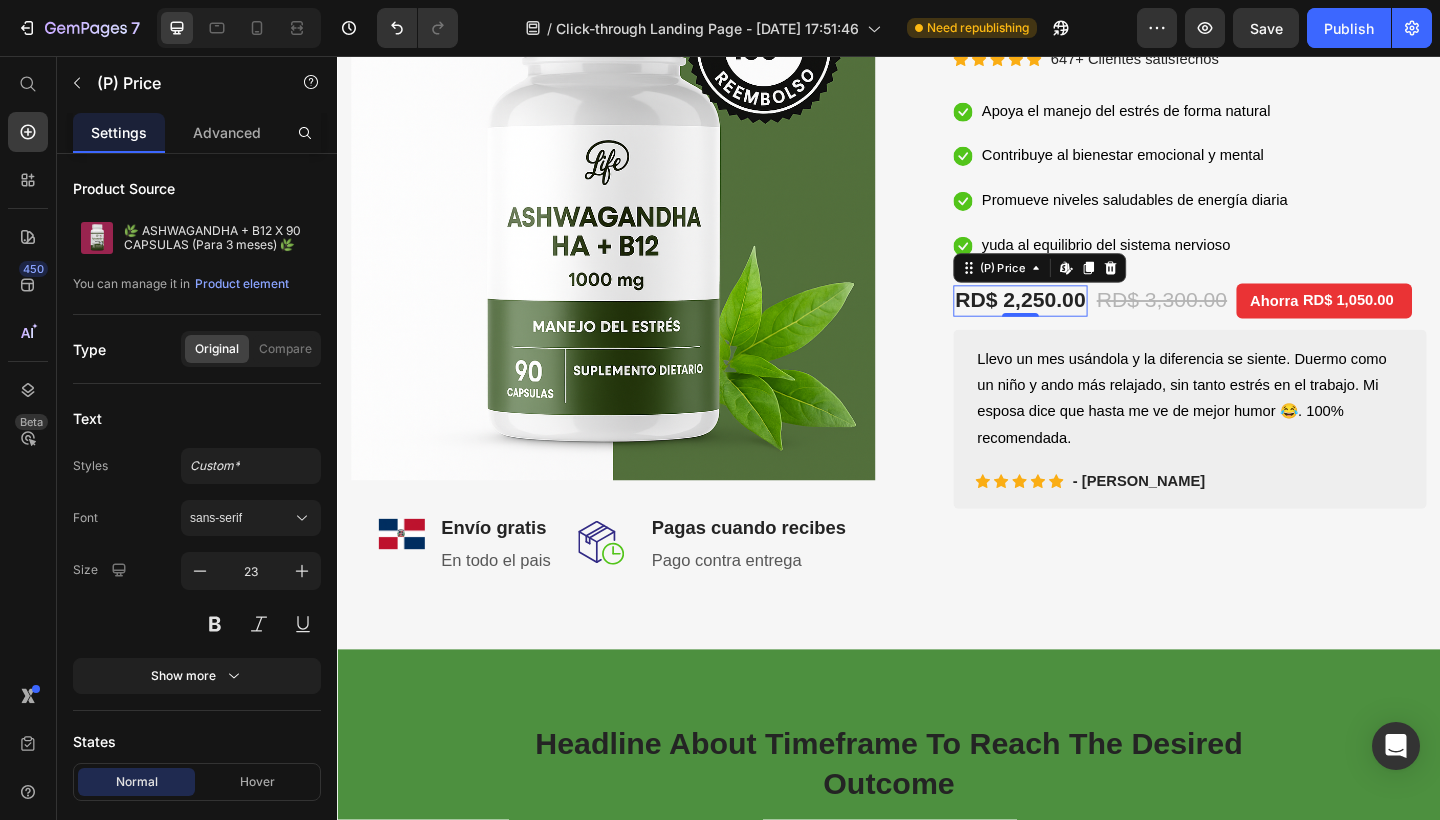 click on "RD$ 2,250.00" at bounding box center (1080, 323) 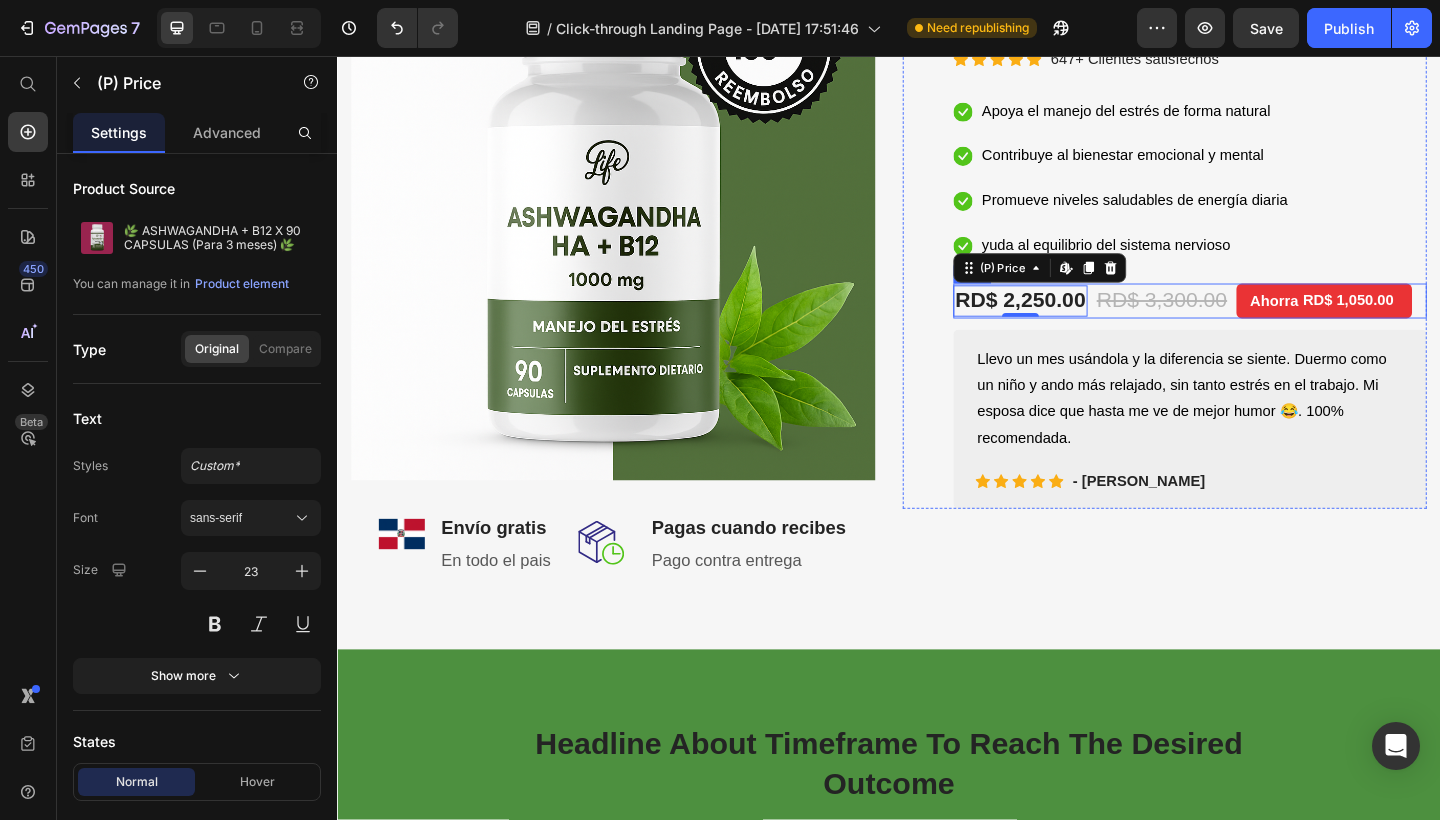 click on "RD$ 2,250.00 (P) Price   Edit content in Shopify 0 RD$ 3,300.00 (P) Price Ahorra RD$ 1,050.00 Product Tag Row" at bounding box center [1264, 323] 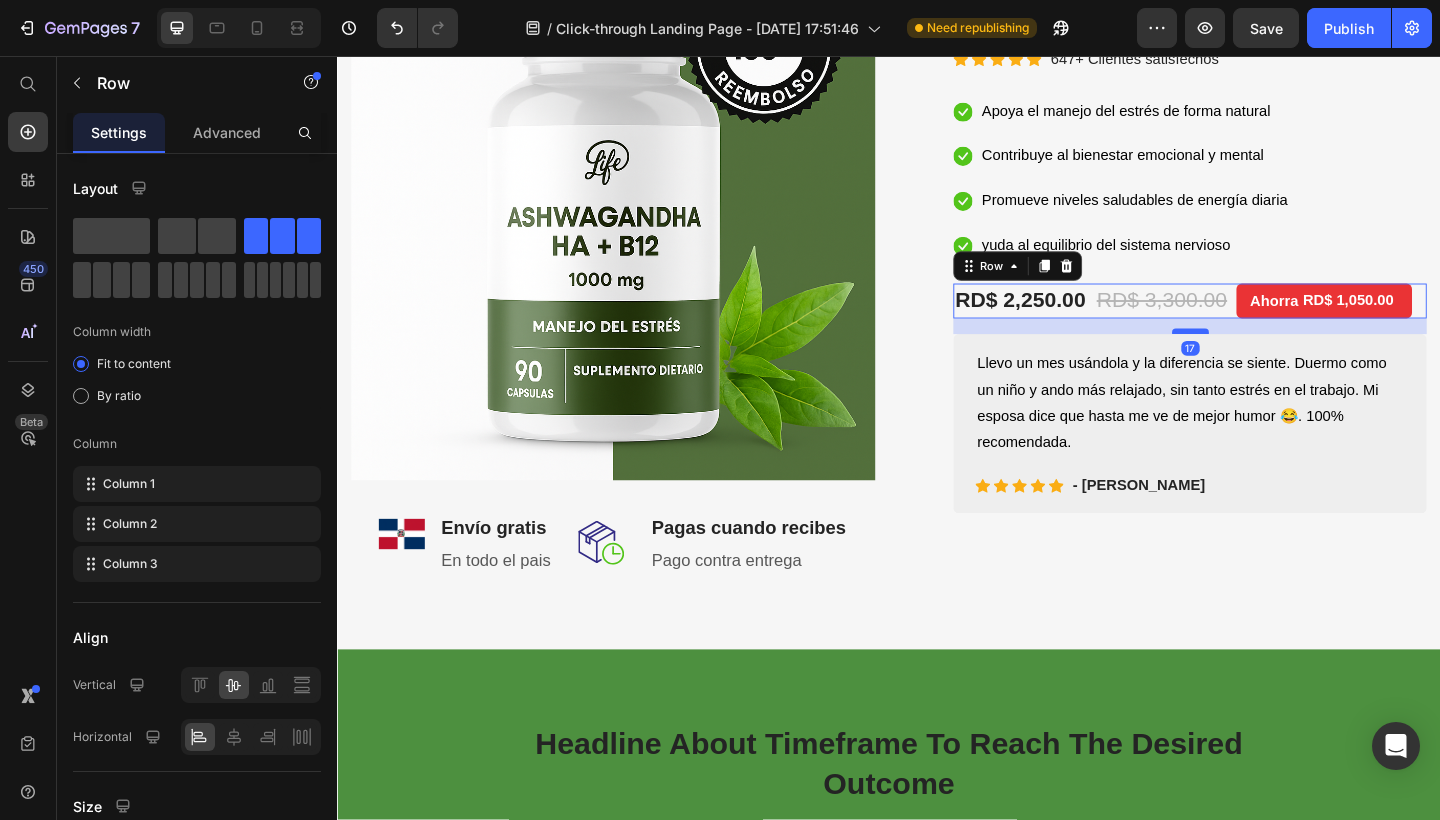 click at bounding box center [1265, 356] 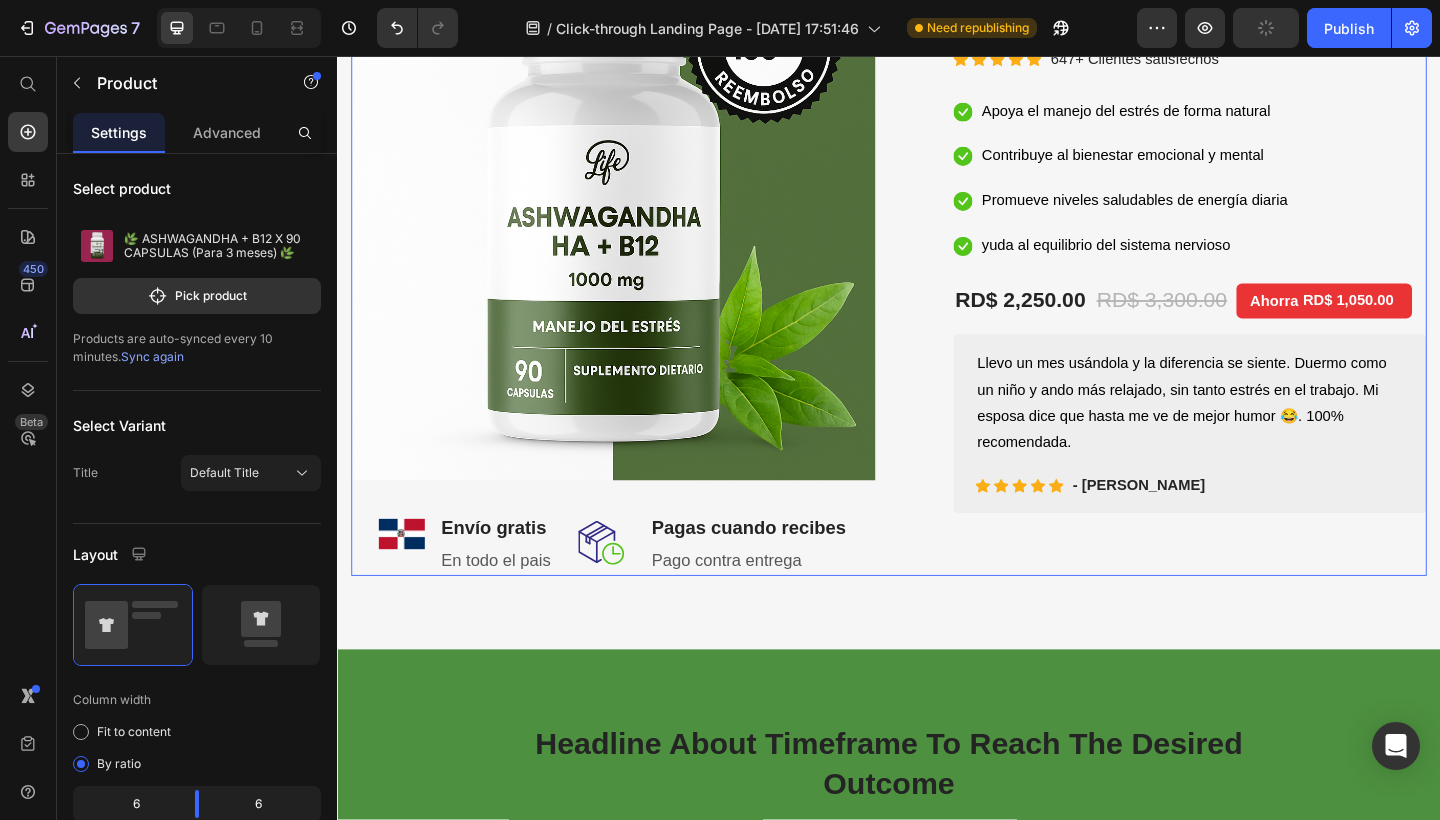 click on "(P) Images & Gallery 🌿 ASHWAGANDHA + B12 X 90 CAPSULAS (Para 3 meses) 🌿 (P) Title                Icon                Icon                Icon                Icon                Icon Icon List Hoz 647+ Clientes satisfechos Text block Row
Icon Apoya el manejo del estrés de forma natural Text block
Icon Contribuye al bienestar emocional y mental Text block
Icon Promueve niveles saludables de energía diaria Text block
Icon yuda al equilibrio del sistema nervioso Text block Icon List RD$ 2,250.00 (P) Price RD$ 3,300.00 (P) Price Ahorra RD$ 1,050.00 Product Tag Row   17
Icon Product Benefit 1 Text block
Icon Product Benefit 2 Text block
Icon Product Benefit 3 Text block
Icon Product Benefit 4 Text block Icon List Text block                Icon                Icon                Icon                Icon                Icon Icon List Hoz - Carlos R.  Text block Row Row REVEAL OFFER" at bounding box center (1237, 285) 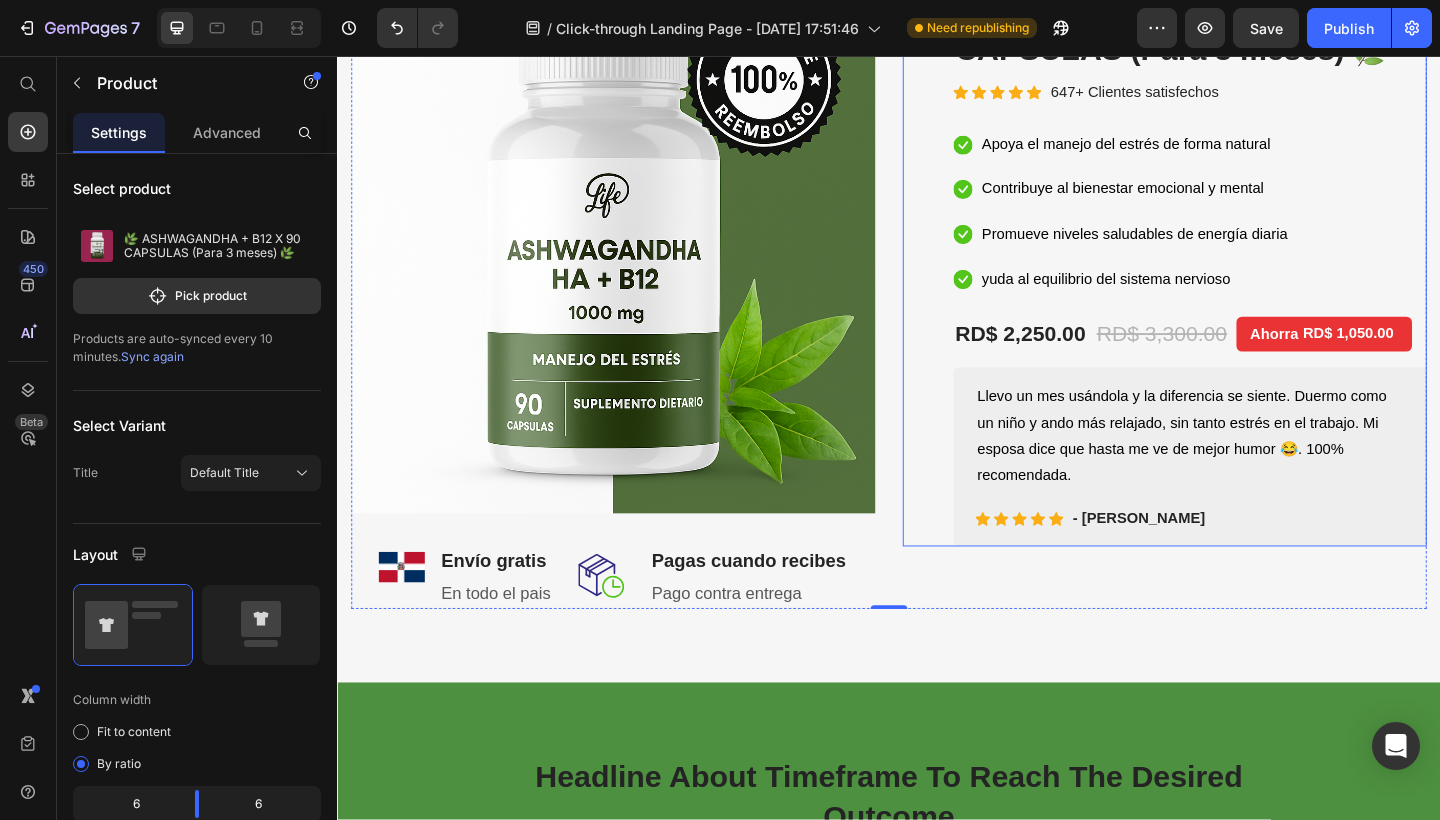 scroll, scrollTop: 604, scrollLeft: 0, axis: vertical 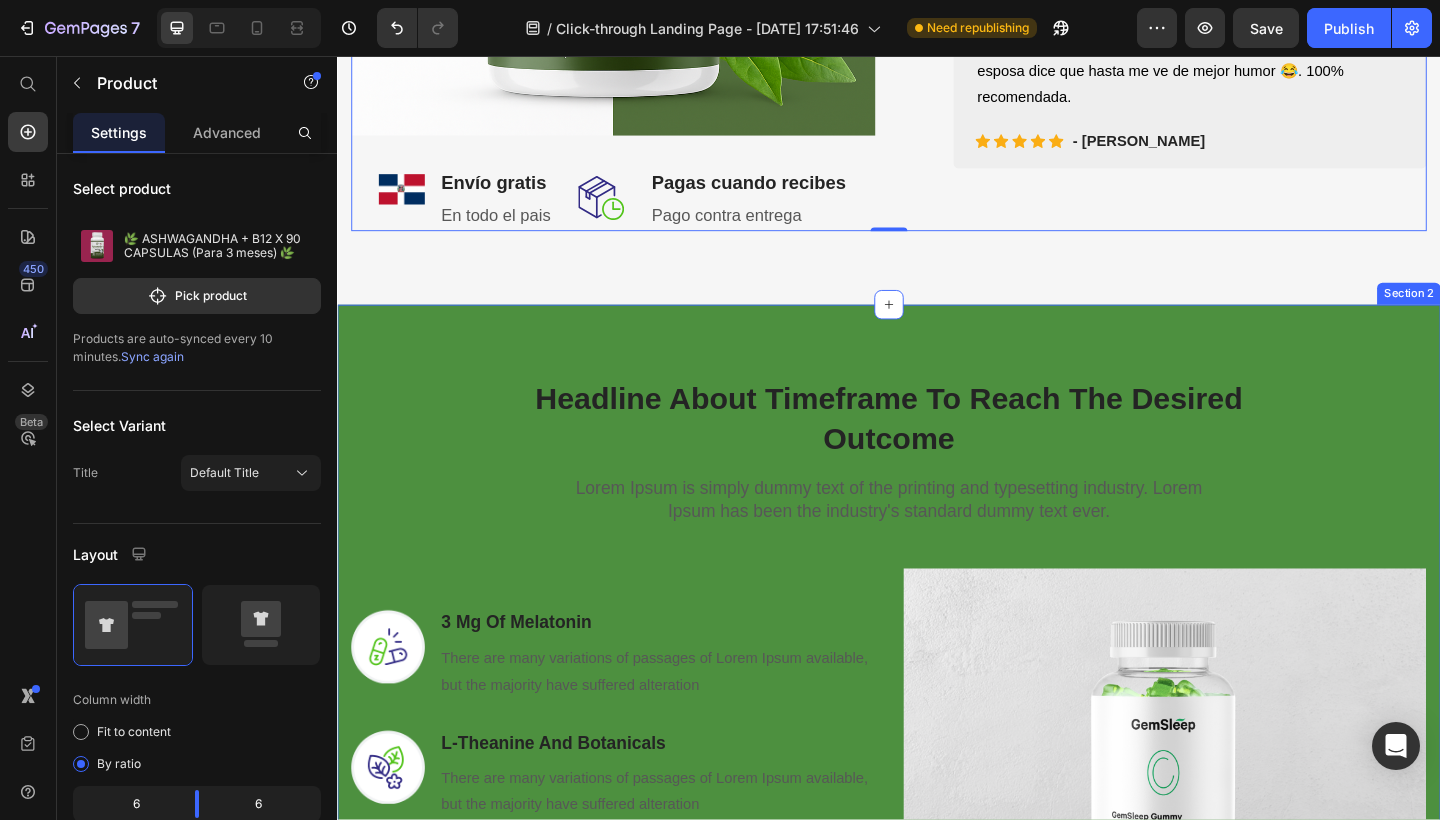 click on "Headline About Timeframe To Reach The Desired Outcome Heading Row Lorem Ipsum is simply dummy text of the printing and typesetting industry. Lorem Ipsum has been the industry's standard dummy text ever. Text block Row Image 3 Mg Of Melatonin Heading There are many variations of passages of Lorem Ipsum available, but the majority have suffered alteration Text block Row Image L-Theanine And Botanicals Heading There are many variations of passages of Lorem Ipsum available, but the majority have suffered alteration Text block Row Image No Artificial Flavors, Gluten Free Heading There are many variations of passages of Lorem Ipsum available, but the majority have suffered alteration Text block Row  	   REVEAL OFFER Button                Icon 30 day money back guarantee Text block Icon List Row Image Row Section 2" at bounding box center (937, 795) 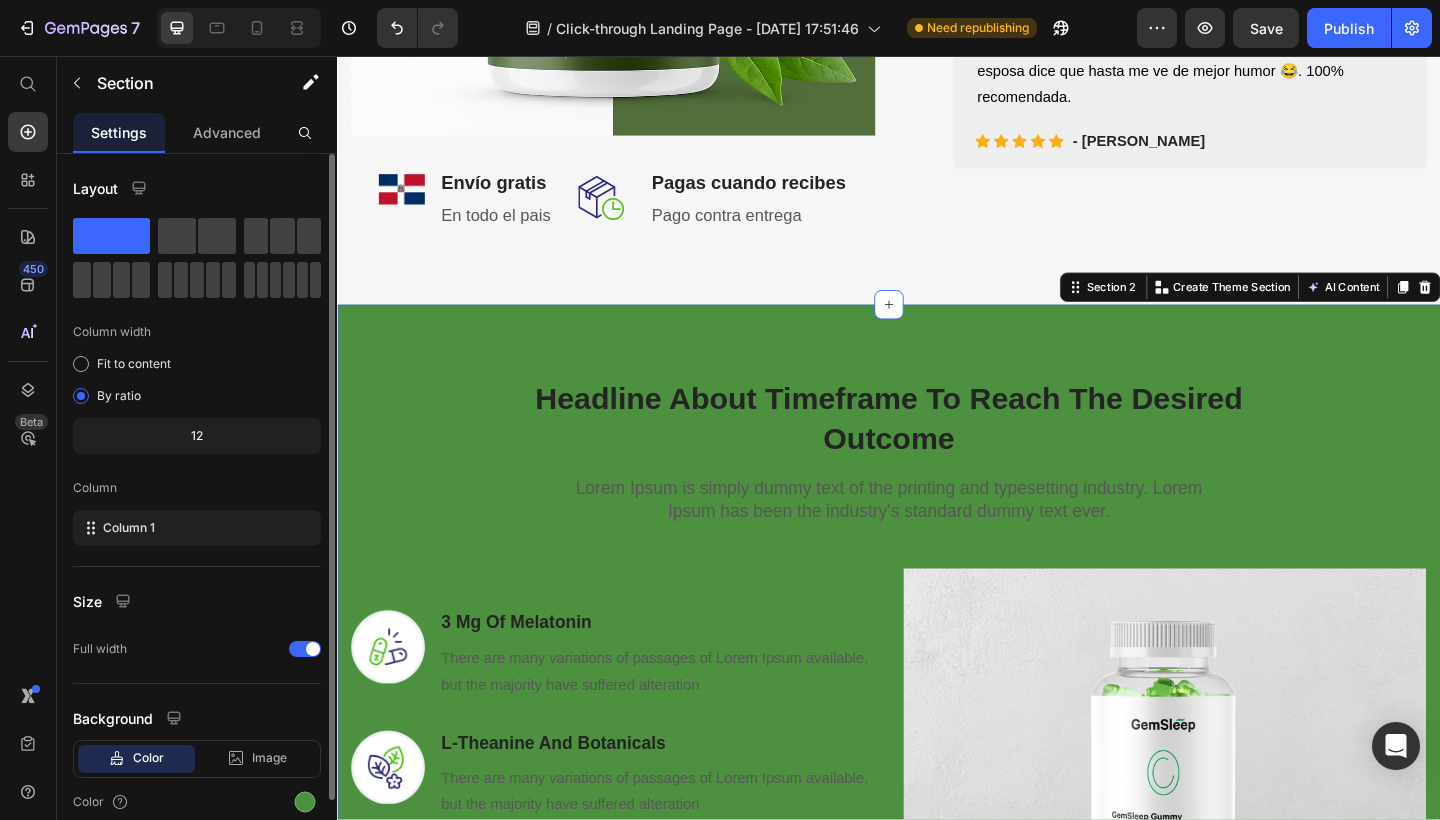scroll, scrollTop: 85, scrollLeft: 0, axis: vertical 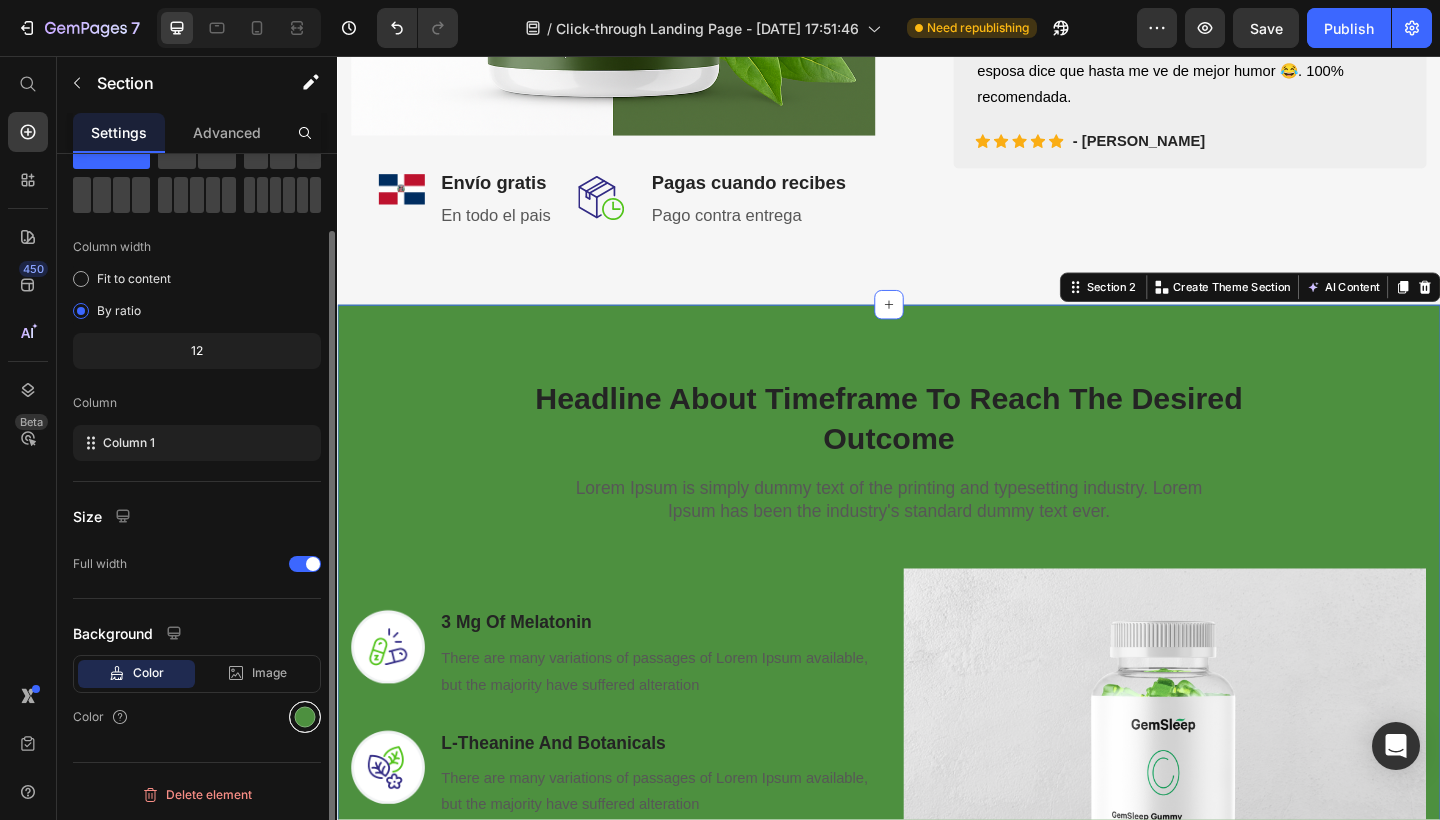 click at bounding box center (305, 717) 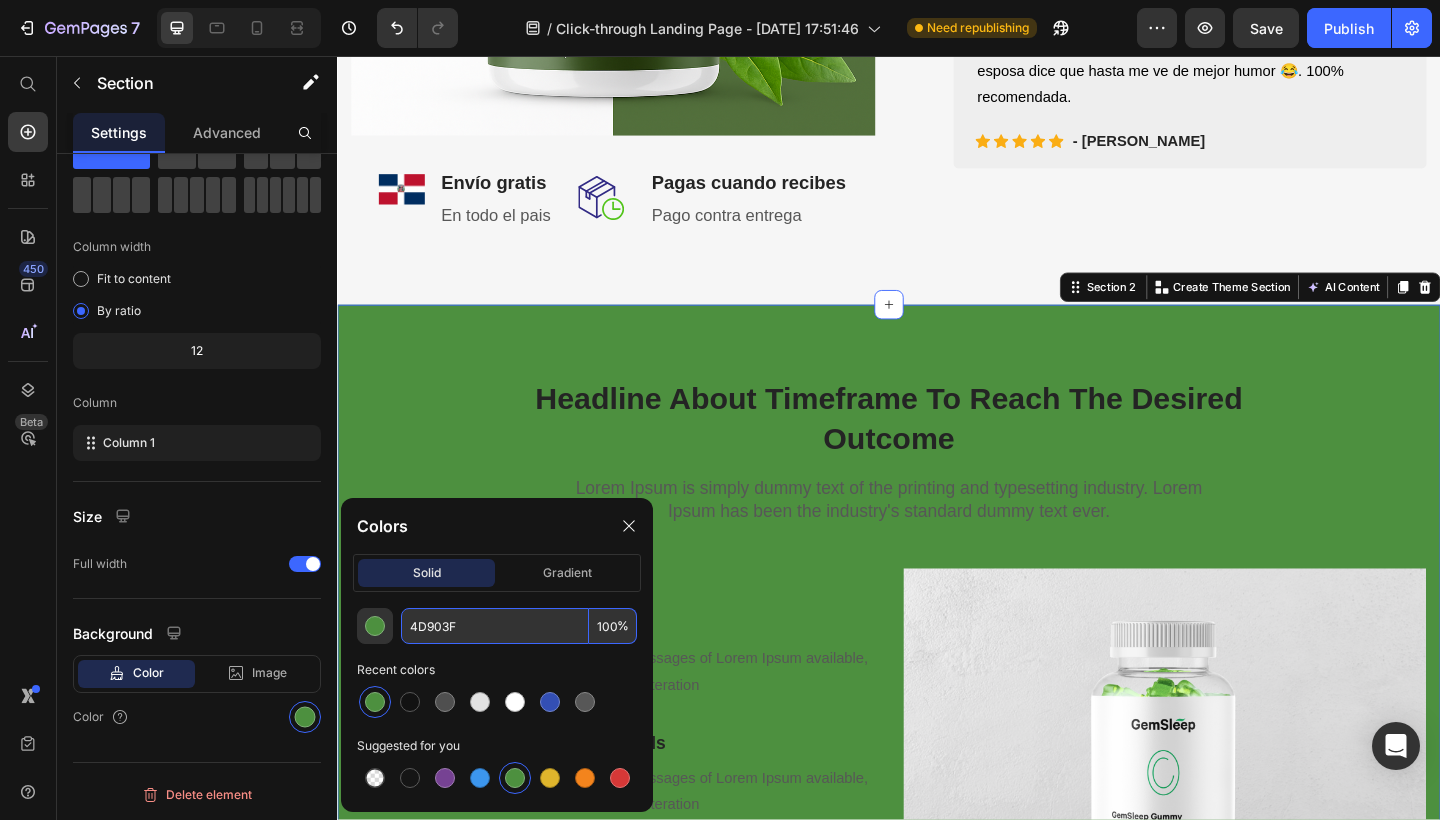 click on "4D903F" at bounding box center (495, 626) 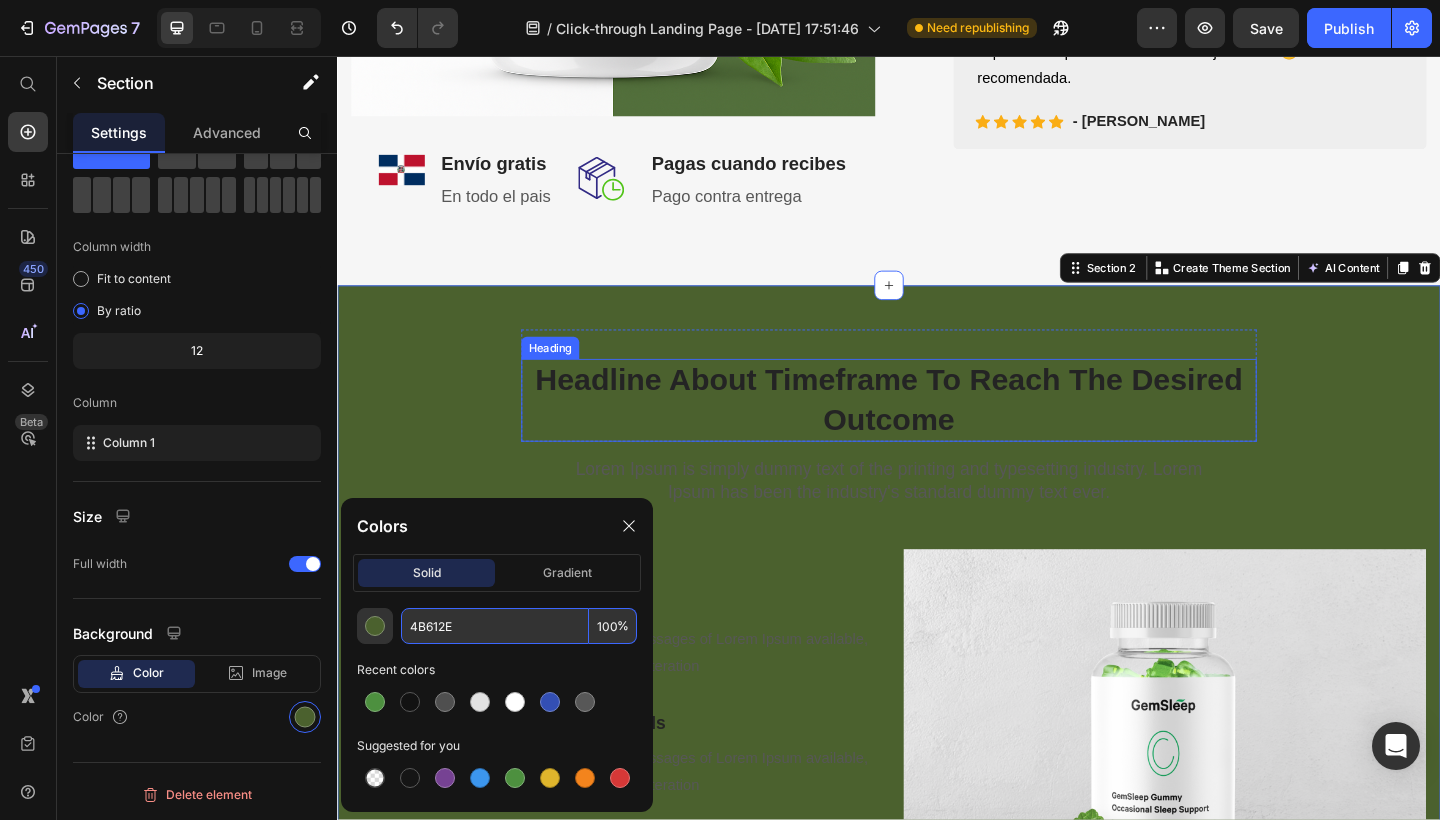 scroll, scrollTop: 765, scrollLeft: 0, axis: vertical 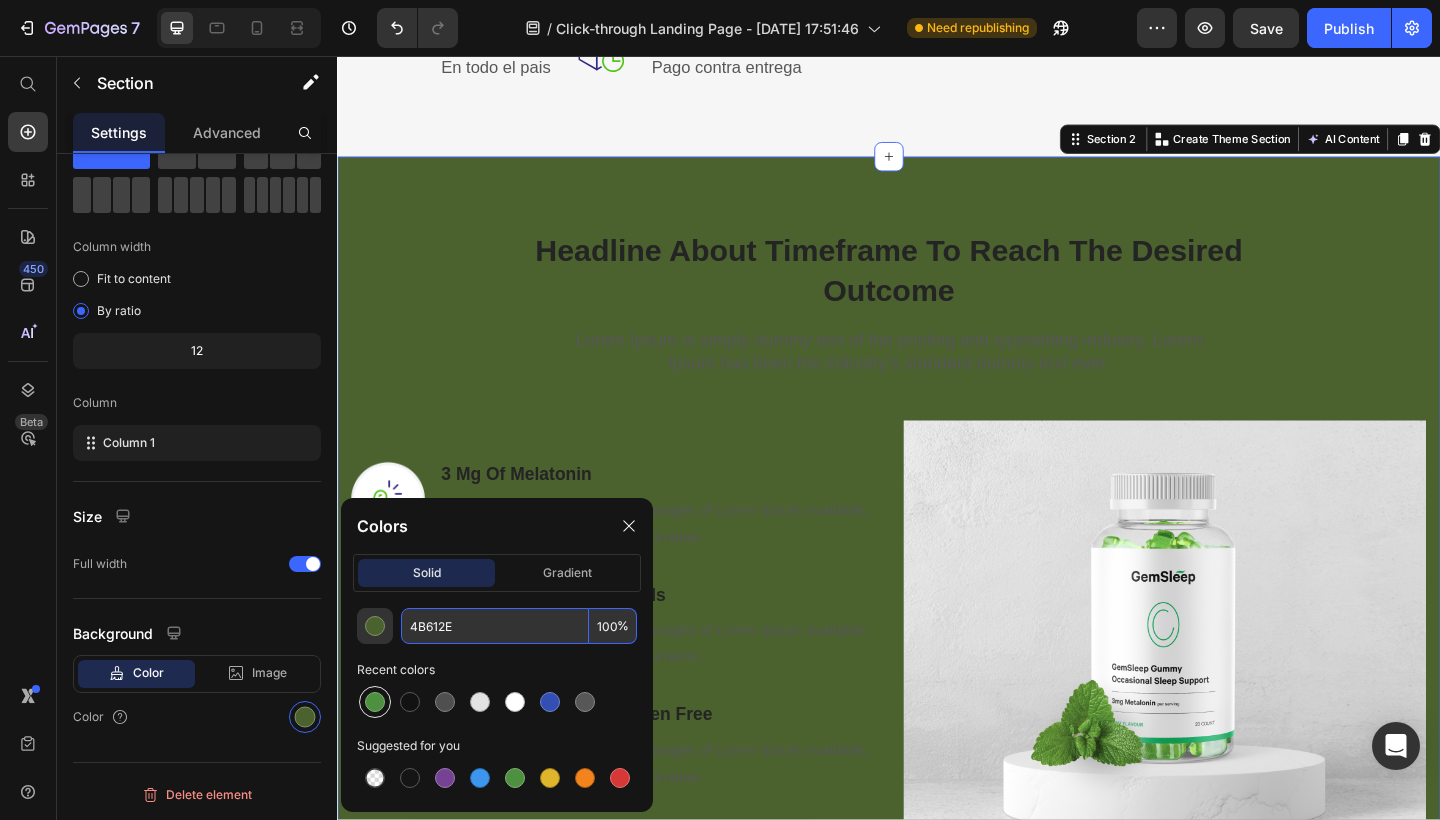 click at bounding box center (375, 702) 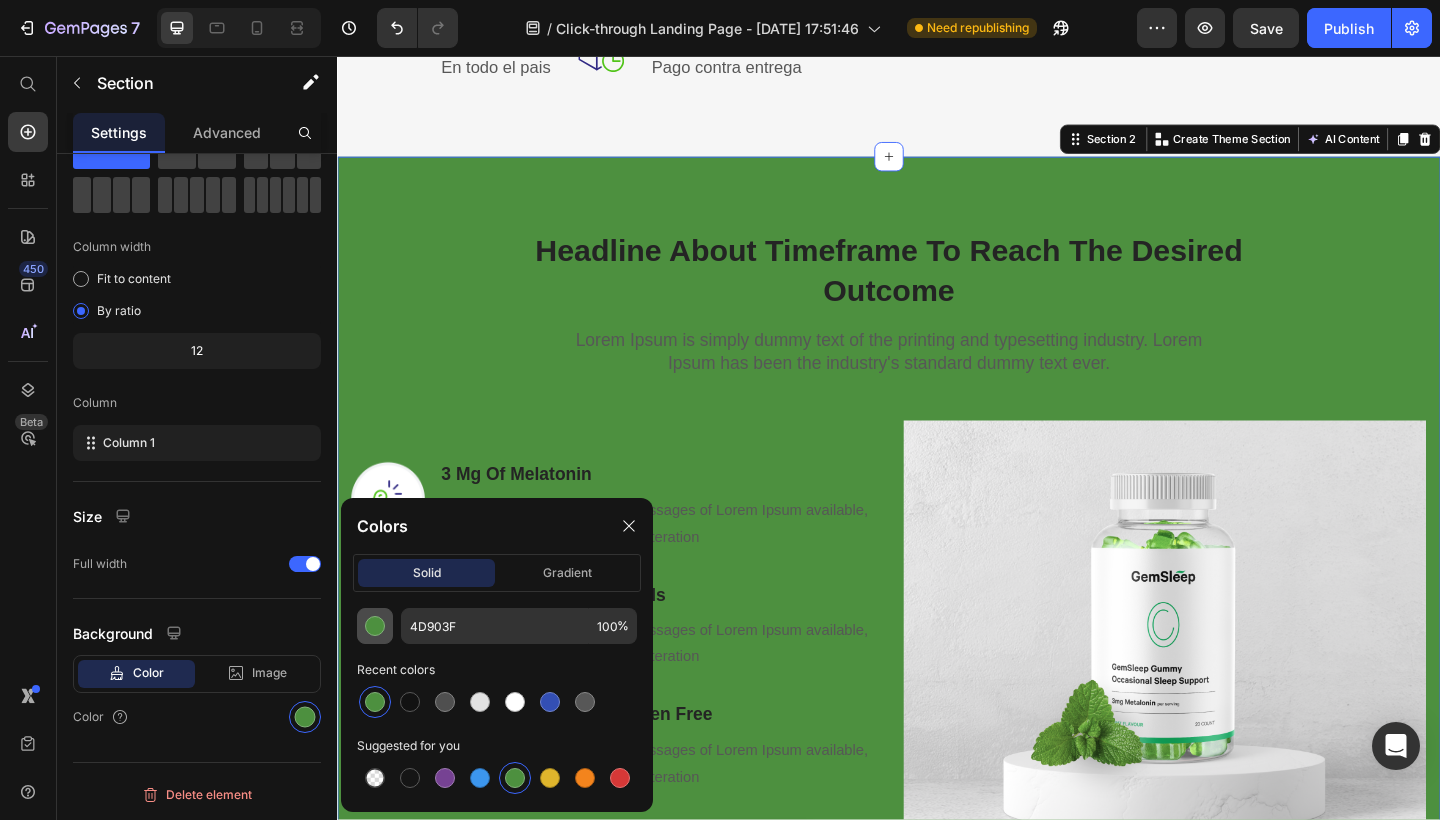 click at bounding box center (375, 626) 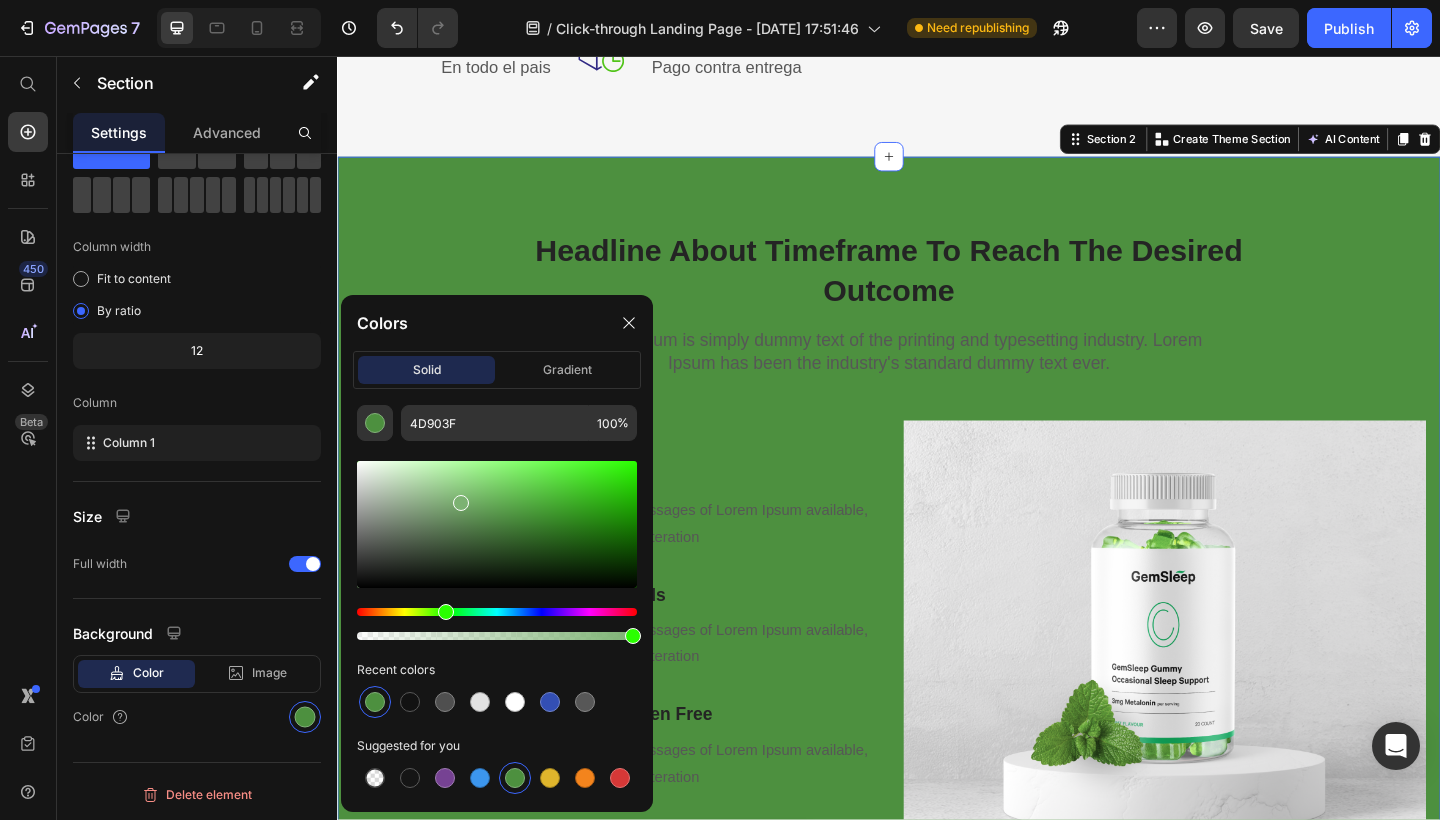 drag, startPoint x: 509, startPoint y: 527, endPoint x: 398, endPoint y: 498, distance: 114.72576 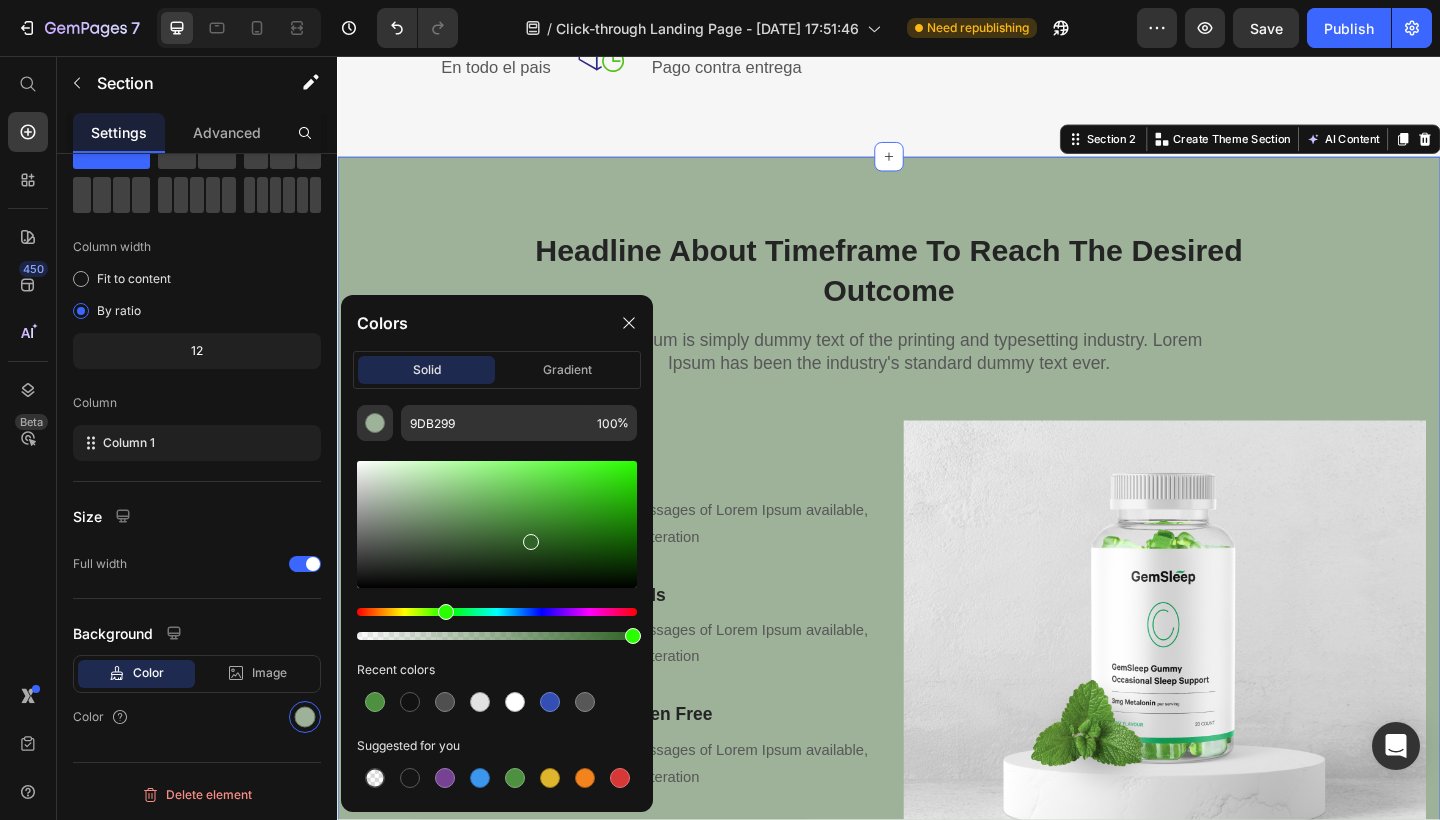 drag, startPoint x: 420, startPoint y: 510, endPoint x: 536, endPoint y: 543, distance: 120.60265 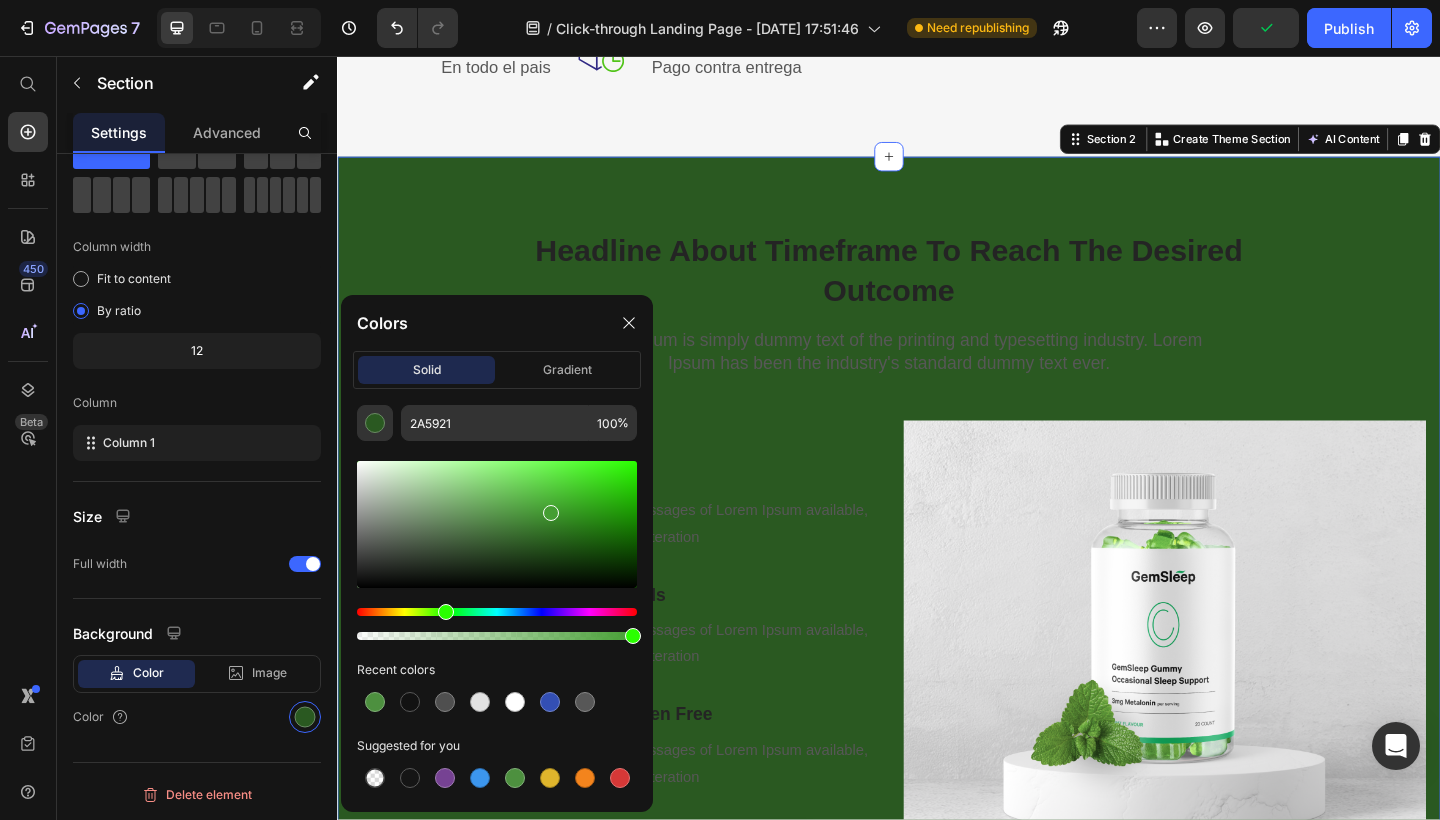 click at bounding box center [551, 513] 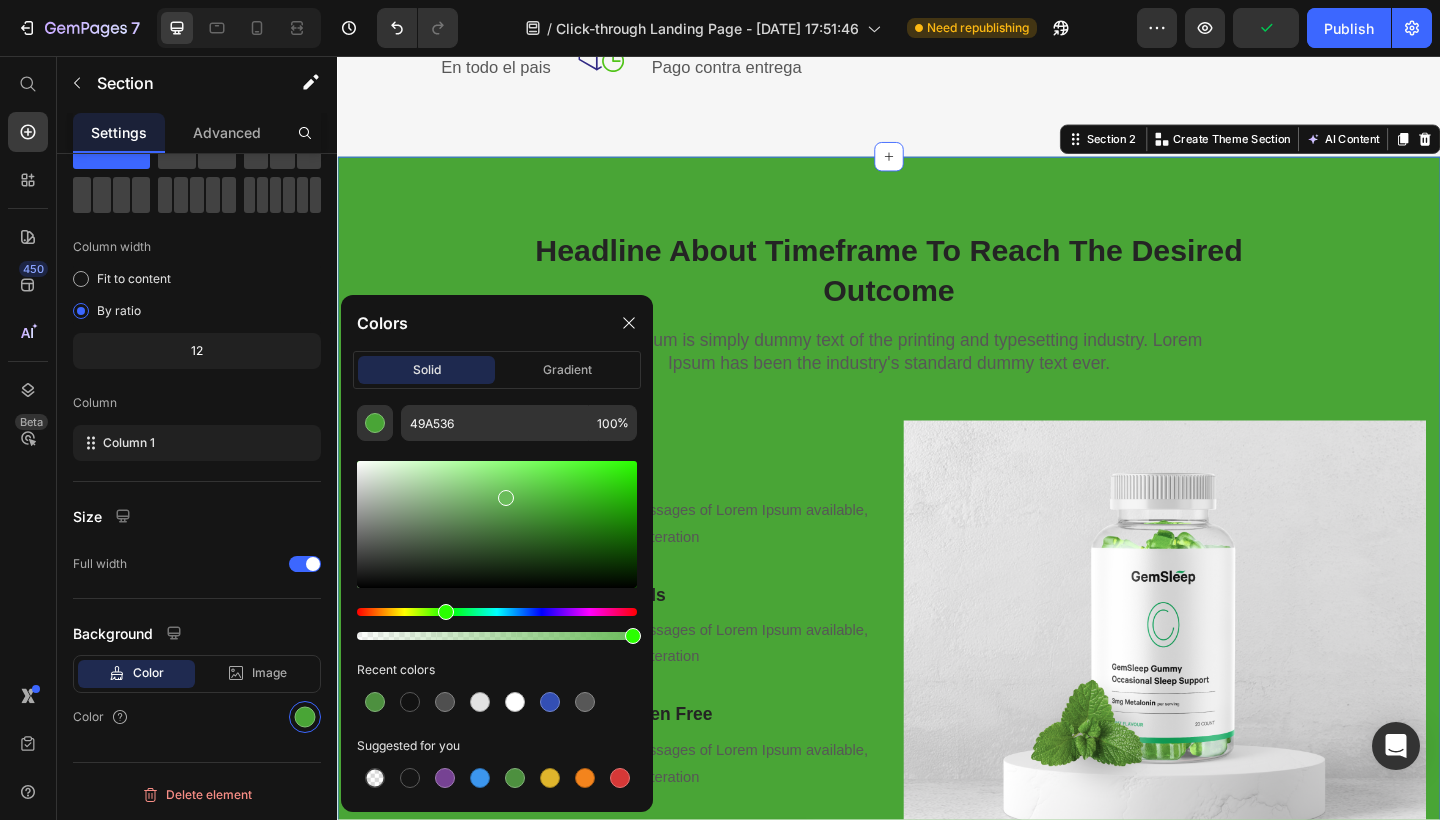 drag, startPoint x: 544, startPoint y: 505, endPoint x: 503, endPoint y: 494, distance: 42.44997 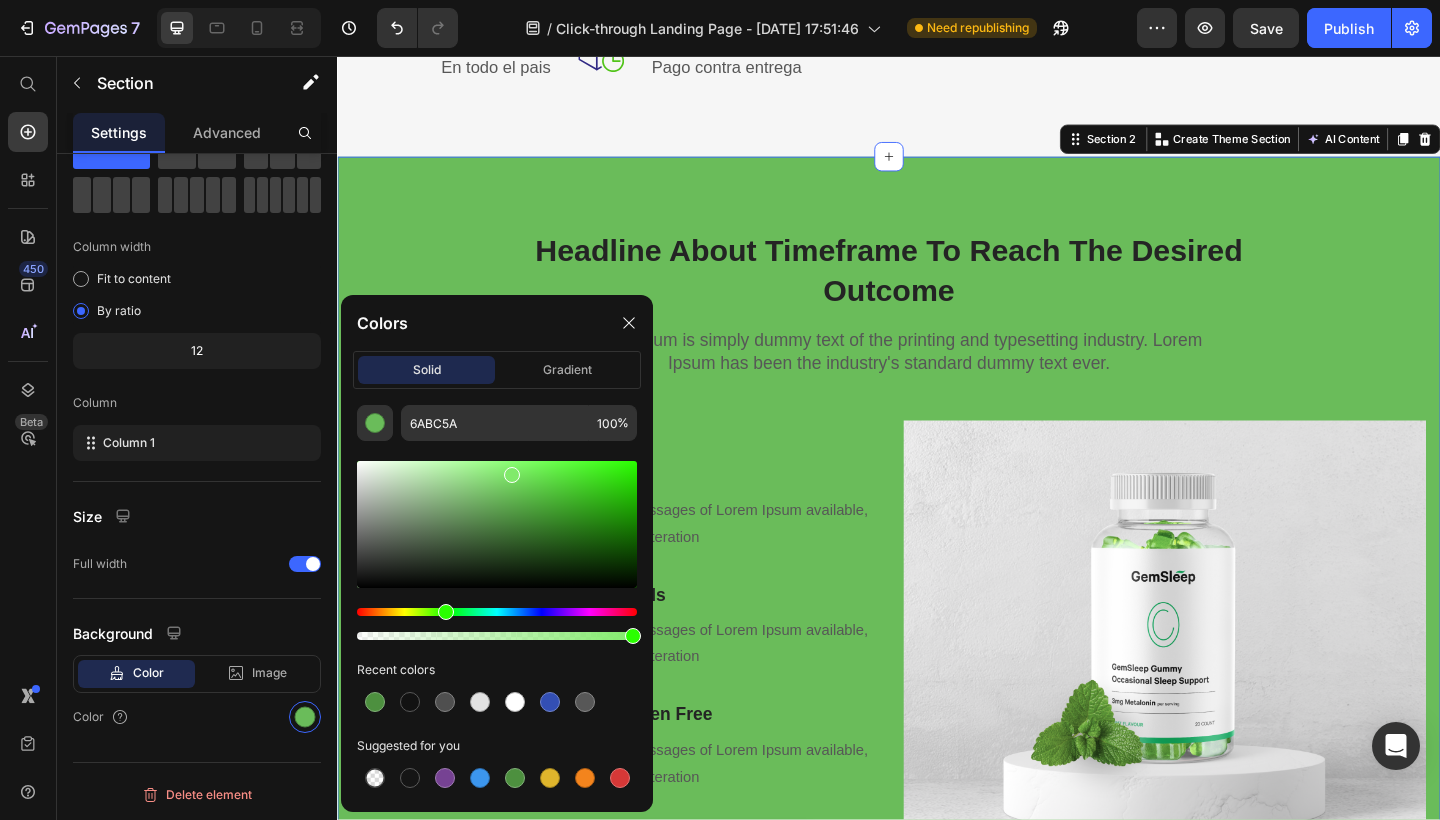 drag, startPoint x: 503, startPoint y: 494, endPoint x: 510, endPoint y: 471, distance: 24.04163 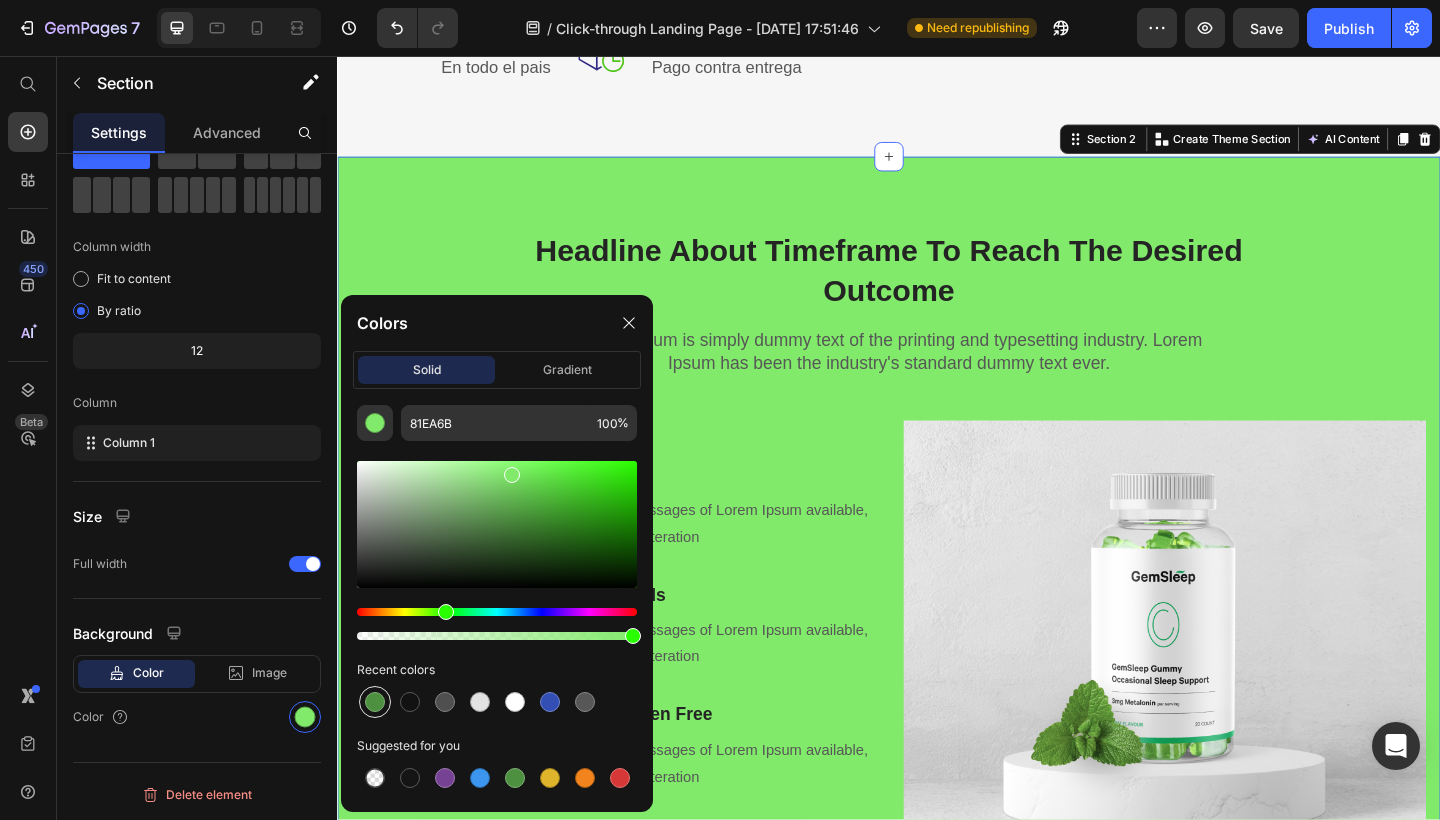 click at bounding box center [375, 702] 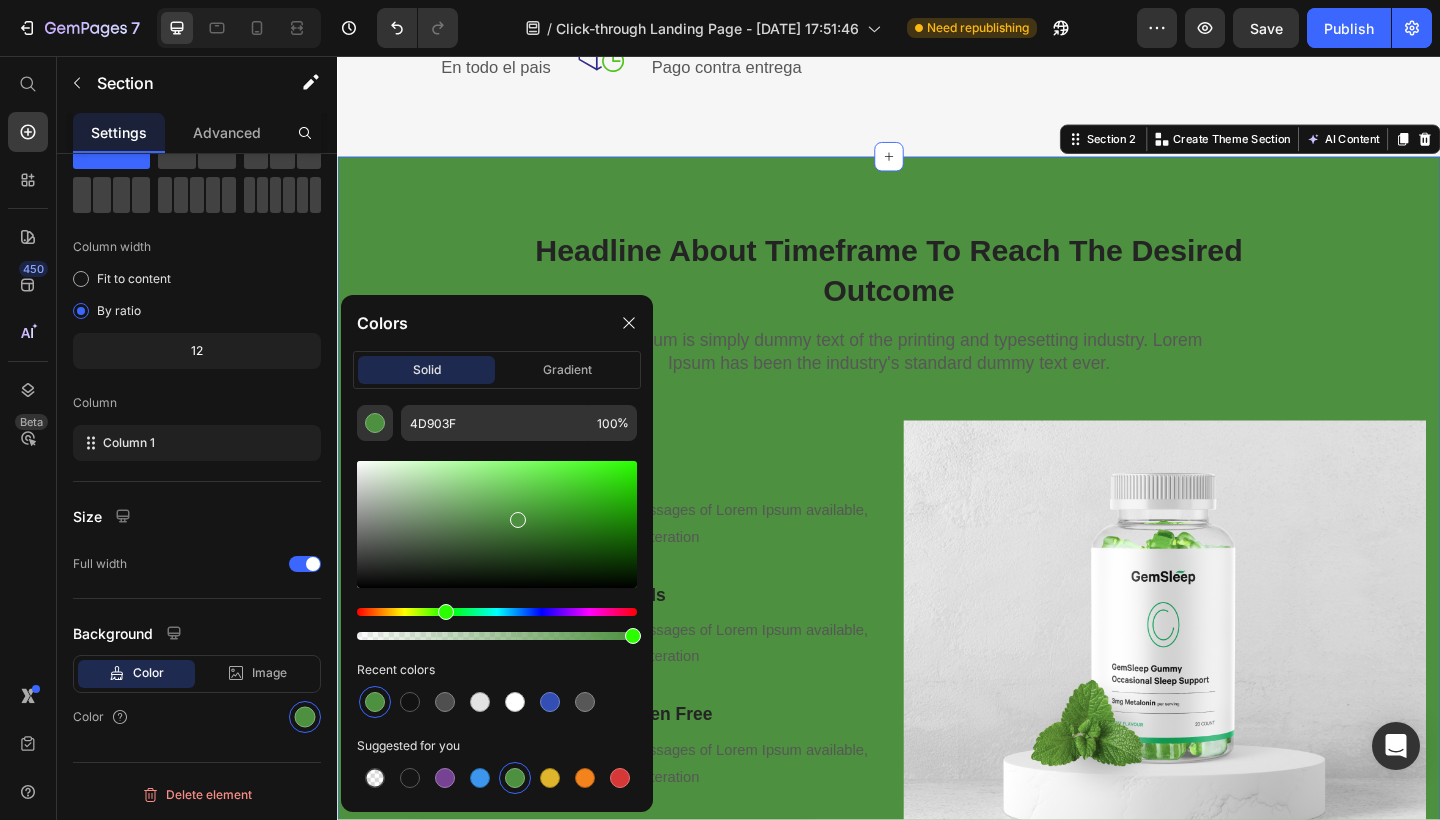 click on "Headline About Timeframe To Reach The Desired Outcome Heading Row Lorem Ipsum is simply dummy text of the printing and typesetting industry. Lorem Ipsum has been the industry's standard dummy text ever. Text block Row Image 3 Mg Of Melatonin Heading There are many variations of passages of Lorem Ipsum available, but the majority have suffered alteration Text block Row Image L-Theanine And Botanicals Heading There are many variations of passages of Lorem Ipsum available, but the majority have suffered alteration Text block Row Image No Artificial Flavors, Gluten Free Heading There are many variations of passages of Lorem Ipsum available, but the majority have suffered alteration Text block Row  	   REVEAL OFFER Button                Icon 30 day money back guarantee Text block Icon List Row Image Row" at bounding box center [937, 618] 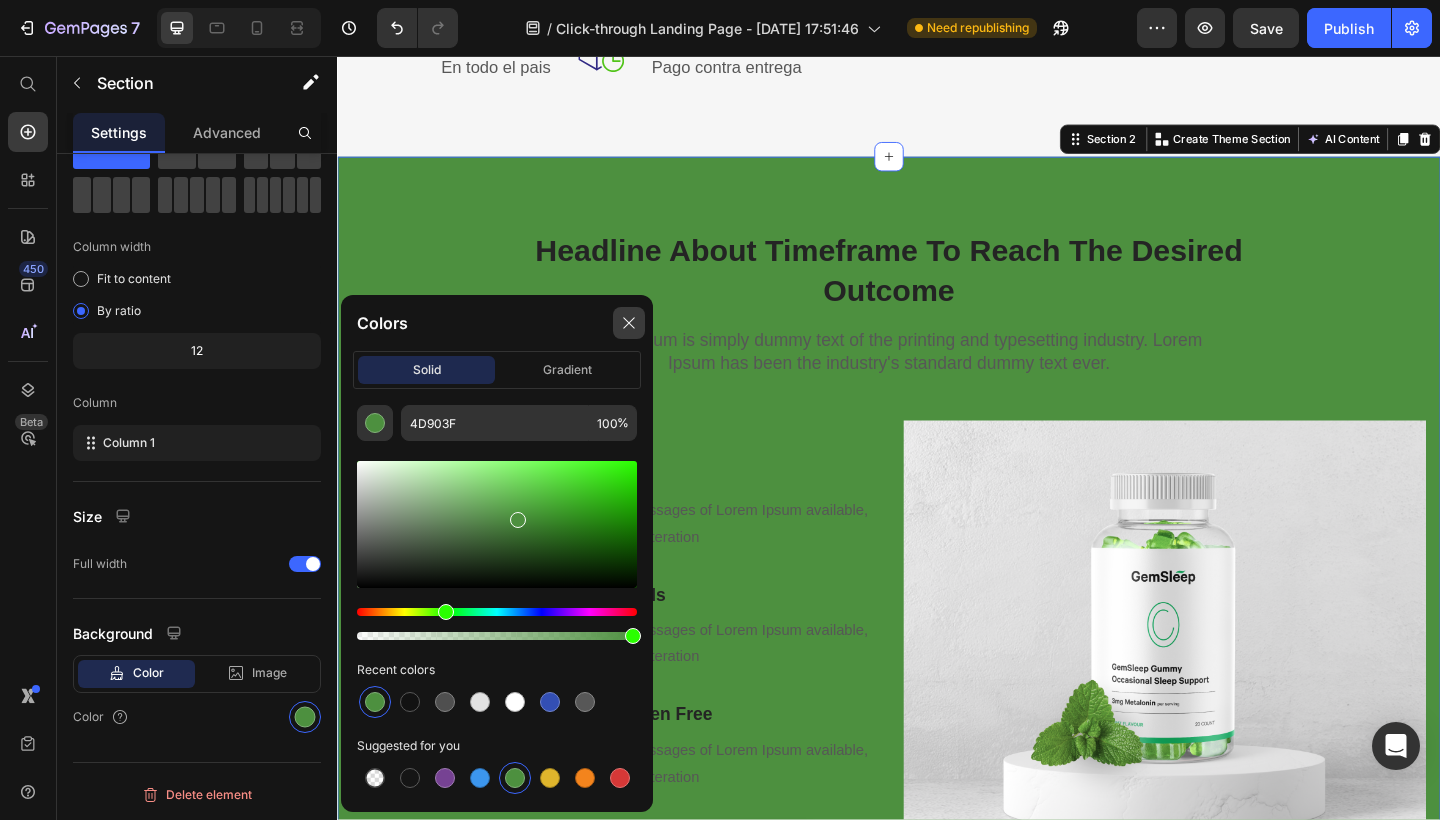 click 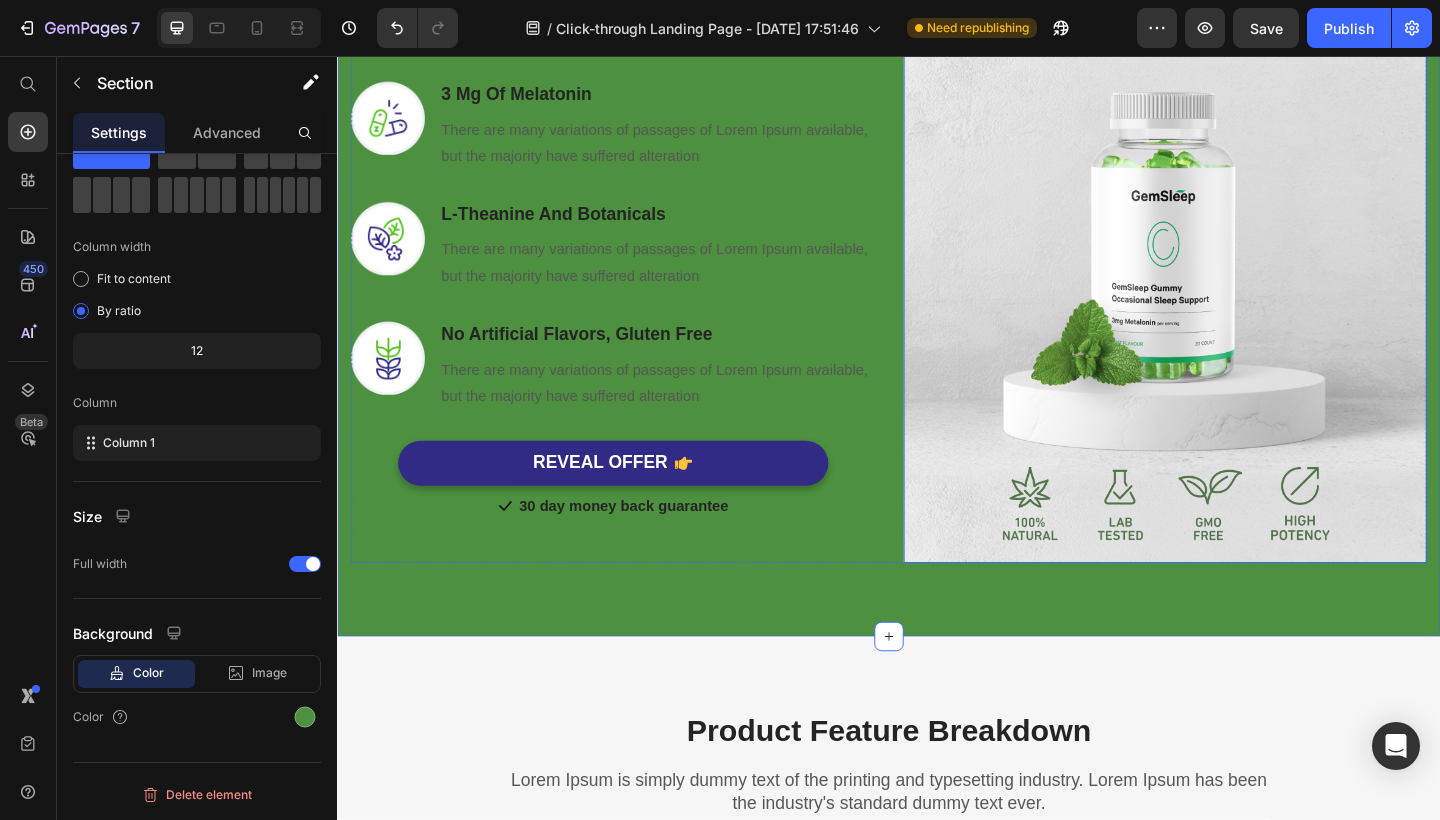 scroll, scrollTop: 1024, scrollLeft: 0, axis: vertical 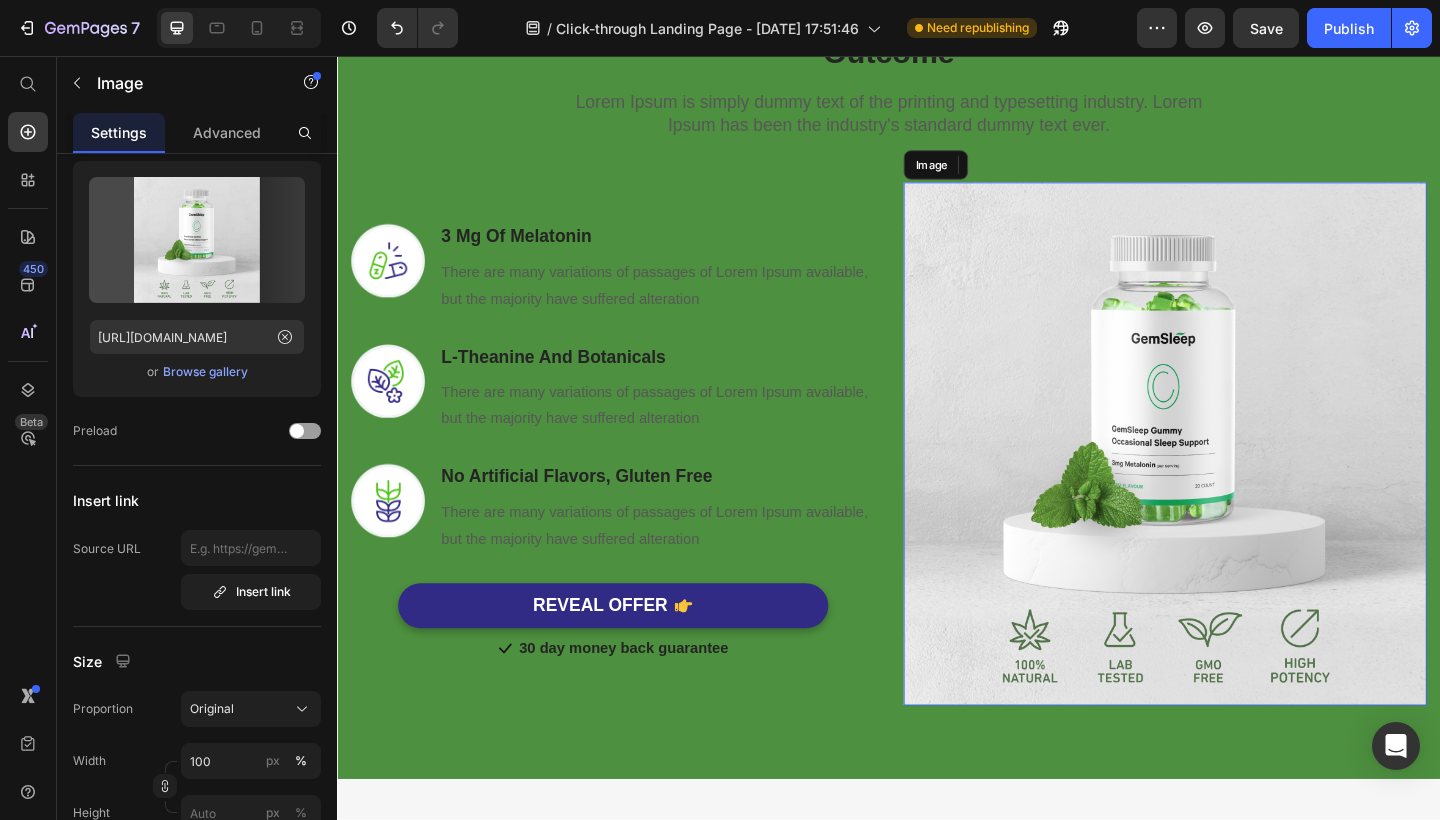 click at bounding box center (1237, 478) 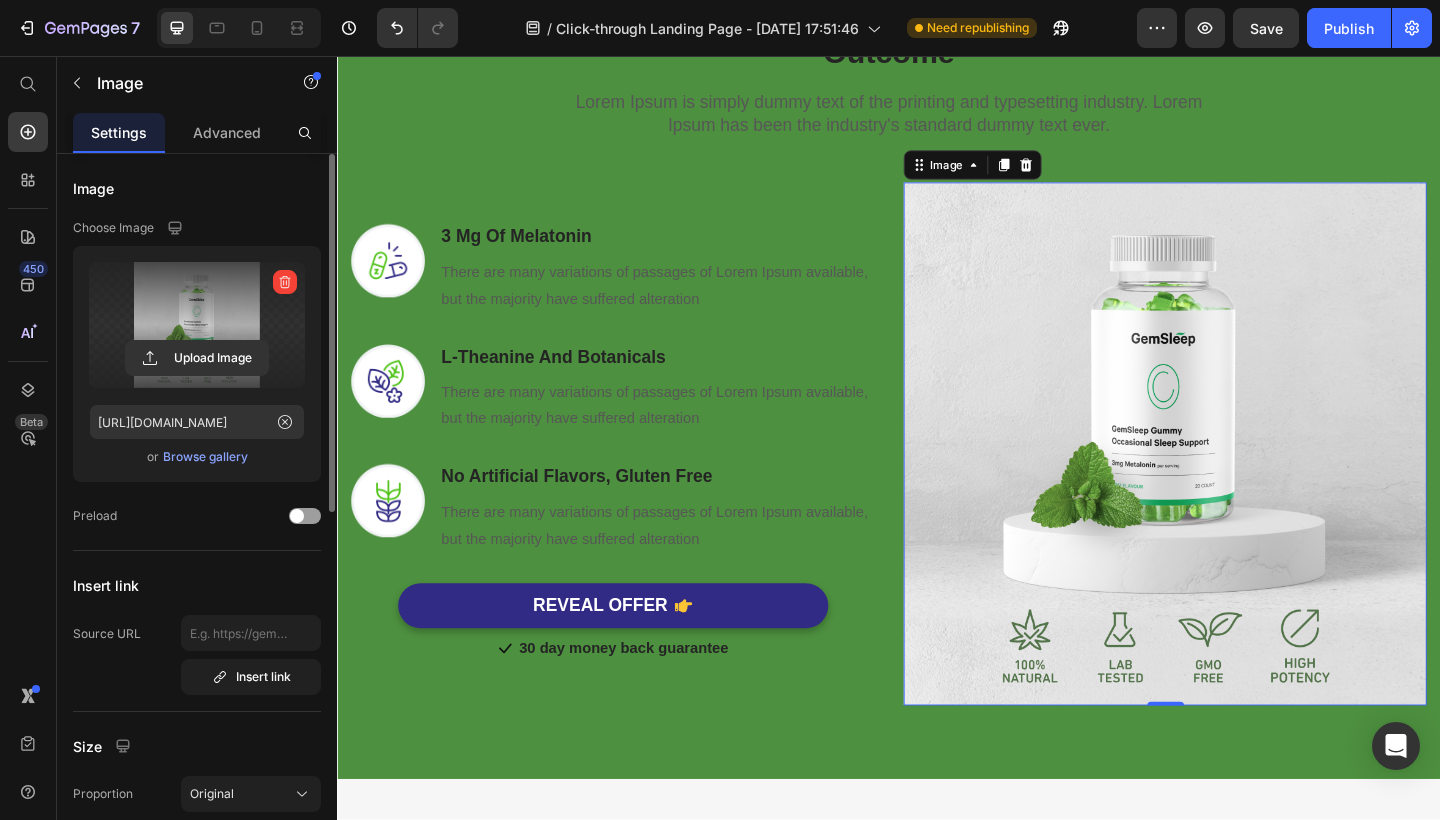 click at bounding box center (197, 325) 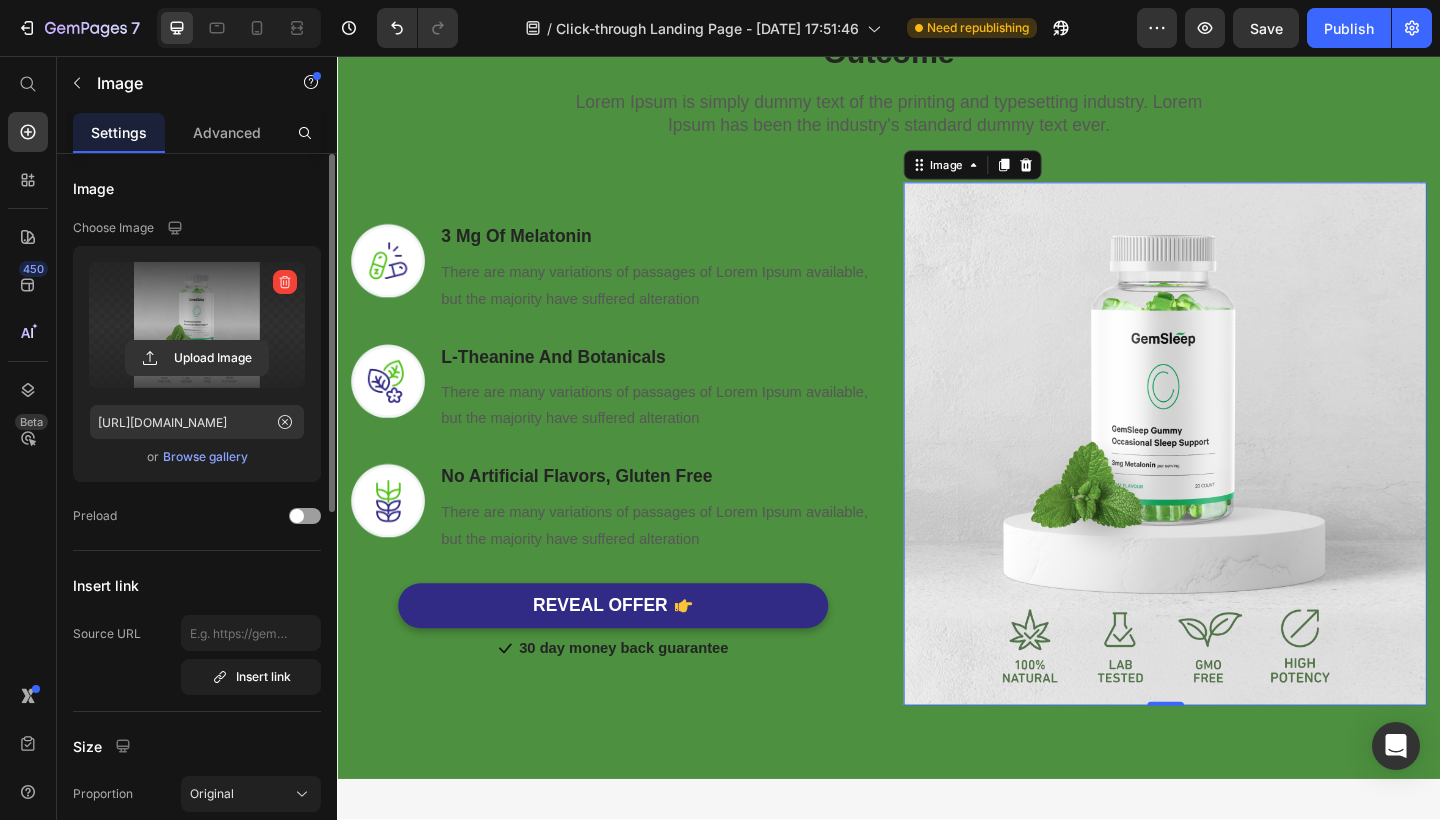 click 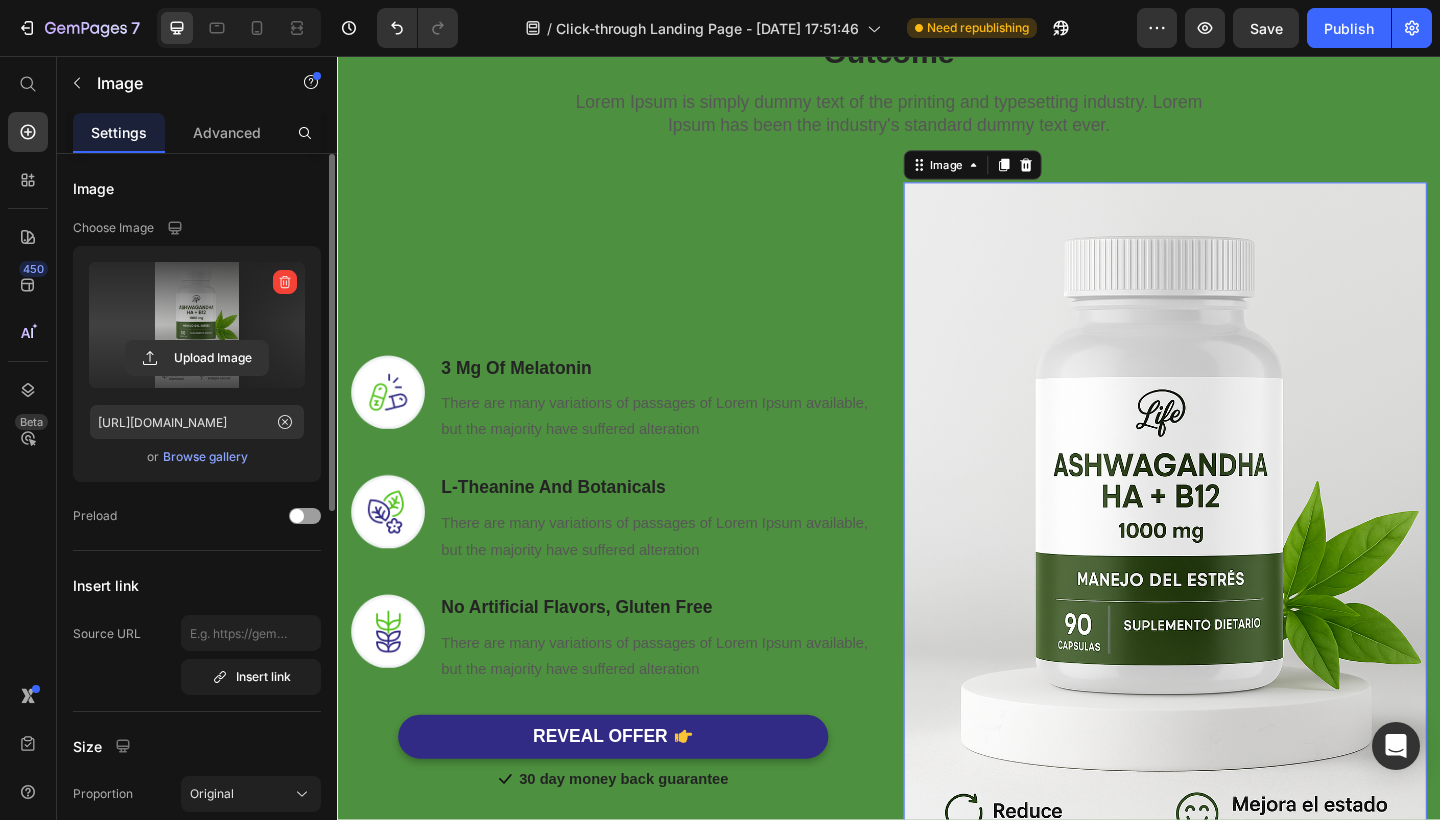 type on "https://cdn.shopify.com/s/files/1/0602/8197/8954/files/gempages_574877858095170404-386a2ad6-6cec-40da-b7fe-2931d6f139b7.png" 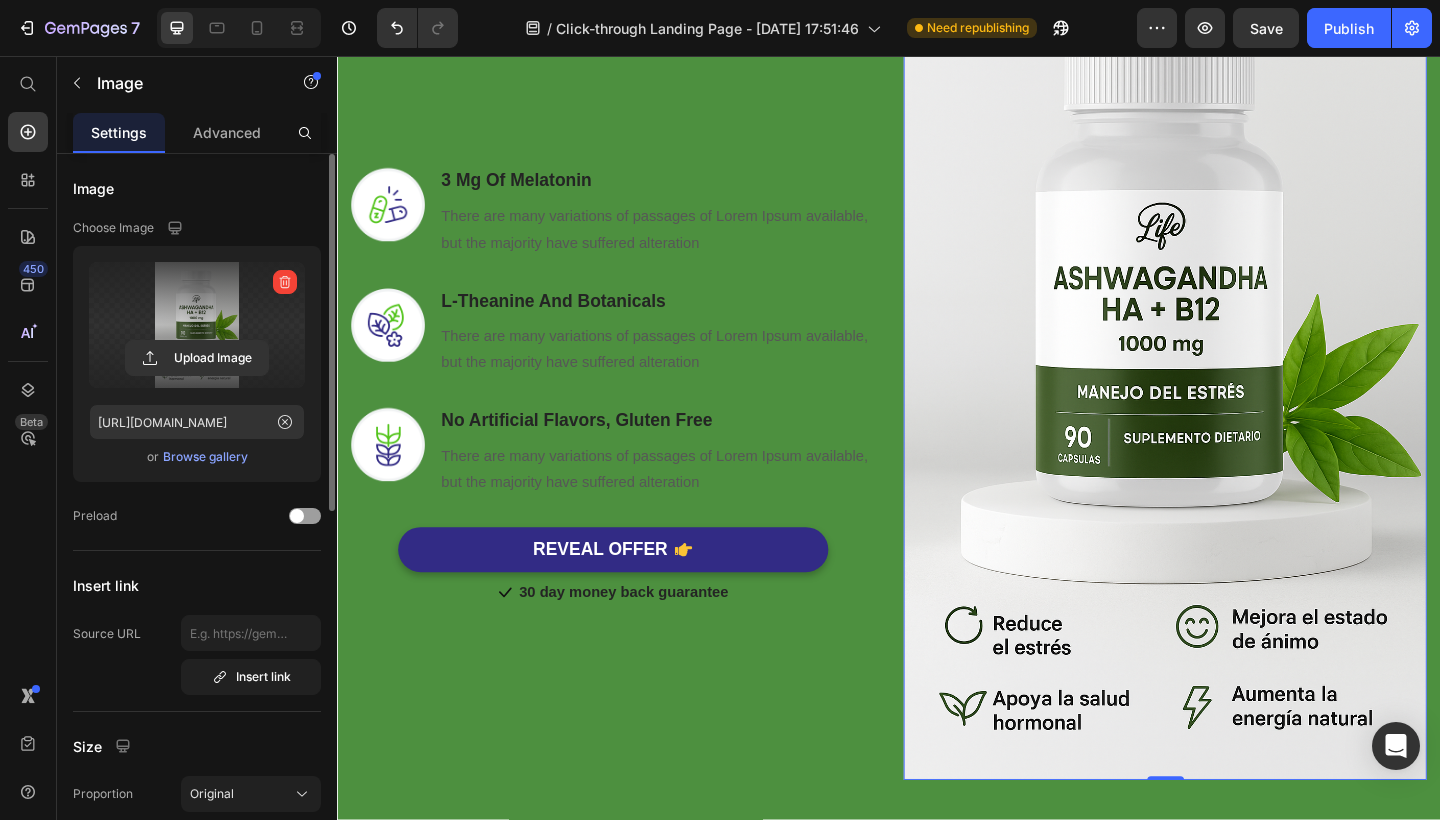 scroll, scrollTop: 1438, scrollLeft: 0, axis: vertical 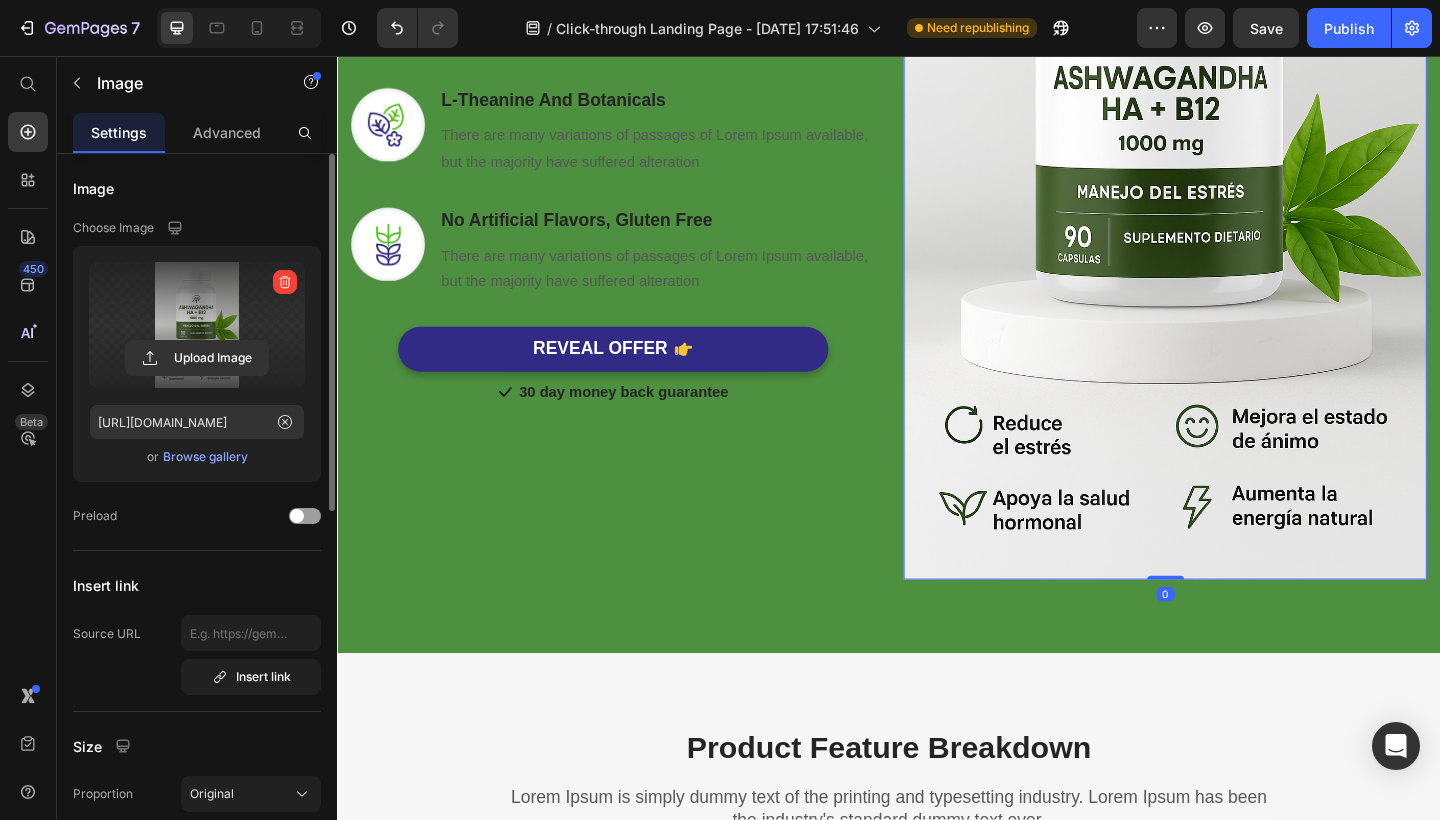 drag, startPoint x: 1228, startPoint y: 608, endPoint x: 1237, endPoint y: 451, distance: 157.25775 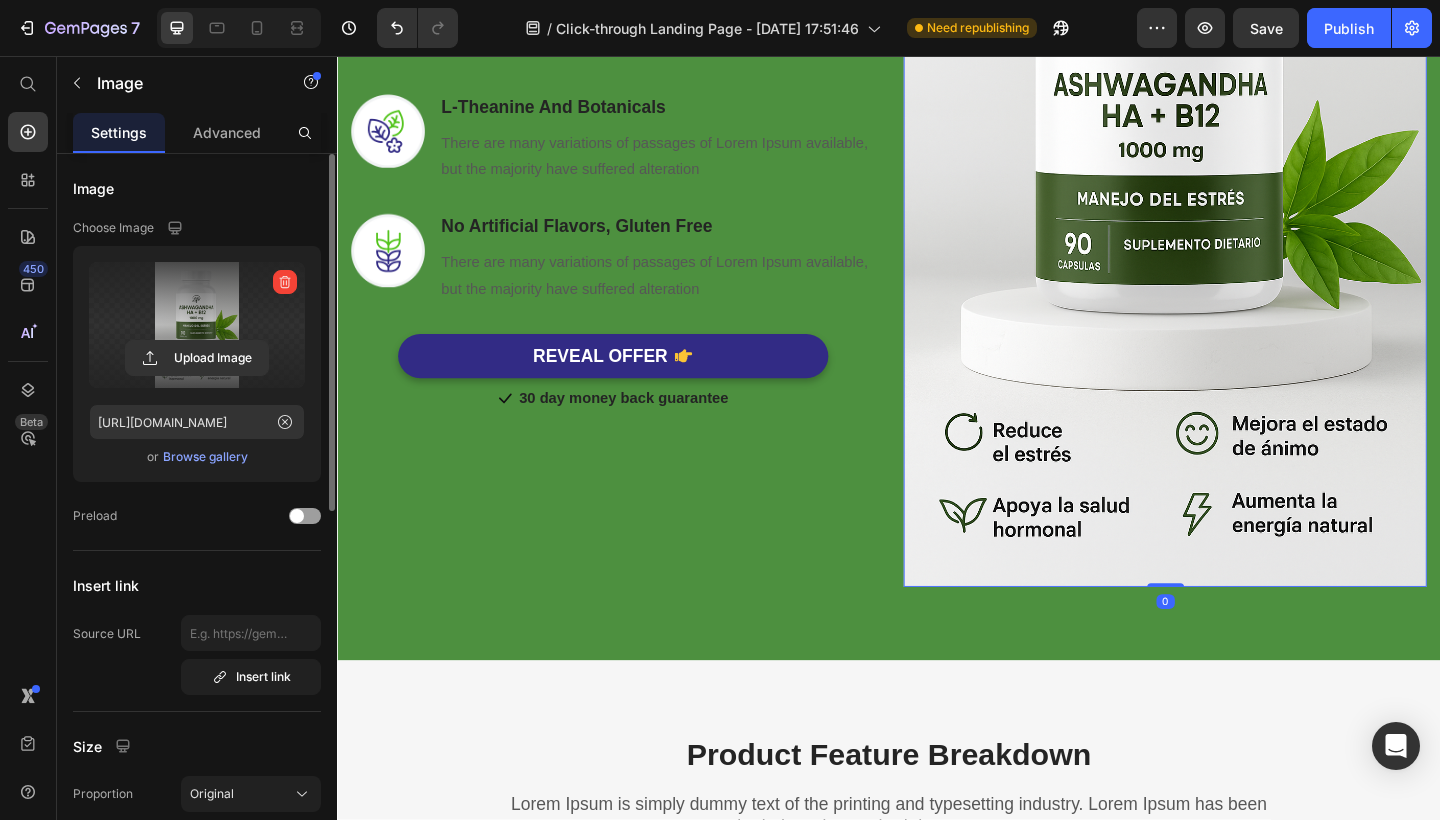 scroll, scrollTop: 1012, scrollLeft: 0, axis: vertical 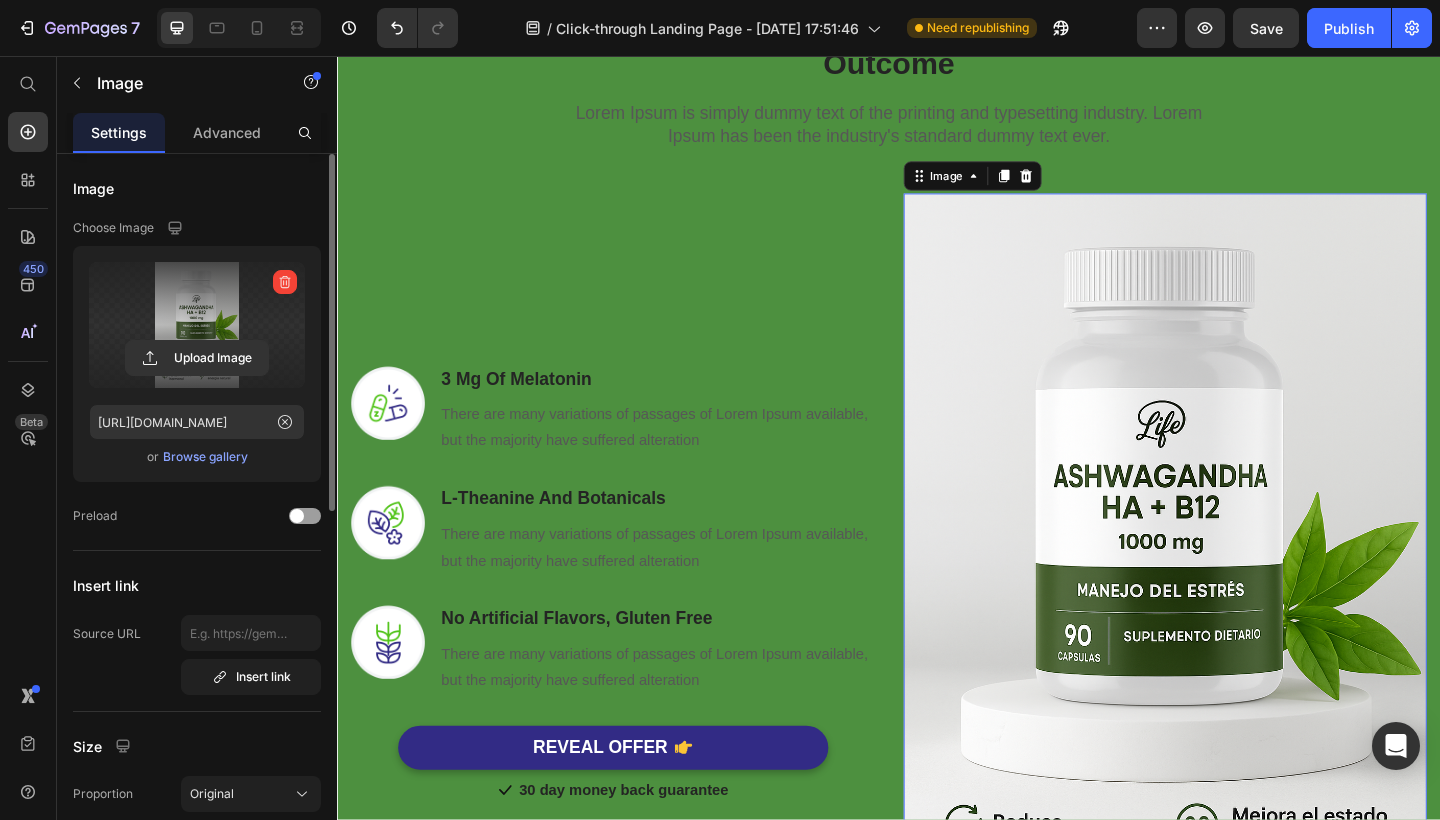 click at bounding box center (1237, 633) 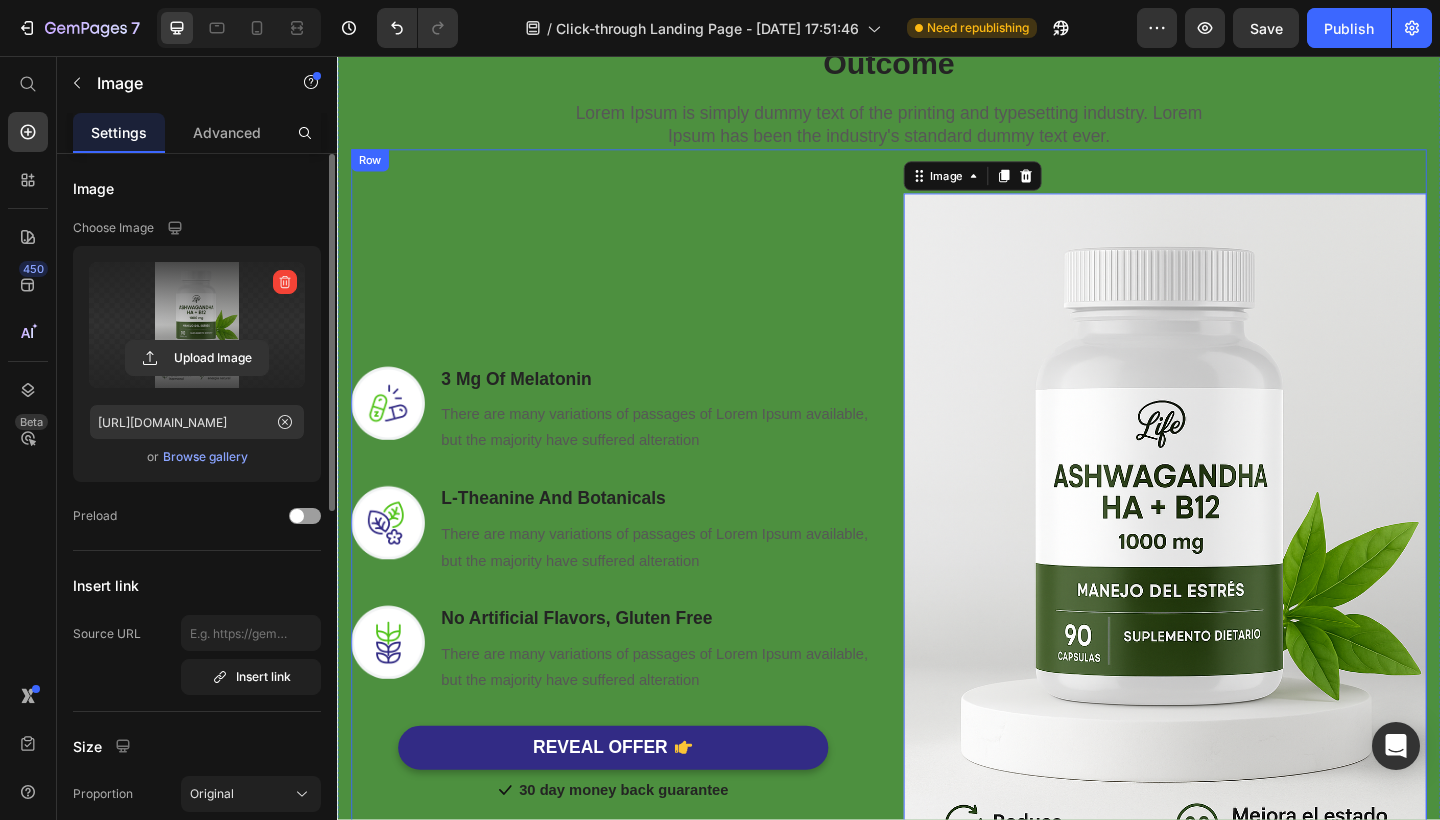 click on "Image 3 Mg Of Melatonin Heading There are many variations of passages of Lorem Ipsum available, but the majority have suffered alteration Text block Row Image L-Theanine And Botanicals Heading There are many variations of passages of Lorem Ipsum available, but the majority have suffered alteration Text block Row Image No Artificial Flavors, Gluten Free Heading There are many variations of passages of Lorem Ipsum available, but the majority have suffered alteration Text block Row  	   REVEAL OFFER Button                Icon 30 day money back guarantee Text block Icon List Row" at bounding box center [636, 633] 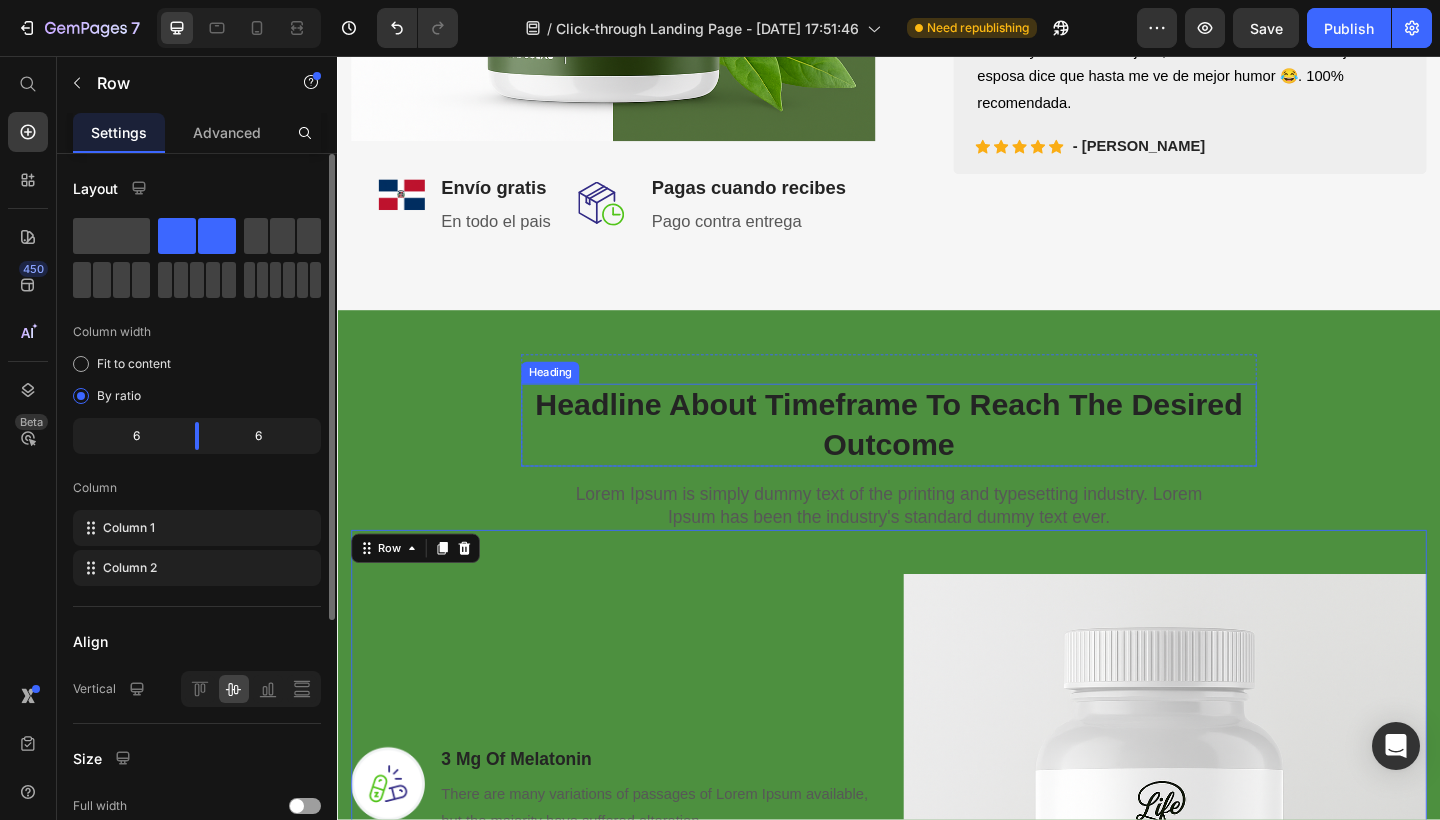 scroll, scrollTop: 633, scrollLeft: 0, axis: vertical 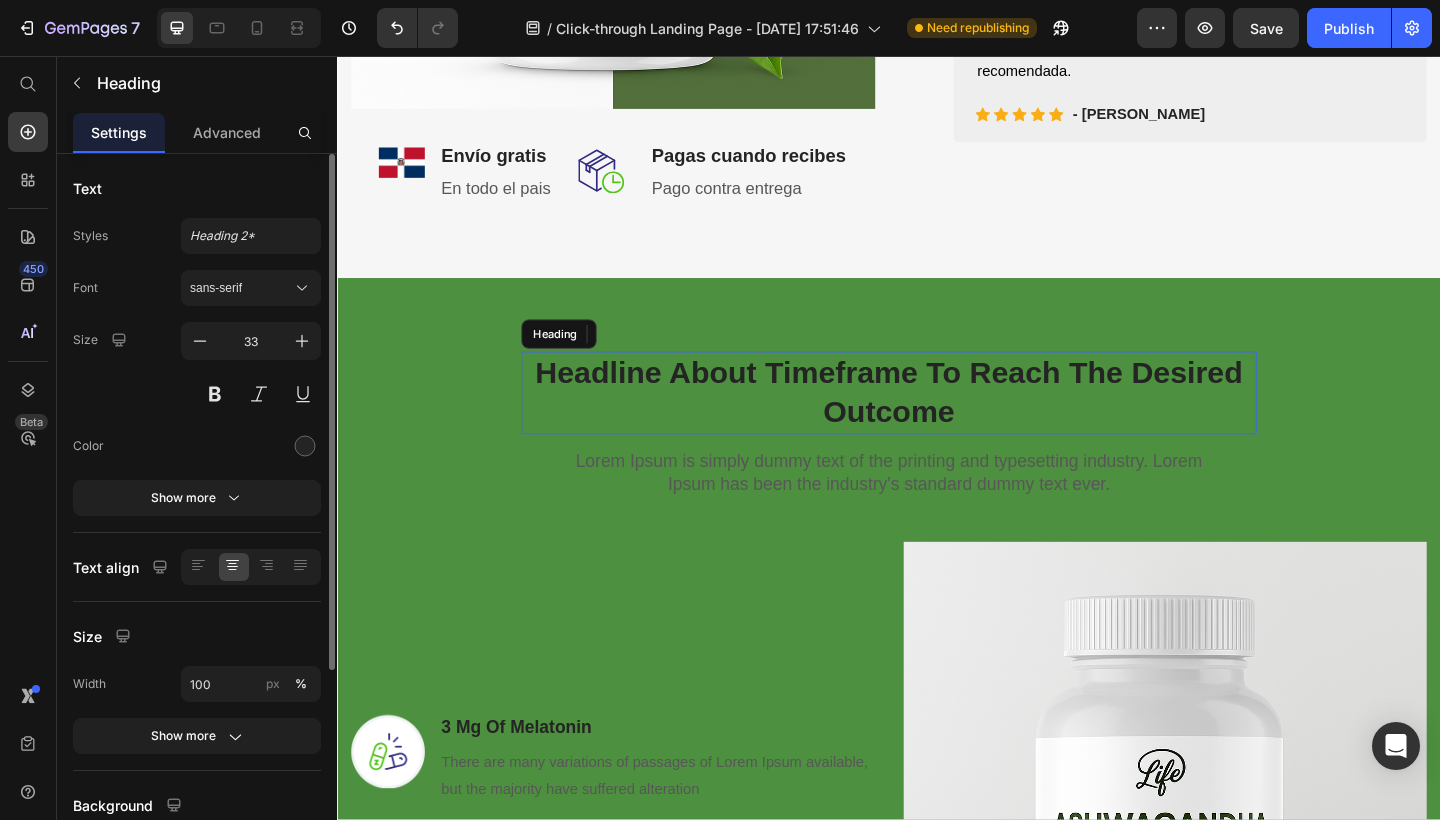 click on "Headline About Timeframe To Reach The Desired Outcome" at bounding box center [937, 423] 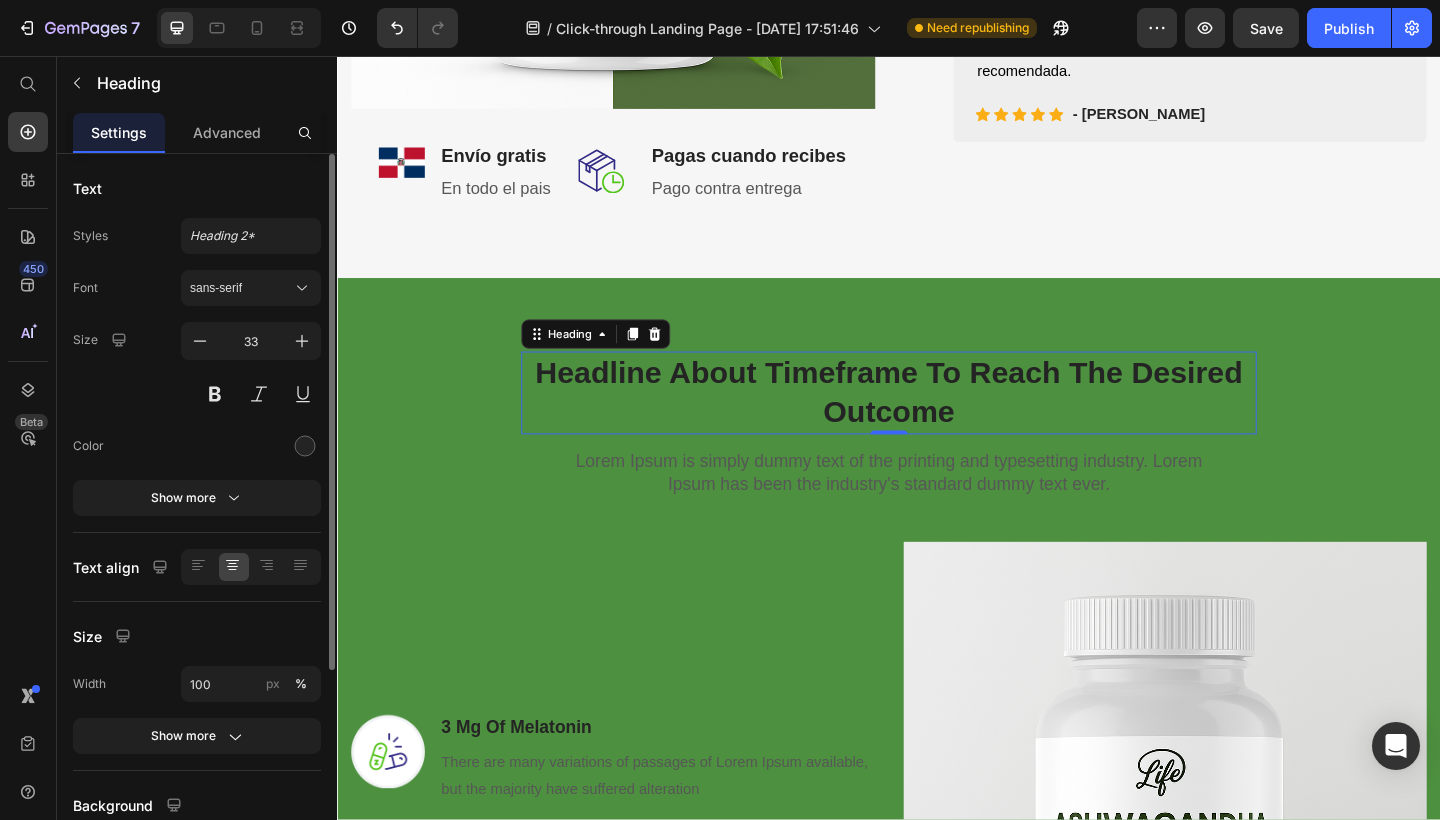 click on "Headline About Timeframe To Reach The Desired Outcome" at bounding box center (937, 423) 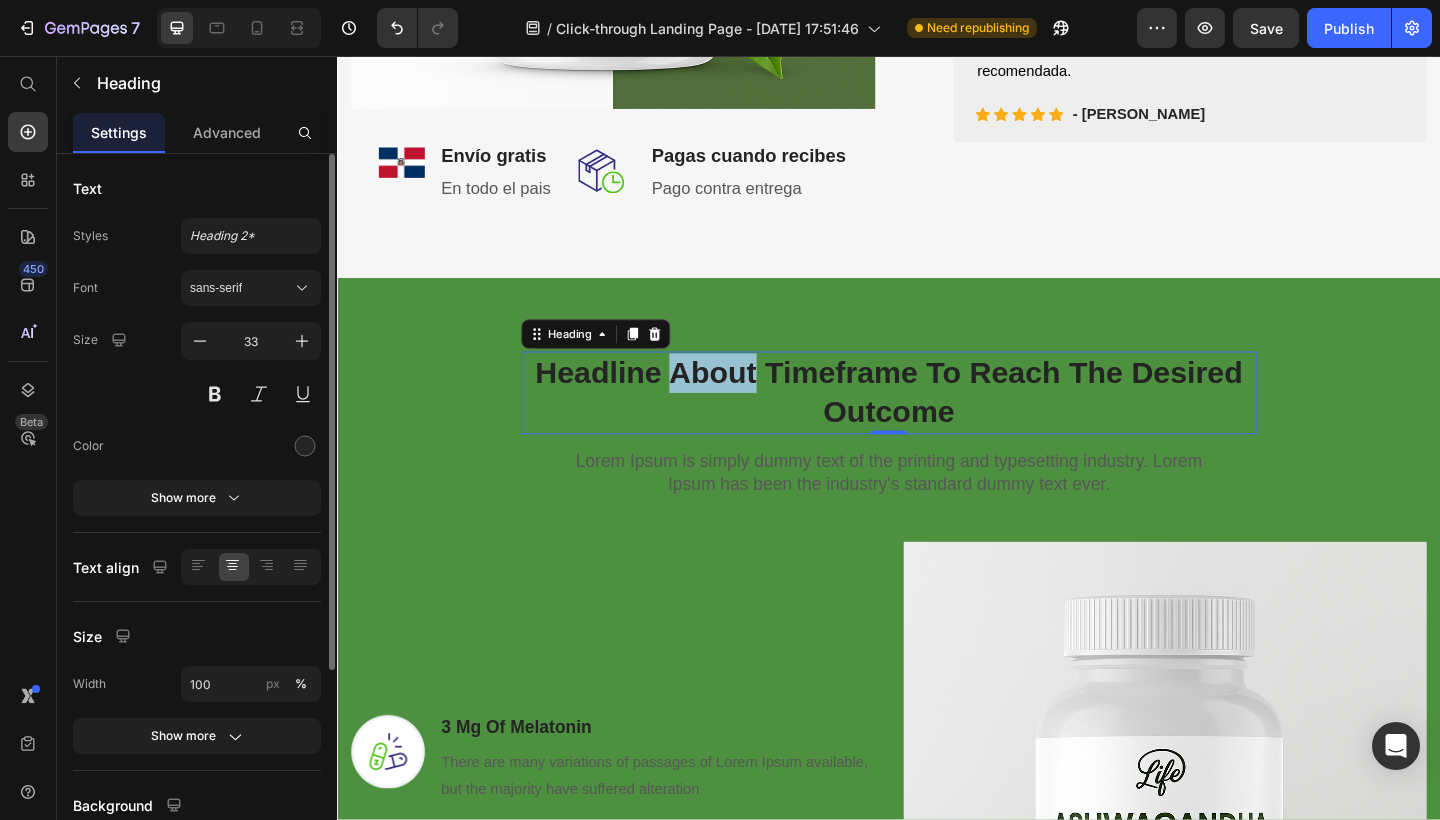 click on "Headline About Timeframe To Reach The Desired Outcome" at bounding box center (937, 423) 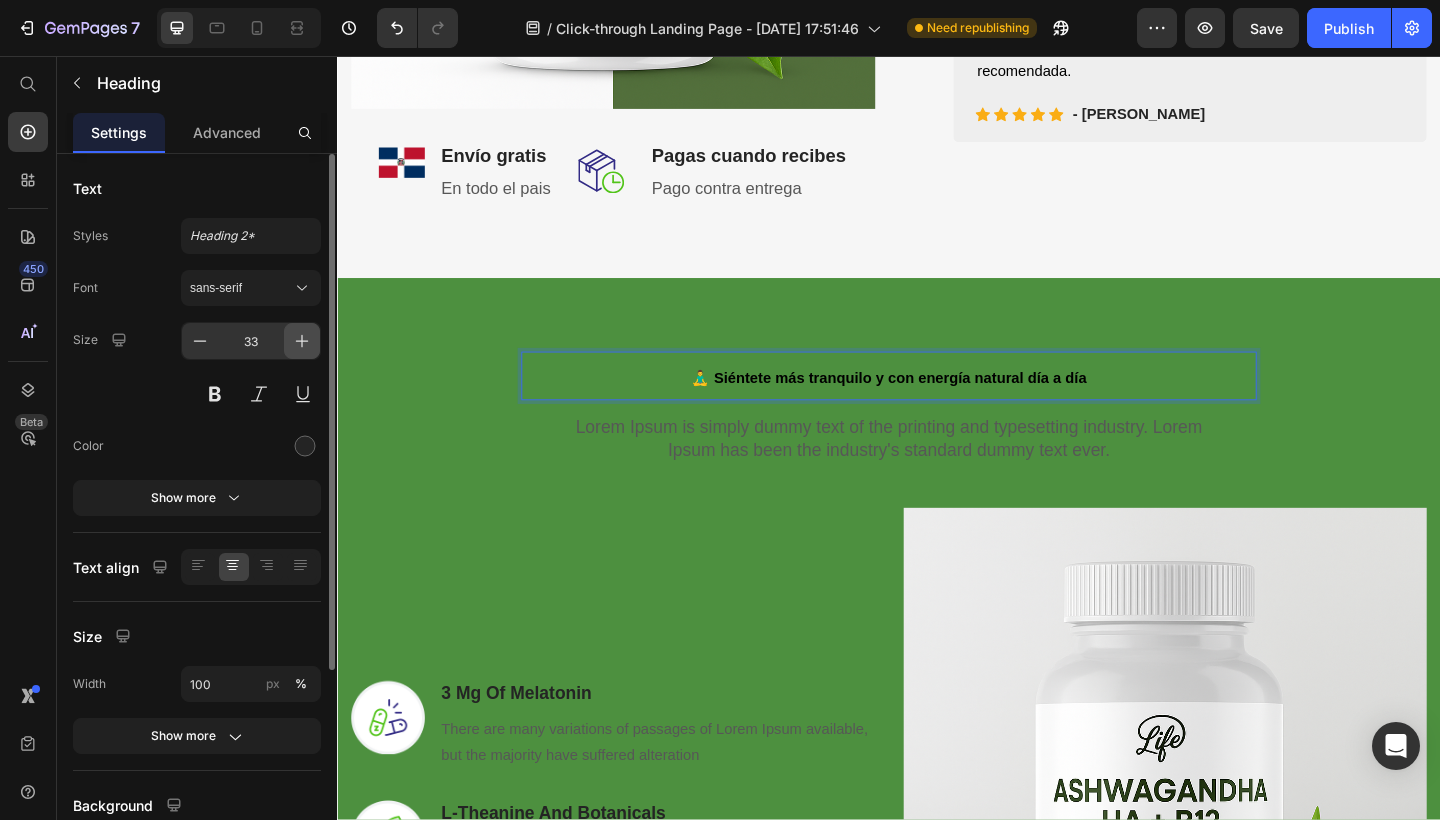 click 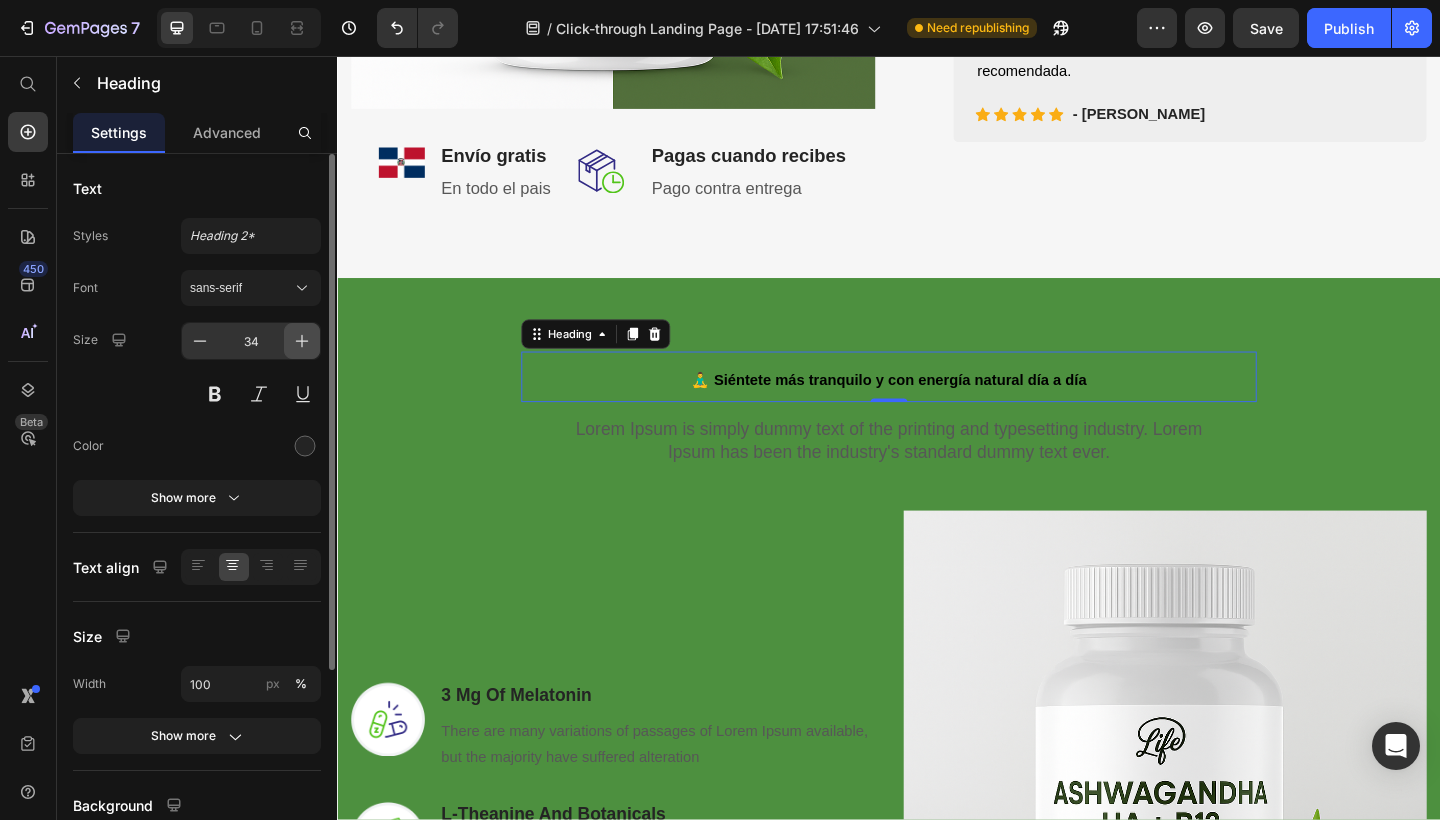 click 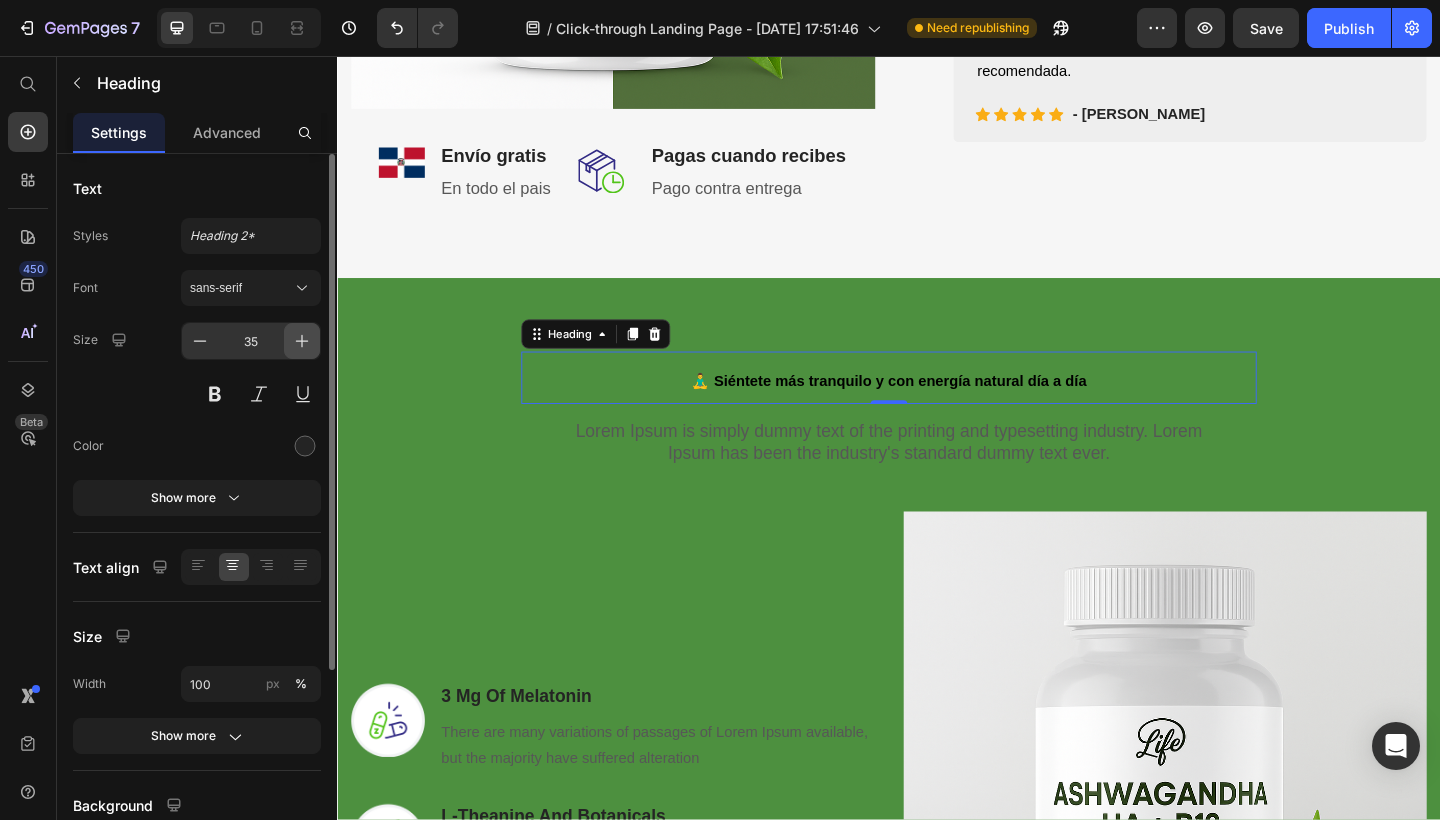 click 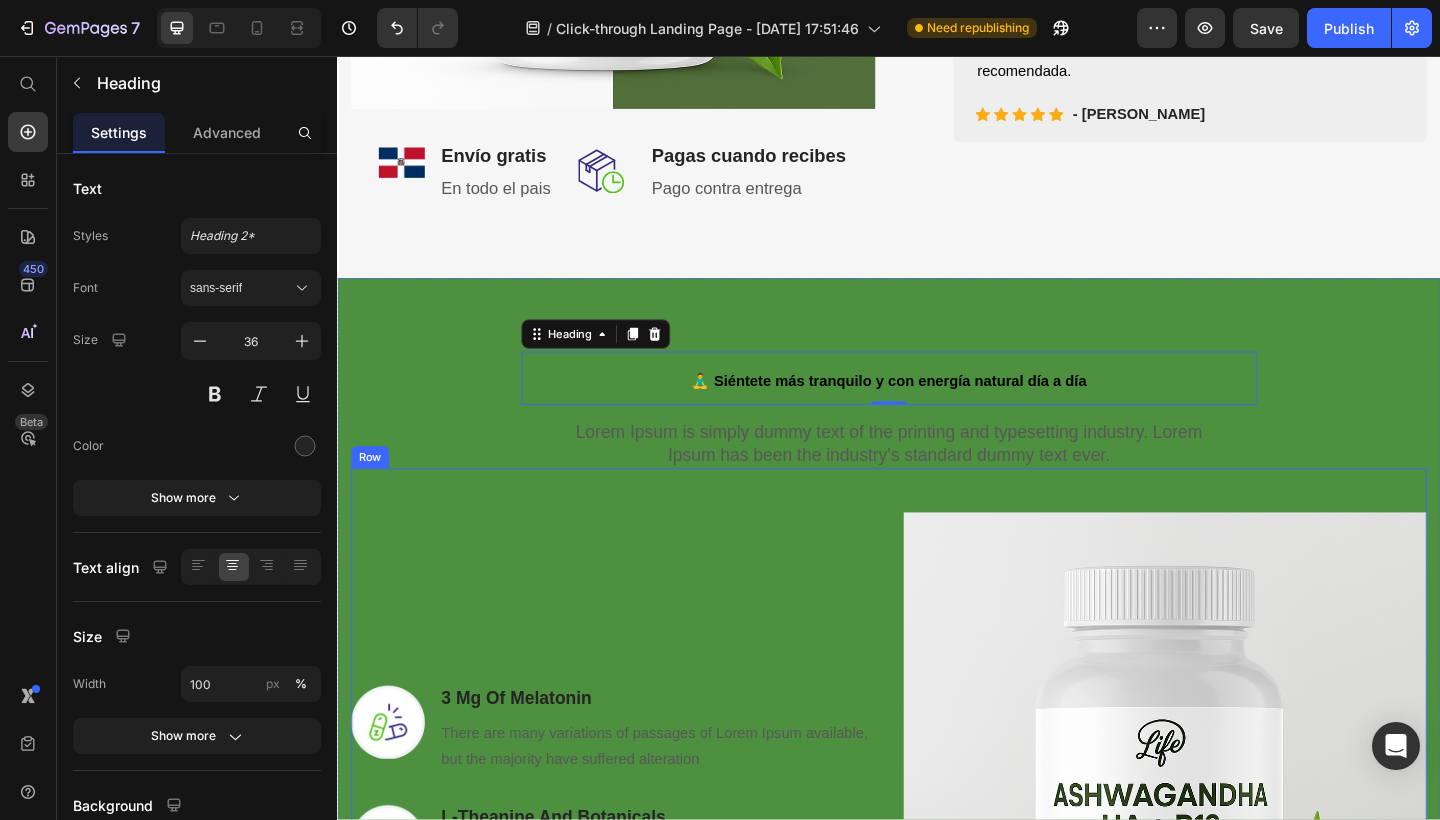 click on "Image 3 Mg Of Melatonin Heading There are many variations of passages of Lorem Ipsum available, but the majority have suffered alteration Text block Row Image L-Theanine And Botanicals Heading There are many variations of passages of Lorem Ipsum available, but the majority have suffered alteration Text block Row Image No Artificial Flavors, Gluten Free Heading There are many variations of passages of Lorem Ipsum available, but the majority have suffered alteration Text block Row  	   REVEAL OFFER Button                Icon 30 day money back guarantee Text block Icon List Row Image Row" at bounding box center (937, 956) 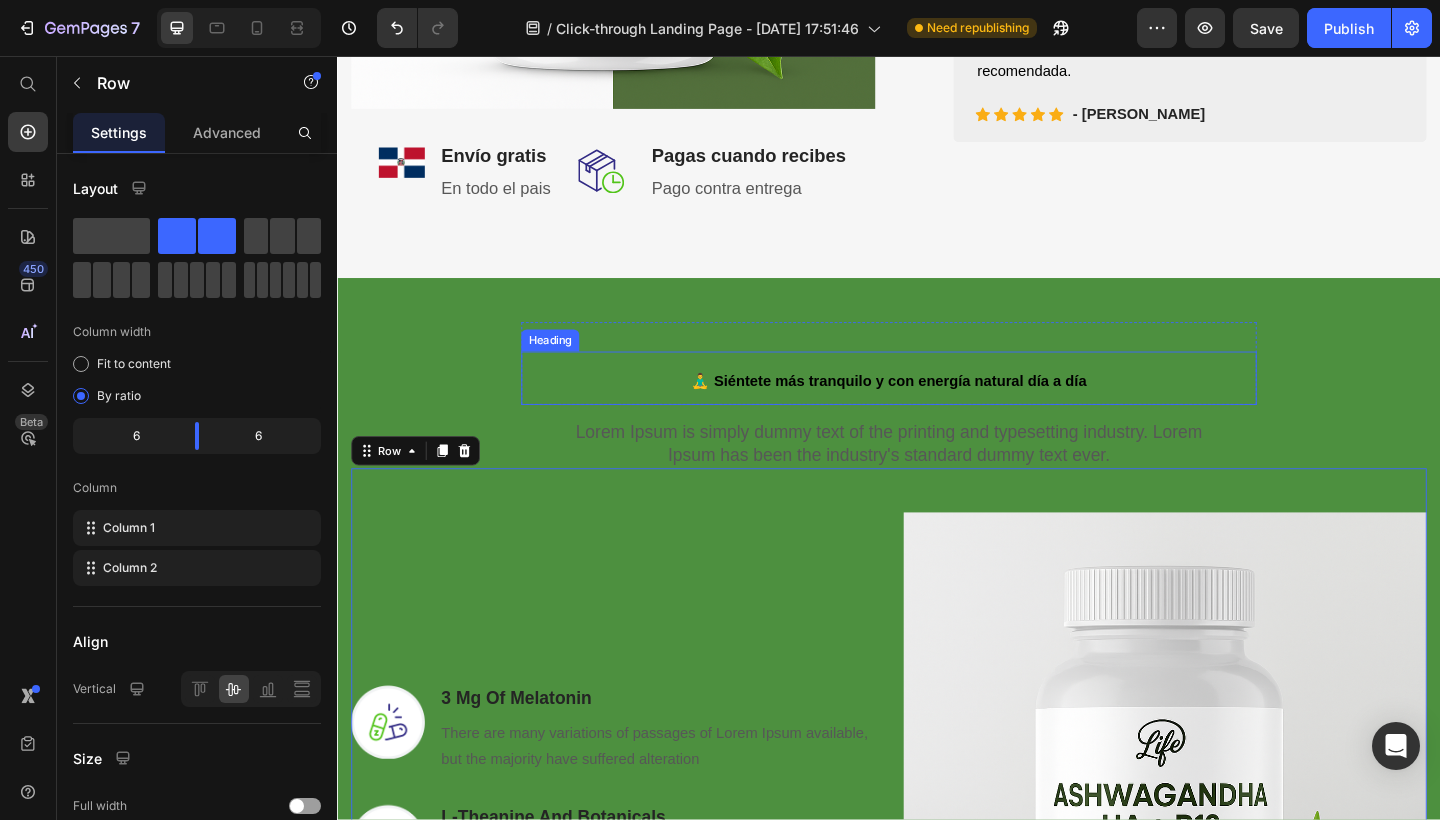 click on "⁠⁠⁠⁠⁠⁠⁠ 🧘‍♂️ Siéntete más tranquilo y con energía natural día a día" at bounding box center (937, 407) 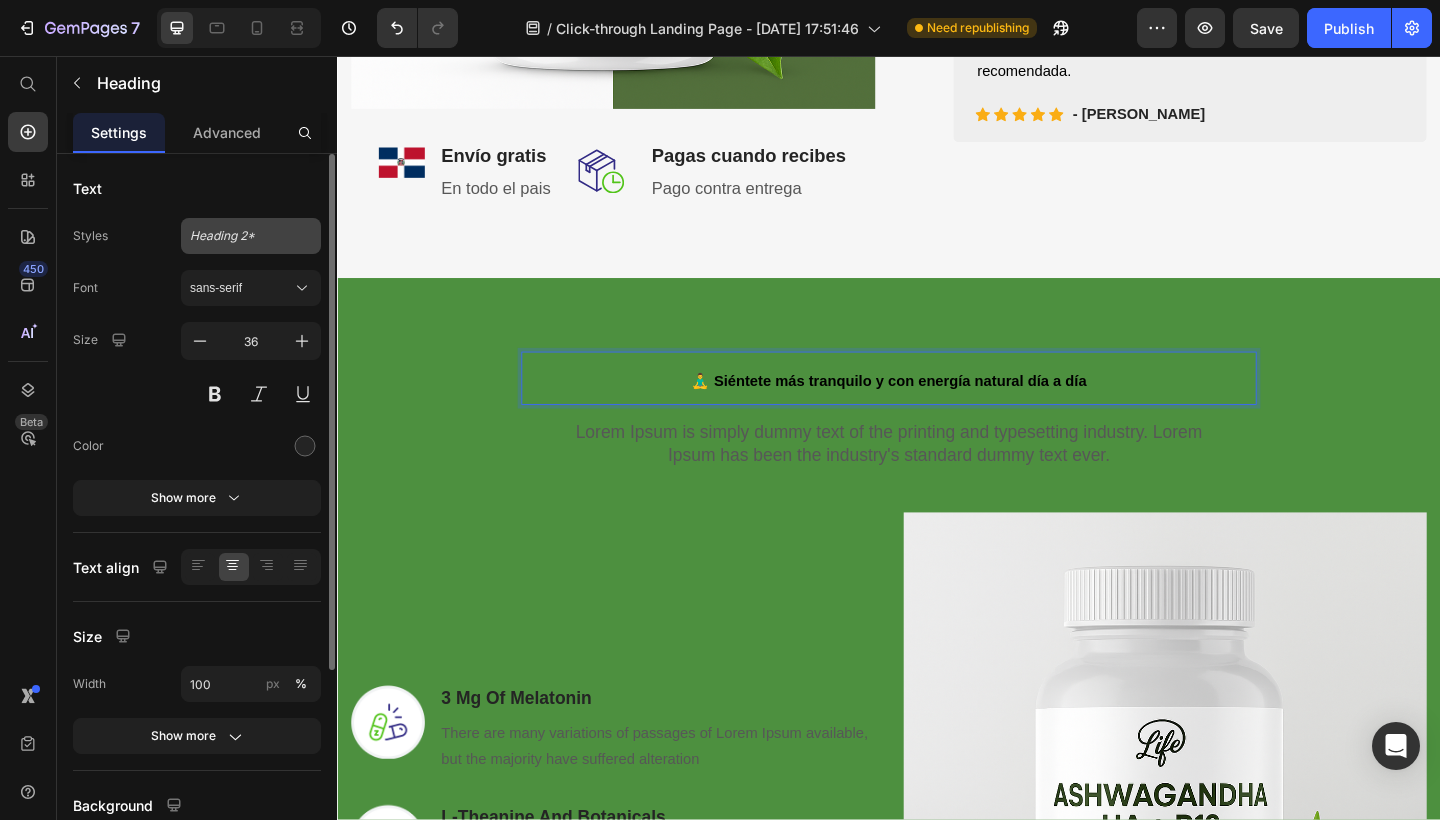 click on "Heading 2*" at bounding box center (251, 236) 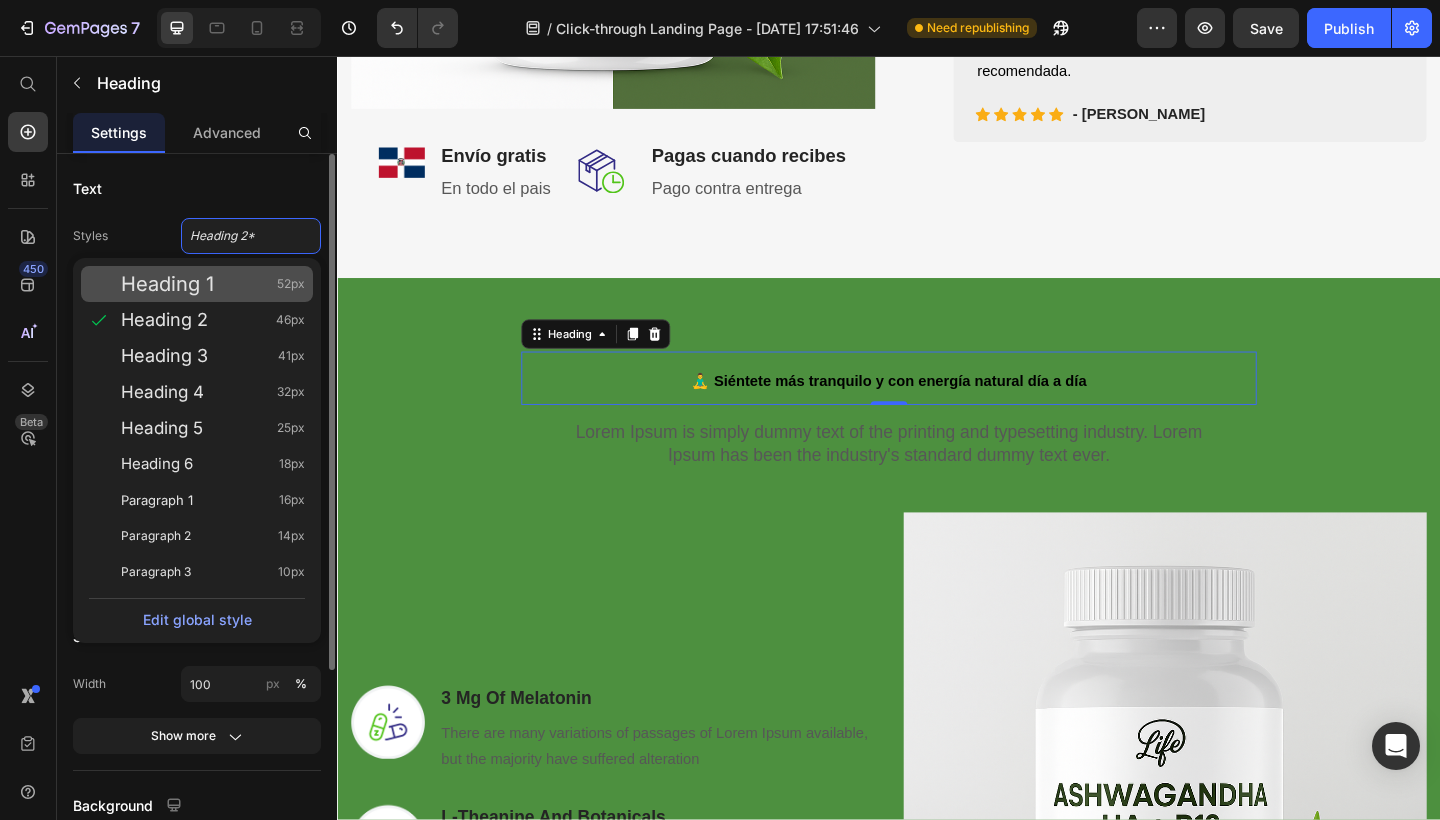 click on "Heading 1" at bounding box center [167, 284] 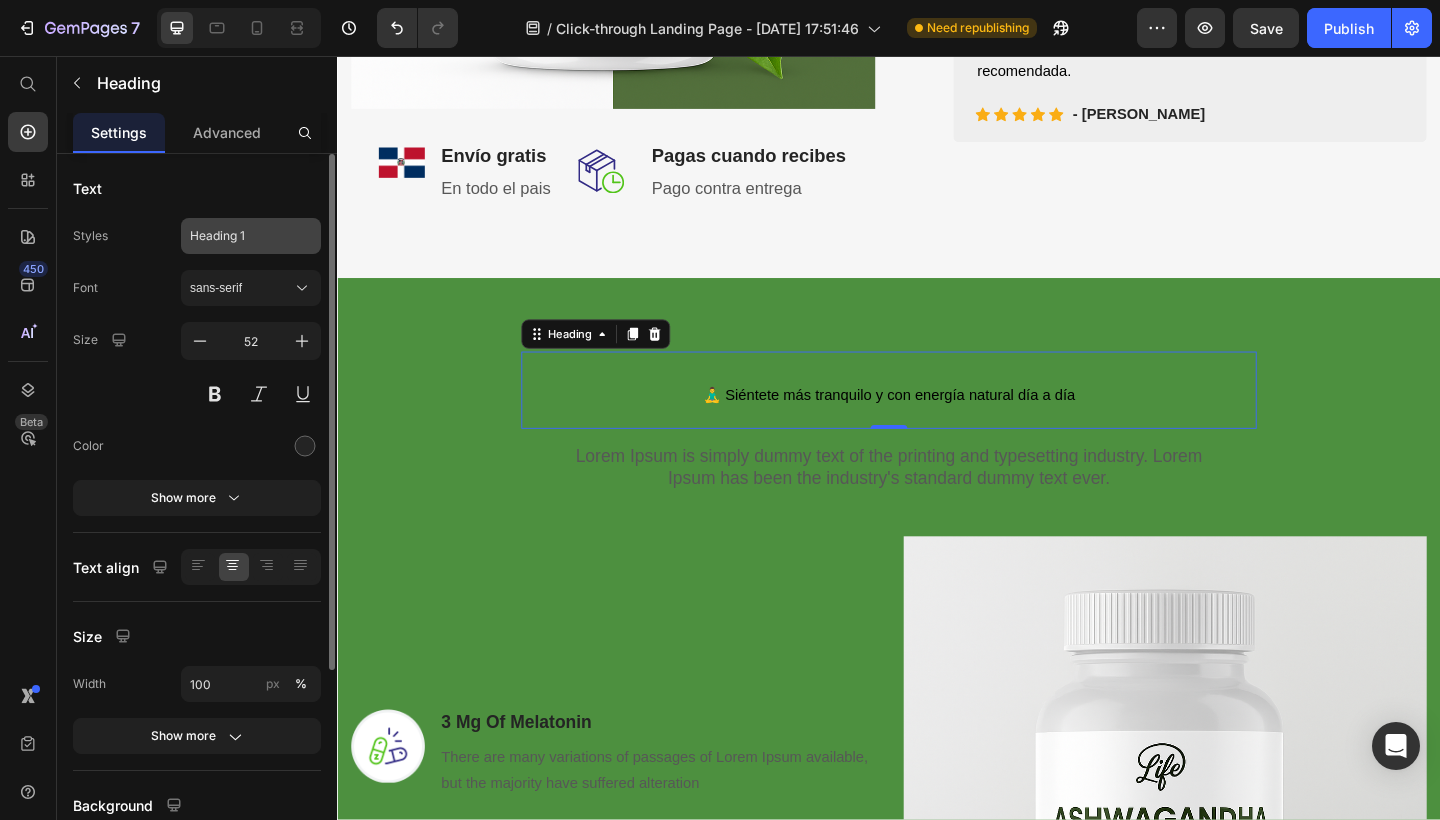 click on "Heading 1" 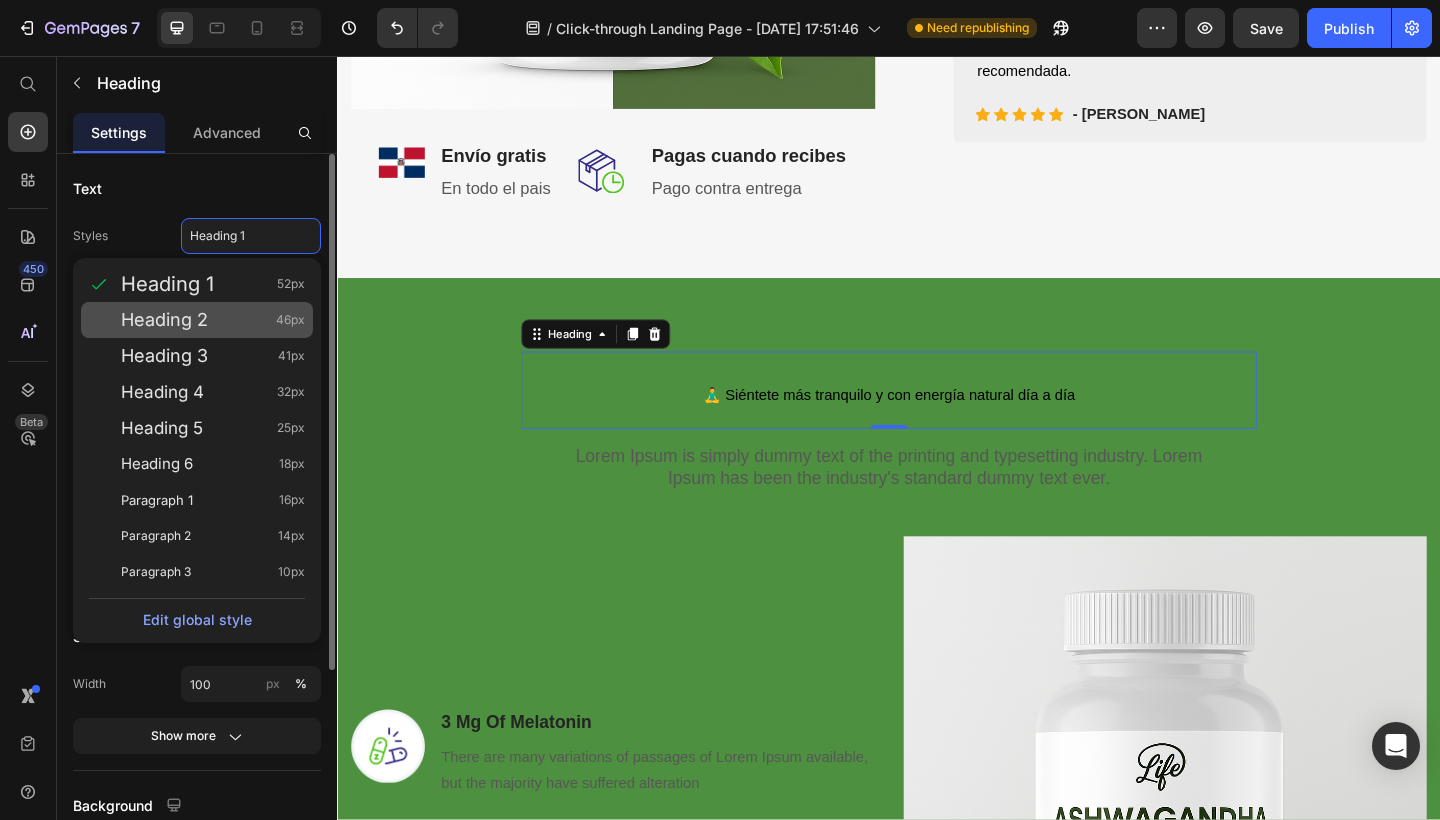 click on "Heading 2" at bounding box center (164, 320) 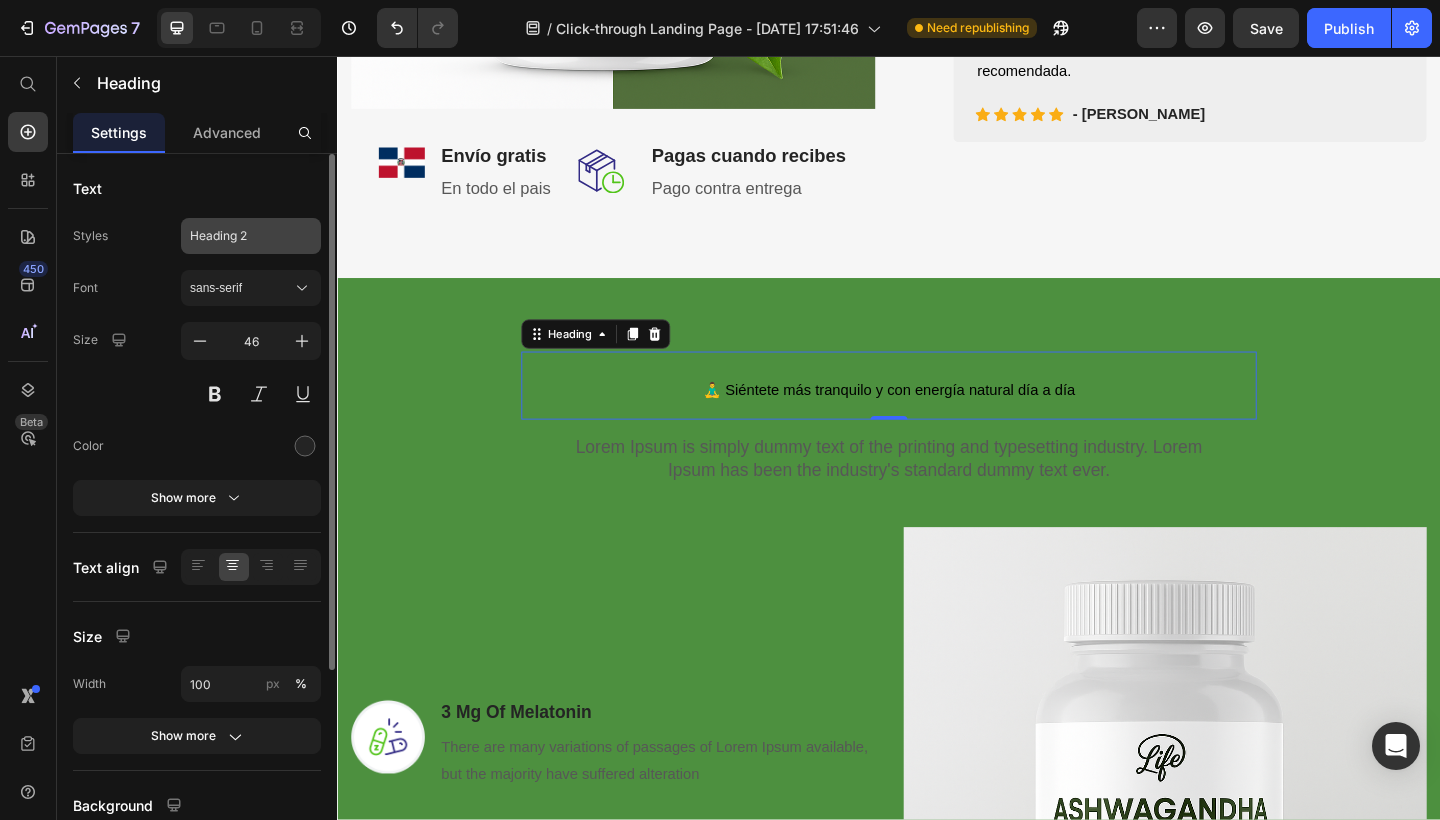 click on "Heading 2" at bounding box center (239, 236) 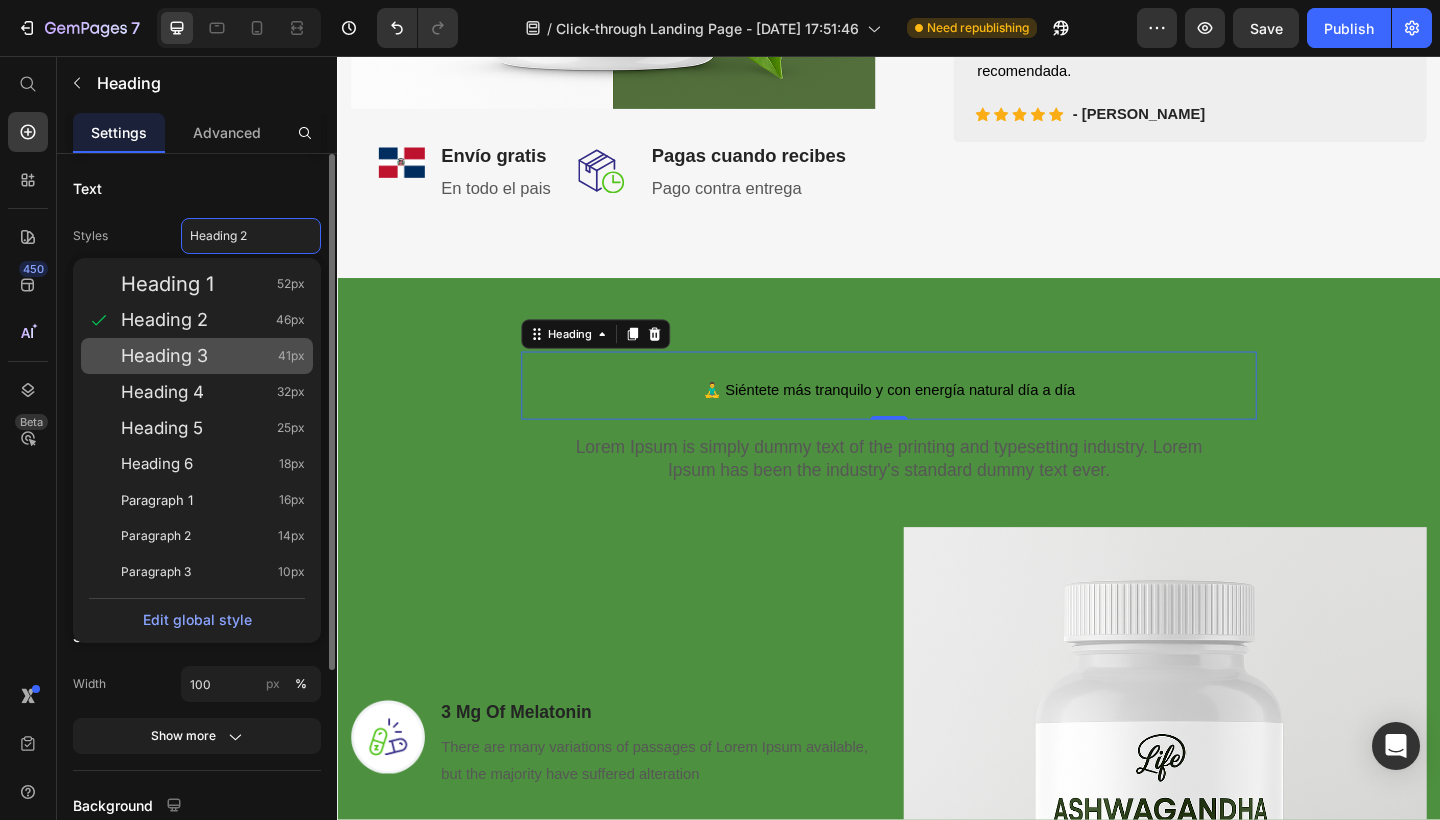 click on "Heading 3" at bounding box center (164, 356) 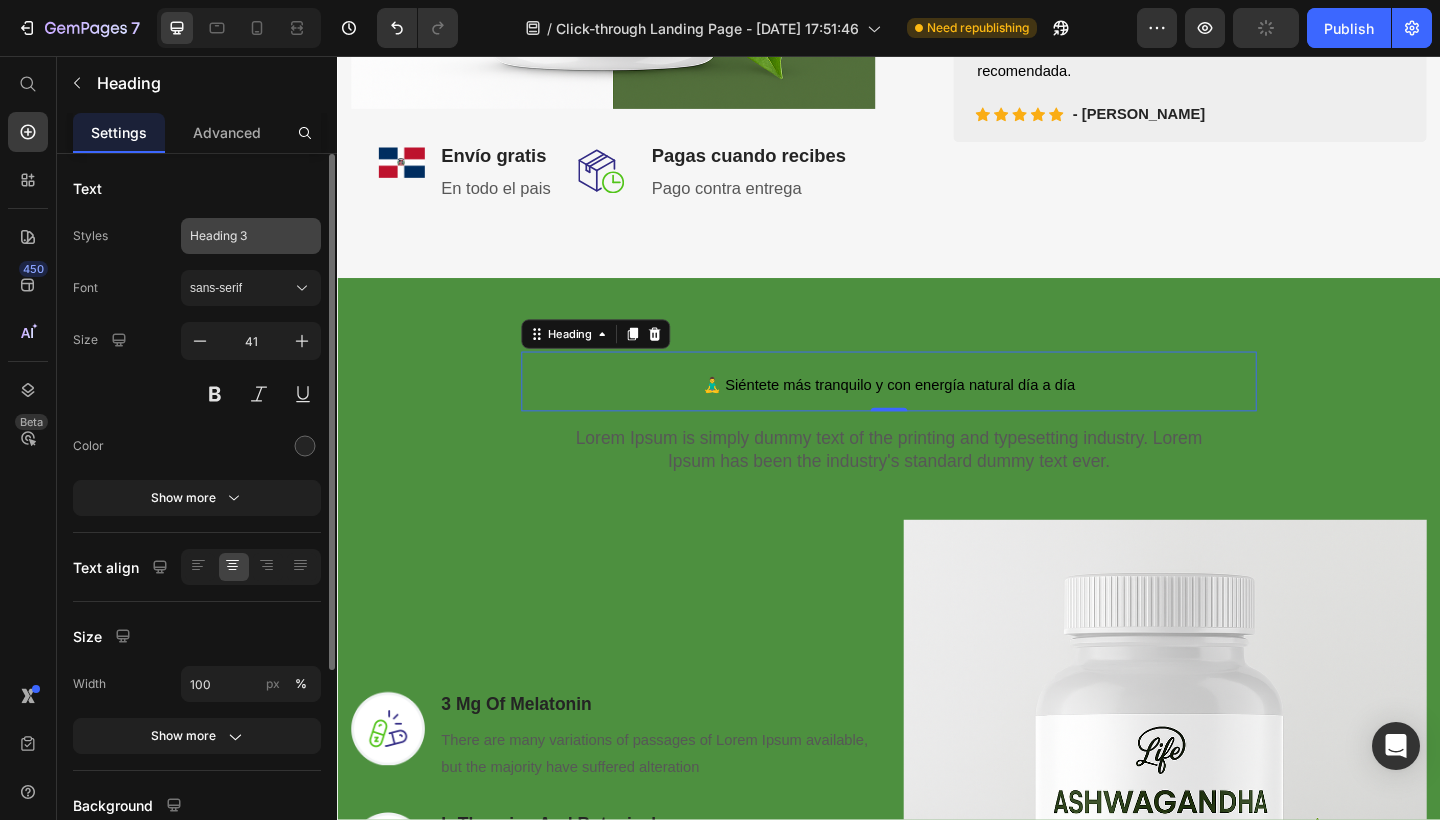 click on "Heading 3" at bounding box center (239, 236) 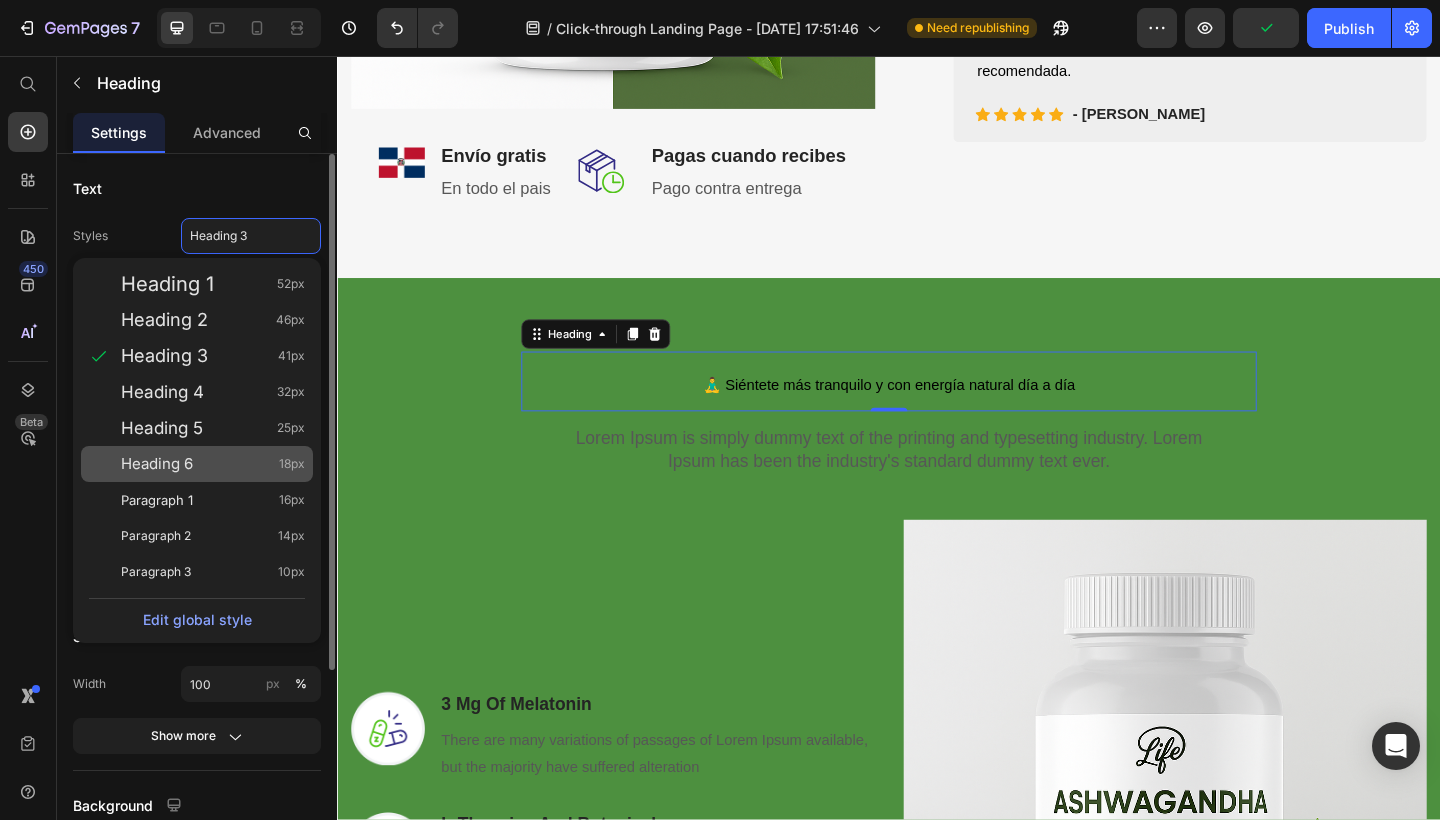 click on "Heading 6 18px" at bounding box center (213, 464) 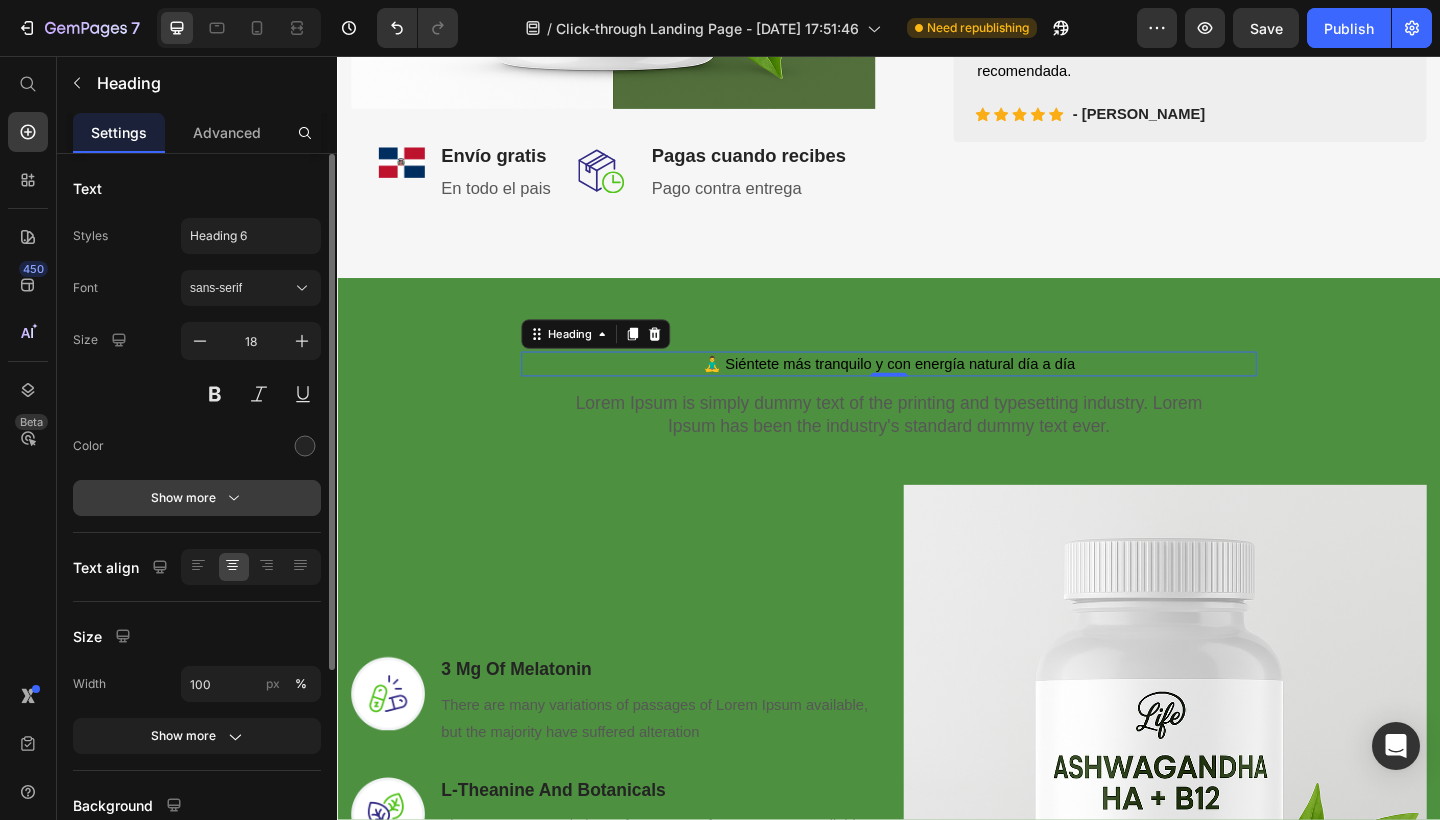 click on "Show more" at bounding box center (197, 498) 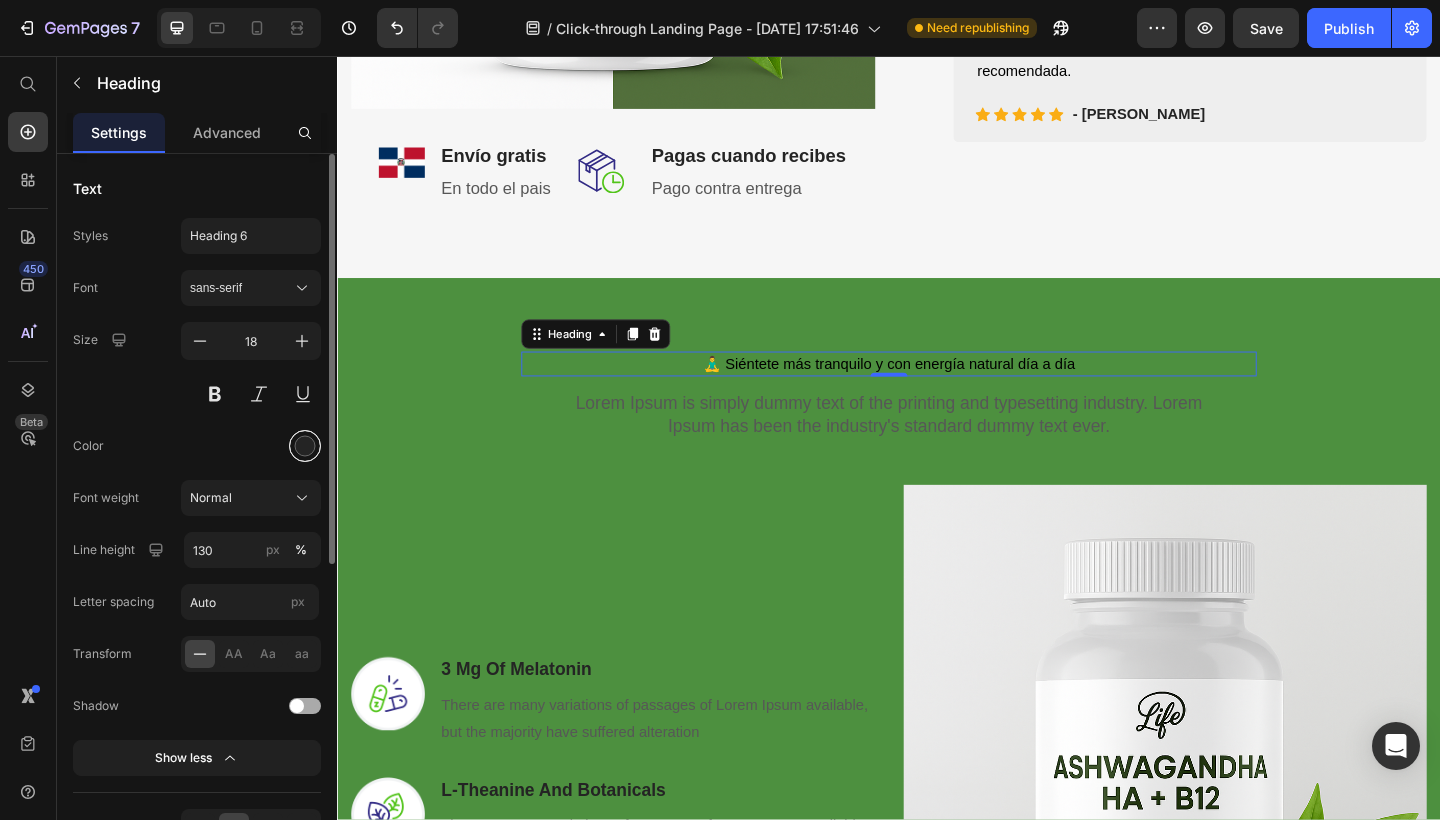 click at bounding box center (305, 446) 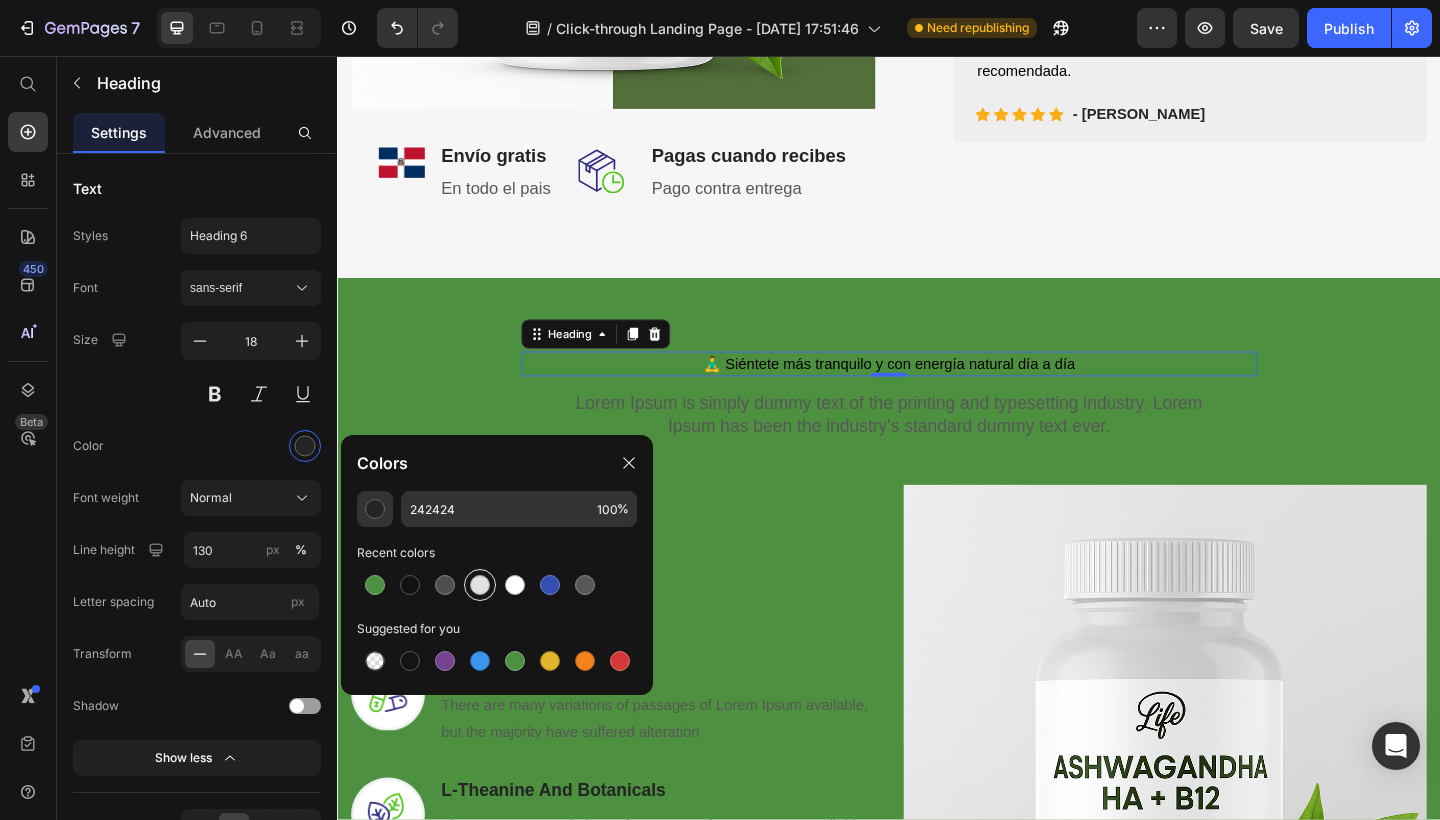 click at bounding box center [480, 585] 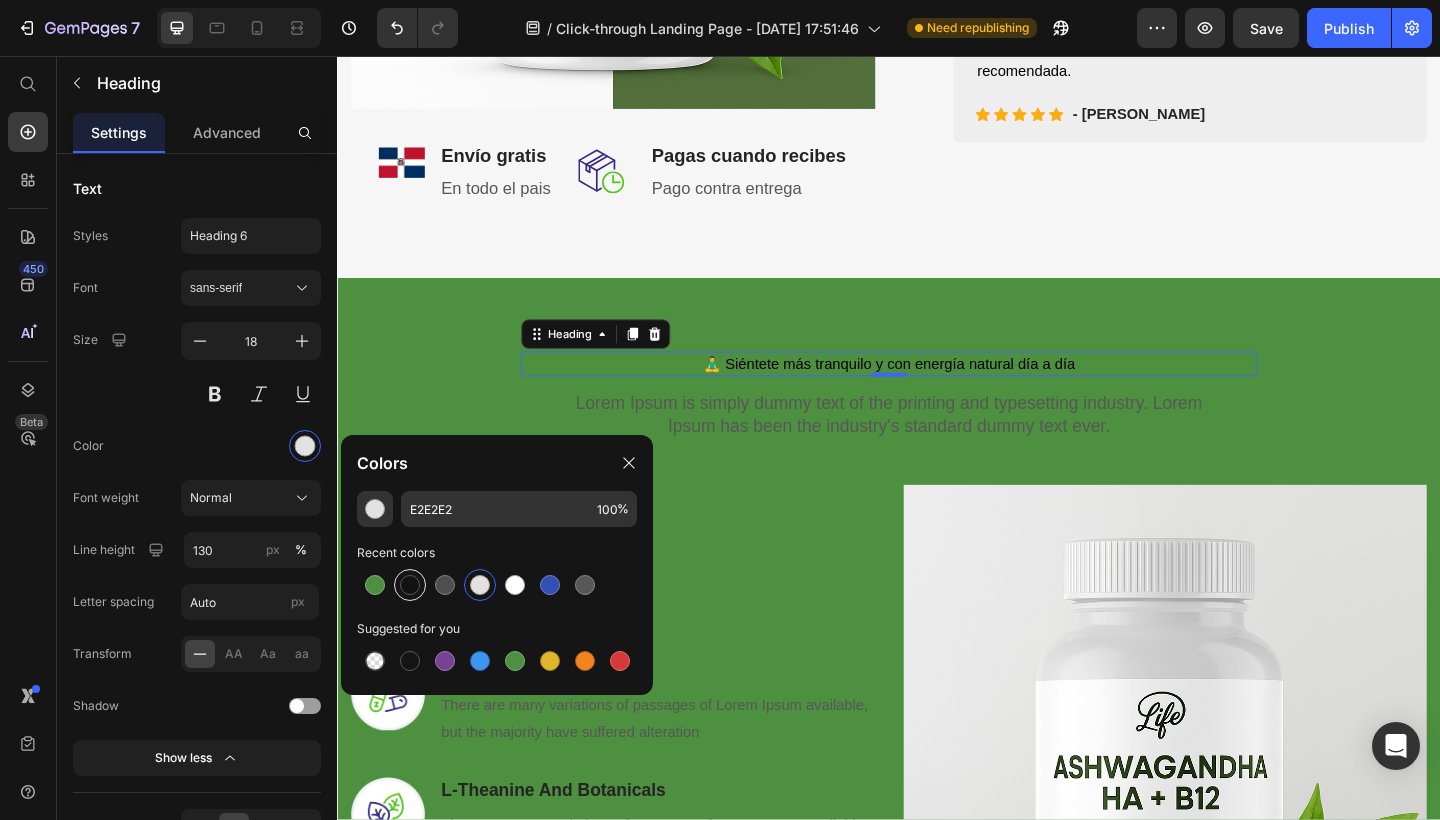 click at bounding box center (410, 585) 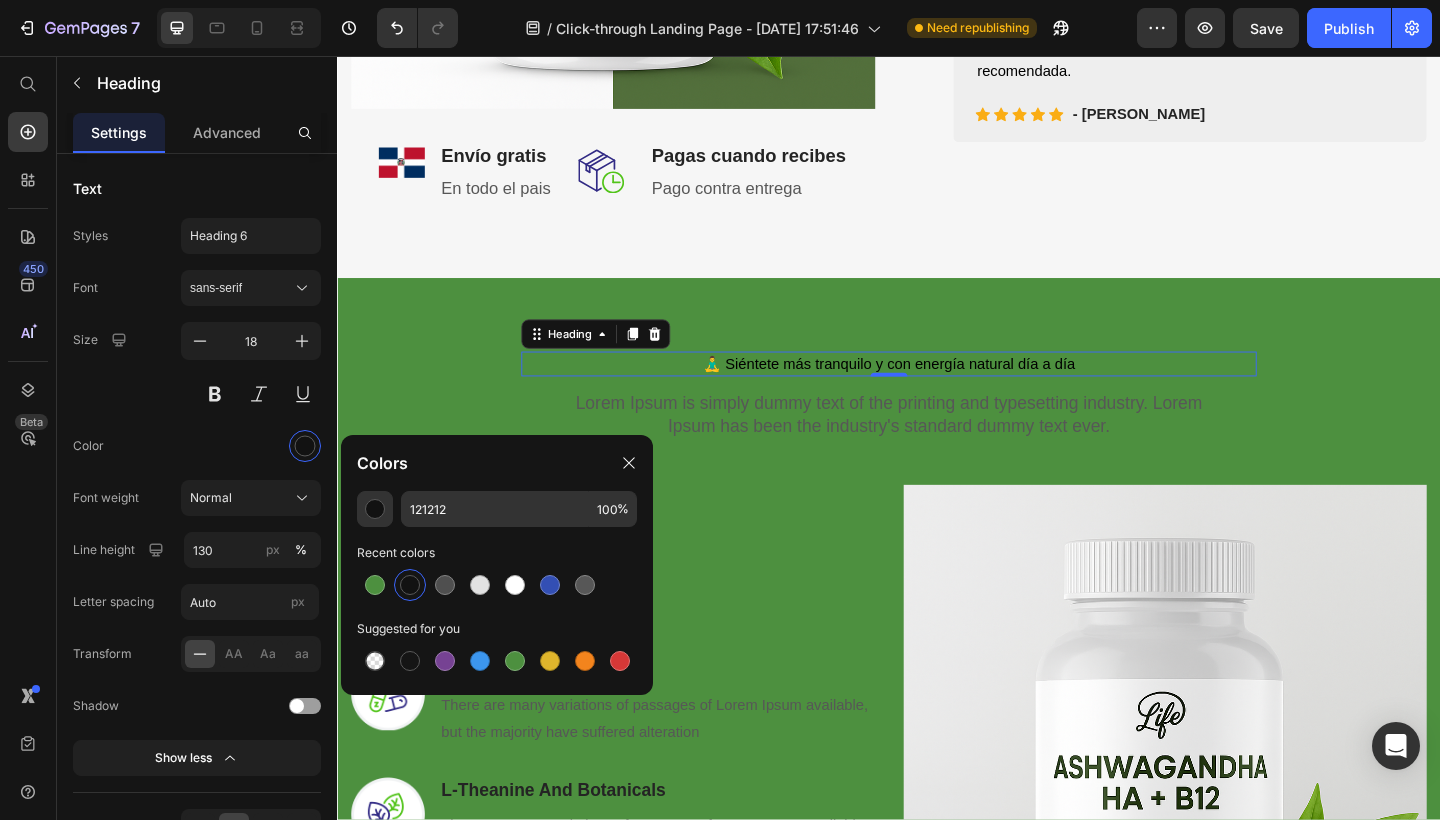 drag, startPoint x: 745, startPoint y: 390, endPoint x: 777, endPoint y: 390, distance: 32 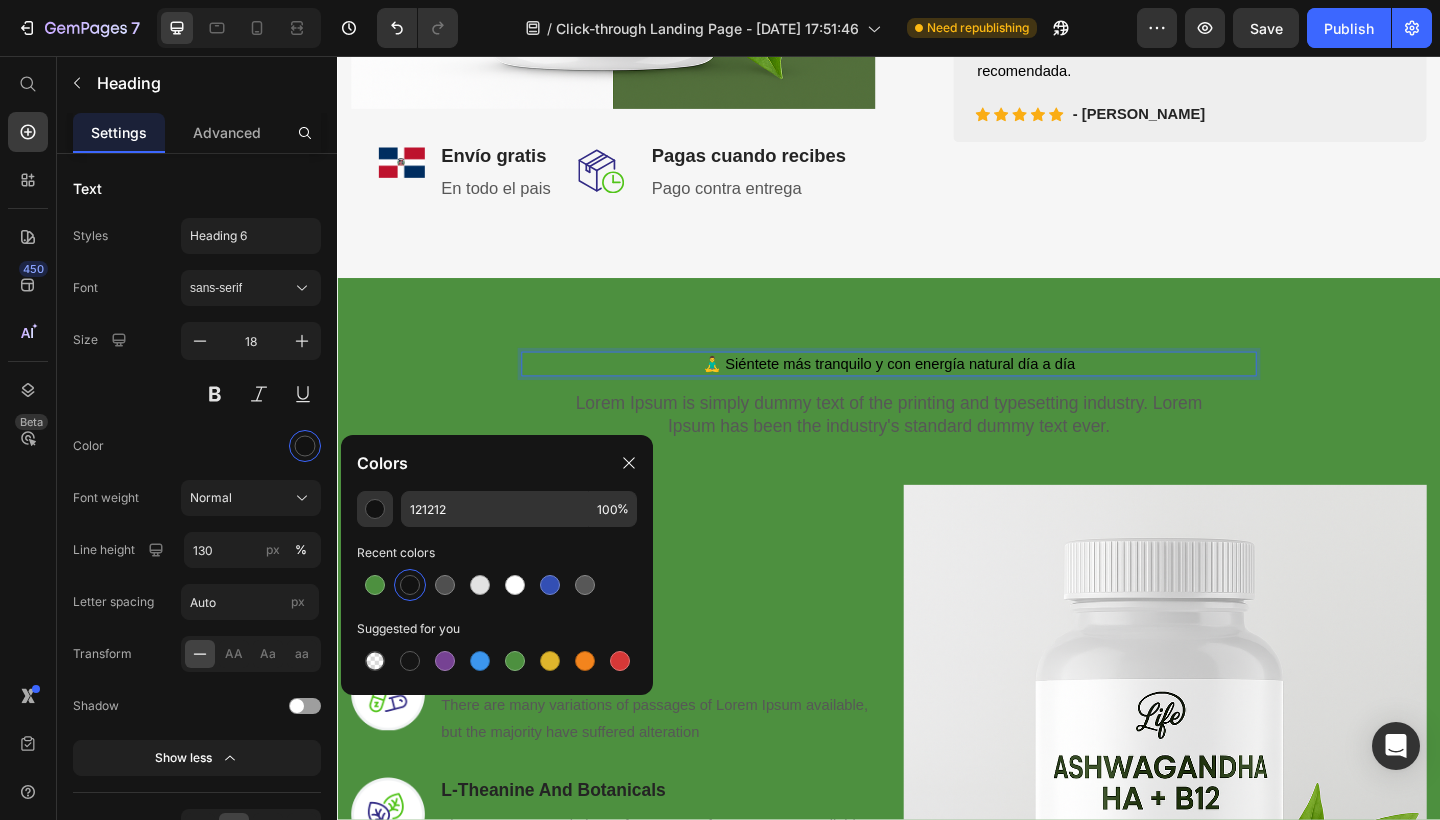 click on "🧘‍♂️ Siéntete más tranquilo y con energía natural día a día" at bounding box center [936, 391] 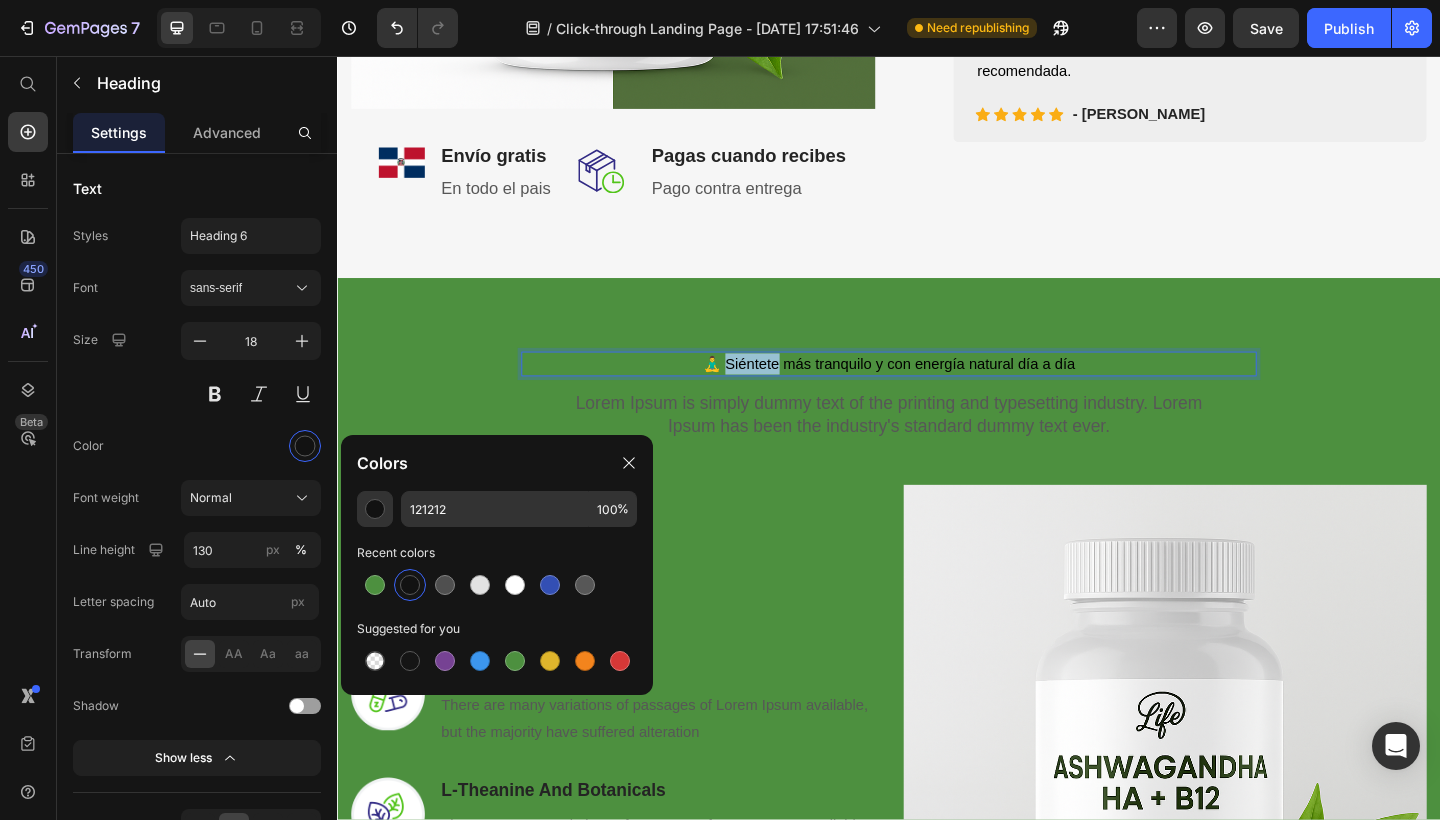 click on "🧘‍♂️ Siéntete más tranquilo y con energía natural día a día" at bounding box center (936, 391) 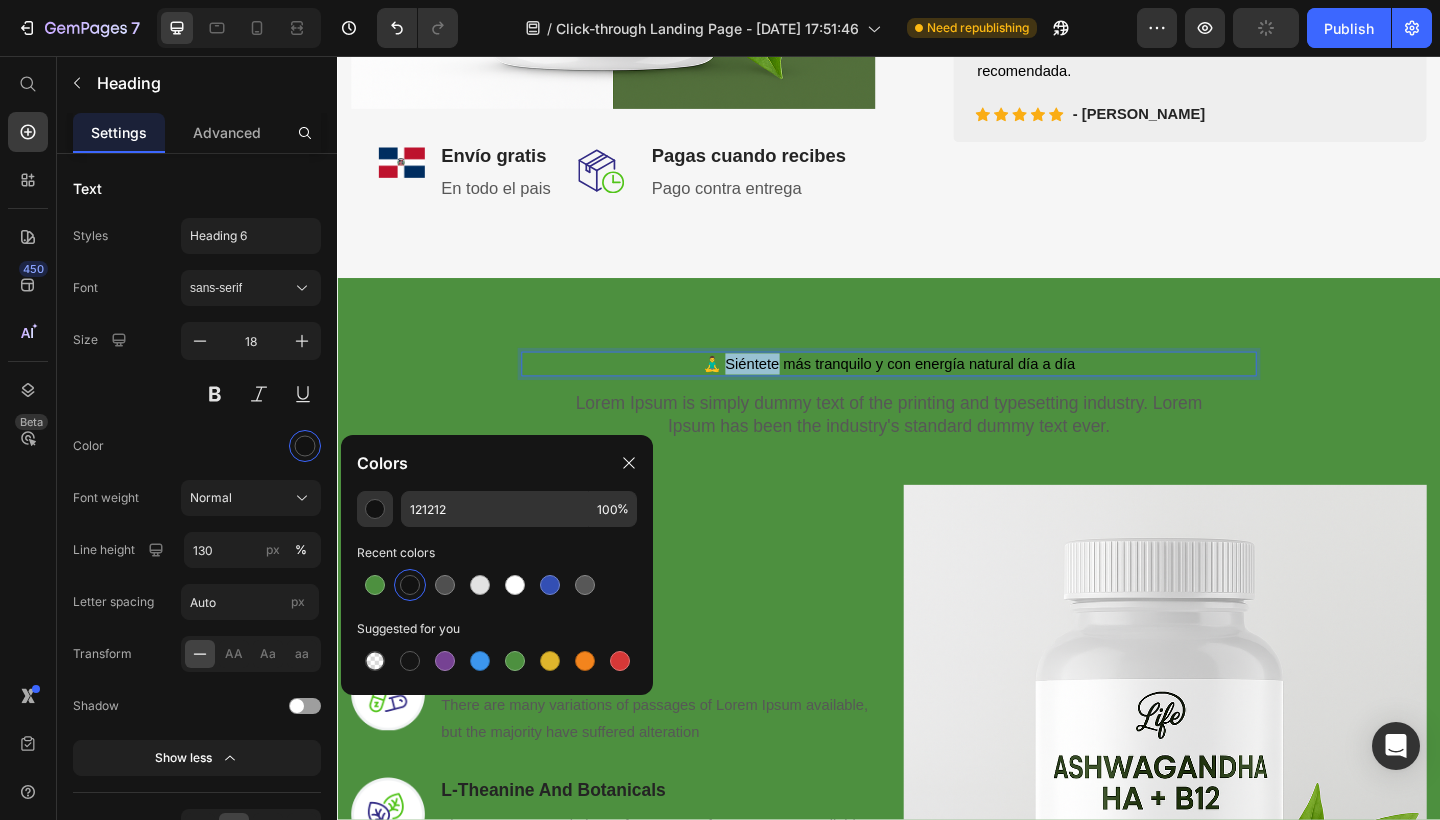 click on "🧘‍♂️ Siéntete más tranquilo y con energía natural día a día" at bounding box center [936, 391] 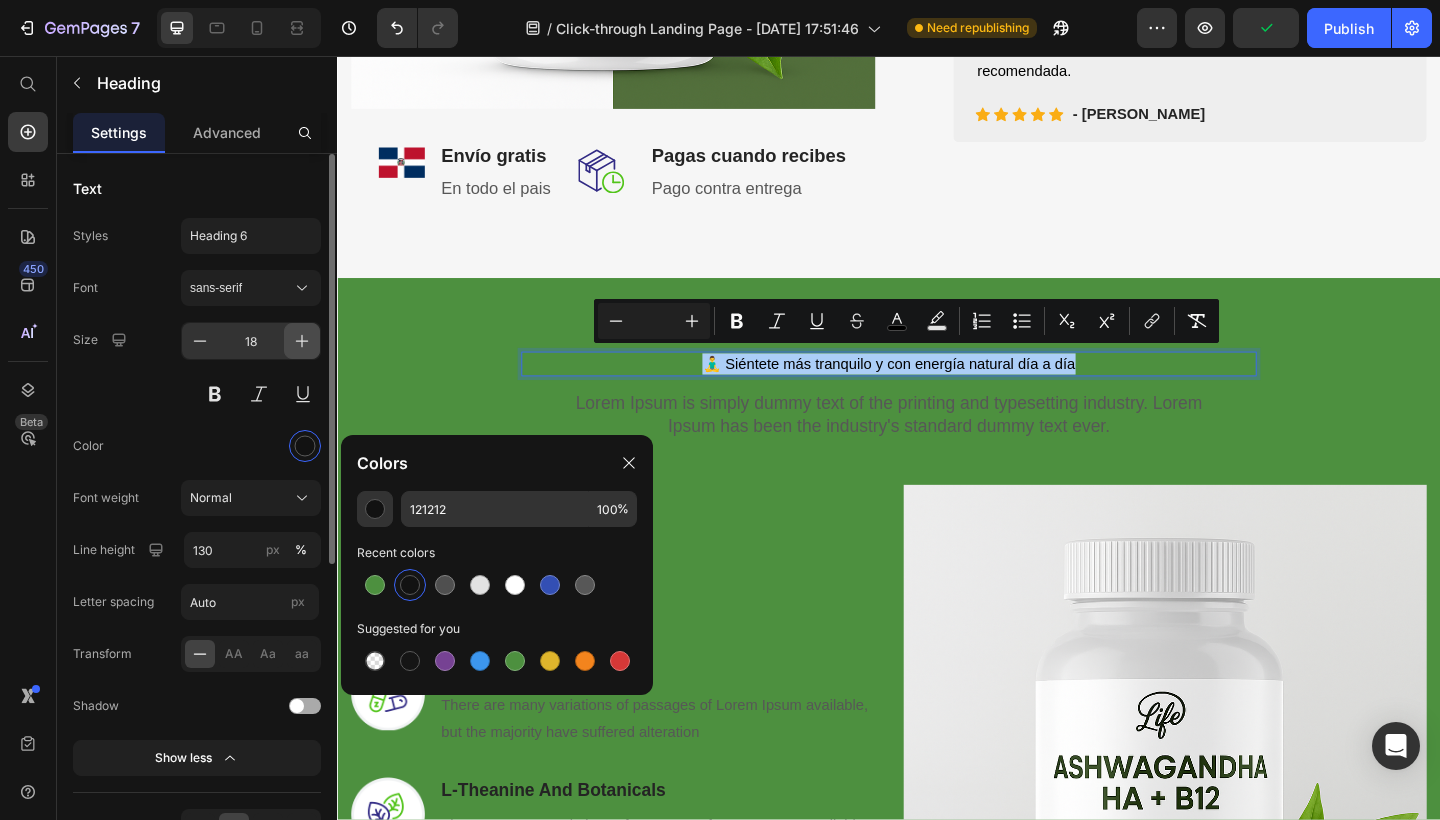 click 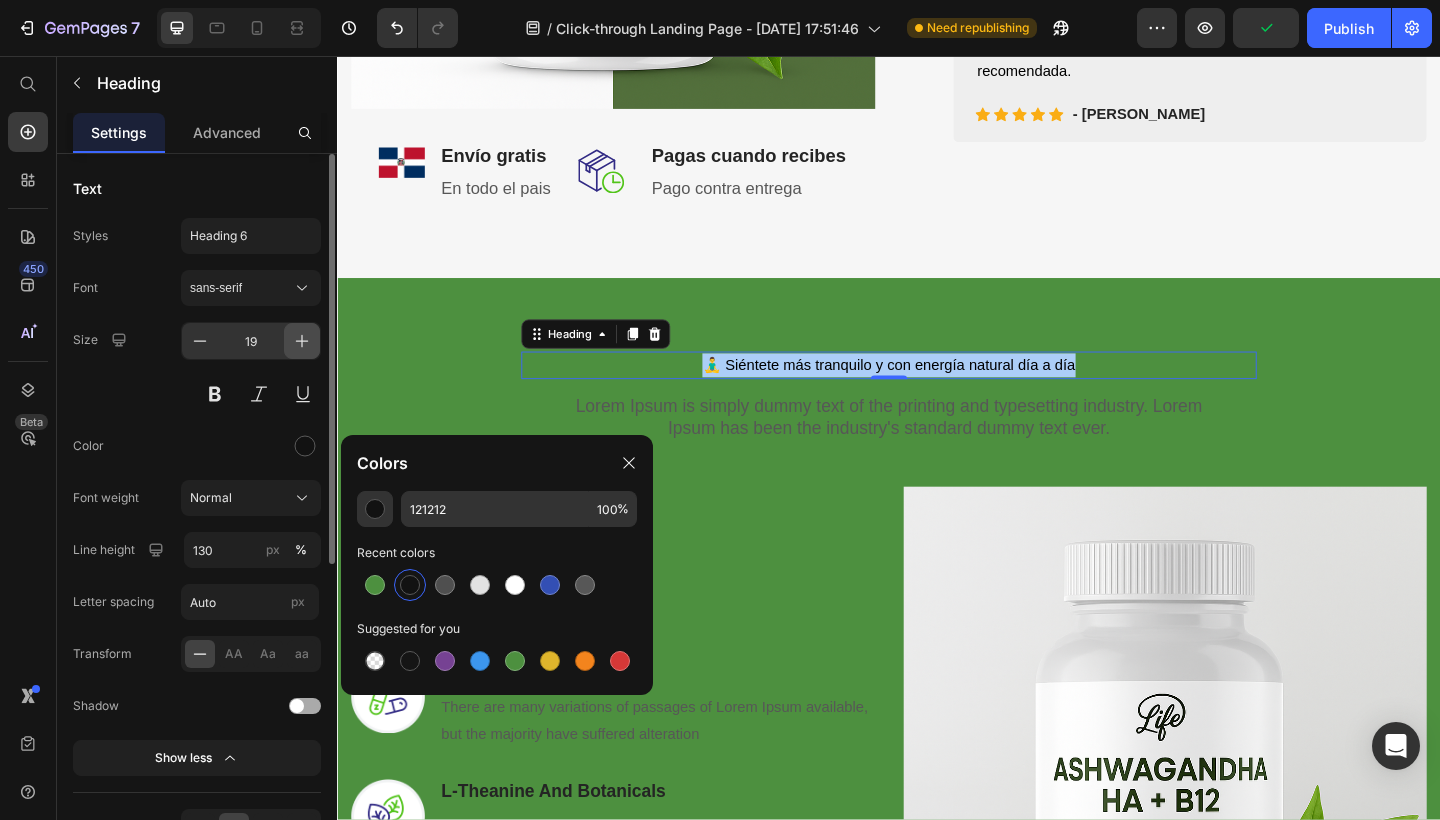 click 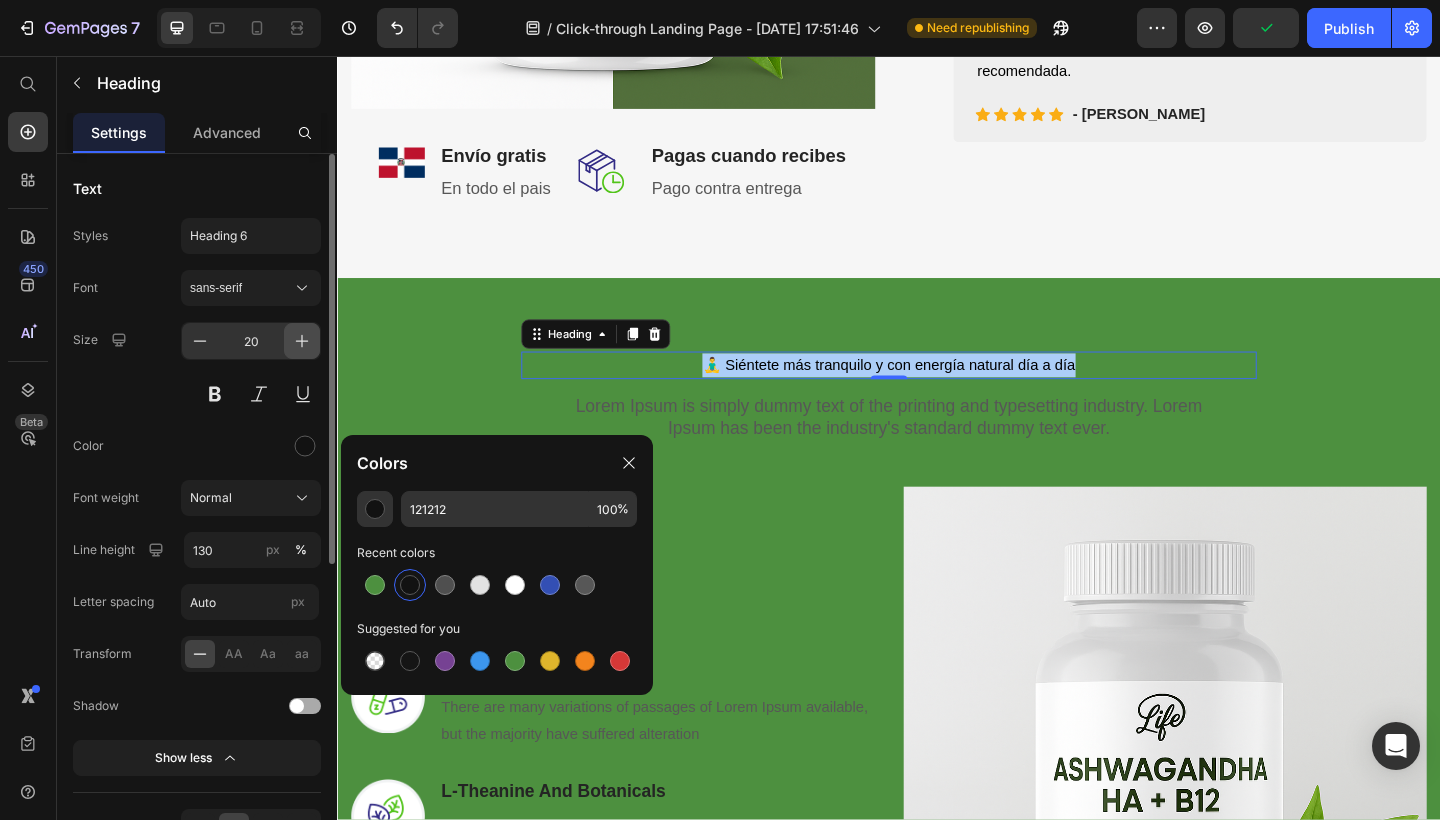 click 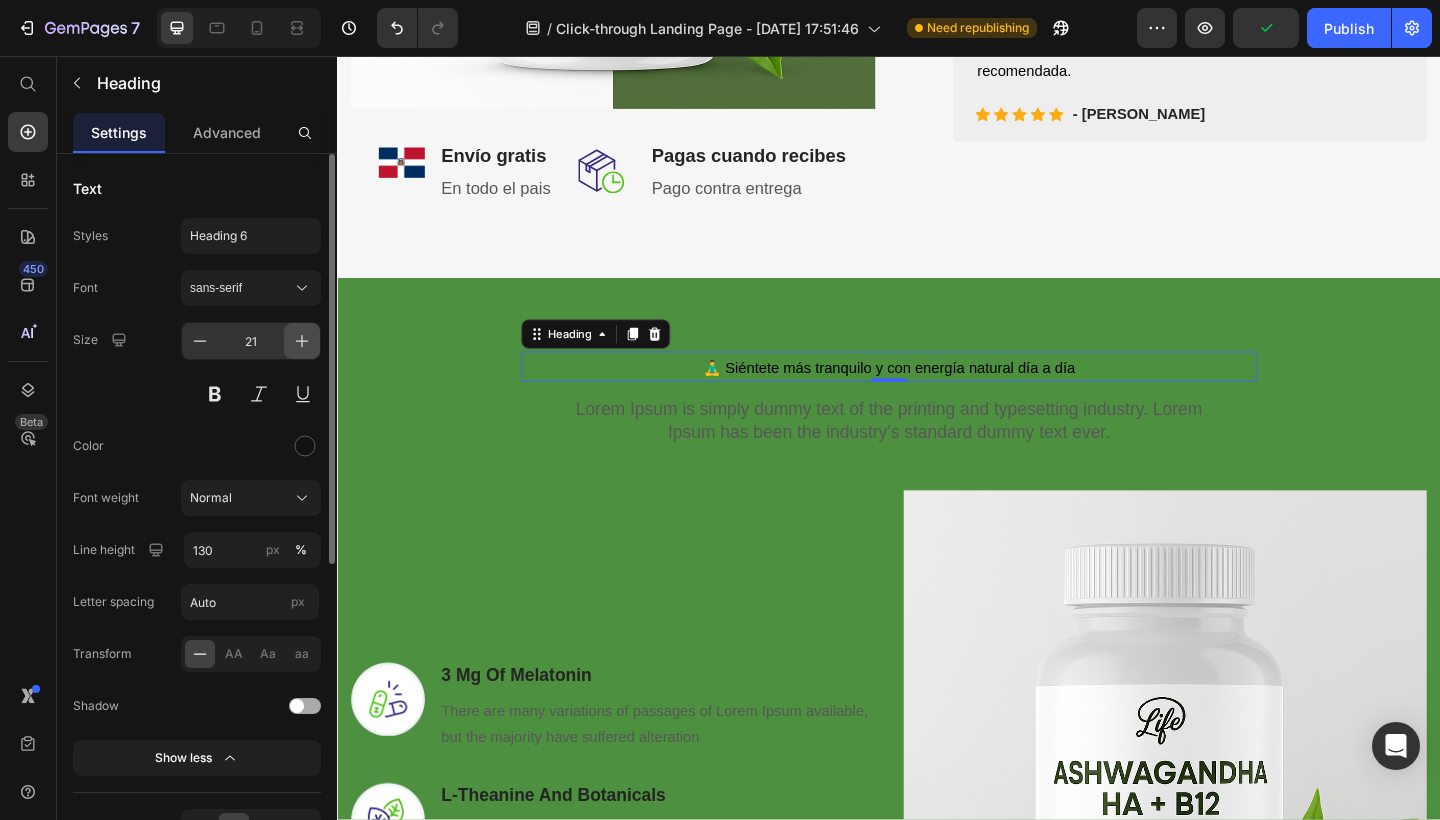 click 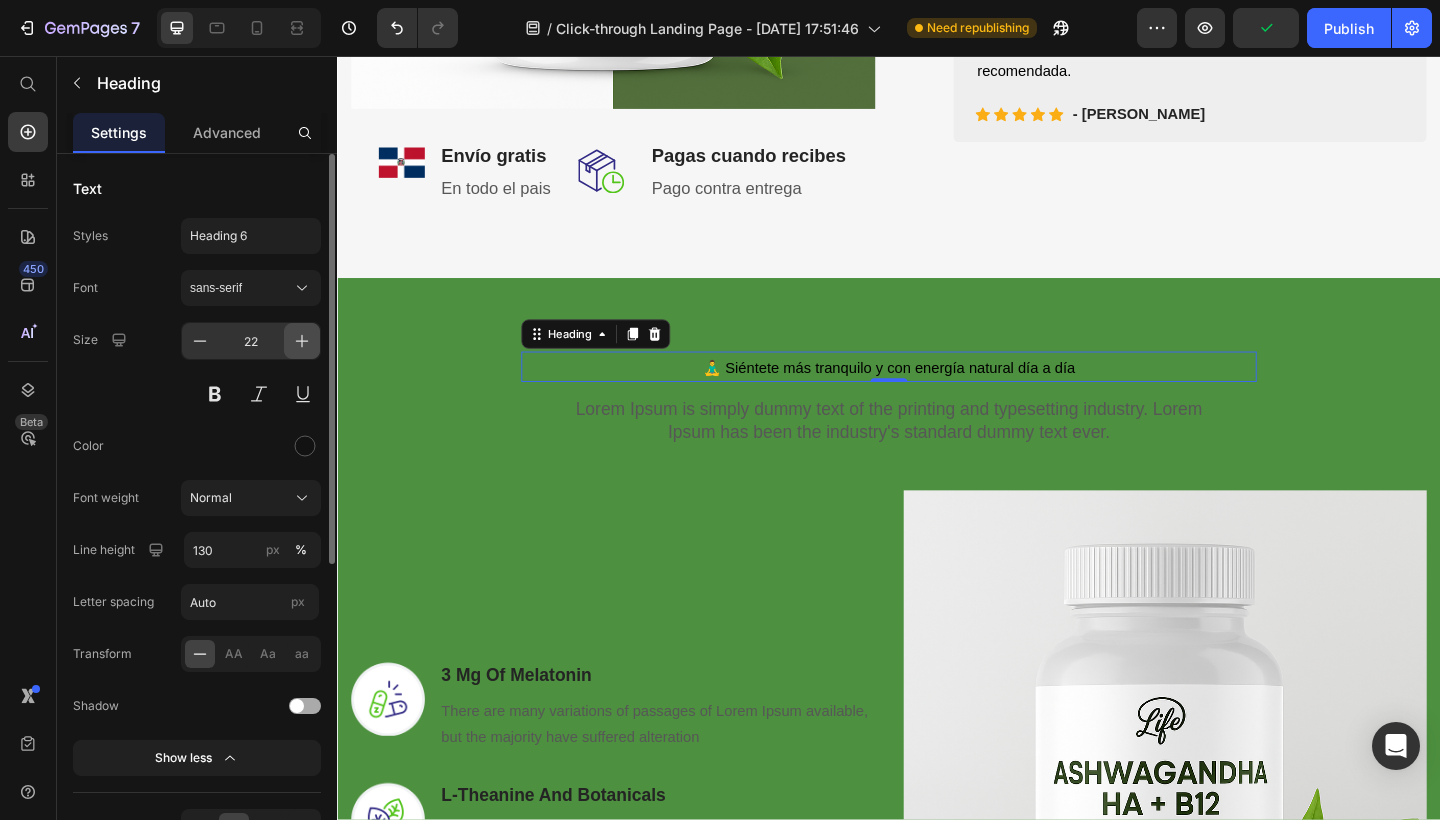 click 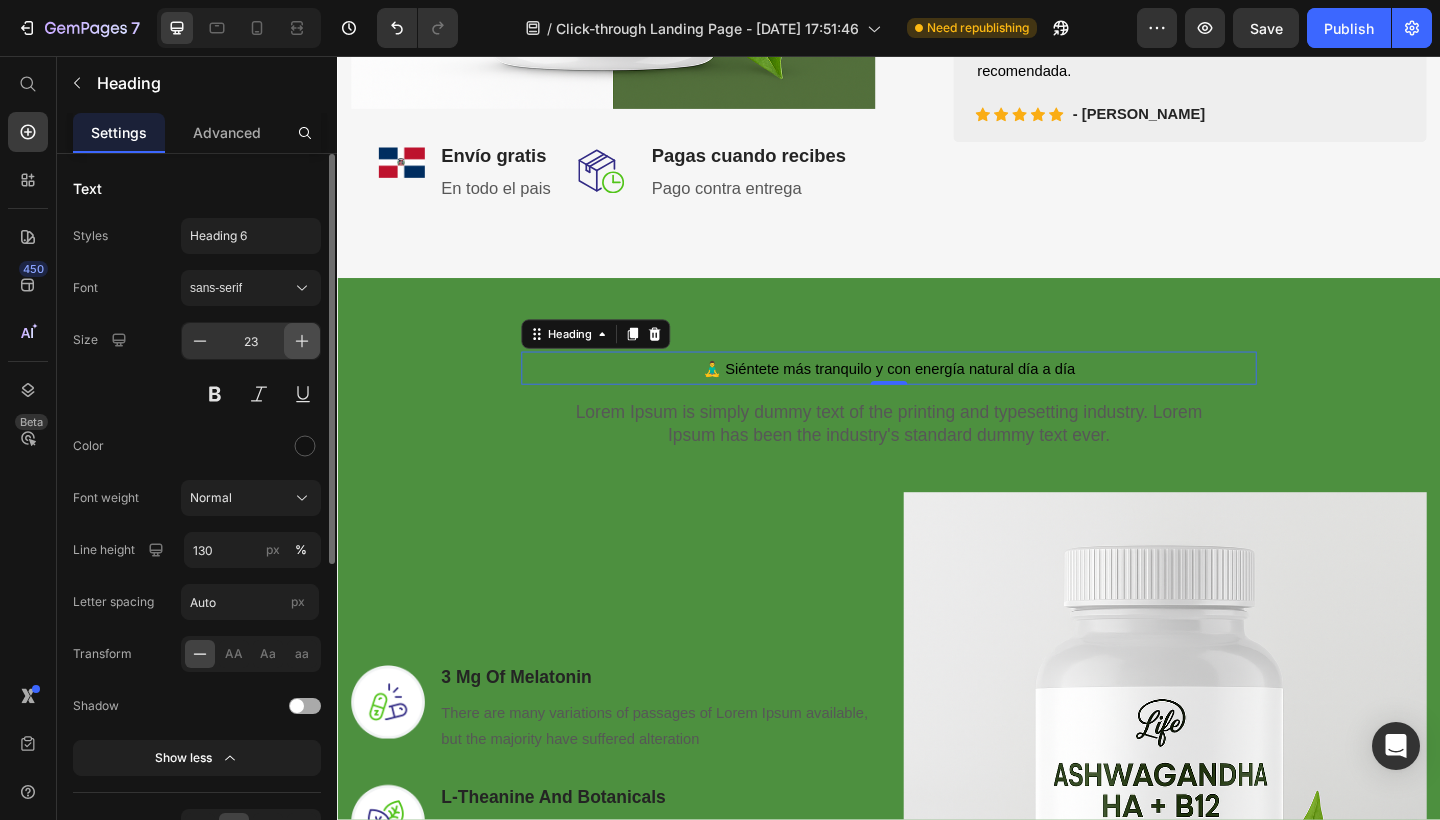click 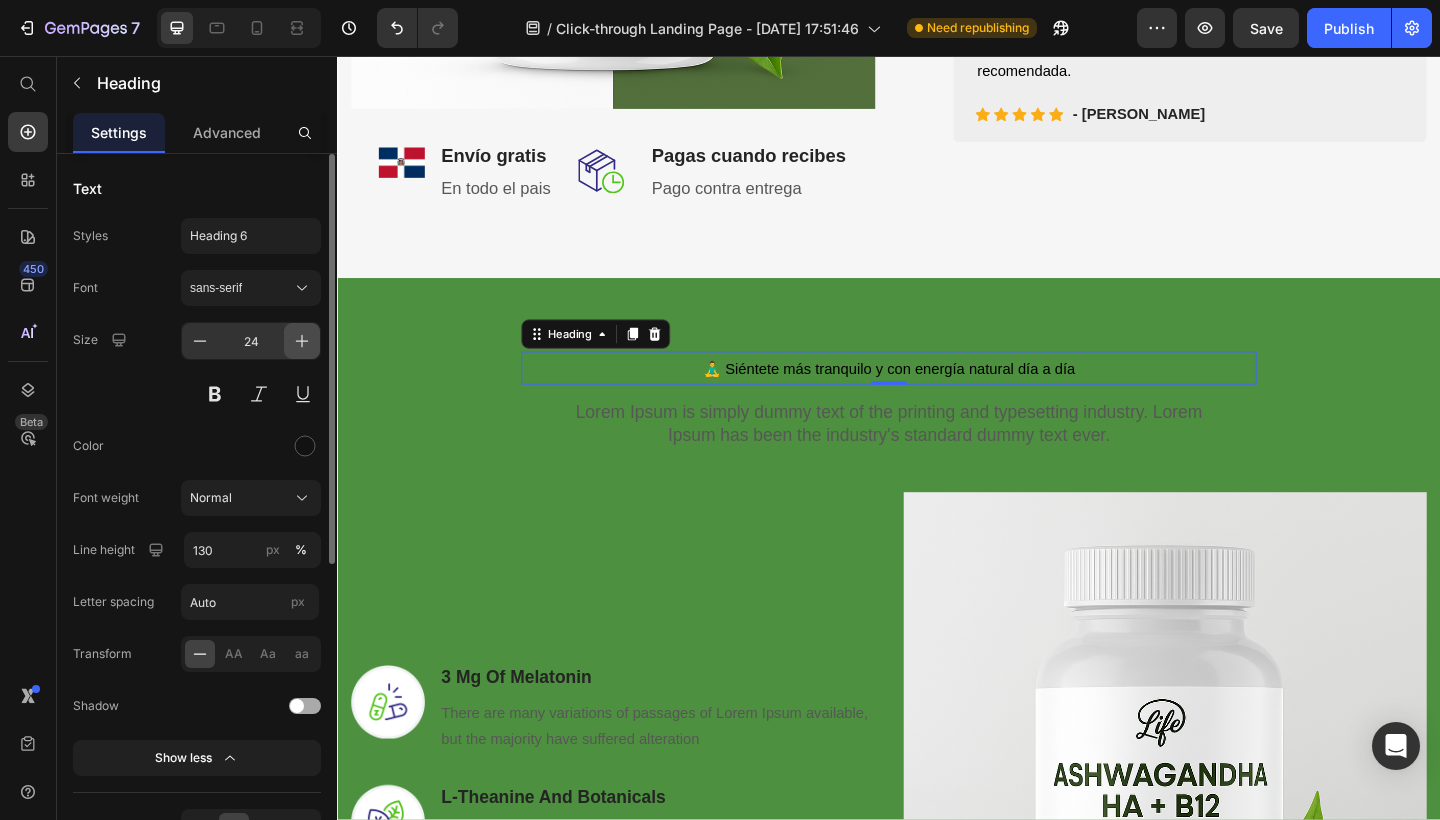 click 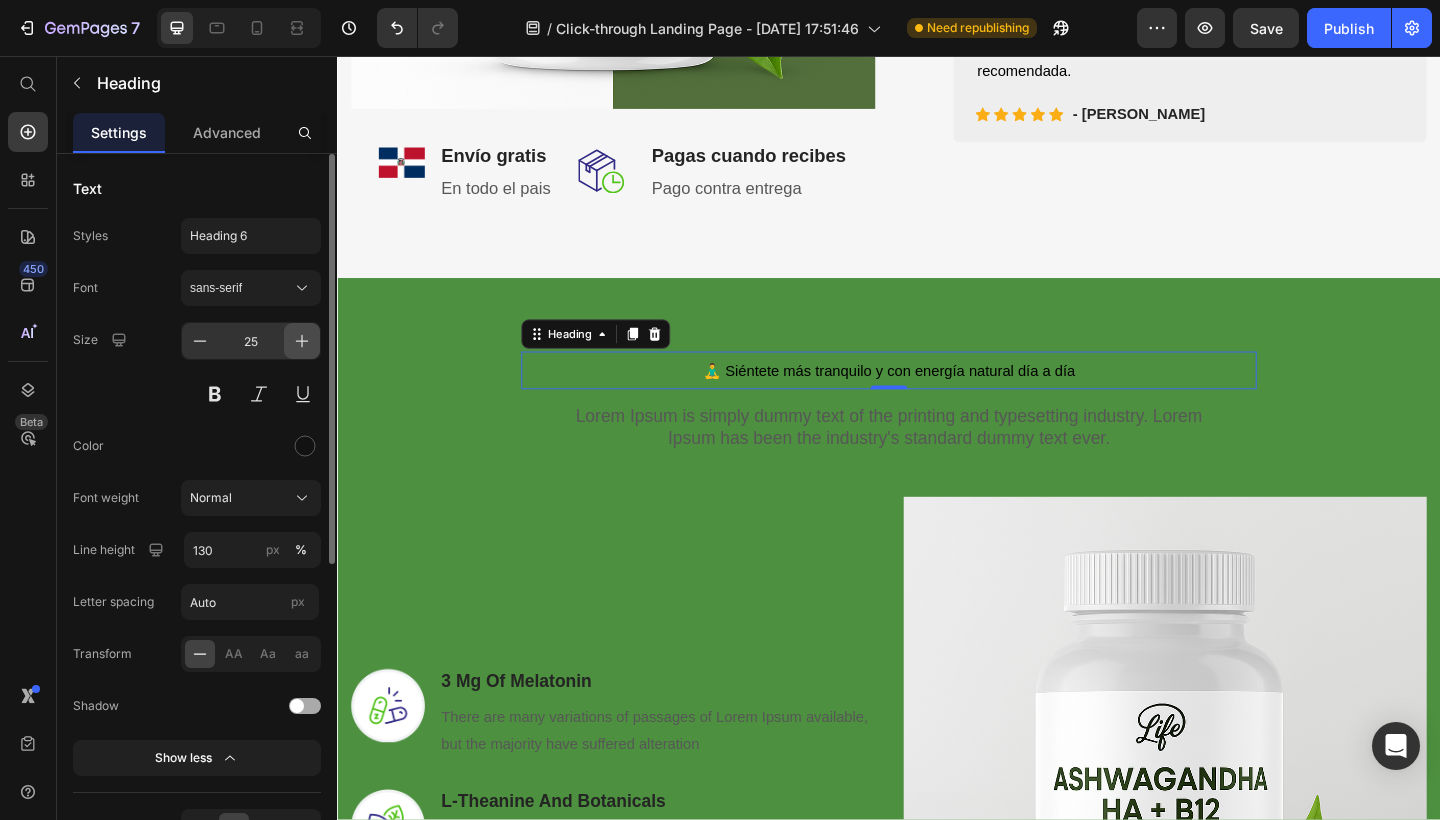 click 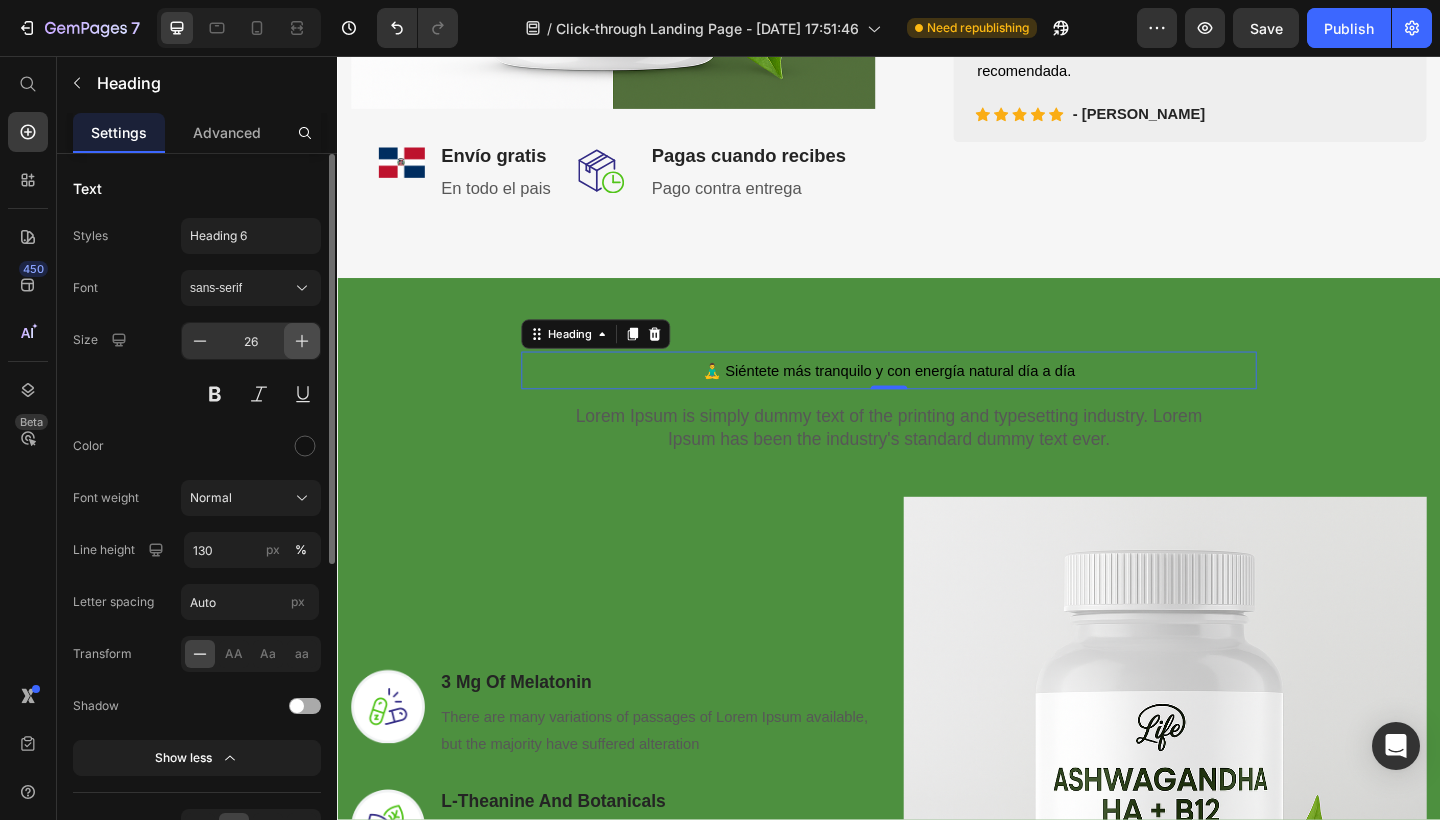 click 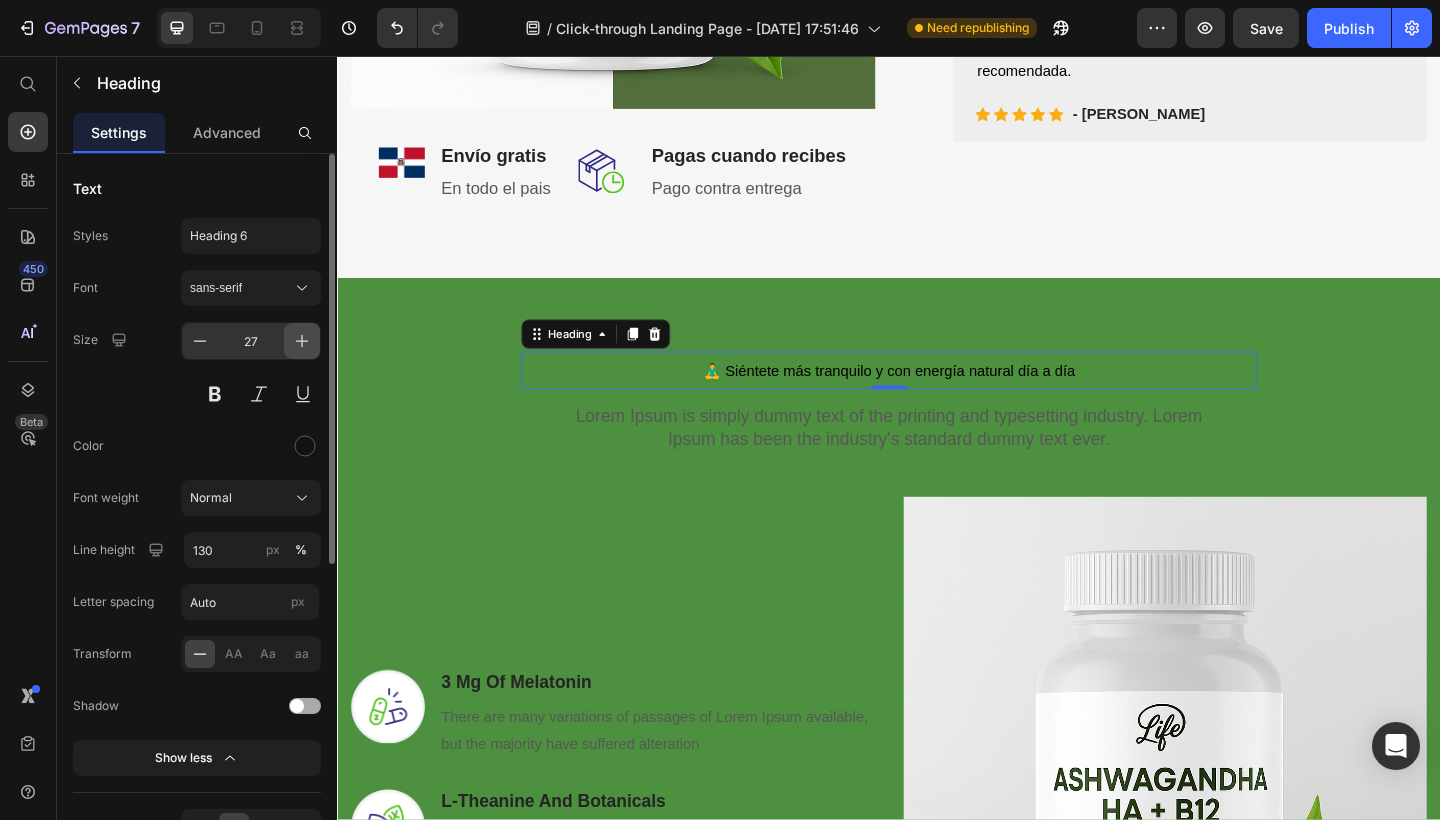 click 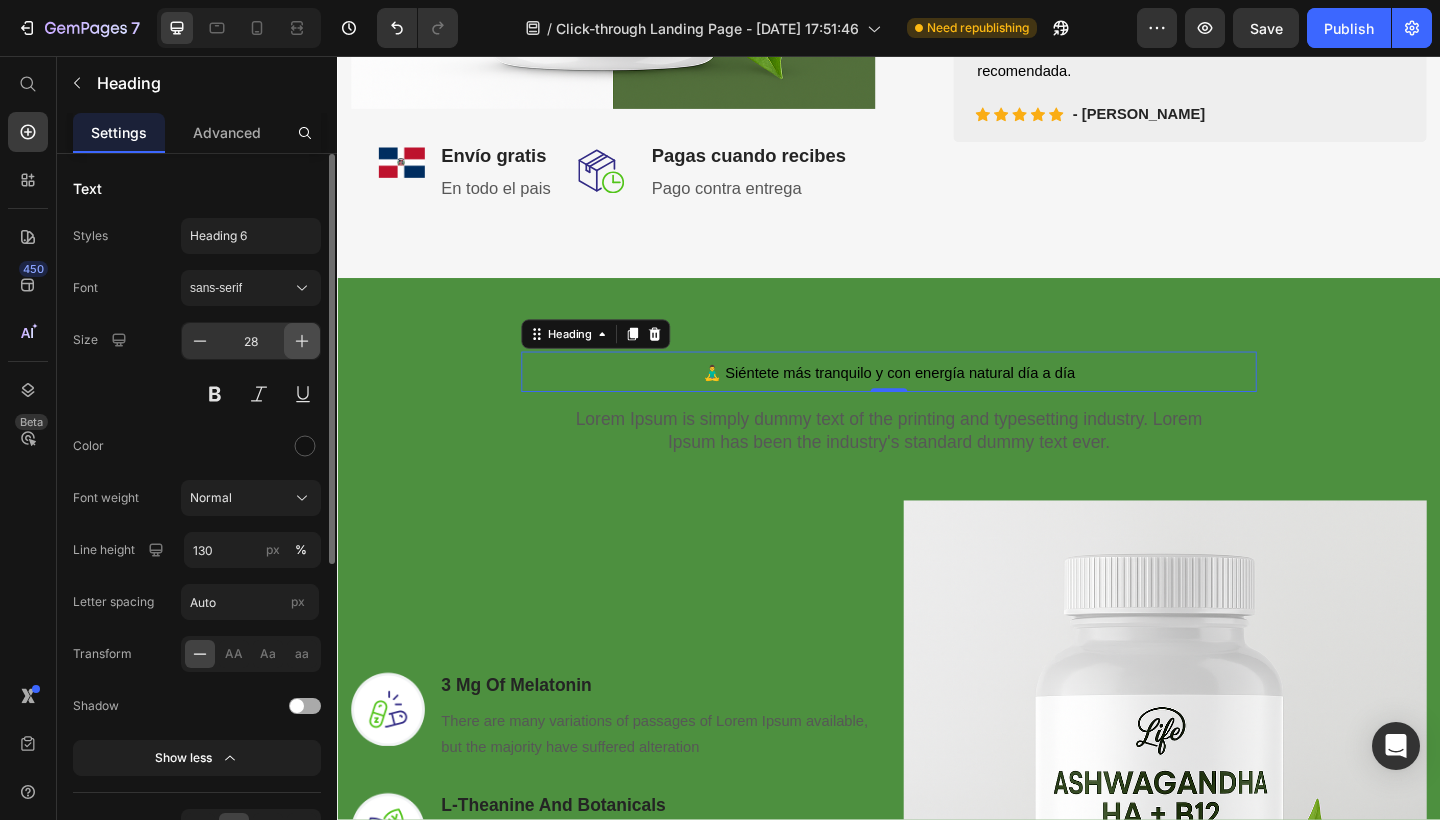click 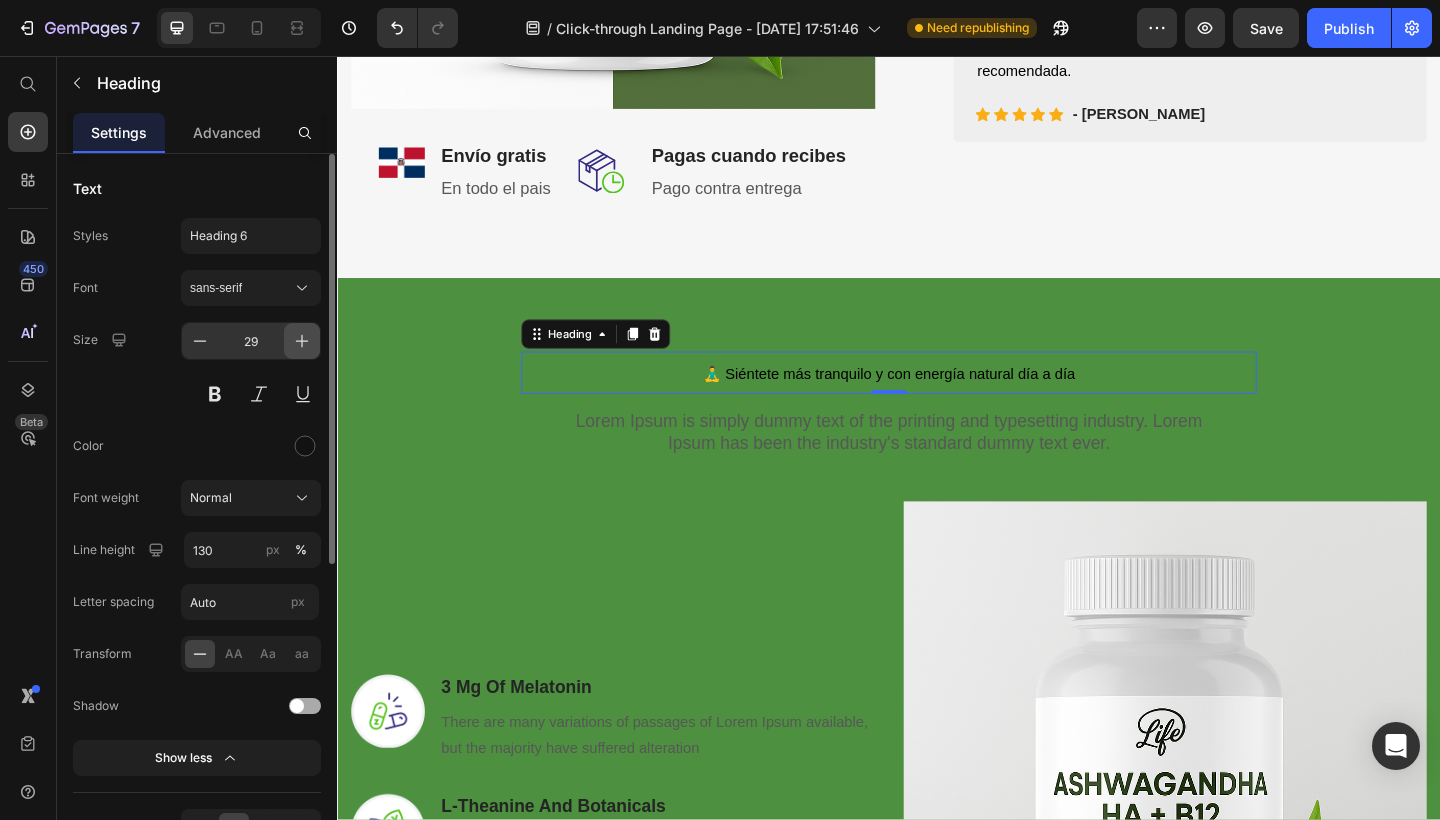 click 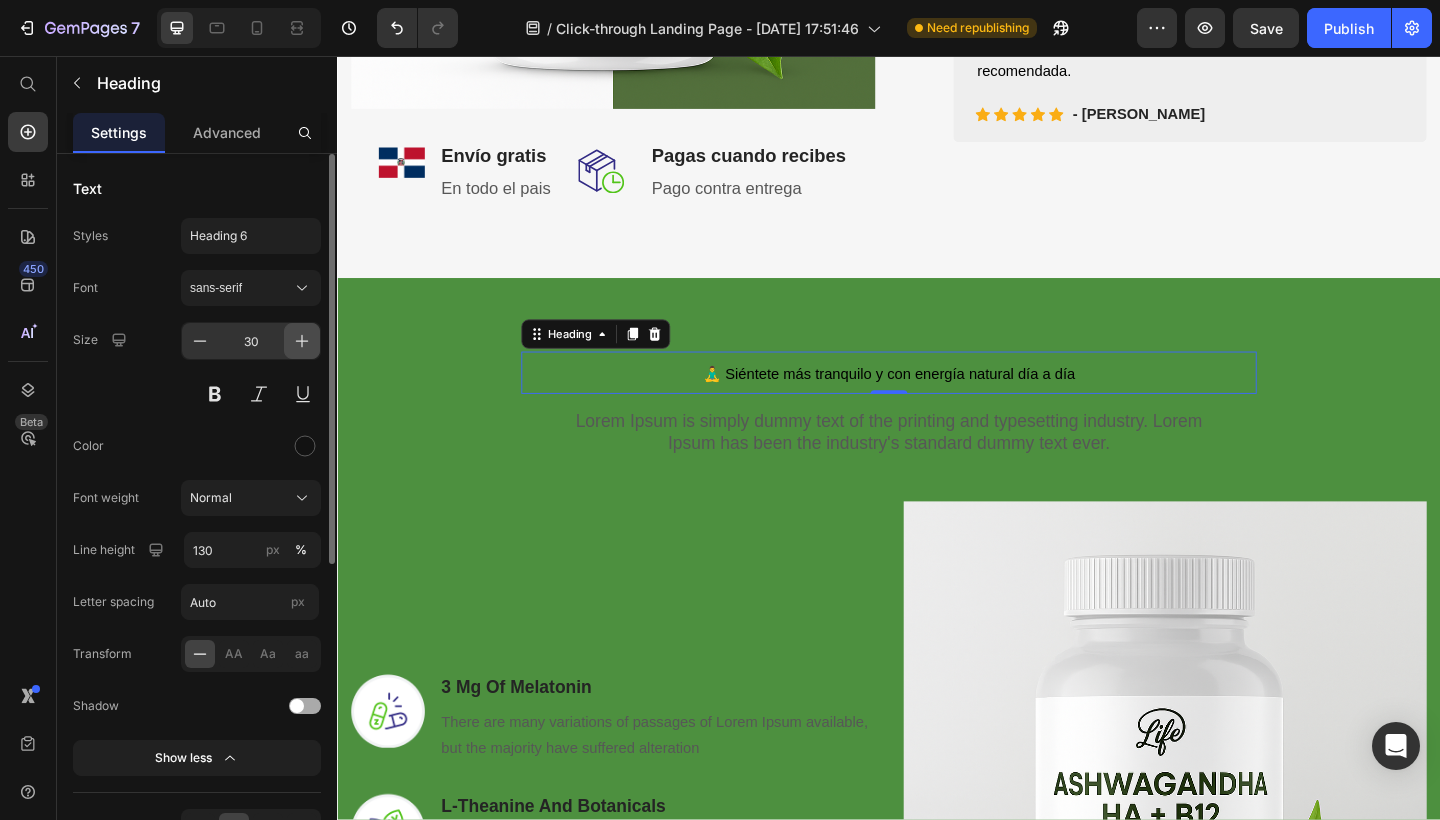 click 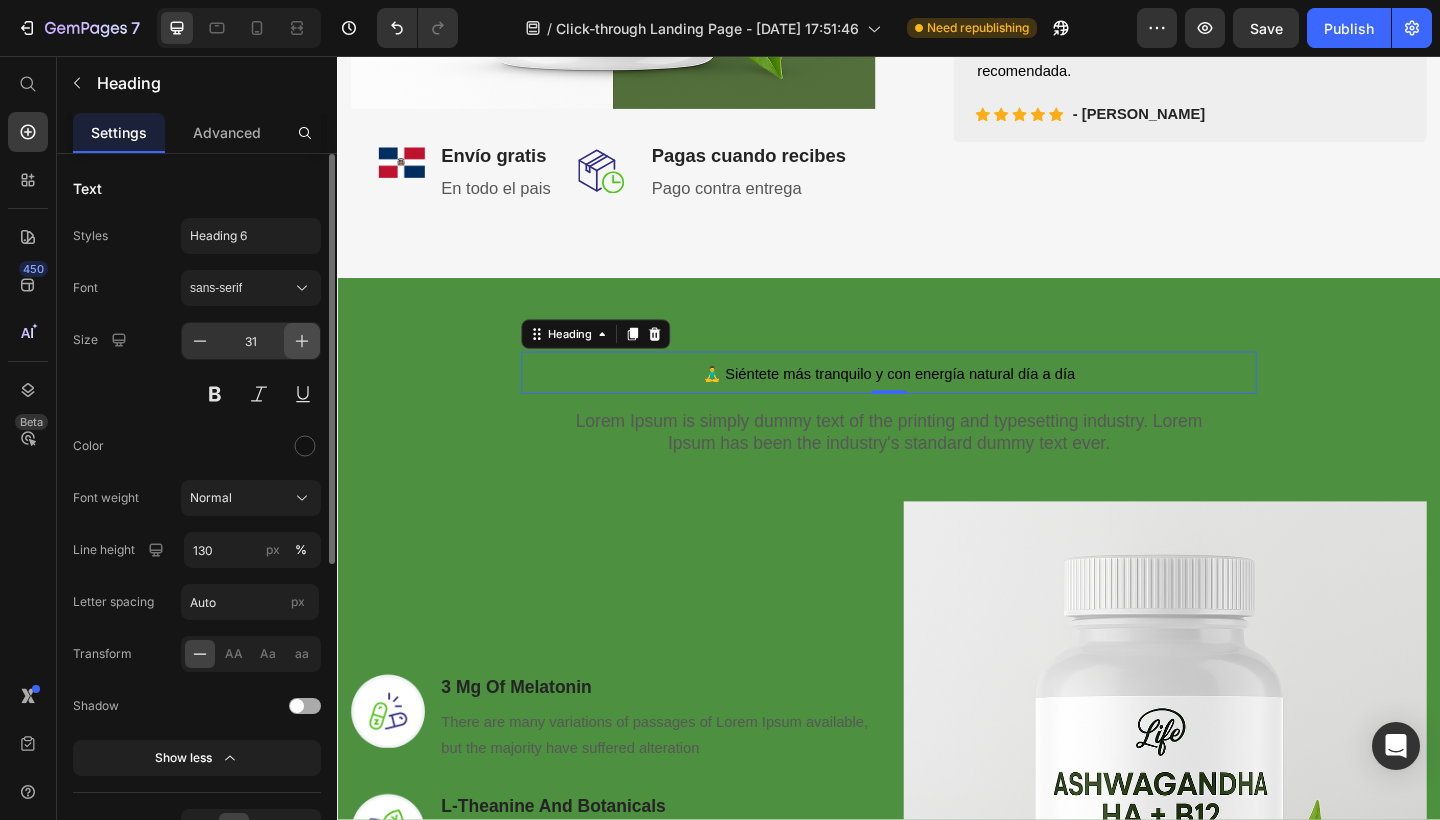 click 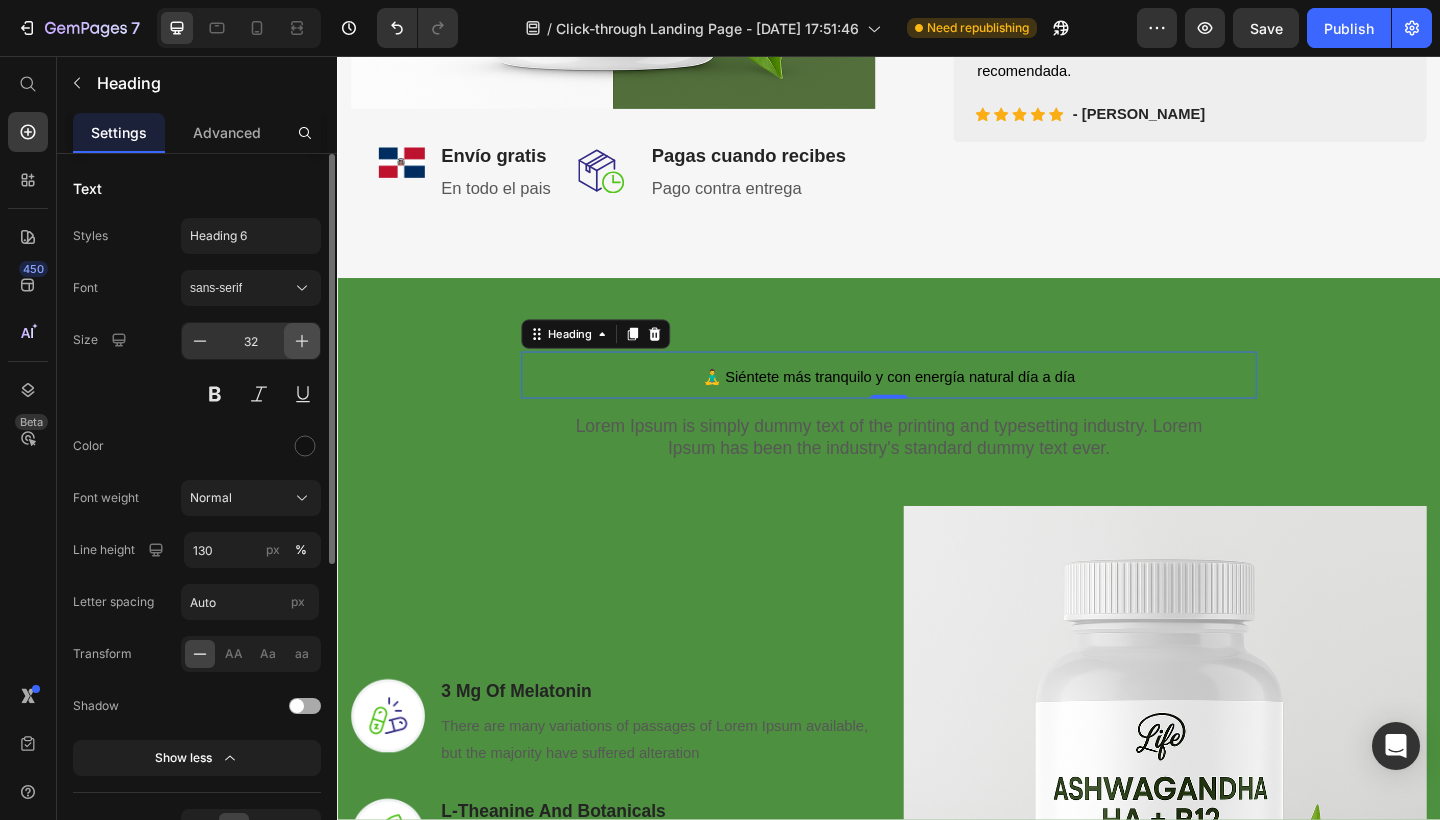 click 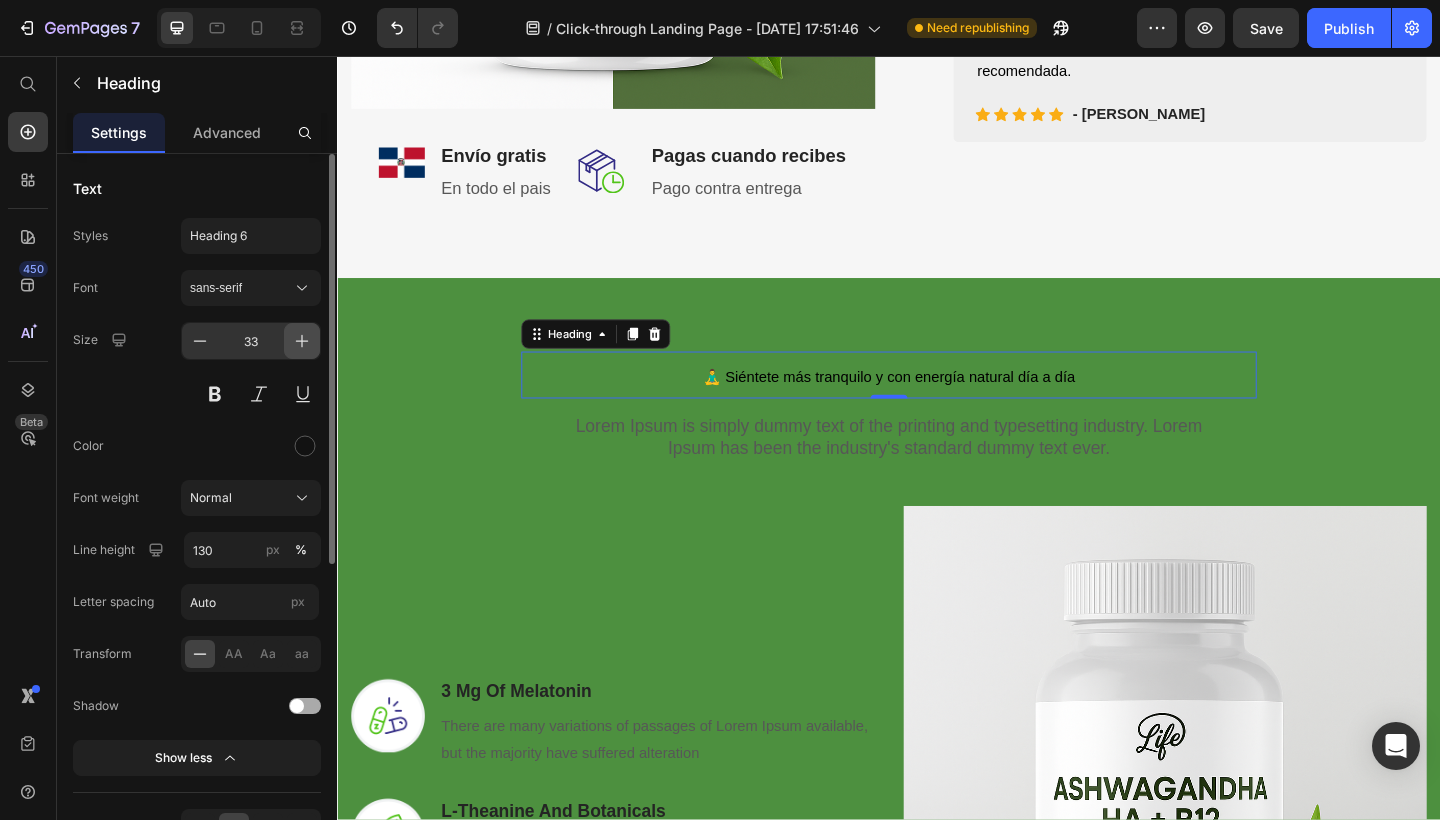 click 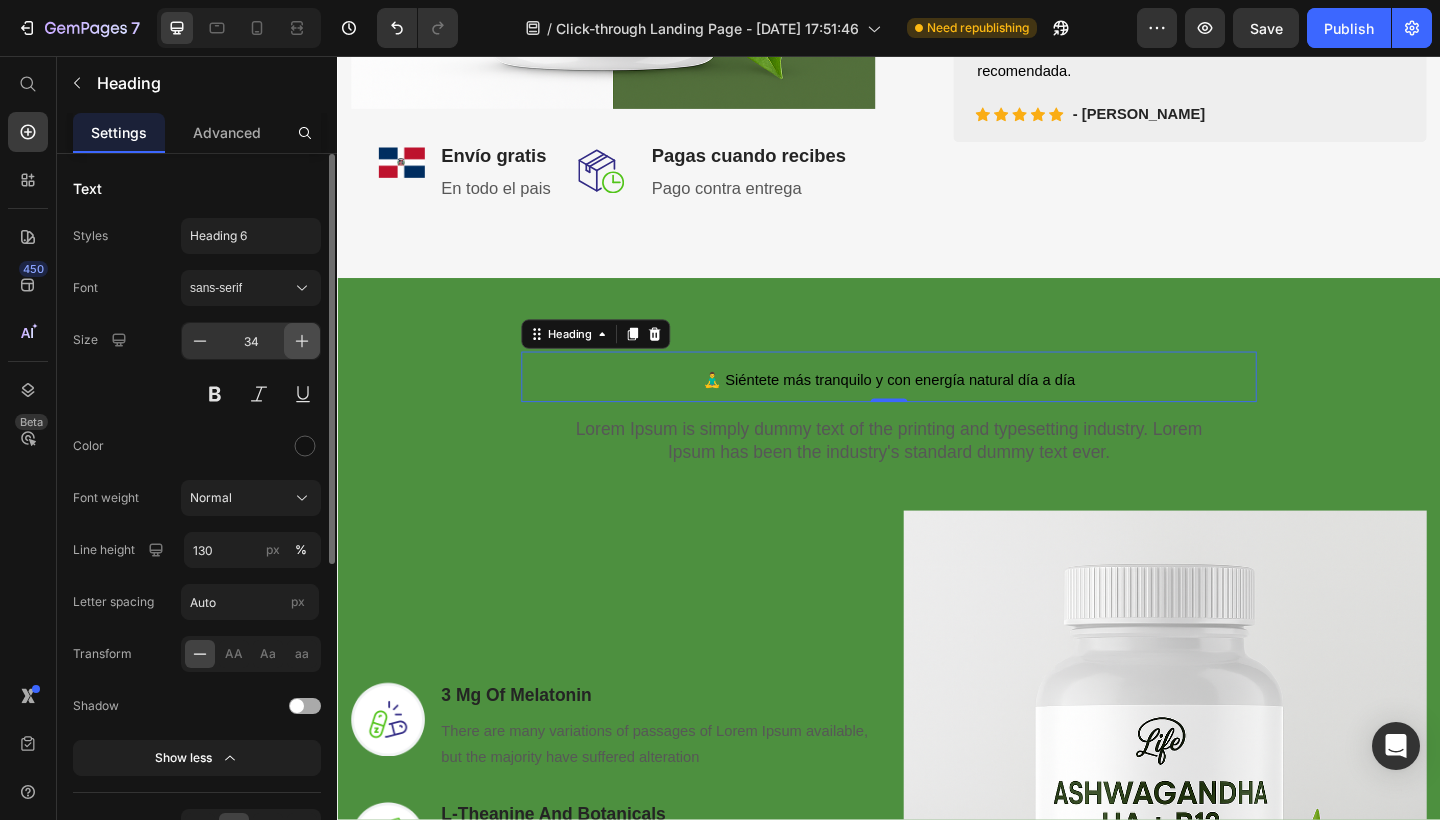 click 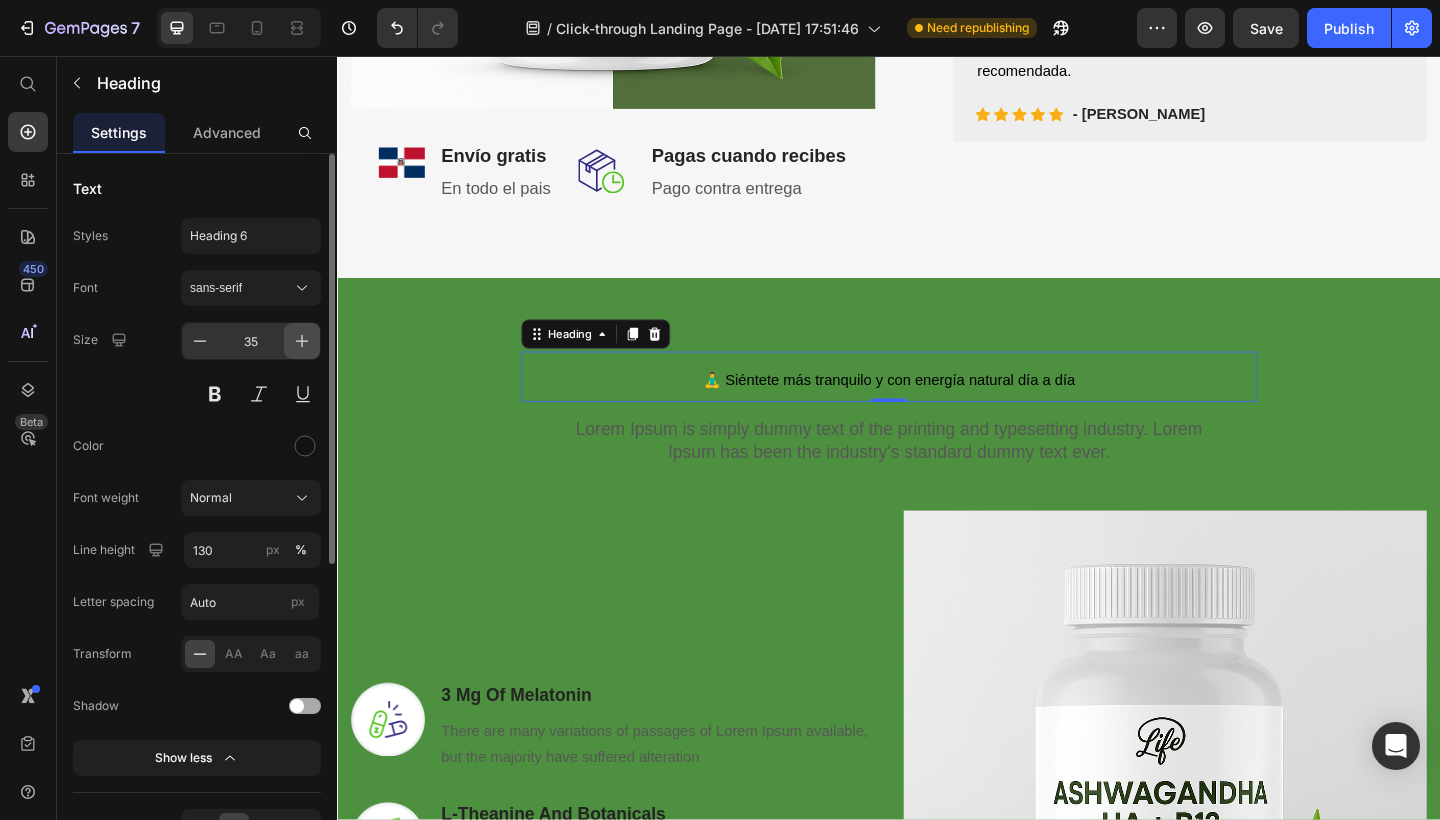click 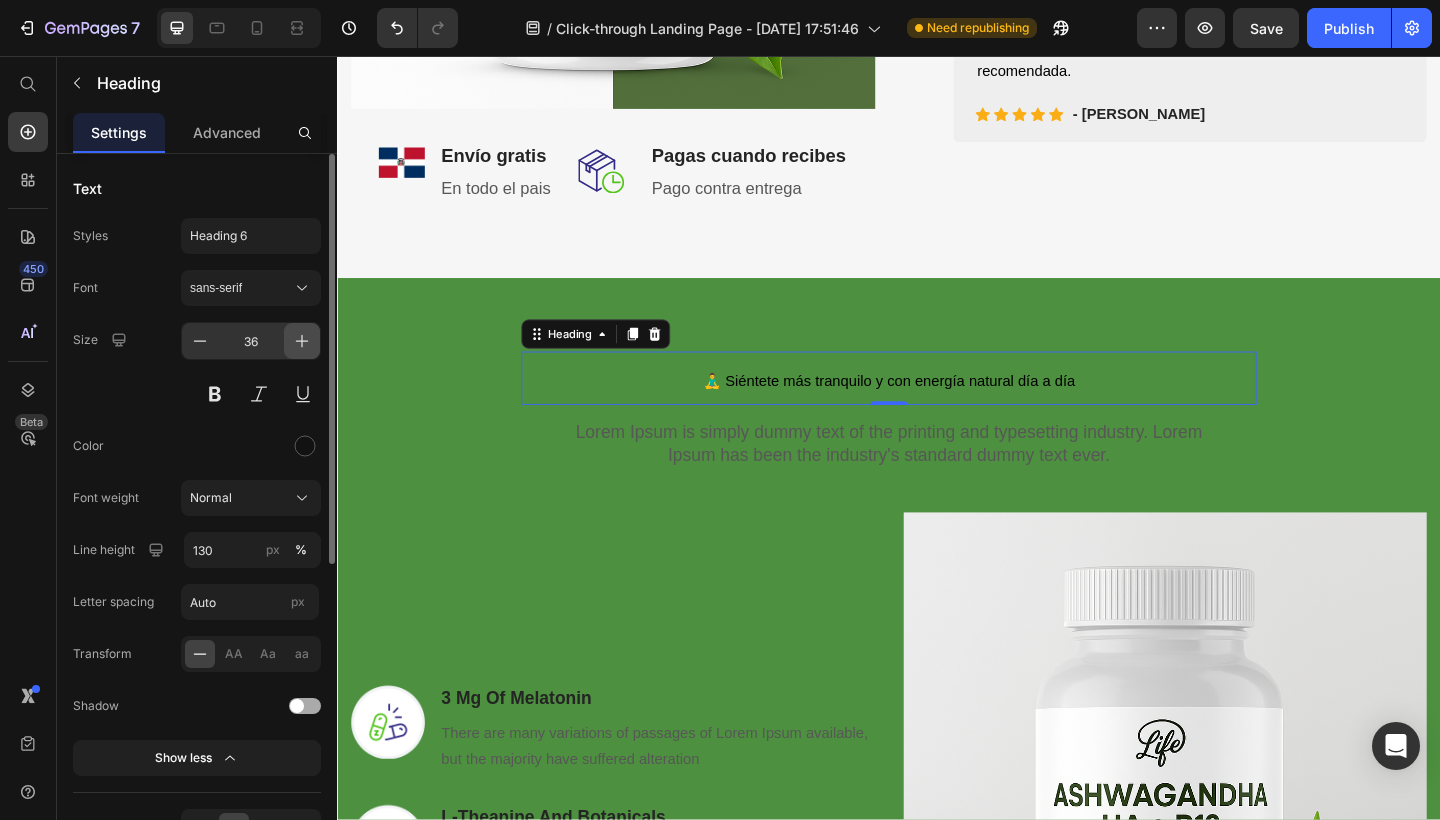 click 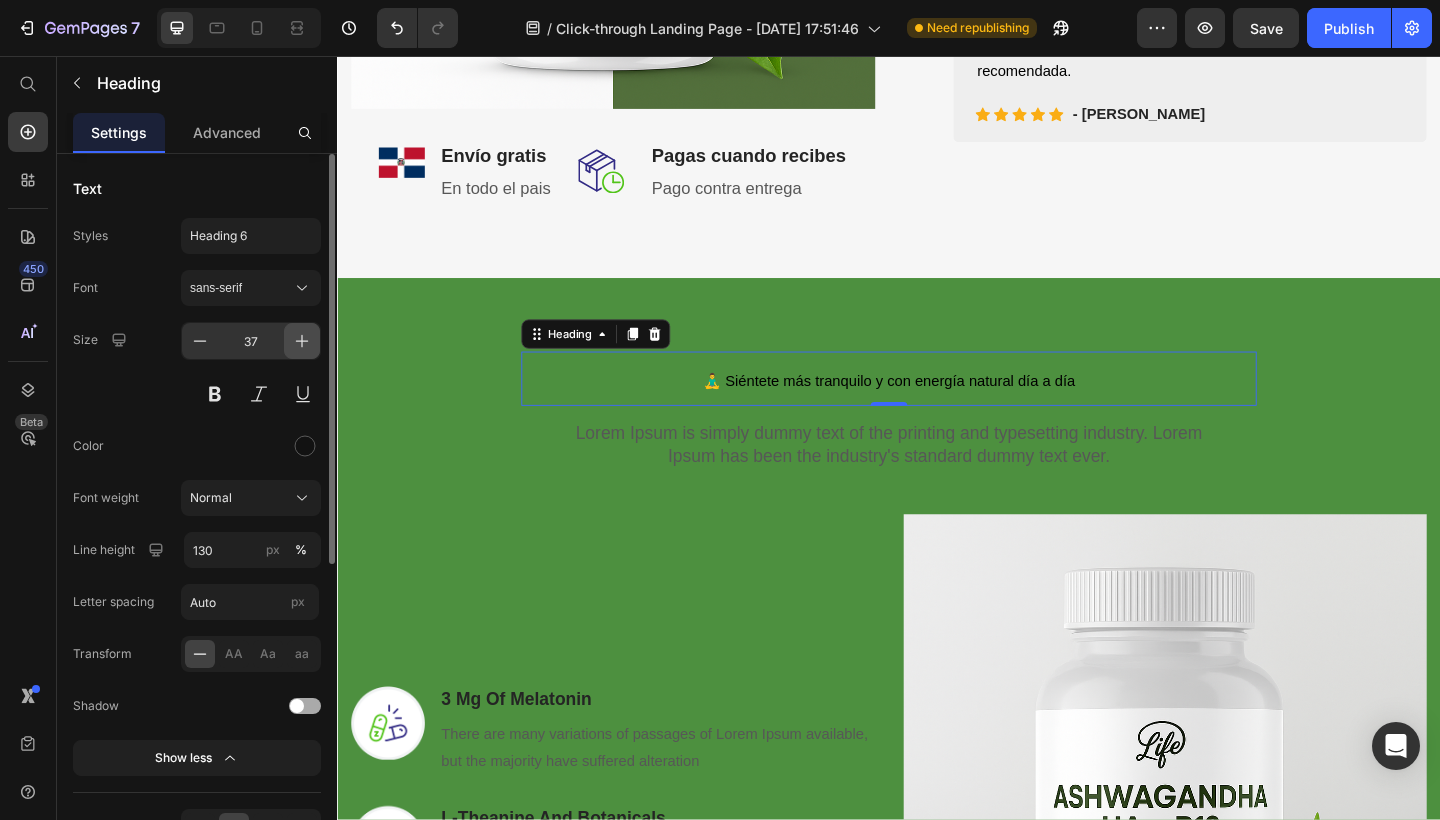 click 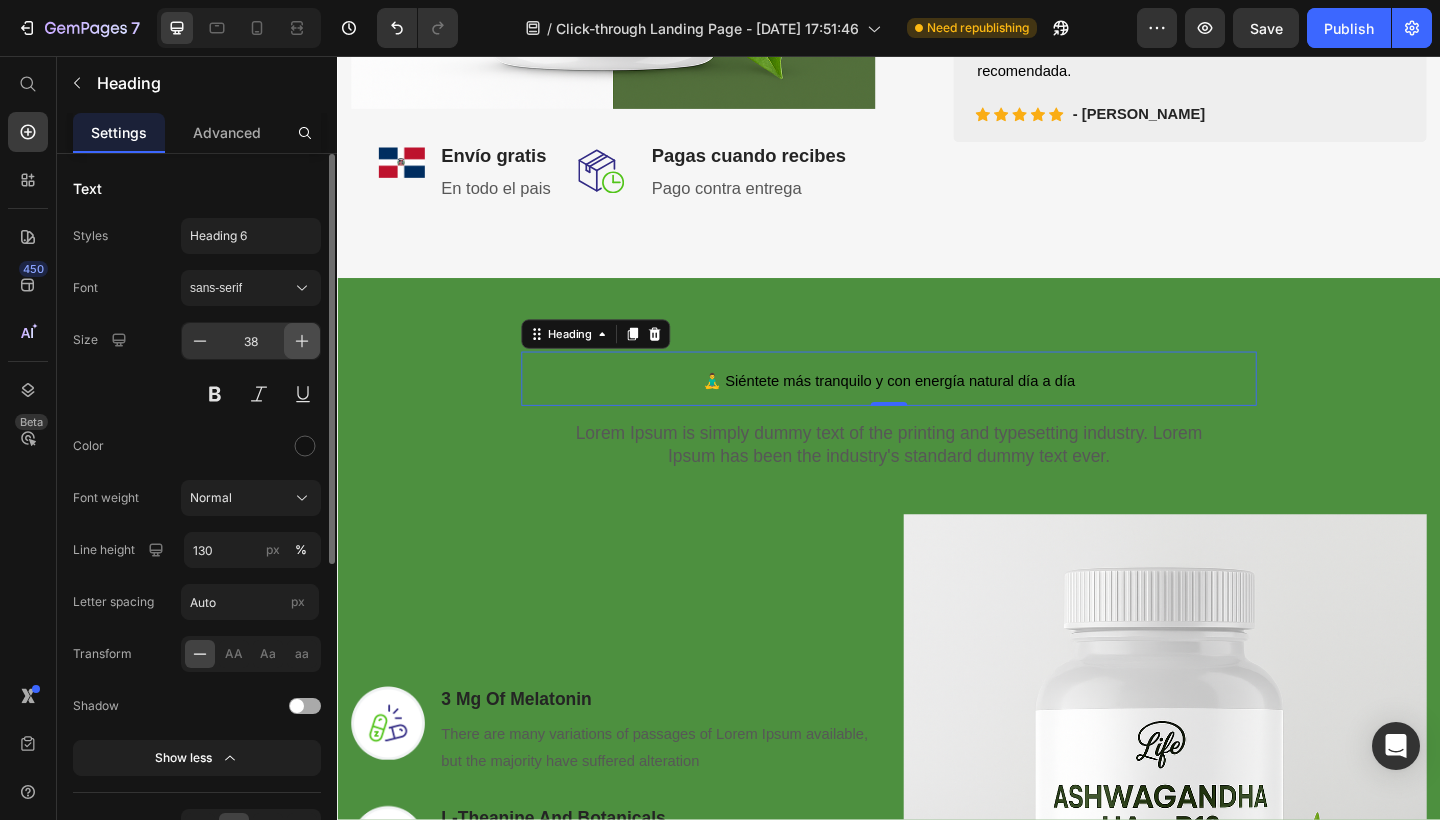 click 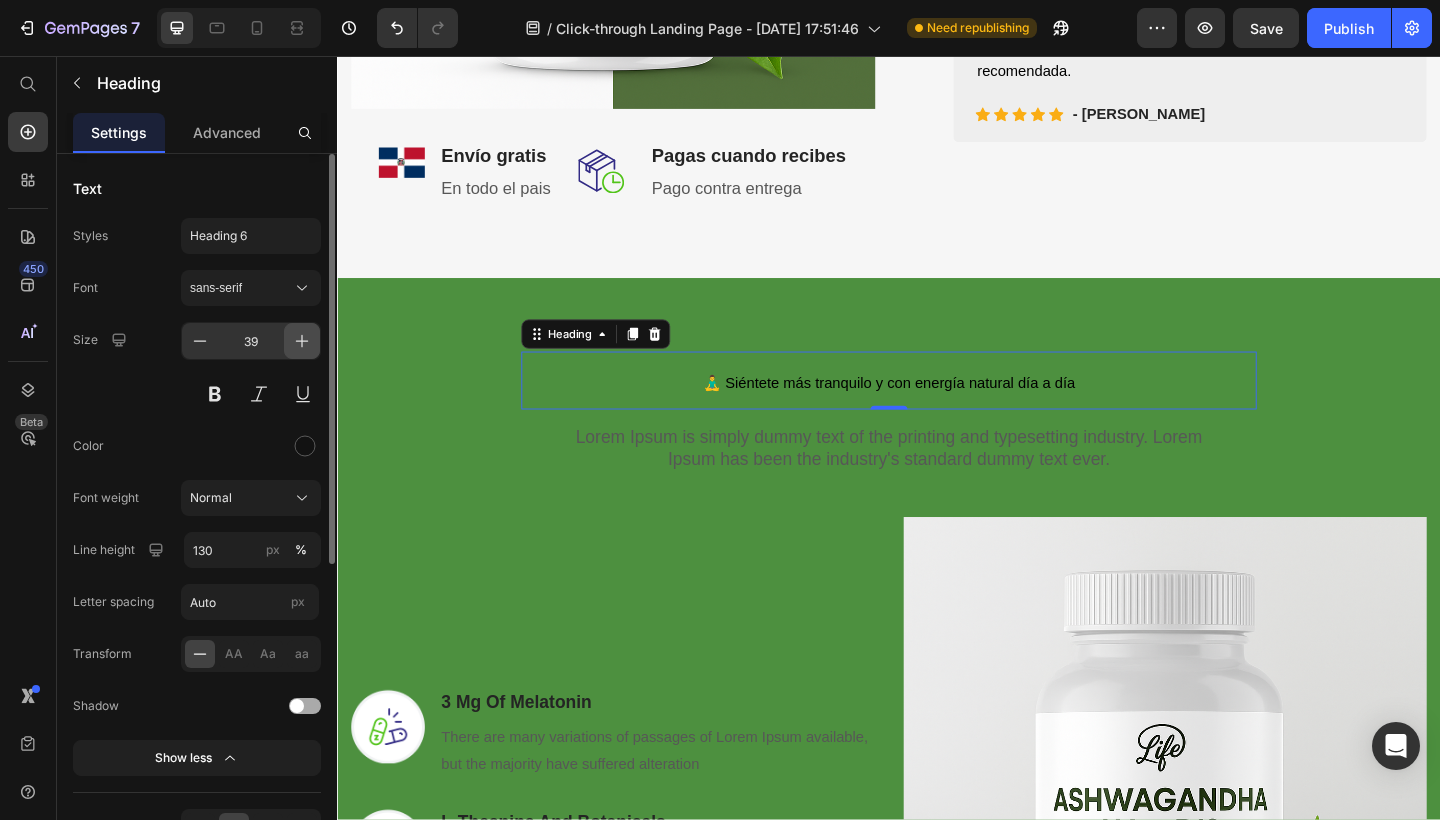 click 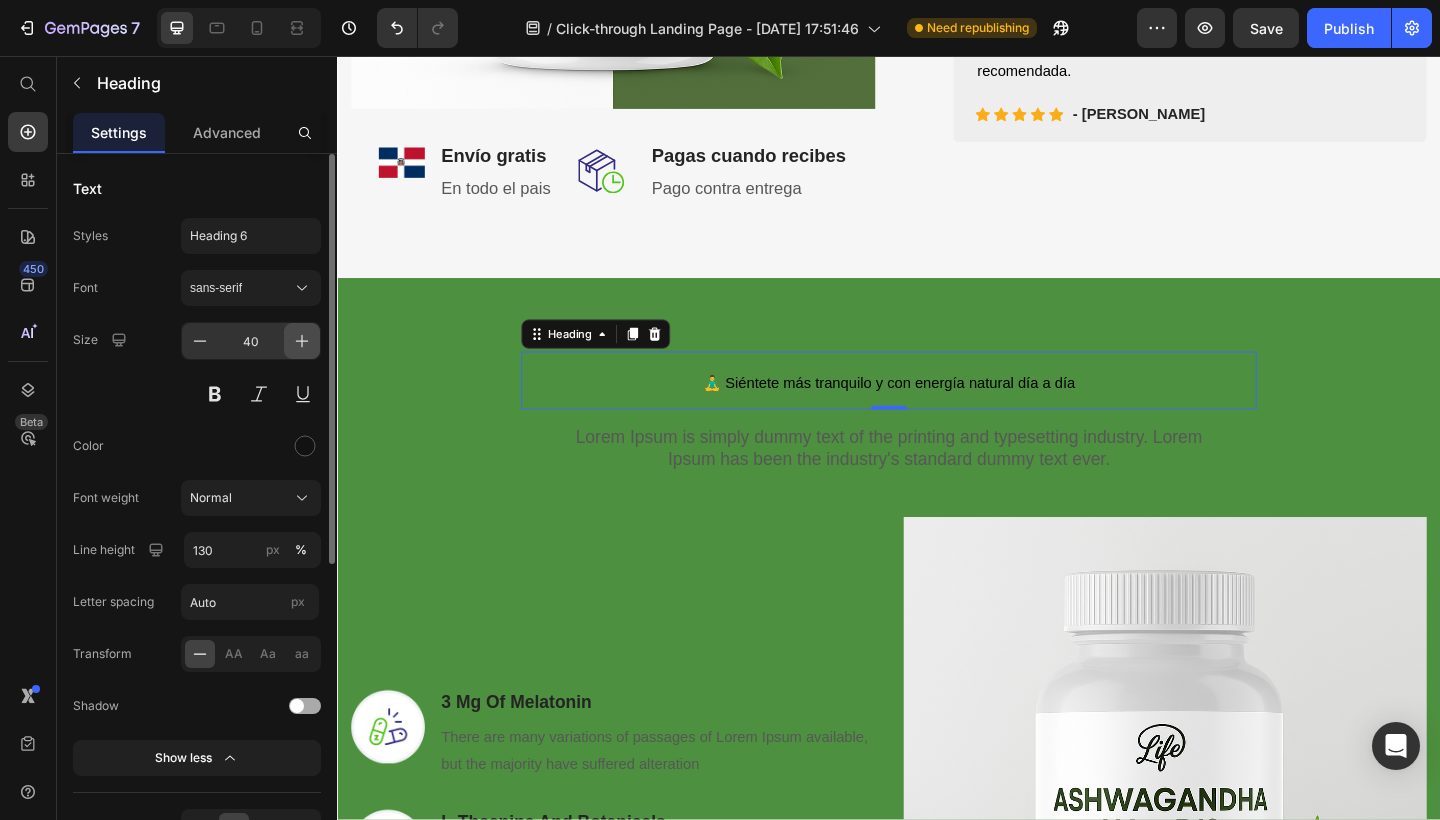 click 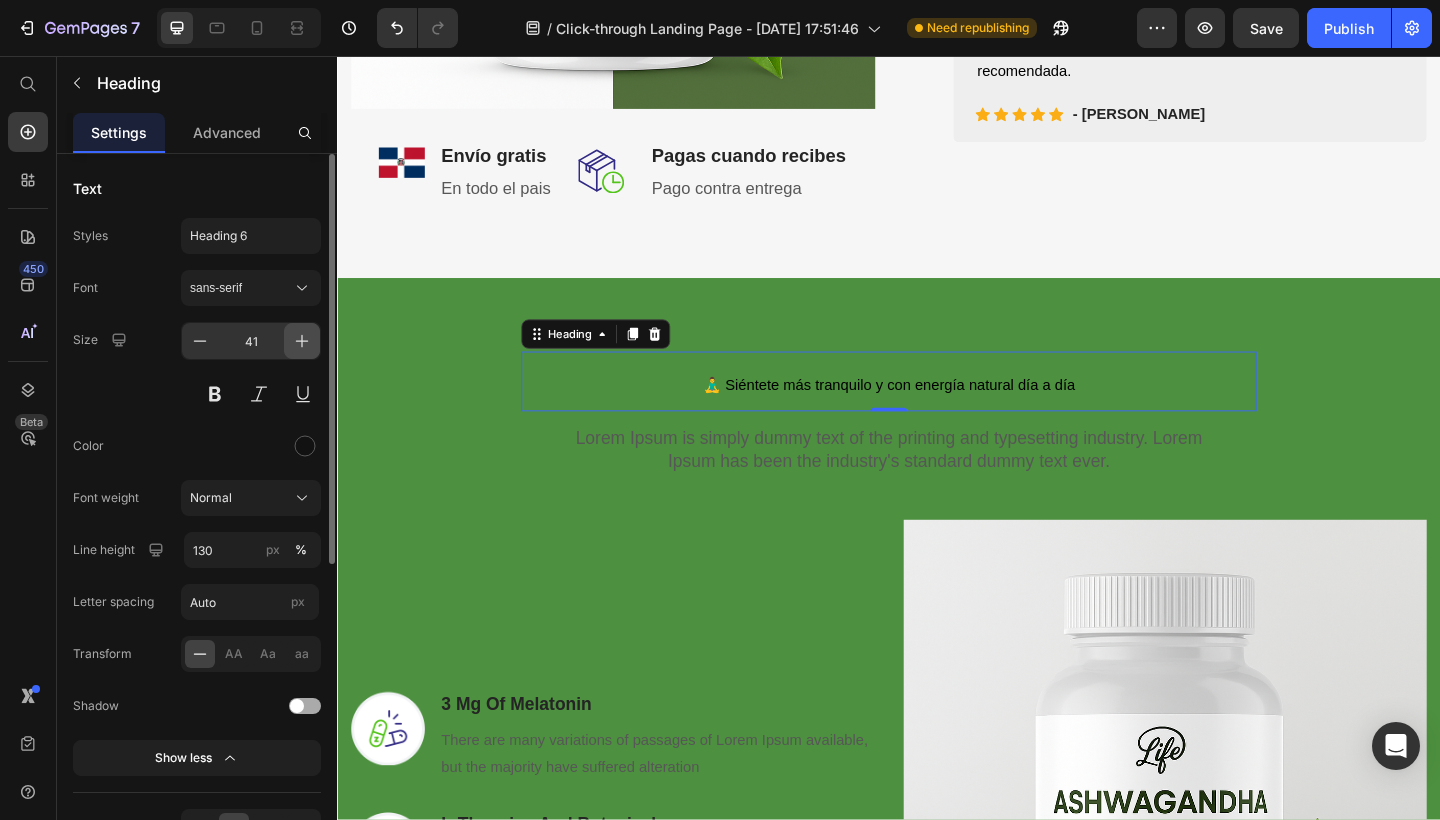 click 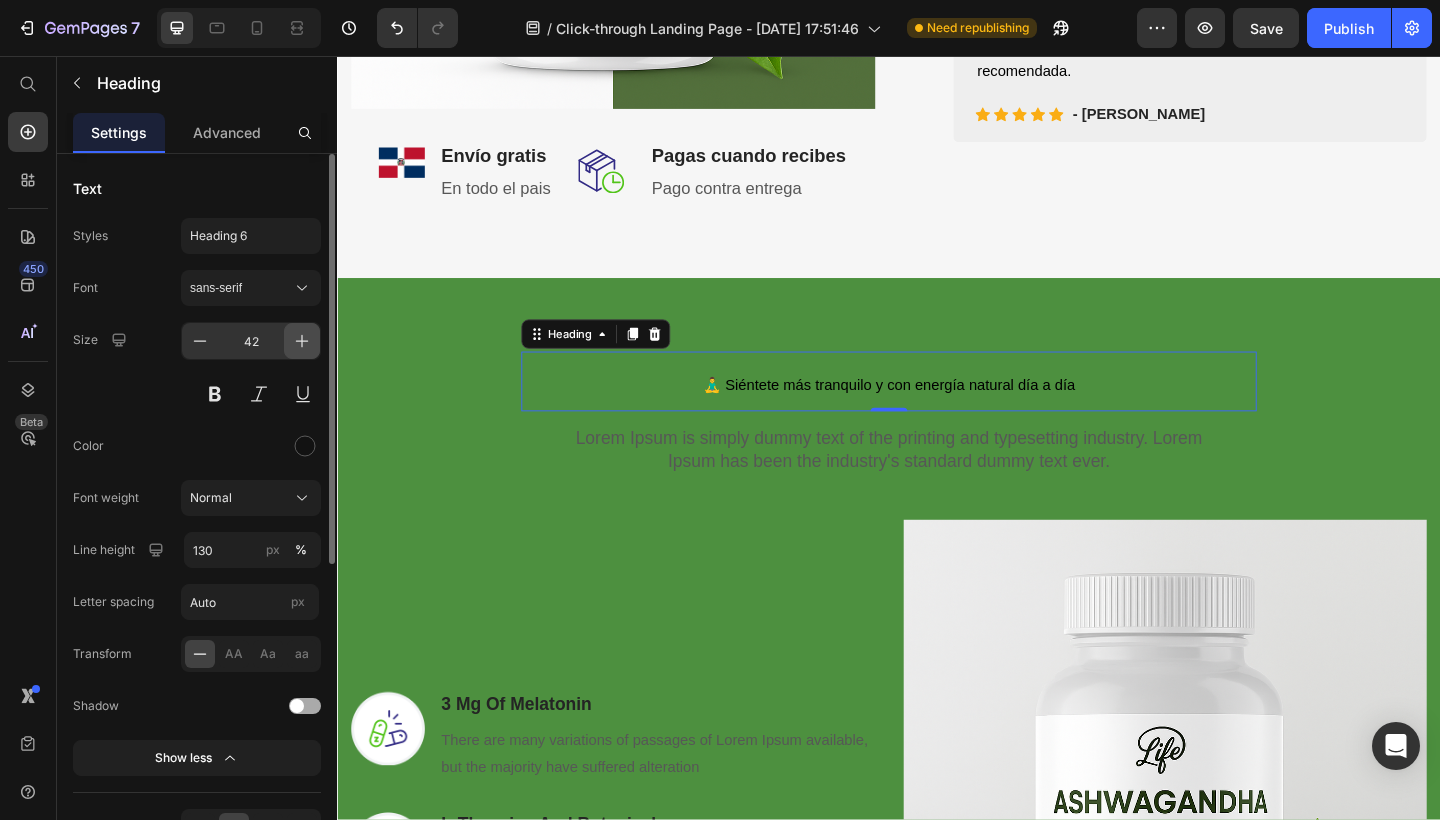 click 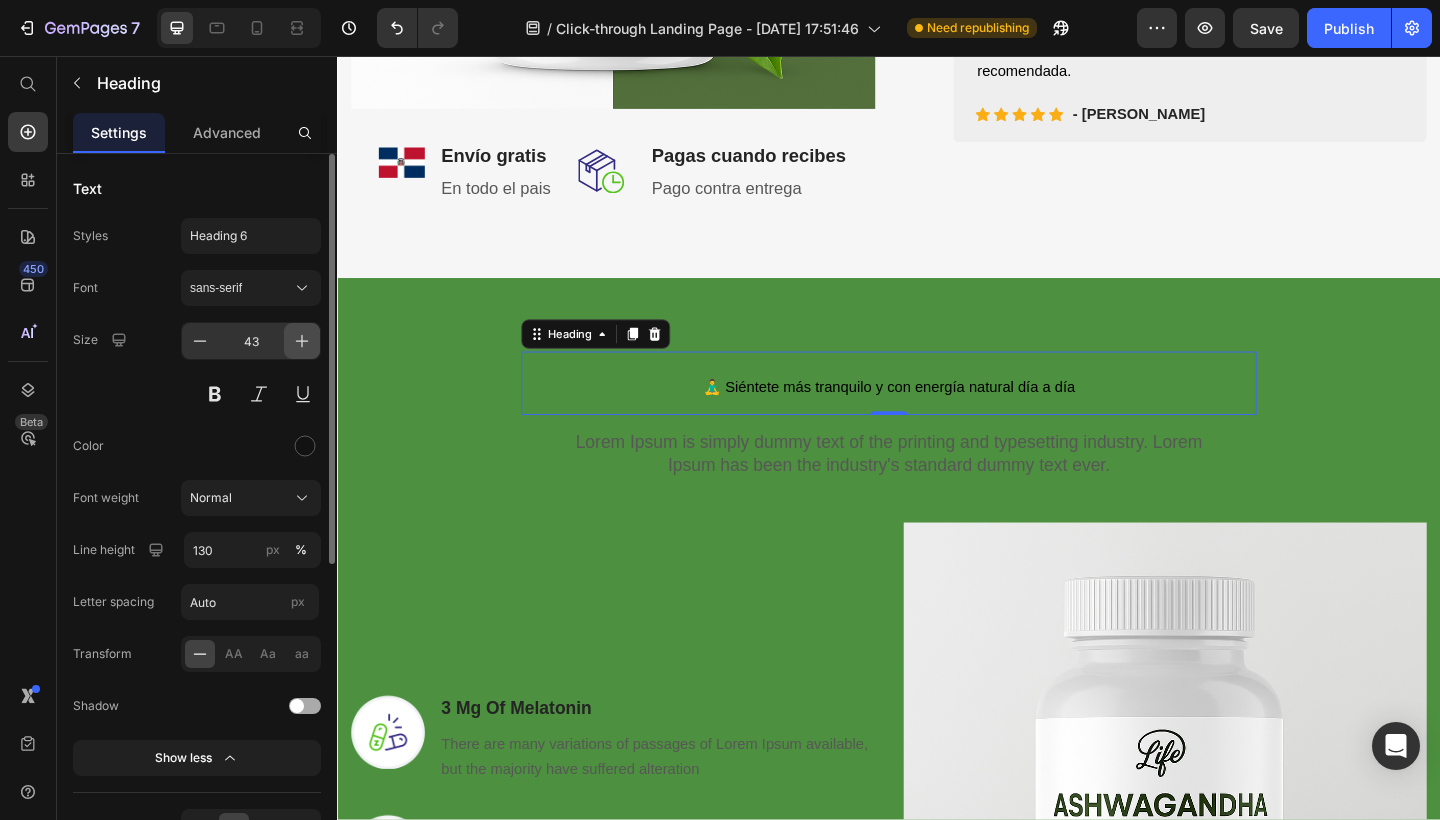 click 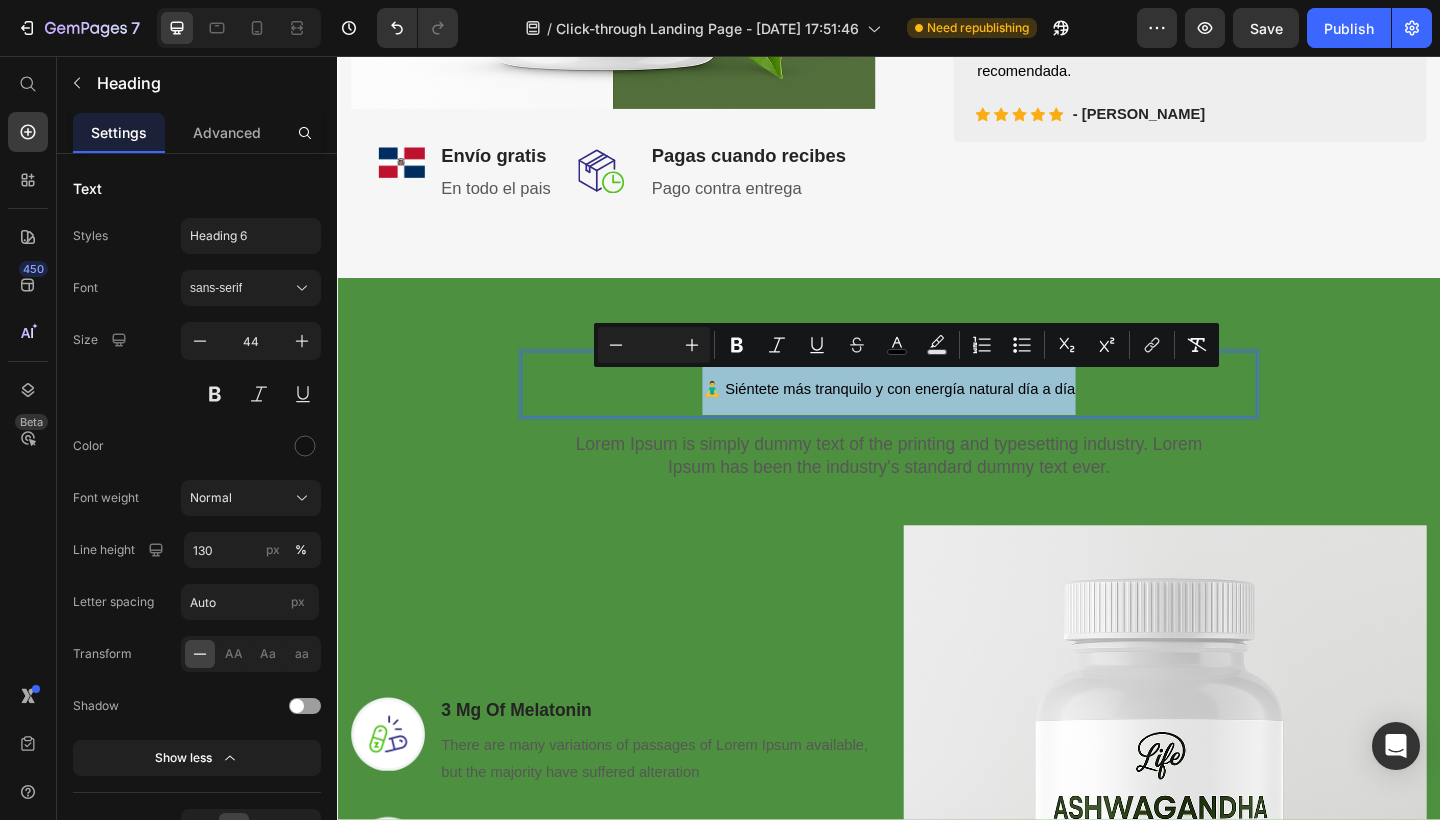 drag, startPoint x: 931, startPoint y: 437, endPoint x: 933, endPoint y: 417, distance: 20.09975 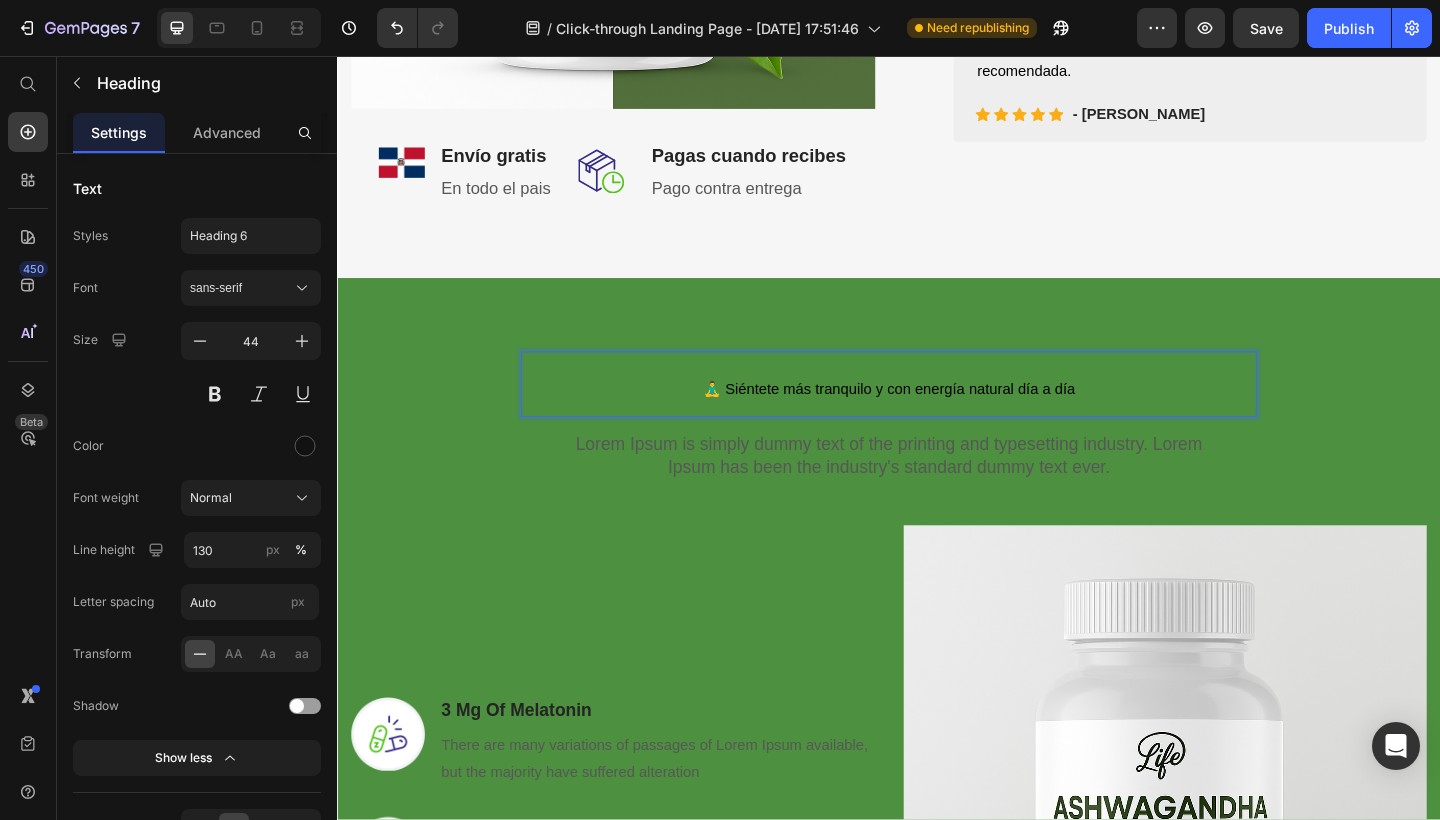 click on "🧘‍♂️ Siéntete más tranquilo y con energía natural día a día" at bounding box center [936, 418] 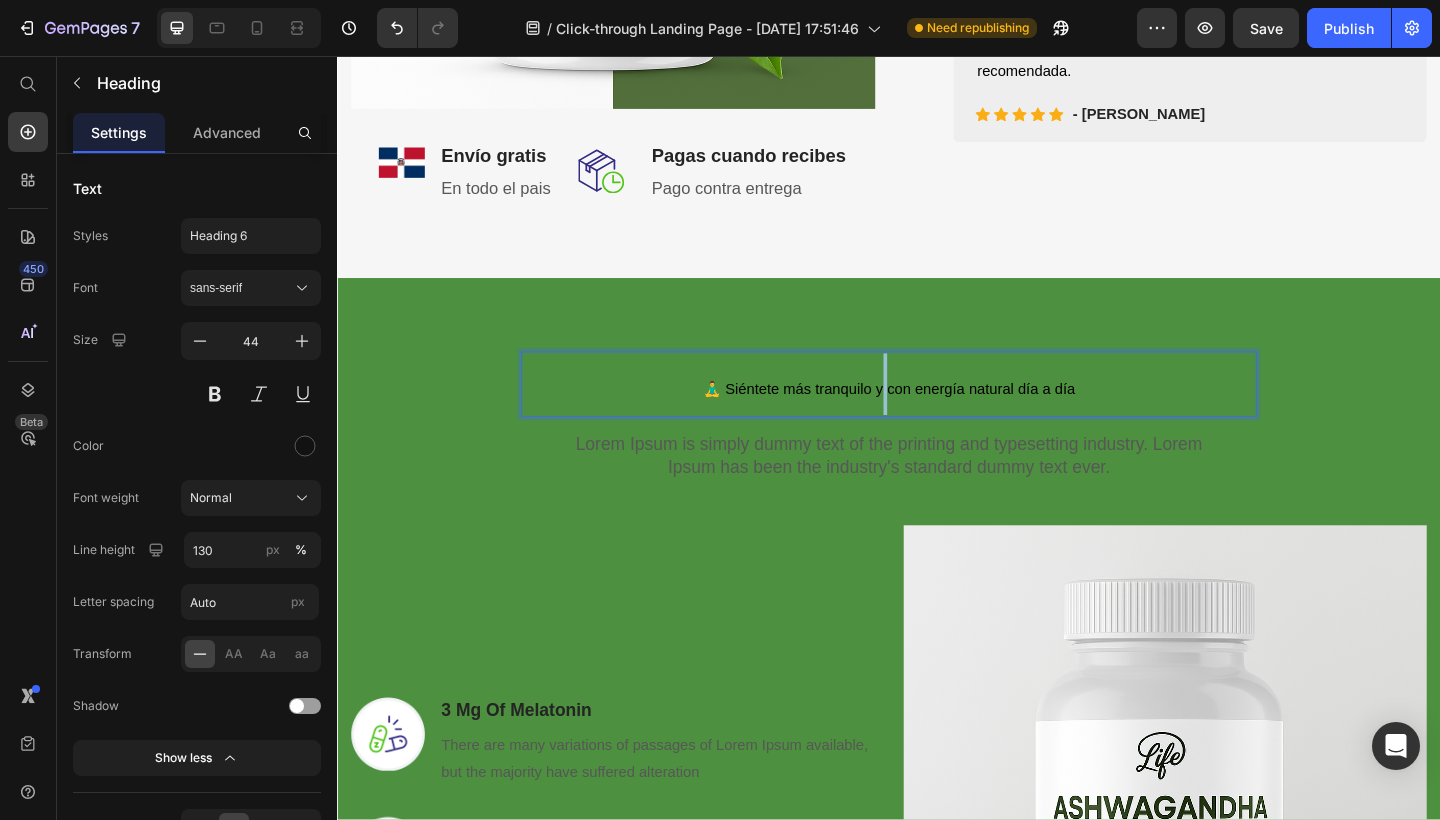 click on "🧘‍♂️ Siéntete más tranquilo y con energía natural día a día" at bounding box center [936, 418] 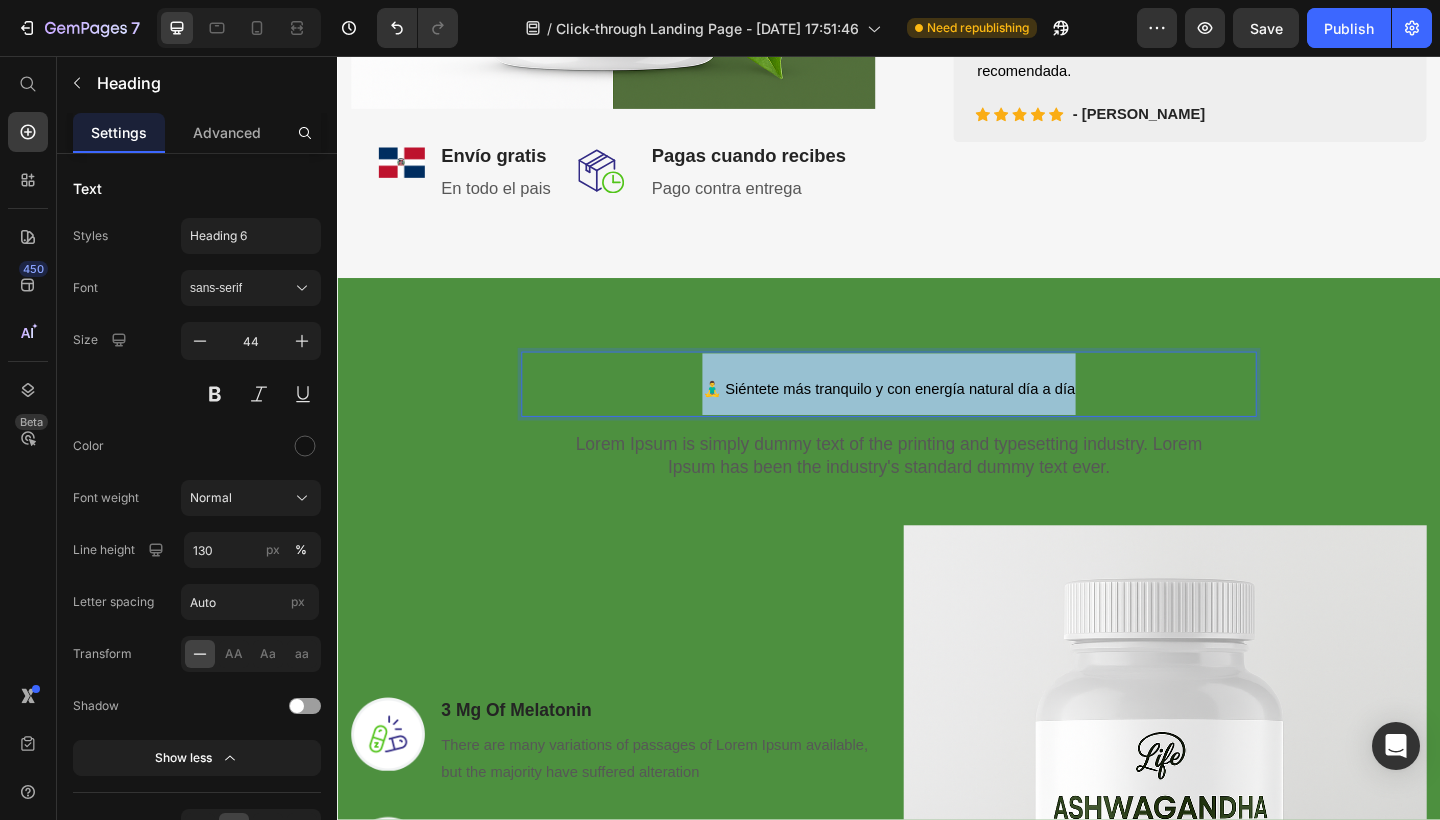 click on "🧘‍♂️ Siéntete más tranquilo y con energía natural día a día" at bounding box center [936, 418] 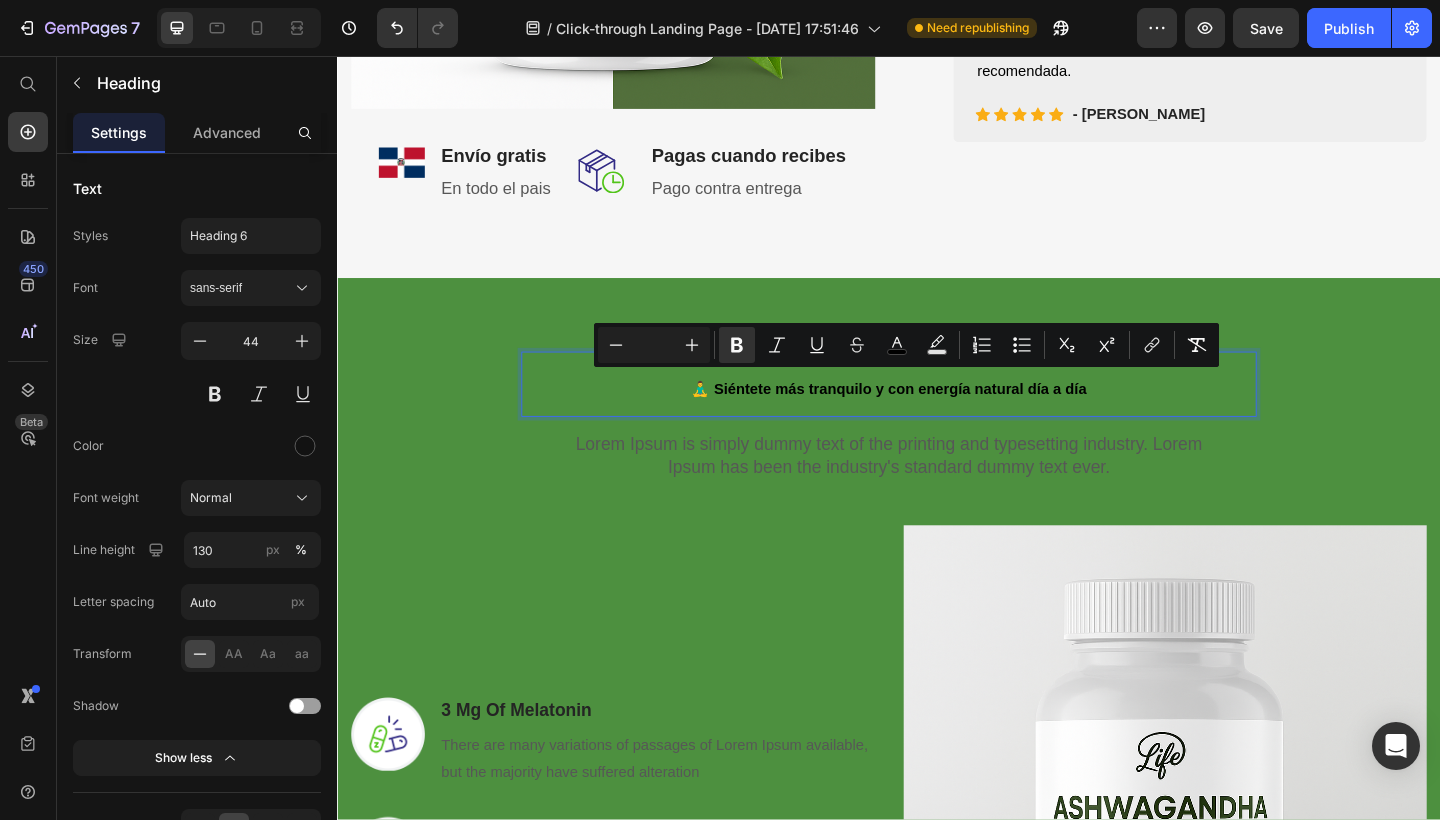 click on "🧘‍♂️ Siéntete más tranquilo y con energía natural día a día" at bounding box center (937, 413) 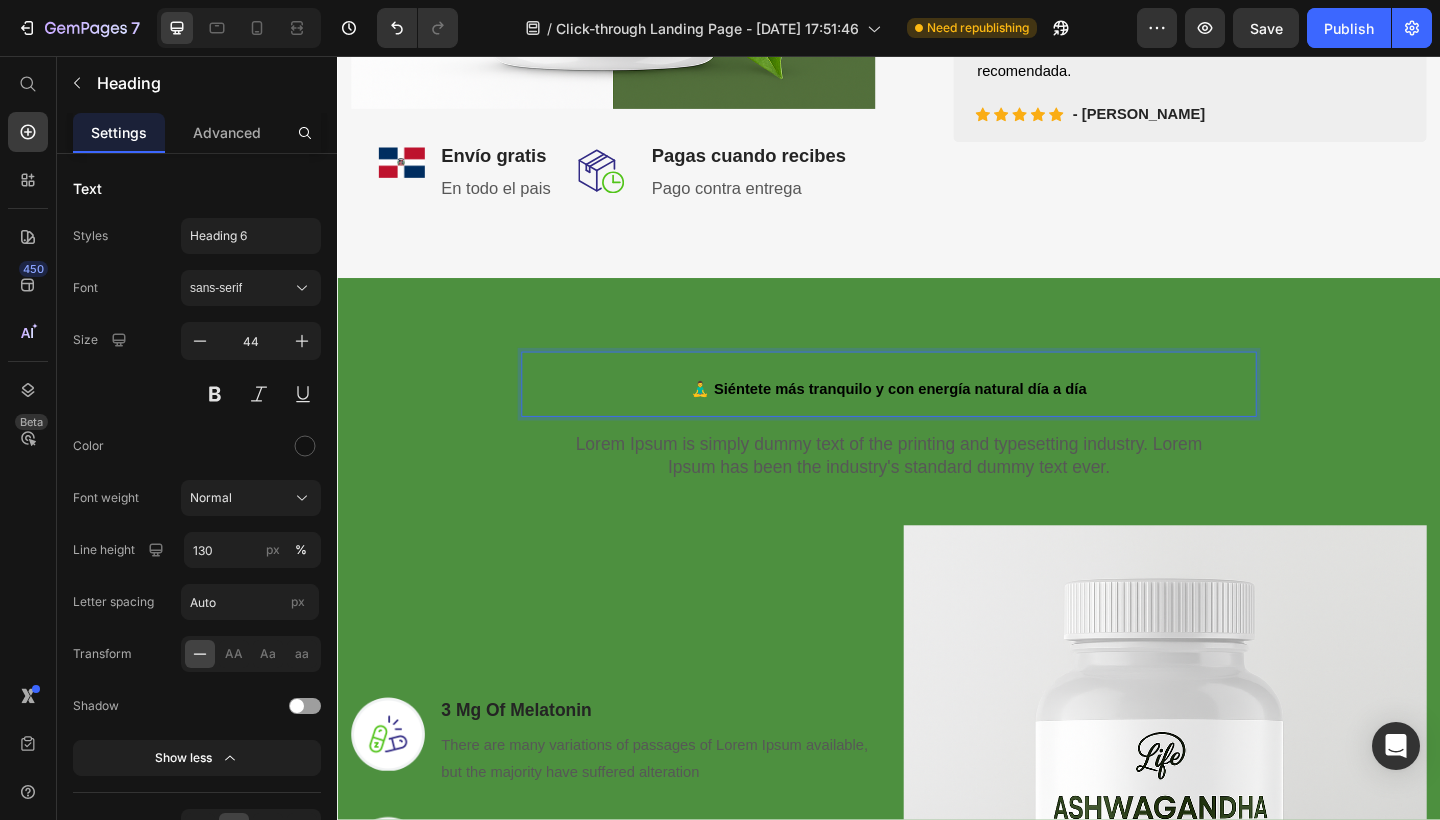 click on "🧘‍♂️ Siéntete más tranquilo y con energía natural día a día" at bounding box center (937, 418) 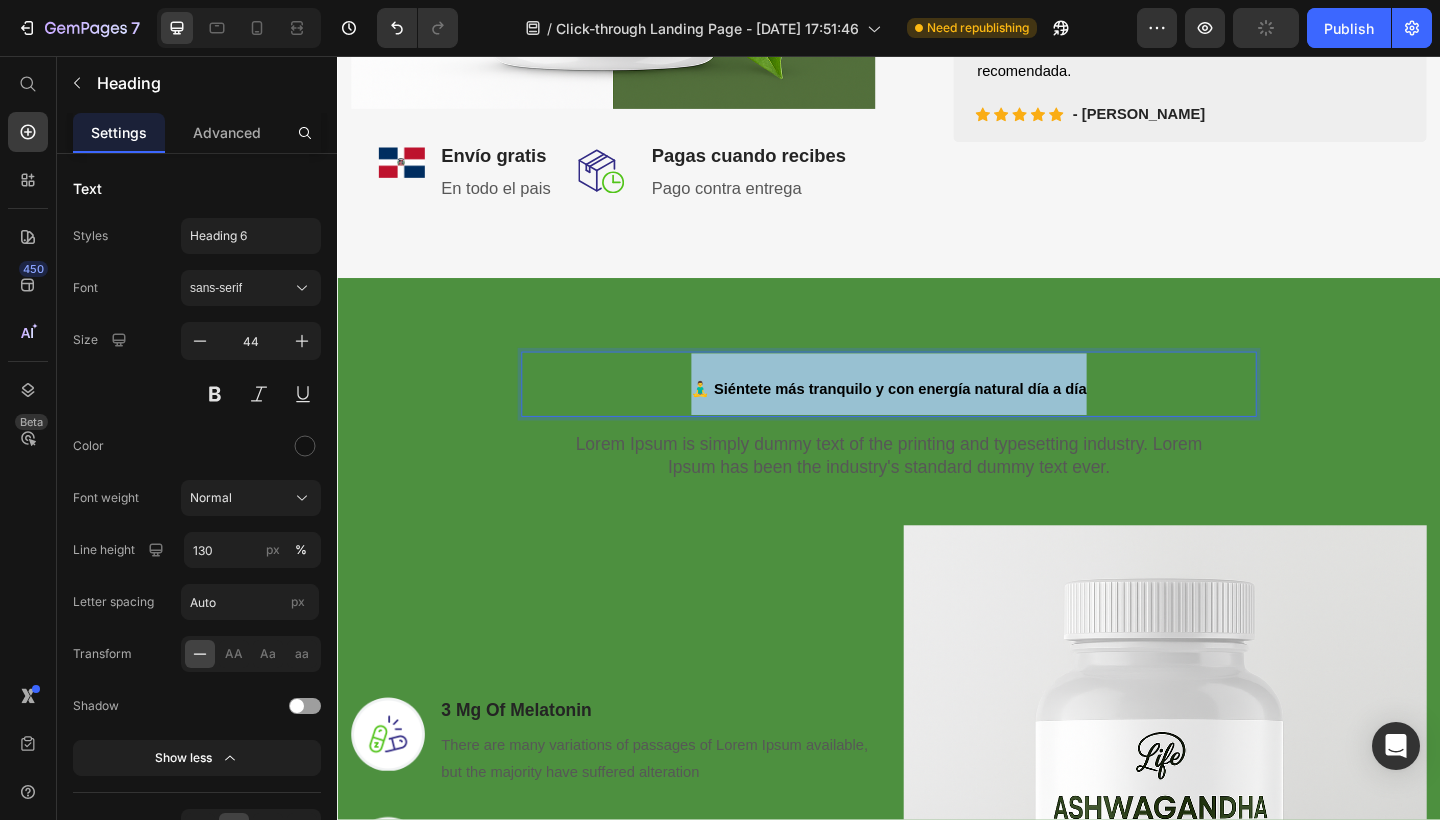 click on "🧘‍♂️ Siéntete más tranquilo y con energía natural día a día" at bounding box center [937, 418] 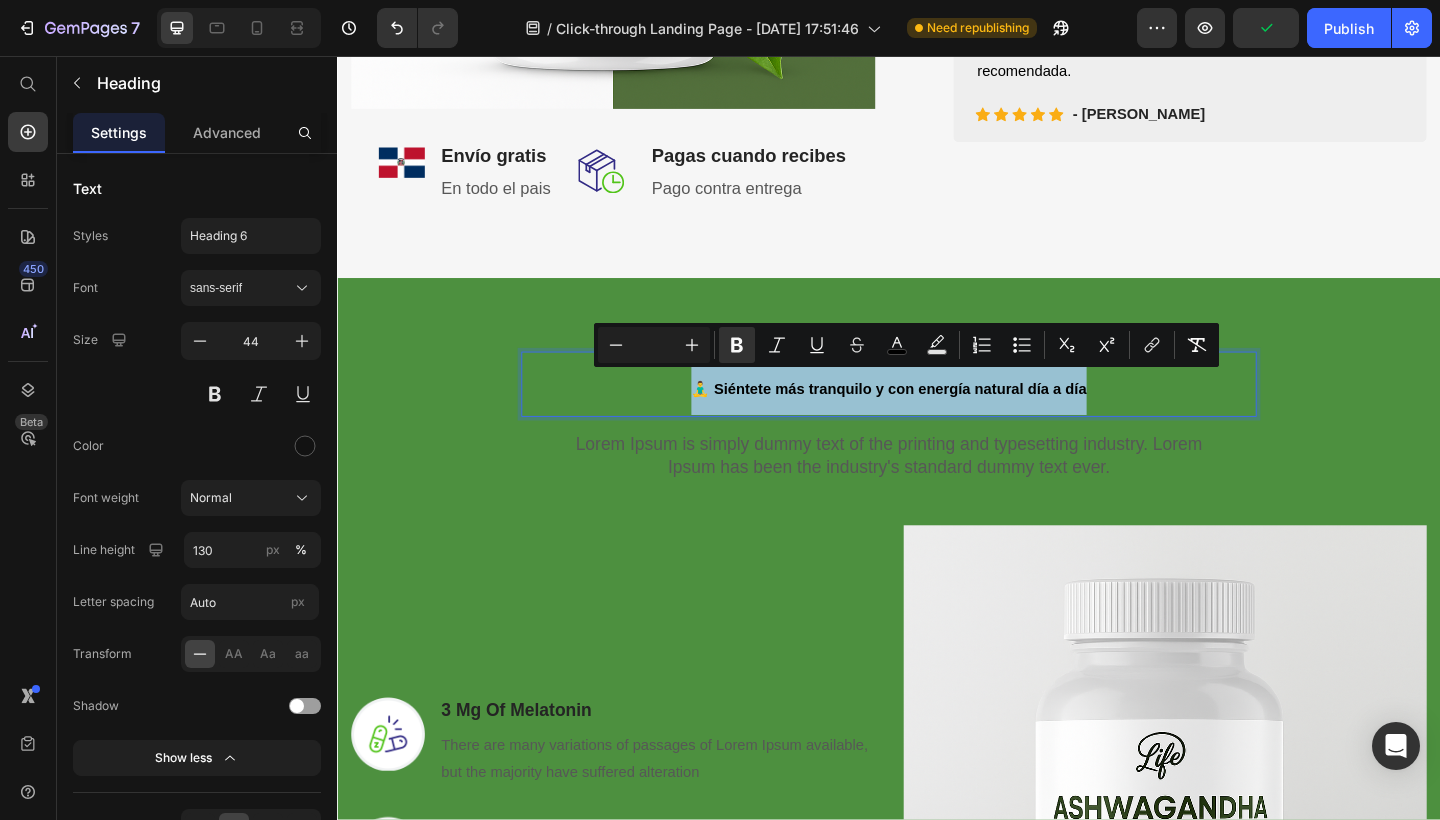 click on "🧘‍♂️ Siéntete más tranquilo y con energía natural día a día" at bounding box center (937, 413) 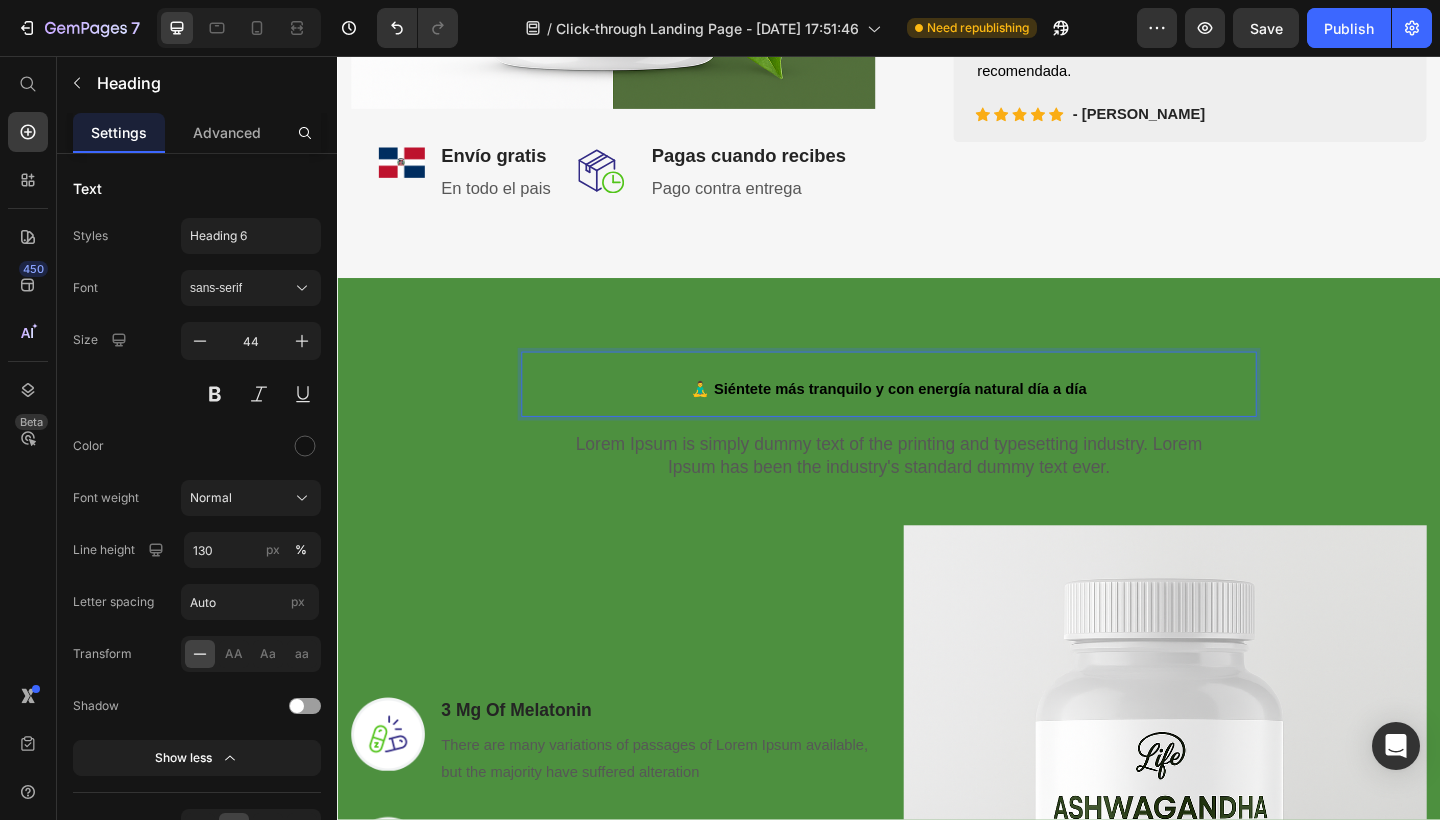 click on "🧘‍♂️ Siéntete más tranquilo y con energía natural día a día" at bounding box center (937, 418) 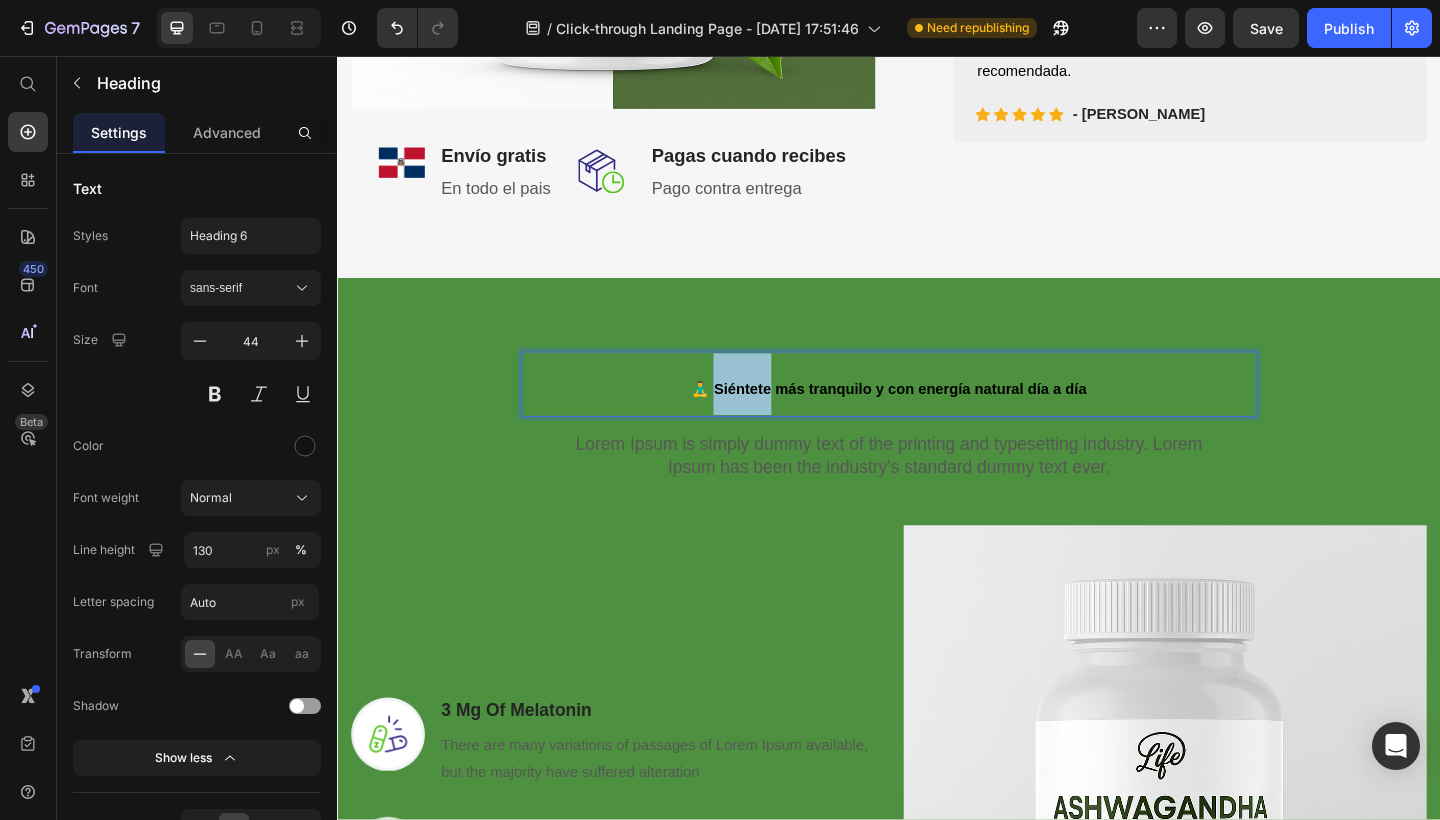 click on "🧘‍♂️ Siéntete más tranquilo y con energía natural día a día" at bounding box center [937, 418] 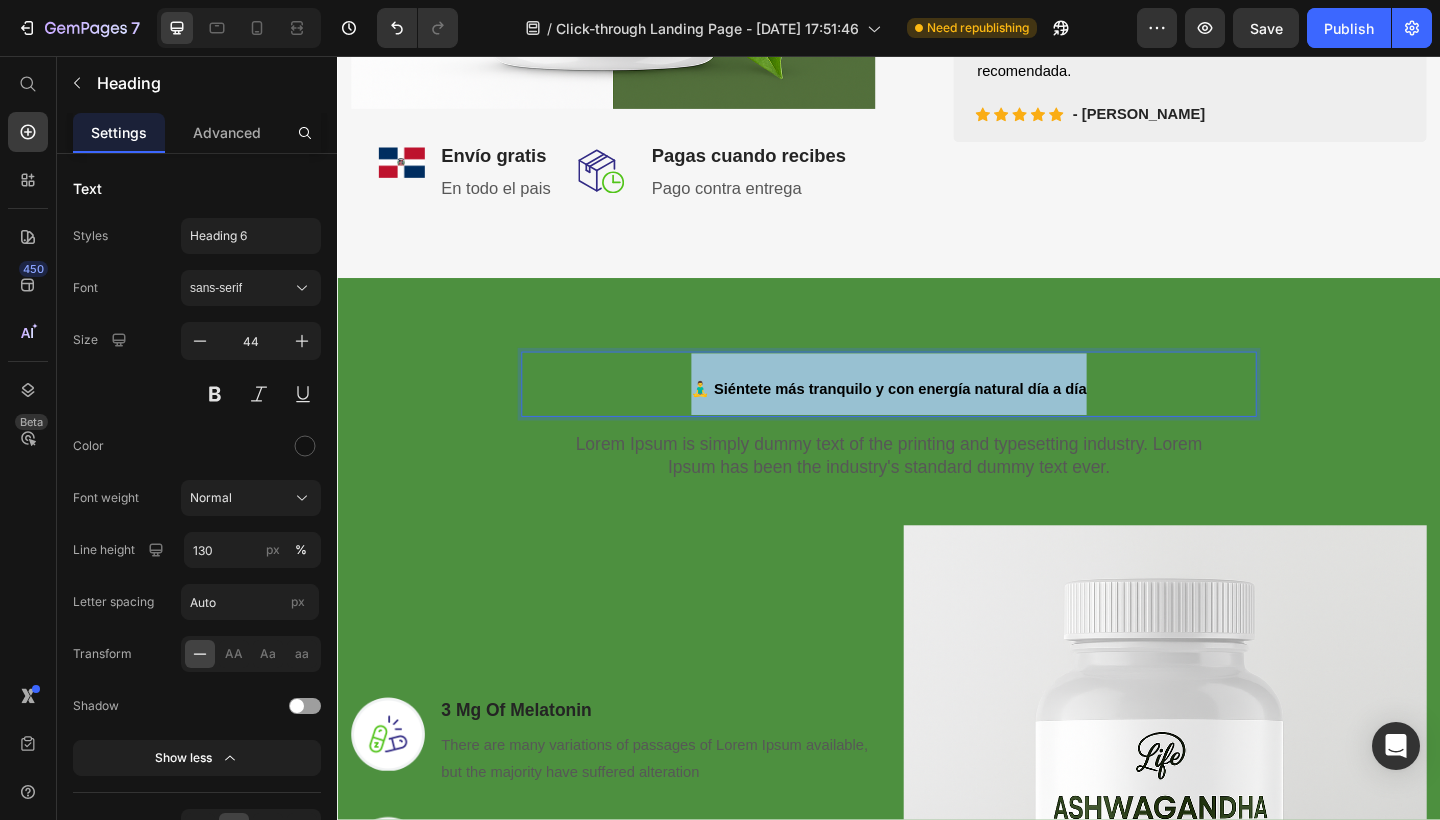 click on "🧘‍♂️ Siéntete más tranquilo y con energía natural día a día" at bounding box center (937, 418) 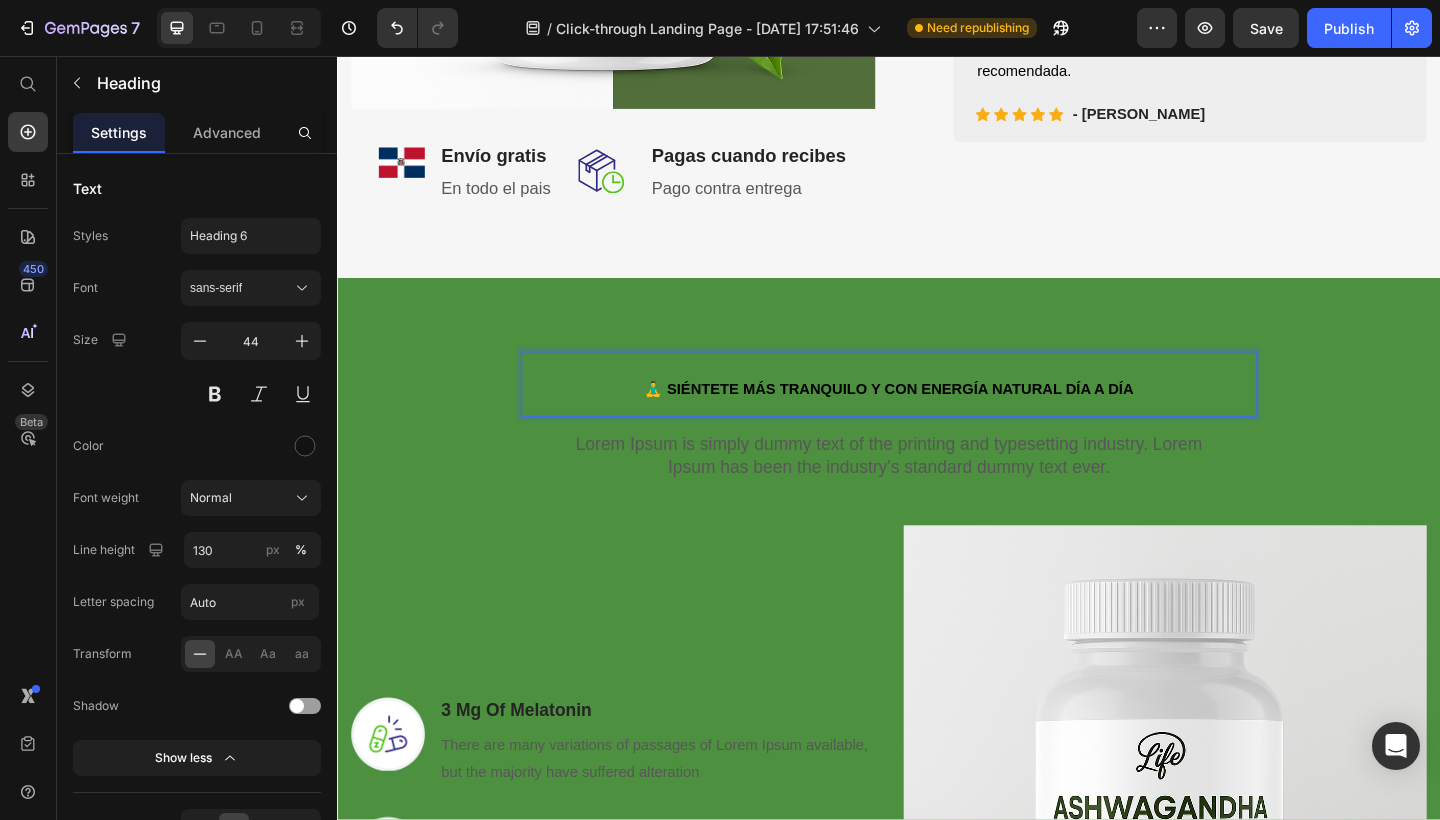 click on "🧘‍♂️ SIÉNTETE MÁS TRANQUILO Y CON ENERGÍA NATURAL DÍA A DÍA" at bounding box center [937, 418] 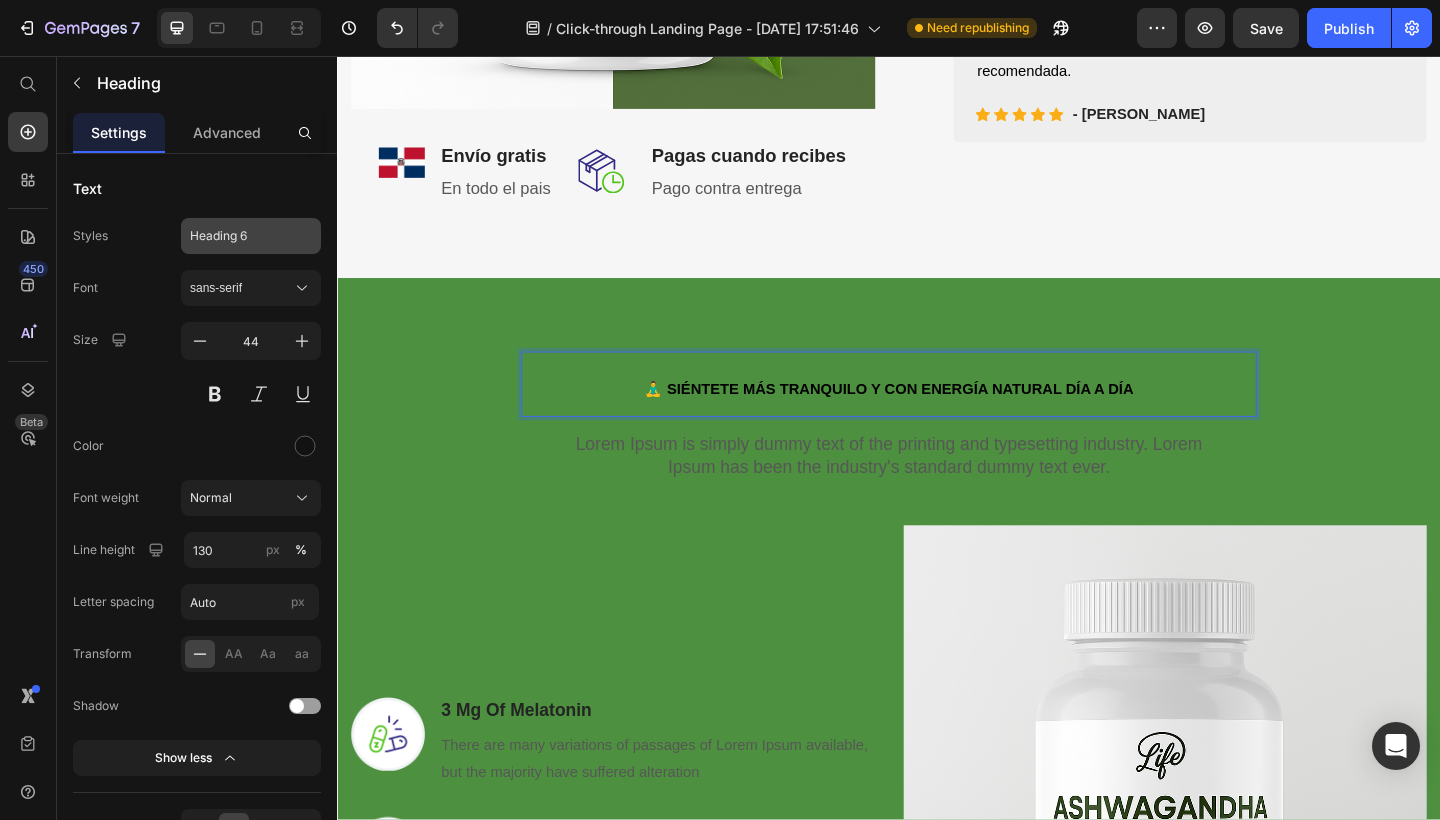 click on "Heading 6" at bounding box center [251, 236] 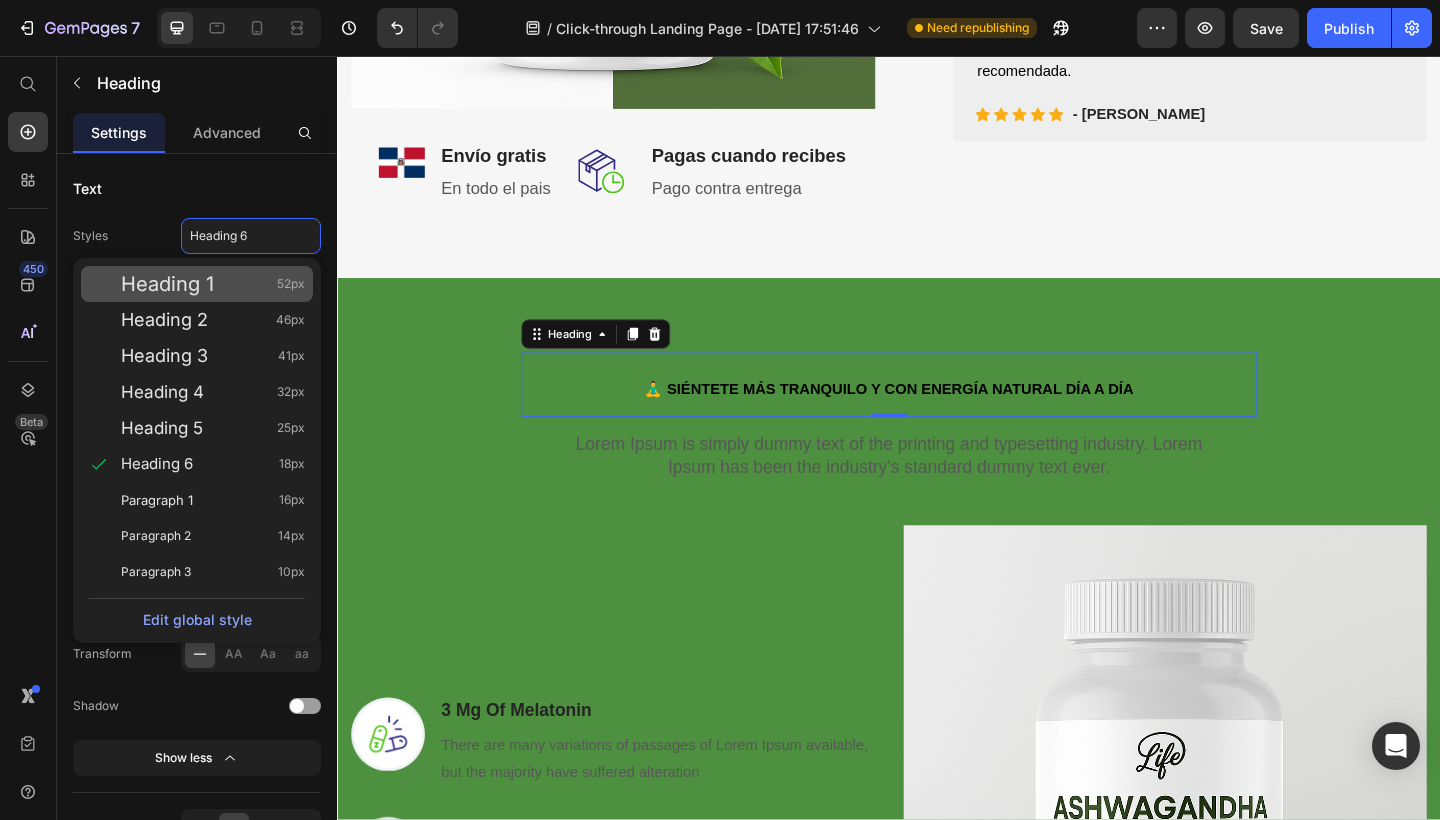 click on "Heading 1 52px" at bounding box center (213, 284) 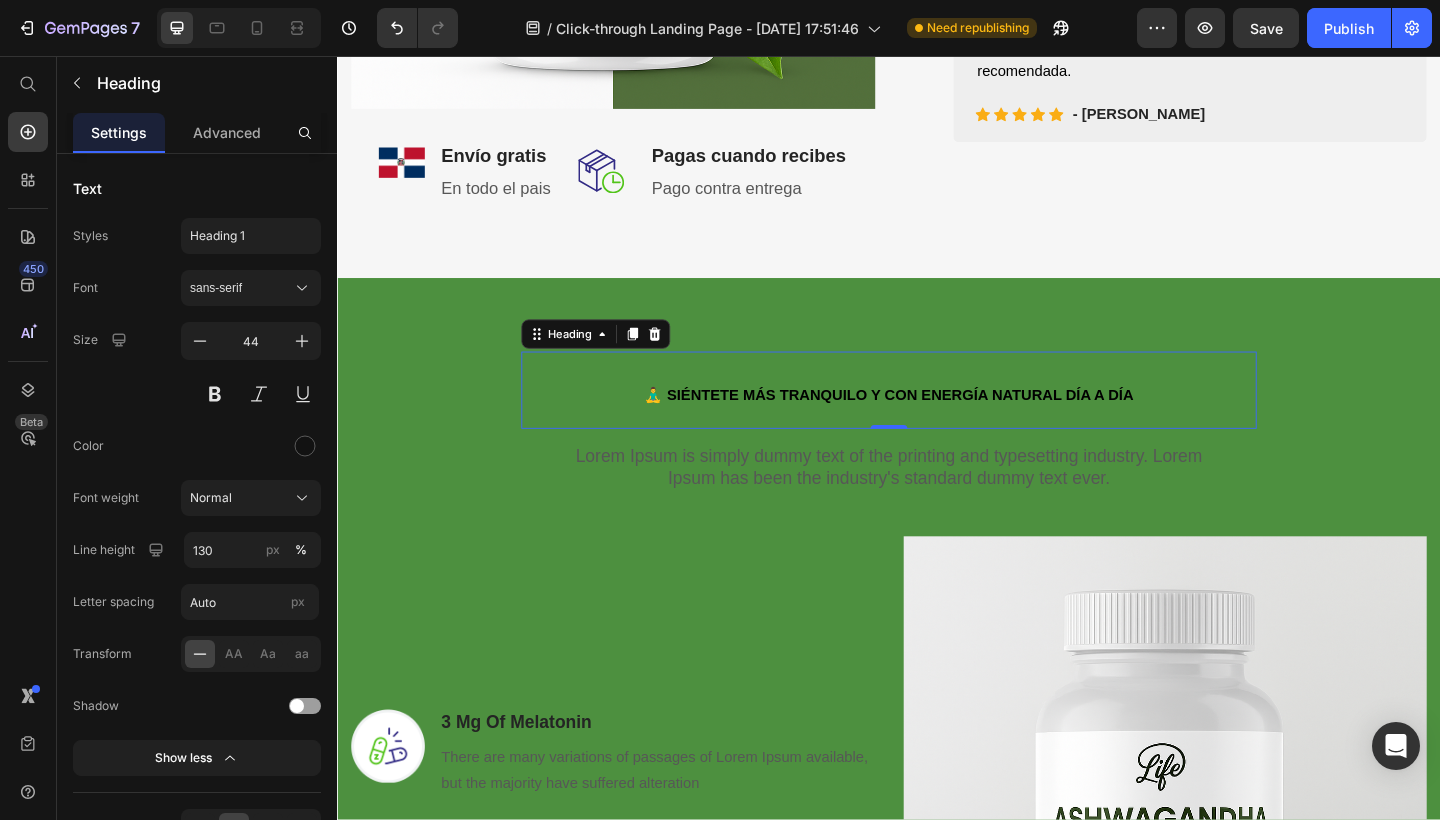 type on "52" 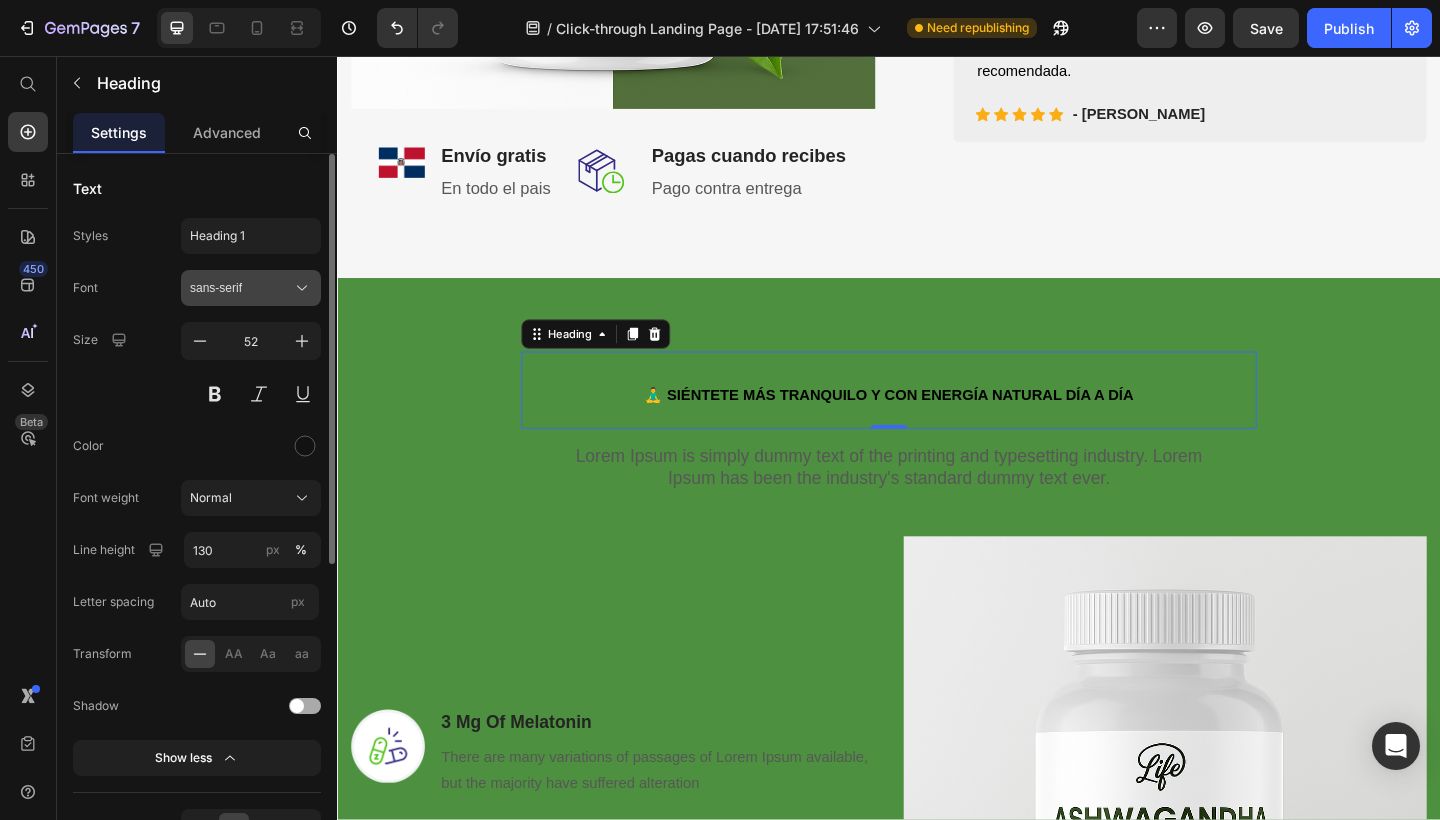 click on "sans-serif" at bounding box center (241, 288) 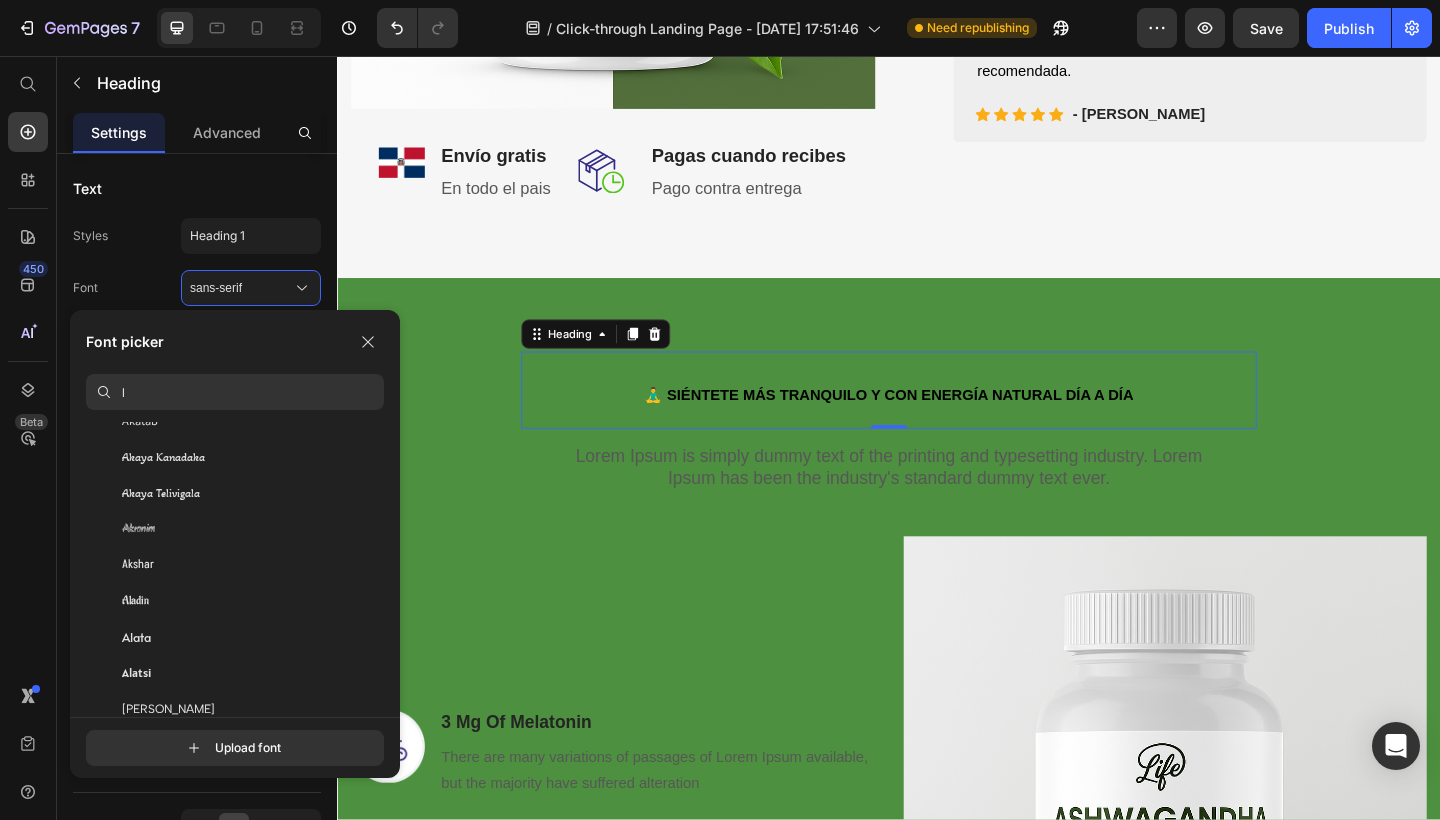 scroll, scrollTop: 0, scrollLeft: 0, axis: both 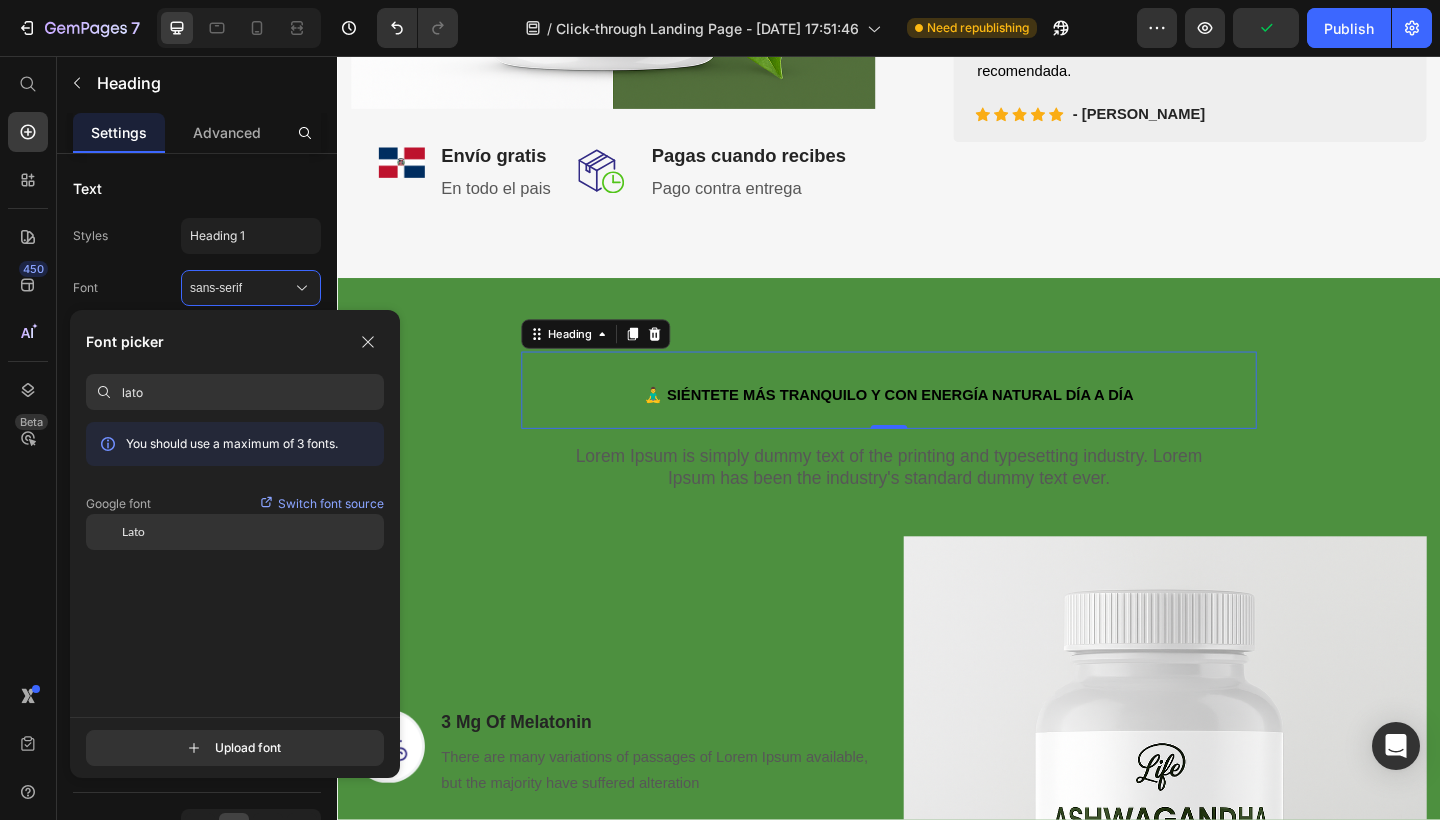 type on "lato" 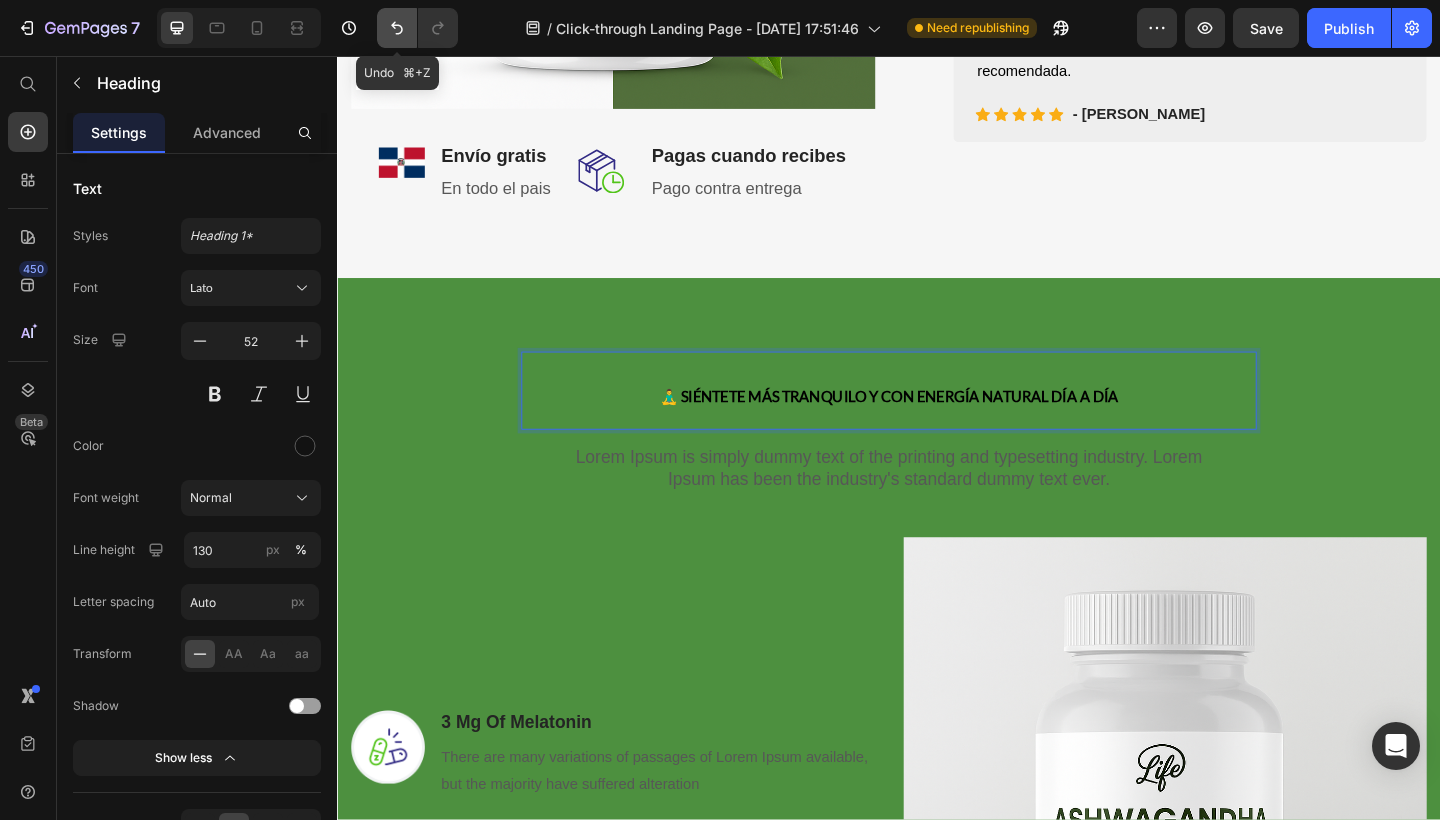 click 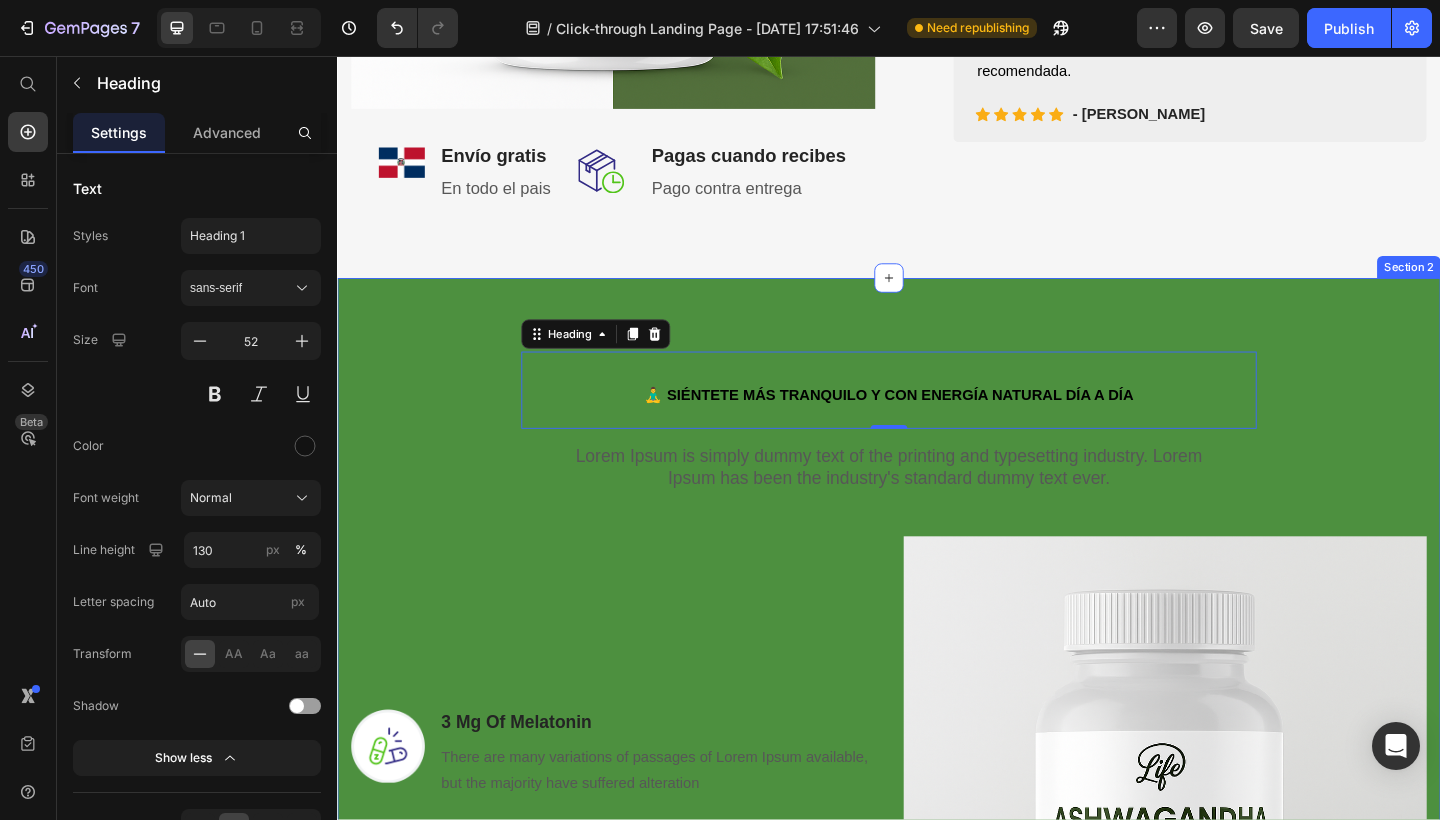 click on "⁠⁠⁠⁠⁠⁠⁠ 🧘‍♂️ SIÉNTETE MÁS TRANQUILO Y CON ENERGÍA NATURAL DÍA A DÍA Heading   0 Row Lorem Ipsum is simply dummy text of the printing and typesetting industry. Lorem Ipsum has been the industry's standard dummy text ever. Text block Row Image 3 Mg Of Melatonin Heading There are many variations of passages of Lorem Ipsum available, but the majority have suffered alteration Text block Row Image L-Theanine And Botanicals Heading There are many variations of passages of Lorem Ipsum available, but the majority have suffered alteration Text block Row Image No Artificial Flavors, Gluten Free Heading There are many variations of passages of Lorem Ipsum available, but the majority have suffered alteration Text block Row  	   REVEAL OFFER Button                Icon 30 day money back guarantee Text block Icon List Row Image Row Section 2" at bounding box center (937, 905) 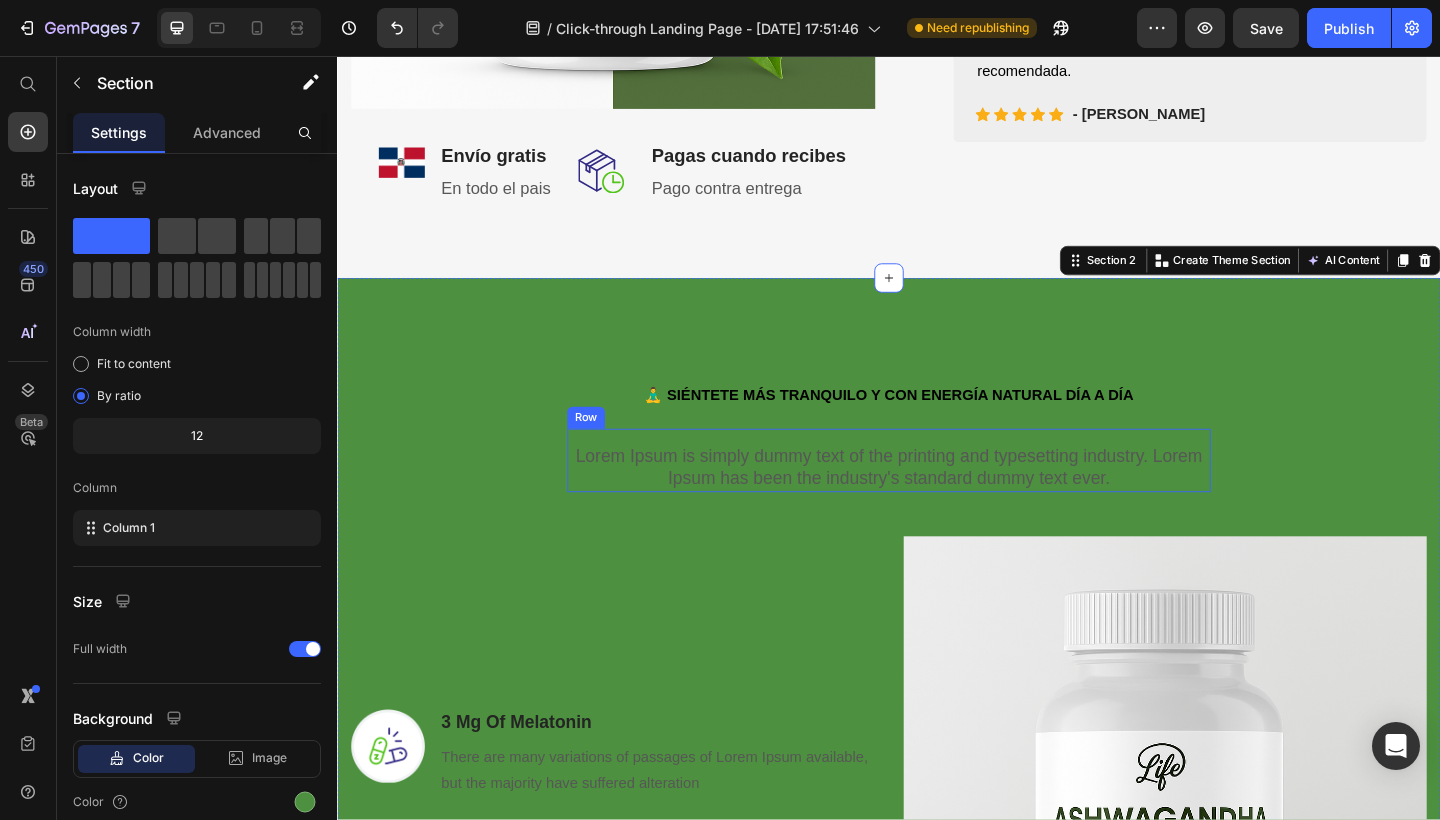 click on "Lorem Ipsum is simply dummy text of the printing and typesetting industry. Lorem Ipsum has been the industry's standard dummy text ever." at bounding box center (937, 504) 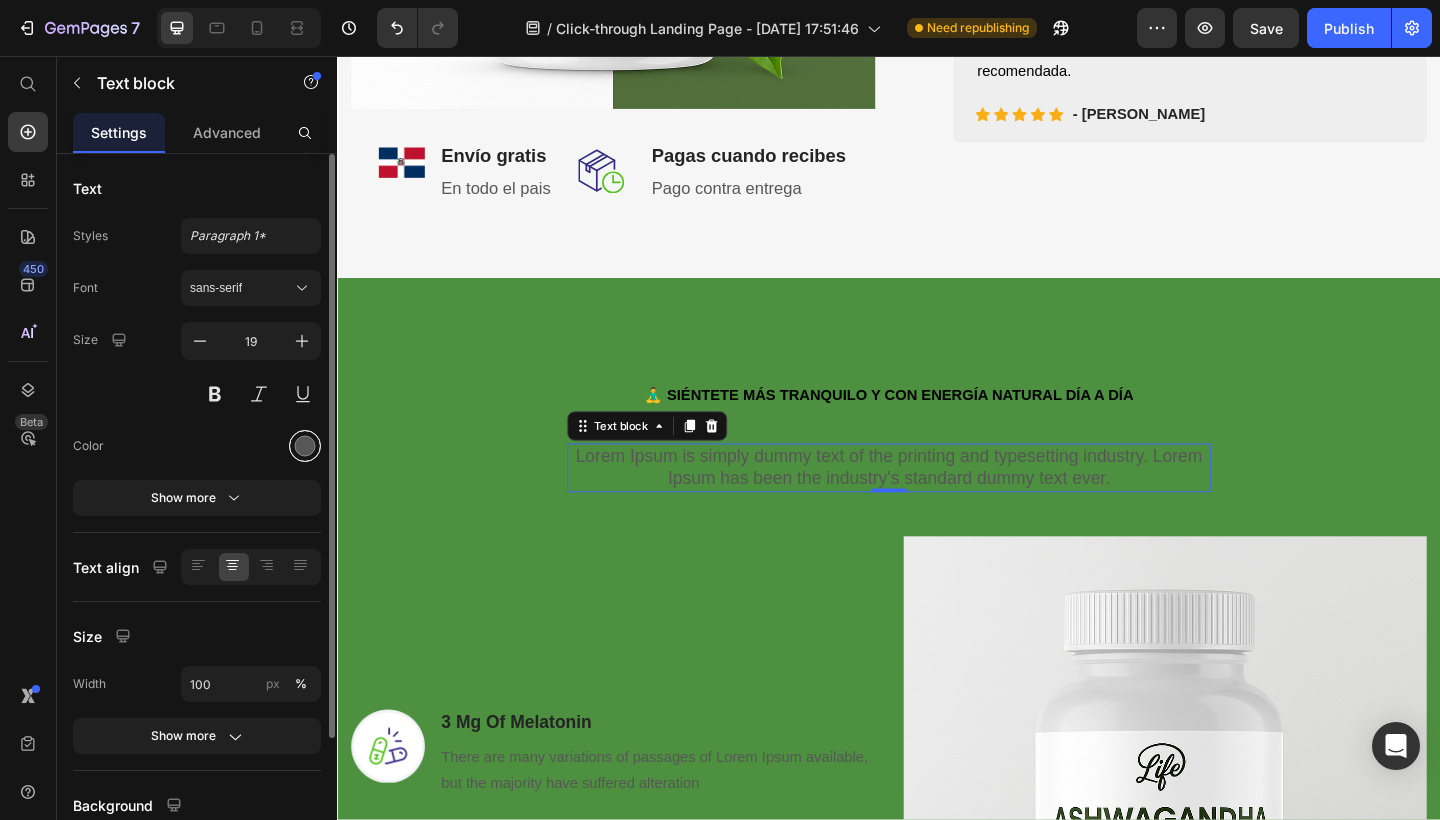 click at bounding box center [305, 446] 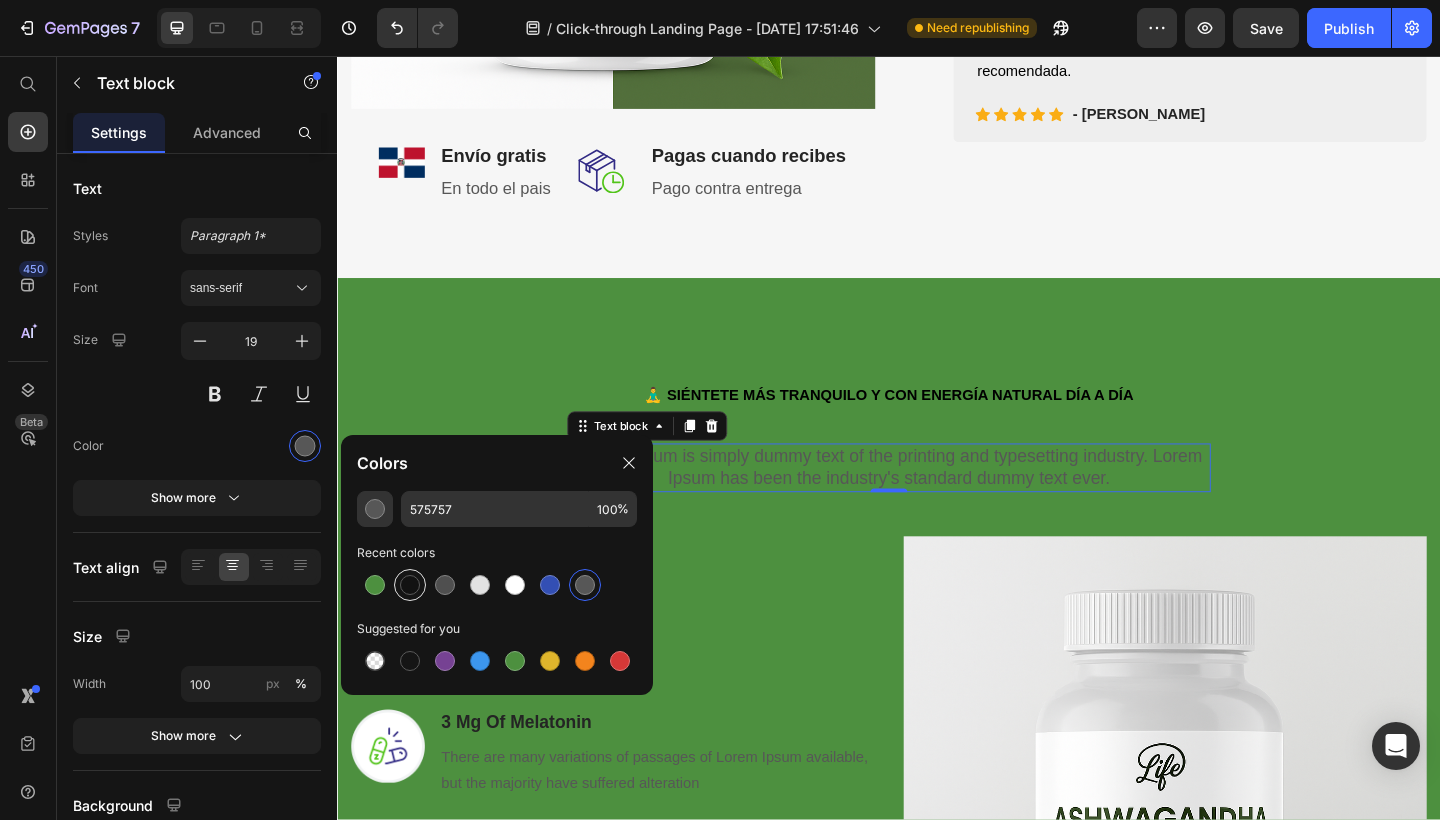 click at bounding box center (410, 585) 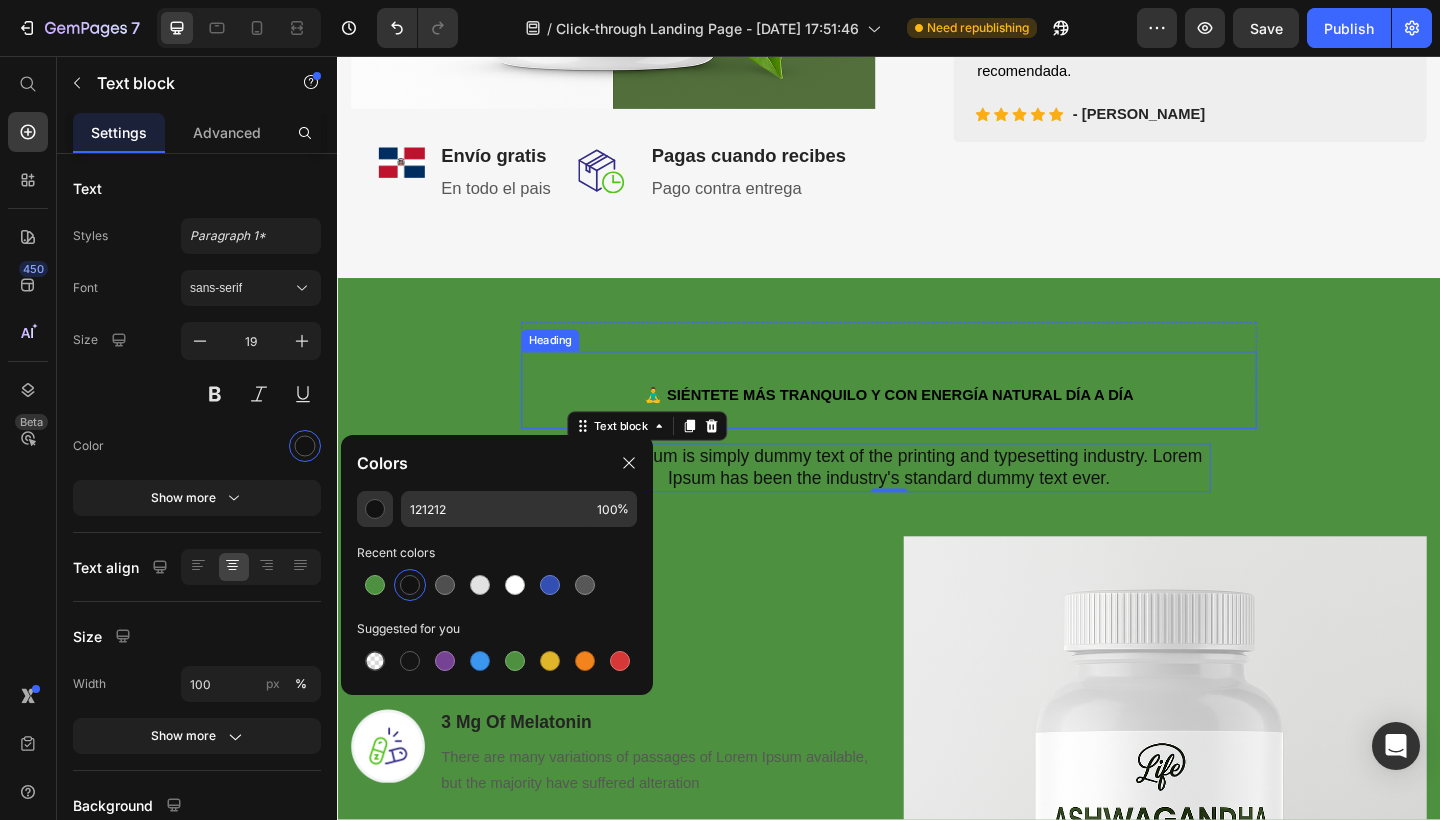 click on "⁠⁠⁠⁠⁠⁠⁠ 🧘‍♂️ SIÉNTETE MÁS TRANQUILO Y CON ENERGÍA NATURAL DÍA A DÍA" at bounding box center (937, 420) 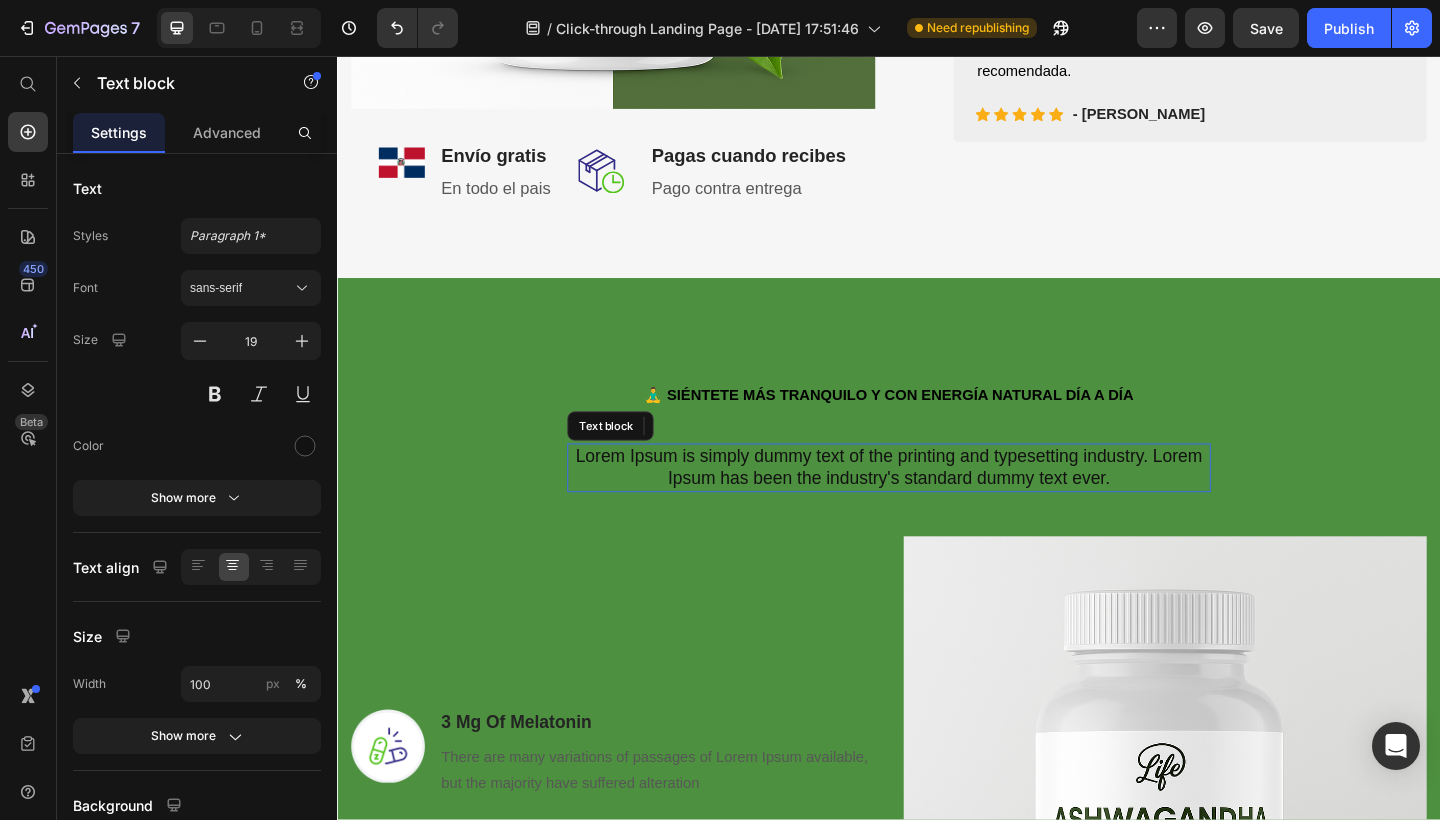 click on "Lorem Ipsum is simply dummy text of the printing and typesetting industry. Lorem Ipsum has been the industry's standard dummy text ever." at bounding box center [937, 504] 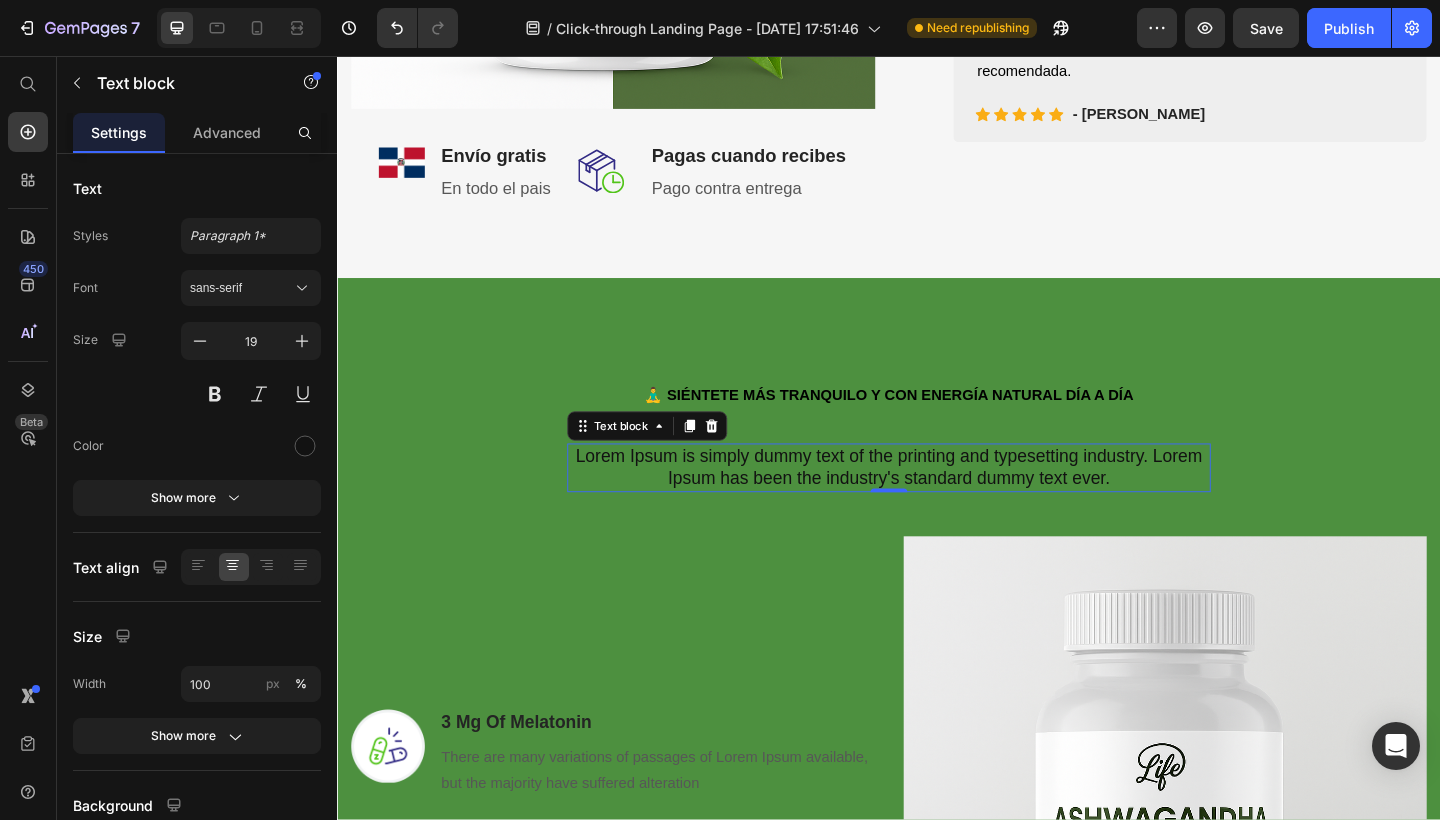 click on "Lorem Ipsum is simply dummy text of the printing and typesetting industry. Lorem Ipsum has been the industry's standard dummy text ever." at bounding box center [937, 504] 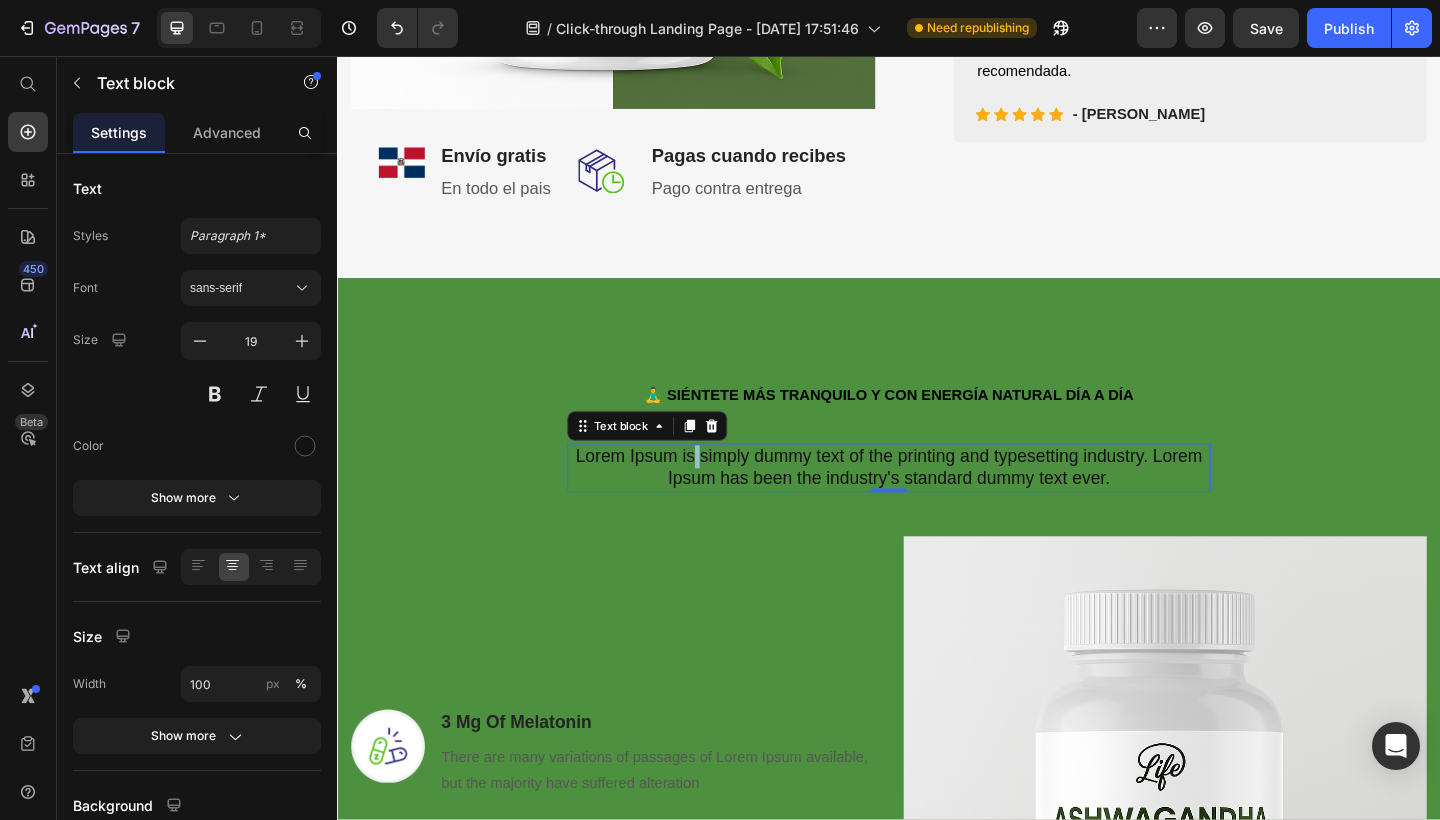 click on "Lorem Ipsum is simply dummy text of the printing and typesetting industry. Lorem Ipsum has been the industry's standard dummy text ever." at bounding box center (937, 504) 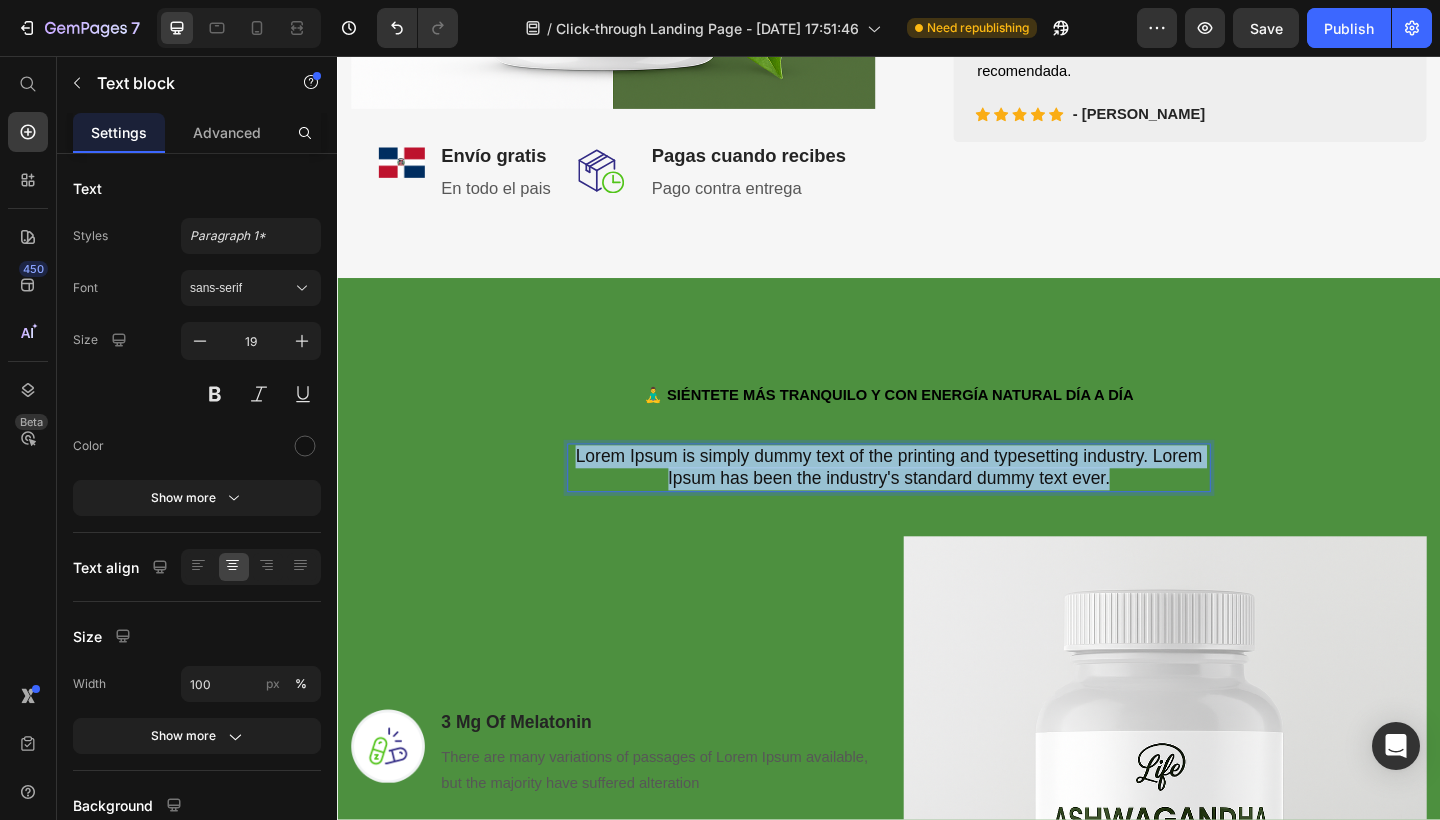 click on "Lorem Ipsum is simply dummy text of the printing and typesetting industry. Lorem Ipsum has been the industry's standard dummy text ever." at bounding box center (937, 504) 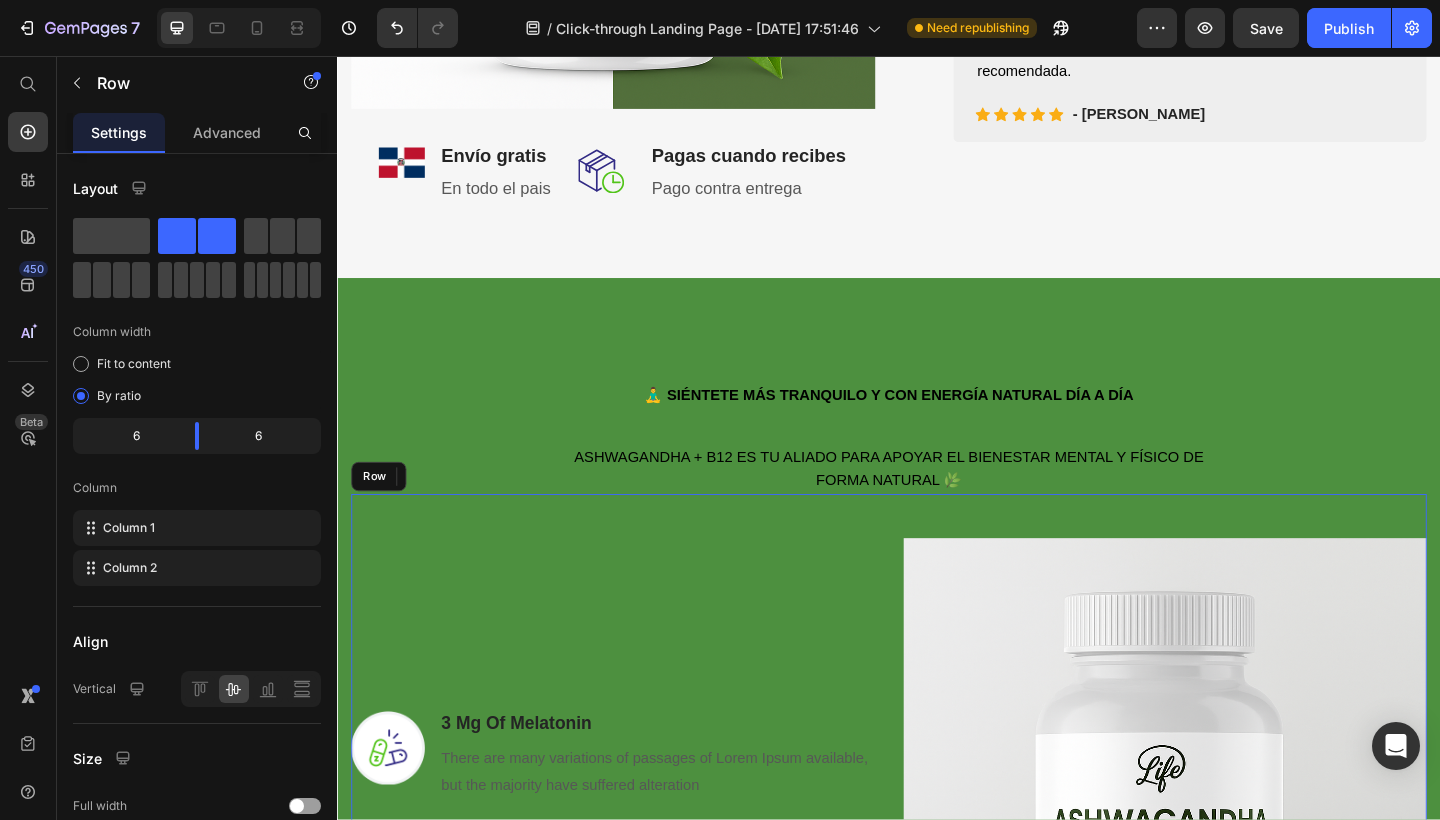 click on "Image 3 Mg Of Melatonin Heading There are many variations of passages of Lorem Ipsum available, but the majority have suffered alteration Text block Row Image L-Theanine And Botanicals Heading There are many variations of passages of Lorem Ipsum available, but the majority have suffered alteration Text block Row Image No Artificial Flavors, Gluten Free Heading There are many variations of passages of Lorem Ipsum available, but the majority have suffered alteration Text block Row  	   REVEAL OFFER Button                Icon 30 day money back guarantee Text block Icon List Row" at bounding box center (636, 1008) 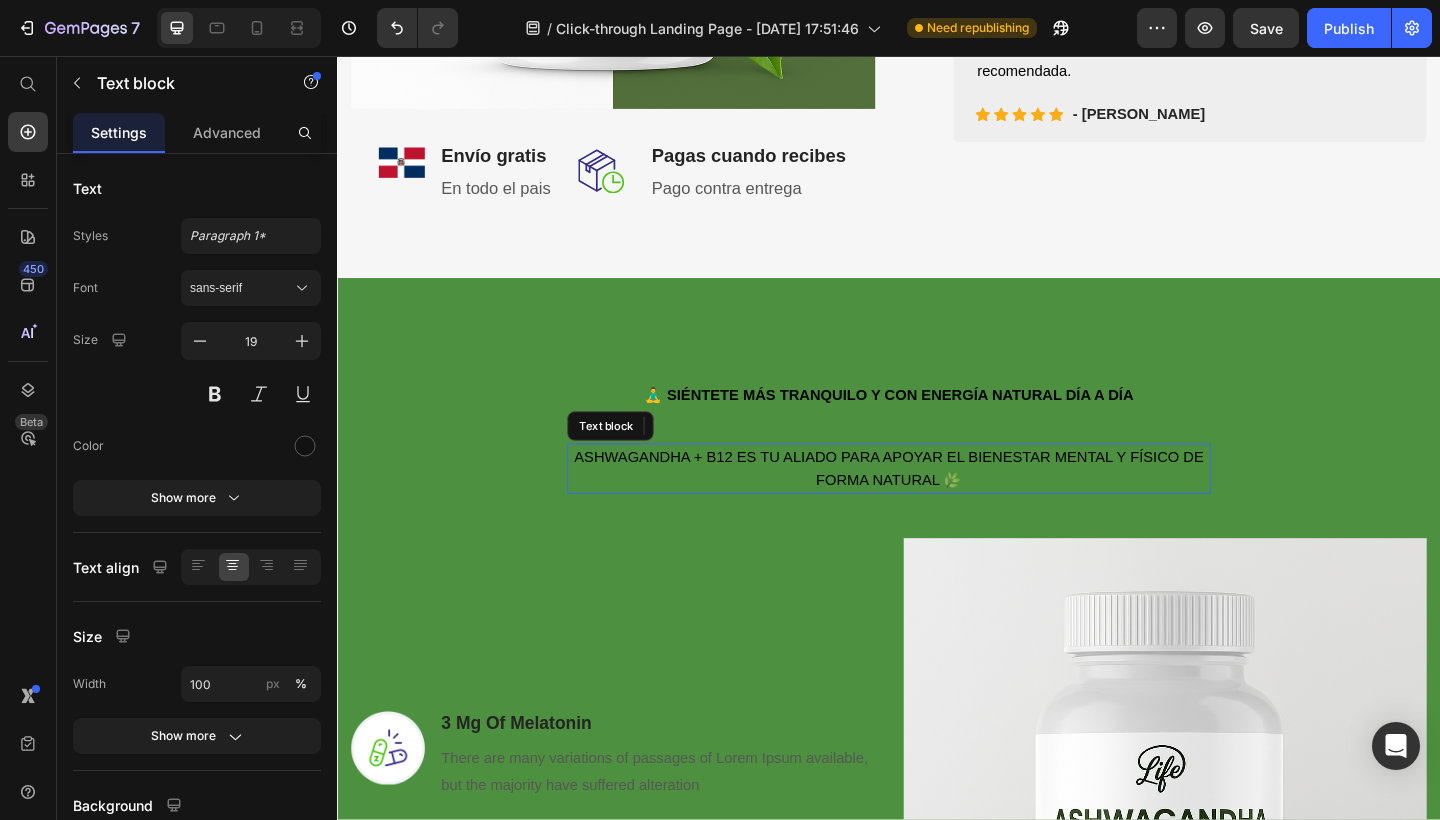 click on "ASHWAGANDHA + B12 ES TU ALIADO PARA APOYAR EL BIENESTAR MENTAL Y FÍSICO DE FORMA NATURAL 🌿" at bounding box center (937, 505) 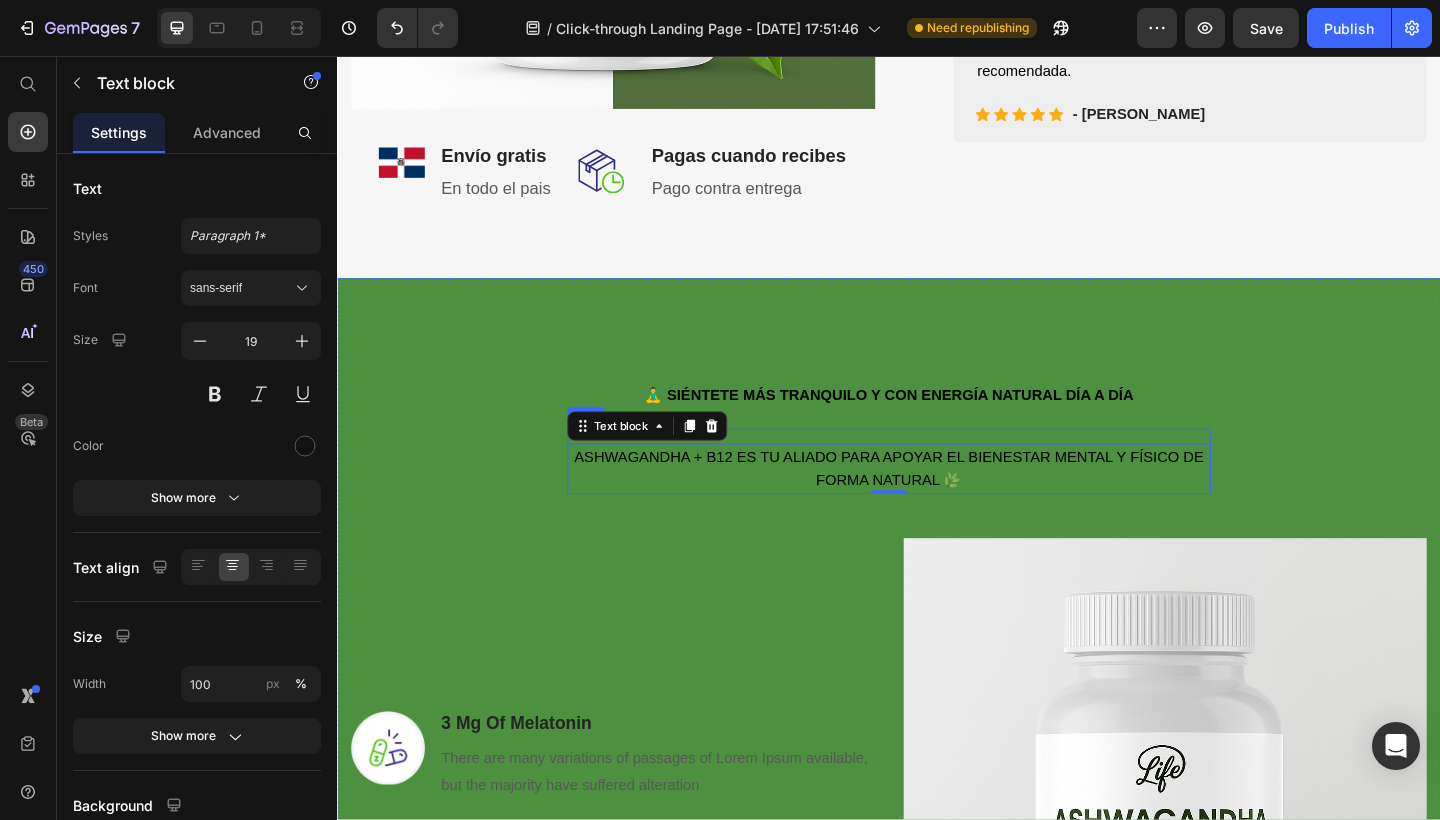 click on "⁠⁠⁠⁠⁠⁠⁠ 🧘‍♂️ SIÉNTETE MÁS TRANQUILO Y CON ENERGÍA NATURAL DÍA A DÍA" at bounding box center [937, 420] 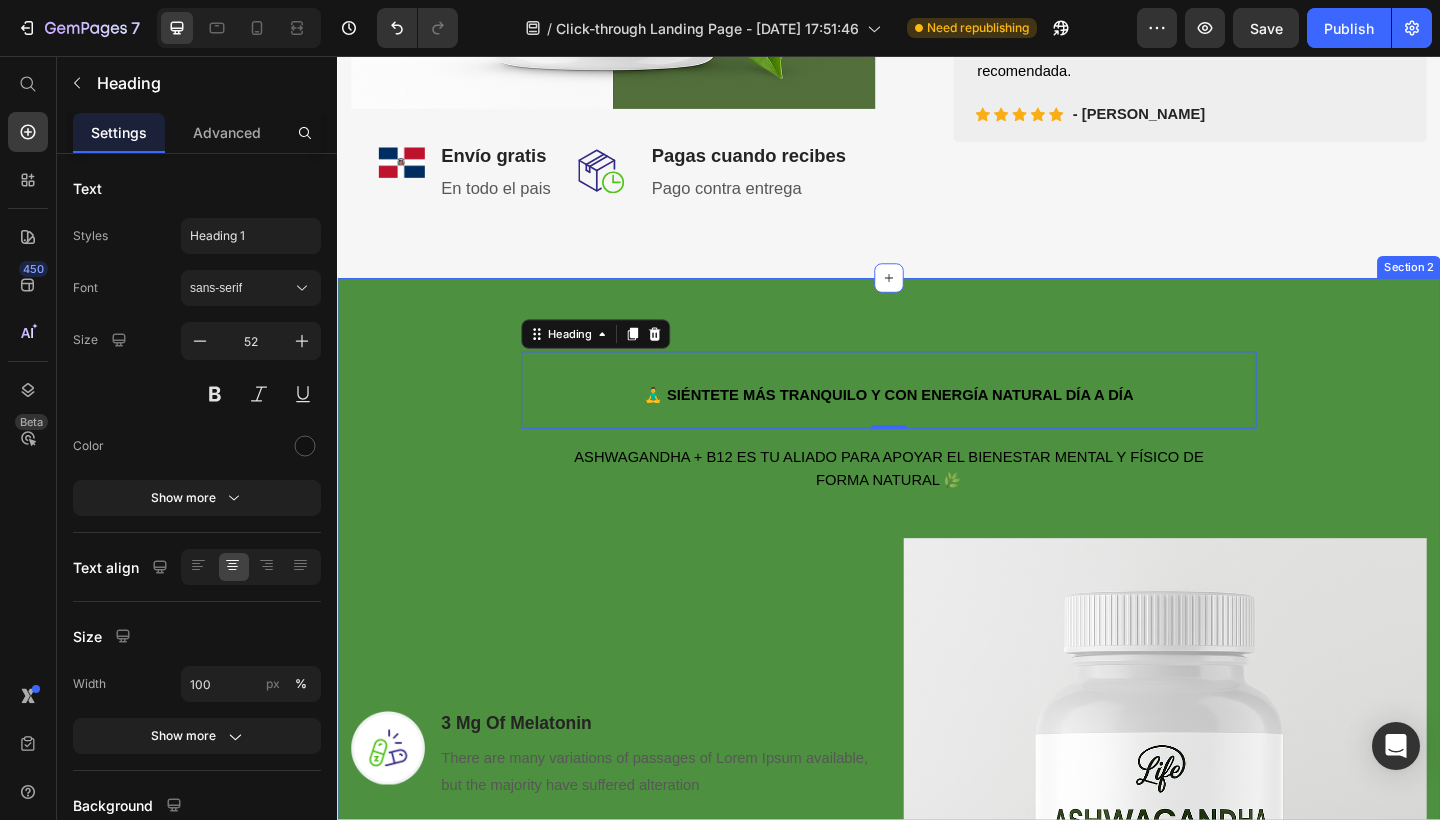 click on "⁠⁠⁠⁠⁠⁠⁠ 🧘‍♂️ SIÉNTETE MÁS TRANQUILO Y CON ENERGÍA NATURAL DÍA A DÍA Heading   0 Row ASHWAGANDHA + B12 ES TU ALIADO PARA APOYAR EL BIENESTAR MENTAL Y FÍSICO DE FORMA NATURAL 🌿 Text block Row Image 3 Mg Of Melatonin Heading There are many variations of passages of Lorem Ipsum available, but the majority have suffered alteration Text block Row Image L-Theanine And Botanicals Heading There are many variations of passages of Lorem Ipsum available, but the majority have suffered alteration Text block Row Image No Artificial Flavors, Gluten Free Heading There are many variations of passages of Lorem Ipsum available, but the majority have suffered alteration Text block Row  	   REVEAL OFFER Button                Icon 30 day money back guarantee Text block Icon List Row Image Row Section 2" at bounding box center [937, 906] 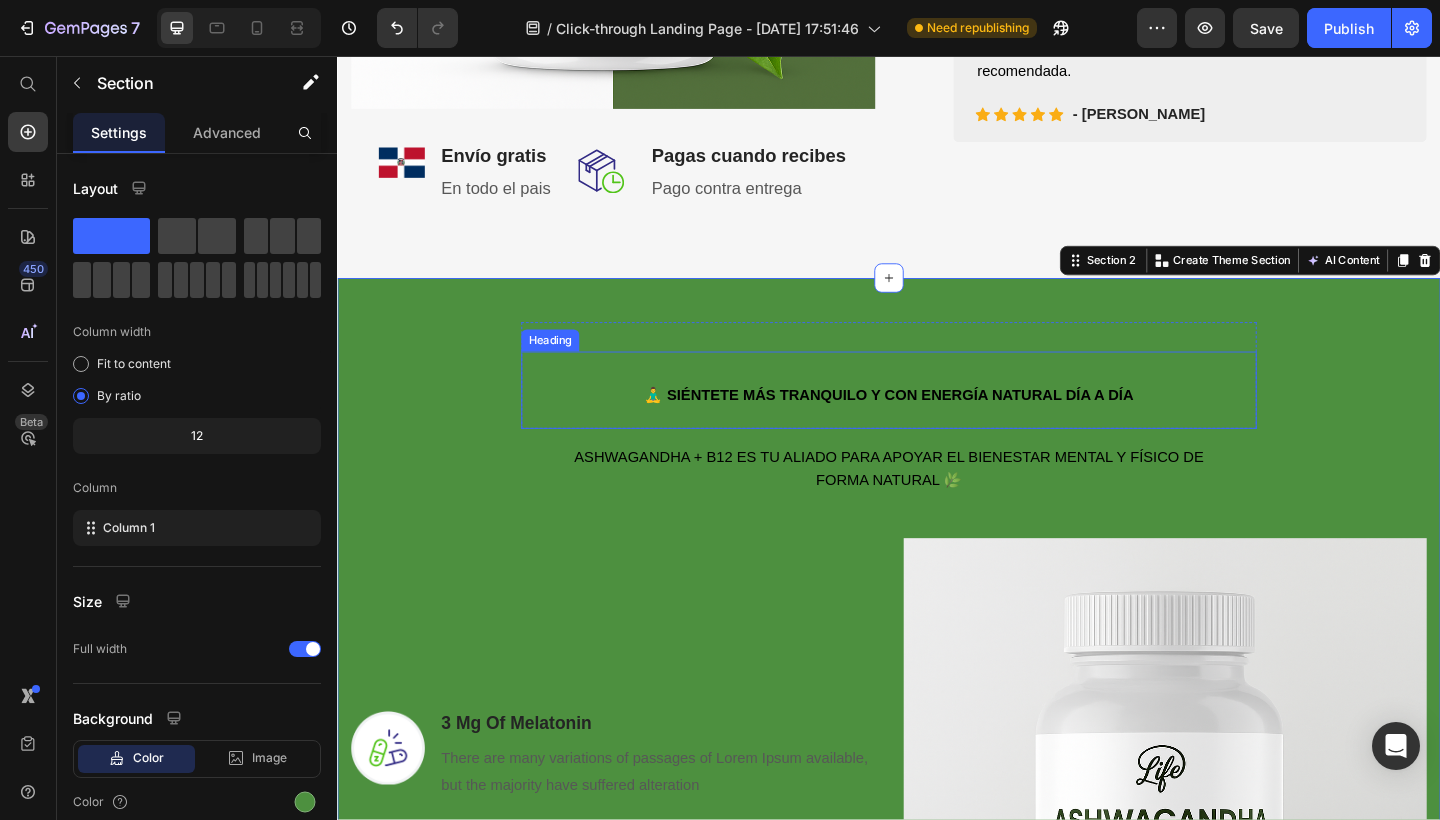 click on "⁠⁠⁠⁠⁠⁠⁠ 🧘‍♂️ SIÉNTETE MÁS TRANQUILO Y CON ENERGÍA NATURAL DÍA A DÍA" at bounding box center (937, 420) 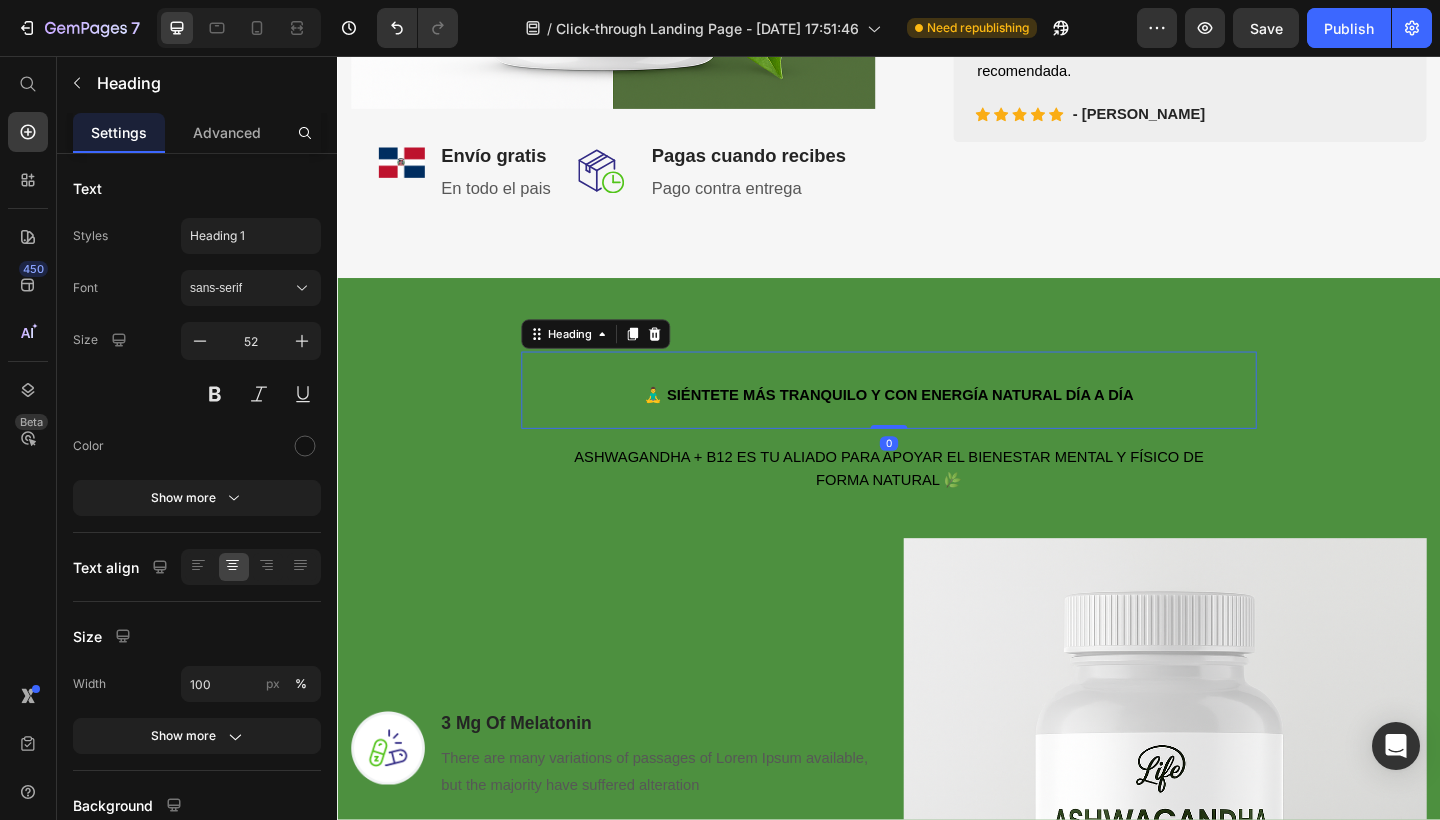 drag, startPoint x: 923, startPoint y: 451, endPoint x: 926, endPoint y: 426, distance: 25.179358 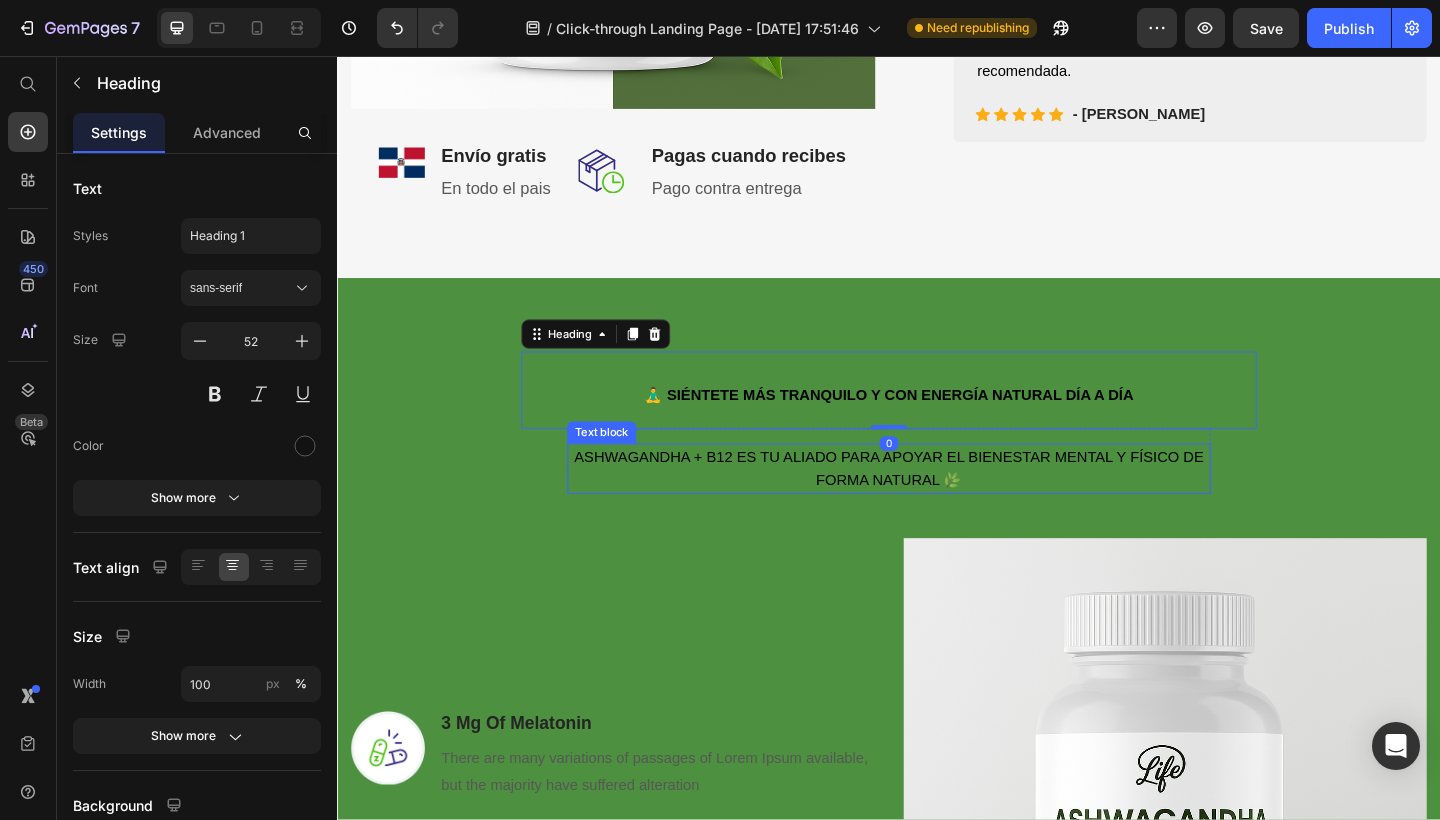 click on "ASHWAGANDHA + B12 ES TU ALIADO PARA APOYAR EL BIENESTAR MENTAL Y FÍSICO DE FORMA NATURAL 🌿" at bounding box center [937, 505] 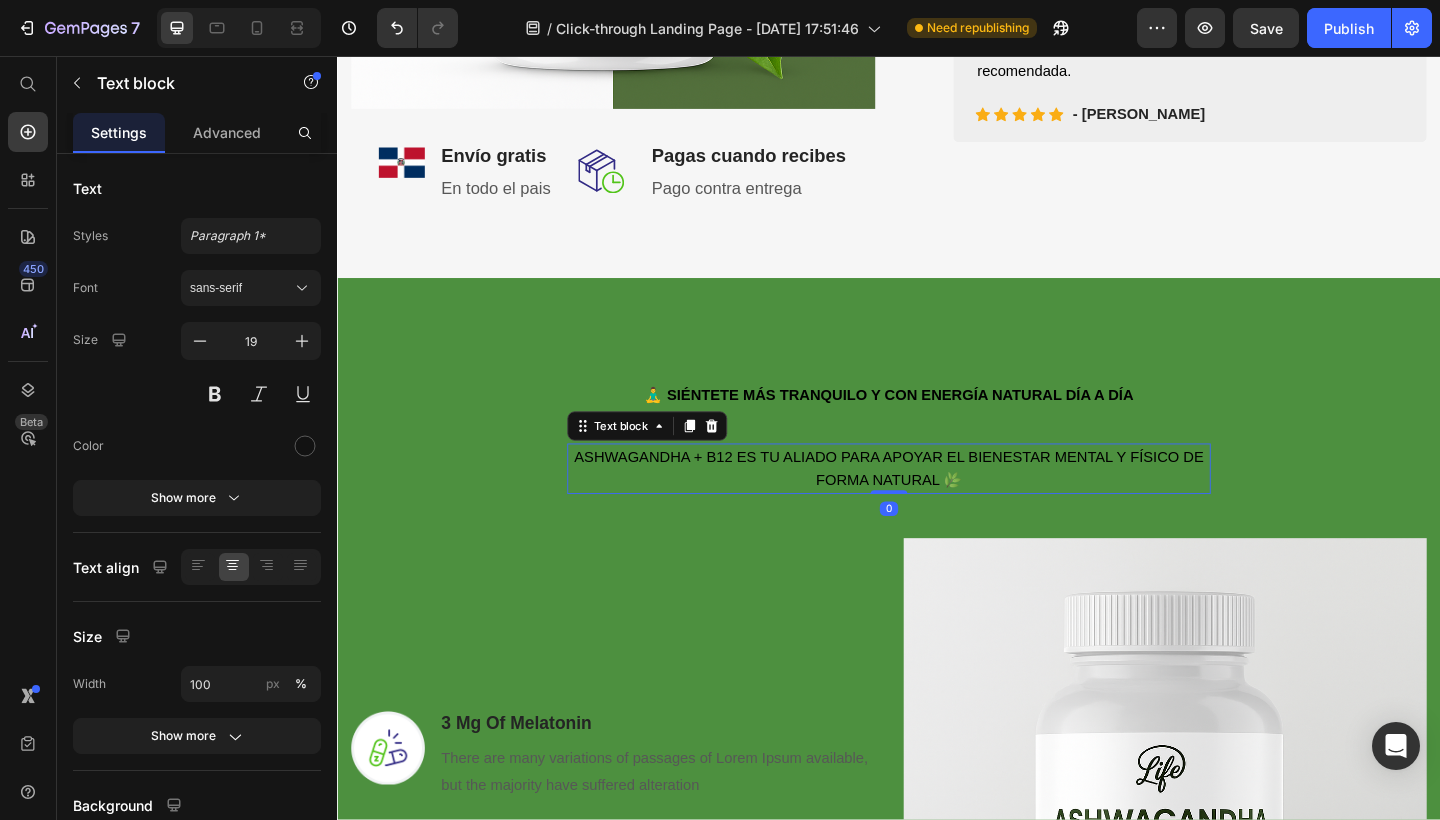 drag, startPoint x: 917, startPoint y: 525, endPoint x: 909, endPoint y: 476, distance: 49.648766 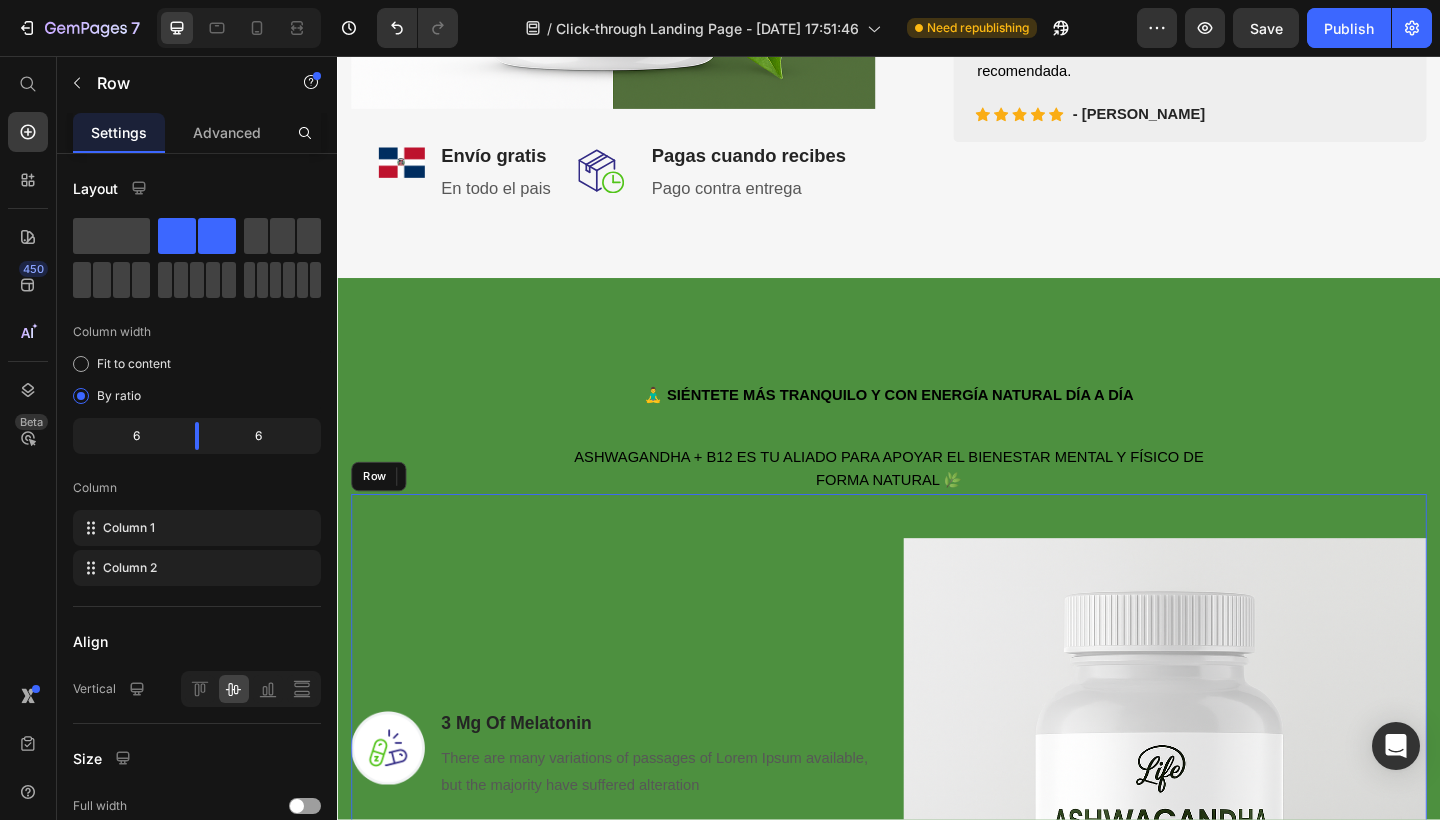 click on "Image 3 Mg Of Melatonin Heading There are many variations of passages of Lorem Ipsum available, but the majority have suffered alteration Text block Row Image L-Theanine And Botanicals Heading There are many variations of passages of Lorem Ipsum available, but the majority have suffered alteration Text block Row Image No Artificial Flavors, Gluten Free Heading There are many variations of passages of Lorem Ipsum available, but the majority have suffered alteration Text block Row  	   REVEAL OFFER Button                Icon 30 day money back guarantee Text block Icon List Row" at bounding box center (636, 1008) 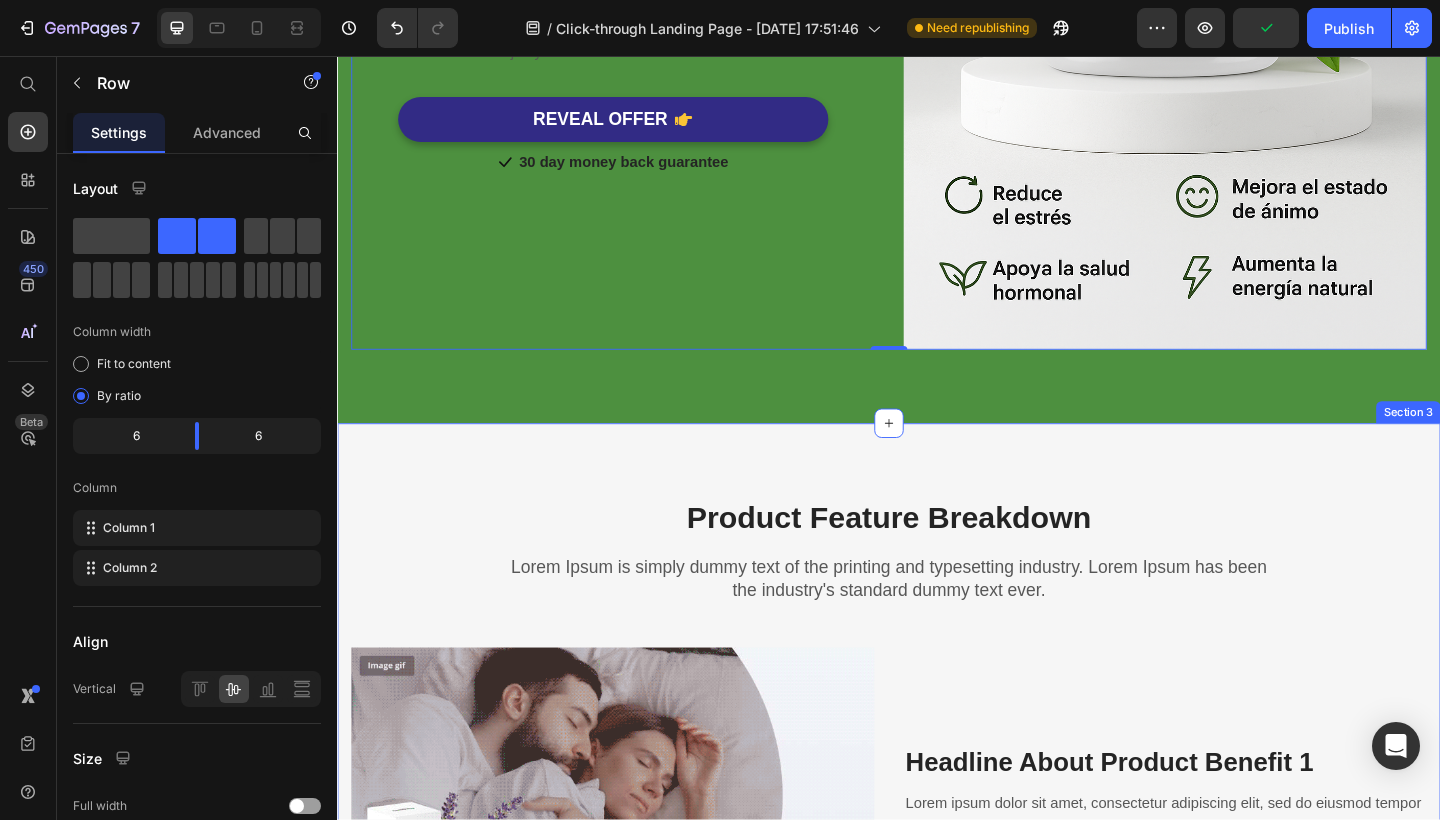 scroll, scrollTop: 1488, scrollLeft: 0, axis: vertical 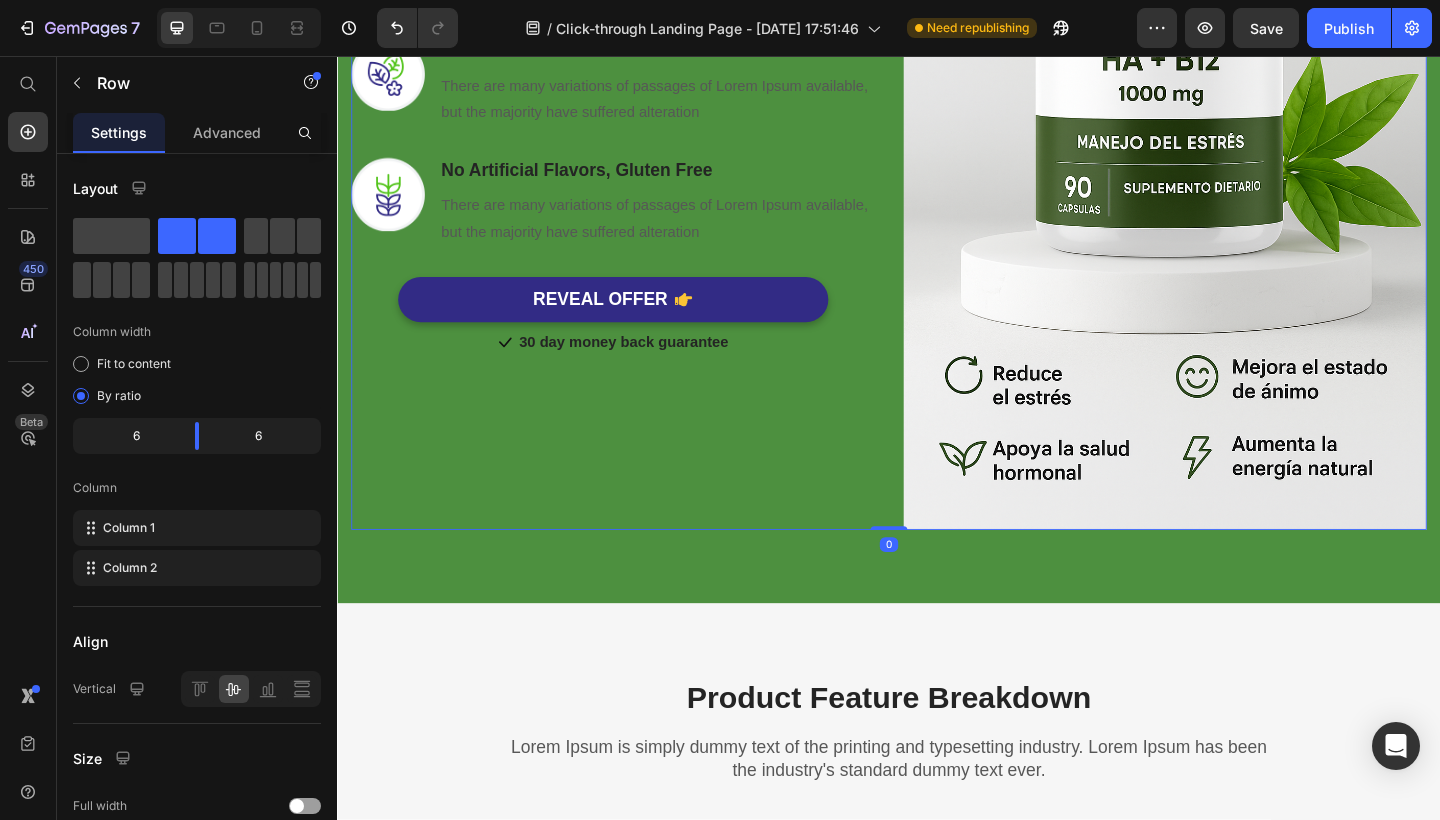 drag, startPoint x: 934, startPoint y: 560, endPoint x: 956, endPoint y: 438, distance: 123.967735 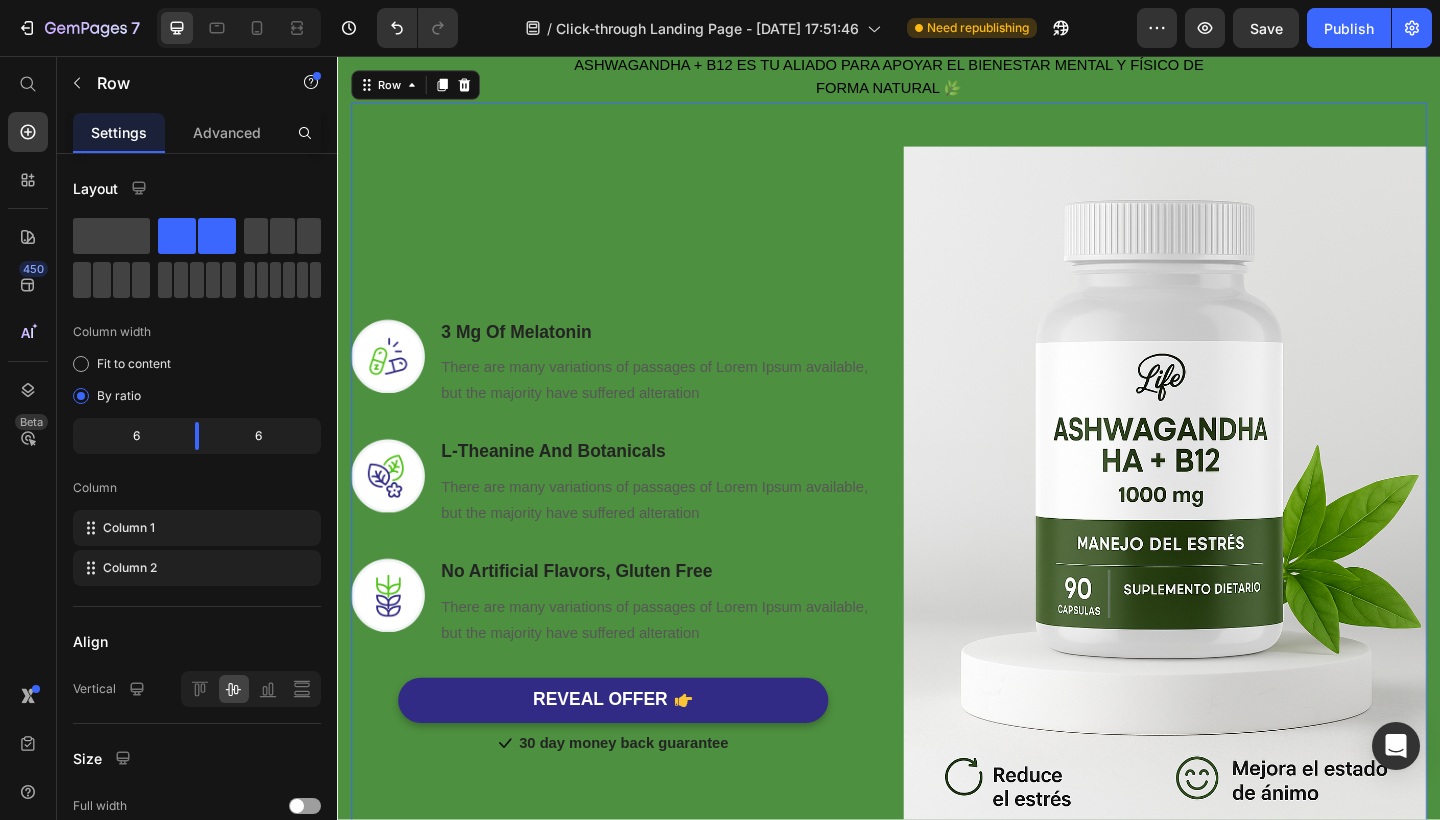 scroll, scrollTop: 1241, scrollLeft: 0, axis: vertical 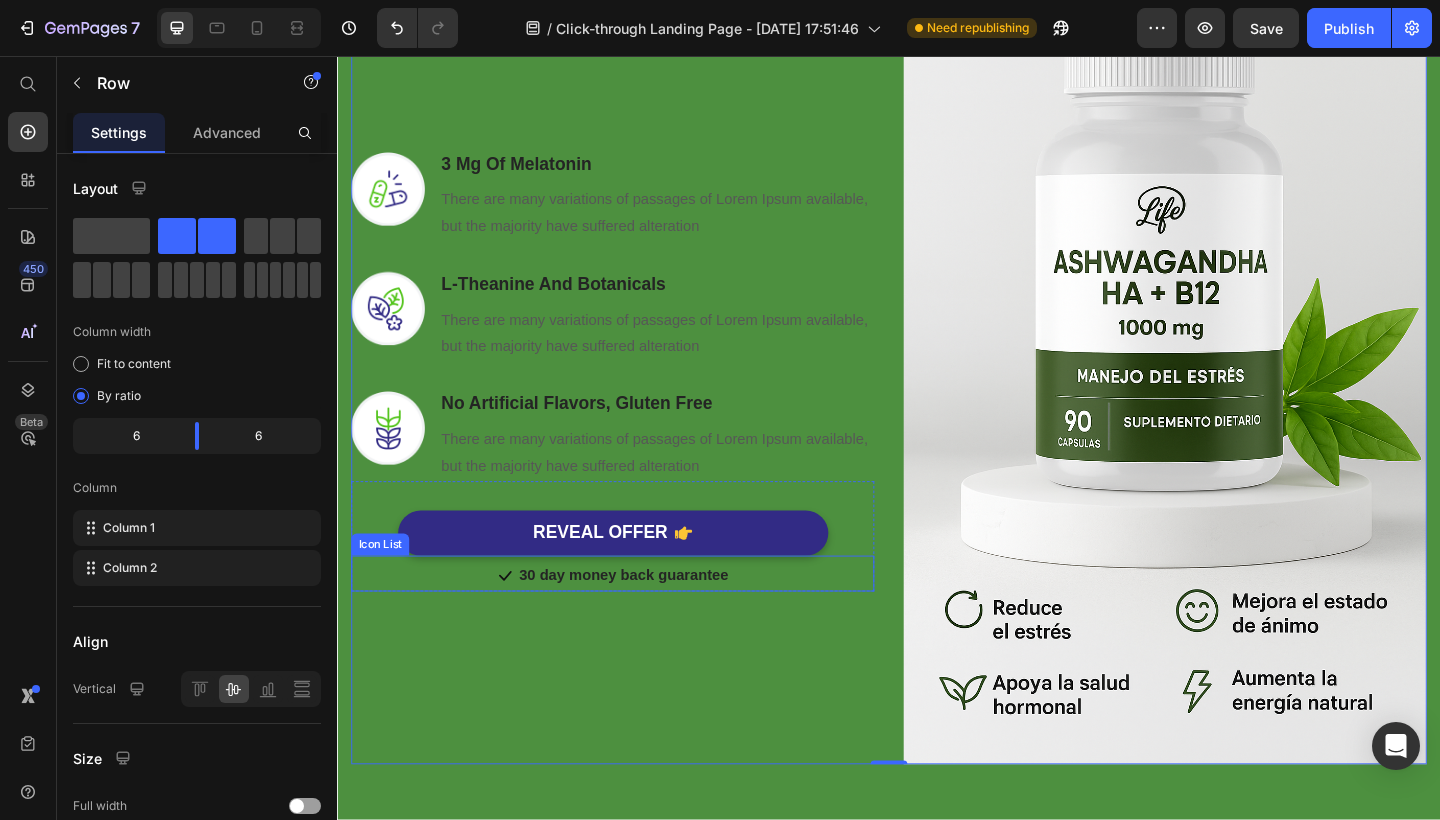 click on "Icon 30 day money back guarantee Text block" at bounding box center (636, 623) 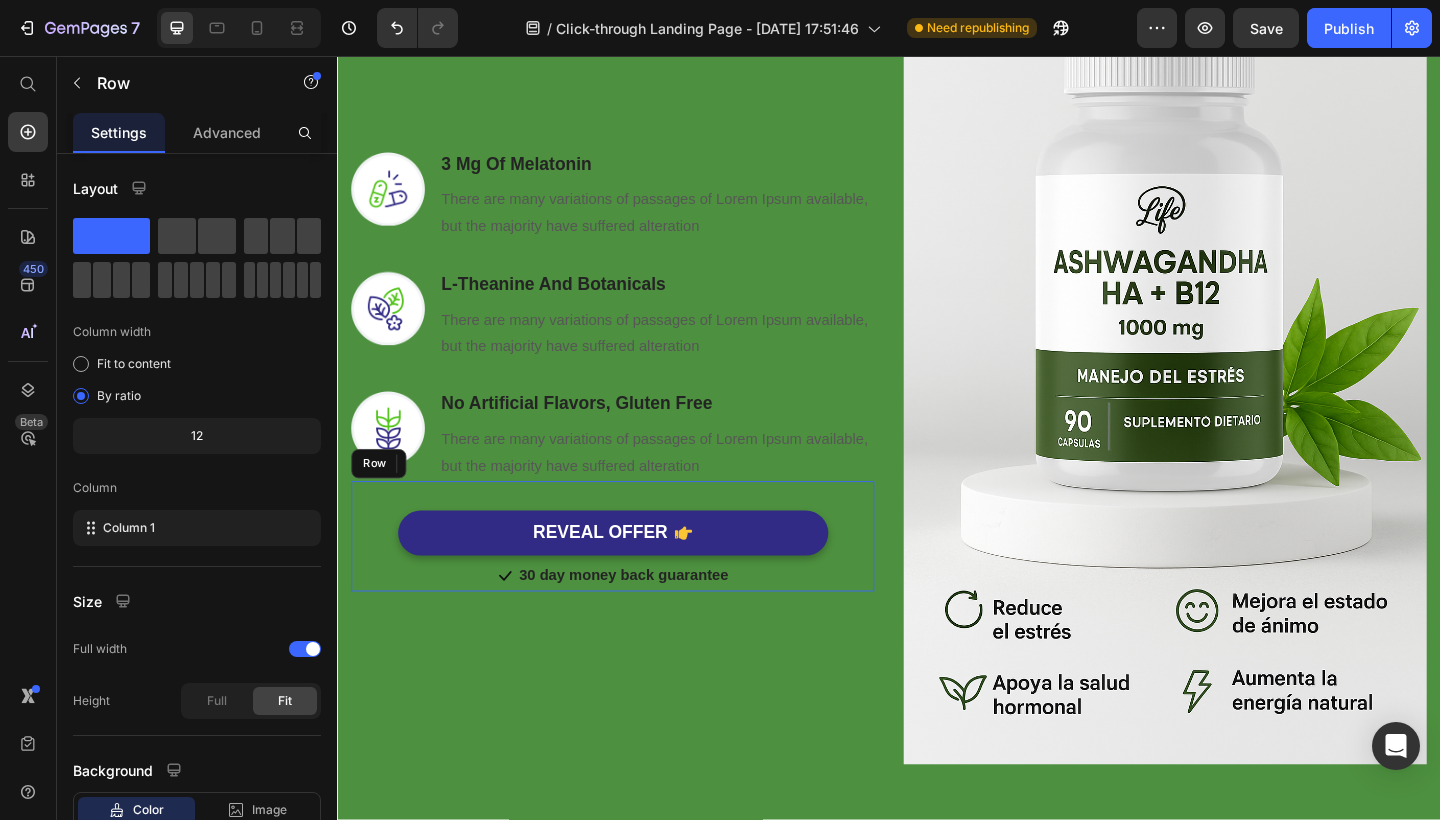 click on "REVEAL OFFER Button                Icon 30 day money back guarantee Text block Icon List   0" at bounding box center [636, 579] 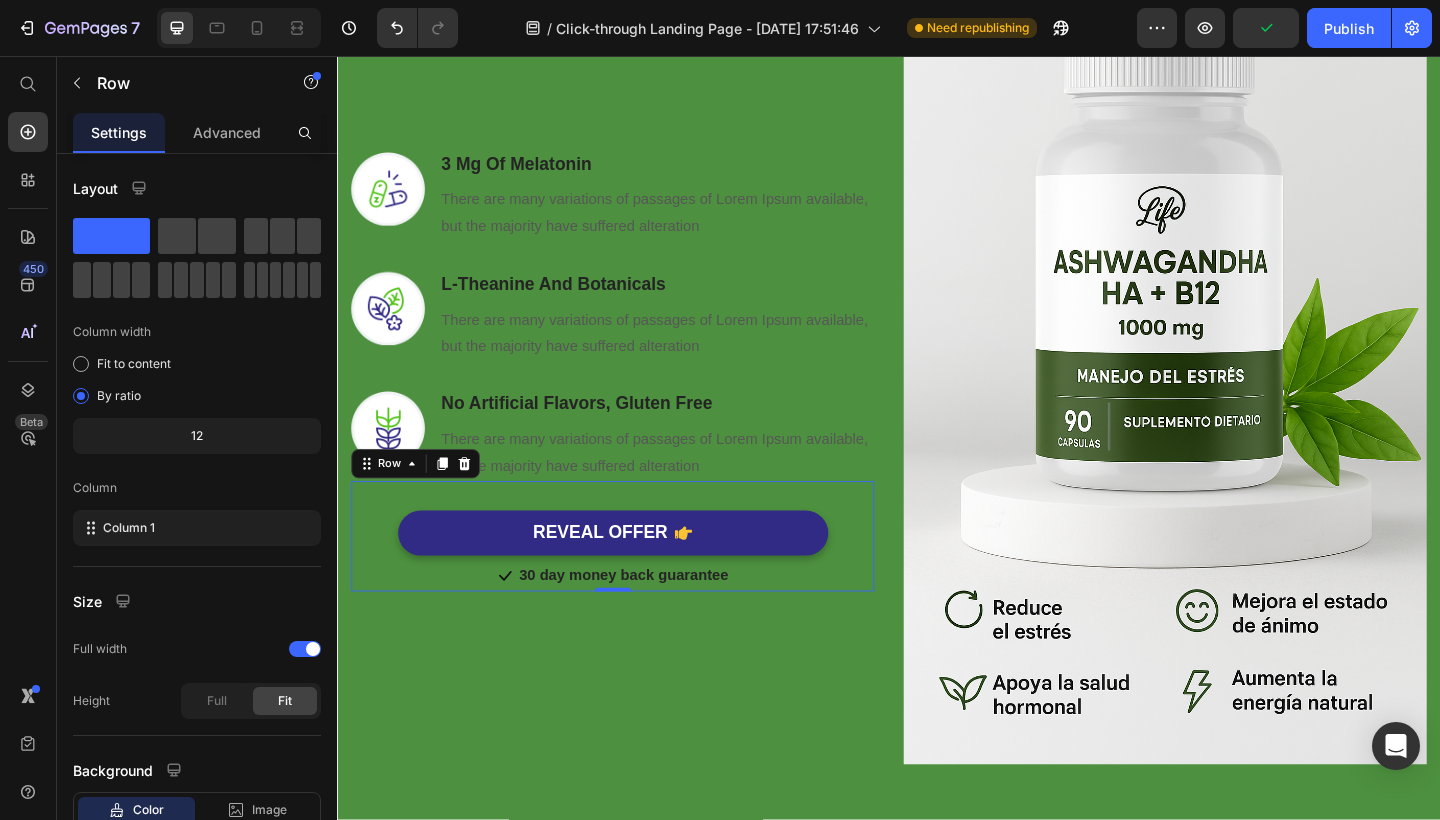 click on "REVEAL OFFER Button                Icon 30 day money back guarantee Text block Icon List" at bounding box center [636, 579] 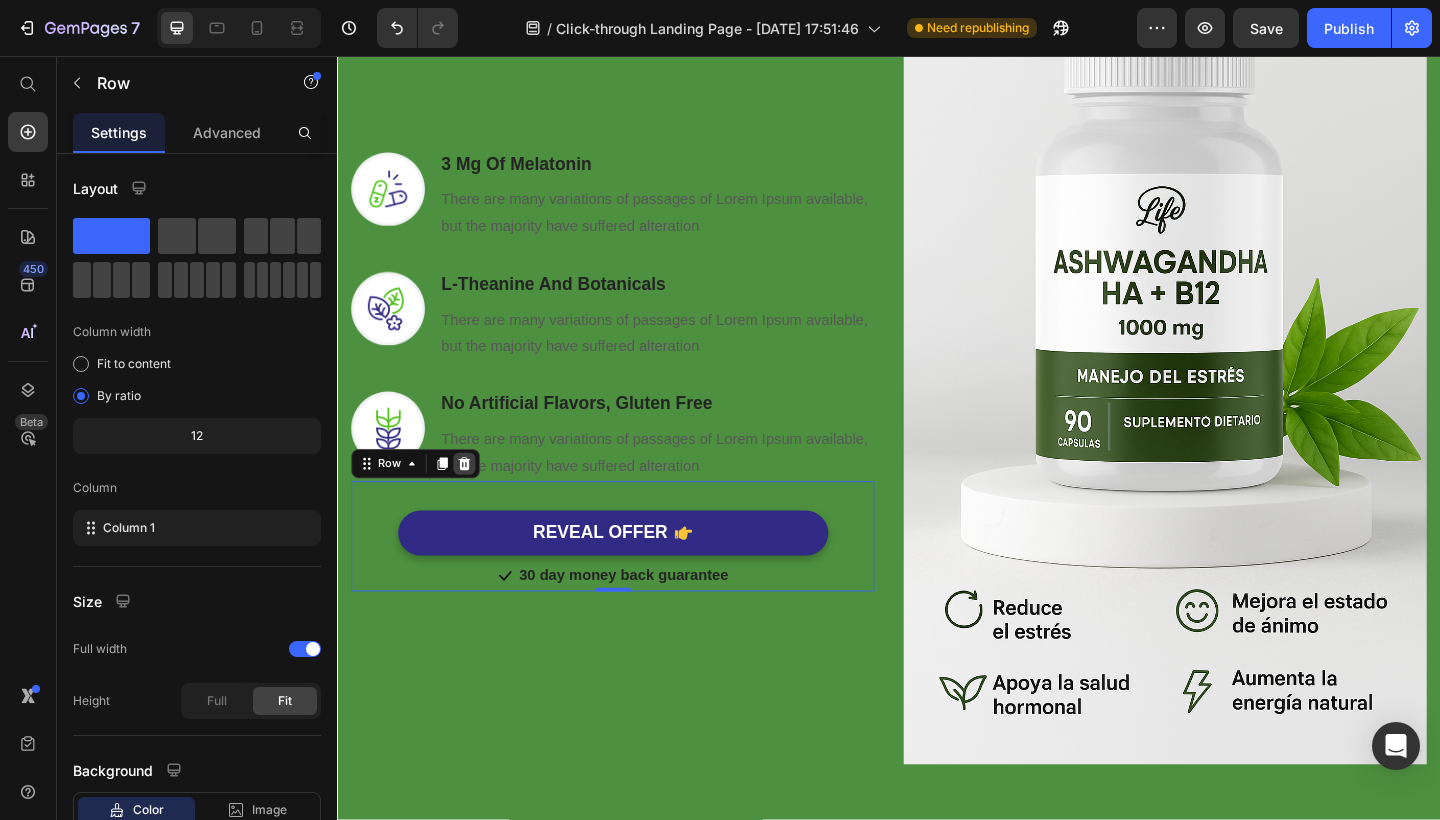 click 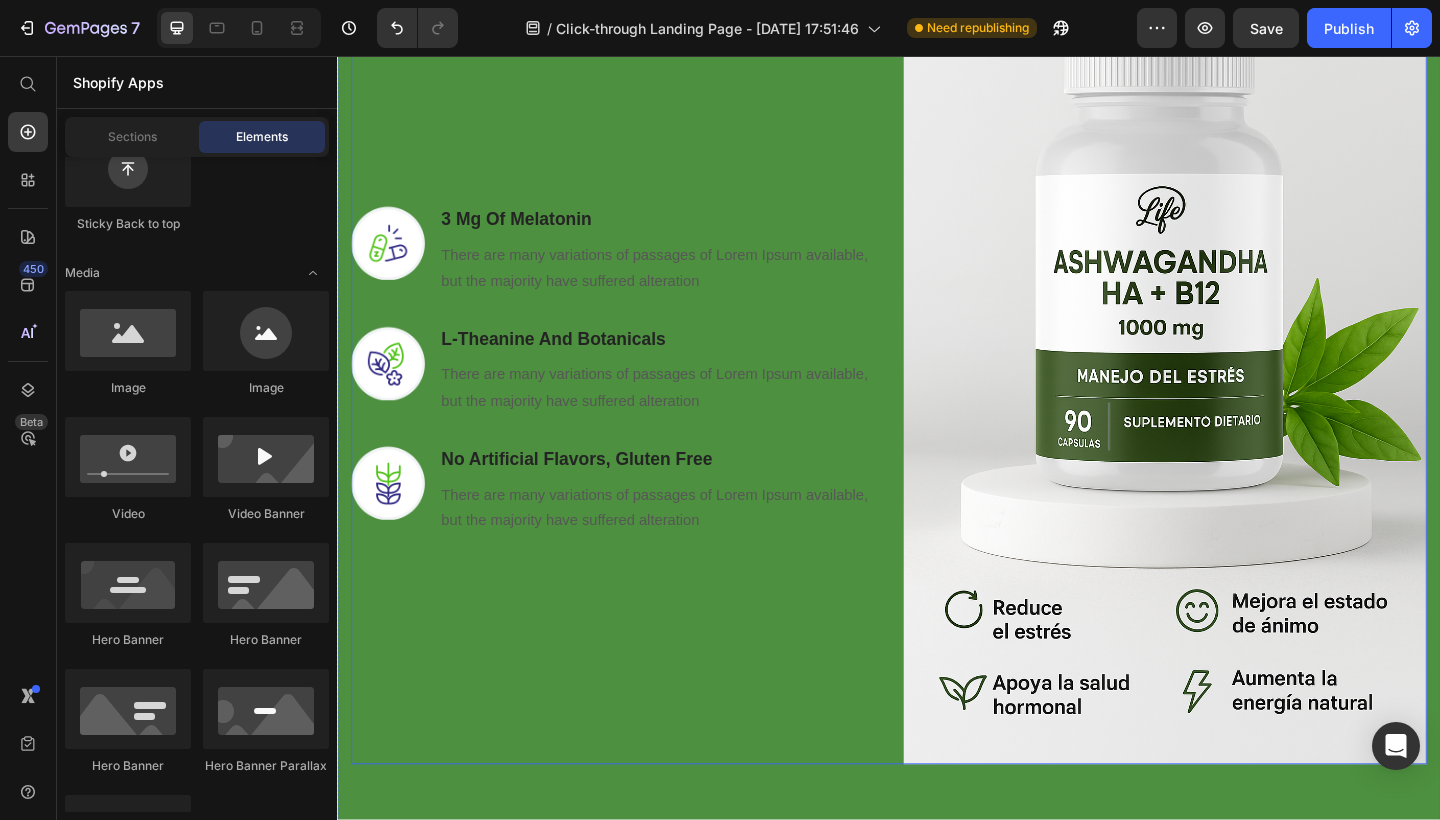 click on "Image 3 Mg Of Melatonin Heading There are many variations of passages of Lorem Ipsum available, but the majority have suffered alteration Text block Row Image L-Theanine And Botanicals Heading There are many variations of passages of Lorem Ipsum available, but the majority have suffered alteration Text block Row Image No Artificial Flavors, Gluten Free Heading There are many variations of passages of Lorem Ipsum available, but the majority have suffered alteration Text block Row" at bounding box center [636, 400] 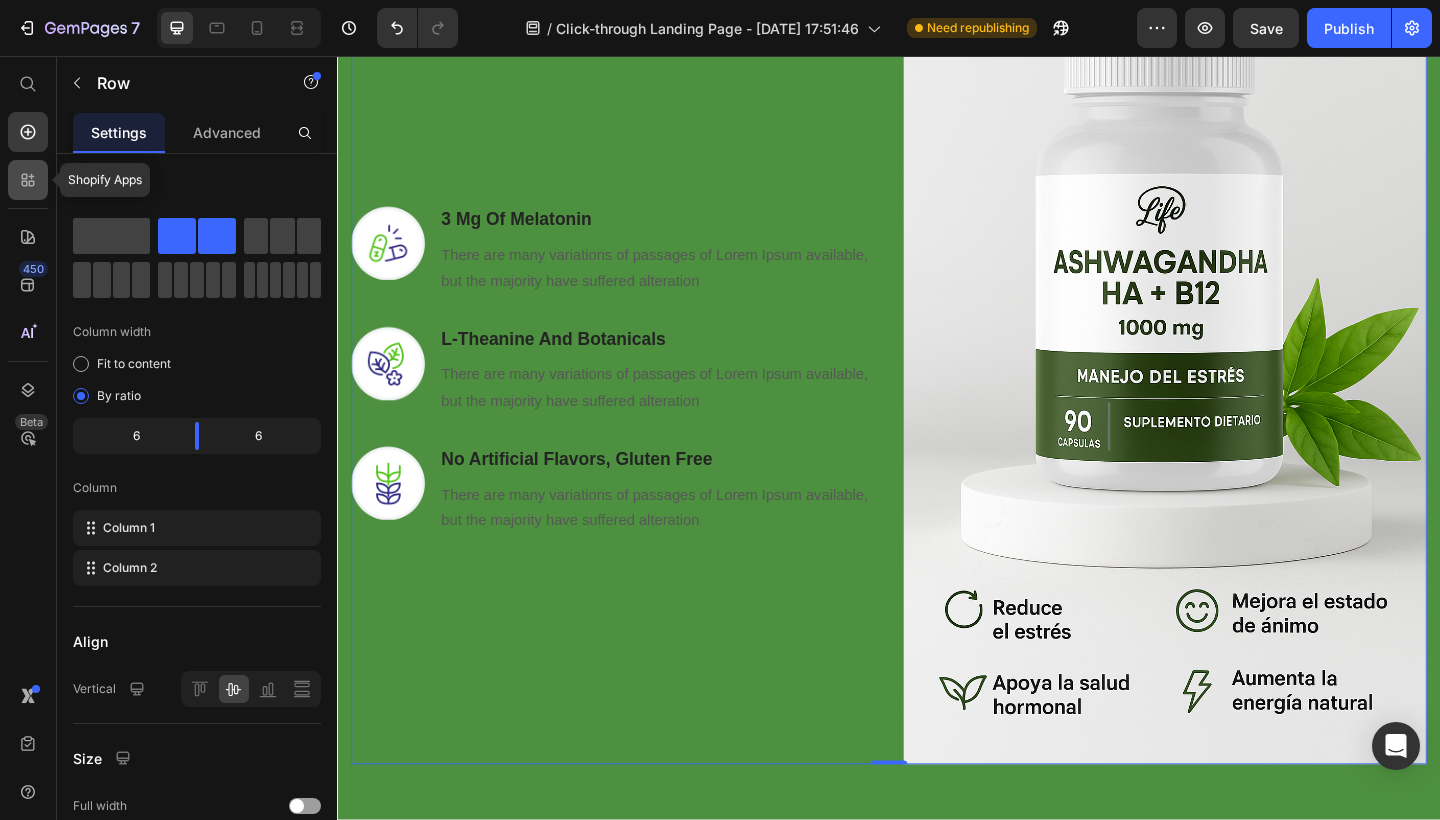 click 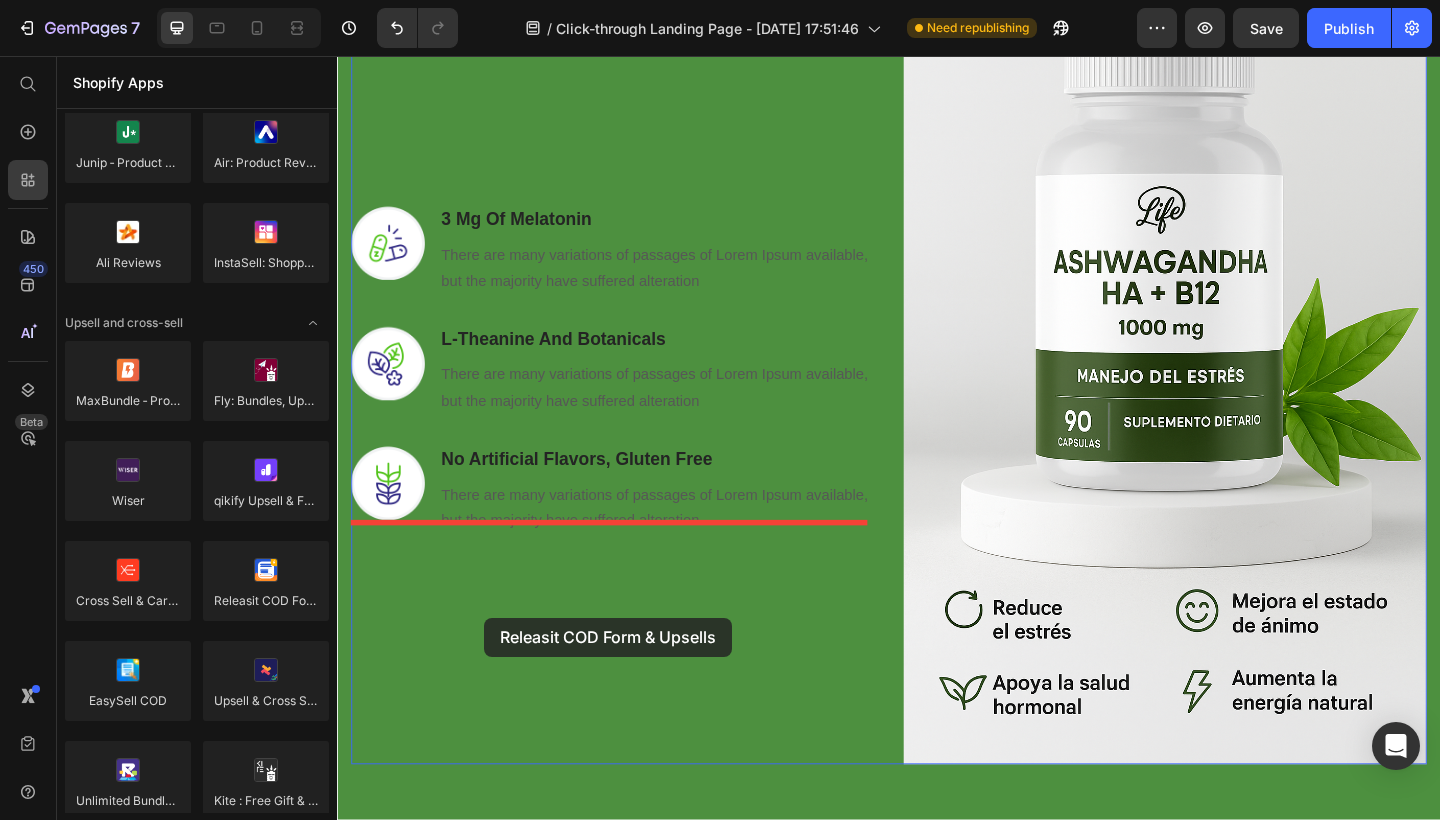 drag, startPoint x: 596, startPoint y: 650, endPoint x: 497, endPoint y: 667, distance: 100.44899 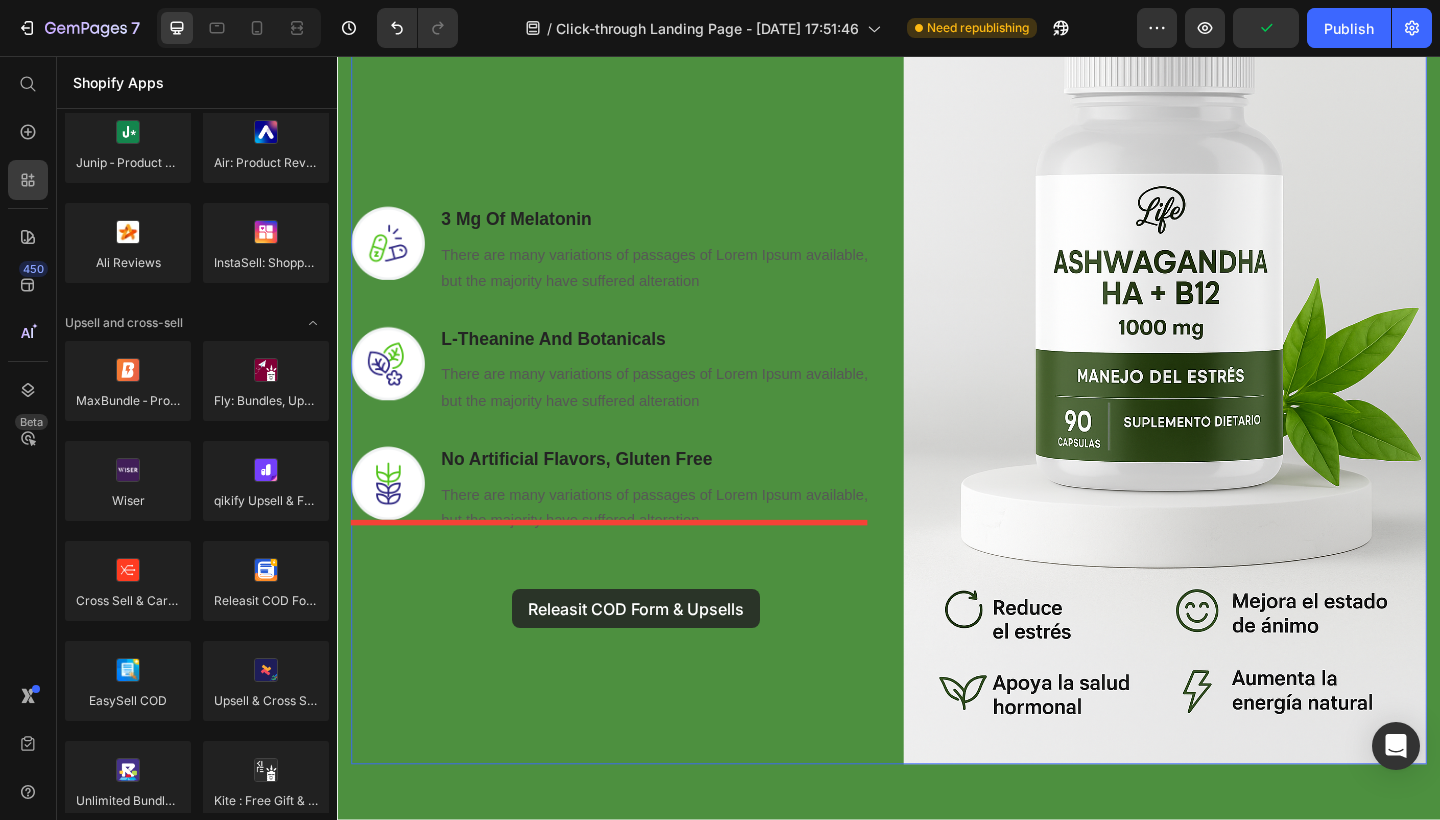 drag, startPoint x: 630, startPoint y: 656, endPoint x: 527, endPoint y: 636, distance: 104.92378 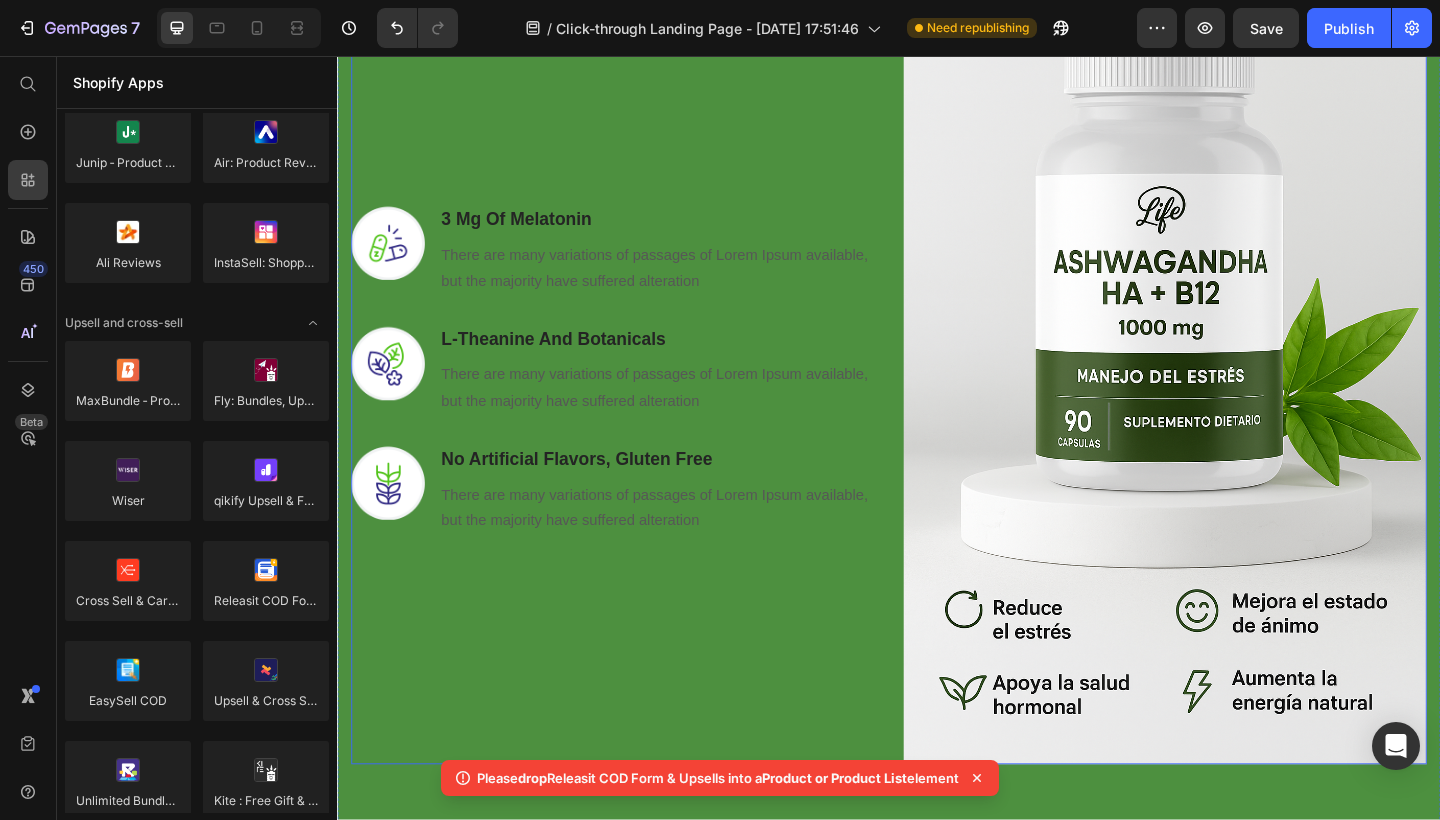 scroll, scrollTop: 1200, scrollLeft: 0, axis: vertical 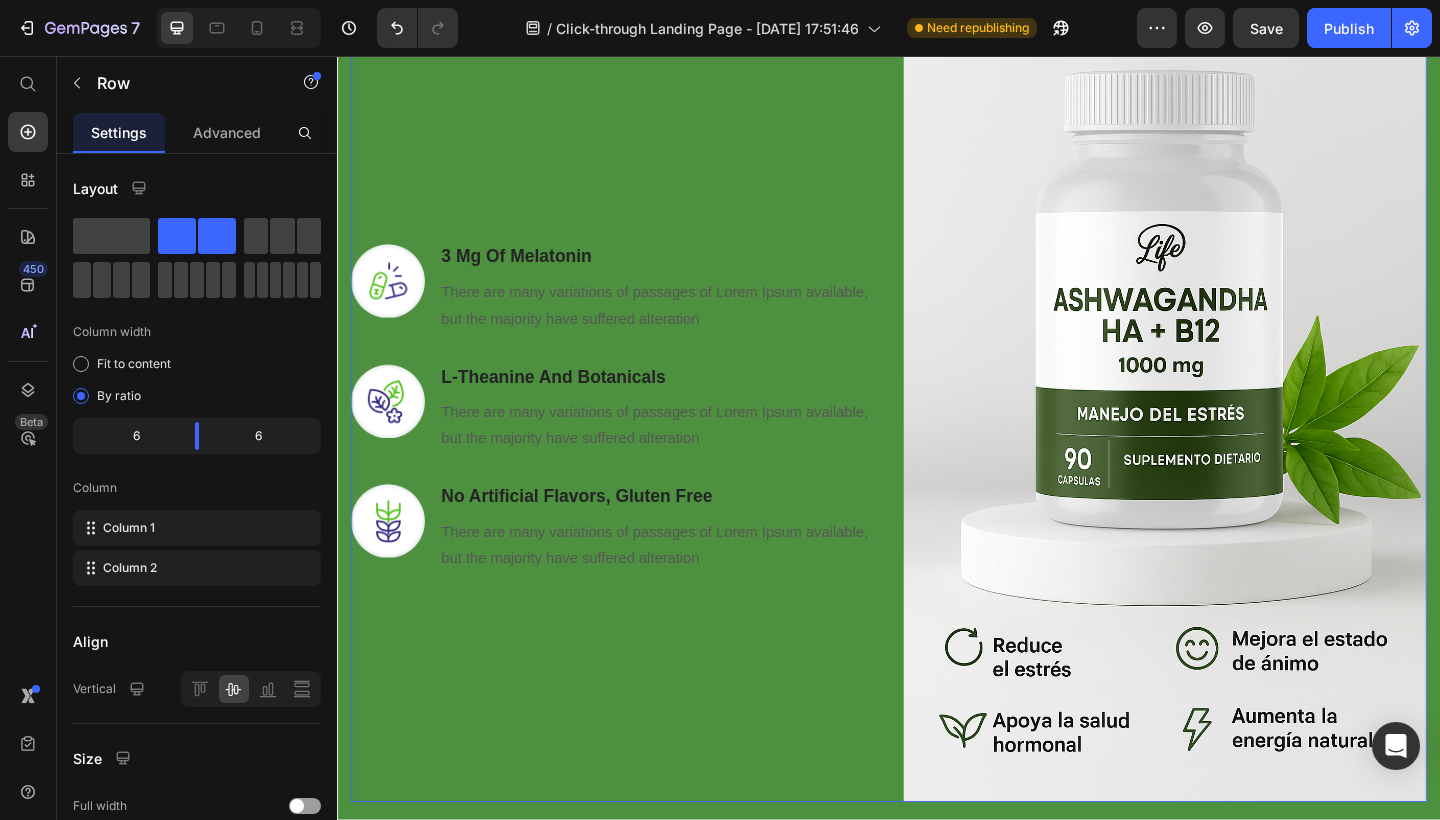click on "Image 3 Mg Of Melatonin Heading There are many variations of passages of Lorem Ipsum available, but the majority have suffered alteration Text block Row Image L-Theanine And Botanicals Heading There are many variations of passages of Lorem Ipsum available, but the majority have suffered alteration Text block Row Image No Artificial Flavors, Gluten Free Heading There are many variations of passages of Lorem Ipsum available, but the majority have suffered alteration Text block Row" at bounding box center (636, 441) 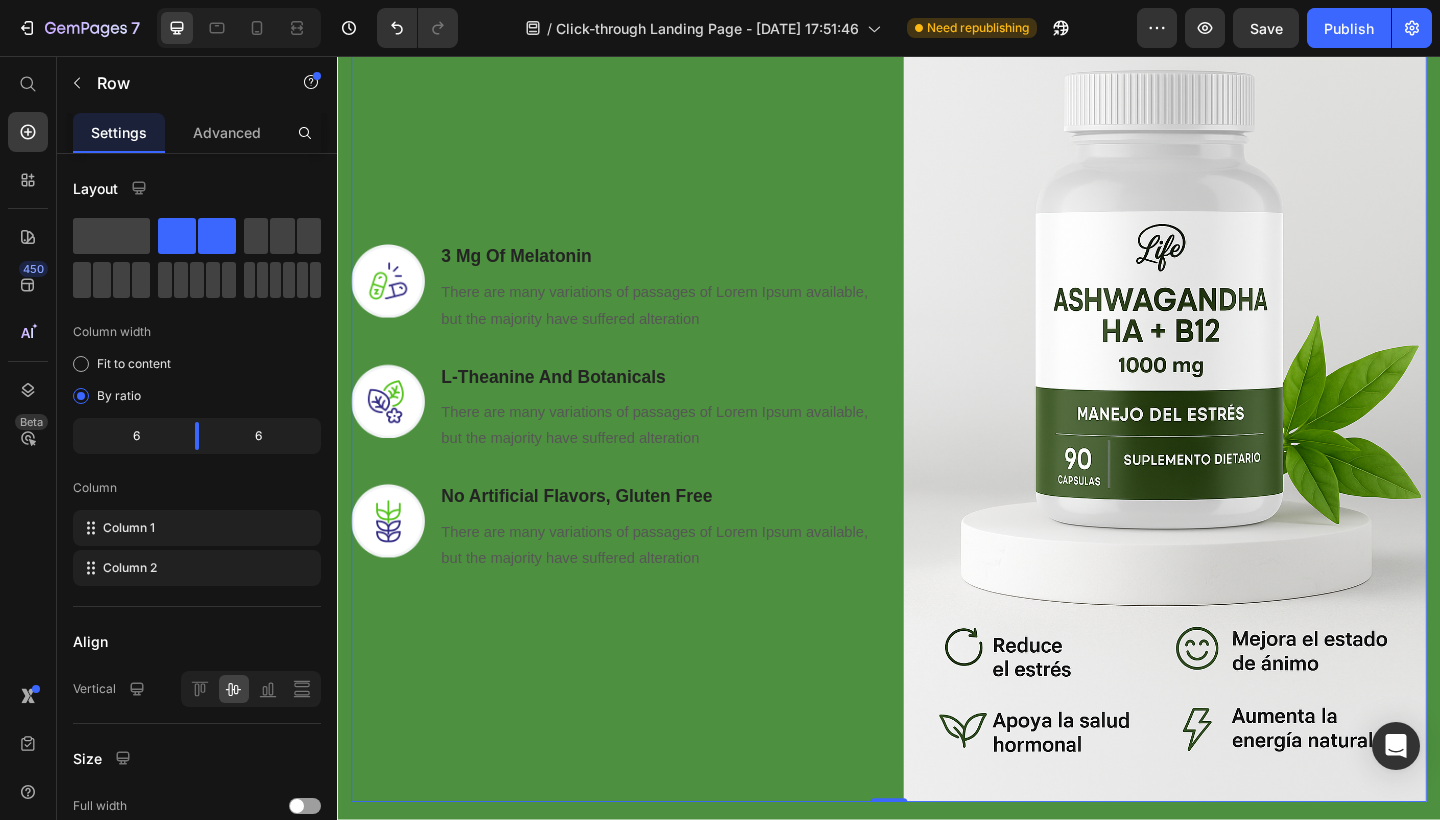 click on "Image 3 Mg Of Melatonin Heading There are many variations of passages of Lorem Ipsum available, but the majority have suffered alteration Text block Row Image L-Theanine And Botanicals Heading There are many variations of passages of Lorem Ipsum available, but the majority have suffered alteration Text block Row Image No Artificial Flavors, Gluten Free Heading There are many variations of passages of Lorem Ipsum available, but the majority have suffered alteration Text block Row" at bounding box center [636, 441] 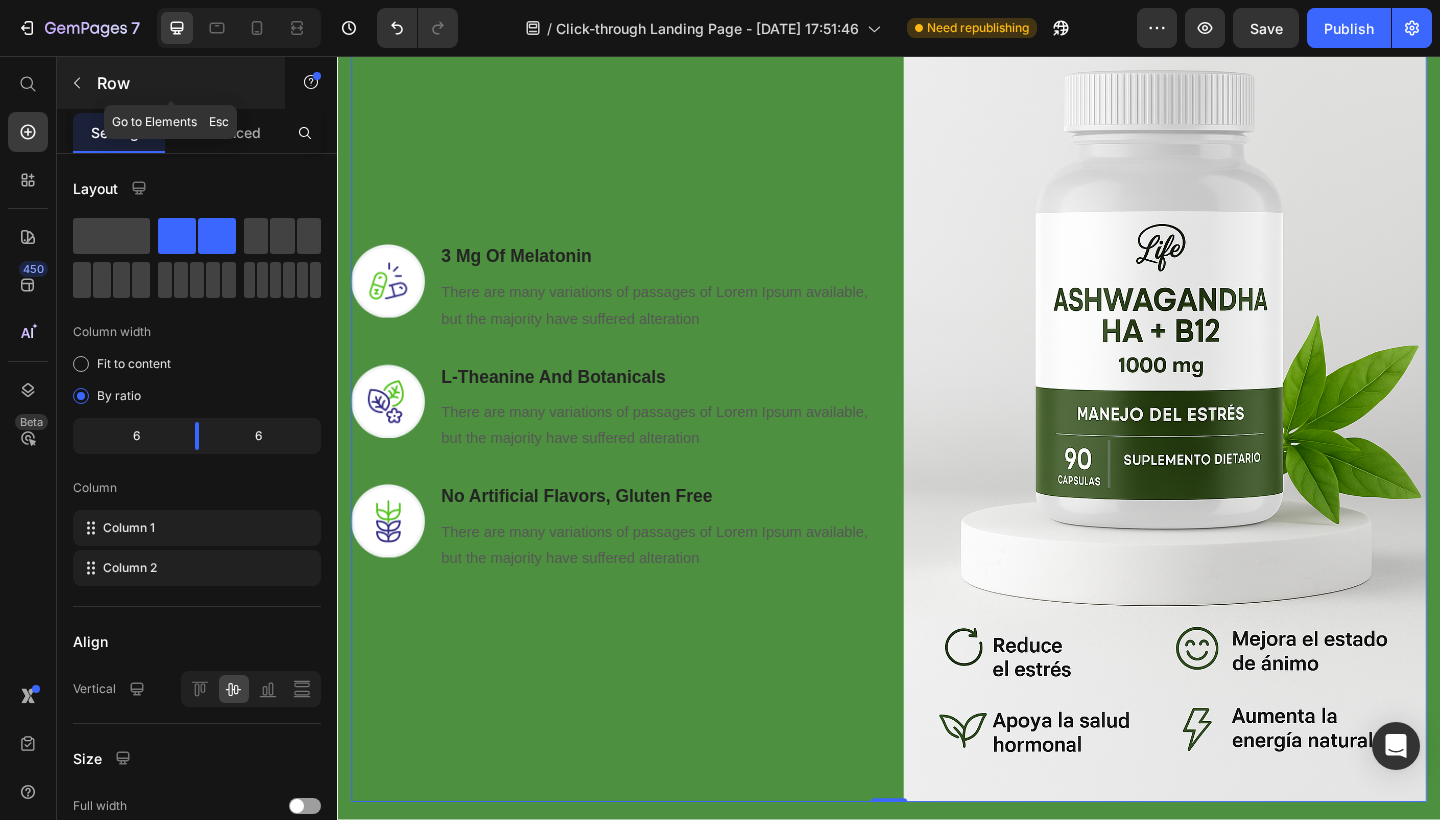 click at bounding box center (77, 83) 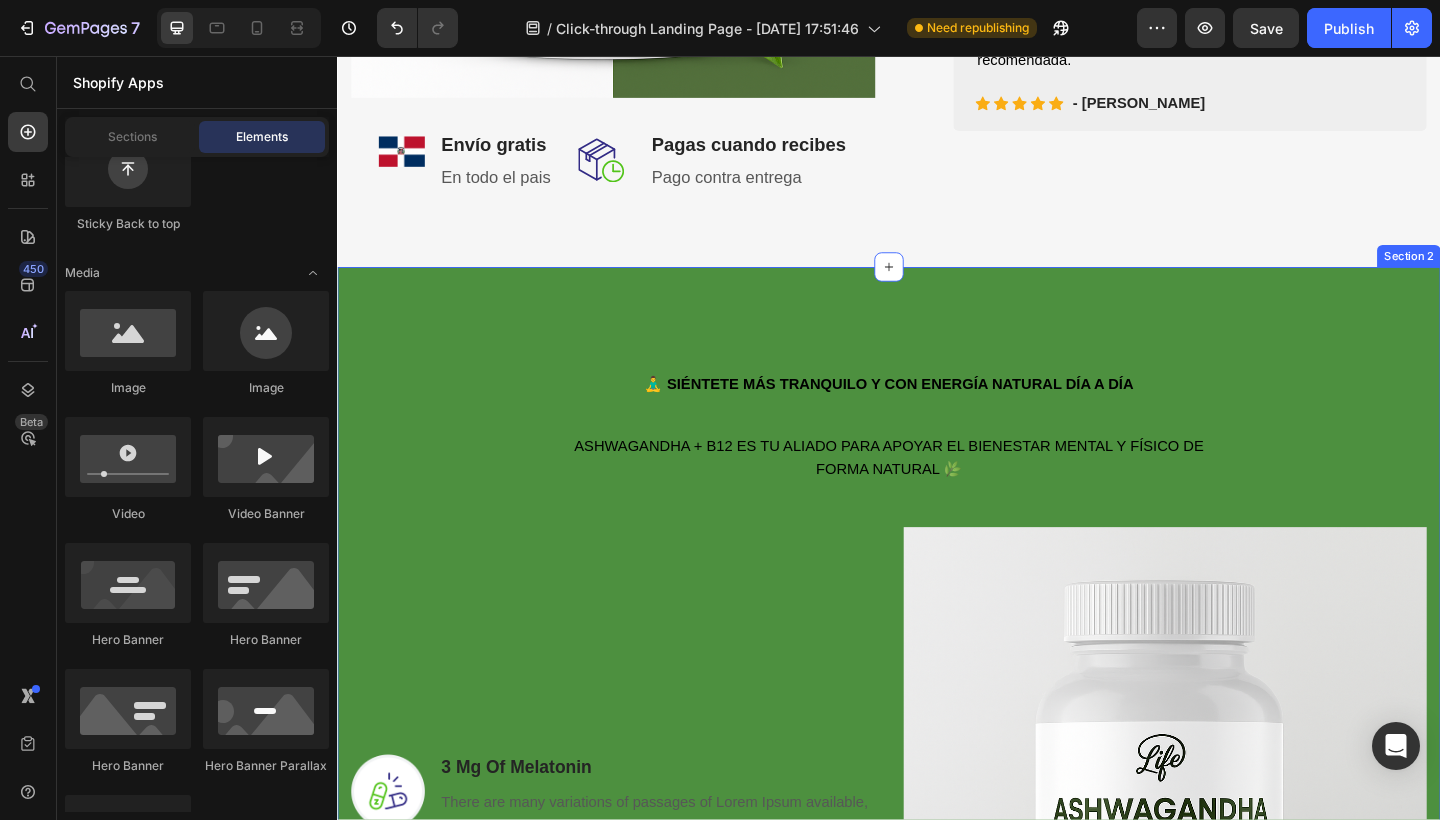 scroll, scrollTop: 849, scrollLeft: 0, axis: vertical 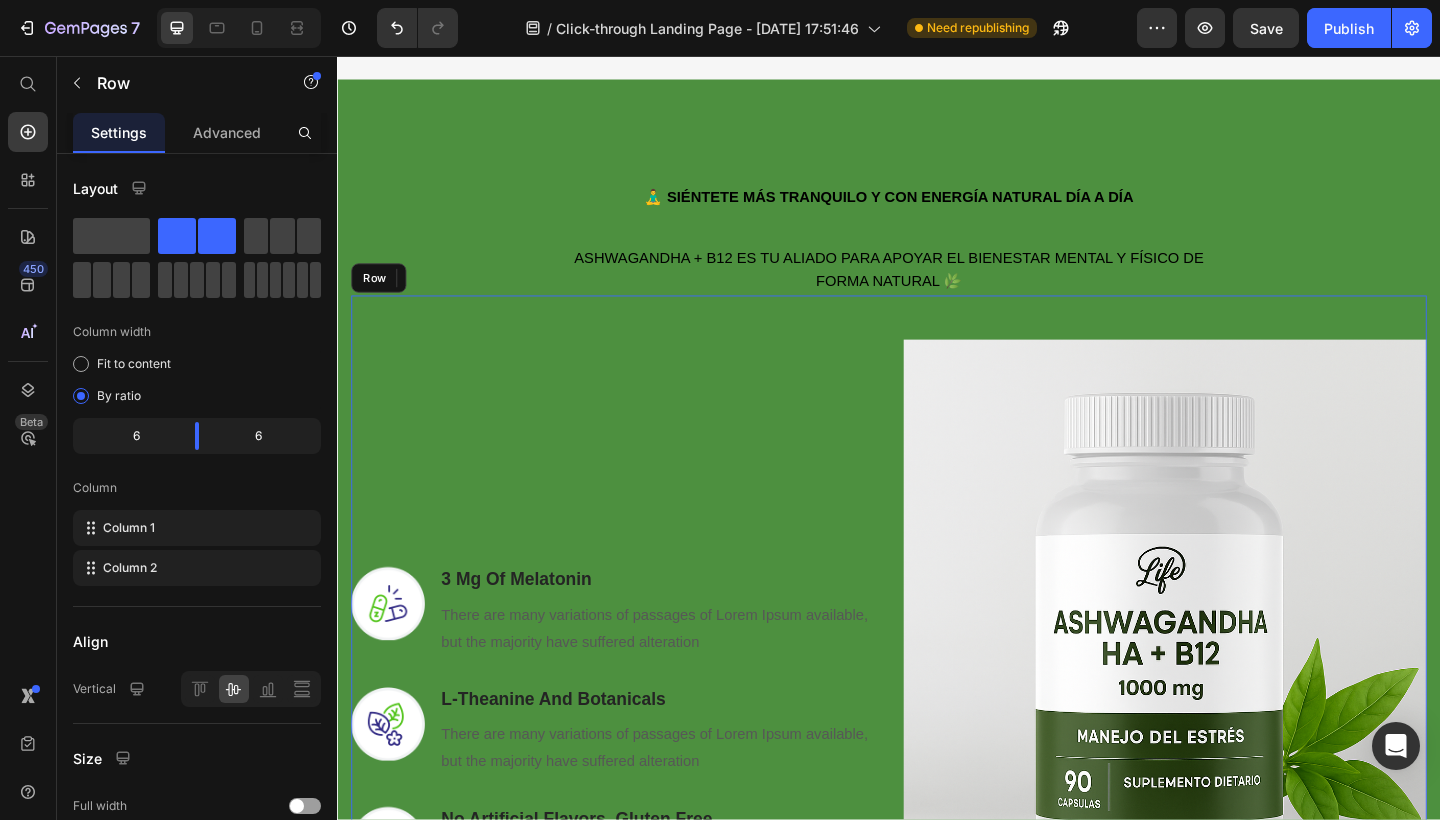 click on "Image 3 Mg Of Melatonin Heading There are many variations of passages of Lorem Ipsum available, but the majority have suffered alteration Text block Row Image L-Theanine And Botanicals Heading There are many variations of passages of Lorem Ipsum available, but the majority have suffered alteration Text block Row Image No Artificial Flavors, Gluten Free Heading There are many variations of passages of Lorem Ipsum available, but the majority have suffered alteration Text block Row" at bounding box center (636, 792) 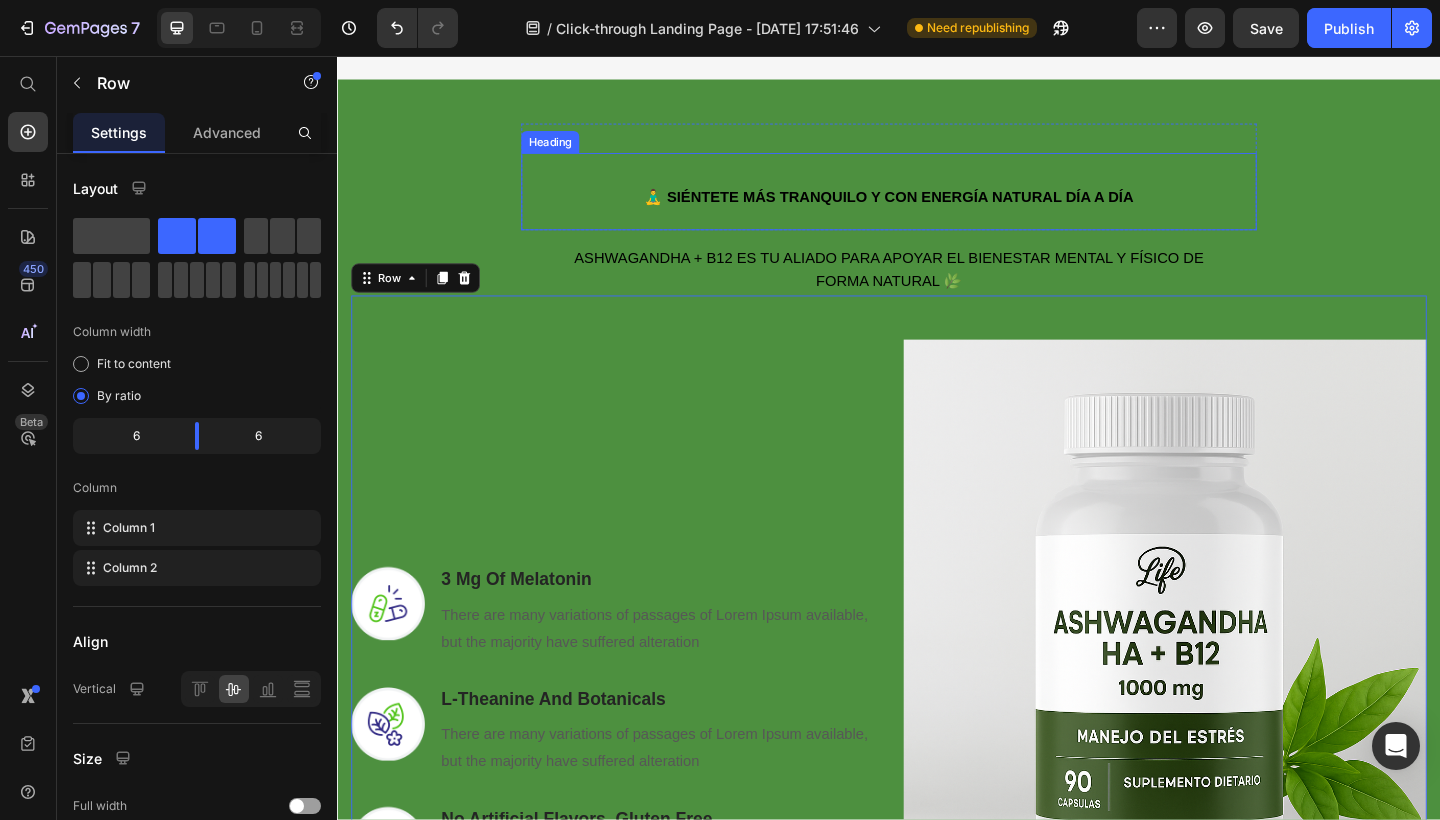 click on "Heading" at bounding box center [568, 150] 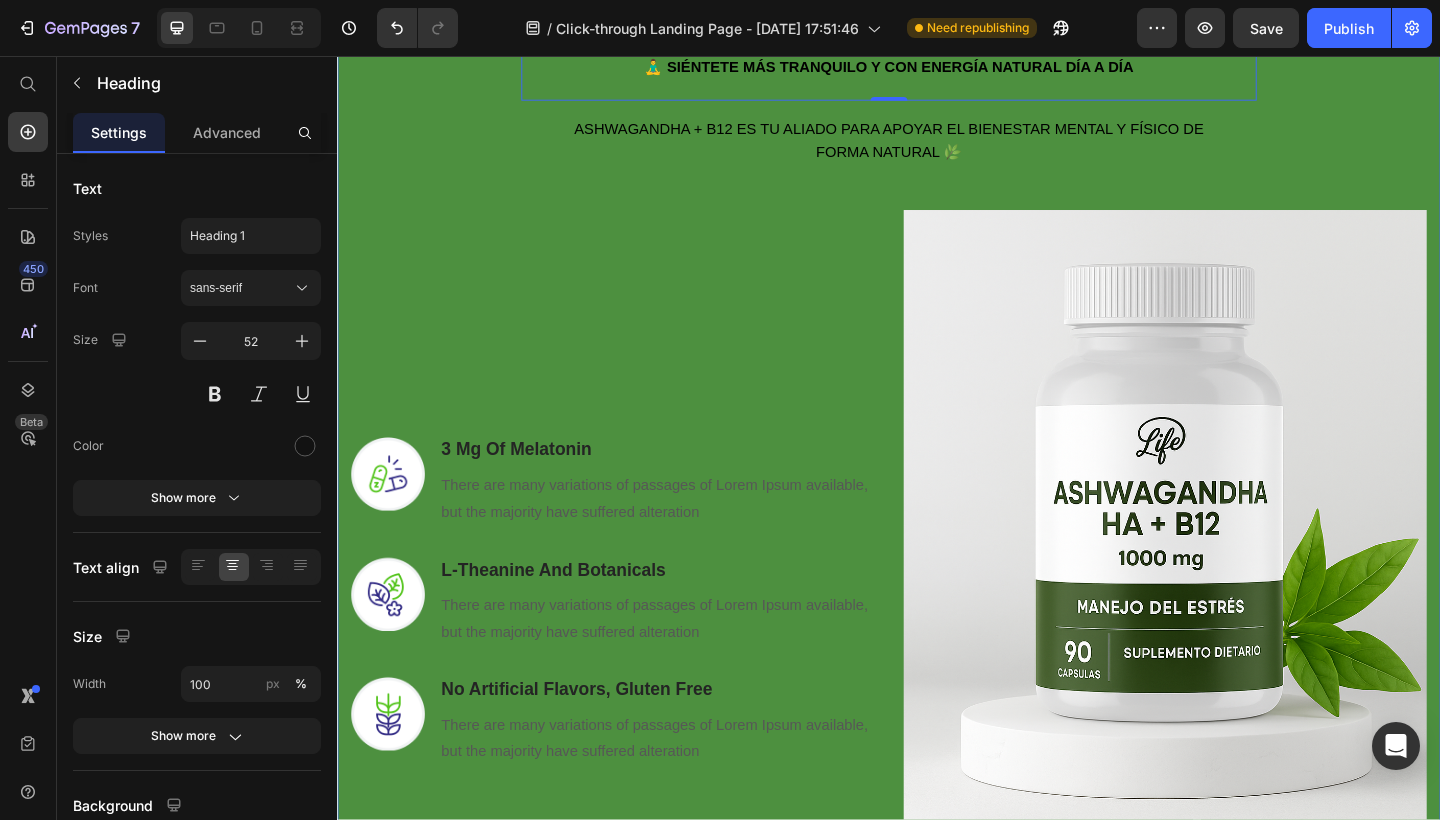 scroll, scrollTop: 794, scrollLeft: 0, axis: vertical 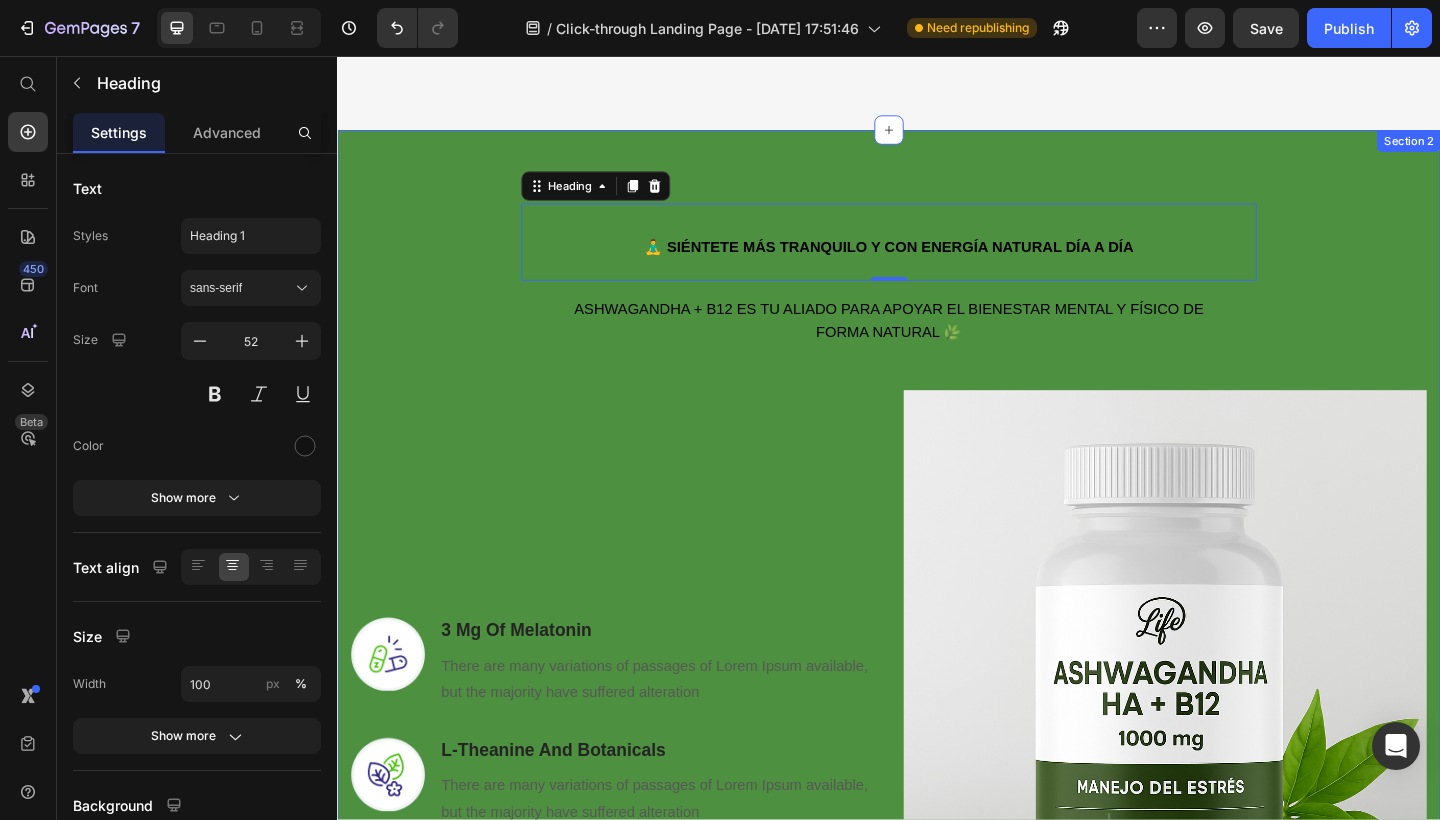 click on "⁠⁠⁠⁠⁠⁠⁠ 🧘‍♂️ SIÉNTETE MÁS TRANQUILO Y CON ENERGÍA NATURAL DÍA A DÍA Heading   0 Row ASHWAGANDHA + B12 ES TU ALIADO PARA APOYAR EL BIENESTAR MENTAL Y FÍSICO DE FORMA NATURAL 🌿 Text block Row Image 3 Mg Of Melatonin Heading There are many variations of passages of Lorem Ipsum available, but the majority have suffered alteration Text block Row Image L-Theanine And Botanicals Heading There are many variations of passages of Lorem Ipsum available, but the majority have suffered alteration Text block Row Image No Artificial Flavors, Gluten Free Heading There are many variations of passages of Lorem Ipsum available, but the majority have suffered alteration Text block Row Image Row" at bounding box center [937, 729] 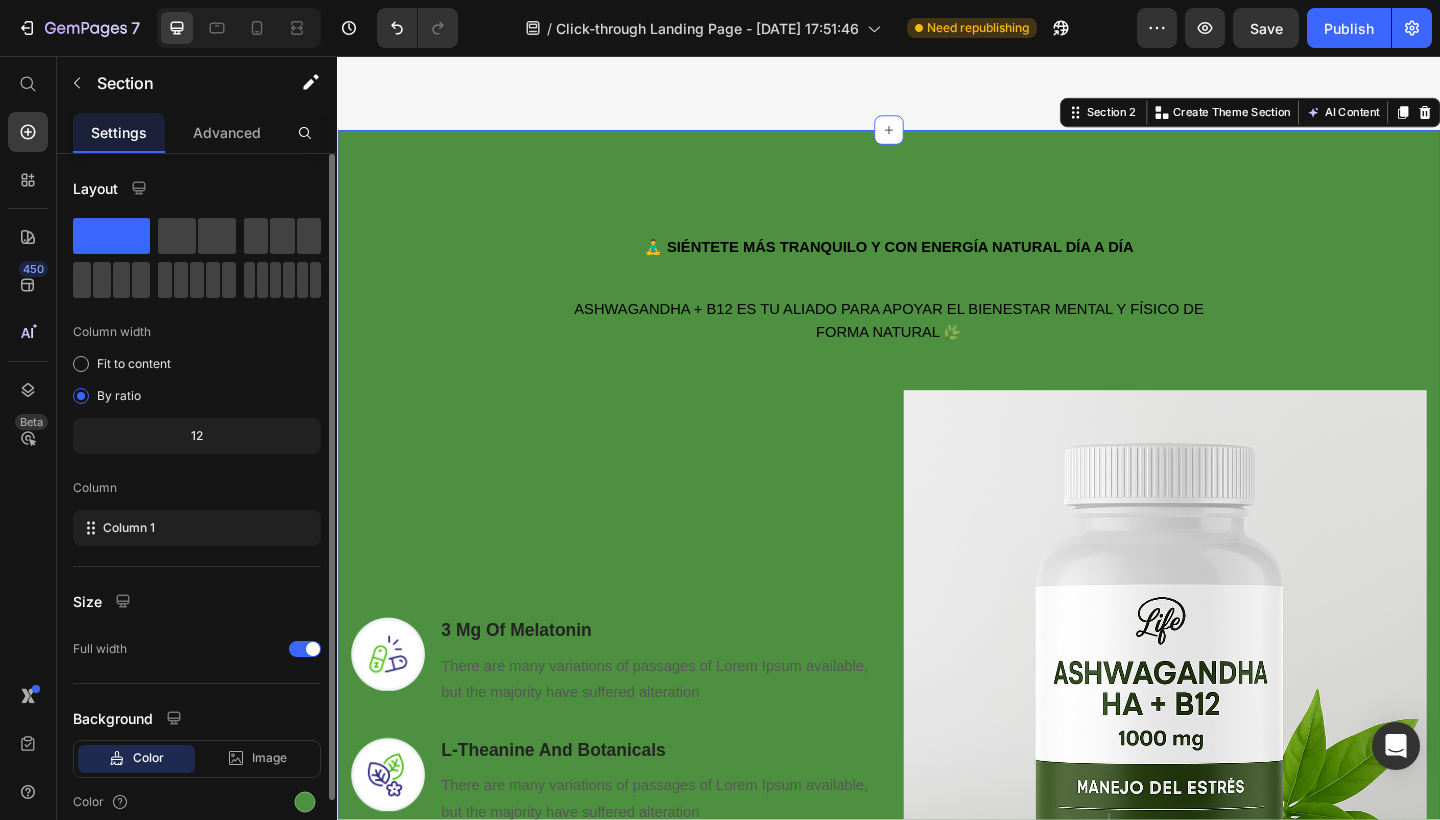 scroll, scrollTop: 37, scrollLeft: 0, axis: vertical 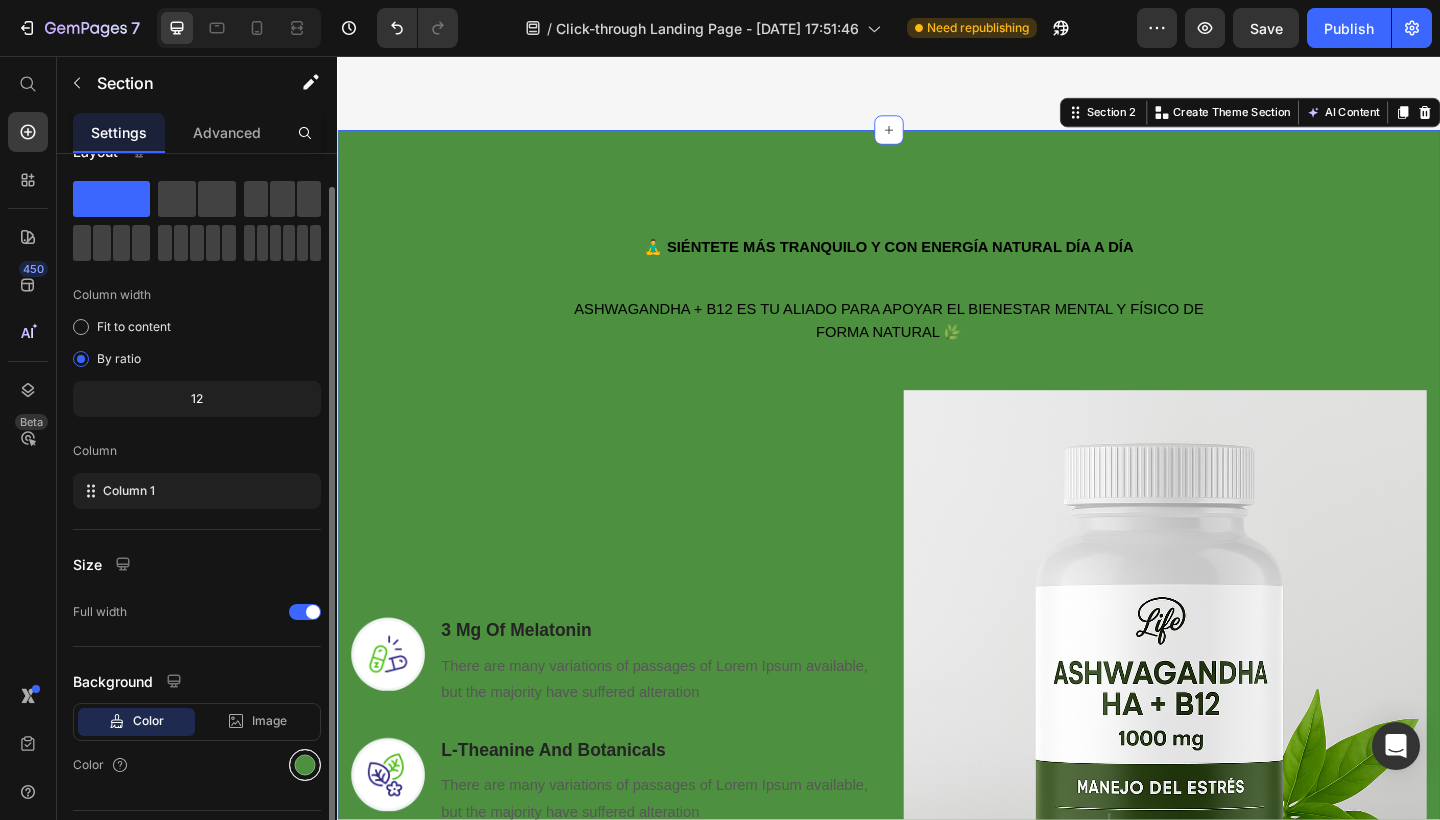 click at bounding box center (305, 765) 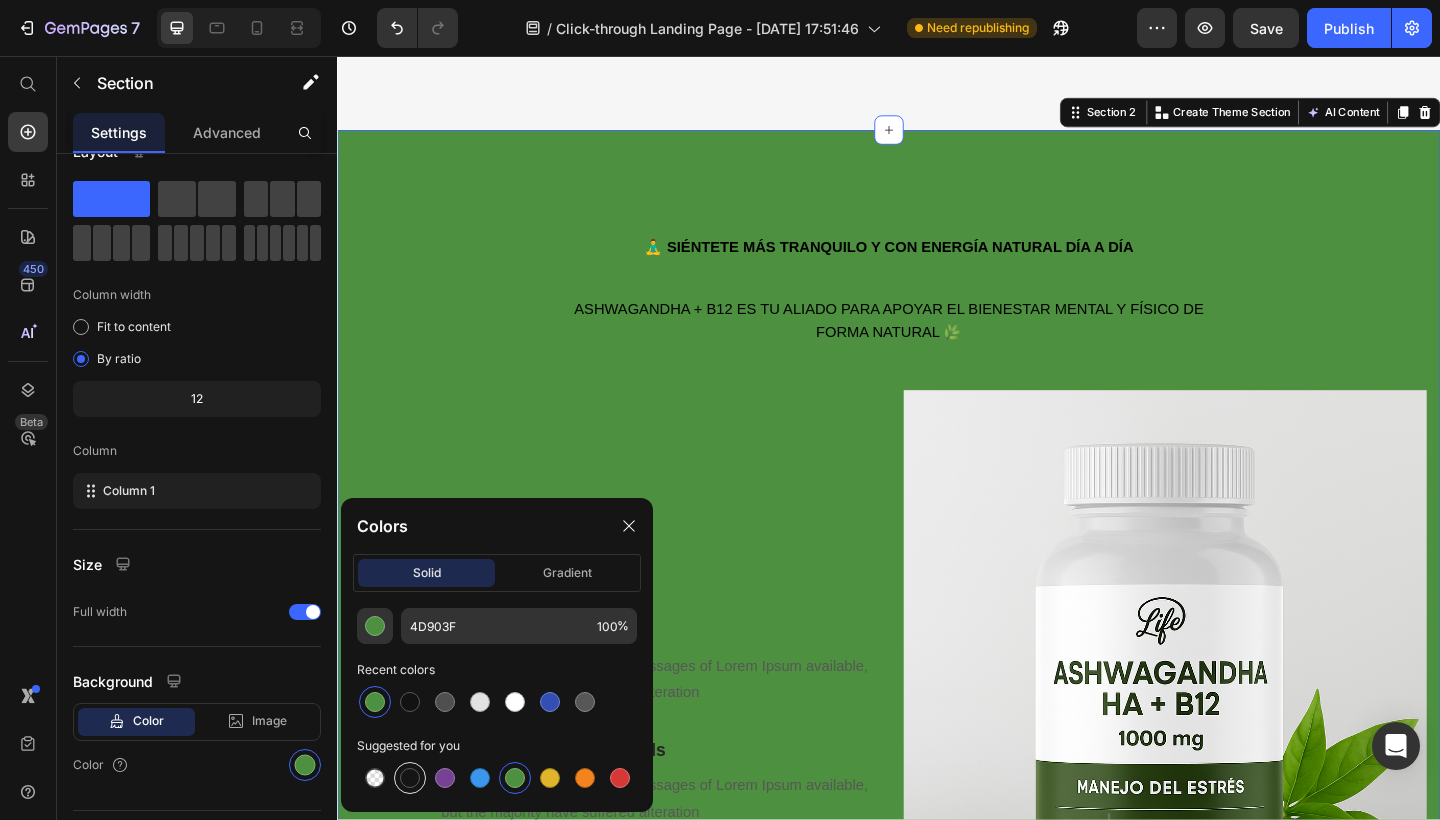 click at bounding box center [410, 778] 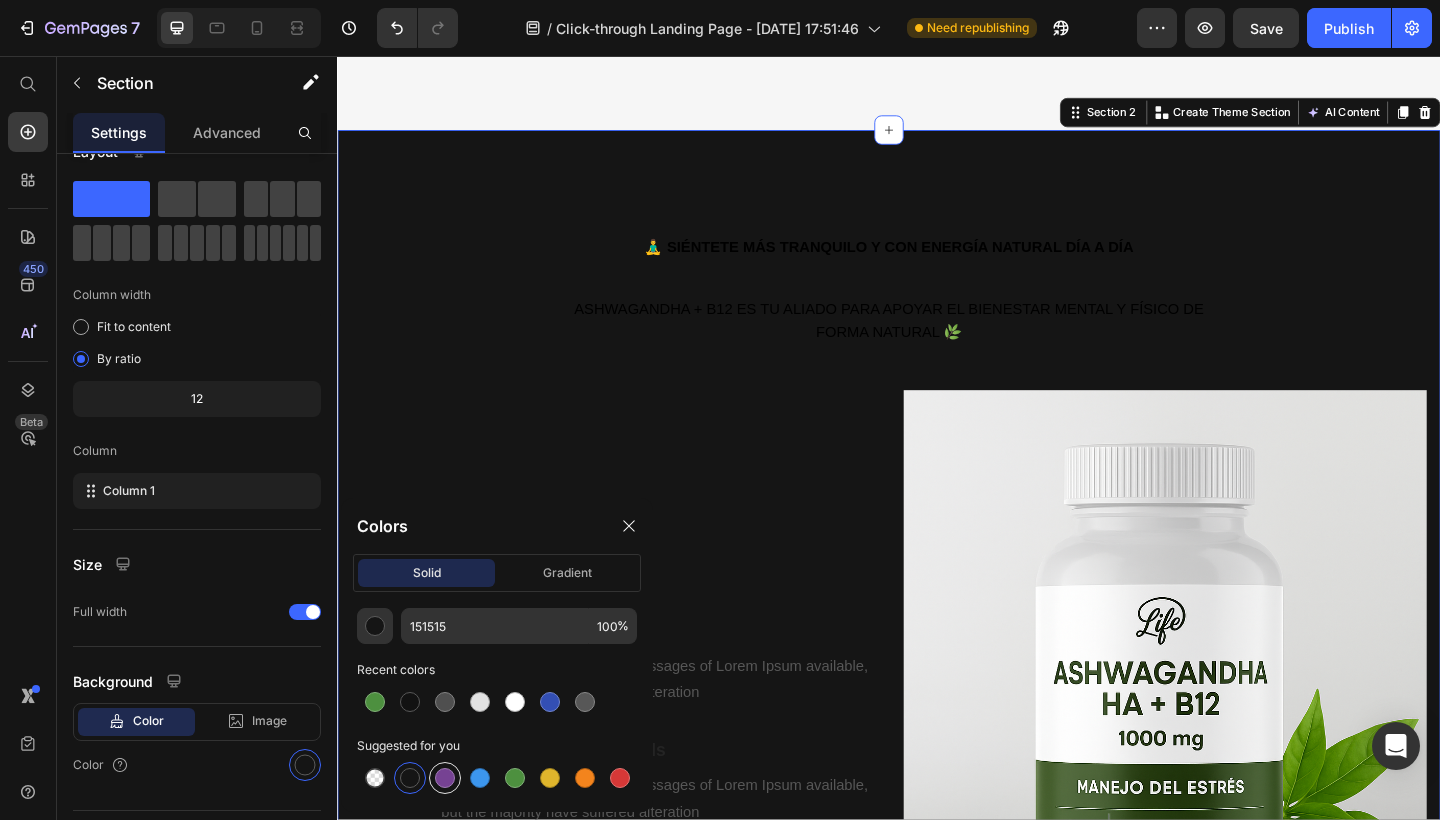 click at bounding box center (445, 778) 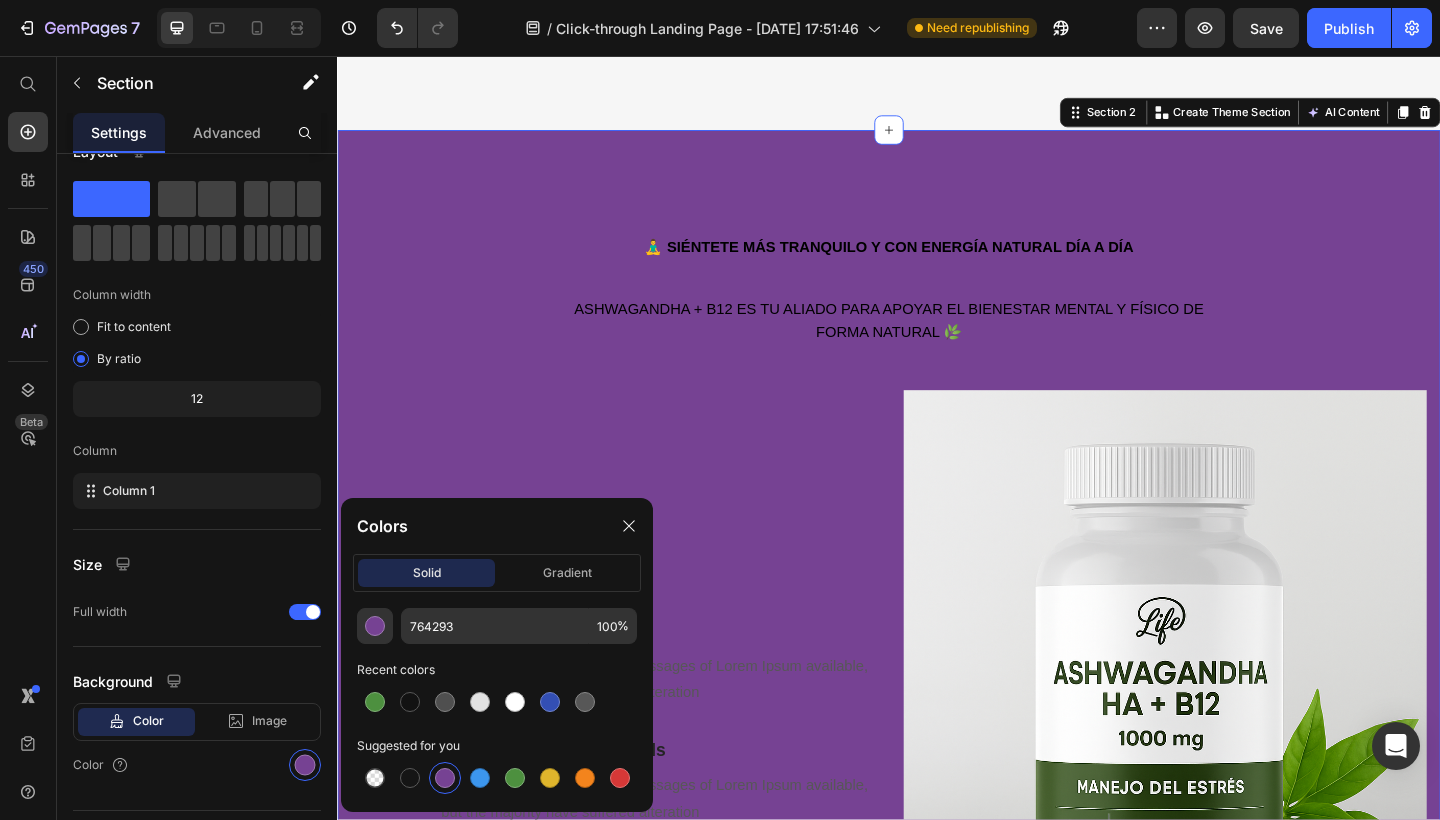 click at bounding box center [445, 778] 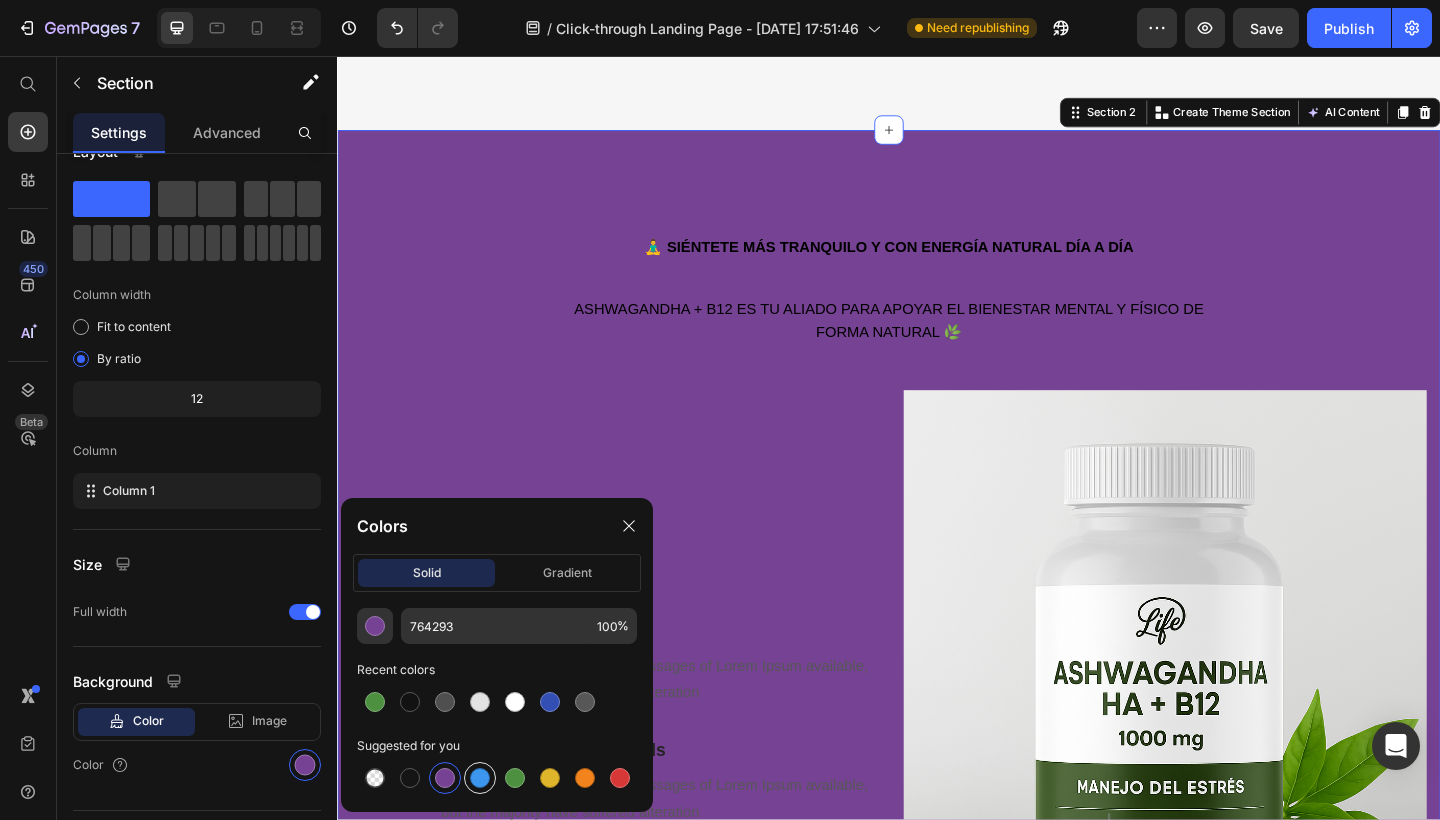click at bounding box center (480, 778) 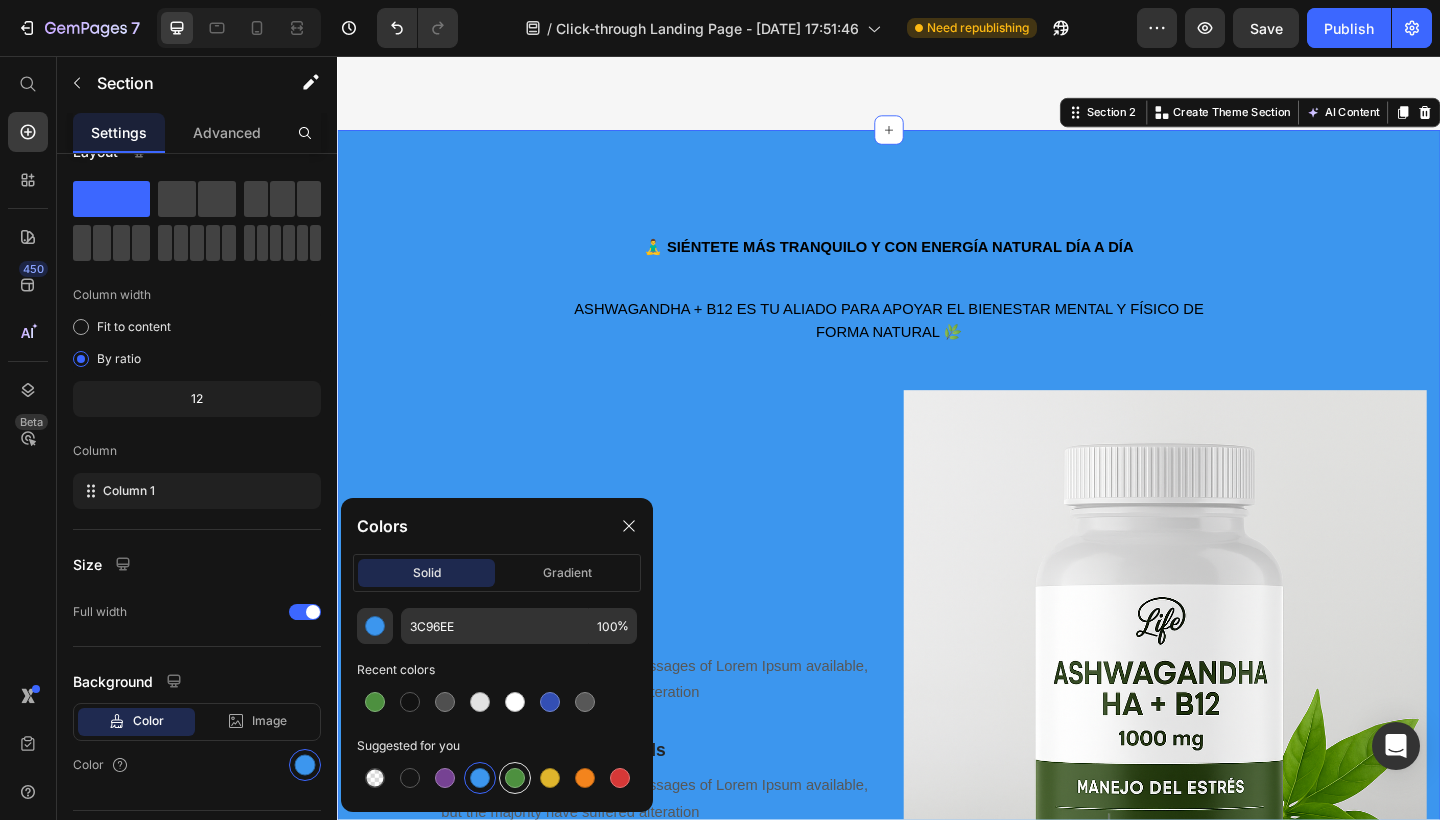 click at bounding box center (515, 778) 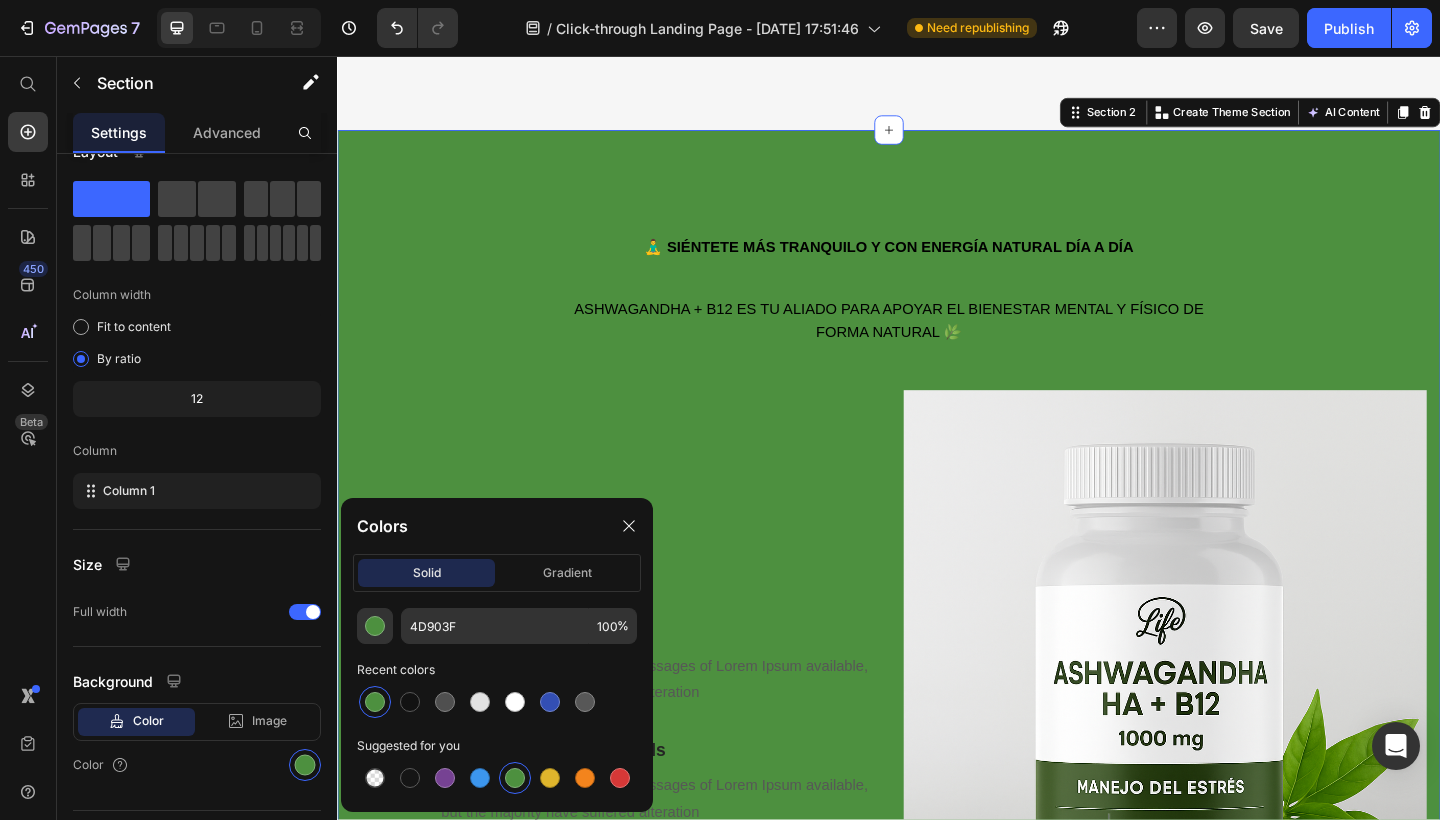 click at bounding box center (515, 778) 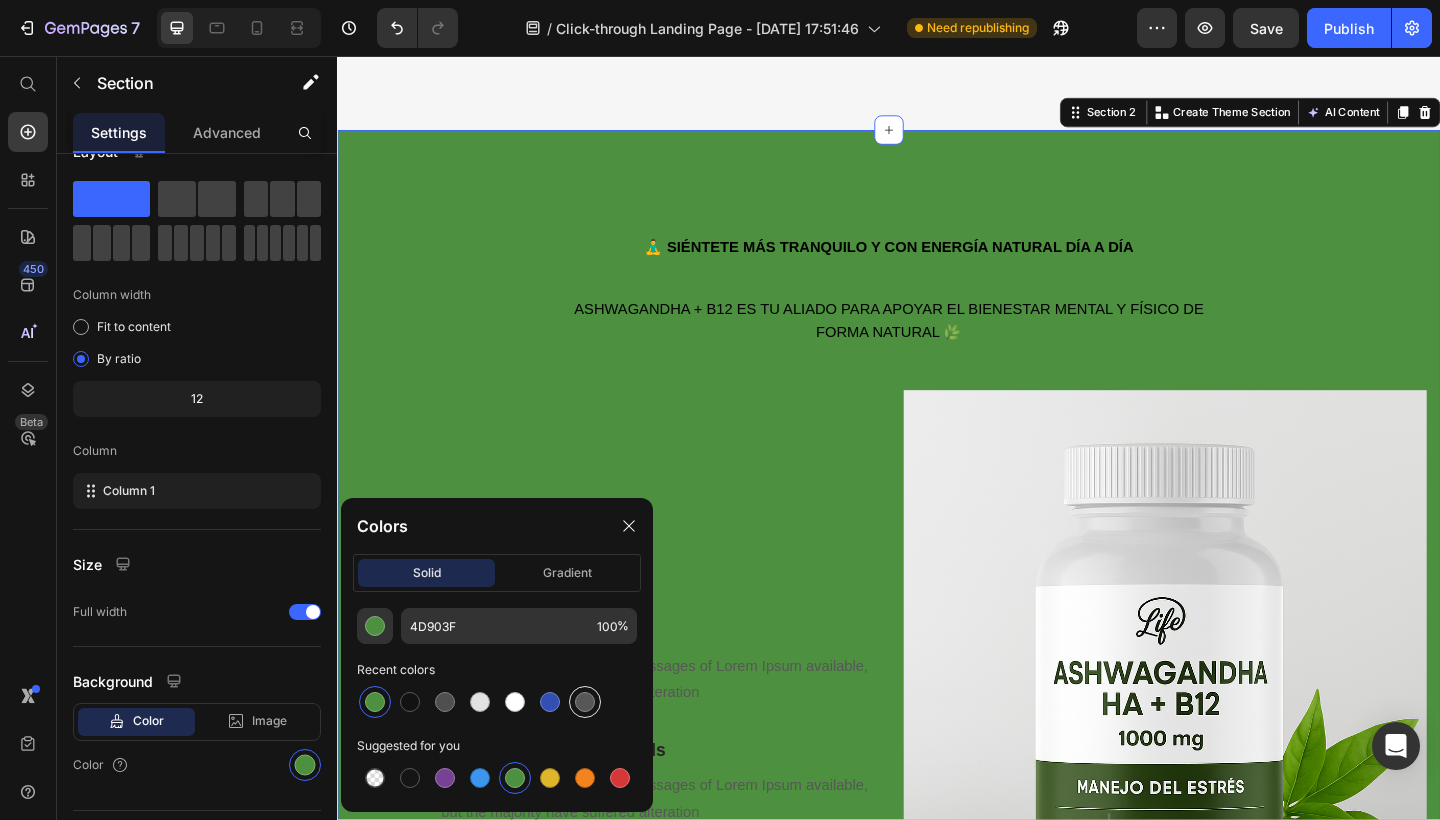 click at bounding box center (585, 702) 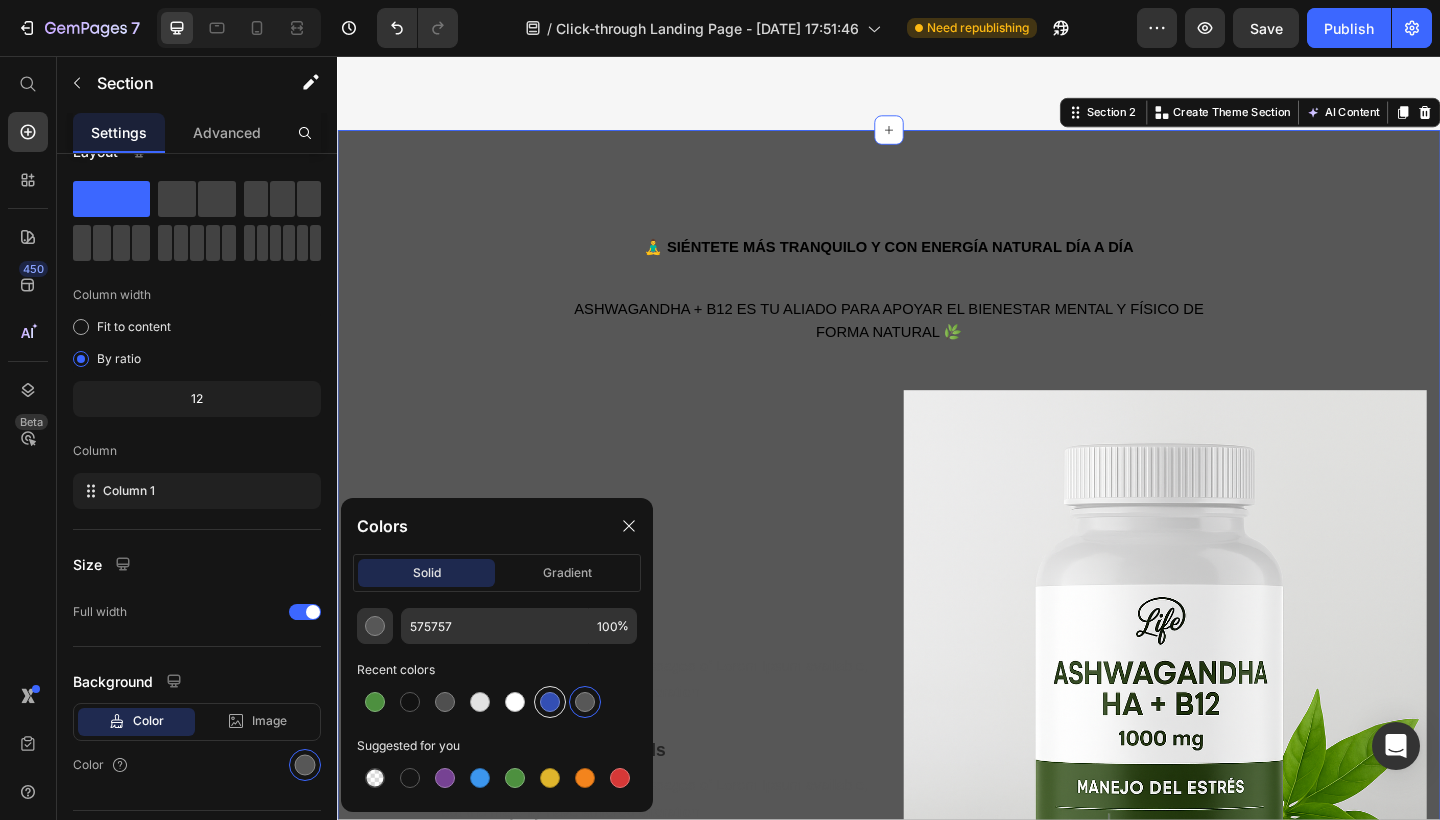 click at bounding box center [550, 702] 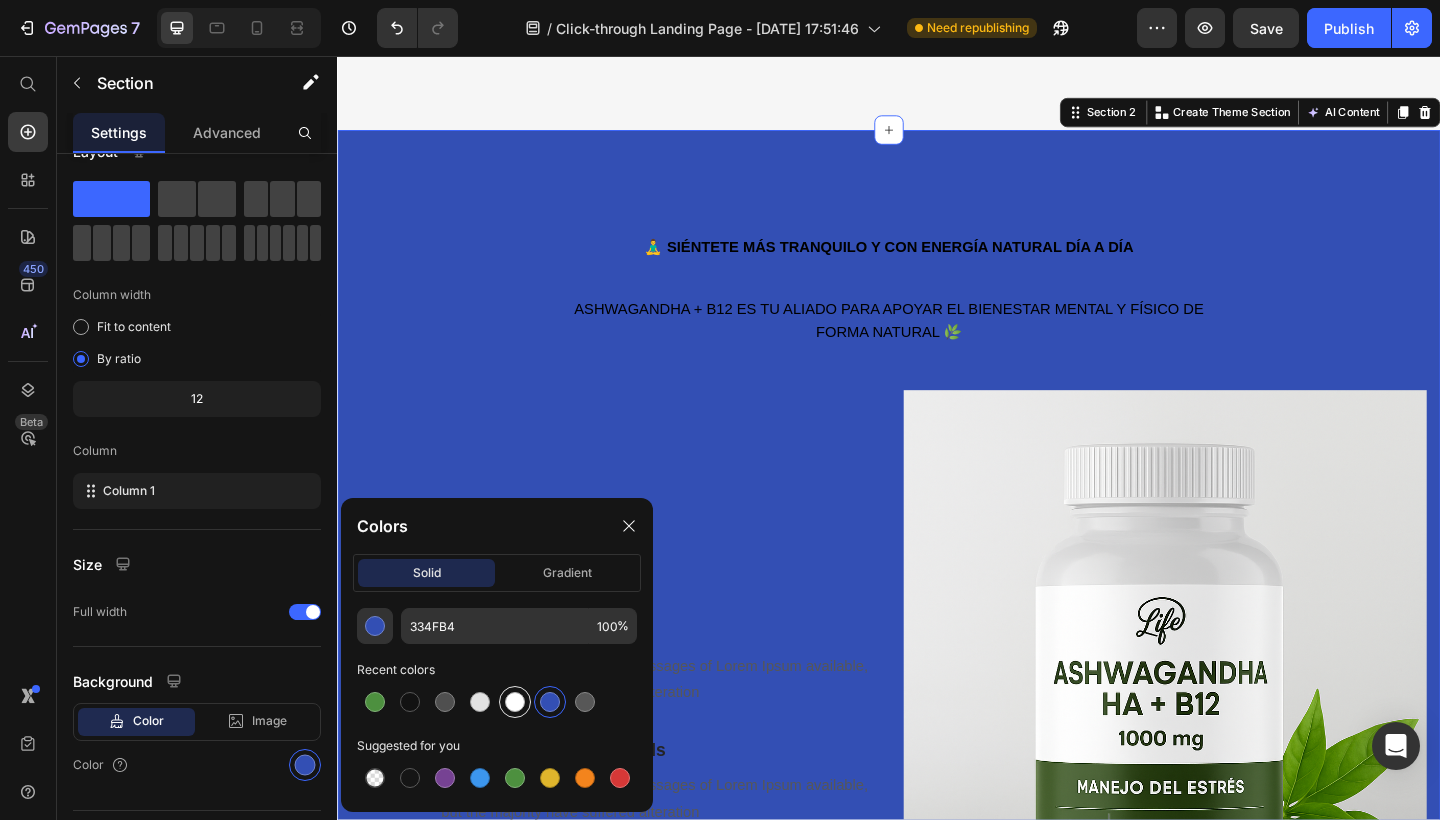 click at bounding box center (515, 702) 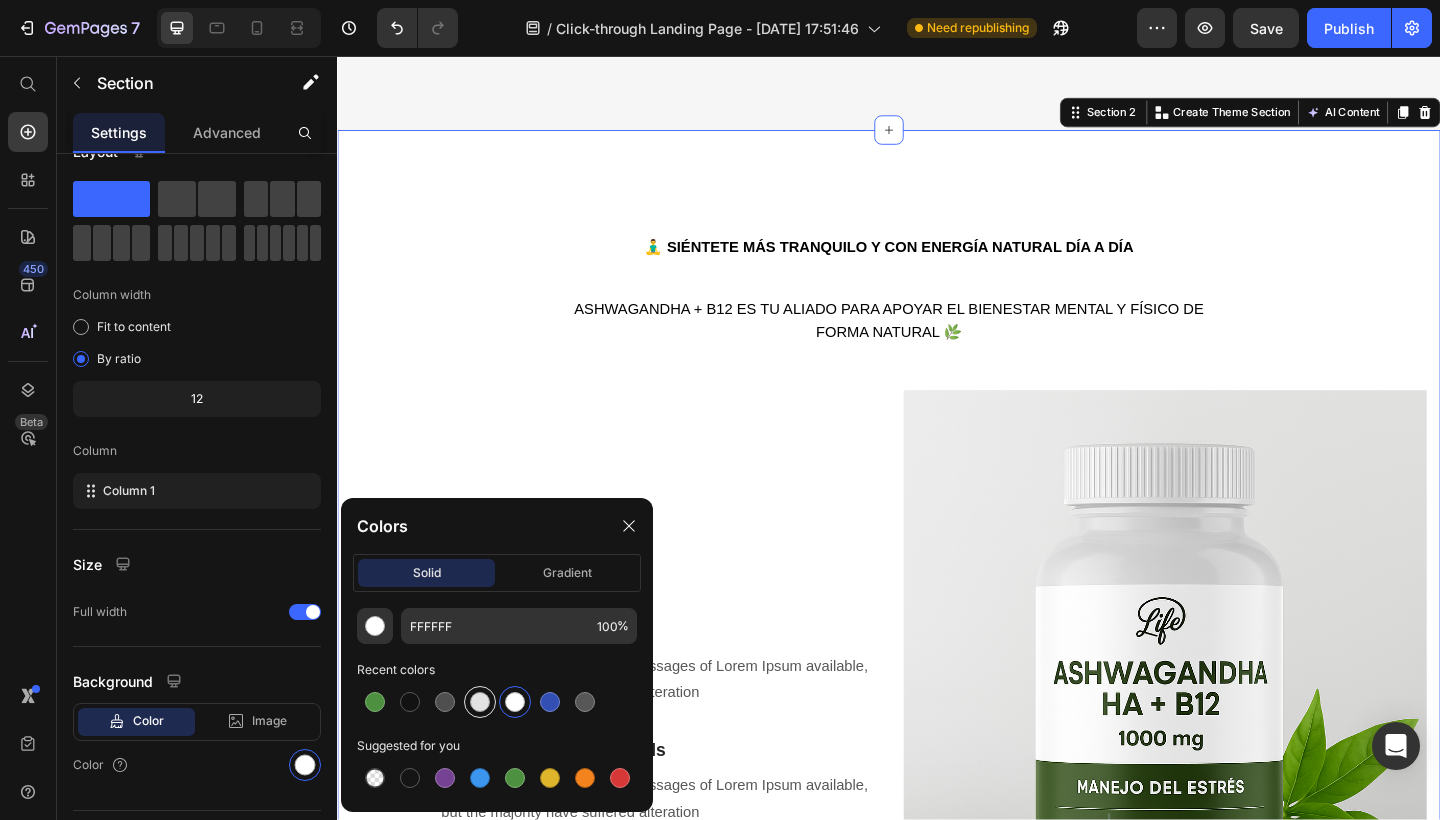 click at bounding box center [480, 702] 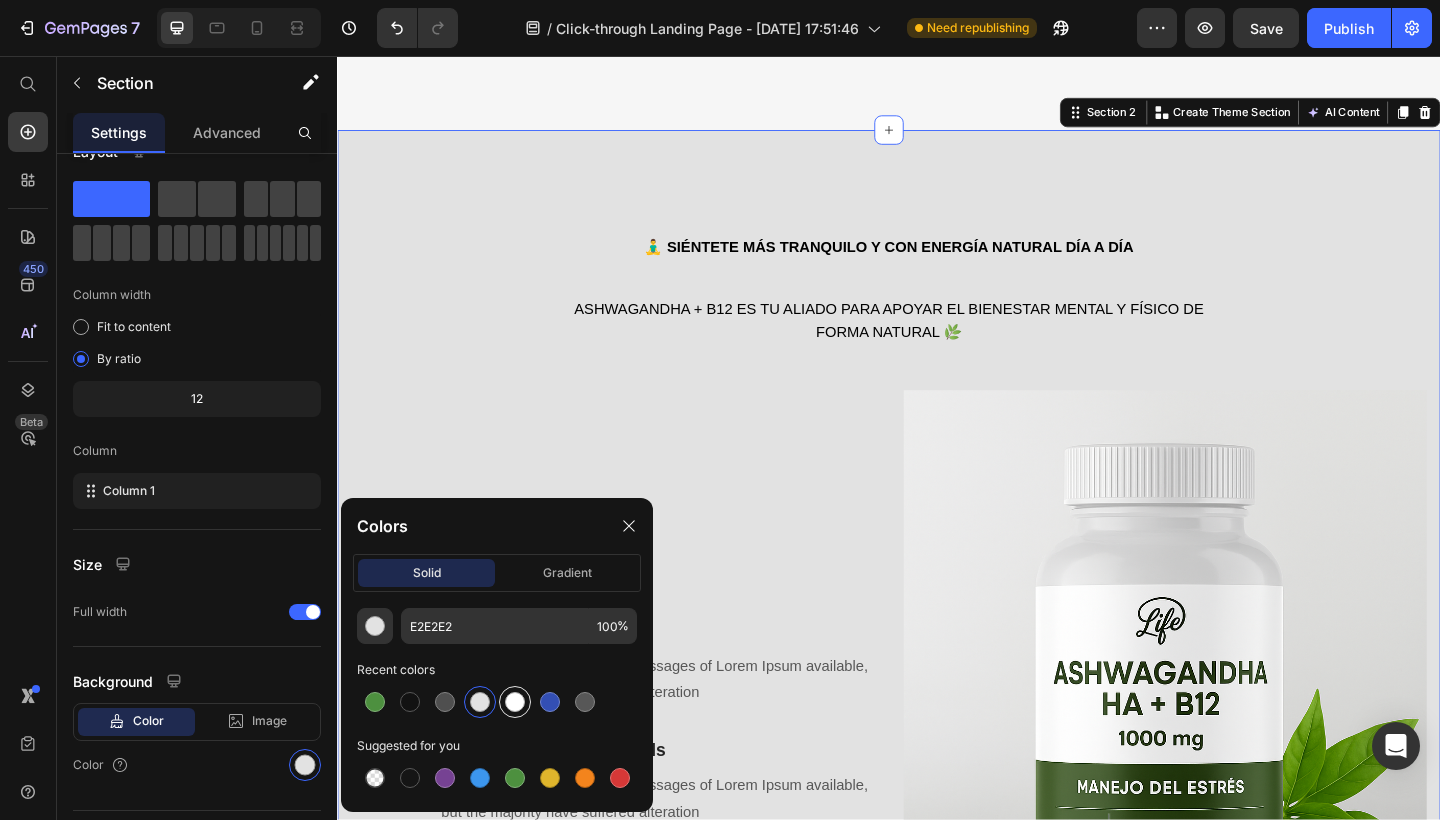 click at bounding box center [515, 702] 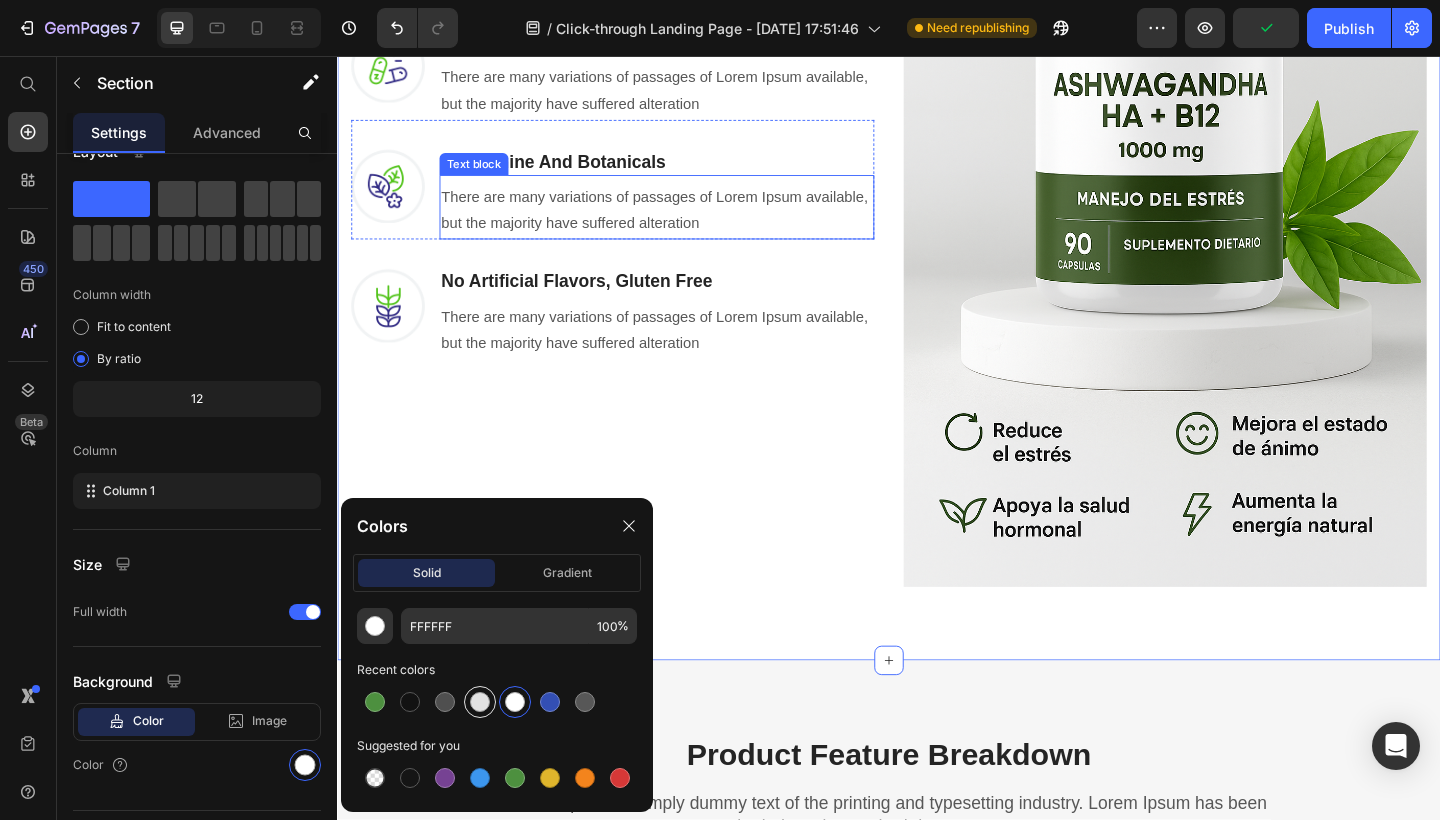 scroll, scrollTop: 1045, scrollLeft: 0, axis: vertical 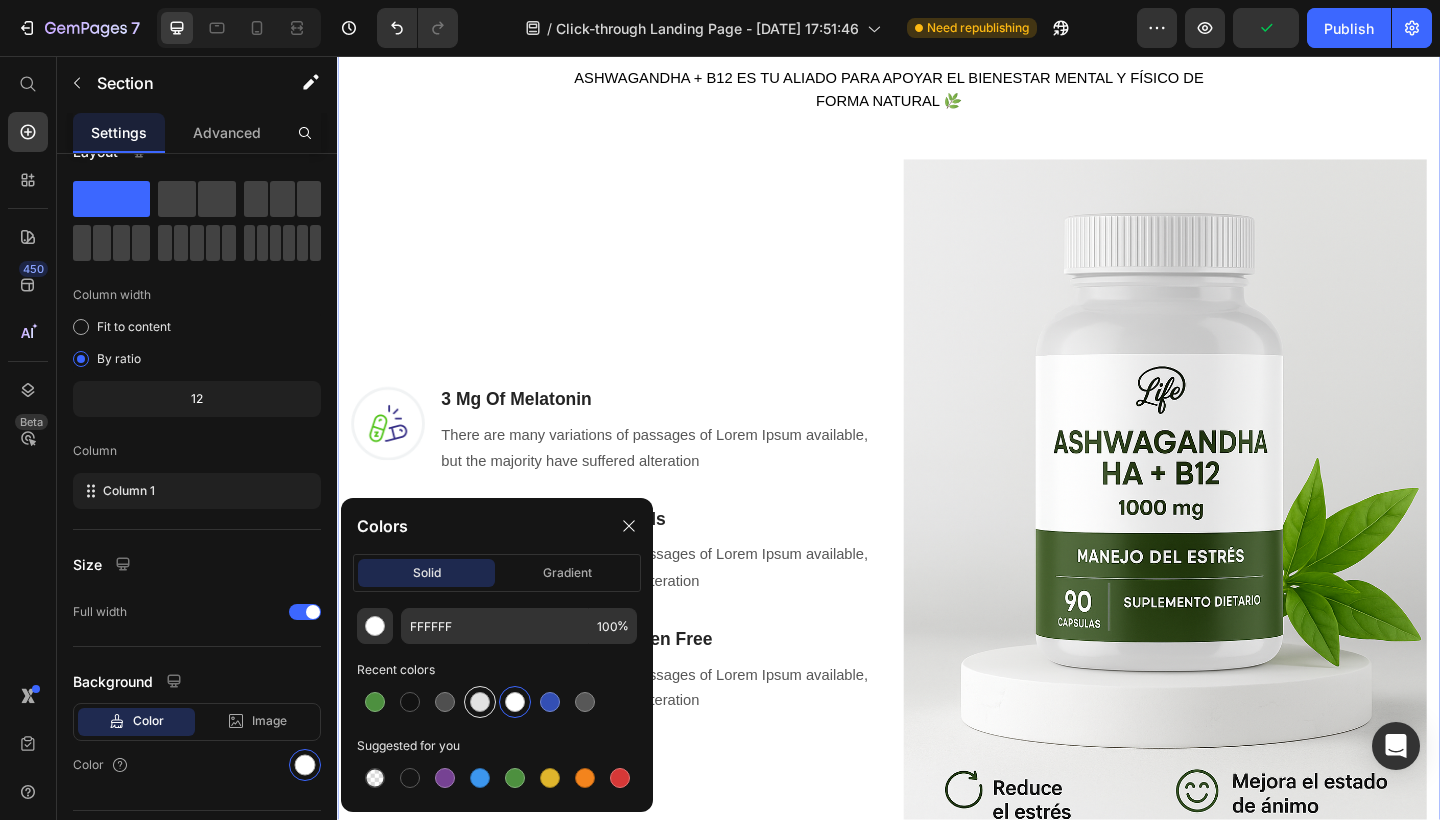 click at bounding box center [480, 702] 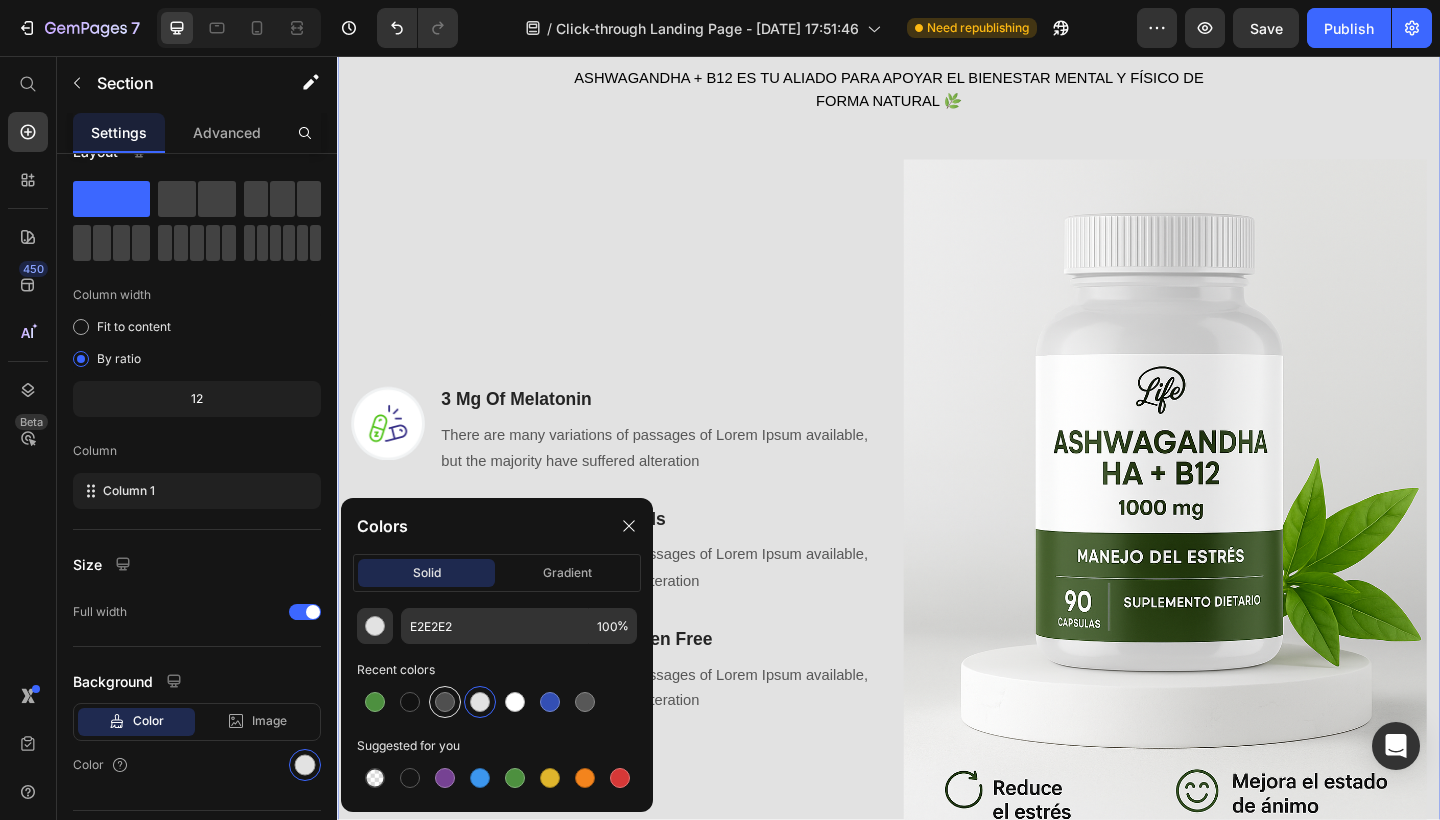 click at bounding box center [445, 702] 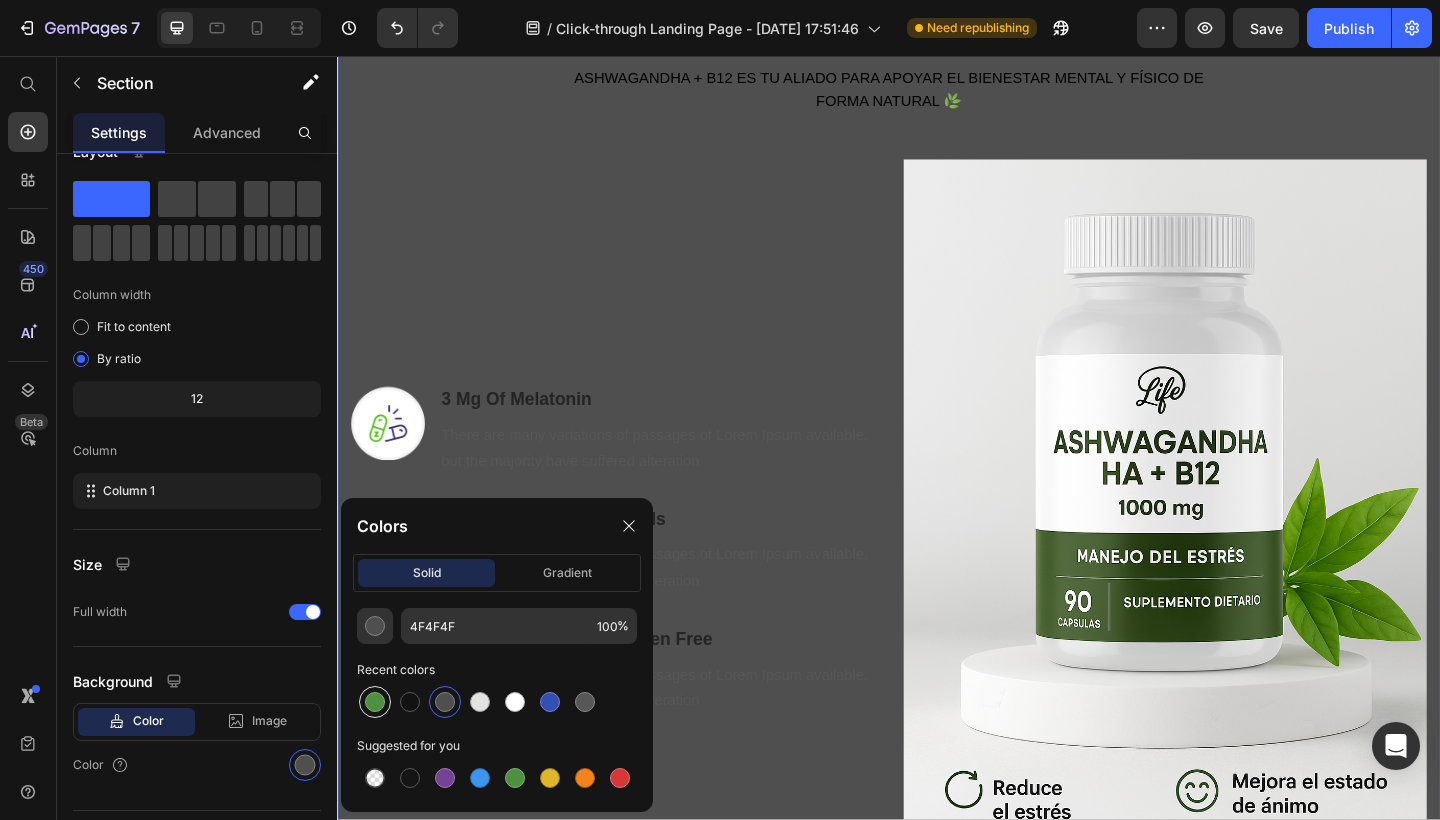 click at bounding box center [375, 702] 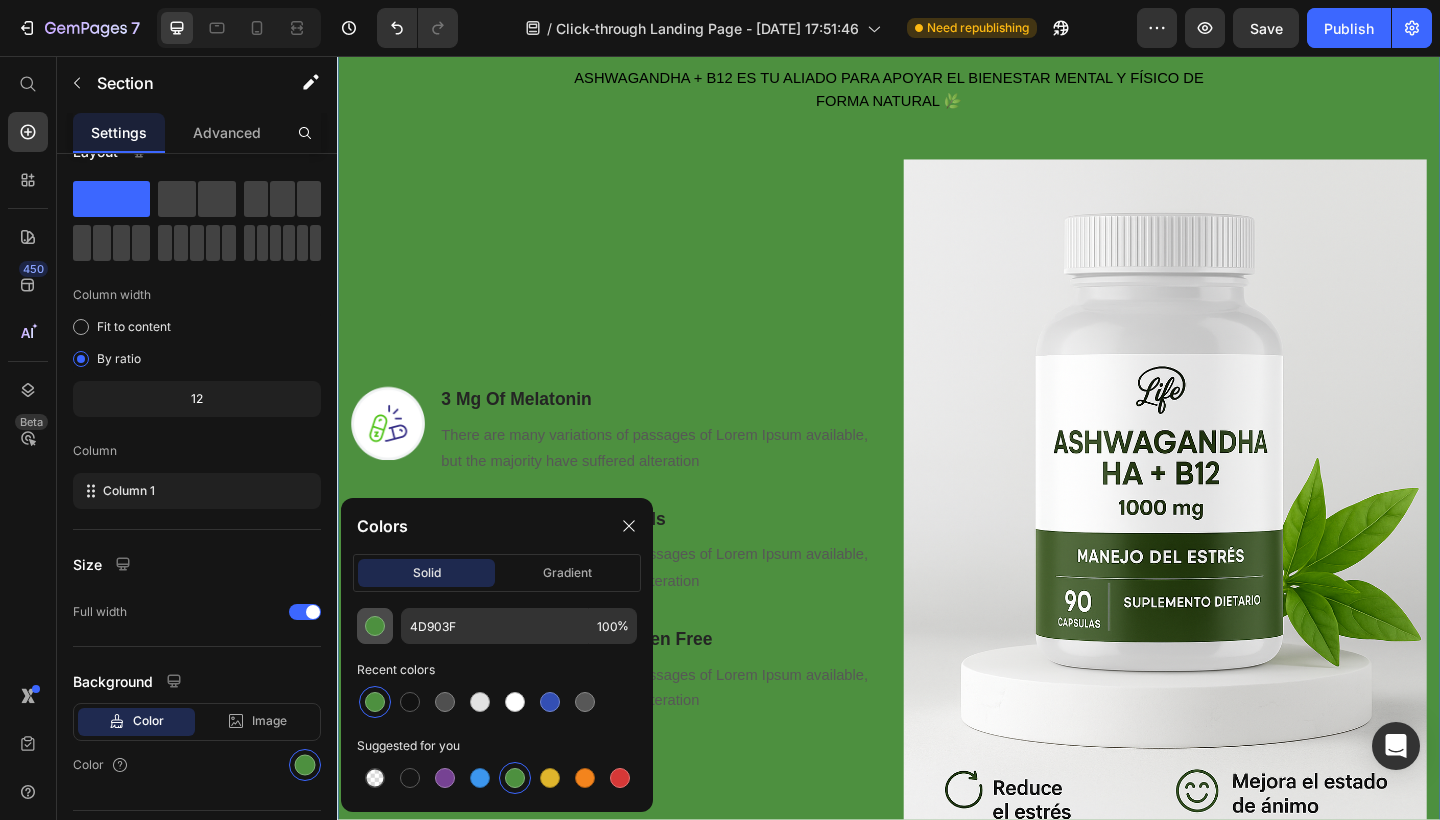 click at bounding box center [375, 626] 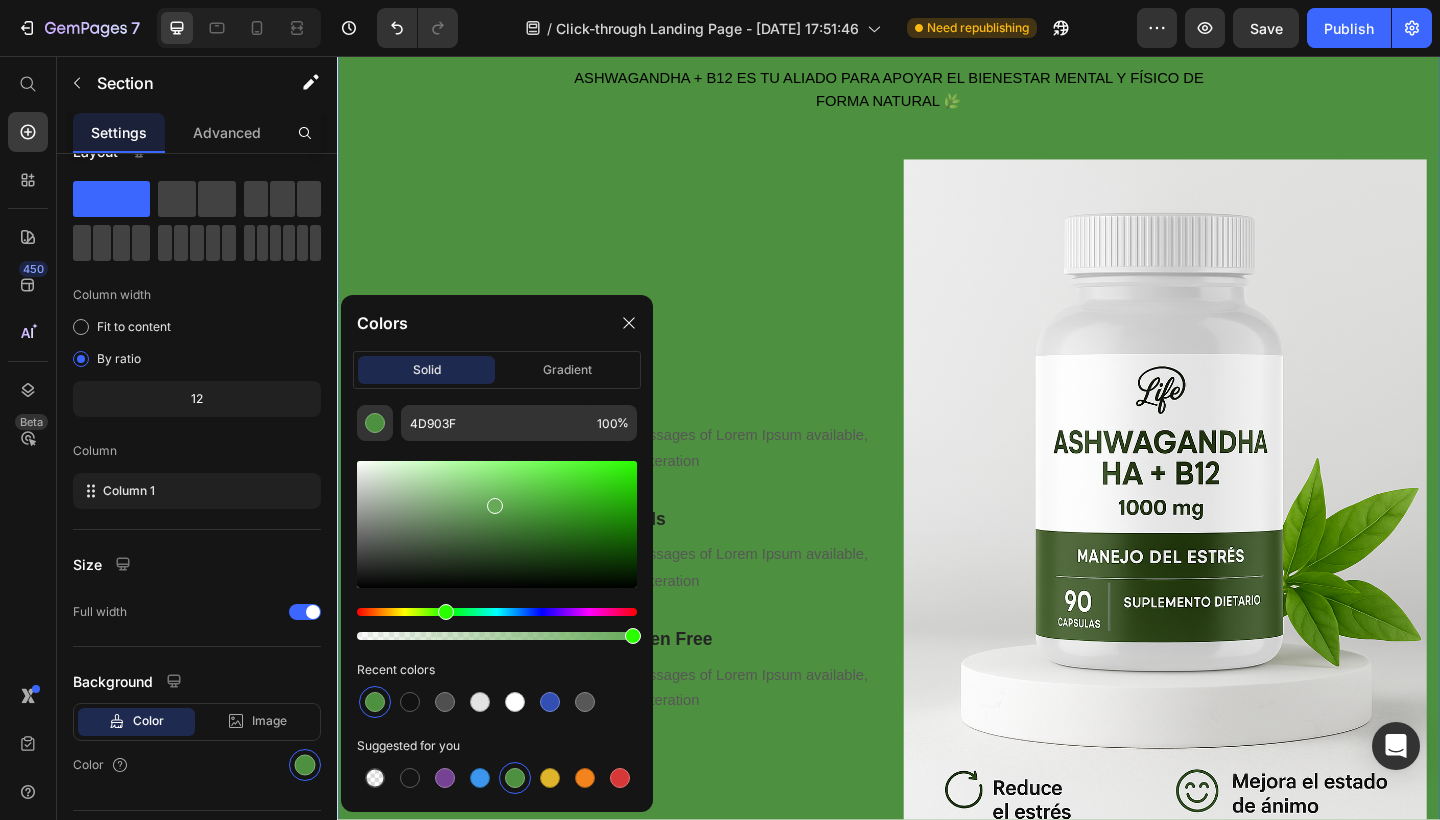 drag, startPoint x: 510, startPoint y: 525, endPoint x: 490, endPoint y: 500, distance: 32.01562 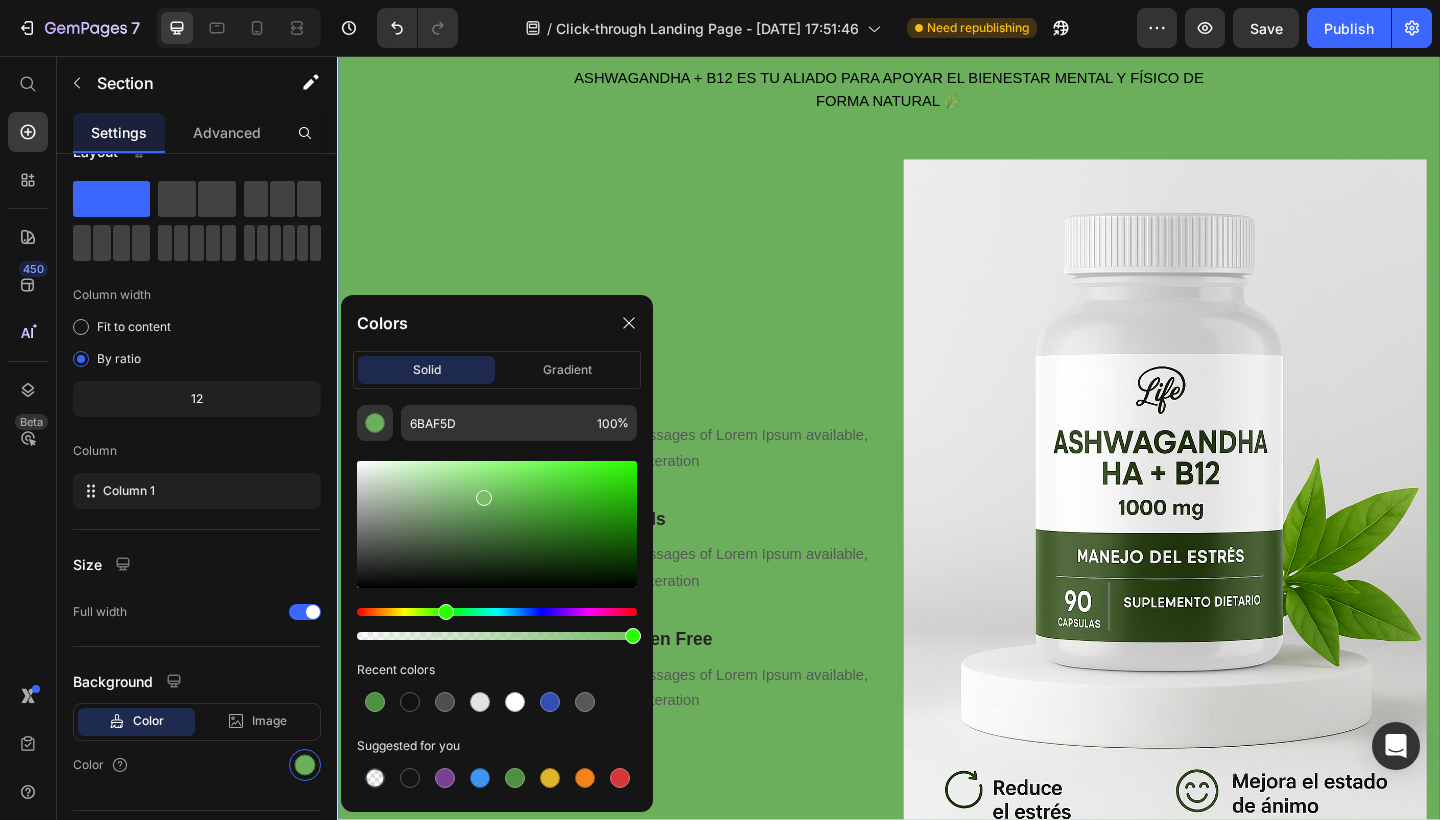 drag, startPoint x: 496, startPoint y: 507, endPoint x: 477, endPoint y: 490, distance: 25.495098 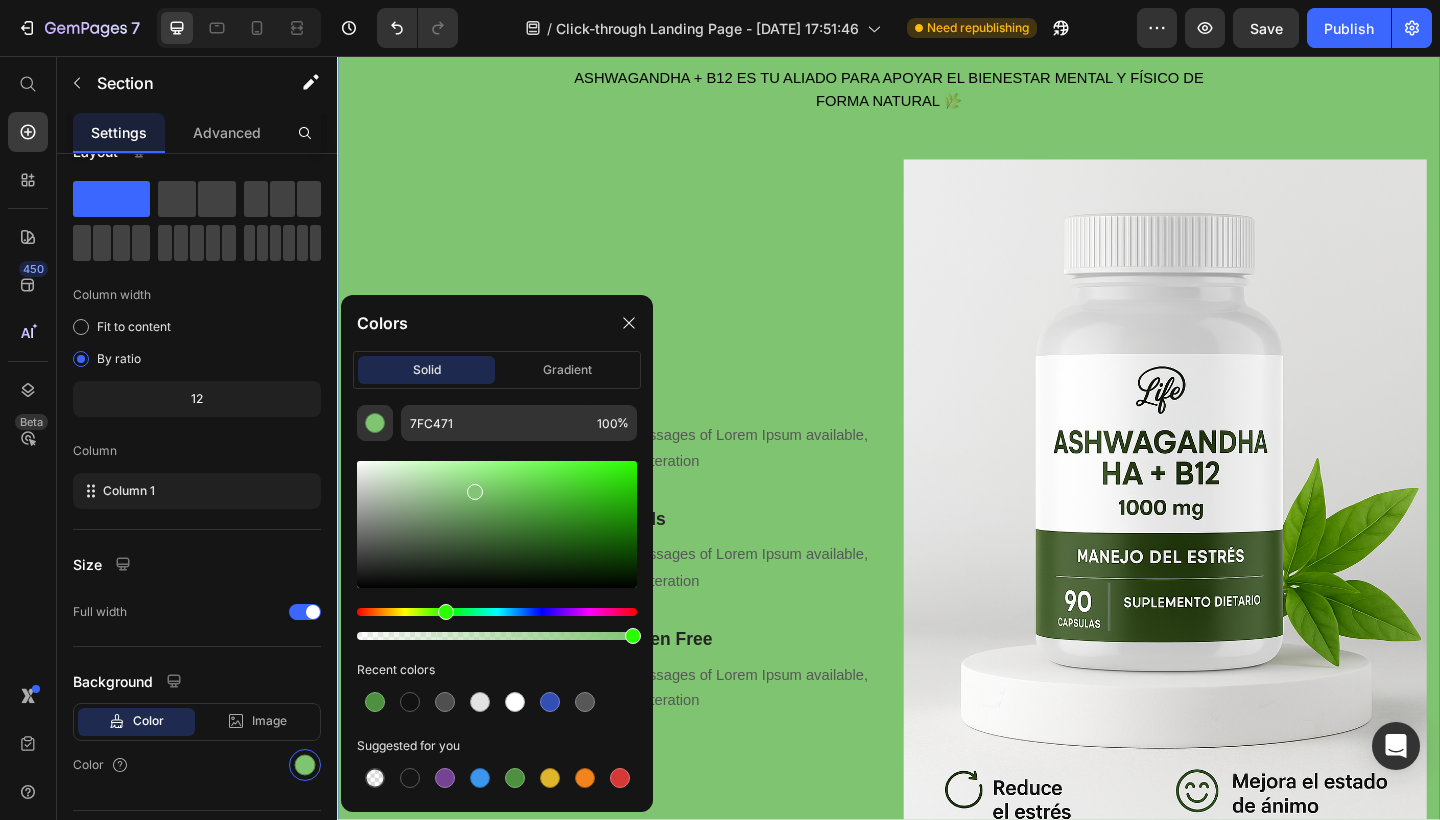 drag, startPoint x: 477, startPoint y: 490, endPoint x: 461, endPoint y: 484, distance: 17.088007 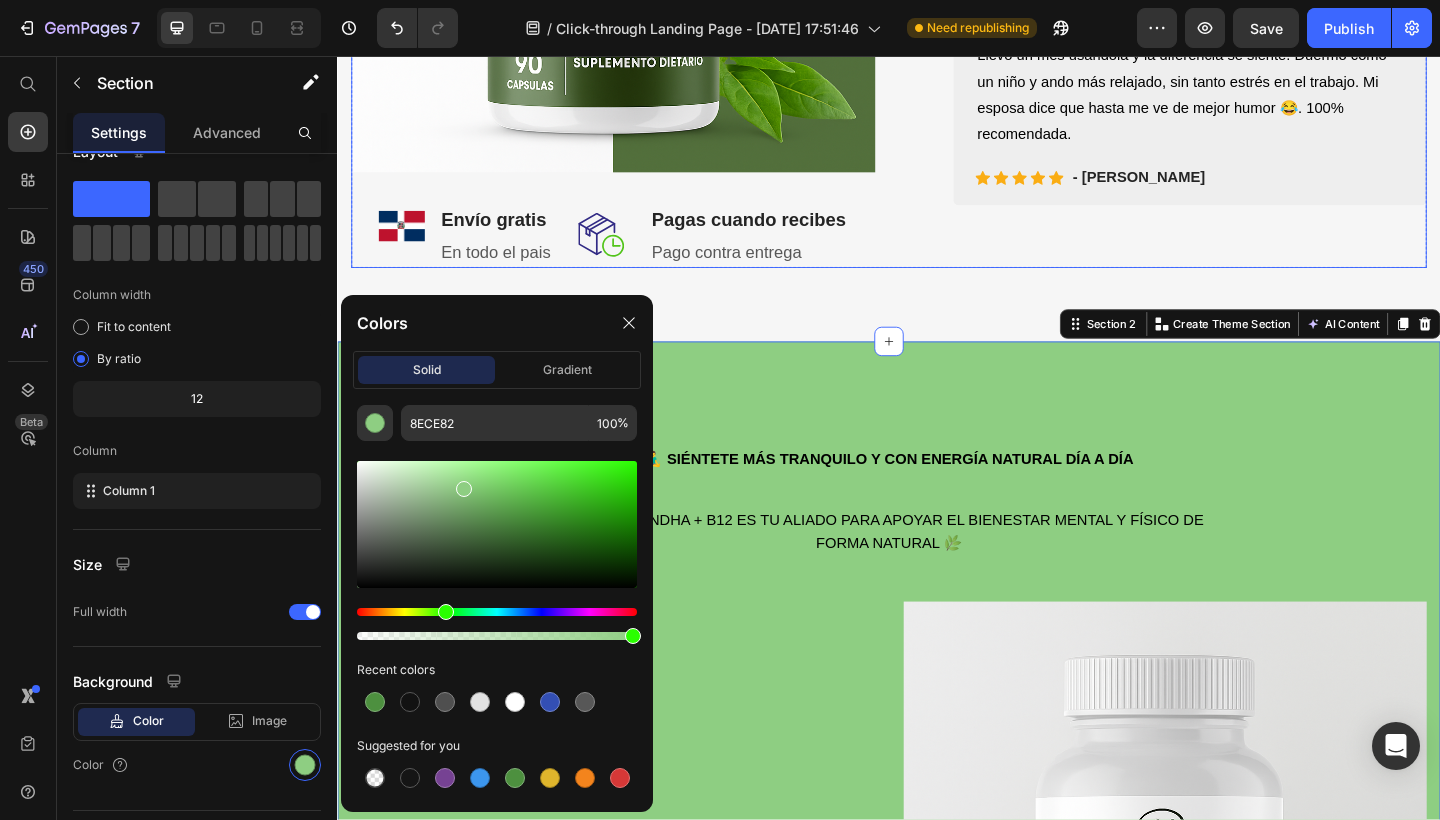 scroll, scrollTop: 746, scrollLeft: 0, axis: vertical 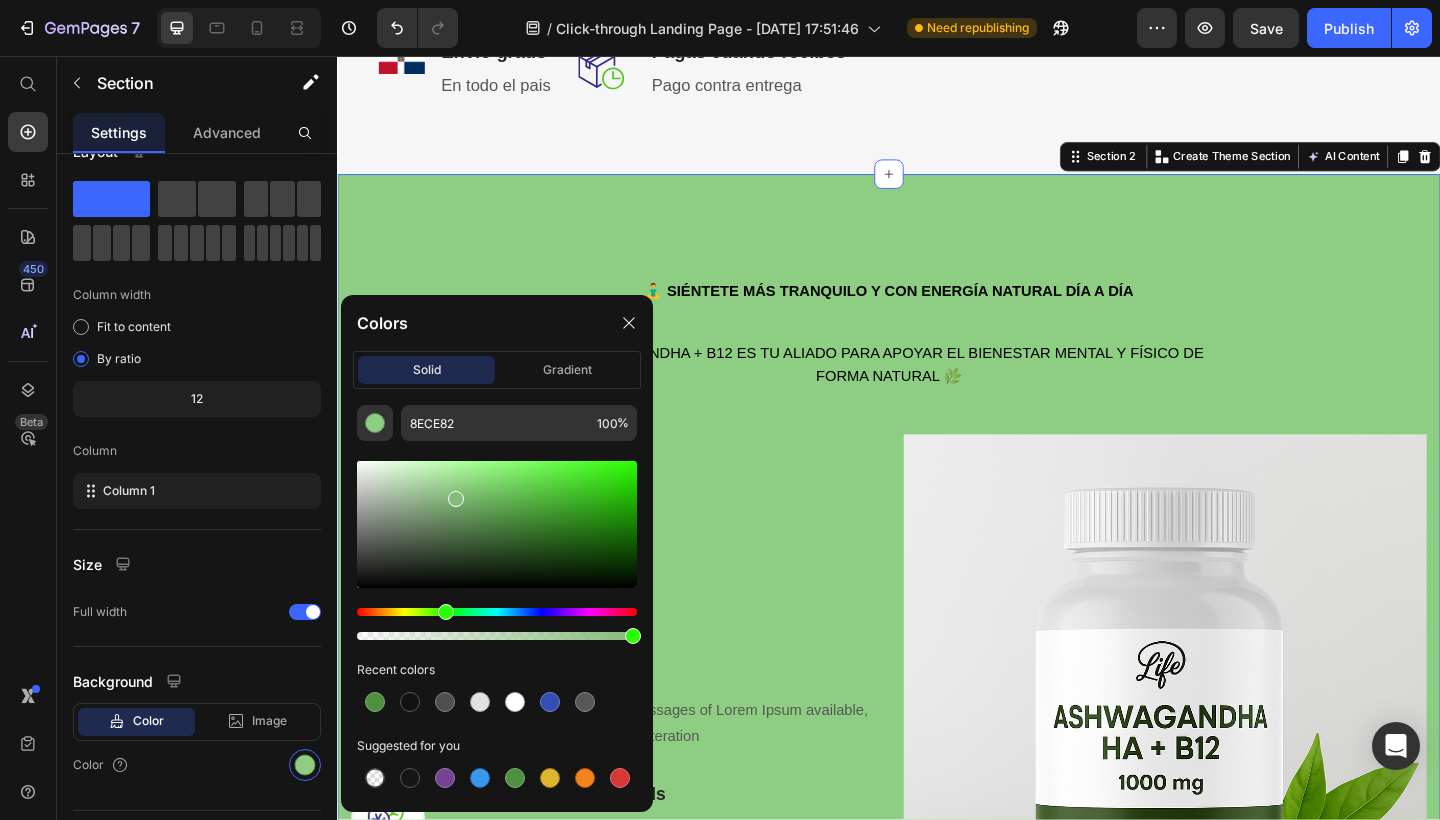 drag, startPoint x: 461, startPoint y: 495, endPoint x: 451, endPoint y: 496, distance: 10.049875 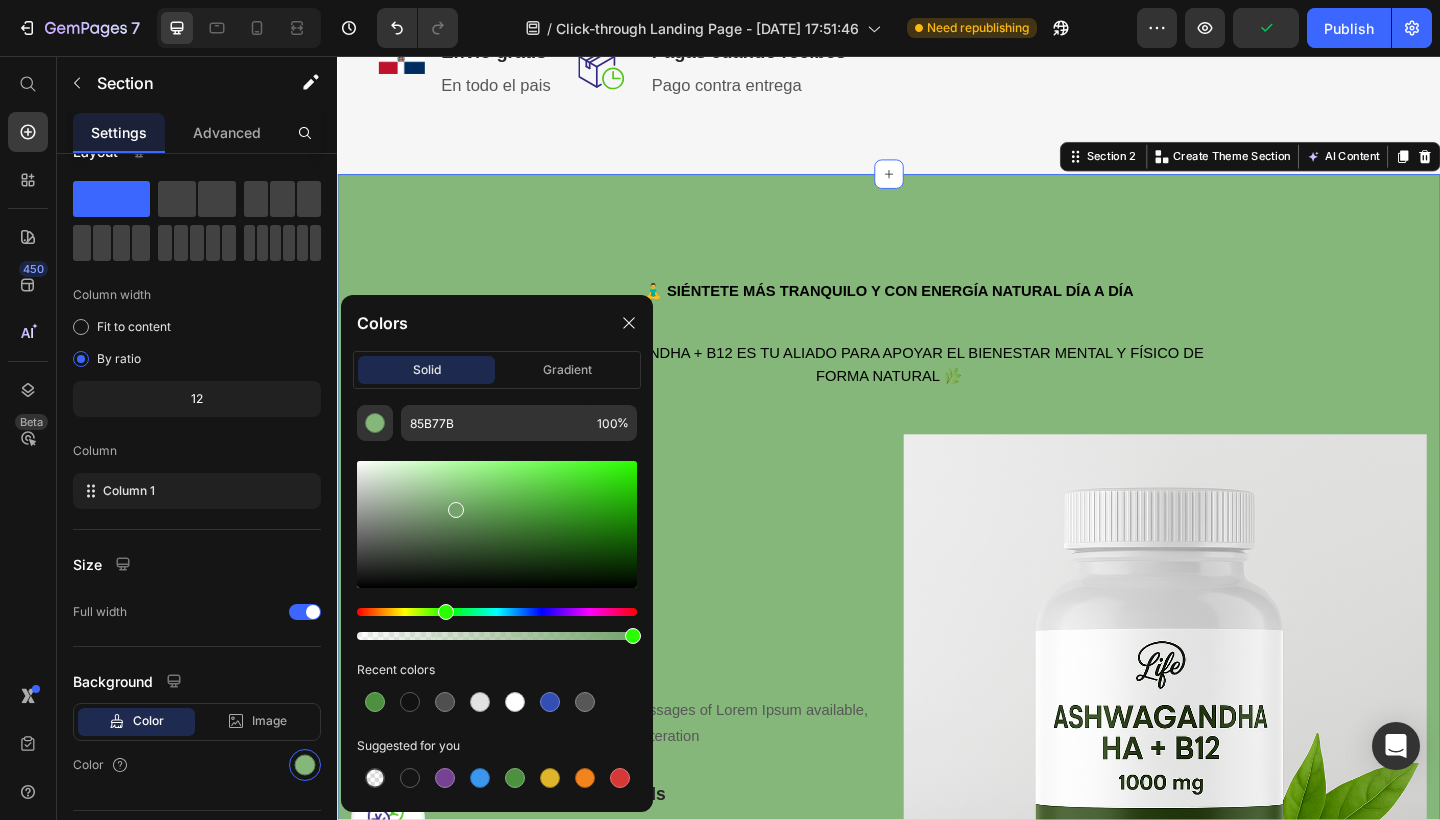 drag, startPoint x: 452, startPoint y: 499, endPoint x: 454, endPoint y: 510, distance: 11.18034 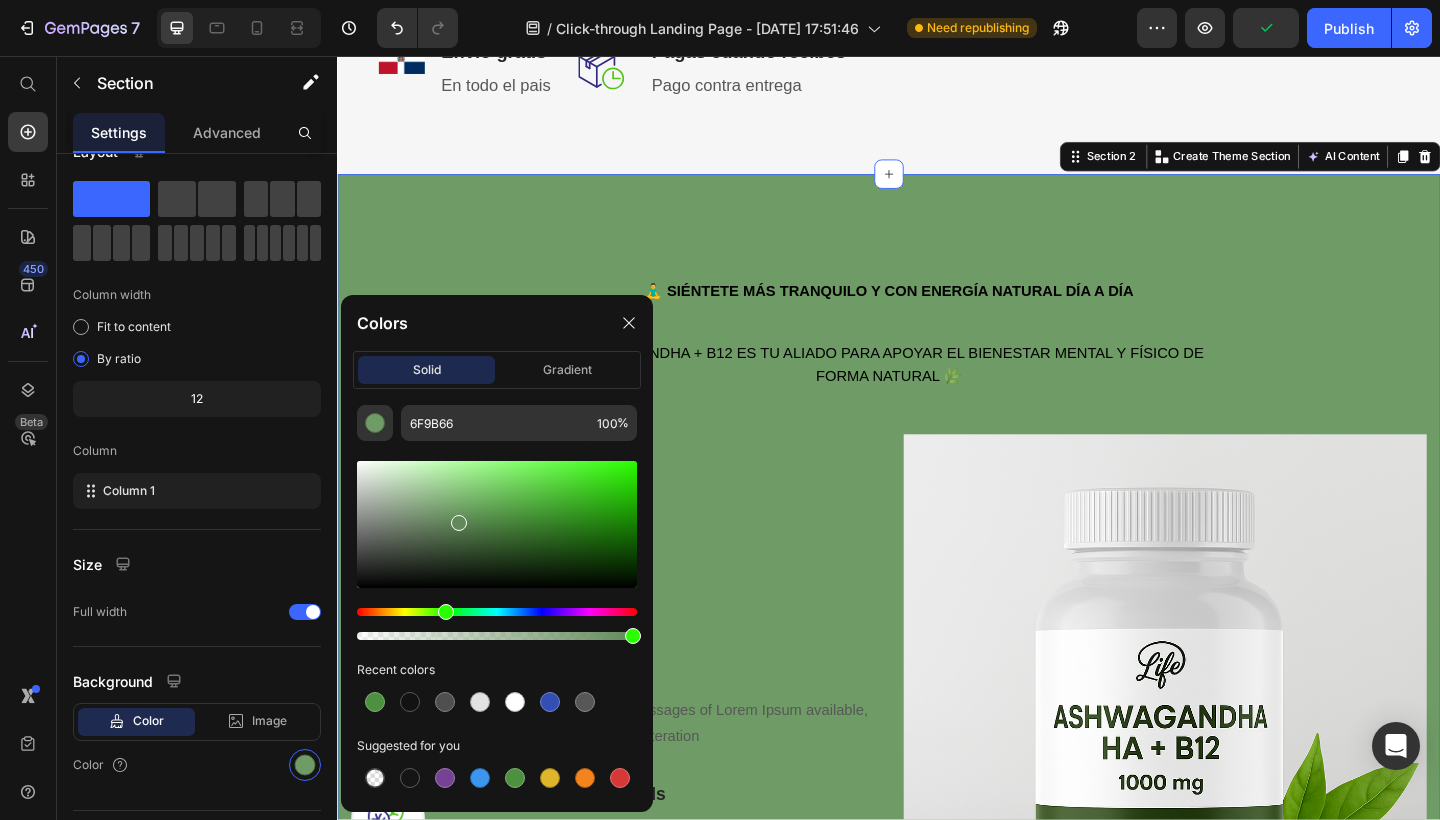 click at bounding box center (459, 523) 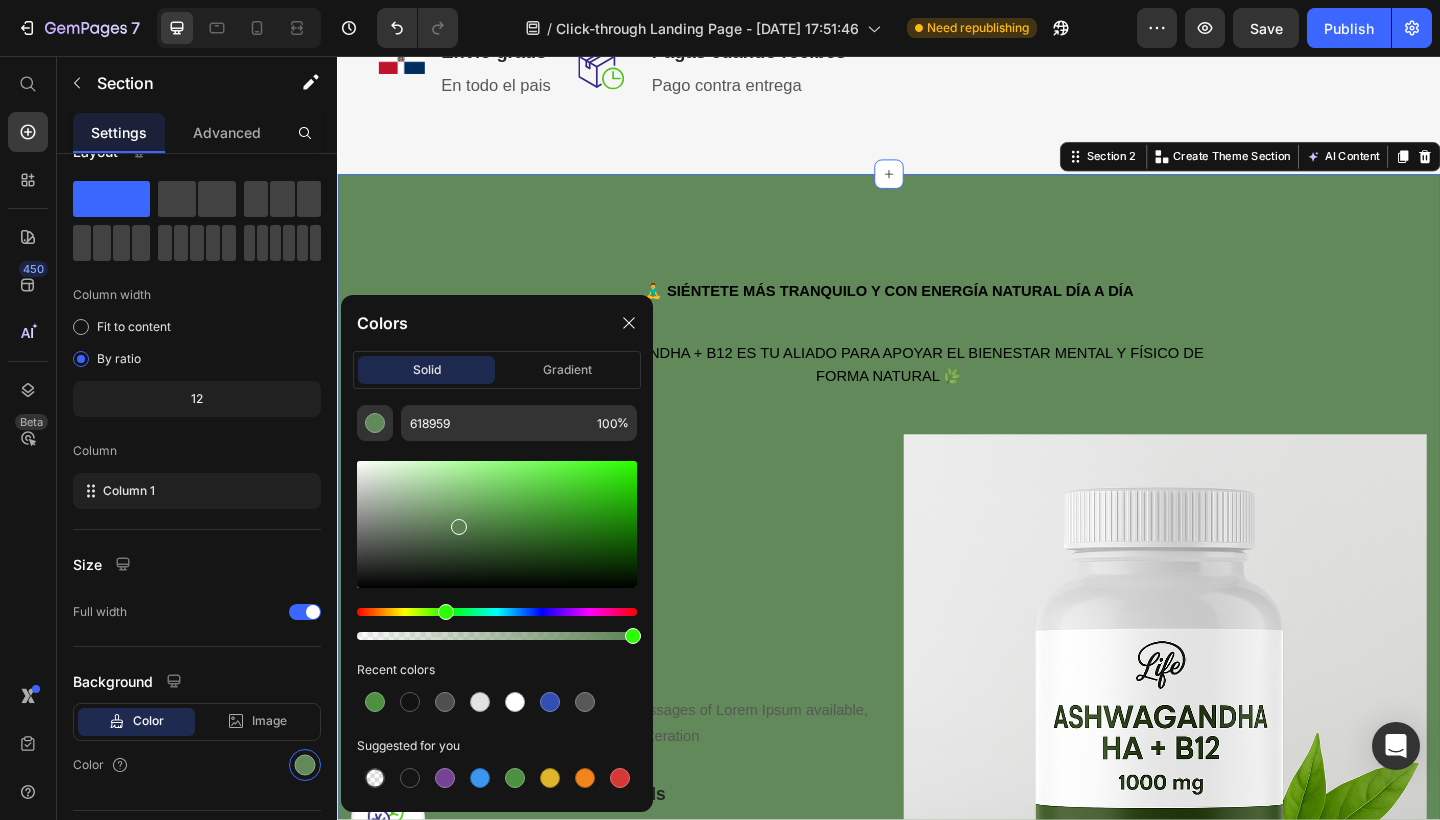 click at bounding box center [459, 527] 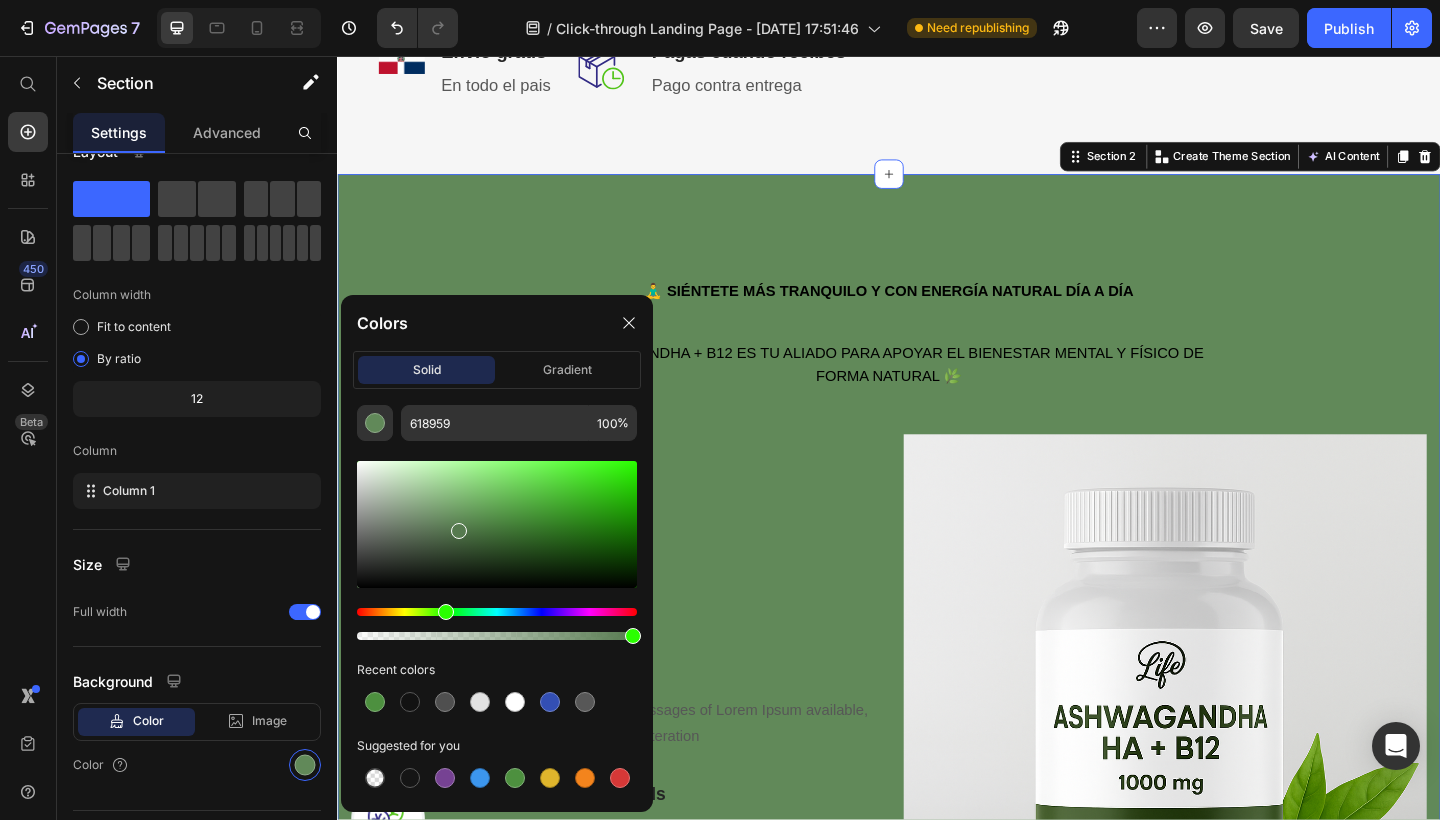 type on "567A4F" 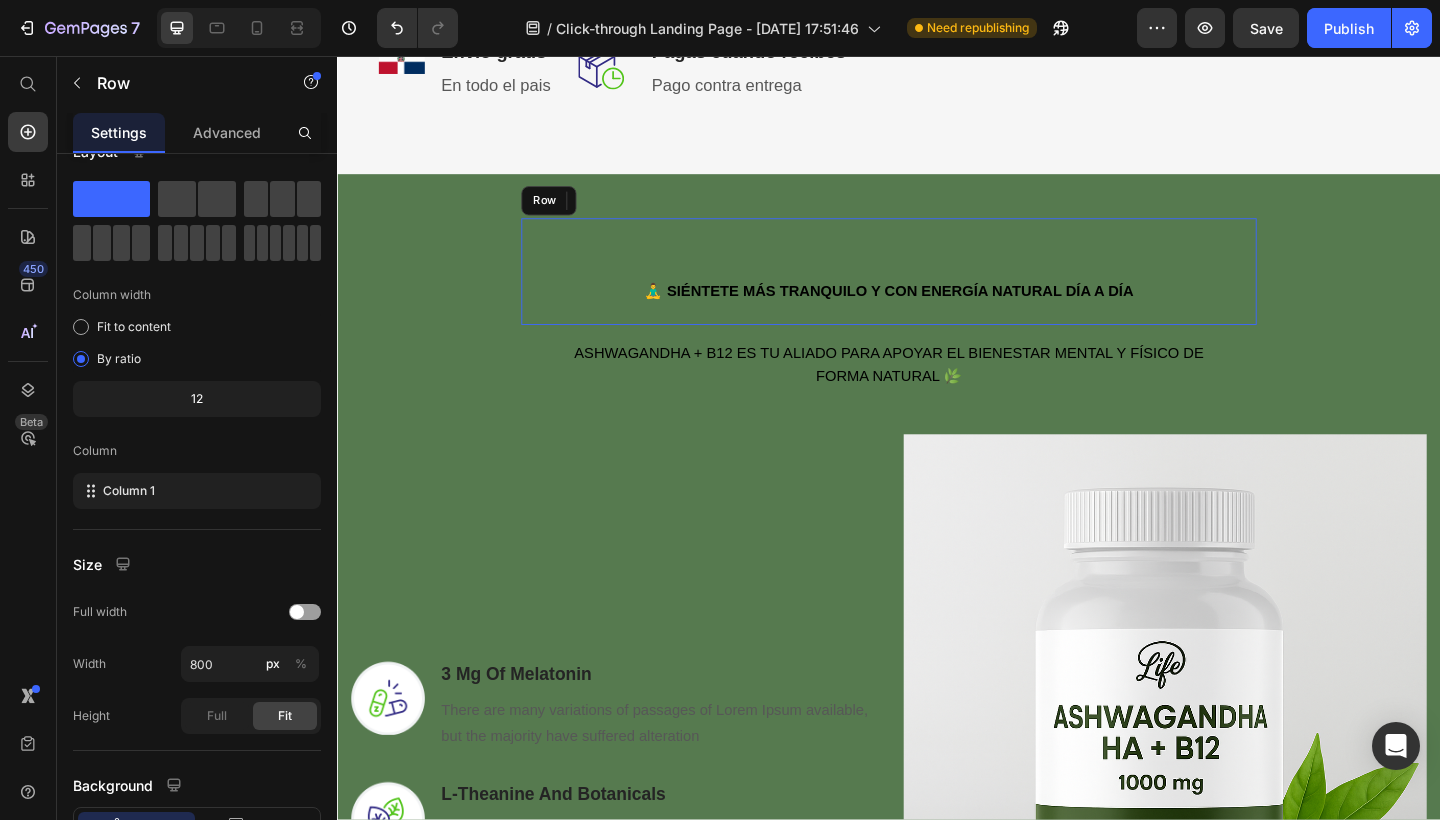 click on "⁠⁠⁠⁠⁠⁠⁠ 🧘‍♂️ SIÉNTETE MÁS TRANQUILO Y CON ENERGÍA NATURAL DÍA A DÍA Heading Row" at bounding box center (937, 291) 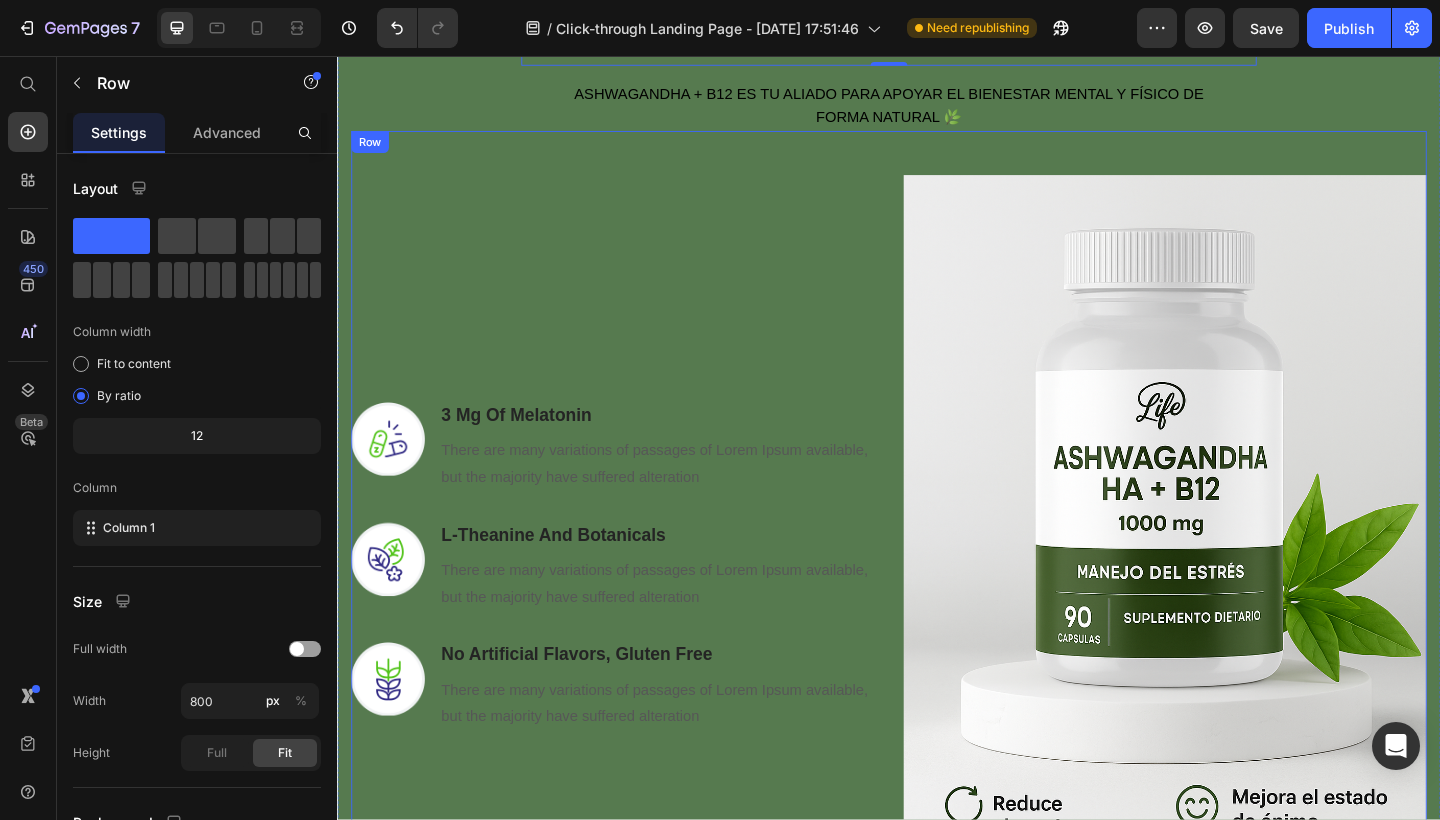 scroll, scrollTop: 1213, scrollLeft: 0, axis: vertical 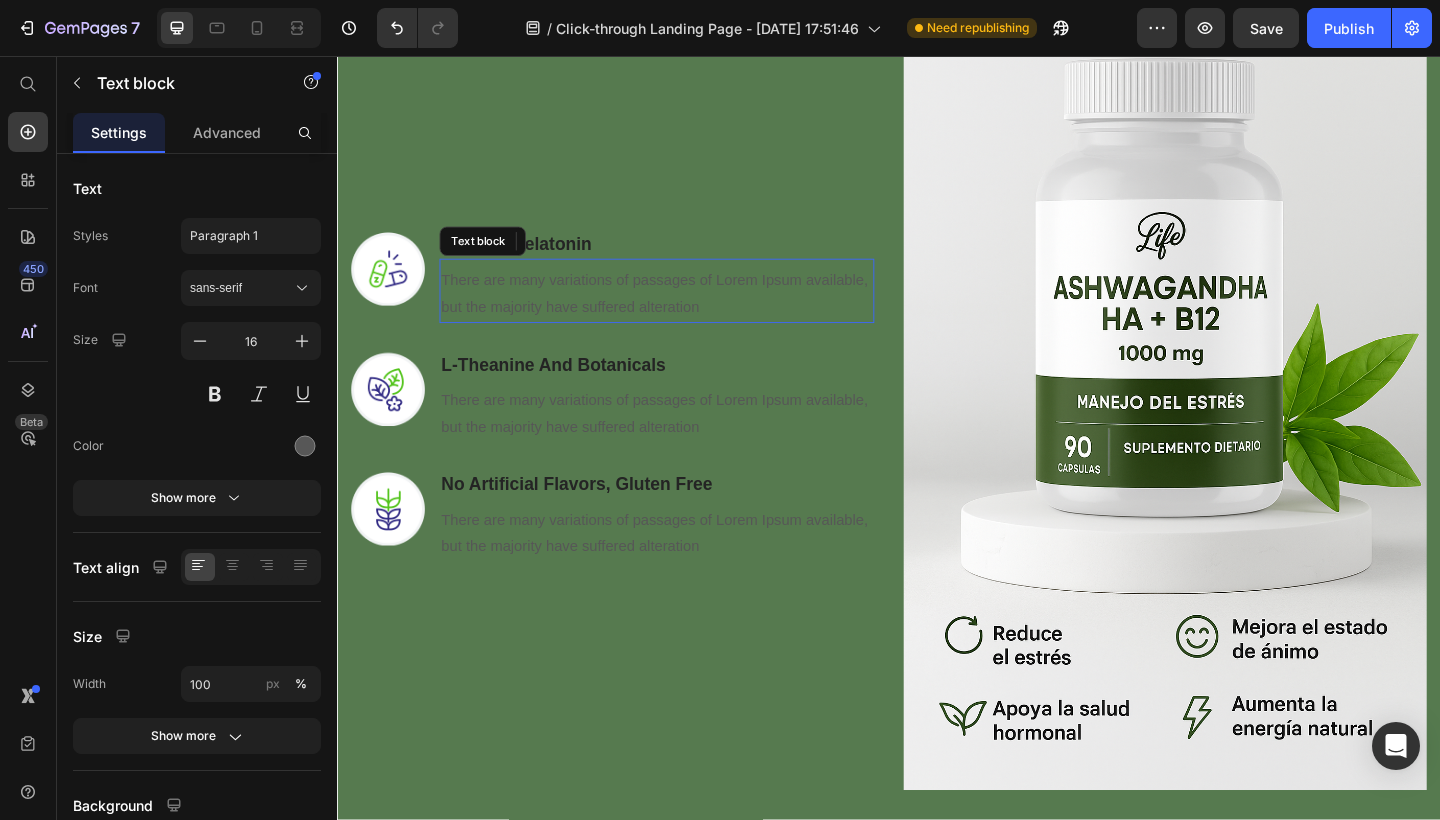 click on "There are many variations of passages of Lorem Ipsum available, but the majority have suffered alteration" at bounding box center [684, 316] 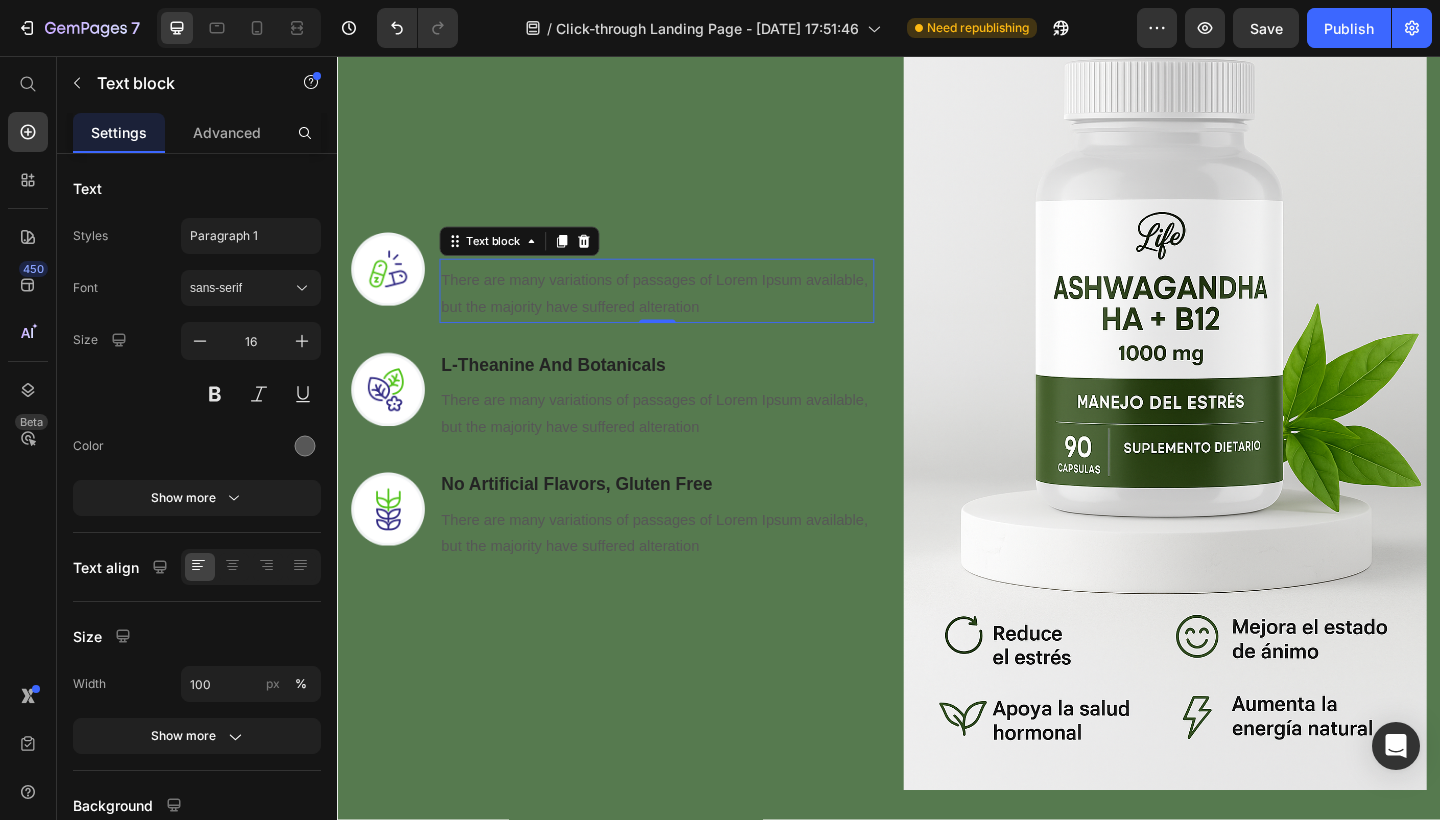 click on "There are many variations of passages of Lorem Ipsum available, but the majority have suffered alteration" at bounding box center [684, 316] 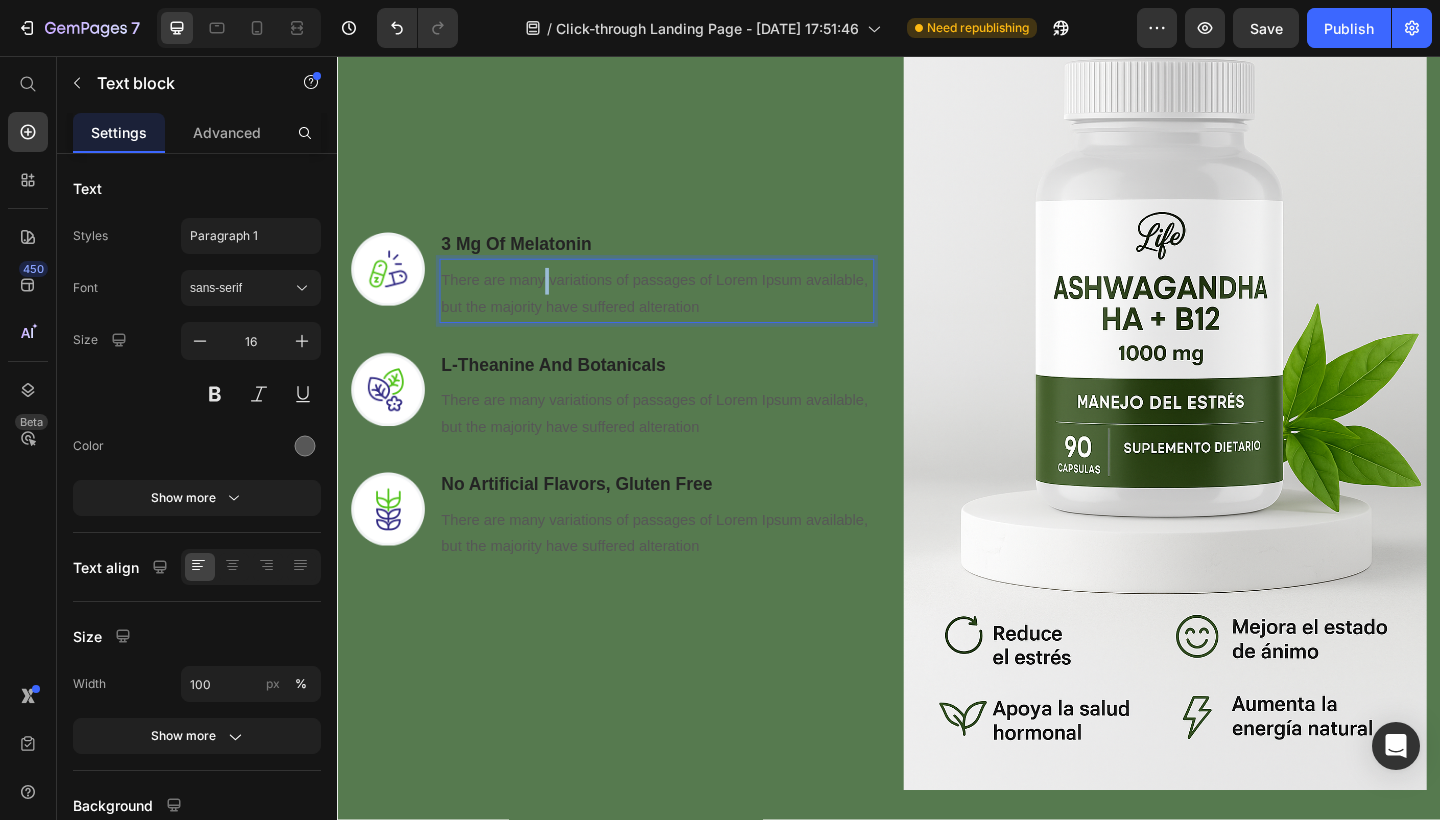 click on "There are many variations of passages of Lorem Ipsum available, but the majority have suffered alteration" at bounding box center (684, 316) 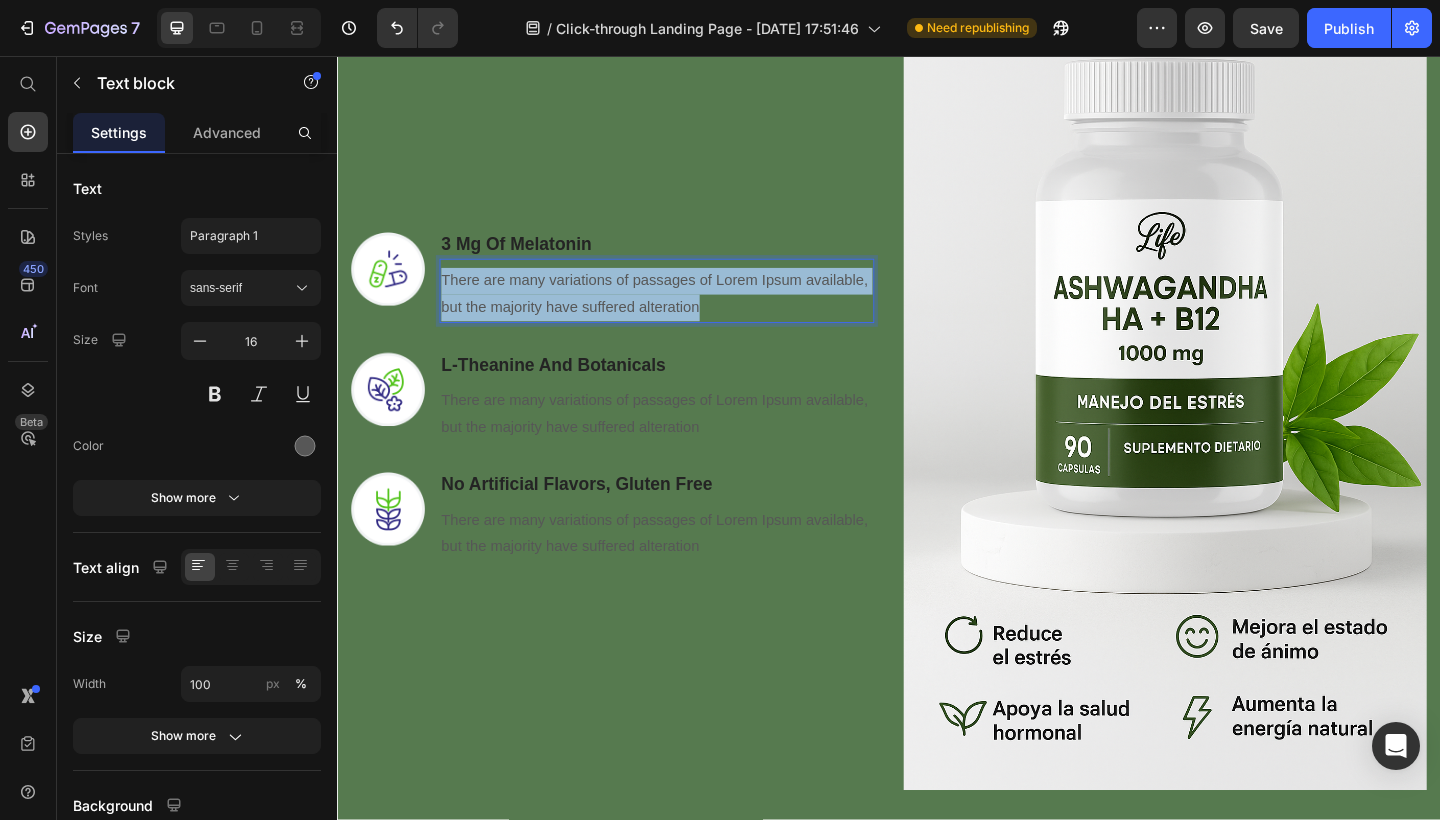 click on "There are many variations of passages of Lorem Ipsum available, but the majority have suffered alteration" at bounding box center [684, 316] 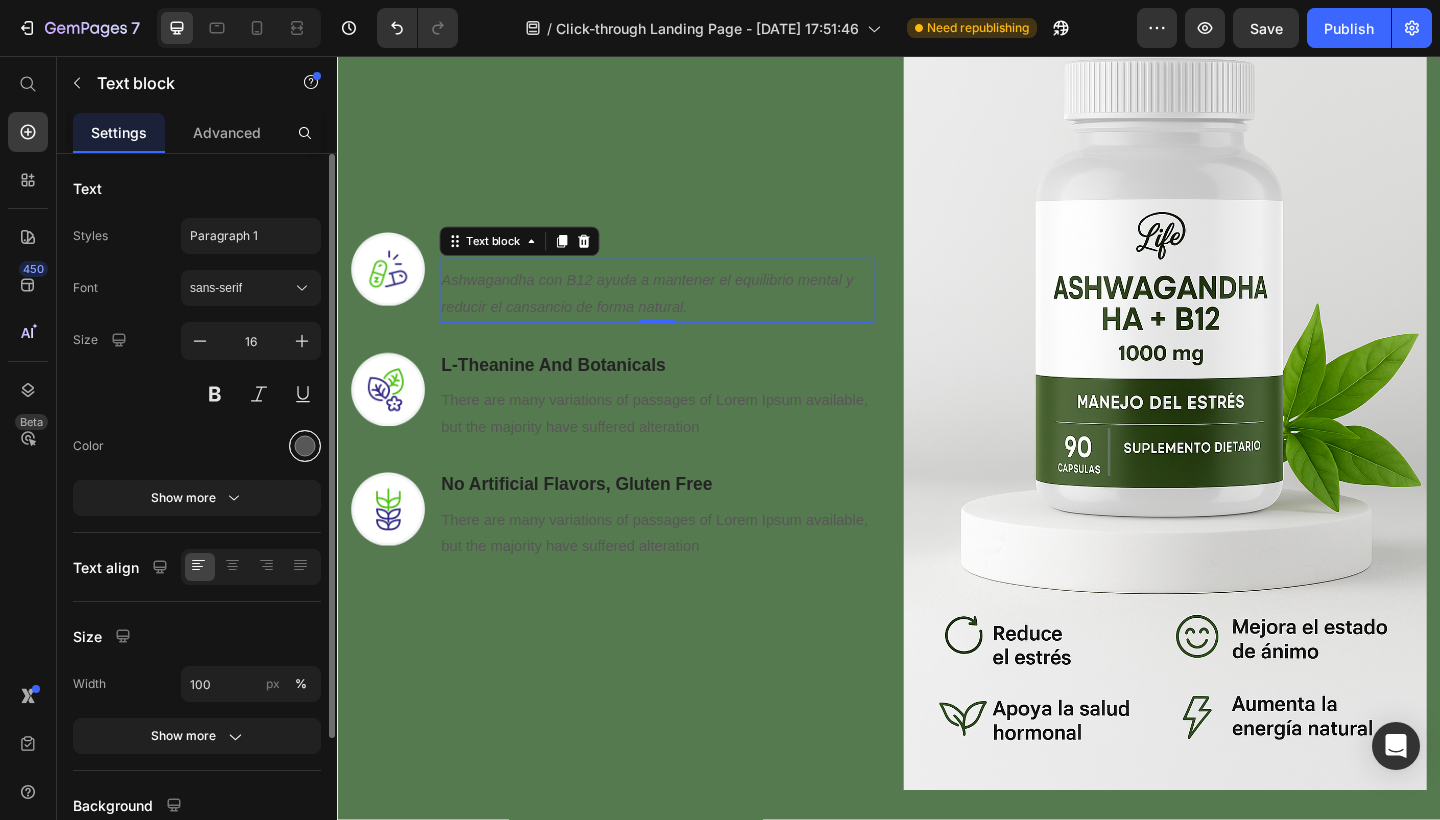 click at bounding box center (305, 446) 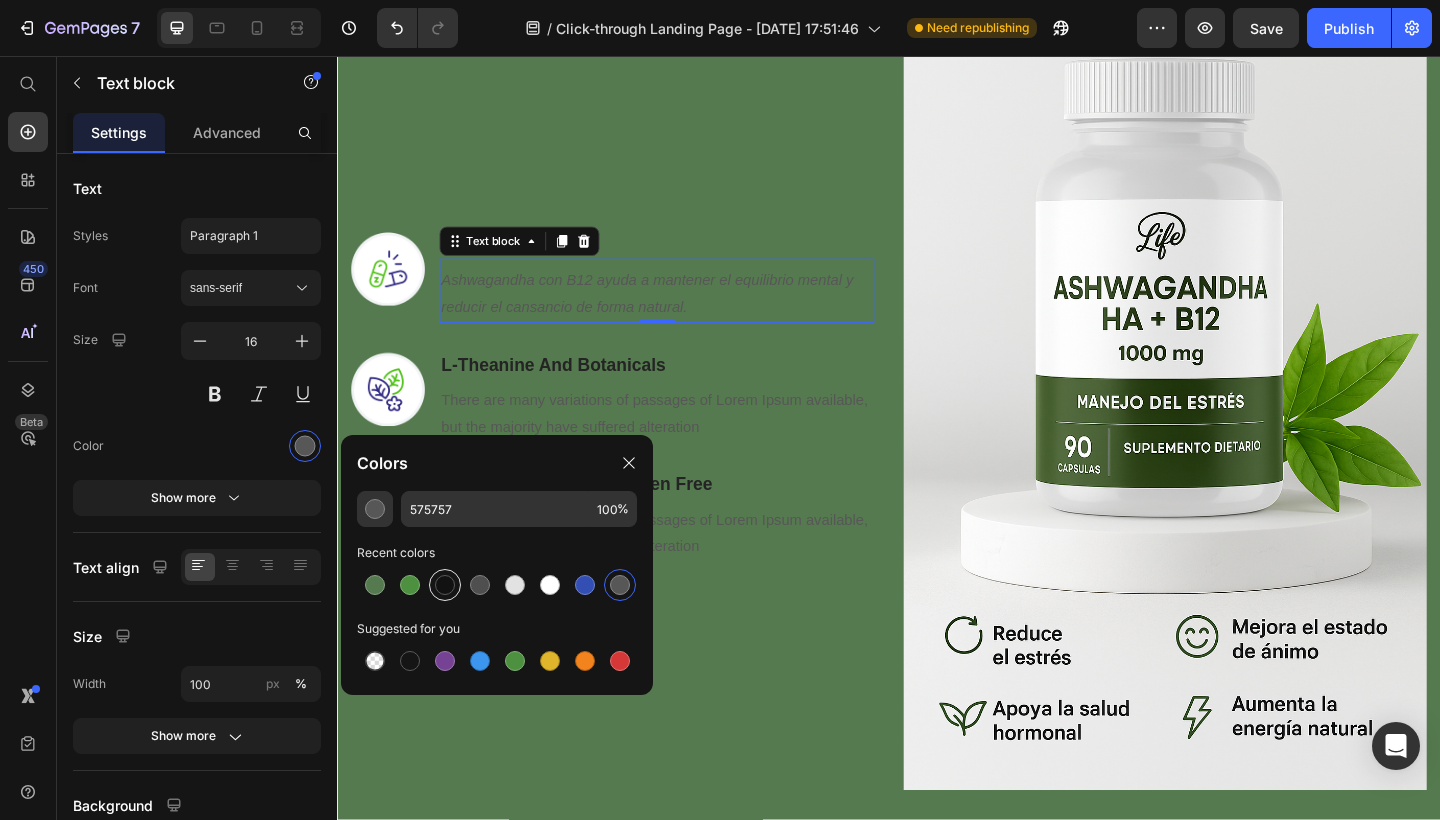 click at bounding box center [445, 585] 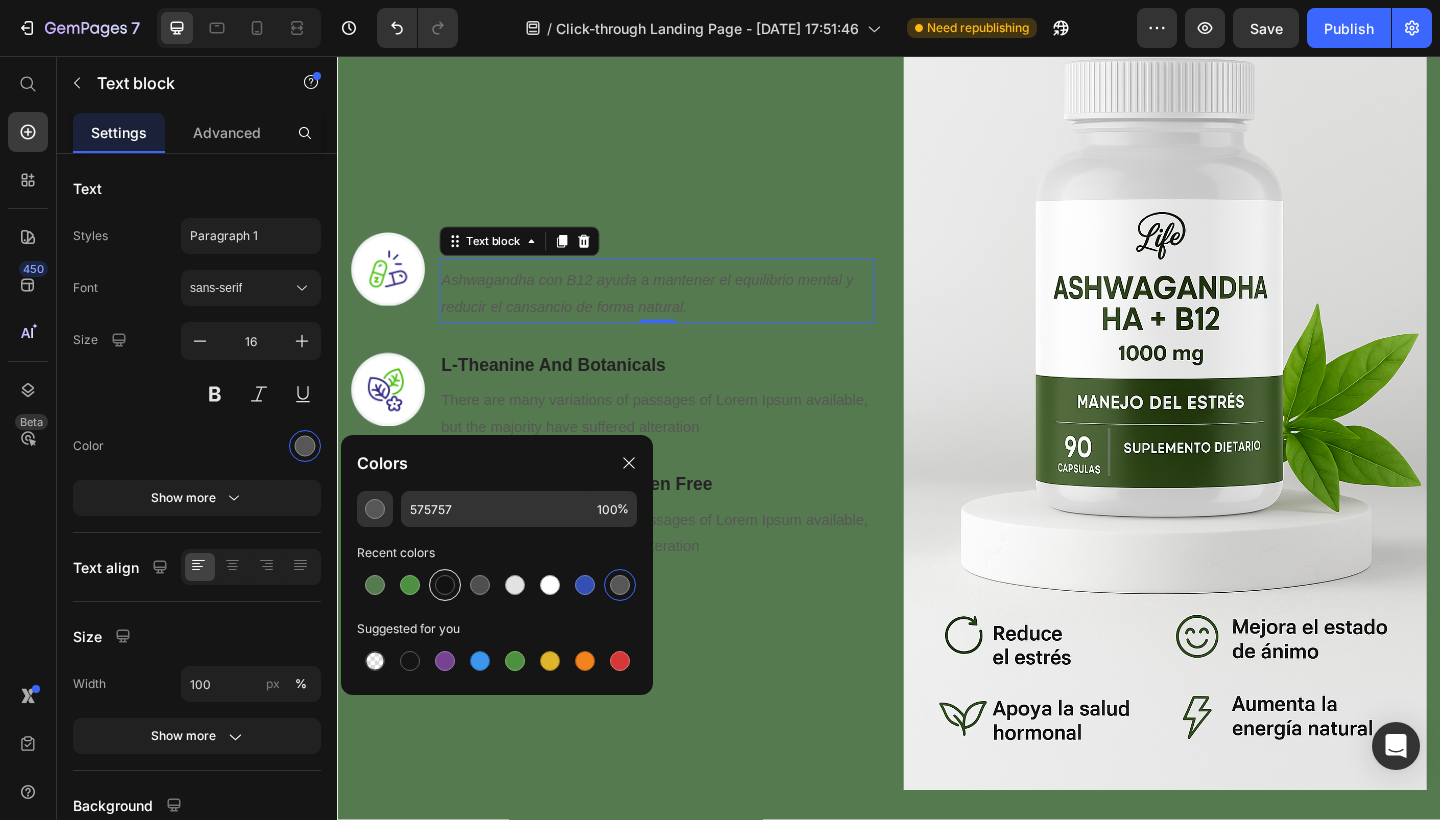 type on "121212" 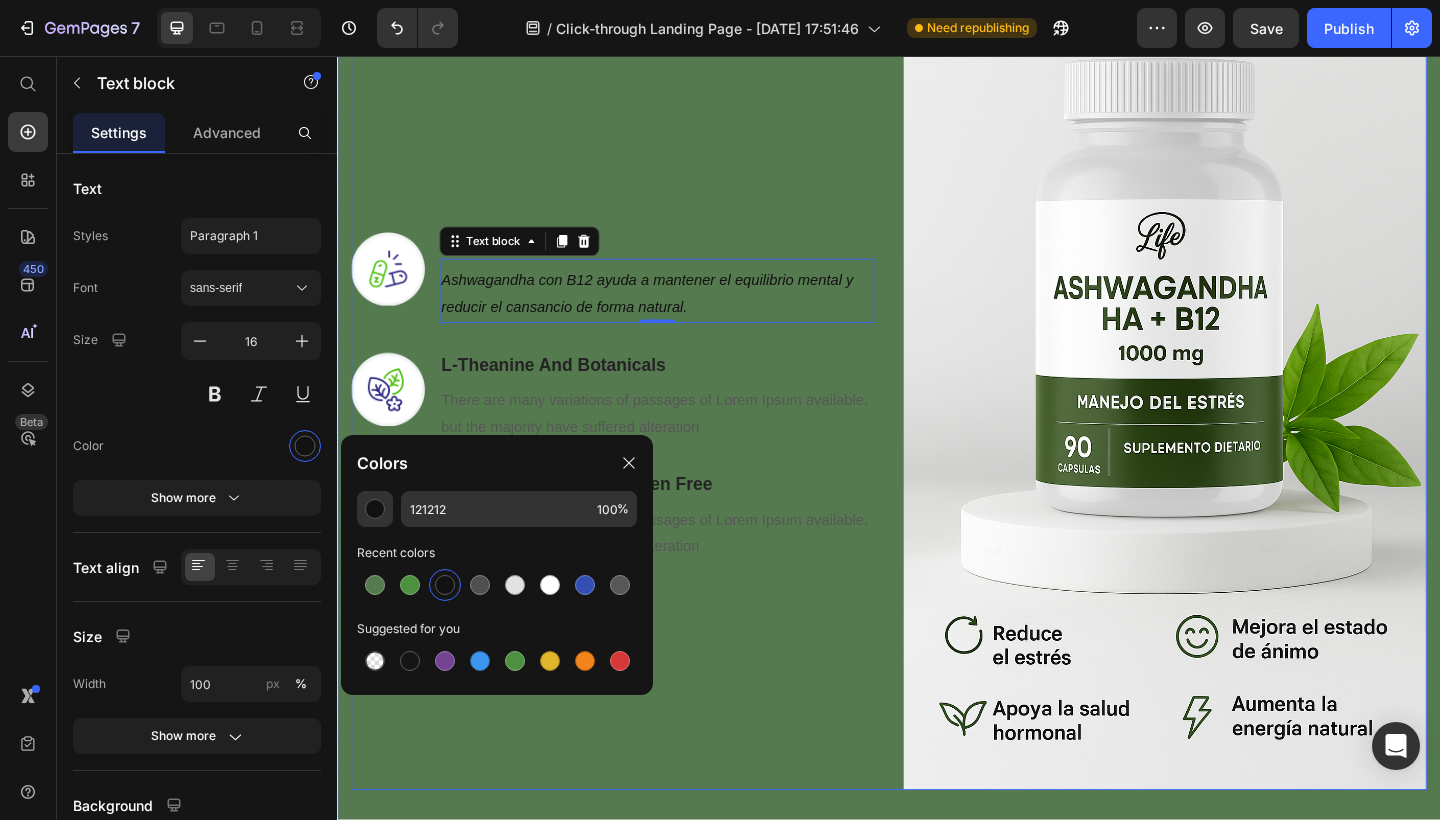 click on "Image 3 Mg Of Melatonin Heading Ashwagandha con B12 ayuda a mantener el equilibrio mental y reducir el cansancio de forma natural. Text block   0 Row Image L-Theanine And Botanicals Heading There are many variations of passages of Lorem Ipsum available, but the majority have suffered alteration Text block Row Image No Artificial Flavors, Gluten Free Heading There are many variations of passages of Lorem Ipsum available, but the majority have suffered alteration Text block Row" at bounding box center (636, 428) 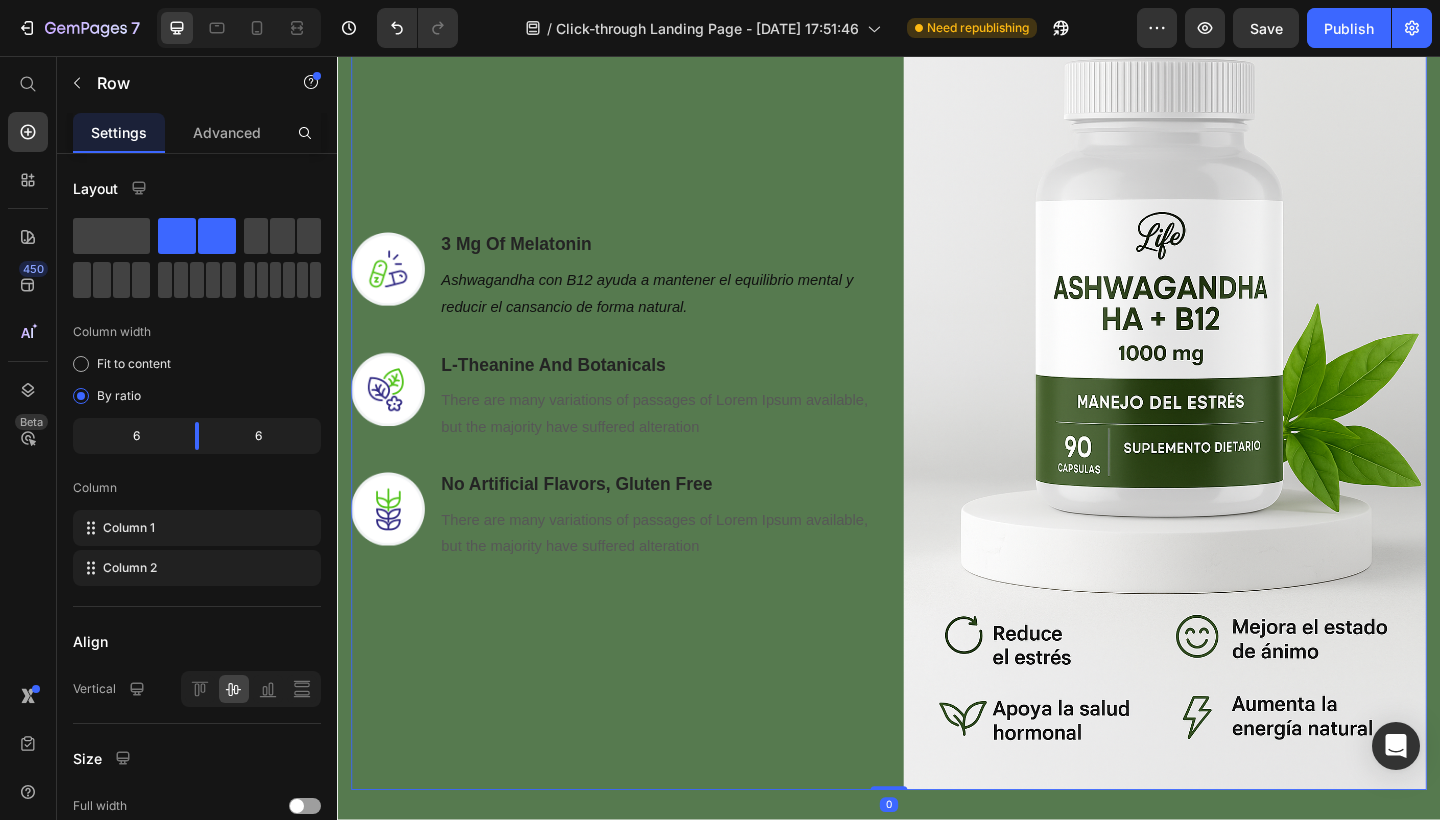scroll, scrollTop: 1058, scrollLeft: 0, axis: vertical 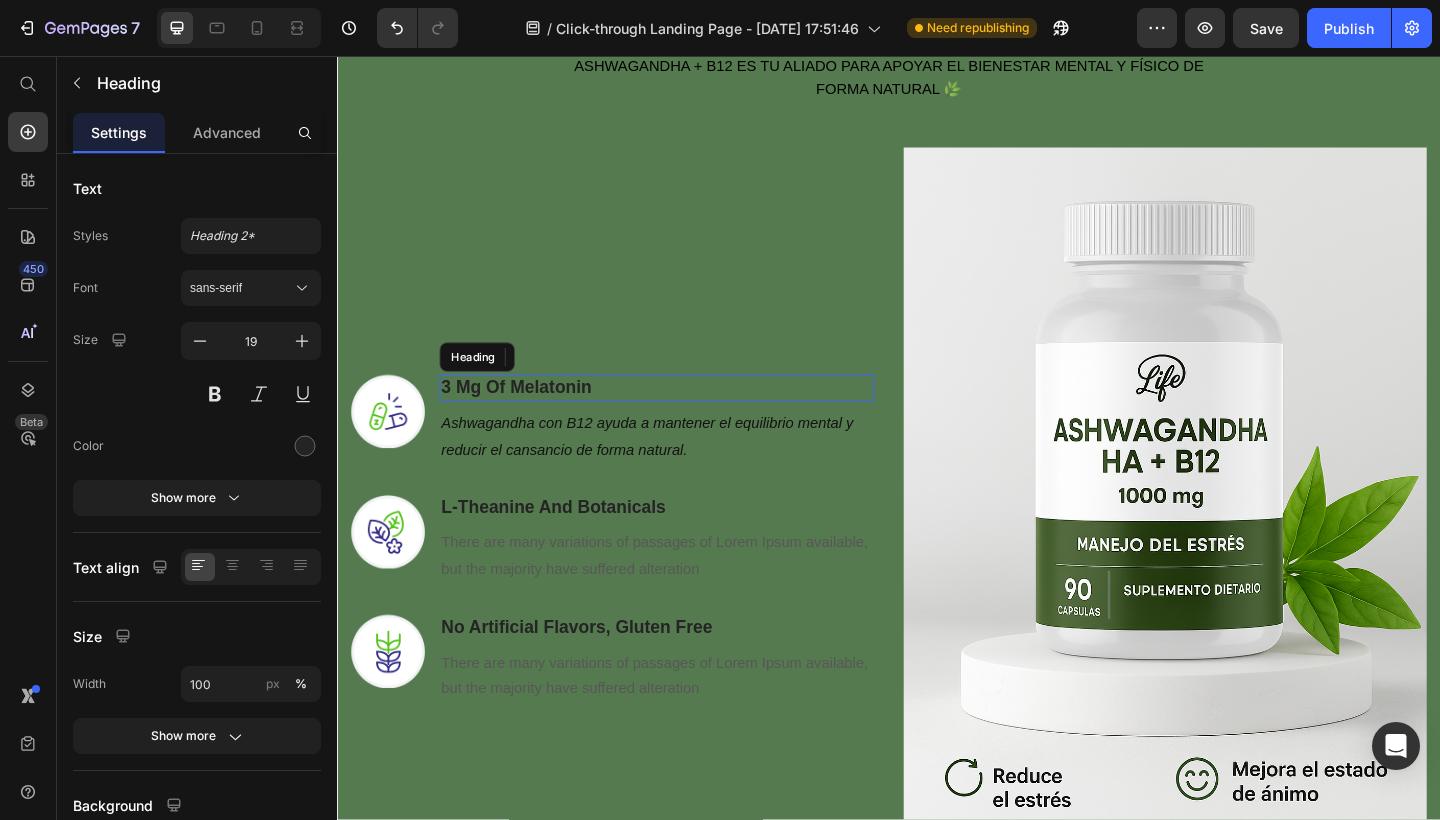 click on "3 Mg Of Melatonin" at bounding box center (684, 417) 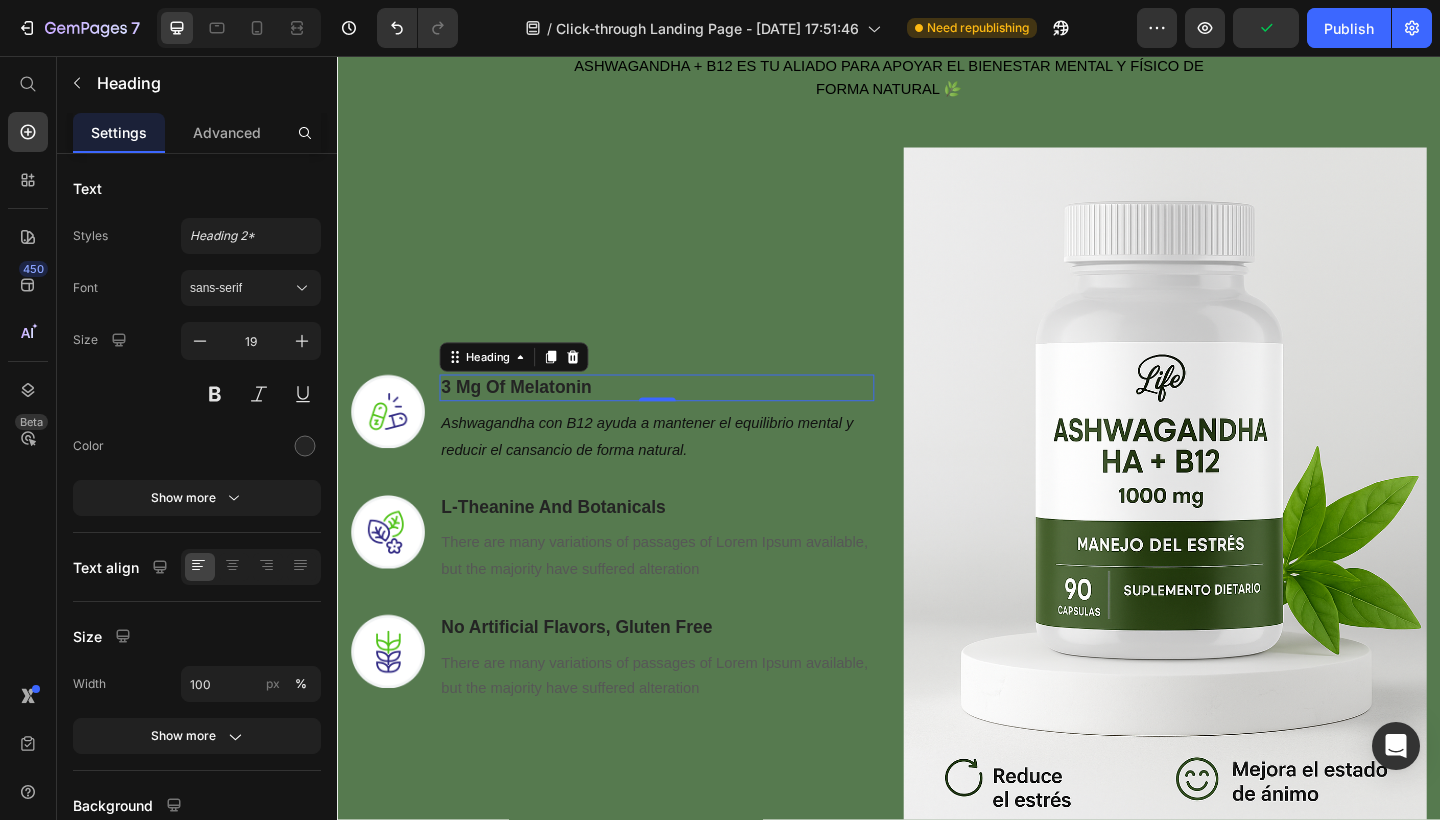 click on "7   /  Click-through Landing Page - Jul 10, 17:51:46 Need republishing Preview  Publish" 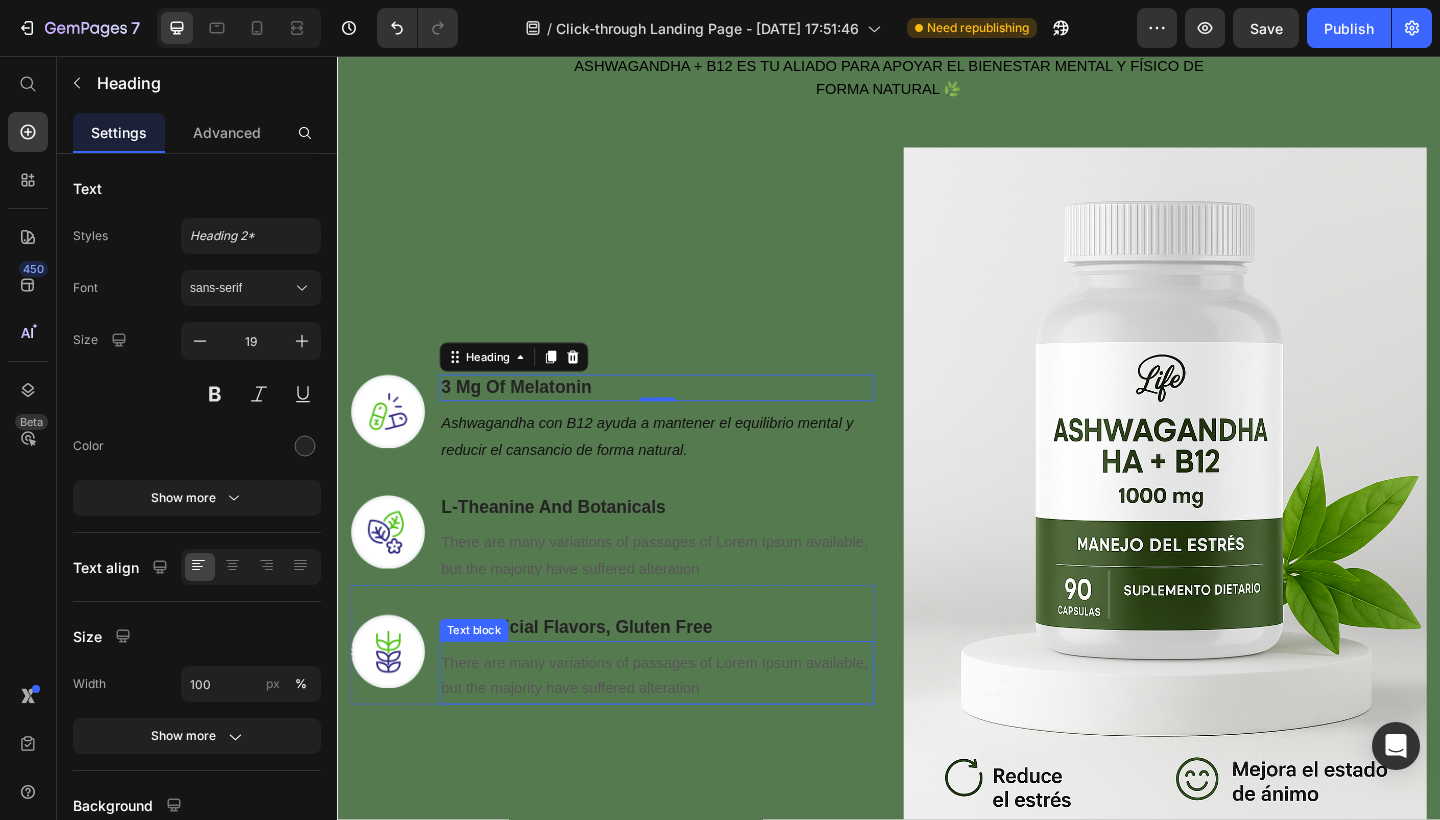 click on "There are many variations of passages of Lorem Ipsum available, but the majority have suffered alteration" at bounding box center [684, 732] 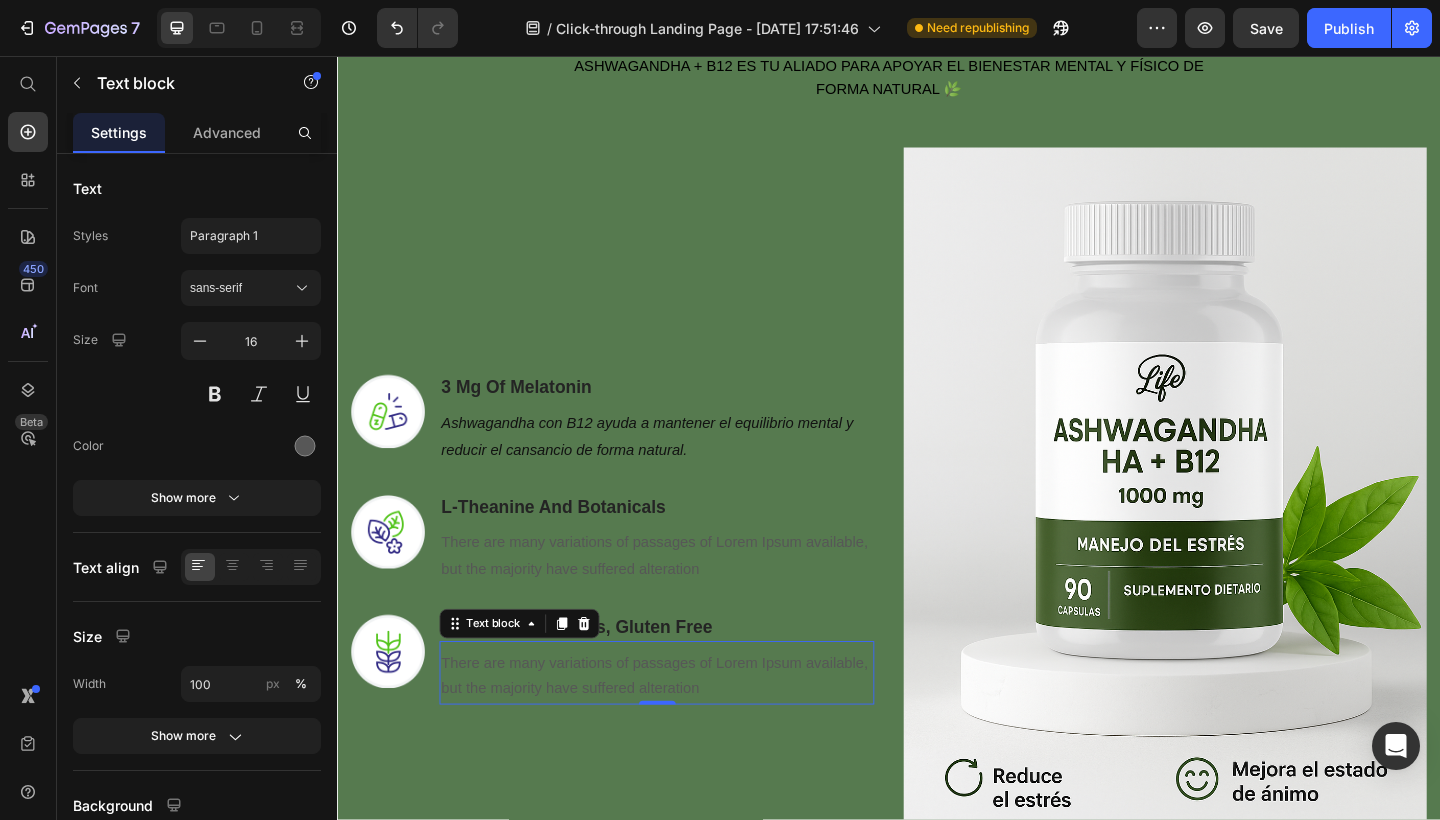 click on "There are many variations of passages of Lorem Ipsum available, but the majority have suffered alteration" at bounding box center (684, 732) 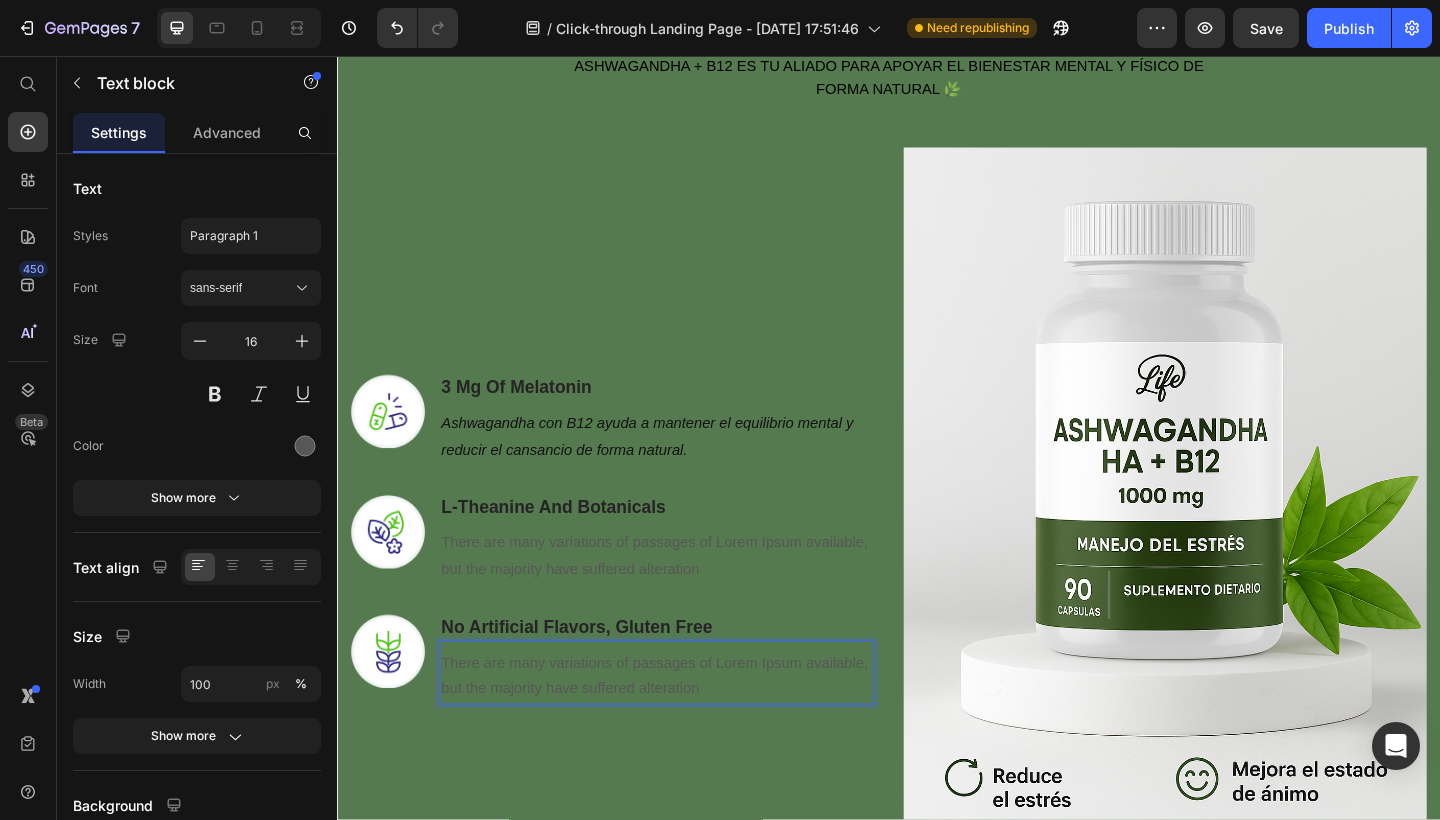 click on "There are many variations of passages of Lorem Ipsum available, but the majority have suffered alteration" at bounding box center [684, 732] 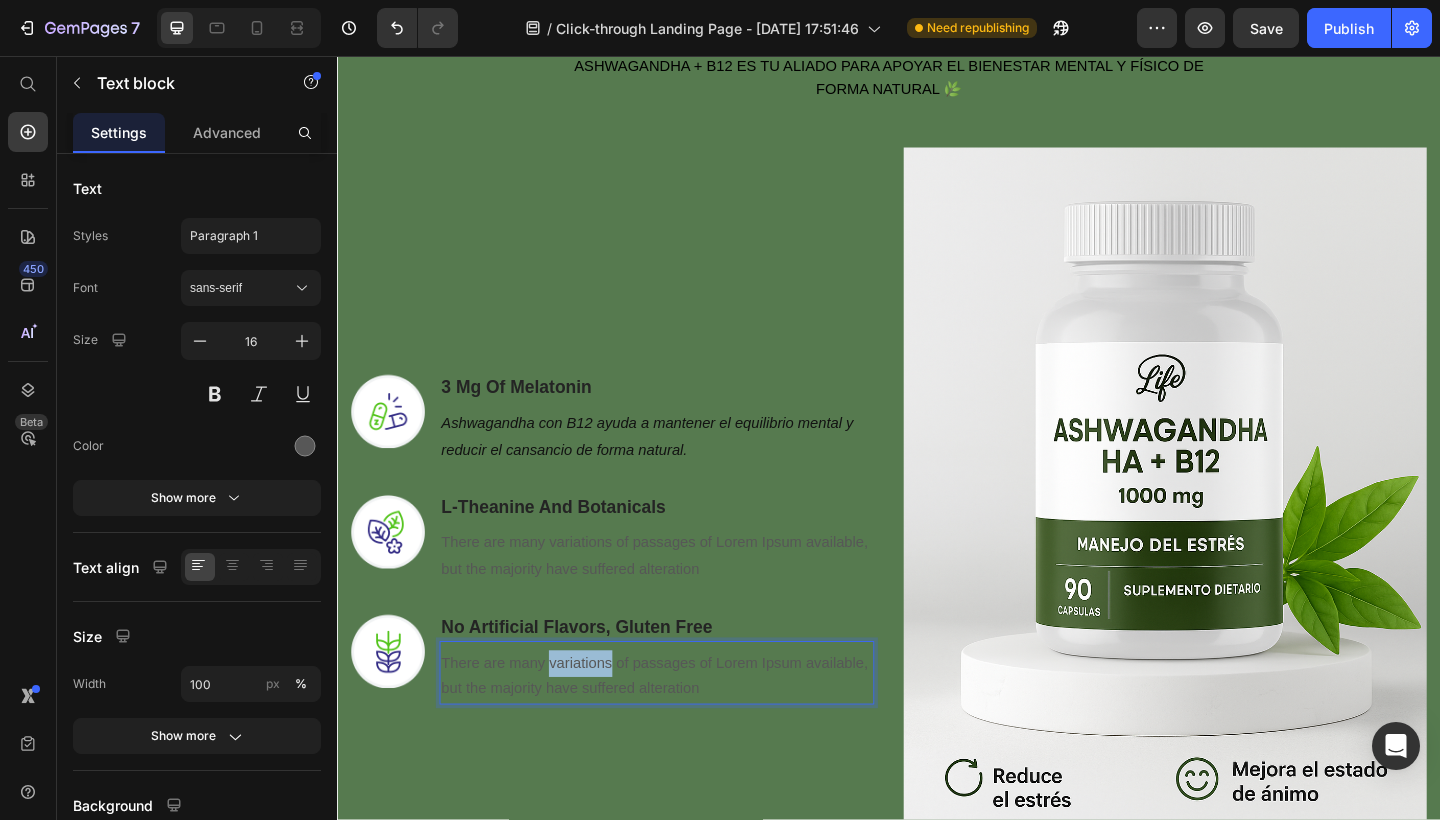 click on "There are many variations of passages of Lorem Ipsum available, but the majority have suffered alteration" at bounding box center (684, 732) 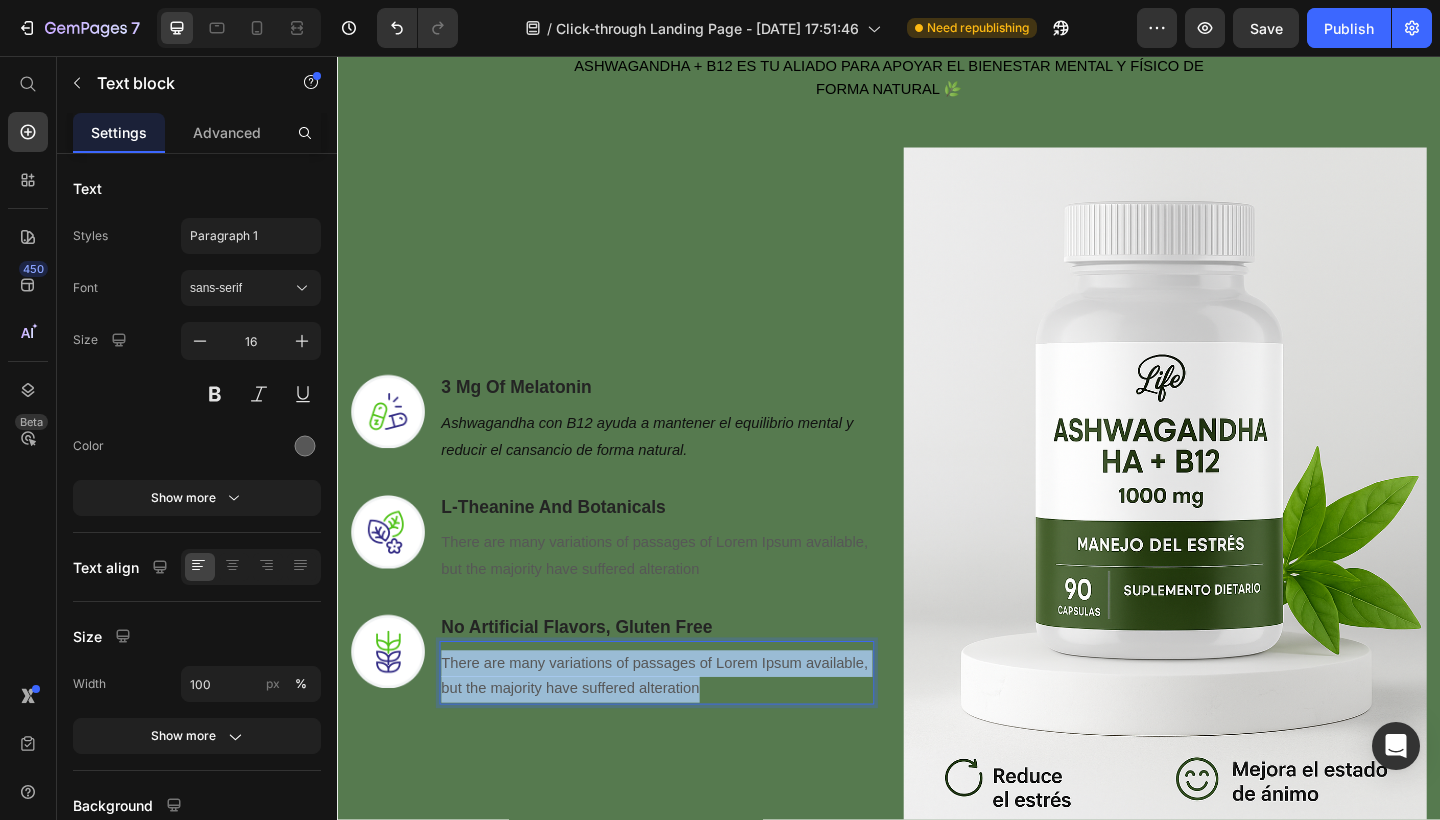 click on "There are many variations of passages of Lorem Ipsum available, but the majority have suffered alteration" at bounding box center (684, 732) 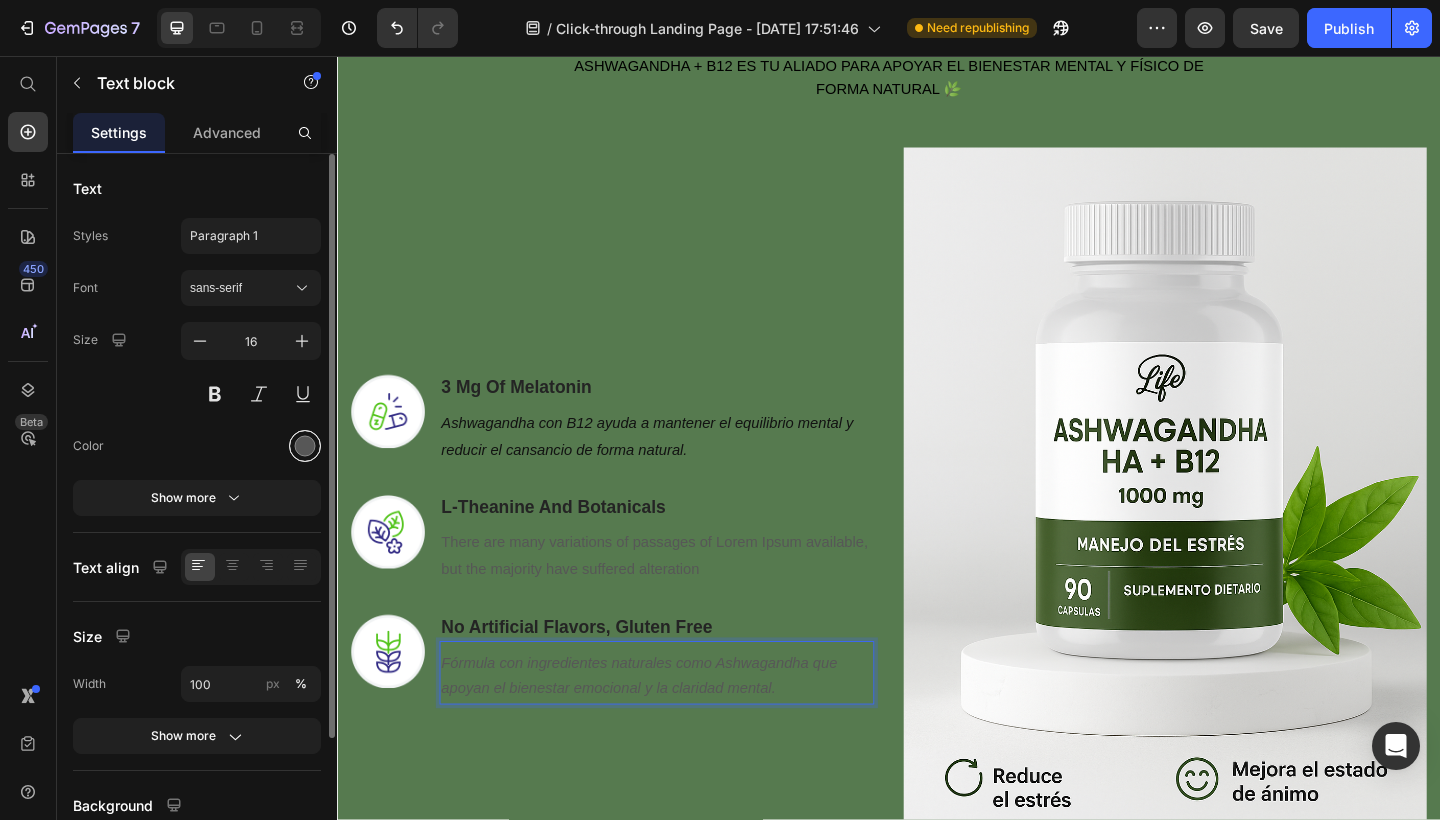 click at bounding box center [305, 446] 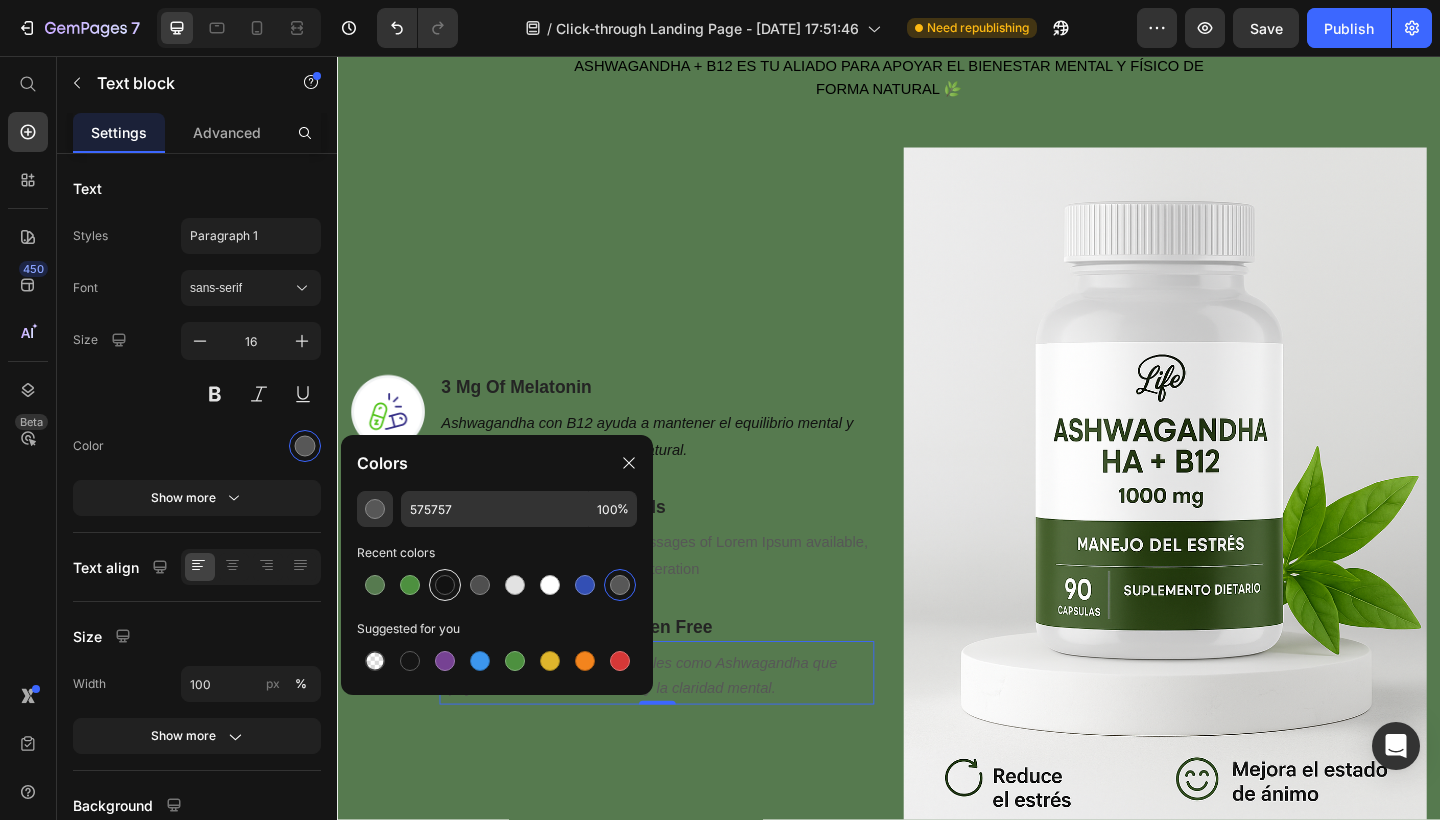 click at bounding box center (445, 585) 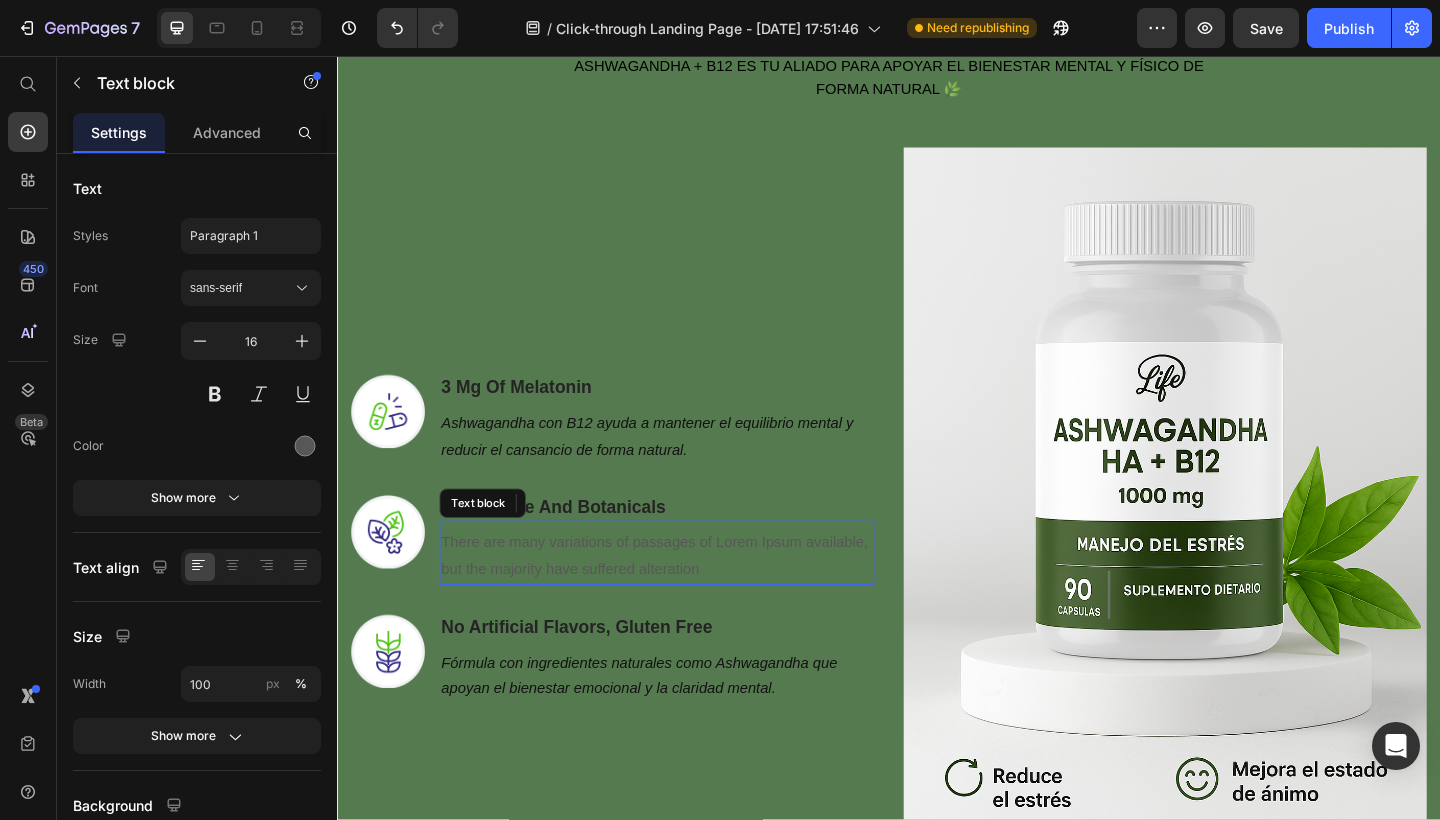 click on "There are many variations of passages of Lorem Ipsum available, but the majority have suffered alteration" at bounding box center [684, 601] 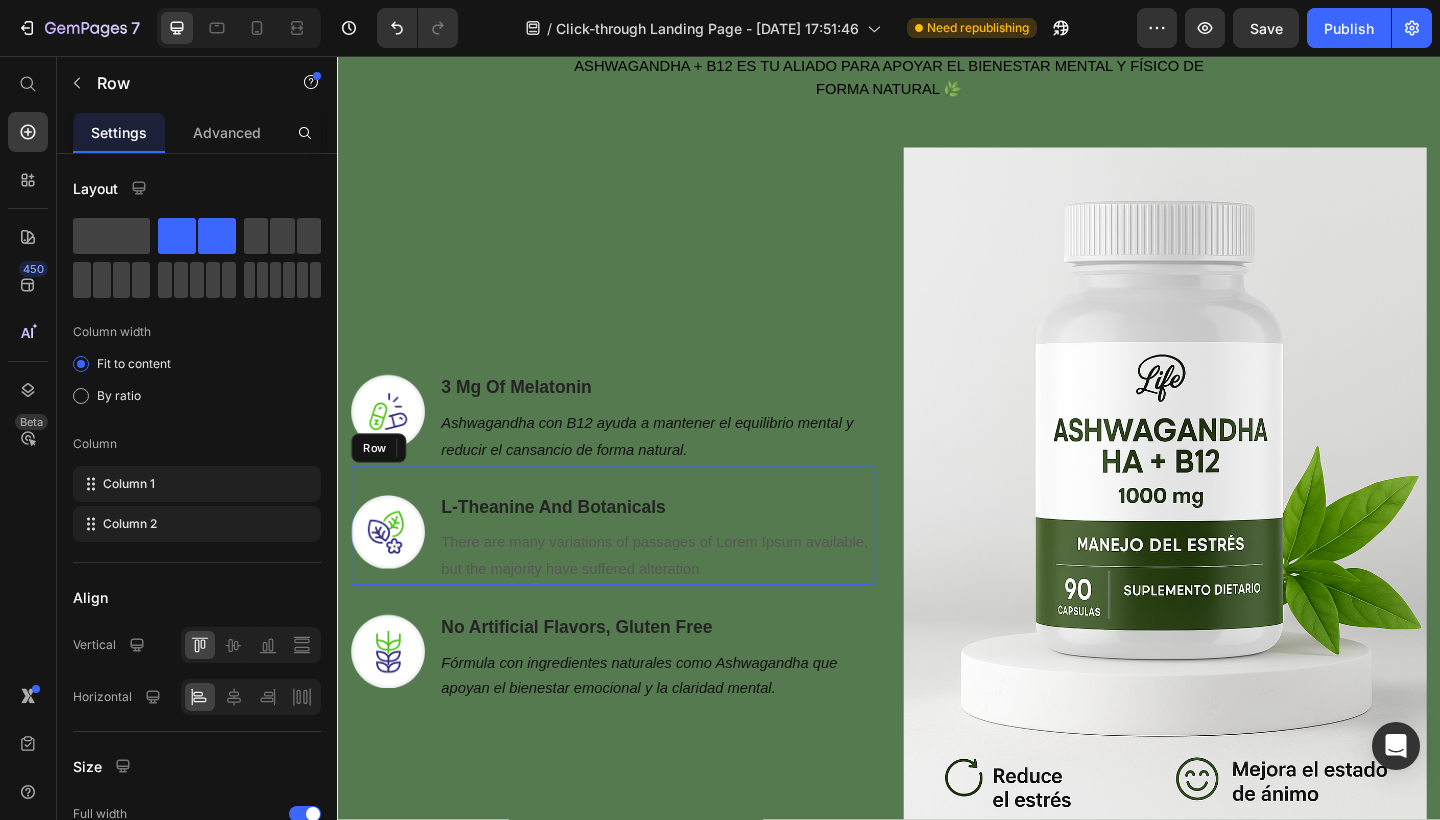 click on "Image L-Theanine And Botanicals Heading There are many variations of passages of Lorem Ipsum available, but the majority have suffered alteration Text block   0 Row" at bounding box center [636, 567] 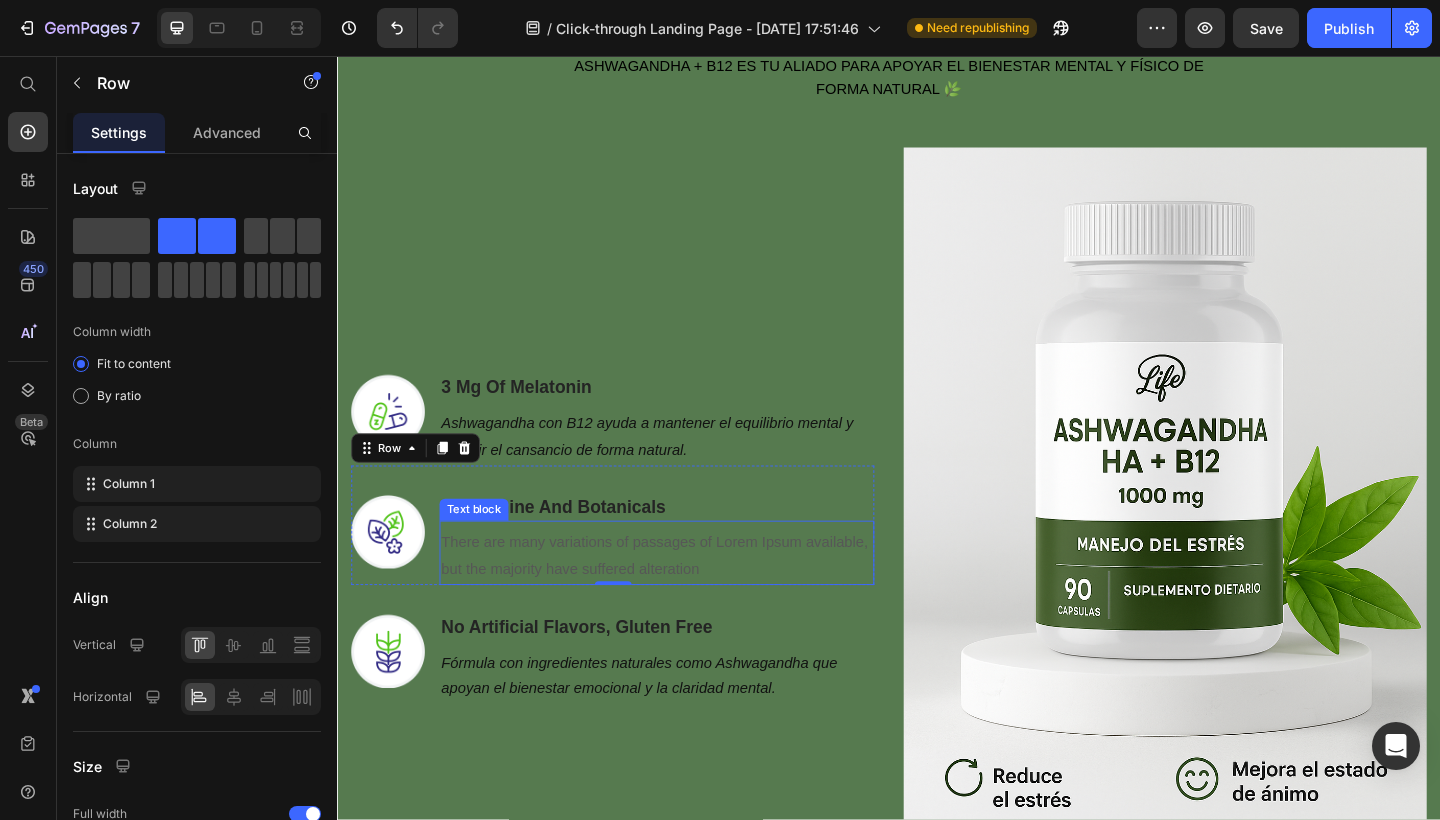 click on "There are many variations of passages of Lorem Ipsum available, but the majority have suffered alteration" at bounding box center (684, 601) 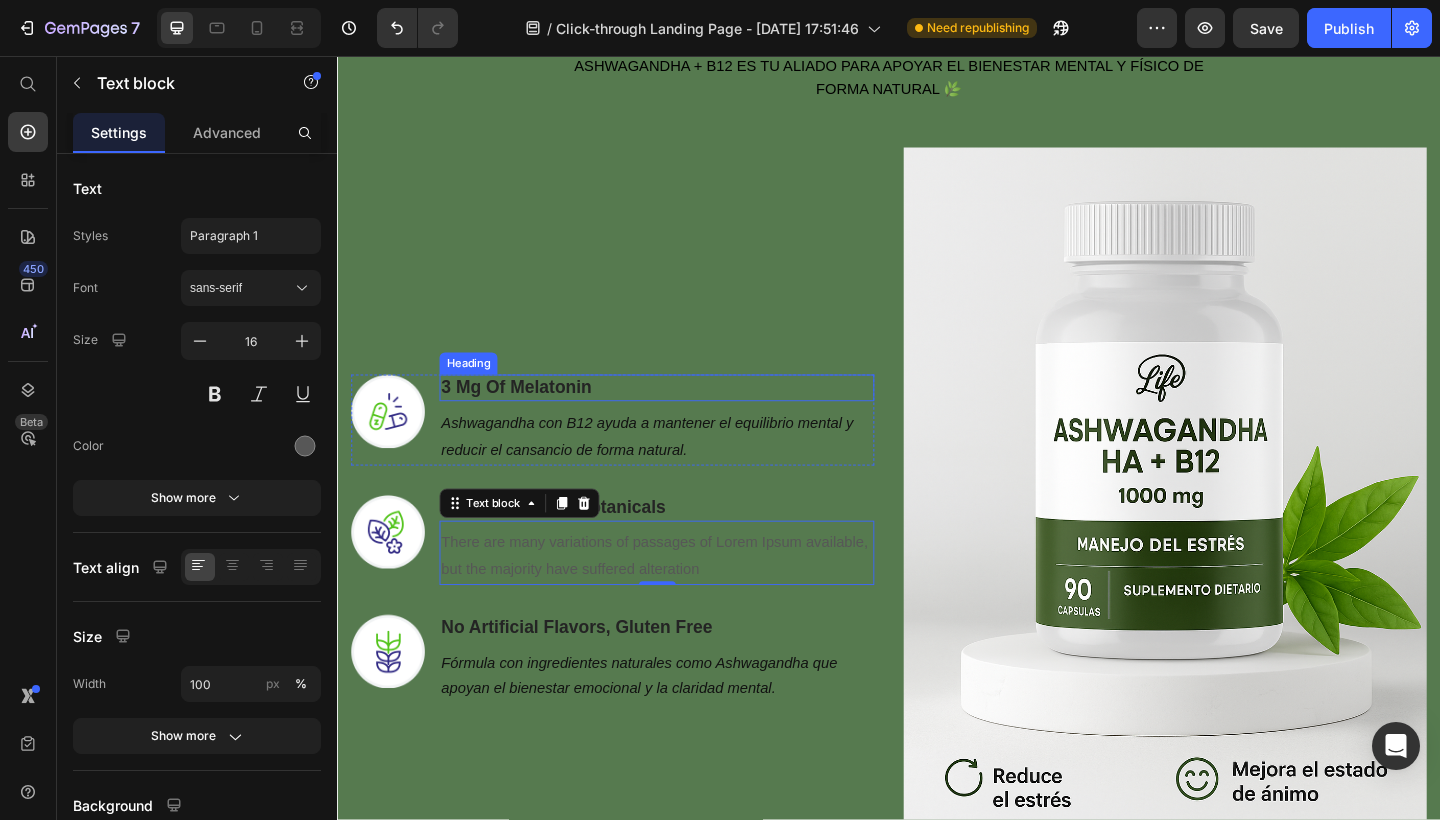 click on "3 Mg Of Melatonin" at bounding box center [684, 417] 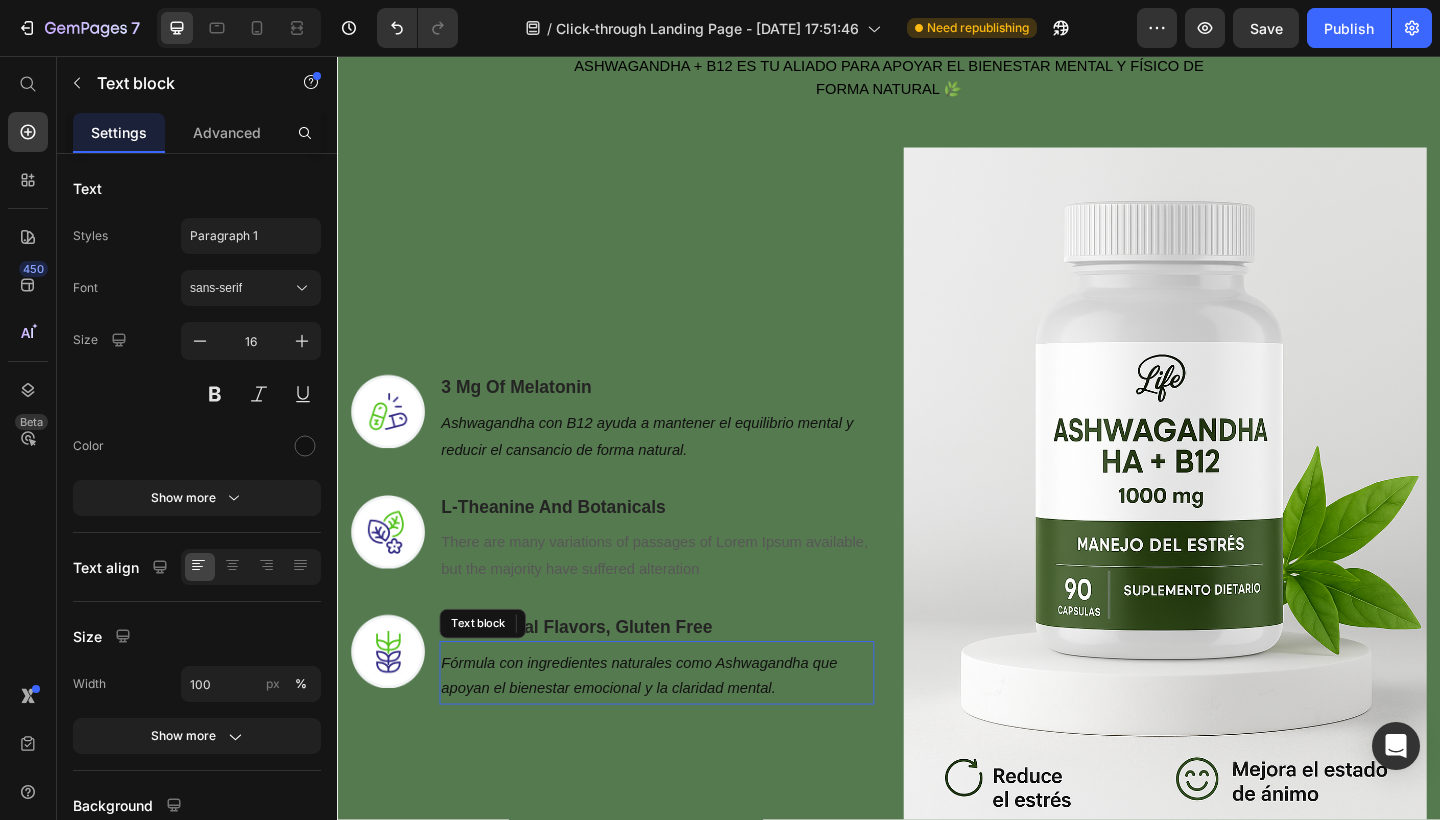 click on "Fórmula con ingredientes naturales como Ashwagandha que apoyan el bienestar emocional y la claridad mental." at bounding box center [665, 731] 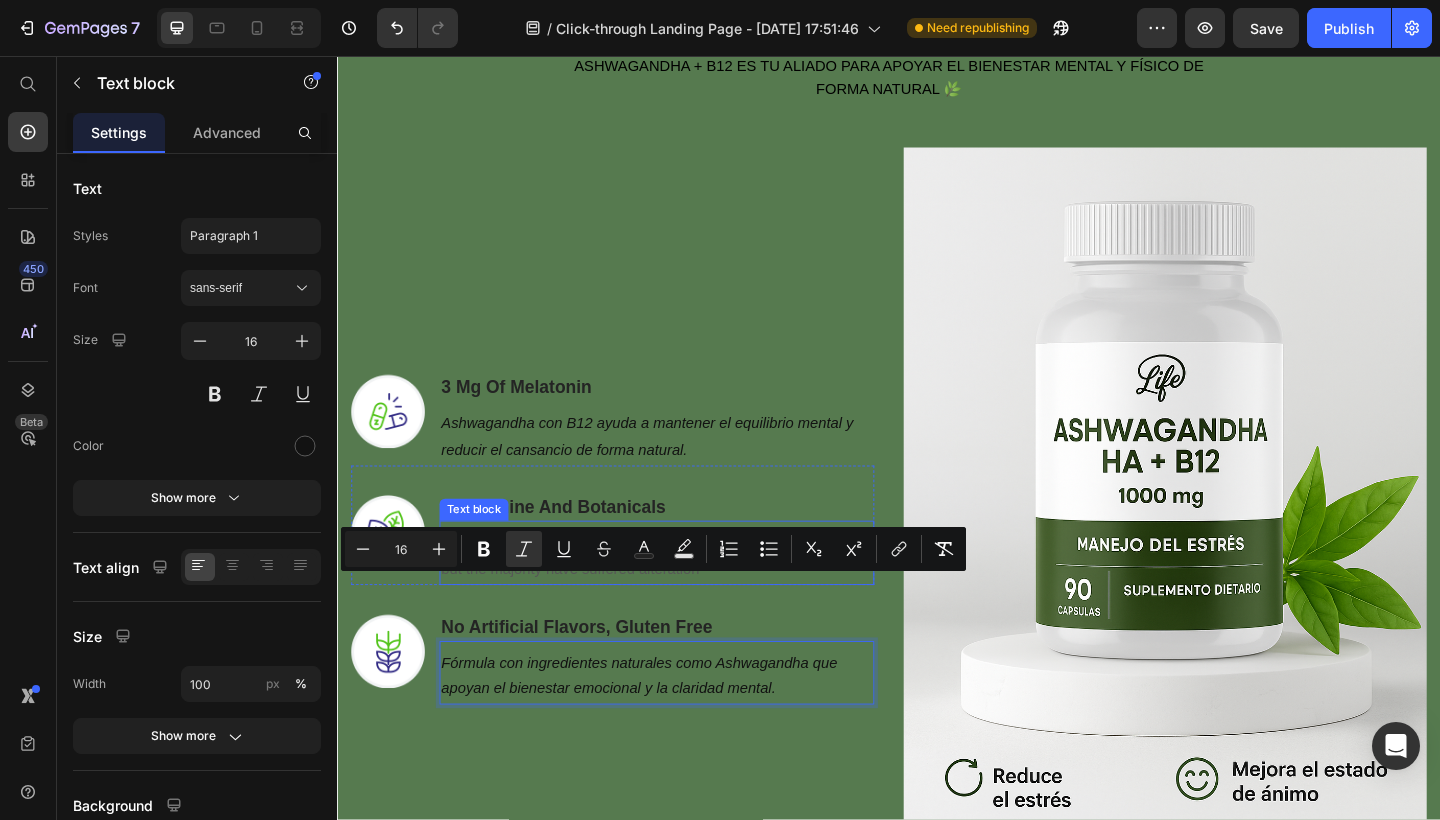 click on "There are many variations of passages of Lorem Ipsum available, but the majority have suffered alteration" at bounding box center [684, 601] 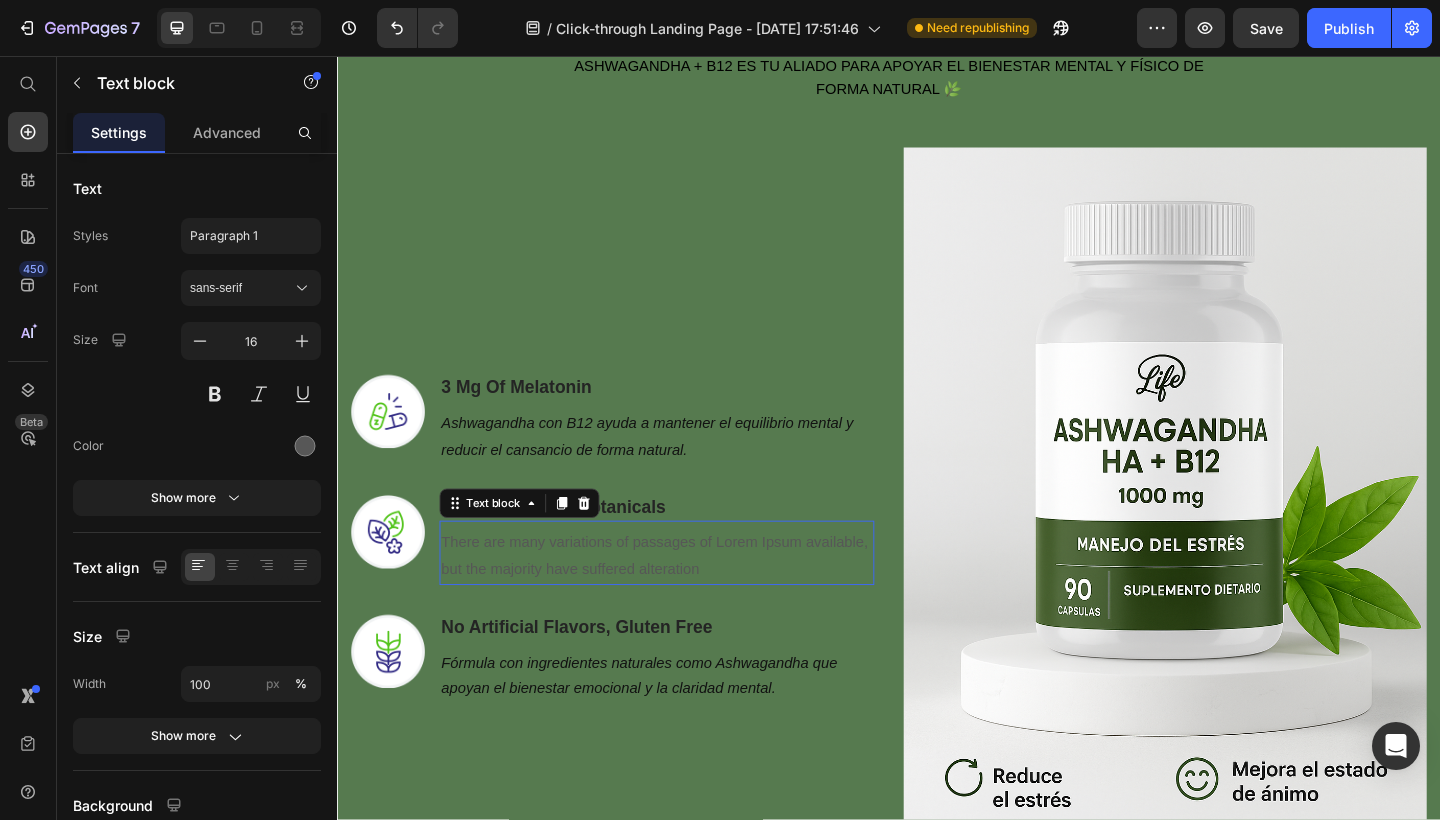 click on "There are many variations of passages of Lorem Ipsum available, but the majority have suffered alteration" at bounding box center [684, 601] 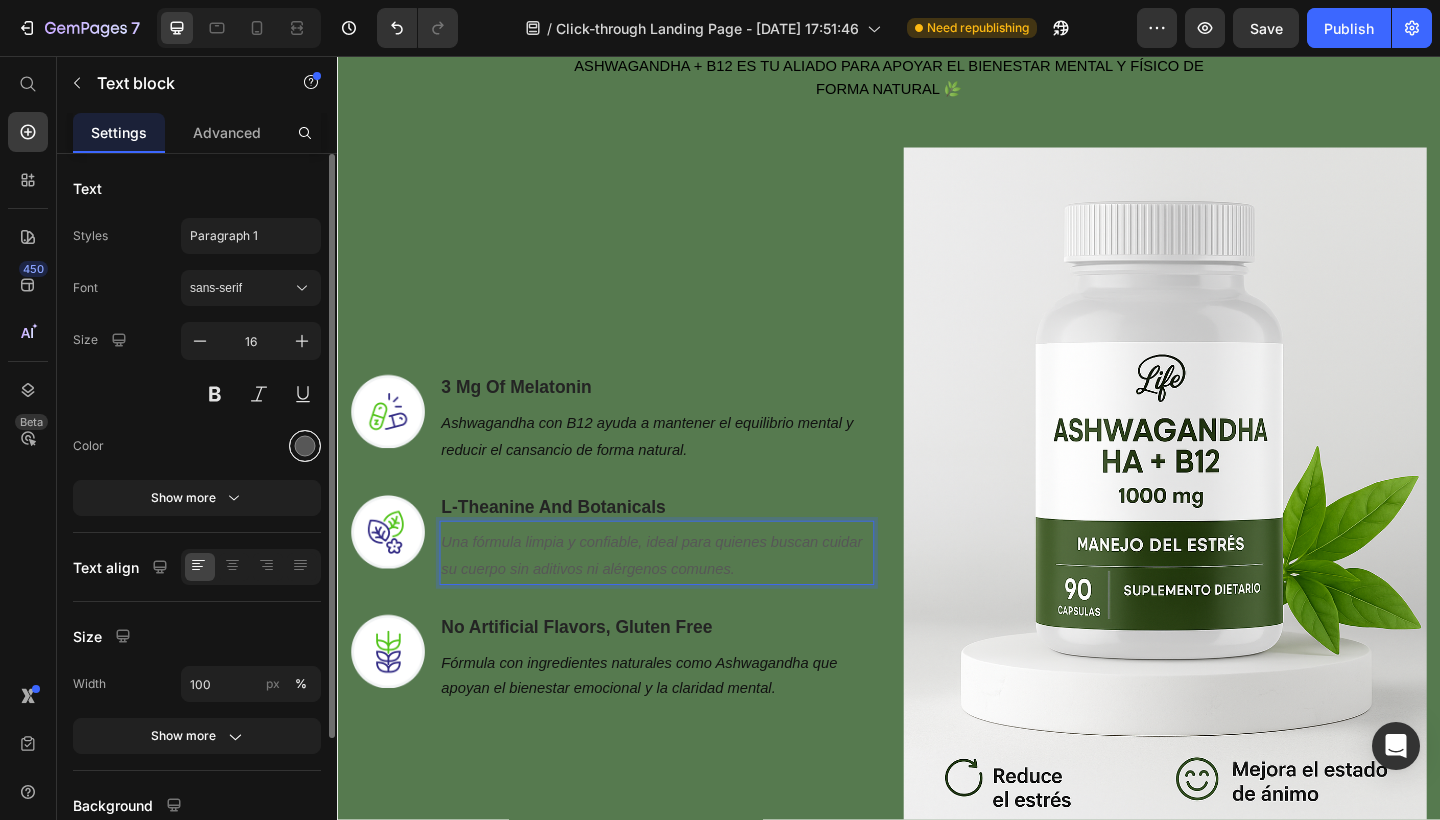 click at bounding box center [305, 446] 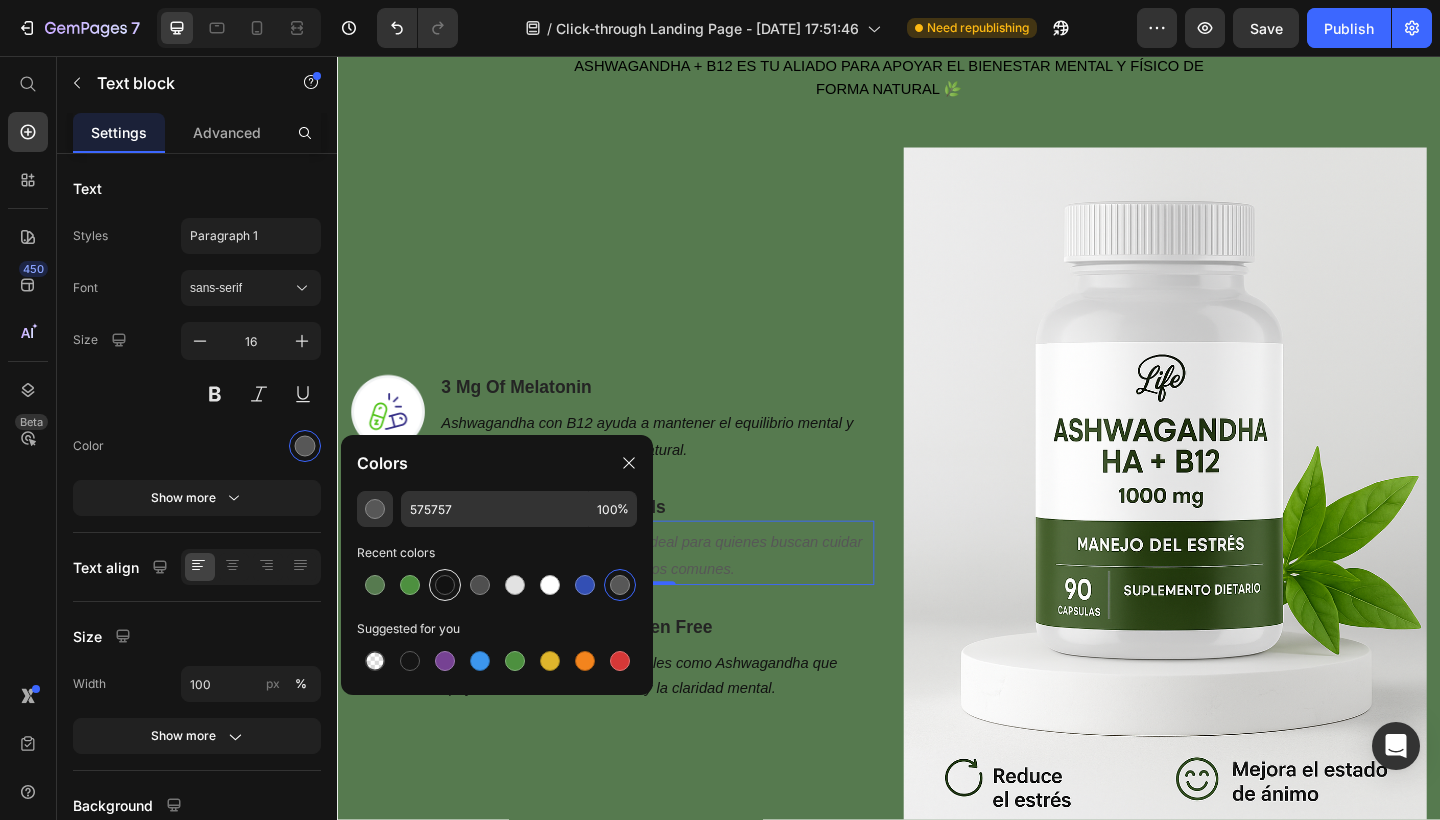 click at bounding box center [445, 585] 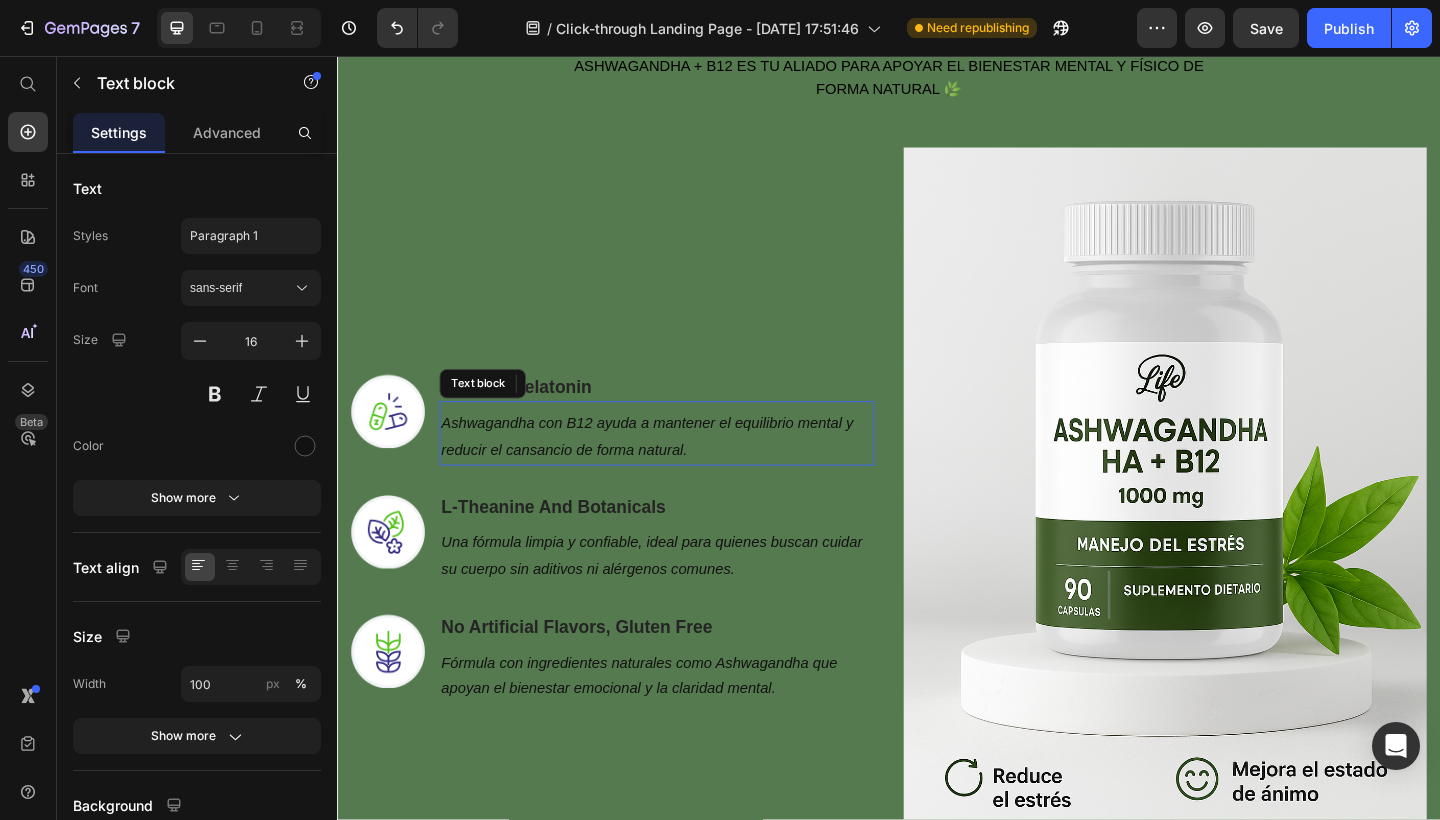 click on "Ashwagandha con B12 ayuda a mantener el equilibrio mental y reducir el cansancio de forma natural." at bounding box center (674, 470) 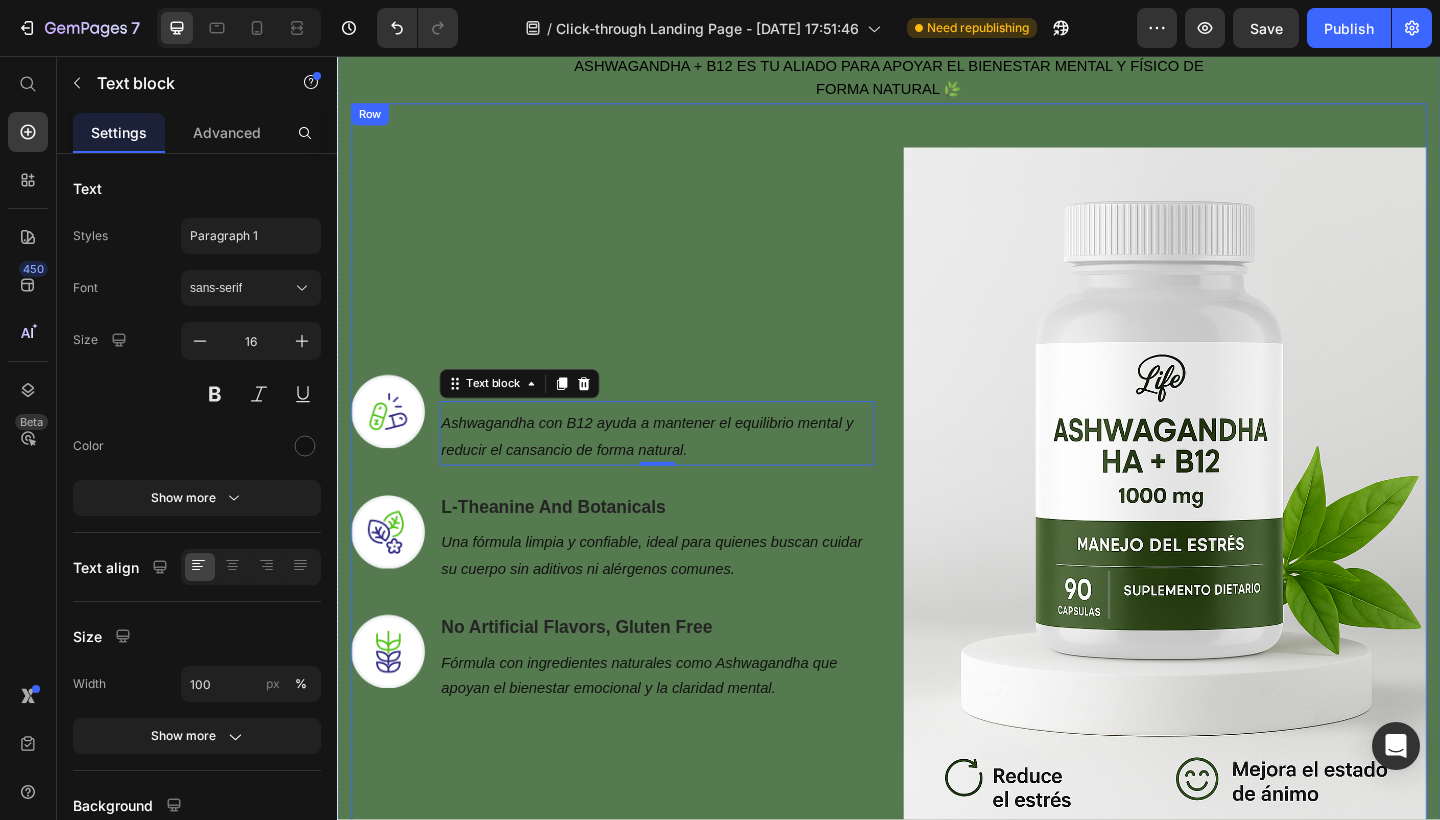 click on "Image 3 Mg Of Melatonin Heading Ashwagandha con B12 ayuda a mantener el equilibrio mental y reducir el cansancio de forma natural. Text block   0 Row Image L-Theanine And Botanicals Heading Una fórmula limpia y confiable, ideal para quienes buscan cuidar su cuerpo sin aditivos ni alérgenos comunes. Text block Row Image No Artificial Flavors, Gluten Free Heading Fórmula con ingredientes naturales como Ashwagandha que apoyan el bienestar emocional y la claridad mental. Text block Row" at bounding box center (636, 583) 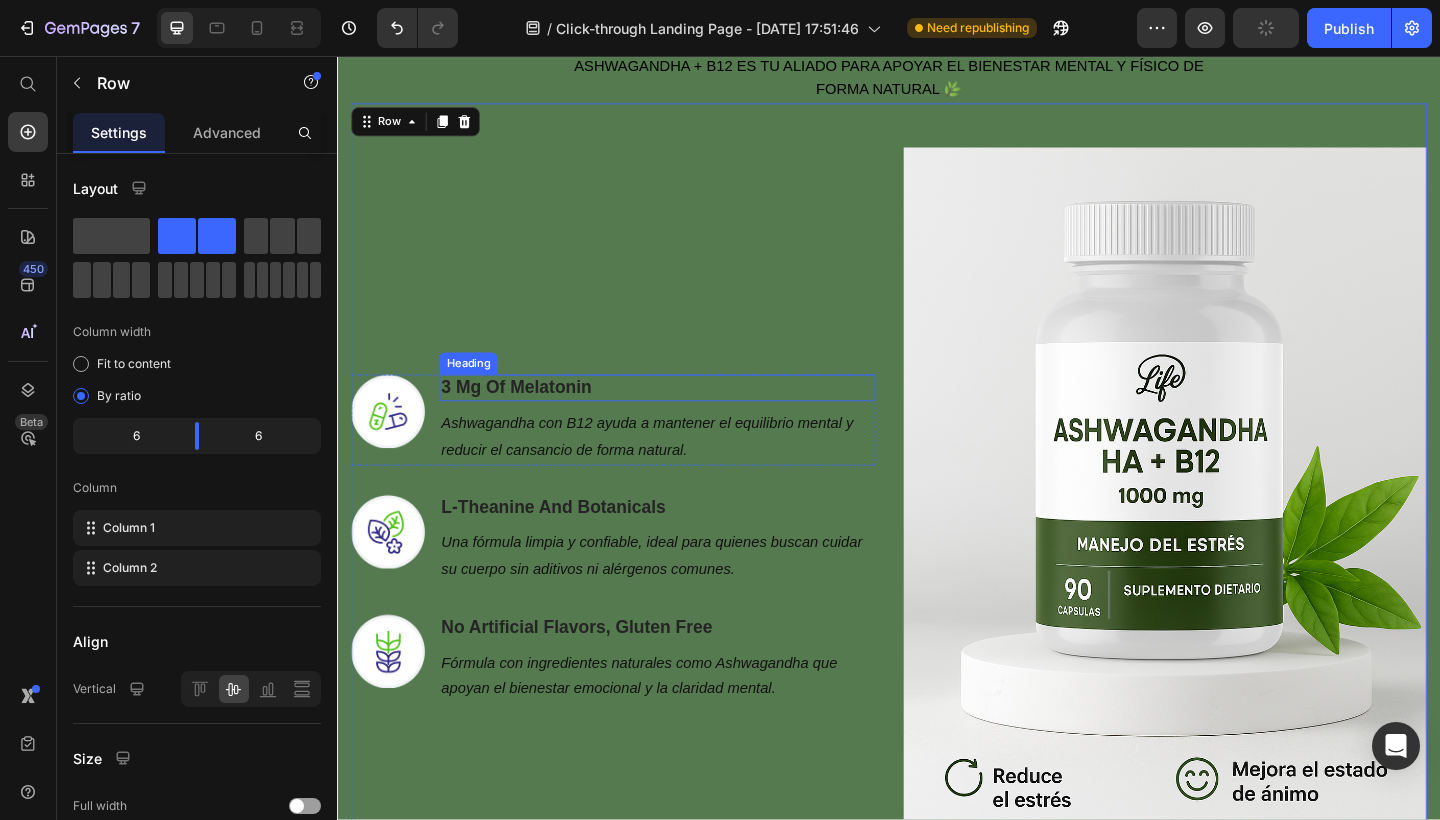 click on "3 Mg Of Melatonin" at bounding box center (684, 417) 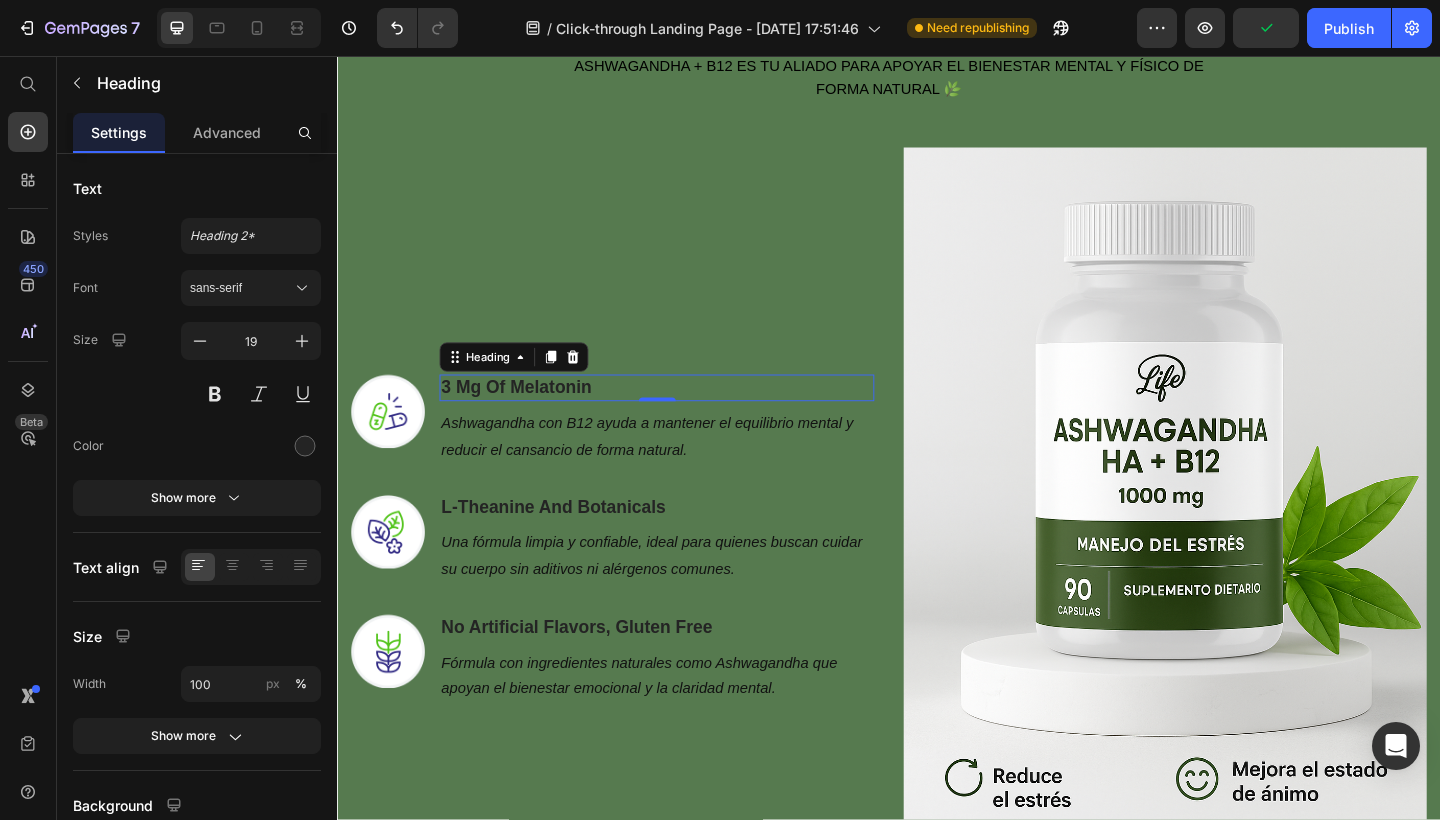 click on "3 Mg Of Melatonin" at bounding box center [684, 417] 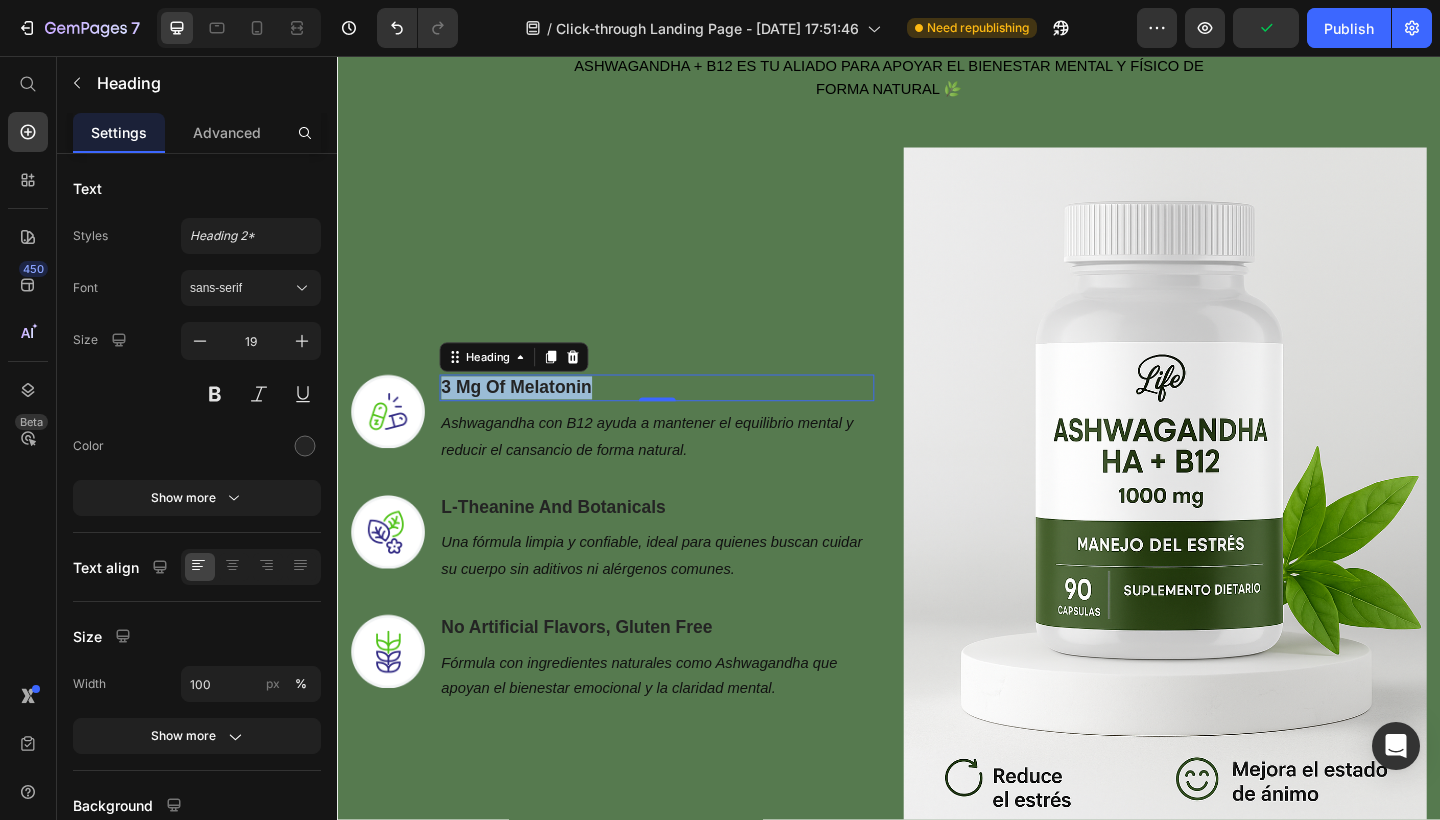 click on "3 Mg Of Melatonin" at bounding box center (684, 417) 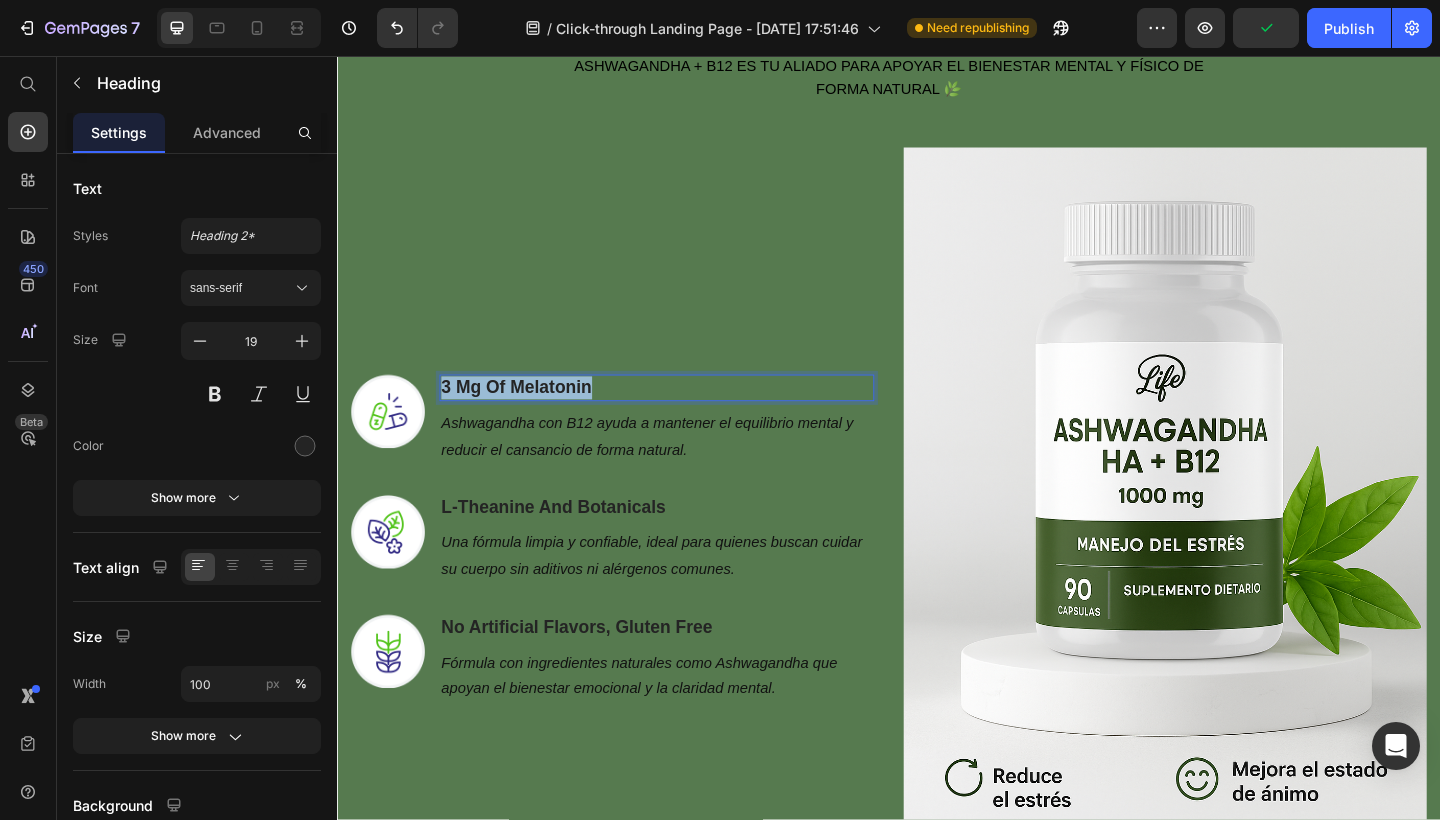 click on "3 Mg Of Melatonin" at bounding box center [684, 417] 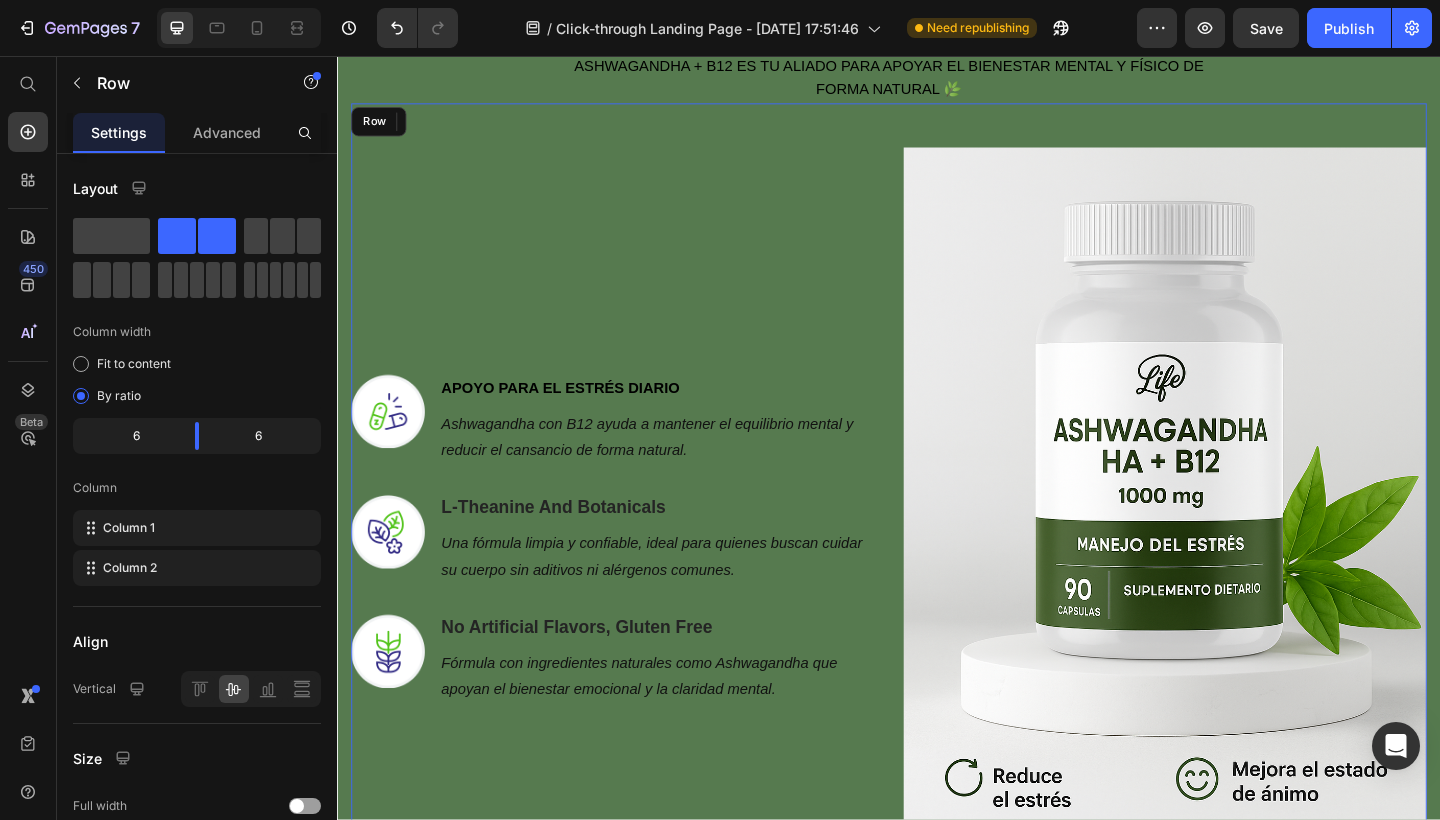 click on "Image ⁠⁠⁠⁠⁠⁠⁠ APOYO PARA EL ESTRÉS DIARIO Heading   0 Ashwagandha con B12 ayuda a mantener el equilibrio mental y reducir el cansancio de forma natural. Text block Row Image L-Theanine And Botanicals Heading Una fórmula limpia y confiable, ideal para quienes buscan cuidar su cuerpo sin aditivos ni alérgenos comunes. Text block Row Image No Artificial Flavors, Gluten Free Heading Fórmula con ingredientes naturales como Ashwagandha que apoyan el bienestar emocional y la claridad mental. Text block Row" at bounding box center [636, 583] 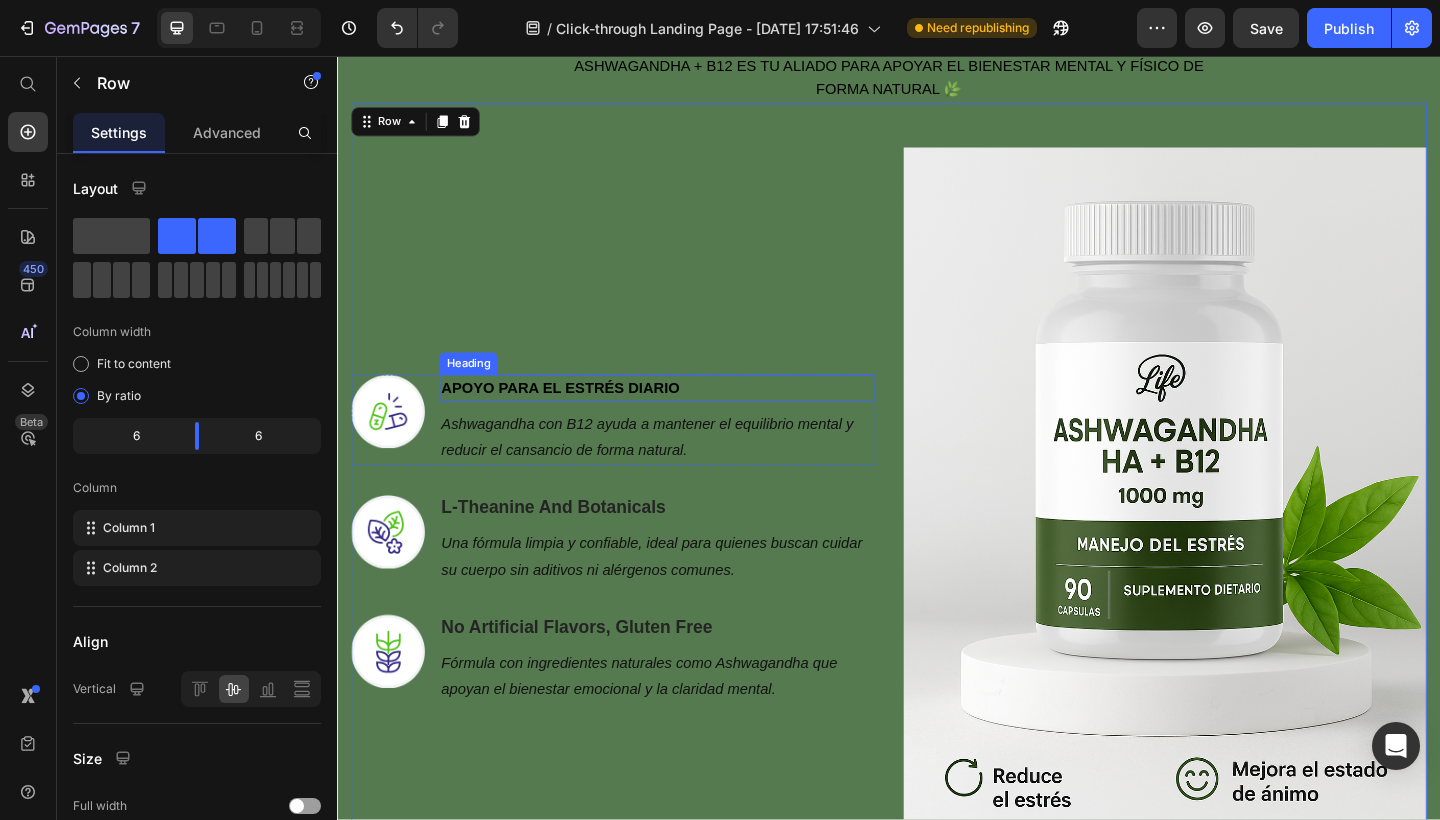 click on "APOYO PARA EL ESTRÉS DIARIO" at bounding box center (579, 417) 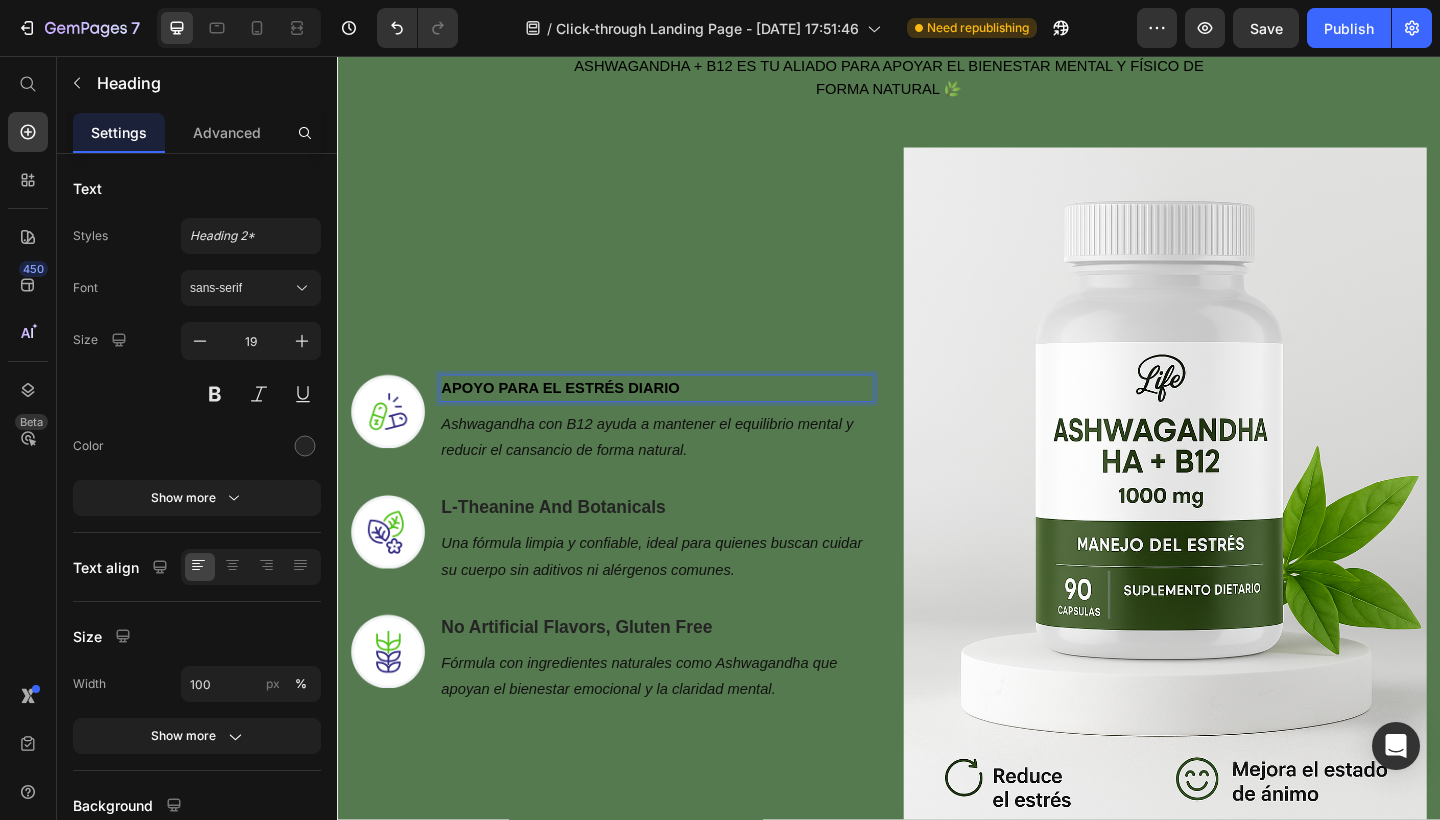 click on "APOYO PARA EL ESTRÉS DIARIO" at bounding box center [579, 417] 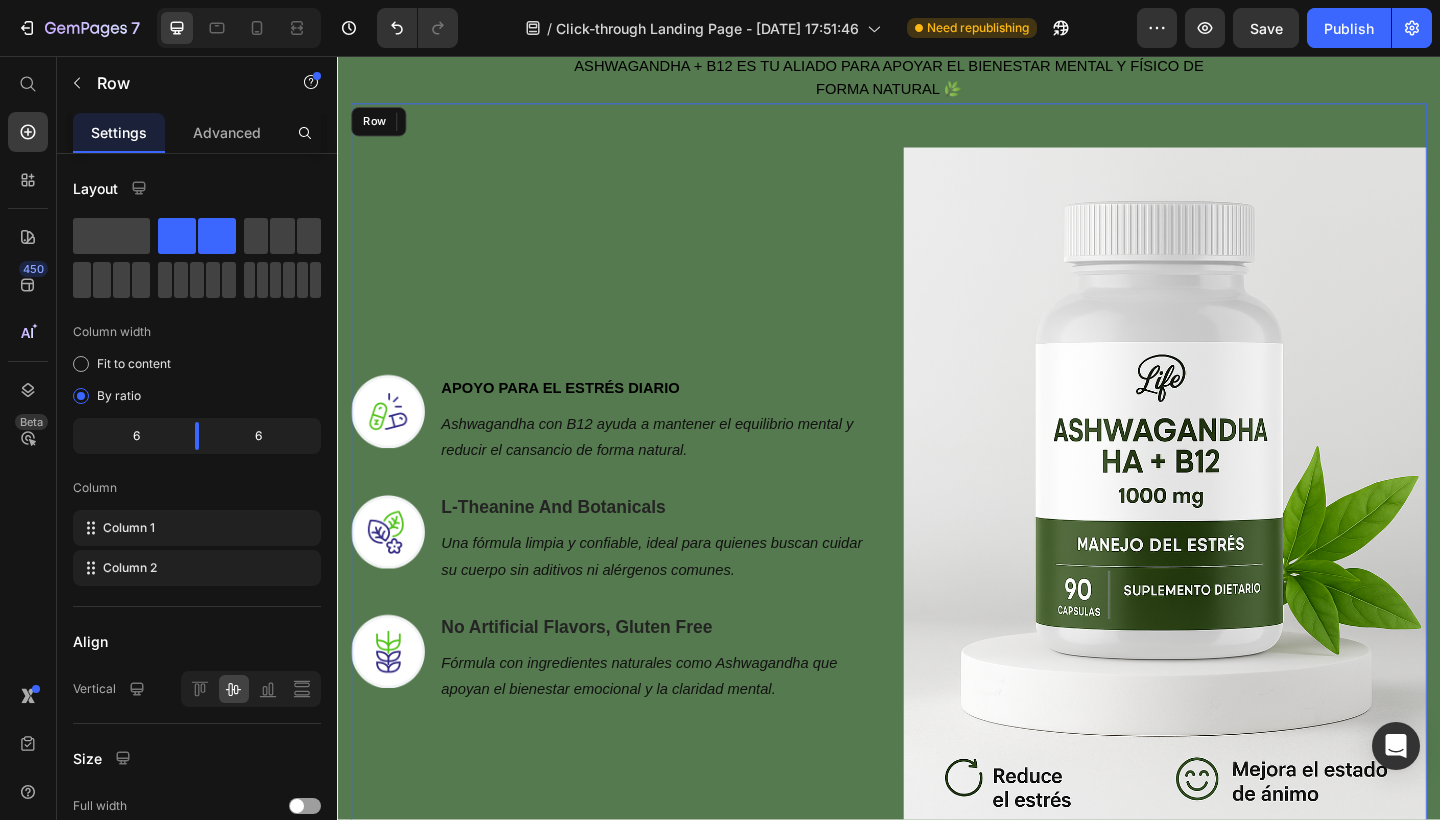 click on "Image ⁠⁠⁠⁠⁠⁠⁠ APOYO PARA EL ESTRÉS DIARIO Heading   0 Ashwagandha con B12 ayuda a mantener el equilibrio mental y reducir el cansancio de forma natural. Text block Row Image L-Theanine And Botanicals Heading Una fórmula limpia y confiable, ideal para quienes buscan cuidar su cuerpo sin aditivos ni alérgenos comunes. Text block Row Image No Artificial Flavors, Gluten Free Heading Fórmula con ingredientes naturales como Ashwagandha que apoyan el bienestar emocional y la claridad mental. Text block Row" at bounding box center [636, 583] 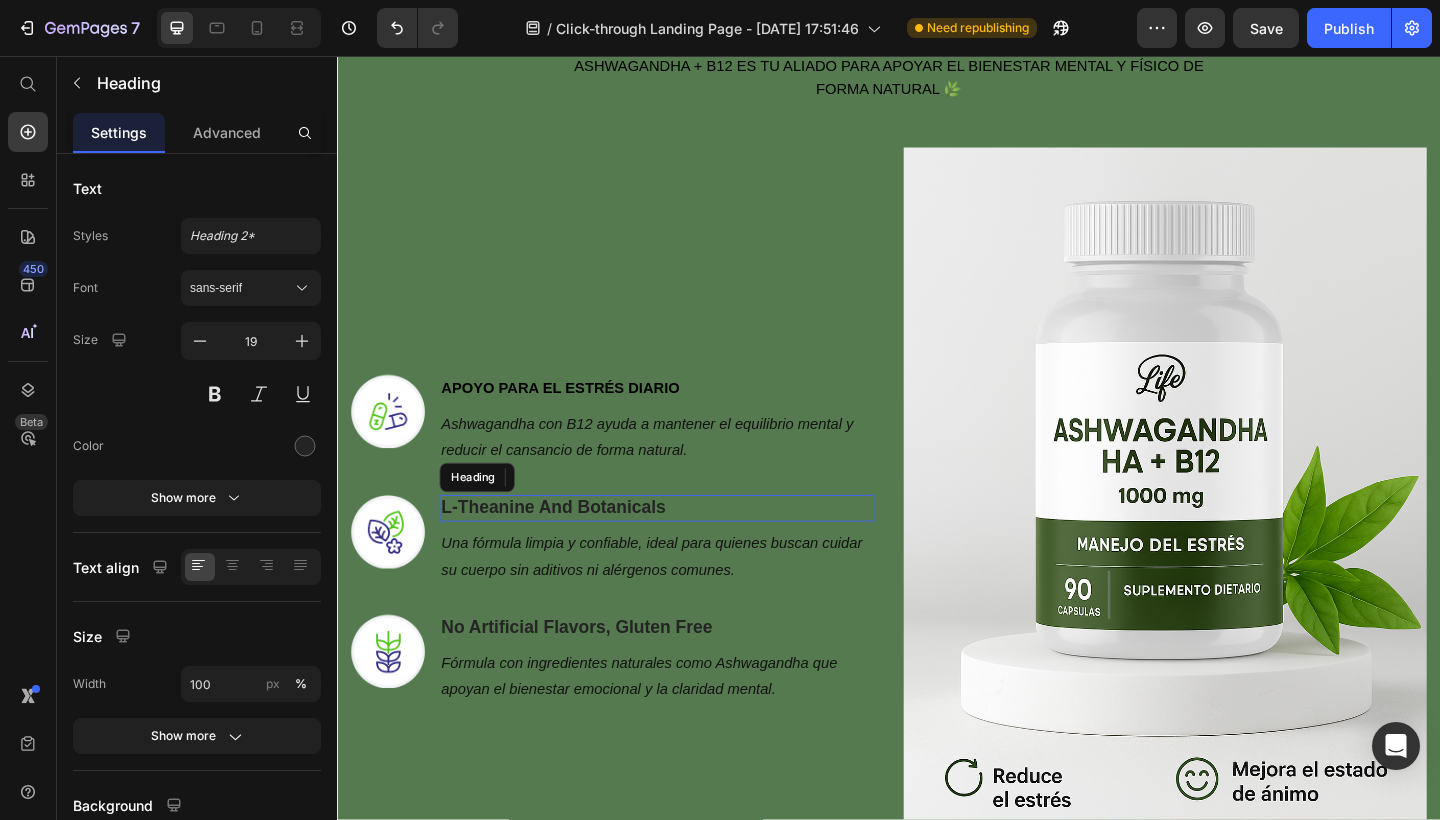 click on "L-Theanine And Botanicals" at bounding box center (684, 548) 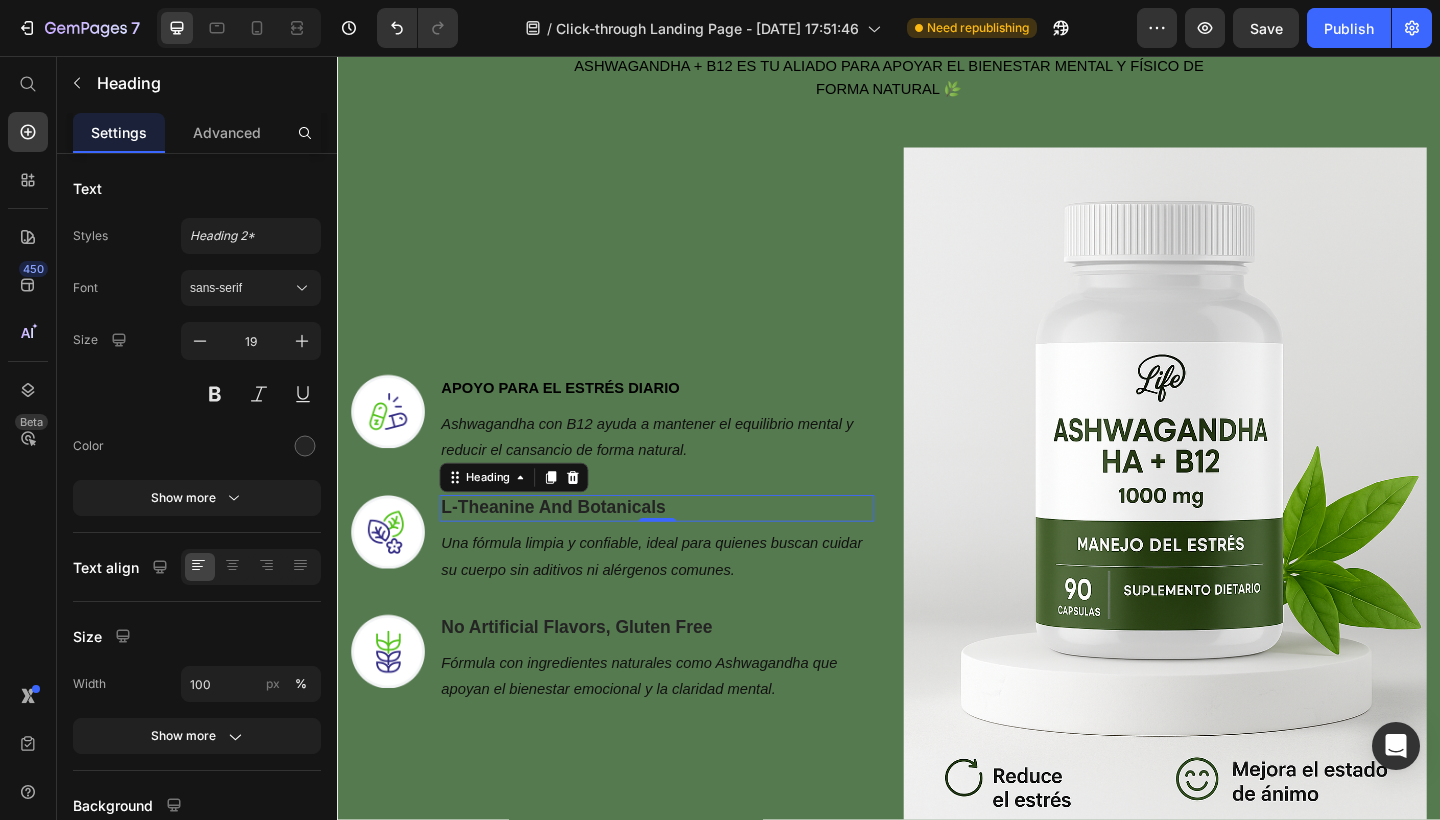 click on "L-Theanine And Botanicals" at bounding box center [684, 548] 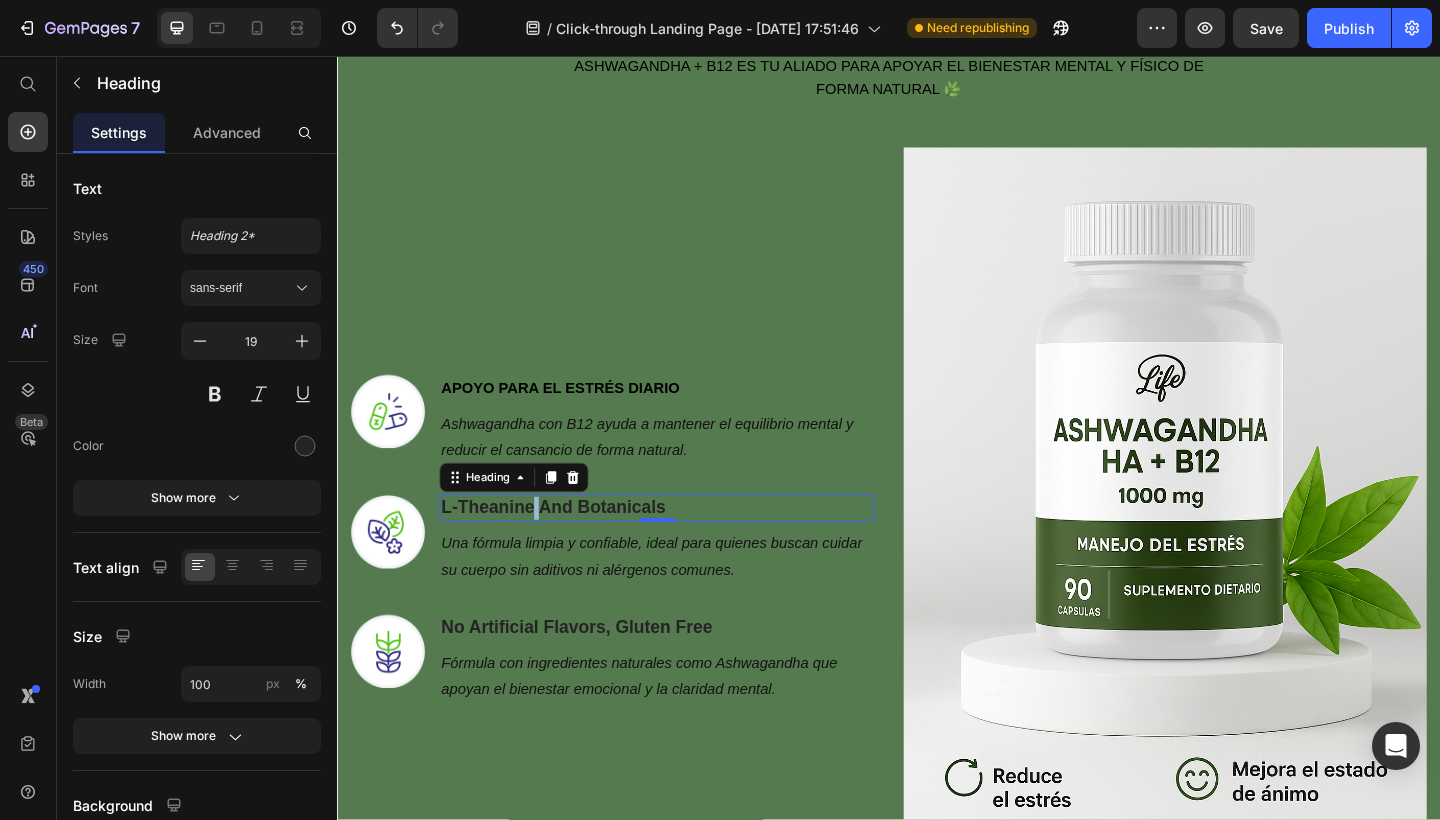 click on "L-Theanine And Botanicals" at bounding box center (684, 548) 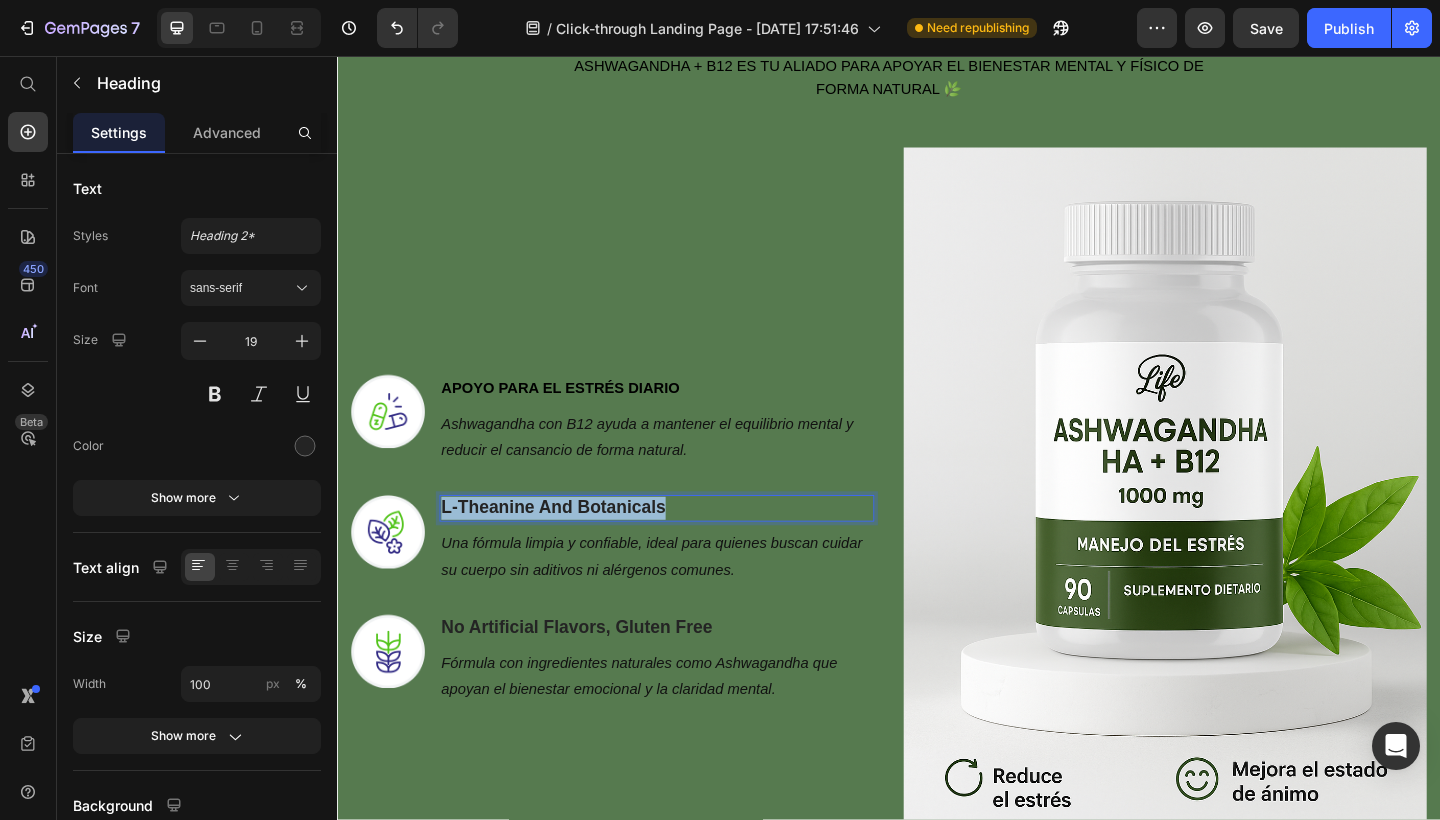 click on "L-Theanine And Botanicals" at bounding box center [684, 548] 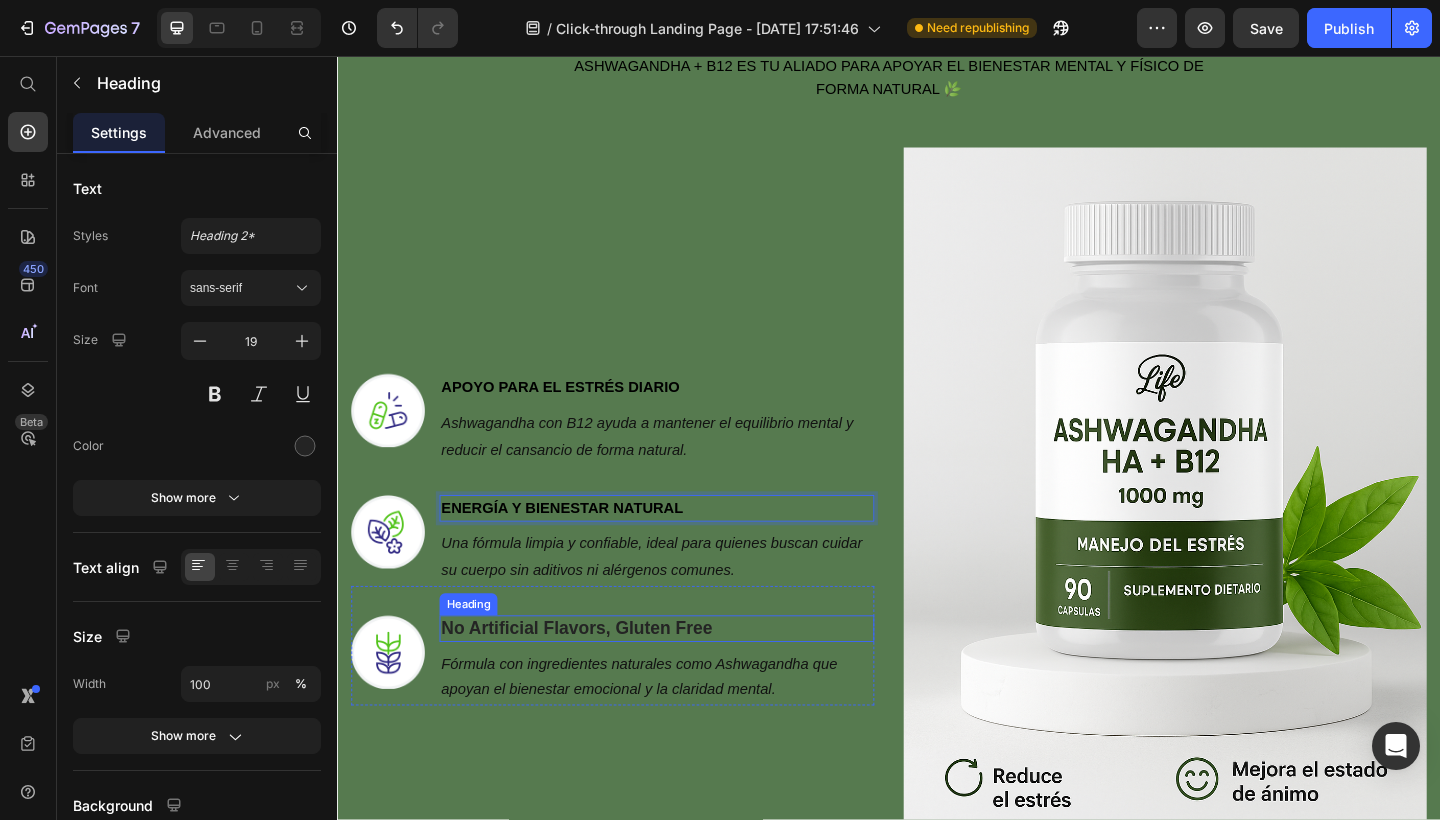click on "No Artificial Flavors, Gluten Free" at bounding box center (684, 679) 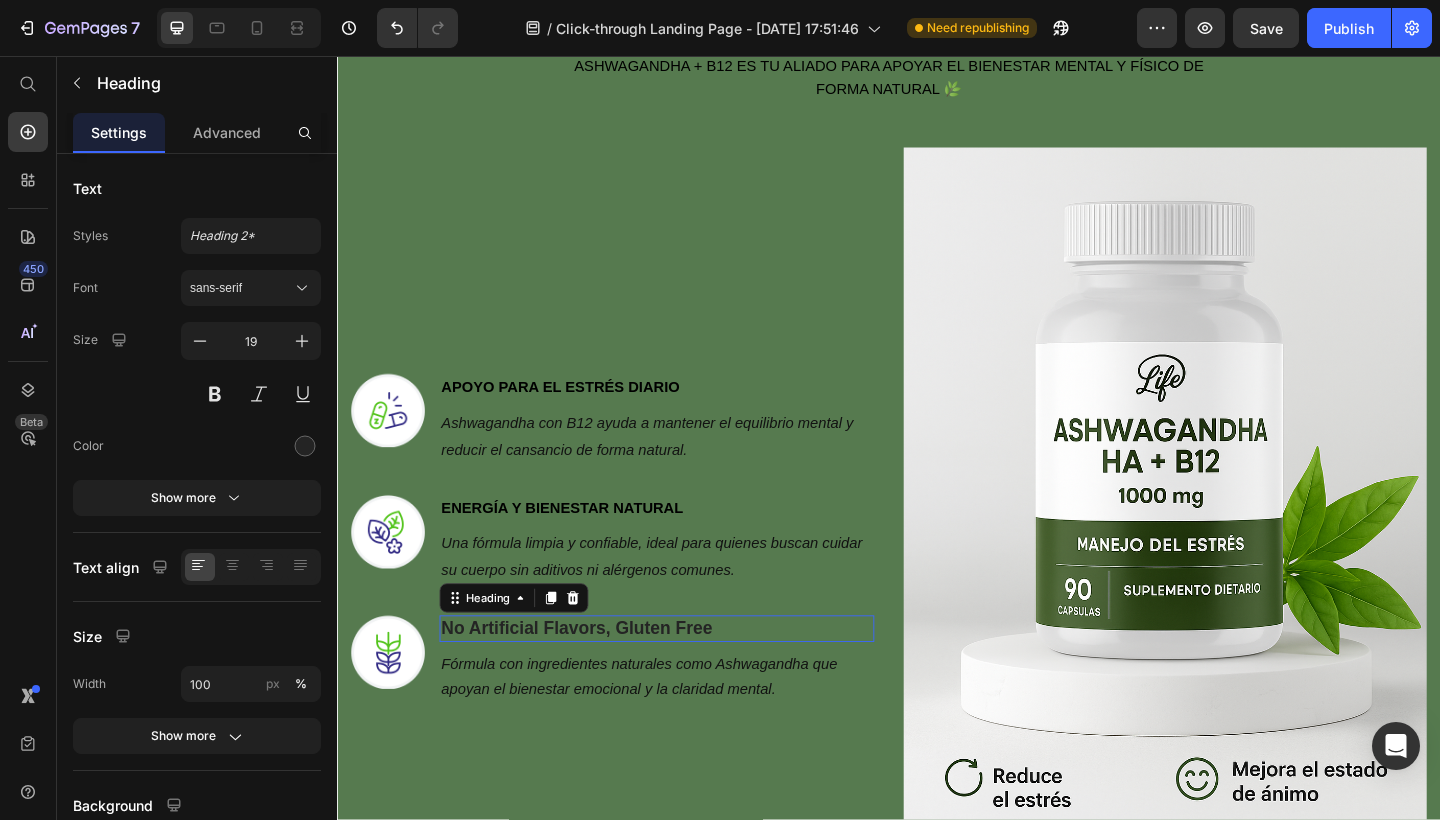 click on "No Artificial Flavors, Gluten Free" at bounding box center (684, 679) 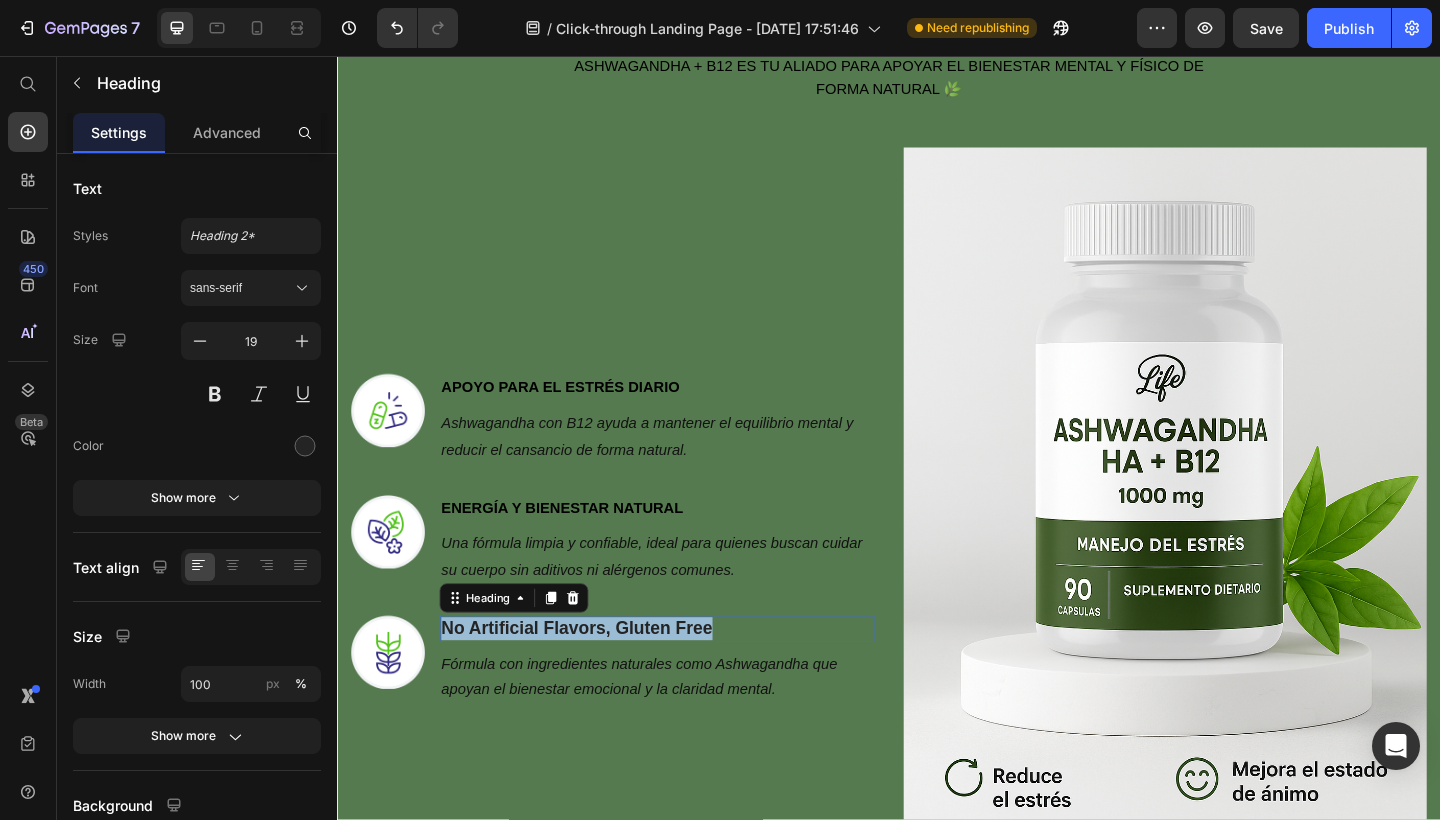 click on "No Artificial Flavors, Gluten Free" at bounding box center (684, 679) 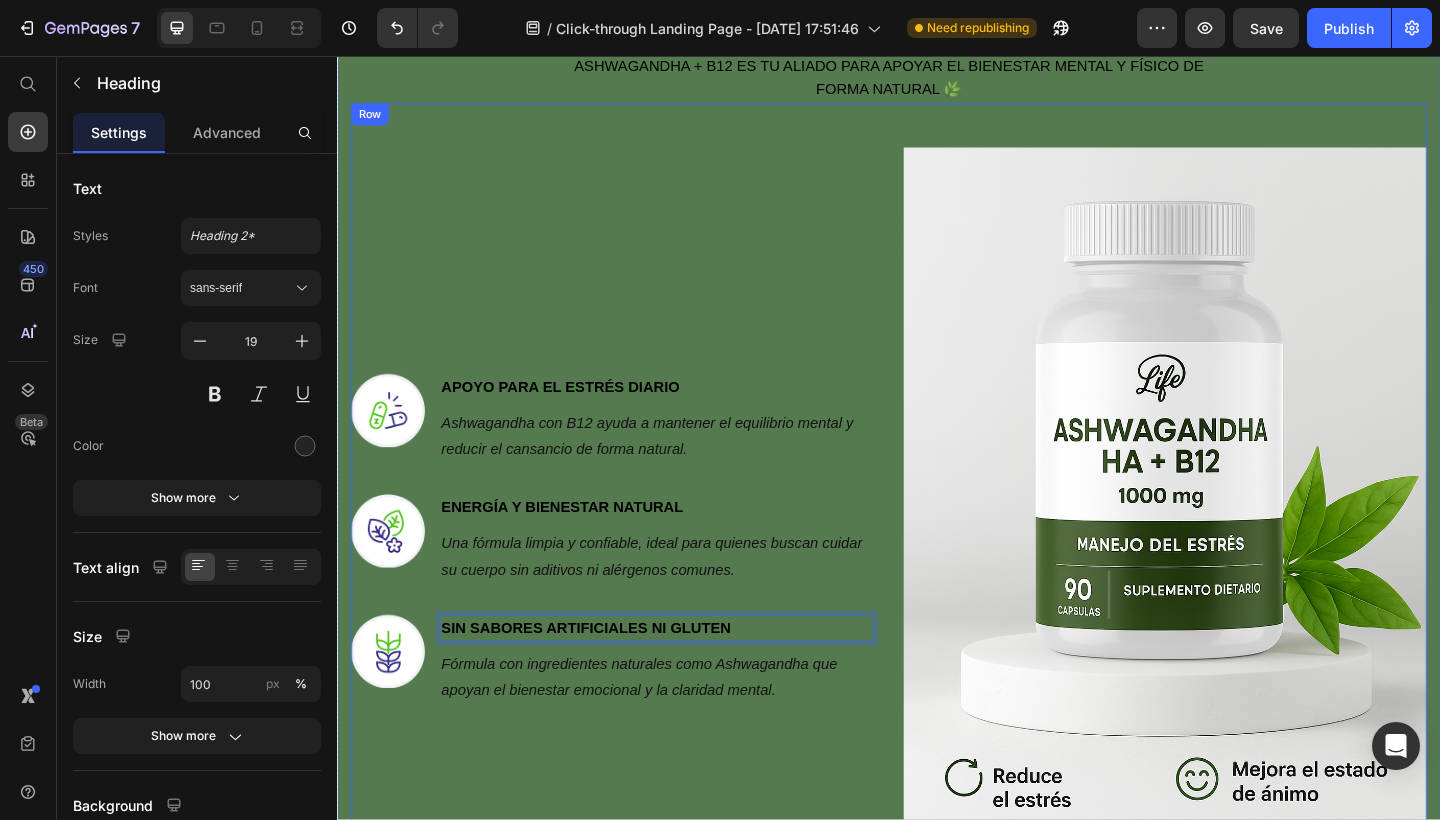 click on "Image ⁠⁠⁠⁠⁠⁠⁠ APOYO PARA EL ESTRÉS DIARIO Heading Ashwagandha con B12 ayuda a mantener el equilibrio mental y reducir el cansancio de forma natural. Text block Row Image ⁠⁠⁠⁠⁠⁠⁠ ENERGÍA Y BIENESTAR NATURAL Heading Una fórmula limpia y confiable, ideal para quienes buscan cuidar su cuerpo sin aditivos ni alérgenos comunes. Text block Row Image SIN SABORES ARTIFICIALES NI GLUTEN Heading   0 Fórmula con ingredientes naturales como Ashwagandha que apoyan el bienestar emocional y la claridad mental. Text block Row" at bounding box center (636, 583) 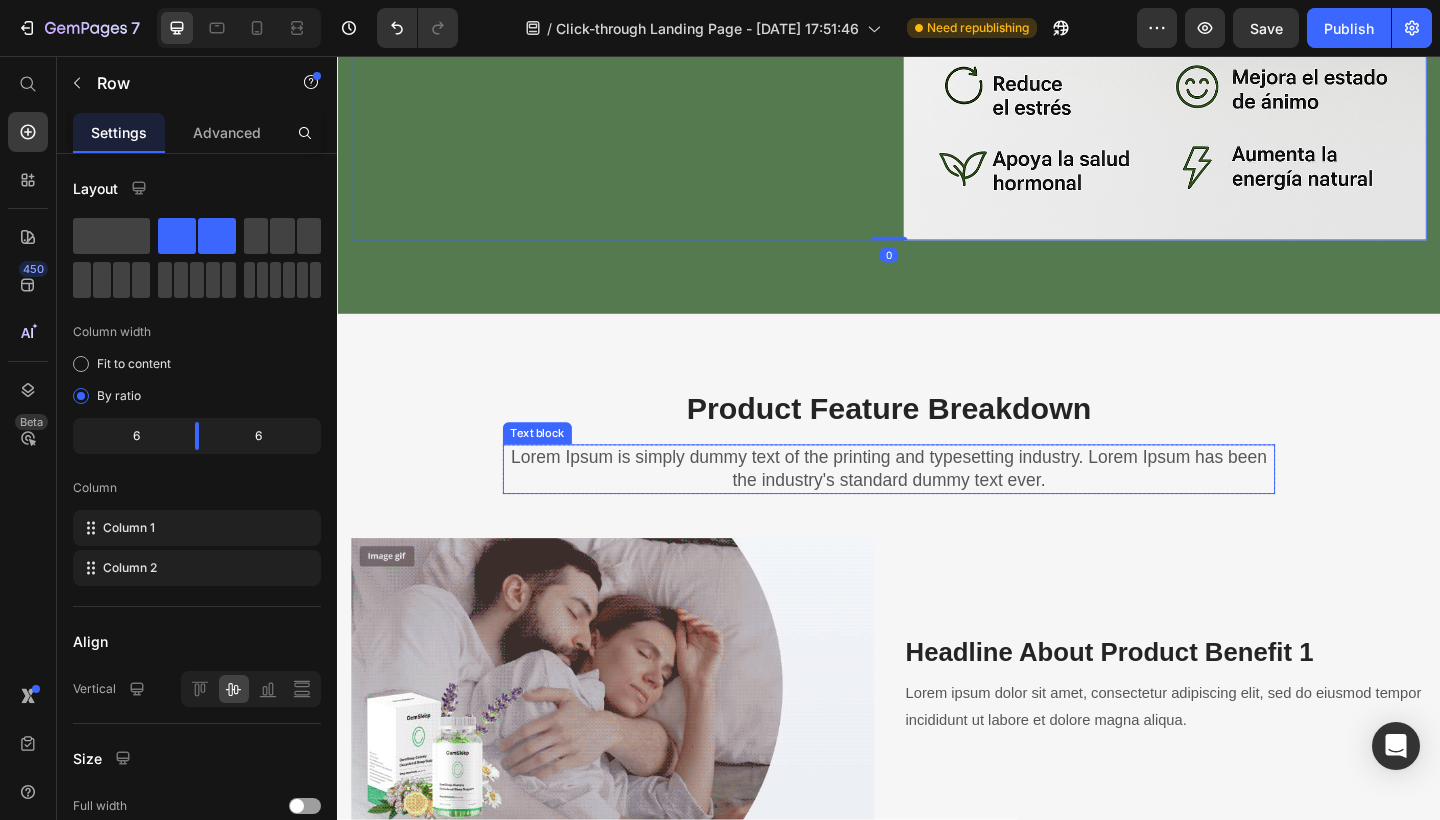 scroll, scrollTop: 1916, scrollLeft: 0, axis: vertical 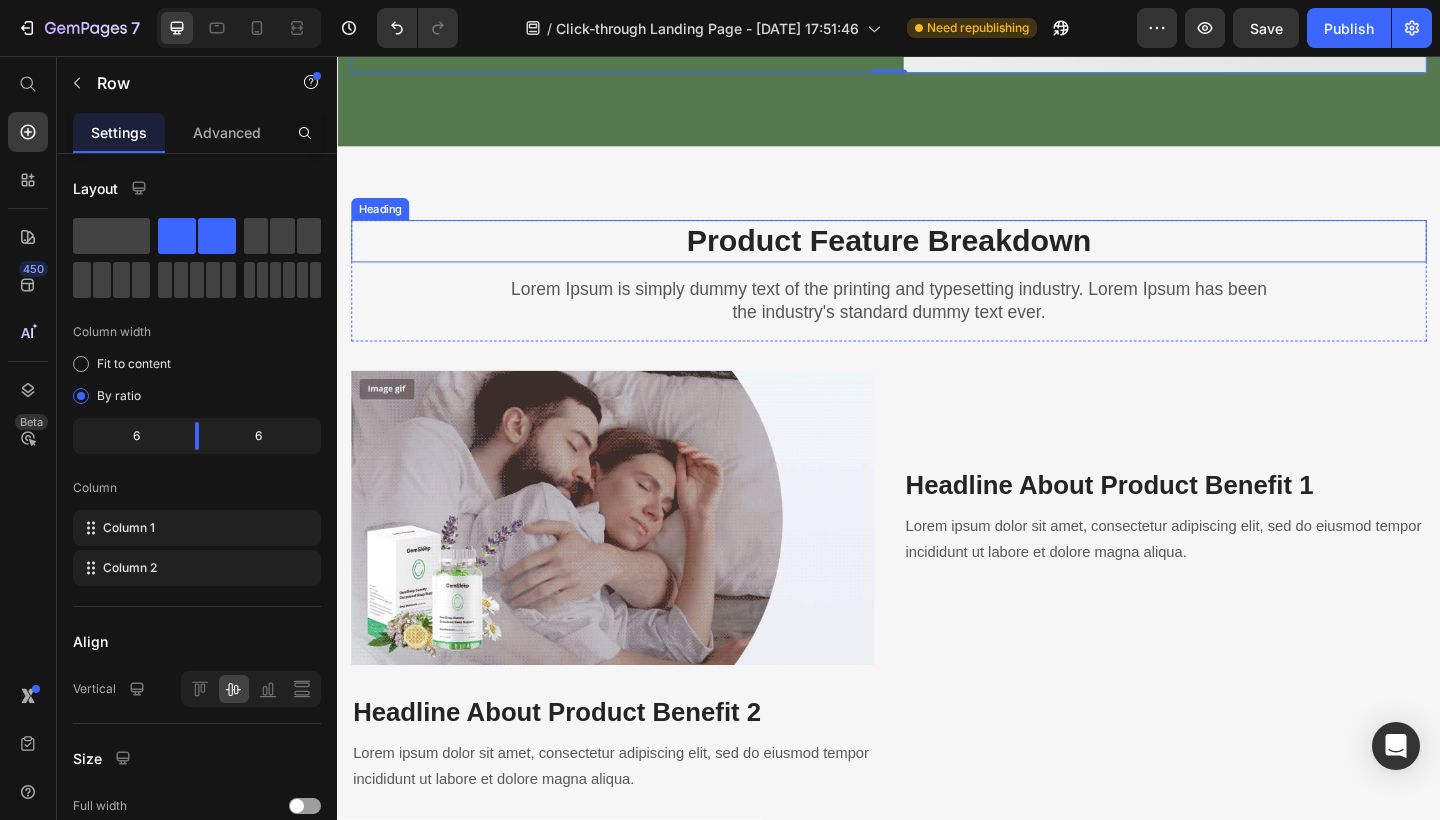 click on "Product Feature Breakdown" at bounding box center [937, 258] 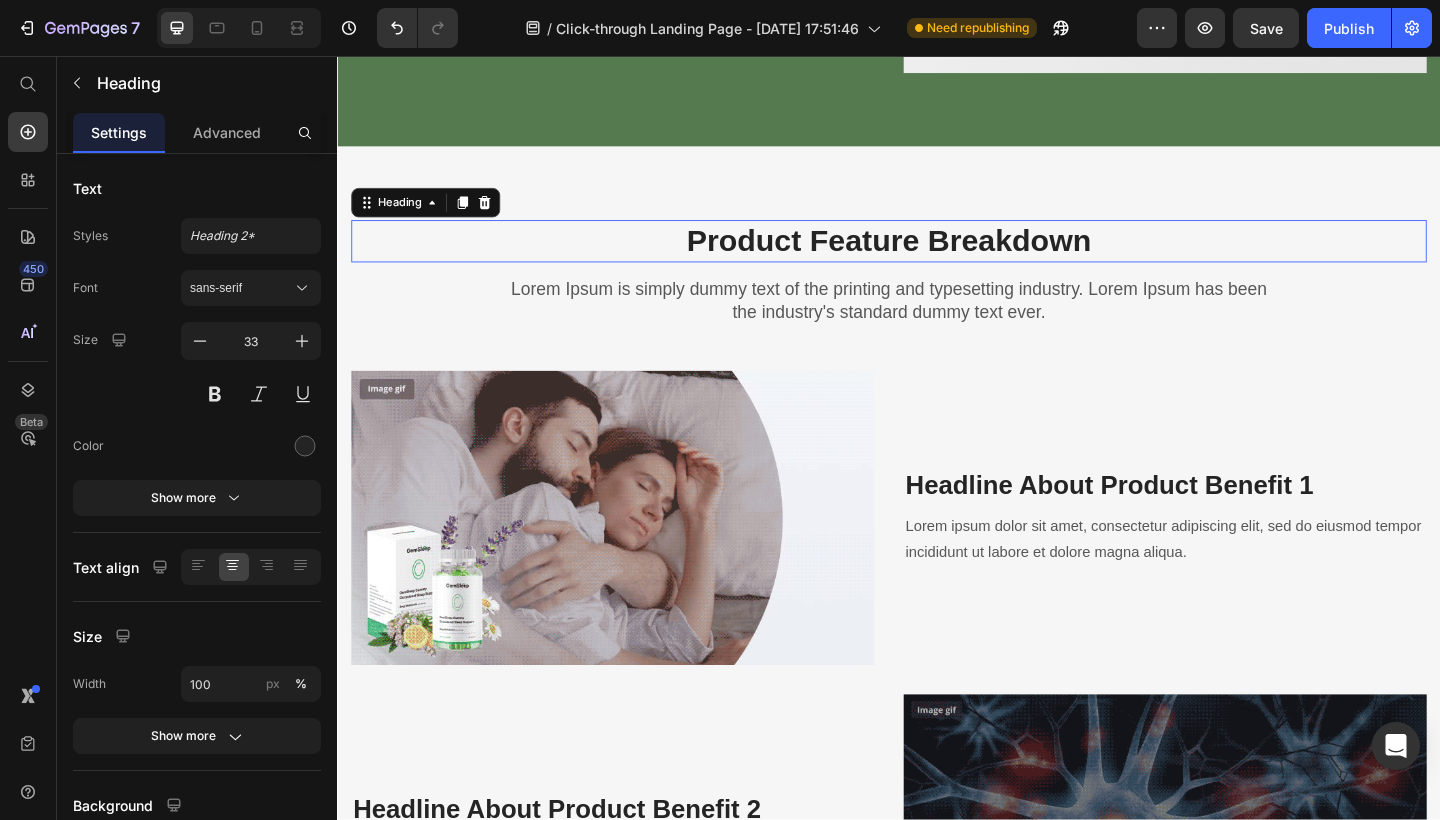 click on "Product Feature Breakdown" at bounding box center [937, 258] 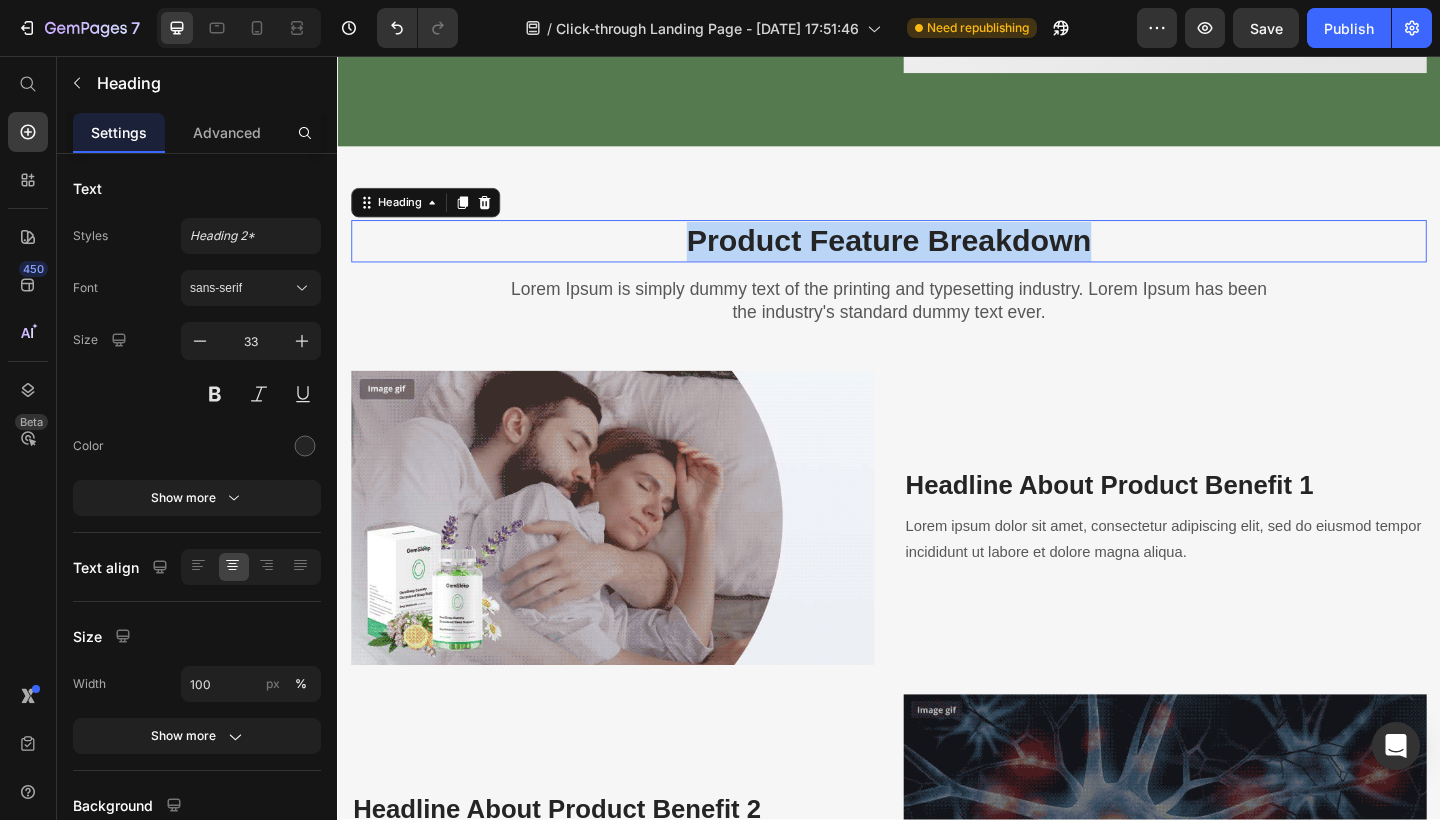 click on "Product Feature Breakdown" at bounding box center (937, 258) 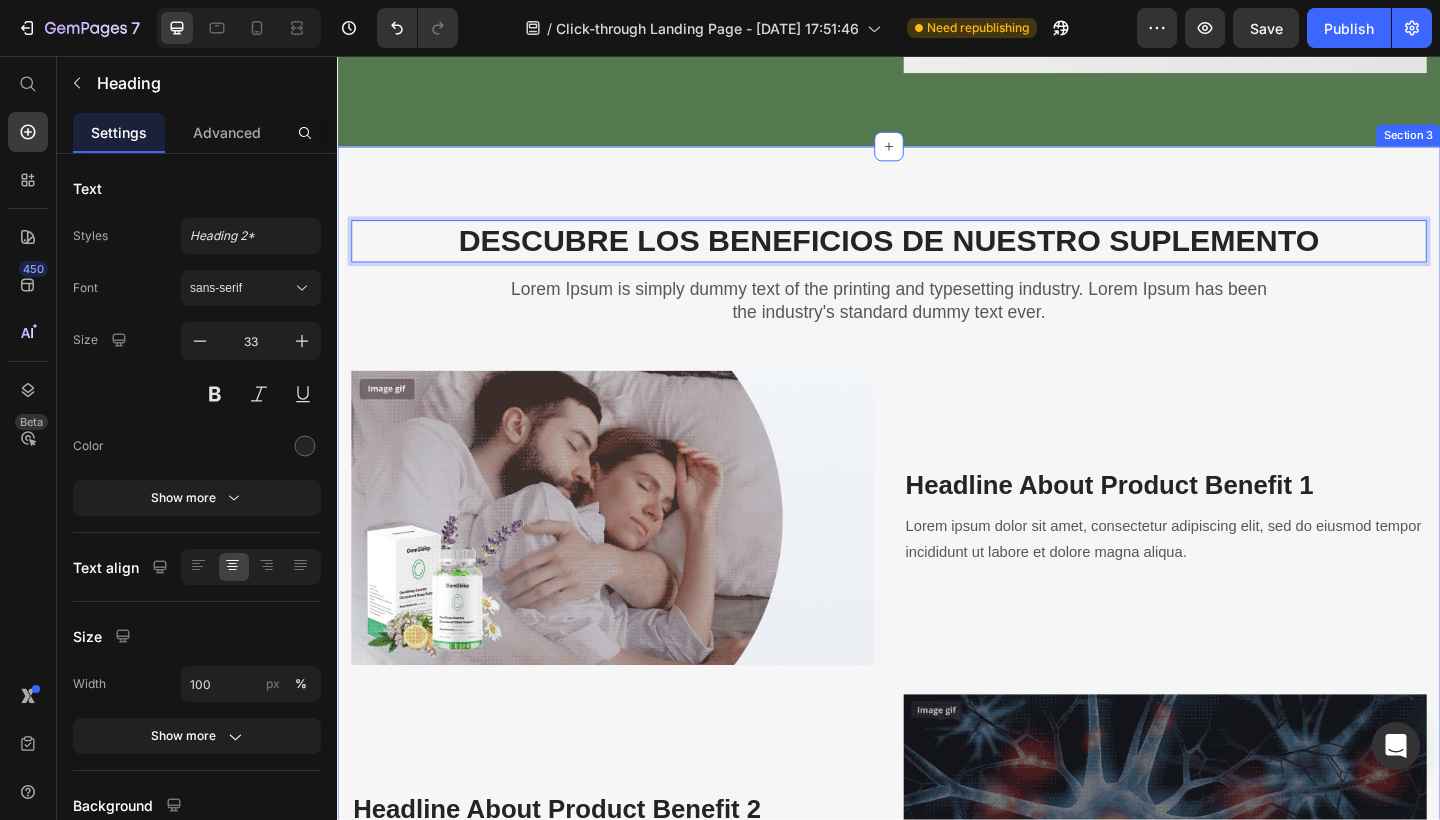click on "DESCUBRE LOS BENEFICIOS DE NUESTRO SUPLEMENTO Heading   16 Lorem Ipsum is simply dummy text of the printing and typesetting industry. Lorem Ipsum has been the industry's standard dummy text ever. Text block Row Row Image Headline About Product Benefit 1 Heading Lorem ipsum dolor sit amet, consectetur adipiscing elit, sed do eiusmod tempor incididunt ut labore et dolore magna aliqua.  Text block Row Headline About Product Benefit 2 Heading Lorem ipsum dolor sit amet, consectetur adipiscing elit, sed do eiusmod tempor incididunt ut labore et dolore magna aliqua.  Text block Image Row Image Headline About Product Benefit 3 Heading Lorem ipsum dolor sit amet, consectetur adipiscing elit, sed do eiusmod tempor incididunt ut labore et dolore magna aliqua.  Text block Row Headline About Product Benefit 4 Heading Lorem ipsum dolor sit amet, consectetur adipiscing elit, sed do eiusmod tempor incididunt ut labore et dolore magna aliqua.  Text block Image Row Section 3" at bounding box center (937, 795) 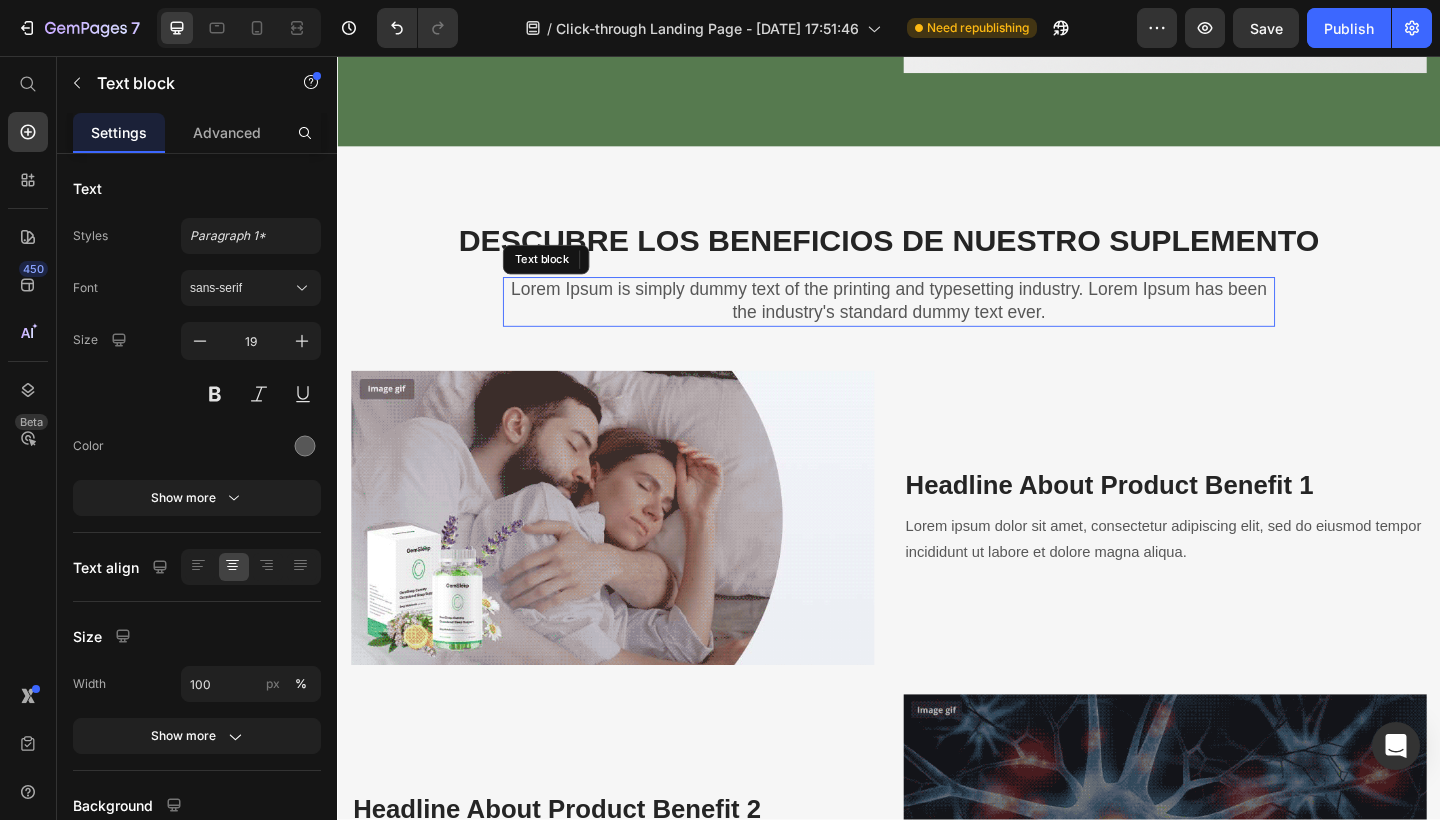 click on "Lorem Ipsum is simply dummy text of the printing and typesetting industry. Lorem Ipsum has been the industry's standard dummy text ever." at bounding box center (937, 323) 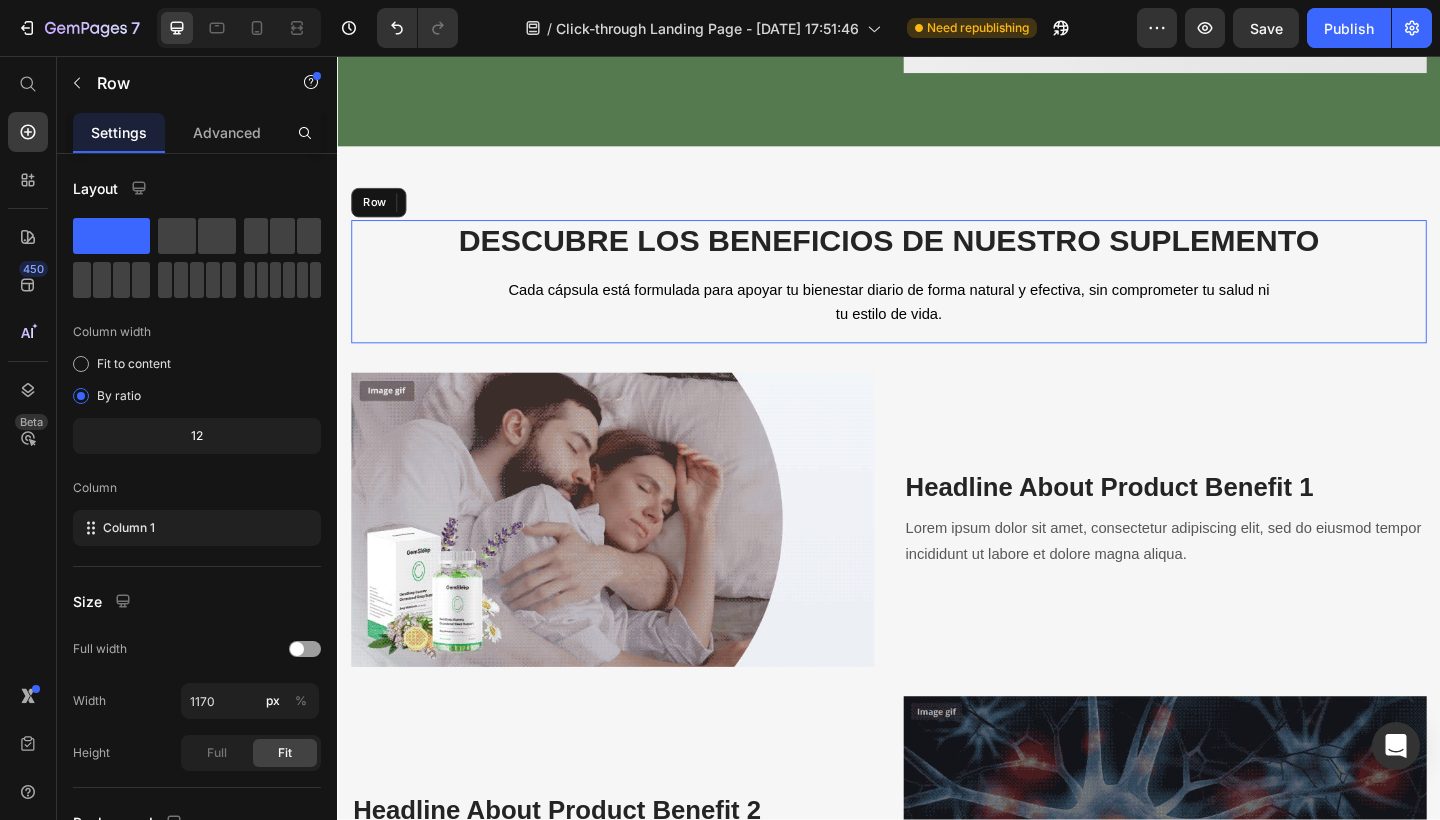 click on "⁠⁠⁠⁠⁠⁠⁠ DESCUBRE LOS BENEFICIOS DE NUESTRO SUPLEMENTO Heading Cada cápsula está formulada para apoyar tu bienestar diario de forma natural y efectiva, sin comprometer tu salud ni tu estilo de vida. Text block   0 Row" at bounding box center [937, 294] 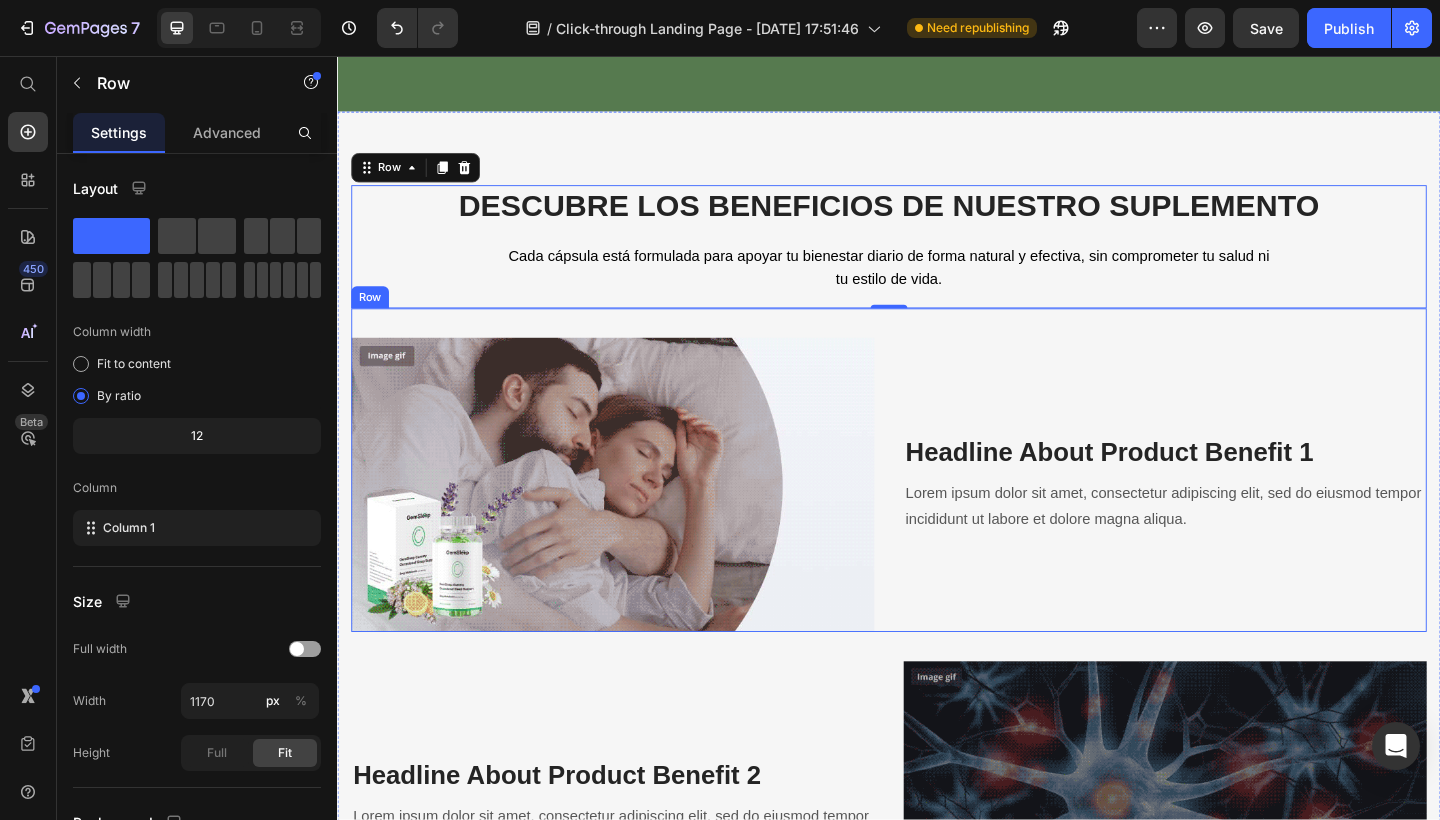 scroll, scrollTop: 1983, scrollLeft: 0, axis: vertical 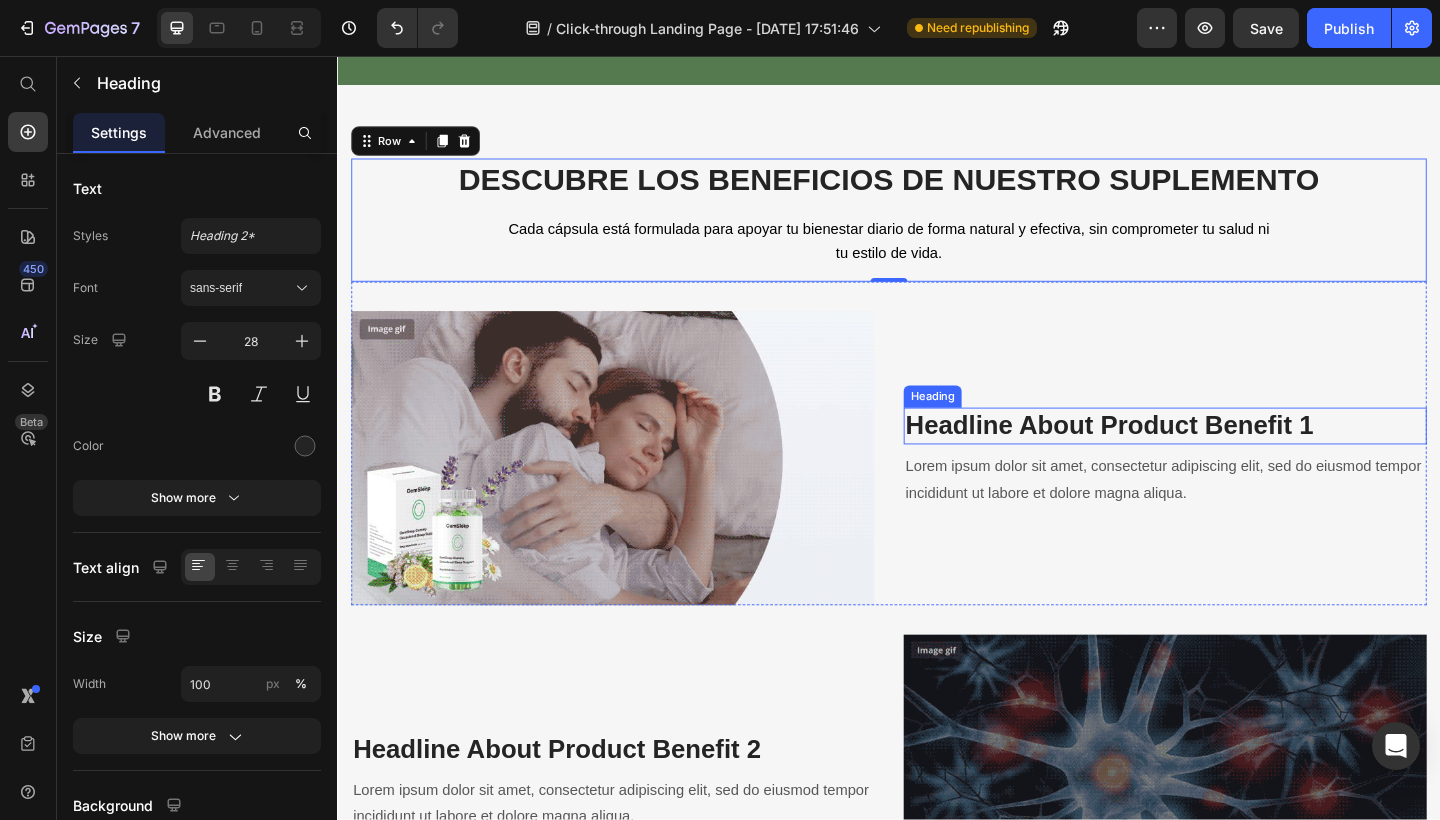 click on "Headline About Product Benefit 1" at bounding box center [1237, 459] 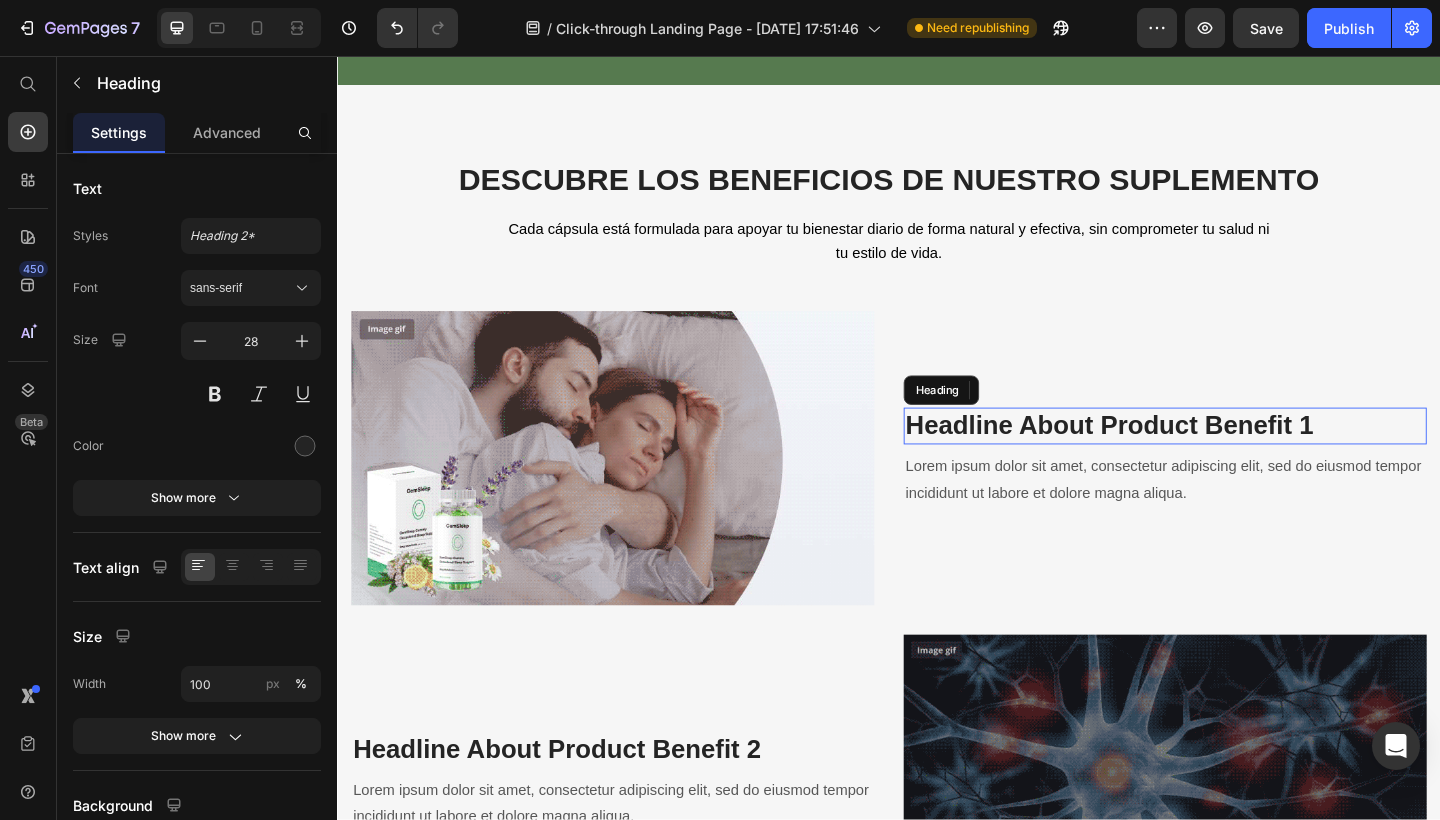 click on "Headline About Product Benefit 1" at bounding box center [1237, 459] 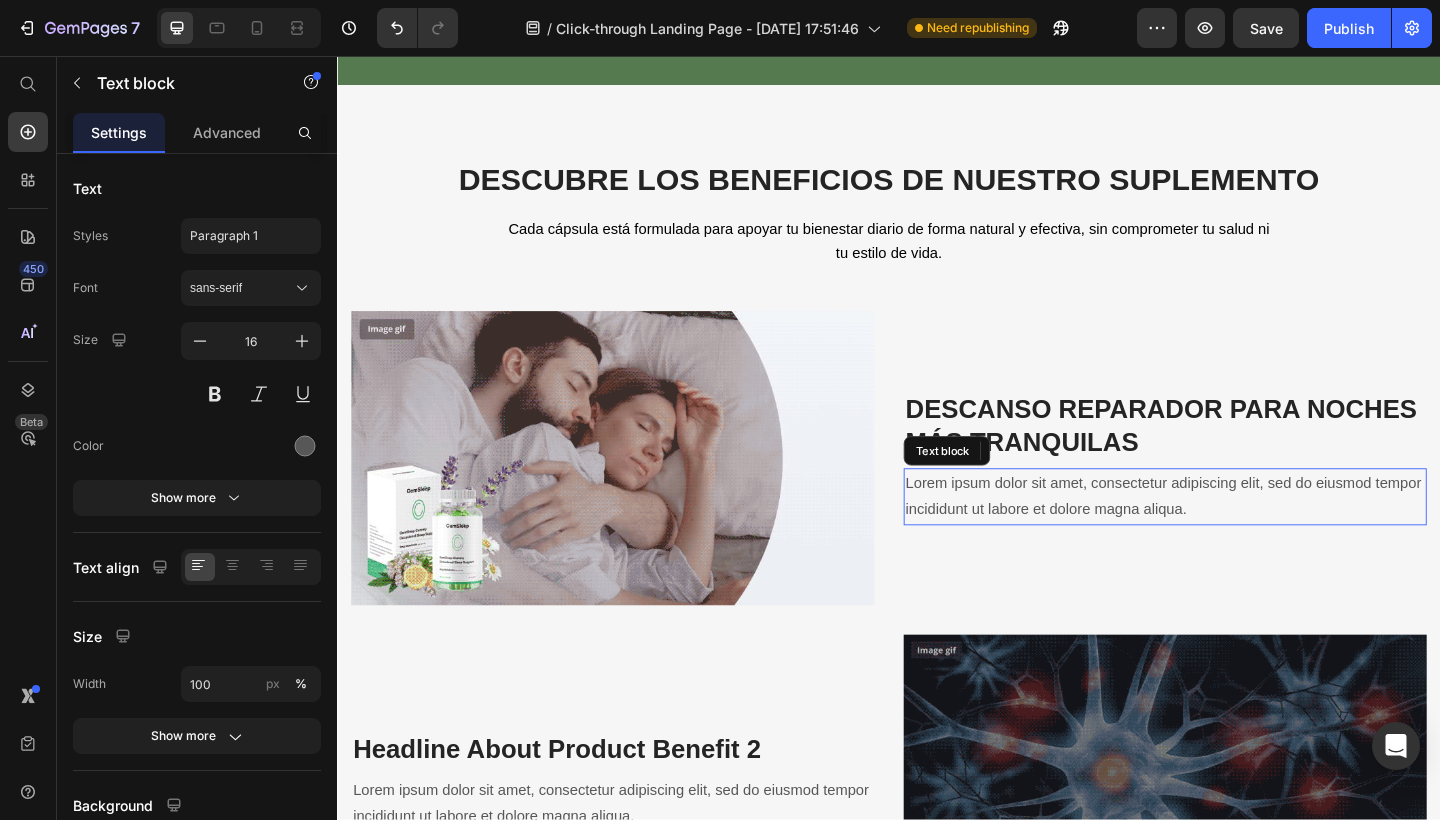 click on "Lorem ipsum dolor sit amet, consectetur adipiscing elit, sed do eiusmod tempor incididunt ut labore et dolore magna aliqua." at bounding box center (1237, 536) 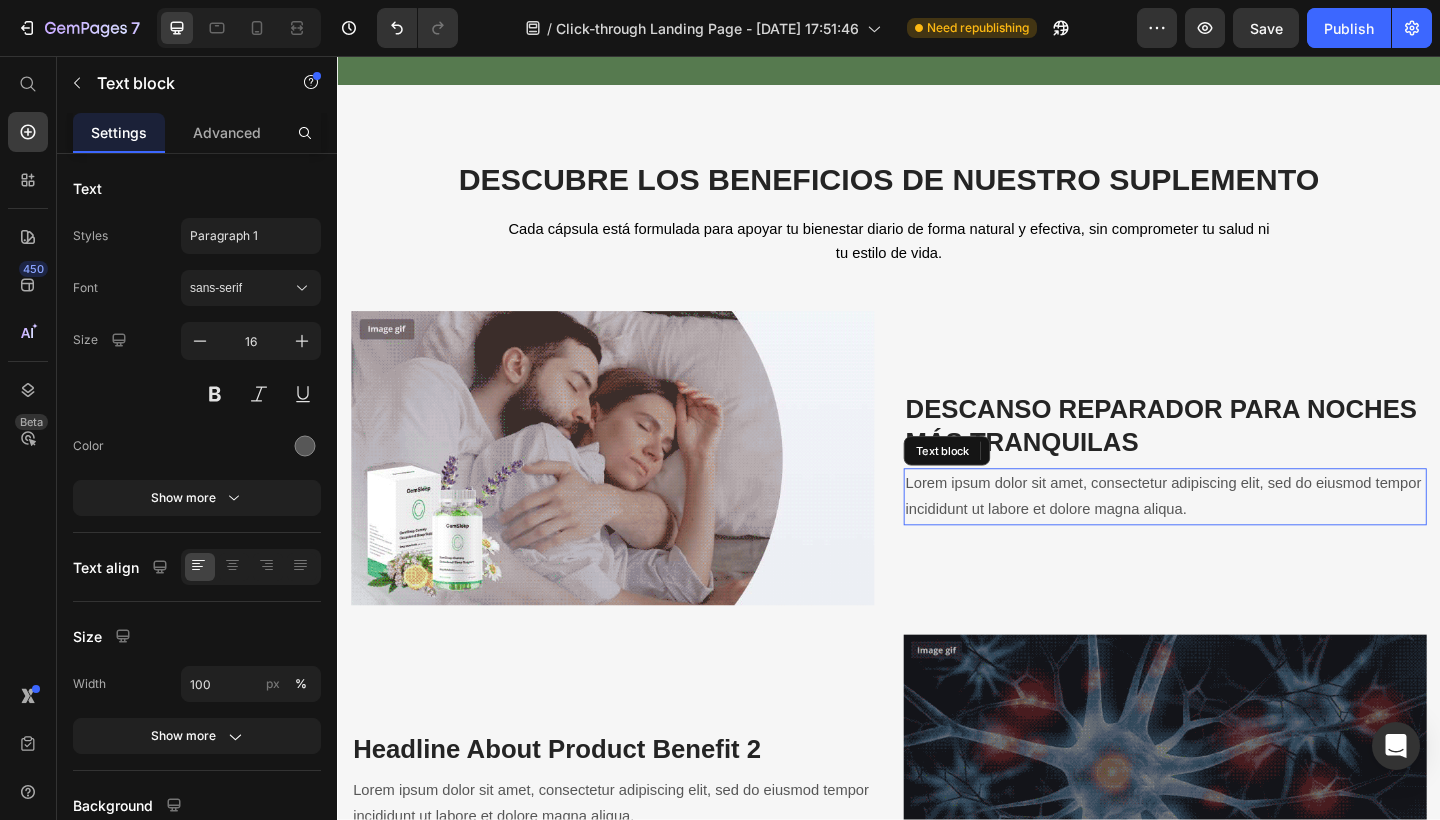 click on "Lorem ipsum dolor sit amet, consectetur adipiscing elit, sed do eiusmod tempor incididunt ut labore et dolore magna aliqua." at bounding box center (1237, 536) 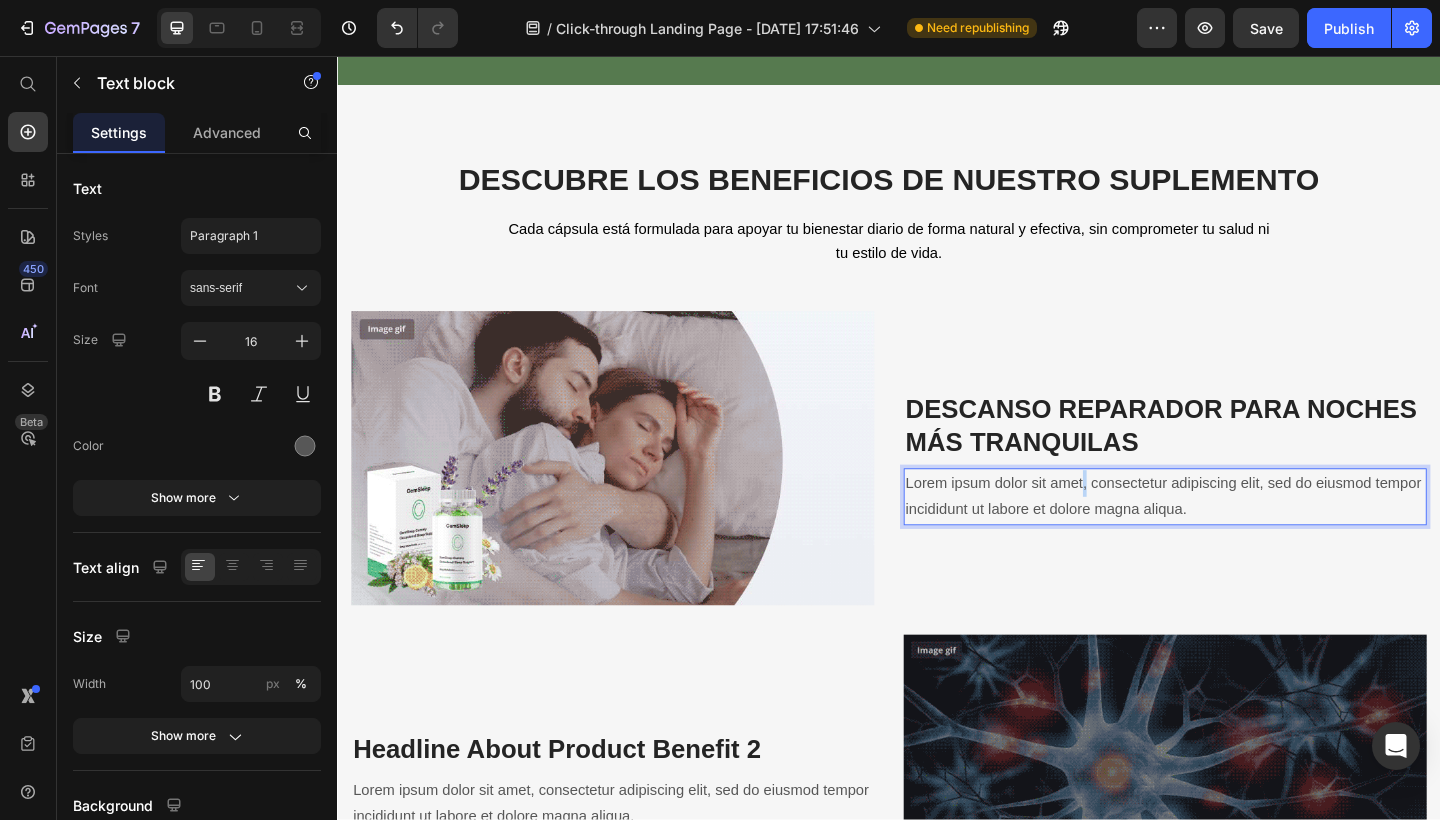 click on "Lorem ipsum dolor sit amet, consectetur adipiscing elit, sed do eiusmod tempor incididunt ut labore et dolore magna aliqua." at bounding box center [1237, 536] 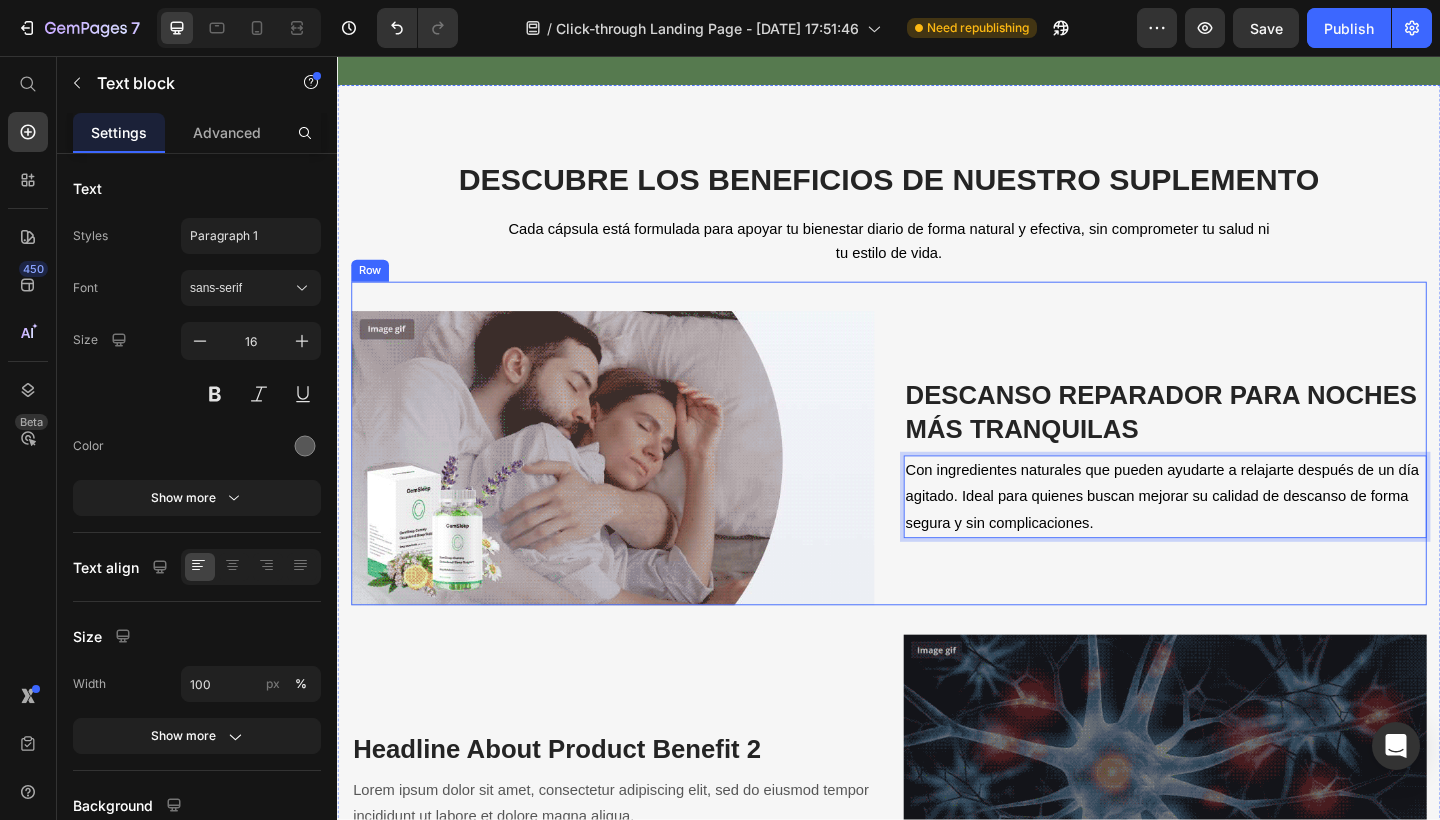 click on "Image ⁠⁠⁠⁠⁠⁠⁠ DESCANSO REPARADOR PARA NOCHES MÁS TRANQUILAS Heading Con ingredientes naturales que pueden ayudarte a relajarte después de un día agitado. Ideal para quienes buscan mejorar su calidad de descanso de forma segura y sin complicaciones. Text block   0 Row" at bounding box center (937, 478) 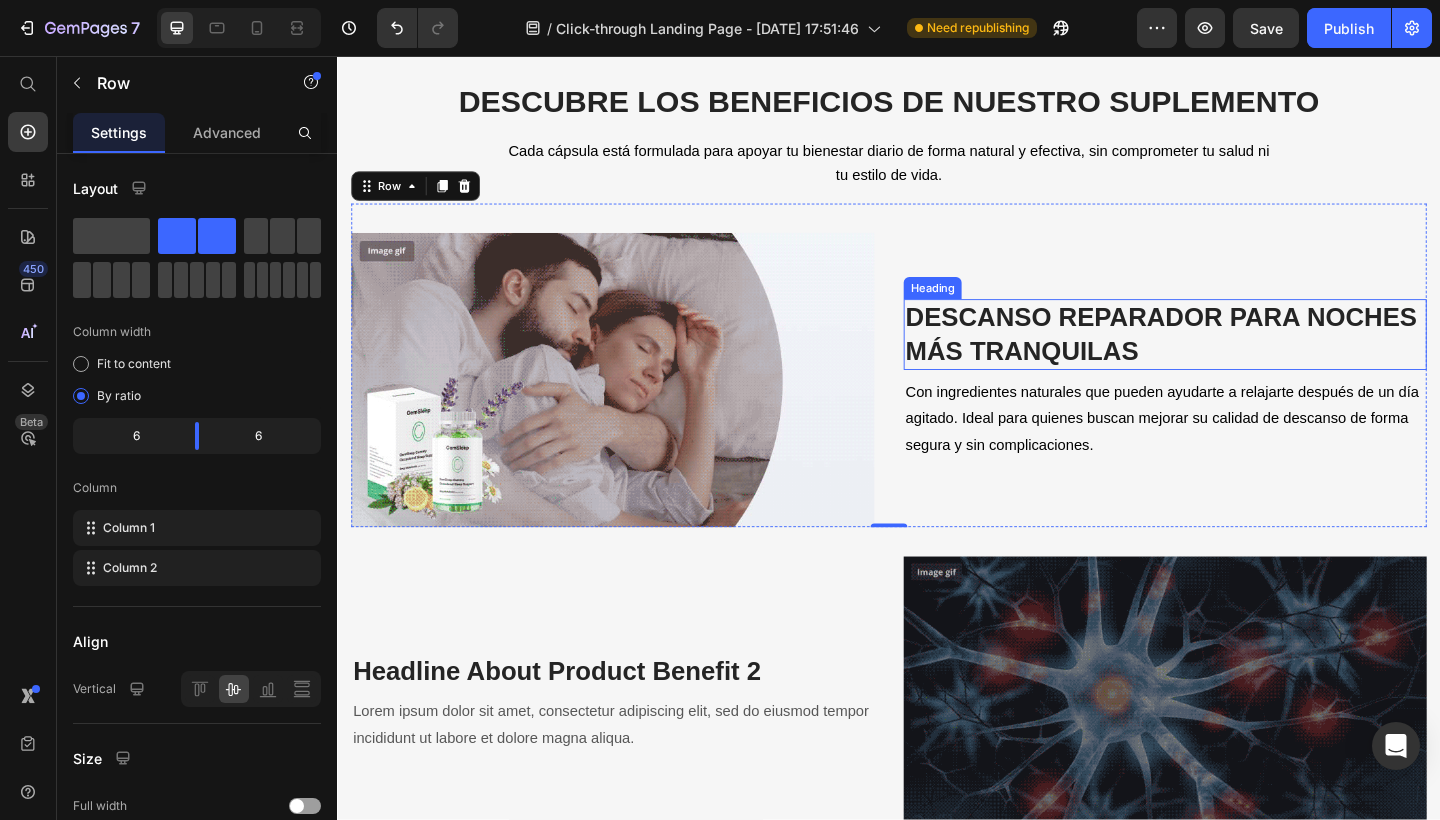 scroll, scrollTop: 2234, scrollLeft: 0, axis: vertical 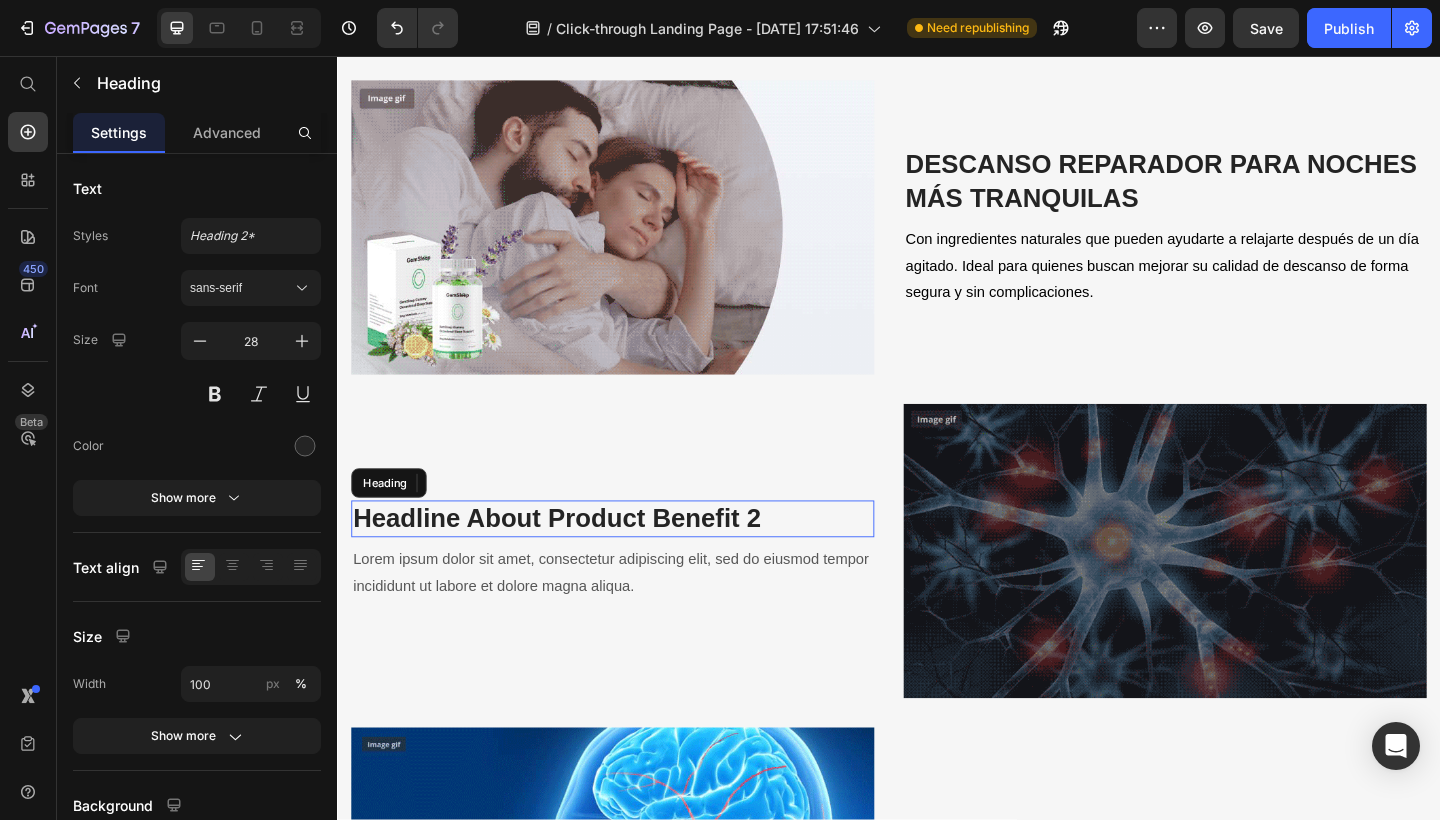 click on "Headline About Product Benefit 2" at bounding box center [636, 560] 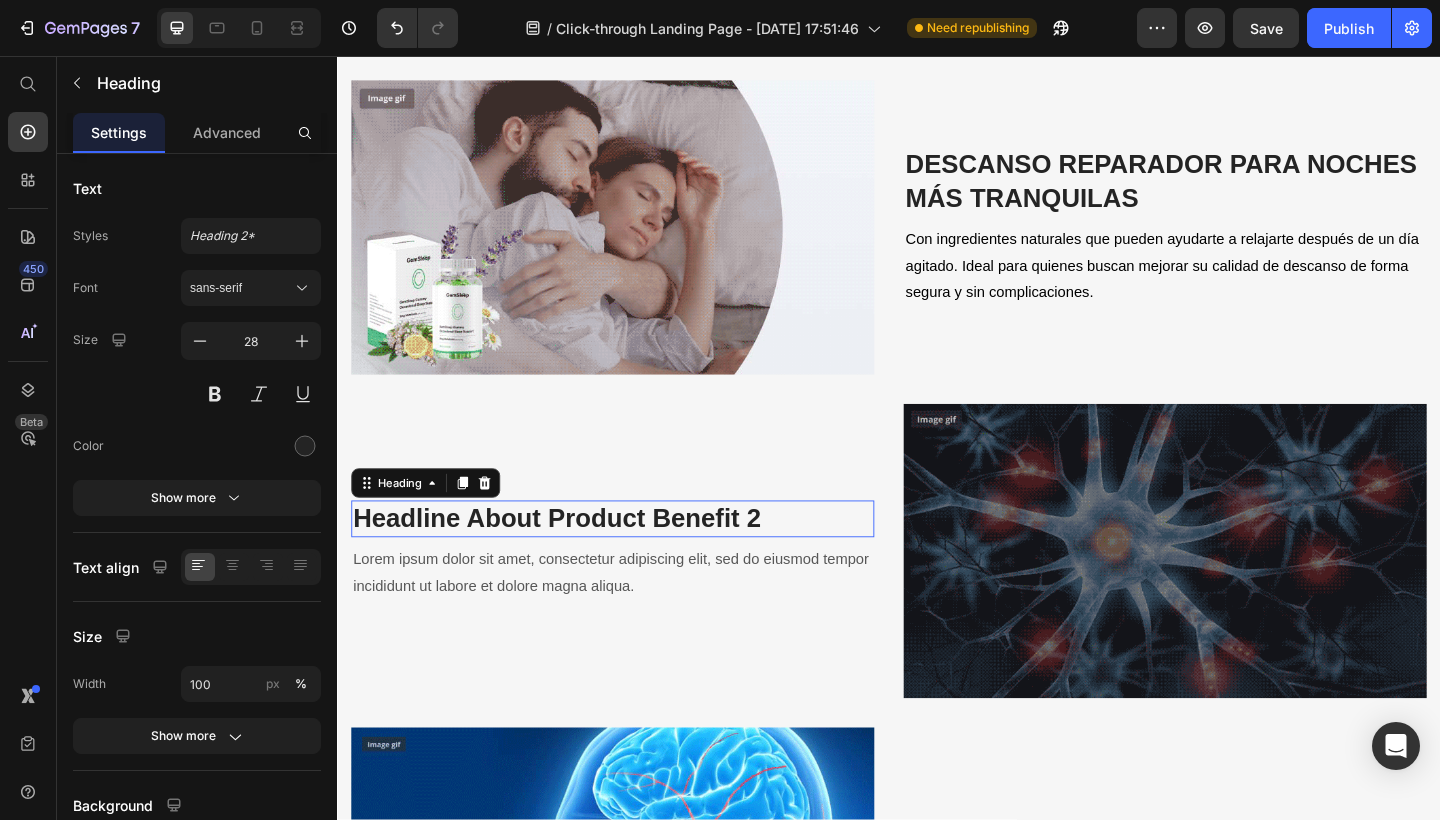 click on "Headline About Product Benefit 2" at bounding box center (636, 560) 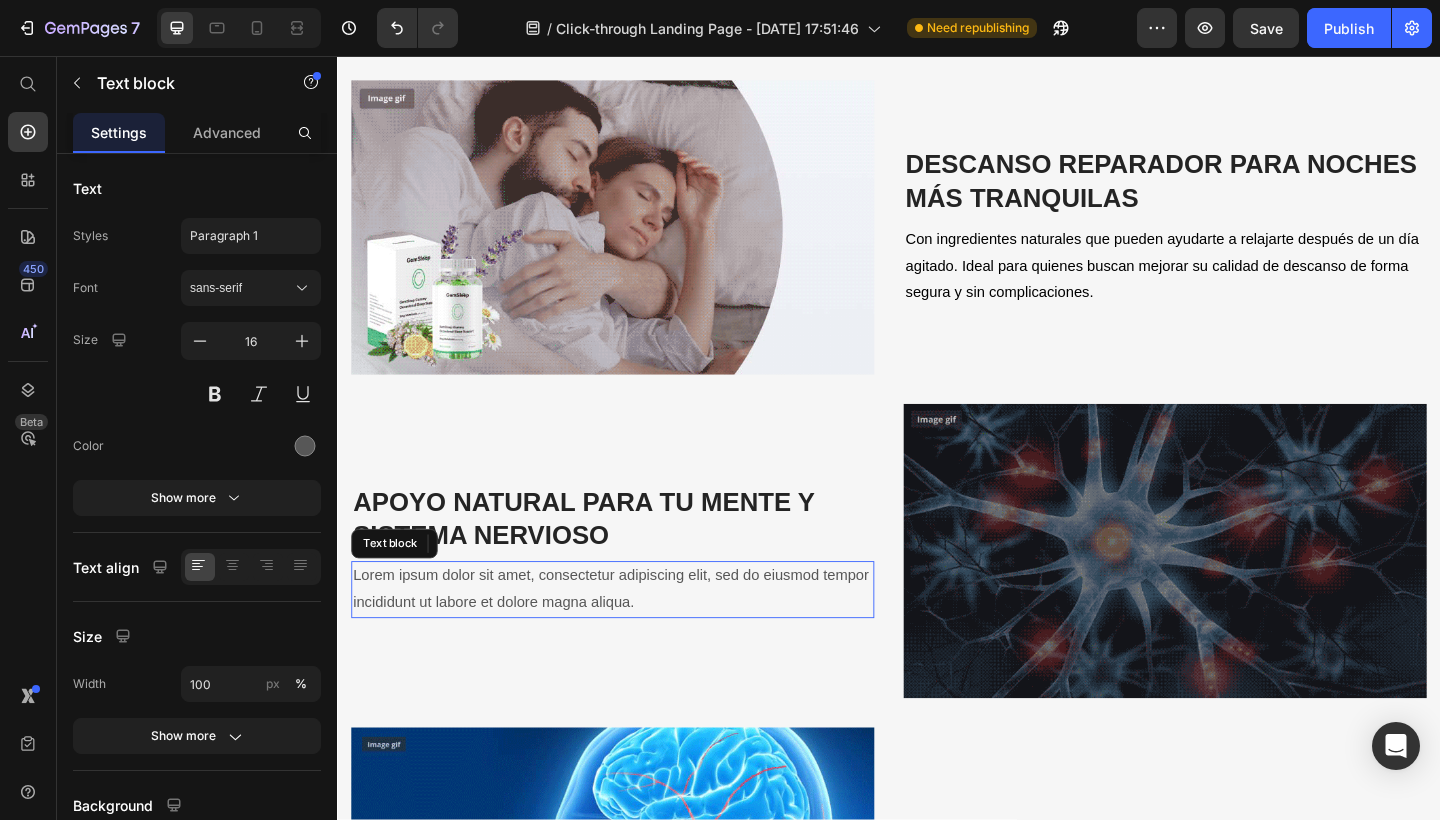 click on "Lorem ipsum dolor sit amet, consectetur adipiscing elit, sed do eiusmod tempor incididunt ut labore et dolore magna aliqua." at bounding box center (636, 637) 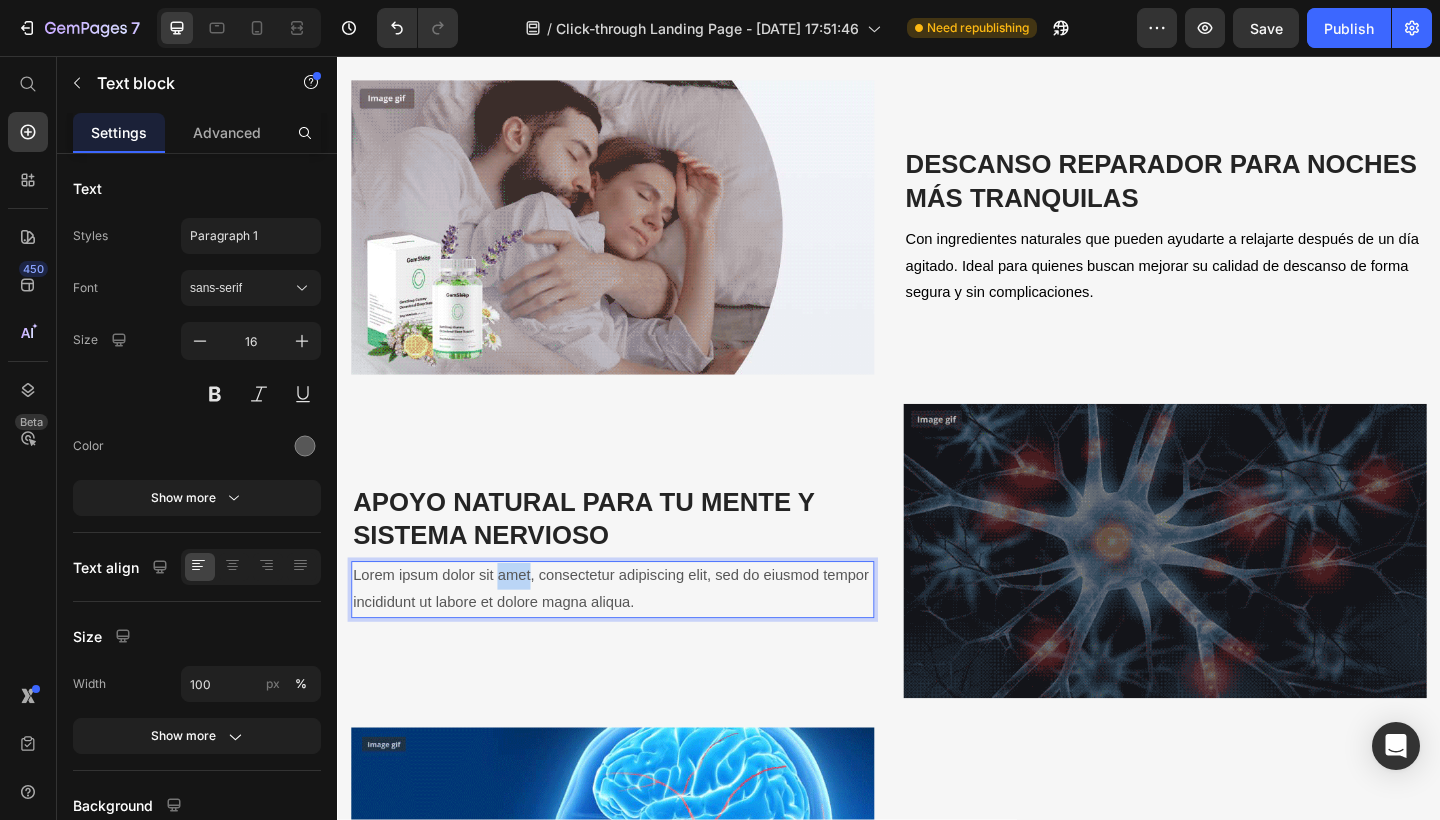 click on "Lorem ipsum dolor sit amet, consectetur adipiscing elit, sed do eiusmod tempor incididunt ut labore et dolore magna aliqua." at bounding box center (636, 637) 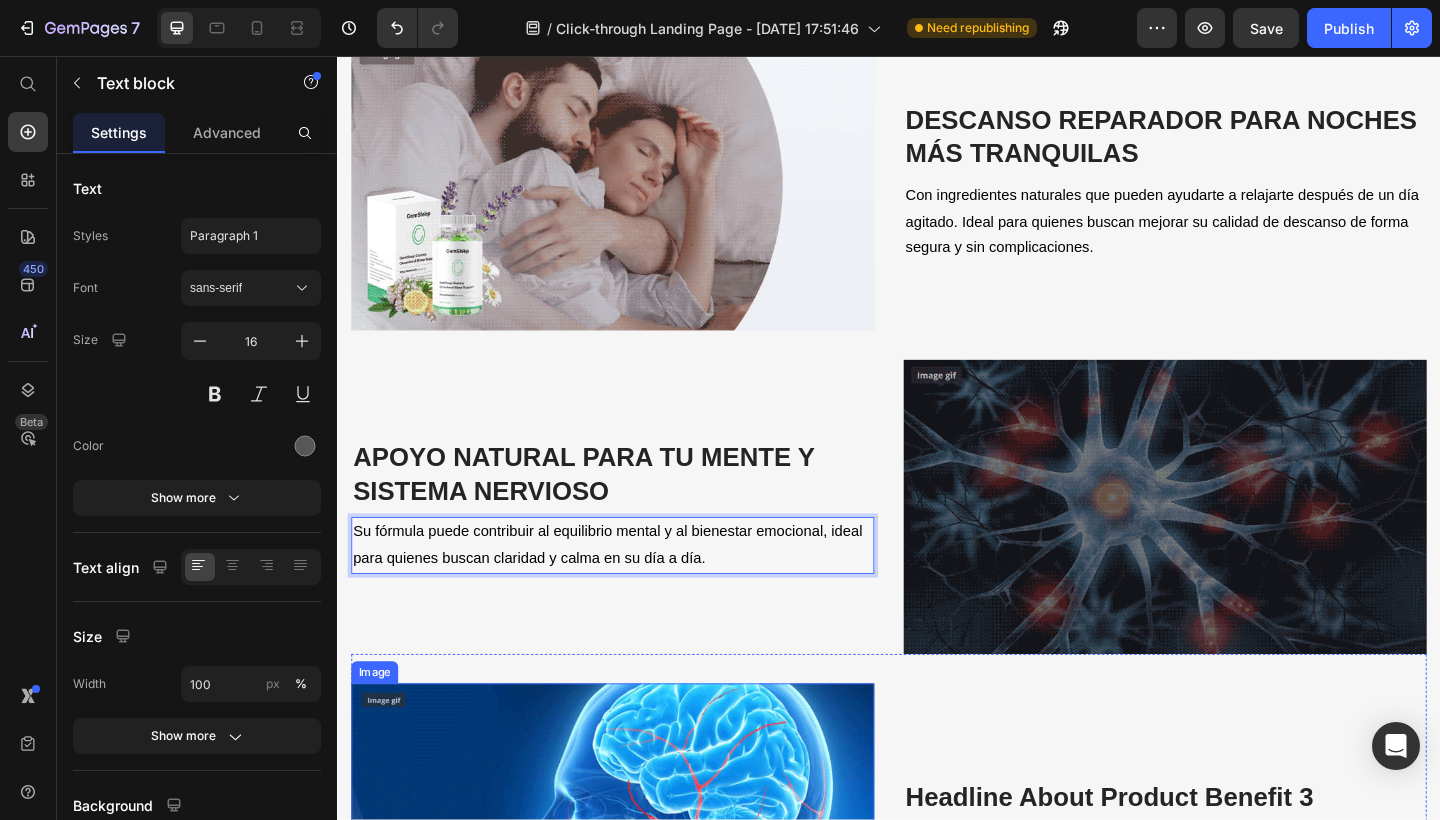 scroll, scrollTop: 2825, scrollLeft: 0, axis: vertical 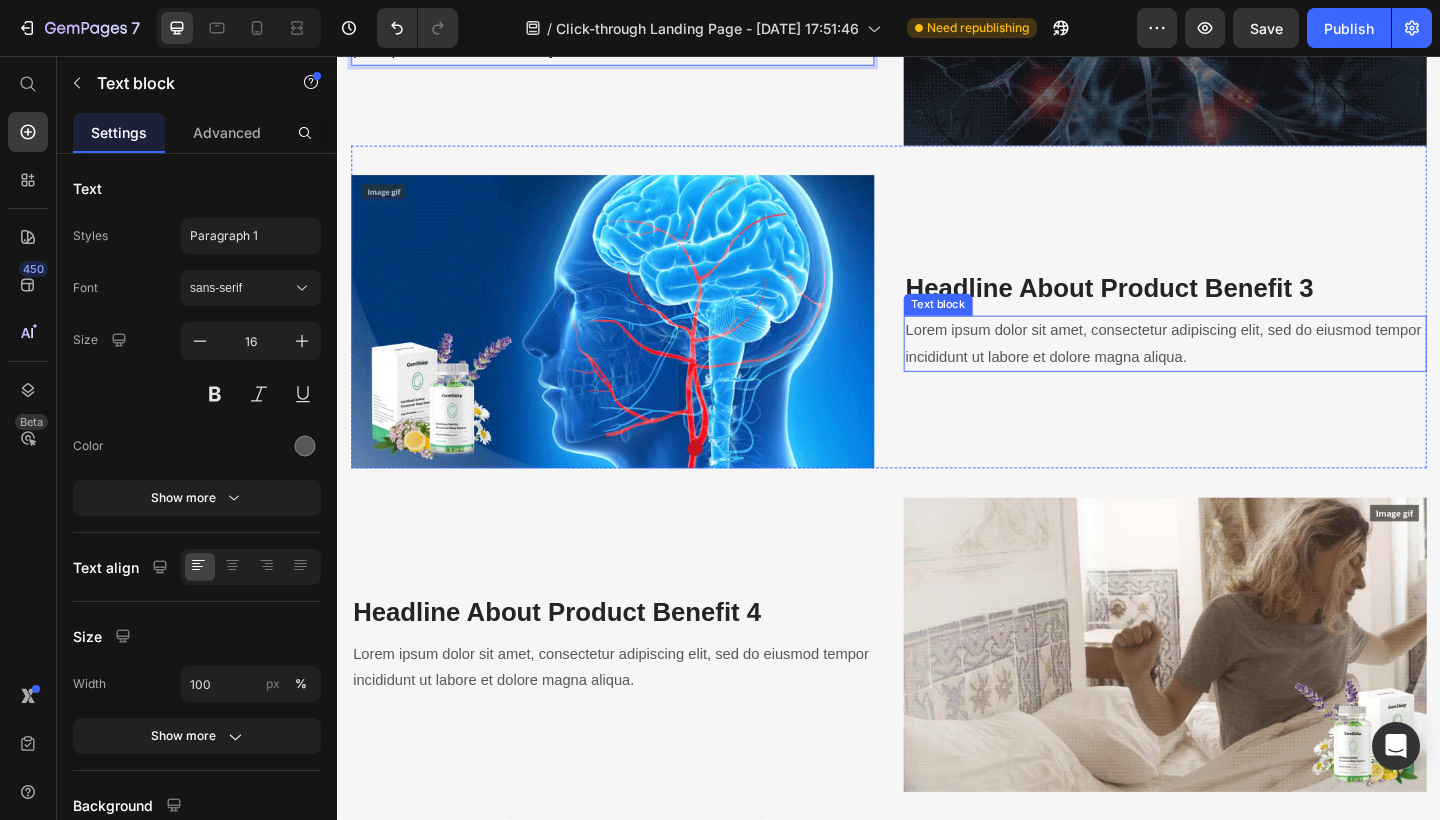 click on "Lorem ipsum dolor sit amet, consectetur adipiscing elit, sed do eiusmod tempor incididunt ut labore et dolore magna aliqua." at bounding box center (1237, 370) 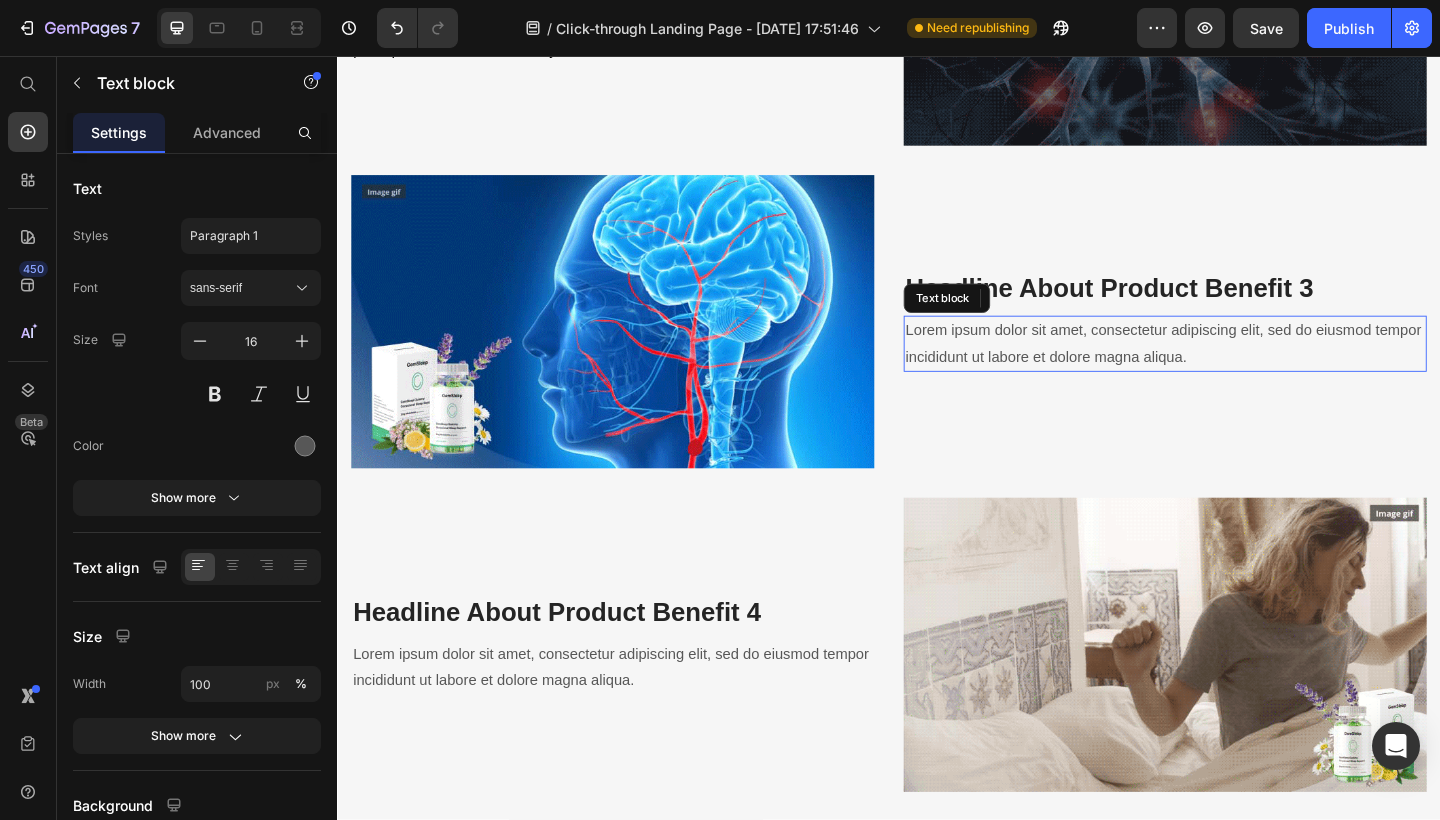 click on "Lorem ipsum dolor sit amet, consectetur adipiscing elit, sed do eiusmod tempor incididunt ut labore et dolore magna aliqua." at bounding box center (1237, 370) 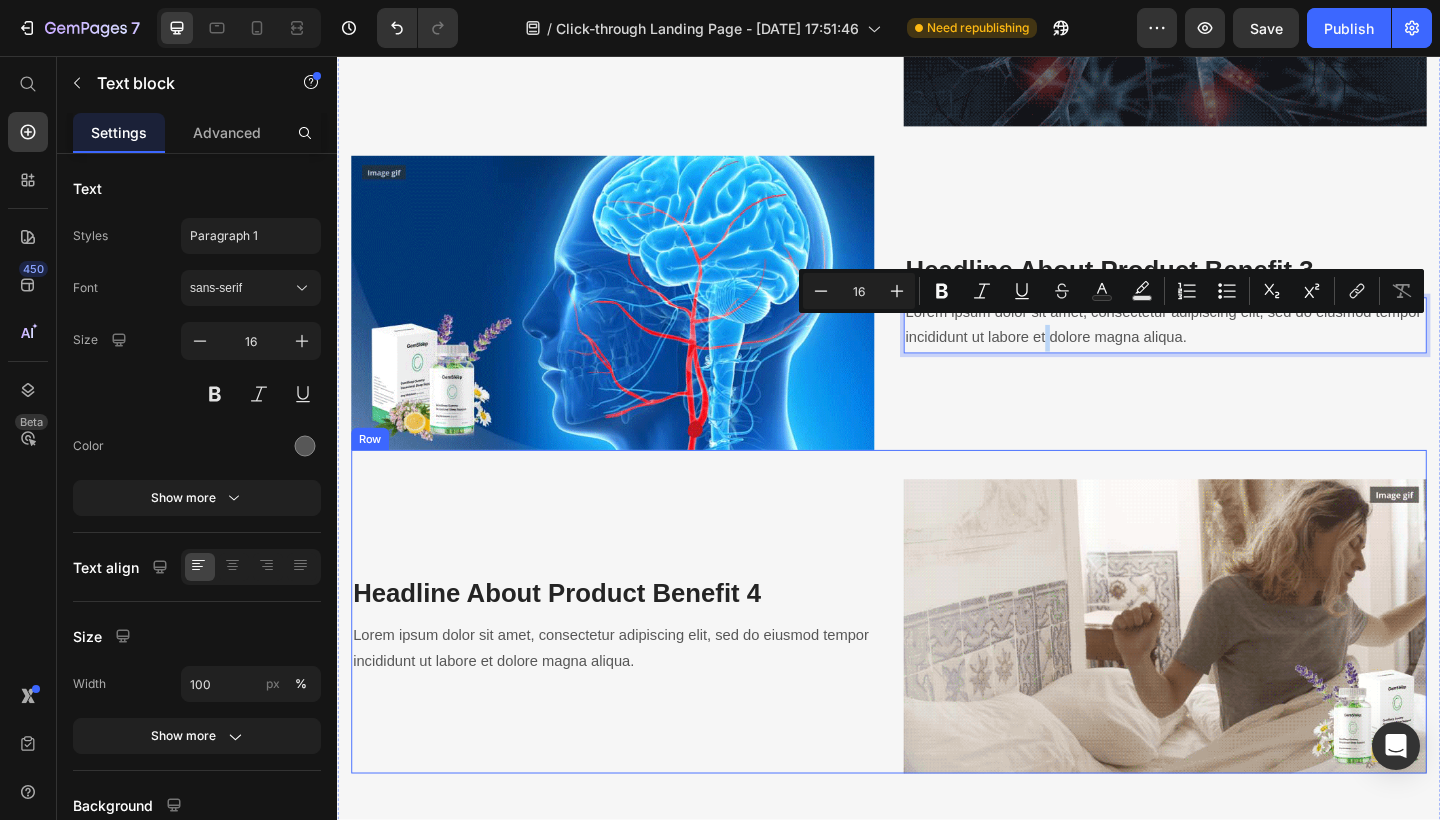 scroll, scrollTop: 2165, scrollLeft: 0, axis: vertical 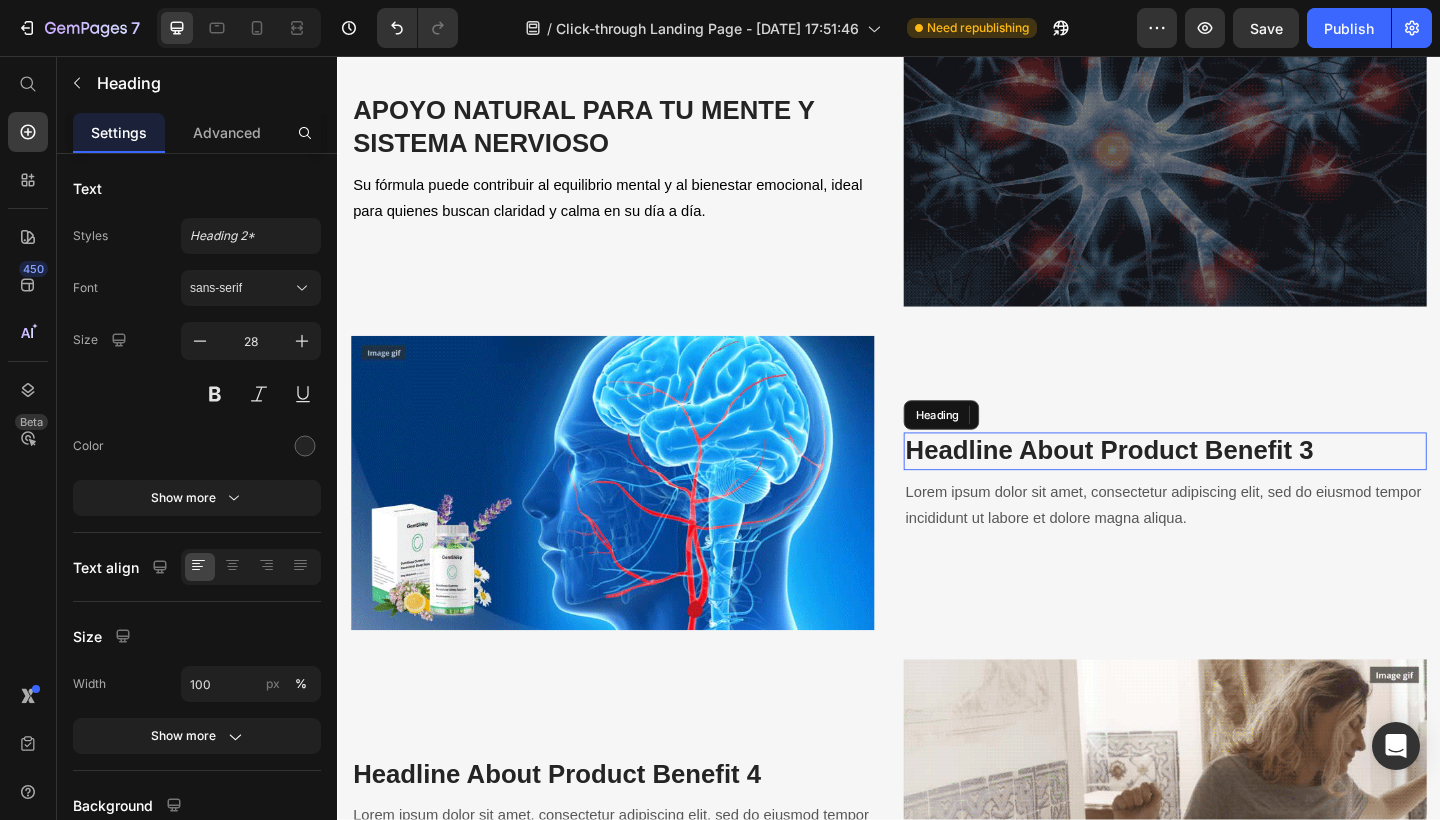 click on "Headline About Product Benefit 3" at bounding box center (1237, 486) 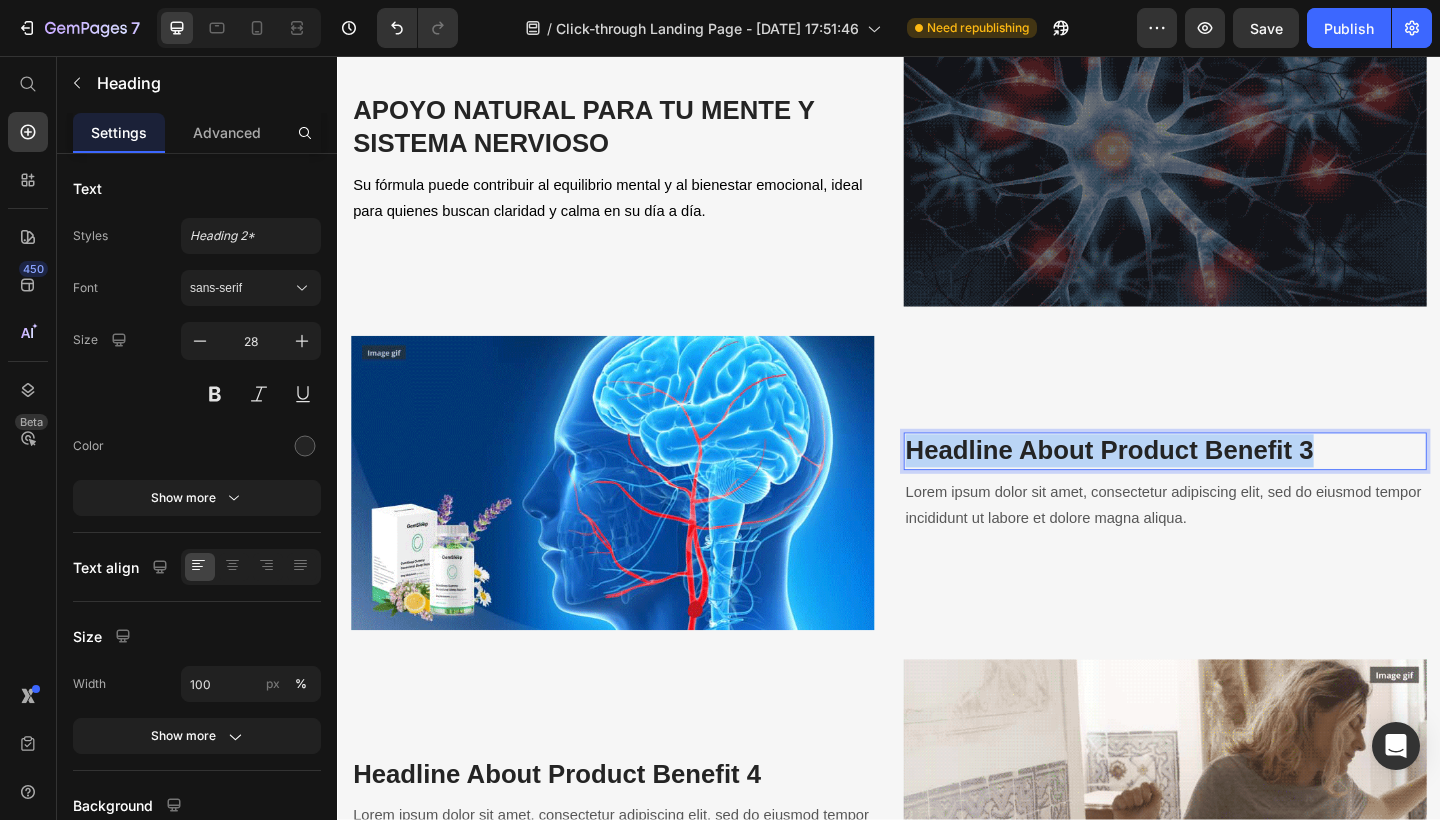 click on "Headline About Product Benefit 3" at bounding box center [1237, 486] 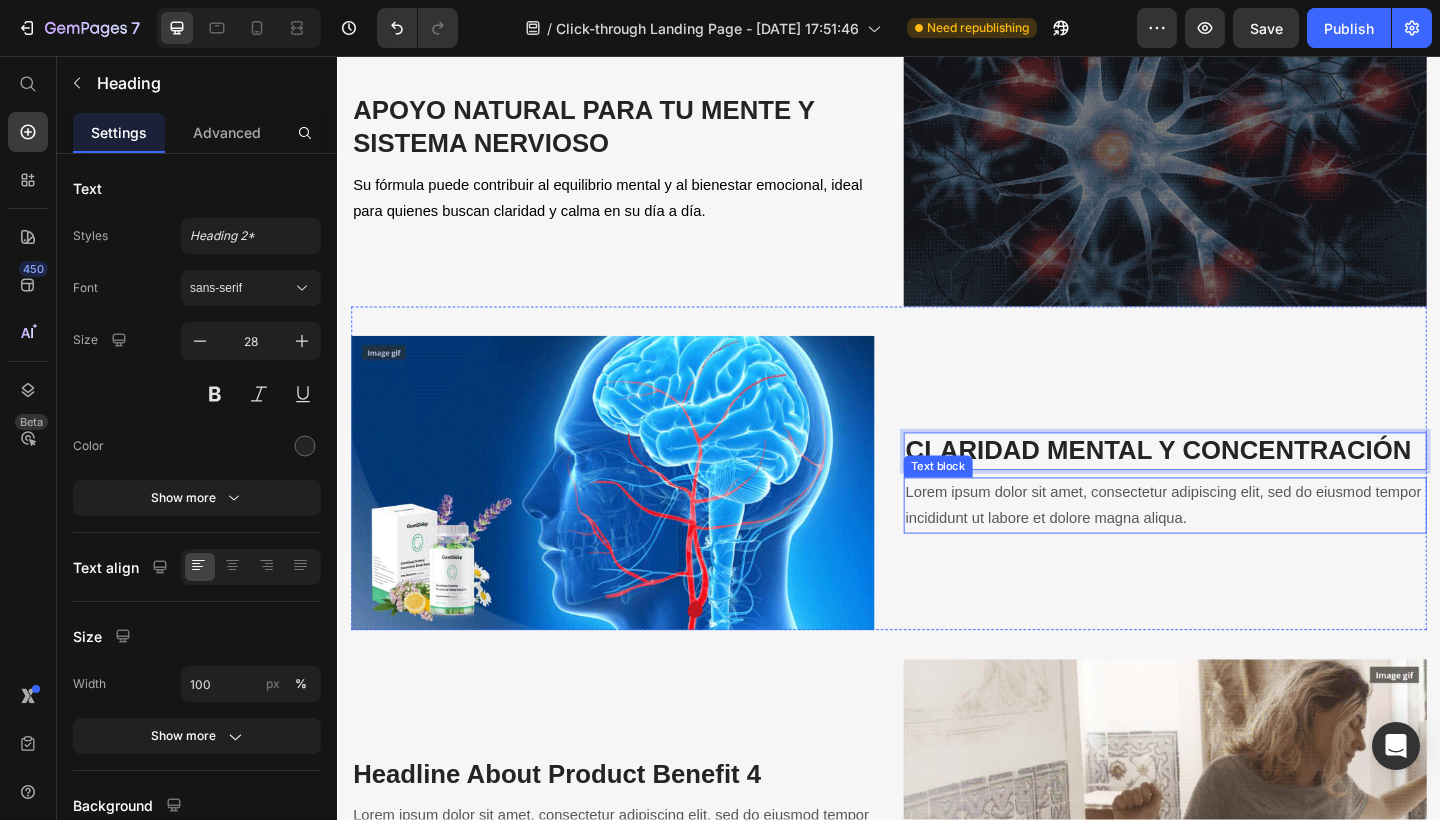 click on "Lorem ipsum dolor sit amet, consectetur adipiscing elit, sed do eiusmod tempor incididunt ut labore et dolore magna aliqua." at bounding box center [1237, 546] 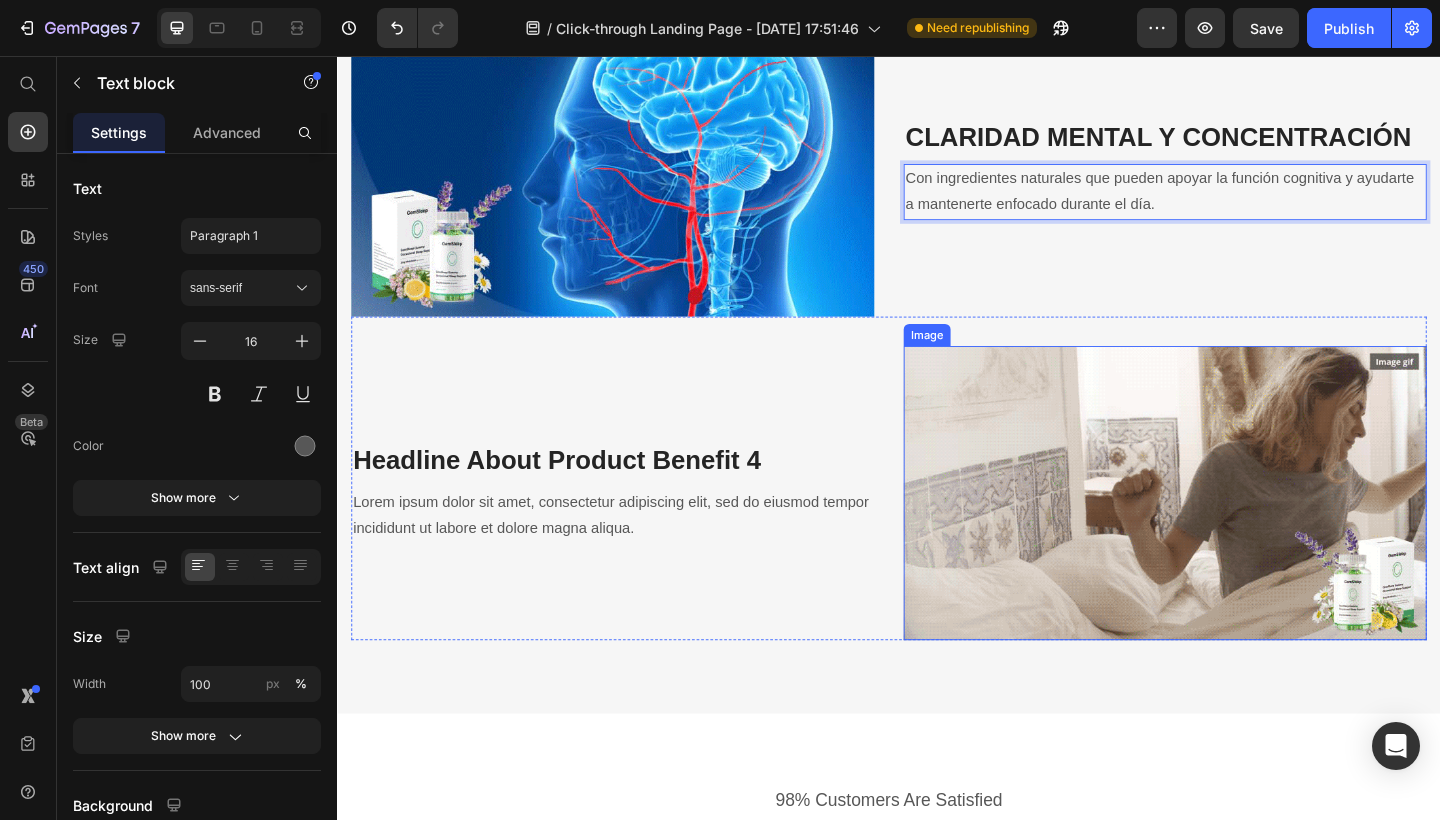 scroll, scrollTop: 2544, scrollLeft: 0, axis: vertical 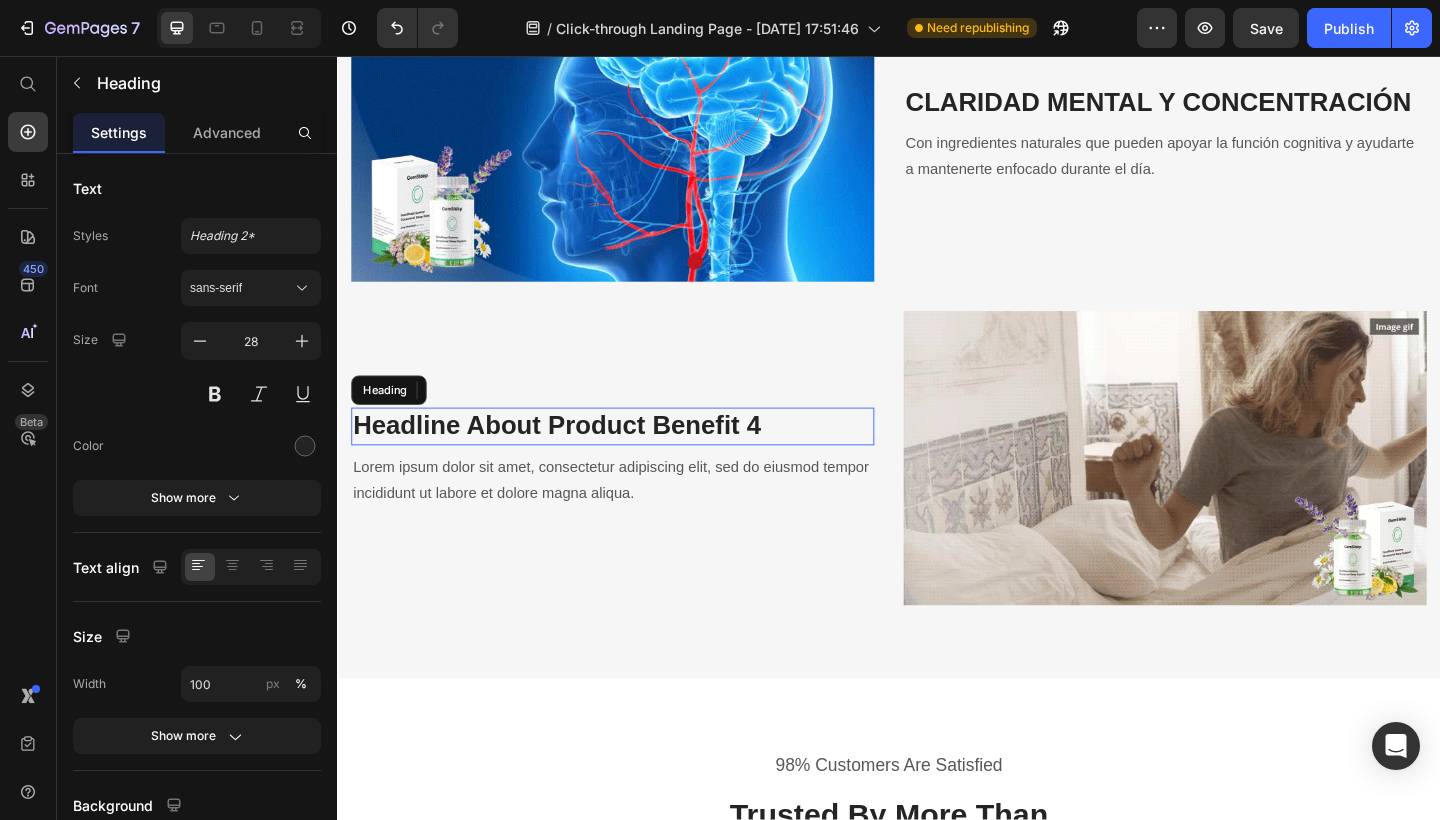 click on "Headline About Product Benefit 4" at bounding box center (636, 459) 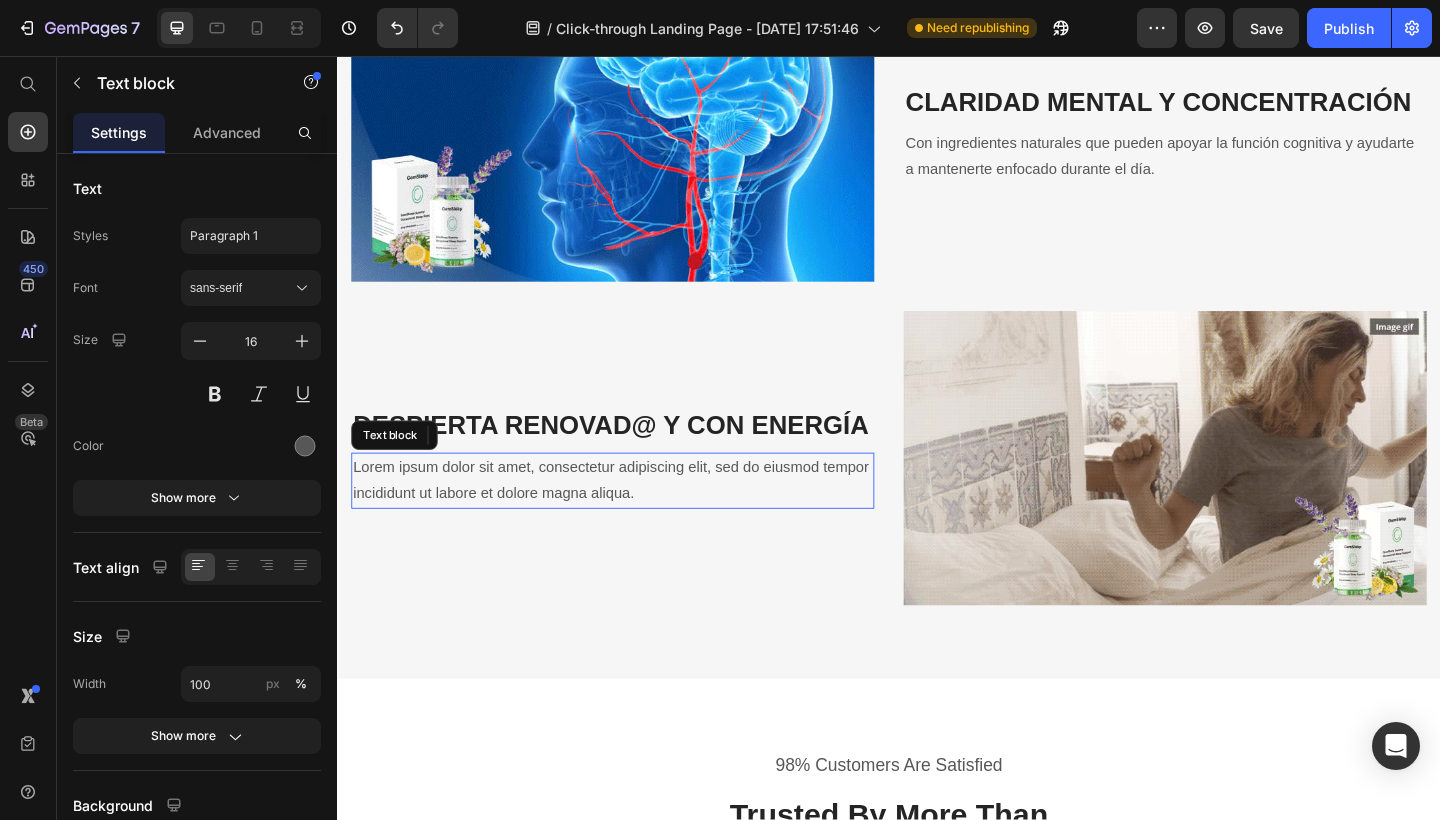 click on "Lorem ipsum dolor sit amet, consectetur adipiscing elit, sed do eiusmod tempor incididunt ut labore et dolore magna aliqua." at bounding box center [636, 519] 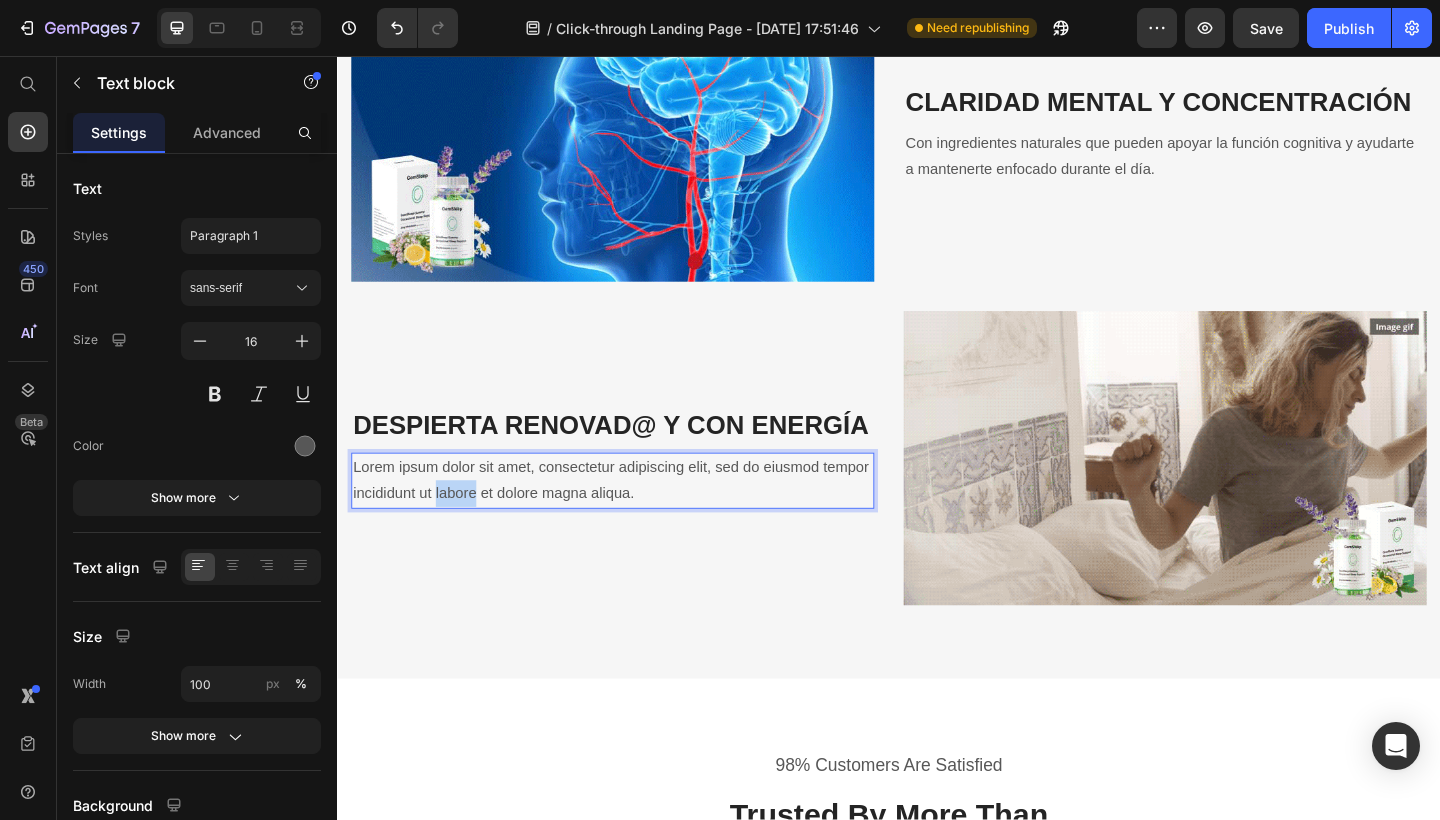 click on "Lorem ipsum dolor sit amet, consectetur adipiscing elit, sed do eiusmod tempor incididunt ut labore et dolore magna aliqua." at bounding box center (636, 519) 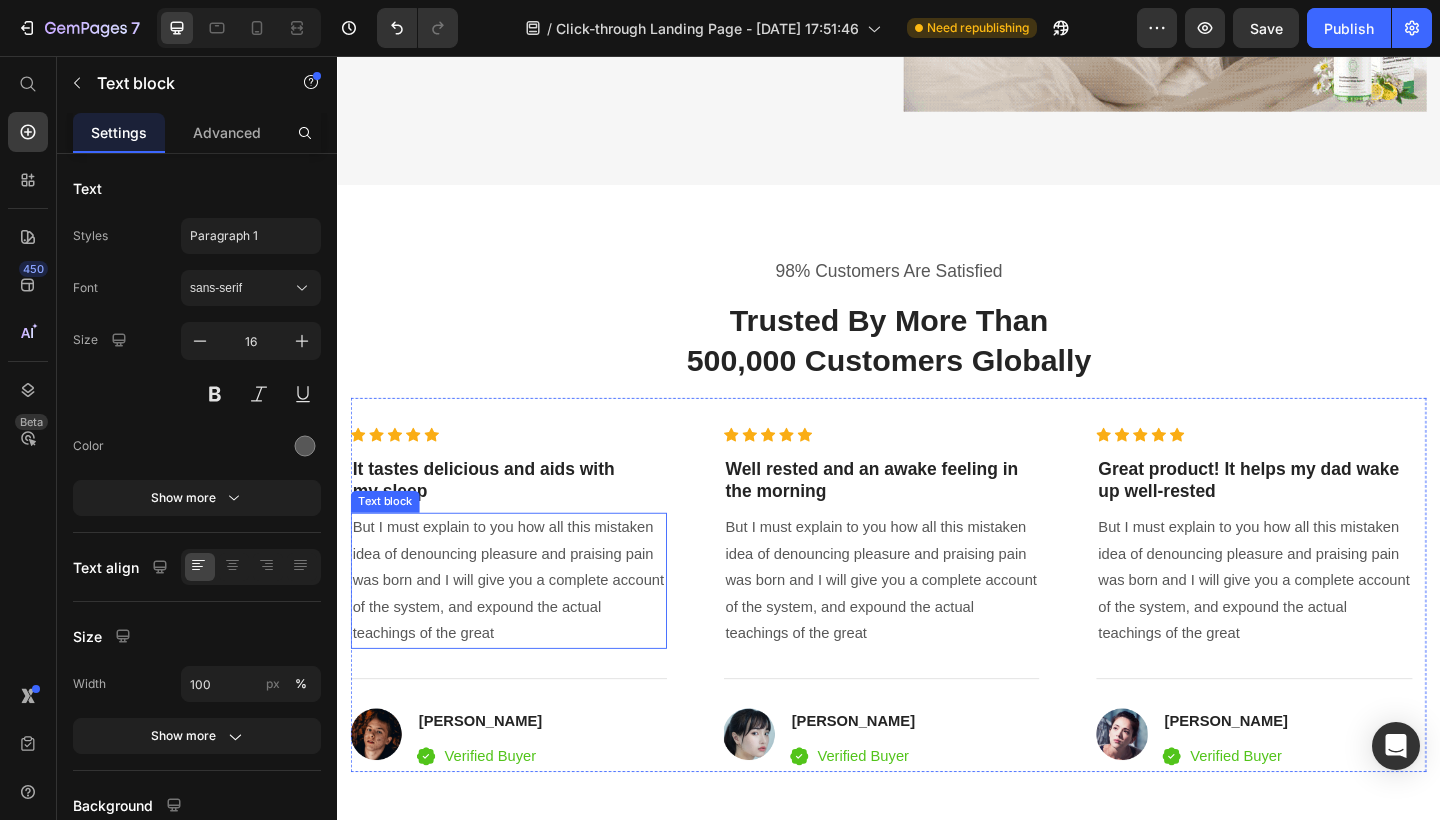 scroll, scrollTop: 3171, scrollLeft: 0, axis: vertical 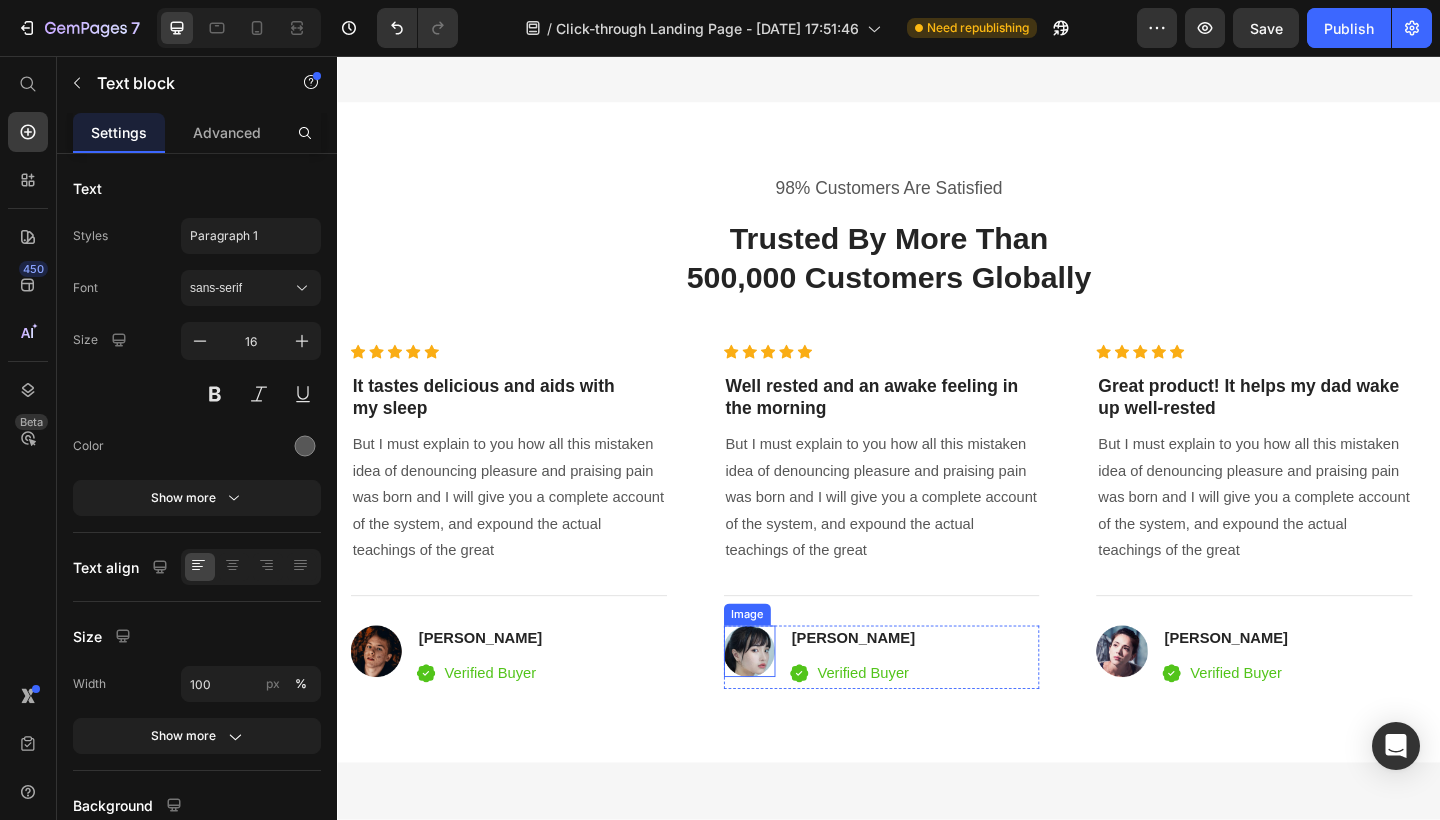 click at bounding box center (786, 704) 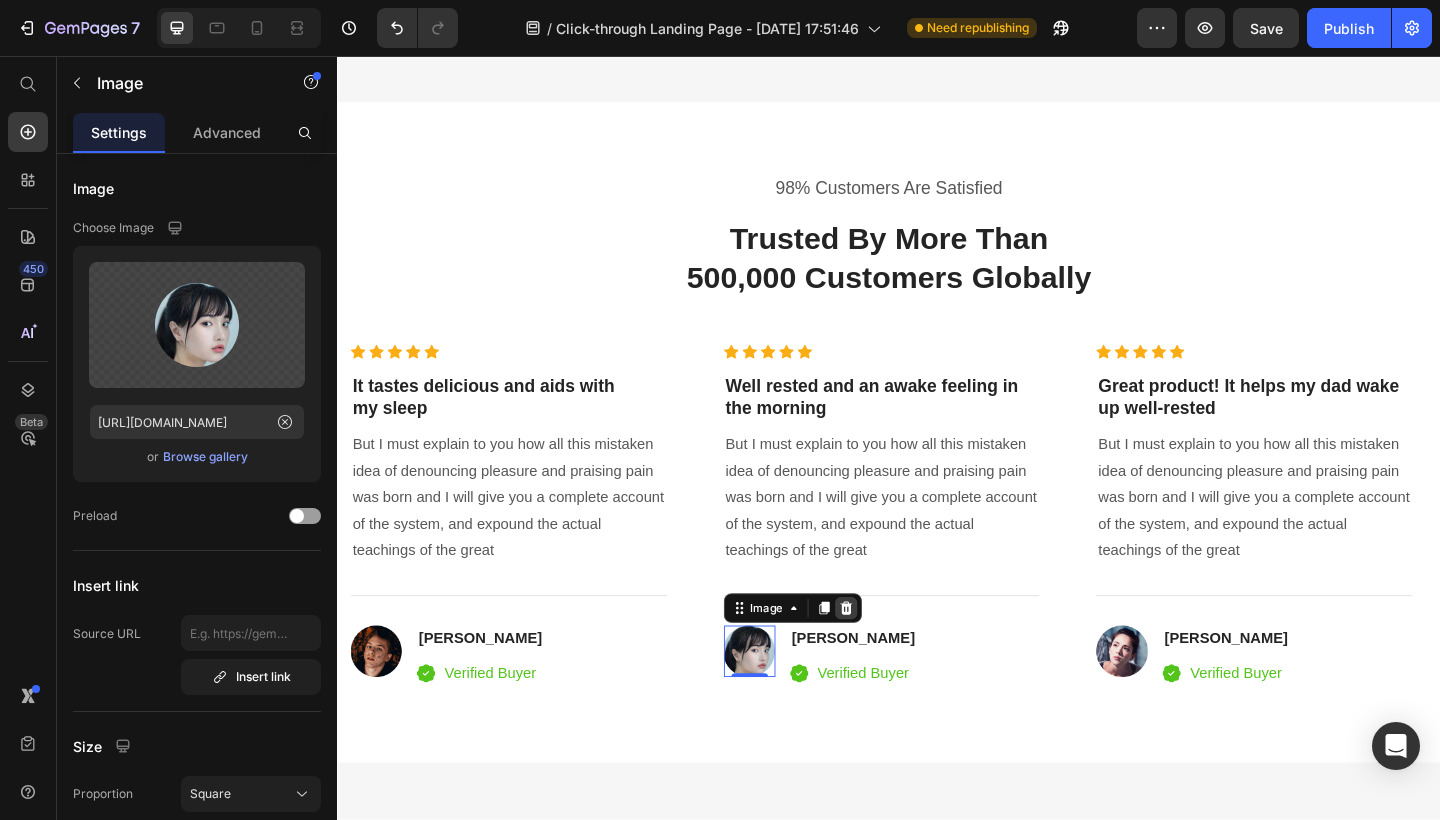 click 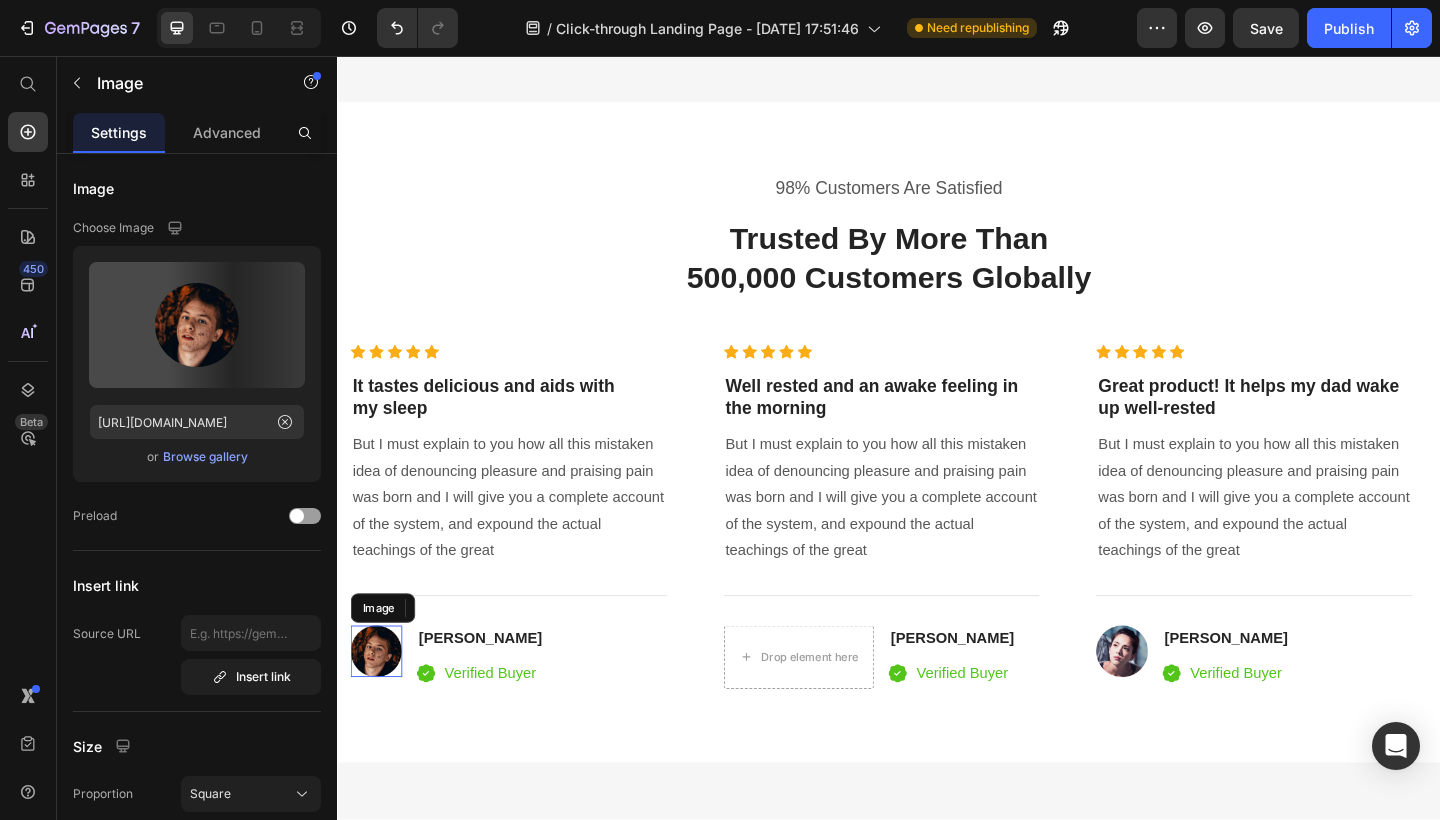 click at bounding box center (380, 704) 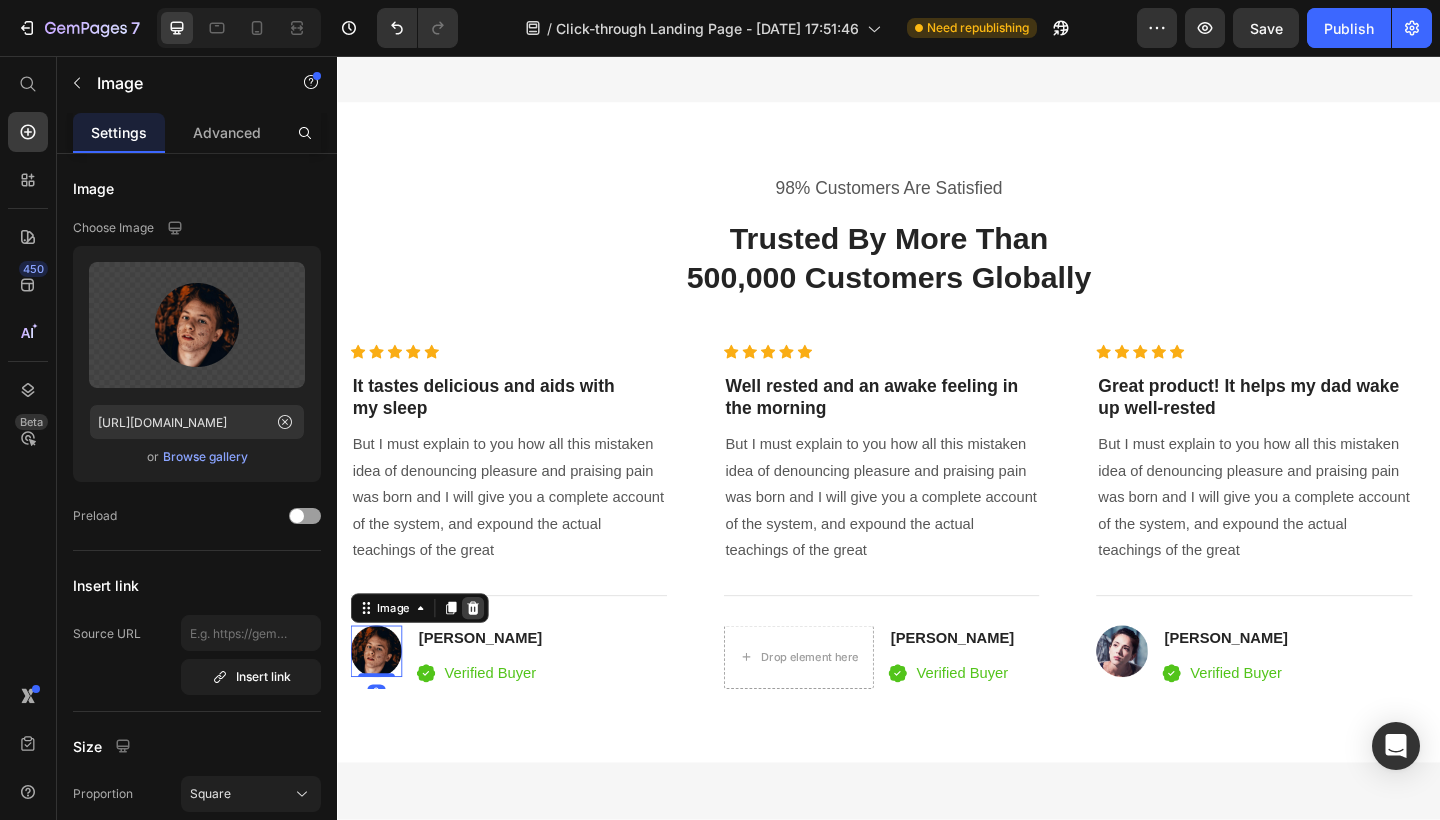 click 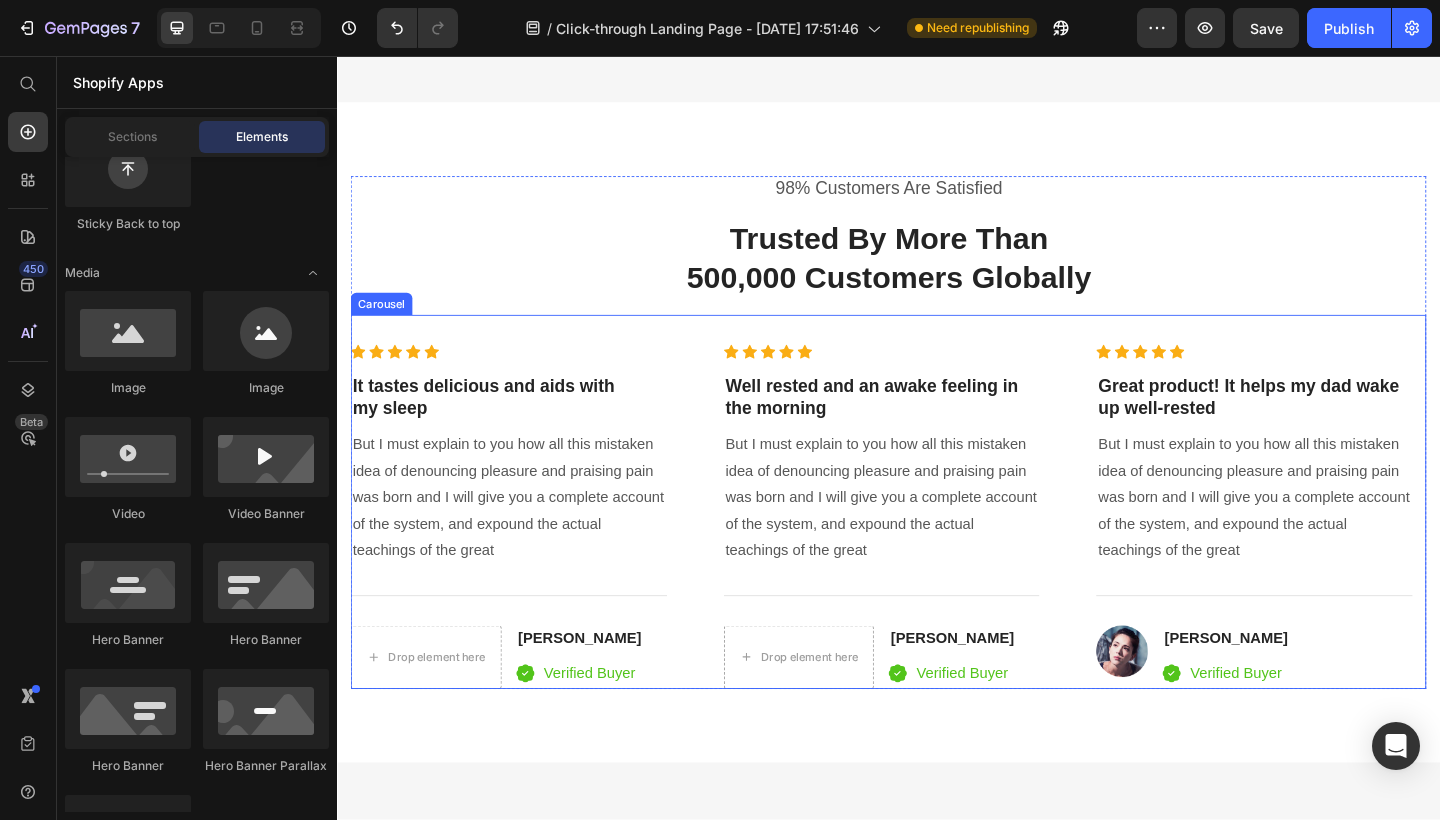click on "Icon                Icon                Icon                Icon                Icon Icon List Hoz It tastes delicious and aids with  my sleep Heading But I must explain to you how all this mistaken idea of denouncing pleasure and praising pain was born and I will give you a complete account of the system, and expound the actual teachings of the great Text block                Title Line
Drop element here David Alaba Heading
Icon Verified Buyer Text block Icon List Row                Icon                Icon                Icon                Icon                Icon Icon List Hoz Well rested and an awake feeling in the morning Heading But I must explain to you how all this mistaken idea of denouncing pleasure and praising pain was born and I will give you a complete account of the system, and expound the actual teachings of the great Text block                Title Line
Drop element here Serena Gonzanel Heading
Icon Row Row" at bounding box center [937, 558] 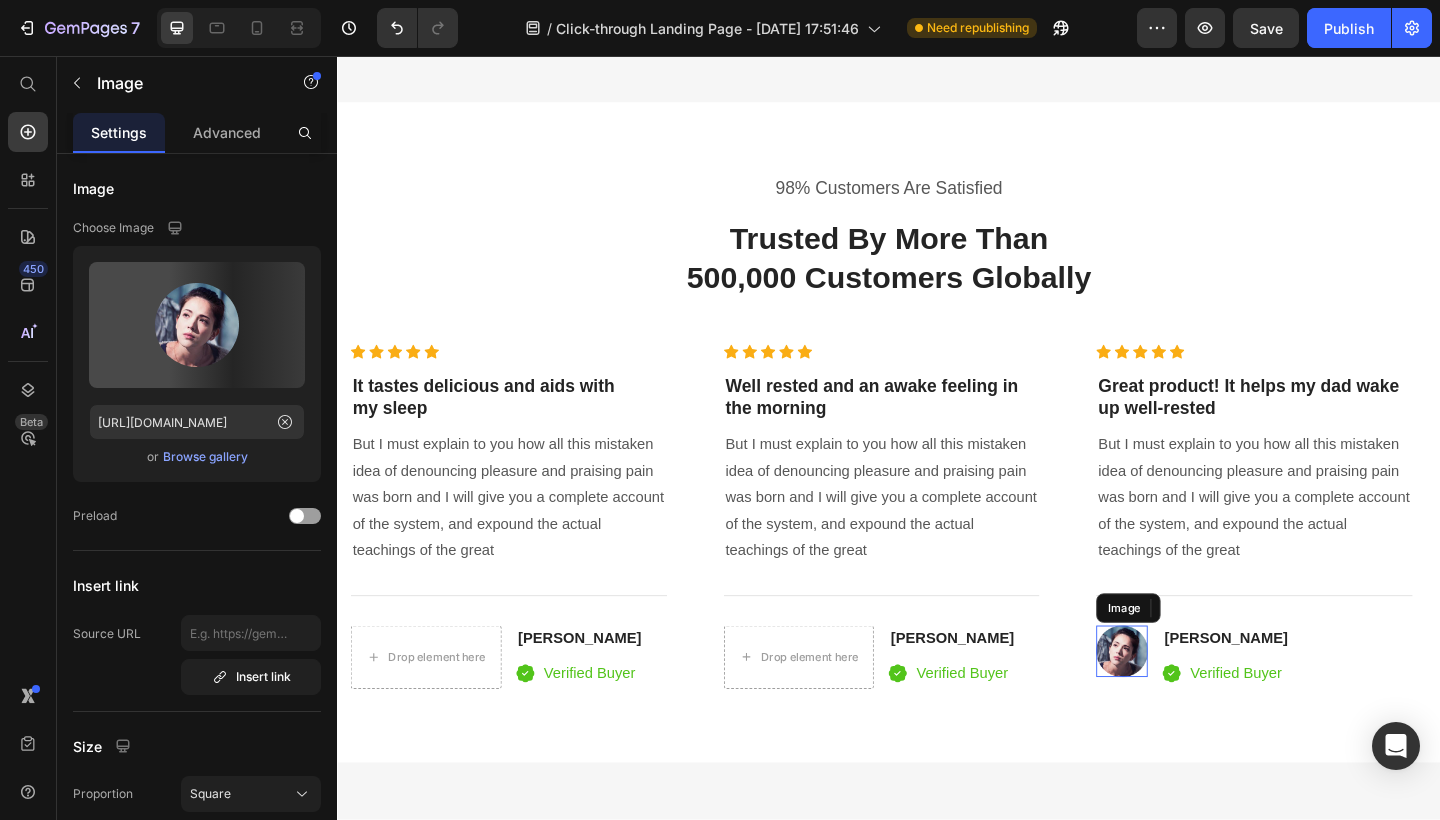 click at bounding box center [1191, 704] 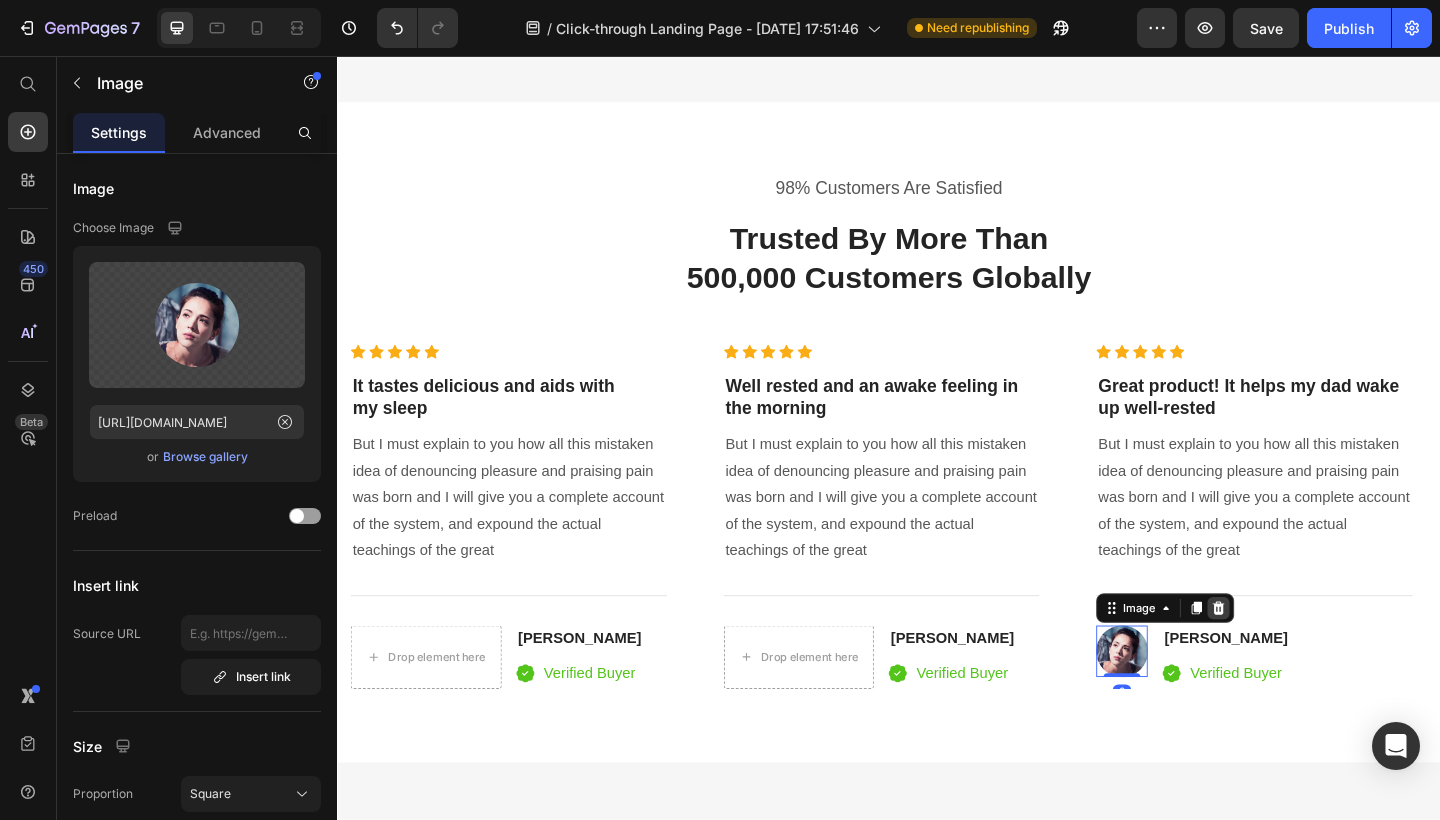 click 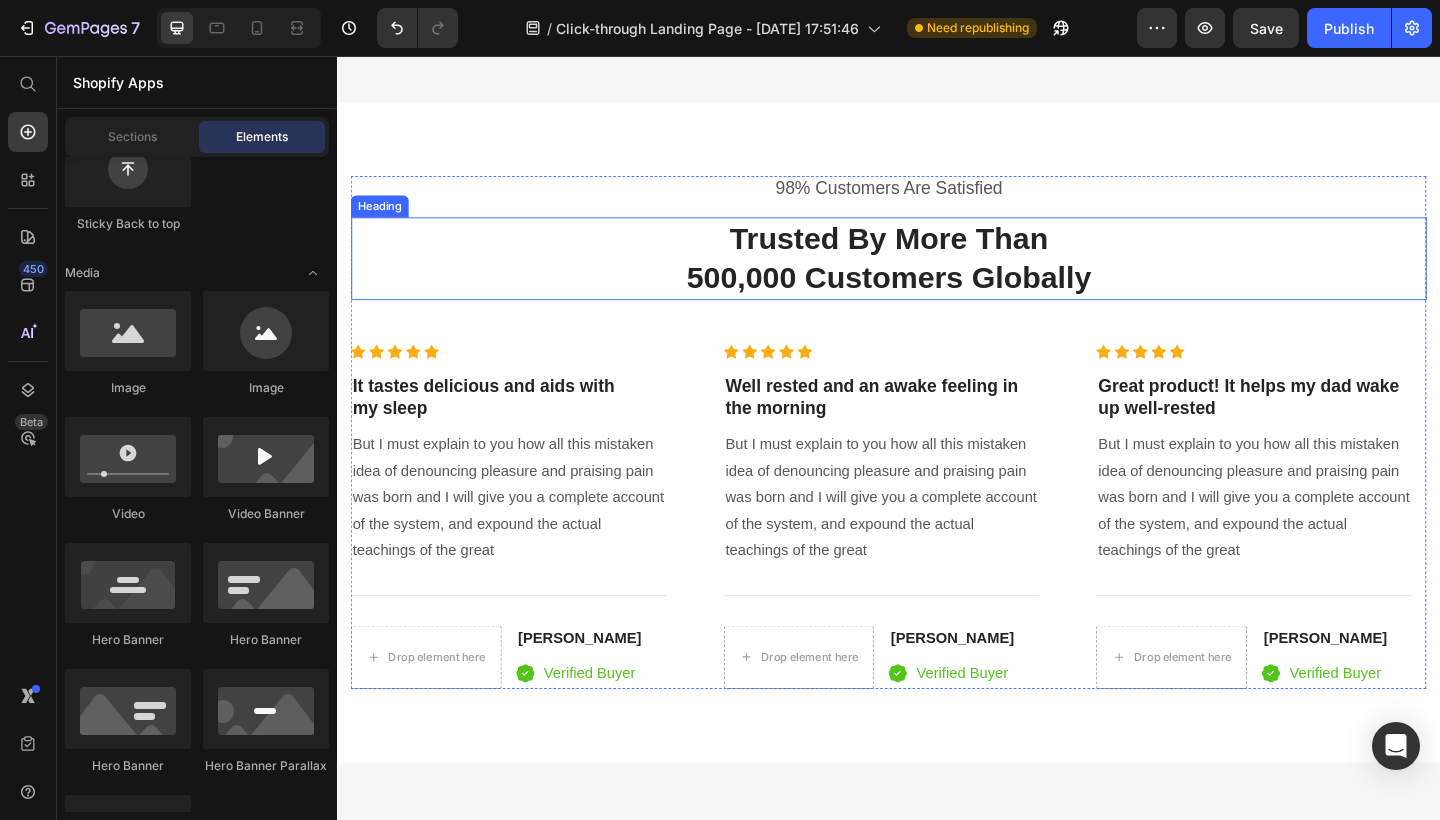 scroll, scrollTop: 3306, scrollLeft: 0, axis: vertical 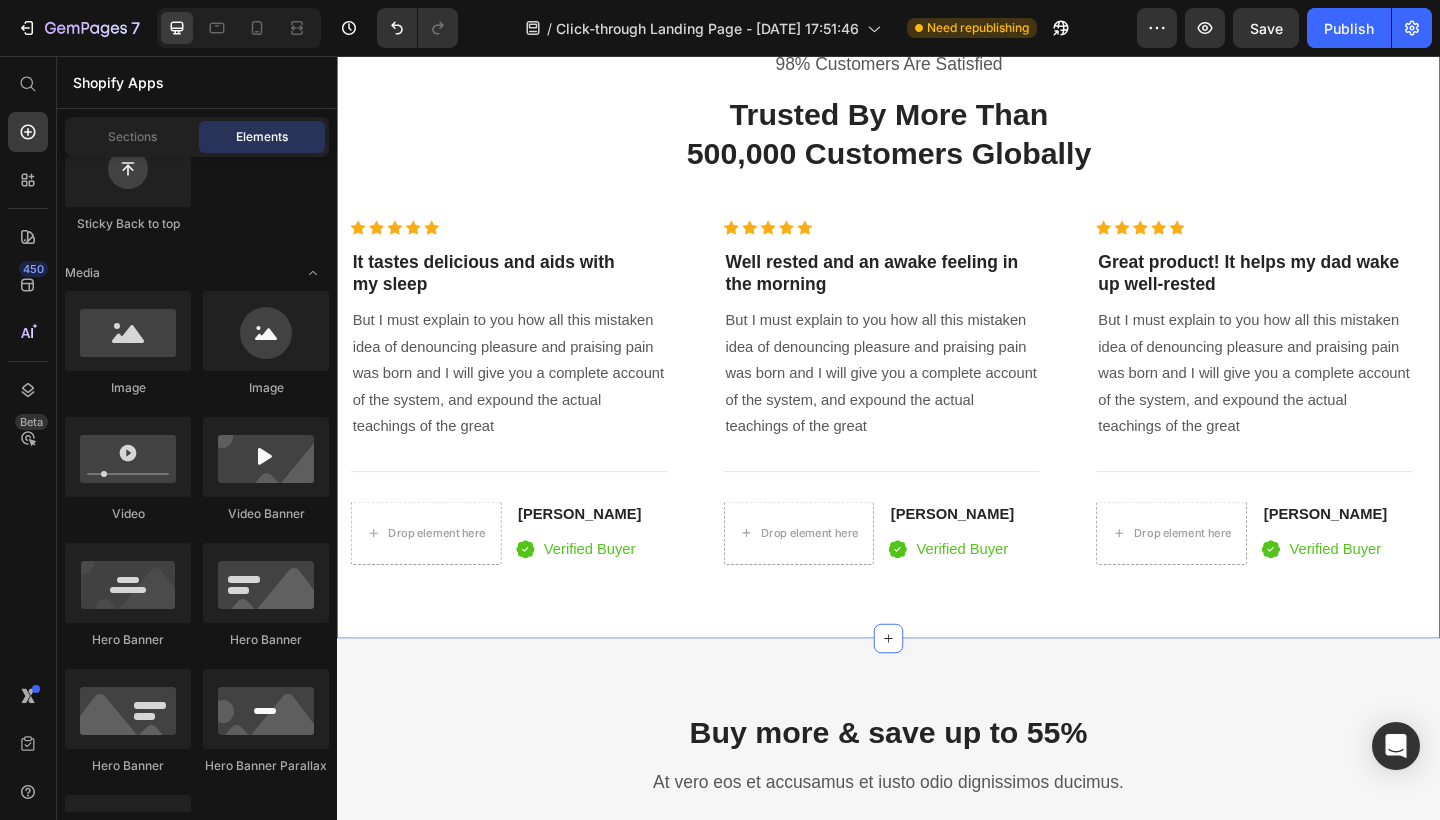 click on "98% Customers Are Satisfied Text block Trusted By More Than  500,000 Customers Globally Heading                Icon                Icon                Icon                Icon                Icon Icon List Hoz It tastes delicious and aids with  my sleep Heading But I must explain to you how all this mistaken idea of denouncing pleasure and praising pain was born and I will give you a complete account of the system, and expound the actual teachings of the great Text block                Title Line
Drop element here David Alaba Heading
Icon Verified Buyer Text block Icon List Row                Icon                Icon                Icon                Icon                Icon Icon List Hoz Well rested and an awake feeling in the morning Heading But I must explain to you how all this mistaken idea of denouncing pleasure and praising pain was born and I will give you a complete account of the system, and expound the actual teachings of the great Text block                Line" at bounding box center (937, 331) 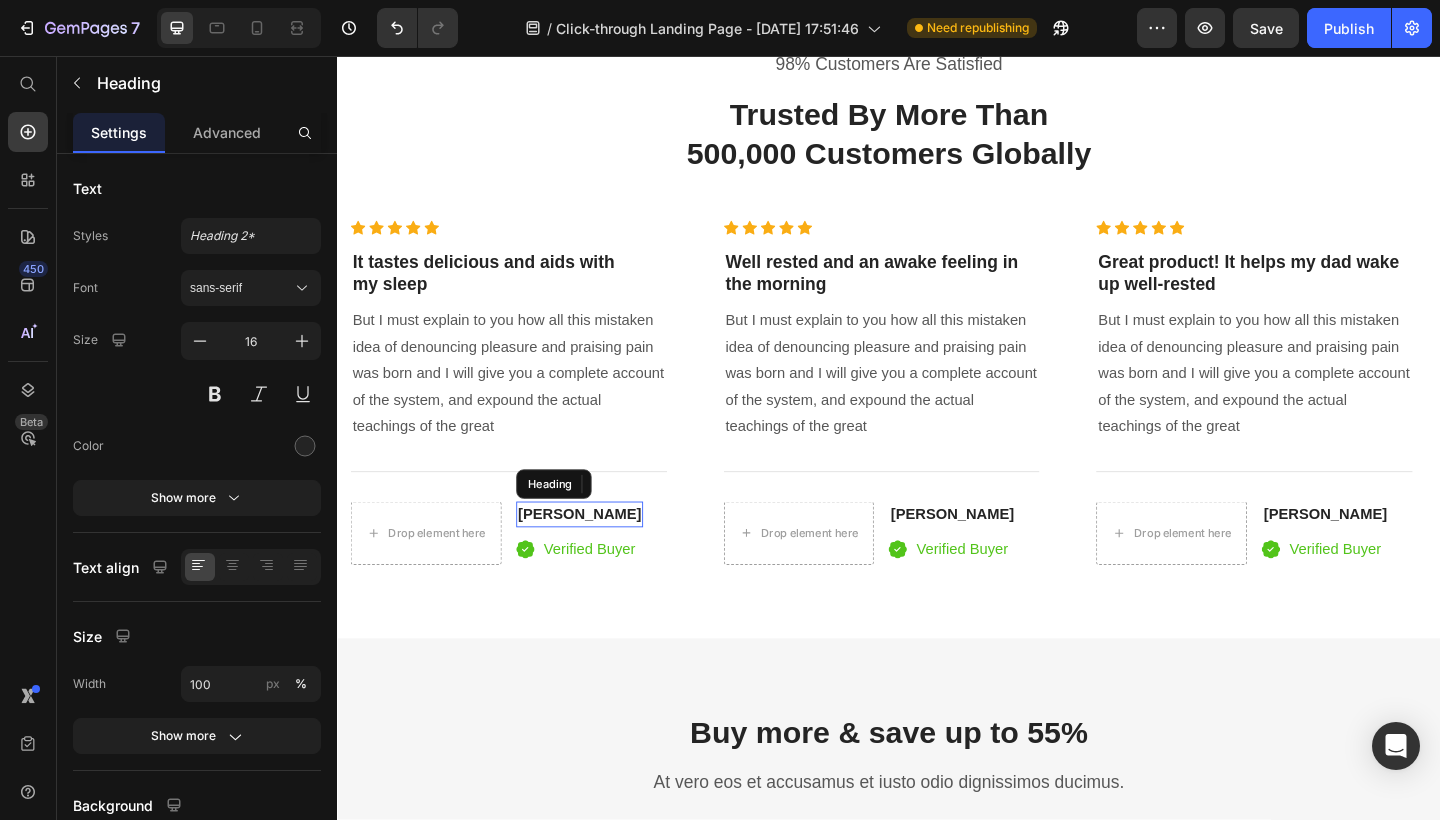 click on "[PERSON_NAME]" at bounding box center (601, 555) 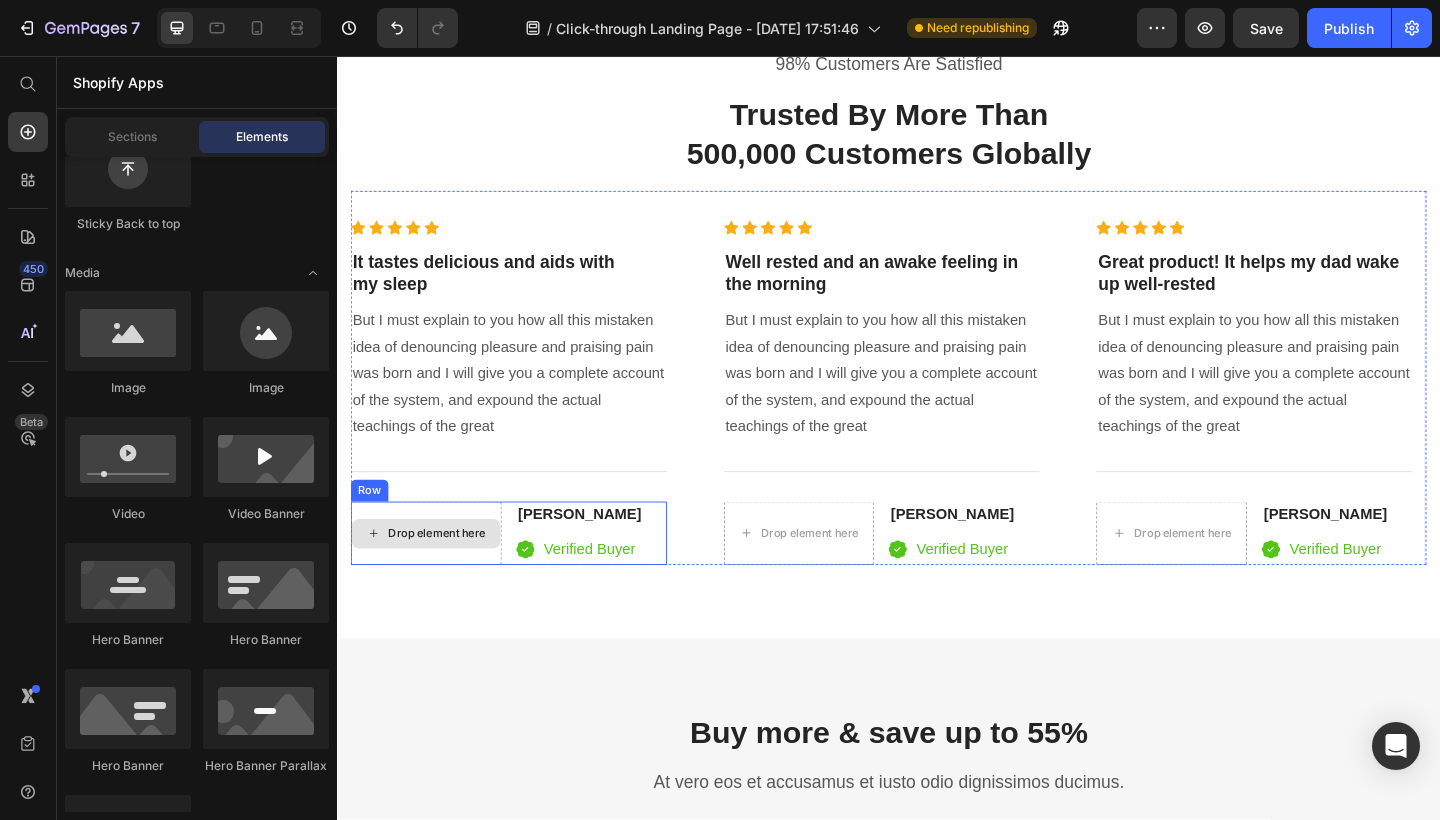 click on "Drop element here" at bounding box center (446, 576) 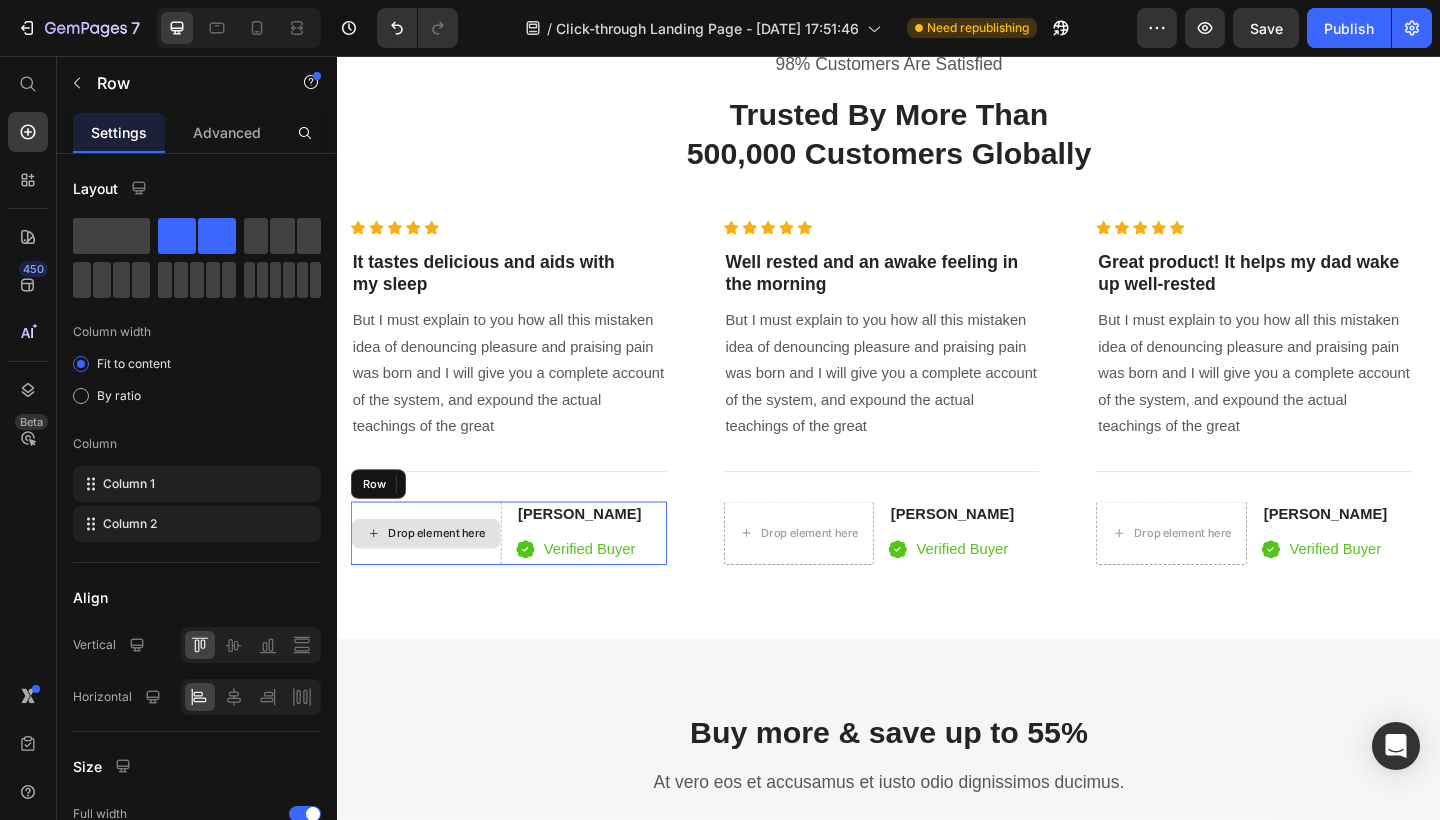 click on "Drop element here" at bounding box center [434, 575] 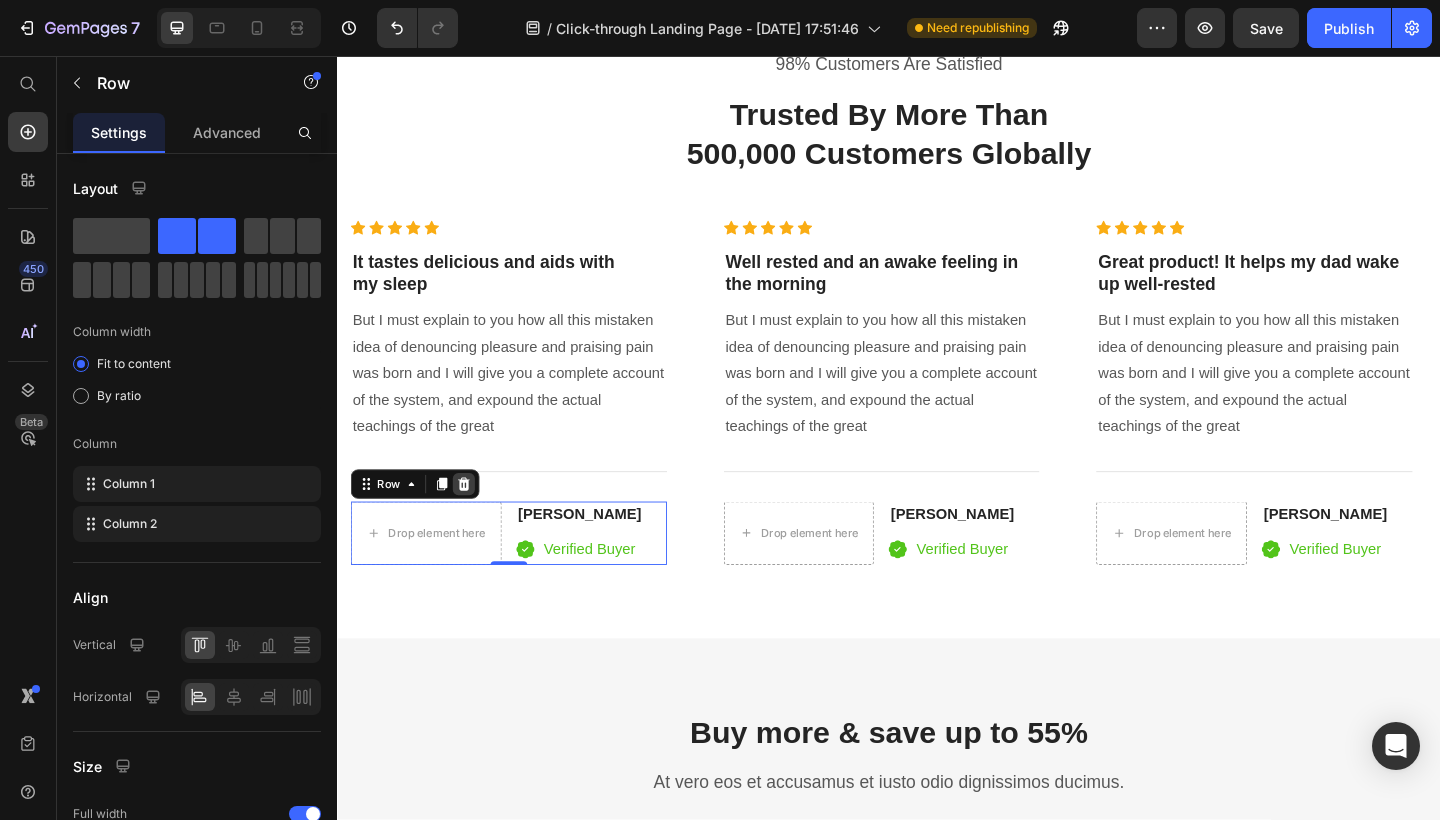 click at bounding box center (475, 522) 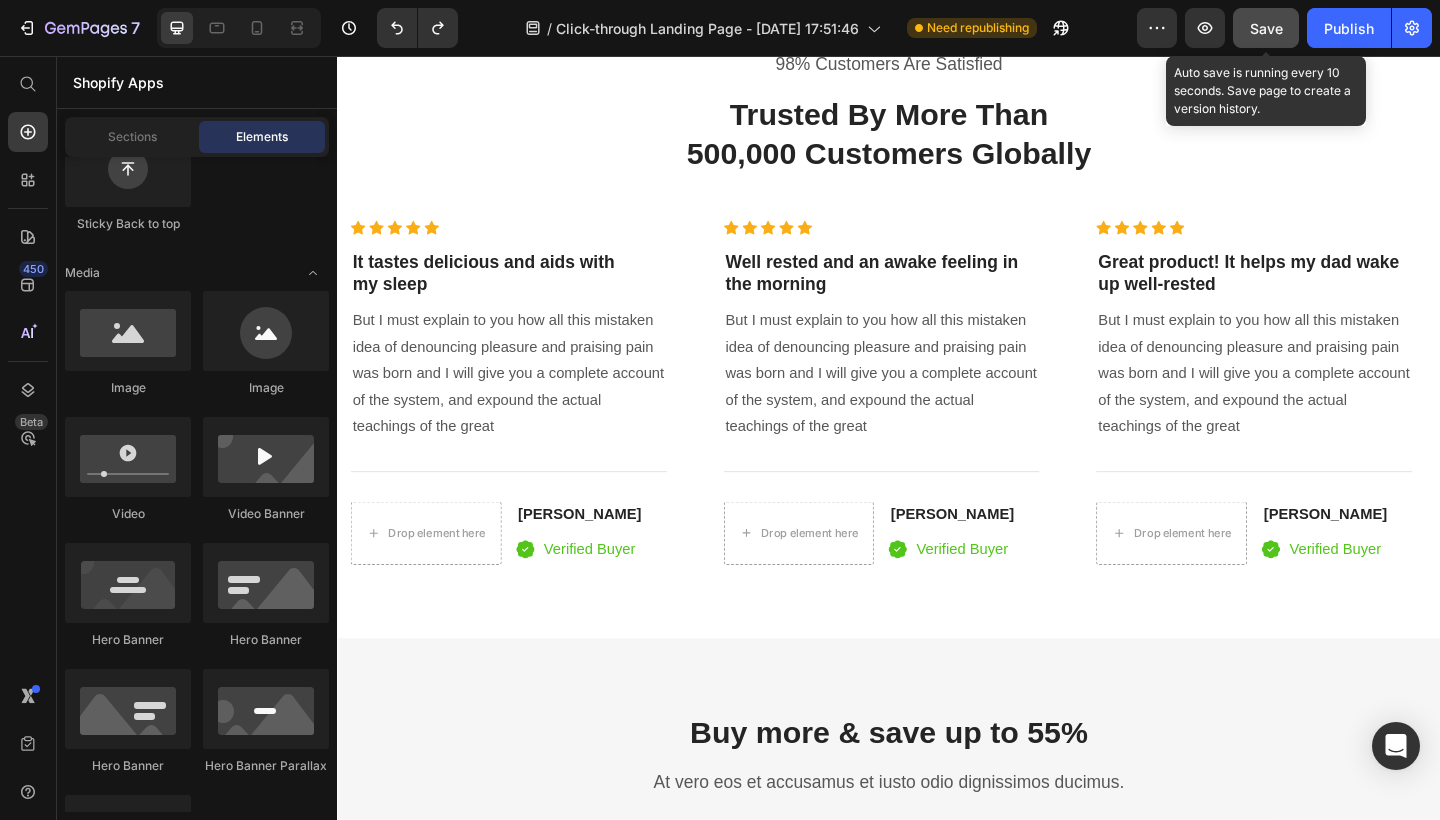 click on "Save" at bounding box center (1266, 28) 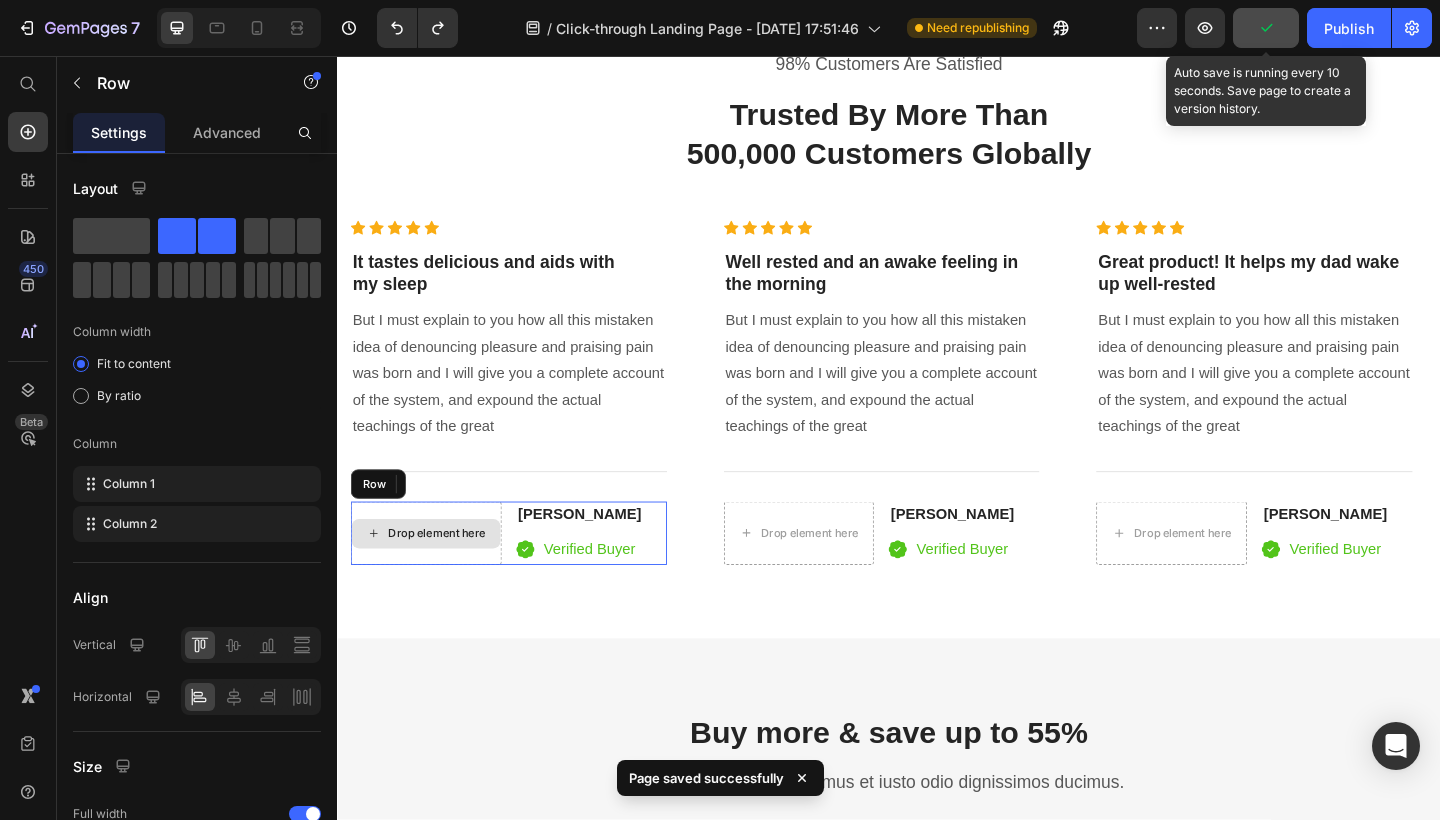 click on "Drop element here" at bounding box center (434, 575) 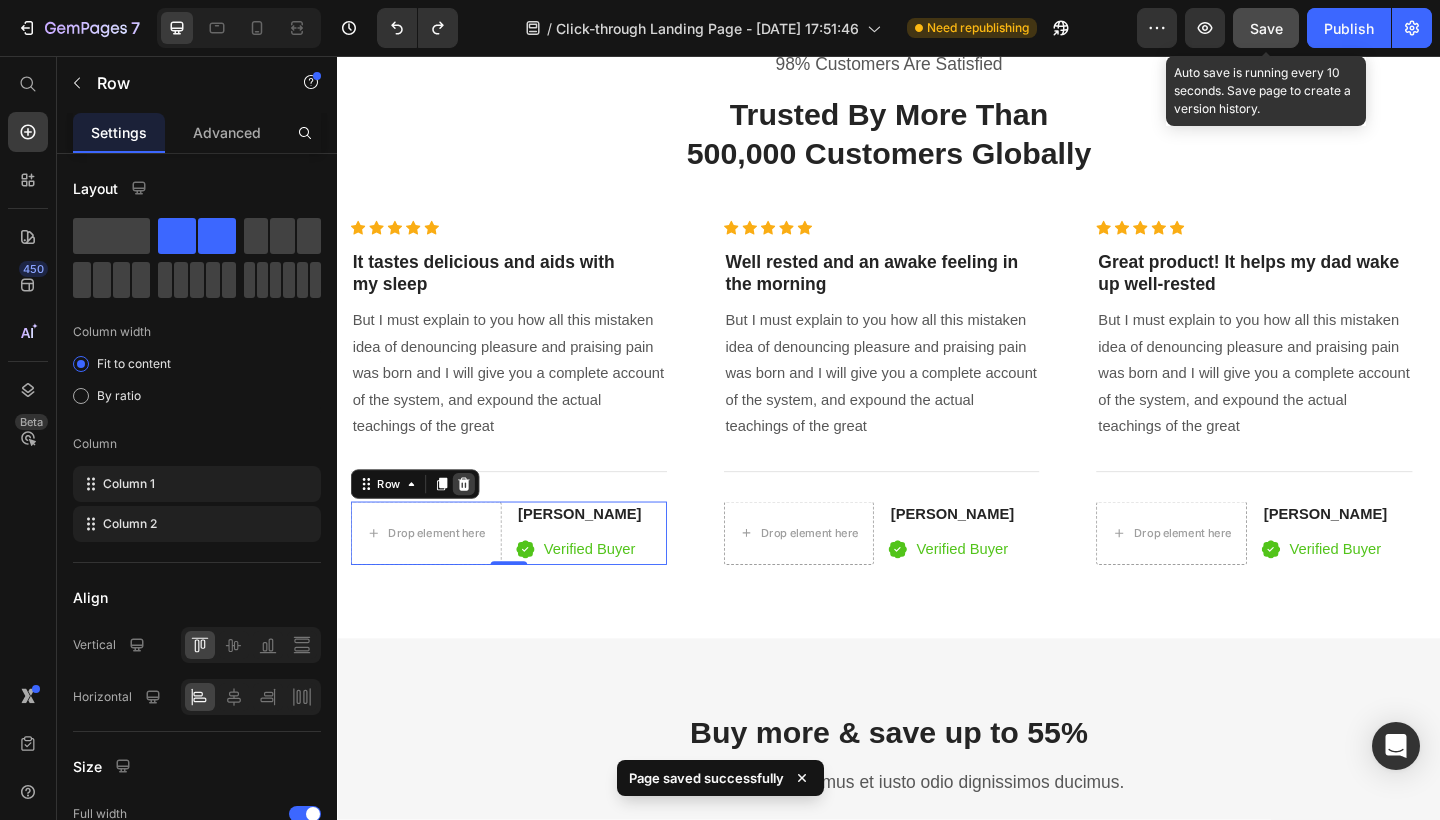 click 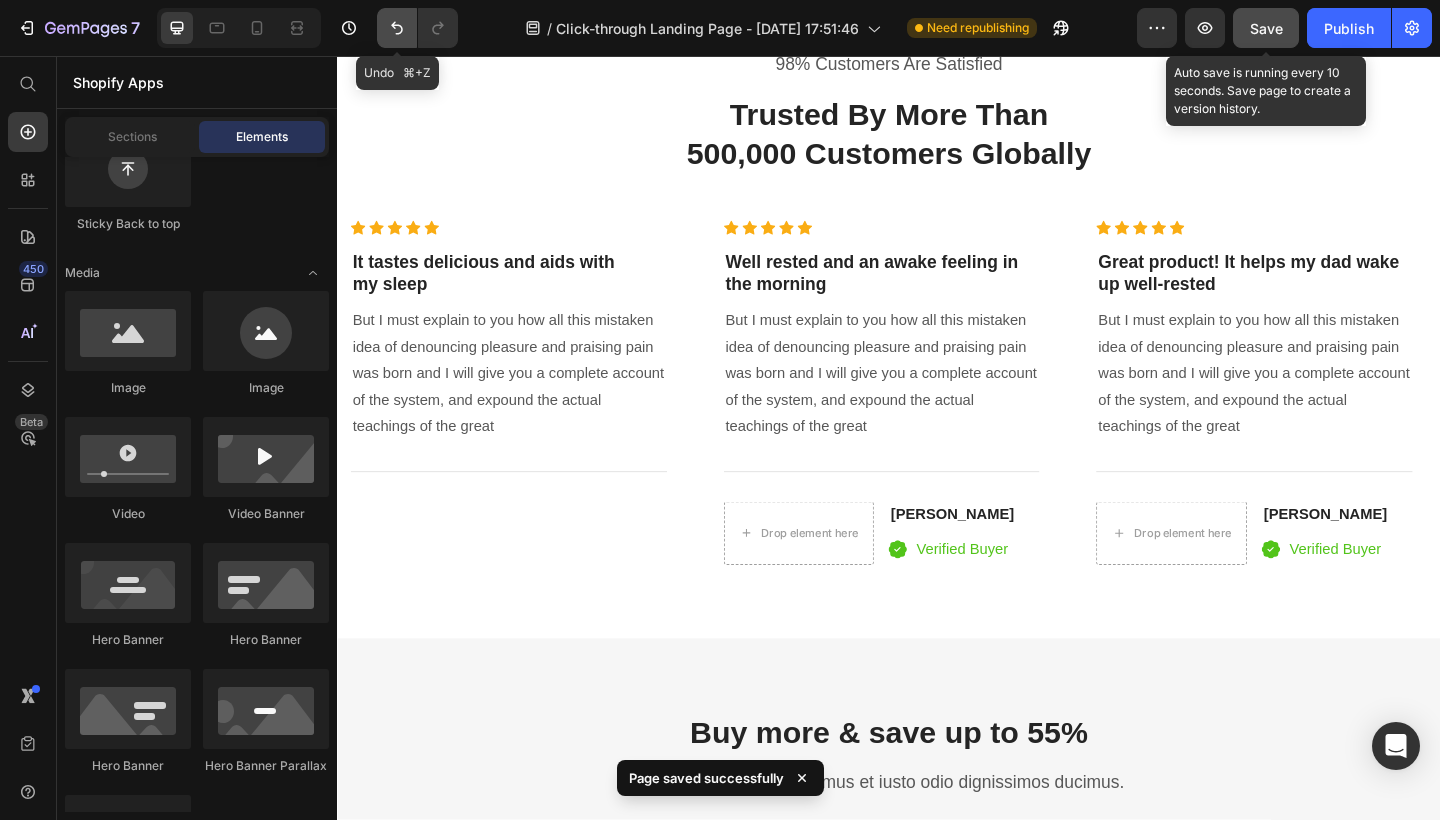 click 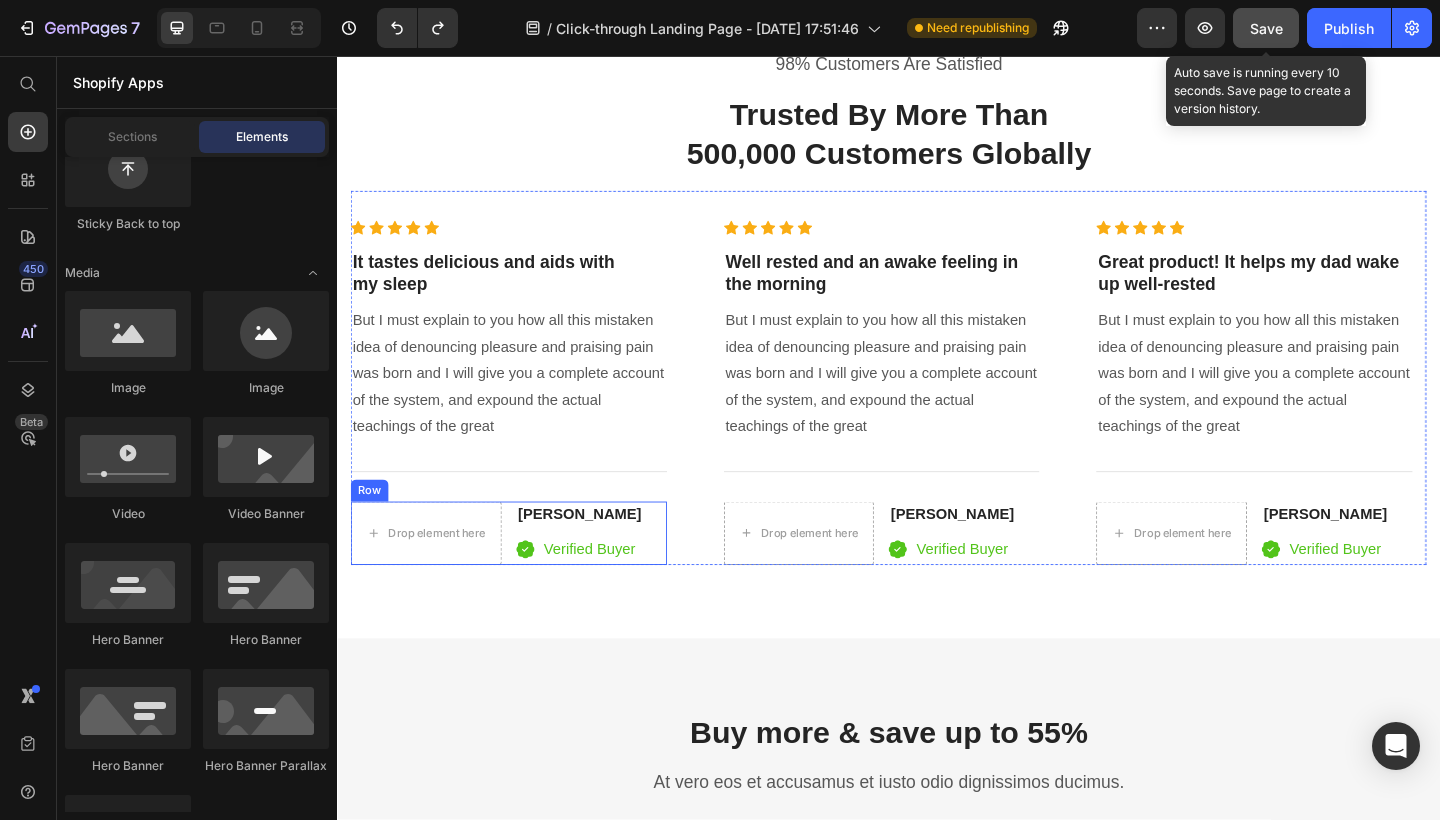 click on "Drop element here David Alaba Heading
Icon Verified Buyer Text block Icon List Row" at bounding box center (524, 575) 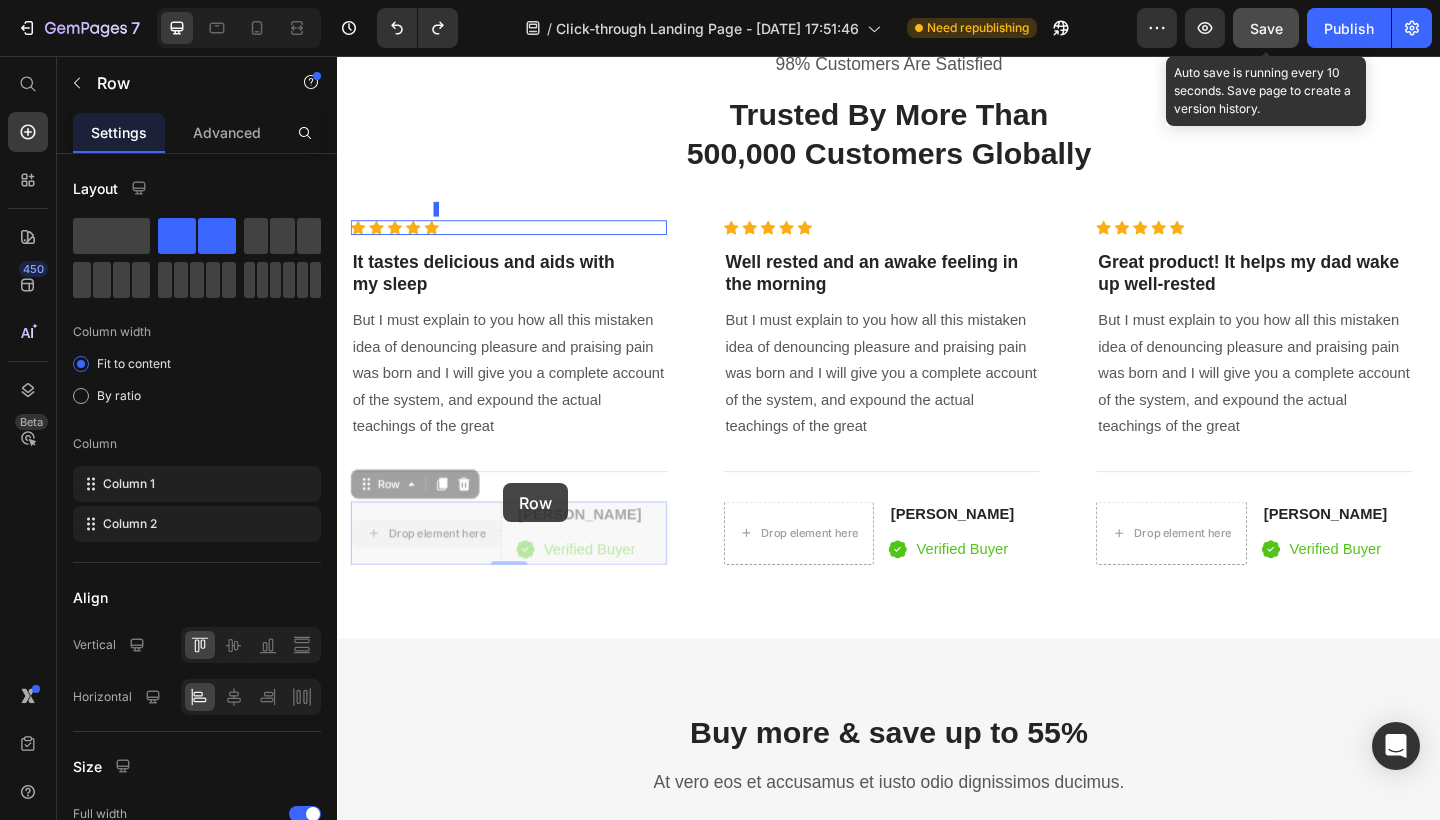 drag, startPoint x: 513, startPoint y: 533, endPoint x: 518, endPoint y: 519, distance: 14.866069 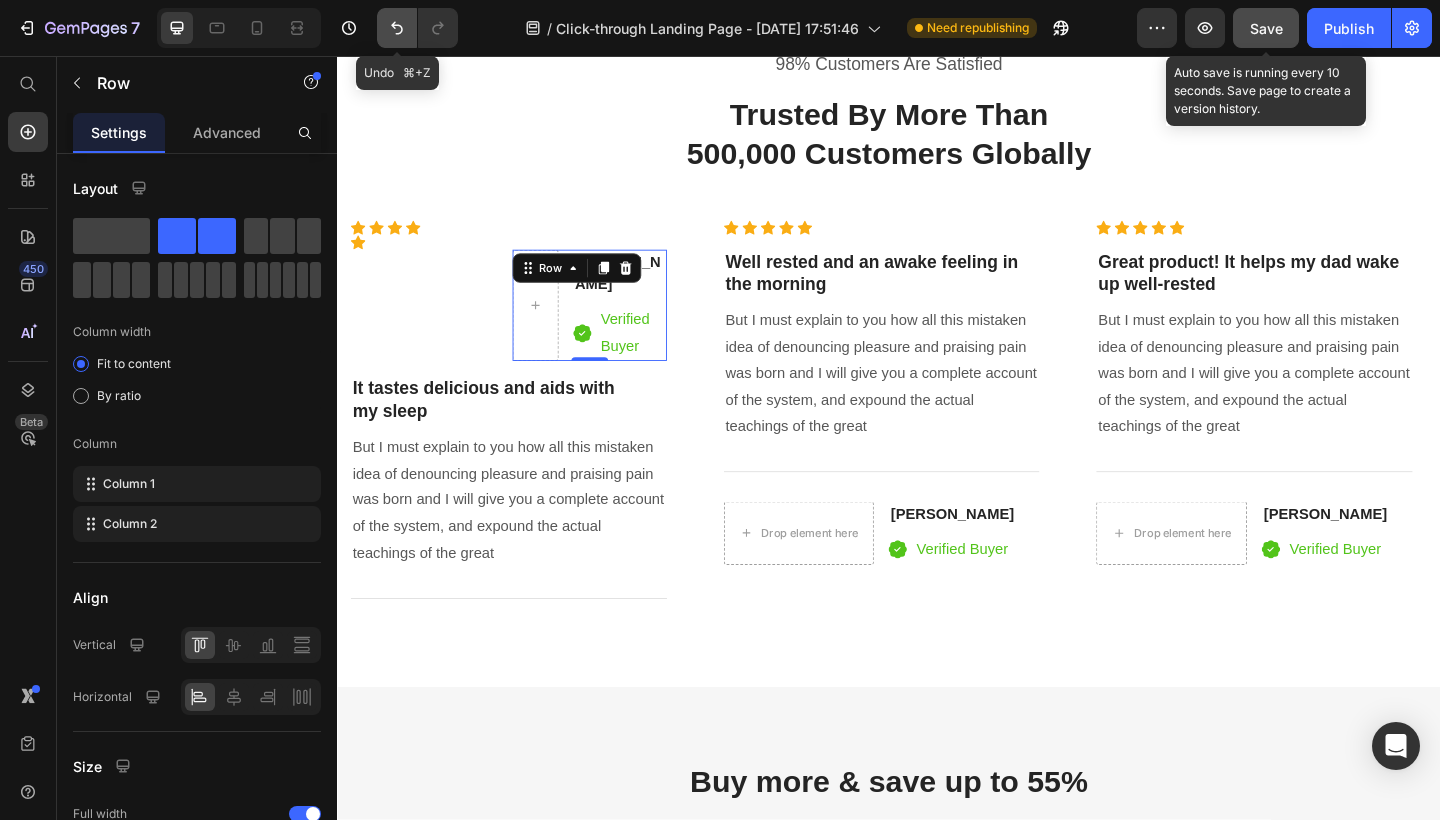 click 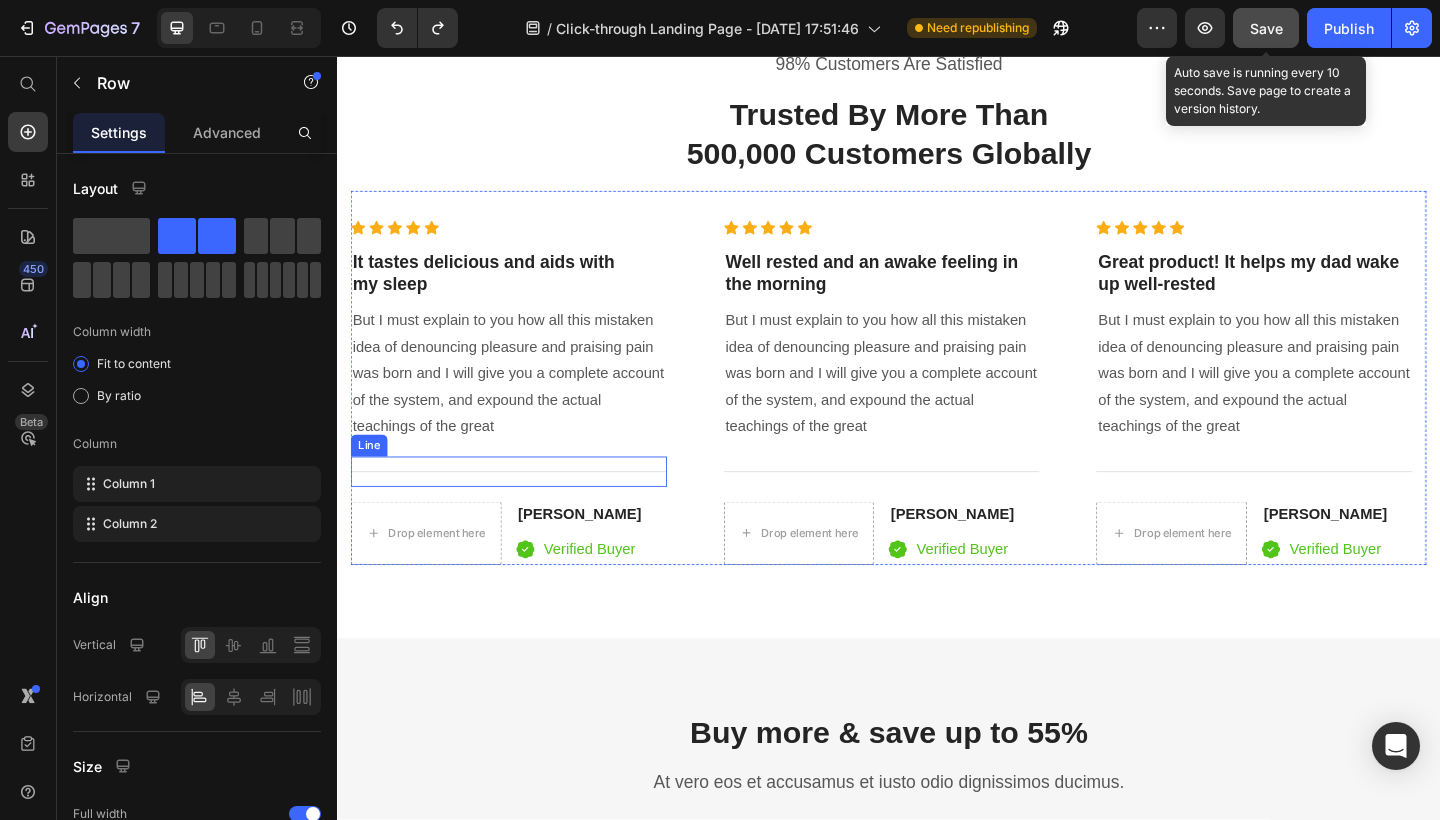click on "Title Line" at bounding box center (524, 508) 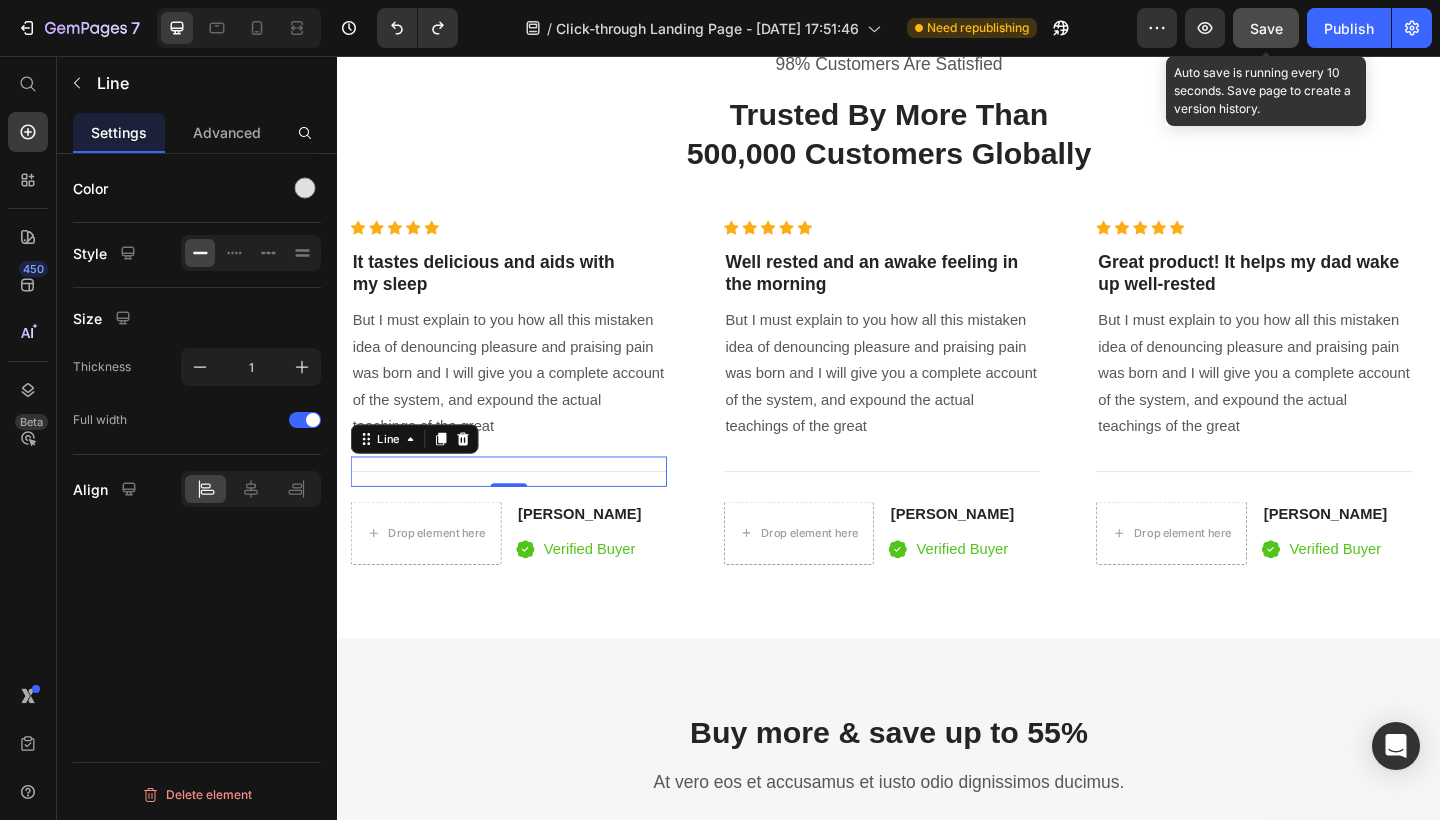 drag, startPoint x: 619, startPoint y: 487, endPoint x: 658, endPoint y: 484, distance: 39.115215 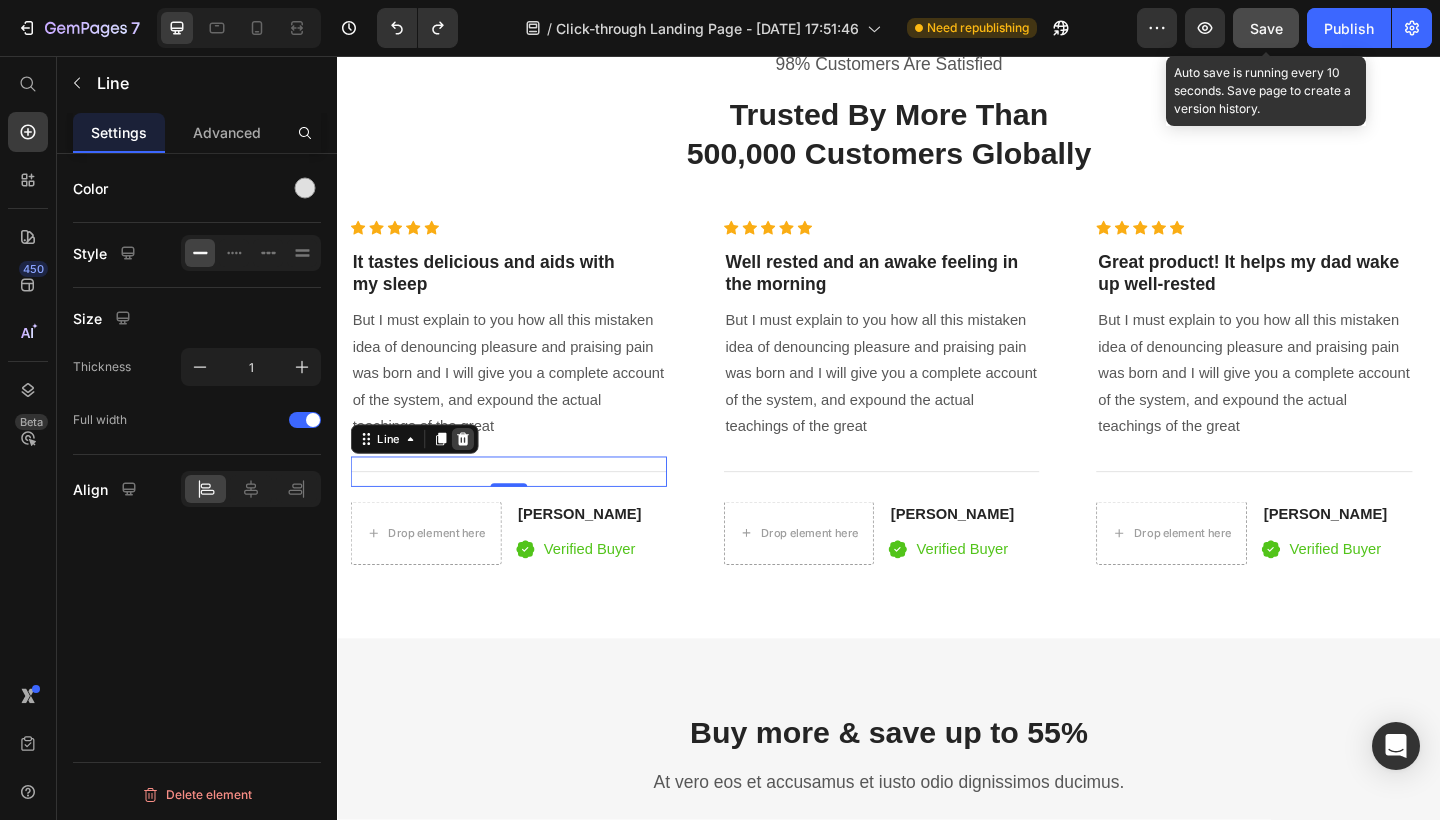 click 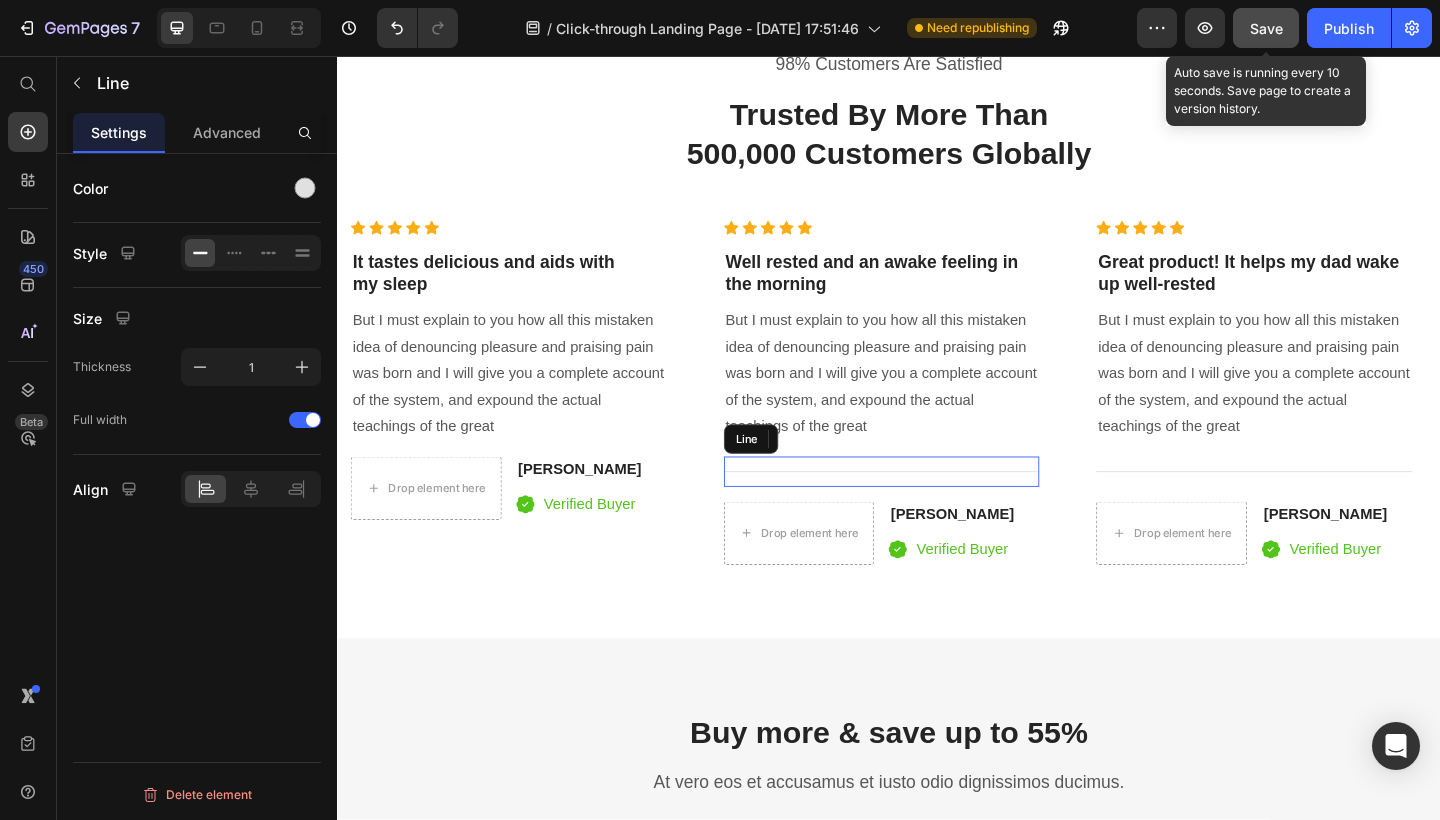 click on "Title Line" at bounding box center (930, 508) 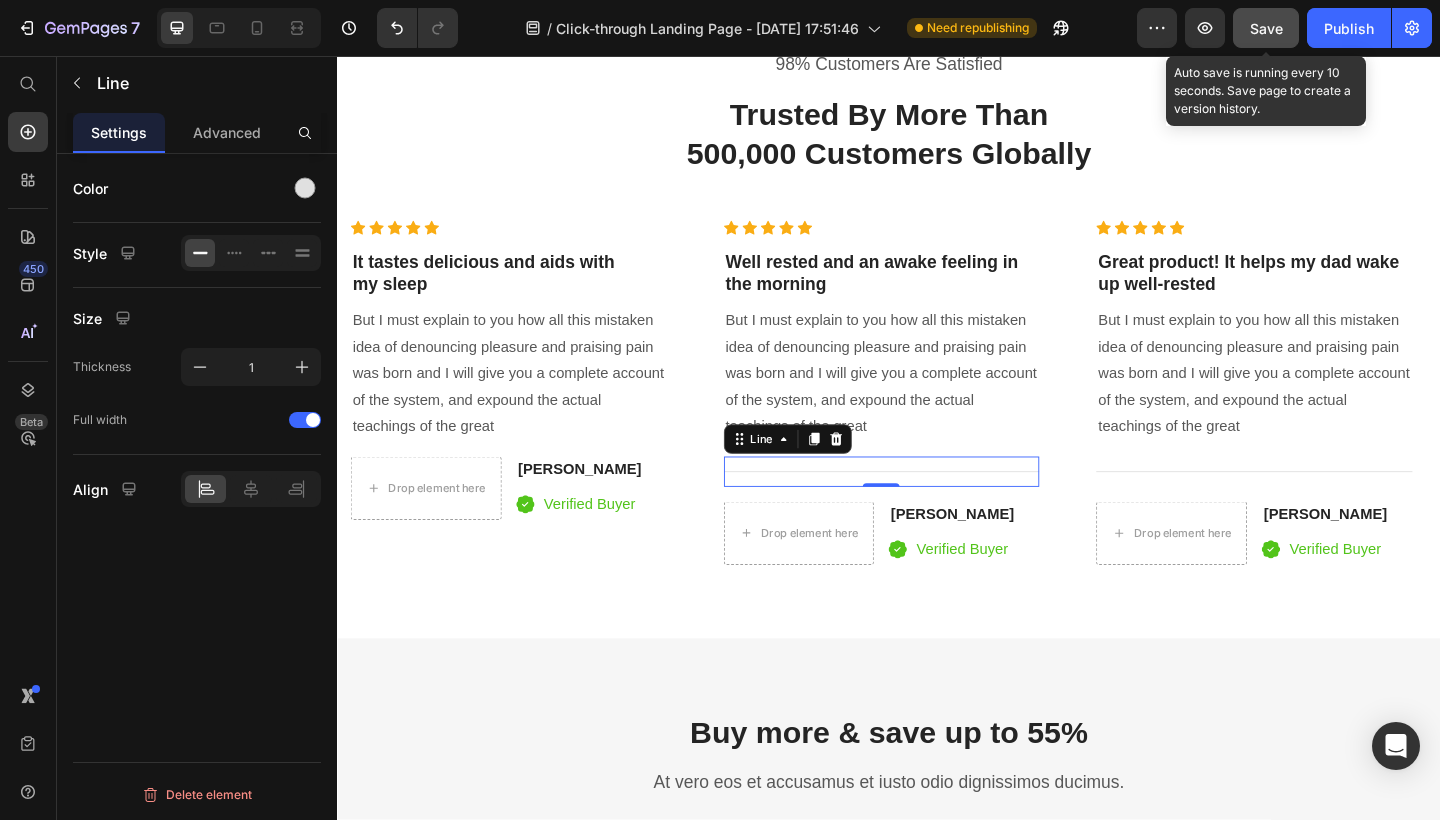 click 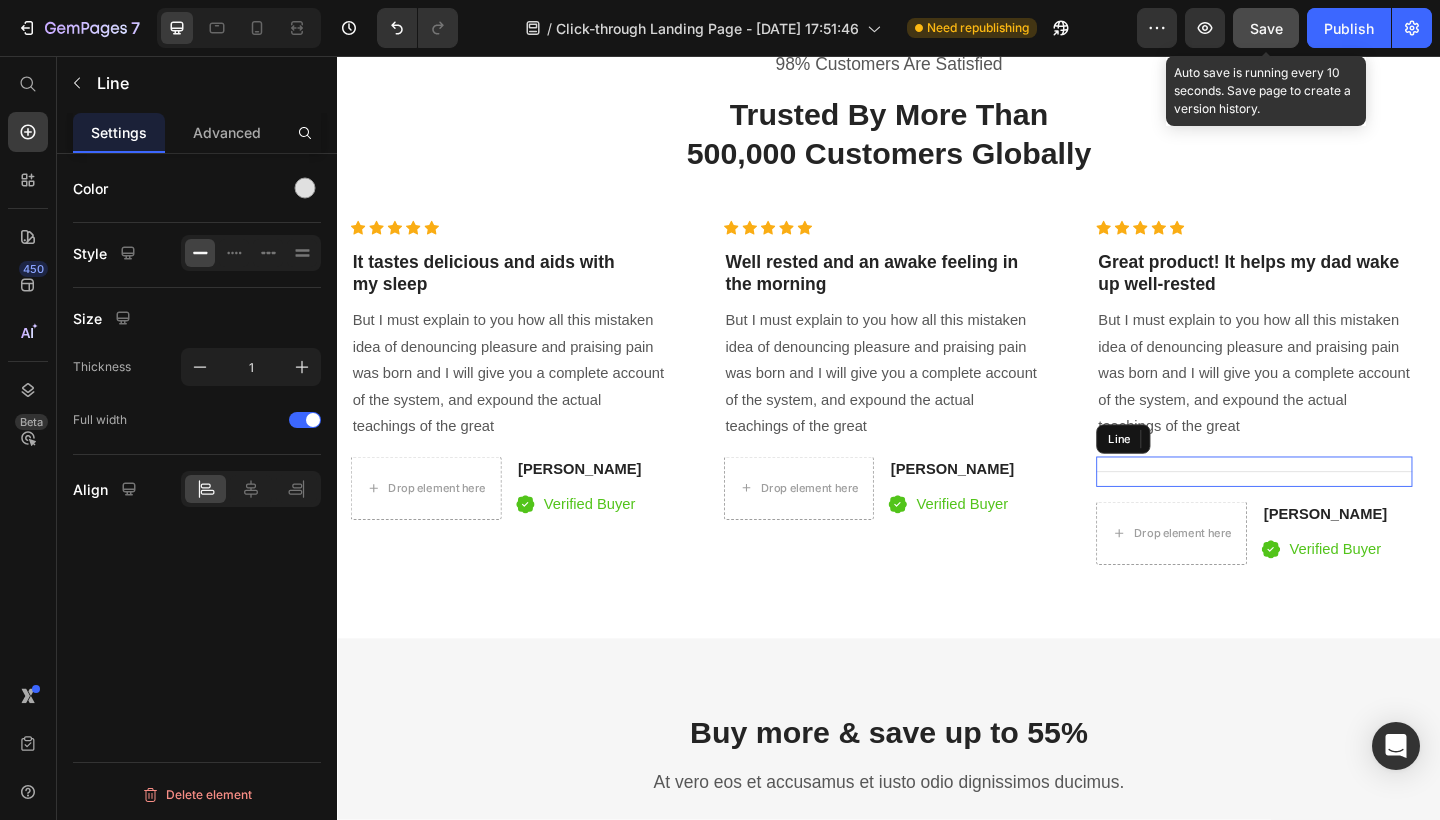 click on "Title Line" at bounding box center [1335, 508] 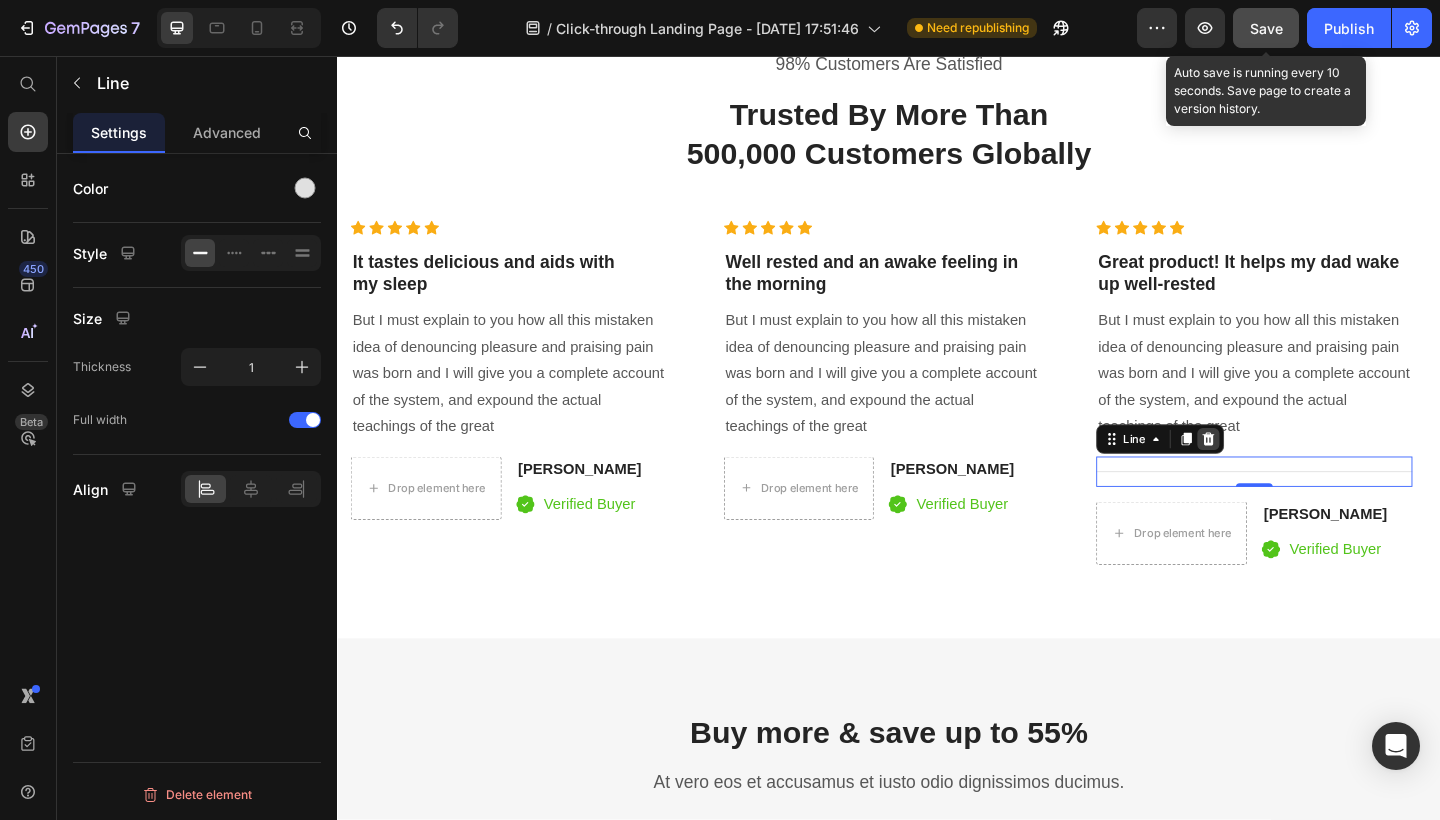 click 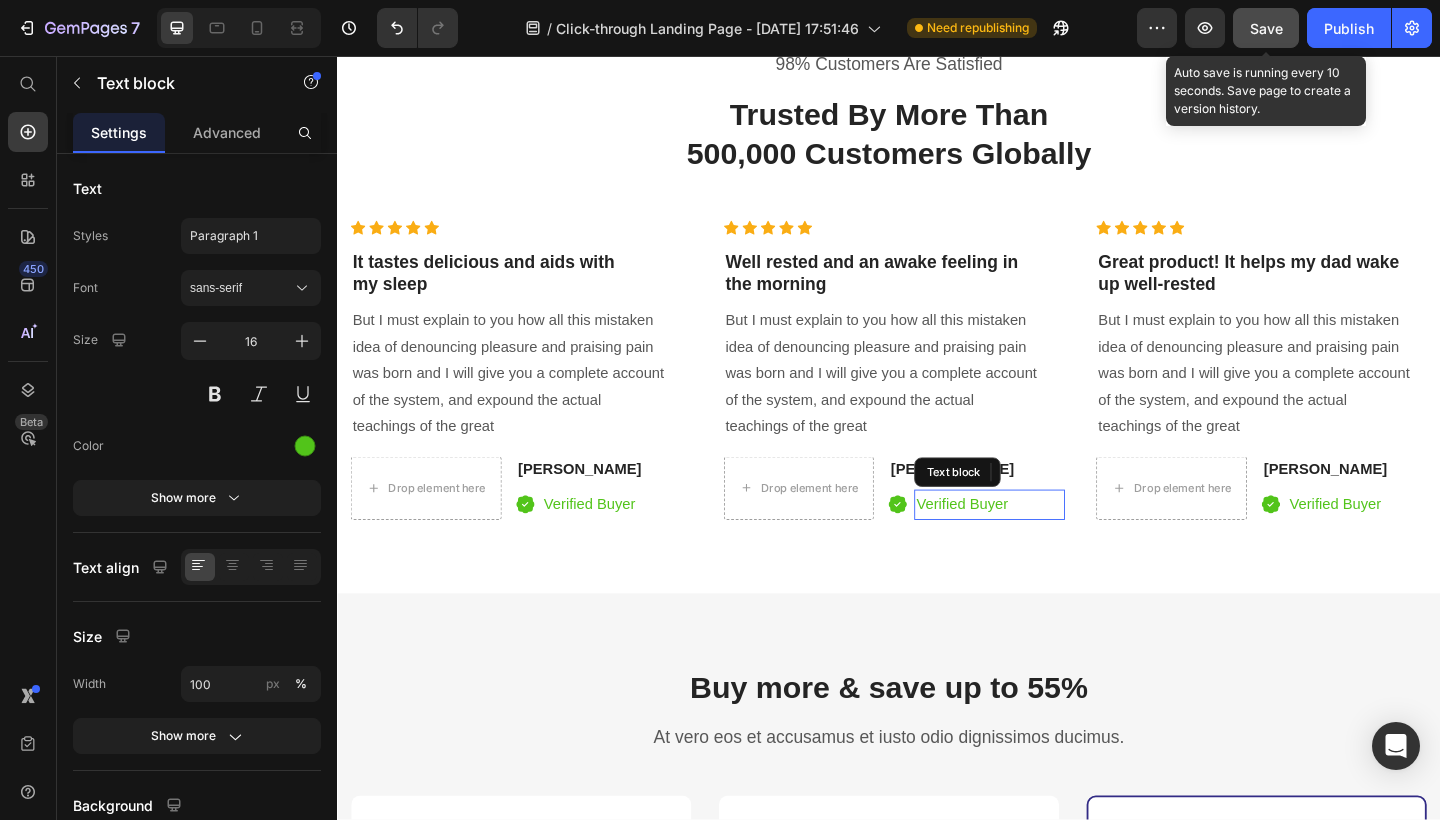 click on "Verified Buyer" at bounding box center [1047, 544] 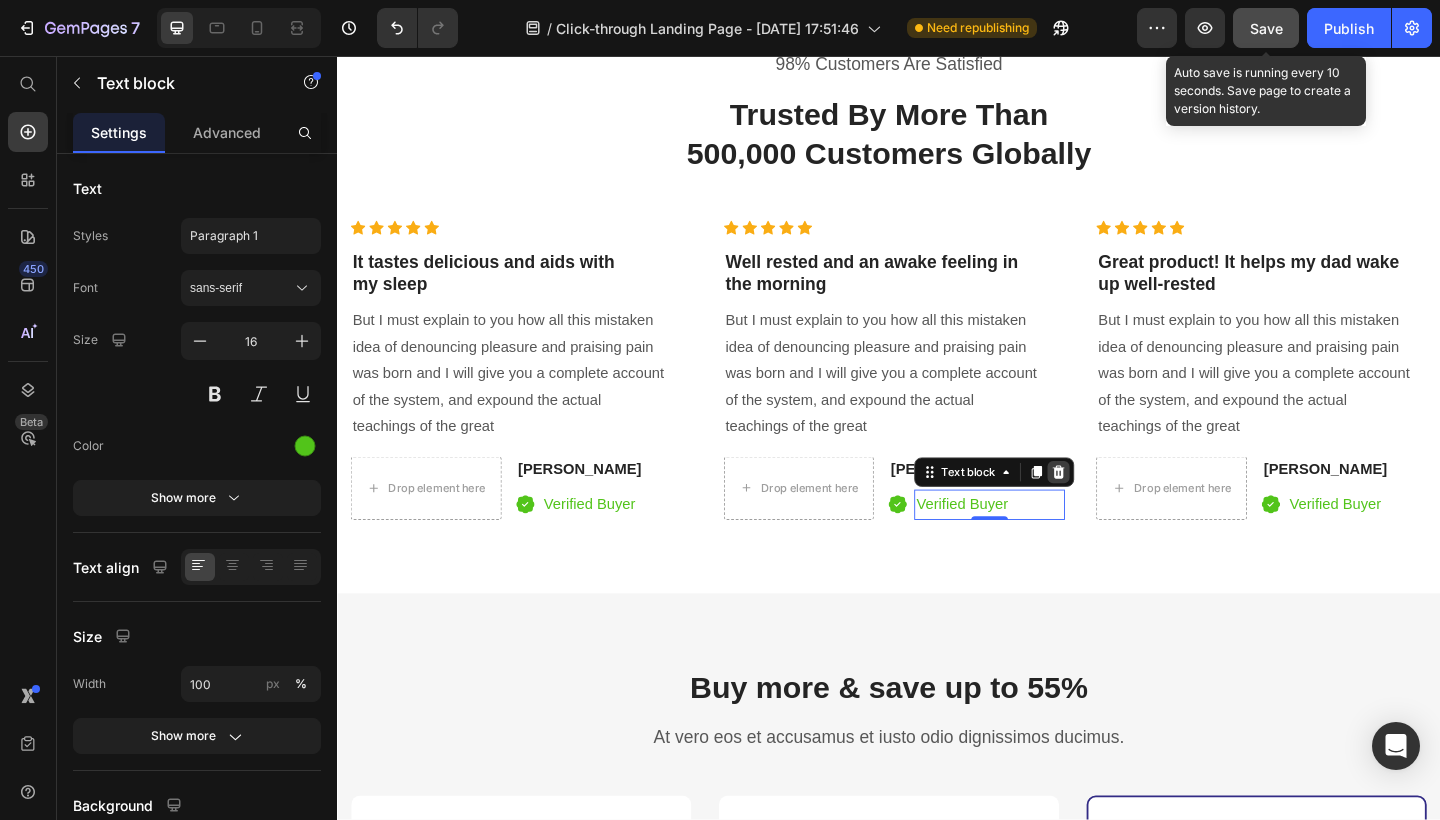 click 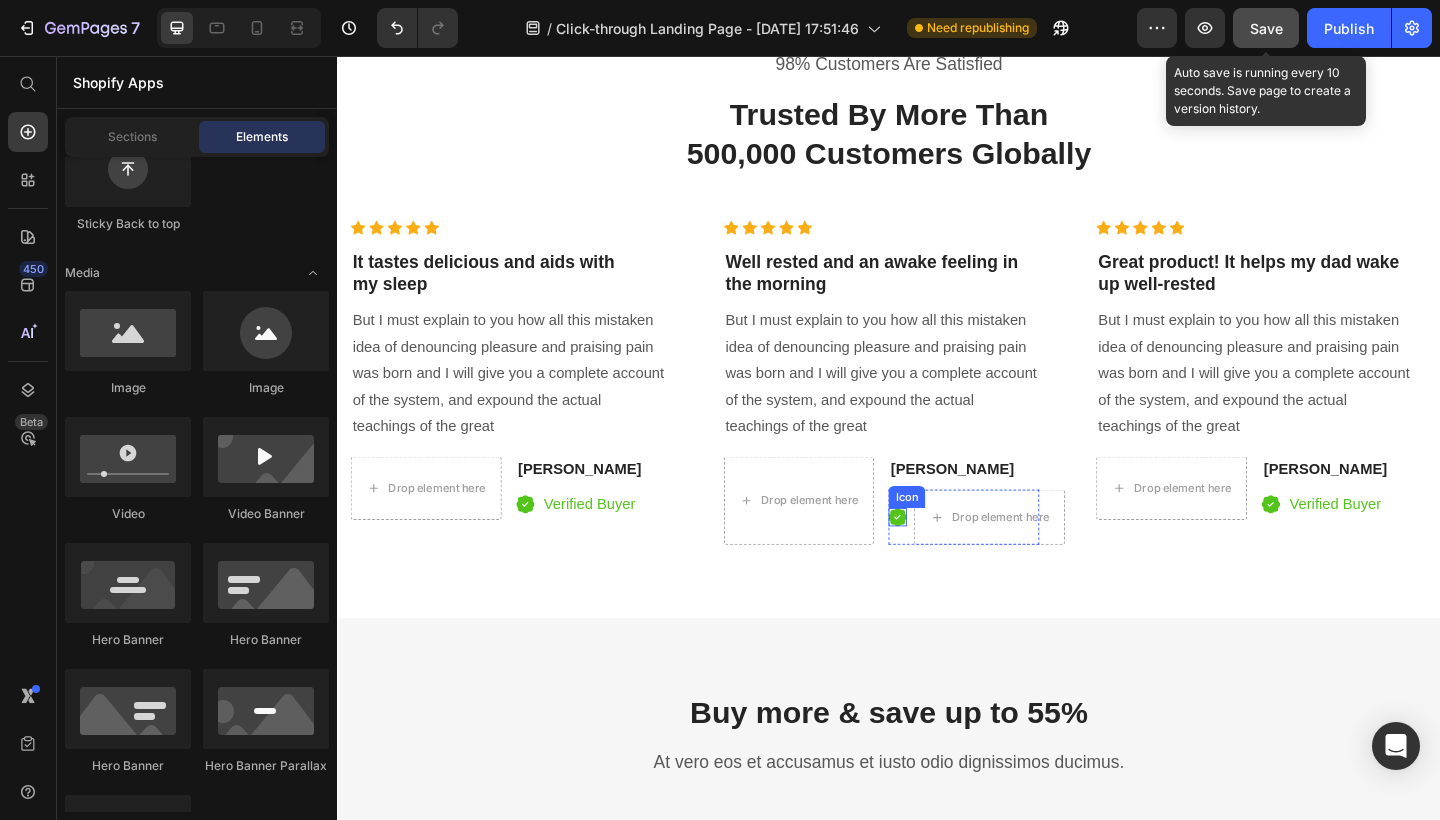 click 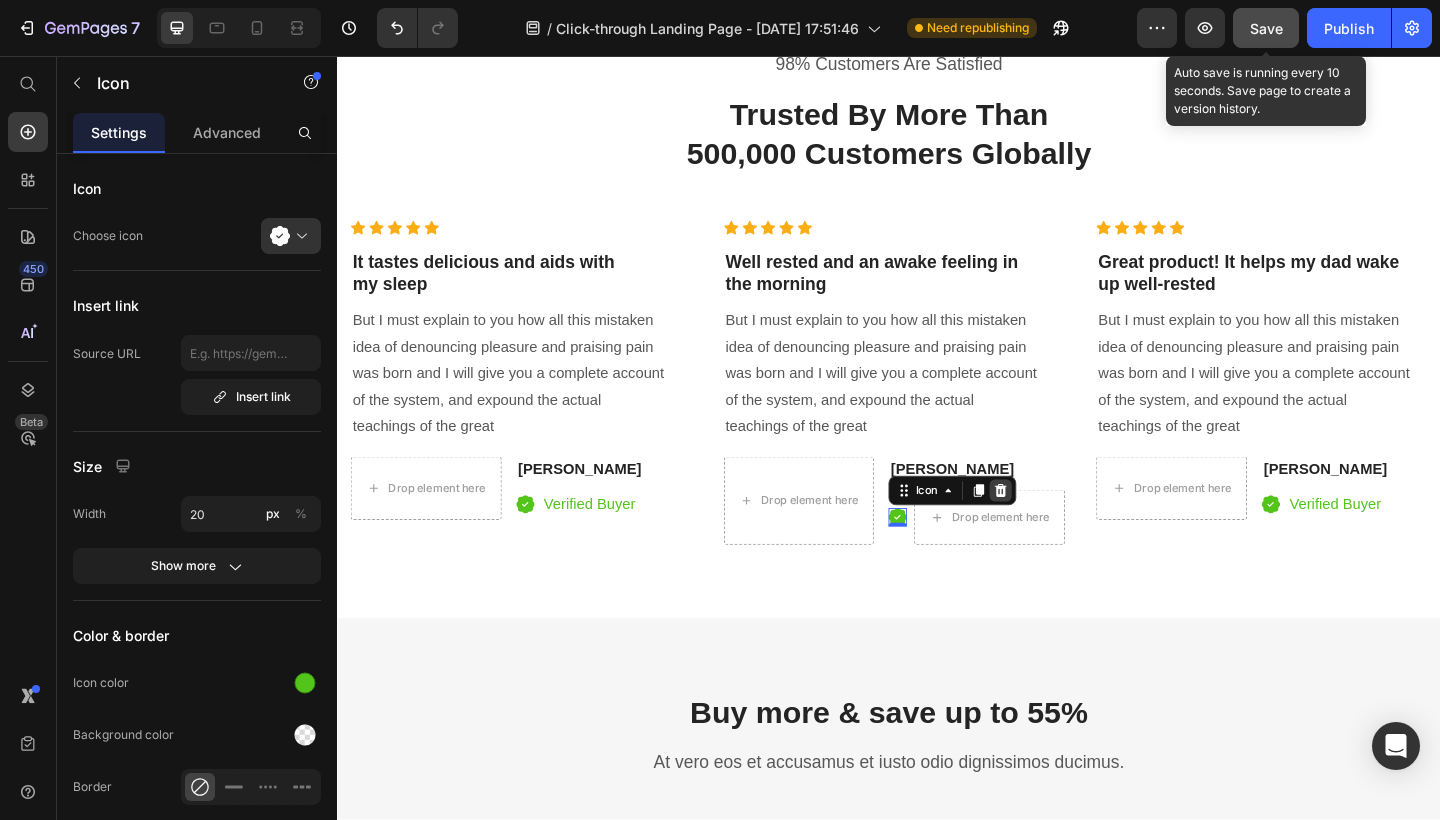 click at bounding box center [1059, 529] 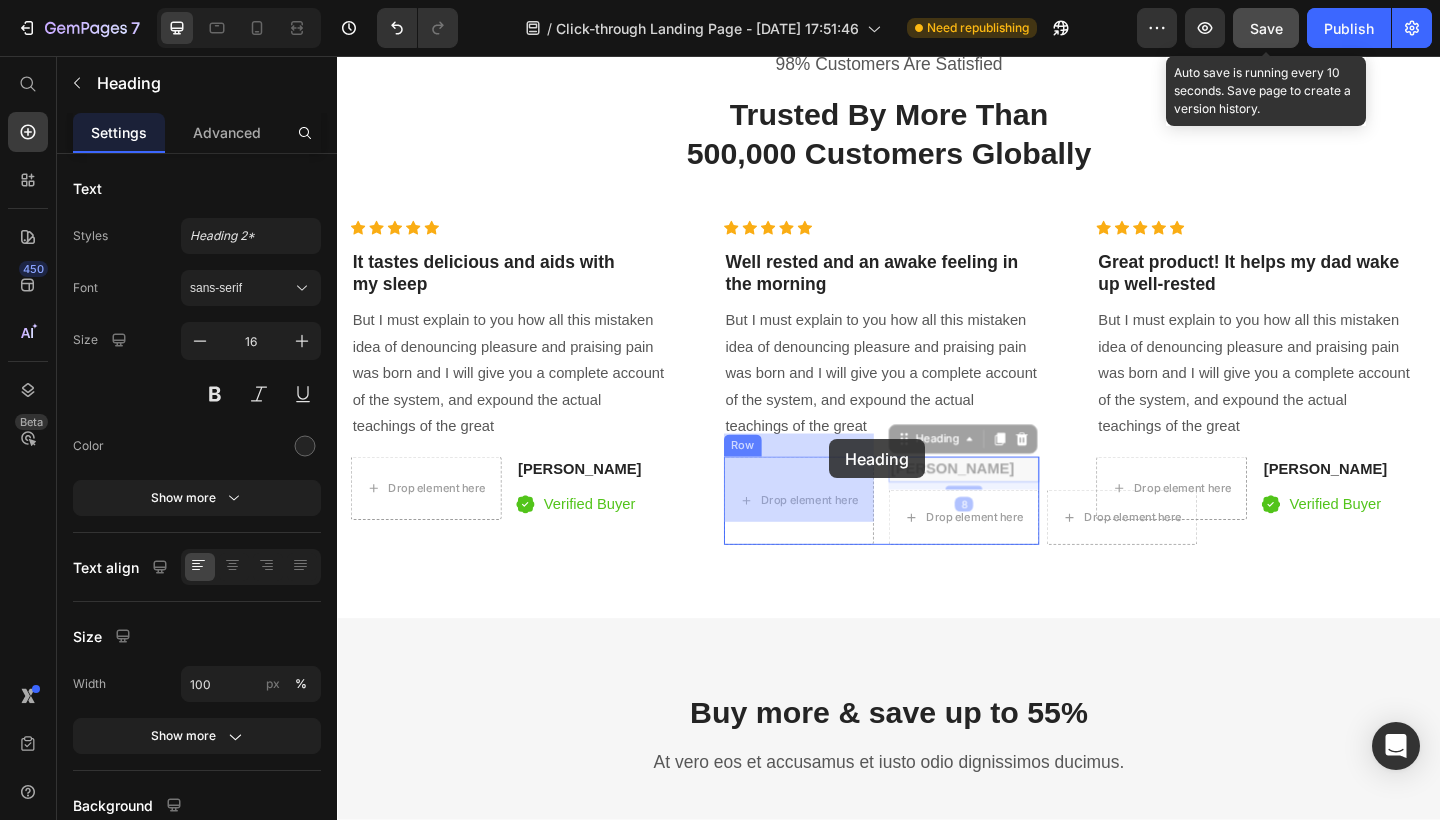 drag, startPoint x: 981, startPoint y: 472, endPoint x: 870, endPoint y: 473, distance: 111.0045 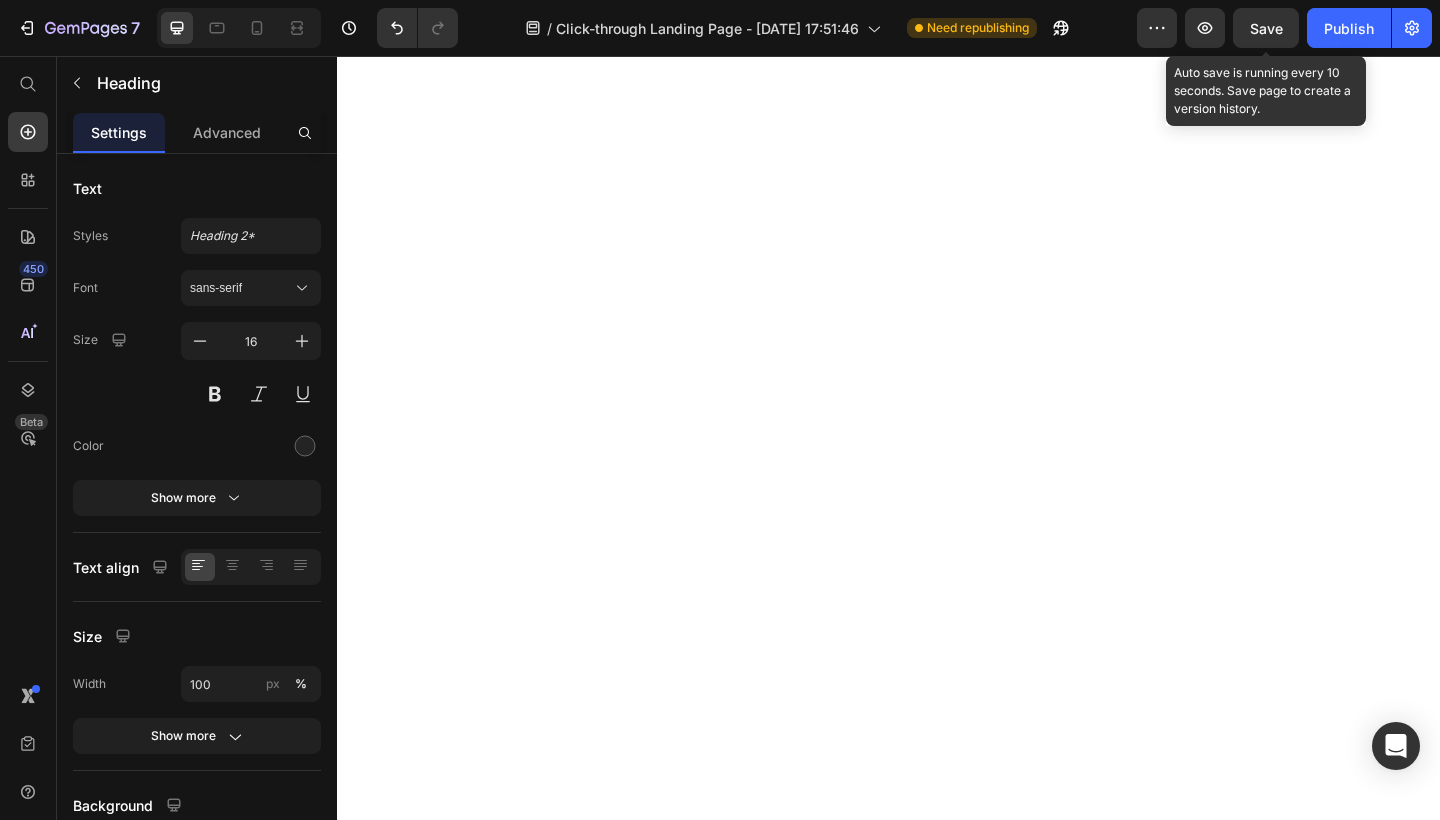 scroll, scrollTop: 0, scrollLeft: 0, axis: both 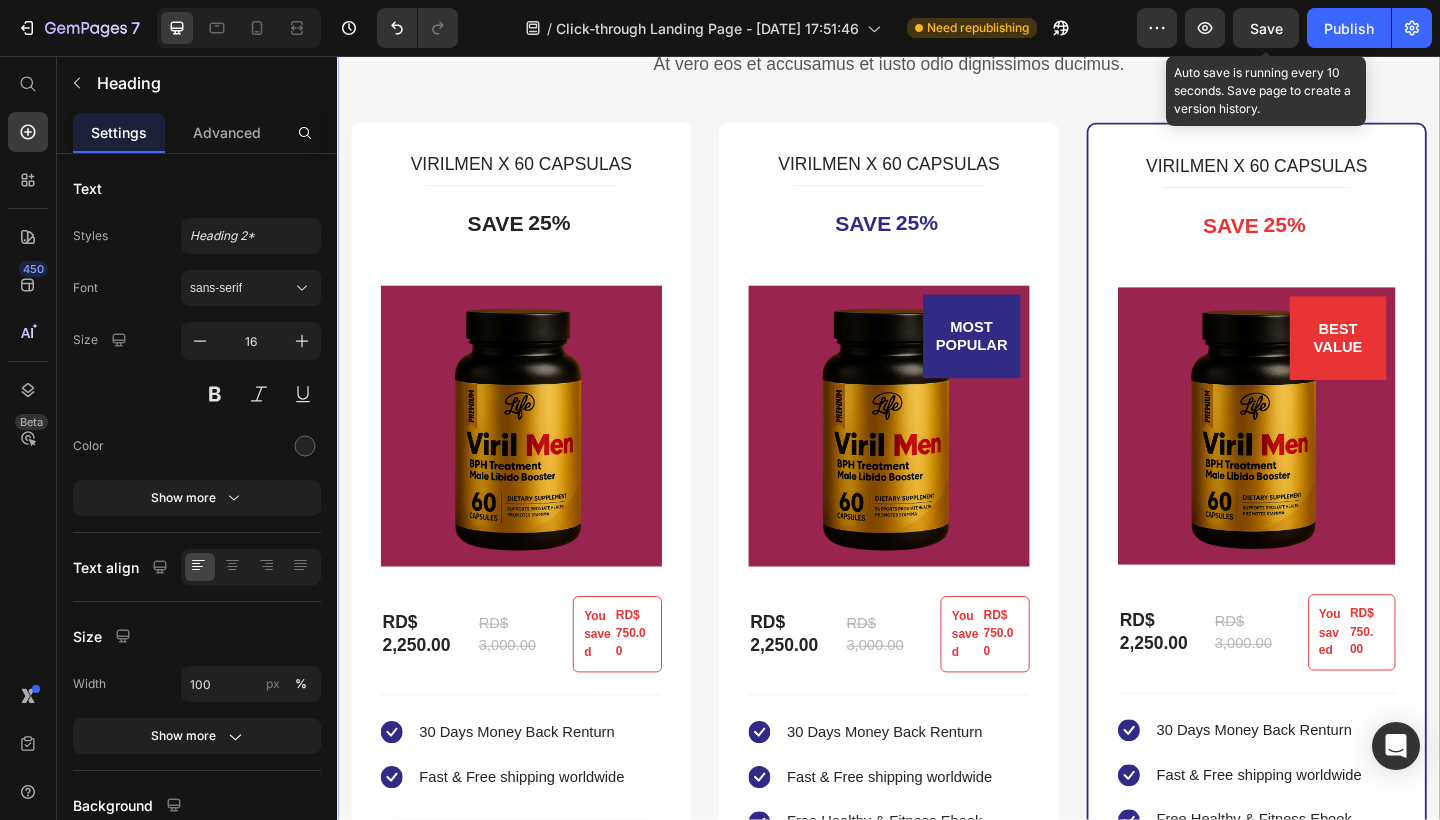 click on "Buy more & save up to 55% Heading At vero eos et accusamus et iusto odio dignissimos ducimus. Text block Row VIRILMEN X 60 CAPSULAS (P) Title                Title Line SAVE 25% (P) Tag (P) Images & Gallery RD$ 2,250.00 (P) Price RD$ 3,000.00 (P) Price You saved RD$ 750.00 (P) Tag Row You saved RD$ 750.00 (P) Tag
Icon 30 Days Money Back Renturn Text block
Icon Fast & Free shipping worldwide Text block Icon List Get mine now (P) Cart Button Product Row Row VIRILMEN X 60 CAPSULAS (P) Title                Title Line SAVE 25% (P) Tag MOST POPULAR Text block Row (P) Images & Gallery Row RD$ 2,250.00 (P) Price RD$ 3,000.00 (P) Price You saved RD$ 750.00 (P) Tag Row You saved RD$ 750.00 (P) Tag
Icon 30 Days Money Back Renturn Text block
Icon Fast & Free shipping worldwide Text block
Icon Free Healthy & Fitness Ebook  Text block Icon List Get mine now (P) Cart Button Product Hurry up! Sale ends once the timer hits zero Text block 00" at bounding box center [937, 585] 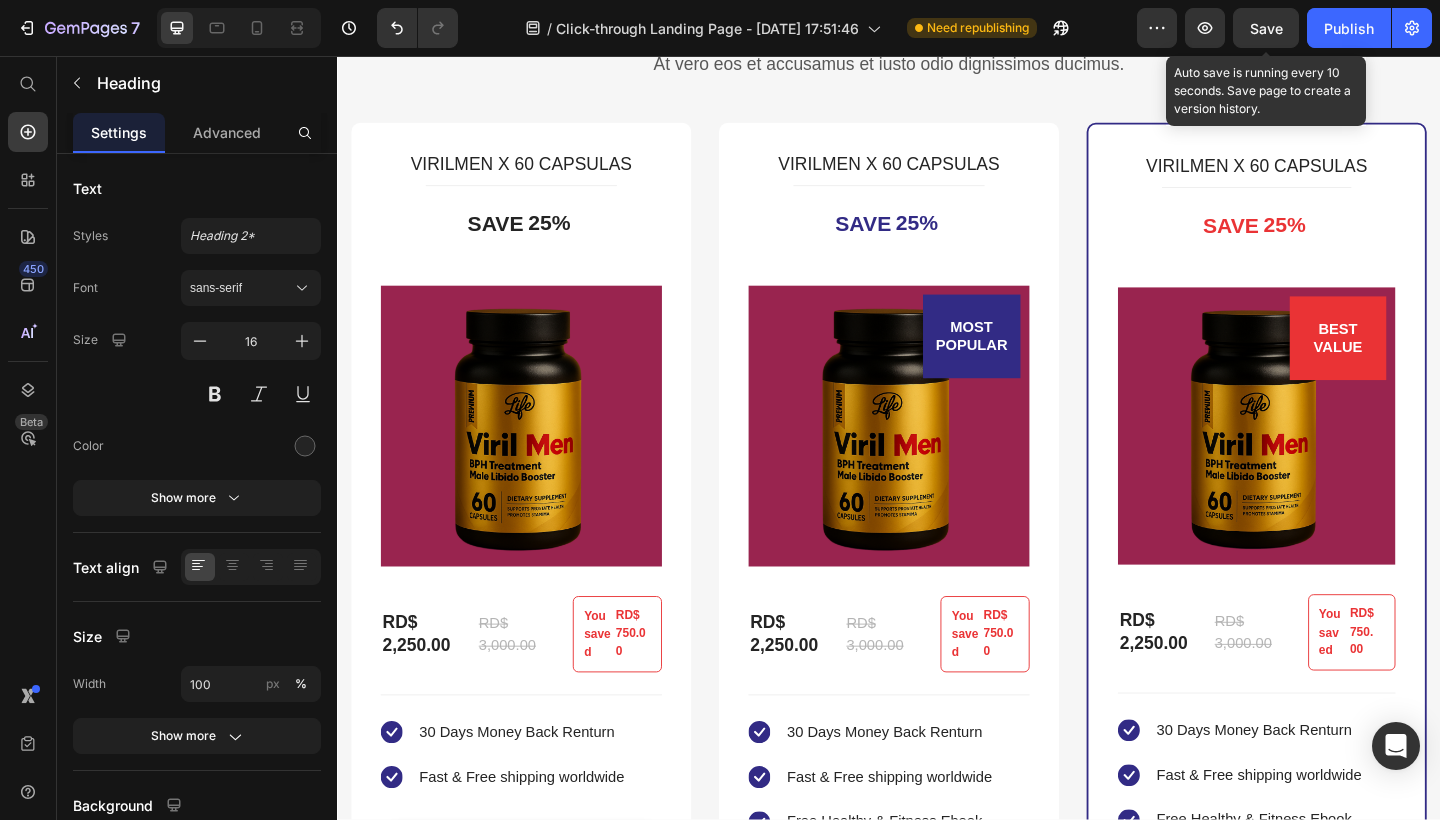 click on "[PERSON_NAME]" at bounding box center (930, -261) 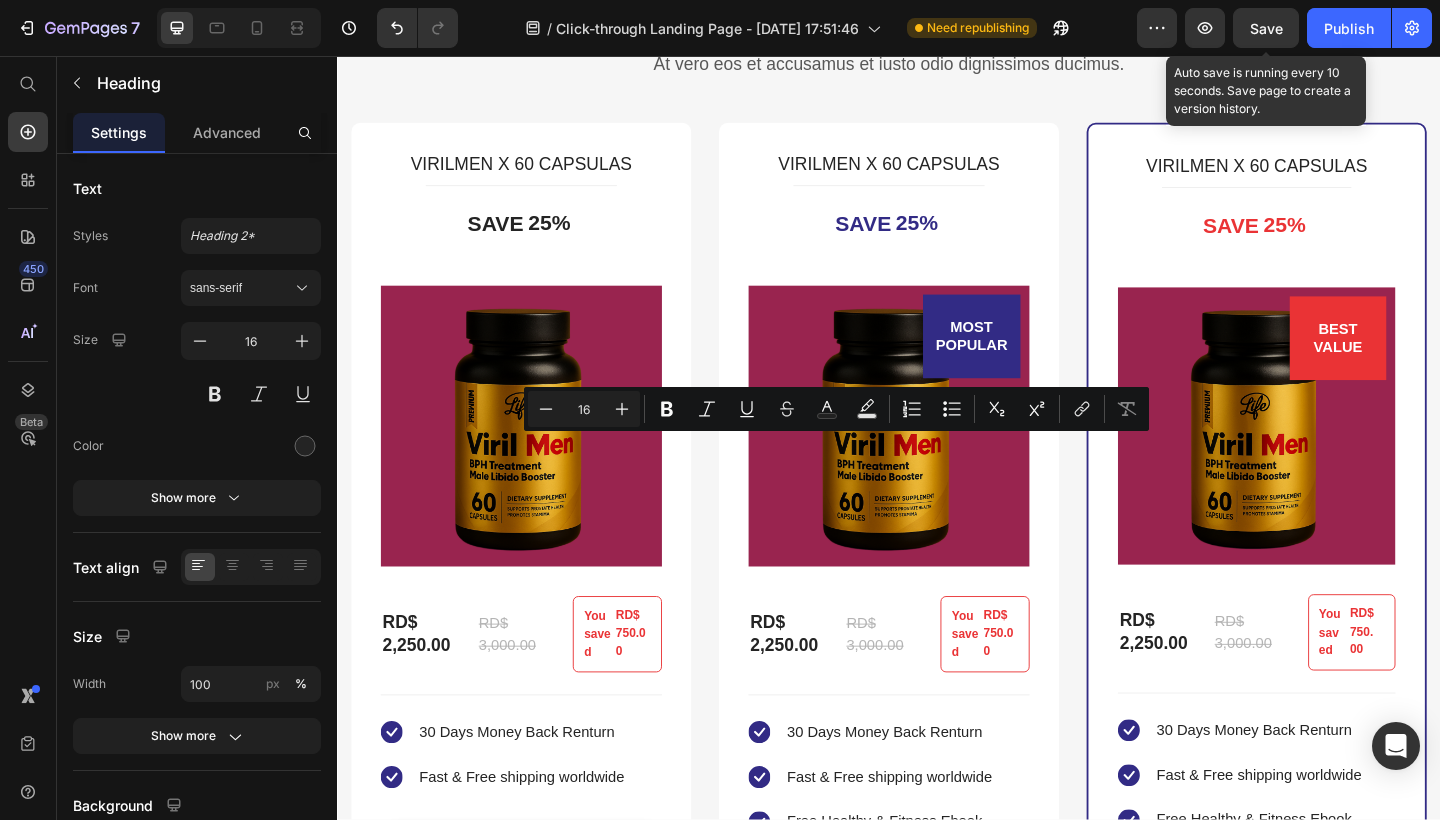 click on "[PERSON_NAME]" at bounding box center [930, -261] 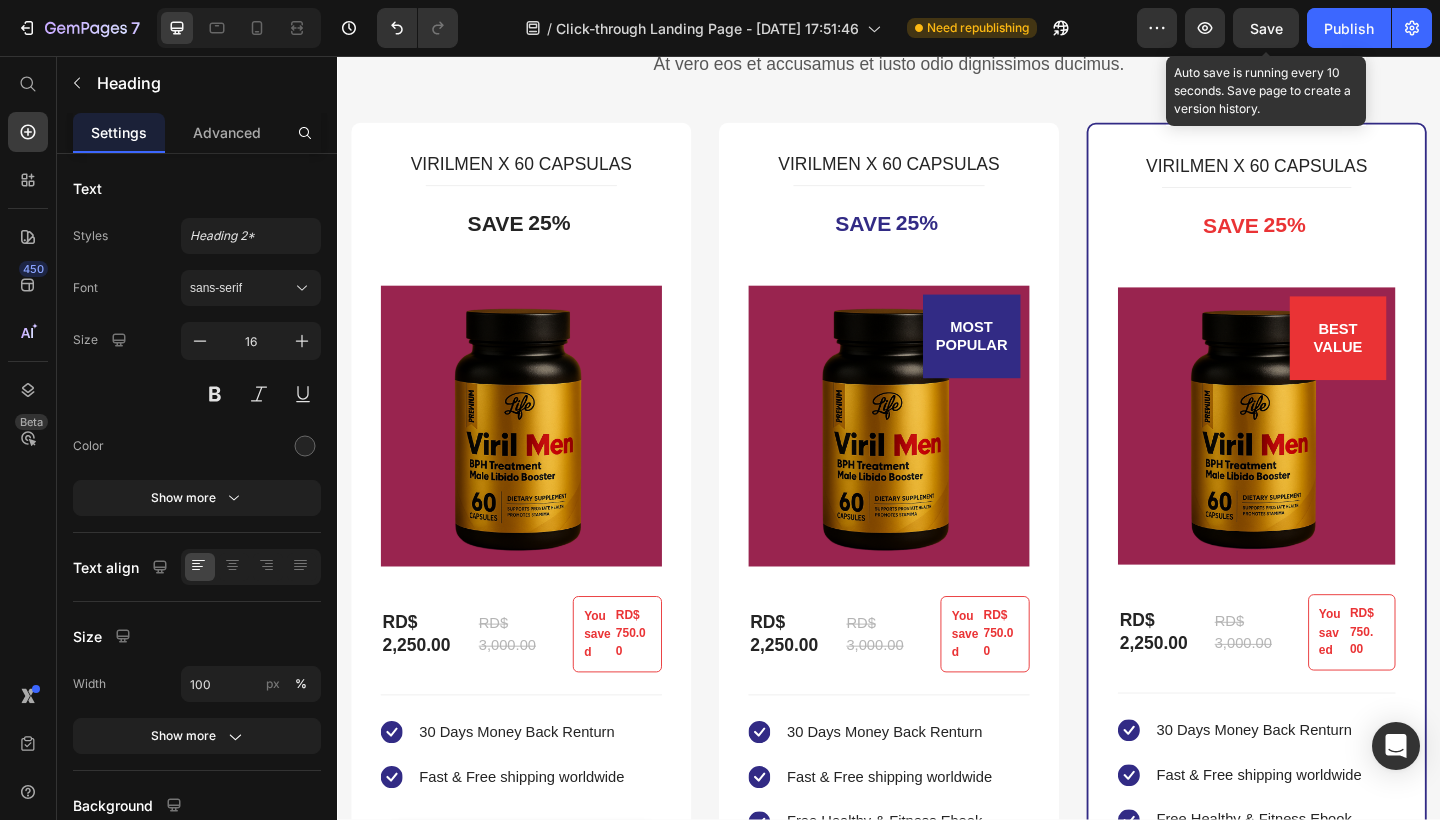 click on "[PERSON_NAME]" at bounding box center [930, -261] 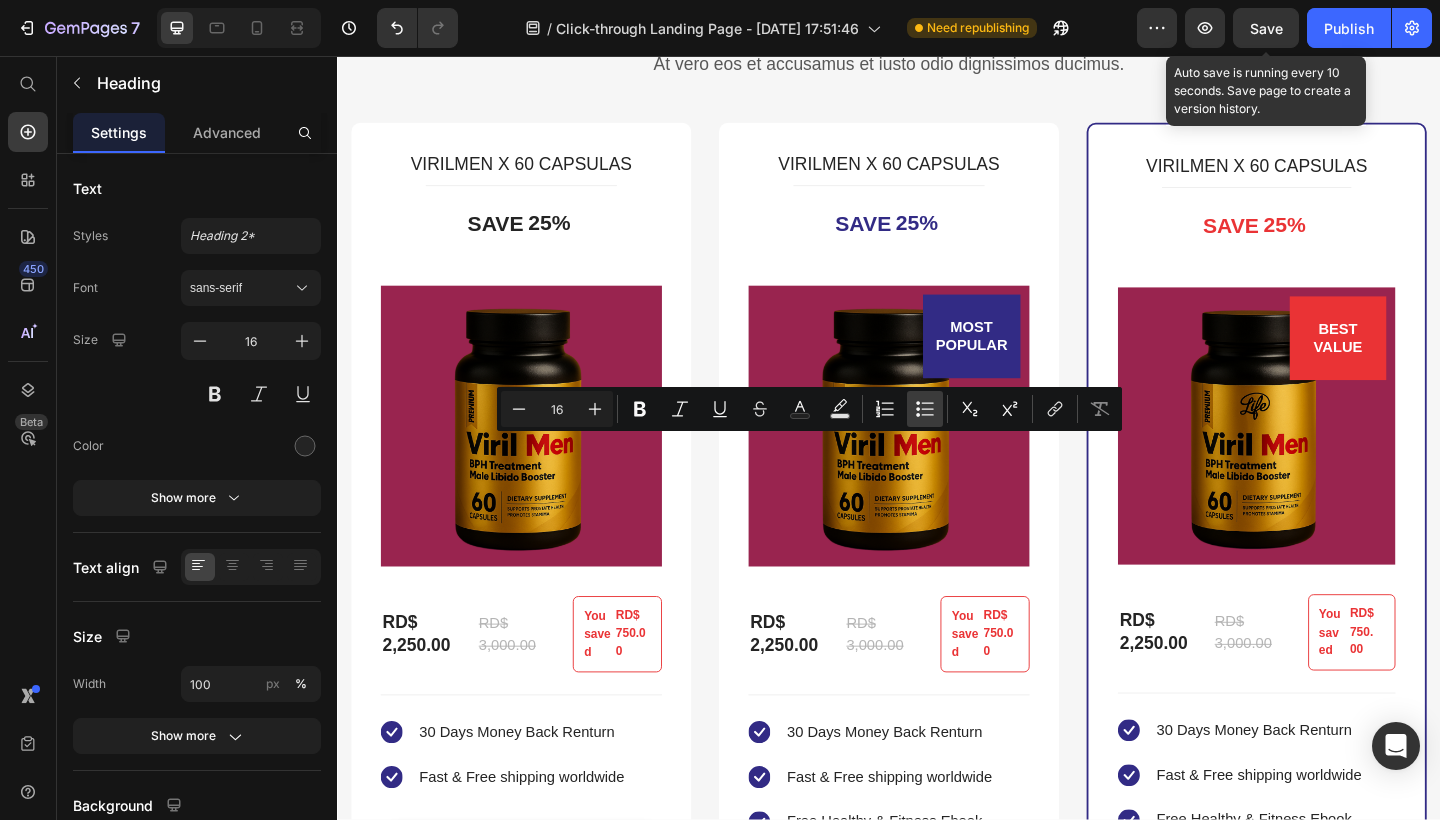 click 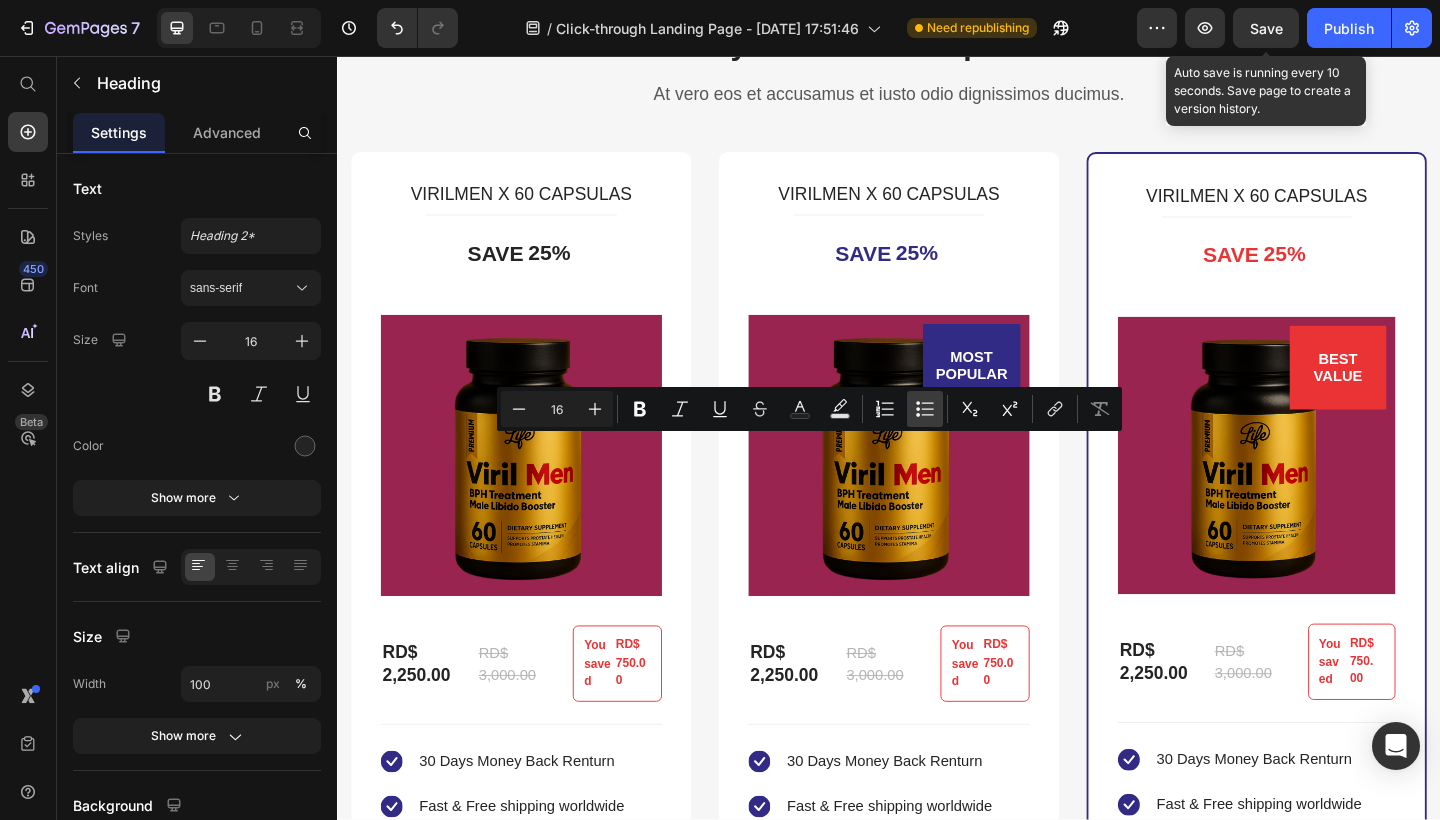 click 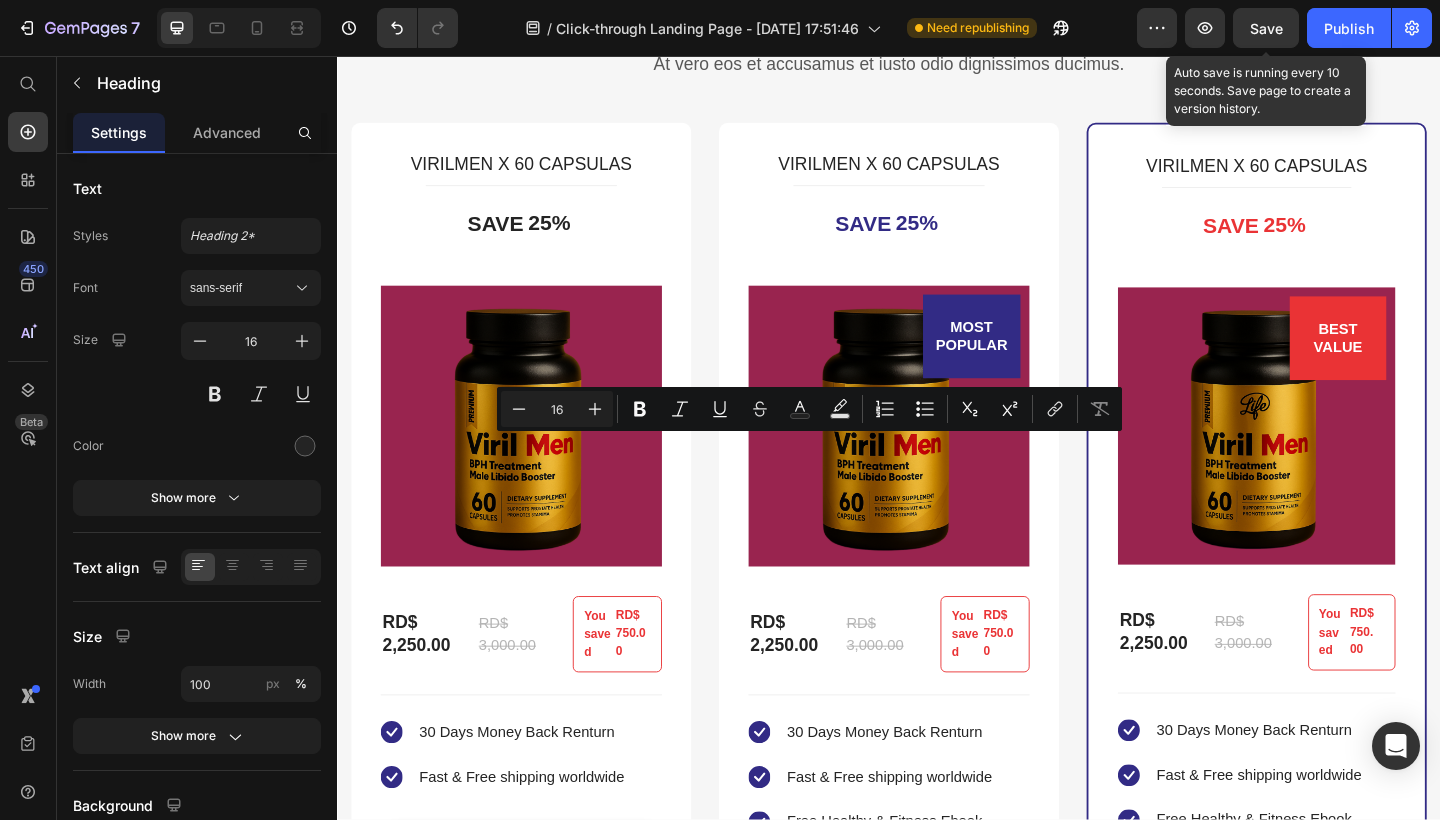 click on "[PERSON_NAME]" at bounding box center (930, -261) 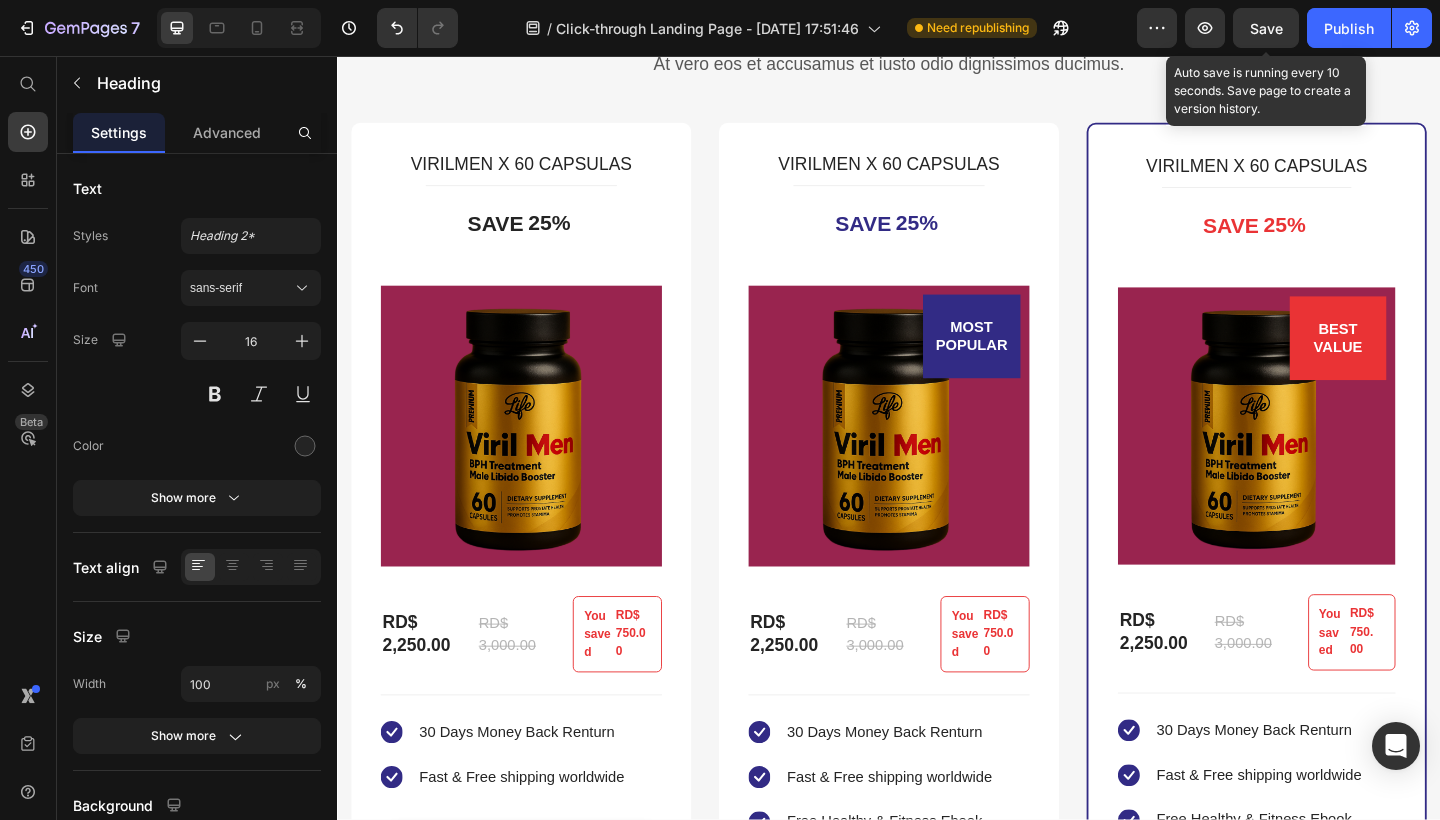 click on "[PERSON_NAME]" at bounding box center (930, -261) 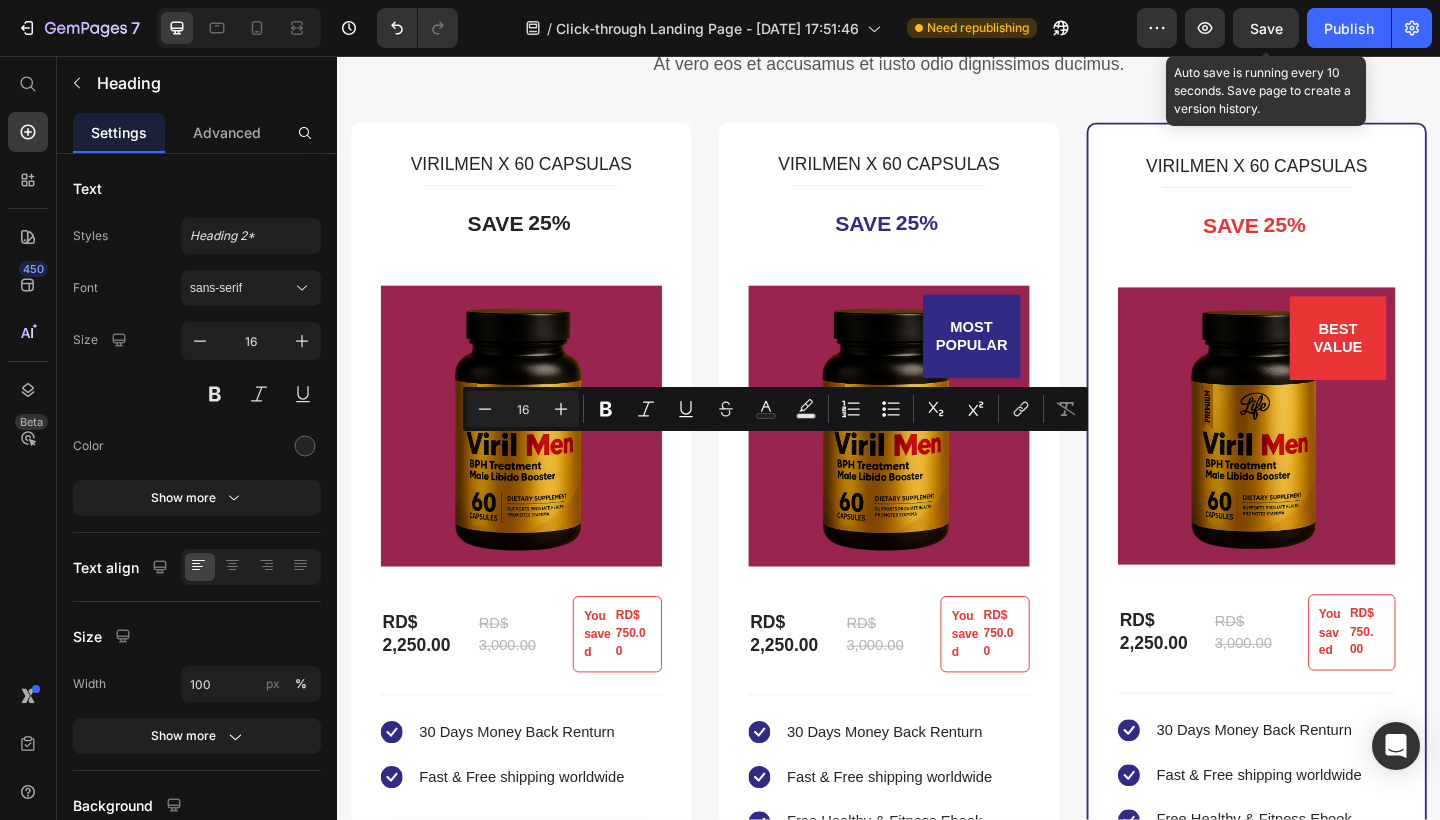 click on "[PERSON_NAME]" at bounding box center [930, -261] 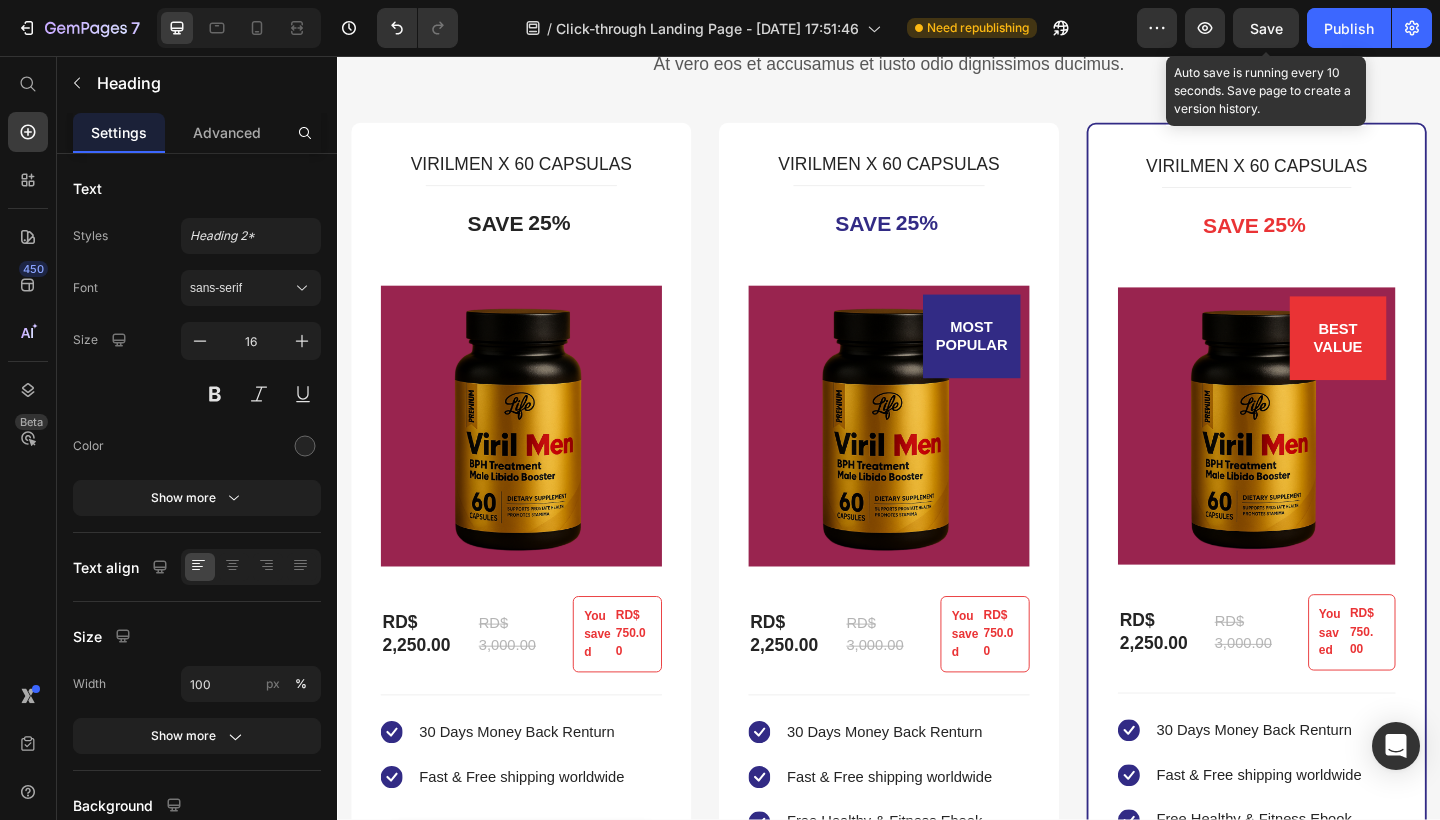 click on "[PERSON_NAME]" at bounding box center [930, -261] 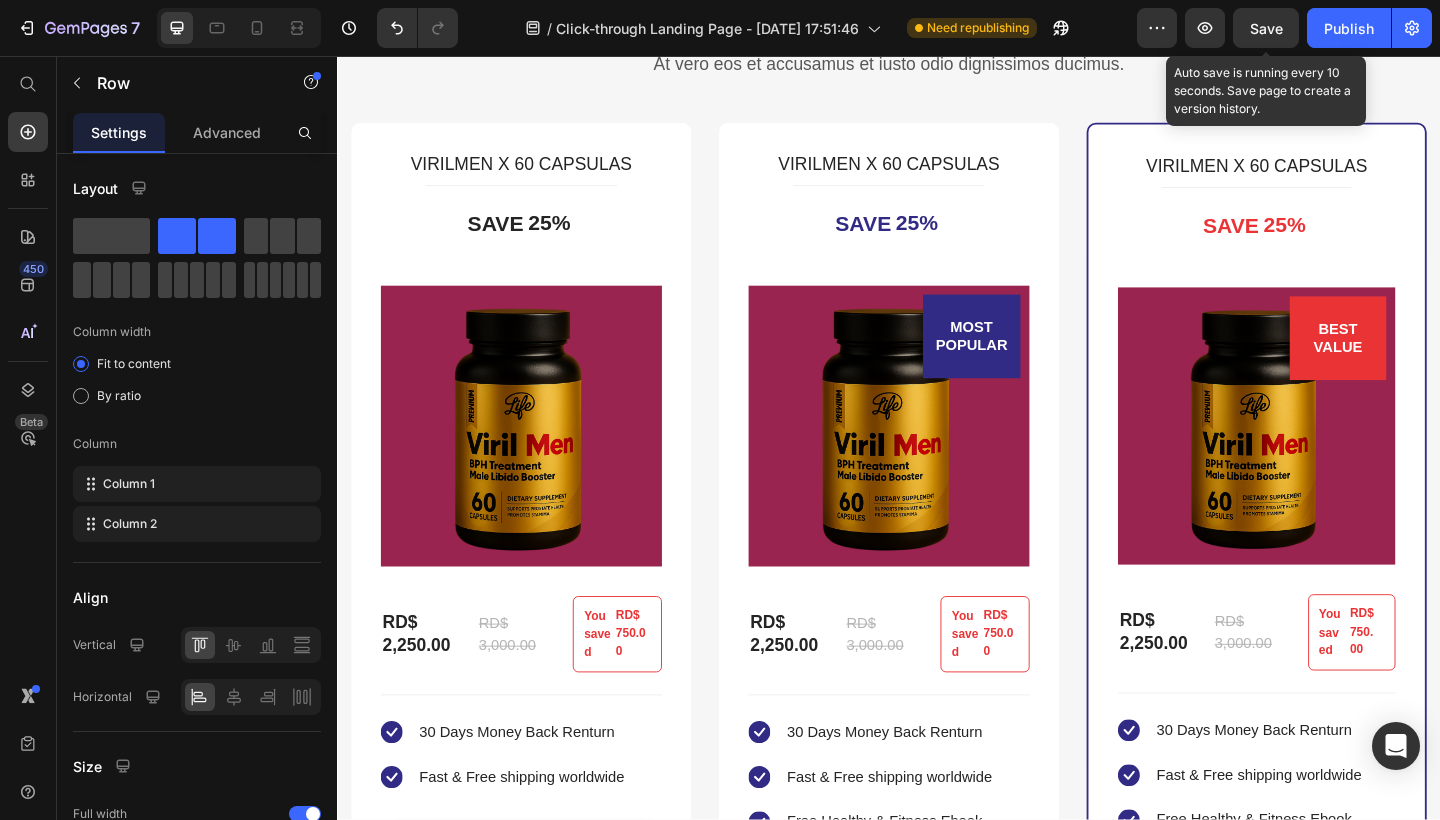 click on "Drop element here" at bounding box center (434, -241) 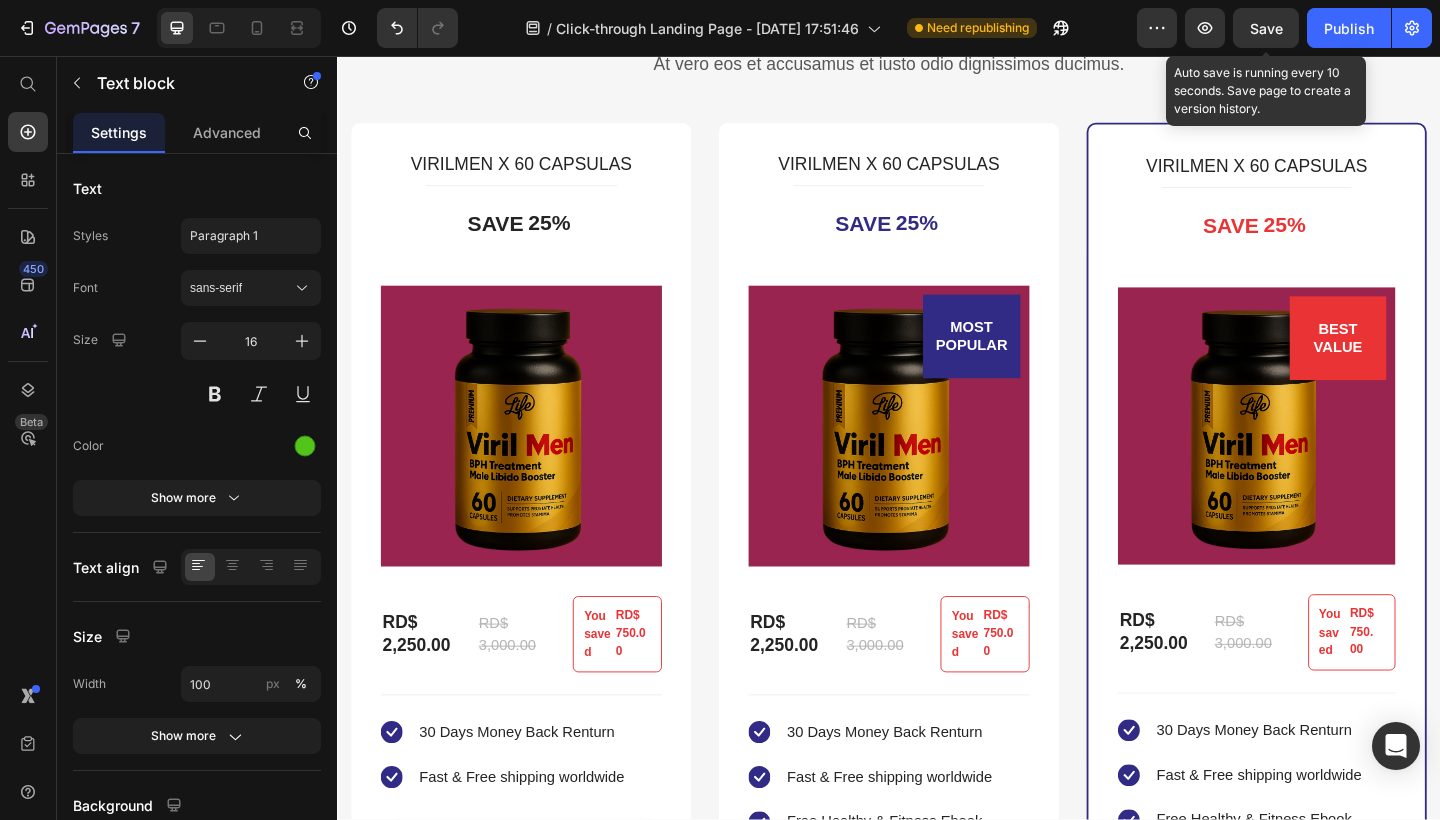 click on "Verified Buyer" at bounding box center [612, -223] 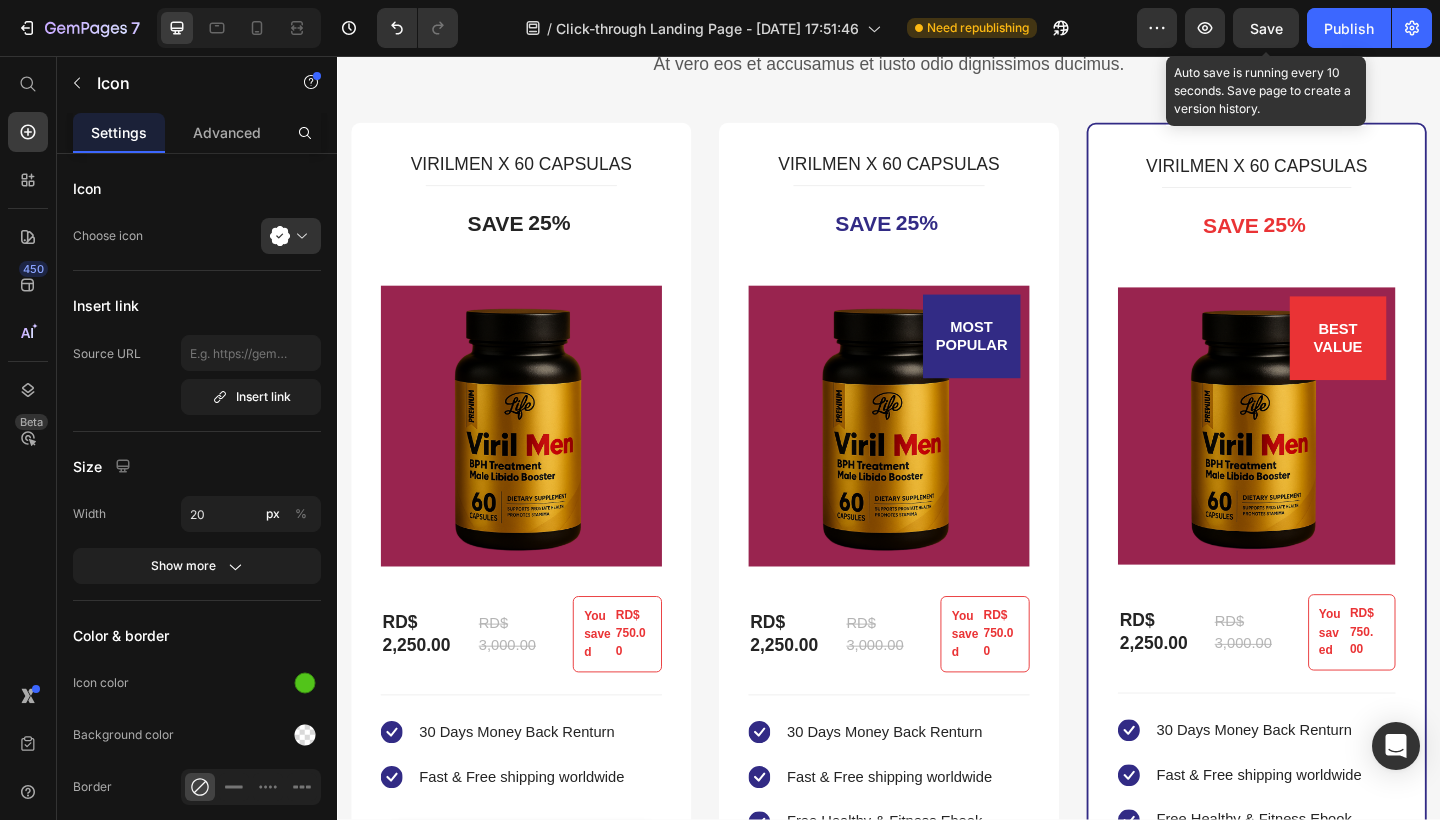 click 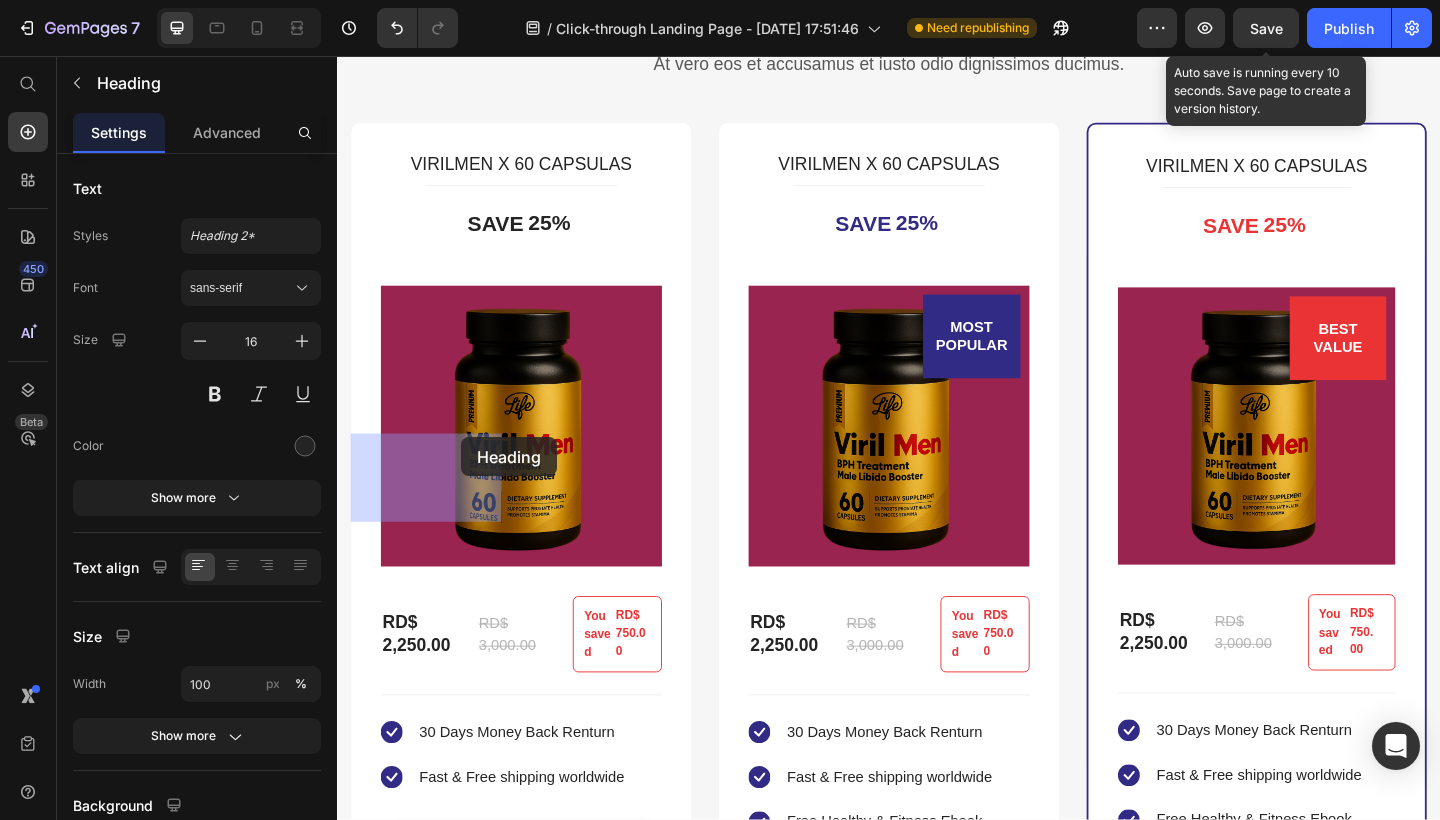drag, startPoint x: 619, startPoint y: 480, endPoint x: 472, endPoint y: 471, distance: 147.27525 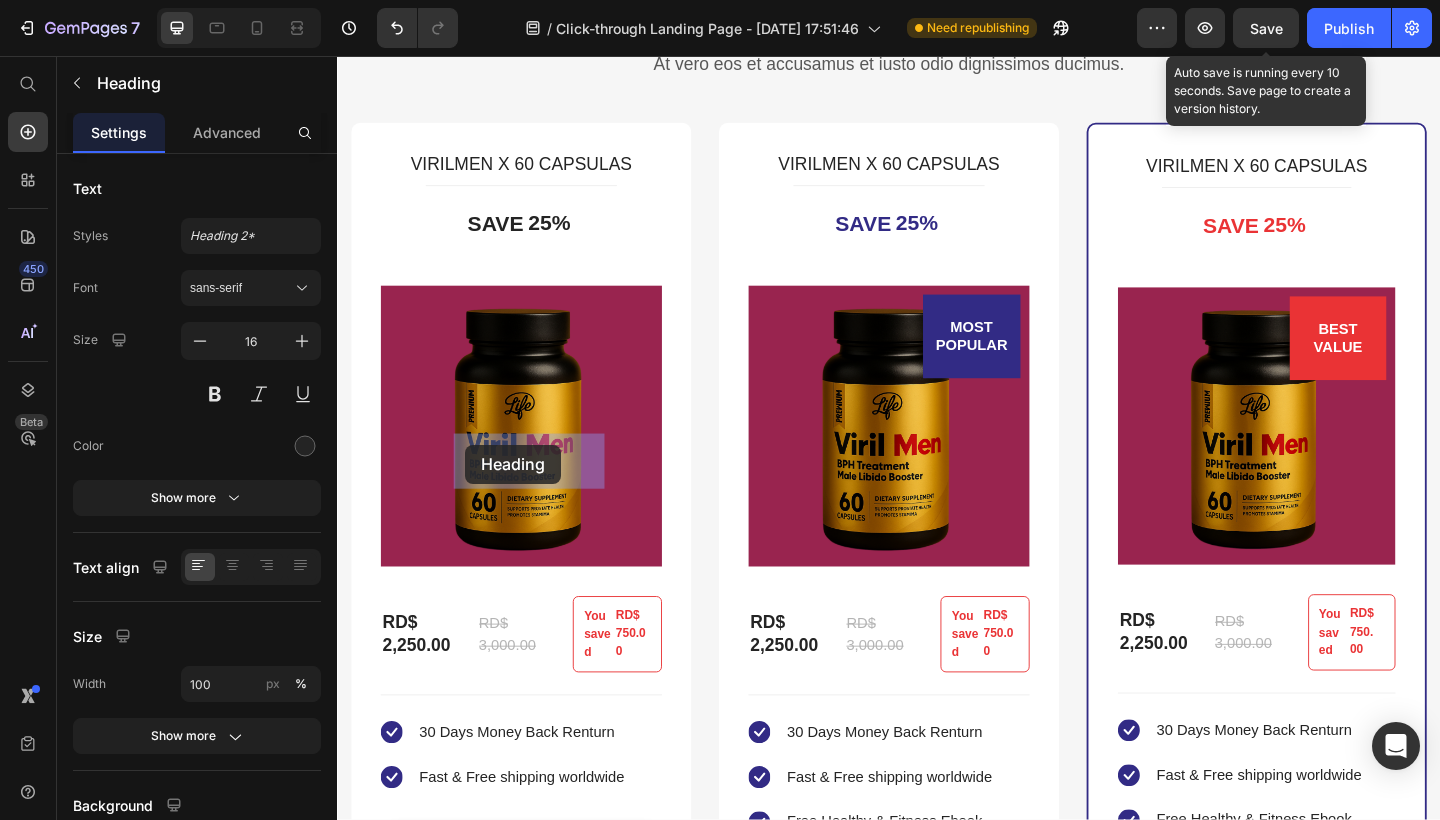 drag, startPoint x: 444, startPoint y: 484, endPoint x: 476, endPoint y: 479, distance: 32.38827 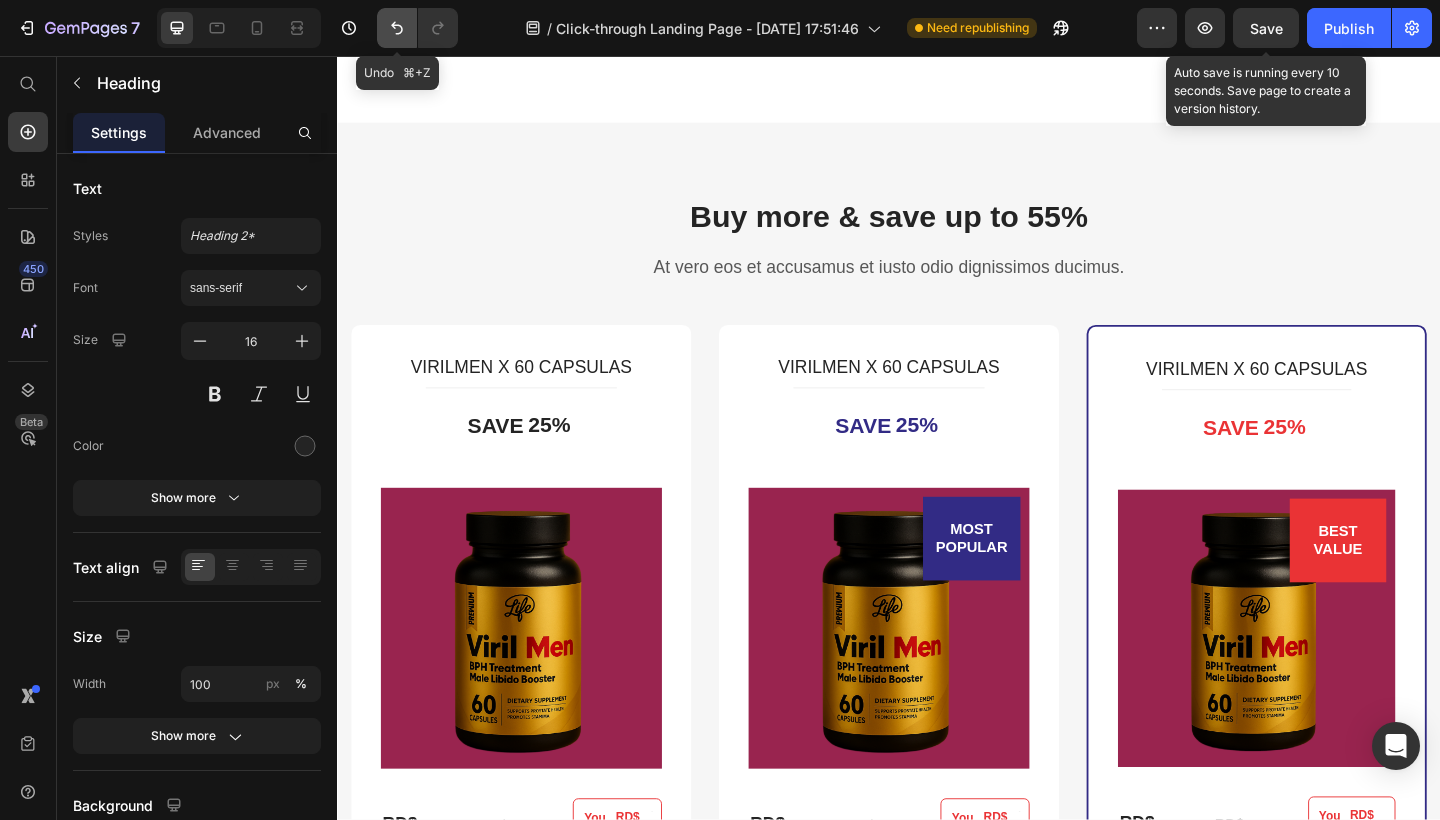 click 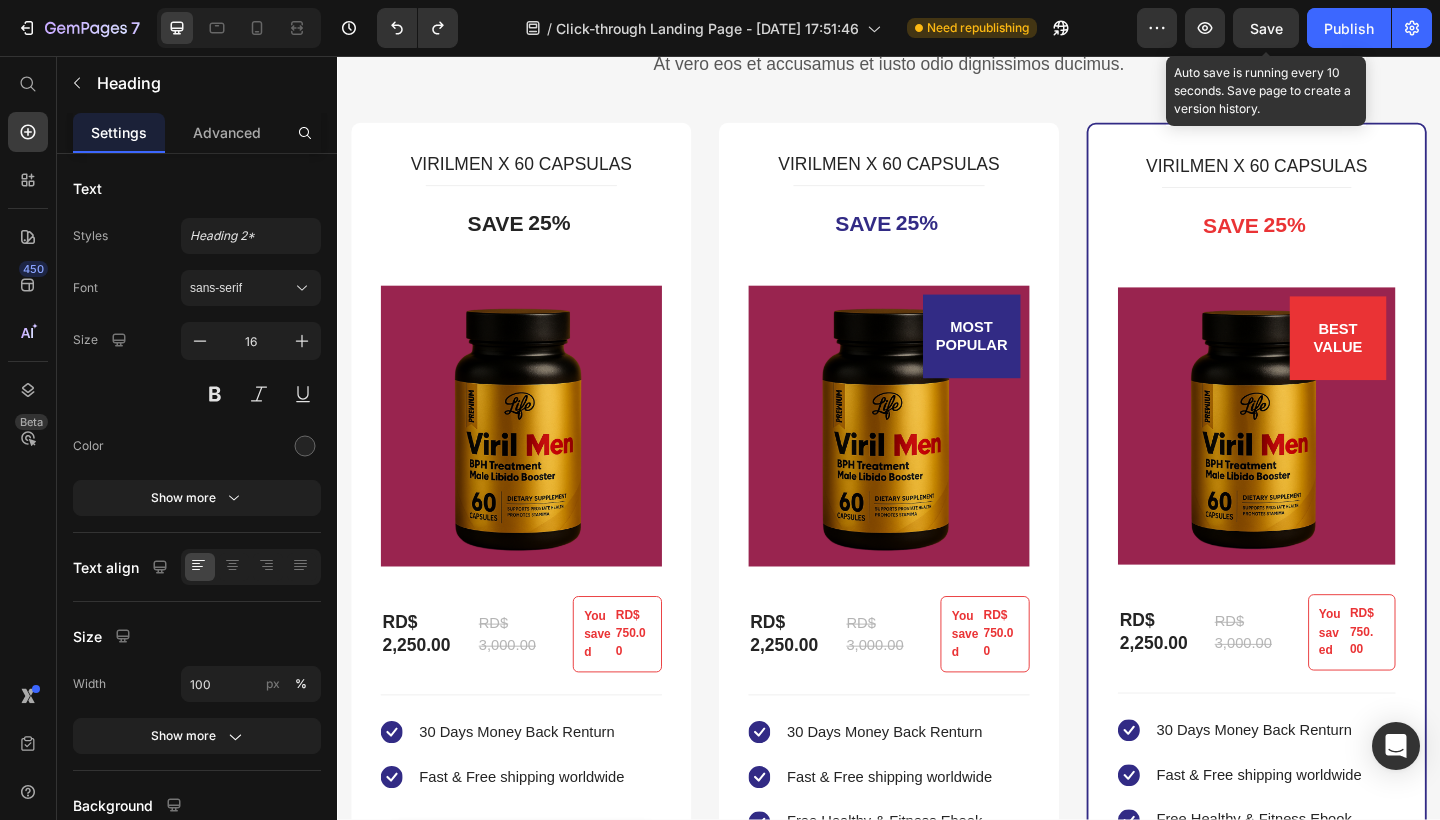 click on "[PERSON_NAME]" at bounding box center (421, -261) 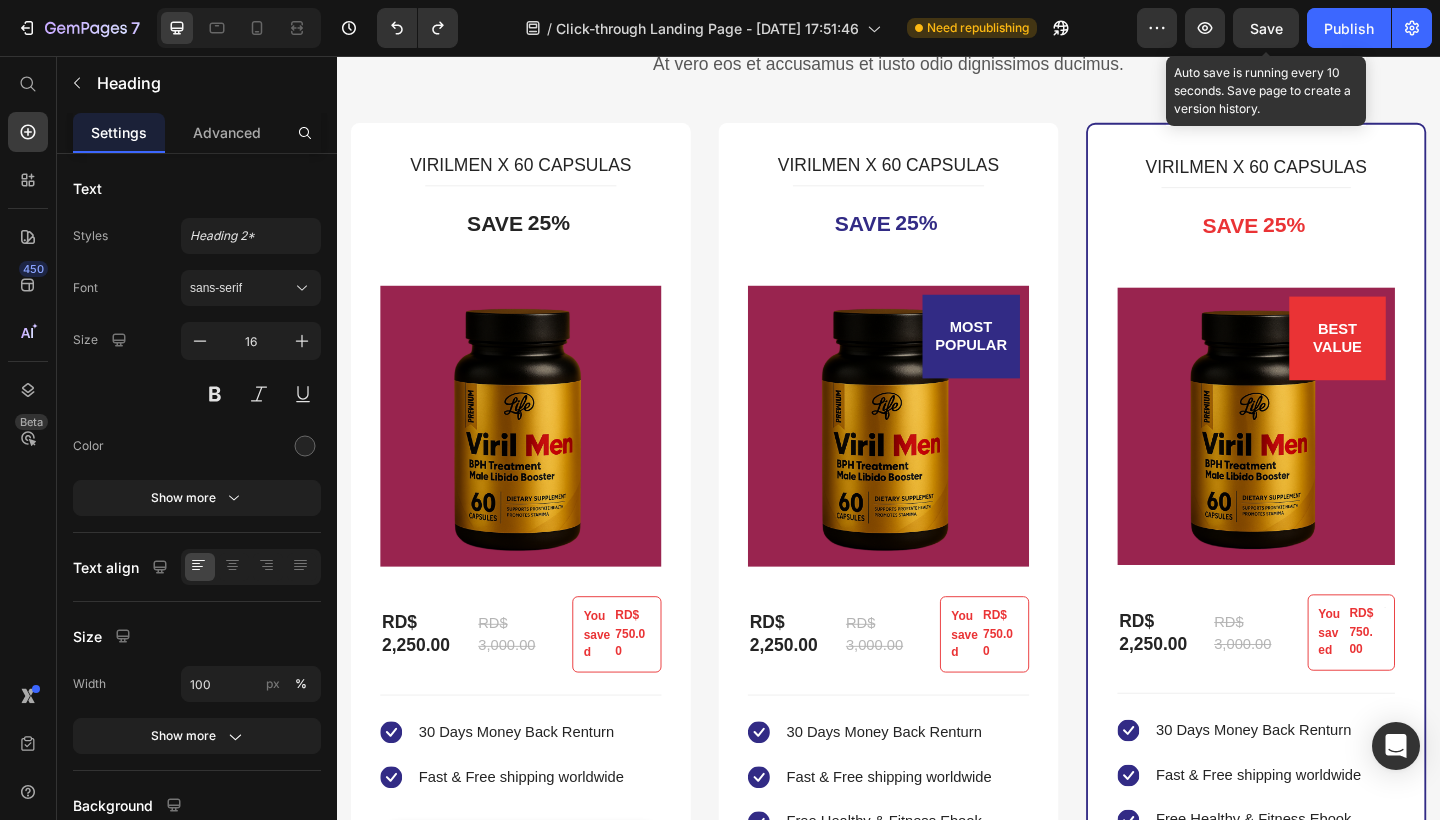 click on "98% Customers Are Satisfied Text block Trusted By More Than  500,000 Customers Globally Heading                Icon                Icon                Icon                Icon                Icon Icon List Hoz It tastes delicious and aids with  my sleep Heading But I must explain to you how all this mistaken idea of denouncing pleasure and praising pain was born and I will give you a complete account of the system, and expound the actual teachings of the great Text block [PERSON_NAME] Heading
Drop element here
Drop element here Icon List Row                Icon                Icon                Icon                Icon                Icon Icon List Hoz Well rested and an awake feeling in the morning Heading But I must explain to you how all this mistaken idea of denouncing pleasure and praising pain was born and I will give you a complete account of the system, and expound the actual teachings of the great Text block                [PERSON_NAME] Heading
Row" at bounding box center [937, -443] 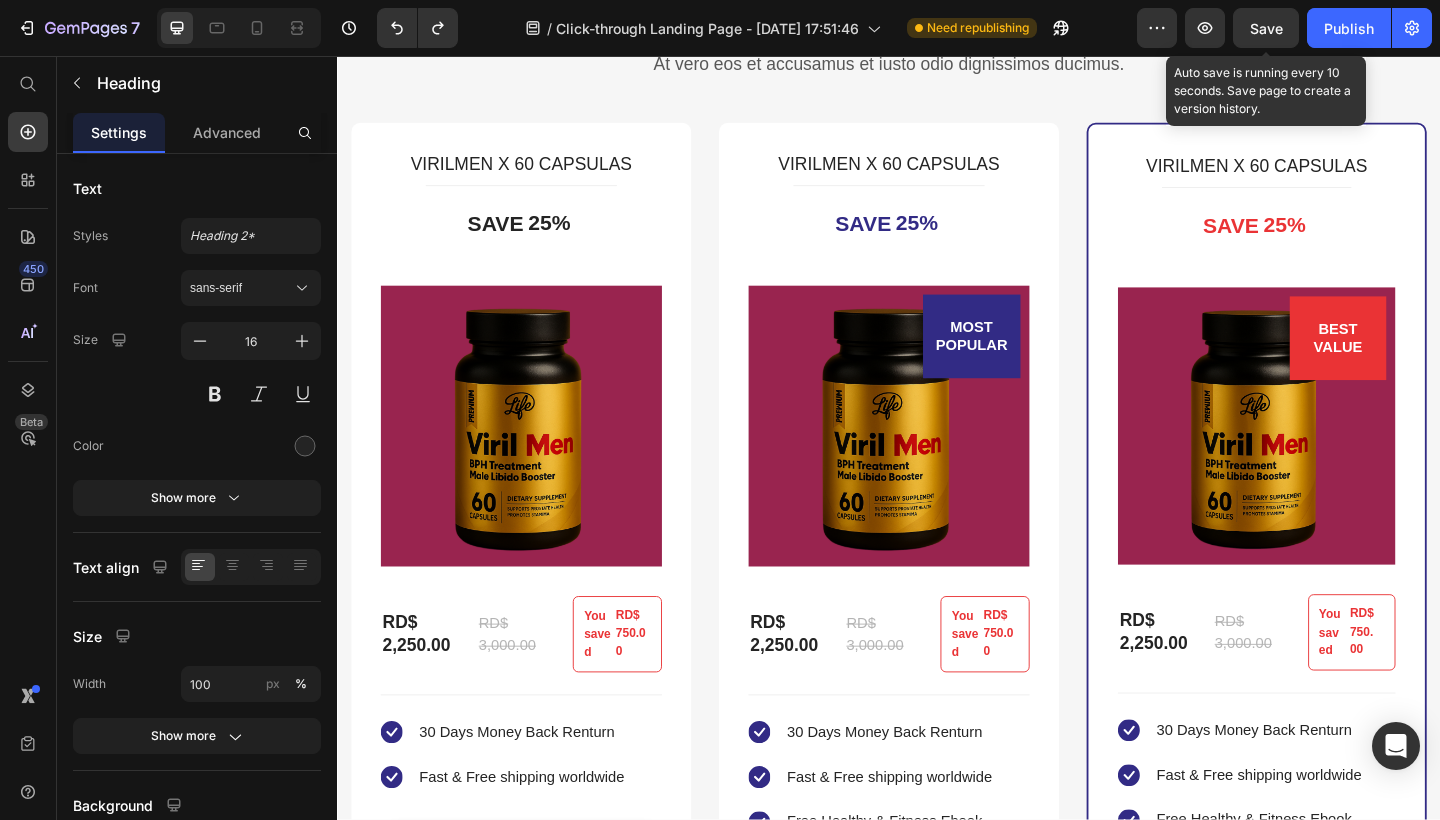 click on "[PERSON_NAME]" at bounding box center (421, -261) 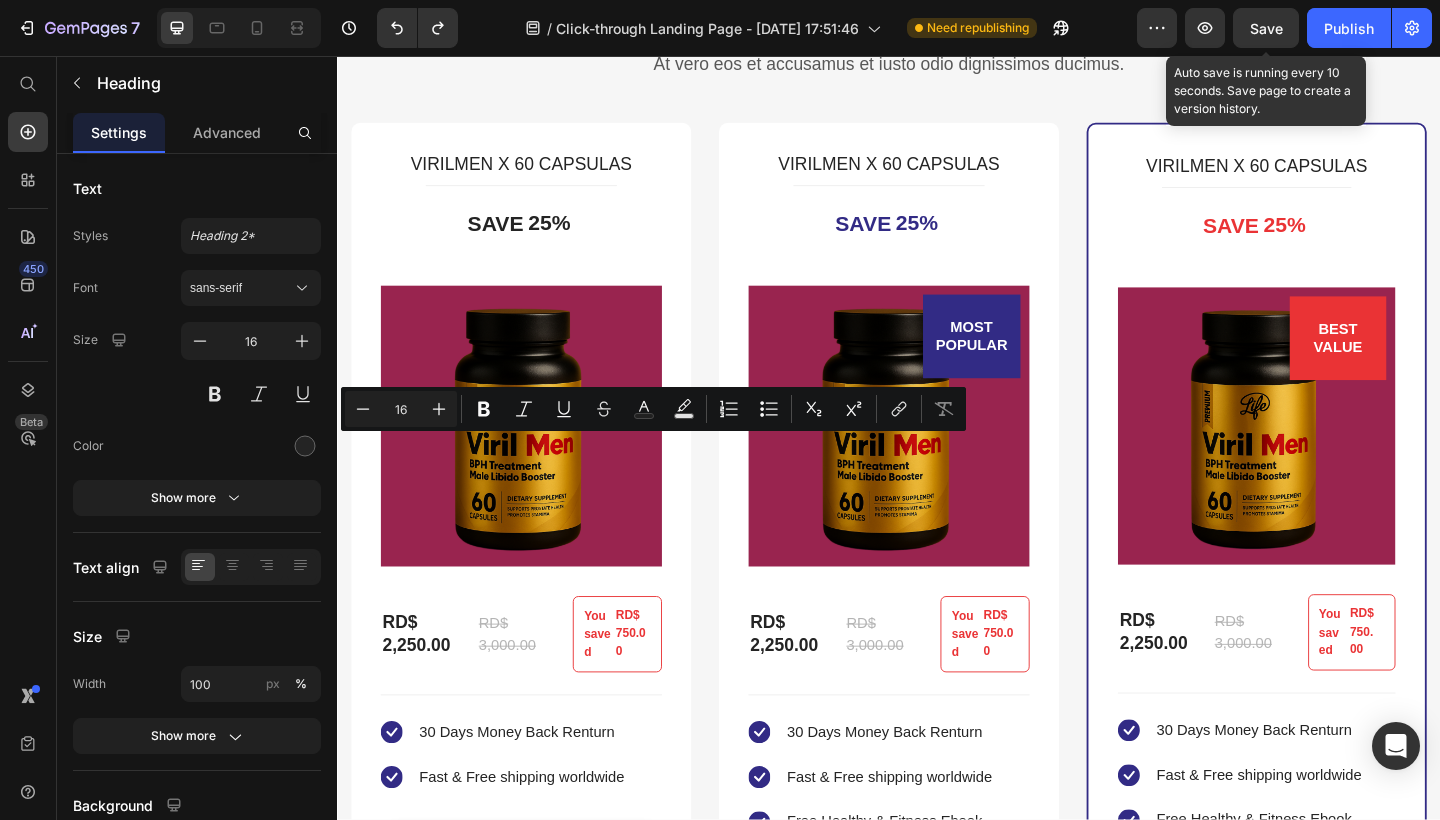 click on "[PERSON_NAME]" at bounding box center (421, -261) 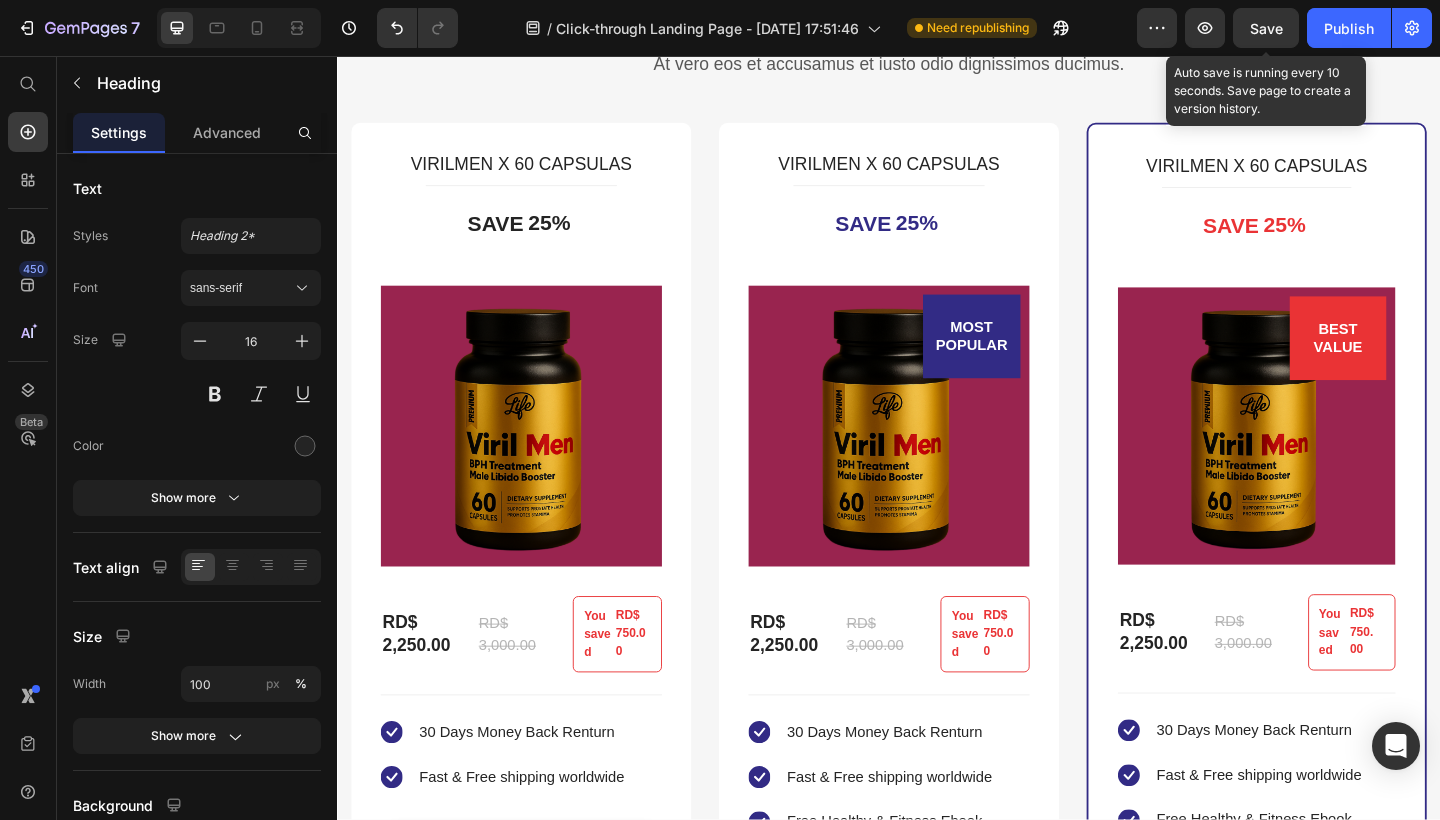 click on "[PERSON_NAME]" at bounding box center [1412, -261] 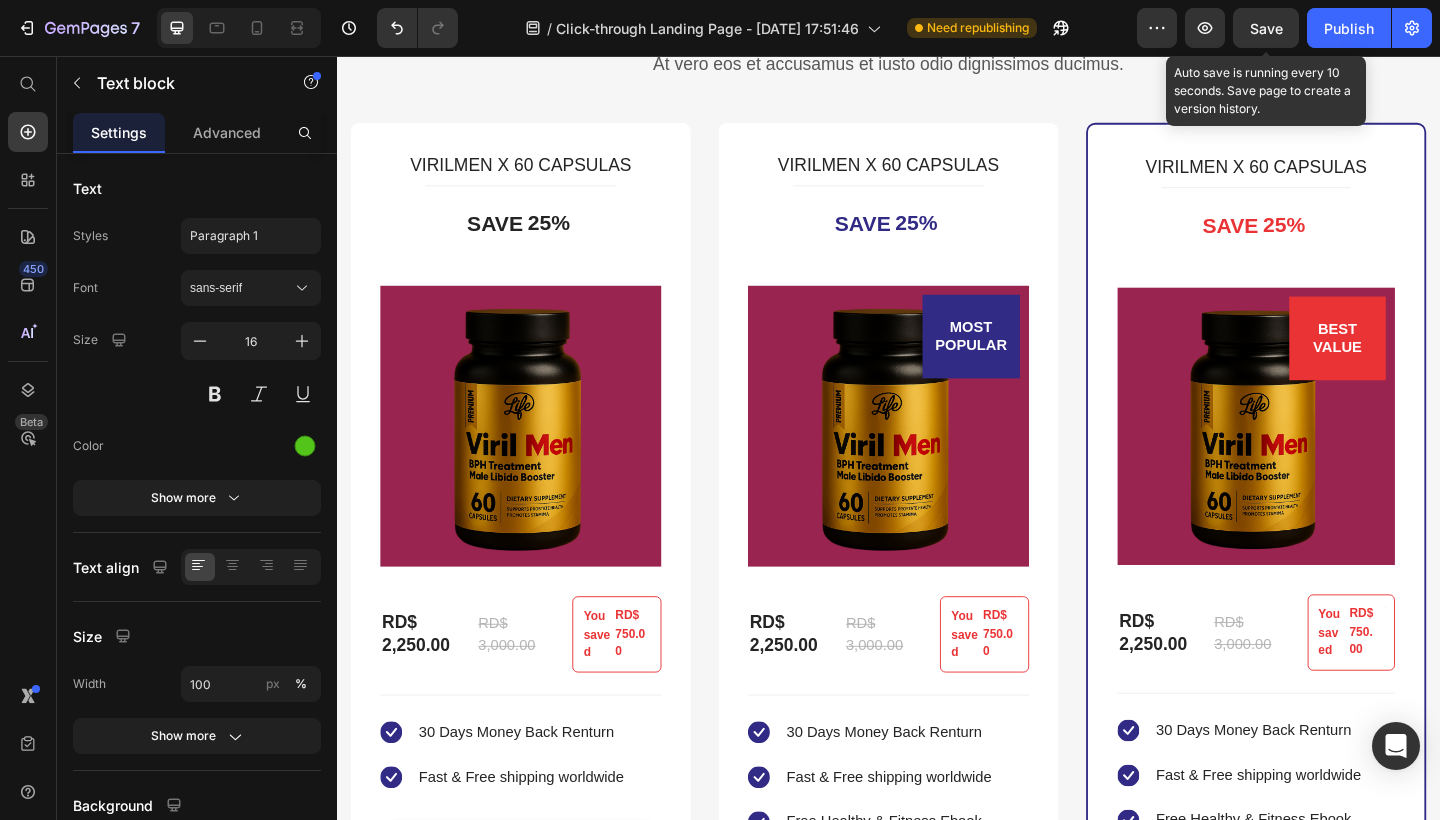 scroll, scrollTop: 3310, scrollLeft: 0, axis: vertical 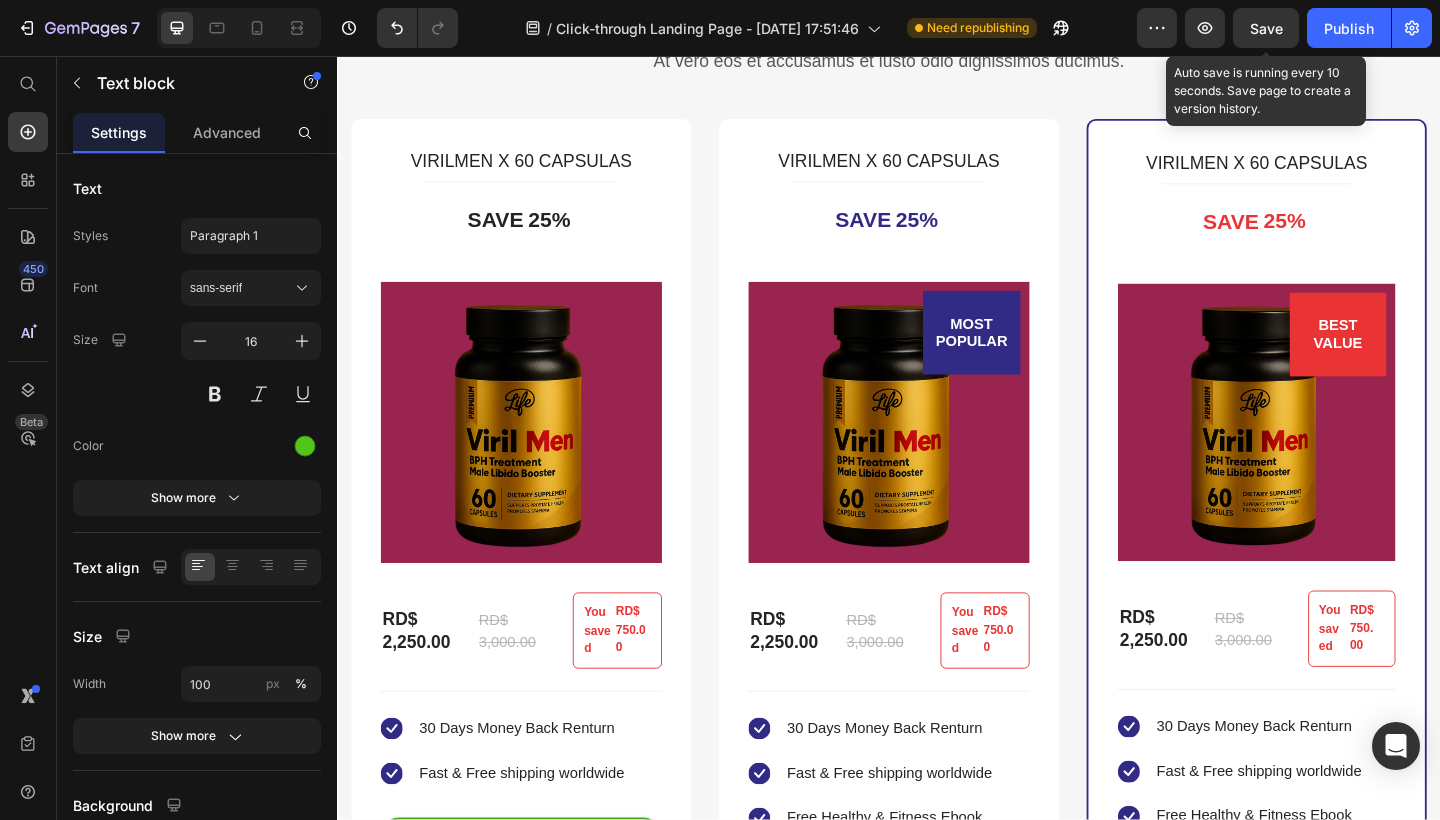click on "98% Customers Are Satisfied Text block Trusted By More Than  500,000 Customers Globally Heading                Icon                Icon                Icon                Icon                Icon Icon List Hoz It tastes delicious and aids with  my sleep Heading But I must explain to you how all this mistaken idea of denouncing pleasure and praising pain was born and I will give you a complete account of the system, and expound the actual teachings of the great Text block               [PERSON_NAME] Heading
Drop element here
Drop element here Icon List Row                Icon                Icon                Icon                Icon                Icon Icon List Hoz Well rested and an awake feeling in the morning Heading But I must explain to you how all this mistaken idea of denouncing pleasure and praising pain was born and I will give you a complete account of the system, and expound the actual teachings of the great Text block Heading
Row" at bounding box center [937, -447] 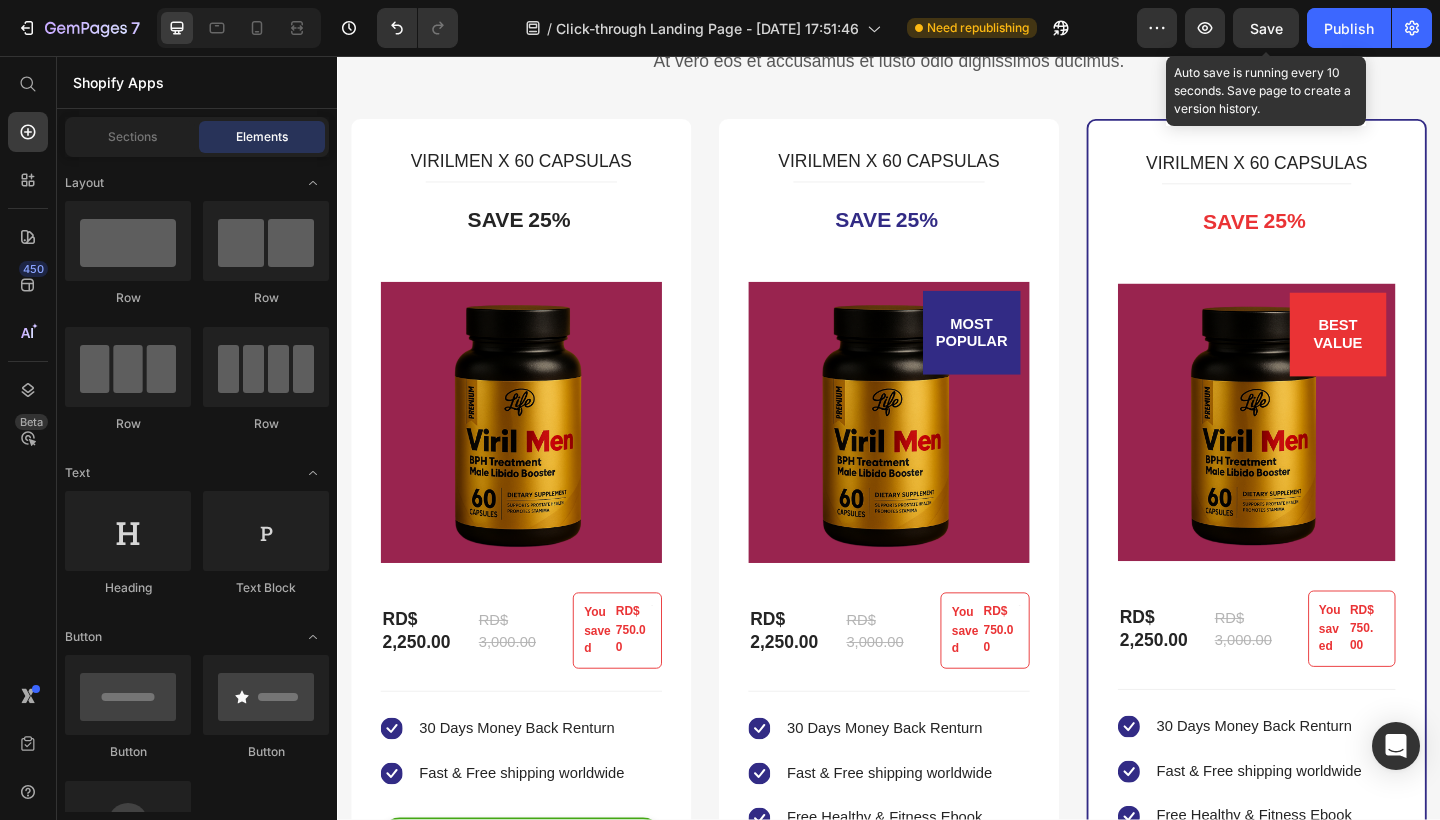 click 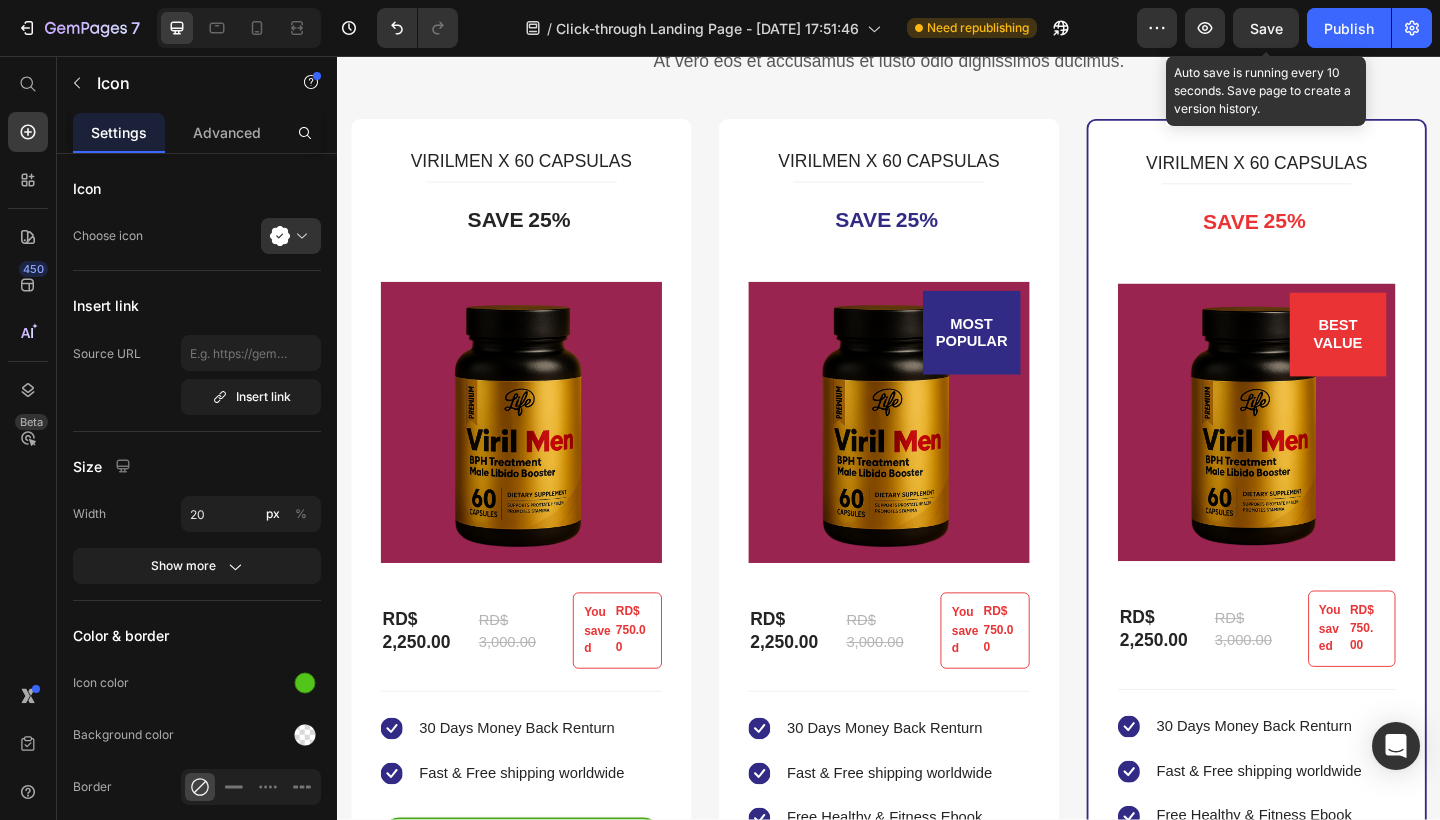 drag, startPoint x: 1477, startPoint y: 501, endPoint x: 1456, endPoint y: 493, distance: 22.472204 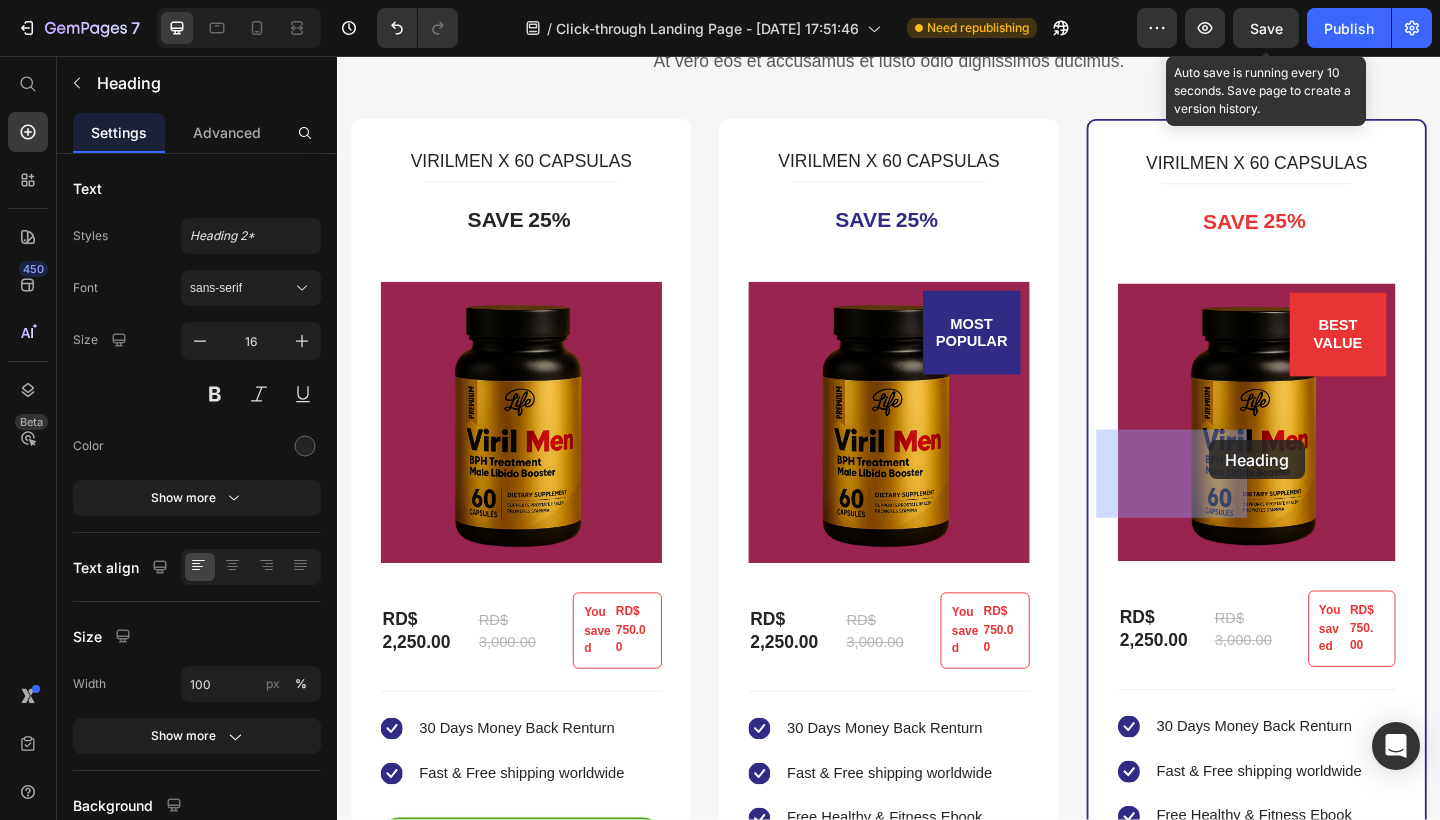 drag, startPoint x: 1411, startPoint y: 479, endPoint x: 1286, endPoint y: 474, distance: 125.09996 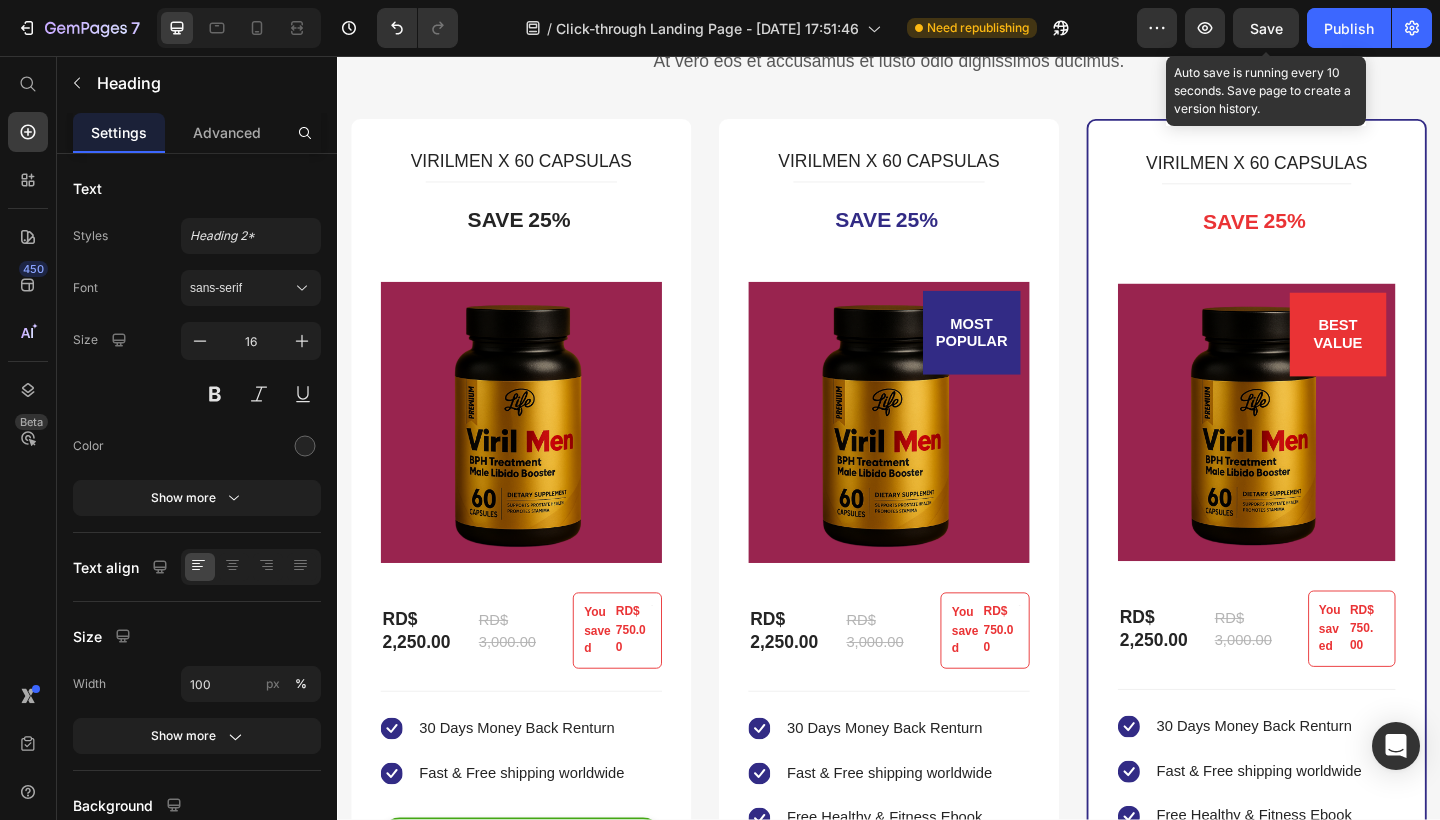 click on "[PERSON_NAME]" at bounding box center (1232, -265) 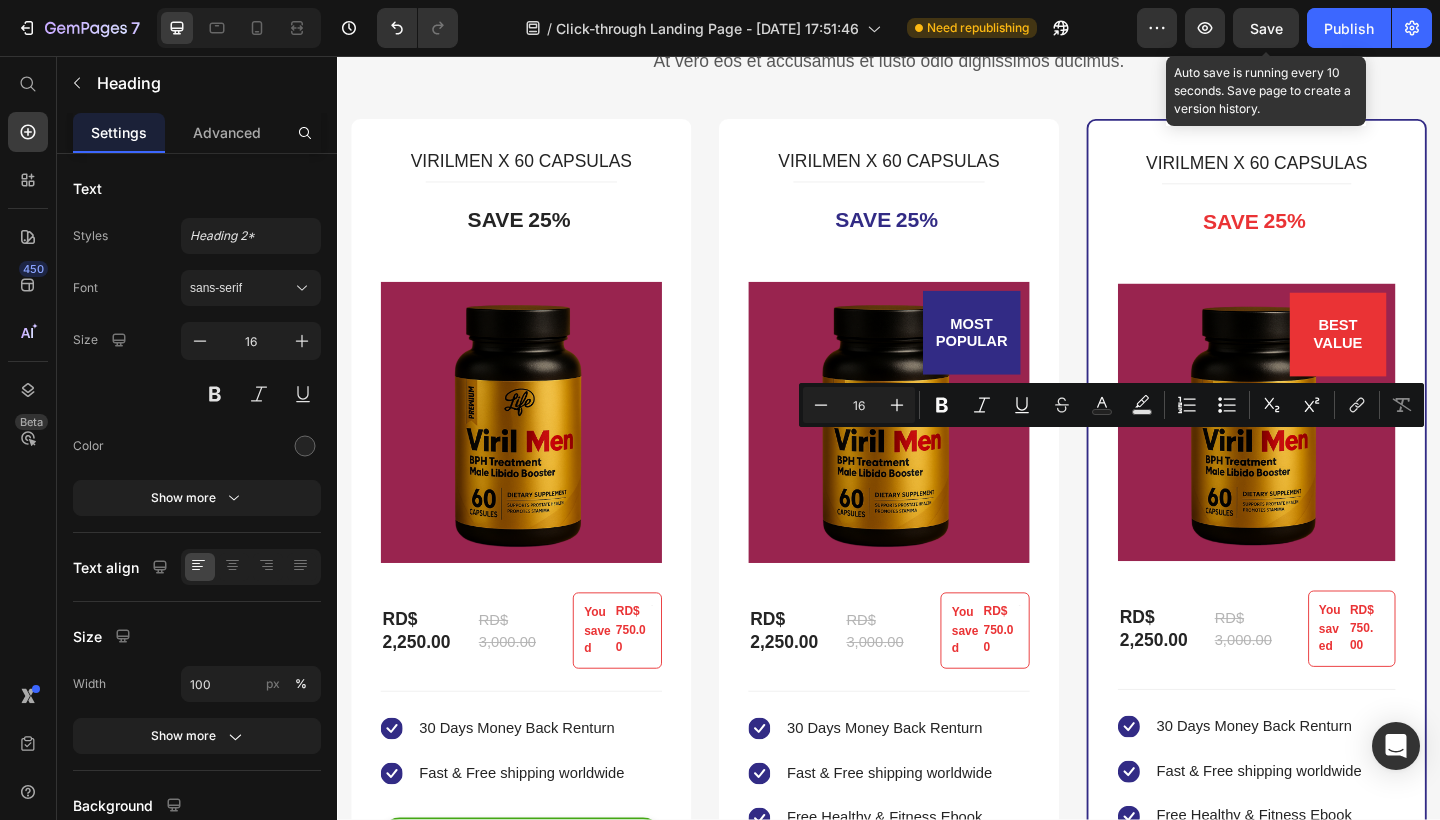 click on "[PERSON_NAME]" at bounding box center [1232, -265] 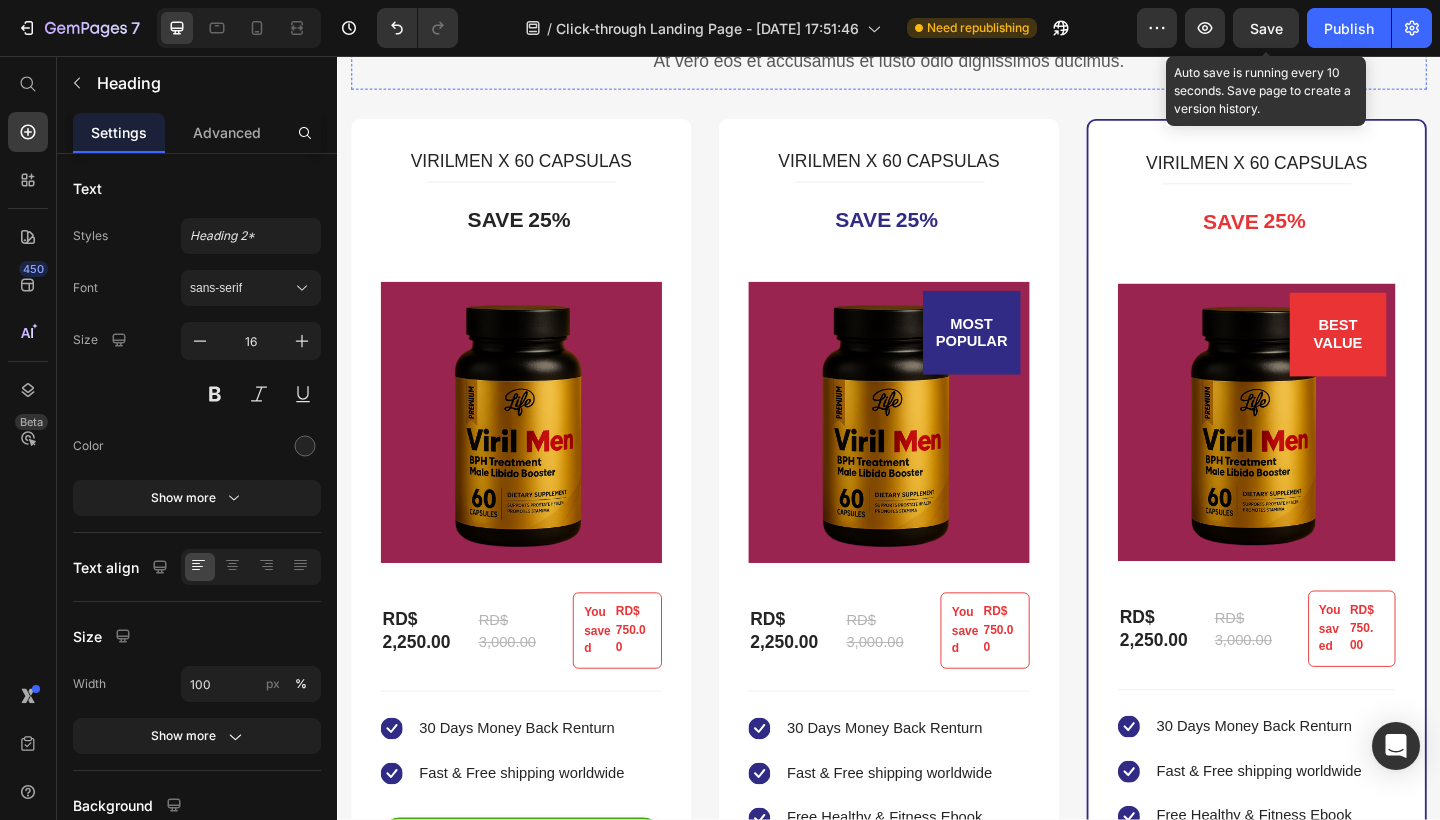 click on "Buy more & save up to 55%" at bounding box center (937, 8) 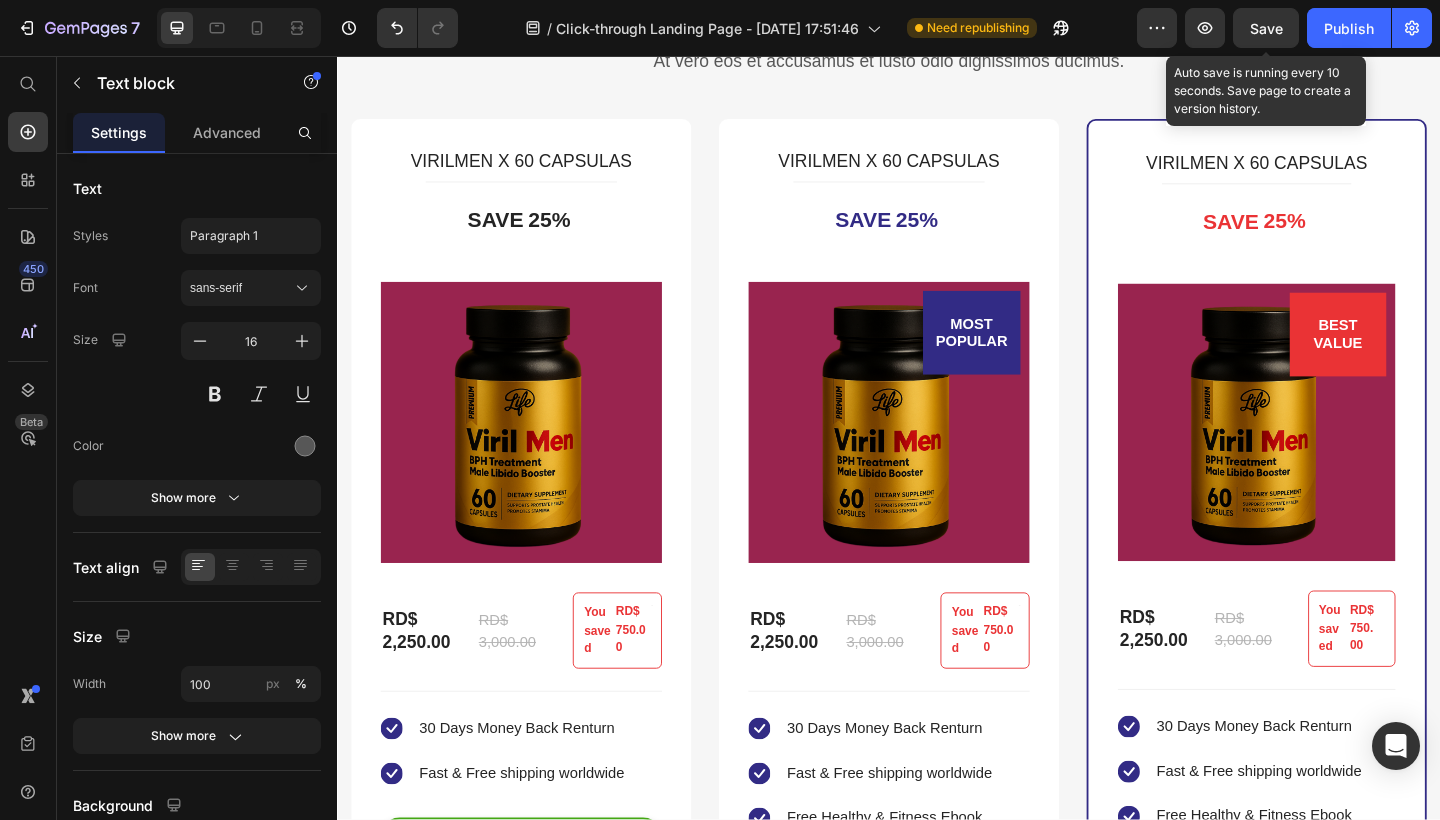 click on "But I must explain to you how all this mistaken idea of denouncing pleasure and praising pain was born and I will give you a complete account of the system, and expound the actual teachings of the great" at bounding box center [524, -369] 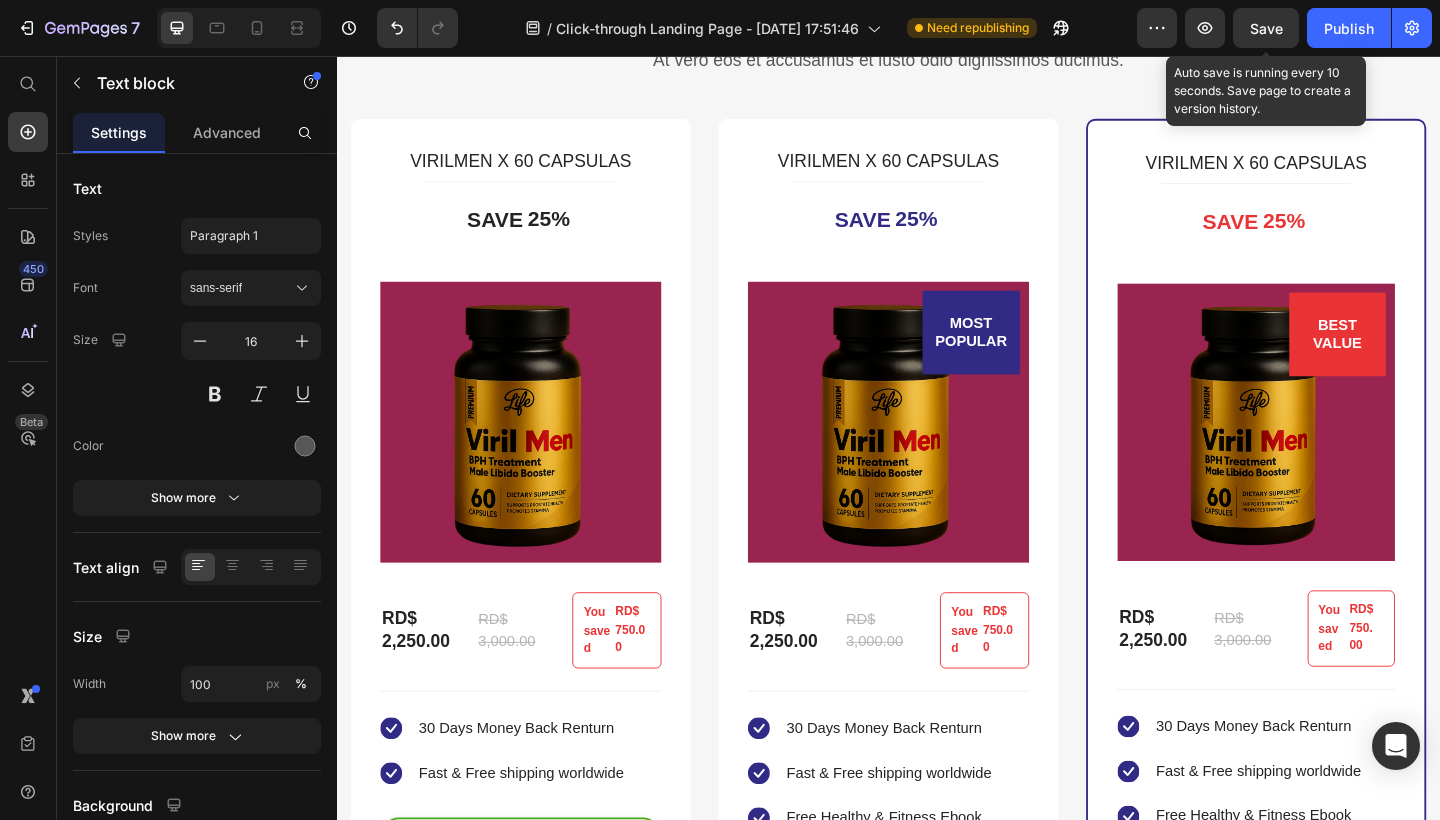 drag, startPoint x: 592, startPoint y: 308, endPoint x: 351, endPoint y: 316, distance: 241.13274 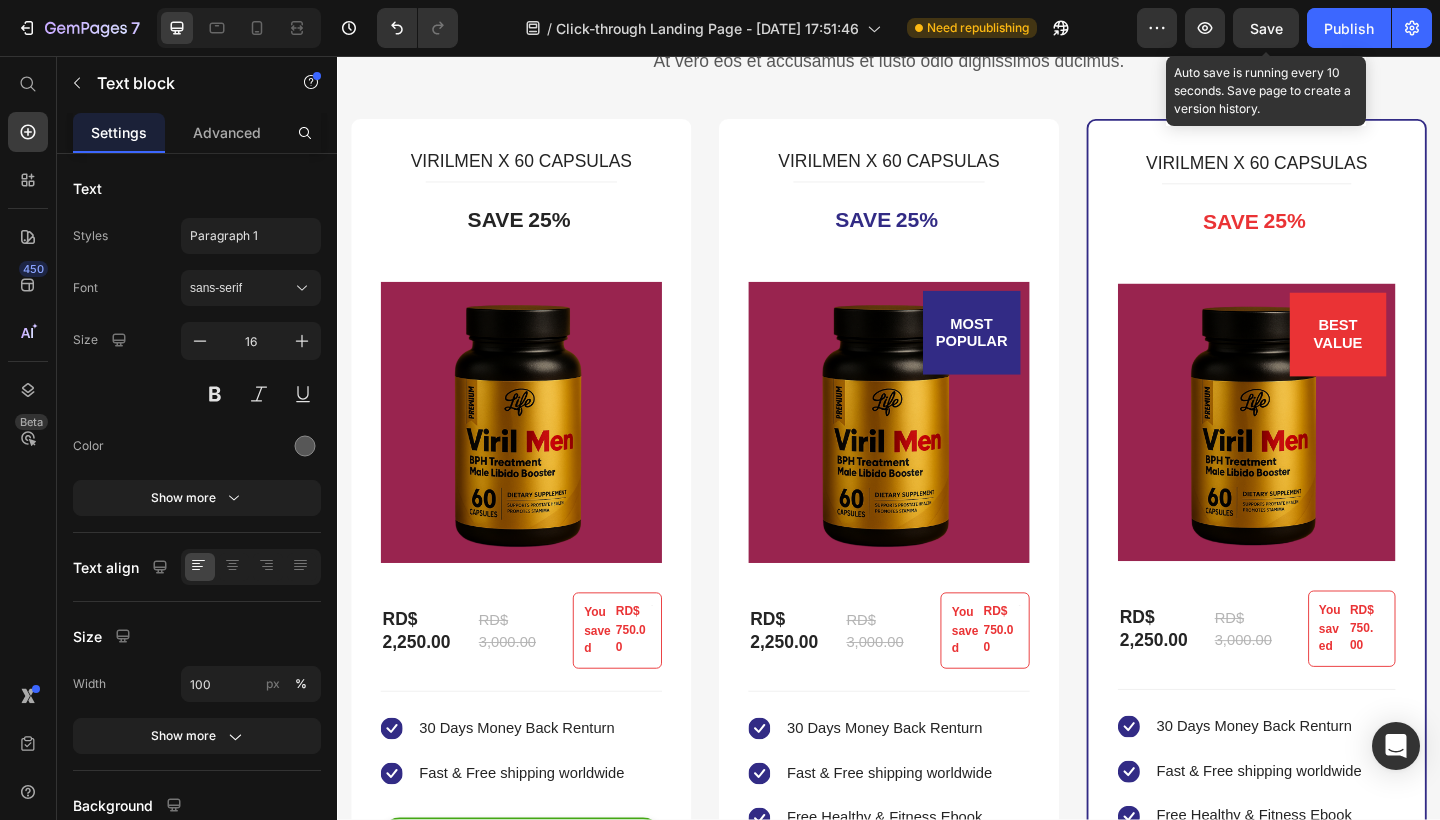 click on "It tastes delicious and aids with  my sleep" at bounding box center [524, -478] 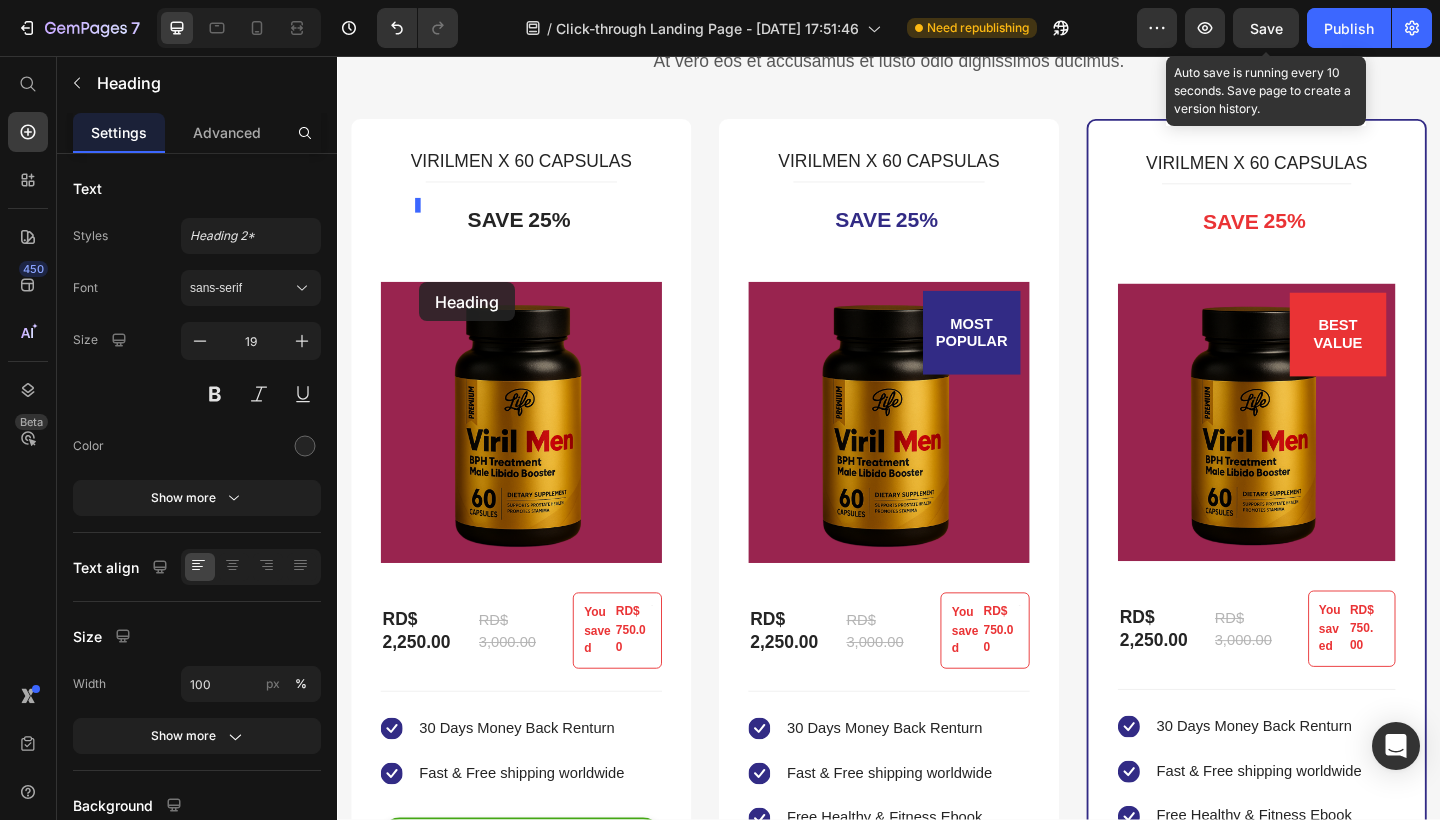drag, startPoint x: 437, startPoint y: 278, endPoint x: 426, endPoint y: 302, distance: 26.400757 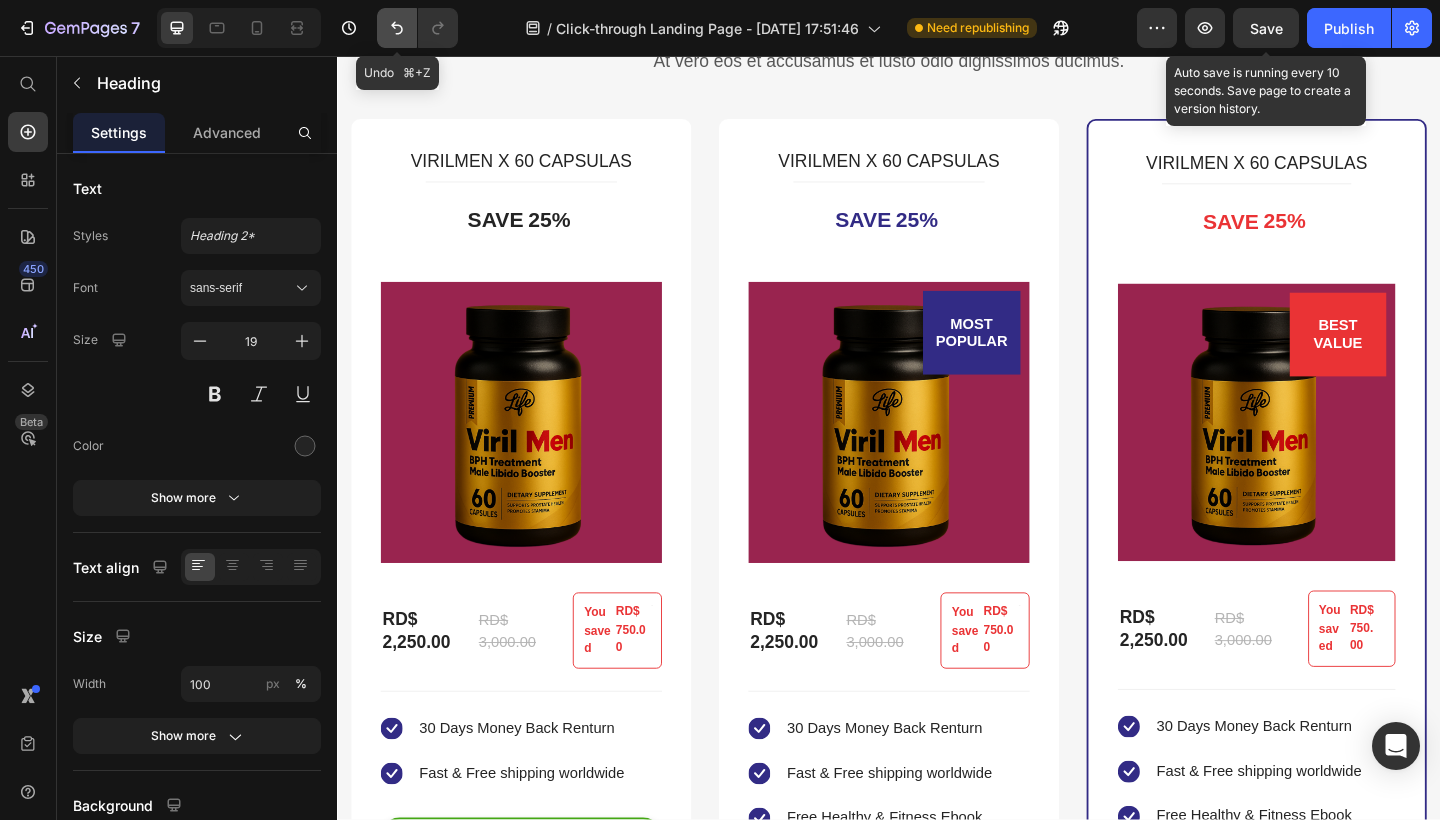 click 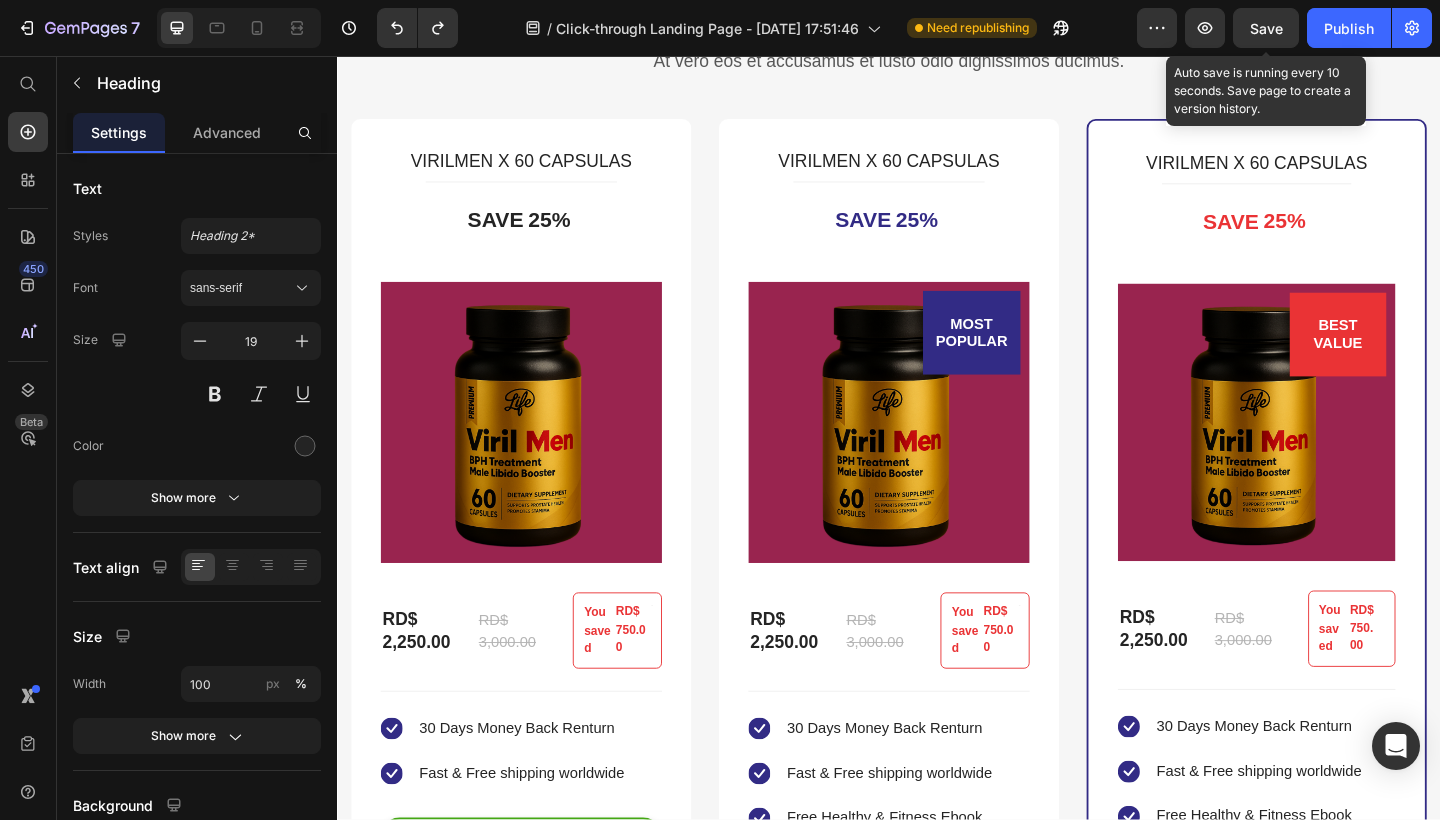 click on "It tastes delicious and aids with  my sleep" at bounding box center (524, -478) 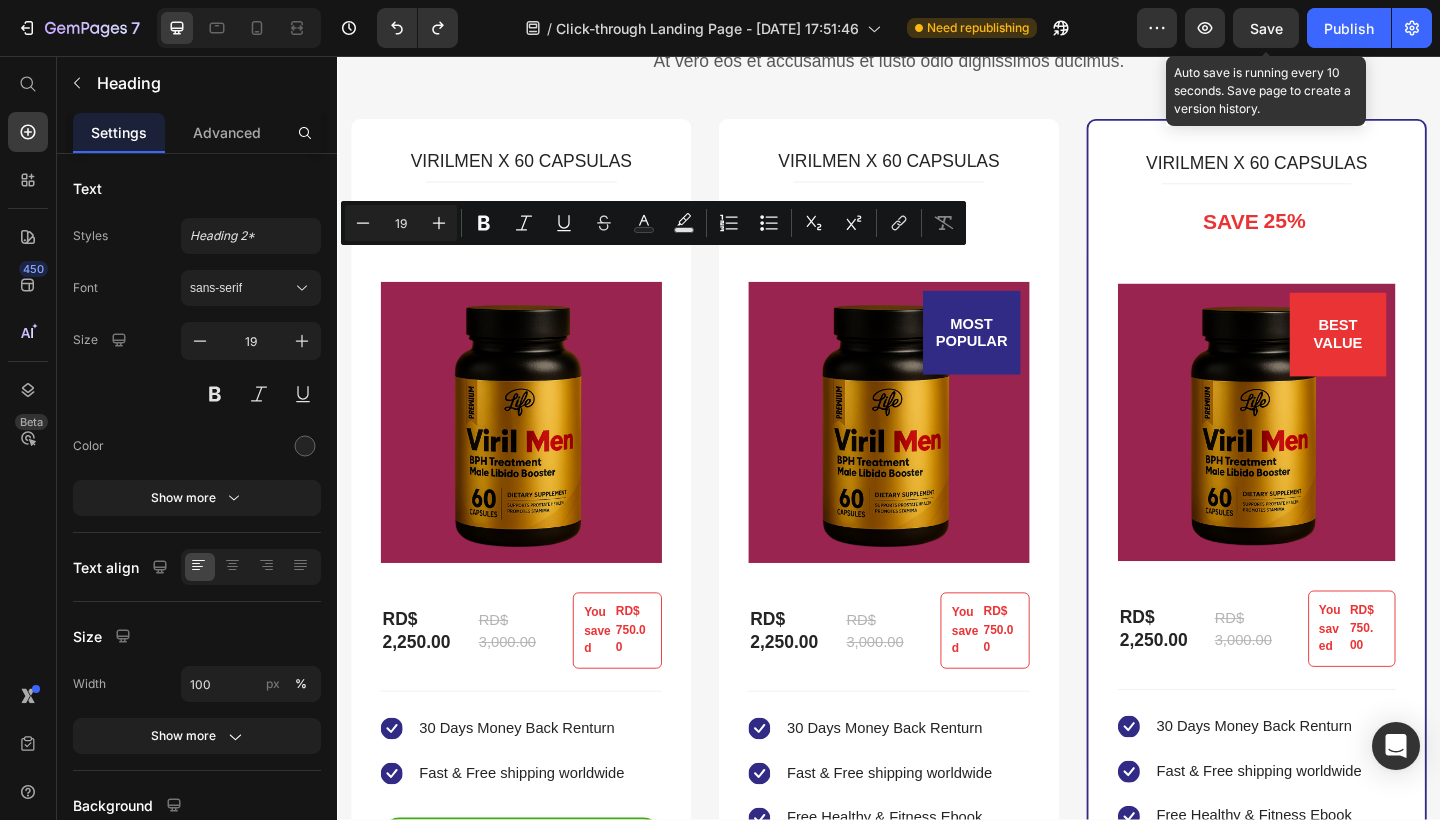 click on "It tastes delicious and aids with  my sleep" at bounding box center (524, -478) 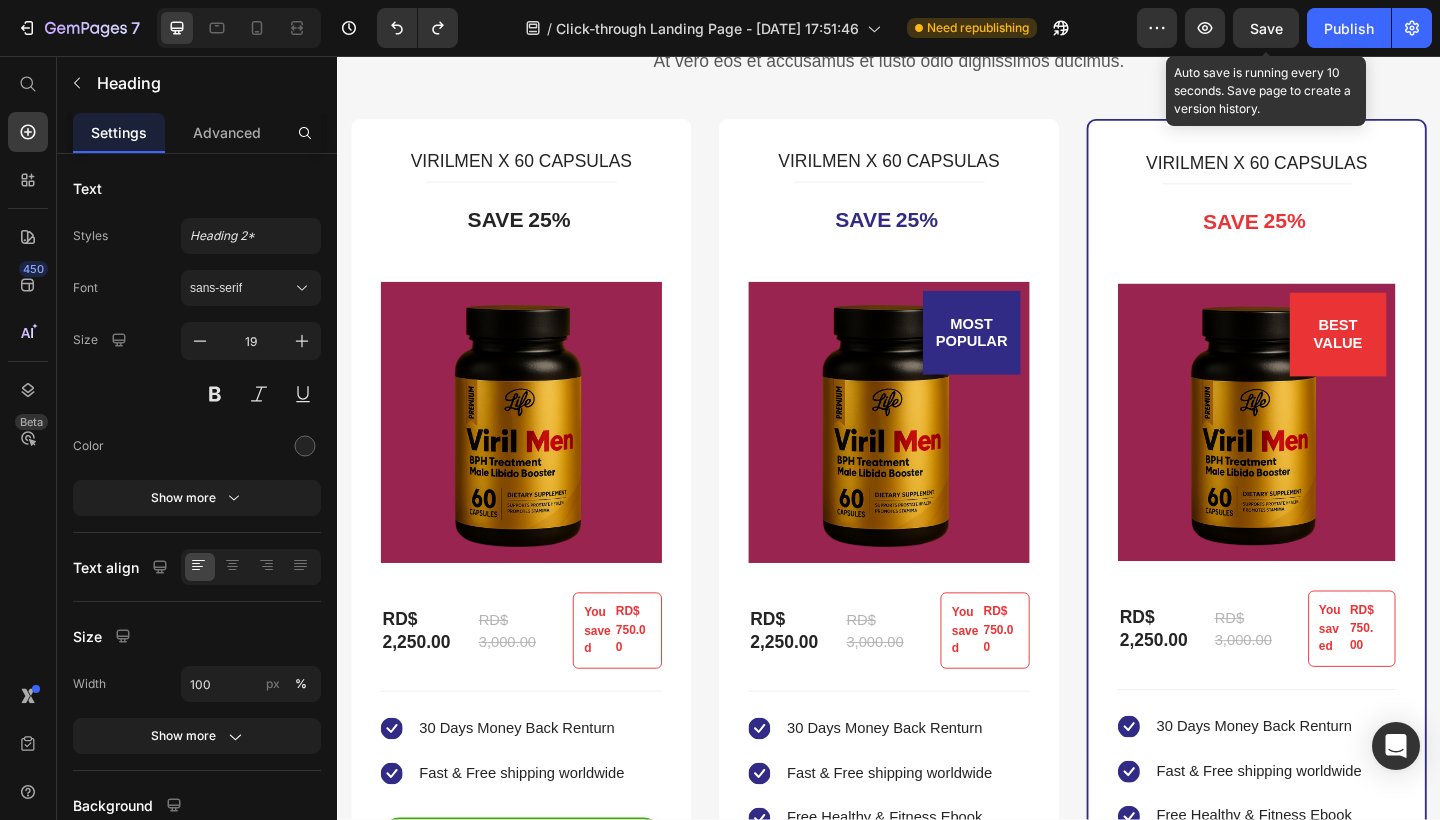 click on "It tastes delicious and aids with  my sleep" at bounding box center [524, -478] 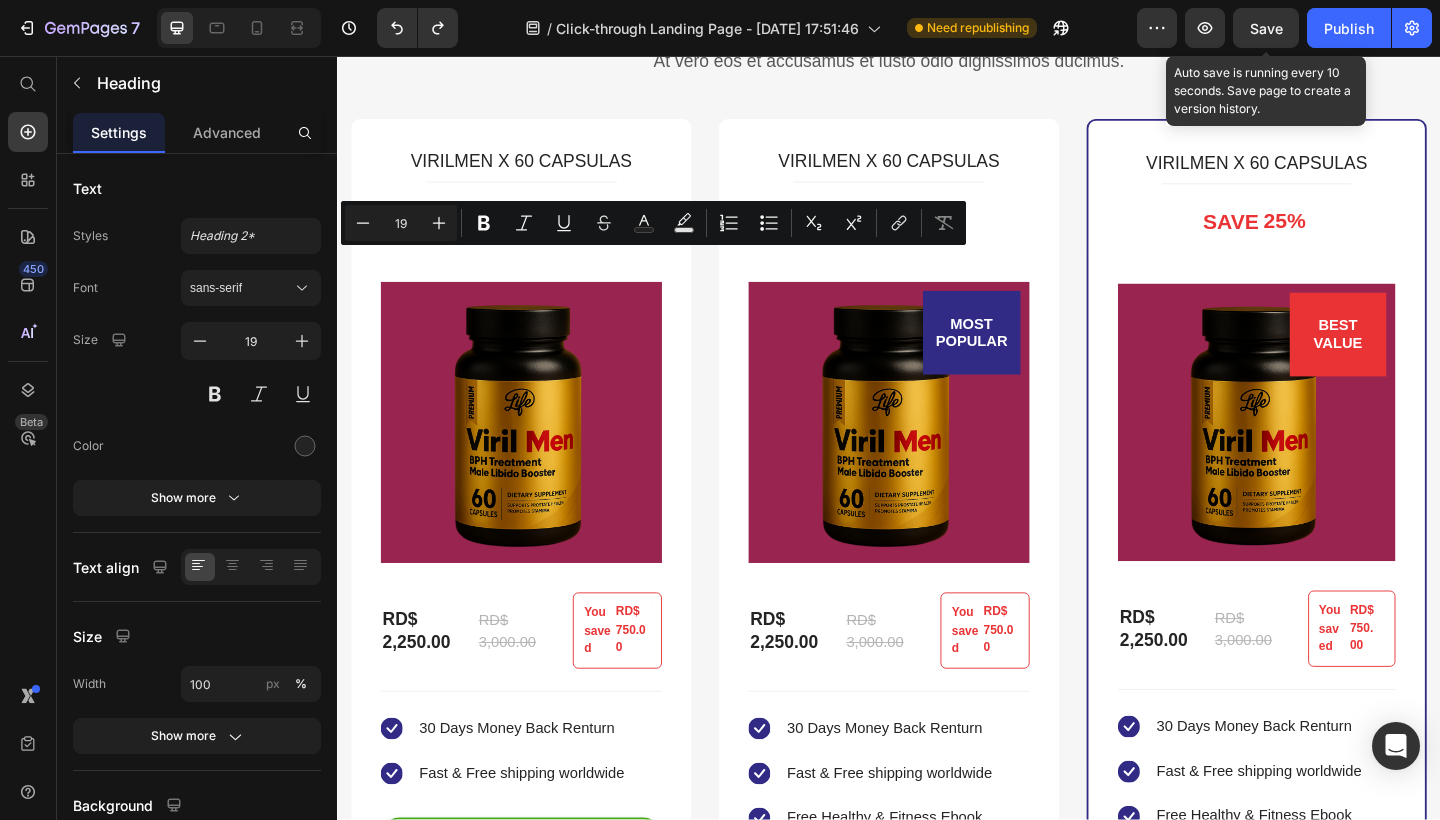 click on "It tastes delicious and aids with  my sleep" at bounding box center (524, -478) 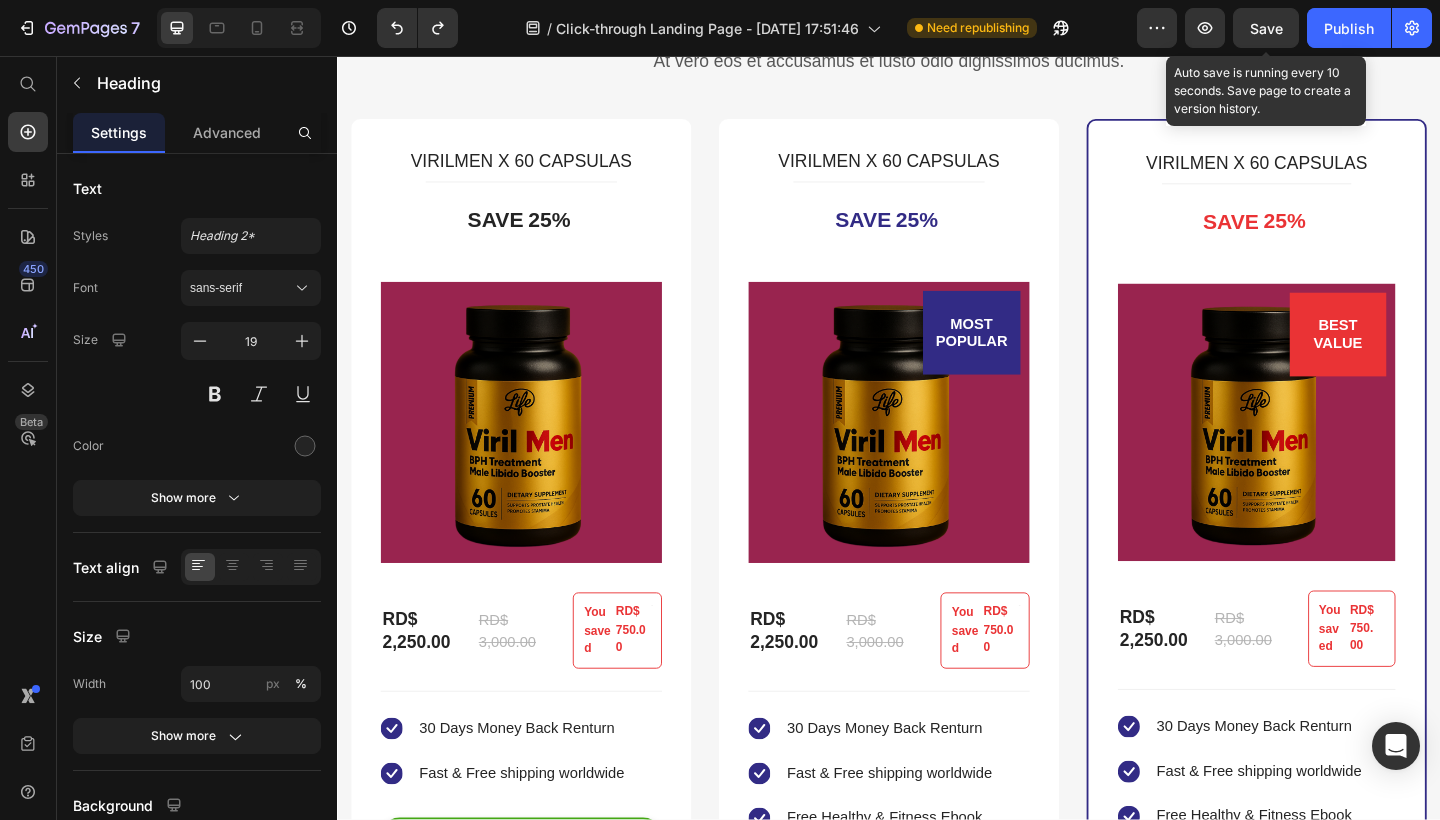 click on "It tastes delicious and aids with  my sleep" at bounding box center (524, -478) 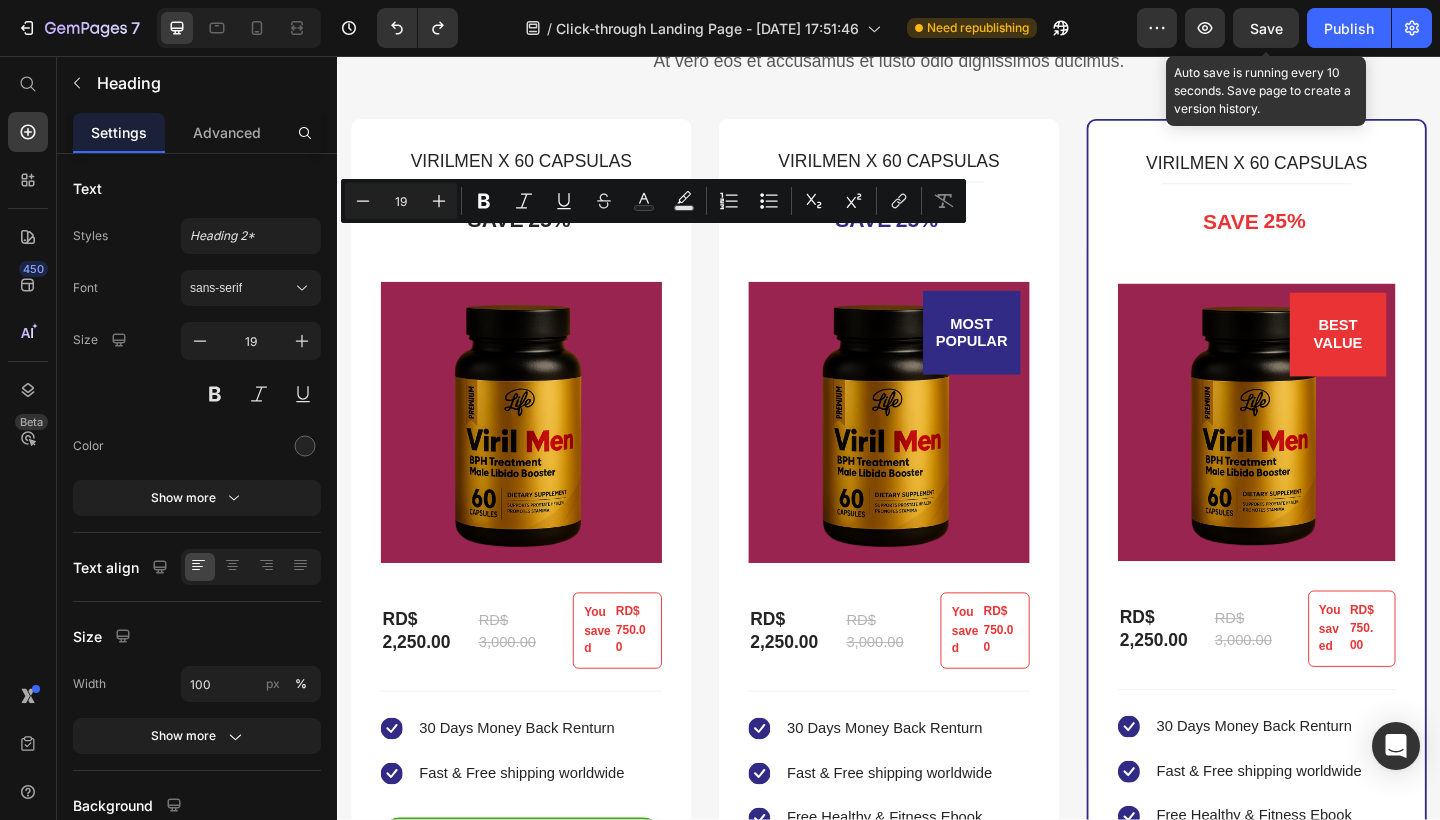 click on "It tastes delicious and aids with  my sleep" at bounding box center [524, -478] 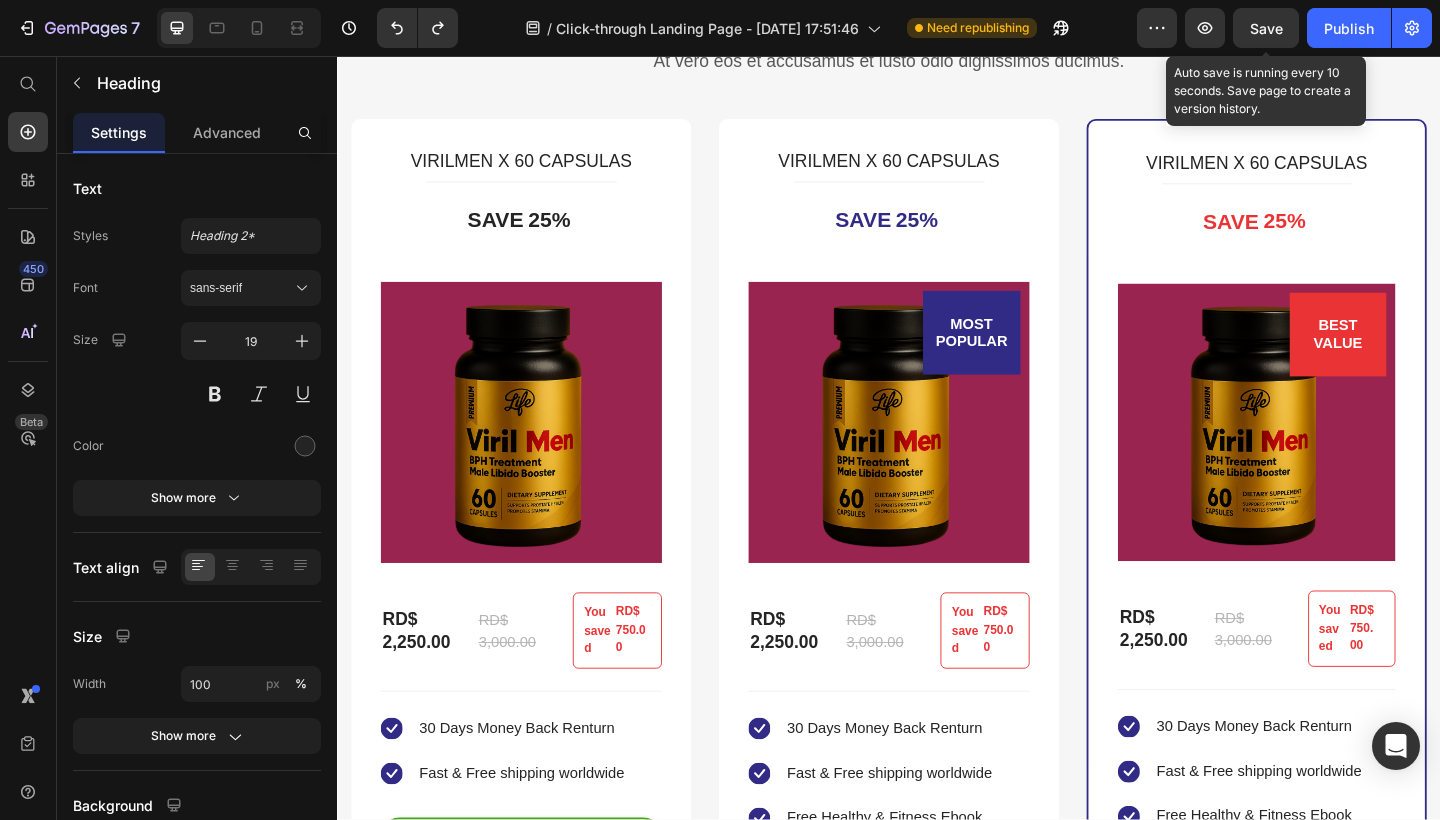 click on "It tastes delicious and aids with  my sleep" at bounding box center (524, -478) 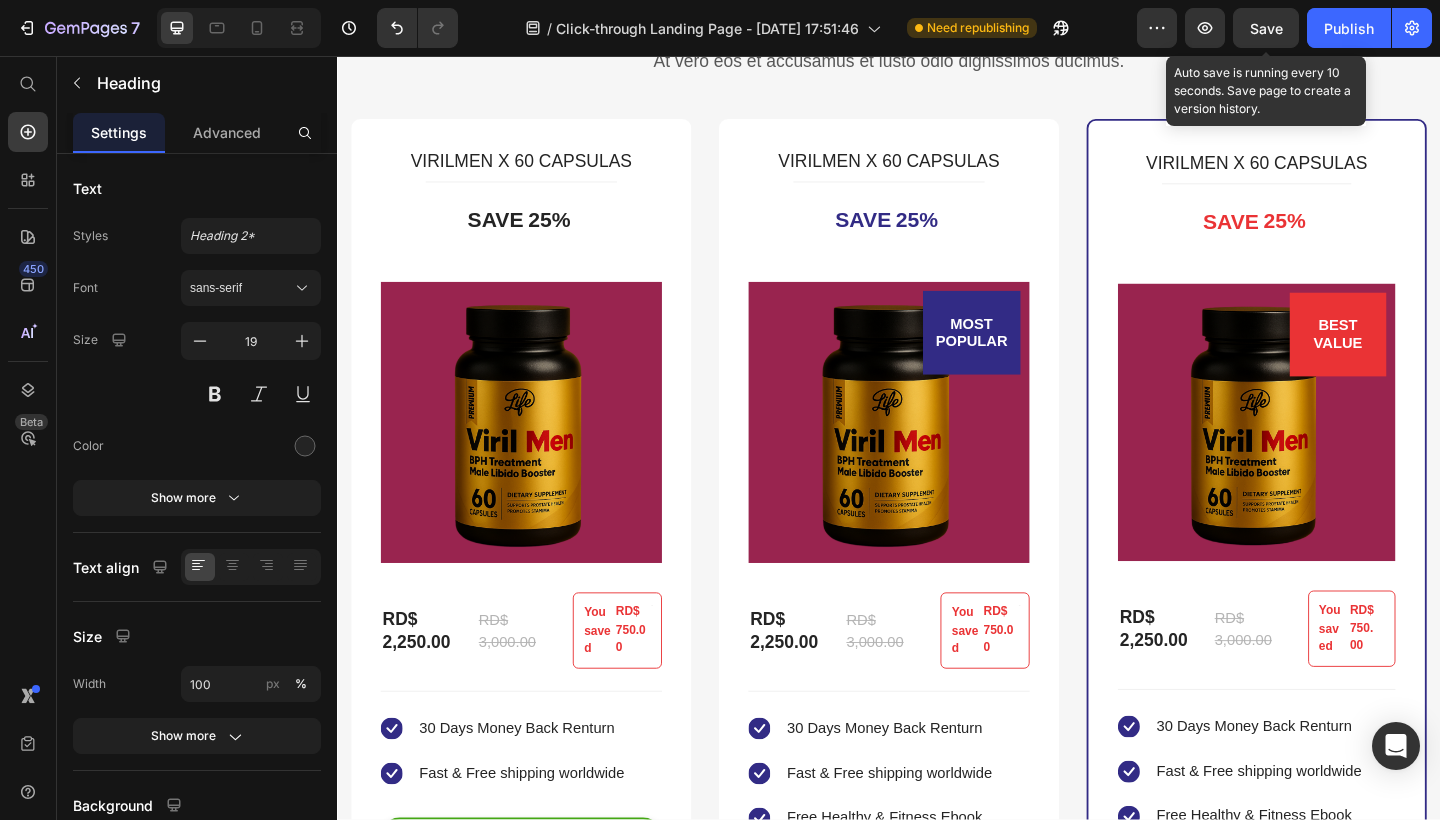 click on "[PERSON_NAME]" at bounding box center [421, -347] 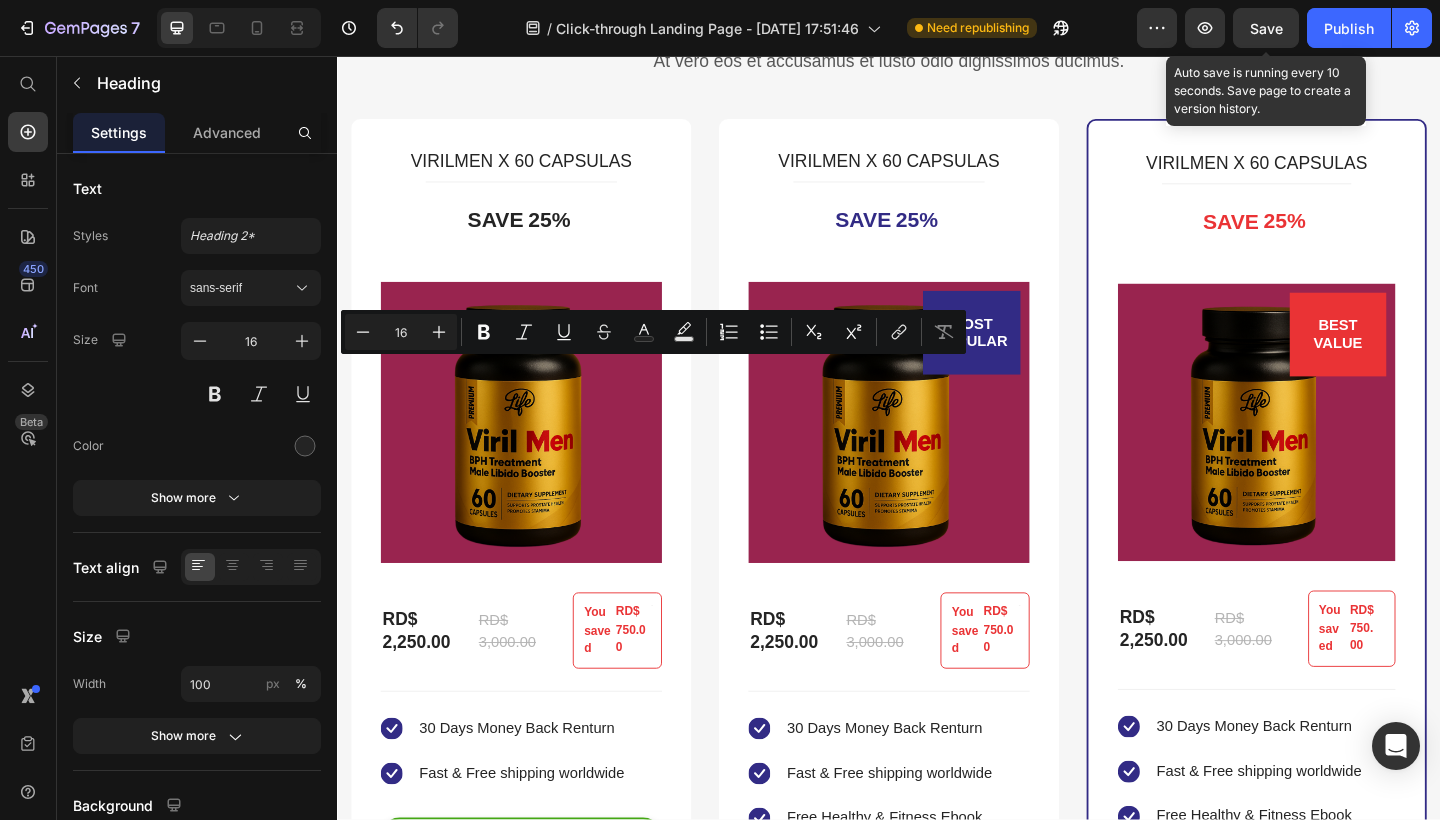 click on "[PERSON_NAME]" at bounding box center (421, -347) 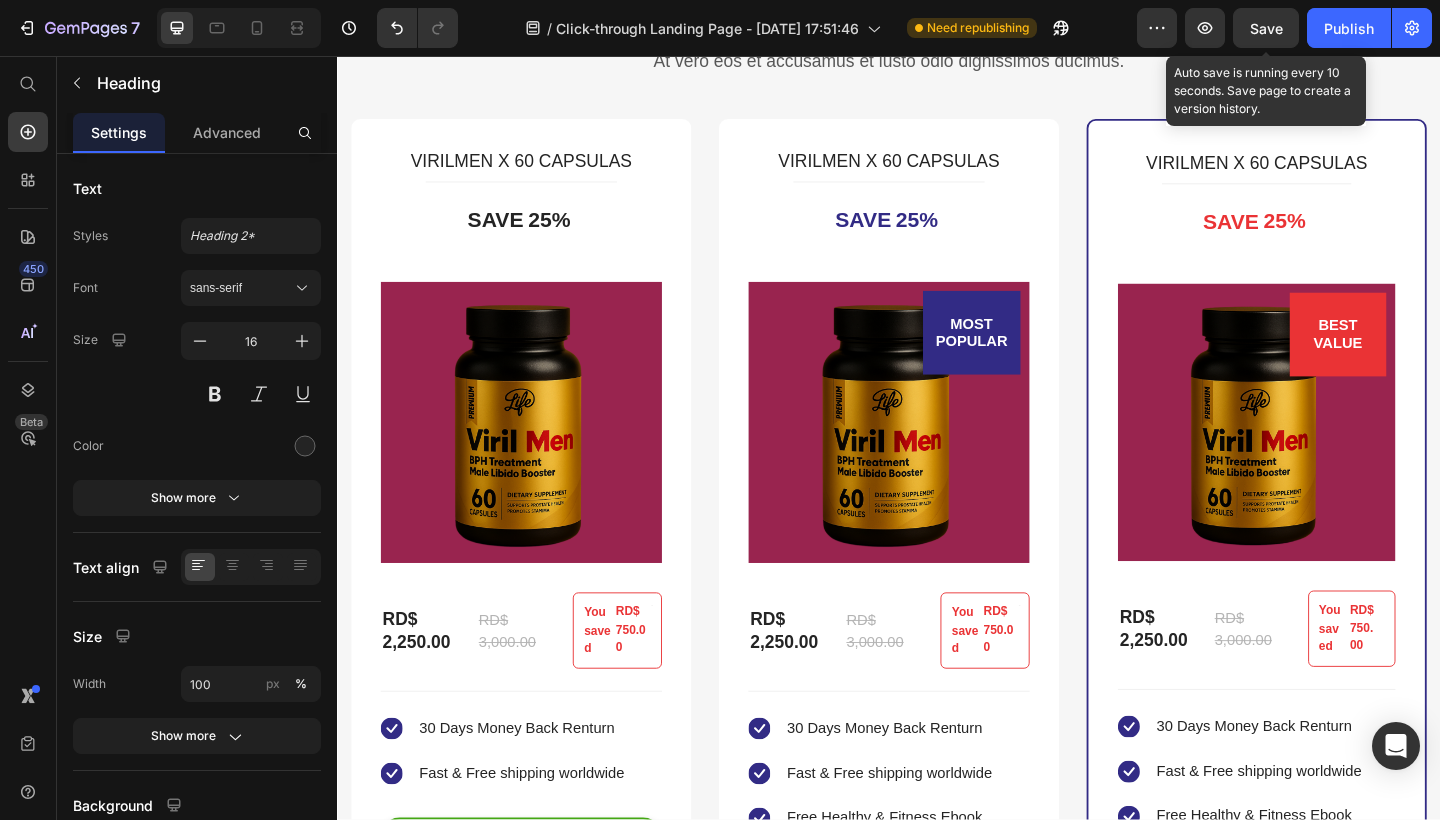 click on "[PERSON_NAME]" at bounding box center (421, -347) 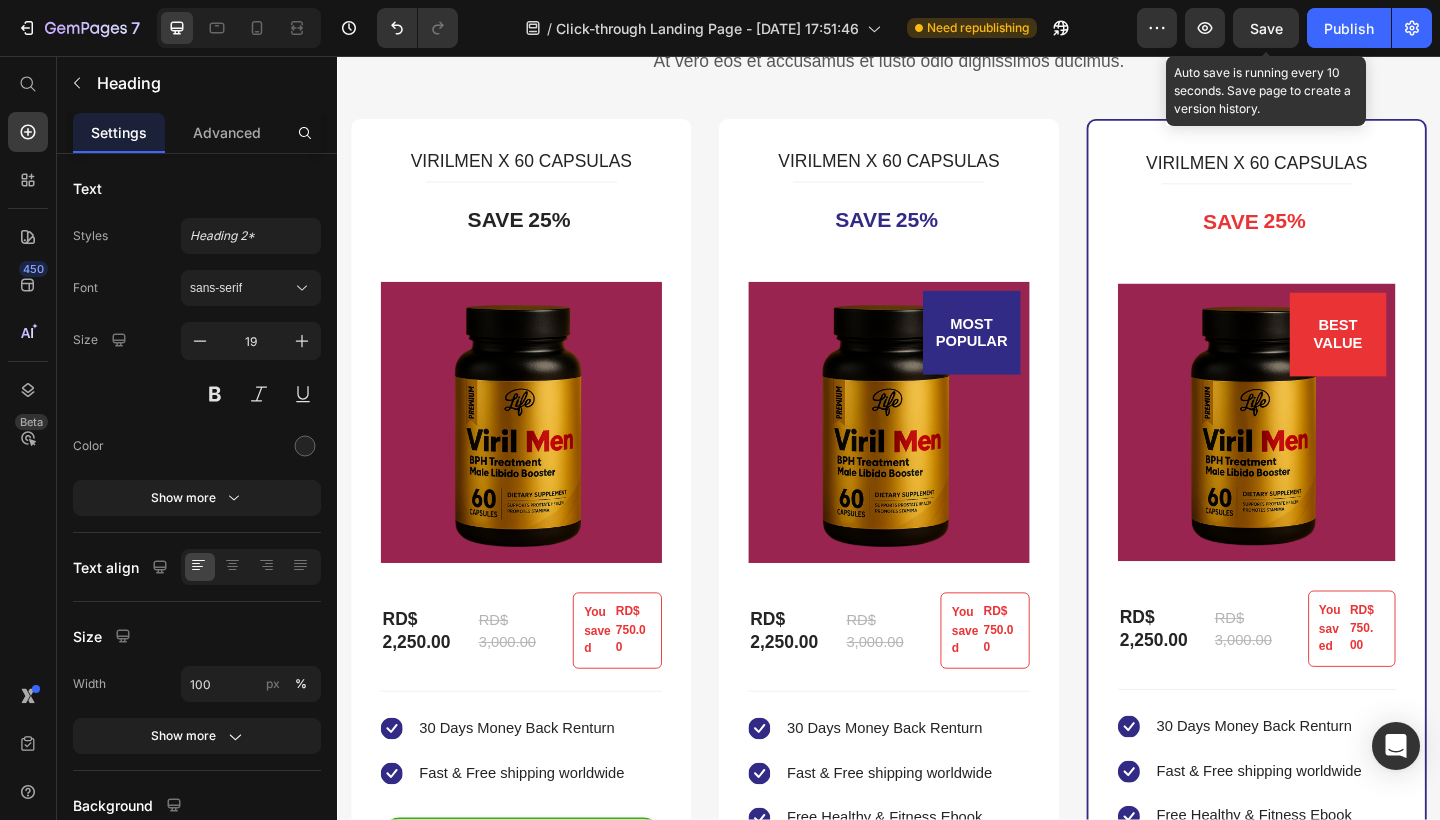 click on "Well rested and an awake feeling in the morning" at bounding box center (930, -478) 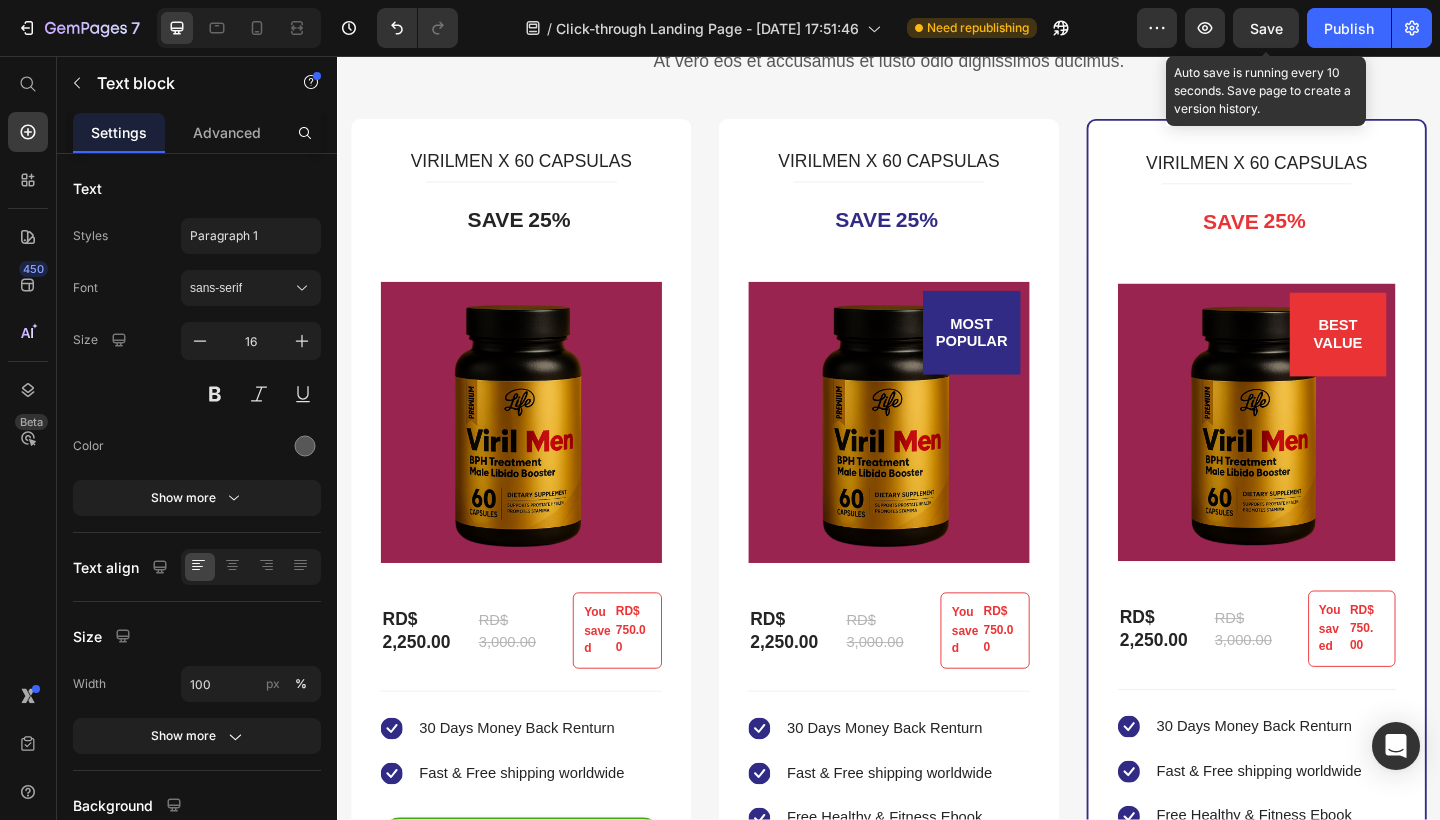click on "But I must explain to you how all this mistaken idea of denouncing pleasure and praising pain was born and I will give you a complete account of the system, and expound the actual teachings of the great" at bounding box center (930, -369) 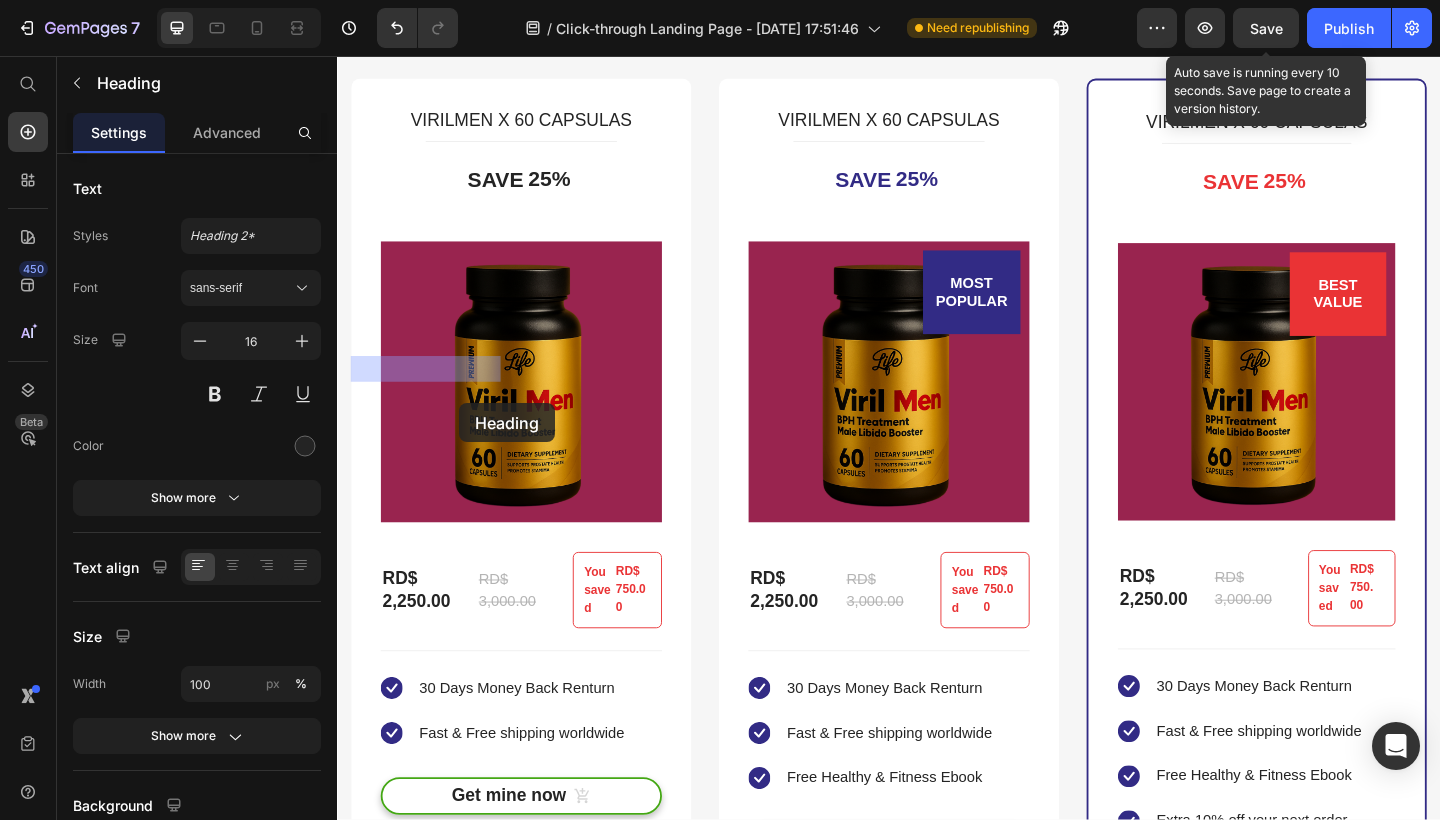 drag, startPoint x: 475, startPoint y: 402, endPoint x: 470, endPoint y: 434, distance: 32.38827 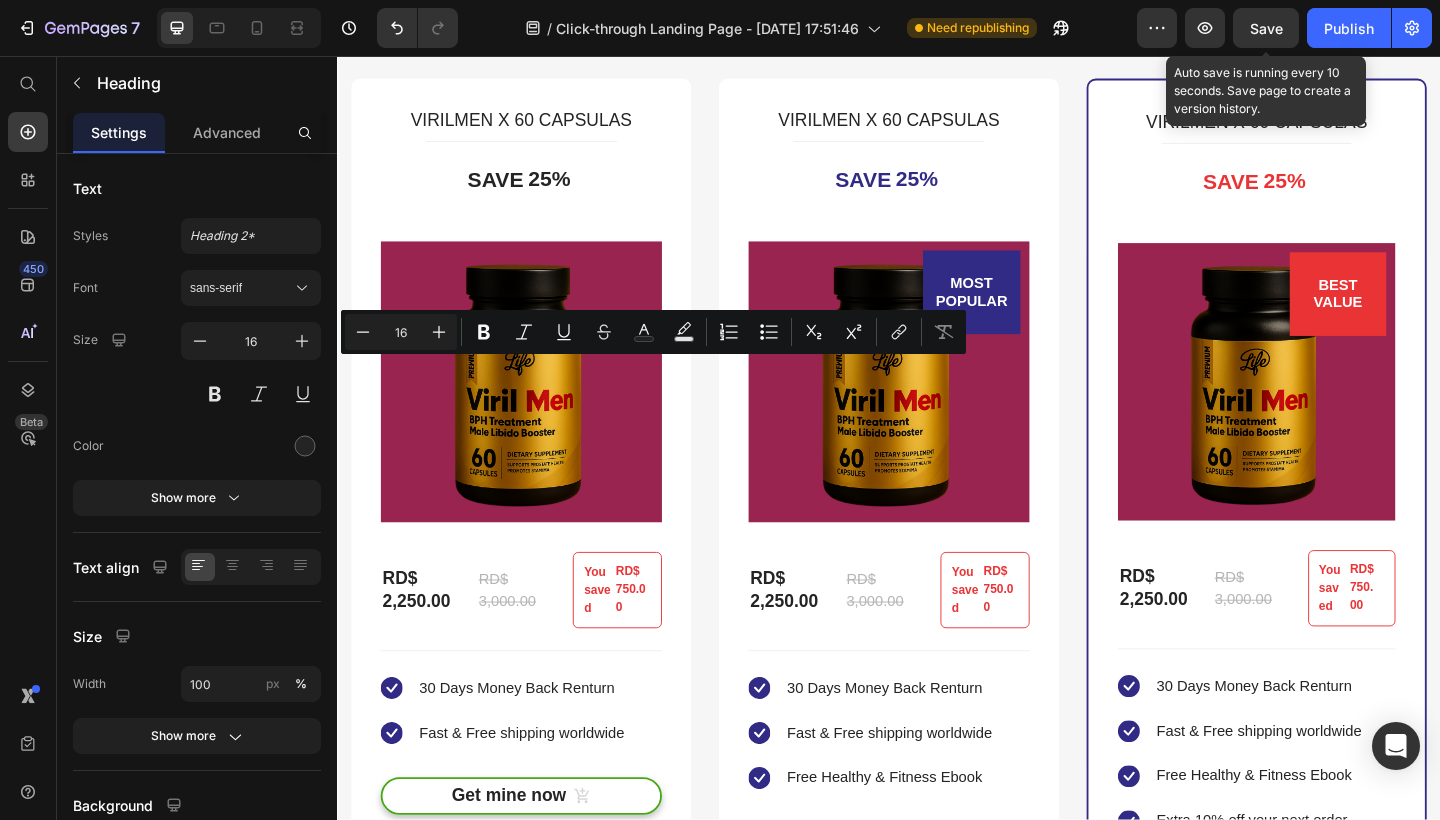 drag, startPoint x: 464, startPoint y: 399, endPoint x: 810, endPoint y: 426, distance: 347.05188 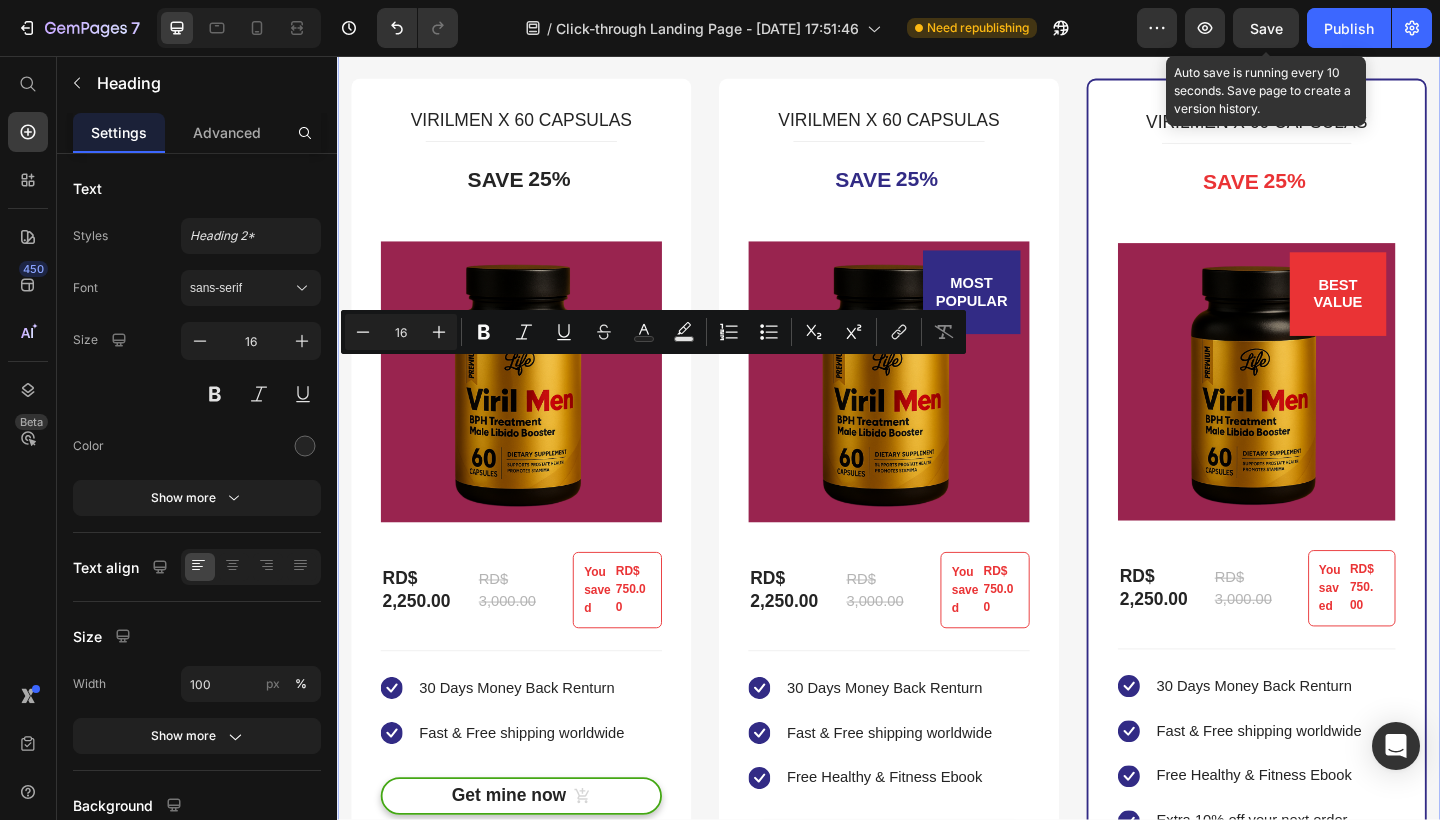 click on "Buy more & save up to 55% Heading At vero eos et accusamus et iusto odio dignissimos ducimus. Text block Row VIRILMEN X 60 CAPSULAS (P) Title                Title Line SAVE 25% (P) Tag (P) Images & Gallery RD$ 2,250.00 (P) Price RD$ 3,000.00 (P) Price You saved RD$ 750.00 (P) Tag Row You saved RD$ 750.00 (P) Tag
Icon 30 Days Money Back Renturn Text block
Icon Fast & Free shipping worldwide Text block Icon List Get mine now (P) Cart Button Product Row Row VIRILMEN X 60 CAPSULAS (P) Title                Title Line SAVE 25% (P) Tag MOST POPULAR Text block Row (P) Images & Gallery Row RD$ 2,250.00 (P) Price RD$ 3,000.00 (P) Price You saved RD$ 750.00 (P) Tag Row You saved RD$ 750.00 (P) Tag
Icon 30 Days Money Back Renturn Text block
Icon Fast & Free shipping worldwide Text block
Icon Free Healthy & Fitness Ebook  Text block Icon List Get mine now (P) Cart Button Product Hurry up! Sale ends once the timer hits zero Text block 00" at bounding box center [937, 537] 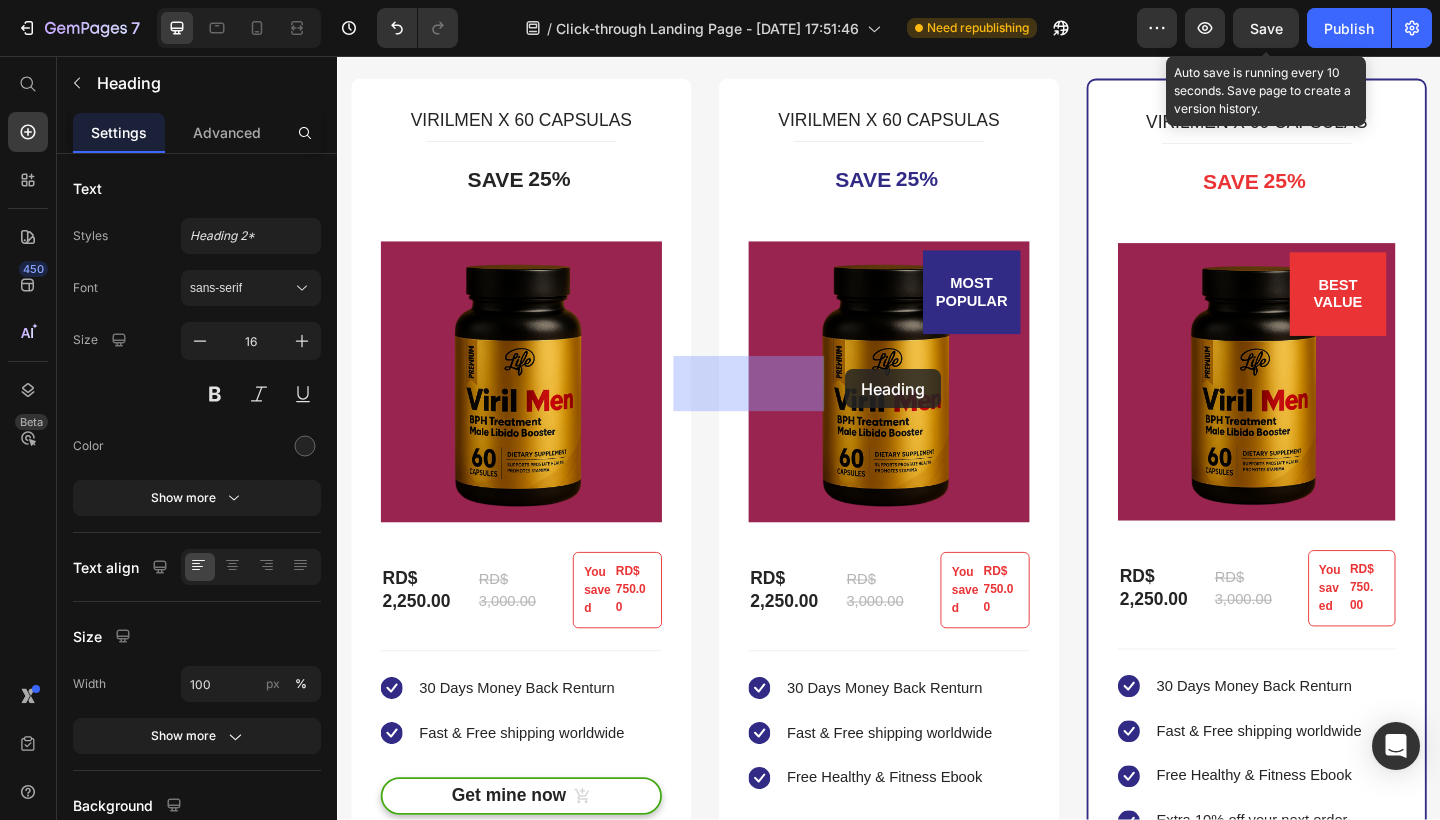 drag, startPoint x: 887, startPoint y: 412, endPoint x: 890, endPoint y: 397, distance: 15.297058 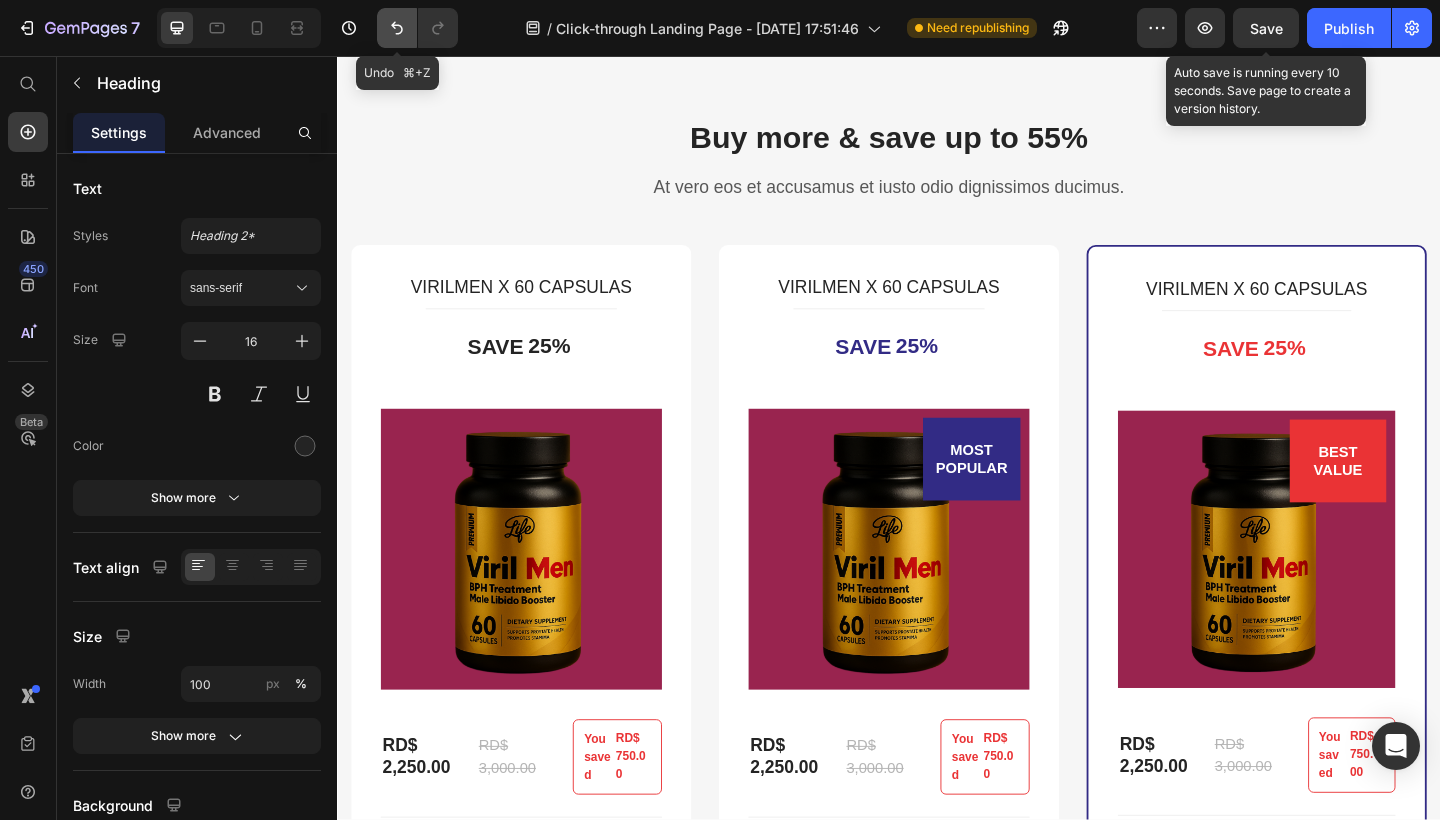 click 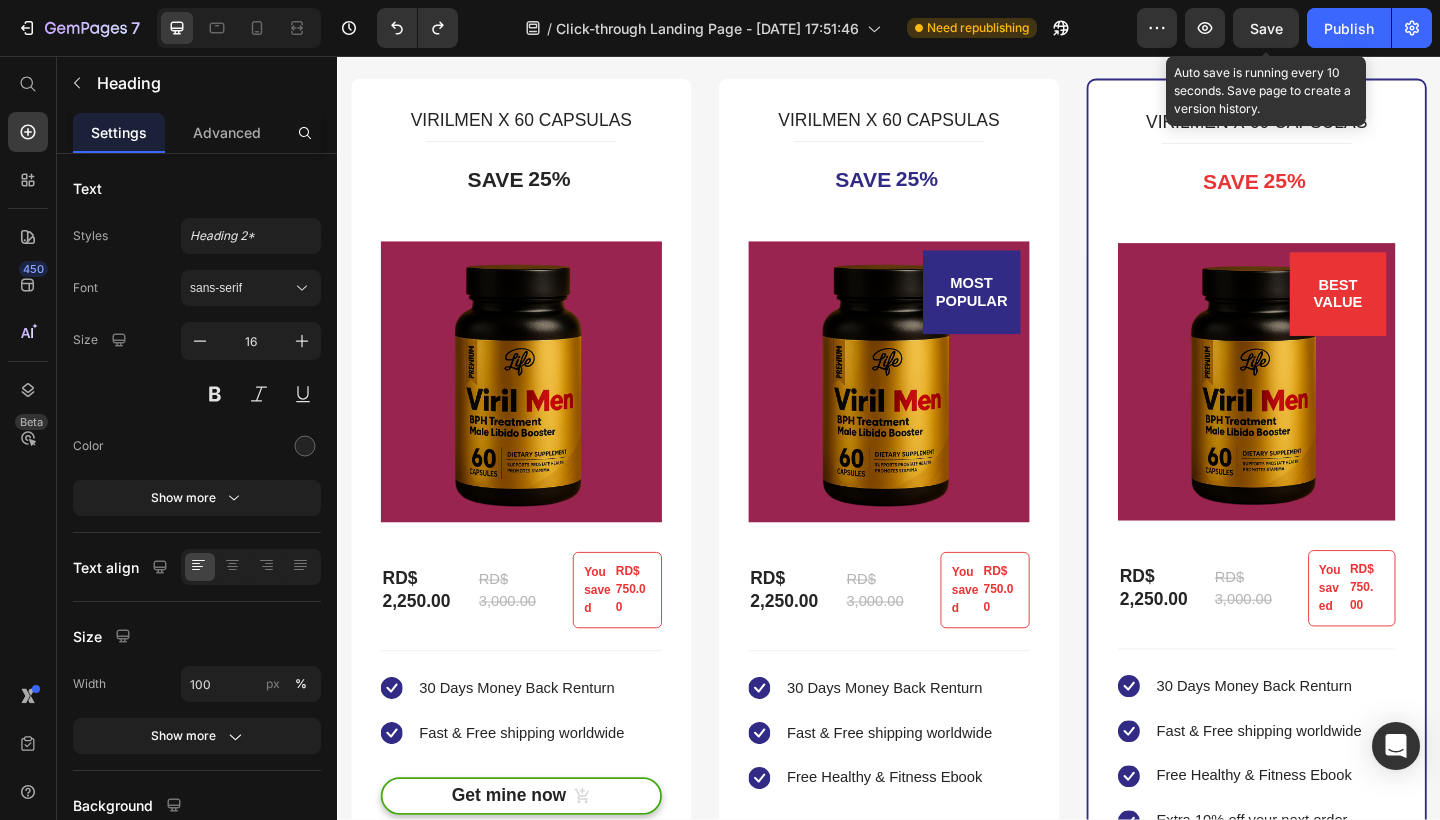 click on "[PERSON_NAME]" at bounding box center (930, -323) 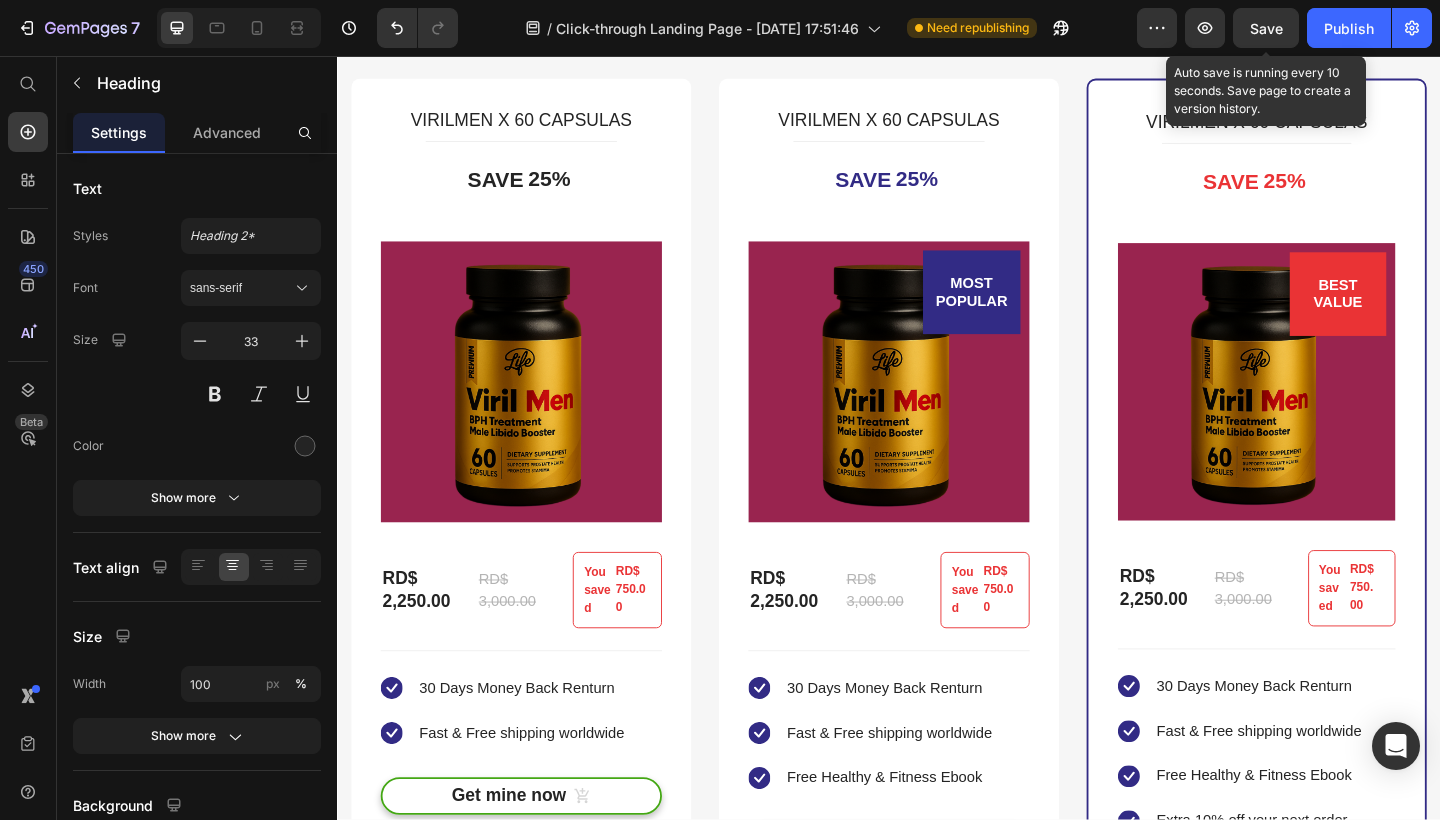 click on "Buy more & save up to 55%" at bounding box center [937, -36] 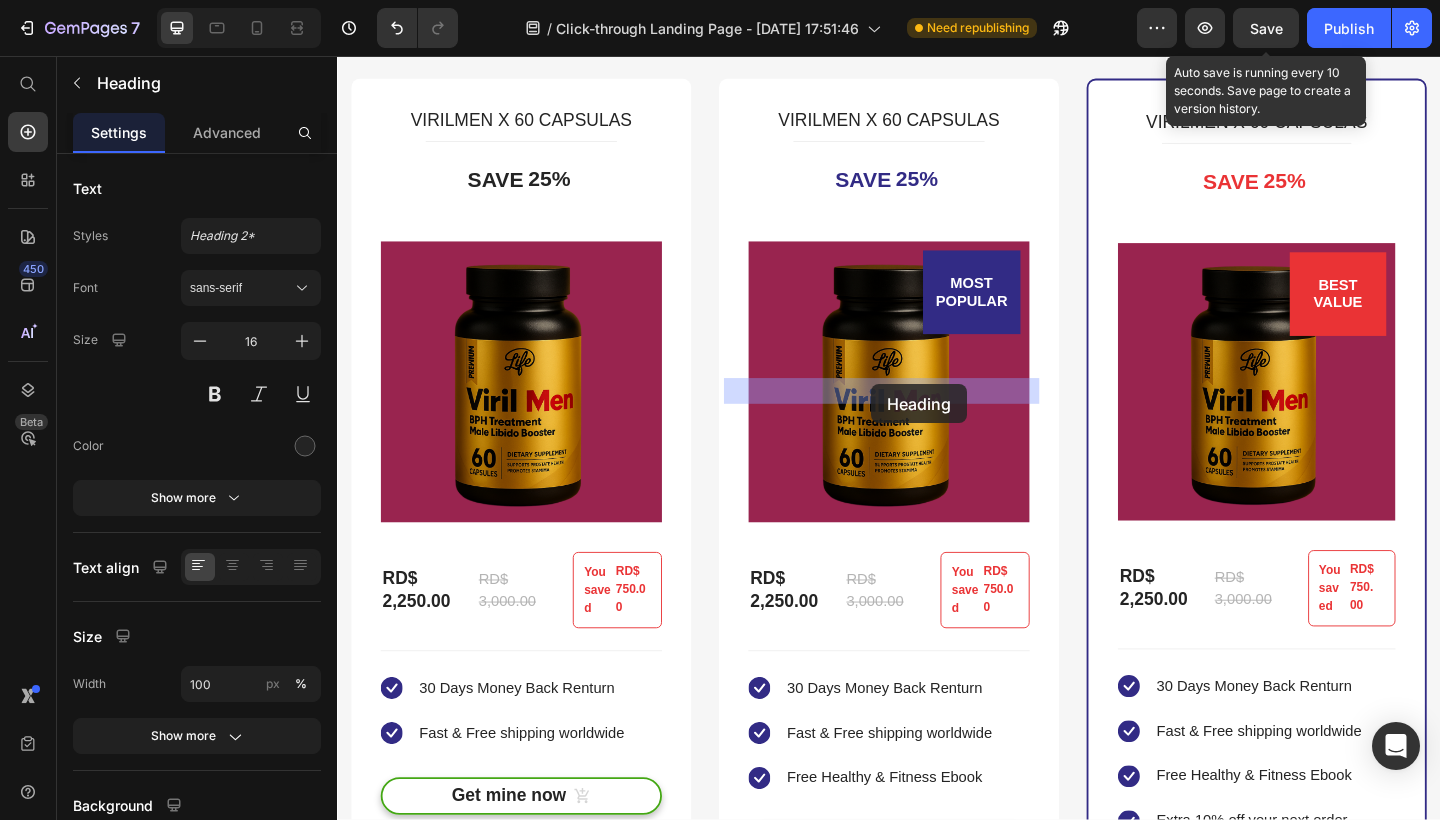 drag, startPoint x: 868, startPoint y: 419, endPoint x: 917, endPoint y: 413, distance: 49.365982 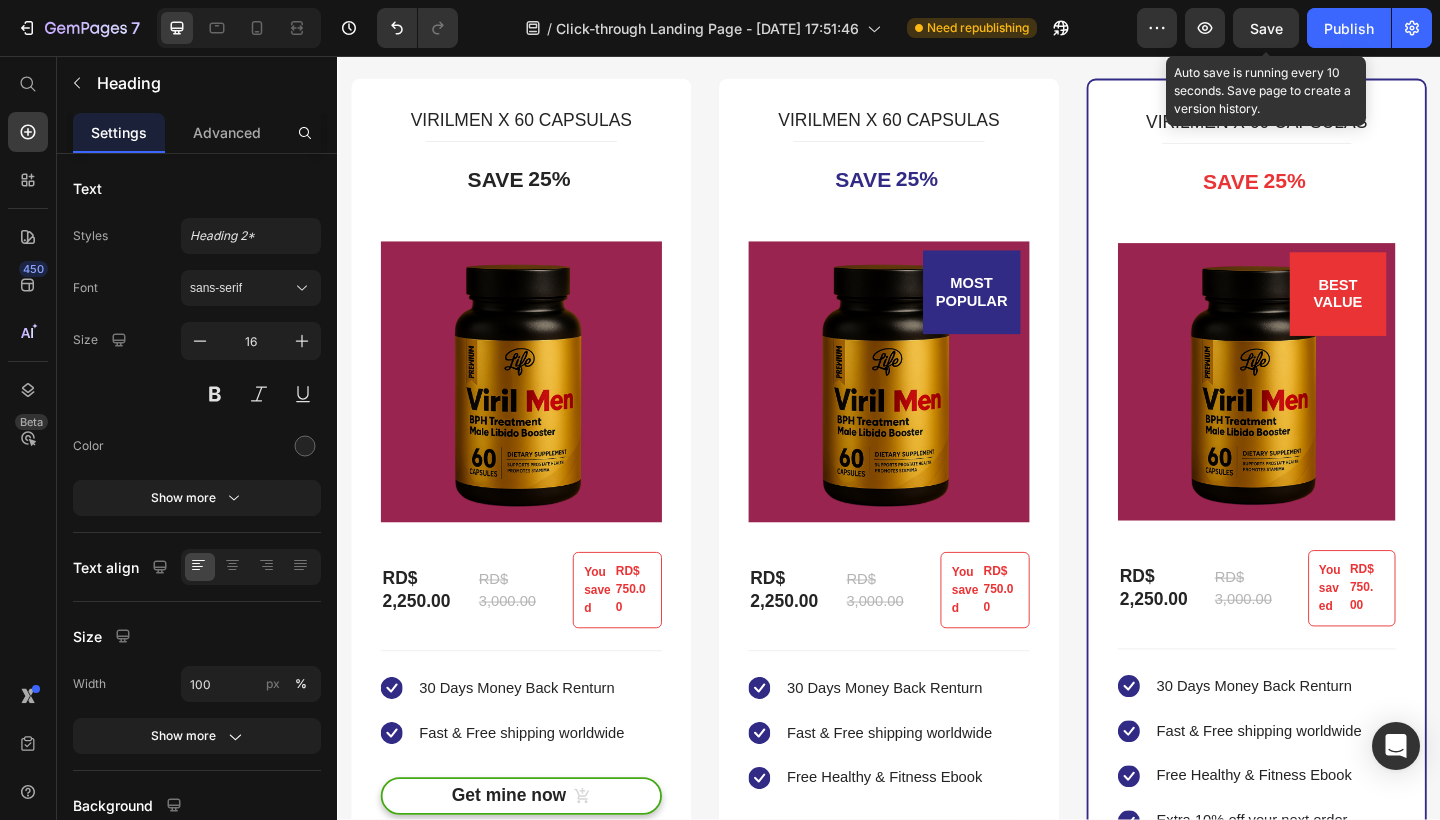 click on "[PERSON_NAME]" at bounding box center [930, -323] 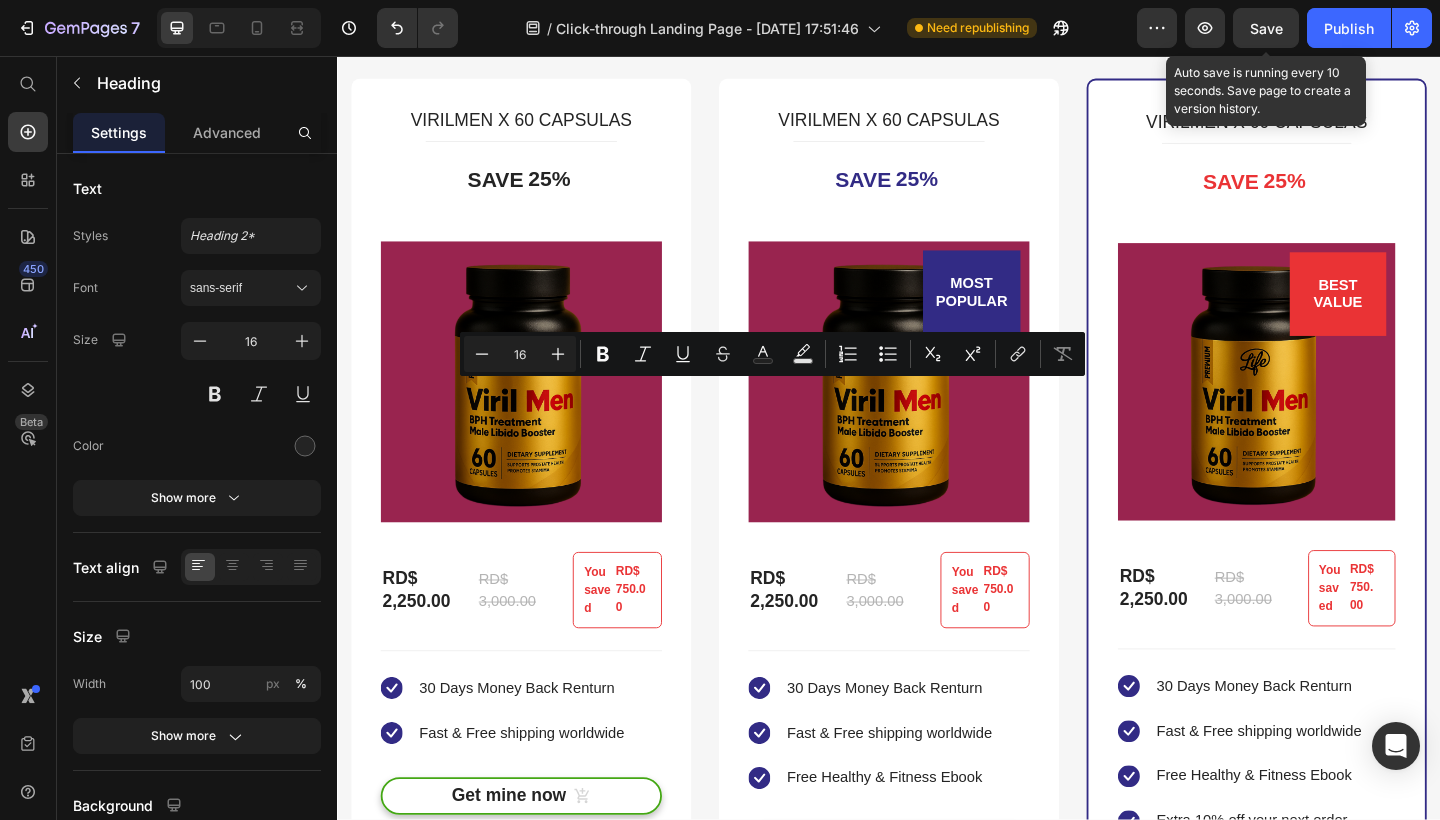 click on "[PERSON_NAME]" at bounding box center (930, -323) 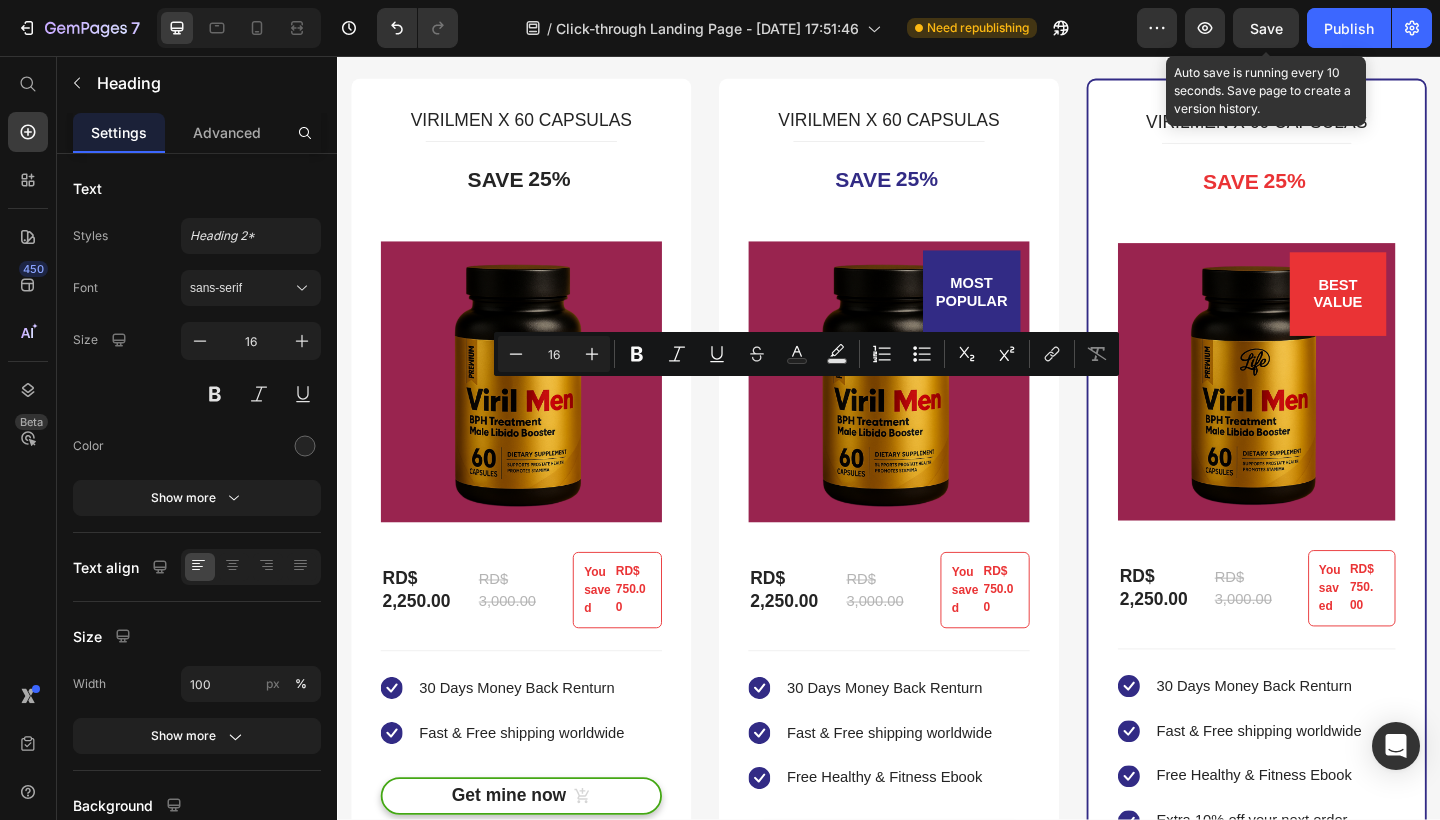 click on "[PERSON_NAME]" at bounding box center [930, -323] 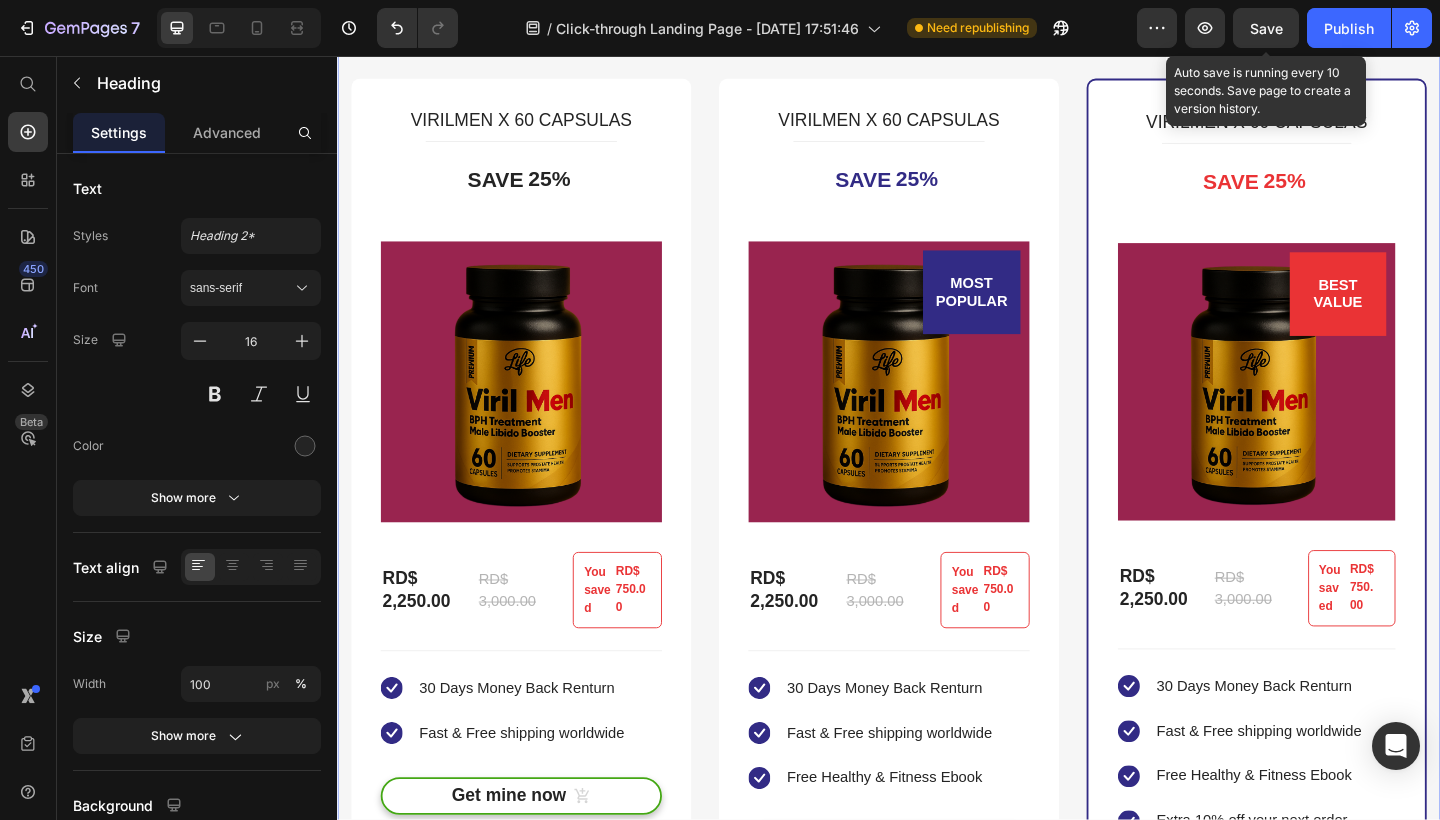 click on "Buy more & save up to 55% Heading At vero eos et accusamus et iusto odio dignissimos ducimus. Text block Row VIRILMEN X 60 CAPSULAS (P) Title                Title Line SAVE 25% (P) Tag (P) Images & Gallery RD$ 2,250.00 (P) Price RD$ 3,000.00 (P) Price You saved RD$ 750.00 (P) Tag Row You saved RD$ 750.00 (P) Tag
Icon 30 Days Money Back Renturn Text block
Icon Fast & Free shipping worldwide Text block Icon List Get mine now (P) Cart Button Product Row Row VIRILMEN X 60 CAPSULAS (P) Title                Title Line SAVE 25% (P) Tag MOST POPULAR Text block Row (P) Images & Gallery Row RD$ 2,250.00 (P) Price RD$ 3,000.00 (P) Price You saved RD$ 750.00 (P) Tag Row You saved RD$ 750.00 (P) Tag
Icon 30 Days Money Back Renturn Text block
Icon Fast & Free shipping worldwide Text block
Icon Free Healthy & Fitness Ebook  Text block Icon List Get mine now (P) Cart Button Product Hurry up! Sale ends once the timer hits zero Text block 00" at bounding box center (937, 537) 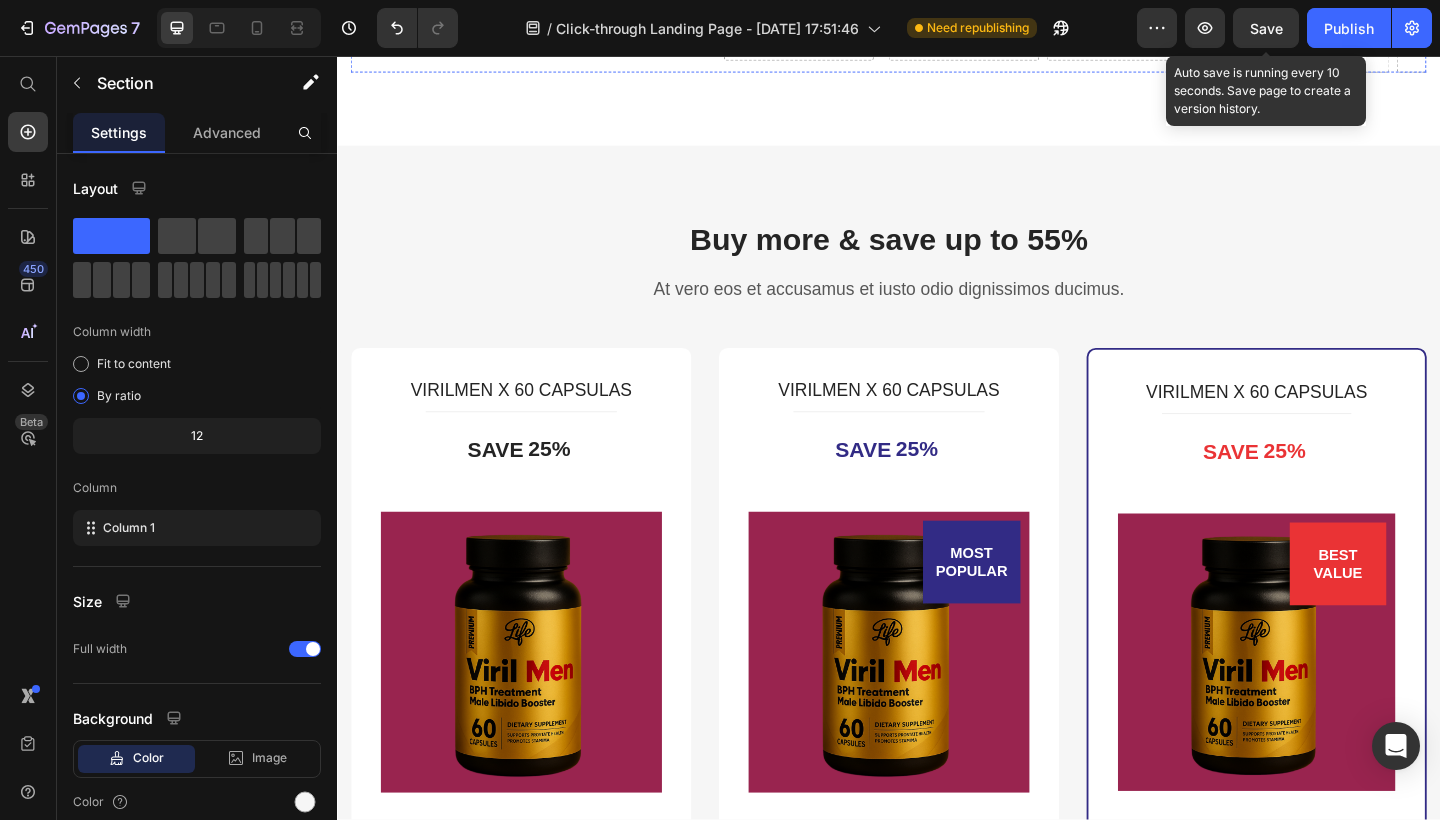 scroll, scrollTop: 3563, scrollLeft: 0, axis: vertical 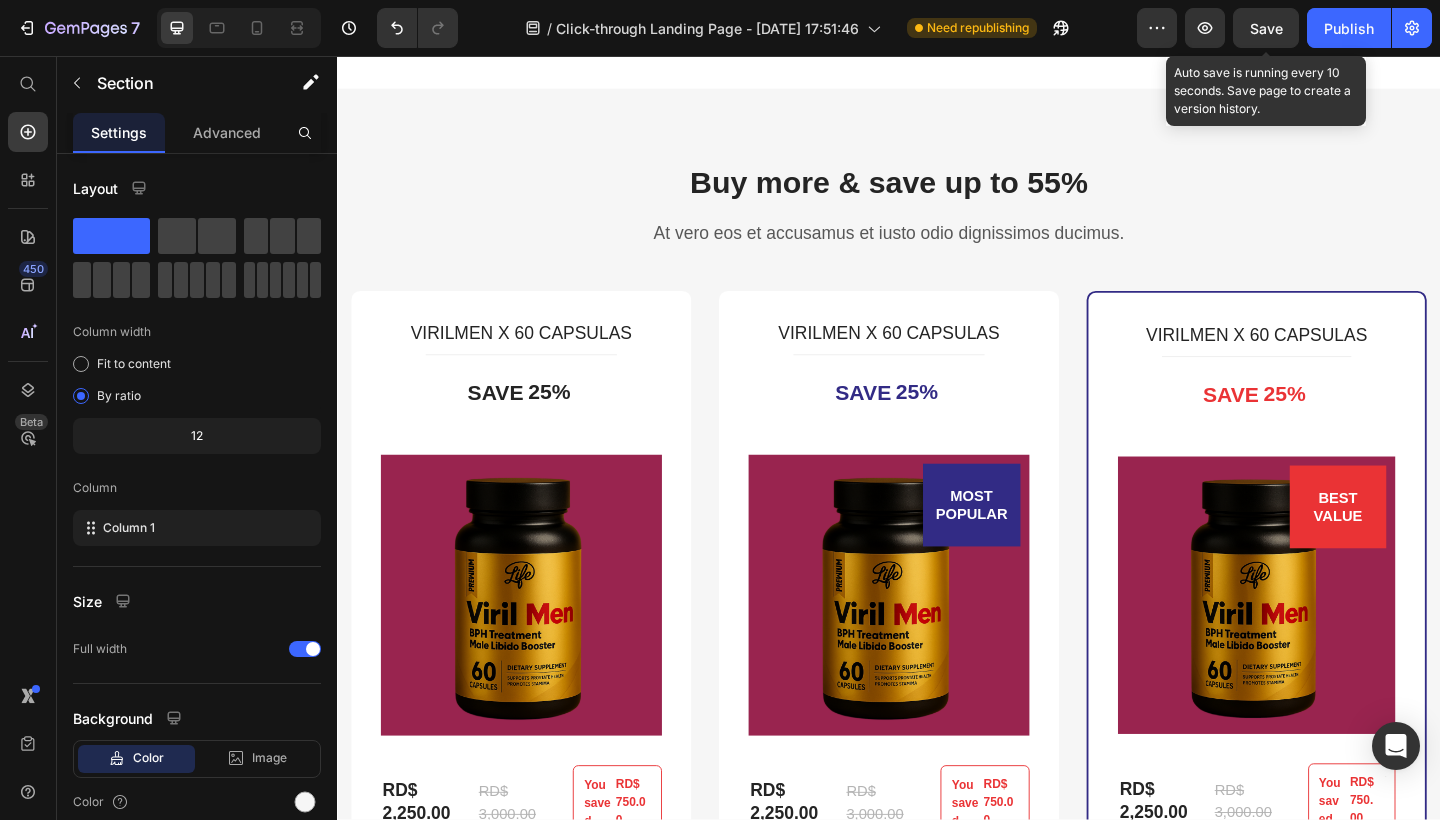 click on "Great product! It helps my dad wake up well-rested" at bounding box center (1335, -247) 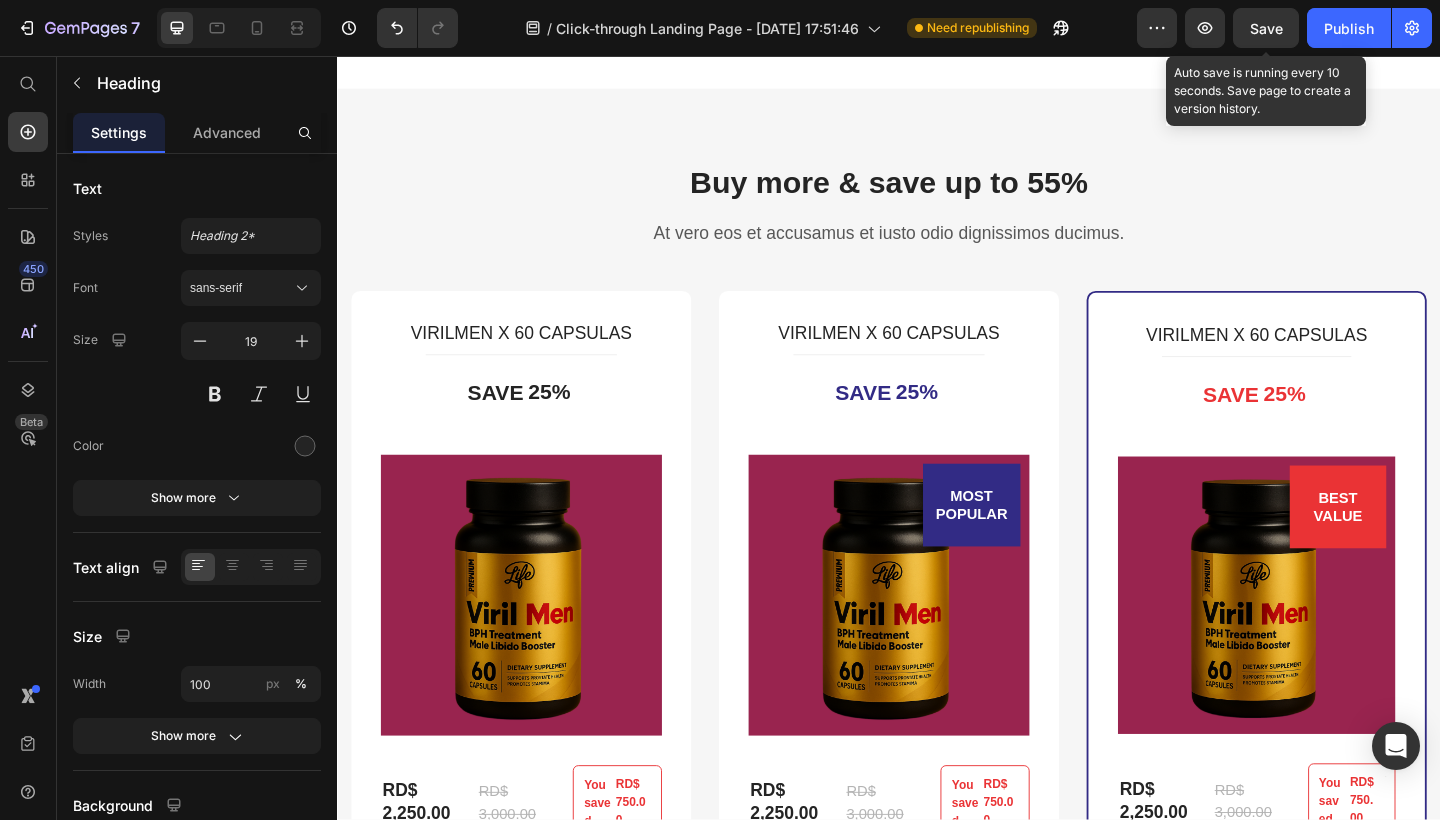 click on "Great product! It helps my dad wake up well-rested" at bounding box center (1335, -247) 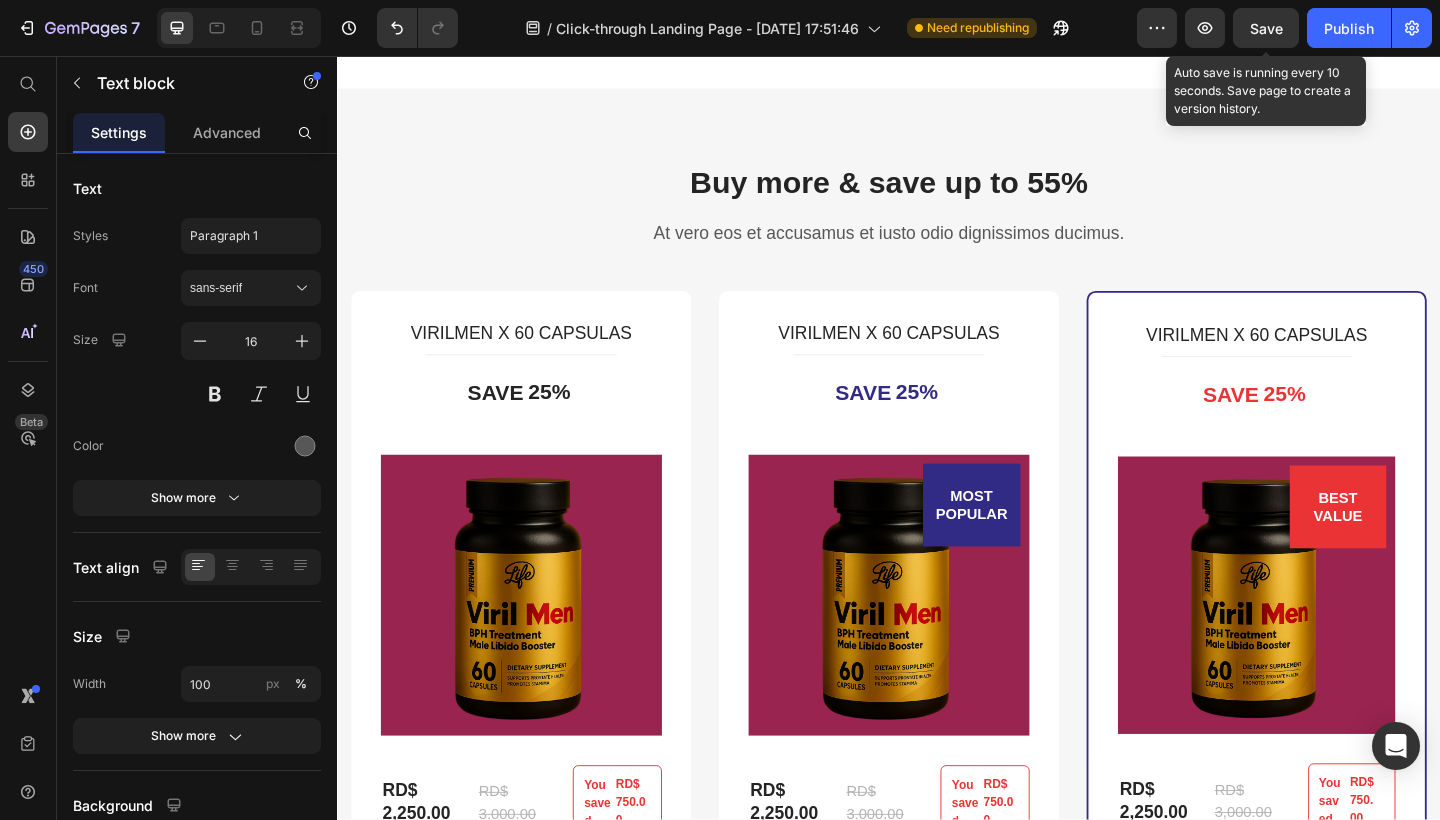 click on "But I must explain to you how all this mistaken idea of denouncing pleasure and praising pain was born and I will give you a complete account of the system, and expound the actual teachings of the great" at bounding box center [1335, -138] 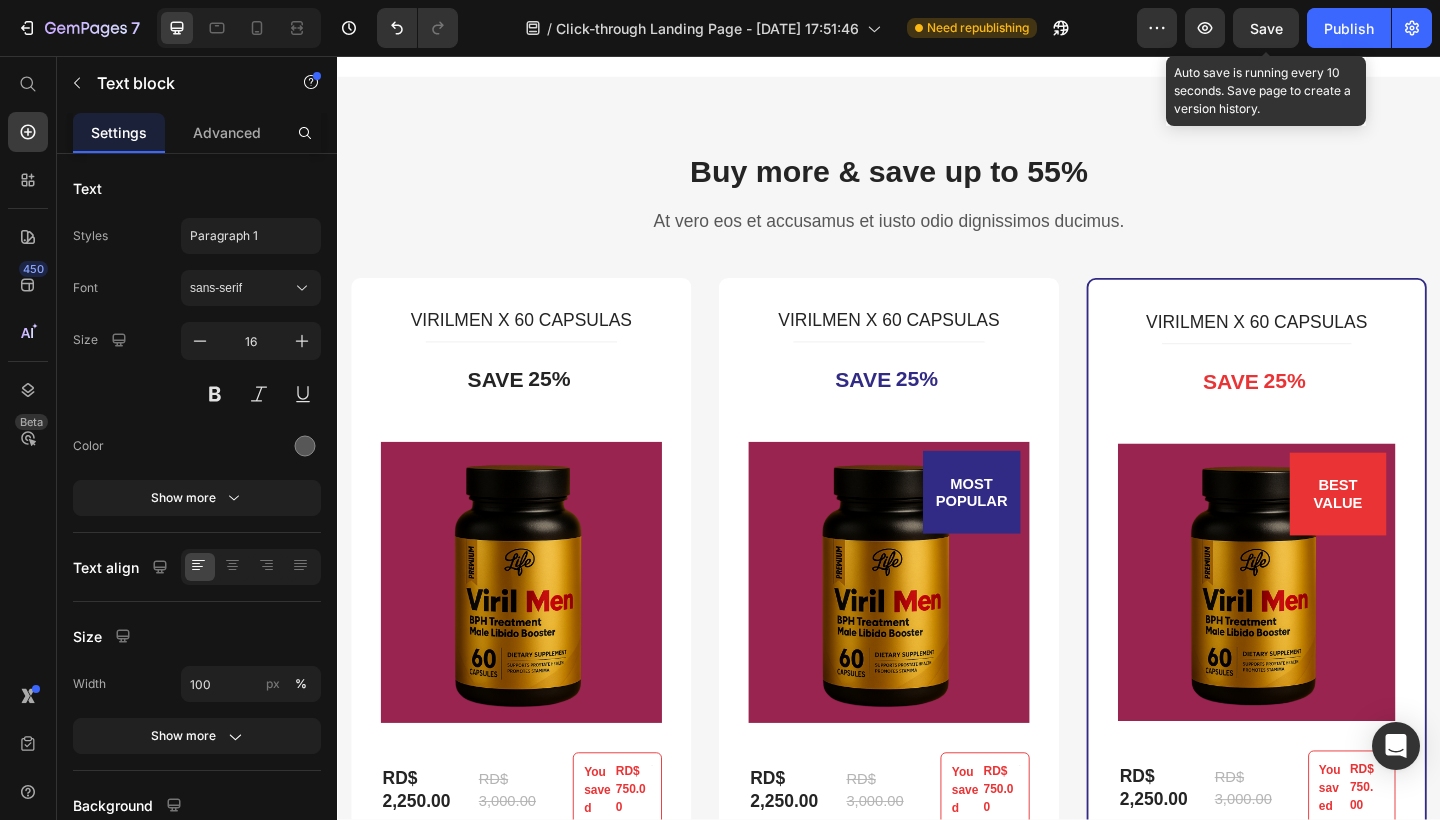scroll, scrollTop: 3567, scrollLeft: 0, axis: vertical 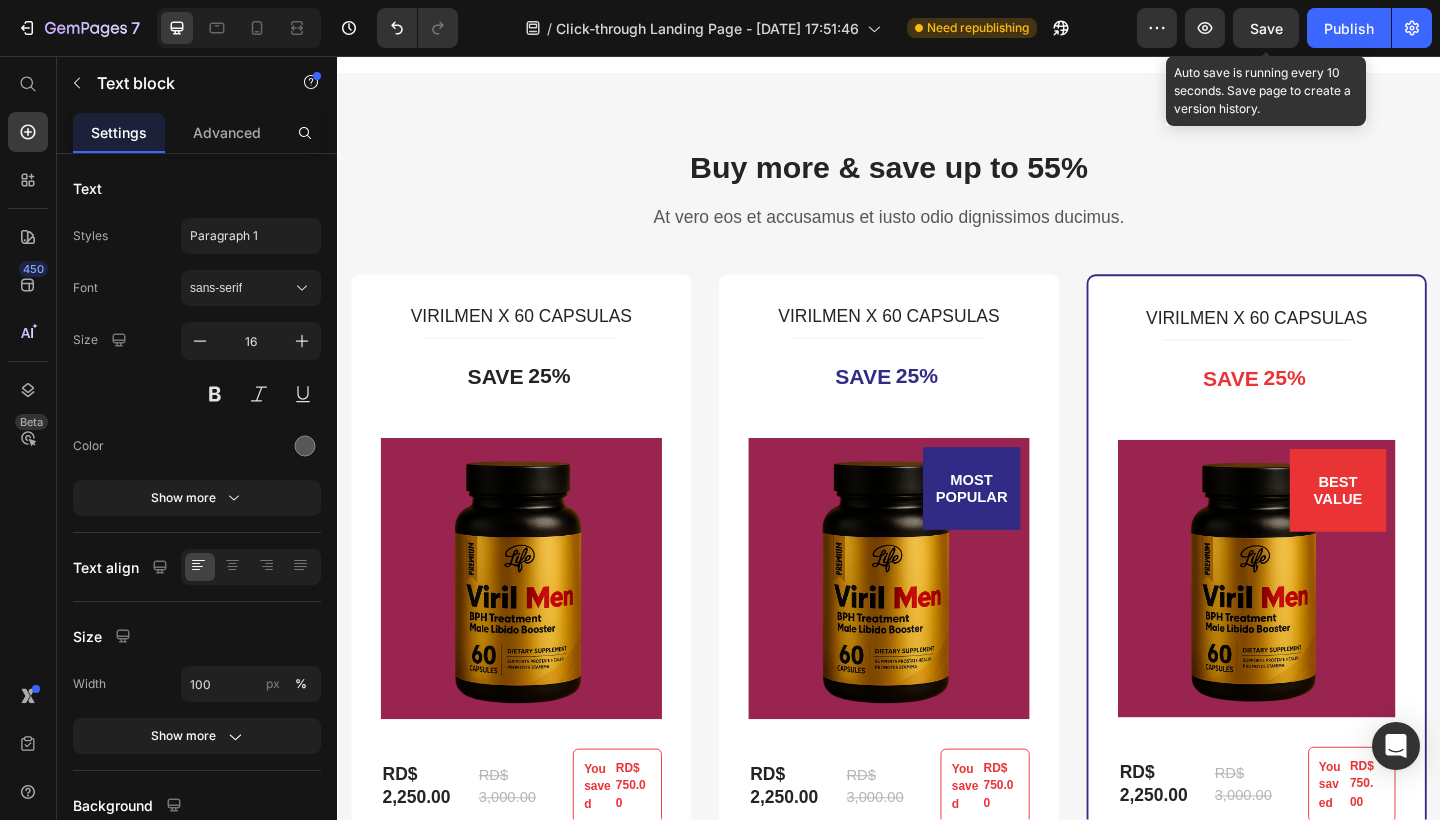 click on "[PERSON_NAME]" at bounding box center (1232, -95) 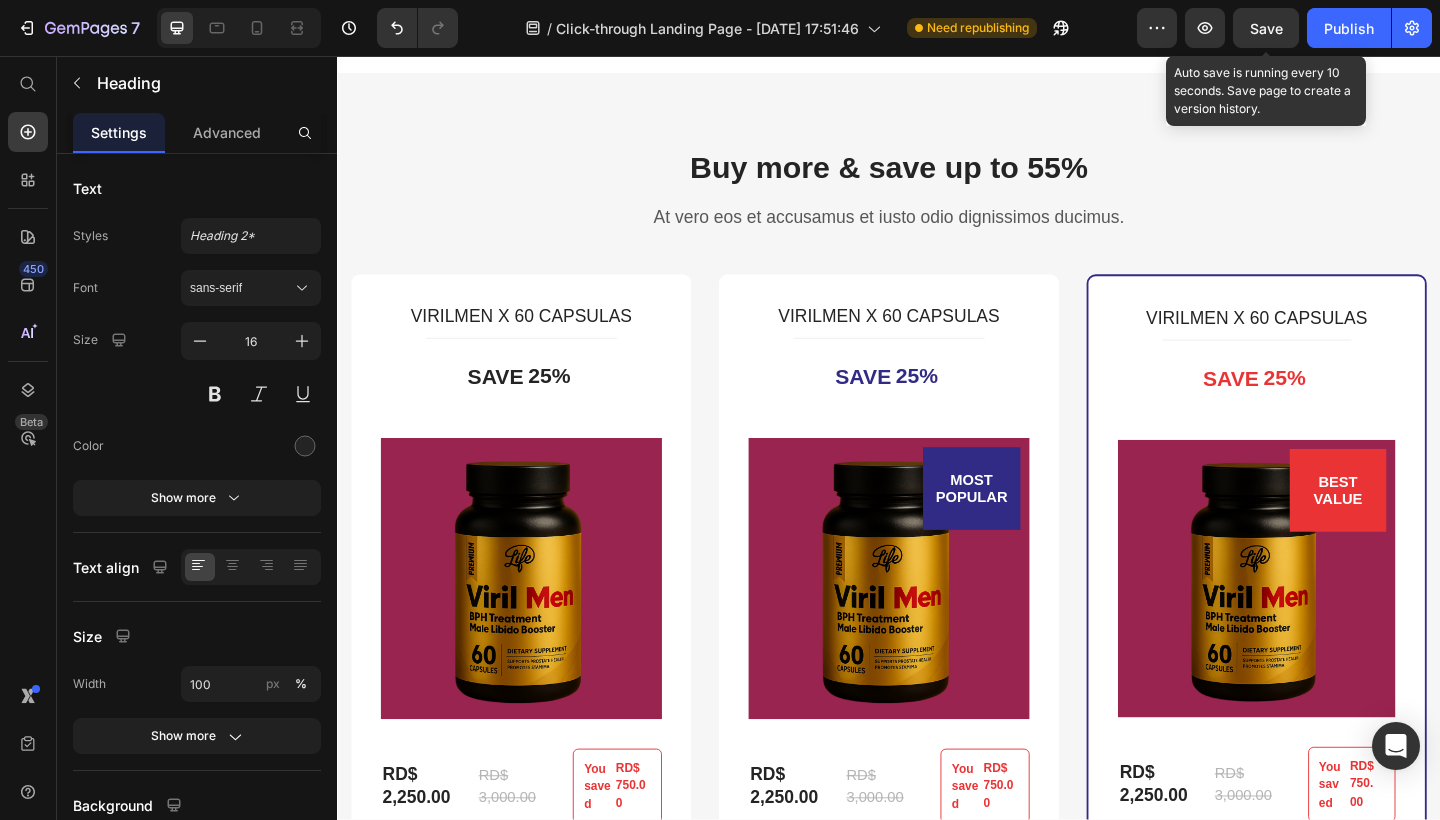 click on "[PERSON_NAME] [PERSON_NAME]" at bounding box center [1245, -83] 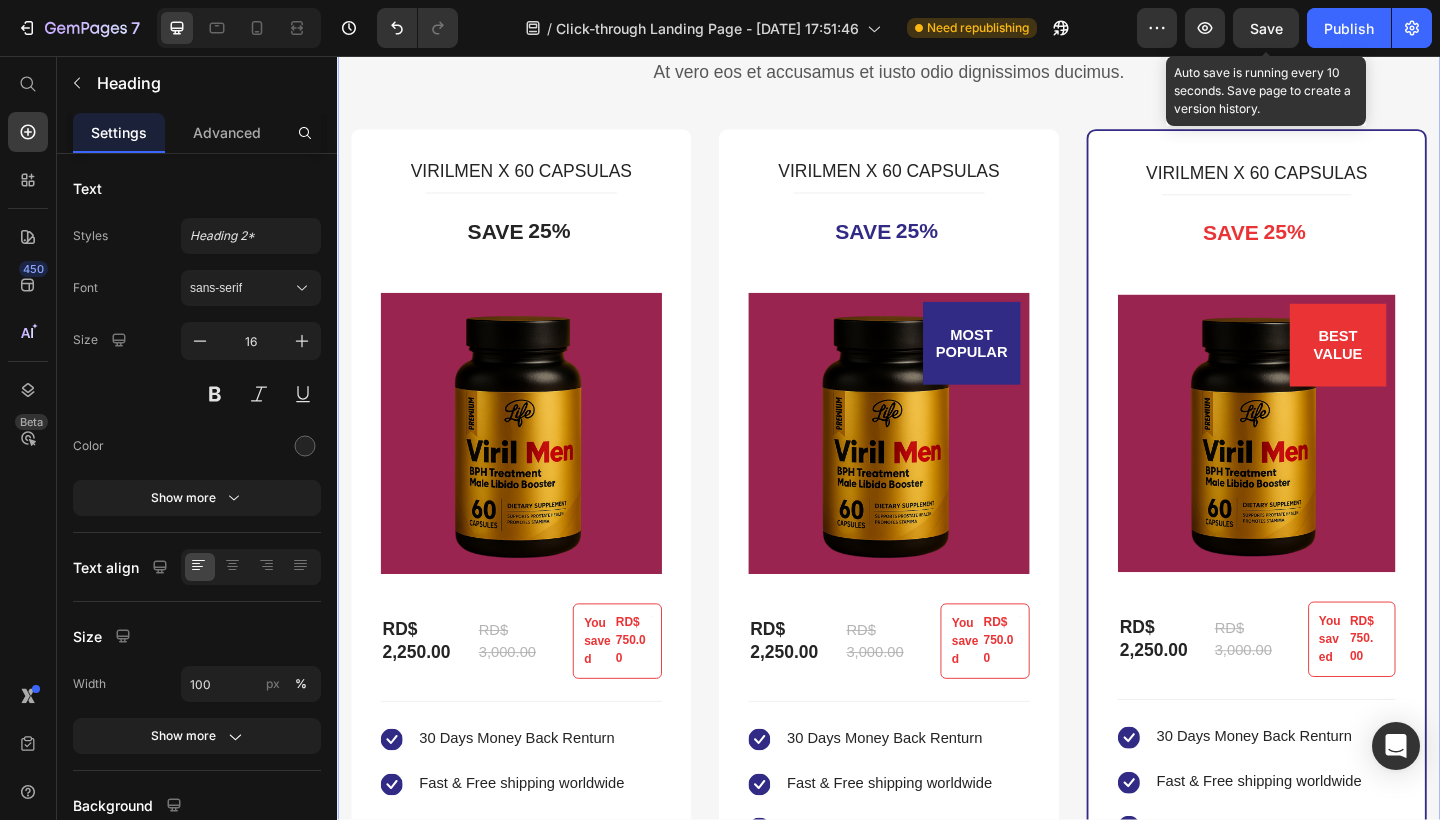 click on "Buy more & save up to 55% Heading At vero eos et accusamus et iusto odio dignissimos ducimus. Text block Row VIRILMEN X 60 CAPSULAS (P) Title                Title Line SAVE 25% (P) Tag (P) Images & Gallery RD$ 2,250.00 (P) Price RD$ 3,000.00 (P) Price You saved RD$ 750.00 (P) Tag Row You saved RD$ 750.00 (P) Tag
Icon 30 Days Money Back Renturn Text block
Icon Fast & Free shipping worldwide Text block Icon List Get mine now (P) Cart Button Product Row Row VIRILMEN X 60 CAPSULAS (P) Title                Title Line SAVE 25% (P) Tag MOST POPULAR Text block Row (P) Images & Gallery Row RD$ 2,250.00 (P) Price RD$ 3,000.00 (P) Price You saved RD$ 750.00 (P) Tag Row You saved RD$ 750.00 (P) Tag
Icon 30 Days Money Back Renturn Text block
Icon Fast & Free shipping worldwide Text block
Icon Free Healthy & Fitness Ebook  Text block Icon List Get mine now (P) Cart Button Product Hurry up! Sale ends once the timer hits zero Text block 00" at bounding box center (937, 593) 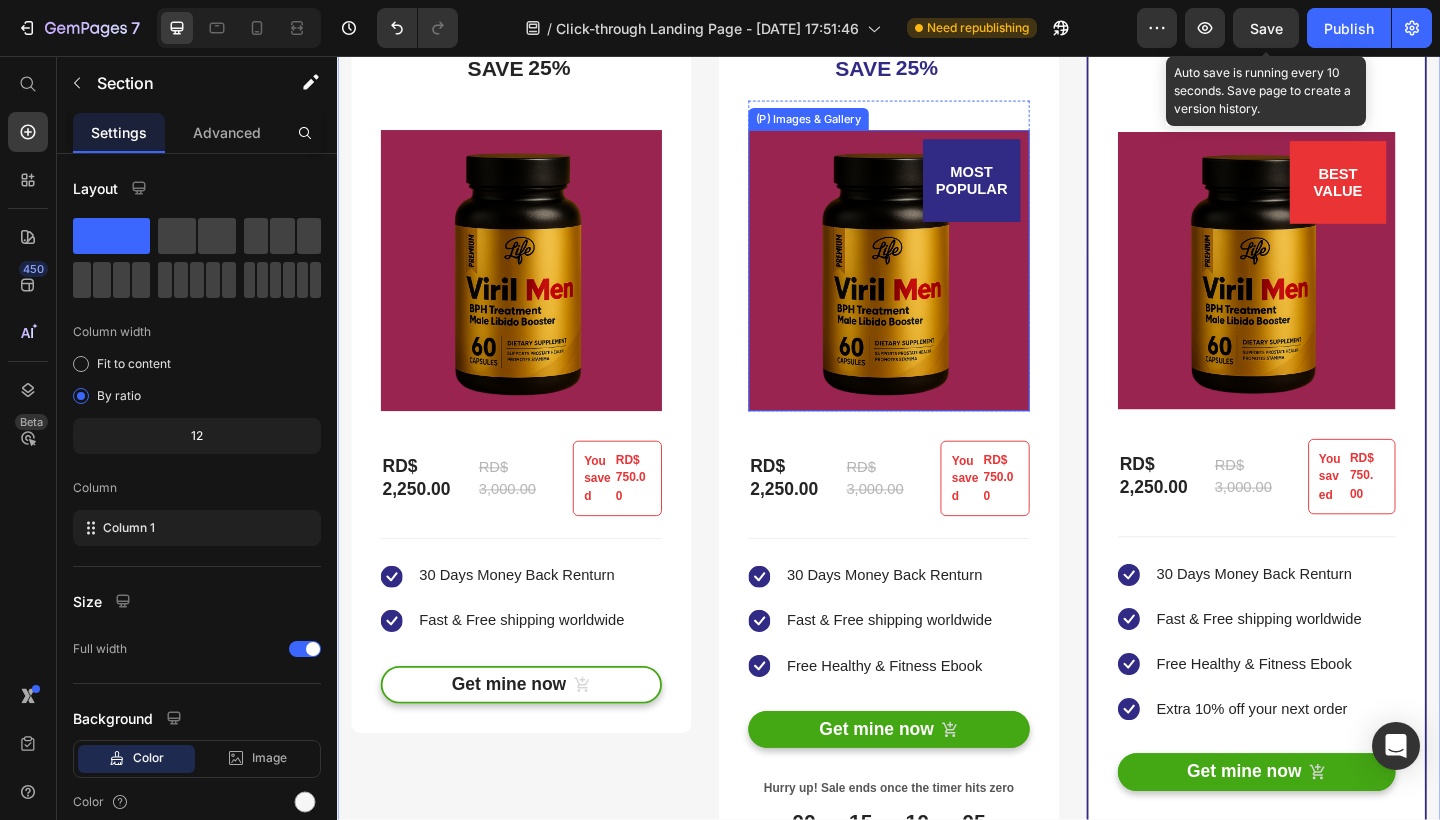 scroll, scrollTop: 4278, scrollLeft: 0, axis: vertical 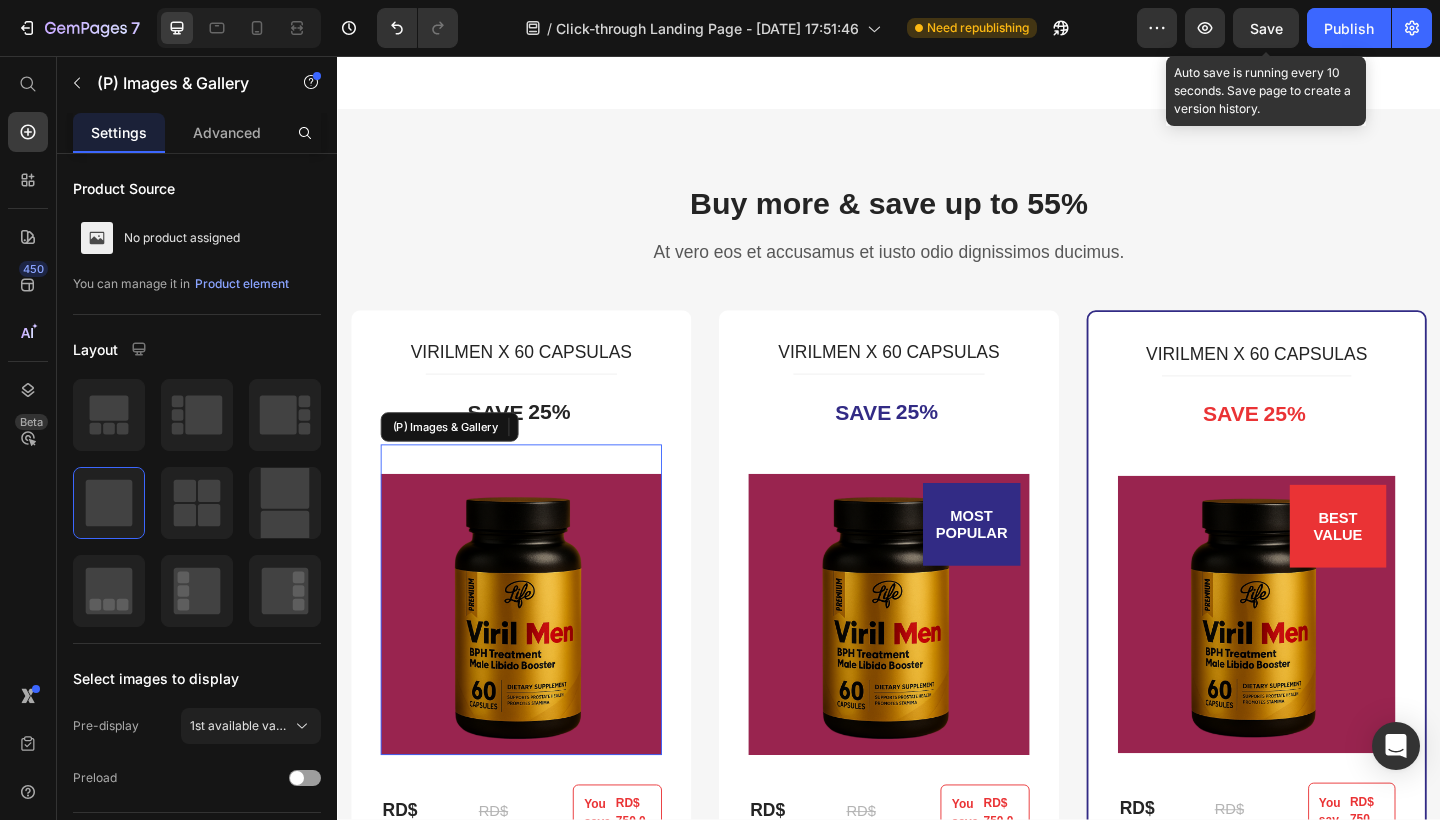 click at bounding box center (537, 664) 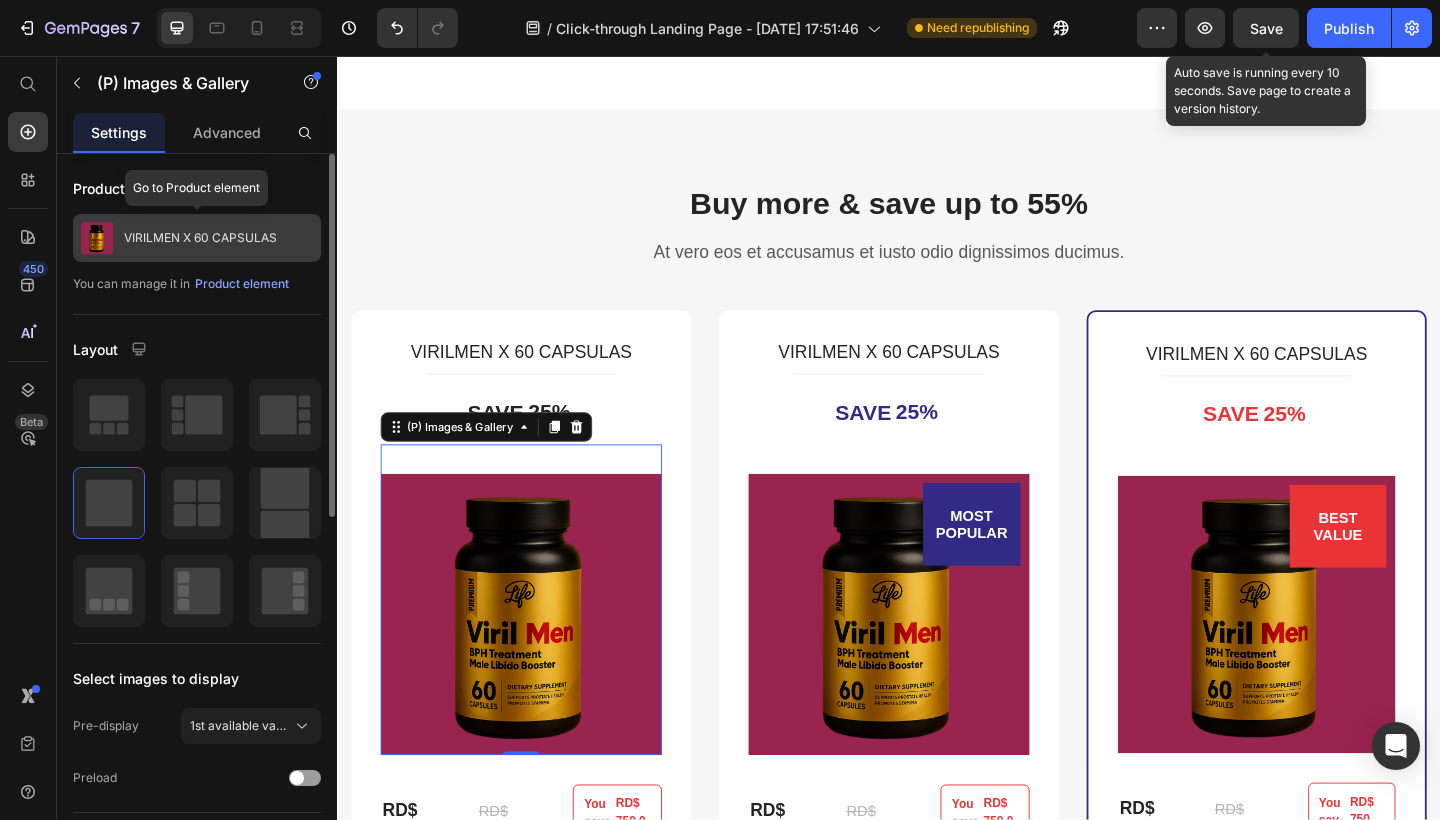 click on "VIRILMEN X 60 CAPSULAS" at bounding box center (200, 238) 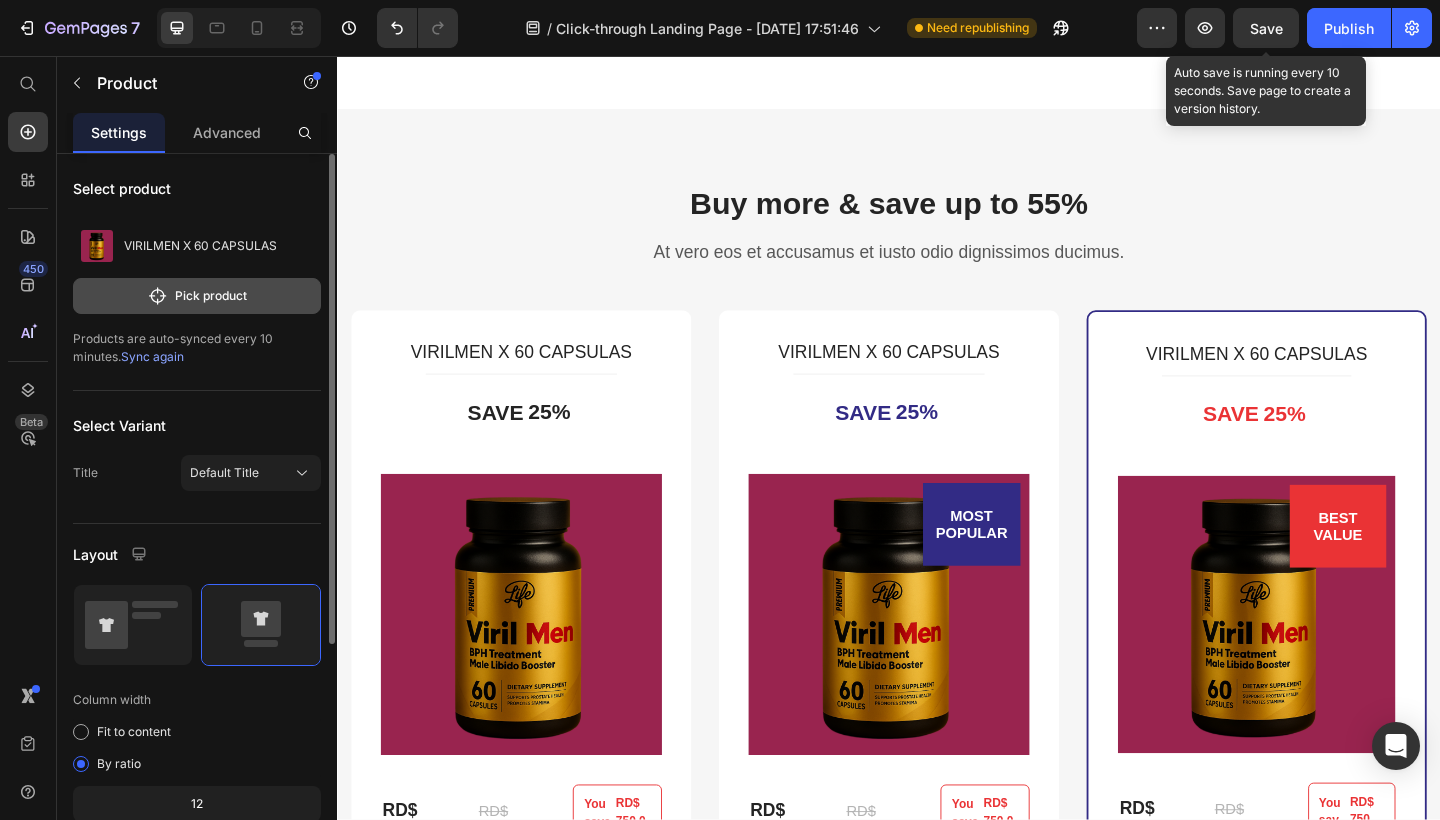 click on "Pick product" at bounding box center [197, 296] 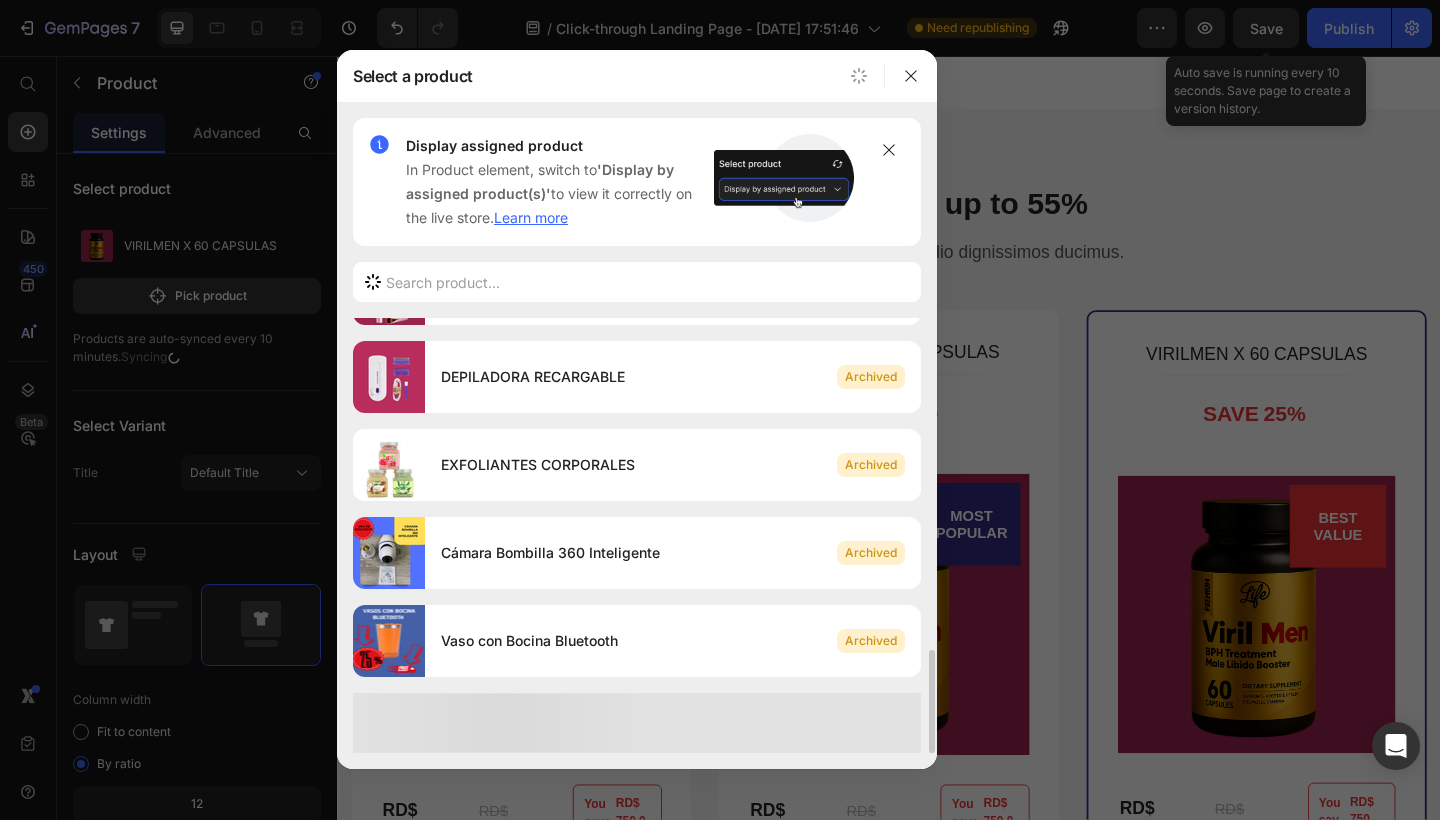 scroll, scrollTop: 0, scrollLeft: 0, axis: both 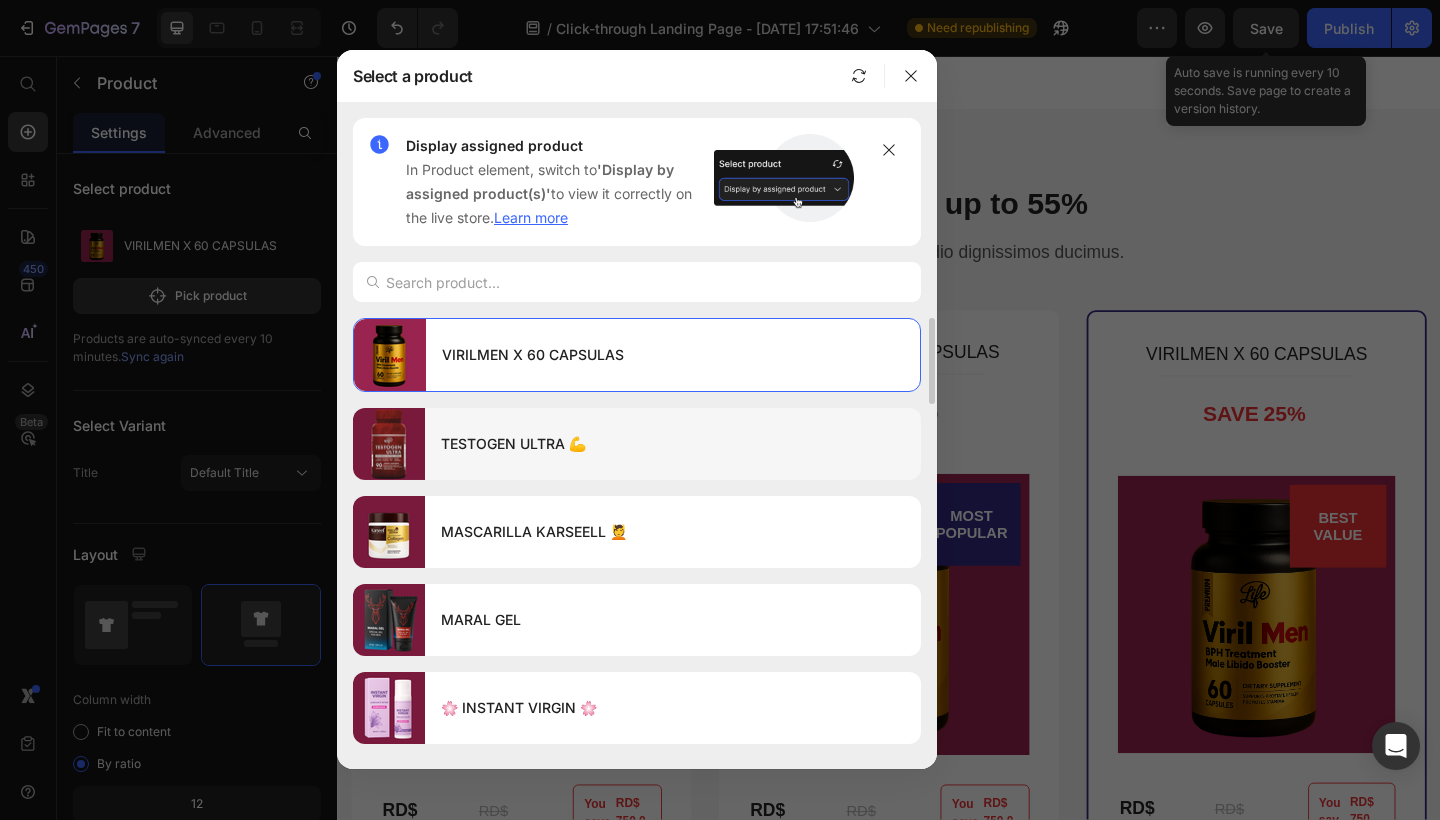 click on "TESTOGEN ULTRA 💪" at bounding box center (673, 444) 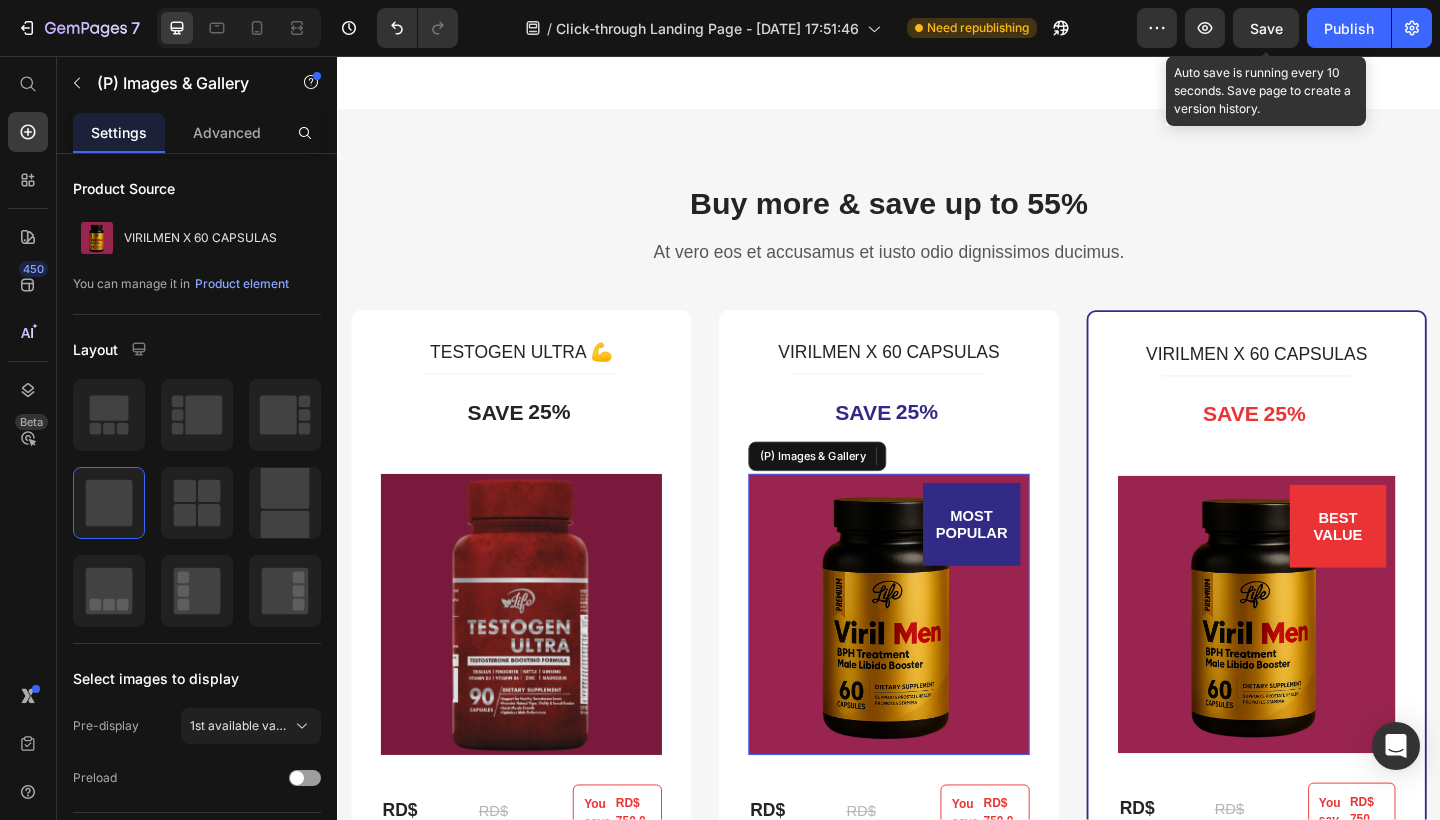 click at bounding box center [937, 664] 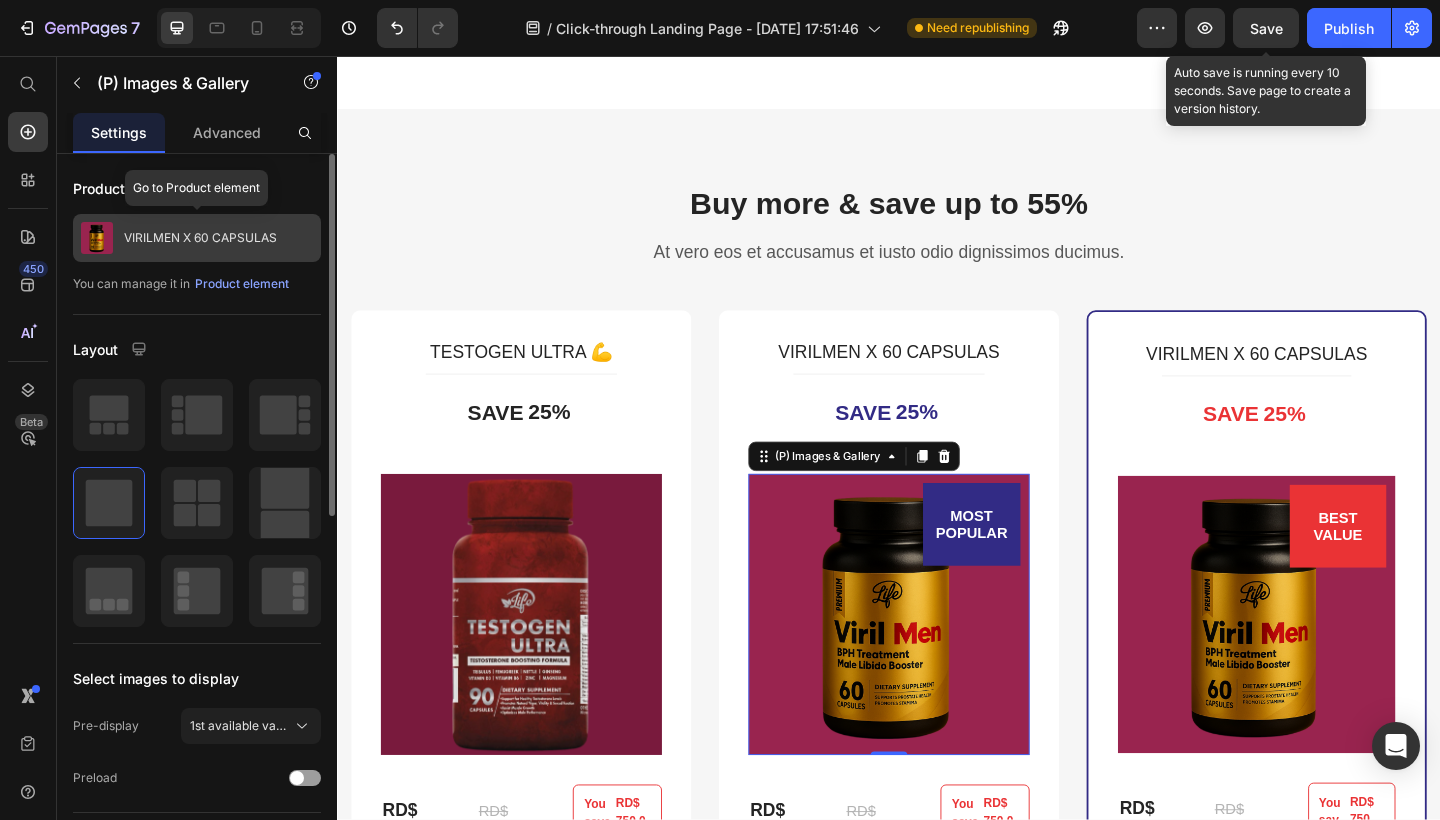 click on "VIRILMEN X 60 CAPSULAS" at bounding box center [200, 238] 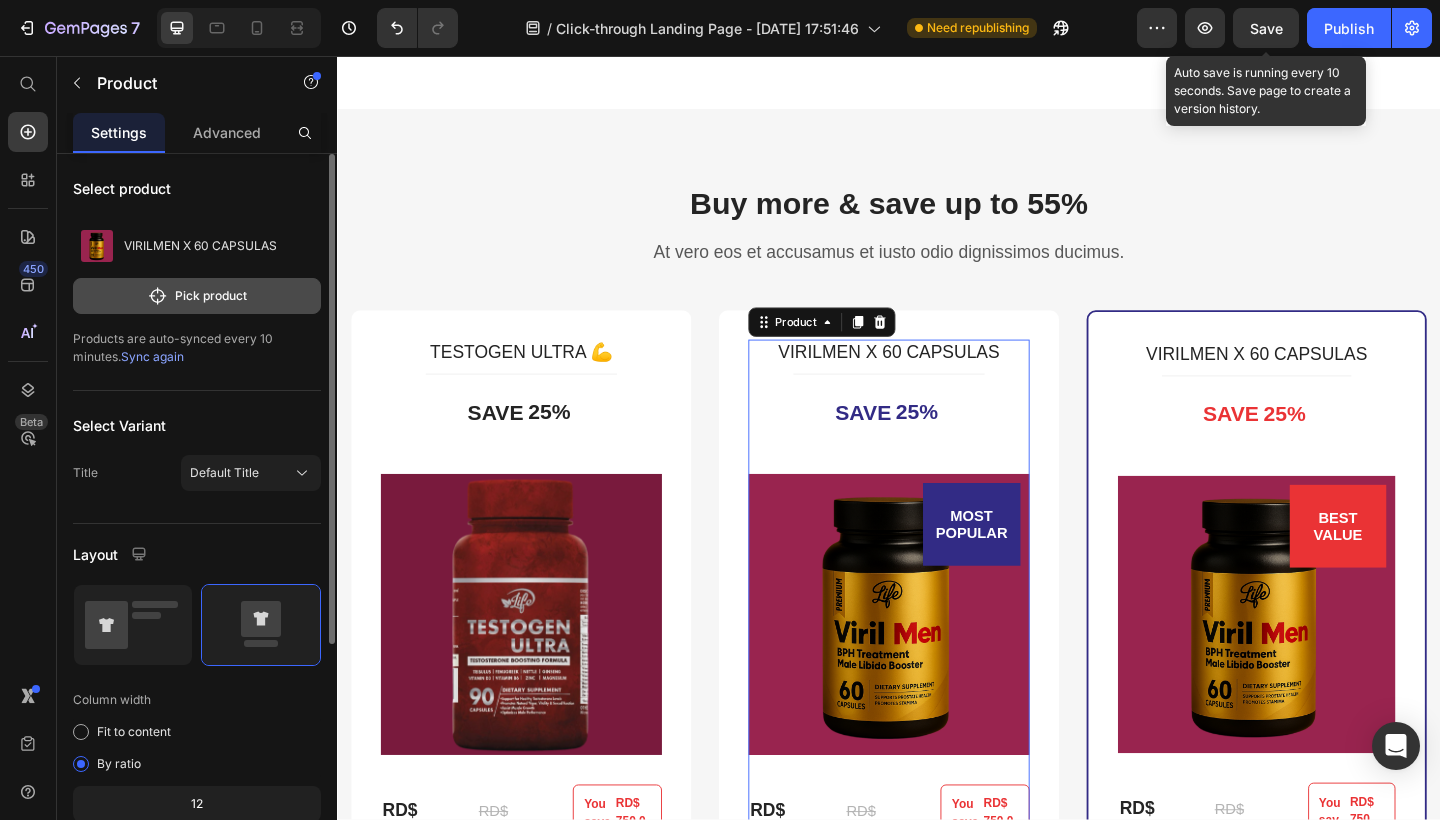 click on "Pick product" 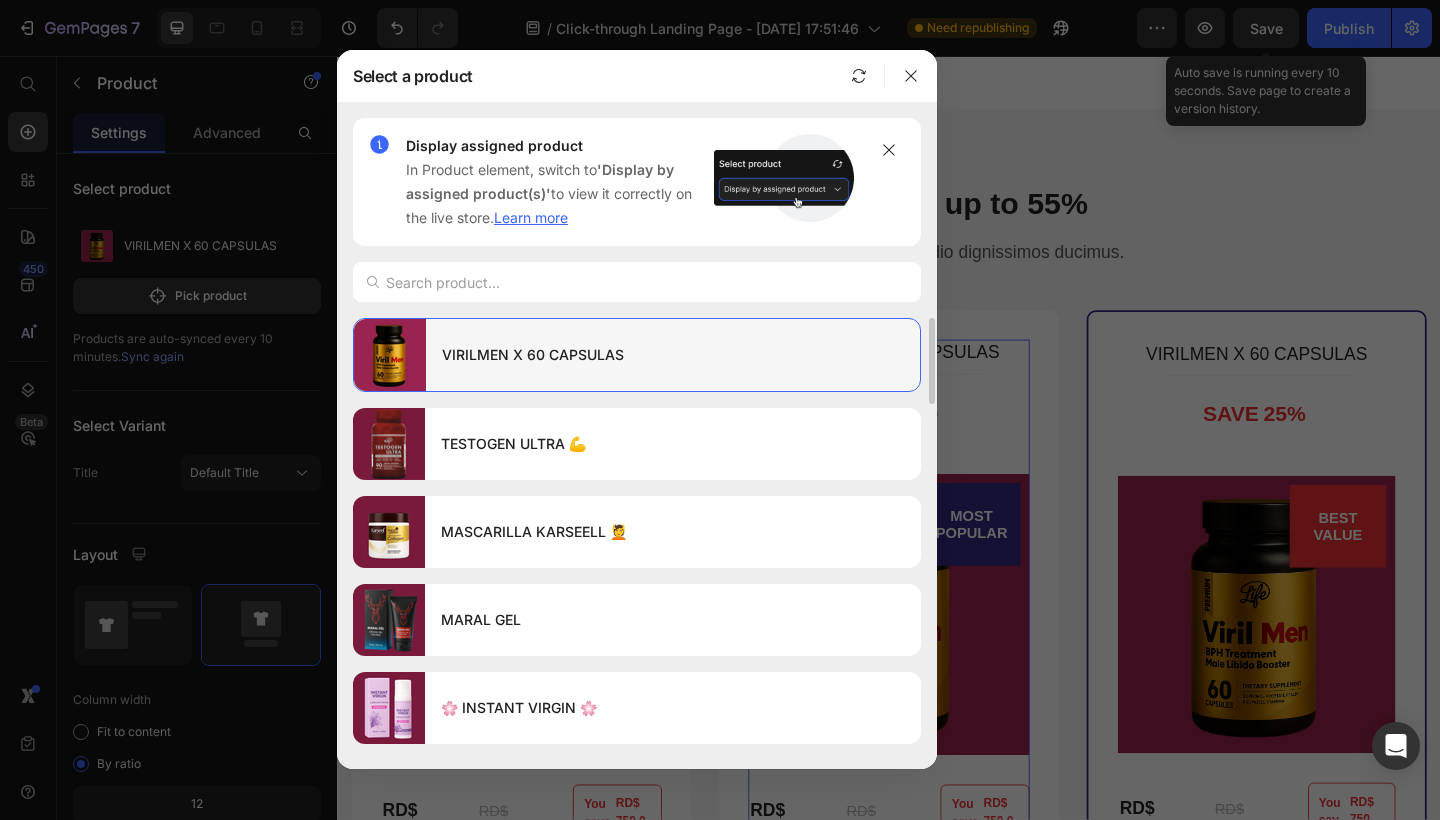 click on "VIRILMEN X 60 CAPSULAS" at bounding box center [673, 355] 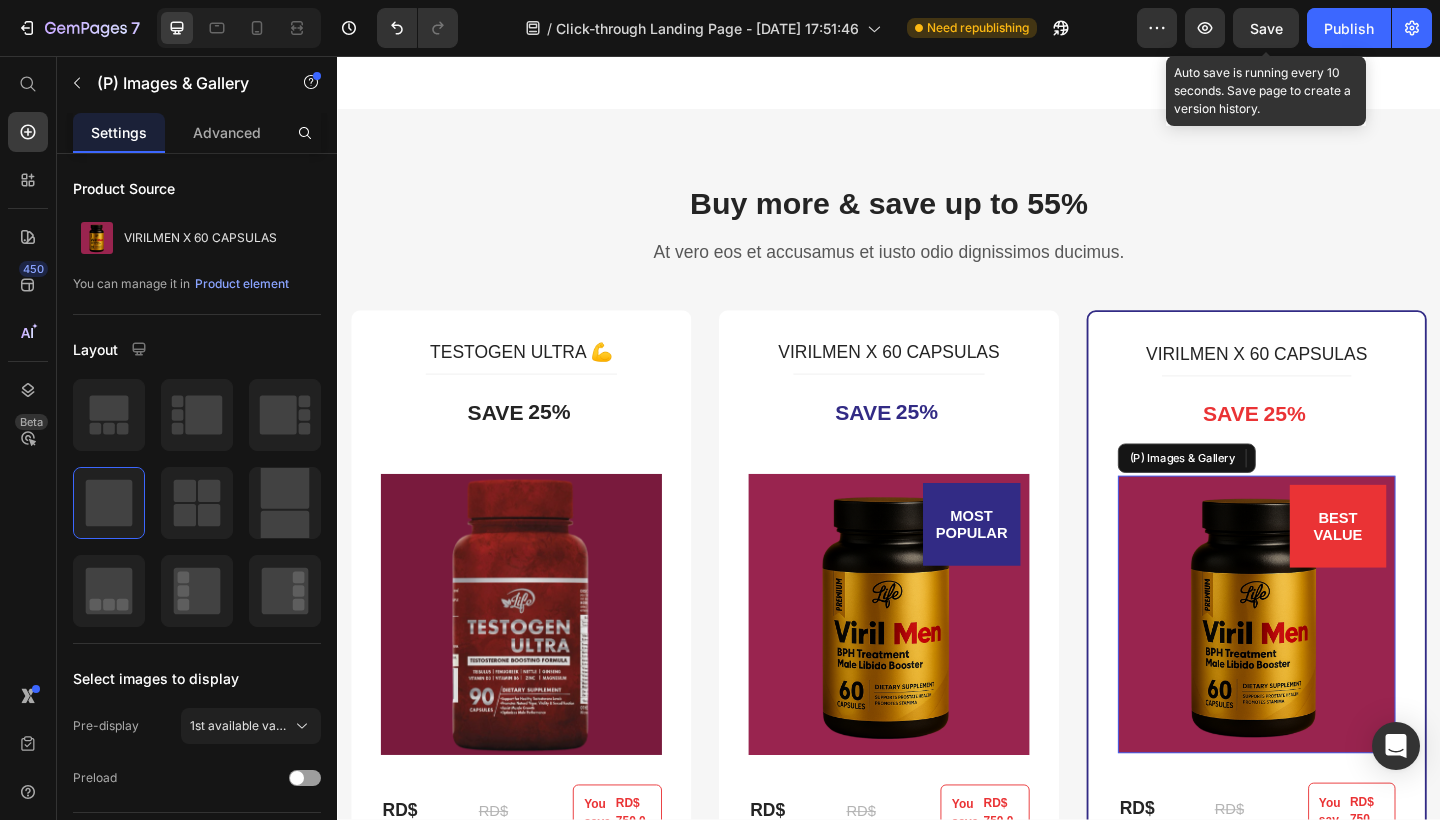 drag, startPoint x: 1306, startPoint y: 623, endPoint x: 527, endPoint y: 342, distance: 828.13165 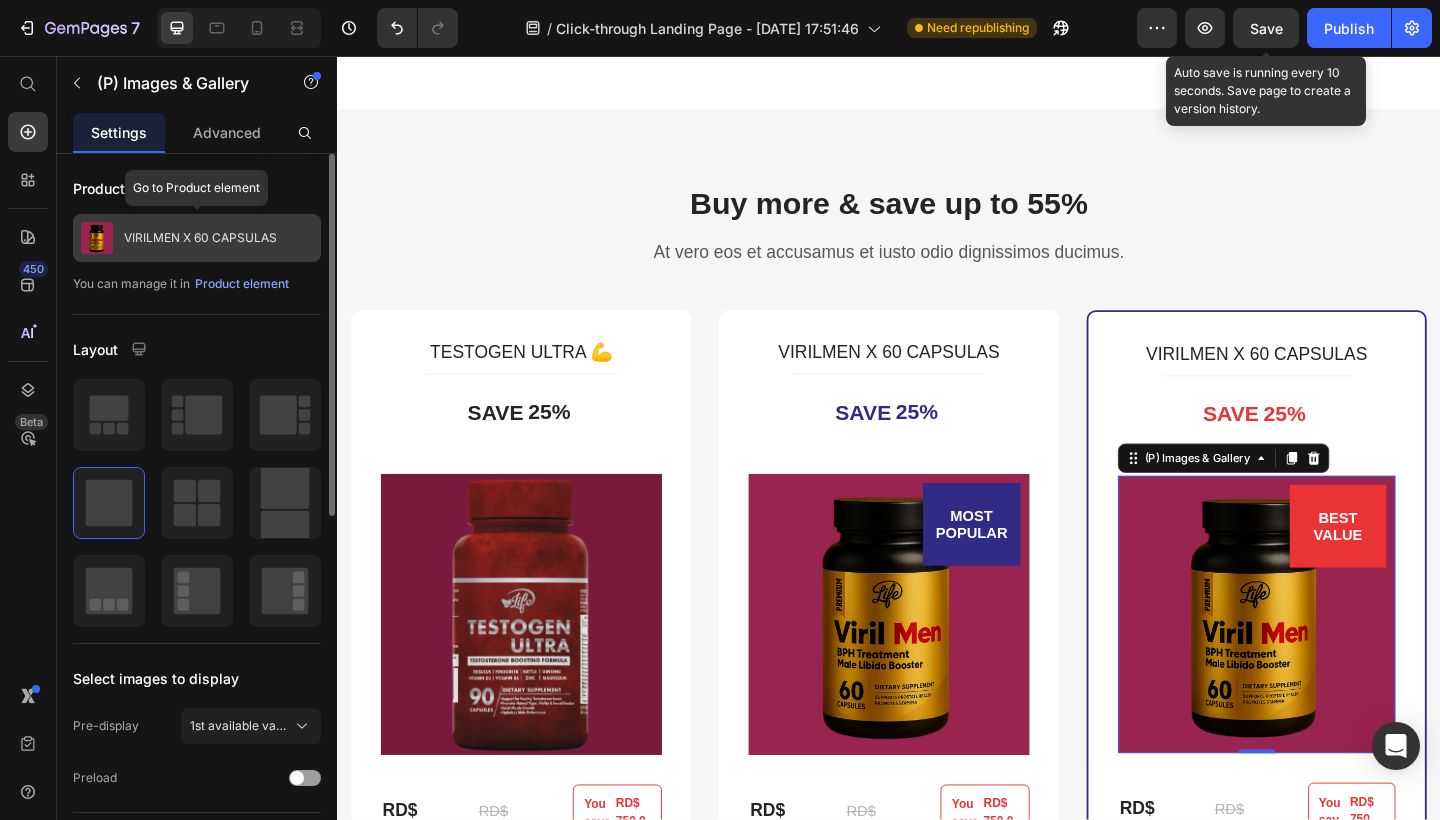 click on "VIRILMEN X 60 CAPSULAS" at bounding box center [197, 238] 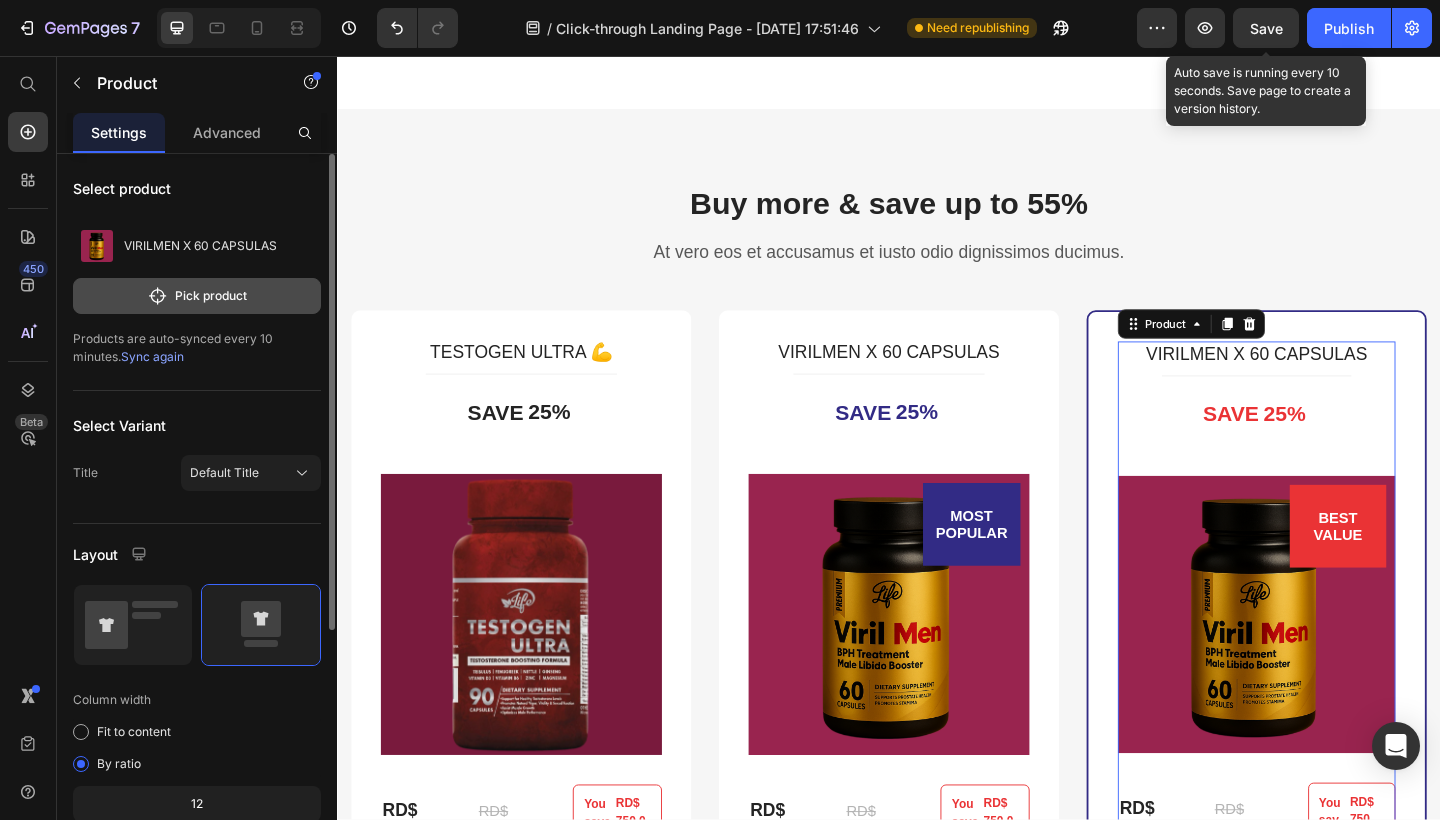 click on "Pick product" at bounding box center (197, 296) 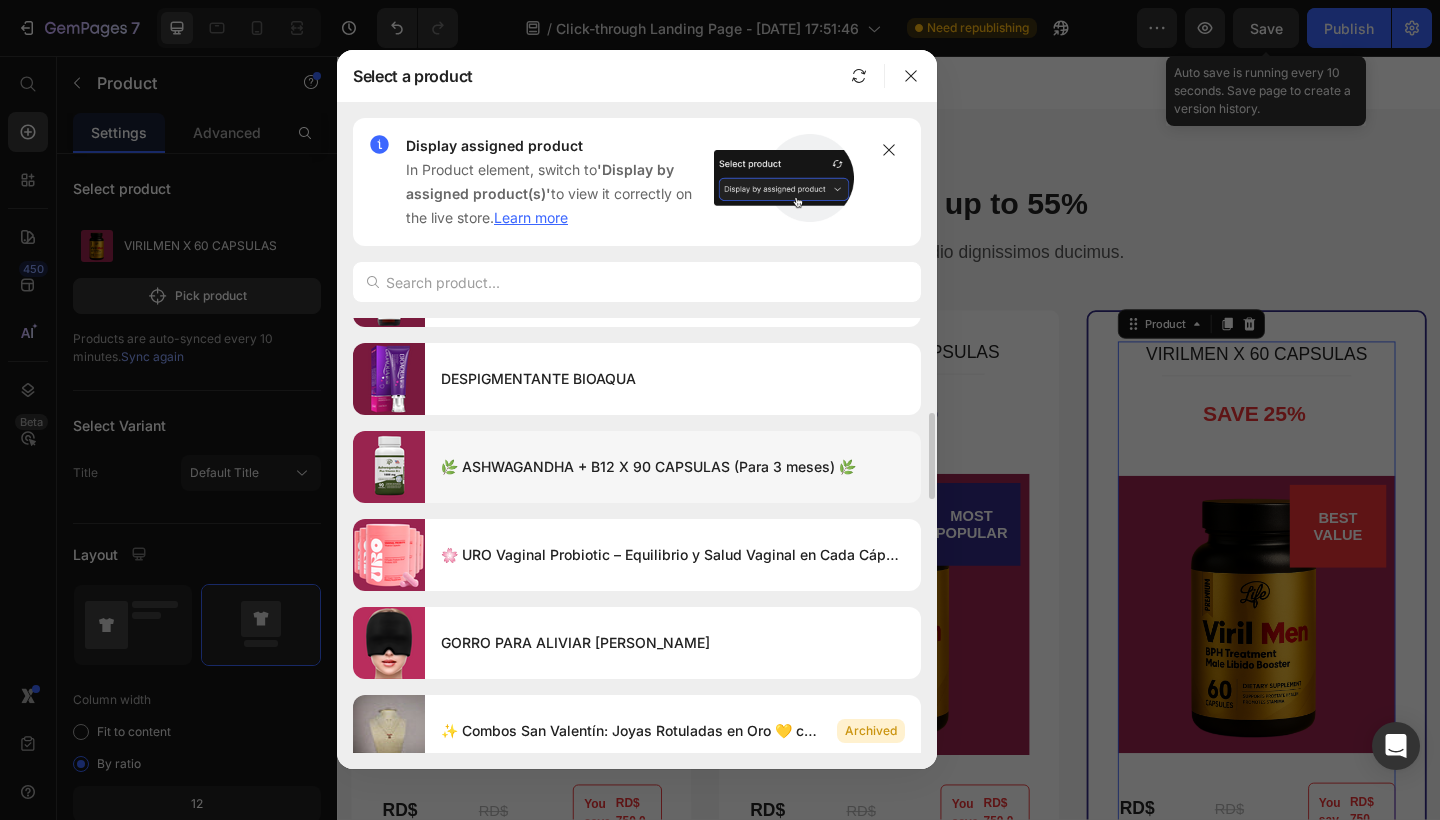 scroll, scrollTop: 574, scrollLeft: 0, axis: vertical 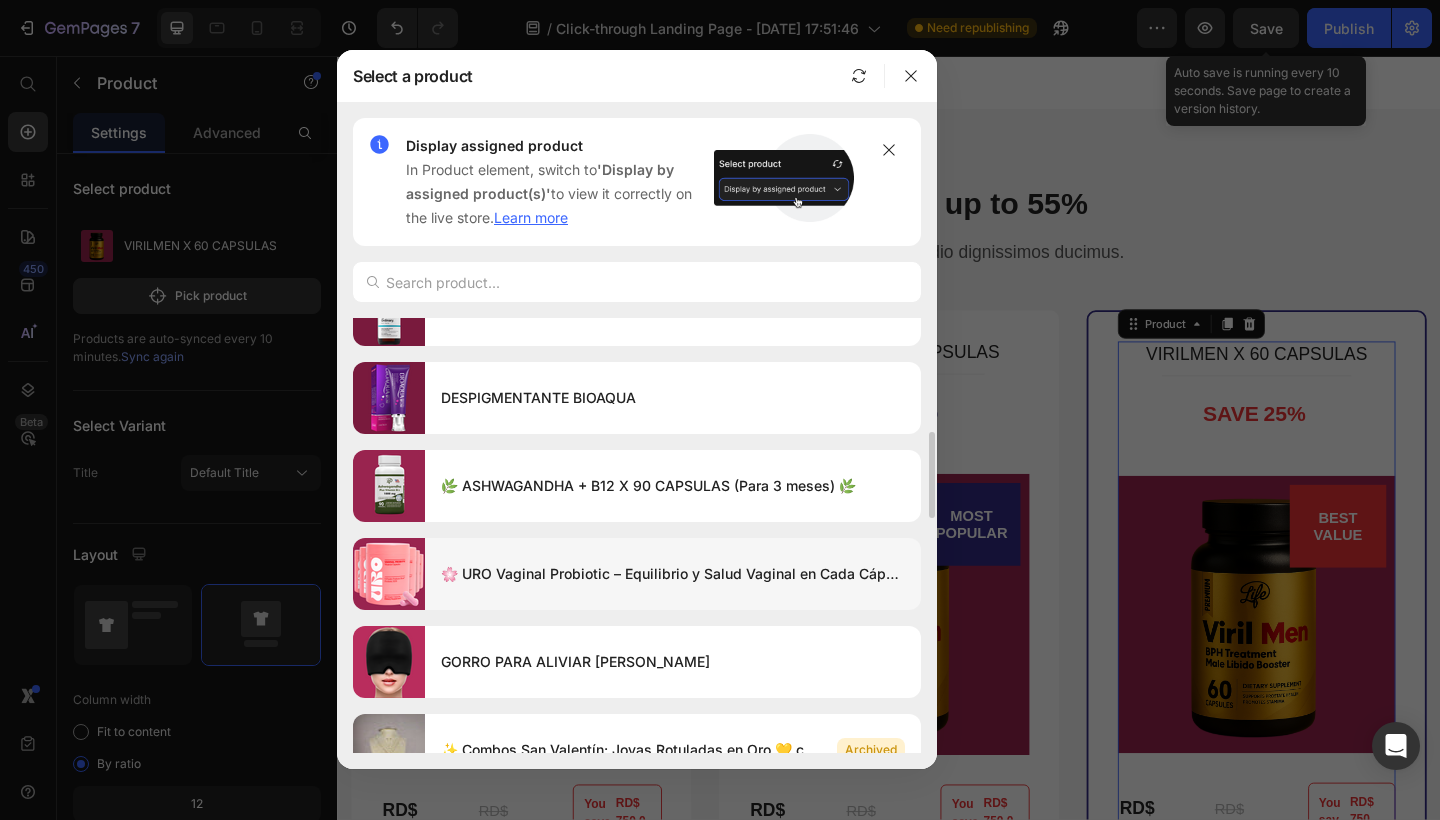 click on "🌸 URO Vaginal Probiotic – Equilibrio y Salud Vaginal en Cada Cápsula 🌸" at bounding box center [673, 574] 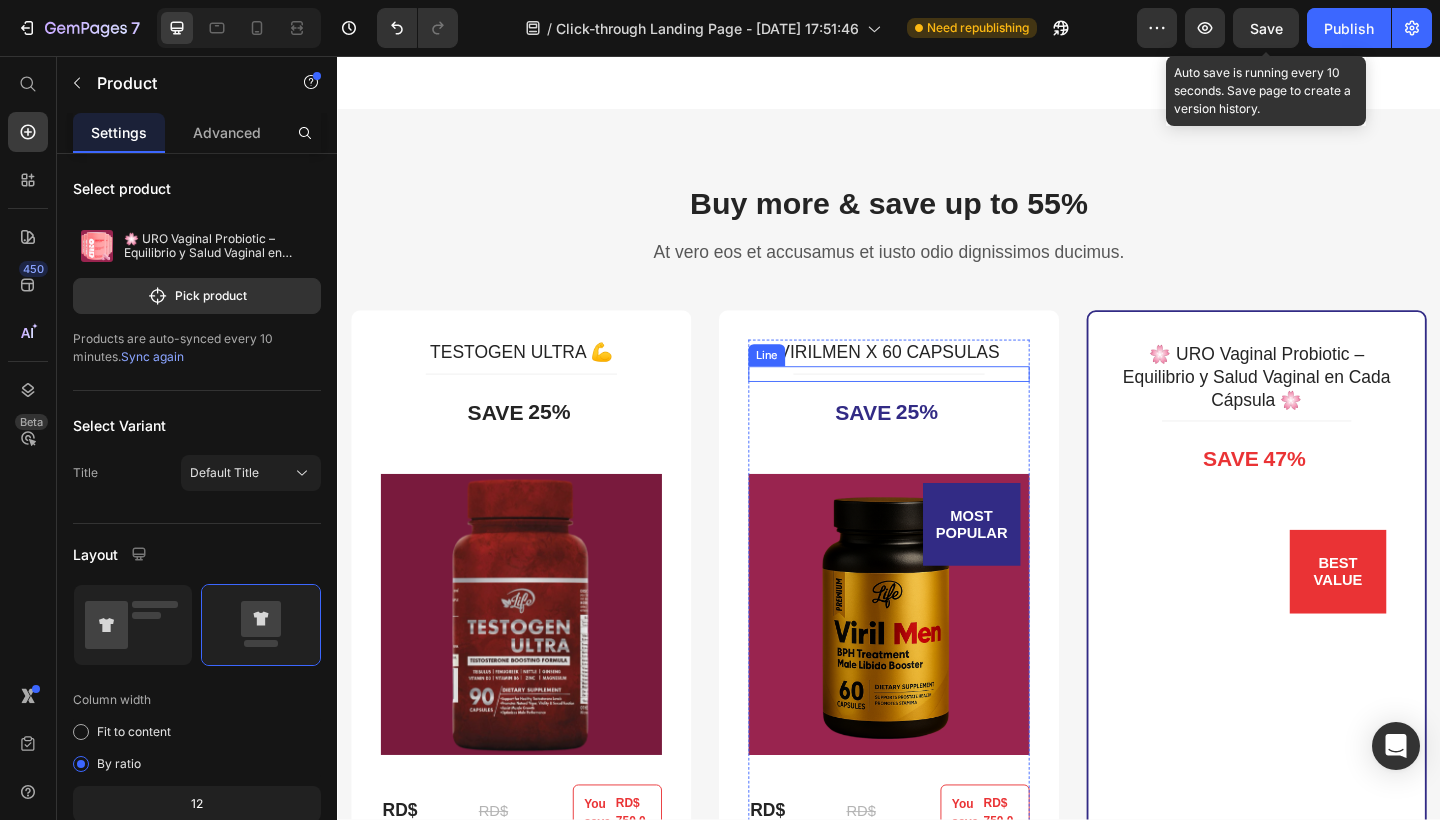 scroll, scrollTop: 4400, scrollLeft: 0, axis: vertical 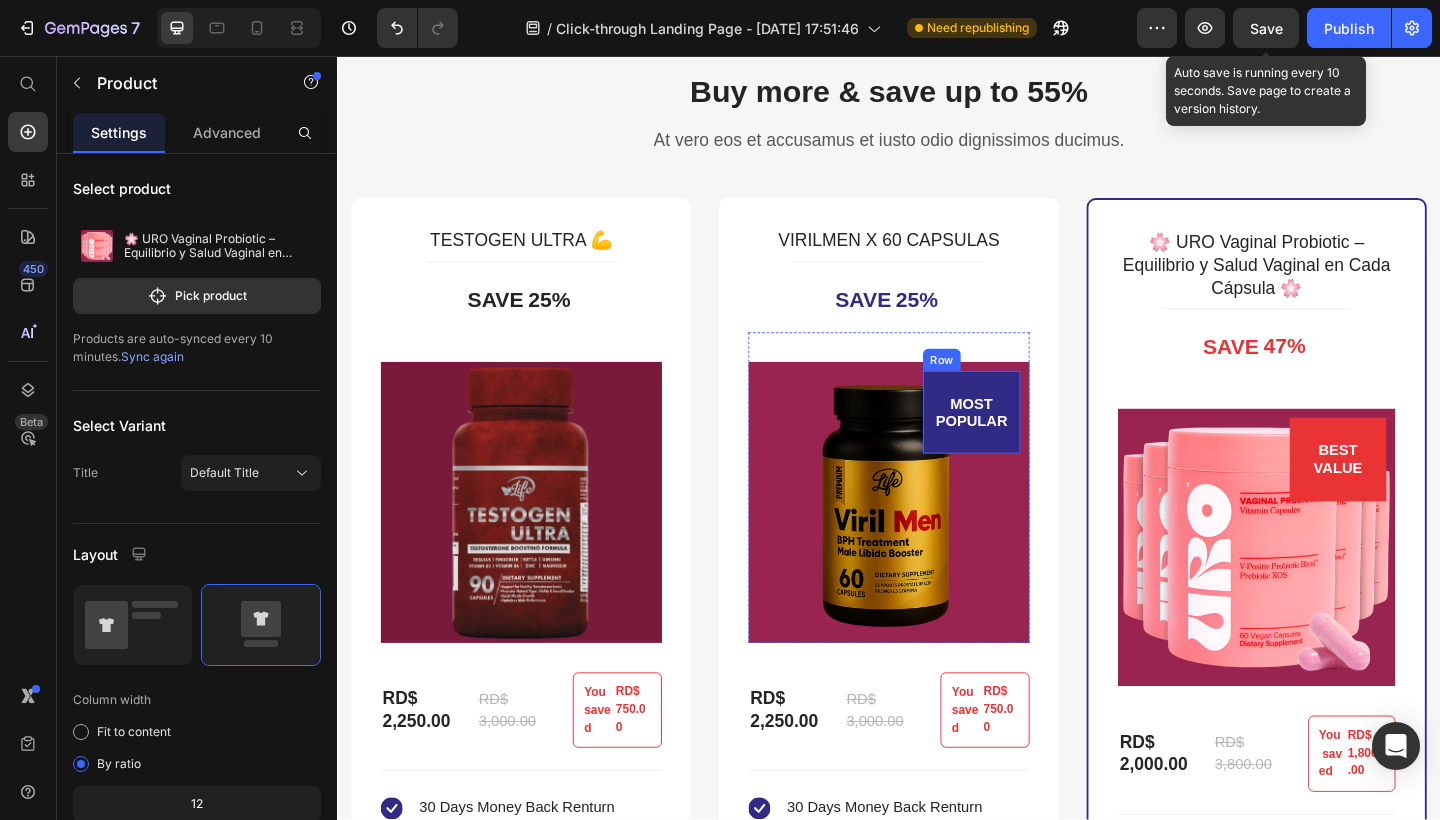 click on "47%" at bounding box center (1367, 373) 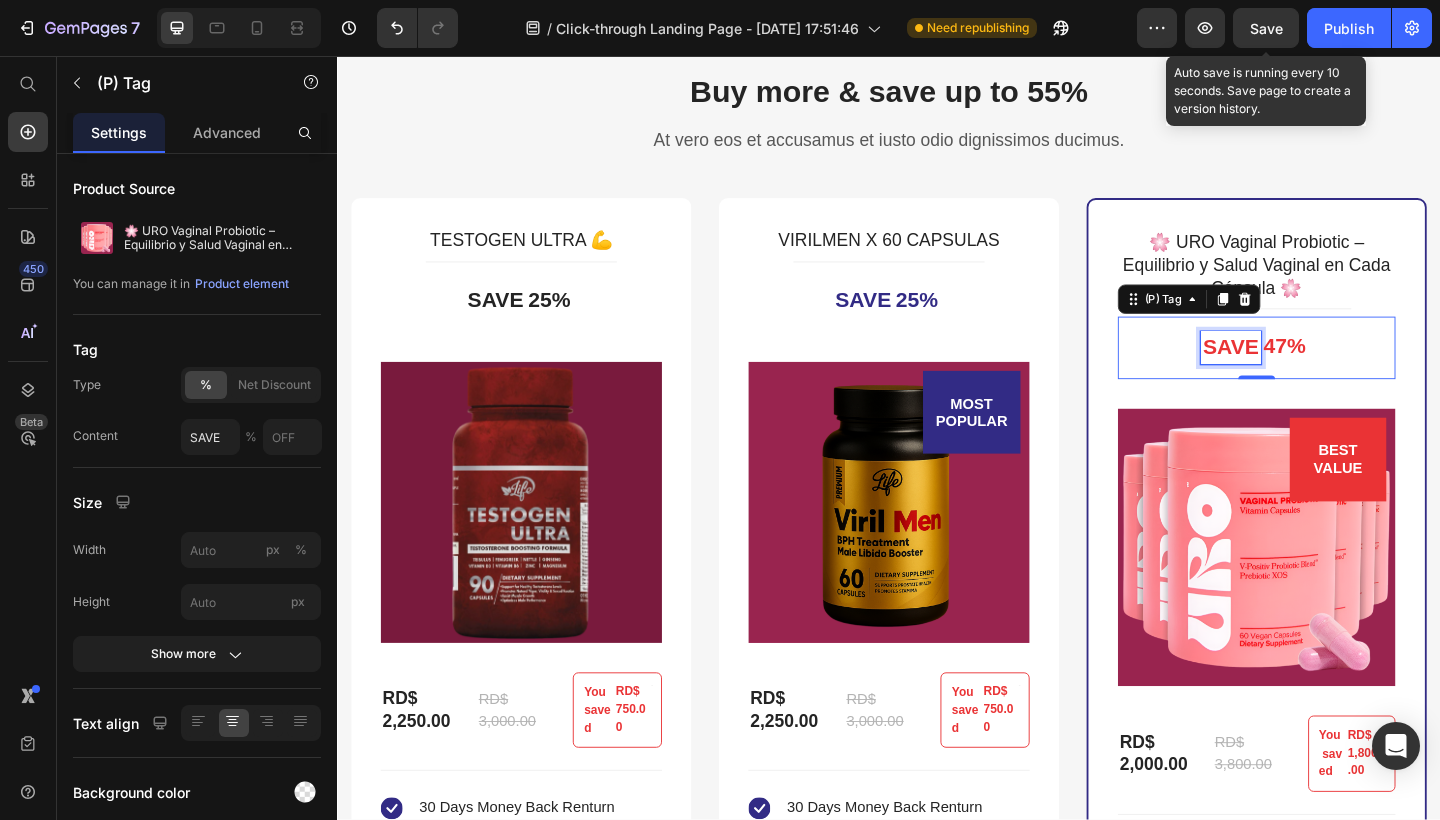 click on "SAVE" at bounding box center [1309, 374] 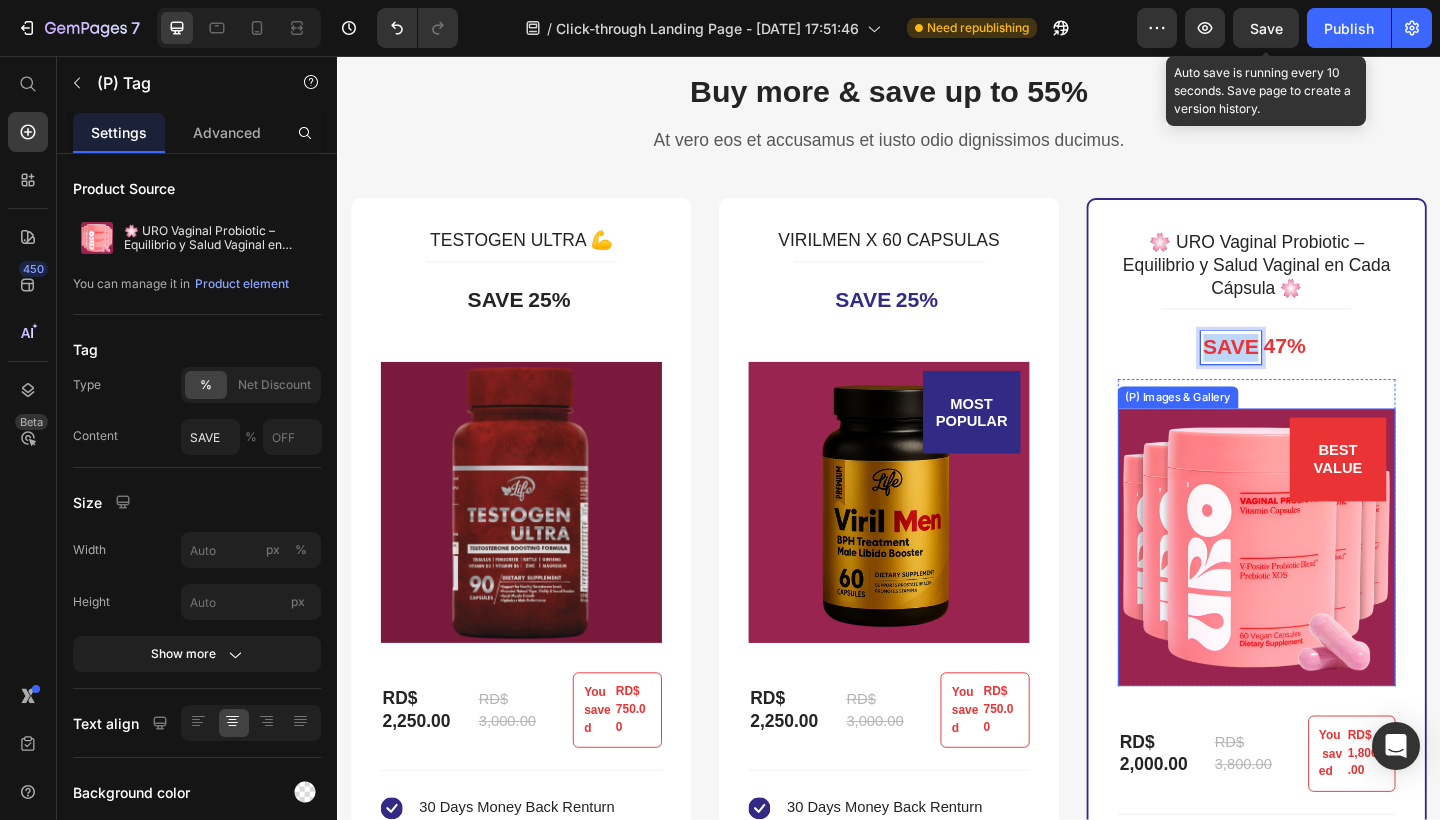 scroll, scrollTop: 4522, scrollLeft: 0, axis: vertical 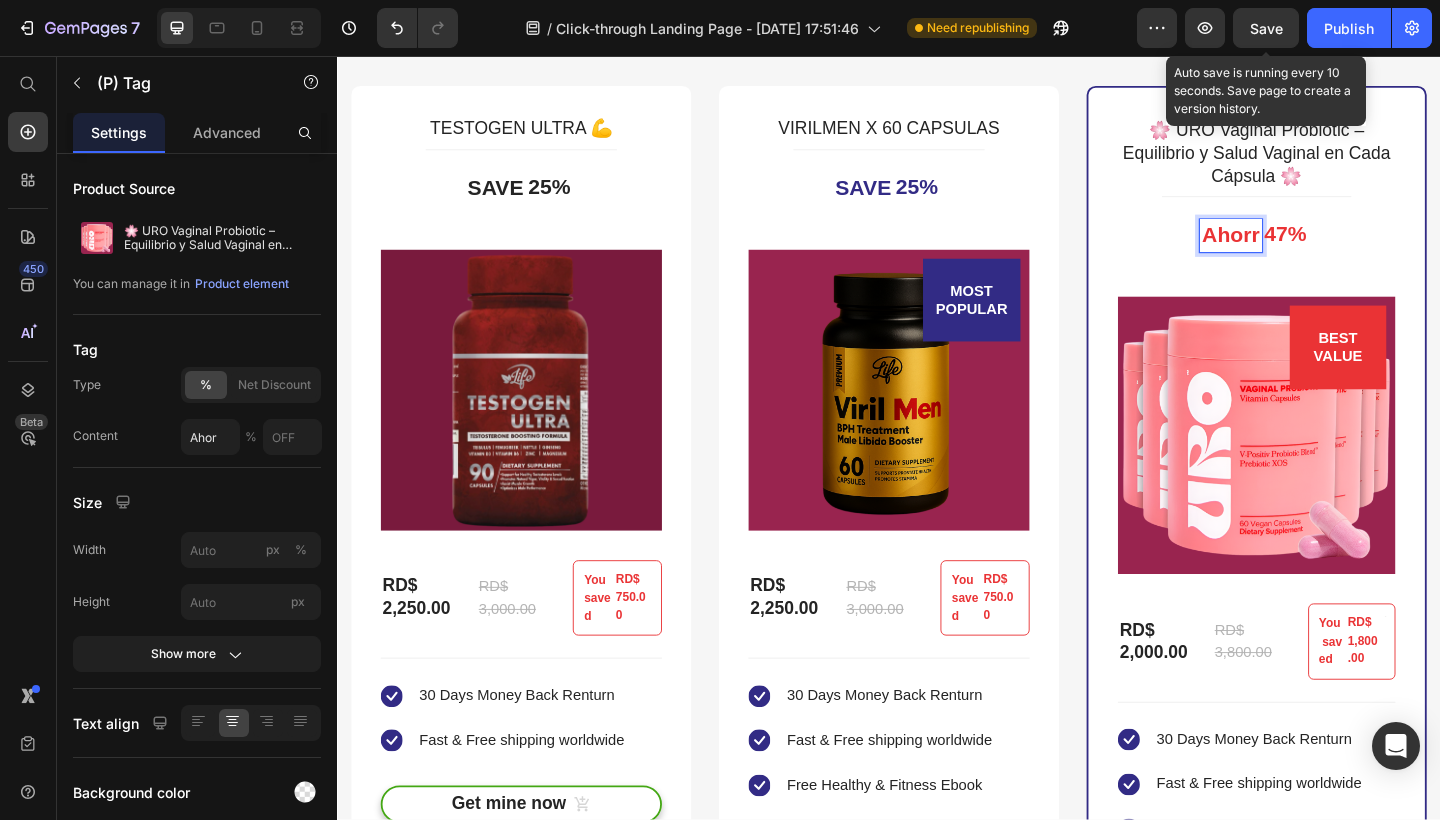 type on "Ahorra" 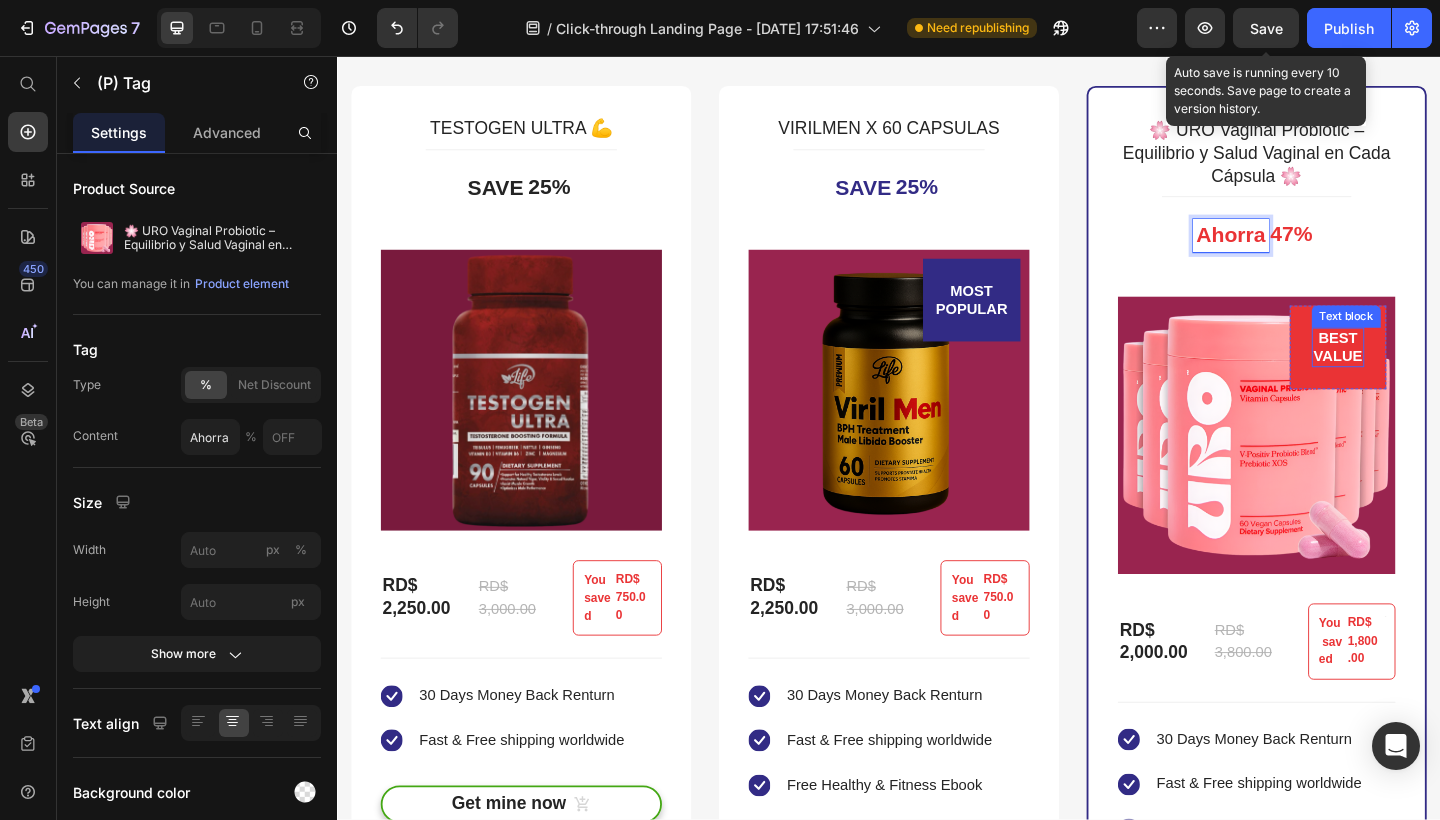 click on "BEST VALUE" at bounding box center [1425, 373] 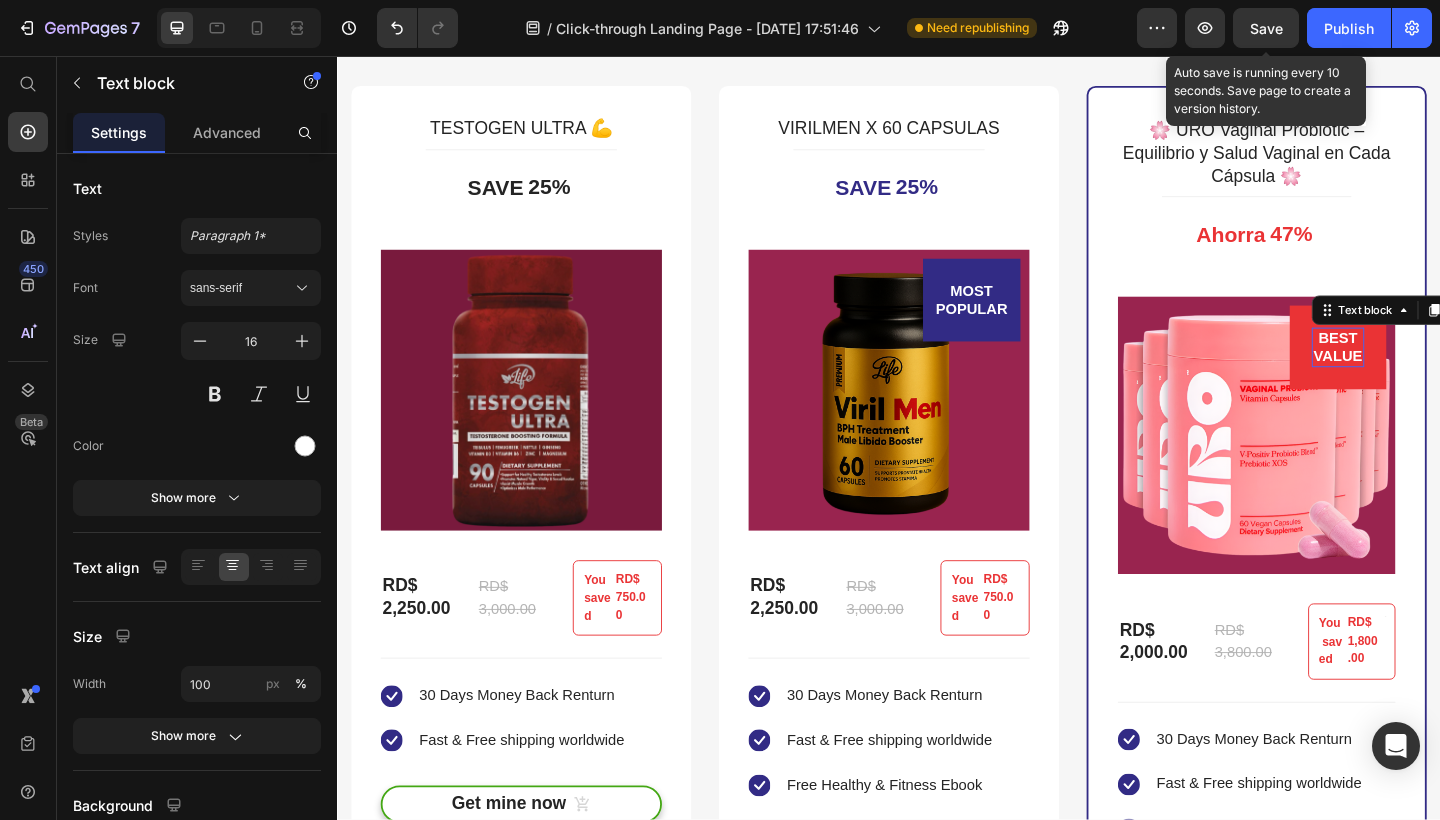 click on "BEST VALUE" at bounding box center [1425, 373] 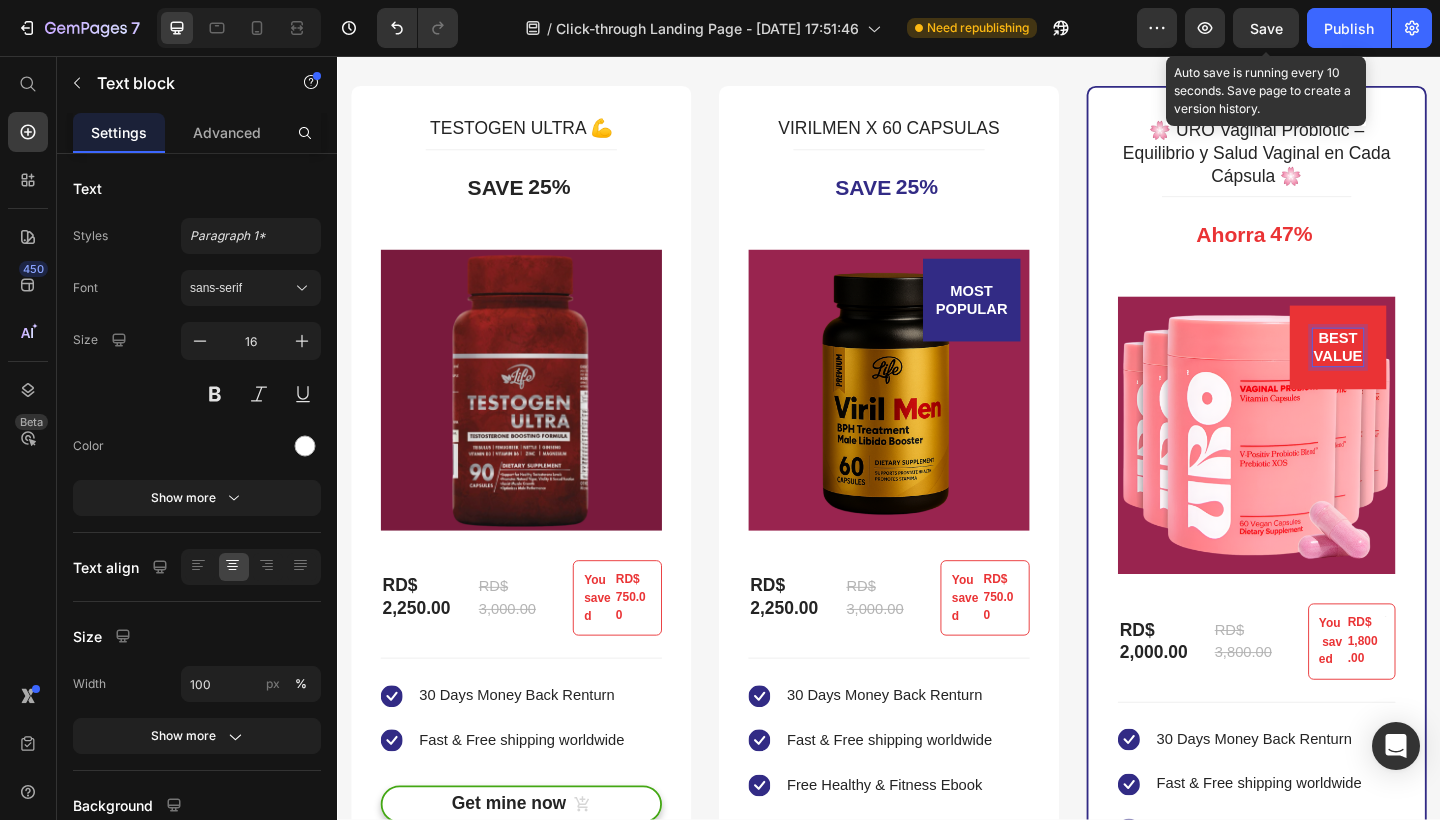 click on "BEST VALUE" at bounding box center (1425, 373) 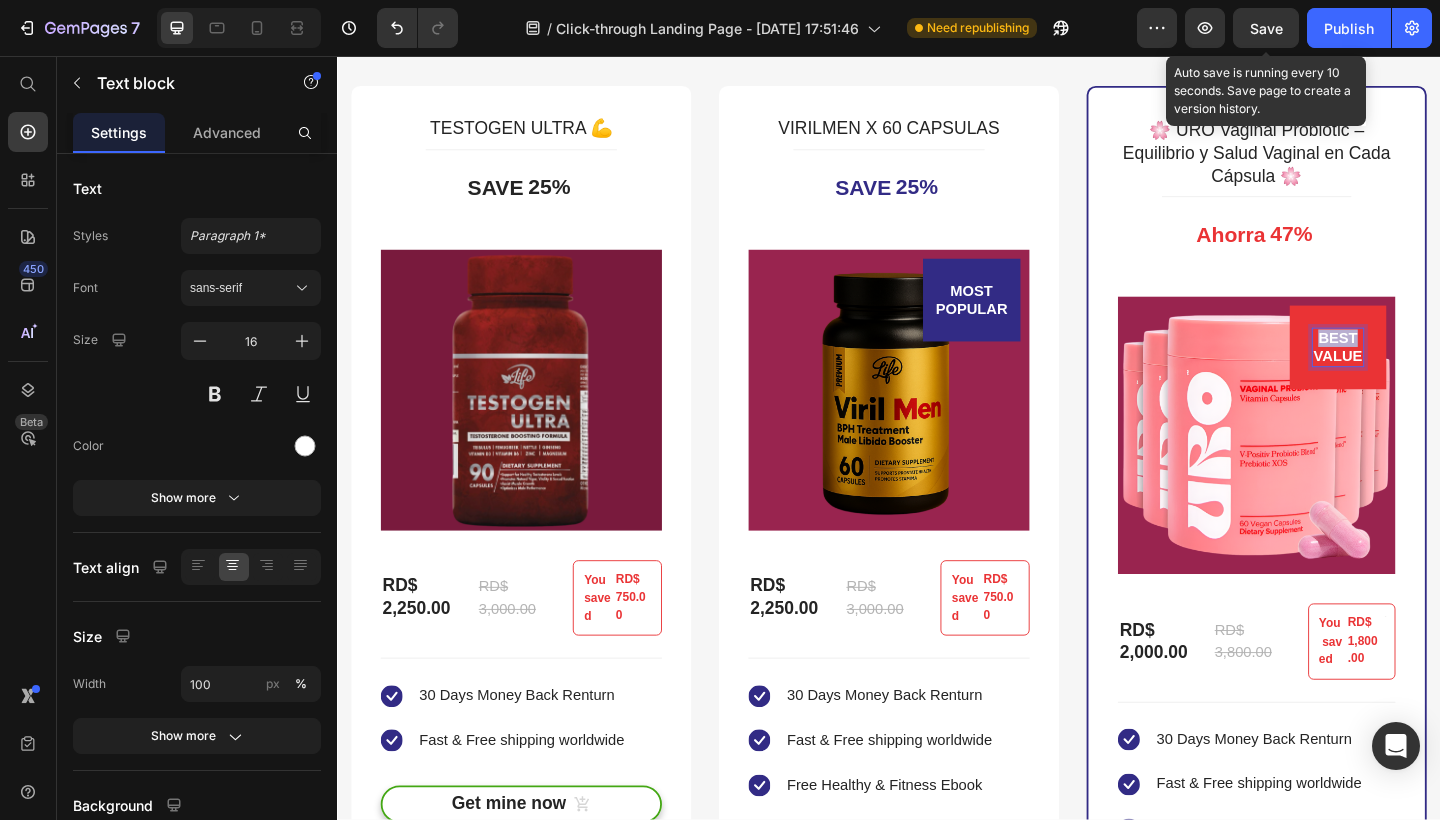click on "BEST VALUE" at bounding box center (1425, 373) 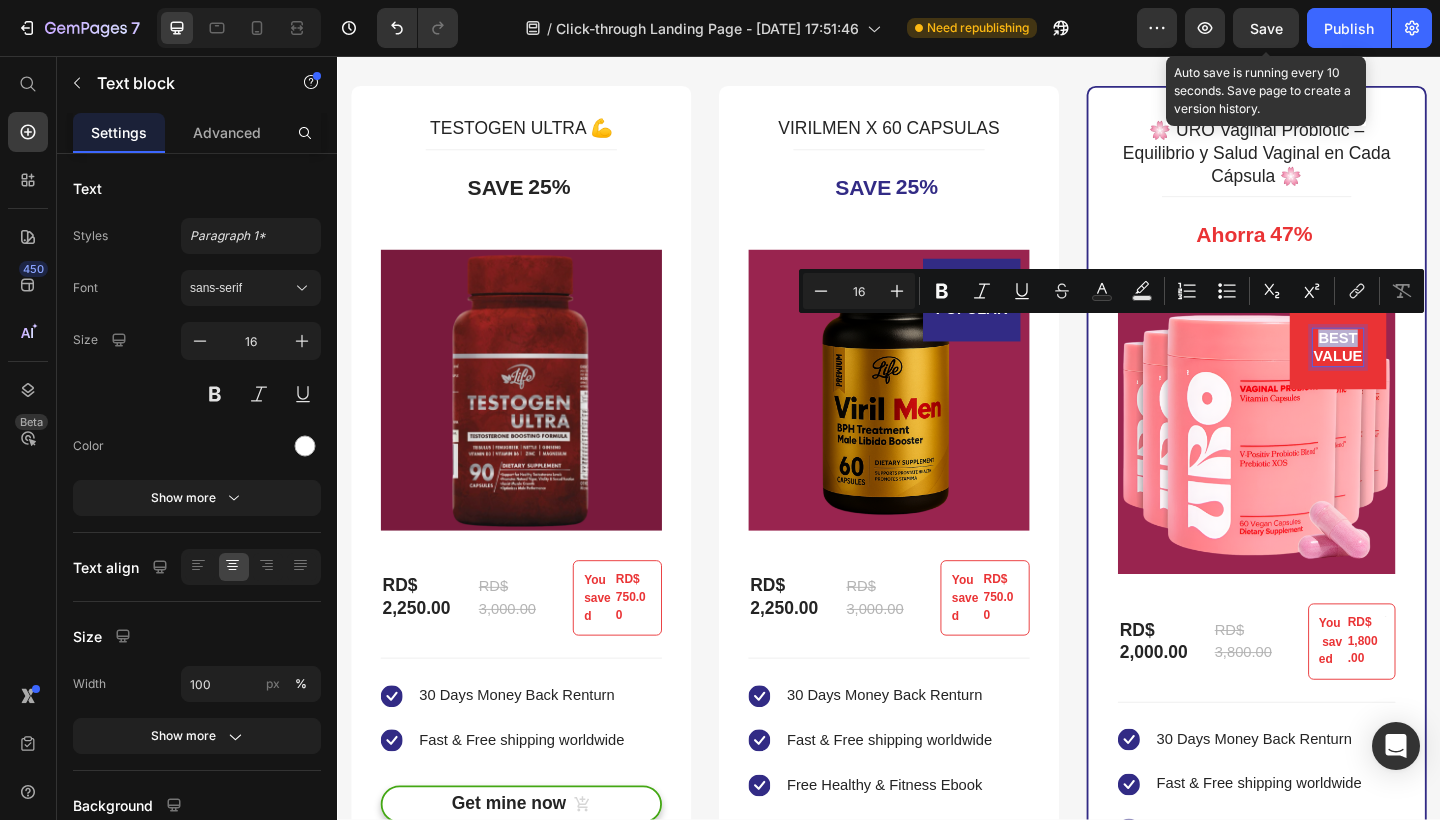 click on "BEST VALUE" at bounding box center [1425, 373] 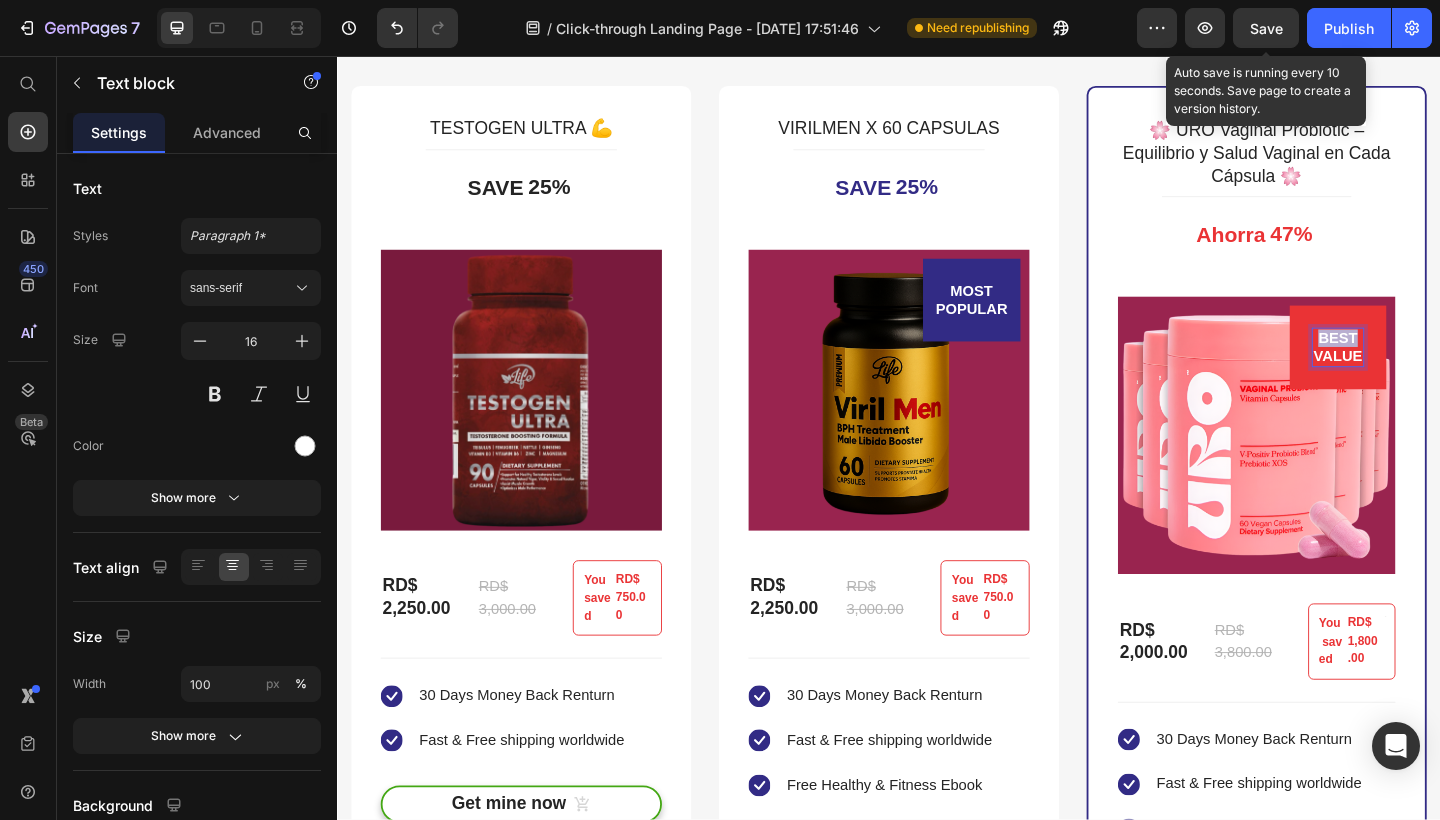 click on "BEST VALUE" at bounding box center [1425, 373] 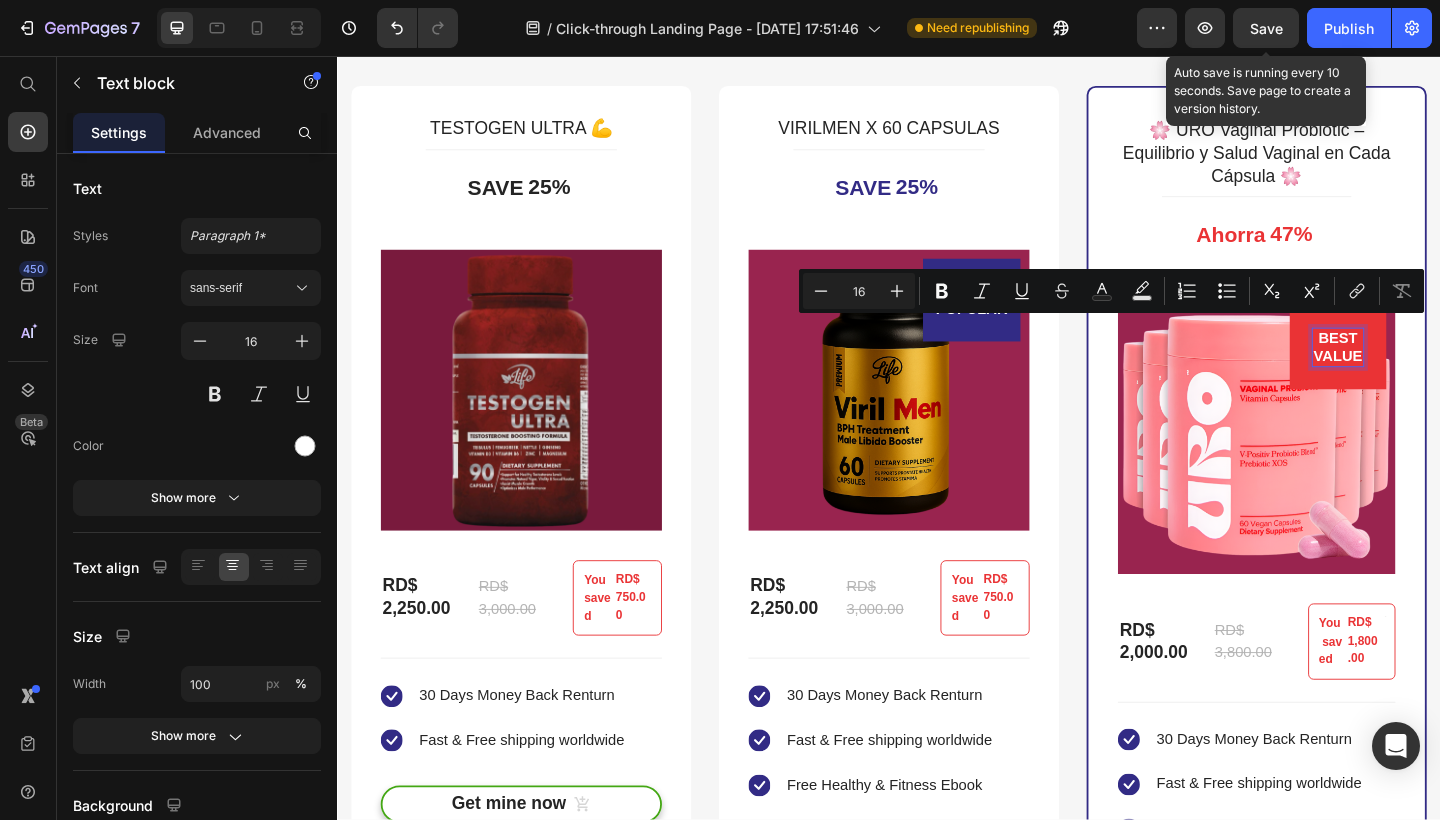 click on "BEST VALUE" at bounding box center (1425, 373) 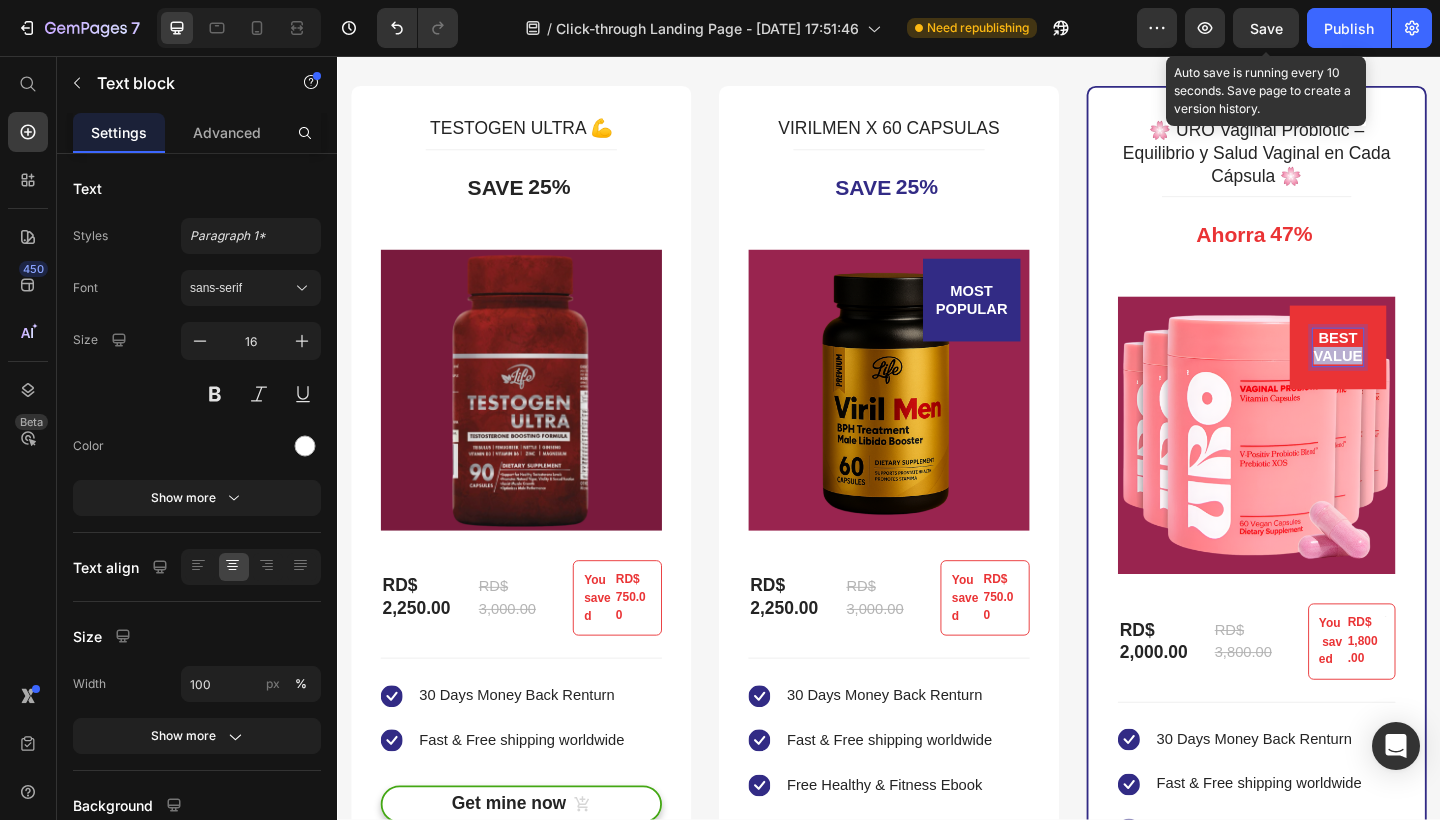 click on "BEST VALUE" at bounding box center (1425, 373) 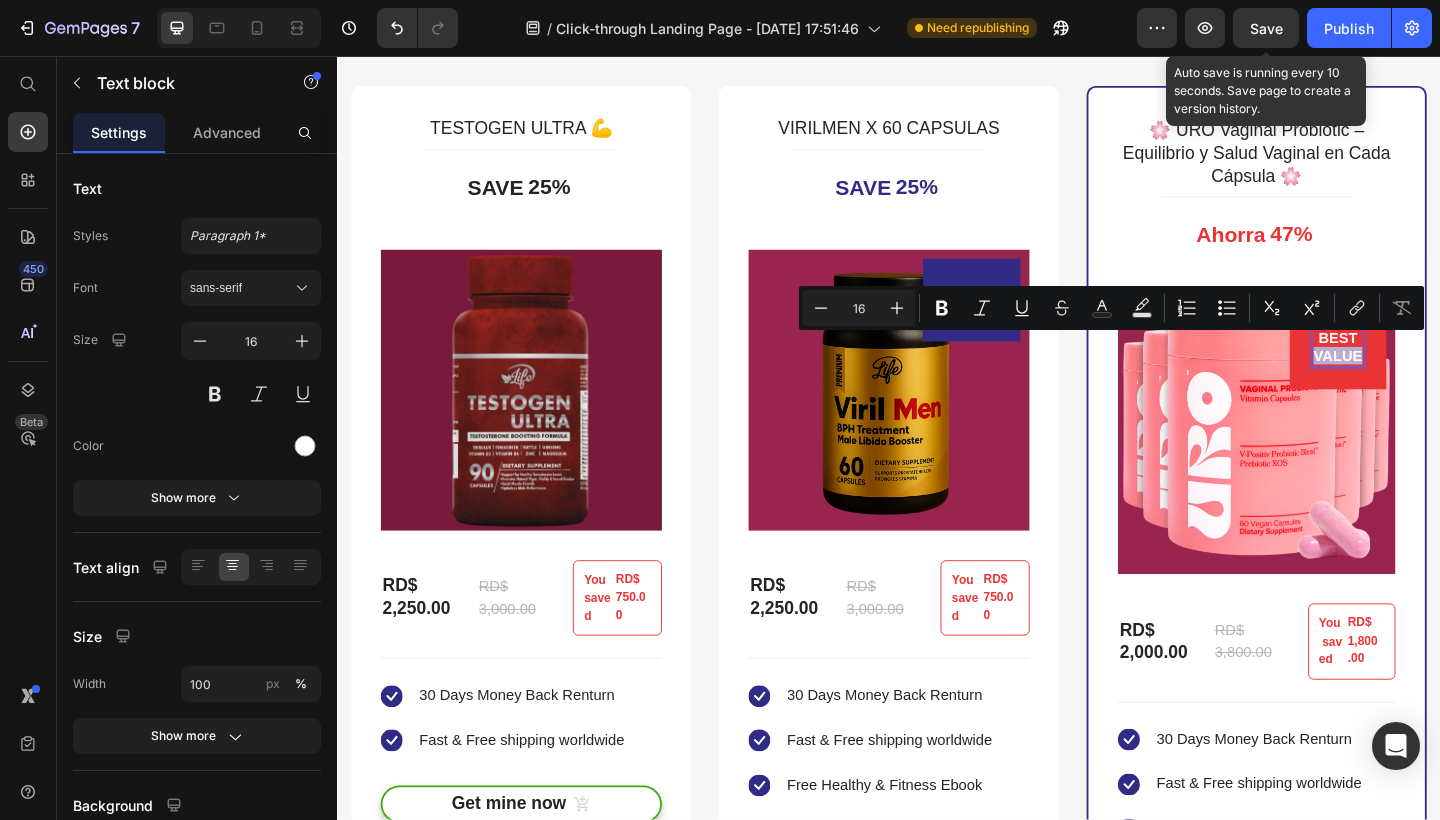 click on "BEST VALUE" at bounding box center (1425, 373) 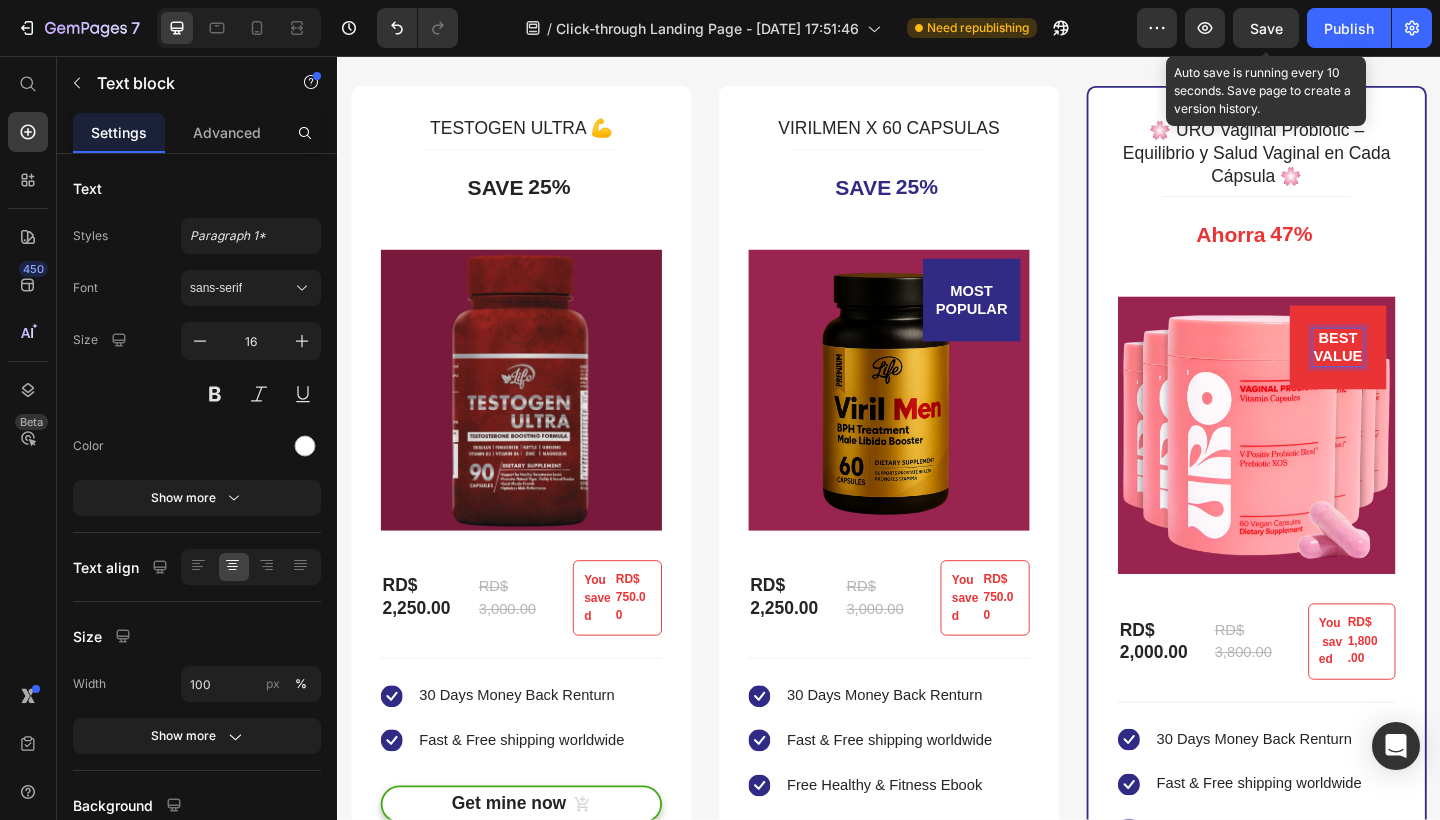click on "BEST VALUE" at bounding box center (1425, 373) 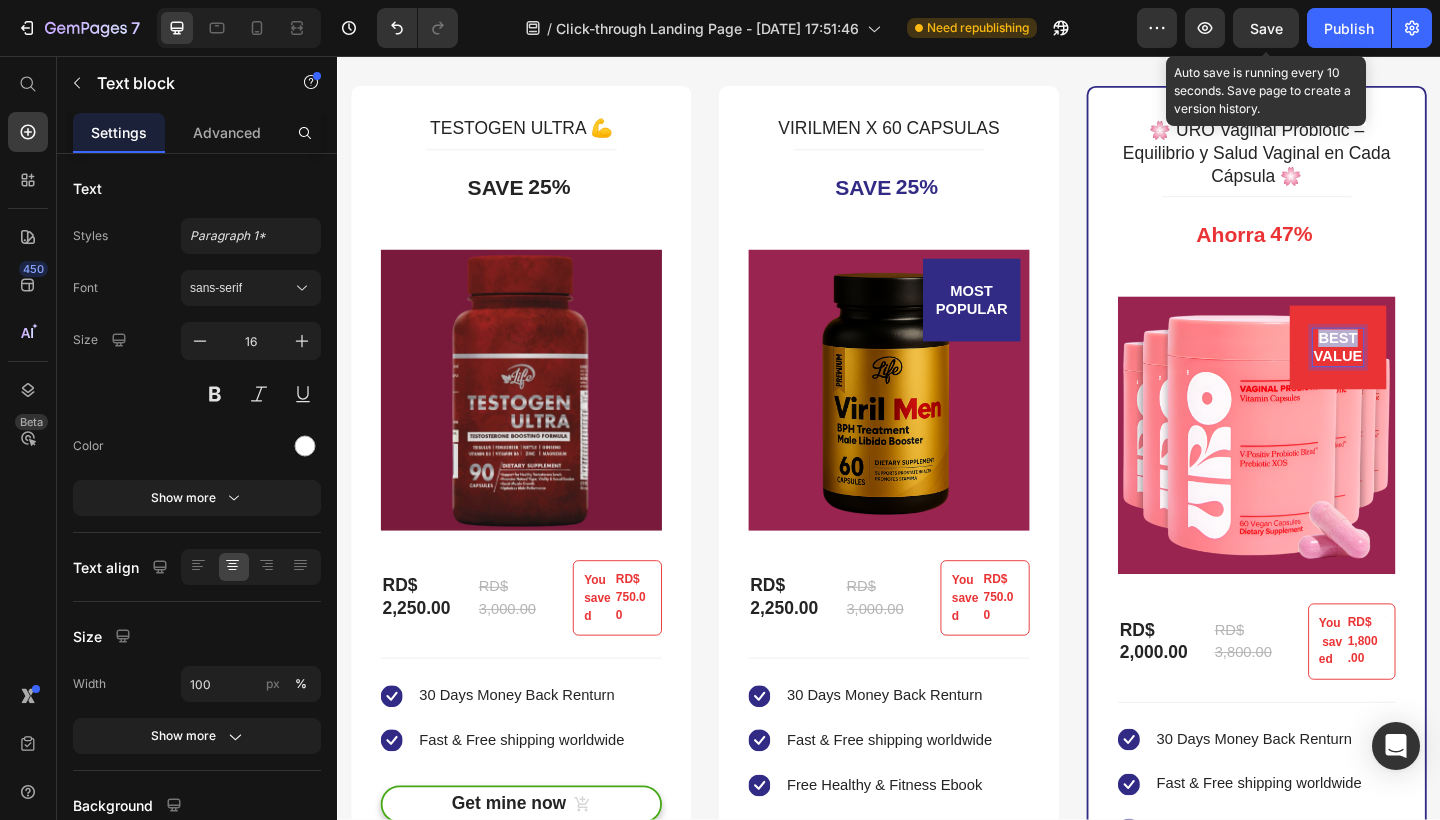 click on "BEST VALUE" at bounding box center [1425, 373] 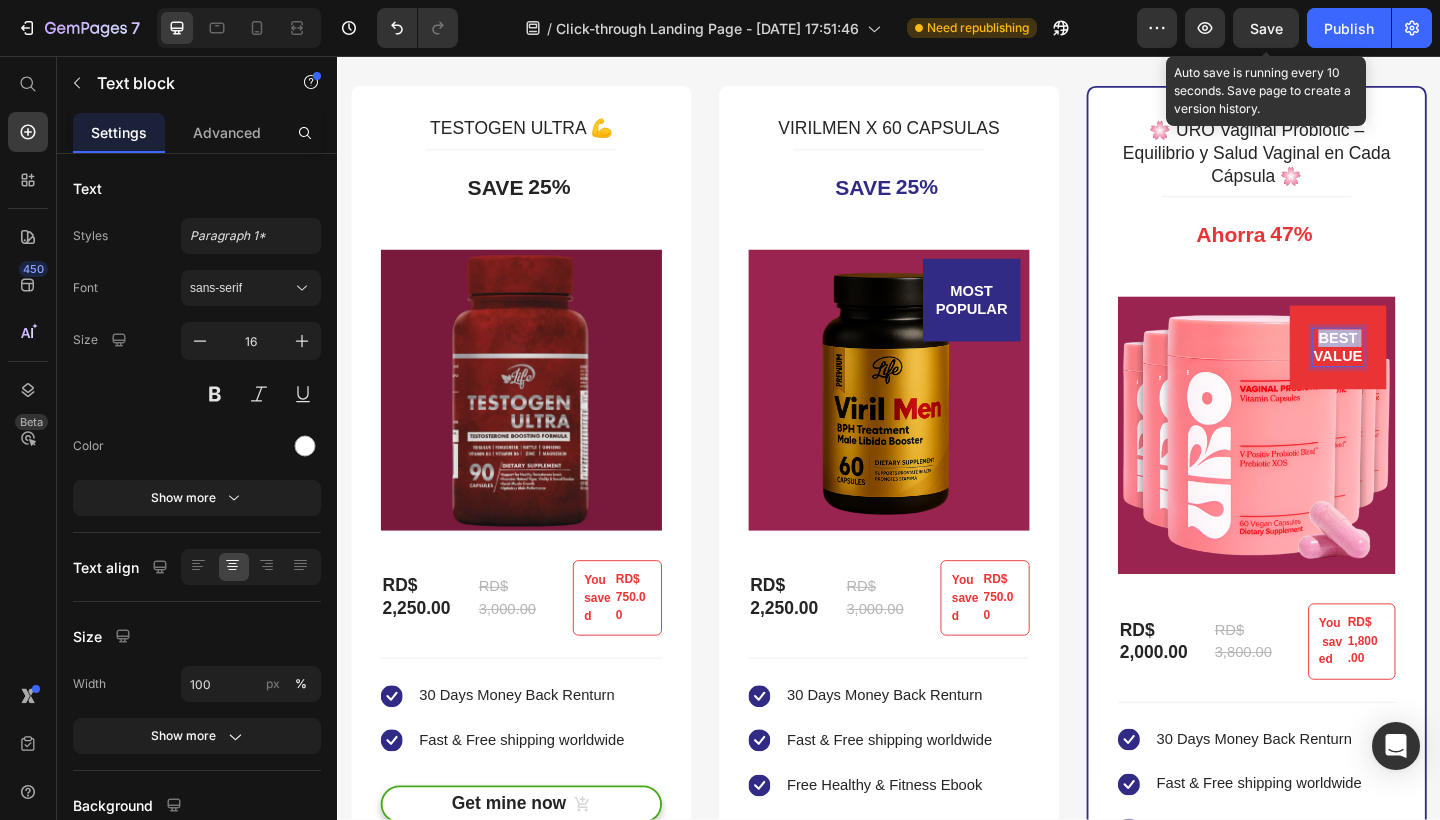click on "BEST VALUE" at bounding box center (1425, 373) 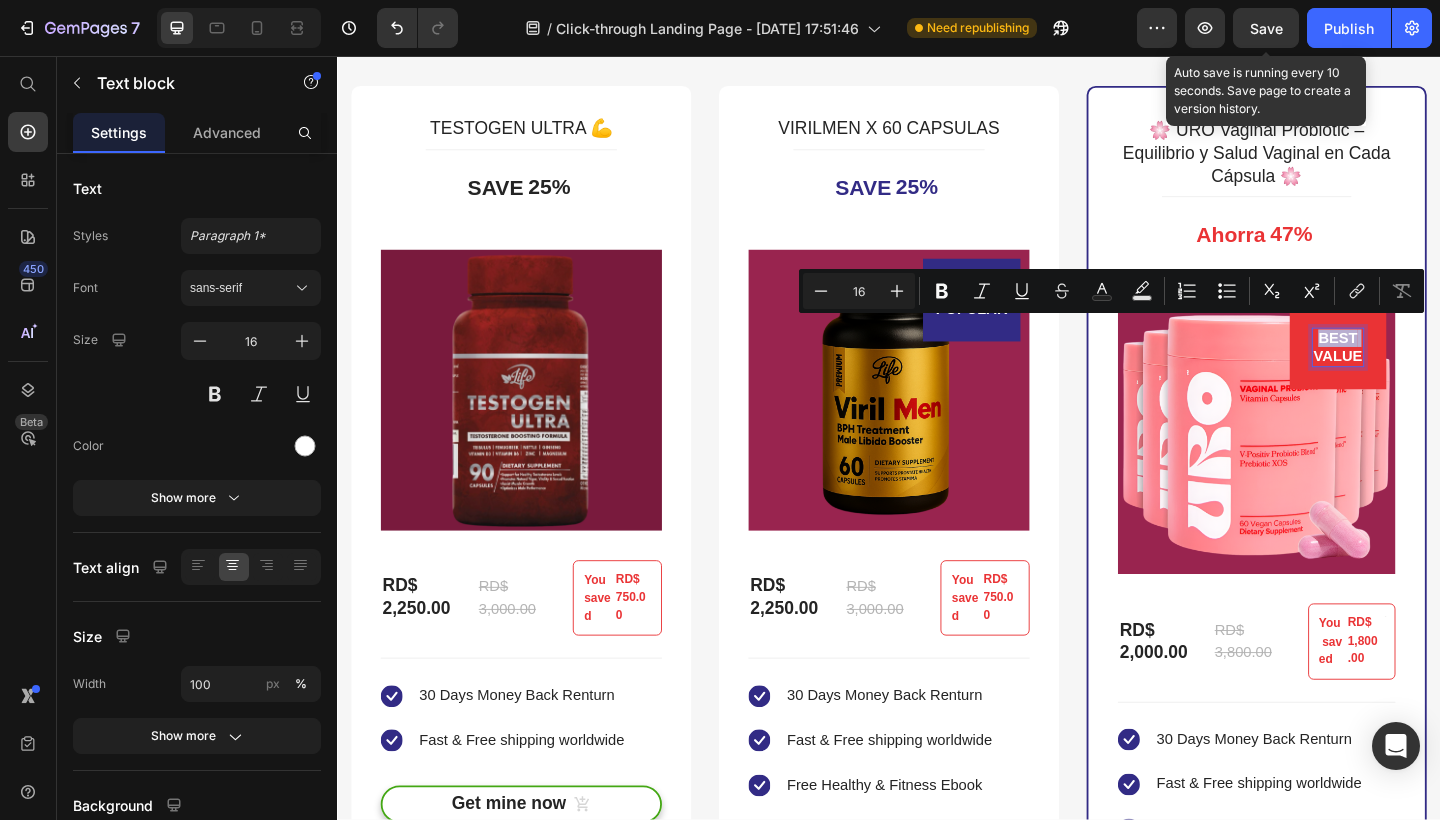click on "BEST VALUE" at bounding box center [1425, 373] 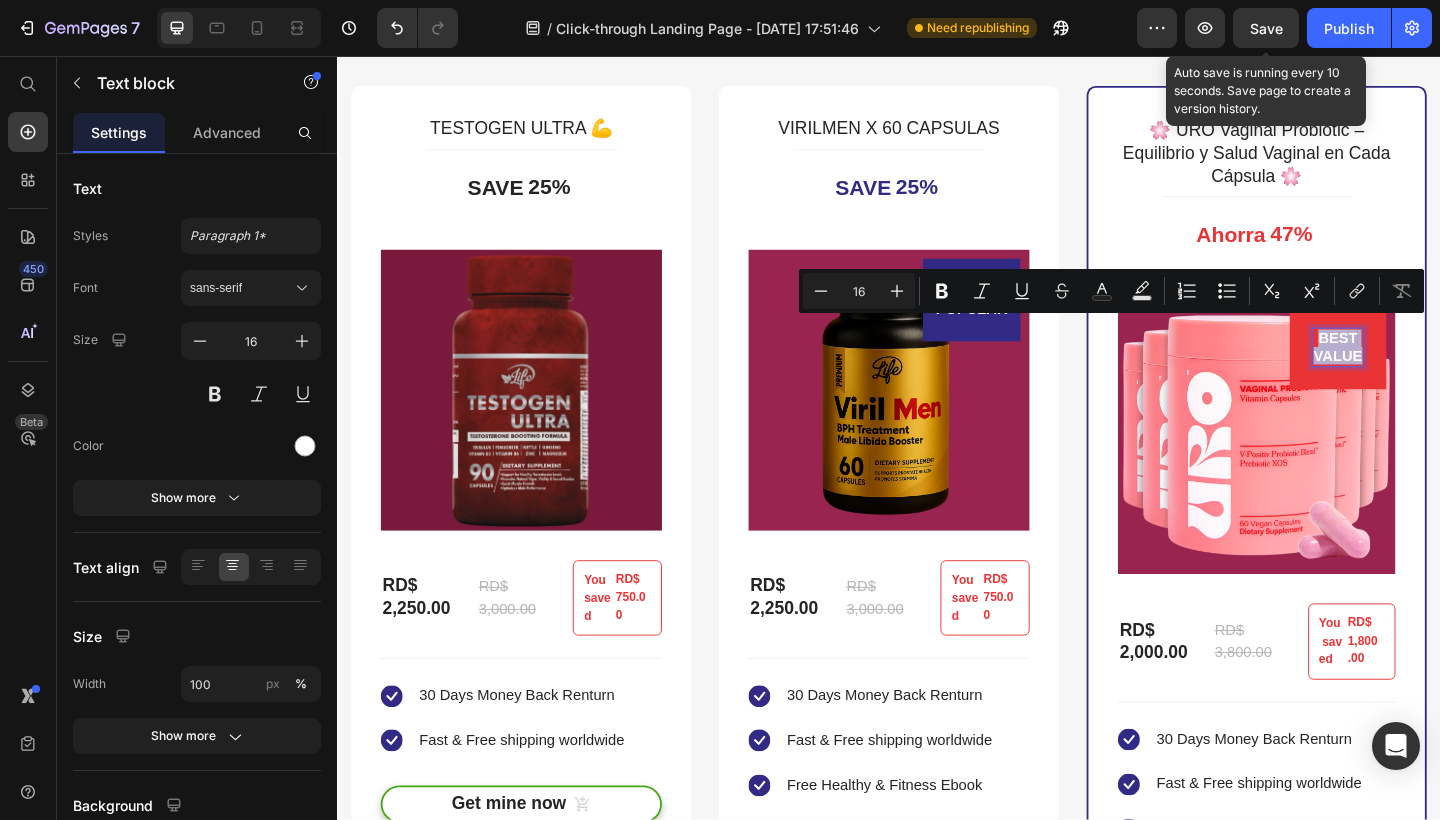 drag, startPoint x: 1388, startPoint y: 349, endPoint x: 1434, endPoint y: 375, distance: 52.83938 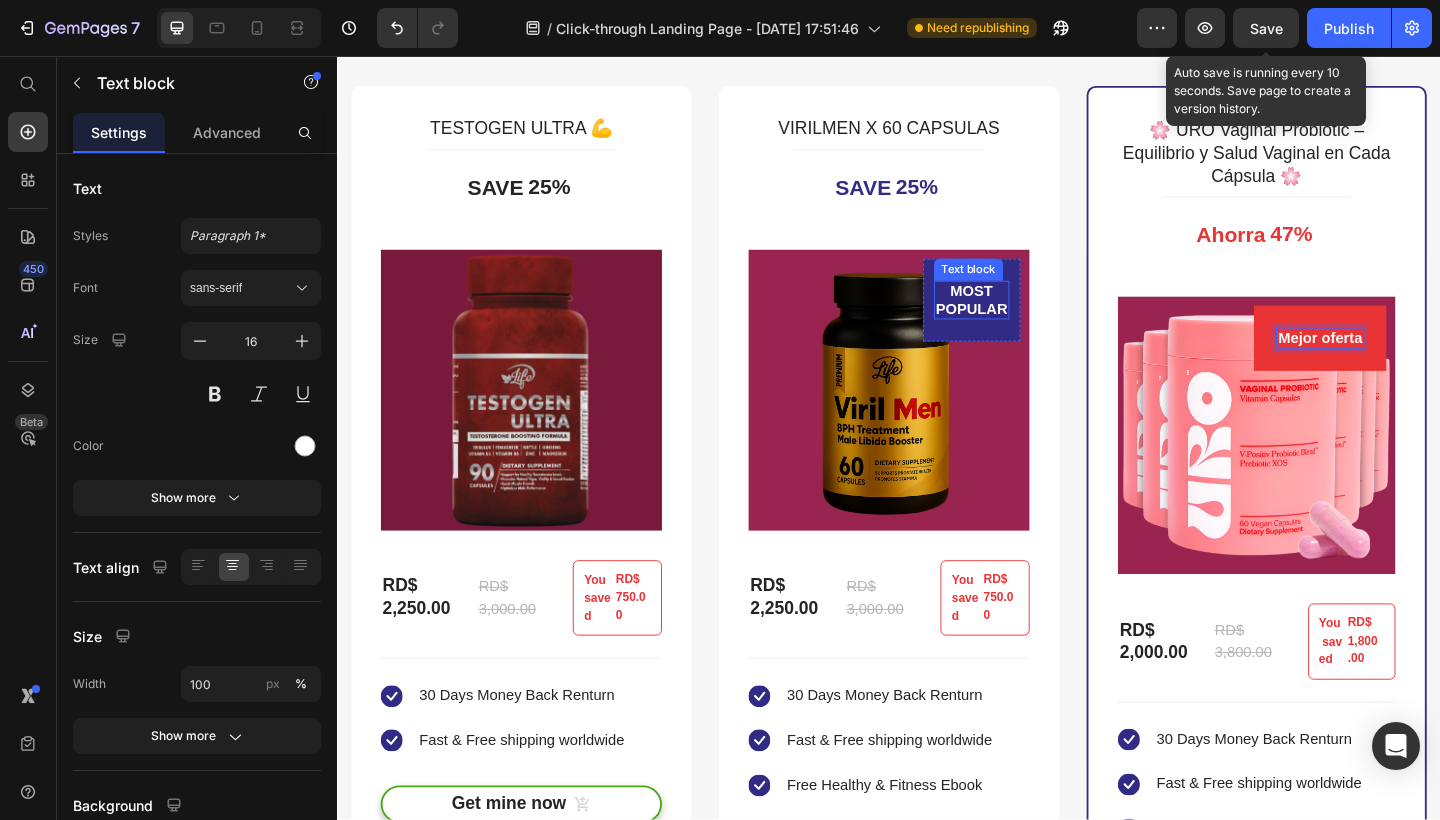 click on "MOST POPULAR" at bounding box center [1027, 322] 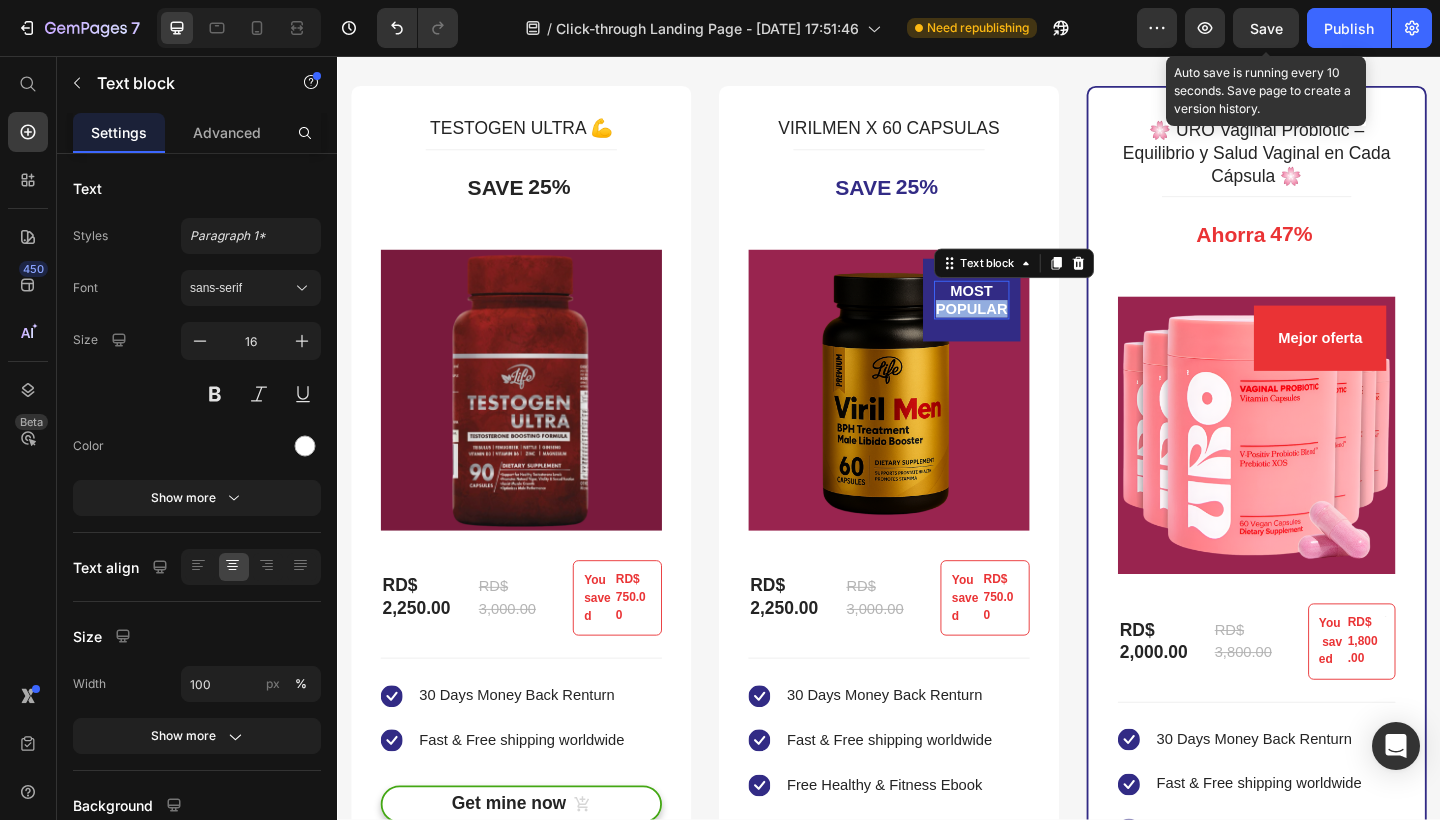 click on "MOST POPULAR" at bounding box center (1027, 322) 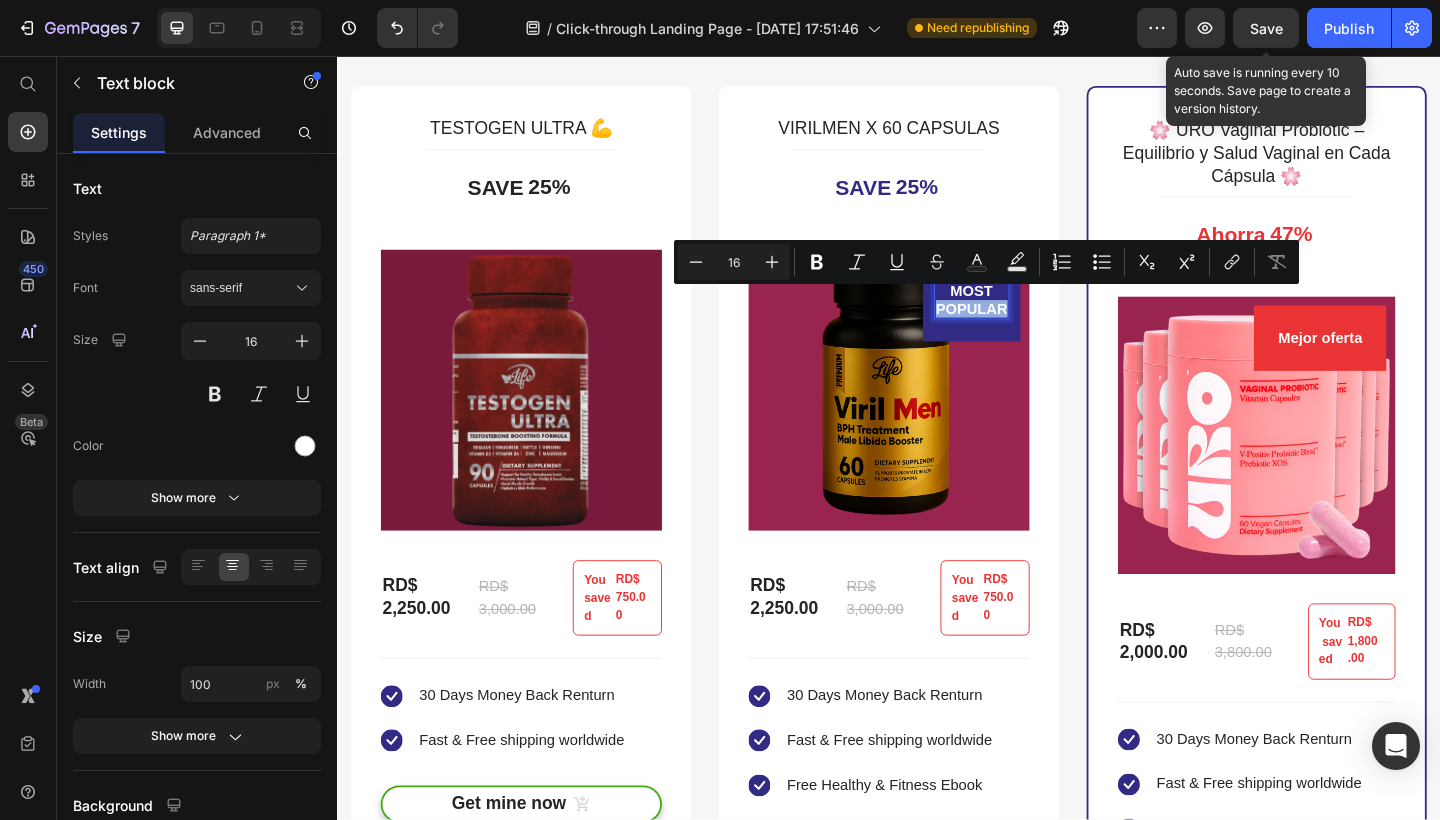 click on "MOST POPULAR" at bounding box center [1027, 322] 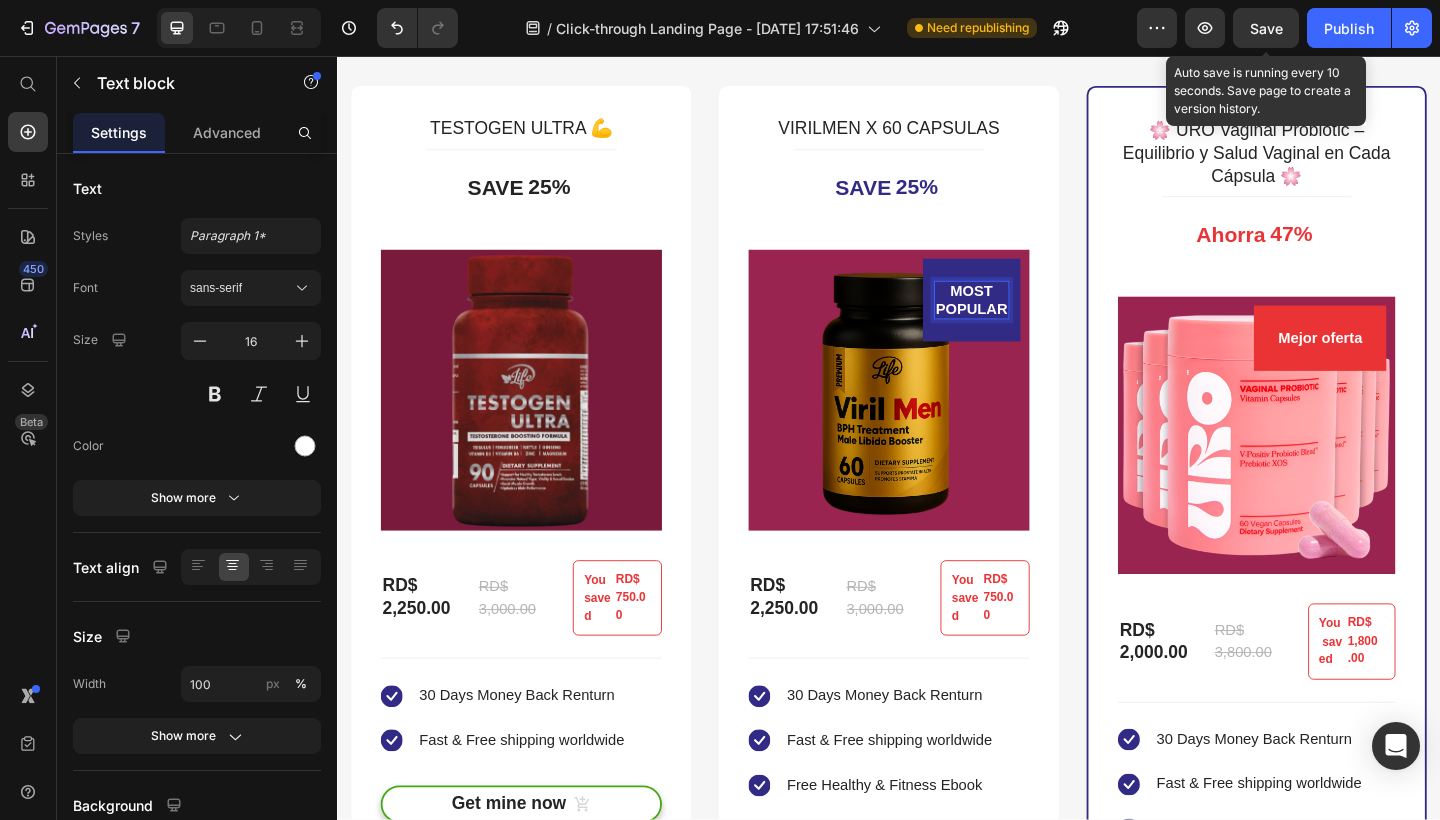 click on "MOST POPULAR" at bounding box center (1027, 322) 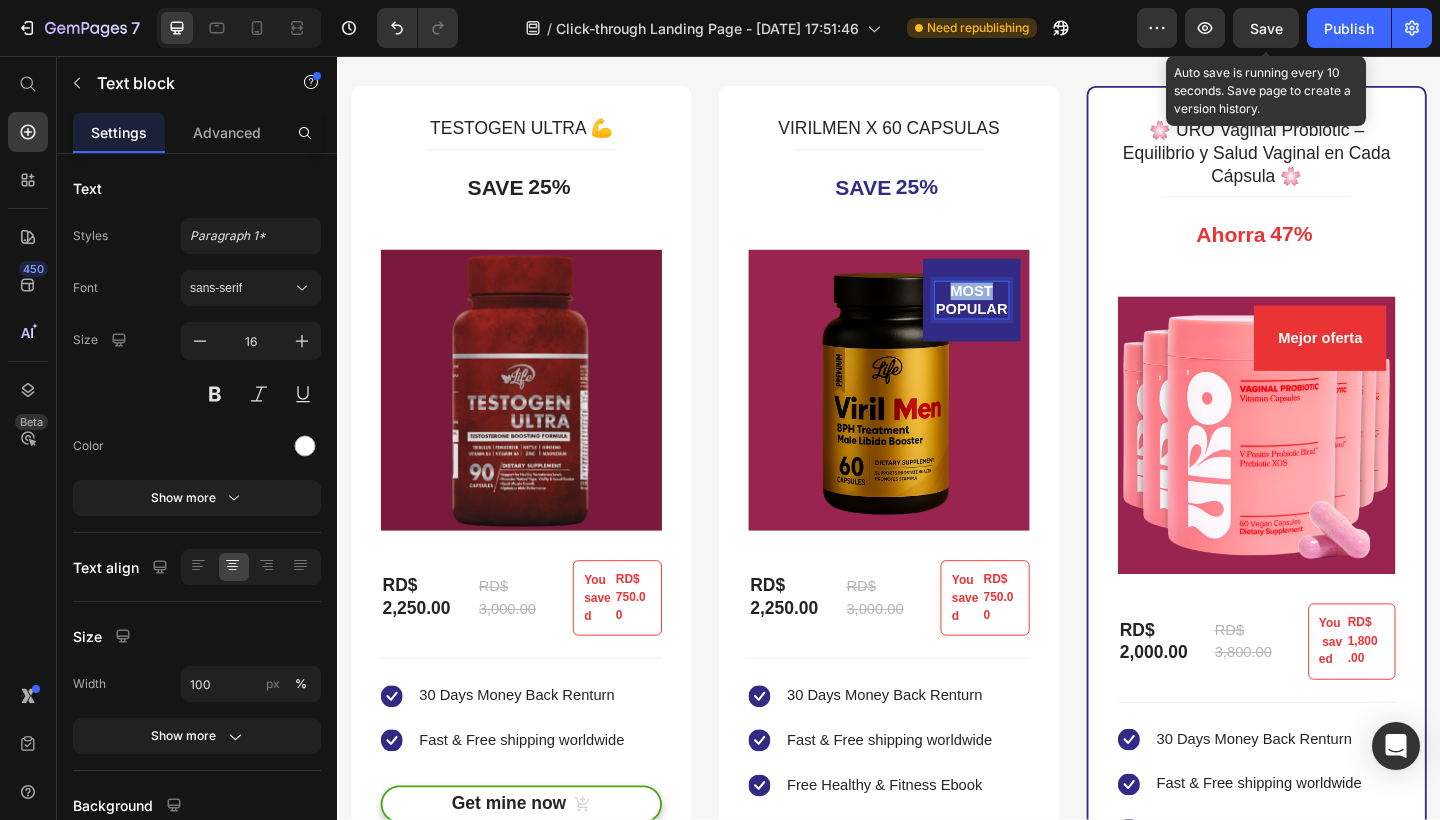 click on "MOST POPULAR" at bounding box center [1027, 322] 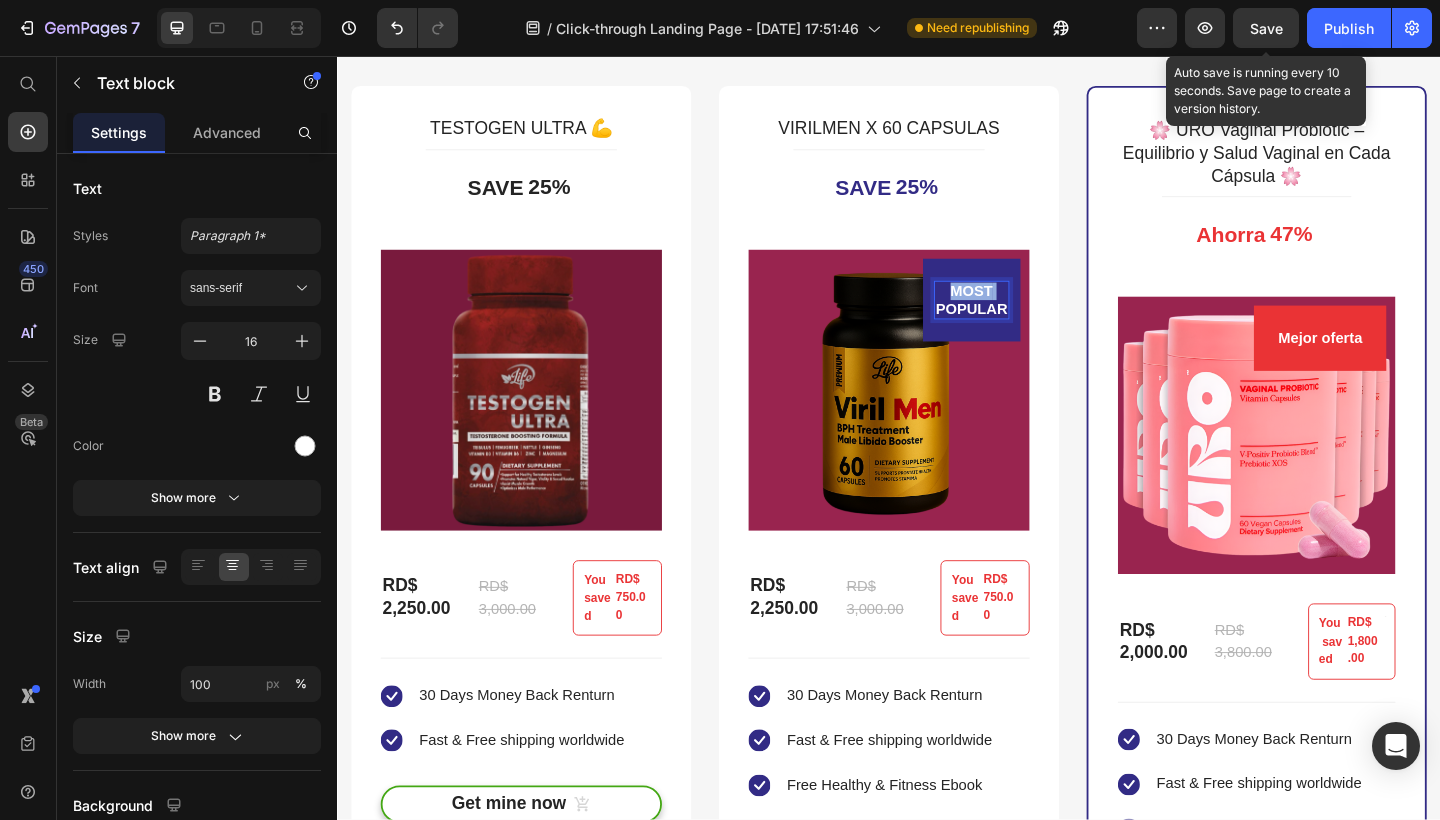 click on "MOST POPULAR" at bounding box center (1027, 322) 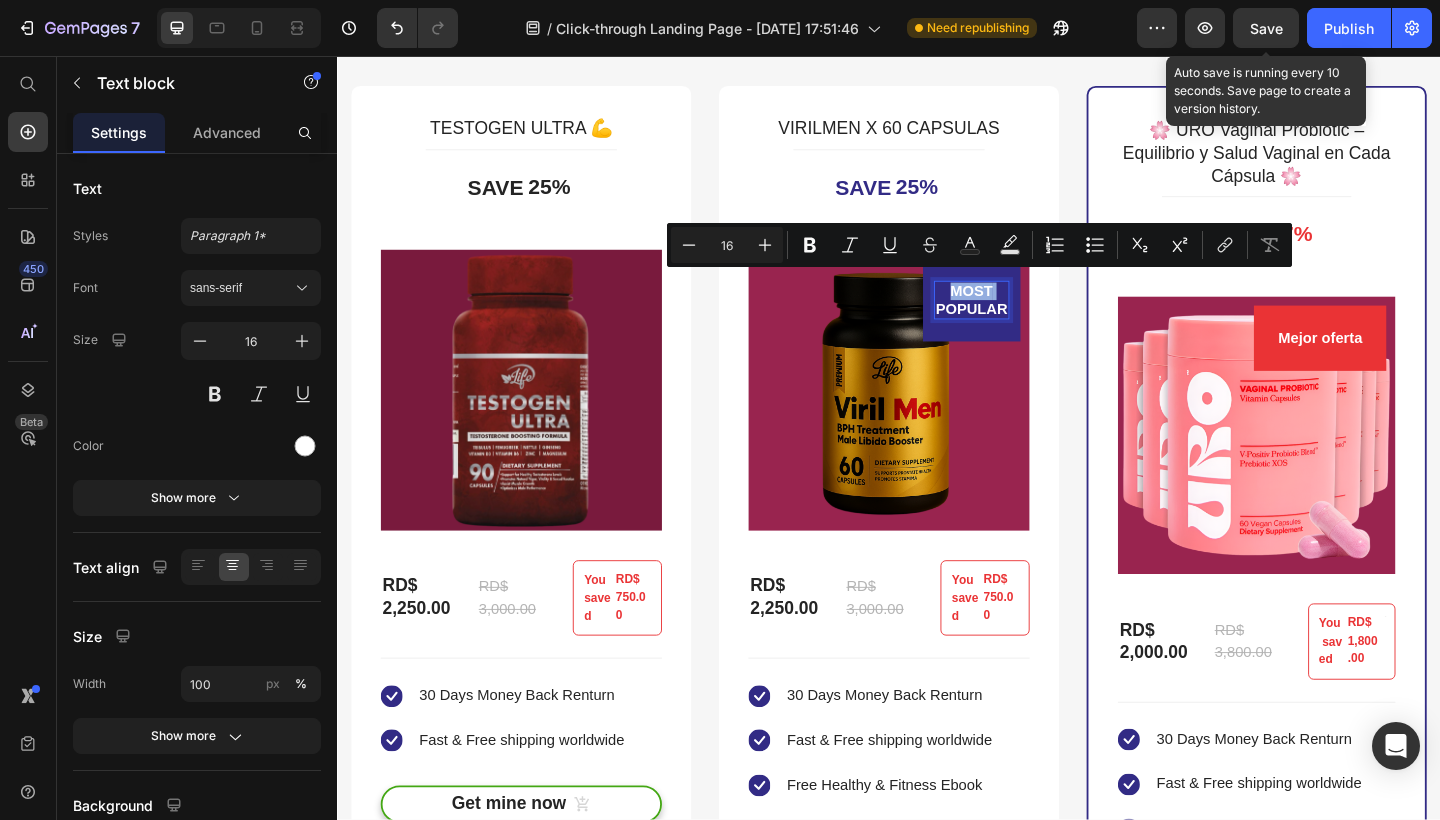 click on "MOST POPULAR" at bounding box center (1027, 322) 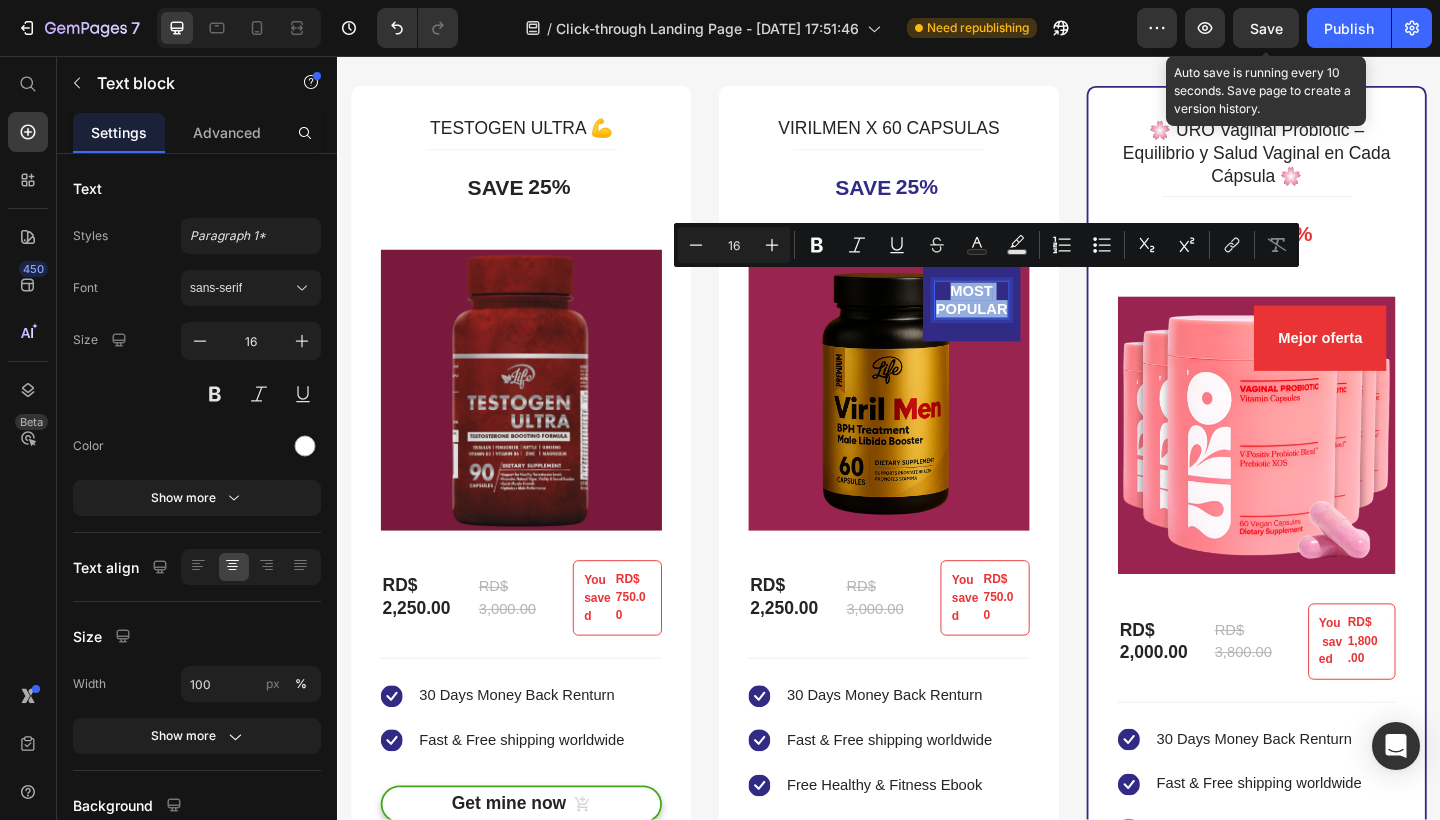 drag, startPoint x: 990, startPoint y: 303, endPoint x: 1051, endPoint y: 326, distance: 65.192024 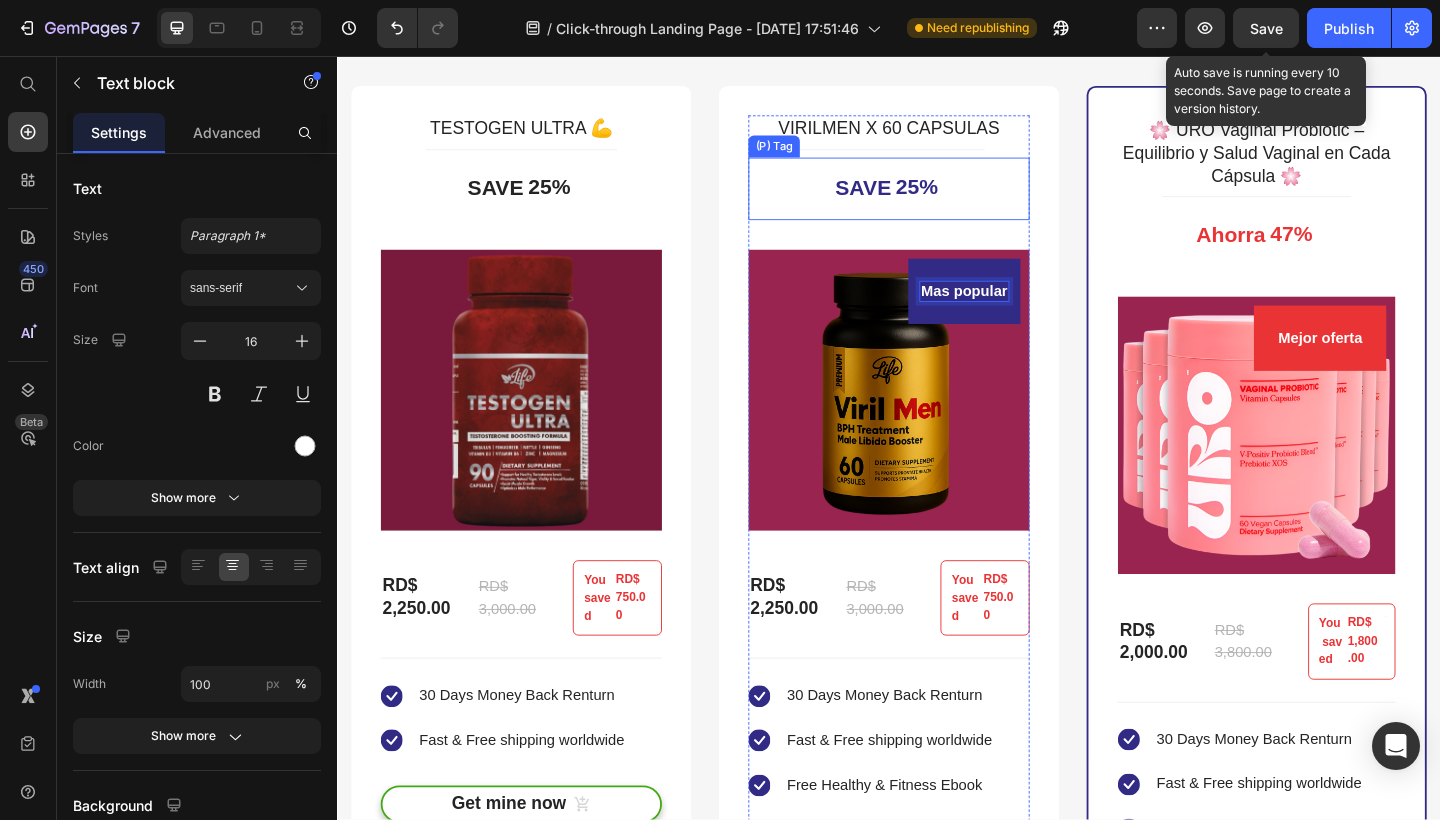 click on "SAVE 25%" at bounding box center [937, 201] 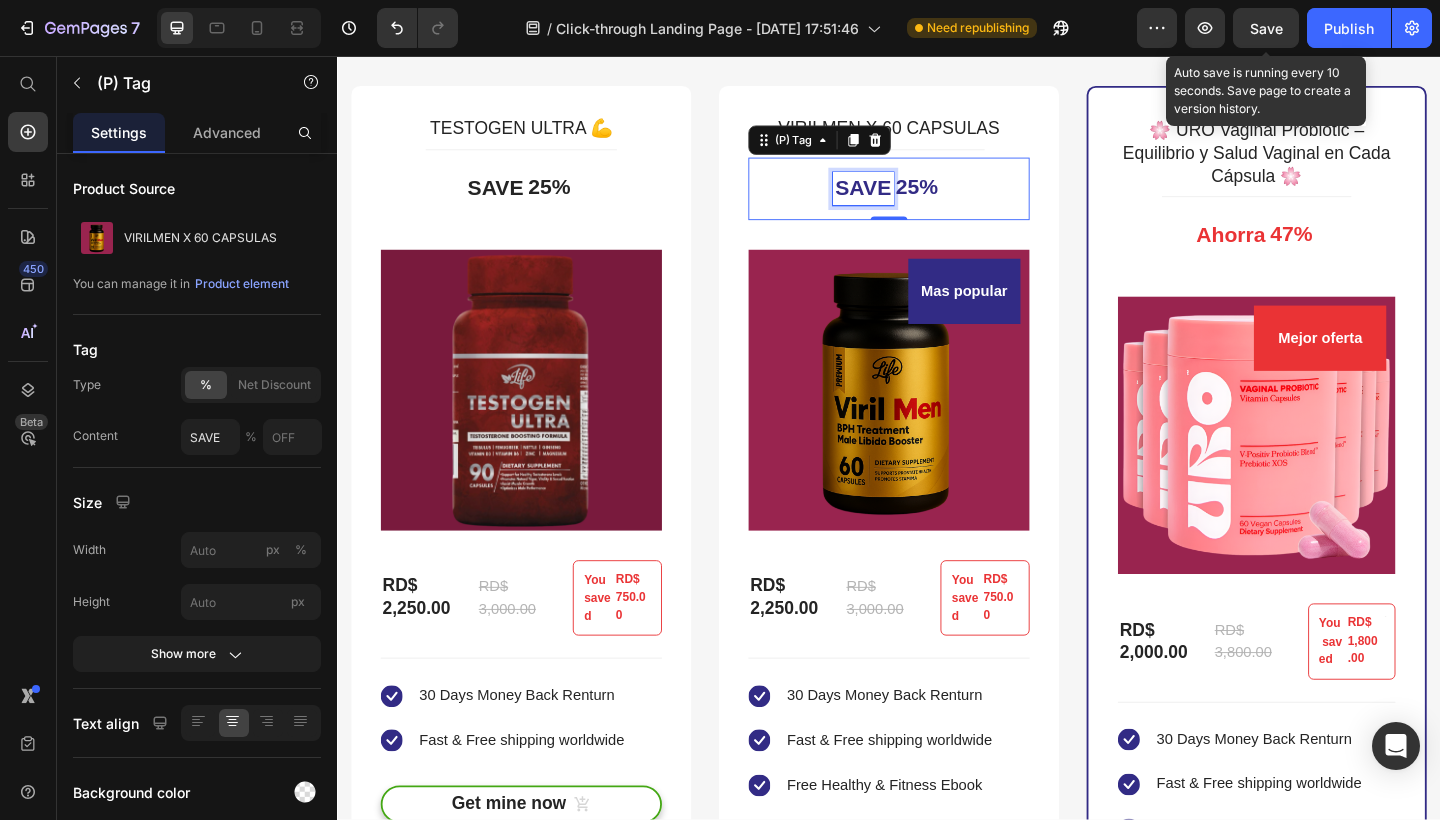 click on "SAVE" at bounding box center (909, 201) 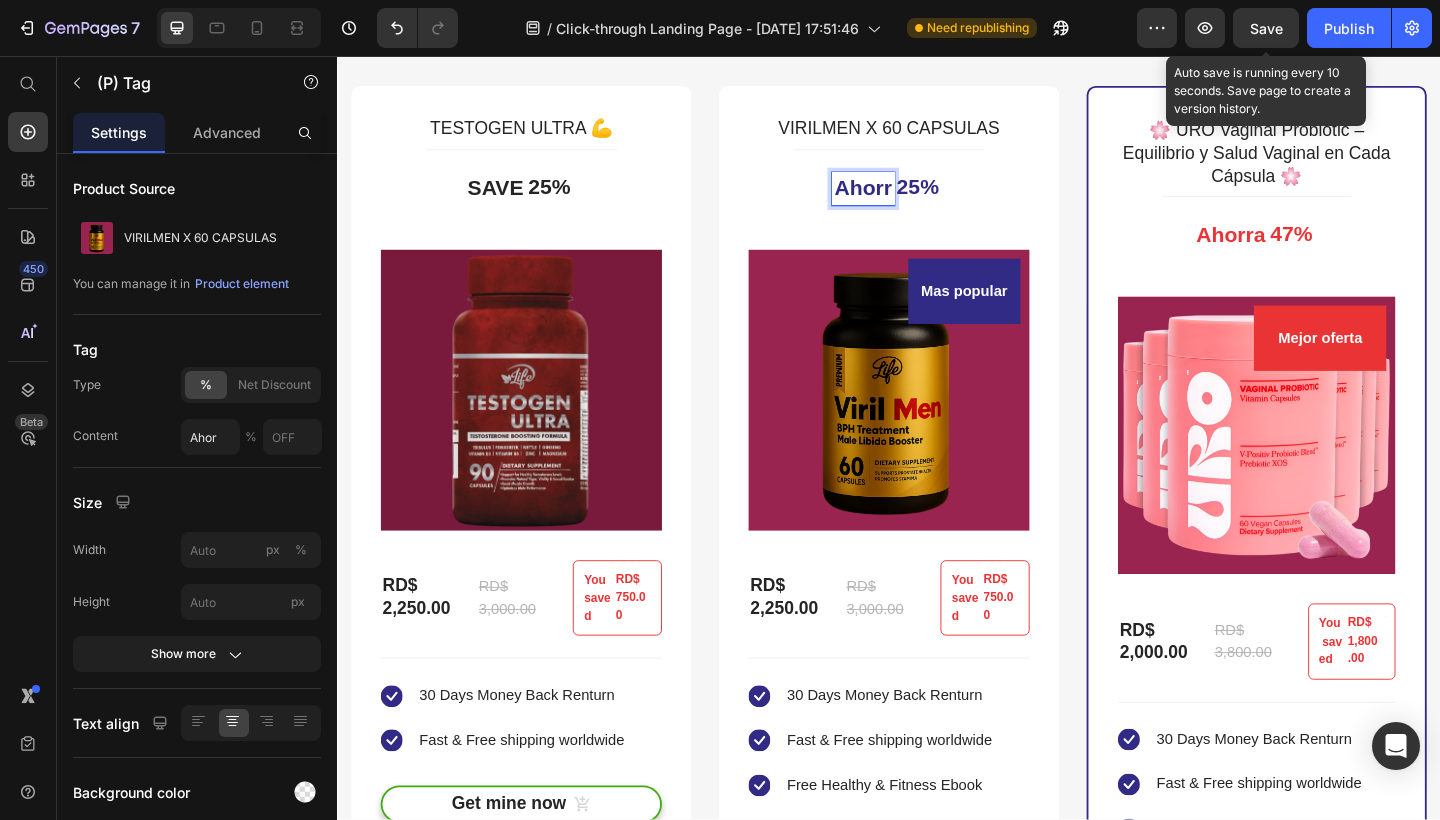 type on "Ahorra" 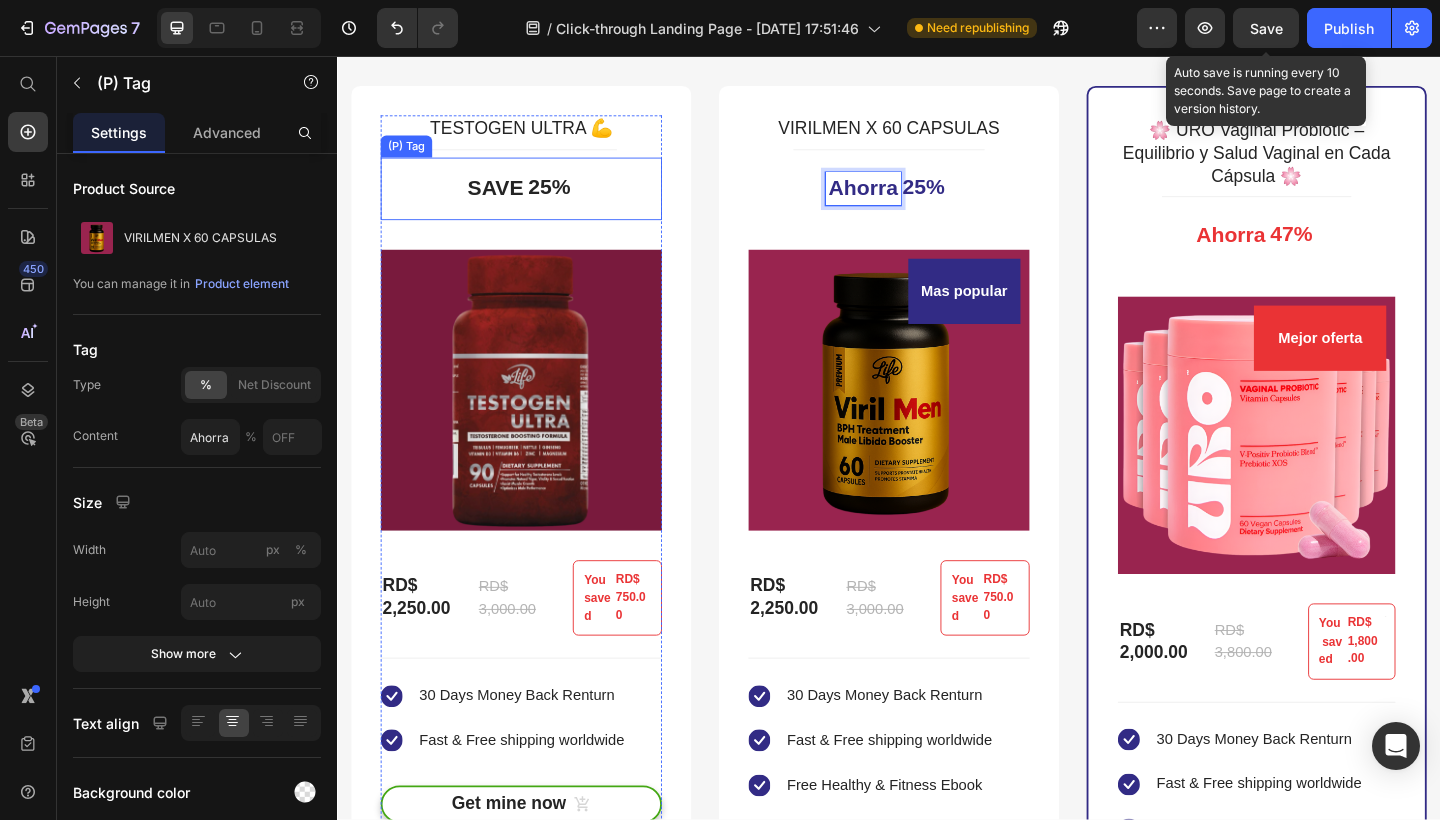 click on "SAVE" at bounding box center (509, 201) 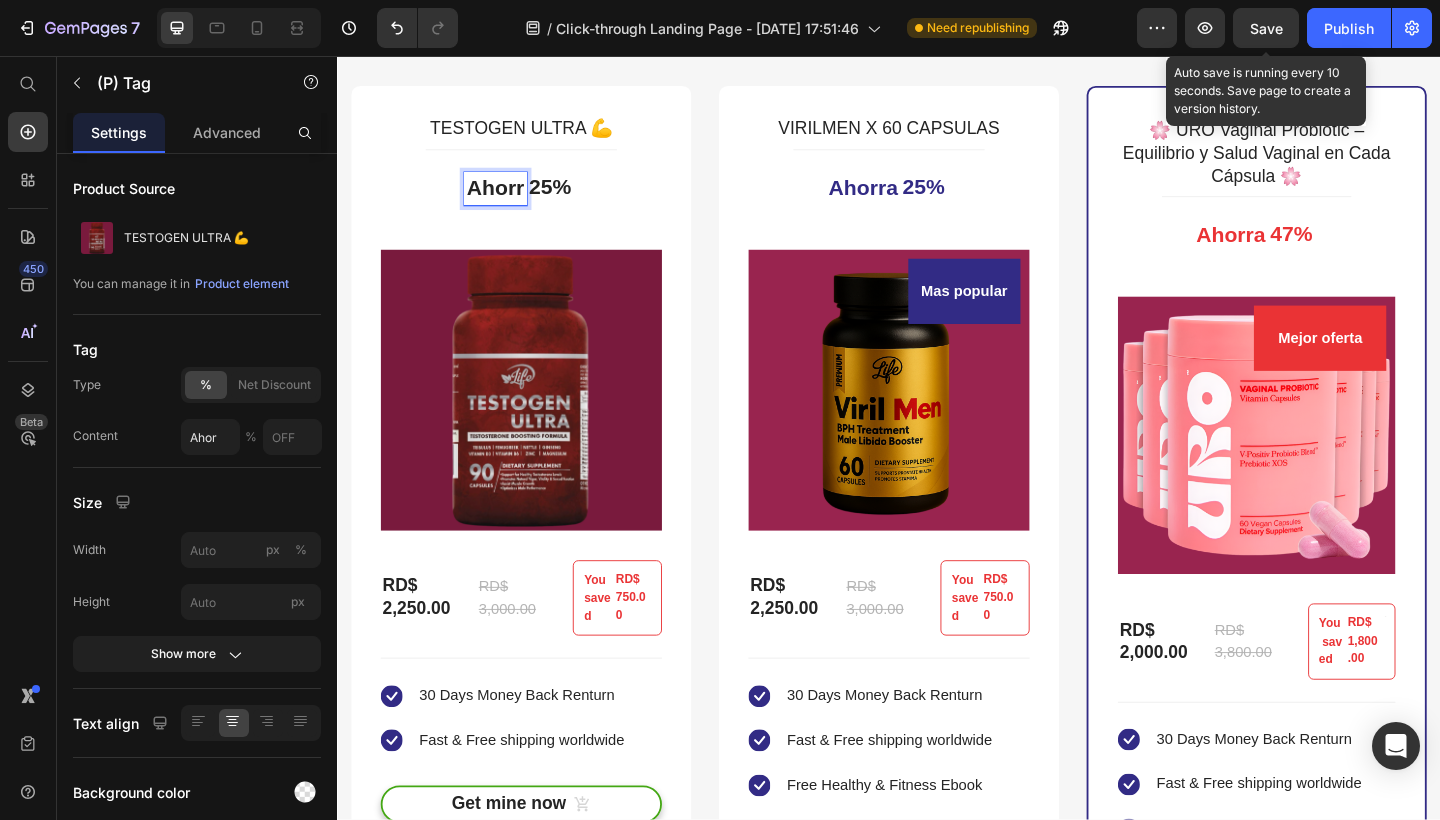 type on "Ahorra" 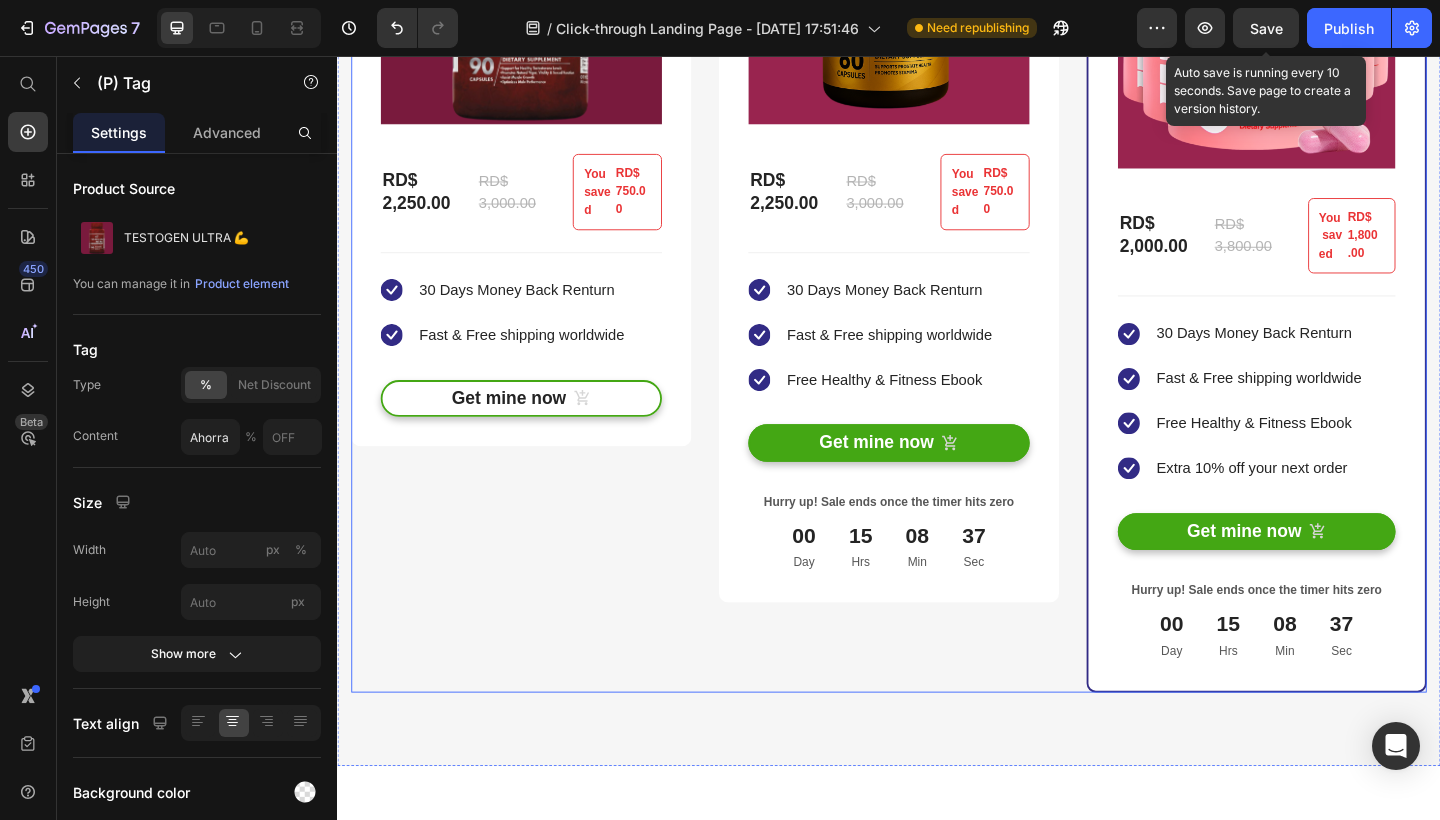 scroll, scrollTop: 4953, scrollLeft: 0, axis: vertical 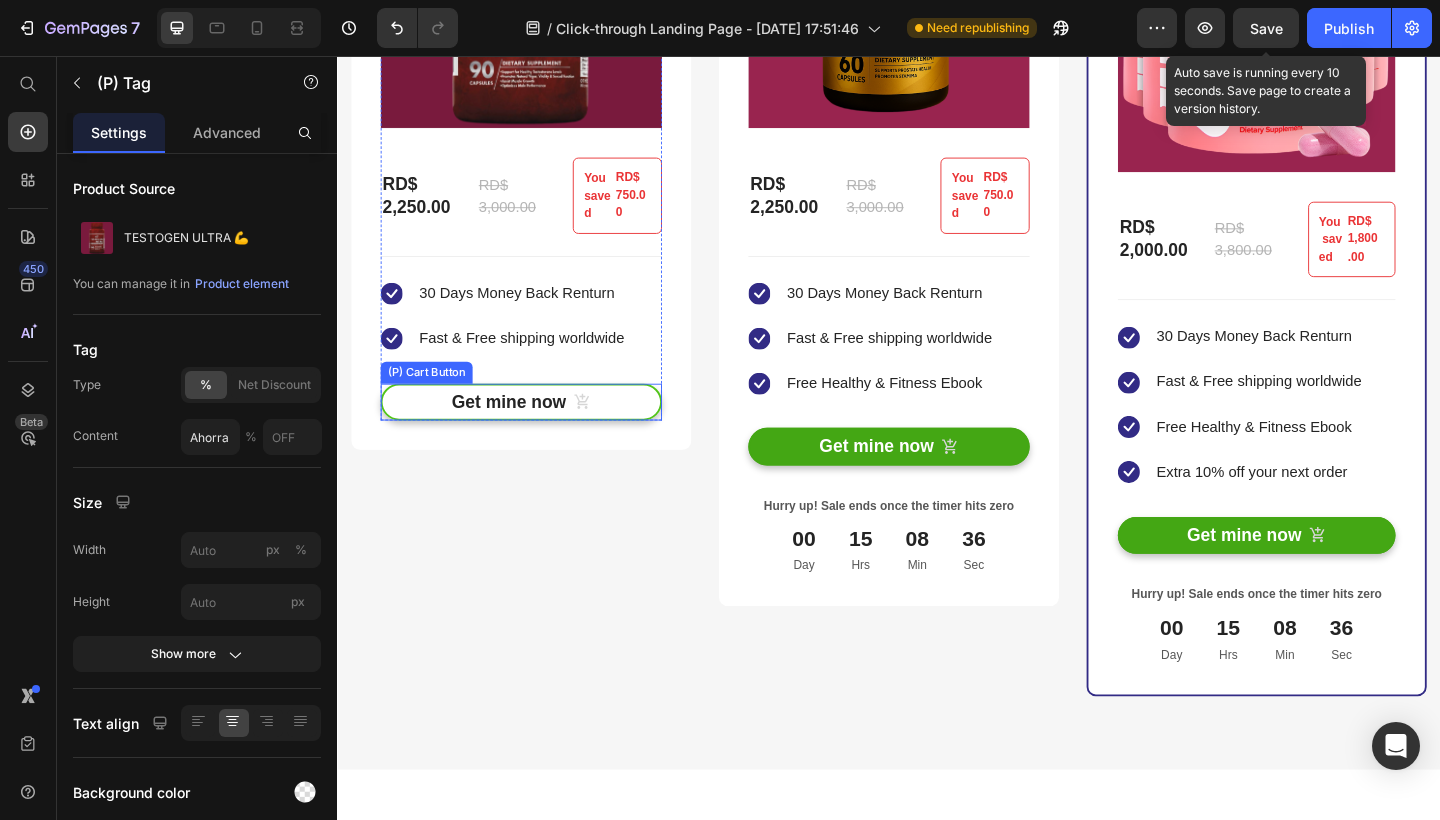 click on "Get mine now" at bounding box center [537, 433] 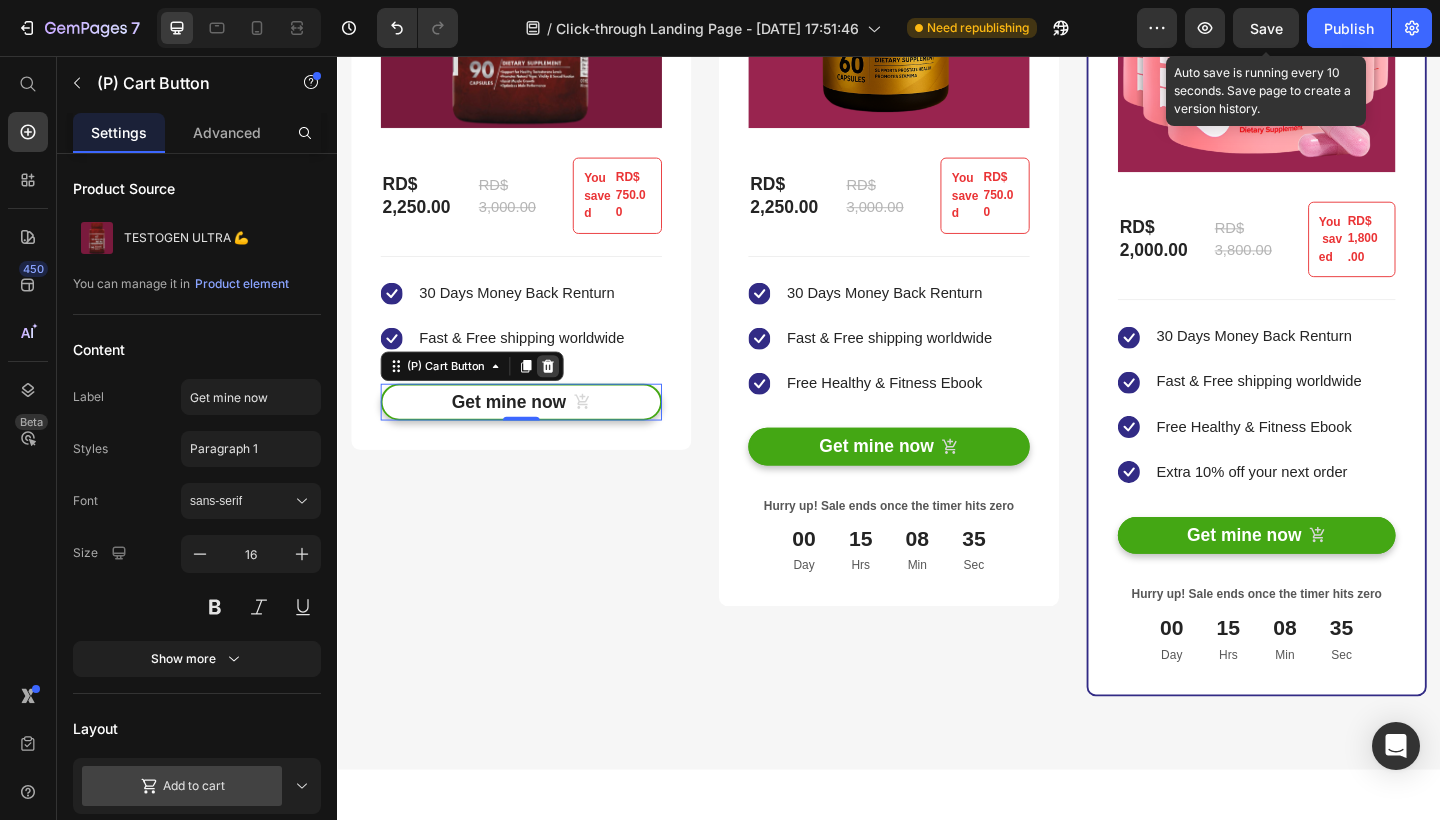 click 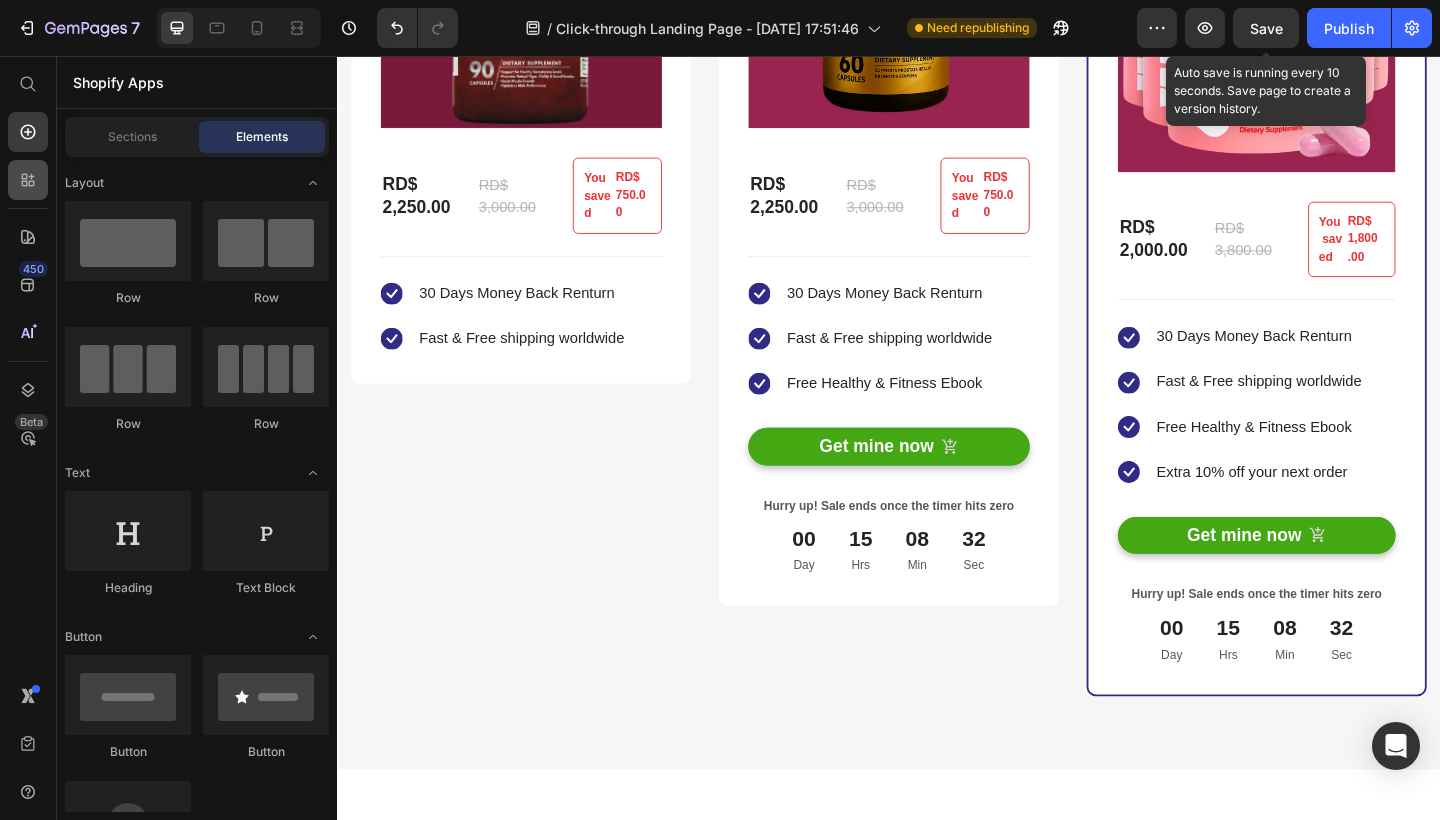 click 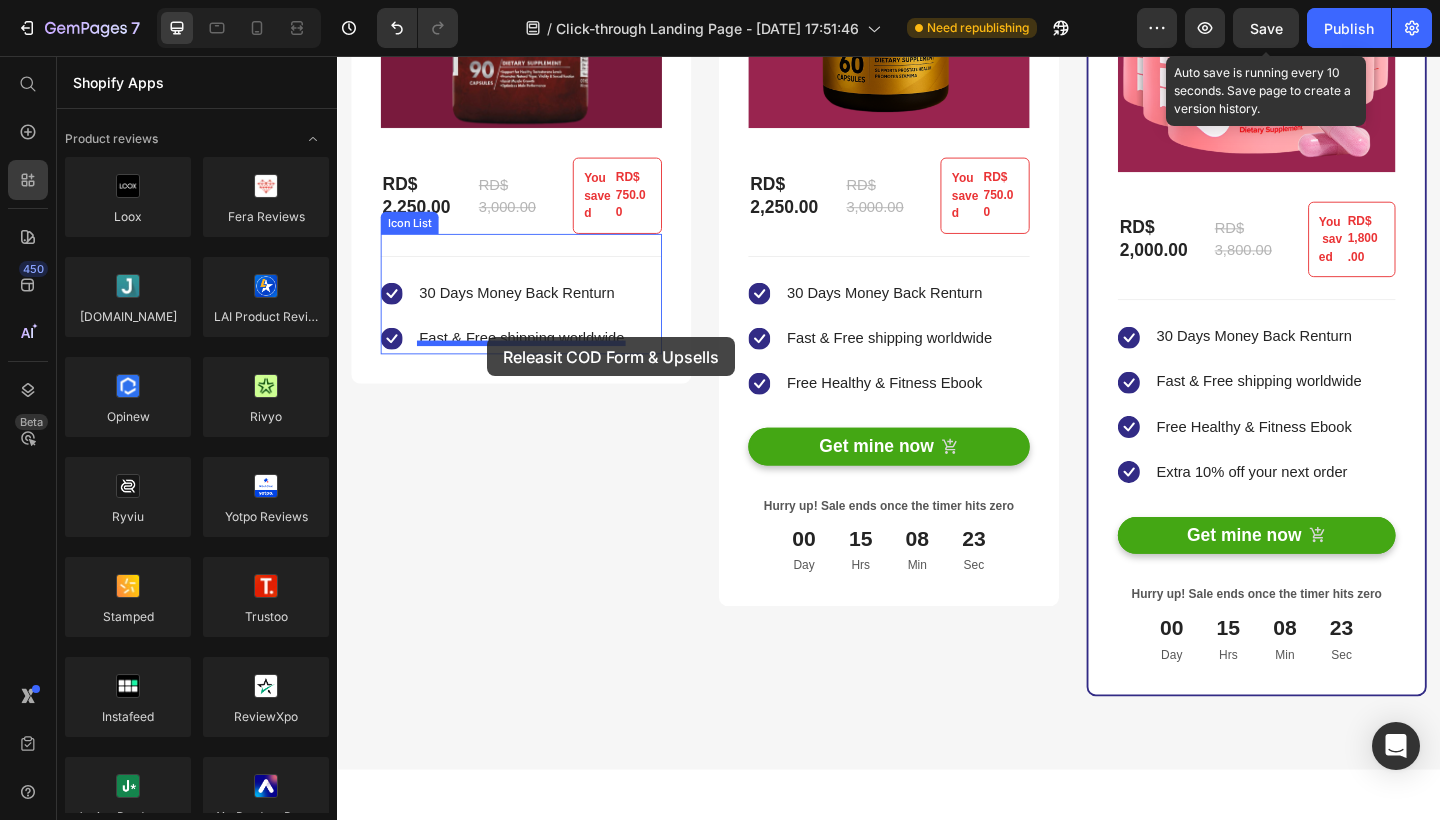 drag, startPoint x: 631, startPoint y: 613, endPoint x: 500, endPoint y: 362, distance: 283.12894 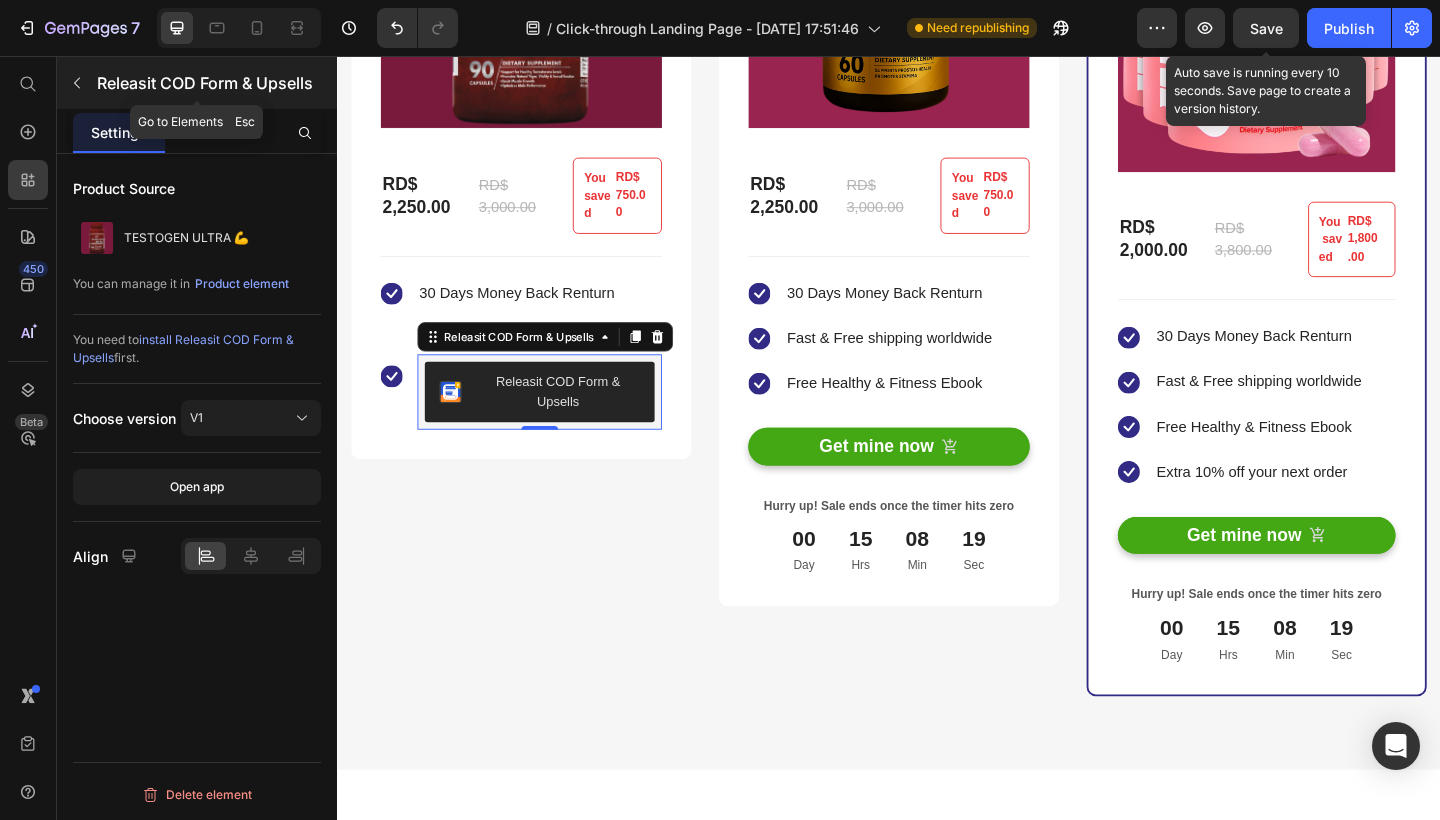 click at bounding box center [77, 83] 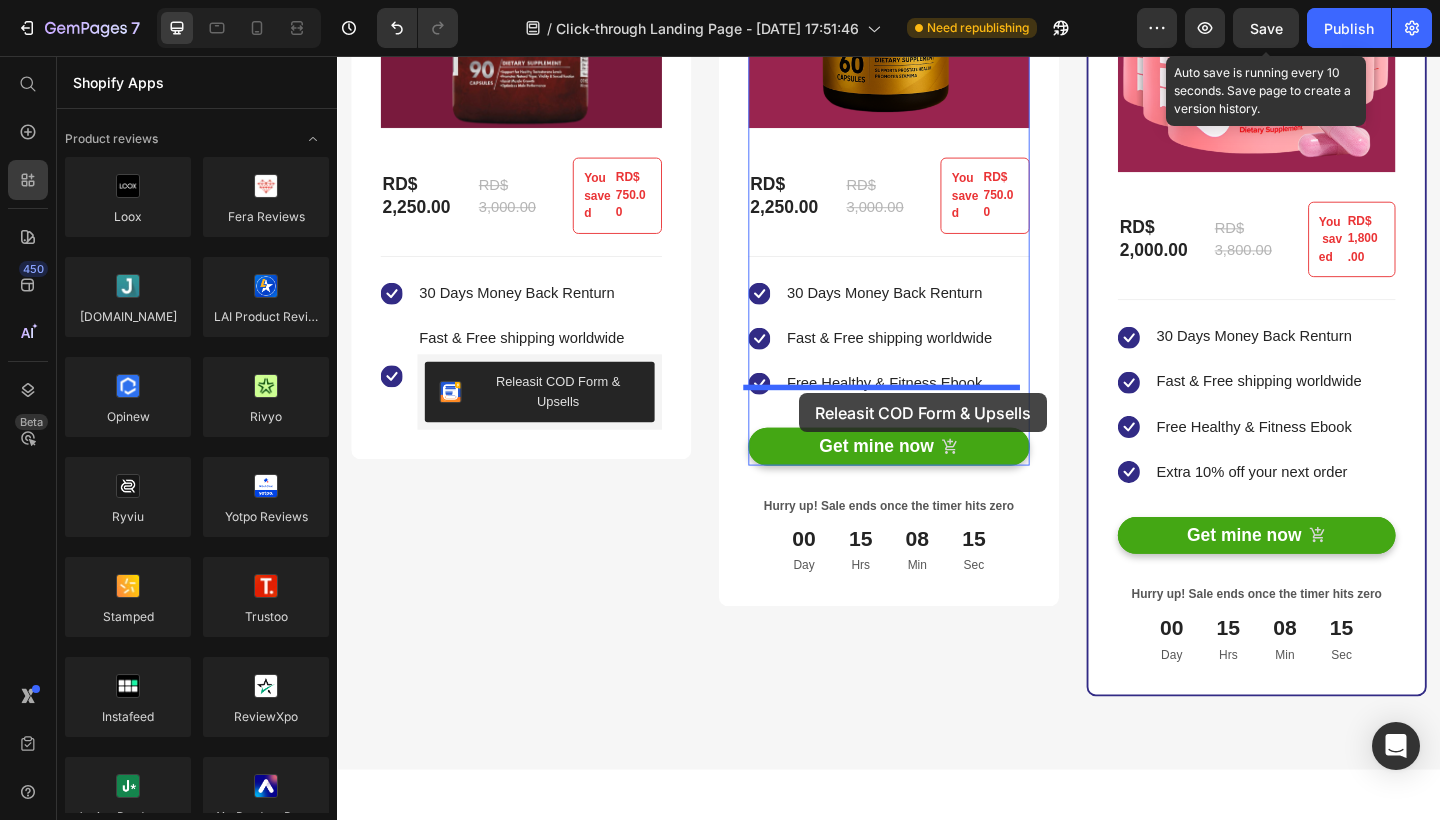 drag, startPoint x: 606, startPoint y: 630, endPoint x: 840, endPoint y: 423, distance: 312.418 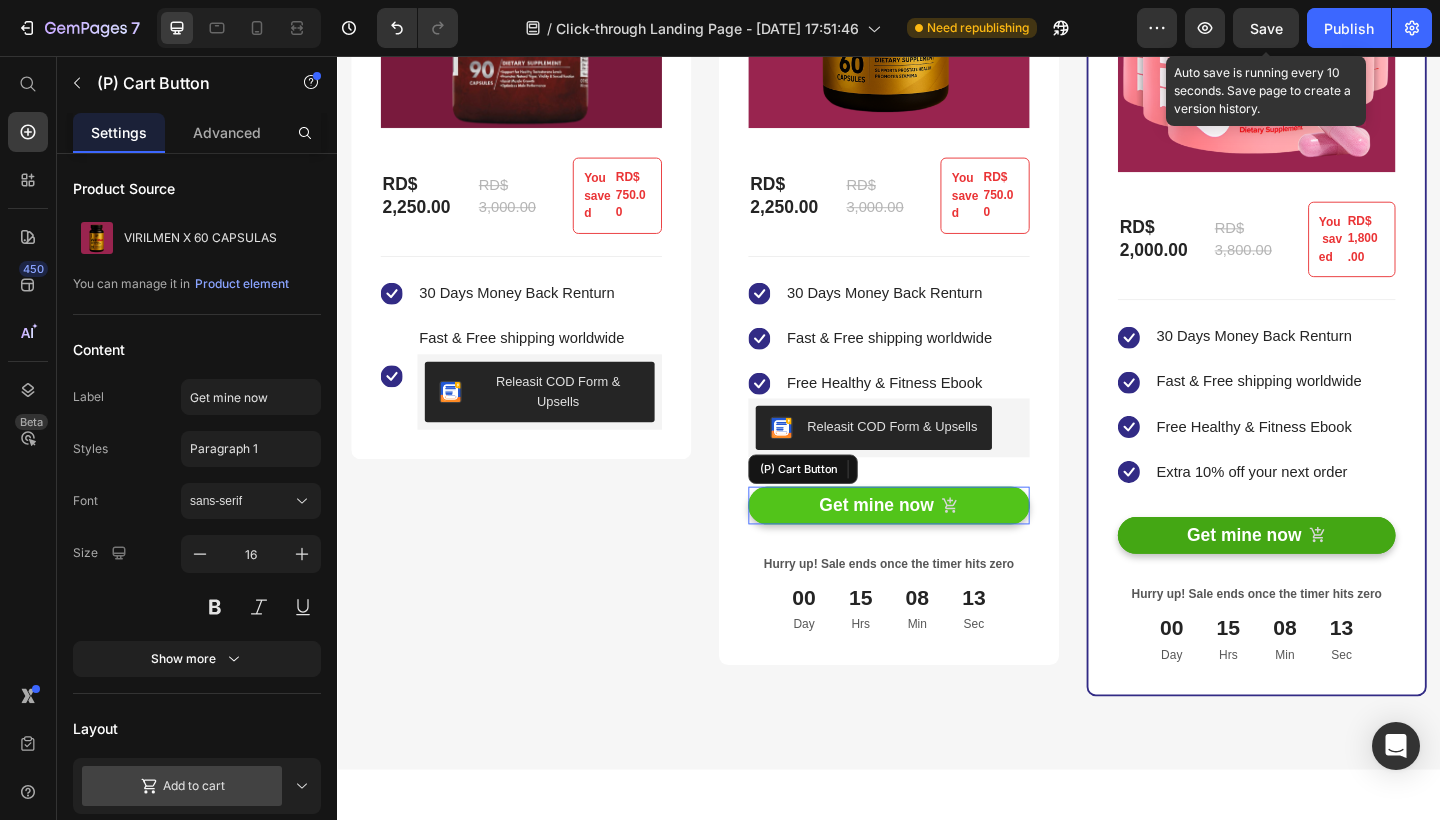 click on "Get mine now" at bounding box center [937, 545] 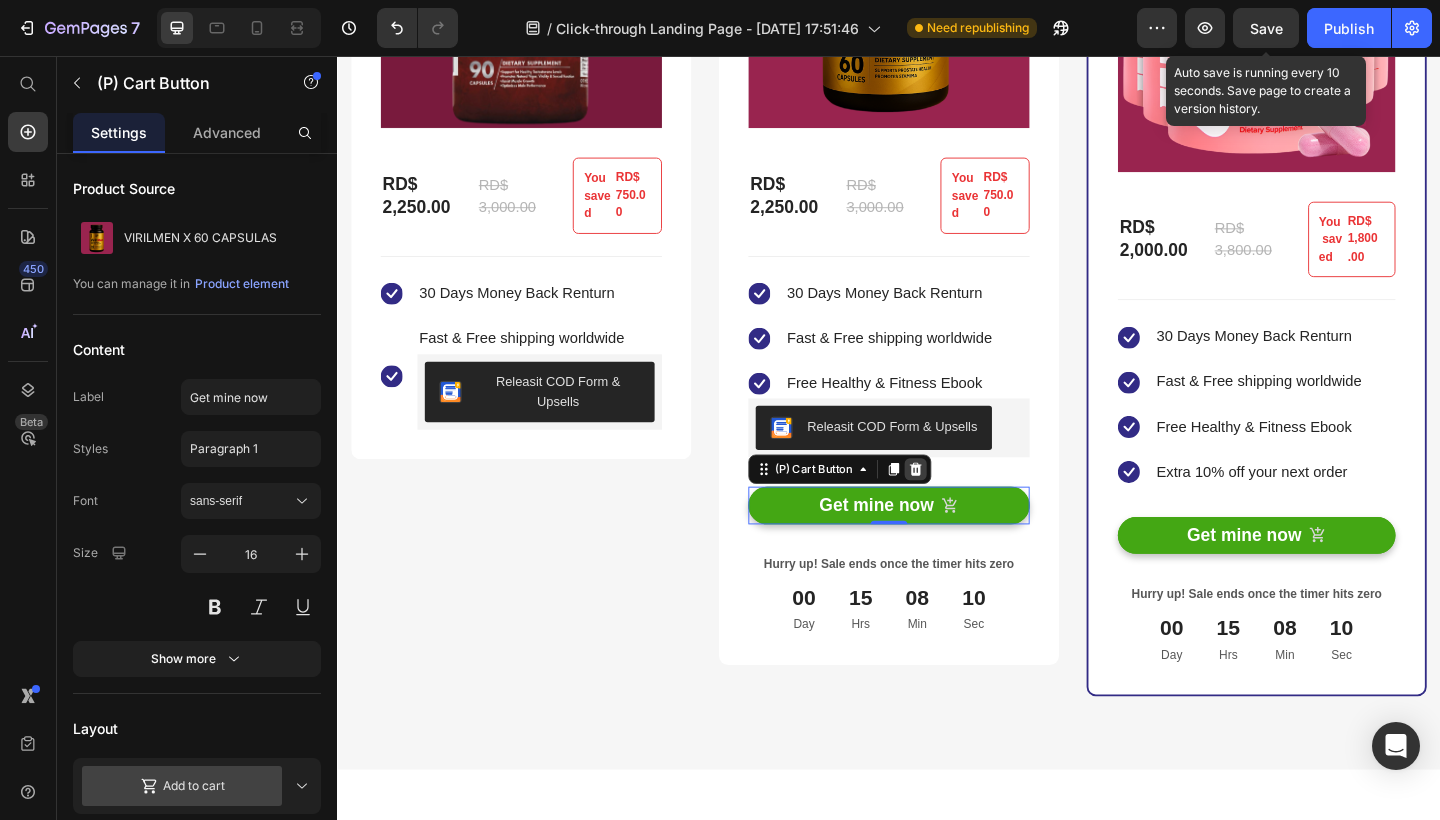 click 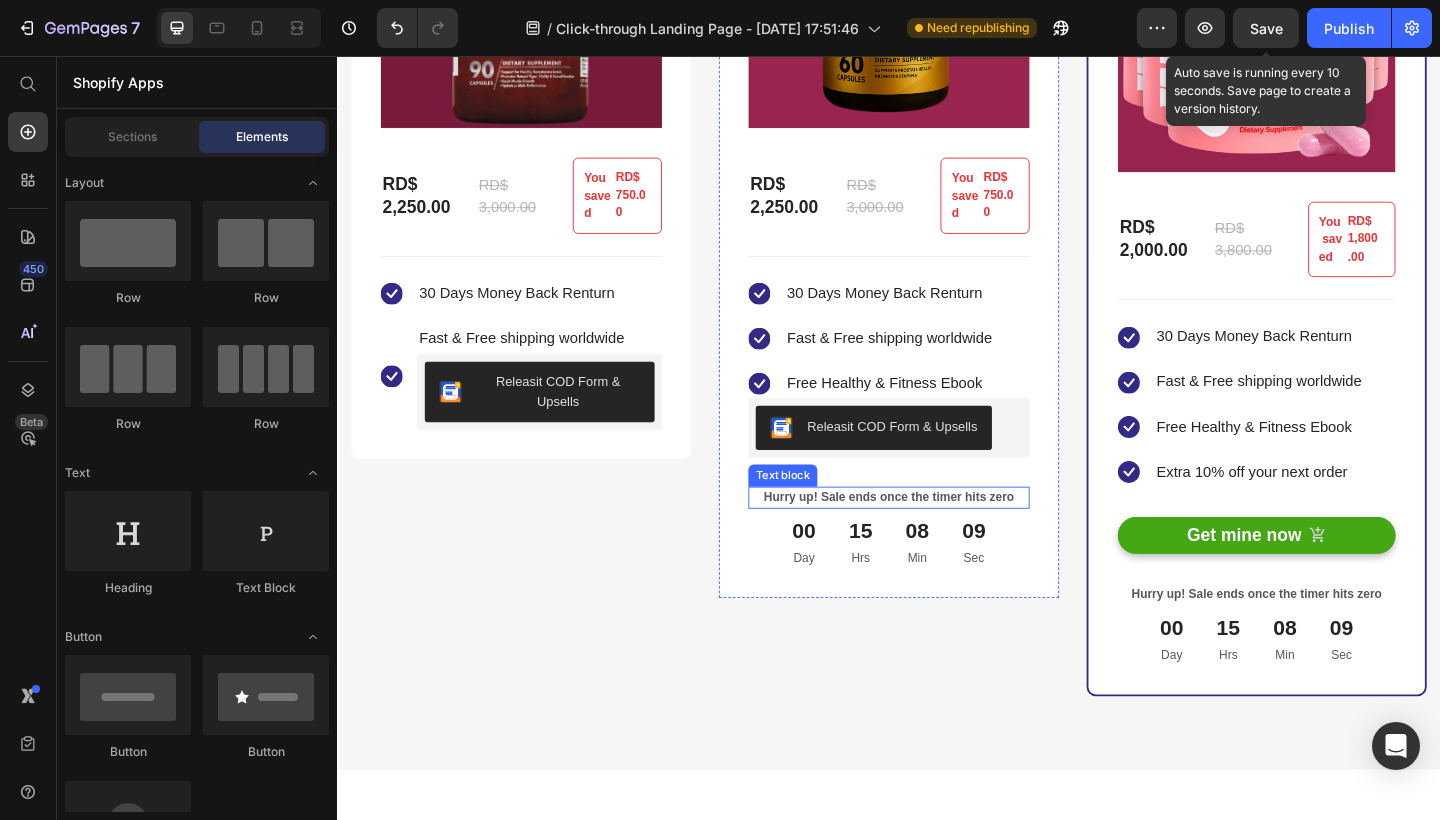 click on "Hurry up! Sale ends once the timer hits zero" at bounding box center (937, 537) 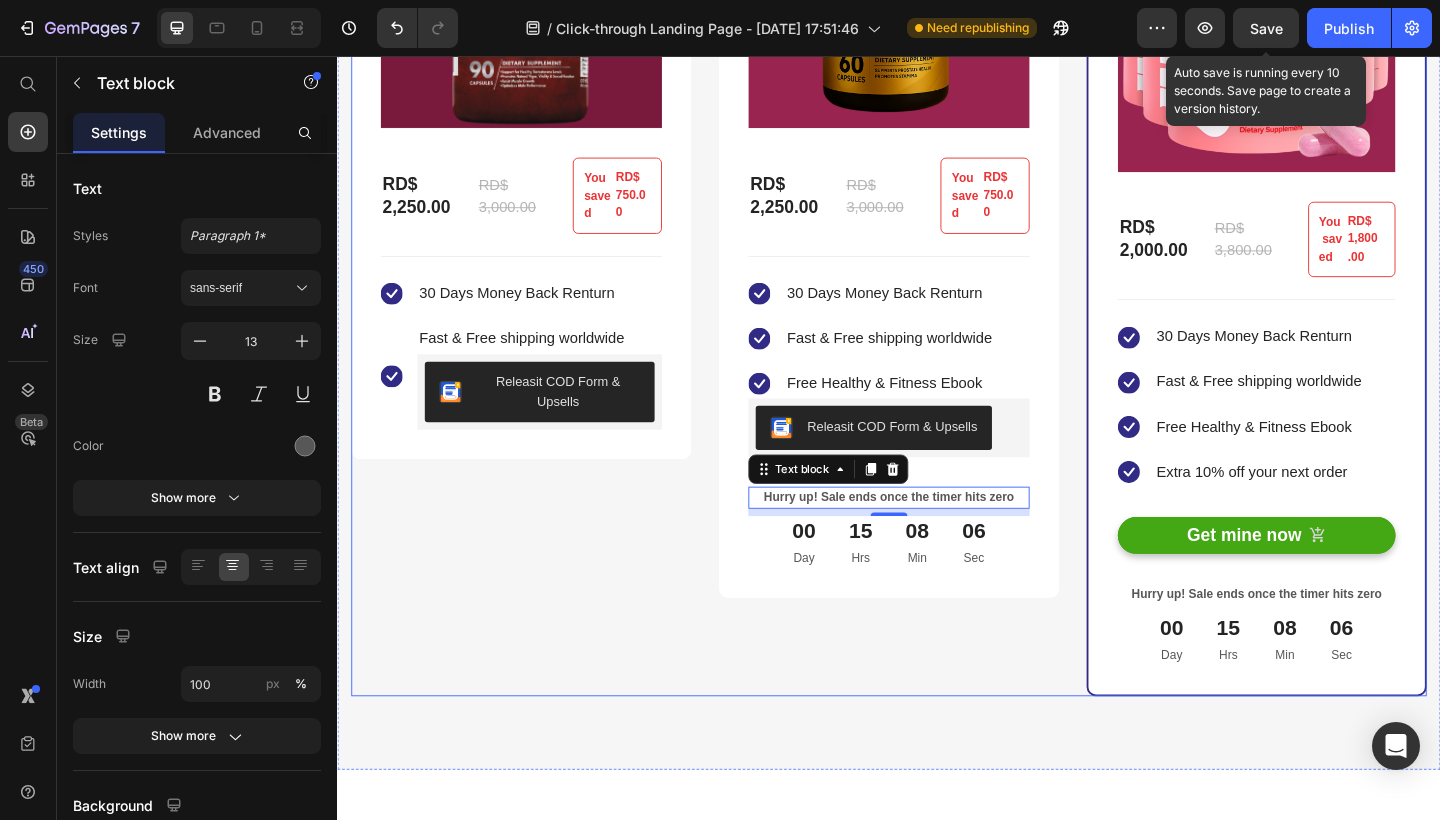 click on "TESTOGEN ULTRA 💪 (P) Title                Title Line Ahorra 25% (P) Tag (P) Images & Gallery RD$ 2,250.00 (P) Price RD$ 3,000.00 (P) Price You saved RD$ 750.00 (P) Tag Row You saved RD$ 750.00 (P) Tag
Icon 30 Days Money Back Renturn Text block
Icon Fast & Free shipping worldwide Text block Releasit COD Form & Upsells Releasit COD Form & Upsells Icon List Product Row Row" at bounding box center (537, 202) 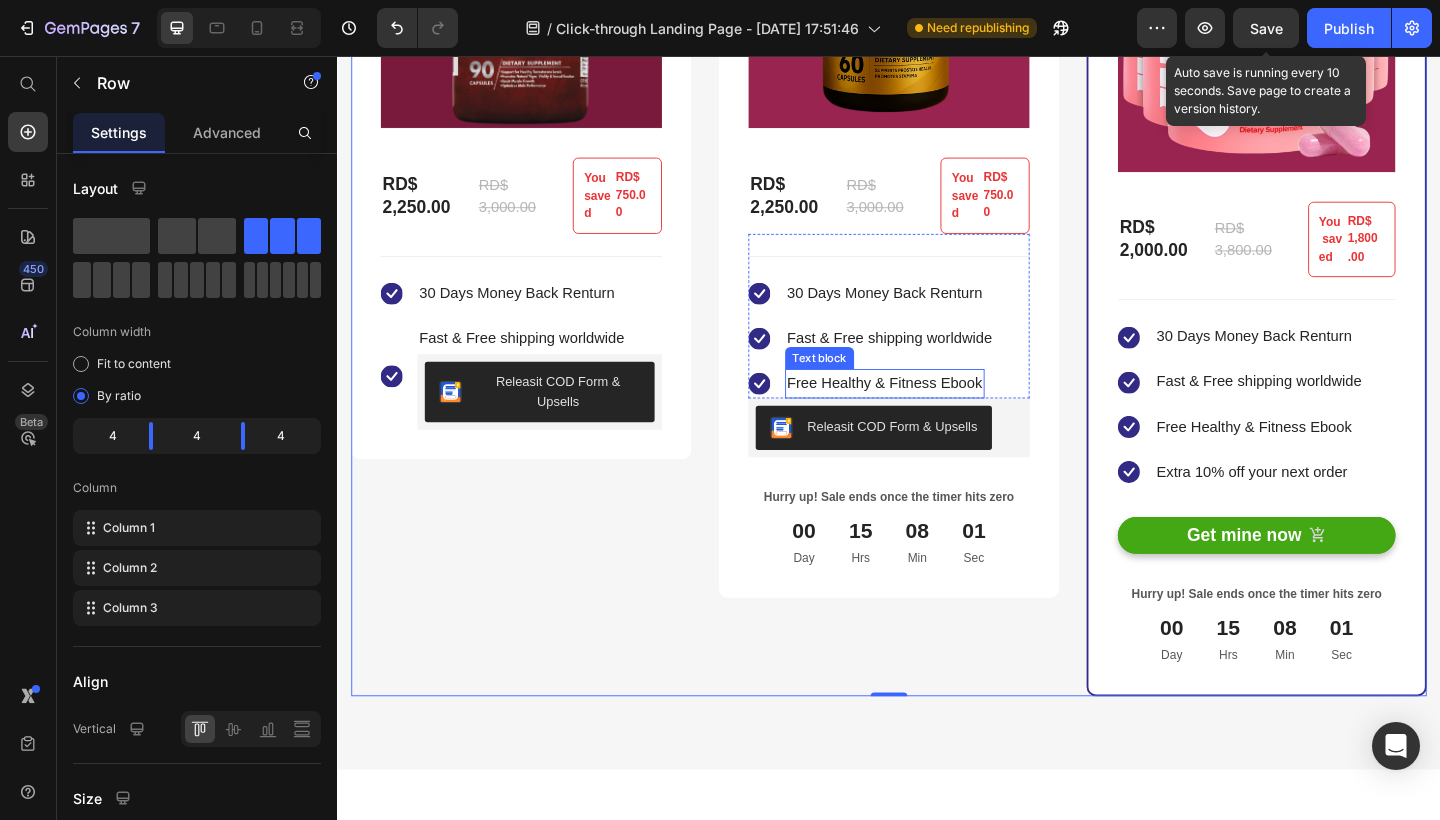 click on "Free Healthy & Fitness Ebook" at bounding box center [932, 413] 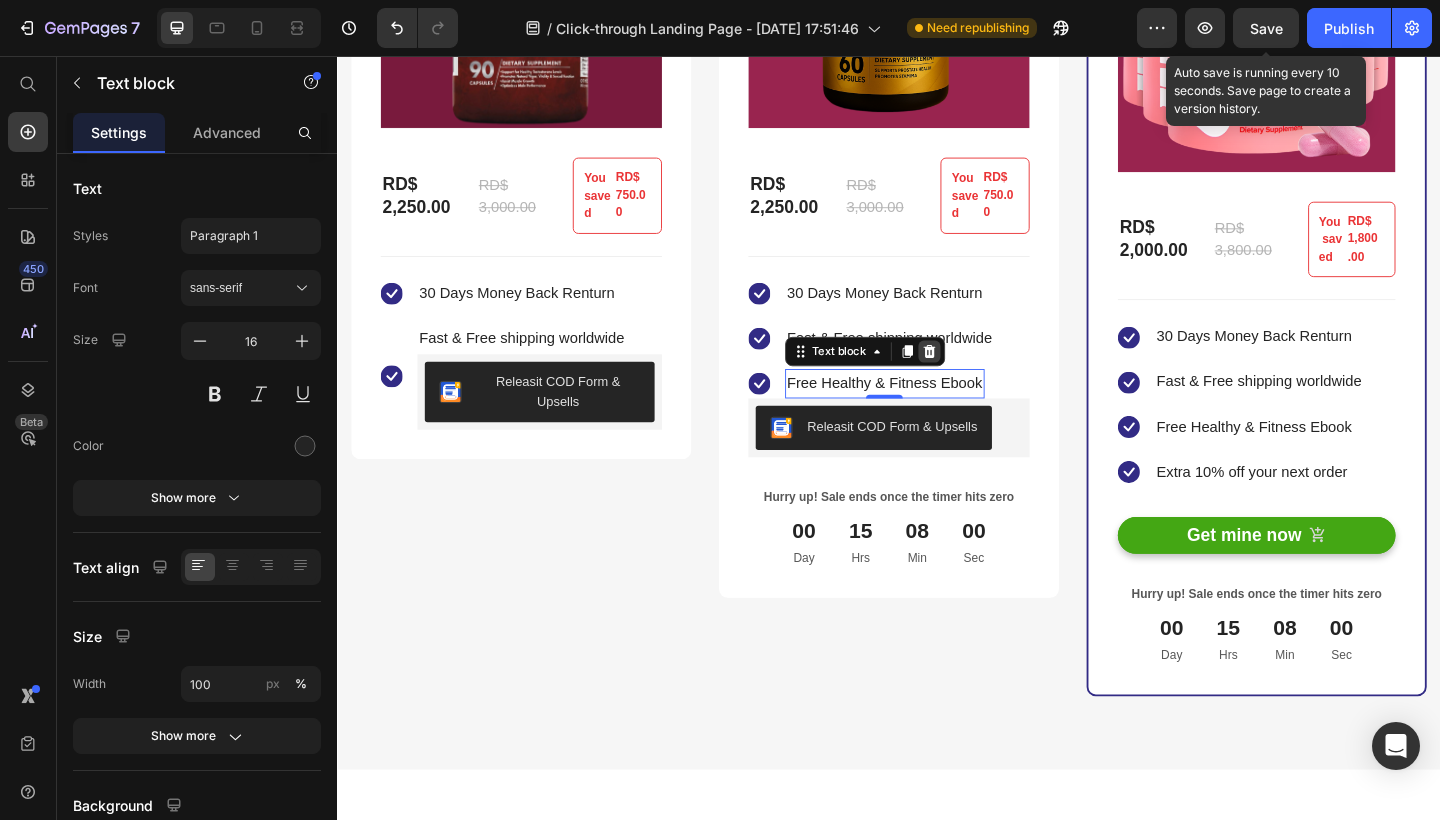 click 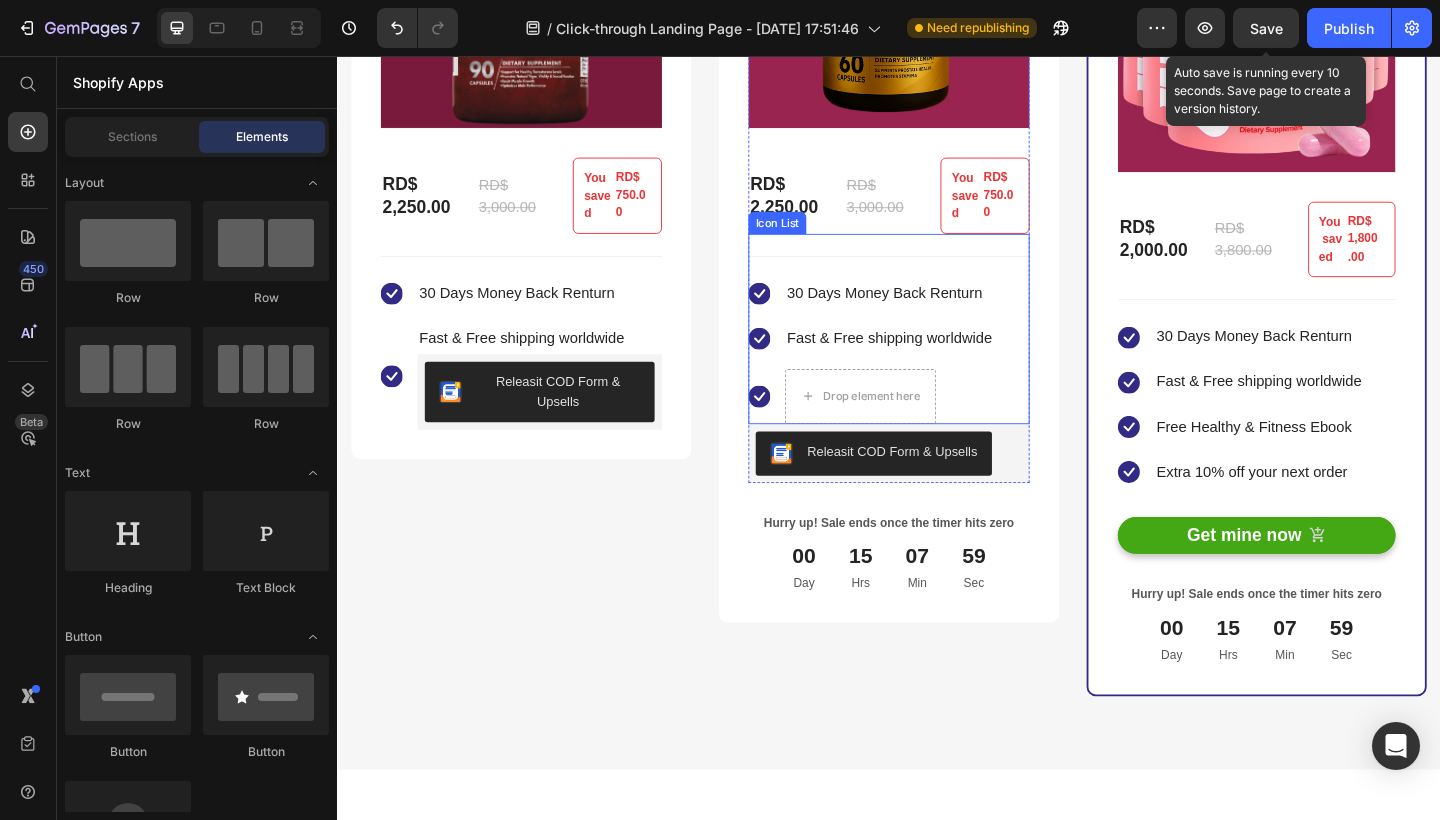 click on "Icon
Drop element here" at bounding box center (917, 427) 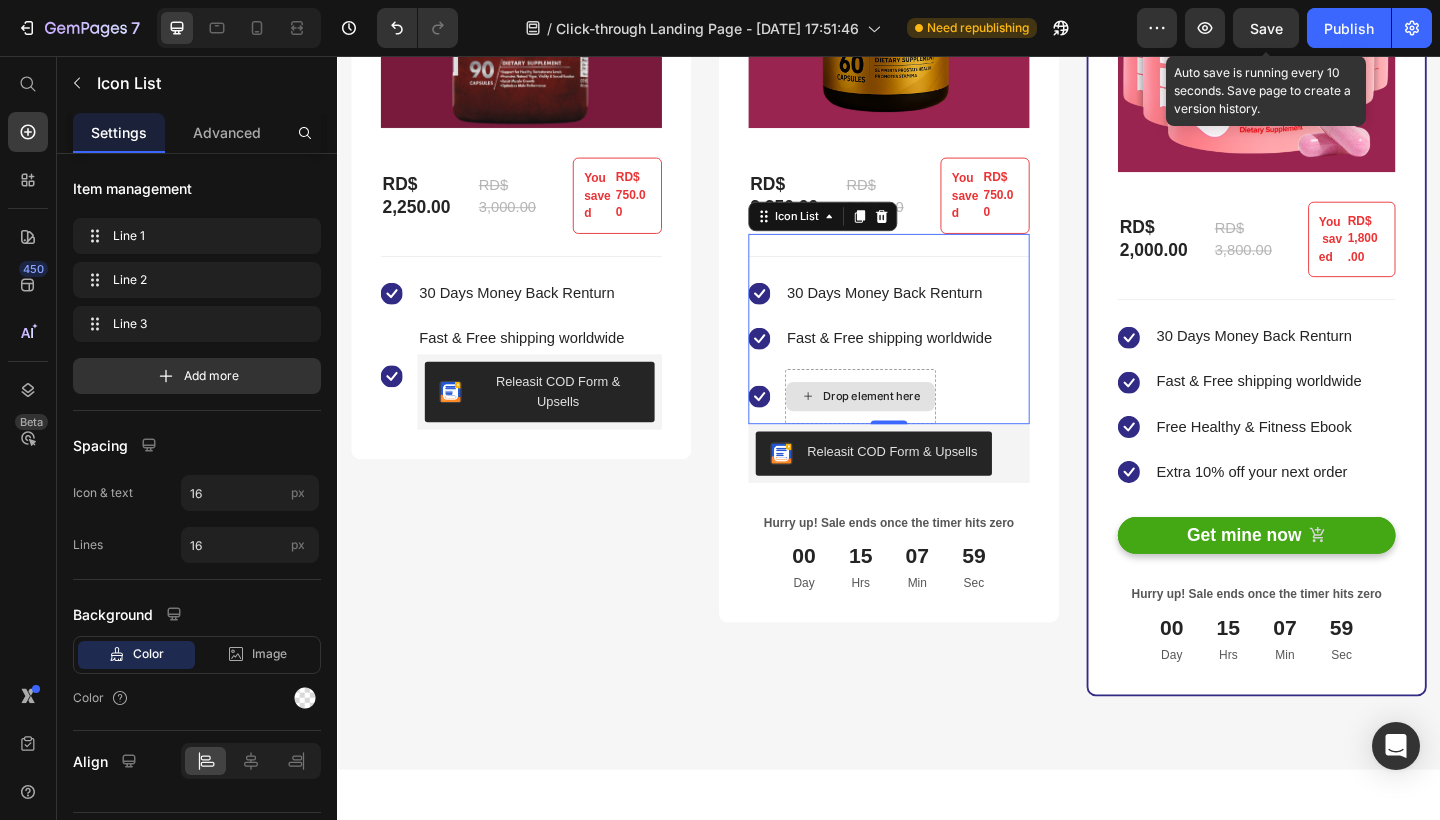 click on "Drop element here" at bounding box center [906, 427] 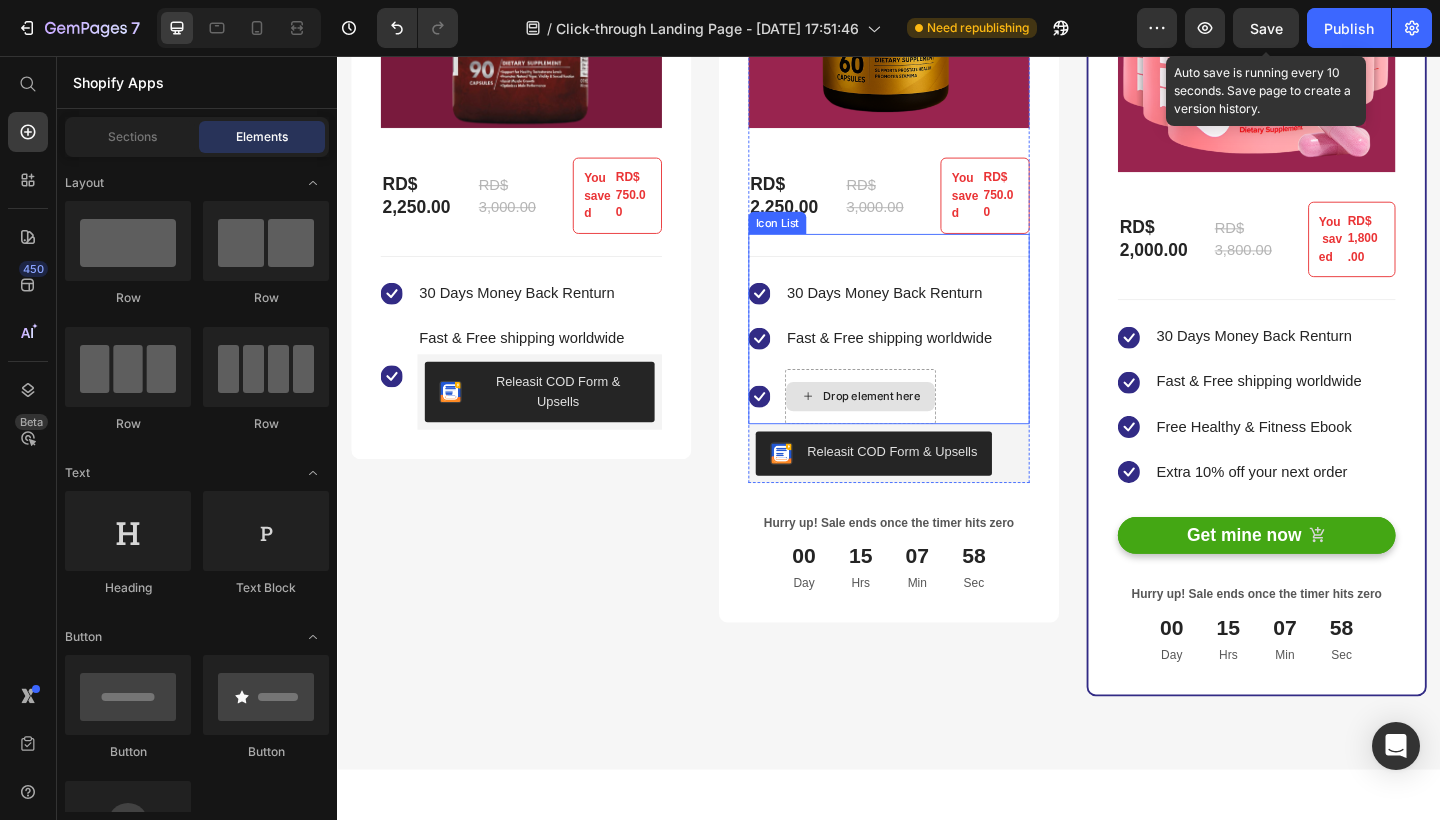 click on "Drop element here" at bounding box center [906, 427] 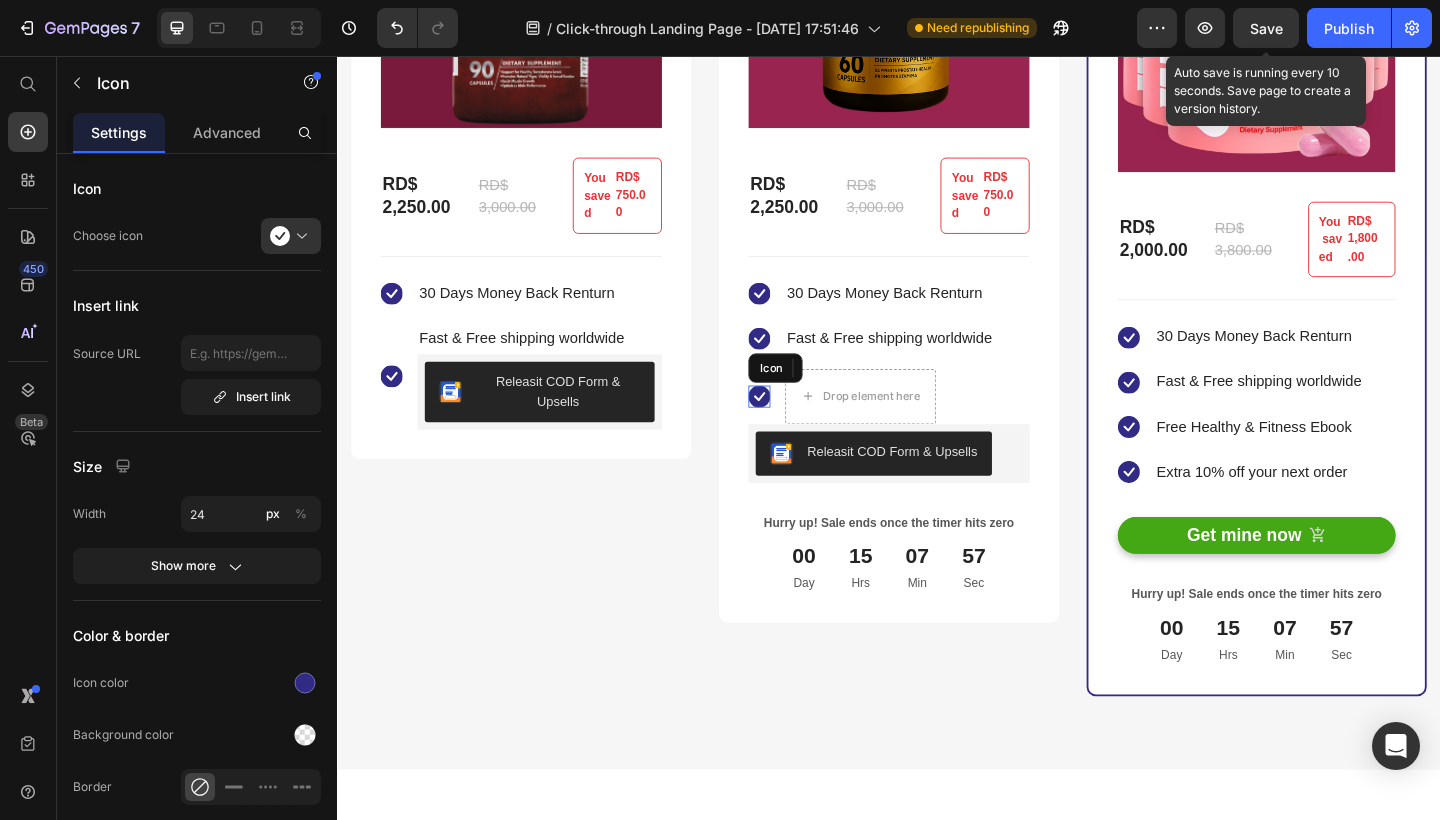 click 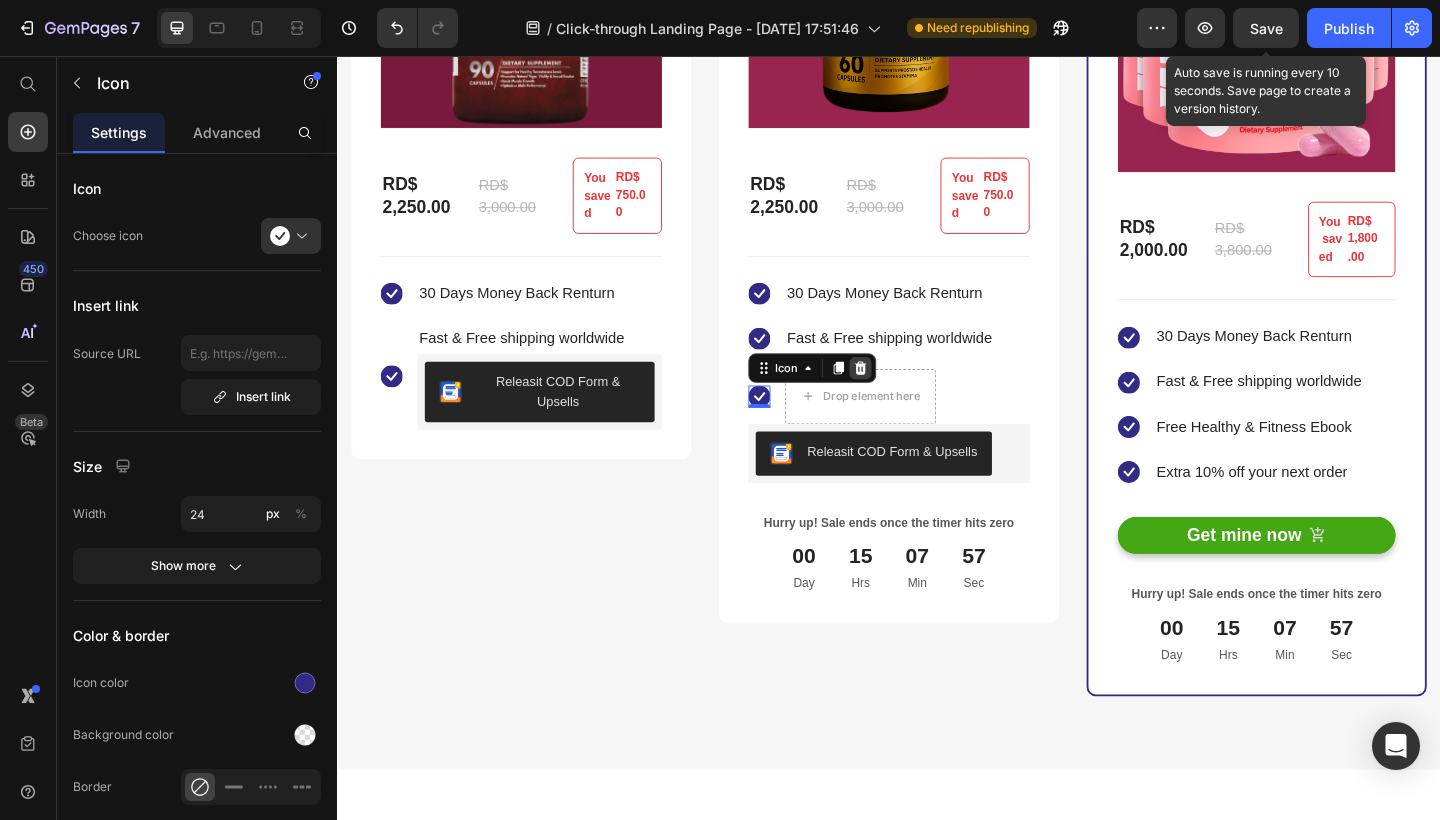 click 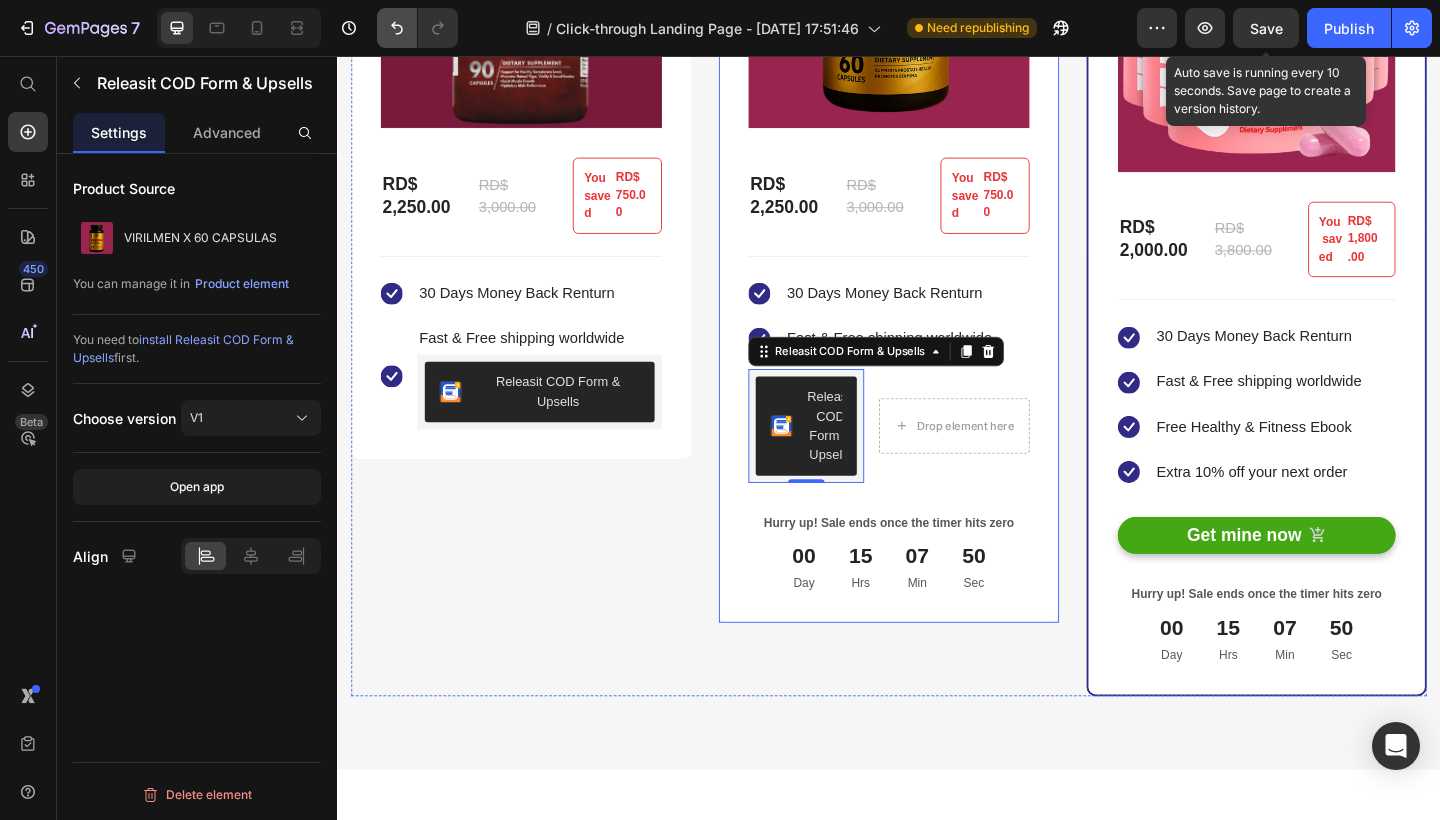 click 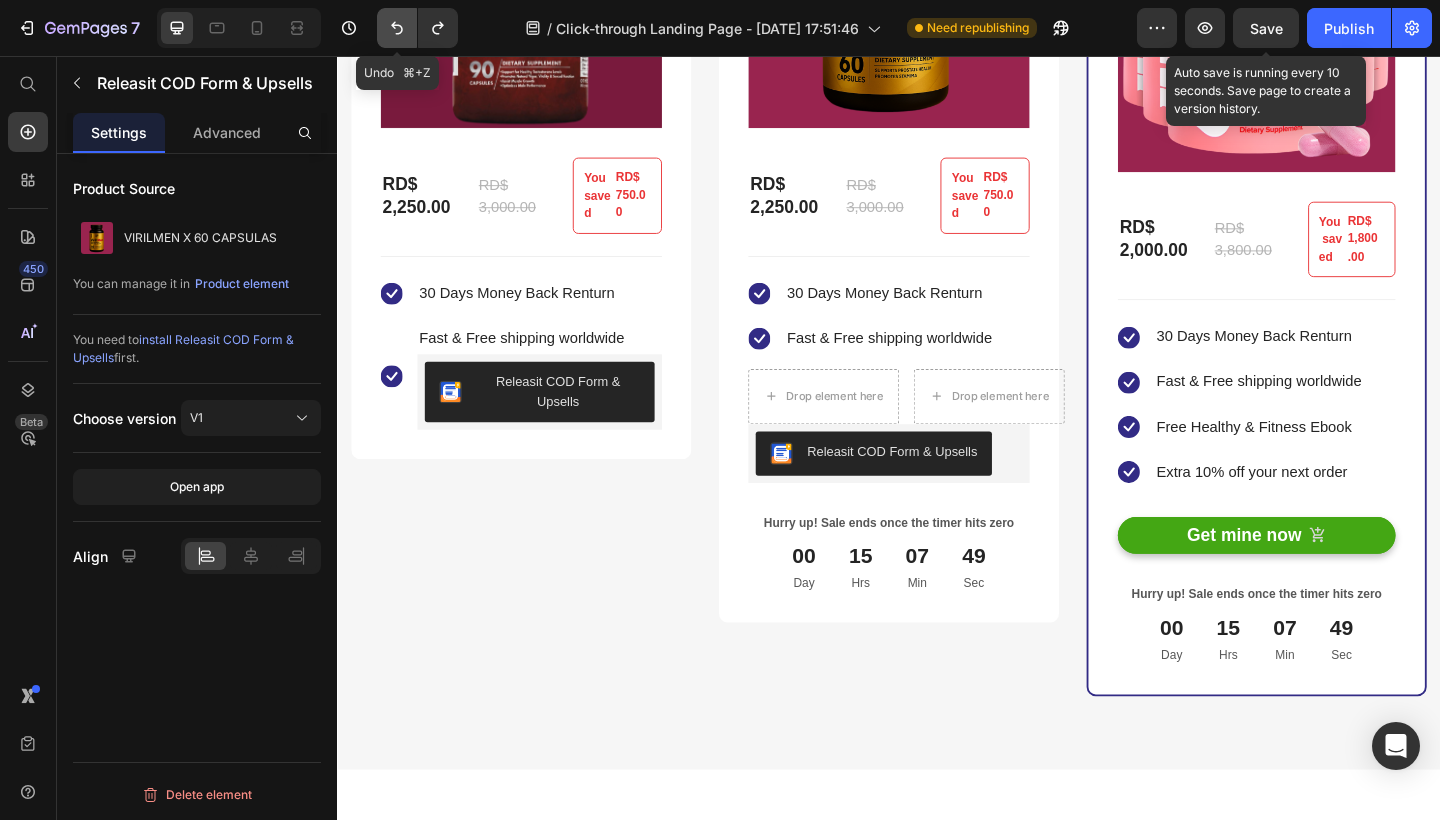 click 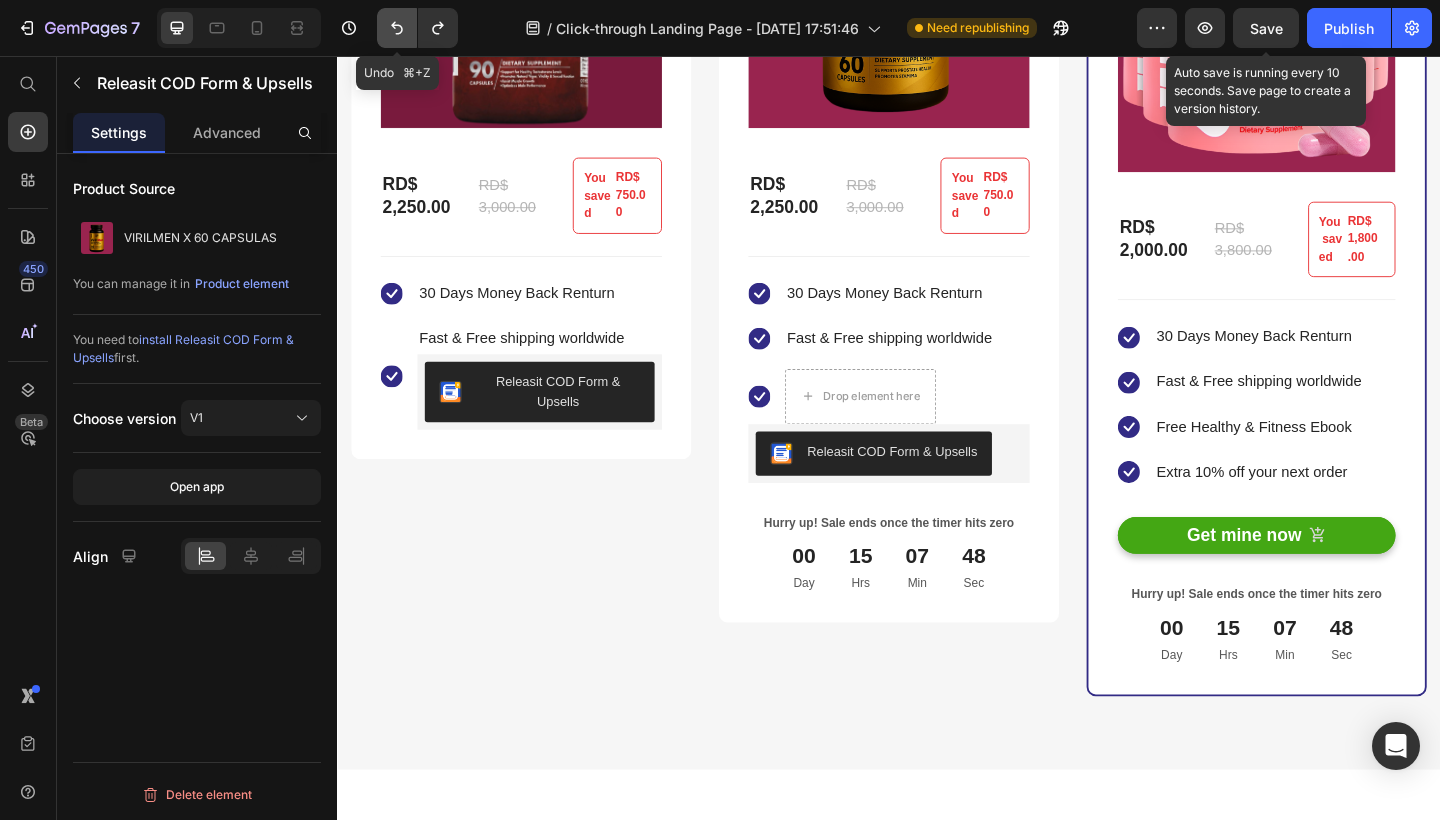 click 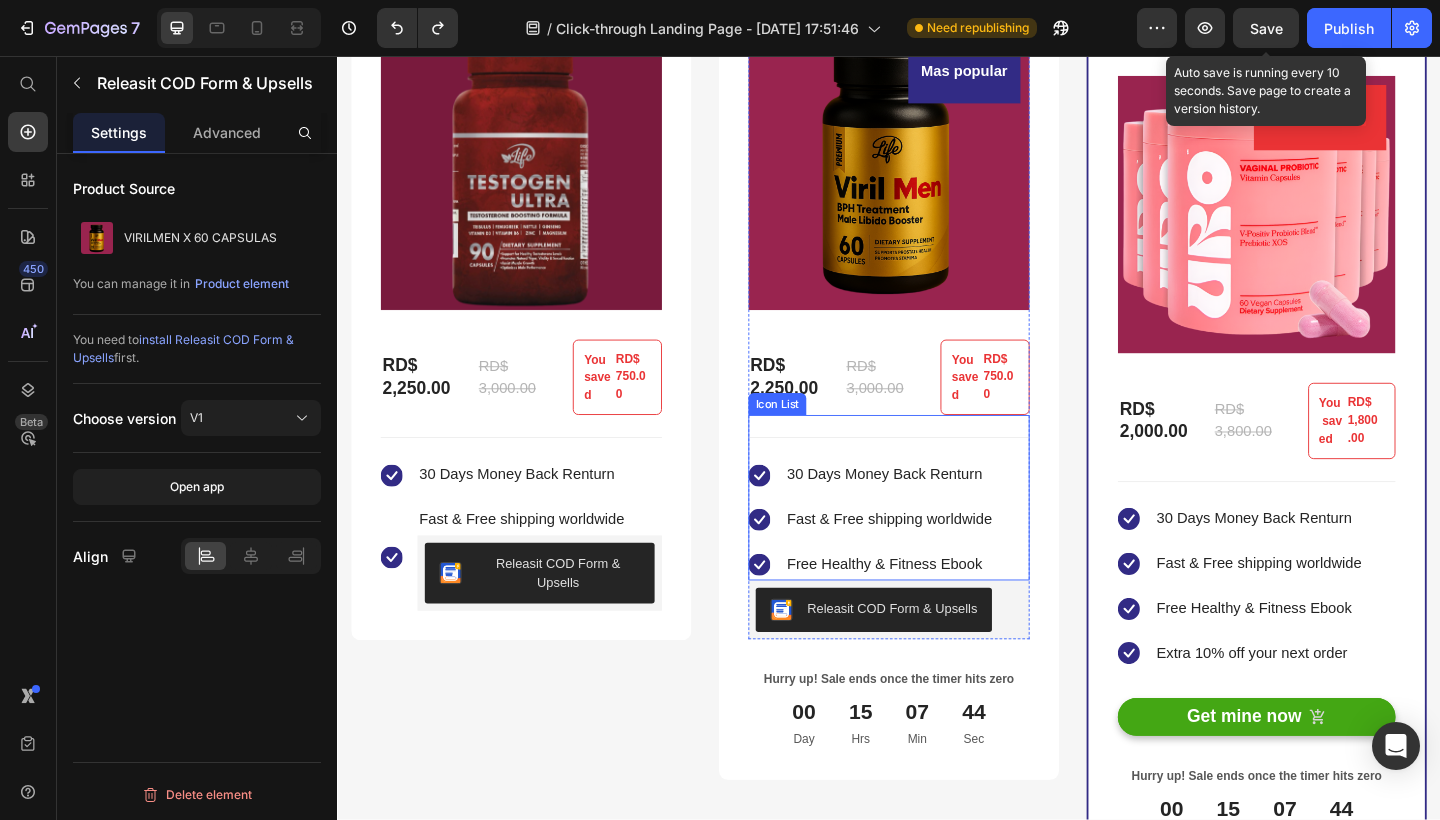 scroll, scrollTop: 4766, scrollLeft: 0, axis: vertical 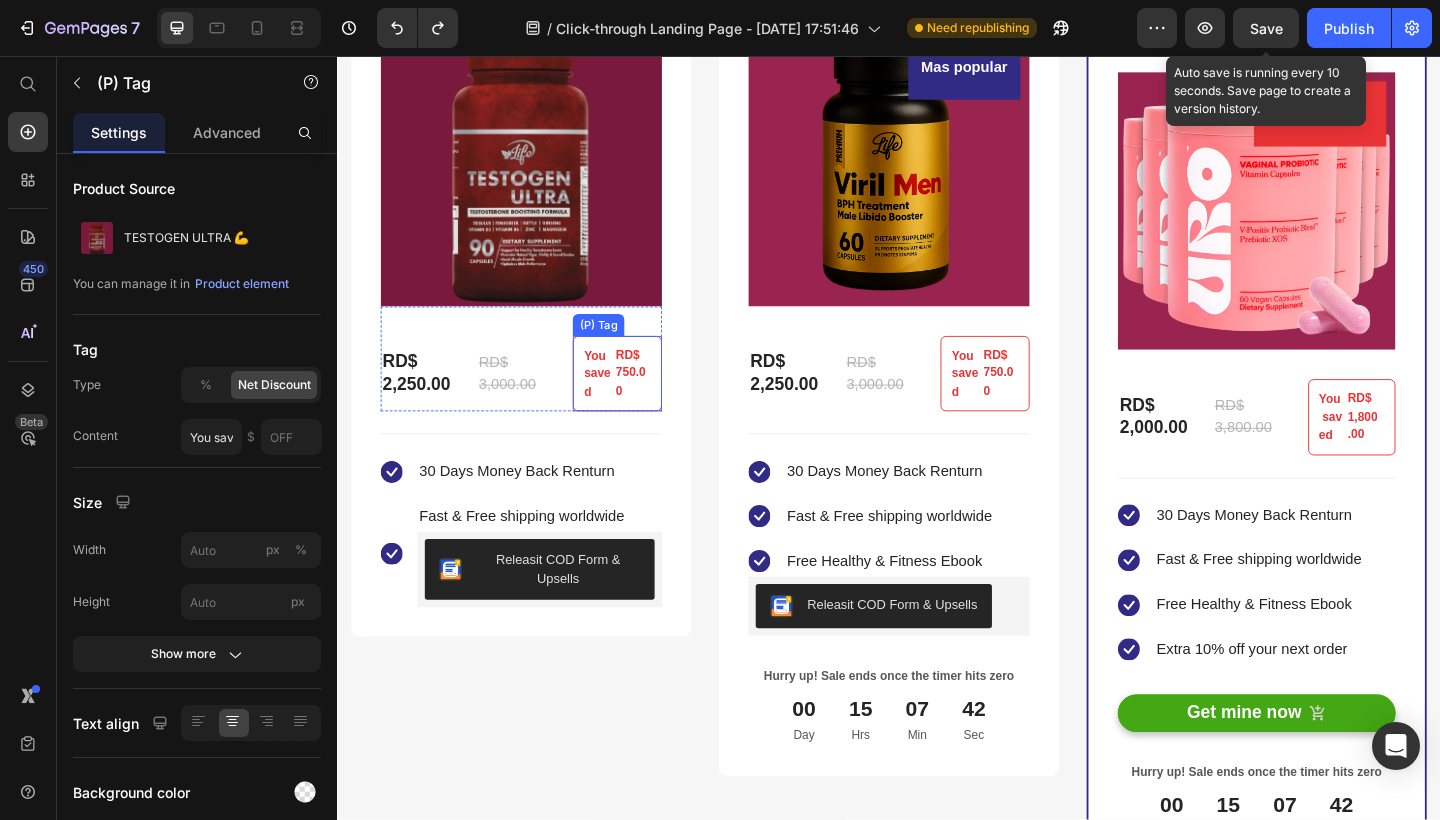 click on "You saved" at bounding box center (620, 402) 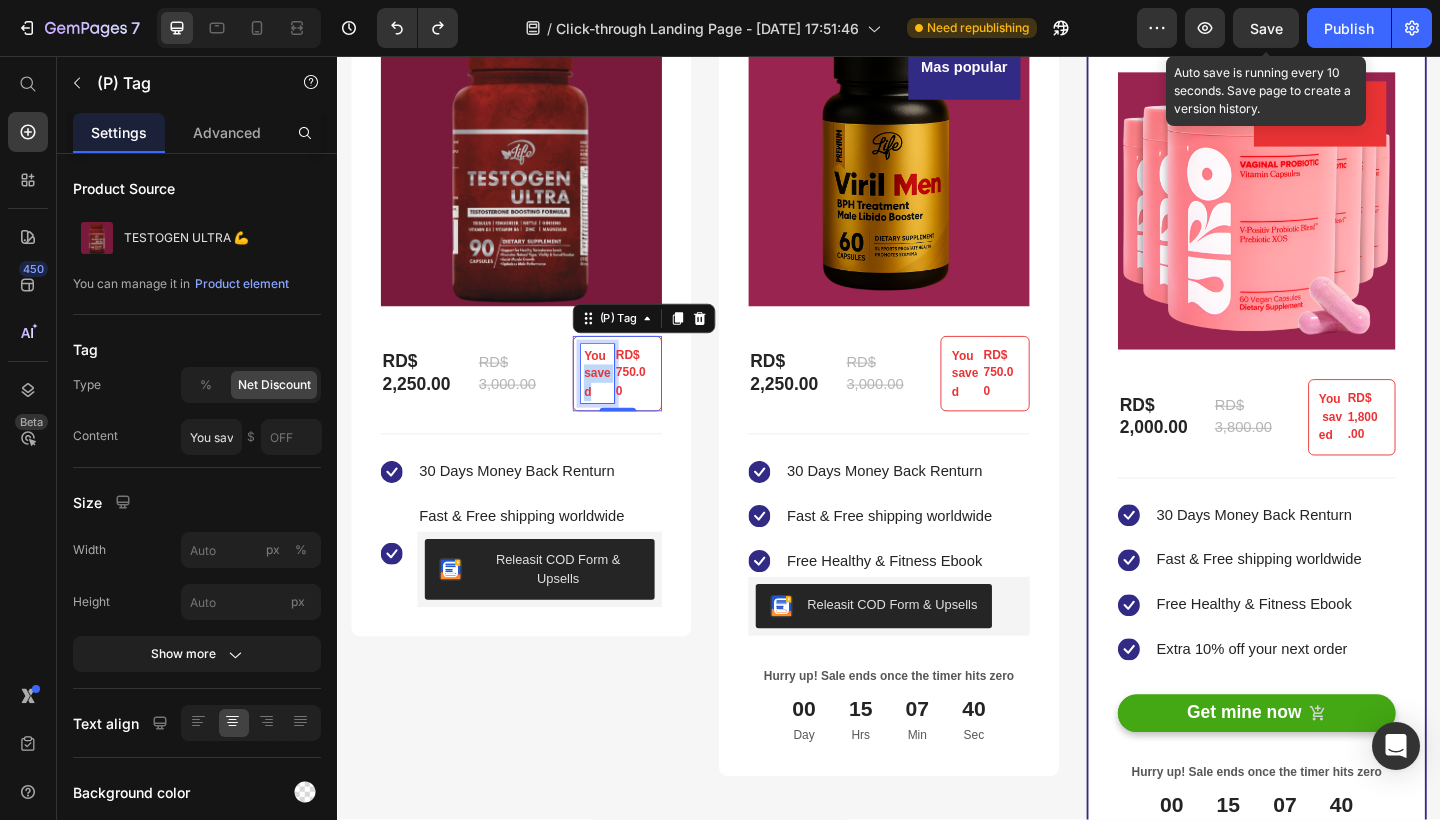 click on "You saved" at bounding box center [620, 402] 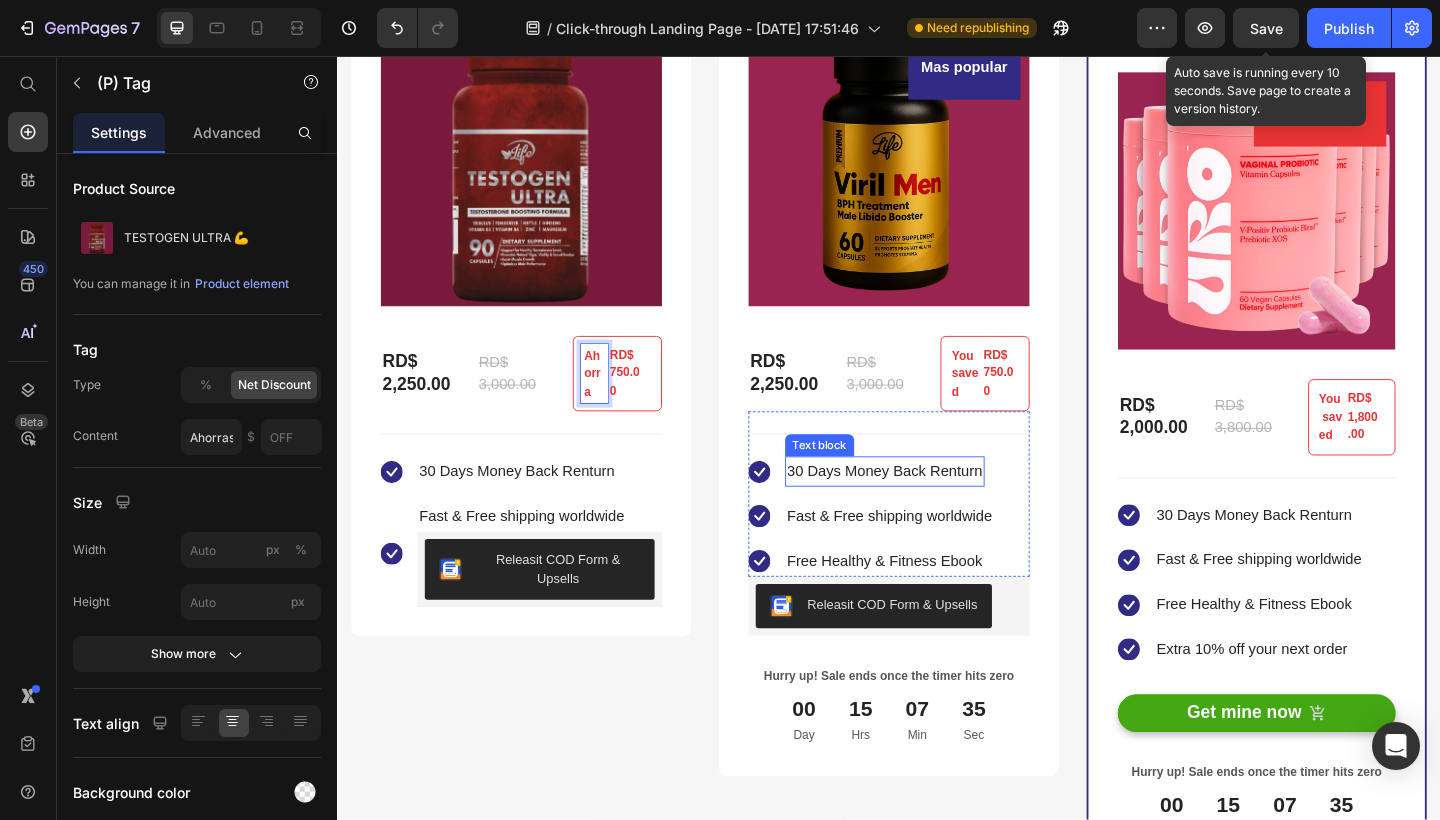 type on "Ahorra" 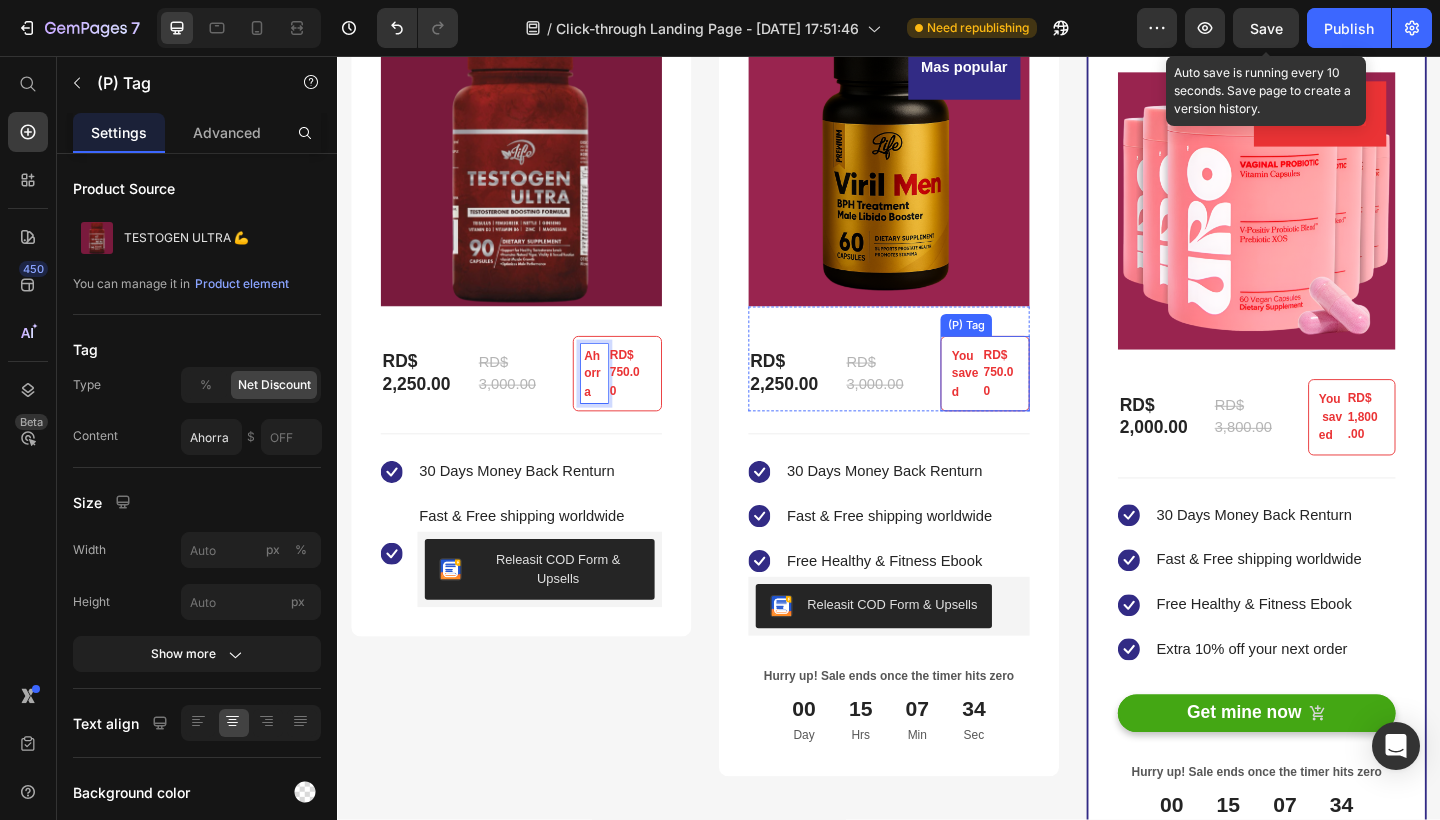 click on "You saved" at bounding box center [1020, 402] 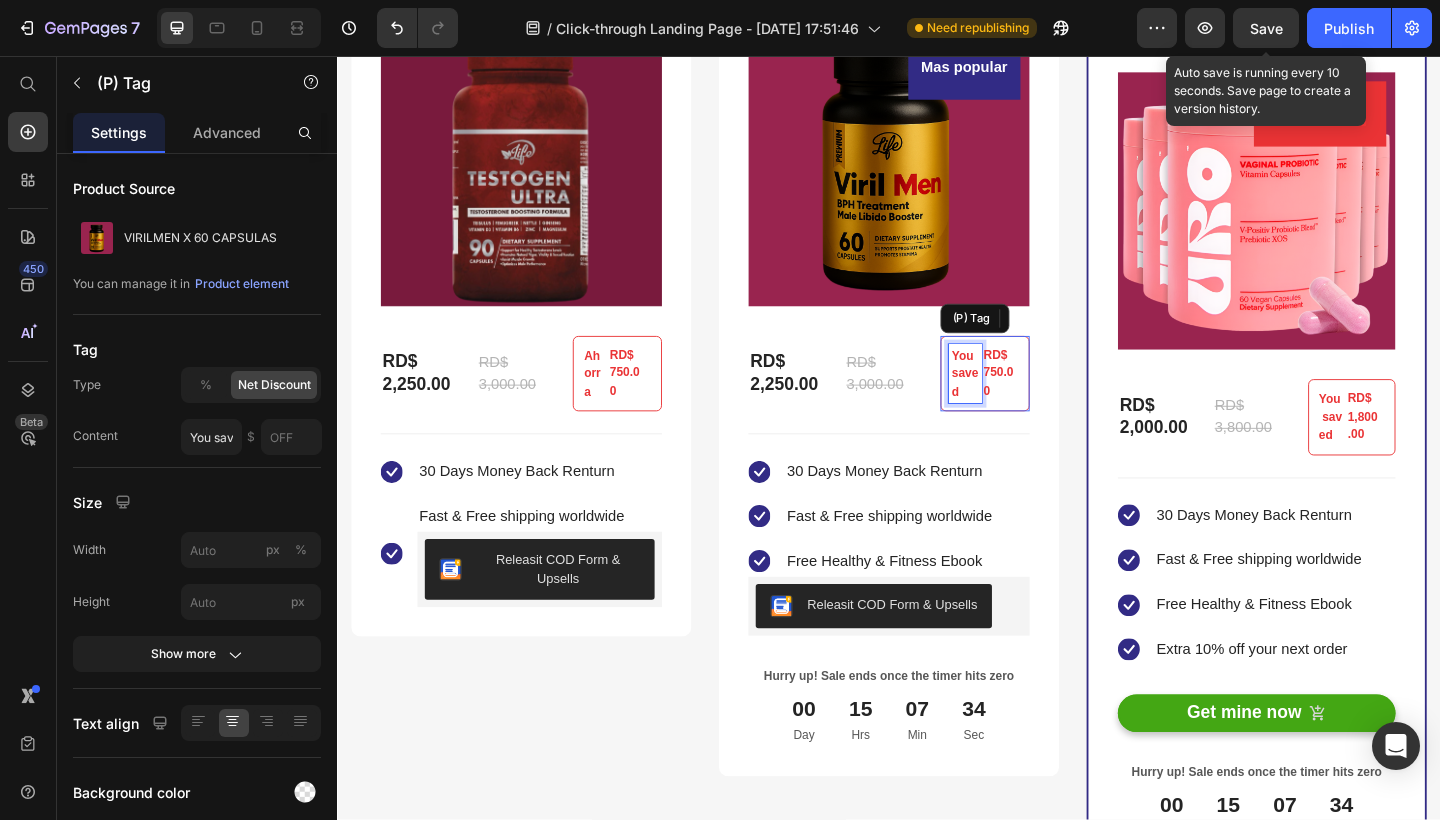 click on "You saved" at bounding box center [1020, 402] 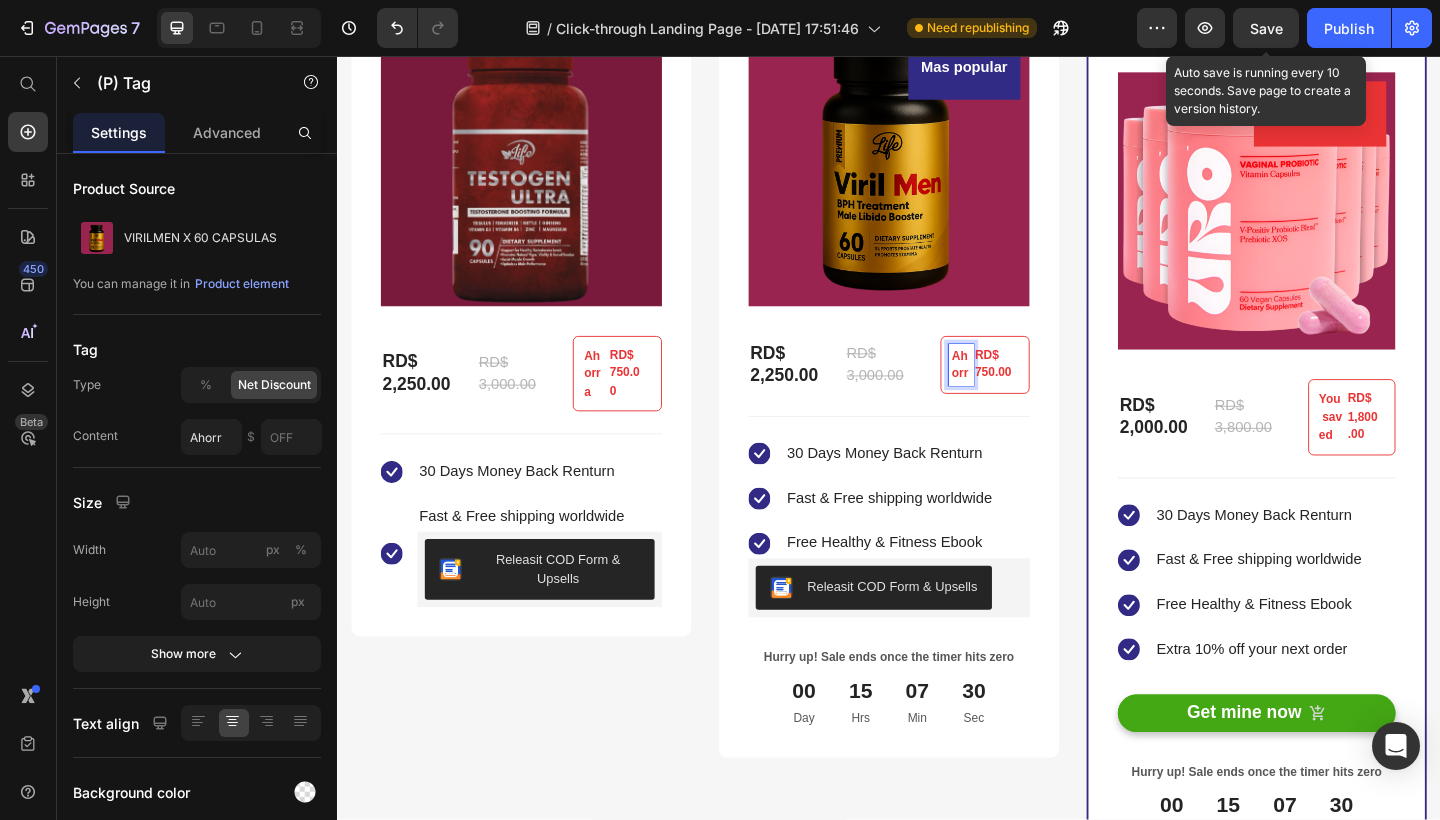 type on "Ahorra" 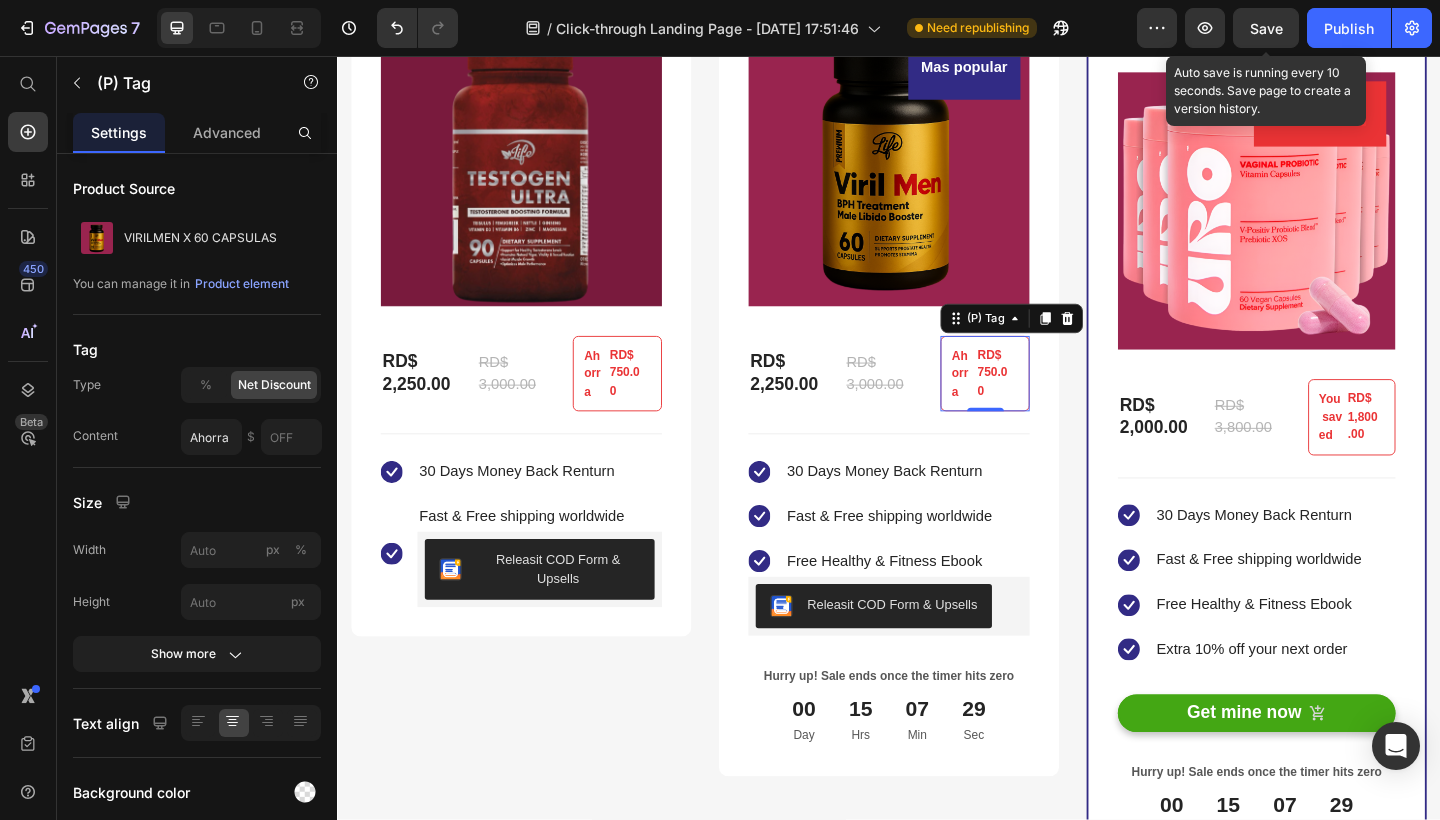 click on "Ahorra RD$ 750.00" at bounding box center [1041, 402] 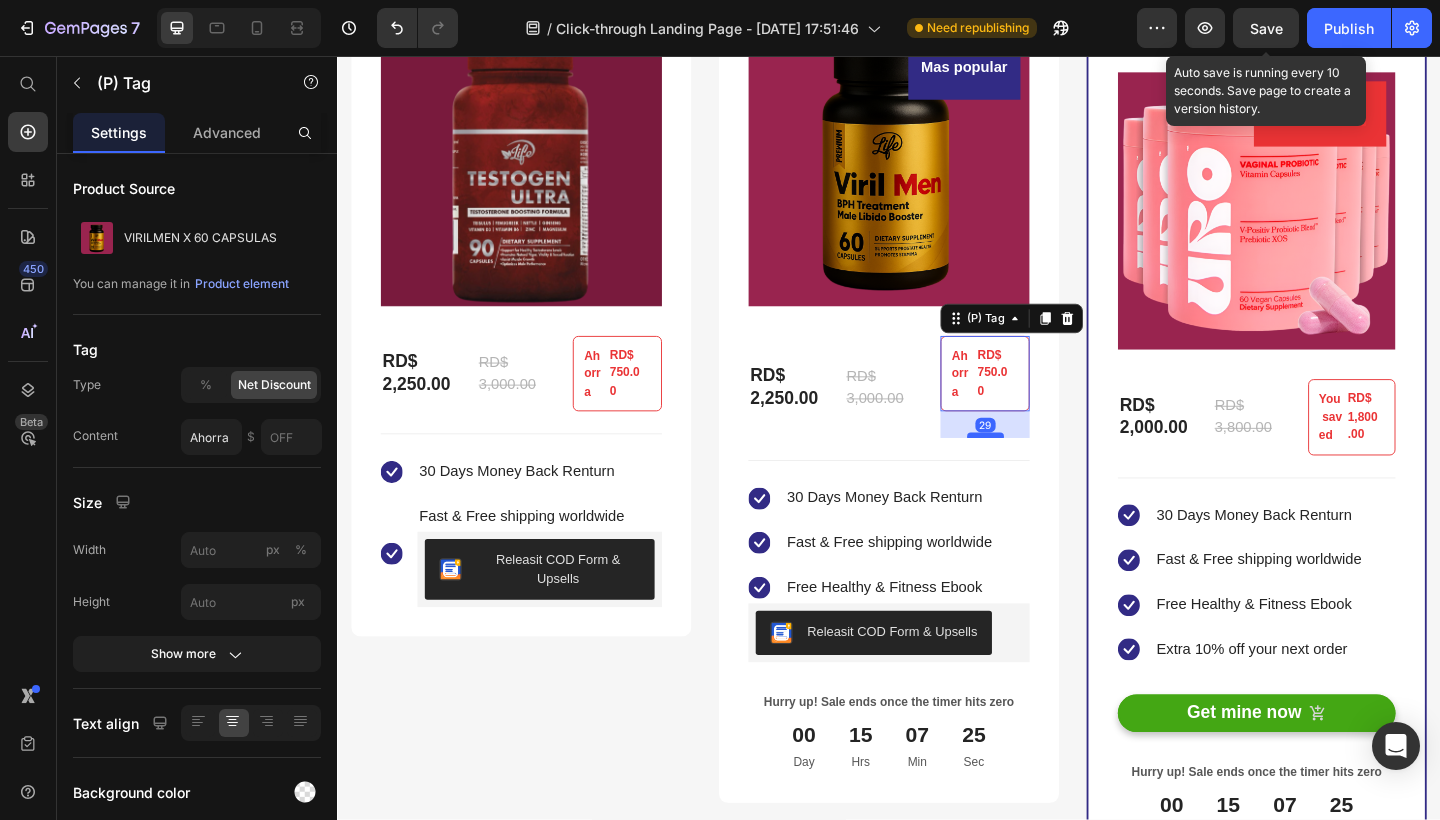 drag, startPoint x: 1035, startPoint y: 425, endPoint x: 1038, endPoint y: 455, distance: 30.149628 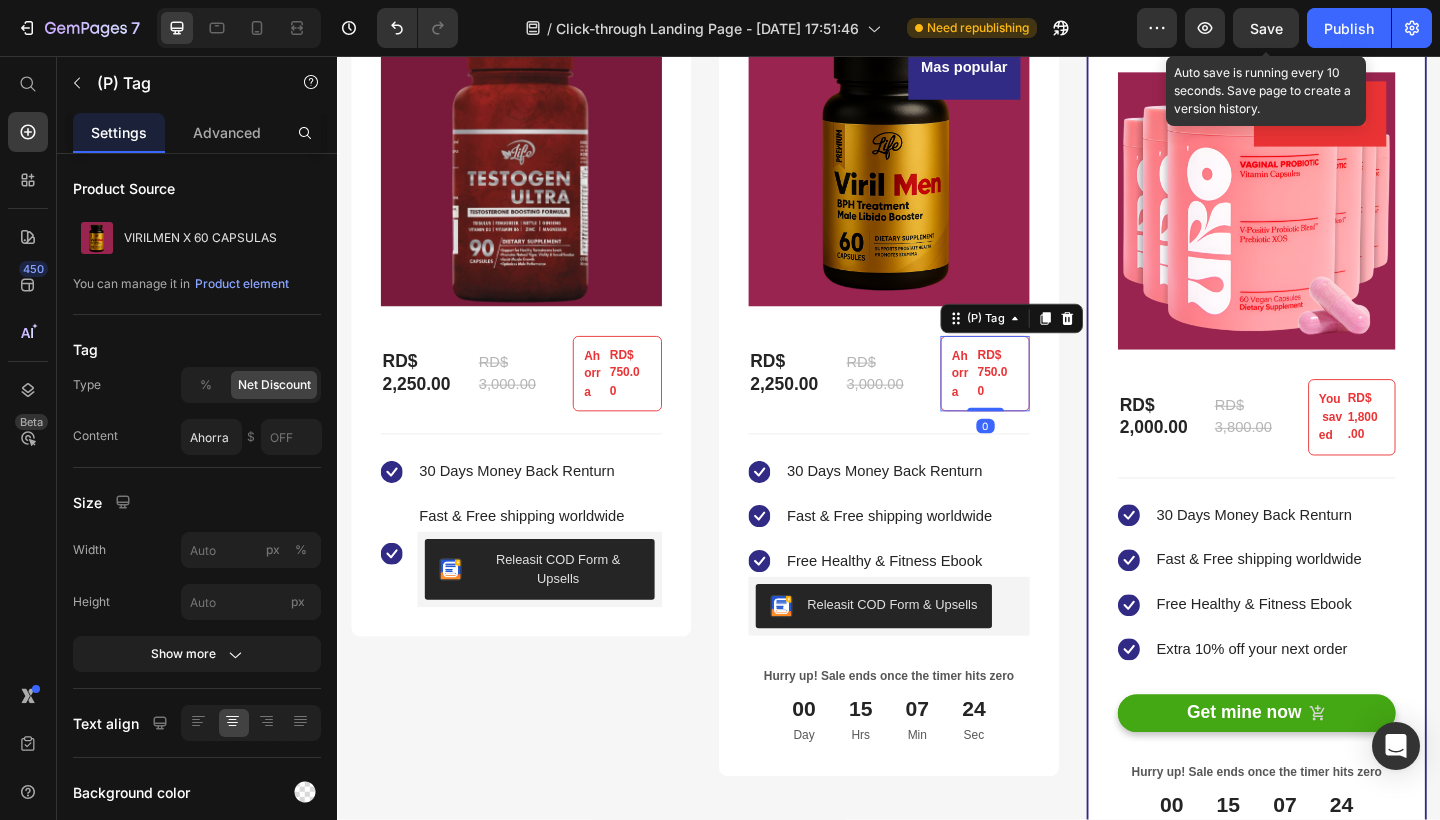 drag, startPoint x: 1038, startPoint y: 455, endPoint x: 1038, endPoint y: 407, distance: 48 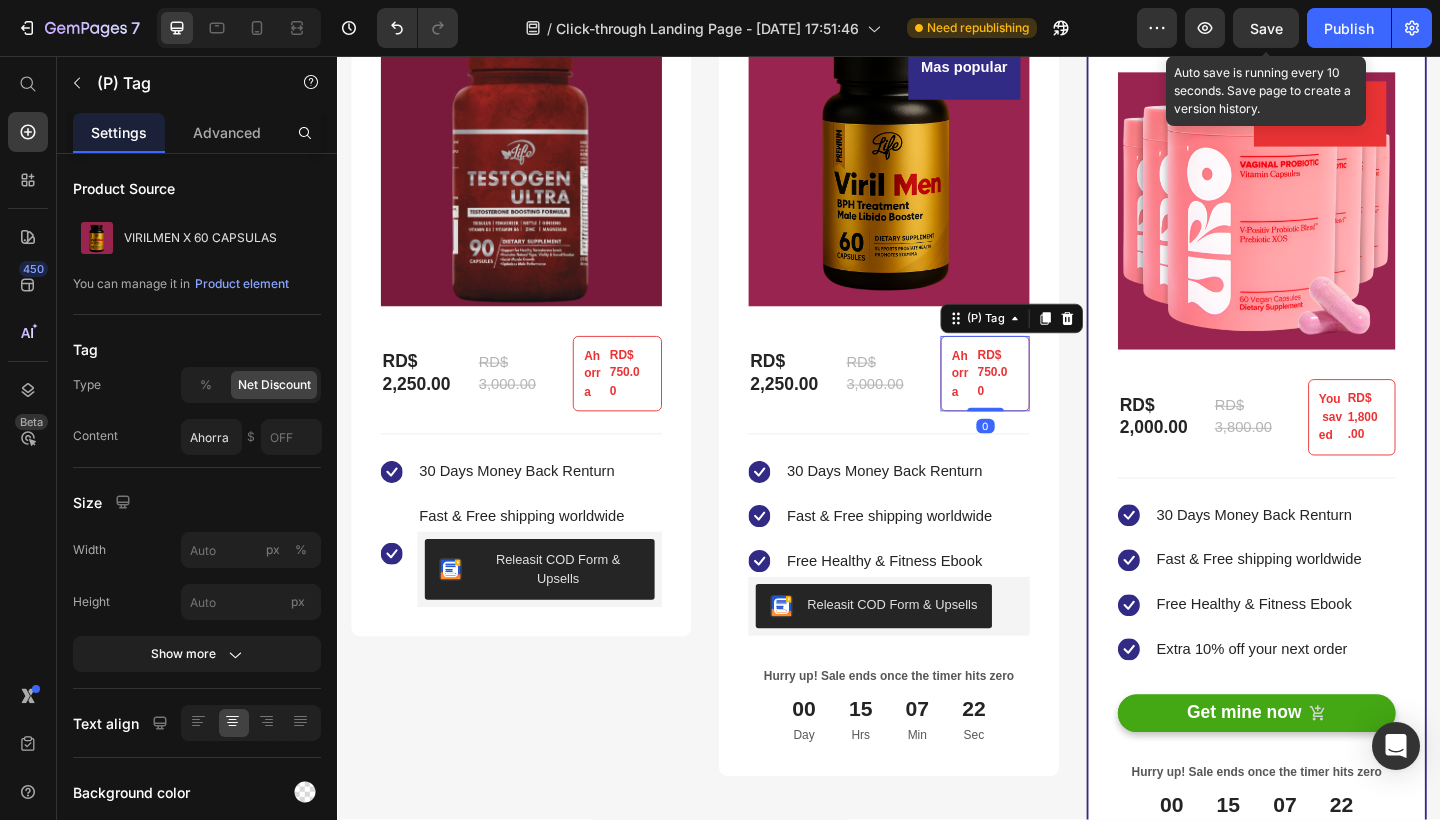 click on "Ahorra RD$ 750.00" at bounding box center [1041, 402] 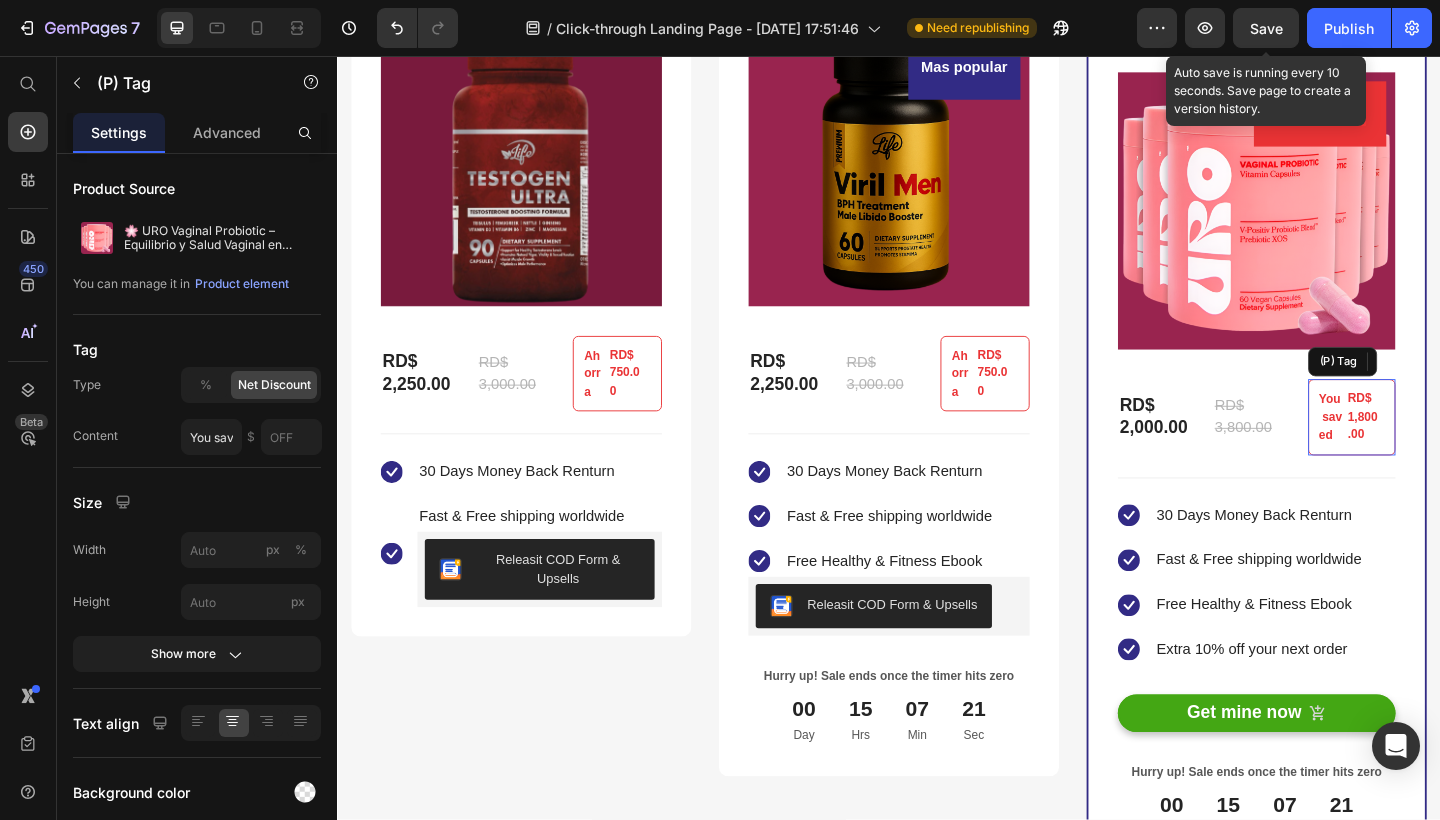 click on "You saved" at bounding box center [1418, 449] 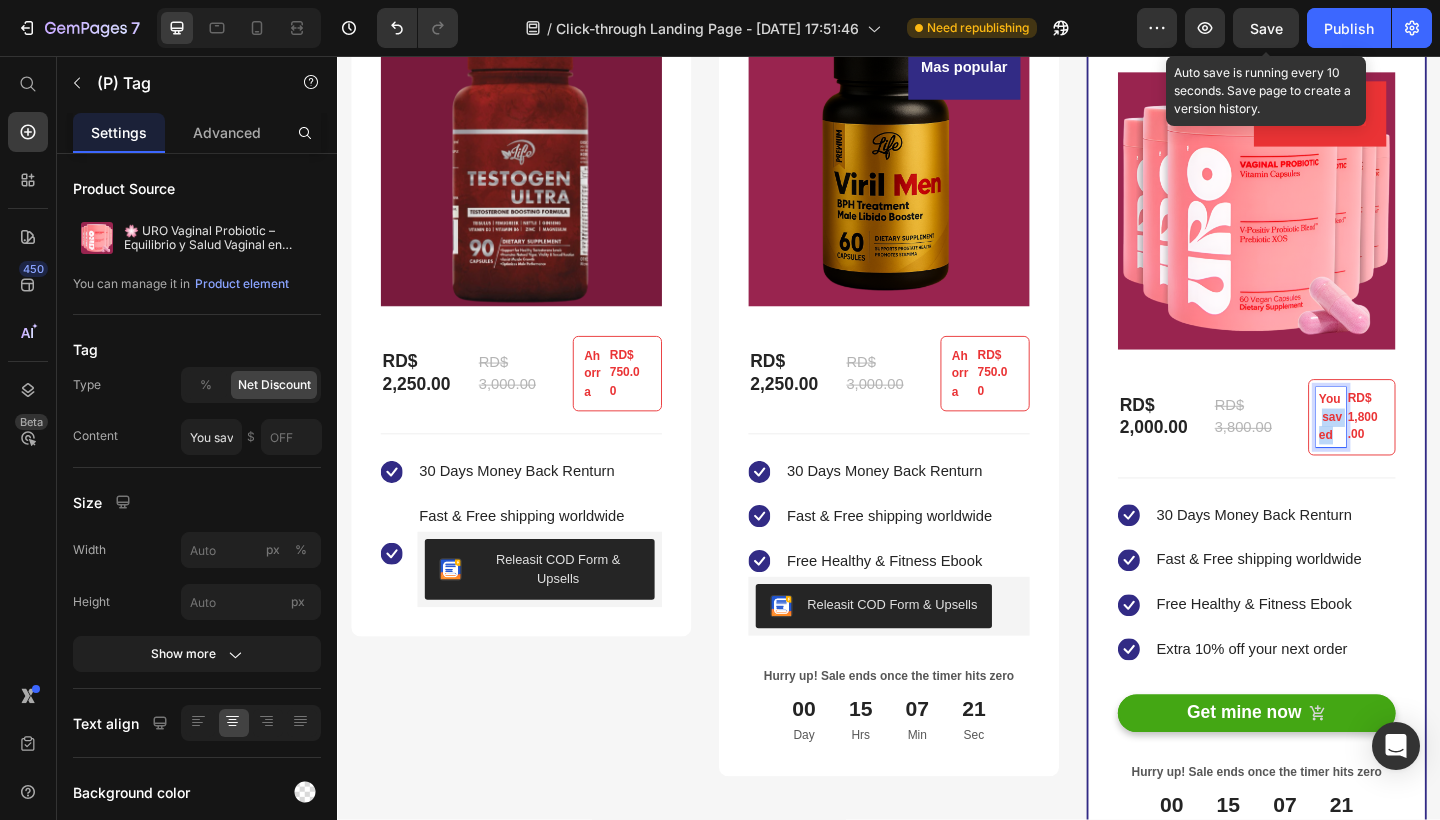 click on "You saved" at bounding box center [1418, 449] 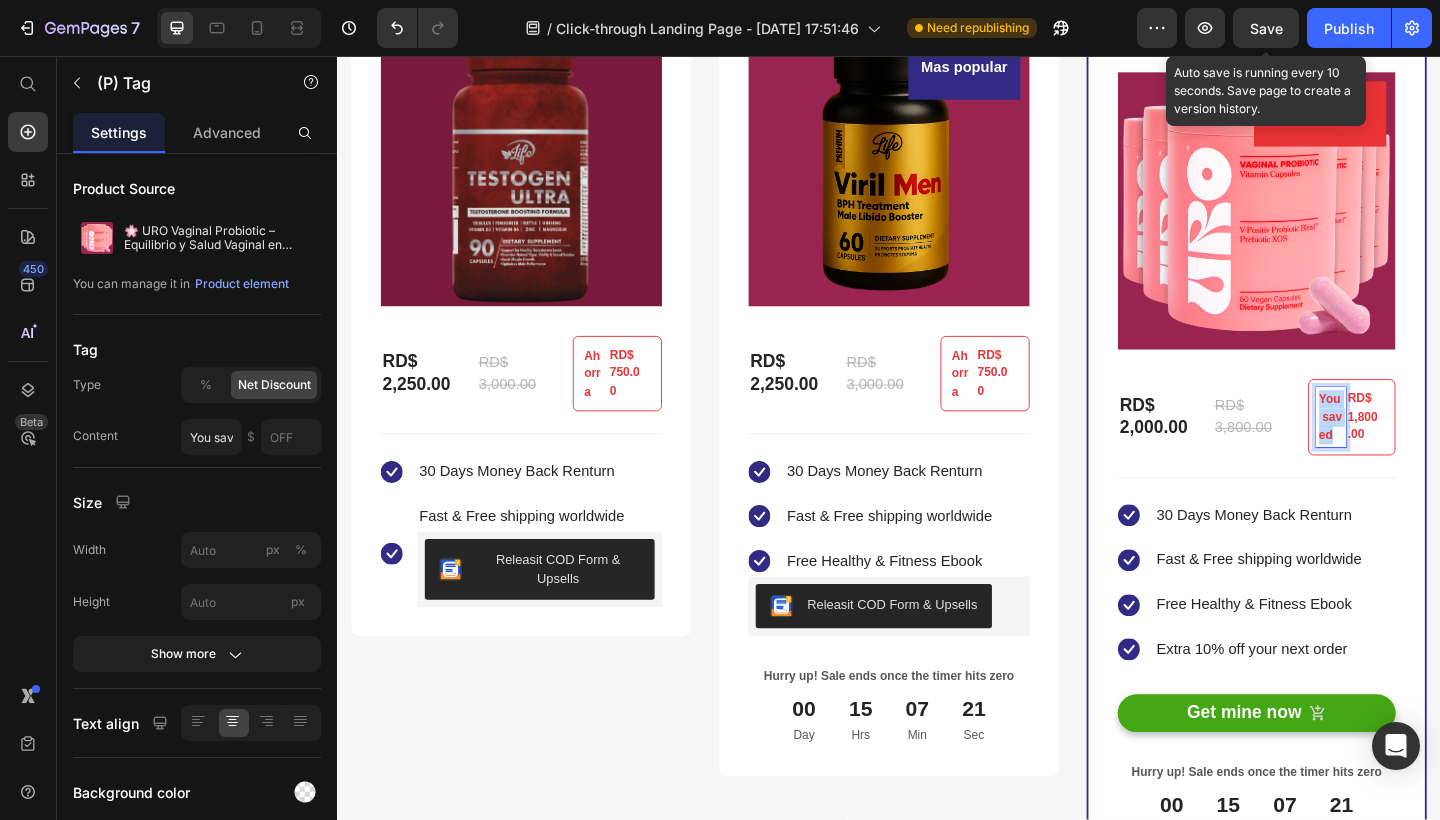 click on "You saved" at bounding box center (1418, 449) 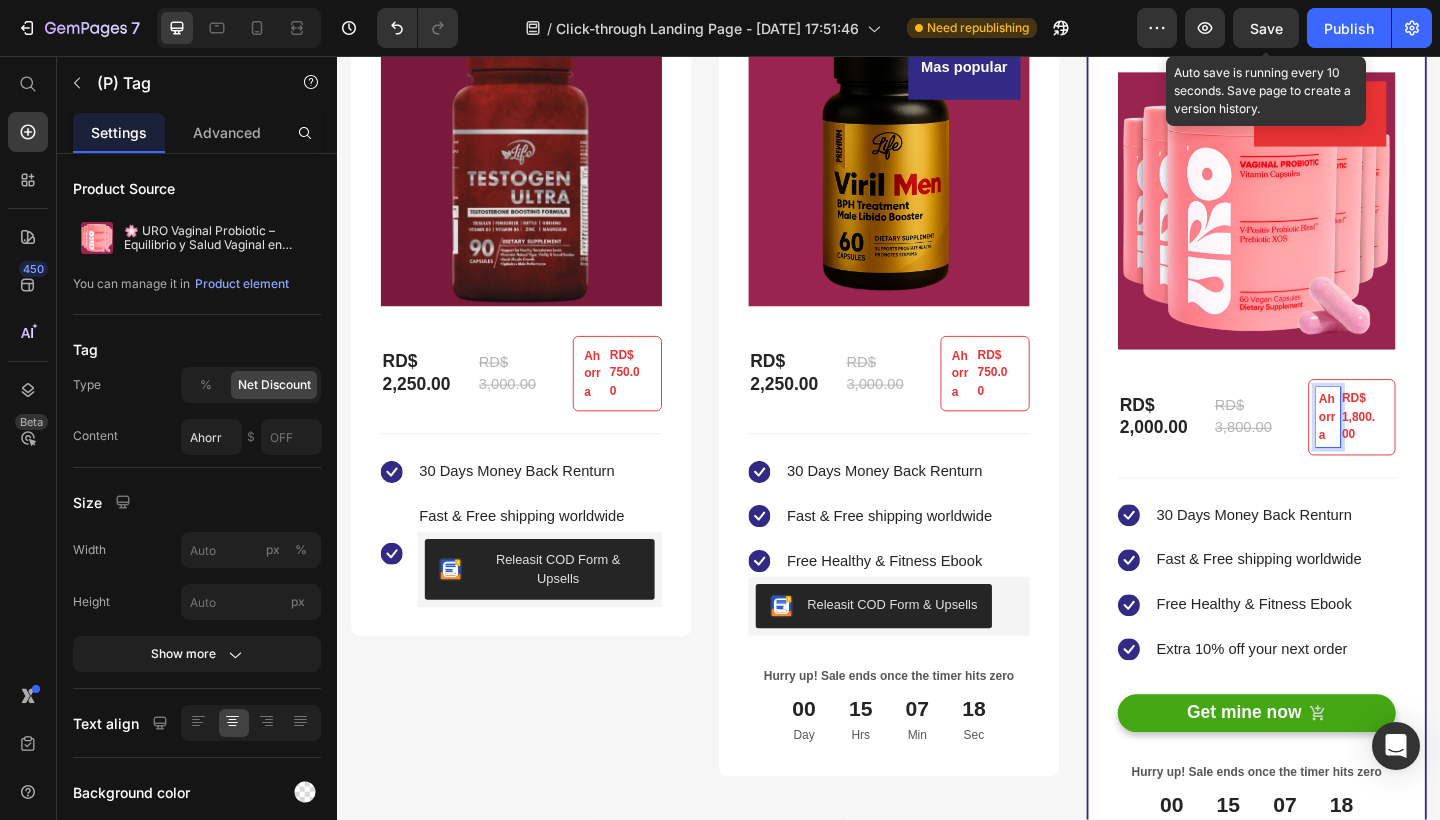 type on "Ahorra" 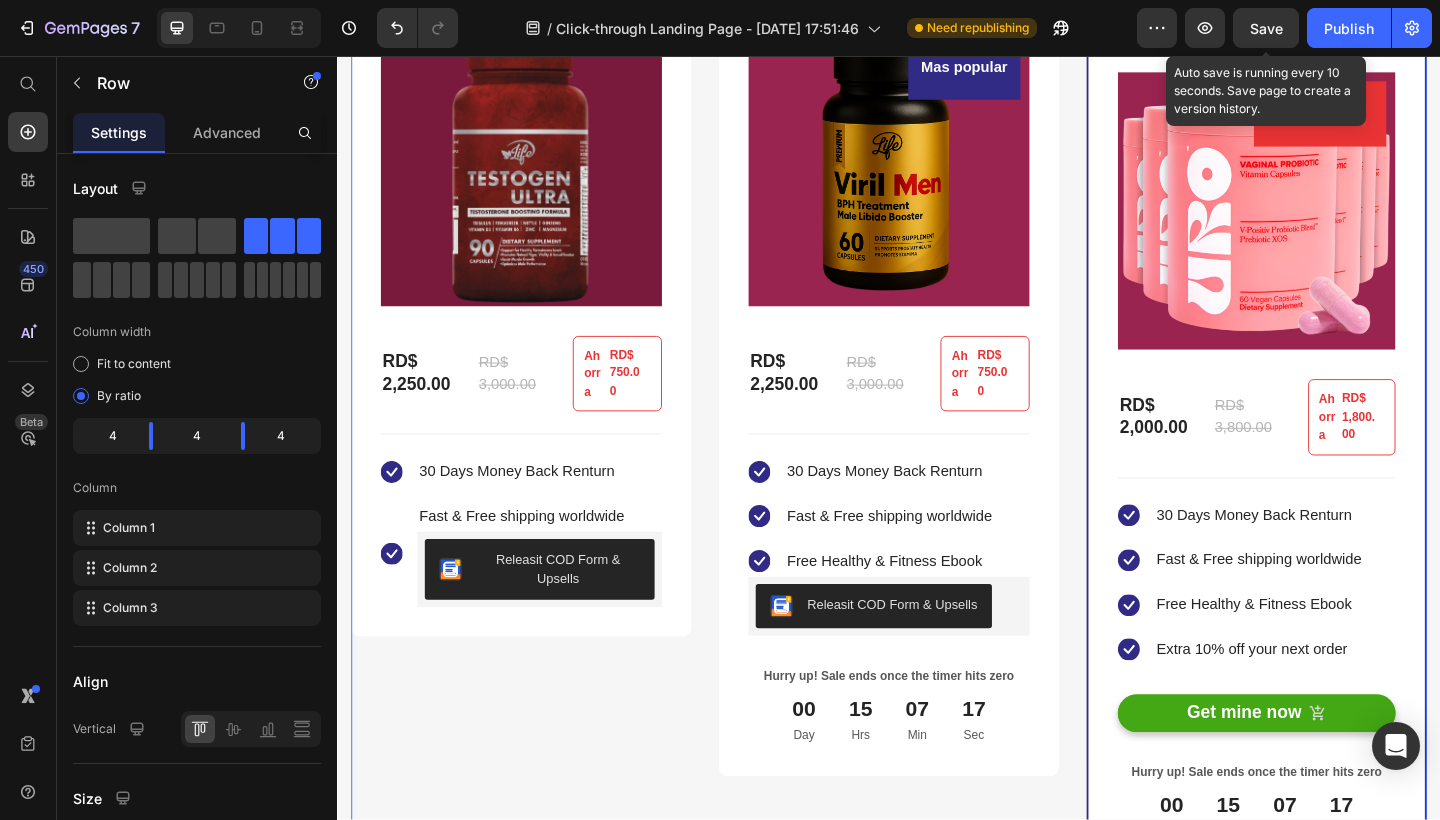 click on "TESTOGEN ULTRA 💪 (P) Title                Title Line Ahorra 25% (P) Tag (P) Images & Gallery RD$ 2,250.00 (P) Price RD$ 3,000.00 (P) Price Ahorra RD$ 750.00 (P) Tag Row You saved RD$ 750.00 (P) Tag
Icon 30 Days Money Back Renturn Text block
Icon Fast & Free shipping worldwide Text block Releasit COD Form & Upsells Releasit COD Form & Upsells Icon List Product Row Row" at bounding box center [537, 395] 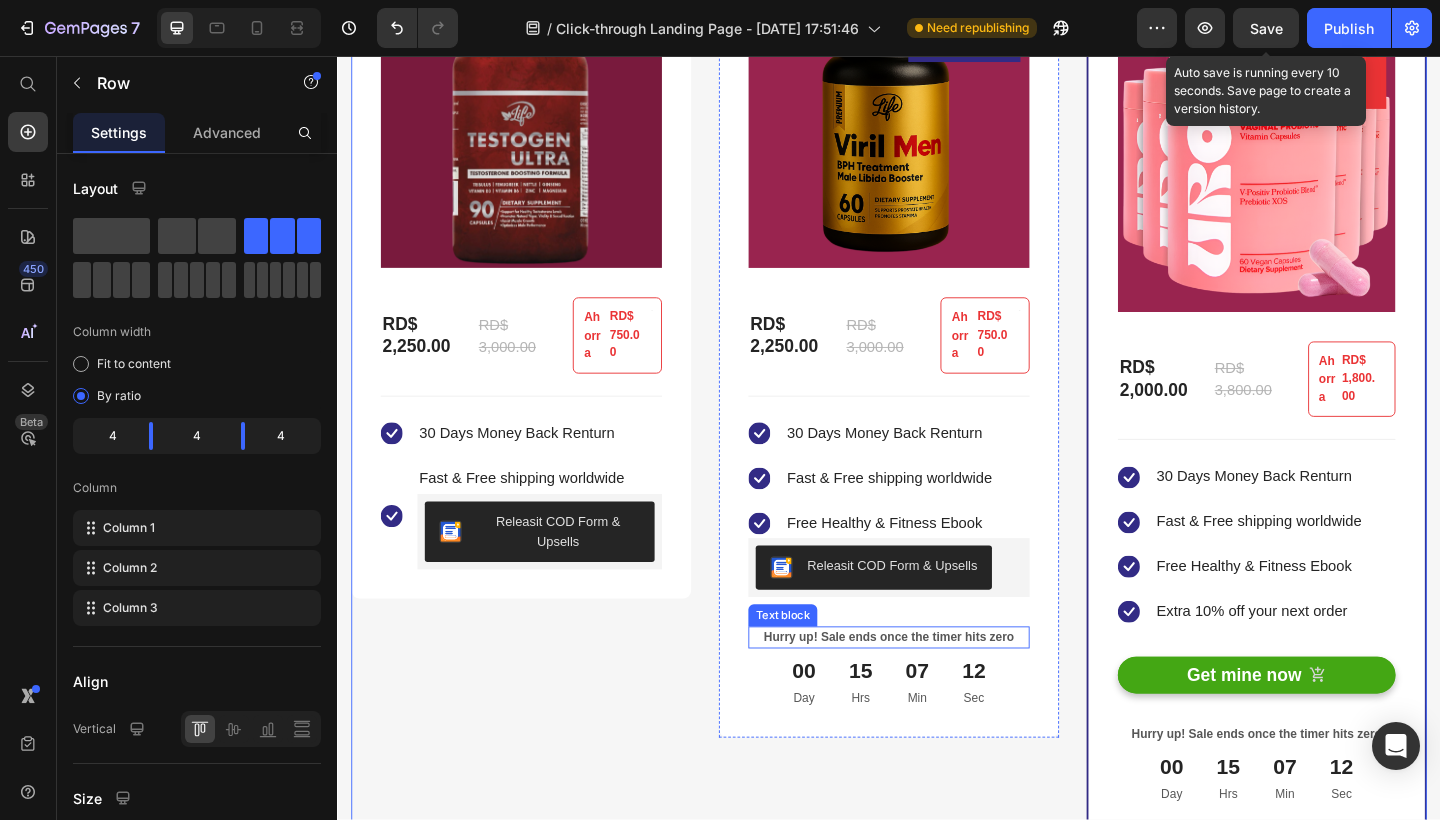 scroll, scrollTop: 4839, scrollLeft: 0, axis: vertical 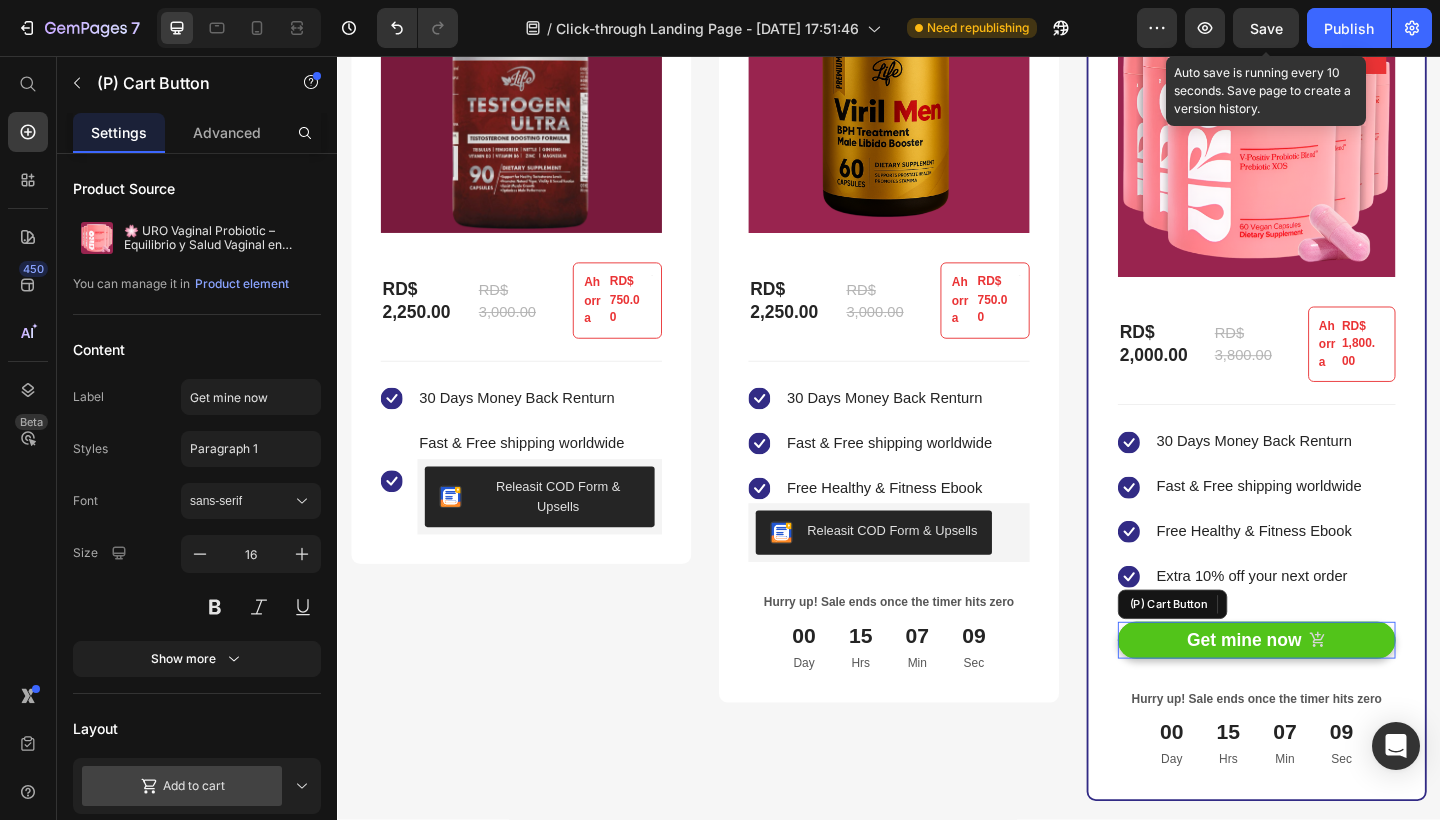click on "Get mine now" at bounding box center [1337, 692] 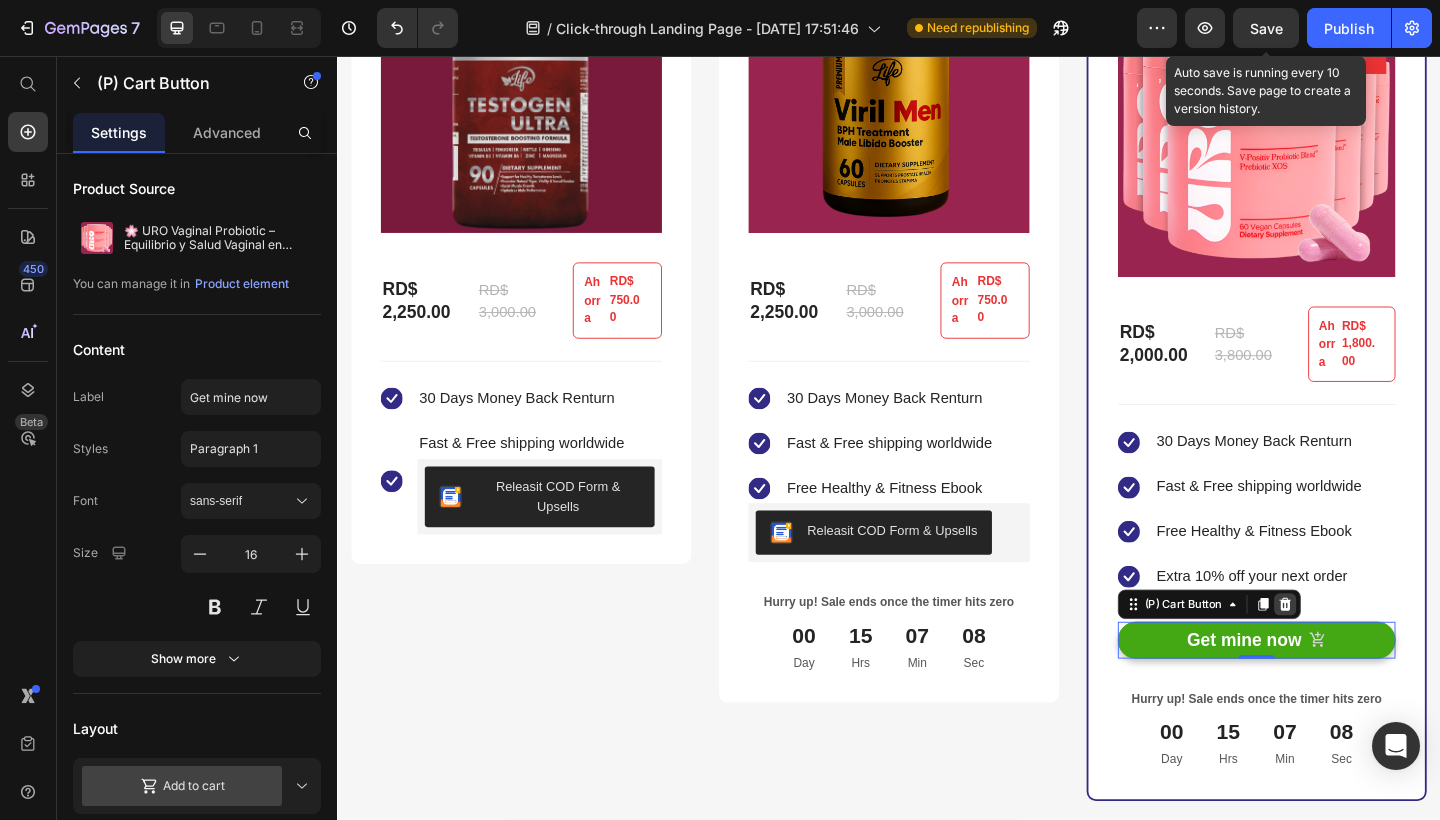 click 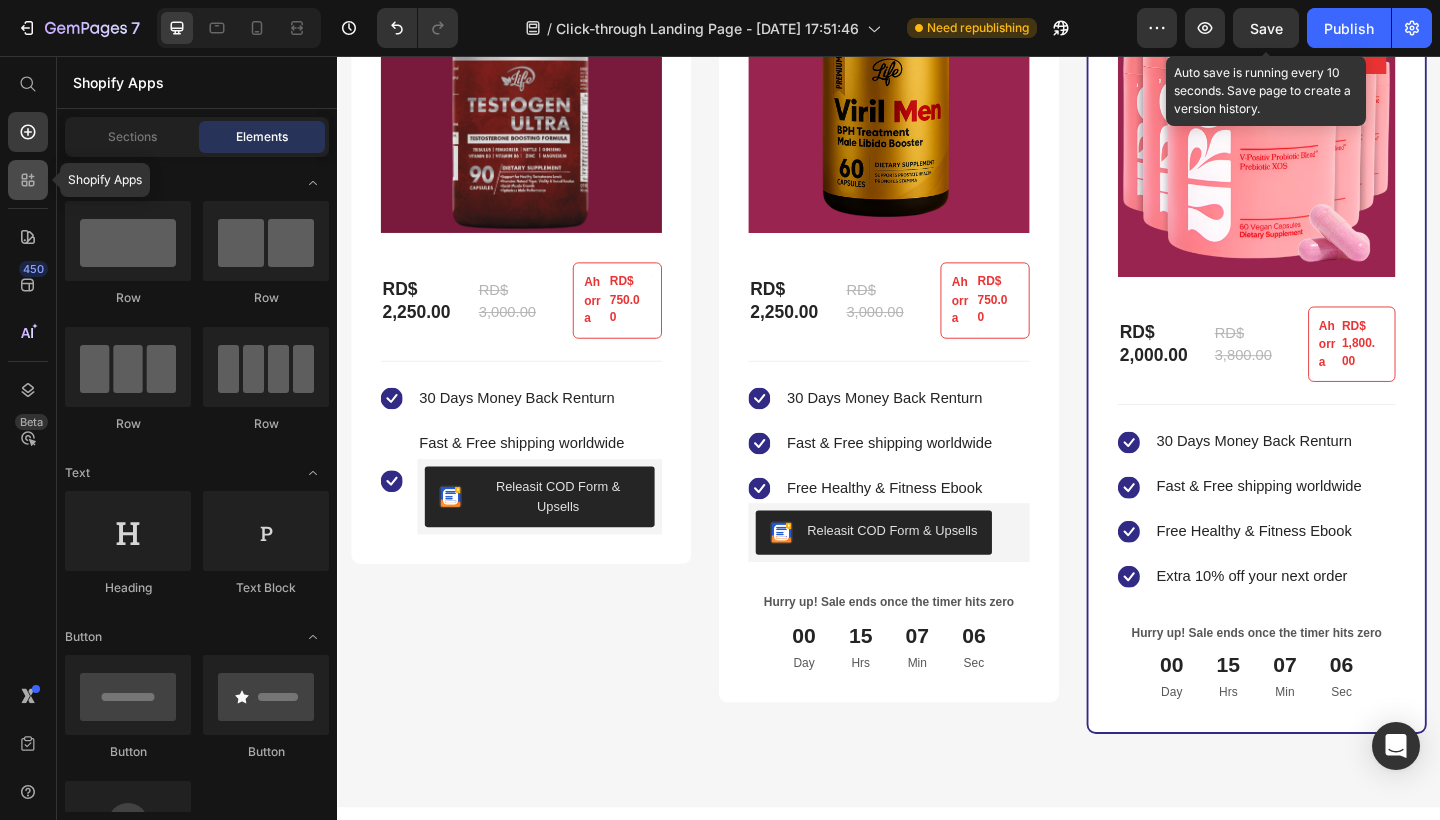 click 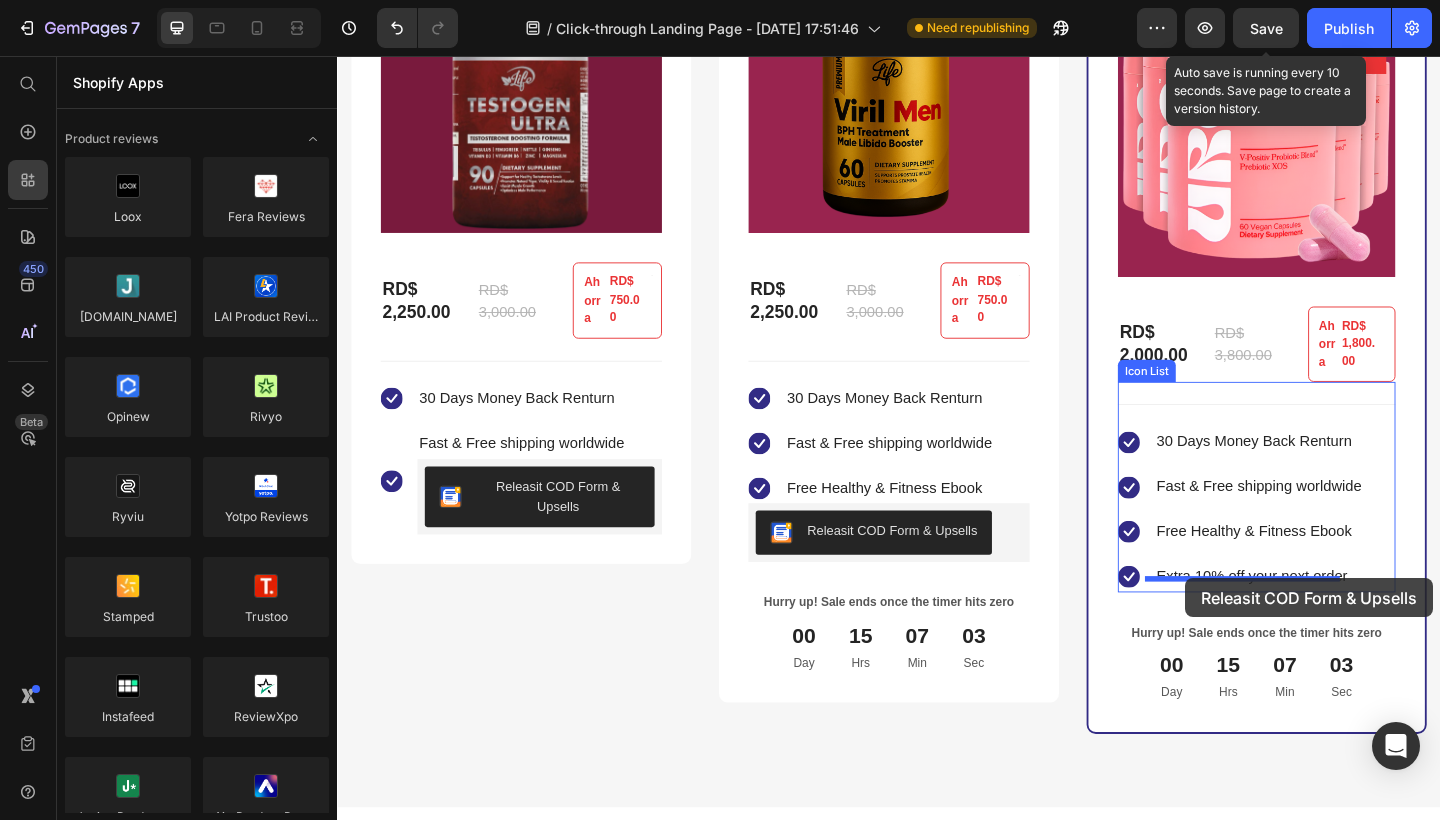 drag, startPoint x: 622, startPoint y: 638, endPoint x: 1260, endPoint y: 624, distance: 638.15356 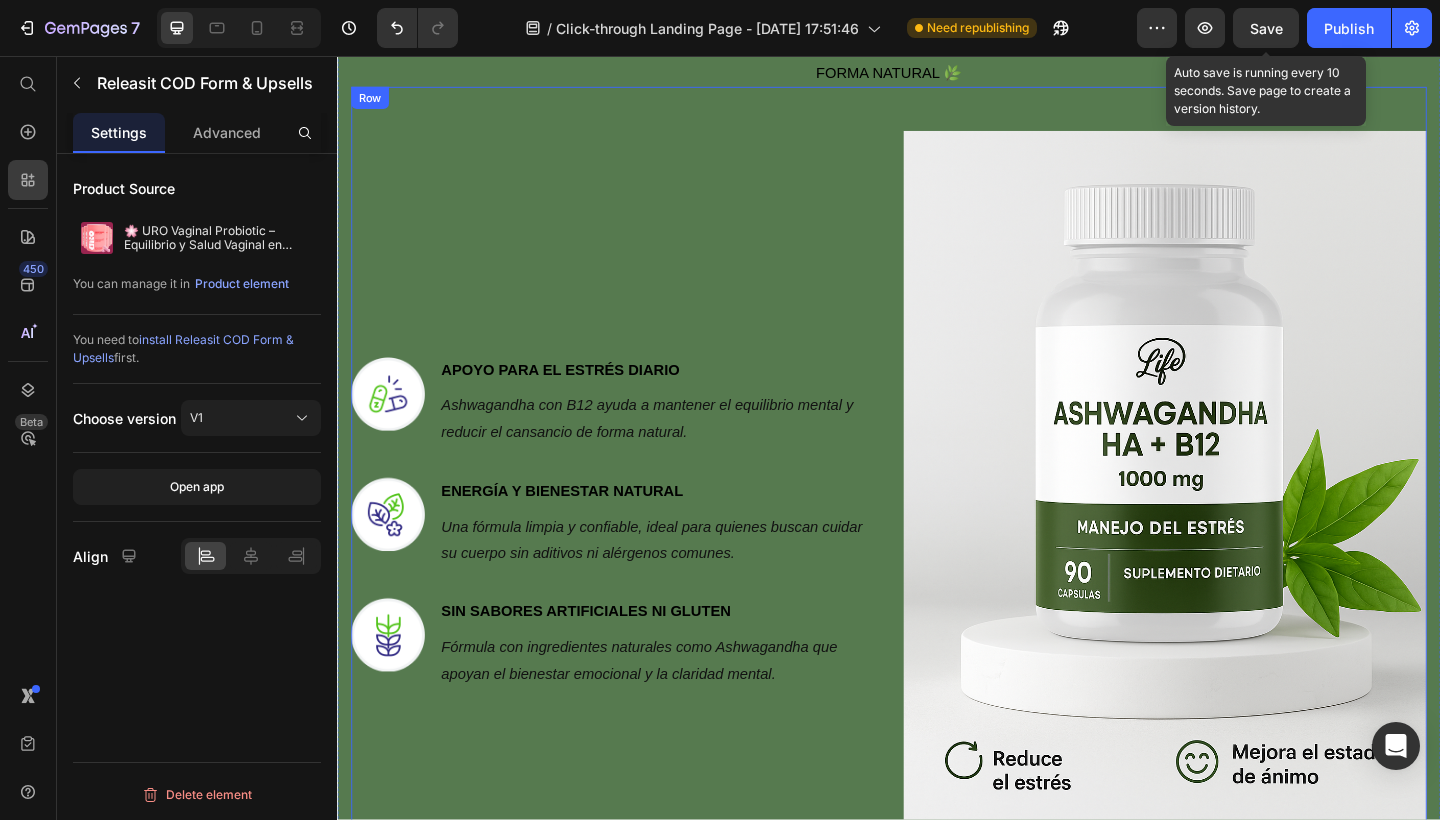 scroll, scrollTop: 938, scrollLeft: 0, axis: vertical 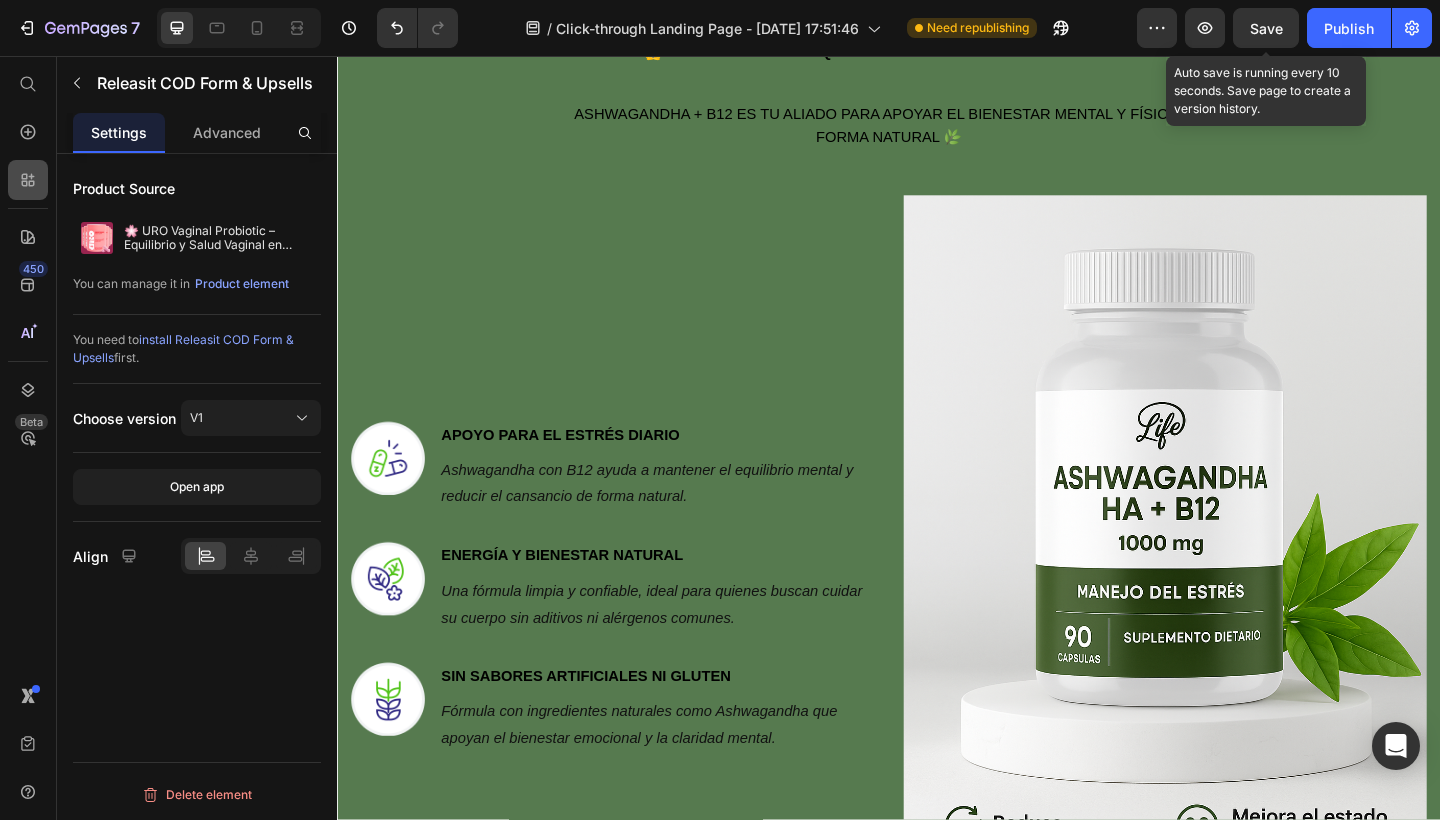 click 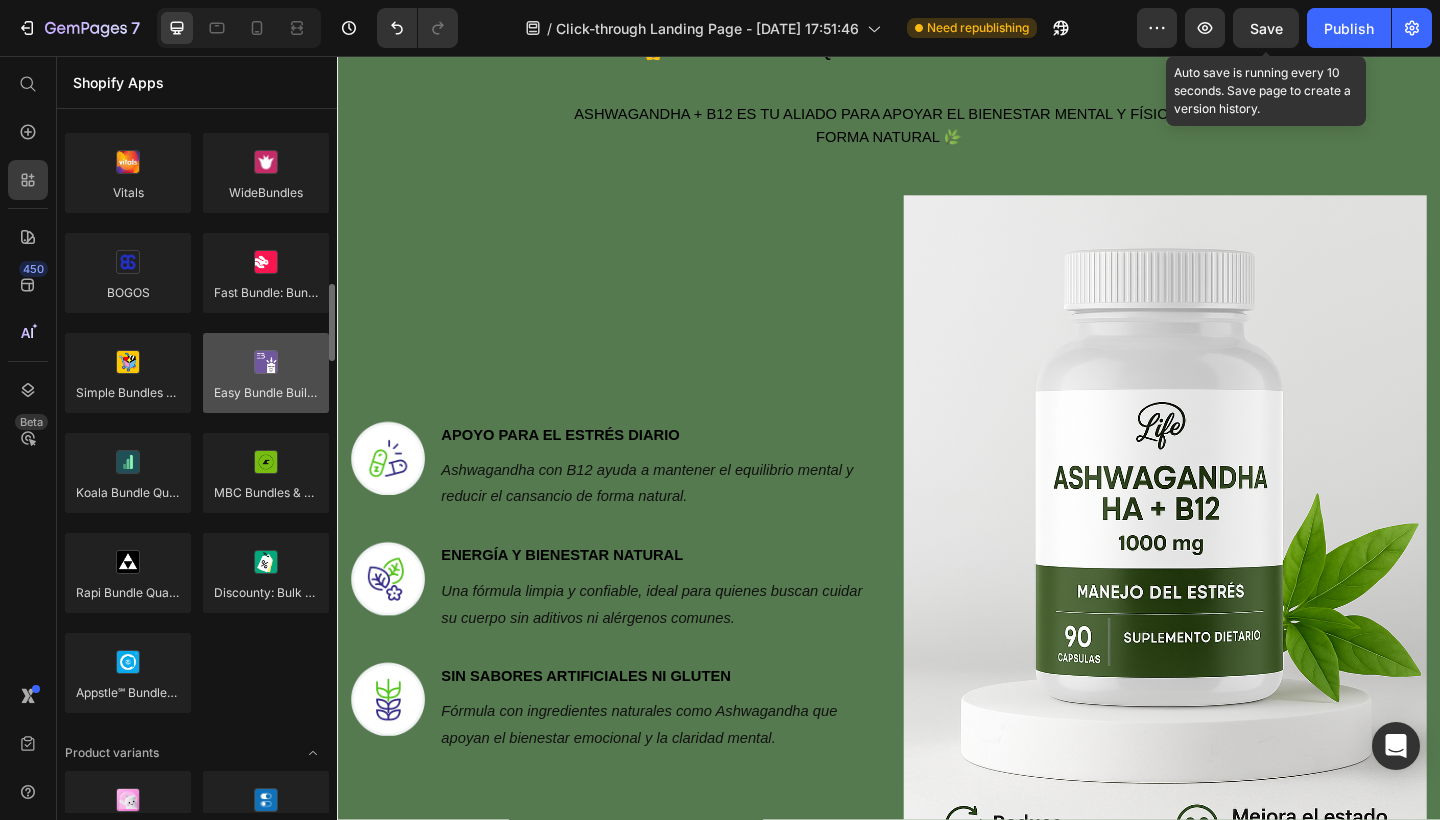 scroll, scrollTop: 1570, scrollLeft: 0, axis: vertical 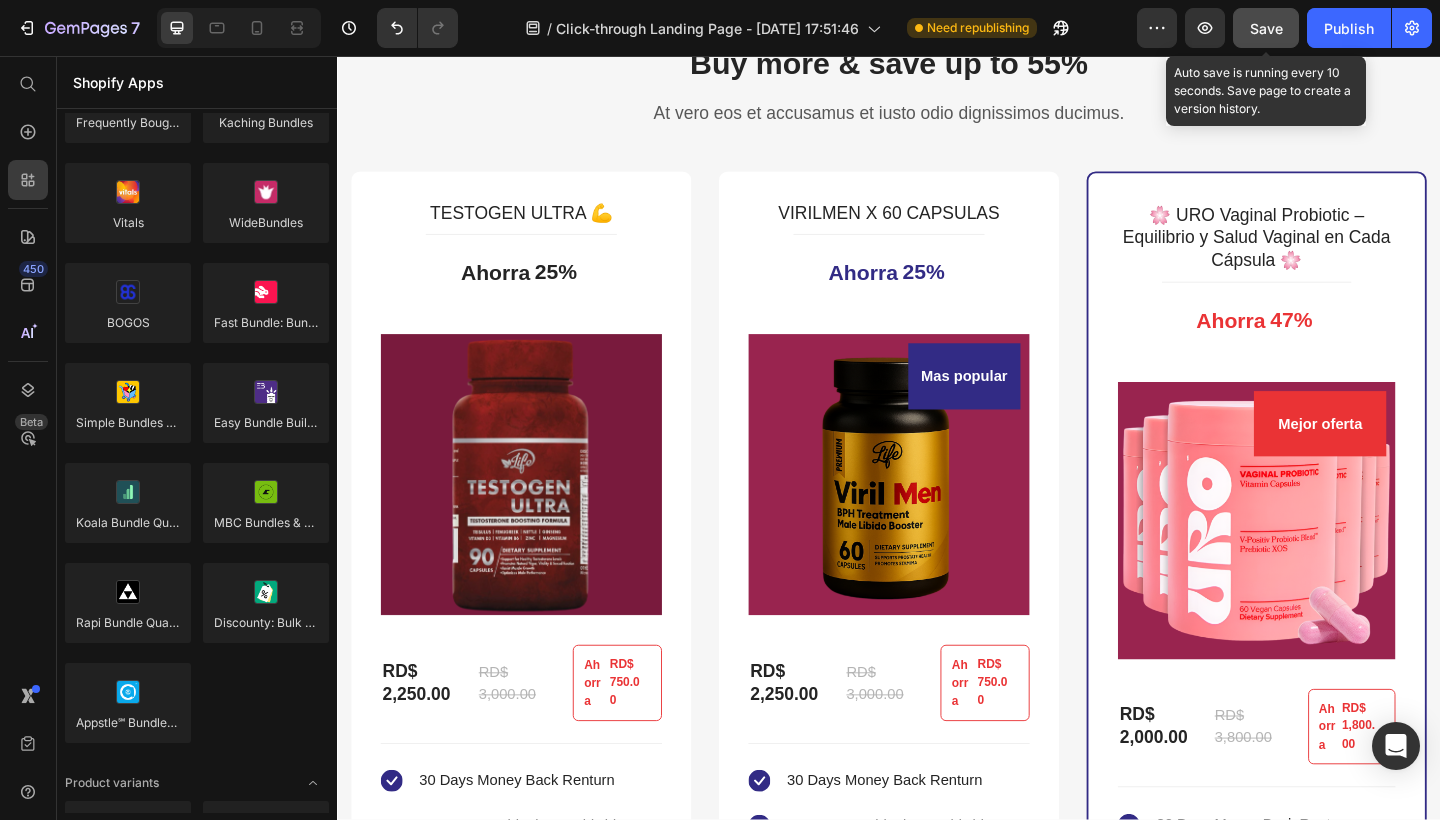 click on "Save" 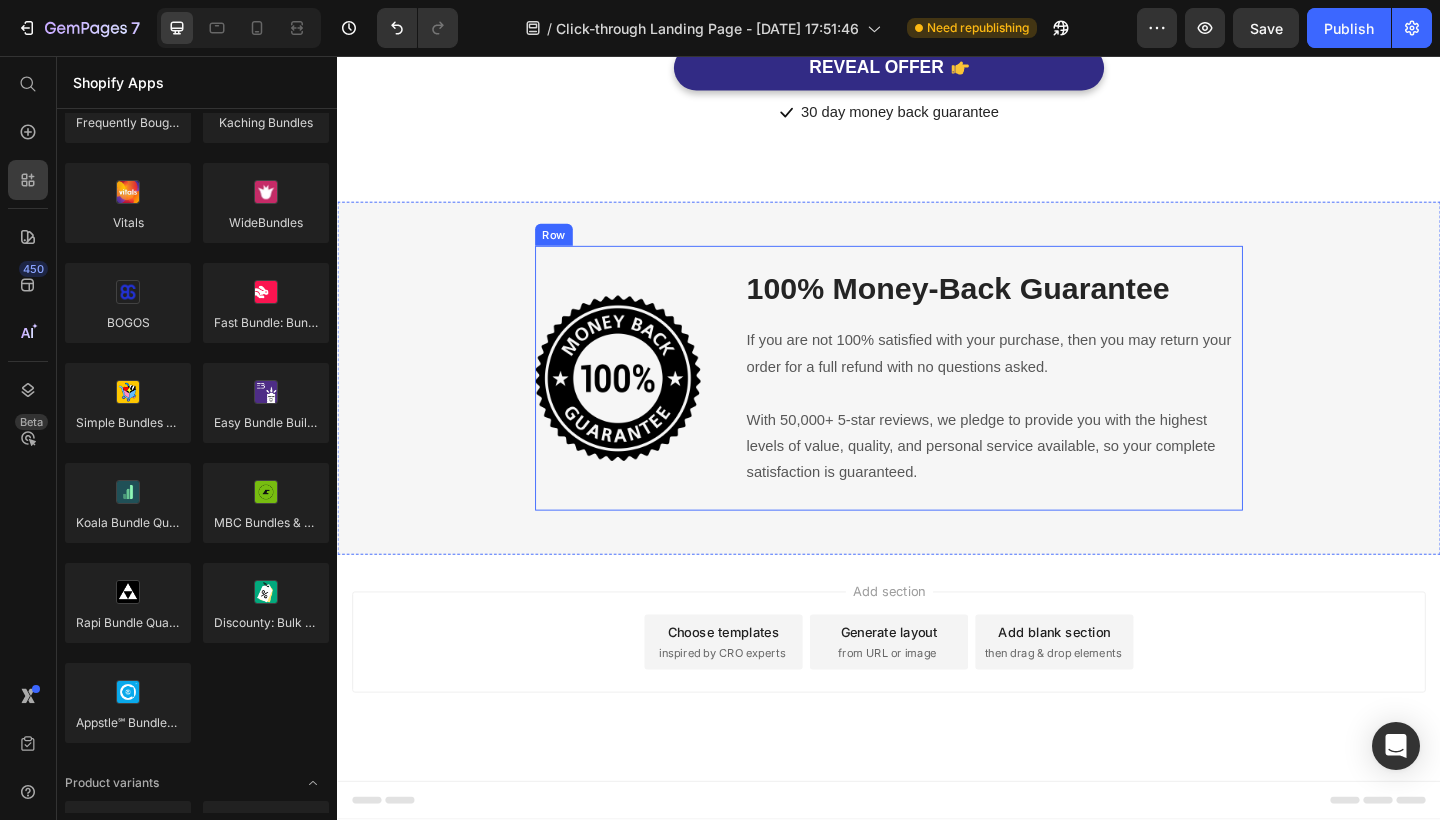scroll, scrollTop: 6736, scrollLeft: 0, axis: vertical 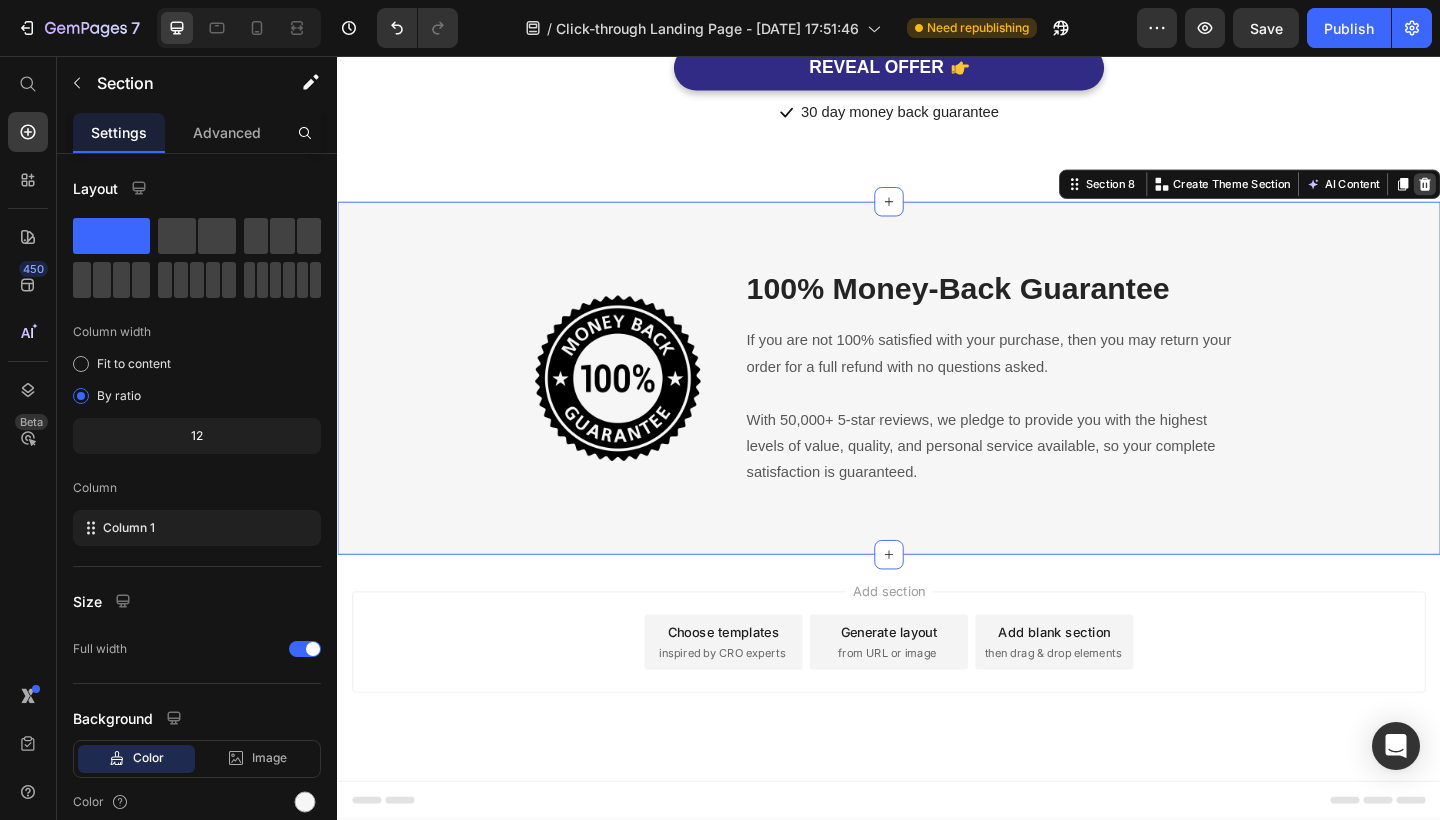 click at bounding box center [1520, 196] 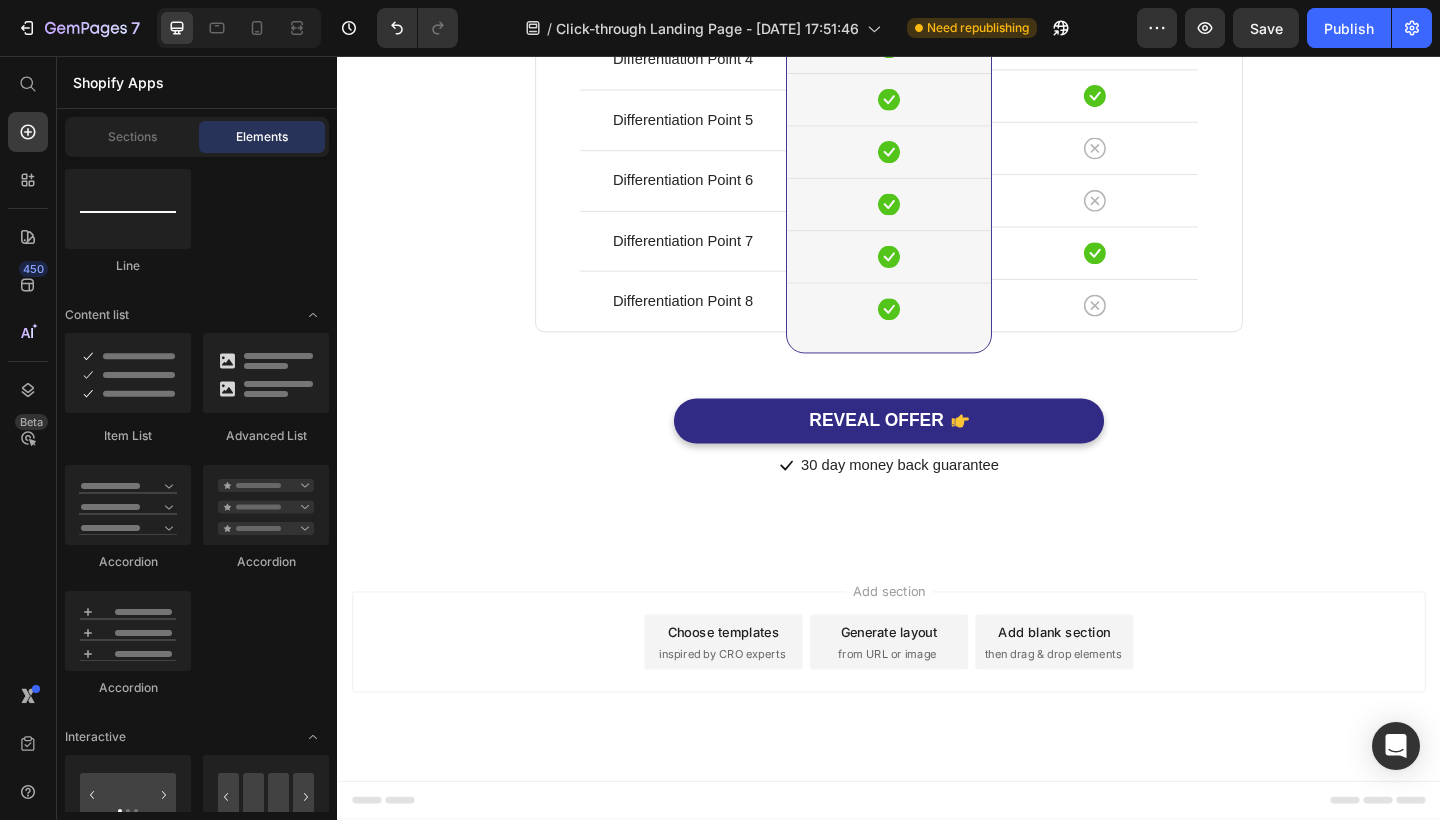click on "Add section Choose templates inspired by CRO experts Generate layout from URL or image Add blank section then drag & drop elements" at bounding box center (937, 694) 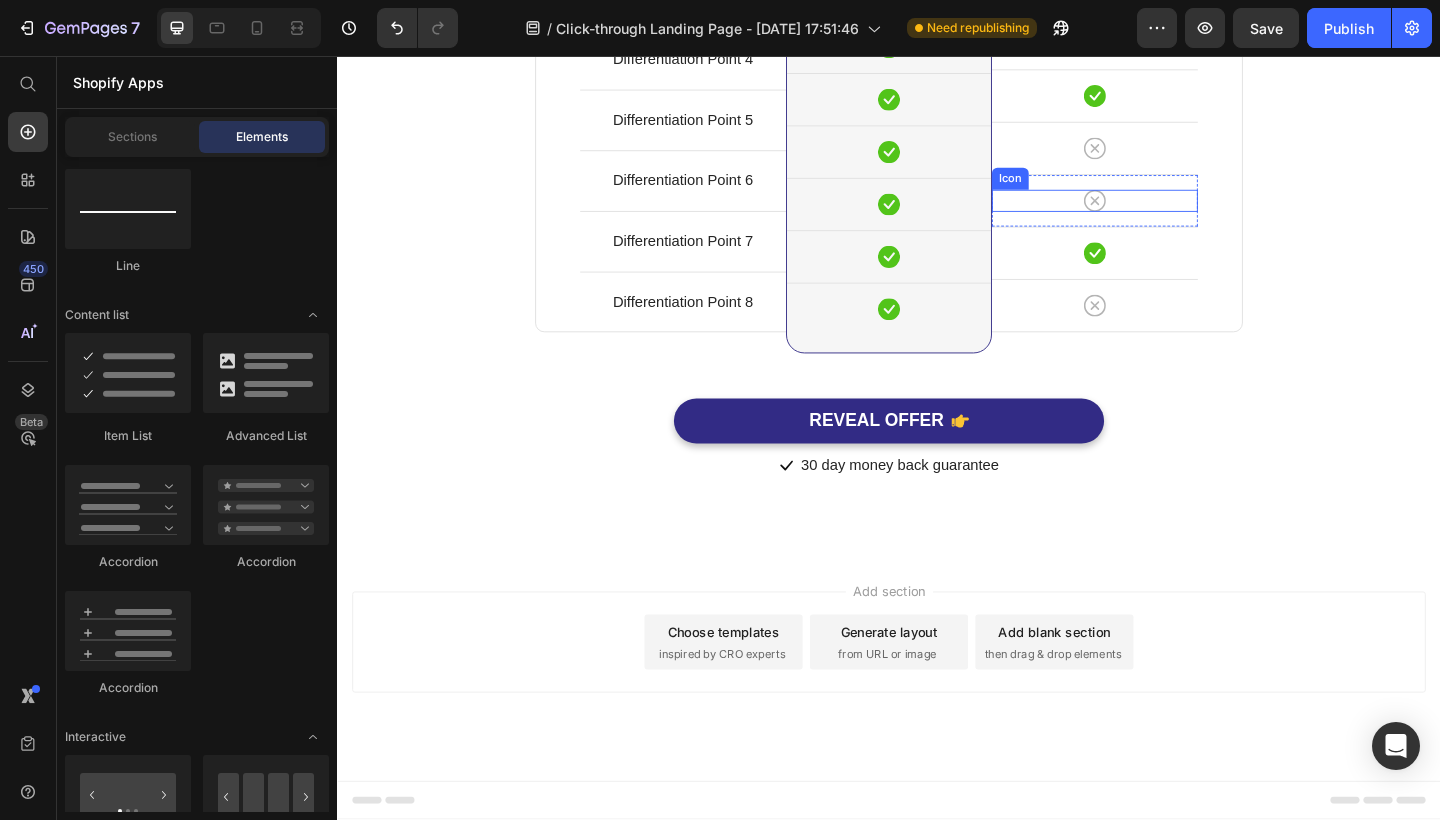 scroll, scrollTop: 6044, scrollLeft: 0, axis: vertical 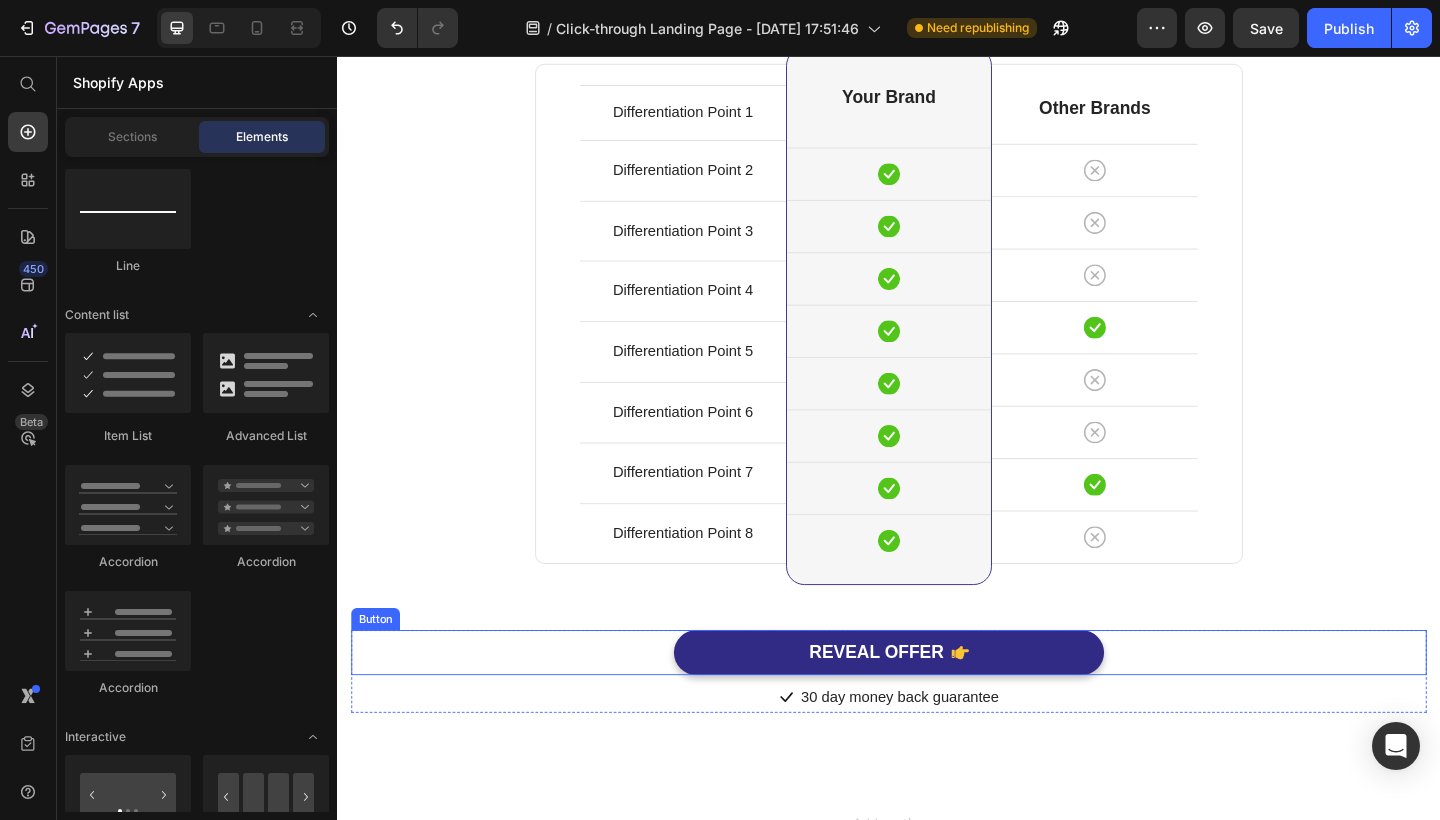 click on "REVEAL OFFER Button" at bounding box center (937, 786) 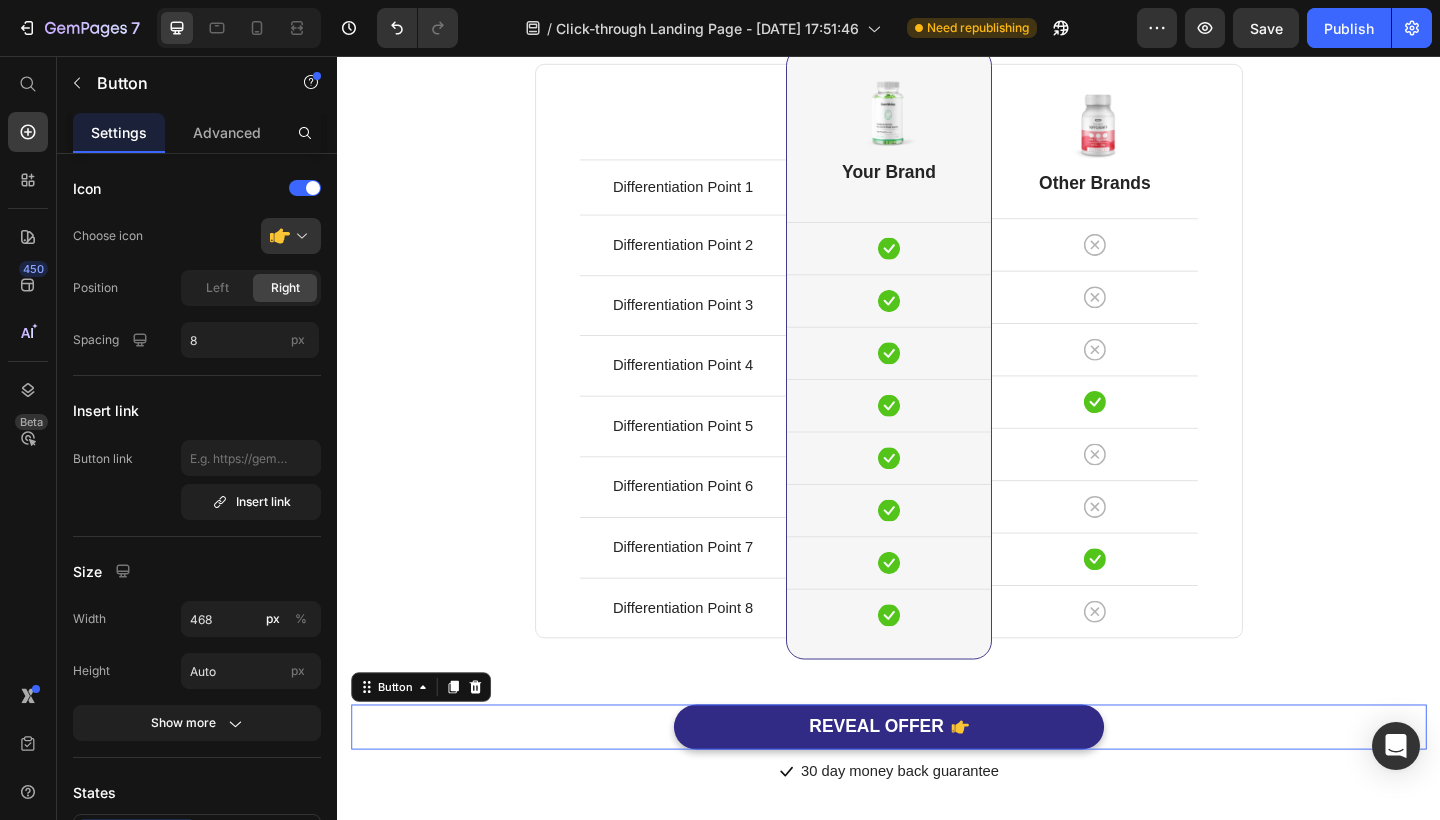 scroll, scrollTop: 6048, scrollLeft: 0, axis: vertical 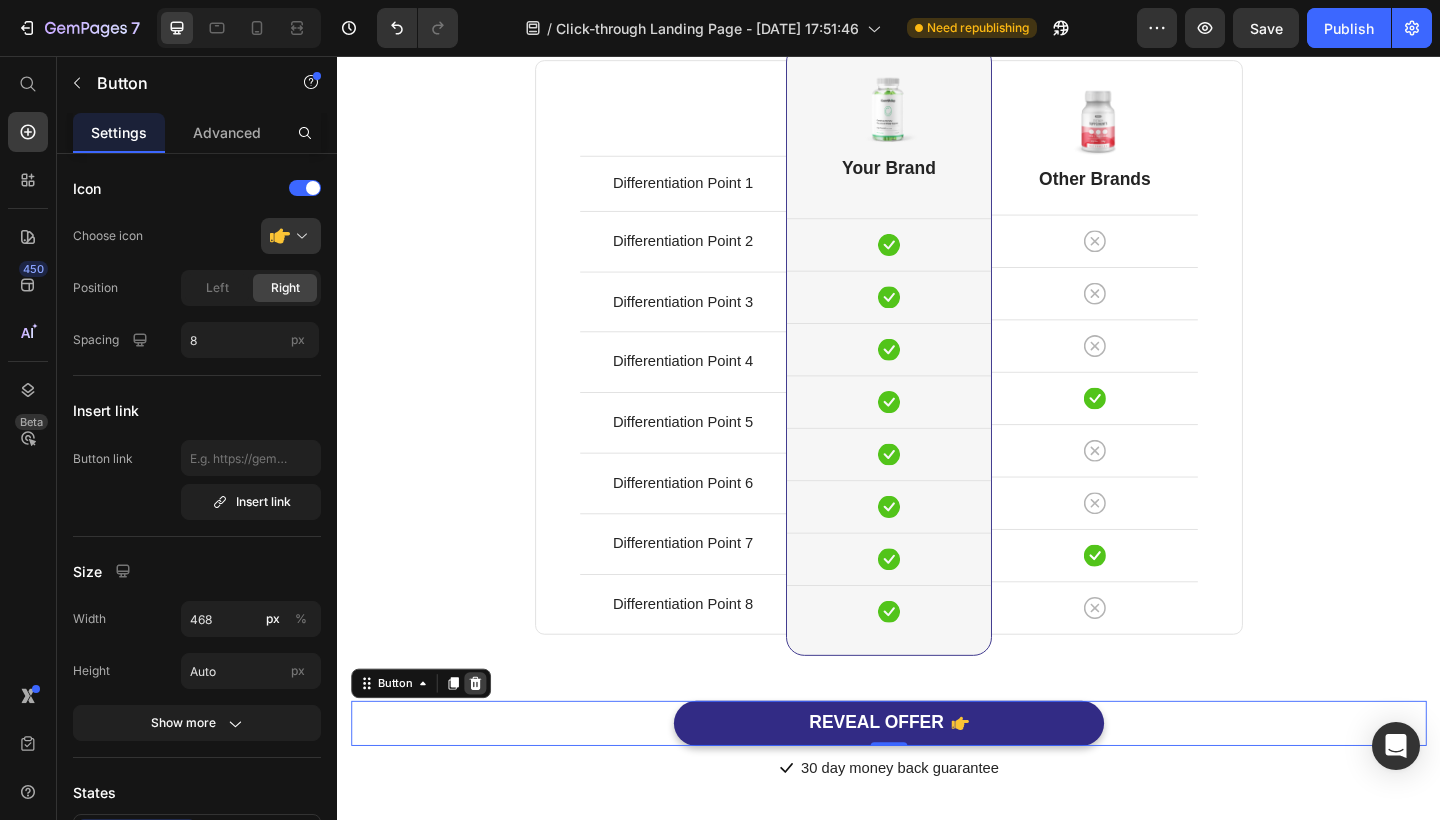 click at bounding box center [487, 739] 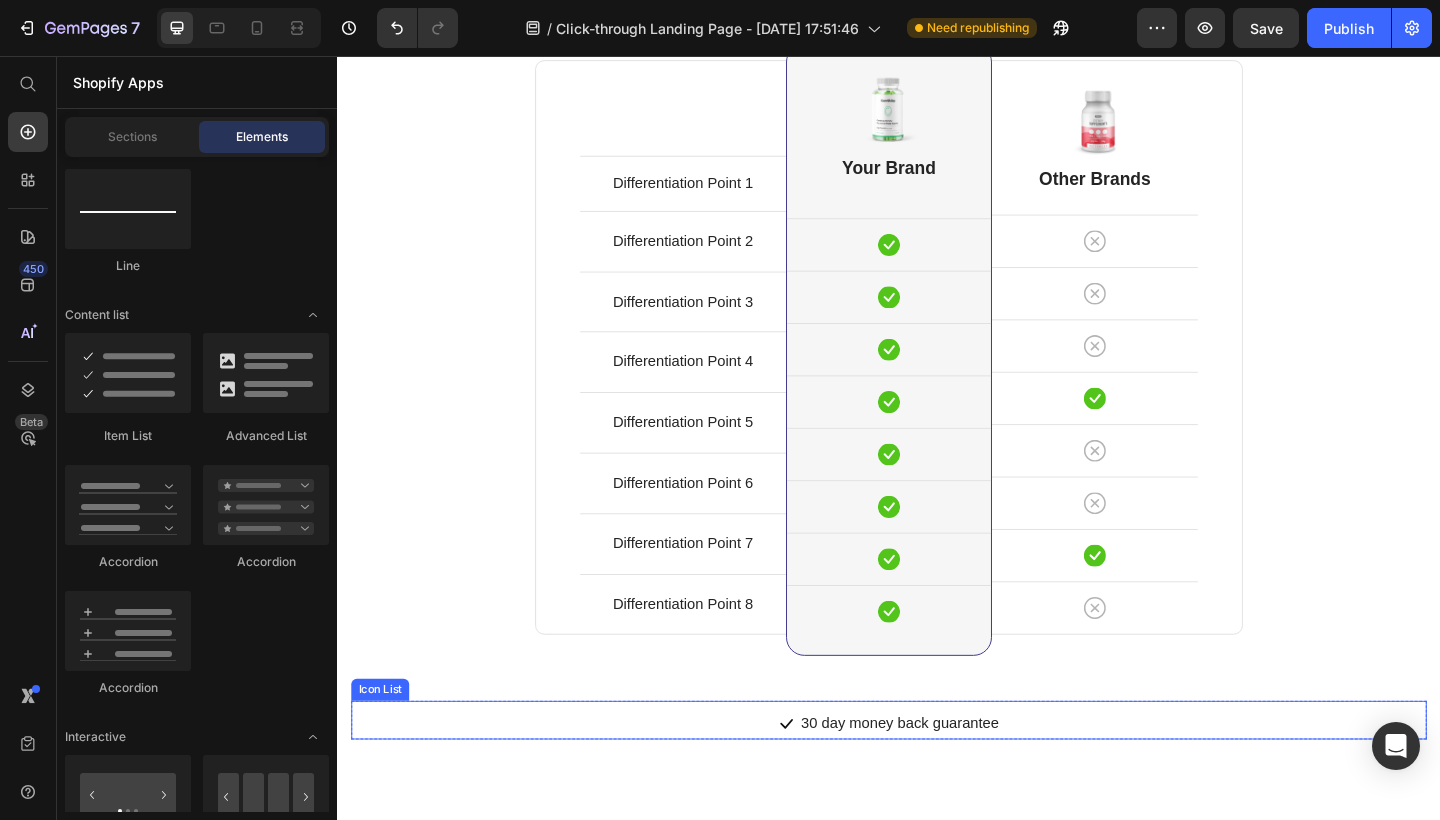 click on "Icon 30 day money back guarantee Text block" at bounding box center [937, 782] 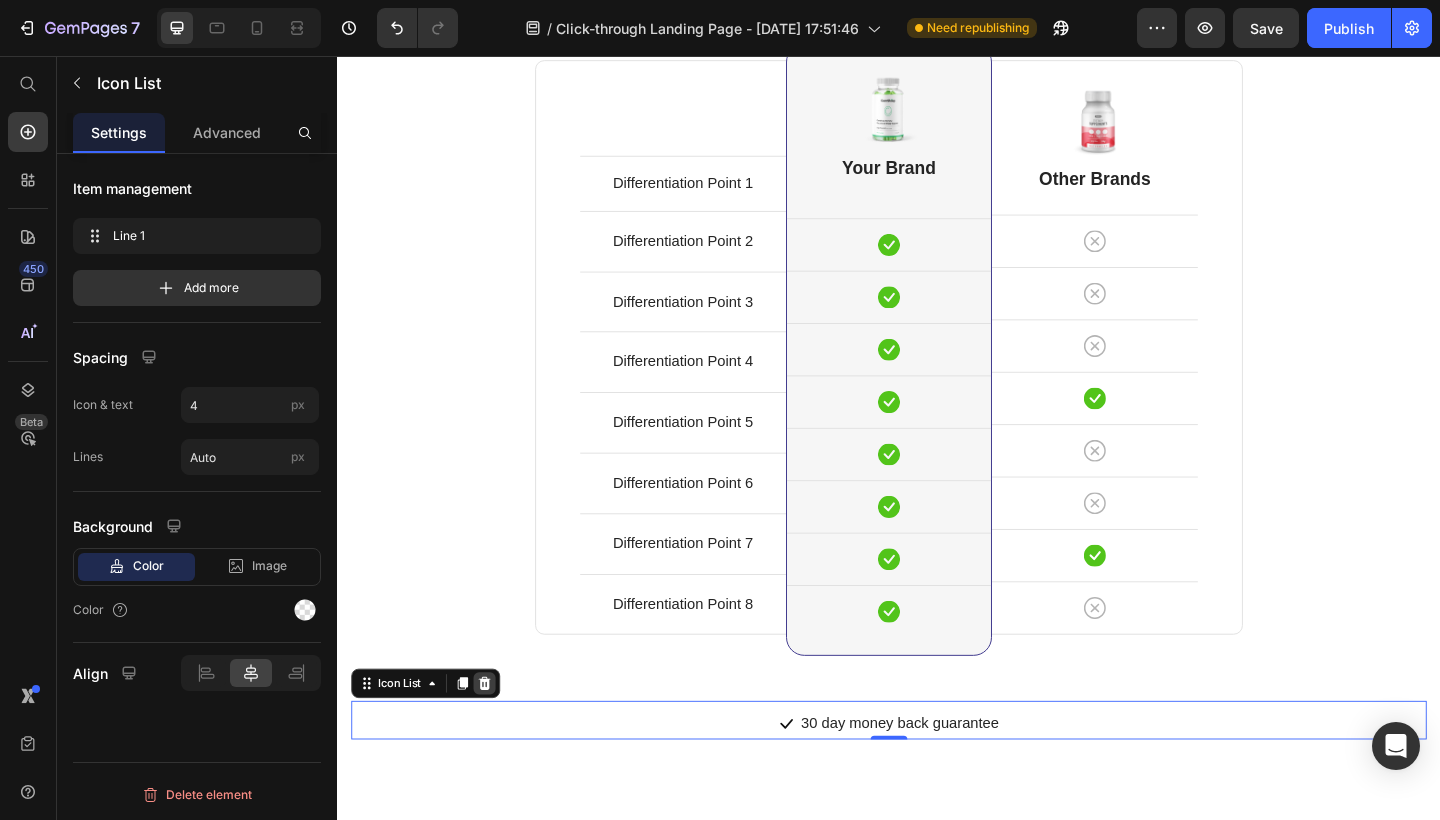 click 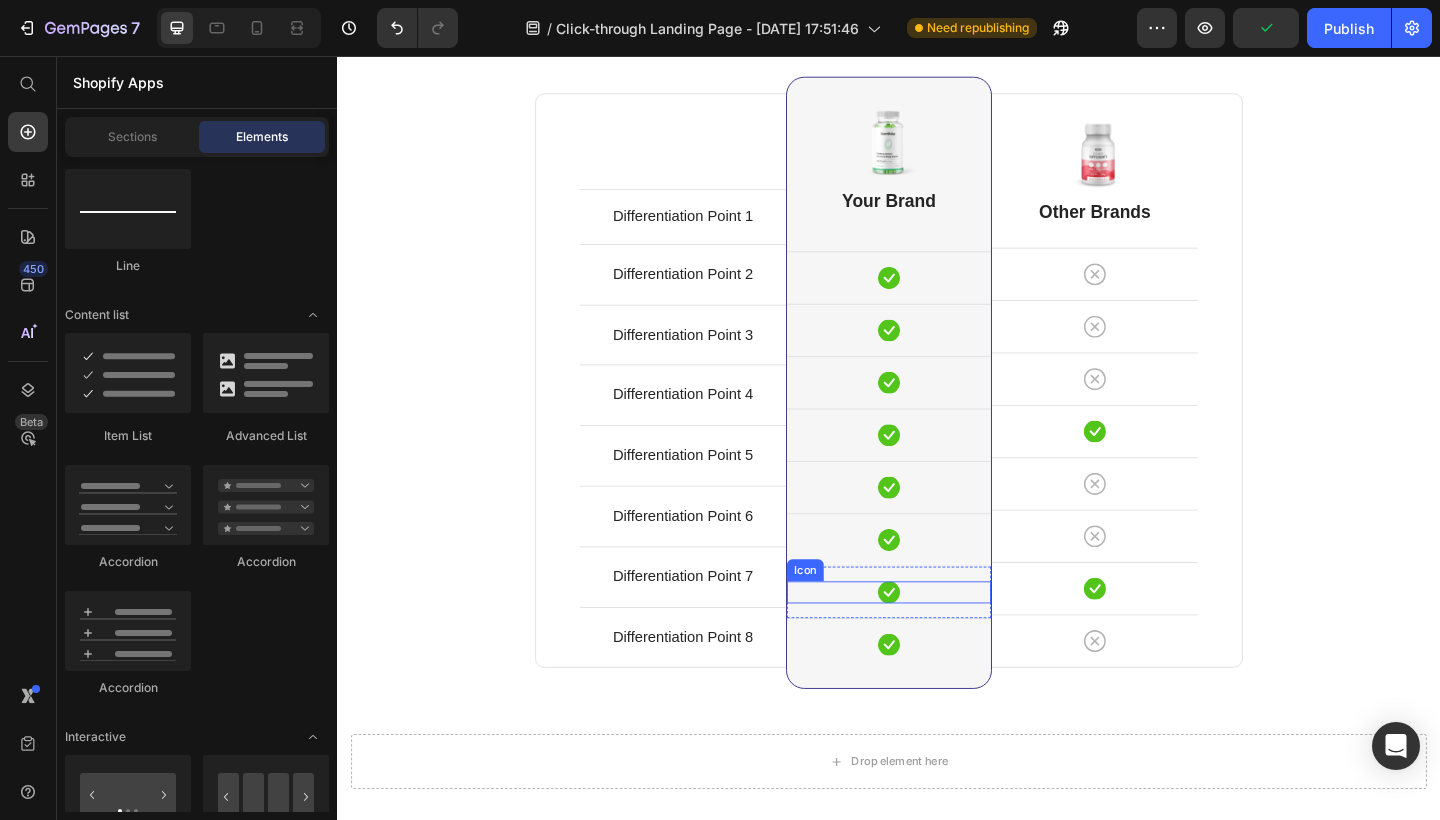 scroll, scrollTop: 5862, scrollLeft: 0, axis: vertical 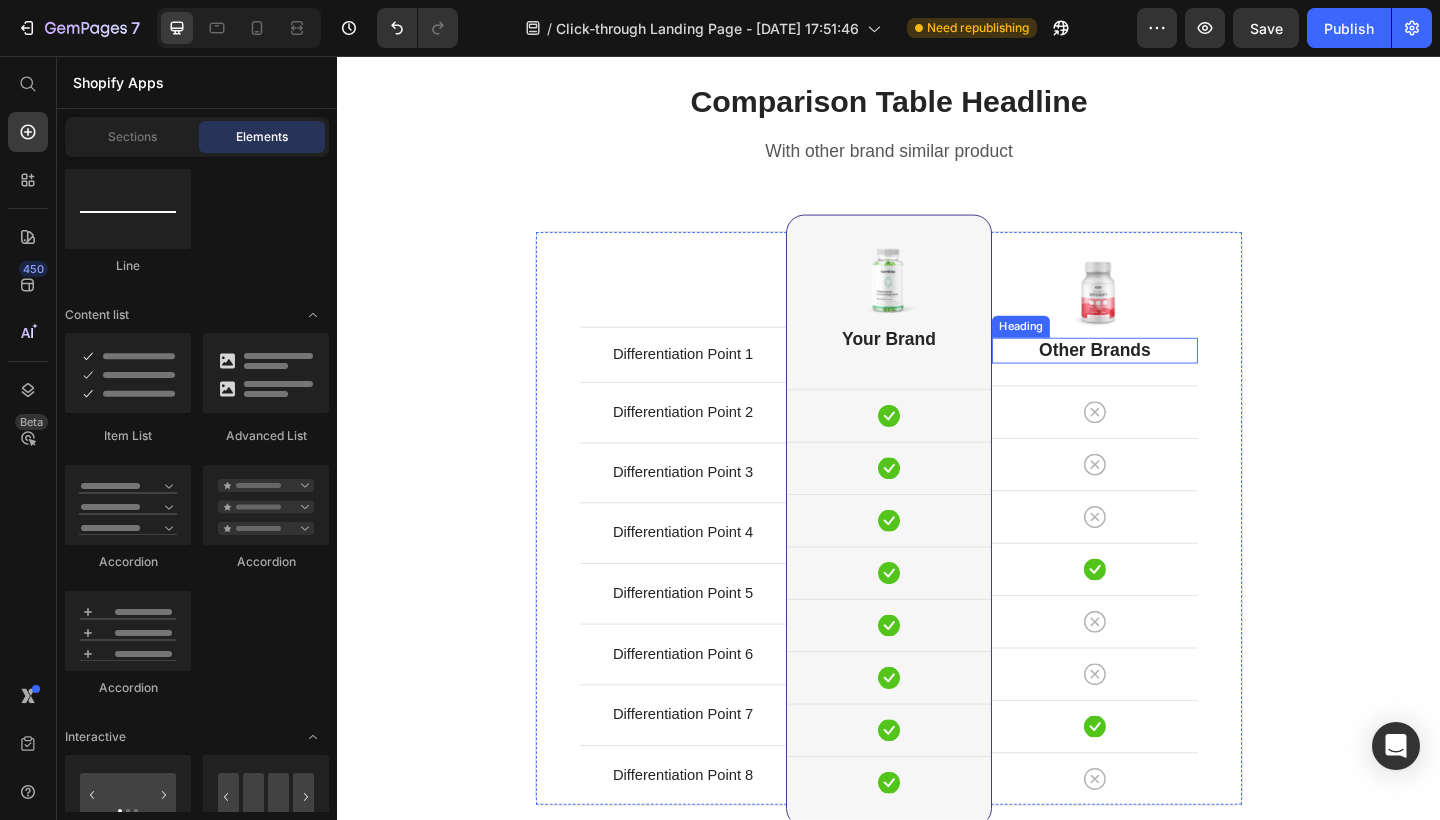 click on "Other Brands" at bounding box center [1161, 377] 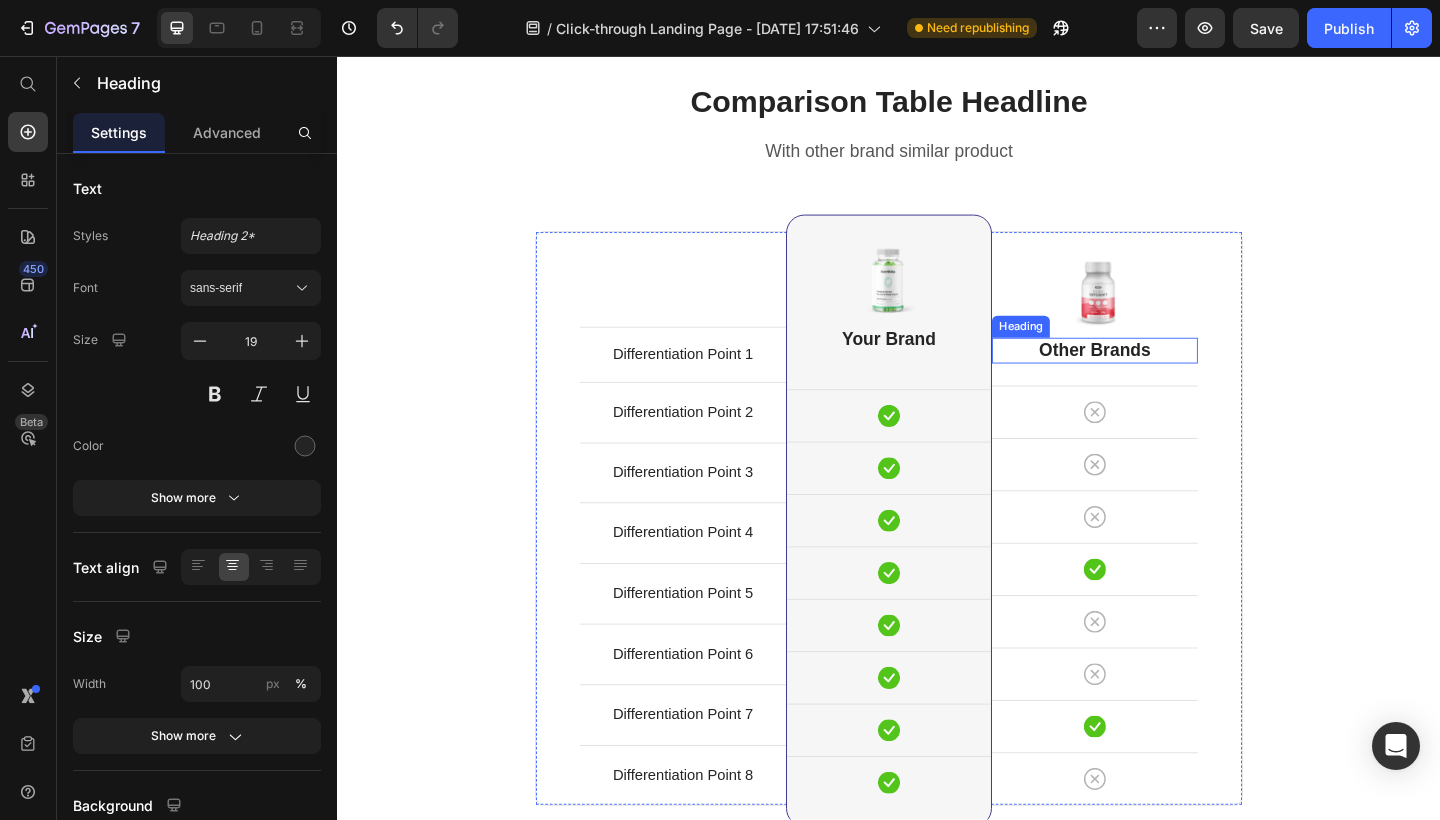 click on "Other Brands" at bounding box center (1161, 377) 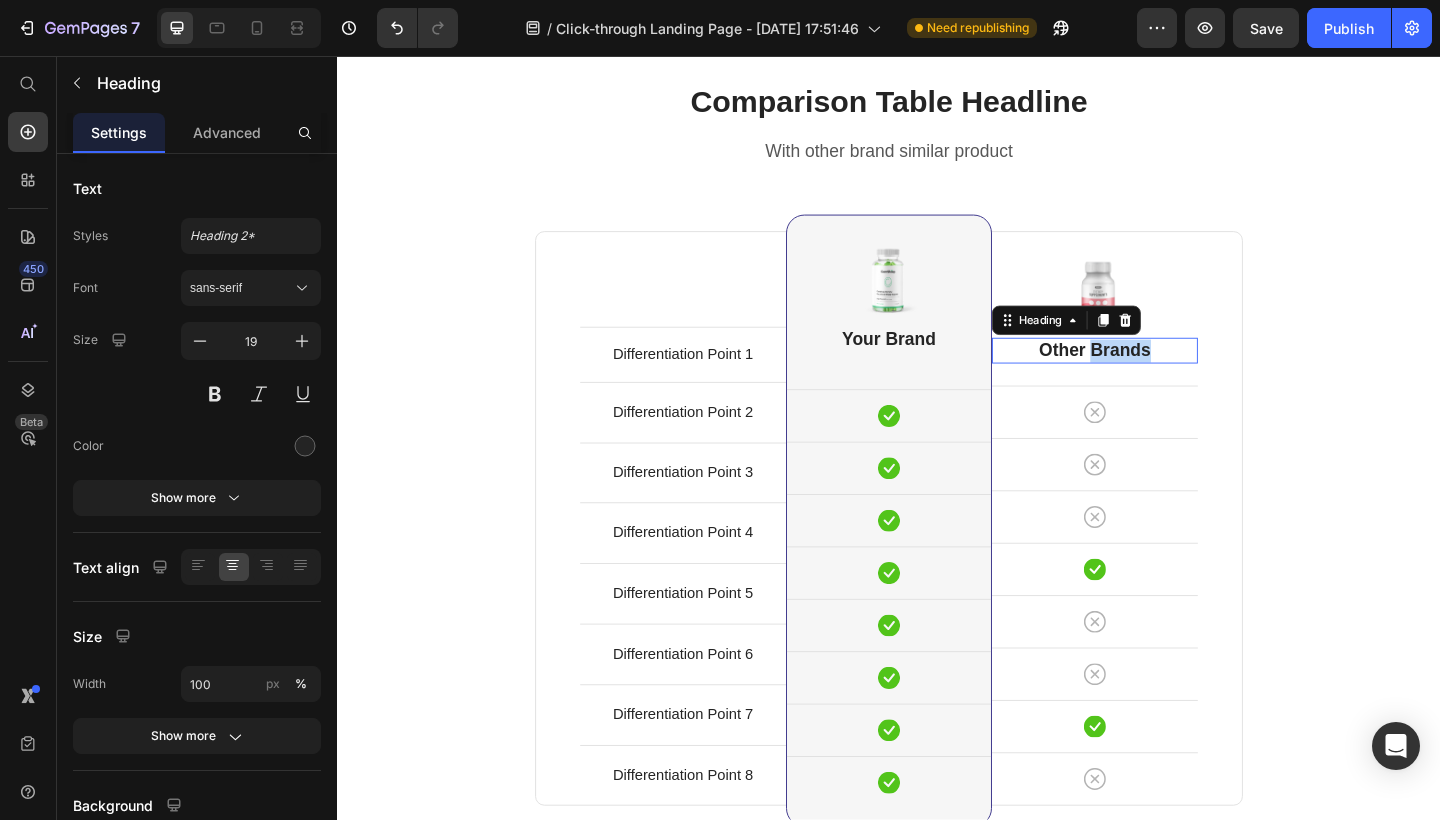 click on "Other Brands" at bounding box center (1161, 377) 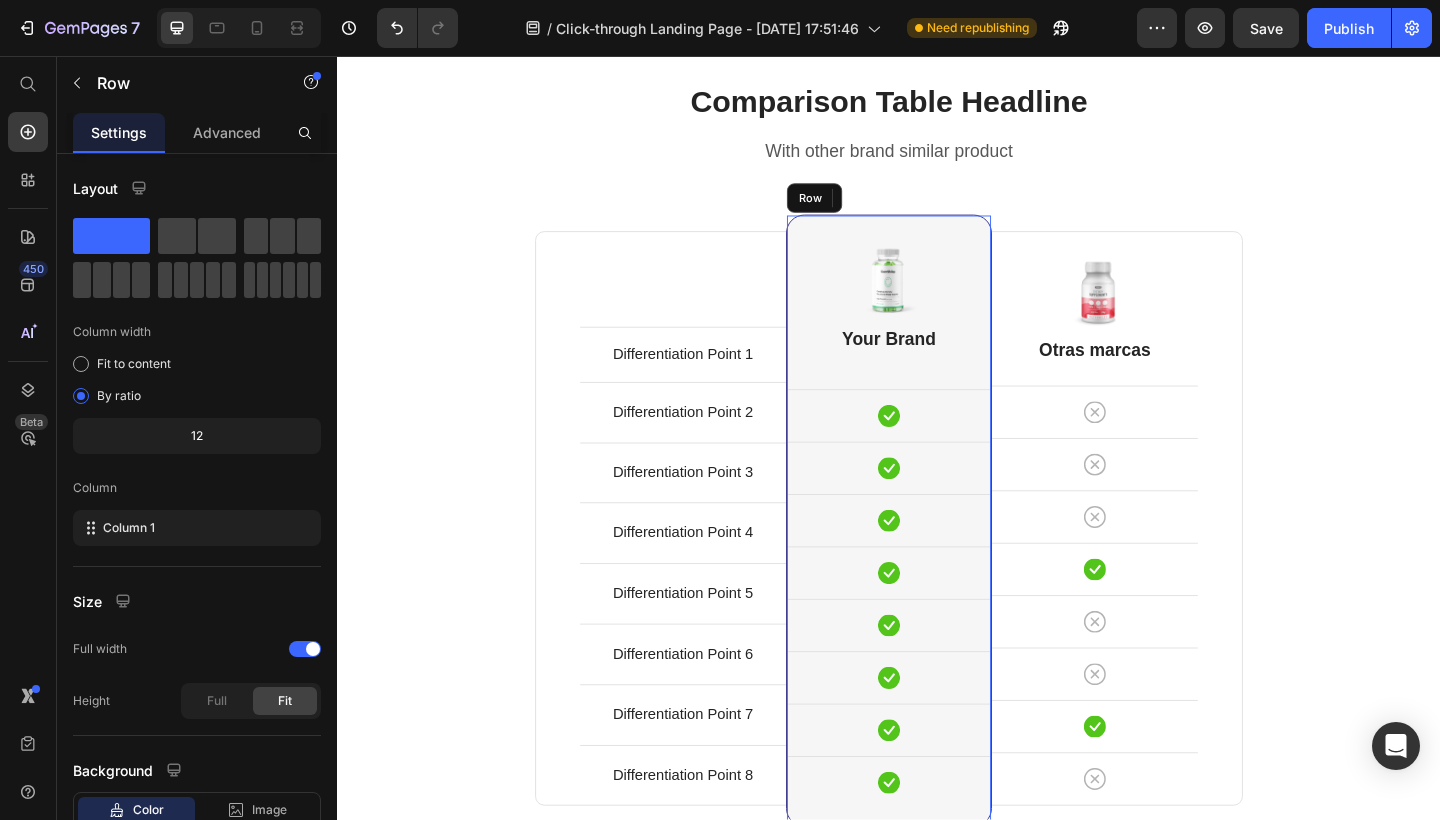 click on "Image Your Brand Heading
Icon Row
Icon Row
Icon Row
Icon Row
Icon Row
Icon Row
Icon Row
Icon Row" at bounding box center [937, 562] 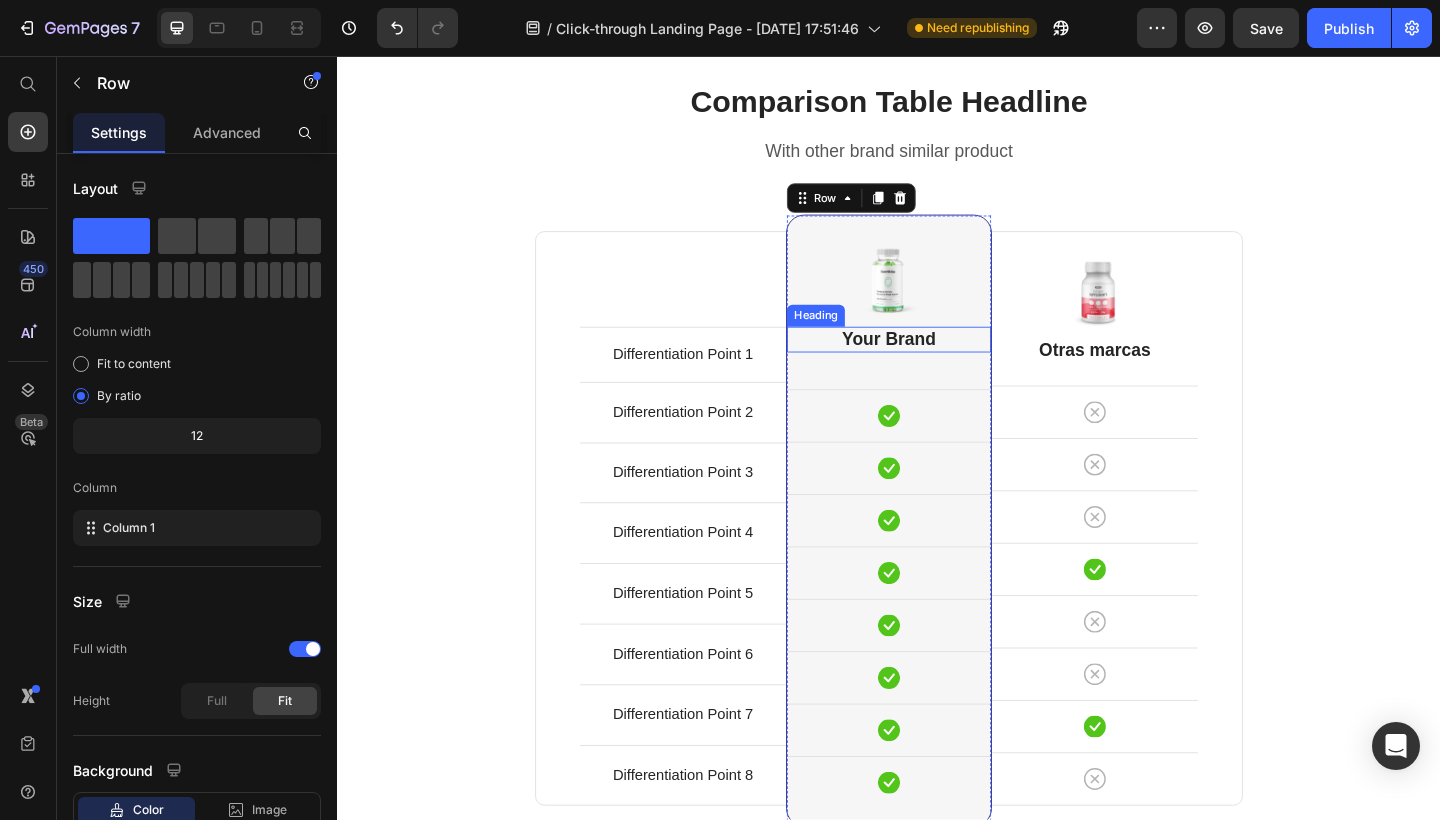 click on "Your Brand" at bounding box center [937, 365] 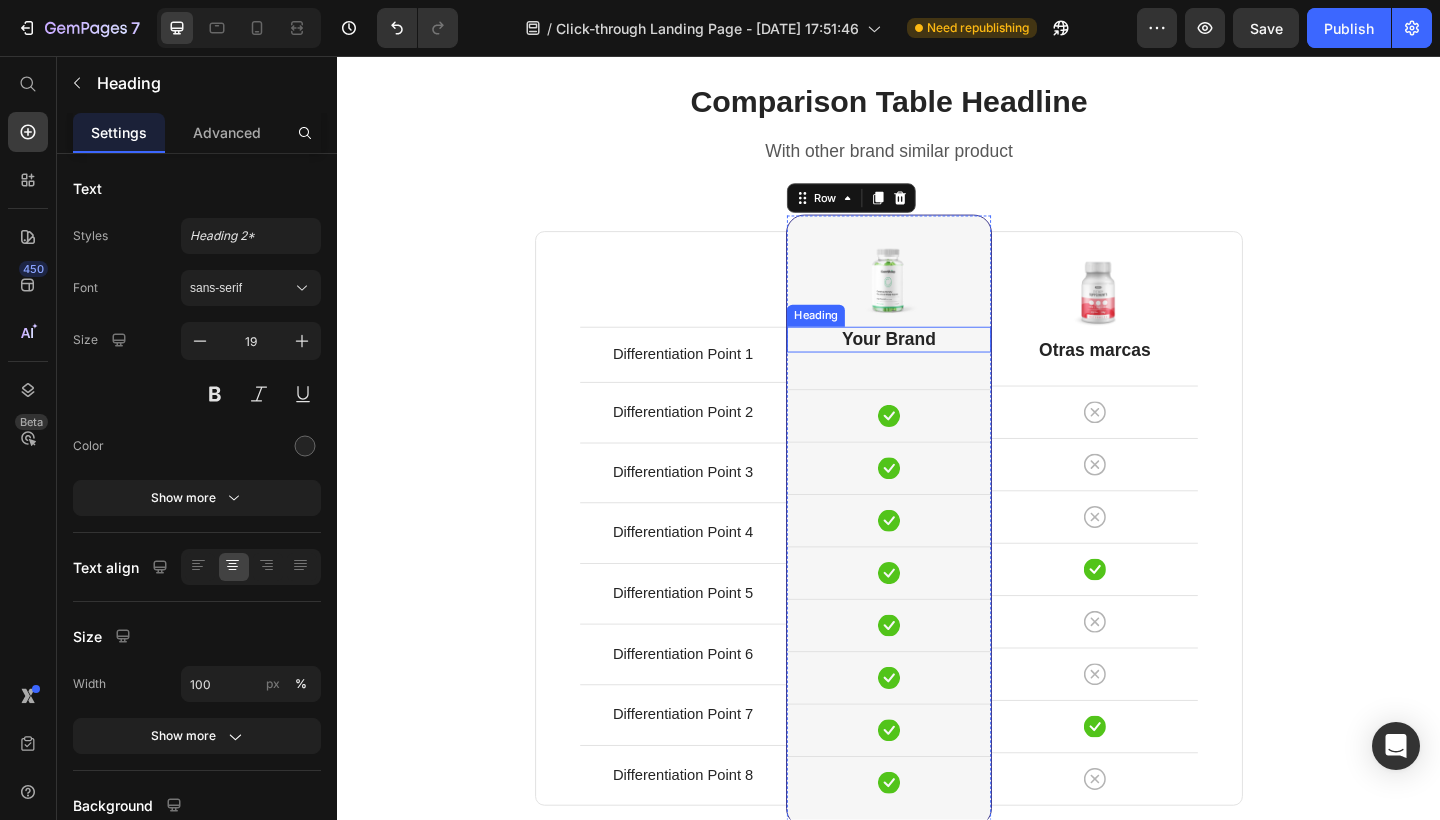 click on "Your Brand" at bounding box center (937, 365) 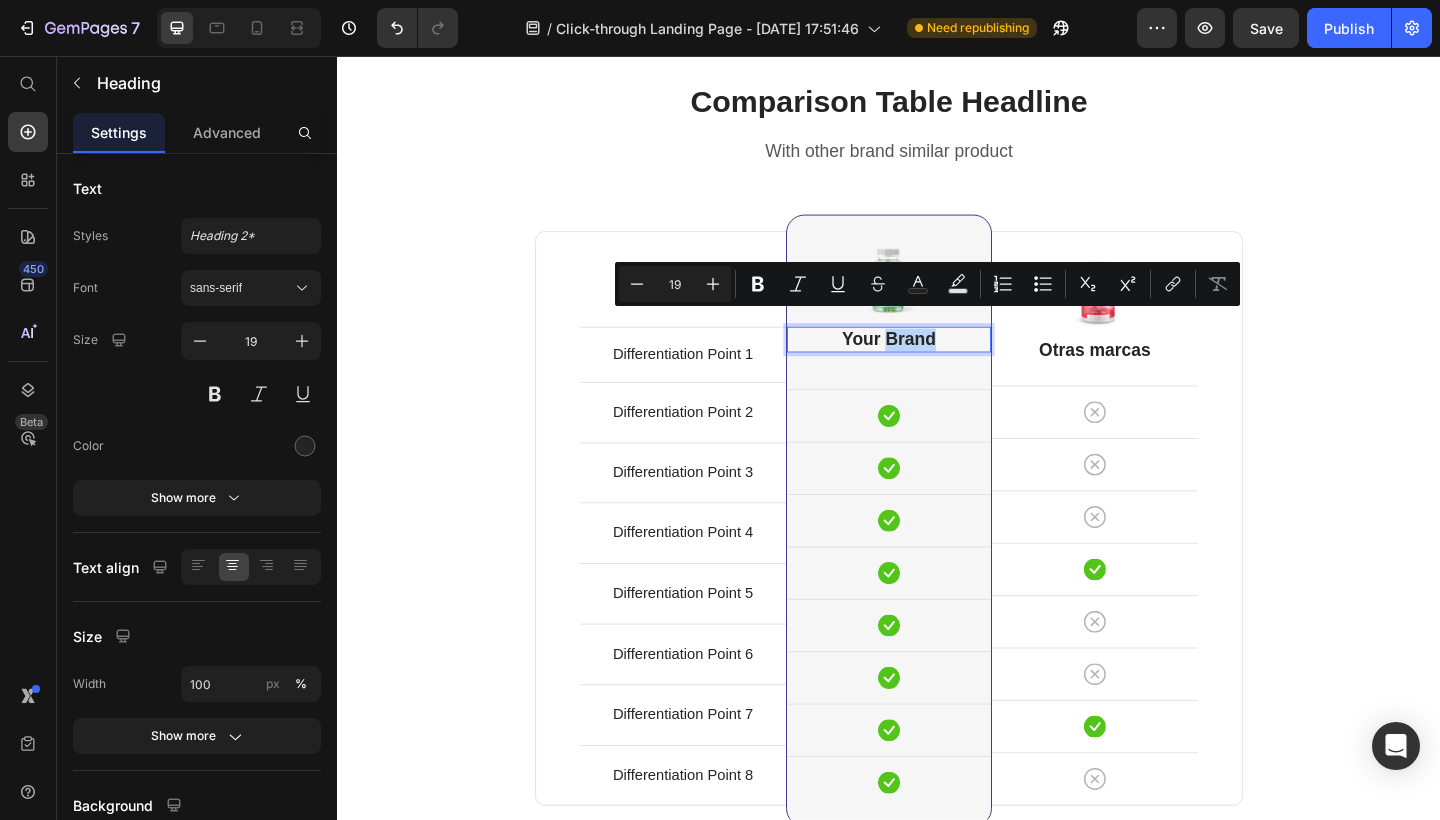 click on "Your Brand" at bounding box center (937, 365) 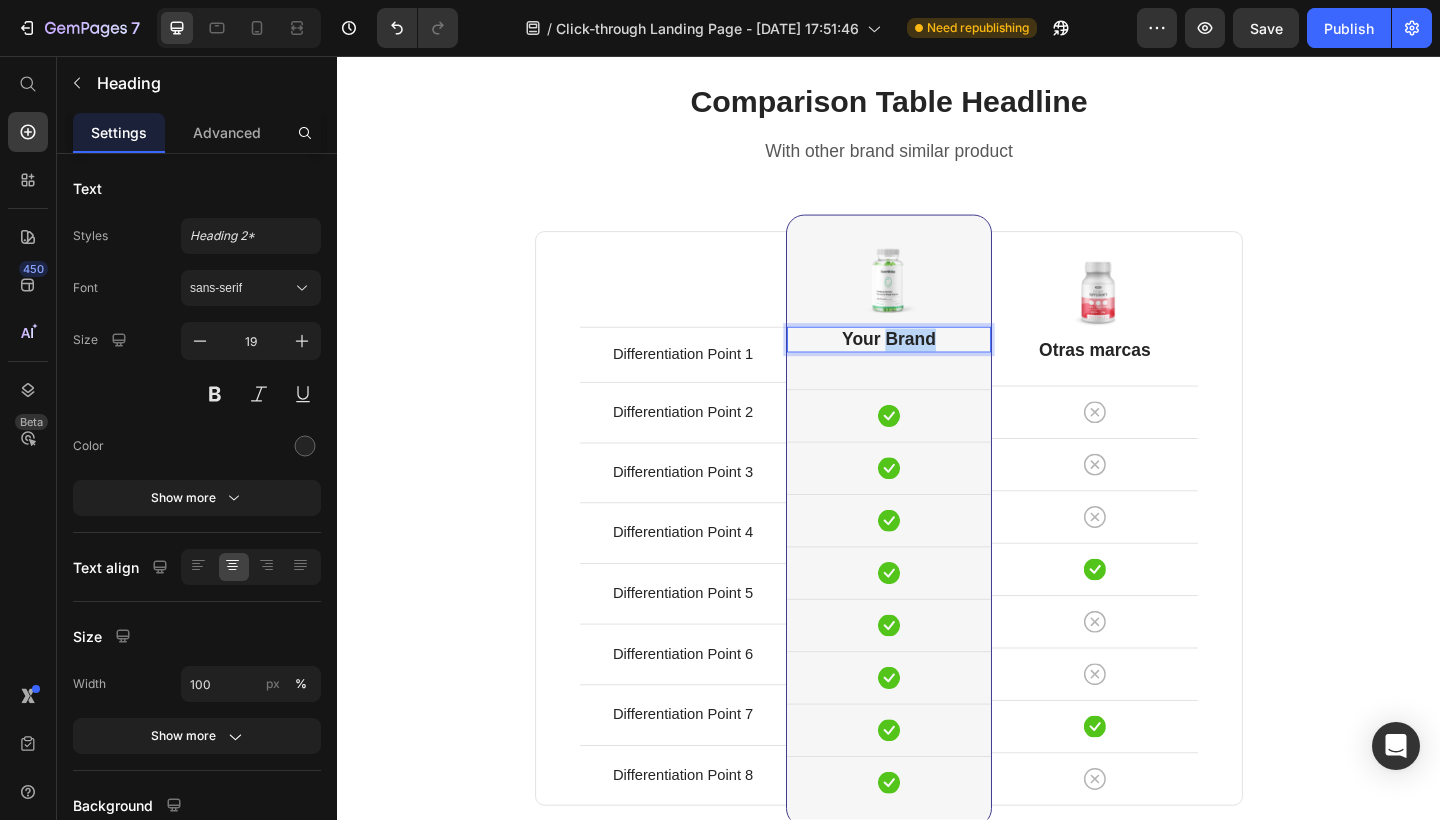 click on "Your Brand" at bounding box center [937, 365] 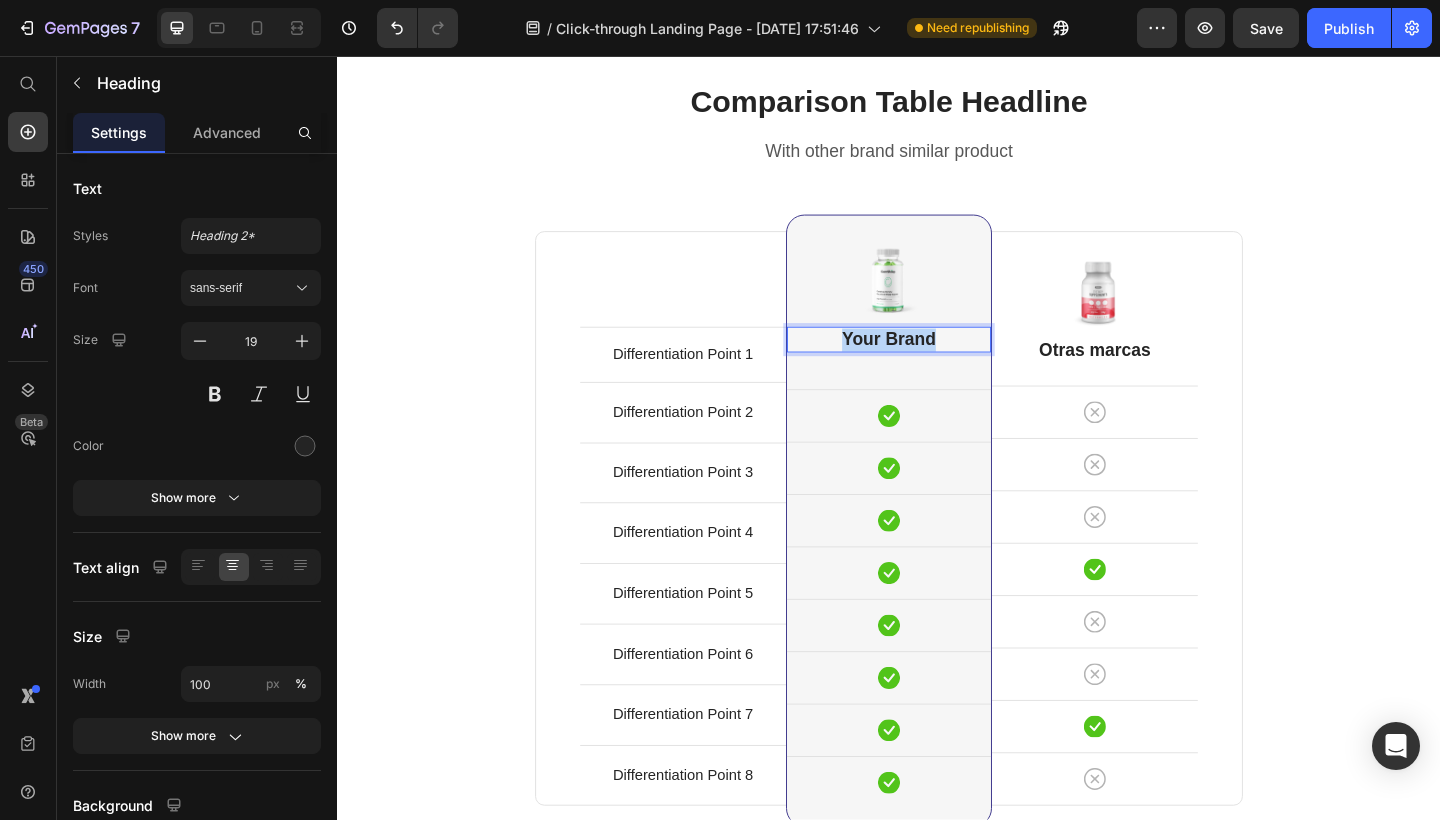 click on "Your Brand" at bounding box center [937, 365] 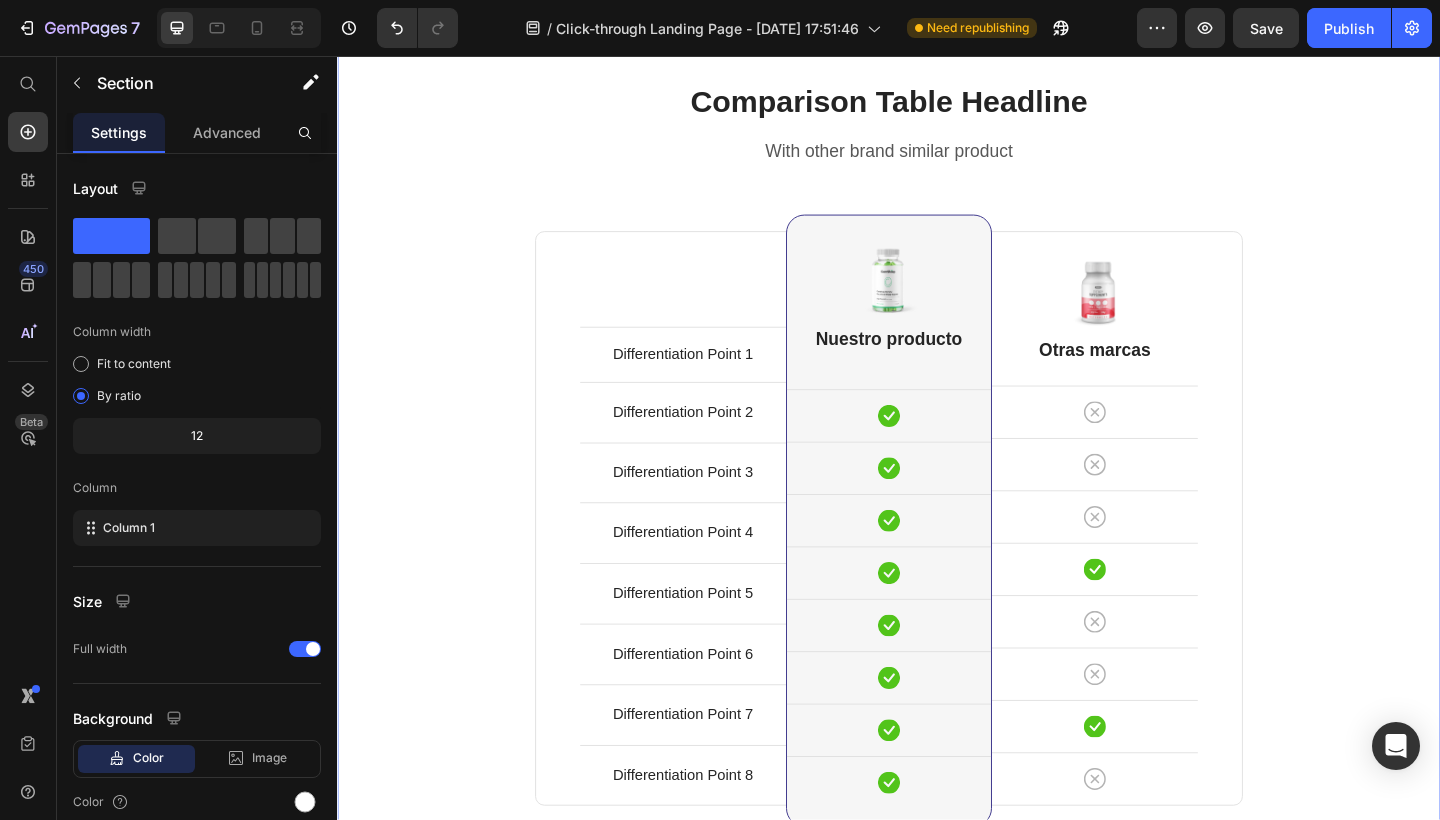 click on "Comparison Table Headline Heading With other brand similar product Text block Row Differentiation Point 1 Text block Row Differentiation Point 2 Text block Row Differentiation Point 3 Text block Row Differentiation Point 4 Text block Row Differentiation Point 5 Text block Row Differentiation Point 6 Text block Row Differentiation Point 7 Text block Row Differentiation Point 8 Text block Row Image Nuestro producto Heading   40
Icon Row
Icon Row
Icon Row
Icon Row
Icon Row
Icon Row
Icon Row
Icon Row Row Image Otras marcas Heading
Icon Row
Icon Row
Icon Row
Icon Row
Icon Row
Icon Row
Icon Row
Icon Row Row Your Brand Heading Differentiation Point 1 Text block
Icon Row Differentiation Point 2 Text block
Icon Row Text block Icon Row" at bounding box center (937, 543) 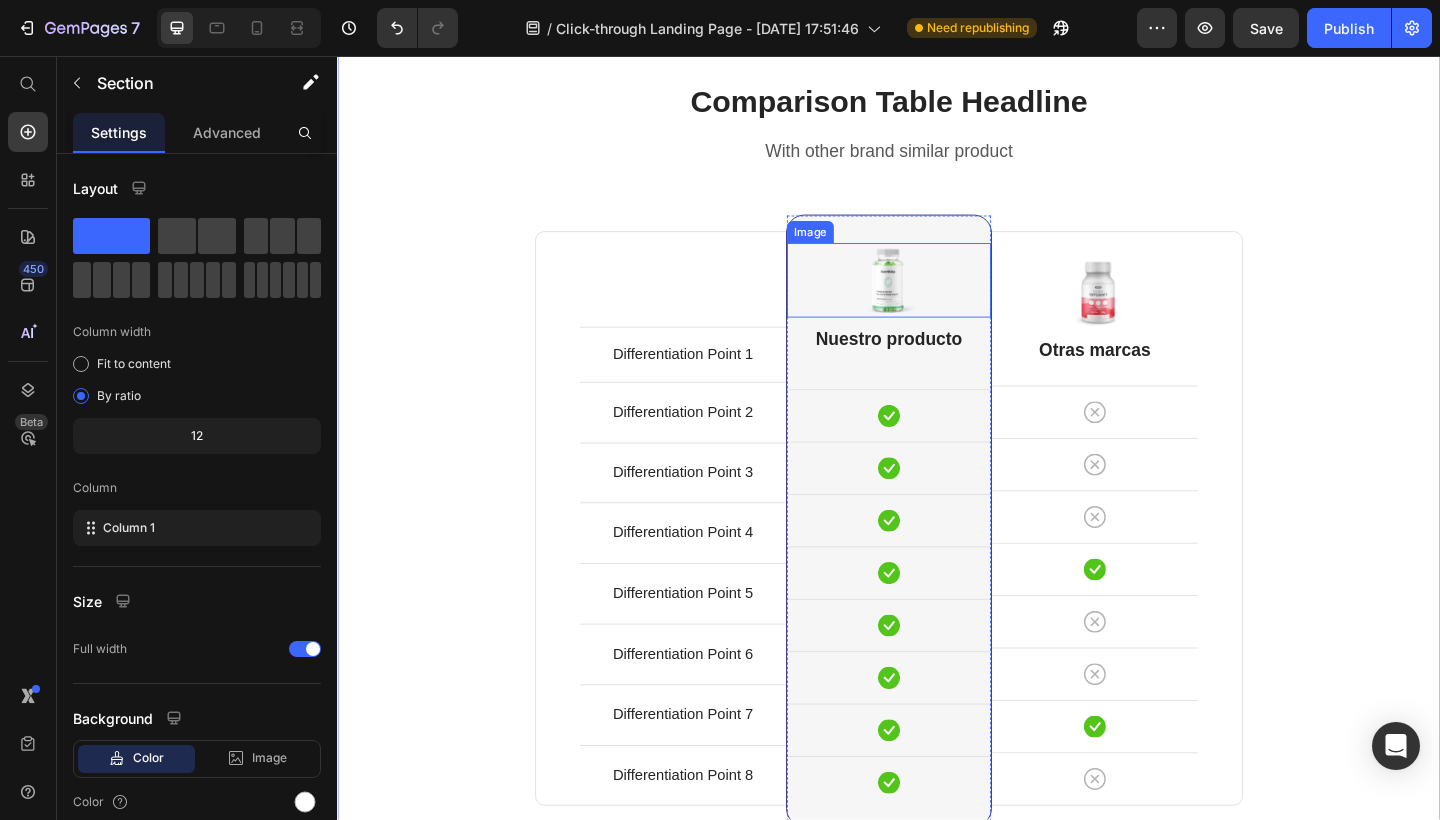 click at bounding box center (937, 300) 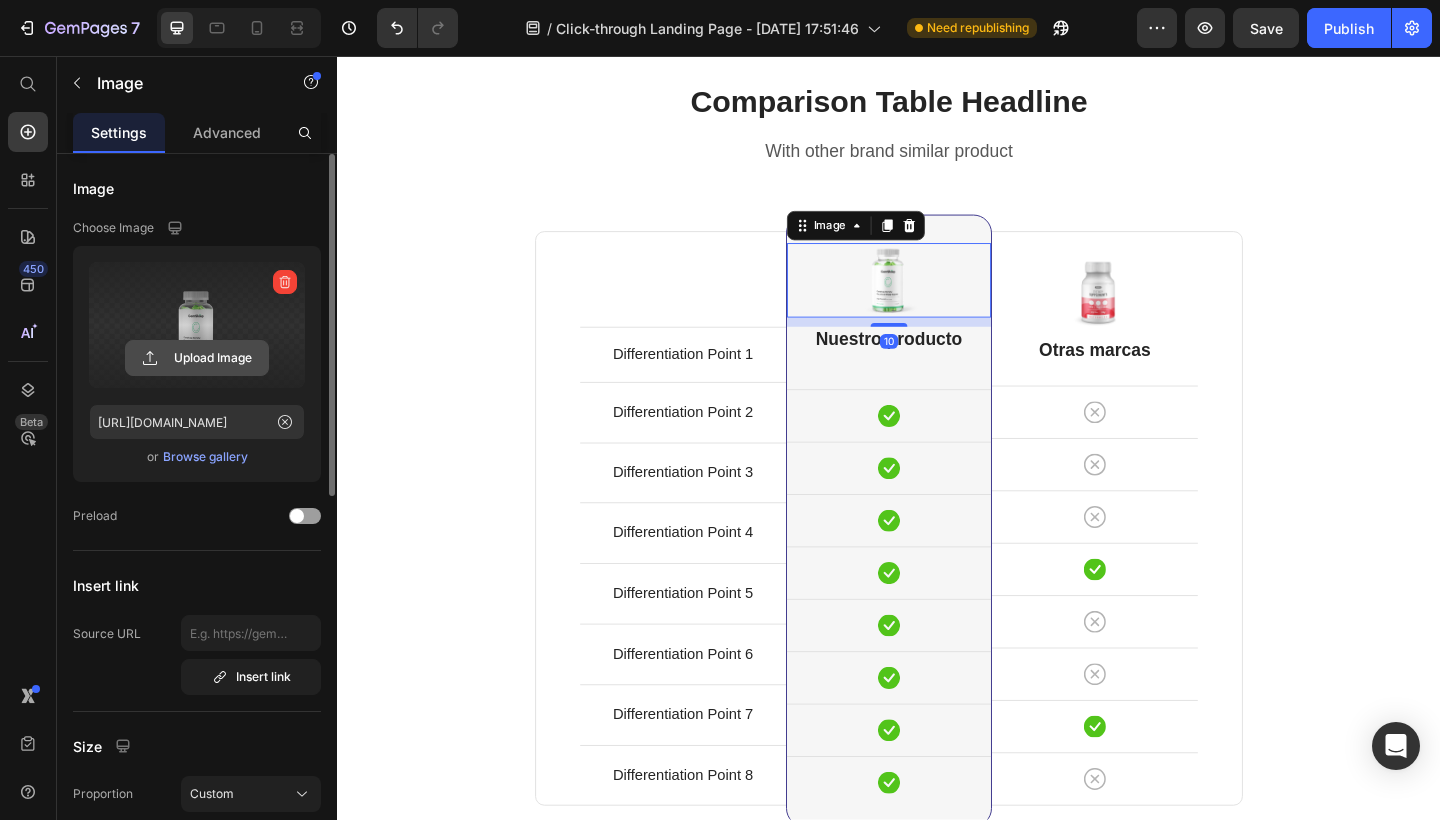 click 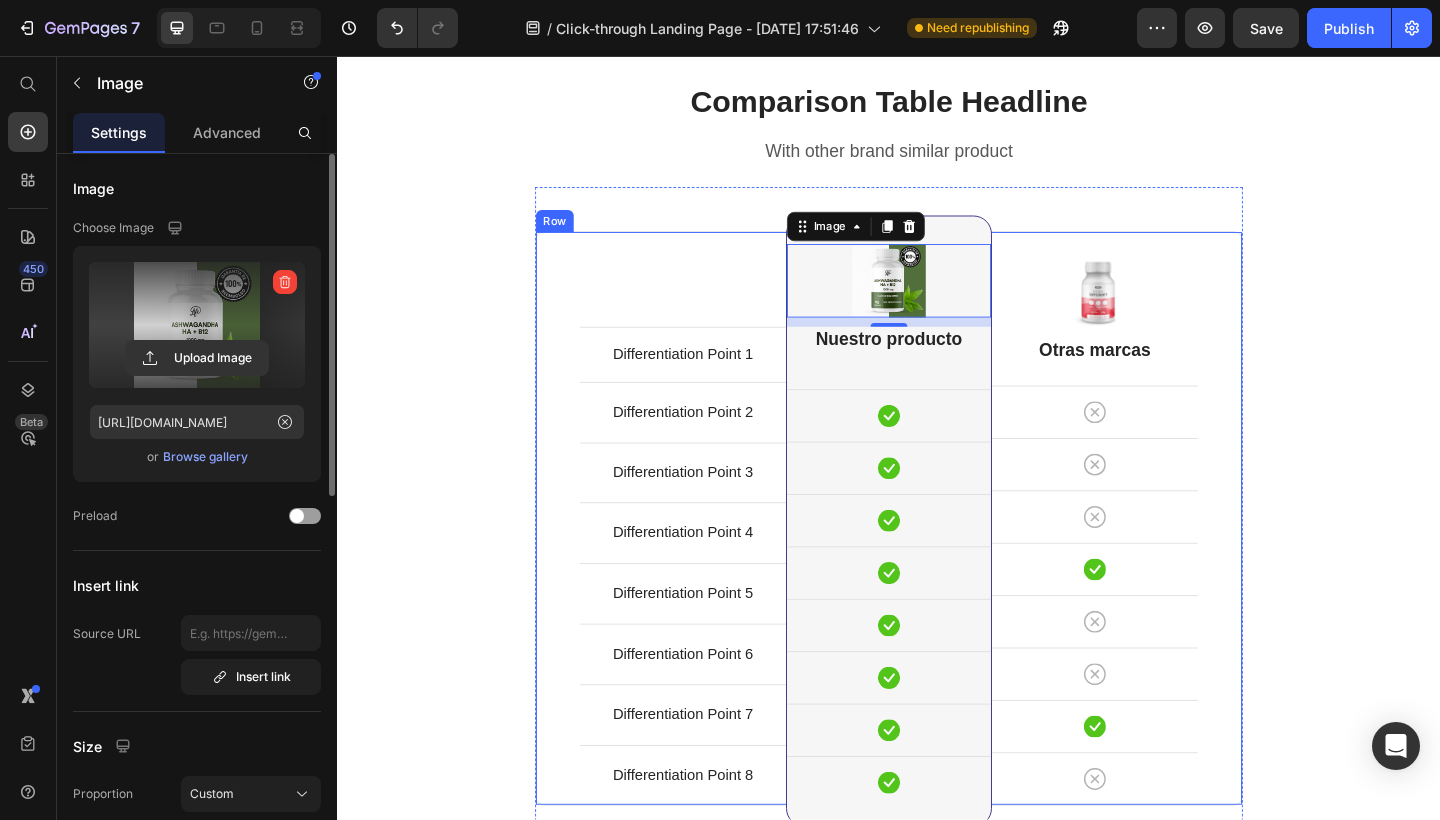 type on "[URL][DOMAIN_NAME]" 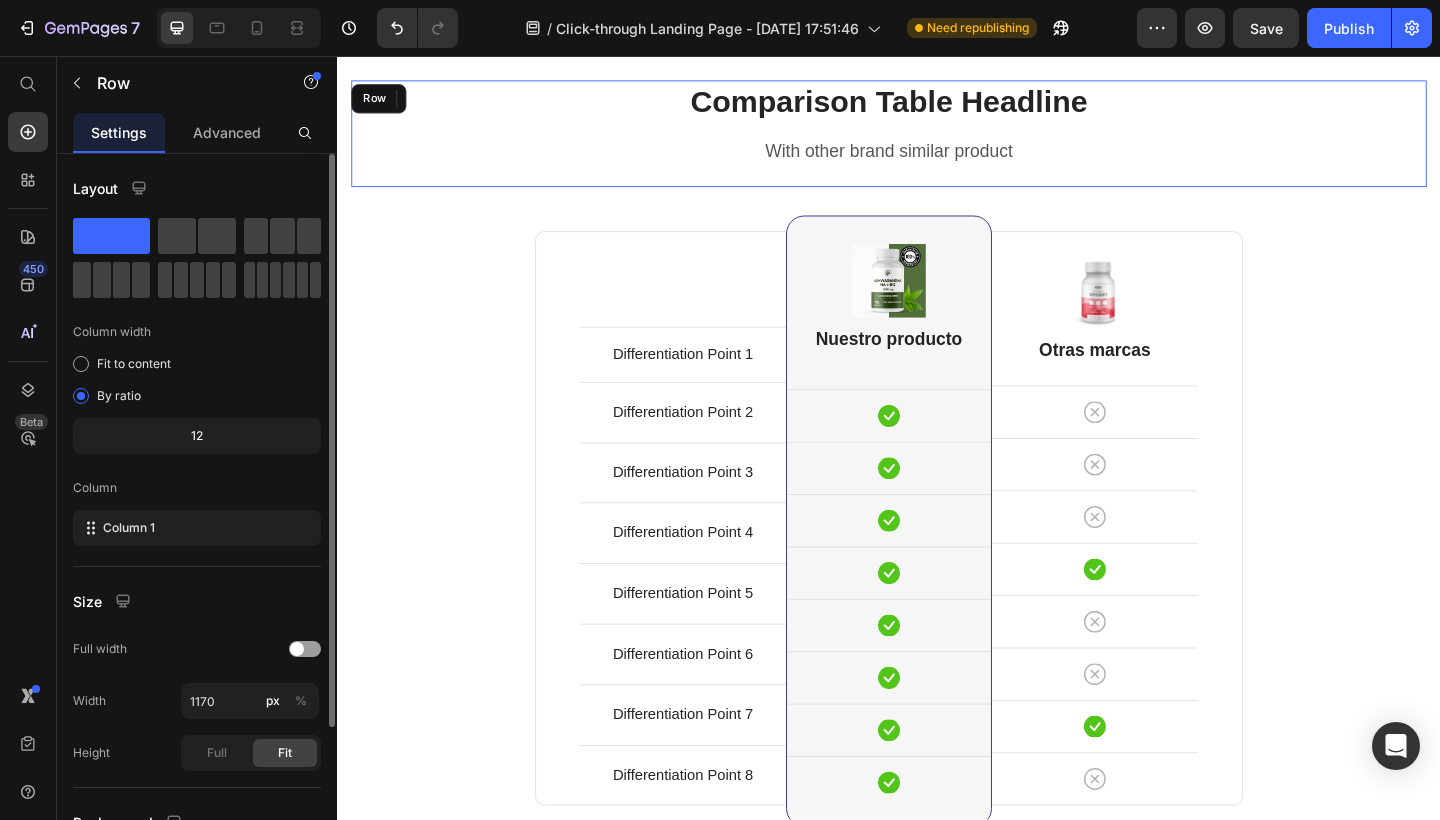 click on "Comparison Table Headline Heading With other brand similar product Text block Row" at bounding box center (937, 141) 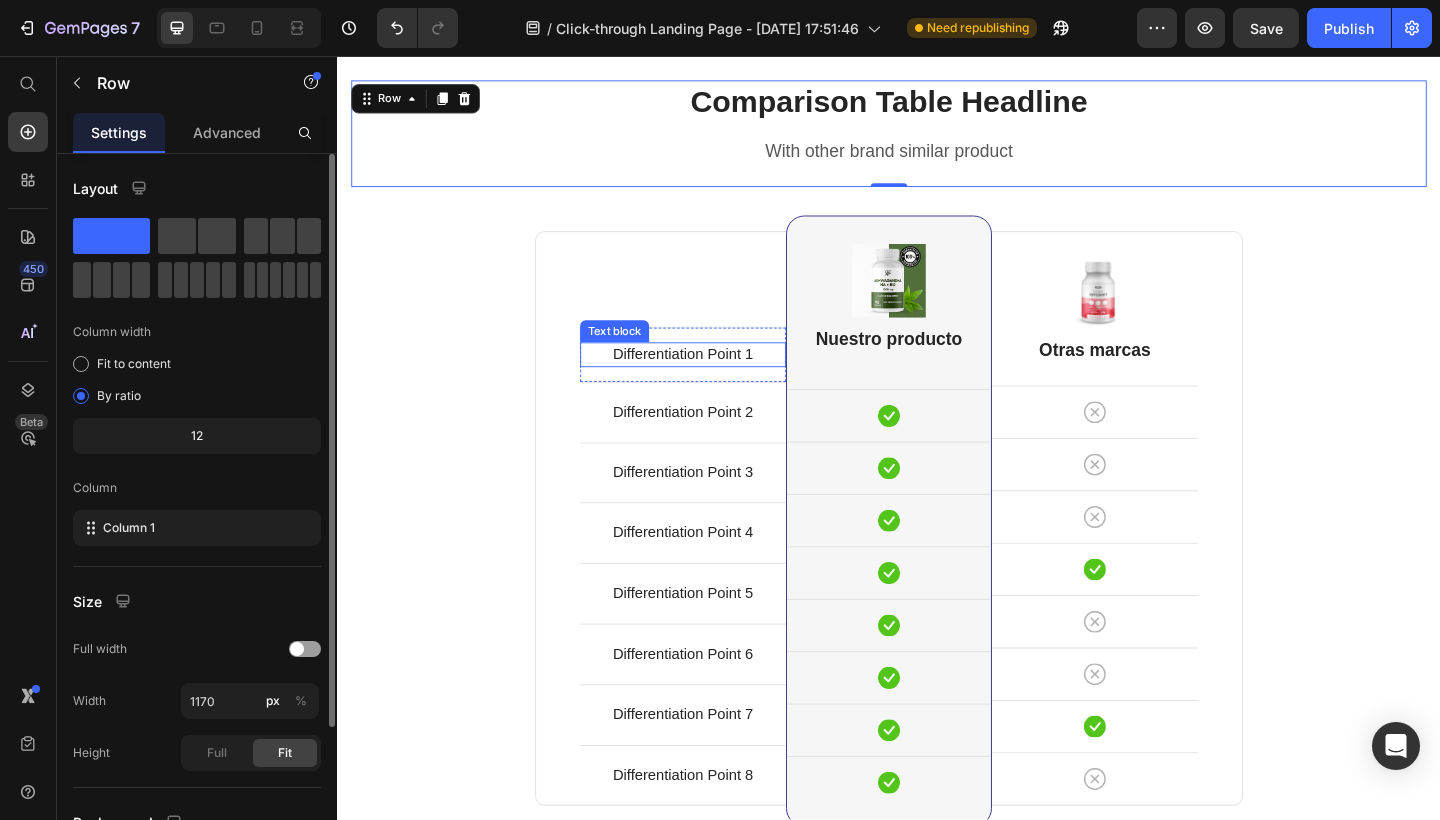 scroll, scrollTop: 5897, scrollLeft: 0, axis: vertical 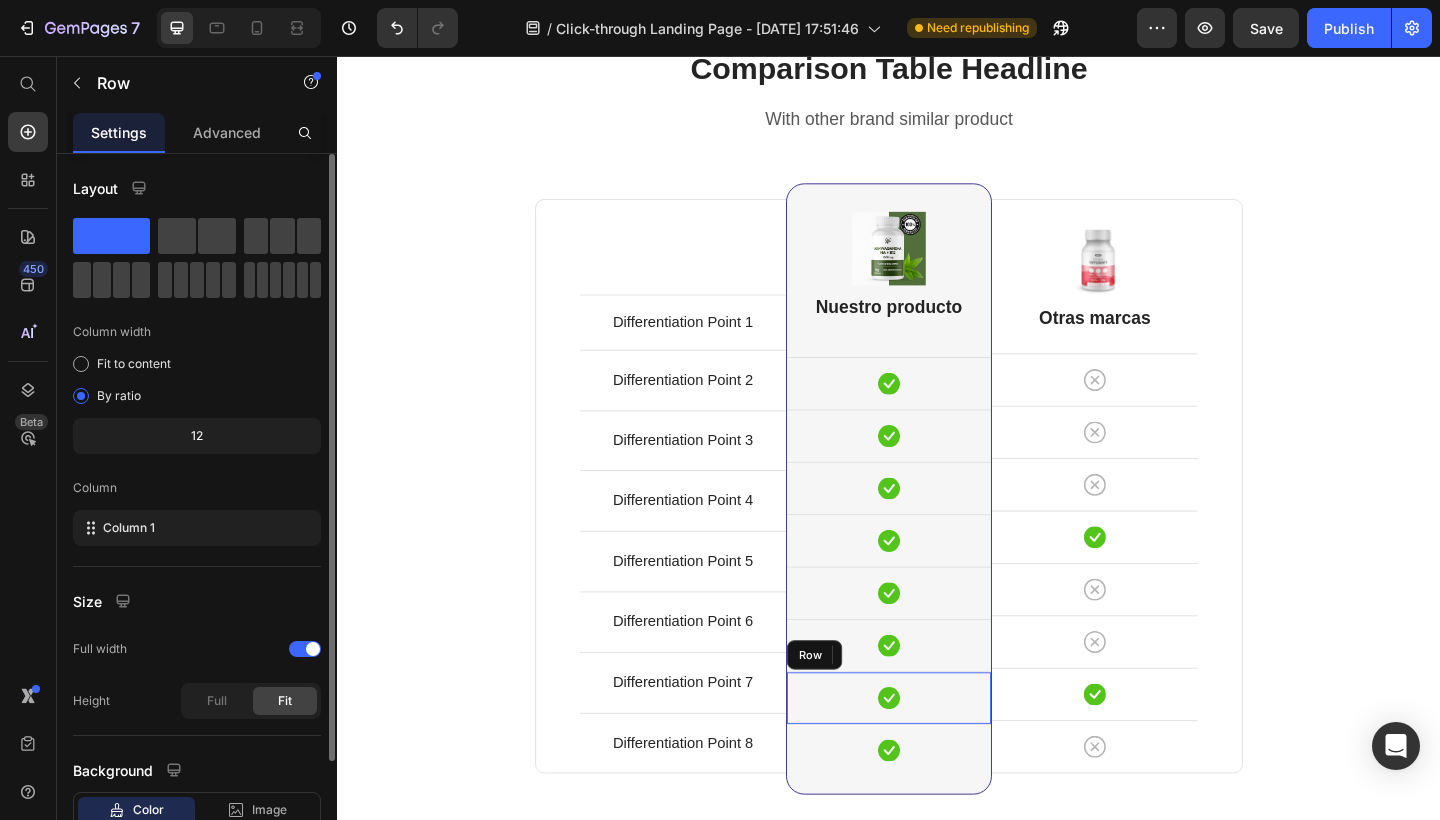 click on "Icon Row" at bounding box center (937, 754) 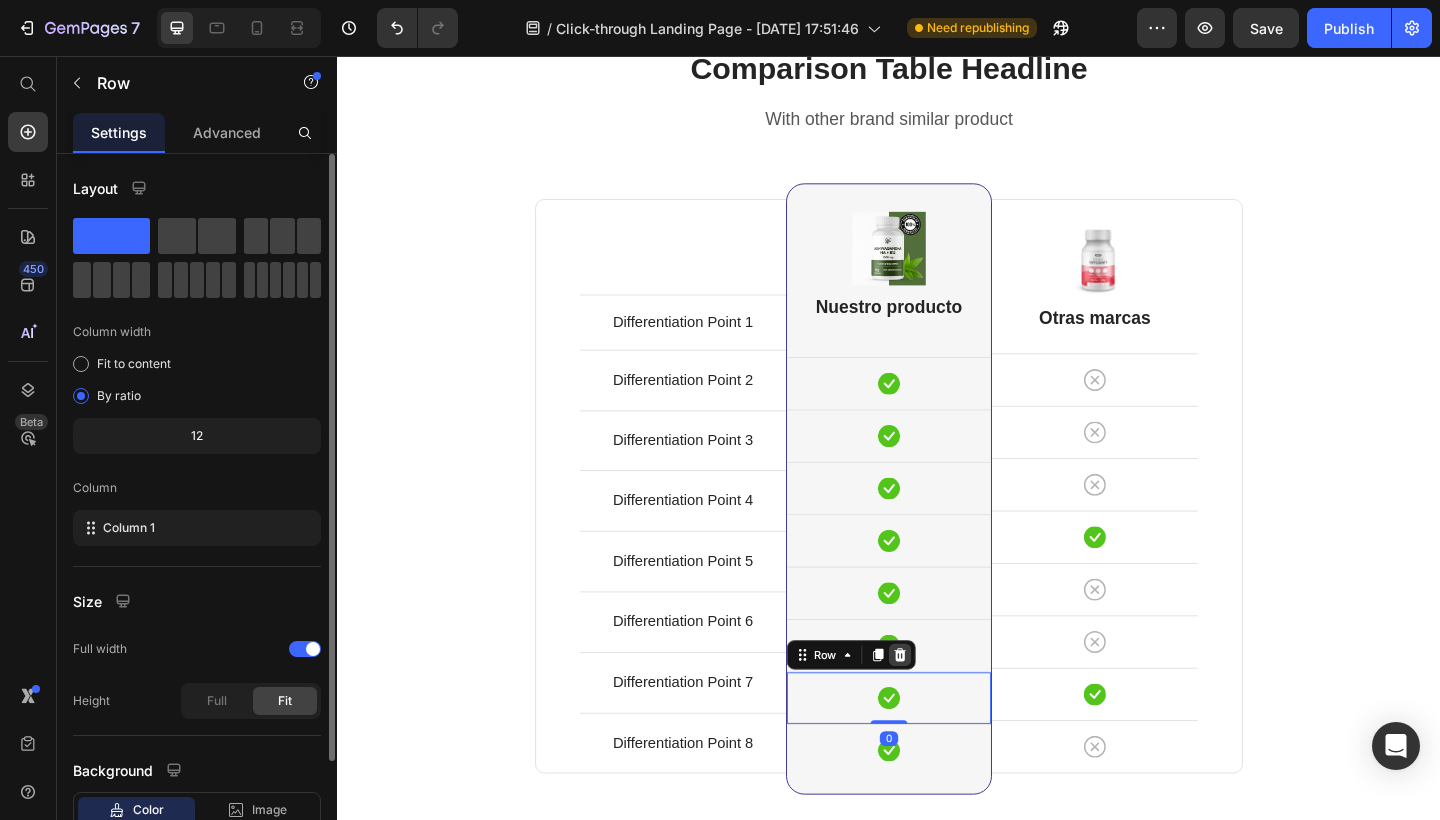 click 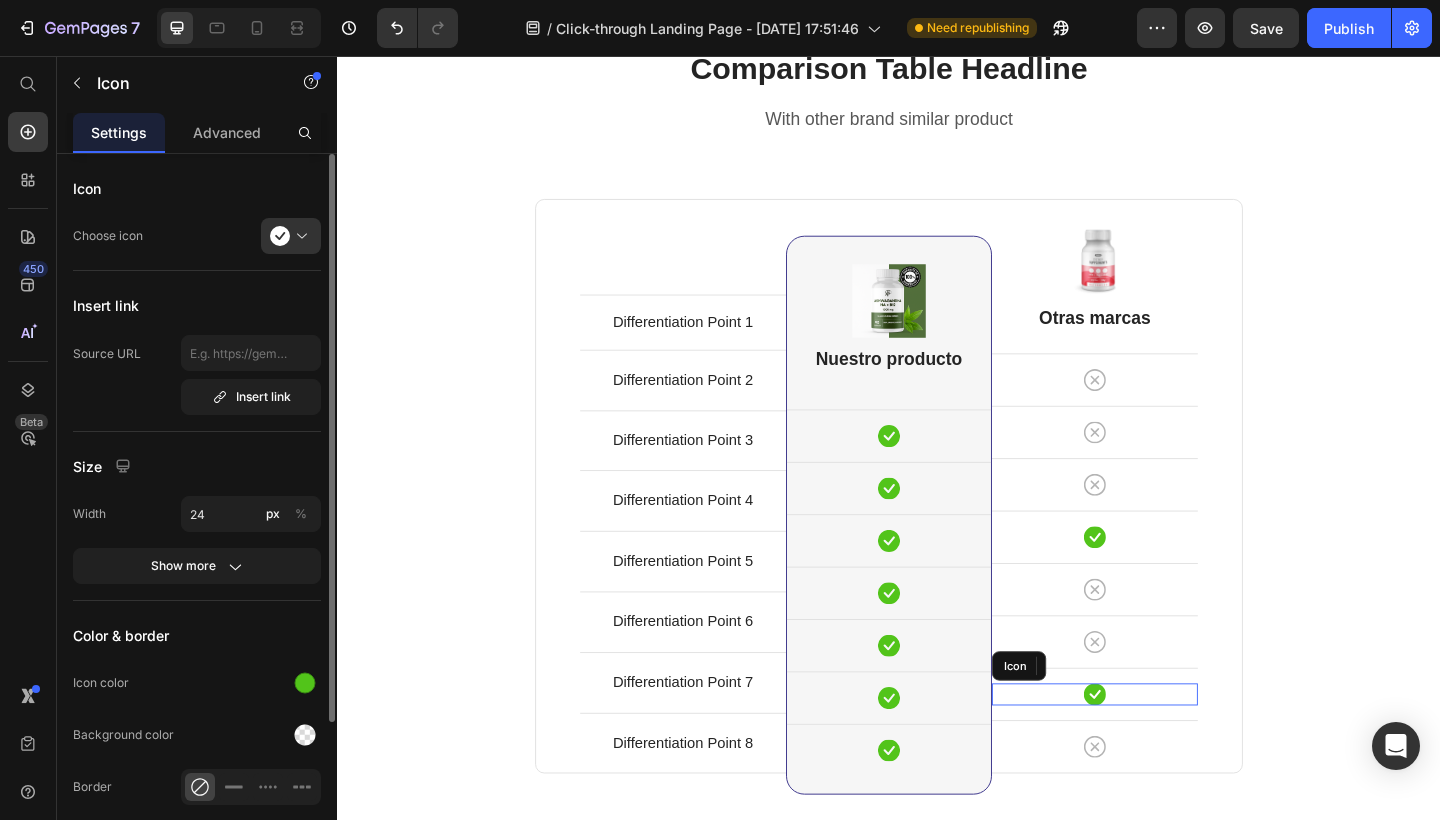 click on "Icon" at bounding box center [1161, 751] 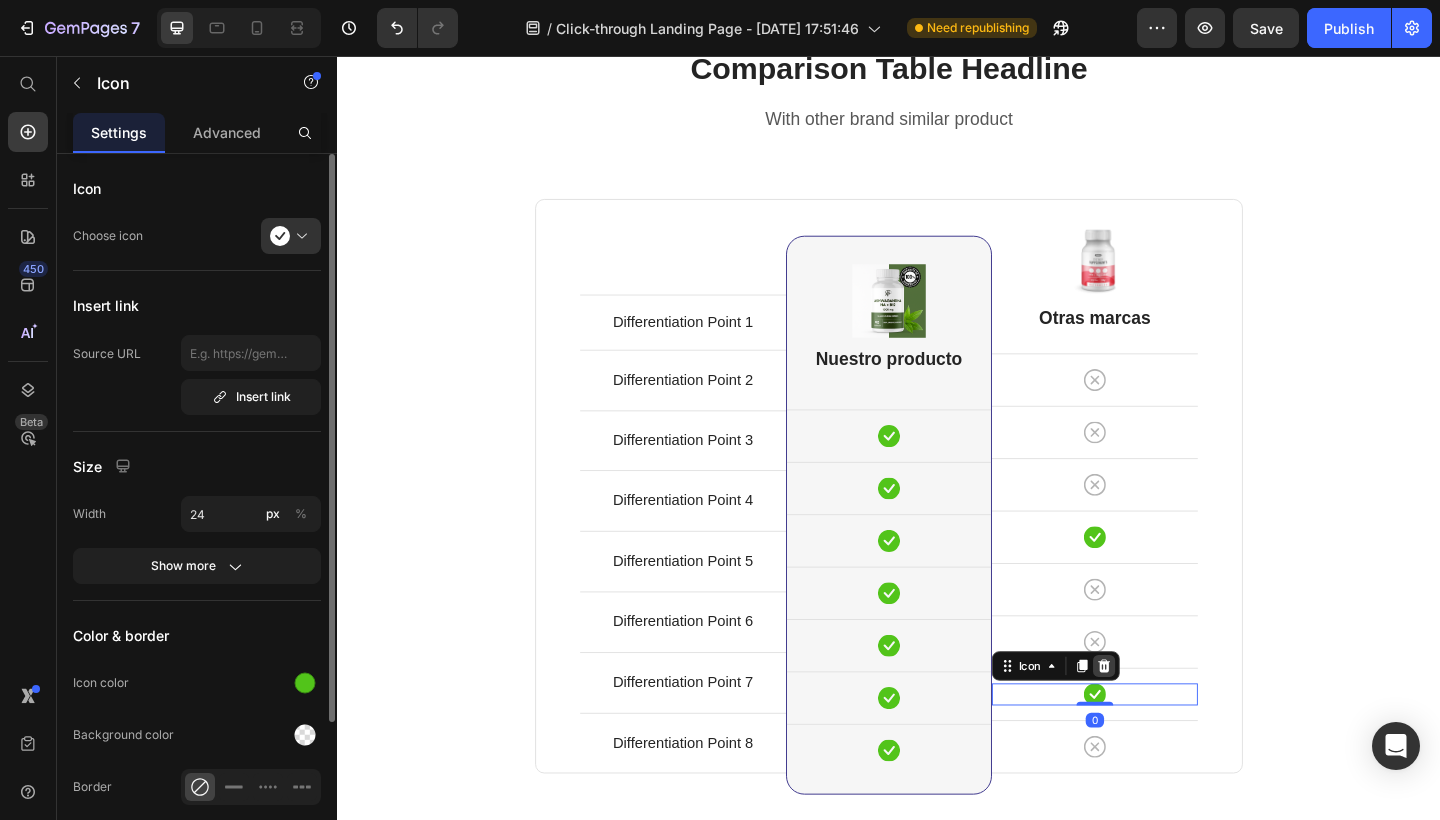 click at bounding box center [1171, 720] 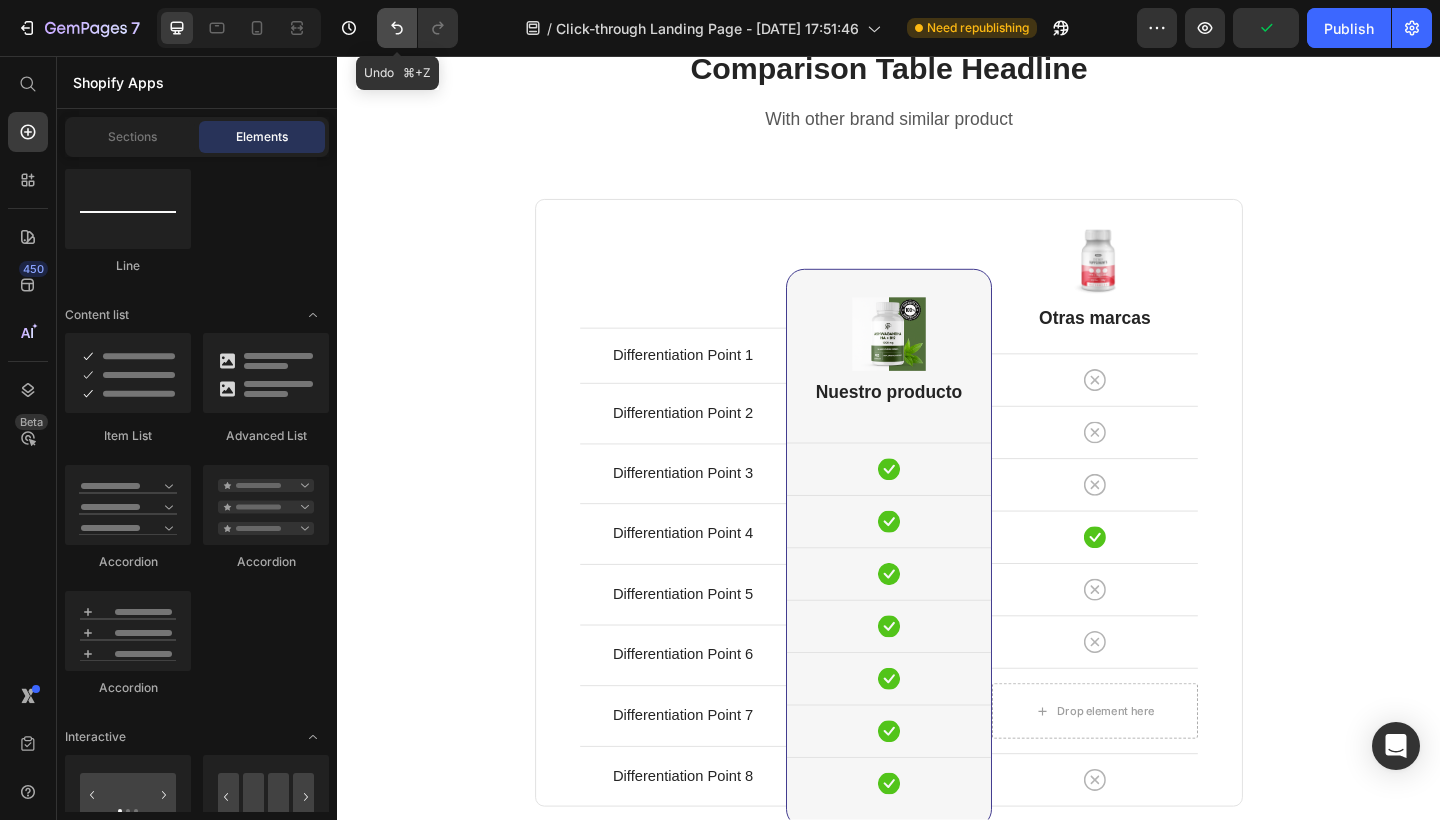 click 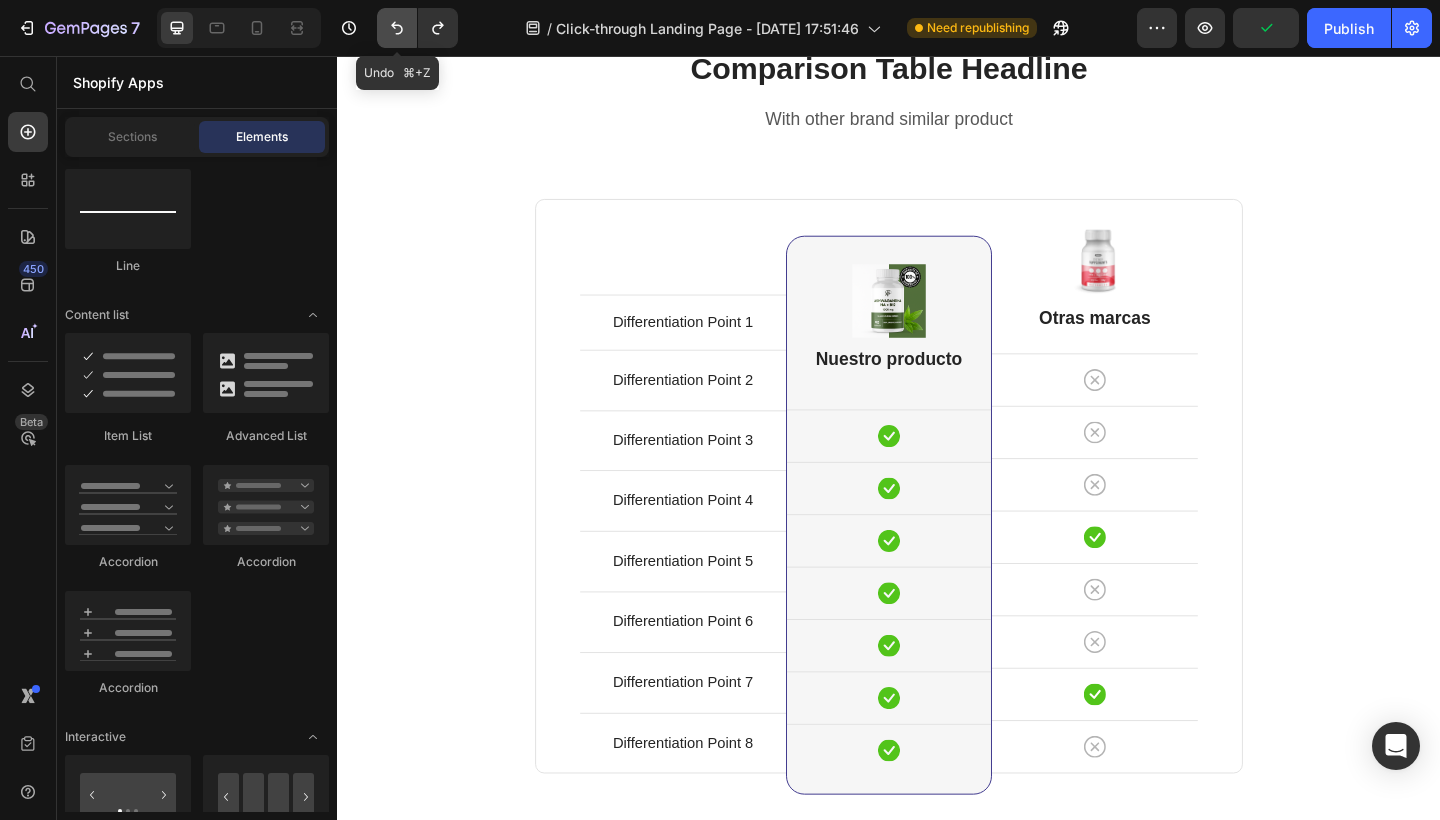 click 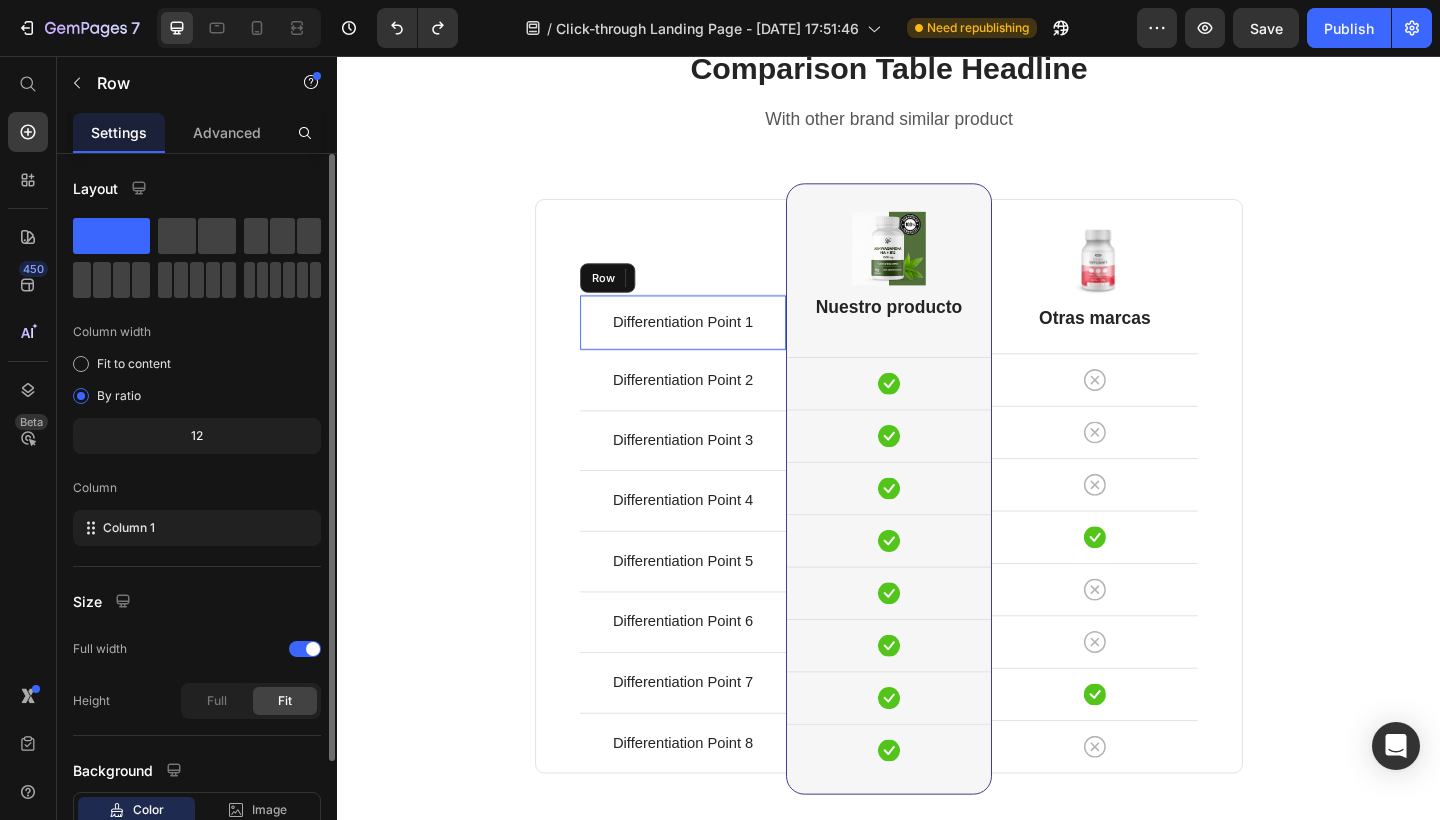 click on "Differentiation Point 1 Text block Row" at bounding box center [713, 345] 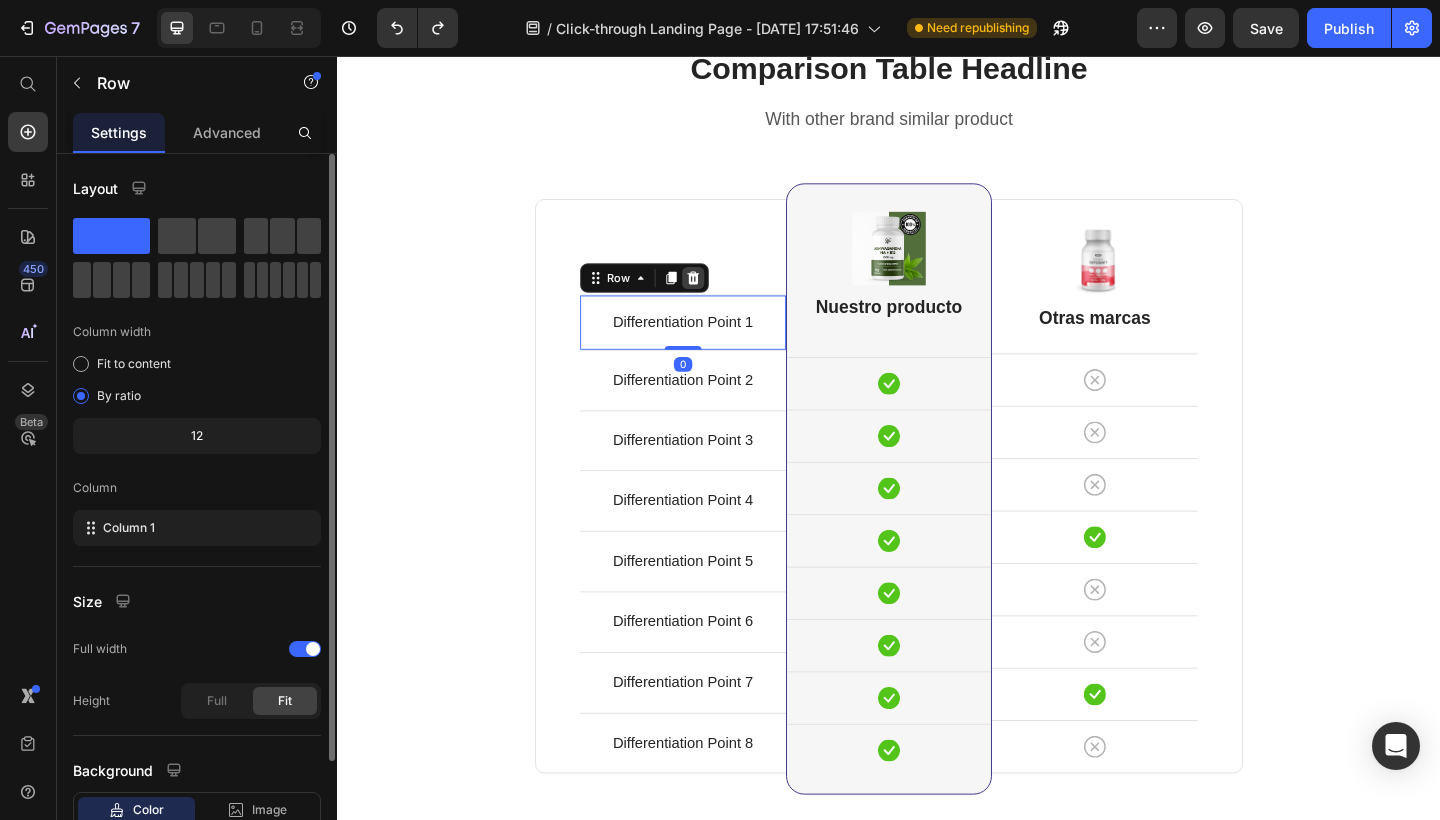 click at bounding box center [724, 298] 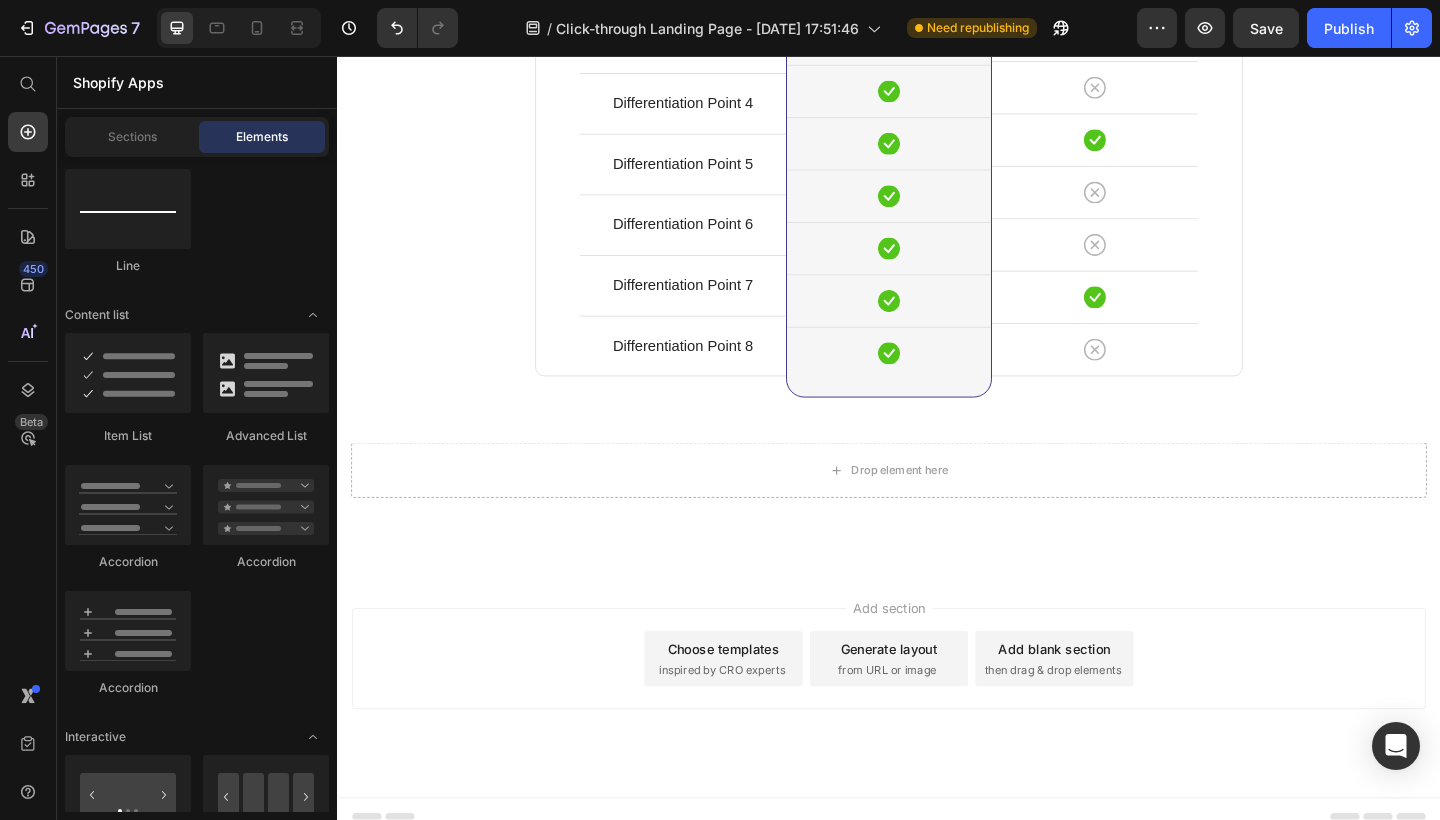 scroll, scrollTop: 5024, scrollLeft: 0, axis: vertical 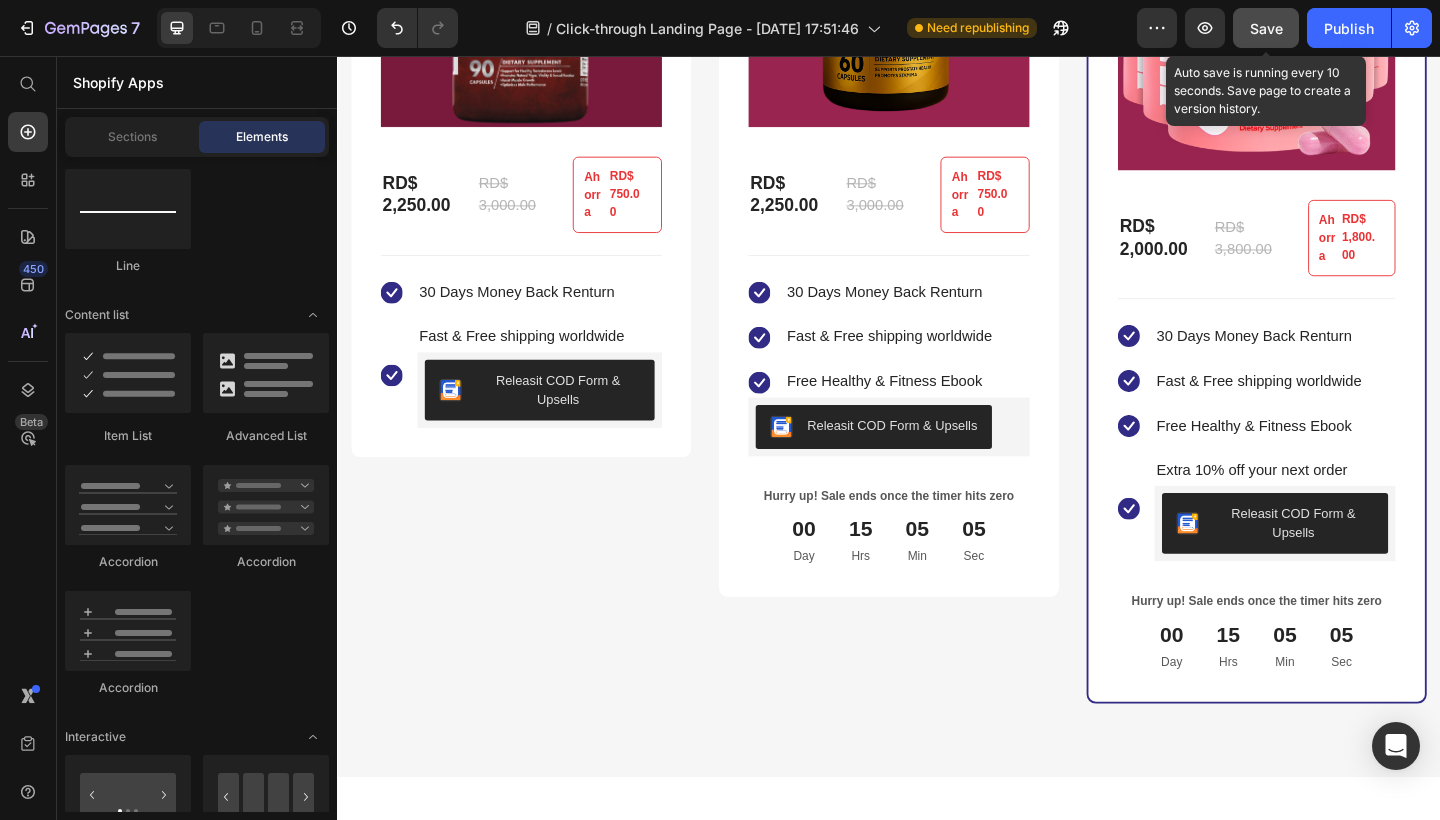 click on "Save" at bounding box center (1266, 28) 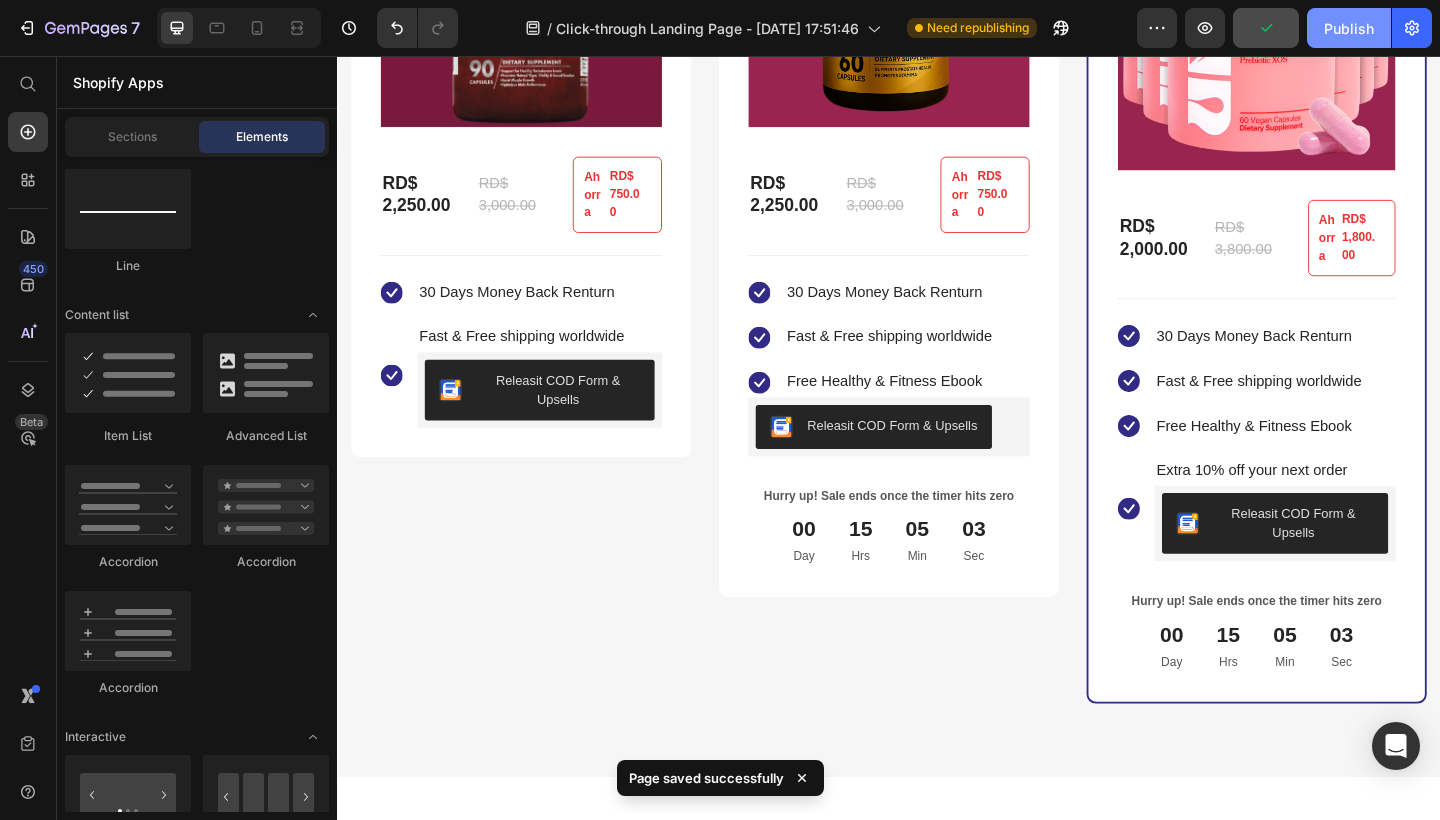 click on "Publish" 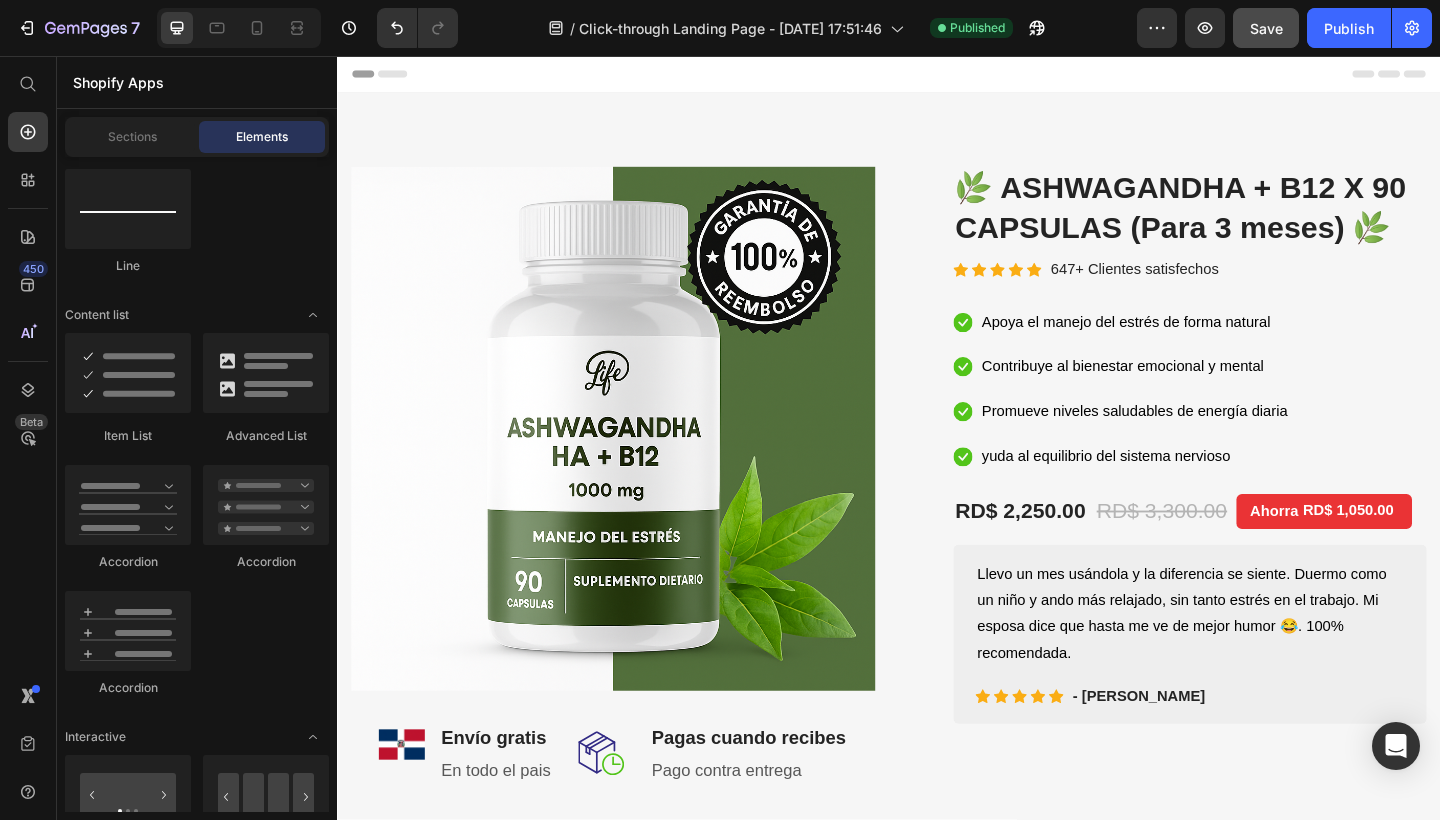 scroll, scrollTop: 35, scrollLeft: 0, axis: vertical 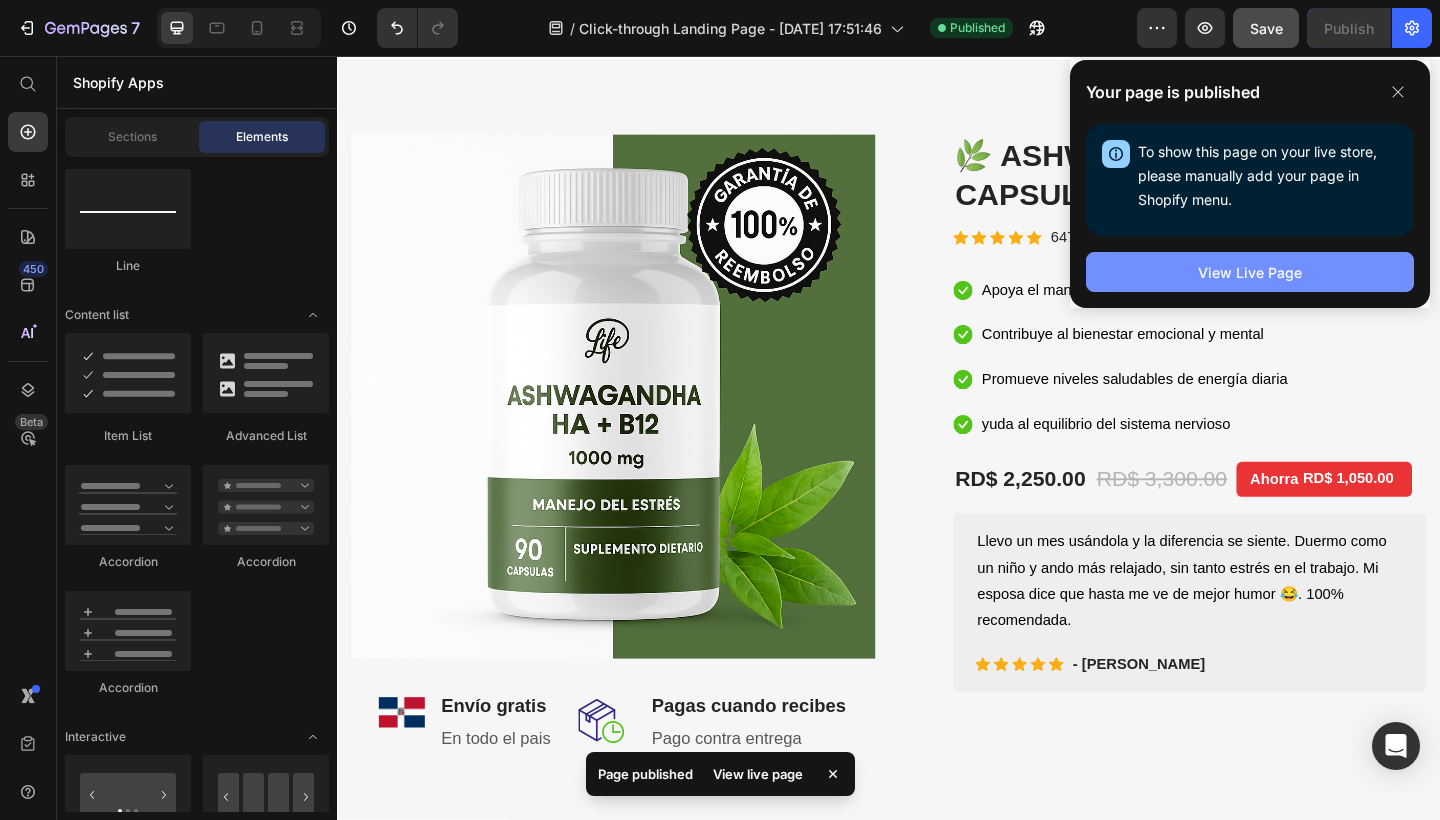 click on "View Live Page" at bounding box center (1250, 272) 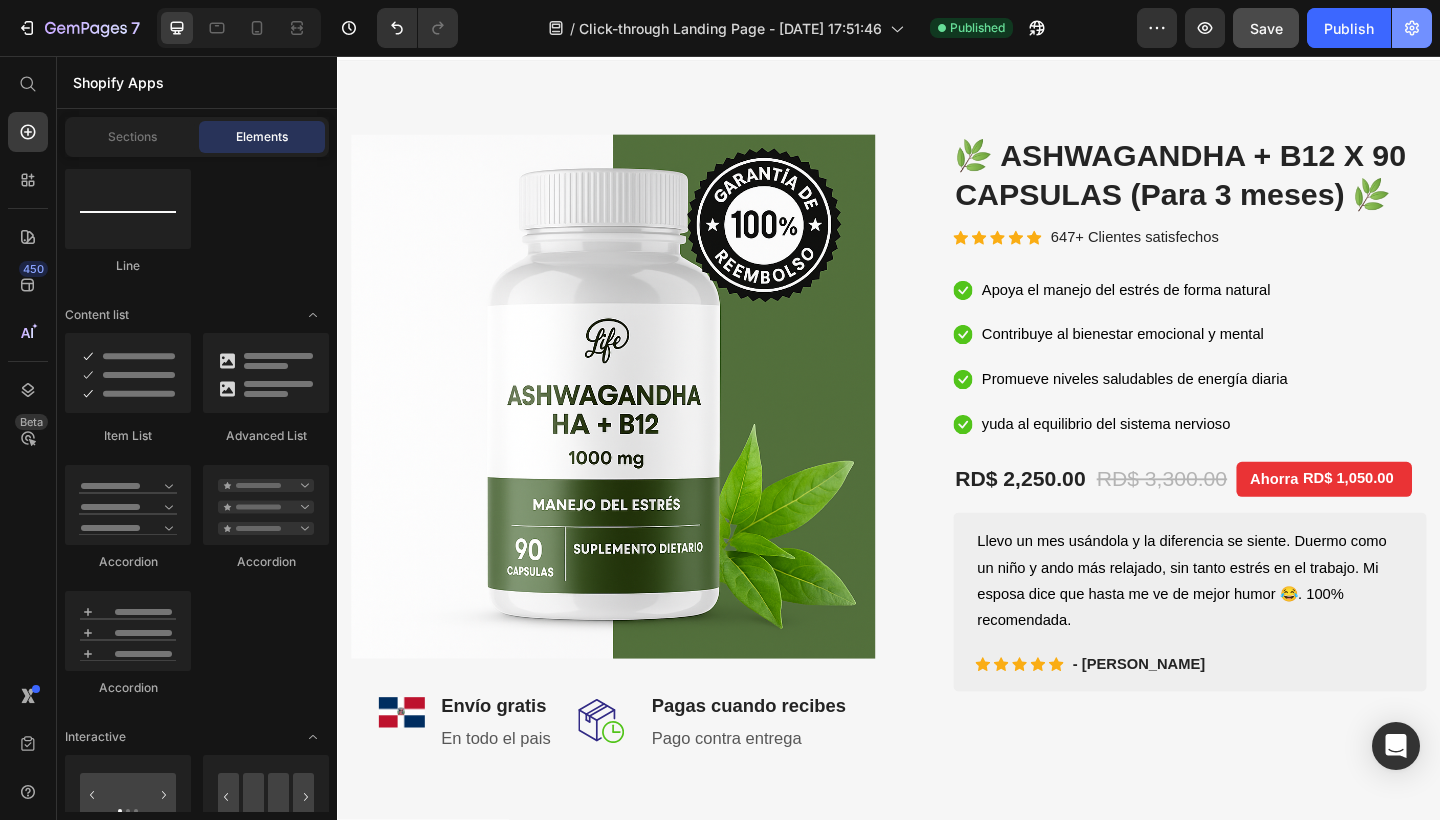 click 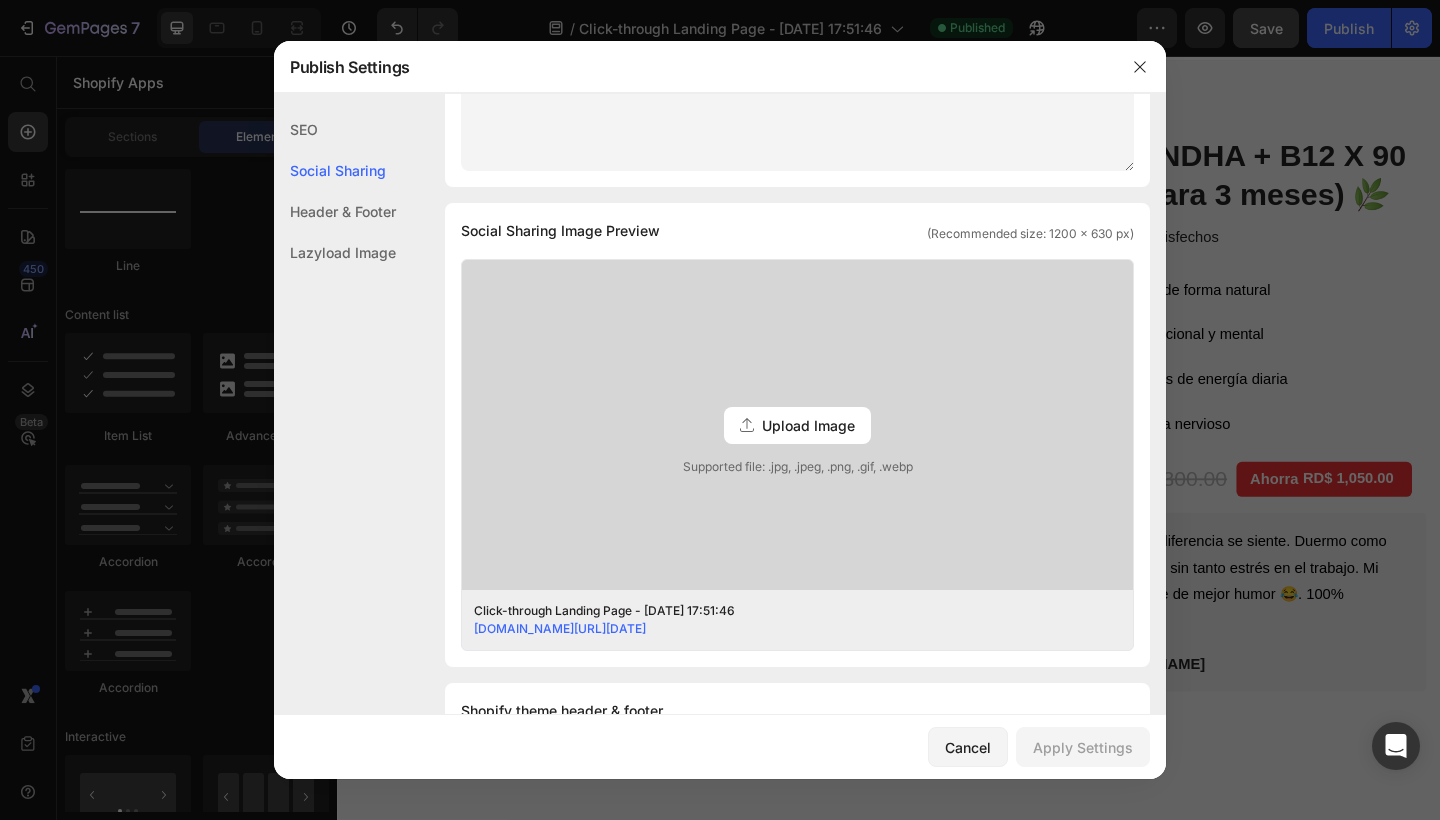 scroll, scrollTop: 329, scrollLeft: 0, axis: vertical 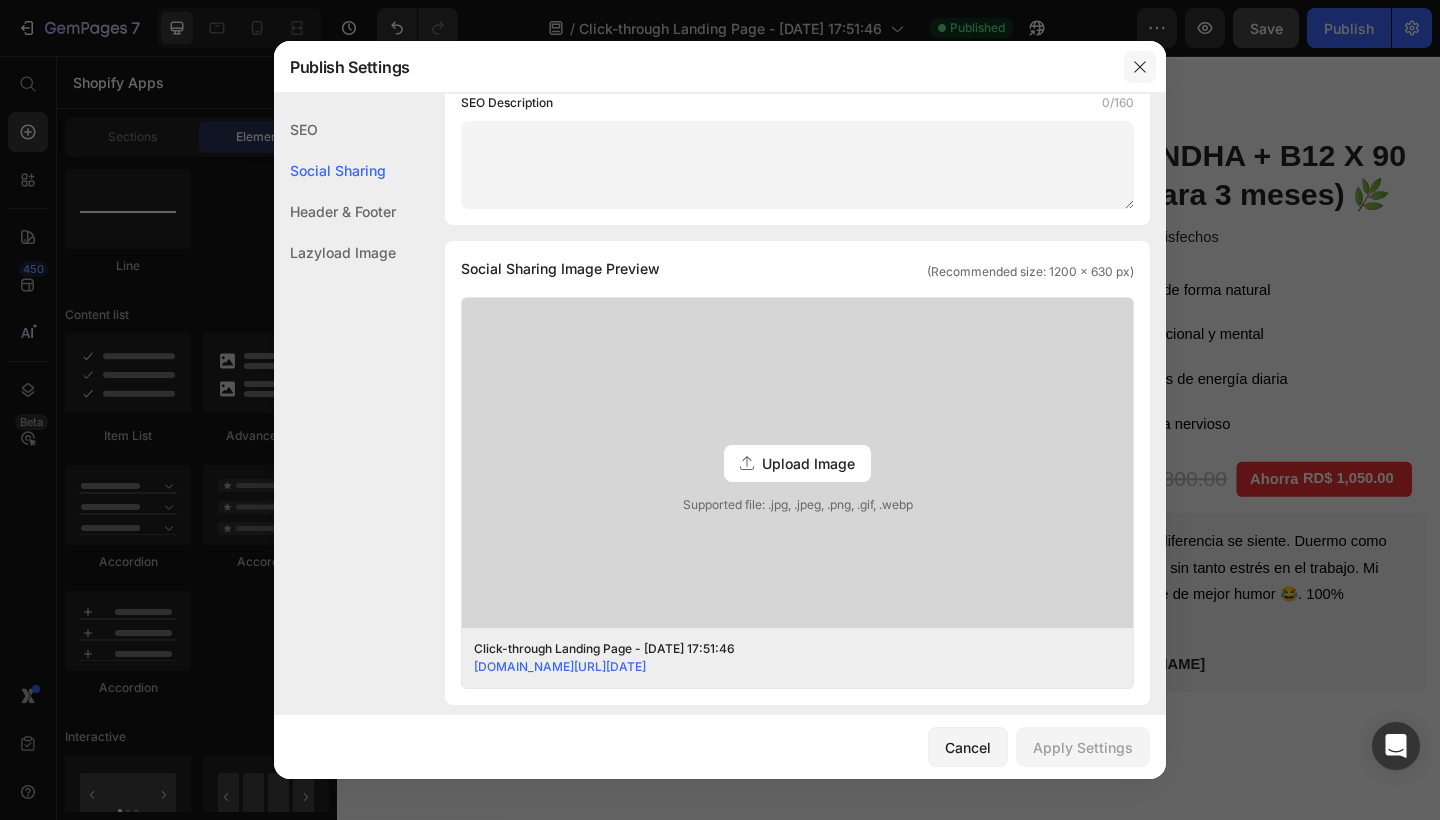 click 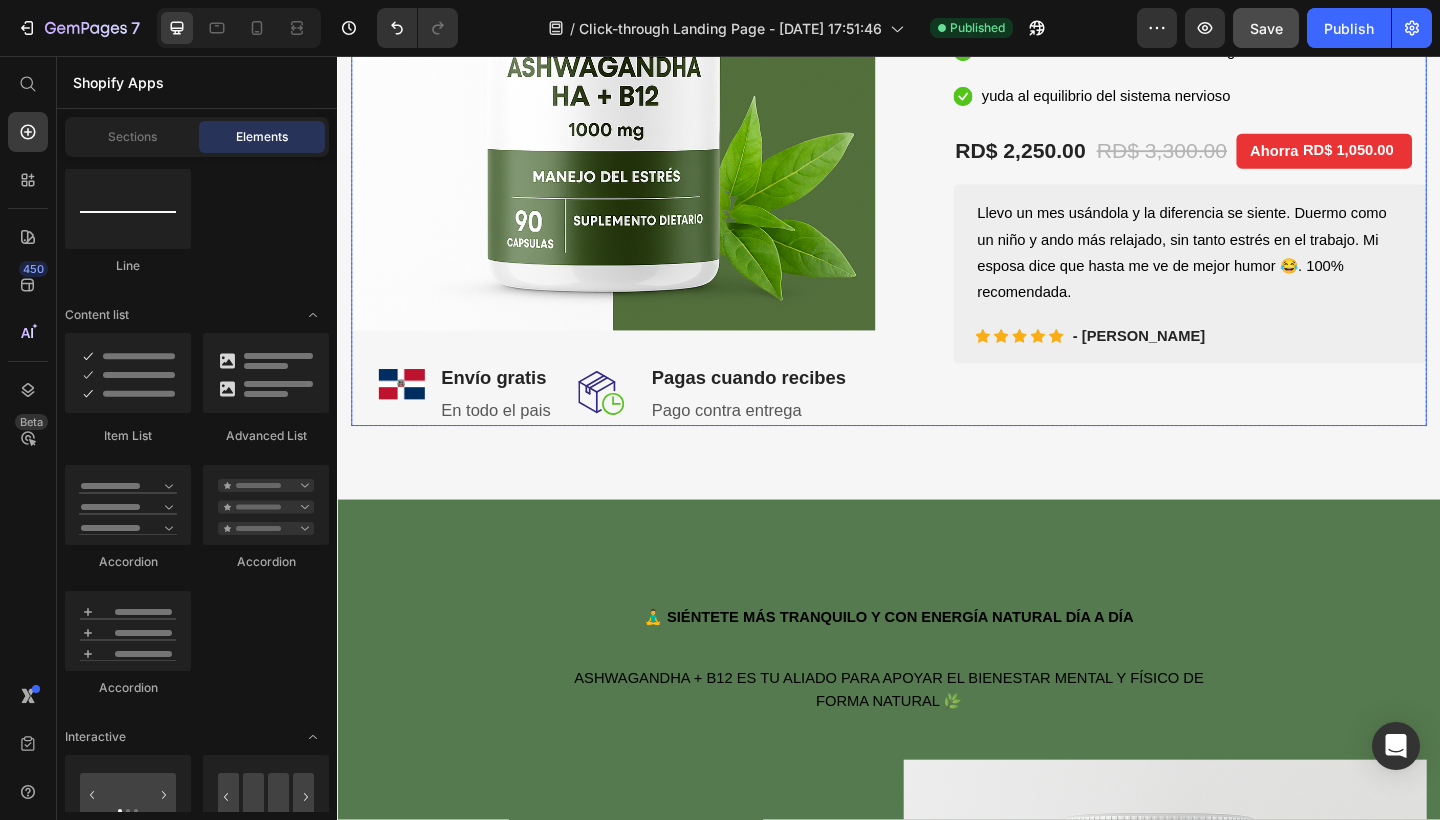 scroll, scrollTop: 0, scrollLeft: 0, axis: both 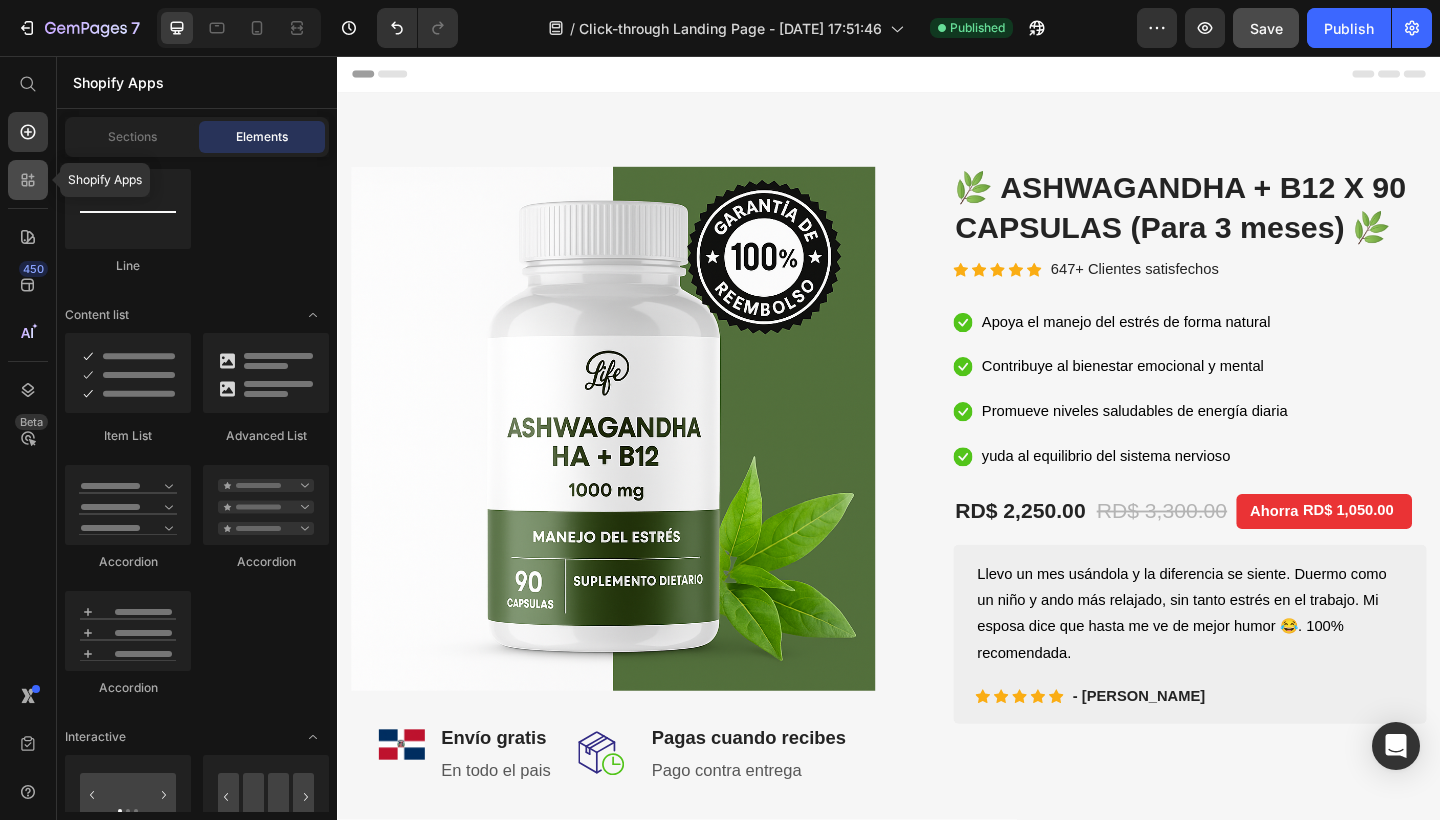 click 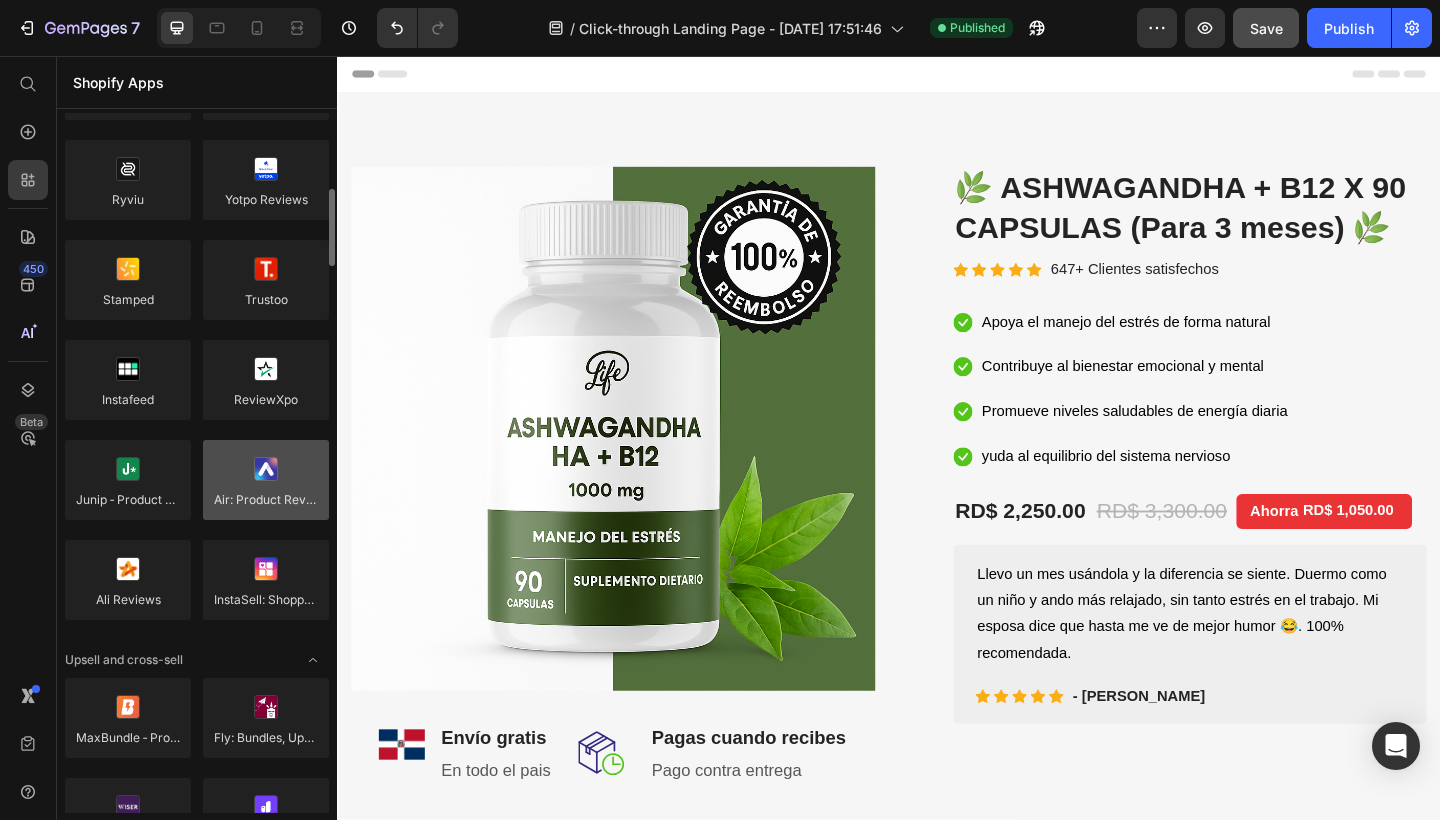 scroll, scrollTop: 598, scrollLeft: 0, axis: vertical 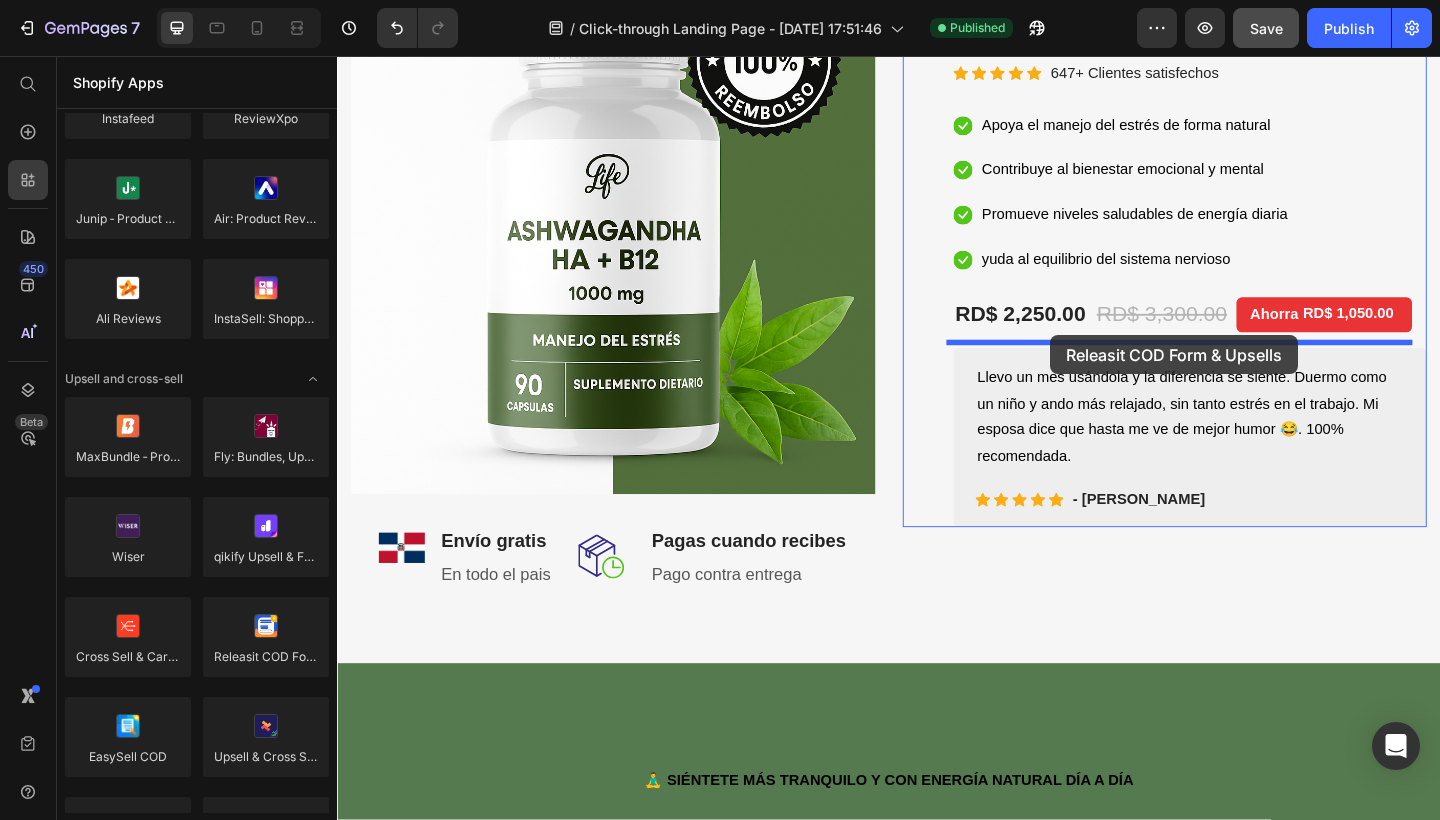 drag, startPoint x: 603, startPoint y: 709, endPoint x: 1113, endPoint y: 360, distance: 617.9814 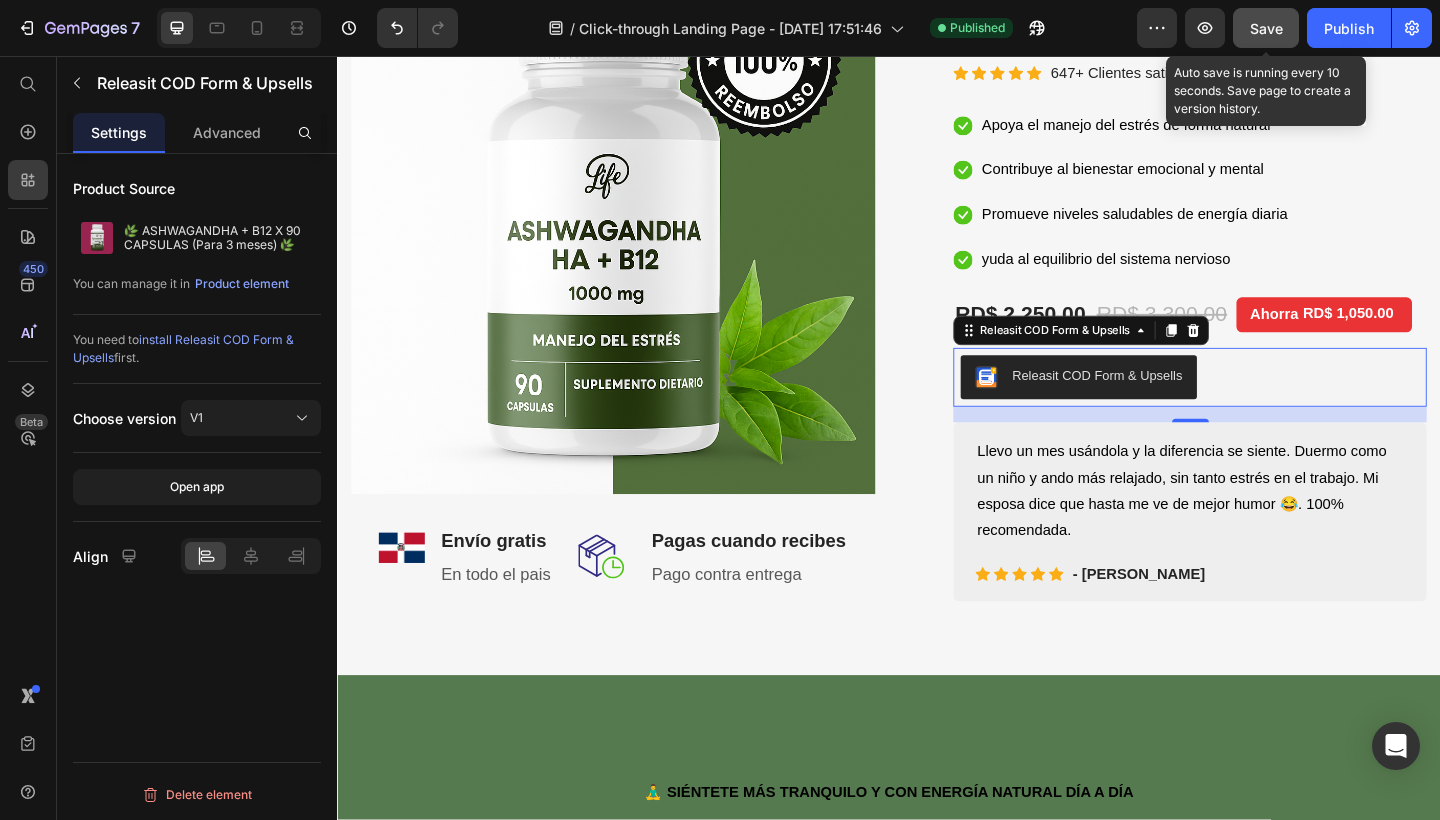 click on "Save" at bounding box center [1266, 28] 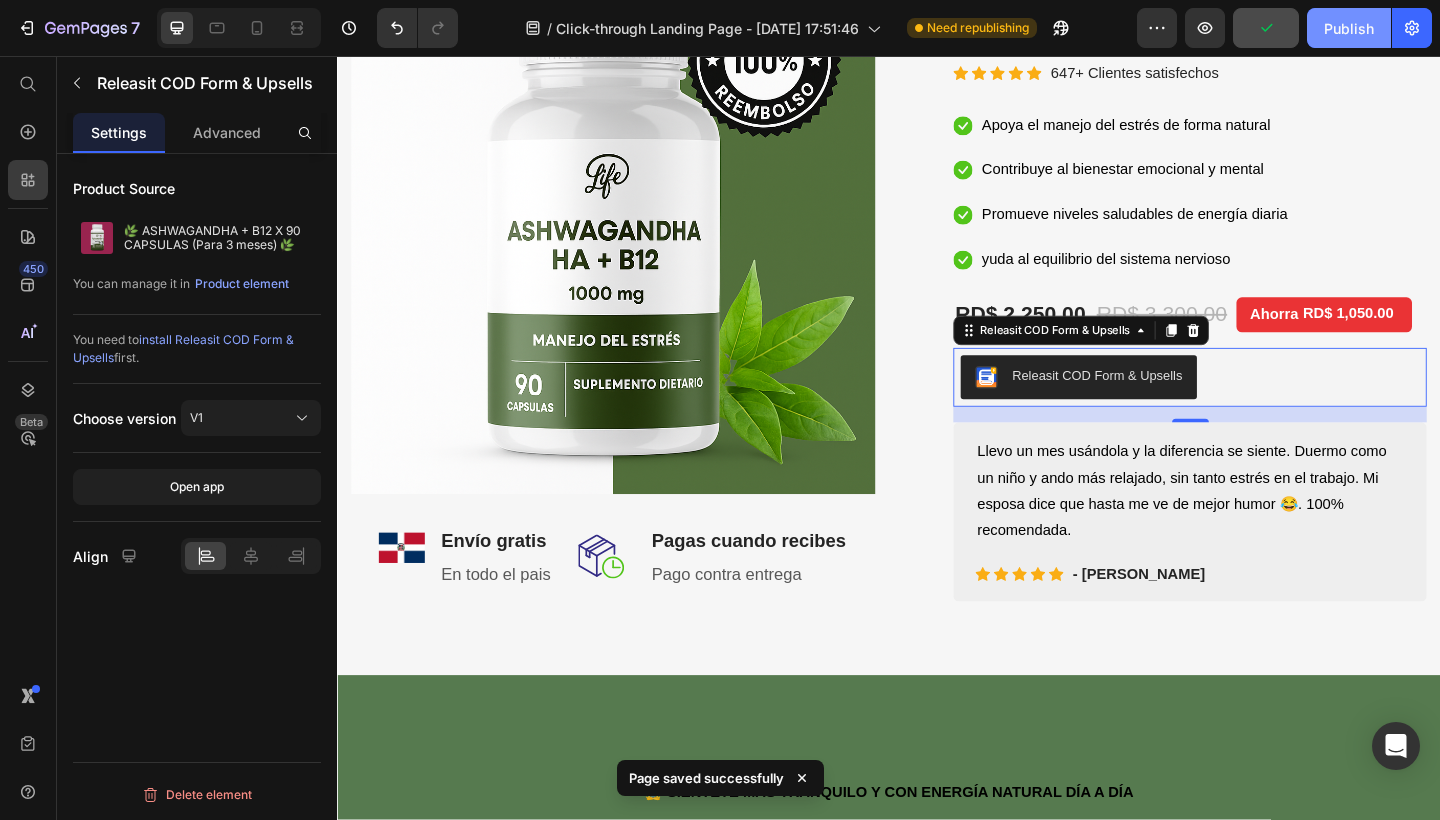 click on "Publish" 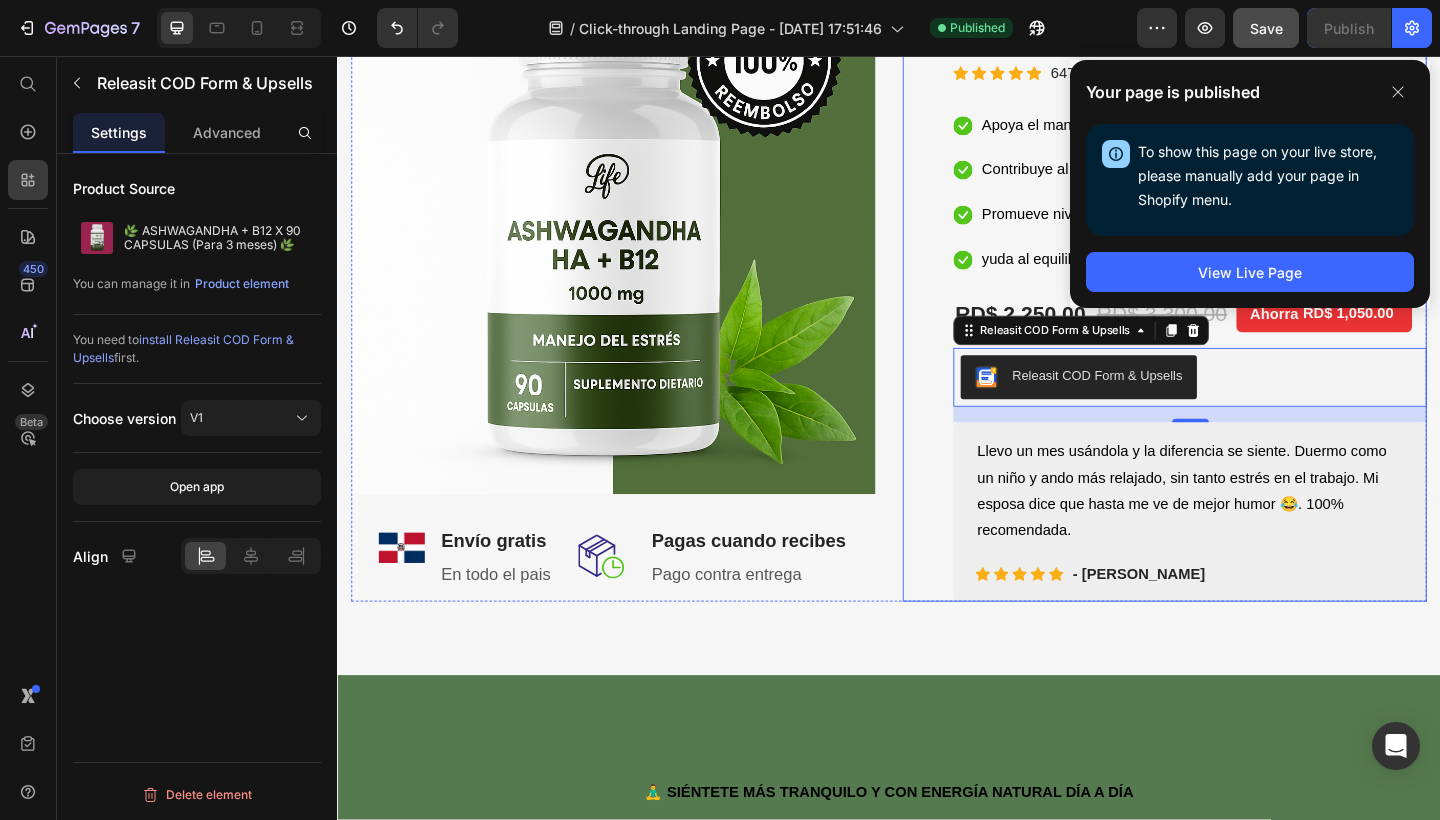 scroll, scrollTop: 0, scrollLeft: 0, axis: both 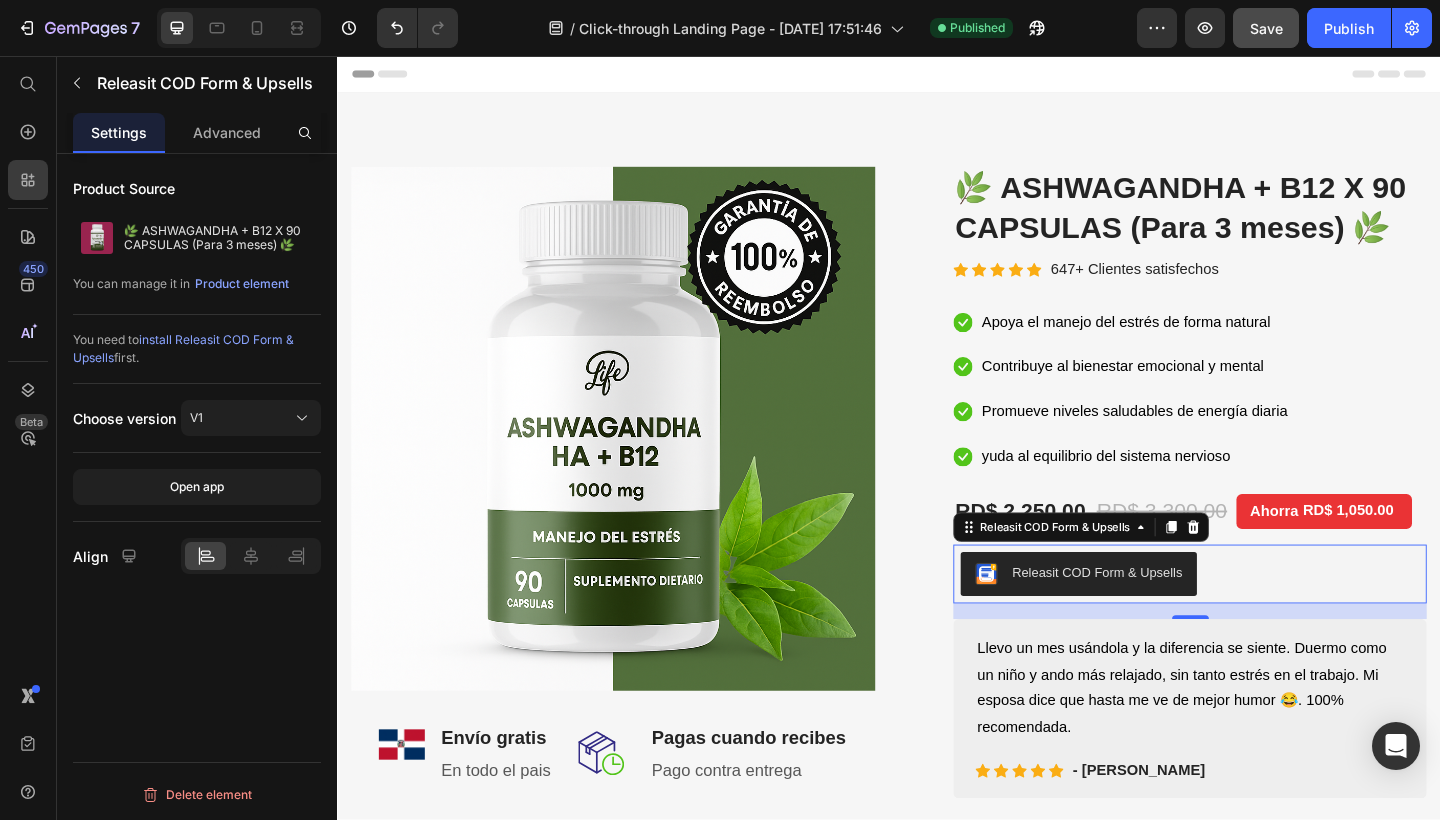 click on "7   /  Click-through Landing Page - [DATE] 17:51:46 Published Preview  Save   Publish" 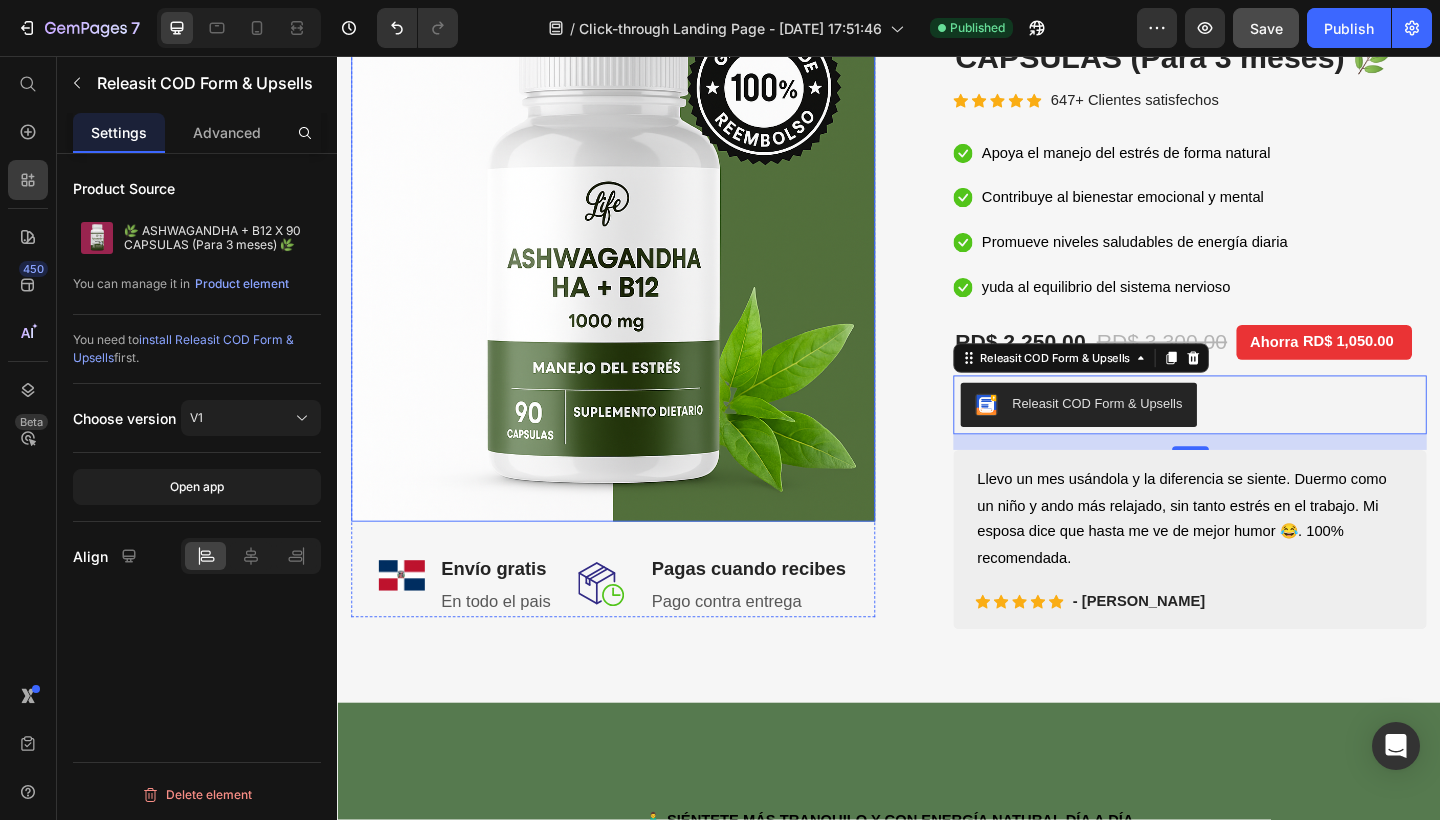 scroll, scrollTop: 0, scrollLeft: 0, axis: both 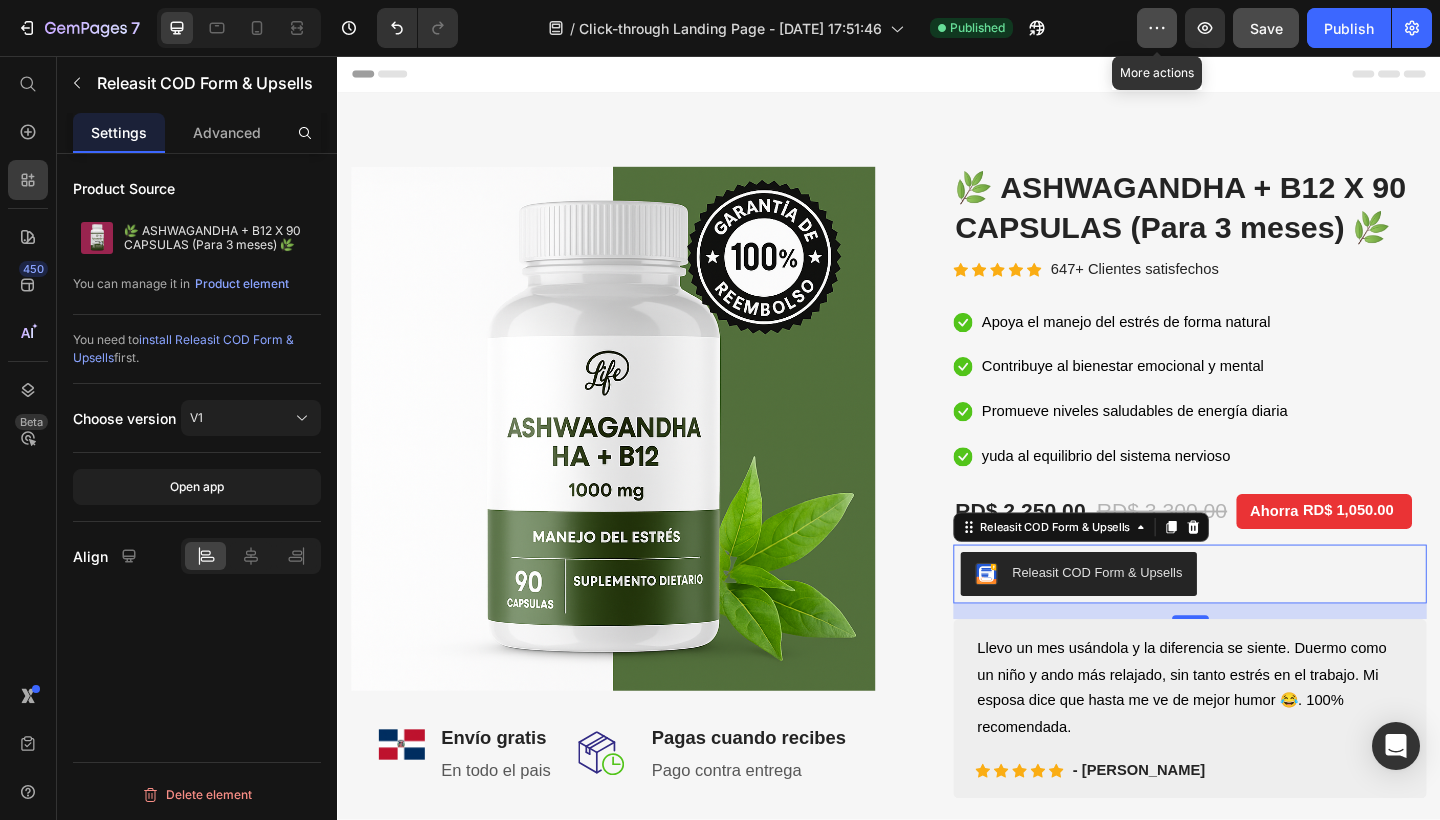 click 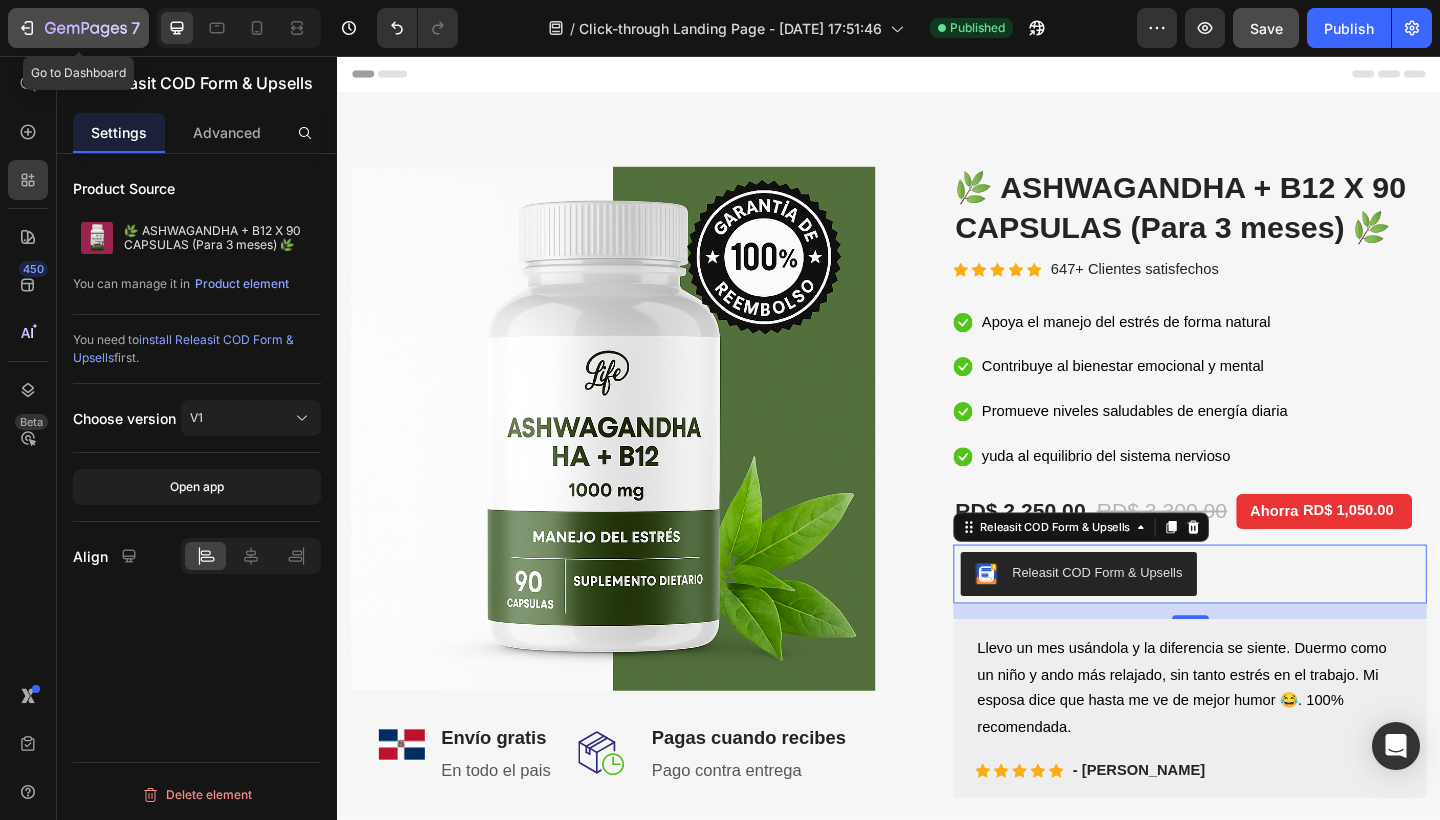 click 